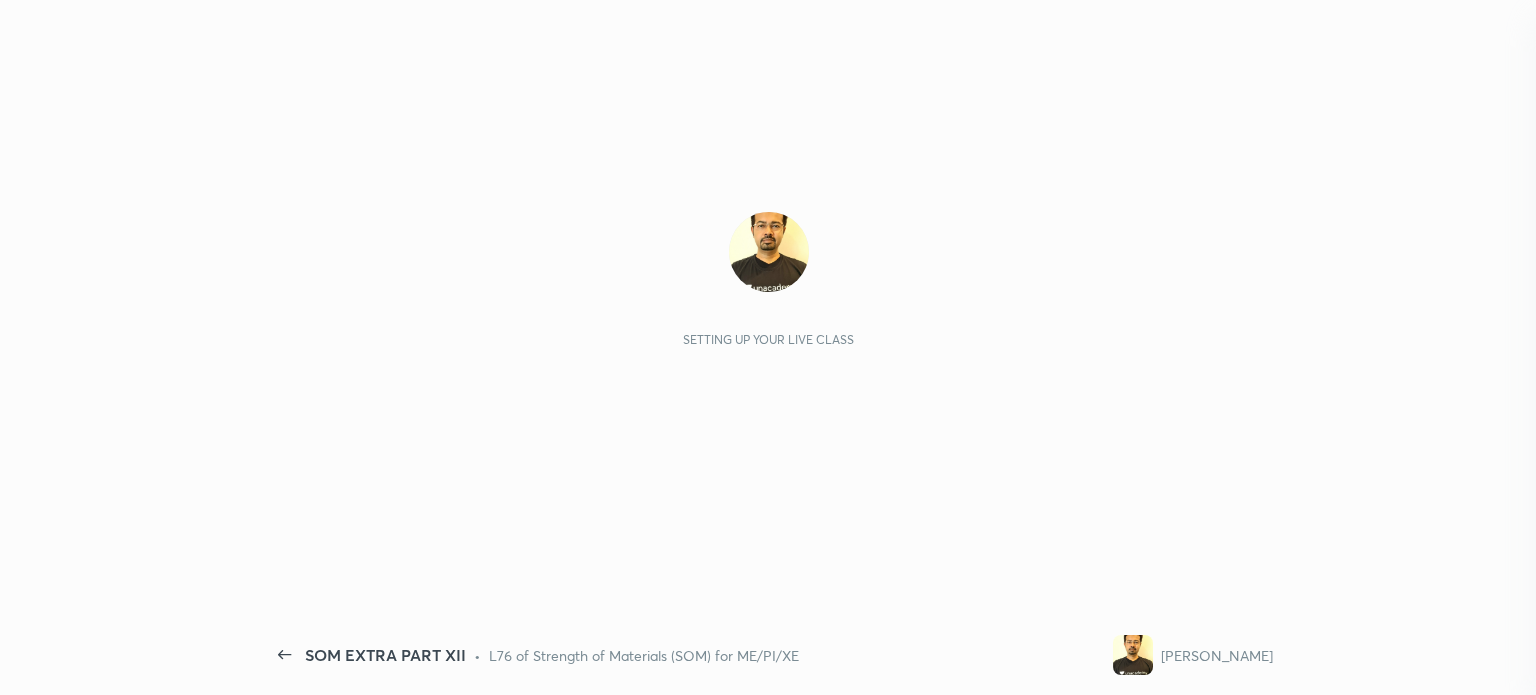scroll, scrollTop: 0, scrollLeft: 0, axis: both 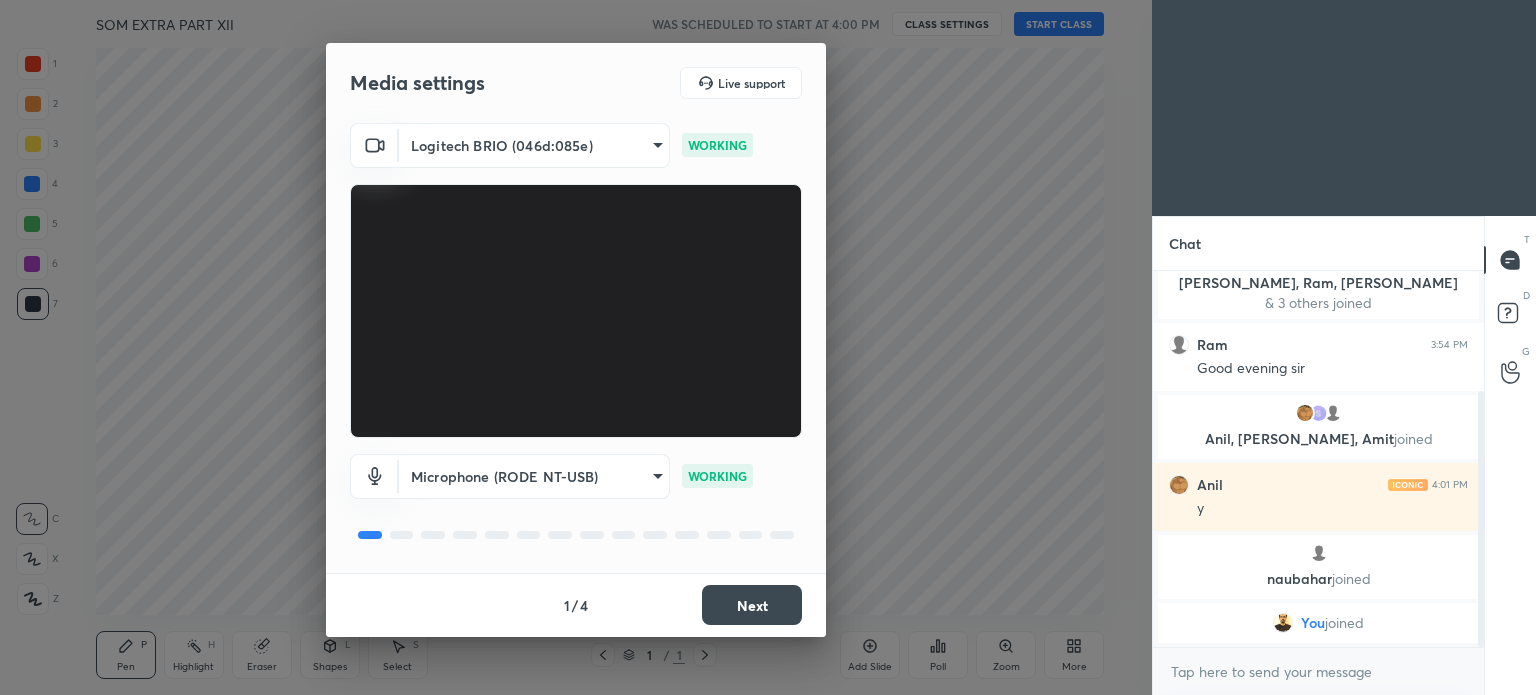 click on "1 2 3 4 5 6 7 C X Z C X Z E E Erase all   H H SOM EXTRA PART XII WAS SCHEDULED TO START AT  4:00 PM CLASS SETTINGS START CLASS Setting up your live class Back SOM EXTRA PART XII • L76 of Strength of Materials (SOM) for ME/PI/XE [PERSON_NAME] Pen P Highlight H Eraser Shapes L Select S 1 / 1 Add Slide Poll Zoom More Chat Vijay 3:46 PM good evening sir 3 [PERSON_NAME], Ram, [PERSON_NAME] &  3 others  joined Ram 3:54 PM Good evening [PERSON_NAME], [PERSON_NAME], [PERSON_NAME]  joined Anil 4:01 PM y naubahar  joined You  joined JUMP TO LATEST Enable hand raising Enable raise hand to speak to learners. Once enabled, chat will be turned off temporarily. Enable x   Doubts asked by learners will show up here Raise hand disabled You have disabled Raise hand currently. Enable it to invite learners to speak Enable Can't raise hand Looks like educator just invited you to speak. Please wait before you can raise your hand again. Got it T Messages (T) D Doubts (D) G Raise Hand (G) Report an issue Reason for reporting Buffering Chat not working ​ Report 1 /" at bounding box center [768, 347] 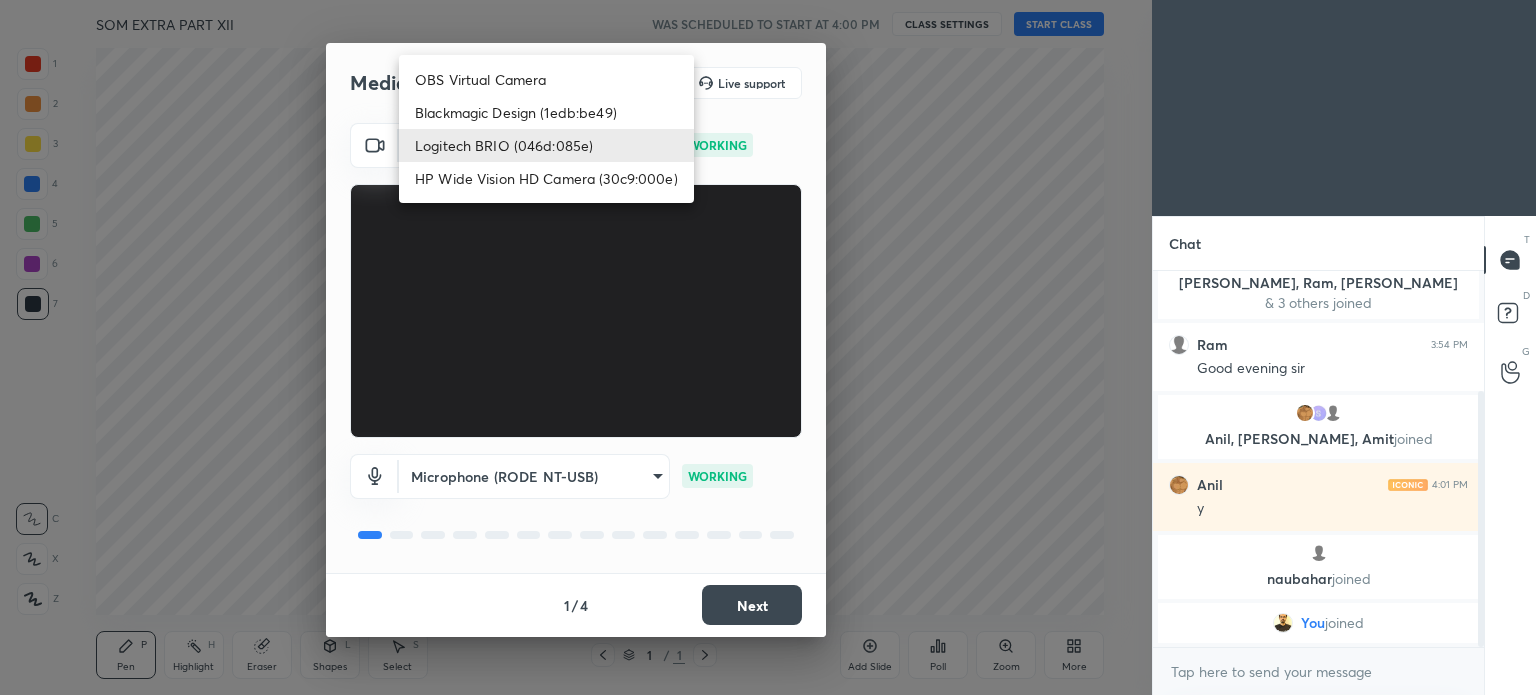 click on "Blackmagic Design (1edb:be49)" at bounding box center [546, 112] 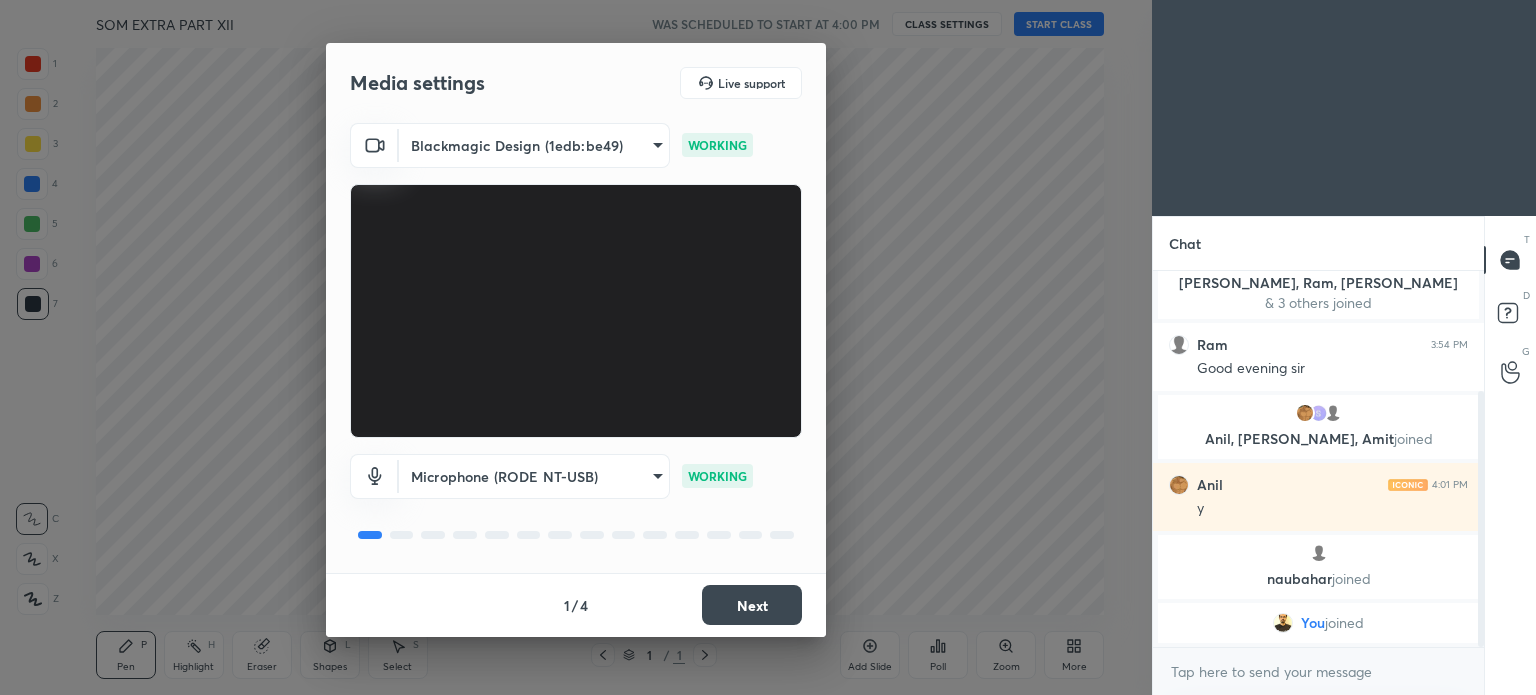 click on "Next" at bounding box center (752, 605) 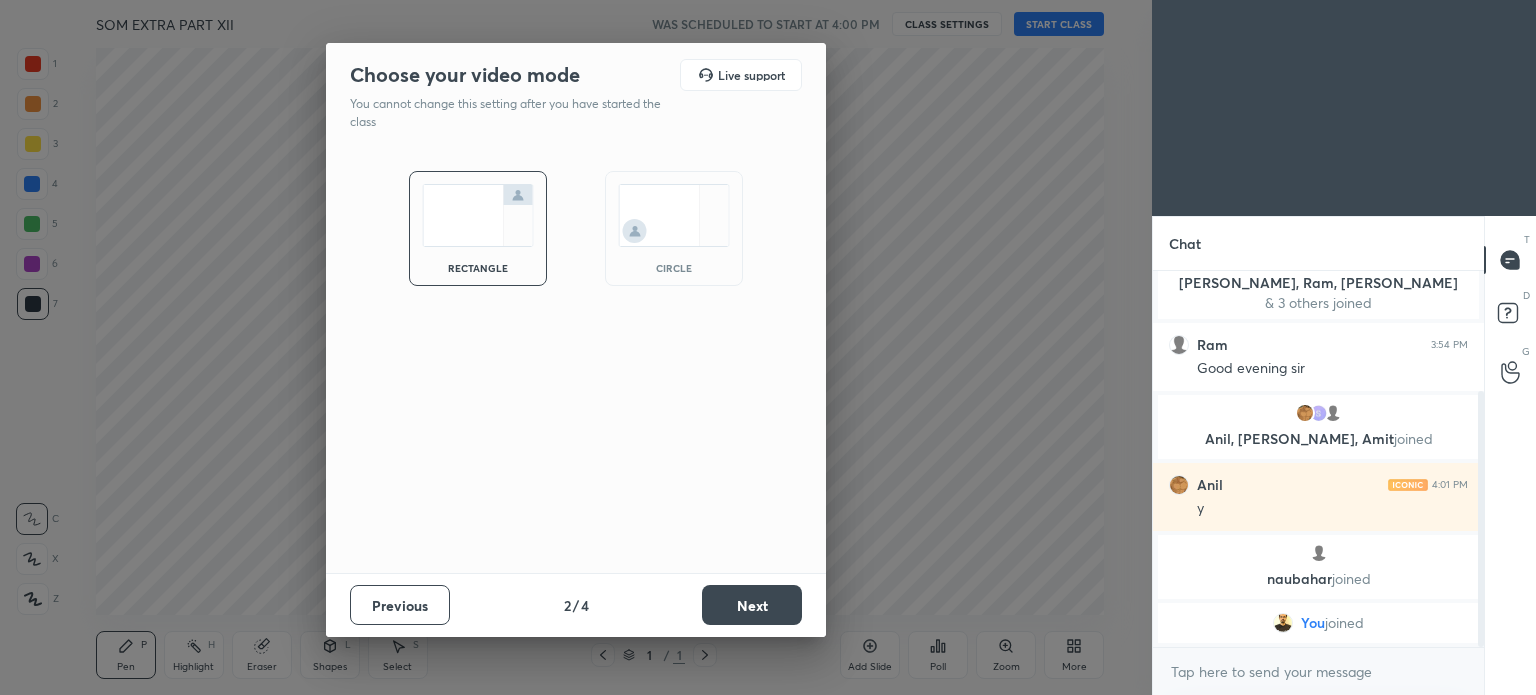 click on "Next" at bounding box center [752, 605] 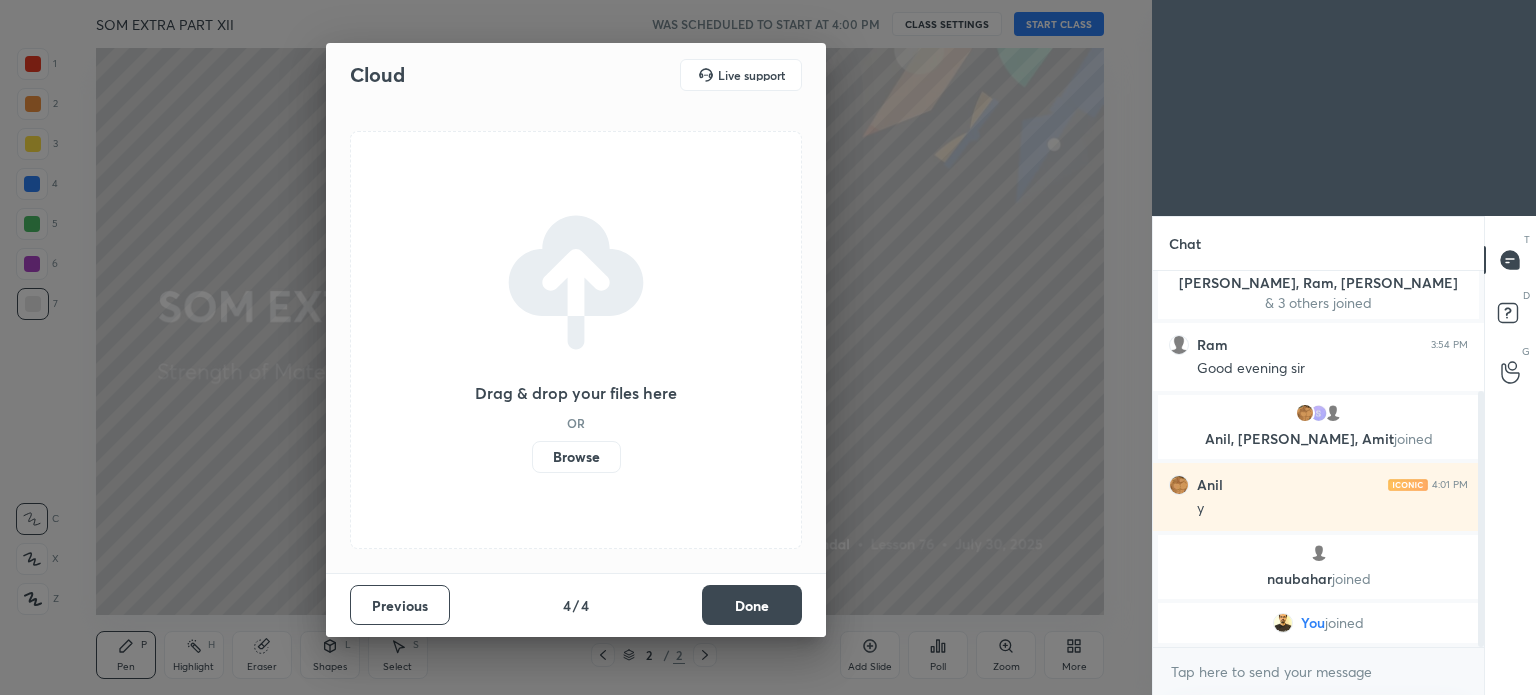 click on "Done" at bounding box center [752, 605] 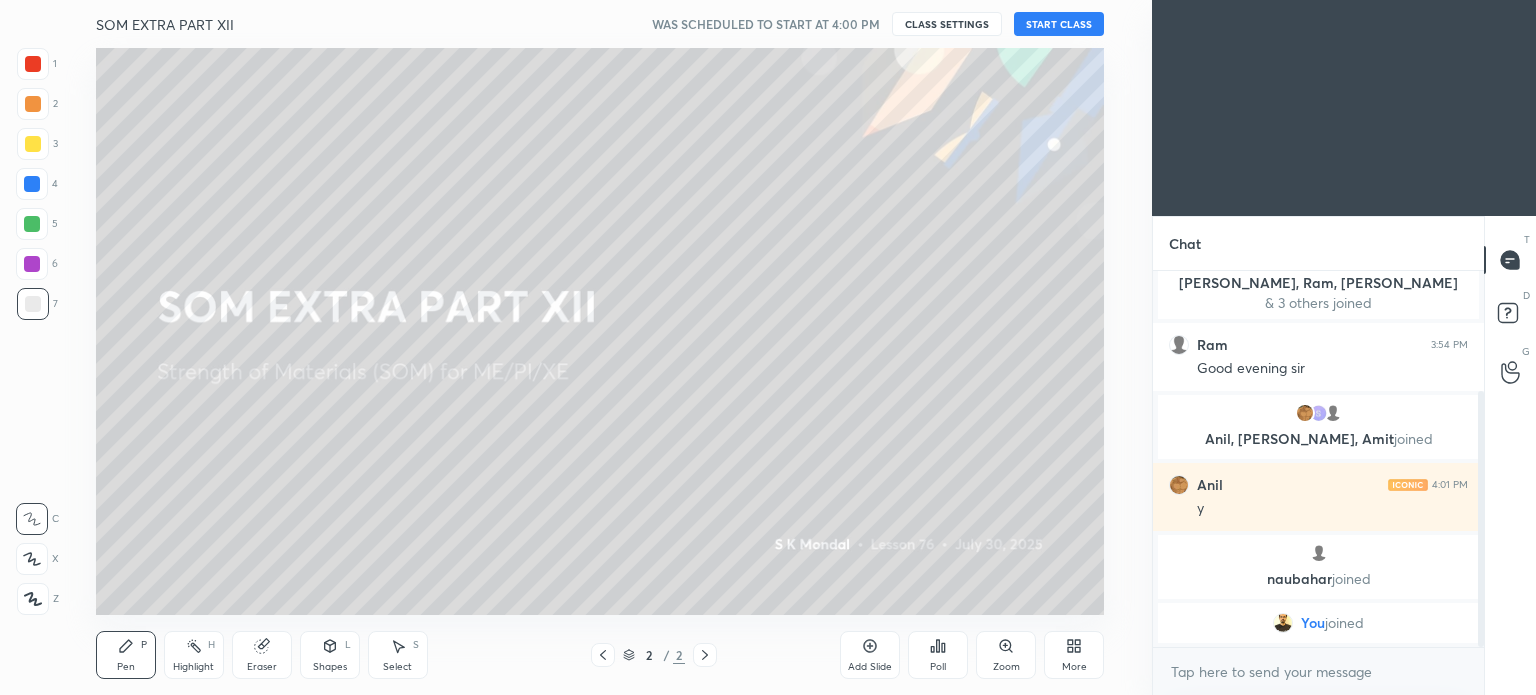 click on "START CLASS" at bounding box center [1059, 24] 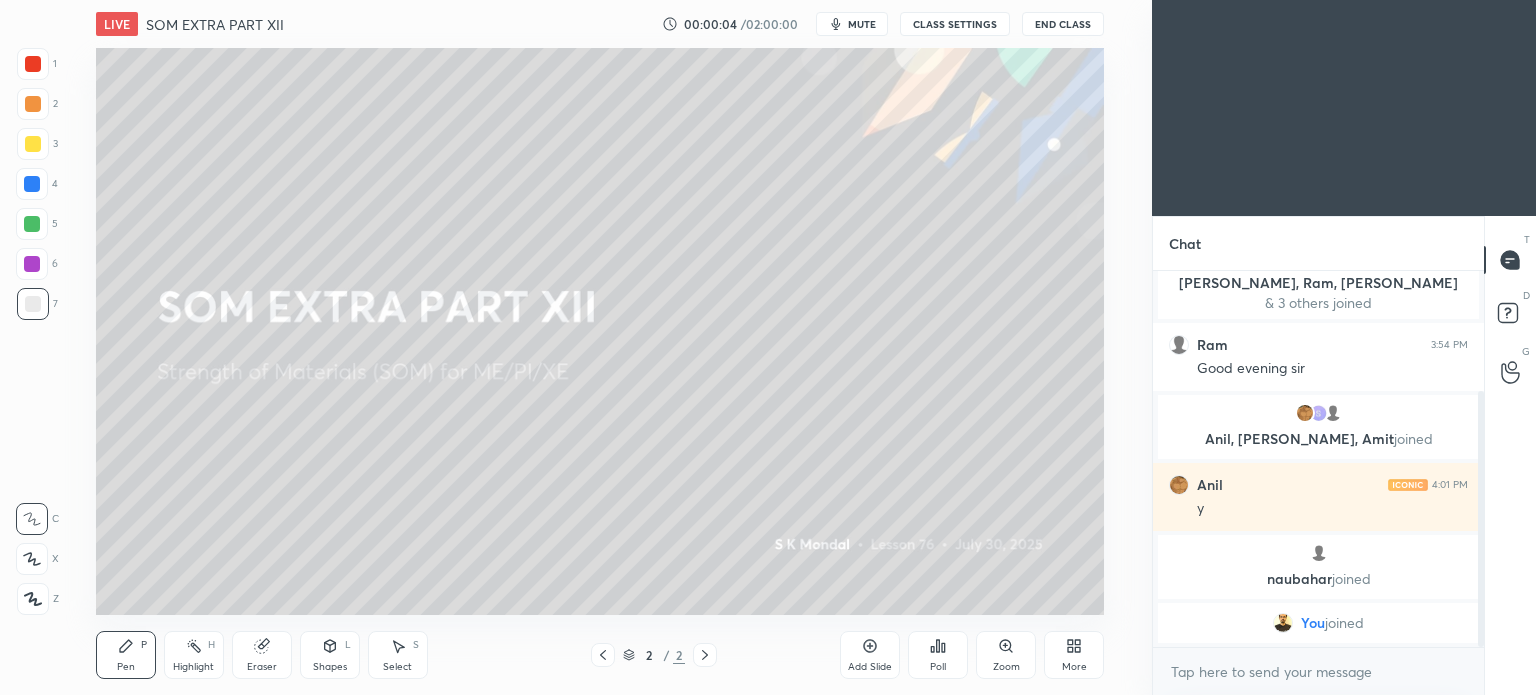 click 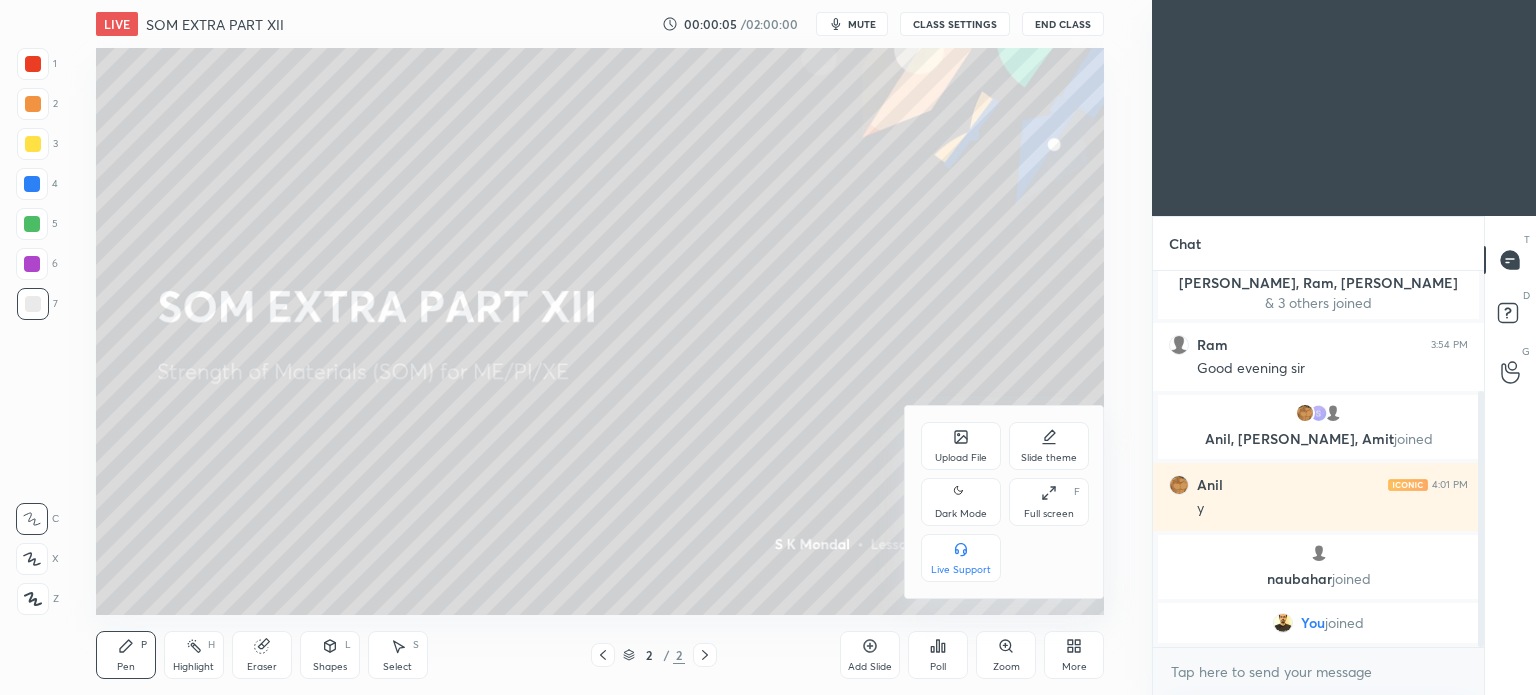 click on "Full screen F" at bounding box center (1049, 502) 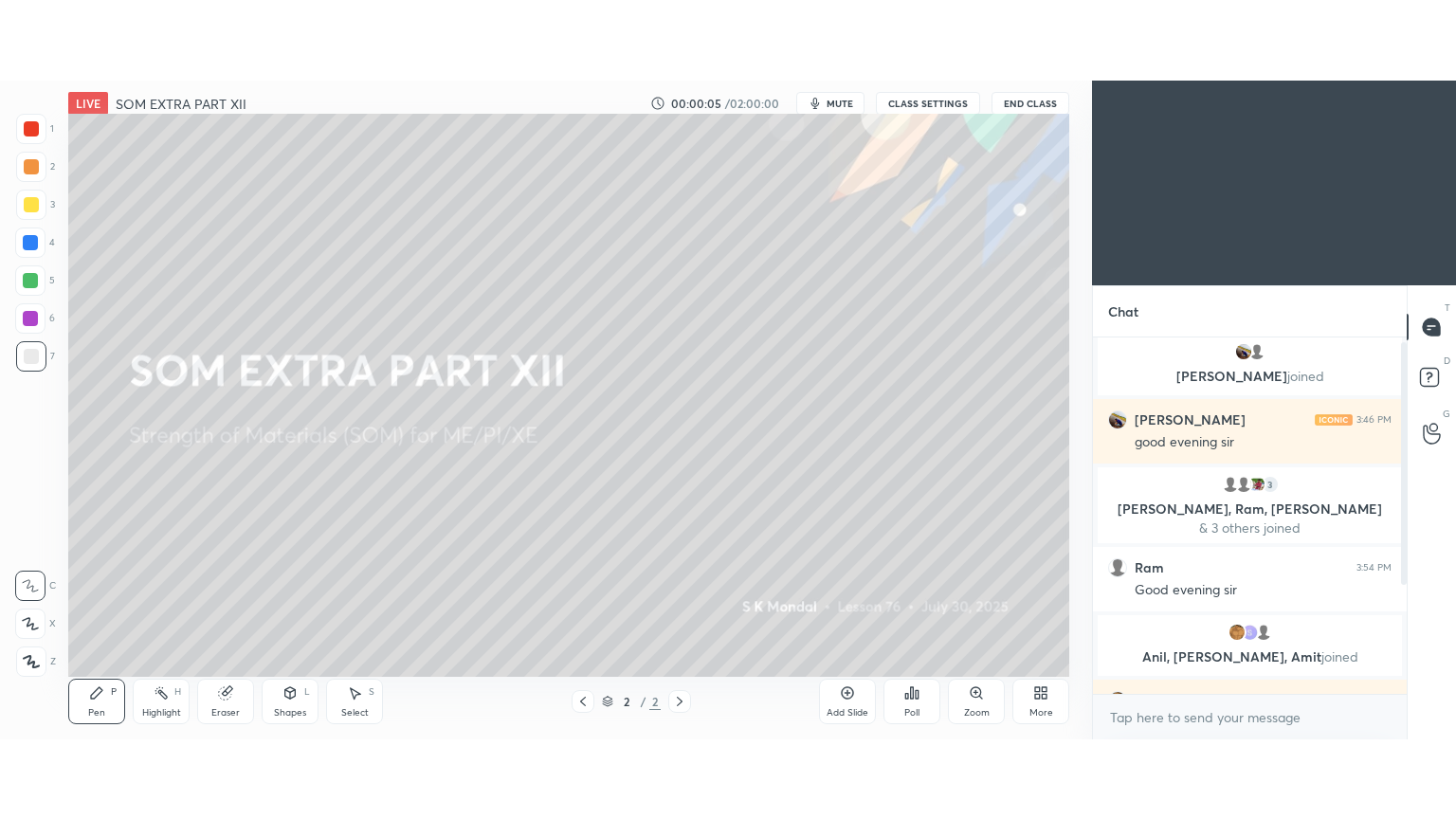 scroll, scrollTop: 94094, scrollLeft: 93776, axis: both 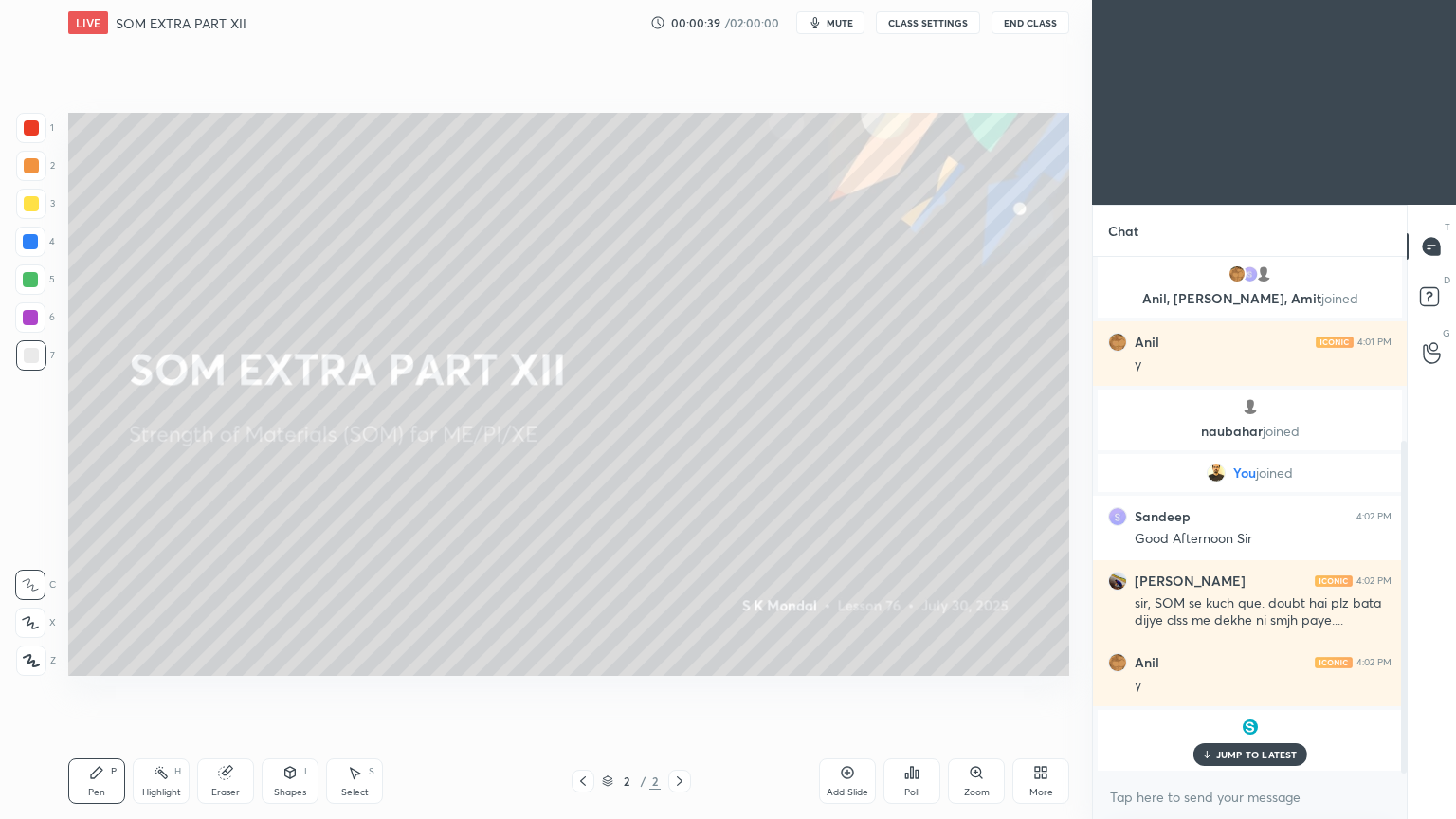 drag, startPoint x: 1244, startPoint y: 752, endPoint x: 1049, endPoint y: 724, distance: 197 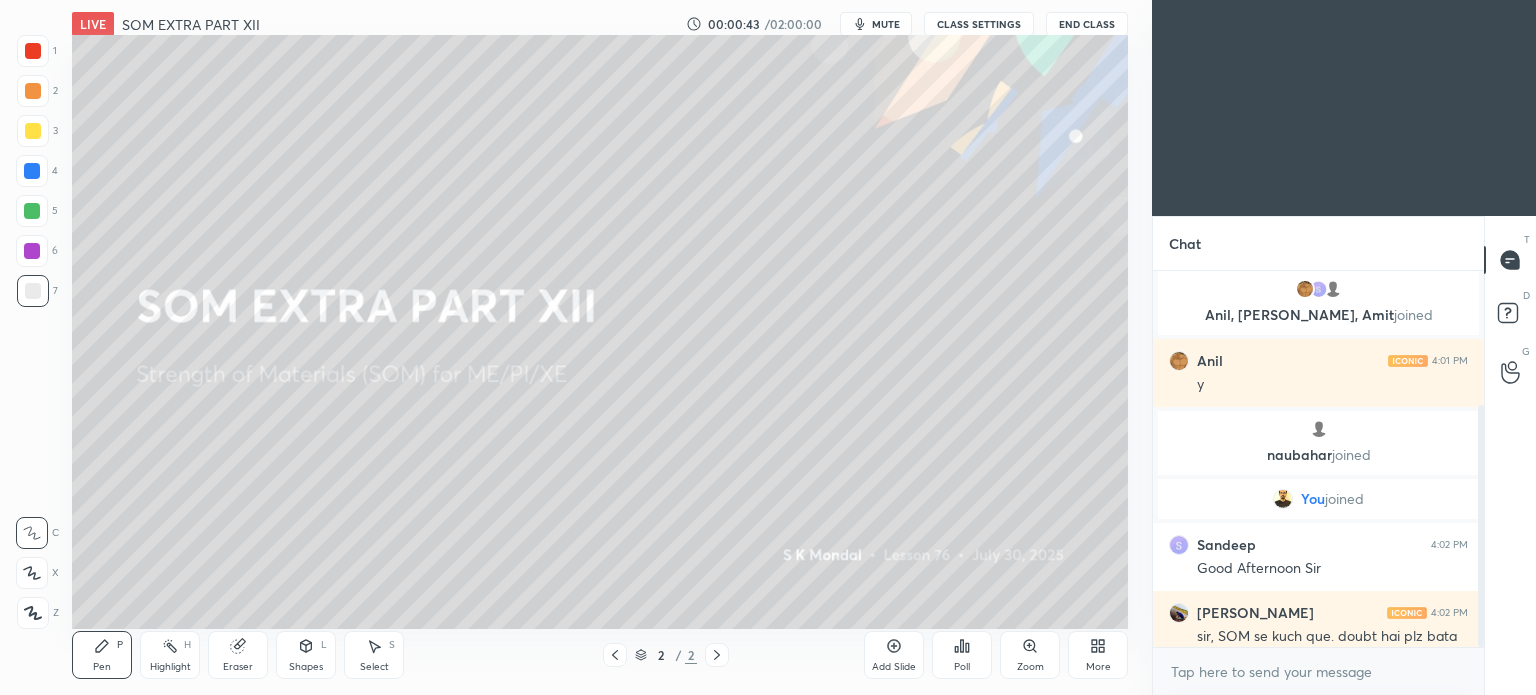scroll, scrollTop: 567, scrollLeft: 1072, axis: both 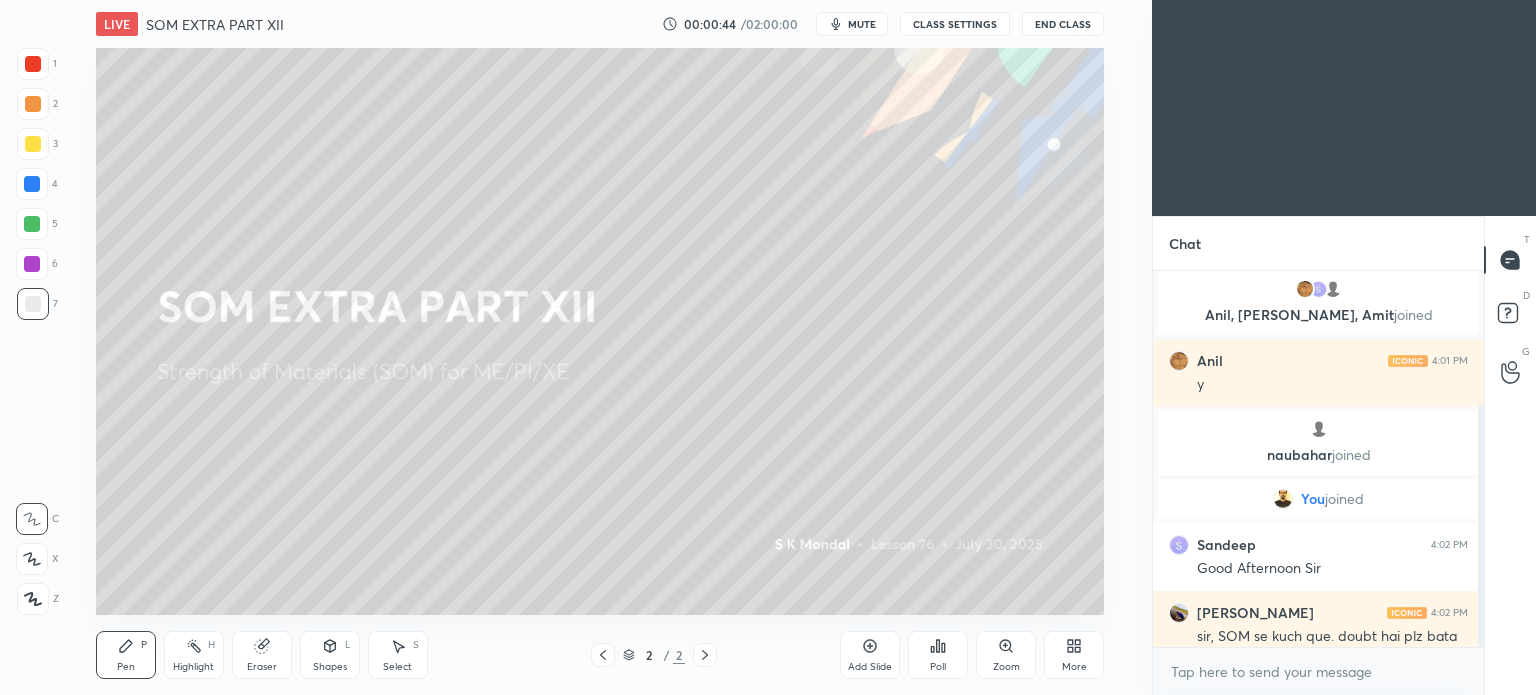 click 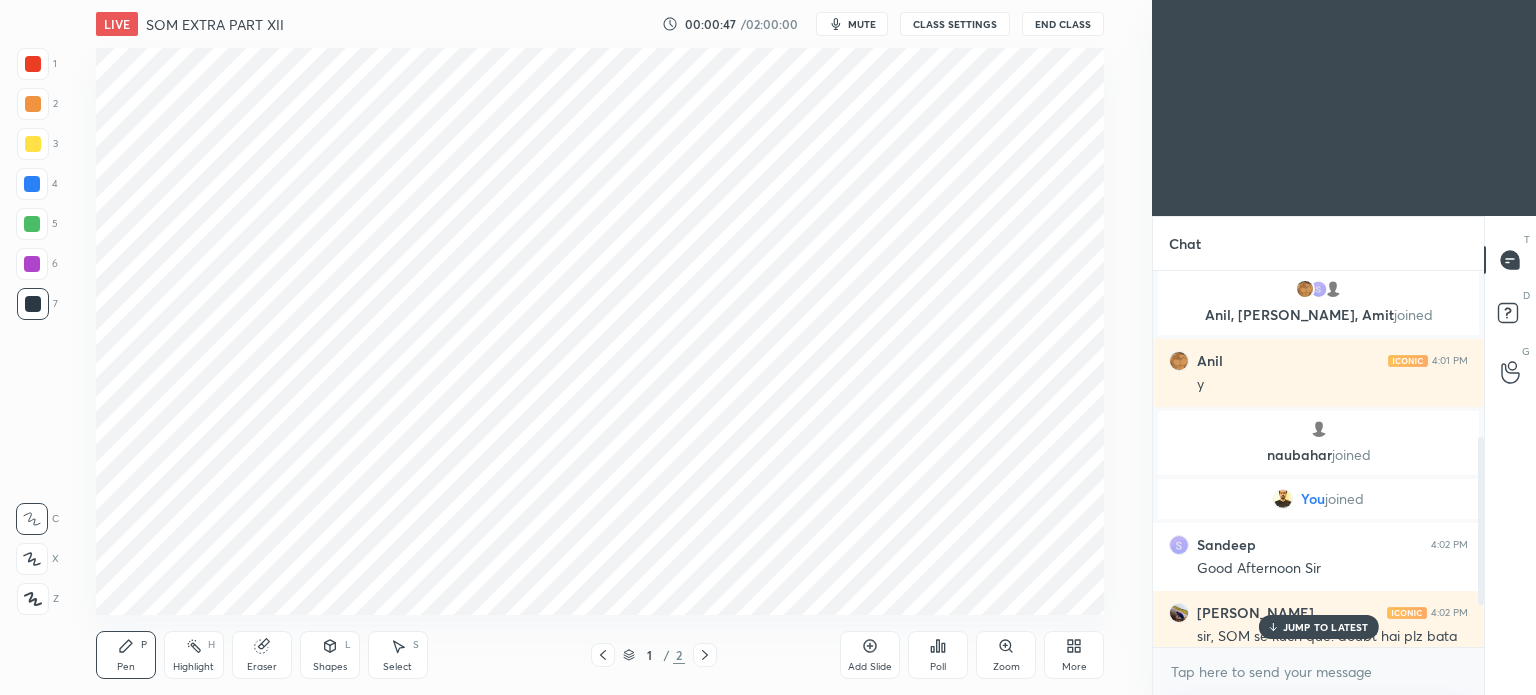 scroll, scrollTop: 470, scrollLeft: 0, axis: vertical 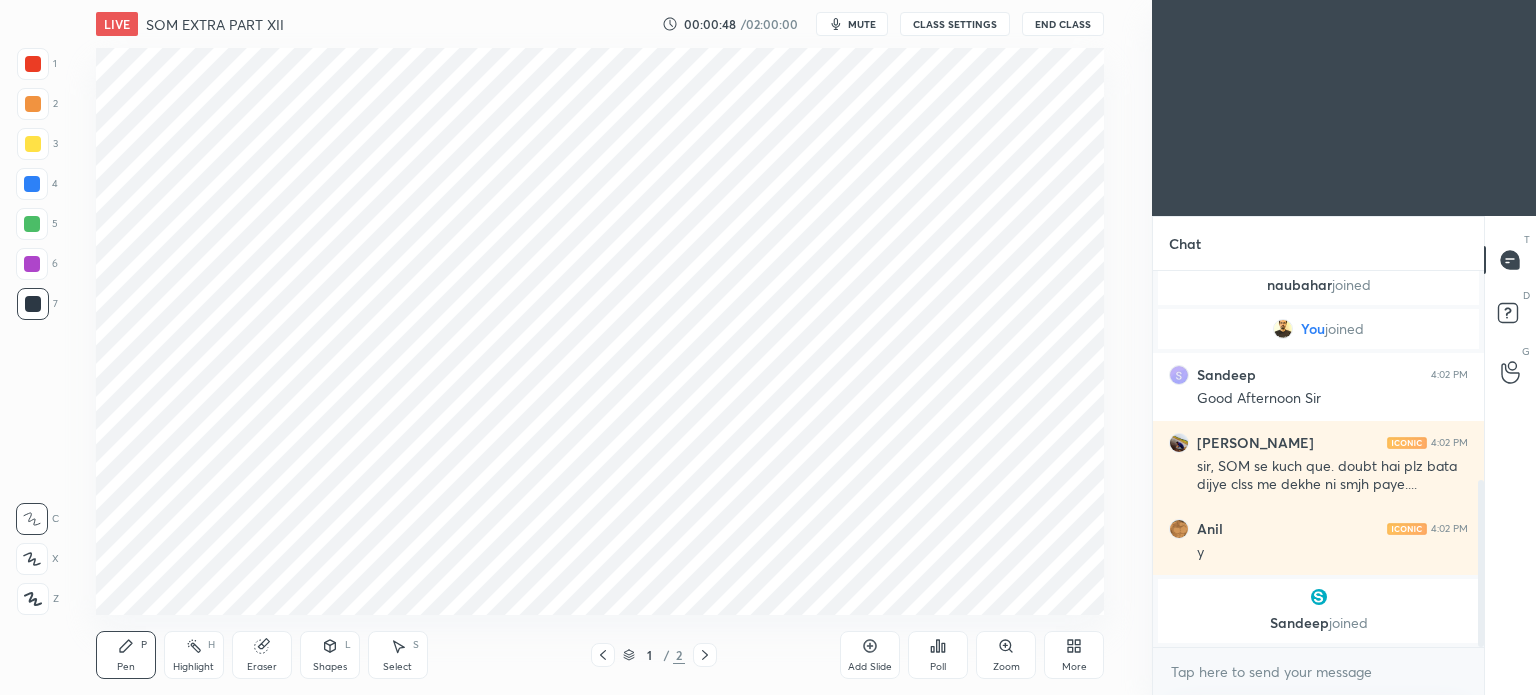 click 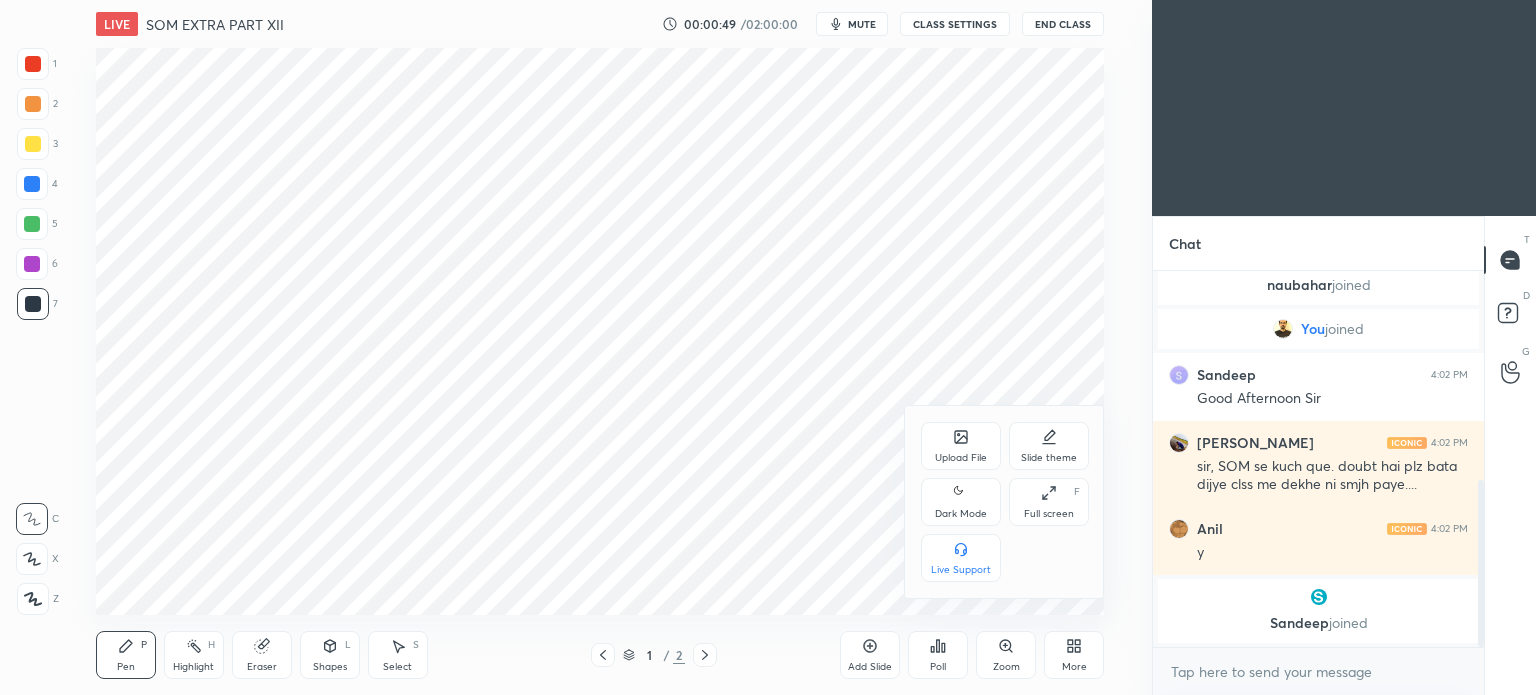 click on "Upload File" at bounding box center (961, 446) 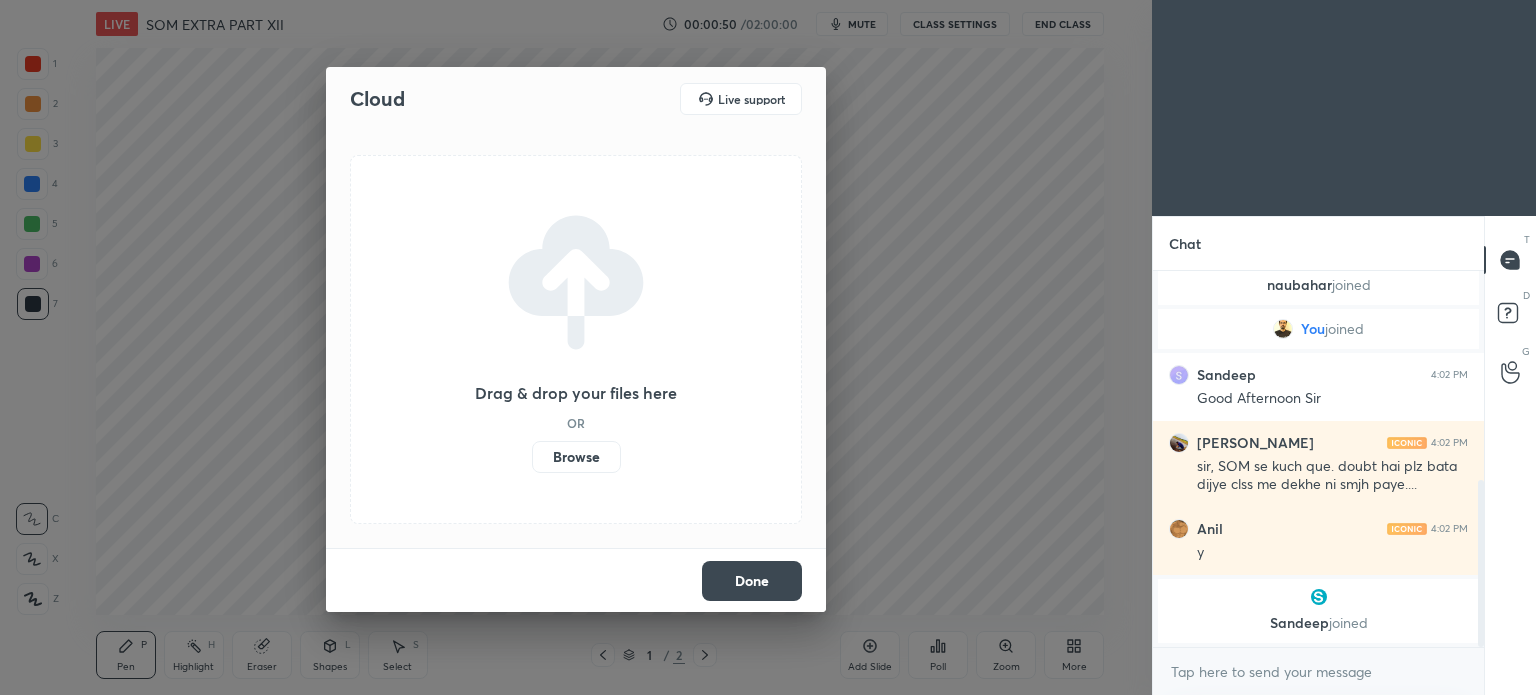 click on "Browse" at bounding box center (576, 457) 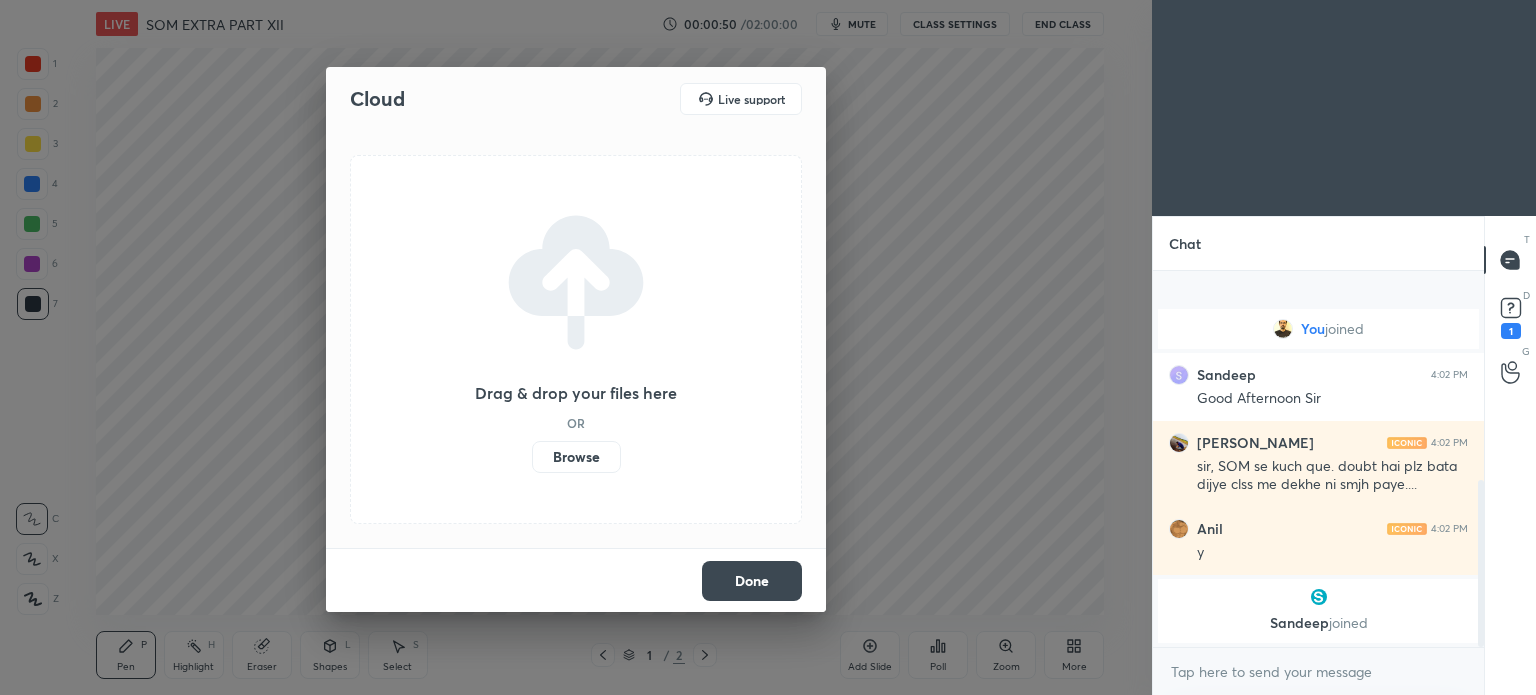 scroll, scrollTop: 556, scrollLeft: 0, axis: vertical 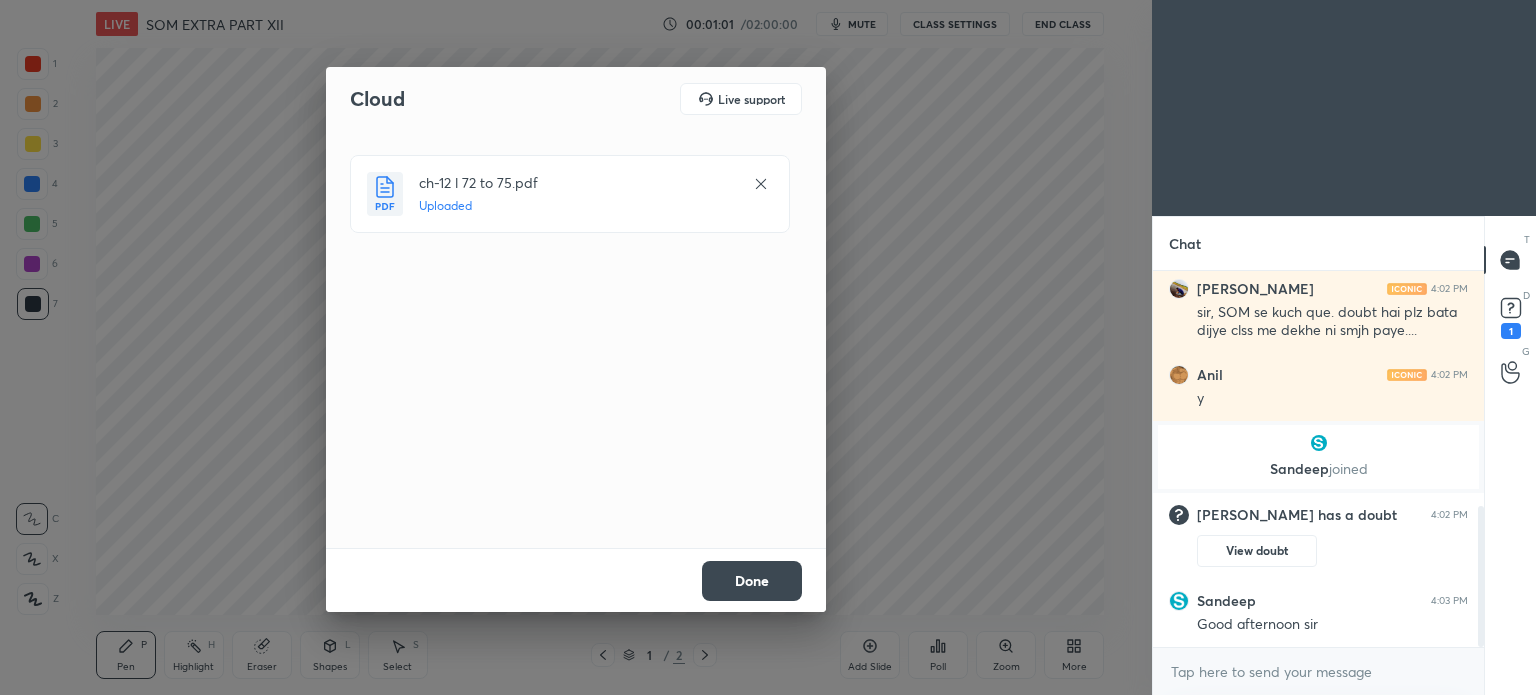 click on "Done" at bounding box center [752, 581] 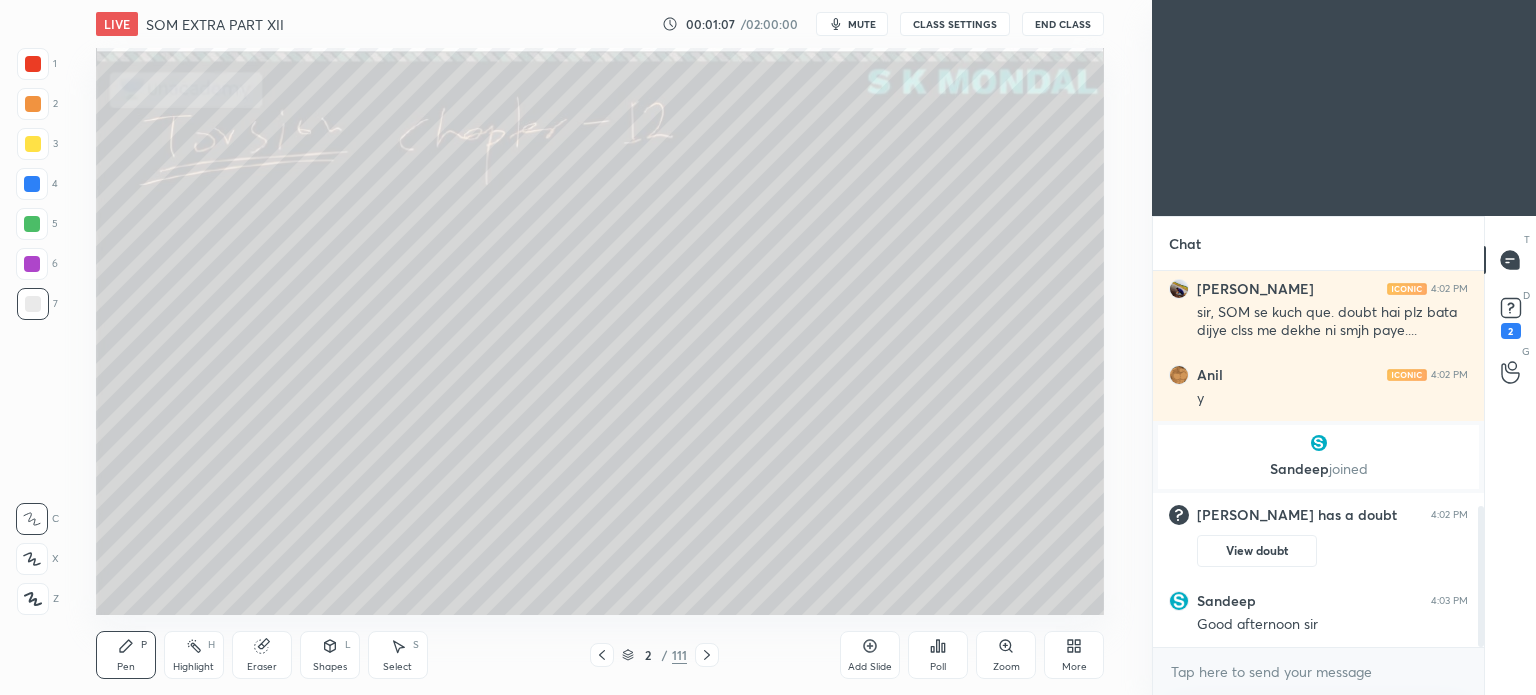 scroll, scrollTop: 710, scrollLeft: 0, axis: vertical 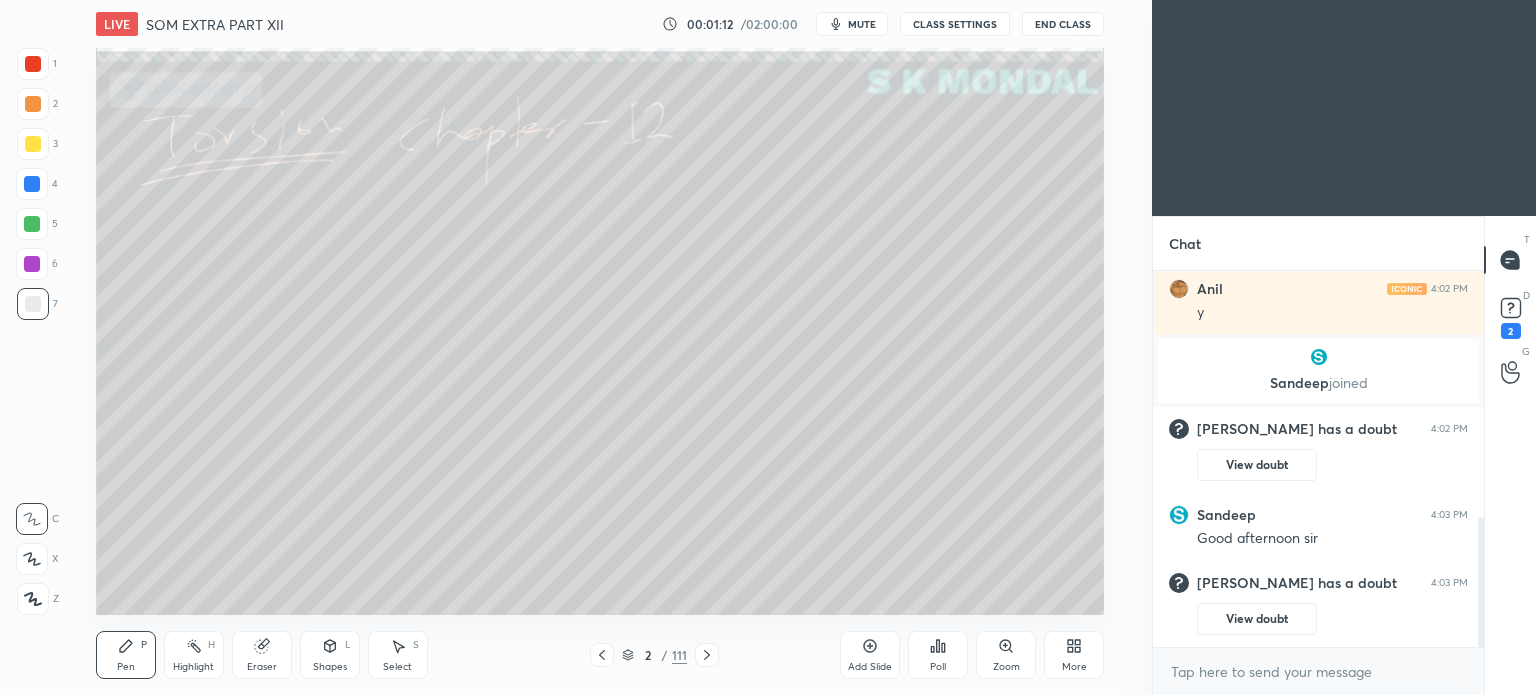 click 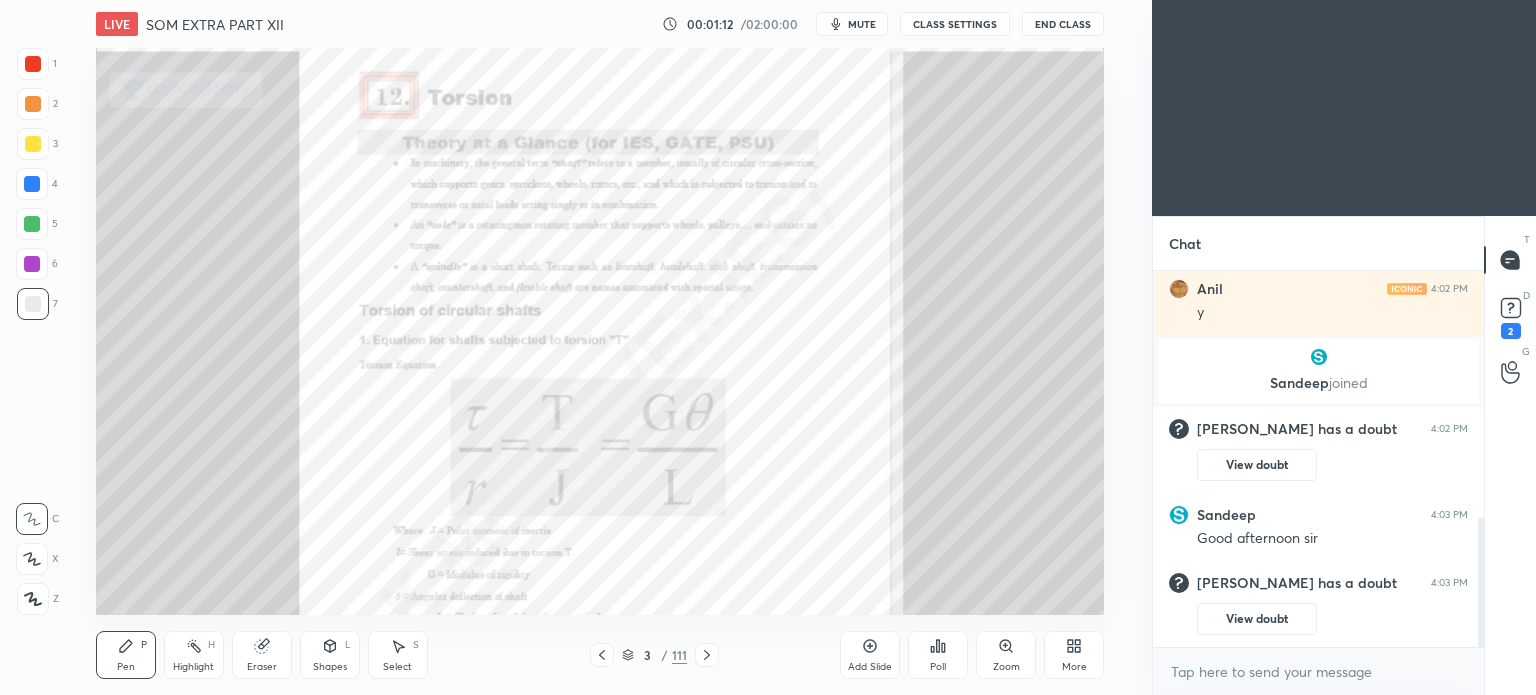 click 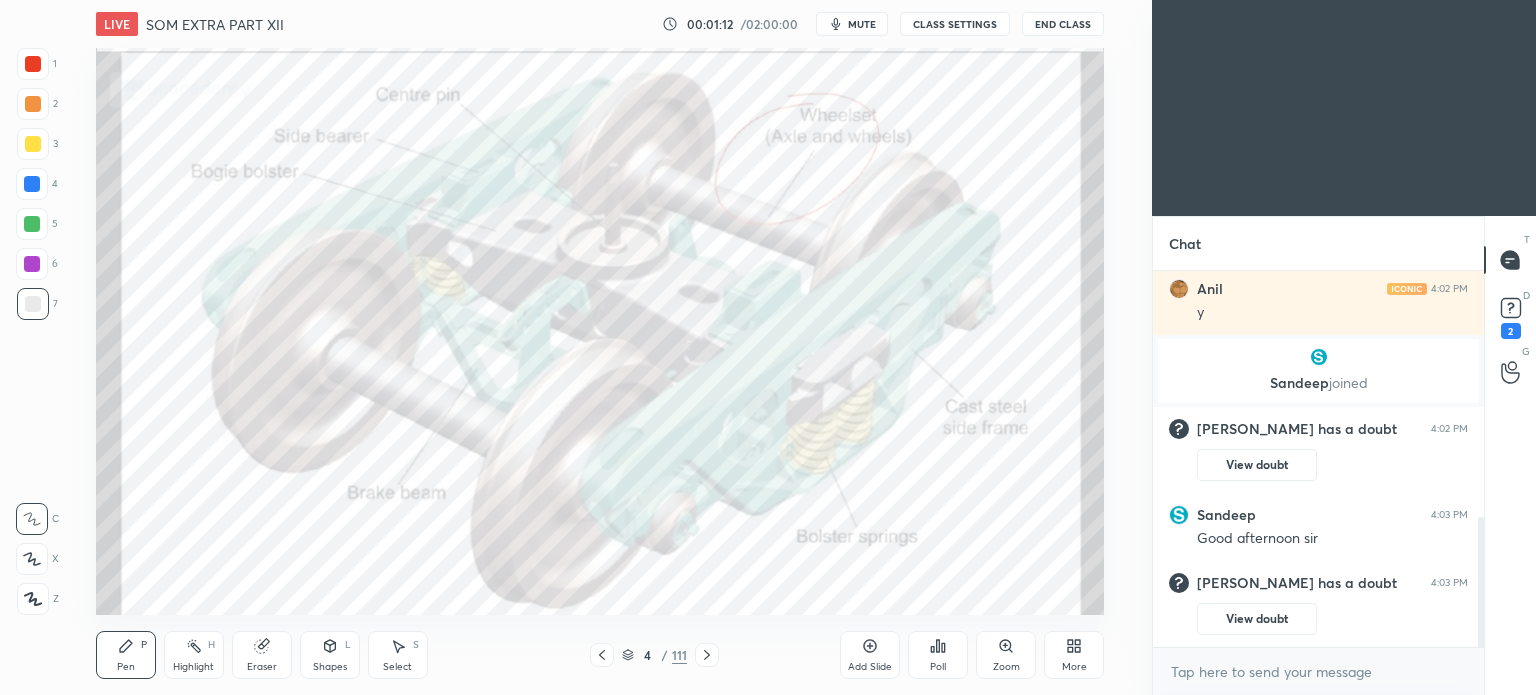 click 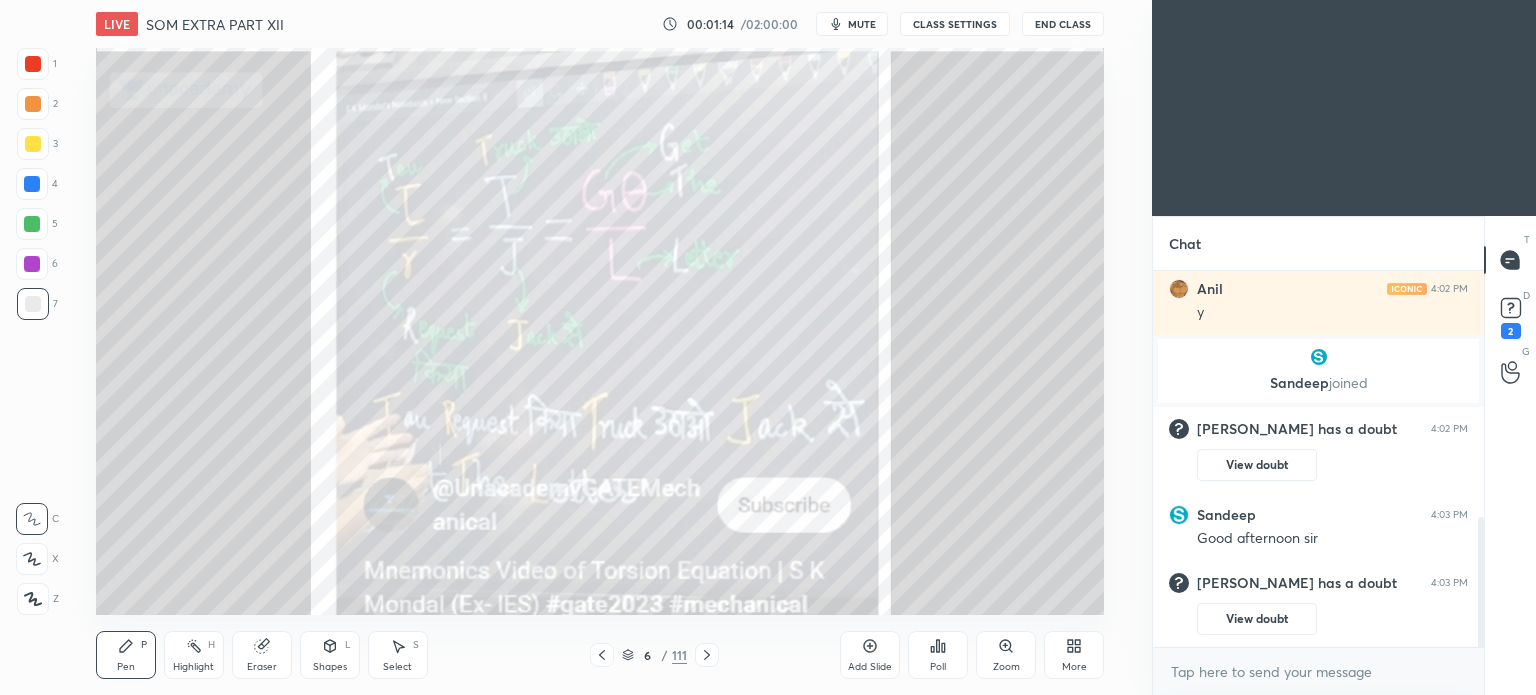 click 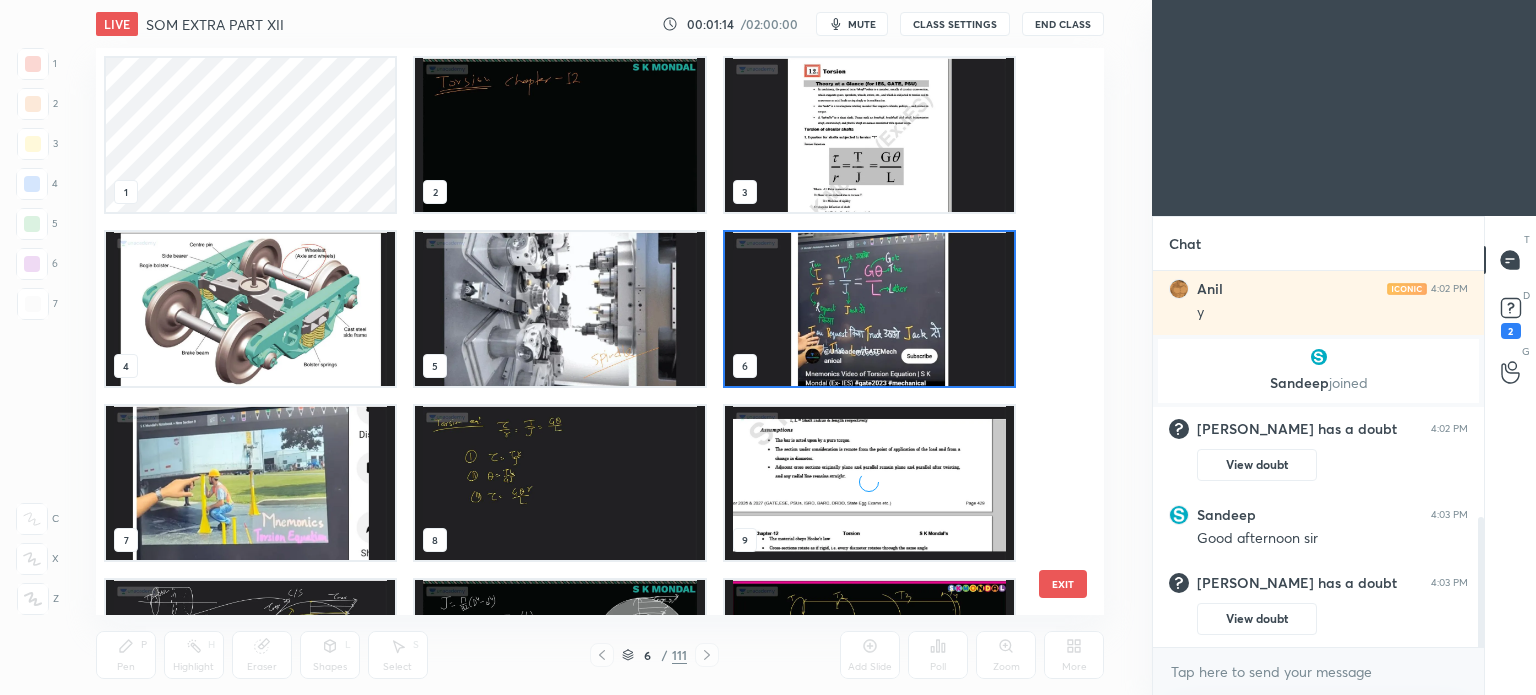 scroll, scrollTop: 6, scrollLeft: 10, axis: both 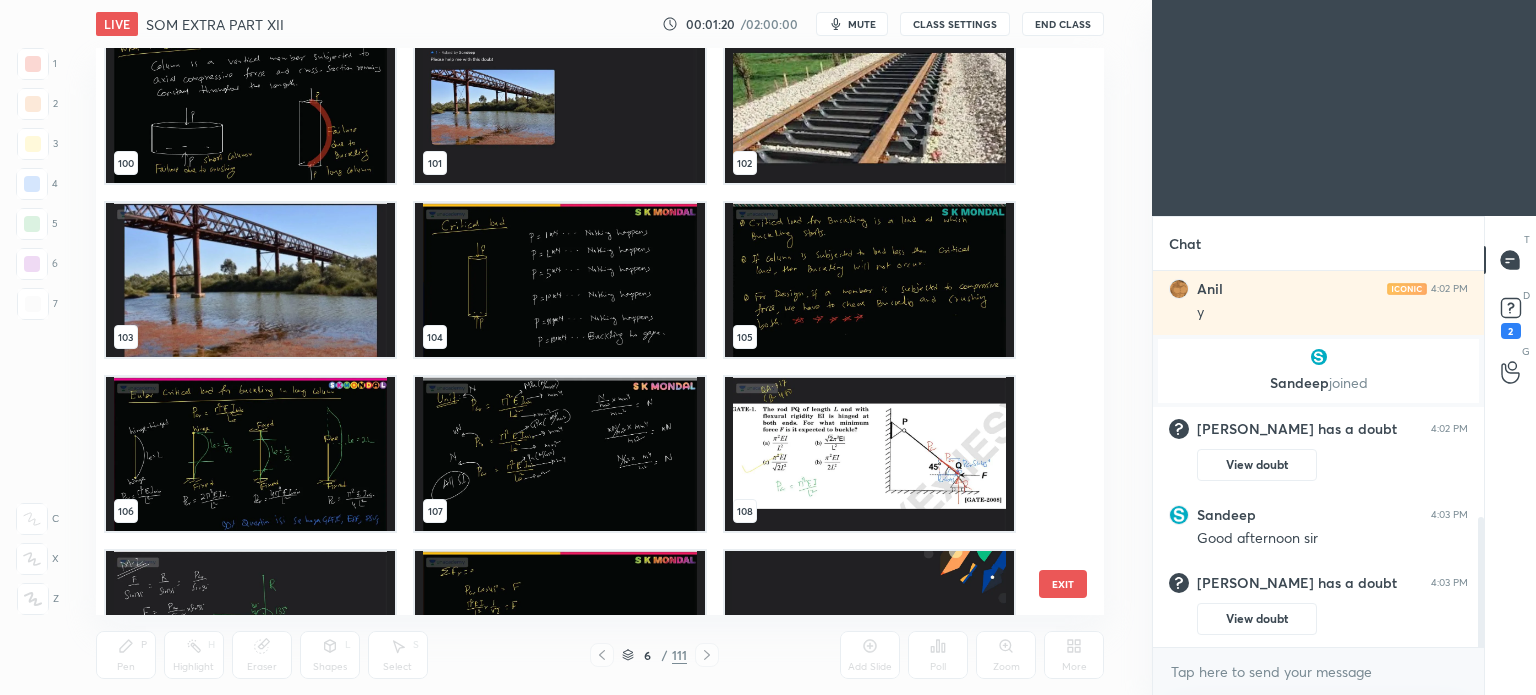 click at bounding box center (250, 454) 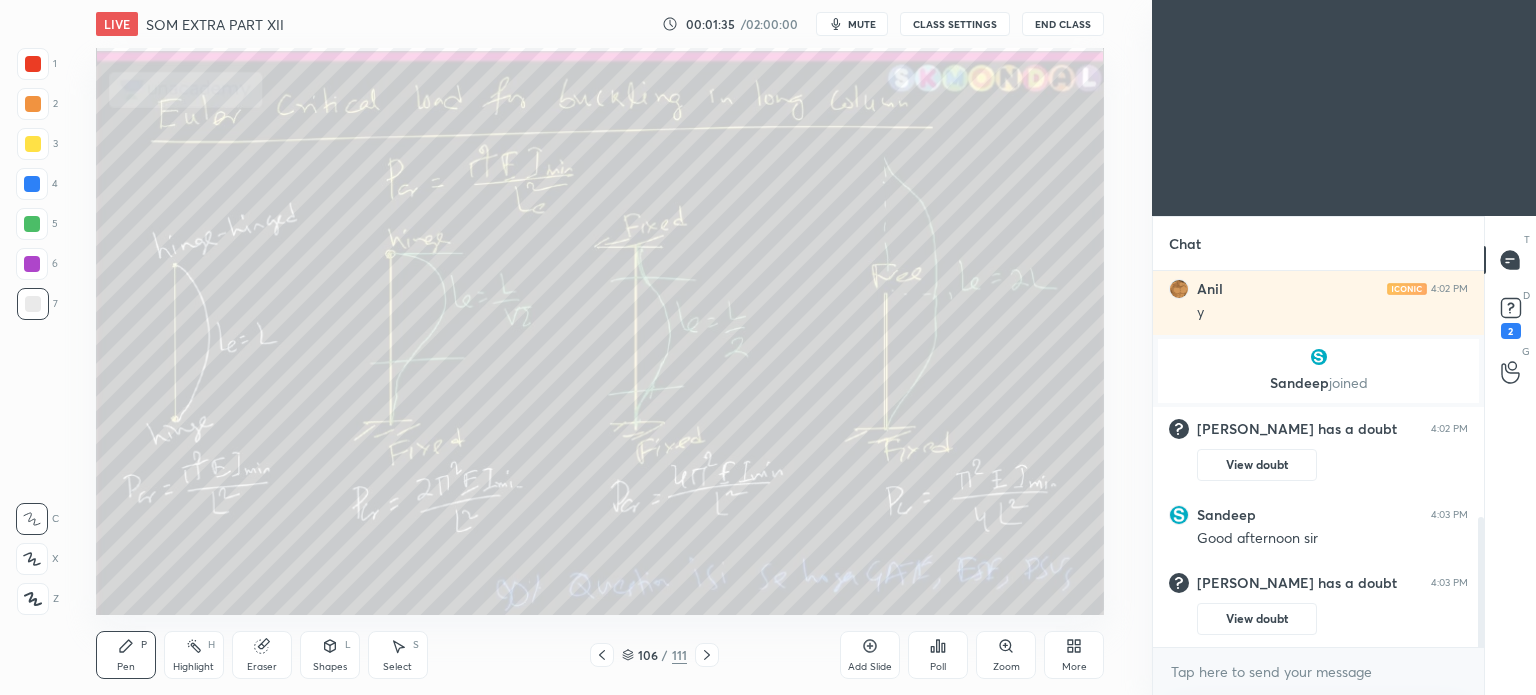 click 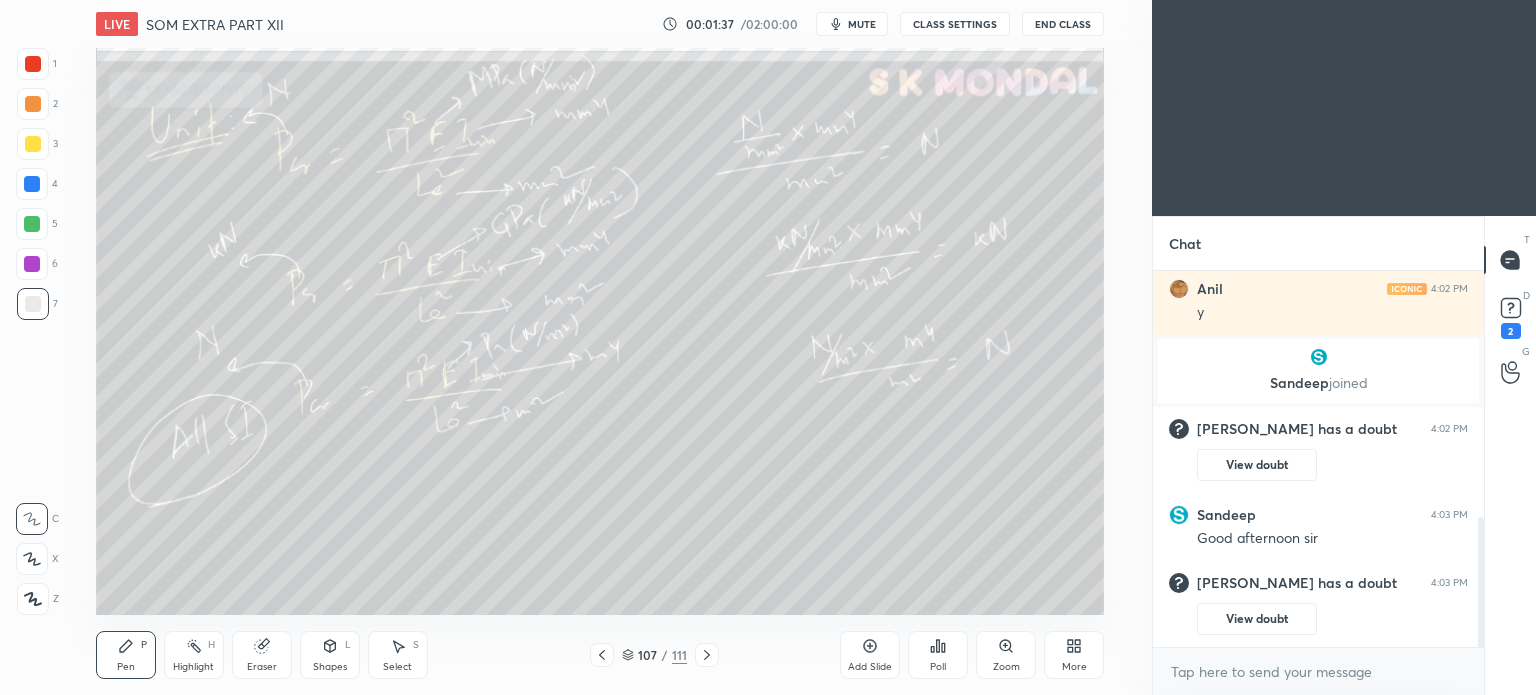 click 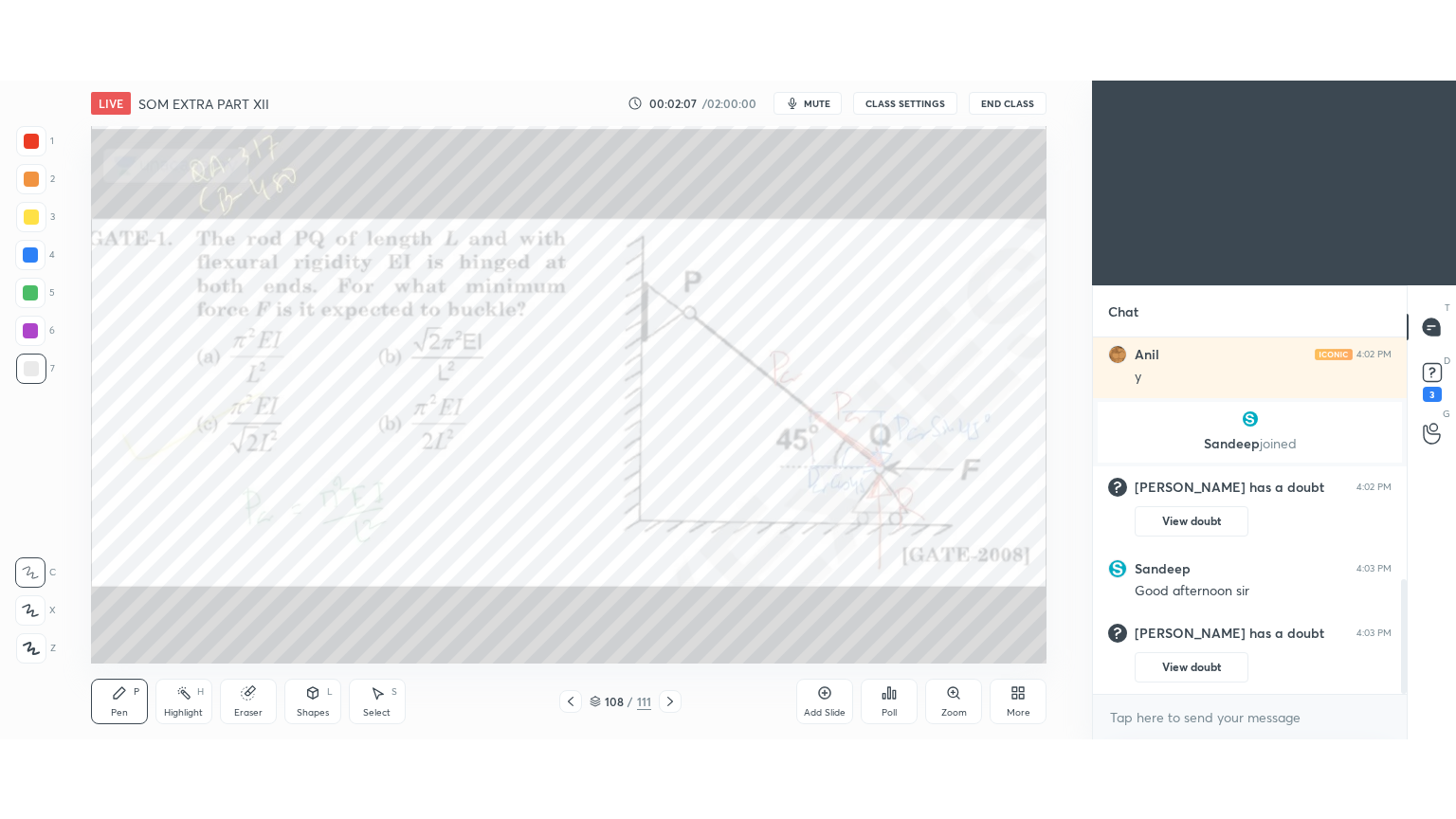 scroll, scrollTop: 755, scrollLeft: 0, axis: vertical 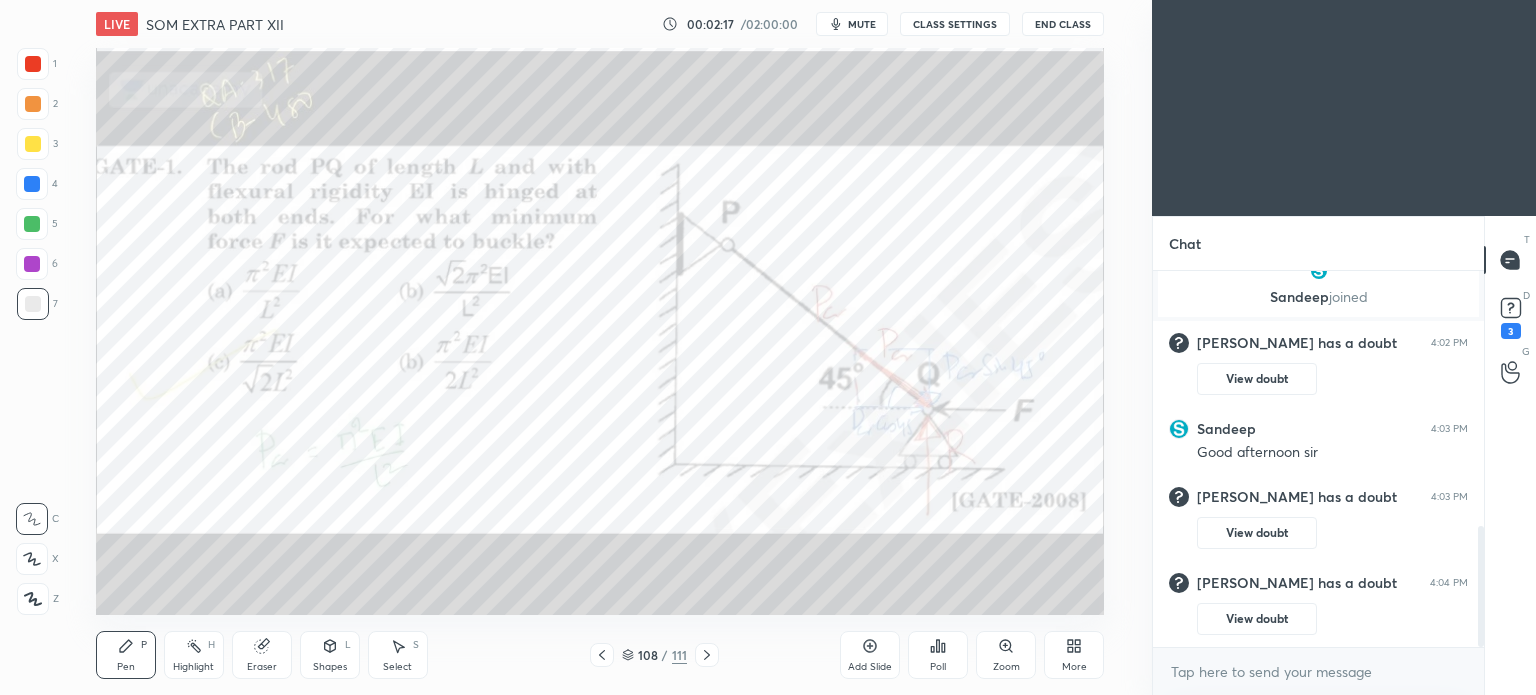 click 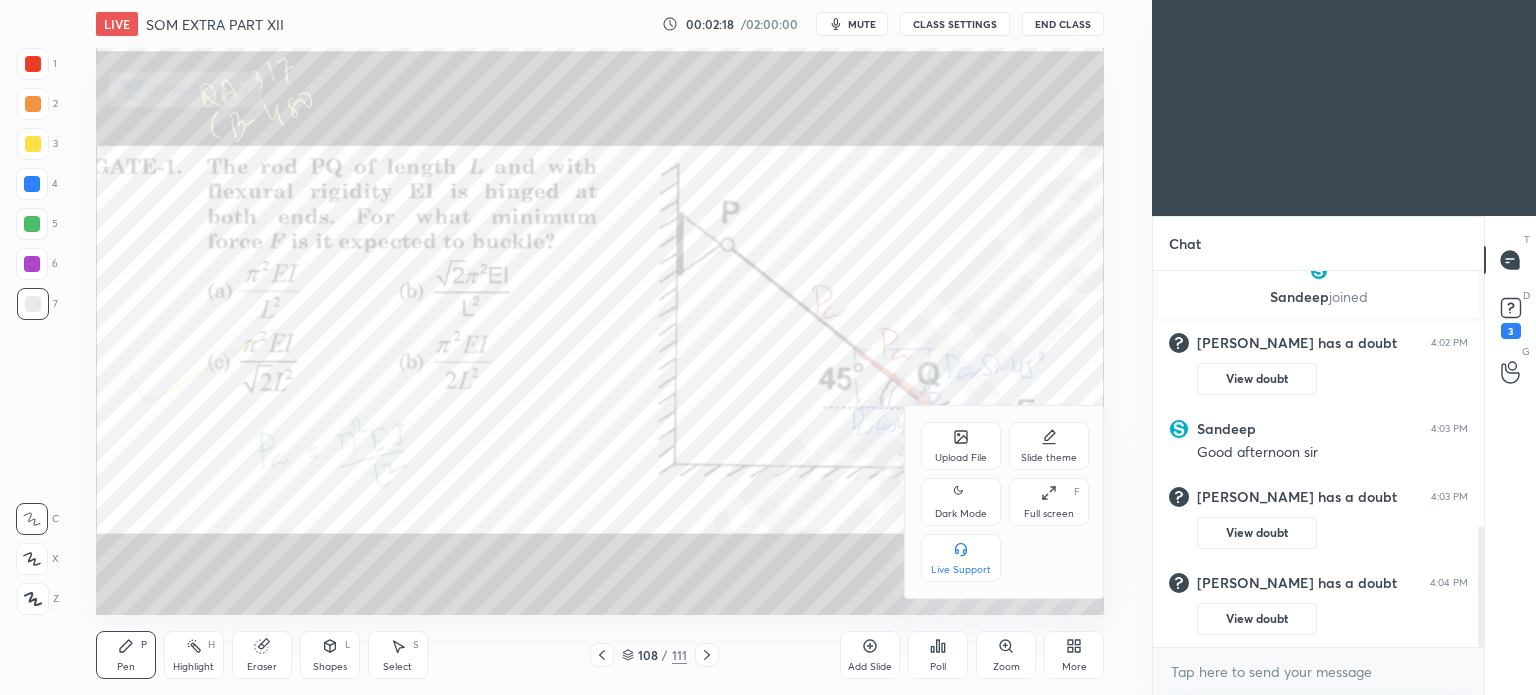click on "Full screen" at bounding box center [1049, 514] 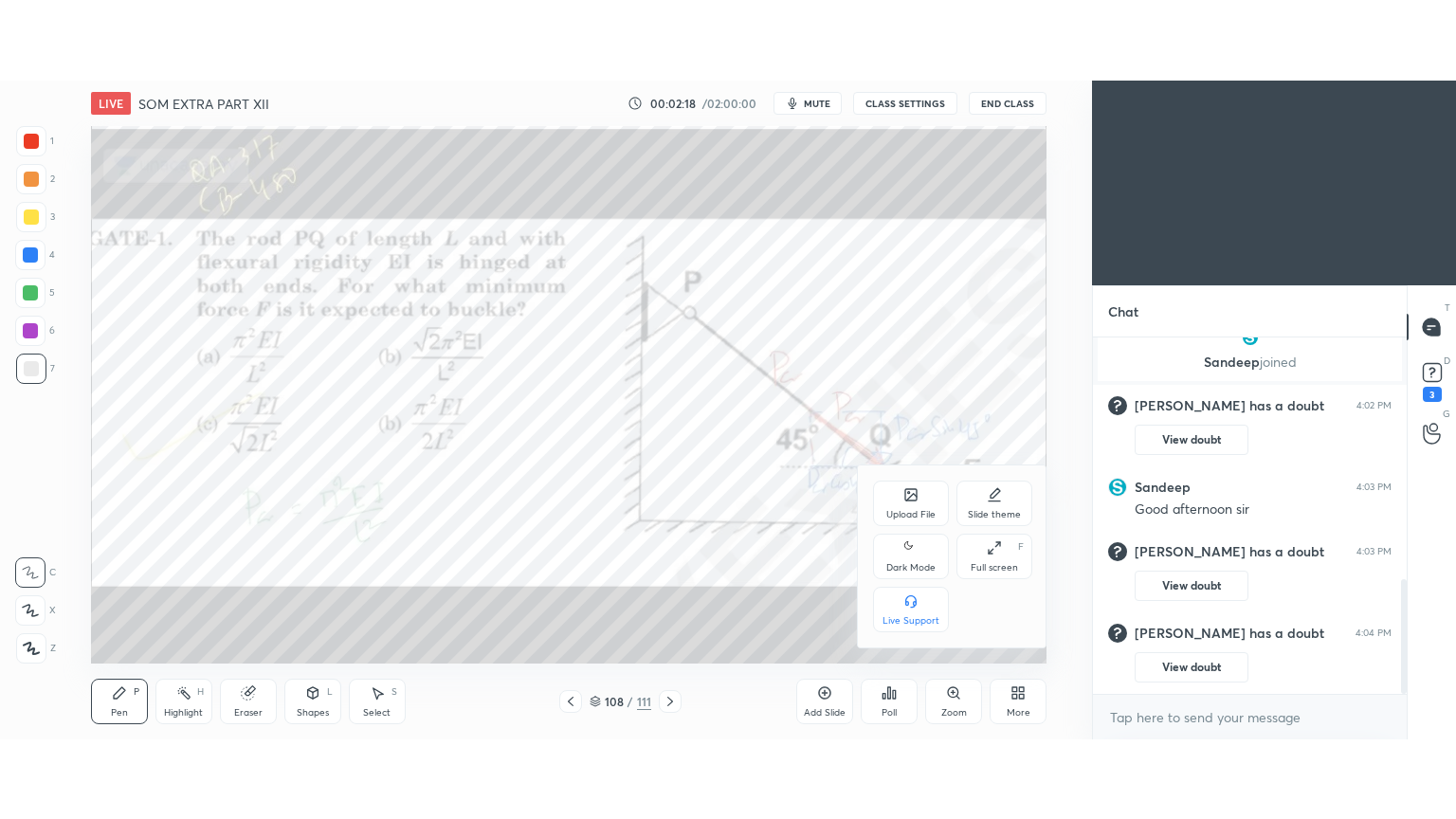 scroll, scrollTop: 94094, scrollLeft: 93776, axis: both 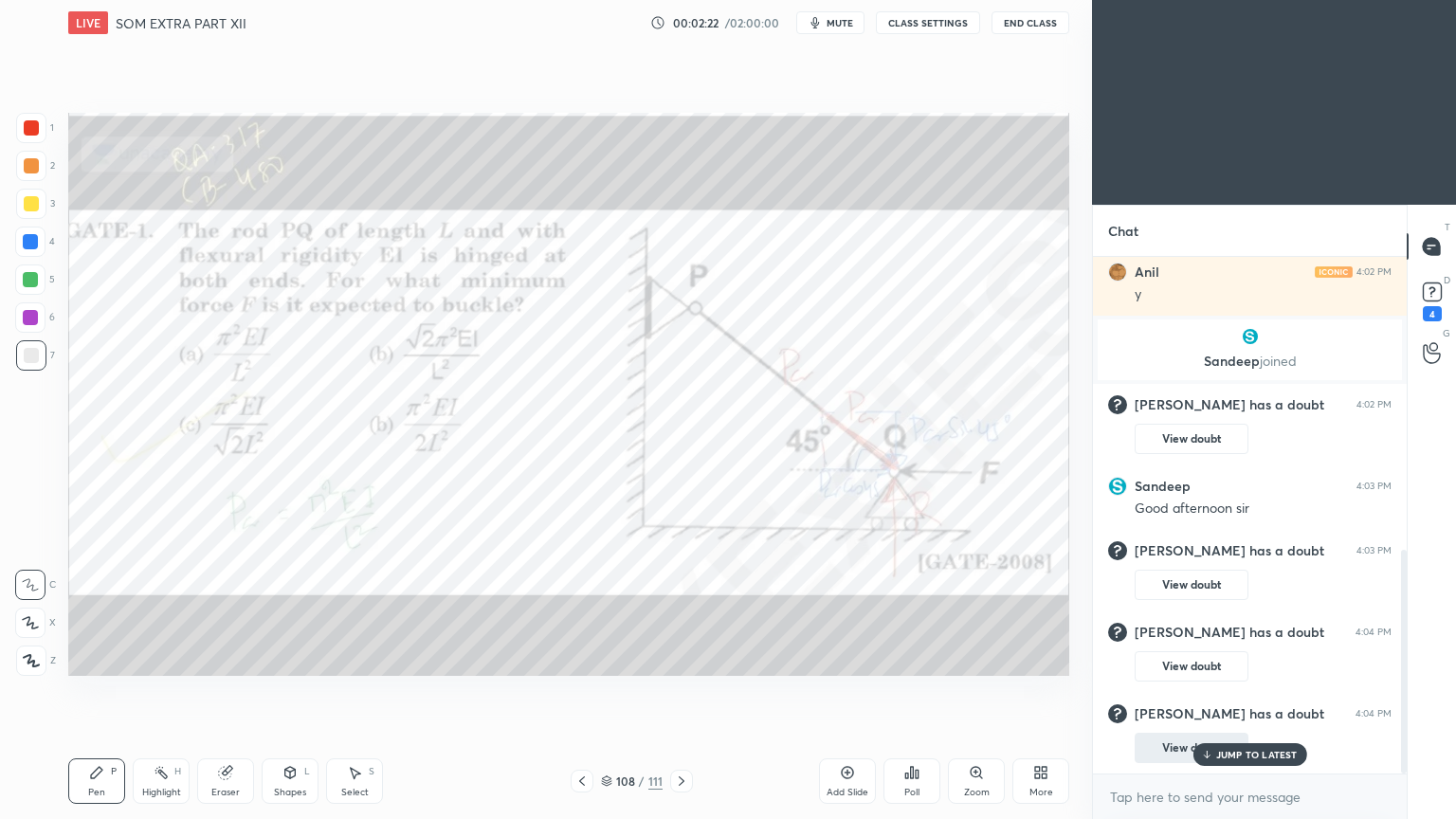 drag, startPoint x: 1238, startPoint y: 743, endPoint x: 1194, endPoint y: 743, distance: 44 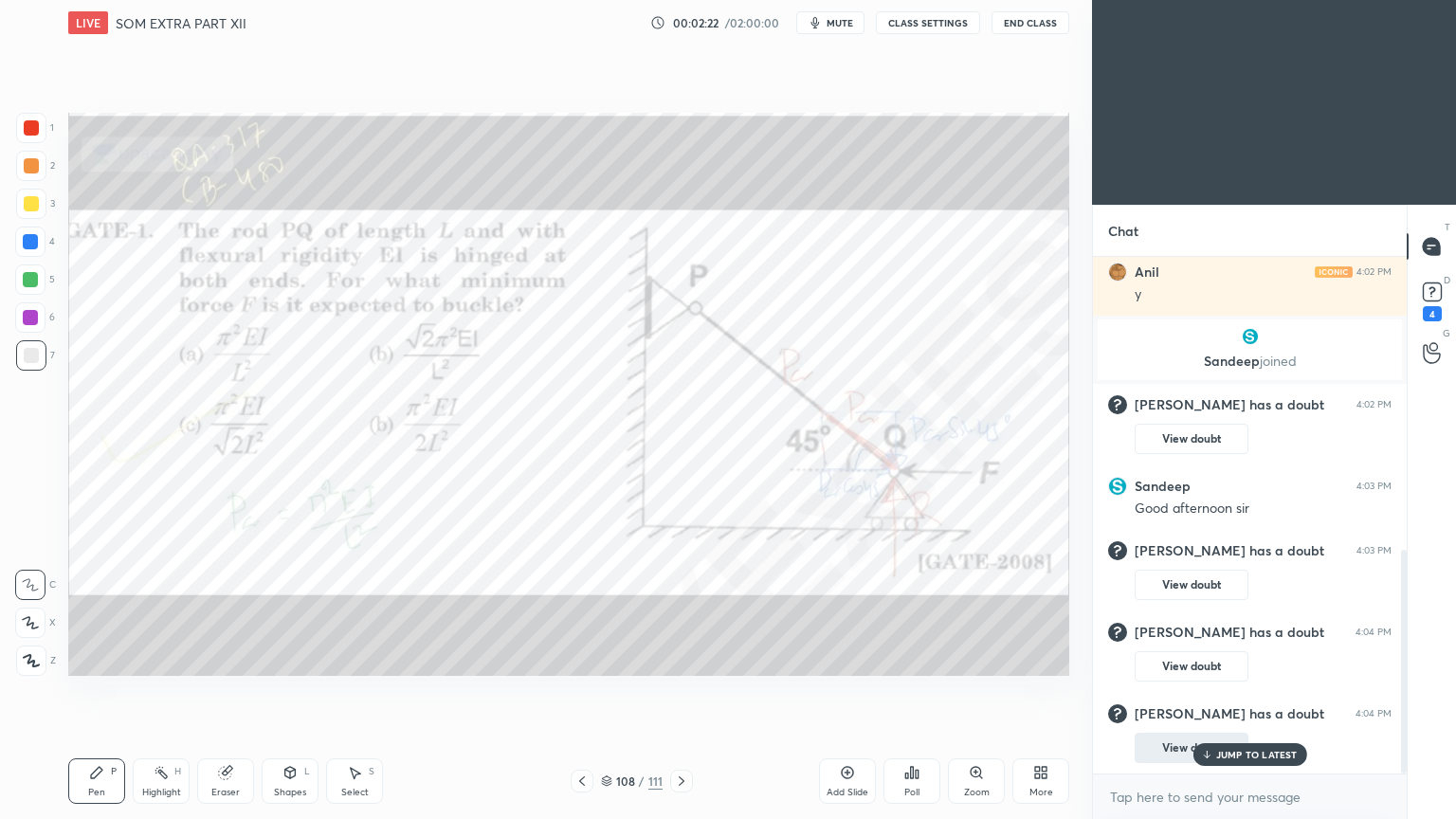 click on "JUMP TO LATEST" at bounding box center (1249, 755) 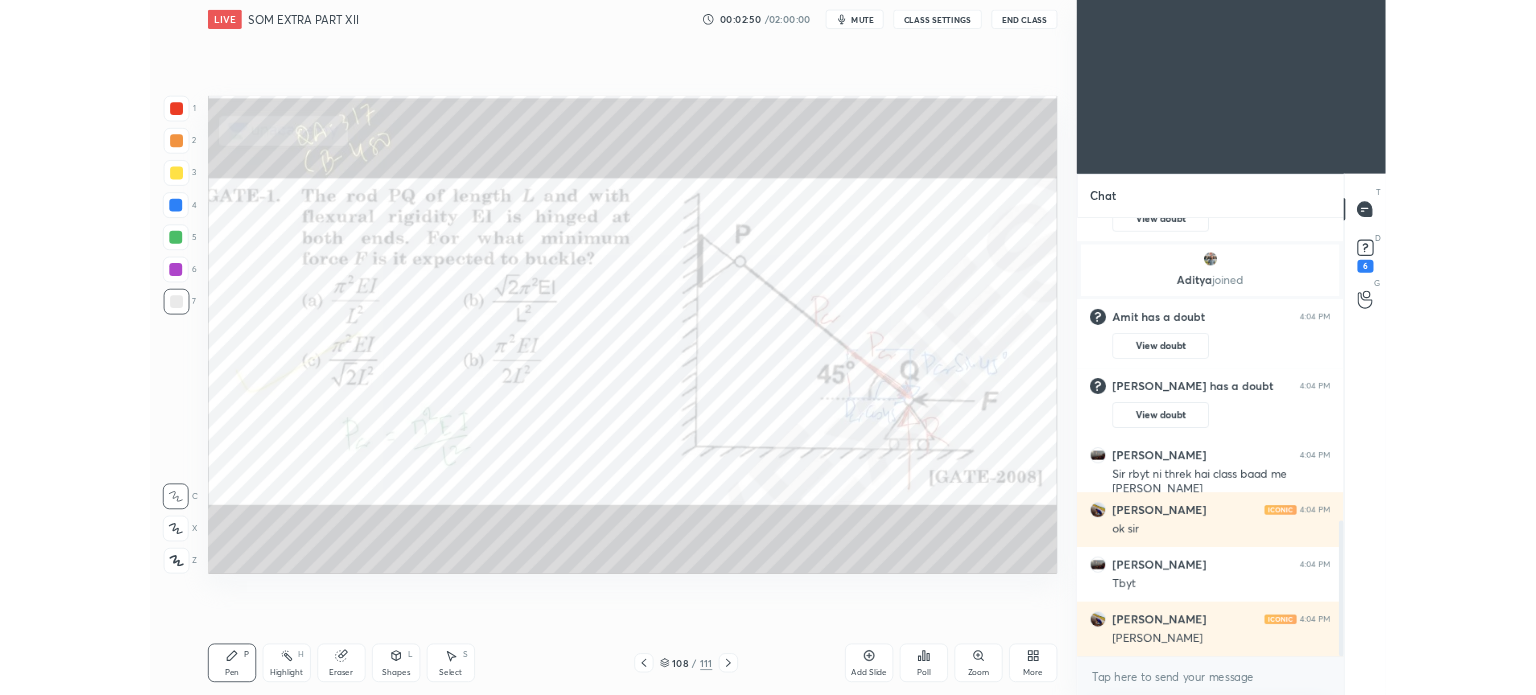 scroll, scrollTop: 1275, scrollLeft: 0, axis: vertical 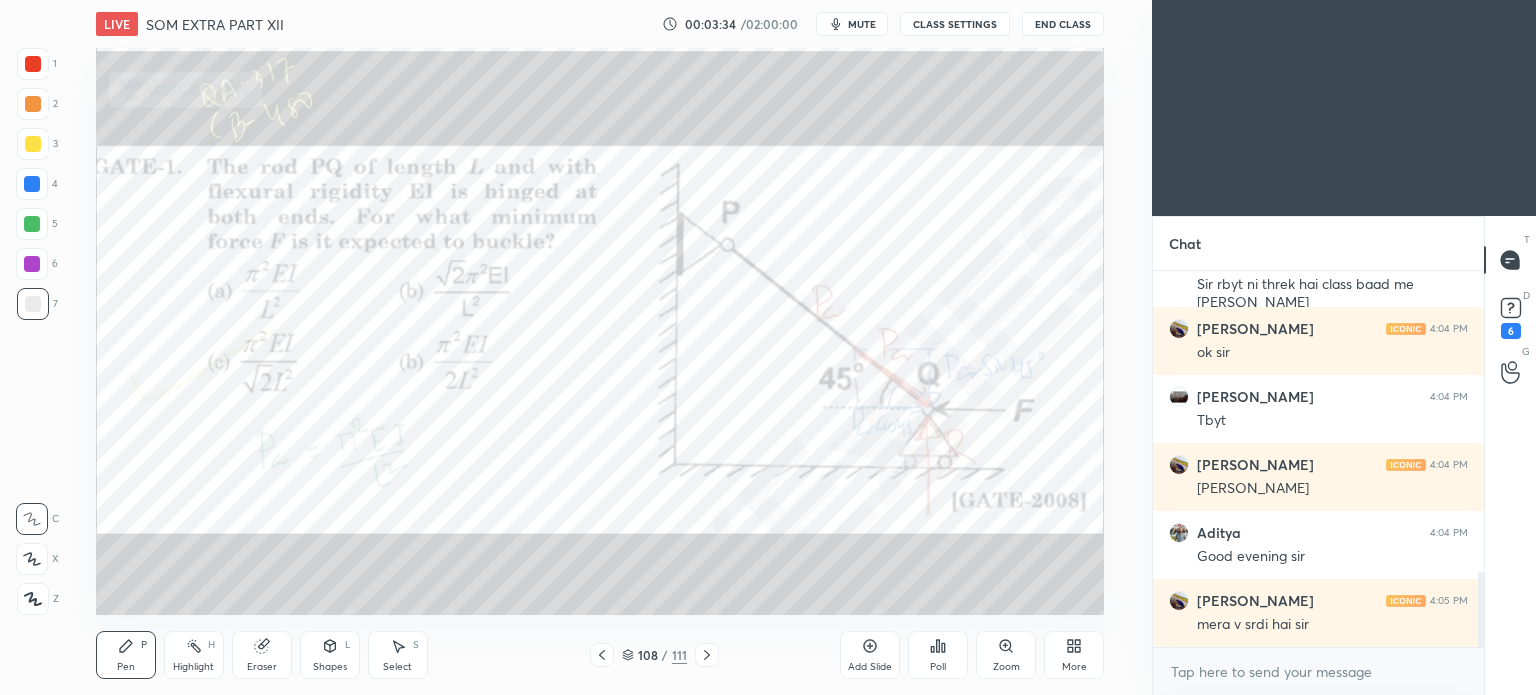 click 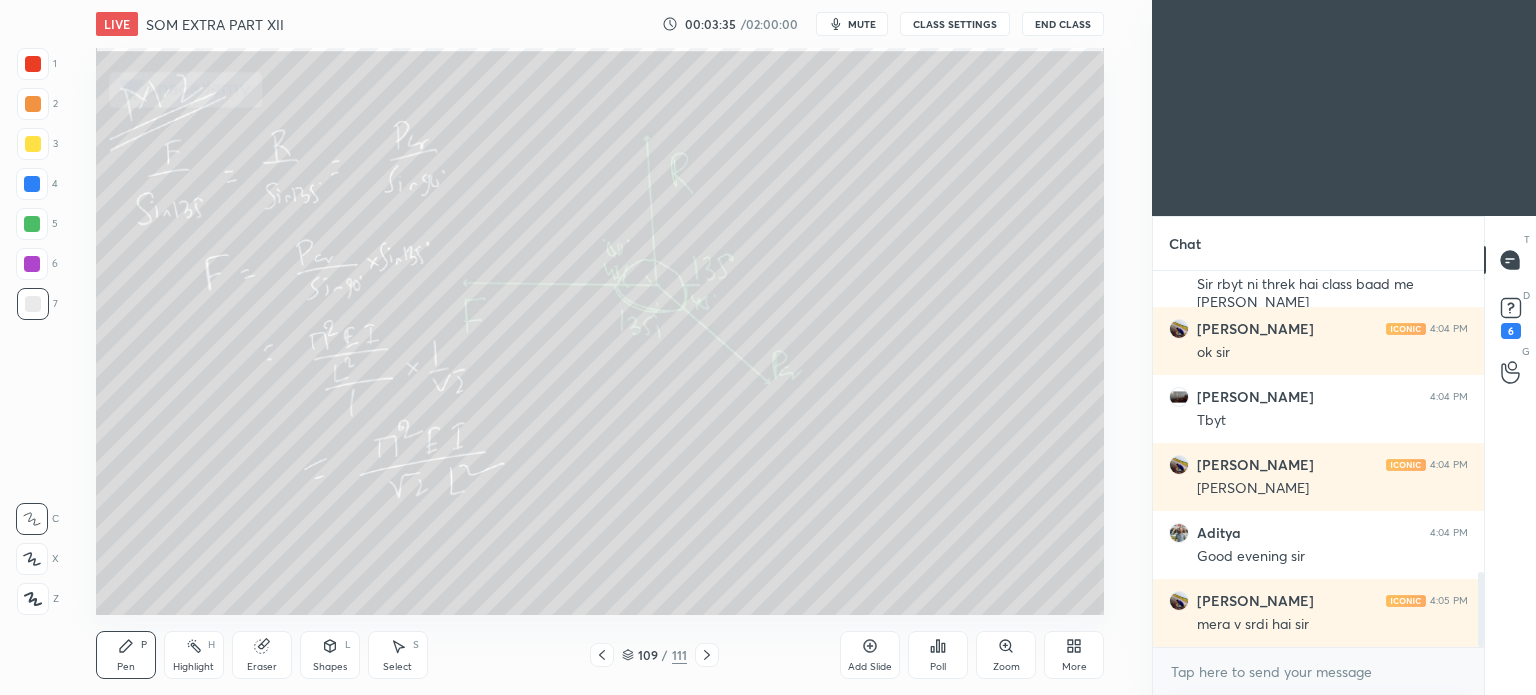 click 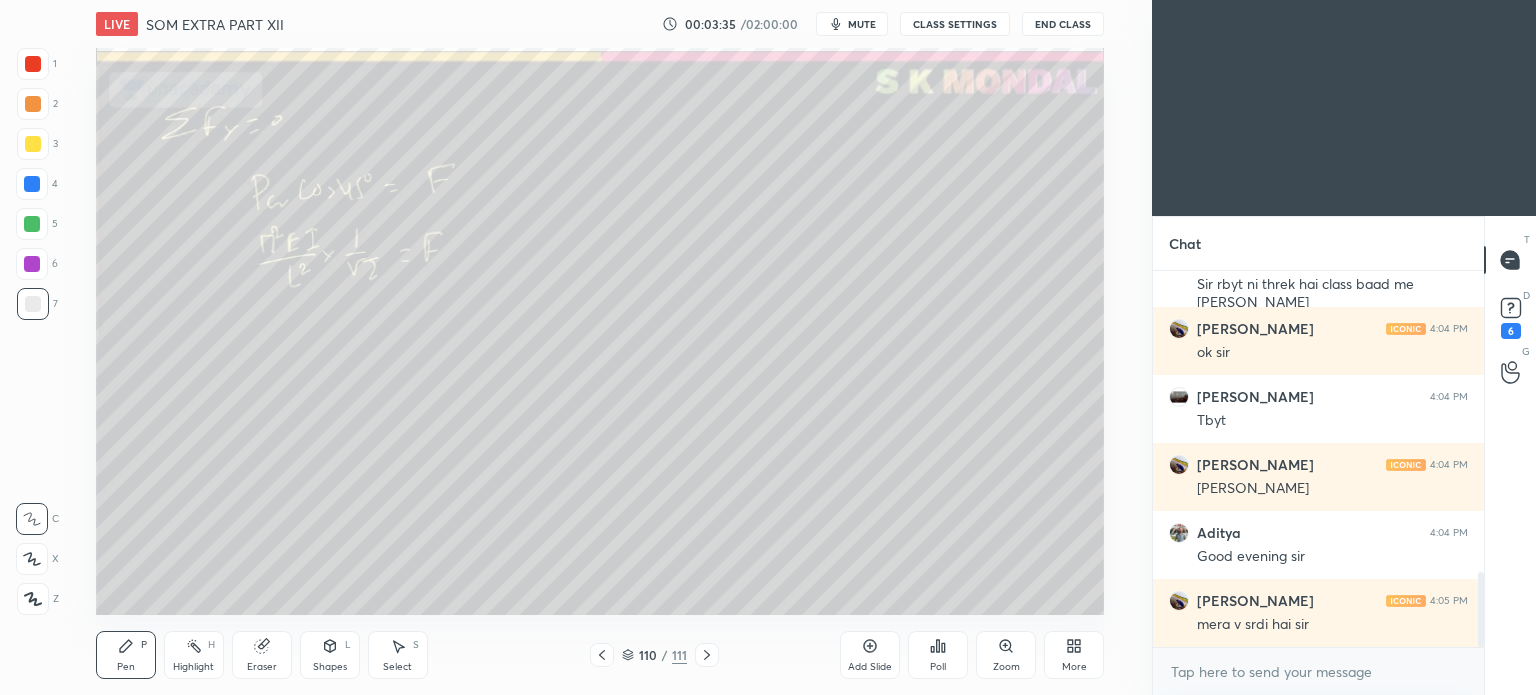 click 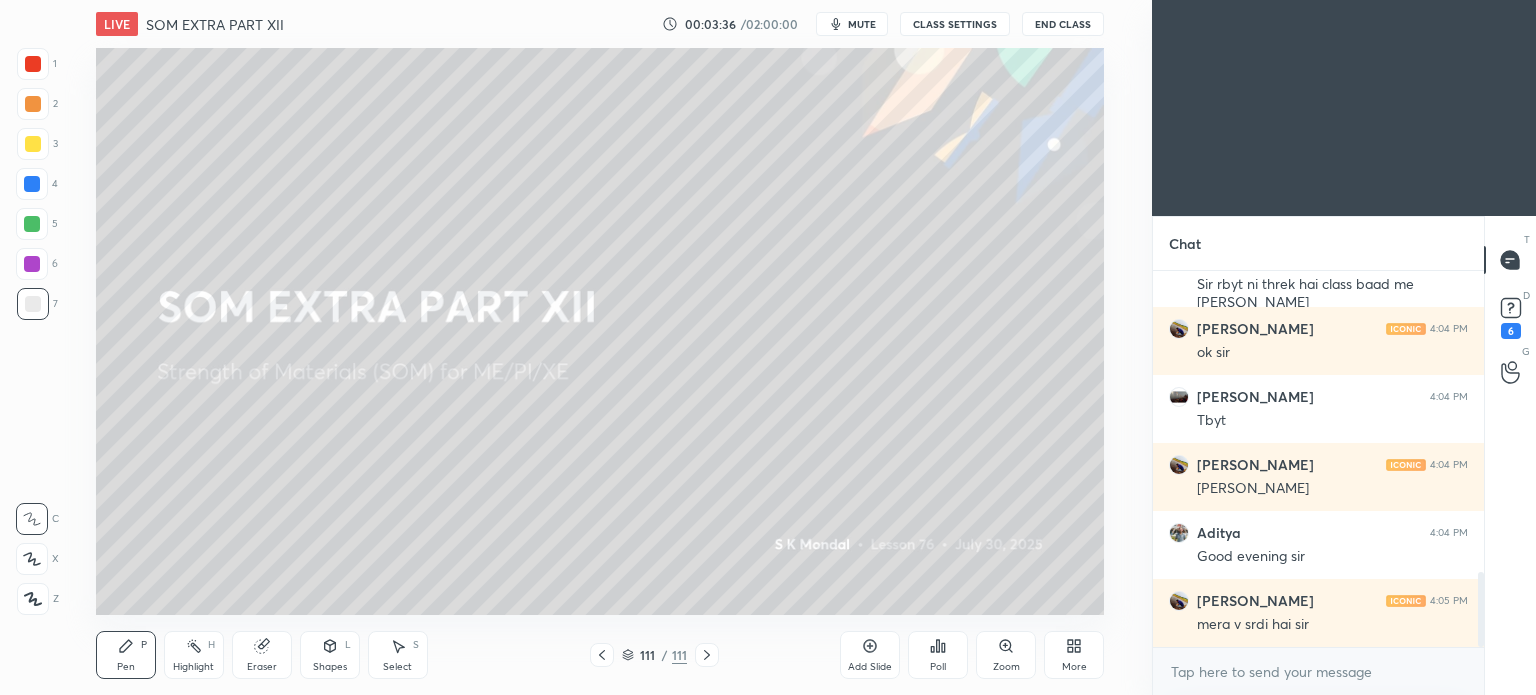 click 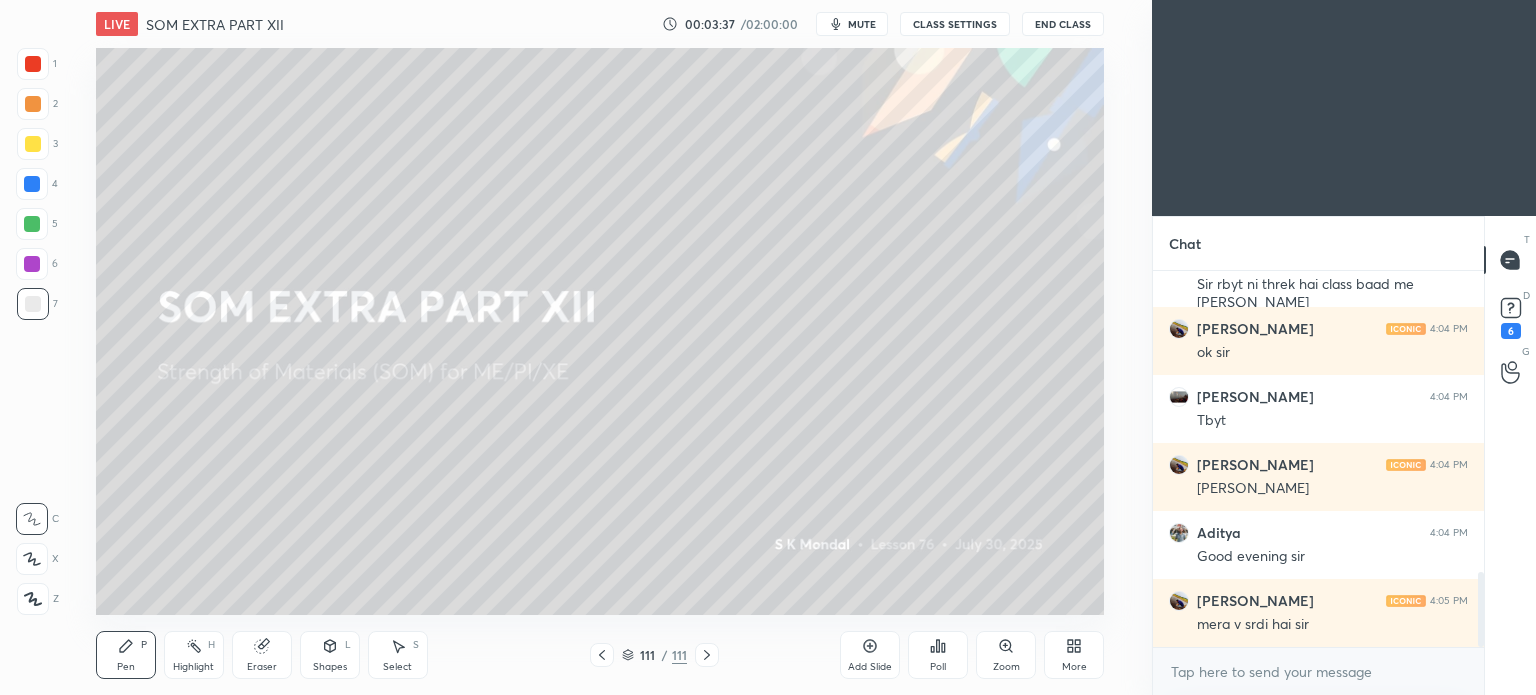 click 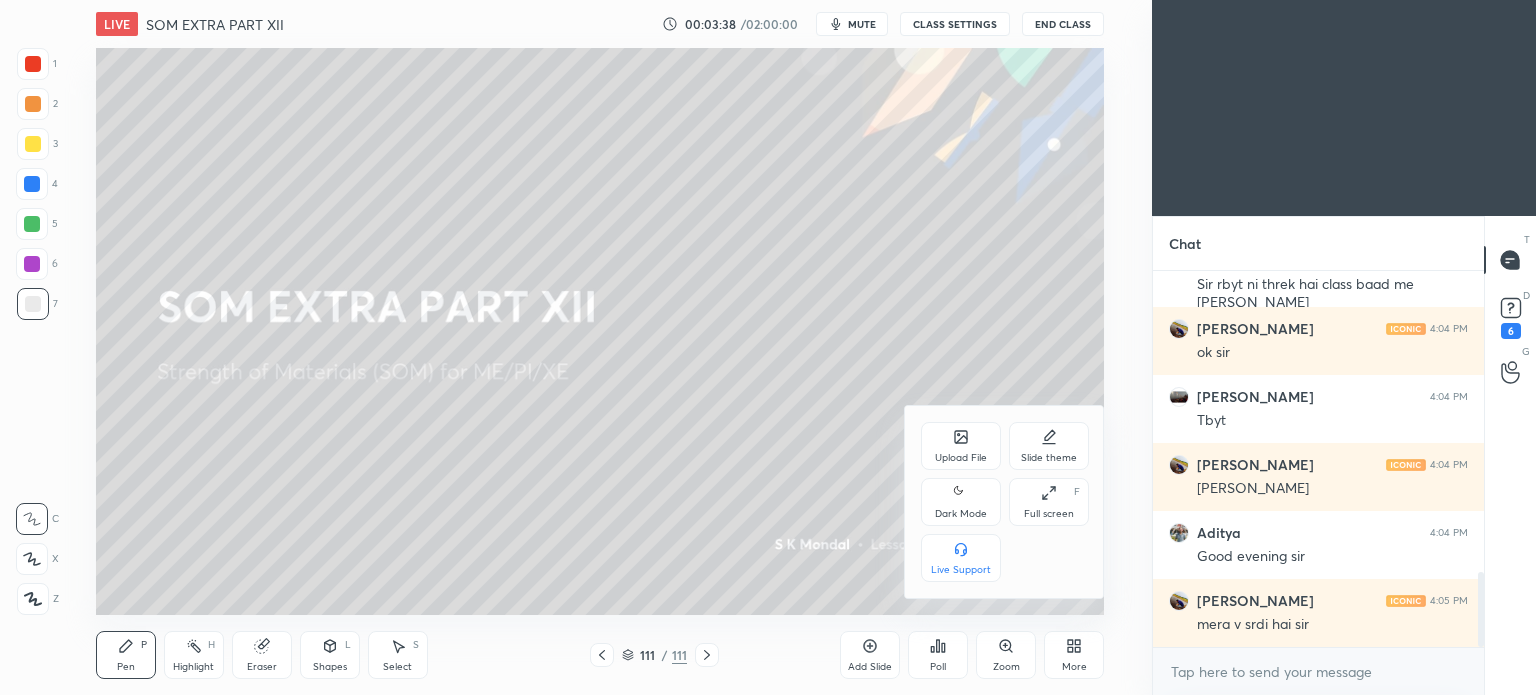 click on "Upload File" at bounding box center [961, 458] 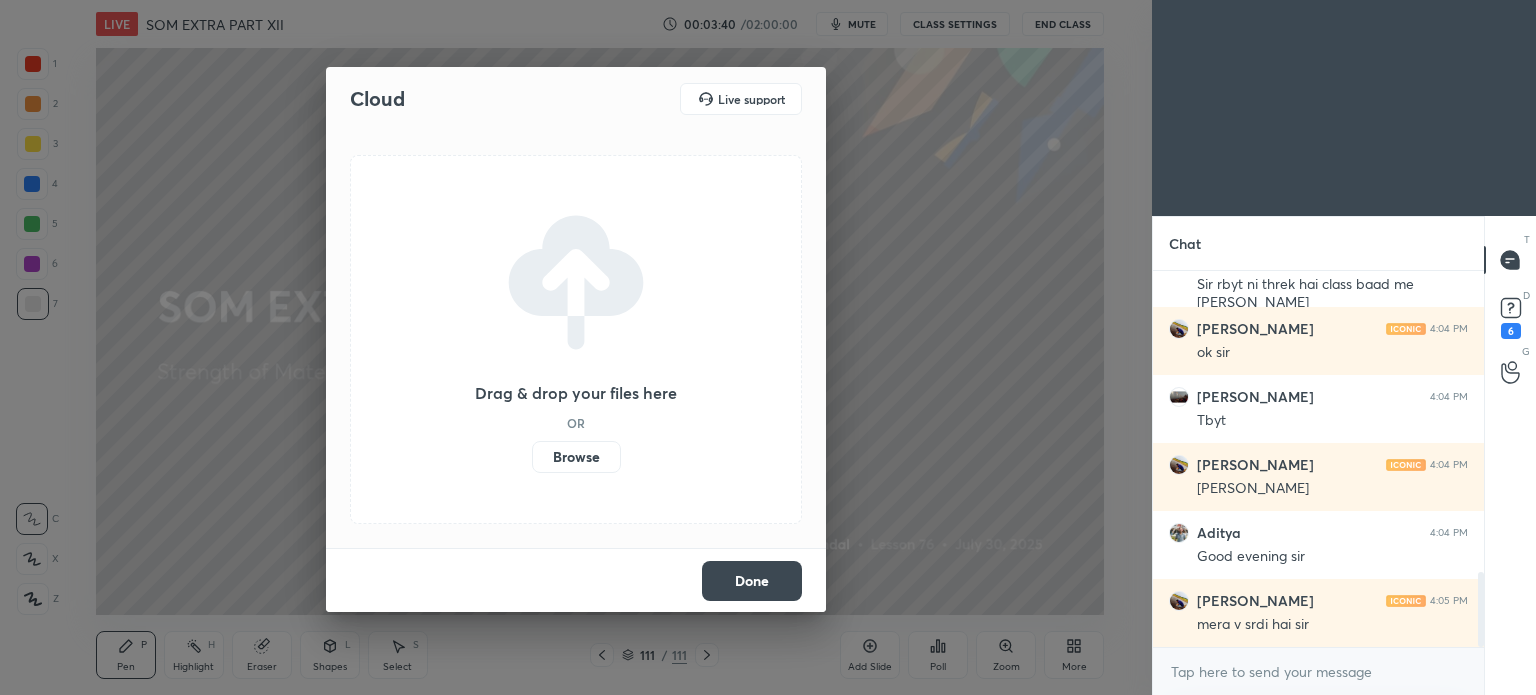 click on "Browse" at bounding box center (576, 457) 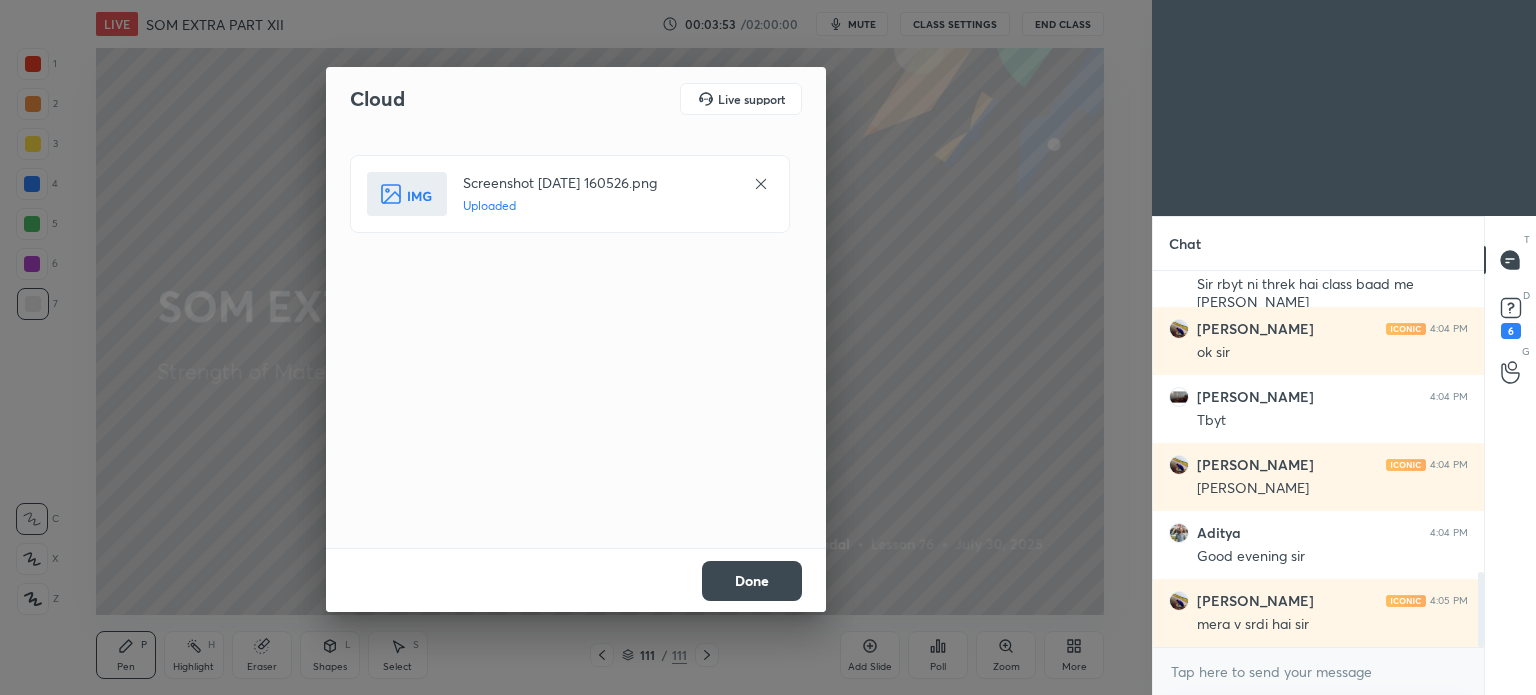 click on "Done" at bounding box center [752, 581] 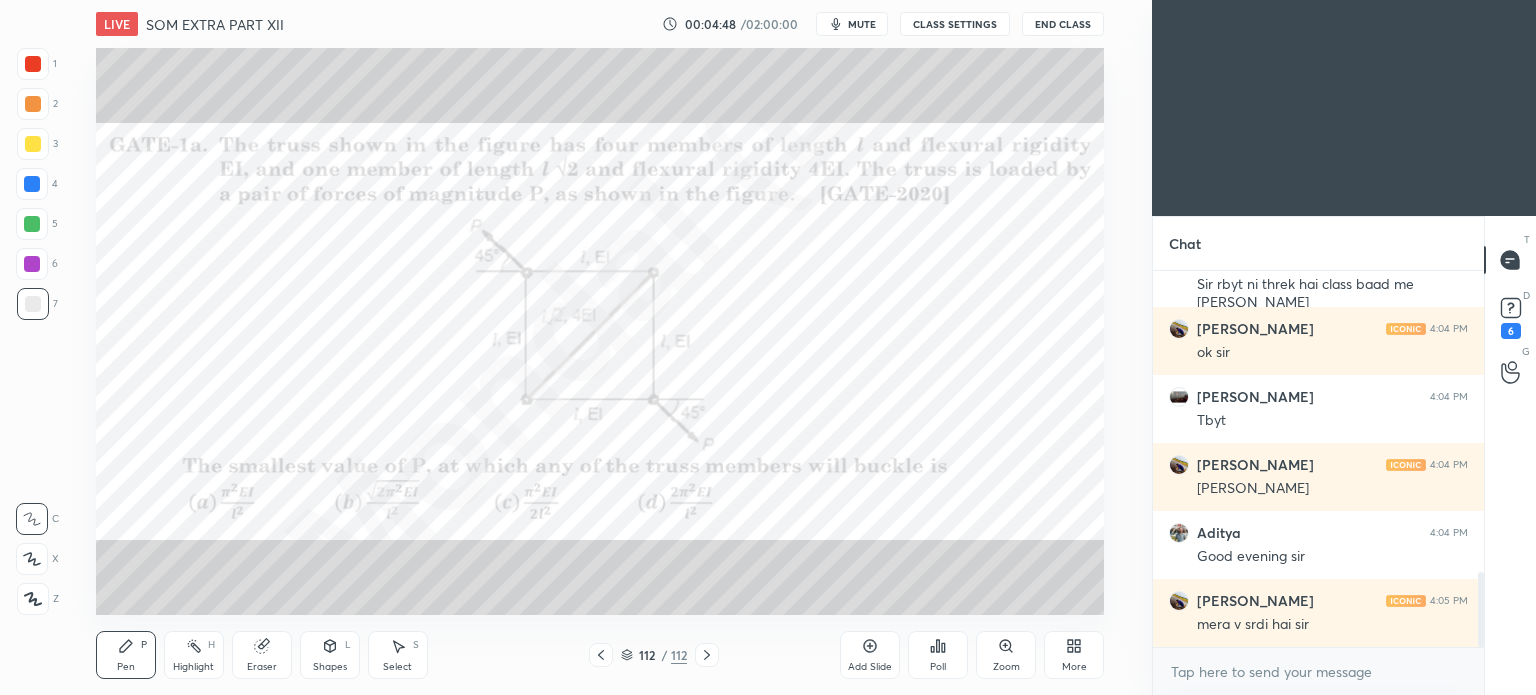 click on "More" at bounding box center (1074, 655) 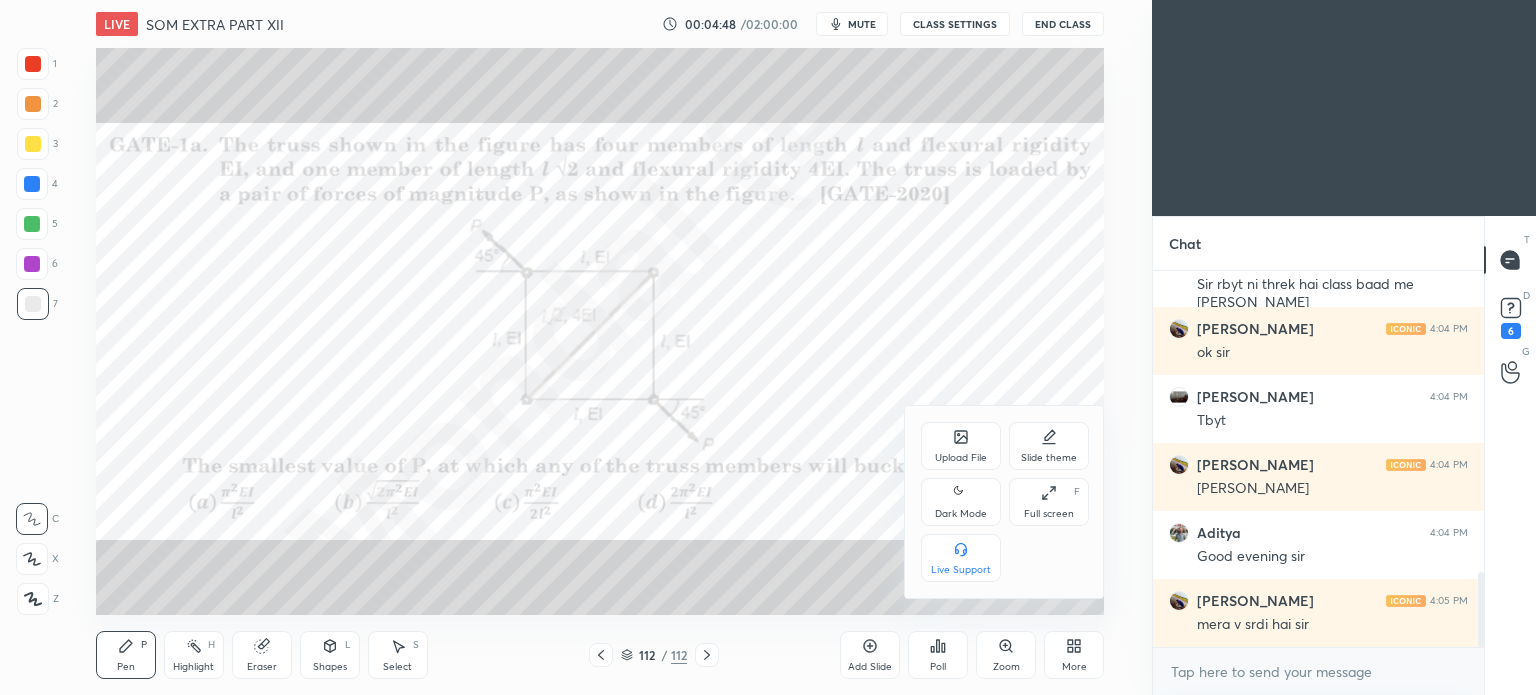 click on "Upload File" at bounding box center (961, 458) 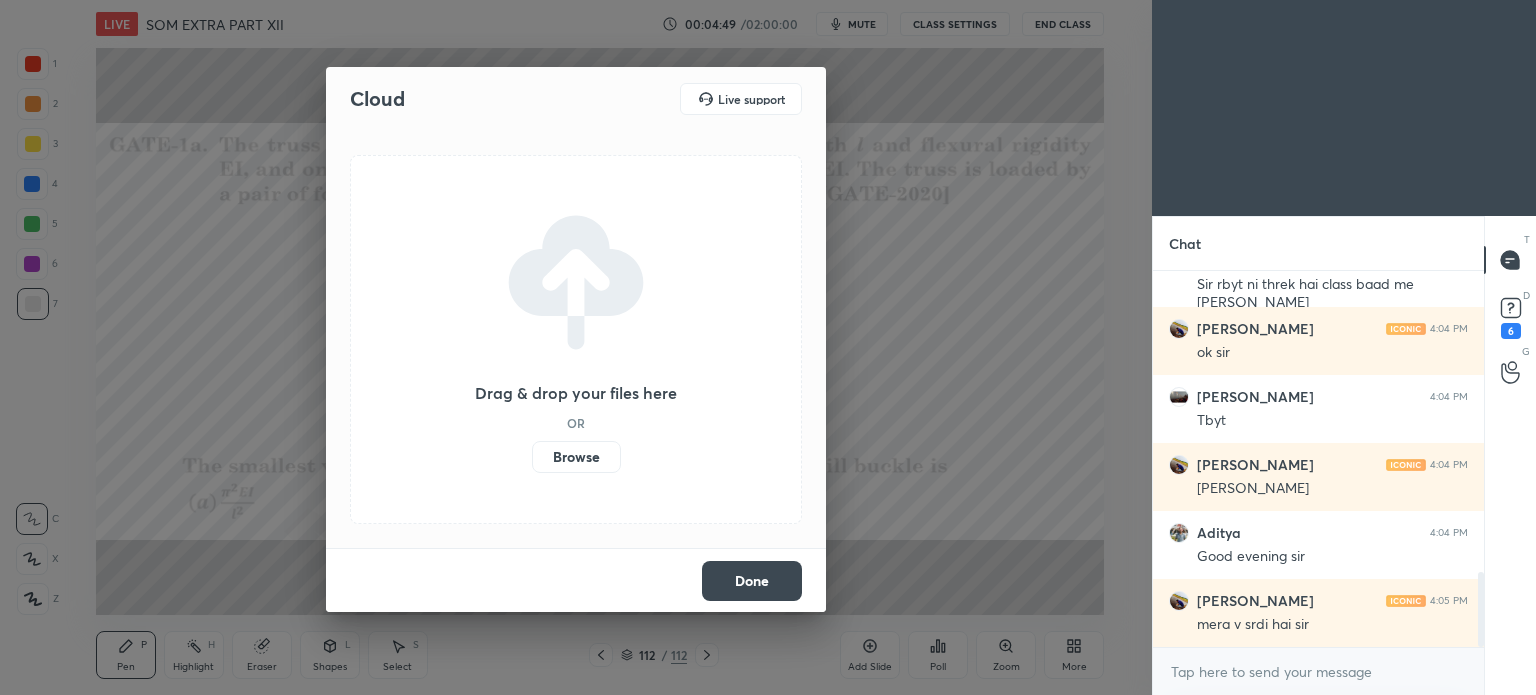 click on "Browse" at bounding box center [576, 457] 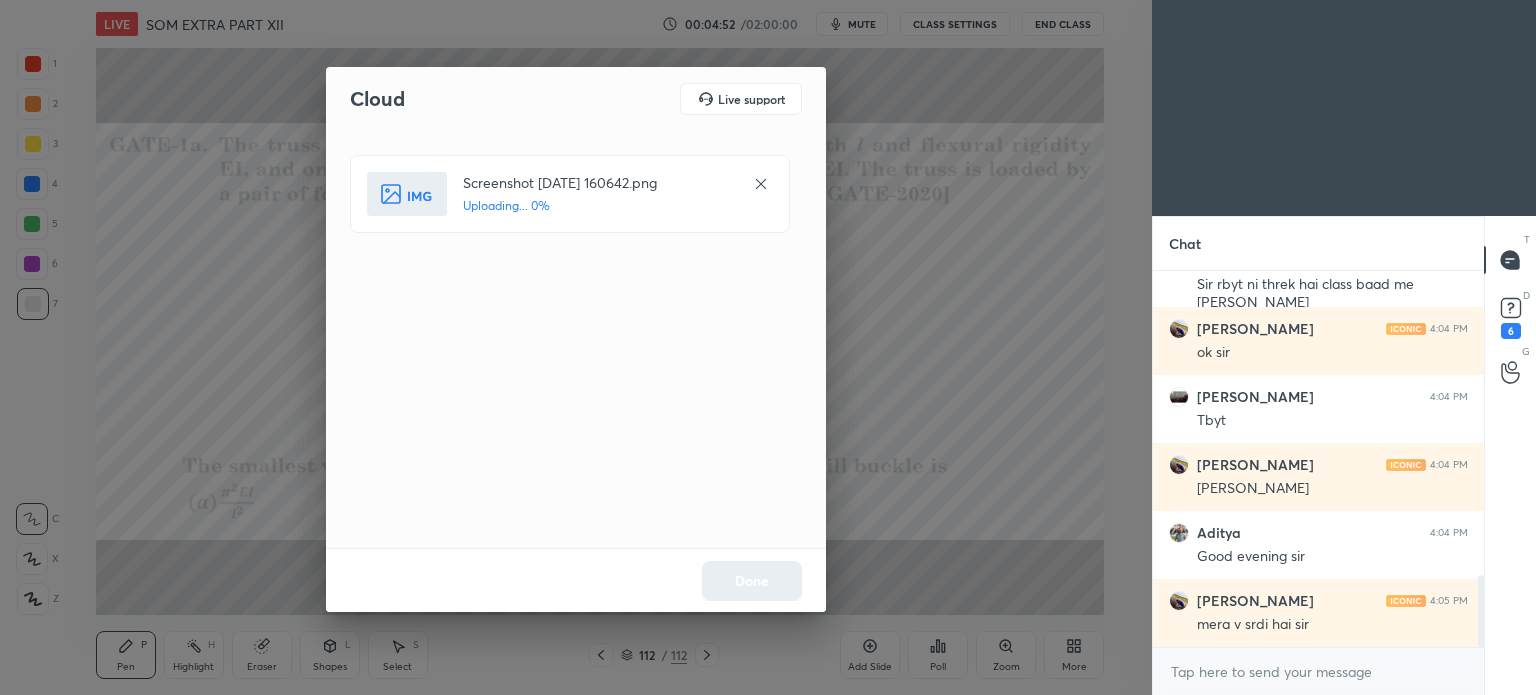 scroll, scrollTop: 1598, scrollLeft: 0, axis: vertical 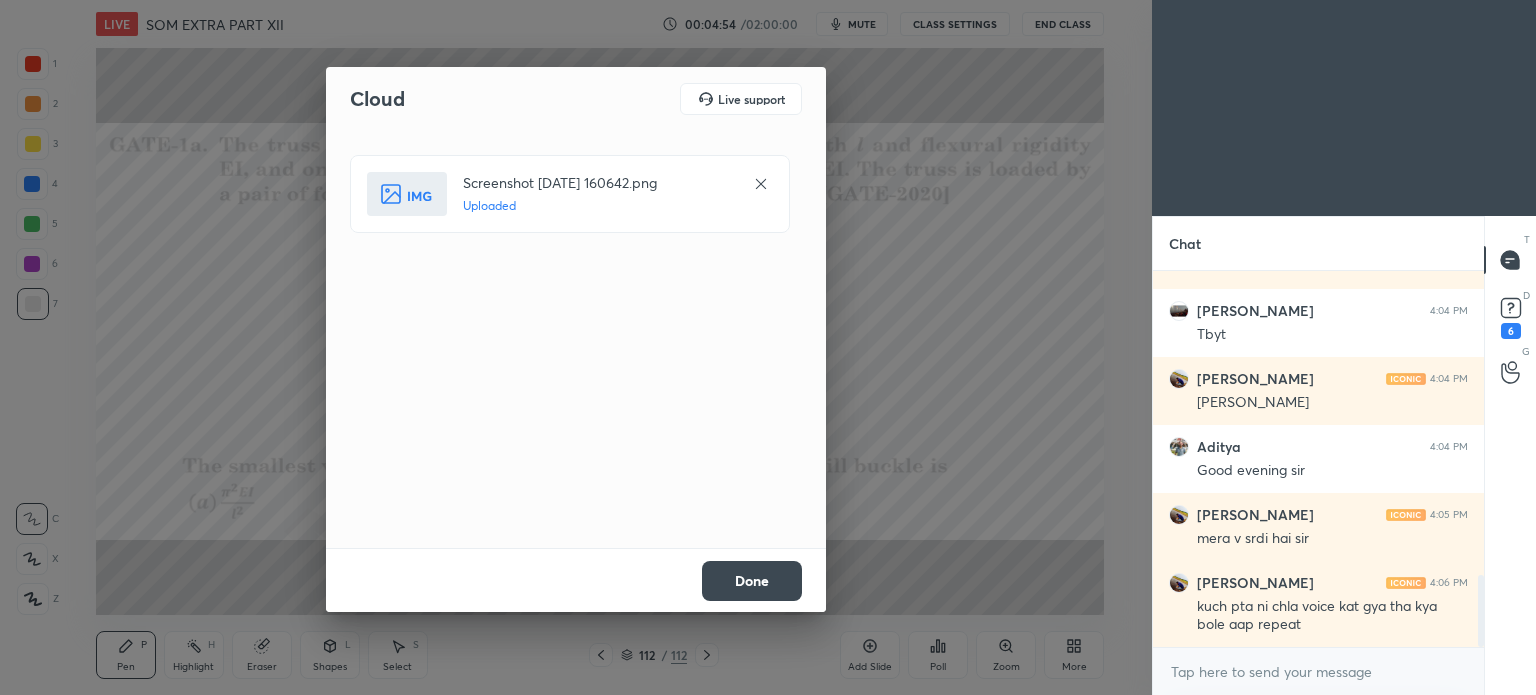 click on "Done" at bounding box center [752, 581] 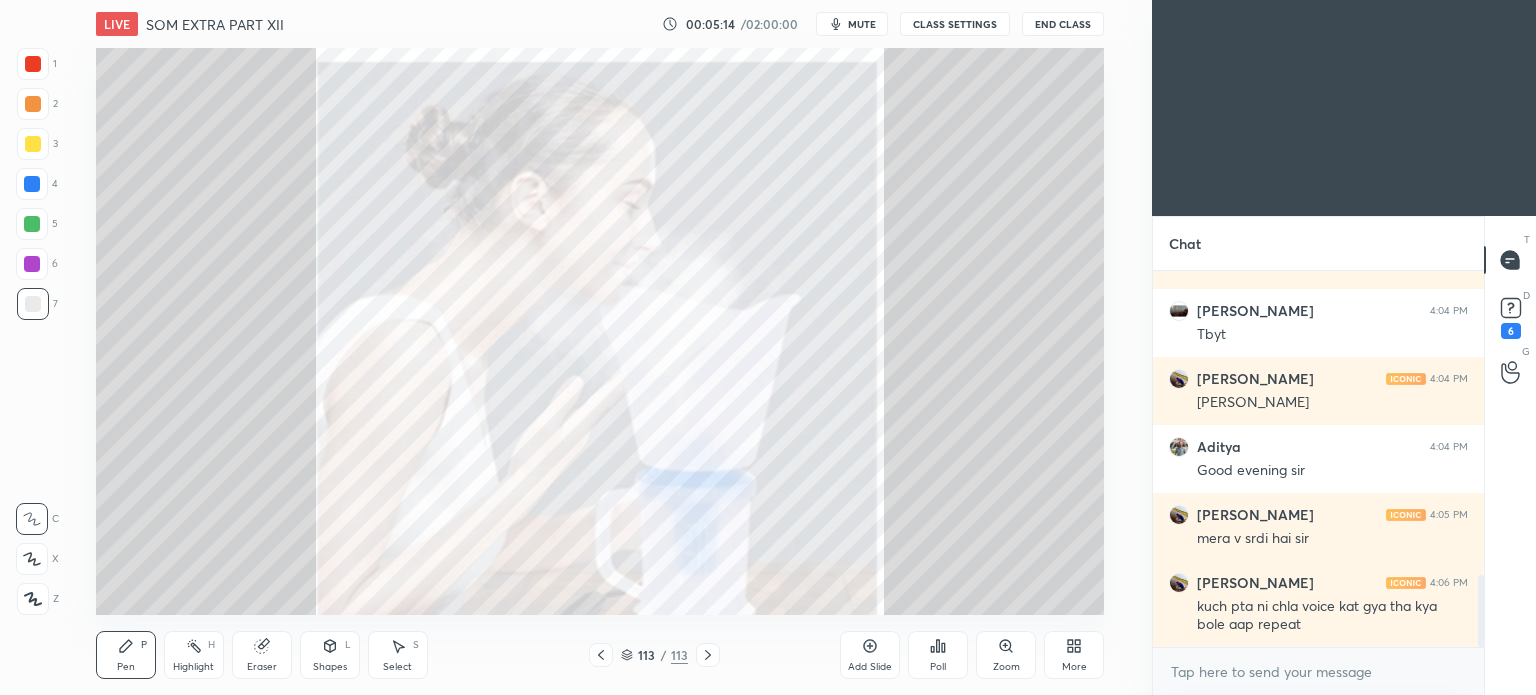 scroll, scrollTop: 1666, scrollLeft: 0, axis: vertical 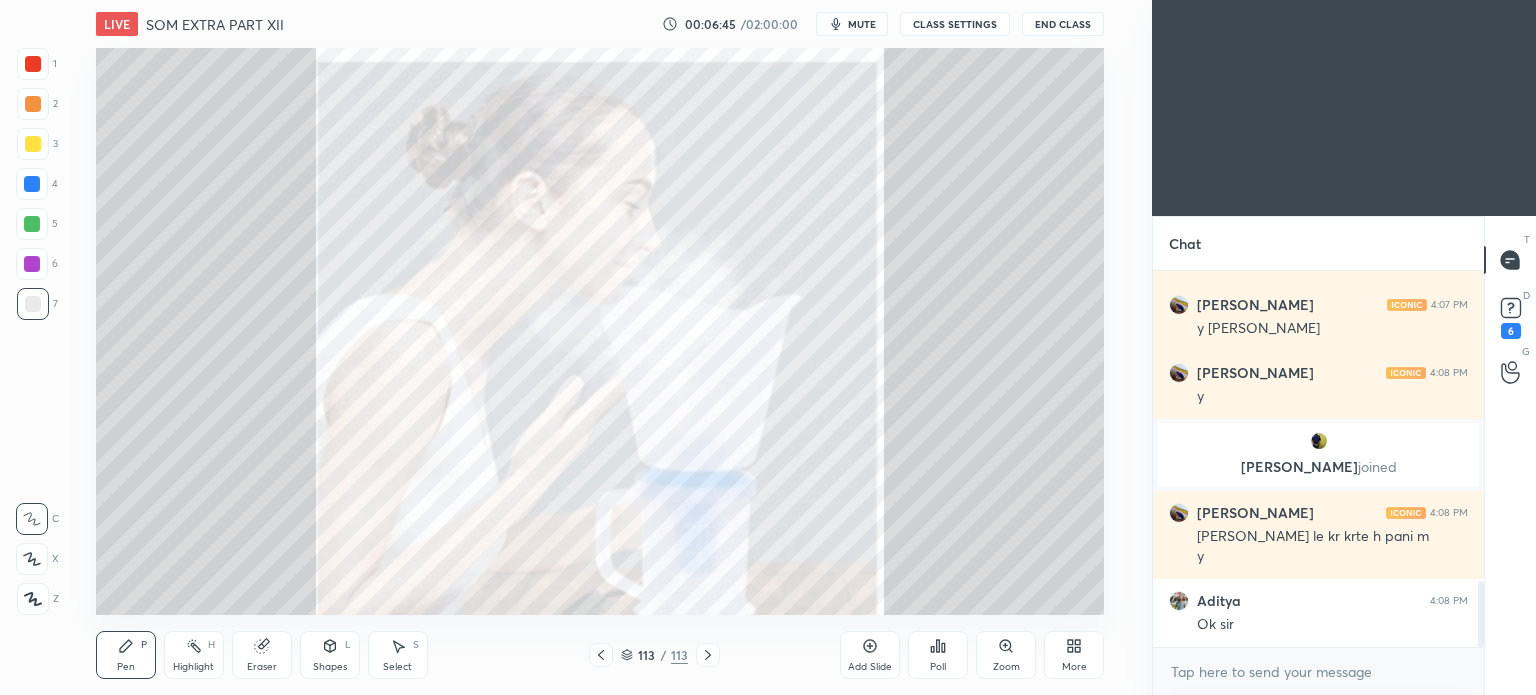 click 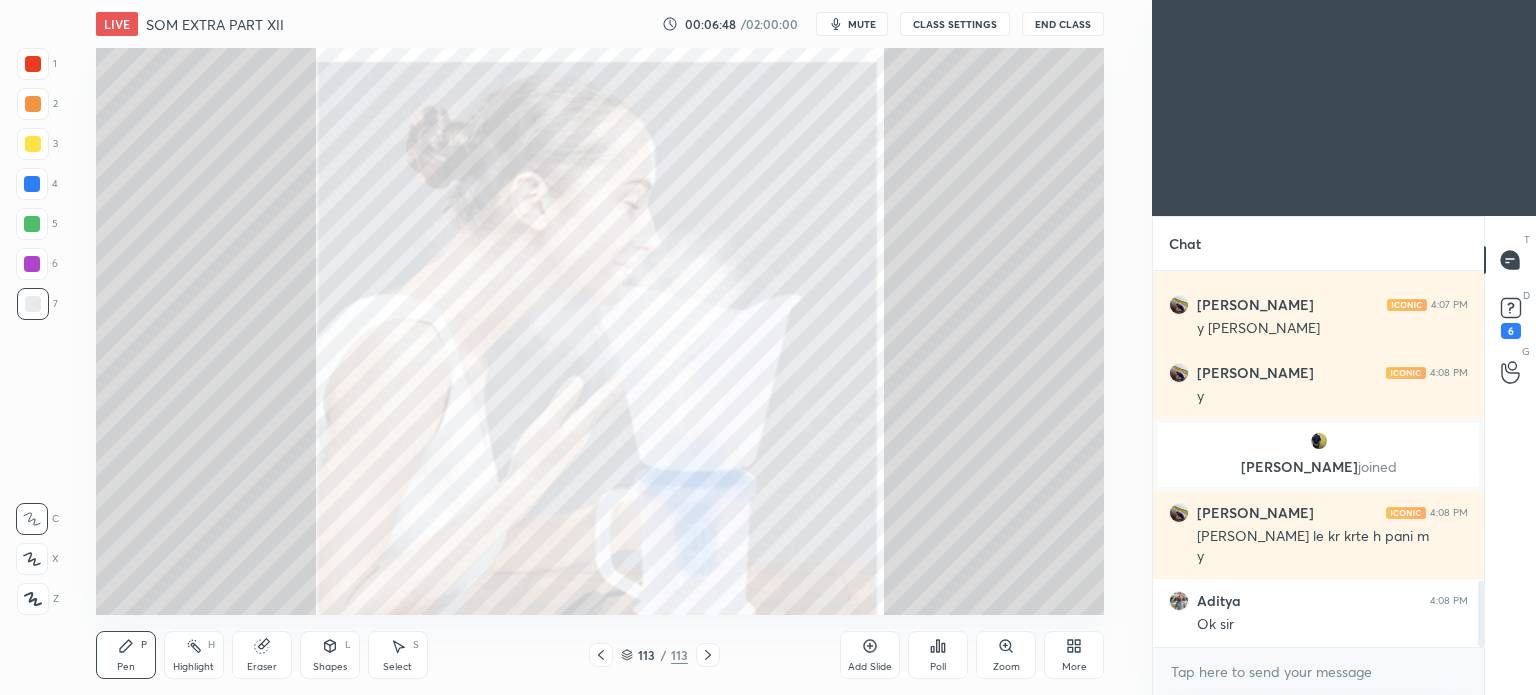click on "More" at bounding box center (1074, 655) 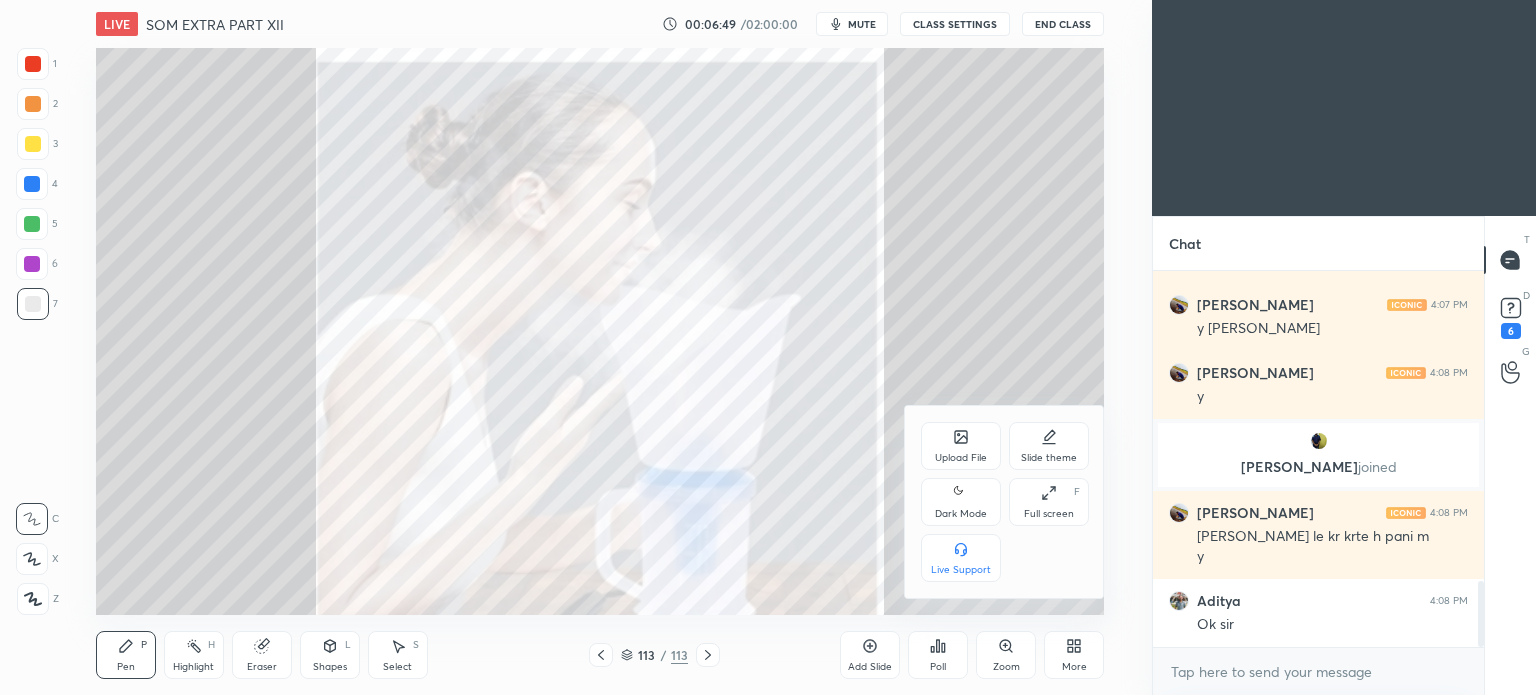 click 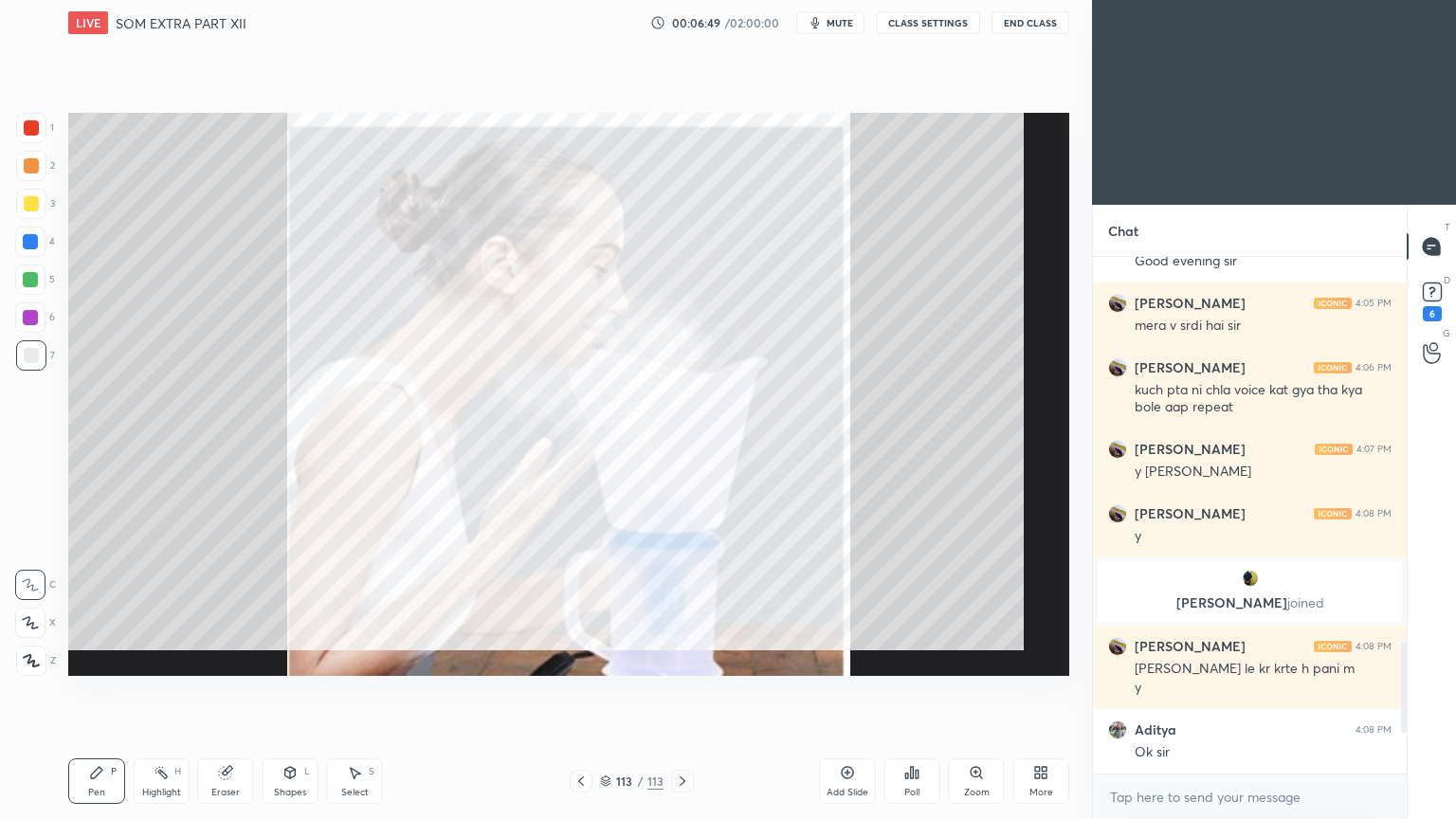 scroll, scrollTop: 94094, scrollLeft: 93776, axis: both 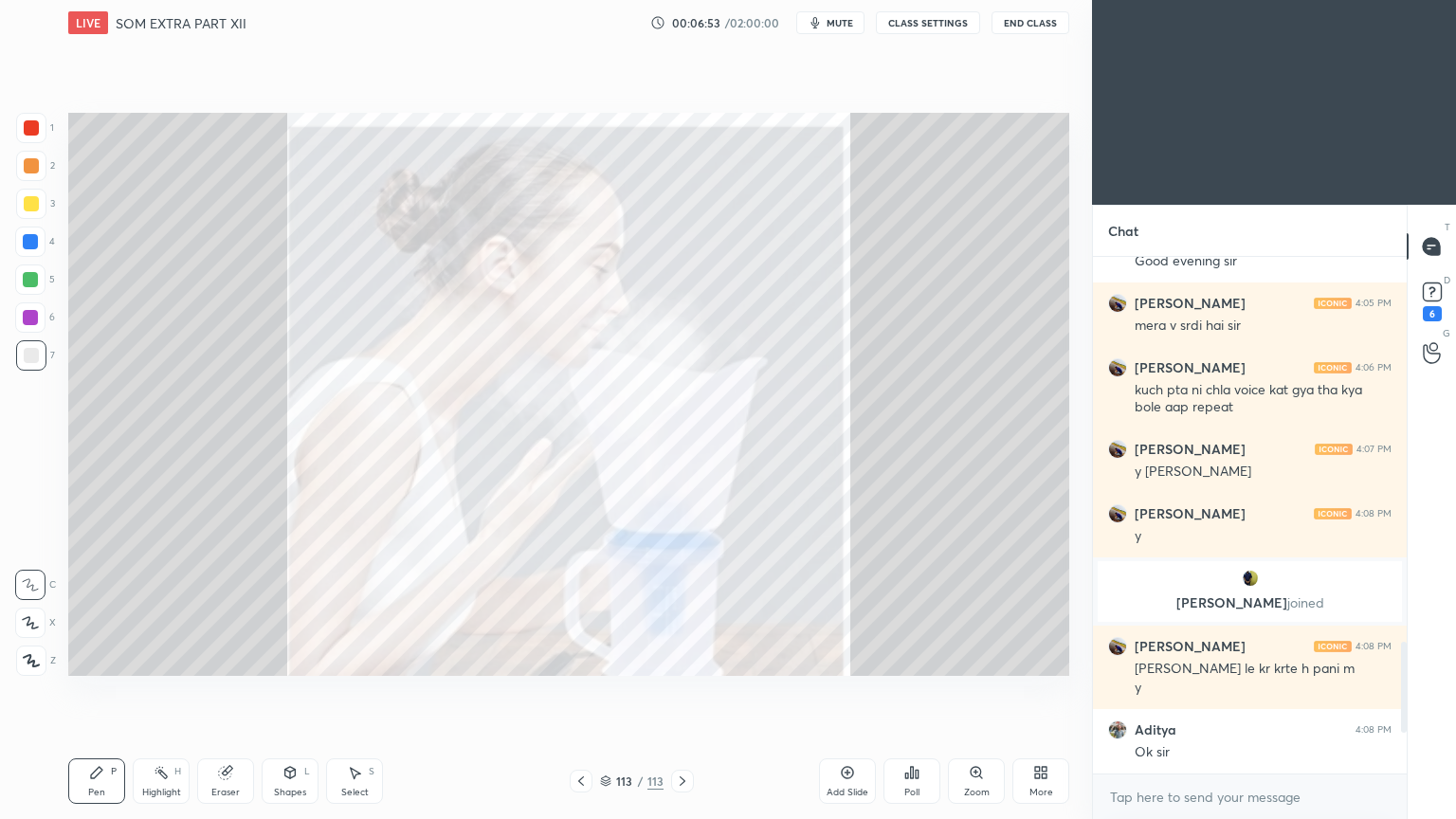 click 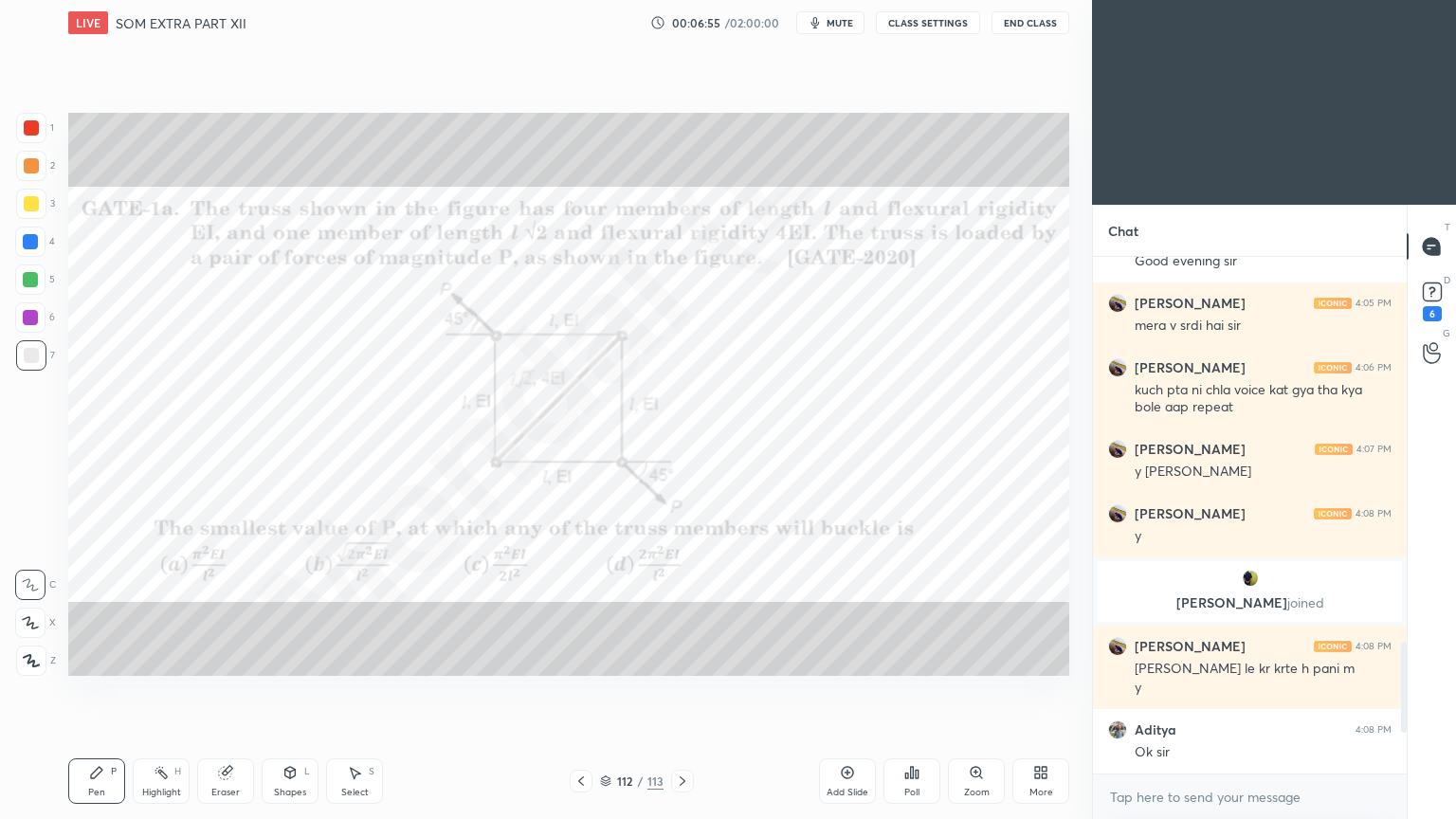 click on "Highlight" at bounding box center [161, 792] 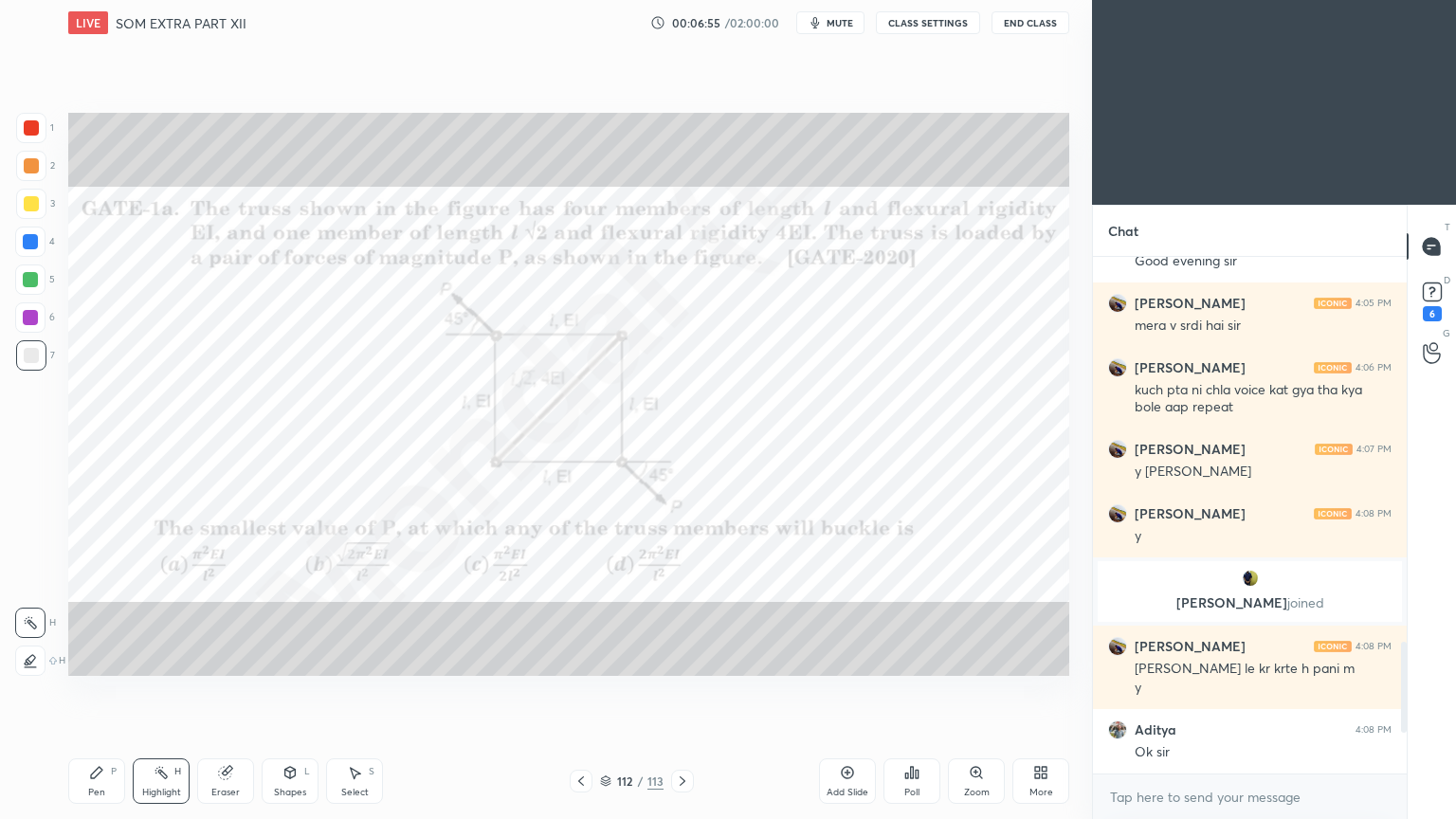 click on "Highlight" at bounding box center (161, 792) 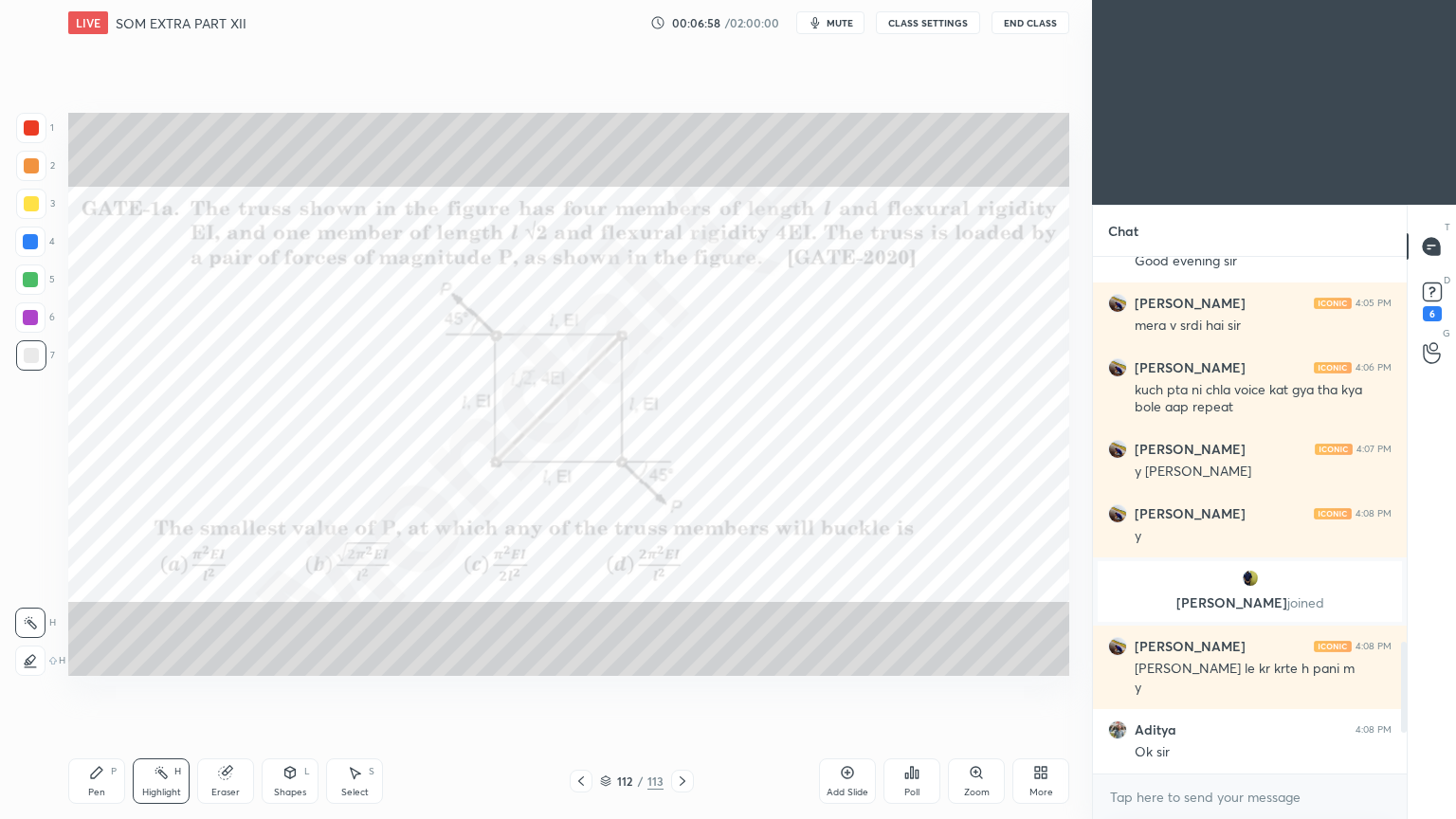 click on "Pen P" at bounding box center (97, 781) 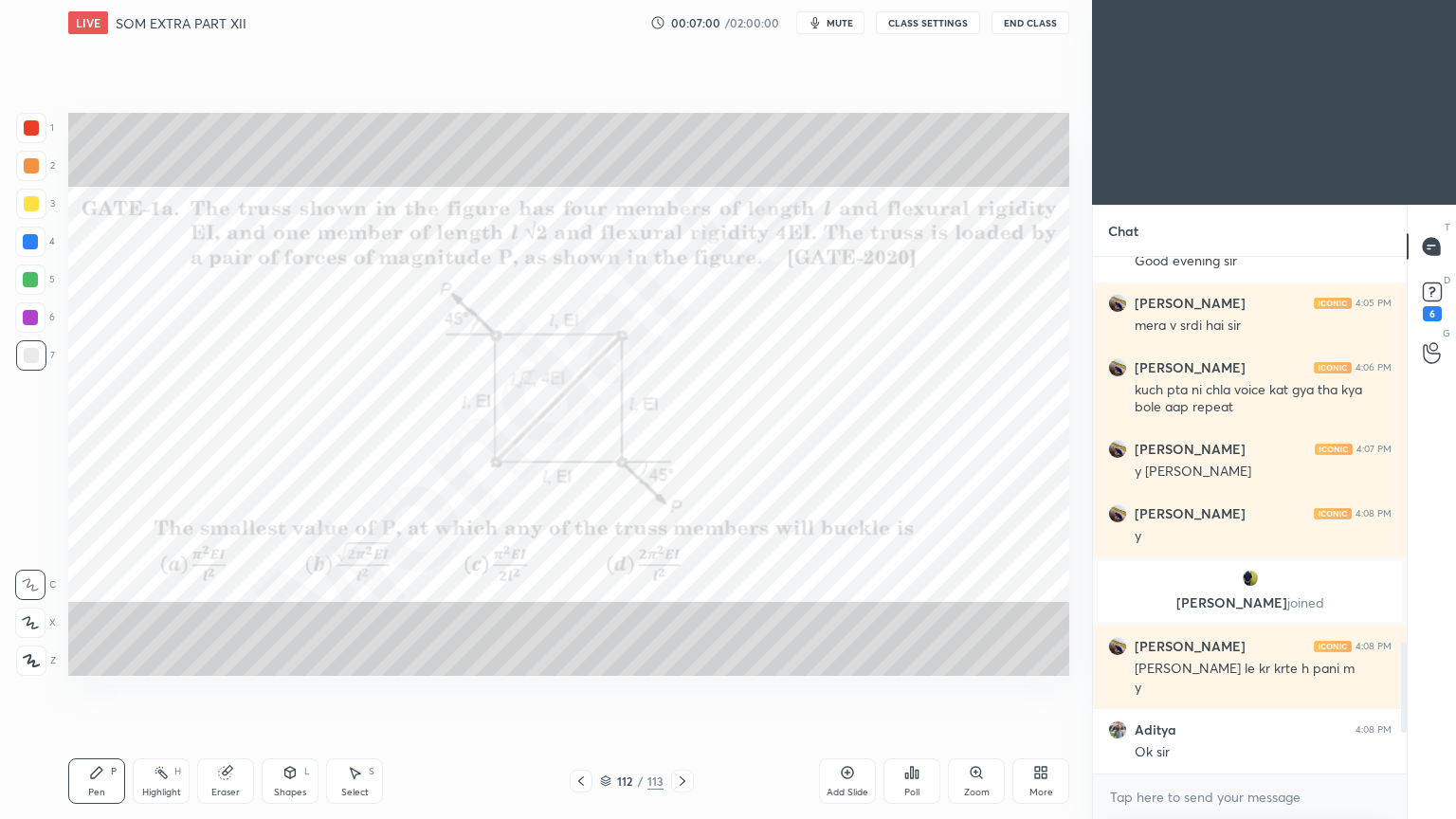 click at bounding box center [31, 128] 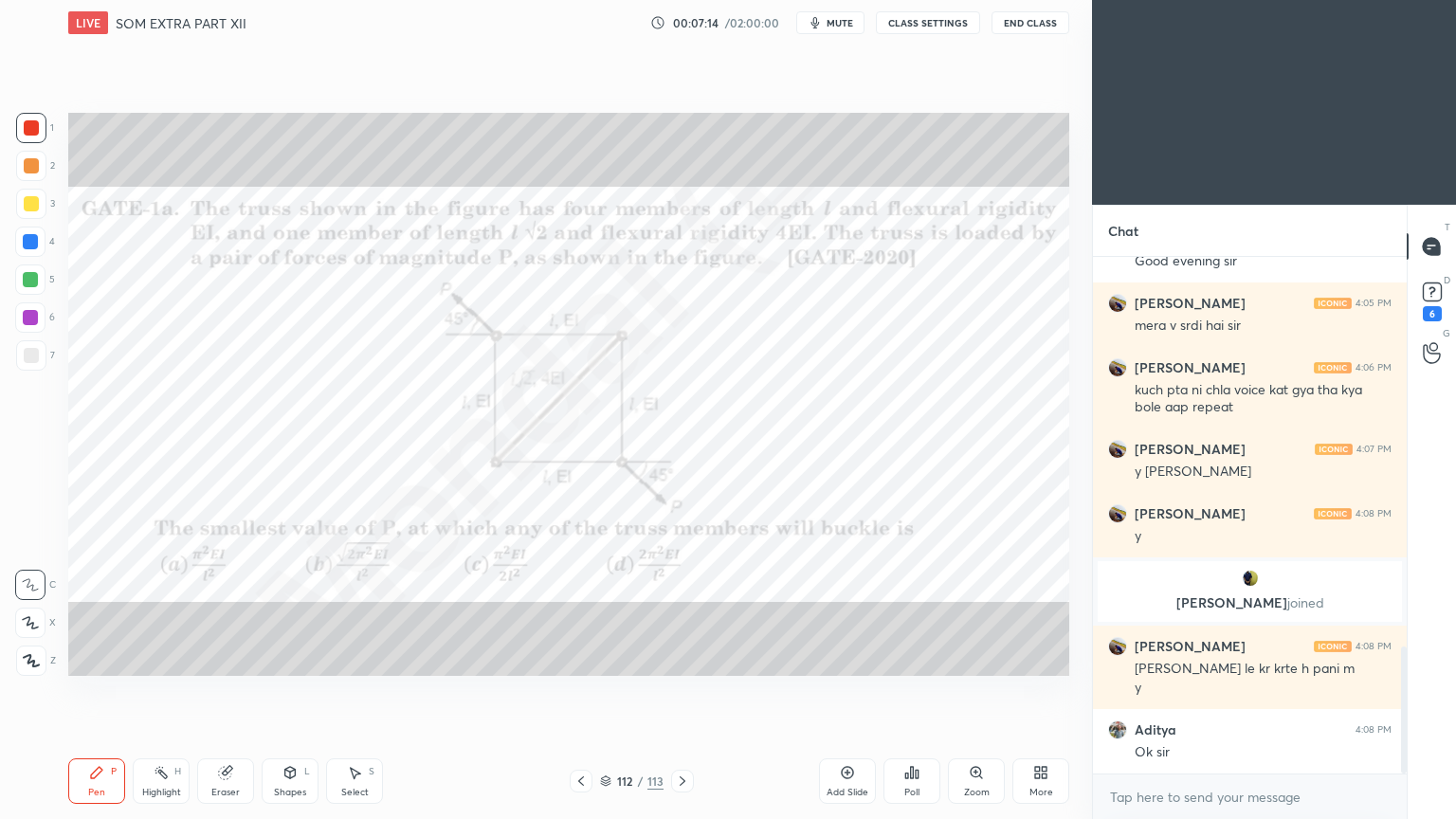scroll, scrollTop: 1576, scrollLeft: 0, axis: vertical 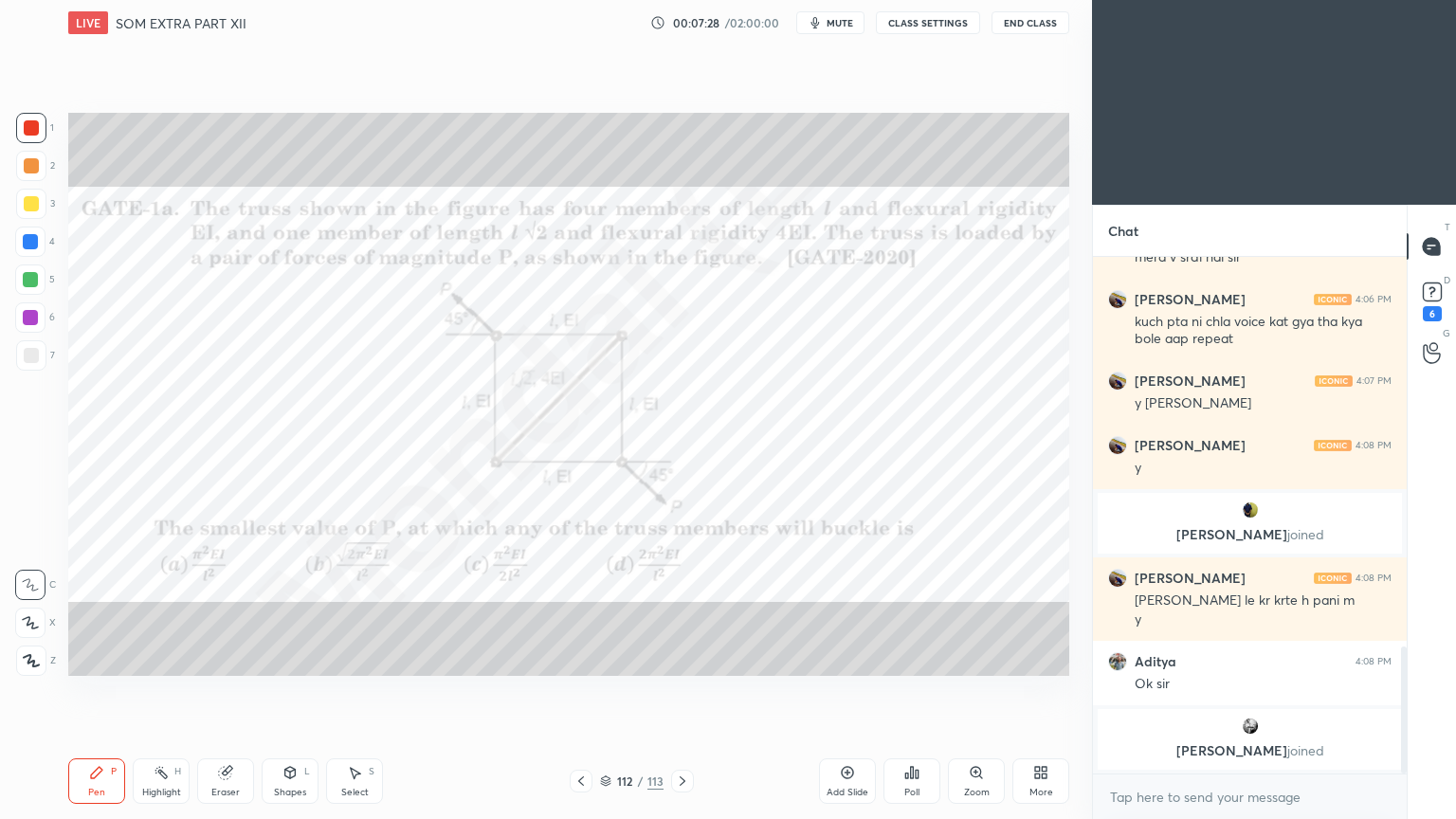 drag, startPoint x: 358, startPoint y: 770, endPoint x: 363, endPoint y: 731, distance: 39.319207 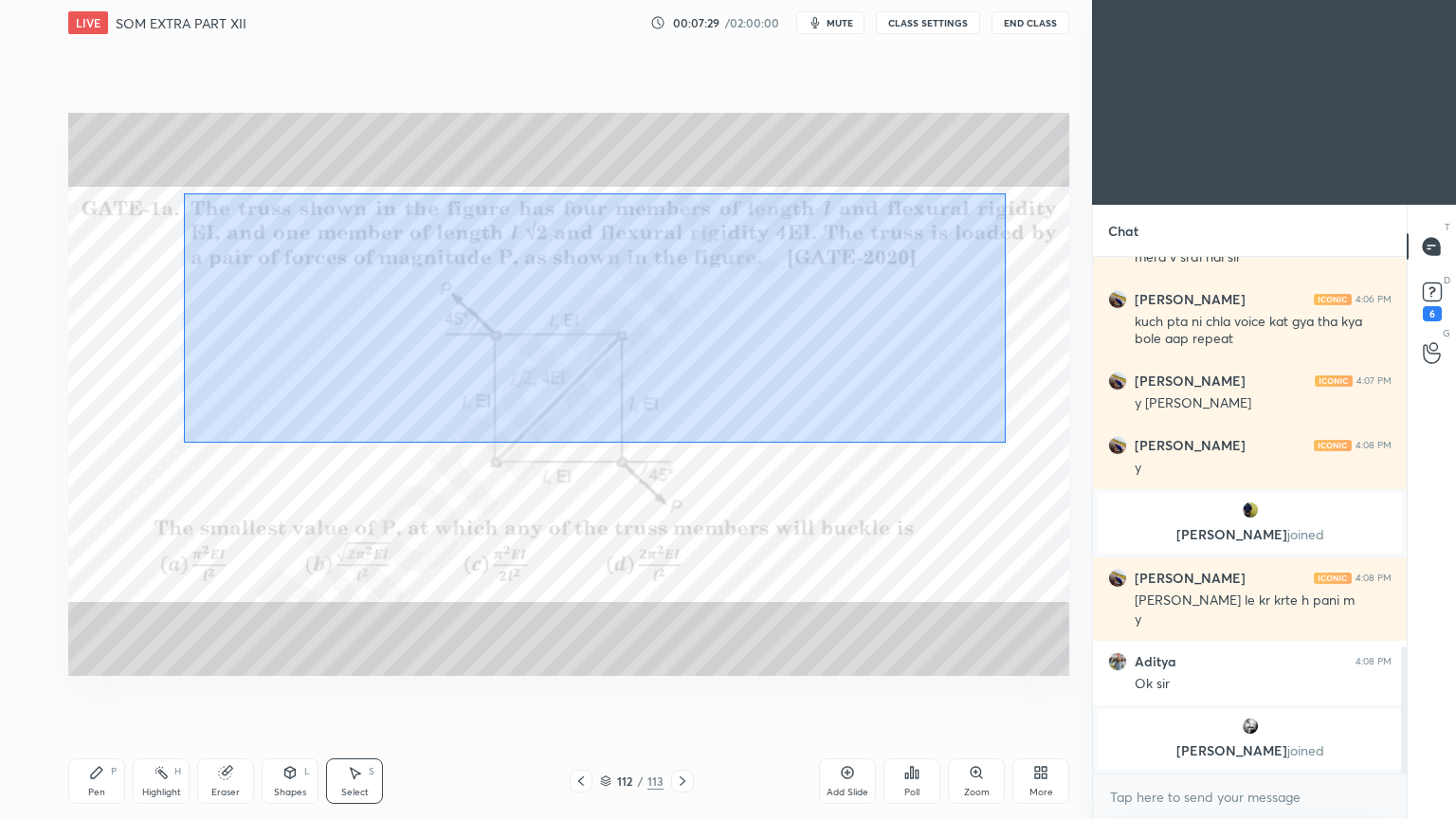 drag, startPoint x: 183, startPoint y: 193, endPoint x: 1005, endPoint y: 443, distance: 859.17635 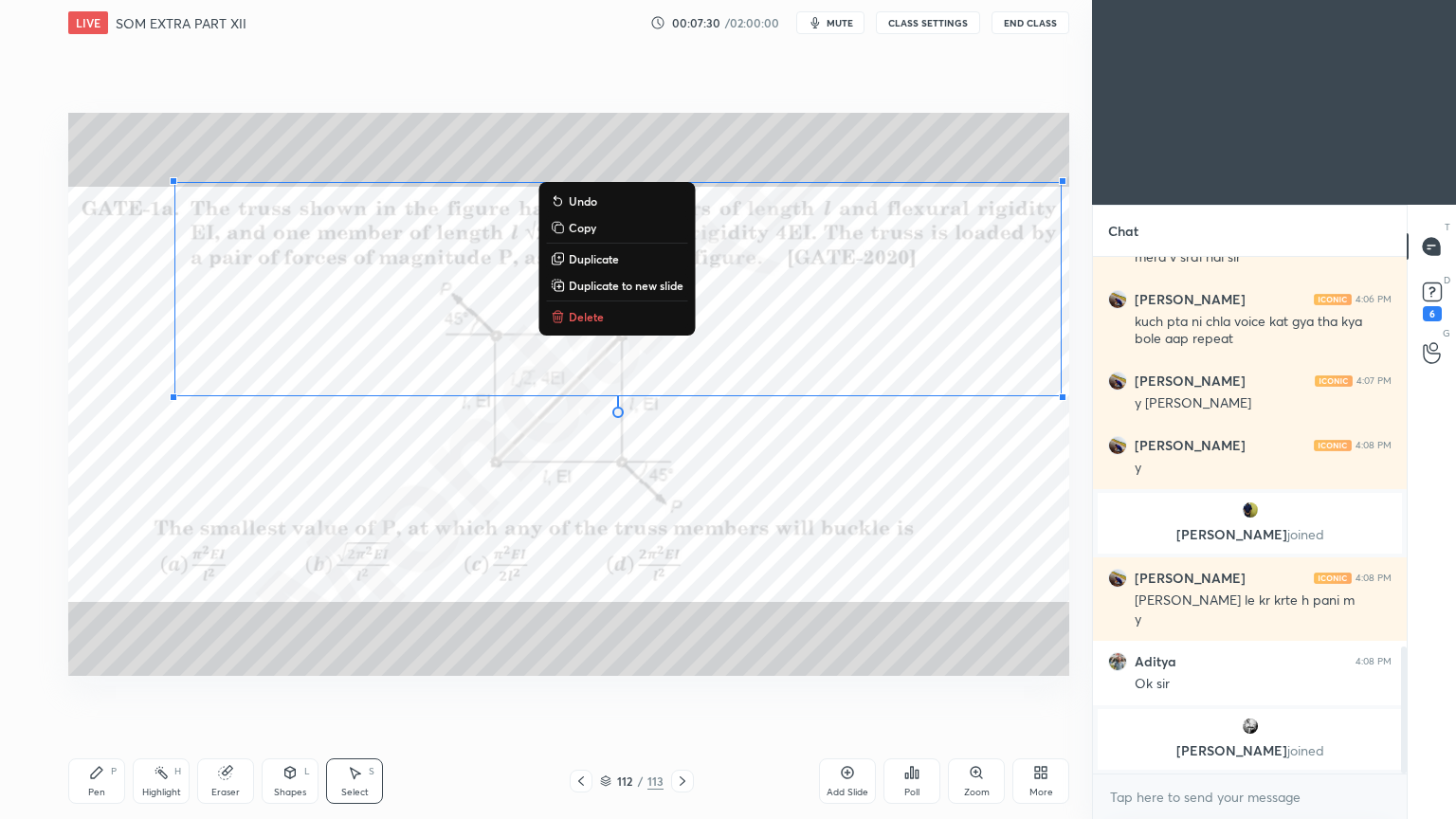 click on "Delete" at bounding box center [586, 317] 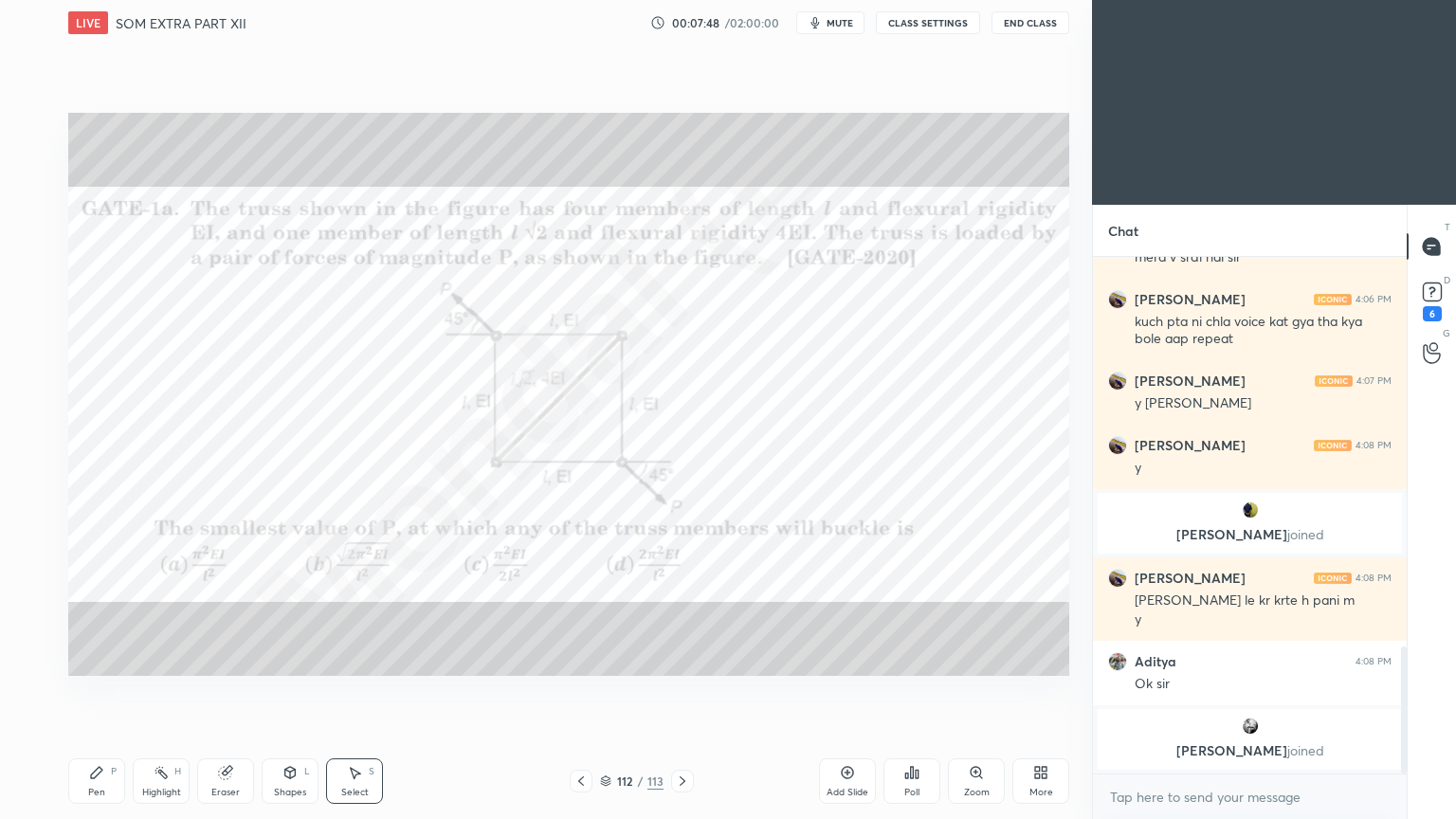 click on "Pen P" at bounding box center (97, 781) 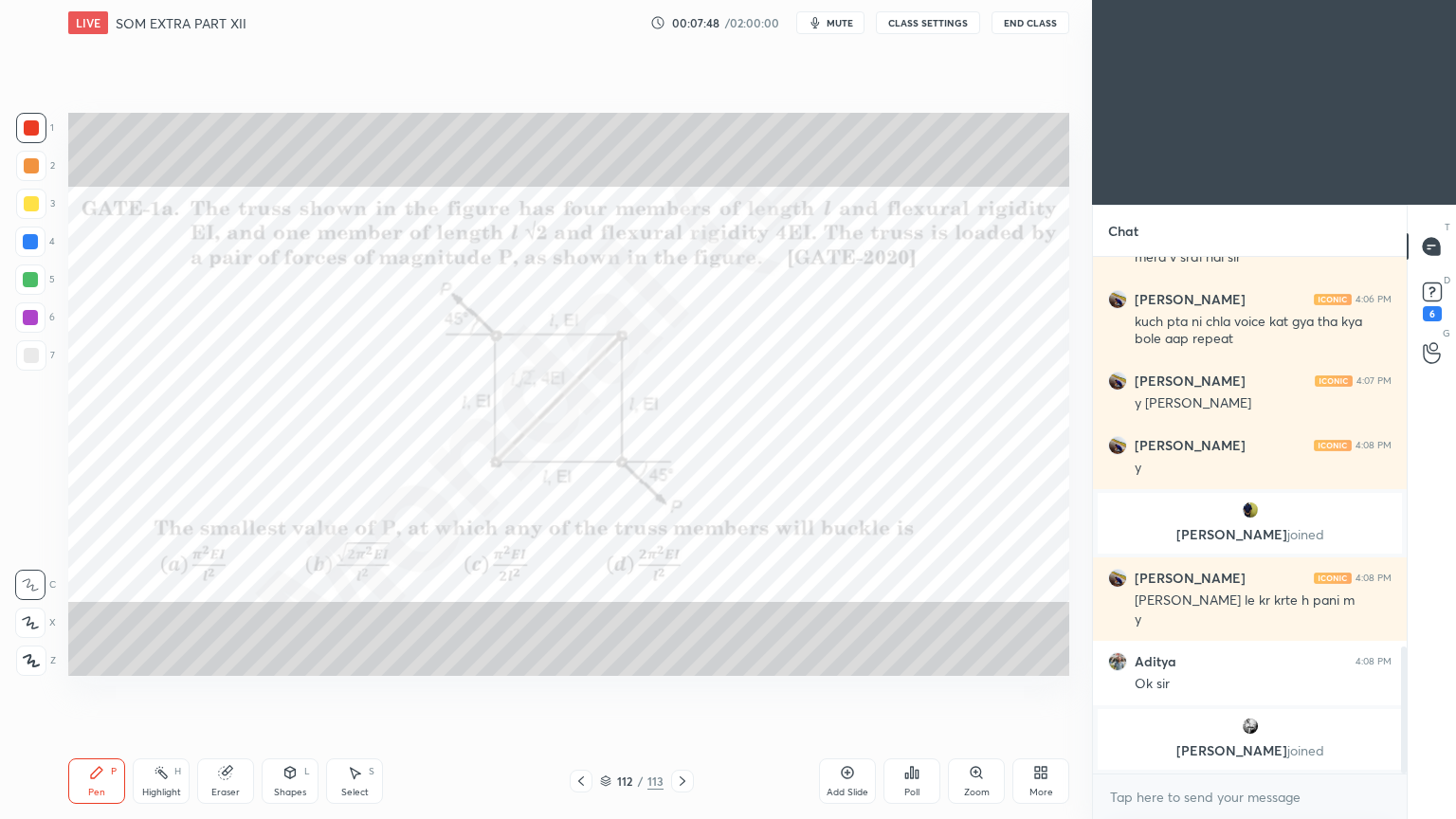 click on "Pen P Highlight H Eraser Shapes L Select S 112 / 113 Add Slide Poll Zoom More" at bounding box center [569, 781] 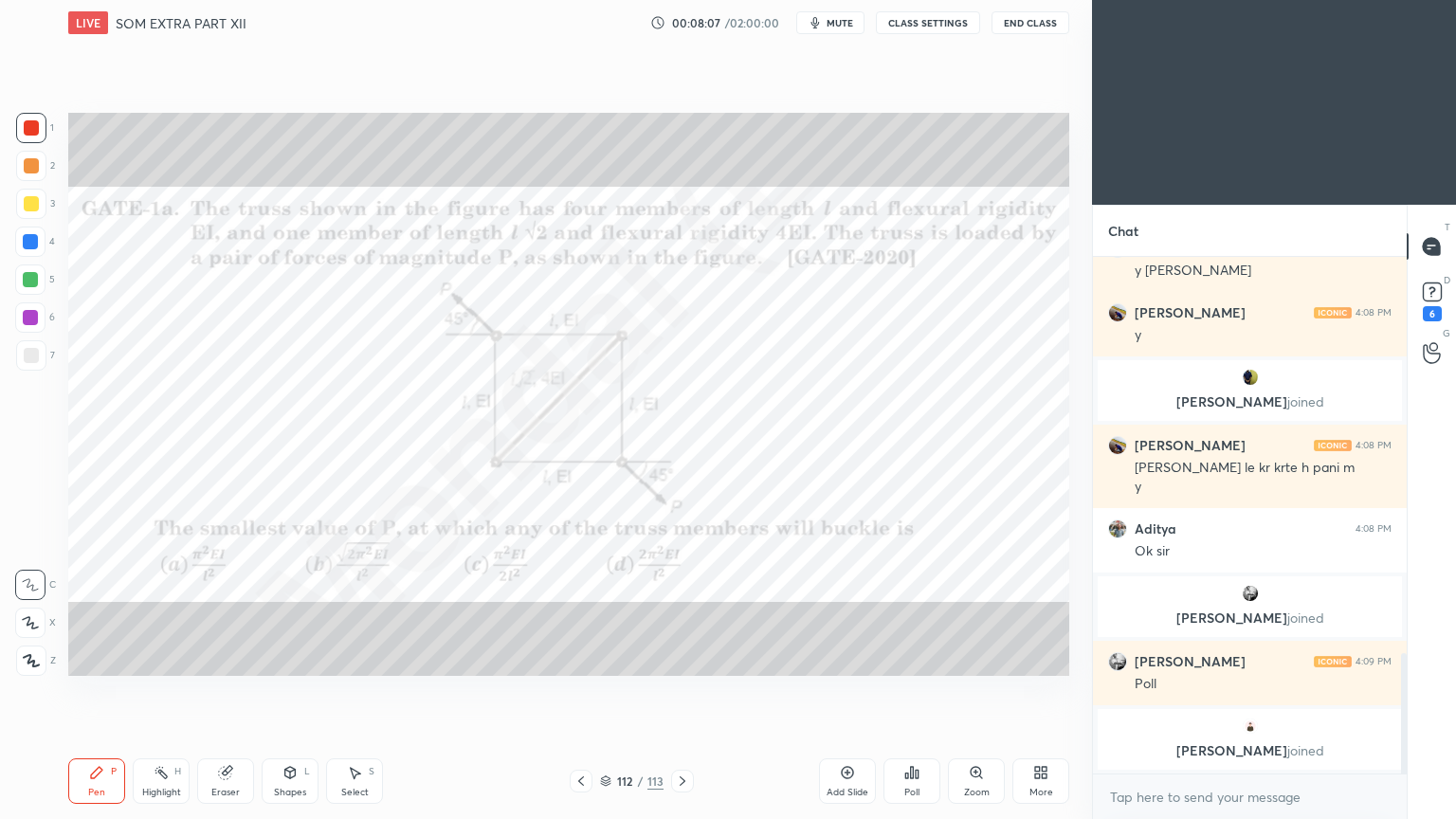 scroll, scrollTop: 1702, scrollLeft: 0, axis: vertical 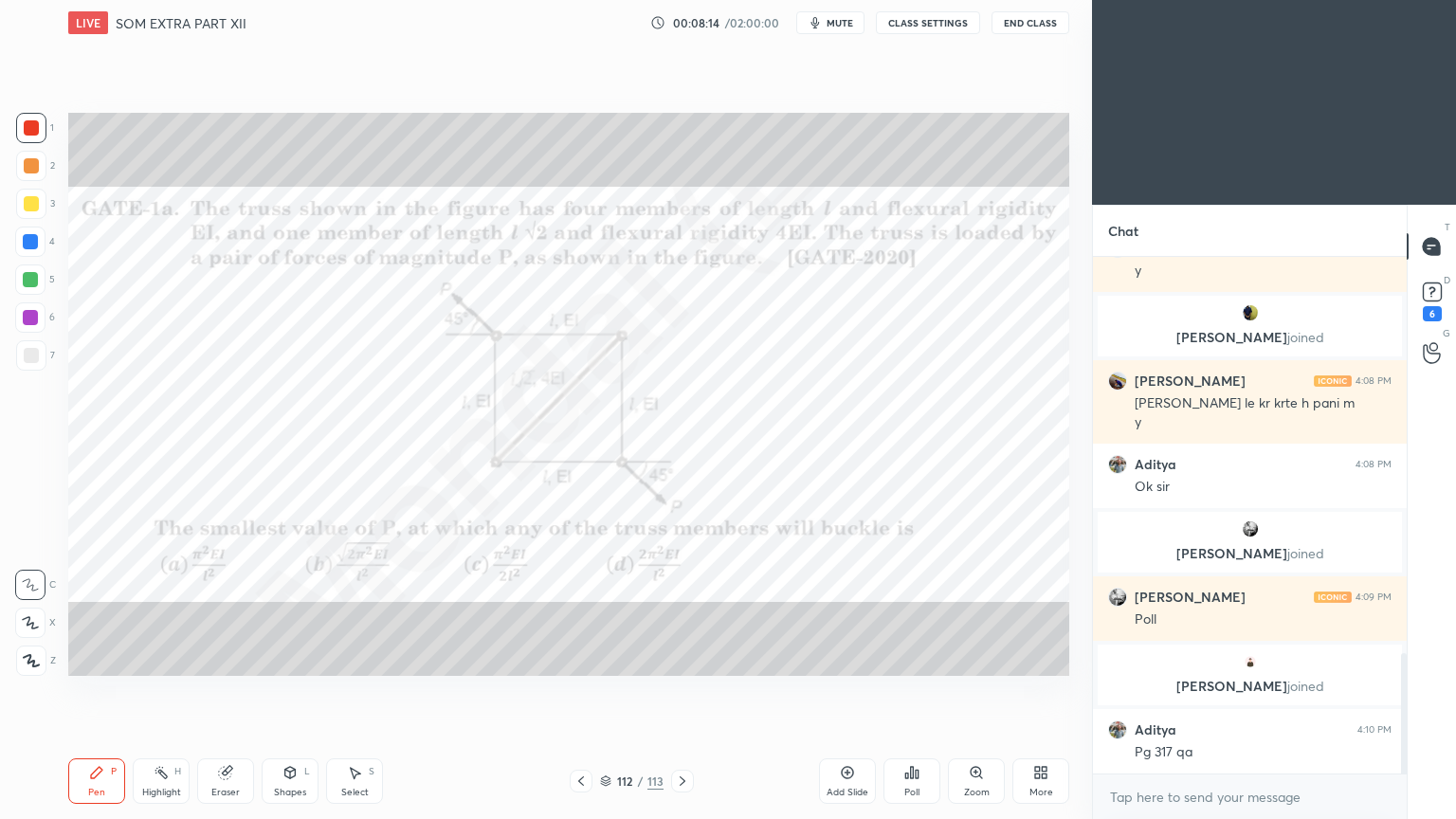 click 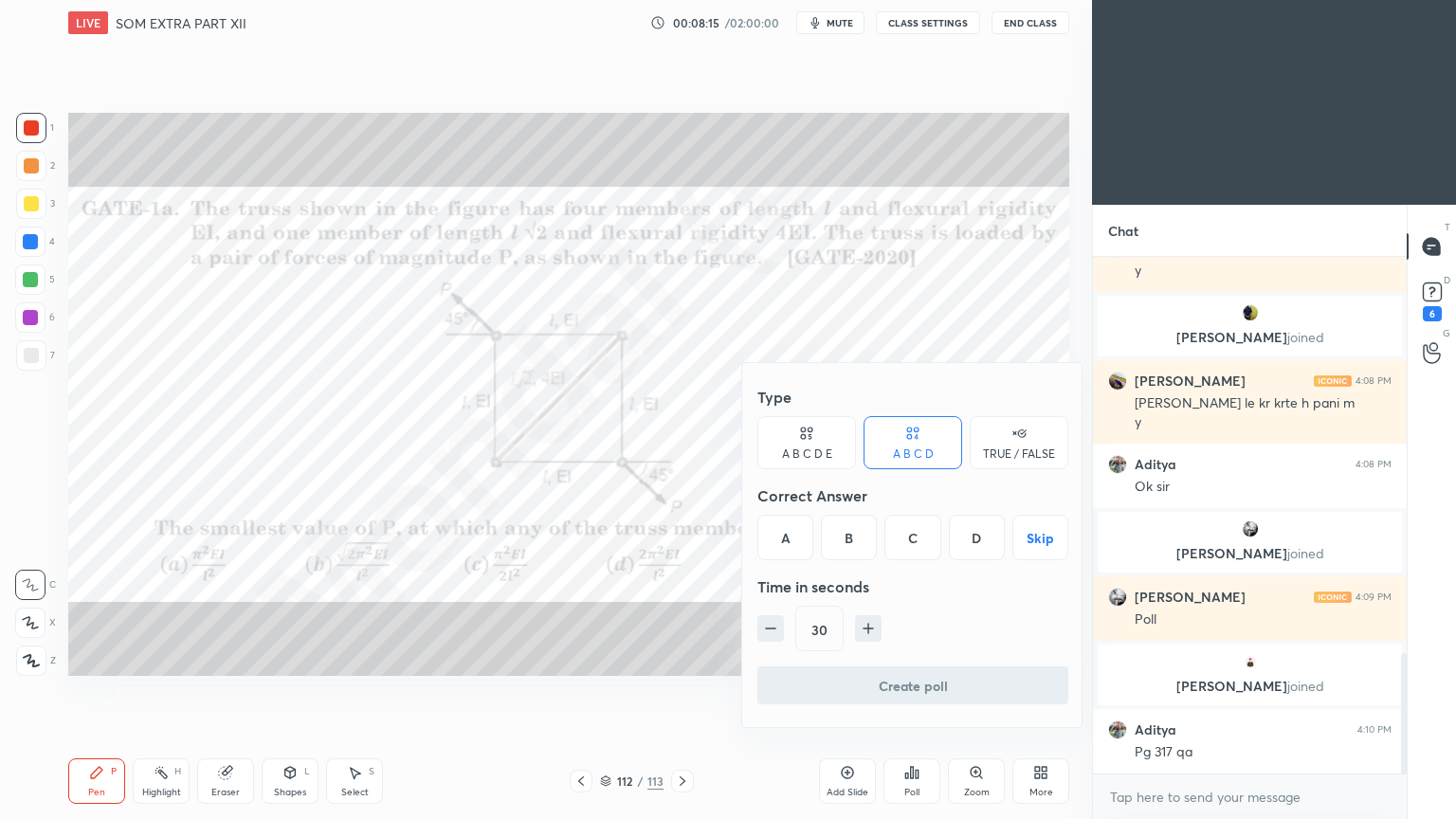 click on "D" at bounding box center [976, 537] 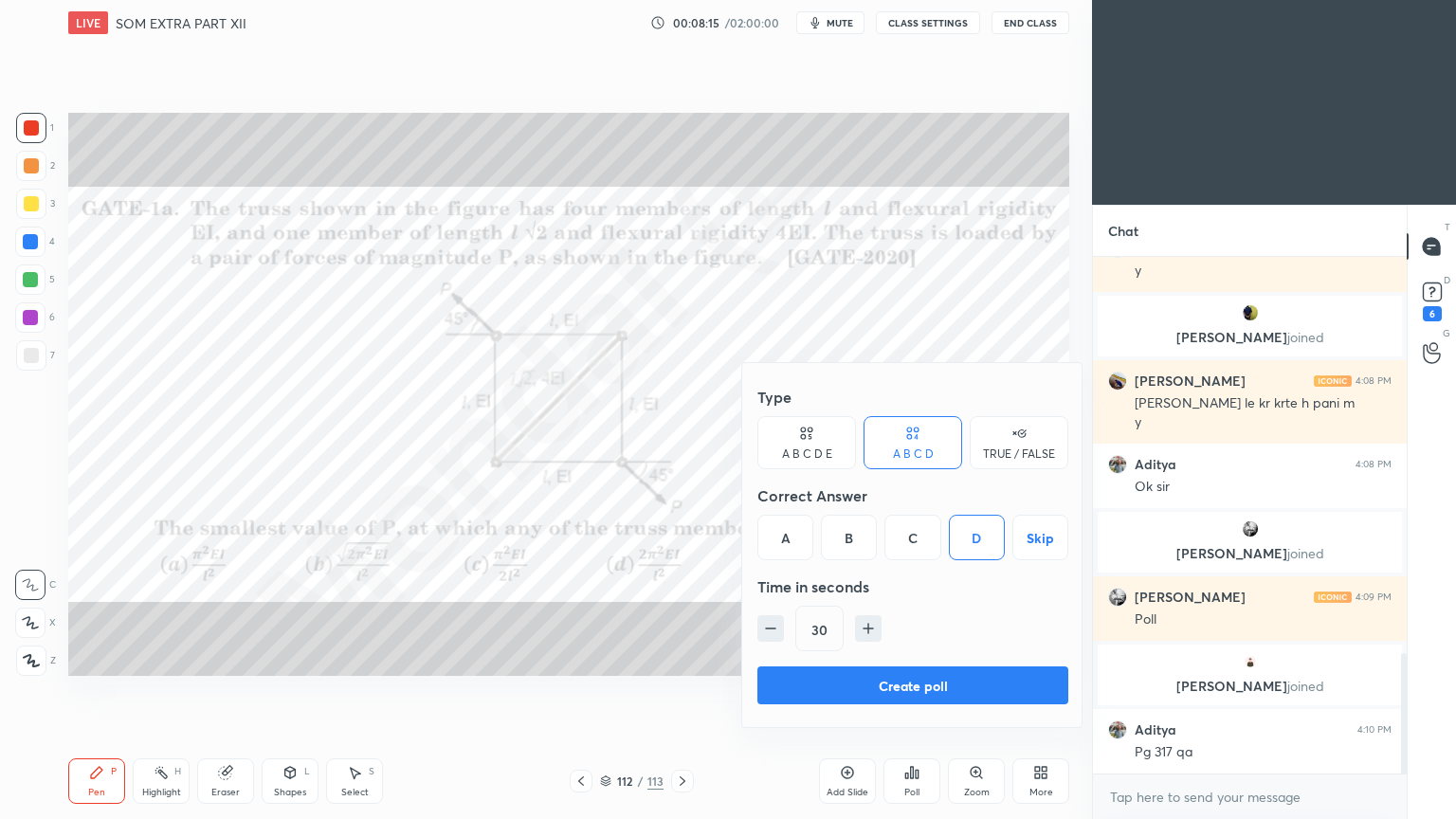 click on "Create poll" at bounding box center [913, 685] 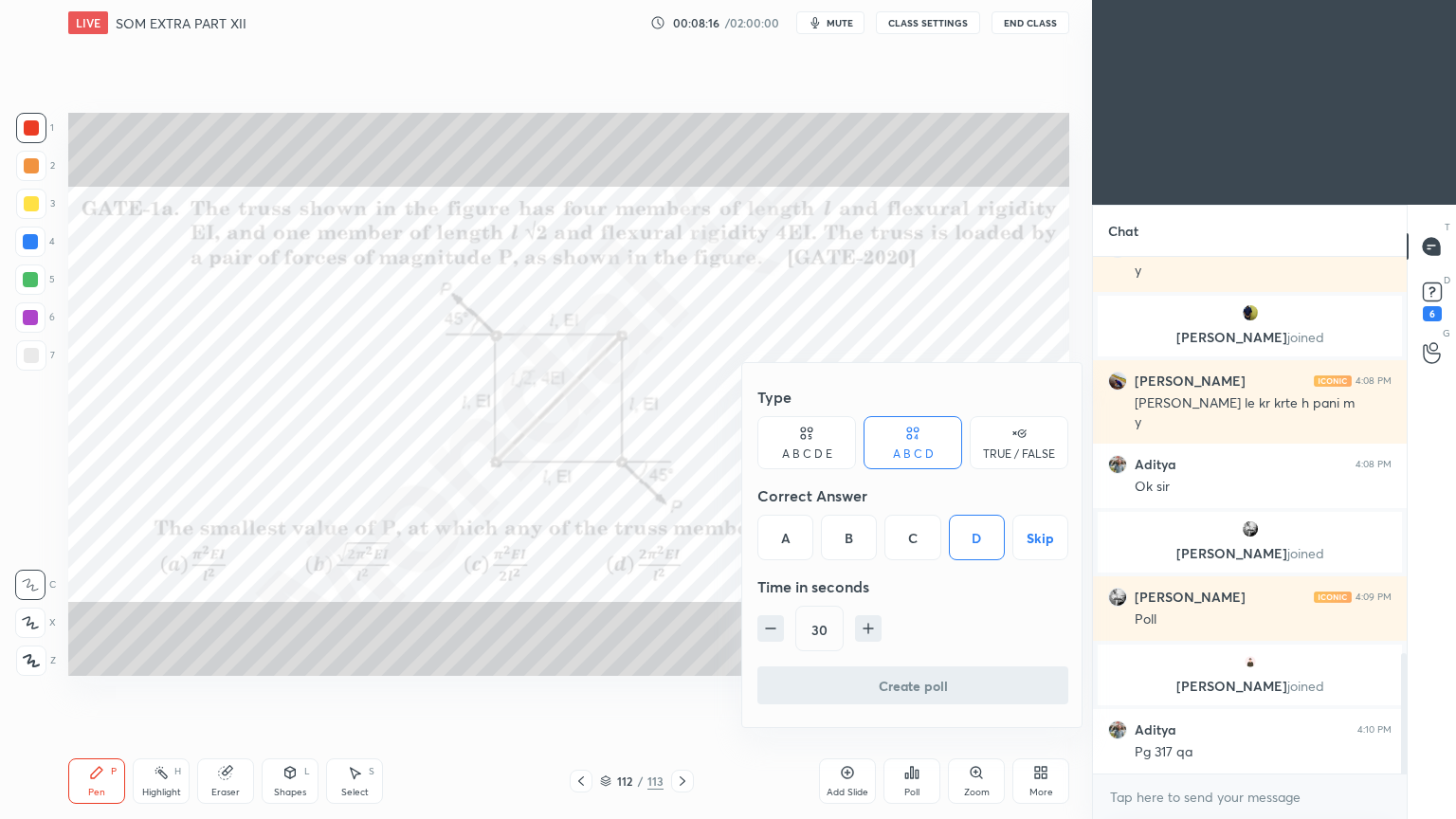scroll, scrollTop: 471, scrollLeft: 308, axis: both 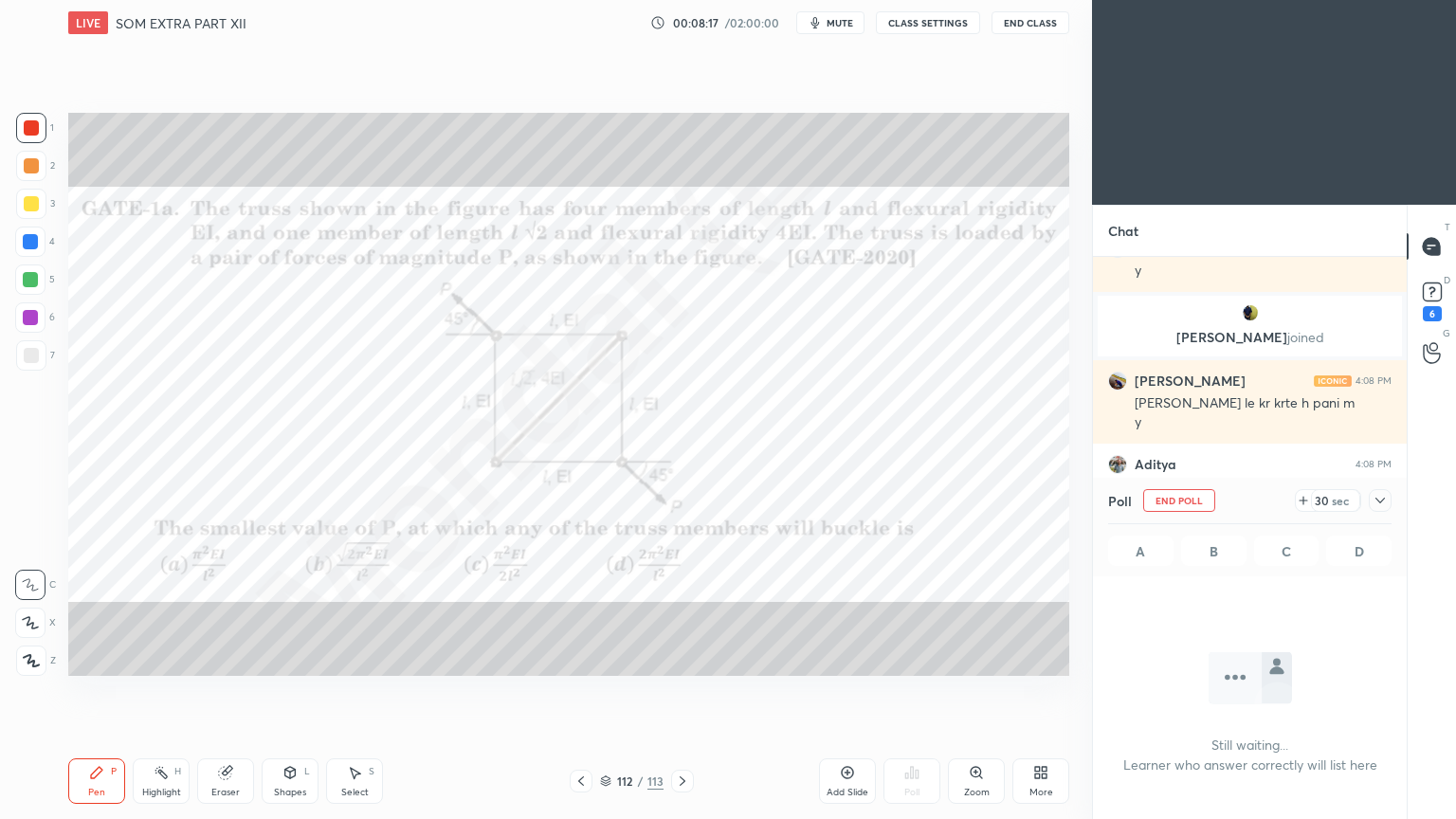 click 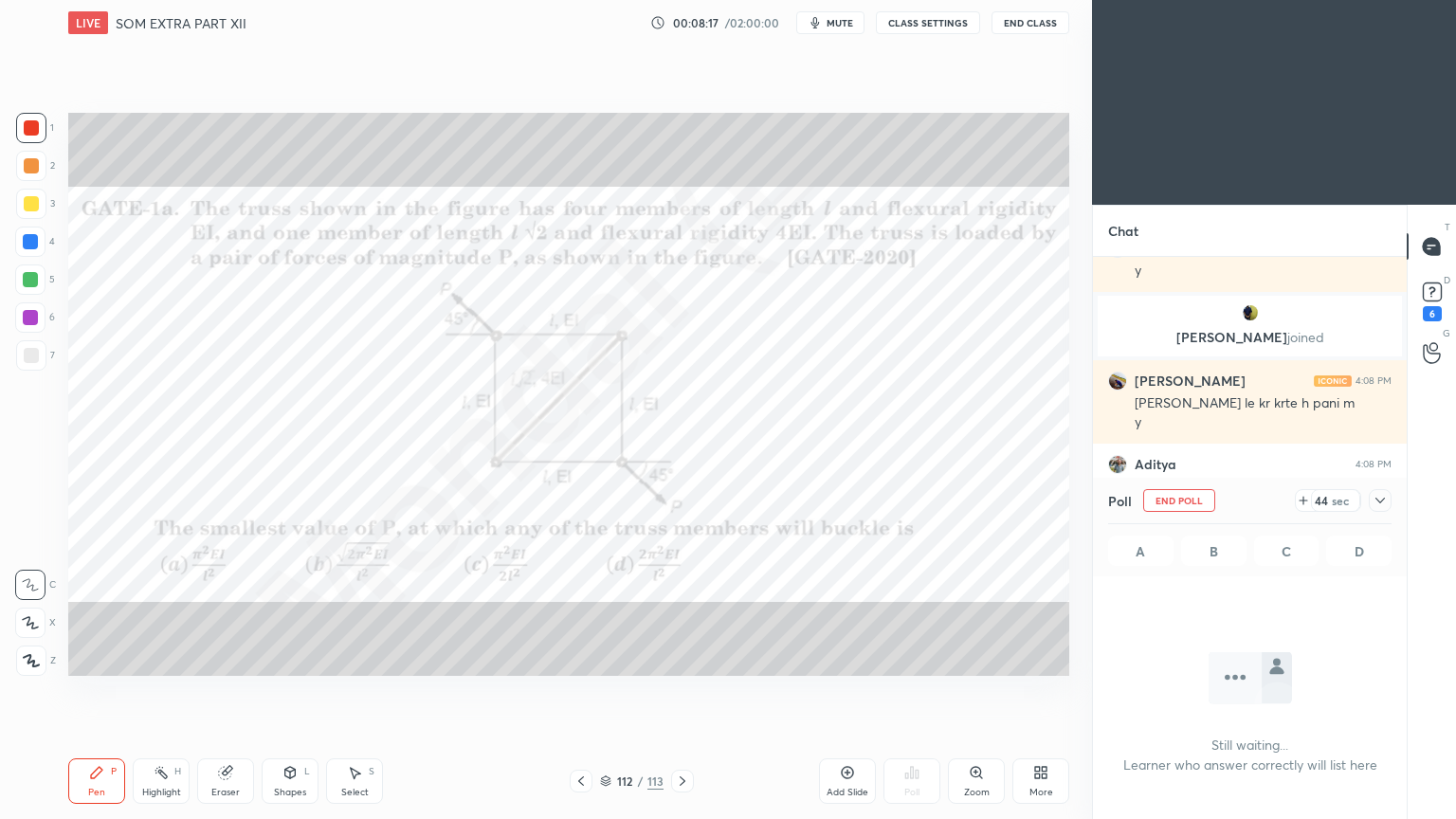 click 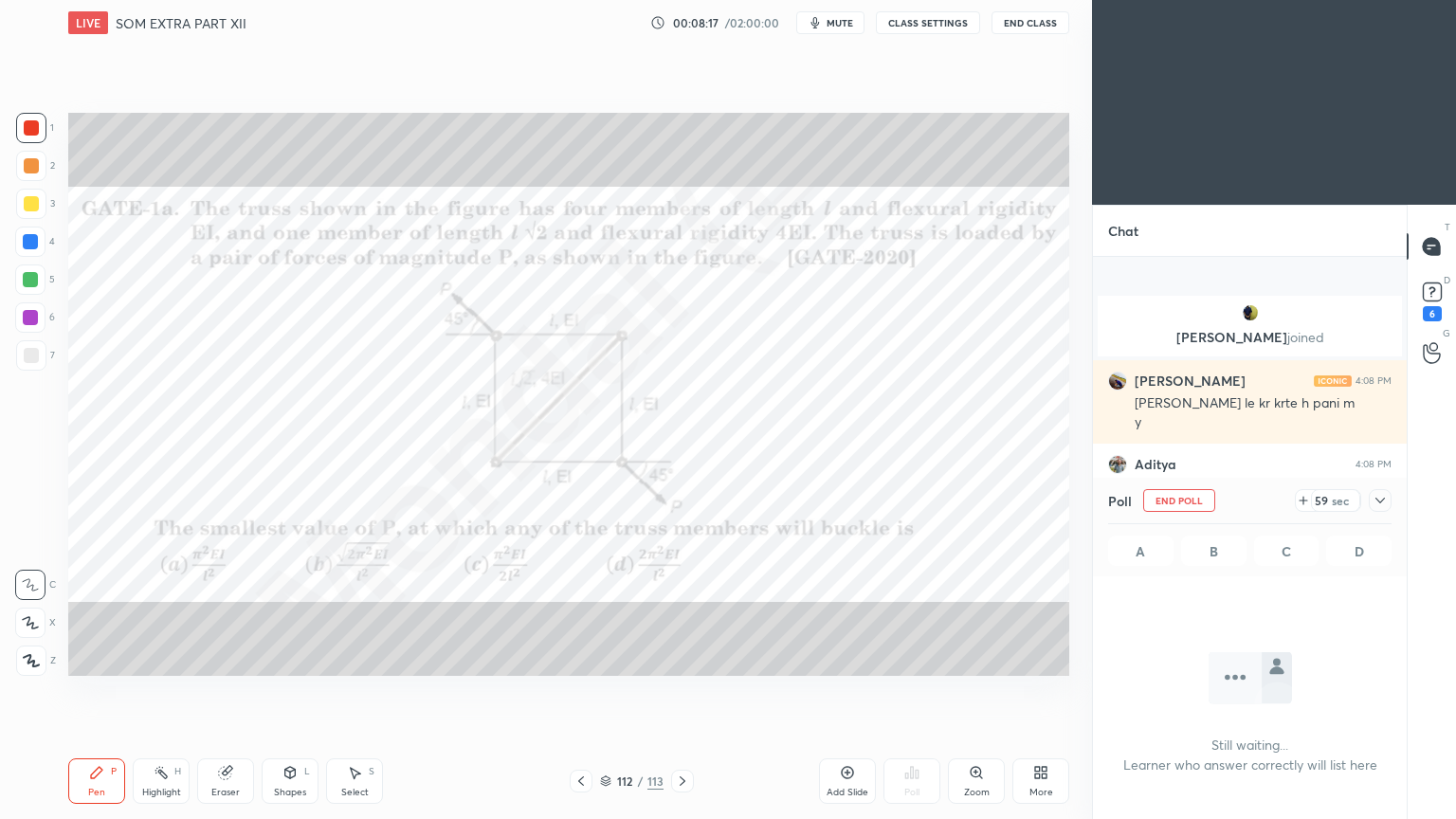 scroll, scrollTop: 1865, scrollLeft: 0, axis: vertical 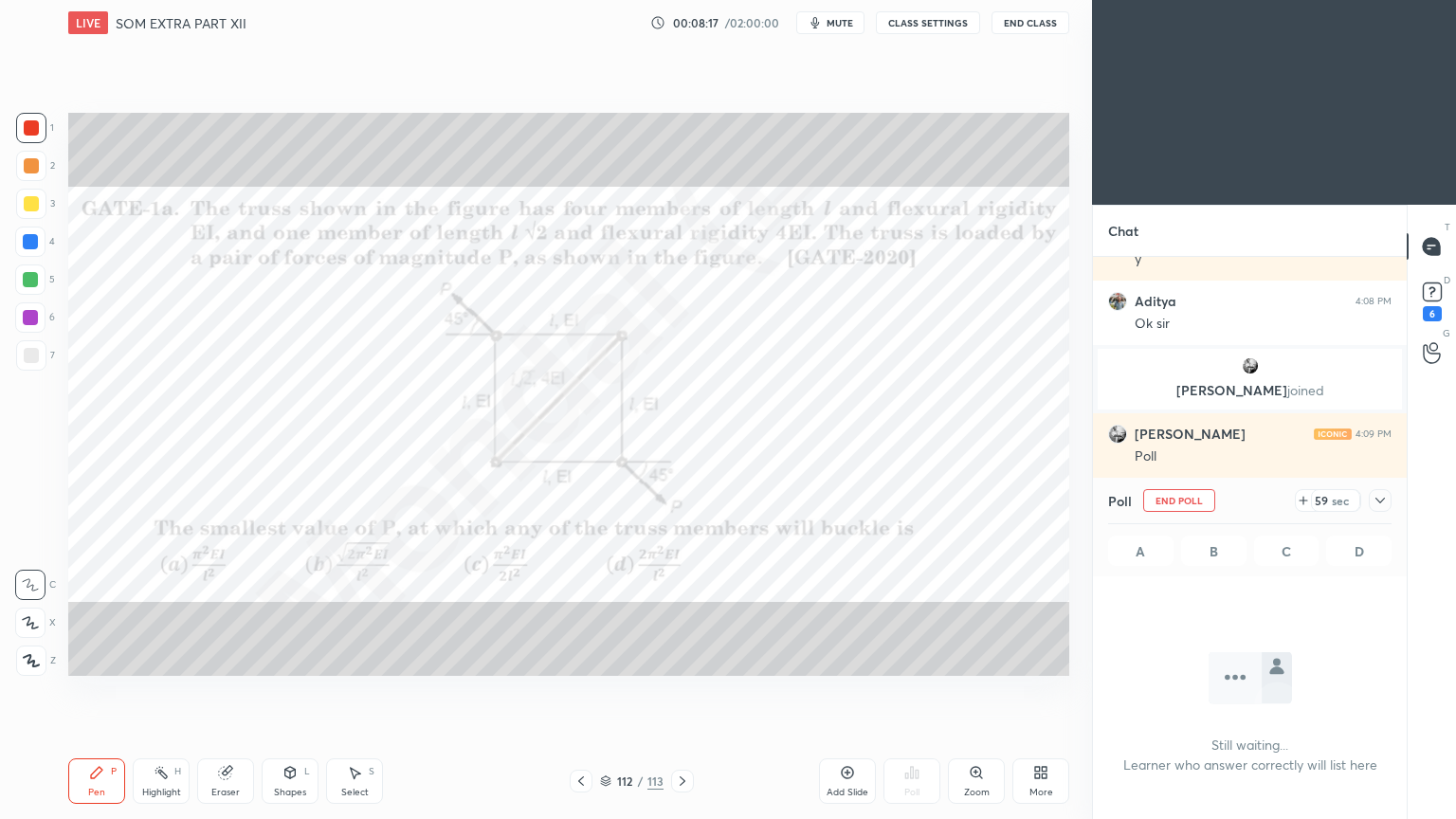 click 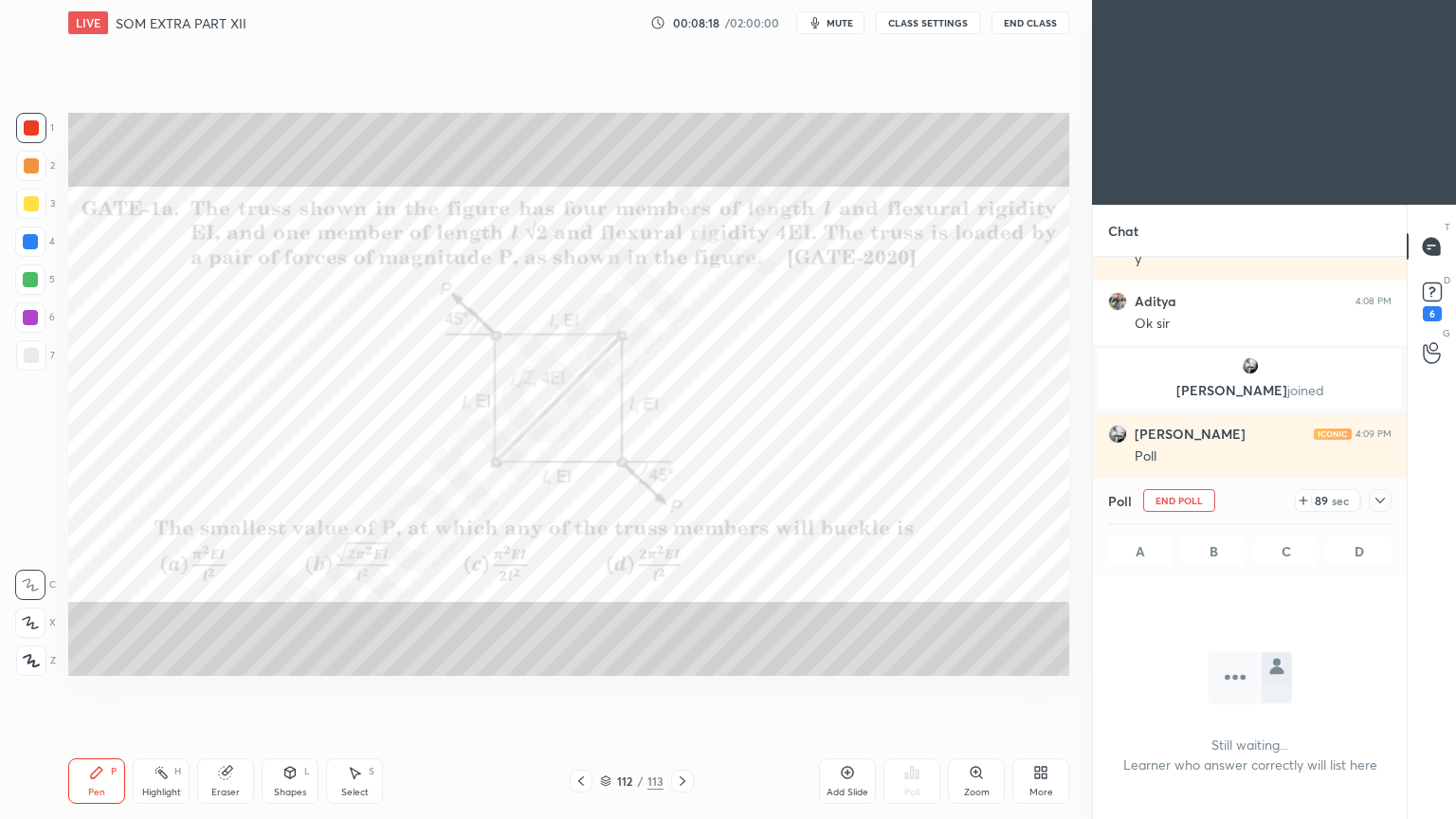 scroll, scrollTop: 1929, scrollLeft: 0, axis: vertical 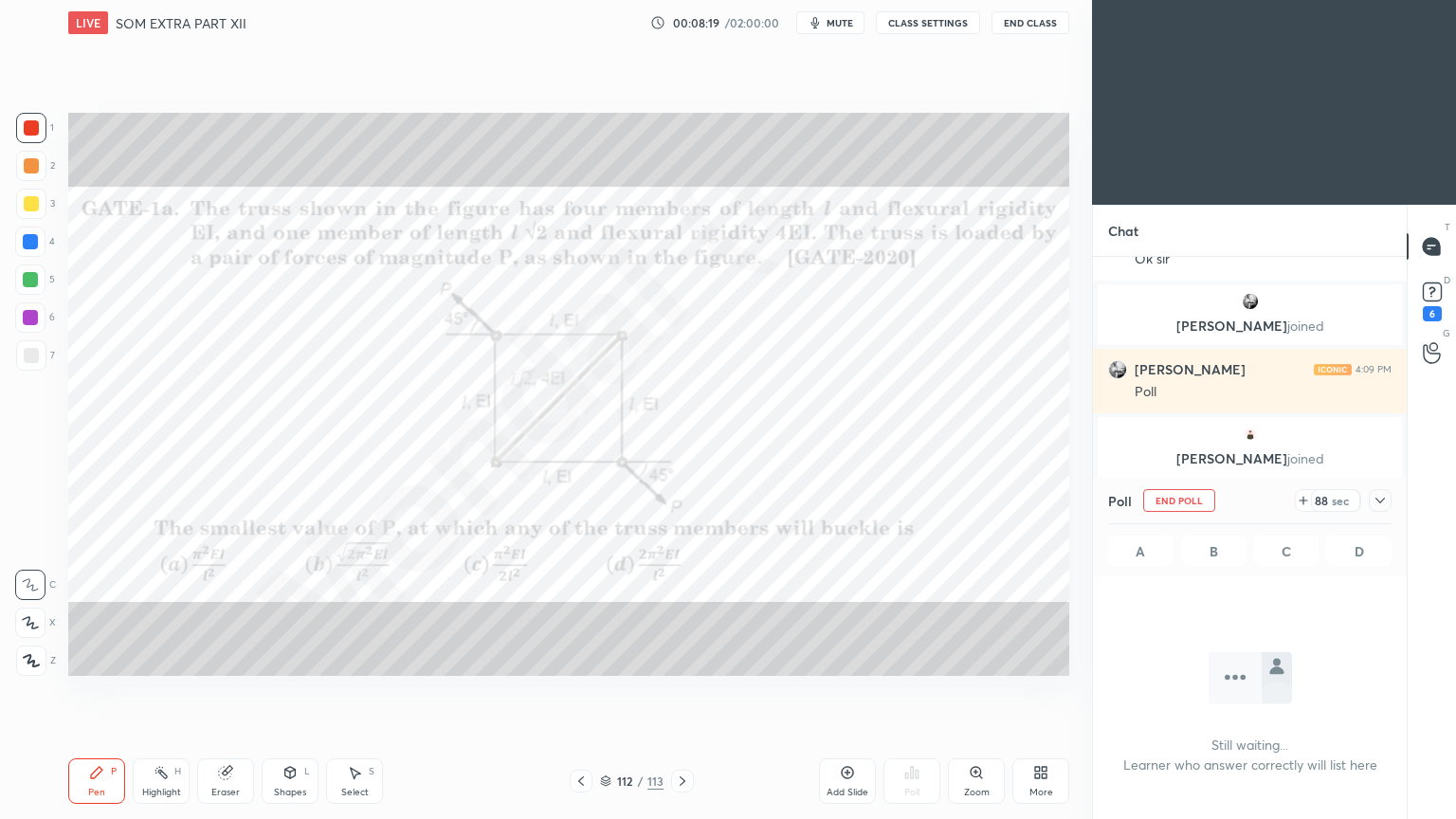click on "Highlight H" at bounding box center [161, 781] 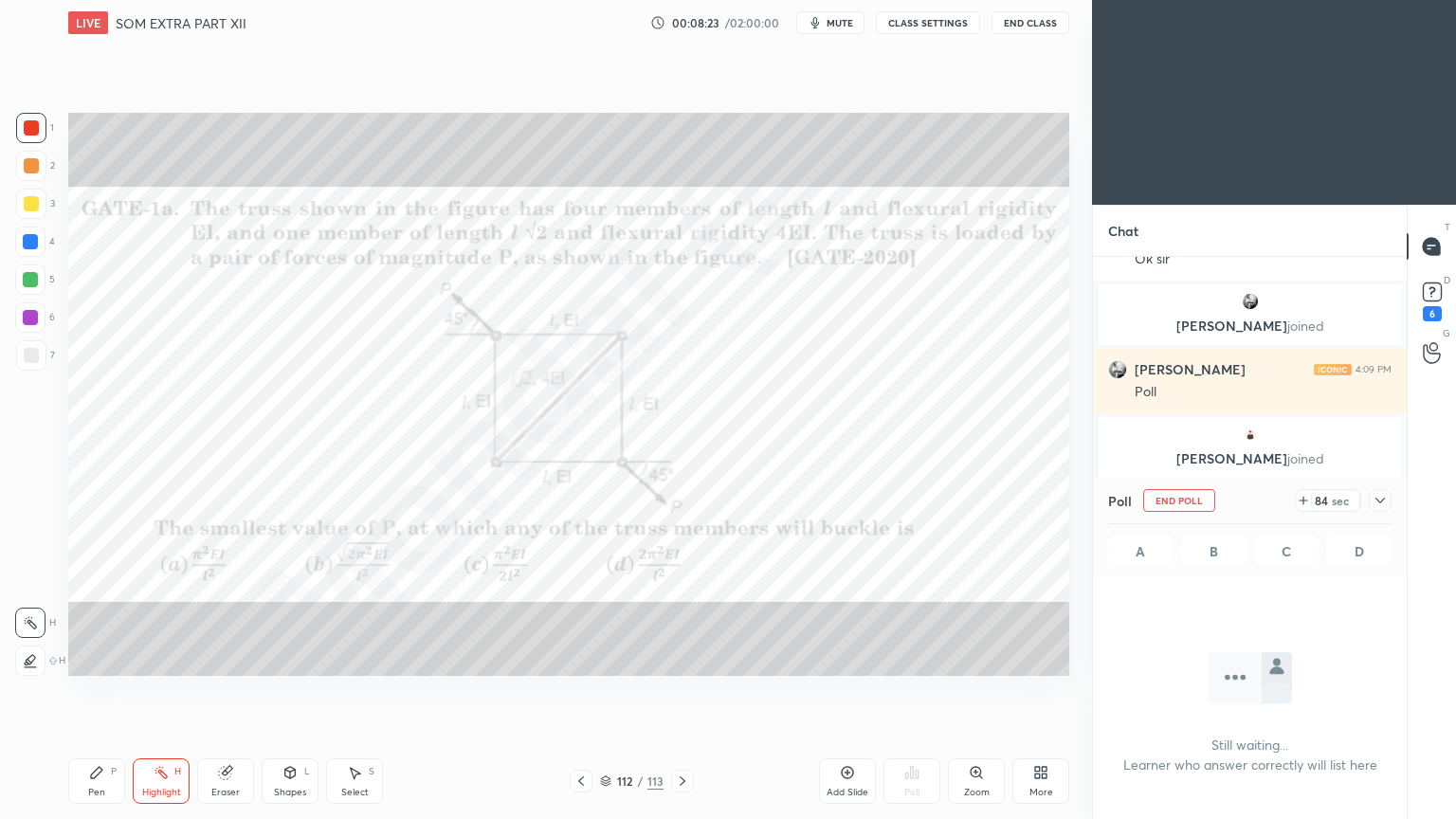 click on "Pen P Highlight H Eraser Shapes L Select S 112 / 113 Add Slide Poll Zoom More" at bounding box center [569, 781] 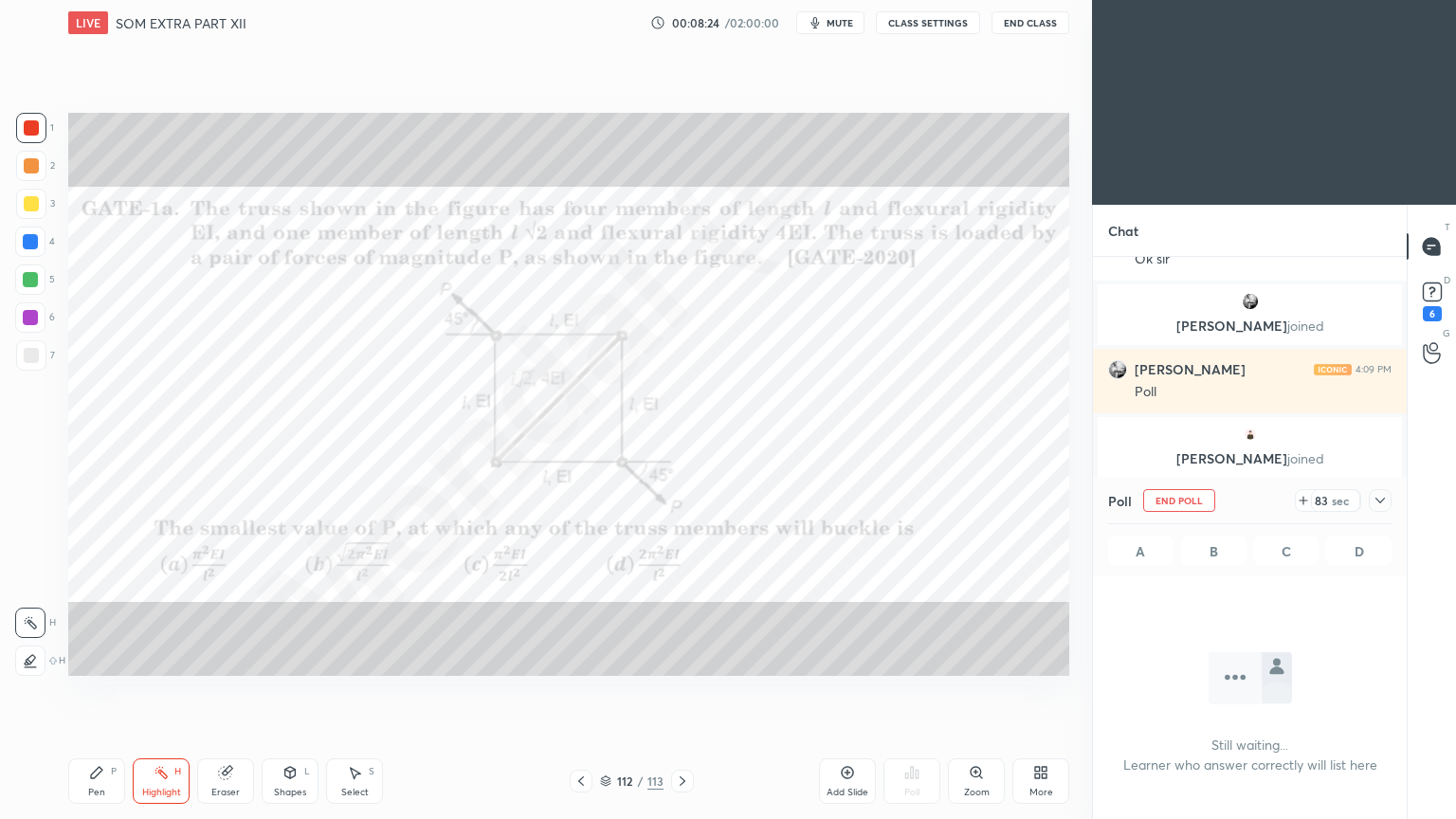 click on "Pen" at bounding box center (97, 792) 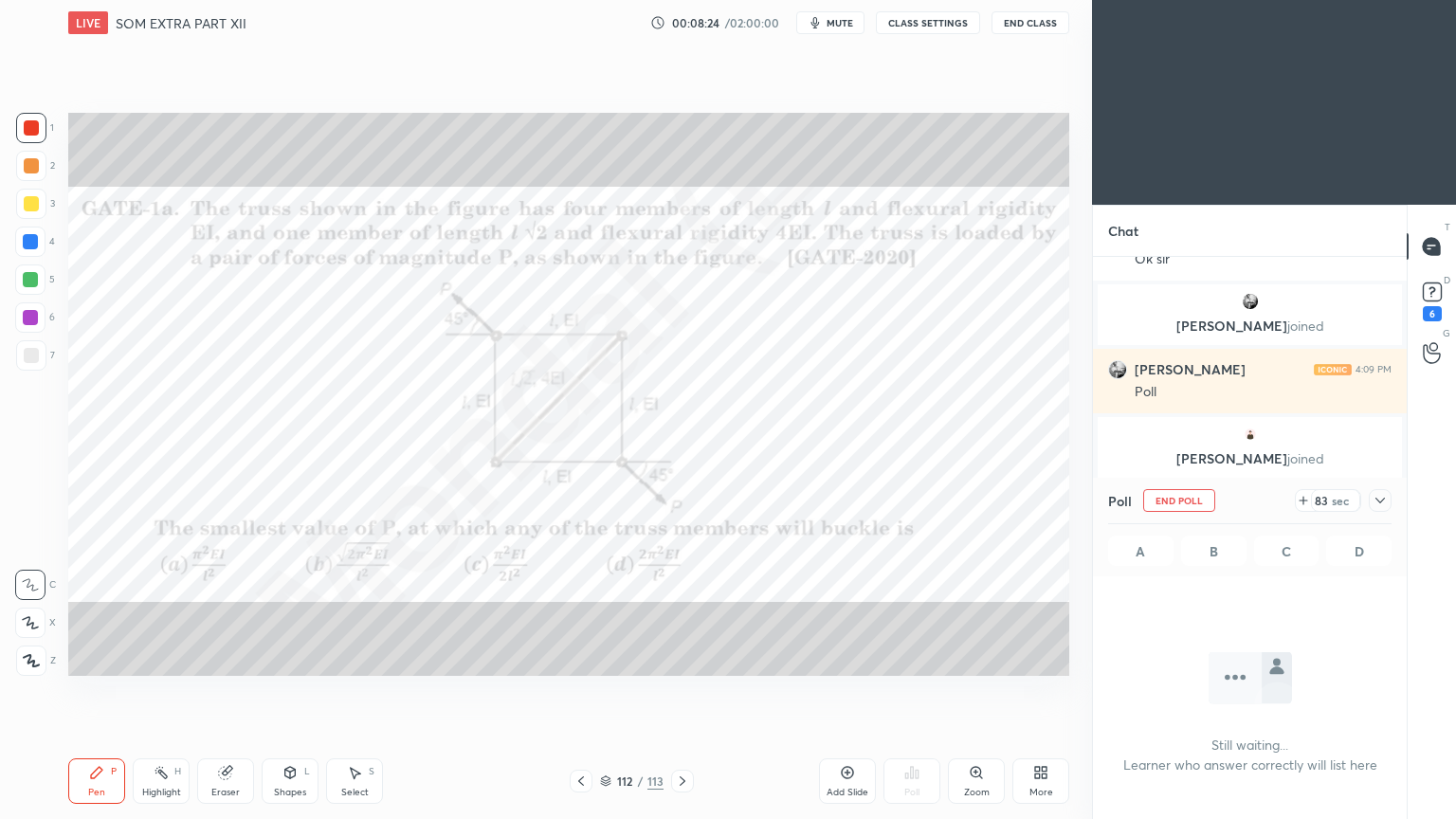 click on "Pen" at bounding box center (97, 792) 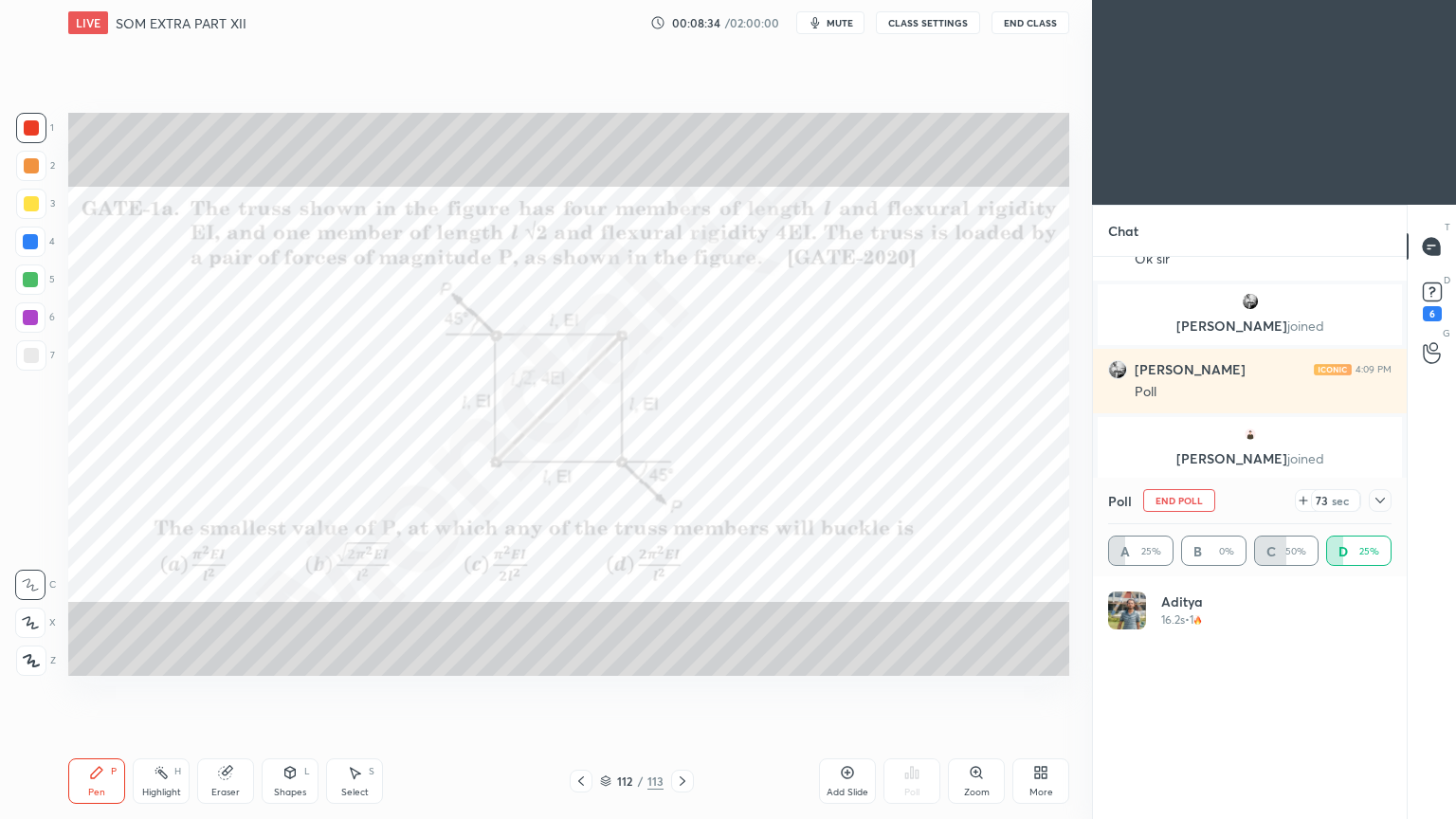 scroll, scrollTop: 6, scrollLeft: 6, axis: both 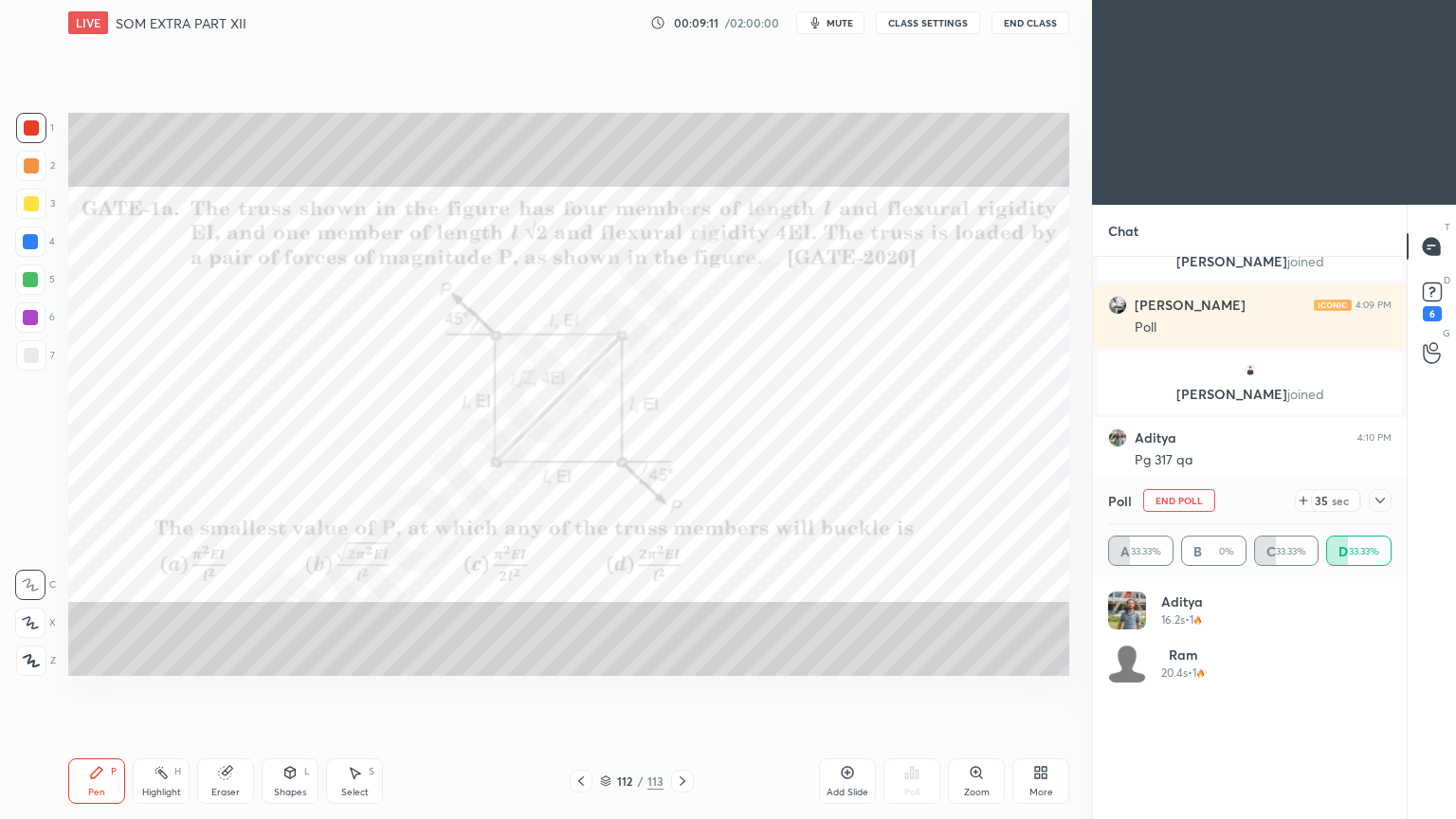 click at bounding box center (31, 355) 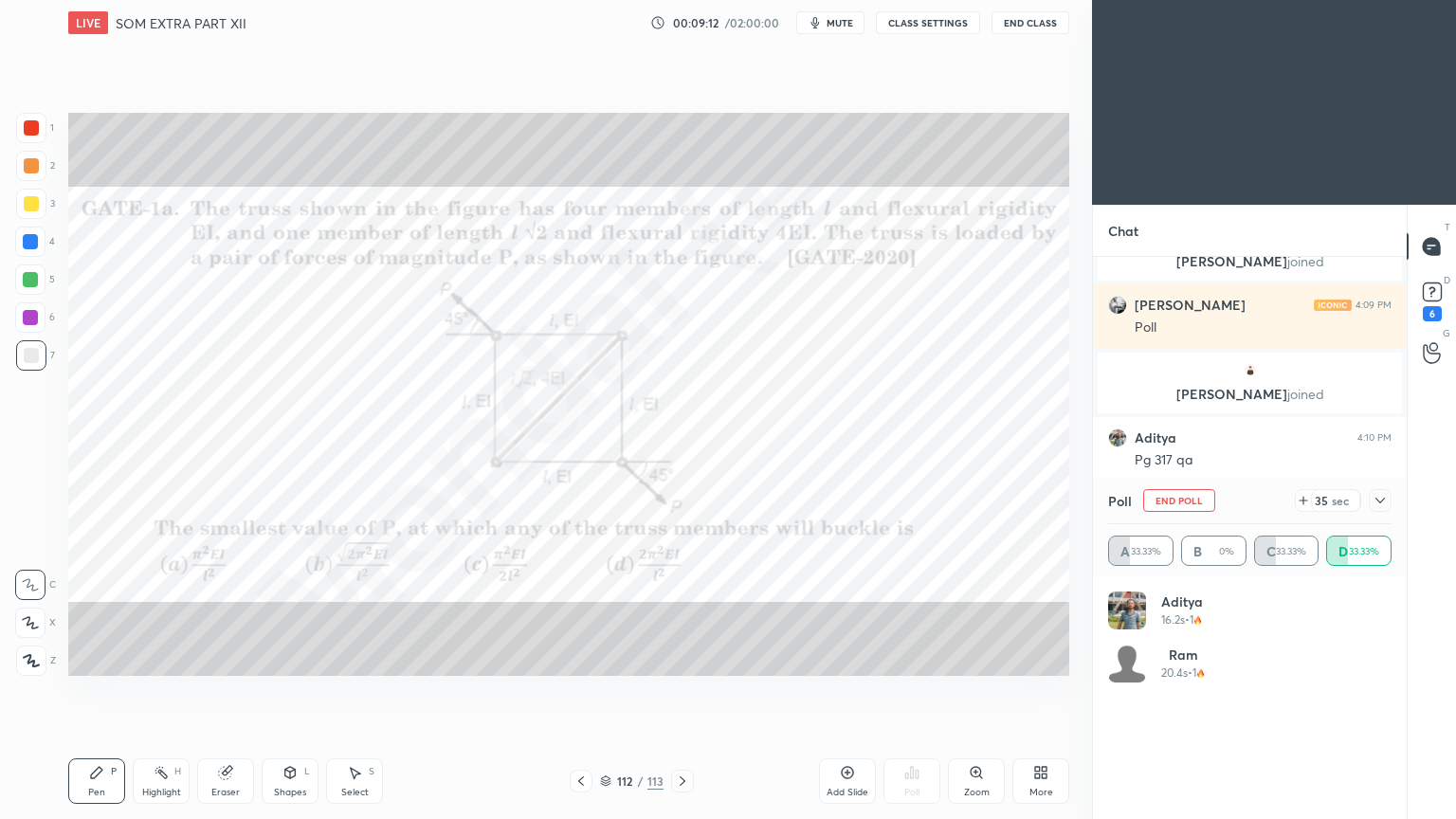 click at bounding box center [31, 355] 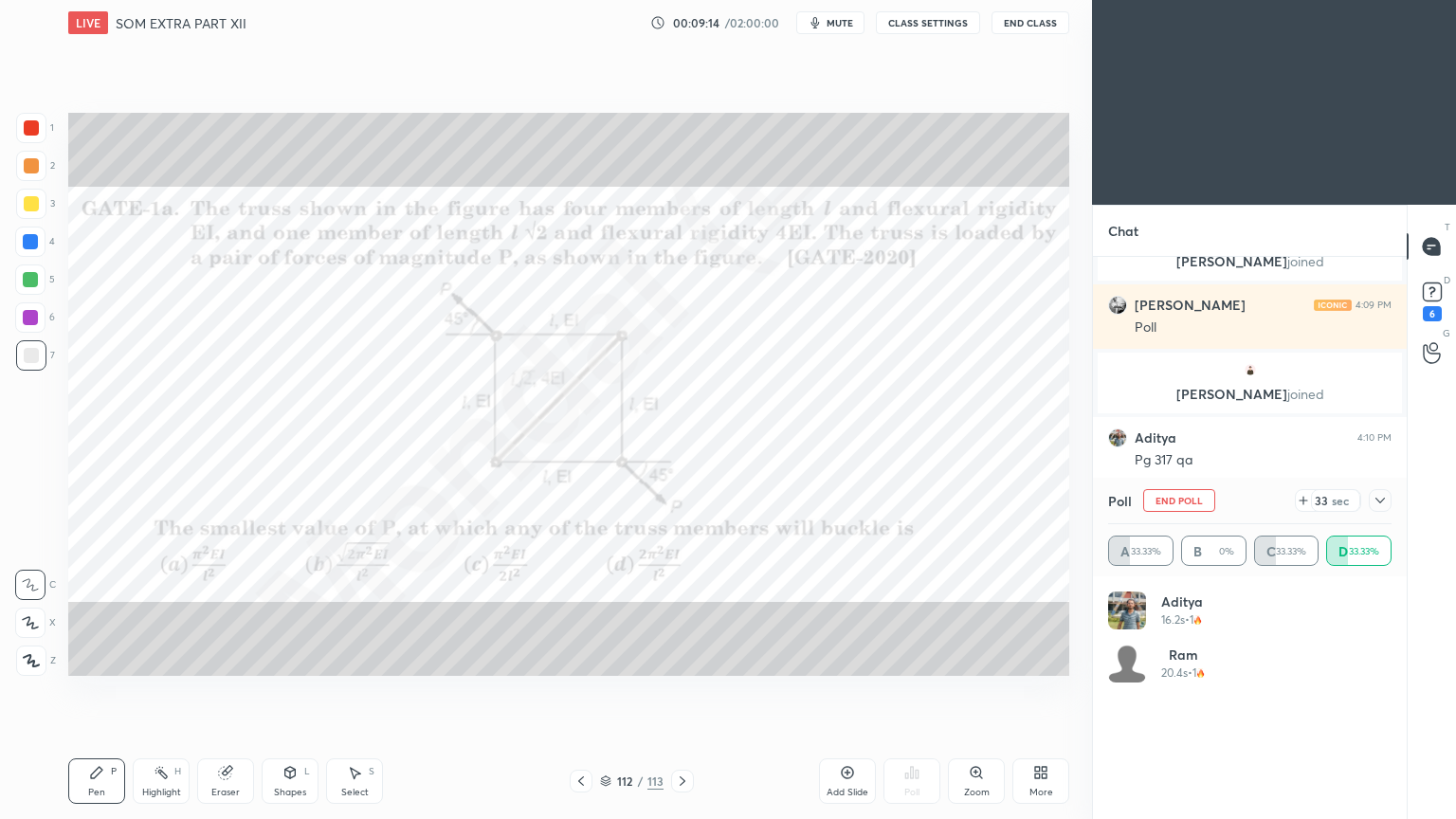 click at bounding box center [30, 280] 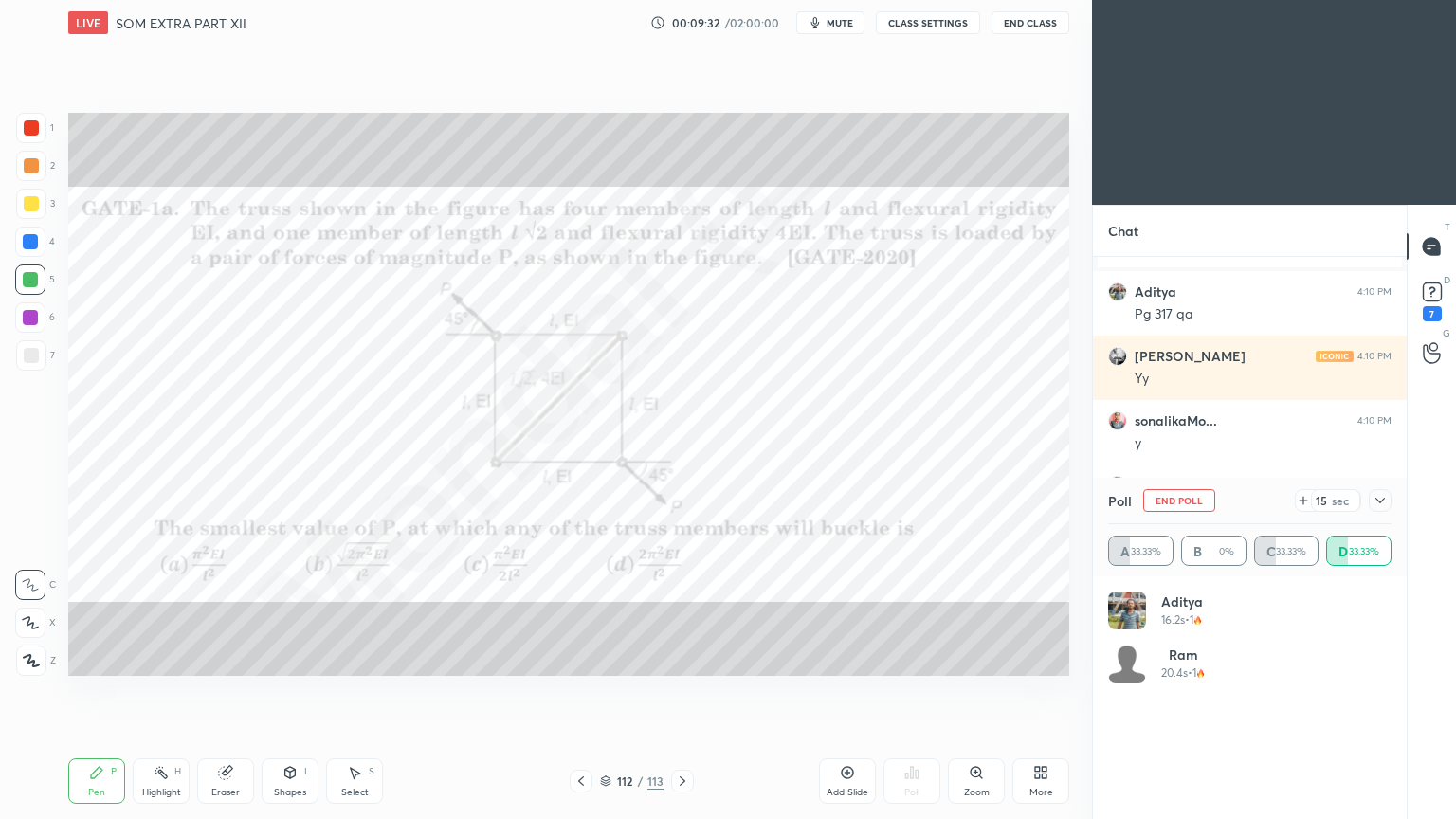 scroll, scrollTop: 1896, scrollLeft: 0, axis: vertical 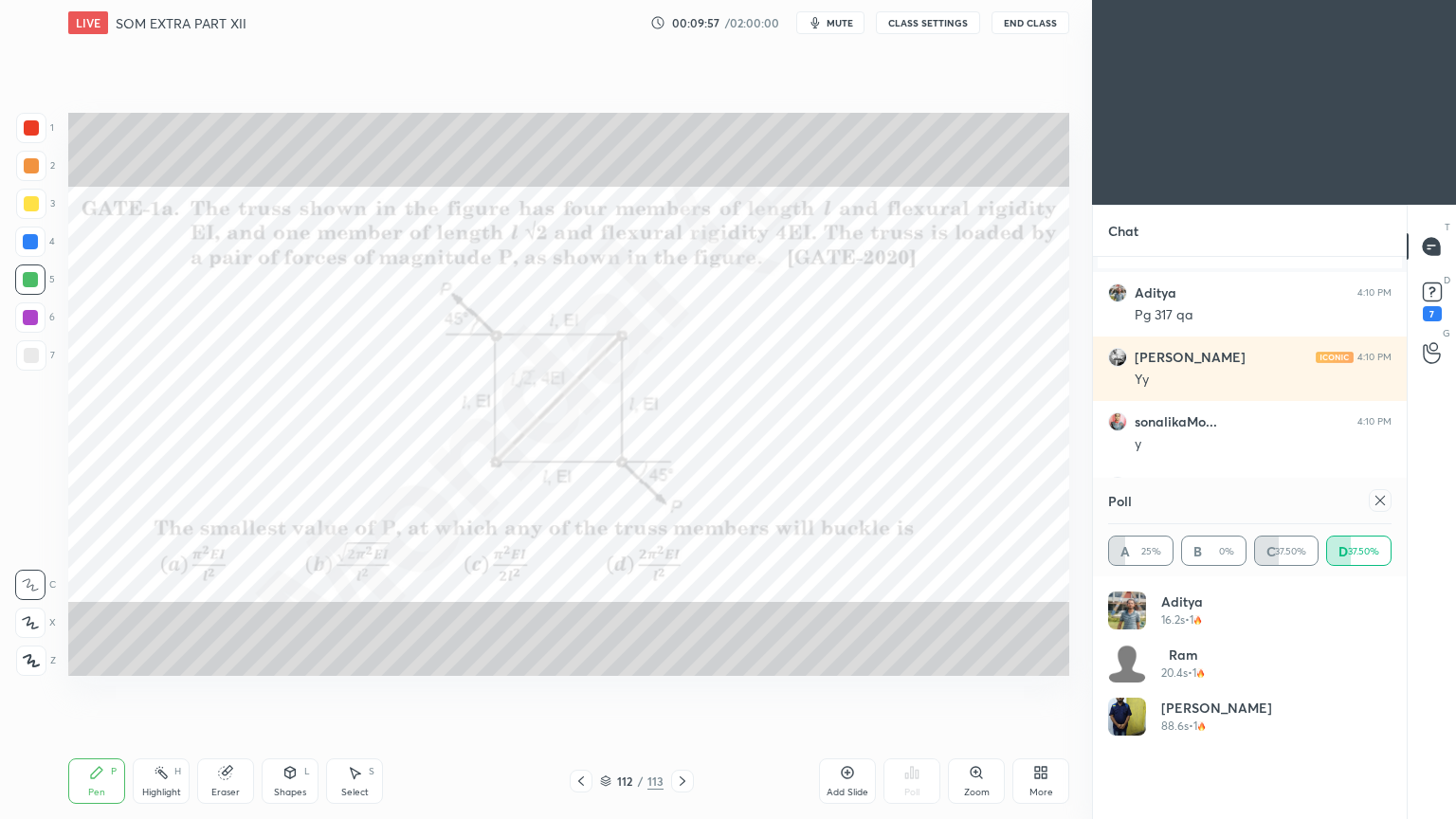 click 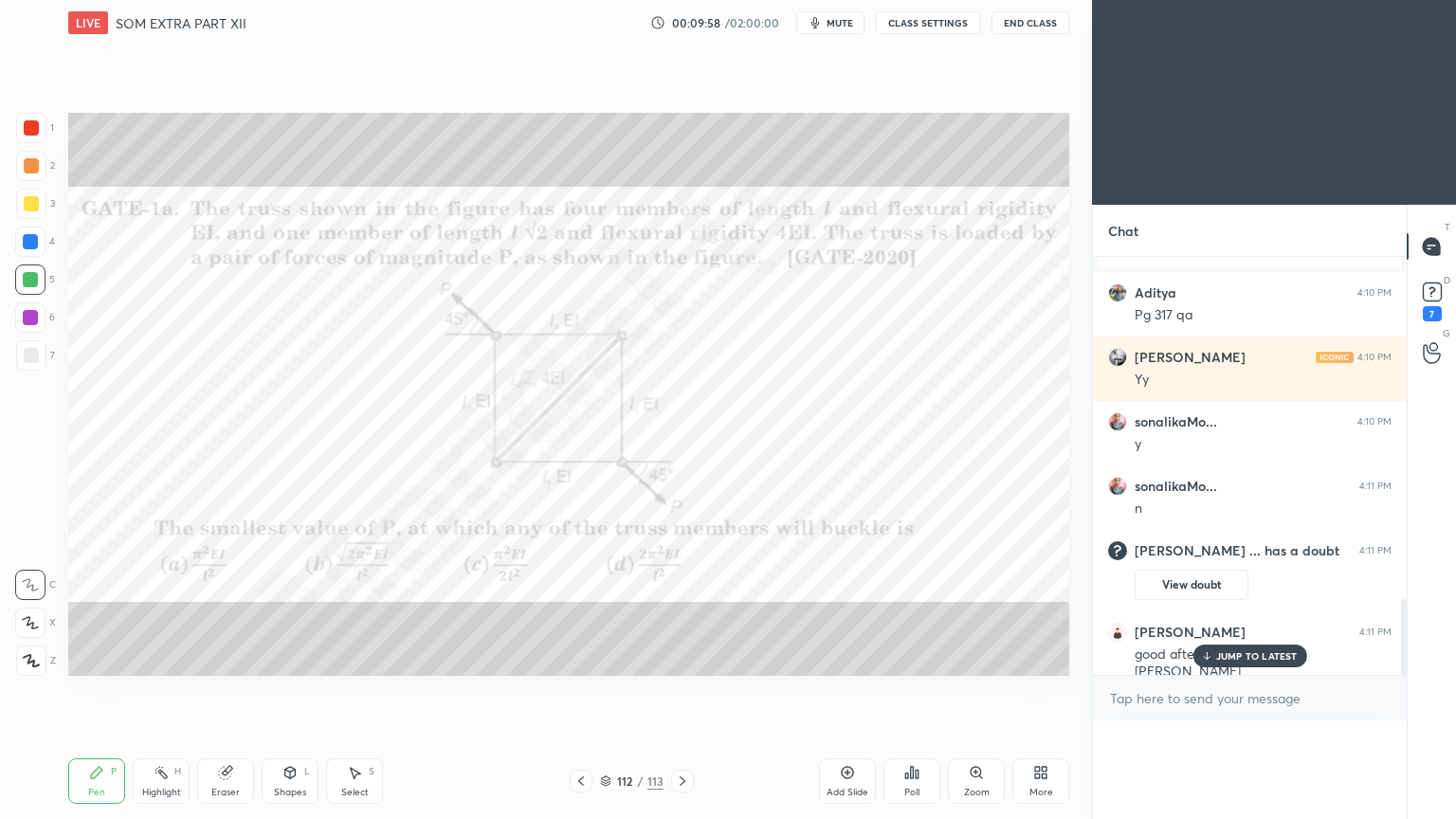 scroll, scrollTop: 0, scrollLeft: 0, axis: both 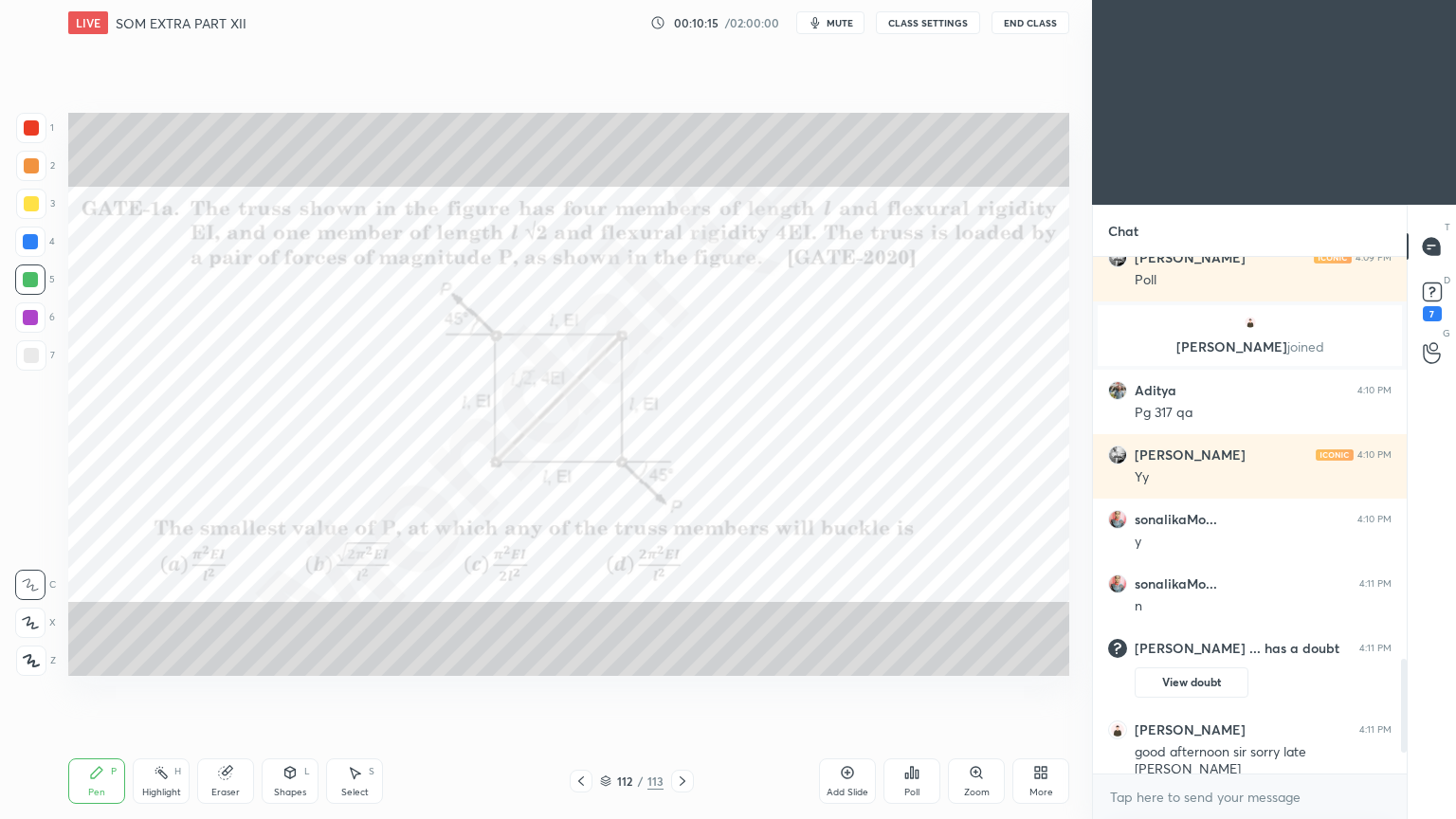 click at bounding box center [30, 318] 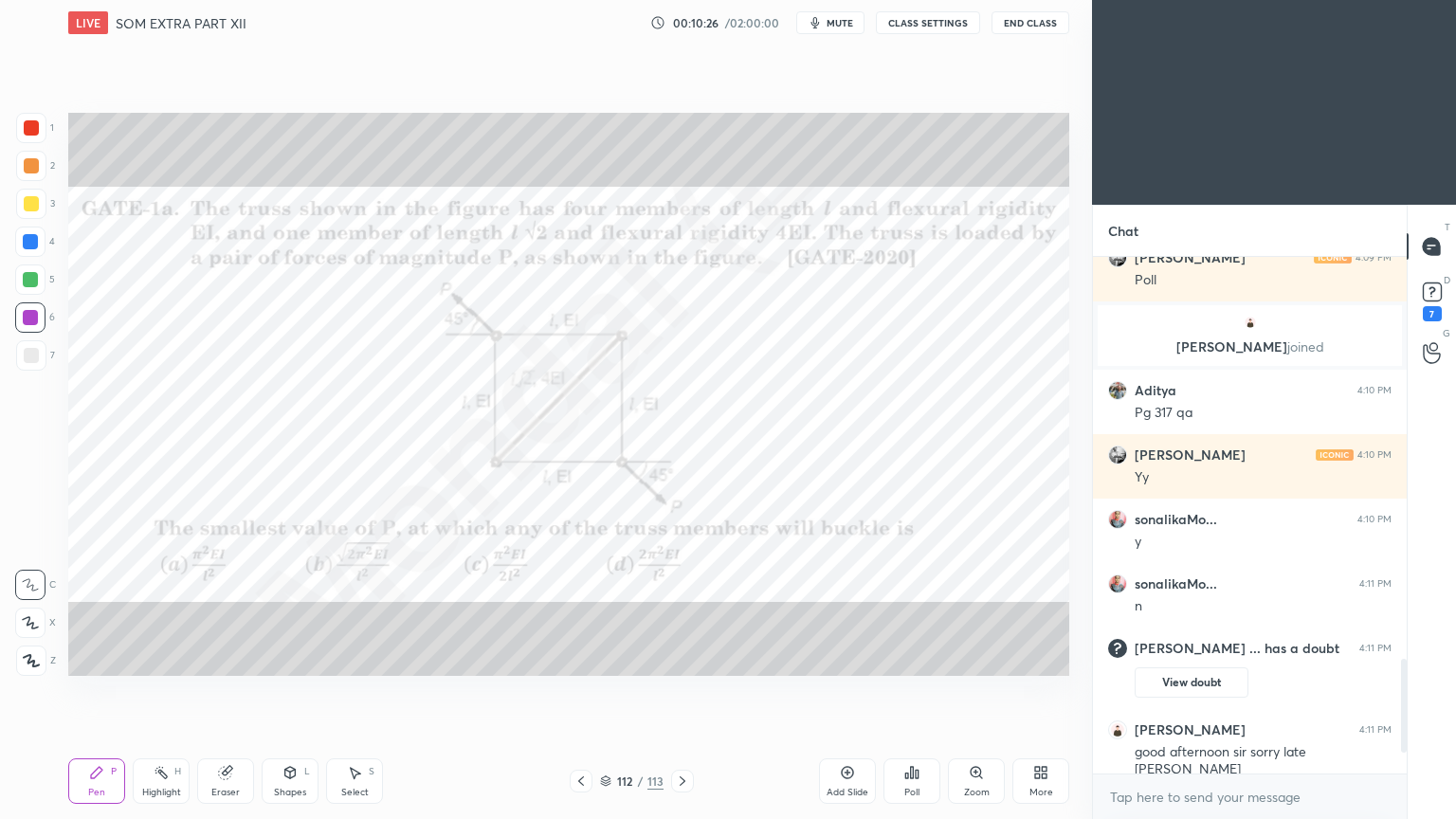 scroll, scrollTop: 1866, scrollLeft: 0, axis: vertical 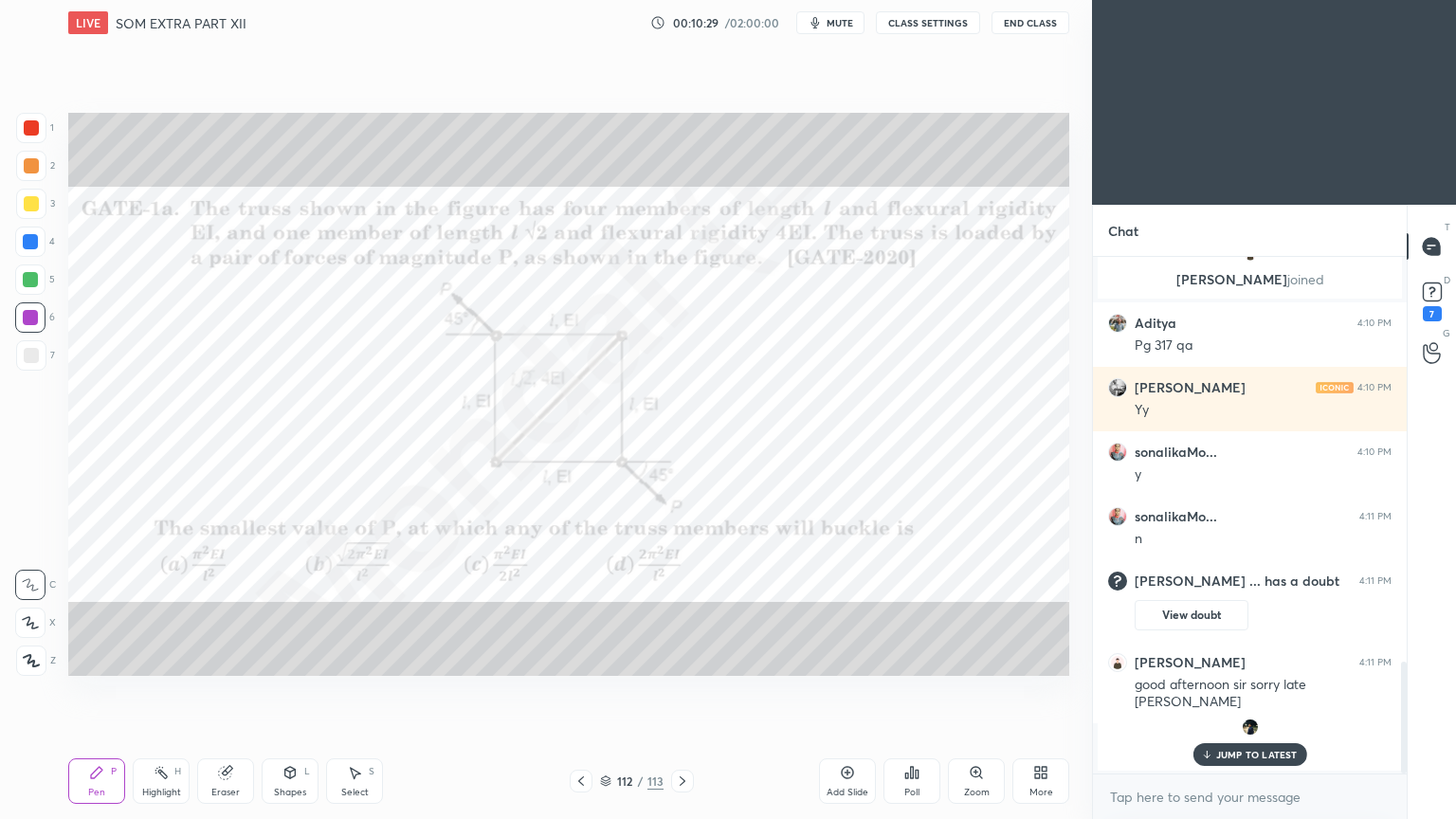 click at bounding box center (682, 781) 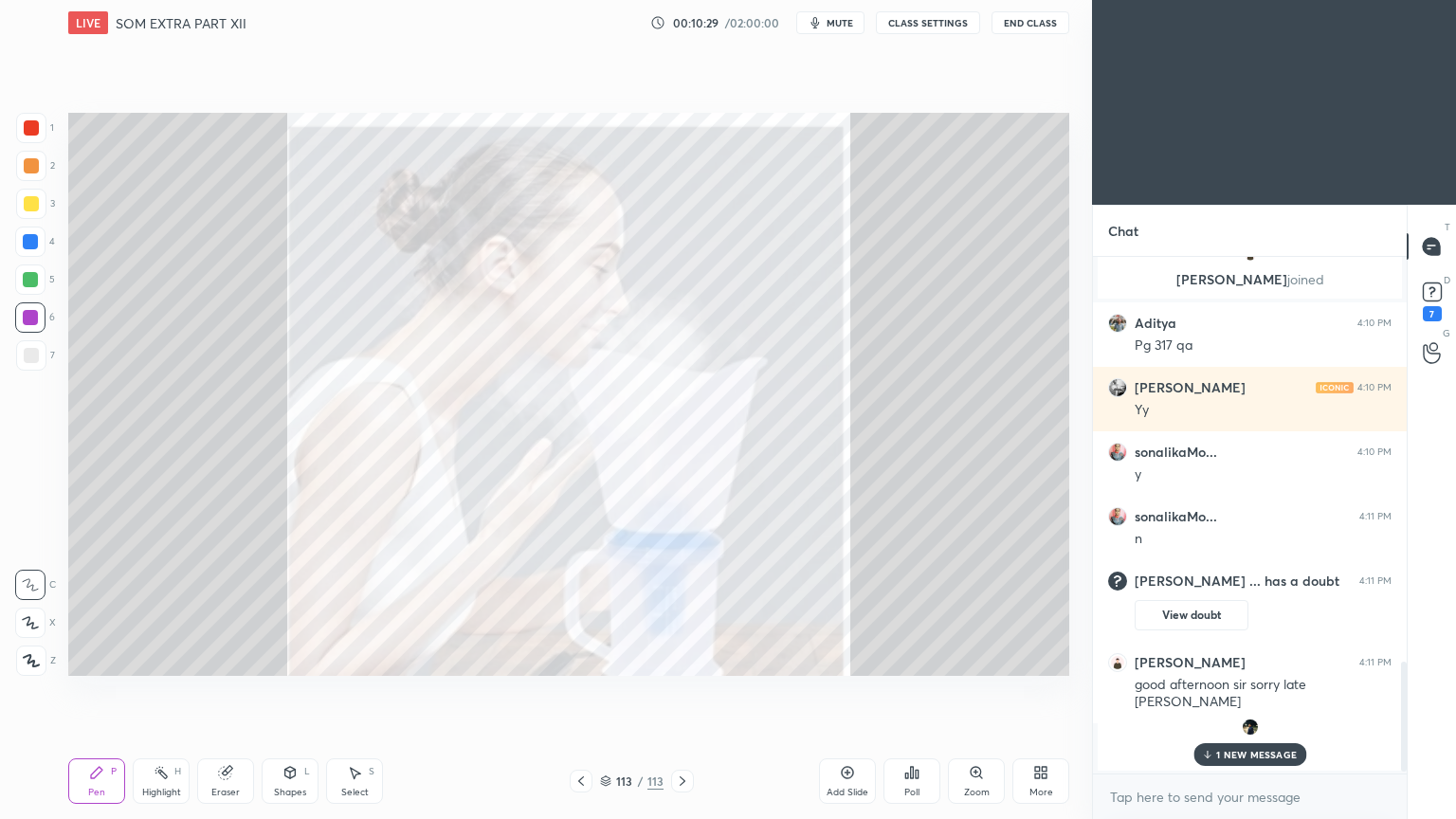 scroll, scrollTop: 1930, scrollLeft: 0, axis: vertical 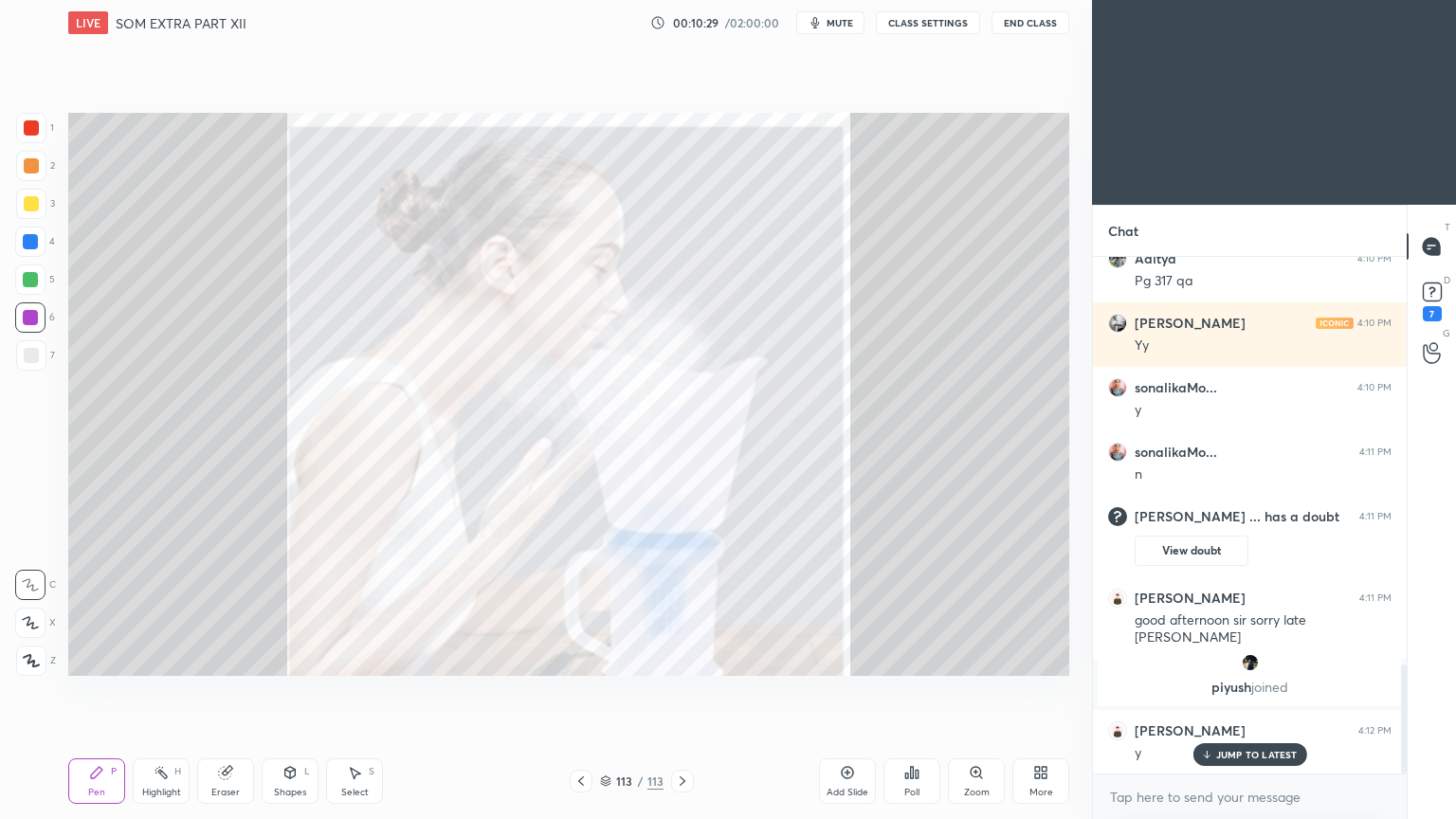 click at bounding box center [682, 781] 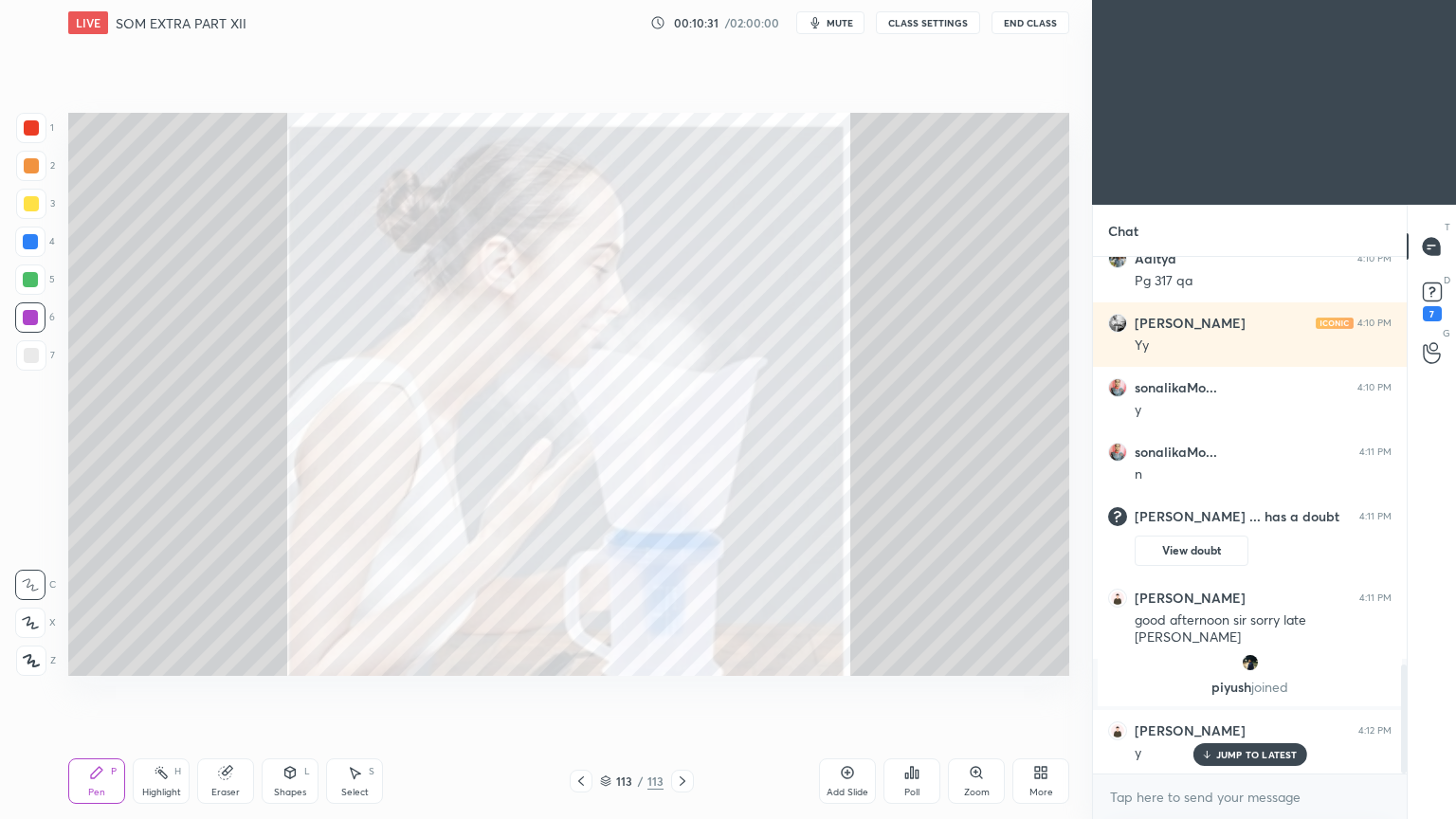 click on "JUMP TO LATEST" at bounding box center (1257, 755) 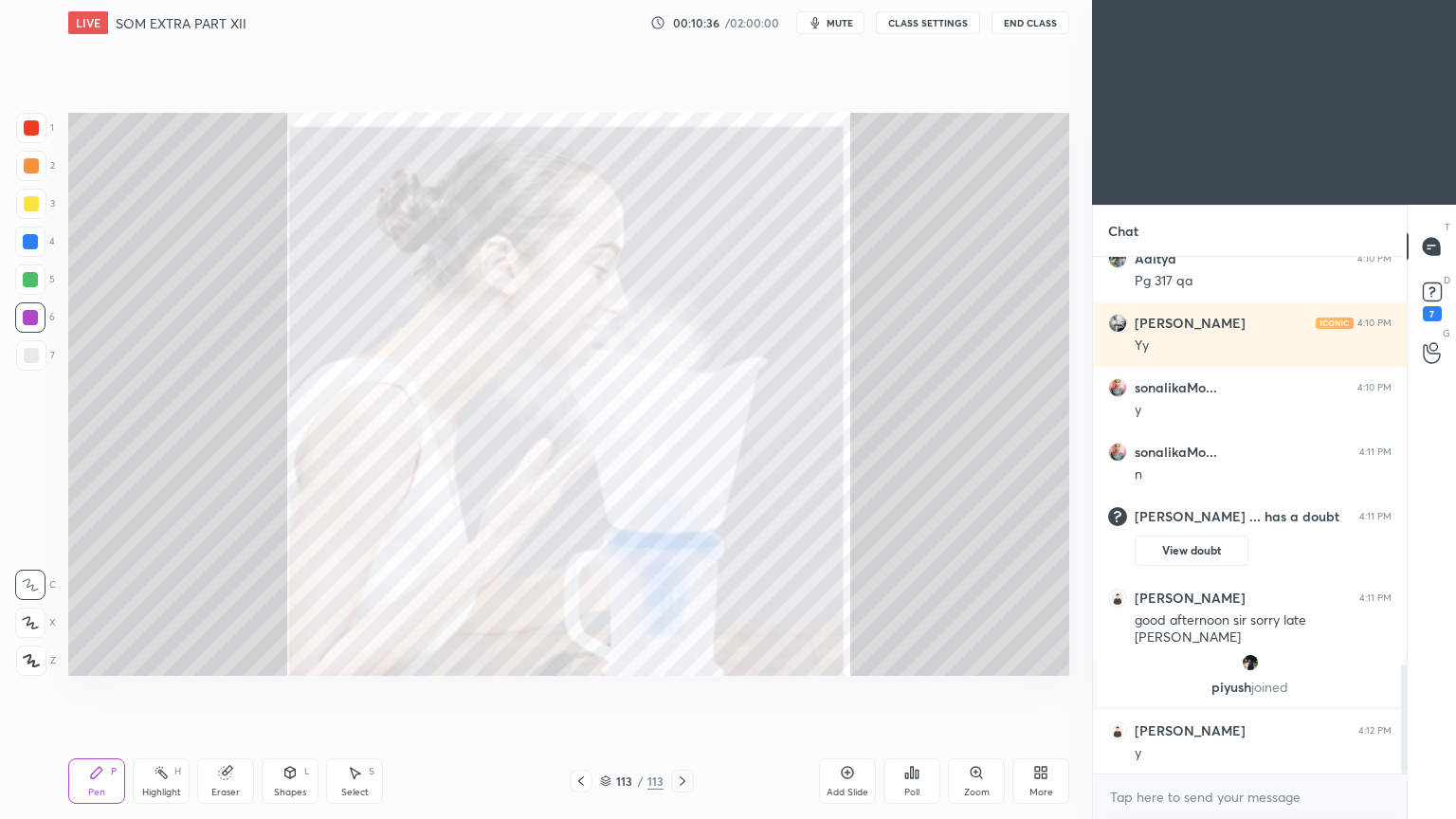 click on "mute" at bounding box center [830, 23] 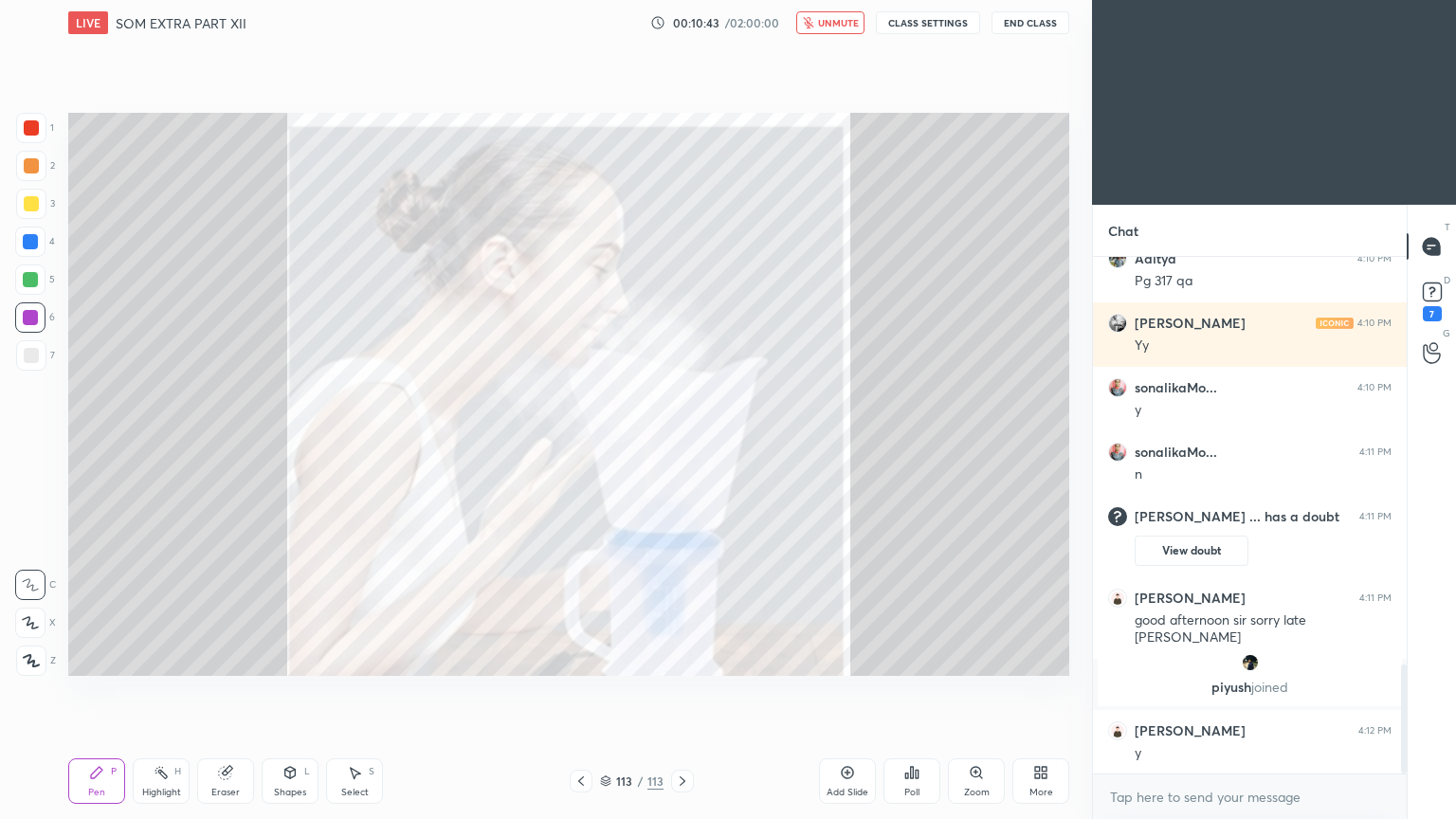 click on "unmute" at bounding box center (838, 23) 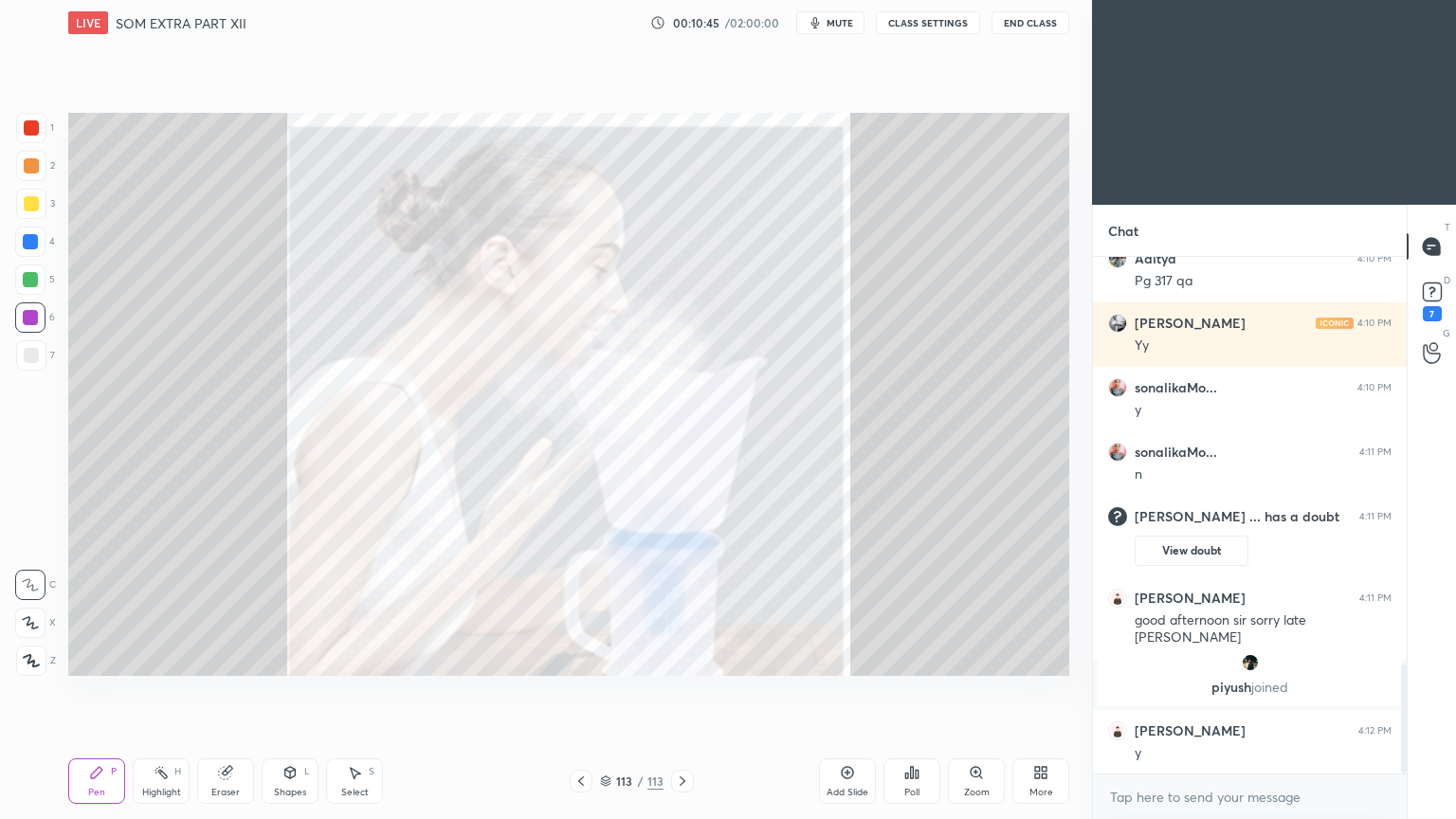 click 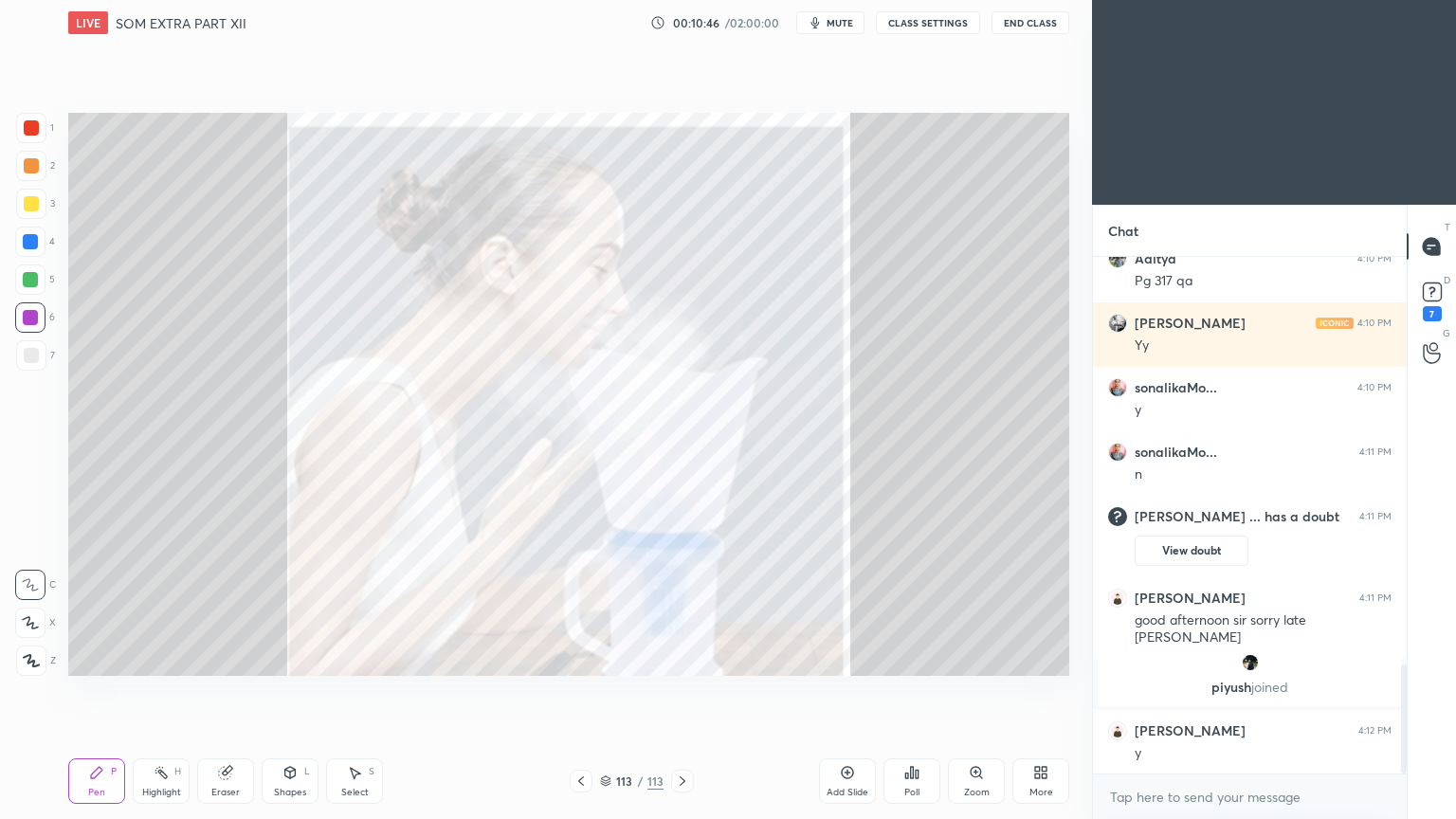 click on "Add Slide" at bounding box center [847, 781] 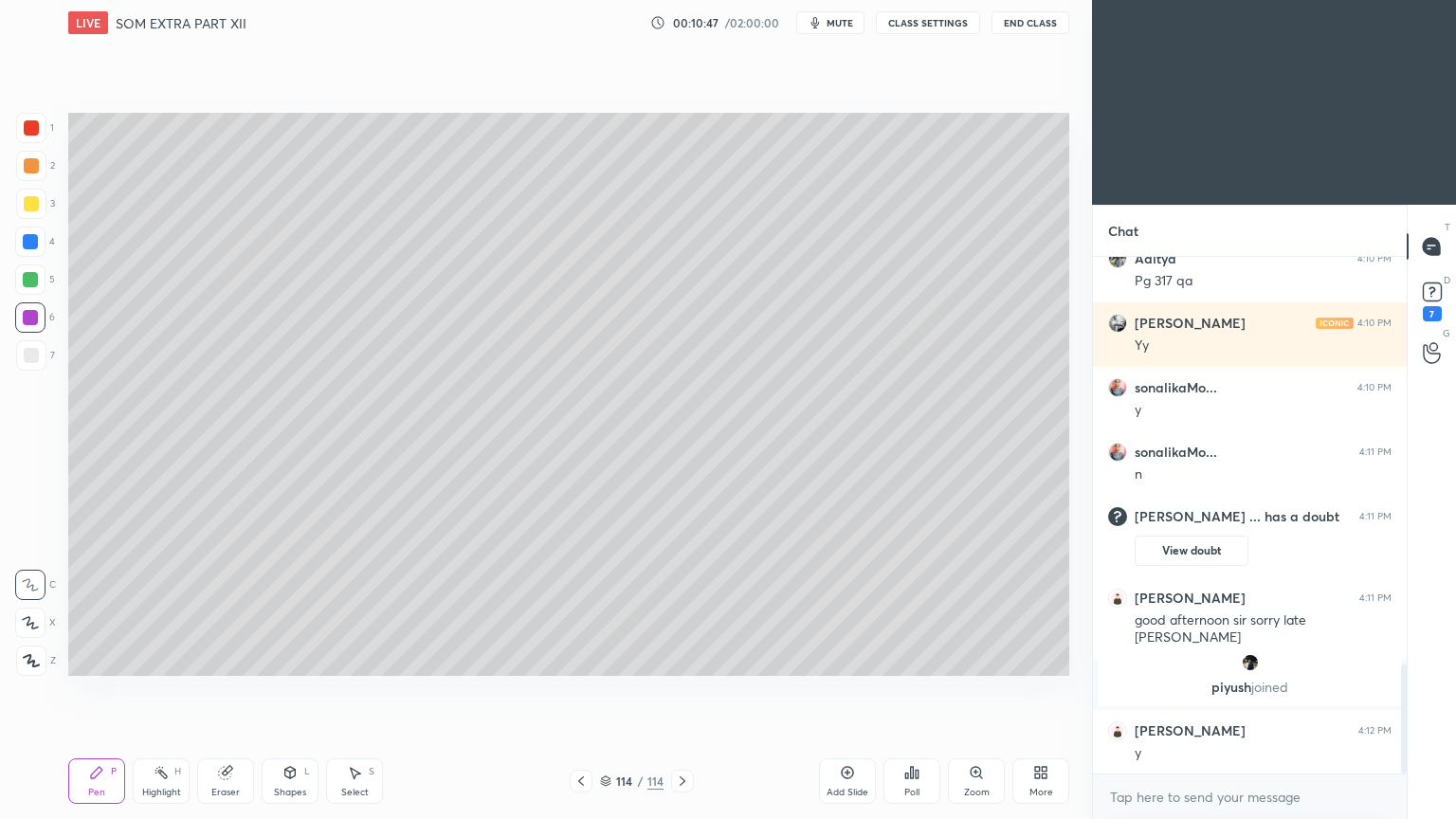 click at bounding box center [30, 242] 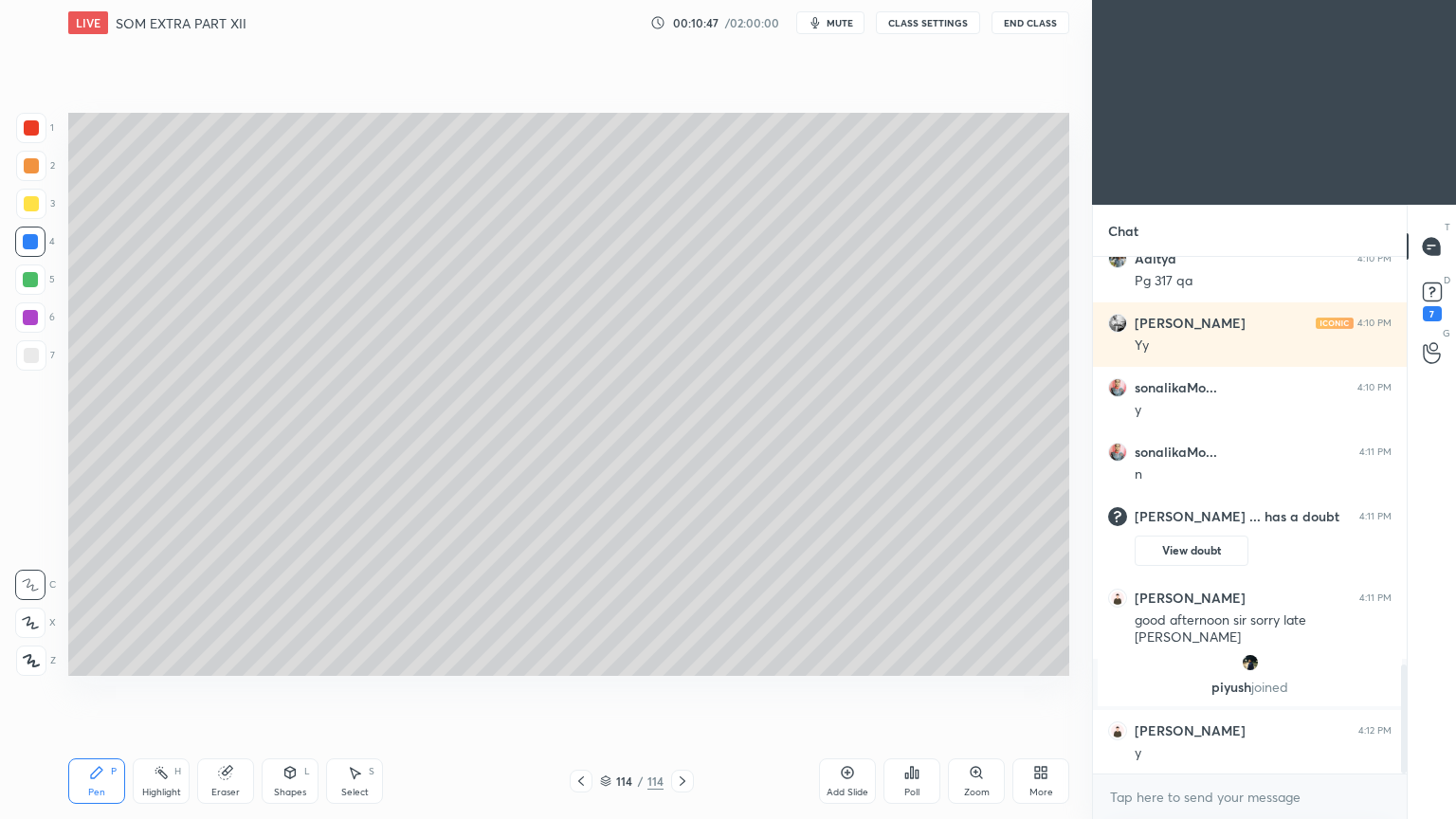 click at bounding box center (30, 242) 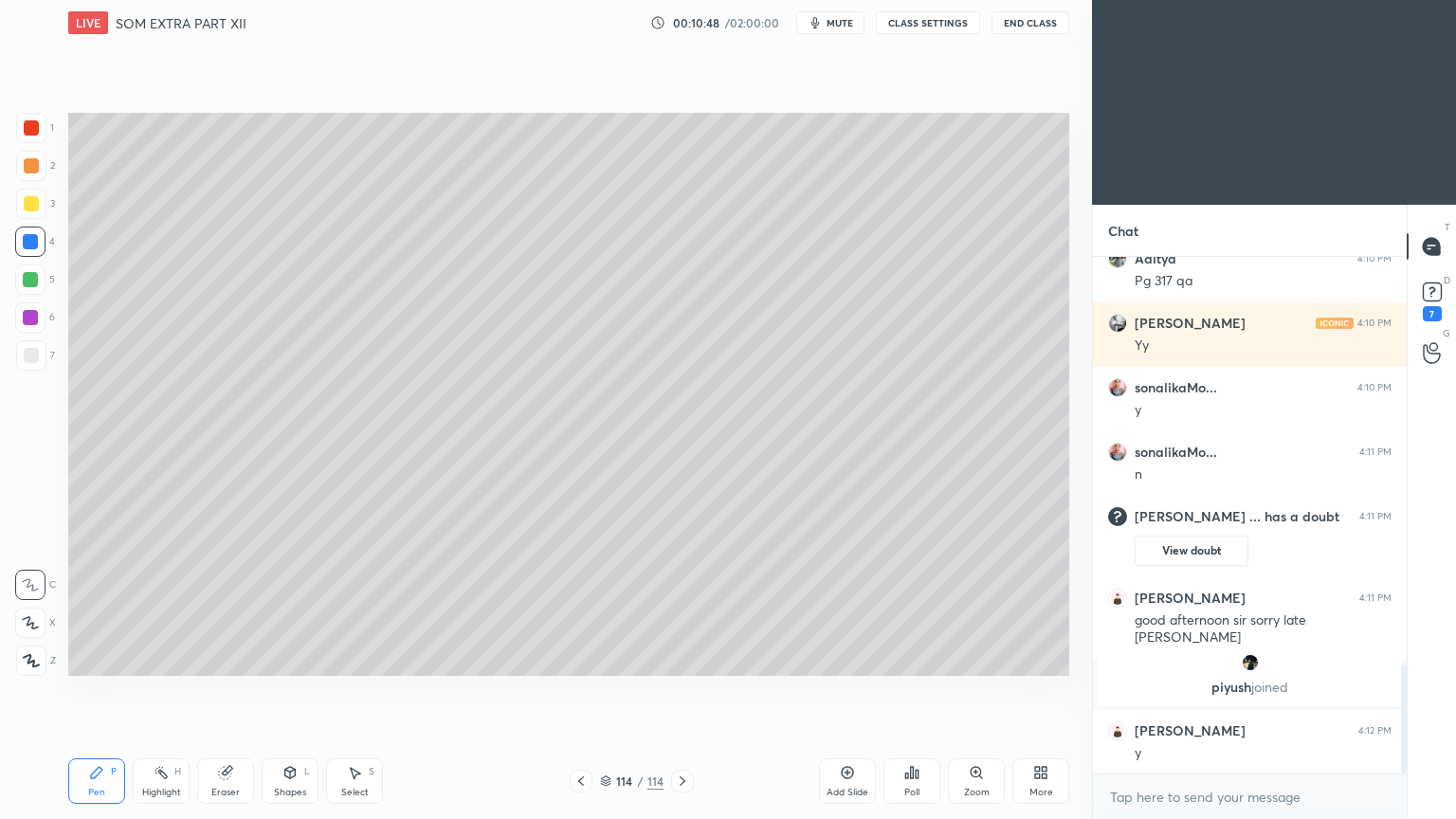 click at bounding box center [31, 204] 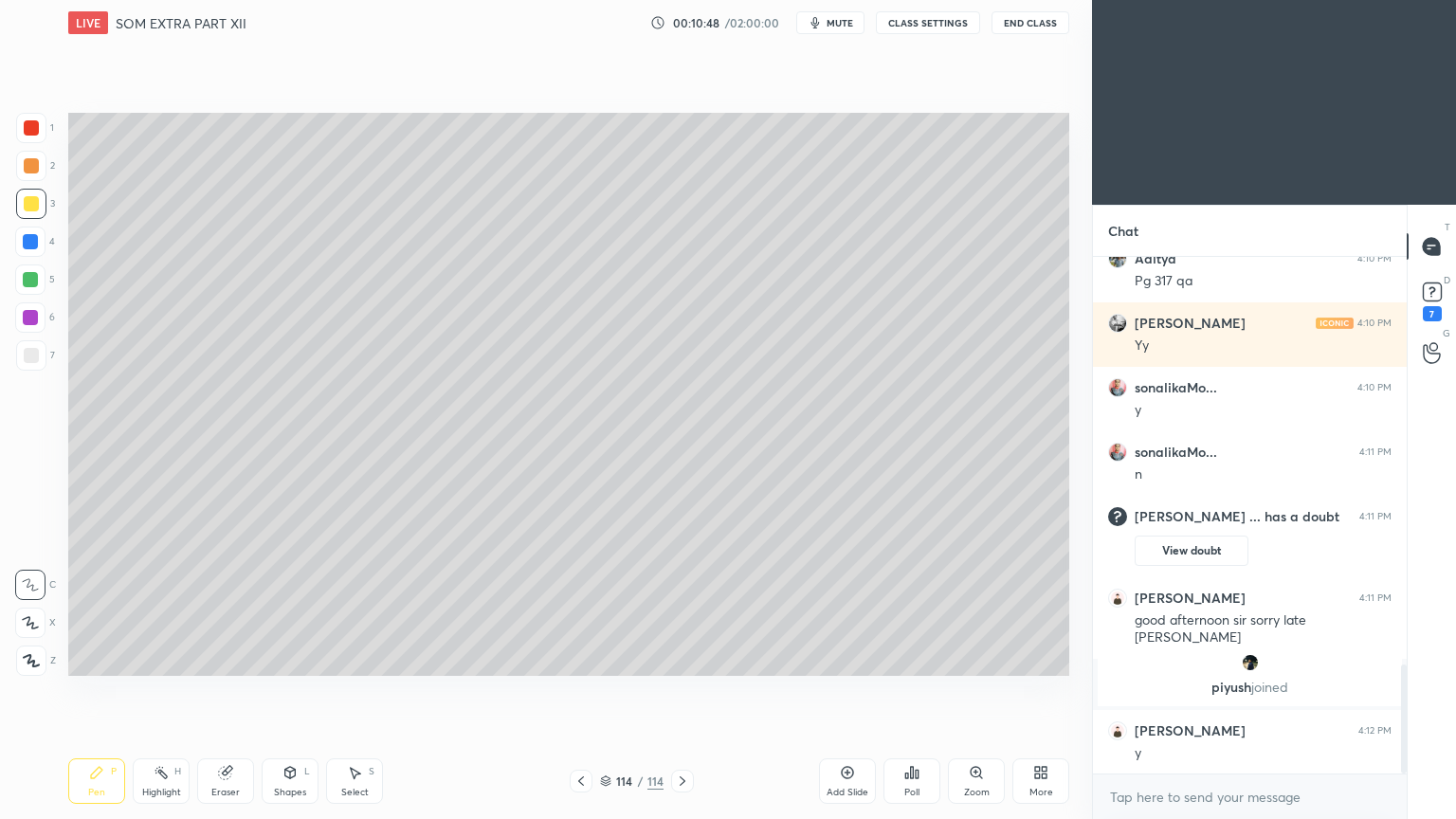 click at bounding box center [31, 204] 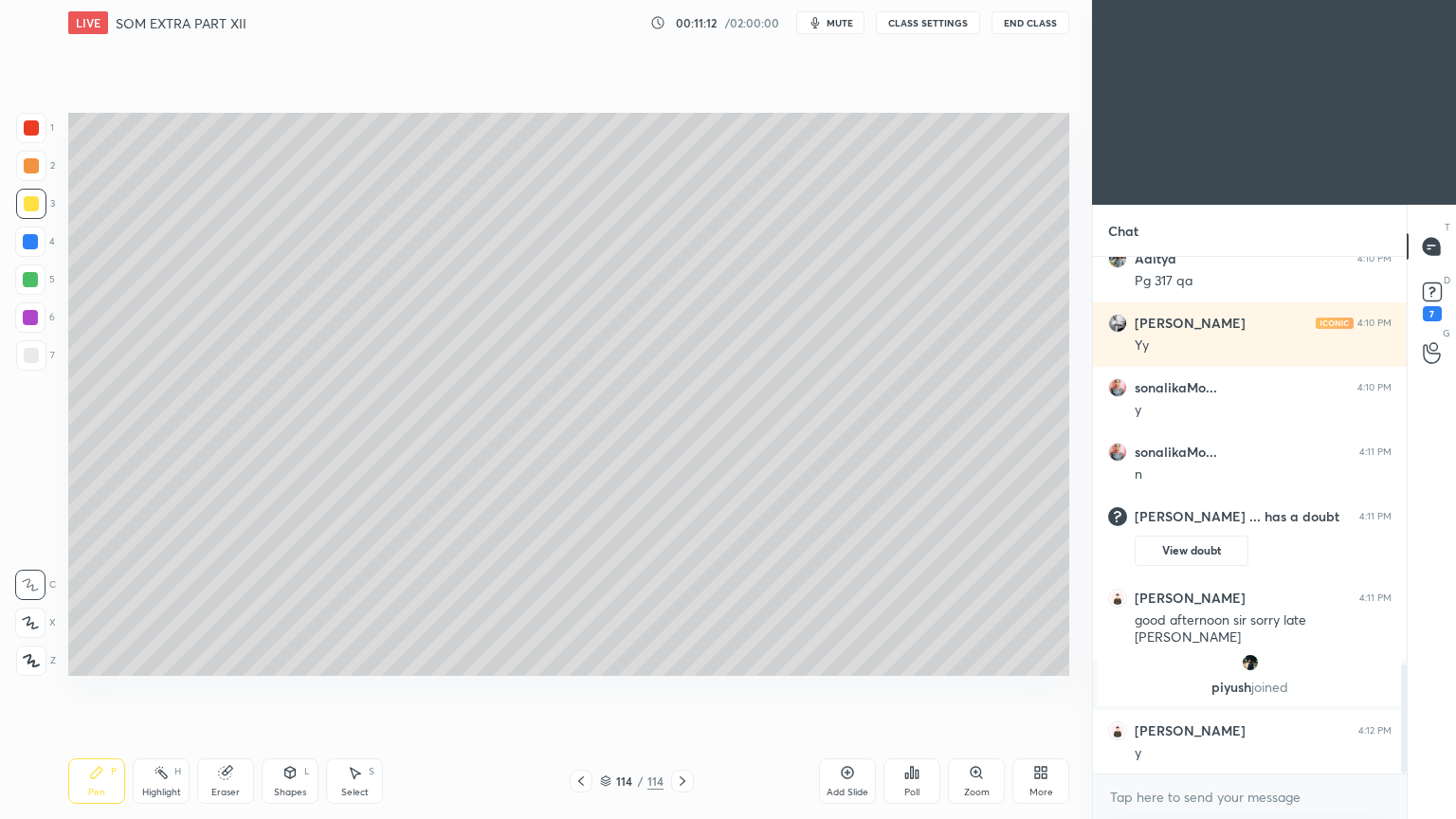 click on "Eraser" at bounding box center [226, 781] 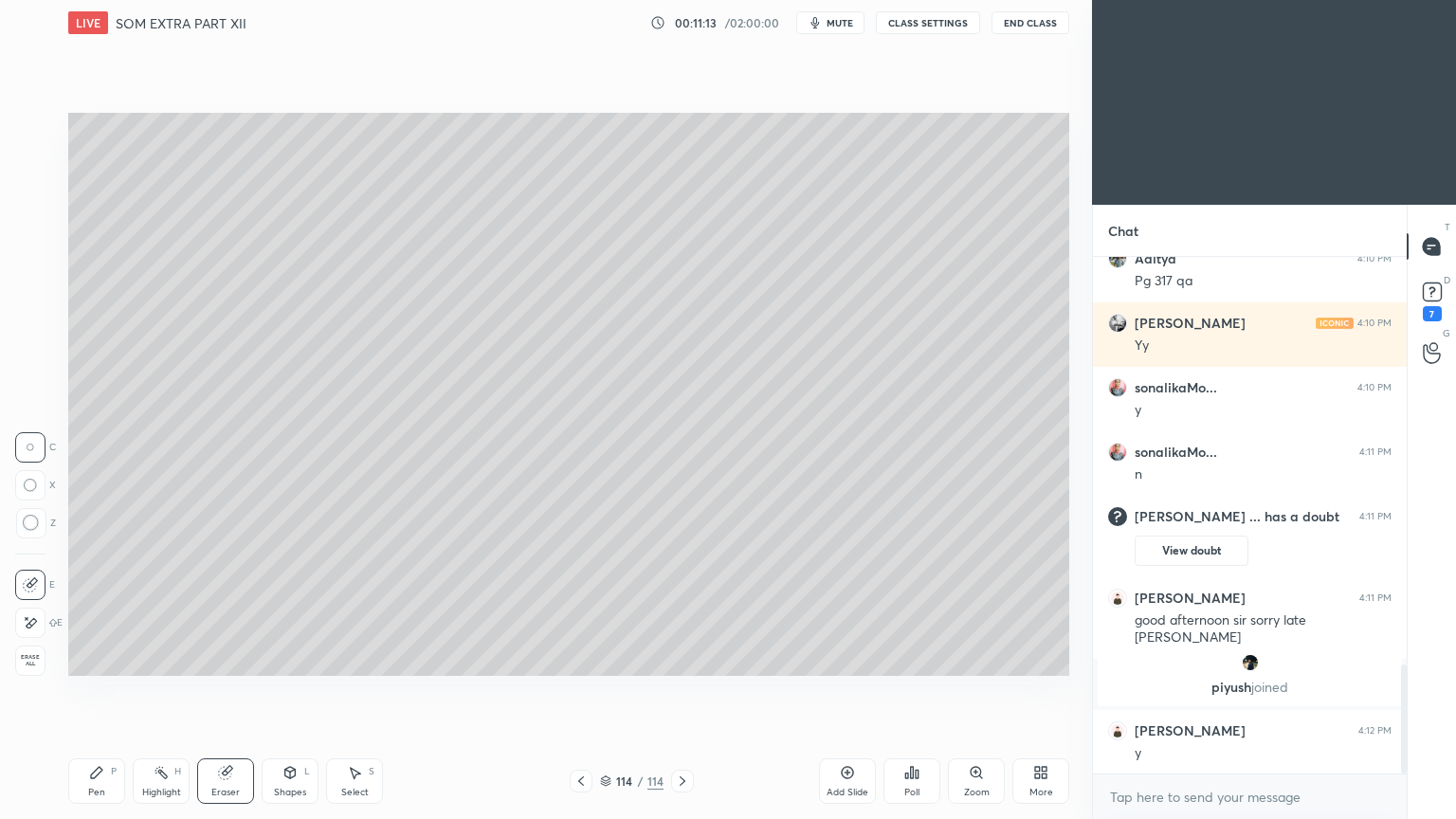 click on "Pen P" at bounding box center (97, 781) 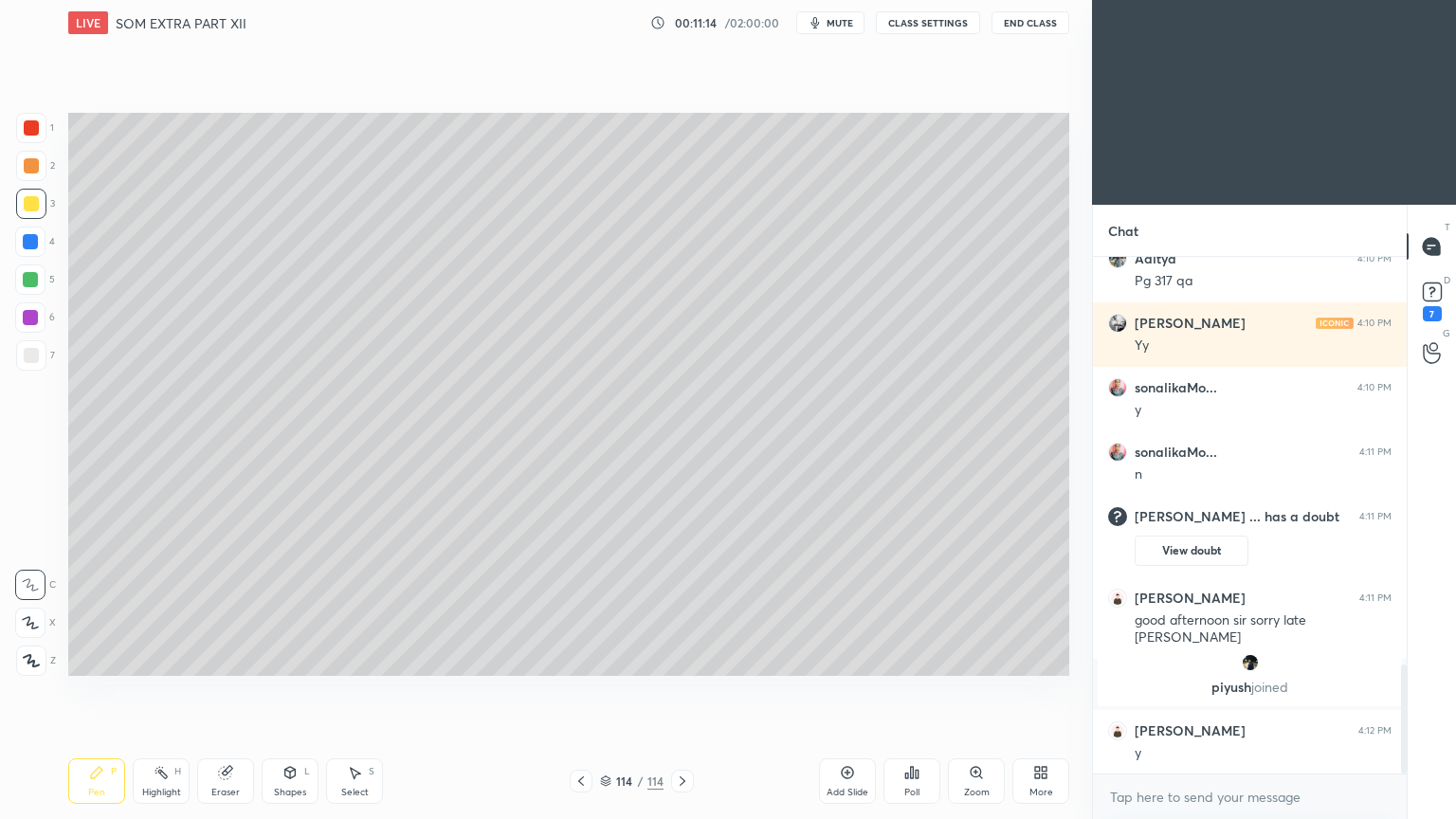 click on "Pen" at bounding box center [97, 792] 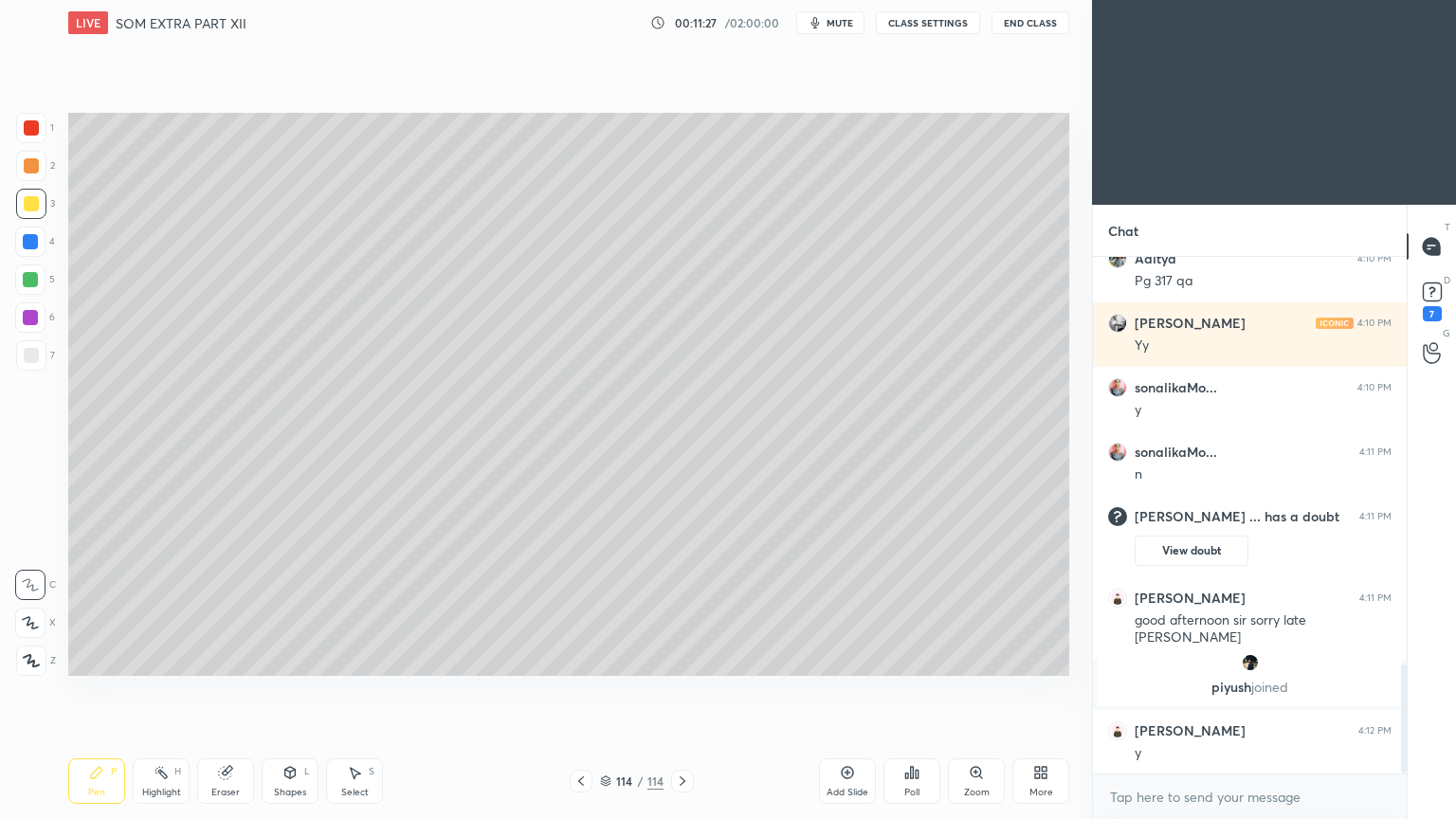 click 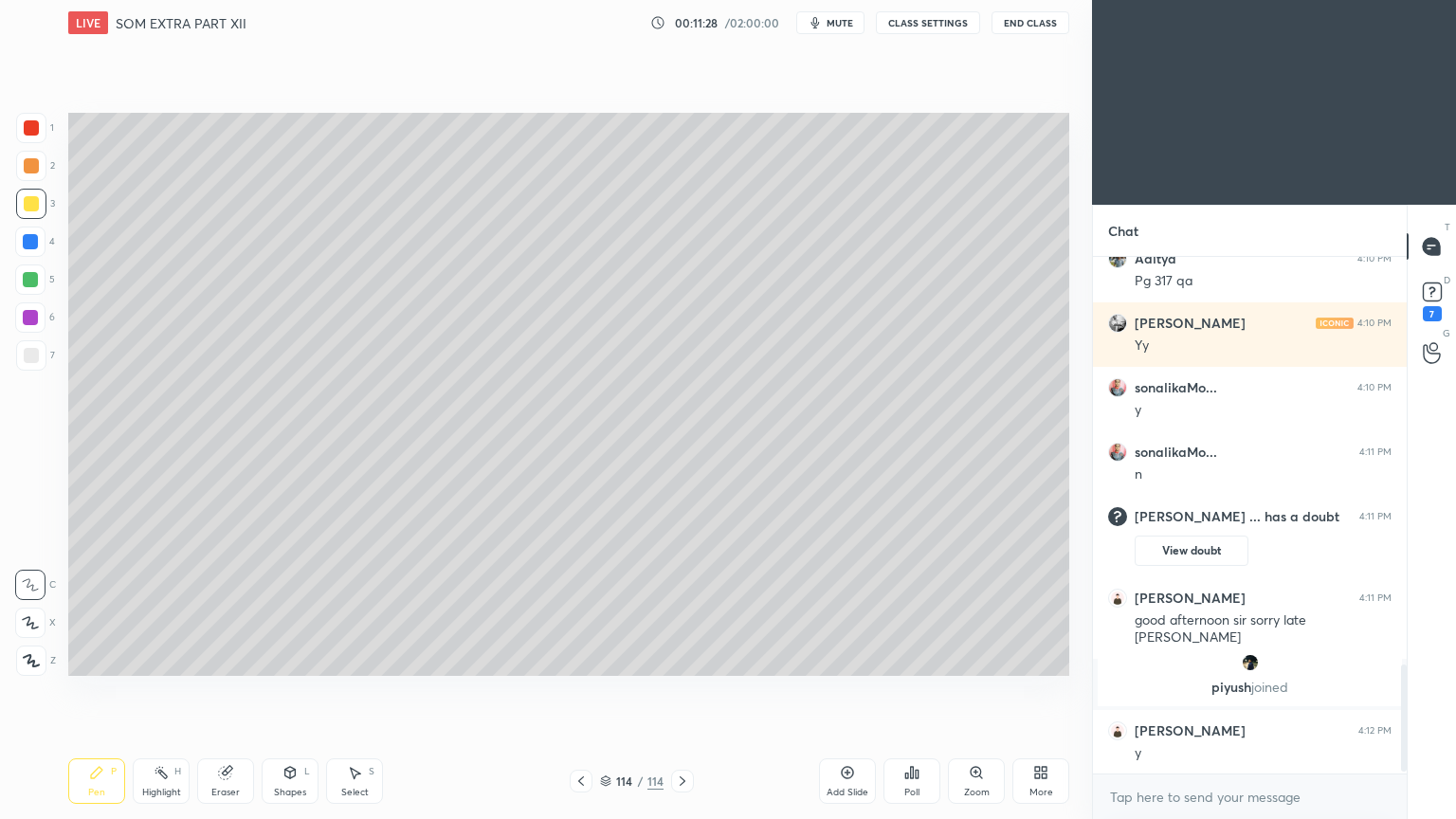 scroll, scrollTop: 1994, scrollLeft: 0, axis: vertical 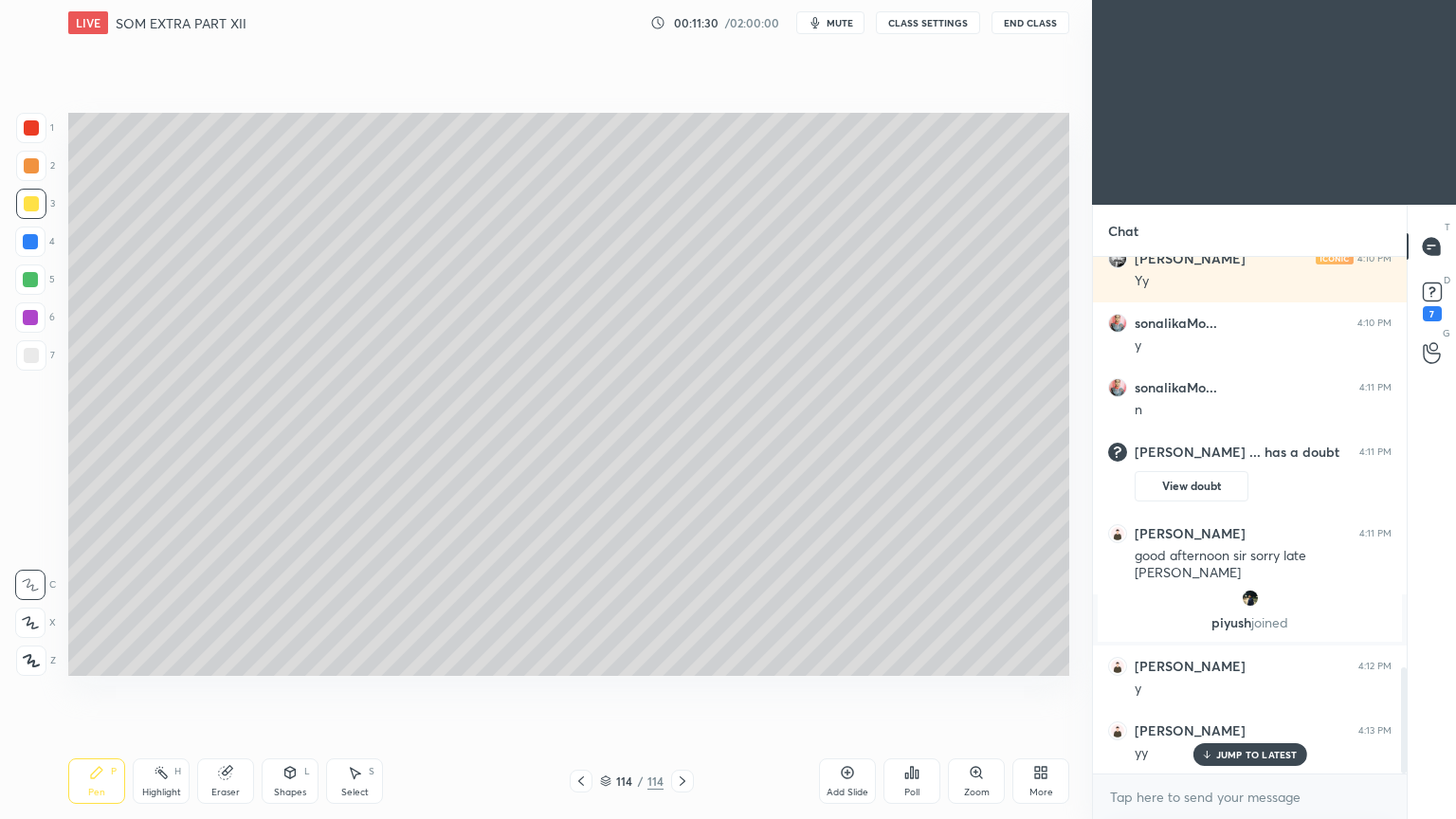 click on "JUMP TO LATEST" at bounding box center (1257, 755) 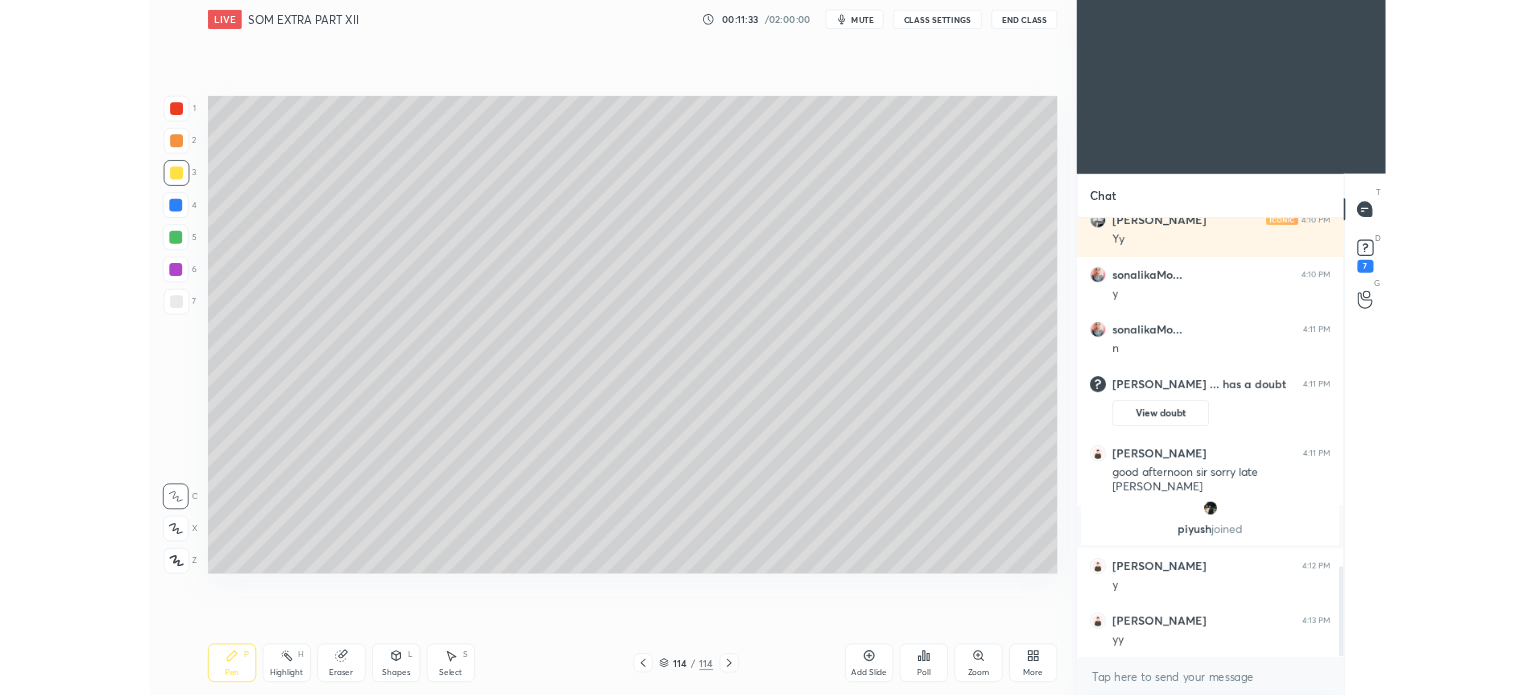 scroll, scrollTop: 2172, scrollLeft: 0, axis: vertical 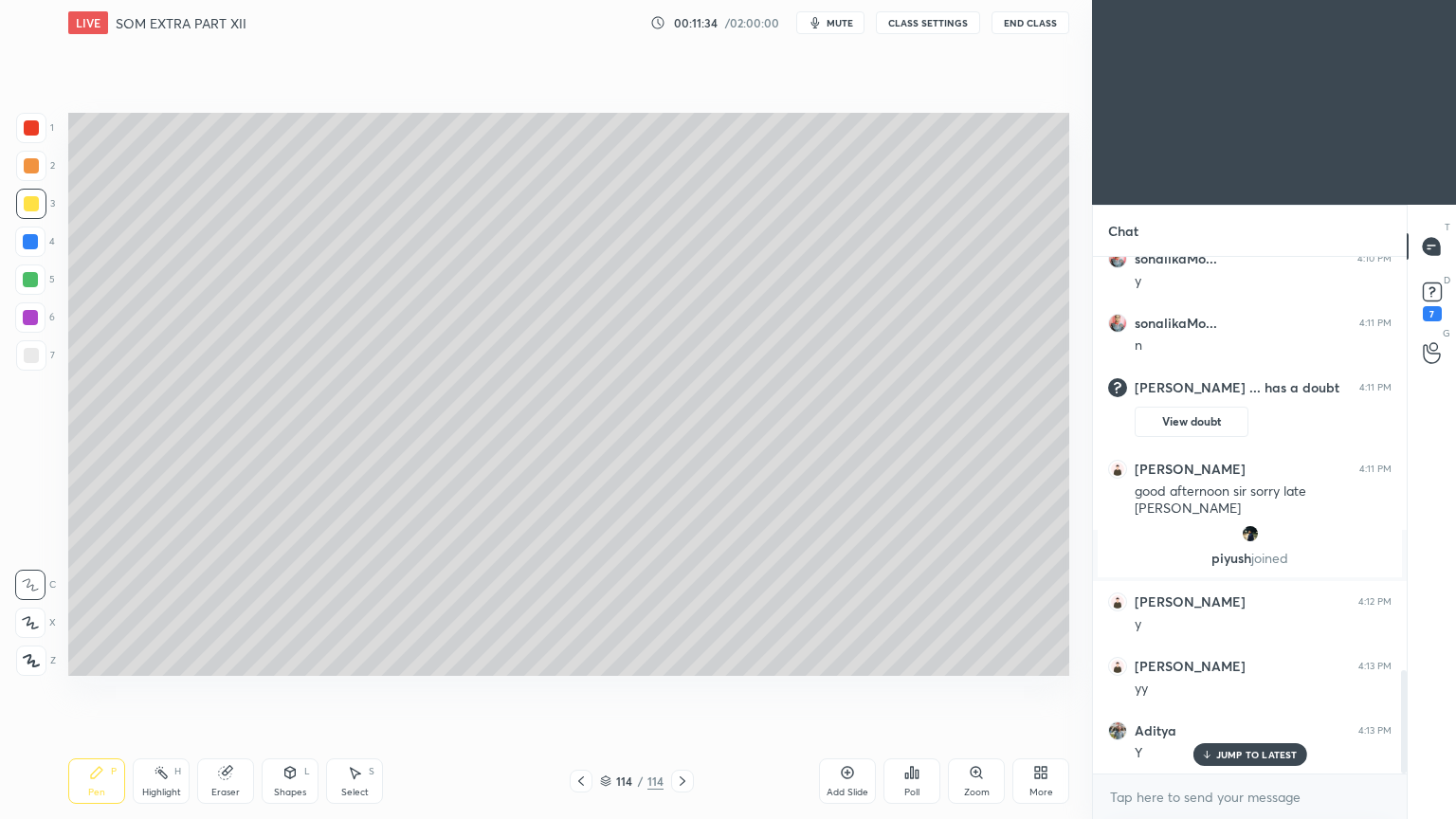 click on "JUMP TO LATEST" at bounding box center (1257, 755) 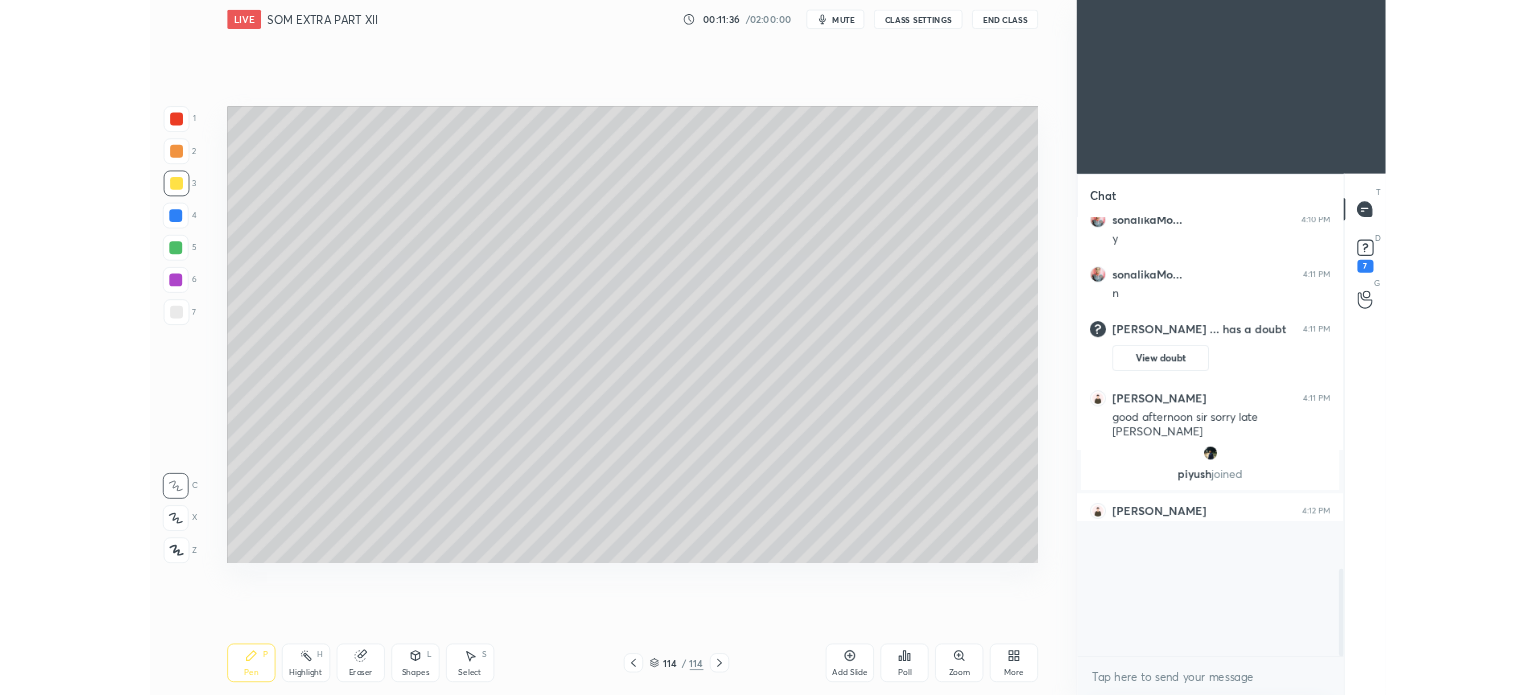 scroll, scrollTop: 567, scrollLeft: 1072, axis: both 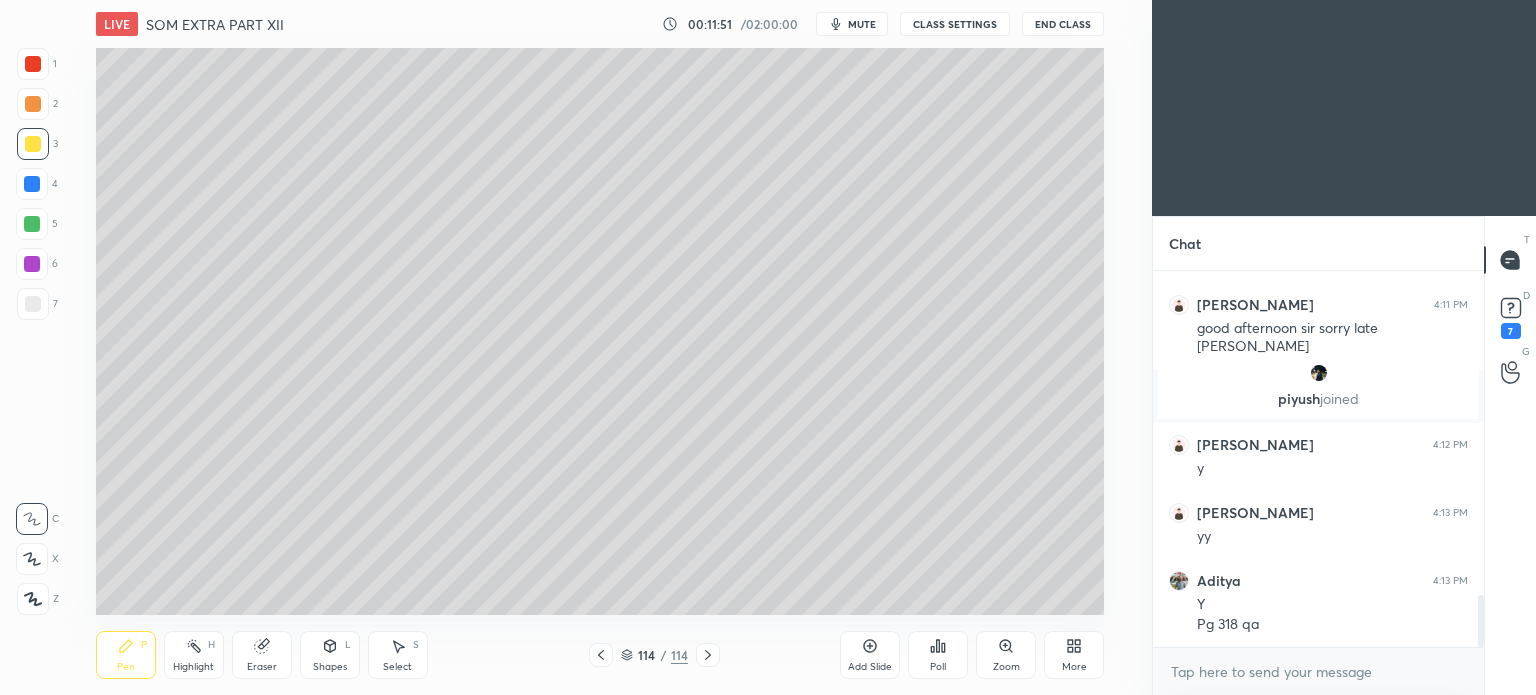 click on "More" at bounding box center (1074, 655) 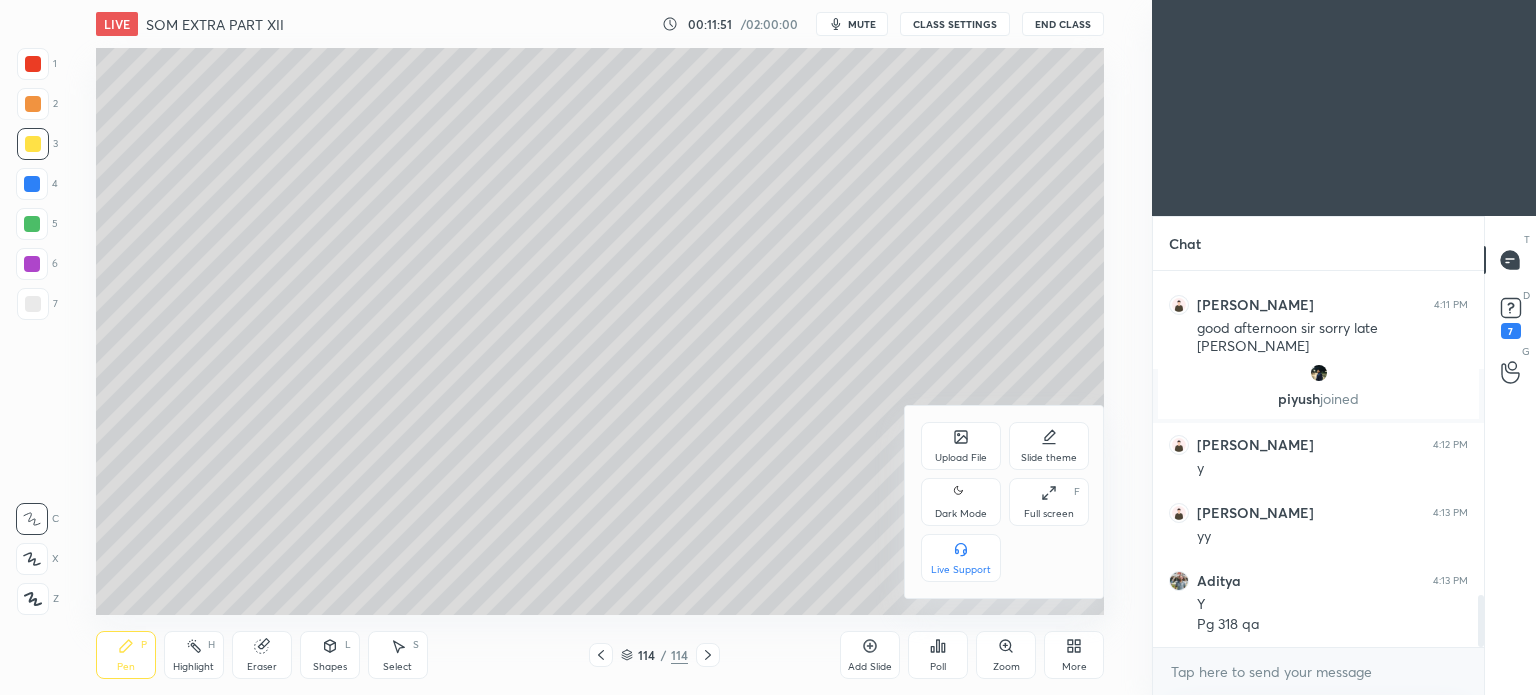 click on "Upload File" at bounding box center (961, 446) 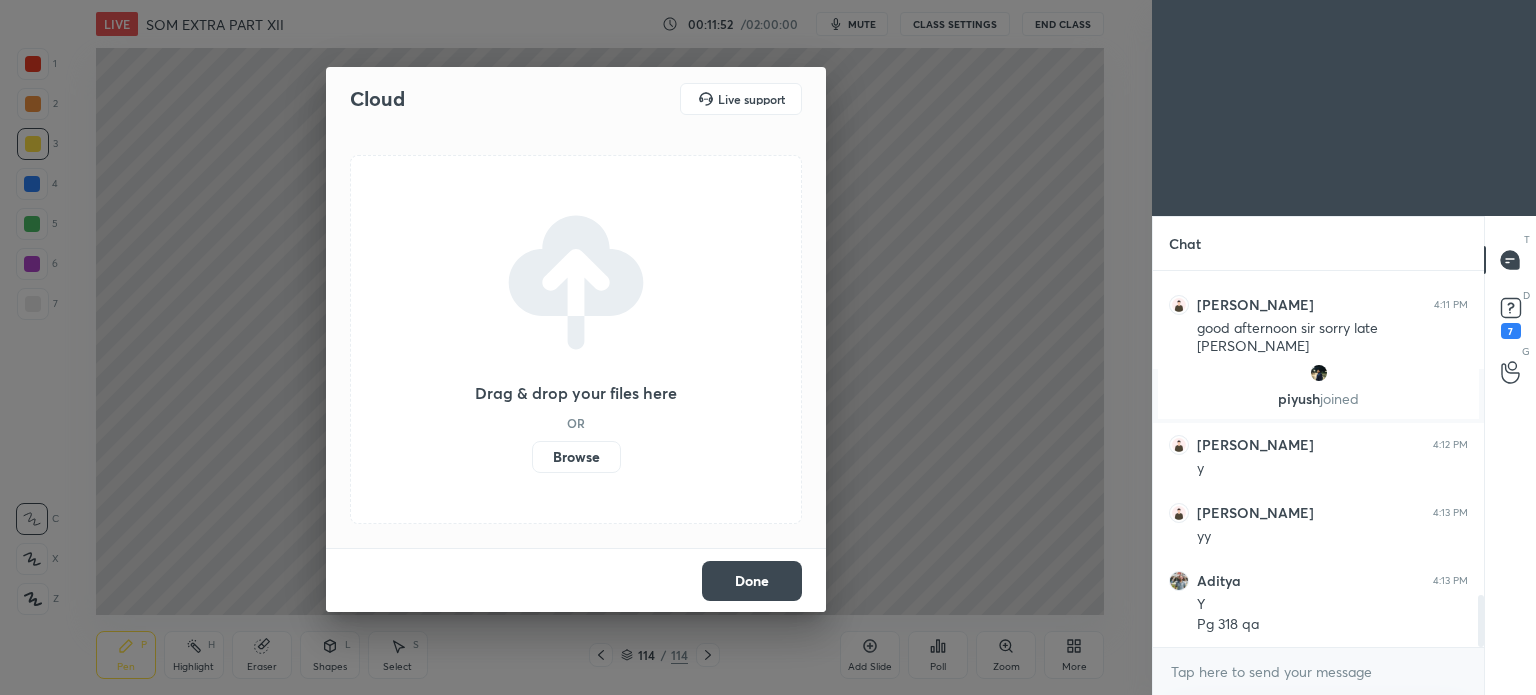 click on "Browse" at bounding box center (576, 457) 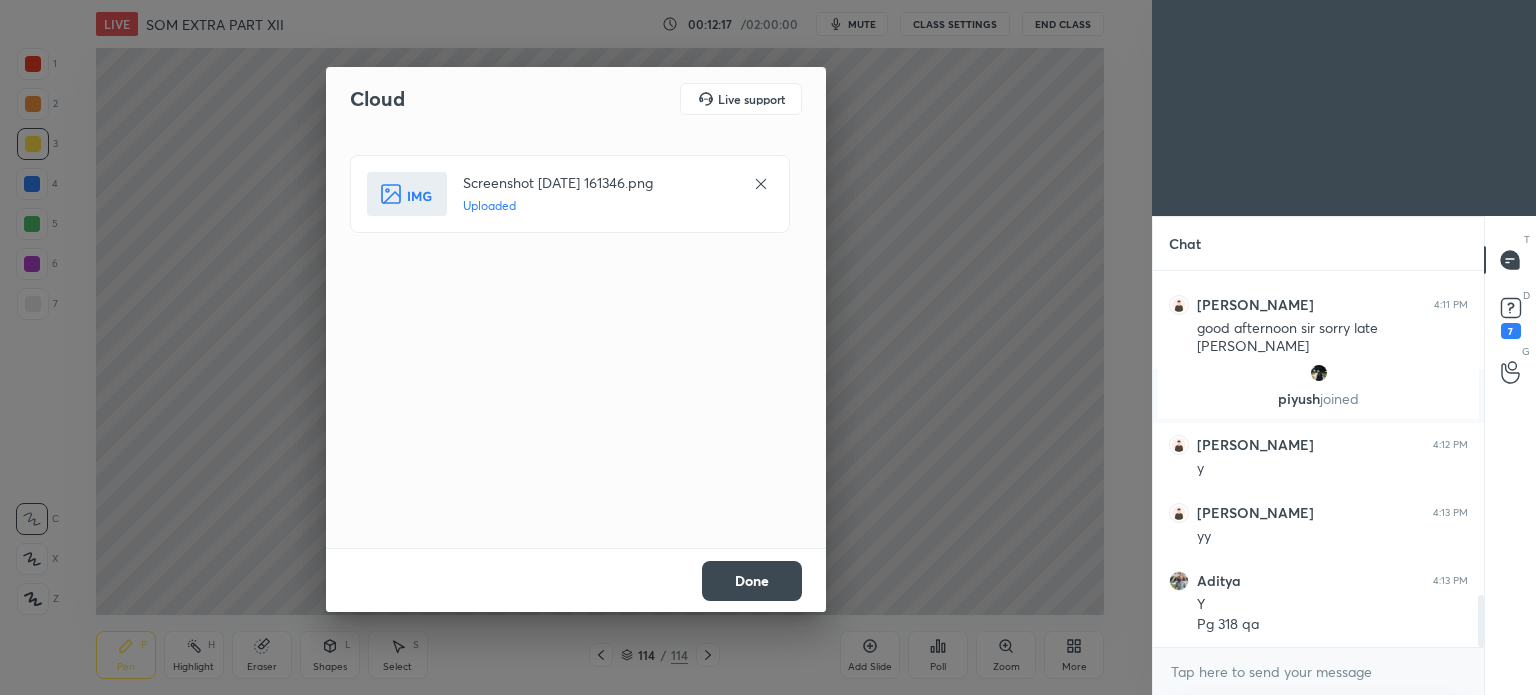 click on "Done" at bounding box center [752, 581] 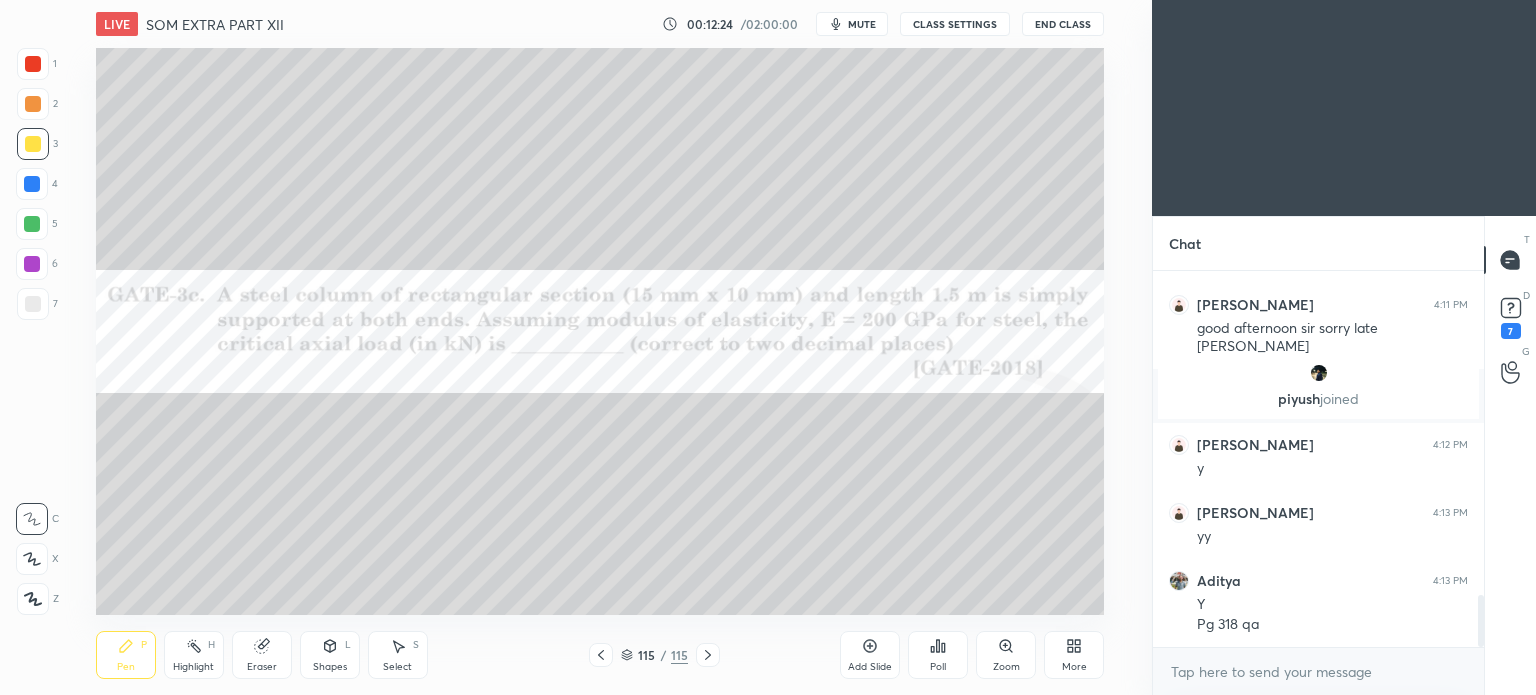 click at bounding box center [32, 184] 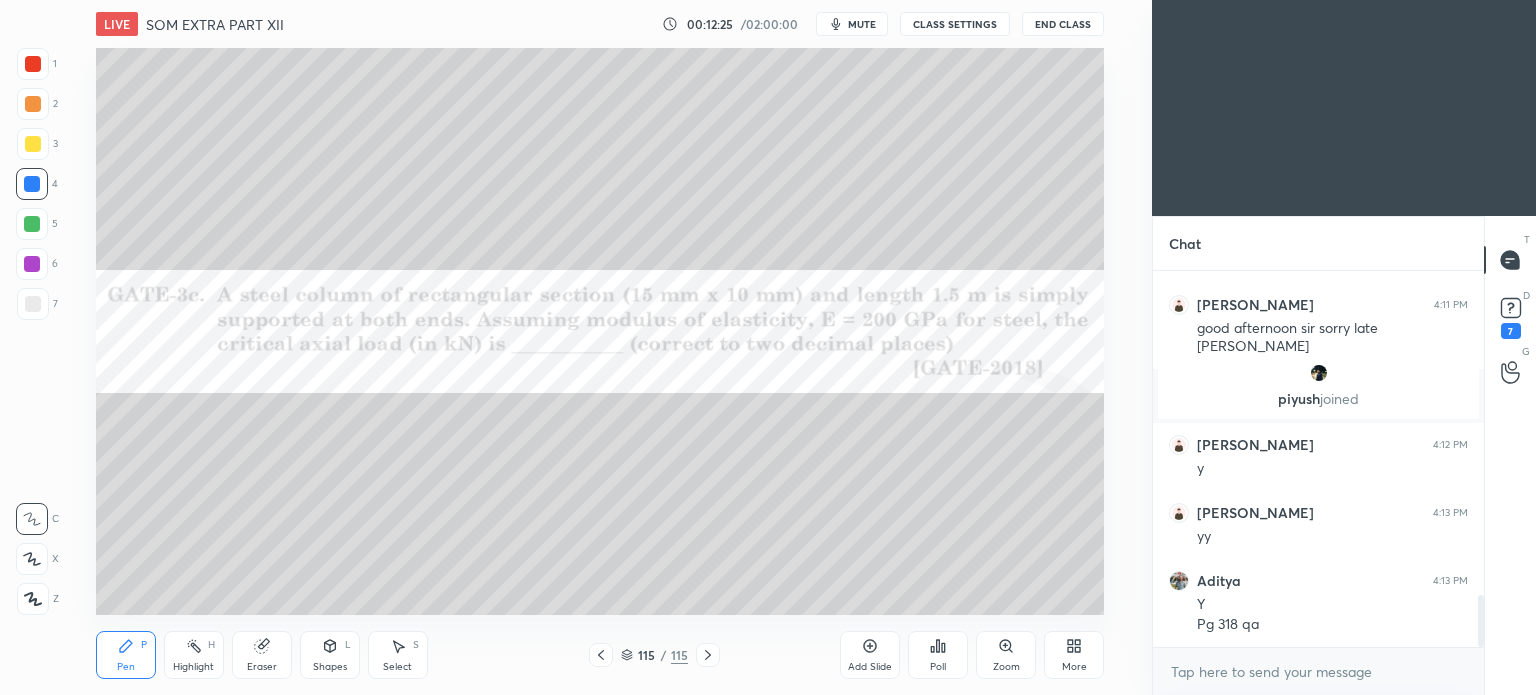 click at bounding box center [33, 144] 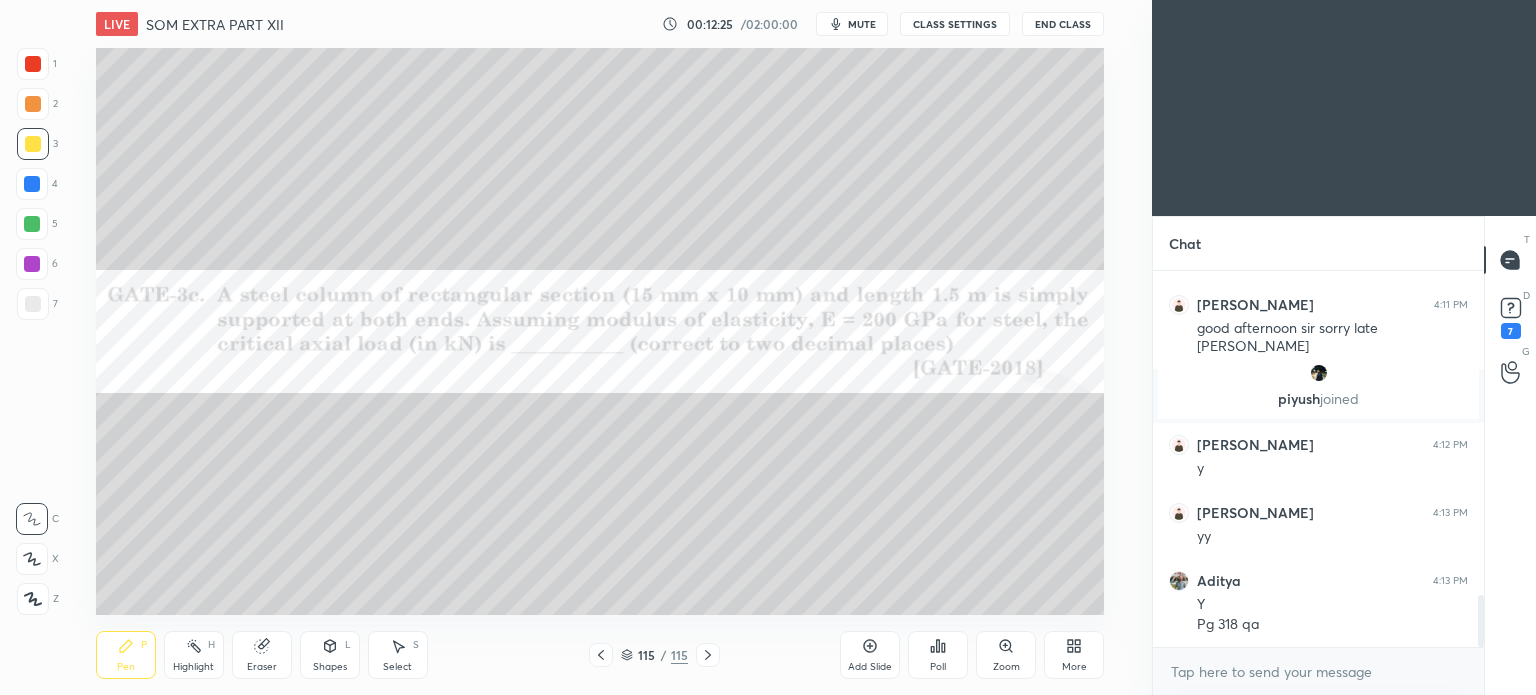 click on "Pen P" at bounding box center (126, 655) 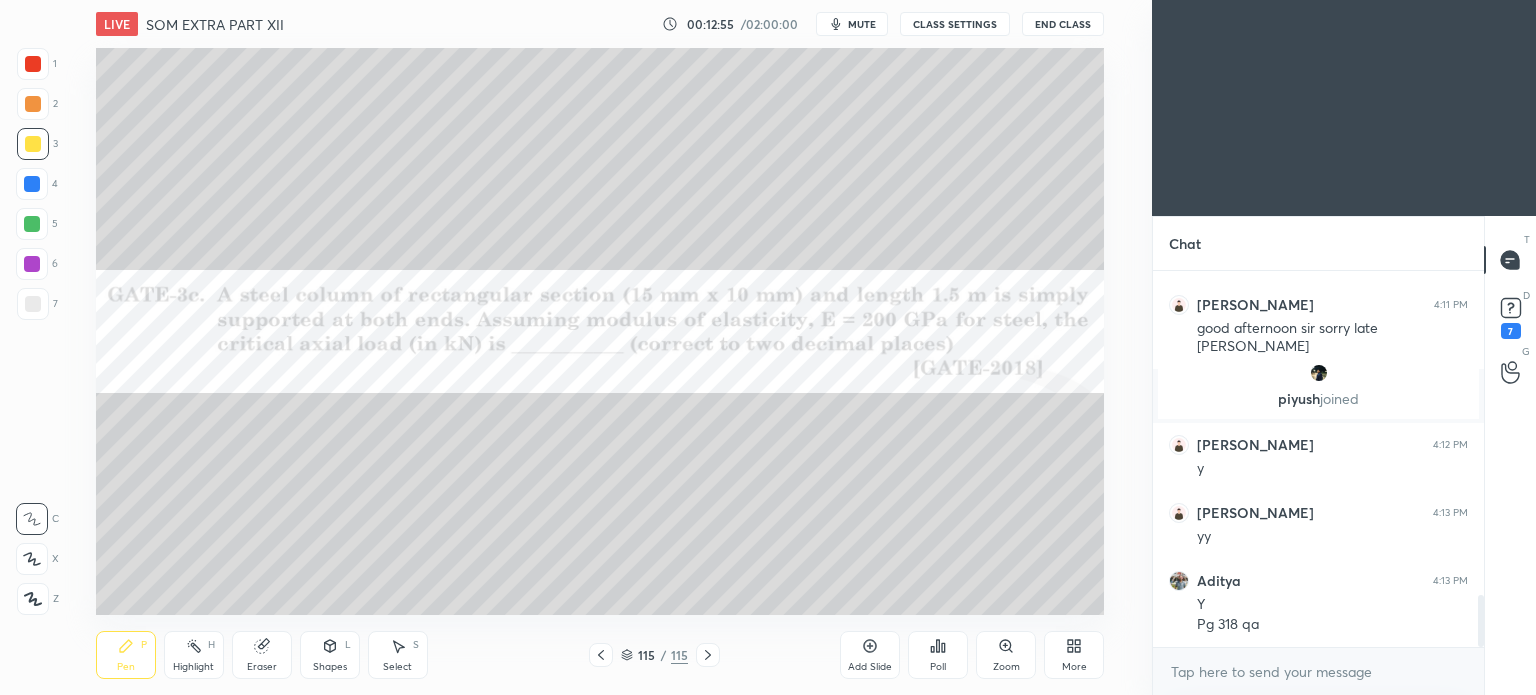 scroll, scrollTop: 2434, scrollLeft: 0, axis: vertical 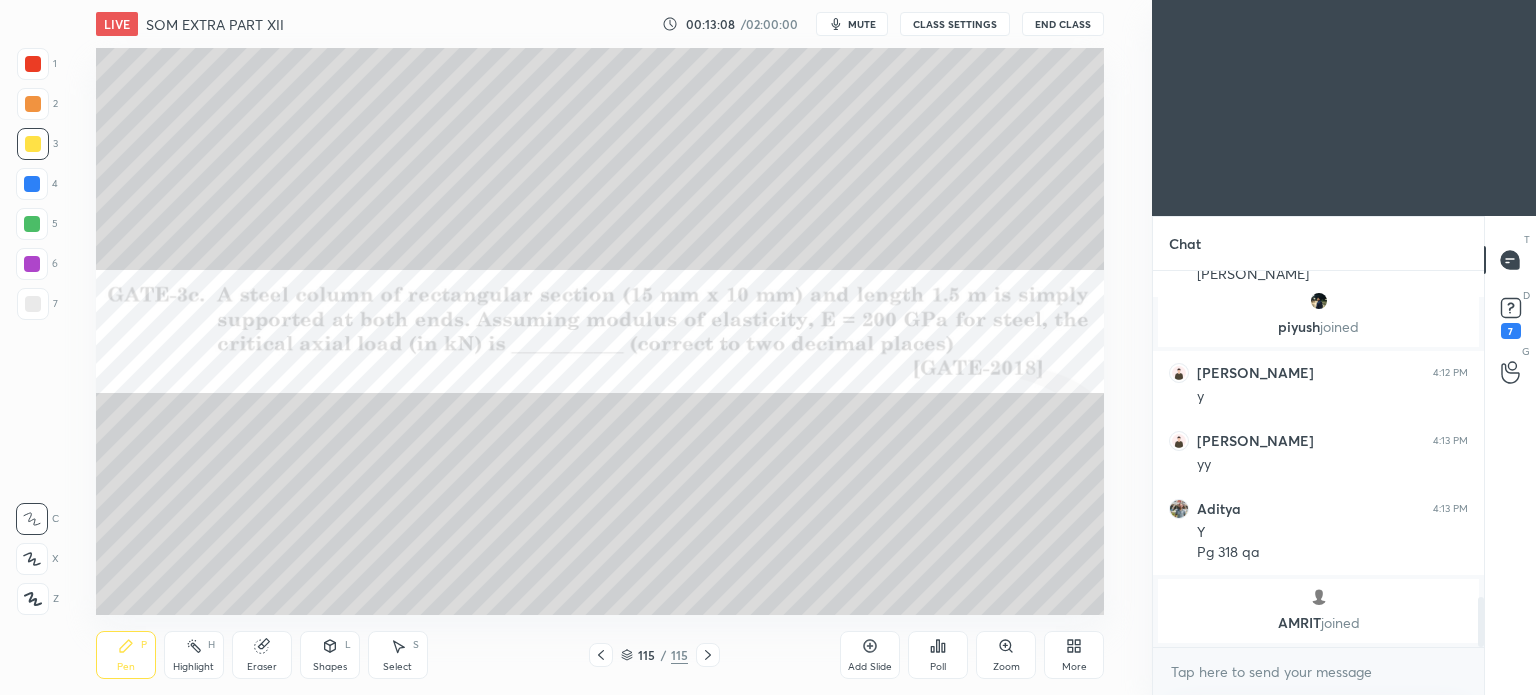 click at bounding box center (32, 224) 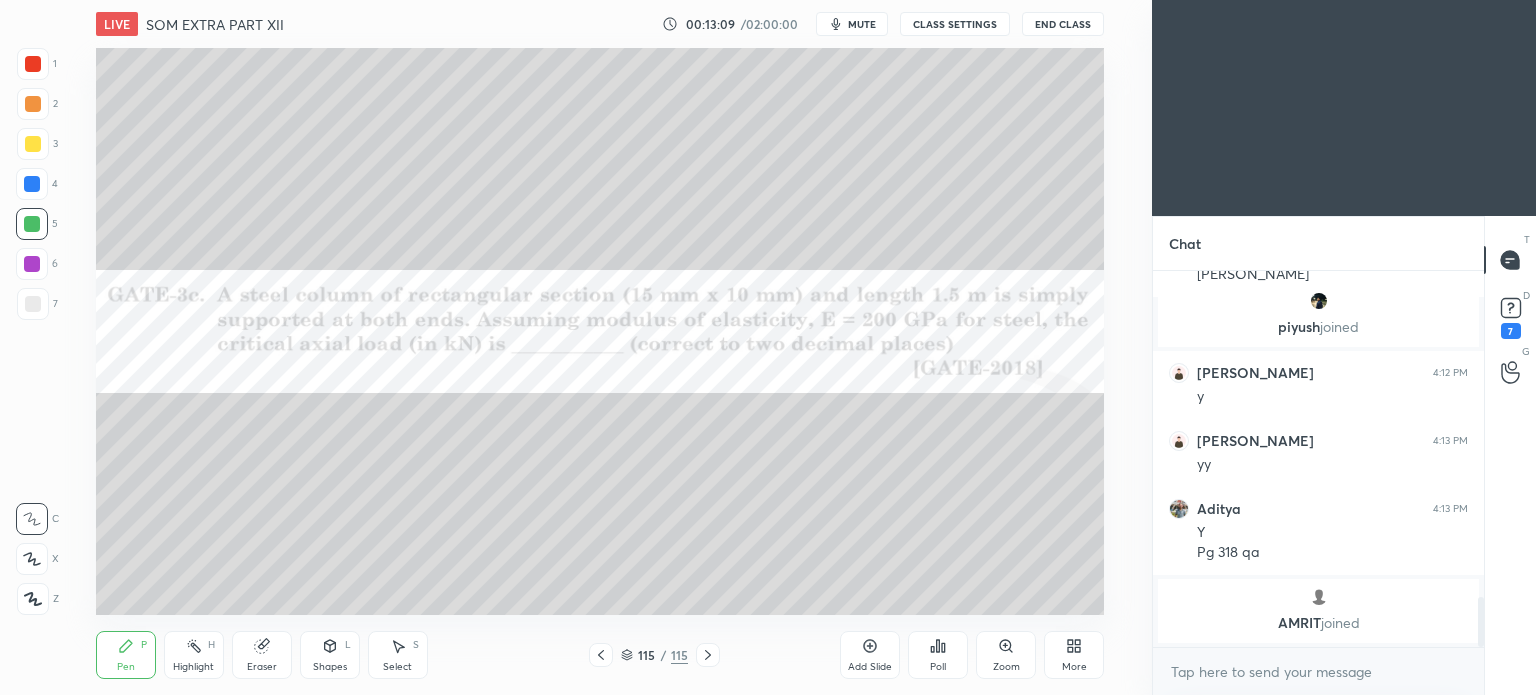 click 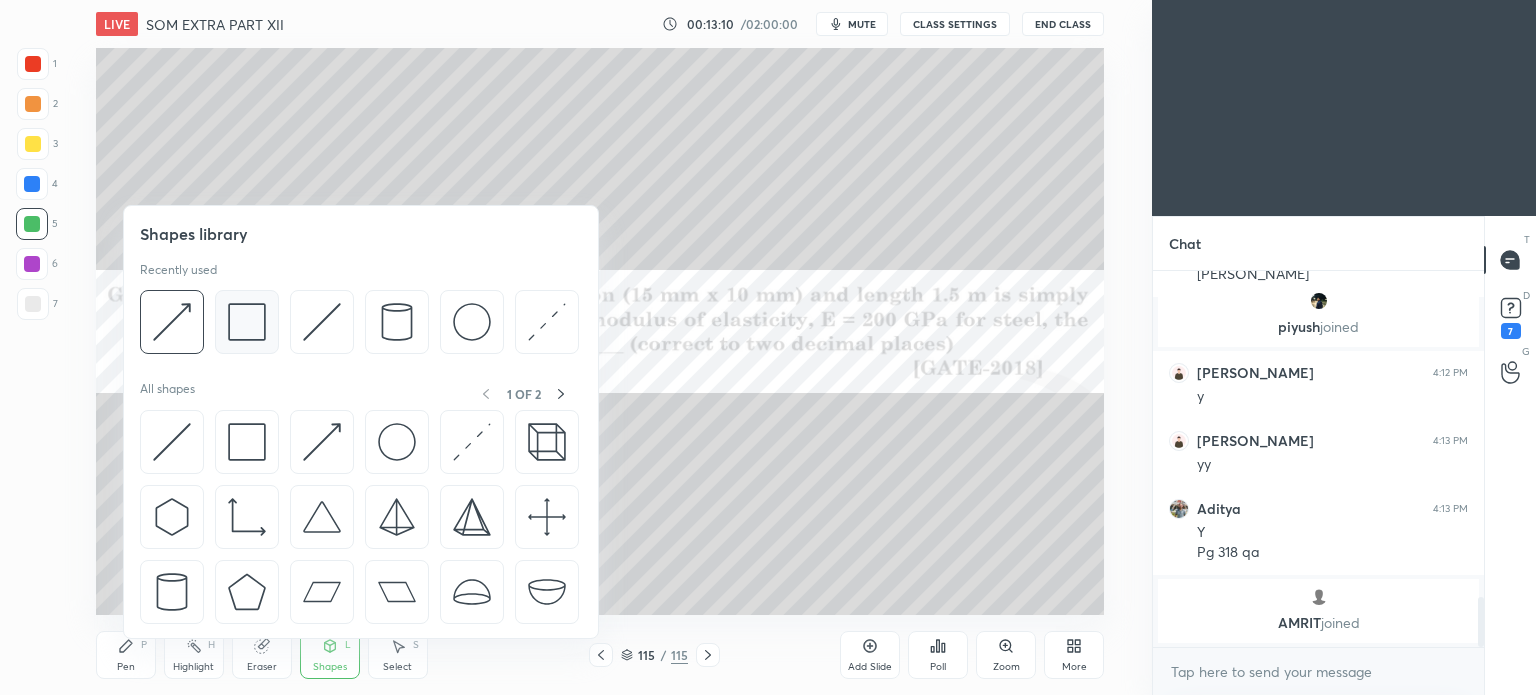 click at bounding box center [247, 322] 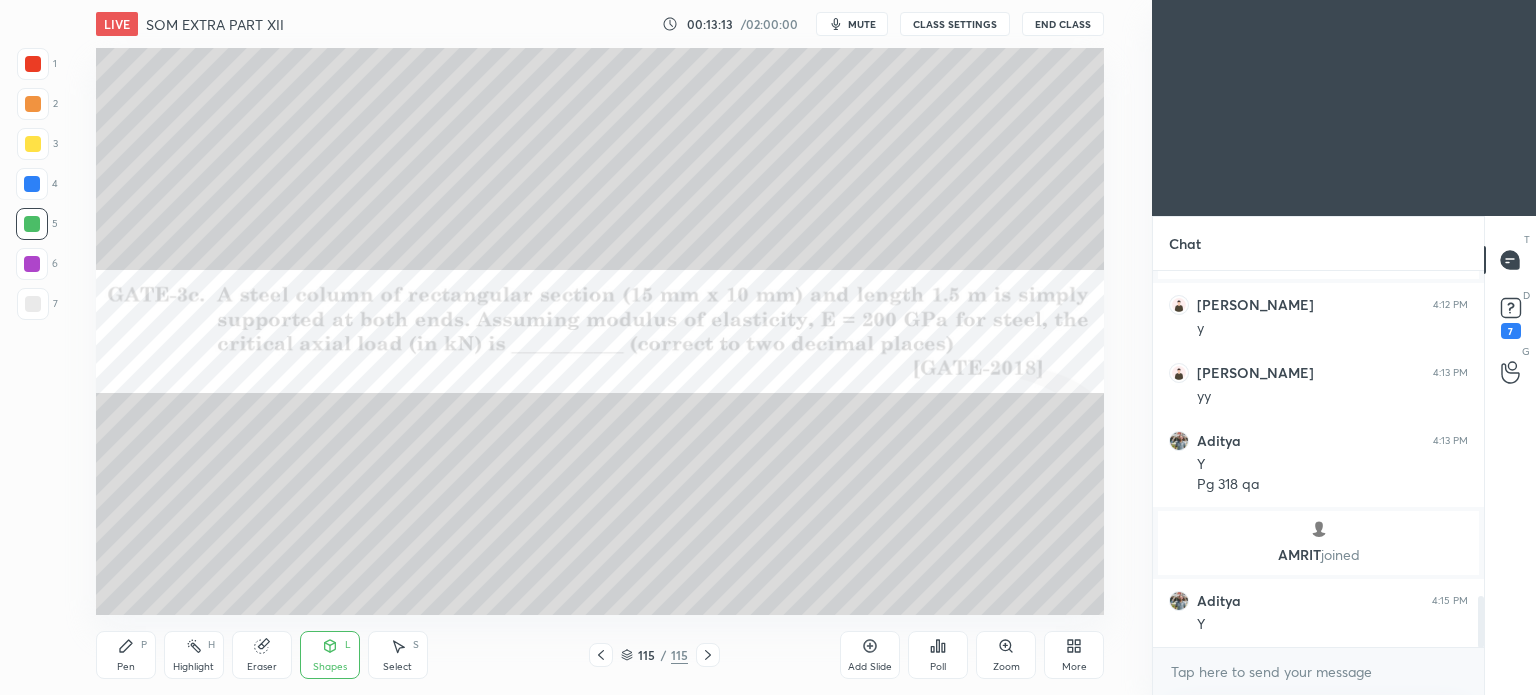 scroll, scrollTop: 2376, scrollLeft: 0, axis: vertical 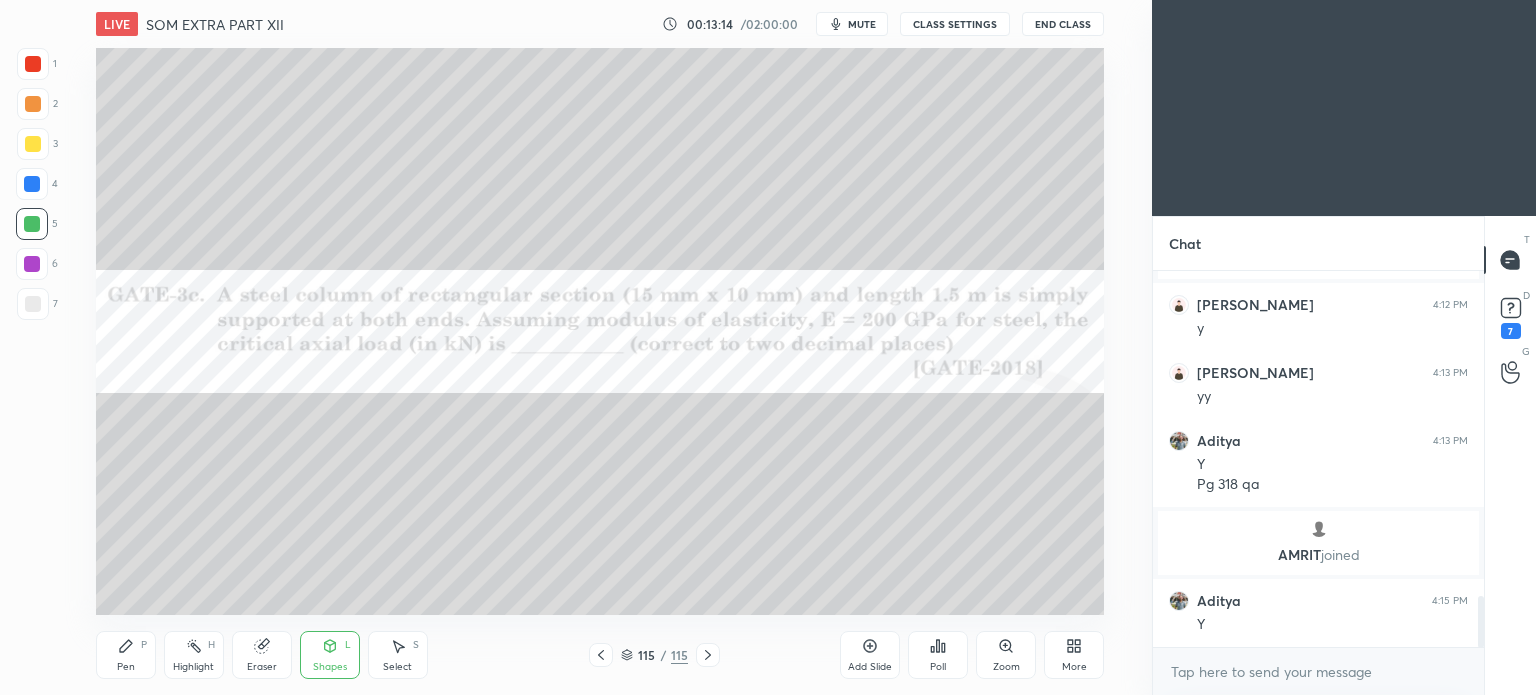click 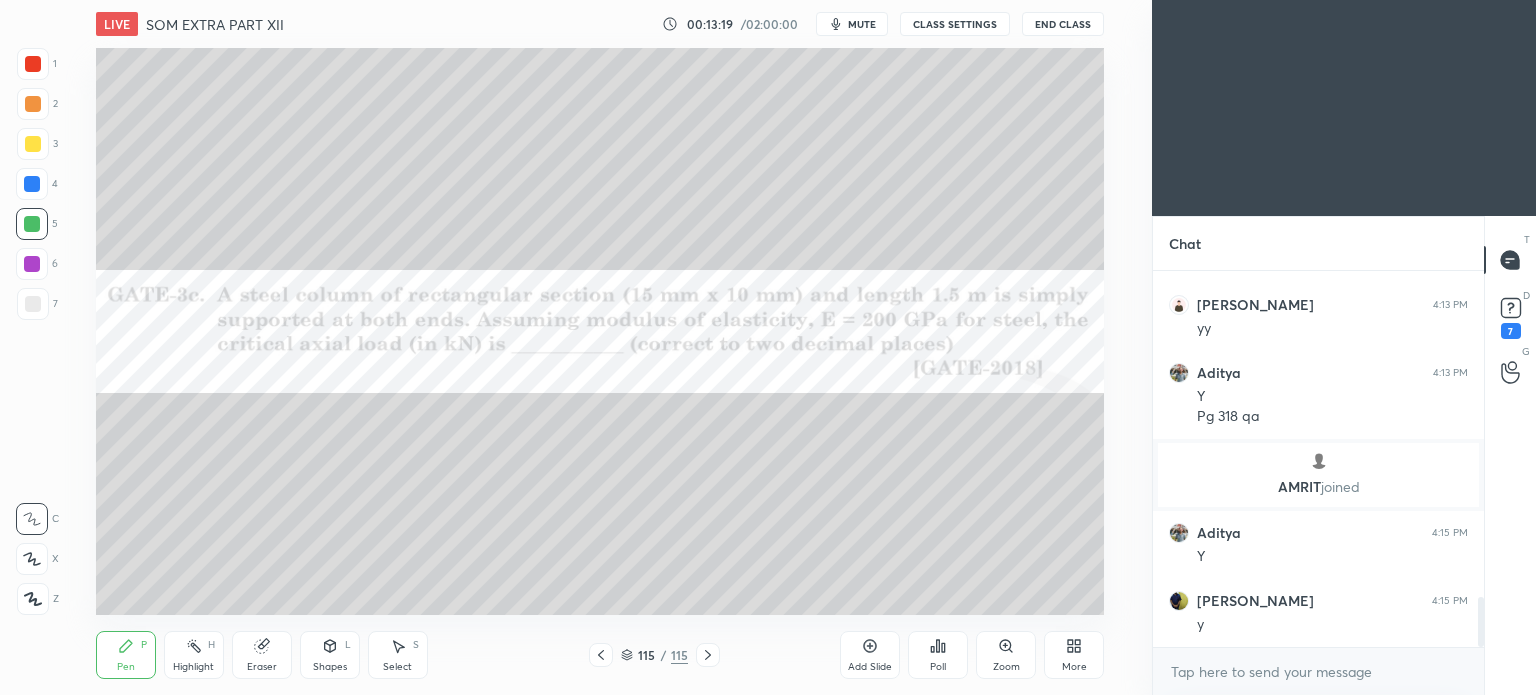 scroll, scrollTop: 2512, scrollLeft: 0, axis: vertical 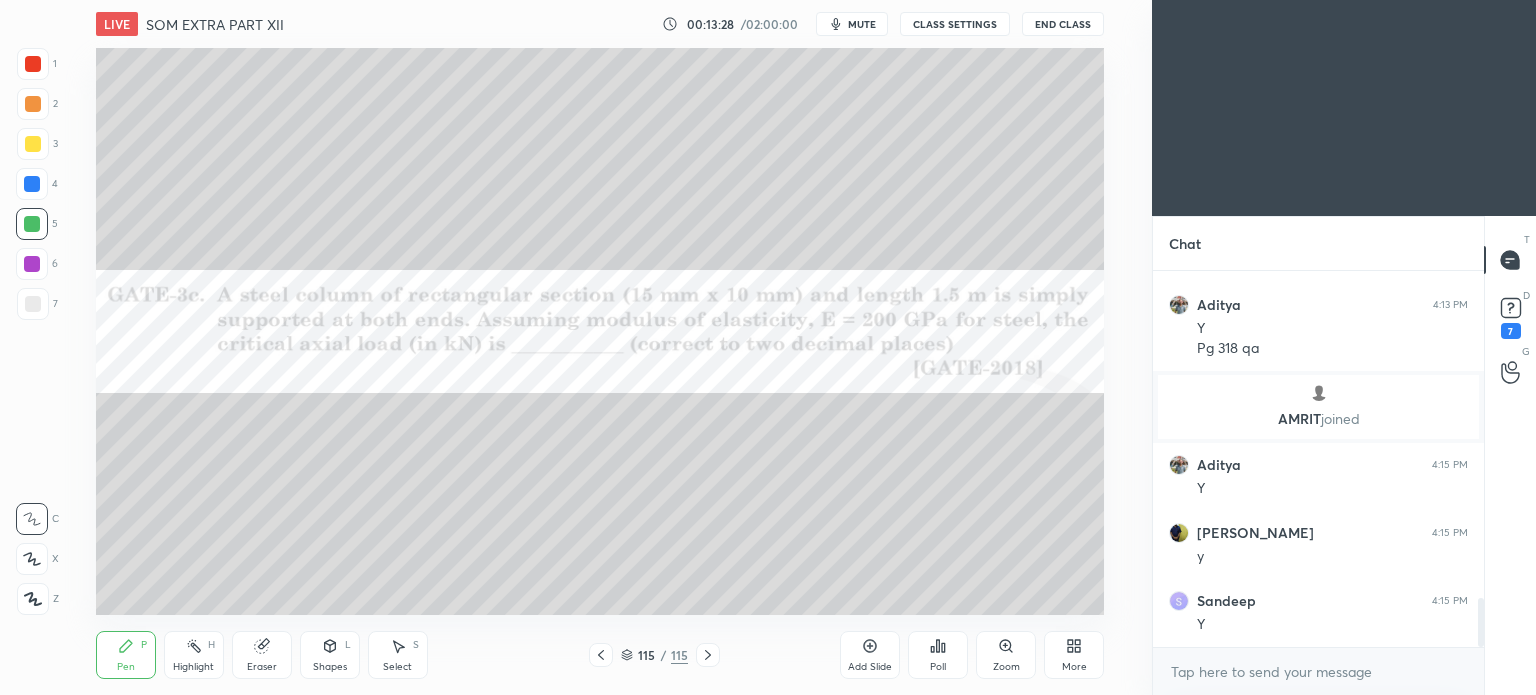 click at bounding box center (33, 144) 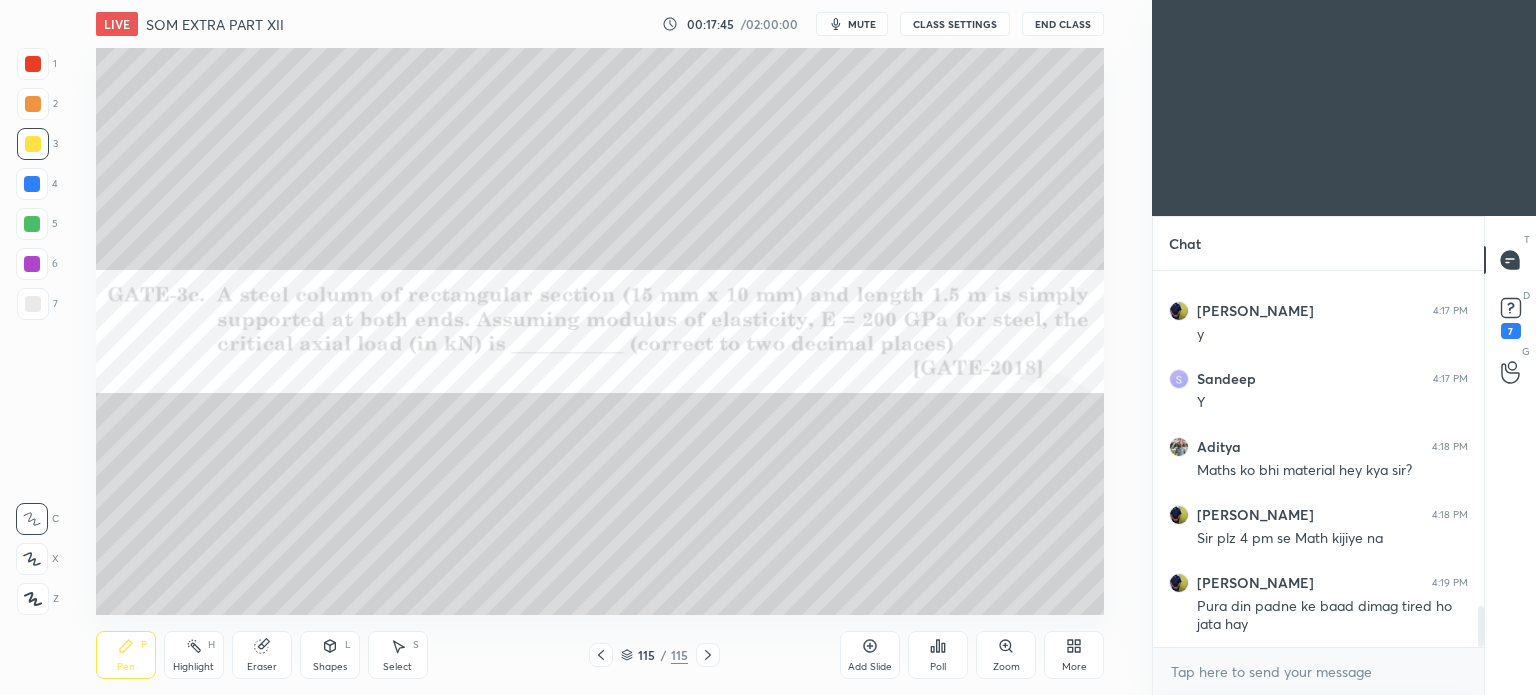 scroll, scrollTop: 3142, scrollLeft: 0, axis: vertical 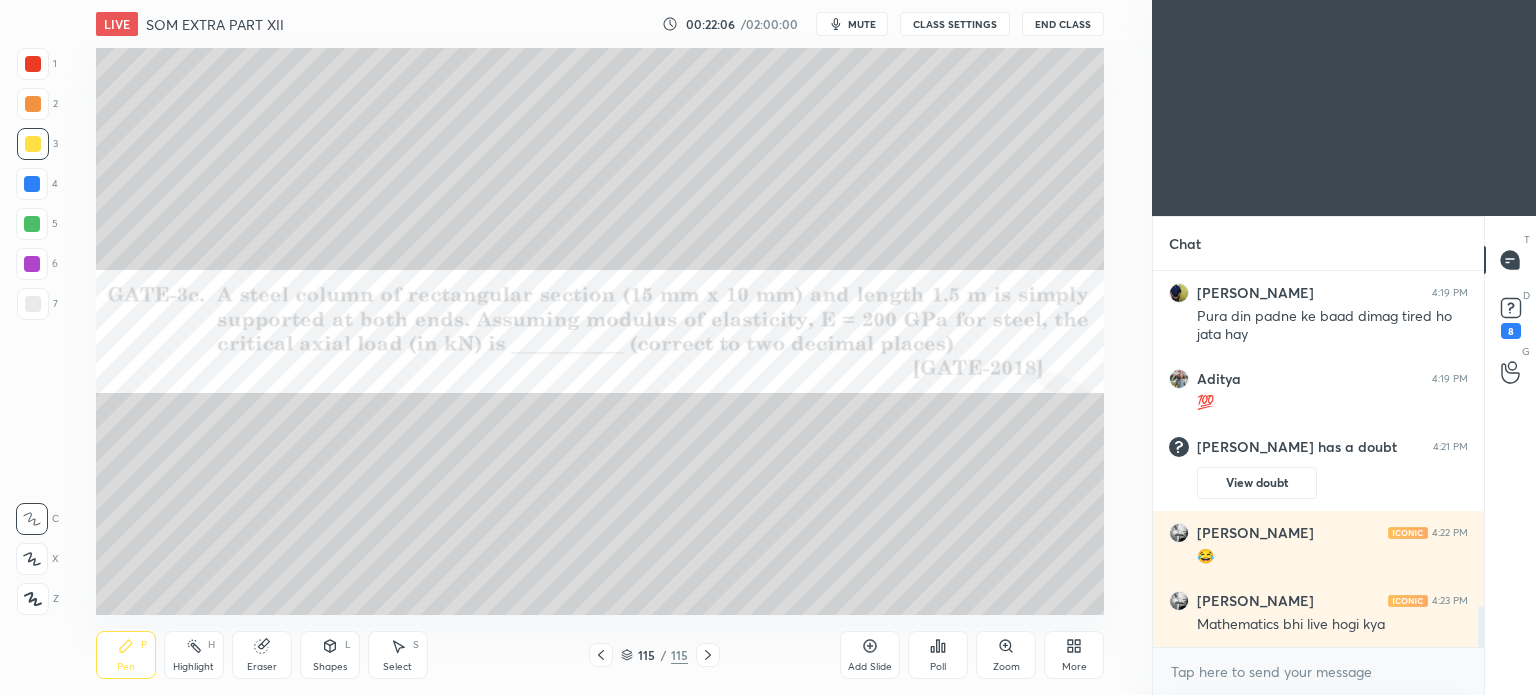 click on "mute" at bounding box center [862, 24] 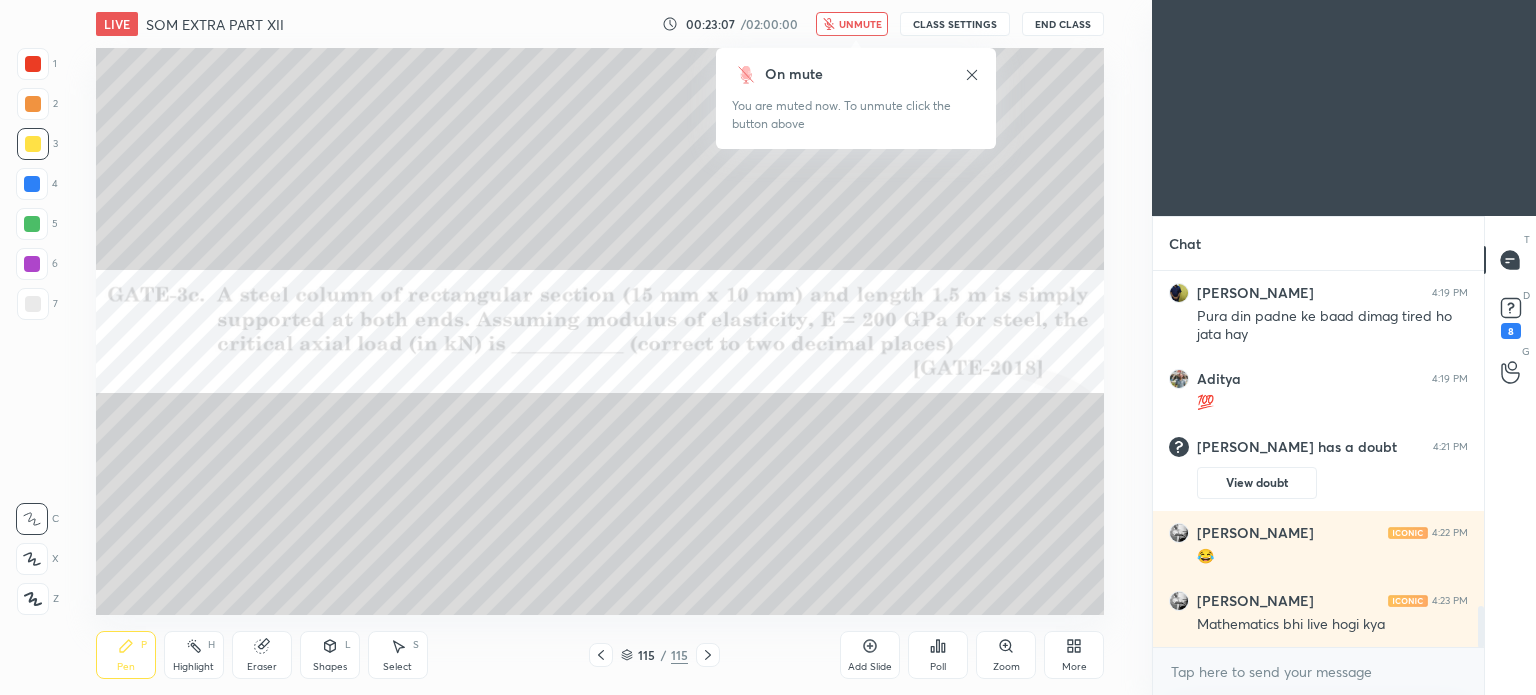 click on "unmute" at bounding box center [860, 24] 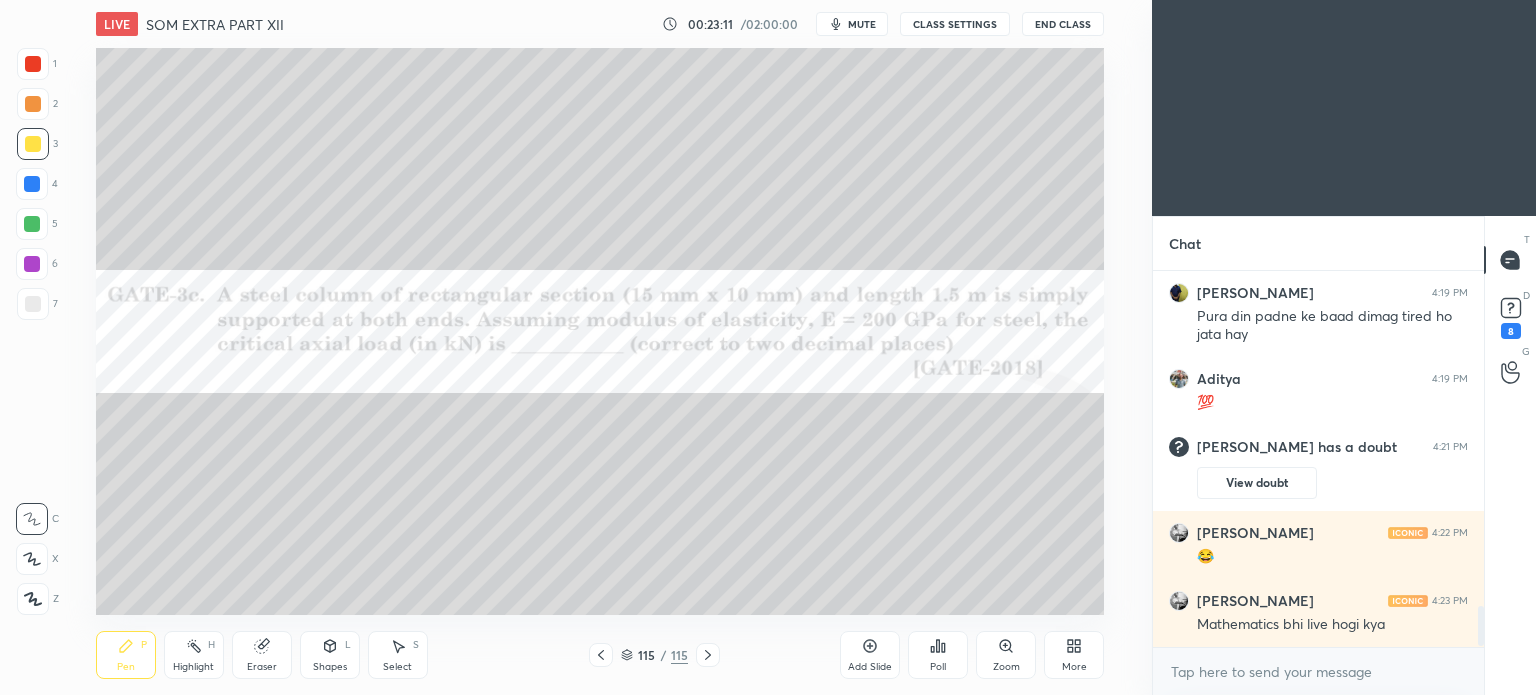 scroll, scrollTop: 3126, scrollLeft: 0, axis: vertical 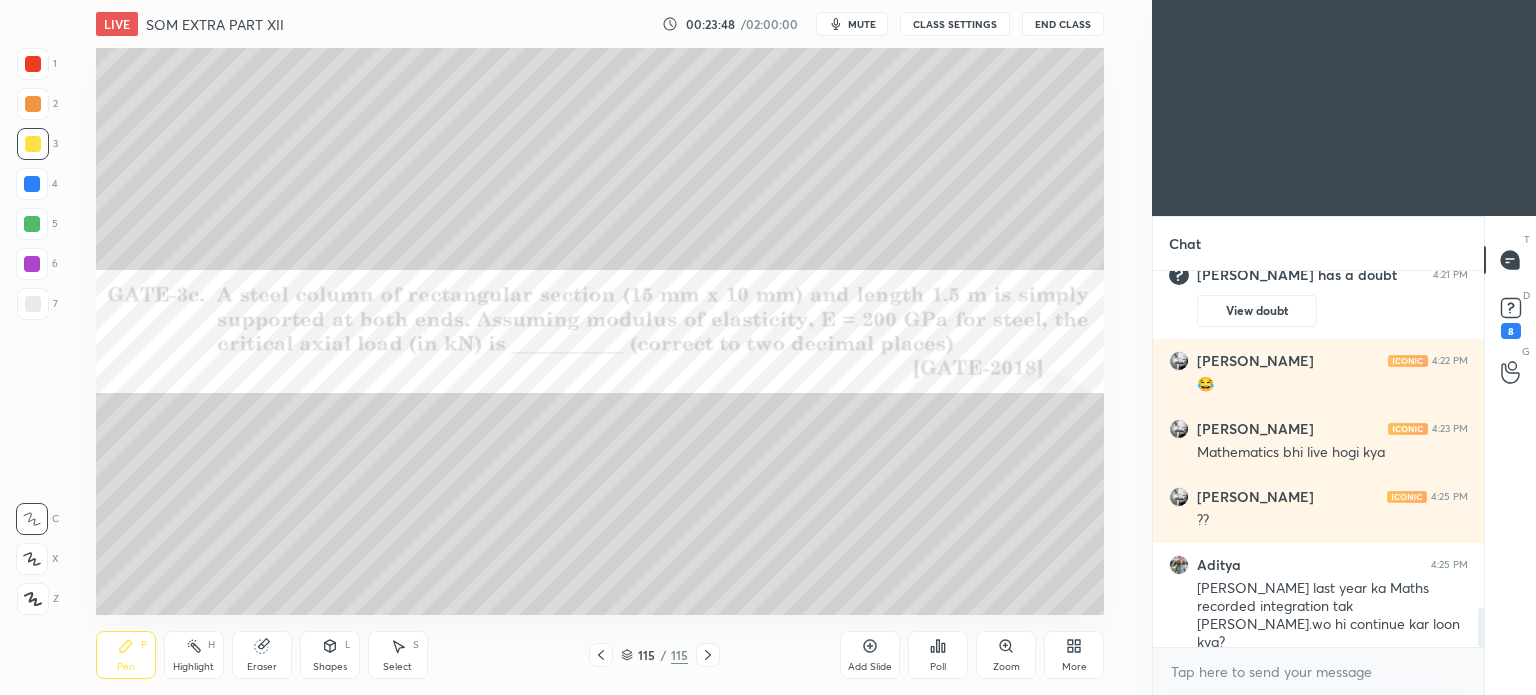 click 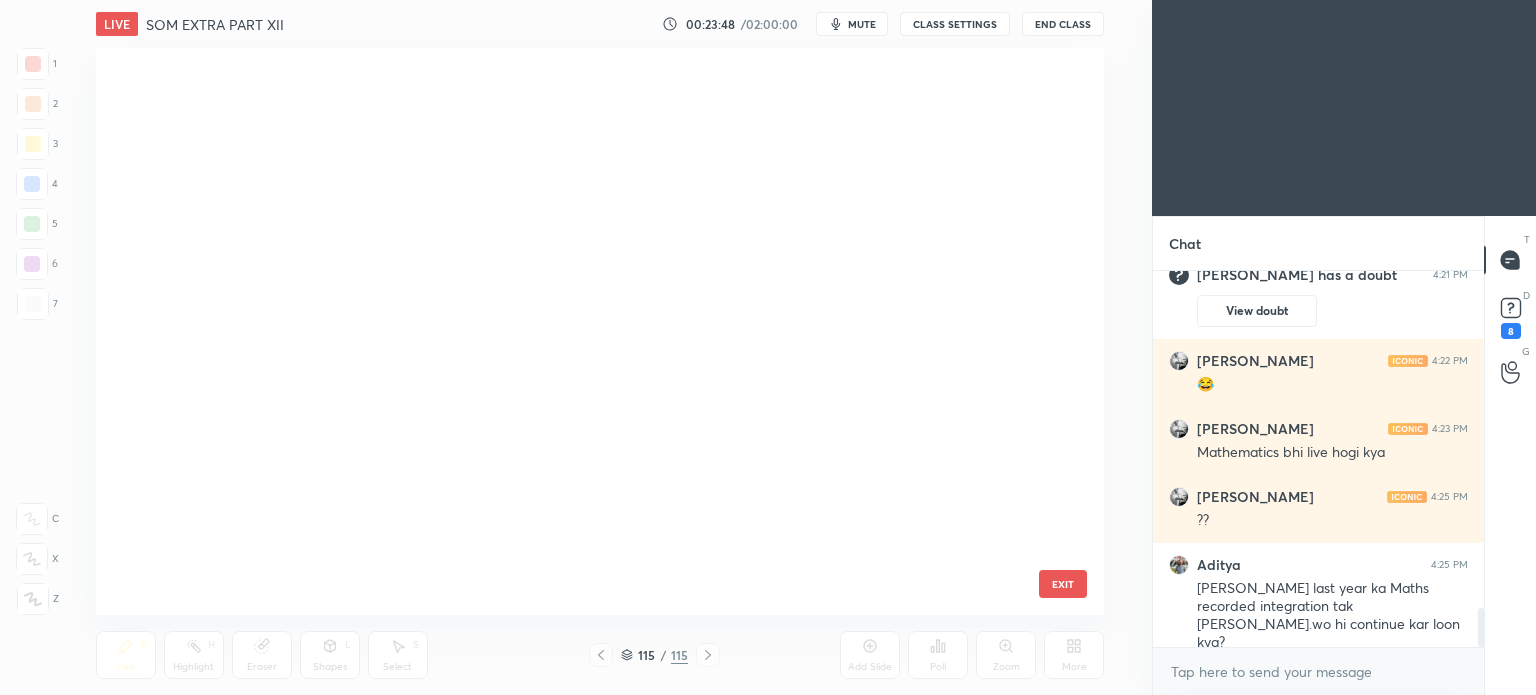 scroll, scrollTop: 6219, scrollLeft: 0, axis: vertical 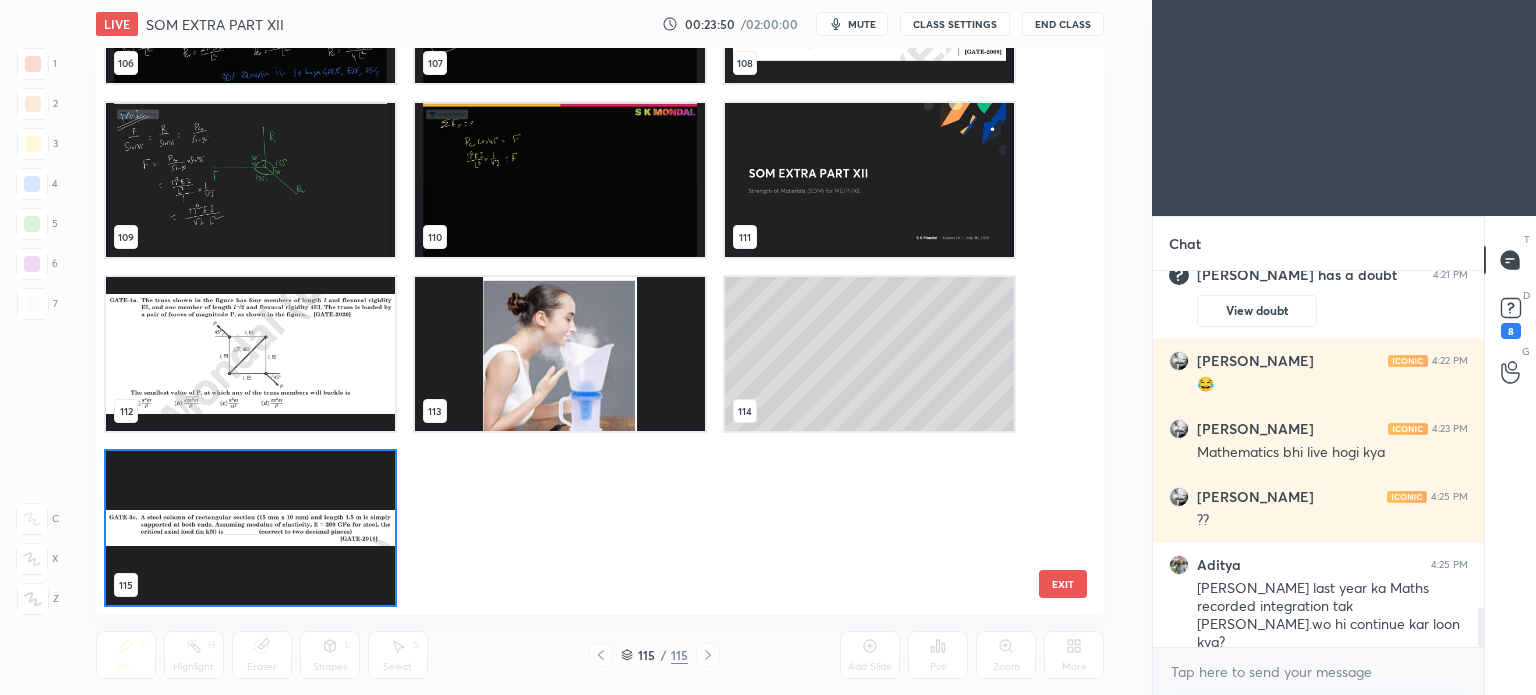 drag, startPoint x: 1057, startPoint y: 531, endPoint x: 1056, endPoint y: 471, distance: 60.00833 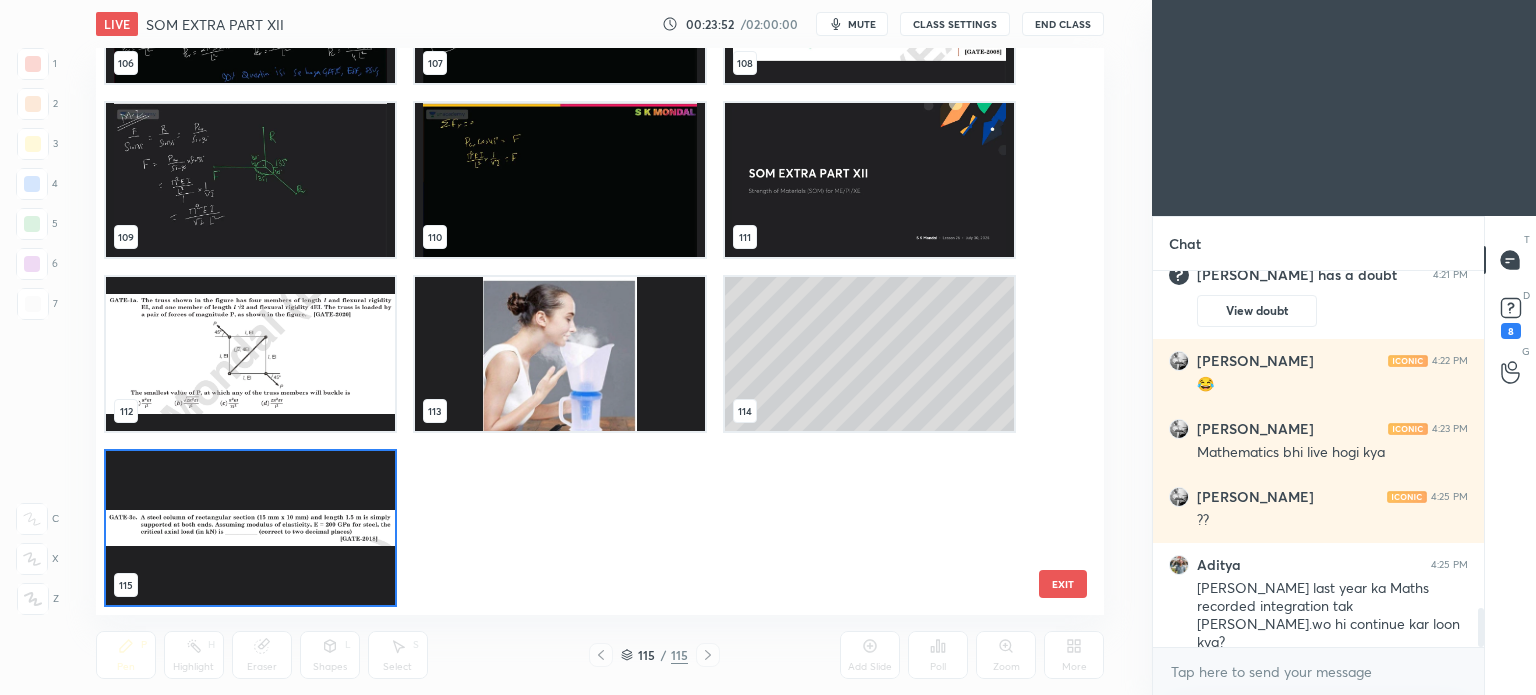 click at bounding box center [559, 180] 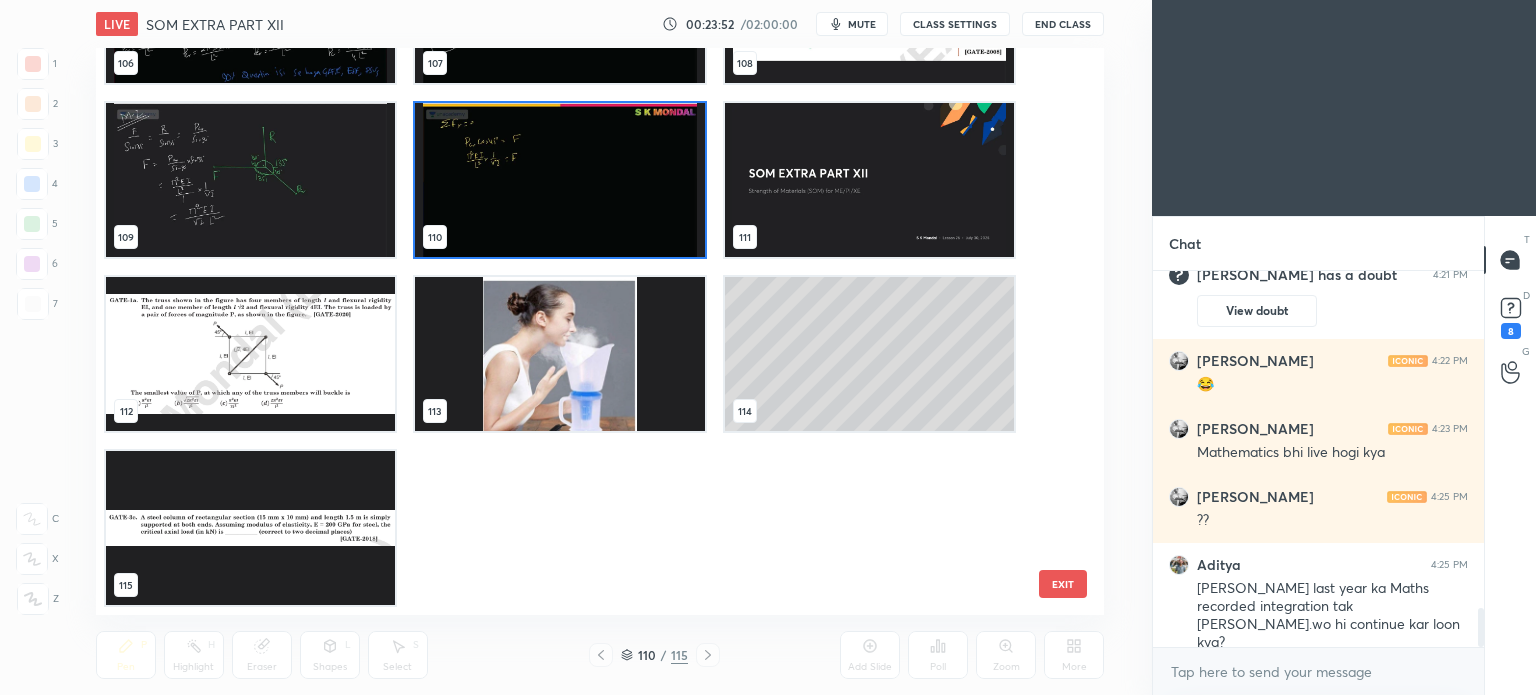 click at bounding box center [559, 180] 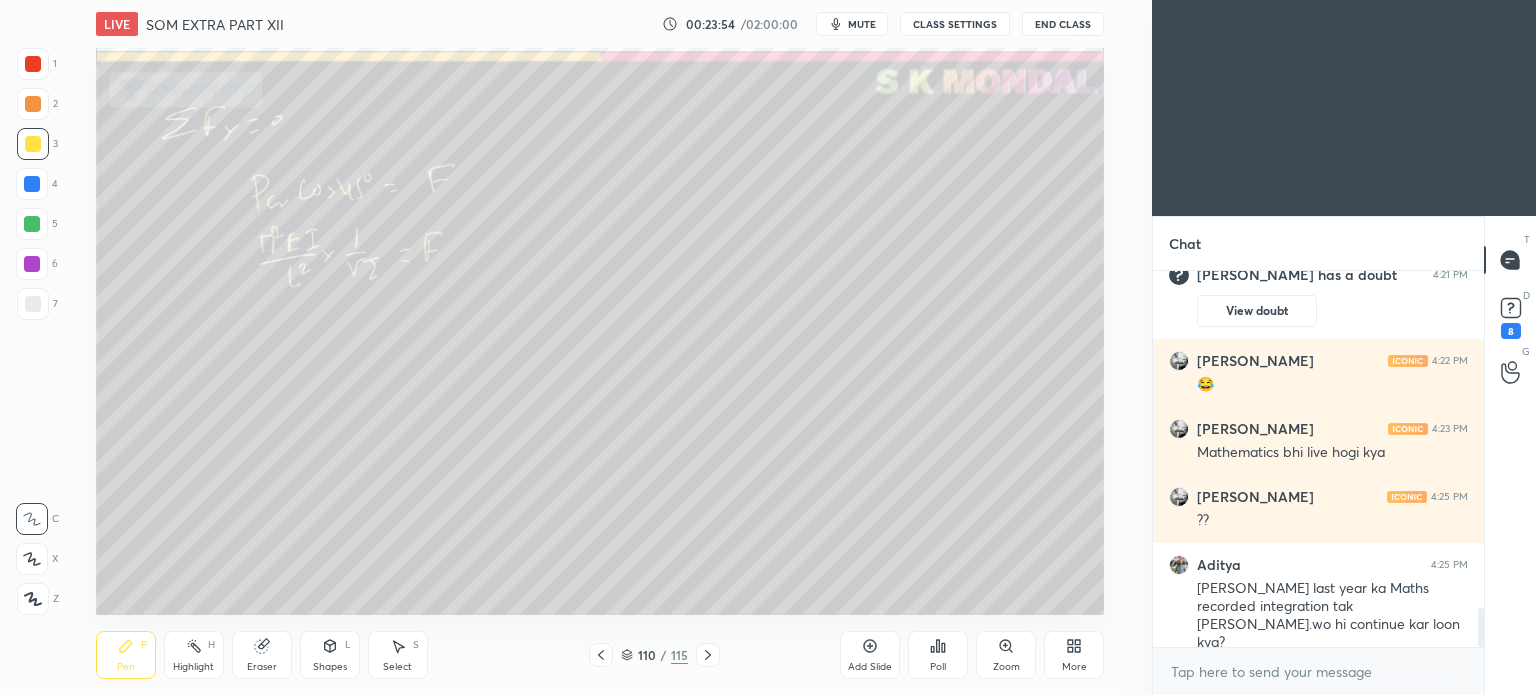 click on "Add Slide" at bounding box center [870, 655] 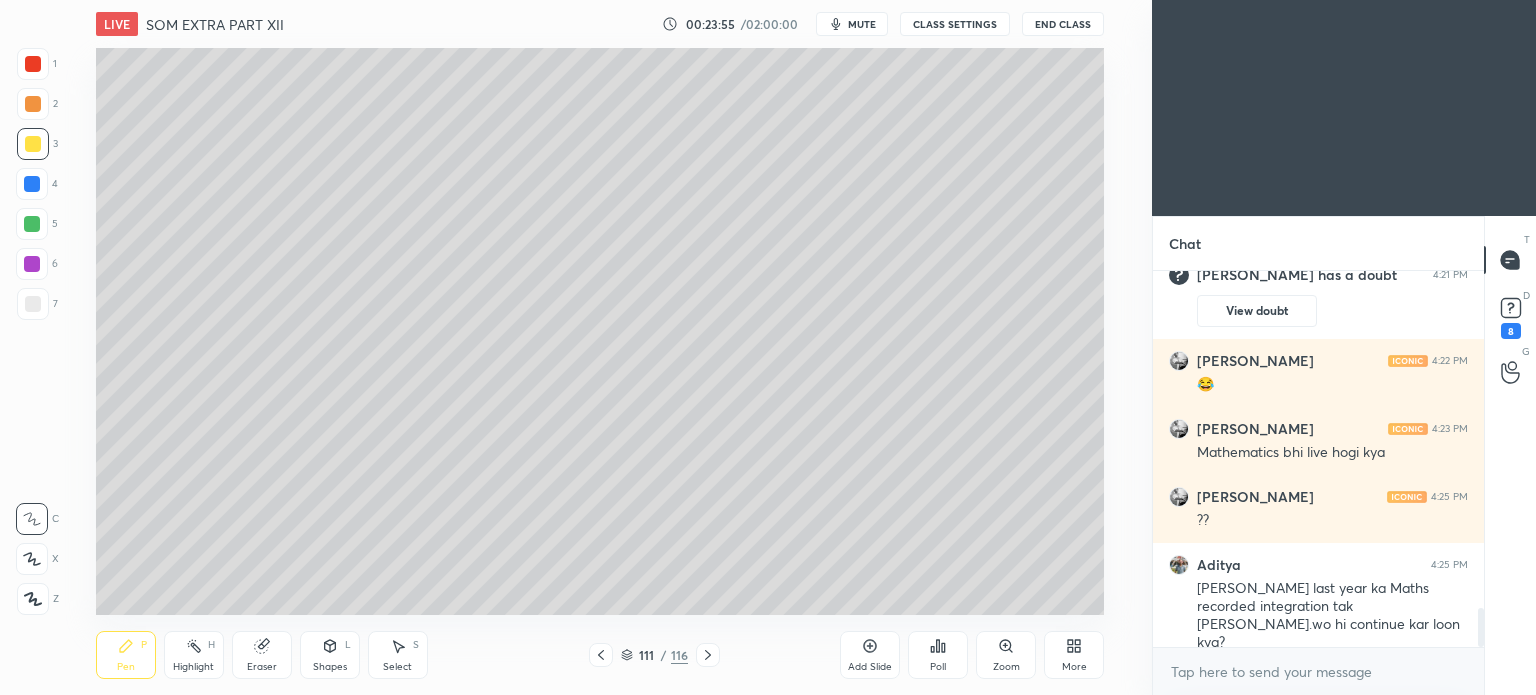 click on "More" at bounding box center (1074, 655) 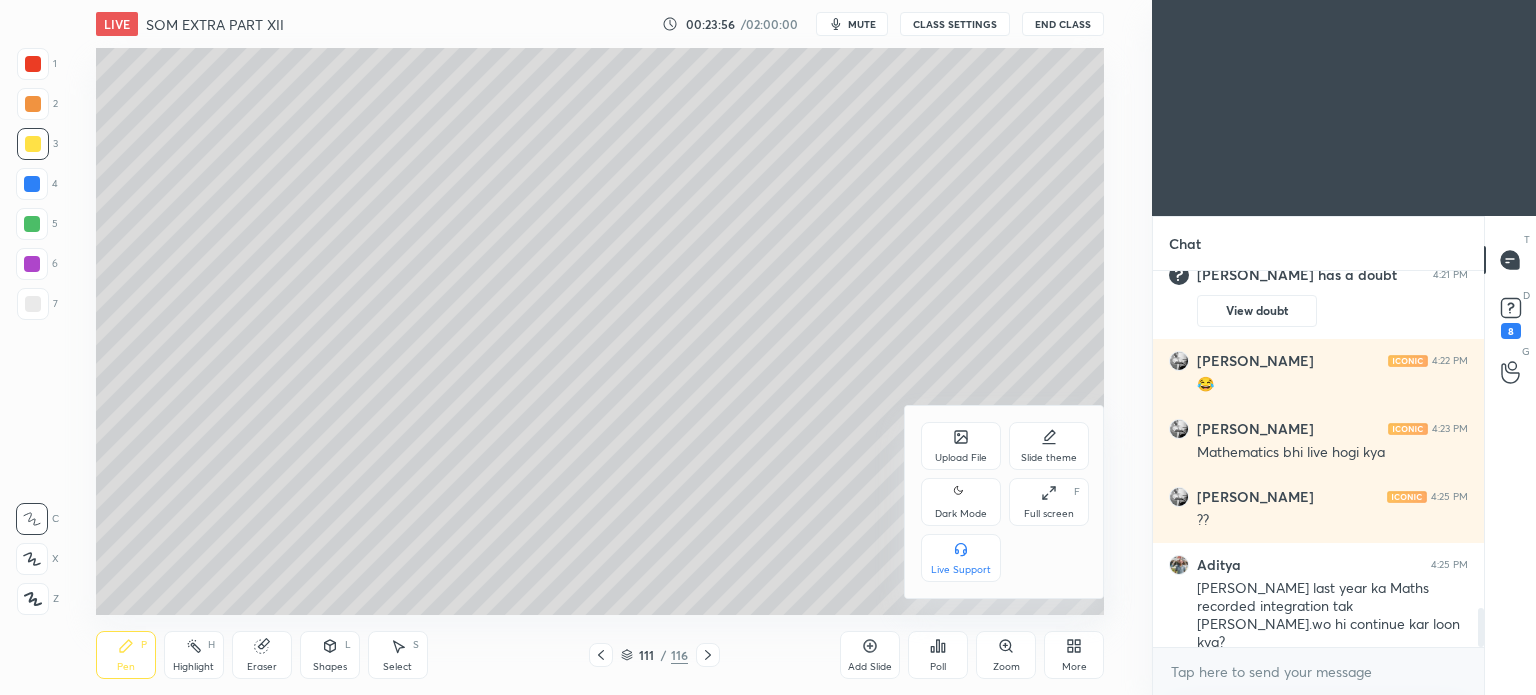 click on "Upload File" at bounding box center [961, 446] 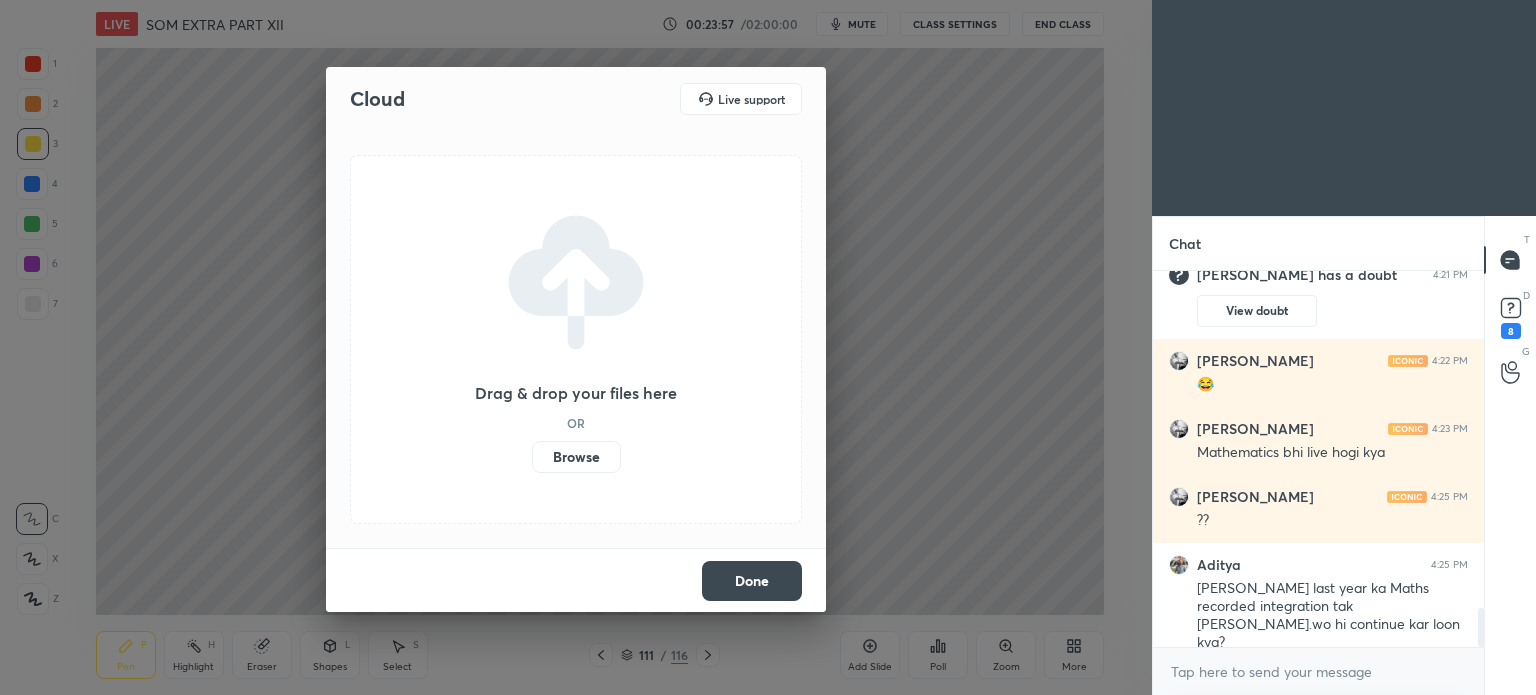 click on "Browse" at bounding box center [576, 457] 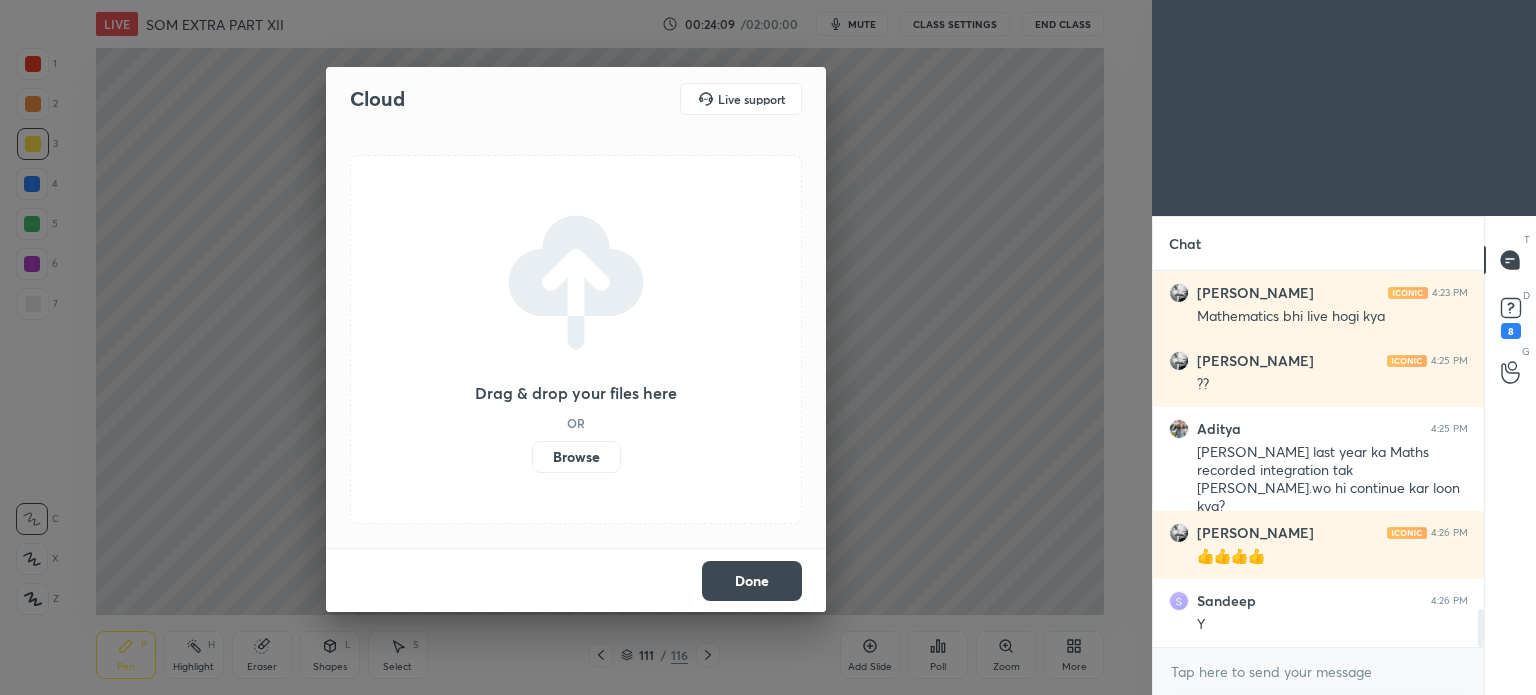 scroll, scrollTop: 3434, scrollLeft: 0, axis: vertical 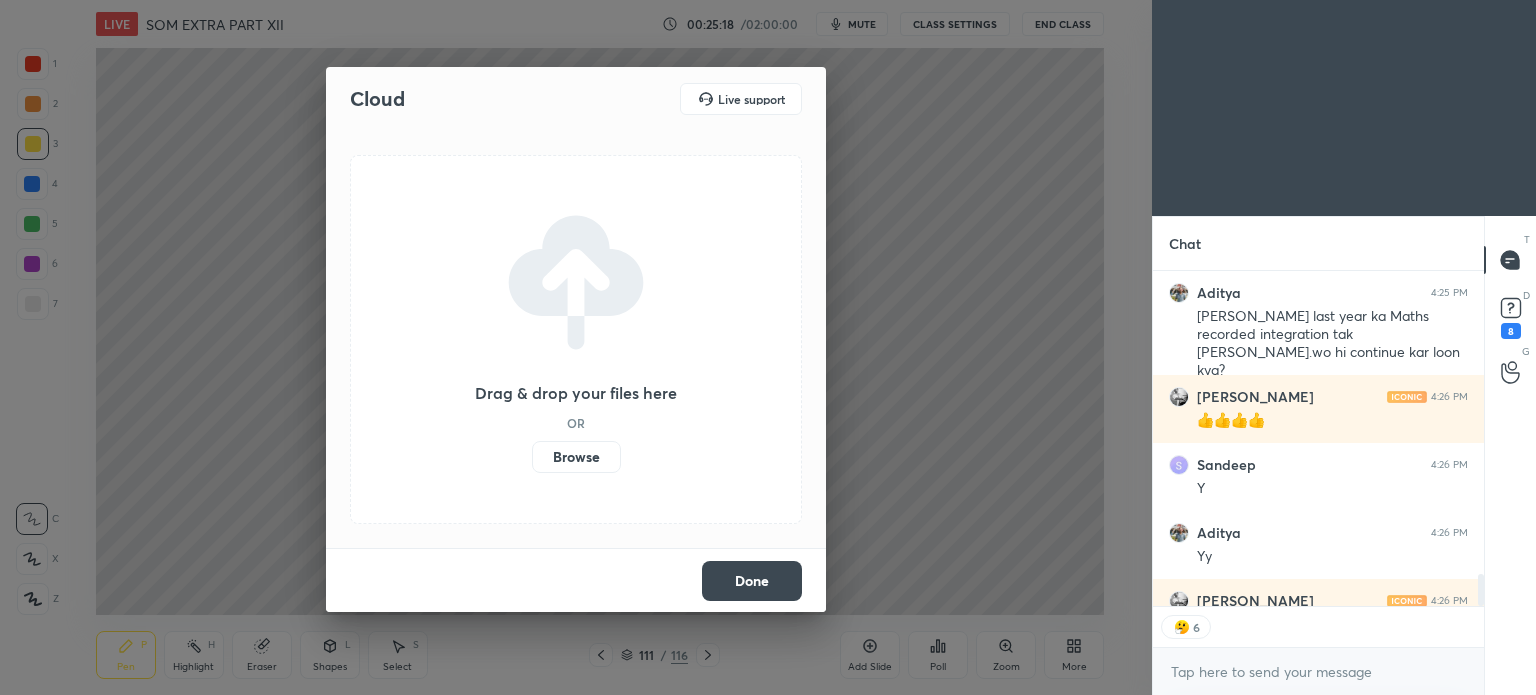 click on "Browse" at bounding box center [576, 457] 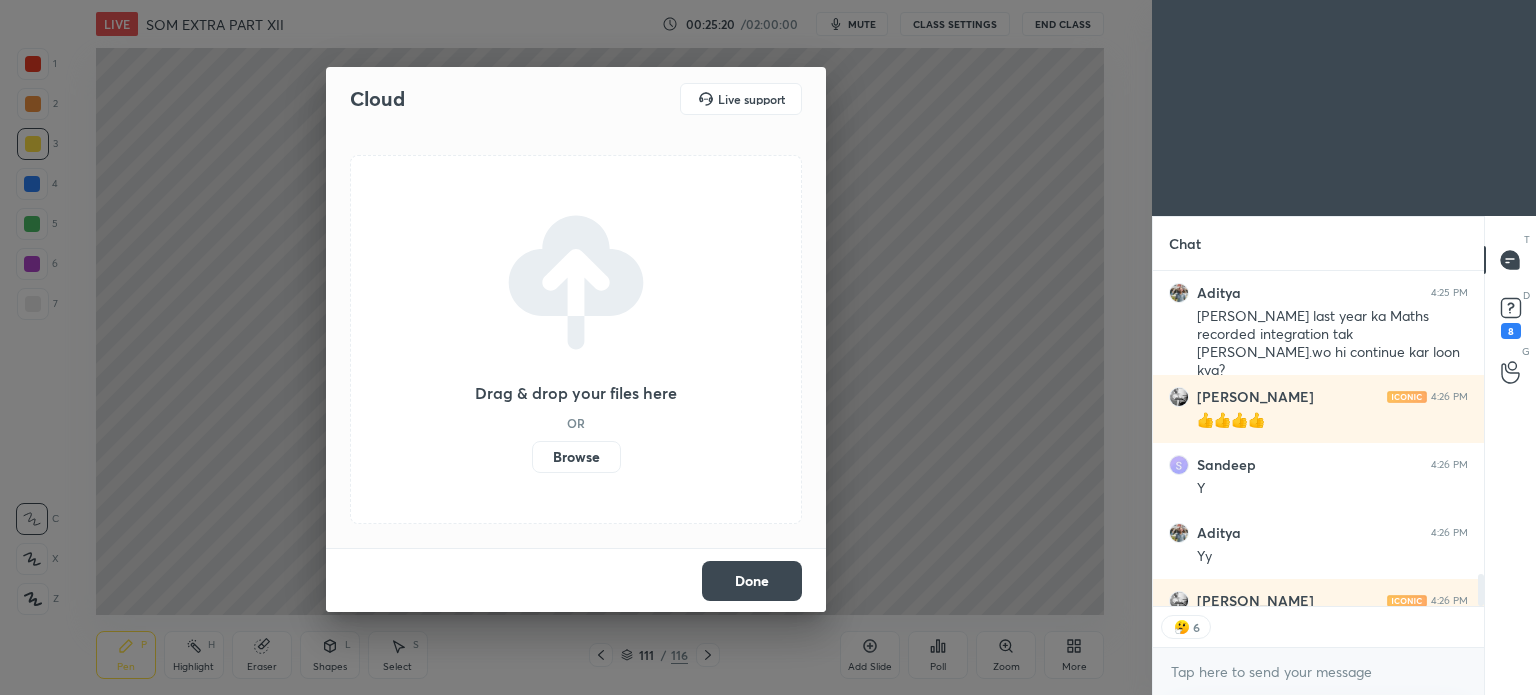 scroll, scrollTop: 5, scrollLeft: 6, axis: both 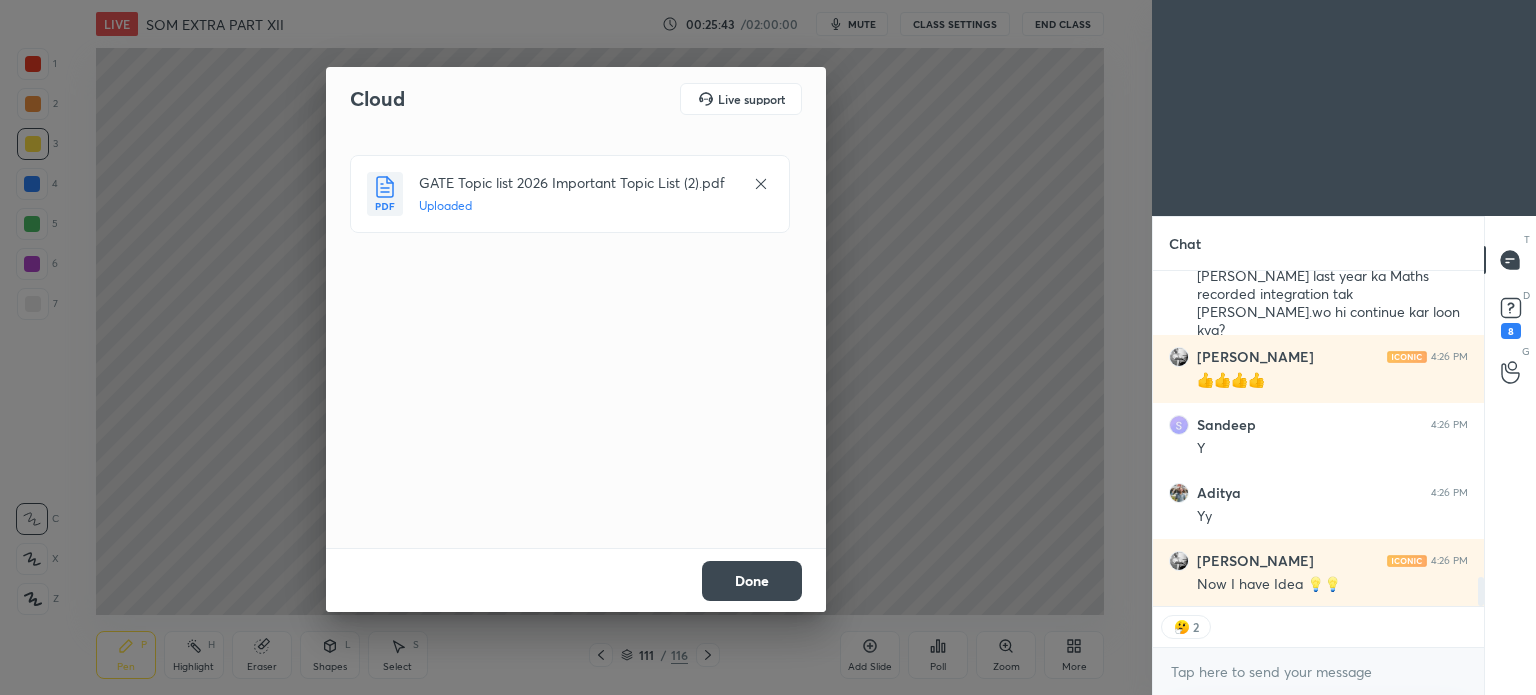 click on "Done" at bounding box center (752, 581) 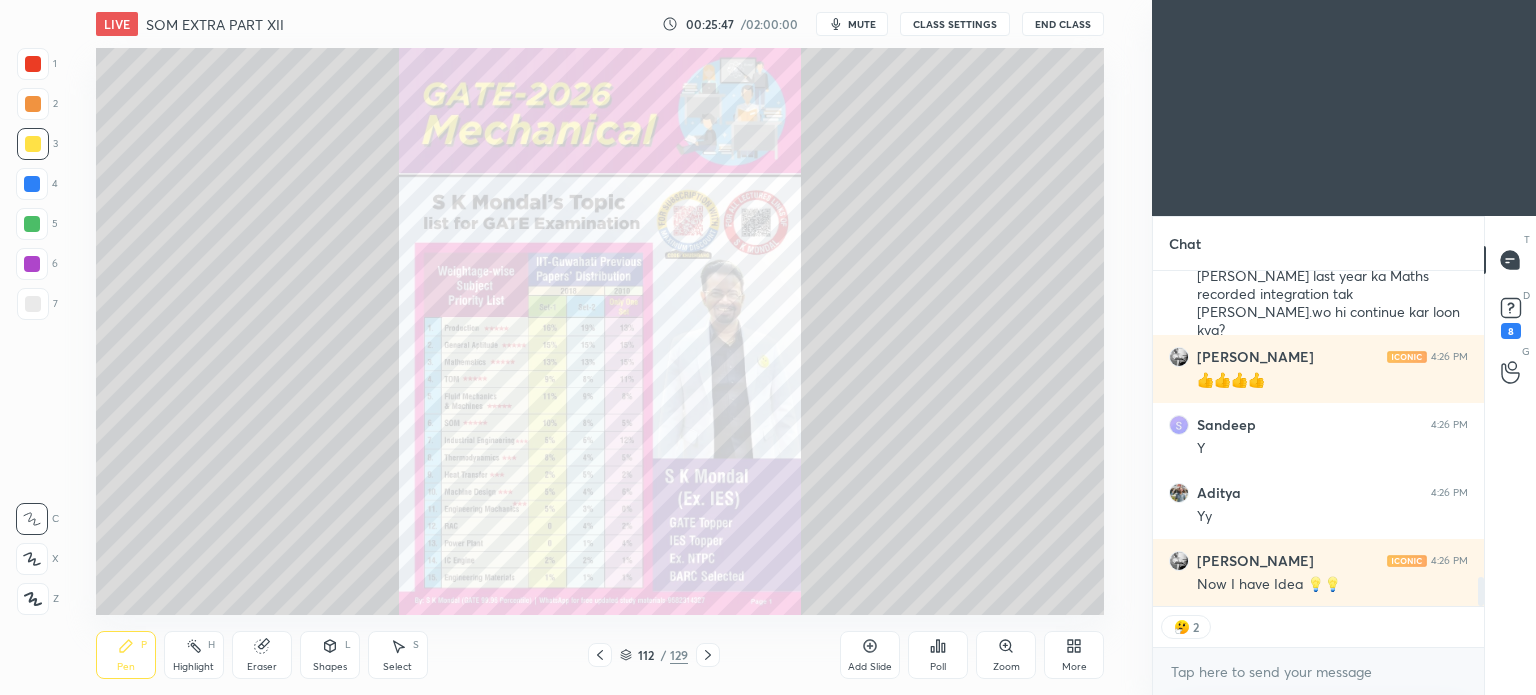 click 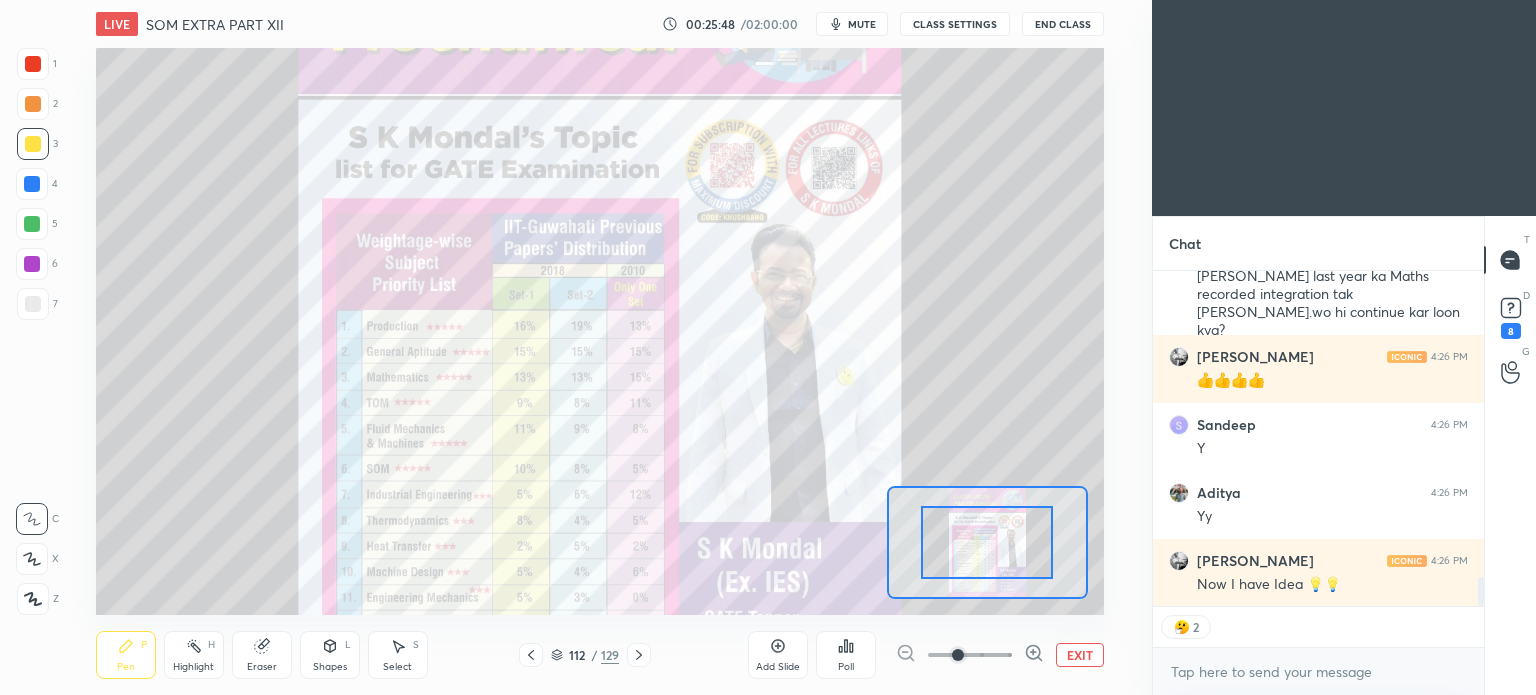click at bounding box center (958, 655) 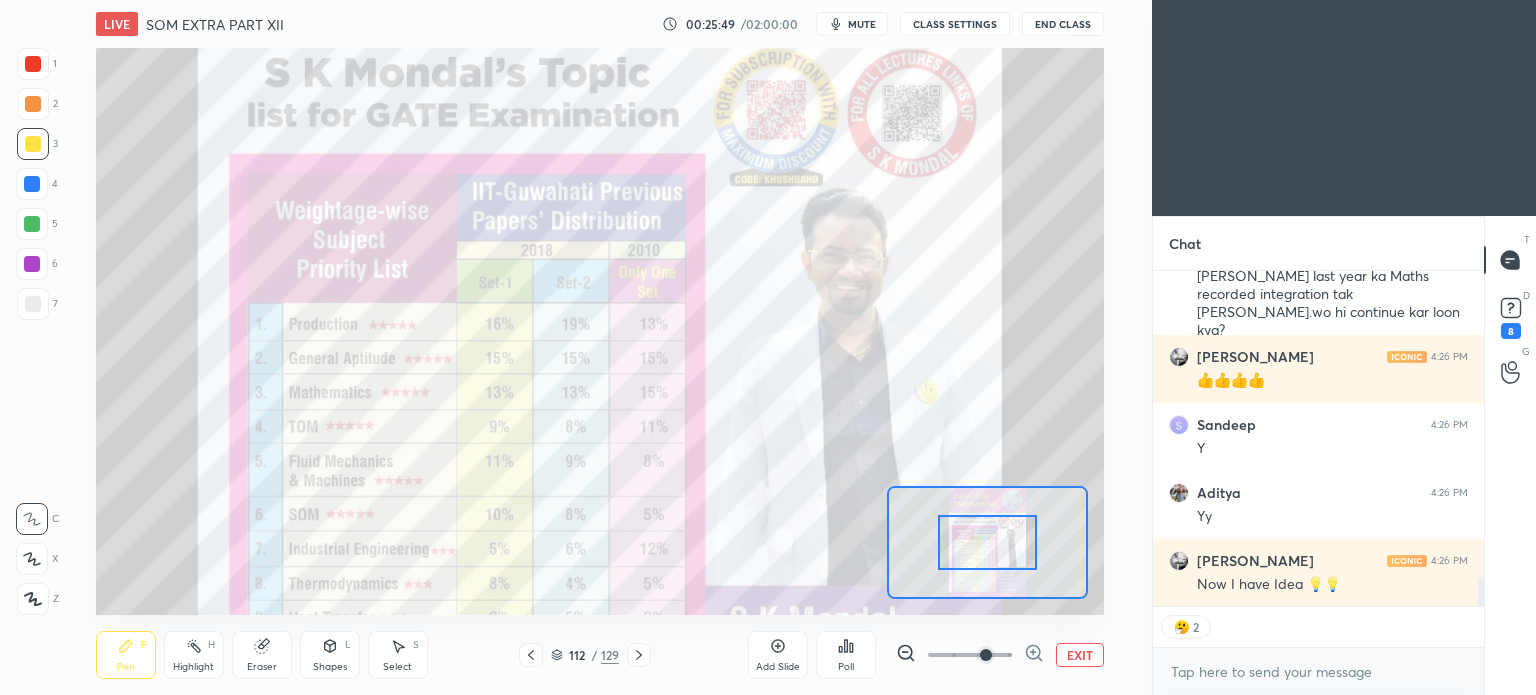 scroll, scrollTop: 5, scrollLeft: 6, axis: both 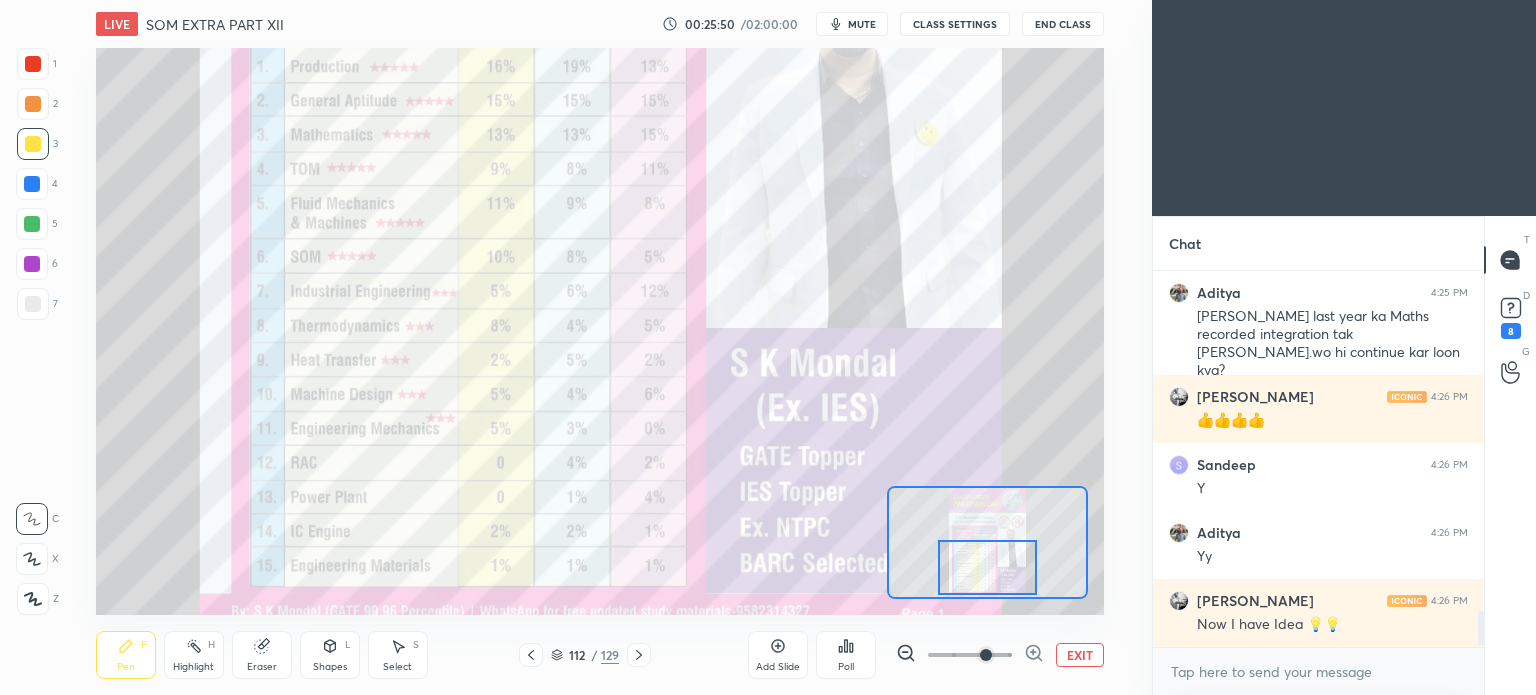 drag, startPoint x: 961, startPoint y: 546, endPoint x: 961, endPoint y: 571, distance: 25 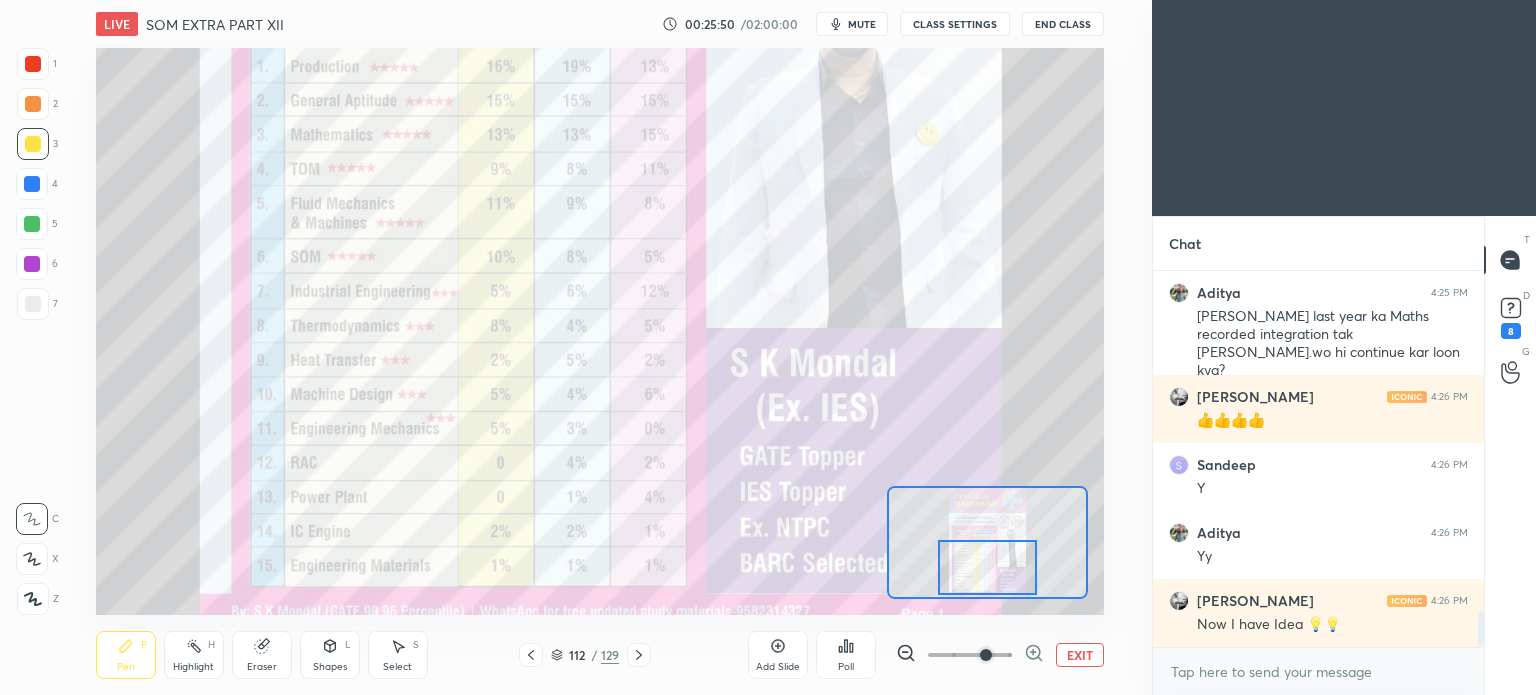 click at bounding box center (987, 567) 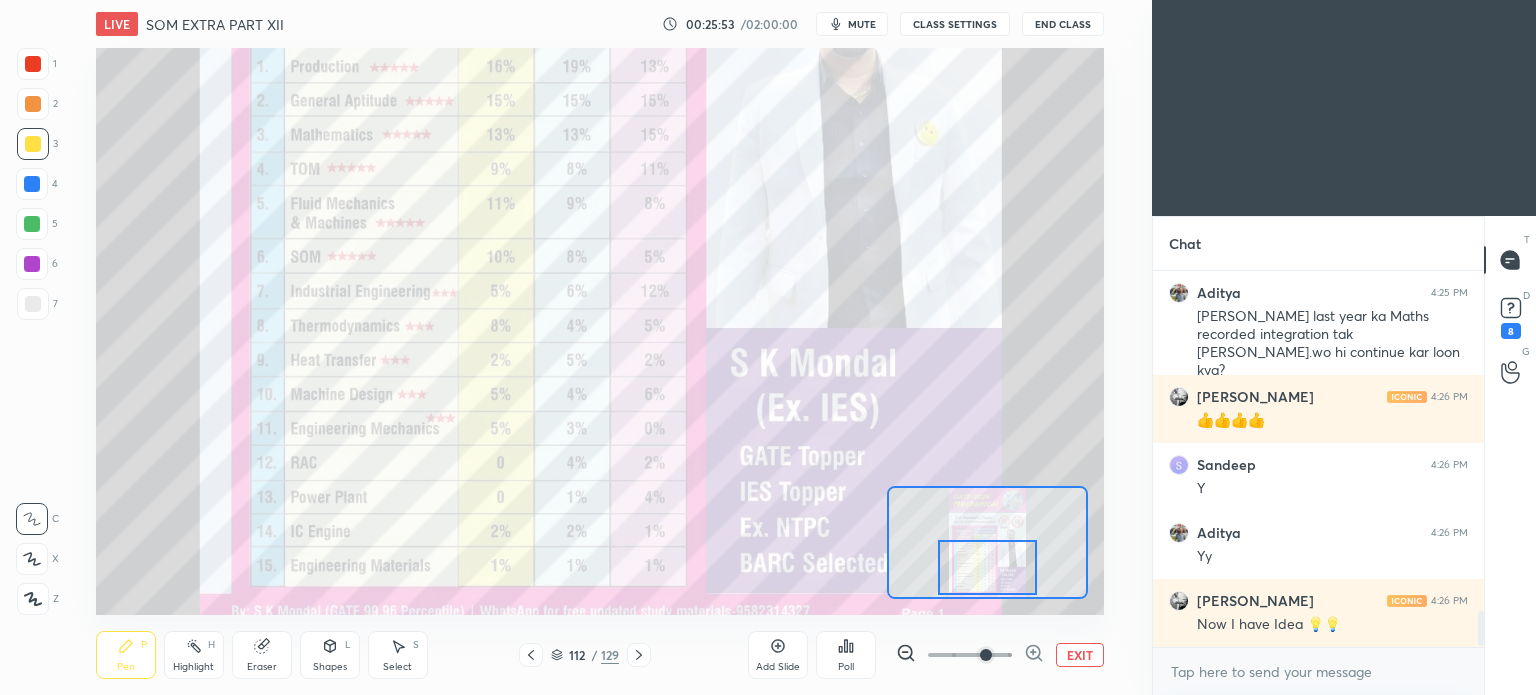 click at bounding box center (986, 655) 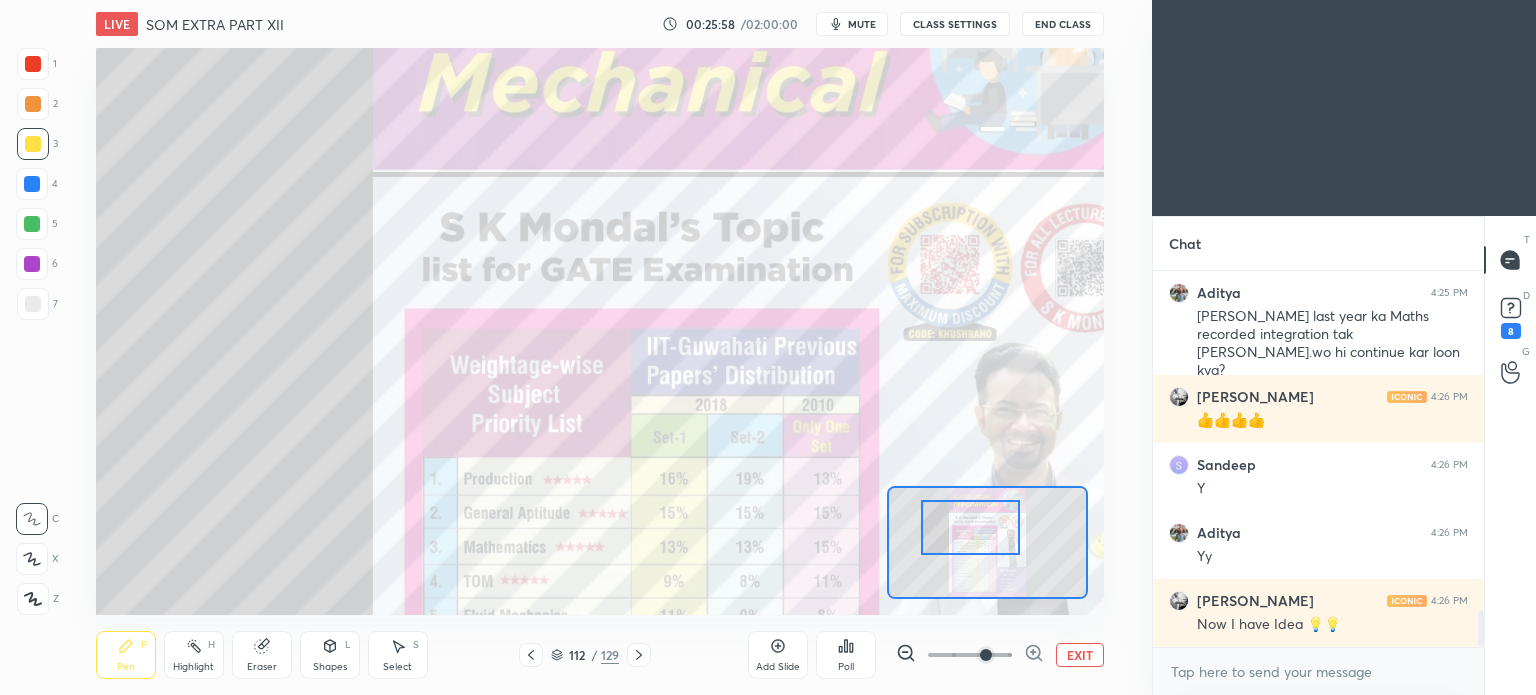drag, startPoint x: 977, startPoint y: 549, endPoint x: 960, endPoint y: 509, distance: 43.462627 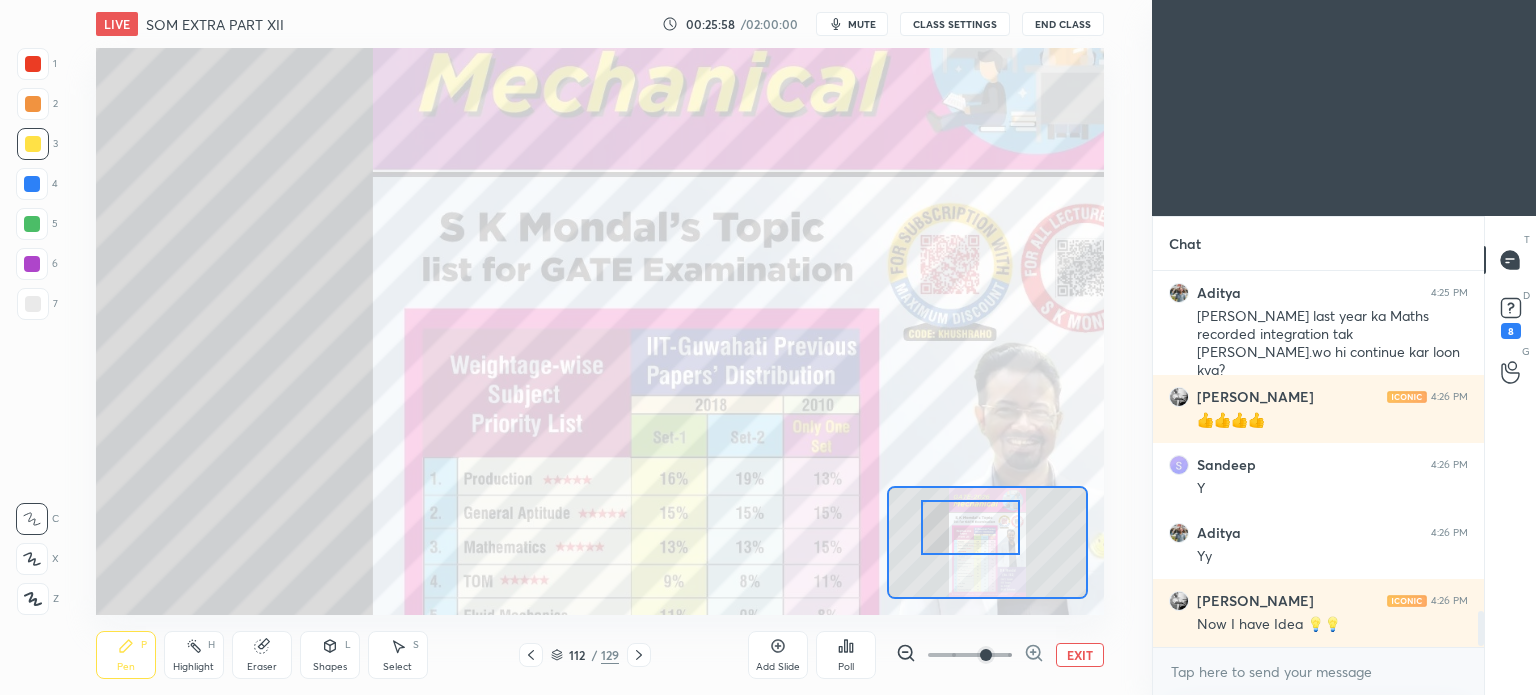 click at bounding box center (970, 527) 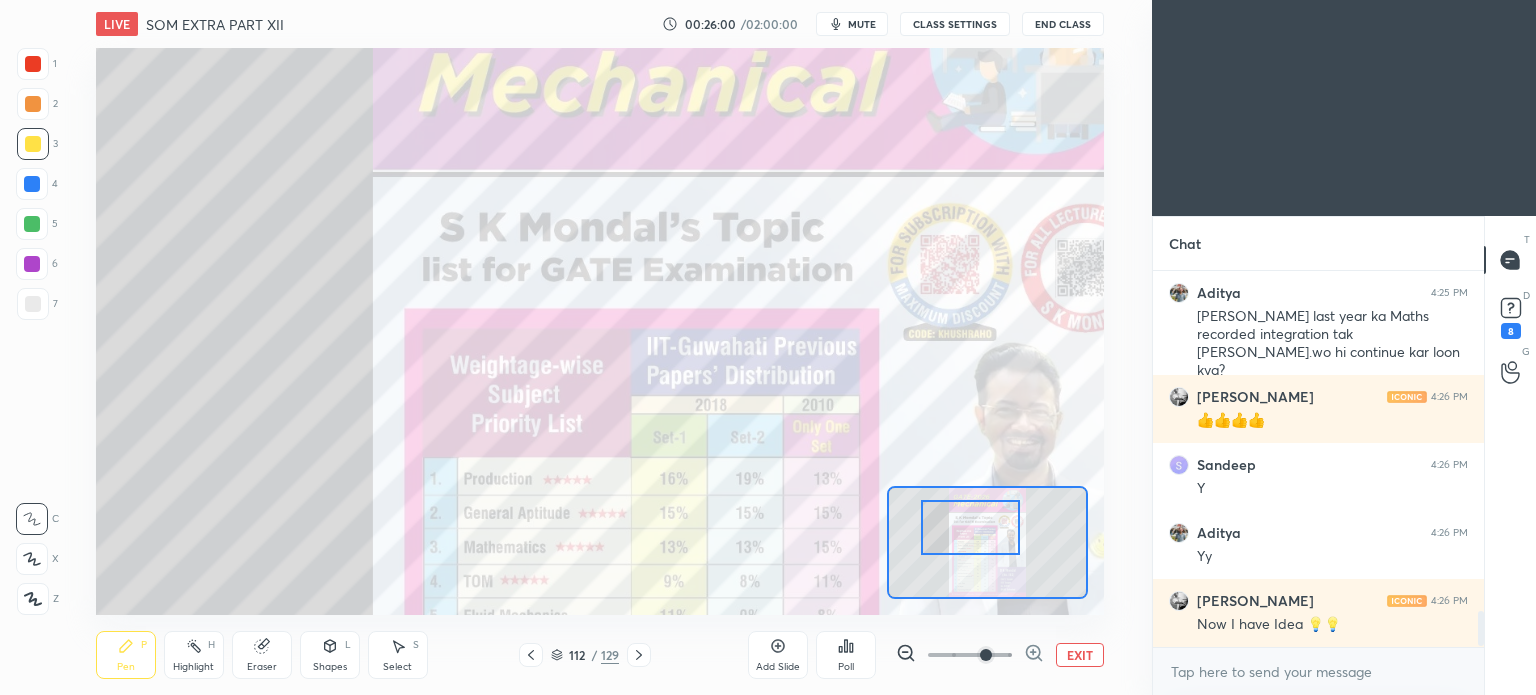 click at bounding box center (986, 655) 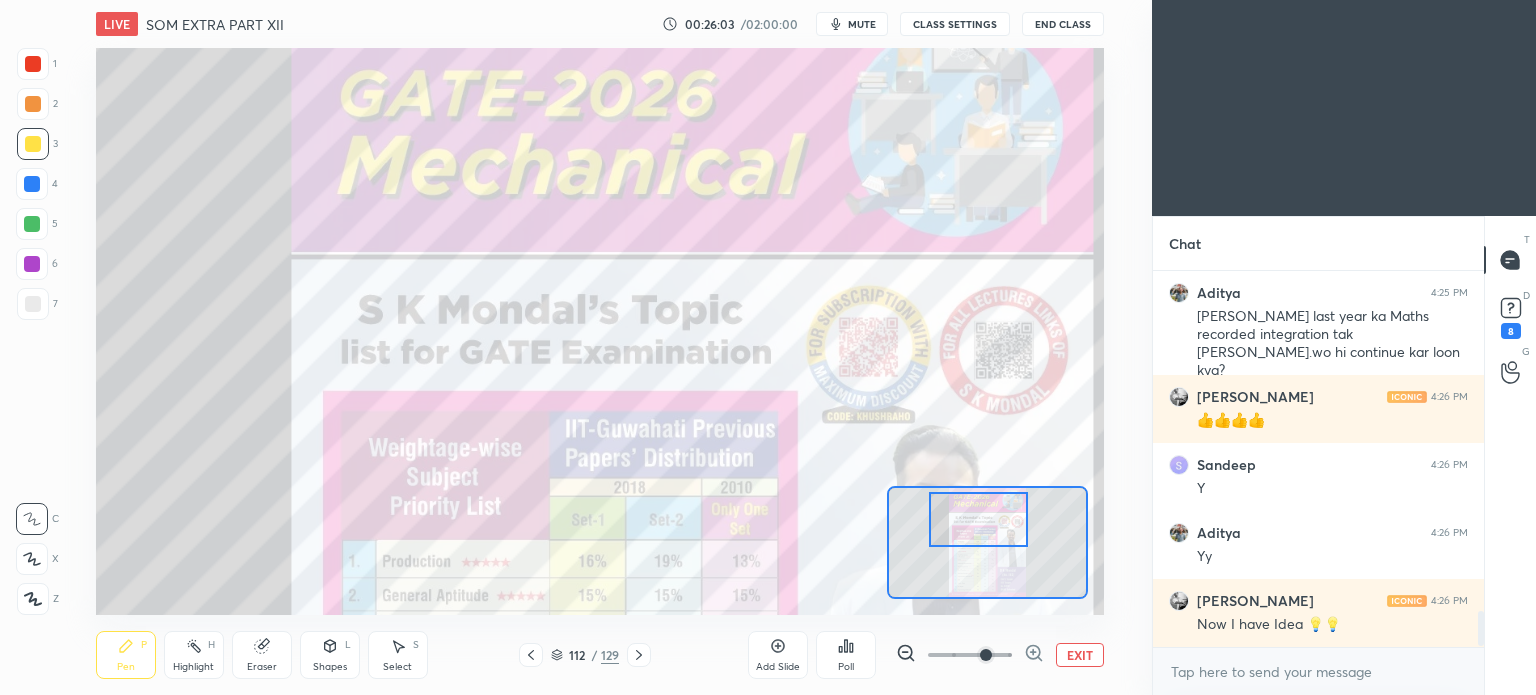 drag, startPoint x: 984, startPoint y: 550, endPoint x: 992, endPoint y: 542, distance: 11.313708 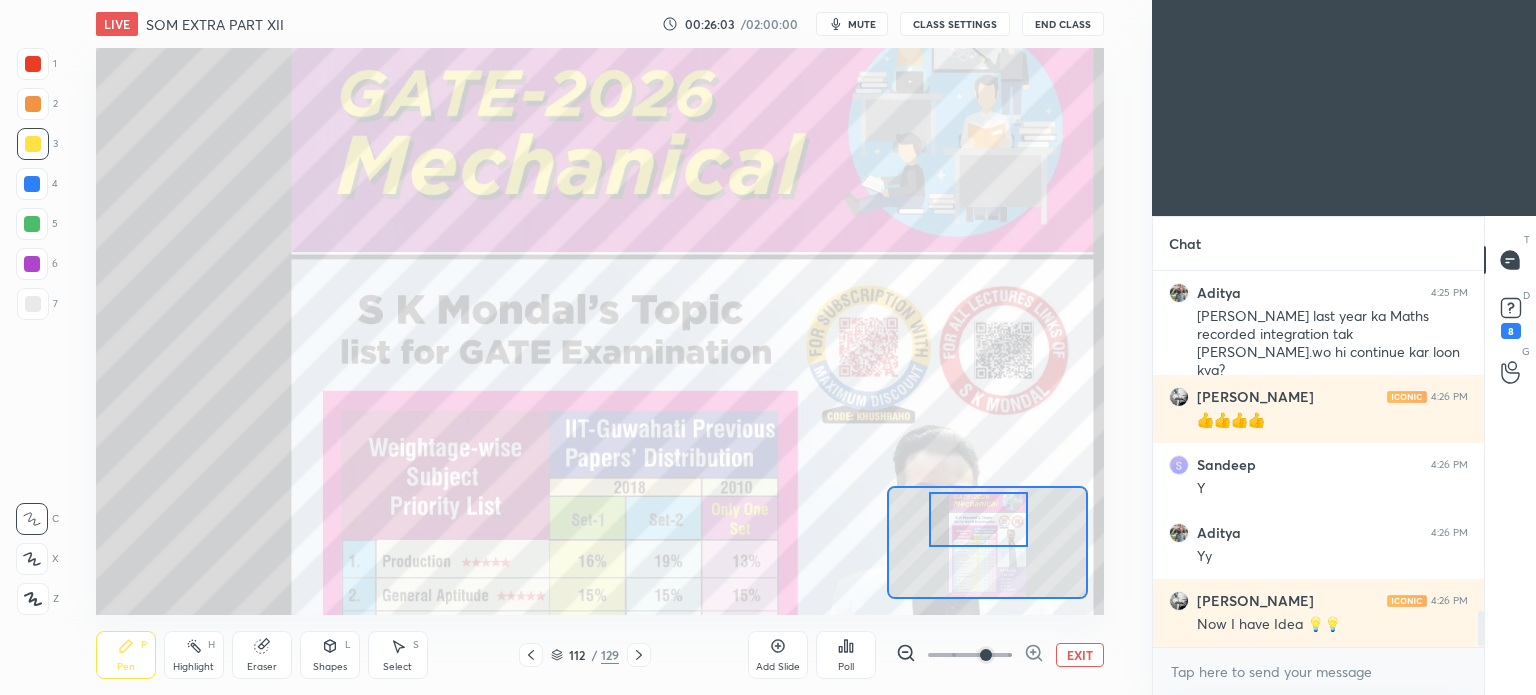click at bounding box center [978, 519] 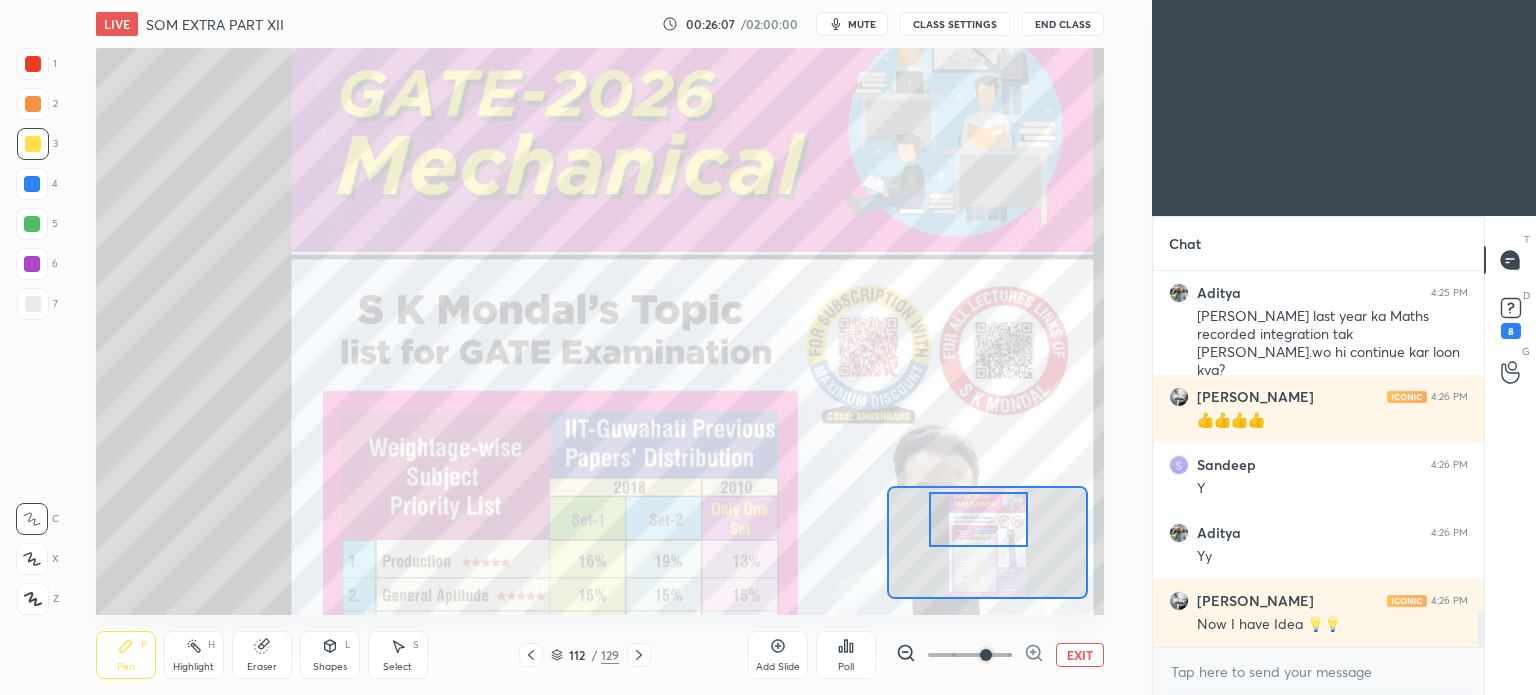 scroll, scrollTop: 3570, scrollLeft: 0, axis: vertical 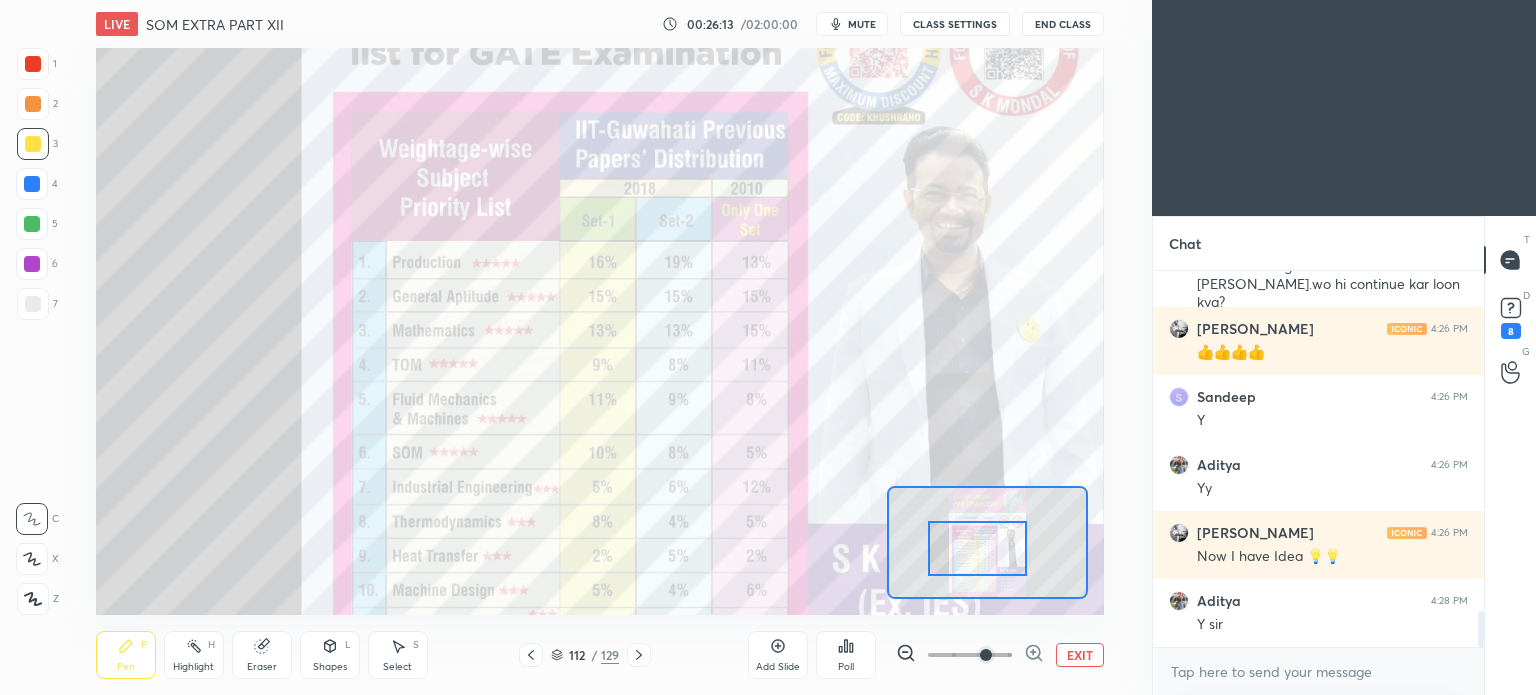 drag, startPoint x: 989, startPoint y: 529, endPoint x: 988, endPoint y: 558, distance: 29.017237 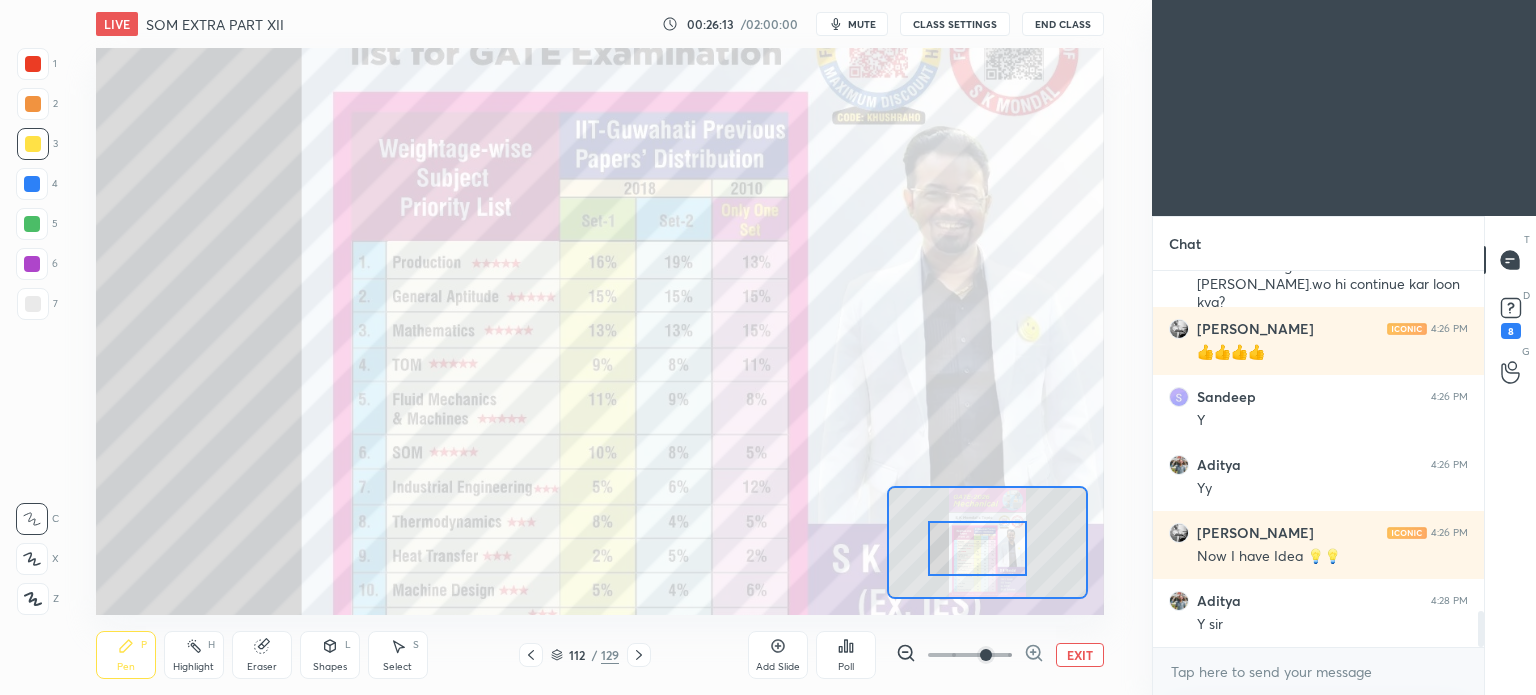 click at bounding box center (977, 548) 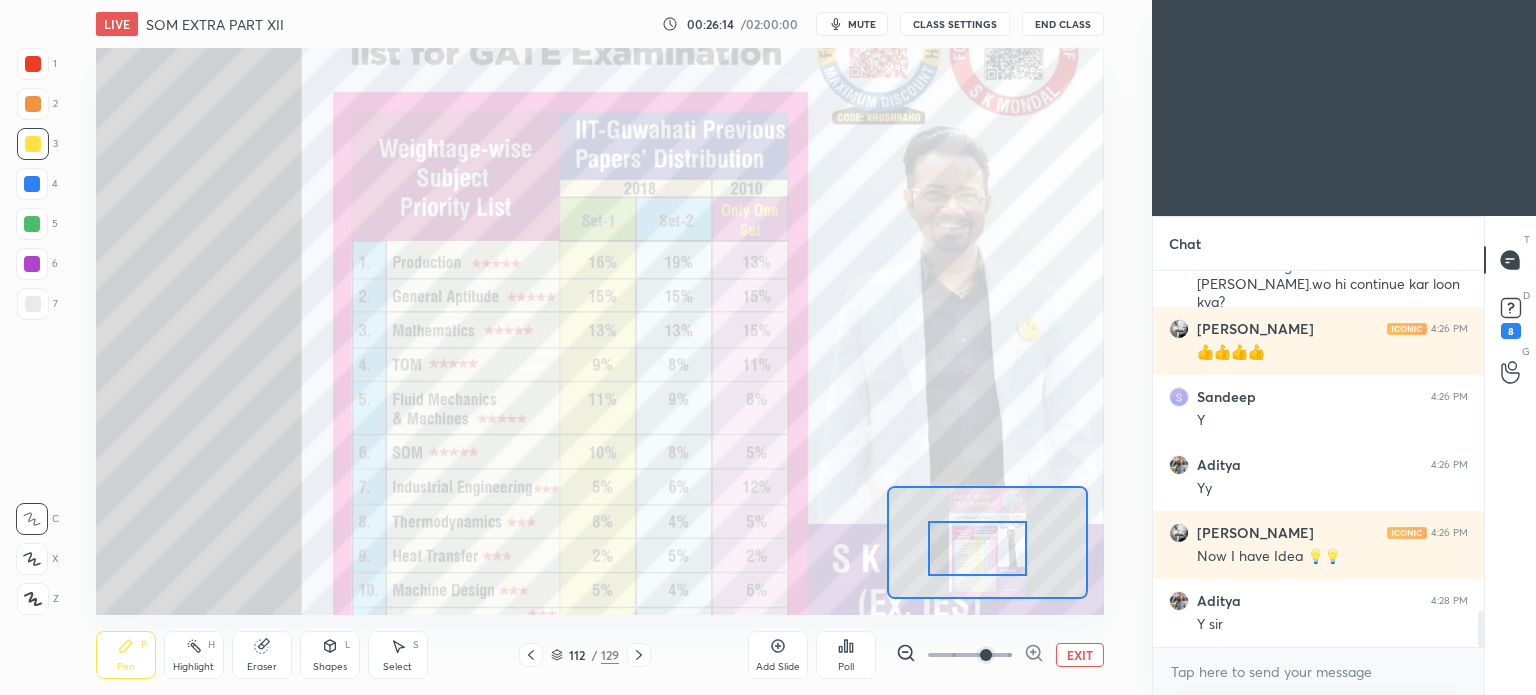 click on "Pen P" at bounding box center (126, 655) 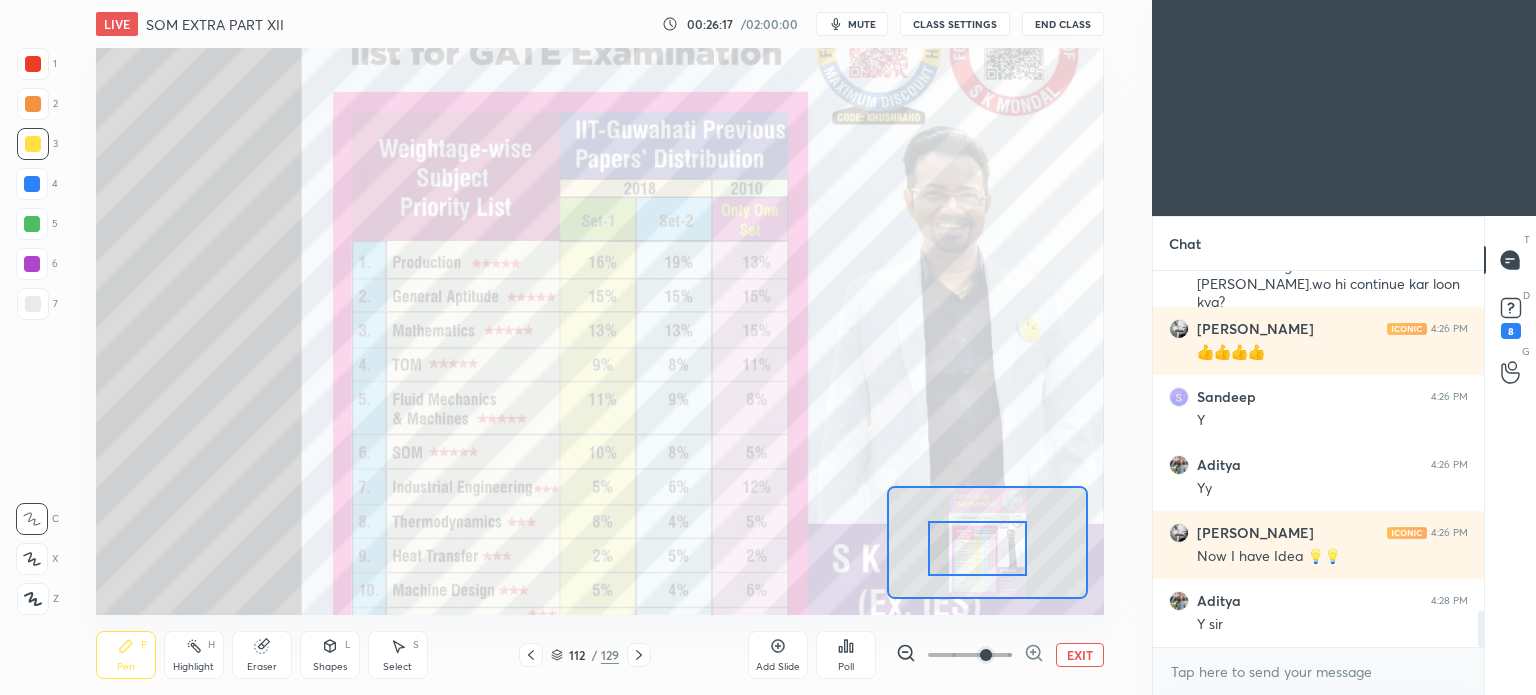 scroll, scrollTop: 3638, scrollLeft: 0, axis: vertical 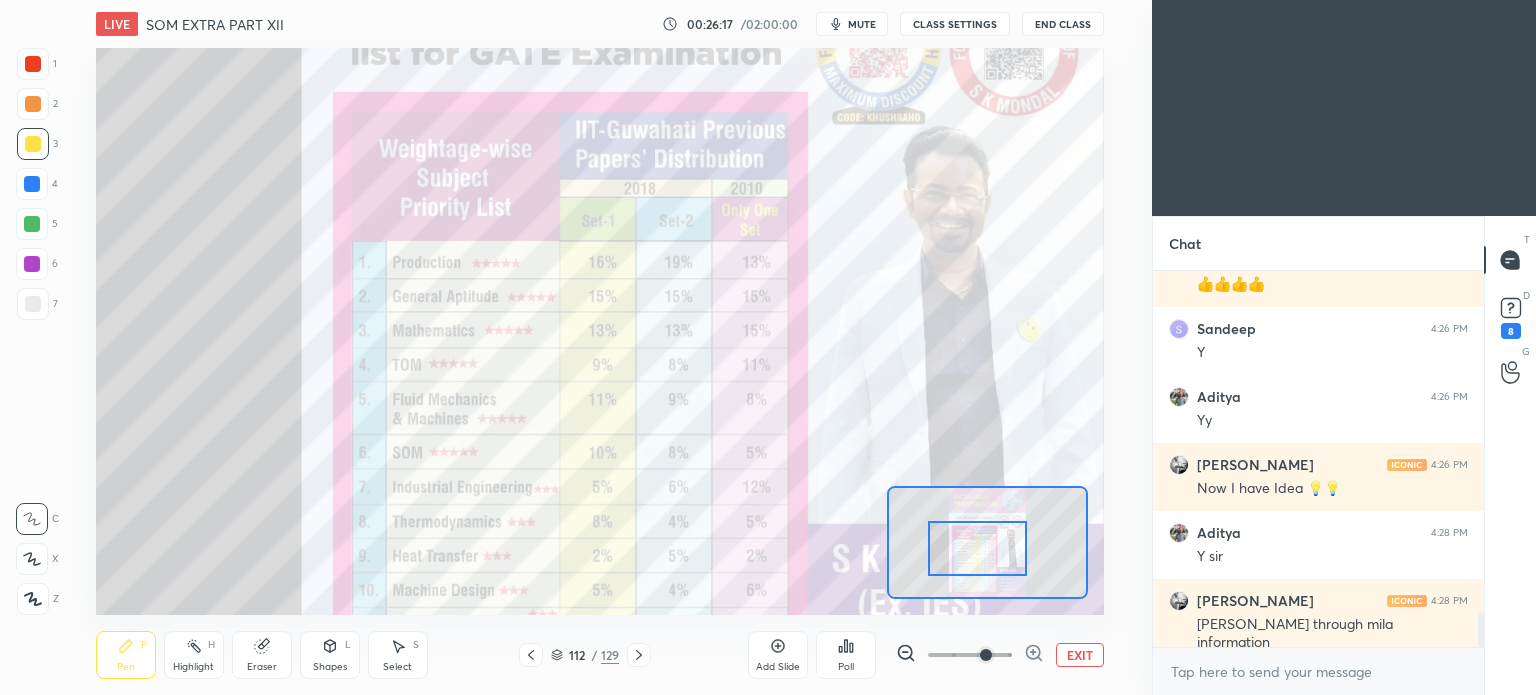 click at bounding box center (33, 64) 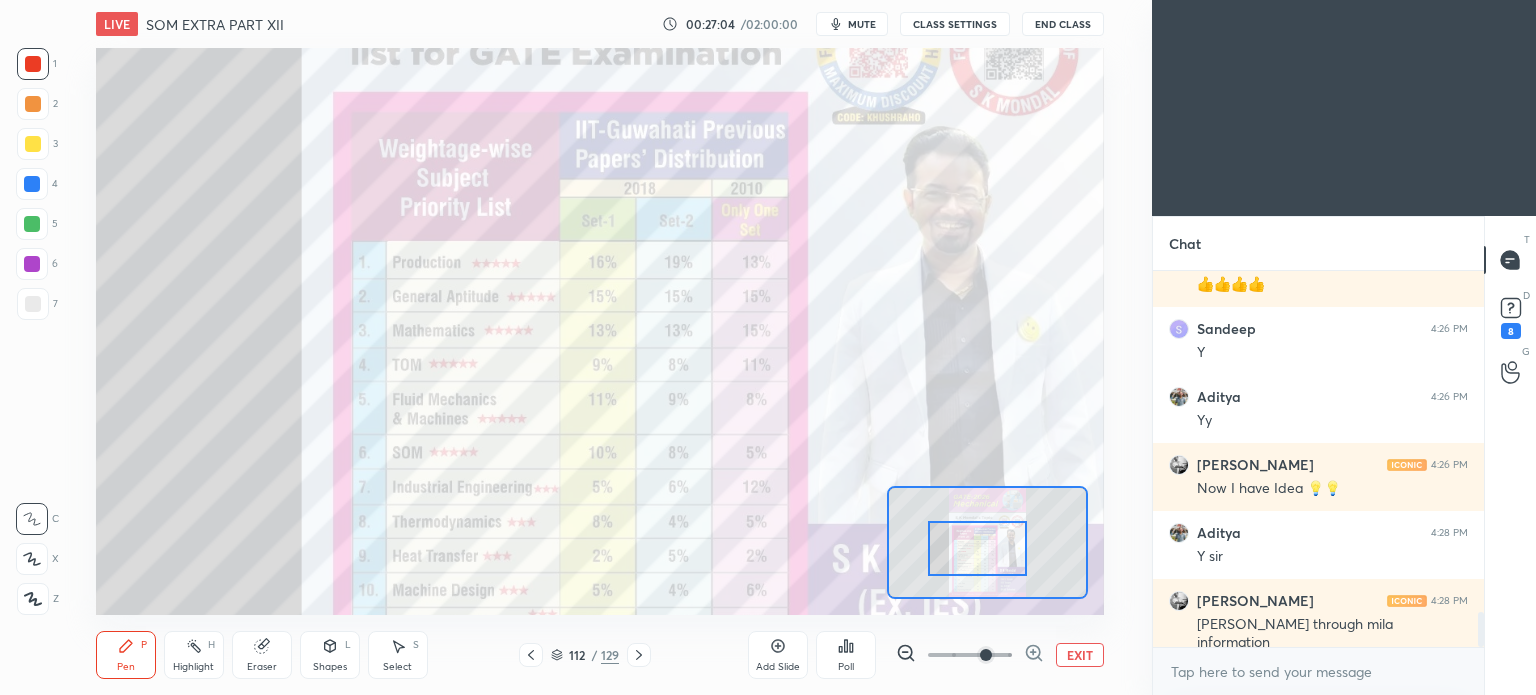 click on "EXIT" at bounding box center (1080, 655) 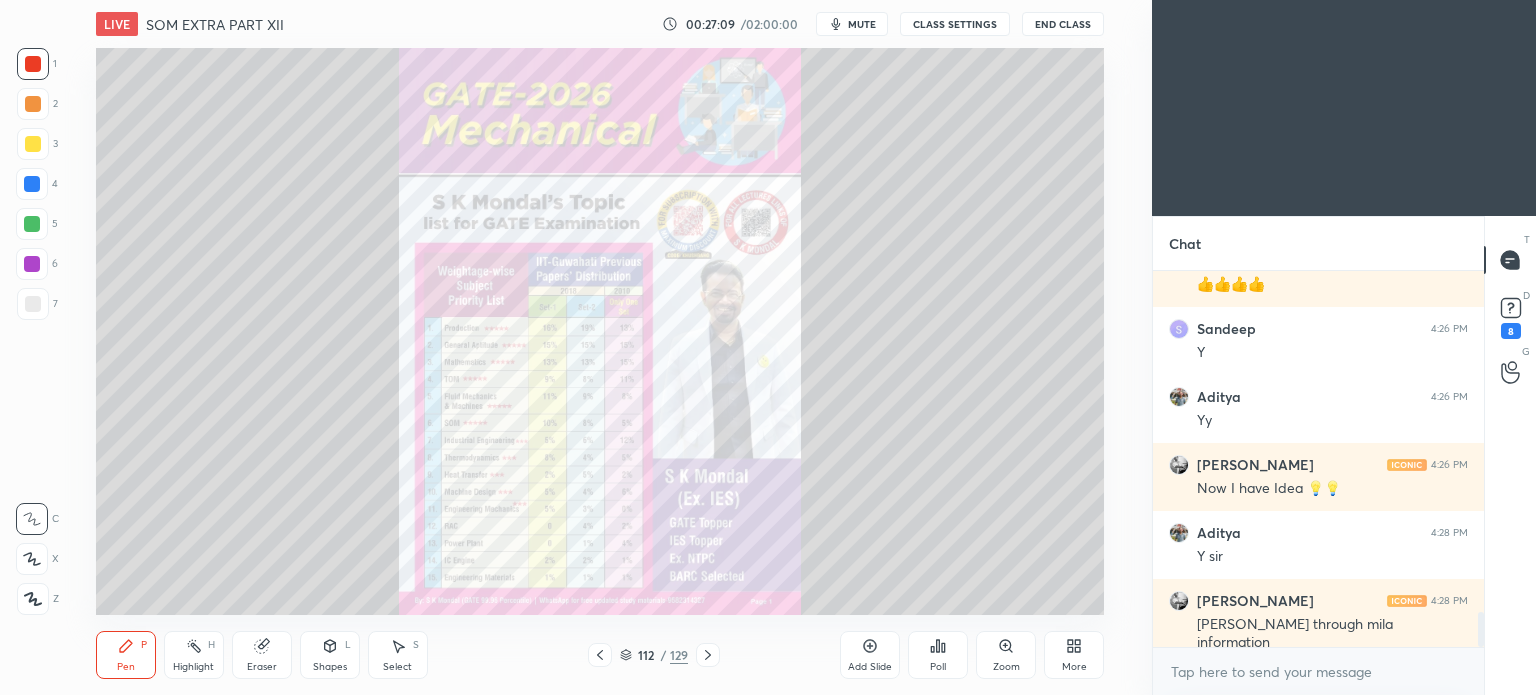 click on "Select S" at bounding box center (398, 655) 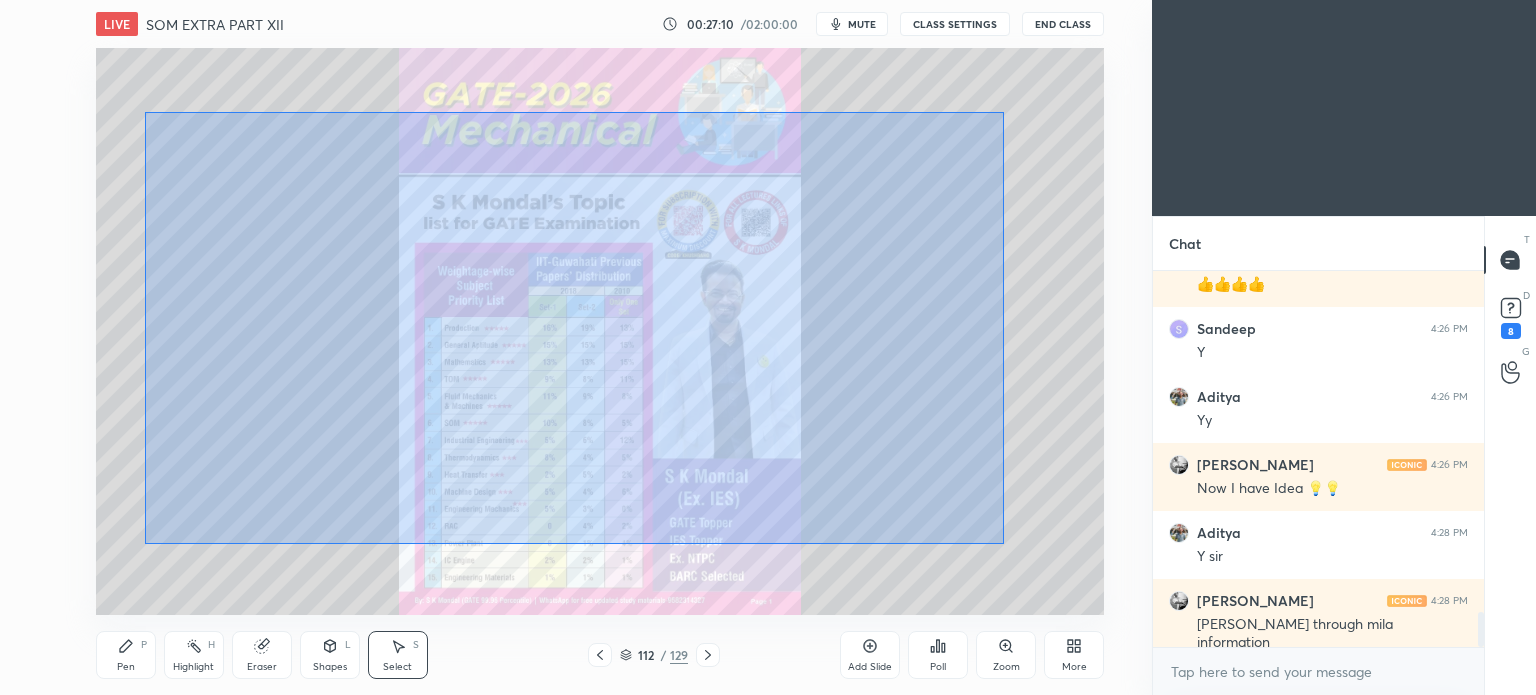 drag, startPoint x: 144, startPoint y: 111, endPoint x: 1015, endPoint y: 555, distance: 977.6385 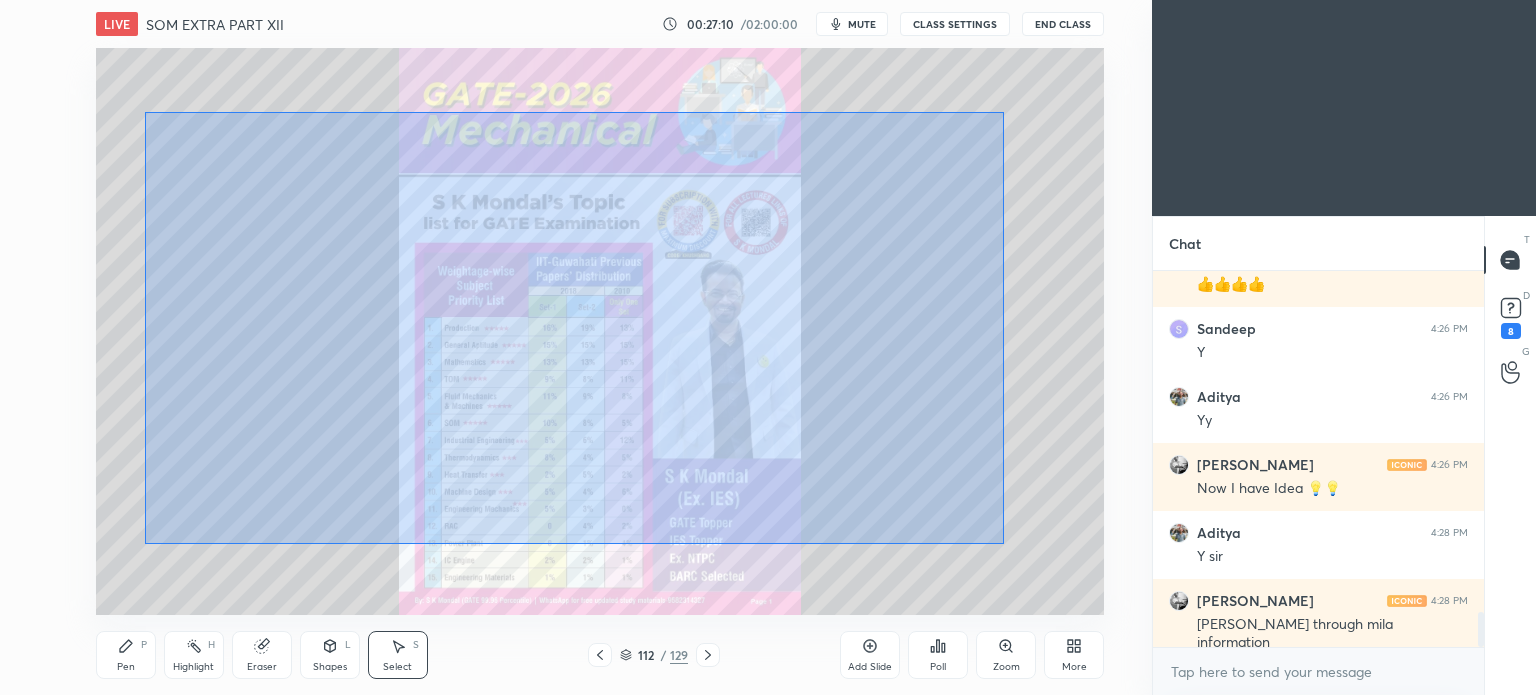 click on "0 ° Undo Copy Duplicate Duplicate to new slide Delete" at bounding box center (600, 331) 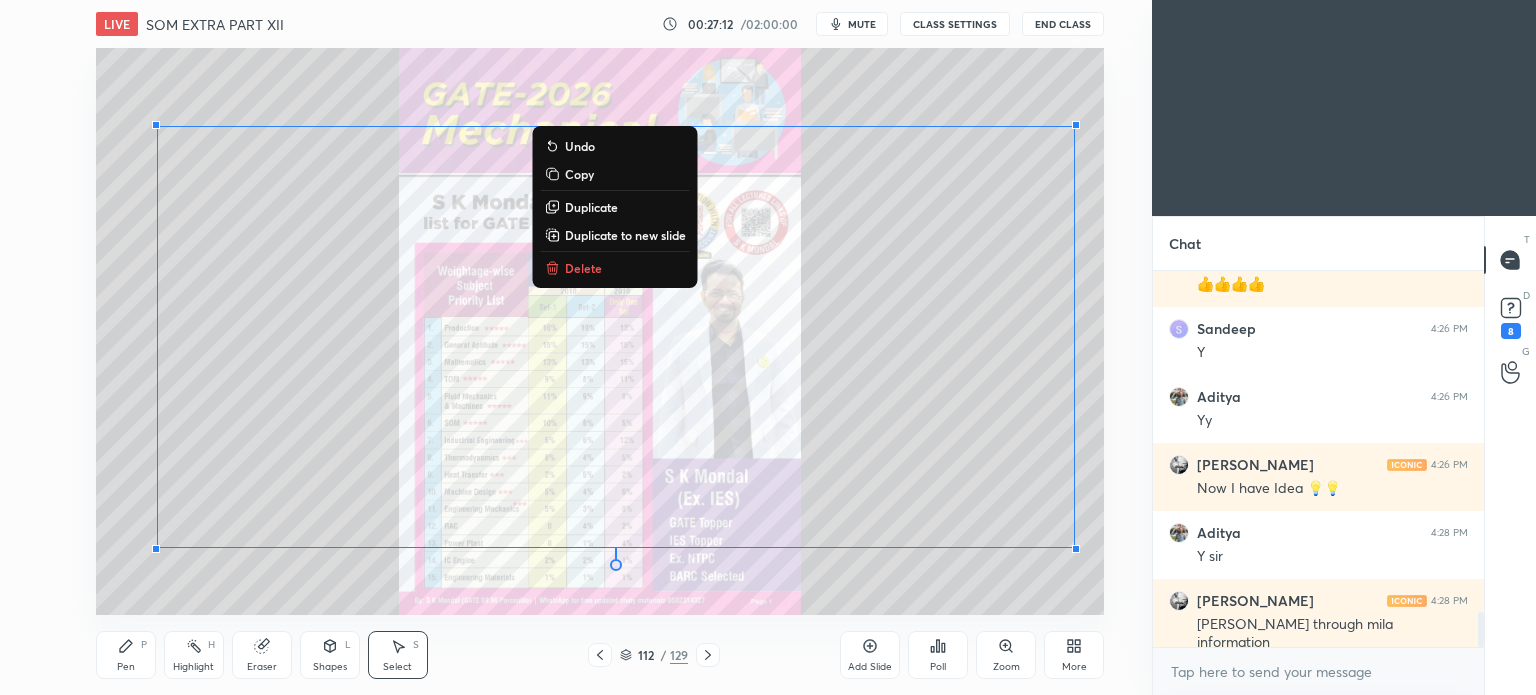 click on "Delete" at bounding box center [583, 268] 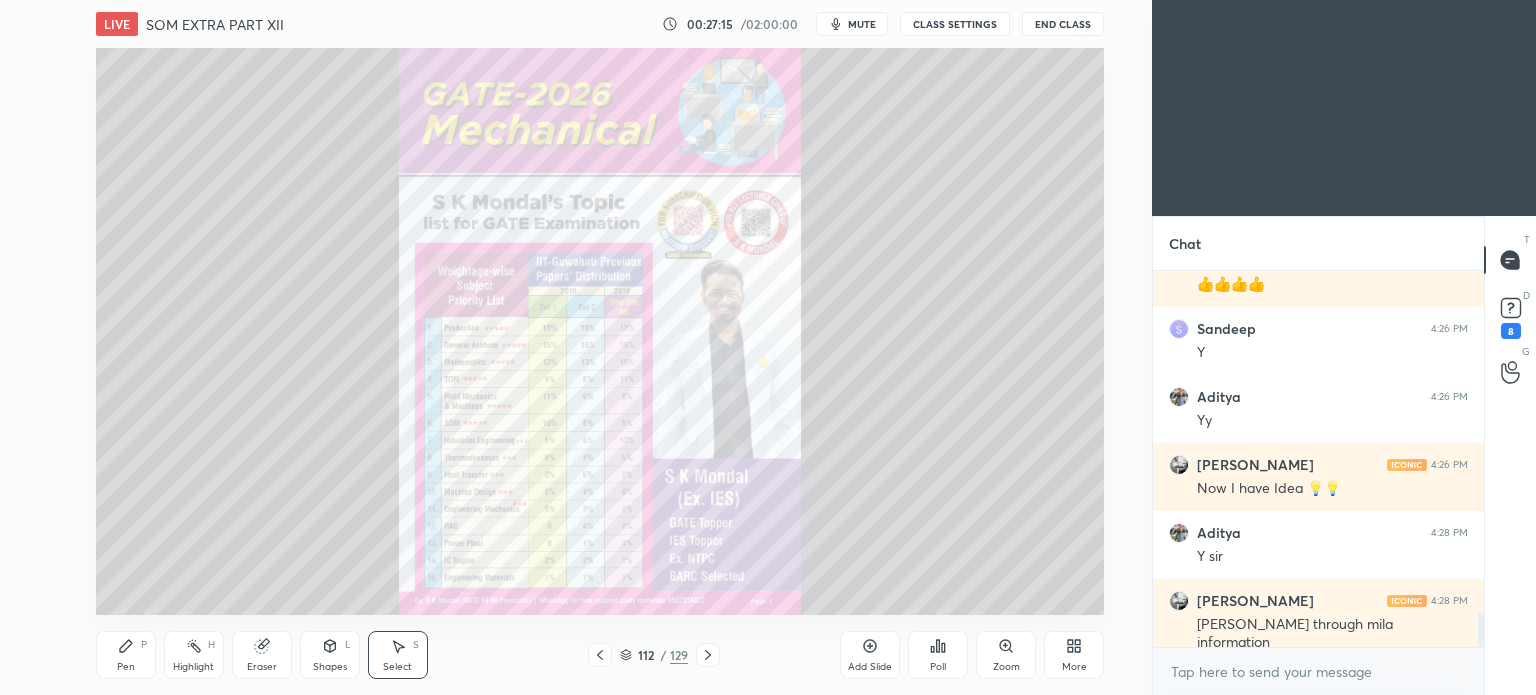 click 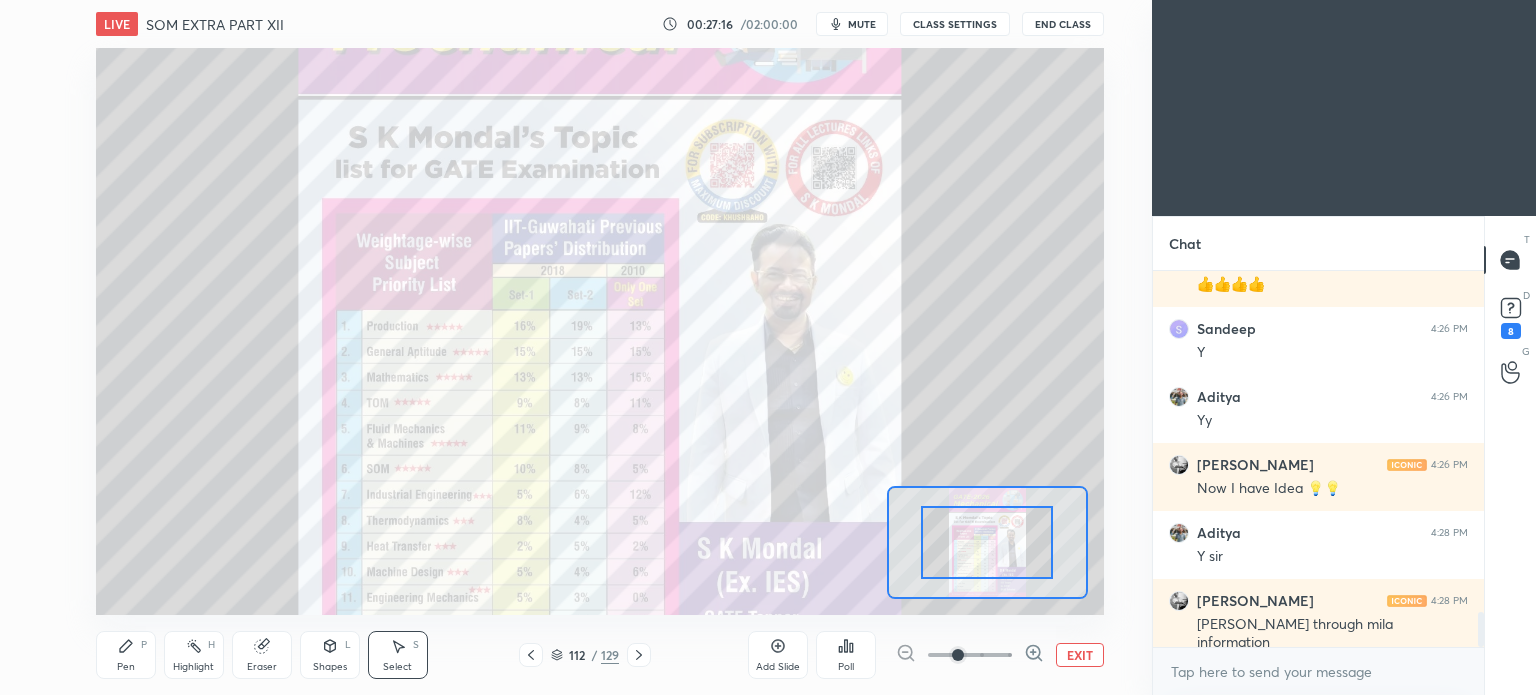 click at bounding box center (970, 655) 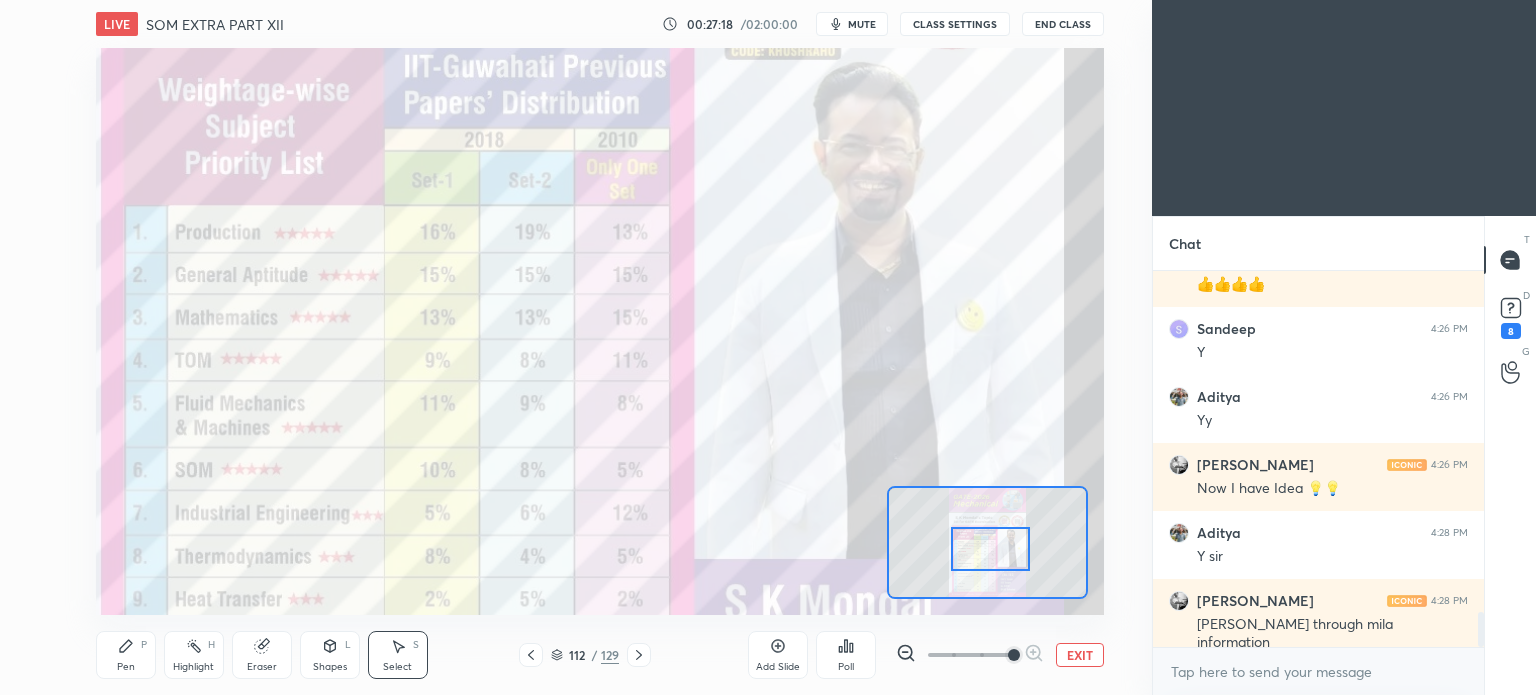 click at bounding box center [990, 549] 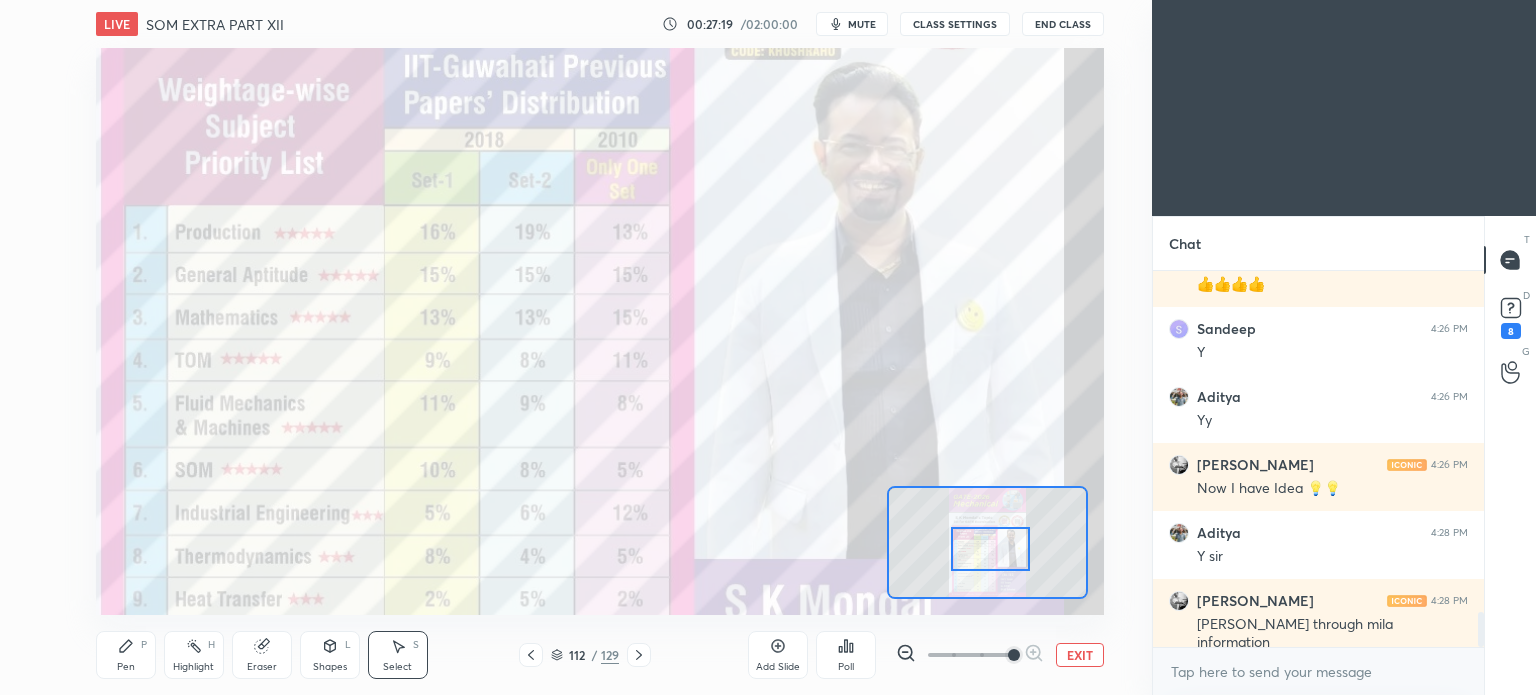 click on "Pen P" at bounding box center (126, 655) 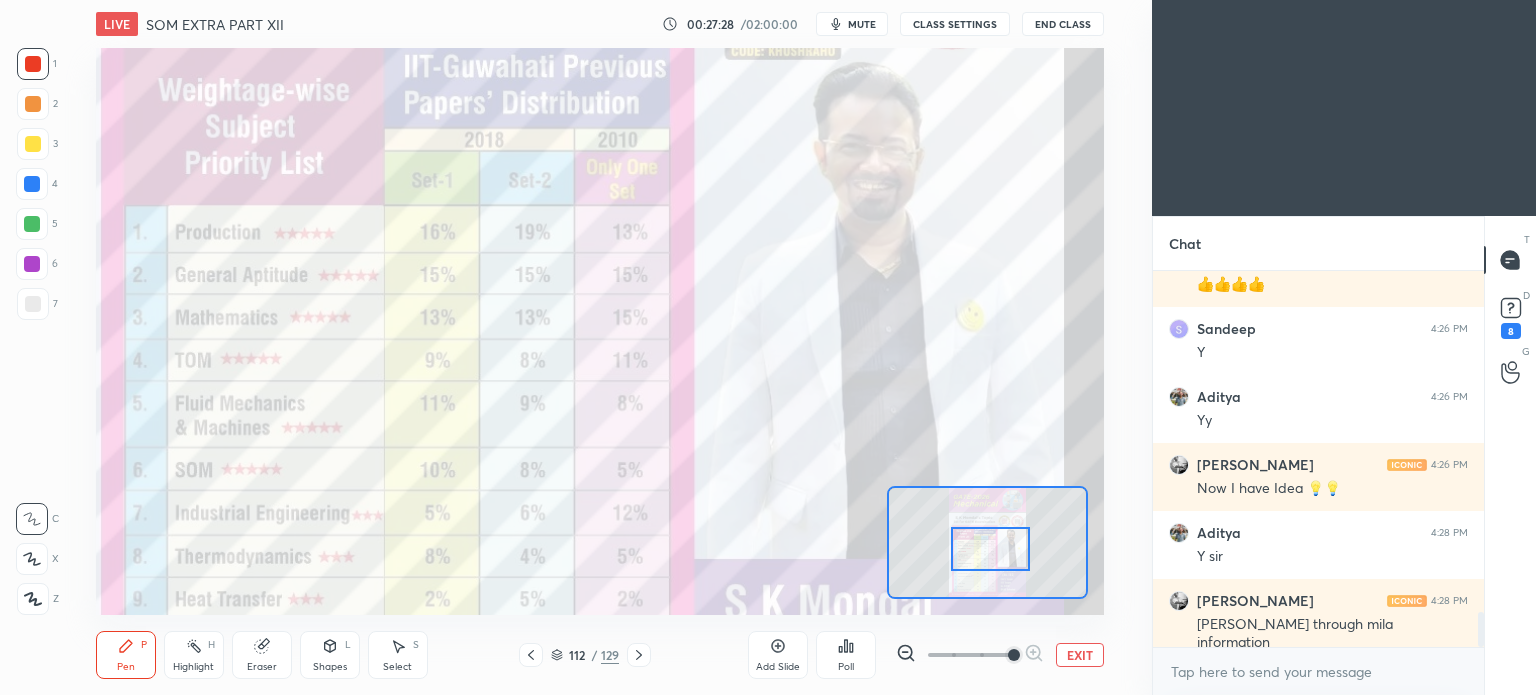 click on "EXIT" at bounding box center [1080, 655] 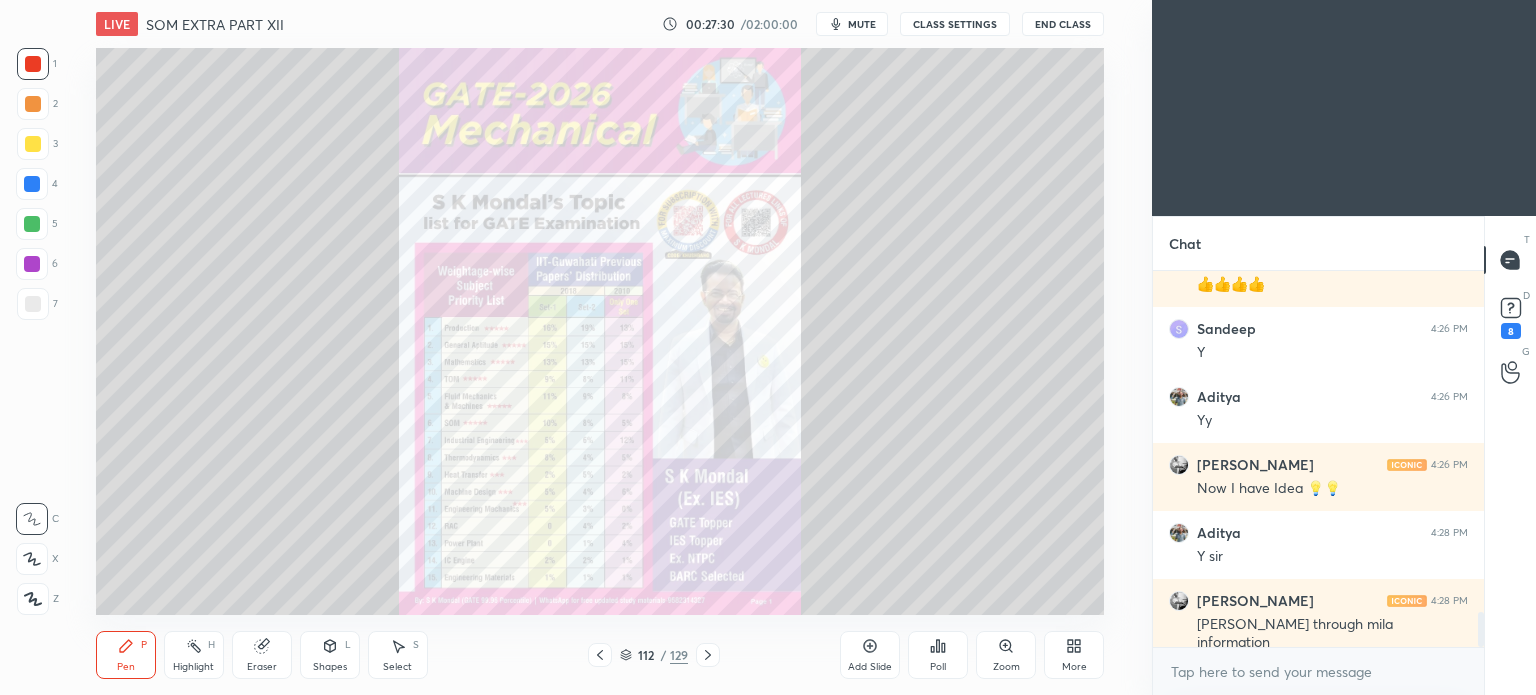 click on "Select S" at bounding box center [398, 655] 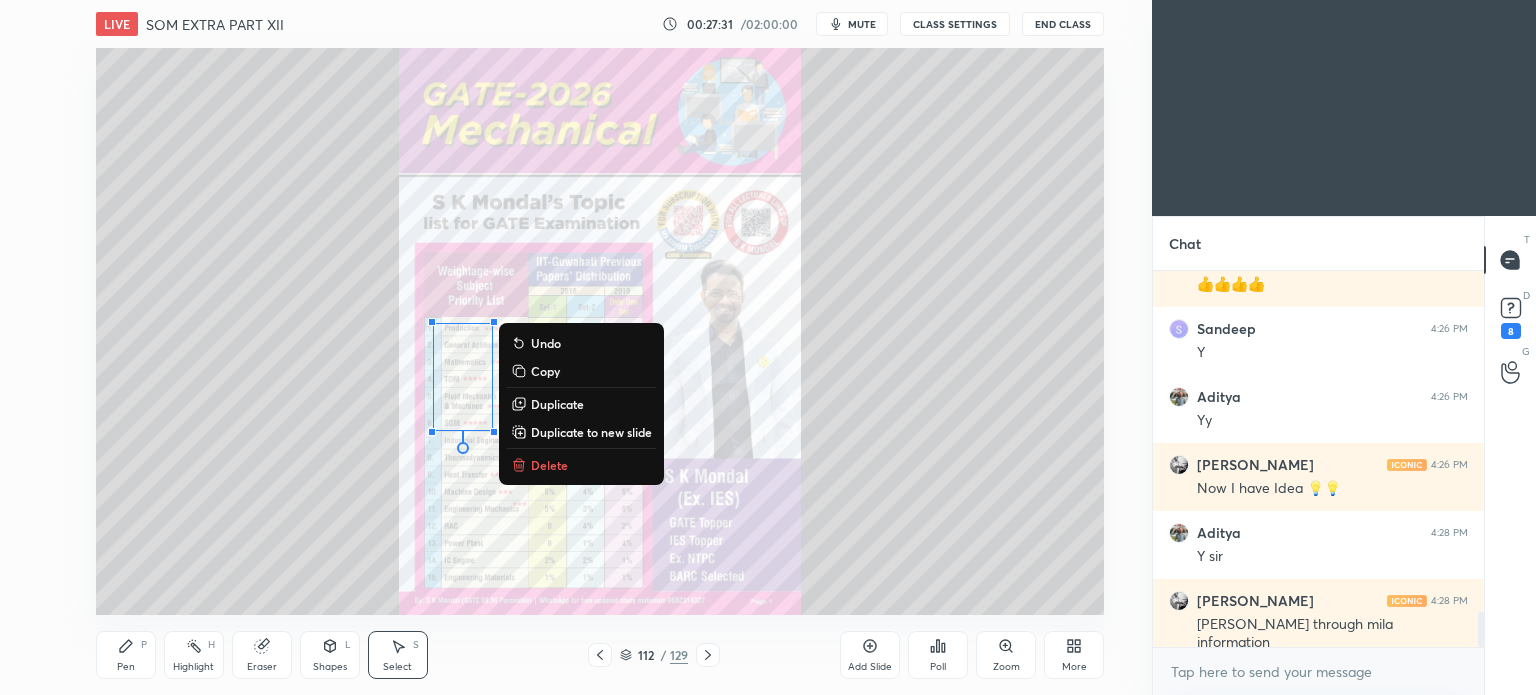 drag, startPoint x: 232, startPoint y: 159, endPoint x: 860, endPoint y: 614, distance: 775.5056 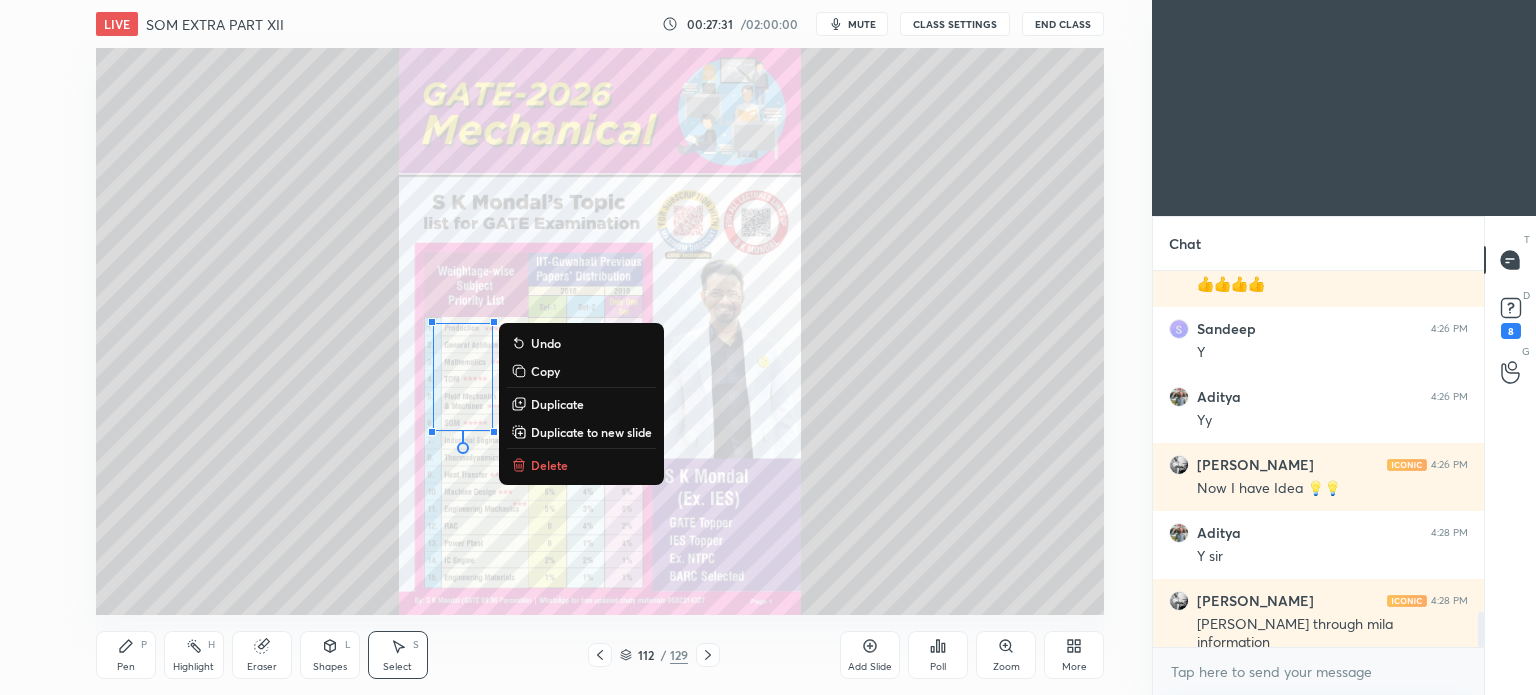 click on "LIVE SOM EXTRA PART XII 00:27:31 /  02:00:00 mute CLASS SETTINGS End Class 0 ° Undo Copy Duplicate Duplicate to new slide Delete Setting up your live class Poll for   secs No correct answer Start poll Back SOM EXTRA PART XII • L76 of Strength of Materials (SOM) for ME/PI/XE S K Mondal Pen P Highlight H Eraser Shapes L Select S 112 / 129 Add Slide Poll Zoom More" at bounding box center (600, 347) 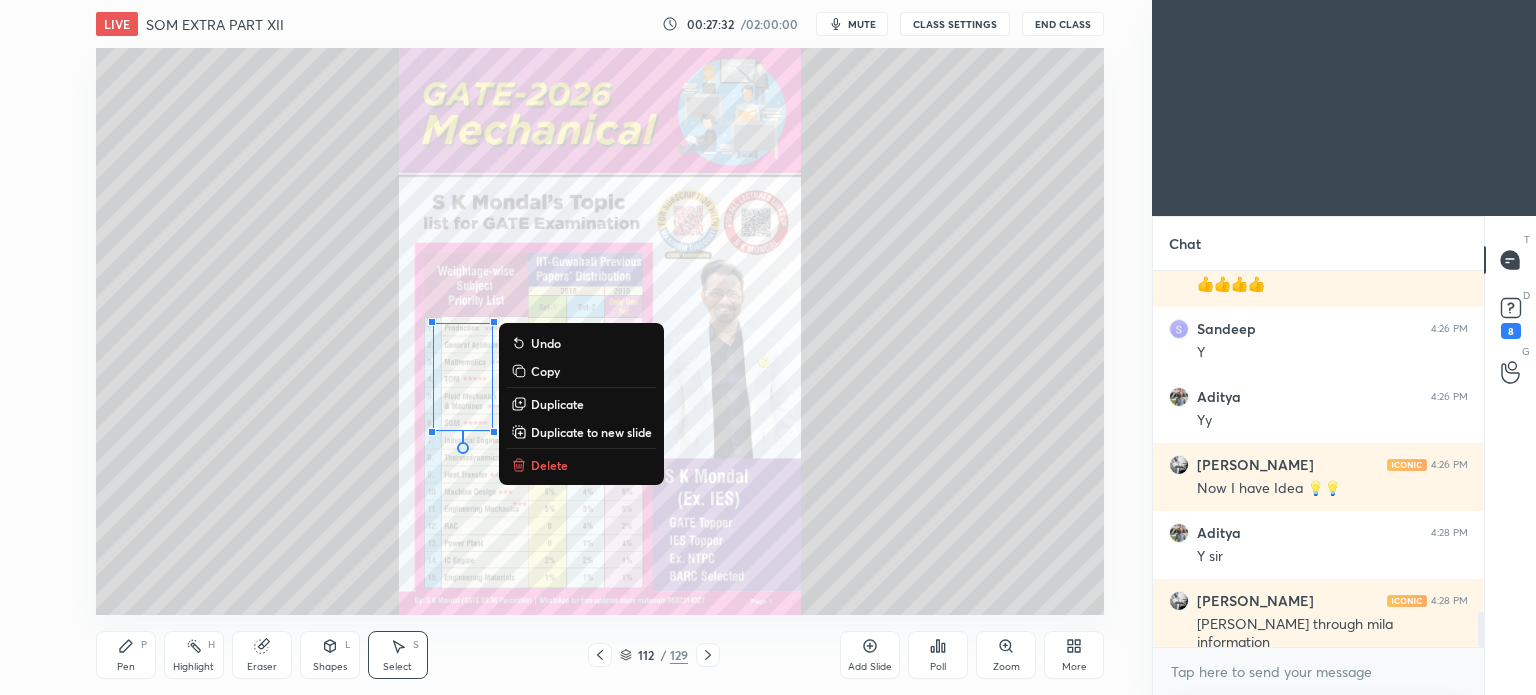 click on "Delete" at bounding box center [549, 465] 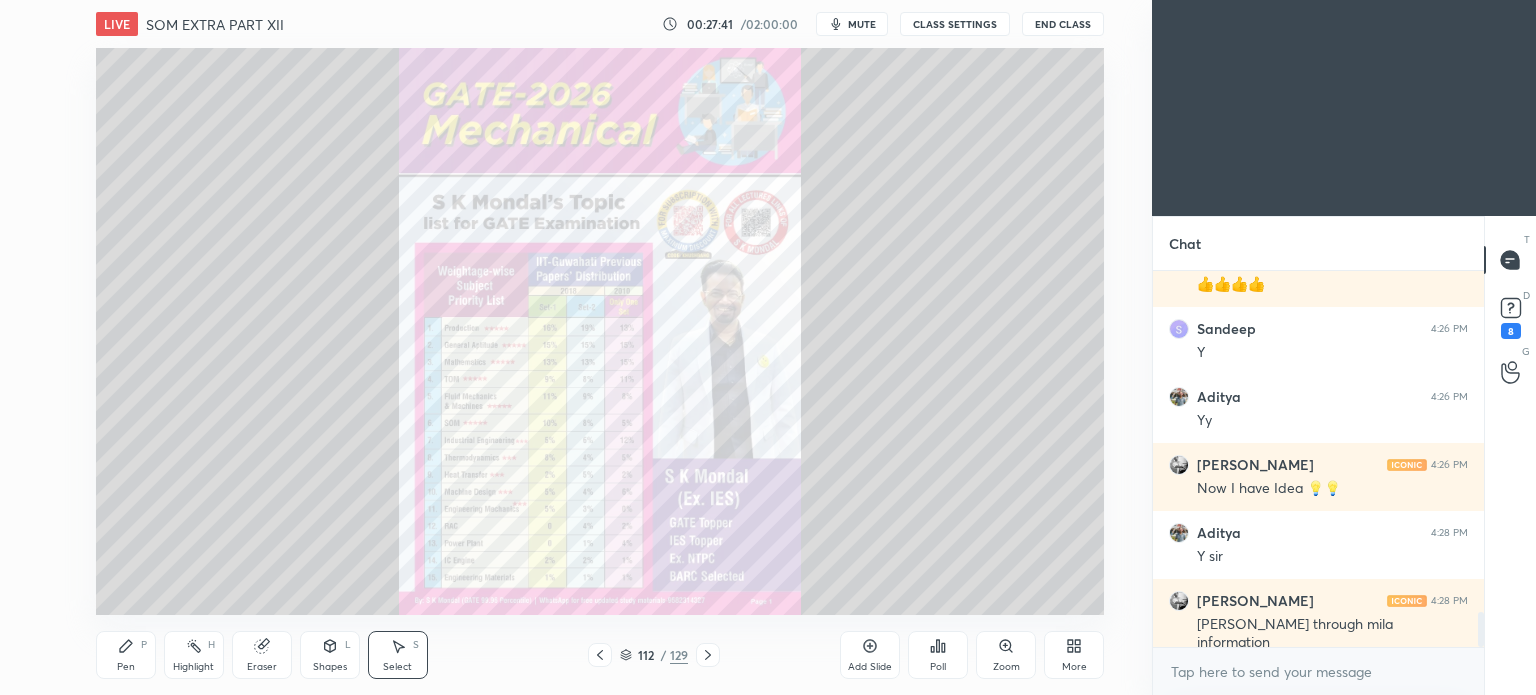 click on "Zoom" at bounding box center [1006, 655] 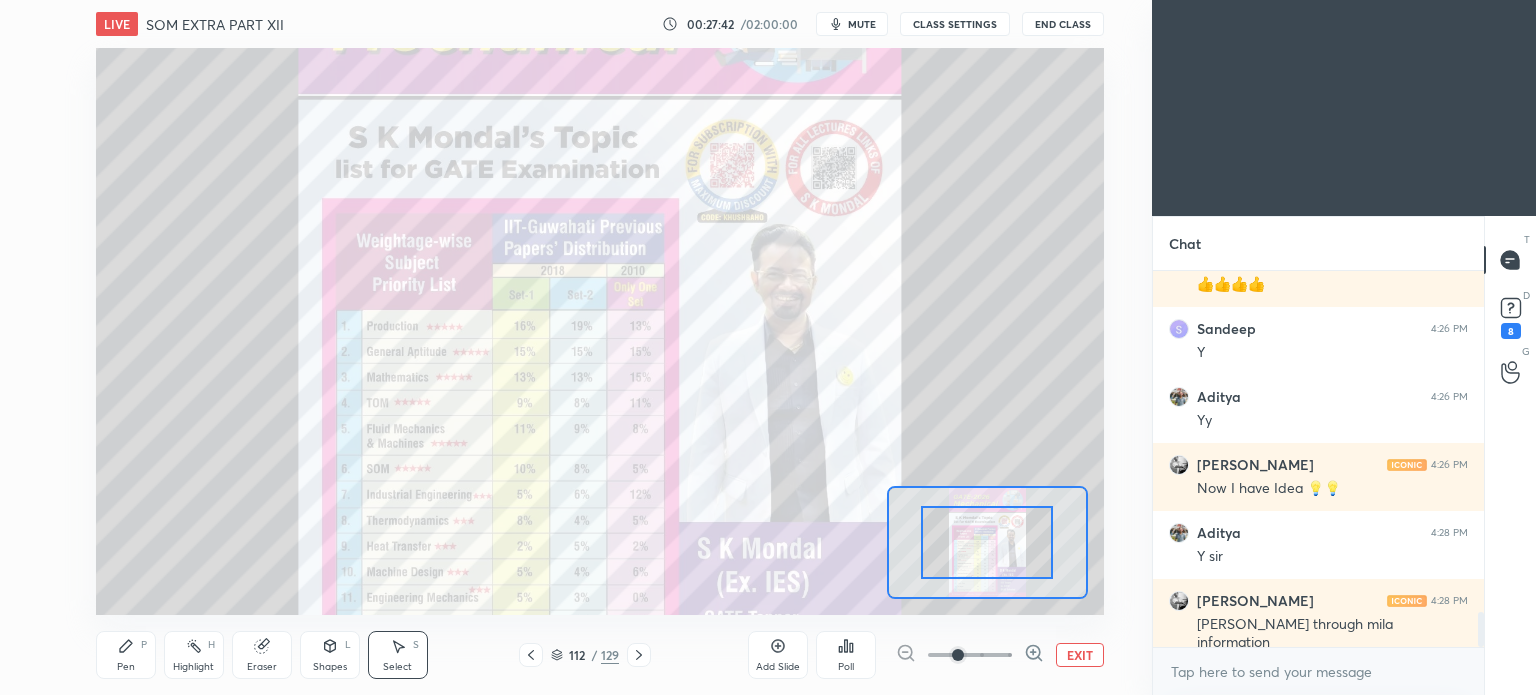 click at bounding box center [958, 655] 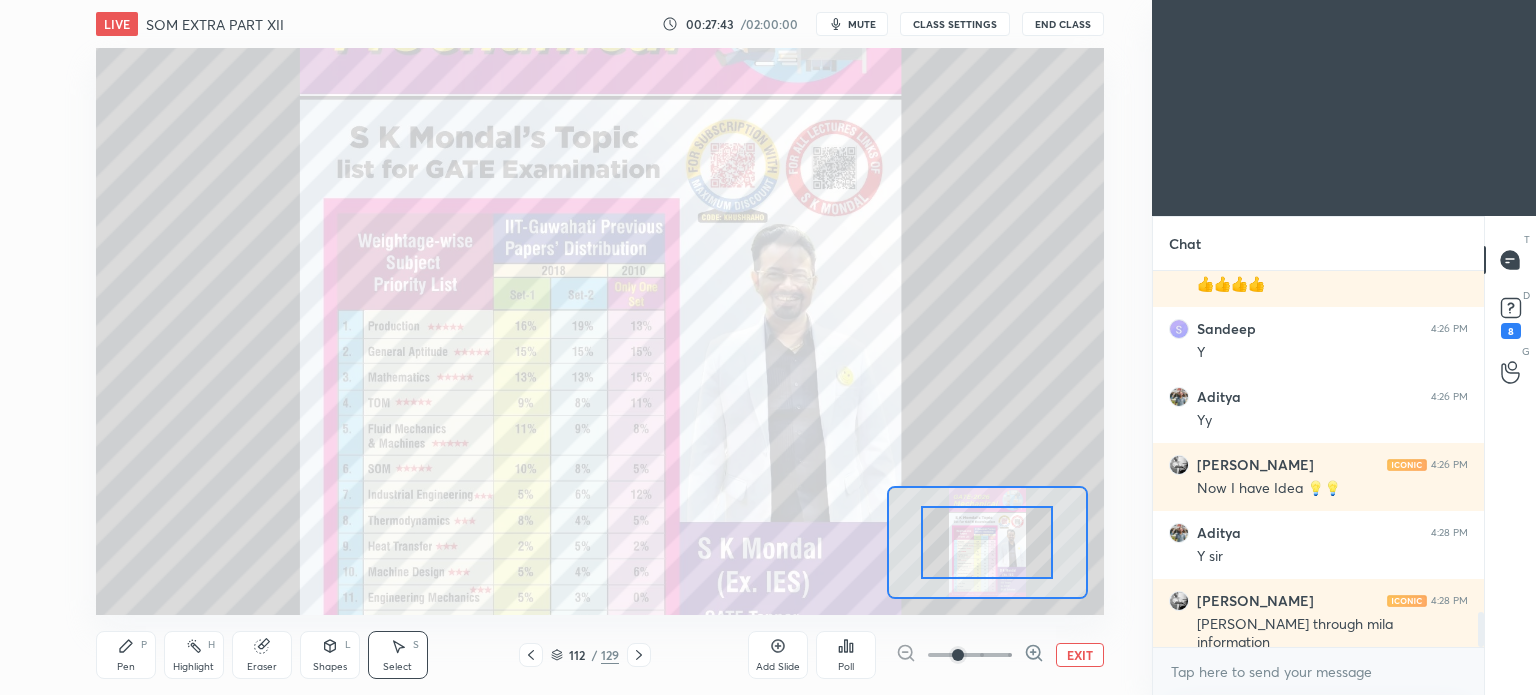 click at bounding box center (970, 655) 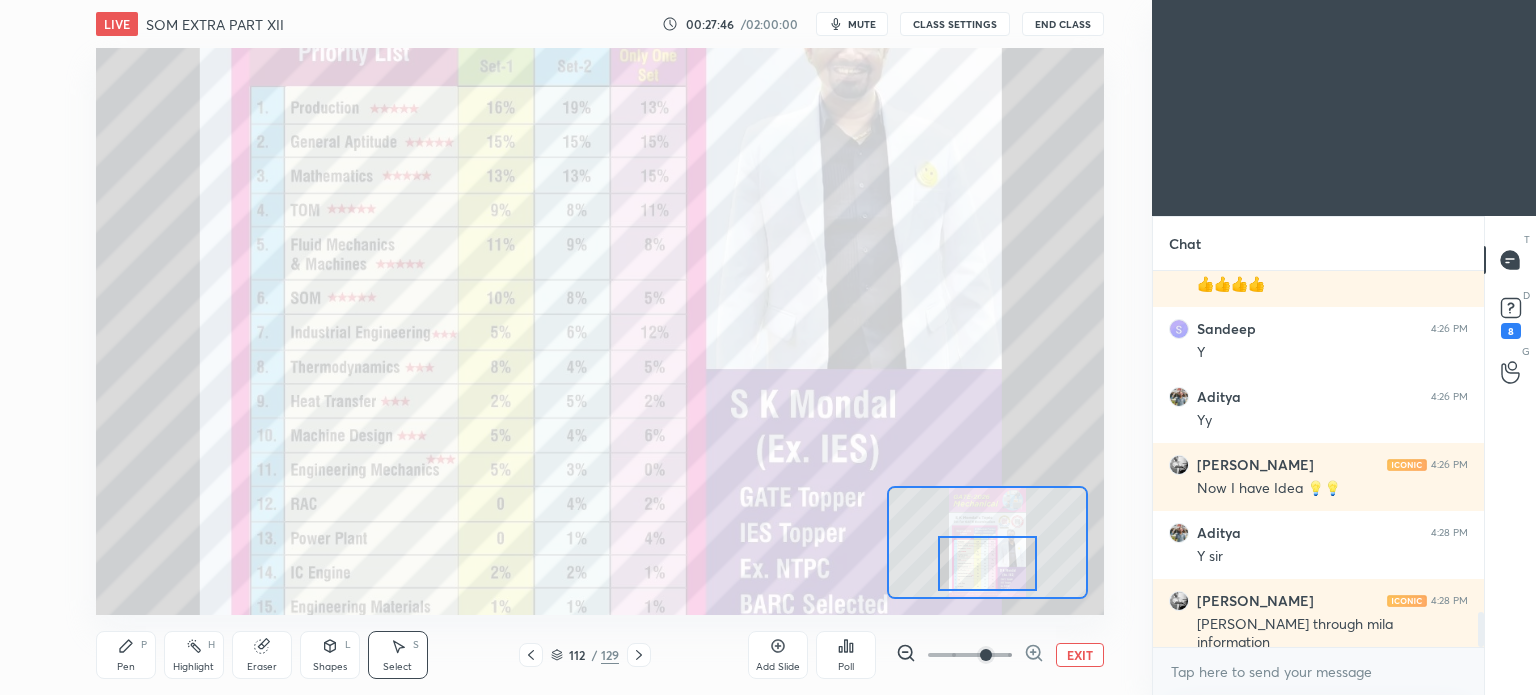 drag, startPoint x: 977, startPoint y: 549, endPoint x: 977, endPoint y: 570, distance: 21 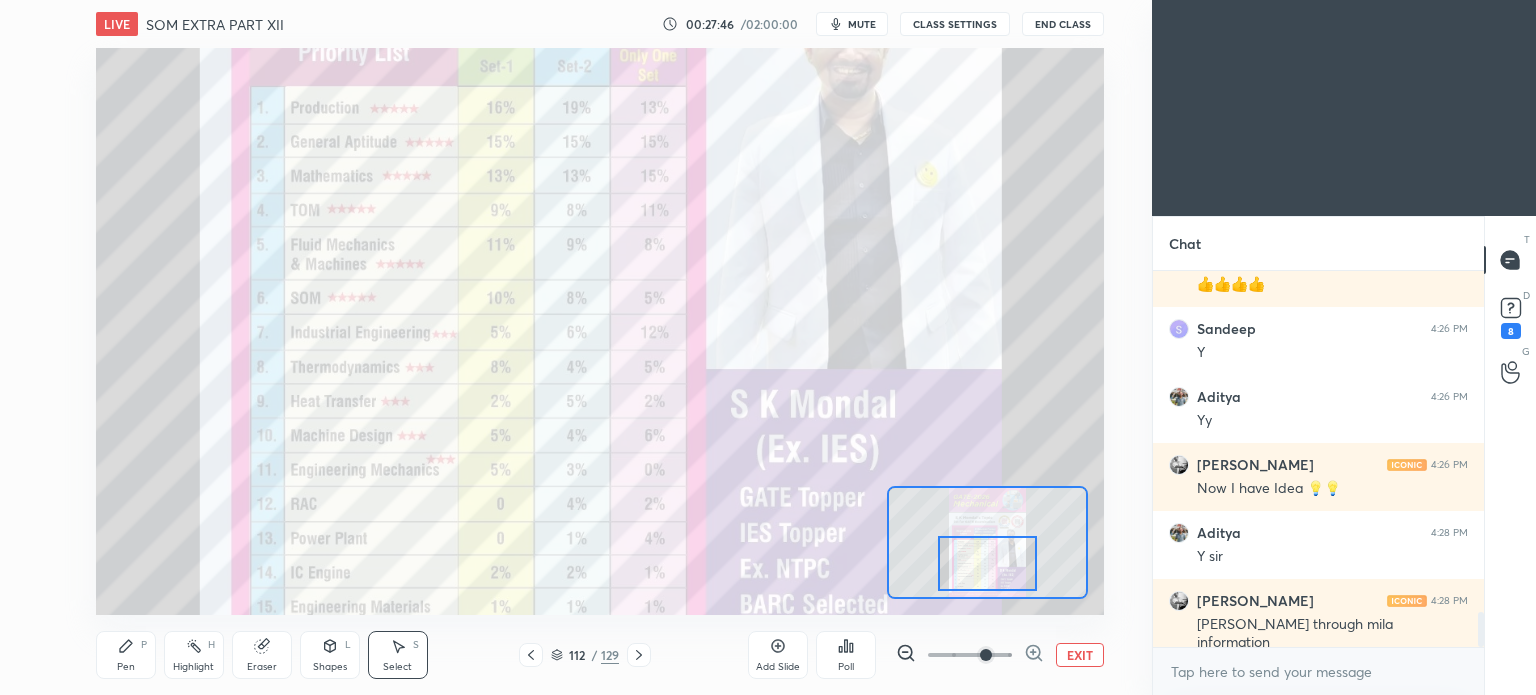 click at bounding box center (987, 563) 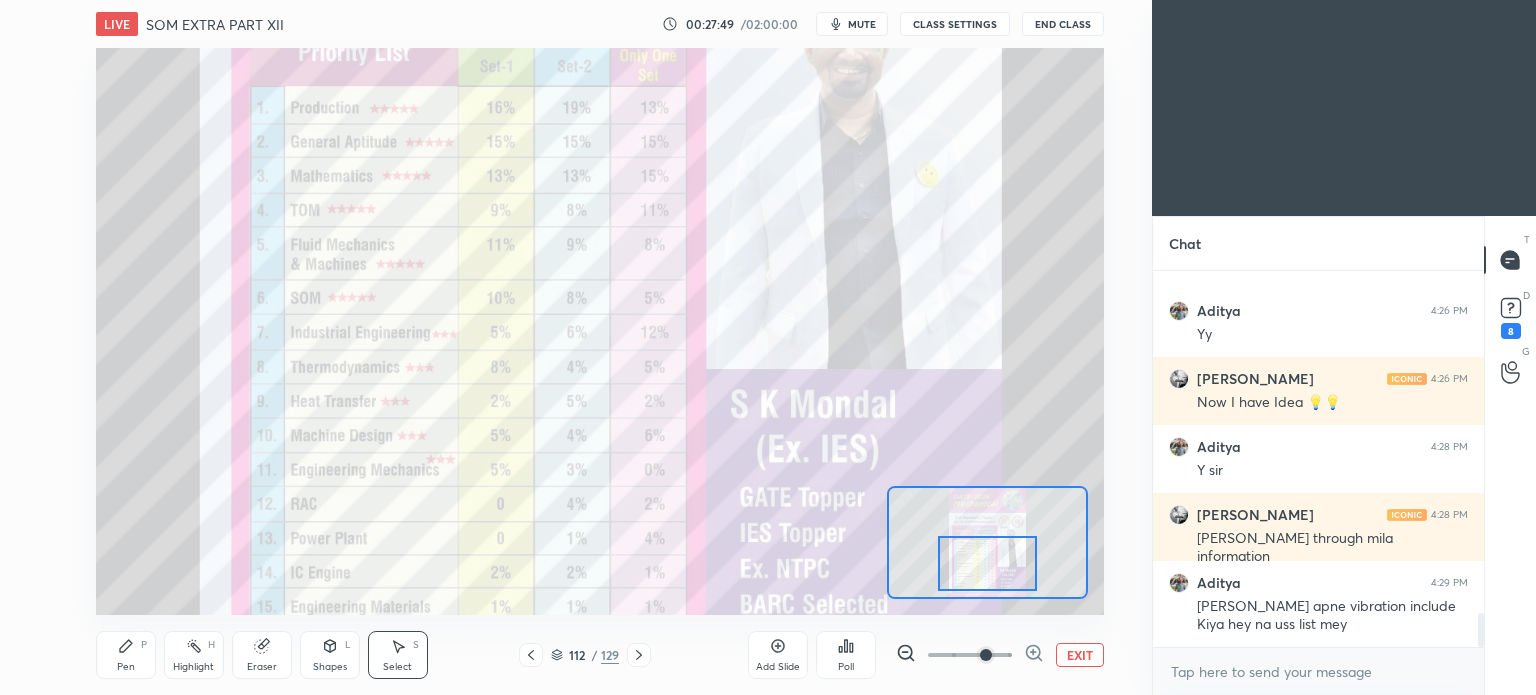 scroll, scrollTop: 3810, scrollLeft: 0, axis: vertical 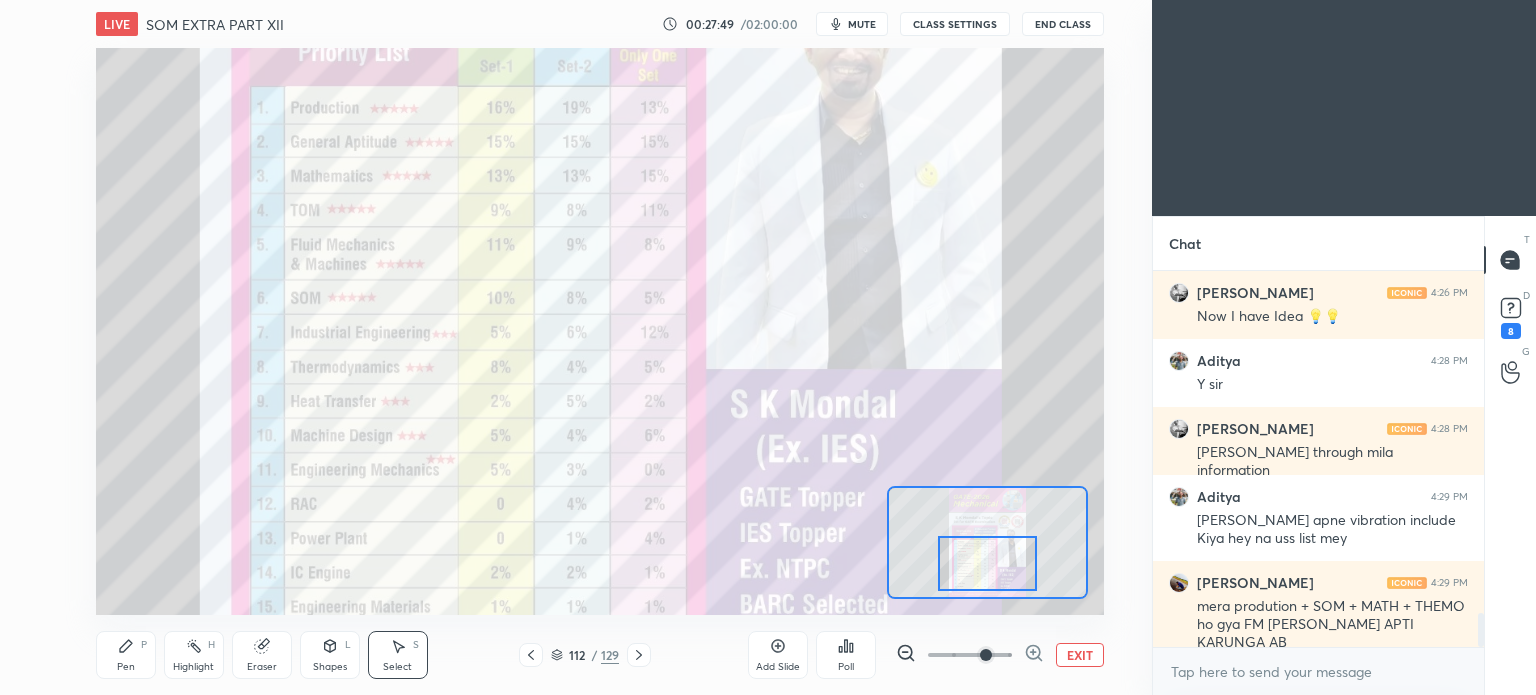 click on "Pen" at bounding box center (126, 667) 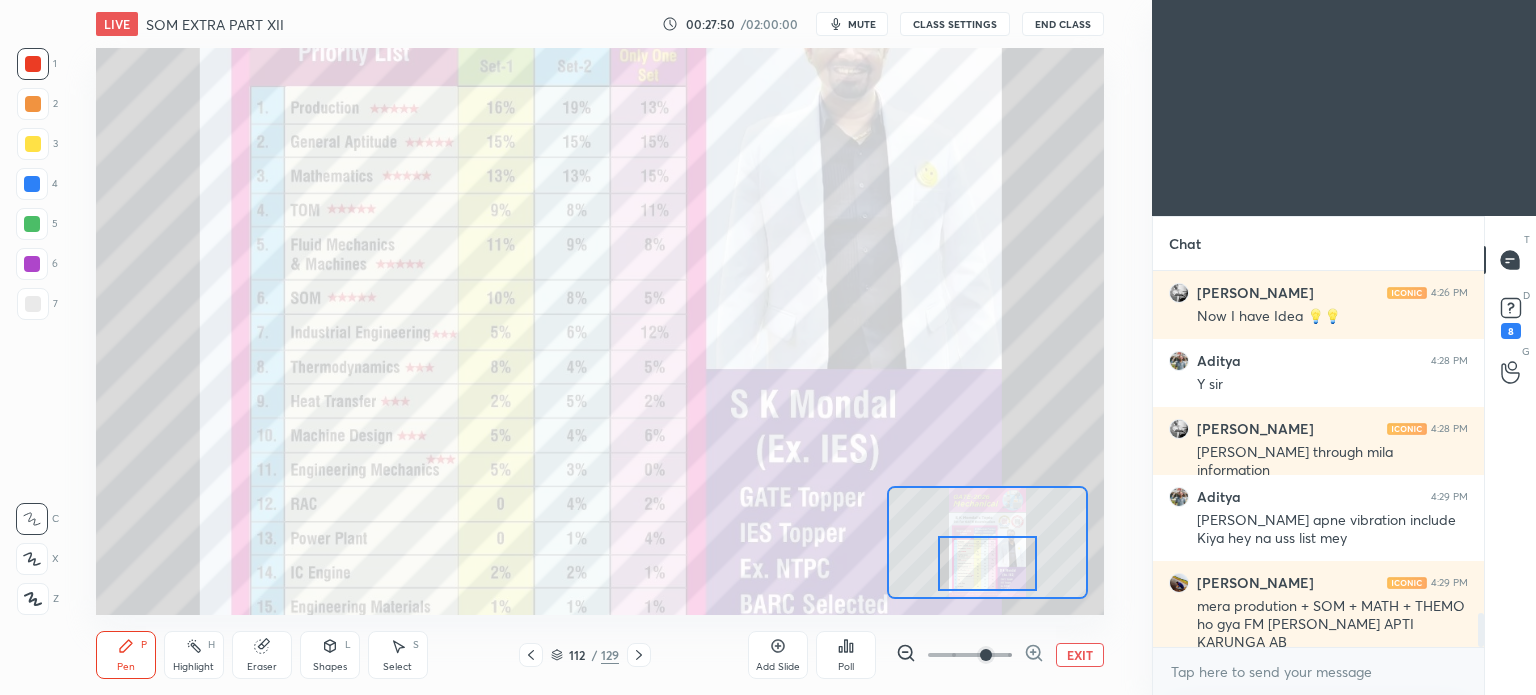 click at bounding box center (33, 104) 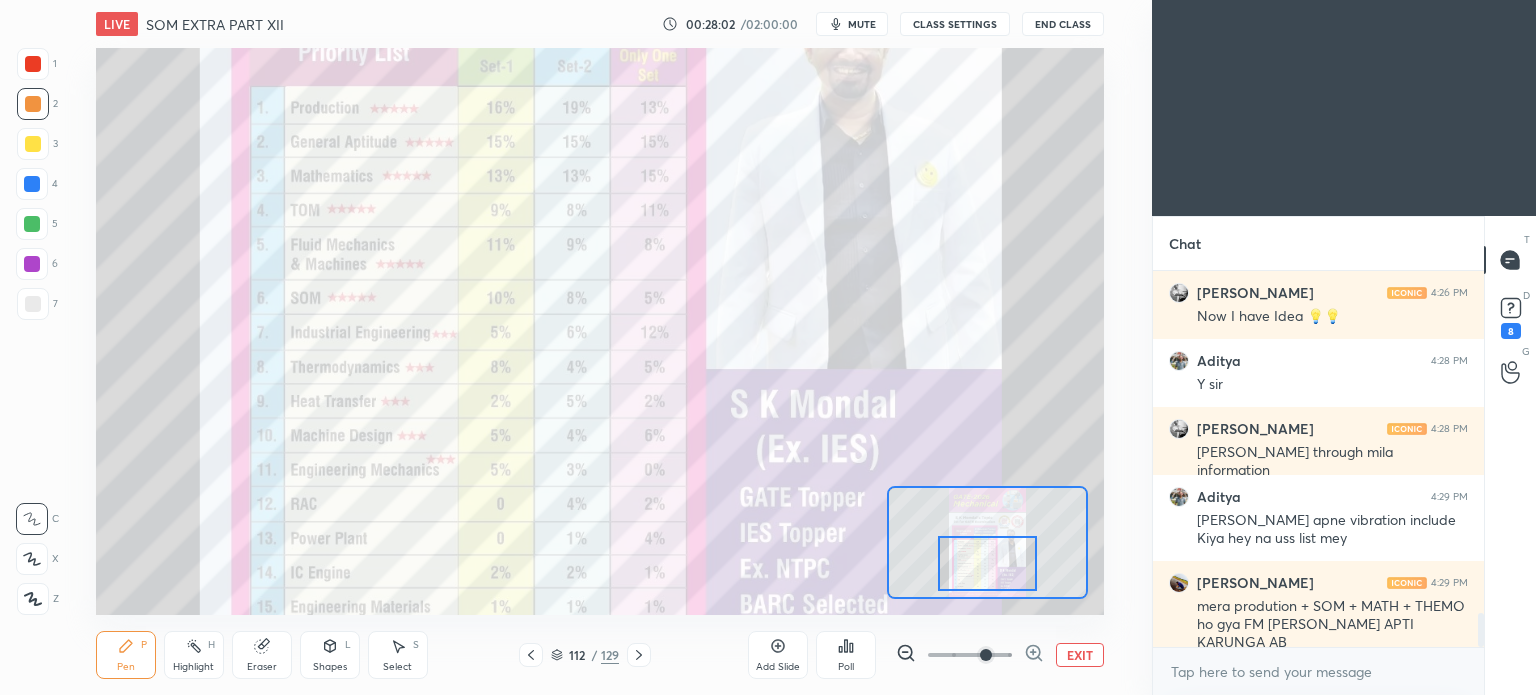 scroll, scrollTop: 3878, scrollLeft: 0, axis: vertical 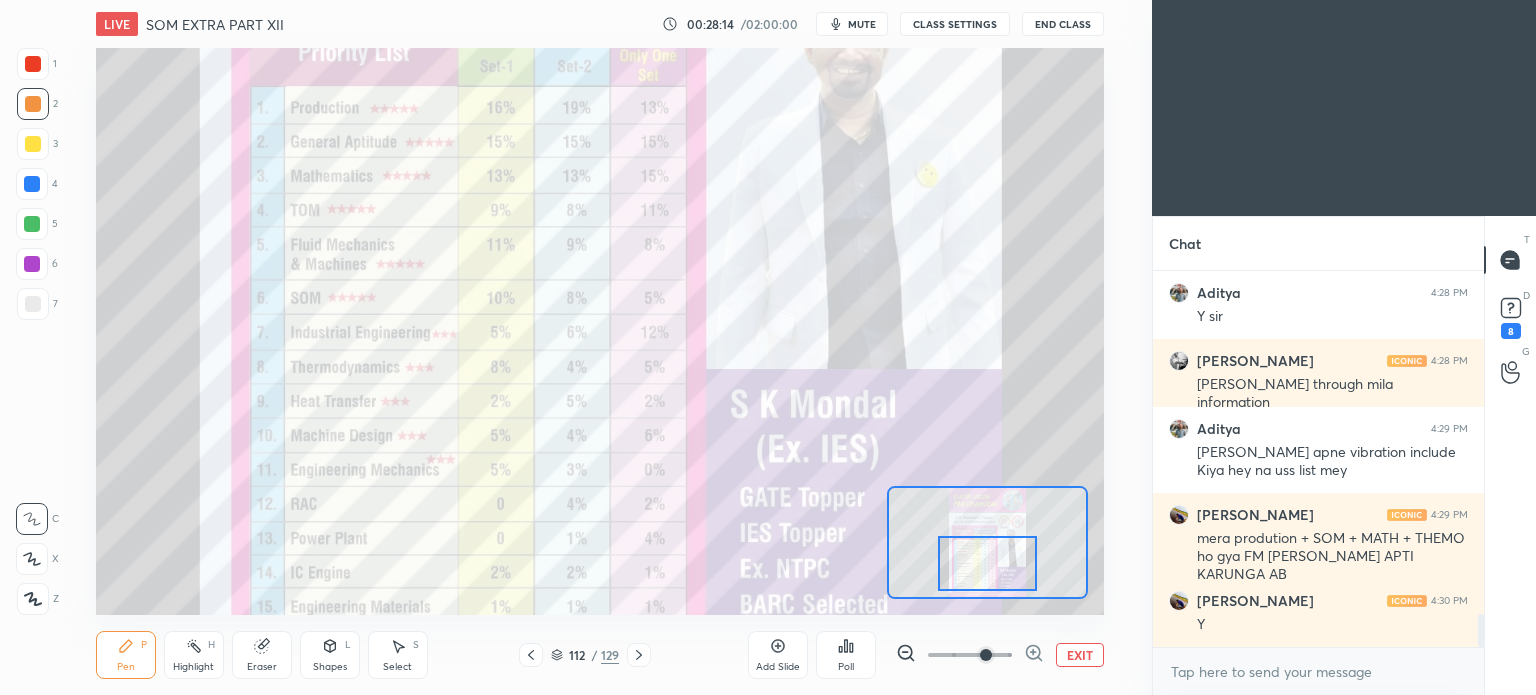 click on "Select S" at bounding box center [398, 655] 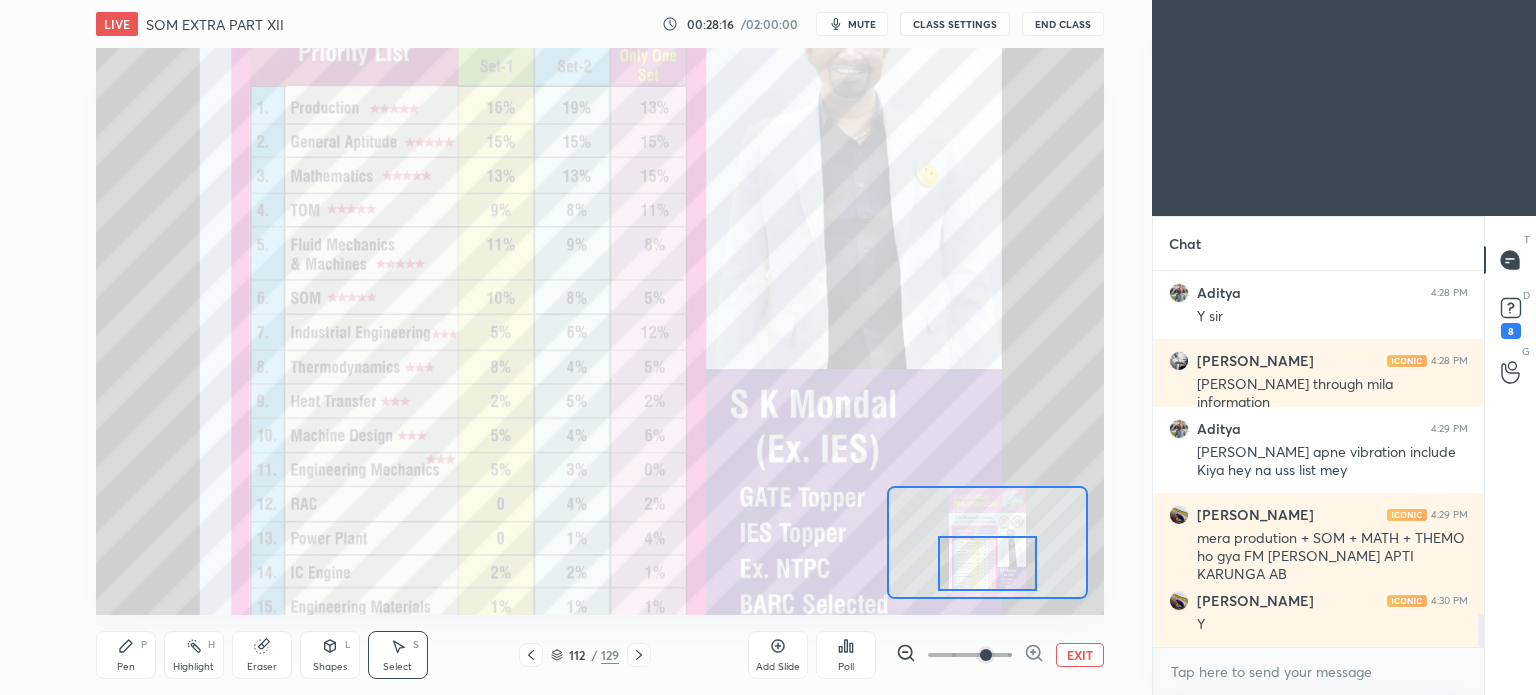 scroll, scrollTop: 3946, scrollLeft: 0, axis: vertical 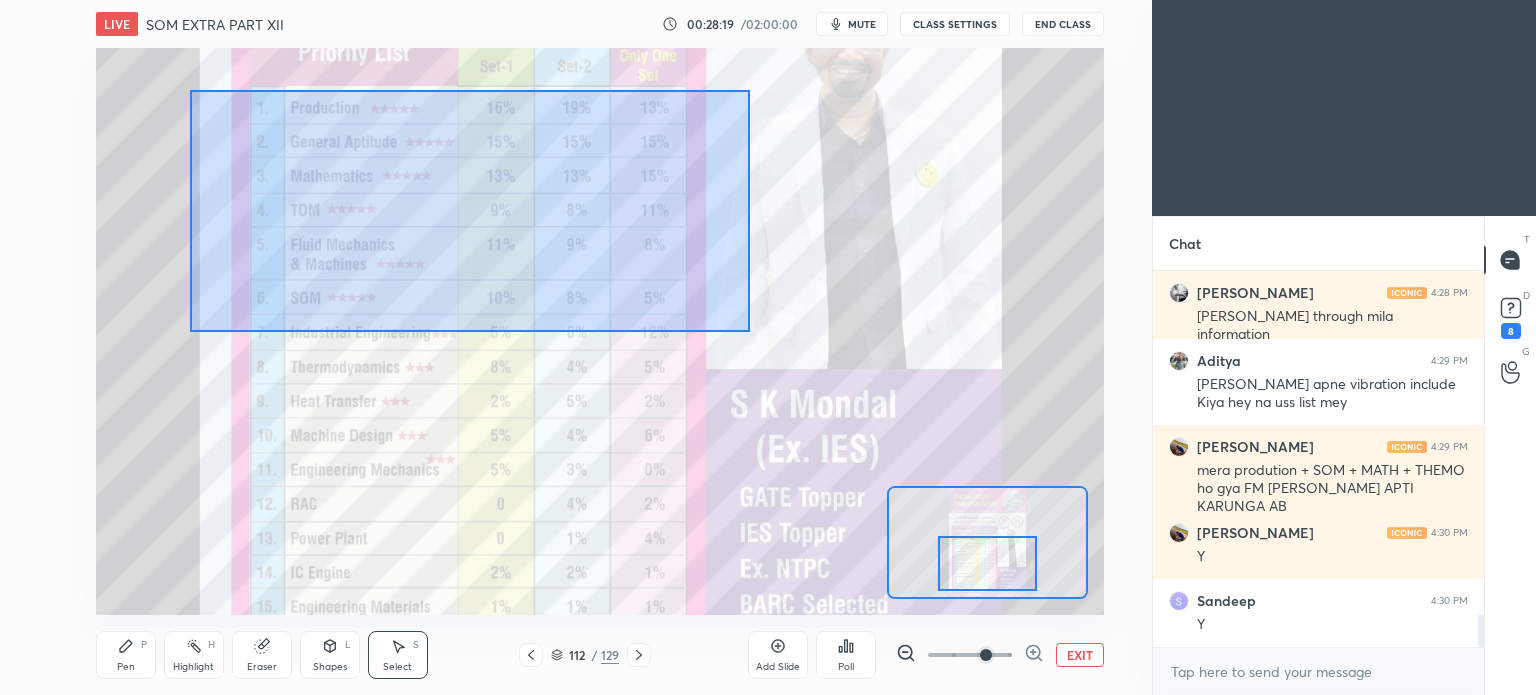 drag, startPoint x: 226, startPoint y: 107, endPoint x: 749, endPoint y: 332, distance: 569.3452 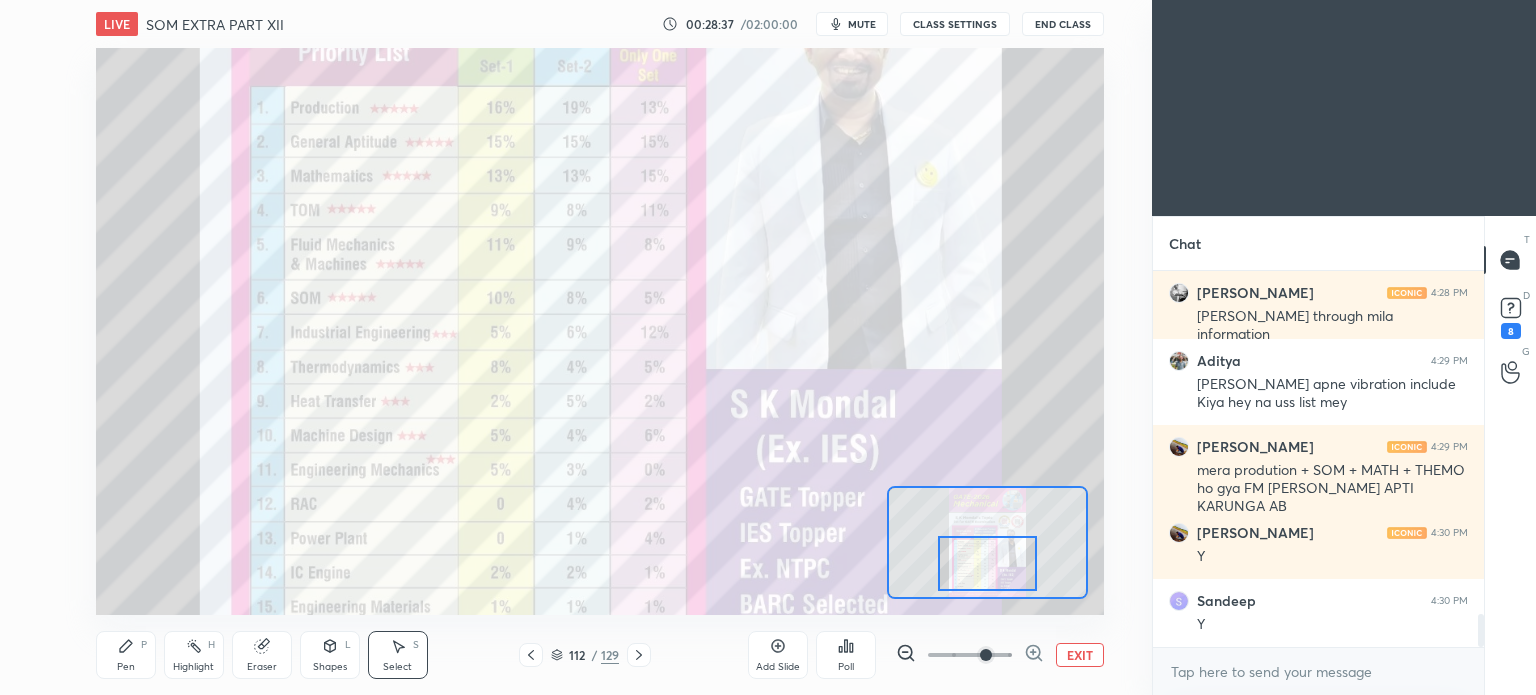 scroll, scrollTop: 3966, scrollLeft: 0, axis: vertical 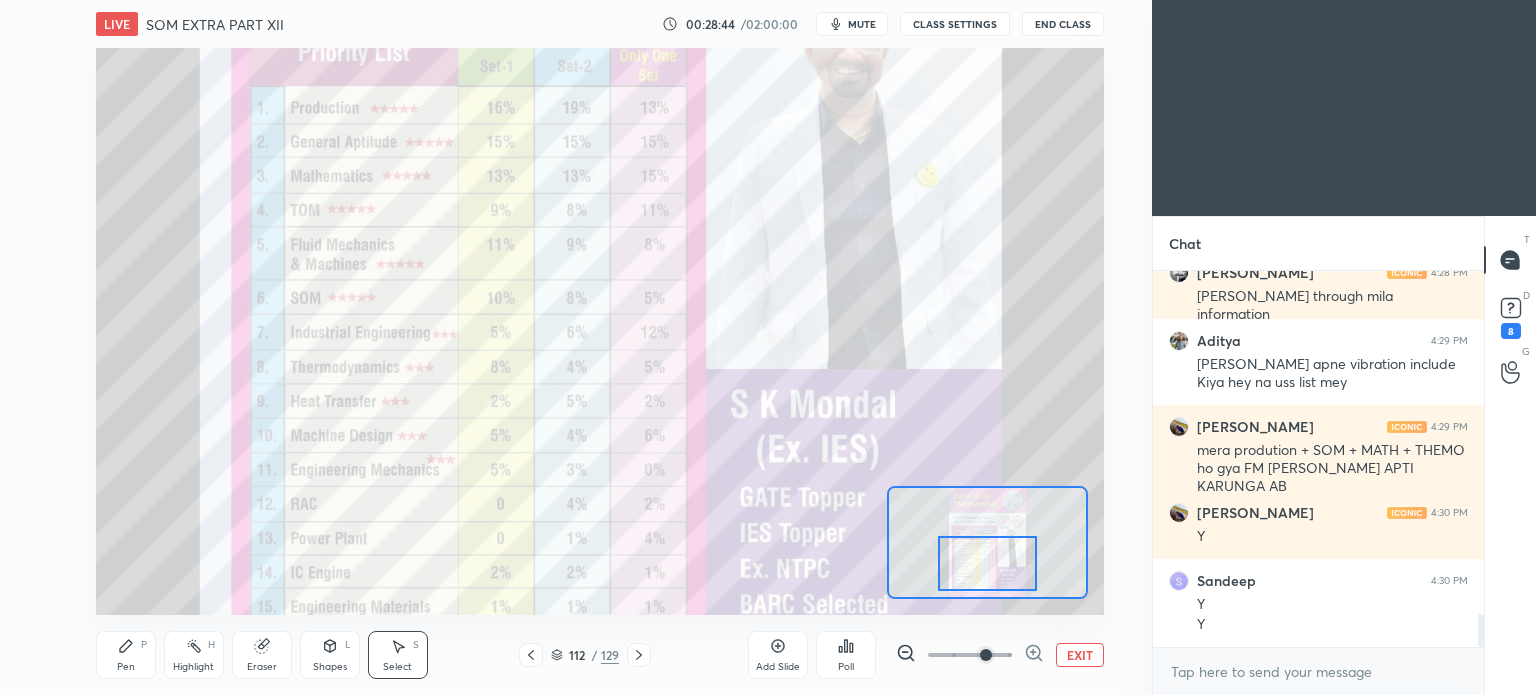 click on "EXIT" at bounding box center (1080, 655) 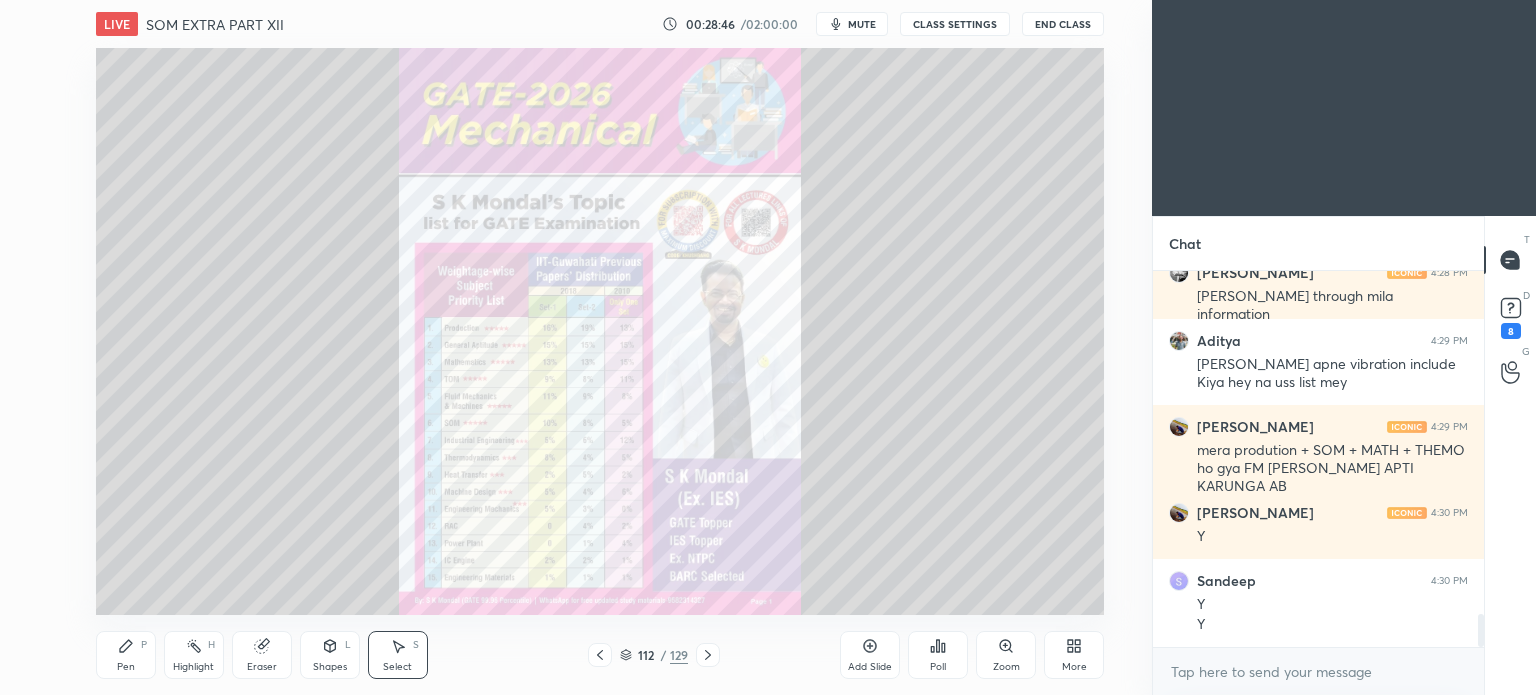 click 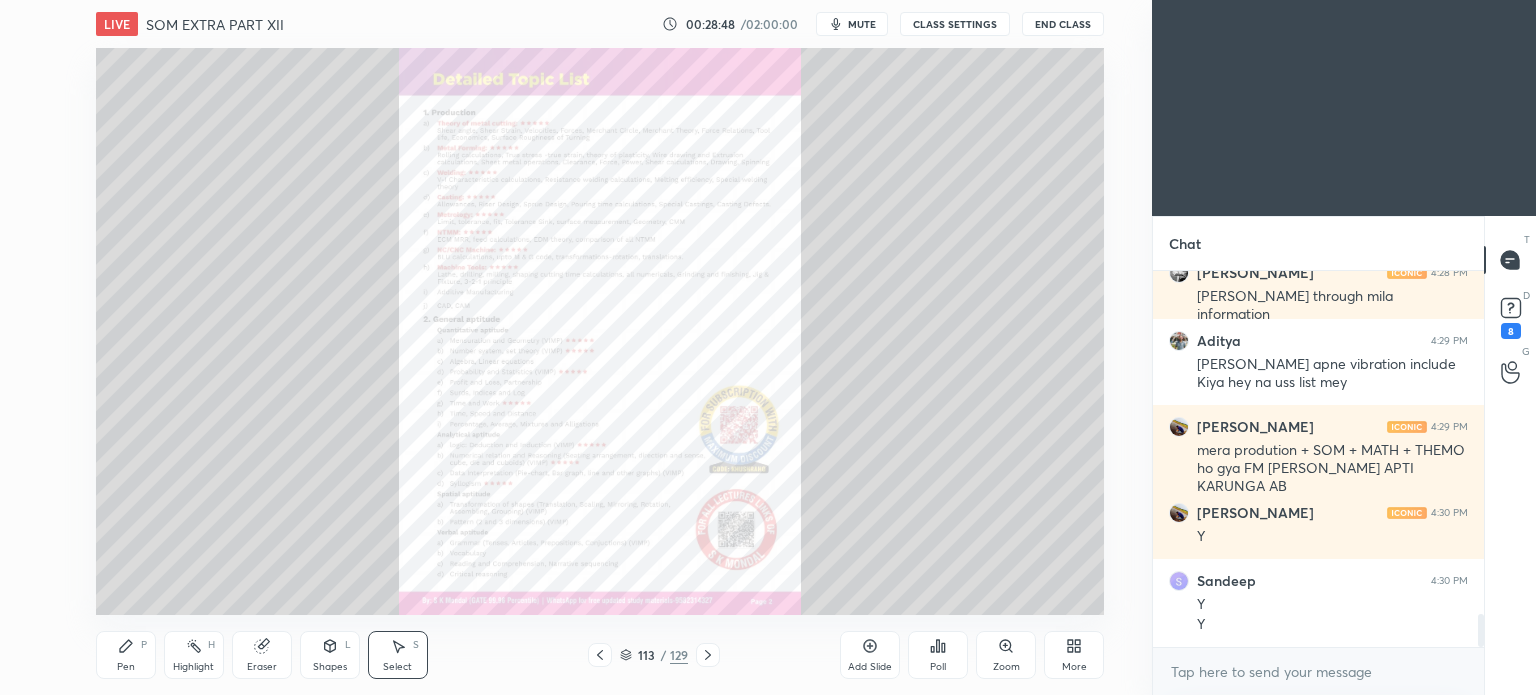 click 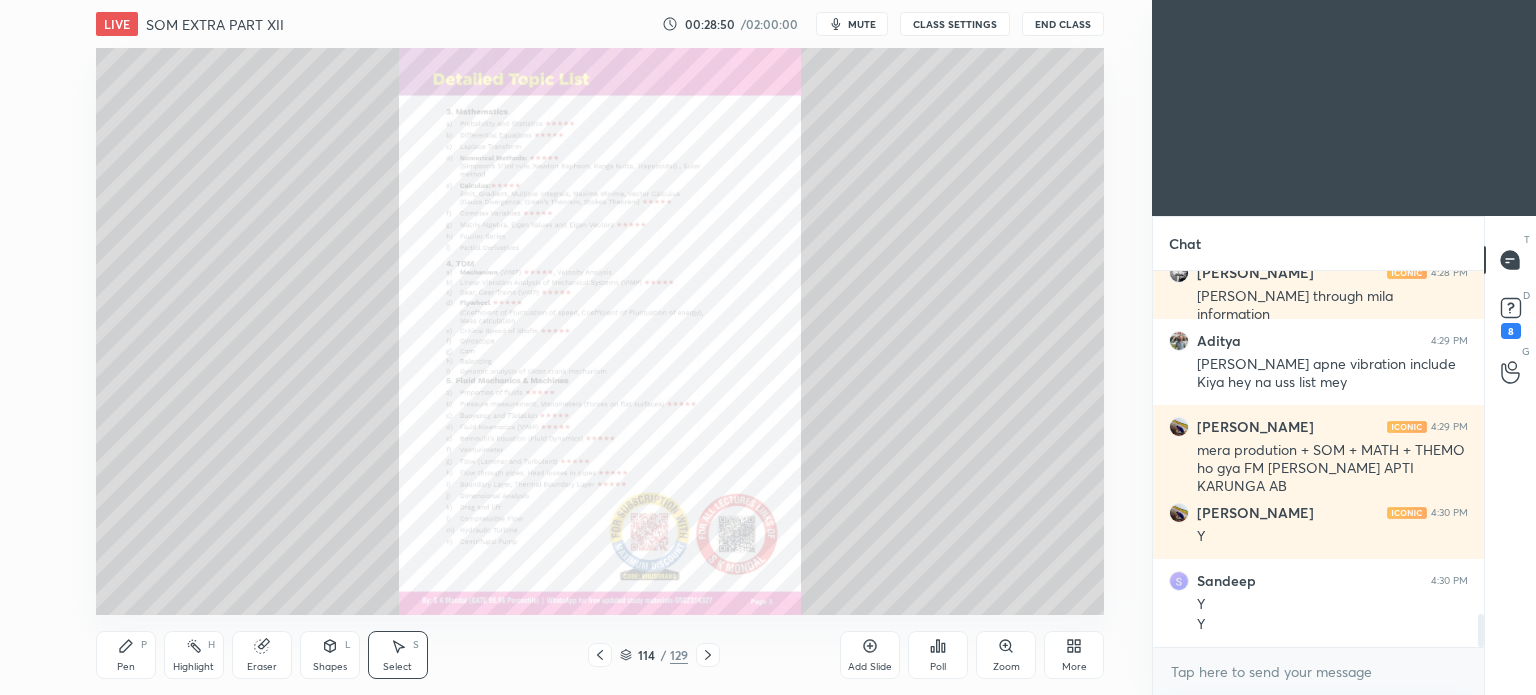 click 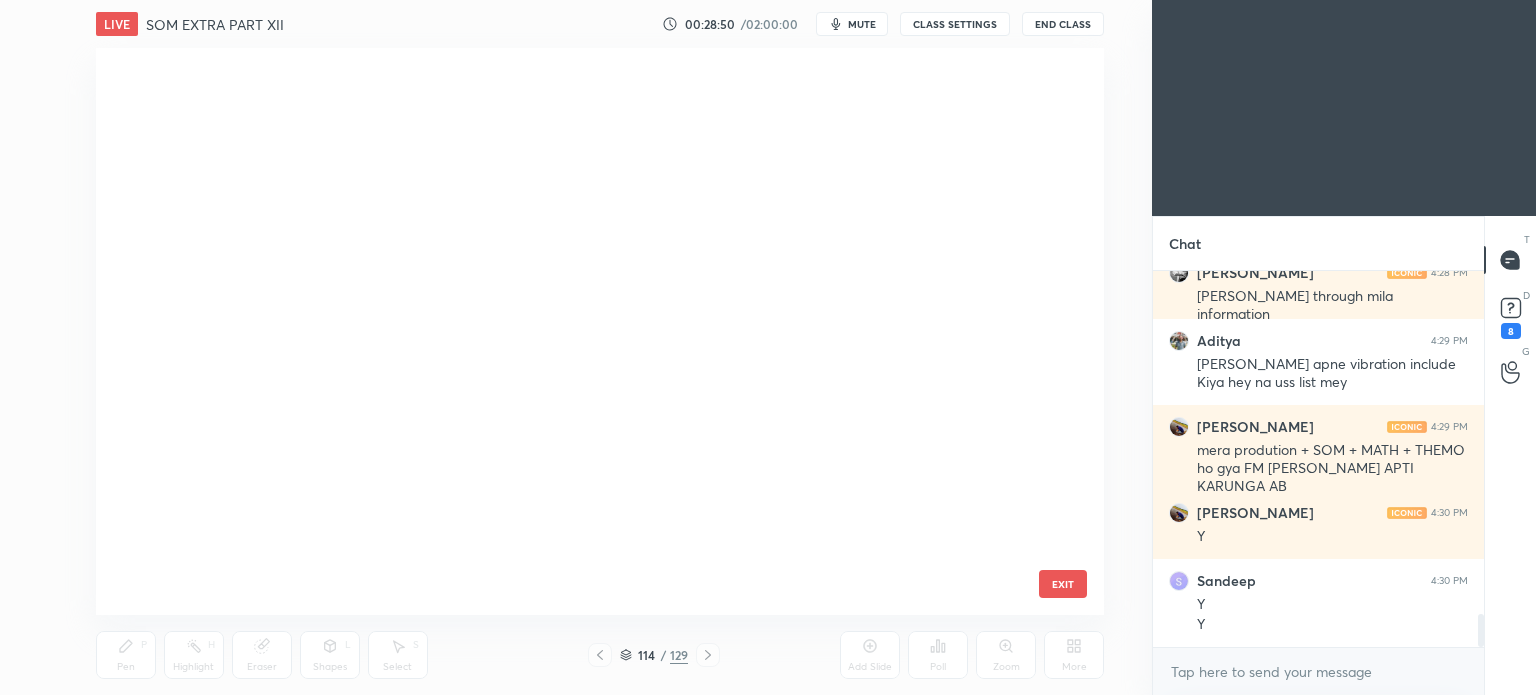 scroll, scrollTop: 6044, scrollLeft: 0, axis: vertical 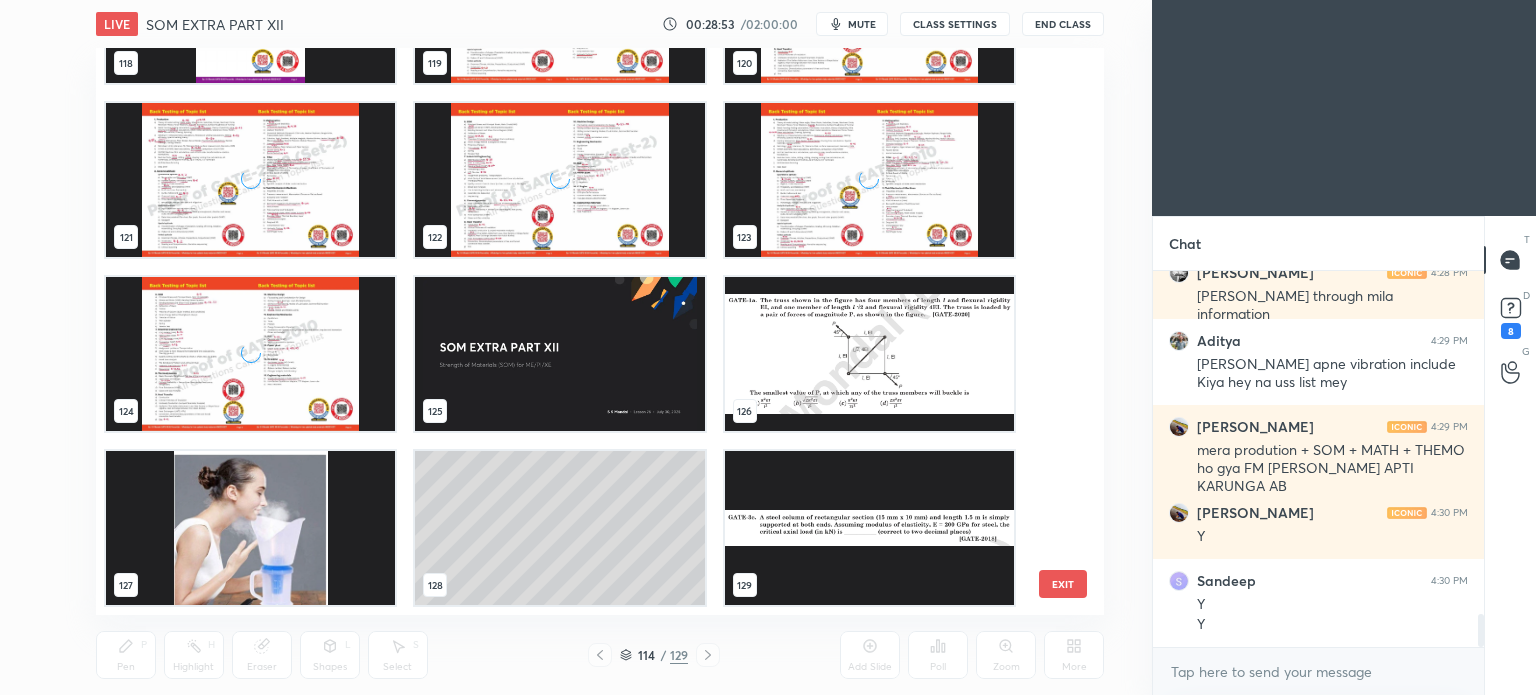 click at bounding box center (868, 528) 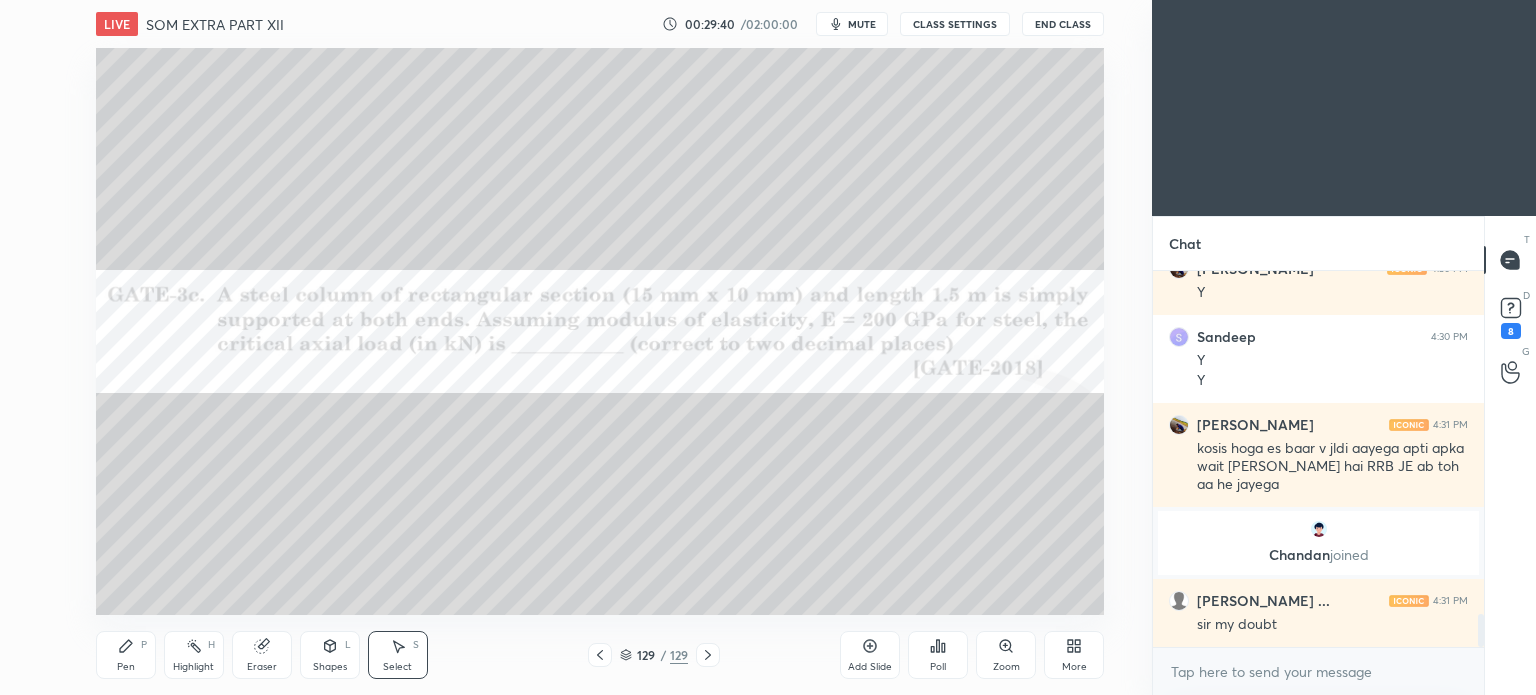 scroll, scrollTop: 3984, scrollLeft: 0, axis: vertical 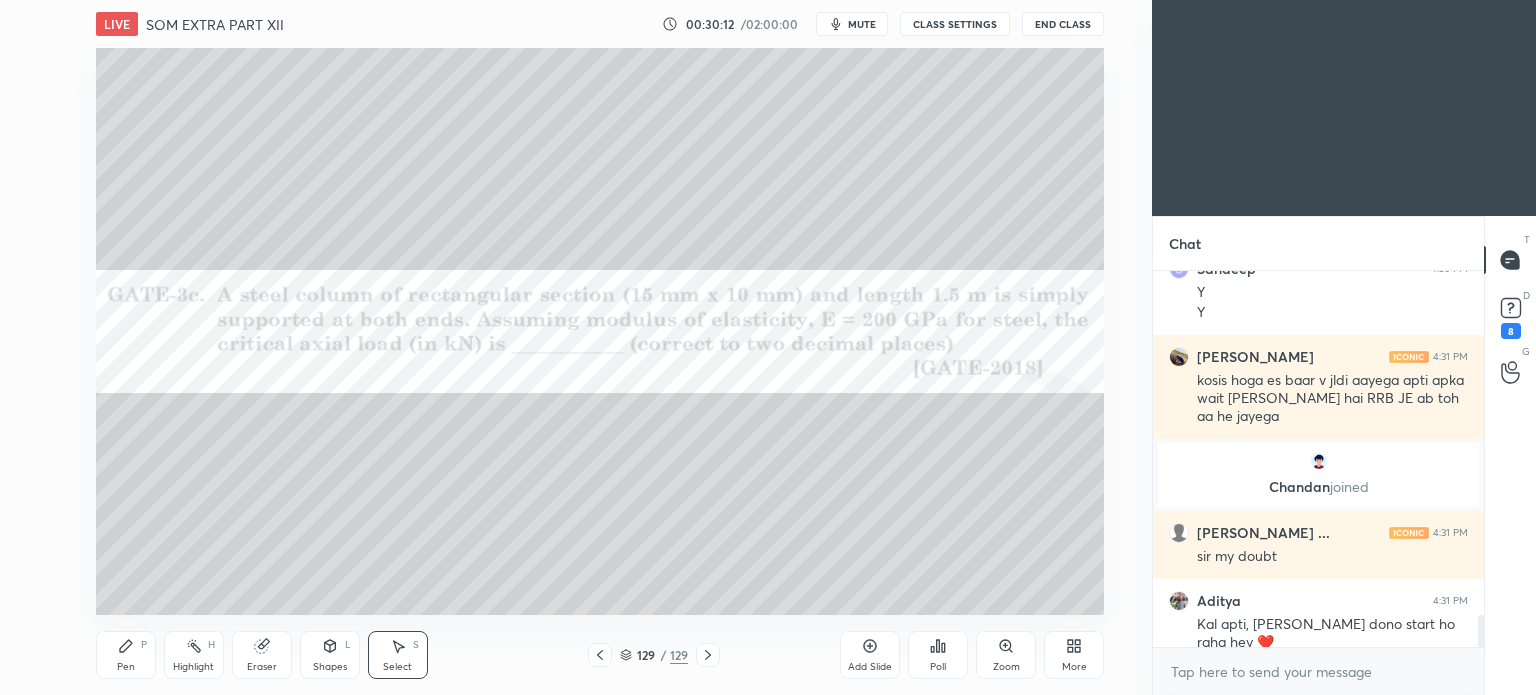 click on "More" at bounding box center [1074, 655] 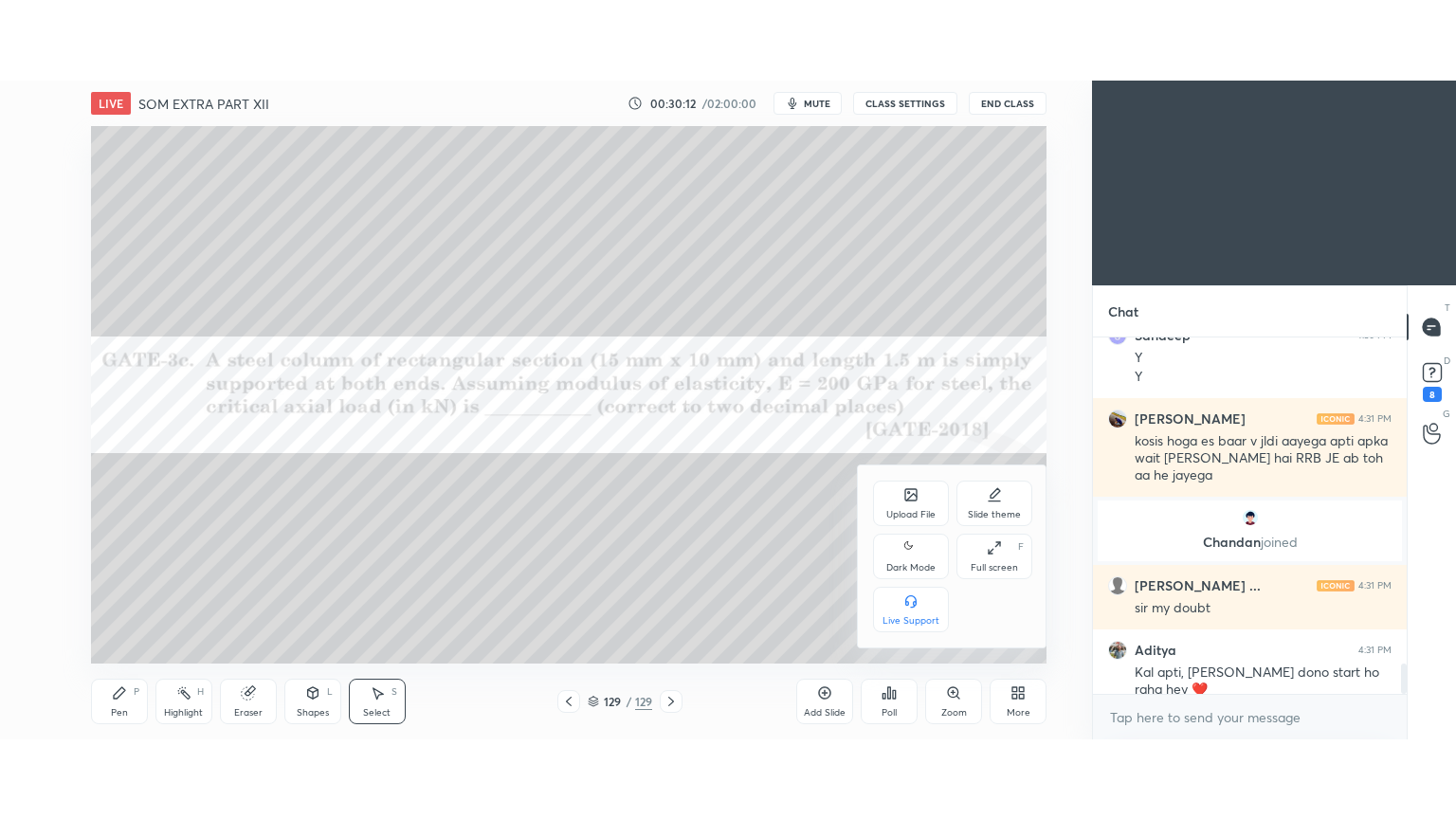 scroll, scrollTop: 3841, scrollLeft: 0, axis: vertical 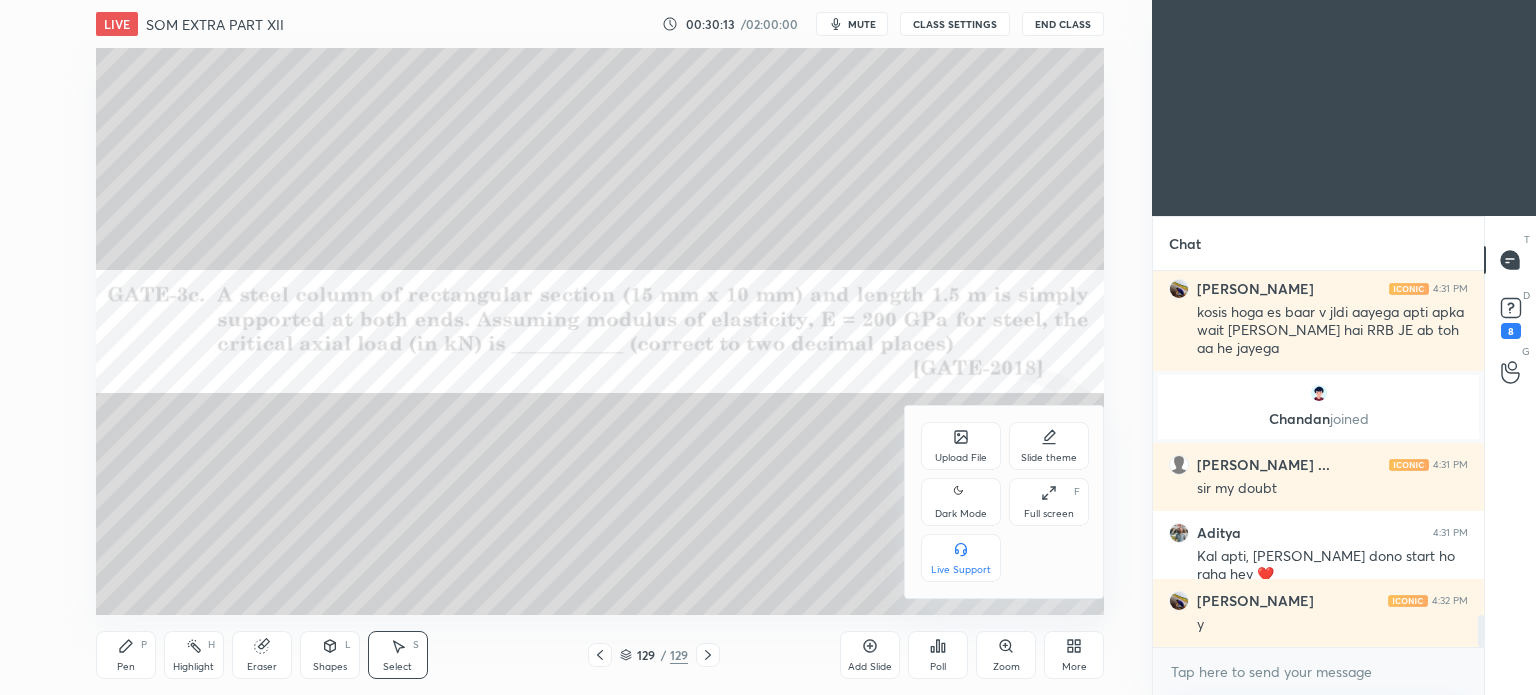 click 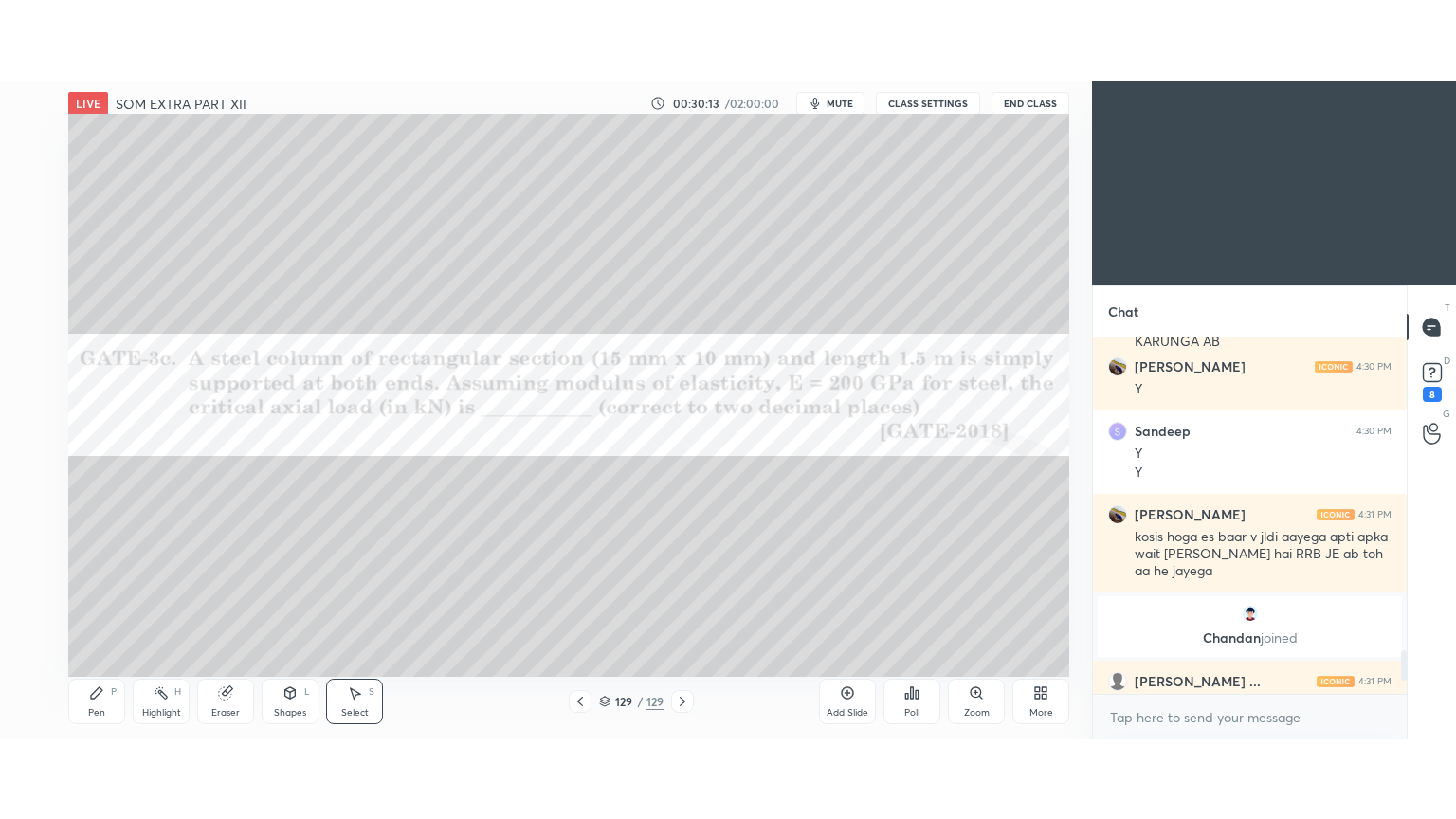 scroll, scrollTop: 94094, scrollLeft: 93776, axis: both 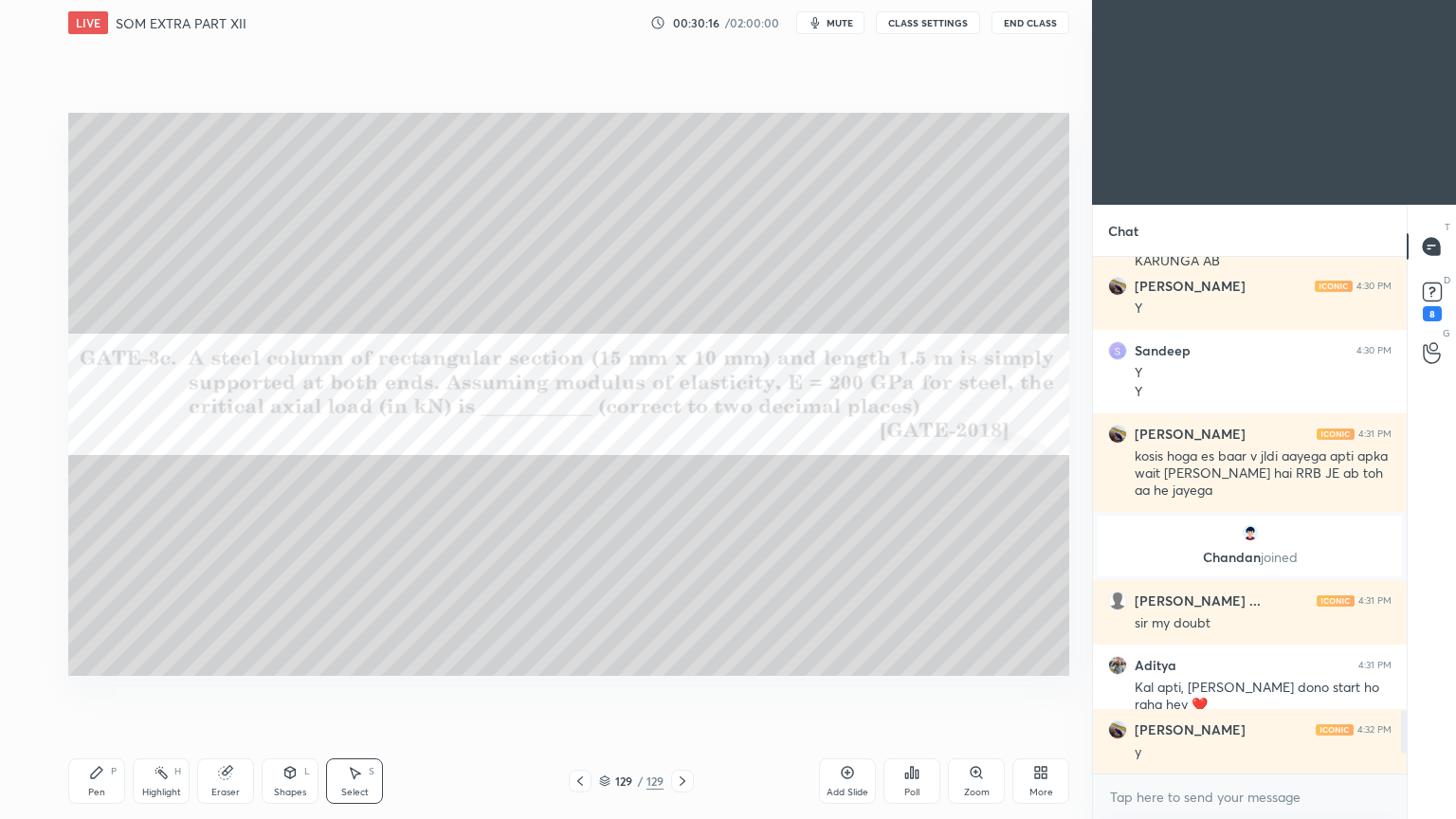 click on "0 ° Undo Copy Duplicate Duplicate to new slide Delete" at bounding box center (569, 394) 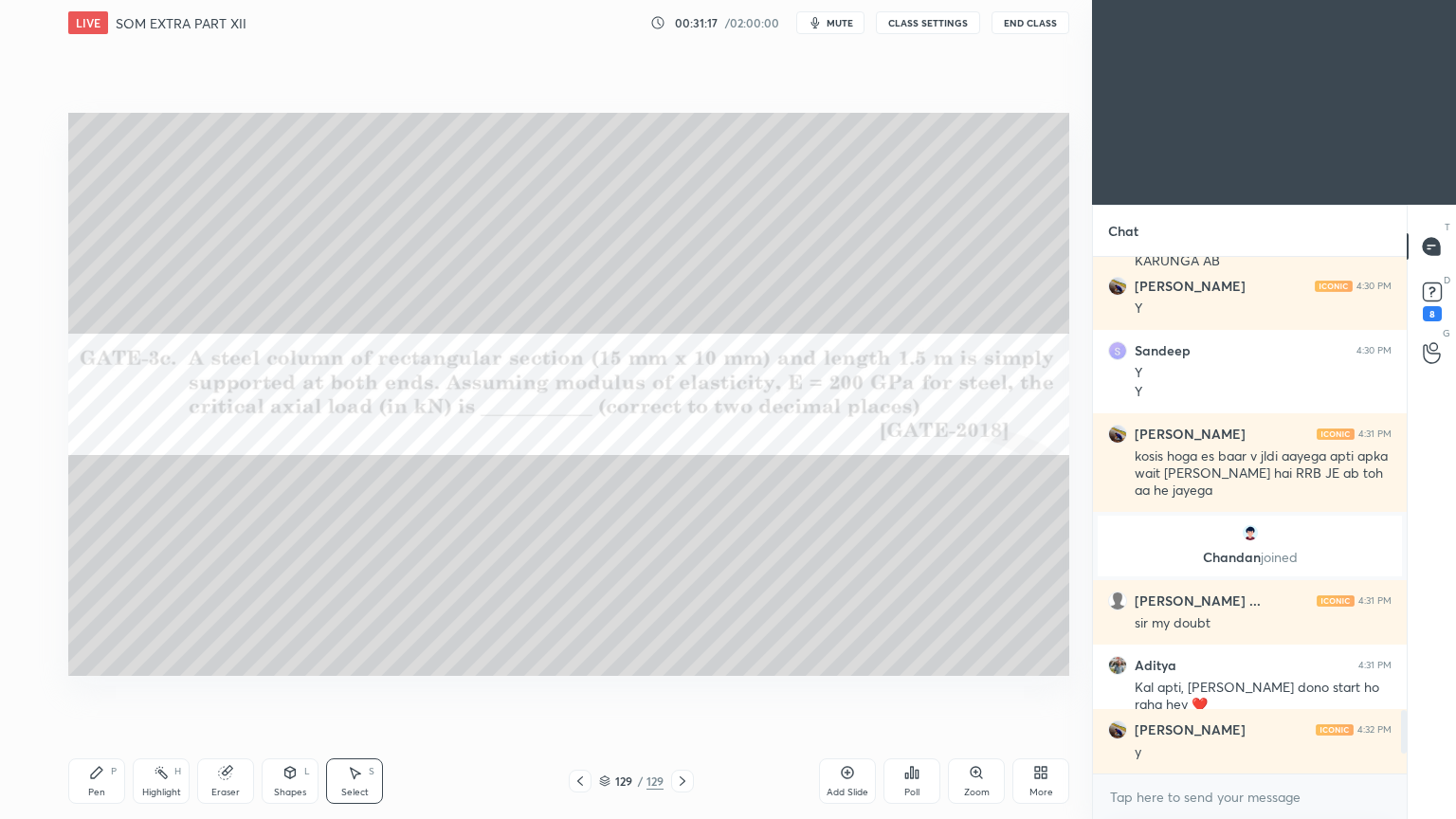 click on "Highlight" at bounding box center (161, 792) 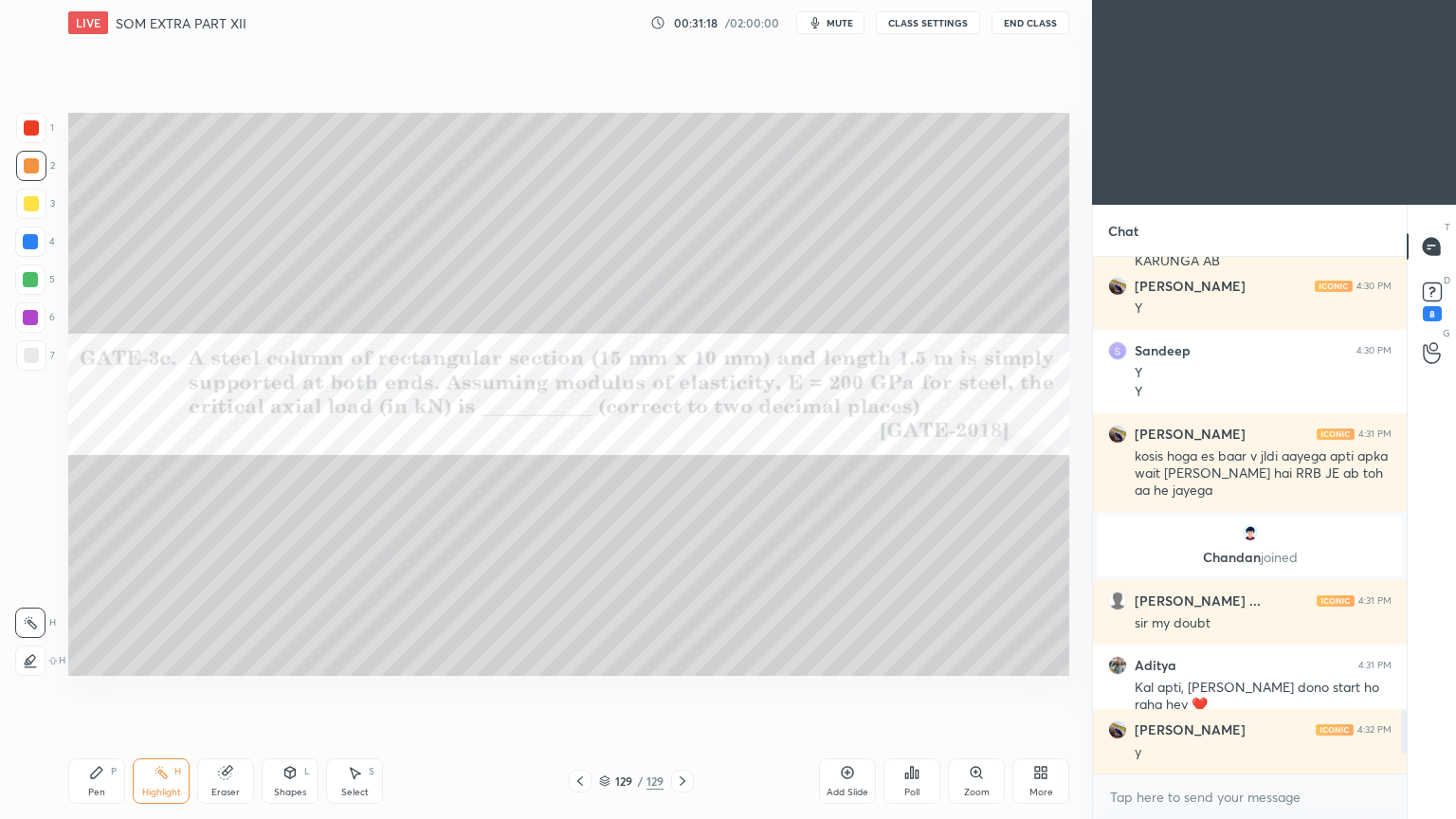 click on "Highlight" at bounding box center (161, 792) 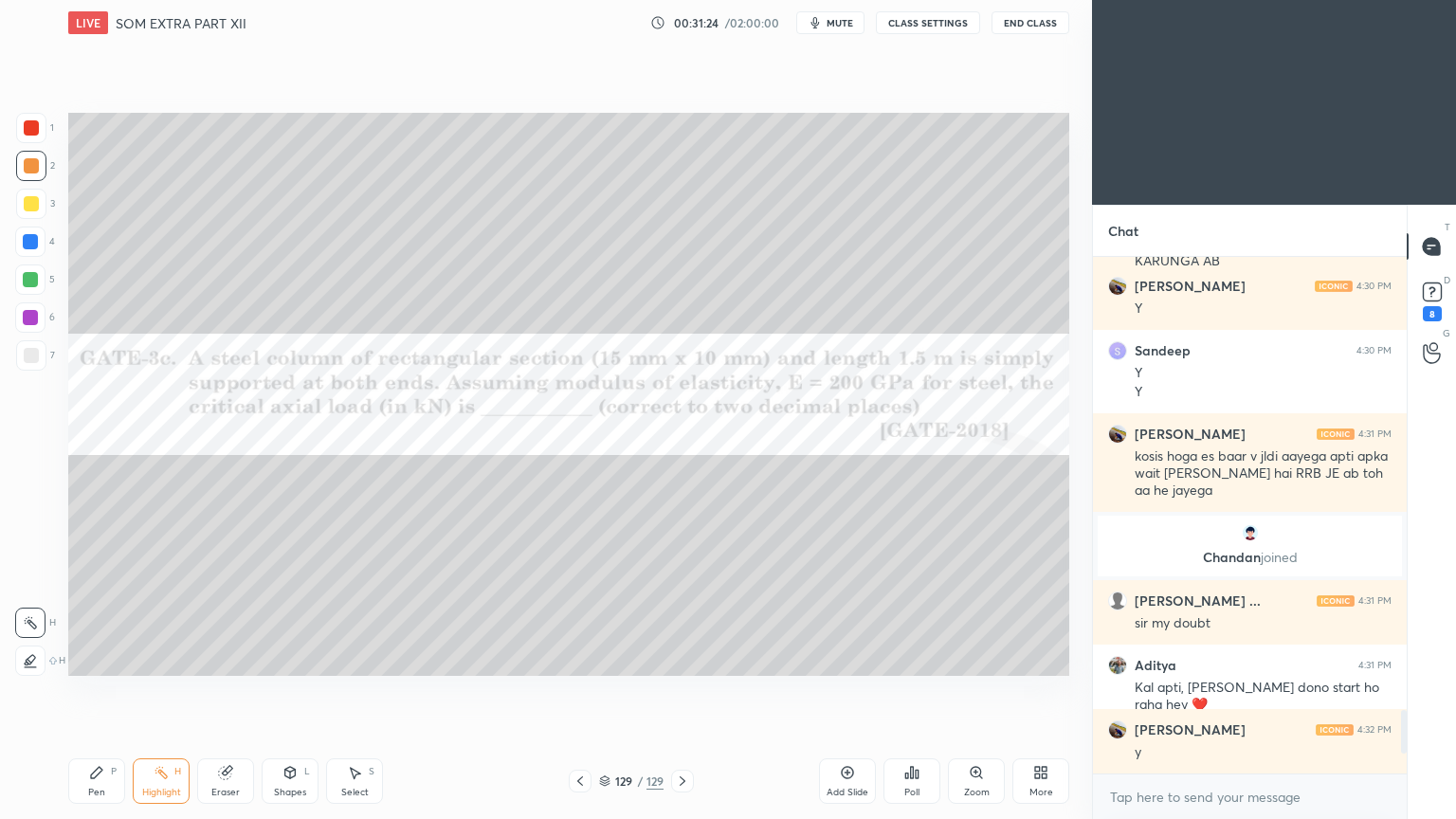 click on "Pen P" at bounding box center [97, 781] 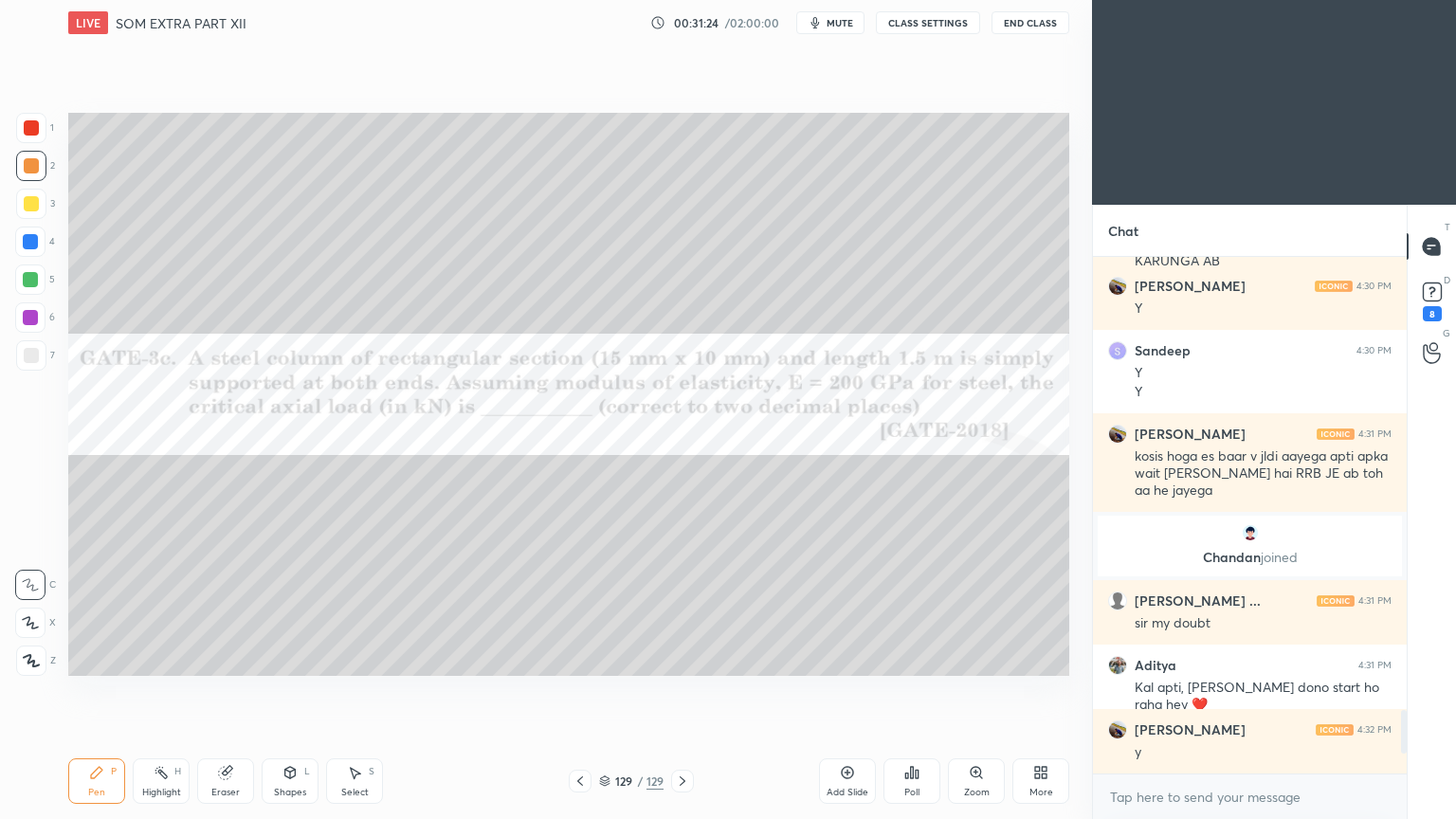 click on "Pen P" at bounding box center [97, 781] 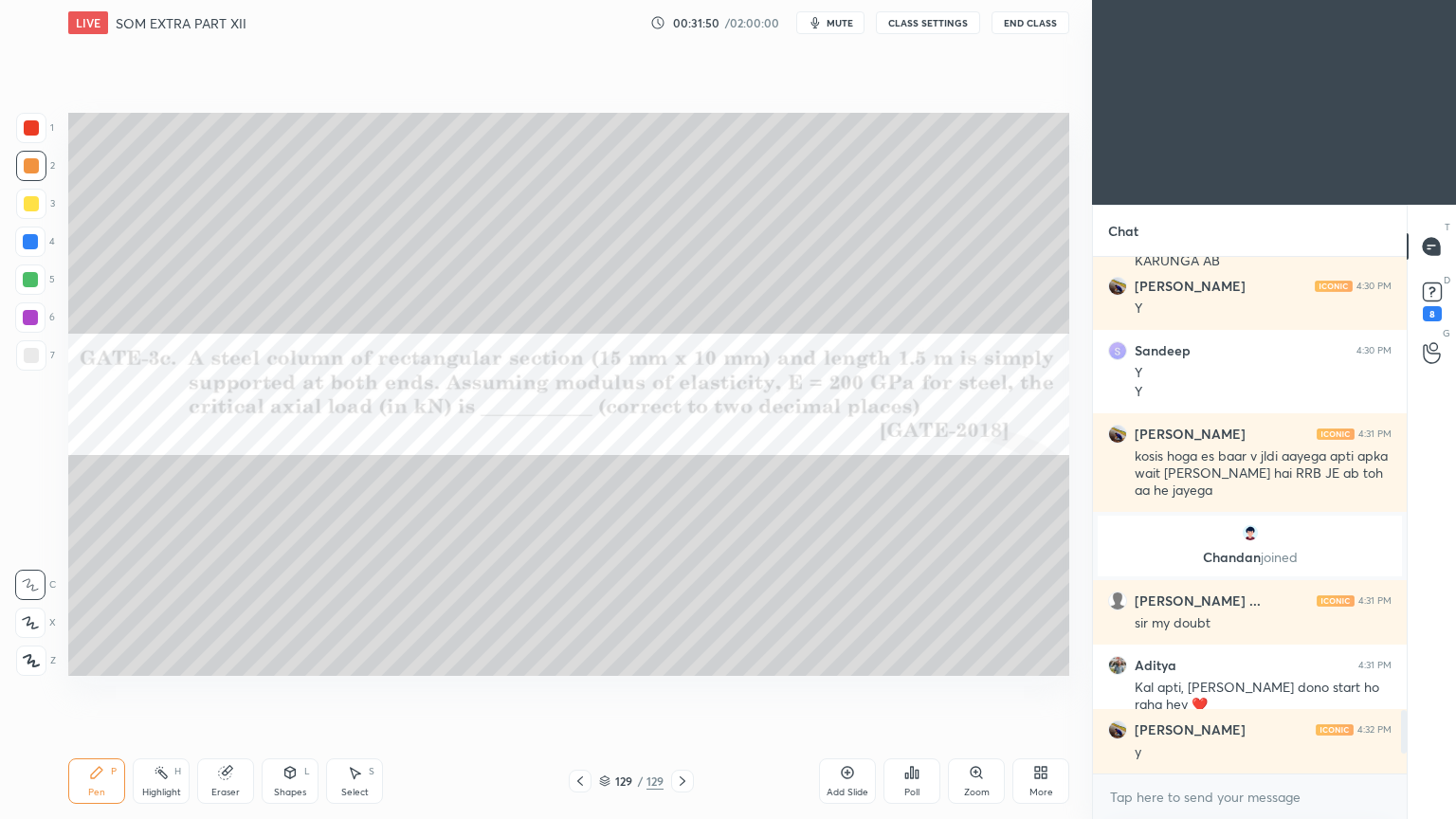 click at bounding box center (30, 242) 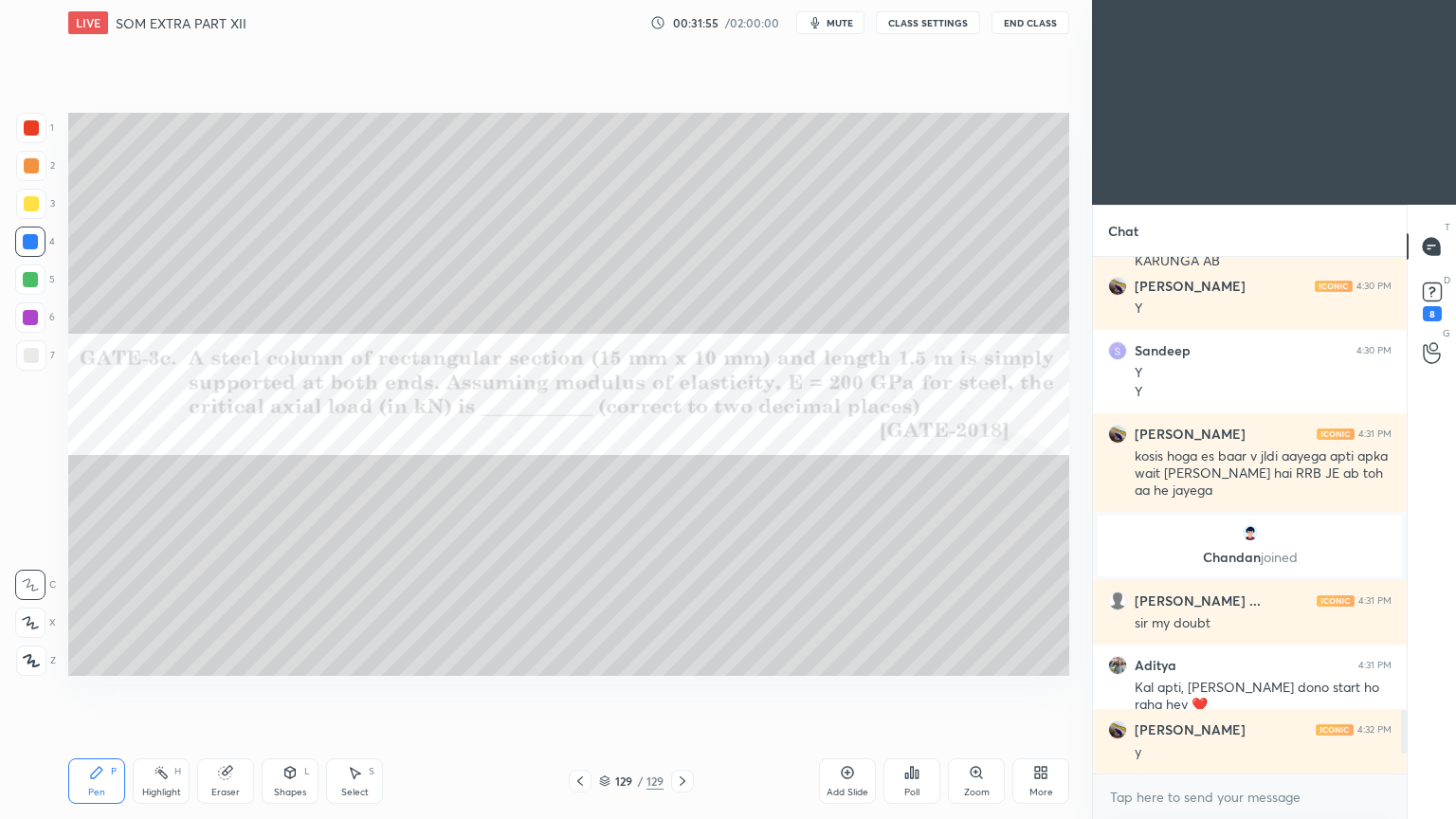 click at bounding box center (30, 280) 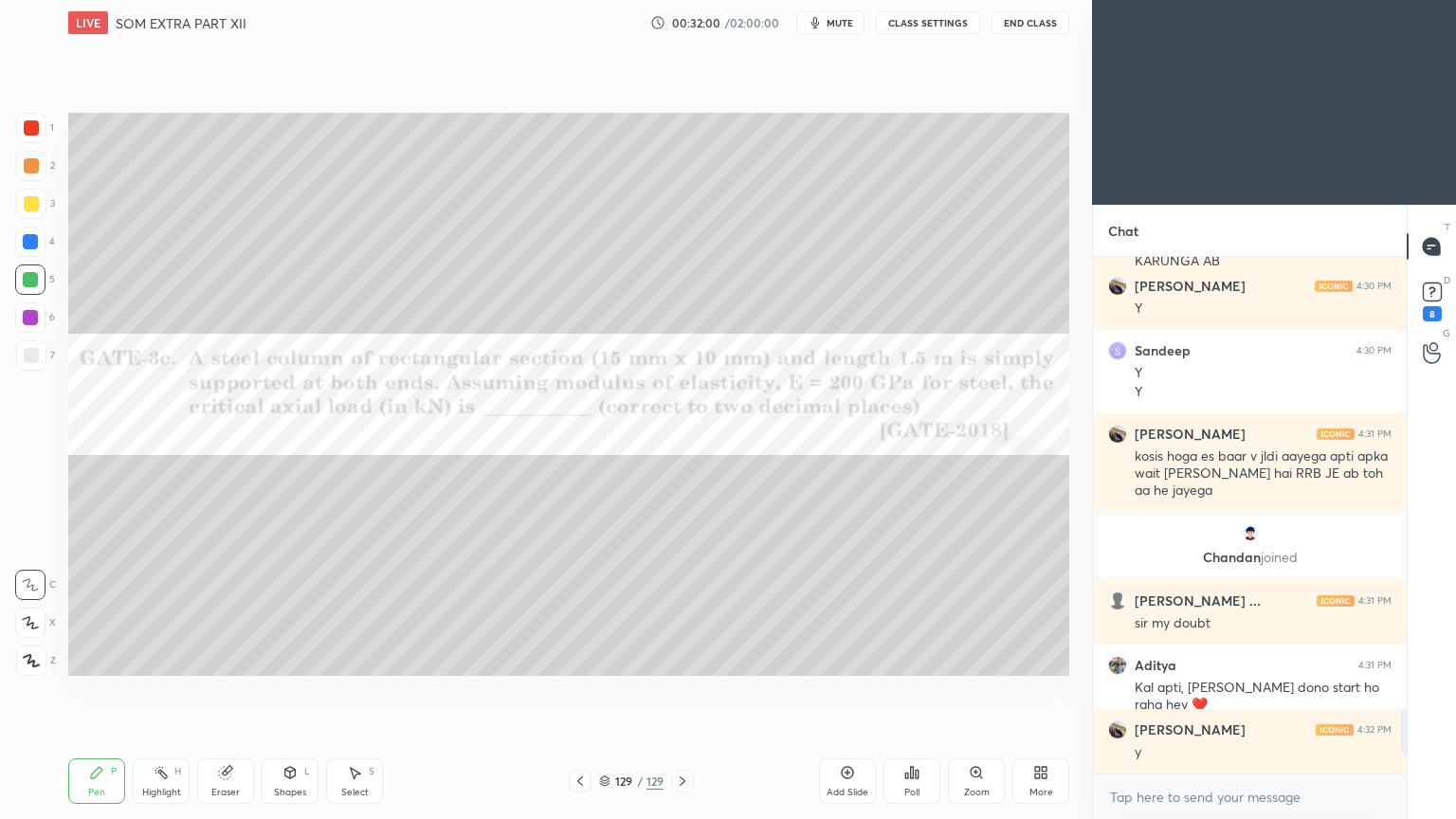 click at bounding box center [31, 355] 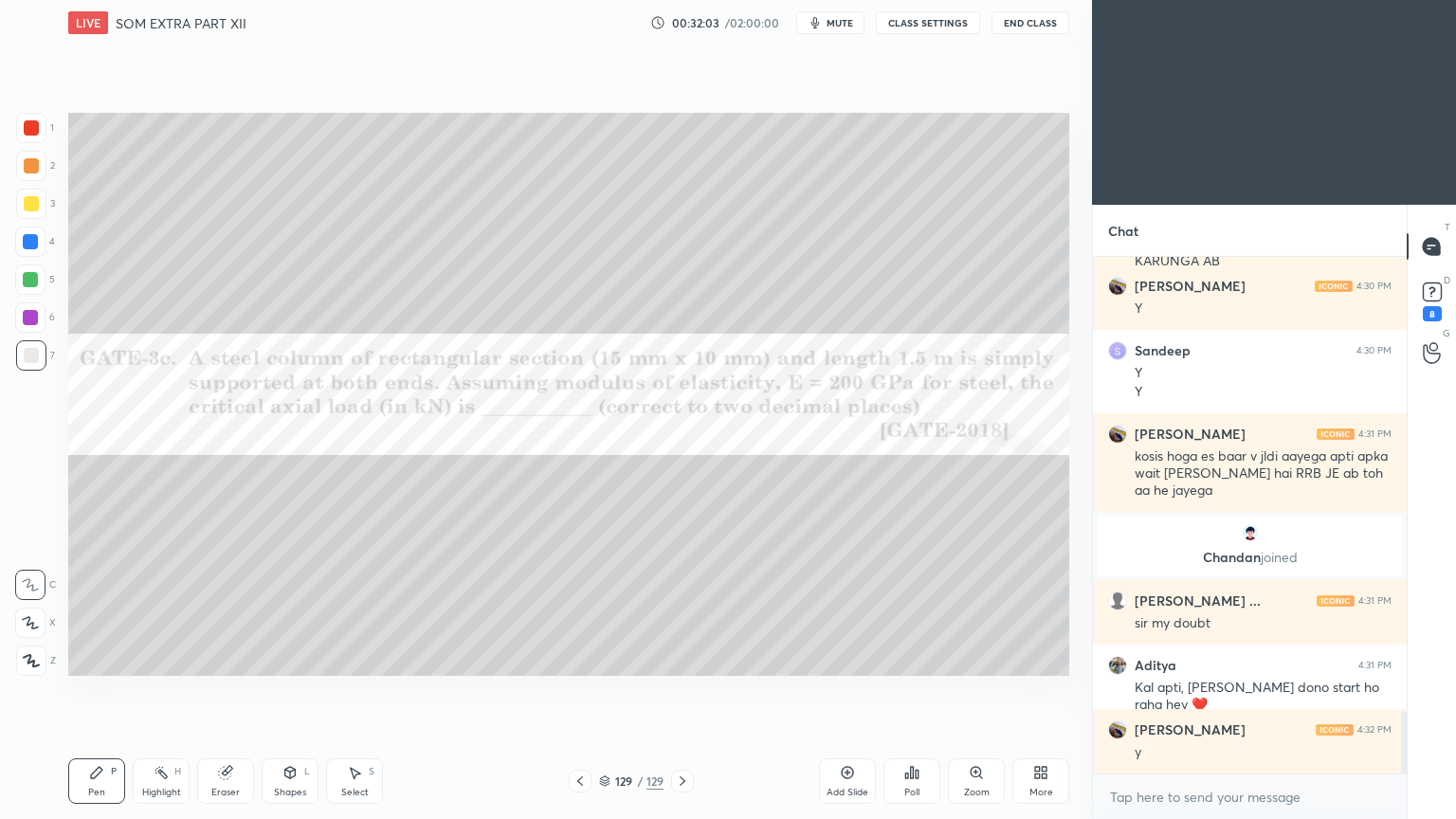 scroll, scrollTop: 3745, scrollLeft: 0, axis: vertical 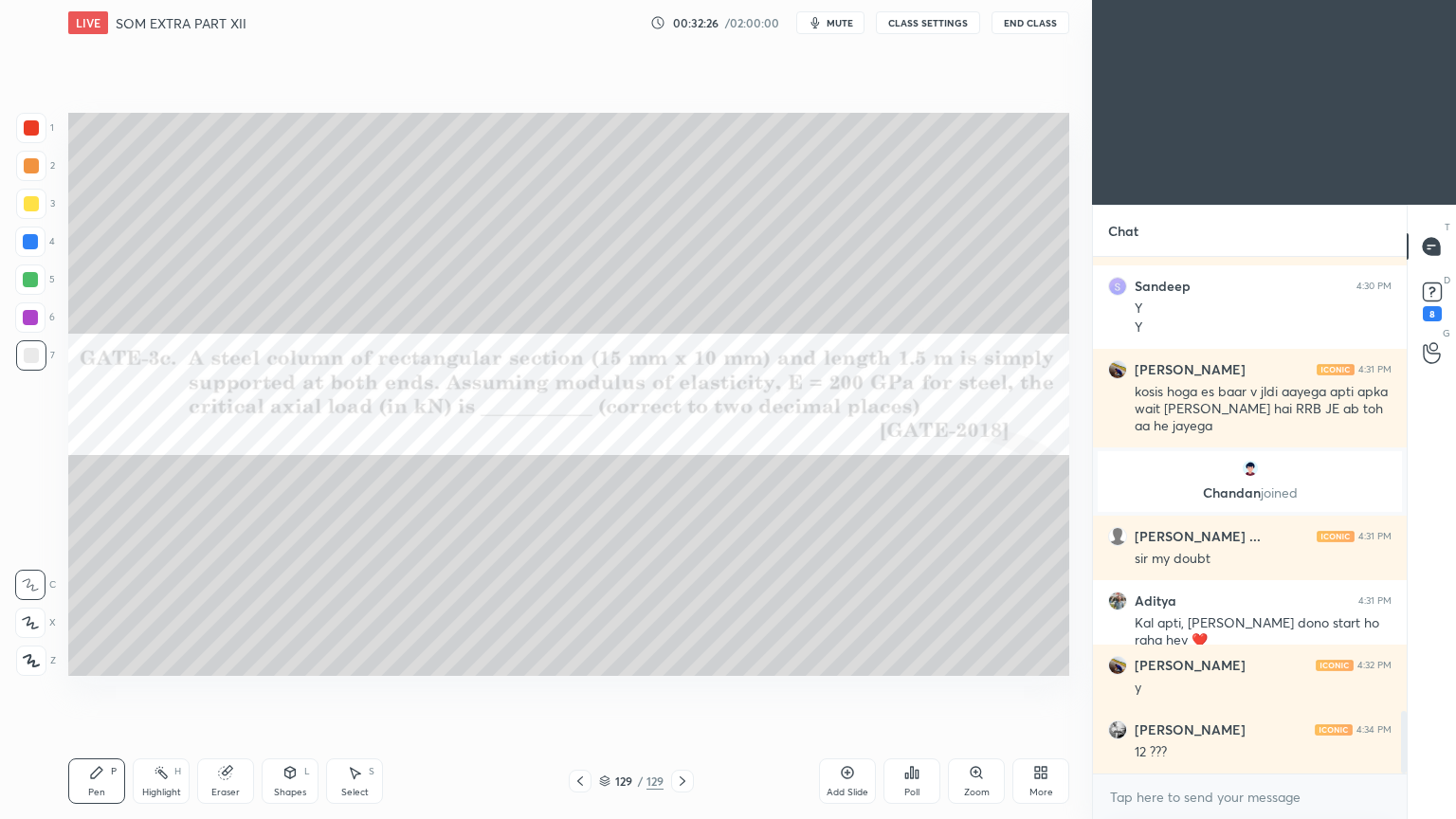 click at bounding box center [30, 242] 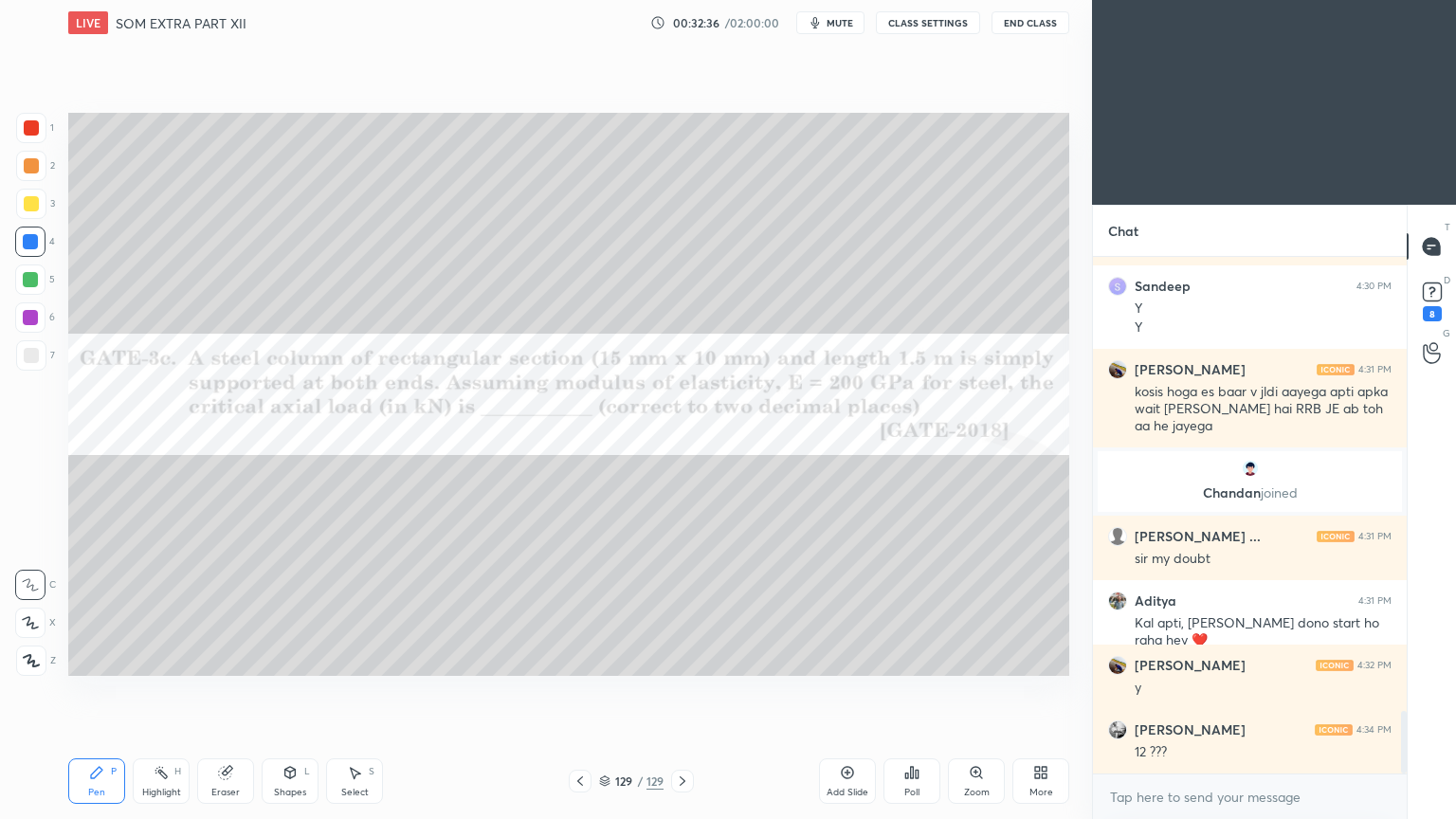 scroll, scrollTop: 3810, scrollLeft: 0, axis: vertical 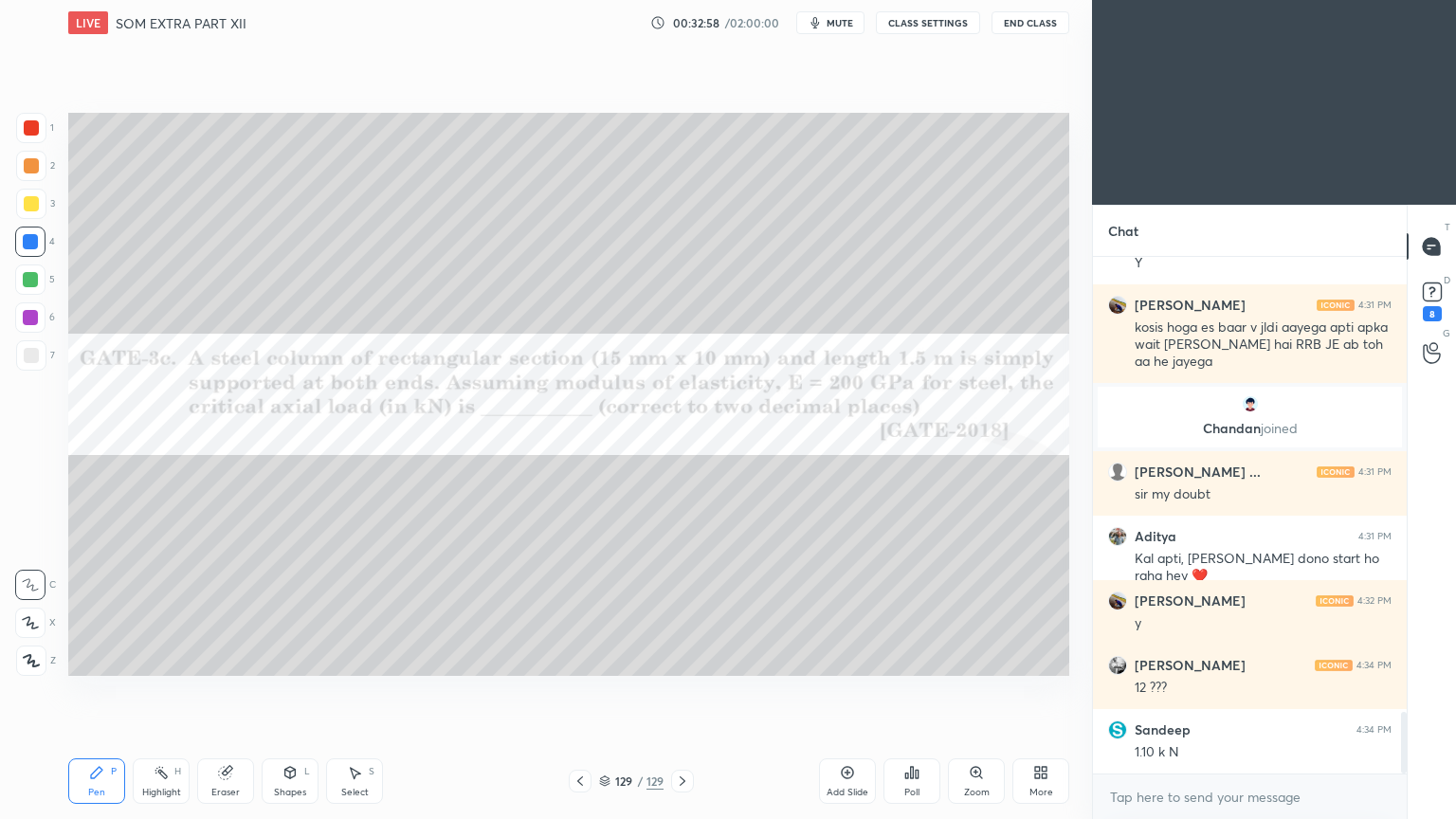 click on "Add Slide" at bounding box center [847, 792] 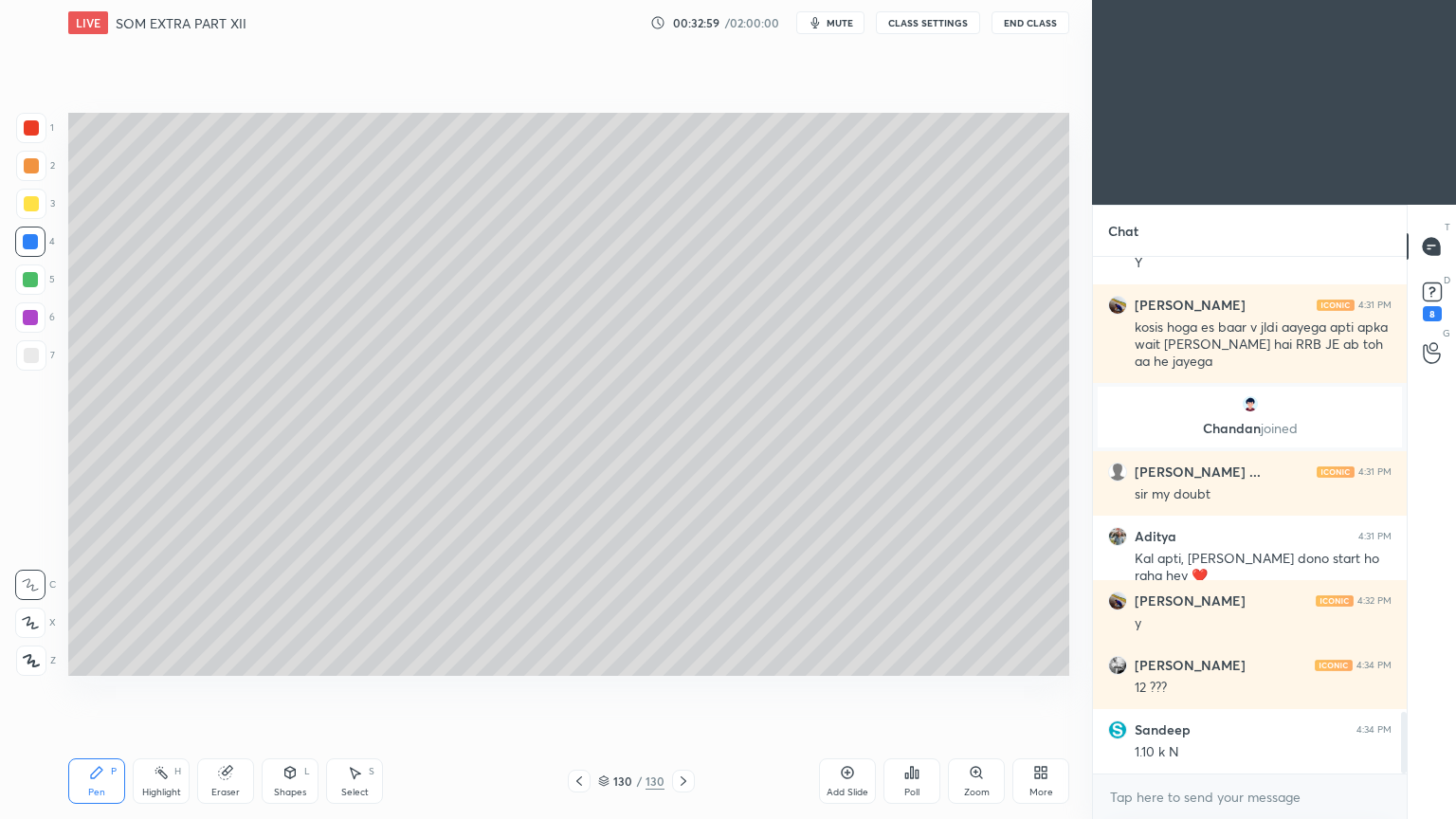 click at bounding box center (31, 204) 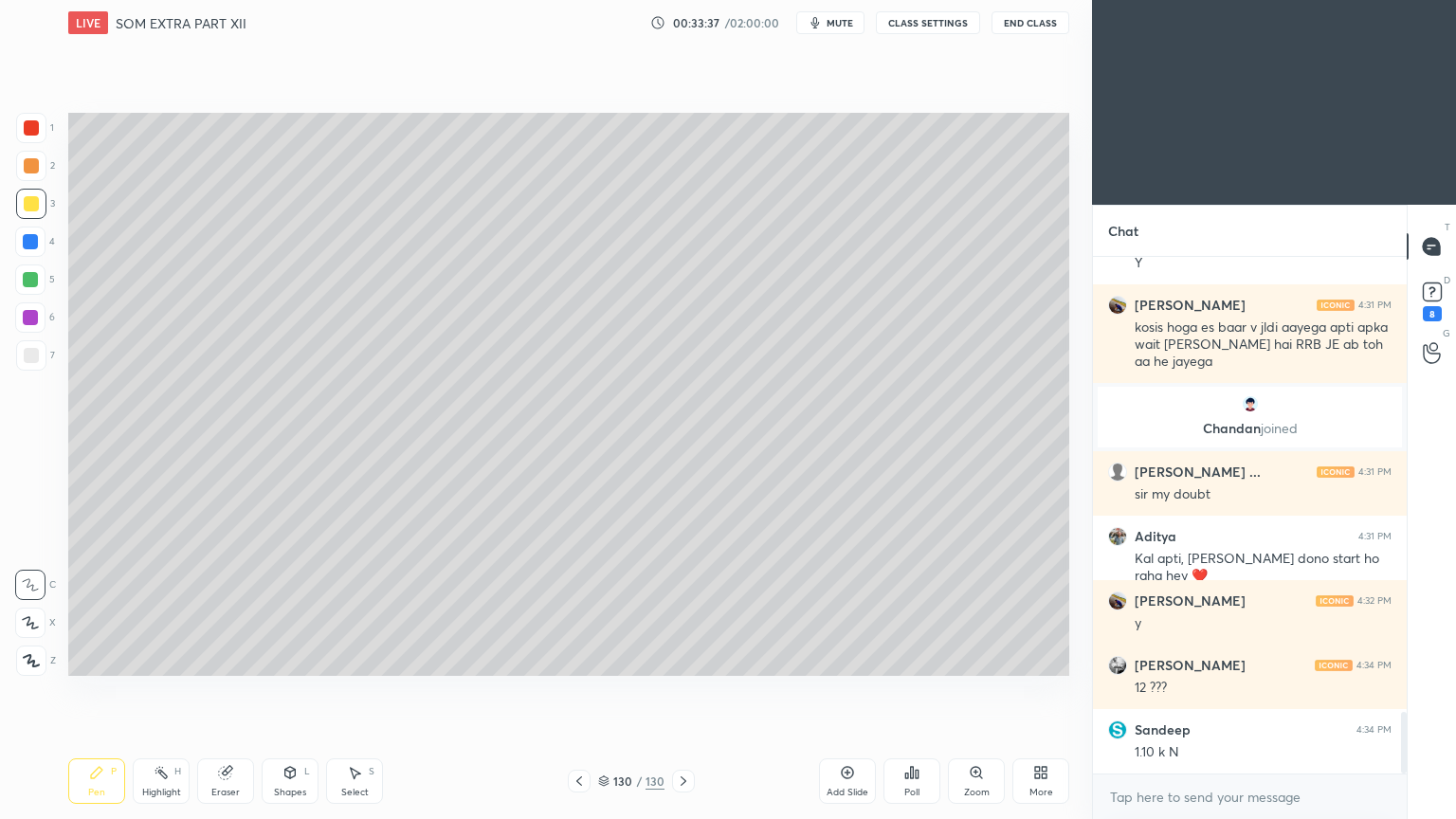 click 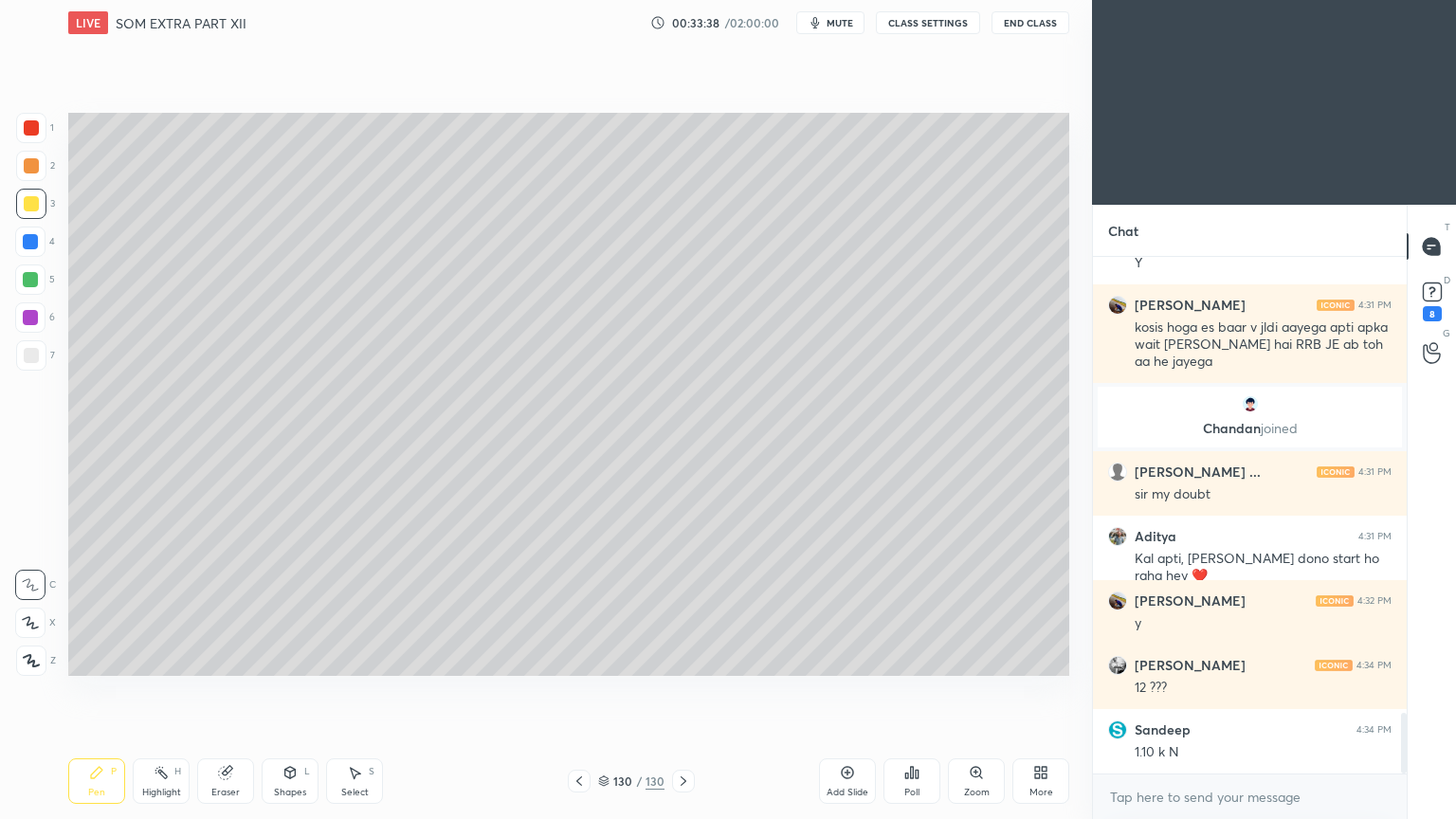 scroll, scrollTop: 3874, scrollLeft: 0, axis: vertical 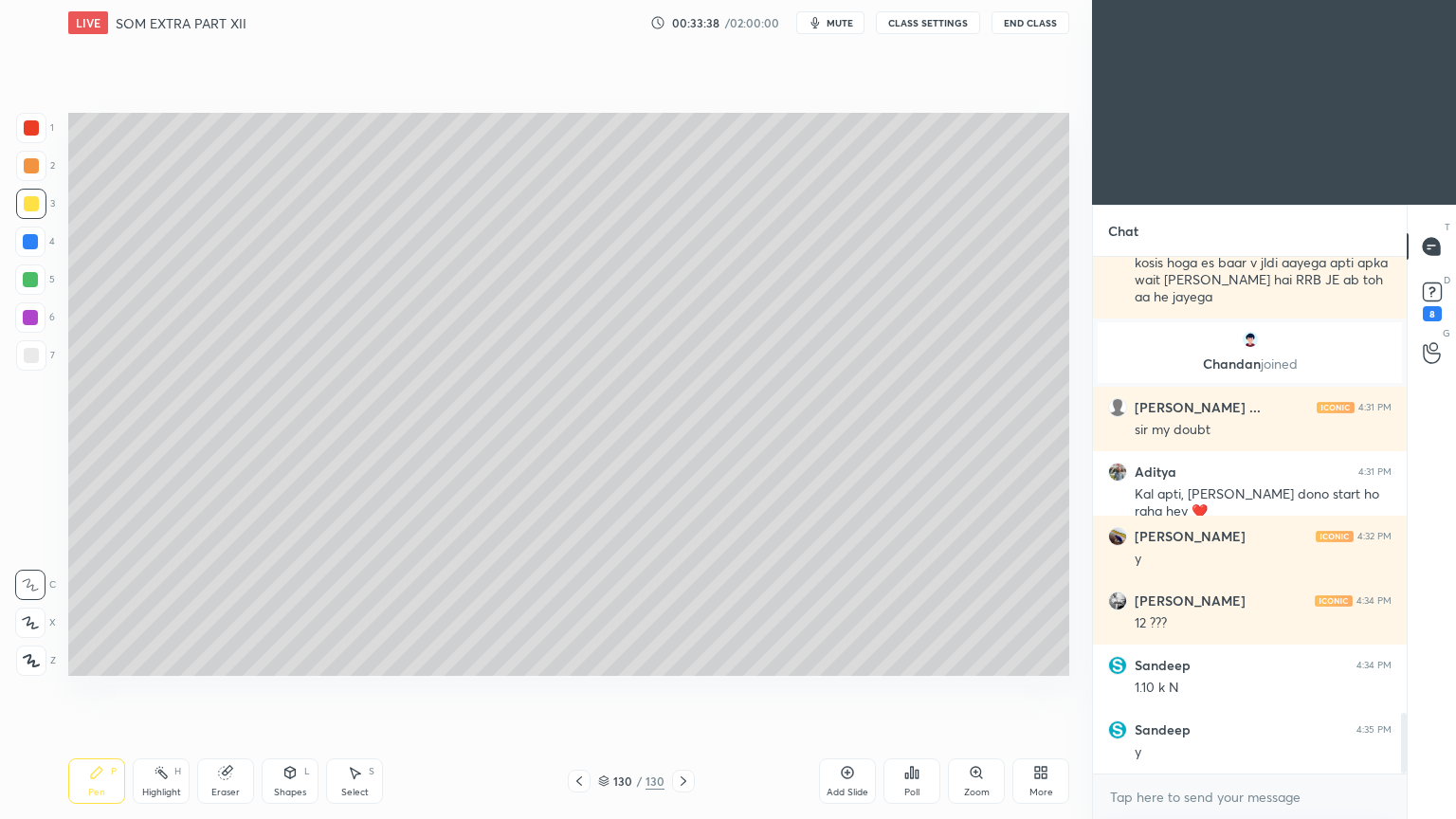 click 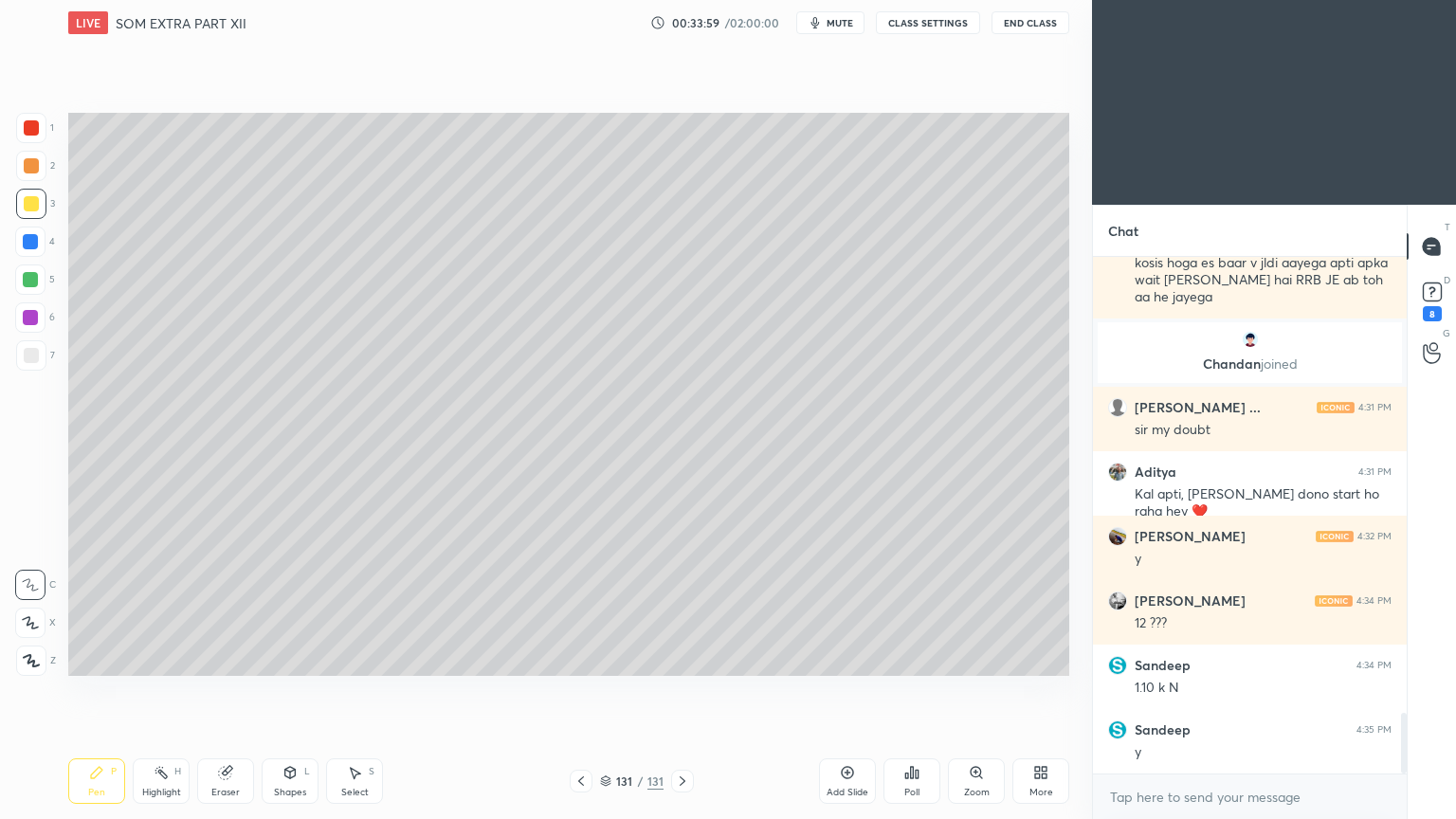click 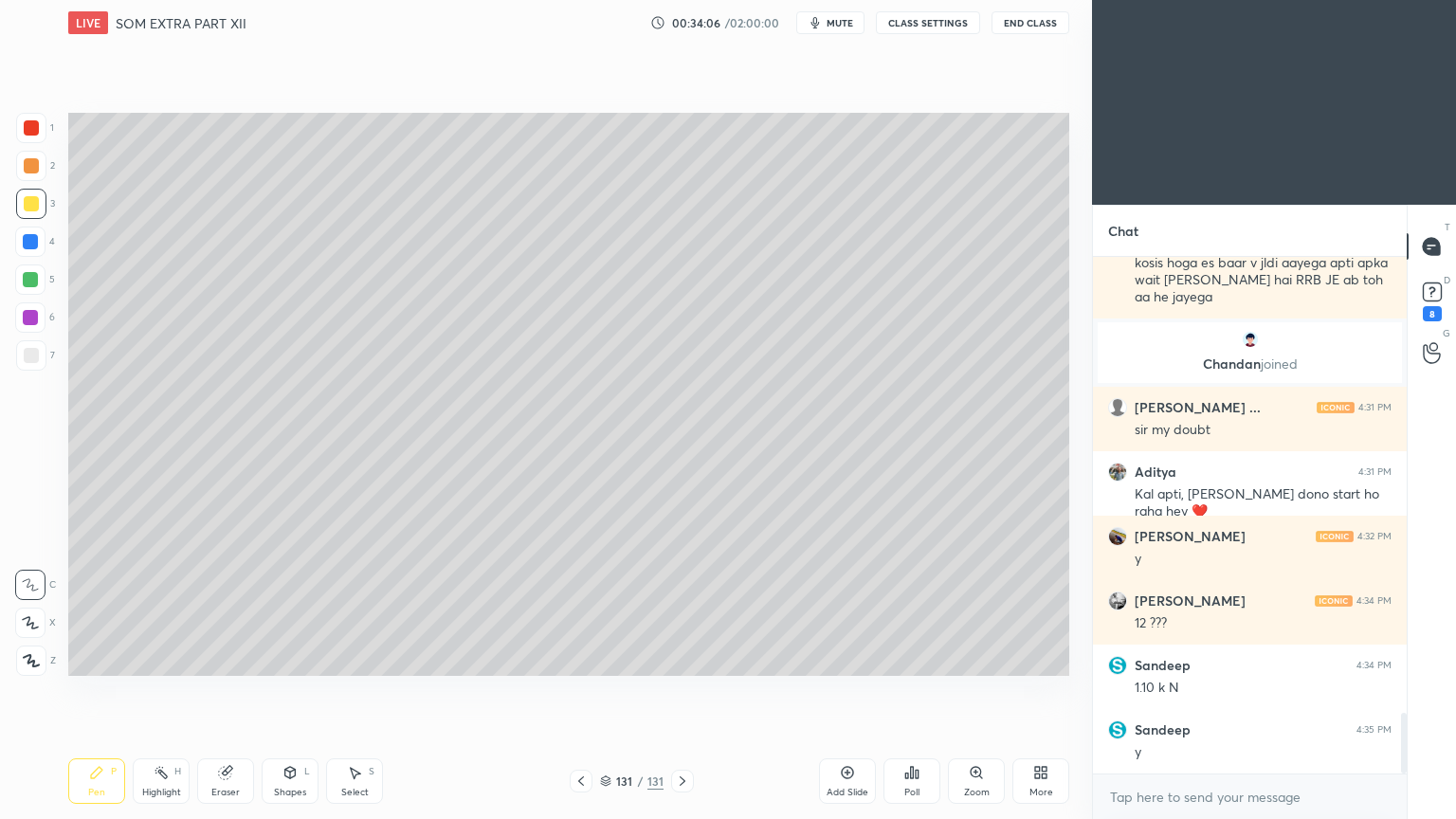 drag, startPoint x: 849, startPoint y: 770, endPoint x: 823, endPoint y: 770, distance: 26 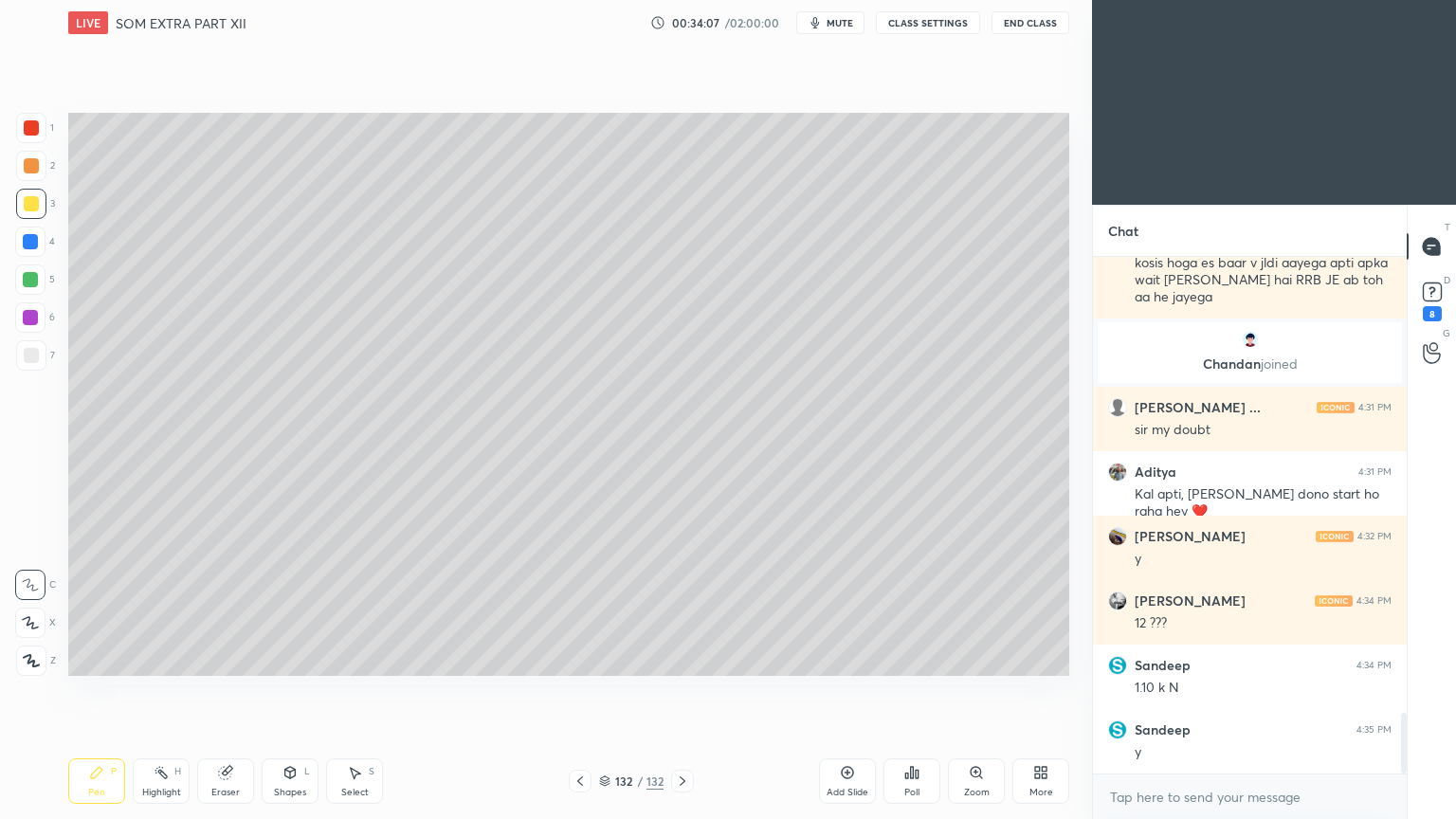 click at bounding box center [30, 242] 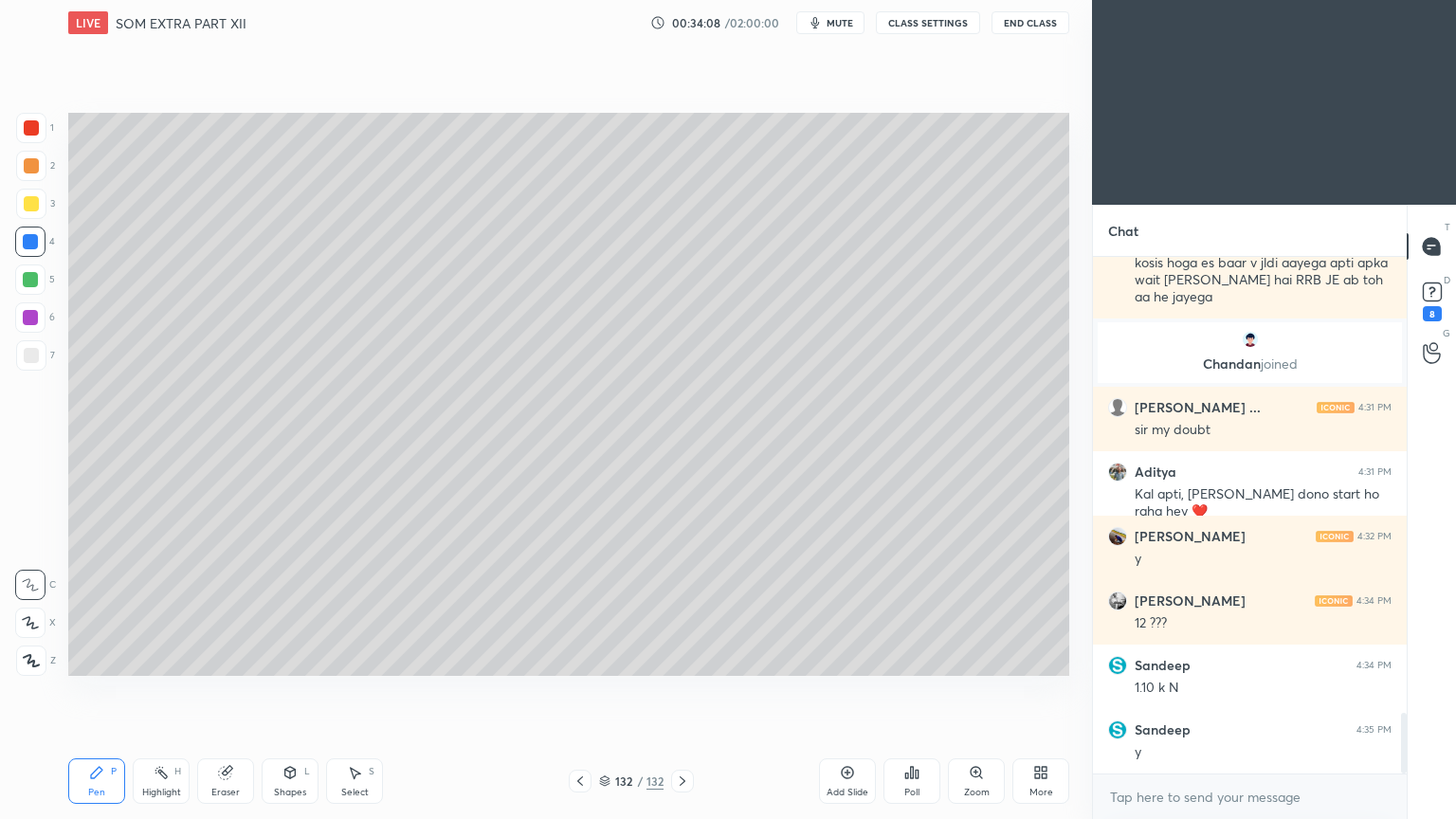 click at bounding box center [31, 204] 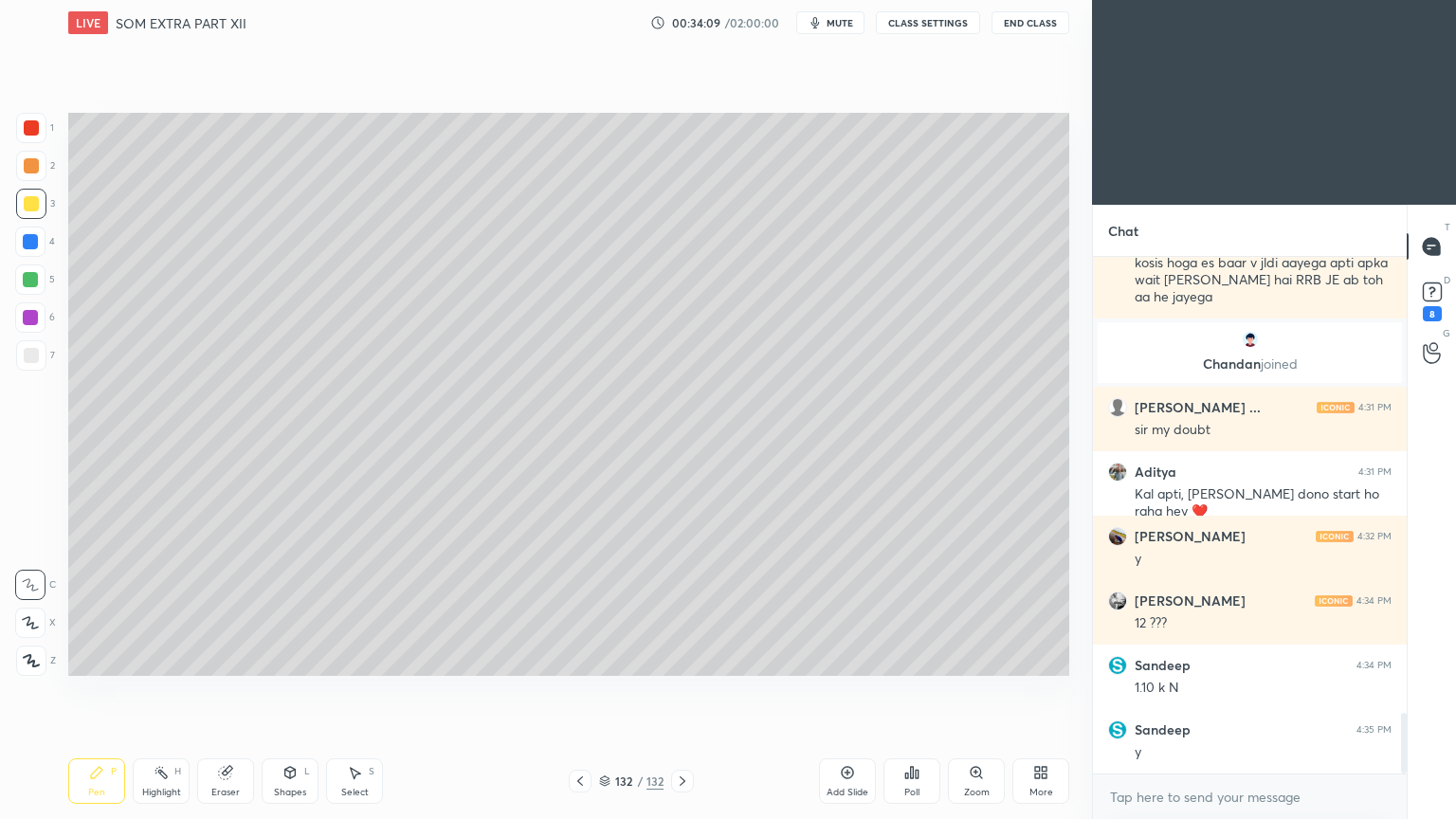 click 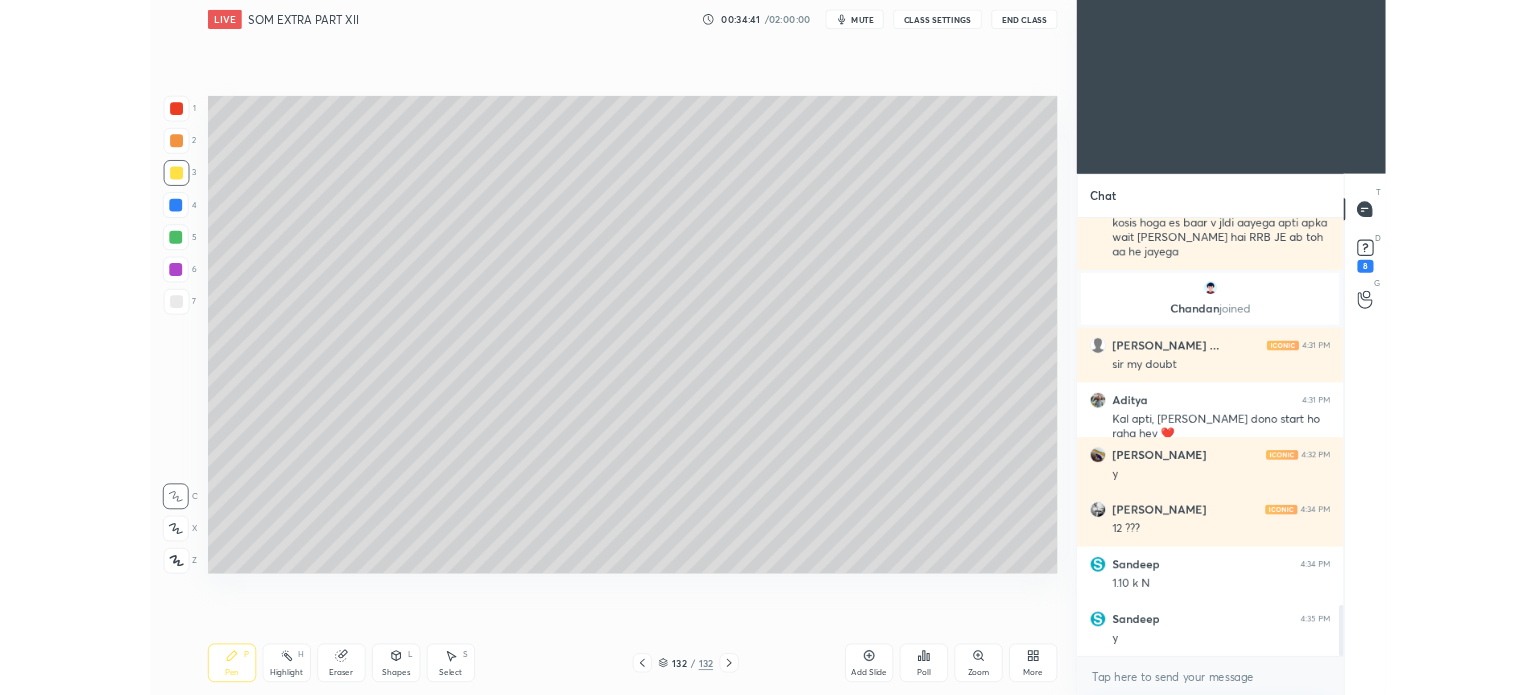 scroll, scrollTop: 4159, scrollLeft: 0, axis: vertical 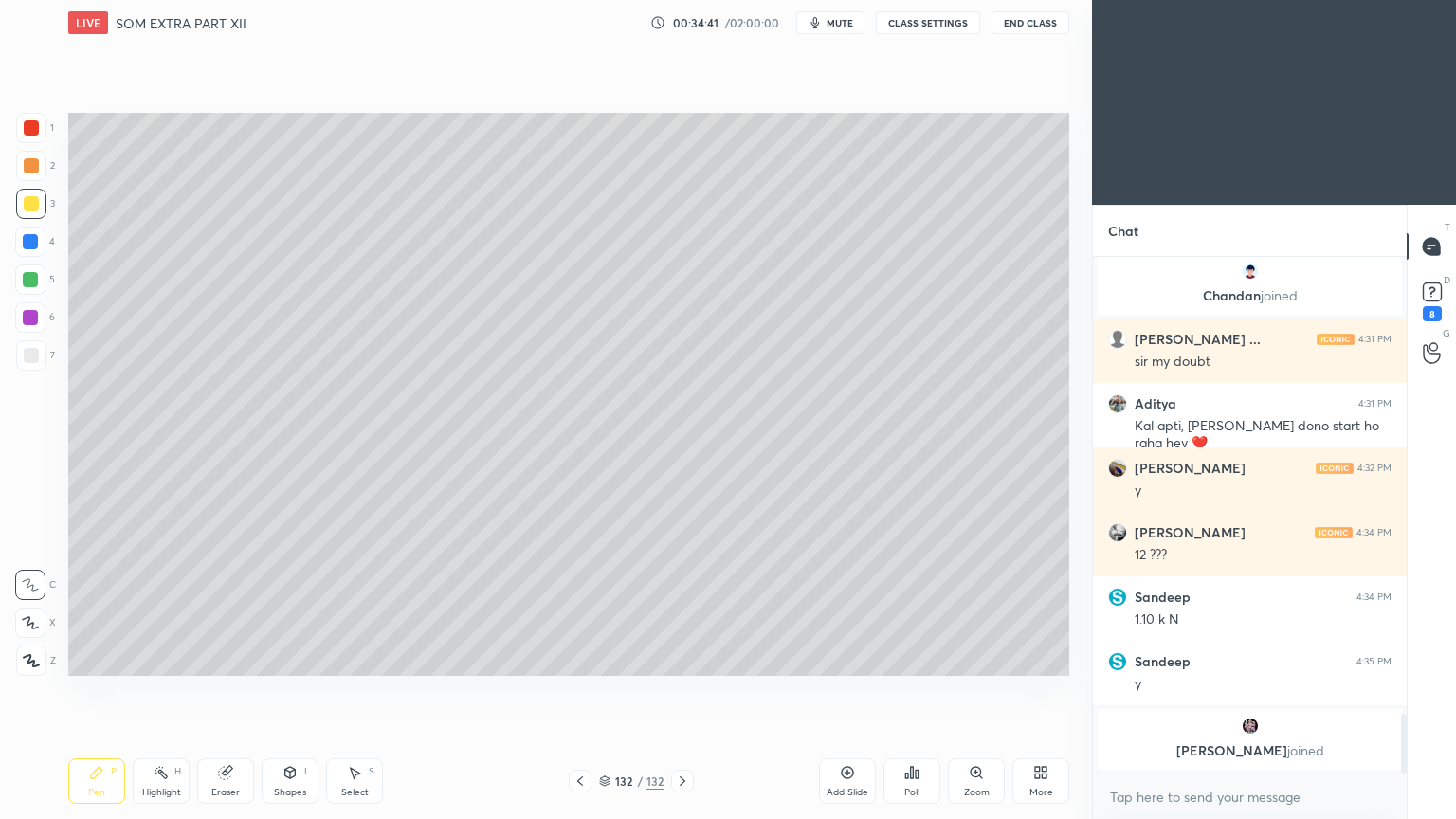 click on "More" at bounding box center [1041, 792] 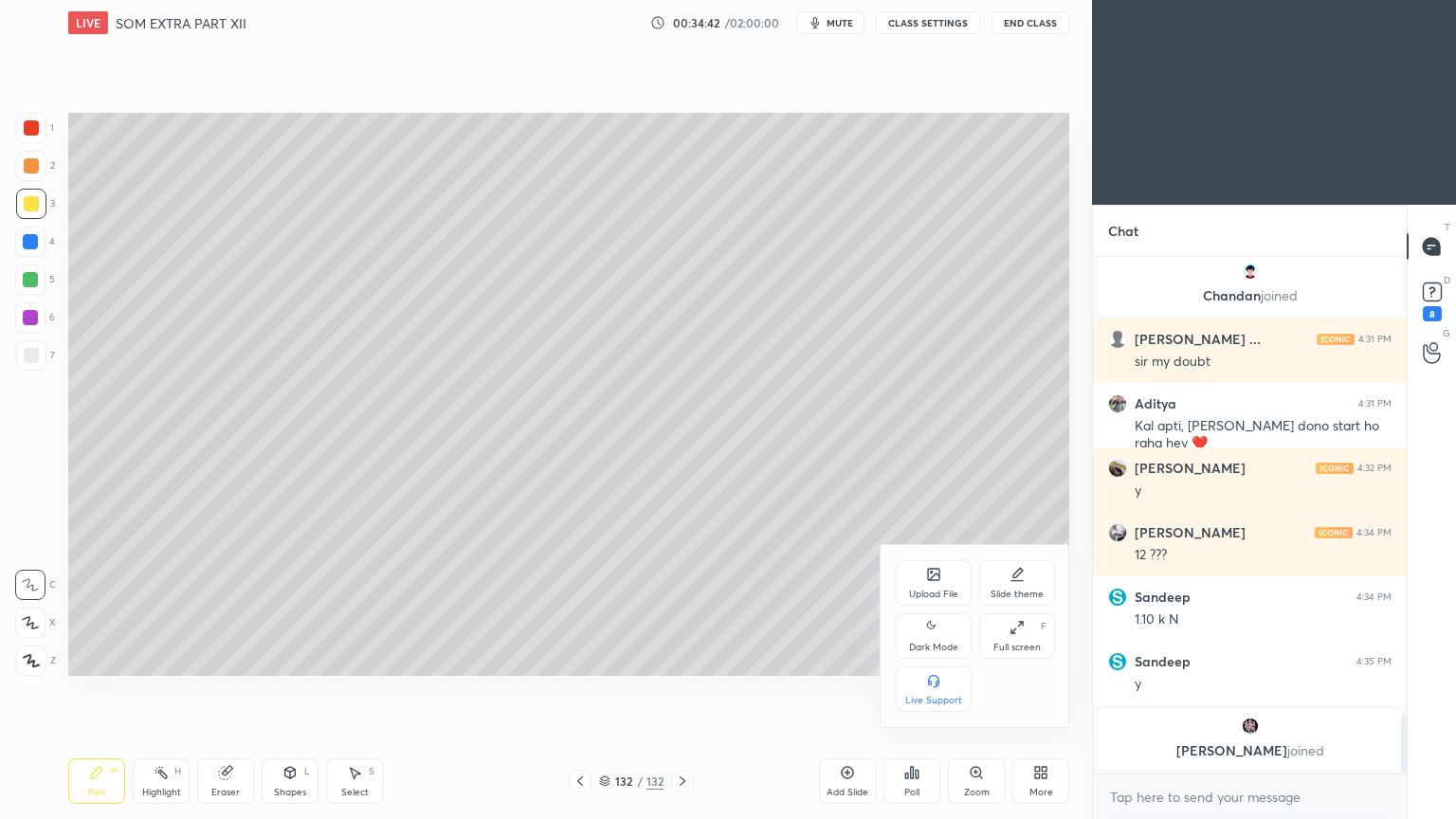 click on "Upload File" at bounding box center (934, 583) 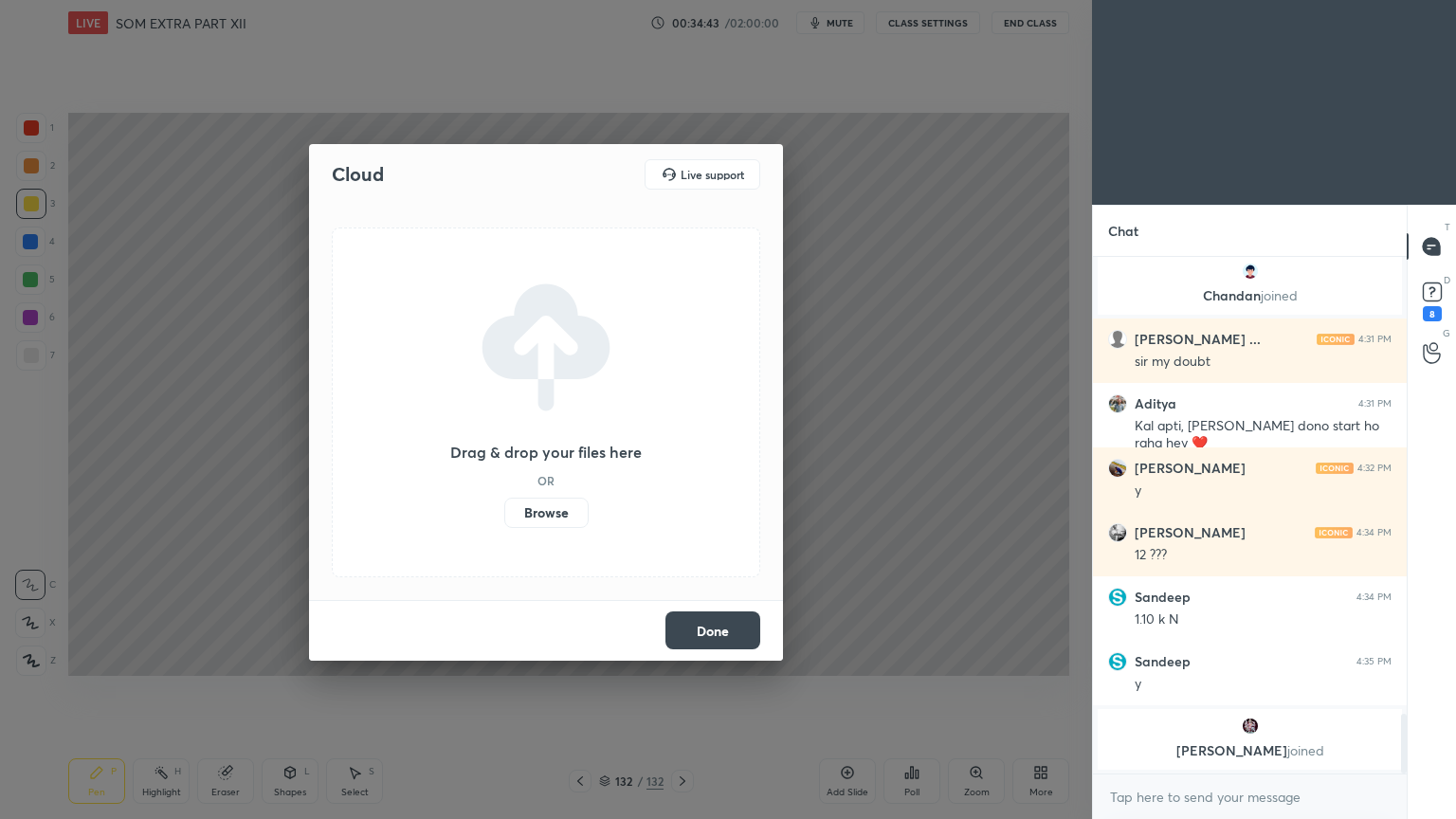 click on "Browse" at bounding box center (546, 513) 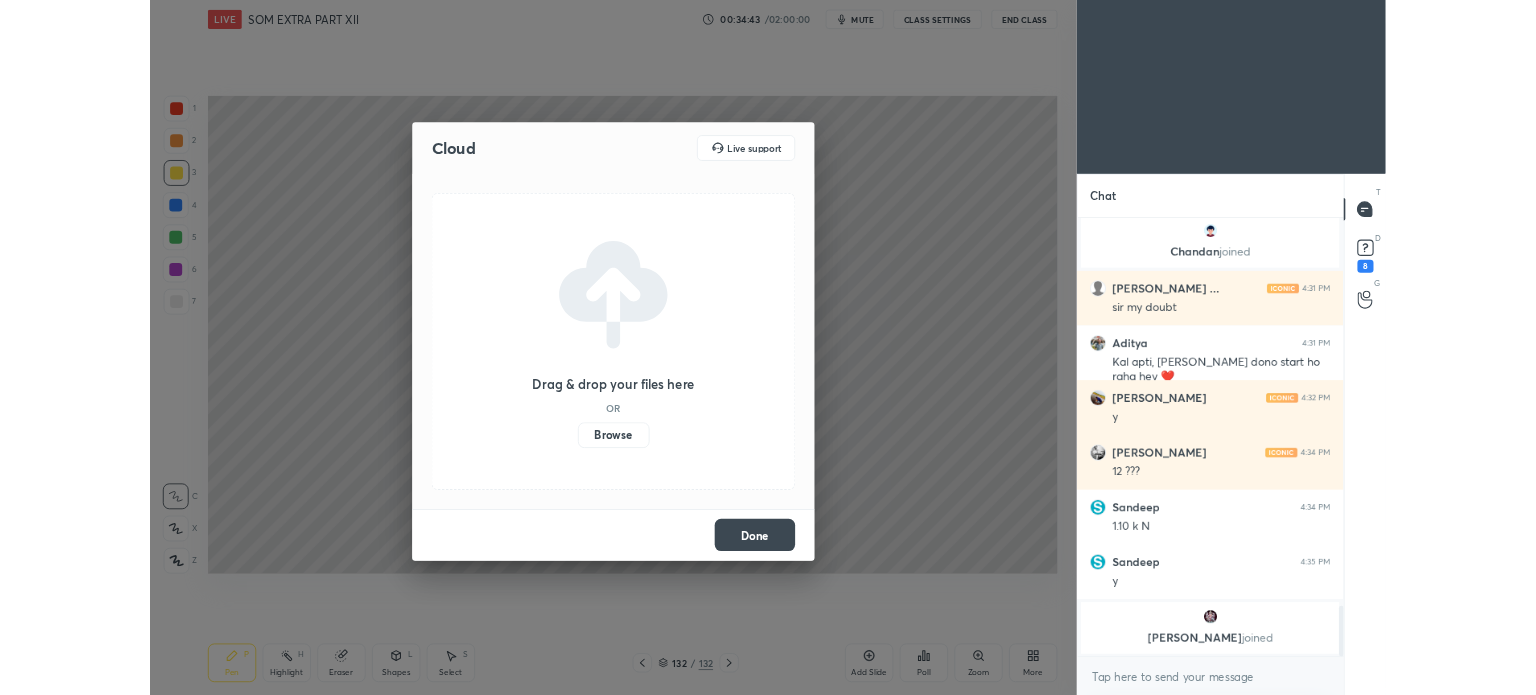 scroll, scrollTop: 567, scrollLeft: 1072, axis: both 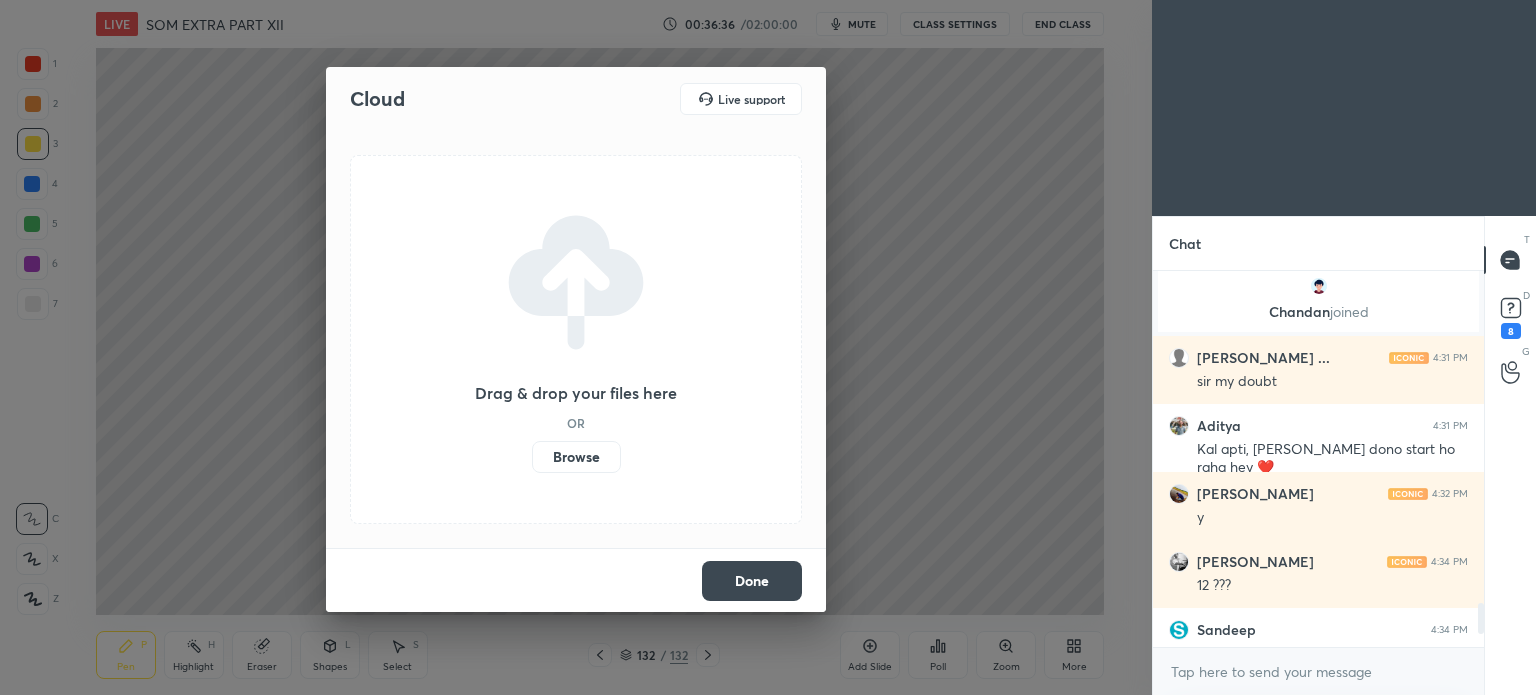 click on "Browse" at bounding box center [576, 457] 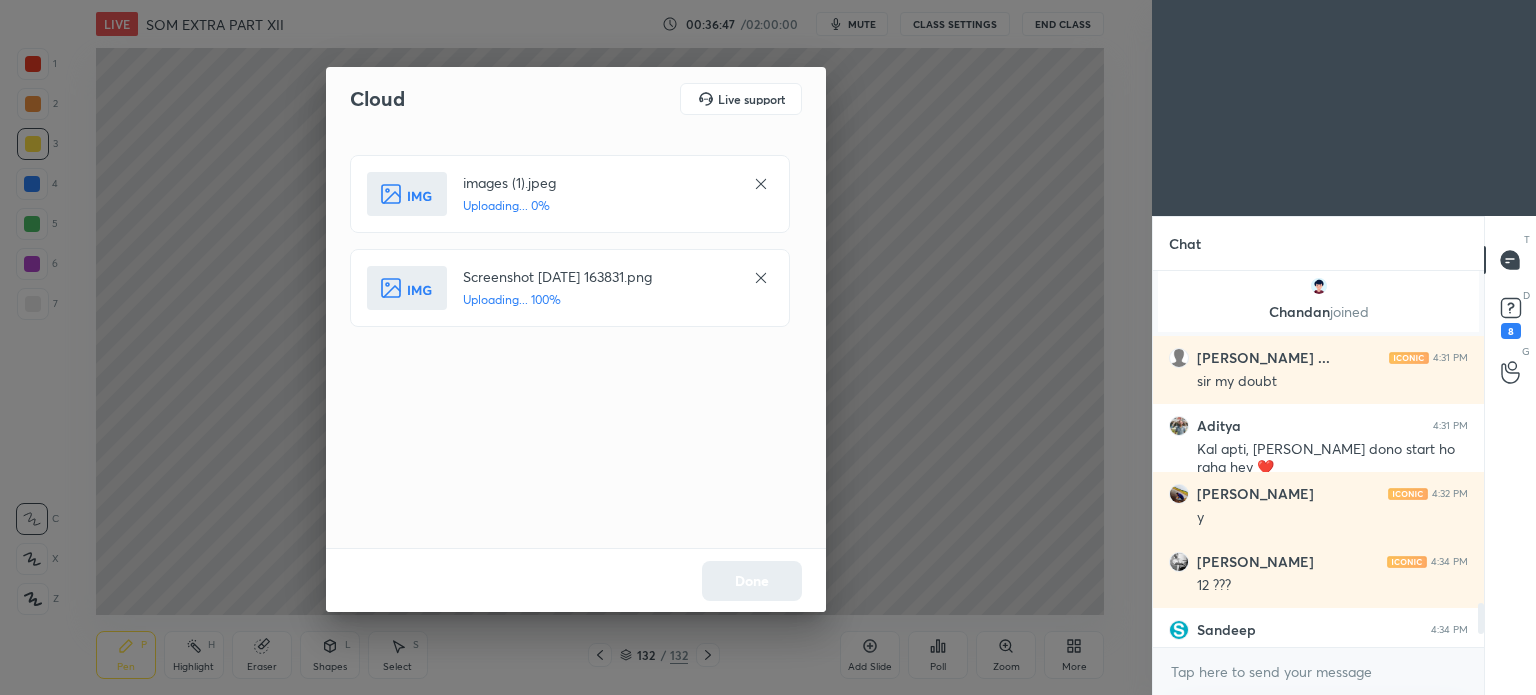 click on "Done" at bounding box center [576, 580] 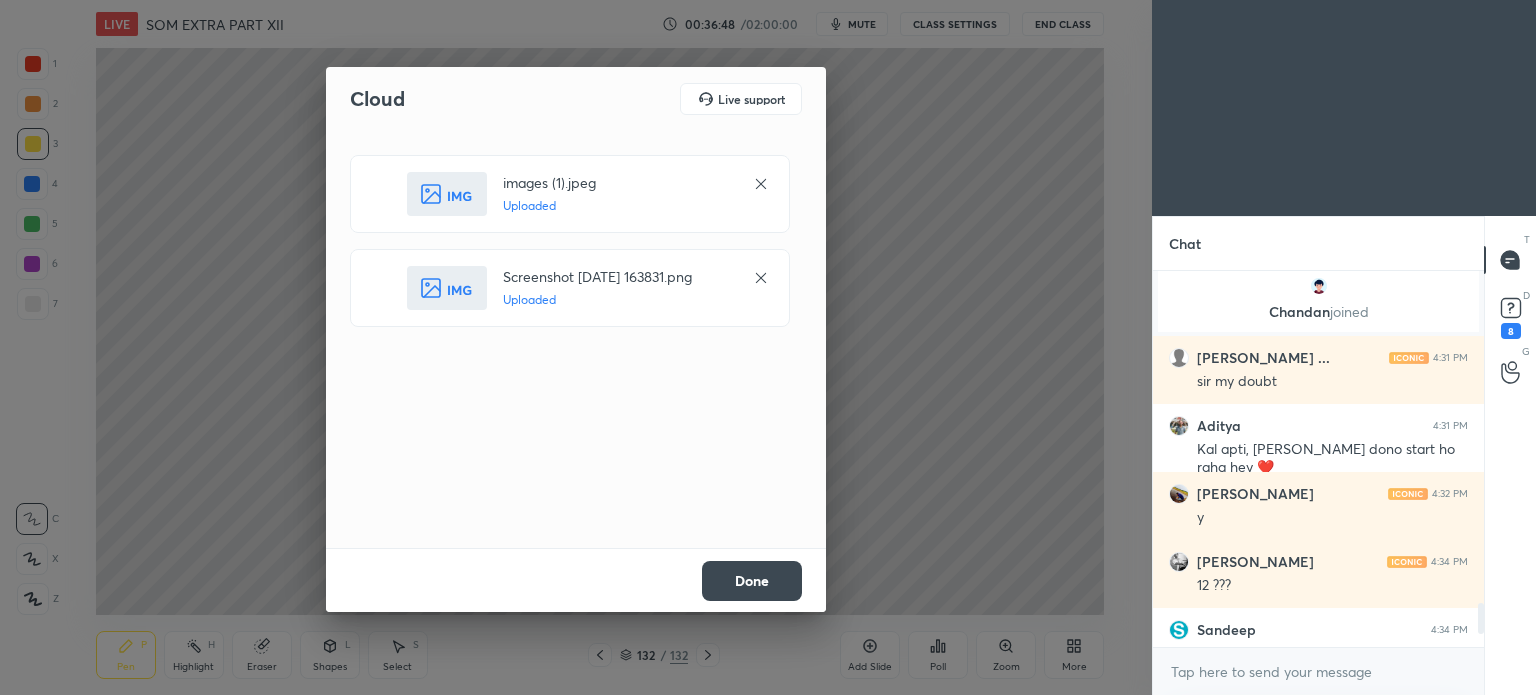 click on "Done" at bounding box center (752, 581) 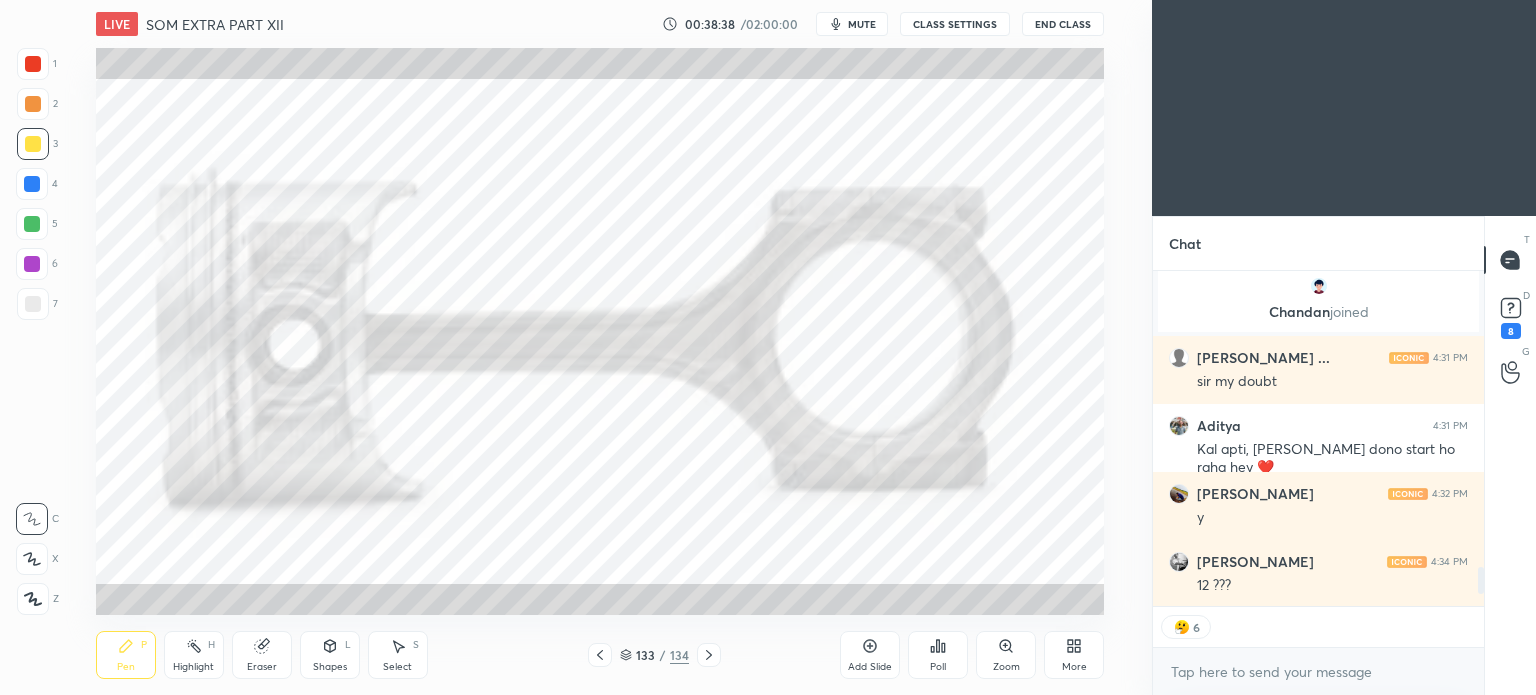 scroll, scrollTop: 330, scrollLeft: 325, axis: both 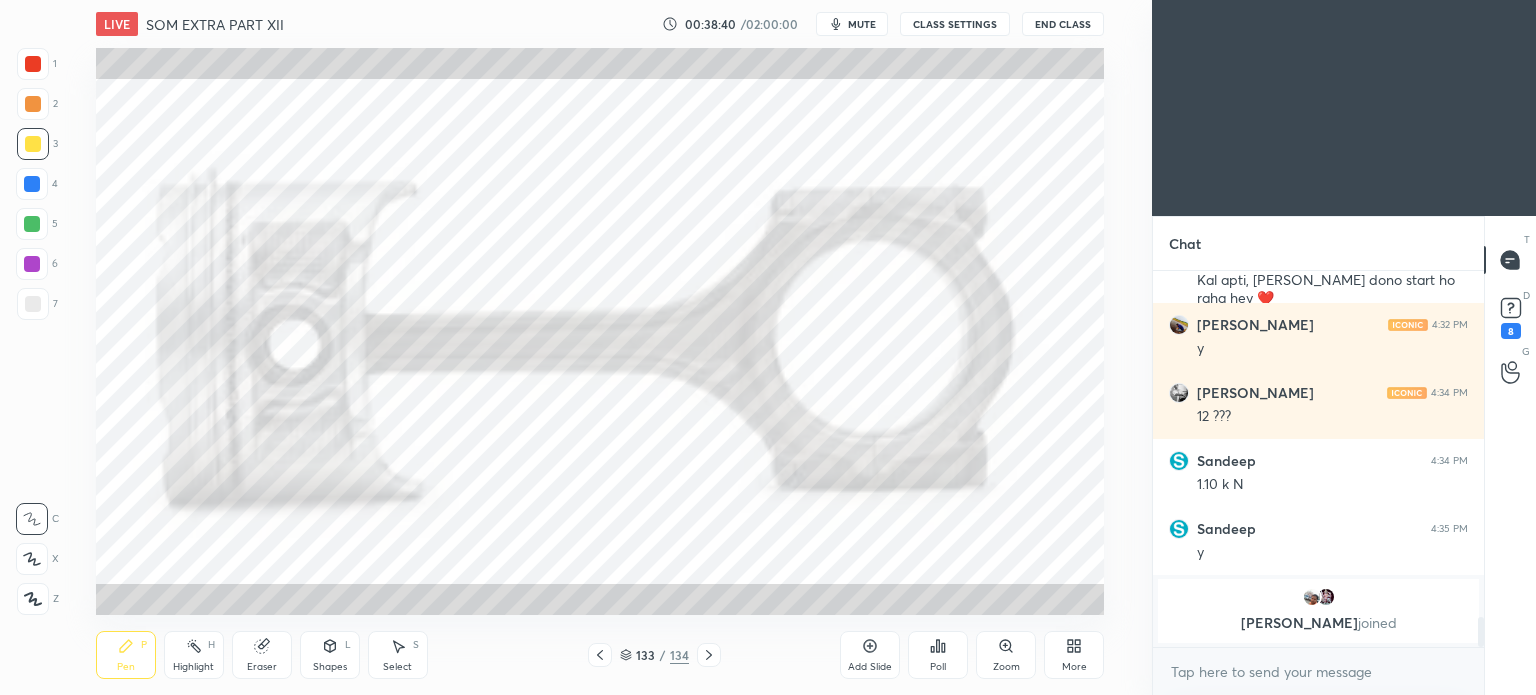 click on "More" at bounding box center (1074, 655) 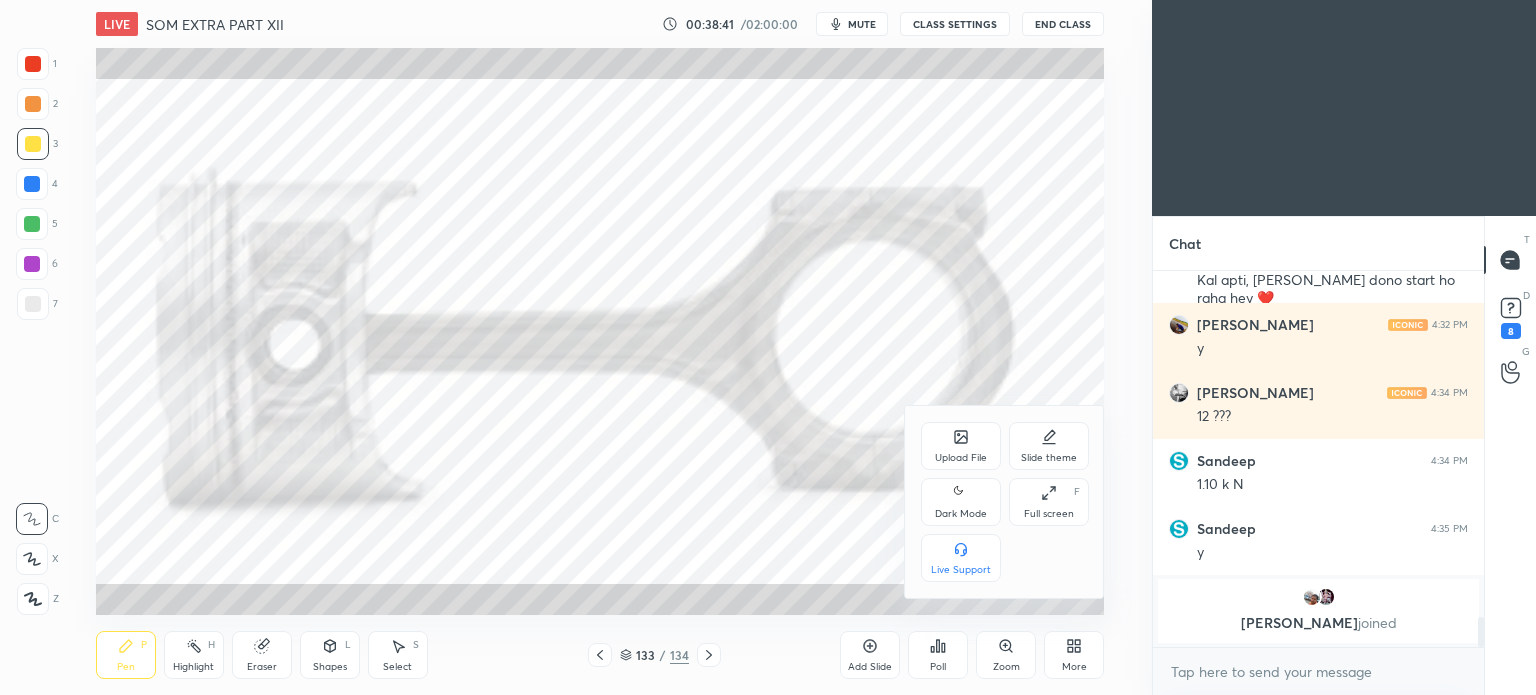 click on "Upload File" at bounding box center [961, 458] 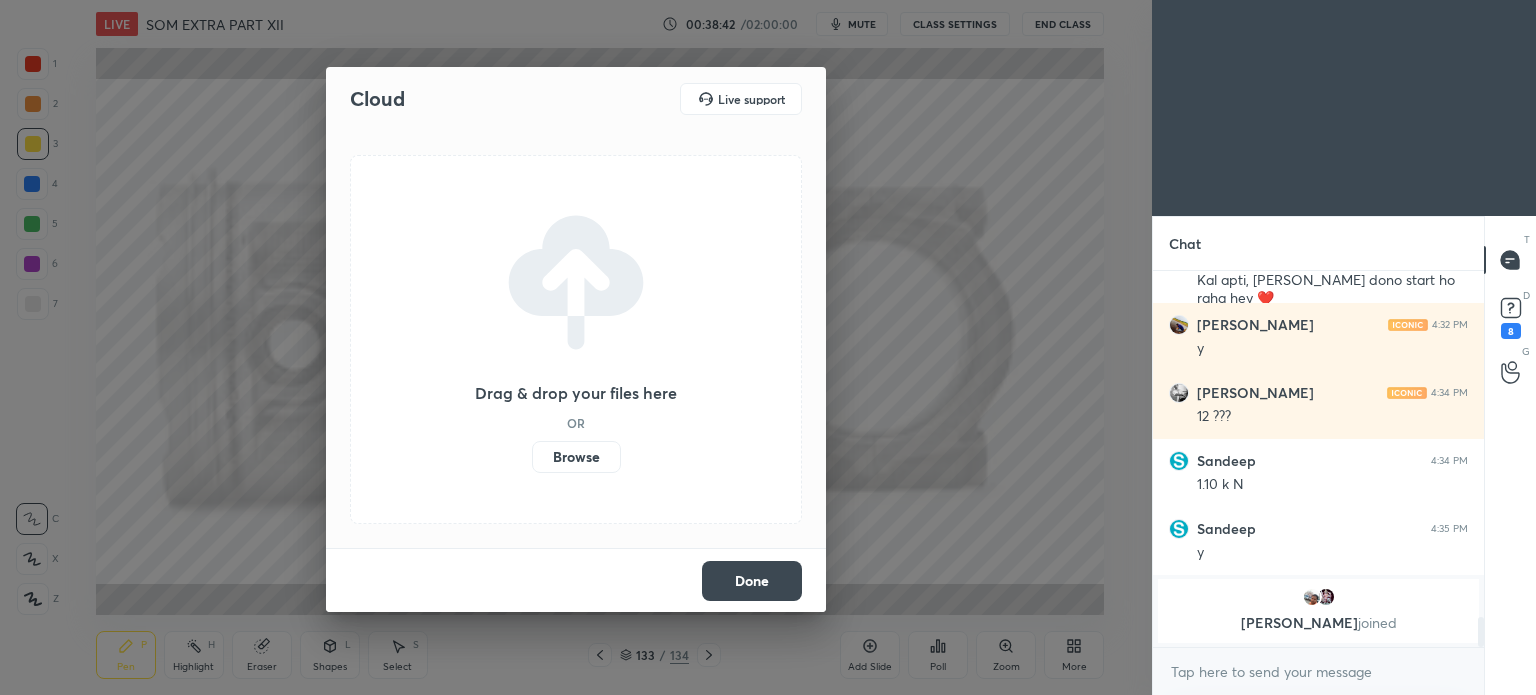 click on "Browse" at bounding box center (576, 457) 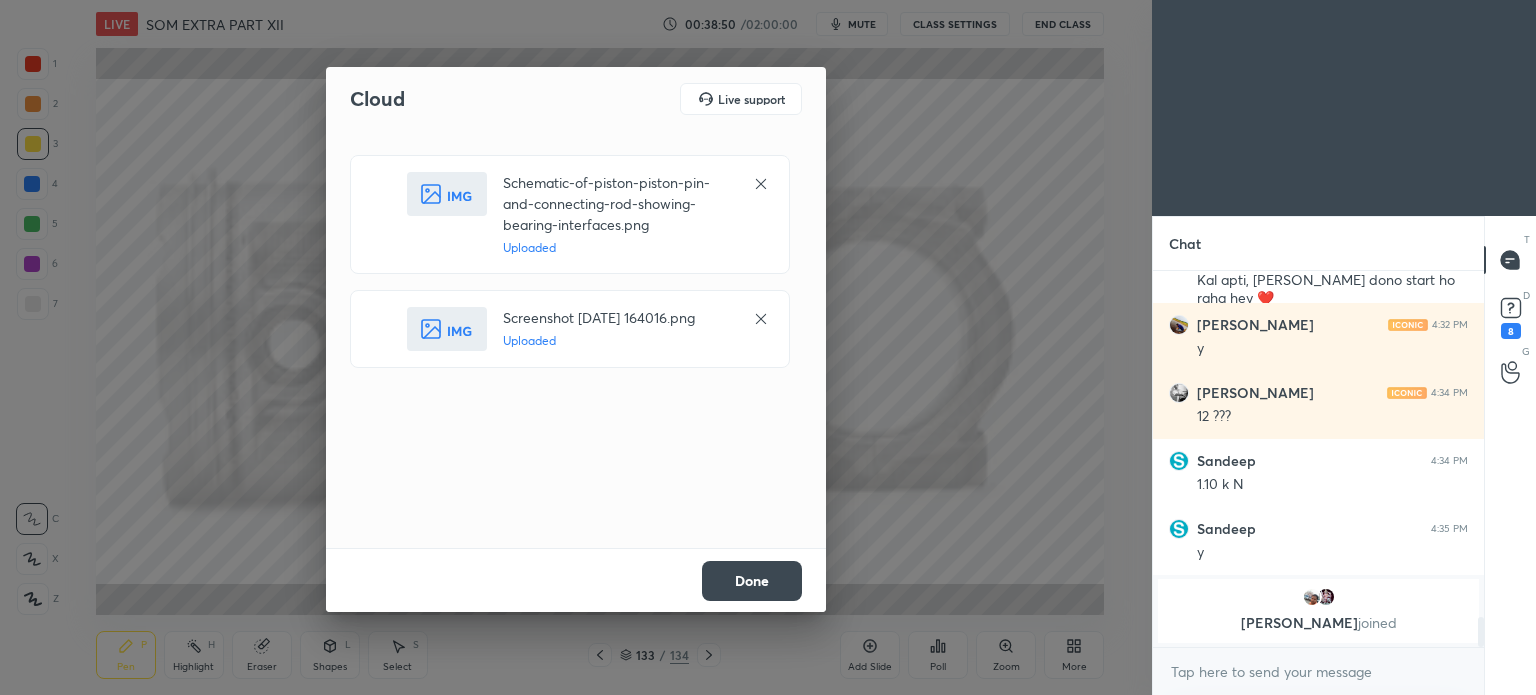 click on "Done" at bounding box center [752, 581] 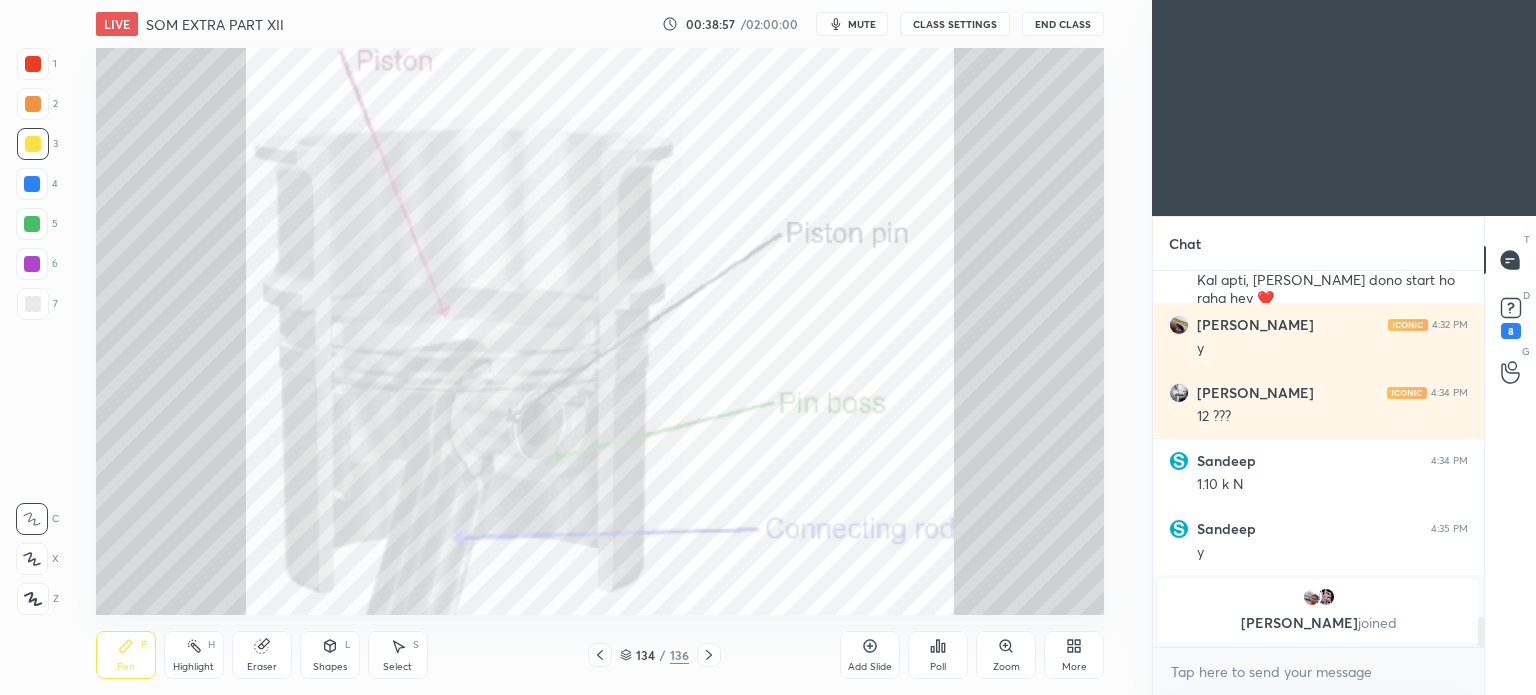 click at bounding box center [33, 64] 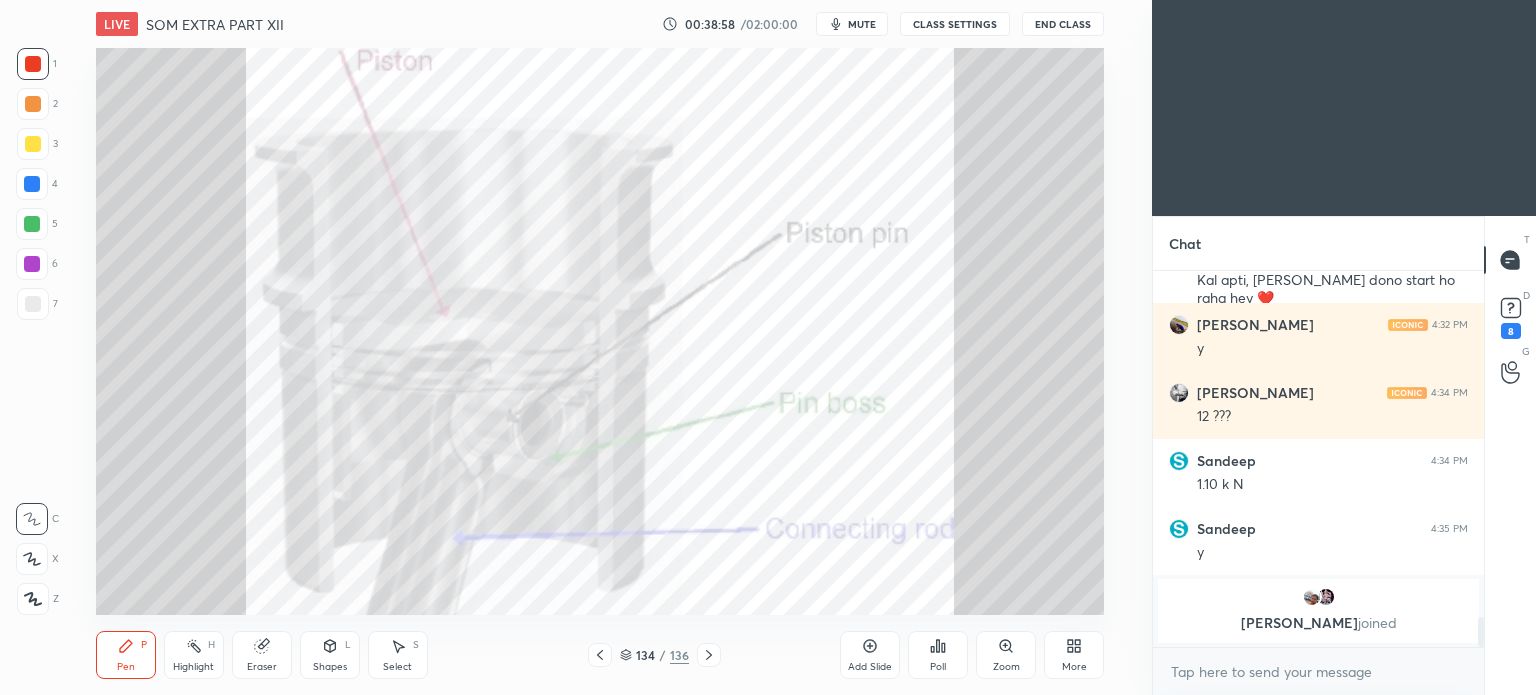 click 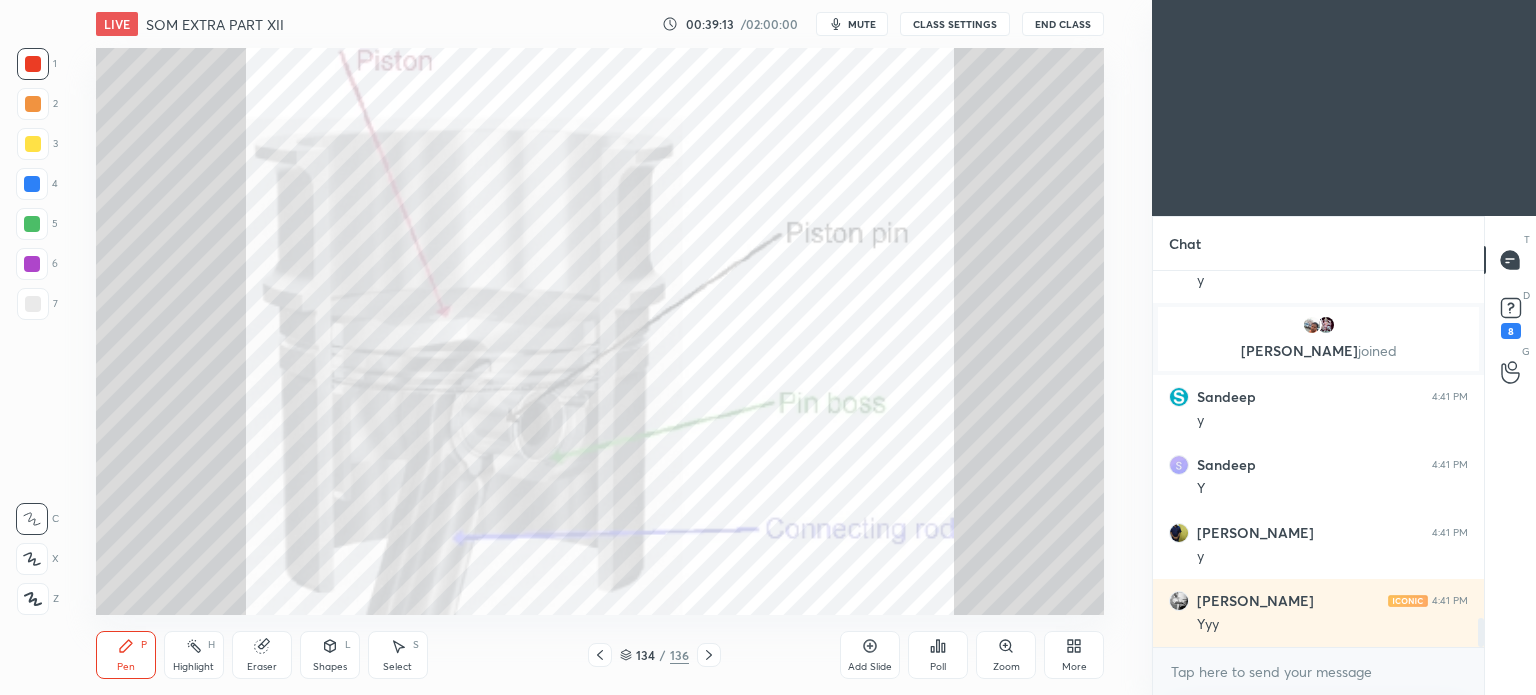 scroll, scrollTop: 4470, scrollLeft: 0, axis: vertical 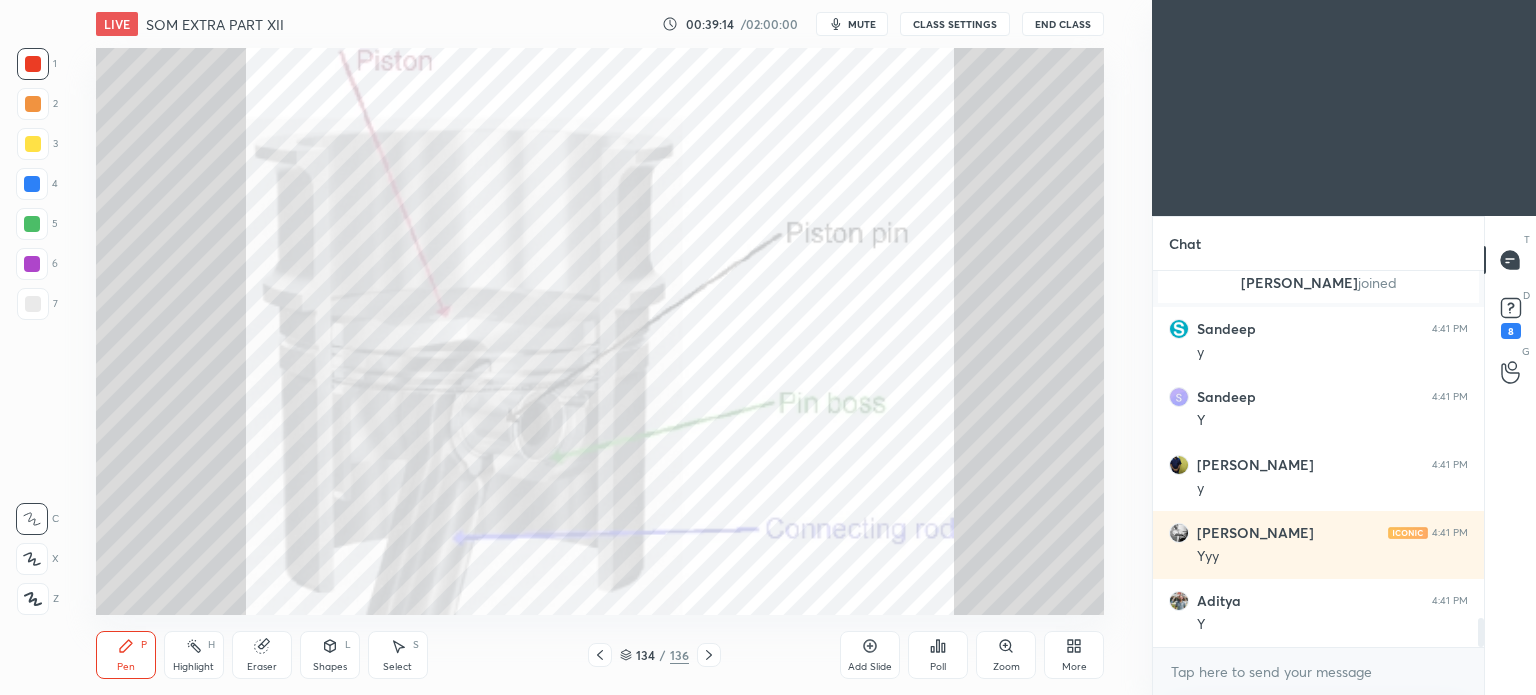 click on "Select S" at bounding box center (398, 655) 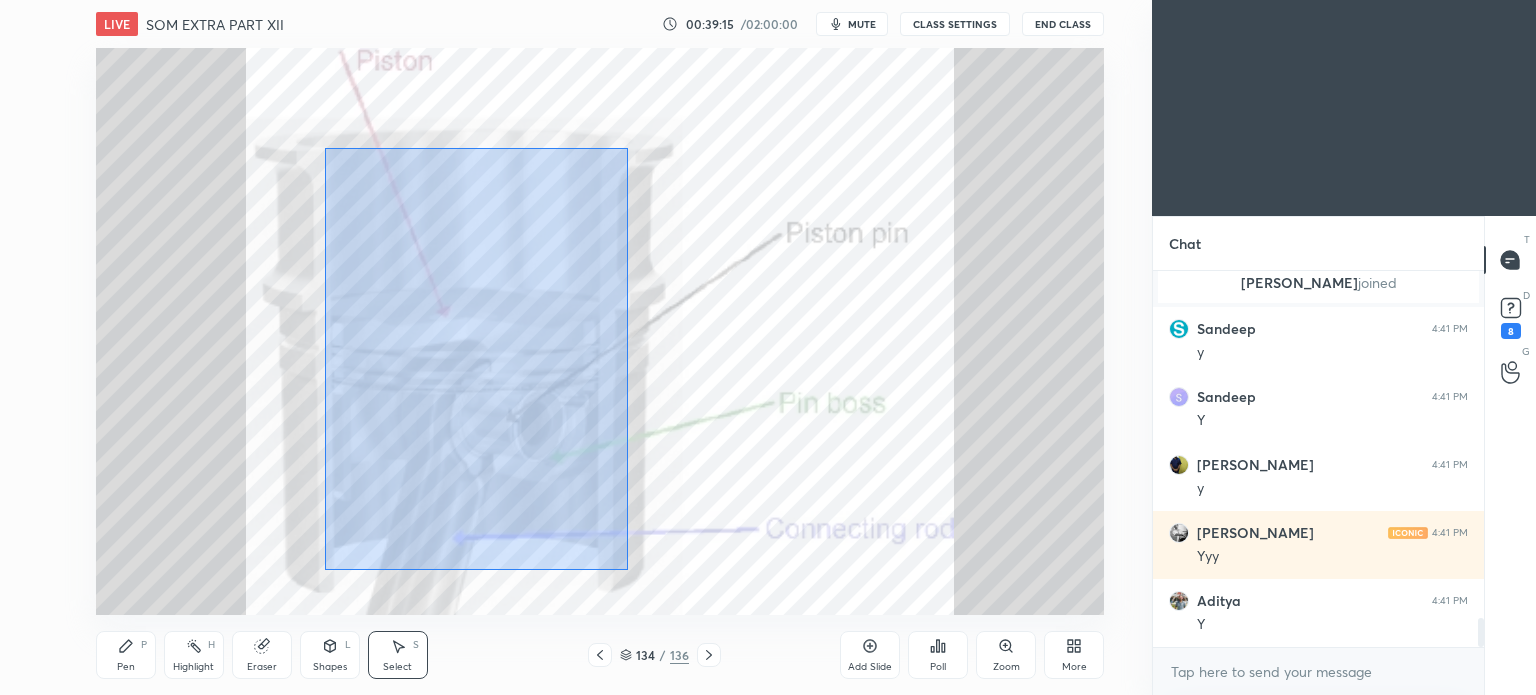 drag, startPoint x: 324, startPoint y: 151, endPoint x: 633, endPoint y: 574, distance: 523.84155 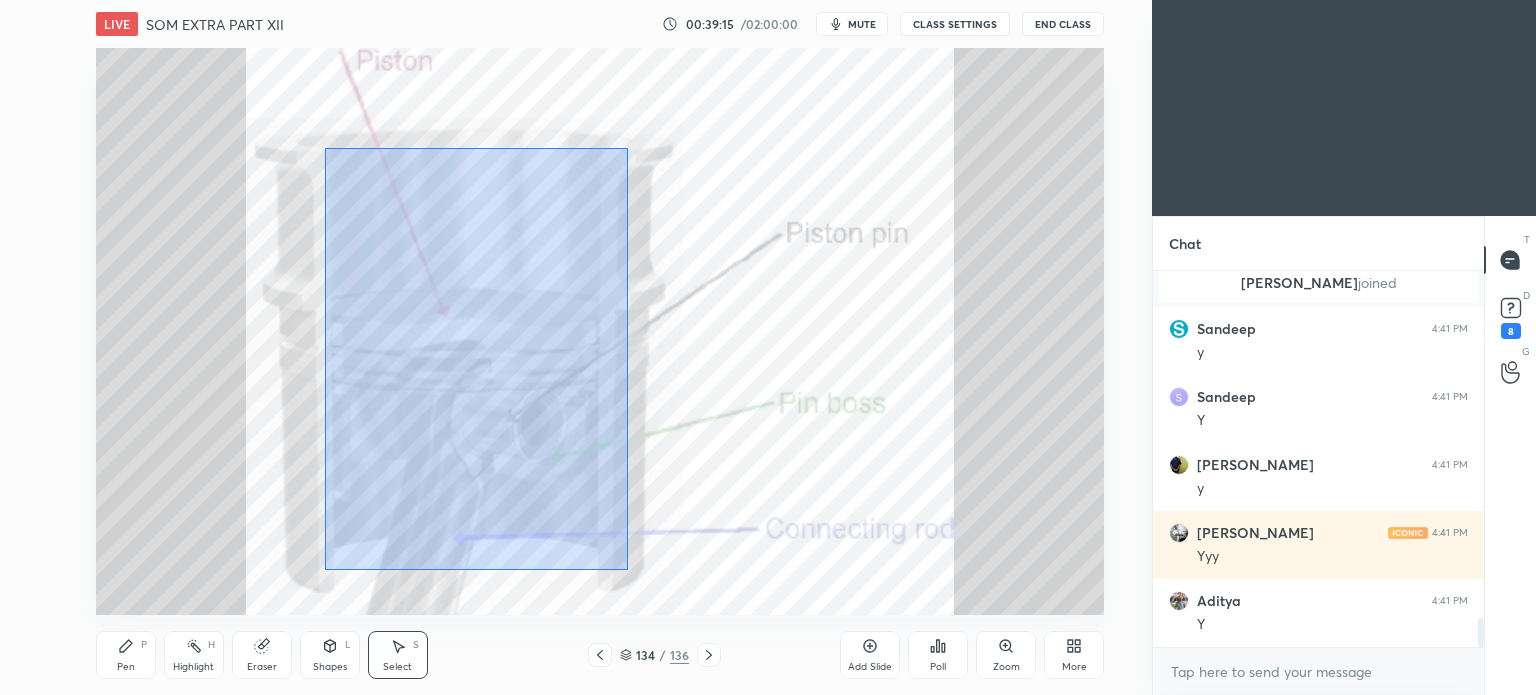 click on "0 ° Undo Copy Duplicate Duplicate to new slide Delete" at bounding box center (600, 331) 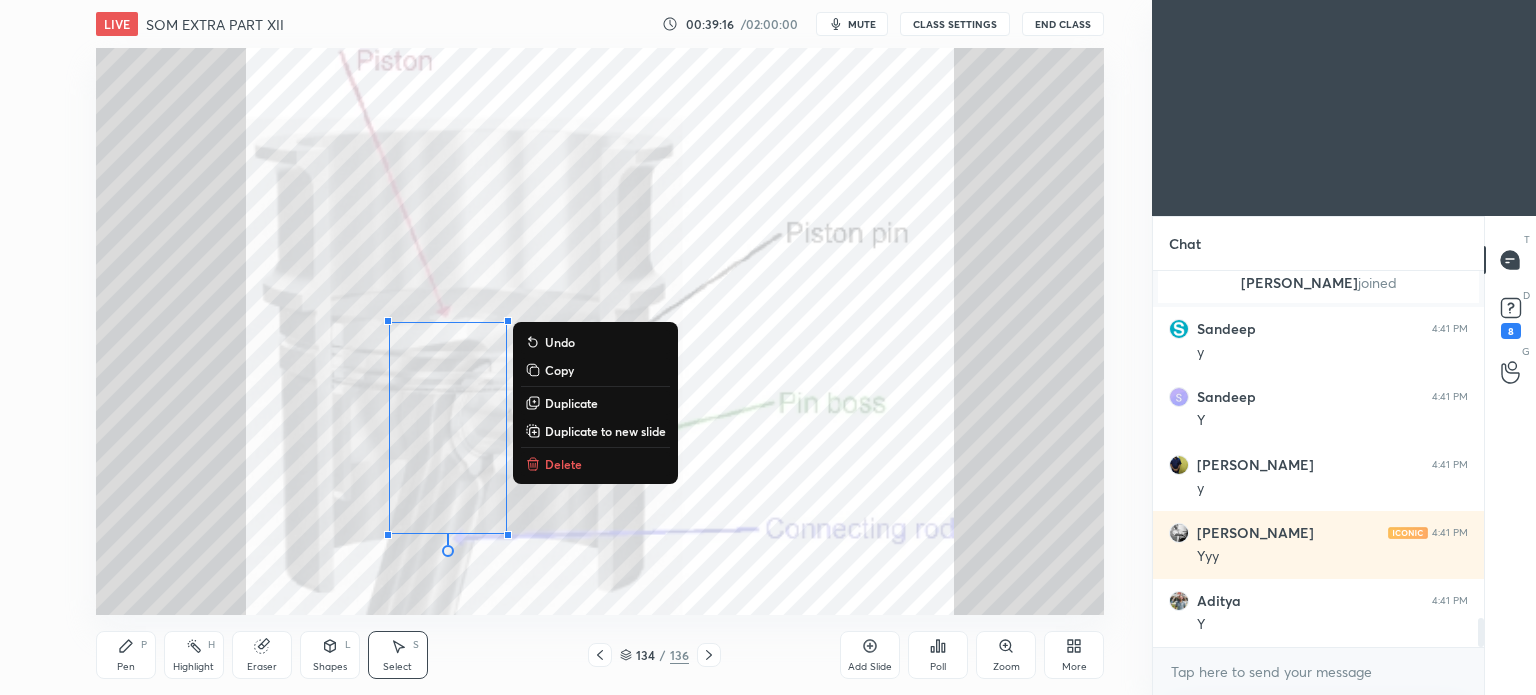 click on "Delete" at bounding box center (563, 464) 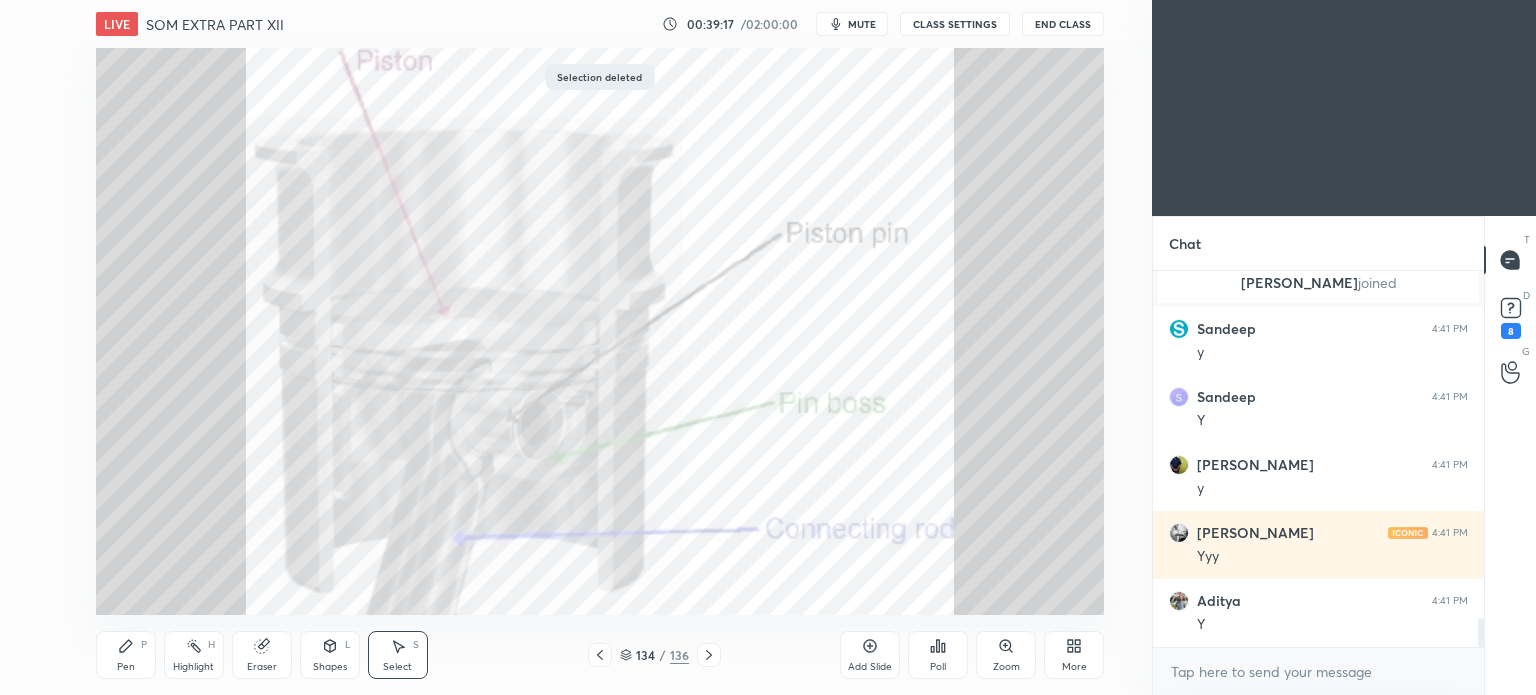 click 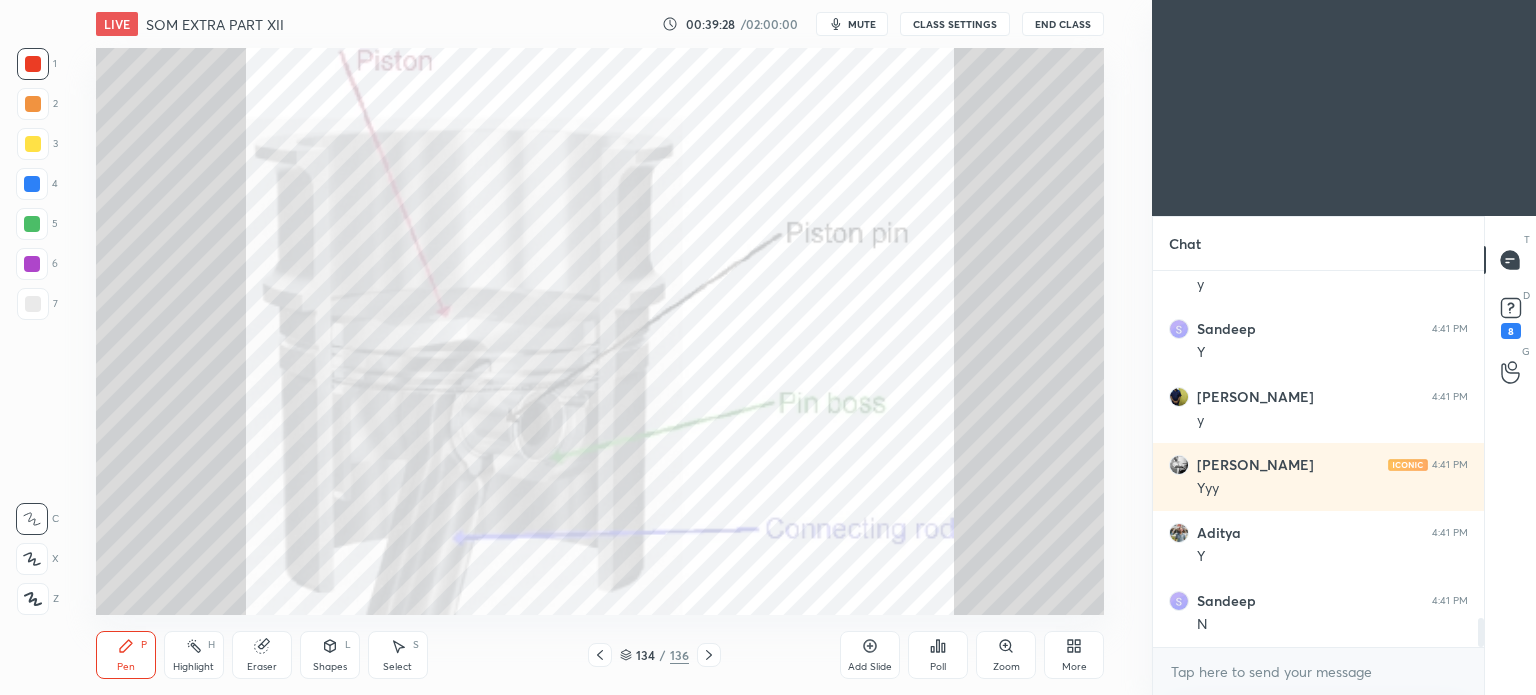 scroll, scrollTop: 4606, scrollLeft: 0, axis: vertical 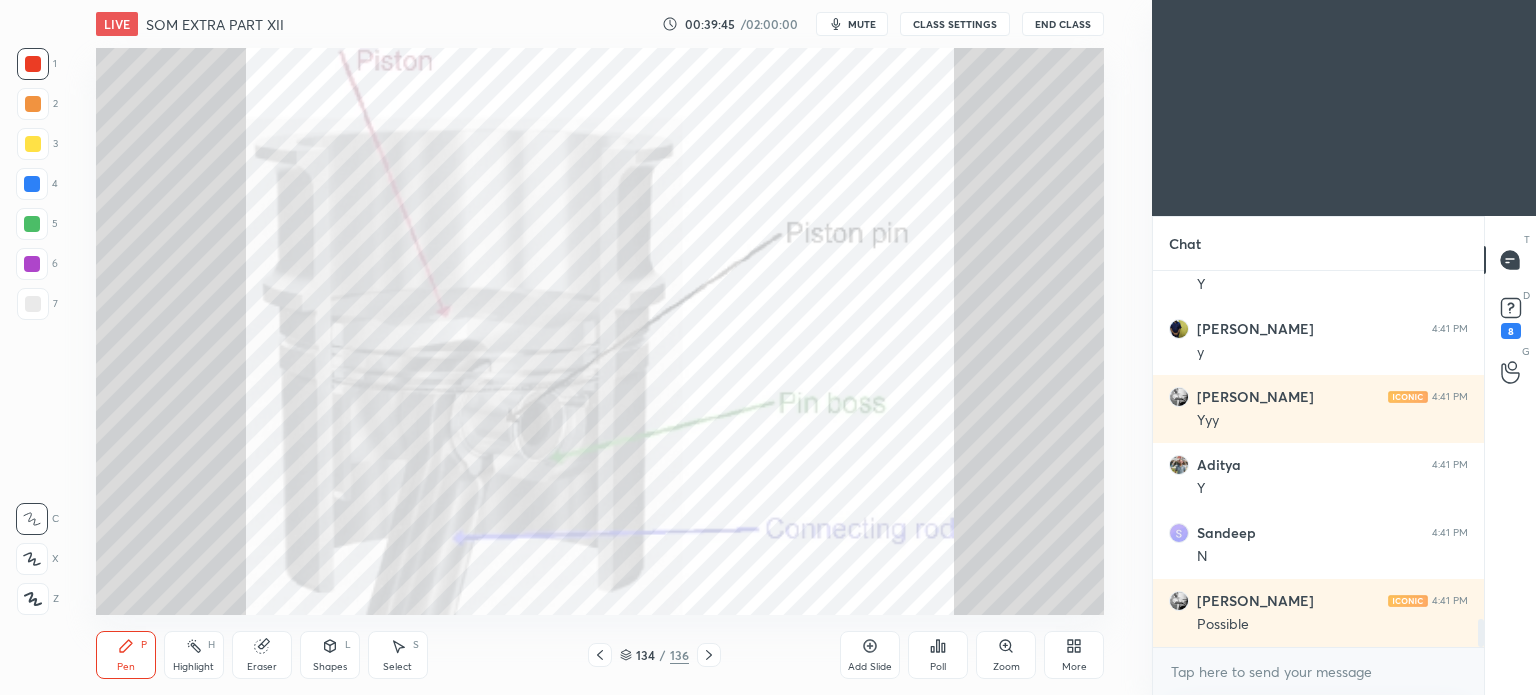 click on "Select S" at bounding box center [398, 655] 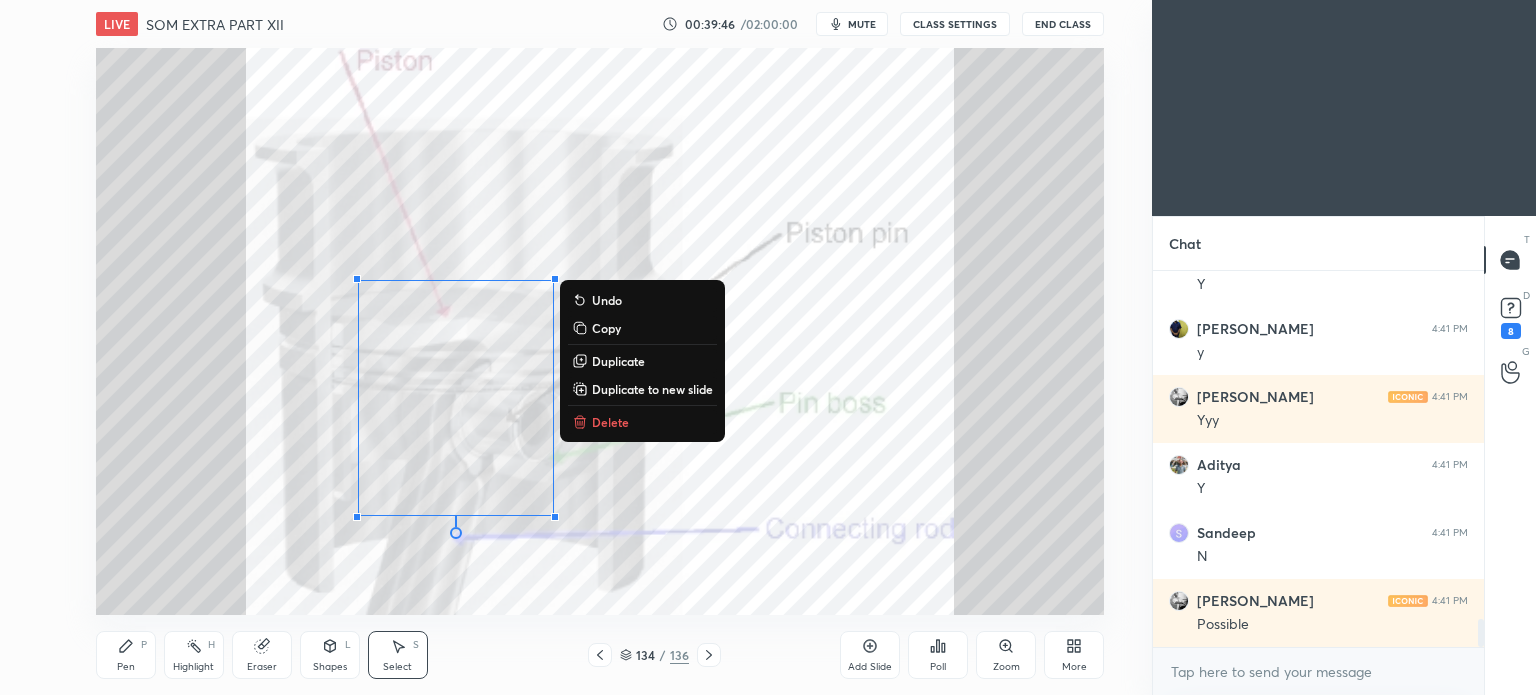 drag, startPoint x: 308, startPoint y: 215, endPoint x: 764, endPoint y: 639, distance: 622.6652 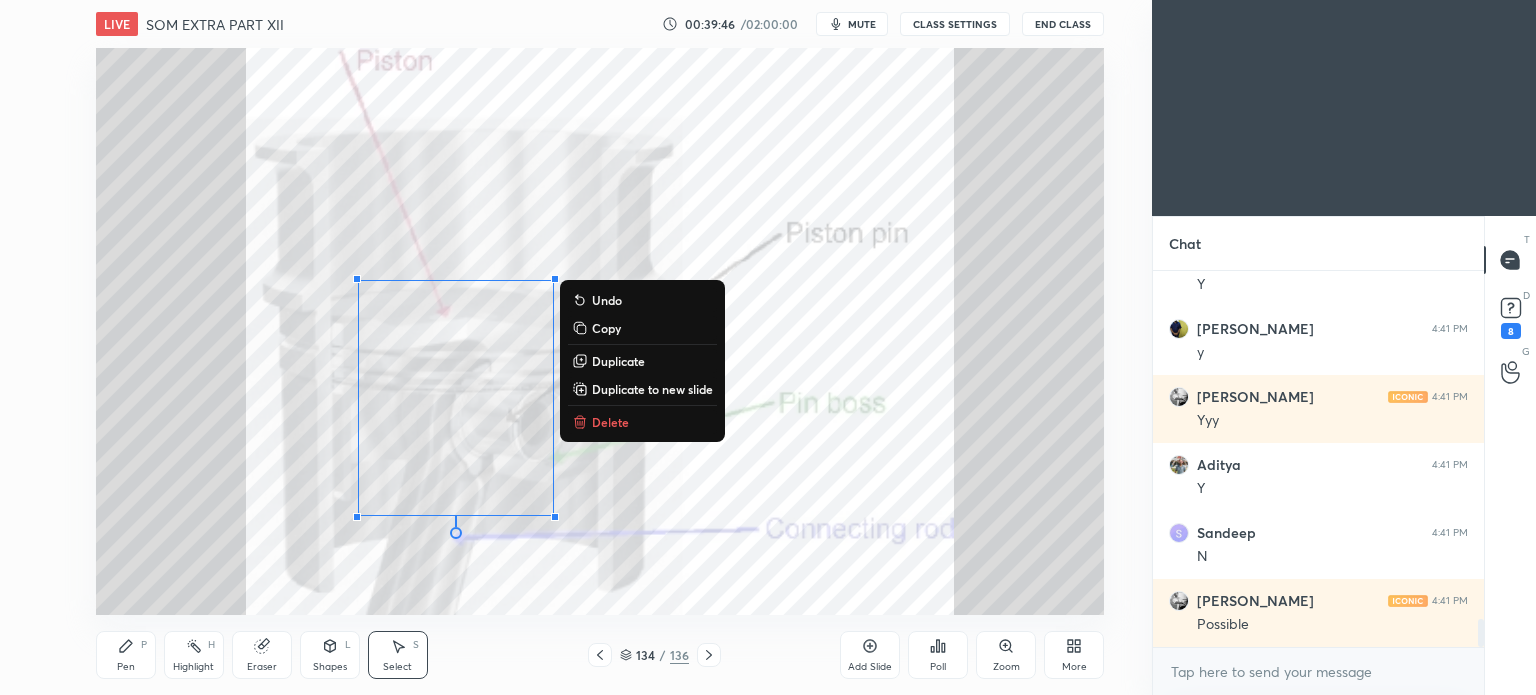 click on "LIVE SOM EXTRA PART XII 00:39:46 /  02:00:00 mute CLASS SETTINGS End Class 0 ° Undo Copy Duplicate Duplicate to new slide Delete Setting up your live class Poll for   secs No correct answer Start poll Back SOM EXTRA PART XII • L76 of Strength of Materials (SOM) for ME/PI/XE S K Mondal Pen P Highlight H Eraser Shapes L Select S 134 / 136 Add Slide Poll Zoom More" at bounding box center [600, 347] 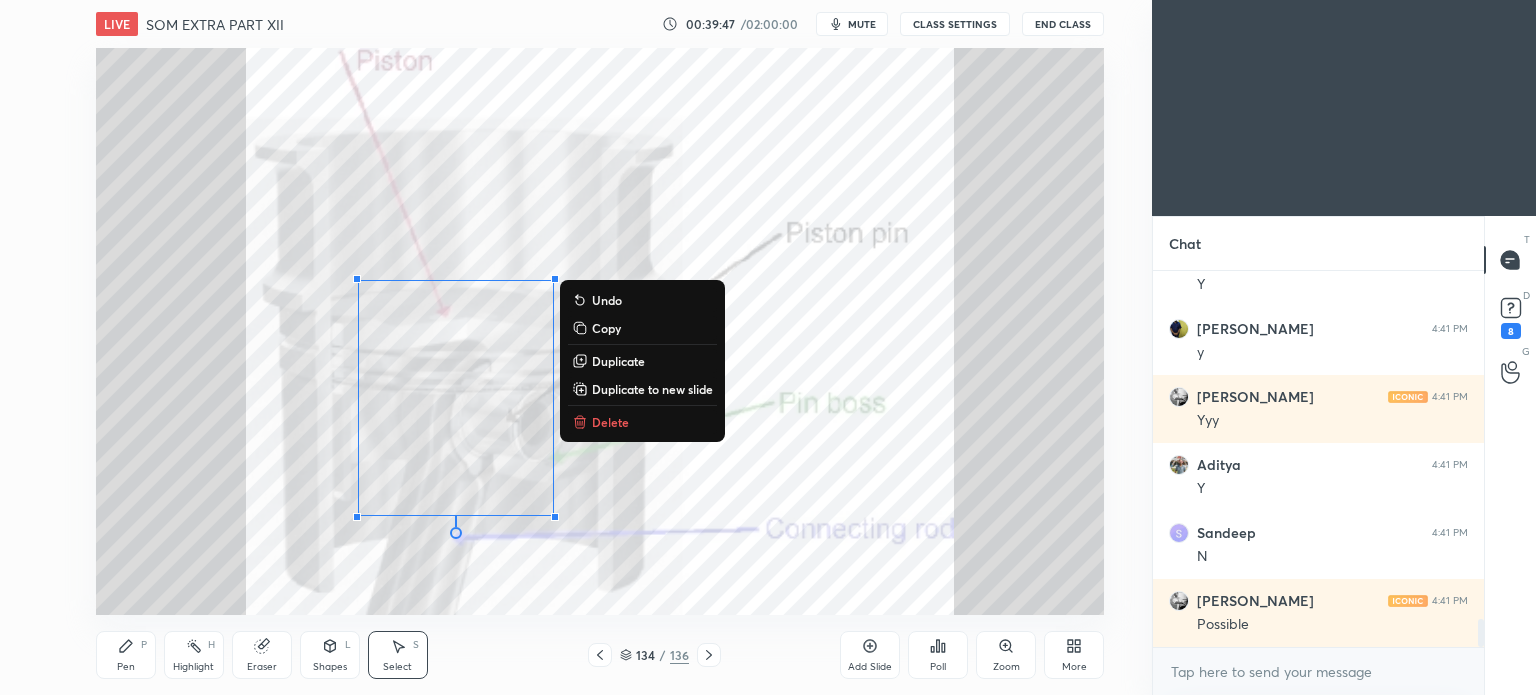 scroll, scrollTop: 4674, scrollLeft: 0, axis: vertical 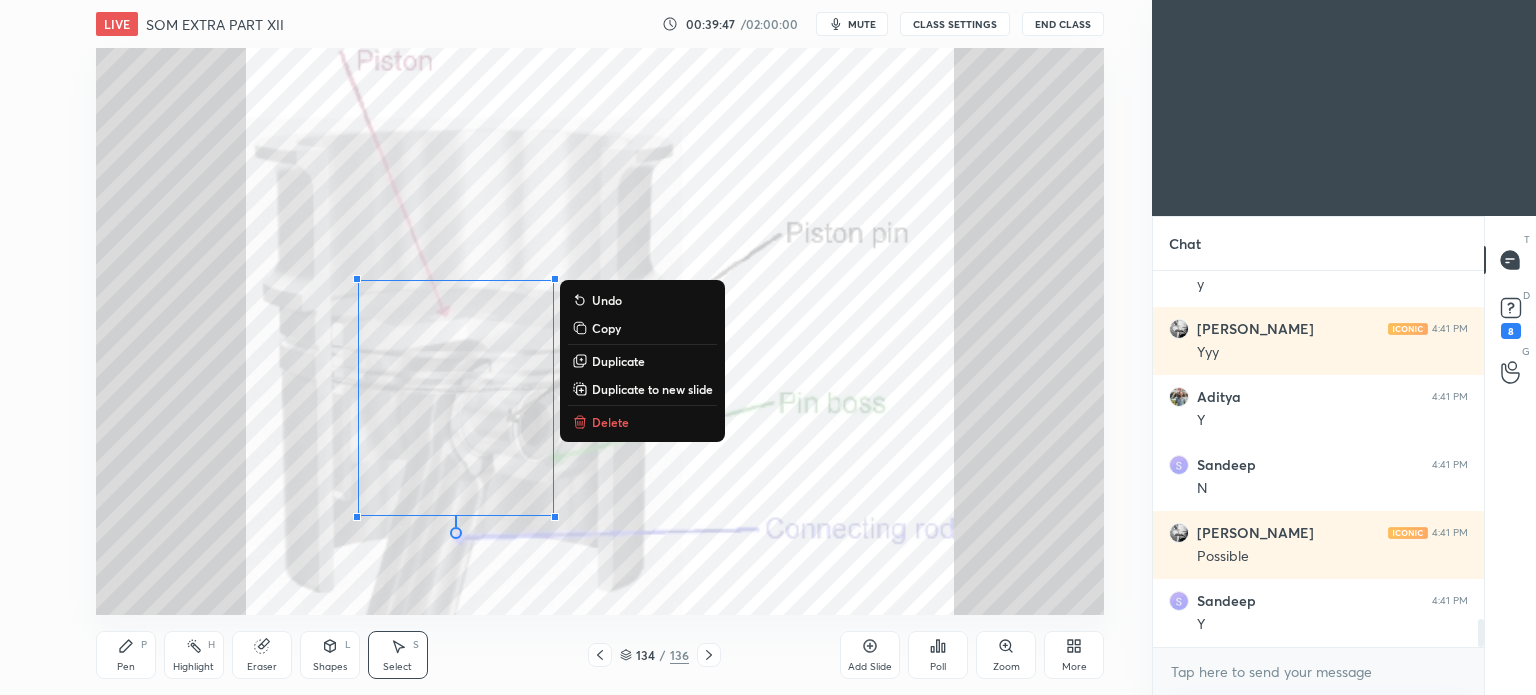 click on "Delete" at bounding box center (610, 422) 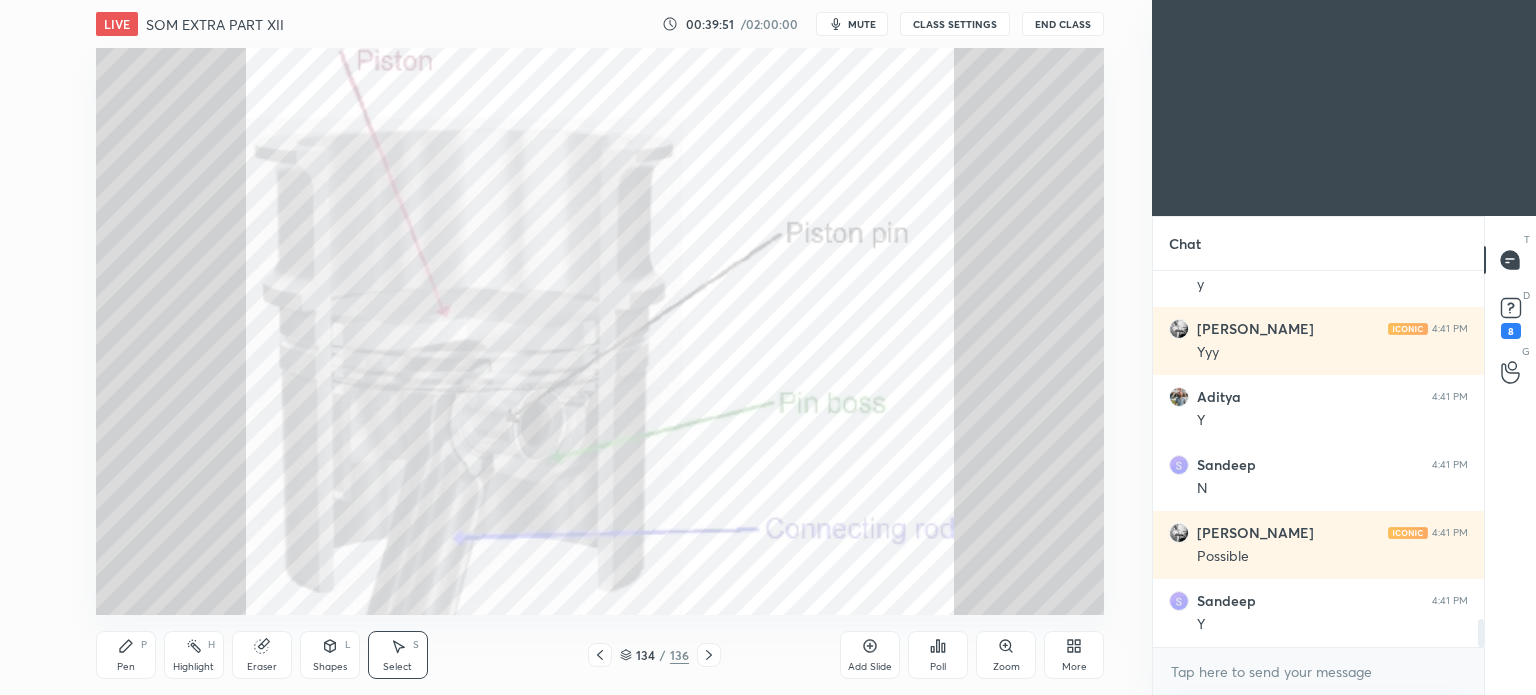 click on "Pen P" at bounding box center [126, 655] 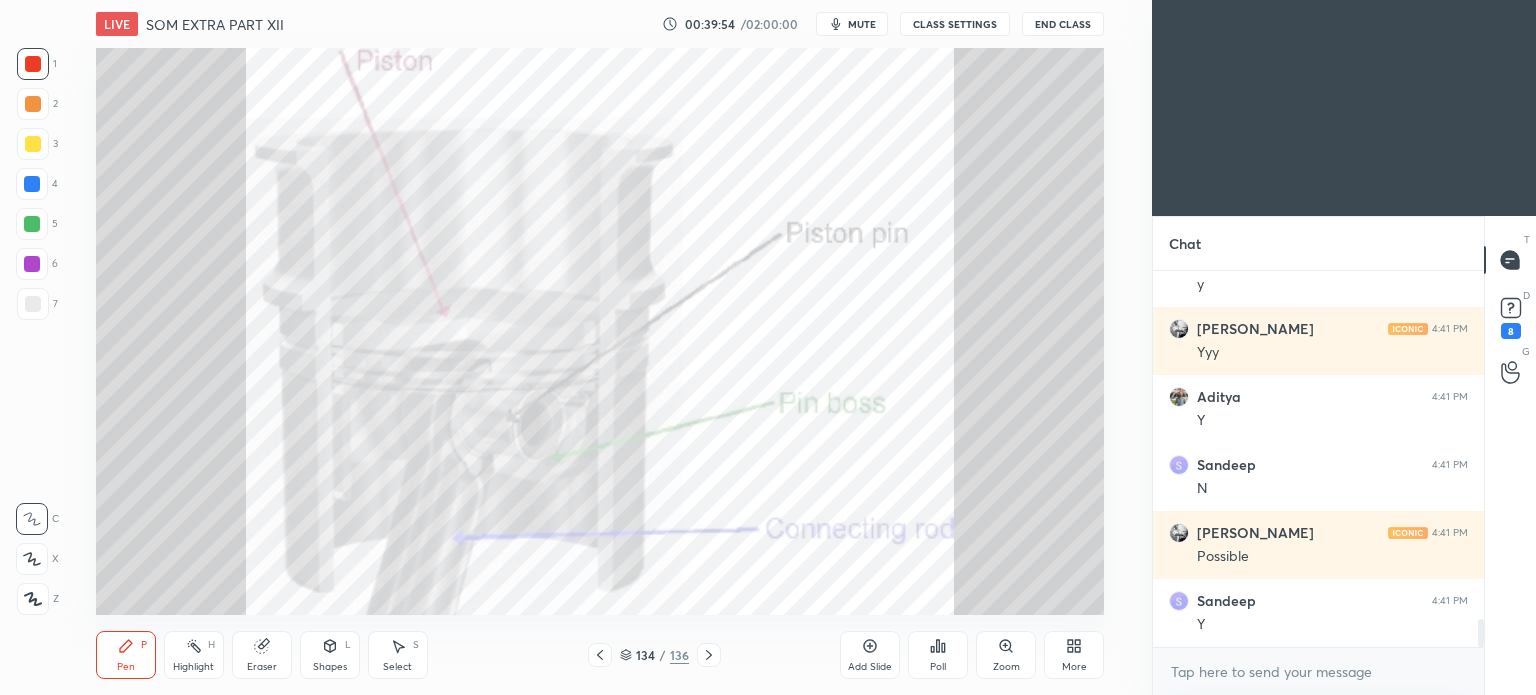 scroll, scrollTop: 4746, scrollLeft: 0, axis: vertical 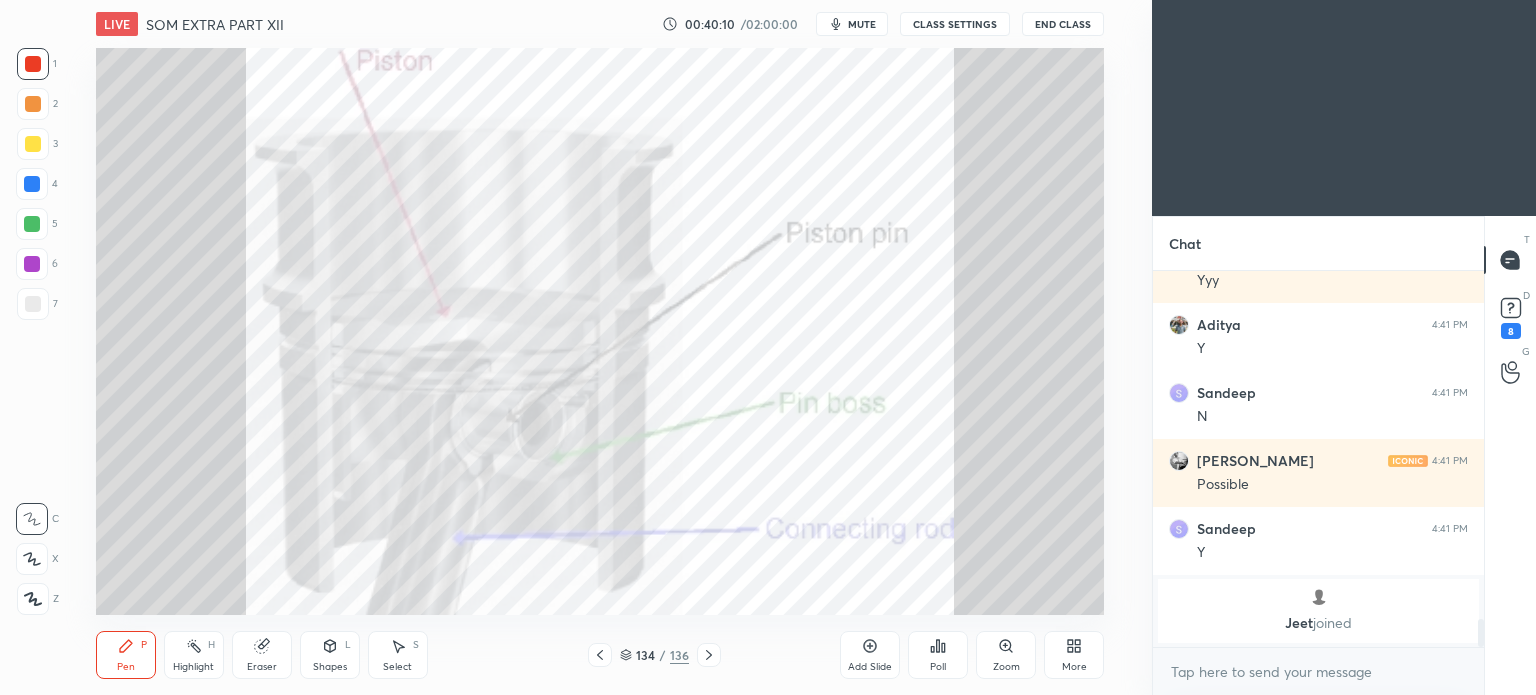 click on "Select" at bounding box center (397, 667) 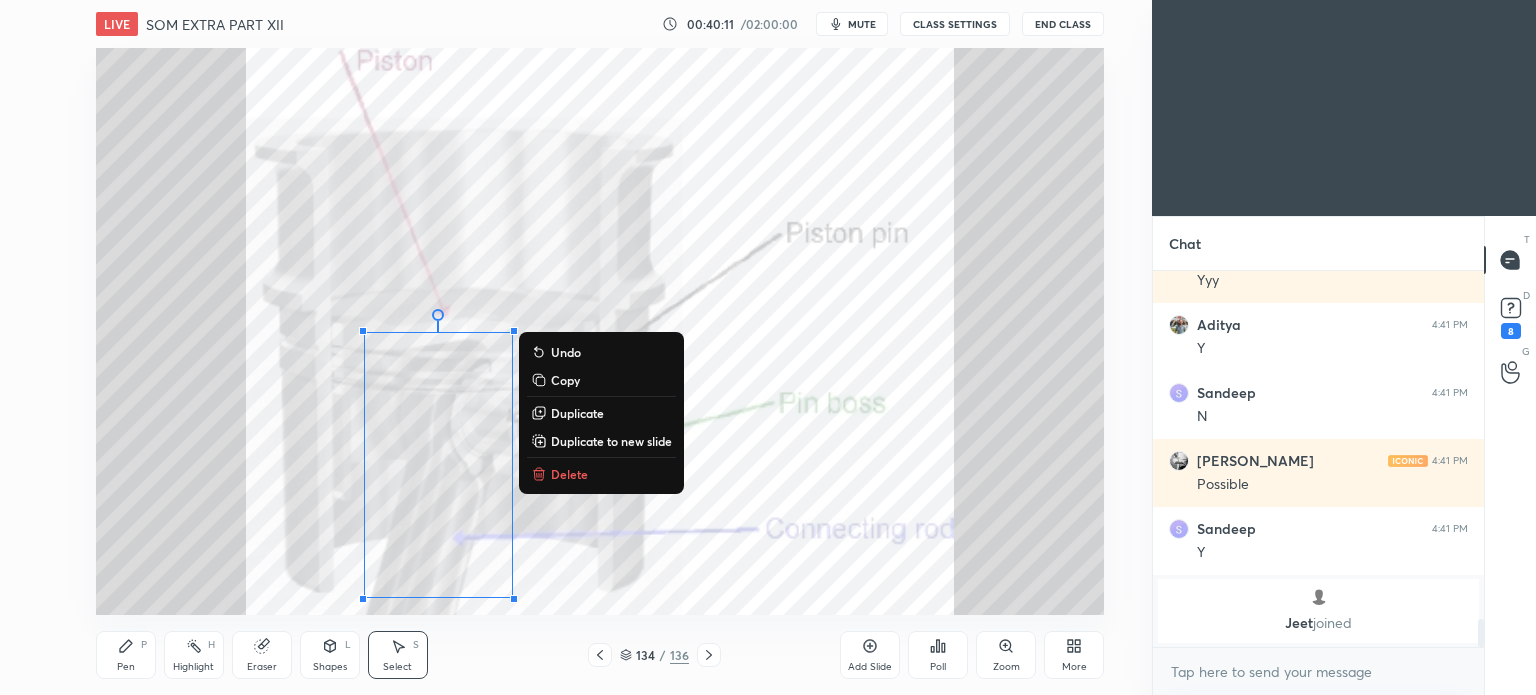 drag, startPoint x: 309, startPoint y: 290, endPoint x: 600, endPoint y: 626, distance: 444.49634 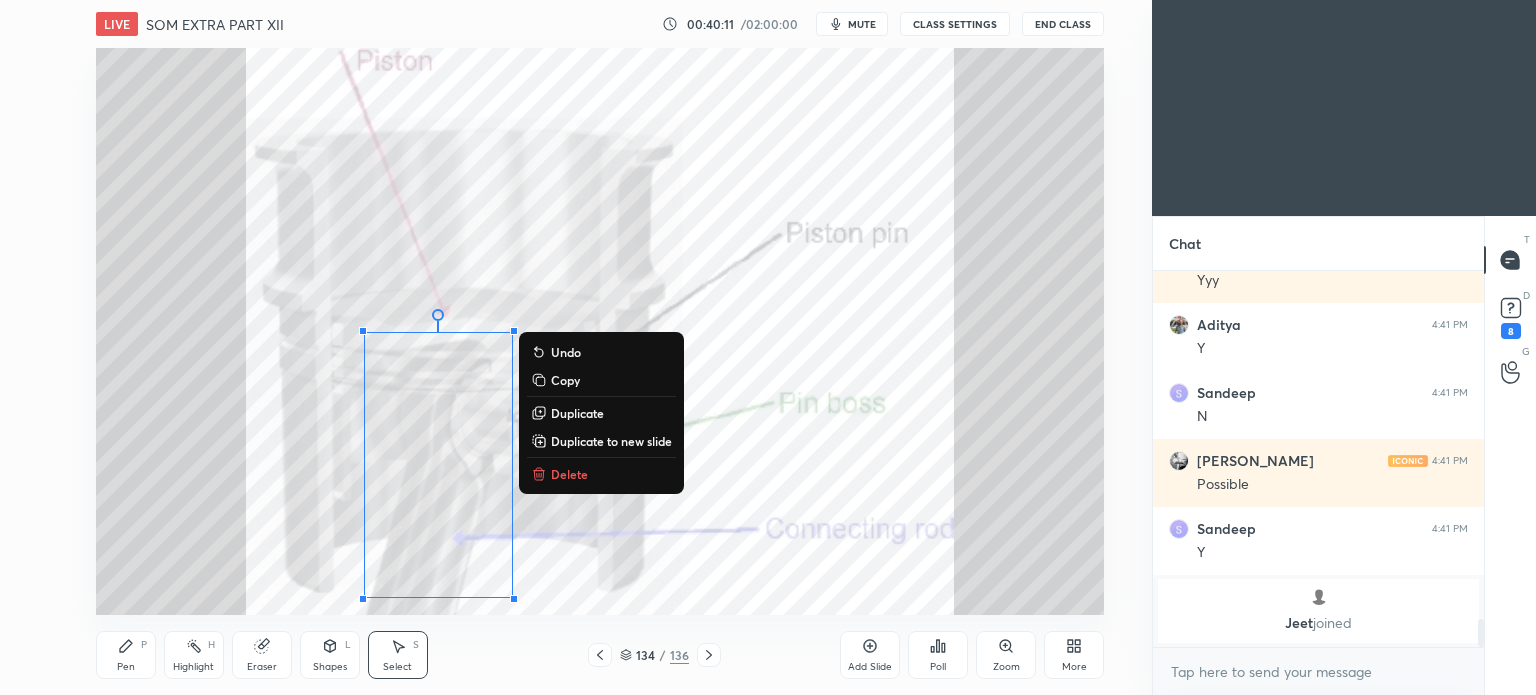click on "LIVE SOM EXTRA PART XII 00:40:11 /  02:00:00 mute CLASS SETTINGS End Class 0 ° Undo Copy Duplicate Duplicate to new slide Delete Setting up your live class Poll for   secs No correct answer Start poll Back SOM EXTRA PART XII • L76 of Strength of Materials (SOM) for ME/PI/XE S K Mondal Pen P Highlight H Eraser Shapes L Select S 134 / 136 Add Slide Poll Zoom More" at bounding box center (600, 347) 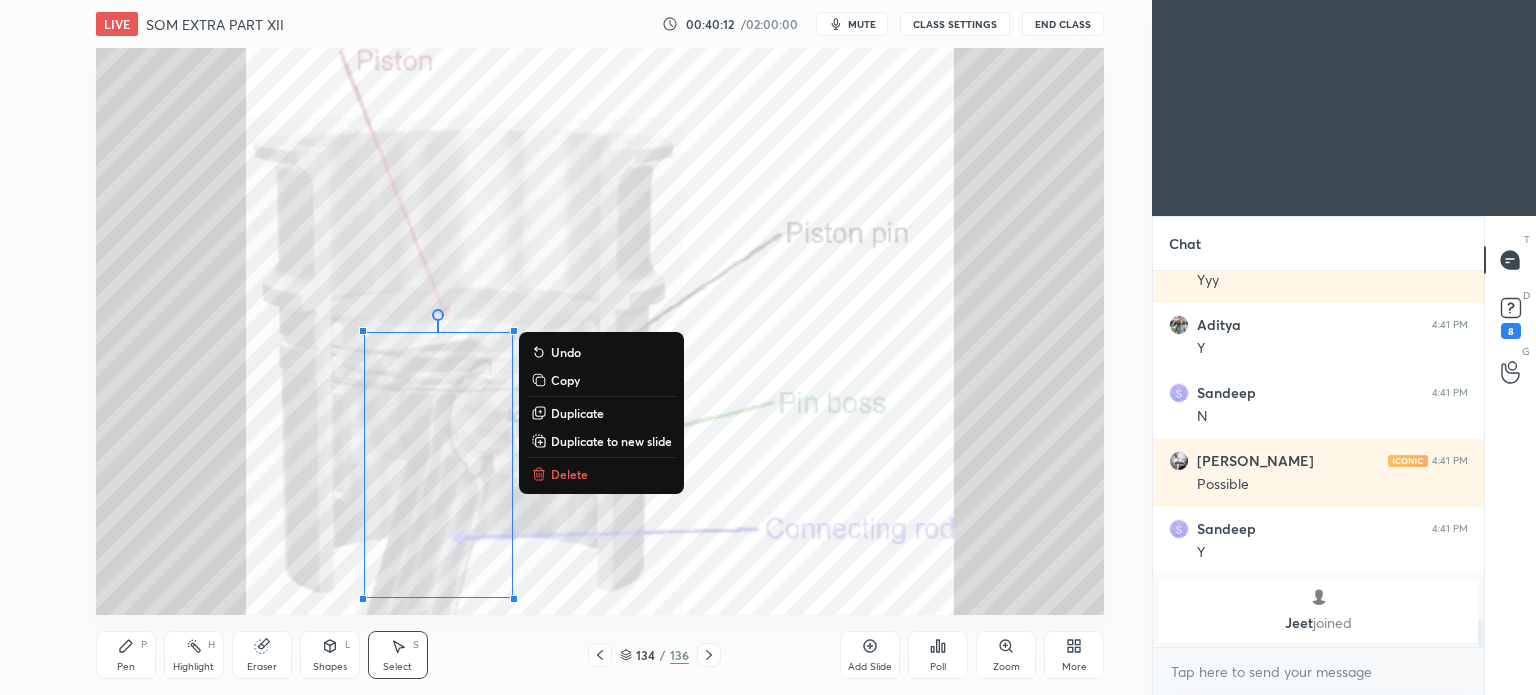 click on "Delete" at bounding box center [569, 474] 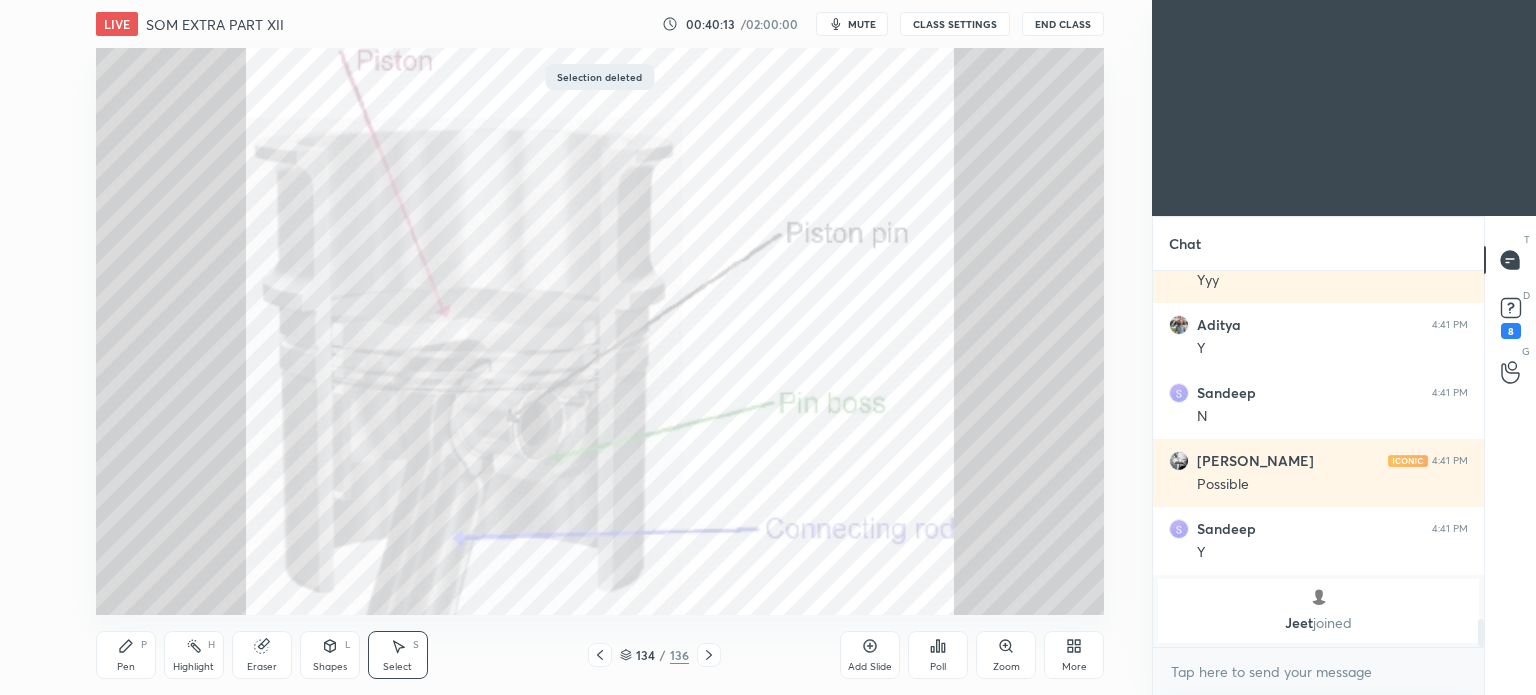 click 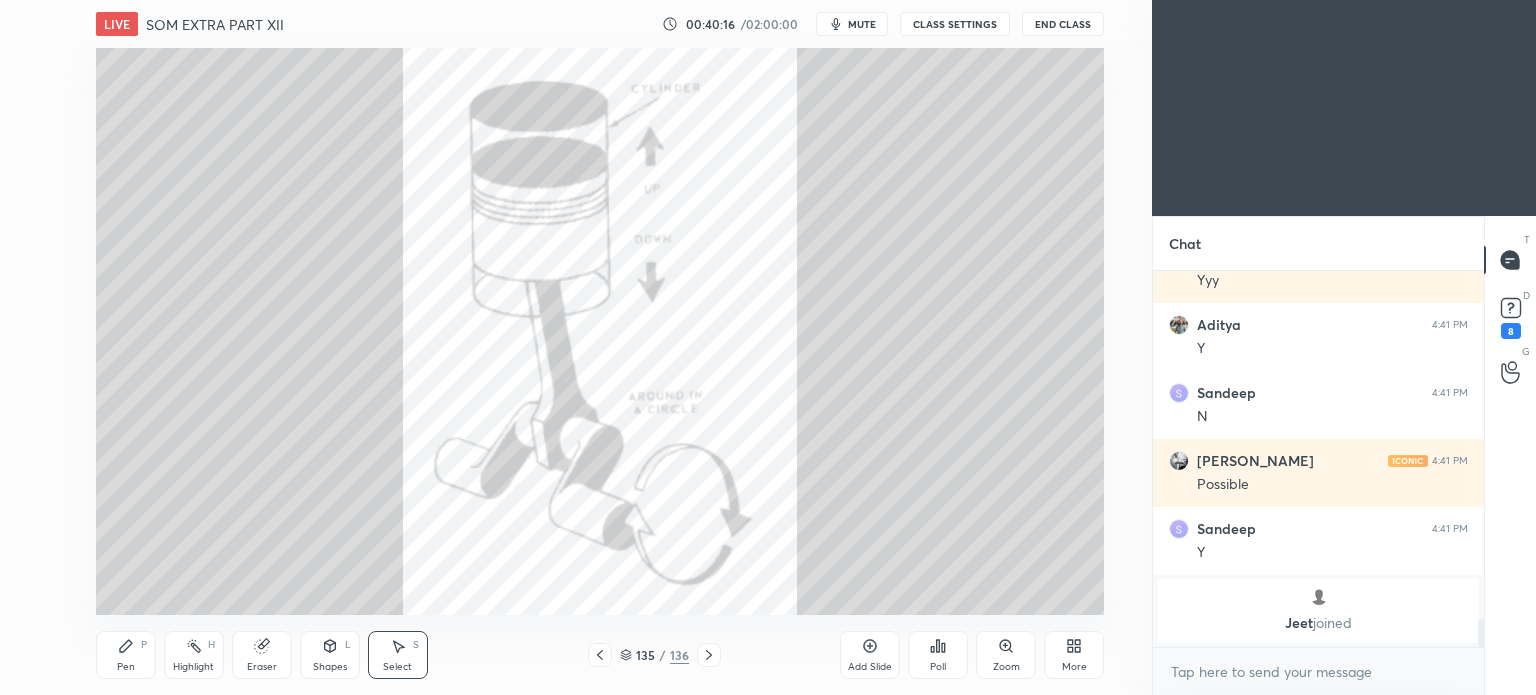 click on "Pen P" at bounding box center (126, 655) 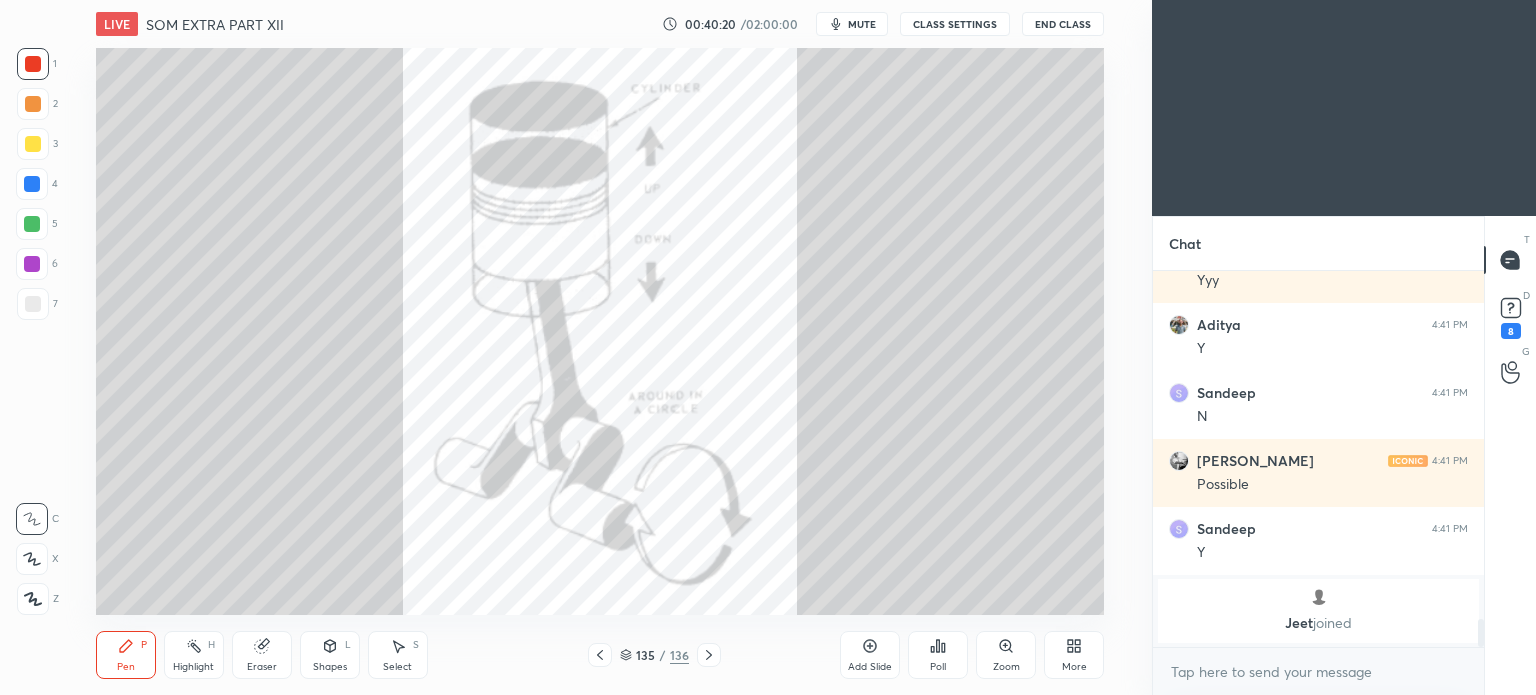 scroll, scrollTop: 4652, scrollLeft: 0, axis: vertical 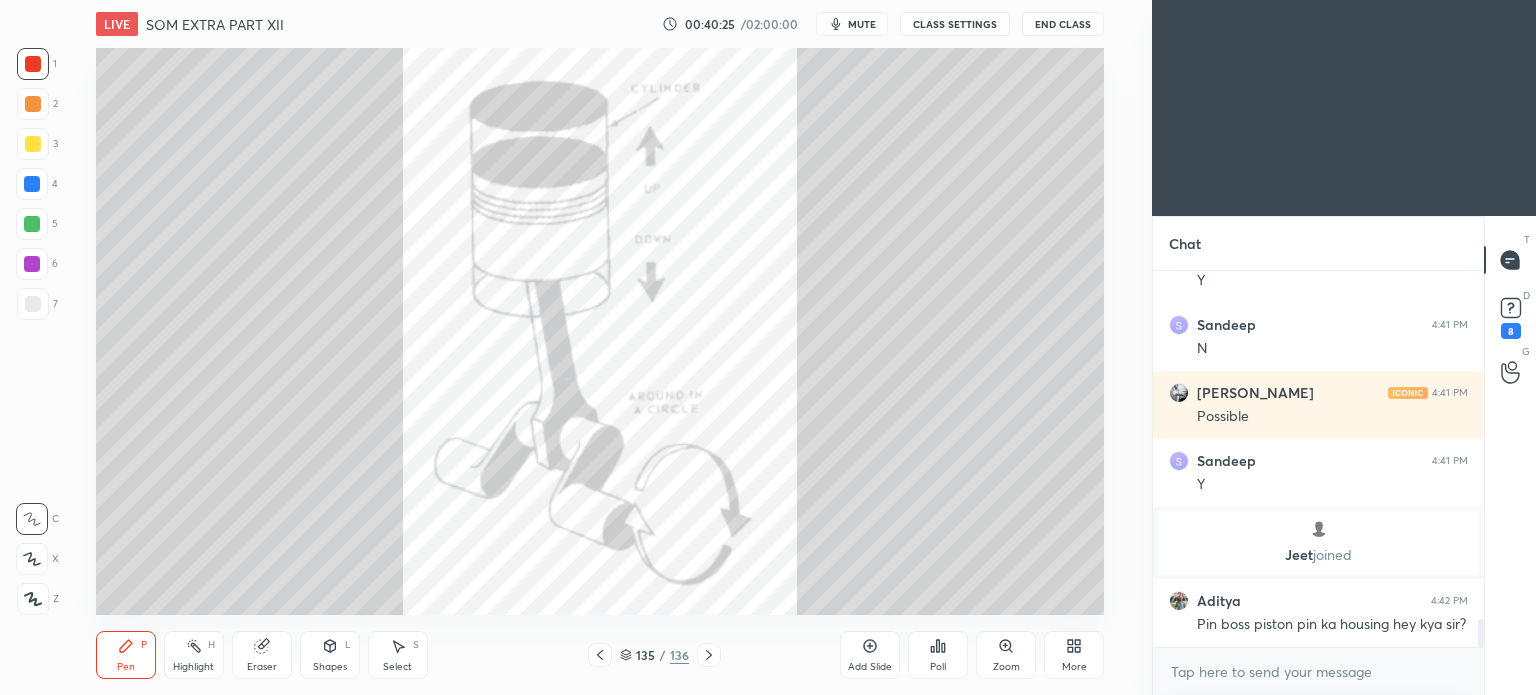 click on "Select S" at bounding box center (398, 655) 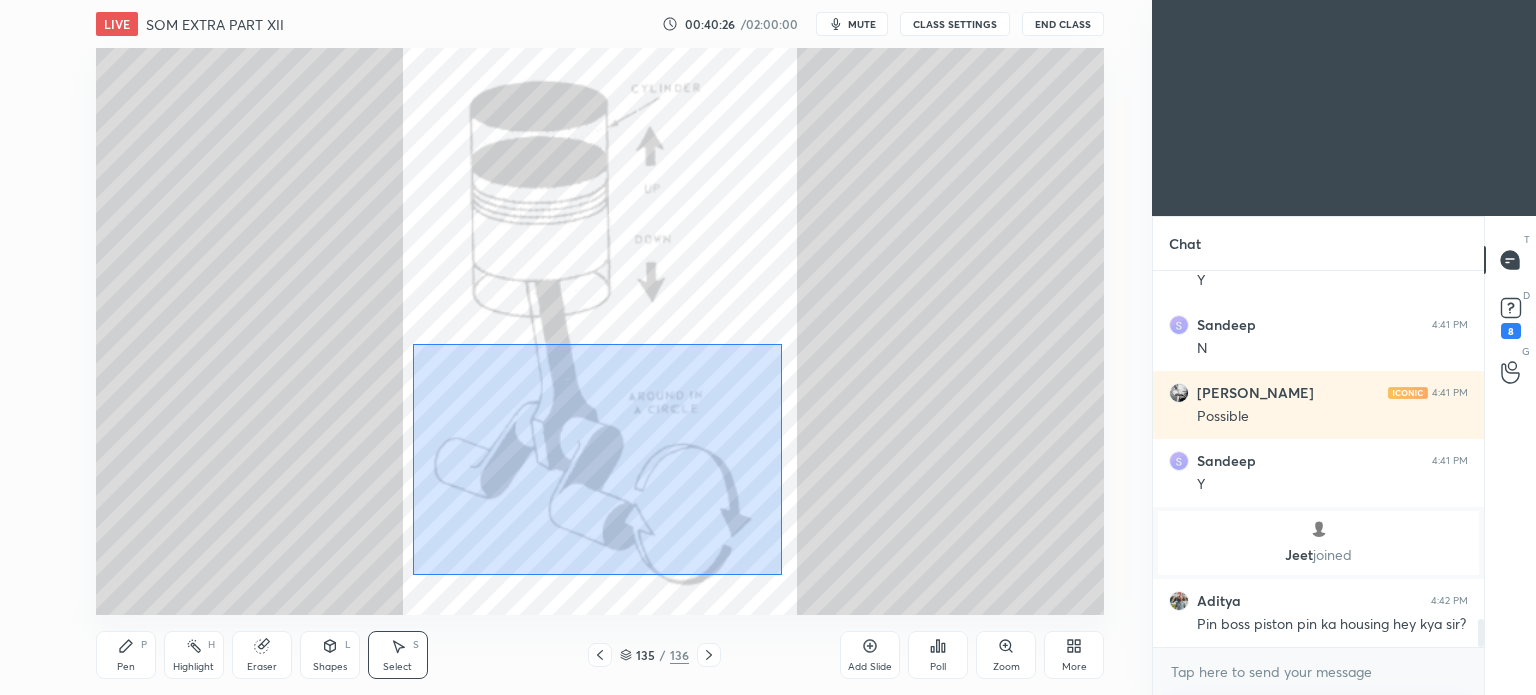 drag, startPoint x: 412, startPoint y: 343, endPoint x: 781, endPoint y: 575, distance: 435.87268 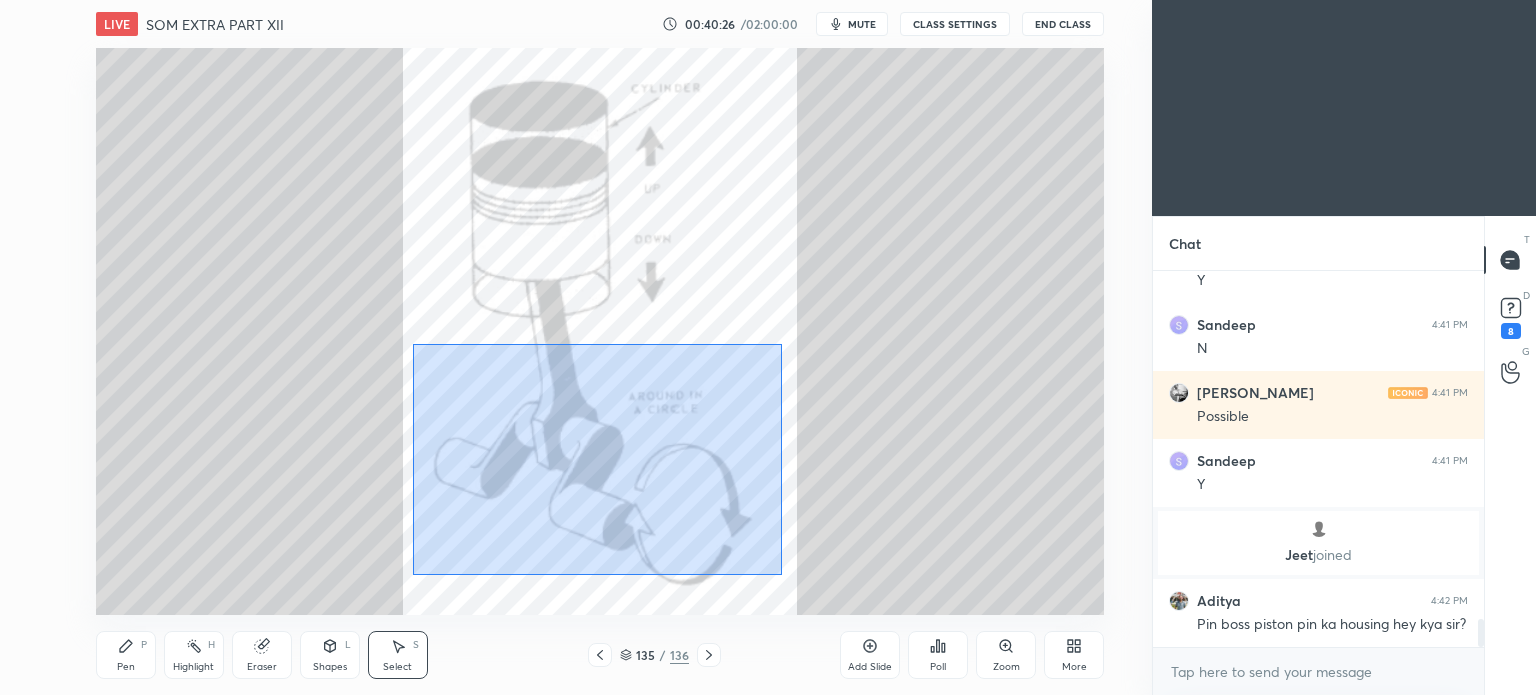 click on "0 ° Undo Copy Duplicate Duplicate to new slide Delete" at bounding box center (600, 331) 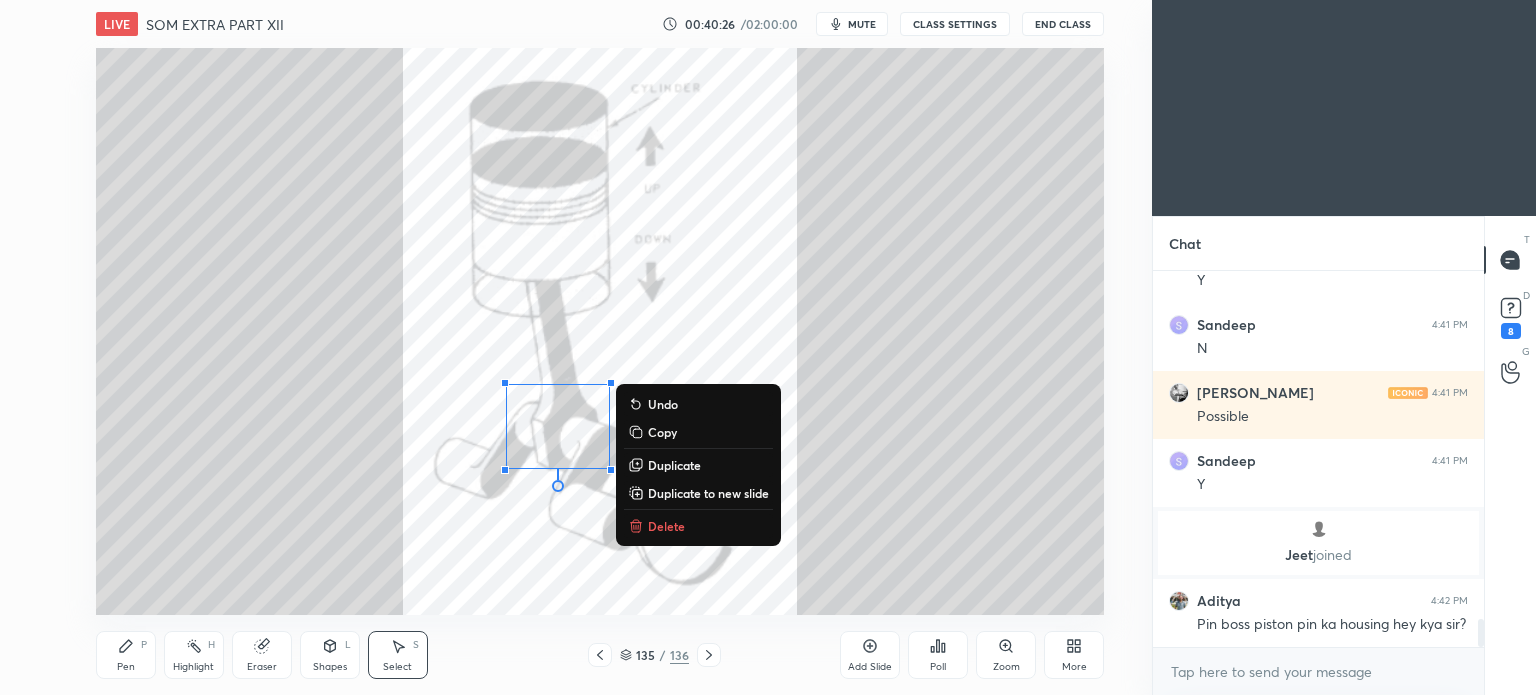 click on "Delete" at bounding box center (666, 526) 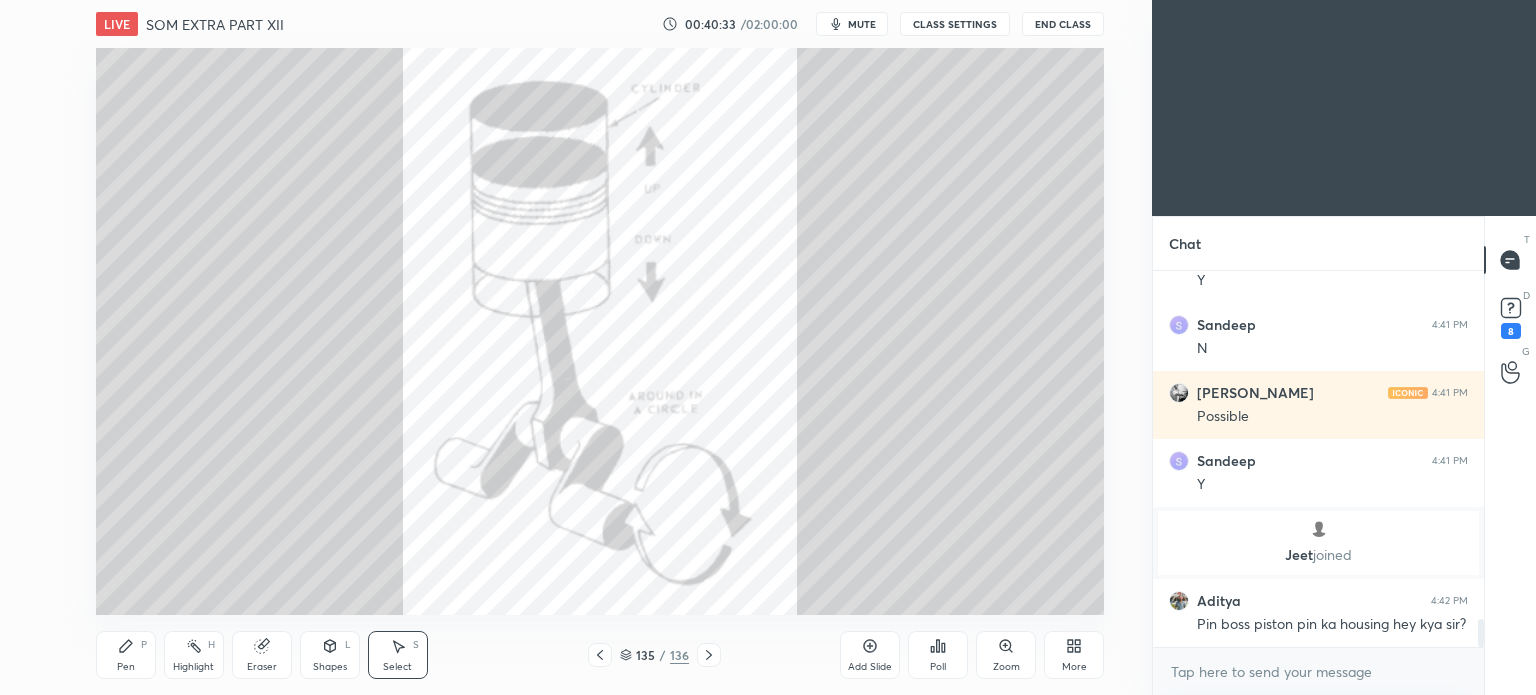 click 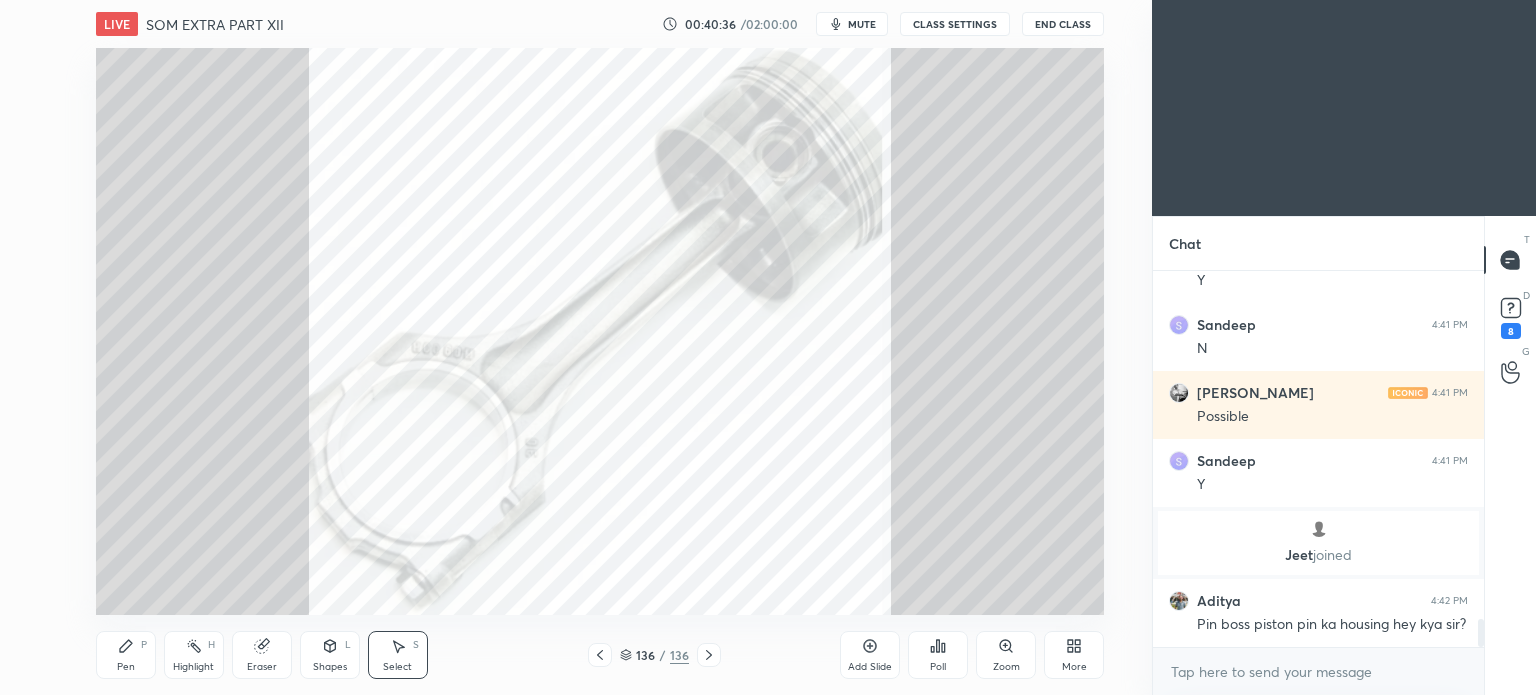 click 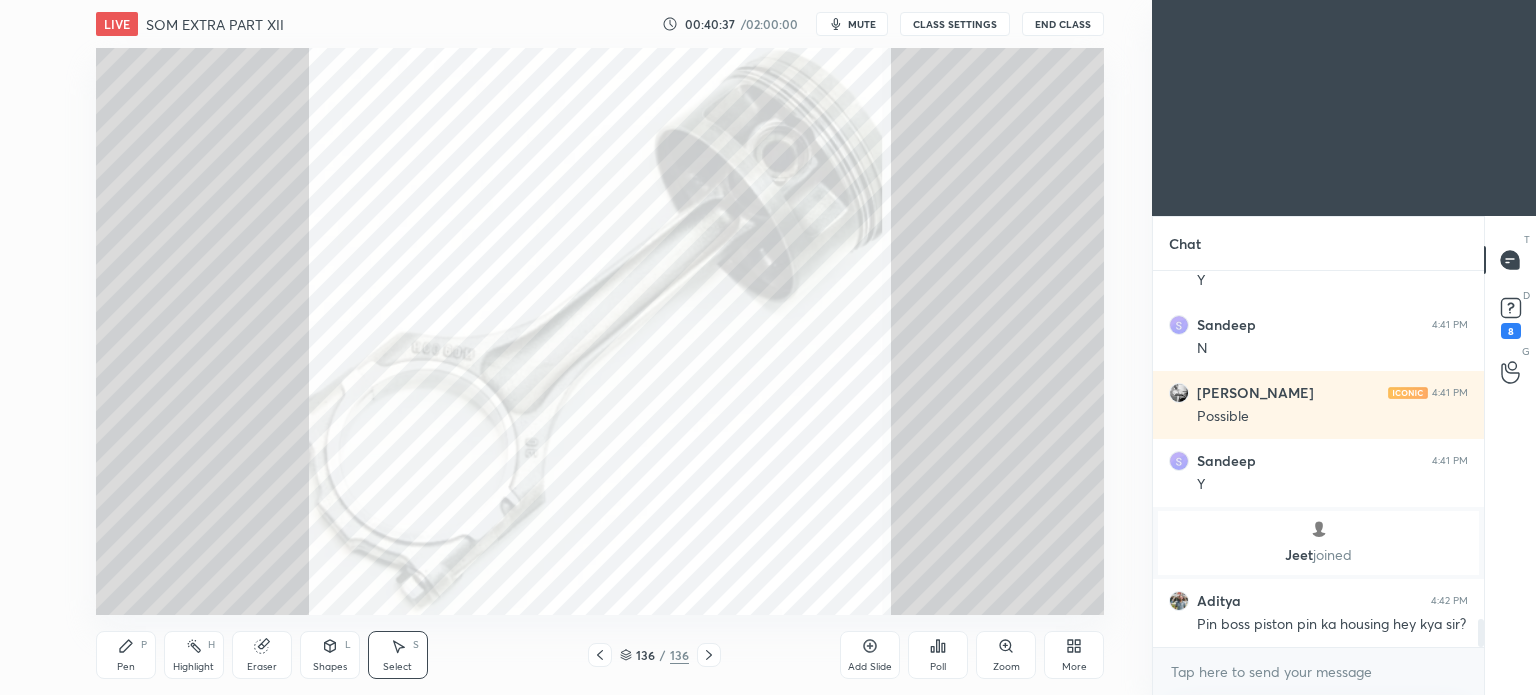 click 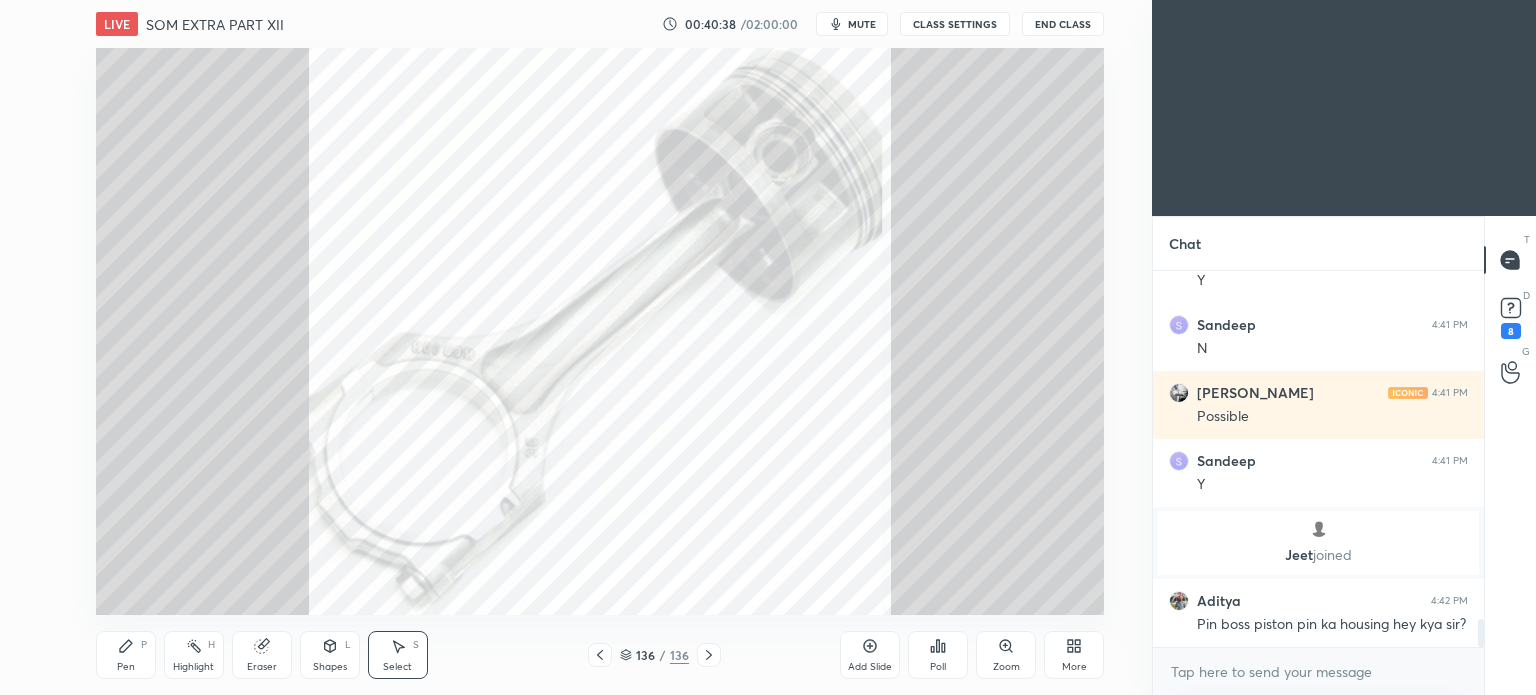 click on "136 / 136" at bounding box center [654, 655] 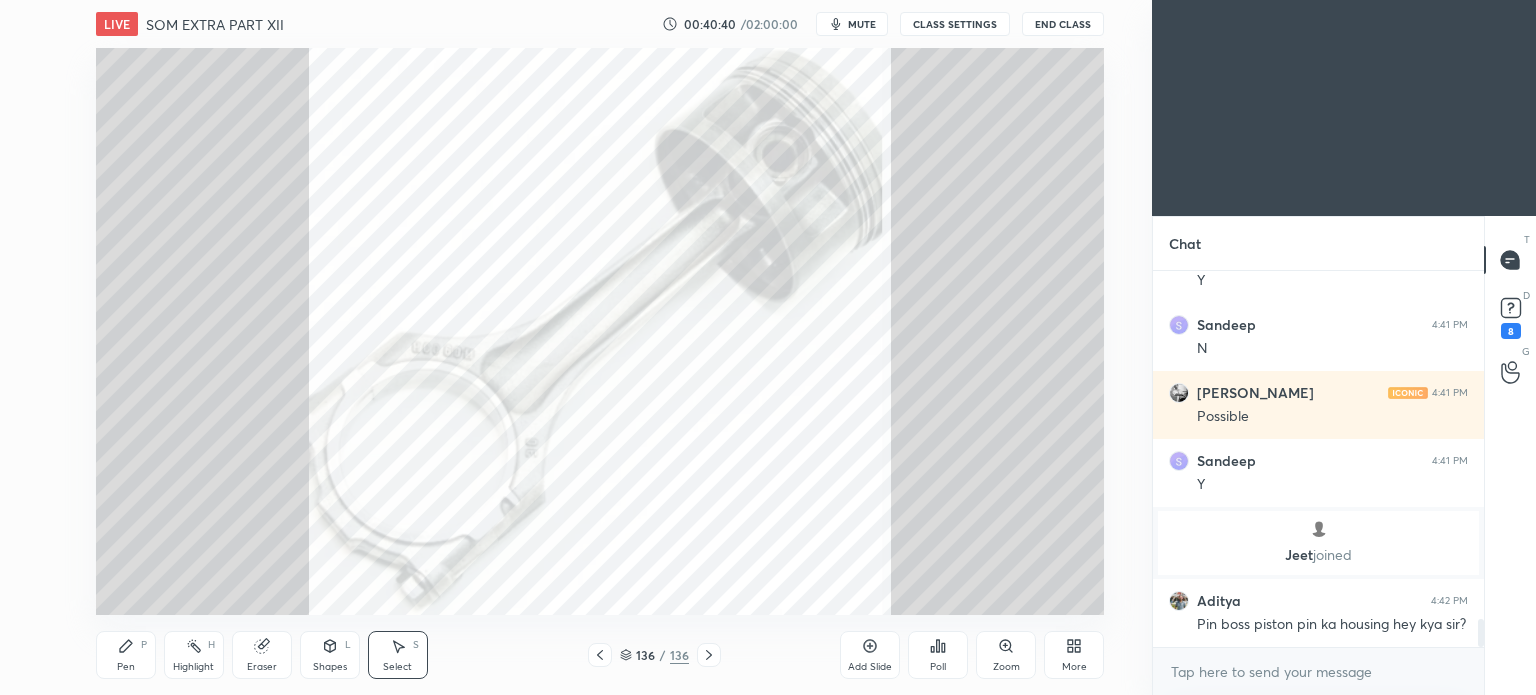 click 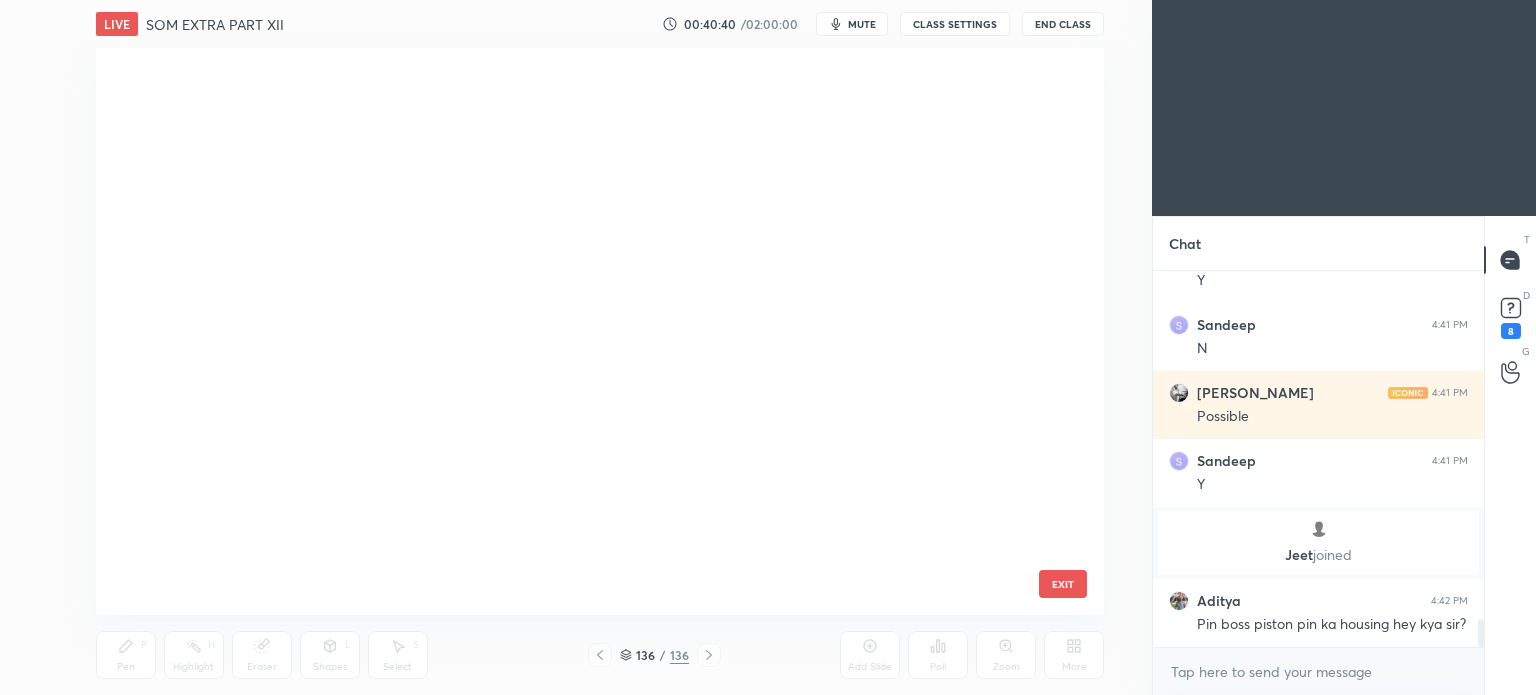 scroll, scrollTop: 7436, scrollLeft: 0, axis: vertical 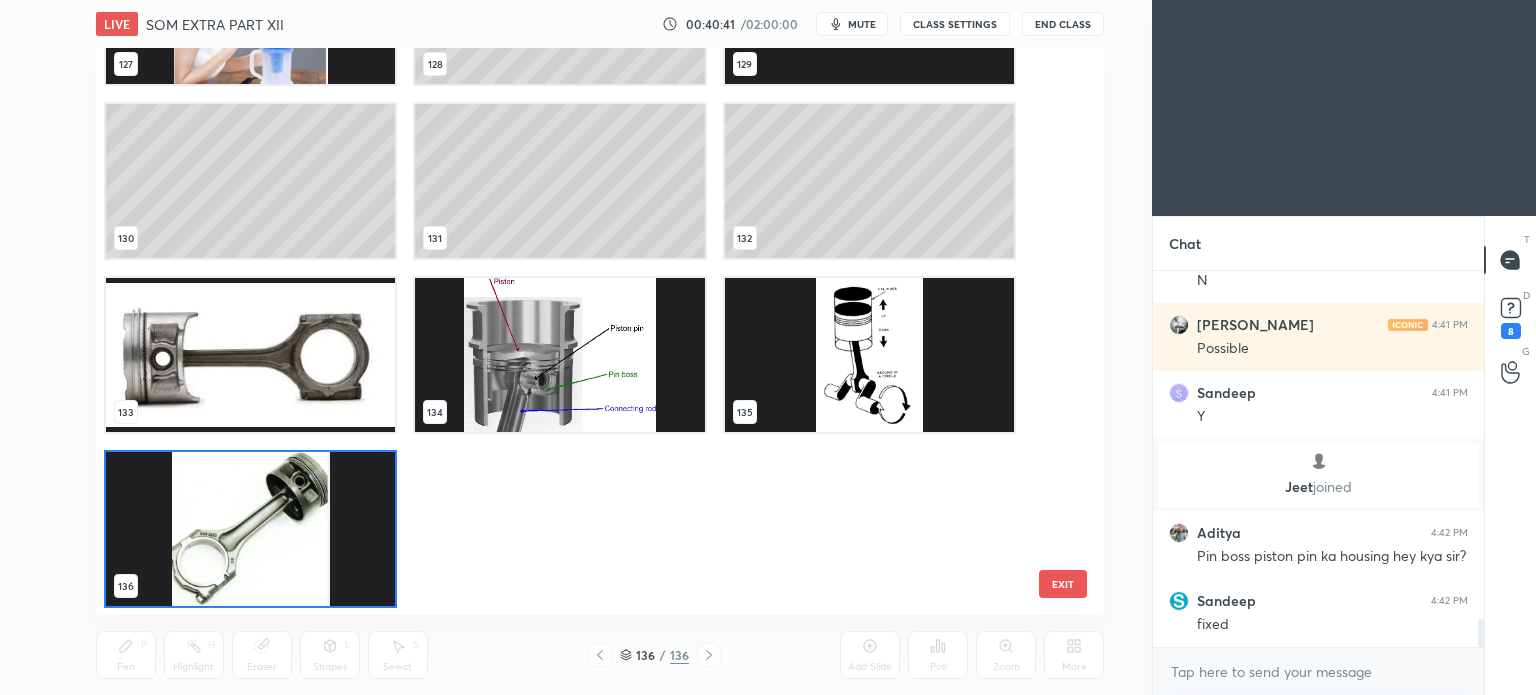 click at bounding box center [250, 355] 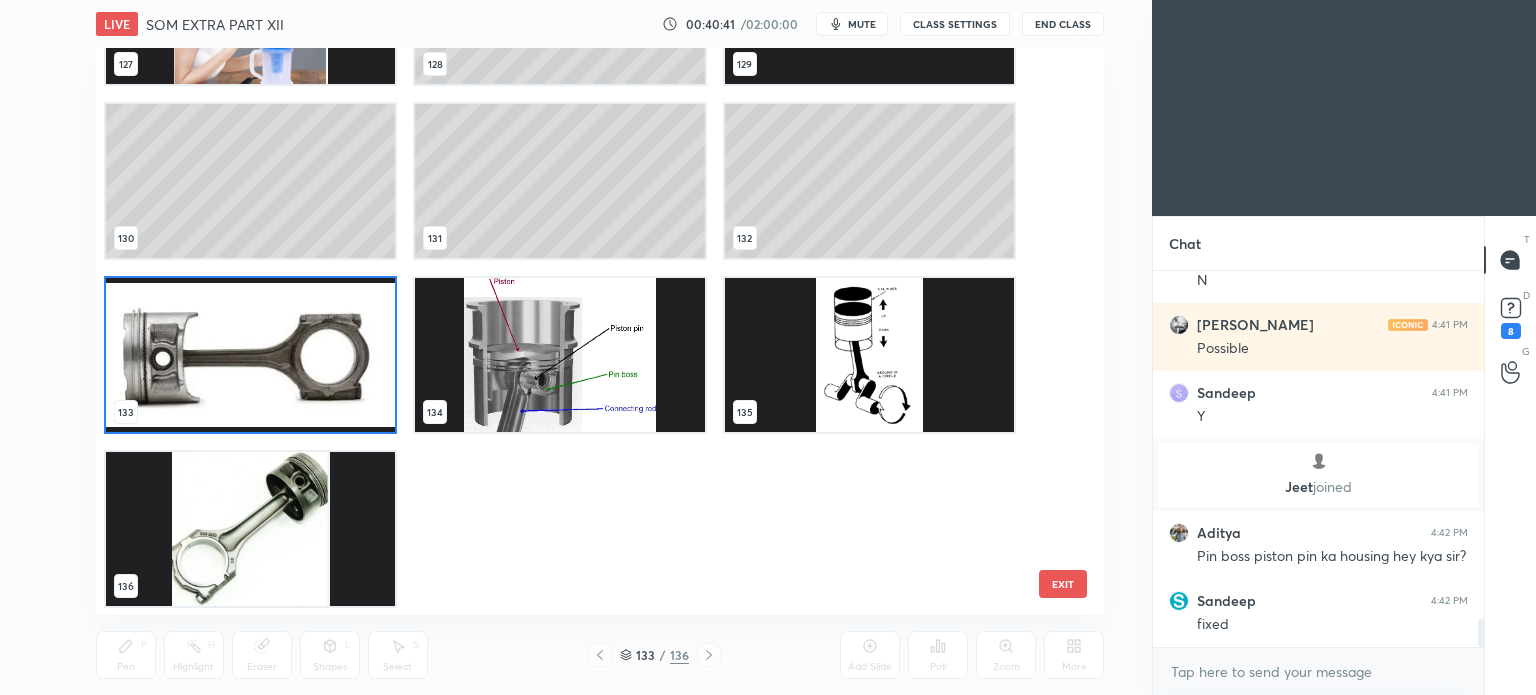 click at bounding box center (250, 355) 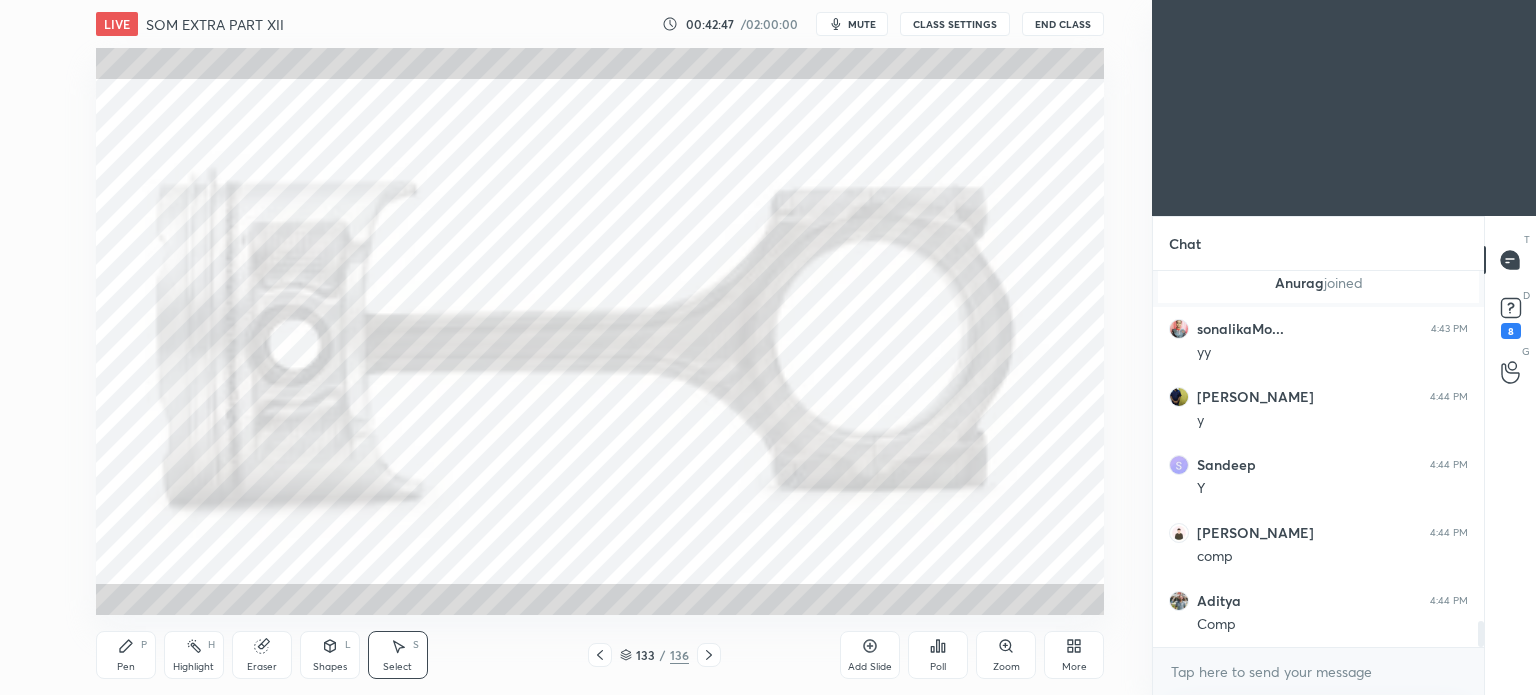 scroll, scrollTop: 5204, scrollLeft: 0, axis: vertical 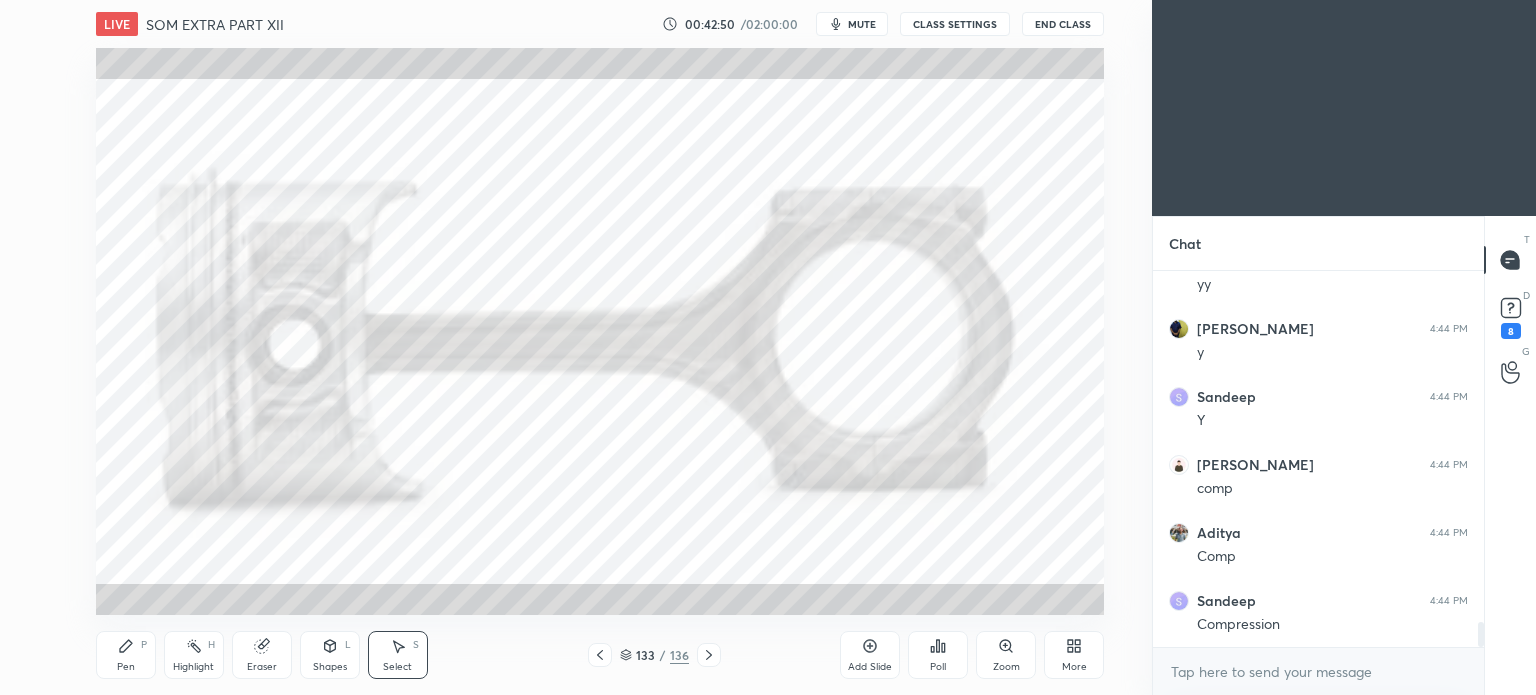 click 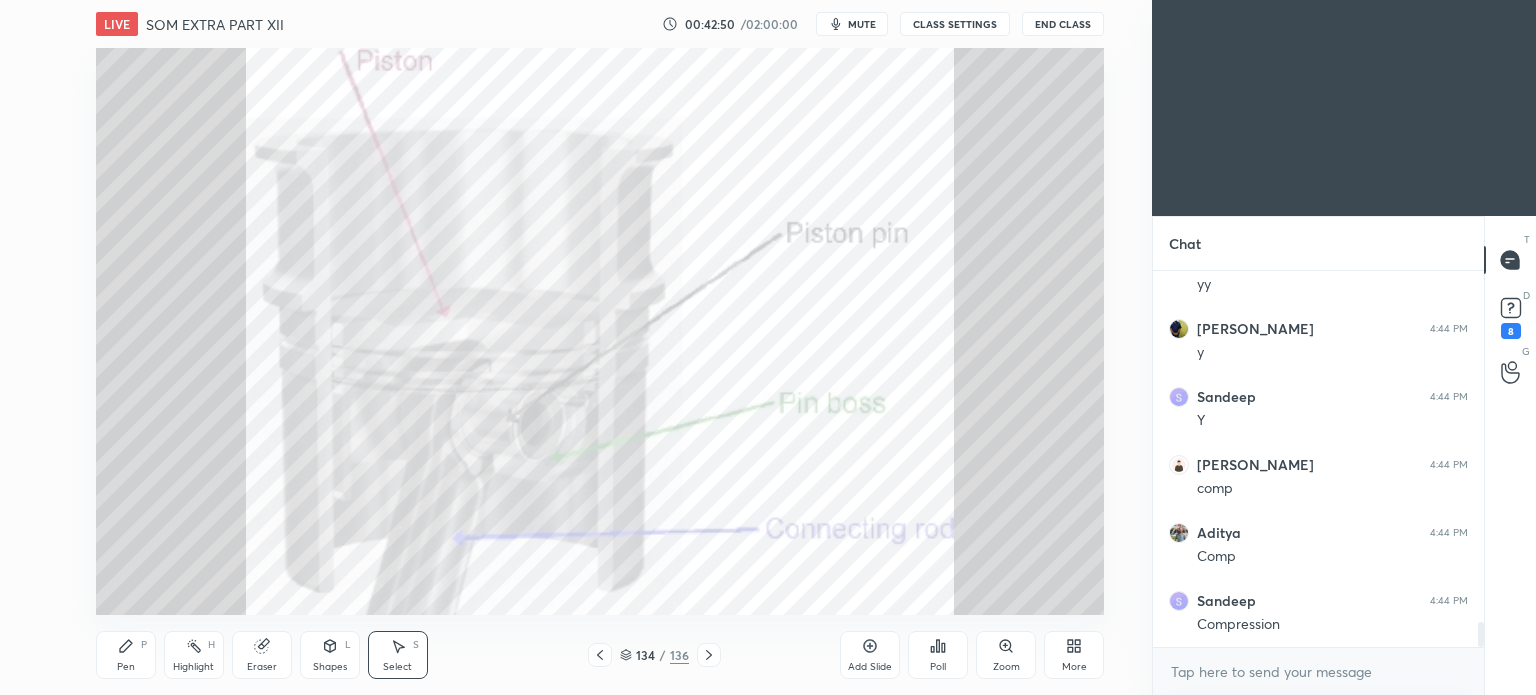 click 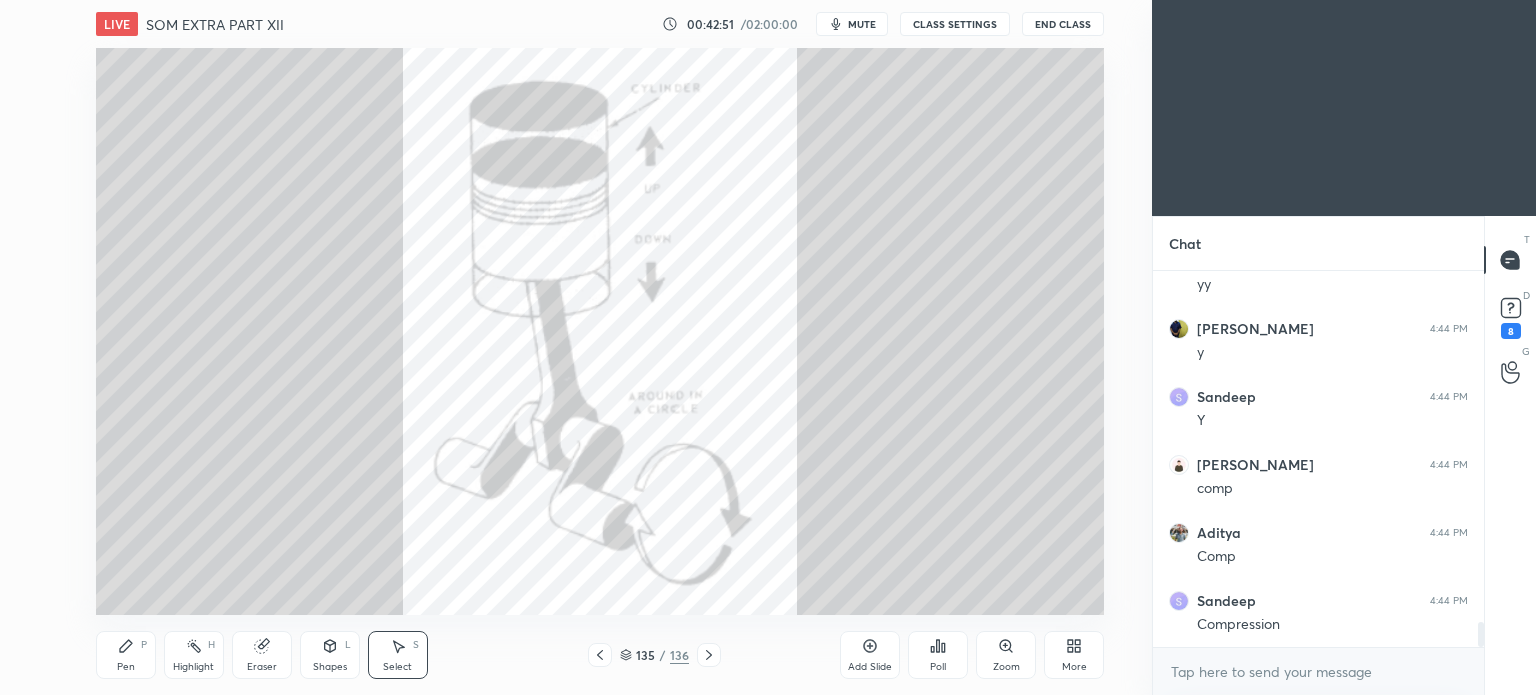 click 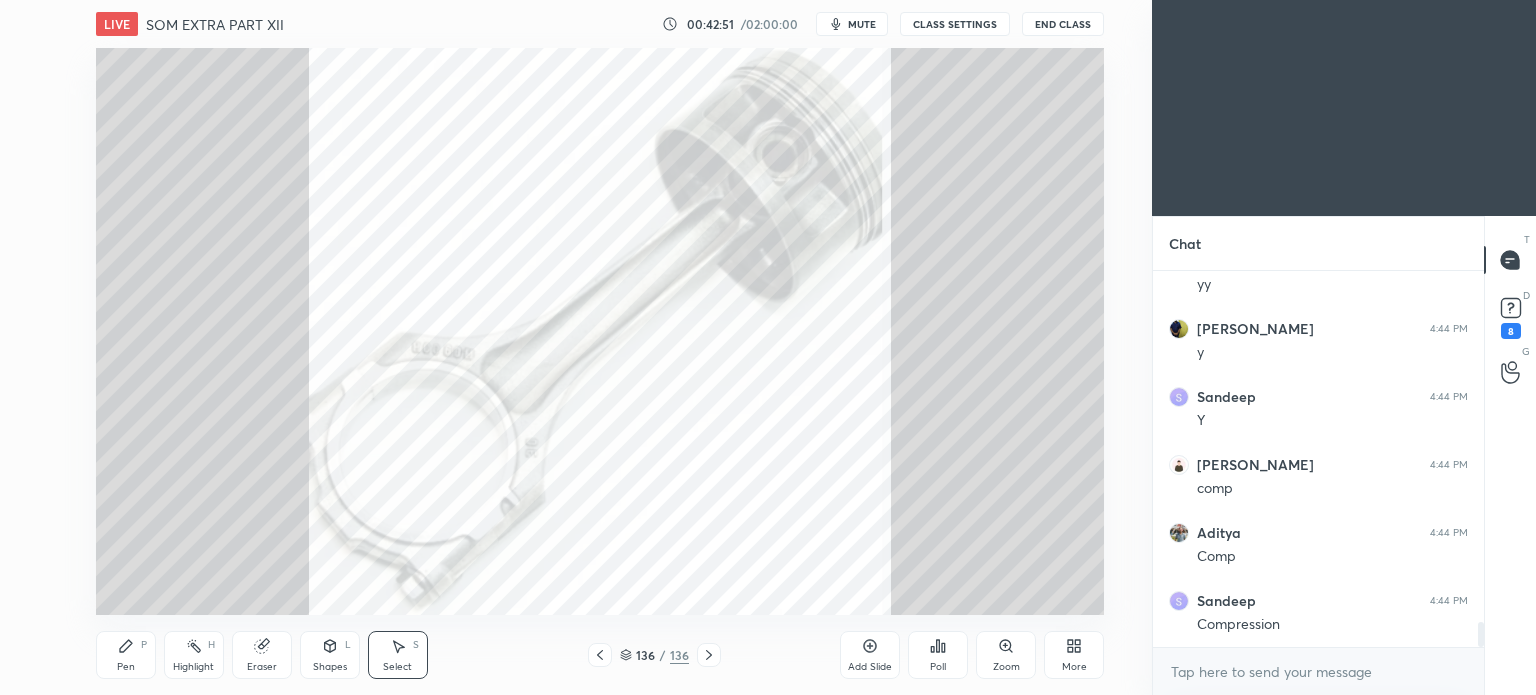 click 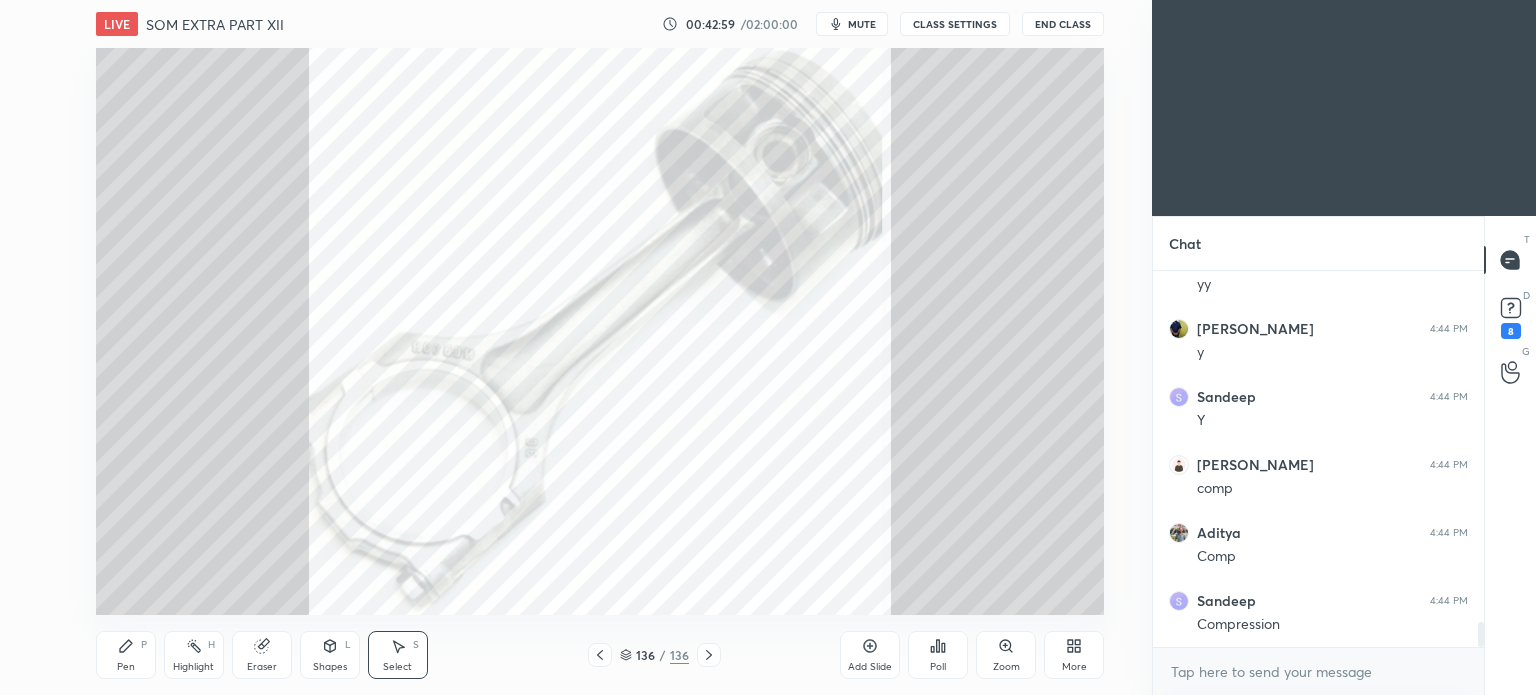 scroll, scrollTop: 5272, scrollLeft: 0, axis: vertical 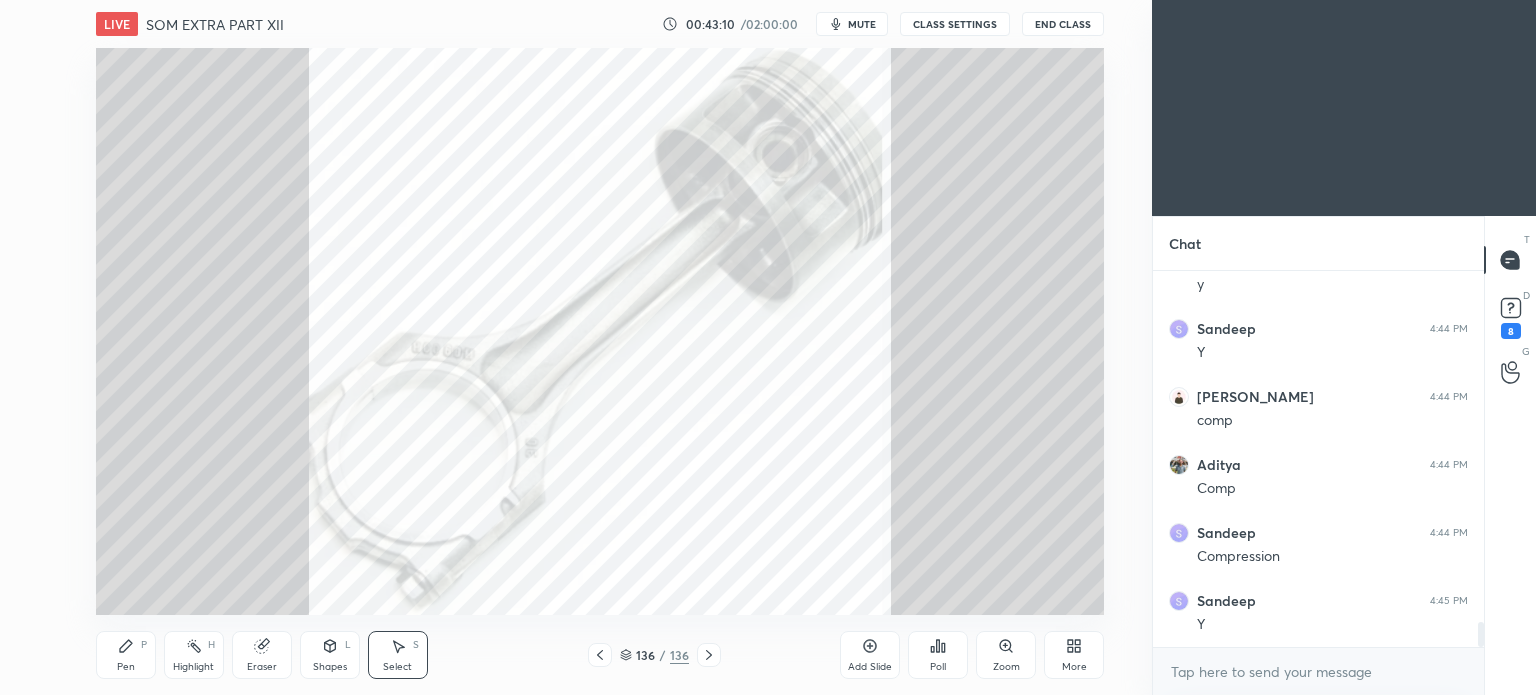 click 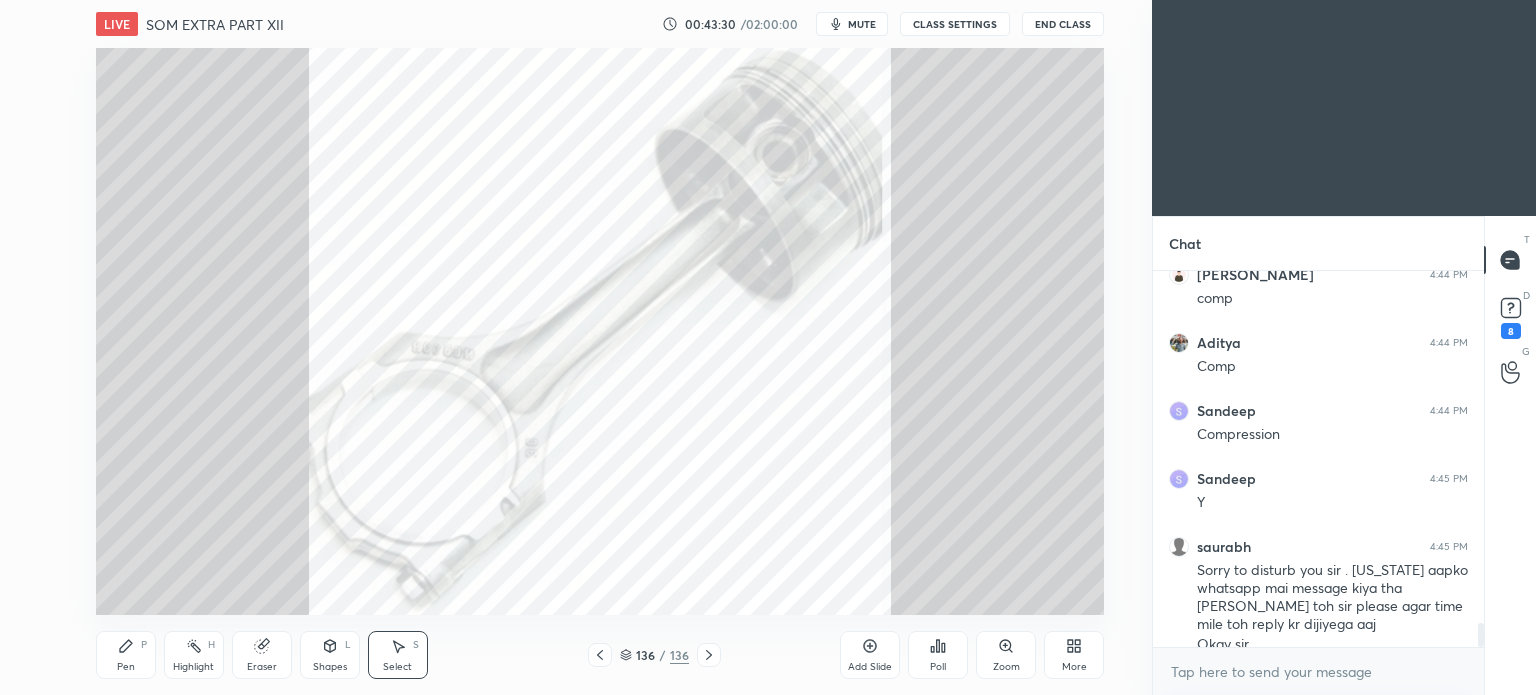 scroll, scrollTop: 5414, scrollLeft: 0, axis: vertical 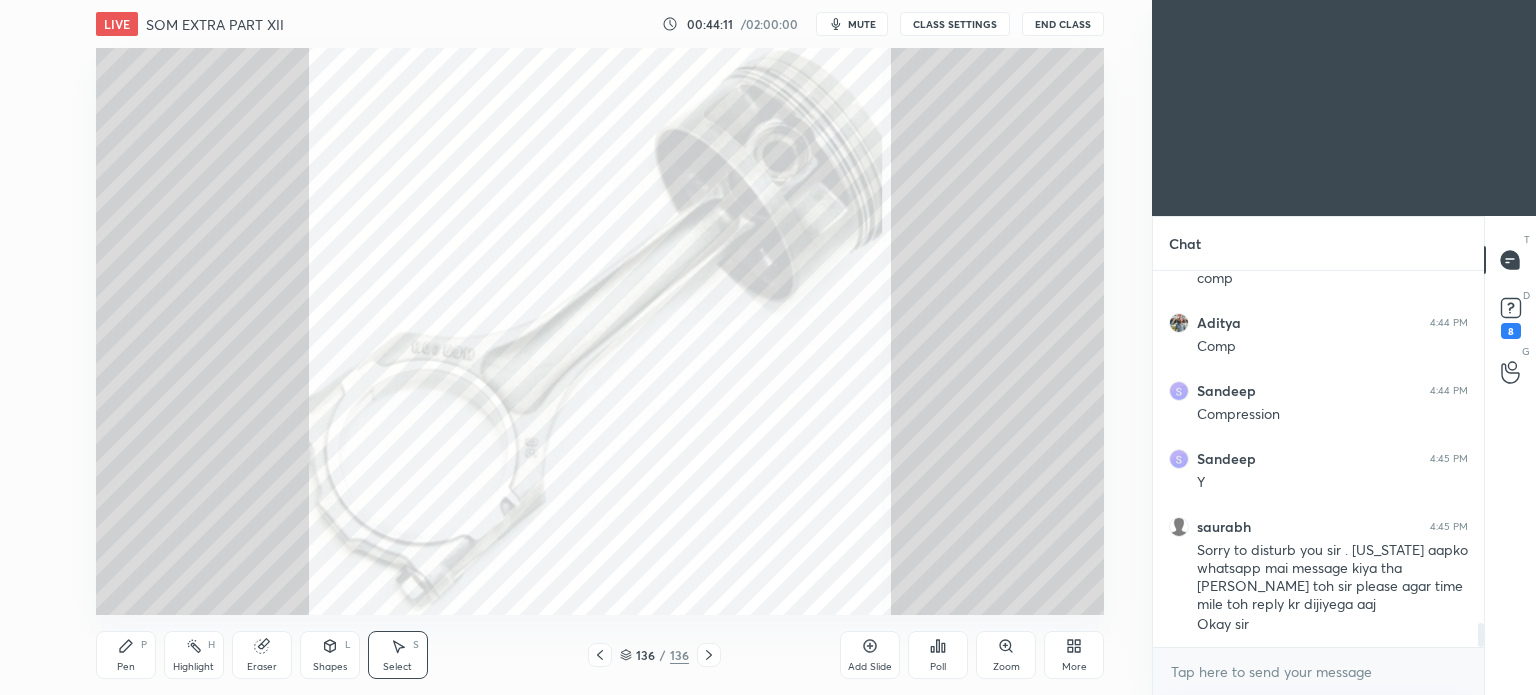 click 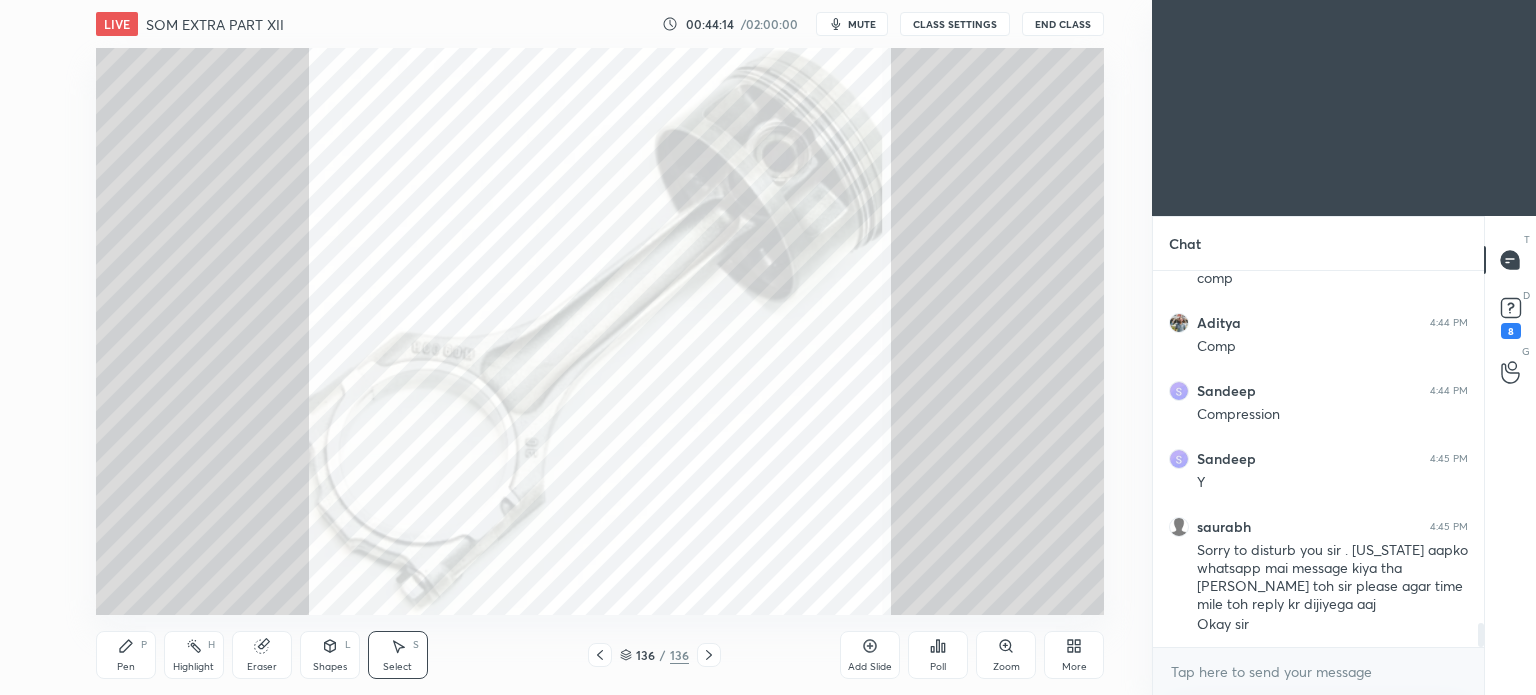 click on "Highlight H" at bounding box center (194, 655) 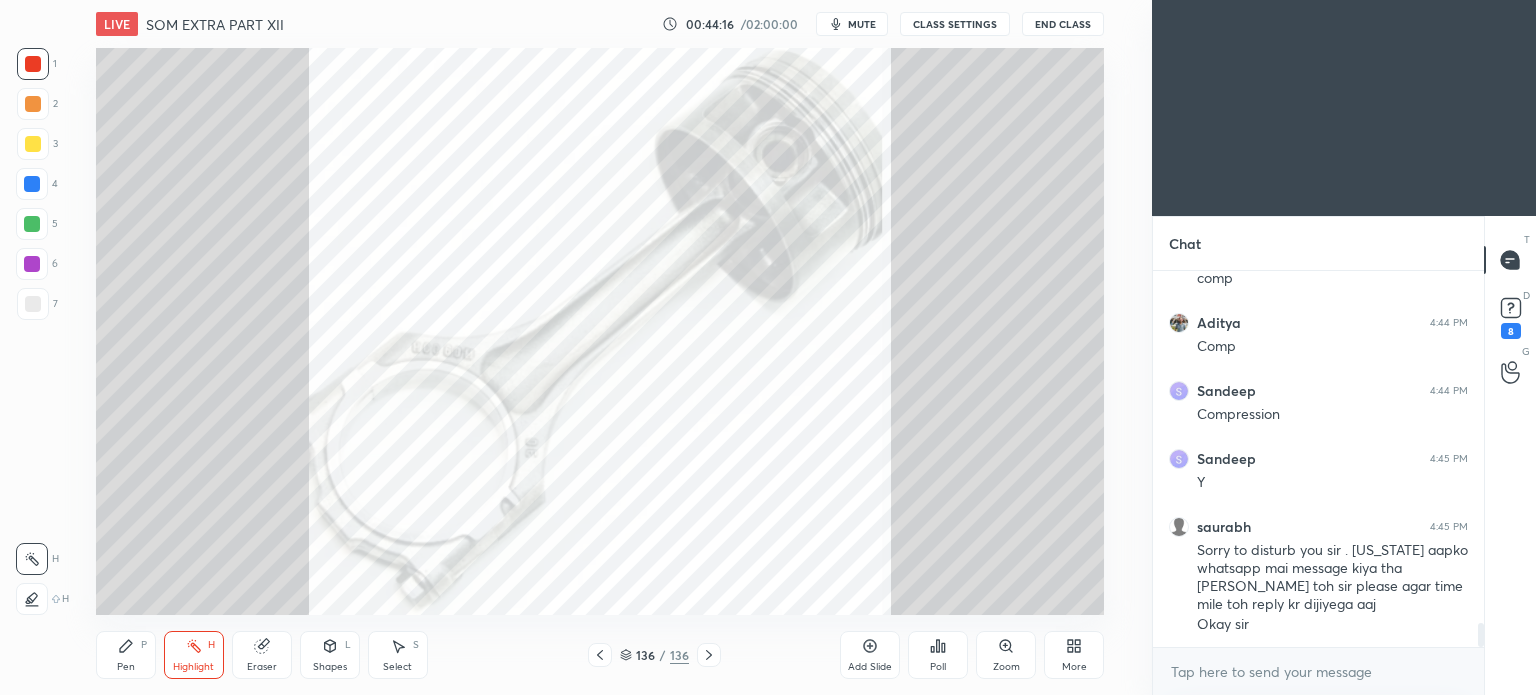 click on "Highlight H" at bounding box center (194, 655) 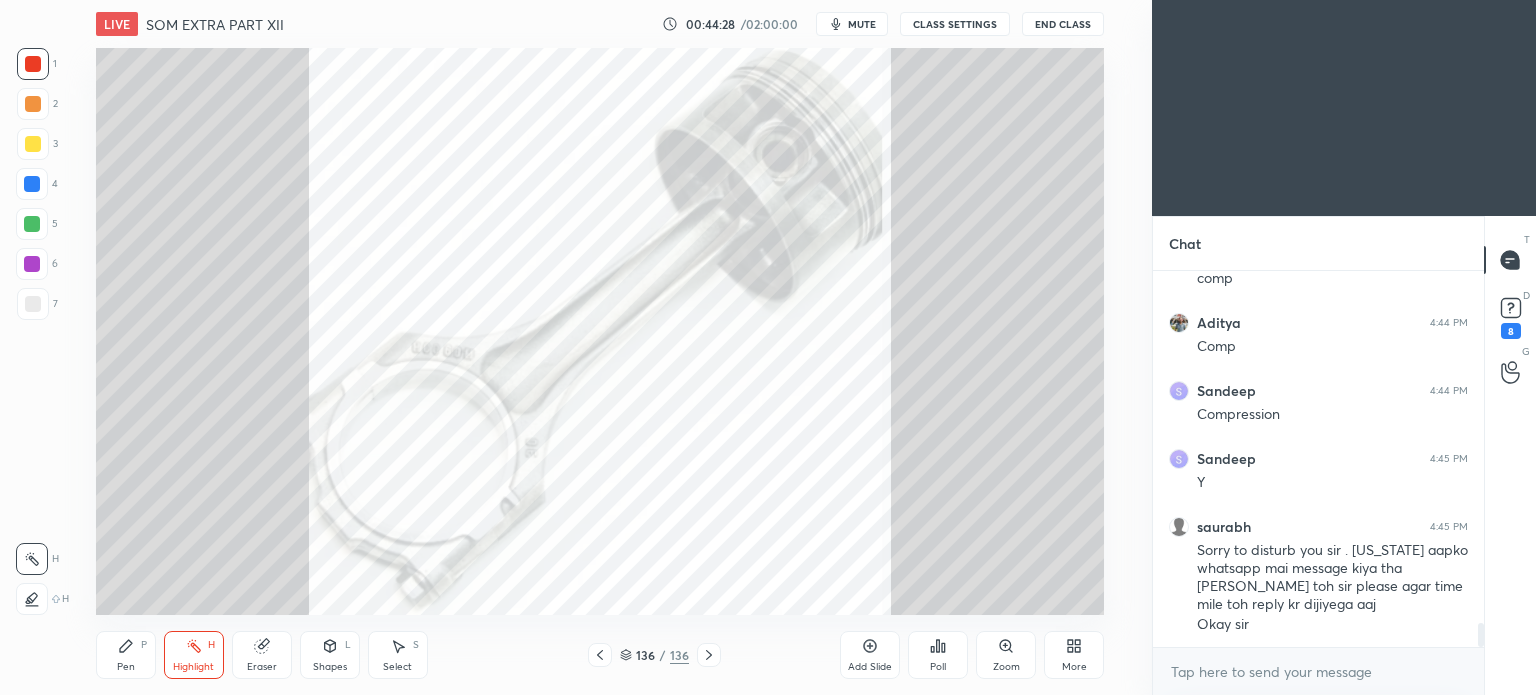 click on "Highlight" at bounding box center (193, 667) 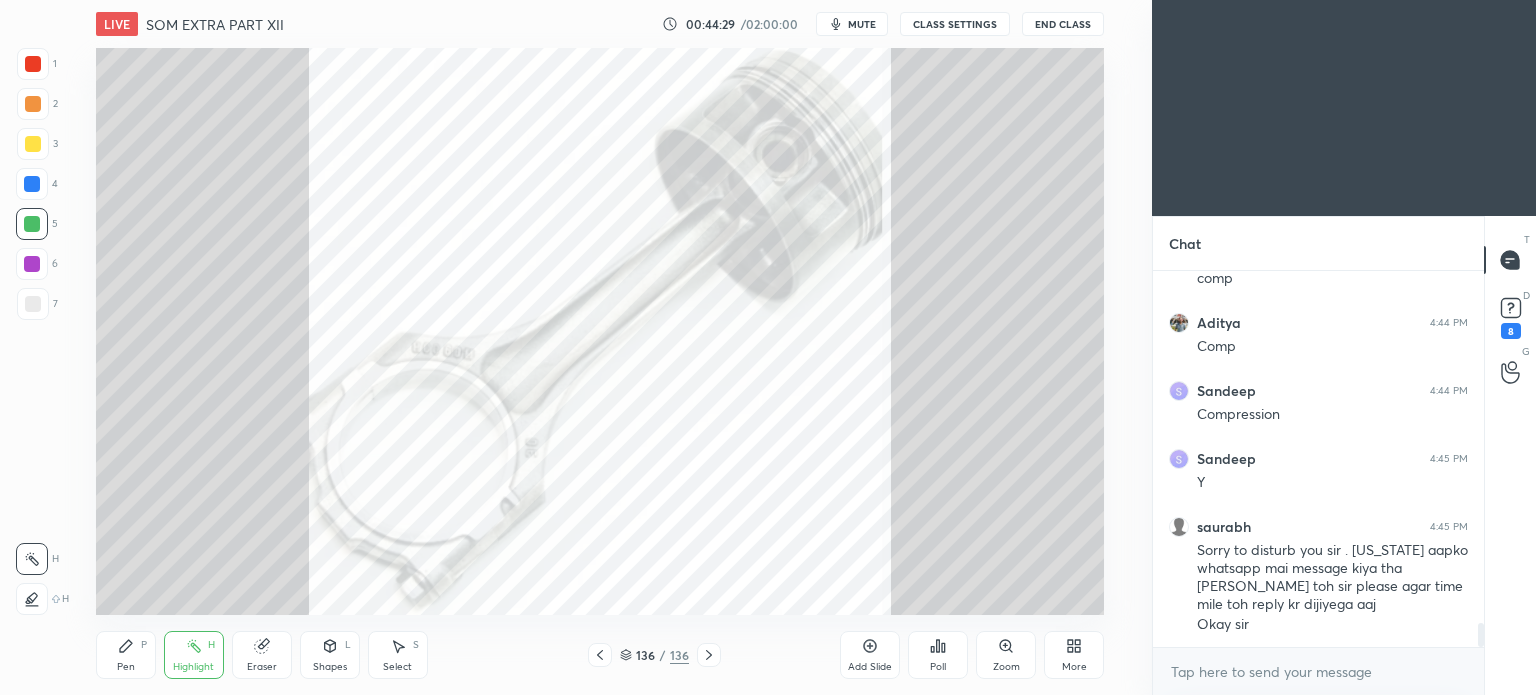 click at bounding box center (32, 224) 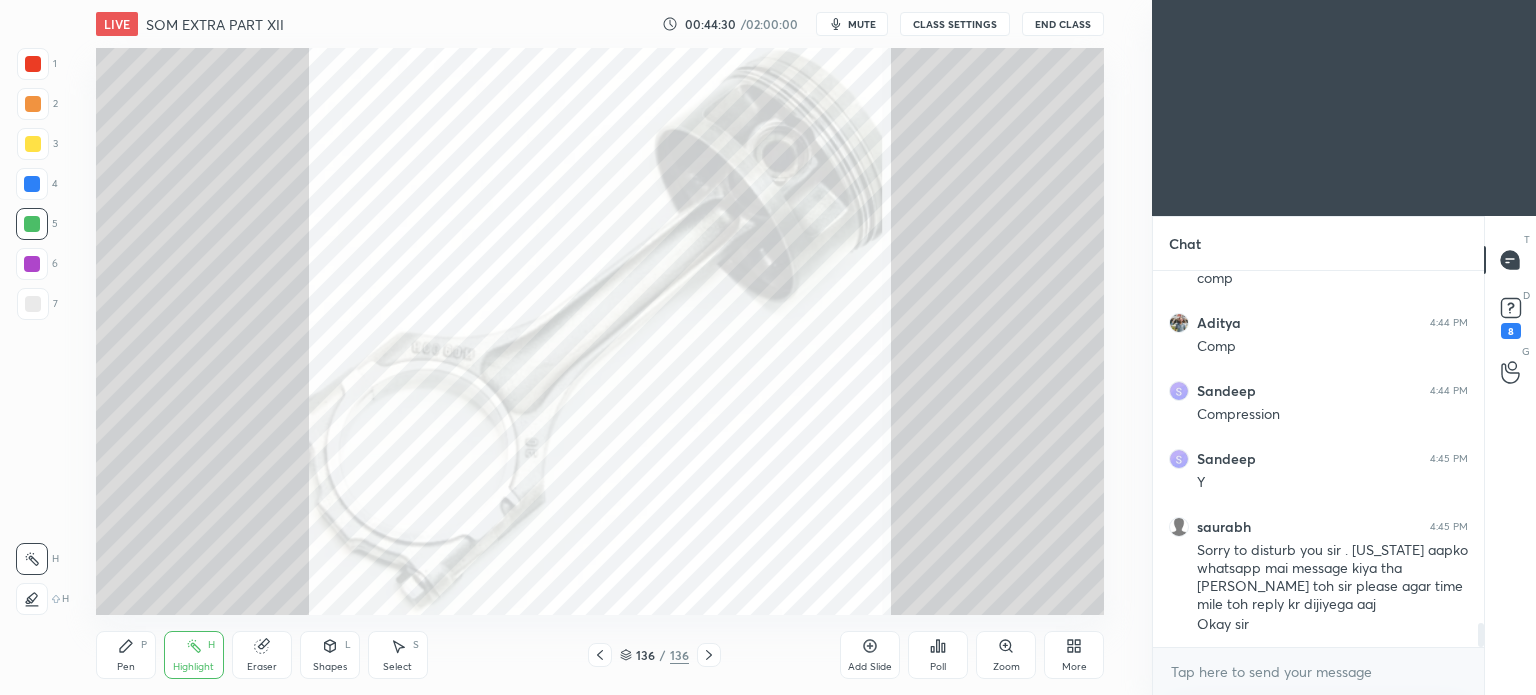 click on "Pen P" at bounding box center (126, 655) 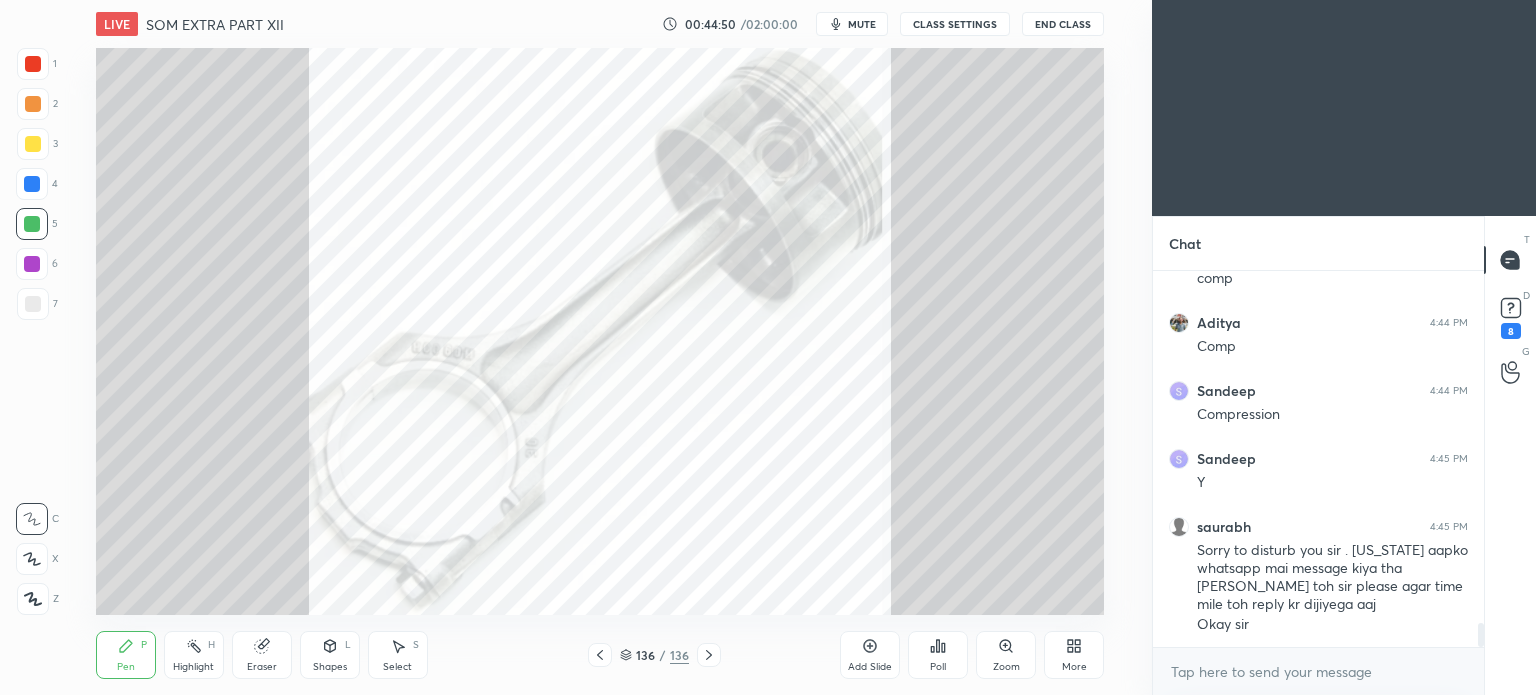 click at bounding box center [32, 264] 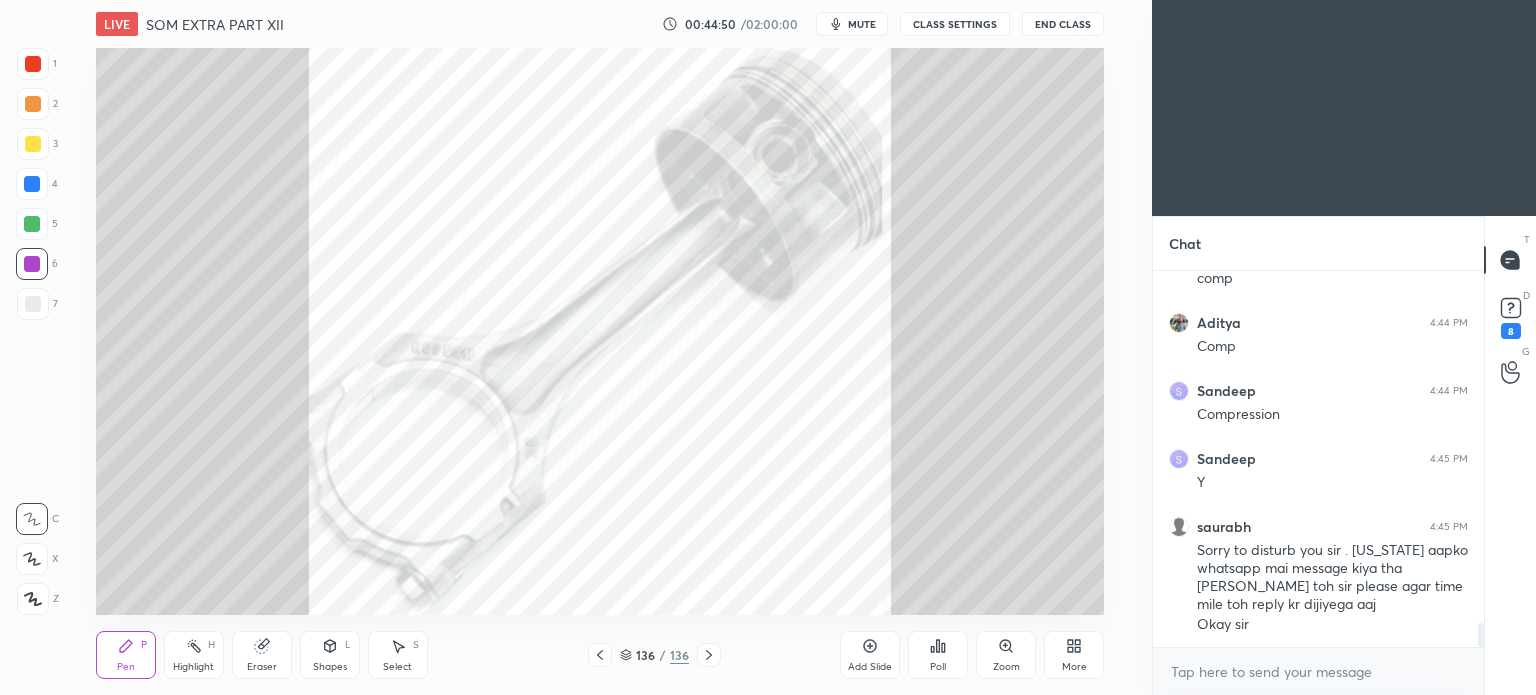 click on "Pen P" at bounding box center (126, 655) 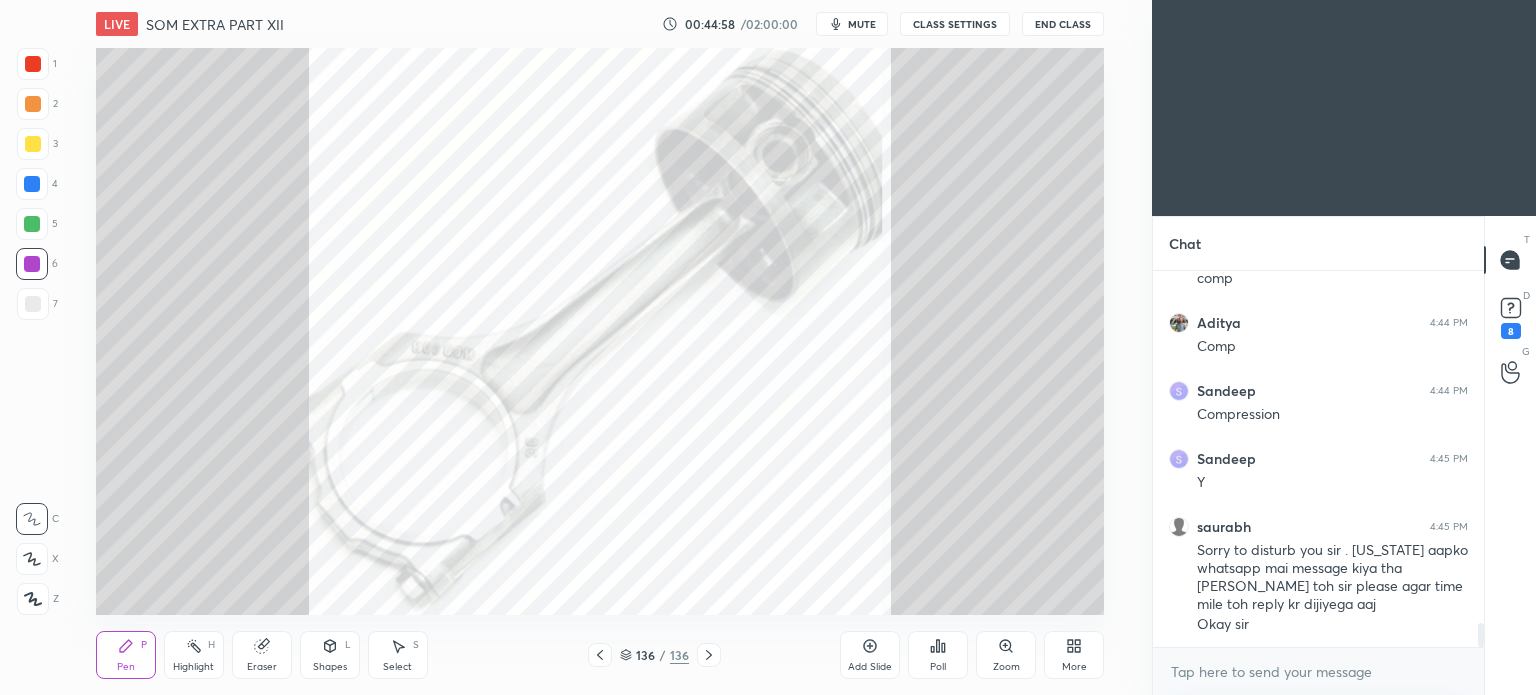 click on "Select" at bounding box center [397, 667] 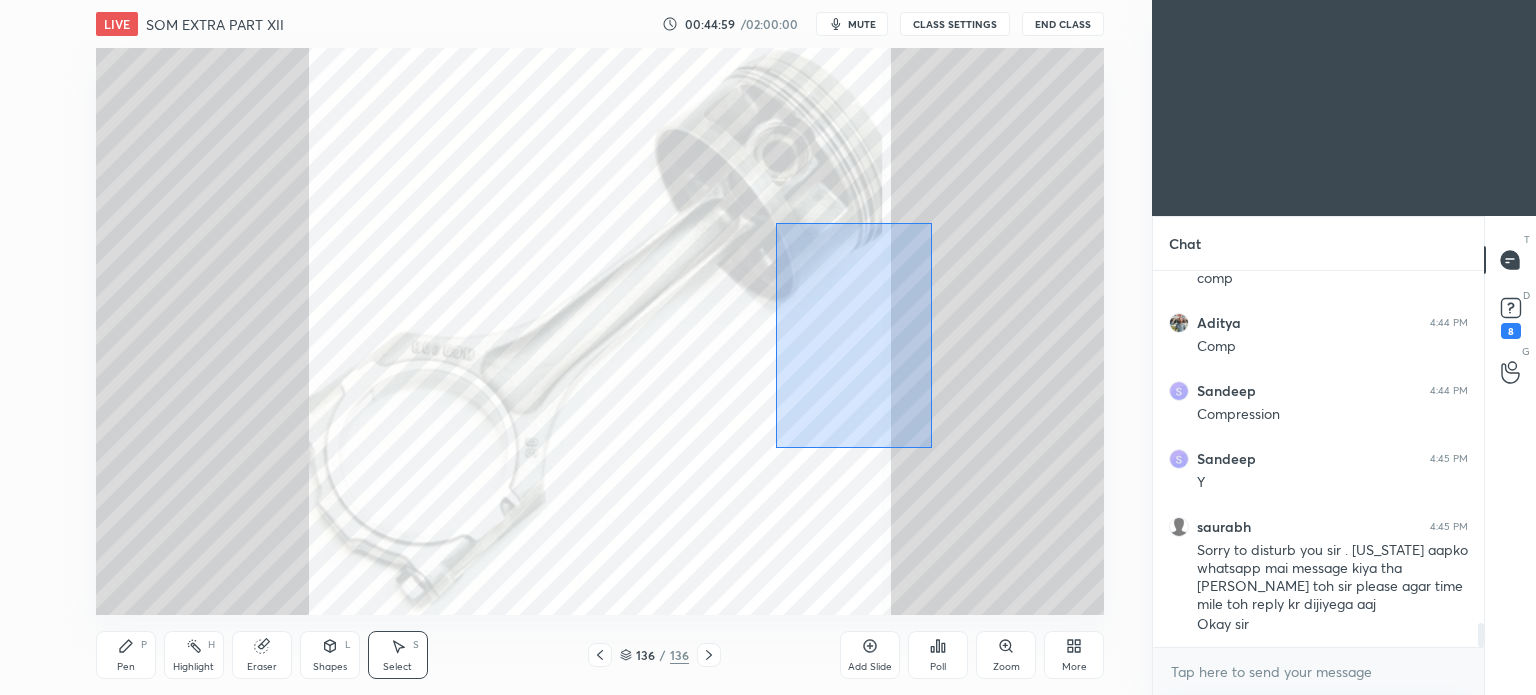 drag, startPoint x: 776, startPoint y: 223, endPoint x: 932, endPoint y: 448, distance: 273.79007 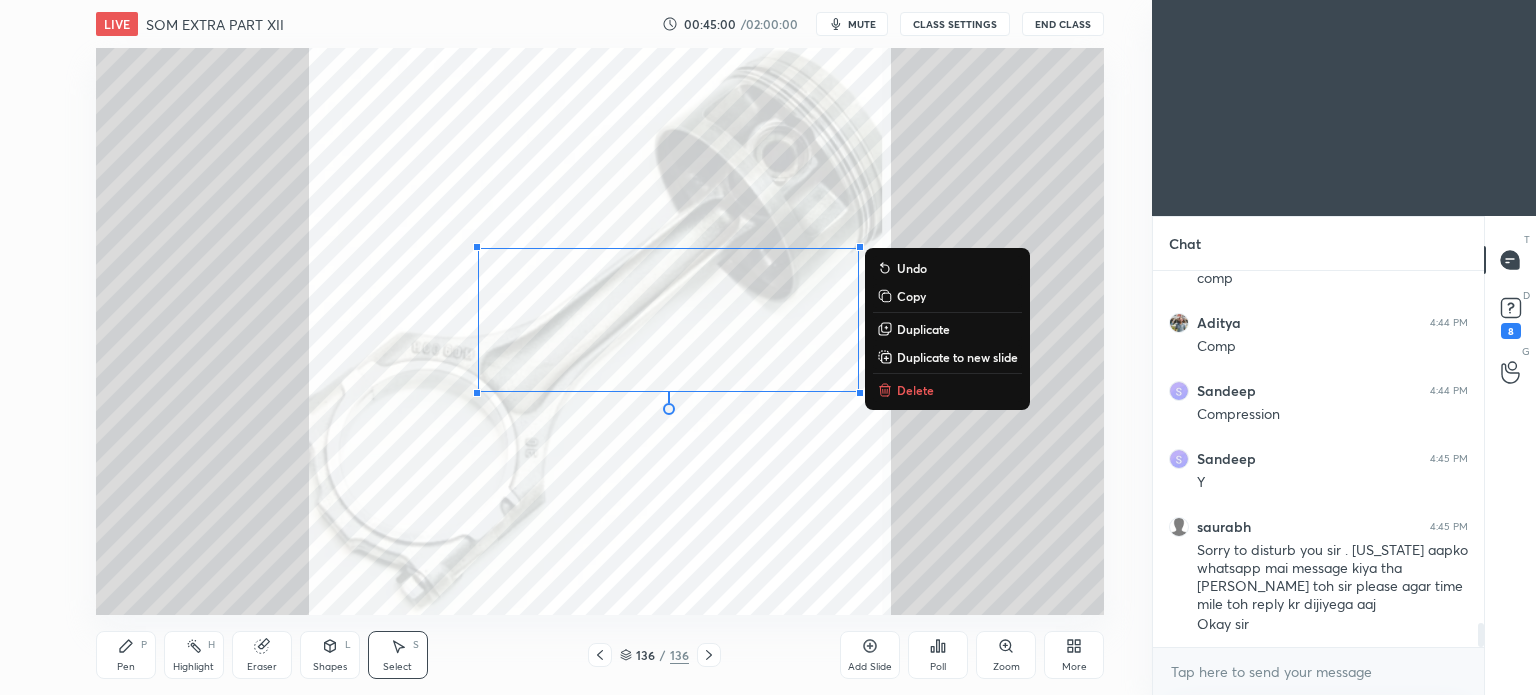 click on "Delete" at bounding box center [915, 390] 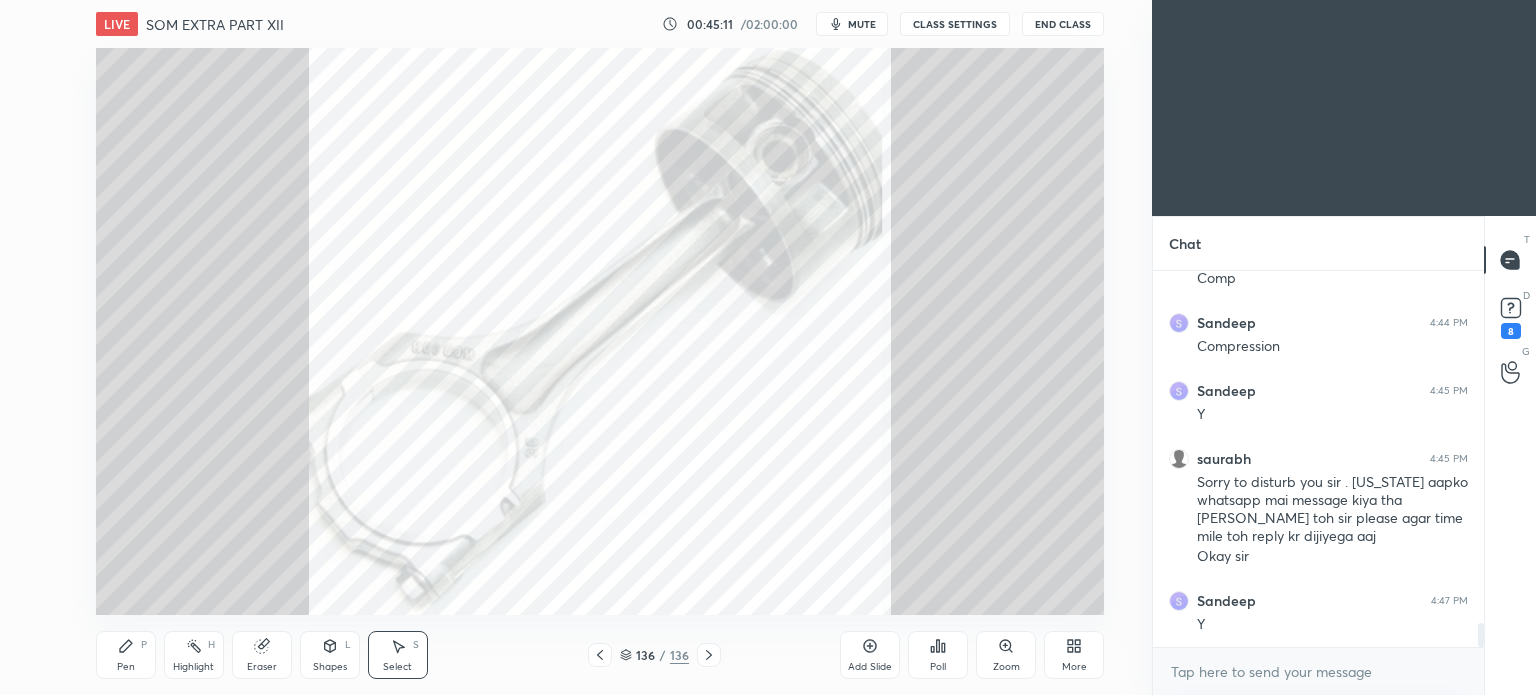 scroll, scrollTop: 5550, scrollLeft: 0, axis: vertical 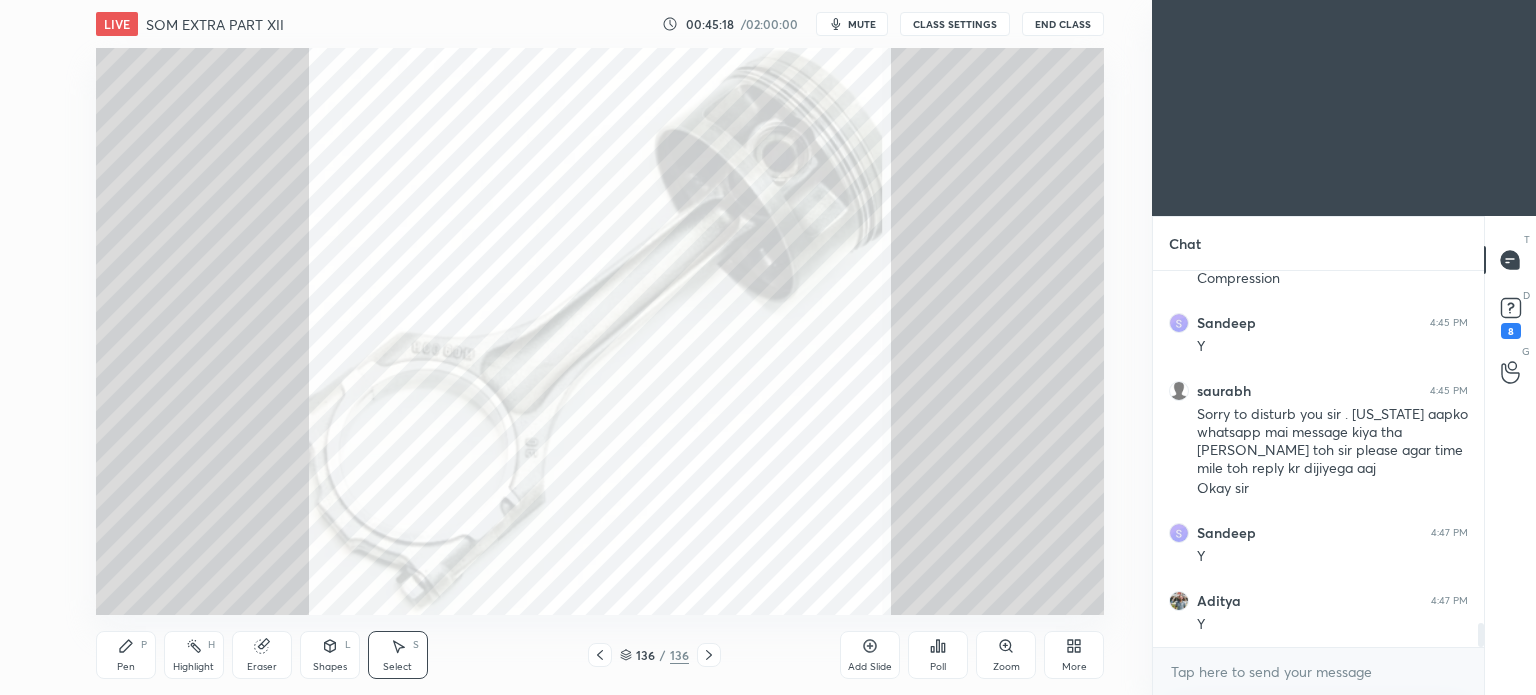 click 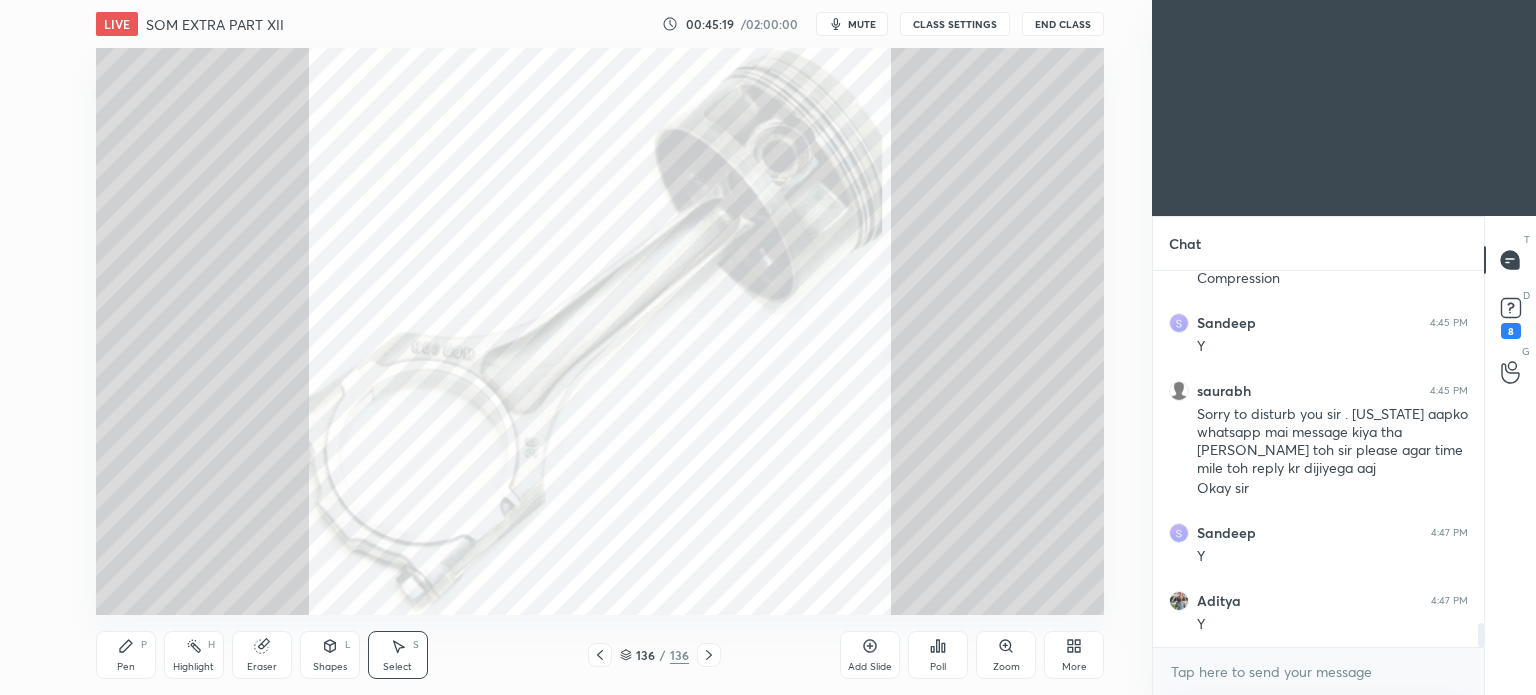 click 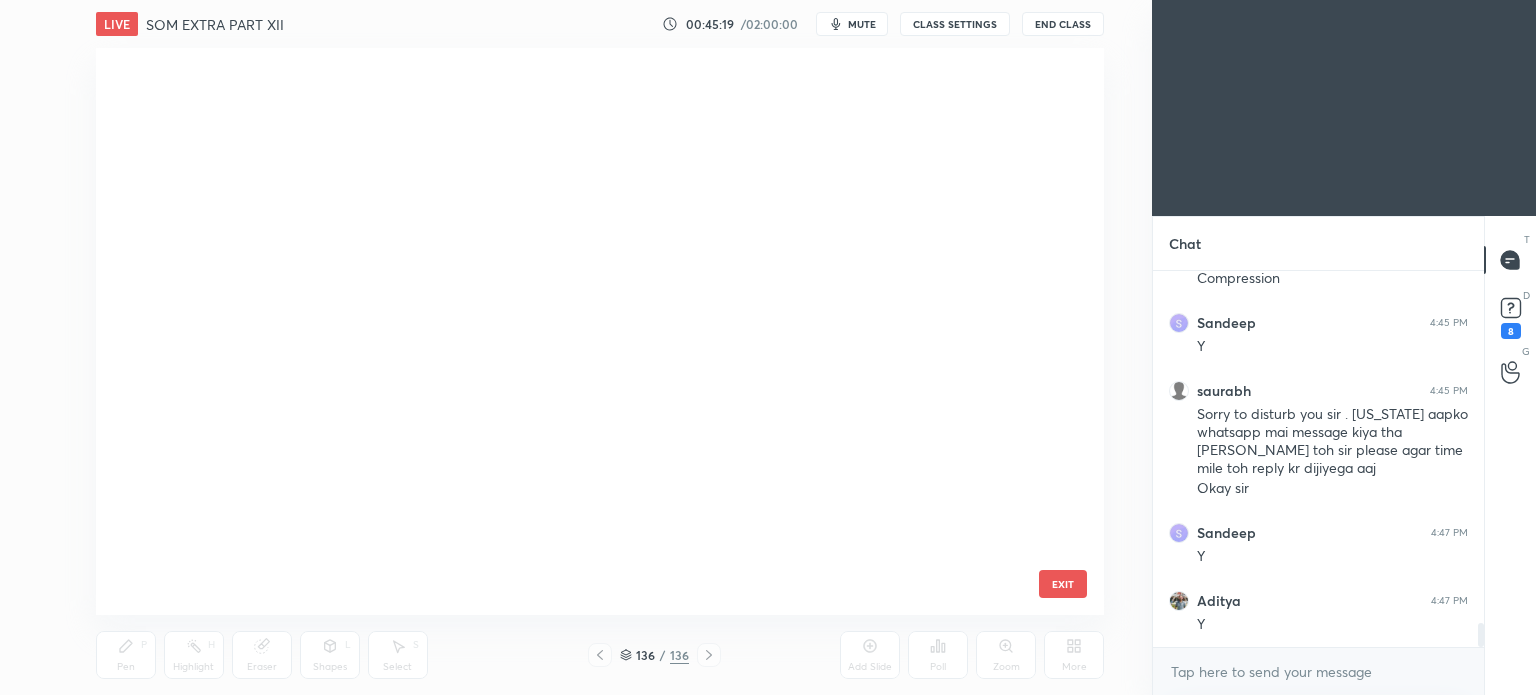 scroll, scrollTop: 5618, scrollLeft: 0, axis: vertical 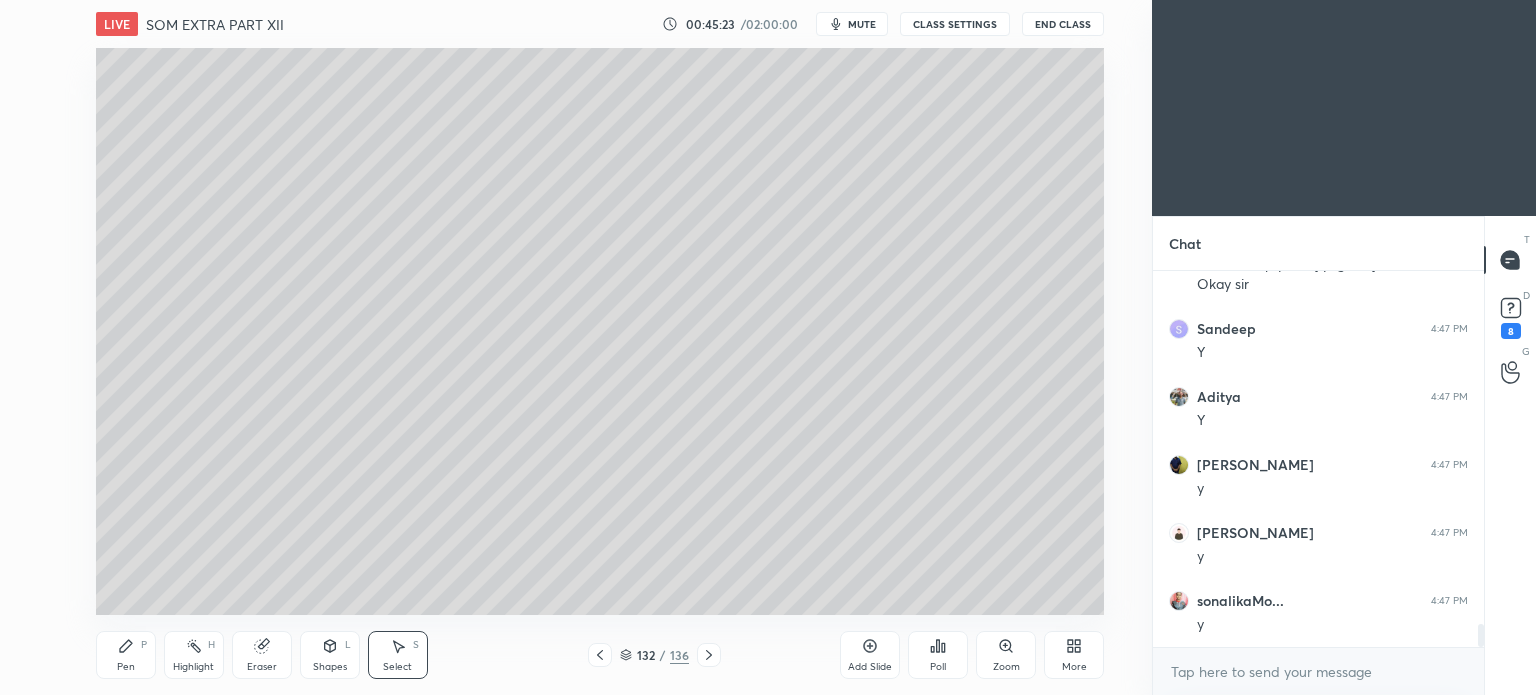 click 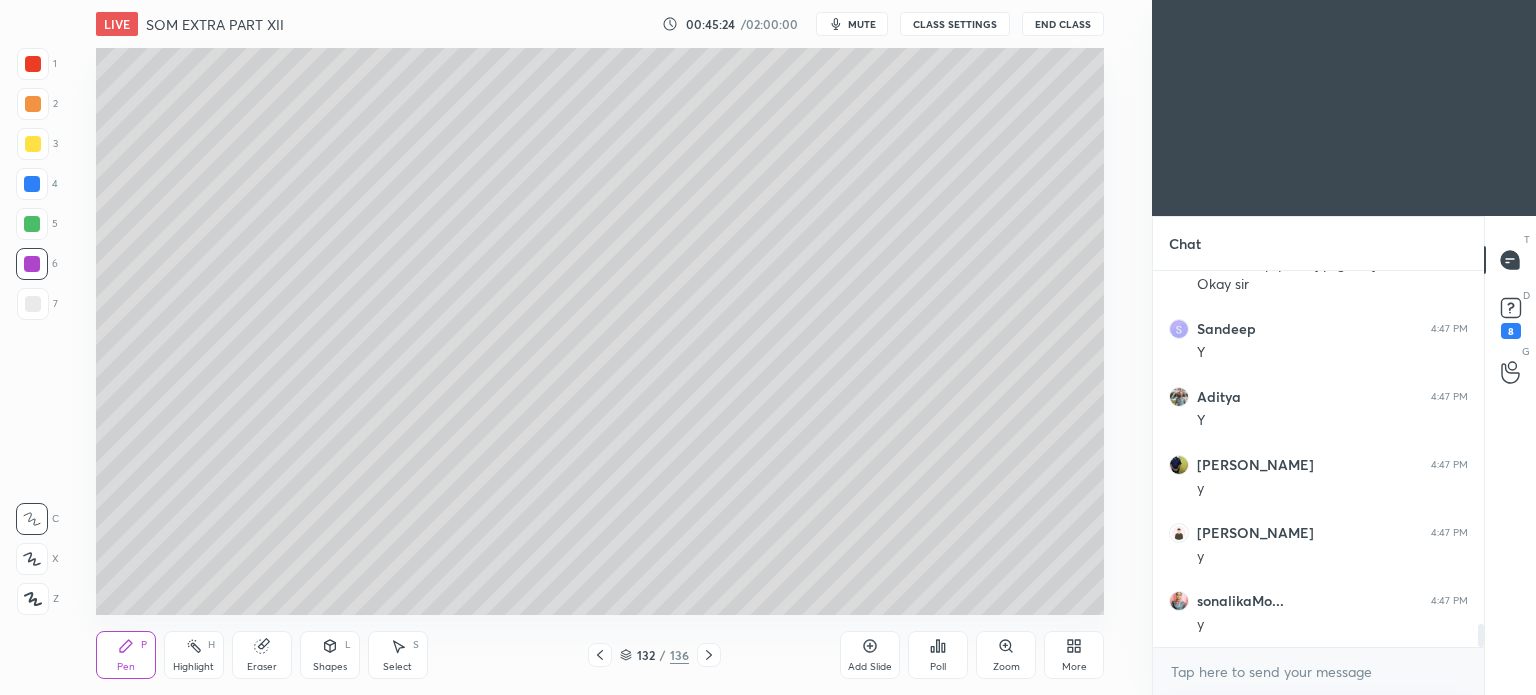 click at bounding box center (33, 304) 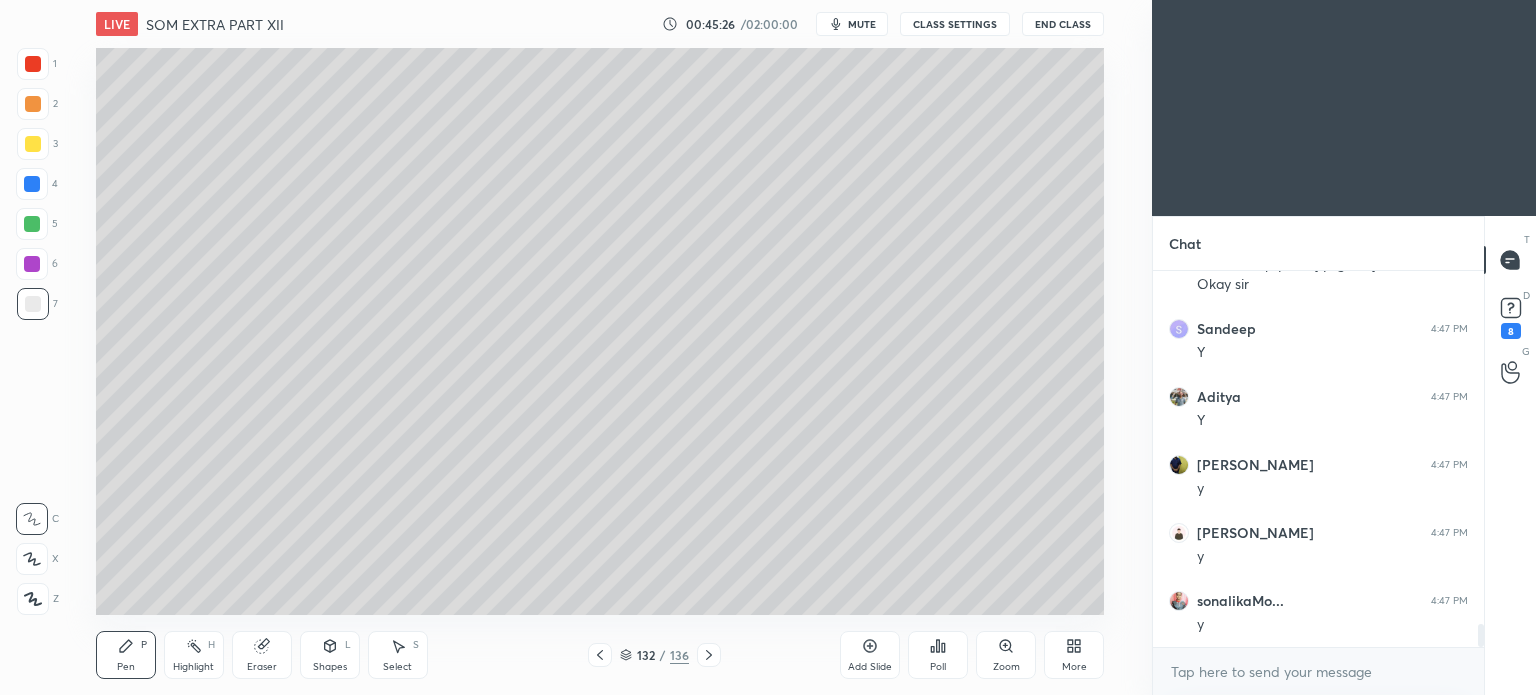 click on "Eraser" at bounding box center (262, 655) 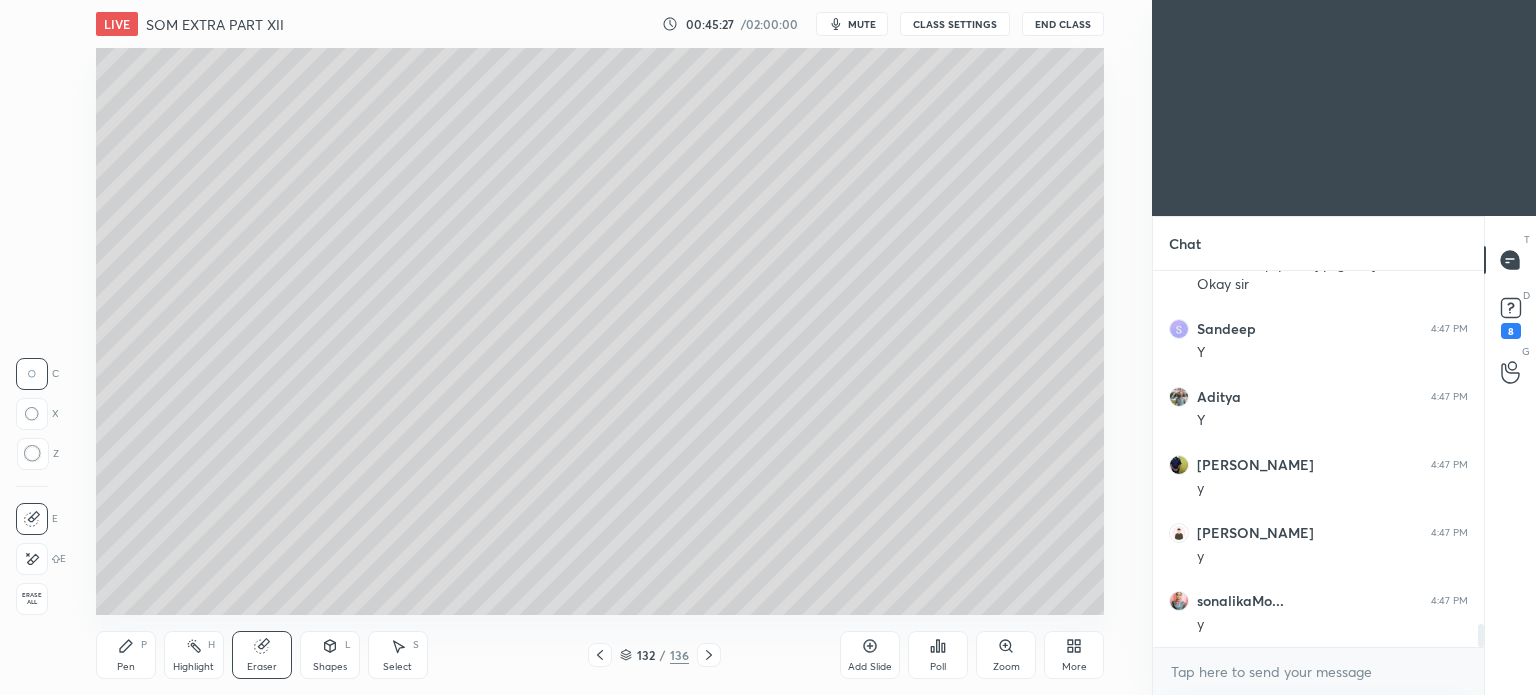 click on "Shapes L" at bounding box center [330, 655] 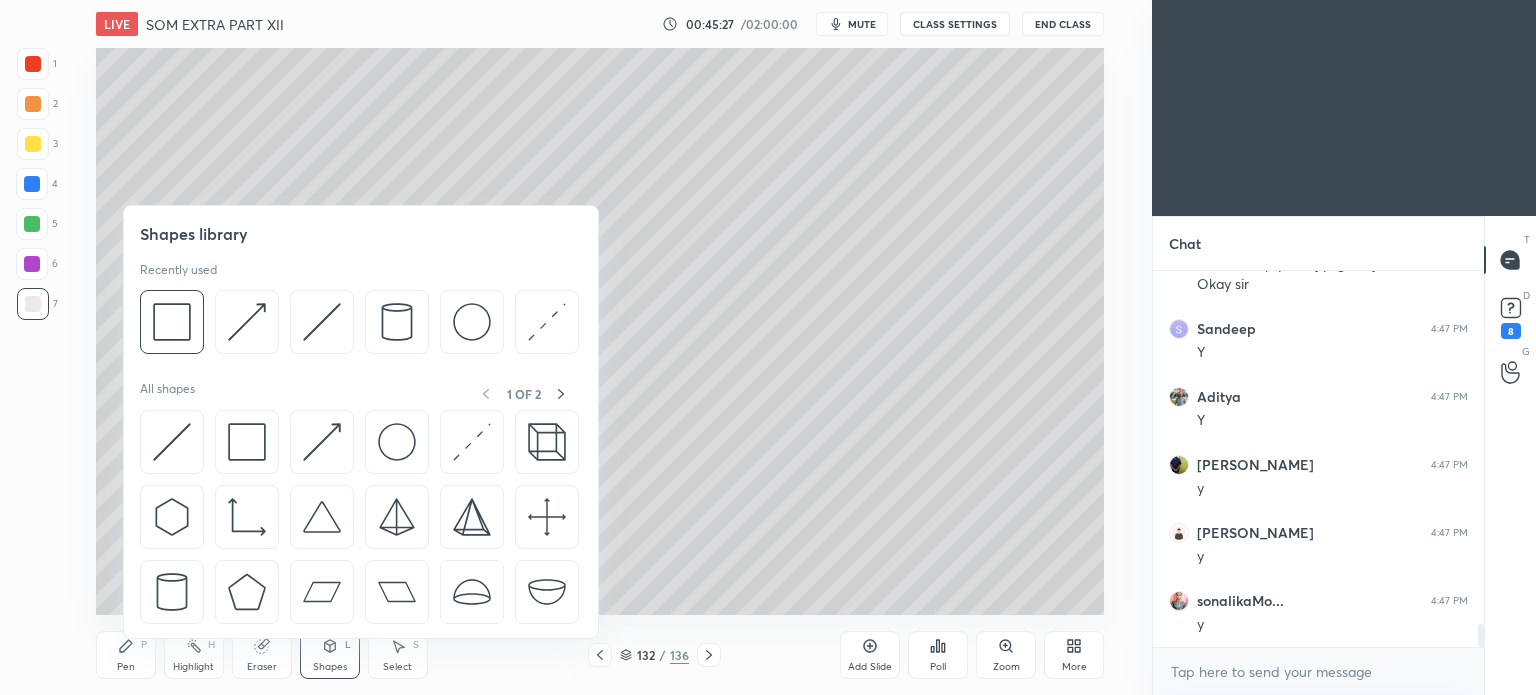 click on "Eraser" at bounding box center (262, 655) 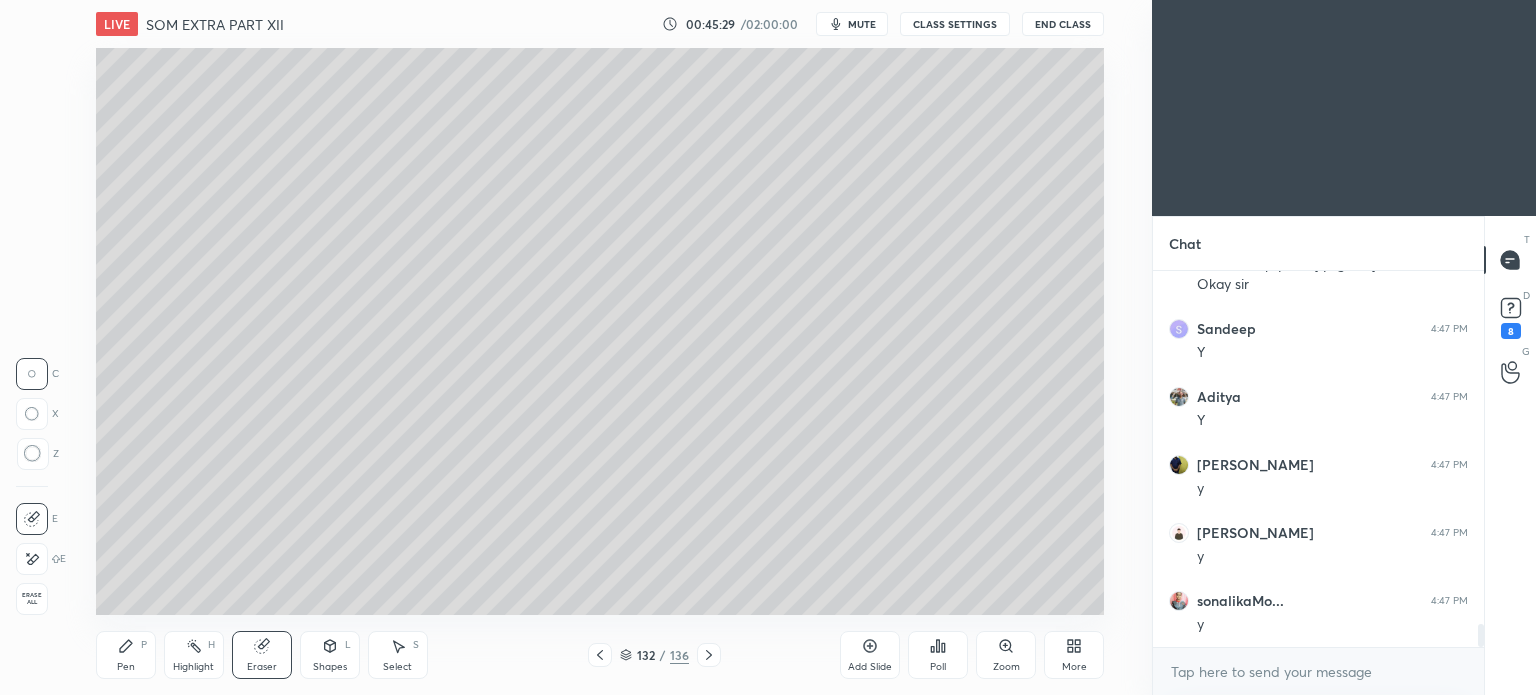 click 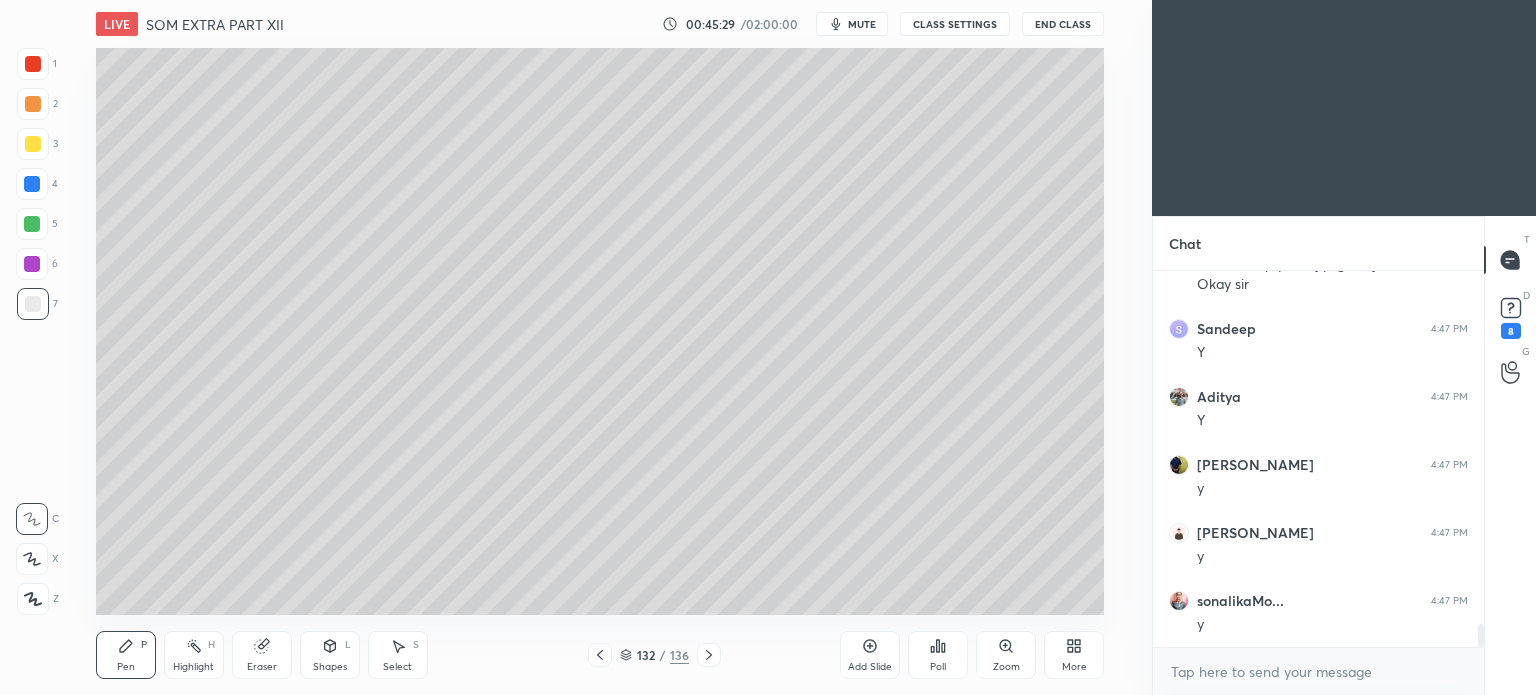 click on "Pen P" at bounding box center [126, 655] 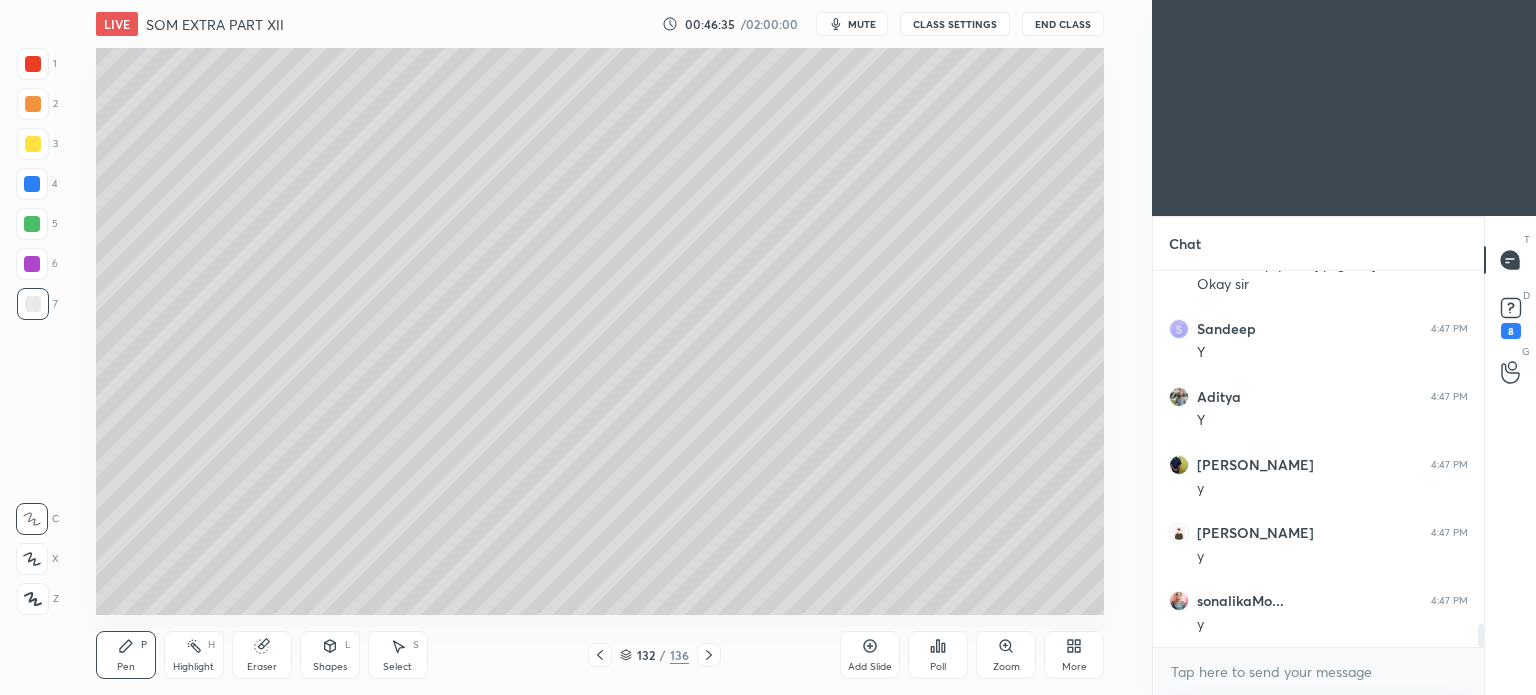 scroll, scrollTop: 5822, scrollLeft: 0, axis: vertical 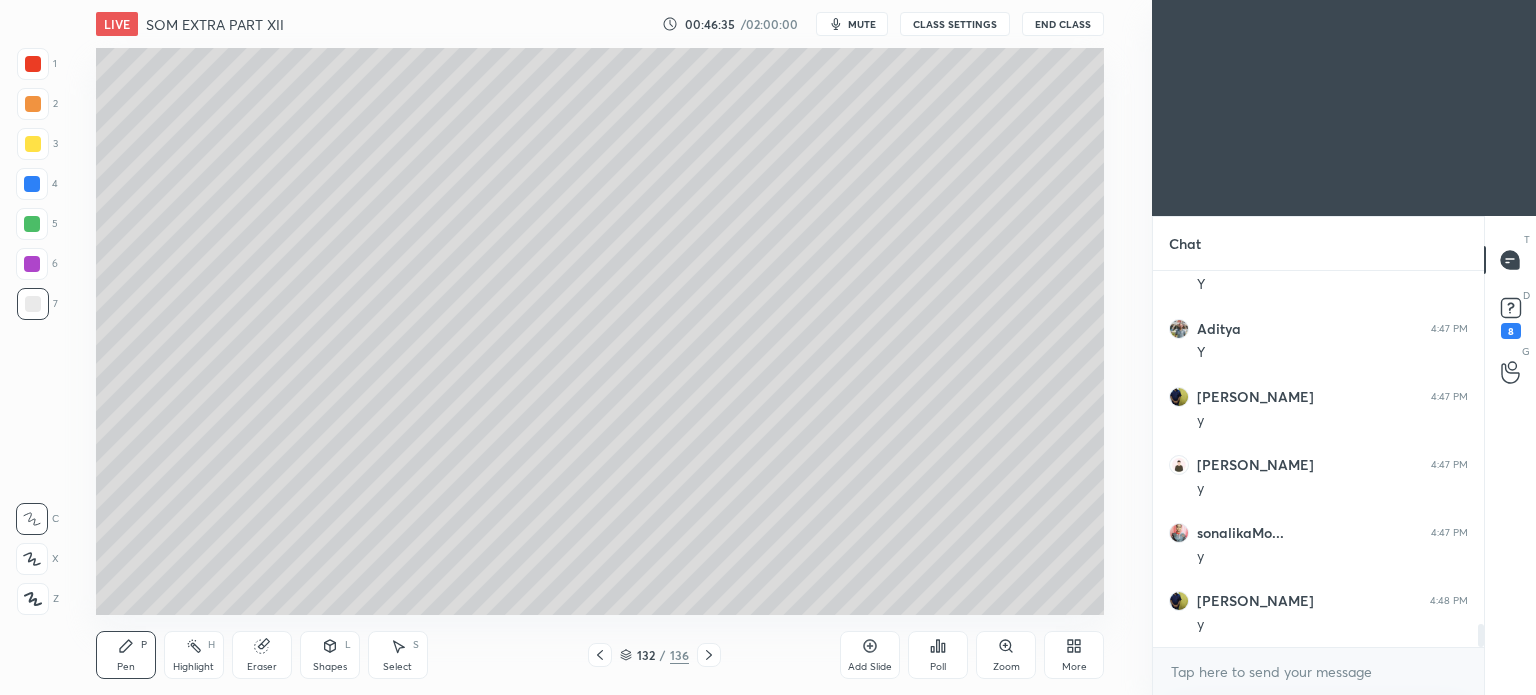 click 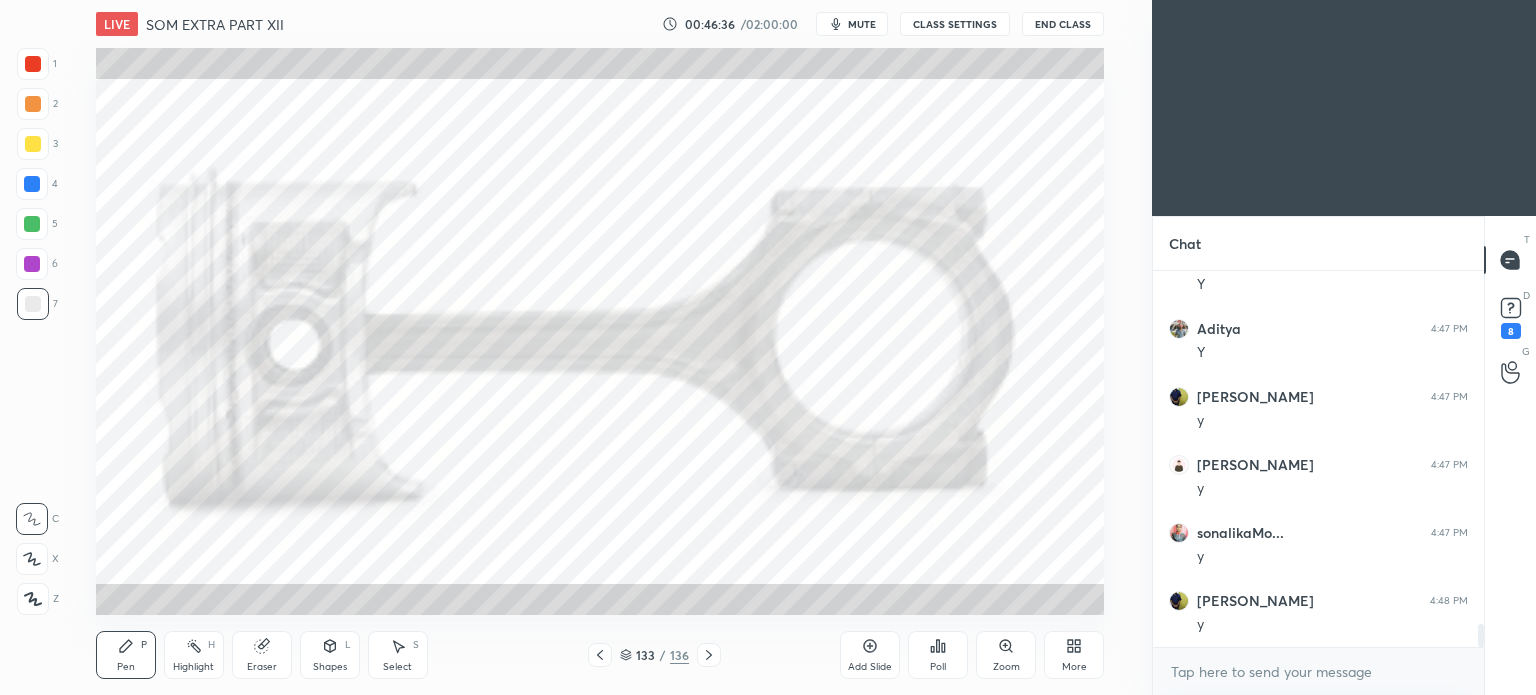 click 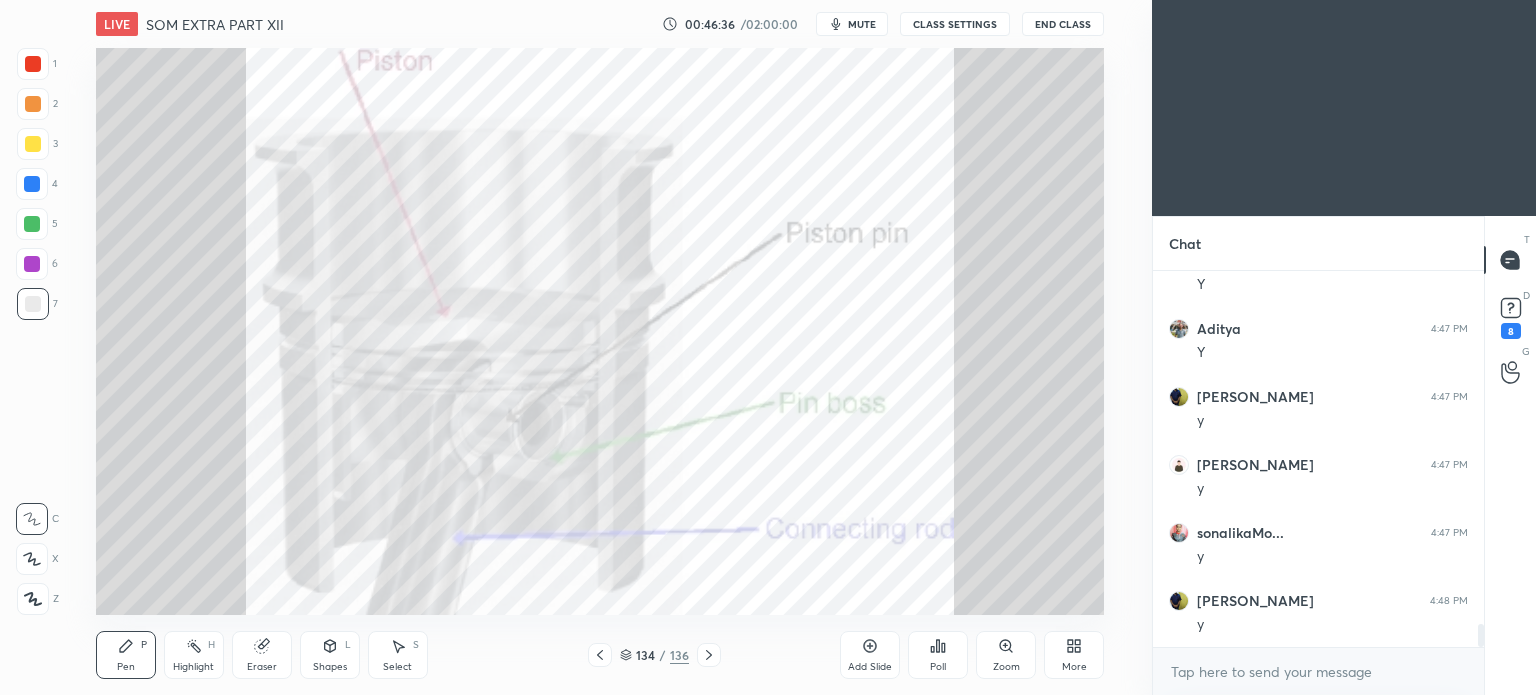 click 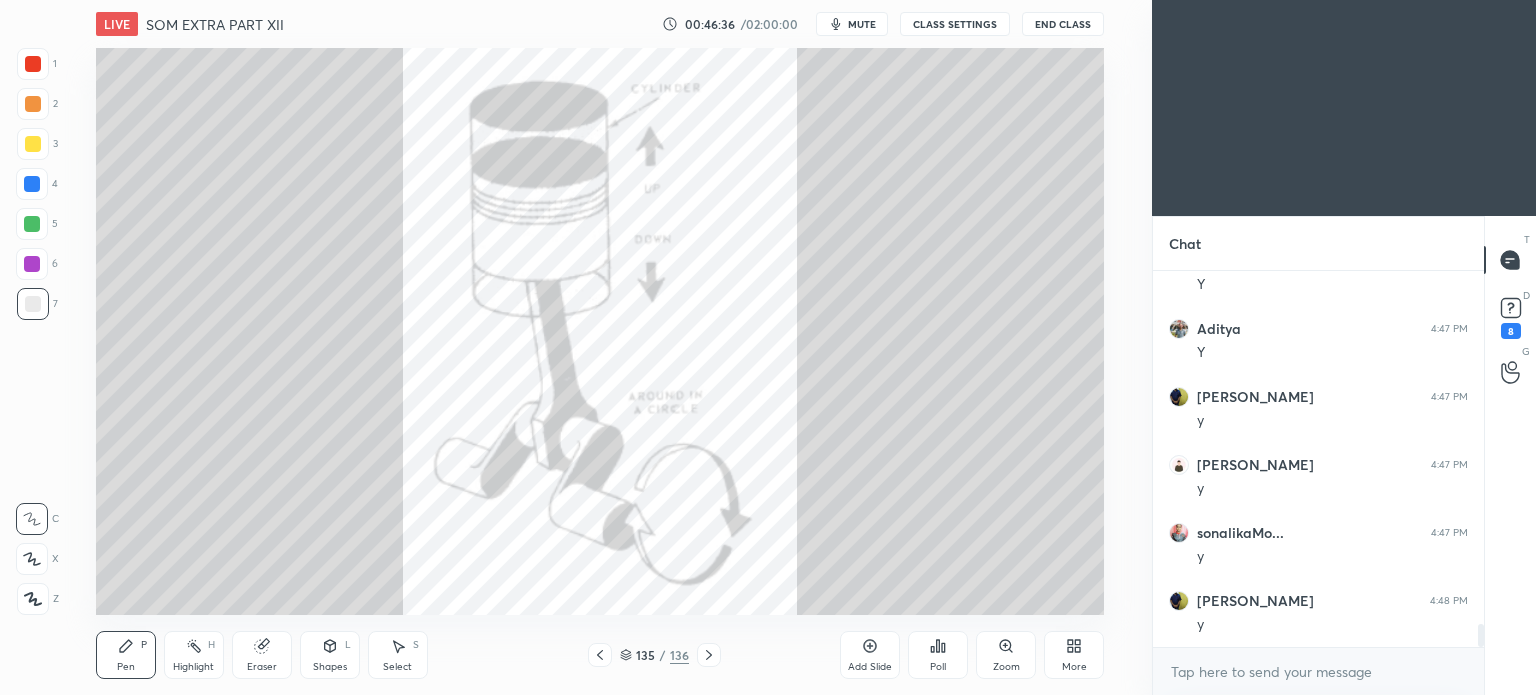 click 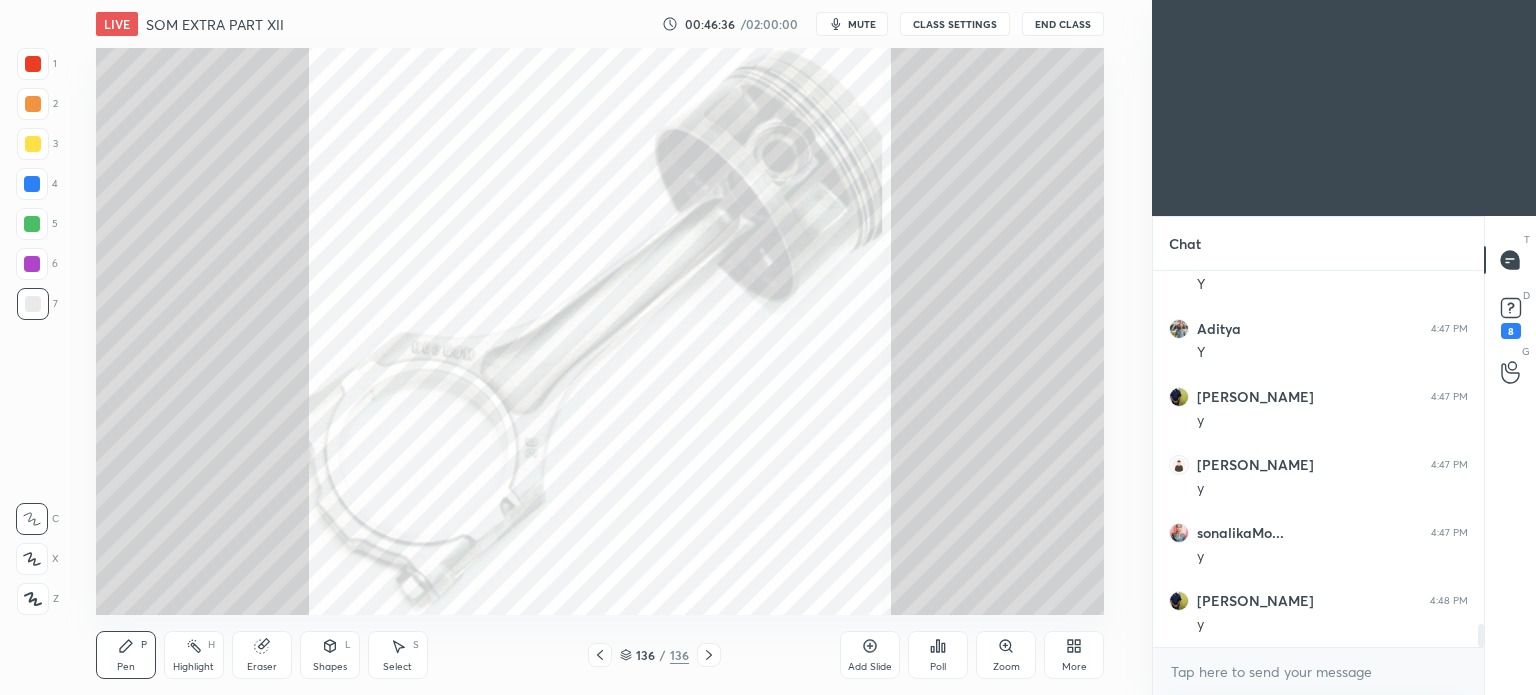 click 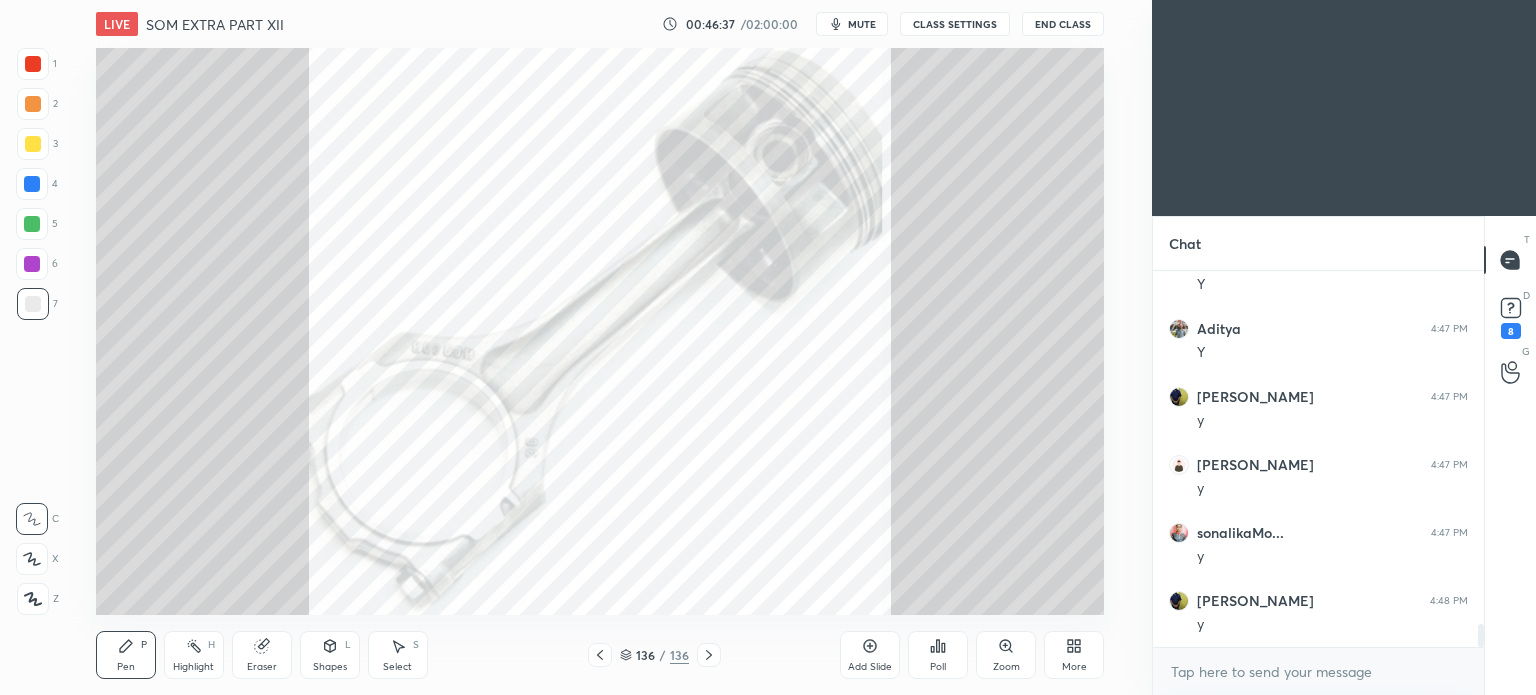 click 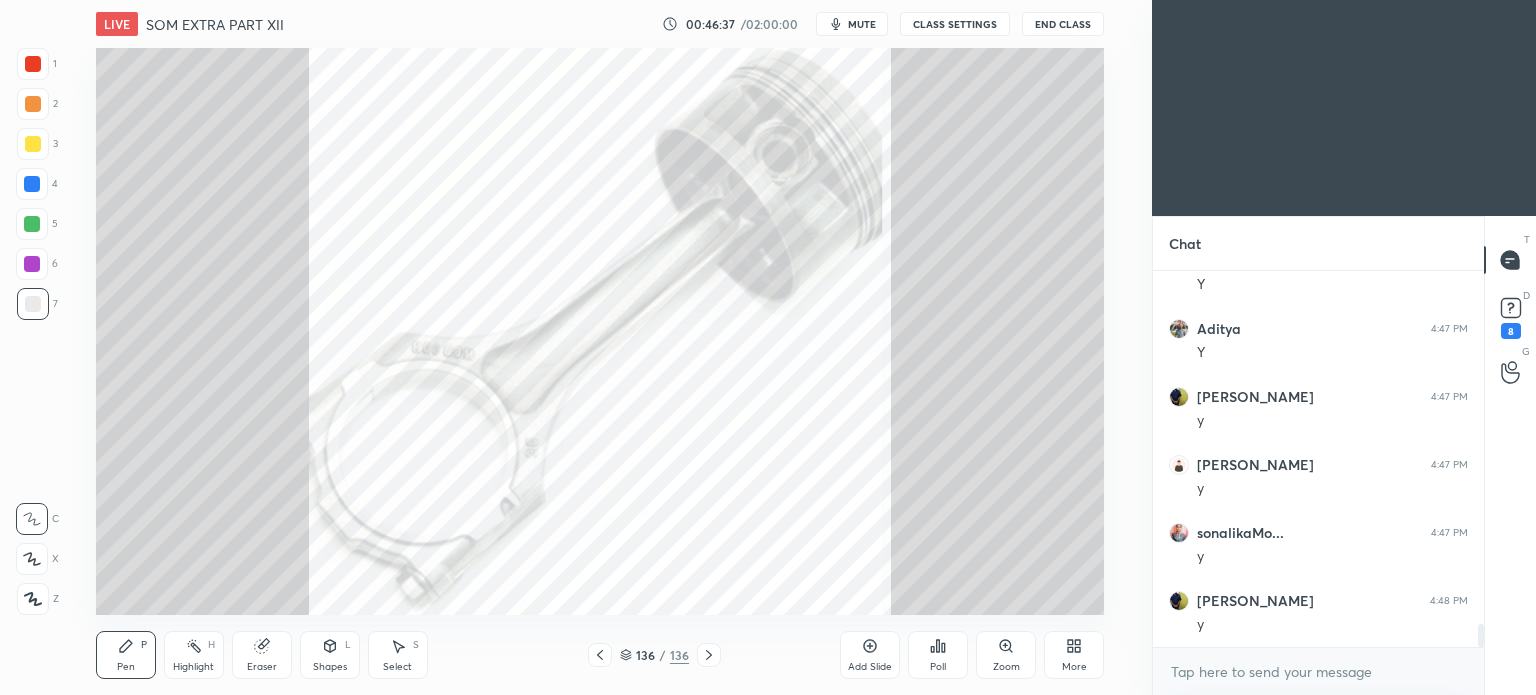 click 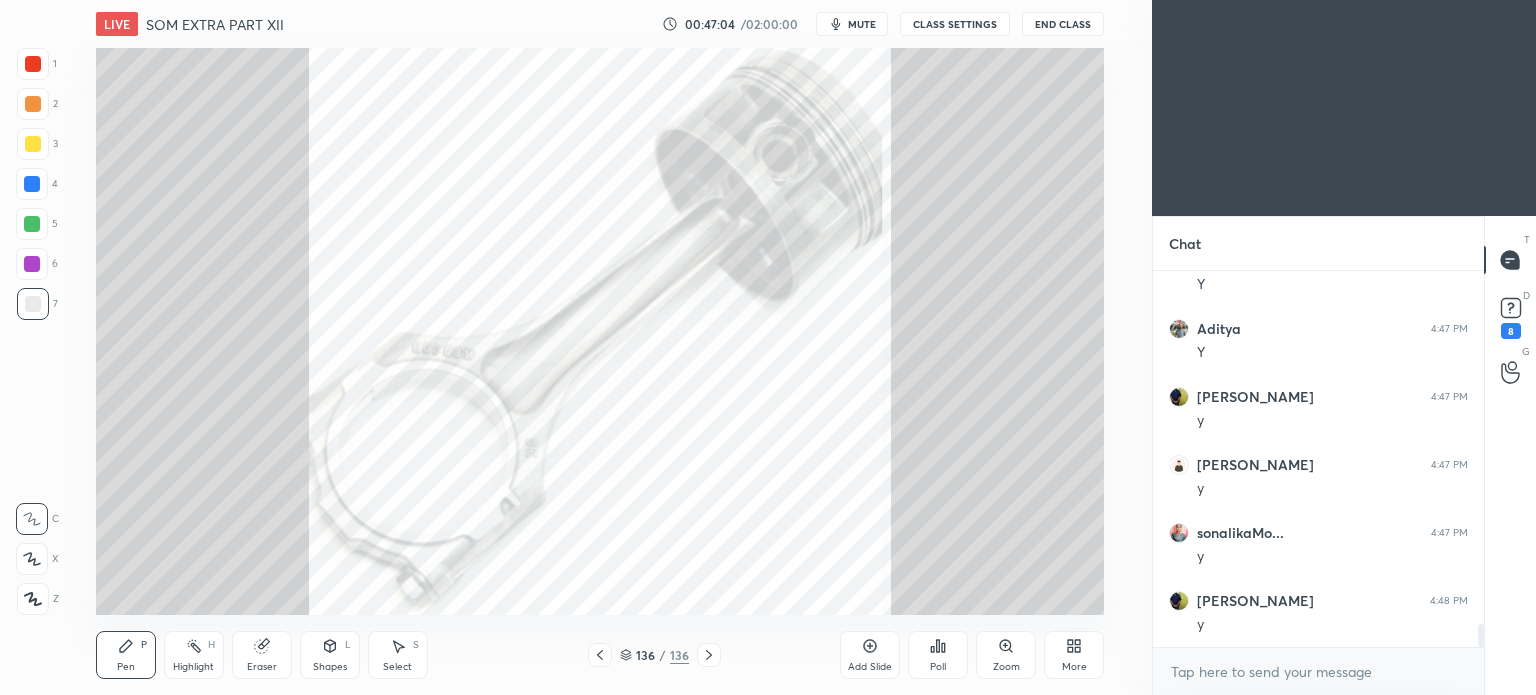 click 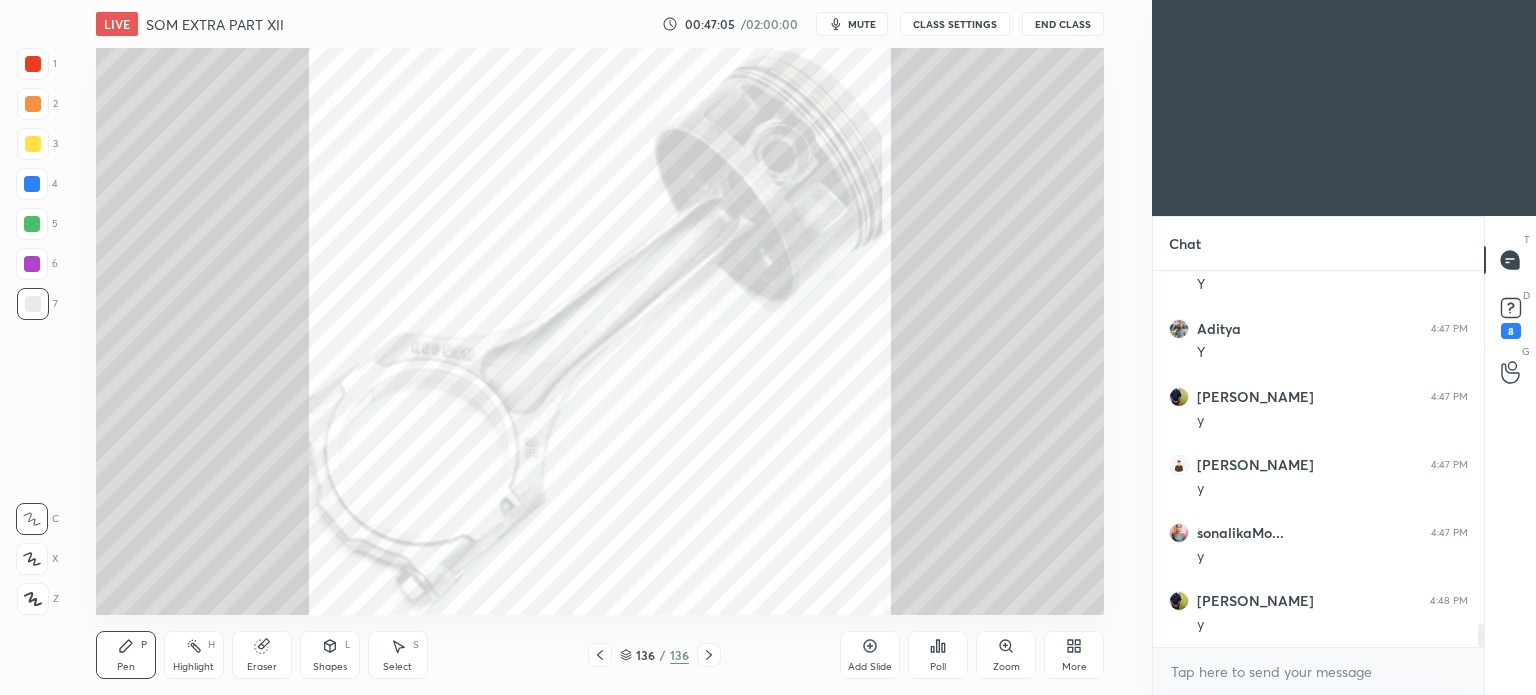 click on "More" at bounding box center [1074, 655] 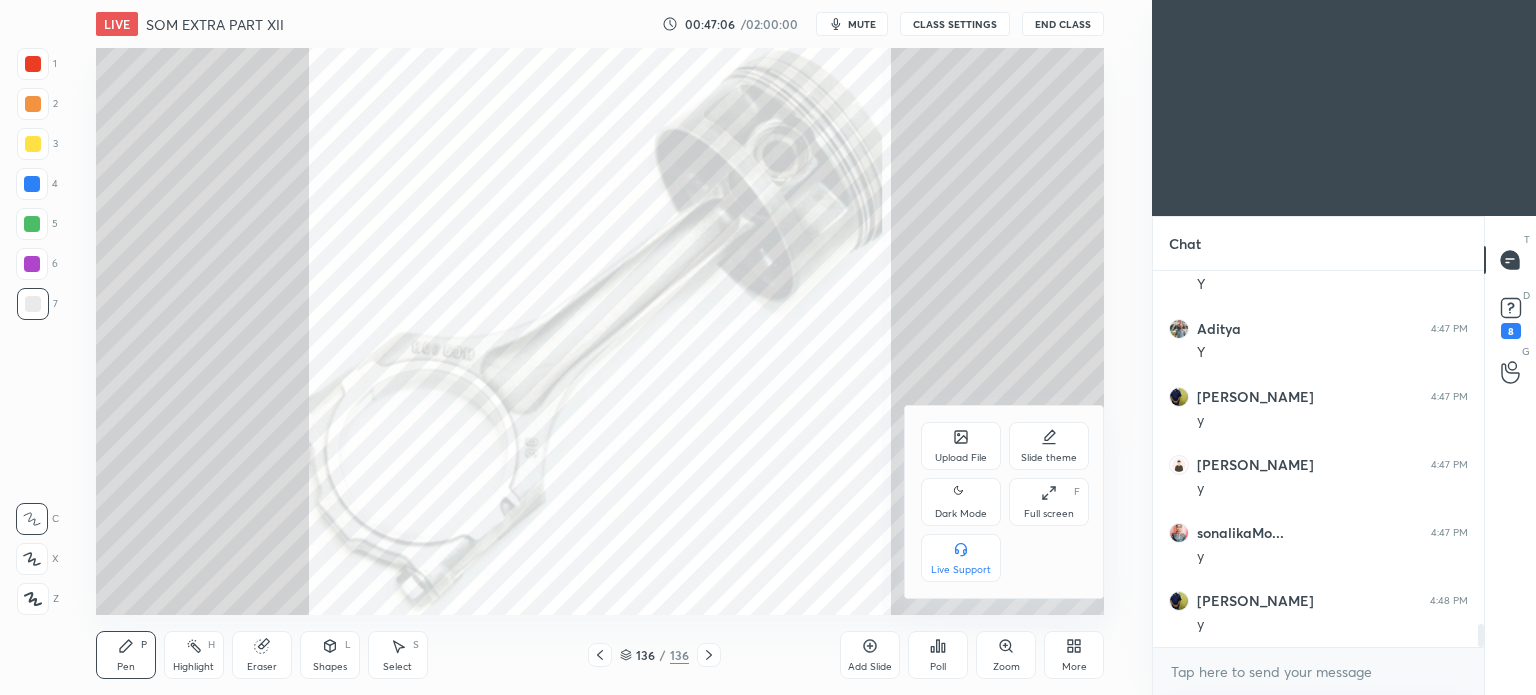 click on "Upload File" at bounding box center [961, 446] 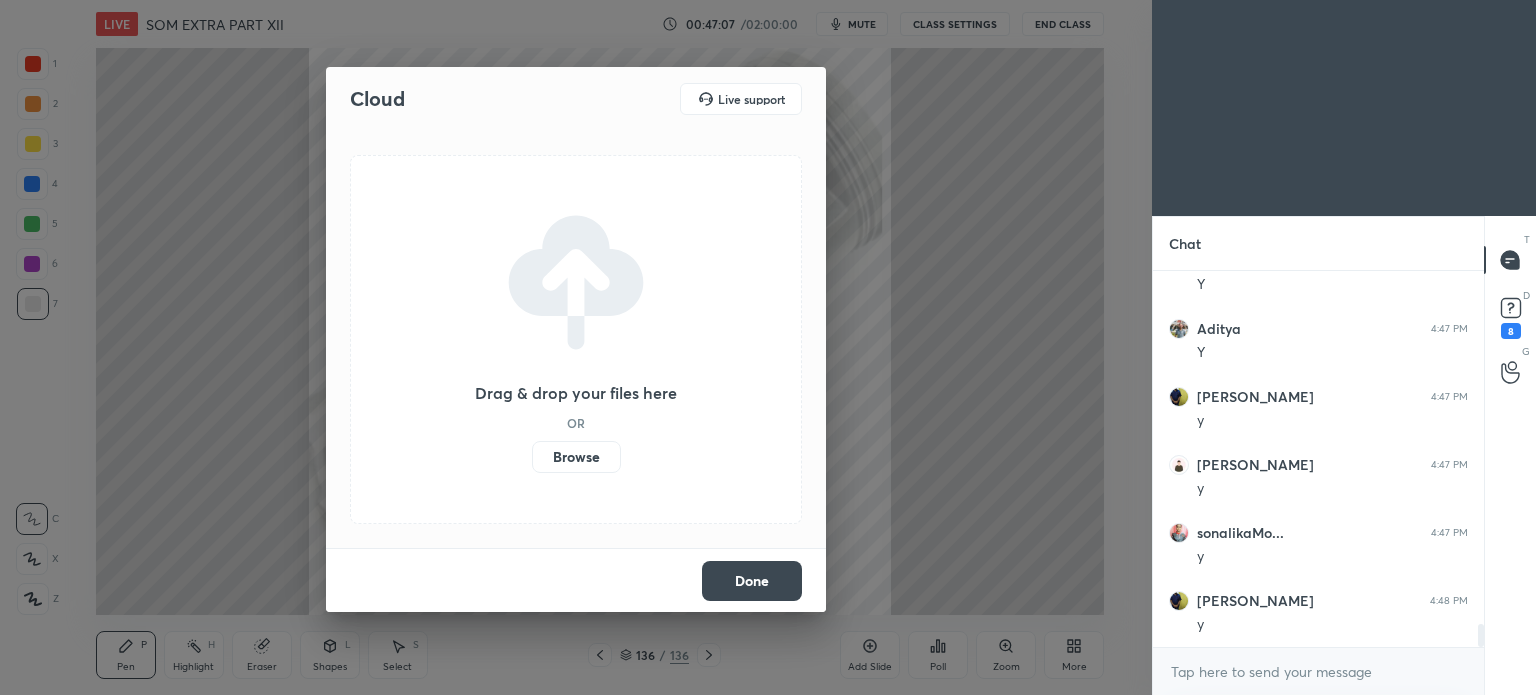 click on "Browse" at bounding box center (576, 457) 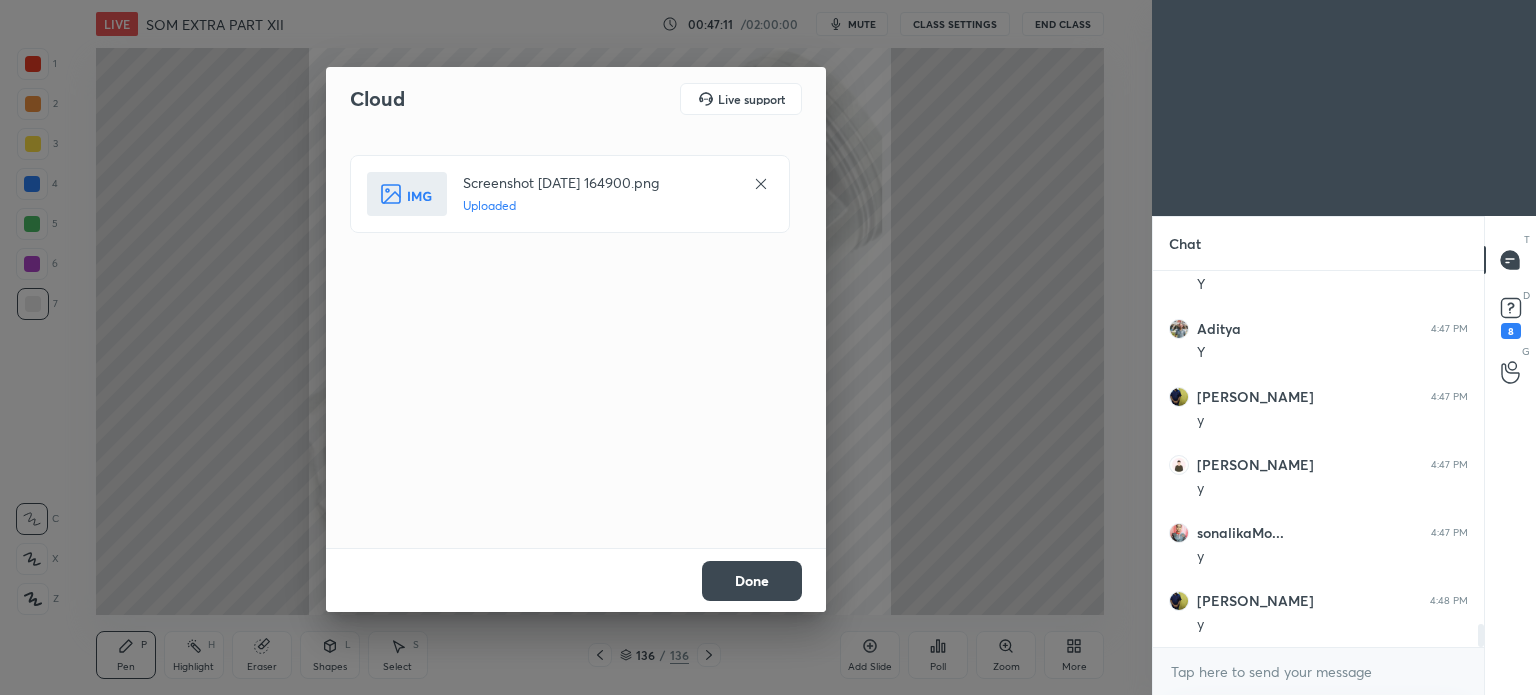 click on "Done" at bounding box center [752, 581] 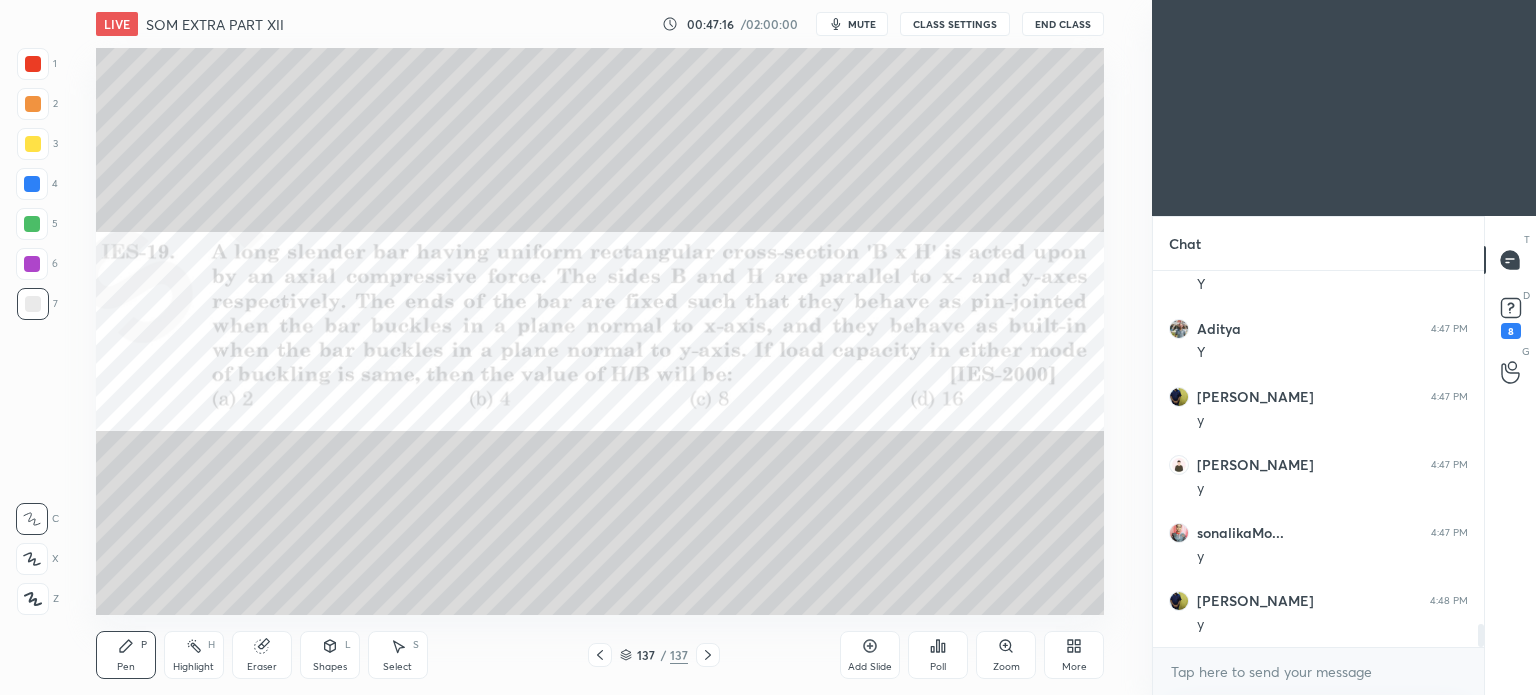 click at bounding box center (33, 144) 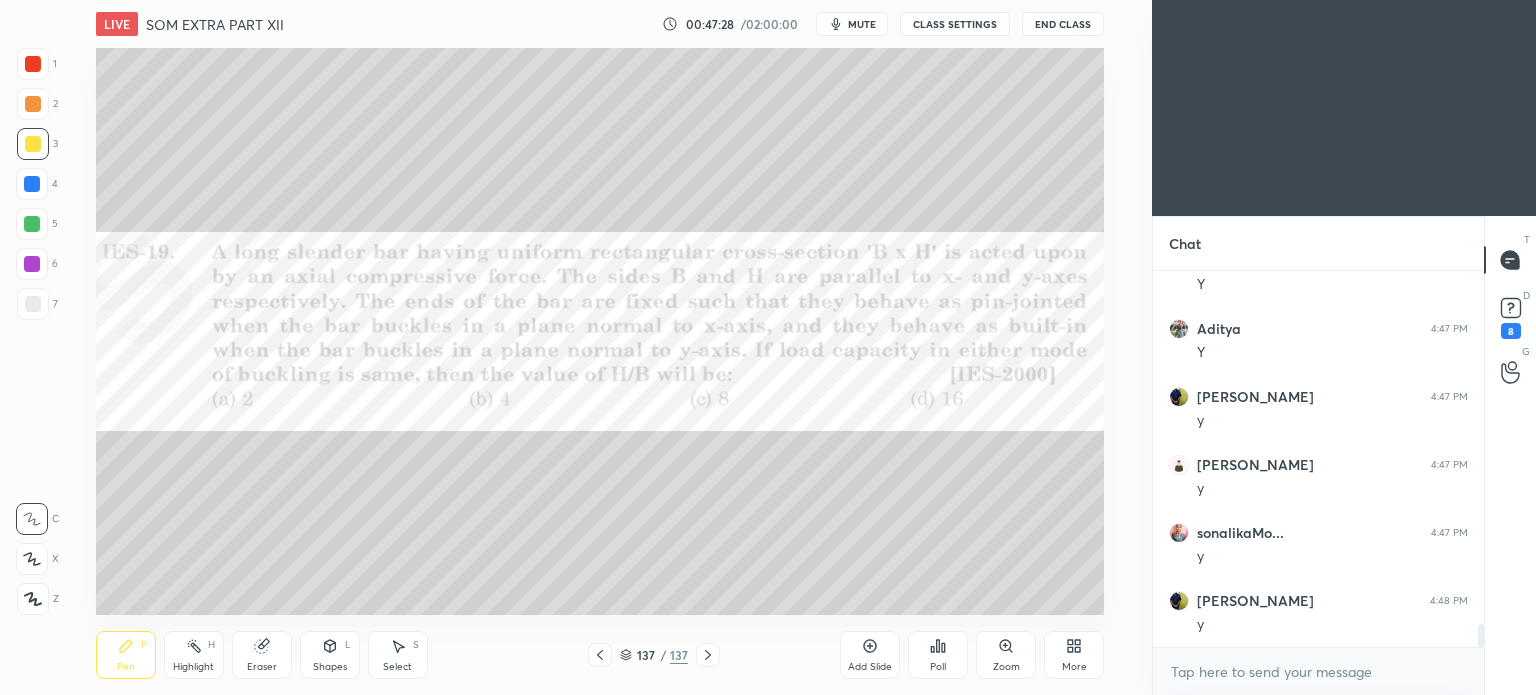 click on "Highlight" at bounding box center (193, 667) 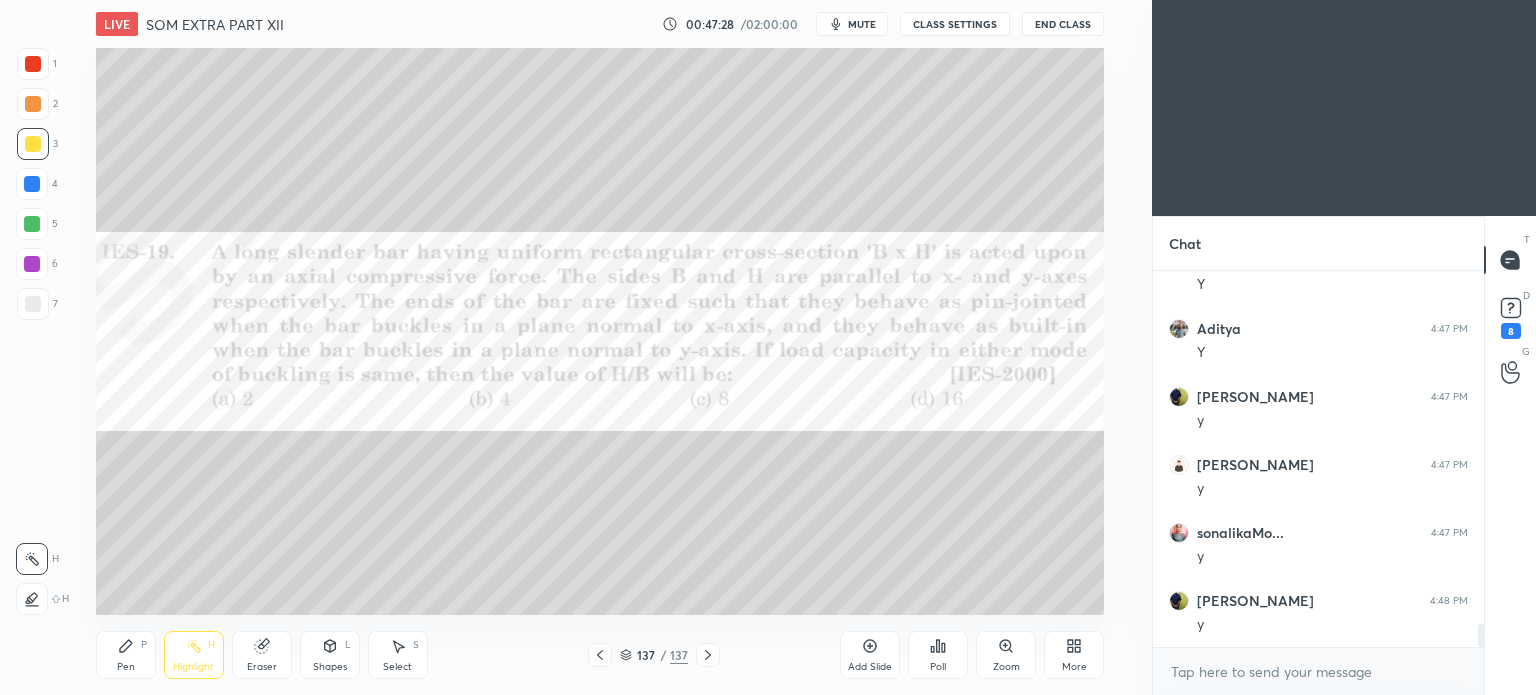 click on "Highlight" at bounding box center (193, 667) 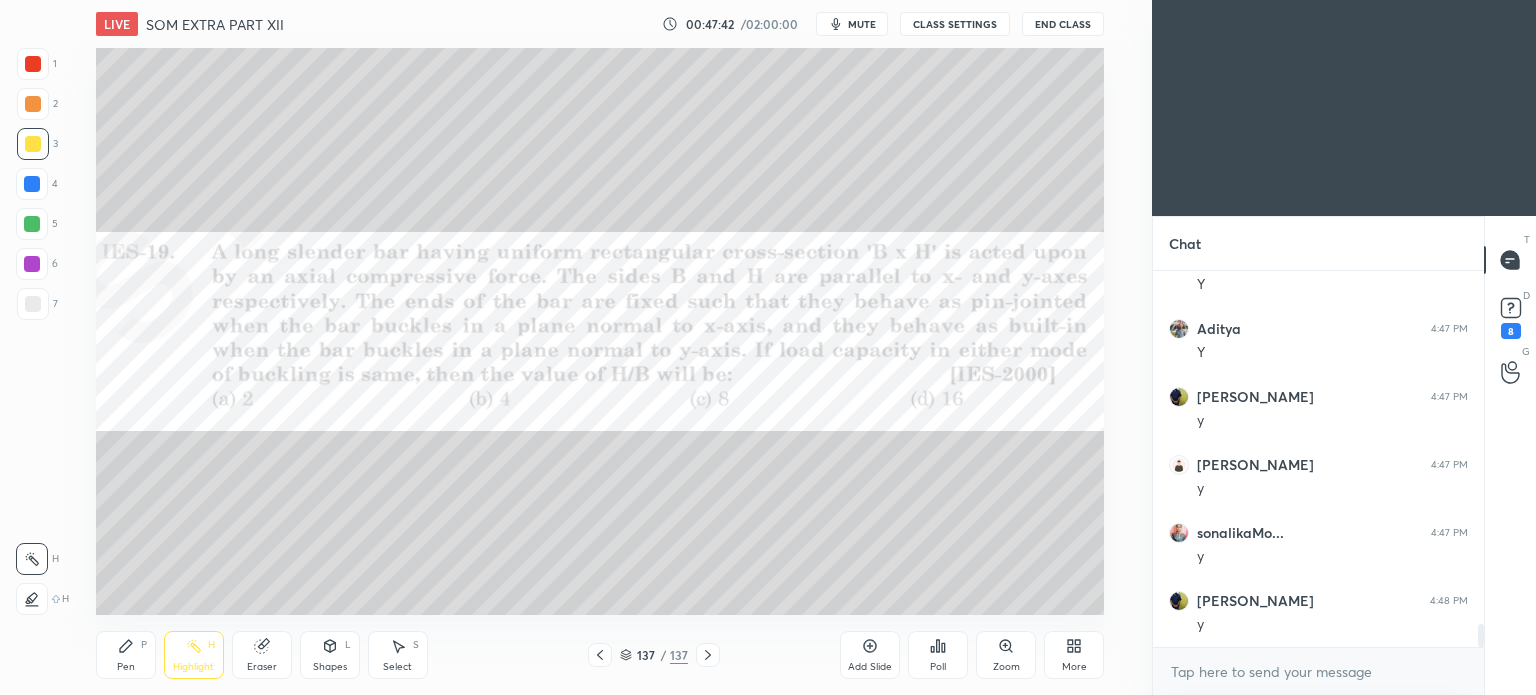 click on "Shapes" at bounding box center [330, 667] 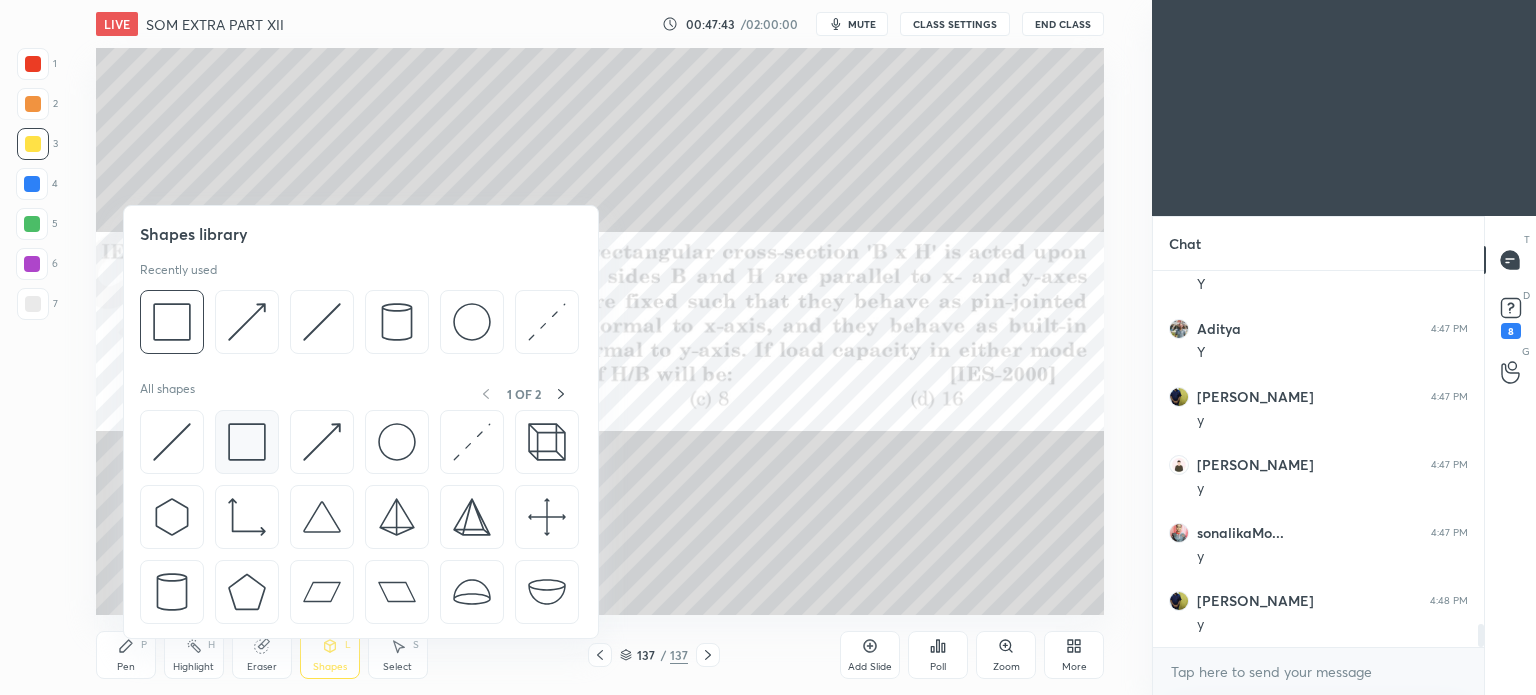 click at bounding box center (247, 442) 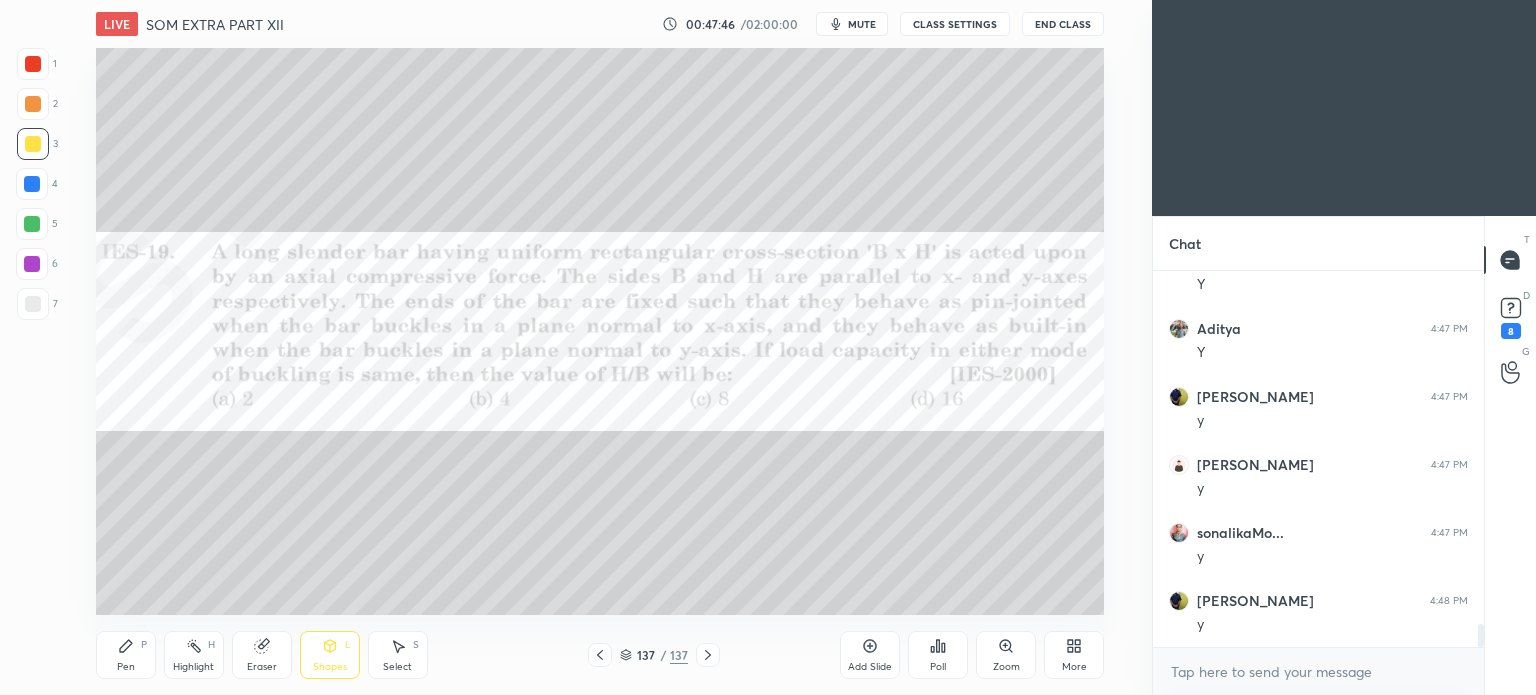 click on "Pen P" at bounding box center (126, 655) 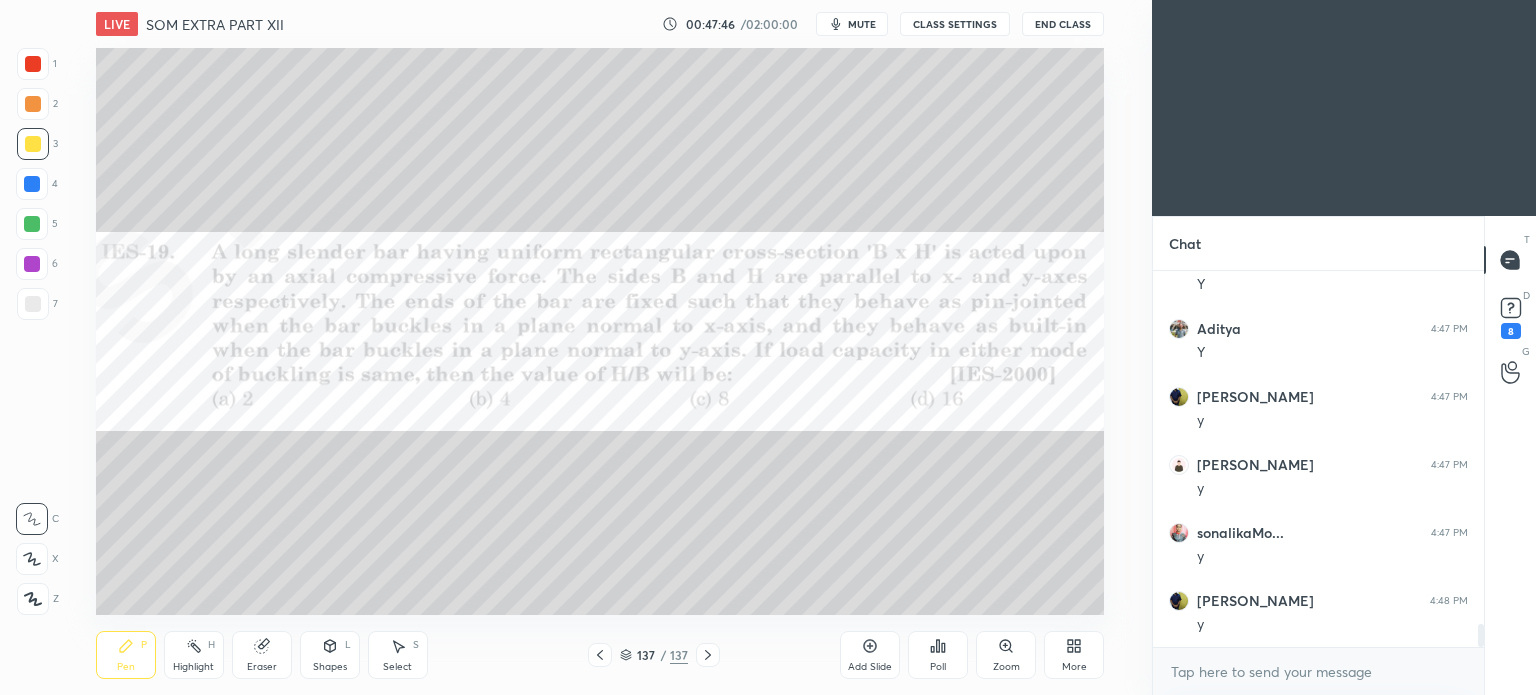 click on "Pen P" at bounding box center (126, 655) 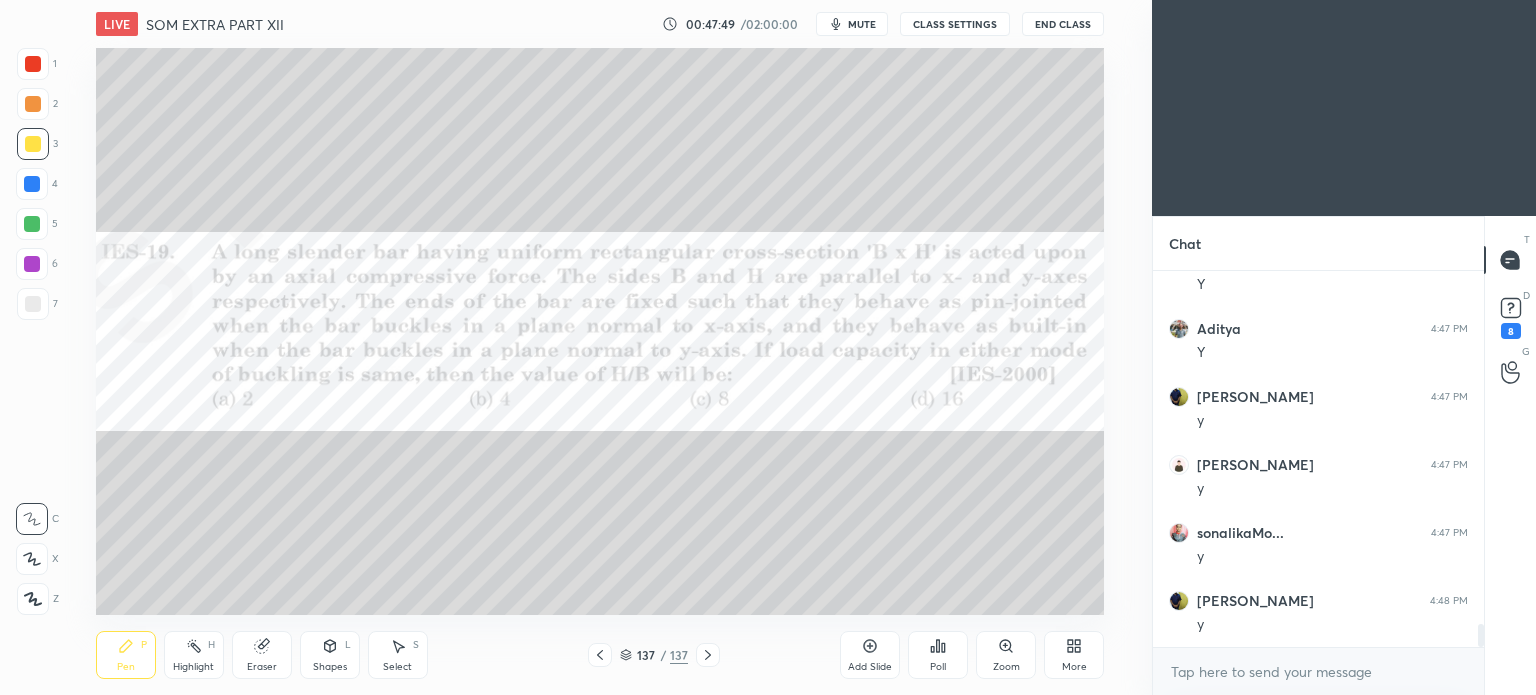 click at bounding box center (32, 184) 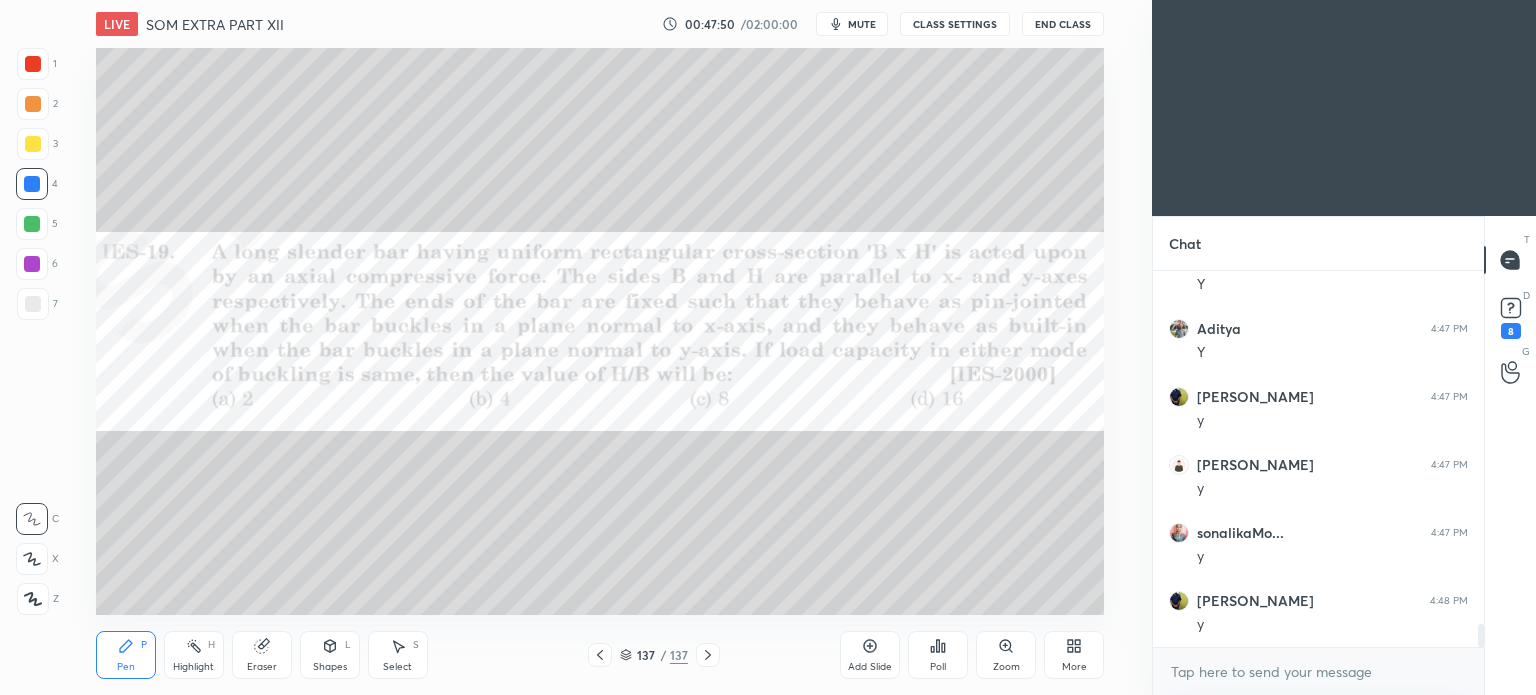 click at bounding box center (33, 64) 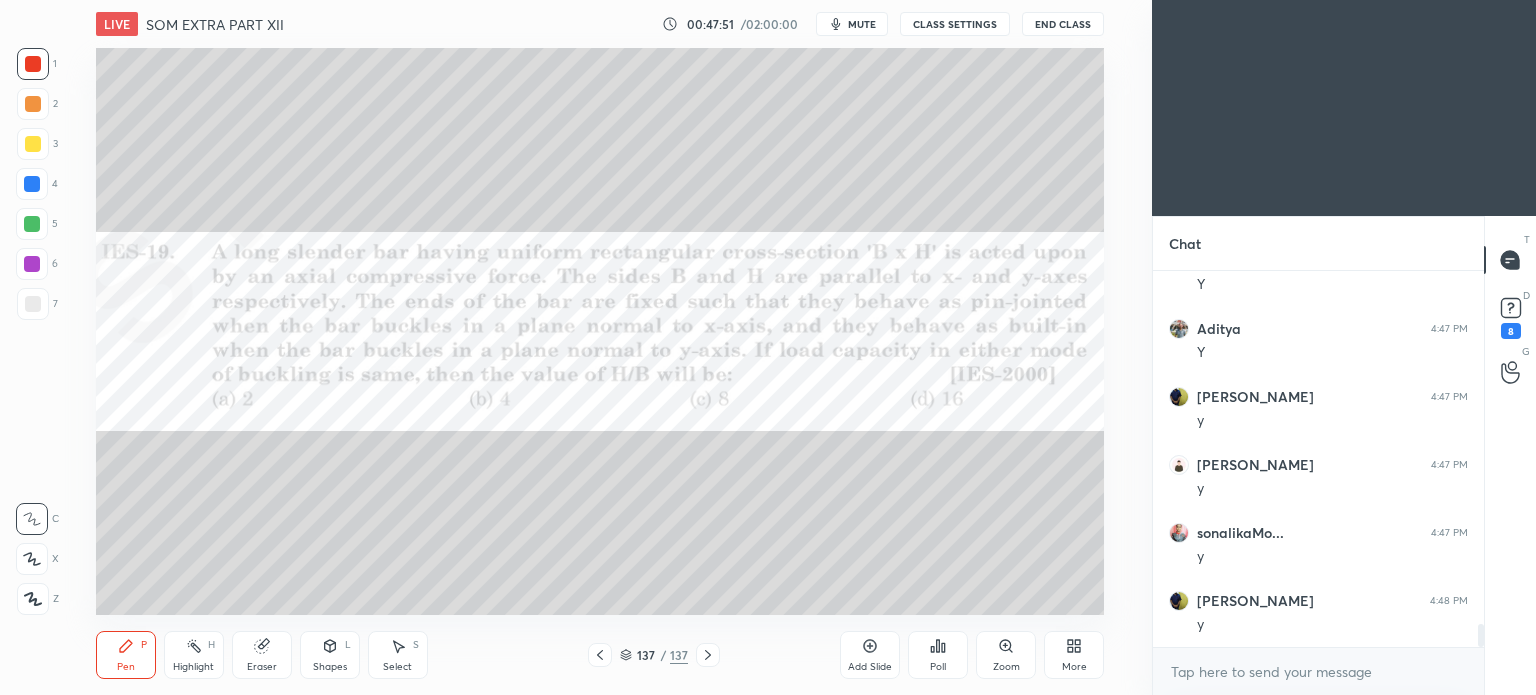 click on "Shapes L" at bounding box center (330, 655) 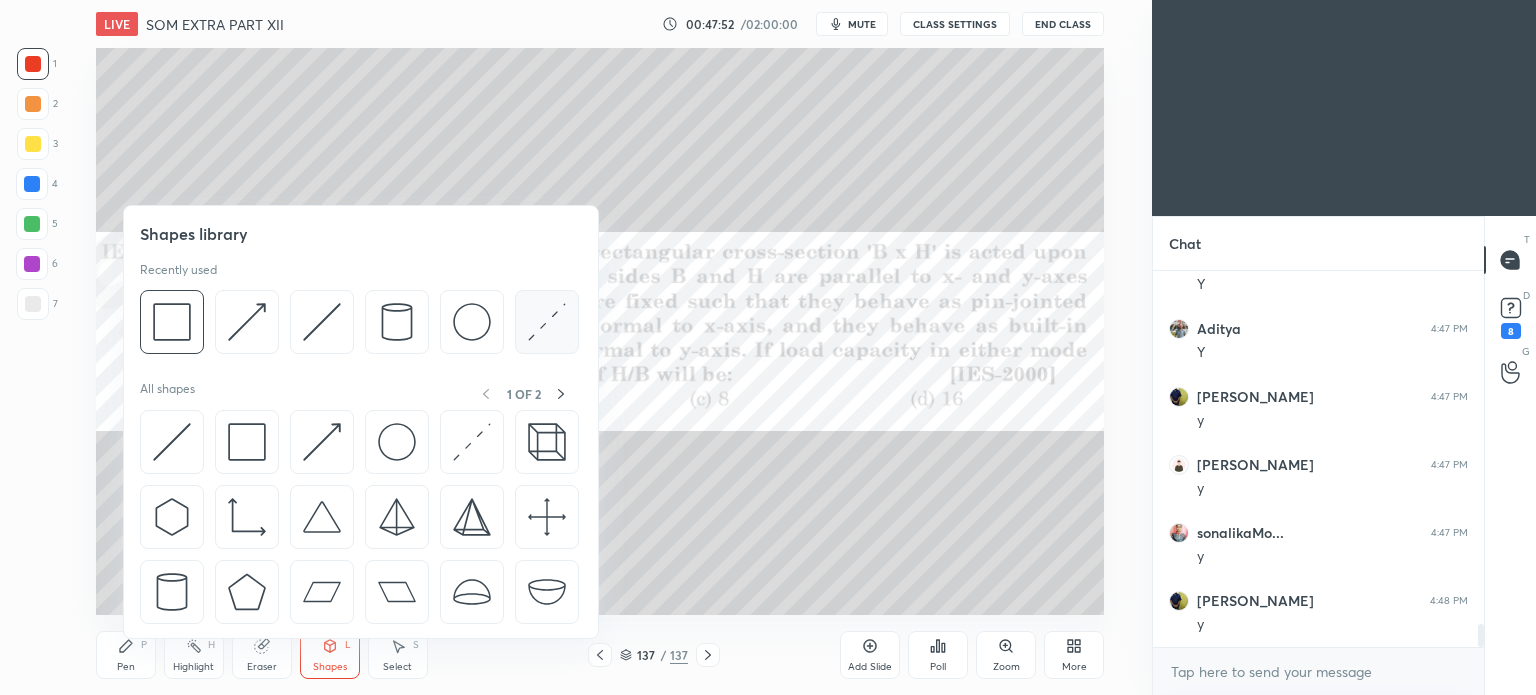 click at bounding box center (547, 322) 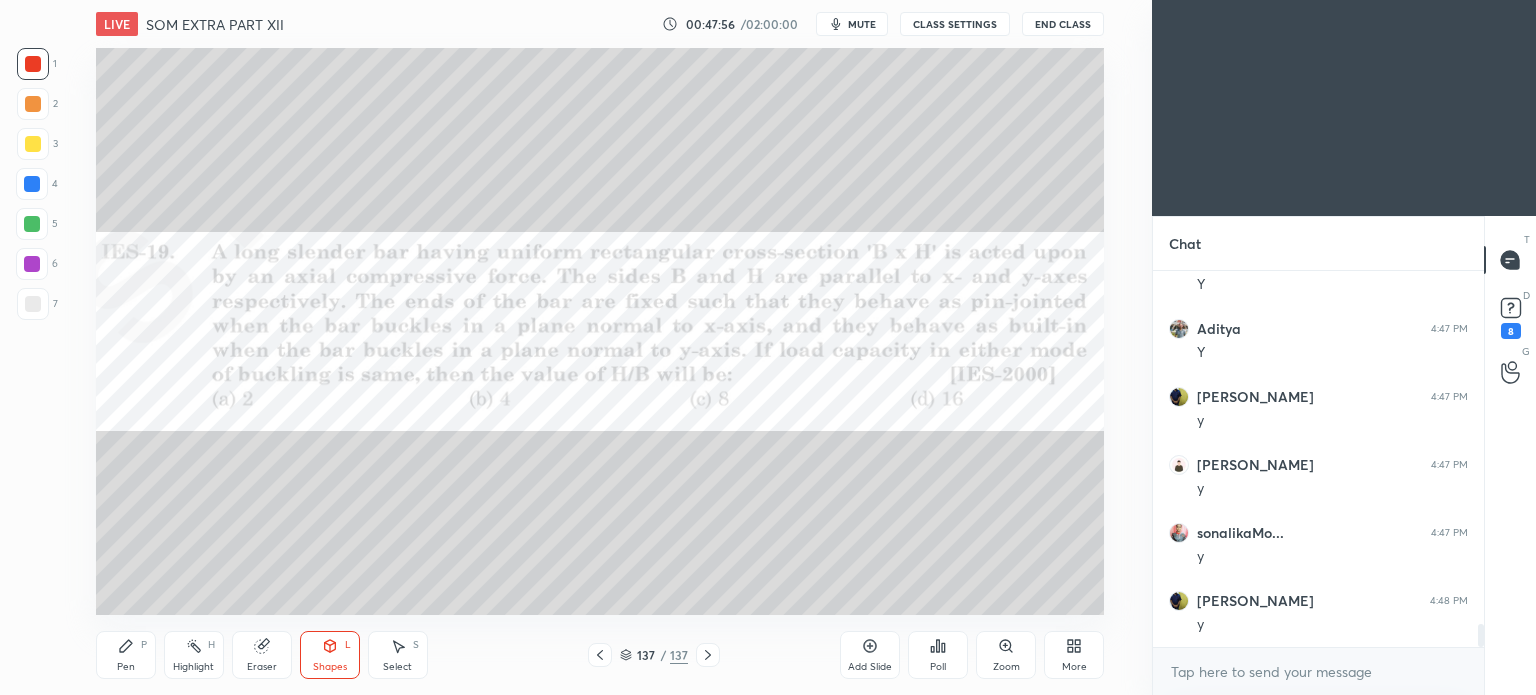 scroll, scrollTop: 5890, scrollLeft: 0, axis: vertical 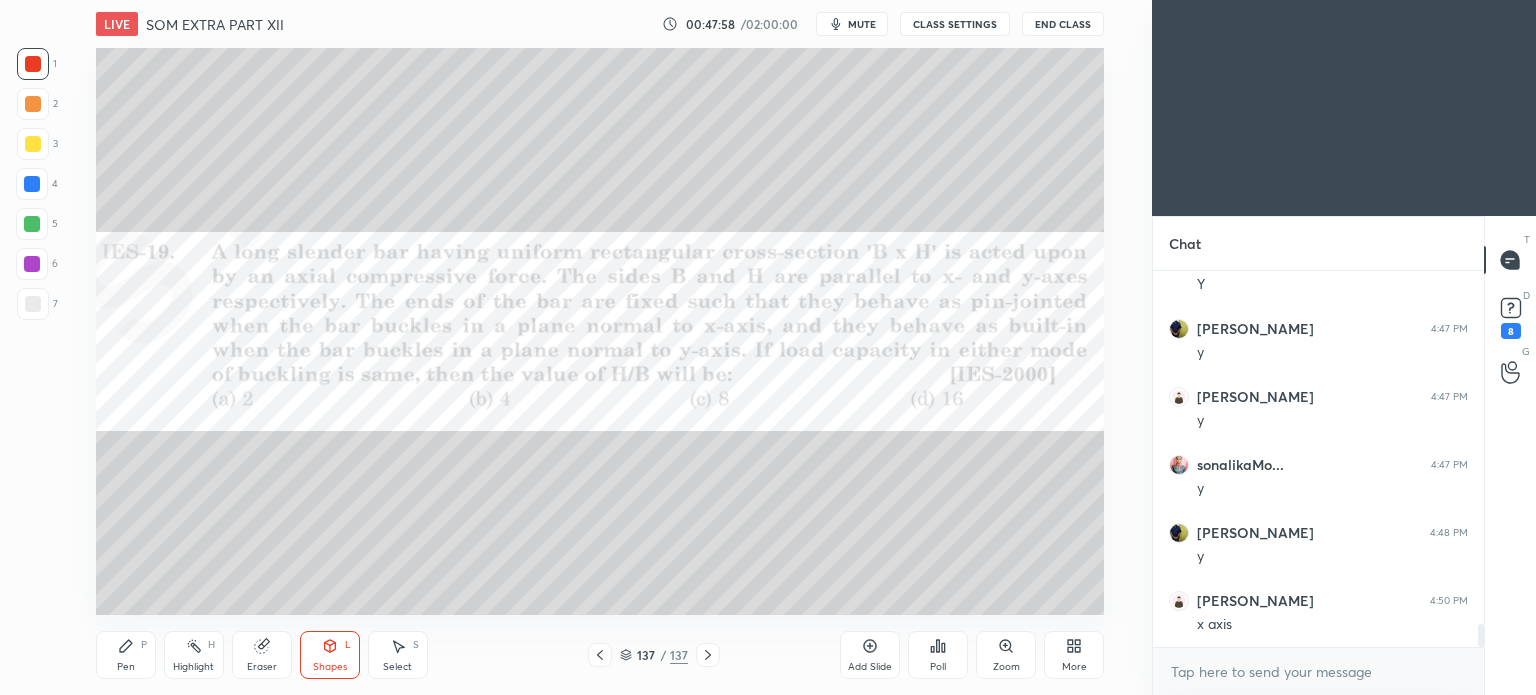 click on "Pen" at bounding box center (126, 667) 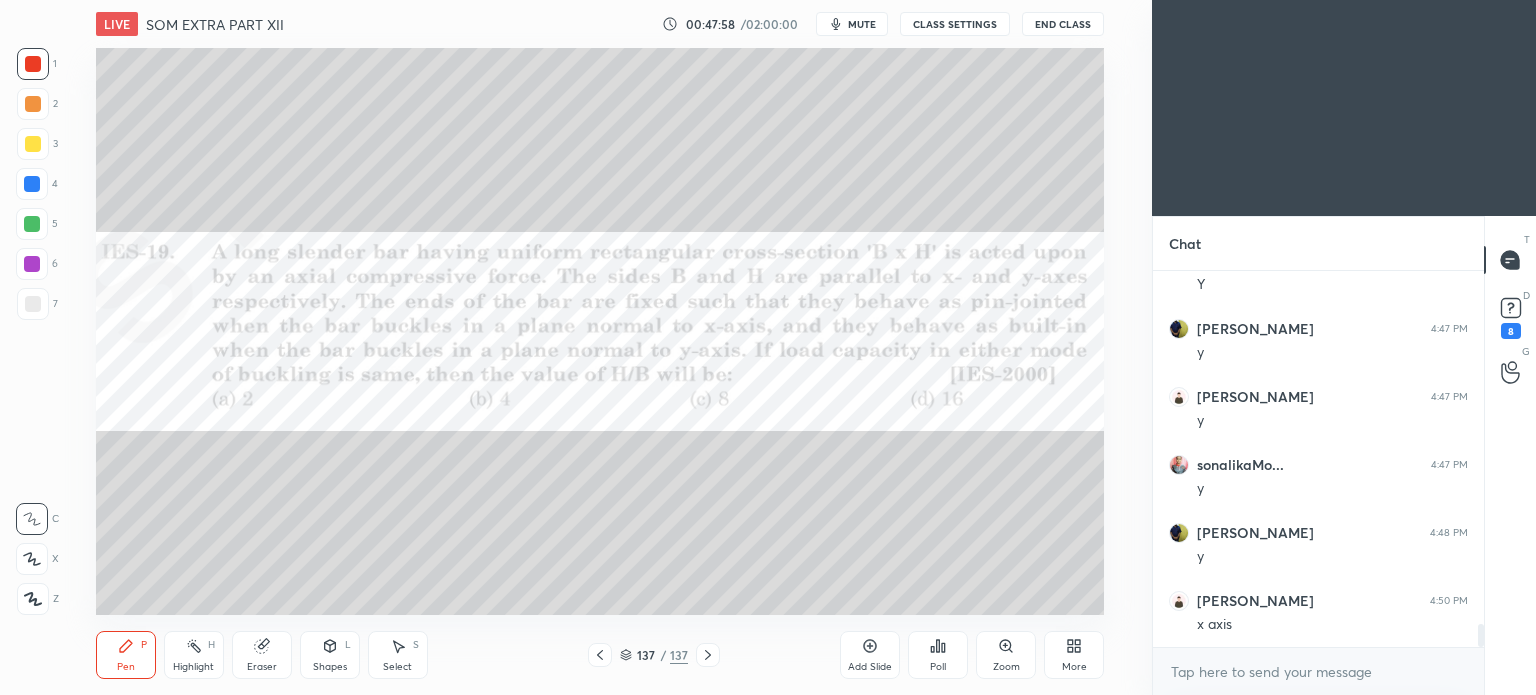 click on "Pen P" at bounding box center (126, 655) 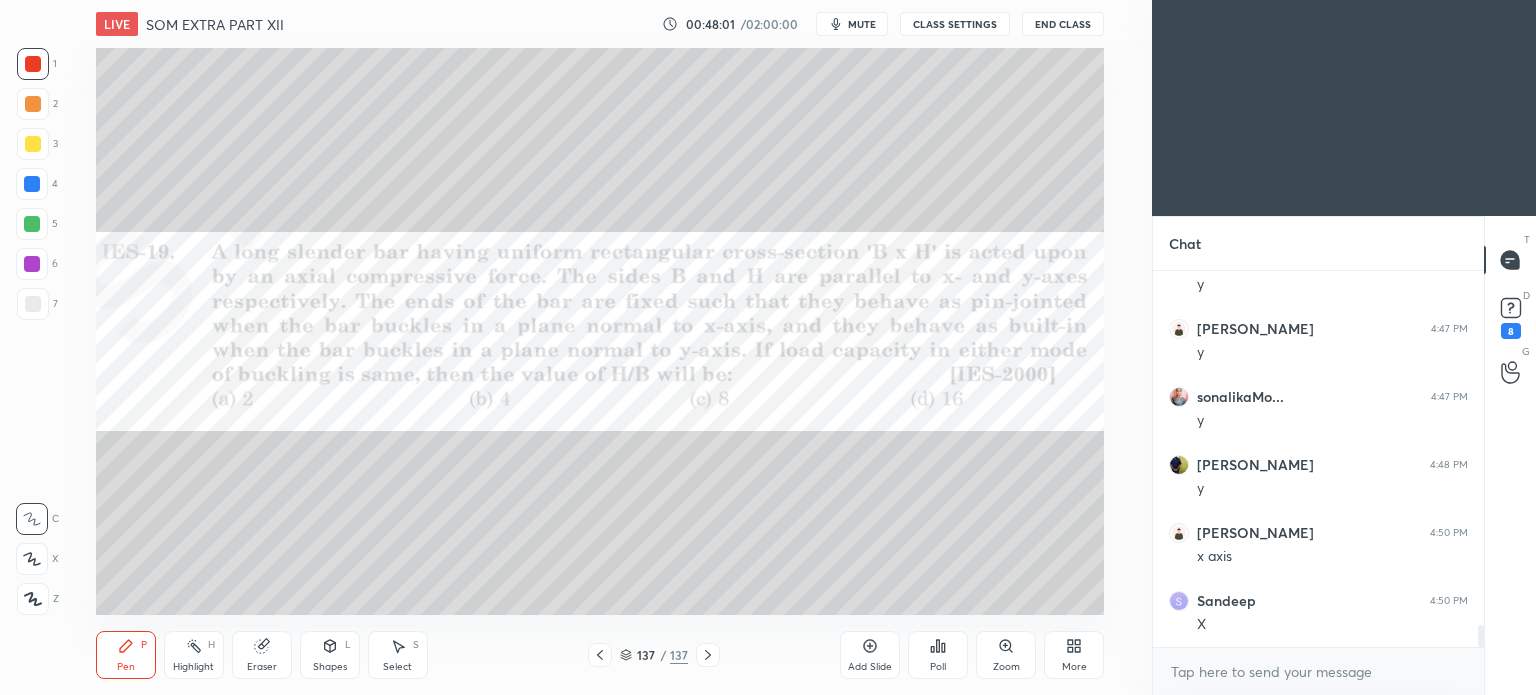 scroll, scrollTop: 5978, scrollLeft: 0, axis: vertical 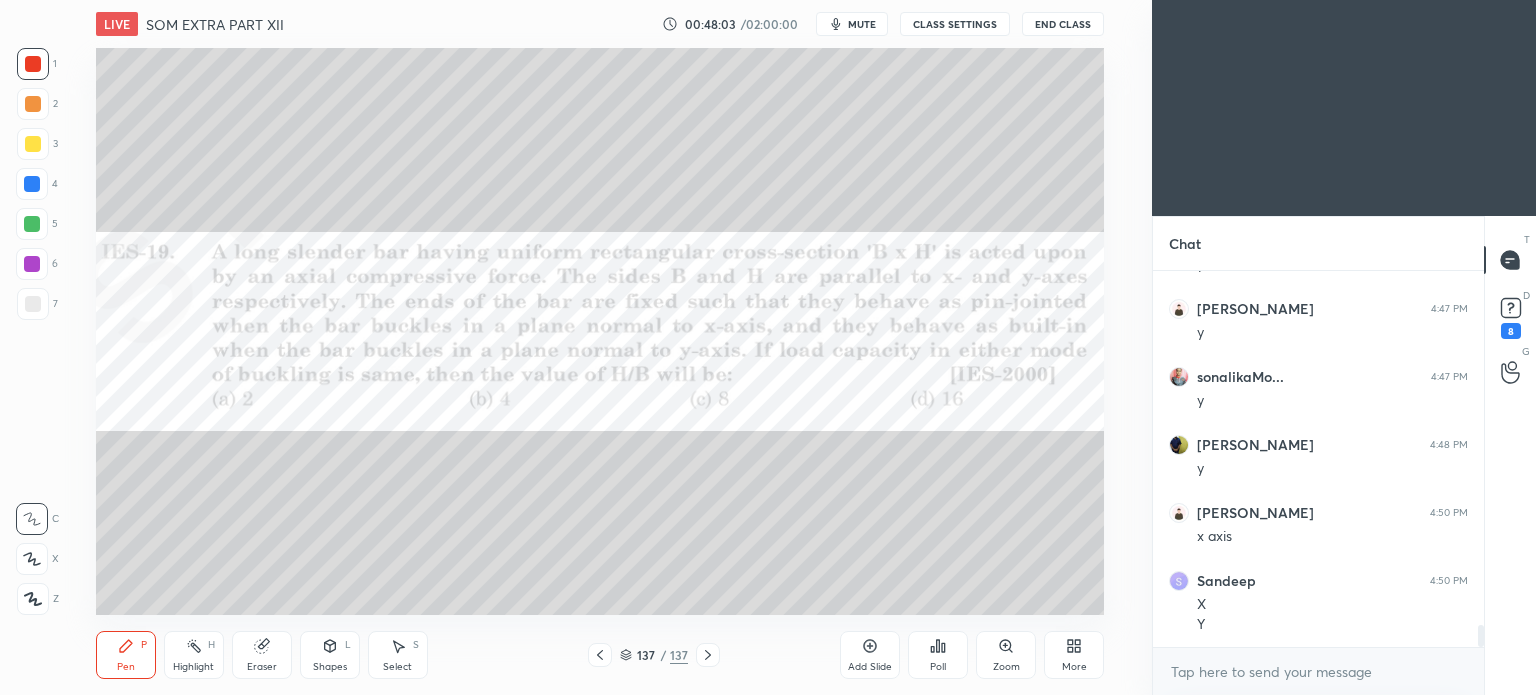click on "Highlight" at bounding box center (193, 667) 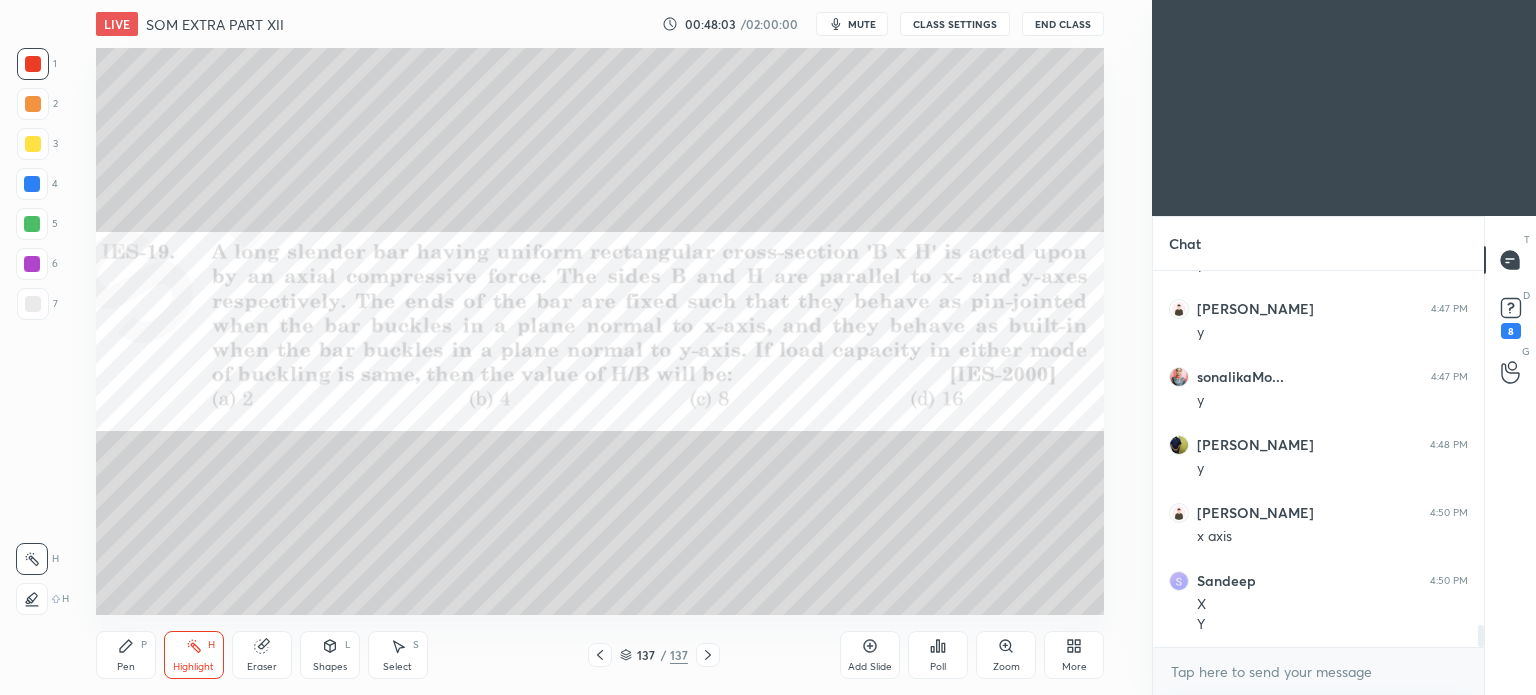click on "Highlight H" at bounding box center (194, 655) 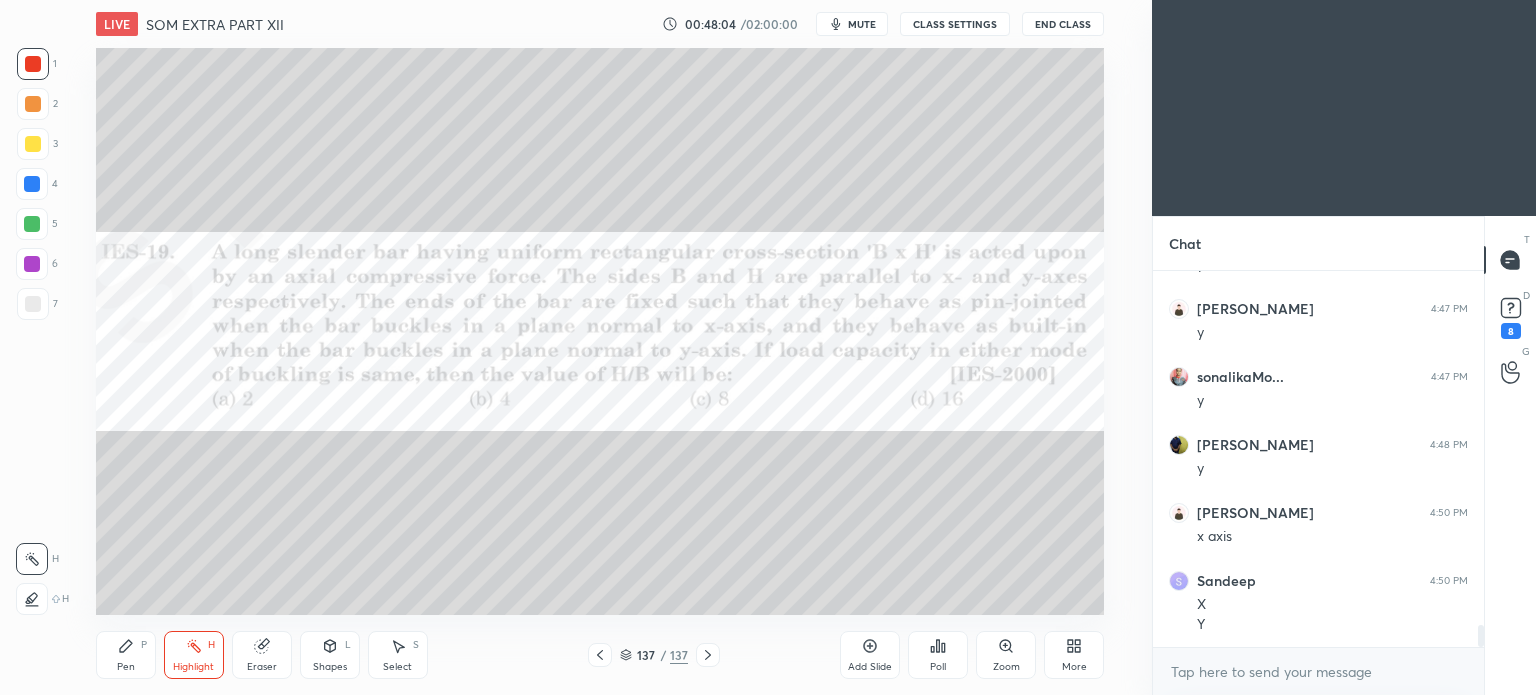 scroll, scrollTop: 6046, scrollLeft: 0, axis: vertical 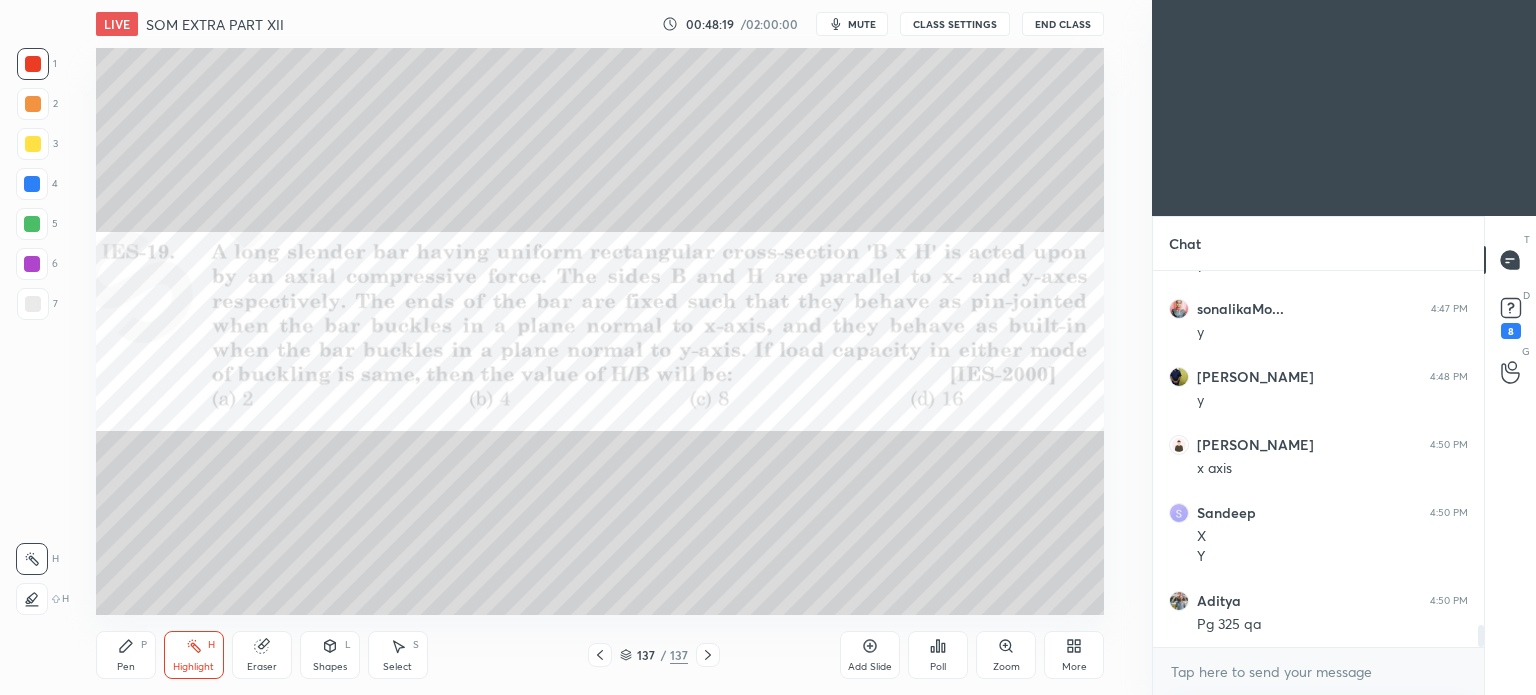 click 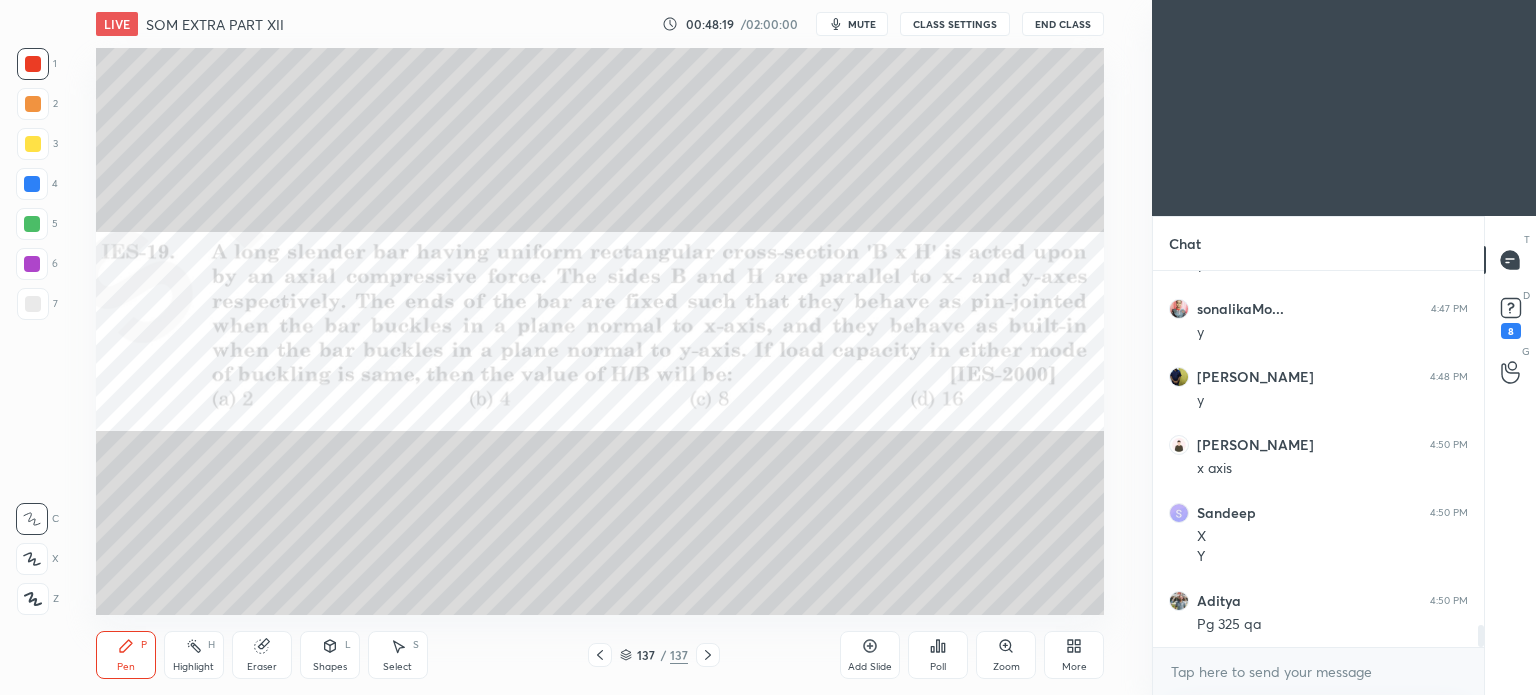 click on "P" at bounding box center (144, 645) 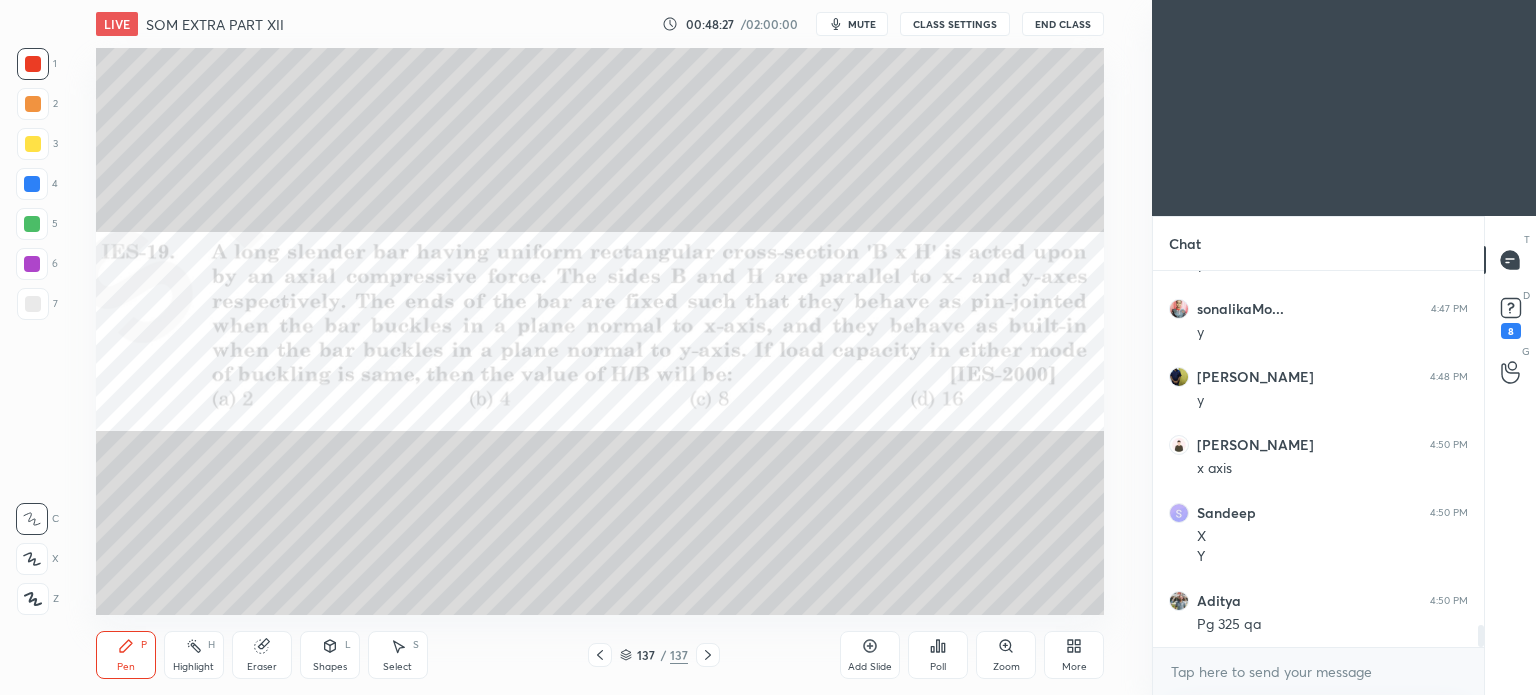 click on "More" at bounding box center (1074, 655) 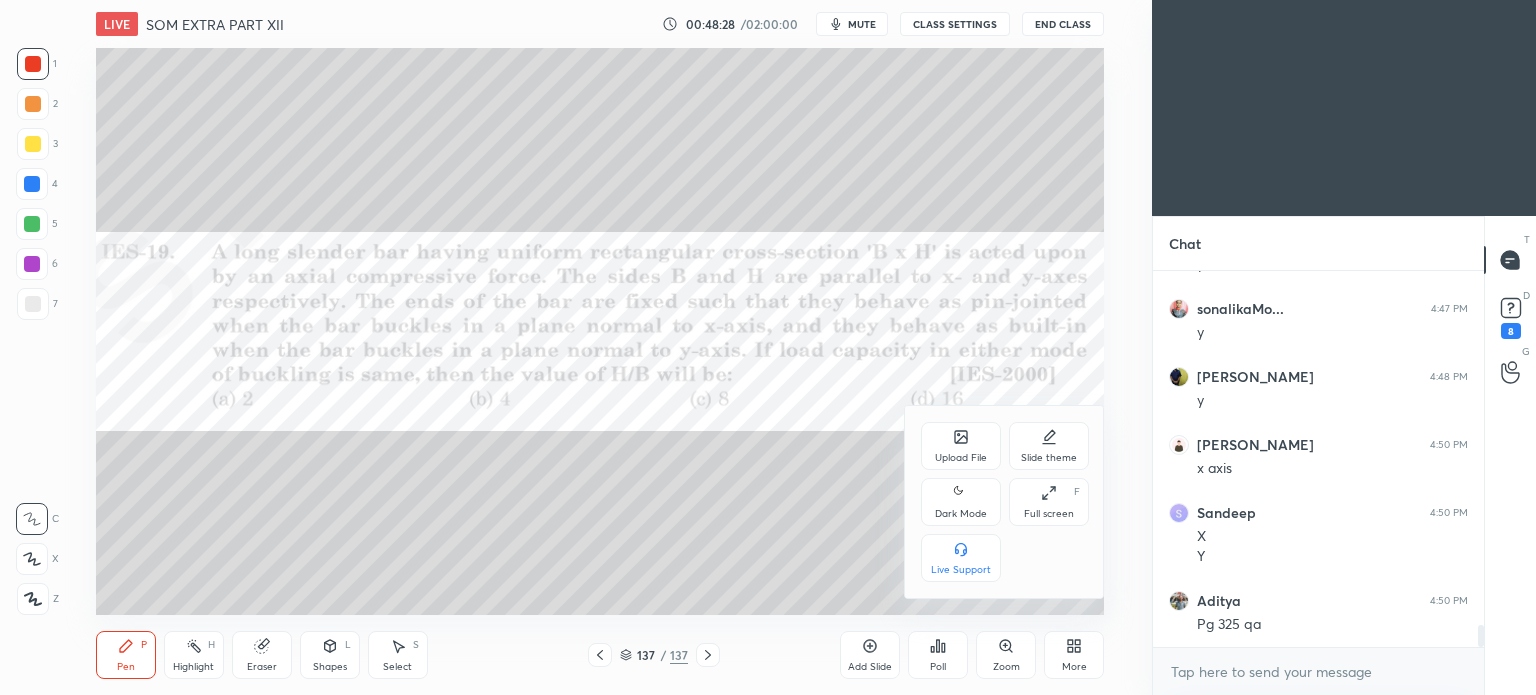 click on "Upload File" at bounding box center [961, 446] 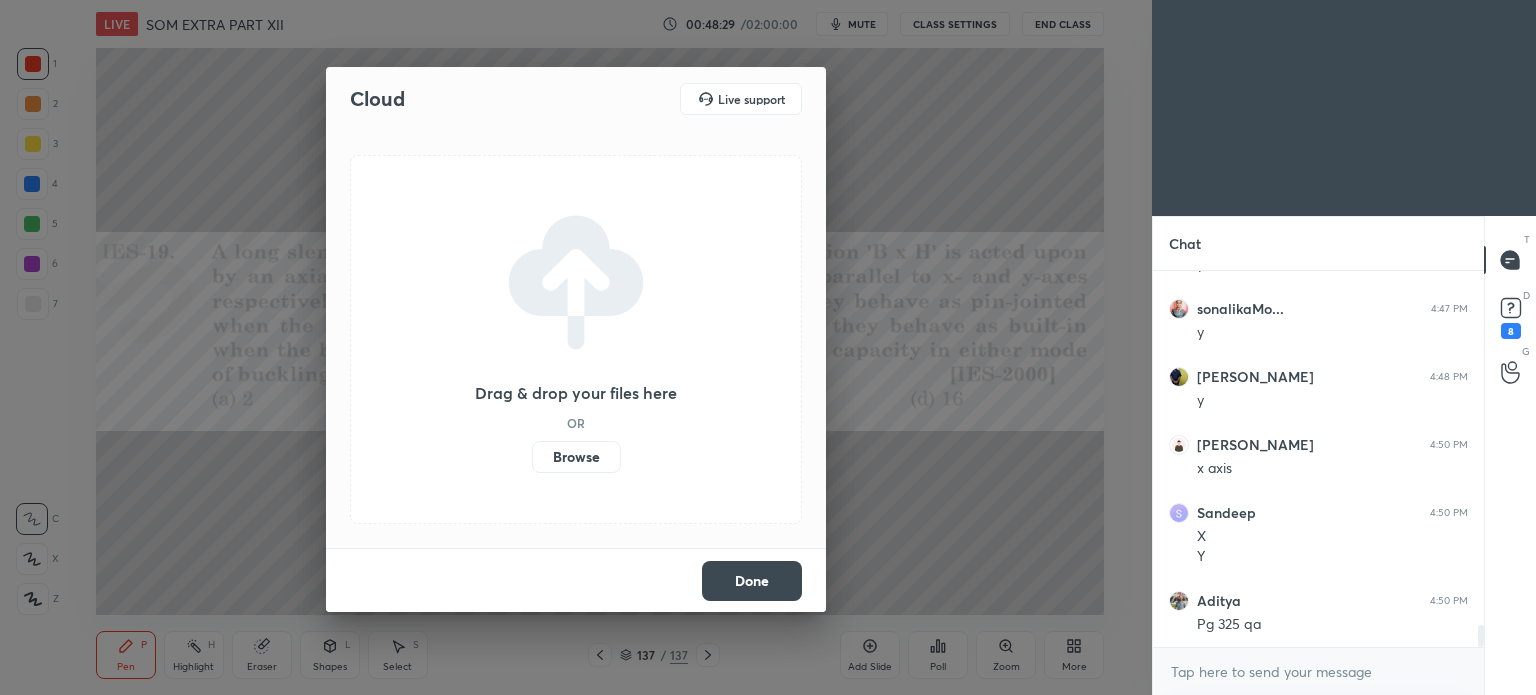 click on "Browse" at bounding box center [576, 457] 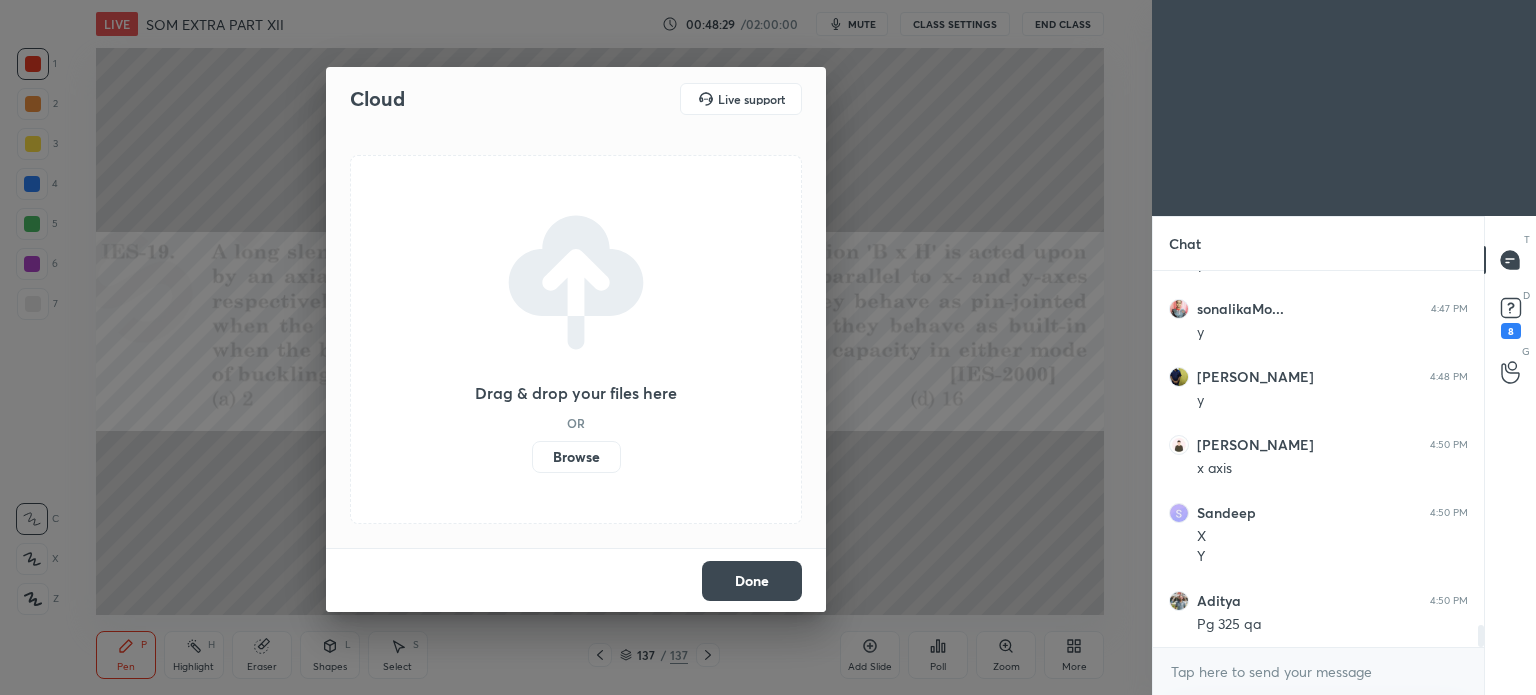 click on "Browse" at bounding box center [532, 457] 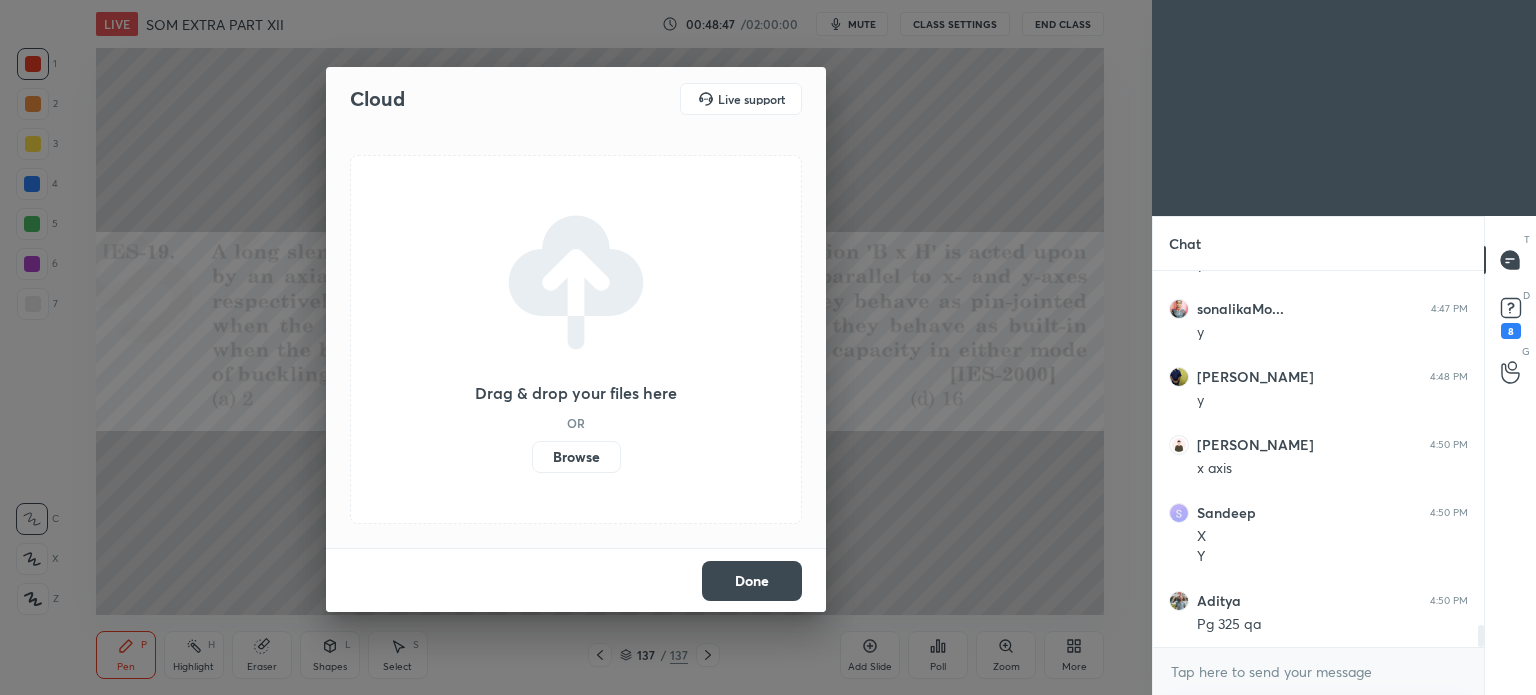 scroll, scrollTop: 6114, scrollLeft: 0, axis: vertical 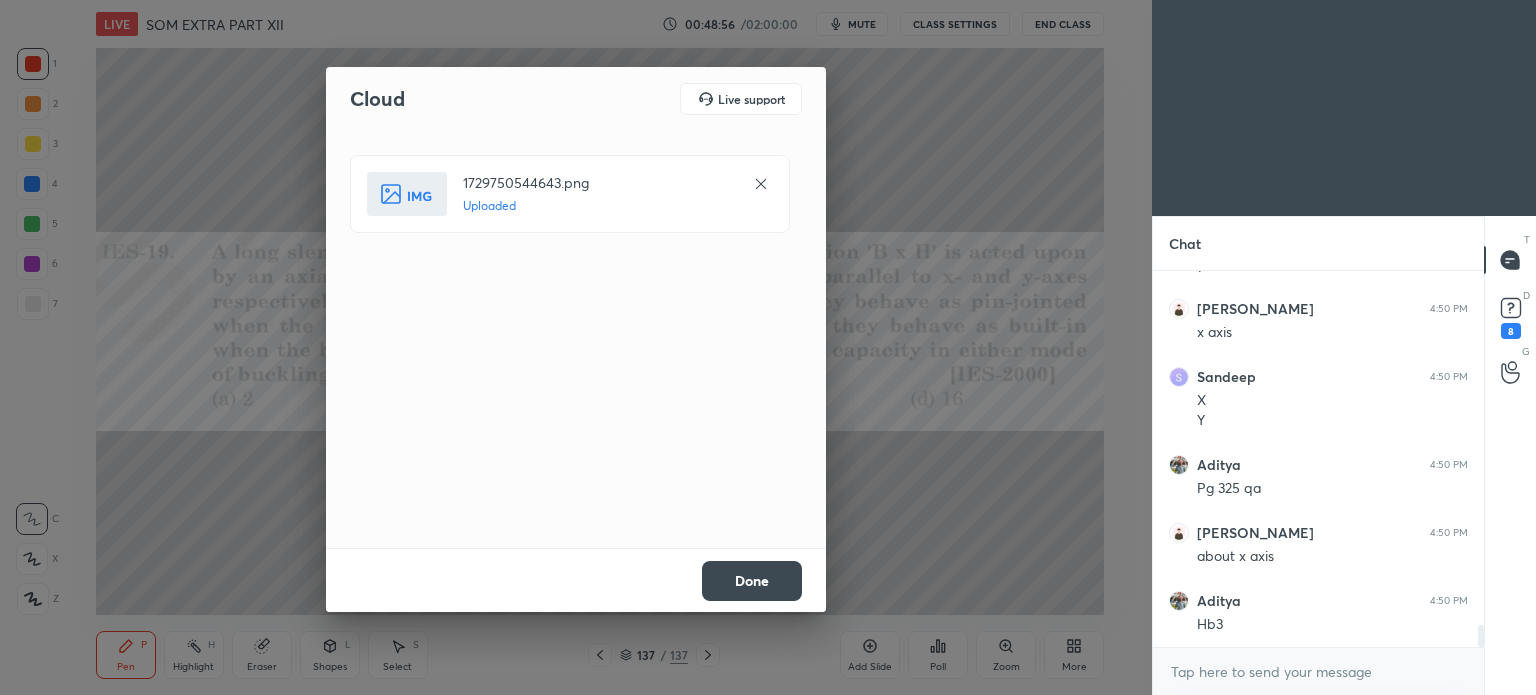 click on "Done" at bounding box center (752, 581) 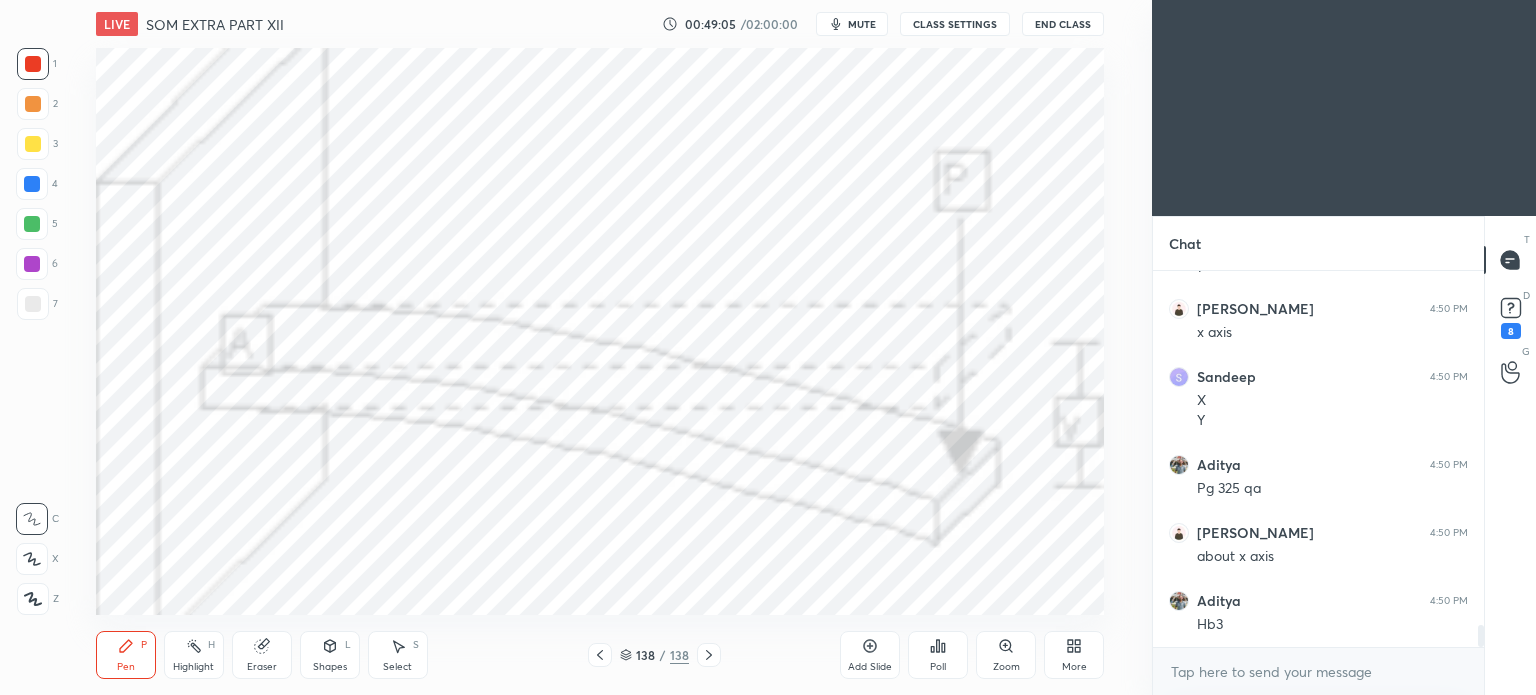 click at bounding box center [32, 184] 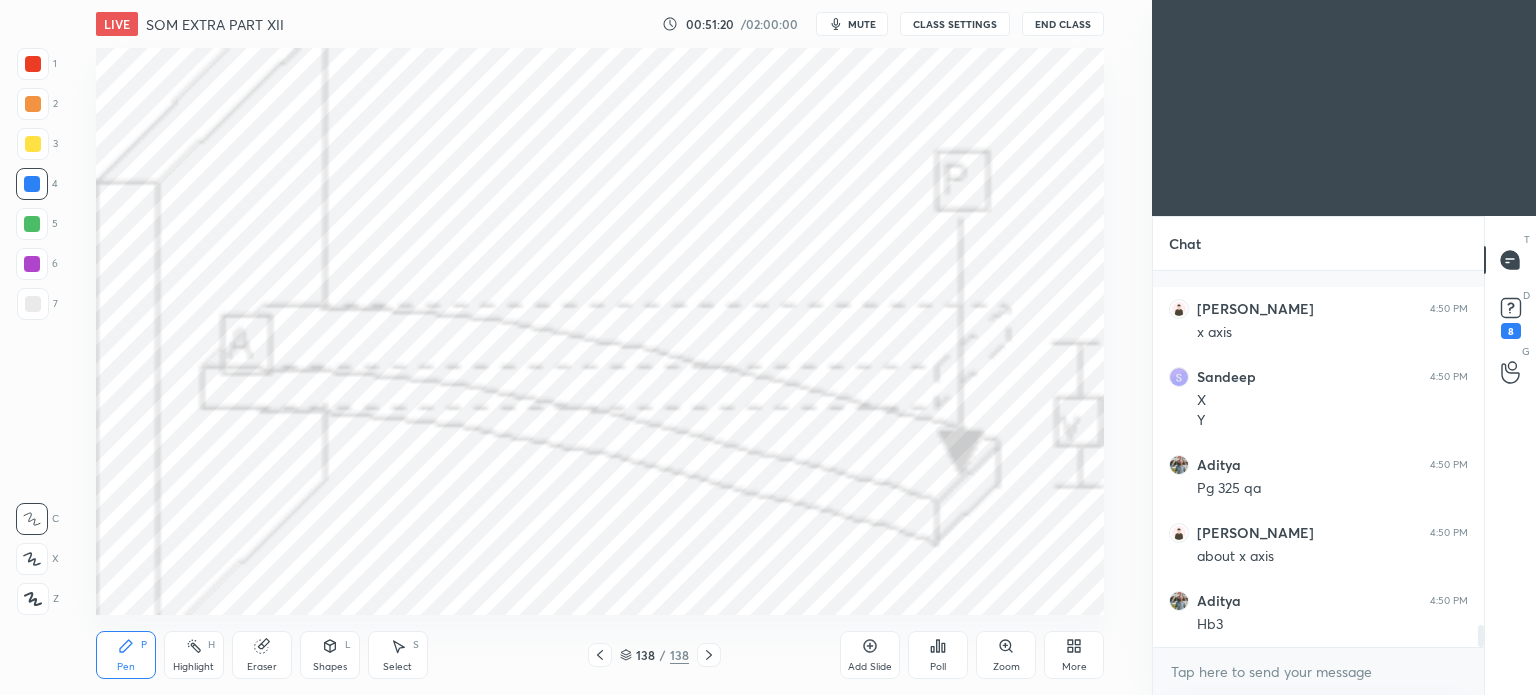 scroll, scrollTop: 6336, scrollLeft: 0, axis: vertical 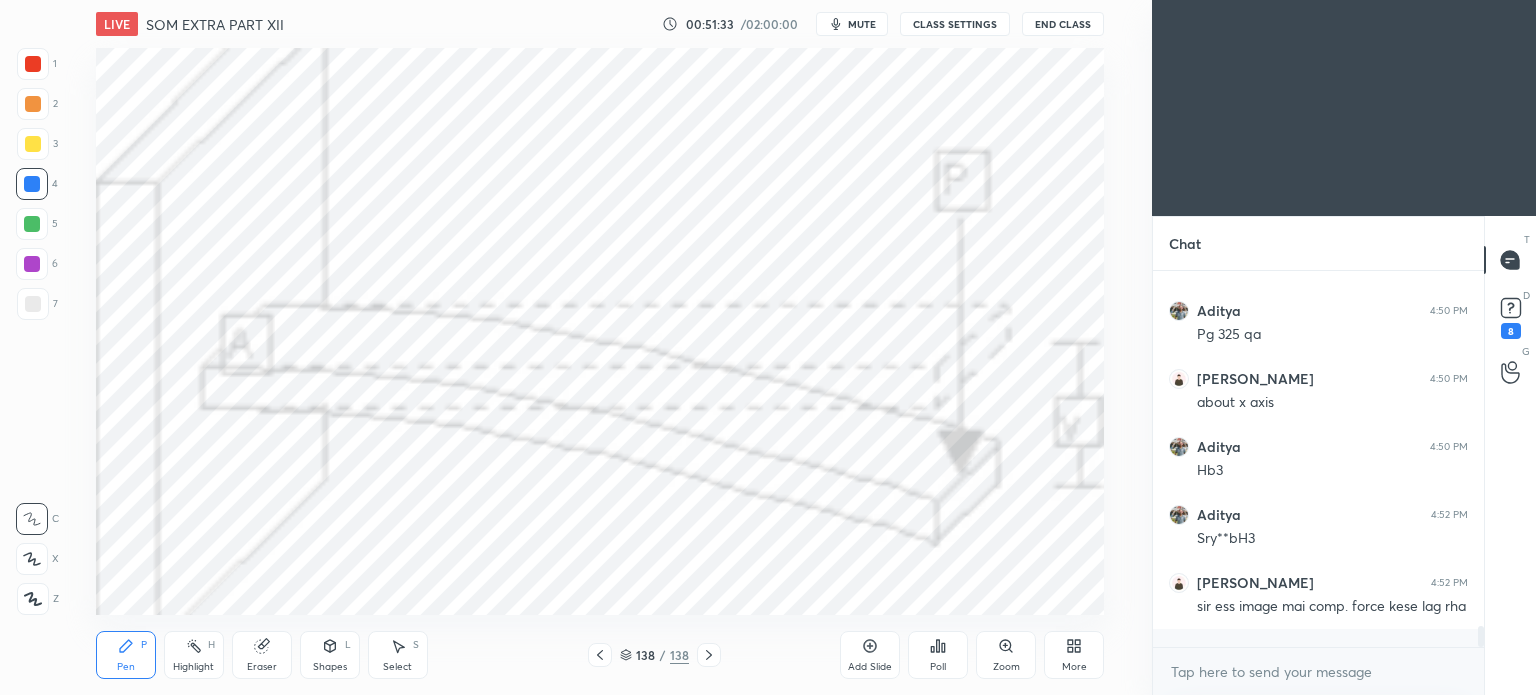 click on "More" at bounding box center [1074, 655] 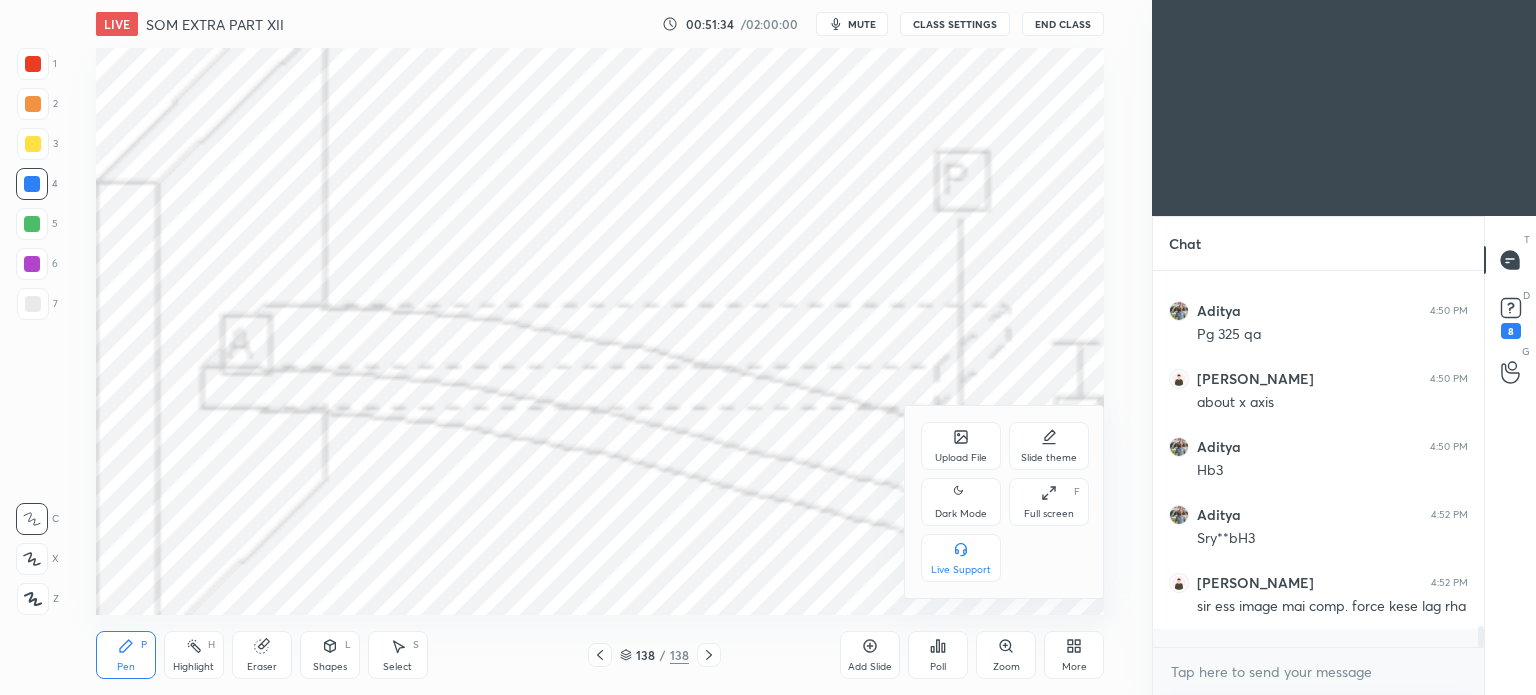 click on "Upload File" at bounding box center (961, 446) 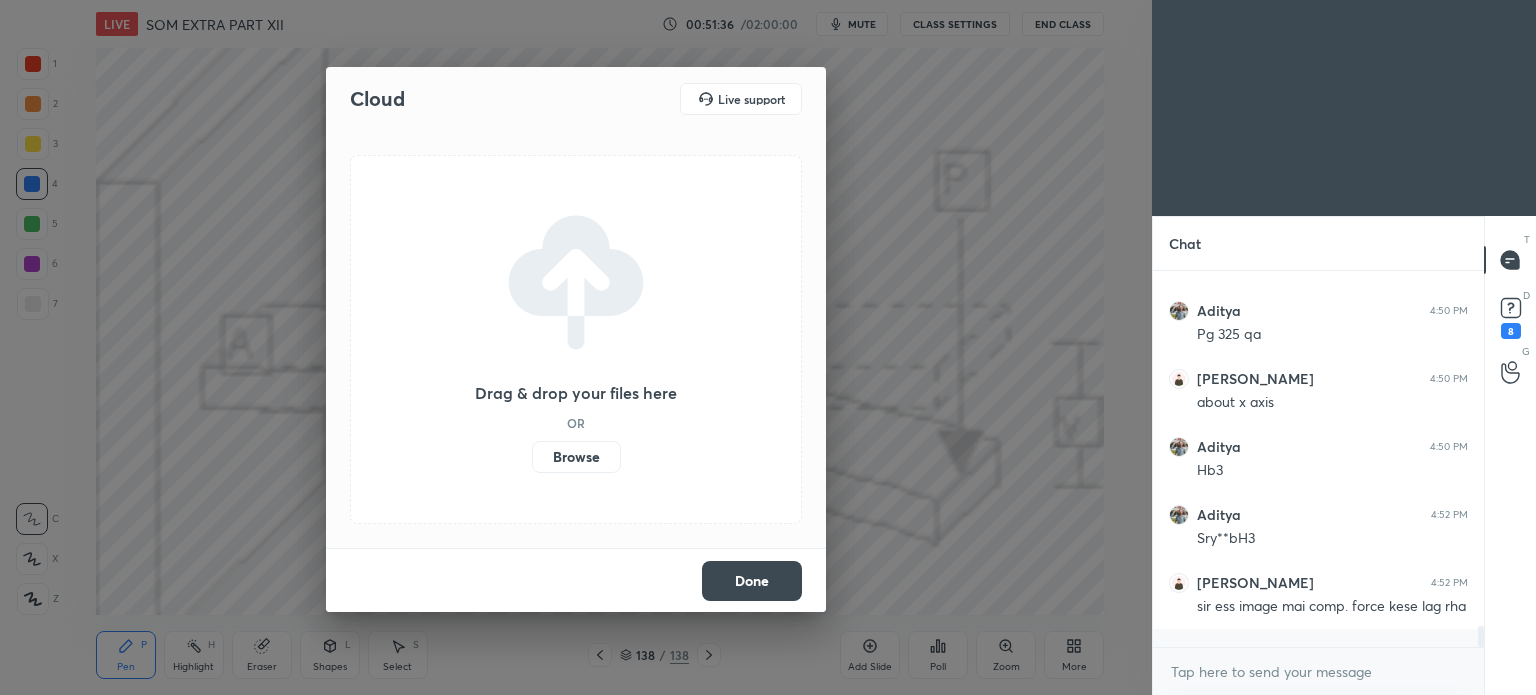 click on "Browse" at bounding box center [576, 457] 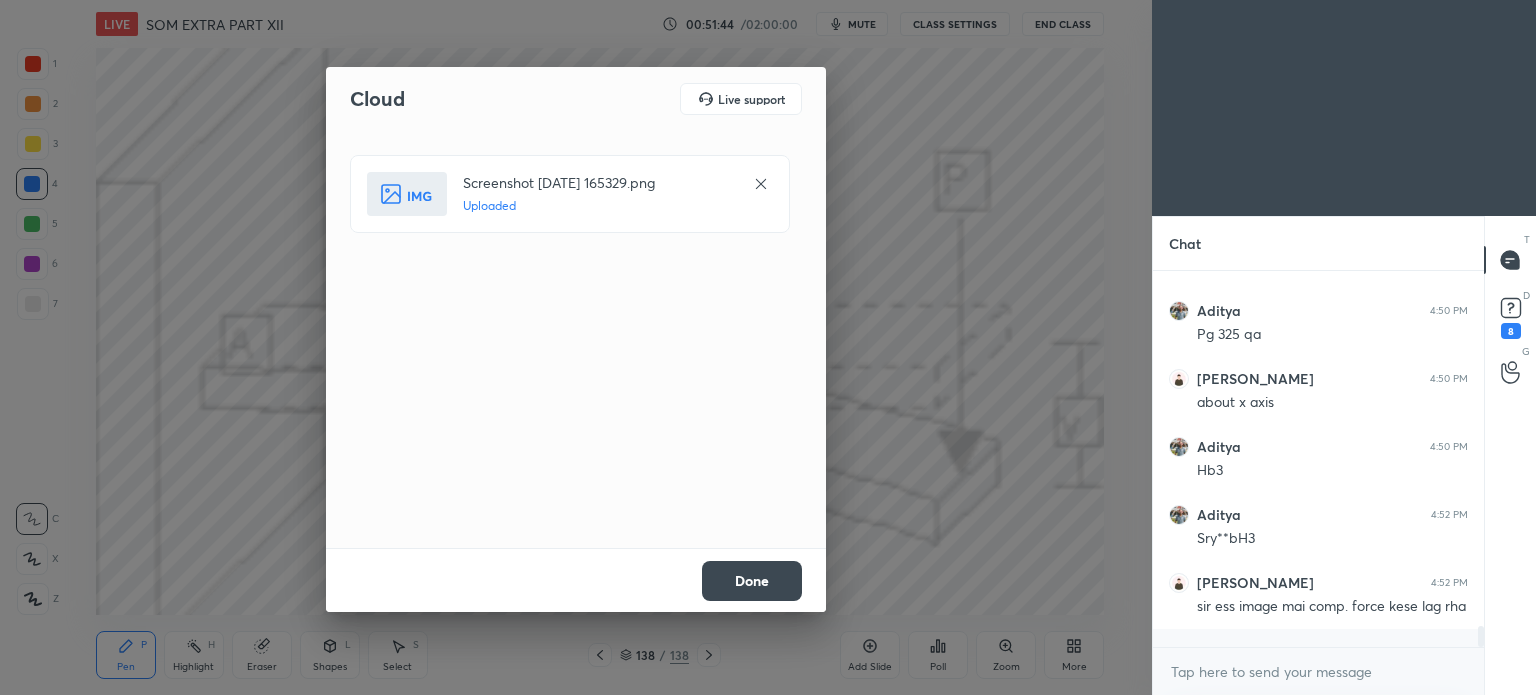 click on "Done" at bounding box center [752, 581] 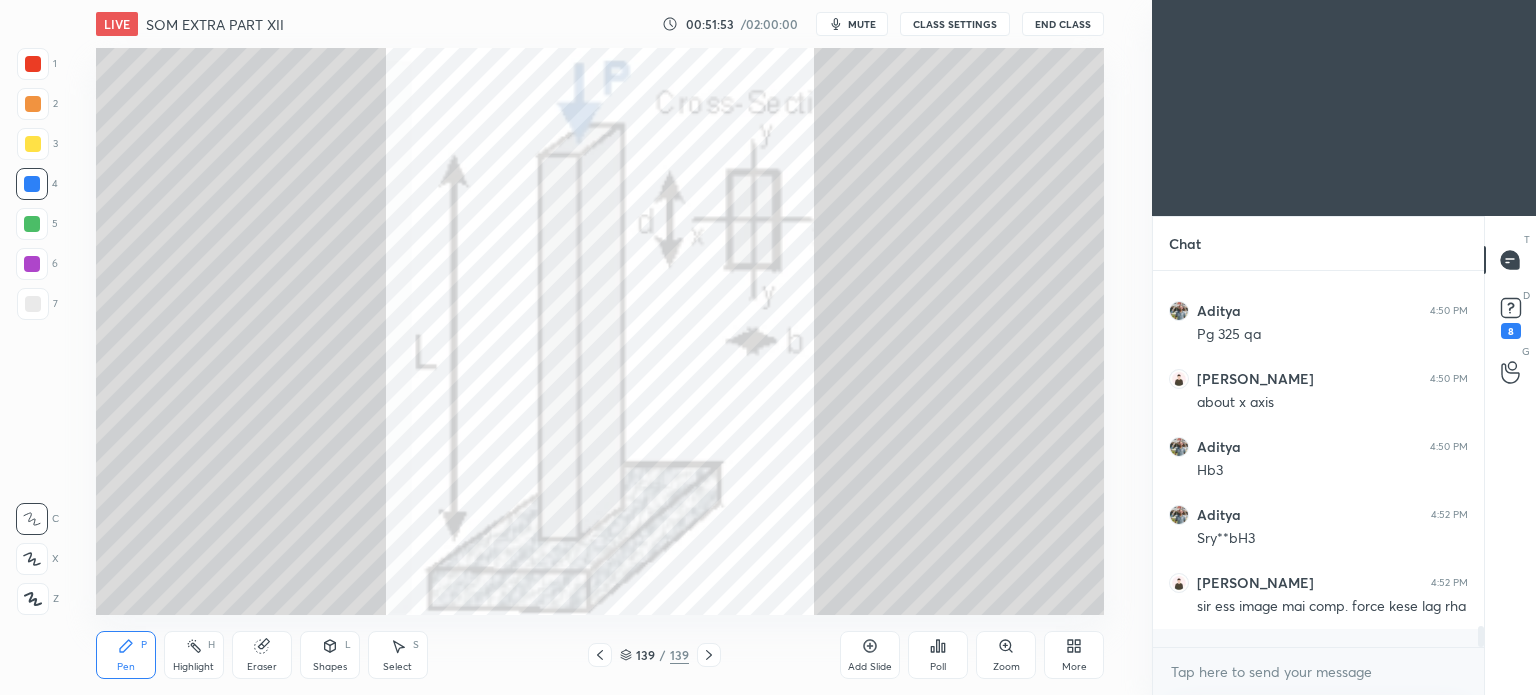 scroll, scrollTop: 6404, scrollLeft: 0, axis: vertical 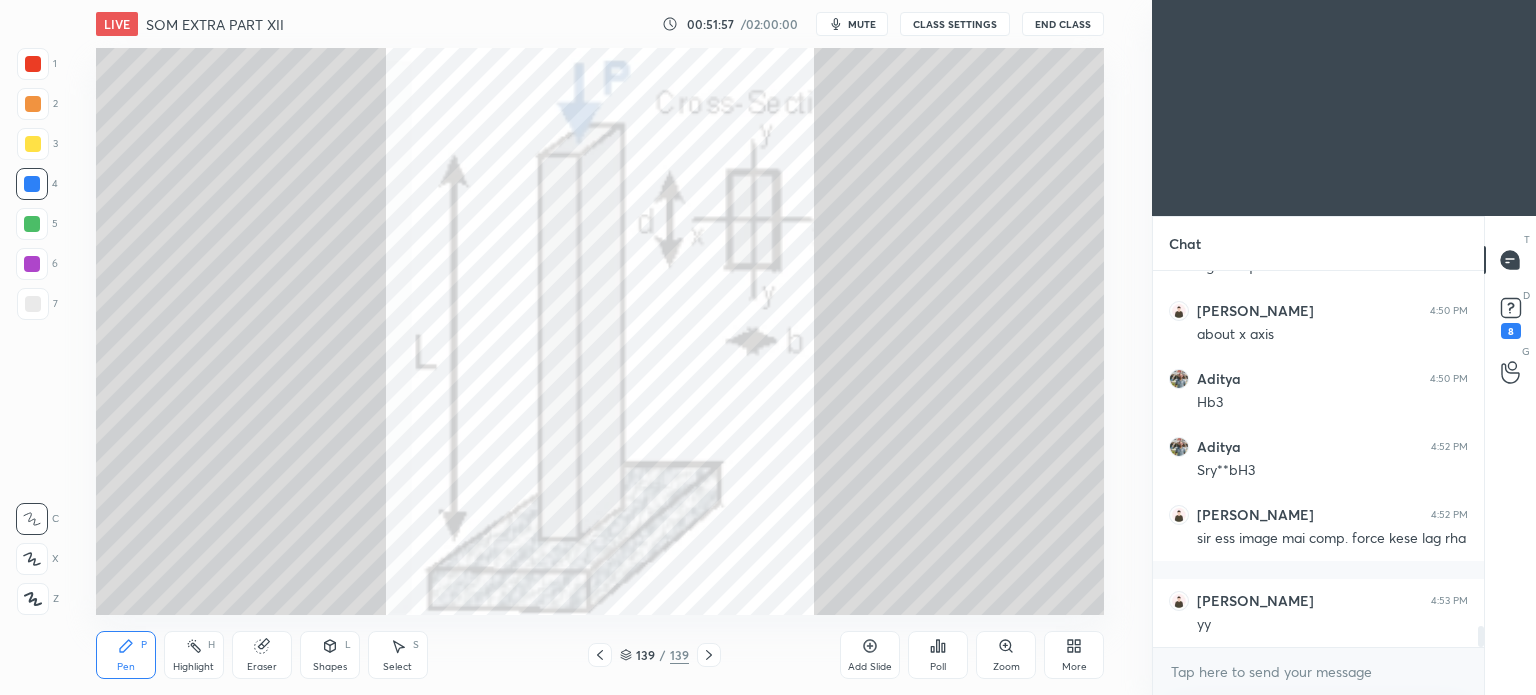 click at bounding box center (32, 224) 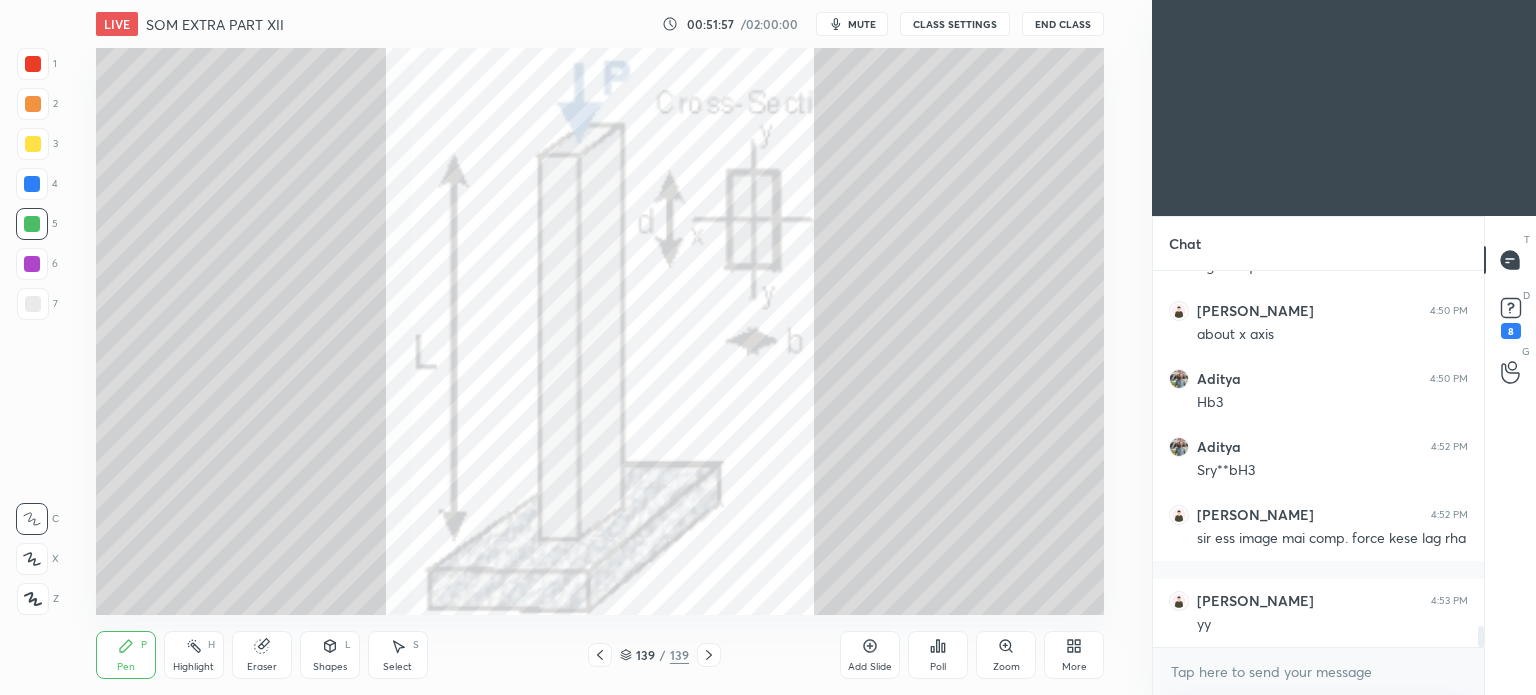 click at bounding box center (32, 224) 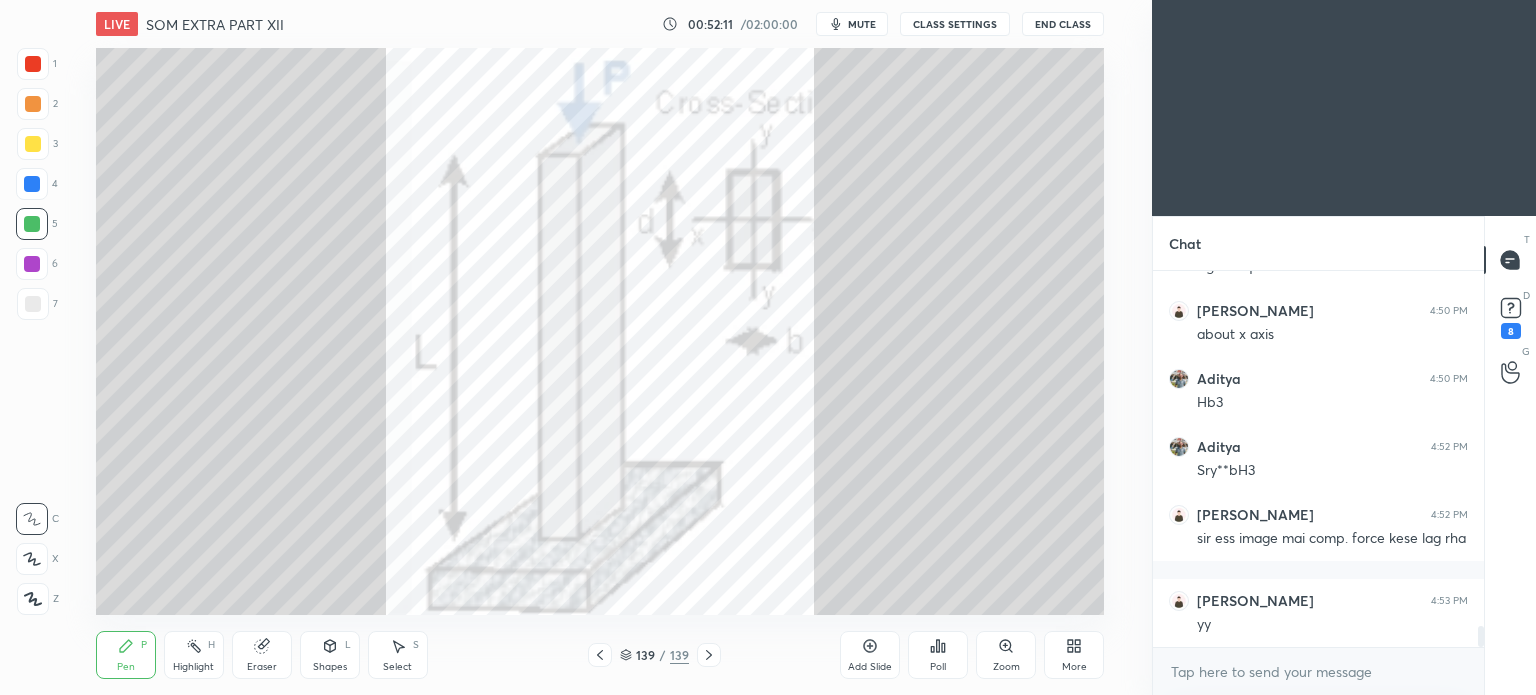 click at bounding box center (33, 64) 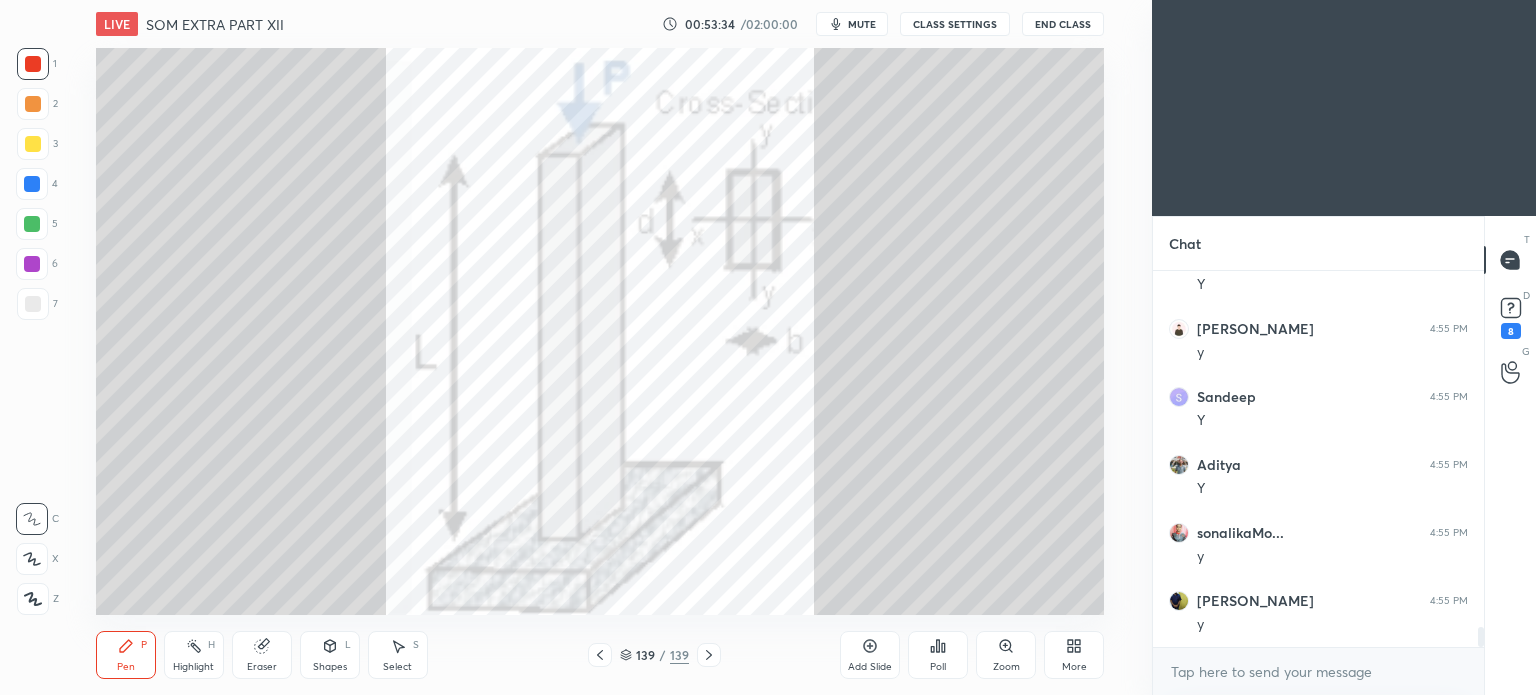scroll, scrollTop: 6744, scrollLeft: 0, axis: vertical 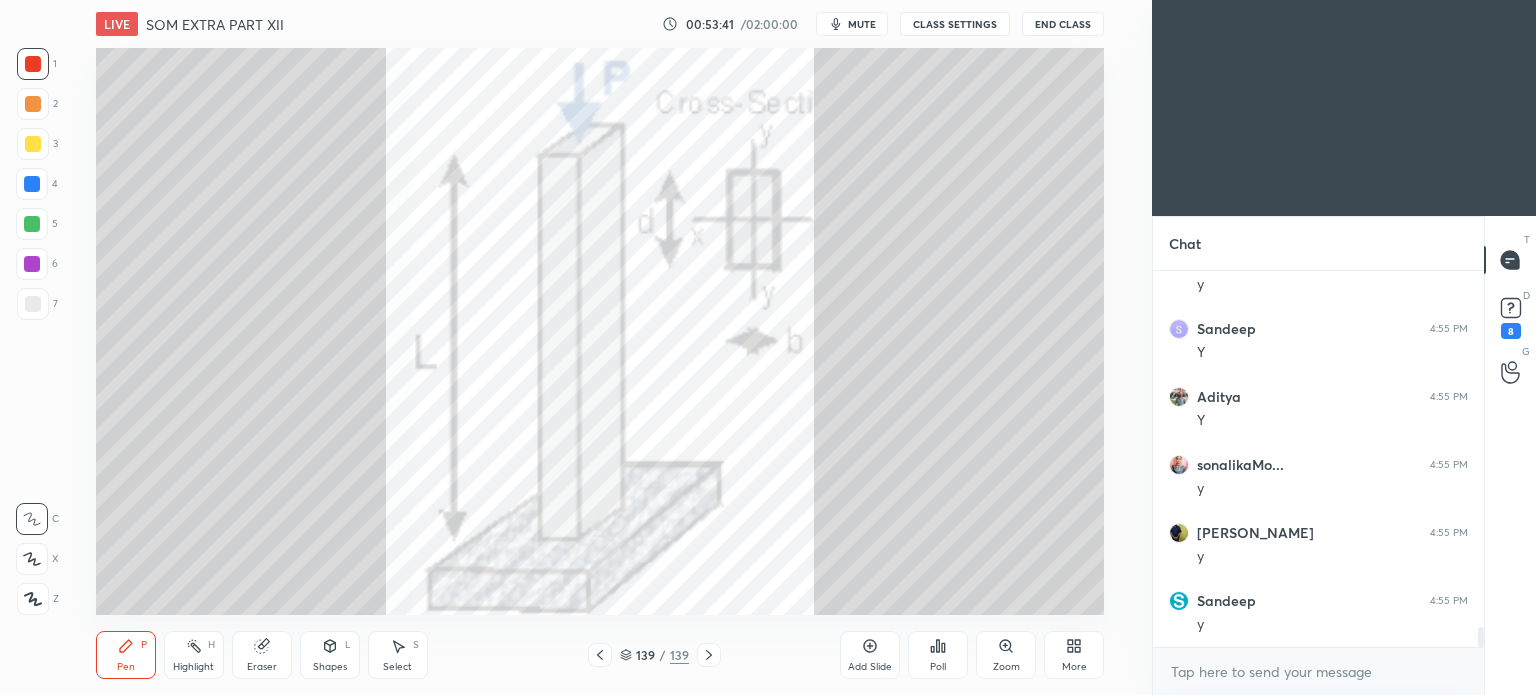 click on "More" at bounding box center (1074, 655) 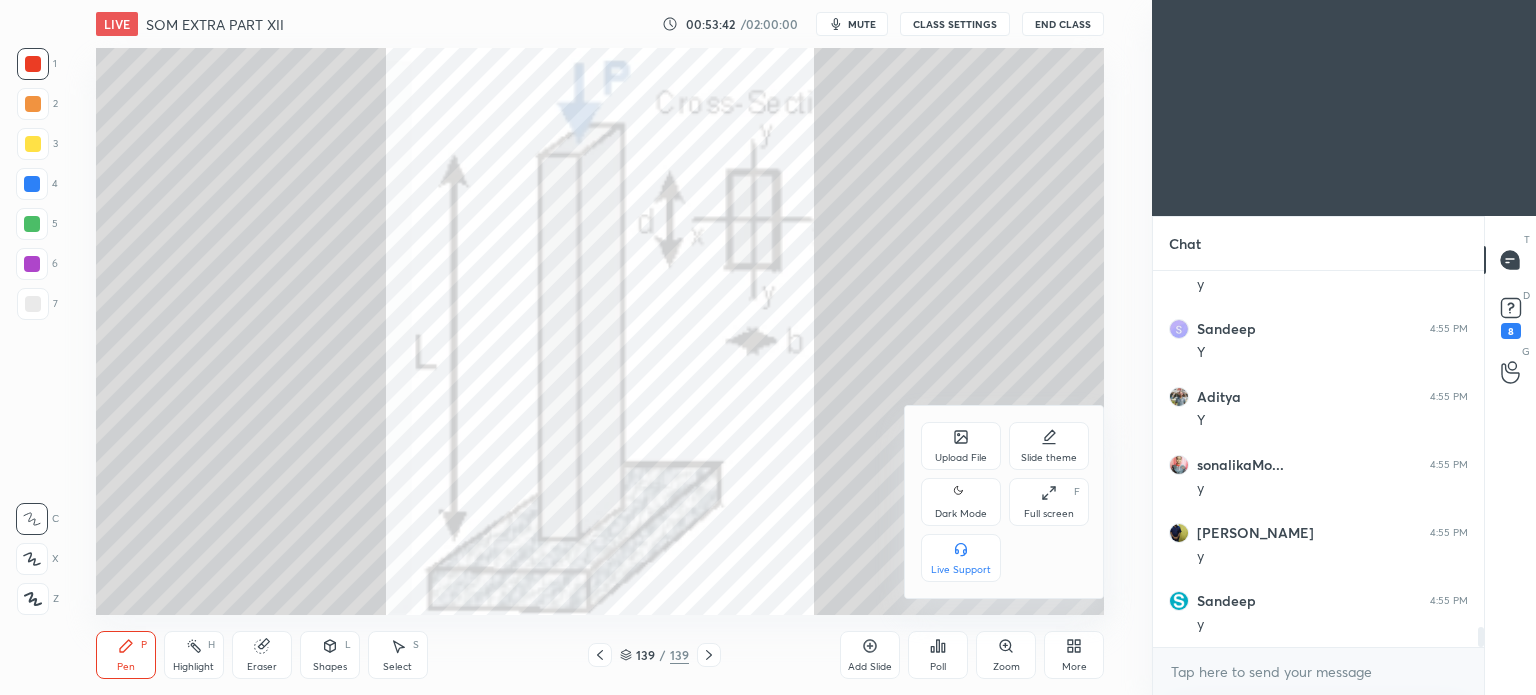 click on "Upload File" at bounding box center (961, 446) 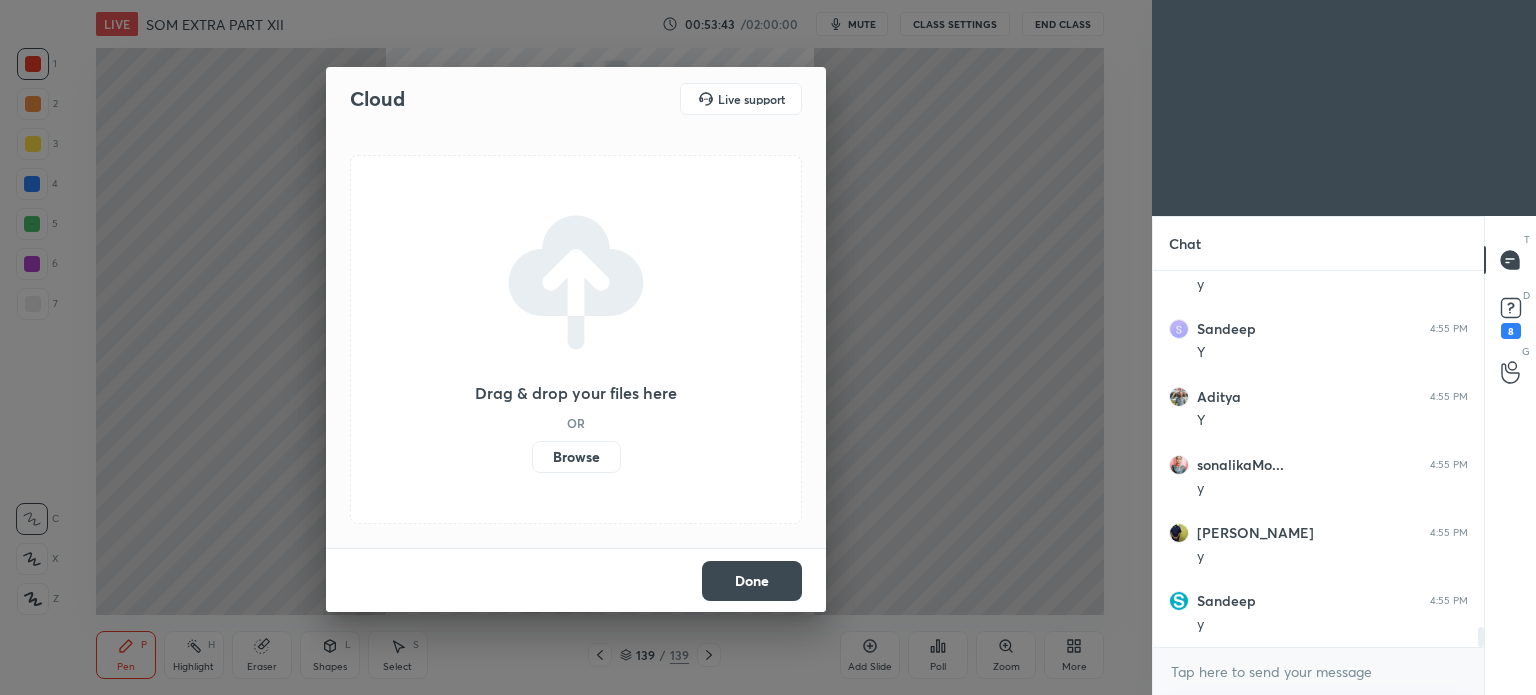 scroll, scrollTop: 6812, scrollLeft: 0, axis: vertical 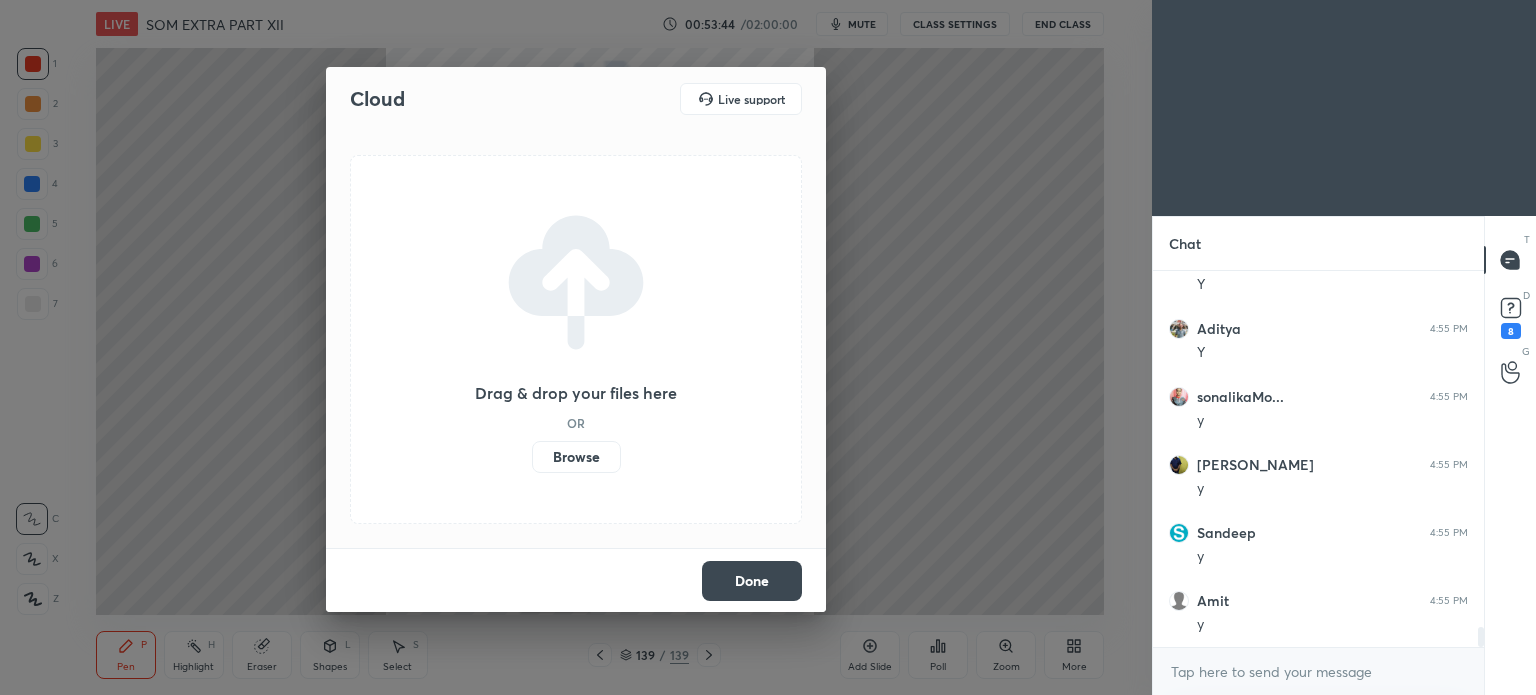 click on "Browse" at bounding box center [576, 457] 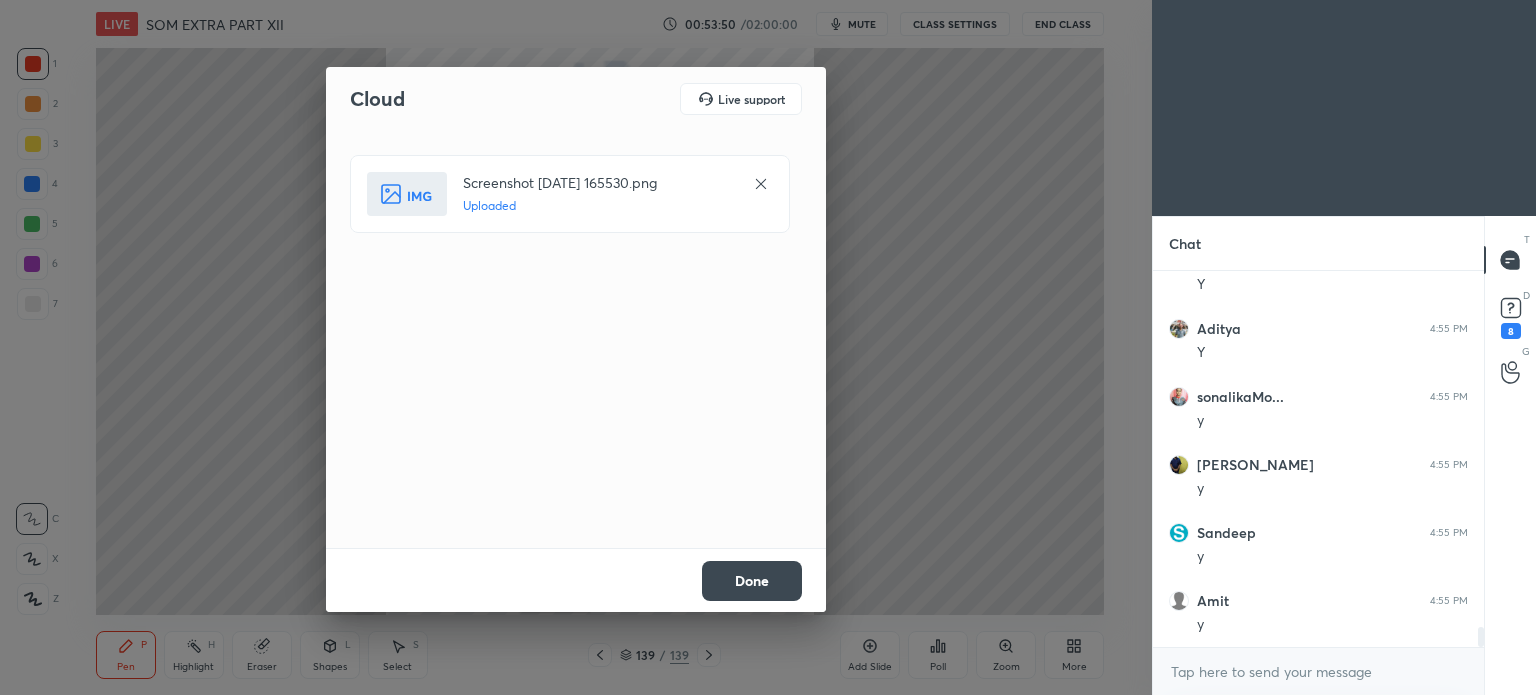click on "Done" at bounding box center (752, 581) 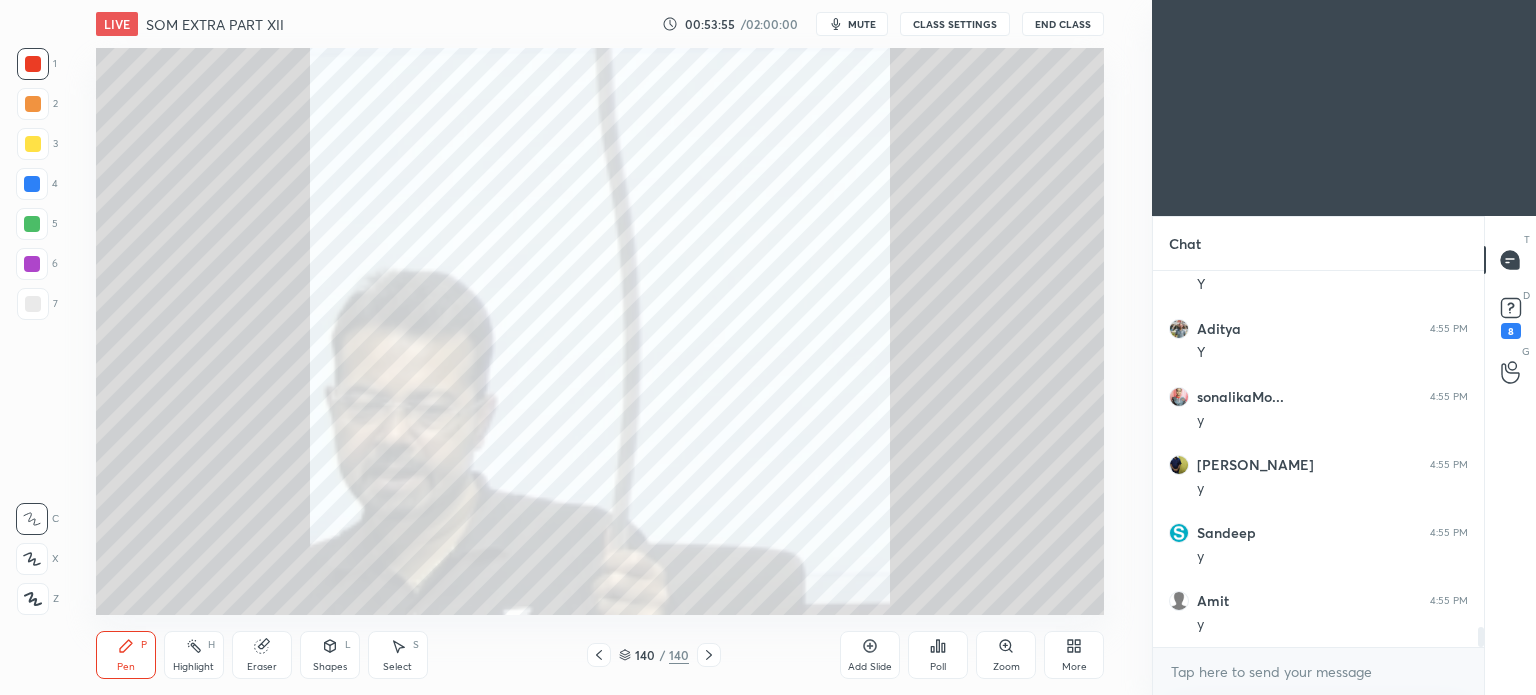 click at bounding box center [33, 144] 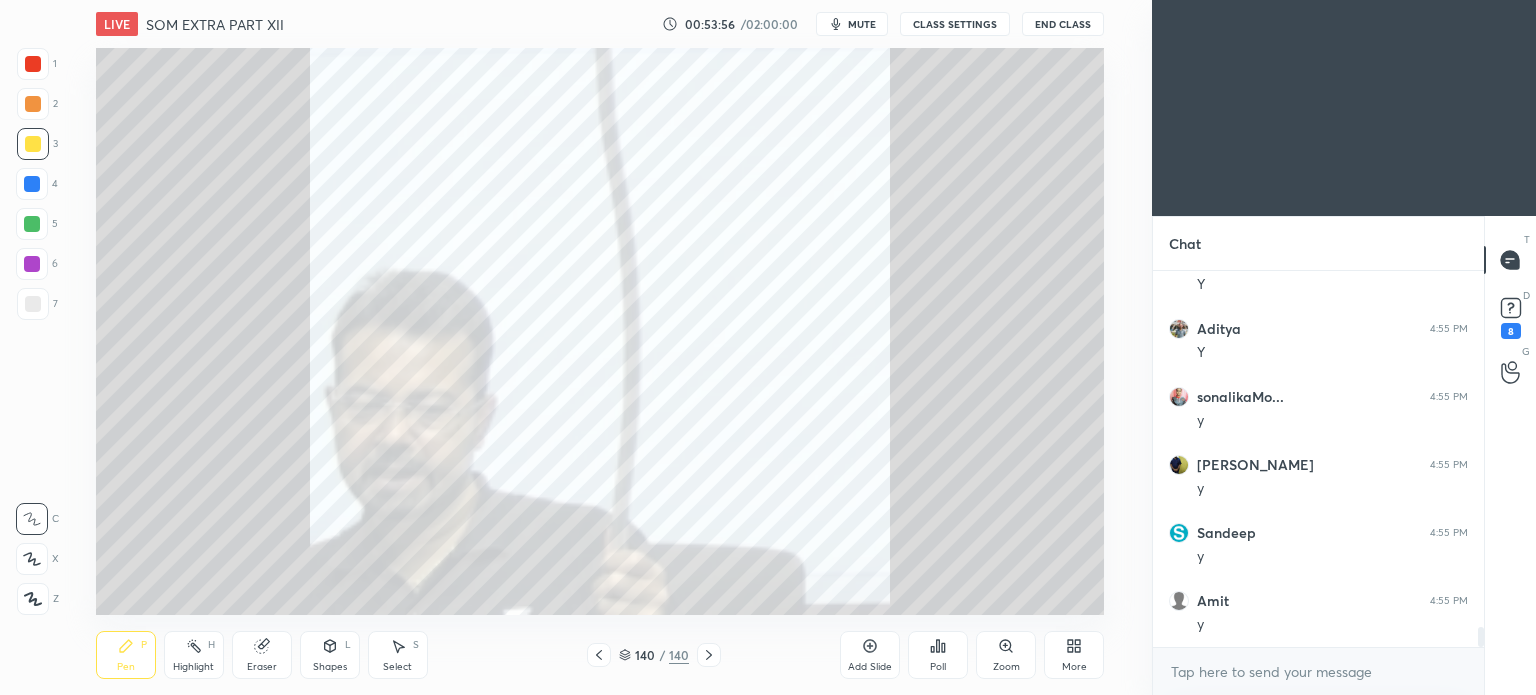 click at bounding box center (33, 64) 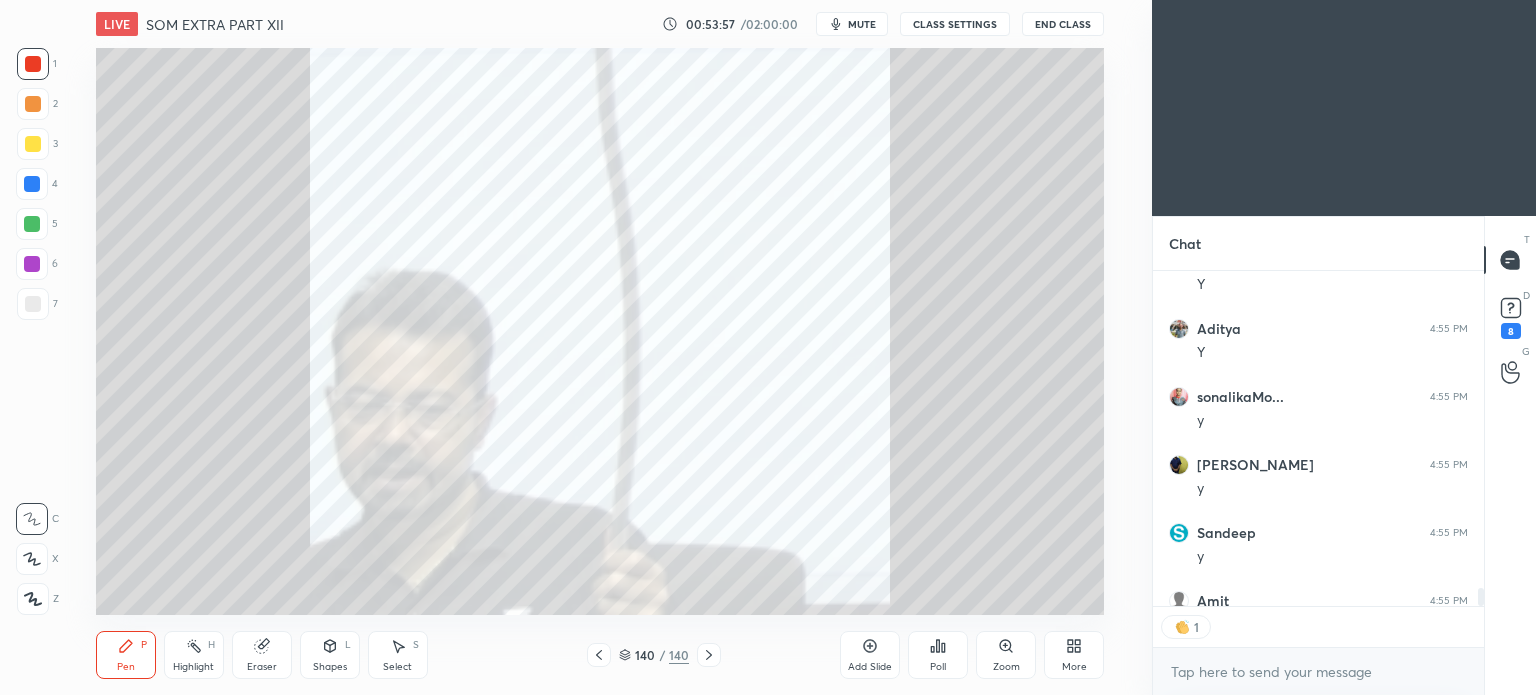 scroll, scrollTop: 6, scrollLeft: 6, axis: both 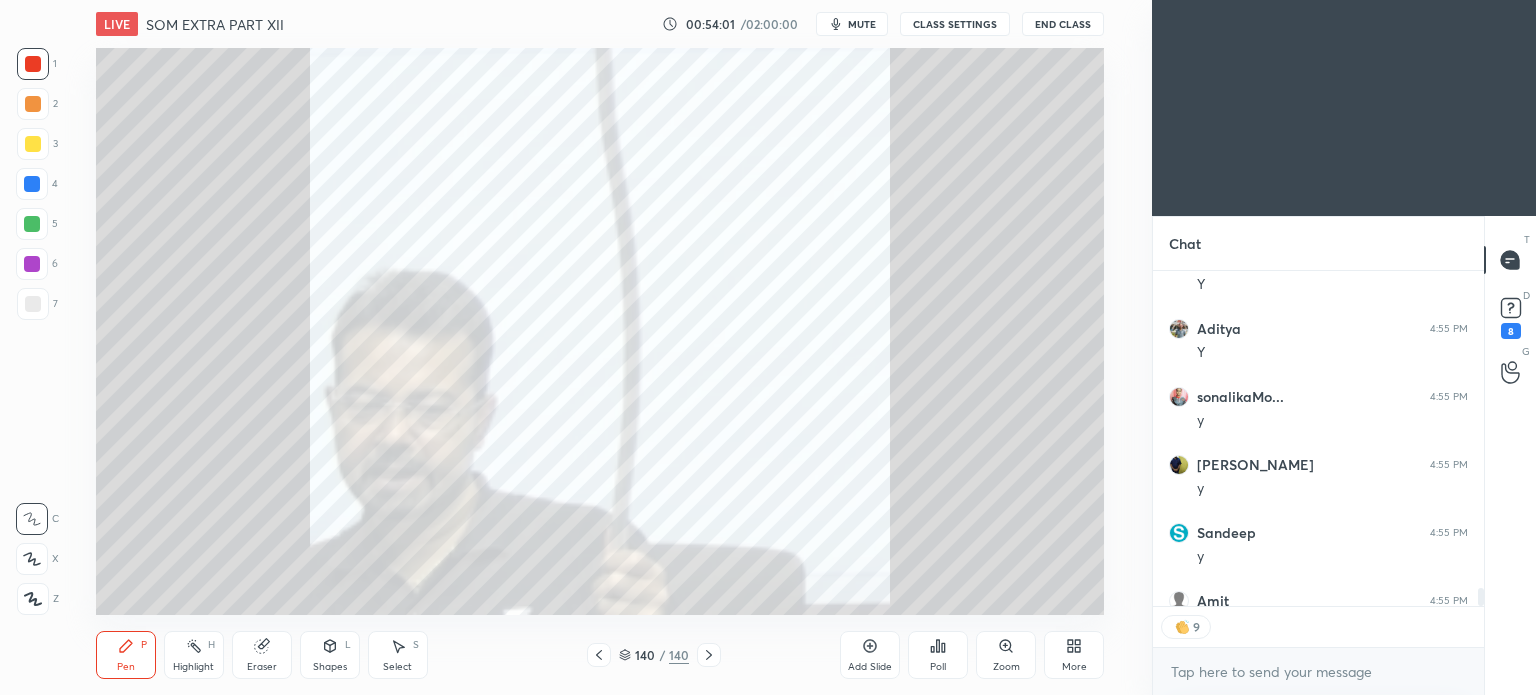 click on "Eraser" at bounding box center (262, 655) 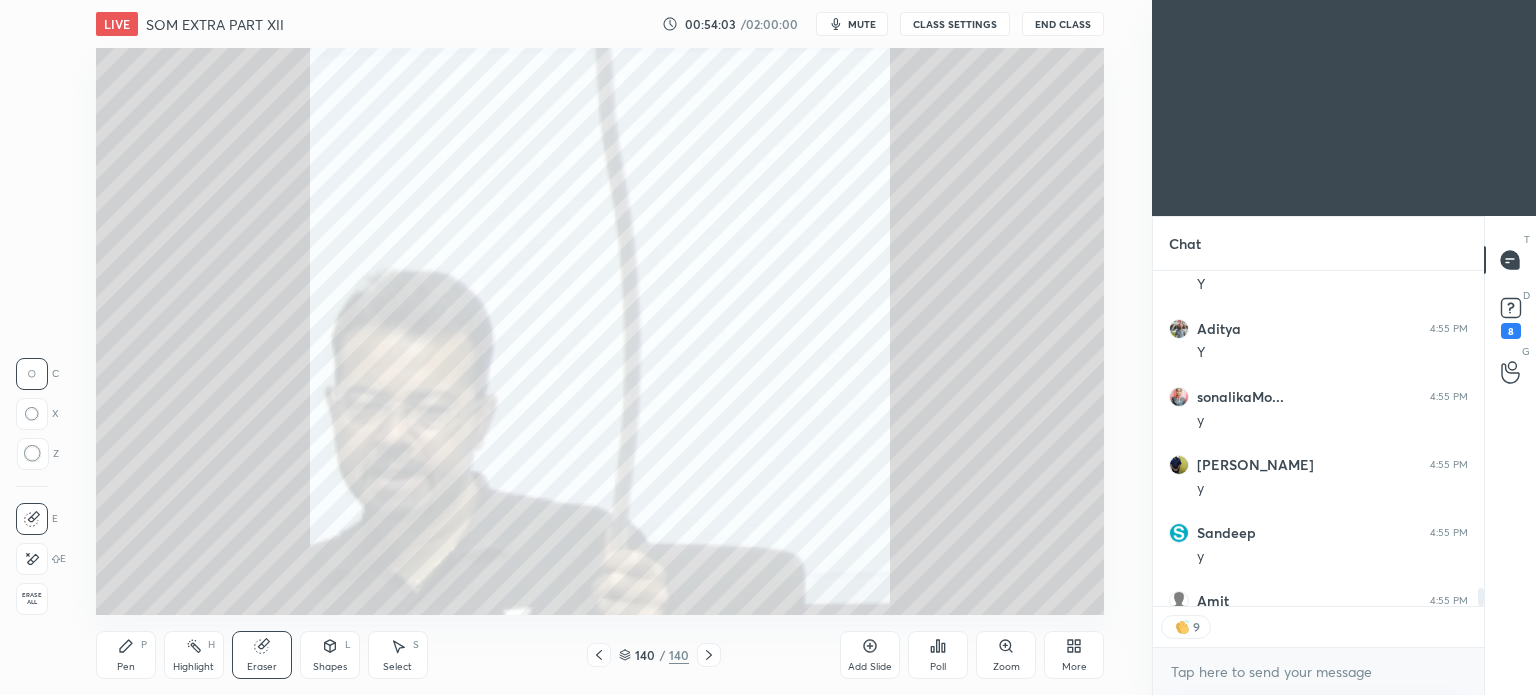 drag, startPoint x: 405, startPoint y: 664, endPoint x: 423, endPoint y: 623, distance: 44.777225 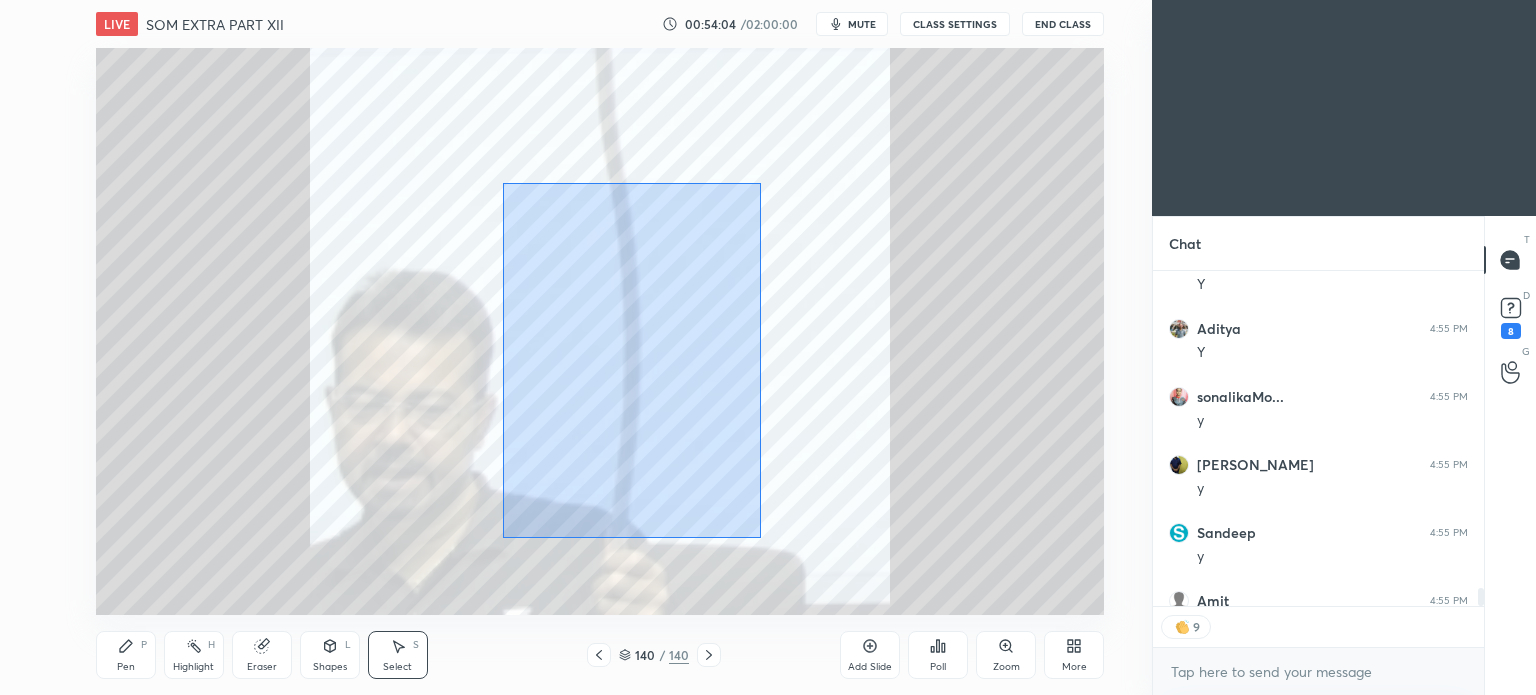 drag, startPoint x: 508, startPoint y: 183, endPoint x: 763, endPoint y: 539, distance: 437.90524 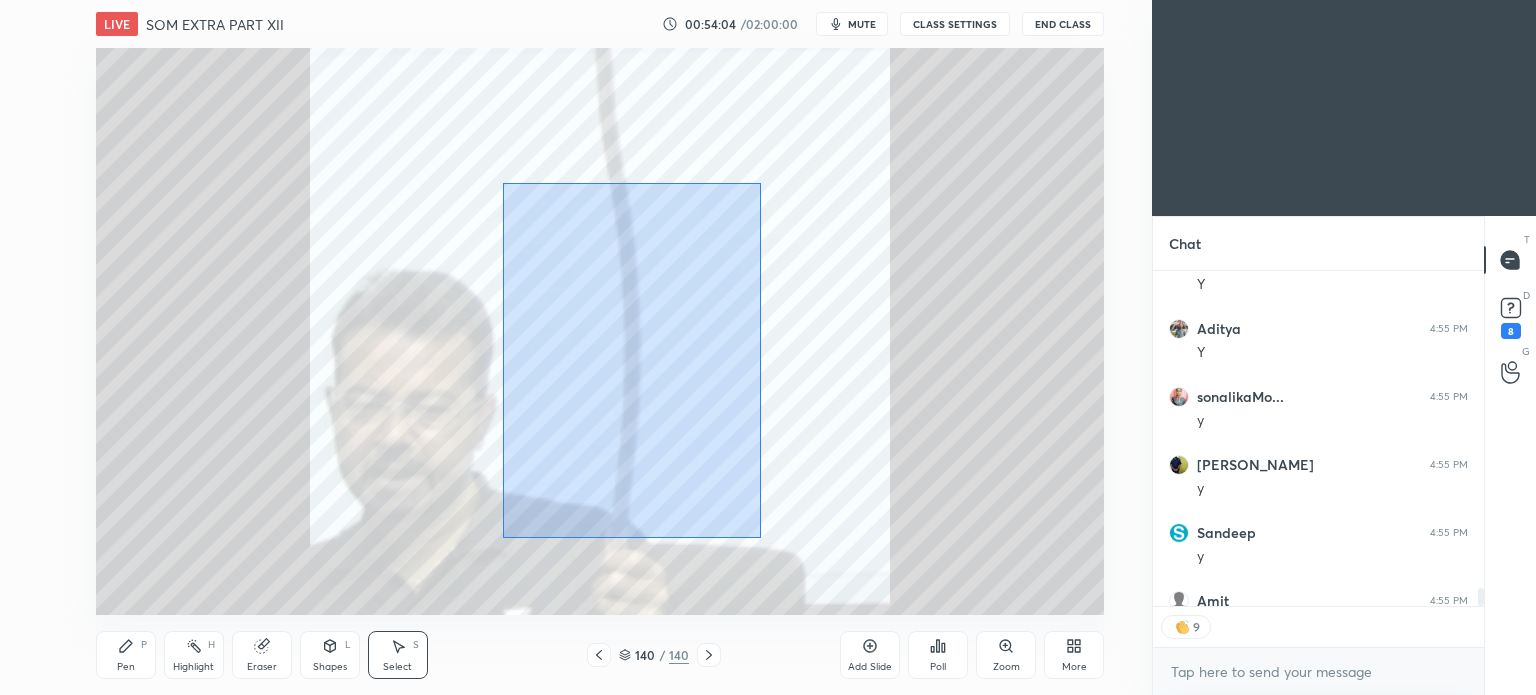 click on "0 ° Undo Copy Duplicate Duplicate to new slide Delete" at bounding box center (600, 331) 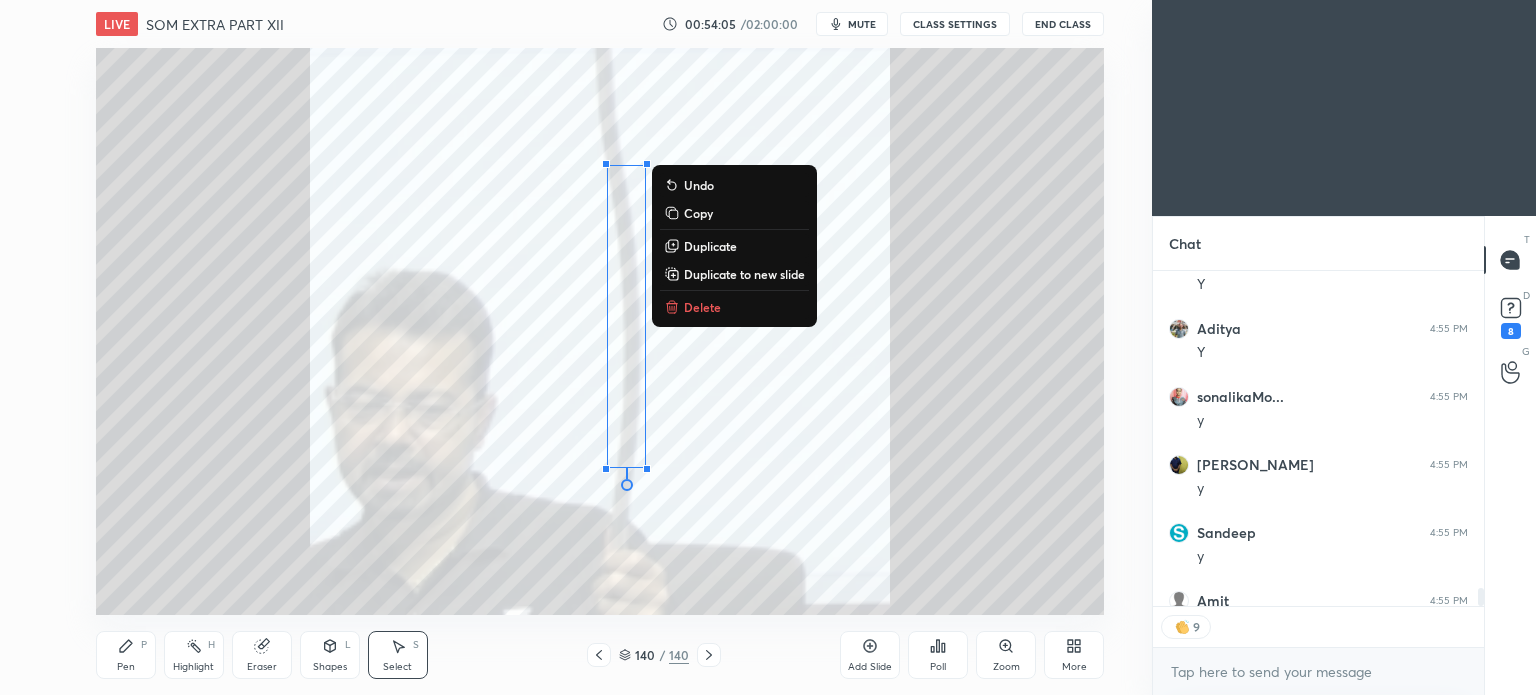 click on "Delete" at bounding box center [702, 307] 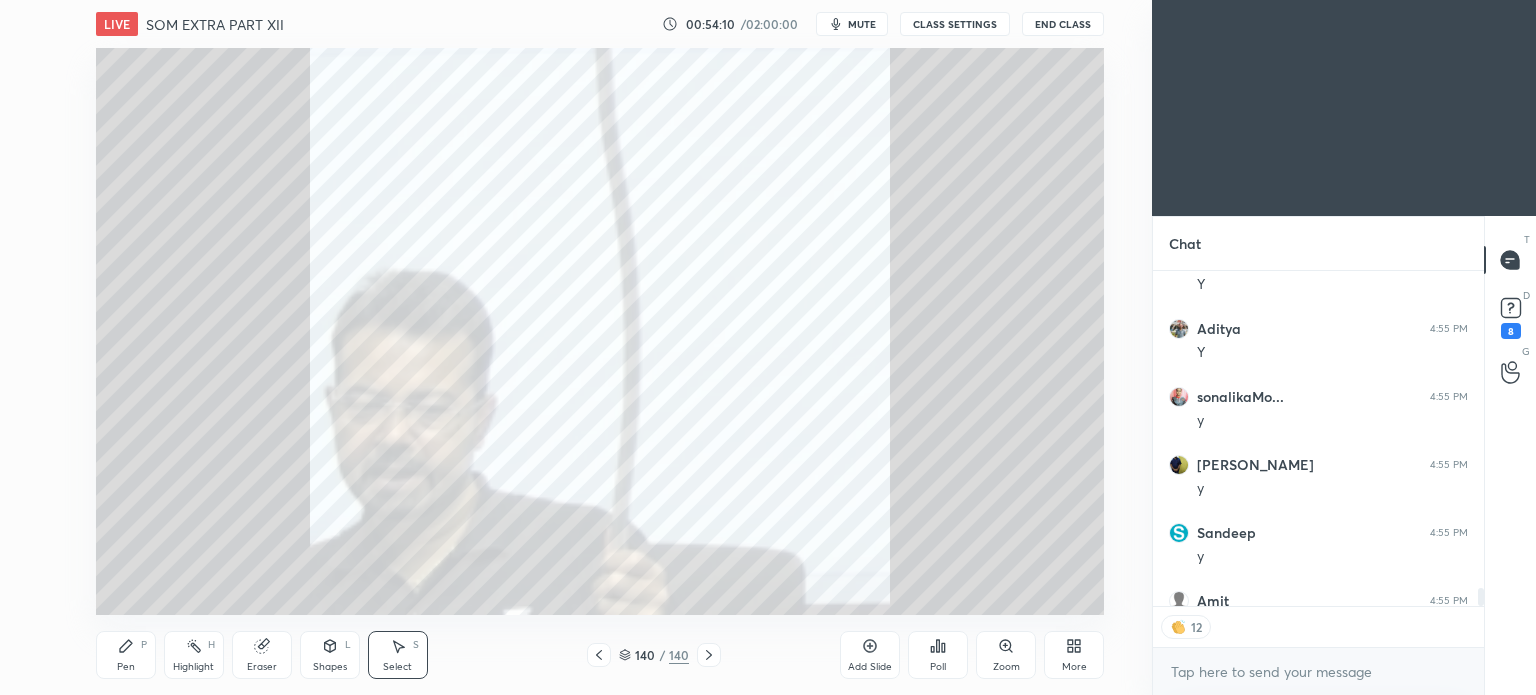 click 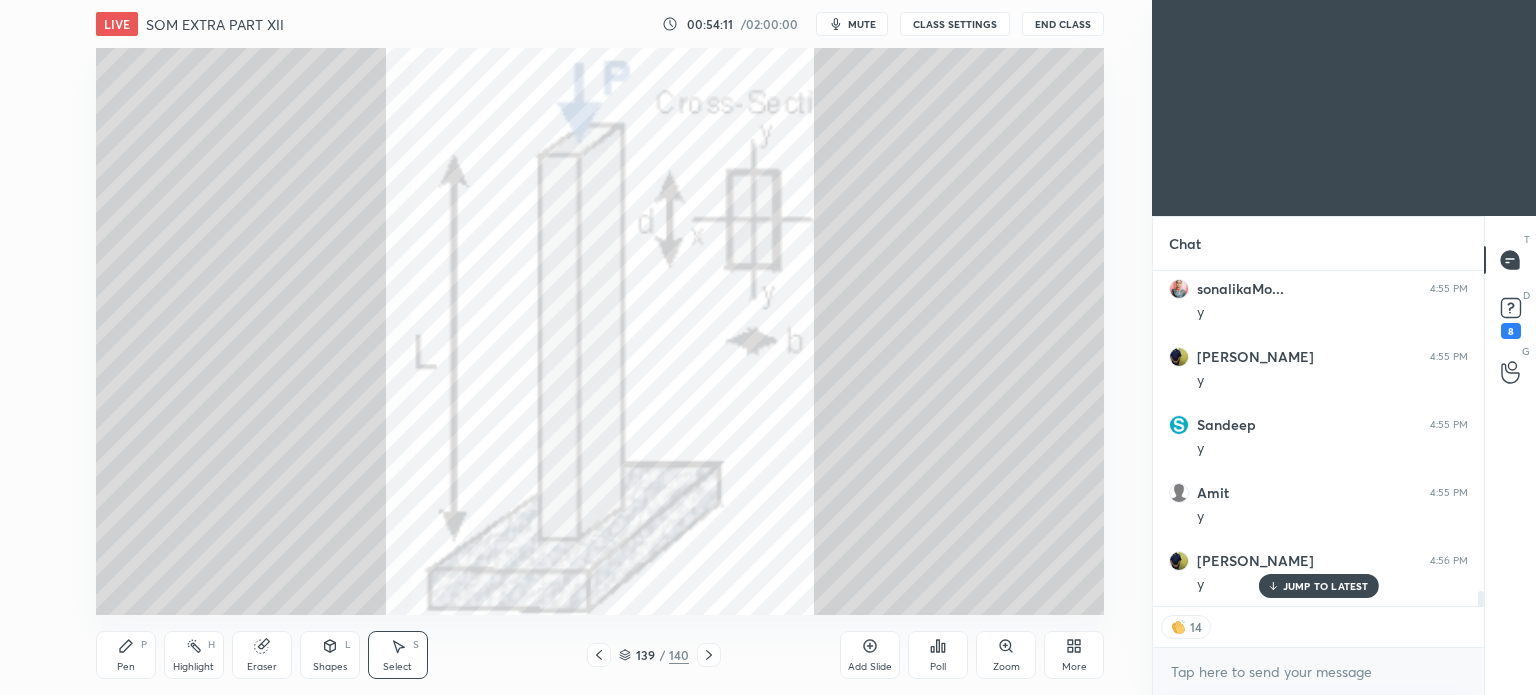 scroll, scrollTop: 6988, scrollLeft: 0, axis: vertical 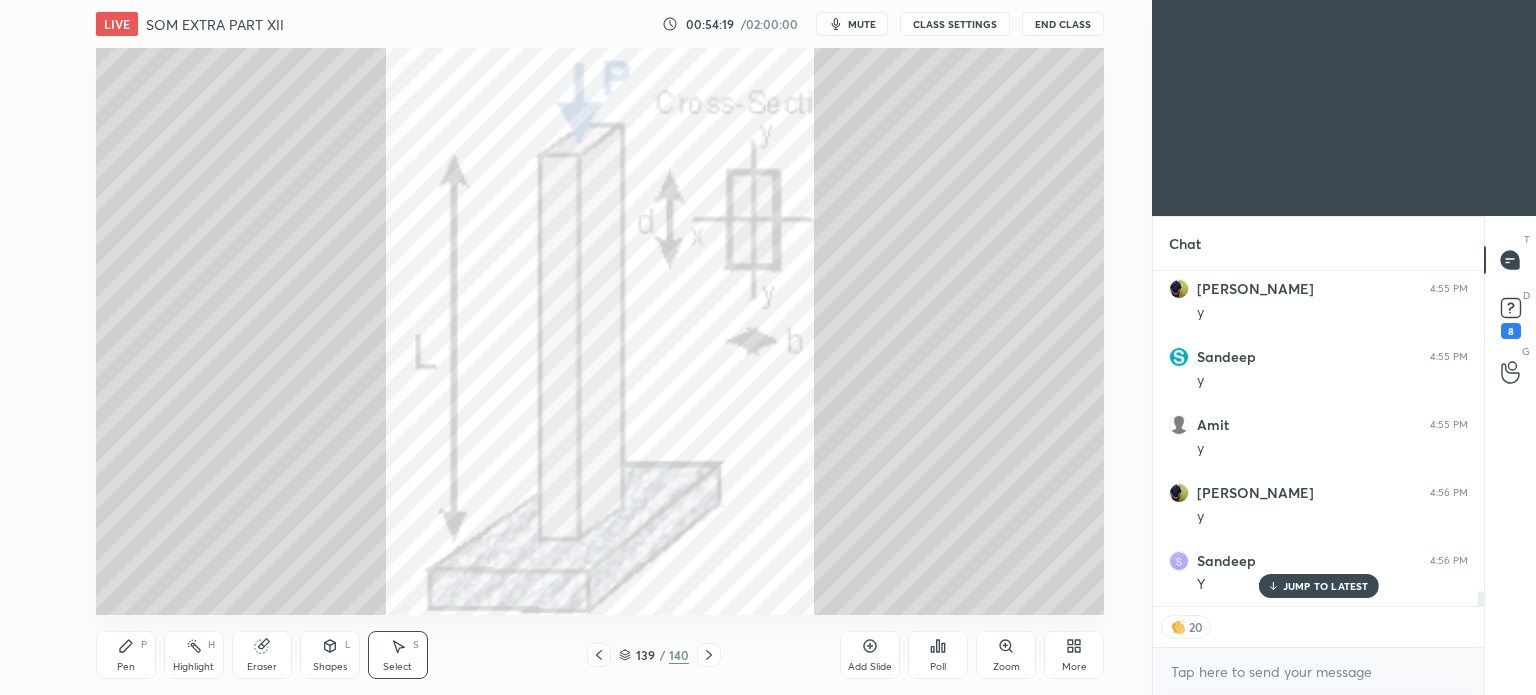 click on "JUMP TO LATEST" at bounding box center [1318, 586] 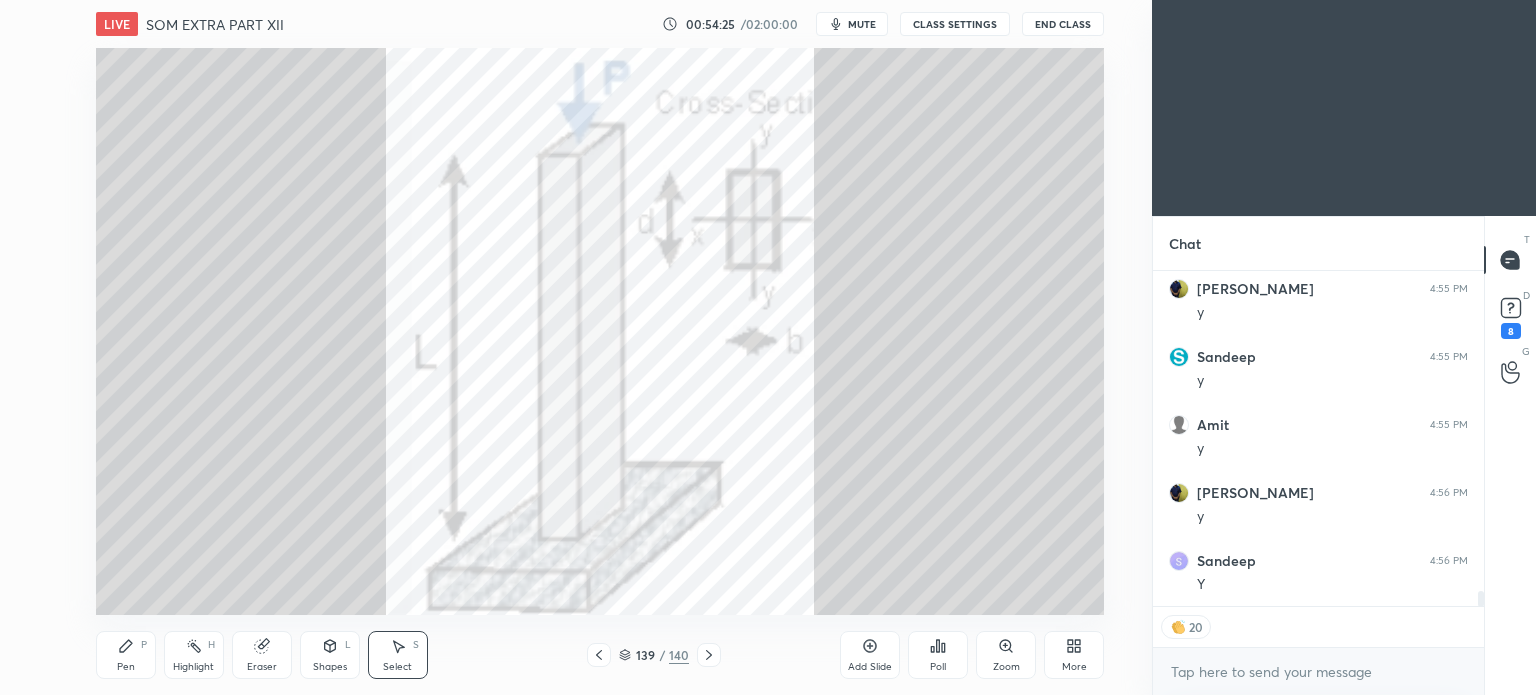 scroll, scrollTop: 7056, scrollLeft: 0, axis: vertical 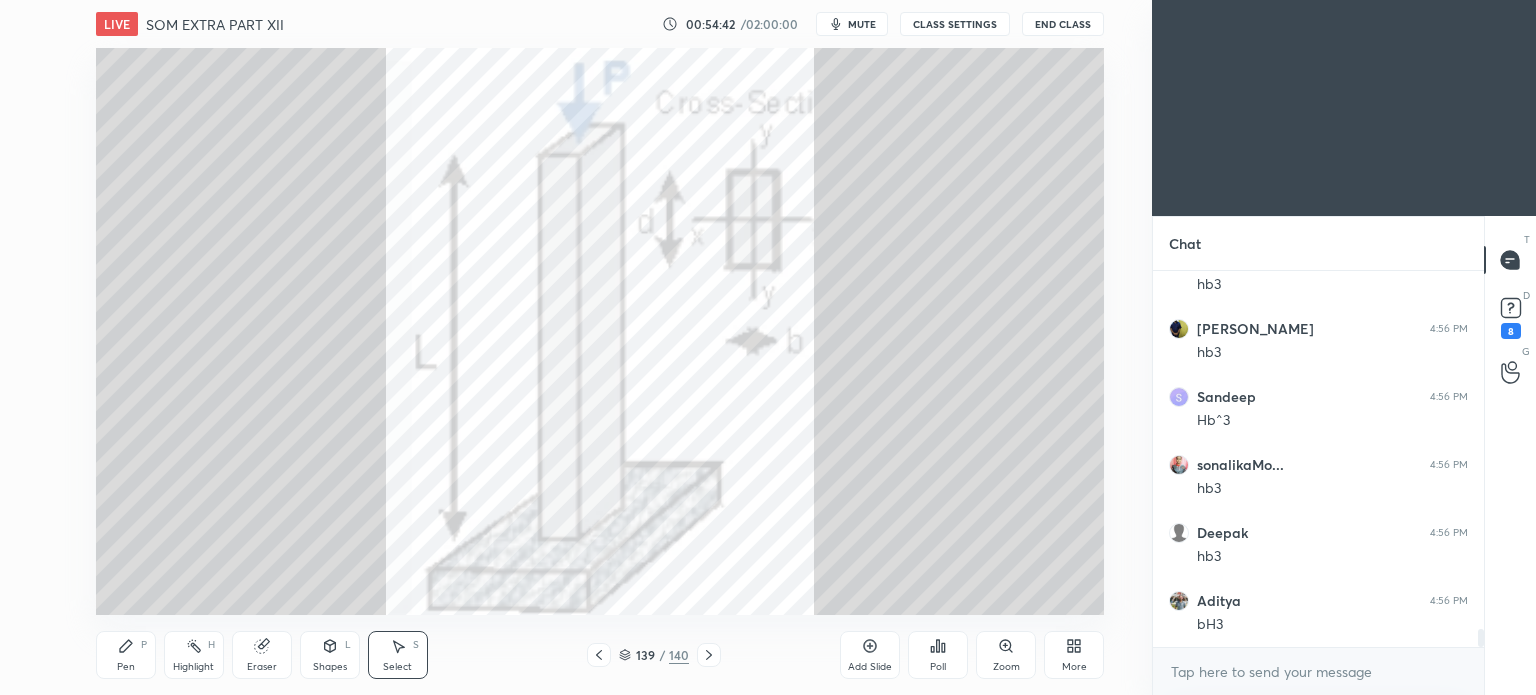 click on "Highlight H" at bounding box center (194, 655) 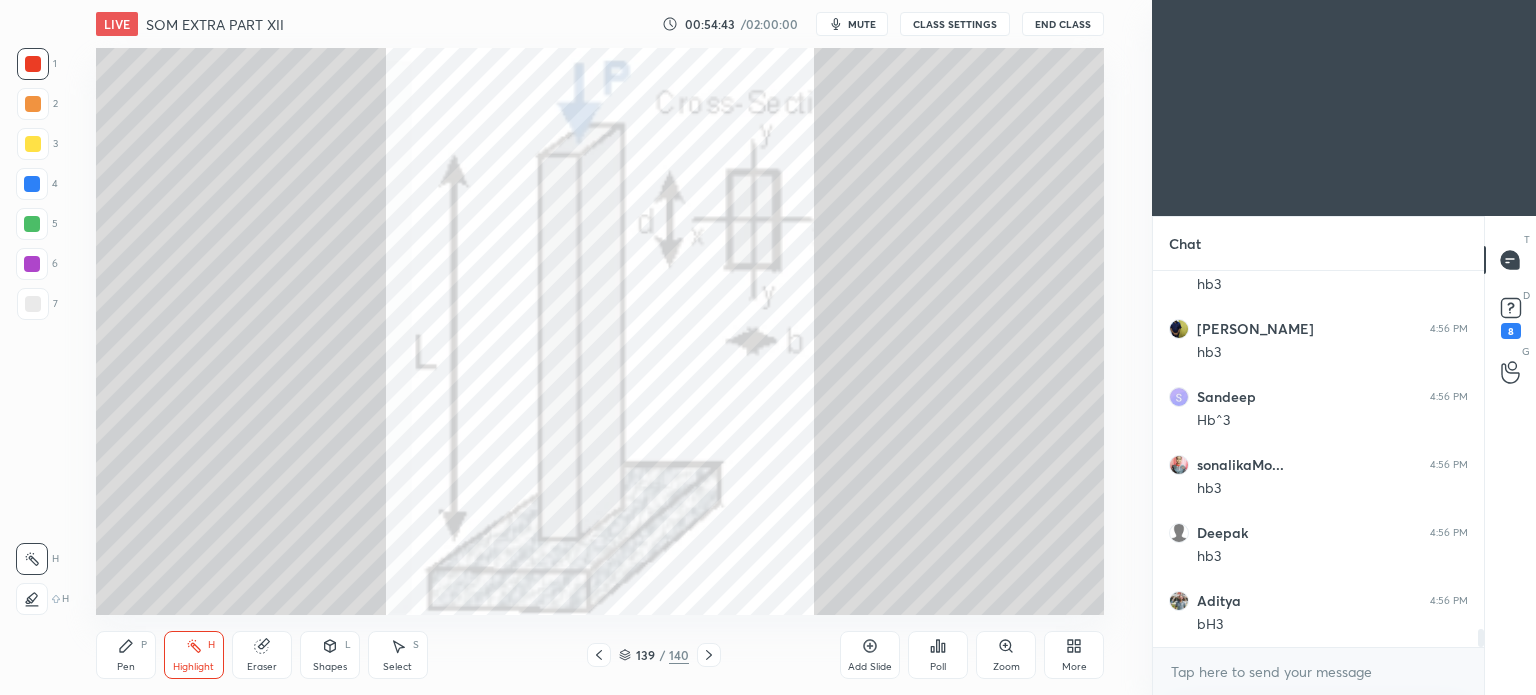 click on "Highlight H" at bounding box center (194, 655) 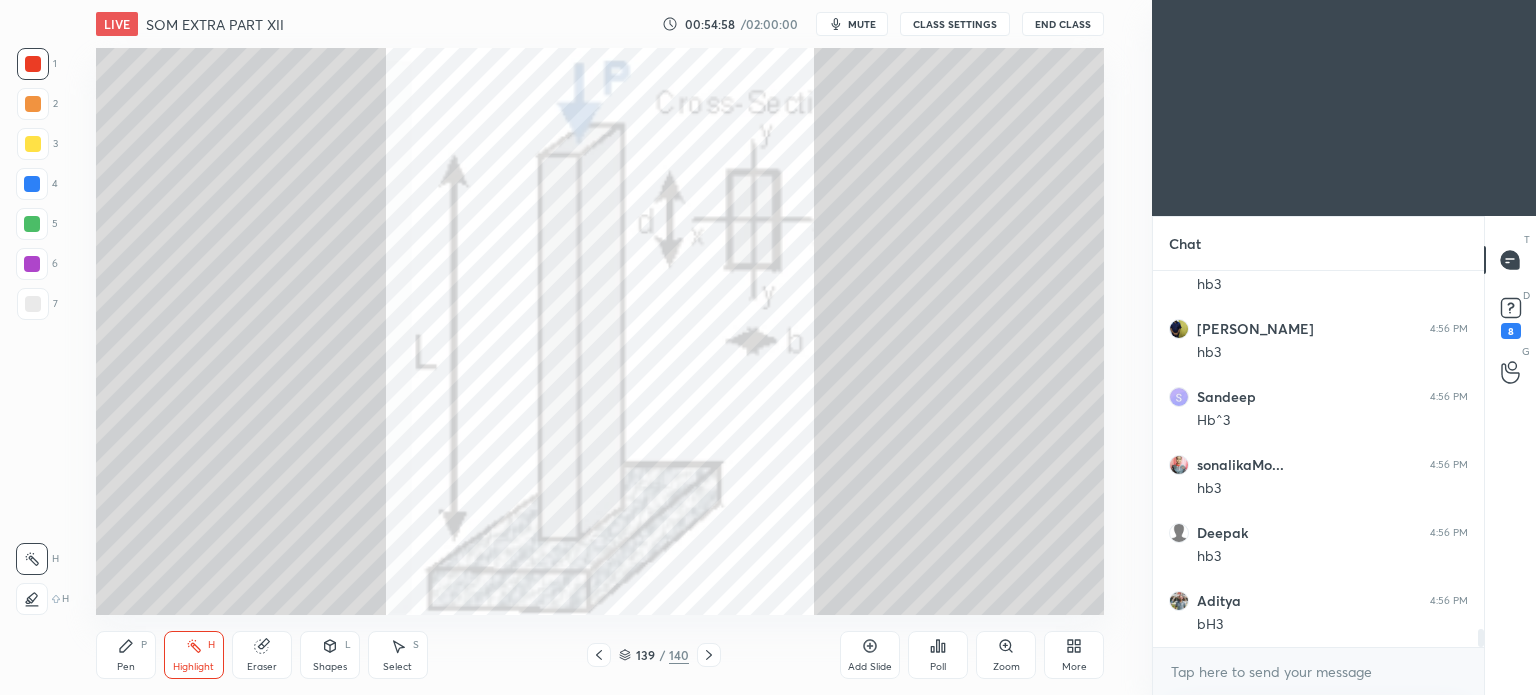 scroll, scrollTop: 7424, scrollLeft: 0, axis: vertical 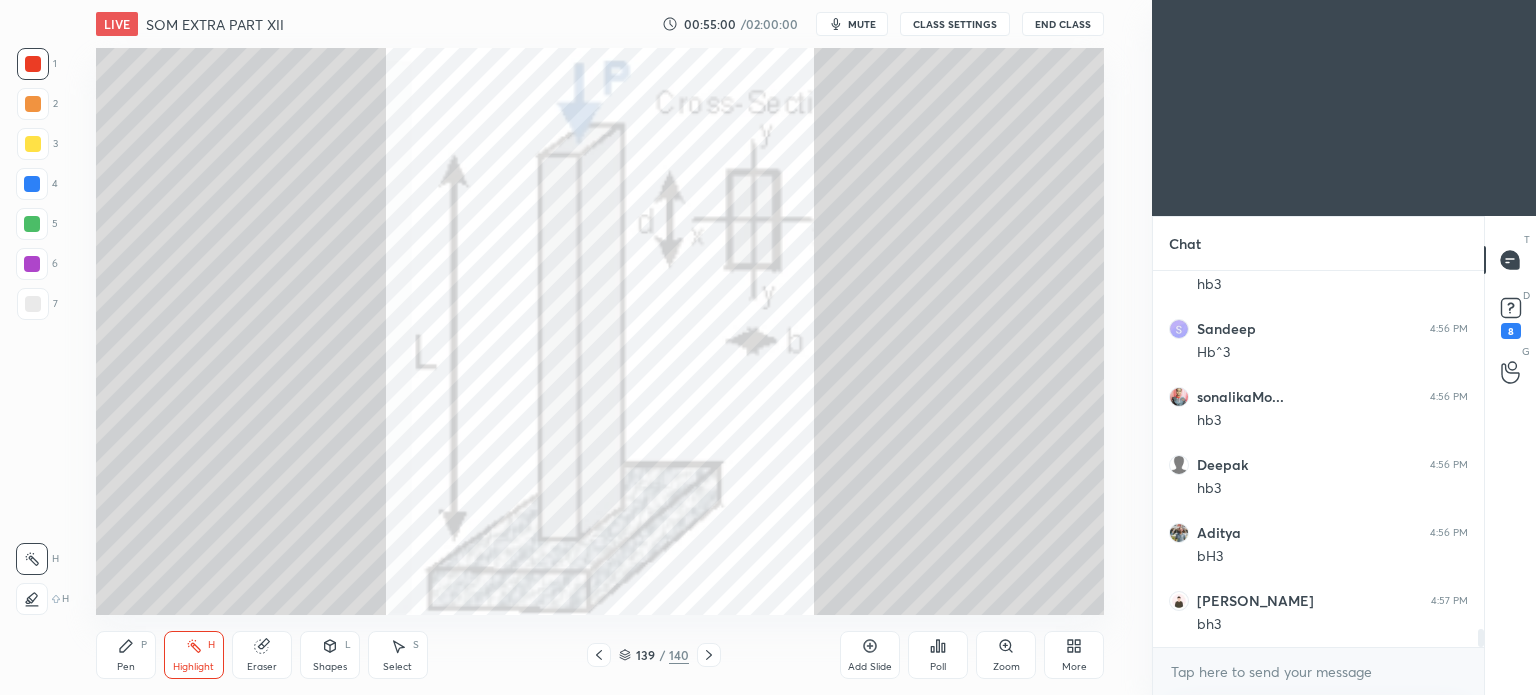click at bounding box center [599, 655] 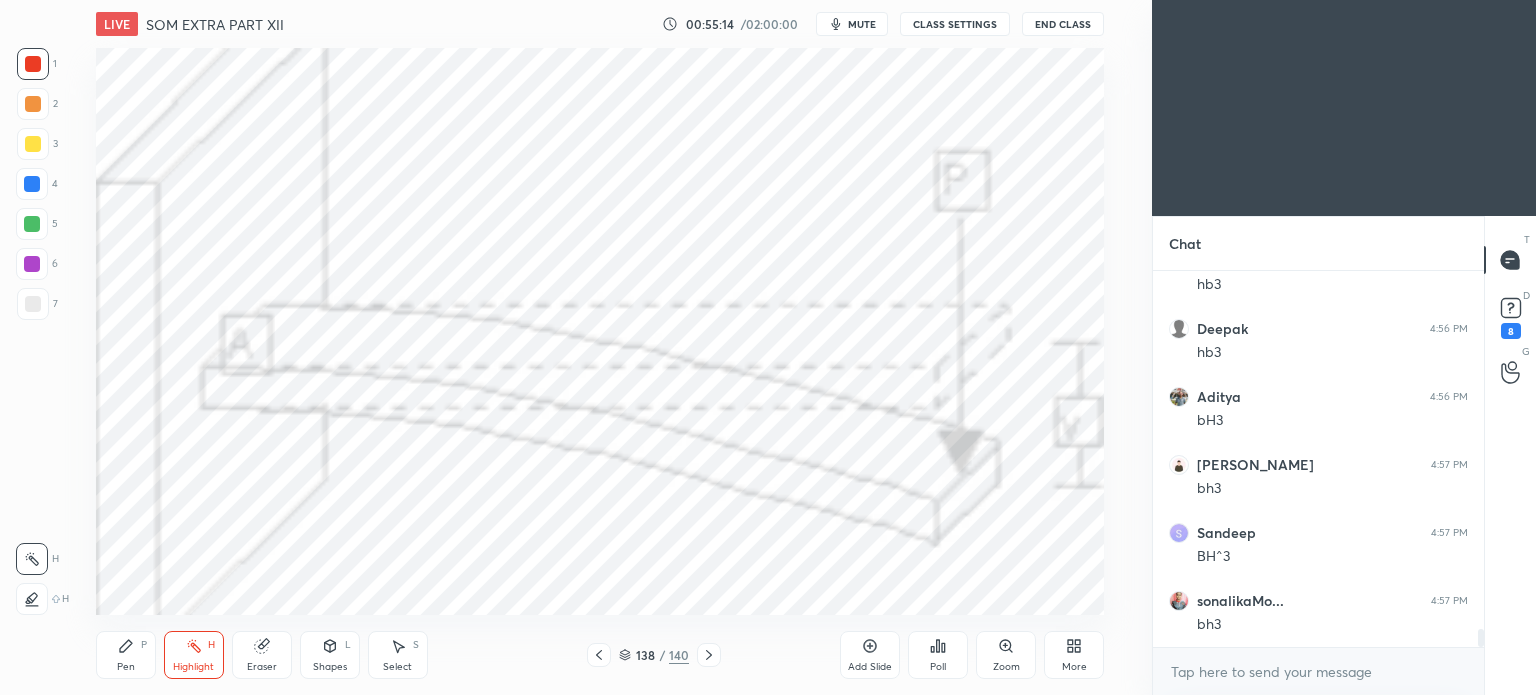 scroll, scrollTop: 7628, scrollLeft: 0, axis: vertical 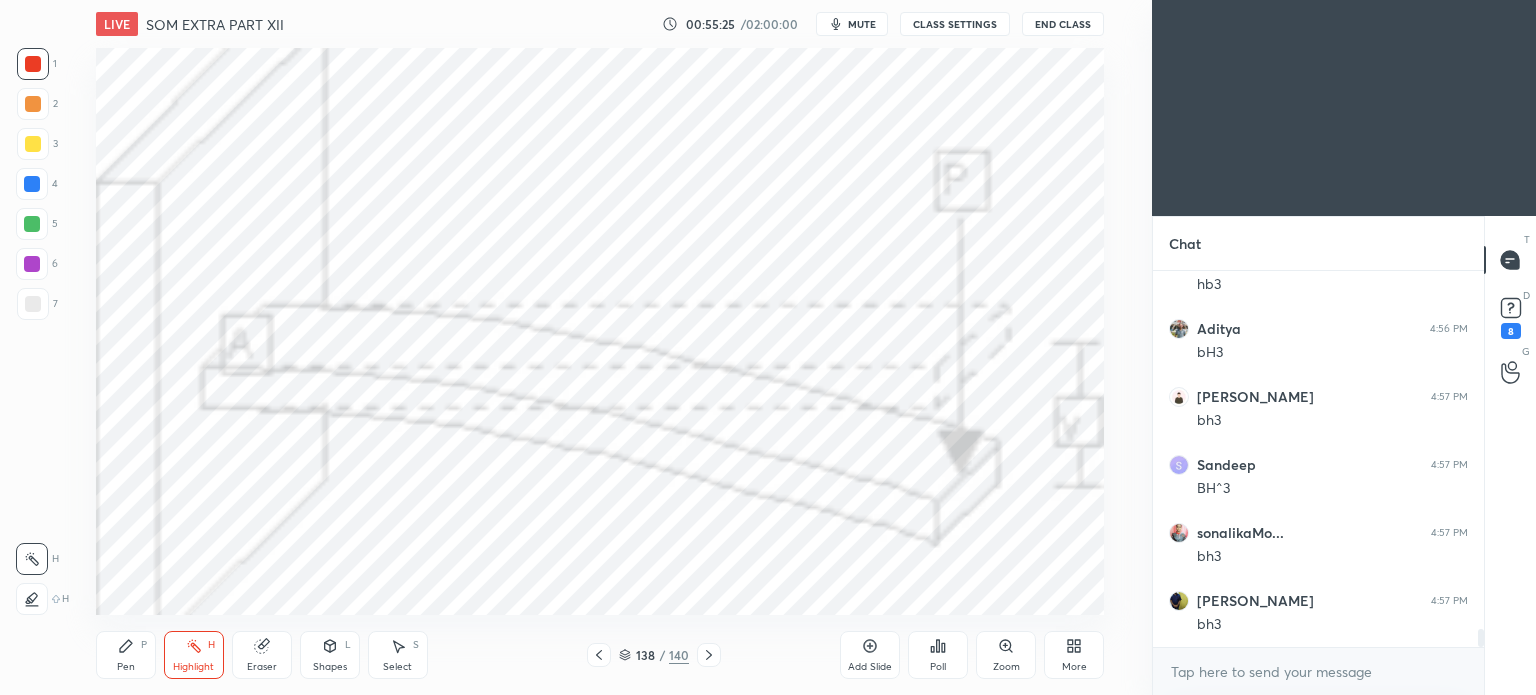 click at bounding box center [709, 655] 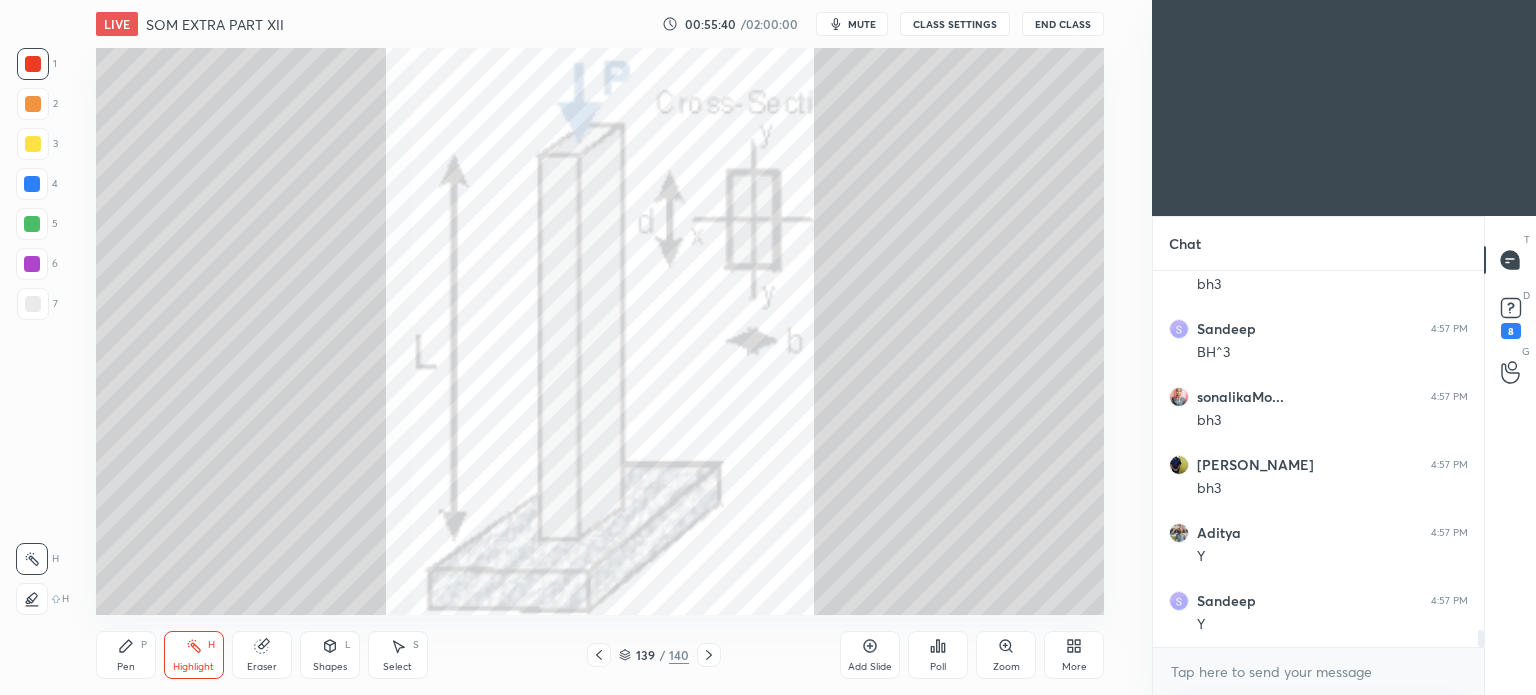 scroll, scrollTop: 7832, scrollLeft: 0, axis: vertical 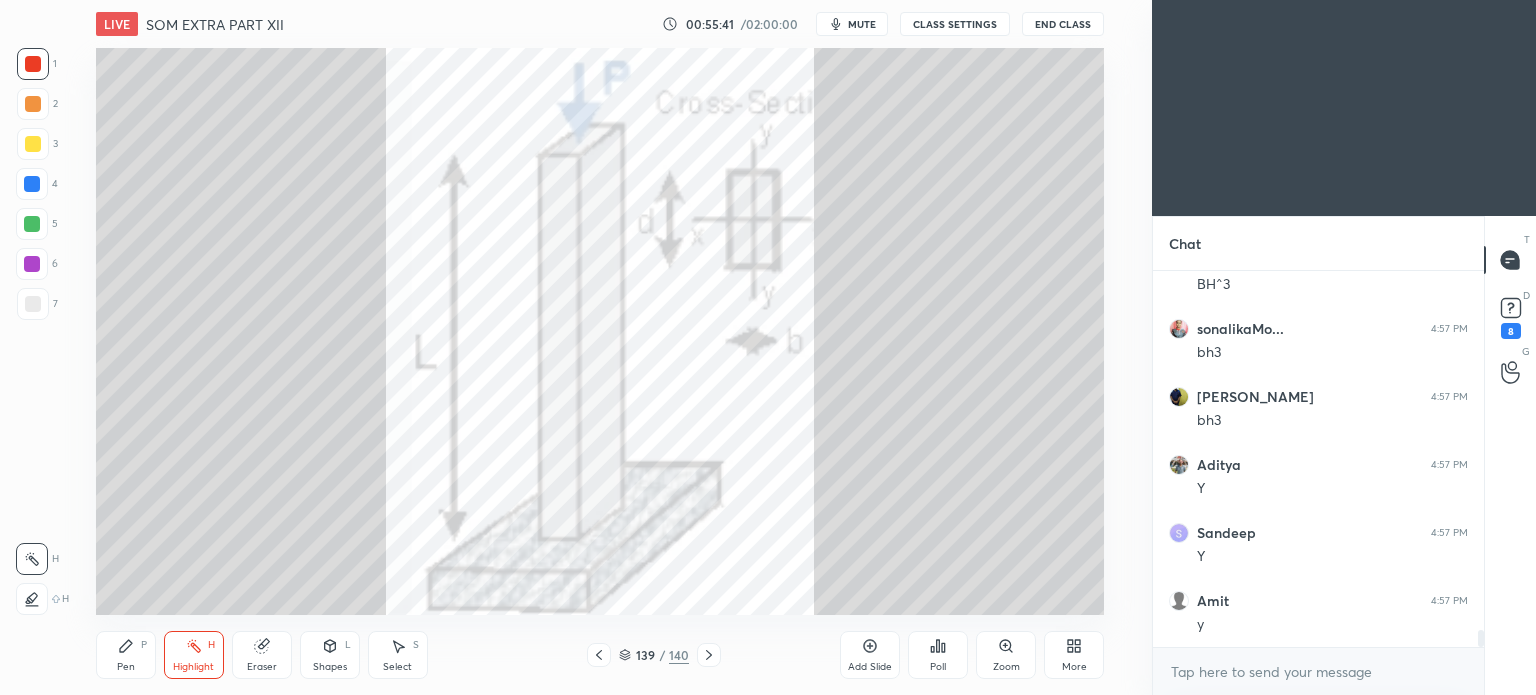 click 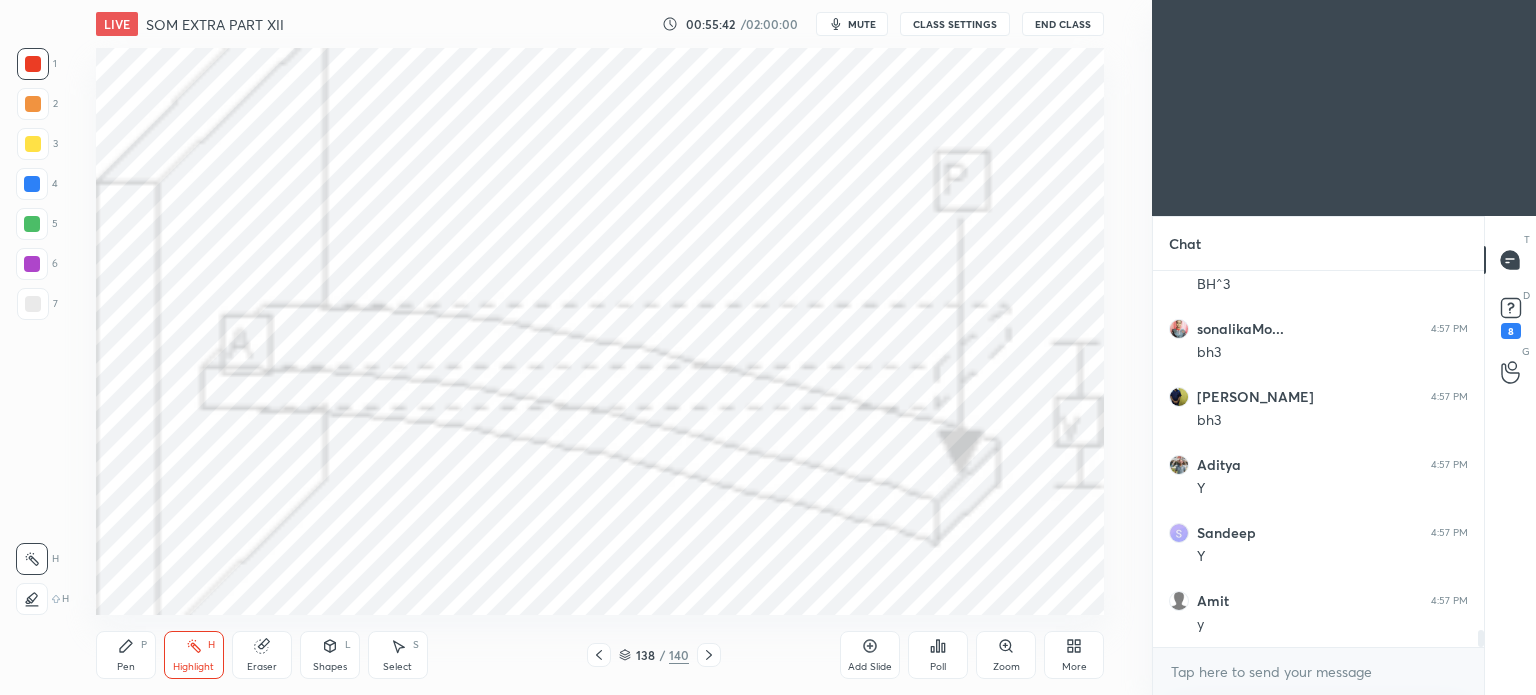 click 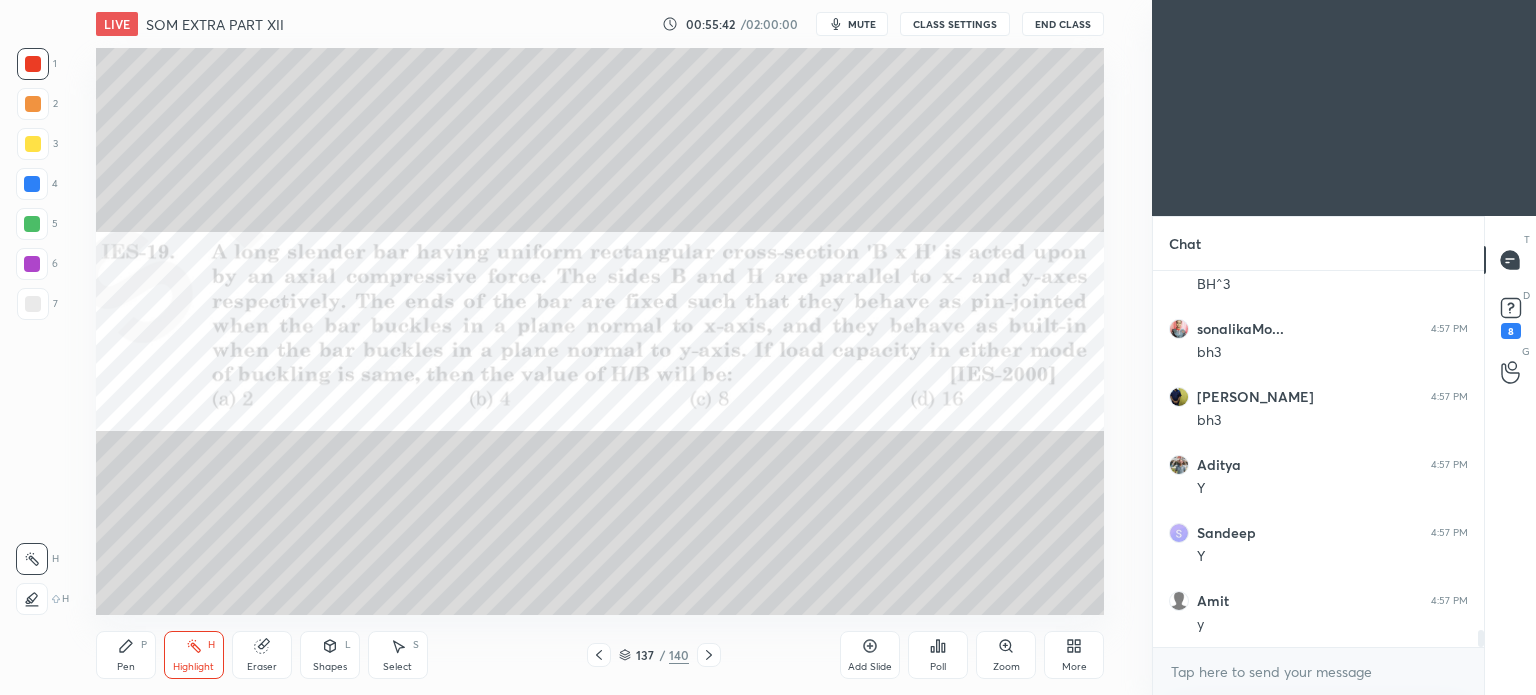 click 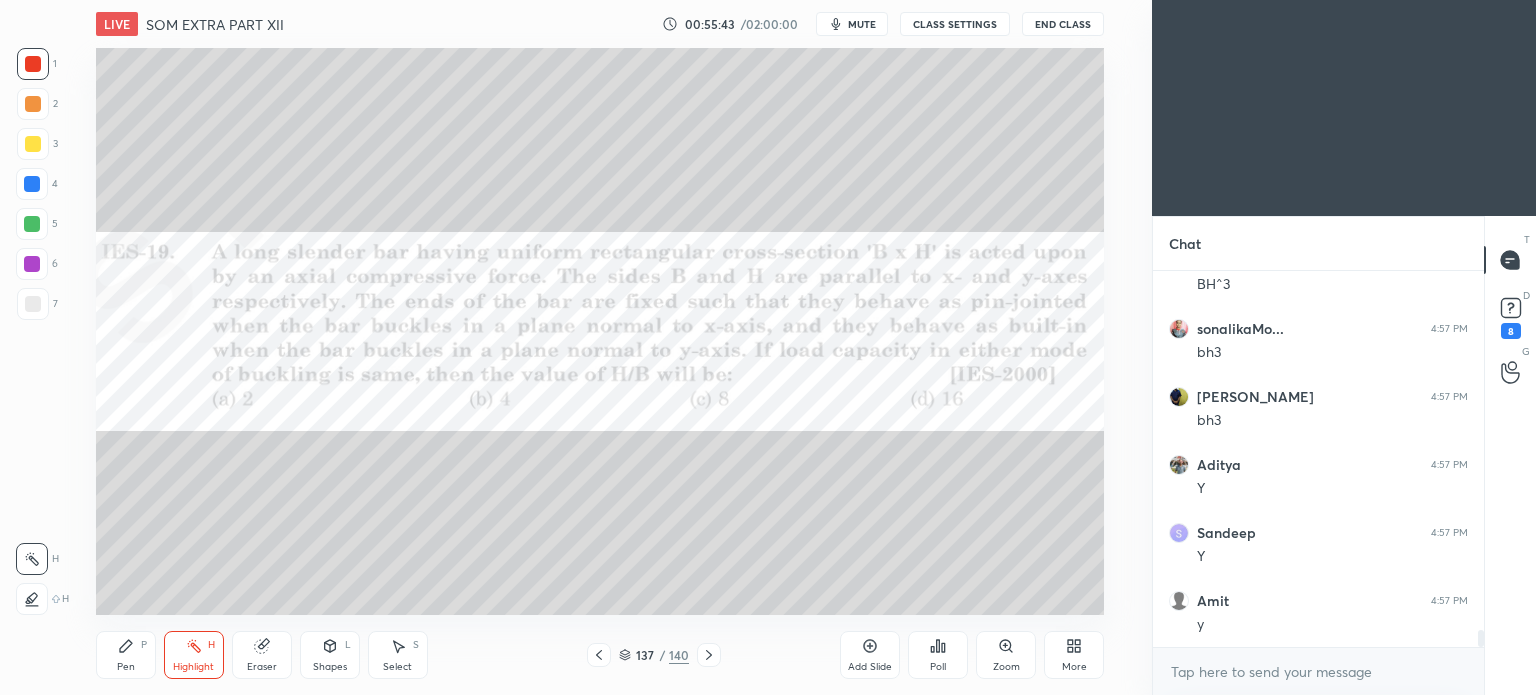 click 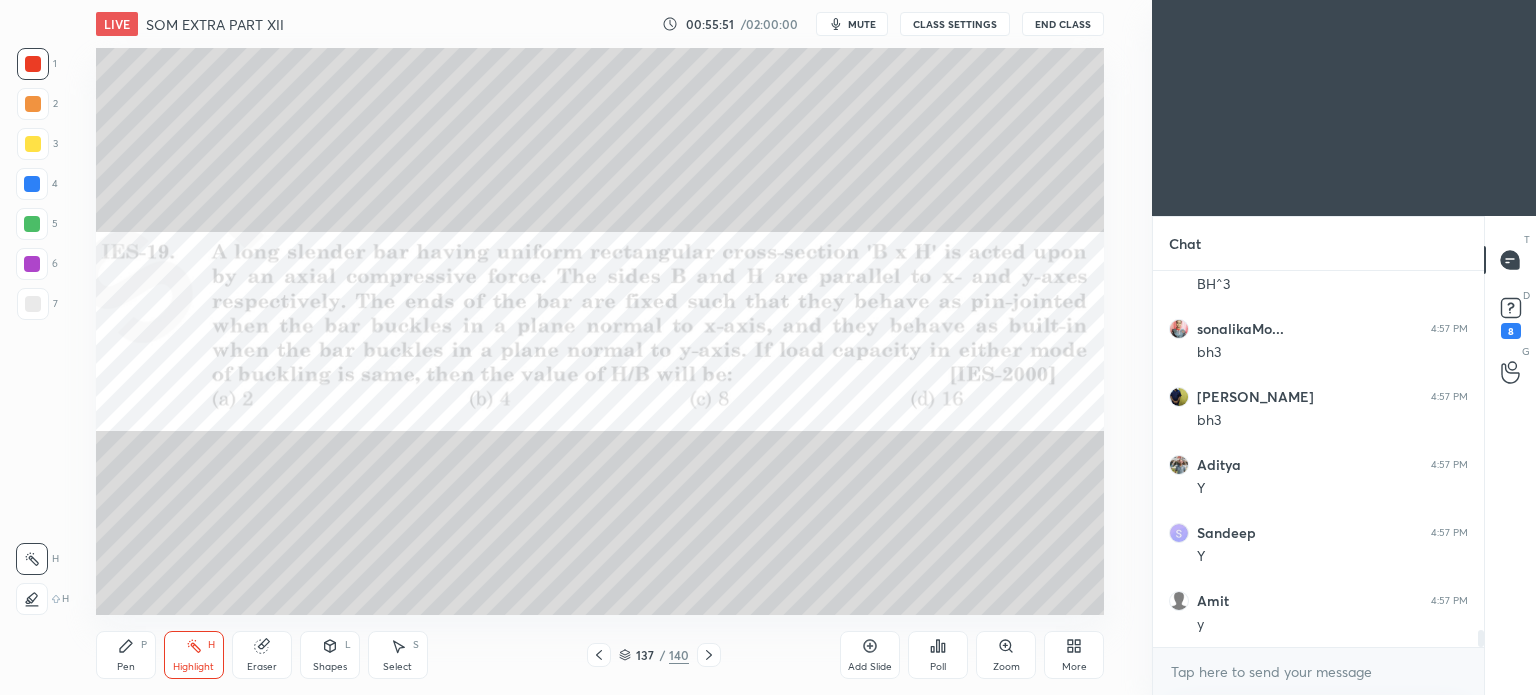 click on "Pen P" at bounding box center (126, 655) 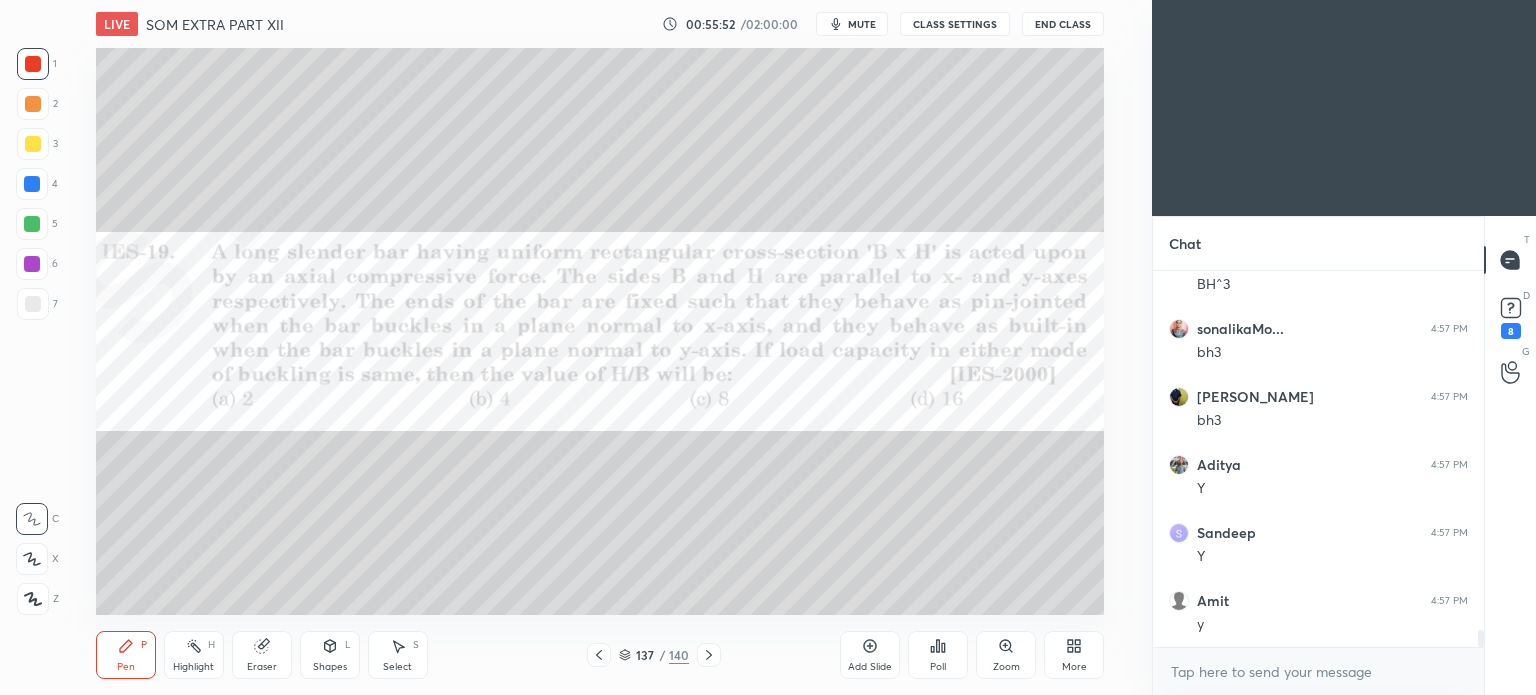 click on "Pen" at bounding box center (126, 667) 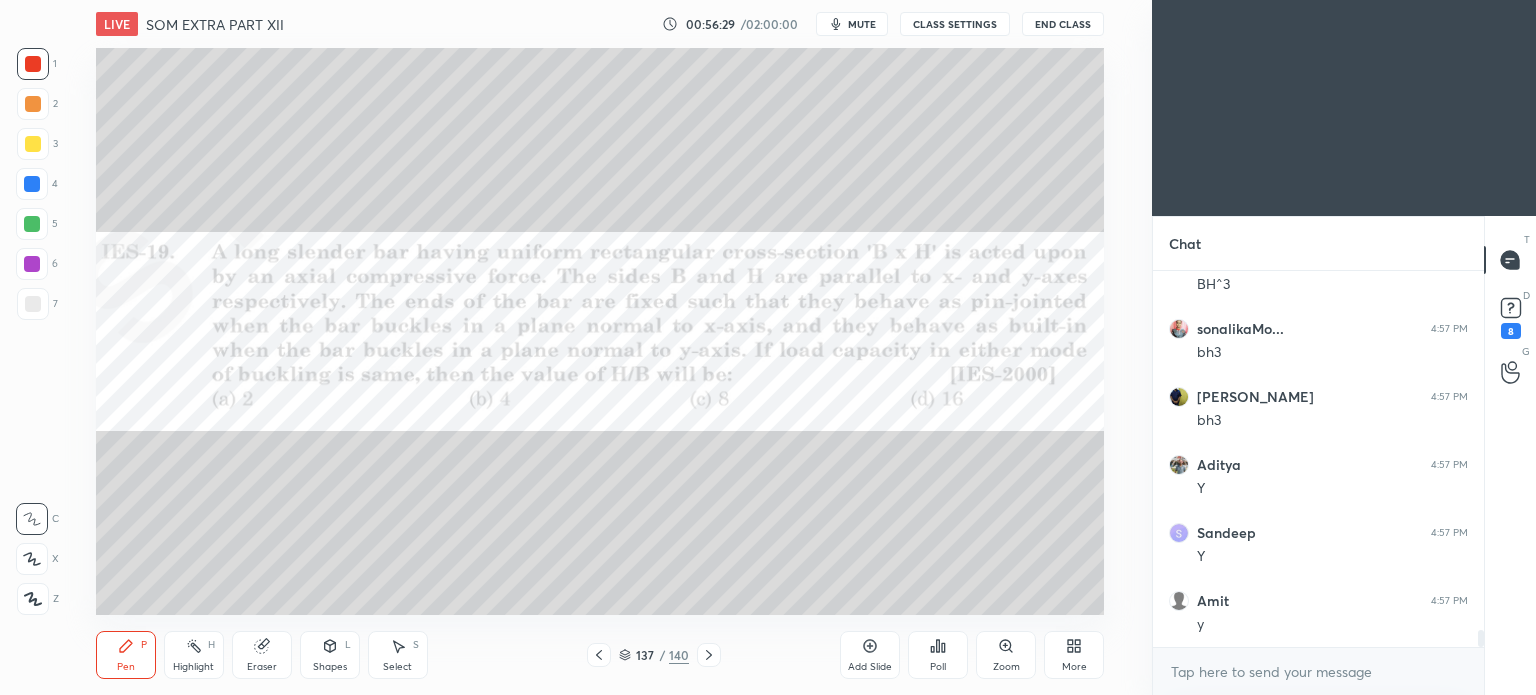 click at bounding box center (33, 304) 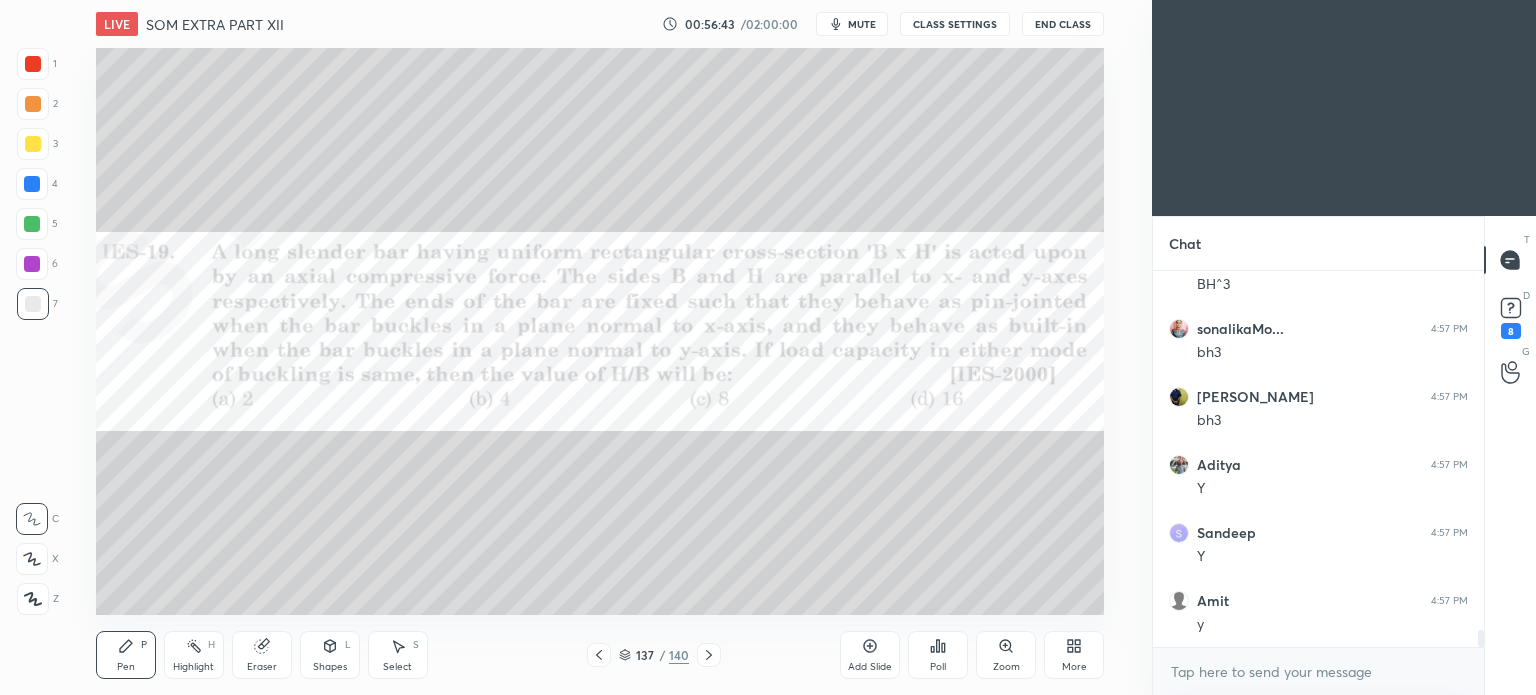 click at bounding box center [33, 64] 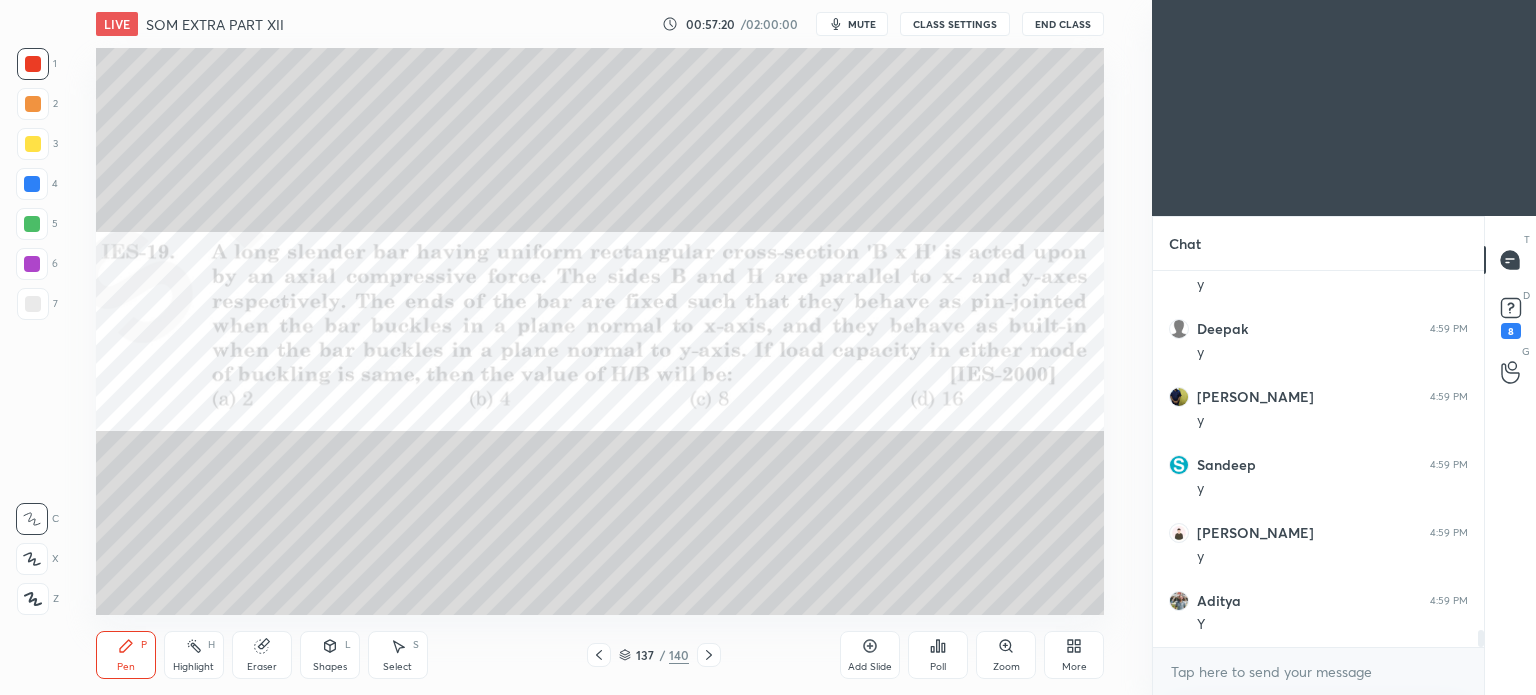 scroll, scrollTop: 8240, scrollLeft: 0, axis: vertical 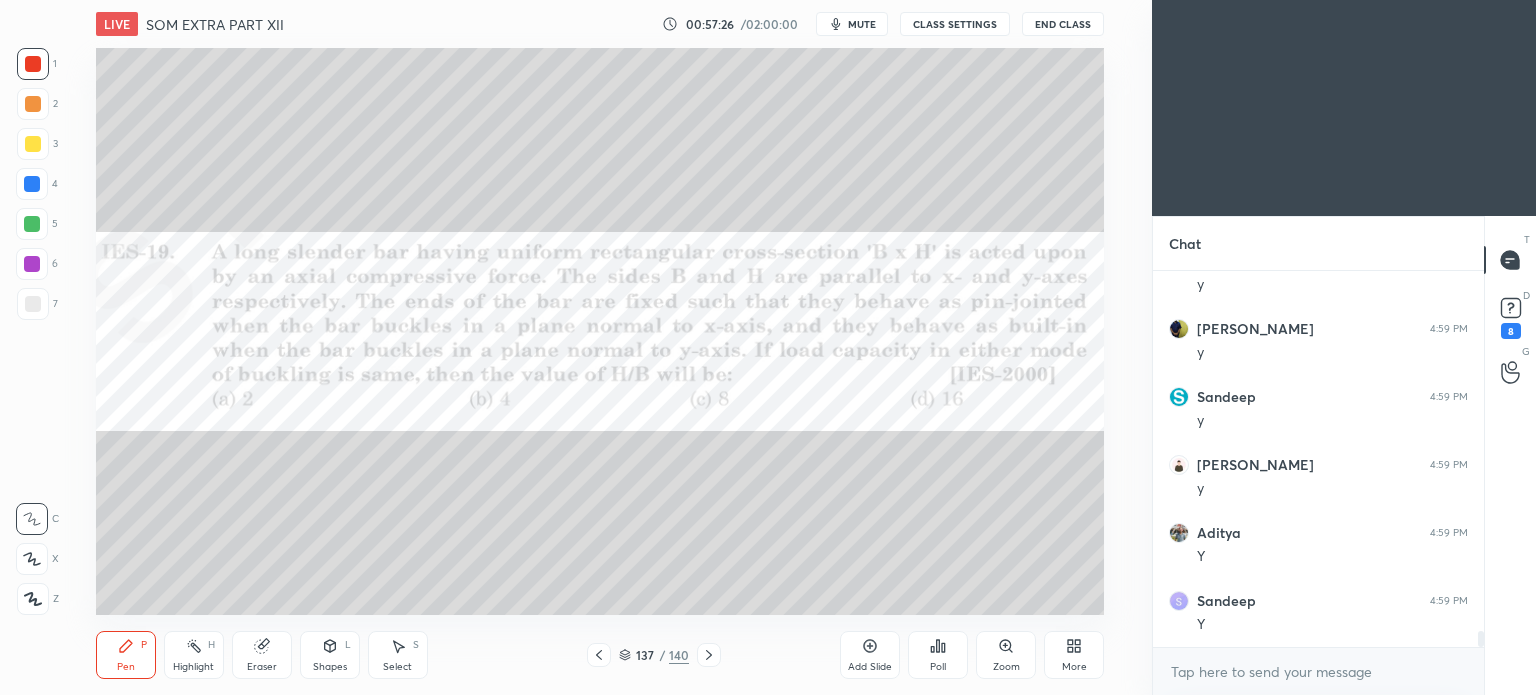 click on "137 / 140" at bounding box center [654, 655] 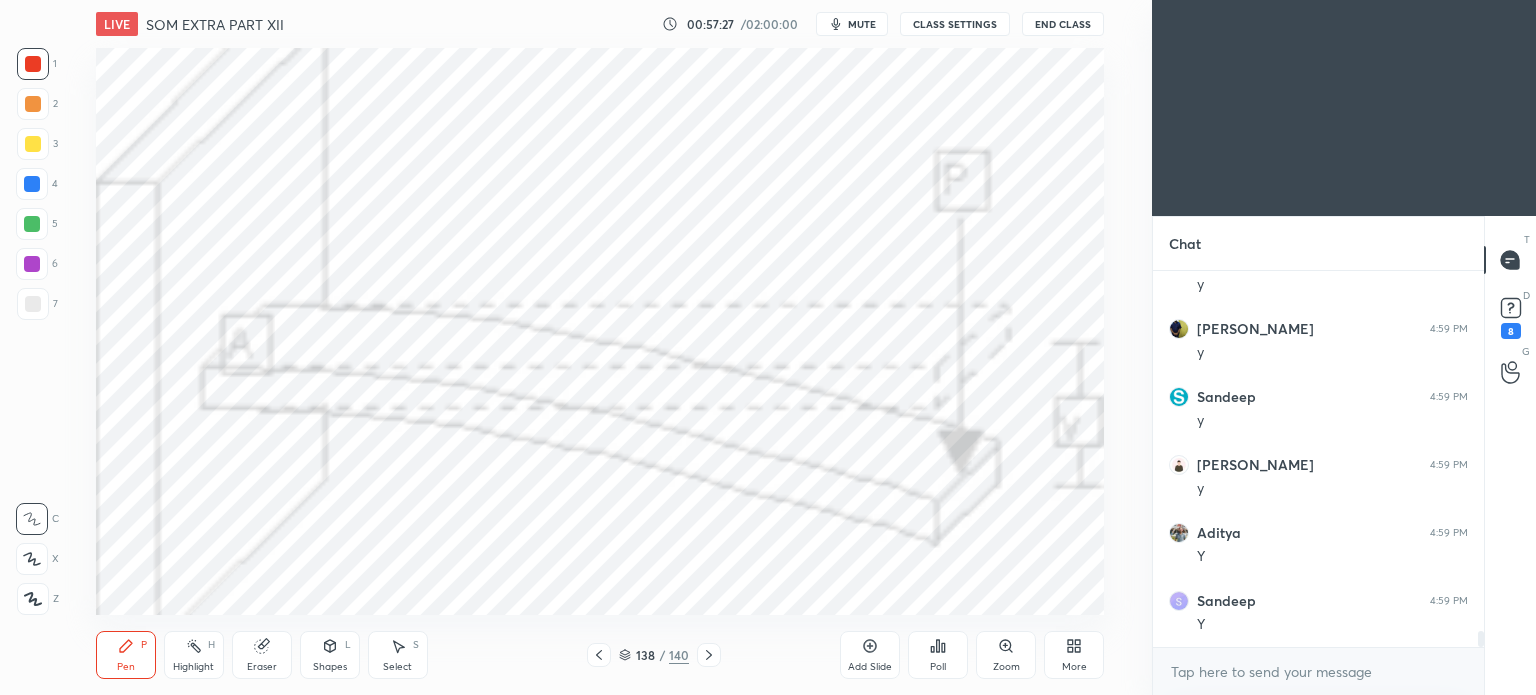 click 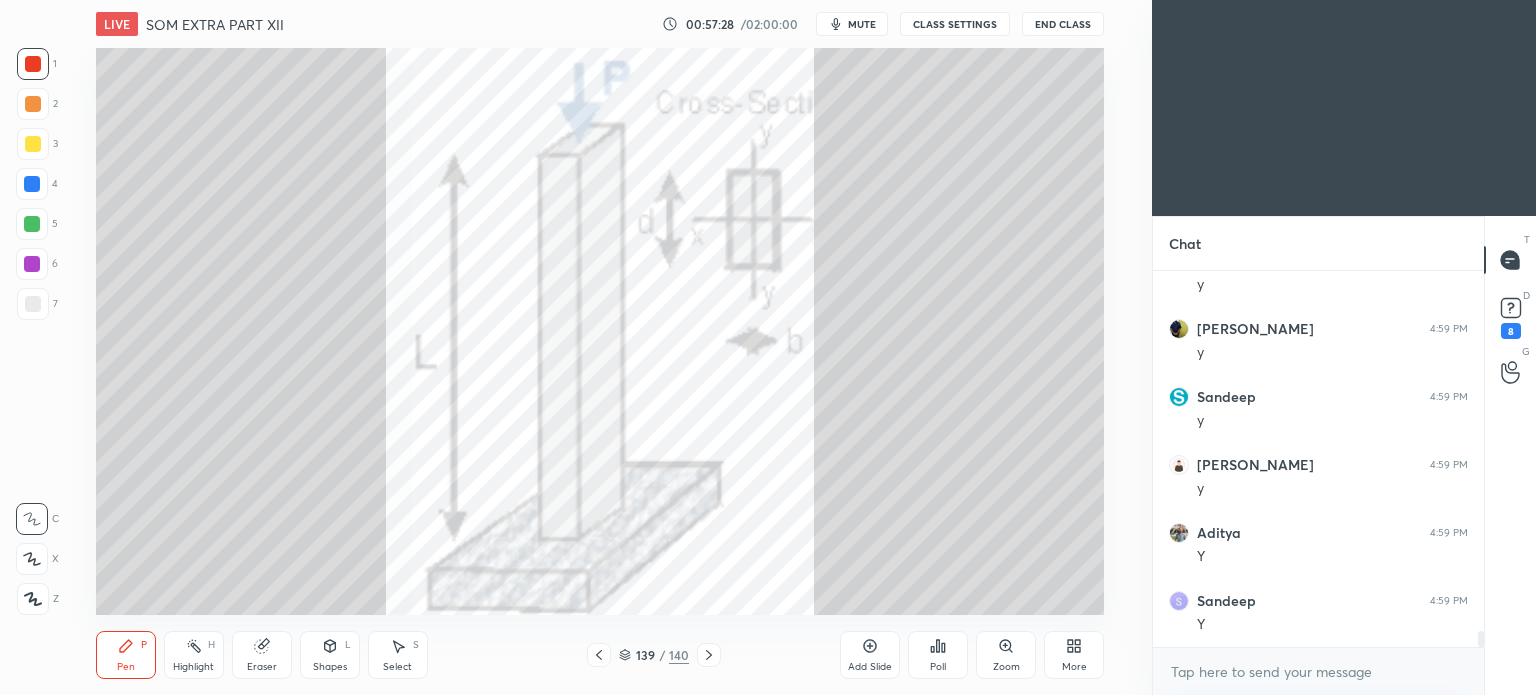 click 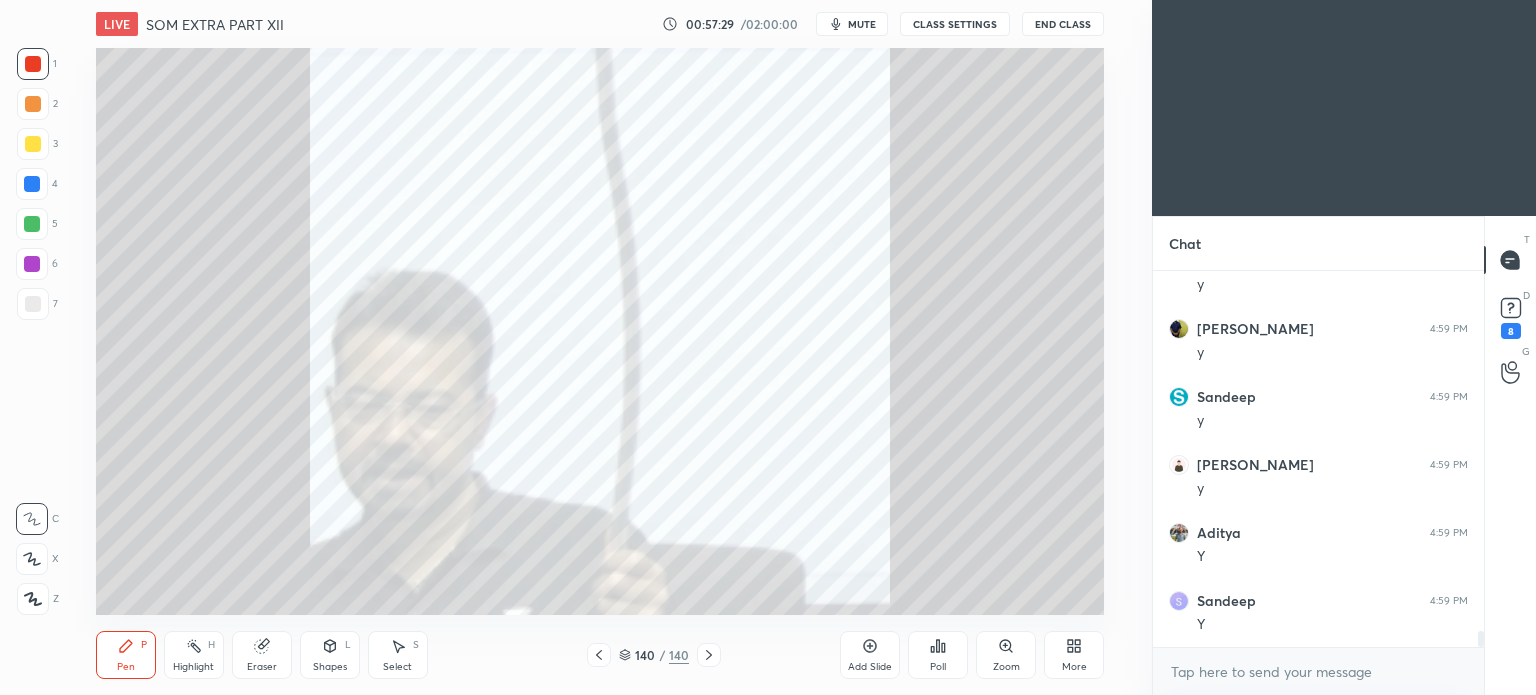 click 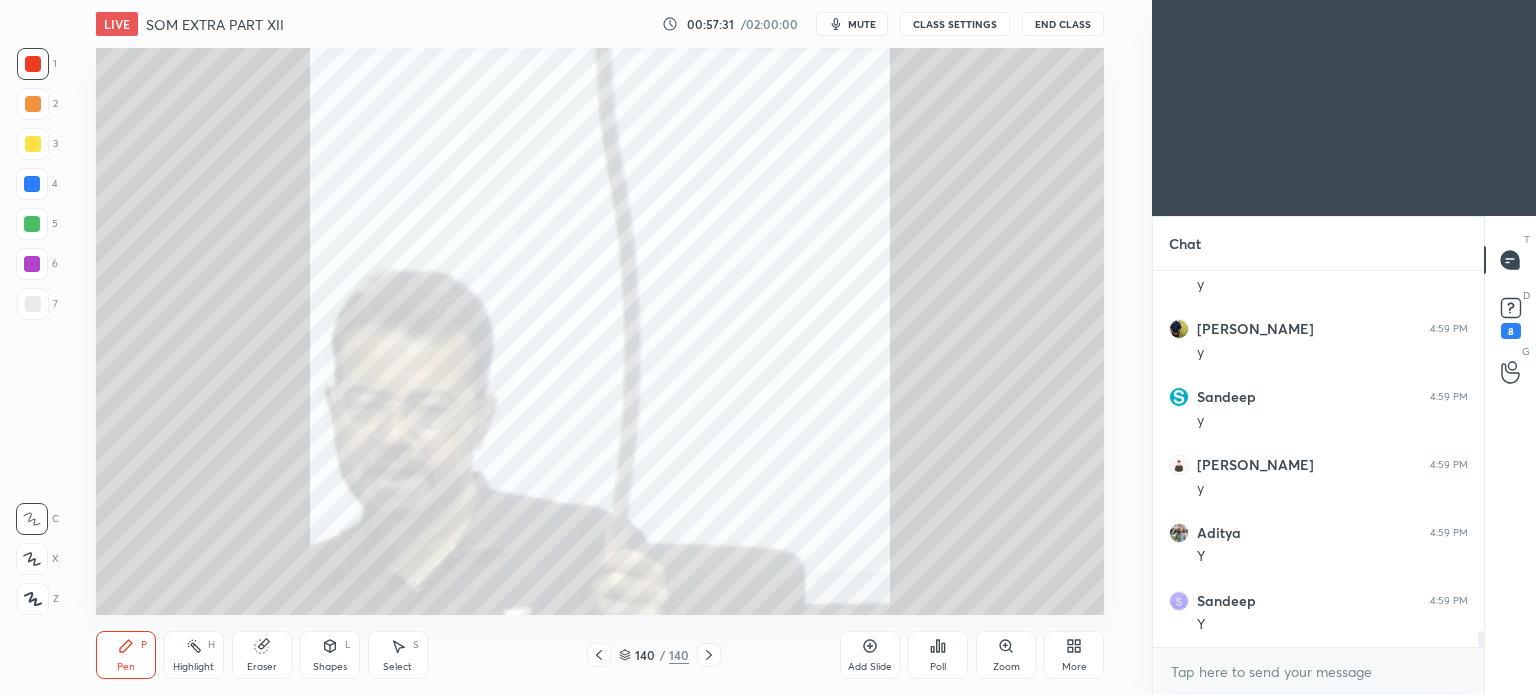 click on "Add Slide" at bounding box center [870, 655] 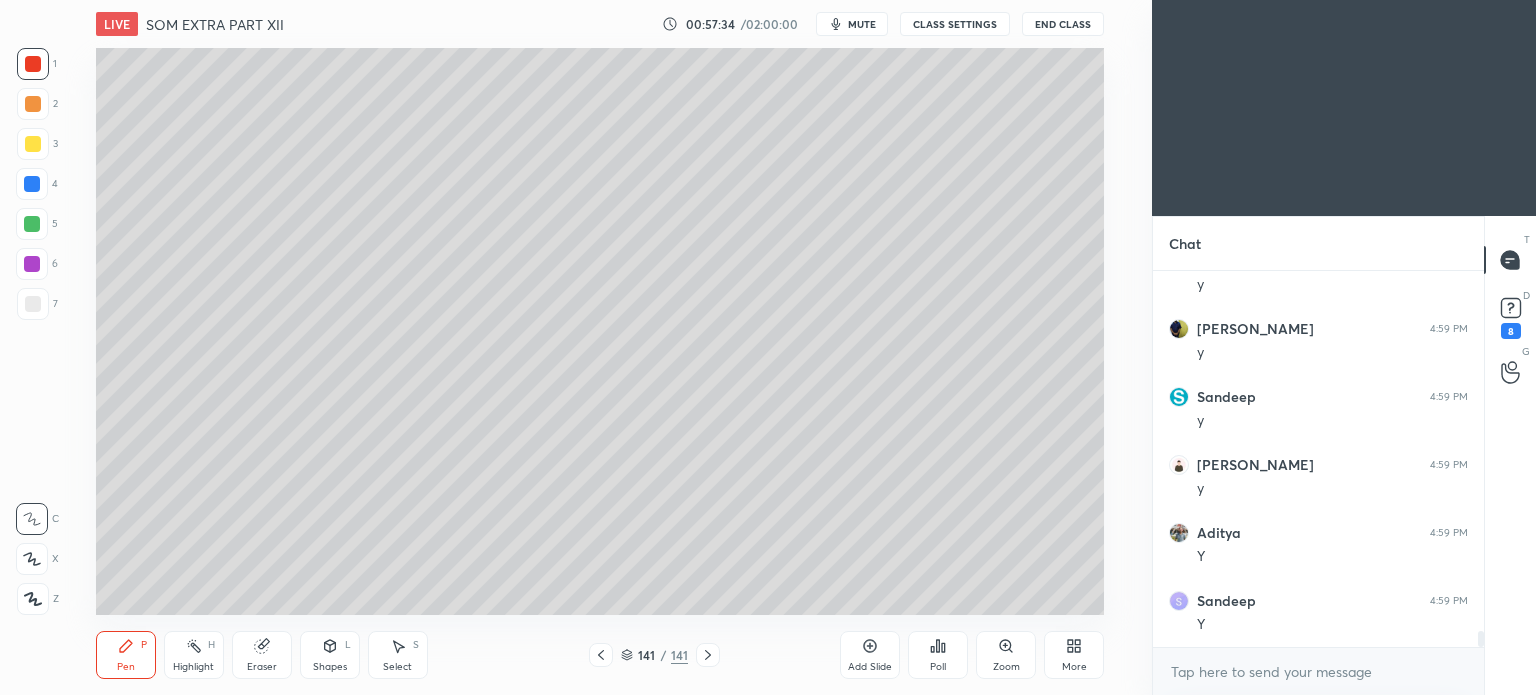 click on "Shapes L" at bounding box center [330, 655] 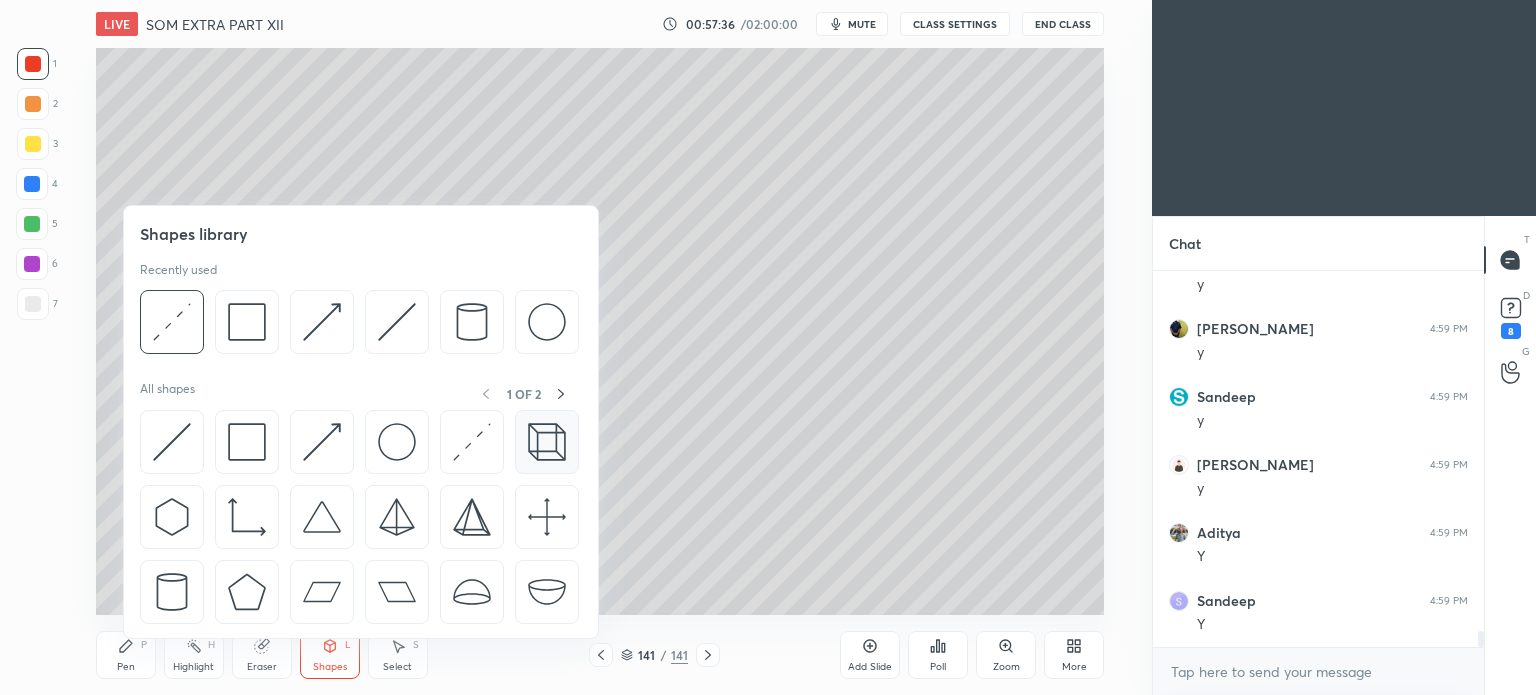 click at bounding box center [547, 442] 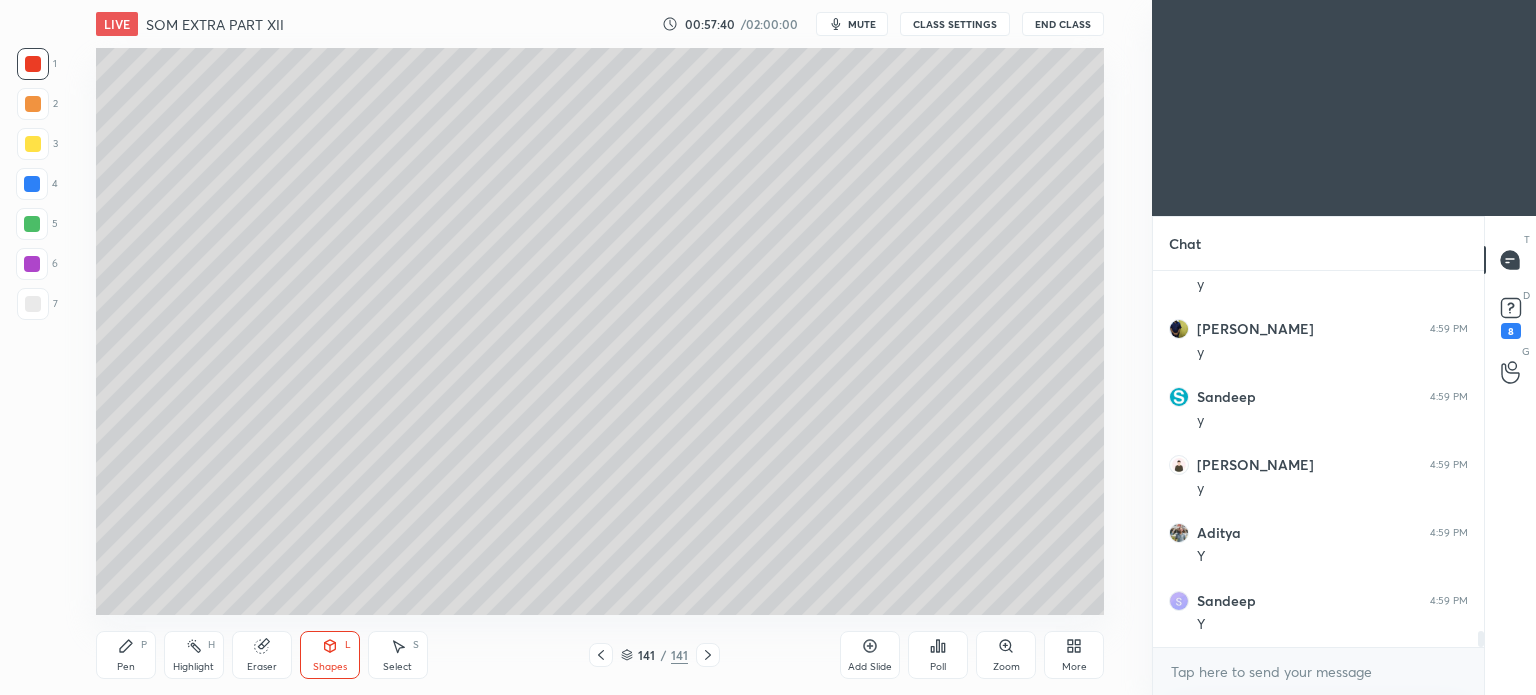 click at bounding box center (33, 144) 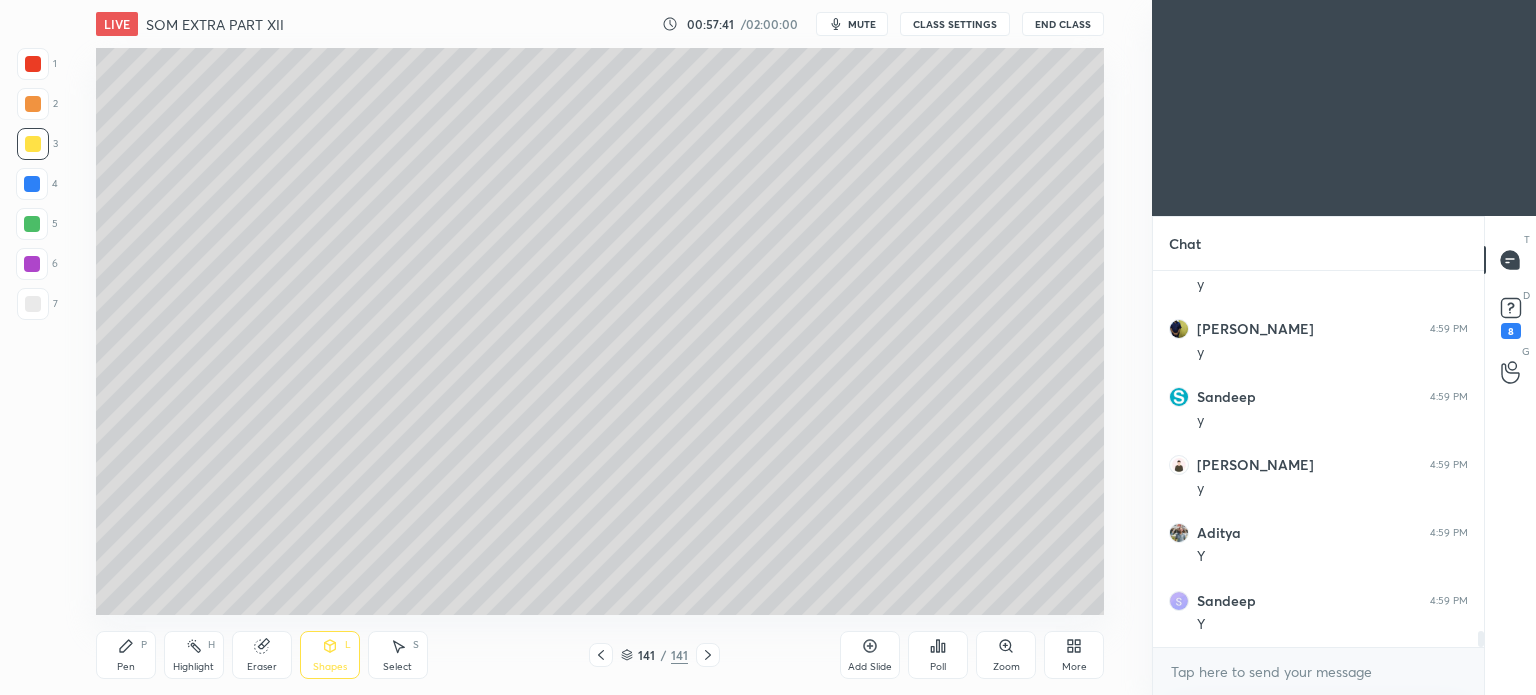 click on "Shapes L" at bounding box center [330, 655] 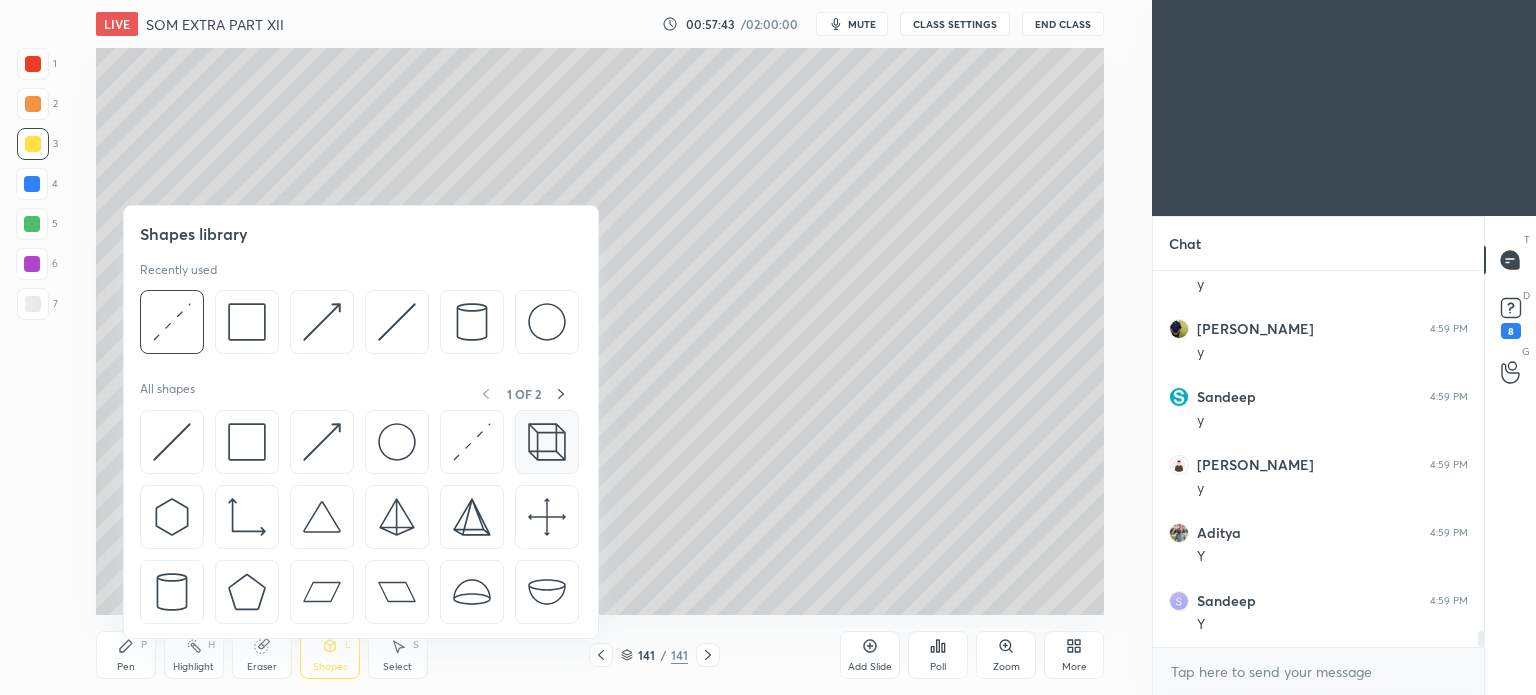 click at bounding box center [547, 442] 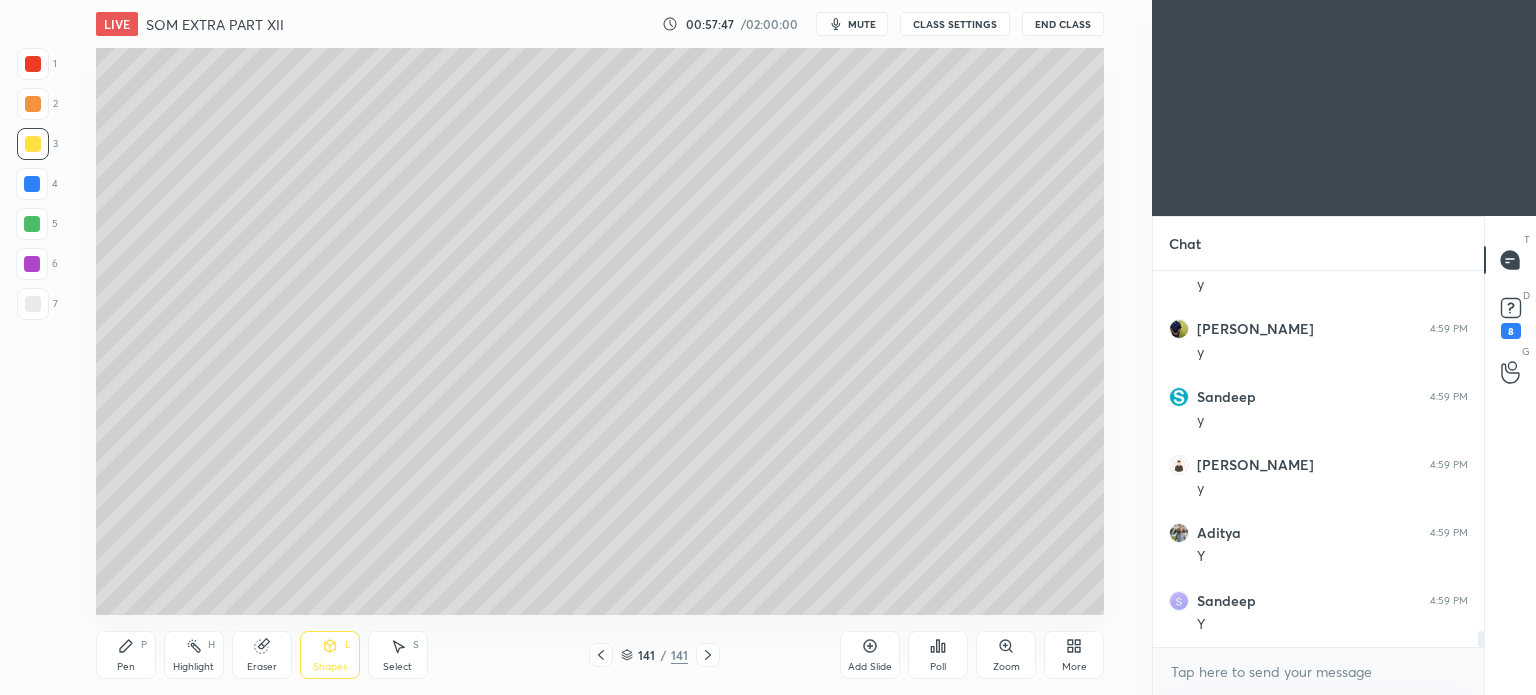 click on "Pen P" at bounding box center (126, 655) 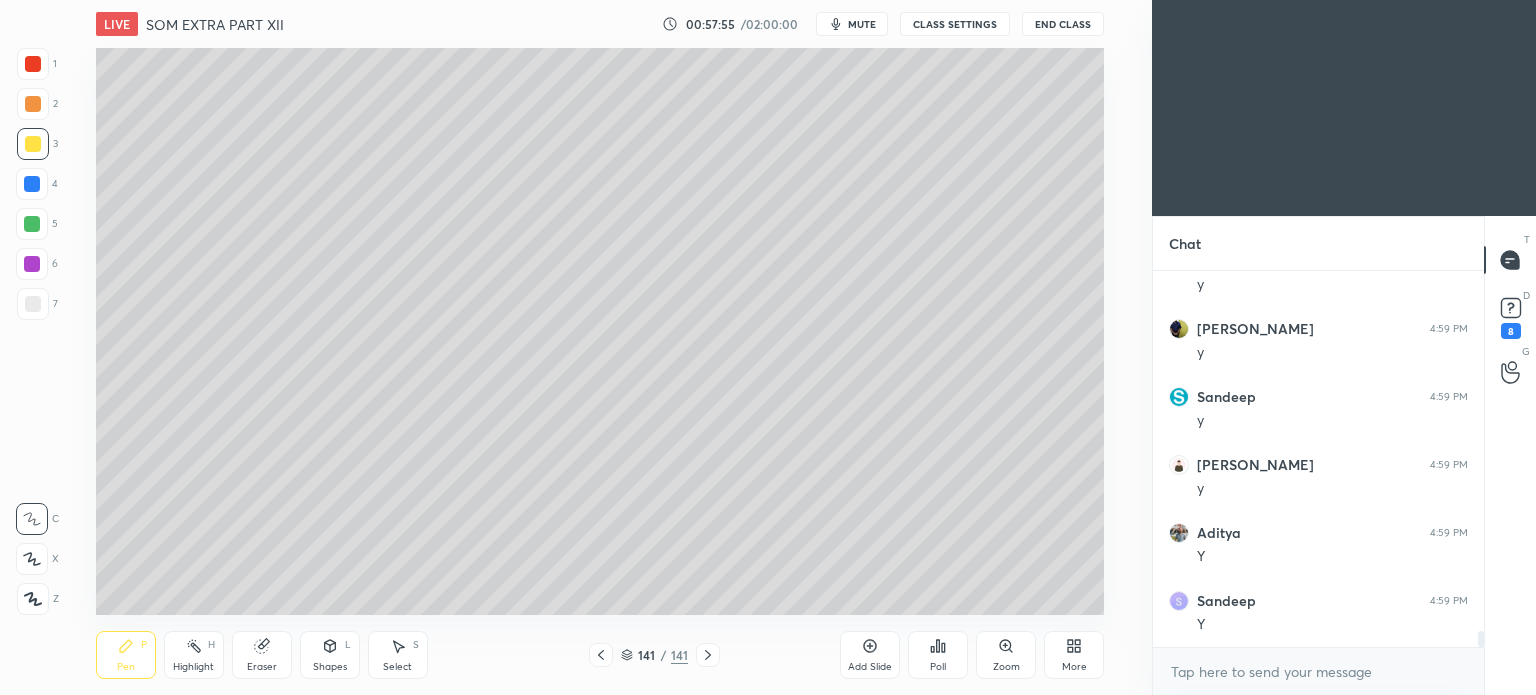 click at bounding box center [32, 264] 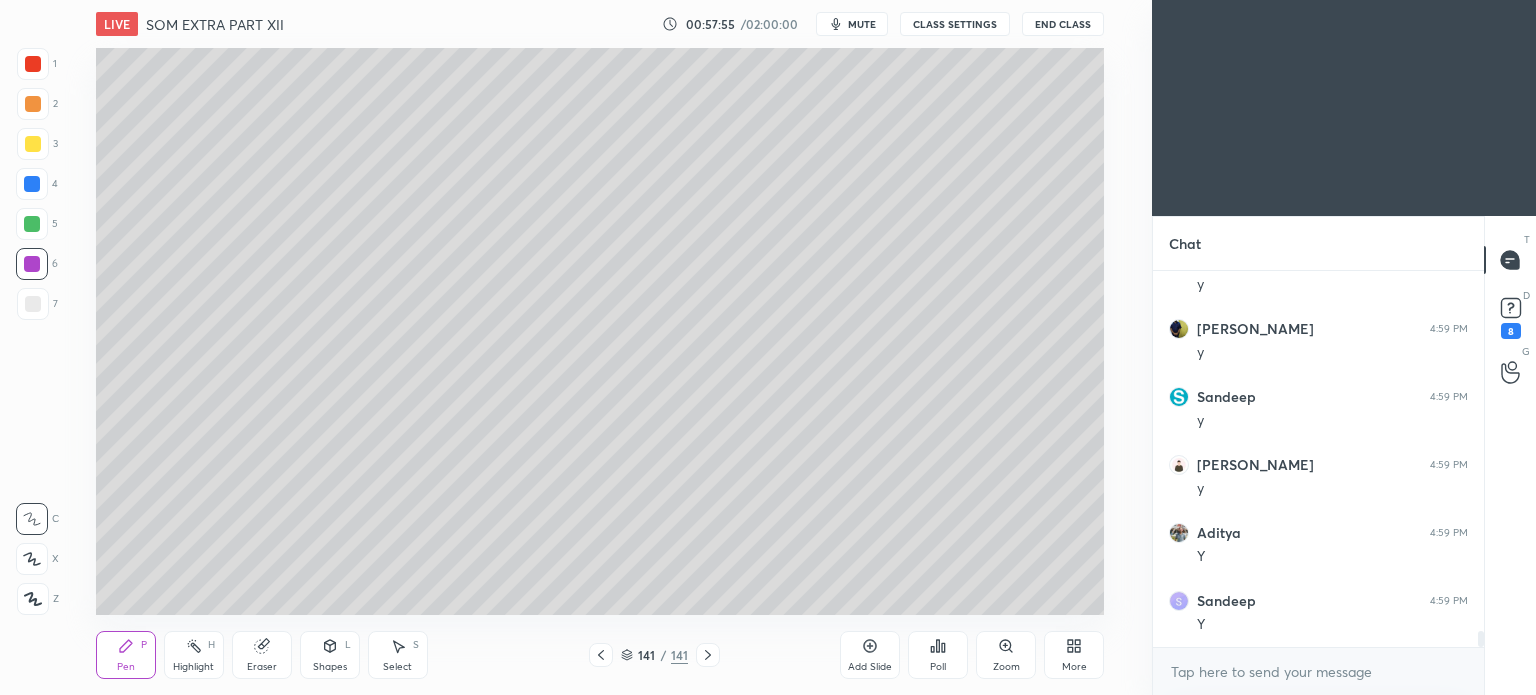 click at bounding box center [32, 264] 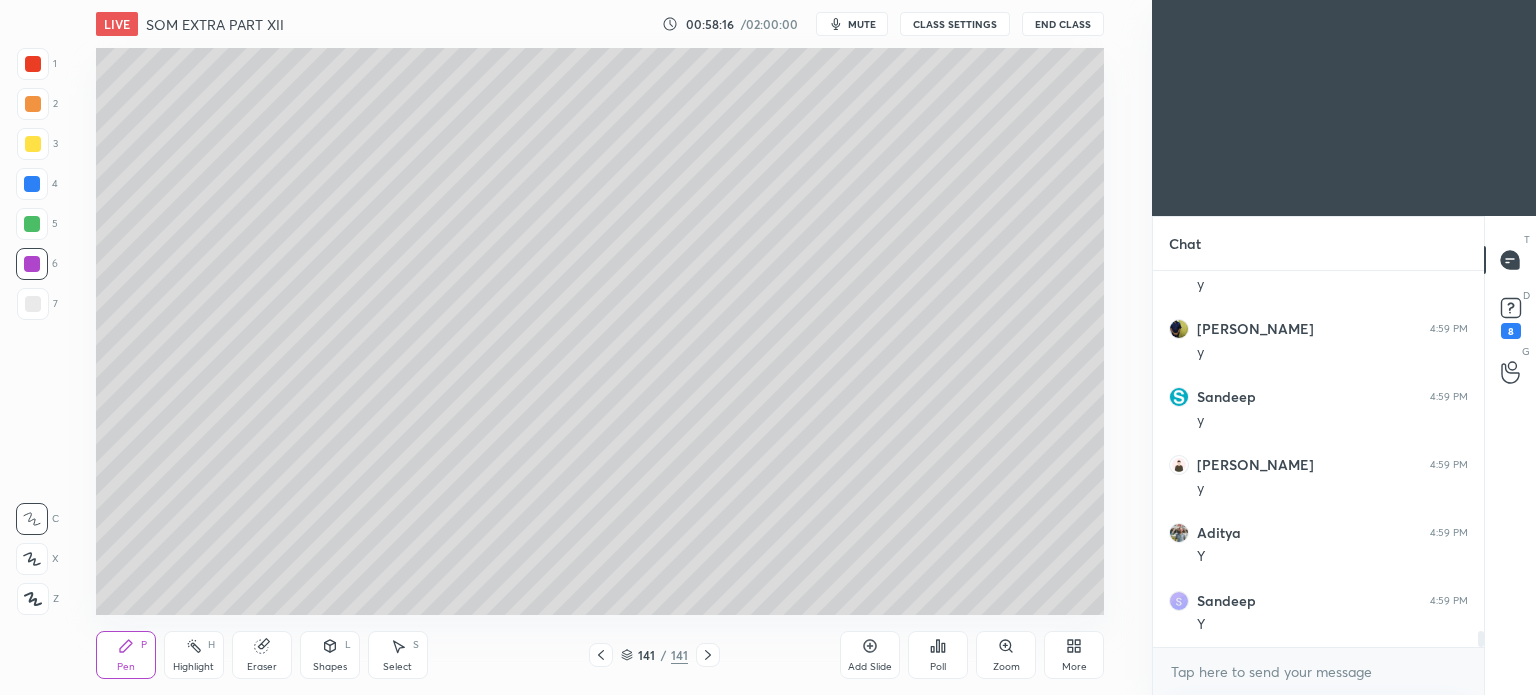scroll, scrollTop: 8308, scrollLeft: 0, axis: vertical 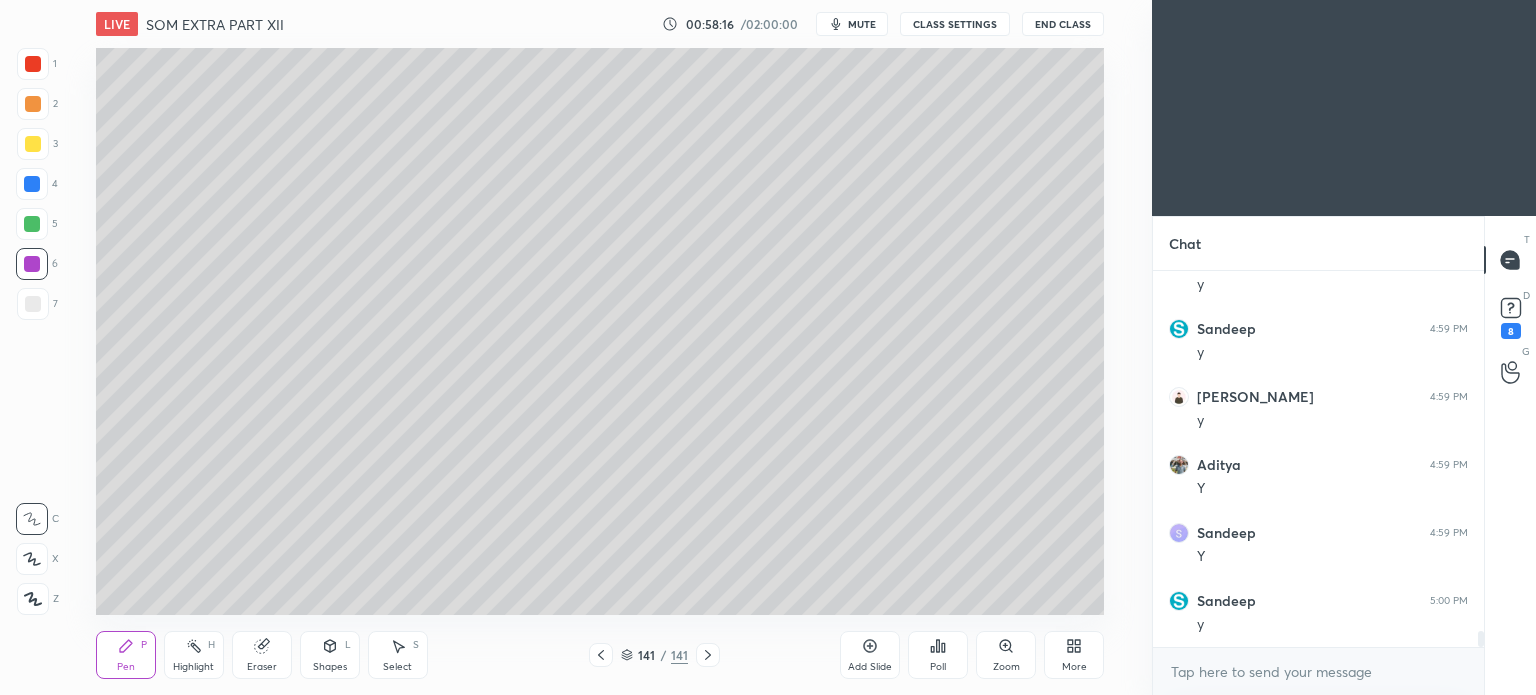 click at bounding box center [32, 184] 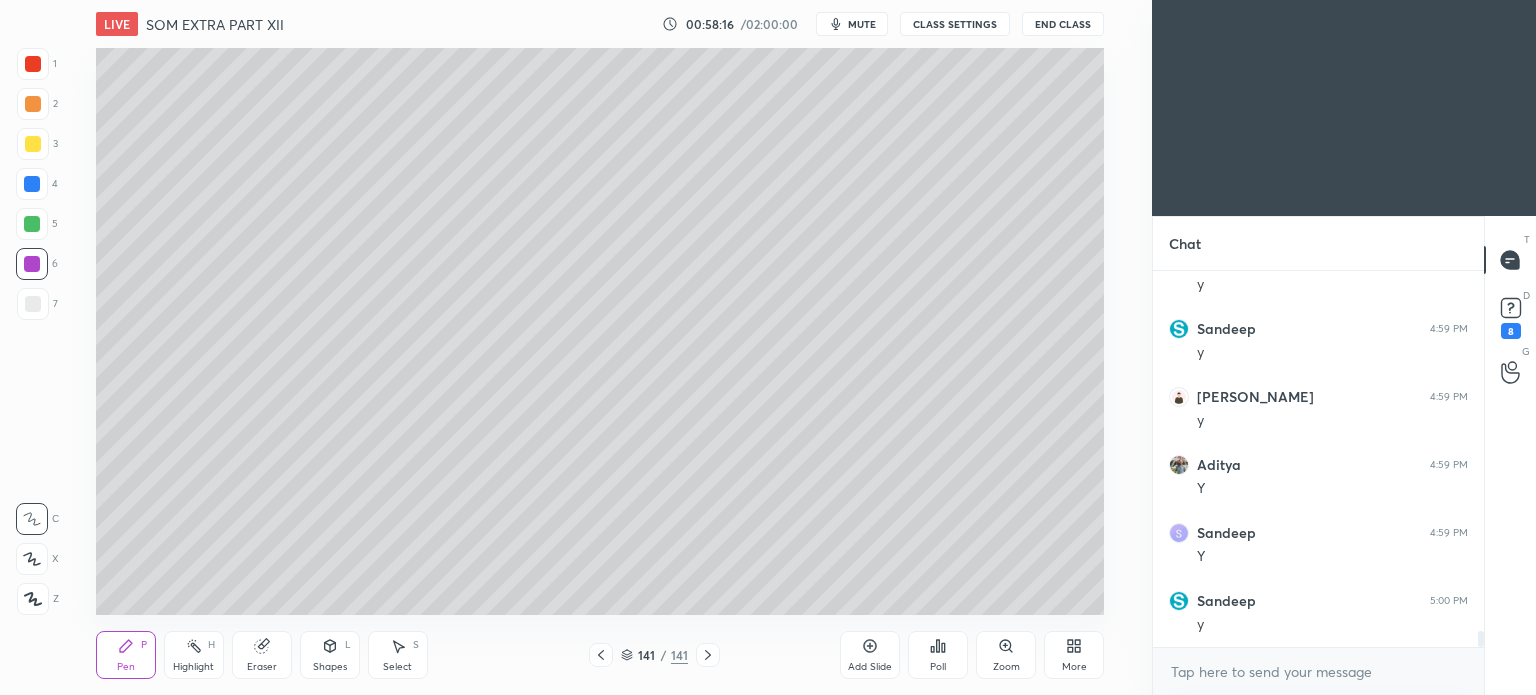 click at bounding box center [32, 184] 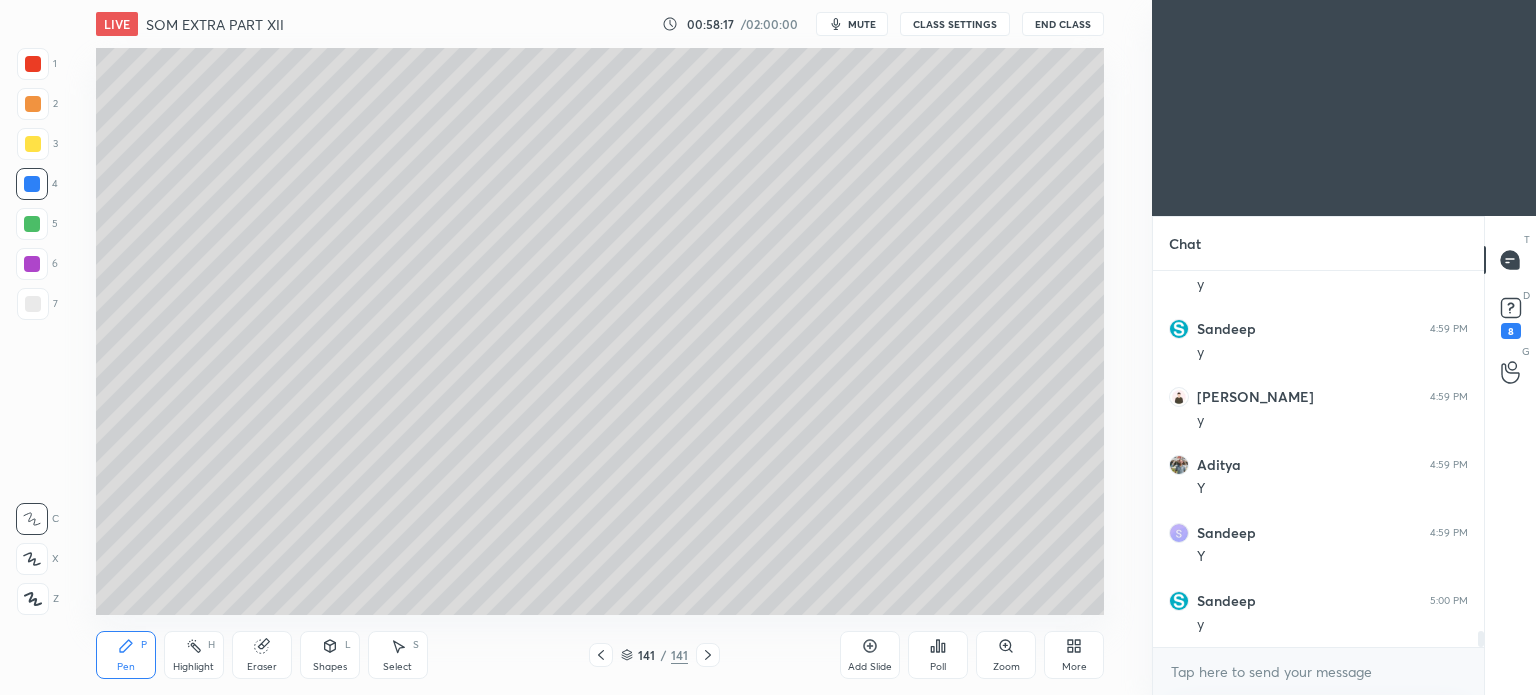 scroll, scrollTop: 8444, scrollLeft: 0, axis: vertical 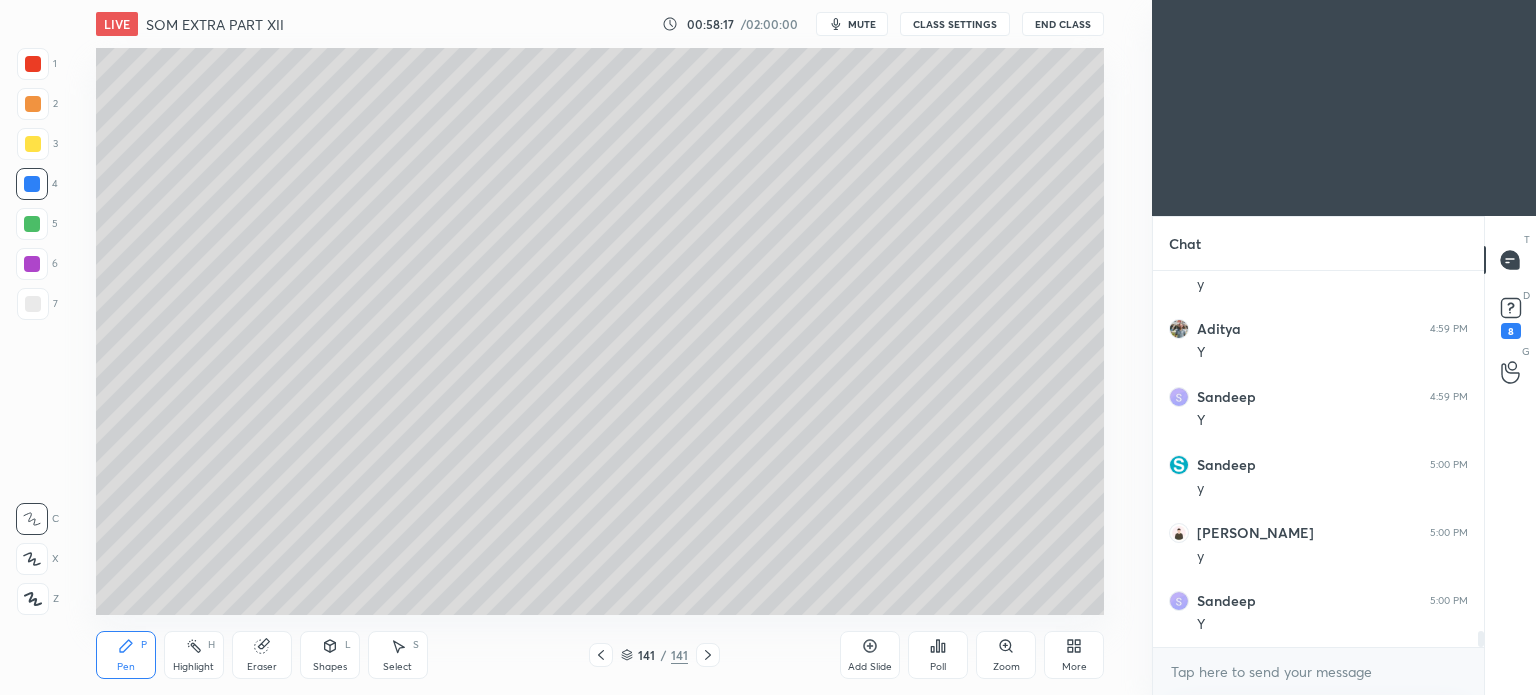 click at bounding box center (33, 144) 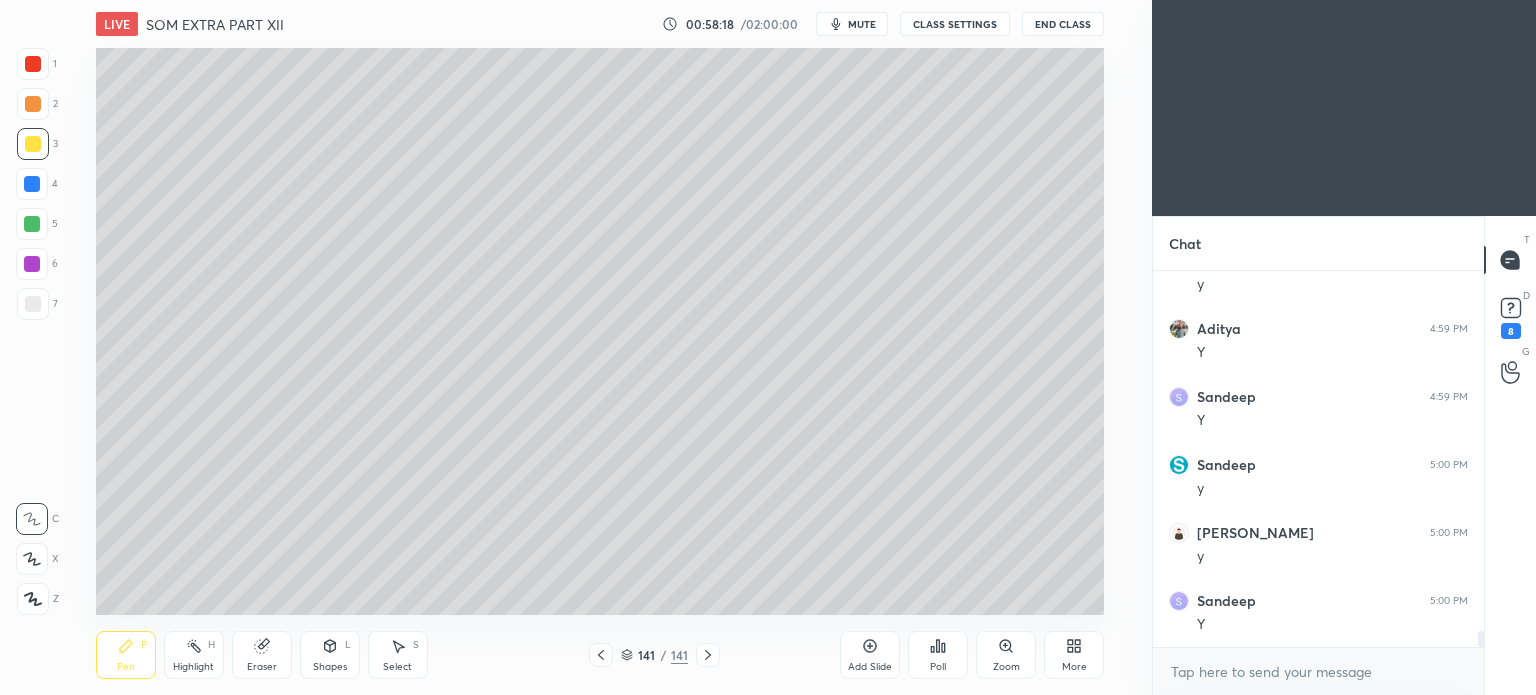 scroll, scrollTop: 8512, scrollLeft: 0, axis: vertical 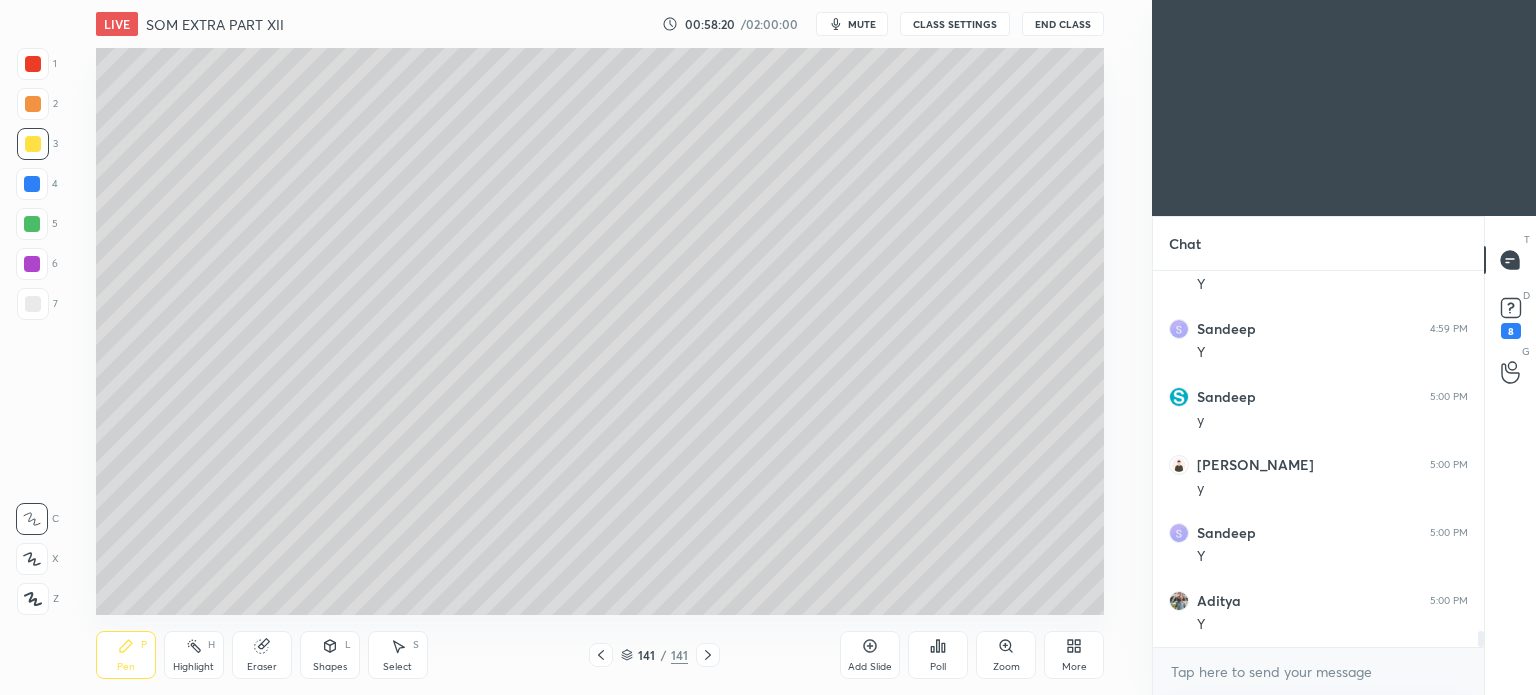 click at bounding box center [32, 264] 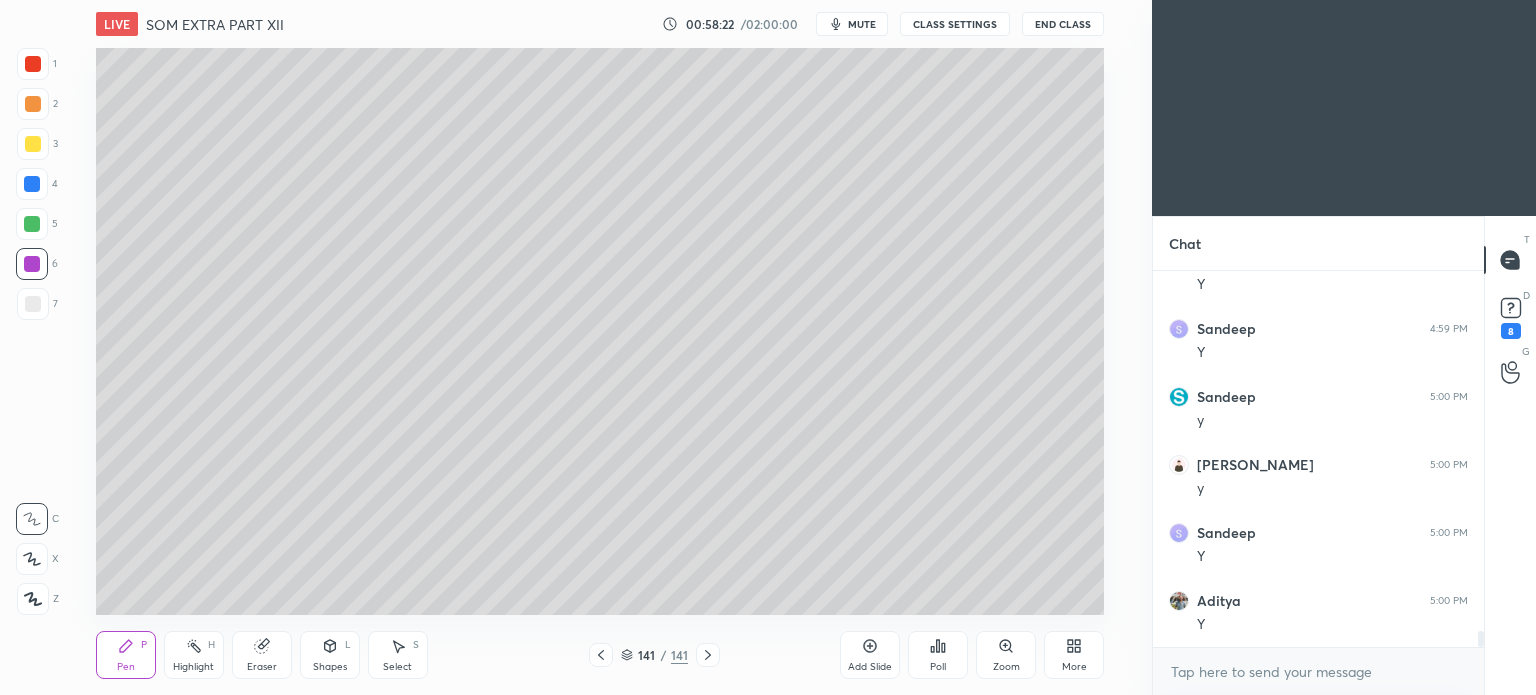 click at bounding box center (32, 184) 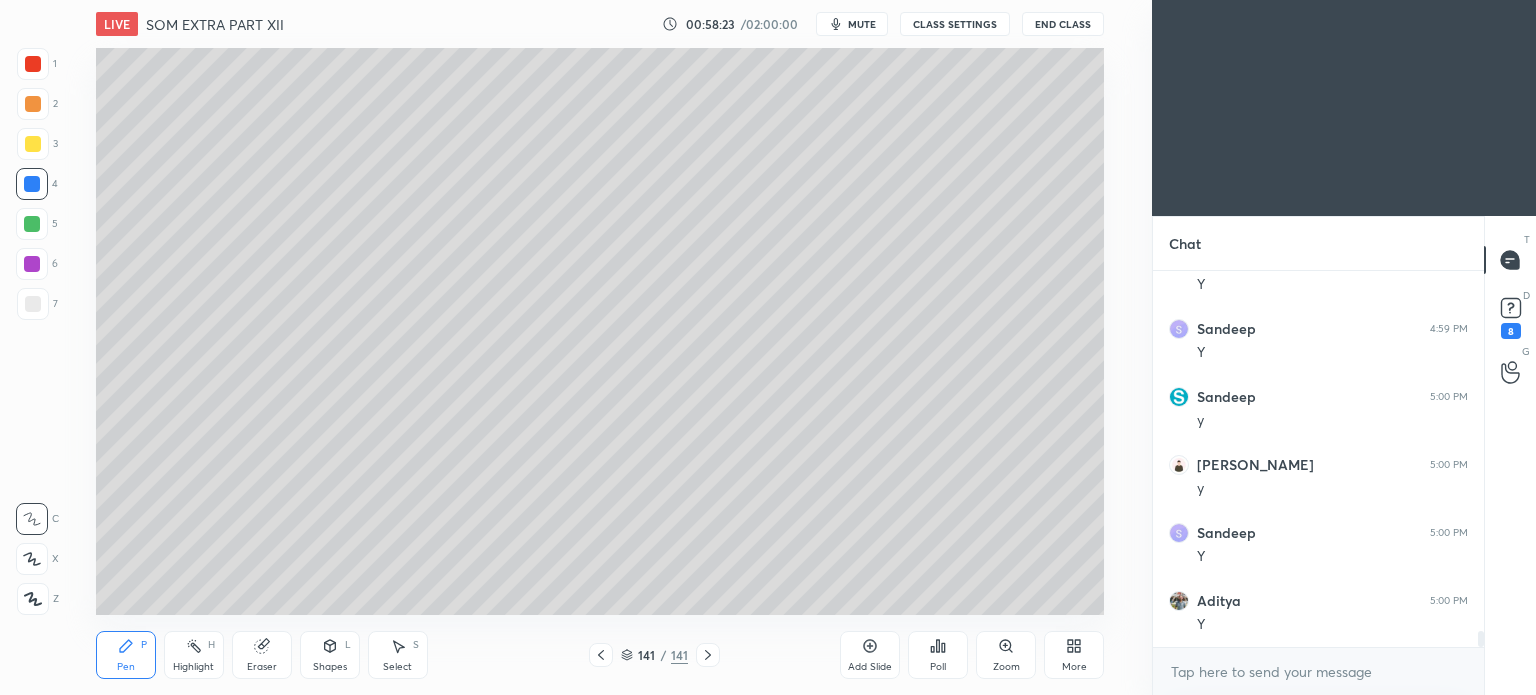 click at bounding box center [33, 64] 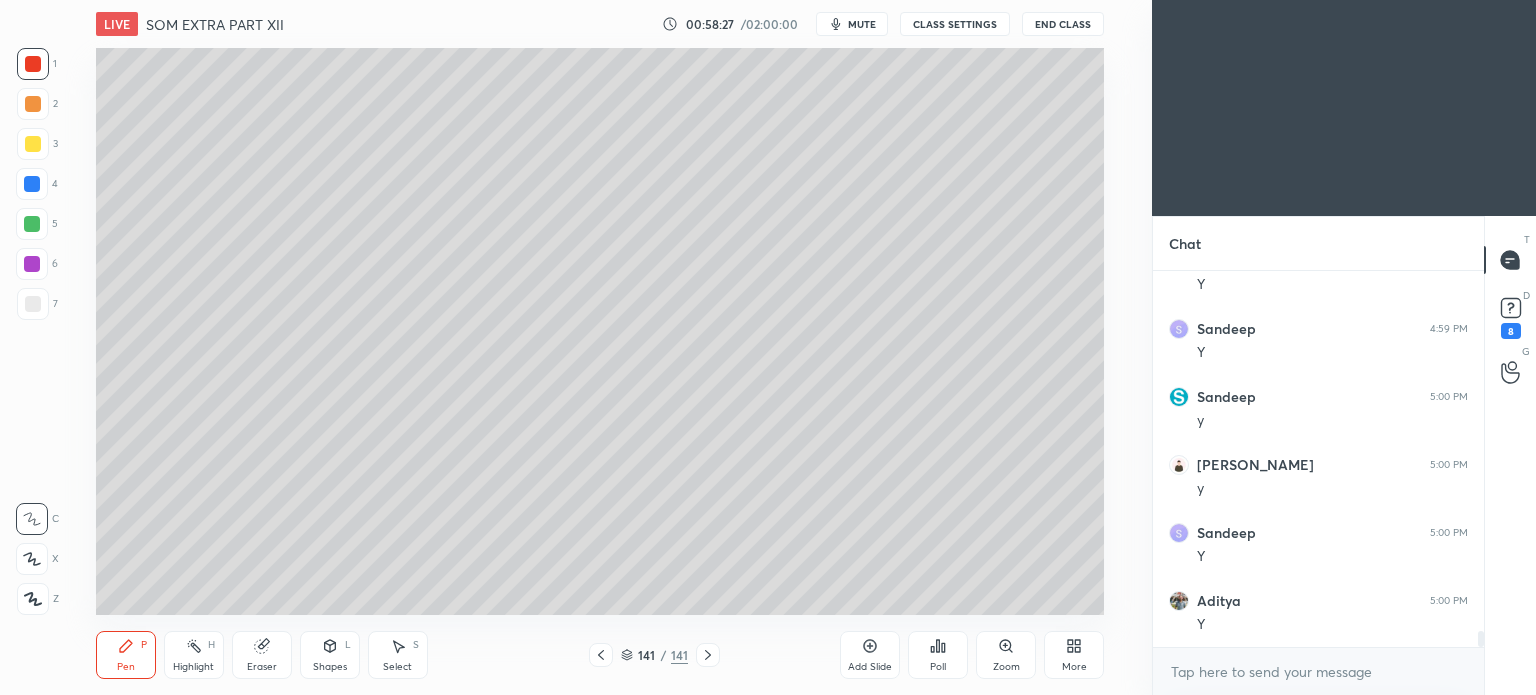 scroll, scrollTop: 8598, scrollLeft: 0, axis: vertical 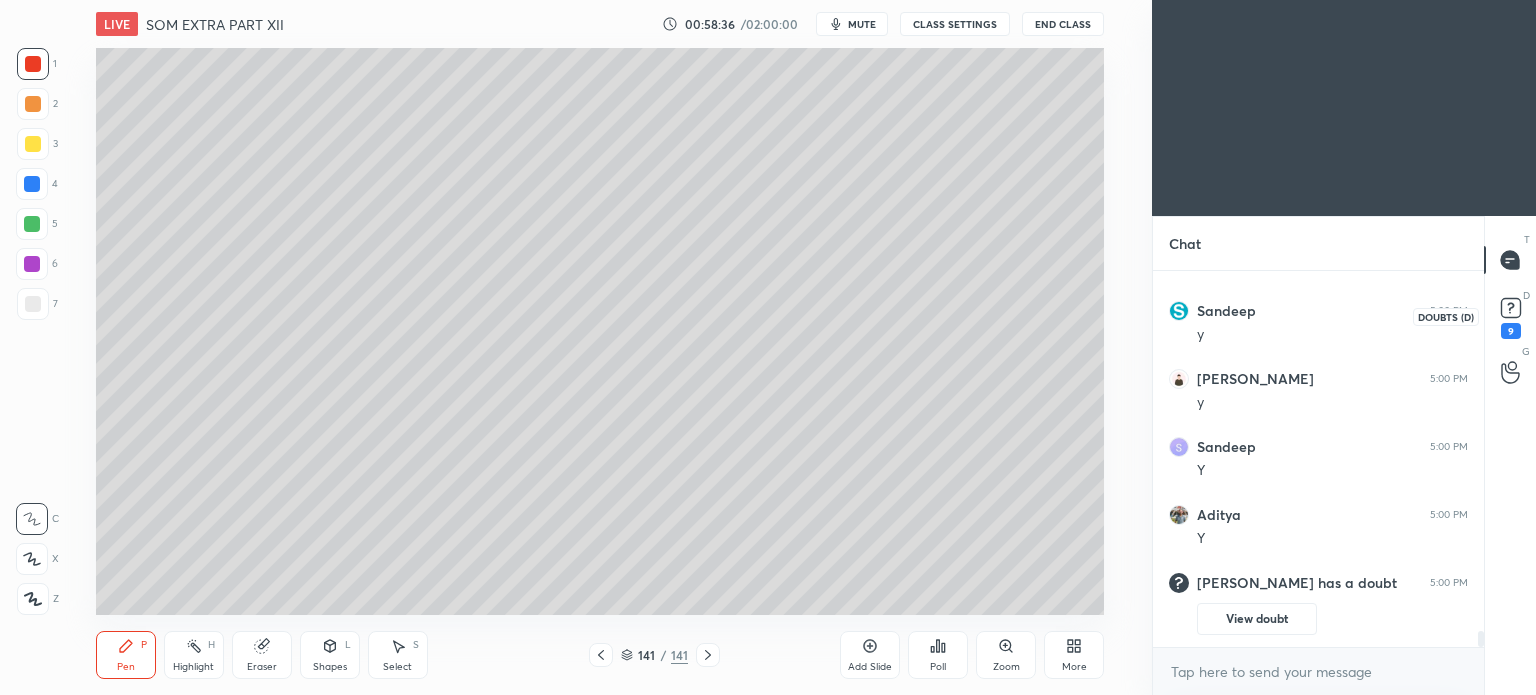 drag, startPoint x: 1512, startPoint y: 313, endPoint x: 1405, endPoint y: 317, distance: 107.07474 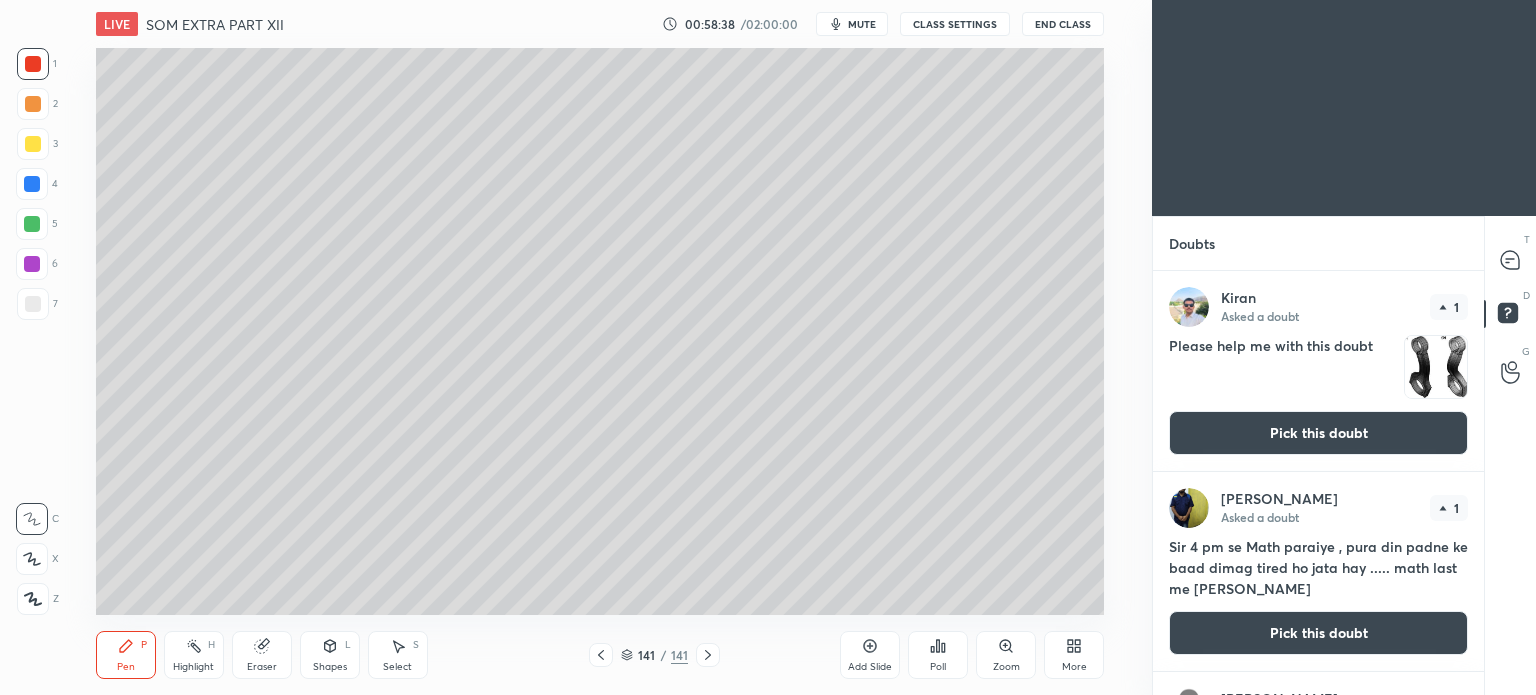 click on "Pick this doubt" at bounding box center (1318, 433) 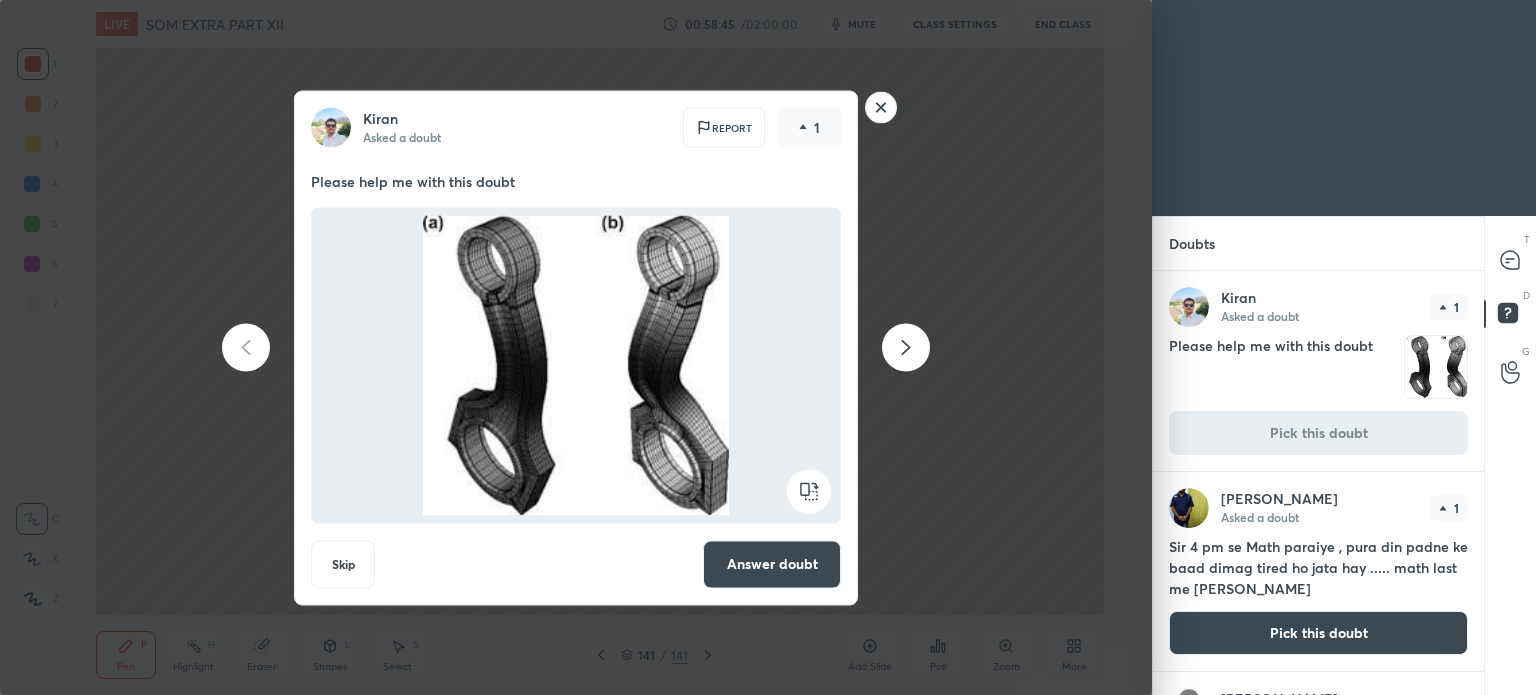 click on "Answer doubt" at bounding box center (772, 564) 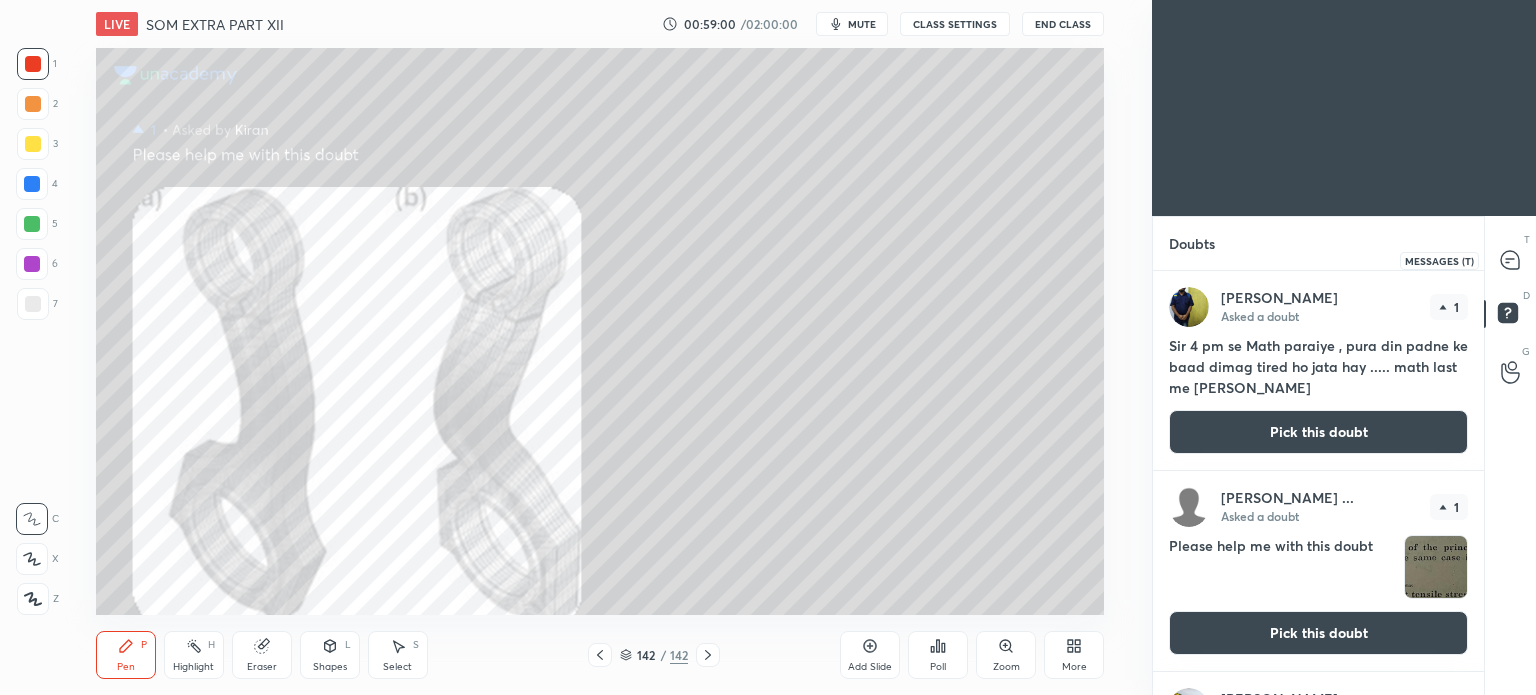 click 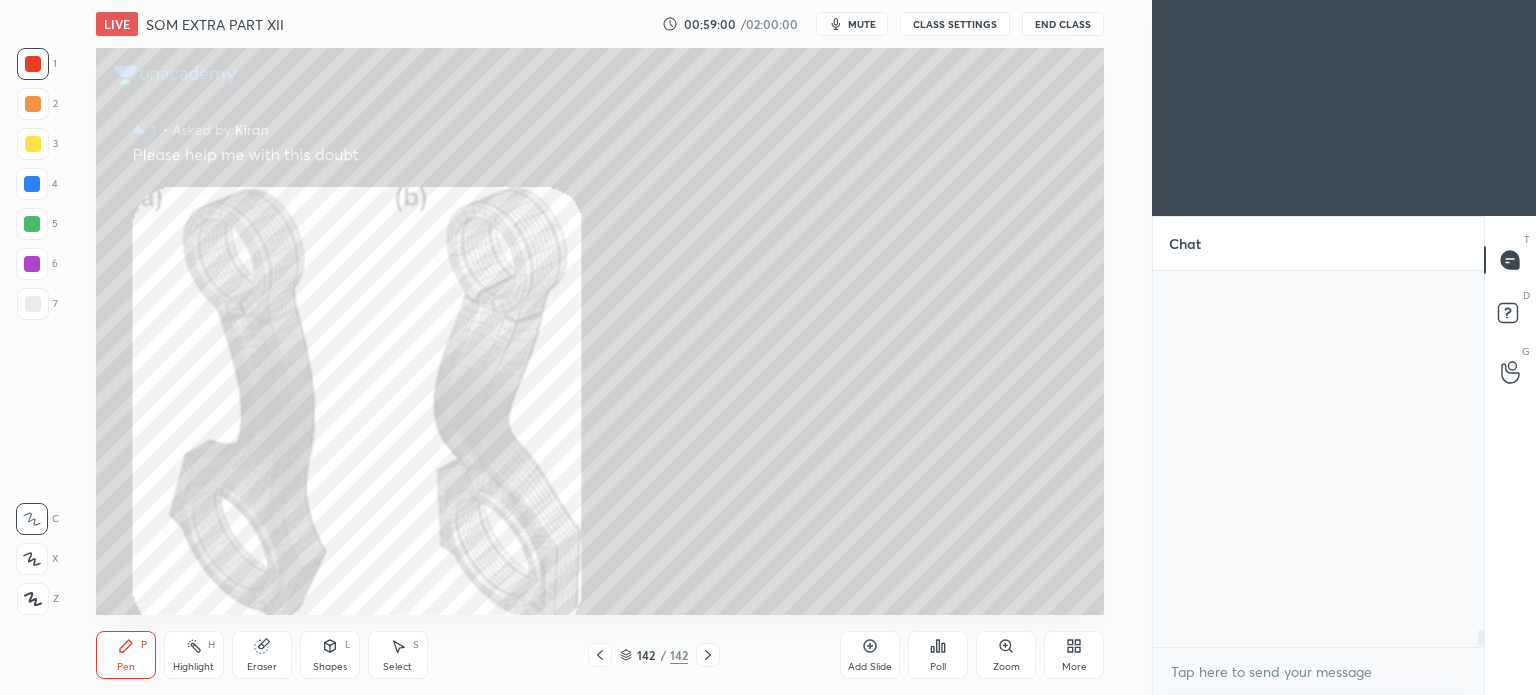 scroll, scrollTop: 7980, scrollLeft: 0, axis: vertical 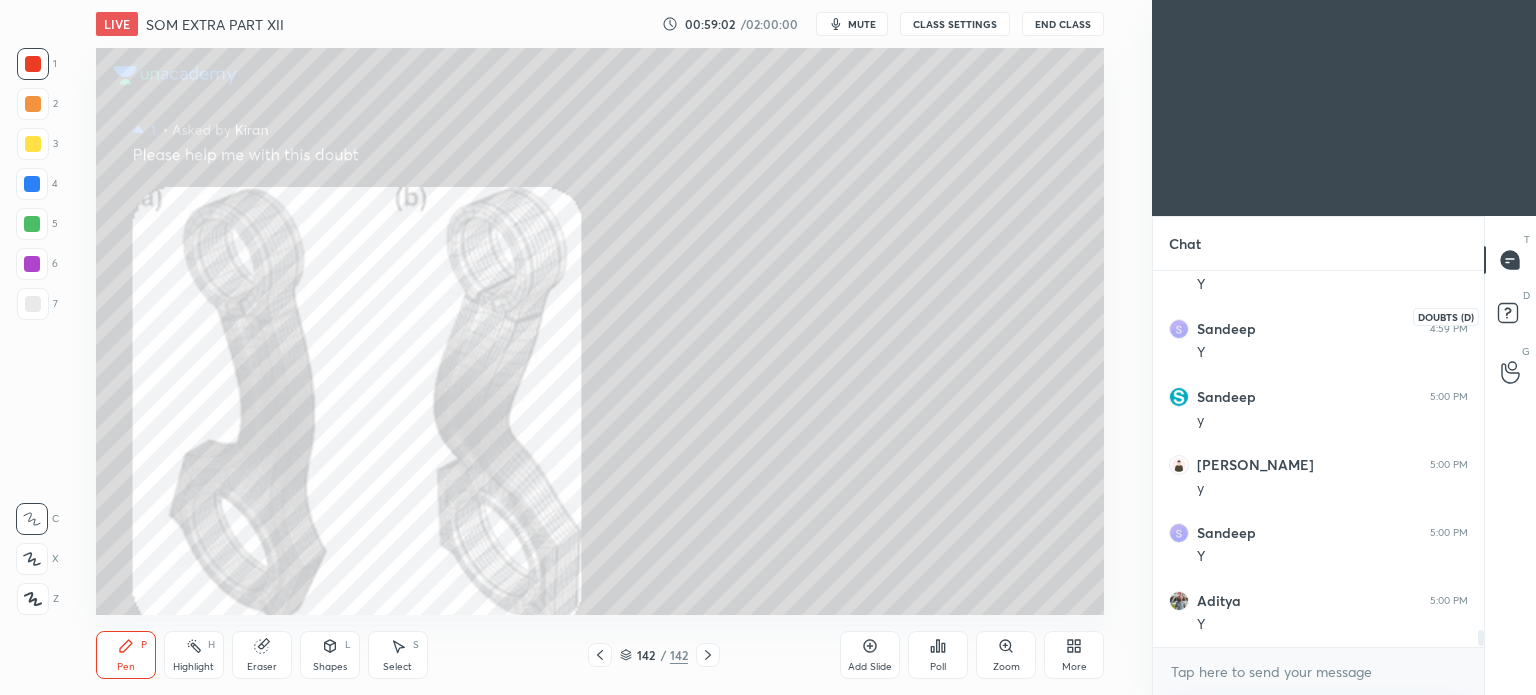 click 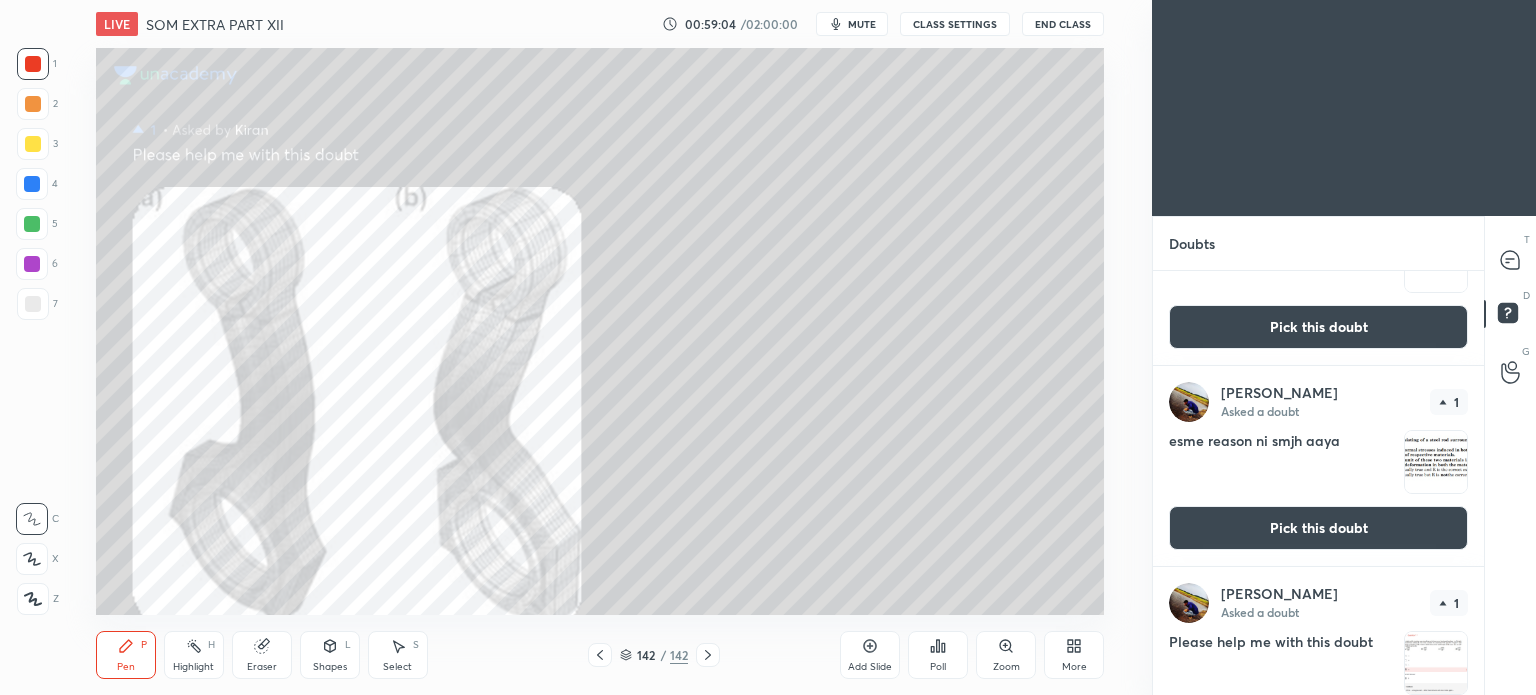 scroll, scrollTop: 1183, scrollLeft: 0, axis: vertical 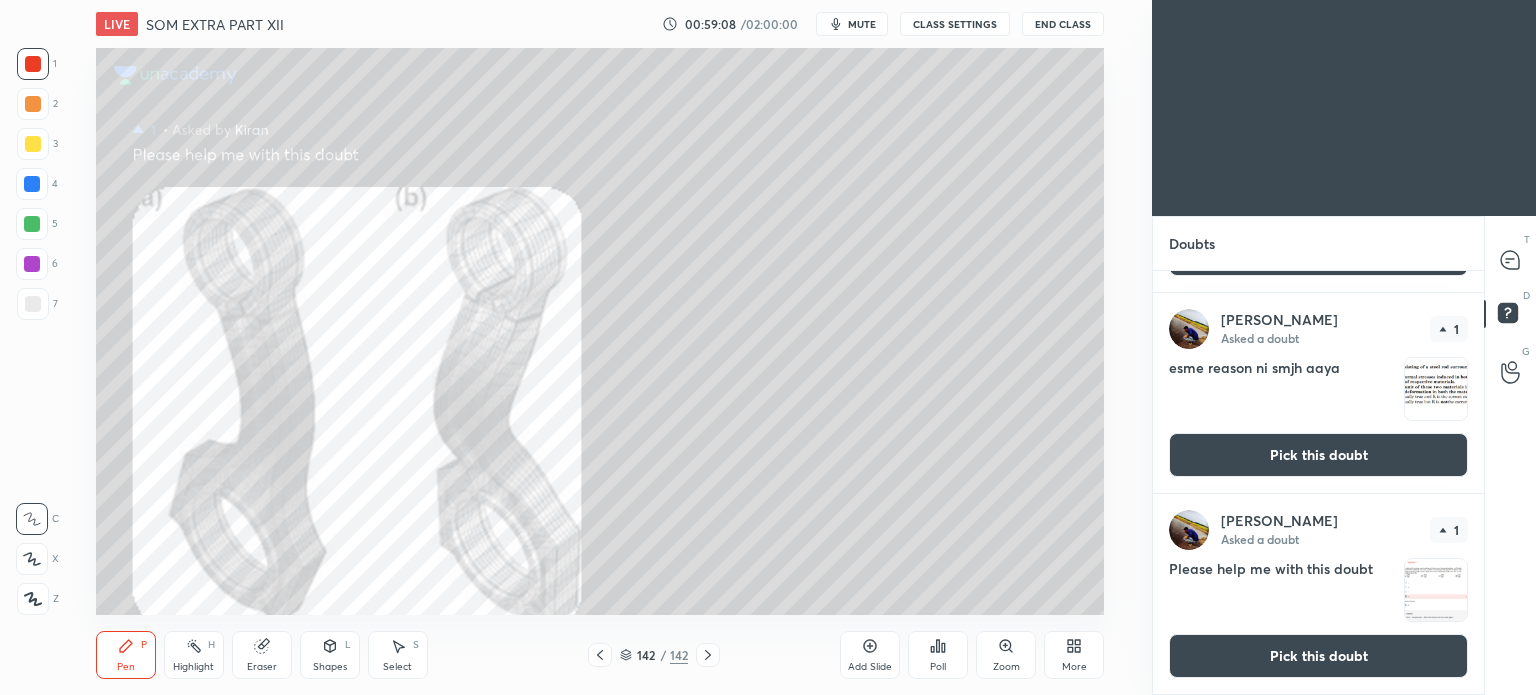 click 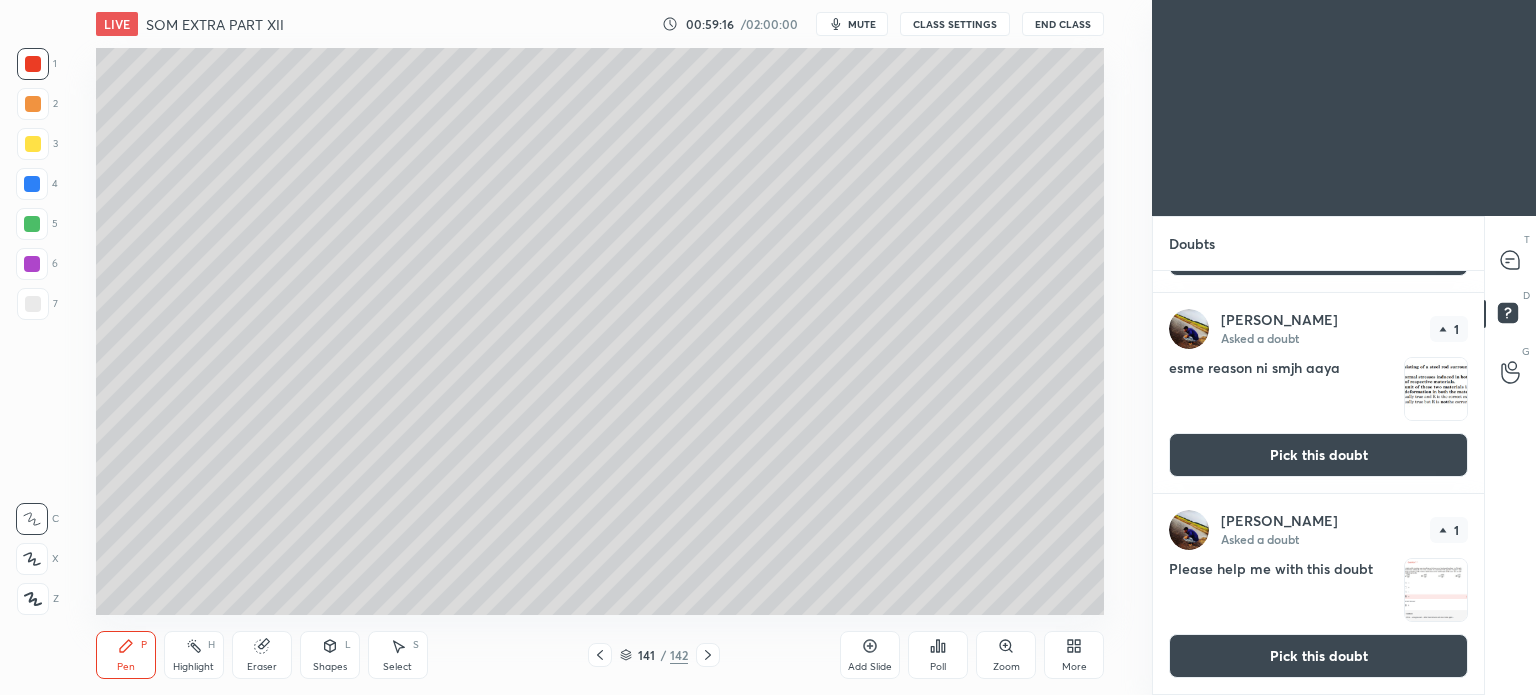 click on "6" at bounding box center (37, 264) 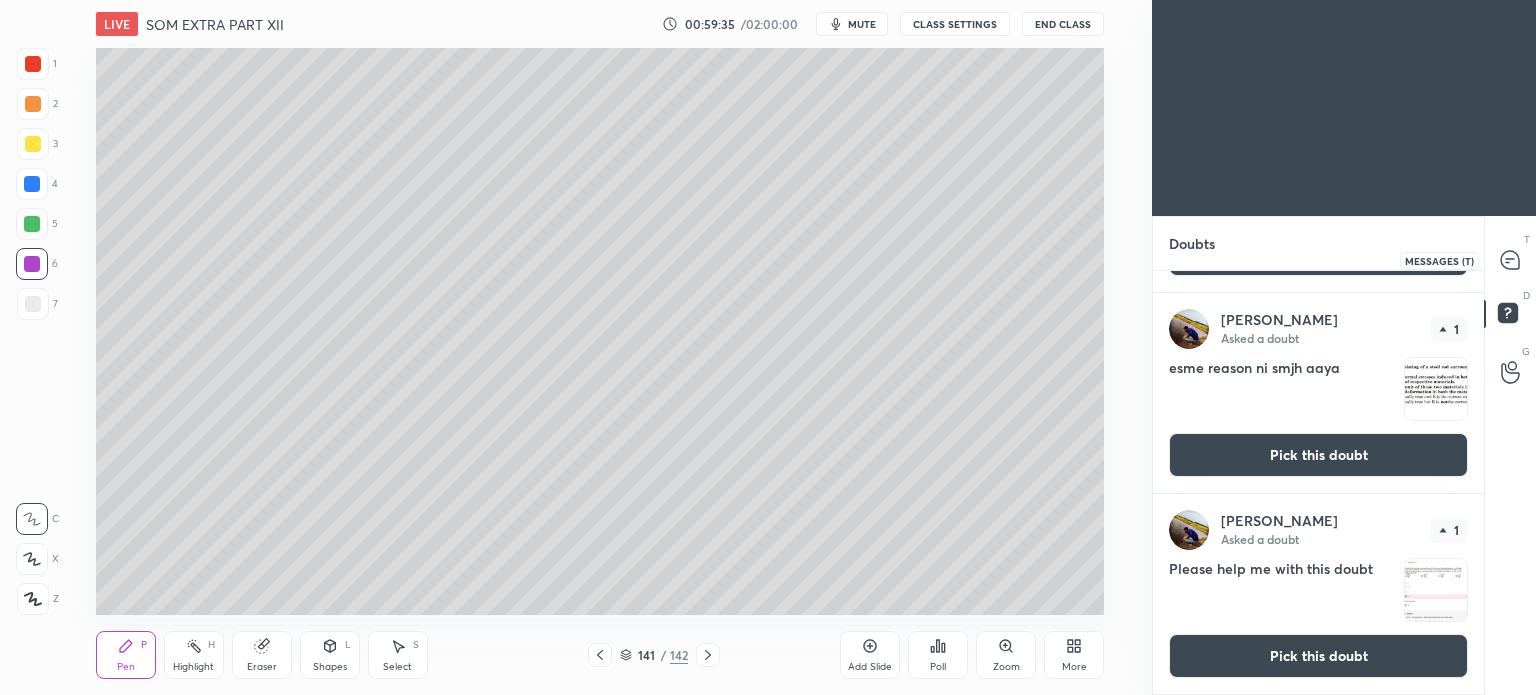 click 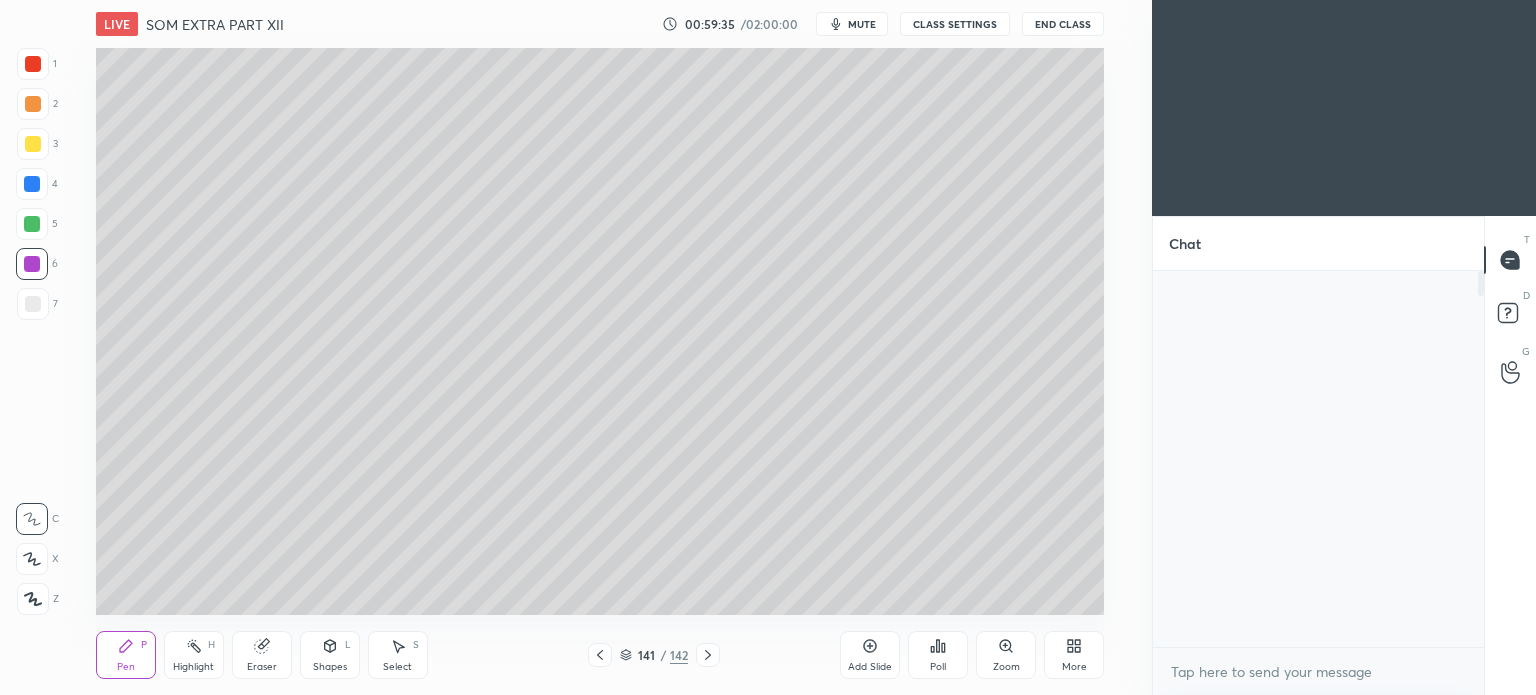 scroll, scrollTop: 8280, scrollLeft: 0, axis: vertical 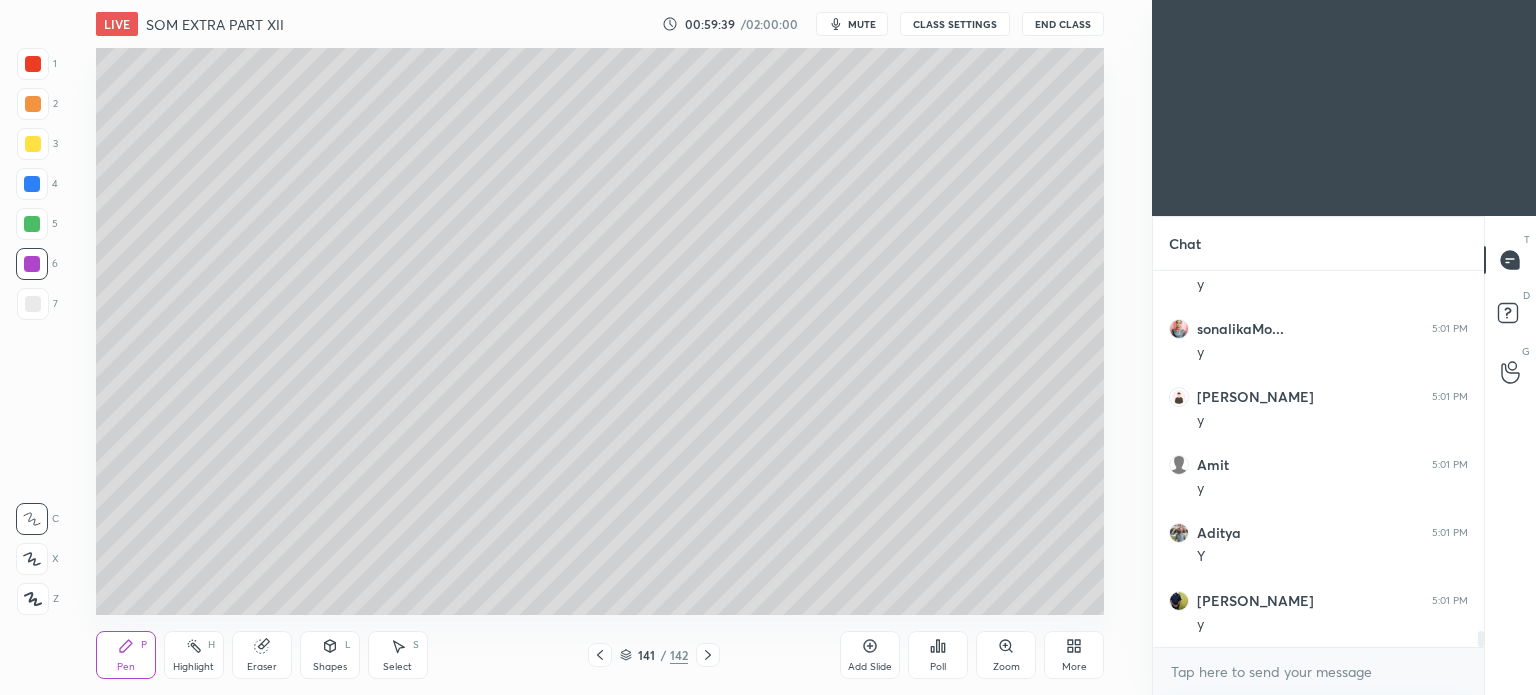click at bounding box center (32, 184) 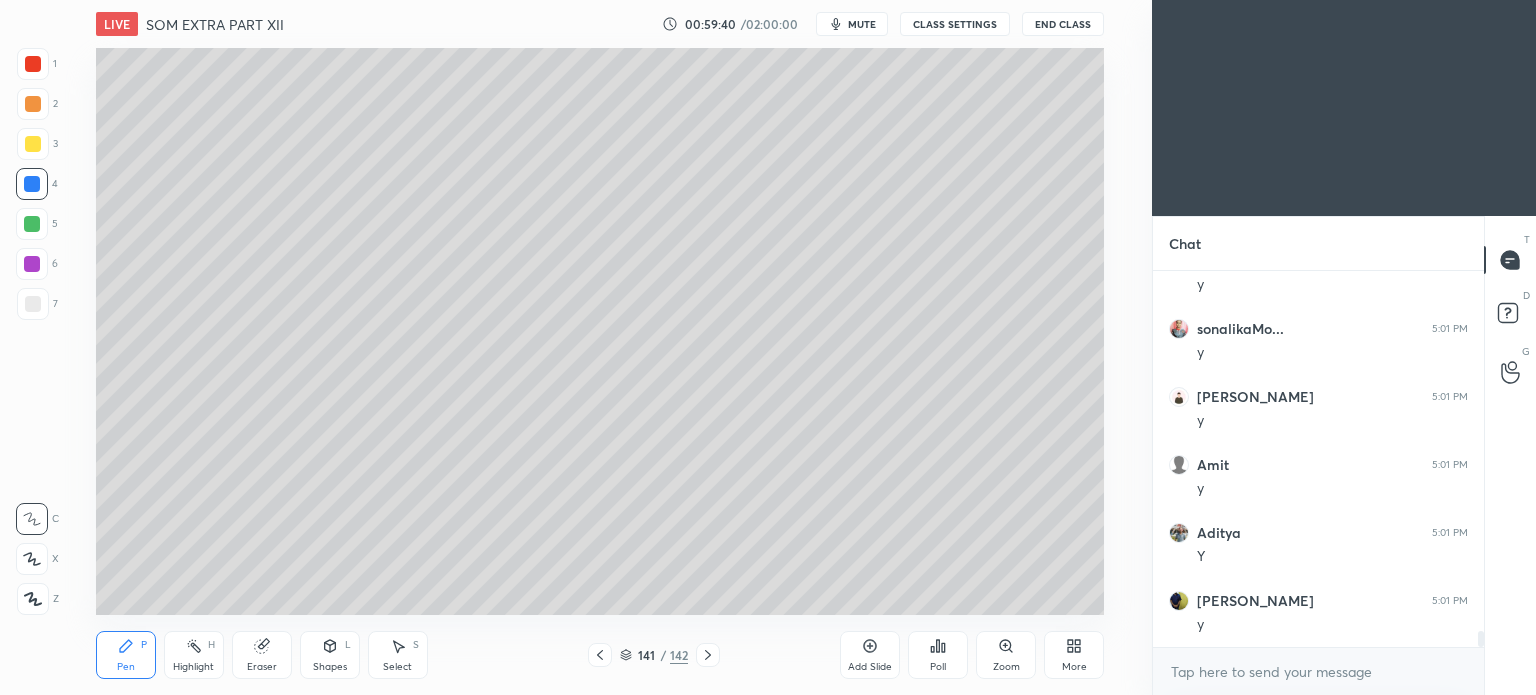 click at bounding box center [33, 144] 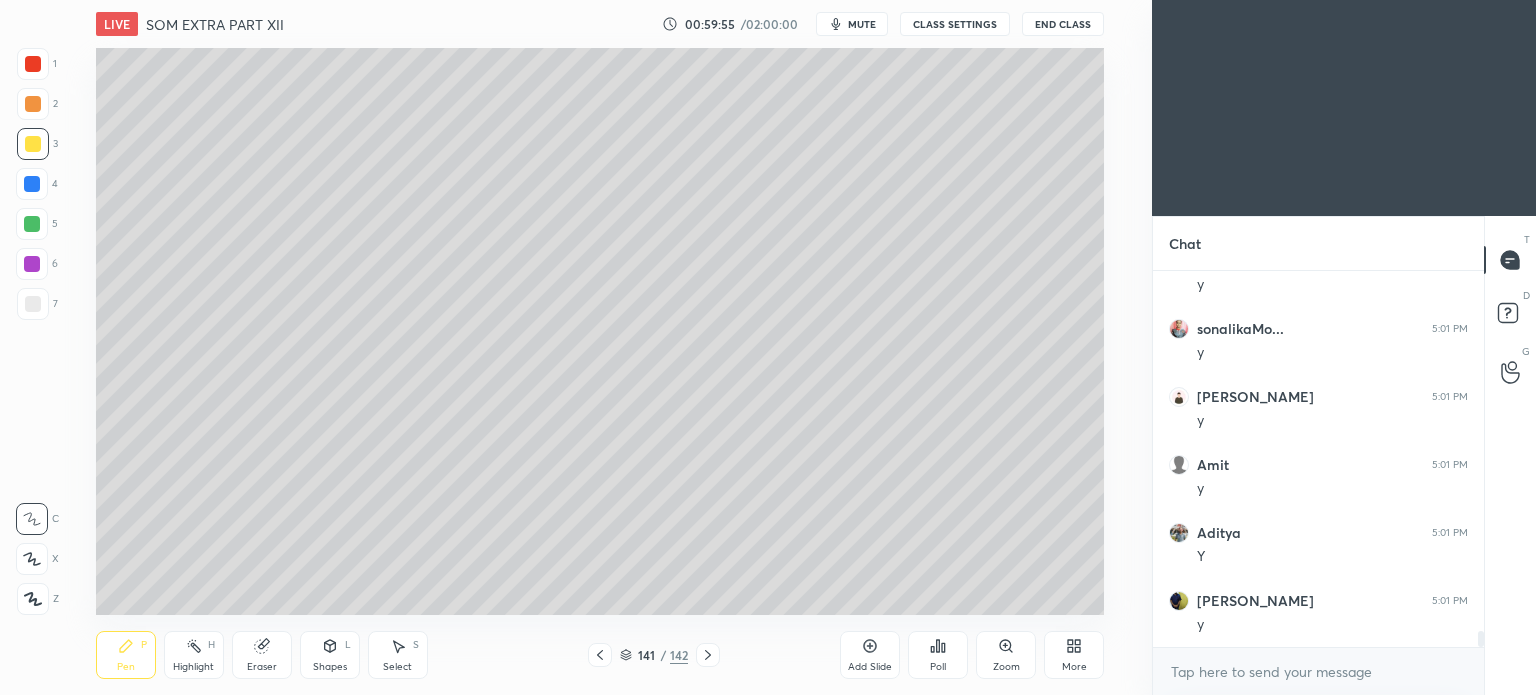 click on "Highlight H" at bounding box center (194, 655) 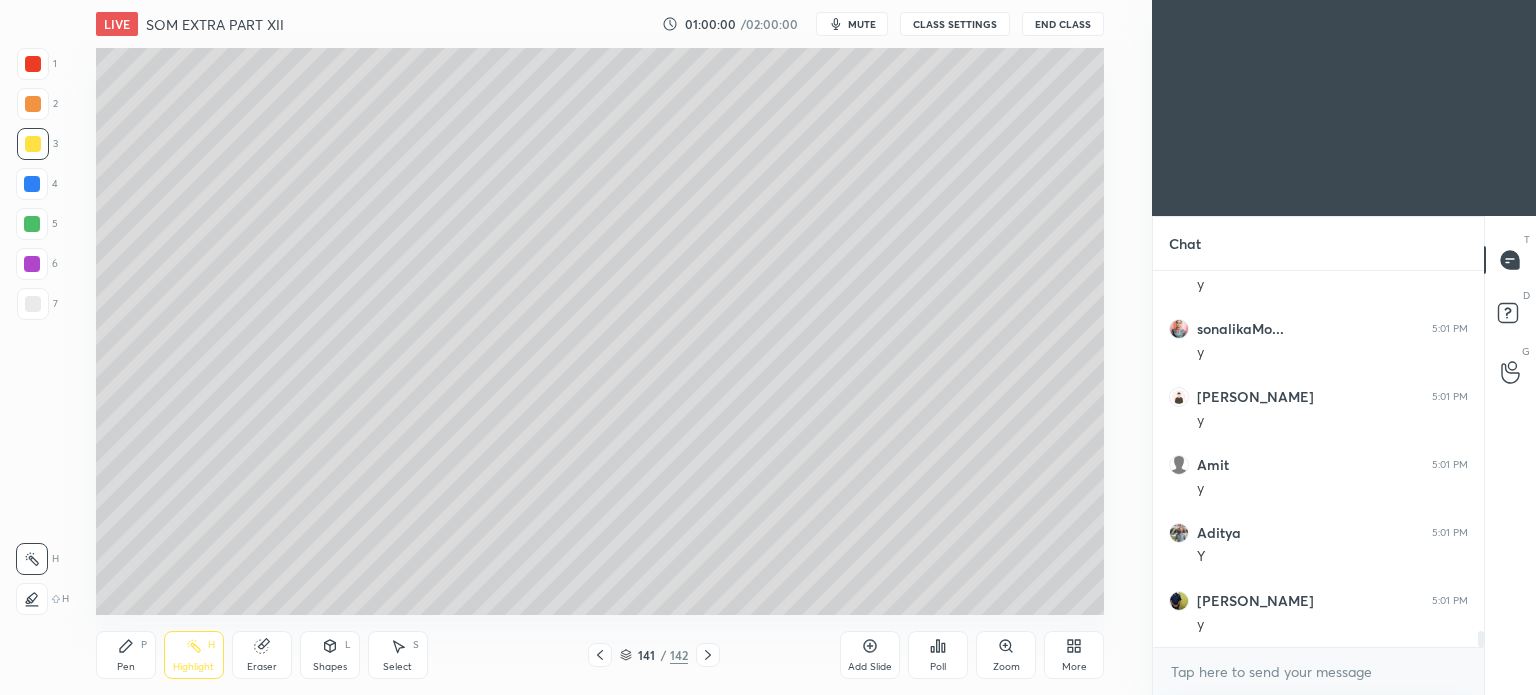 click at bounding box center [32, 224] 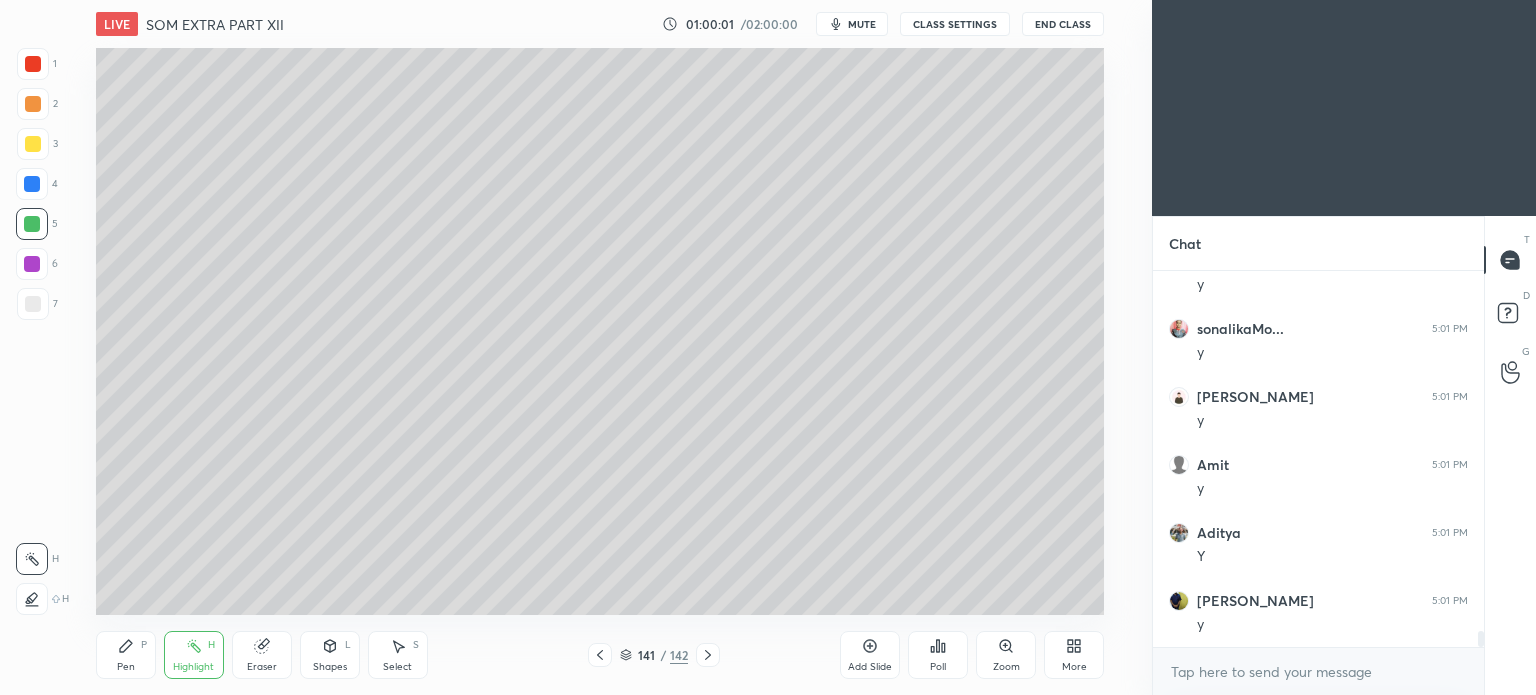 click on "Eraser" at bounding box center (262, 667) 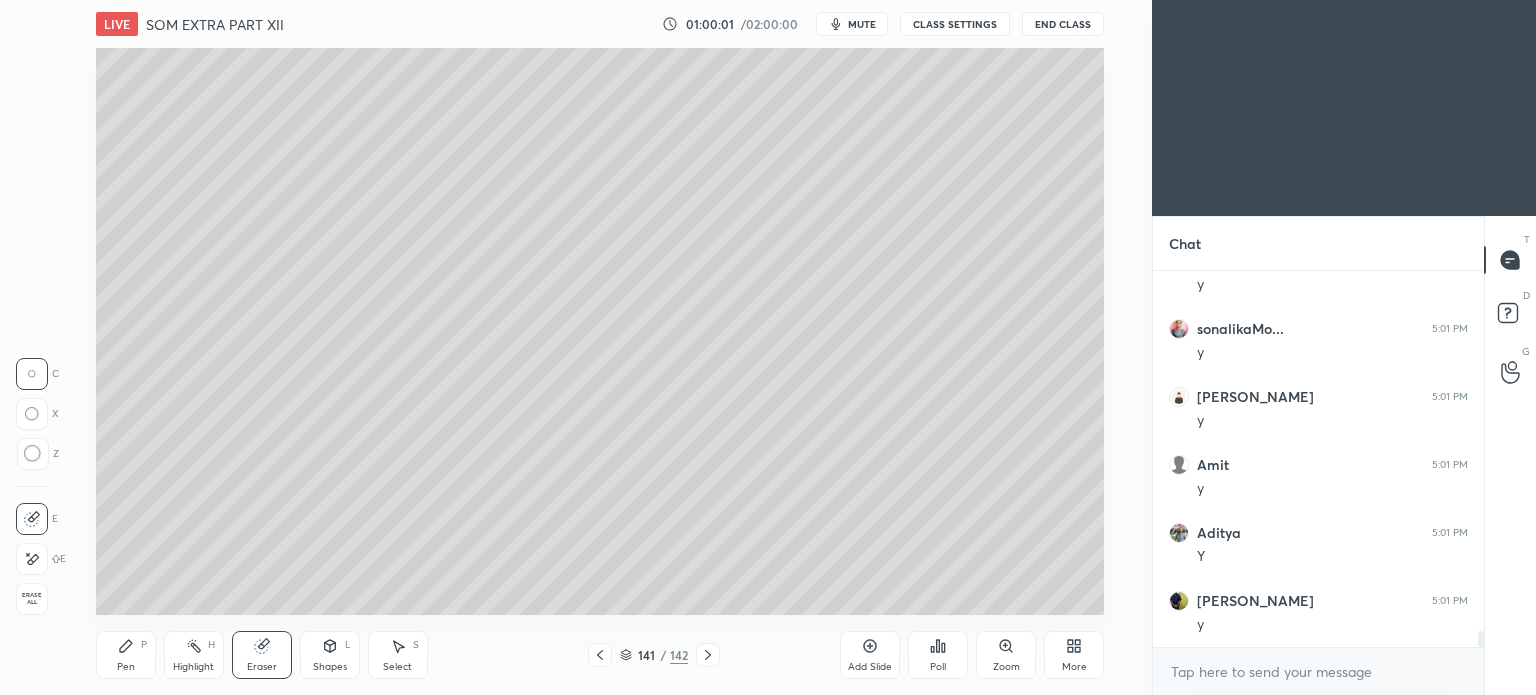 click on "Highlight" at bounding box center [193, 667] 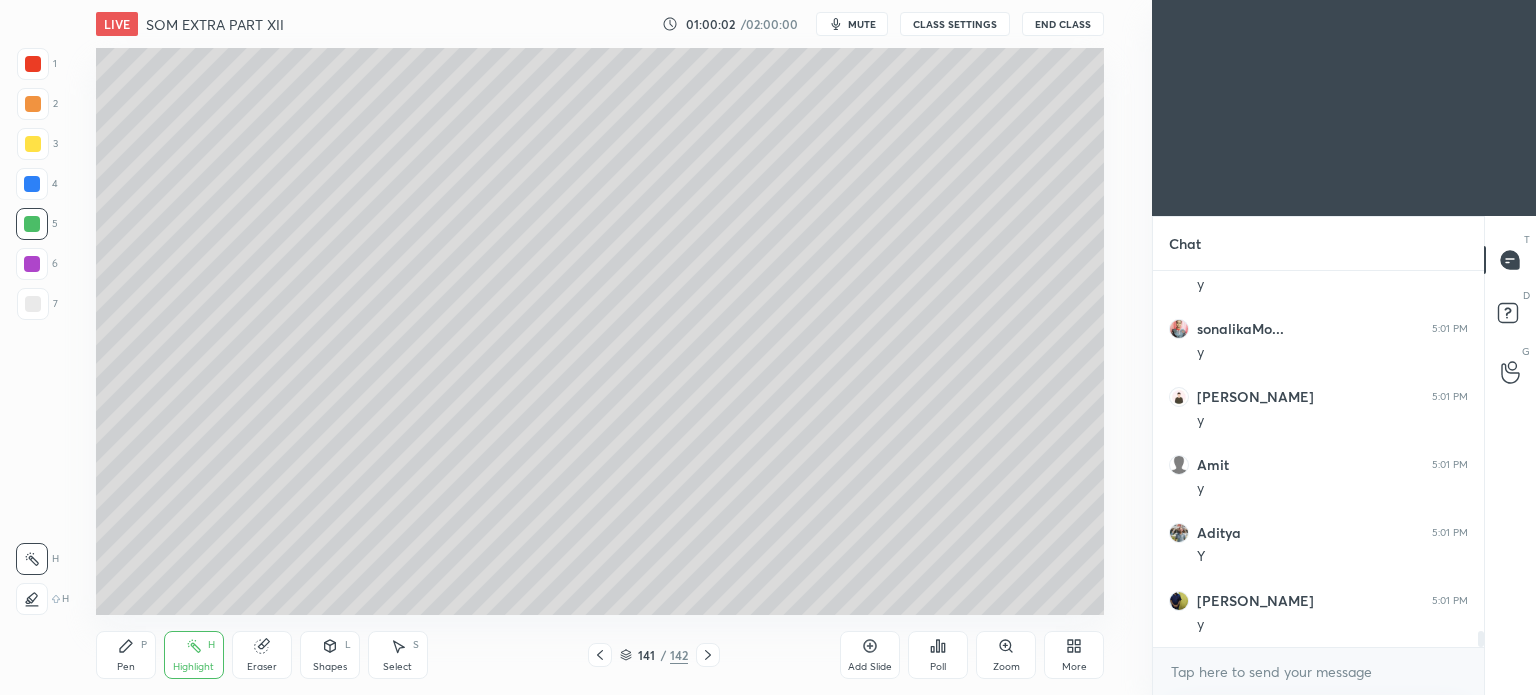click 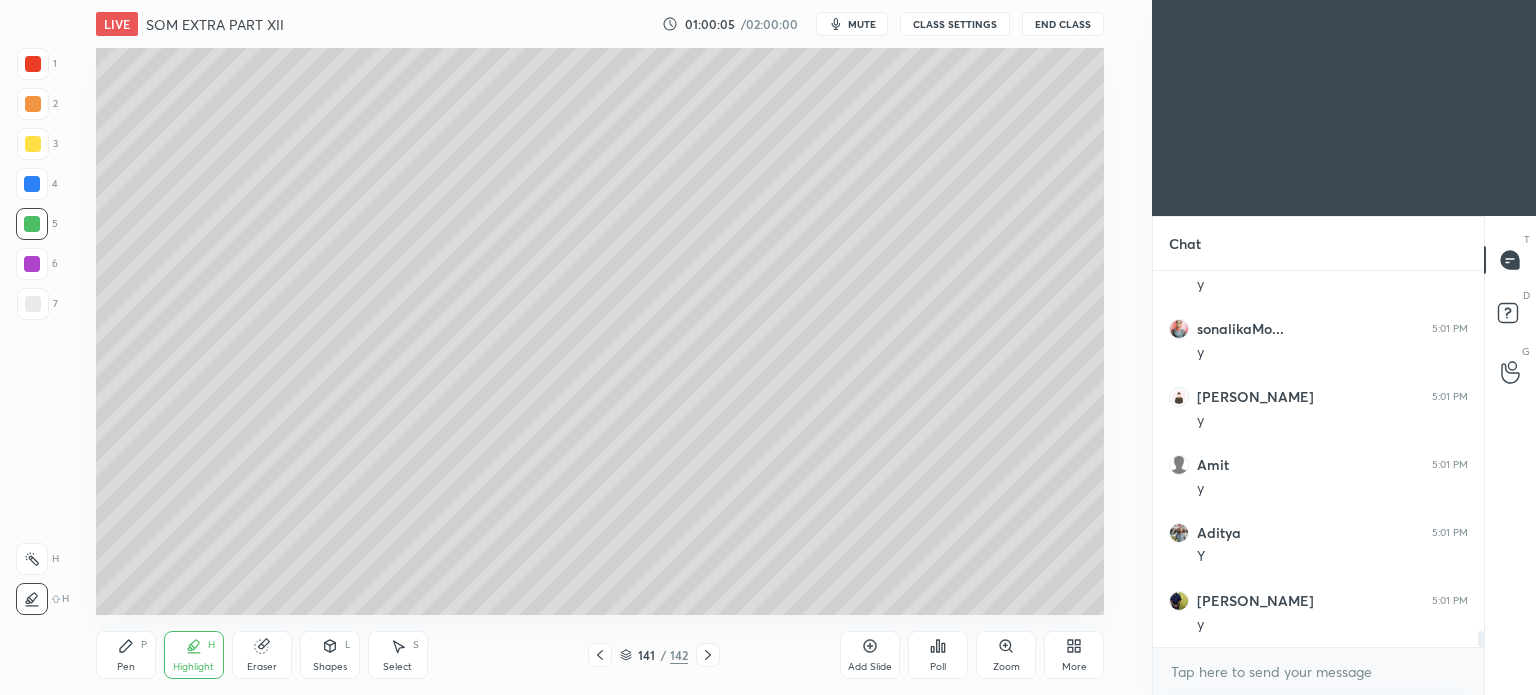 click on "Pen P" at bounding box center (126, 655) 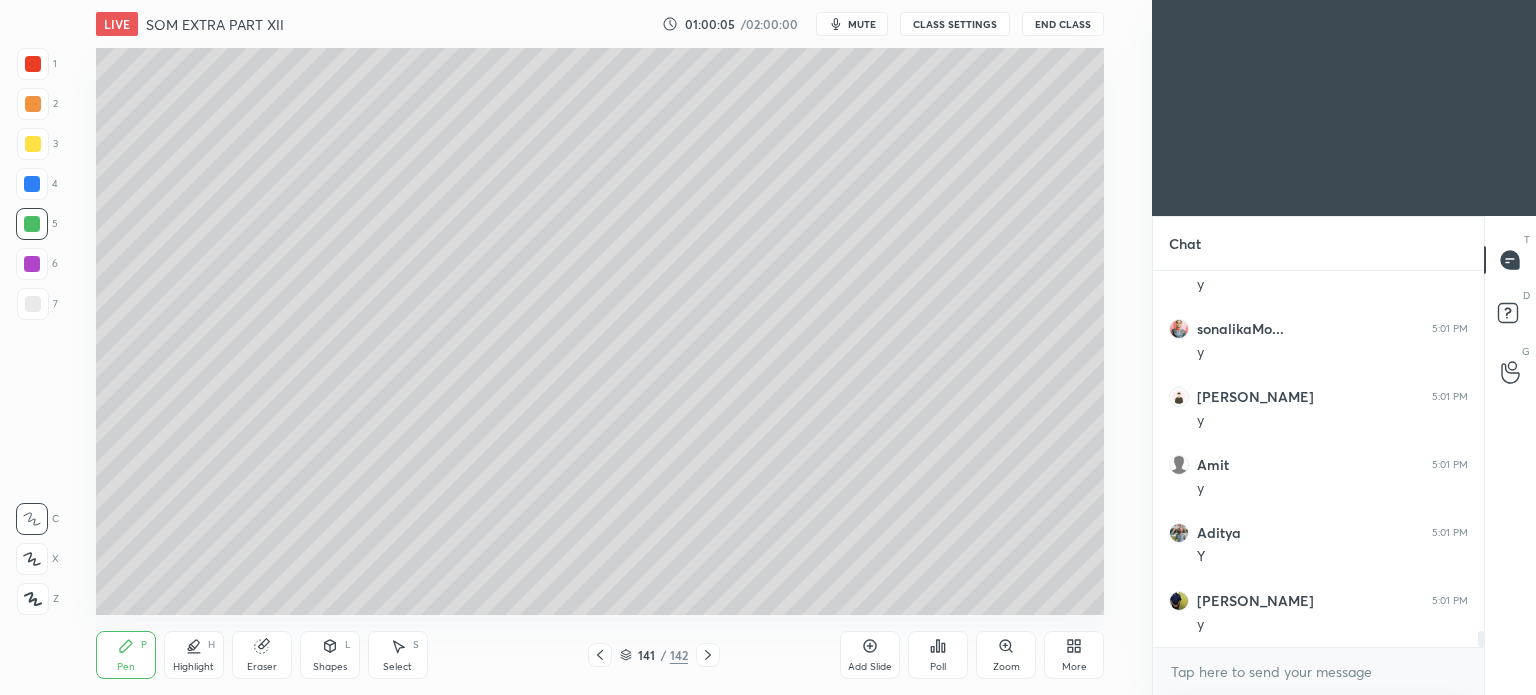 click on "Pen" at bounding box center [126, 667] 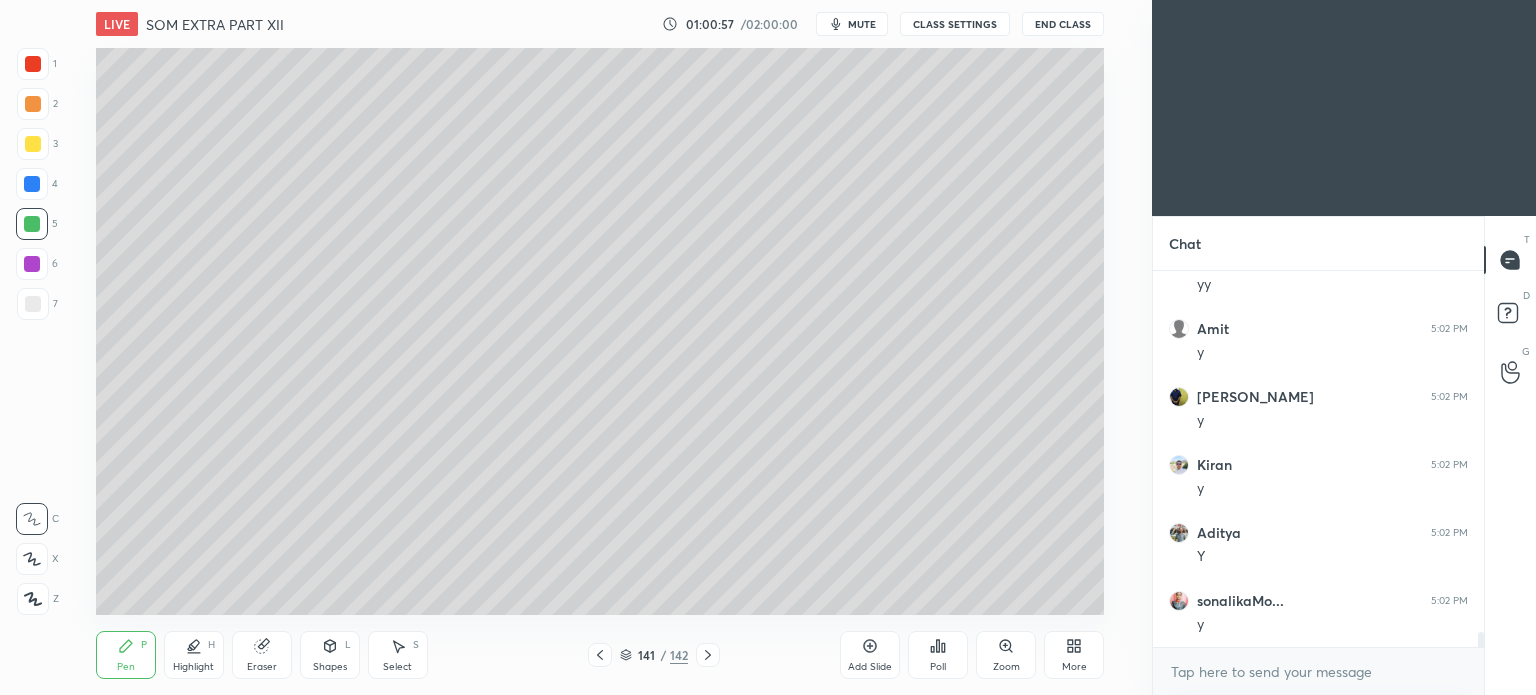 scroll, scrollTop: 8932, scrollLeft: 0, axis: vertical 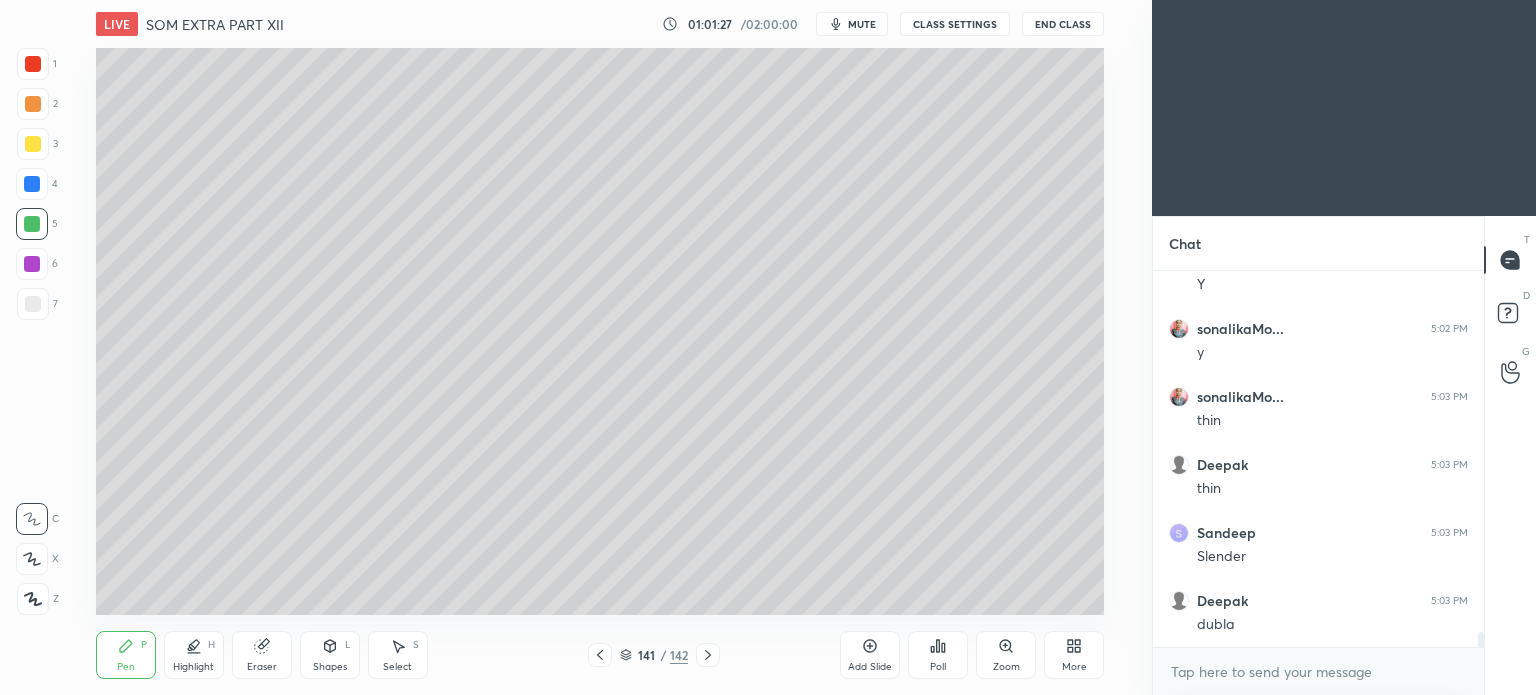 click at bounding box center (708, 655) 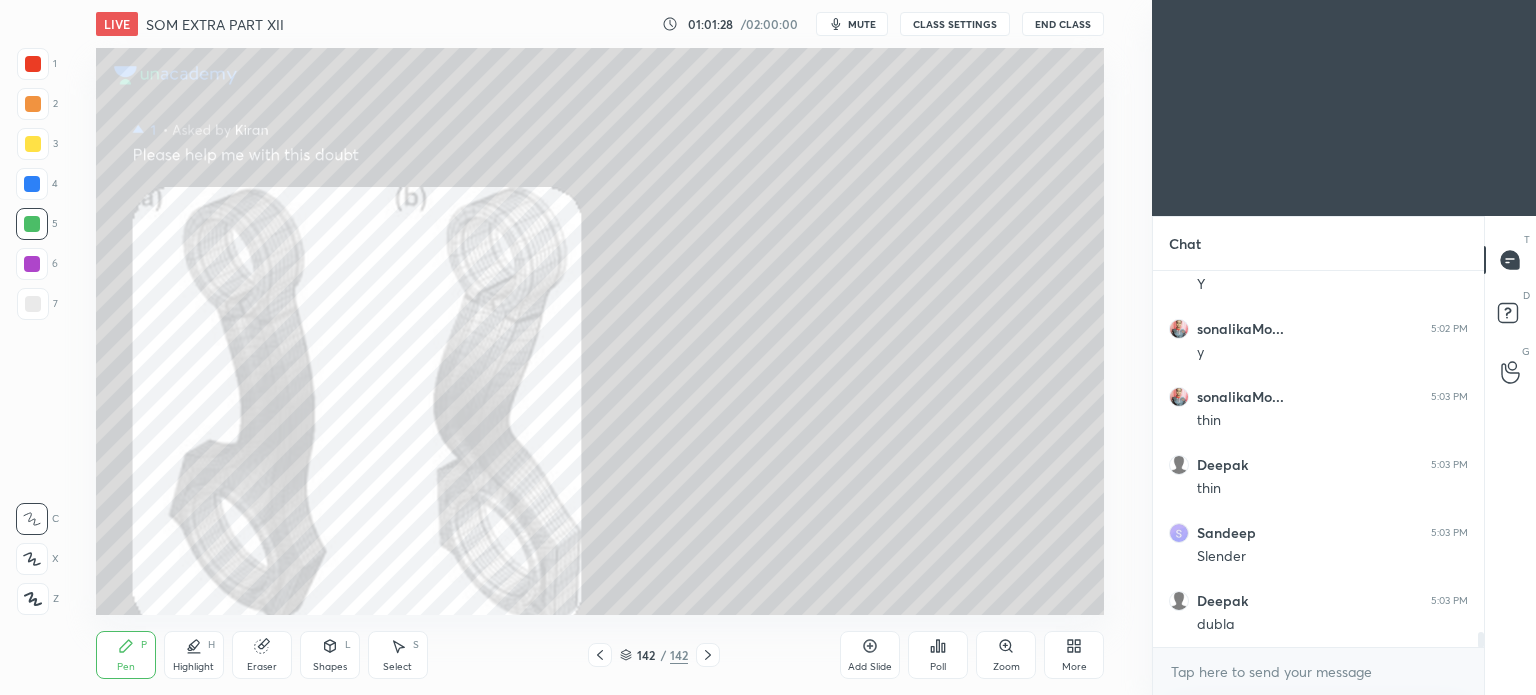 click at bounding box center [708, 655] 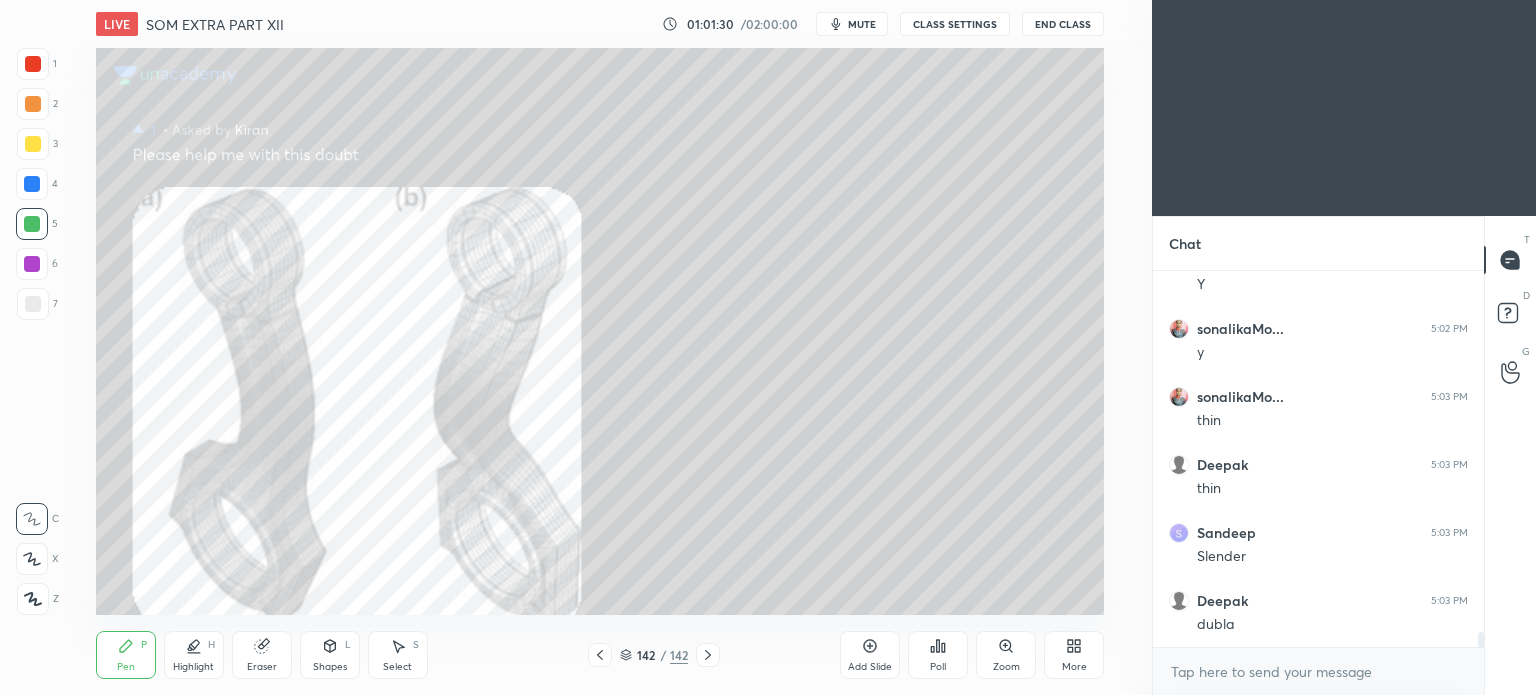 click 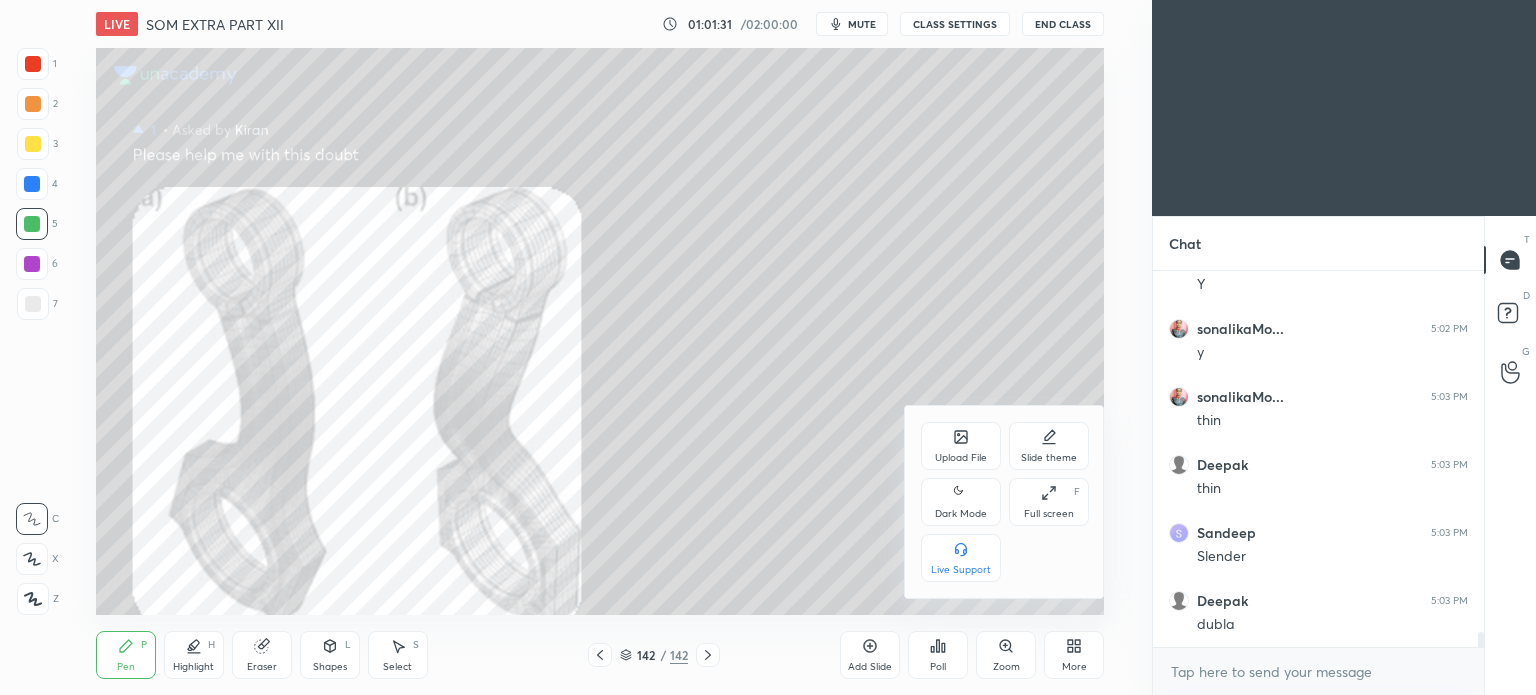 click on "Upload File" at bounding box center [961, 446] 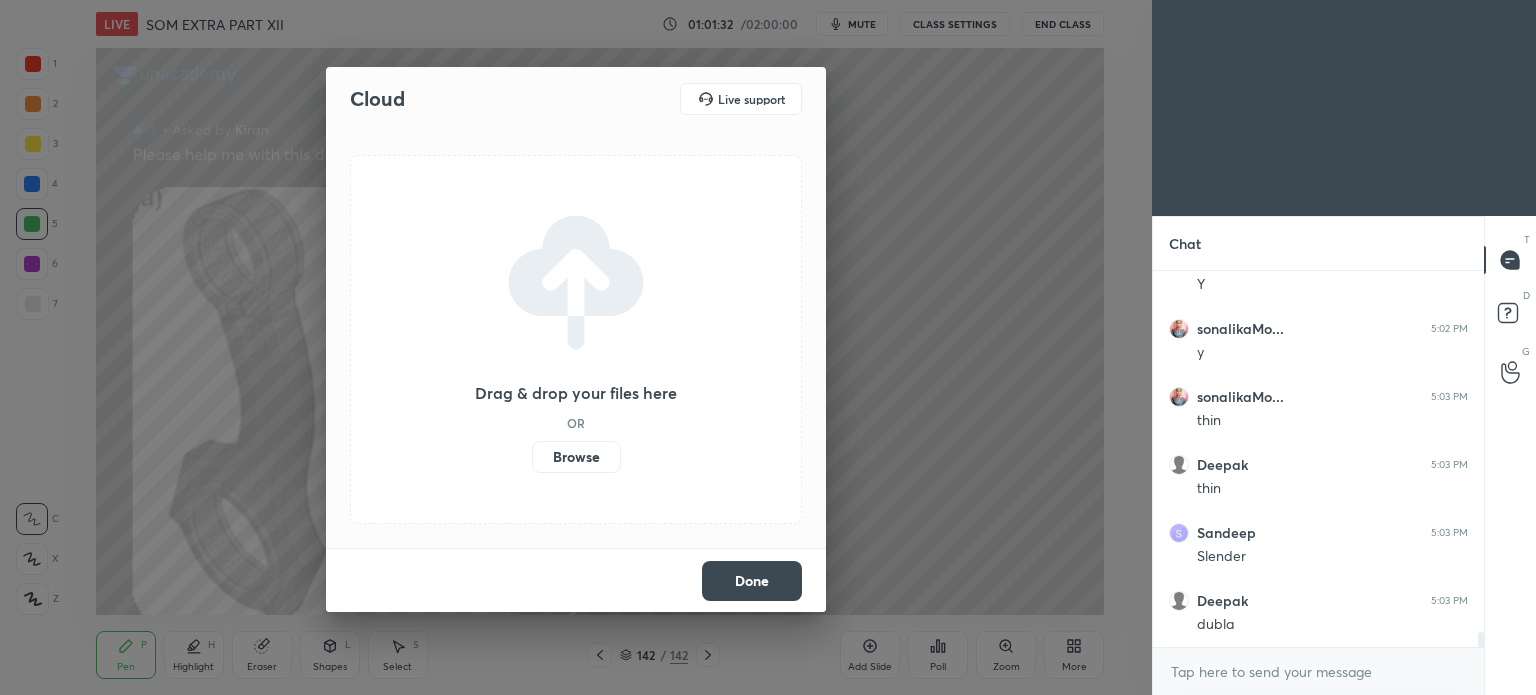click on "Browse" at bounding box center (576, 457) 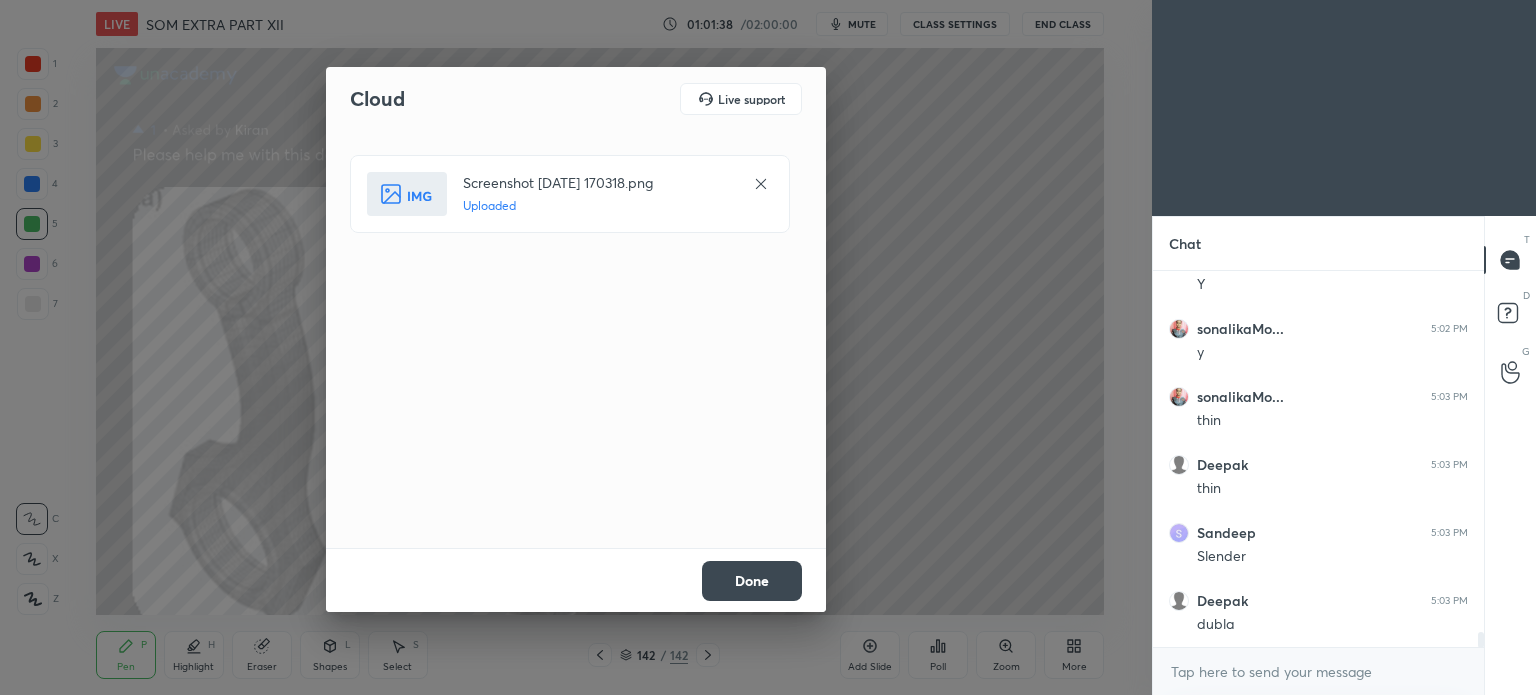 drag, startPoint x: 763, startPoint y: 575, endPoint x: 763, endPoint y: 564, distance: 11 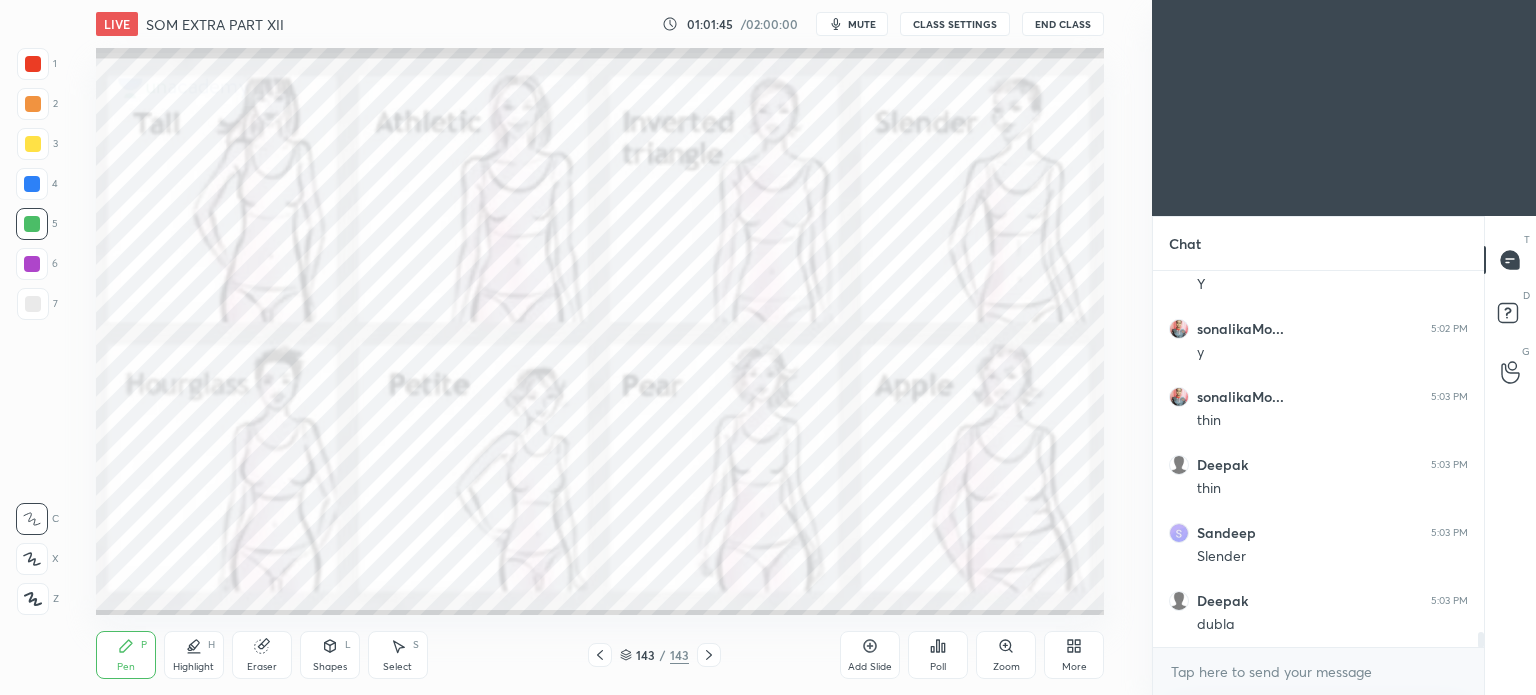 scroll, scrollTop: 330, scrollLeft: 325, axis: both 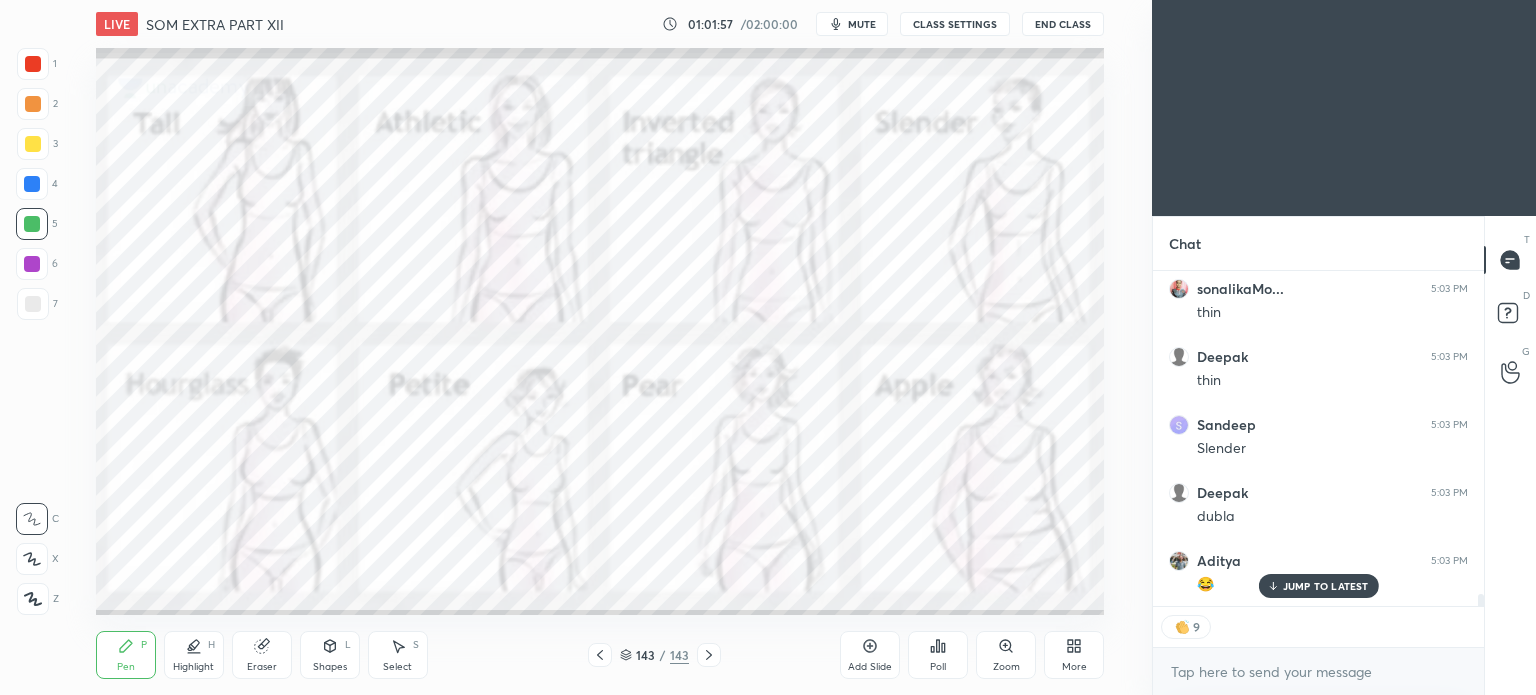 click at bounding box center (33, 64) 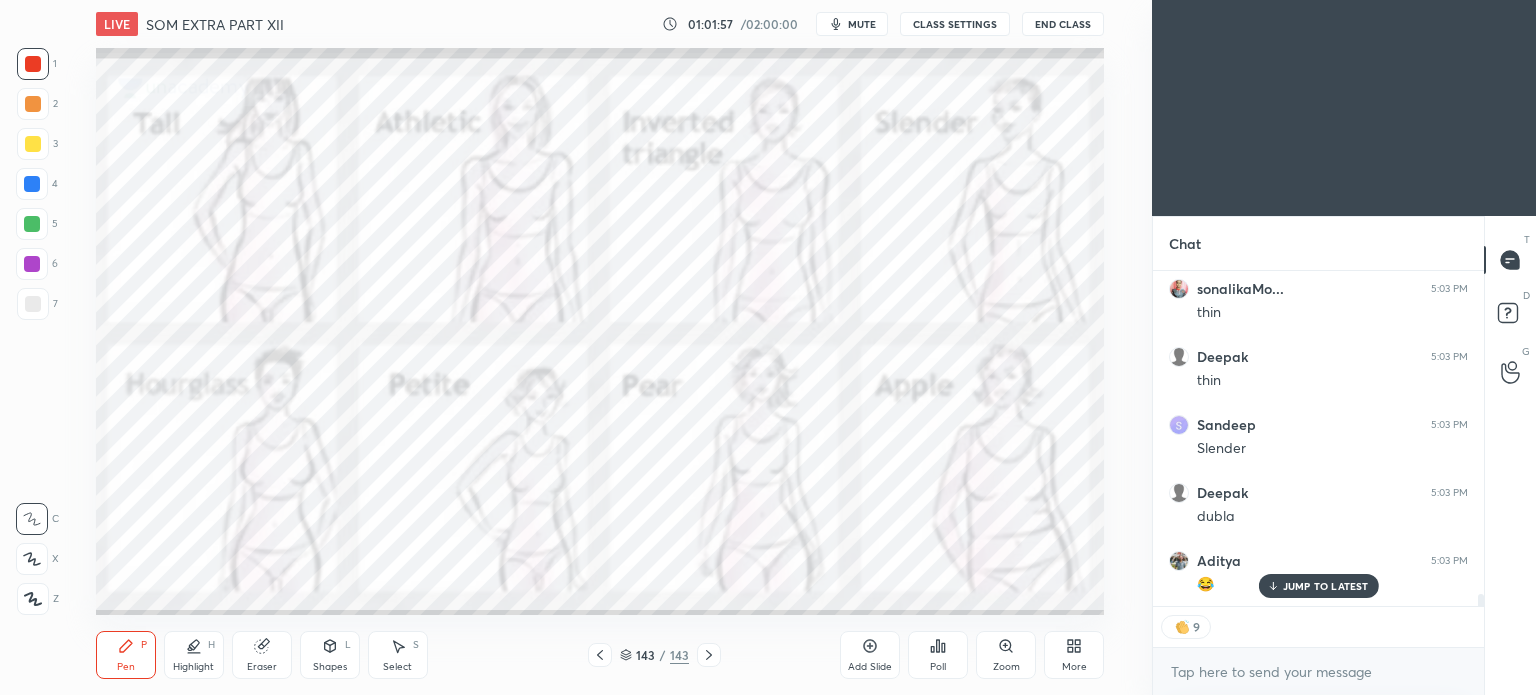 click on "P" at bounding box center (144, 645) 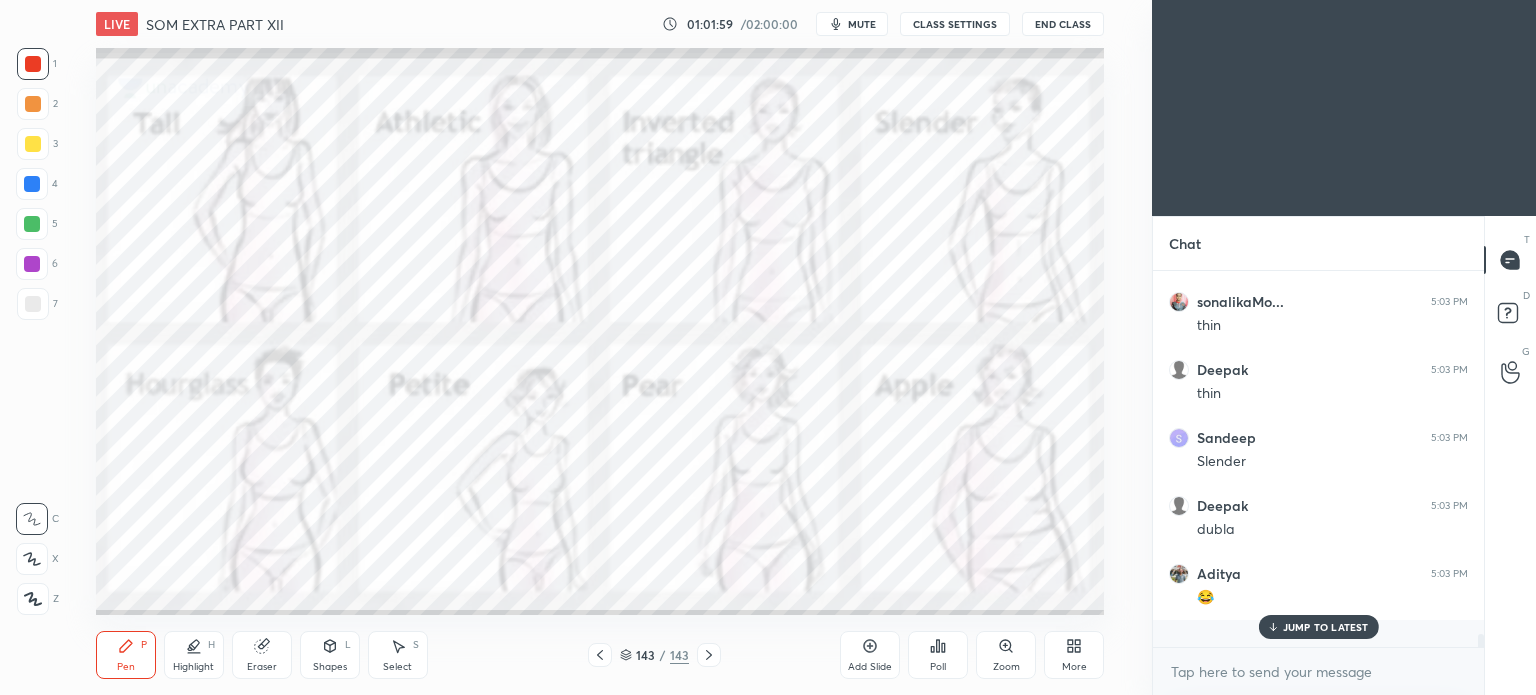 scroll, scrollTop: 5, scrollLeft: 6, axis: both 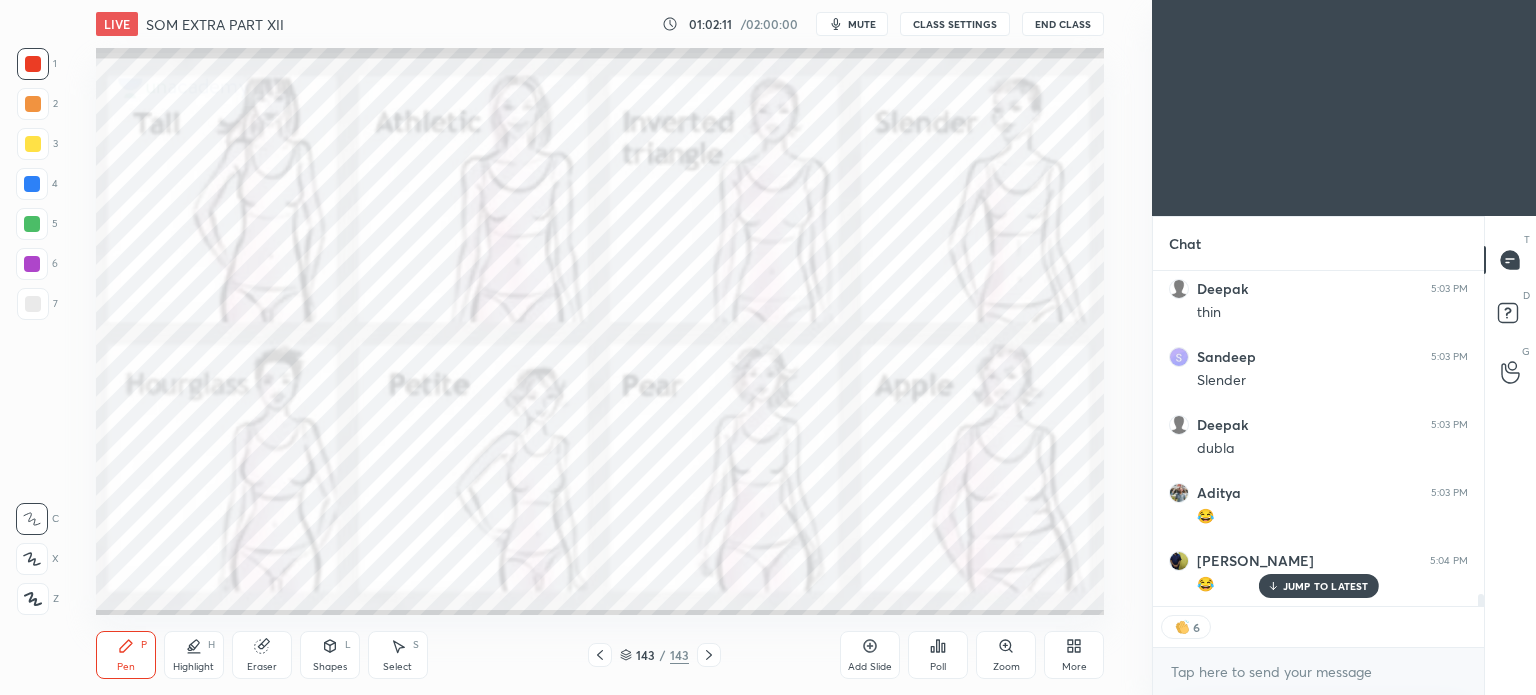 click on "JUMP TO LATEST" at bounding box center [1326, 586] 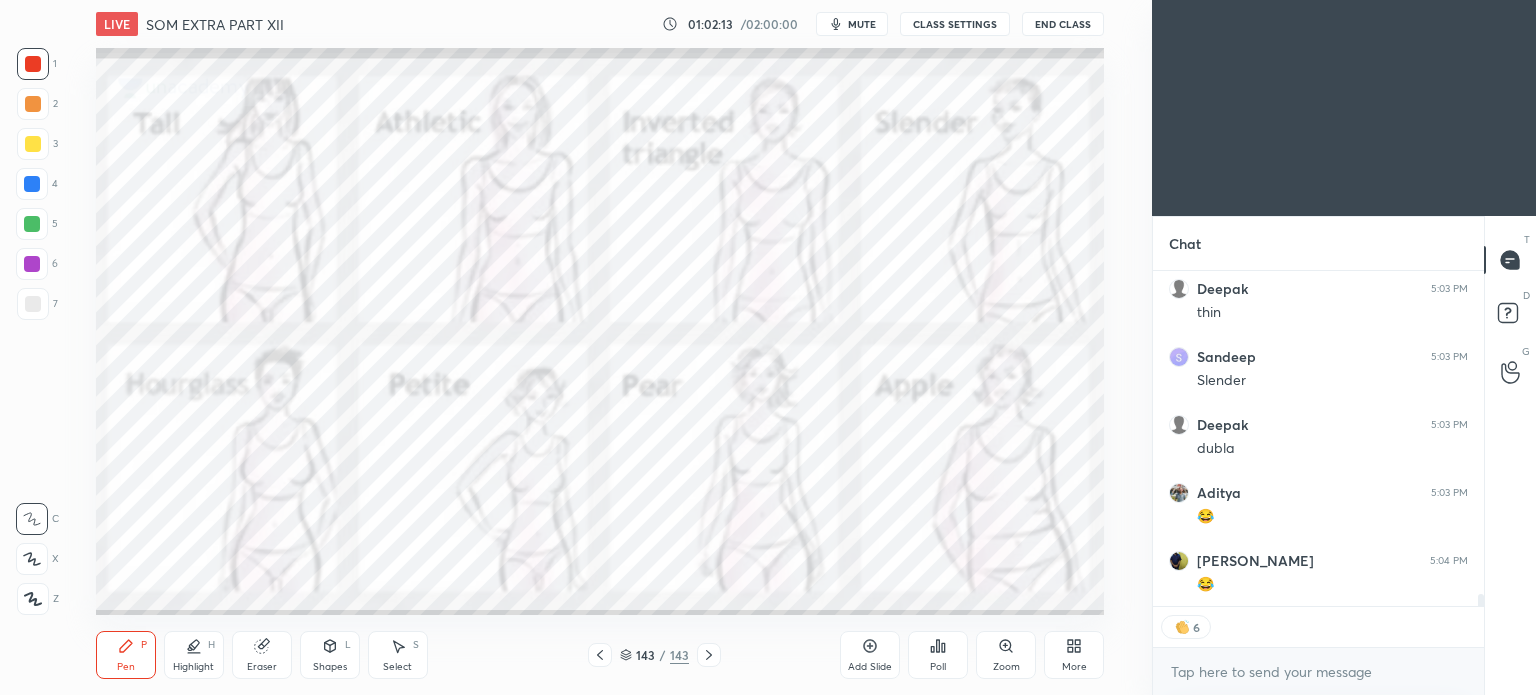 scroll, scrollTop: 6, scrollLeft: 6, axis: both 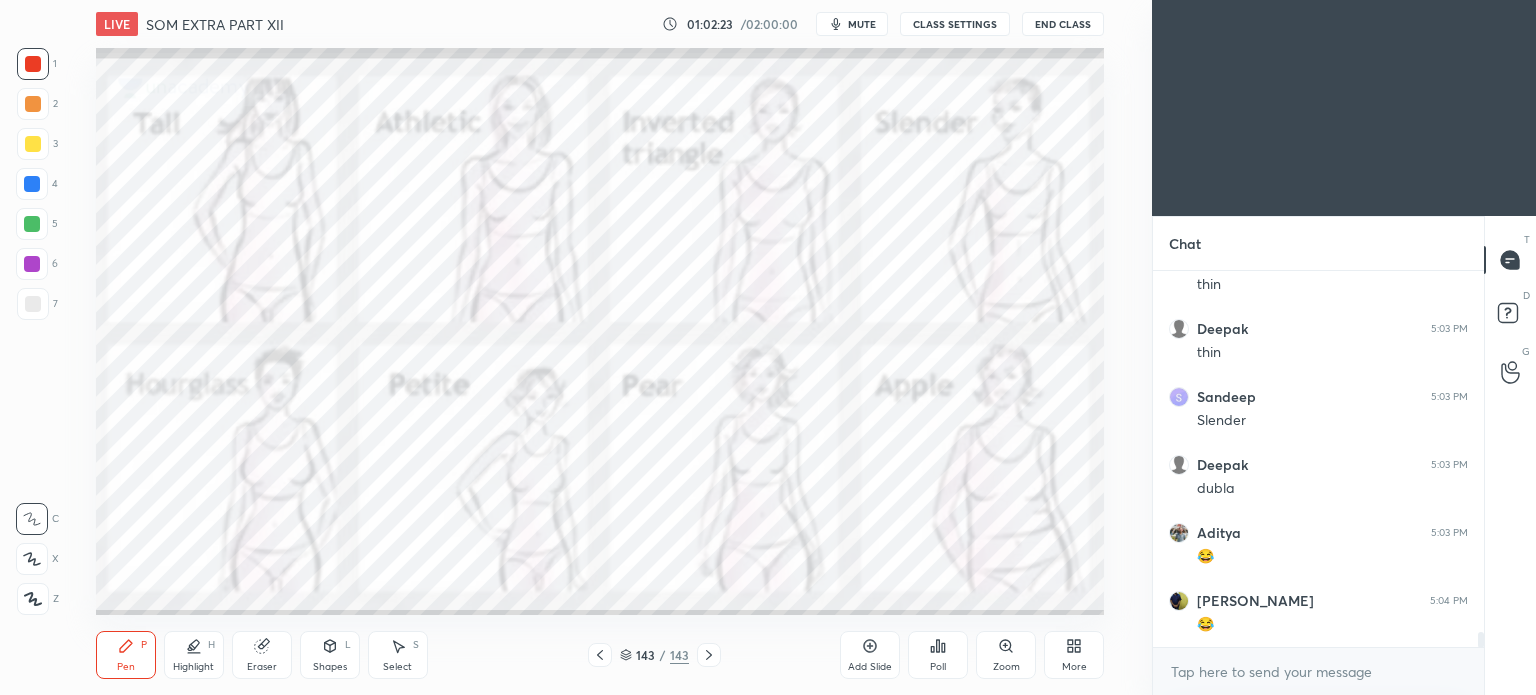 click 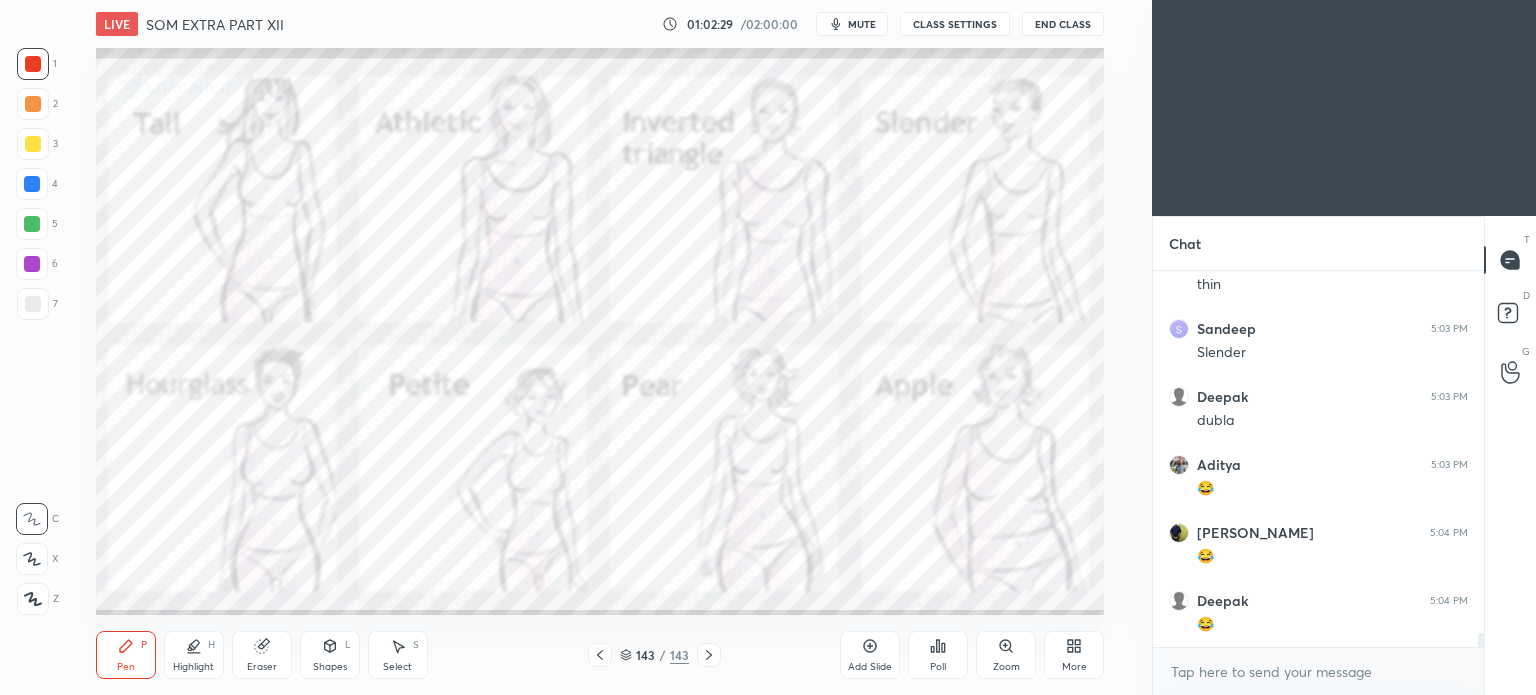 scroll, scrollTop: 9408, scrollLeft: 0, axis: vertical 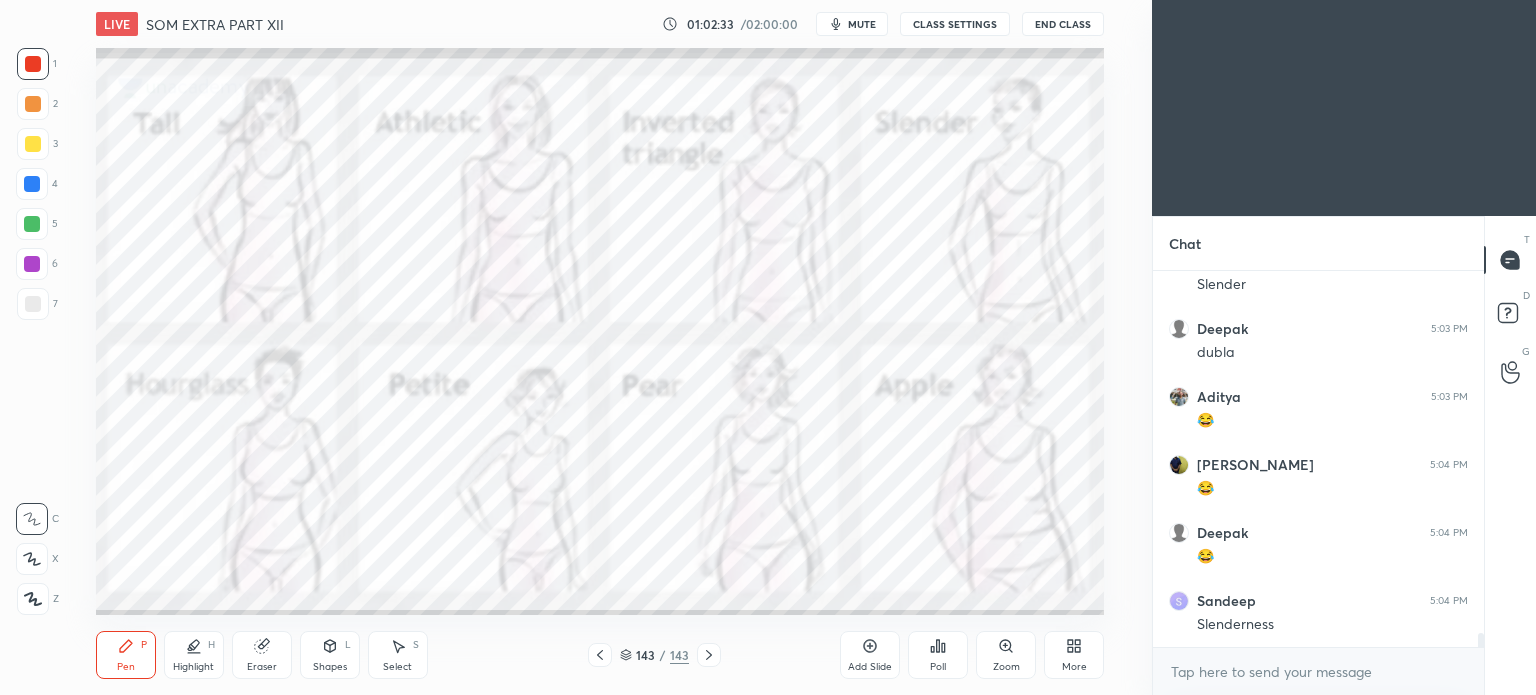 click 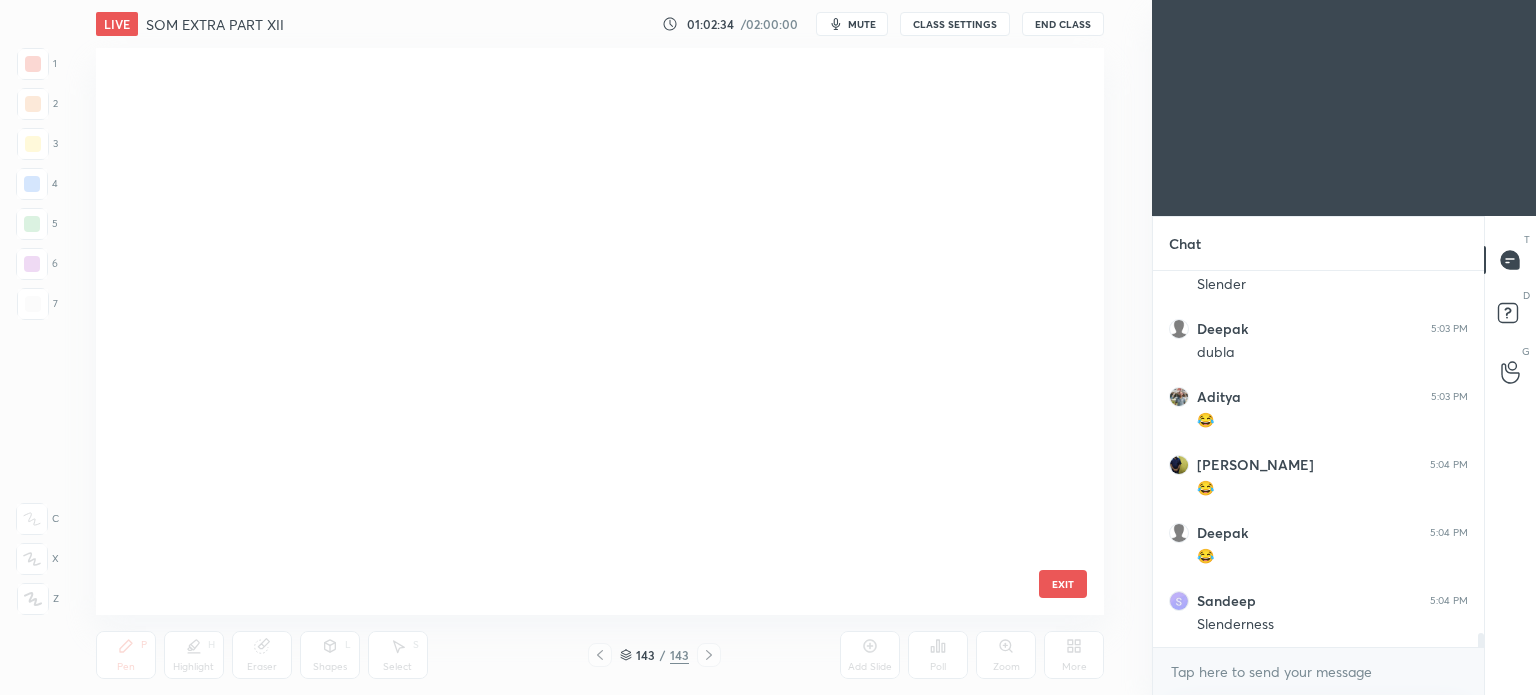 scroll, scrollTop: 561, scrollLeft: 999, axis: both 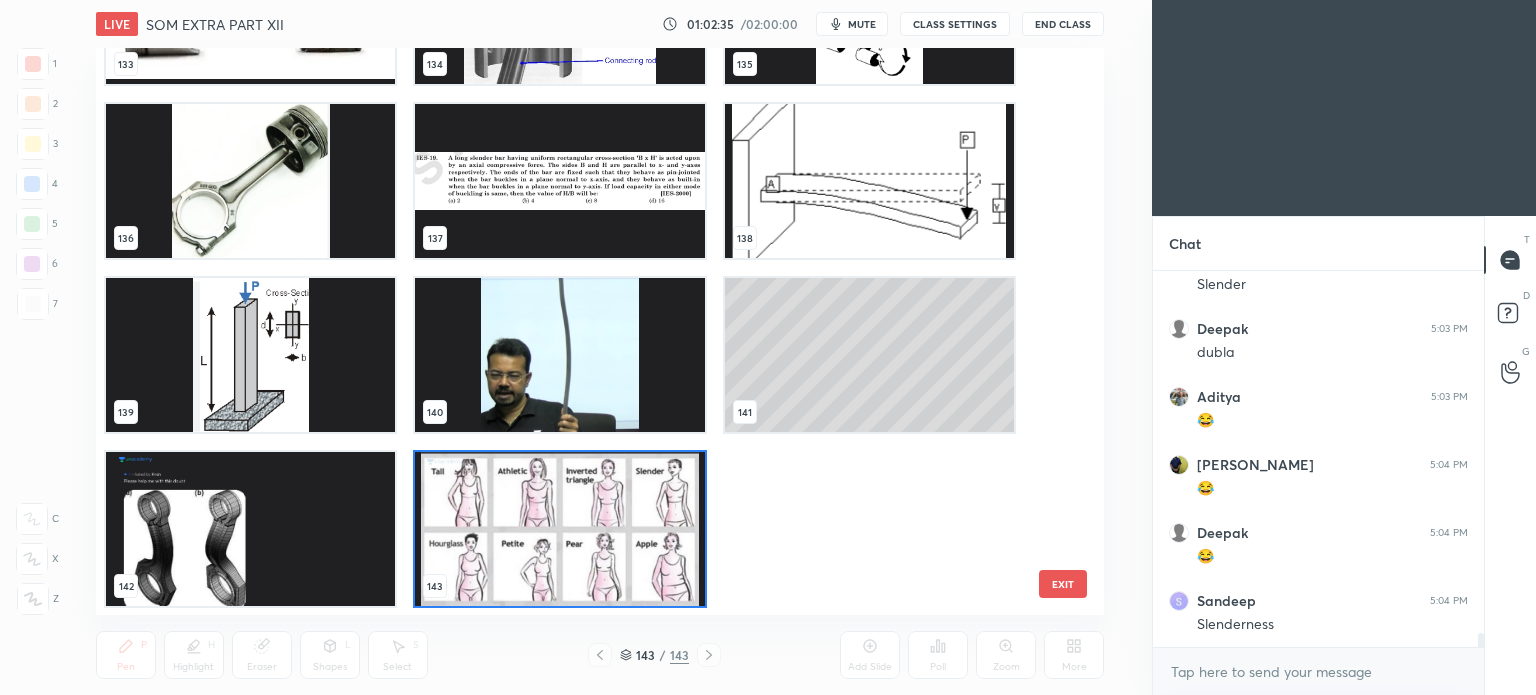 click at bounding box center [559, 529] 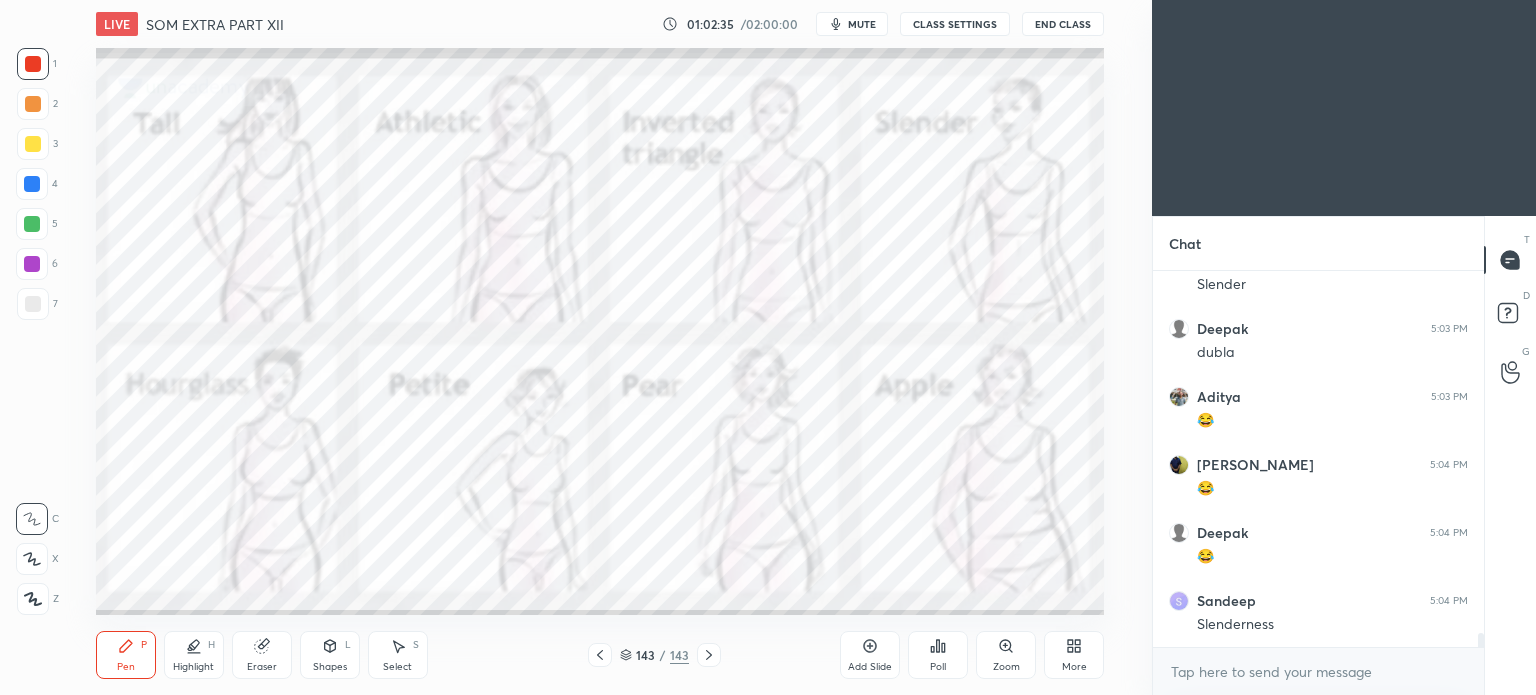click at bounding box center [559, 529] 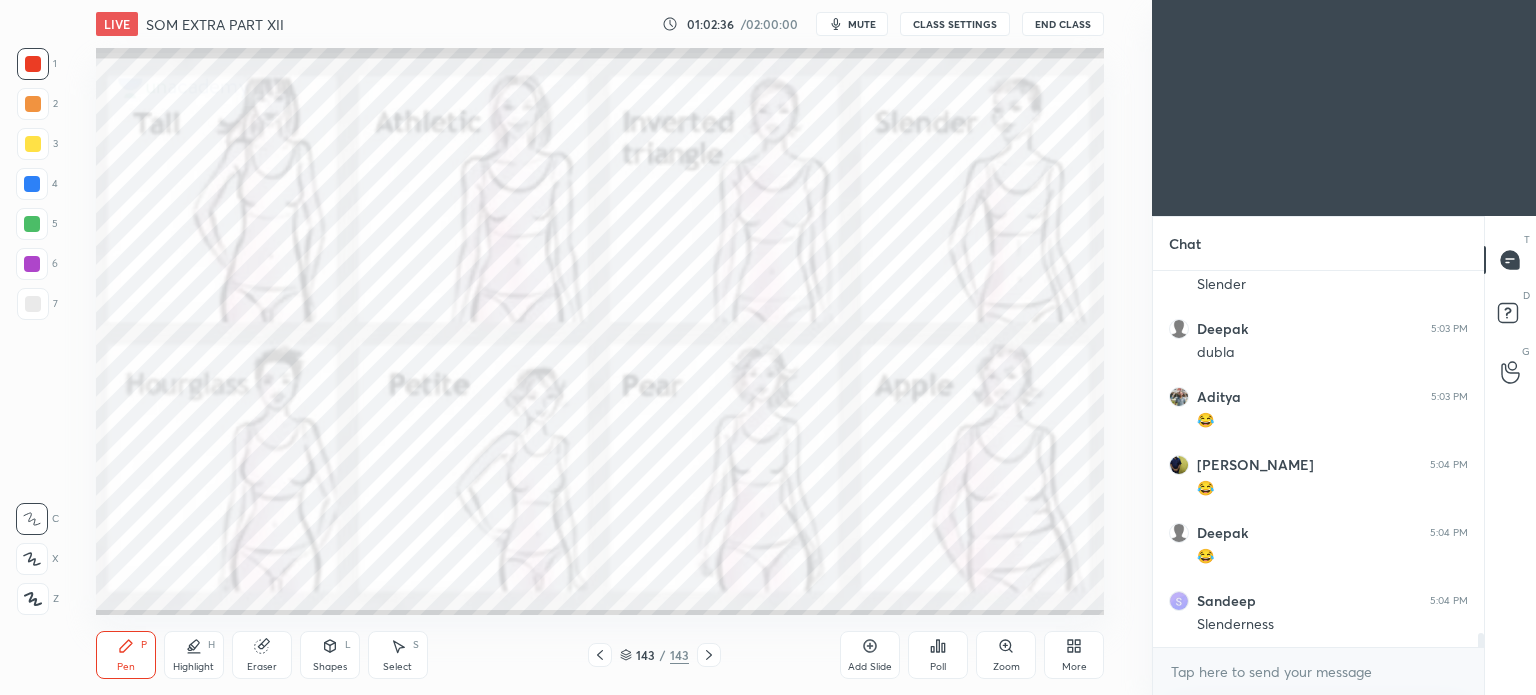 click 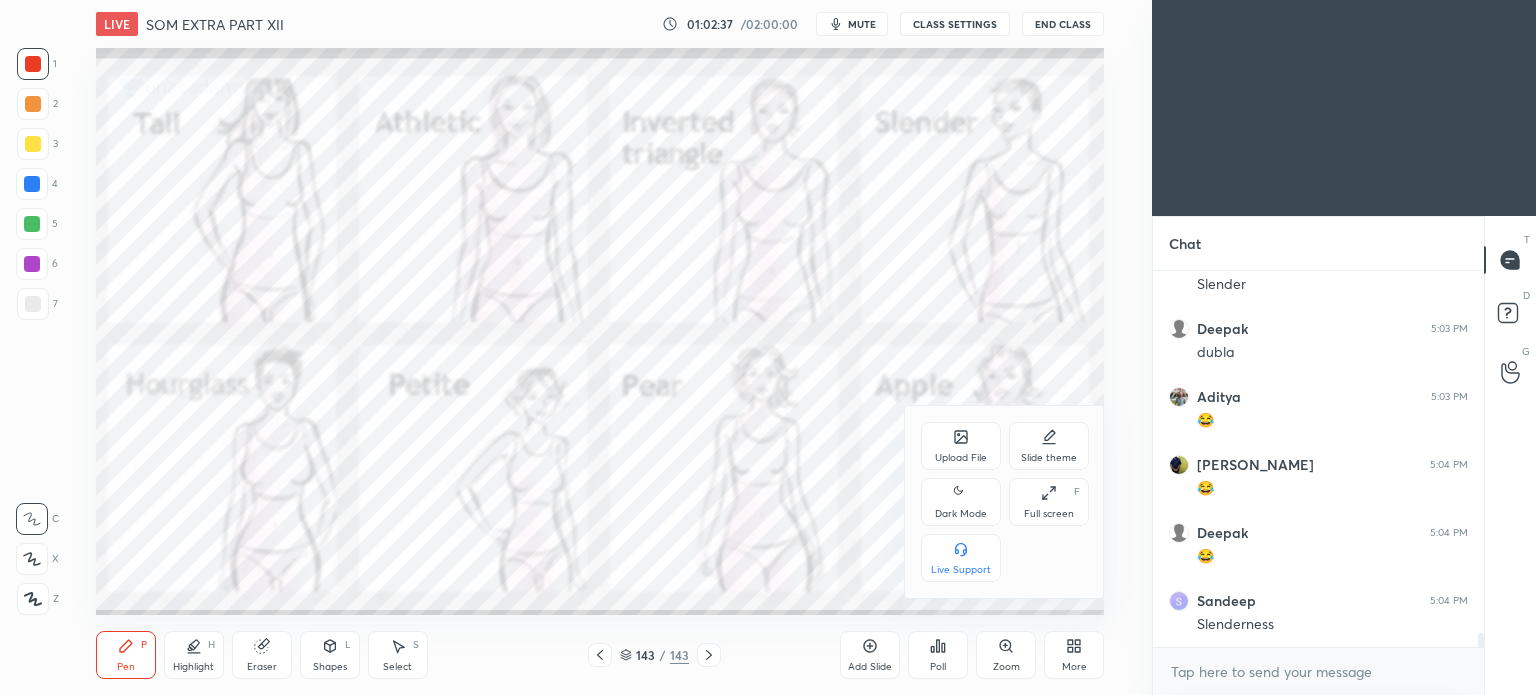 click on "Upload File" at bounding box center (961, 446) 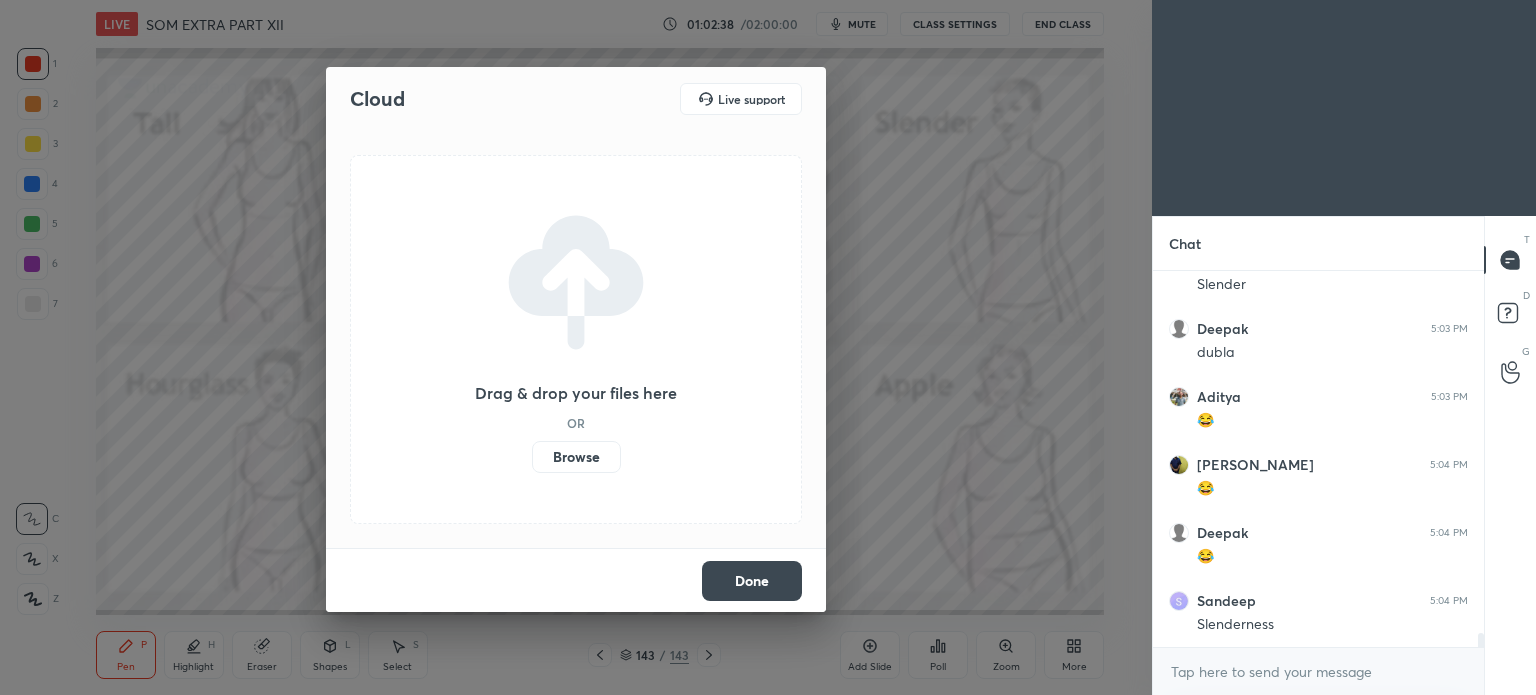 click on "Browse" at bounding box center [576, 457] 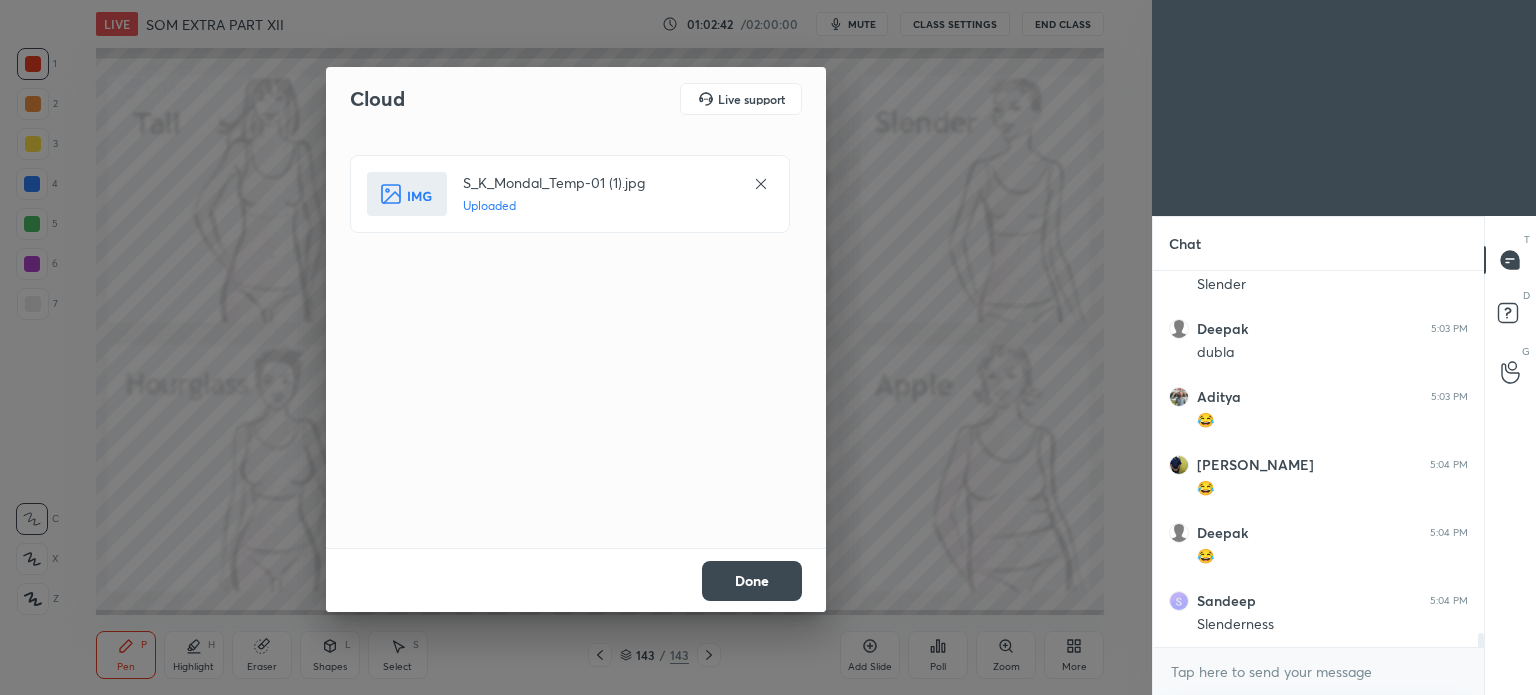 click on "Done" at bounding box center (752, 581) 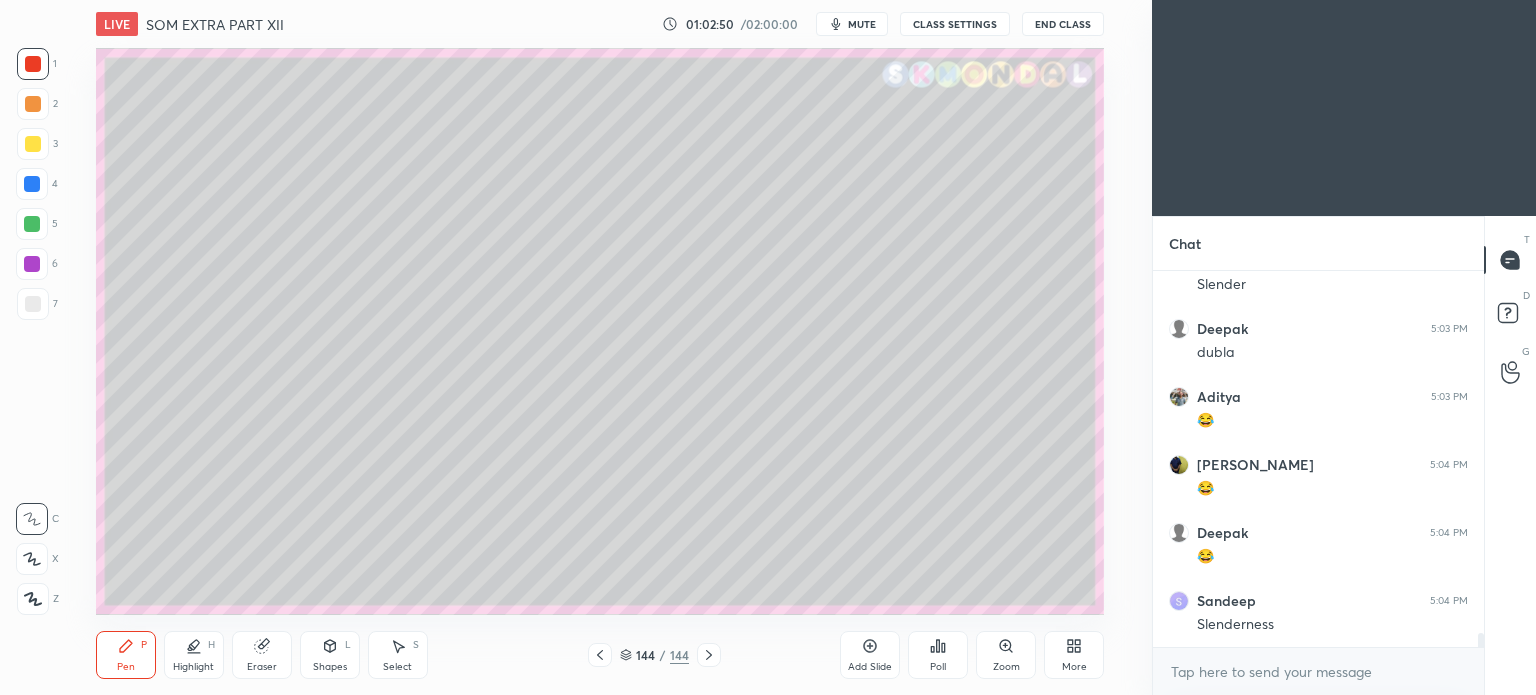 click at bounding box center [32, 264] 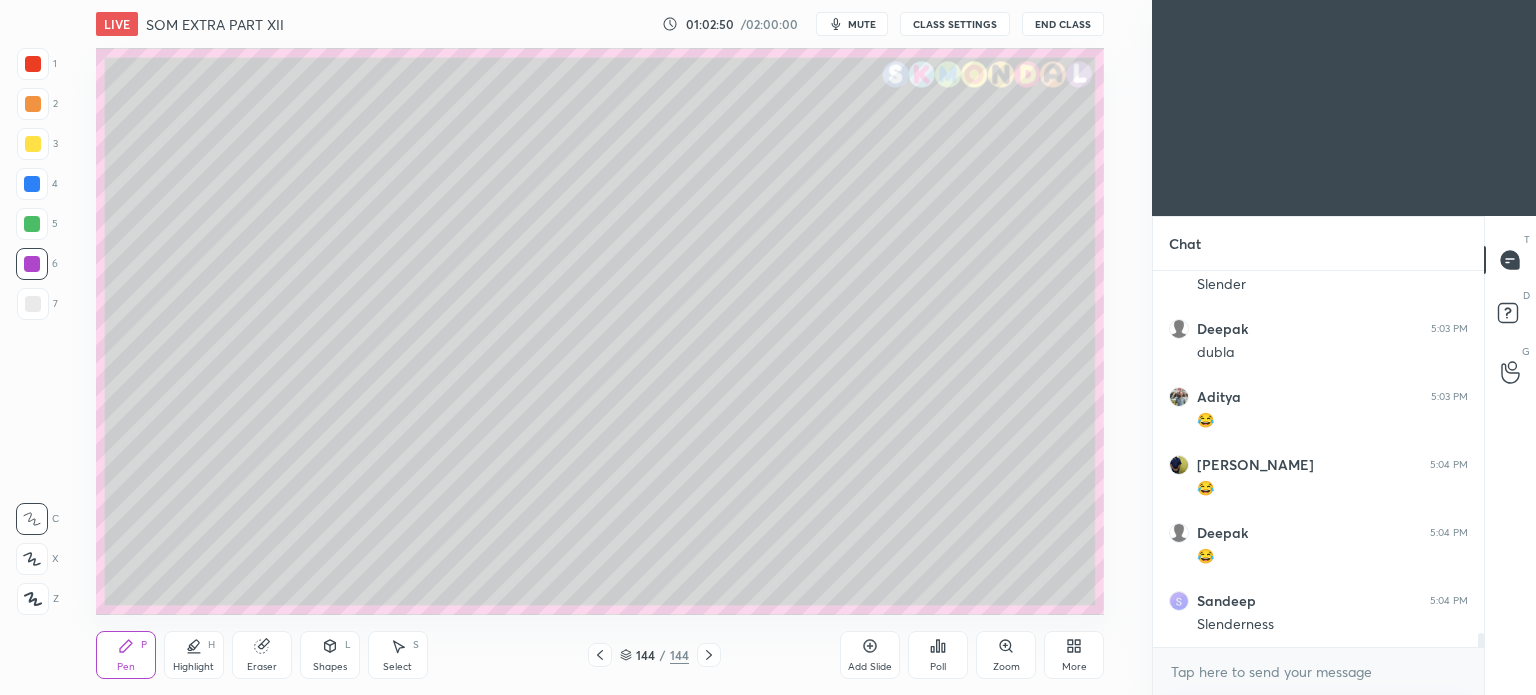 click at bounding box center (33, 144) 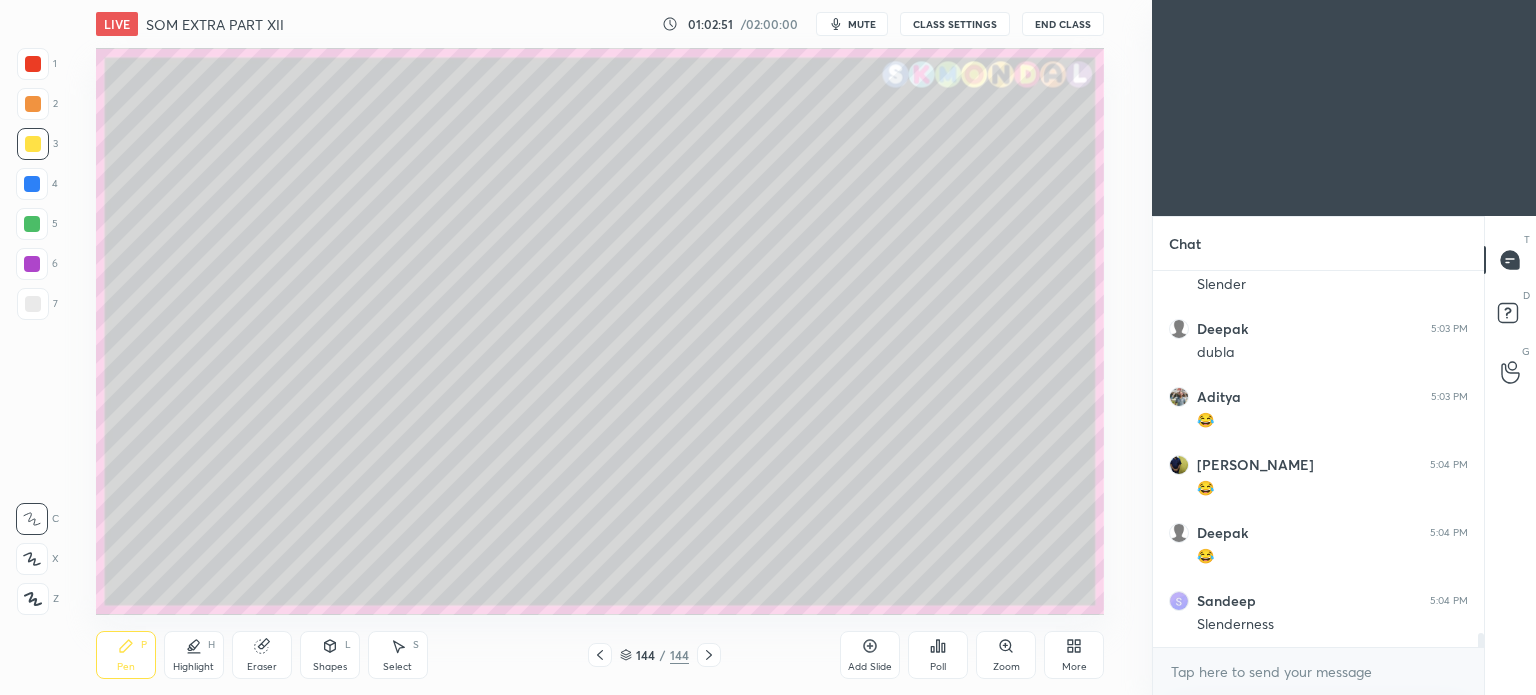 click on "Pen P" at bounding box center [126, 655] 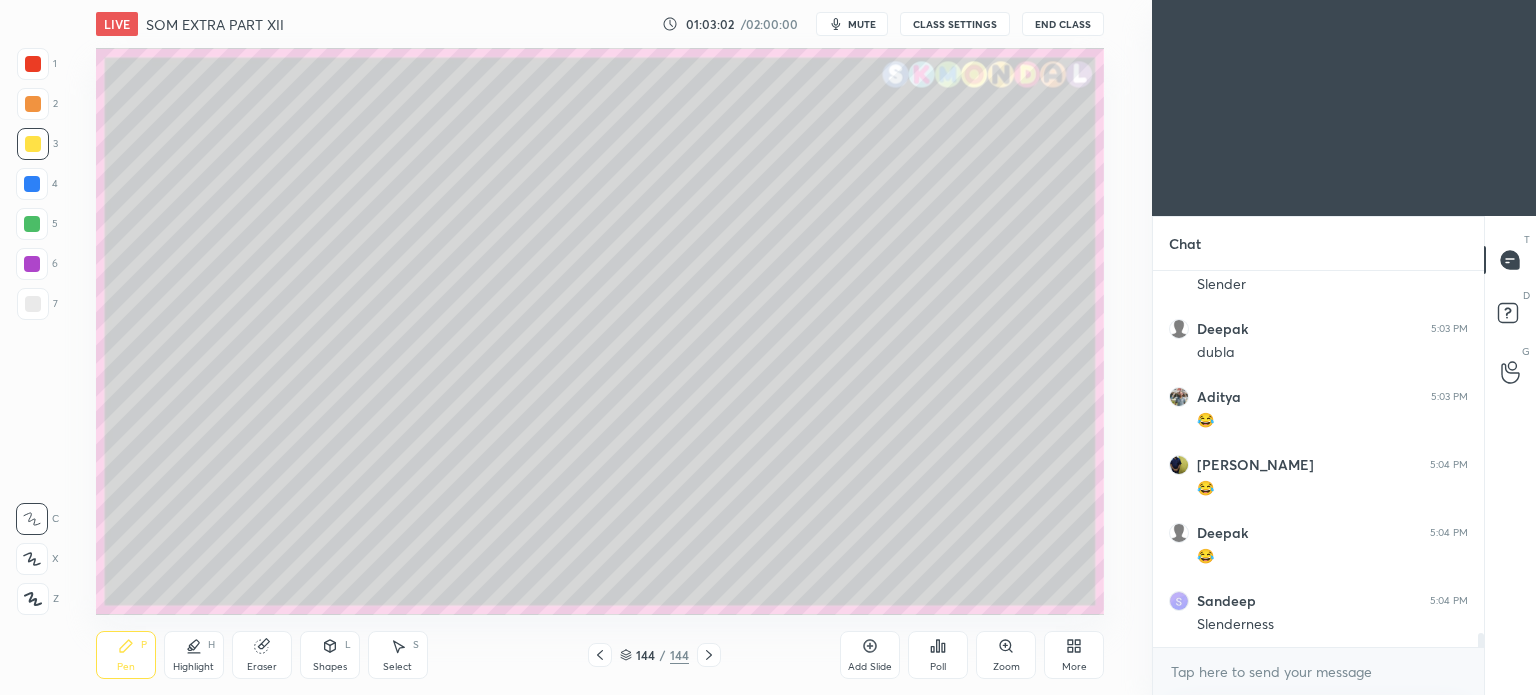 click at bounding box center (32, 264) 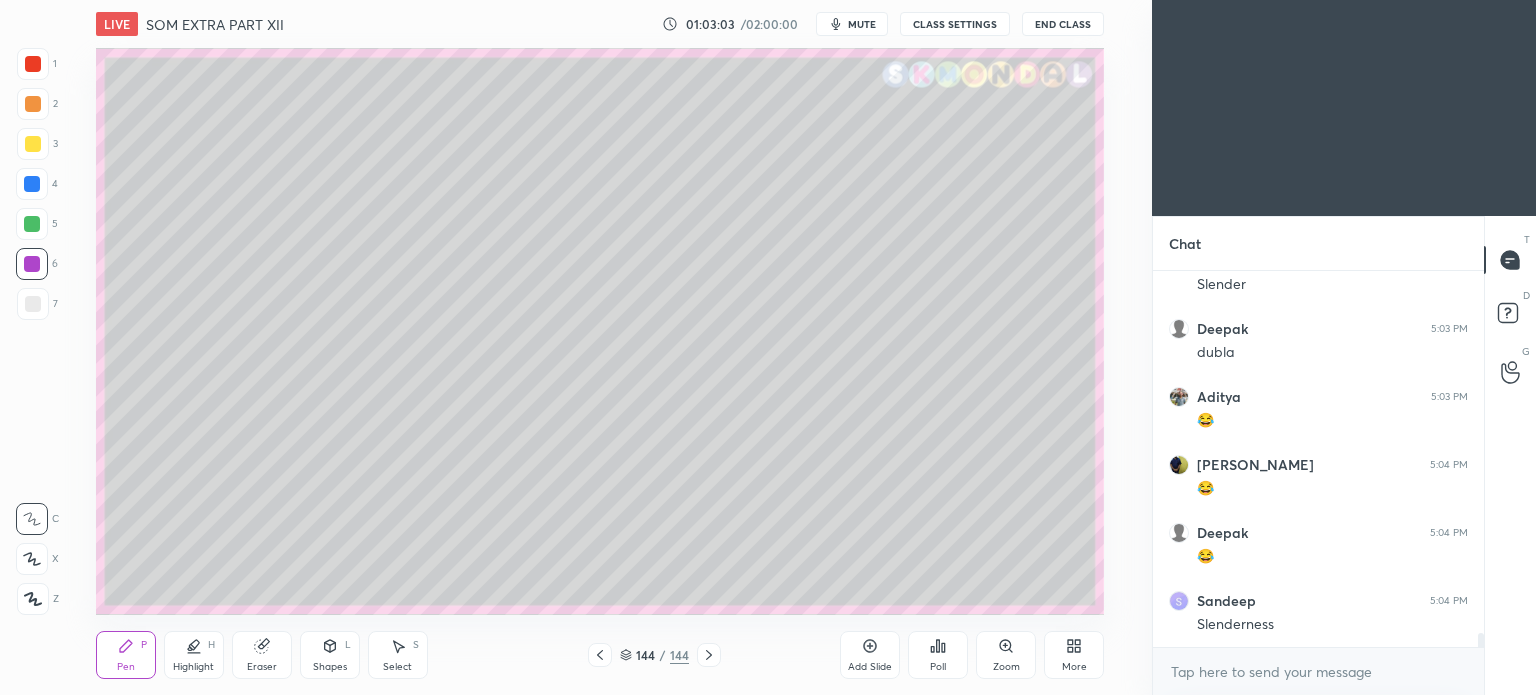click on "Shapes L" at bounding box center [330, 655] 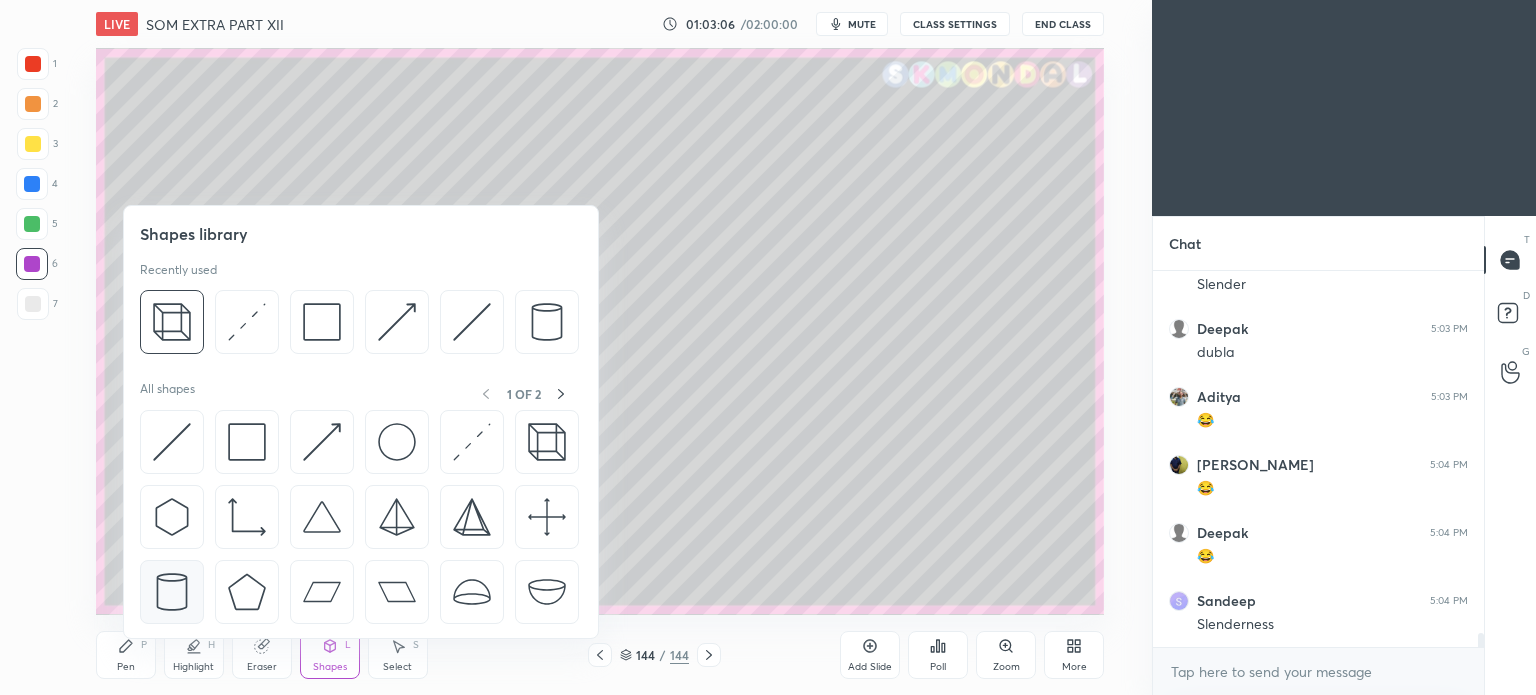 click at bounding box center (172, 592) 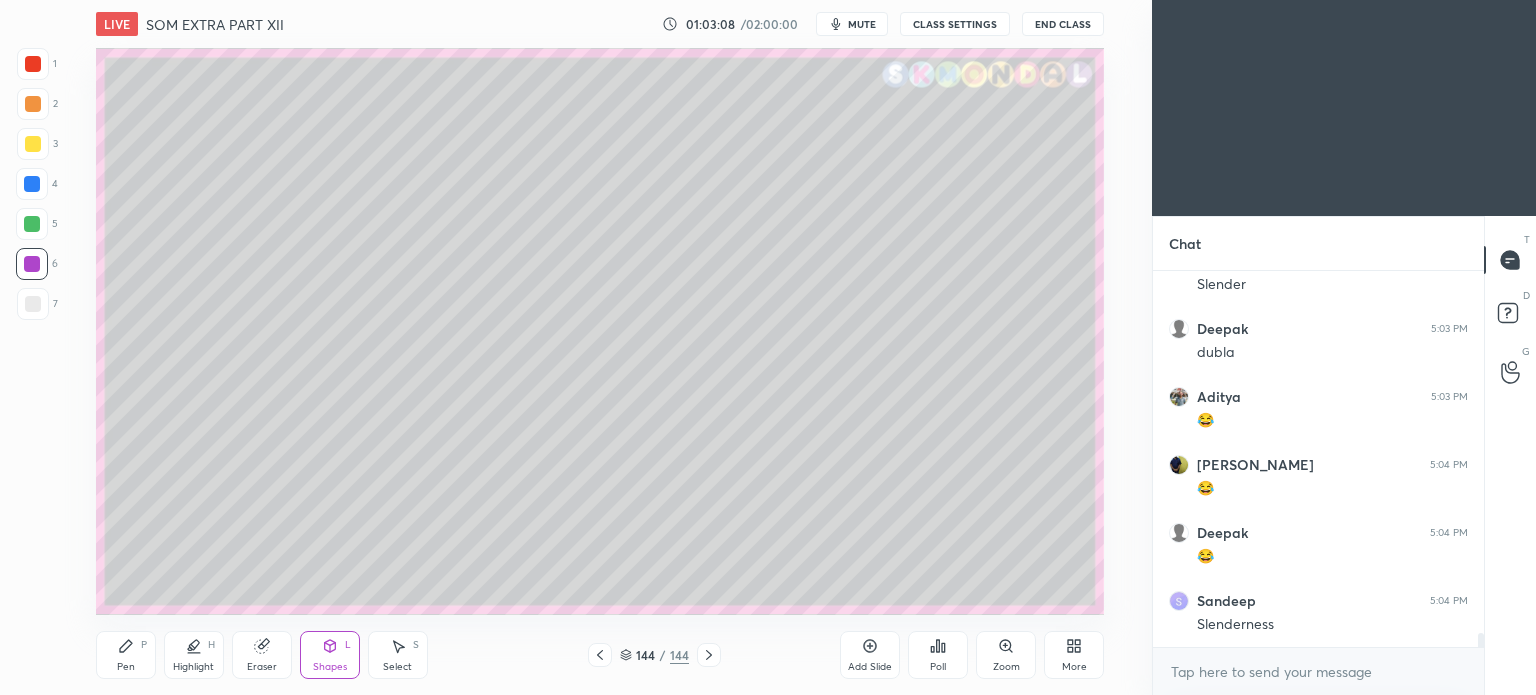 click on "Pen P" at bounding box center (126, 655) 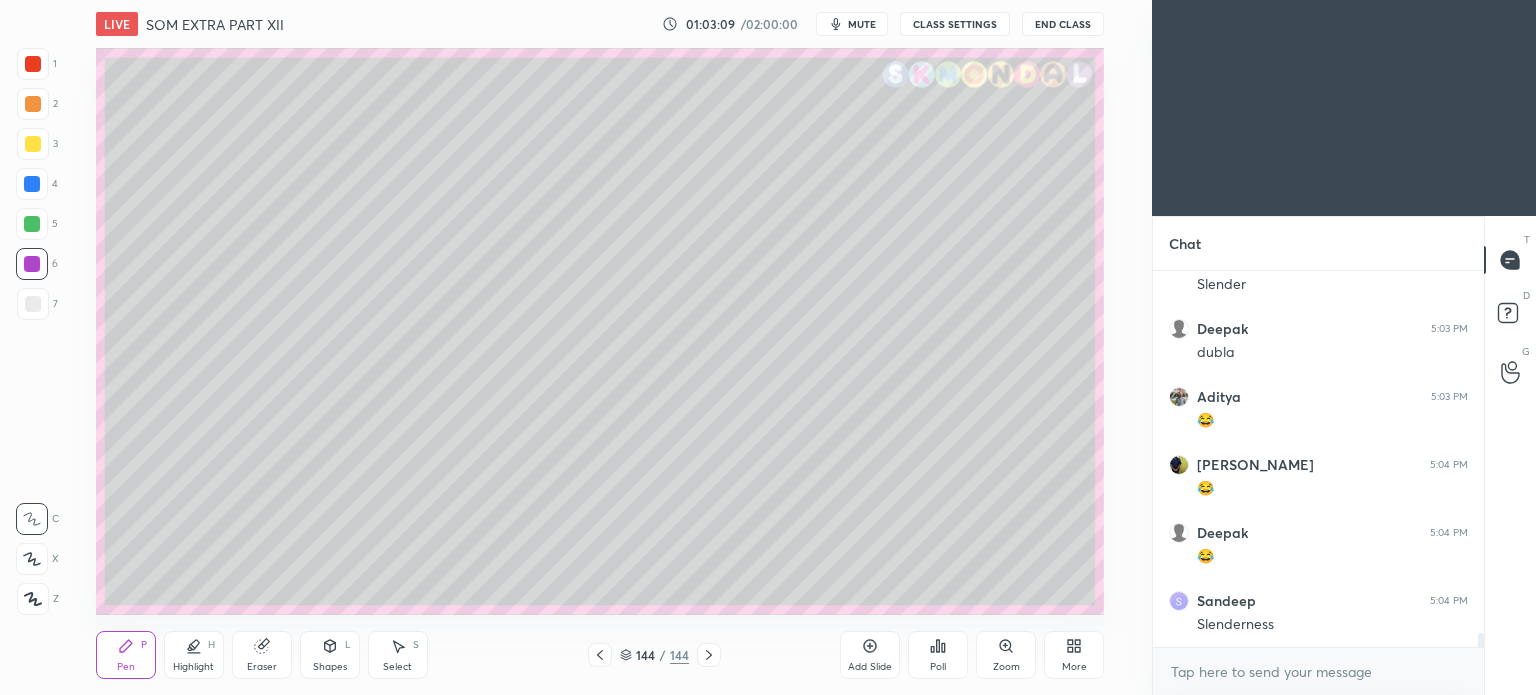 click on "Pen P" at bounding box center (126, 655) 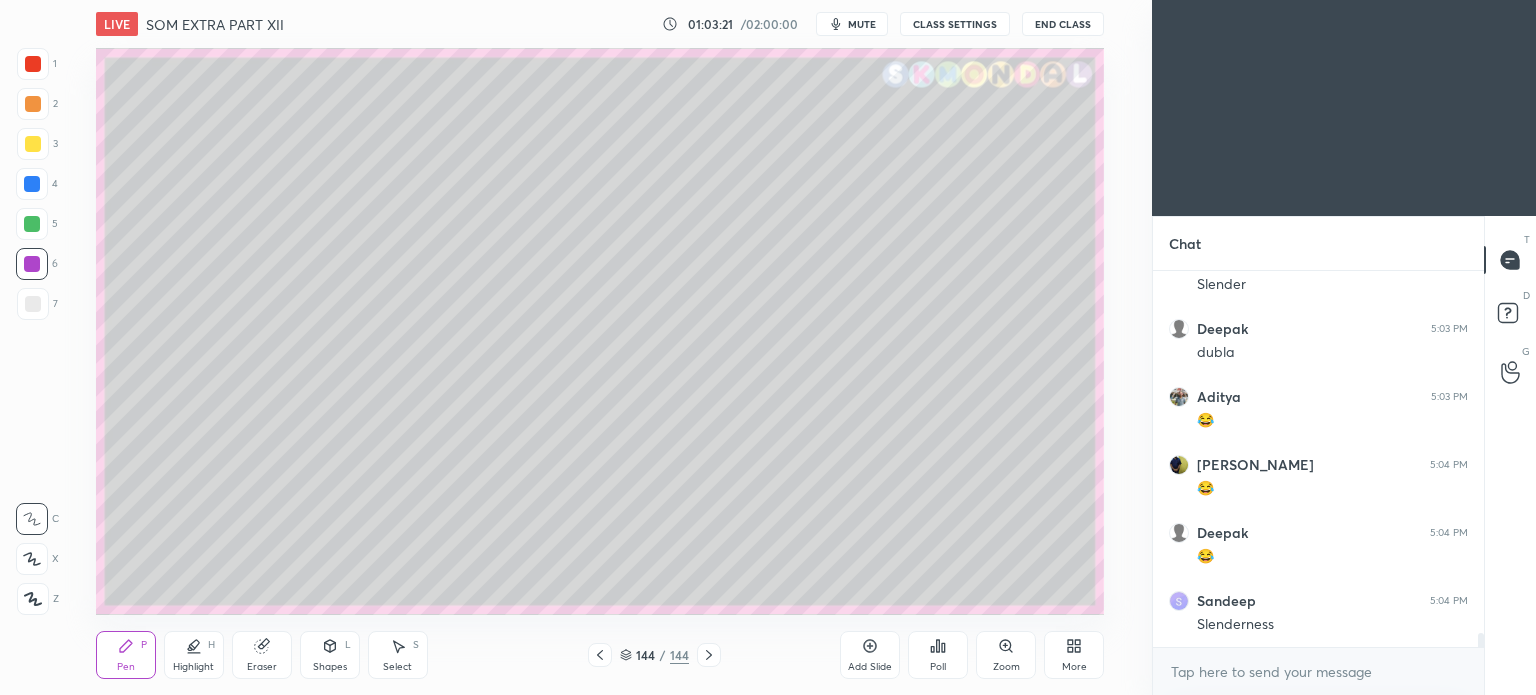scroll, scrollTop: 9480, scrollLeft: 0, axis: vertical 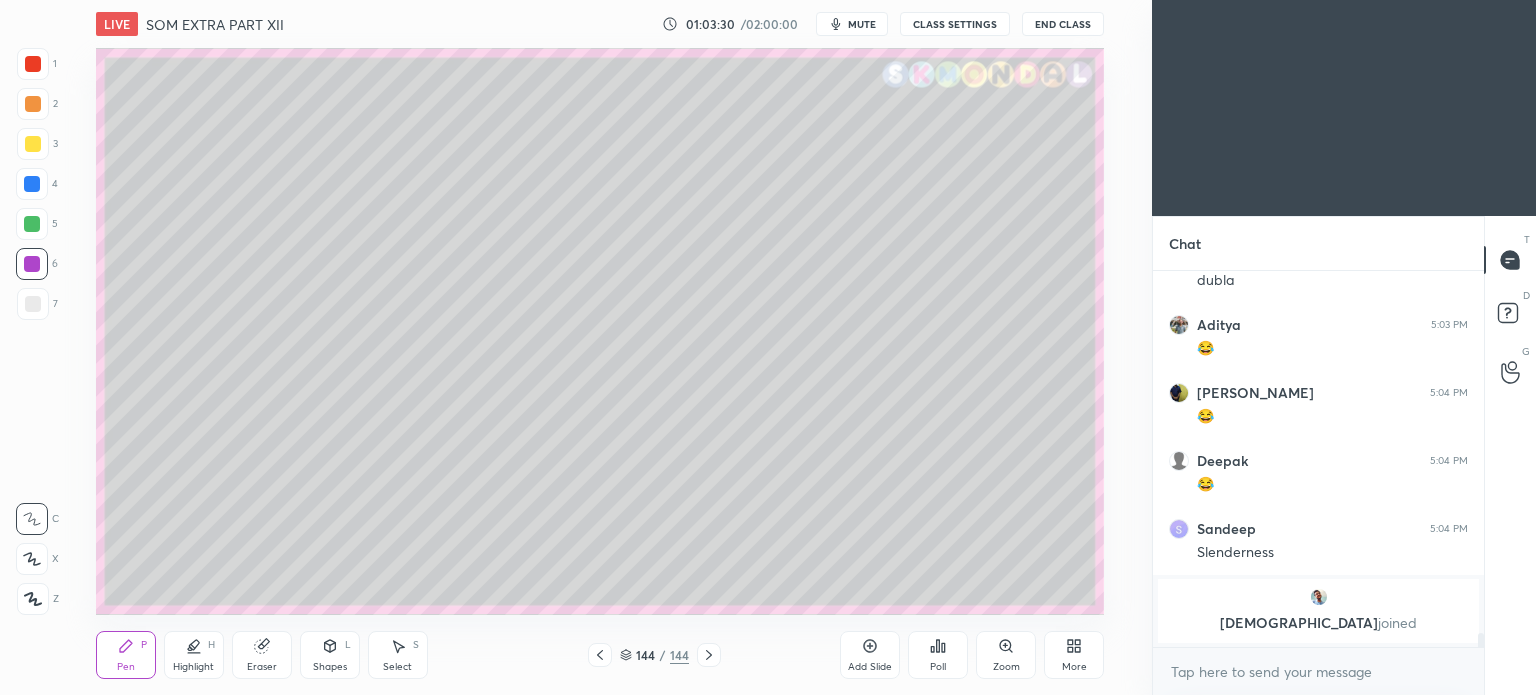 click at bounding box center [33, 304] 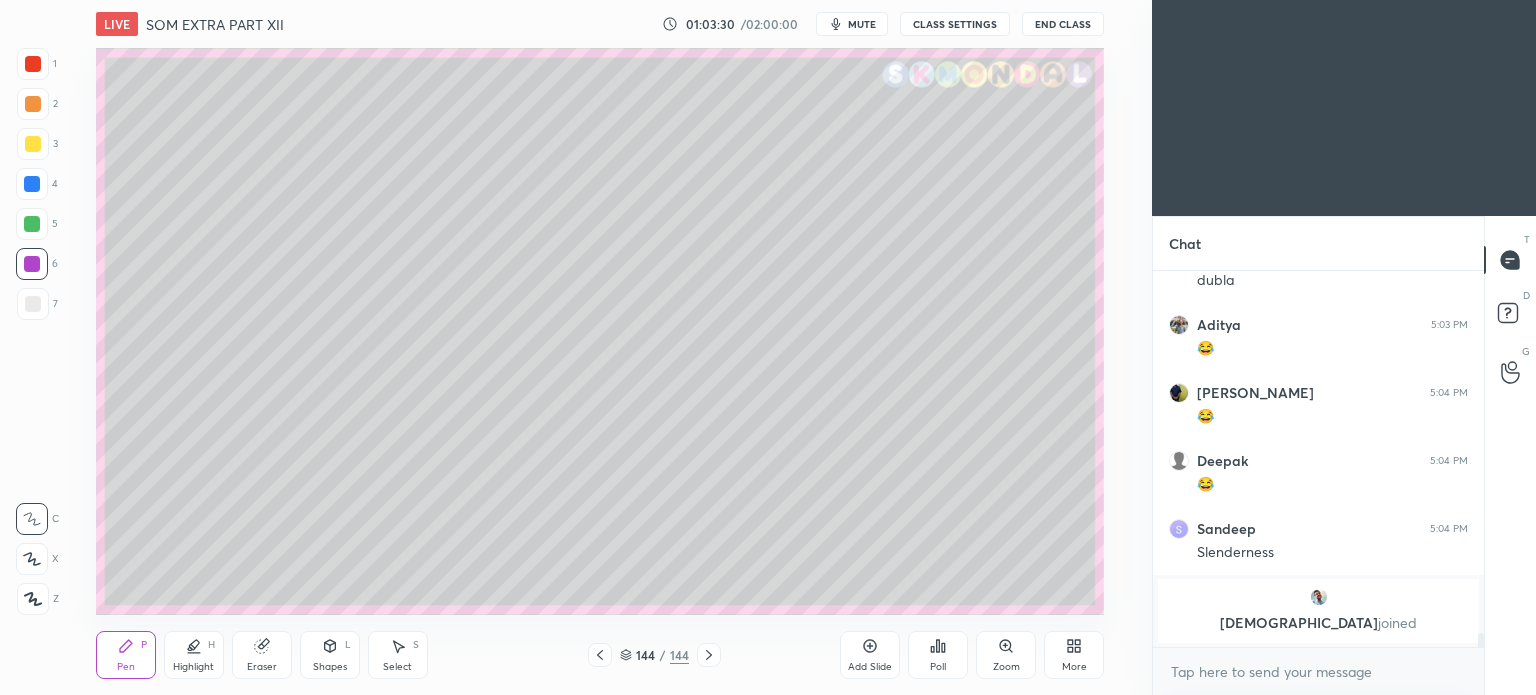 click at bounding box center [33, 304] 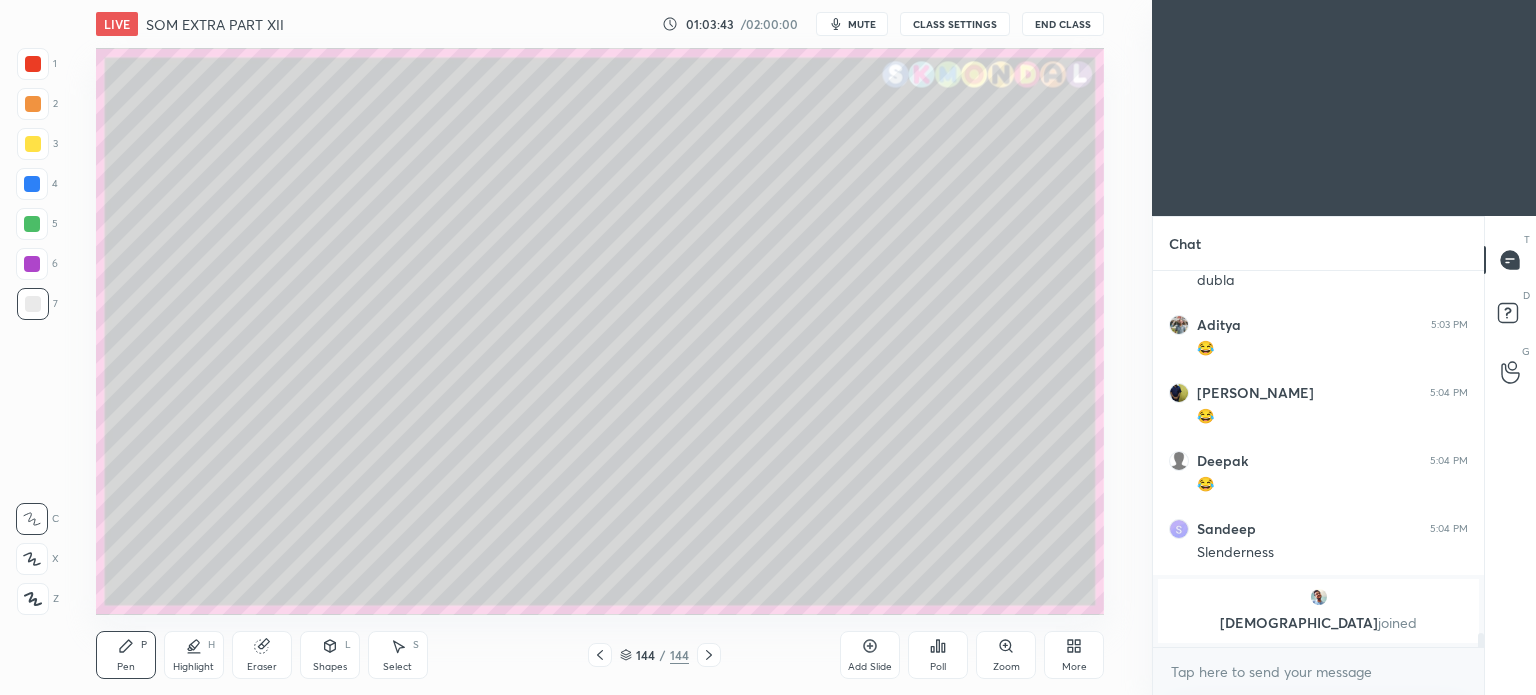 click on "Shapes" at bounding box center [330, 667] 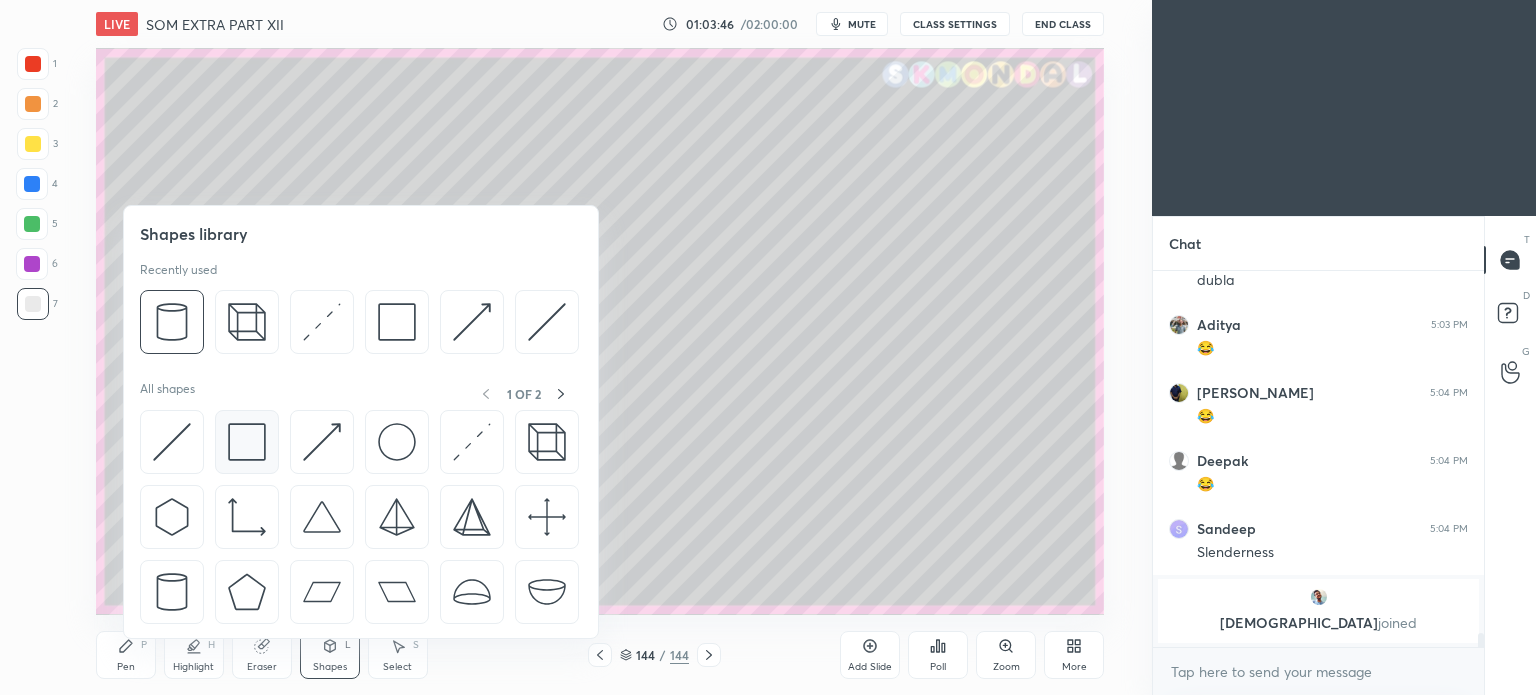 click at bounding box center (247, 442) 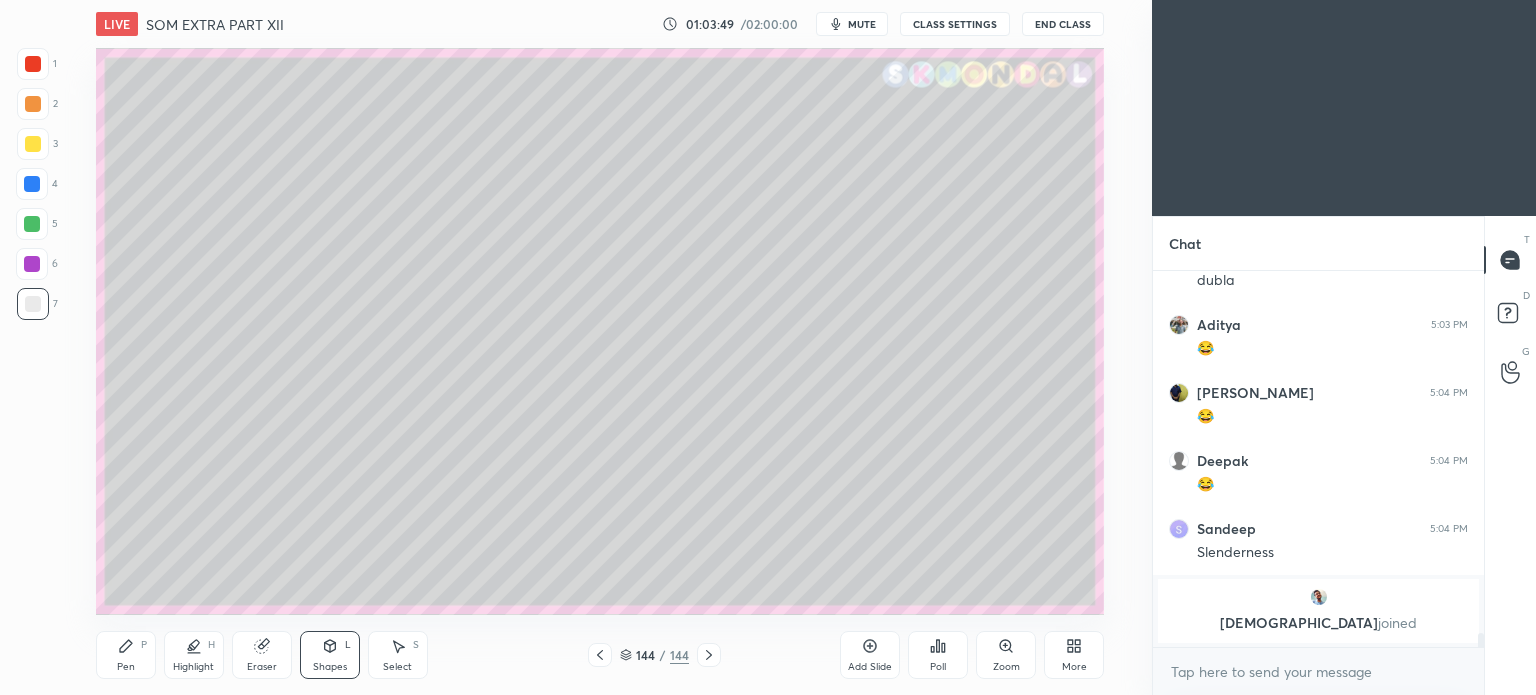 click on "Pen" at bounding box center [126, 667] 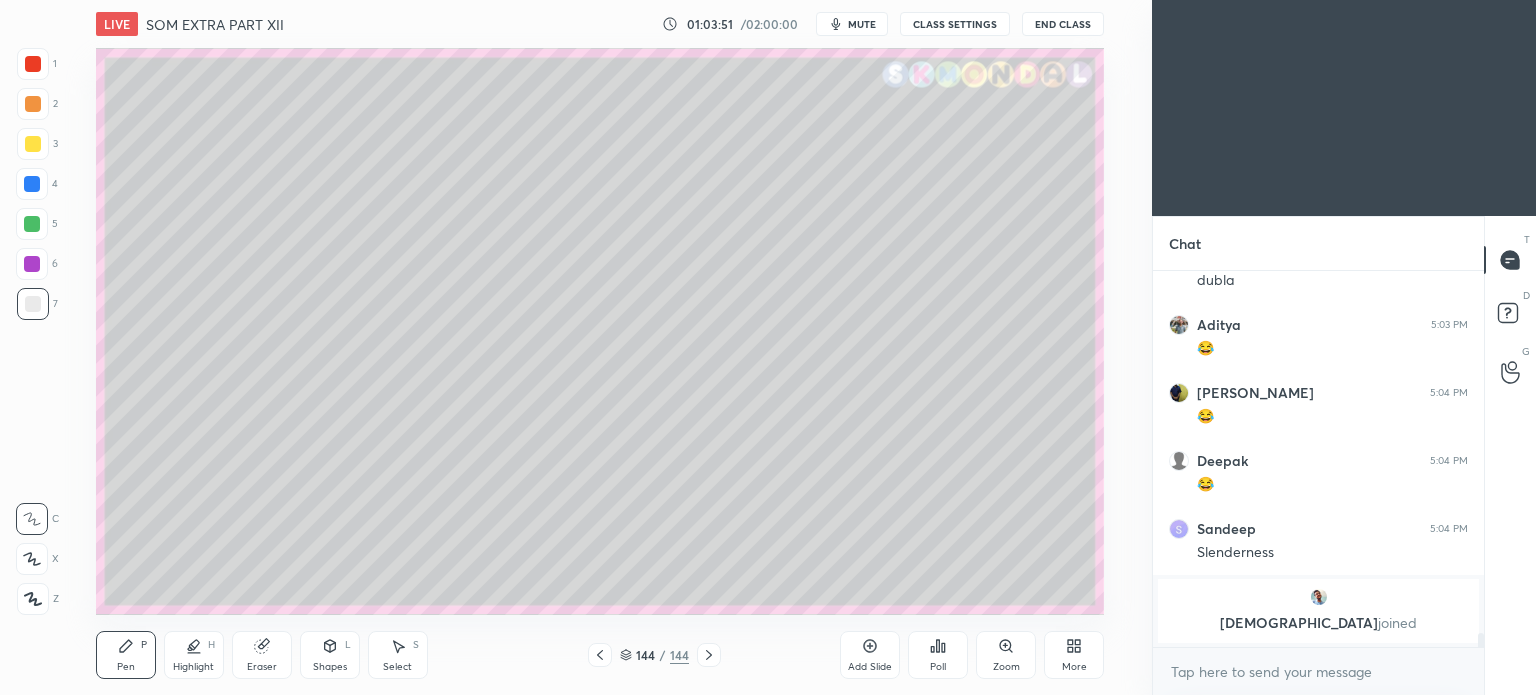click on "Eraser" at bounding box center [262, 667] 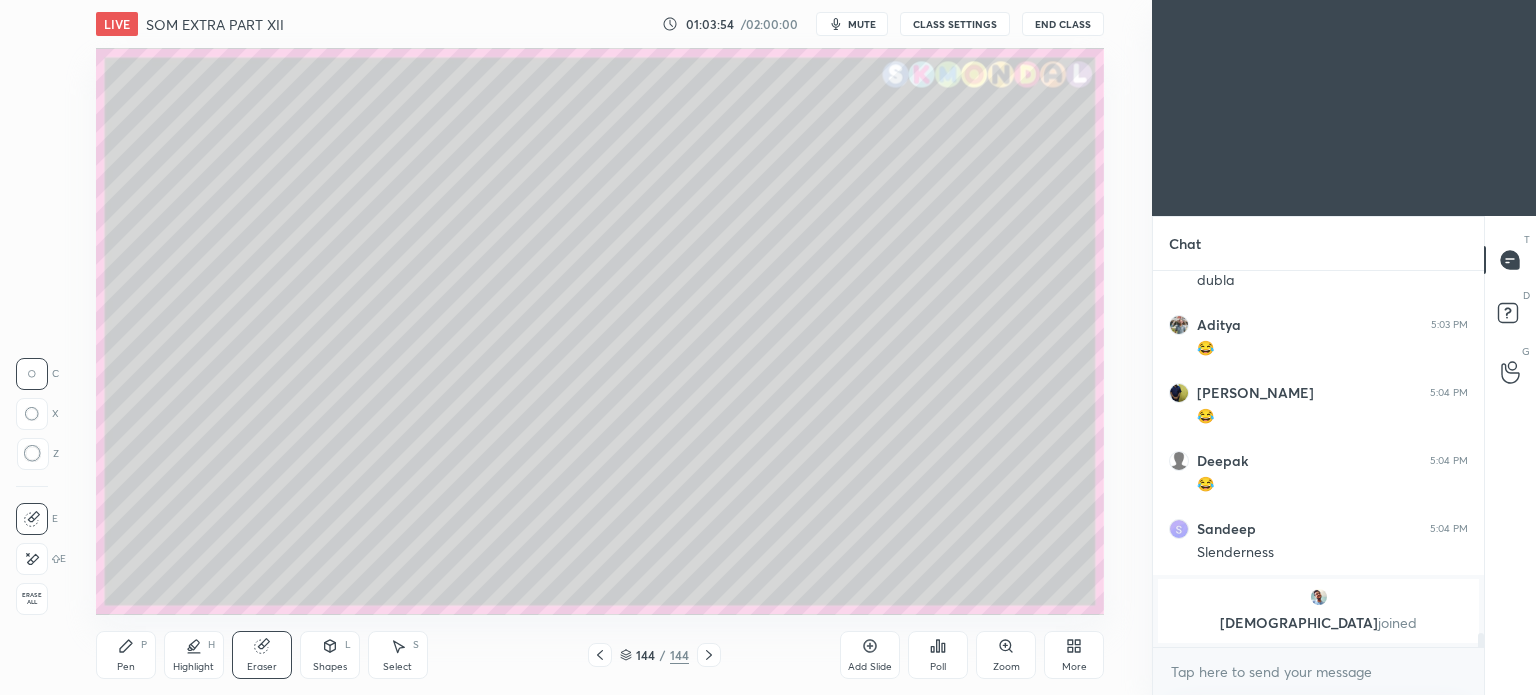 click on "Pen" at bounding box center [126, 667] 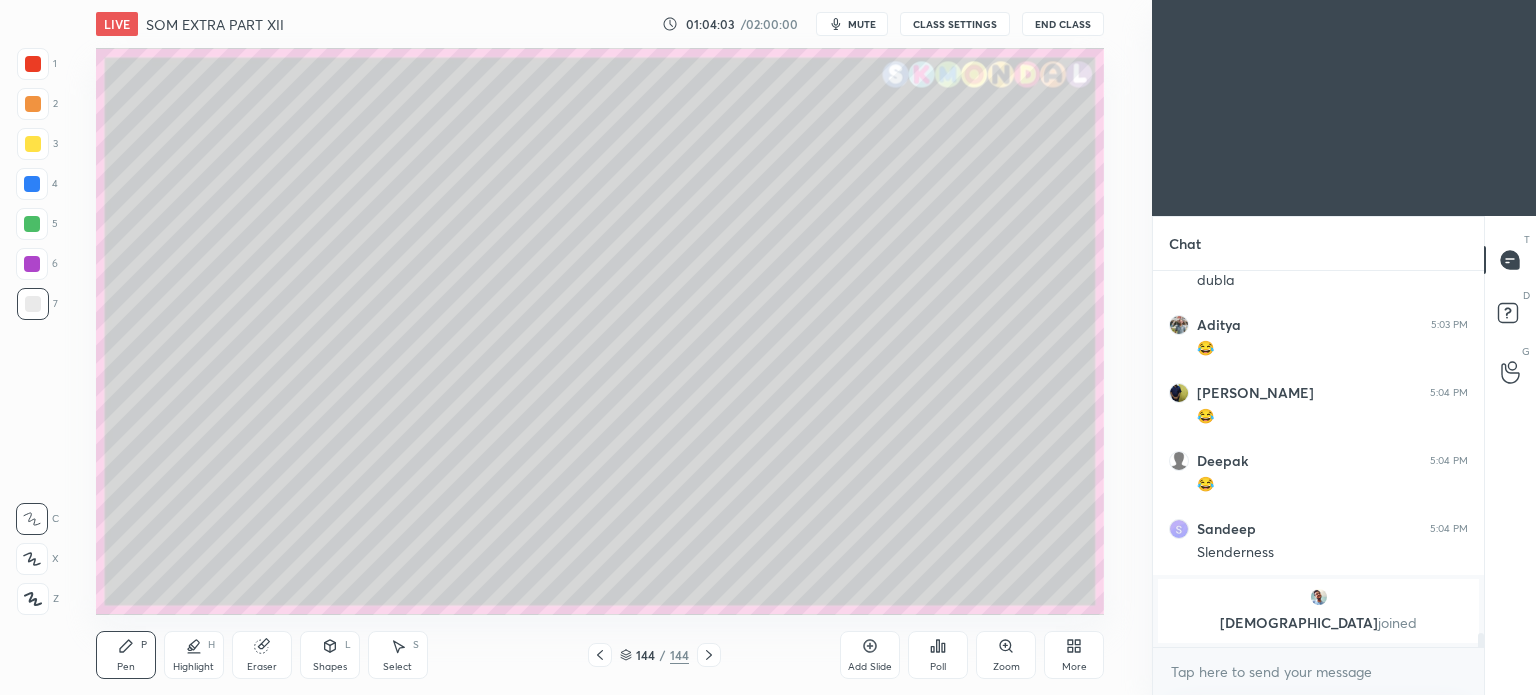 click at bounding box center [33, 144] 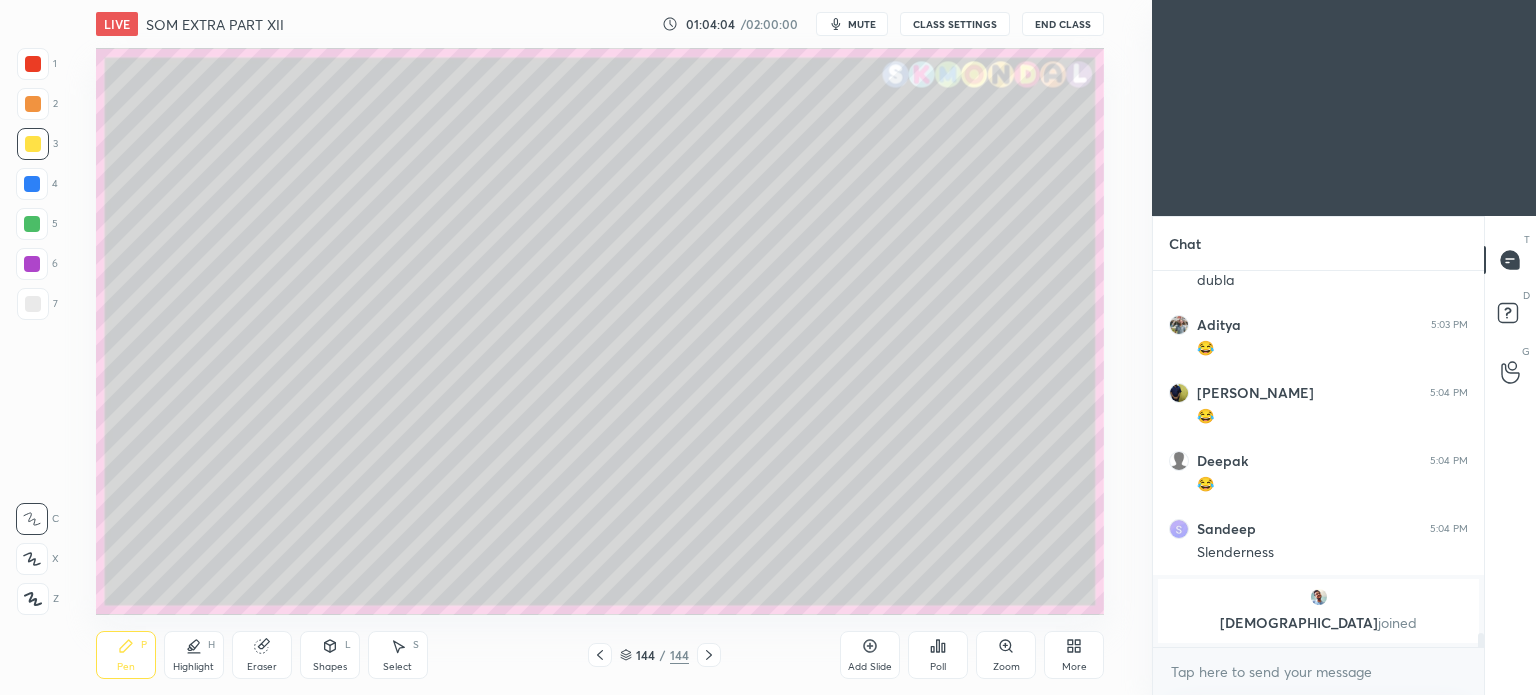 click on "Highlight" at bounding box center (193, 667) 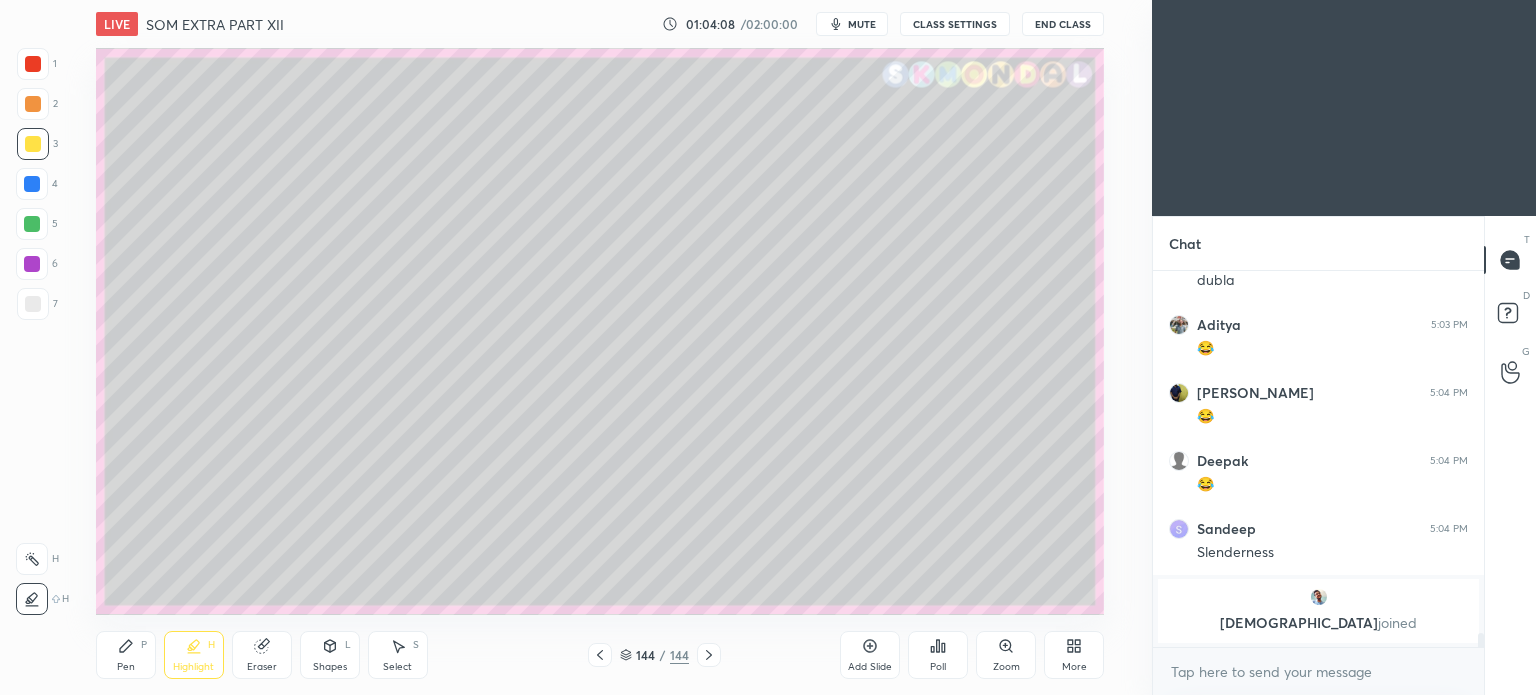 click 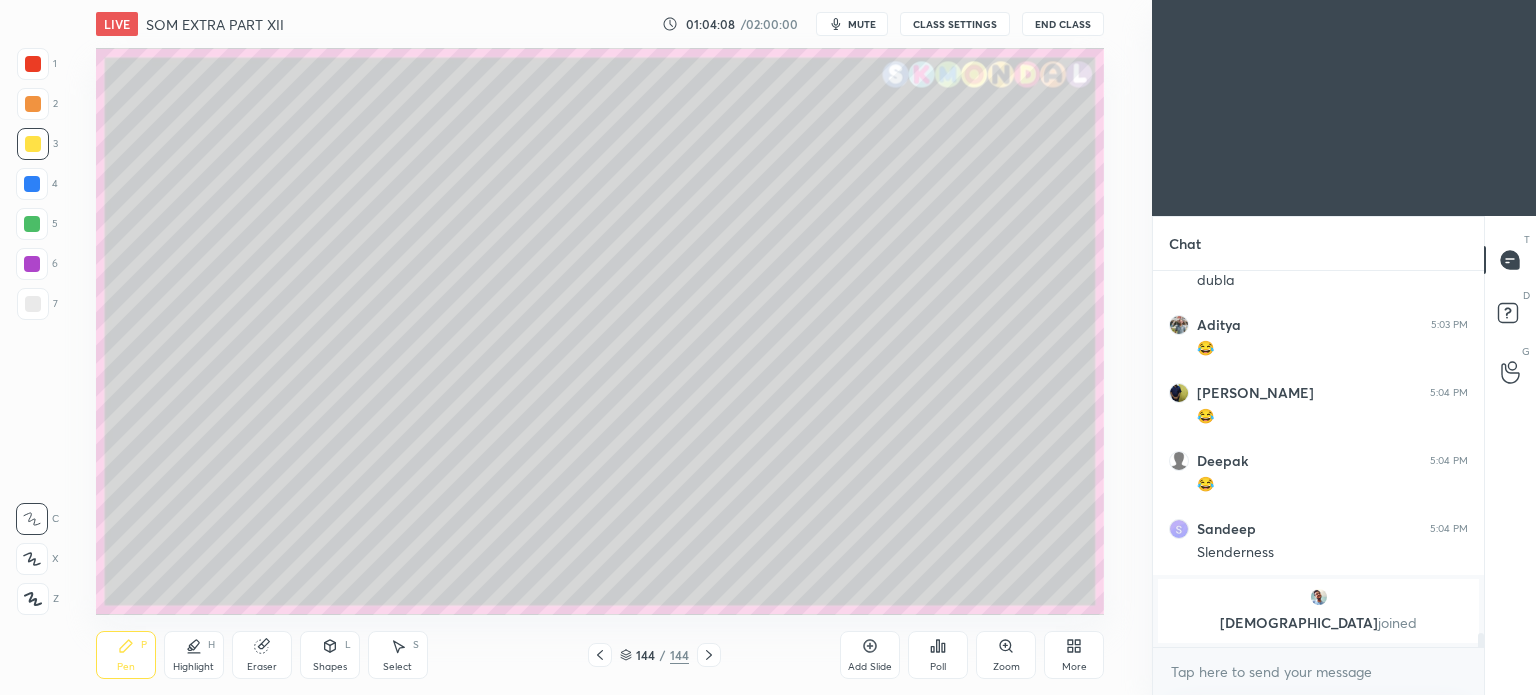 click at bounding box center (33, 144) 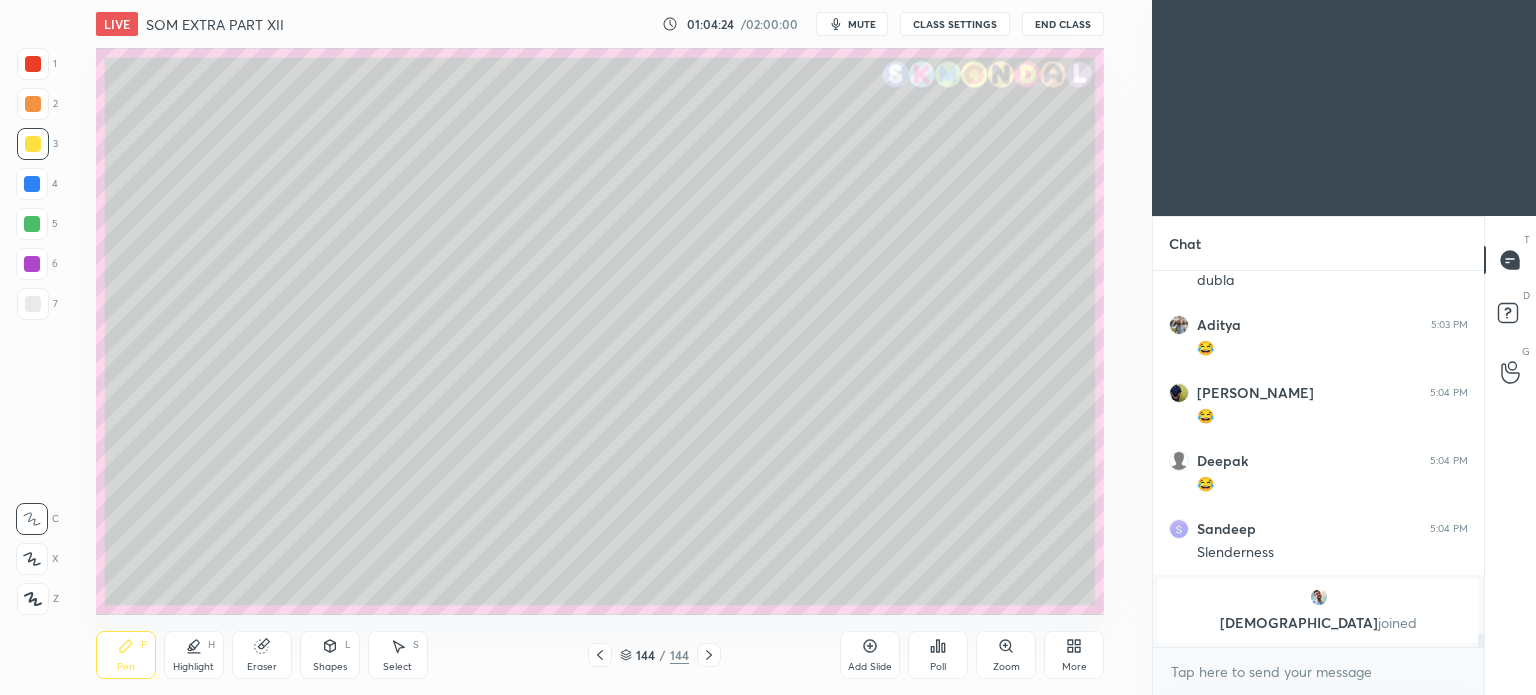 click on "Highlight" at bounding box center [193, 667] 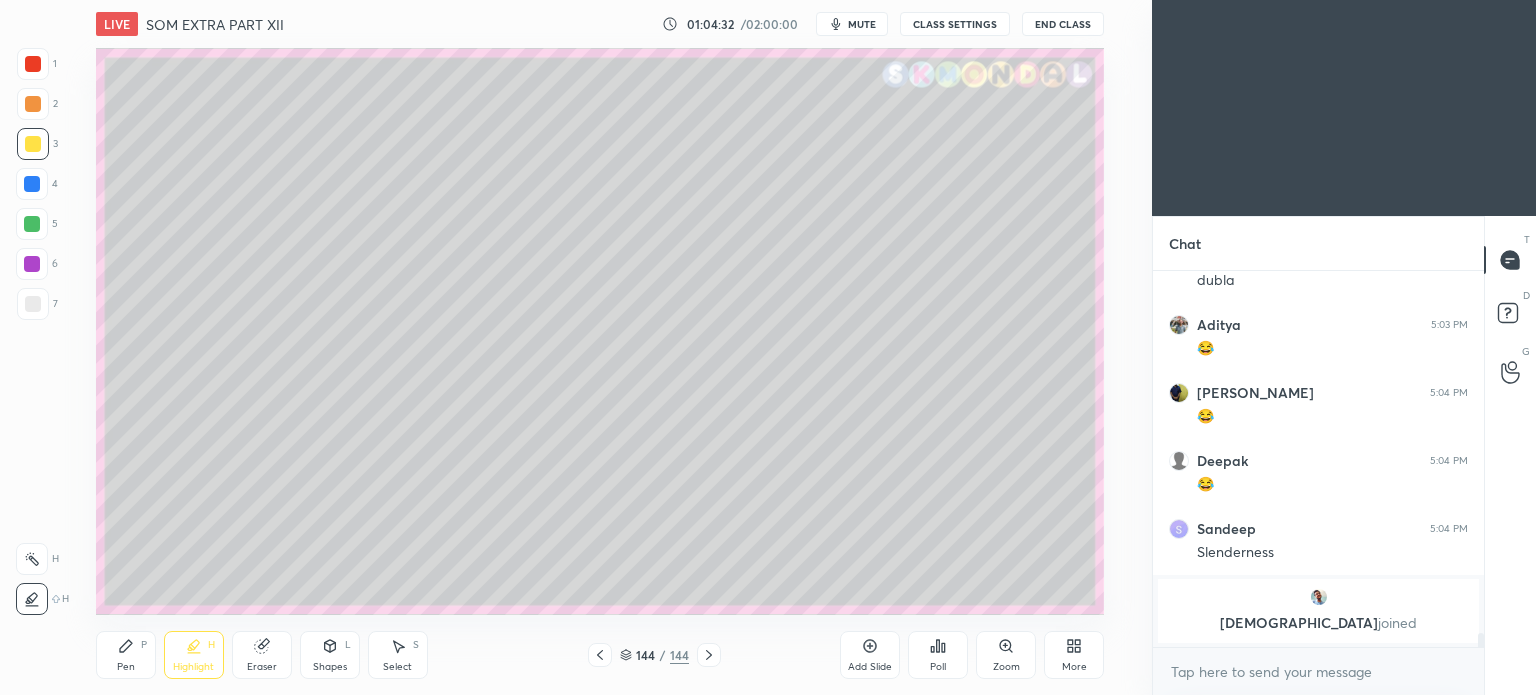 click 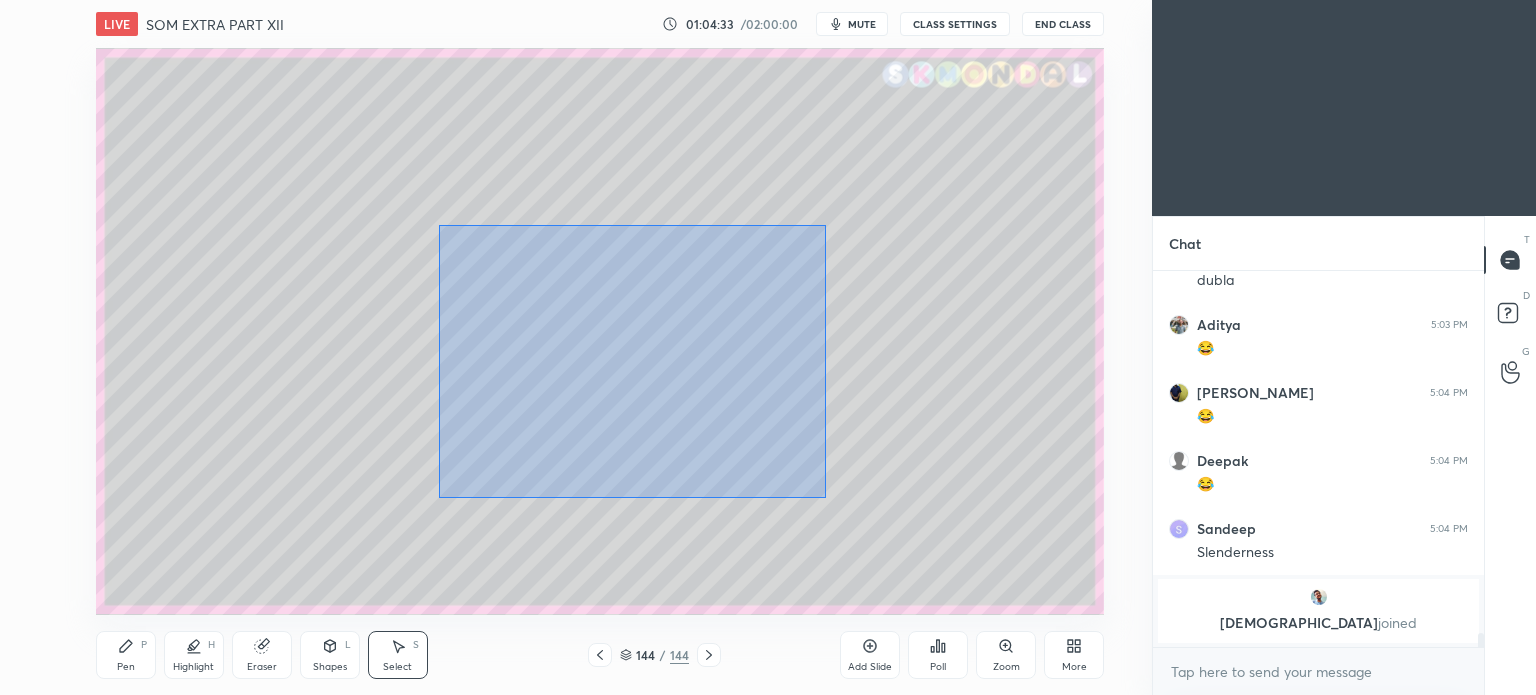 drag, startPoint x: 490, startPoint y: 259, endPoint x: 825, endPoint y: 498, distance: 411.5167 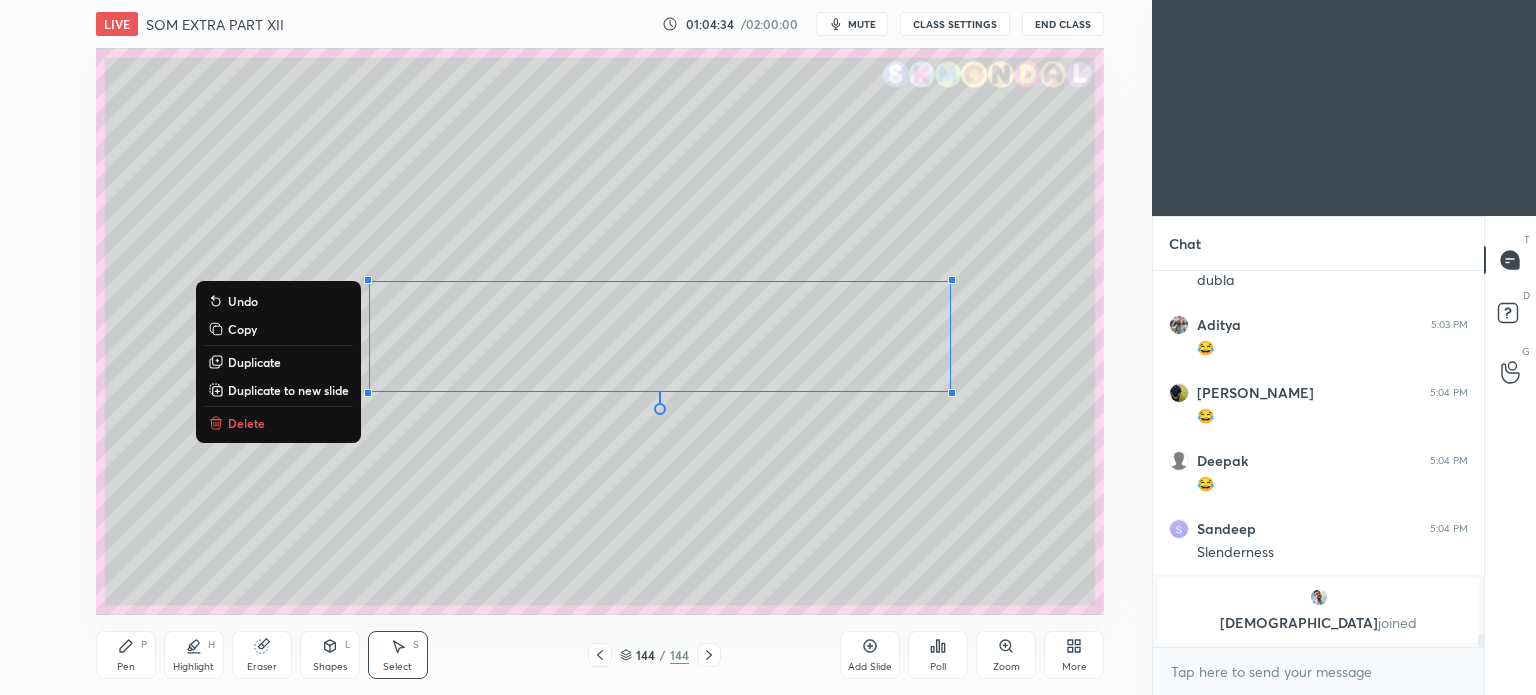 click on "Delete" at bounding box center [246, 423] 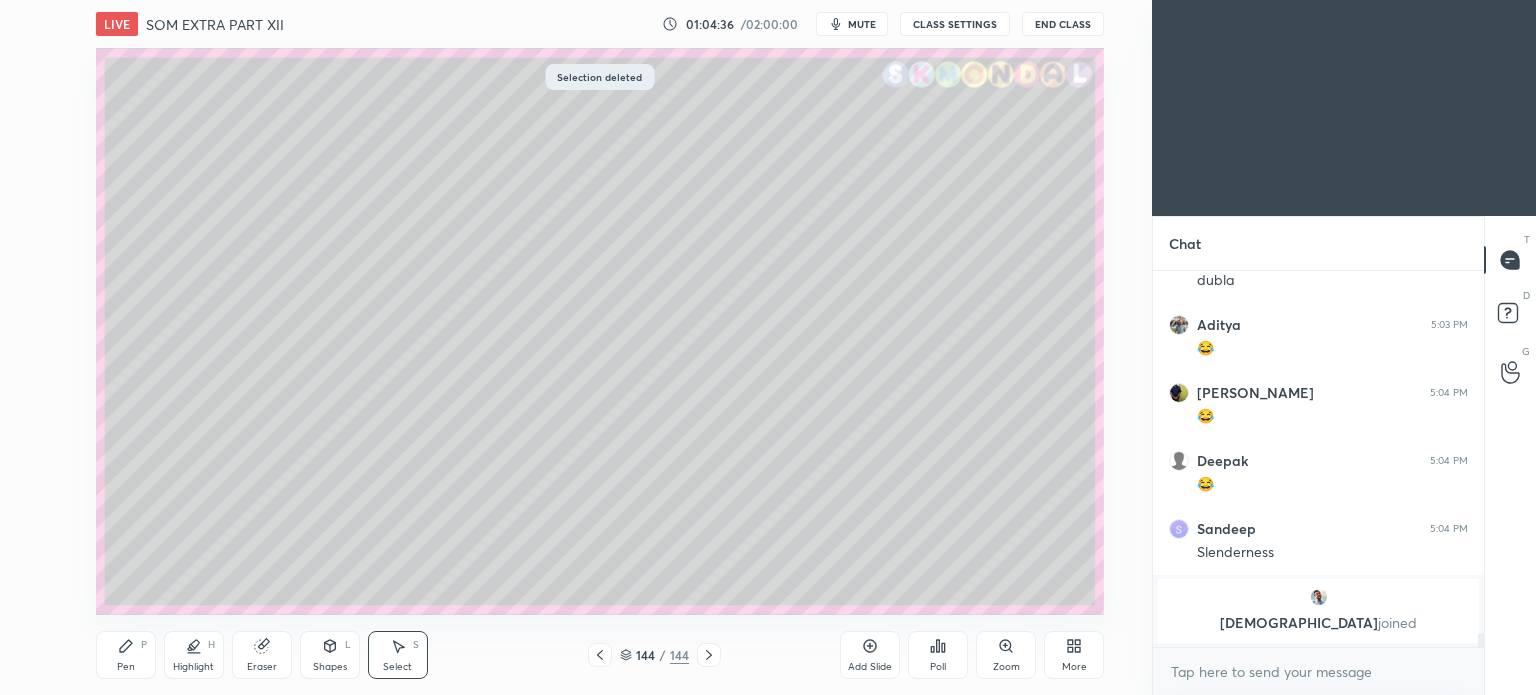 click on "Shapes L" at bounding box center (330, 655) 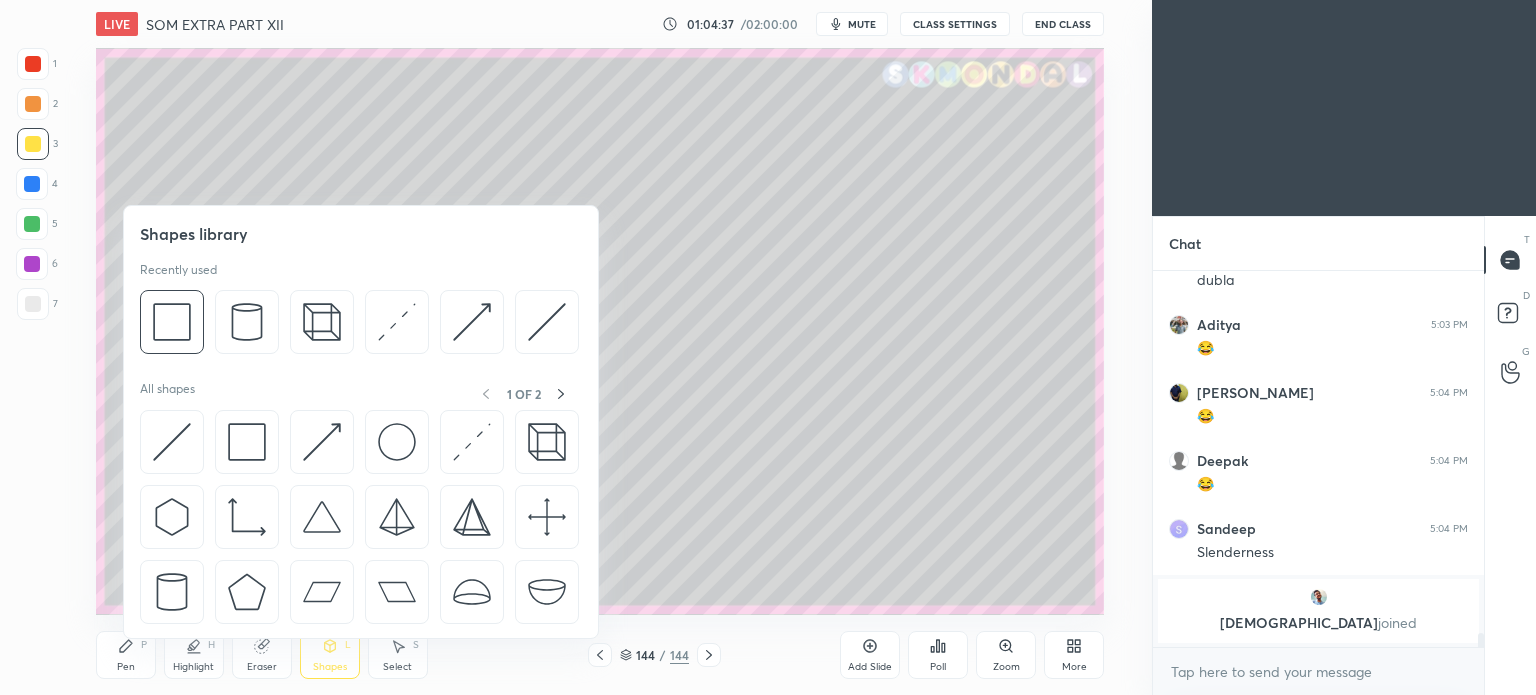 click at bounding box center (32, 264) 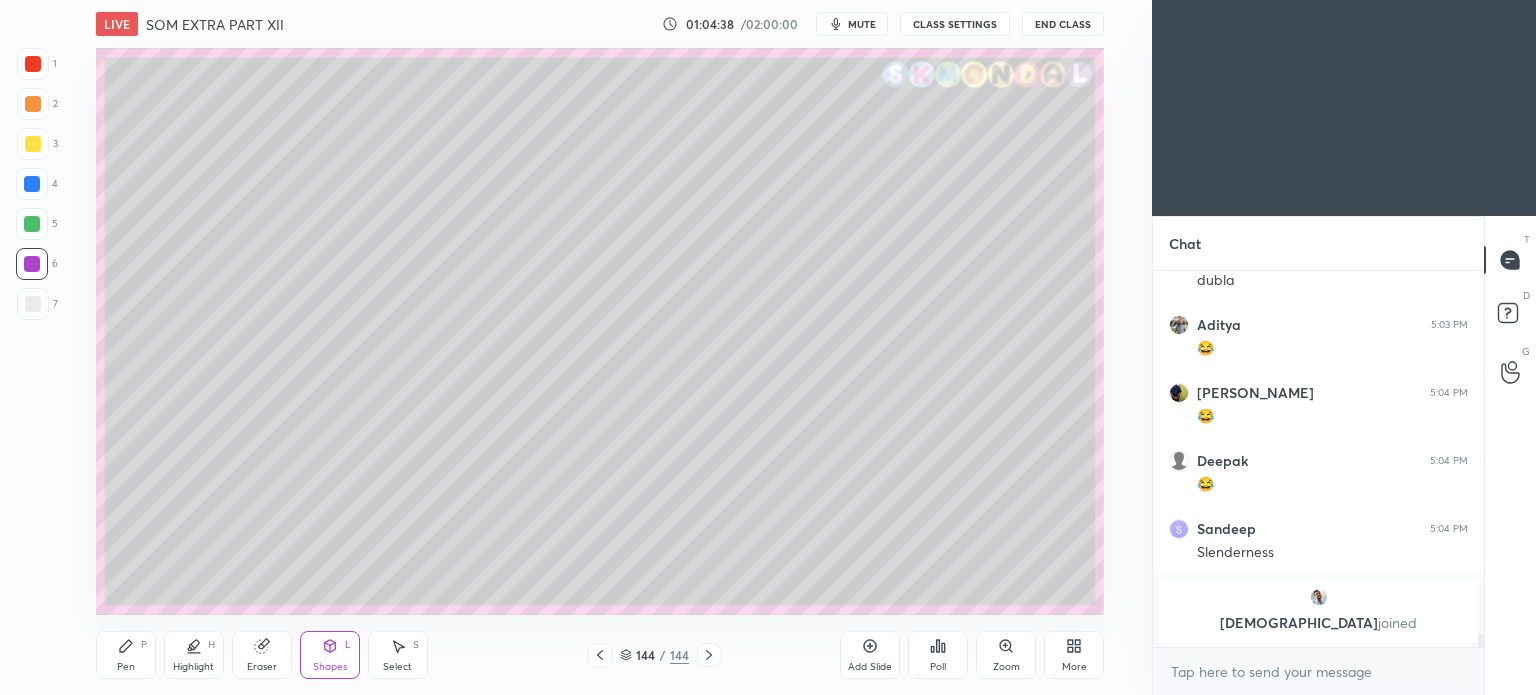 click 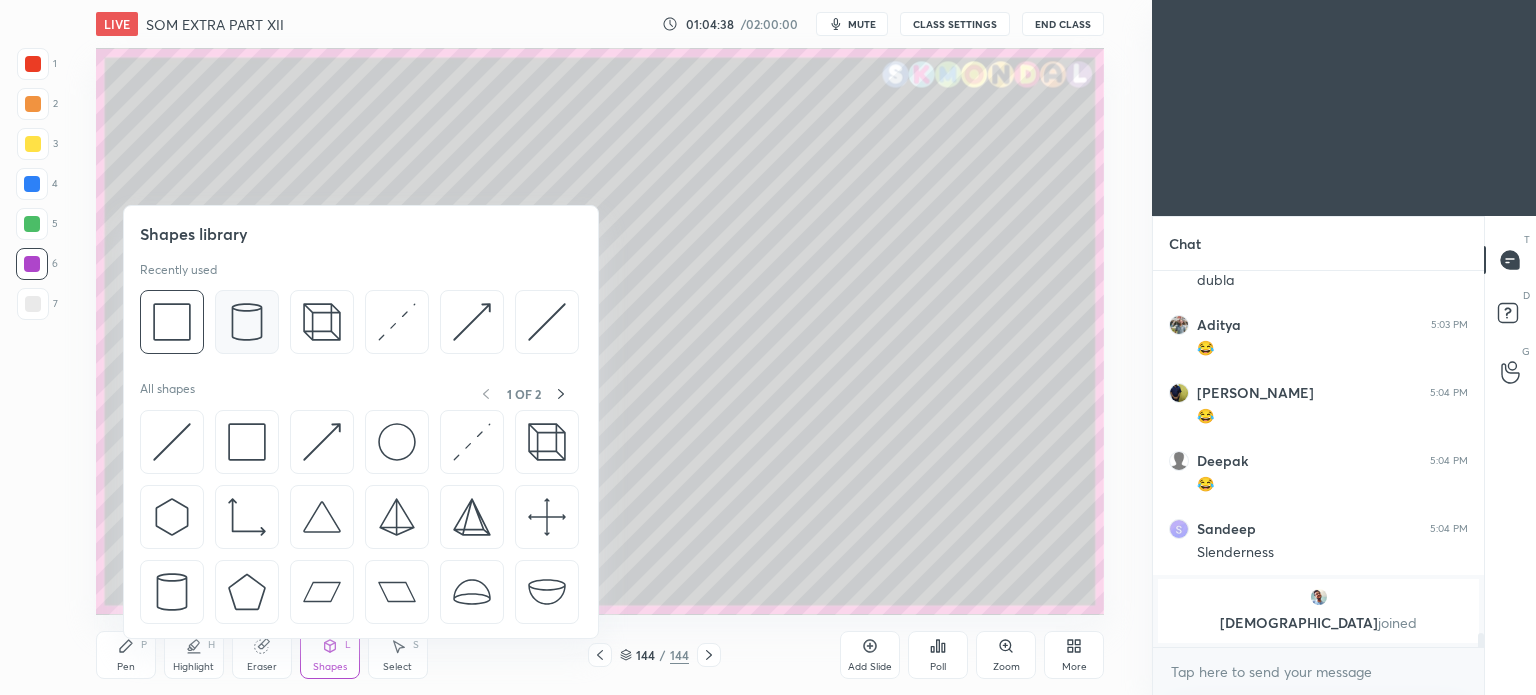 click at bounding box center [247, 322] 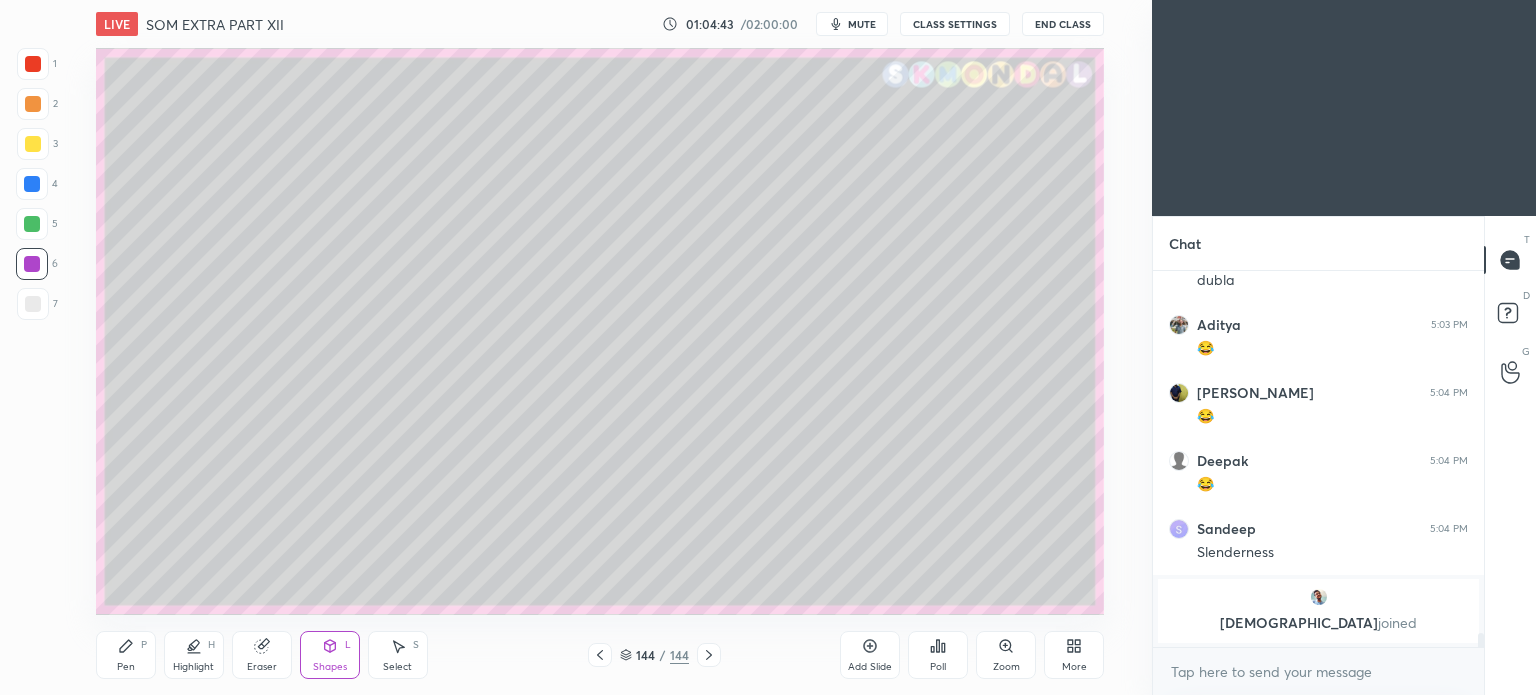 click on "Pen P" at bounding box center [126, 655] 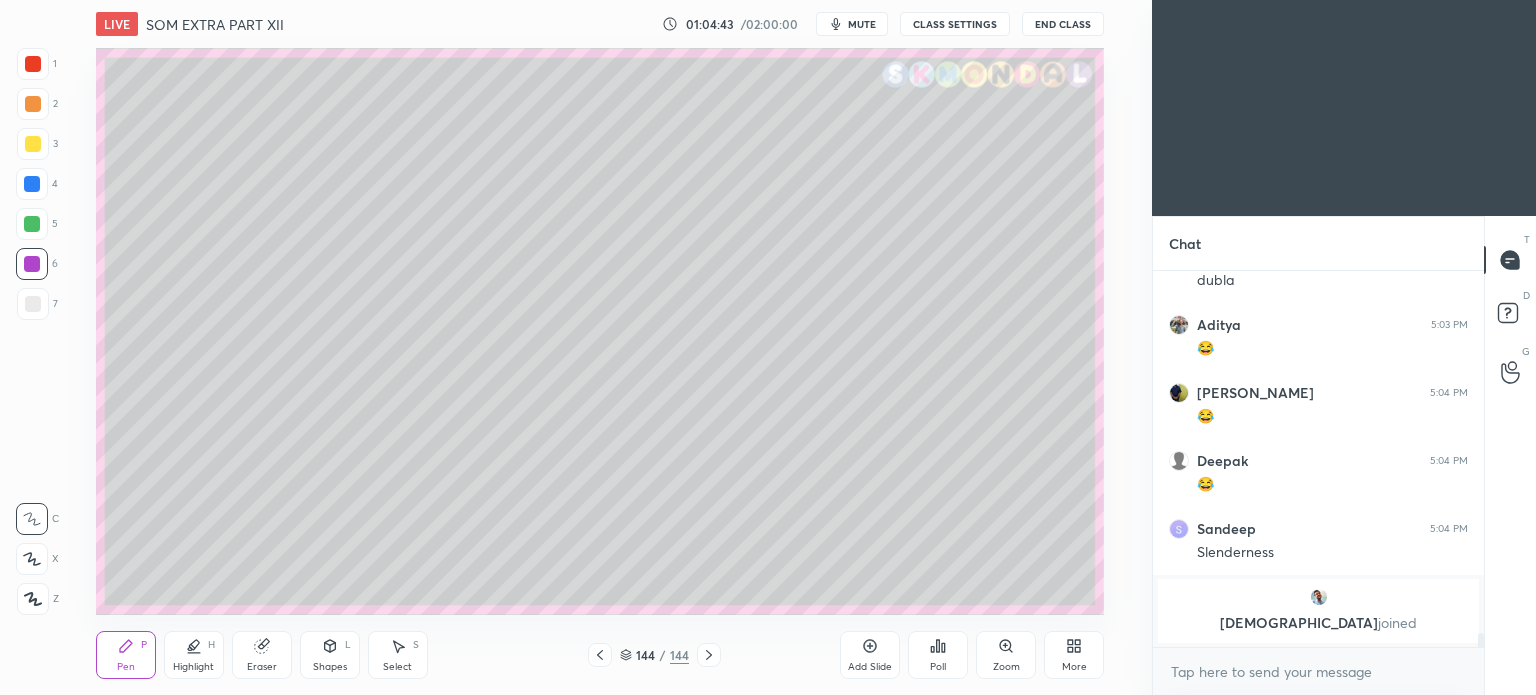 click on "Pen P" at bounding box center (126, 655) 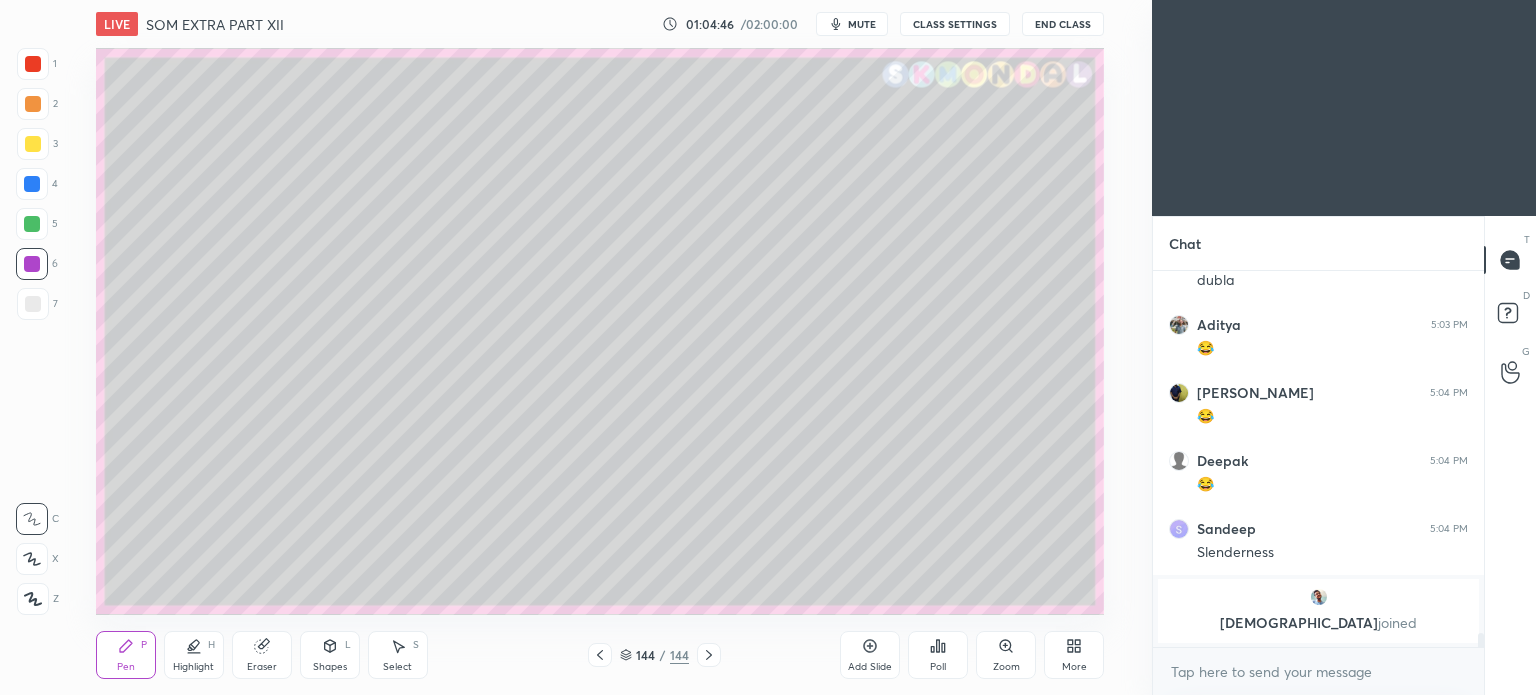 click on "Shapes L" at bounding box center (330, 655) 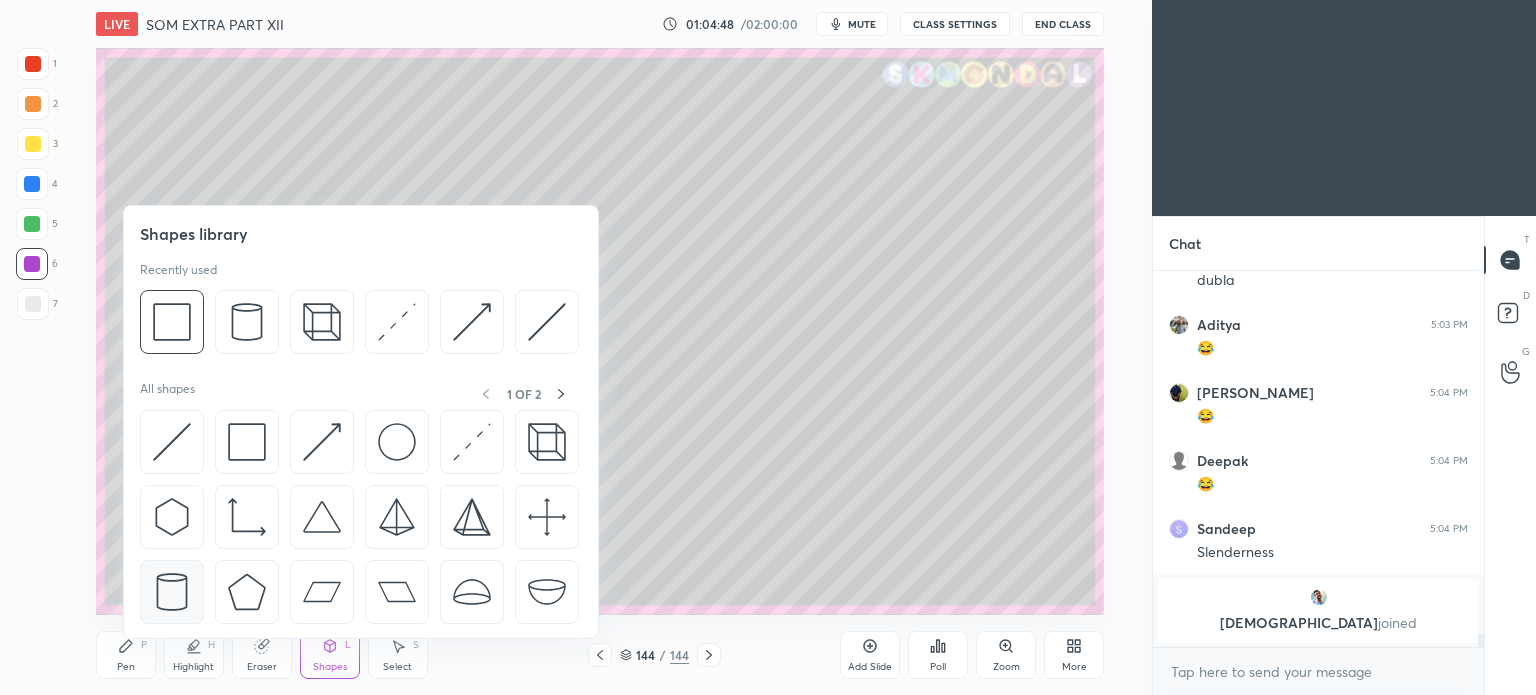 click at bounding box center [172, 592] 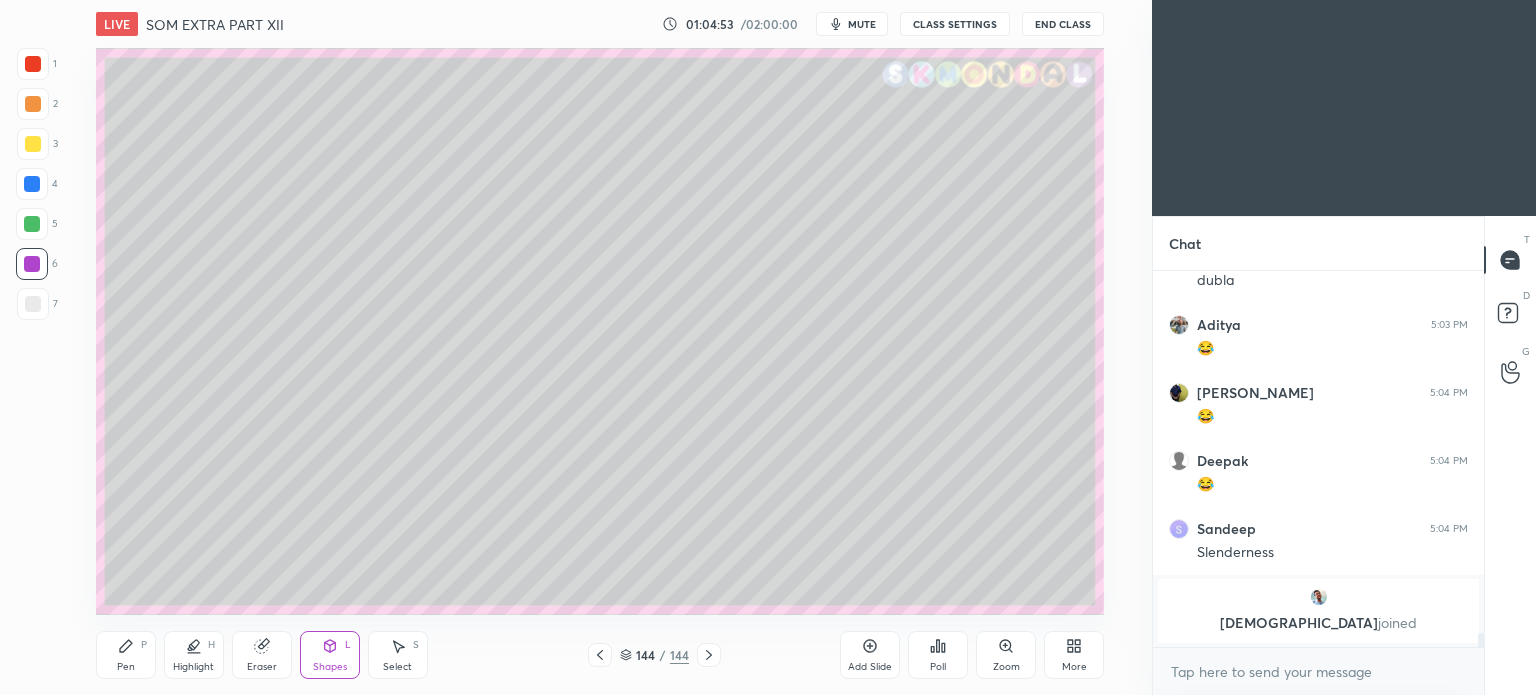 click on "Eraser" at bounding box center [262, 667] 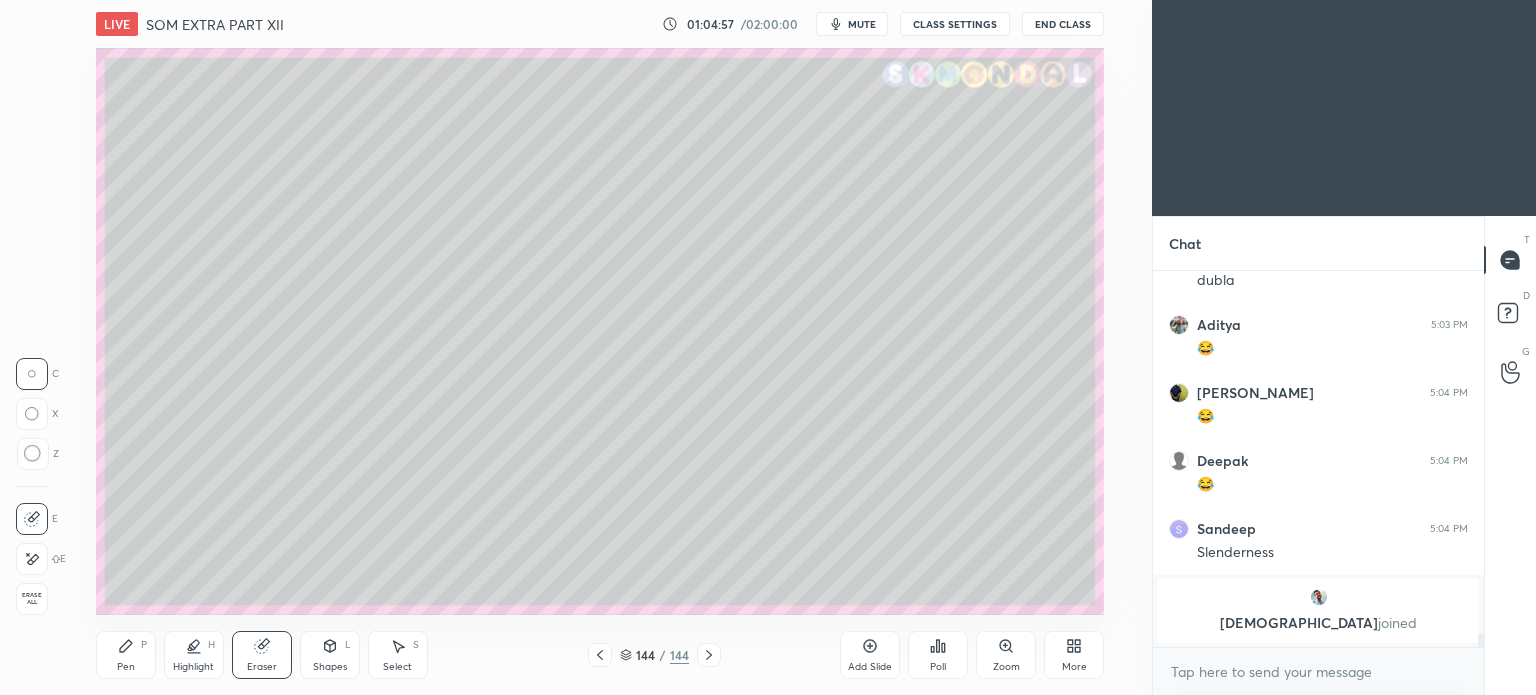 click 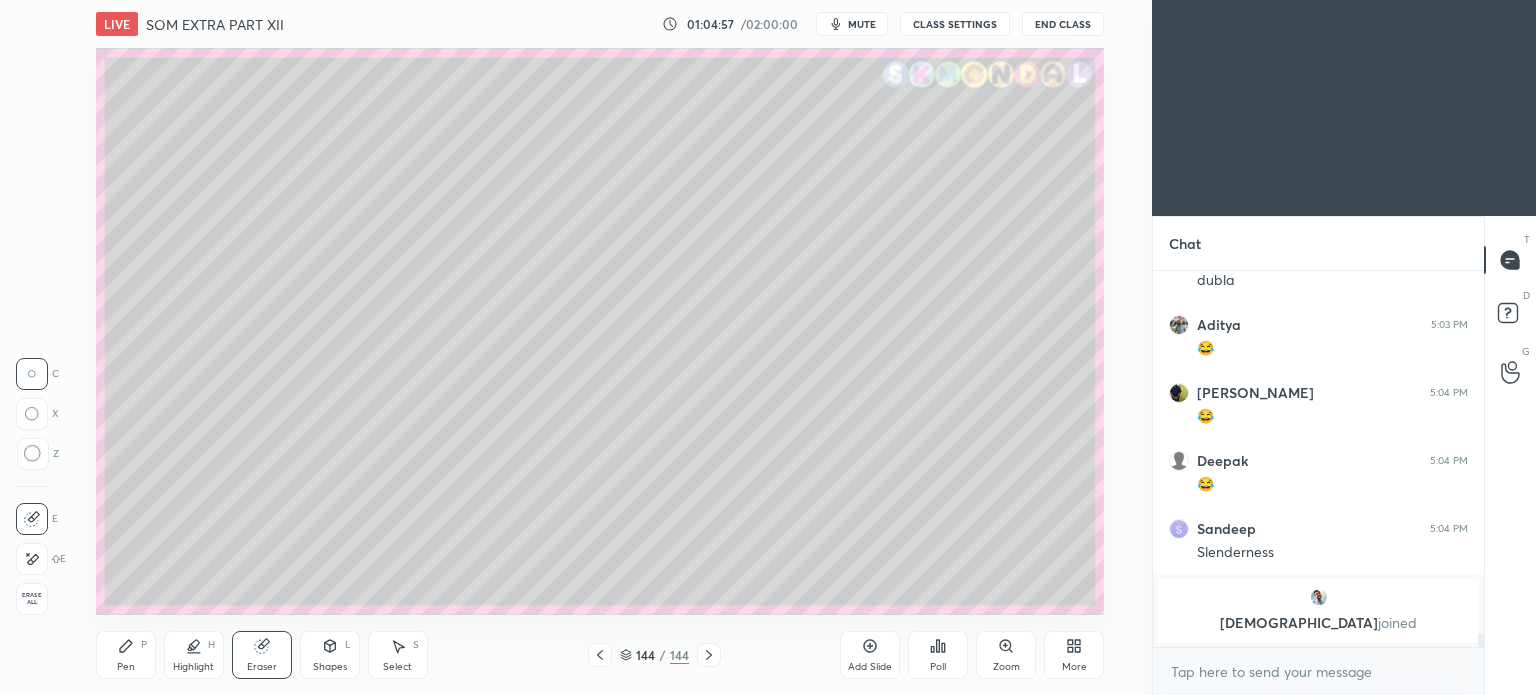 click 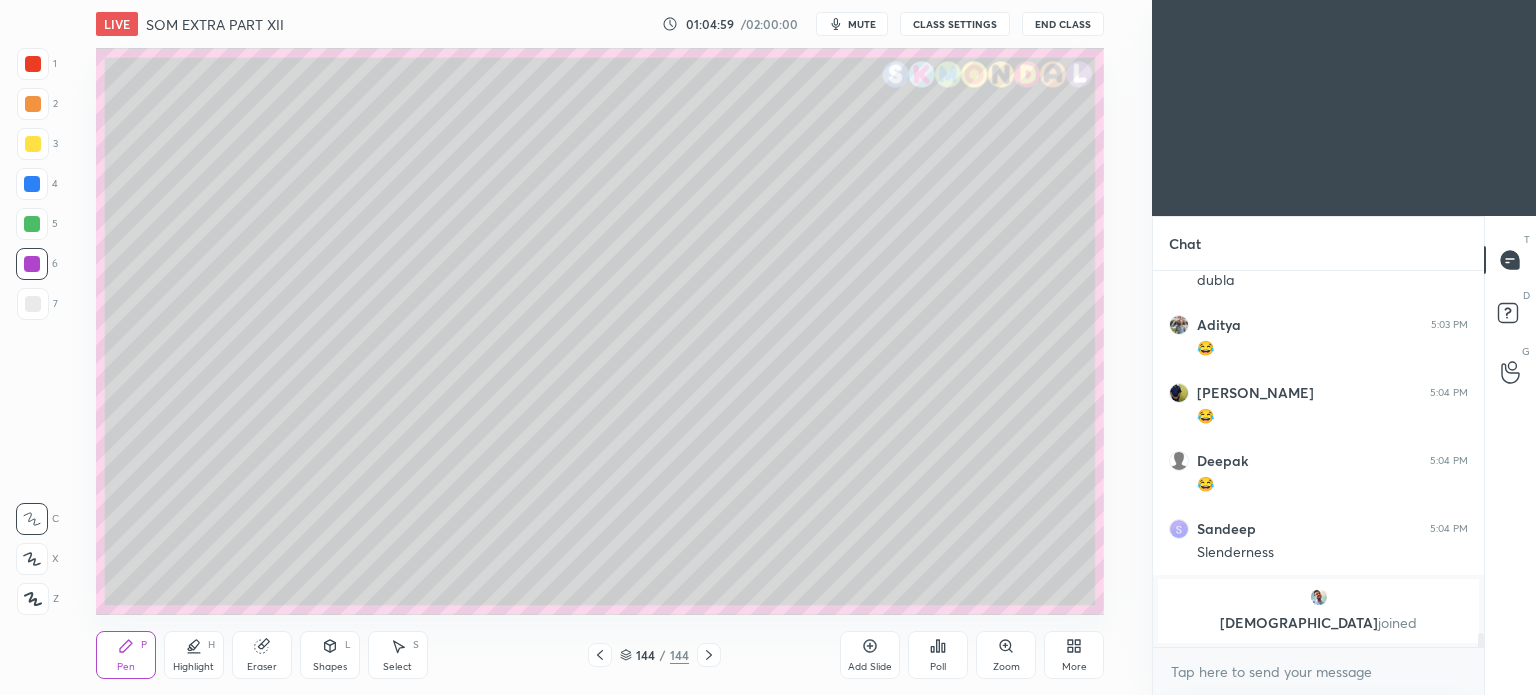 drag, startPoint x: 408, startPoint y: 657, endPoint x: 427, endPoint y: 639, distance: 26.172504 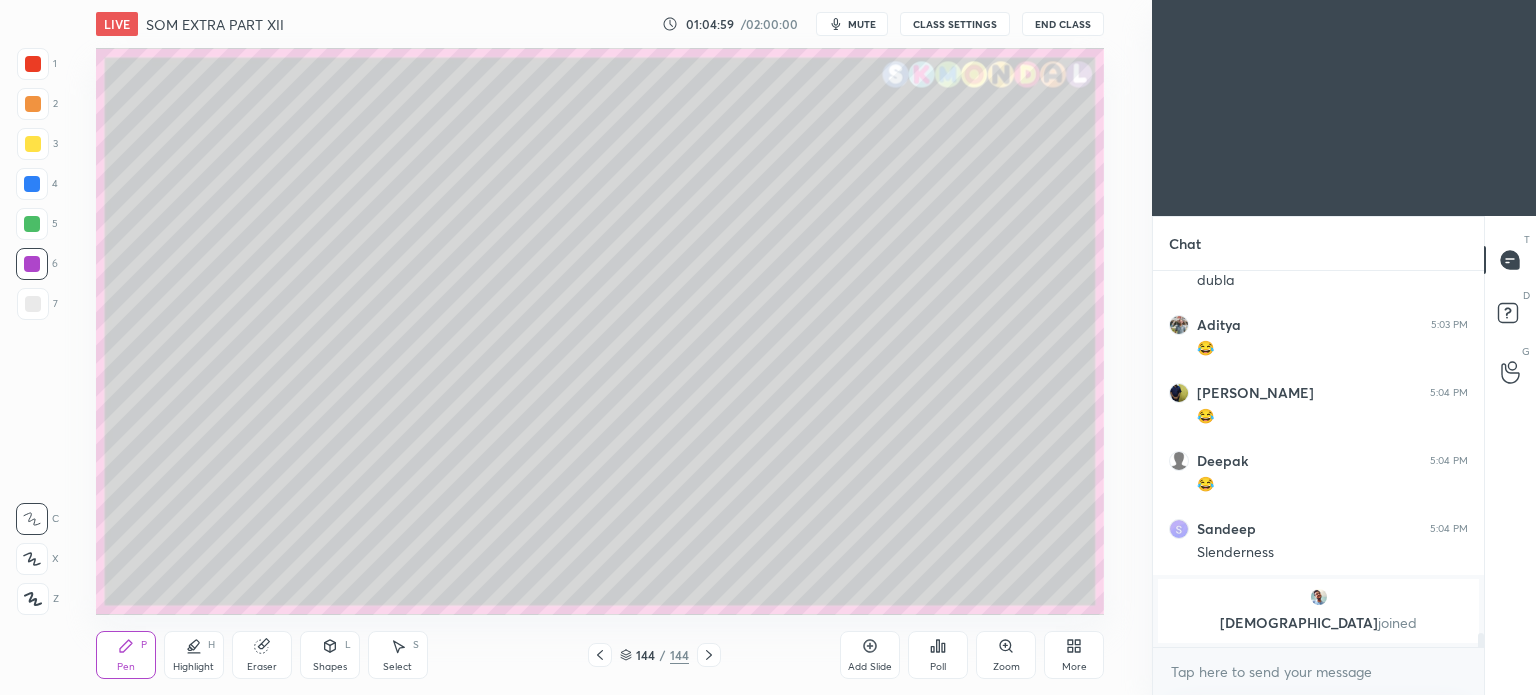 click on "Select S" at bounding box center (398, 655) 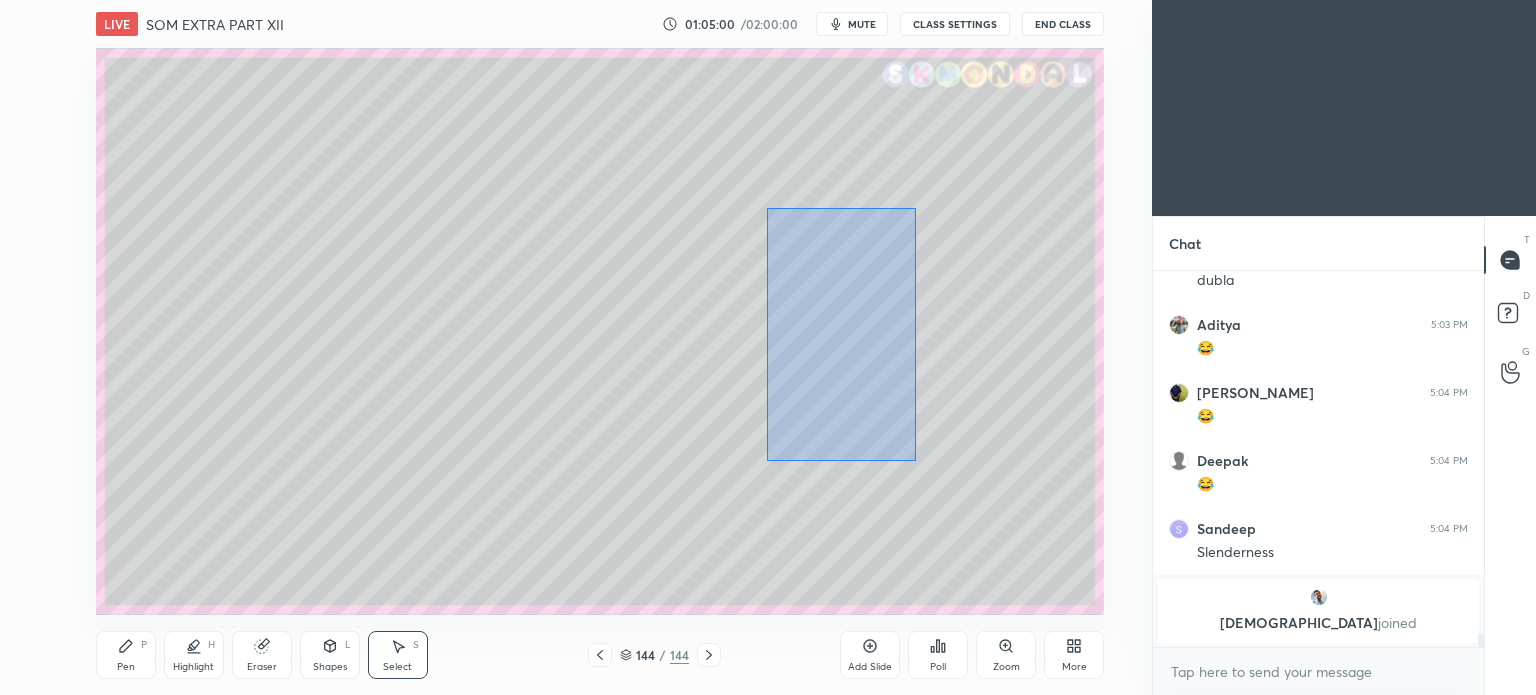 drag, startPoint x: 767, startPoint y: 208, endPoint x: 916, endPoint y: 461, distance: 293.6154 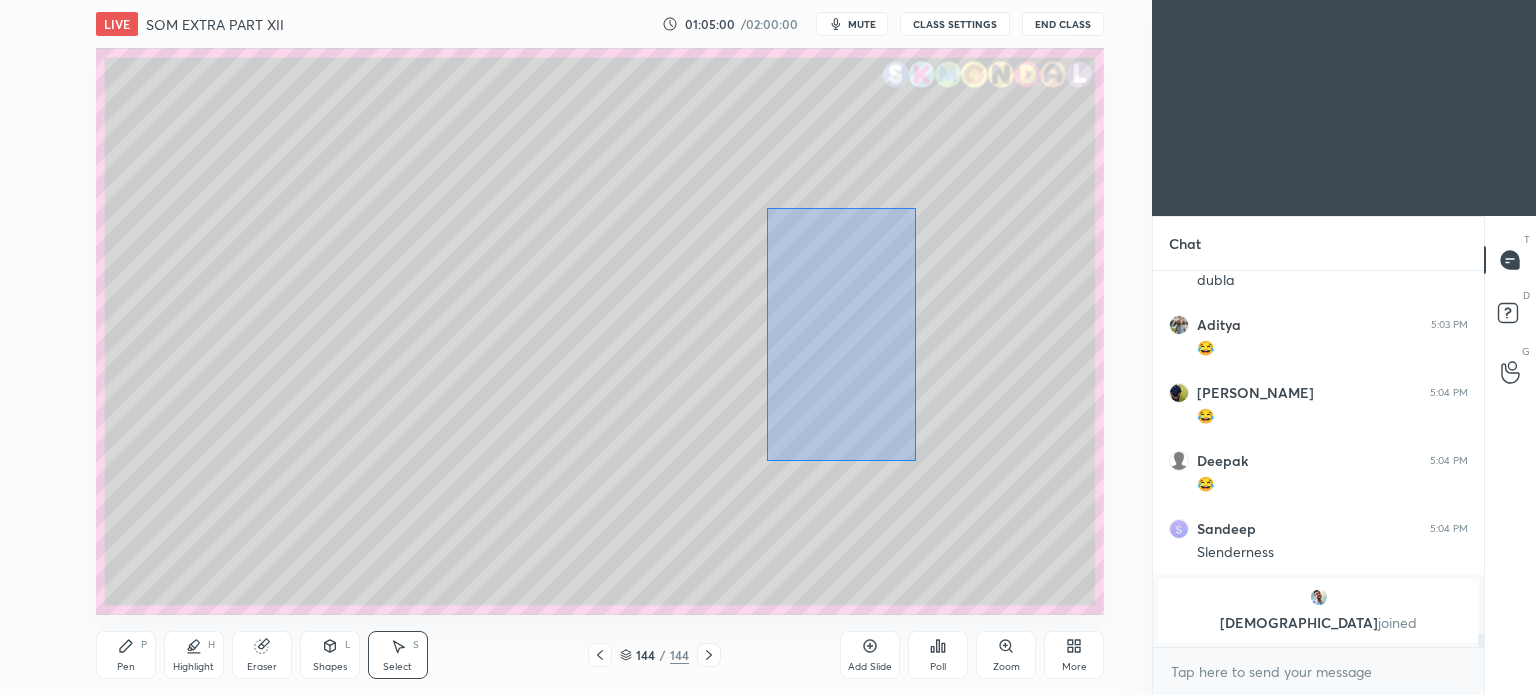 click on "0 ° Undo Copy Duplicate Duplicate to new slide Delete" at bounding box center (600, 331) 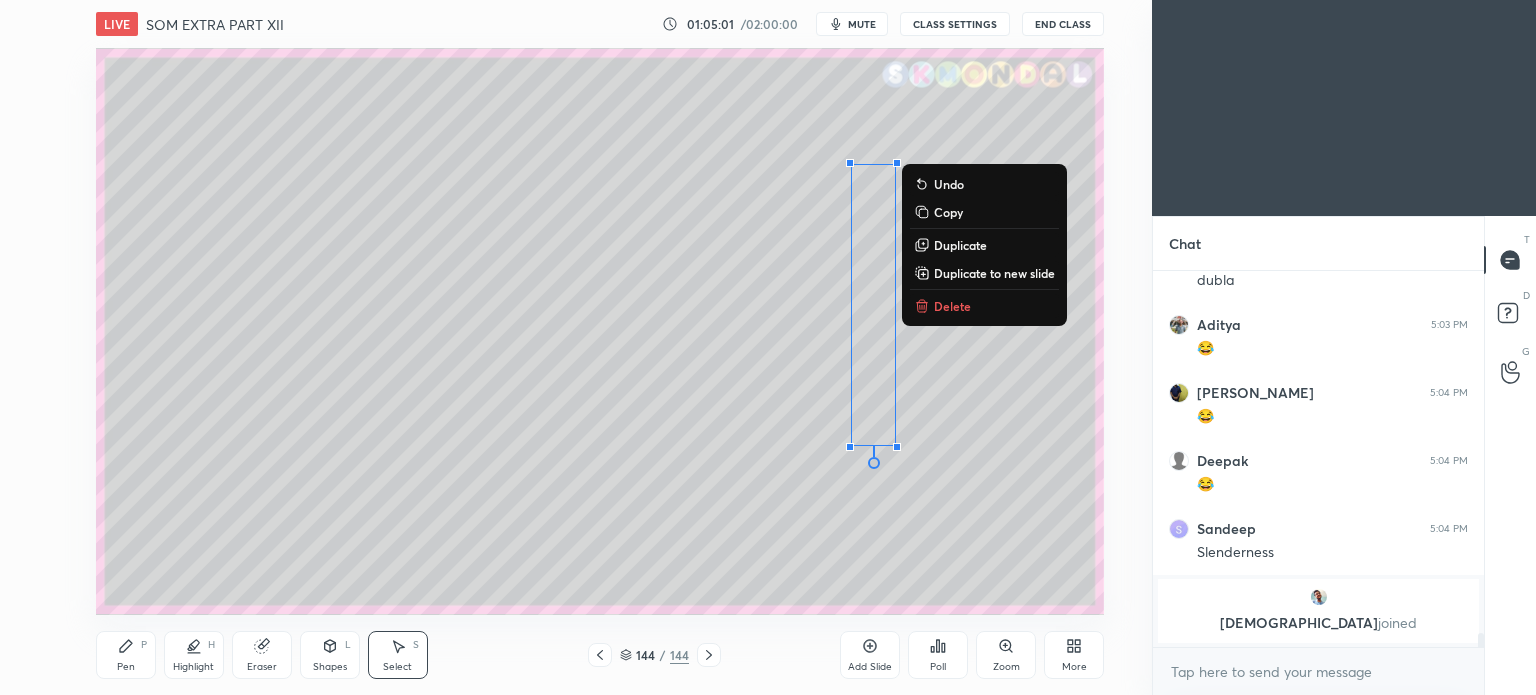 click 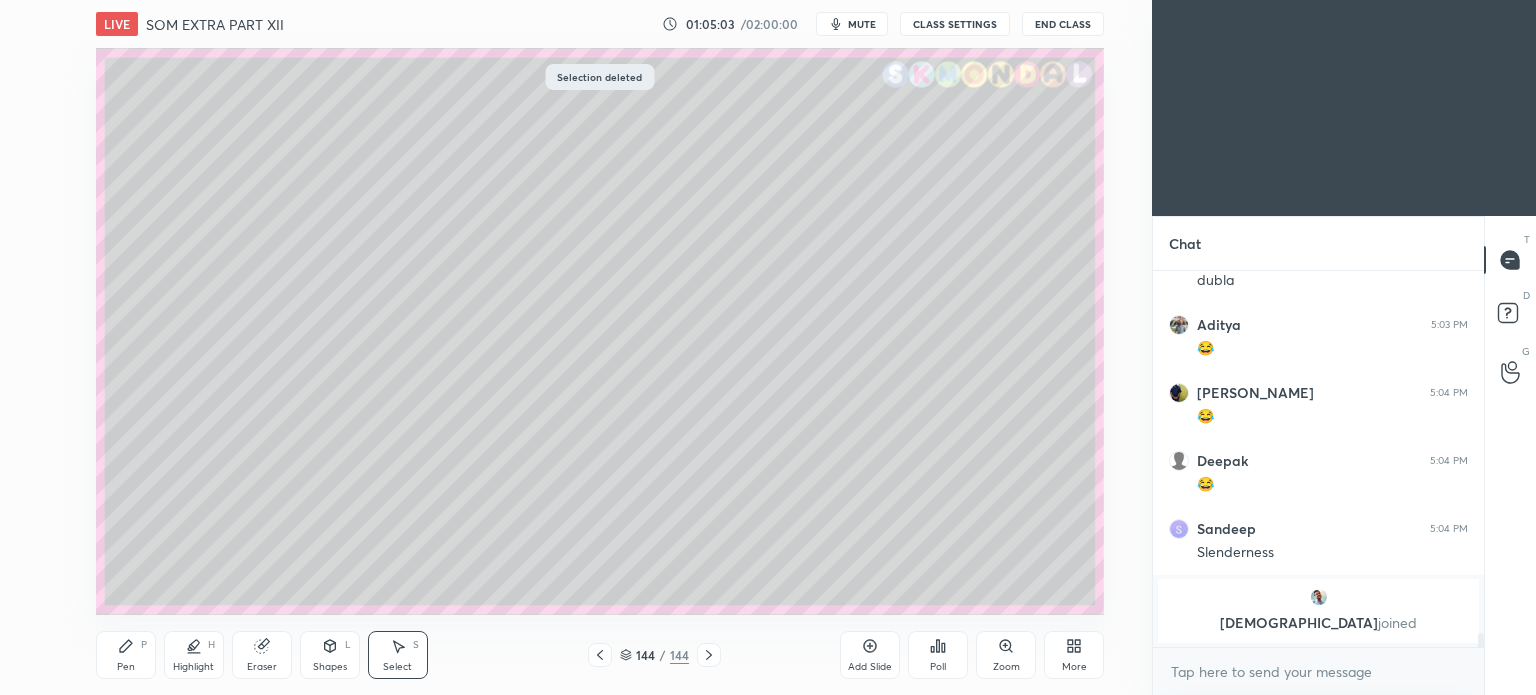 click on "Pen P" at bounding box center (126, 655) 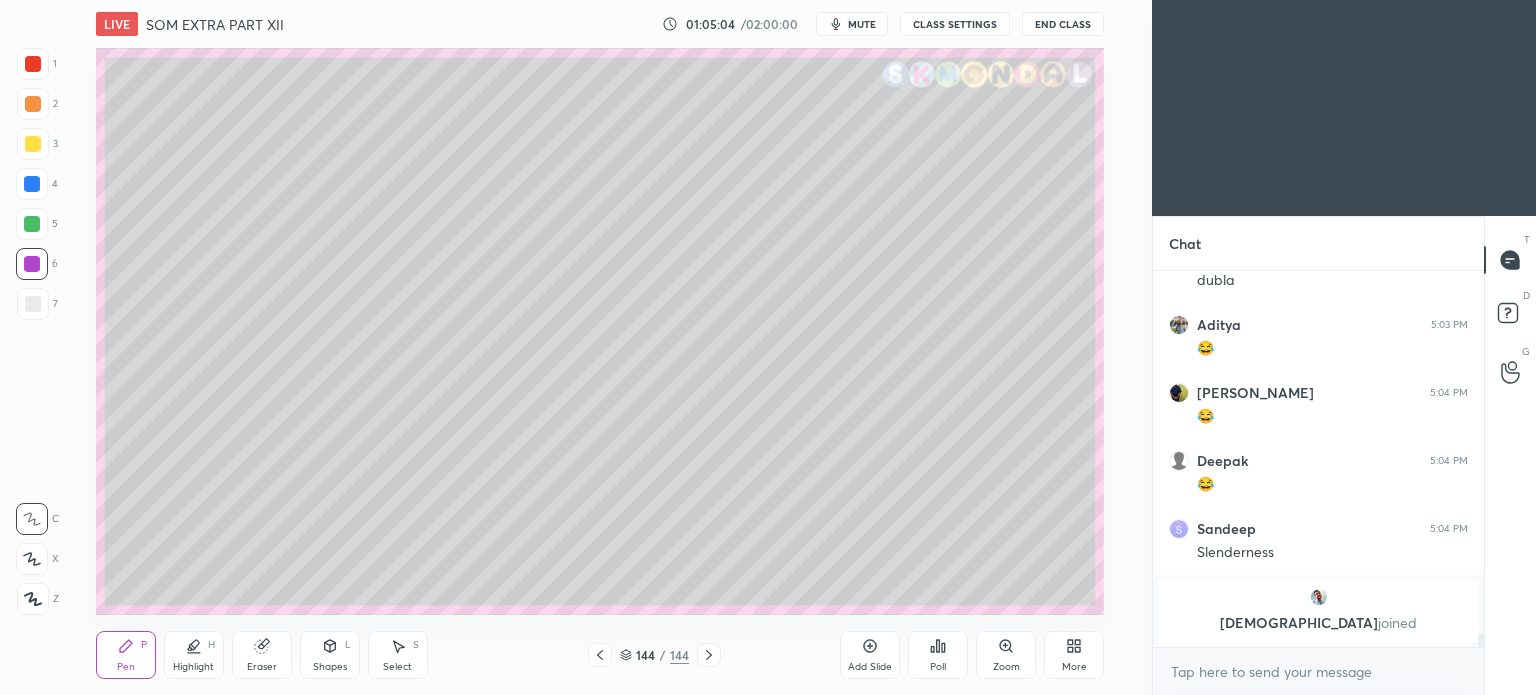 click at bounding box center (33, 304) 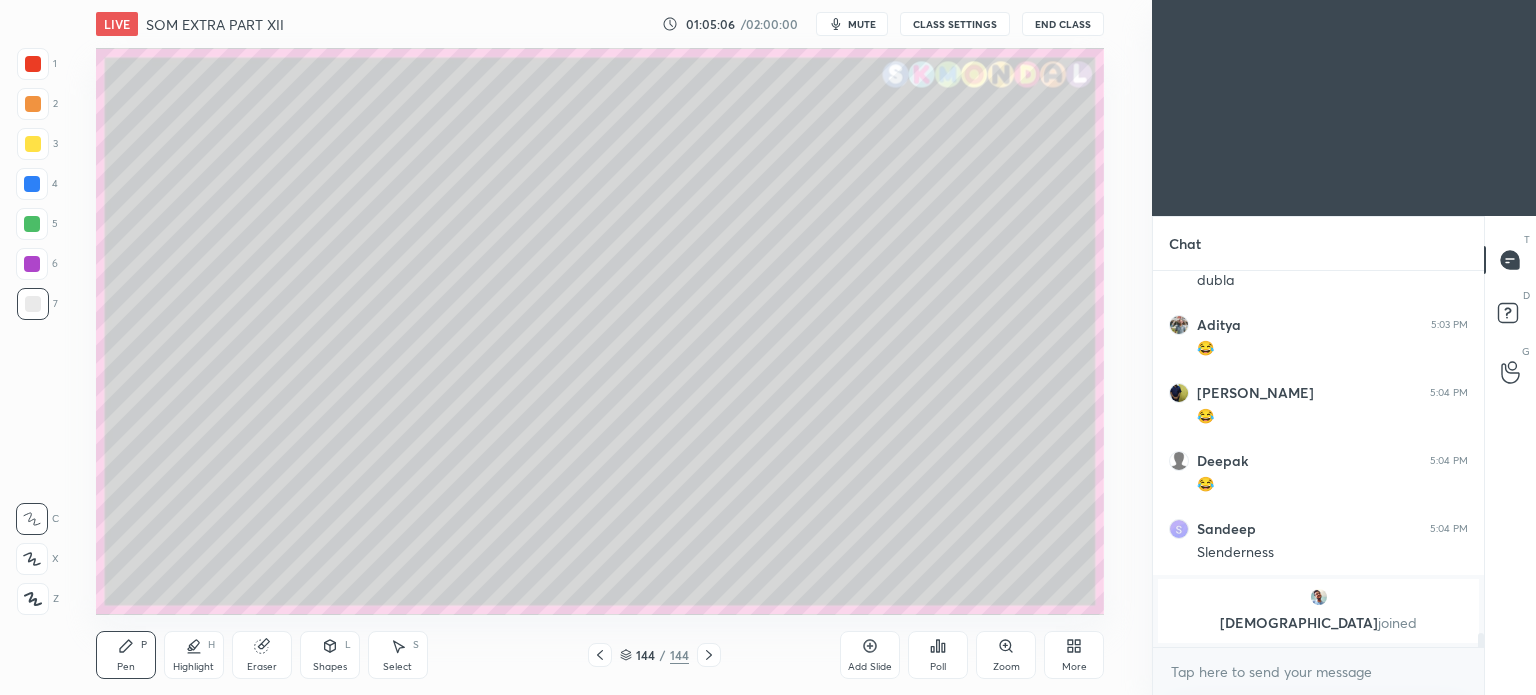 click 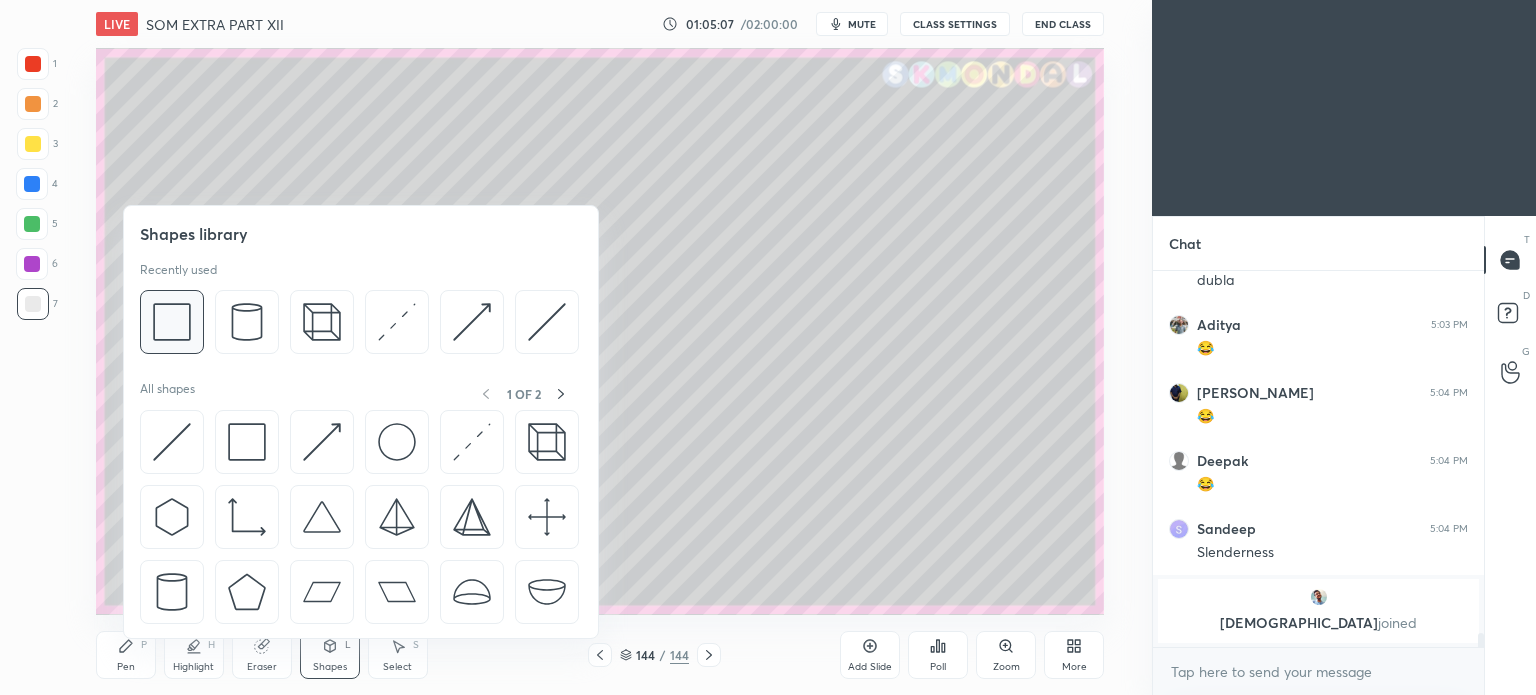click at bounding box center [172, 322] 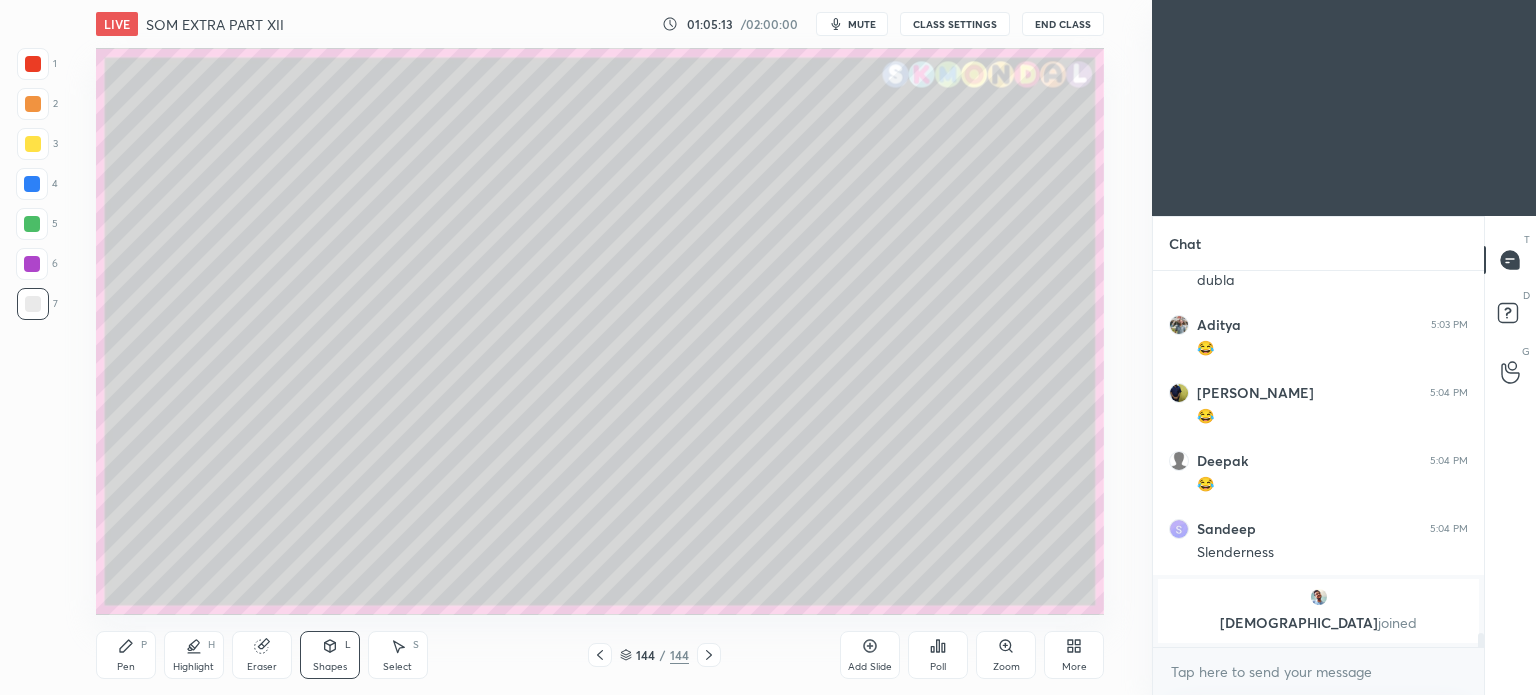 click on "Eraser" at bounding box center [262, 667] 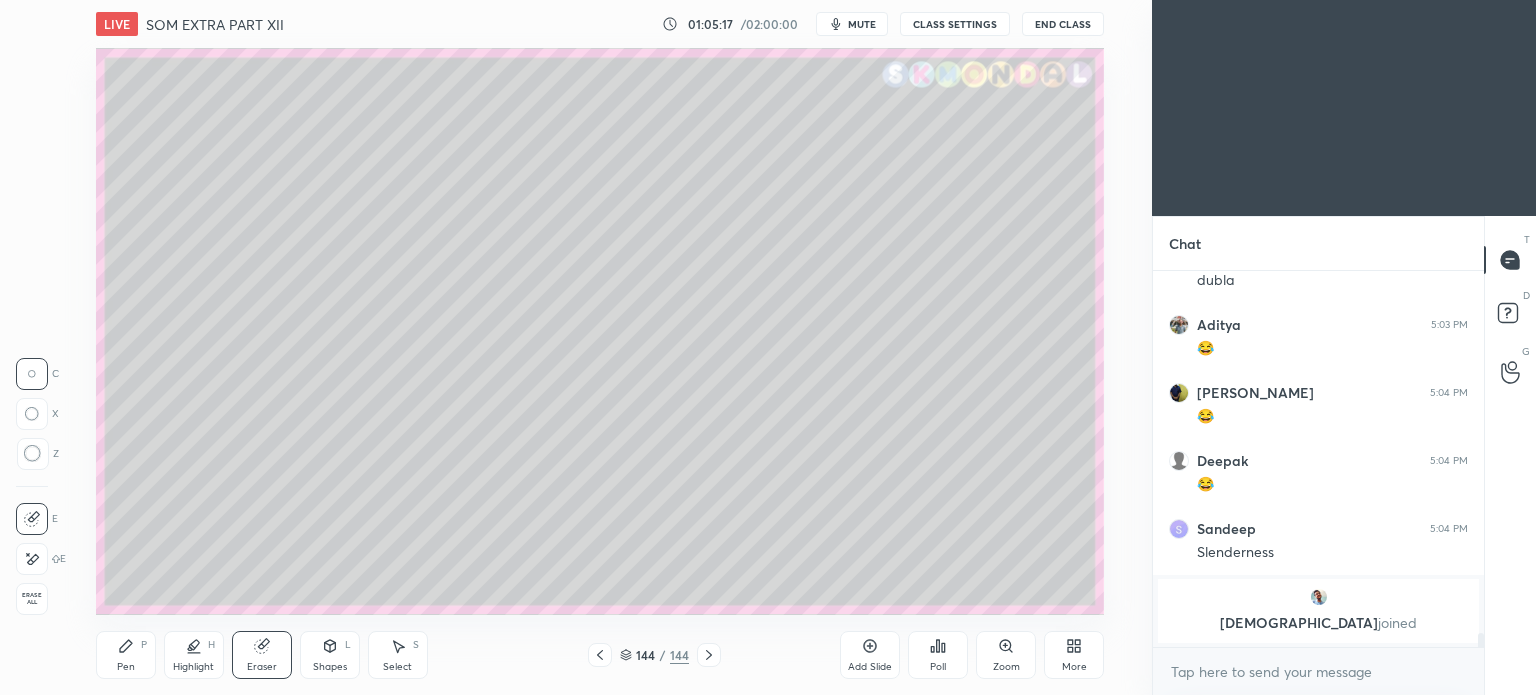 click on "Pen" at bounding box center [126, 667] 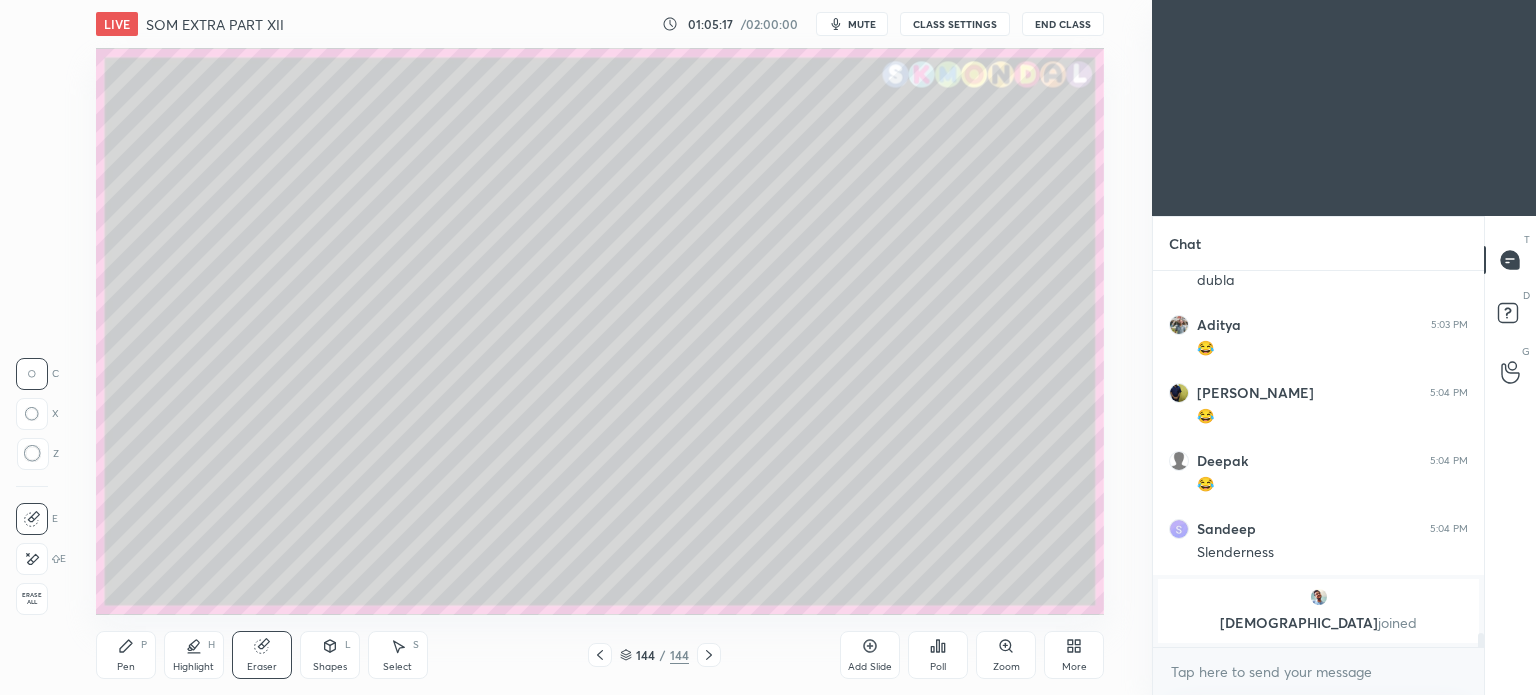 click on "Pen" at bounding box center (126, 667) 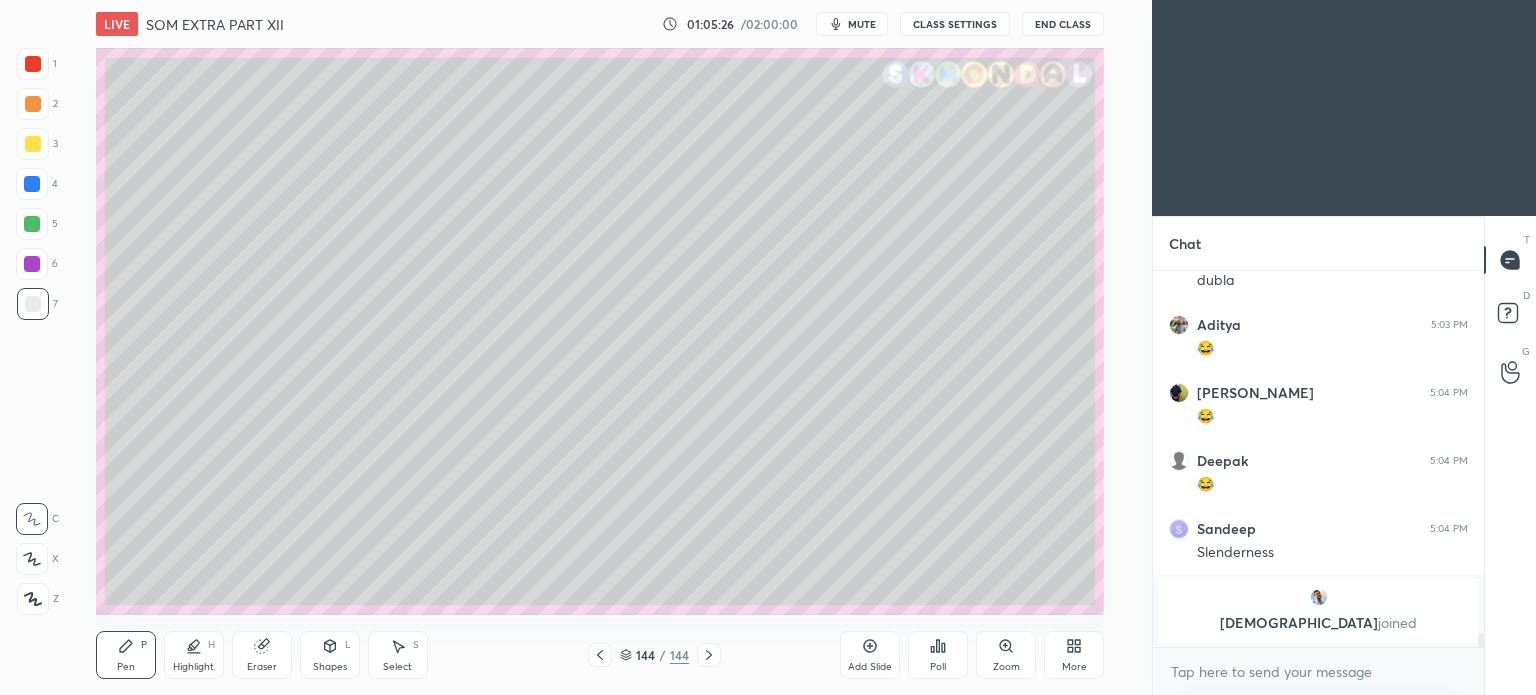 click at bounding box center (33, 304) 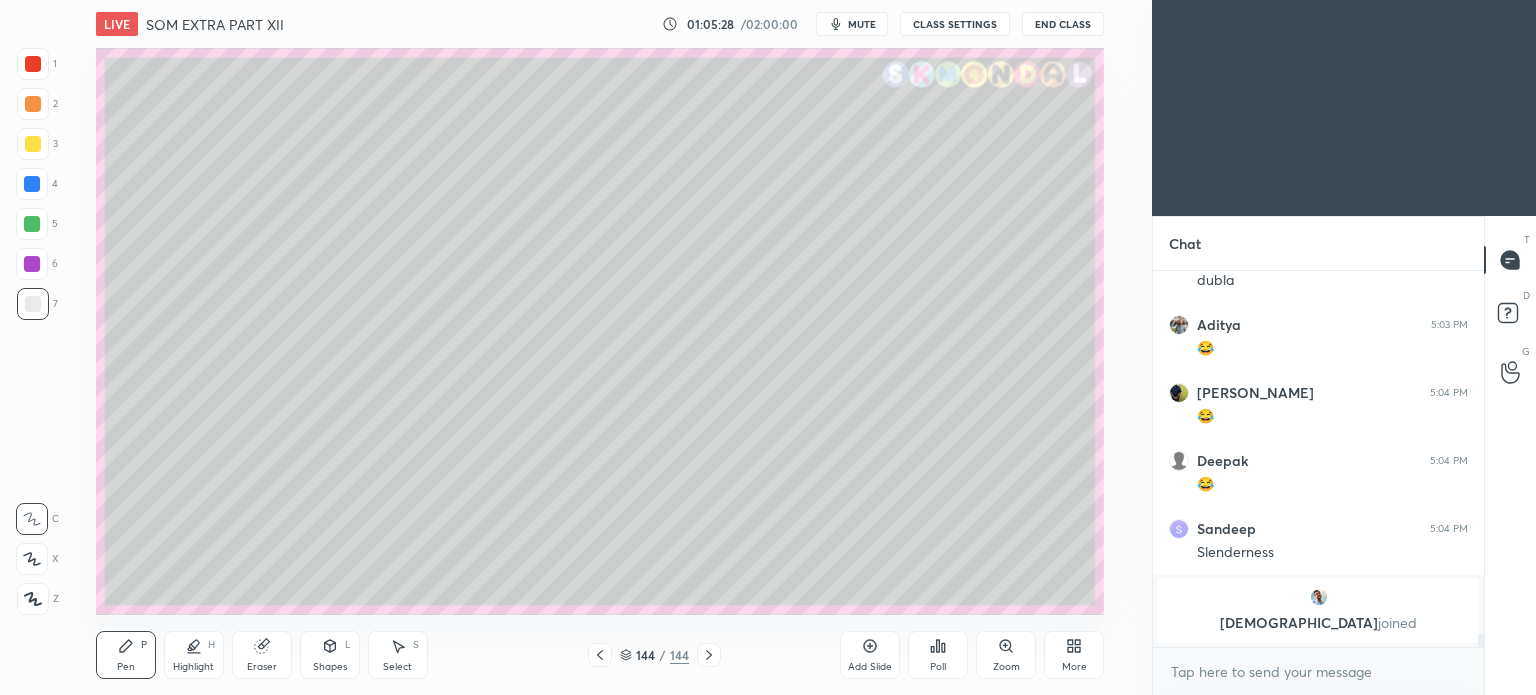 click on "Highlight" at bounding box center [193, 667] 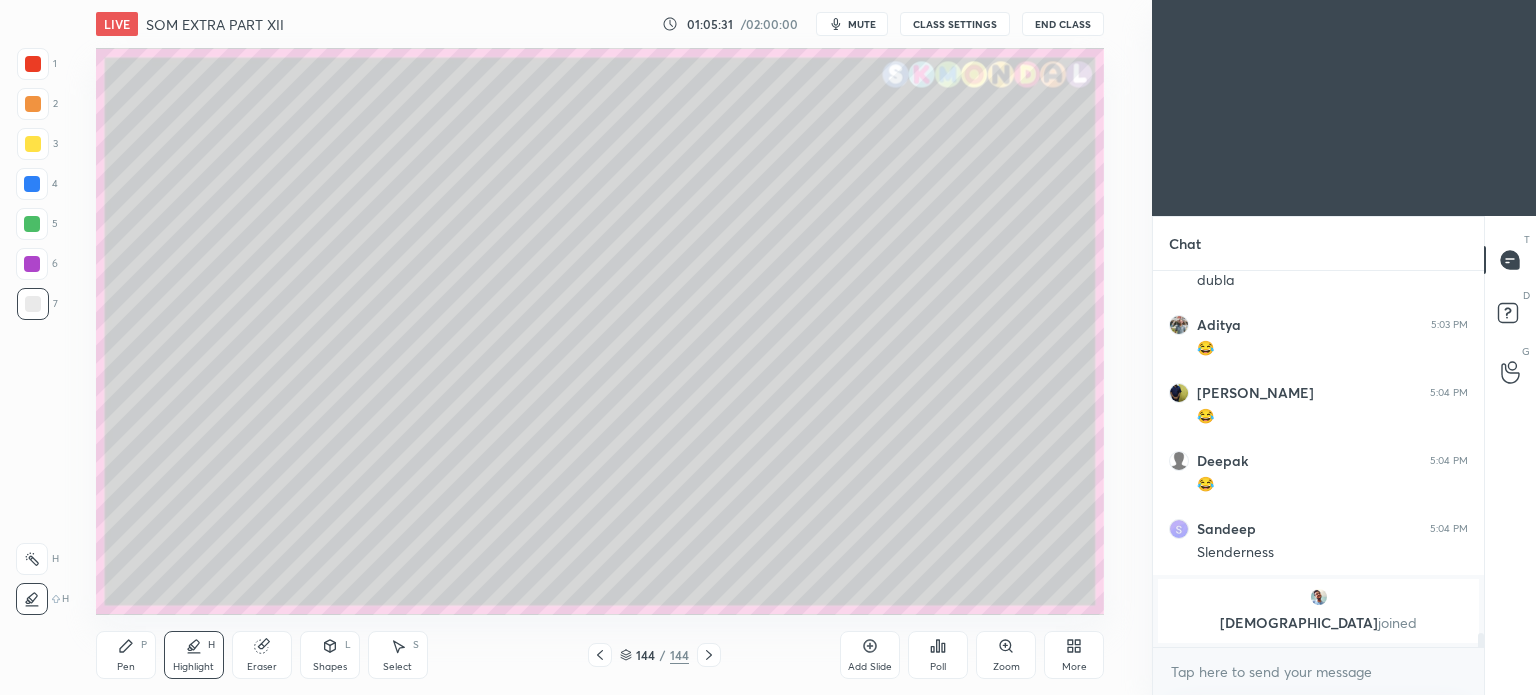 click on "Pen P" at bounding box center [126, 655] 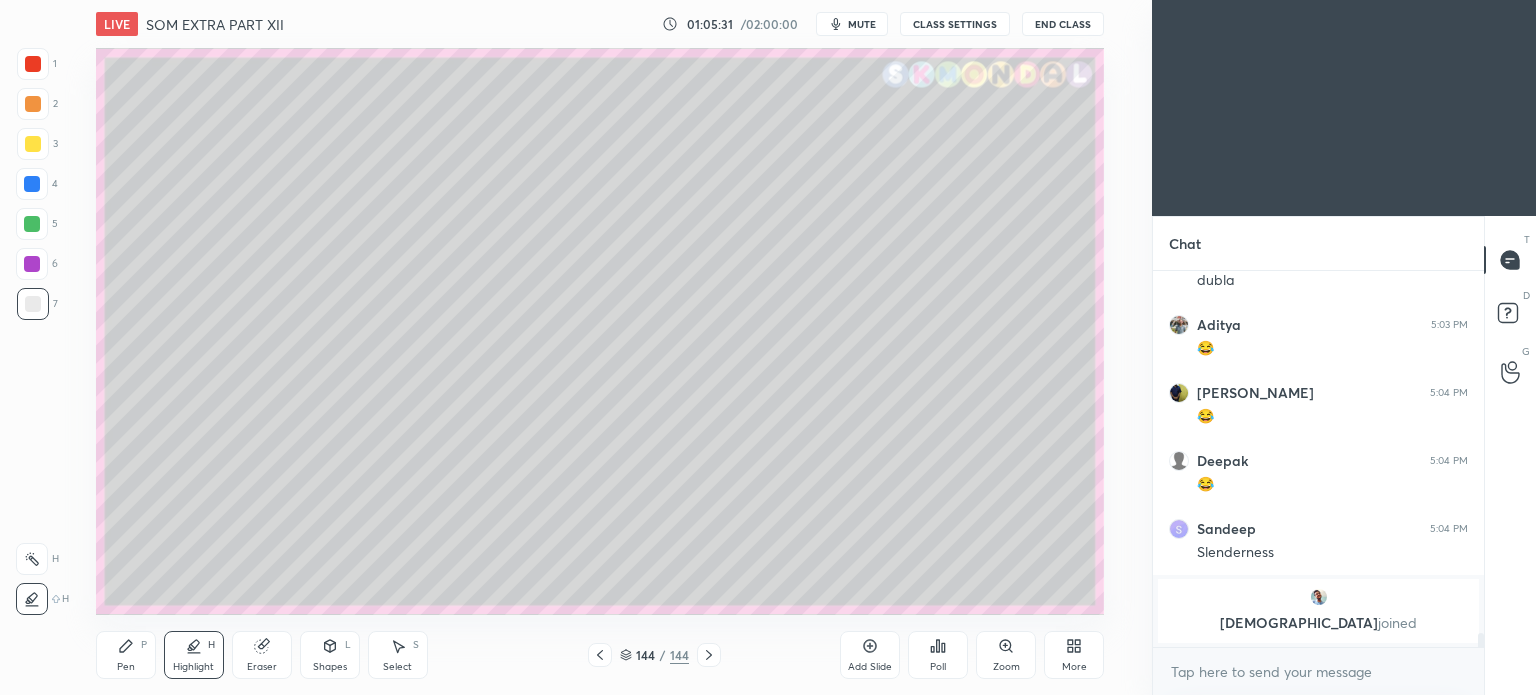 click on "Pen" at bounding box center (126, 667) 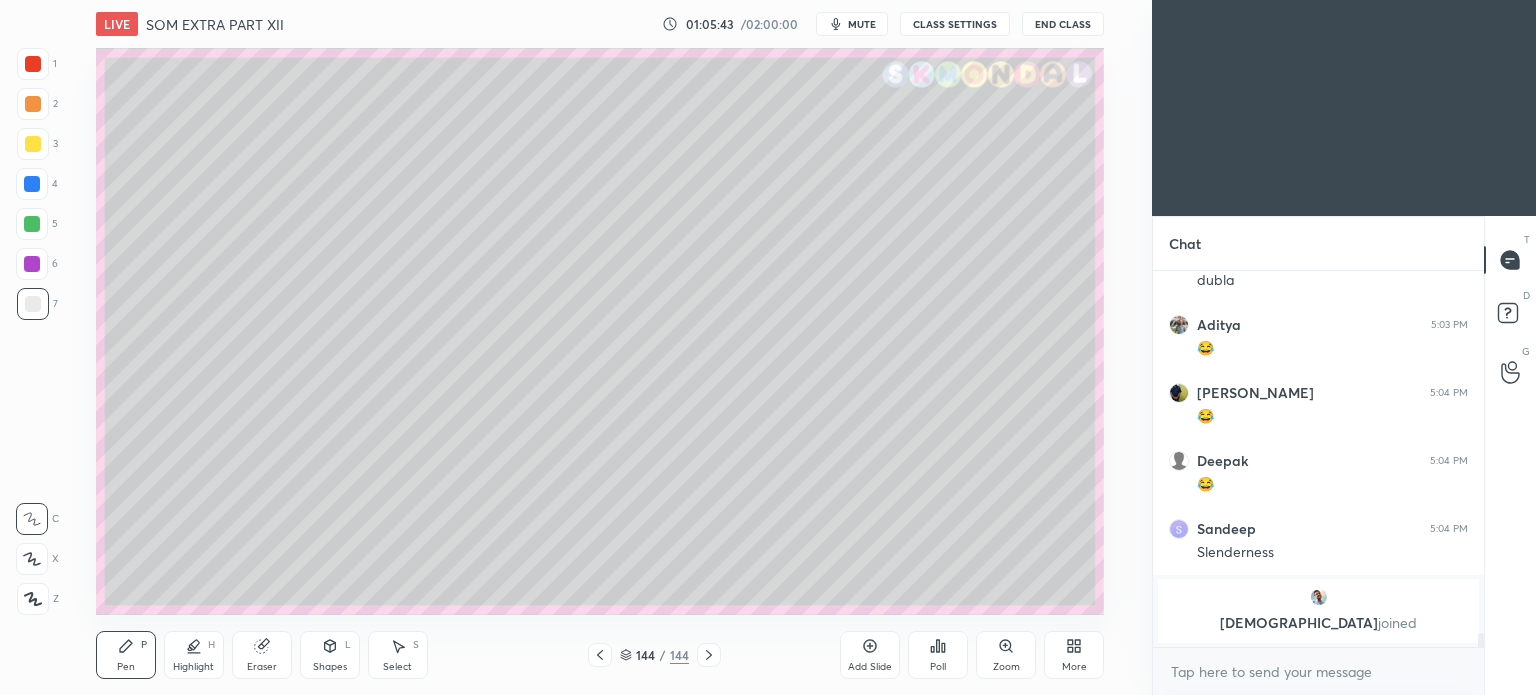 click on "Shapes L" at bounding box center (330, 655) 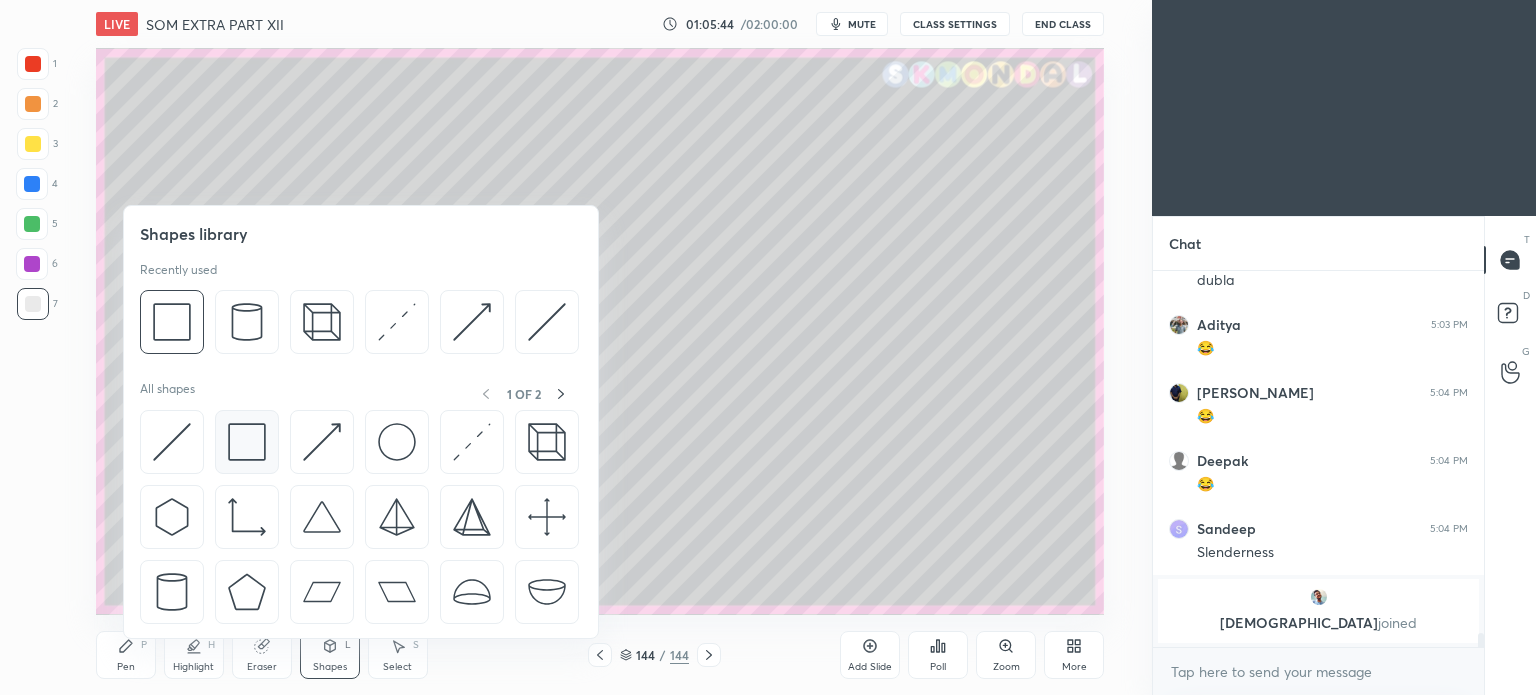 click at bounding box center [247, 442] 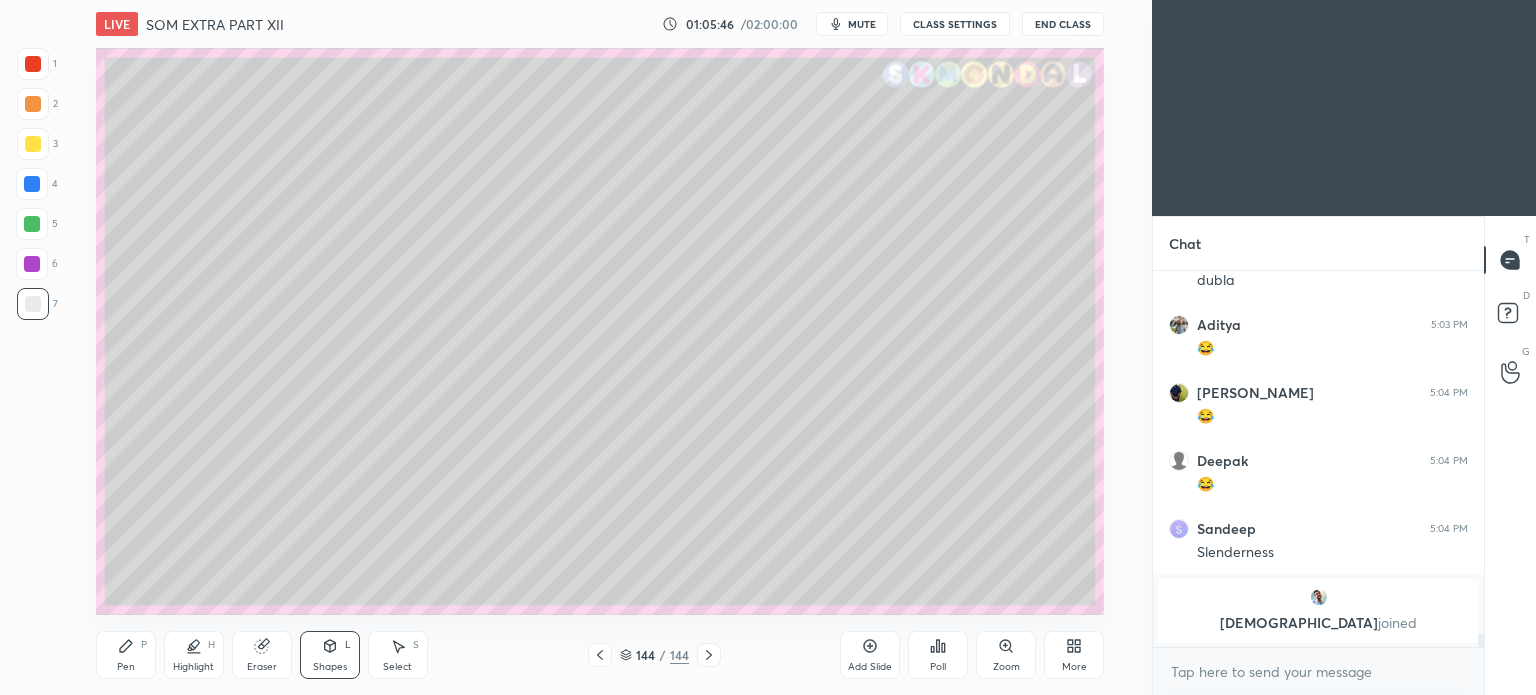click at bounding box center (32, 224) 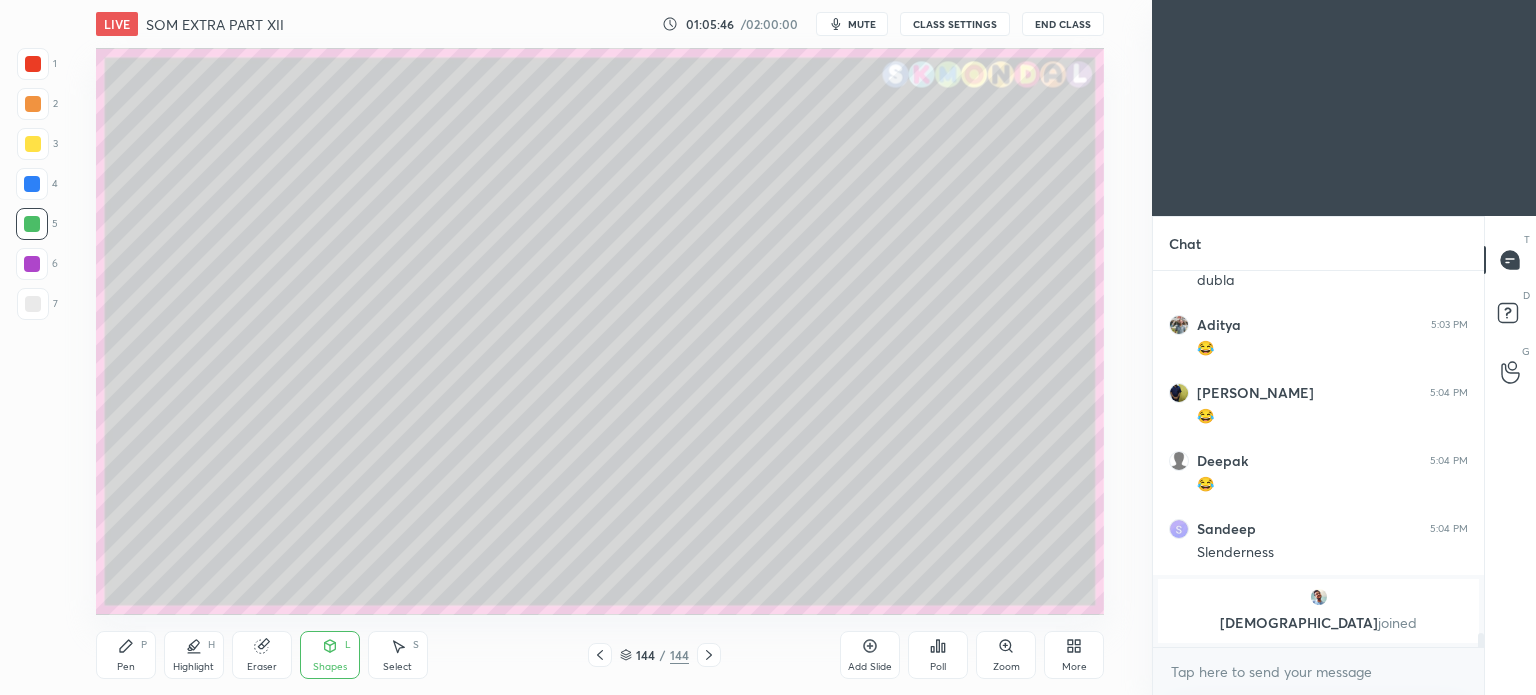 click 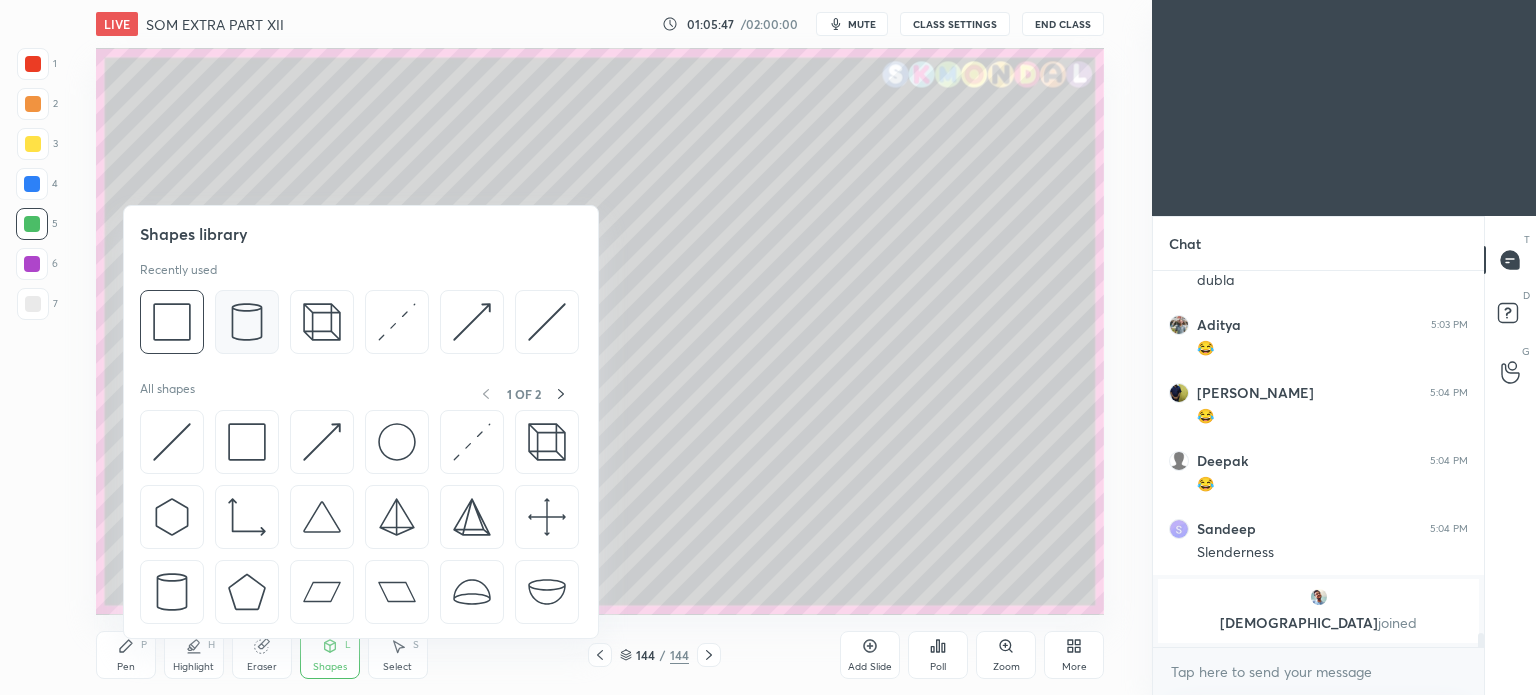 click at bounding box center (247, 322) 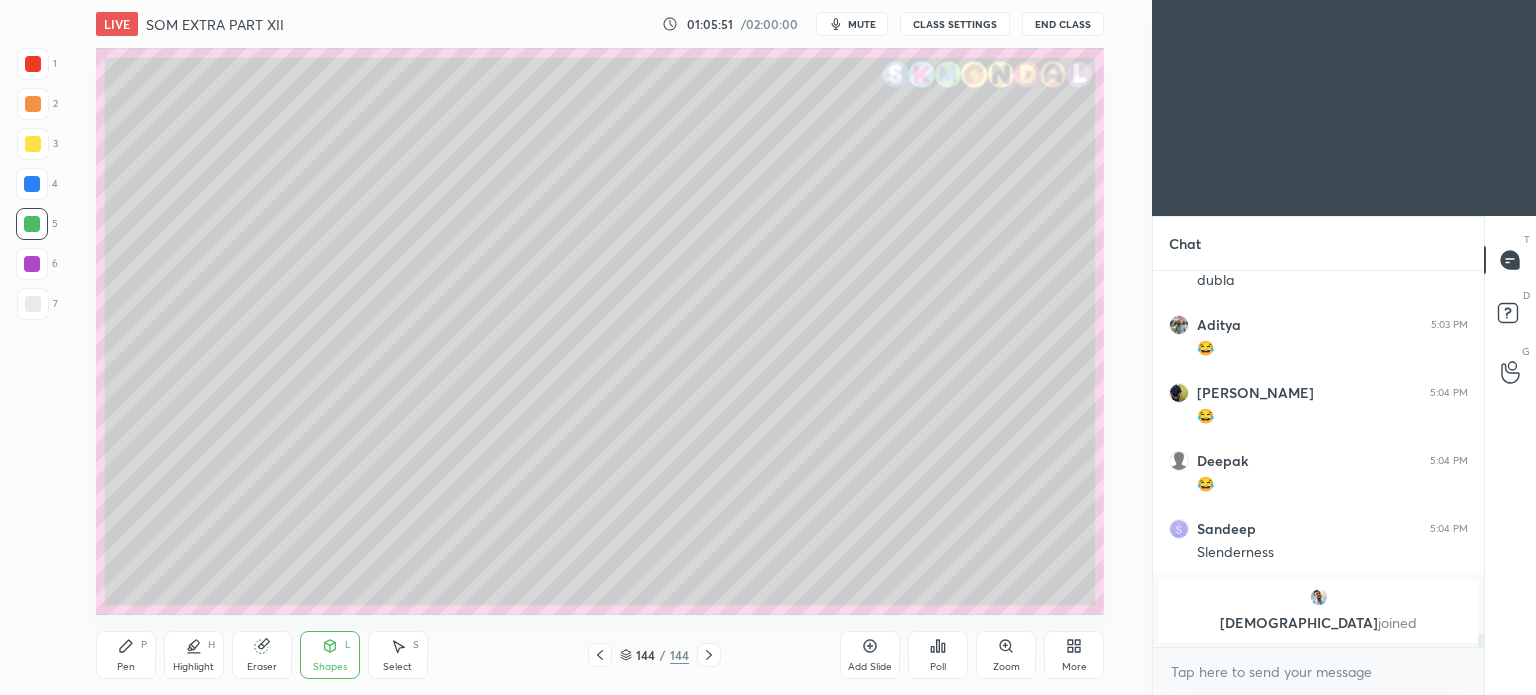 click on "Pen P" at bounding box center (126, 655) 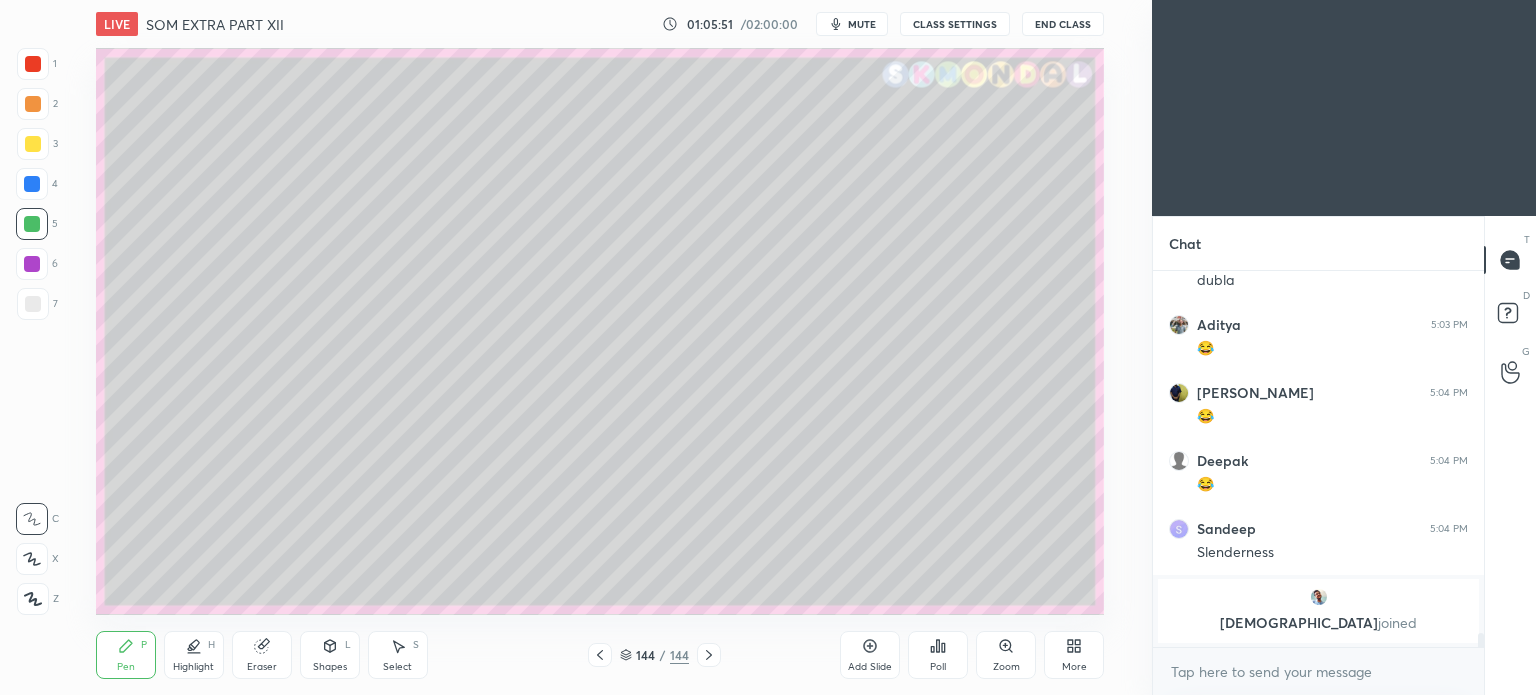 click on "Pen P" at bounding box center (126, 655) 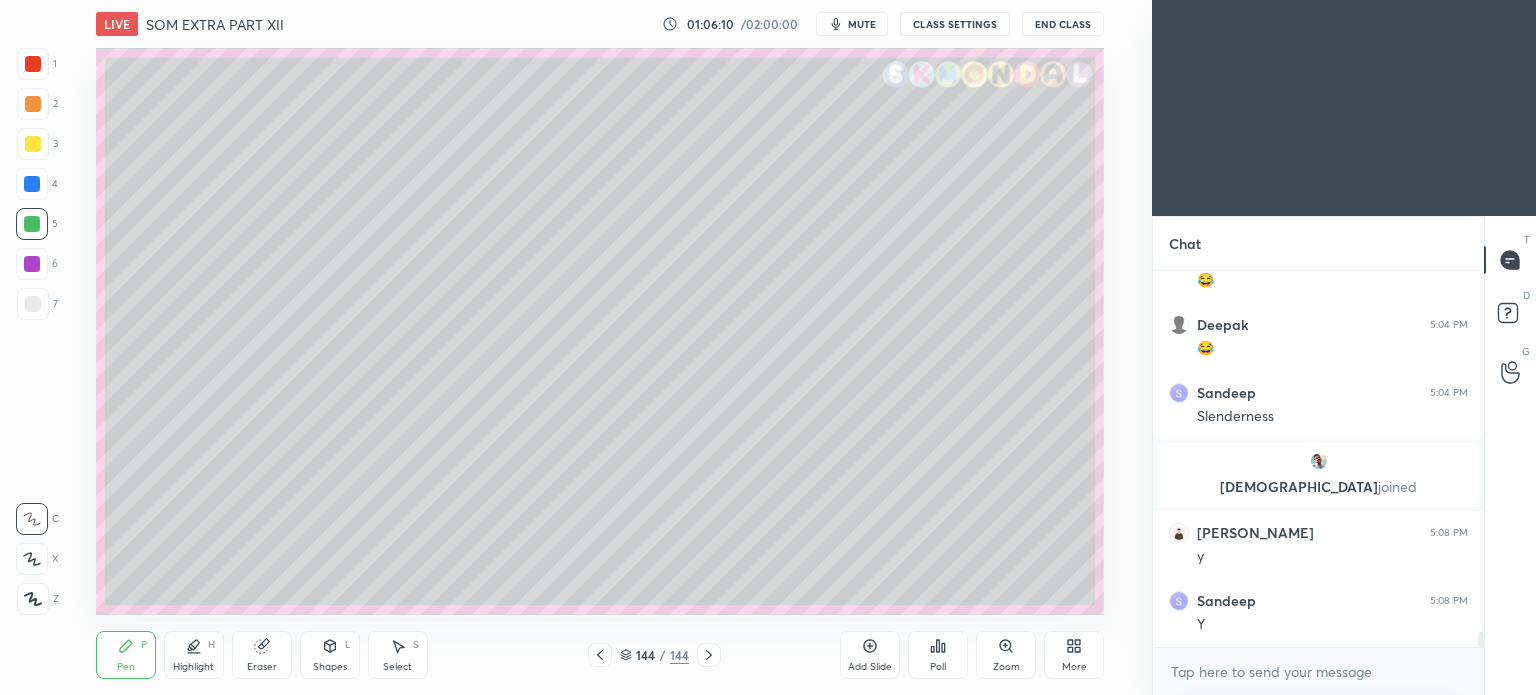 scroll, scrollTop: 9038, scrollLeft: 0, axis: vertical 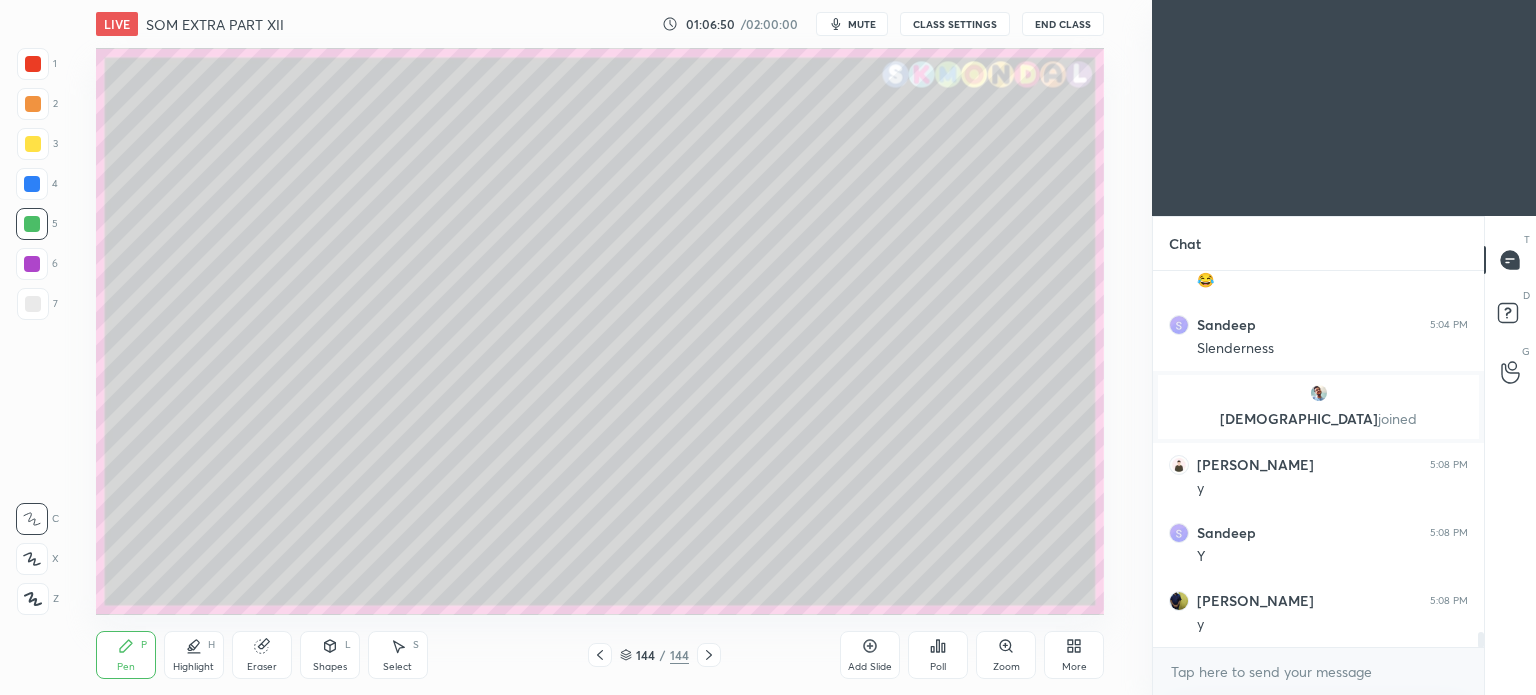 click at bounding box center [33, 304] 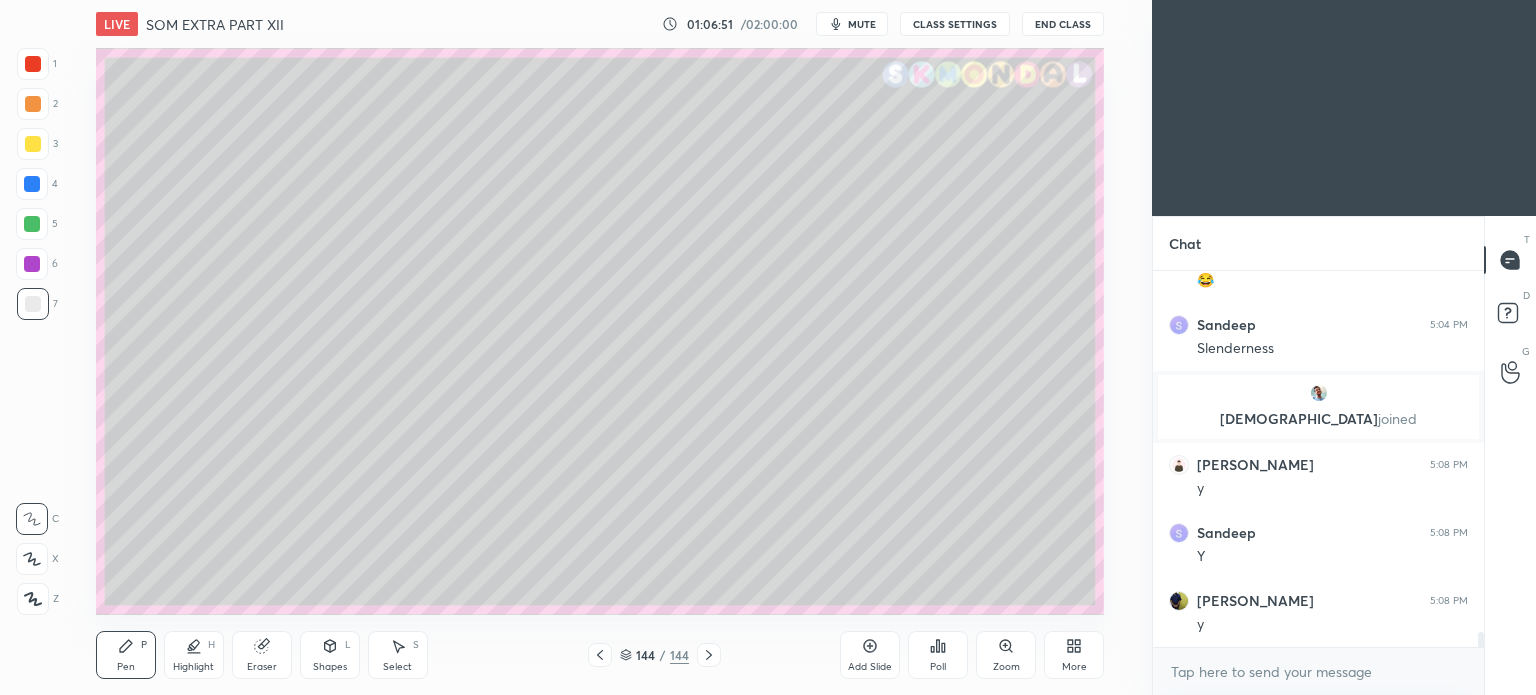 click on "Pen P" at bounding box center [126, 655] 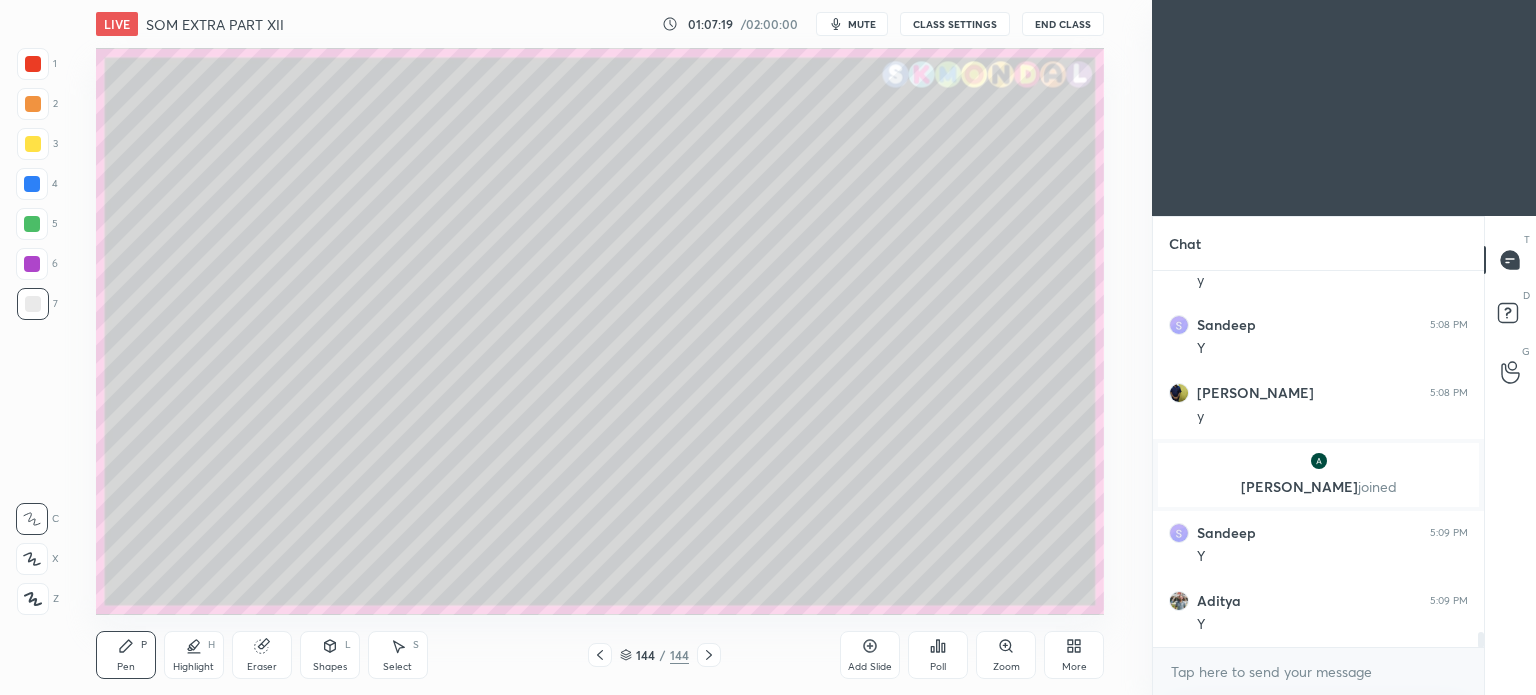 scroll, scrollTop: 9242, scrollLeft: 0, axis: vertical 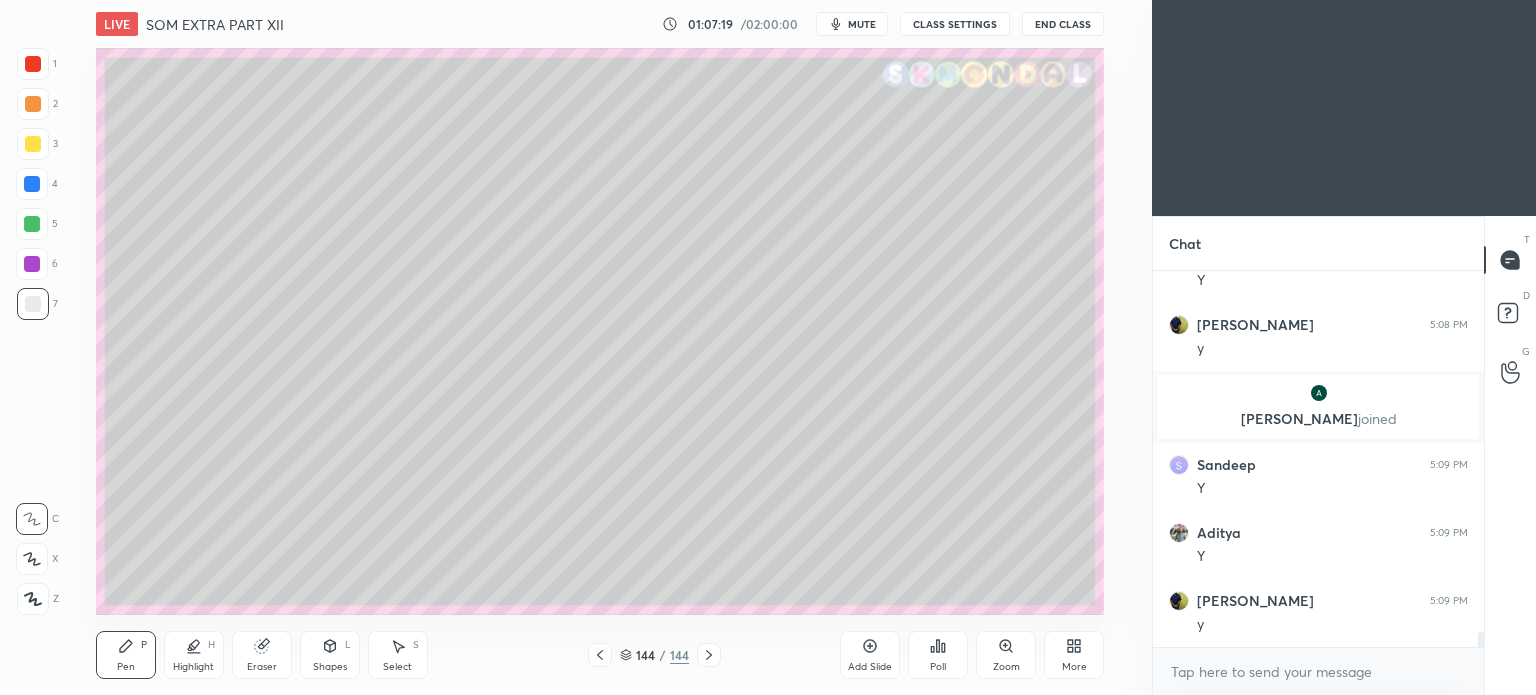 click 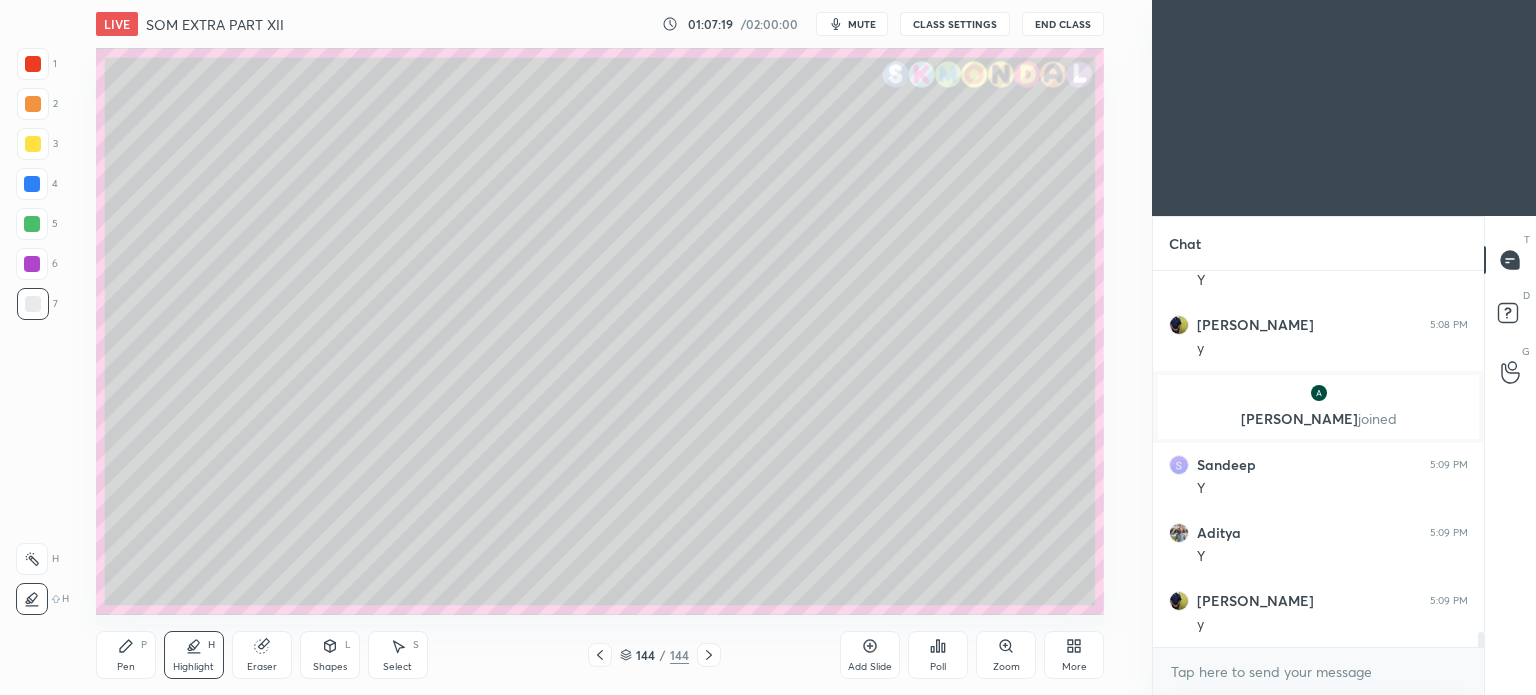click 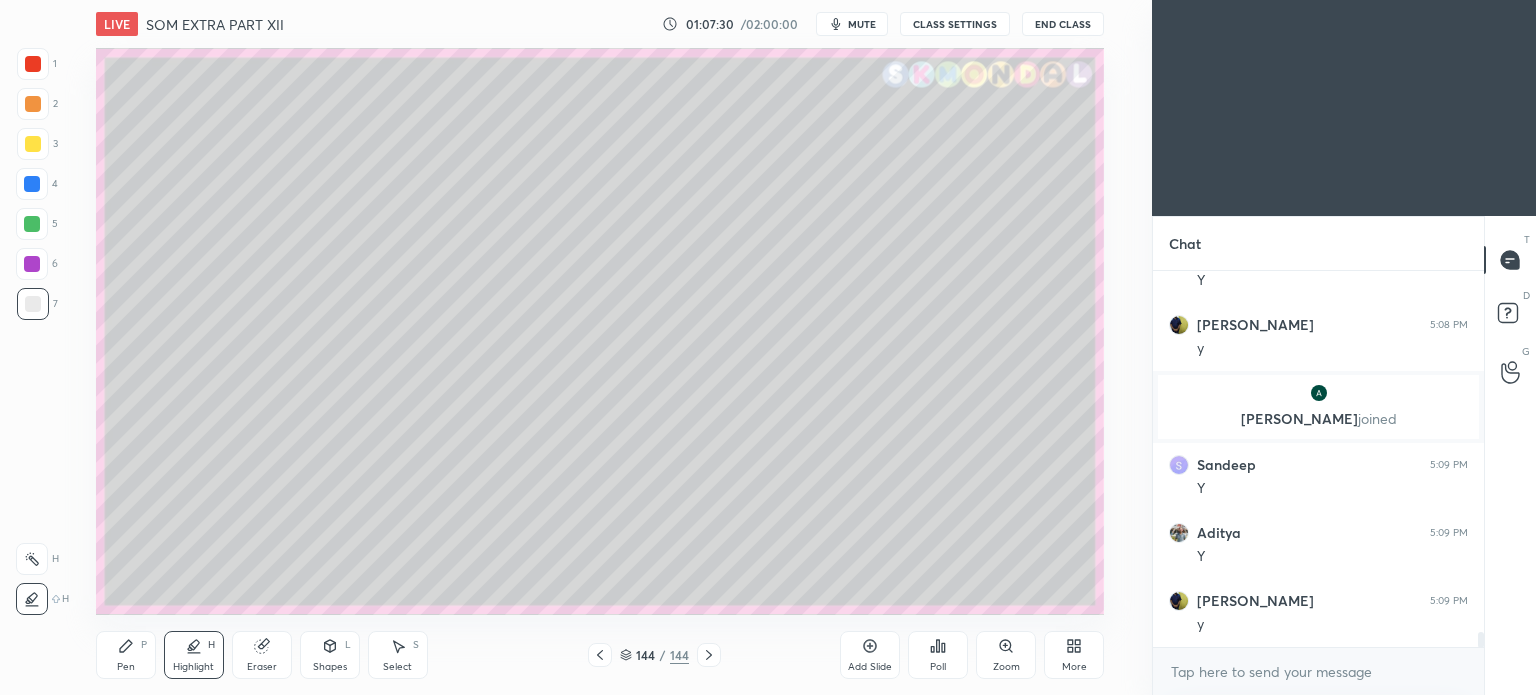 click at bounding box center (33, 144) 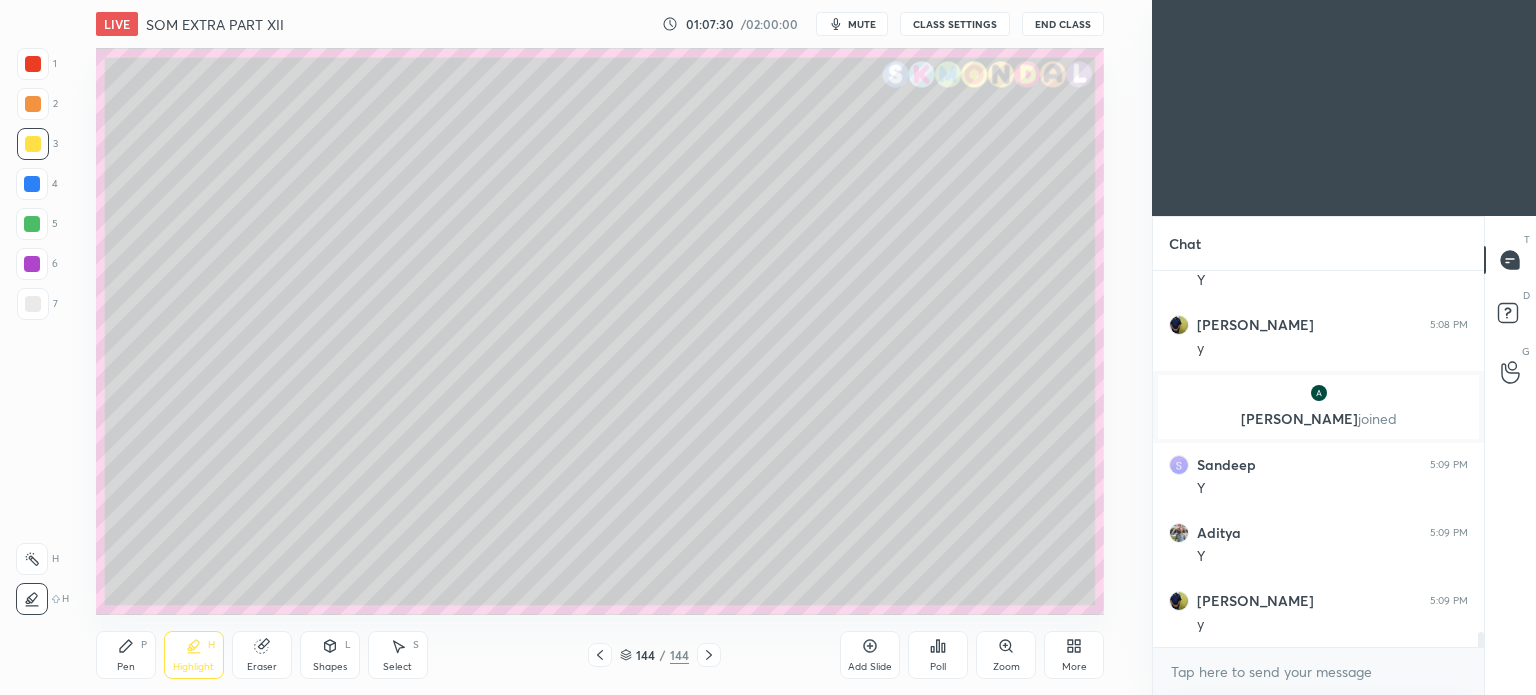 click 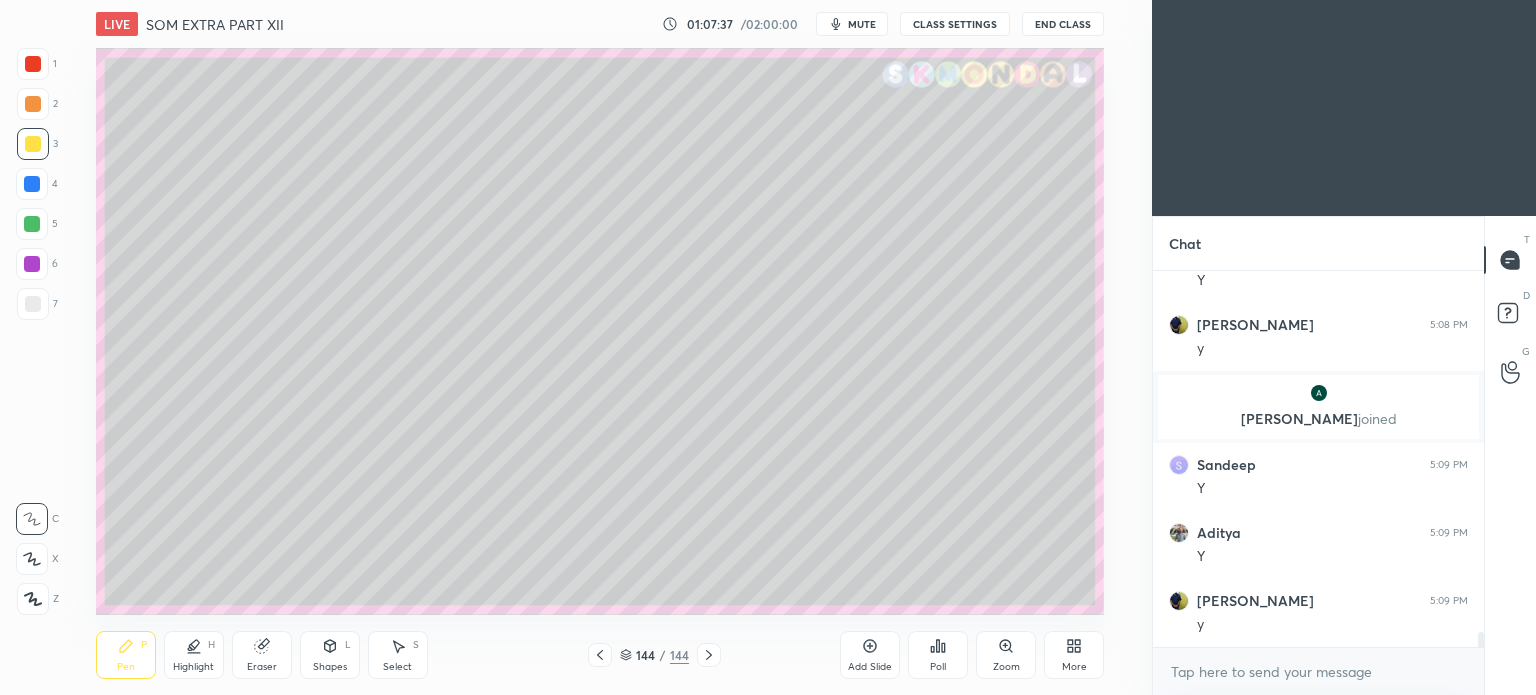 click on "Eraser" at bounding box center [262, 655] 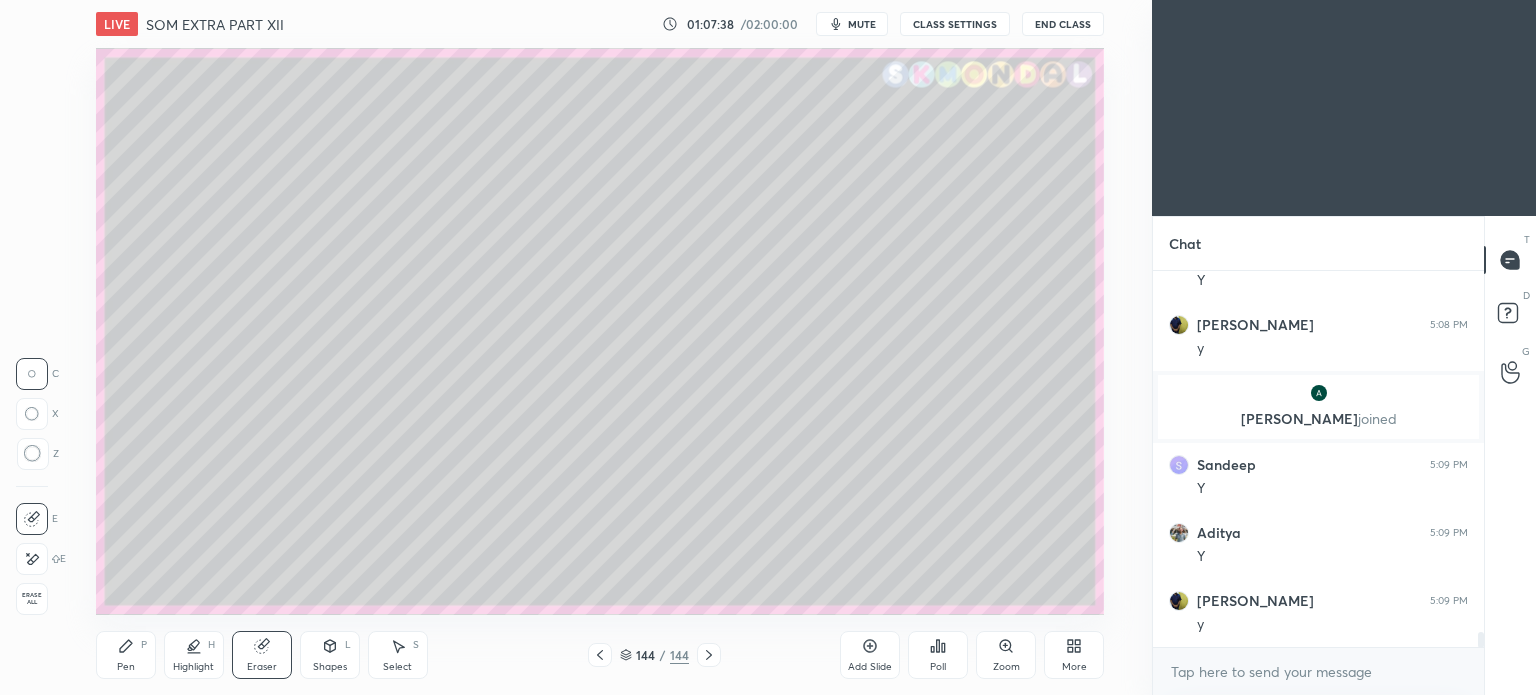 click on "Pen P" at bounding box center [126, 655] 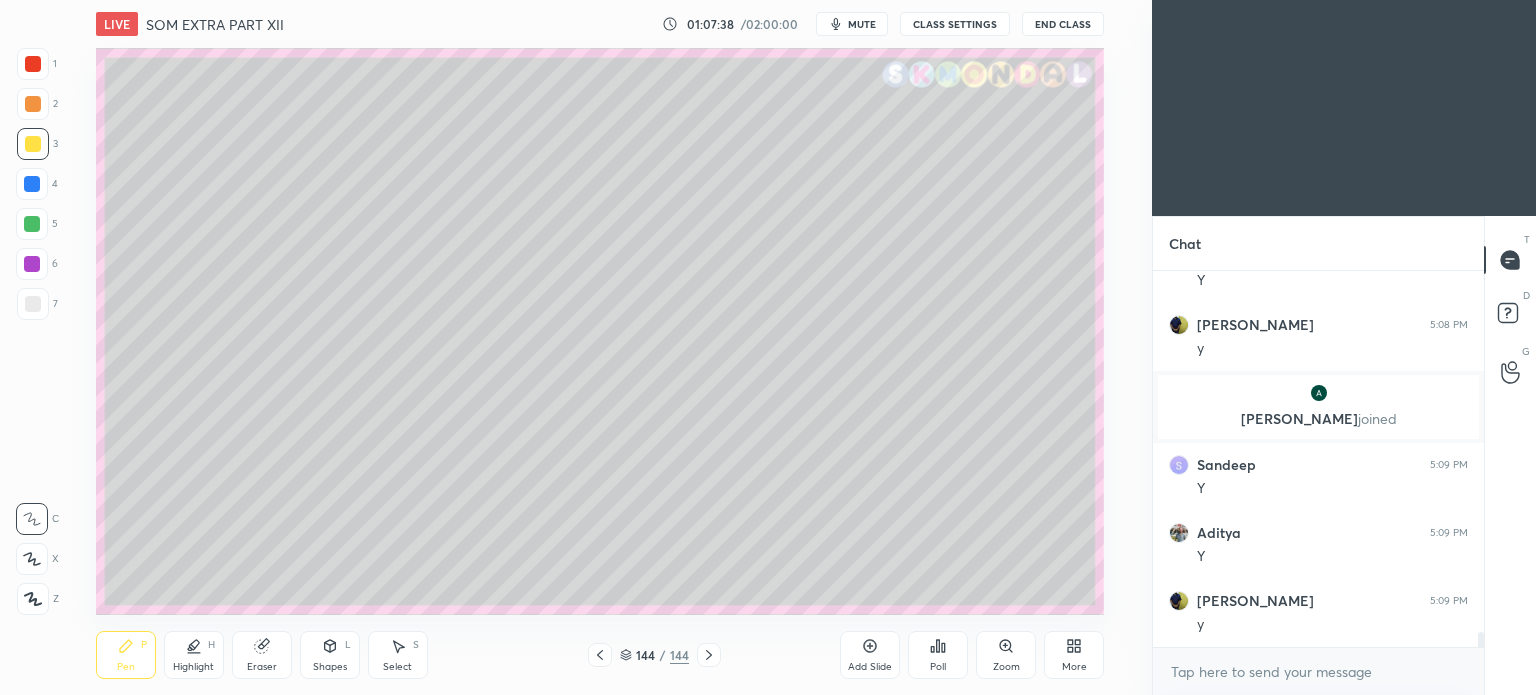 click on "Pen P" at bounding box center [126, 655] 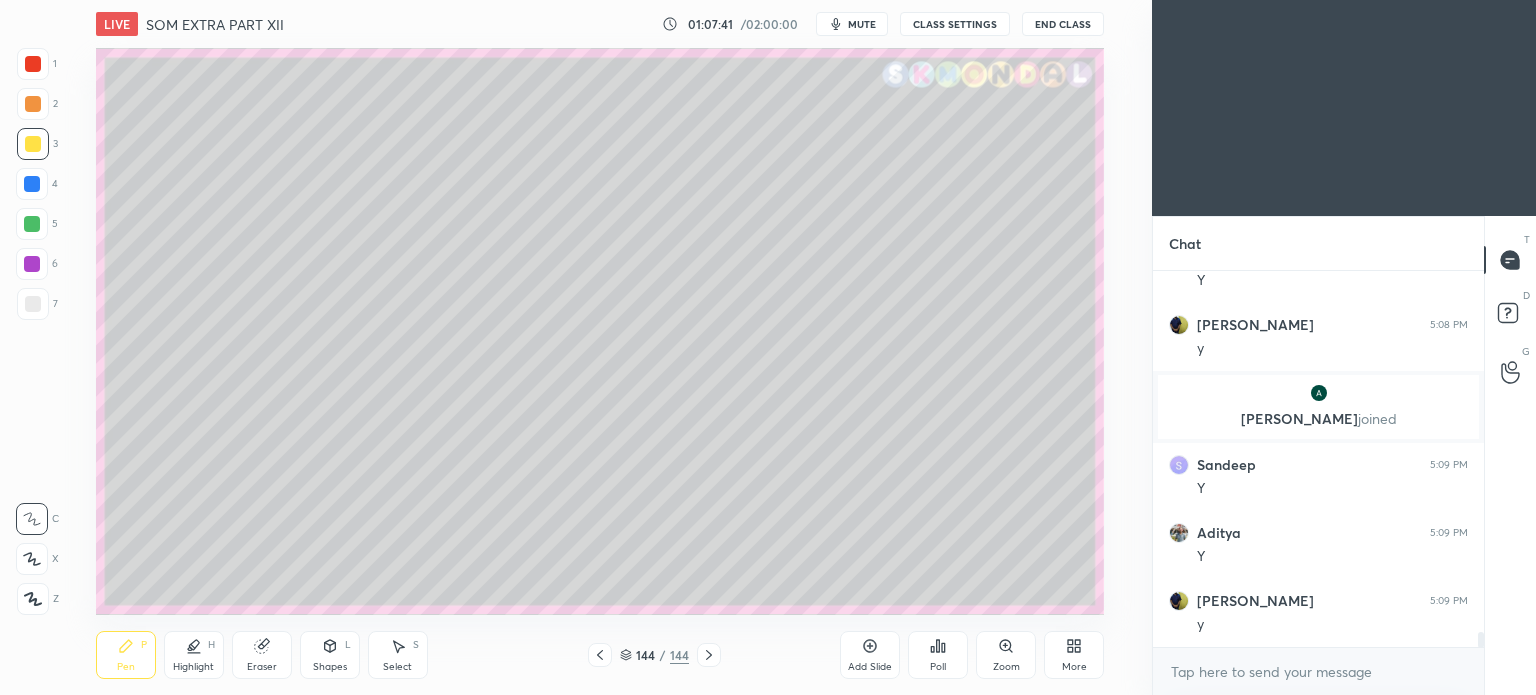 click 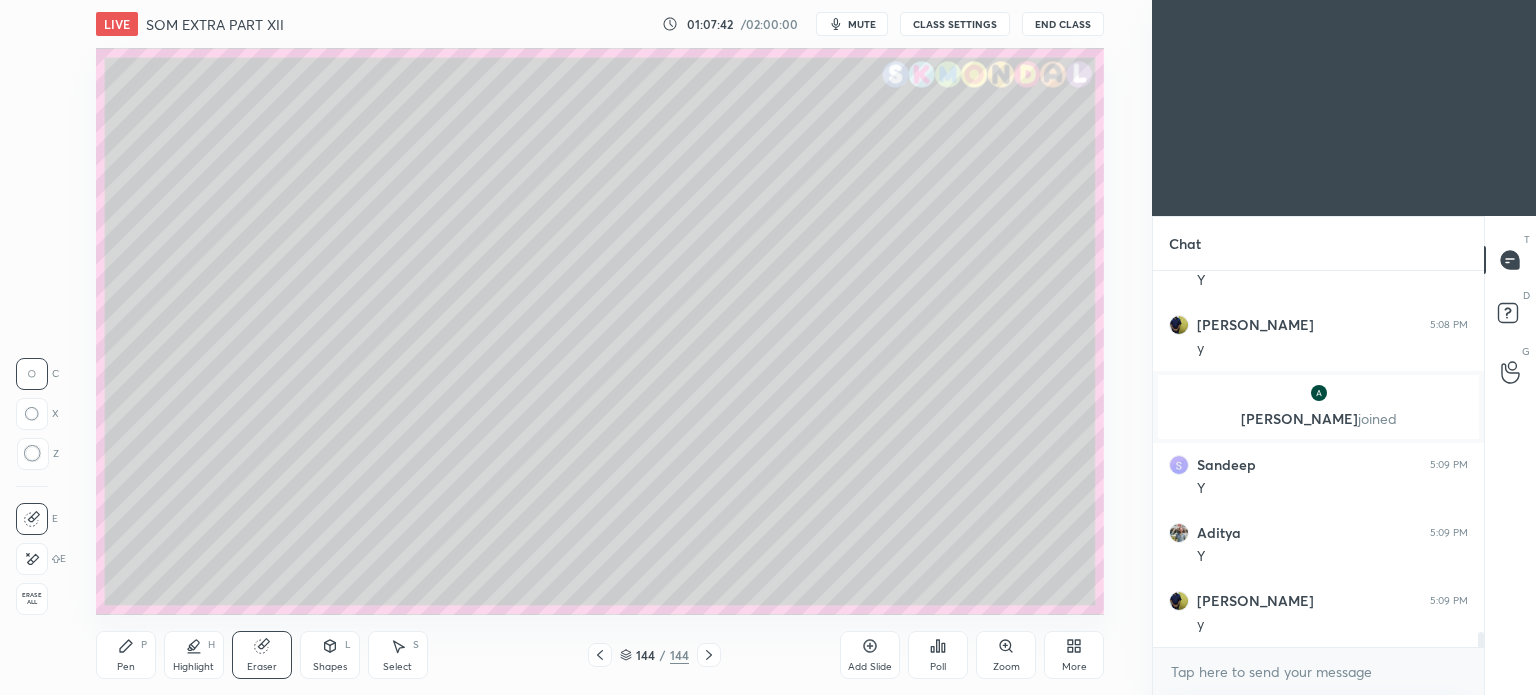 click on "Pen" at bounding box center [126, 667] 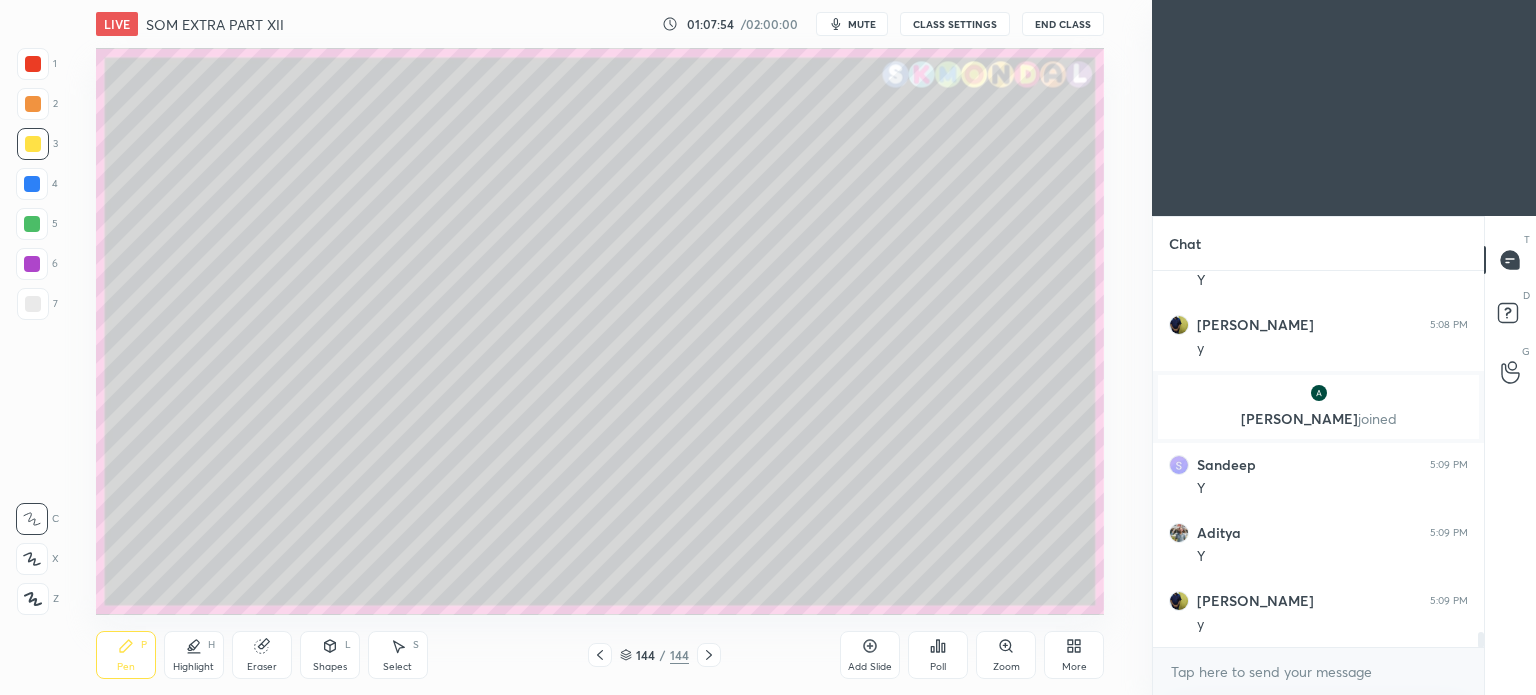 click on "Highlight H" at bounding box center [194, 655] 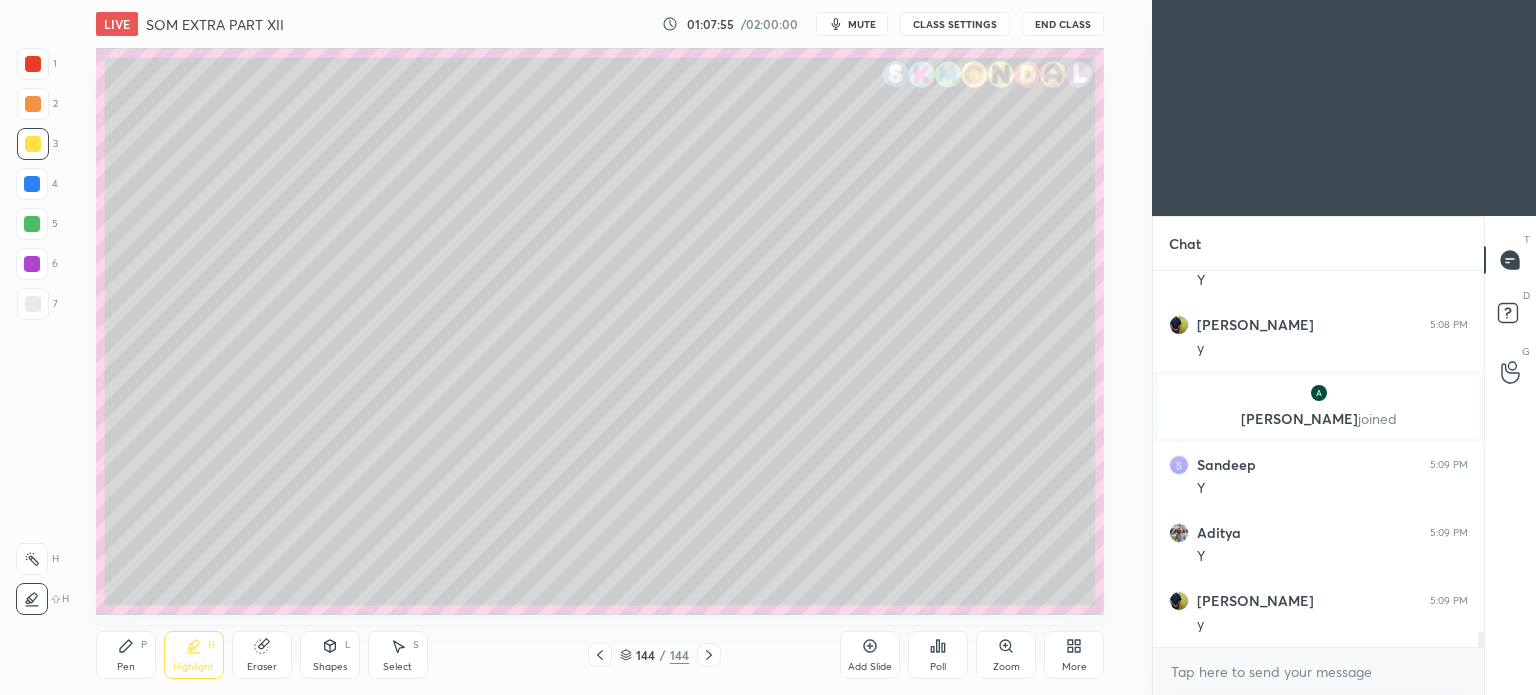 click on "Highlight H" at bounding box center (194, 655) 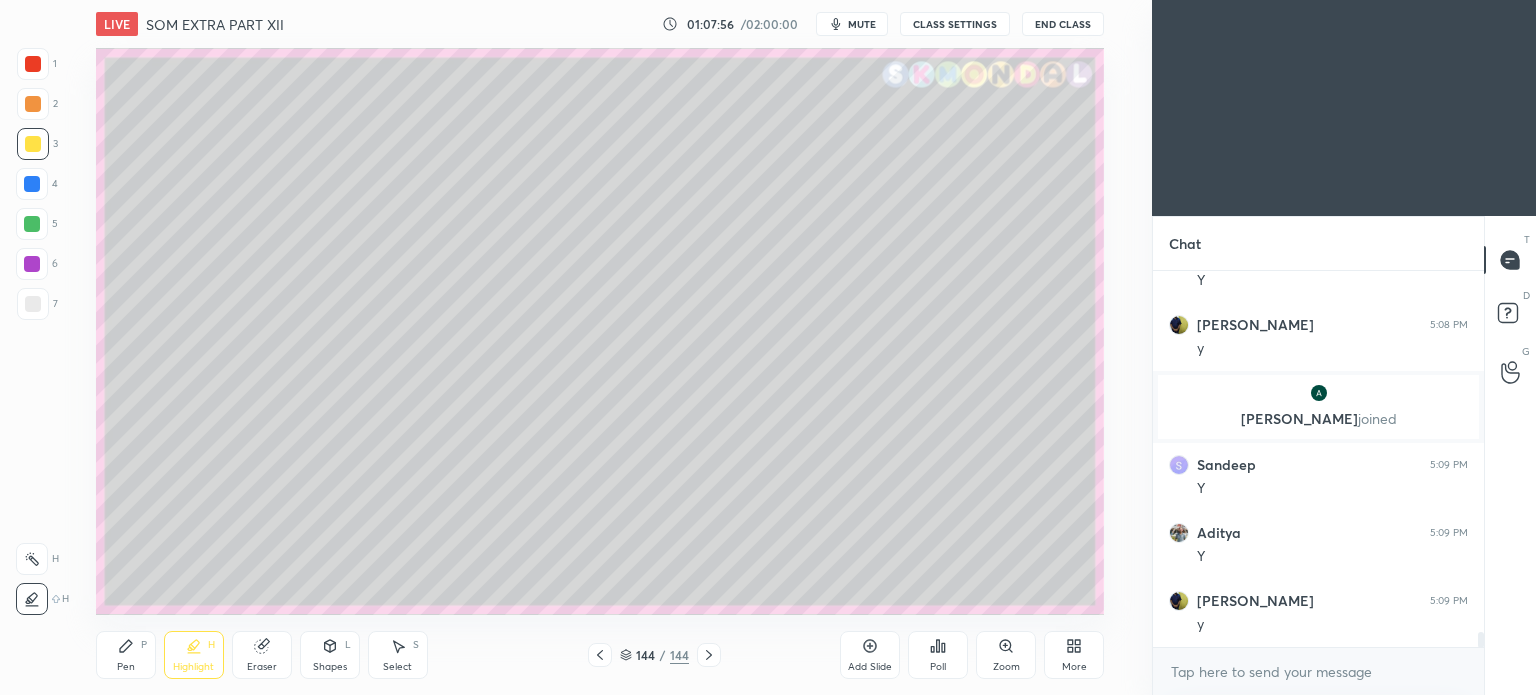 click 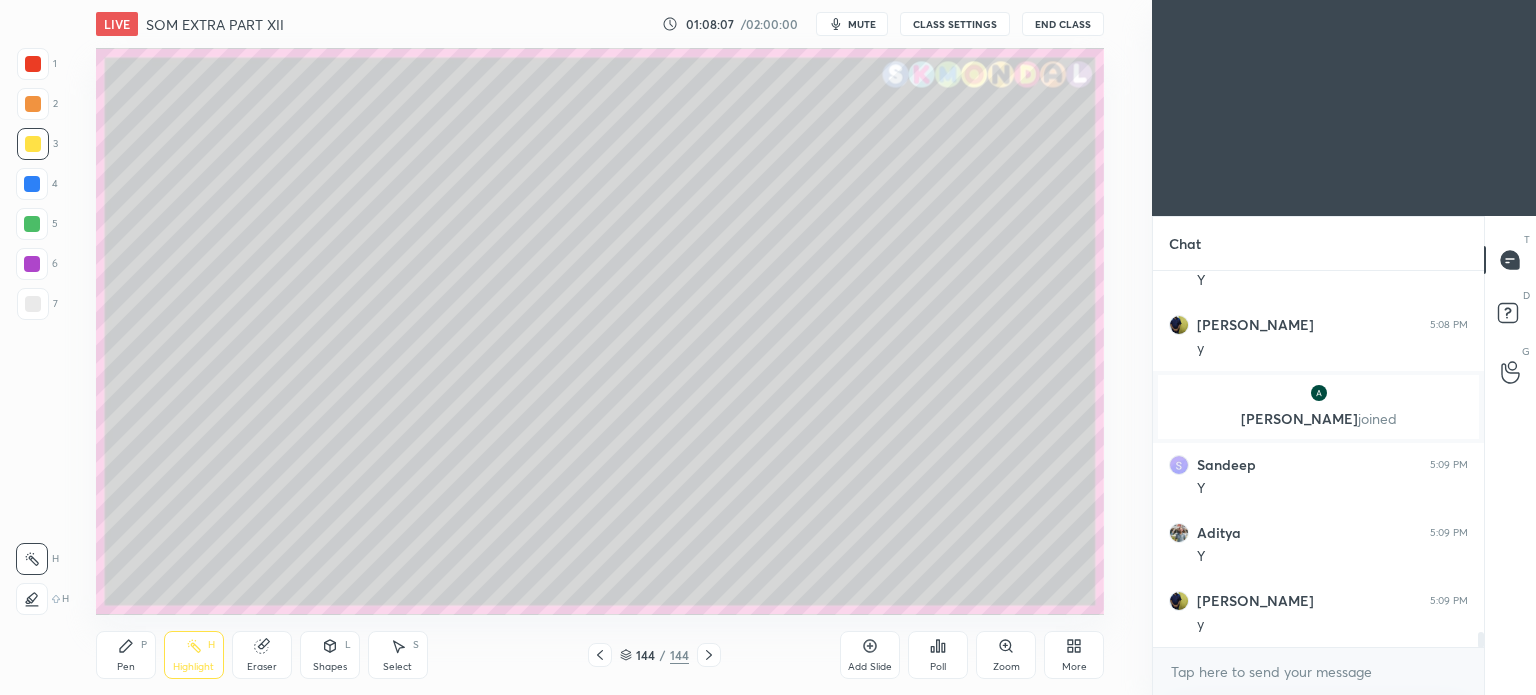 click on "Highlight H" at bounding box center [194, 655] 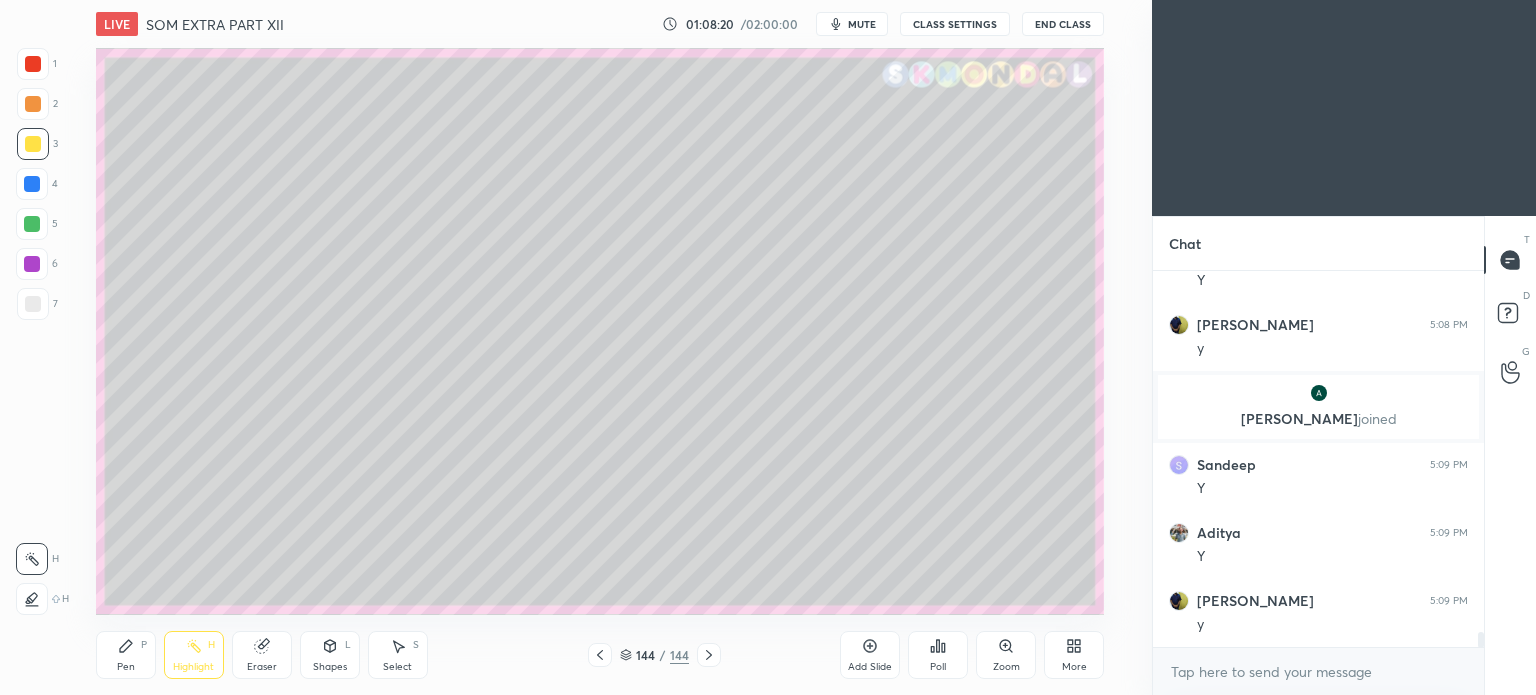 click on "Pen" at bounding box center (126, 667) 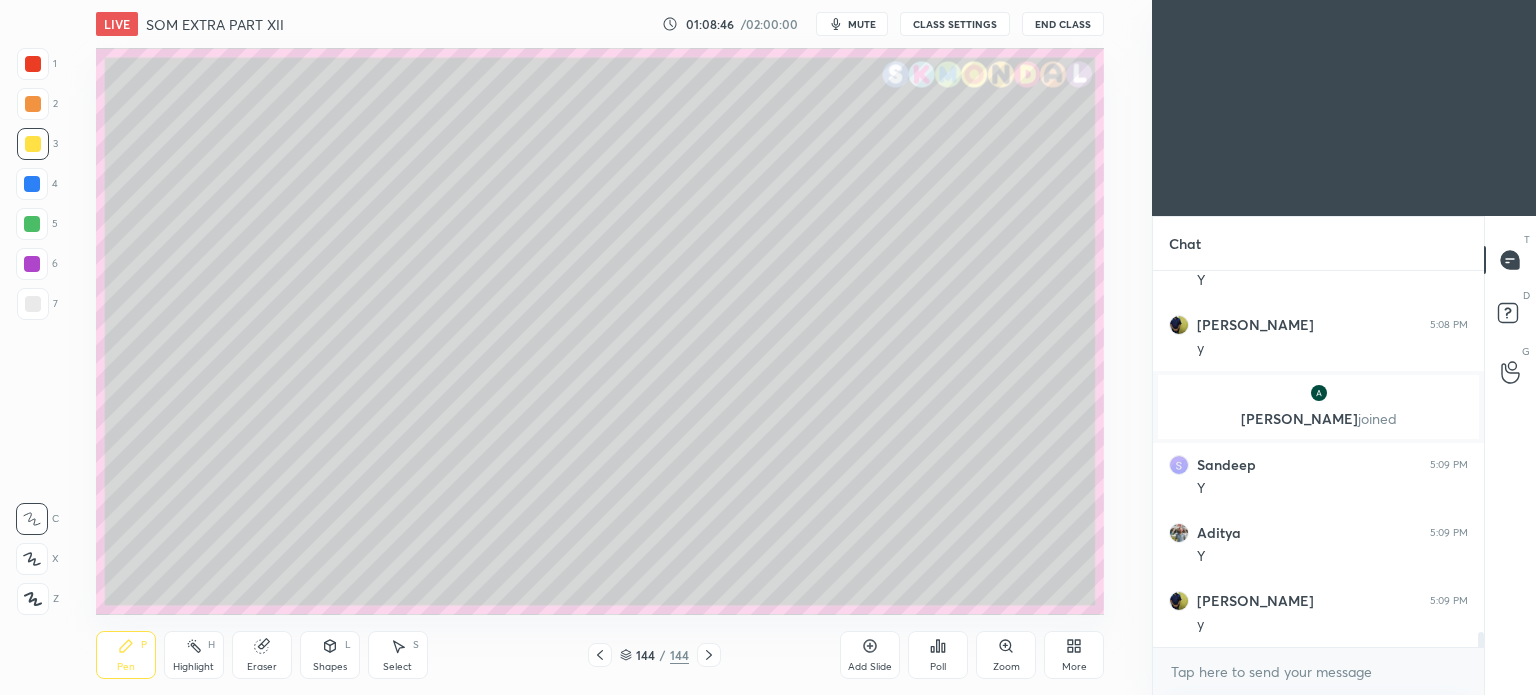 click 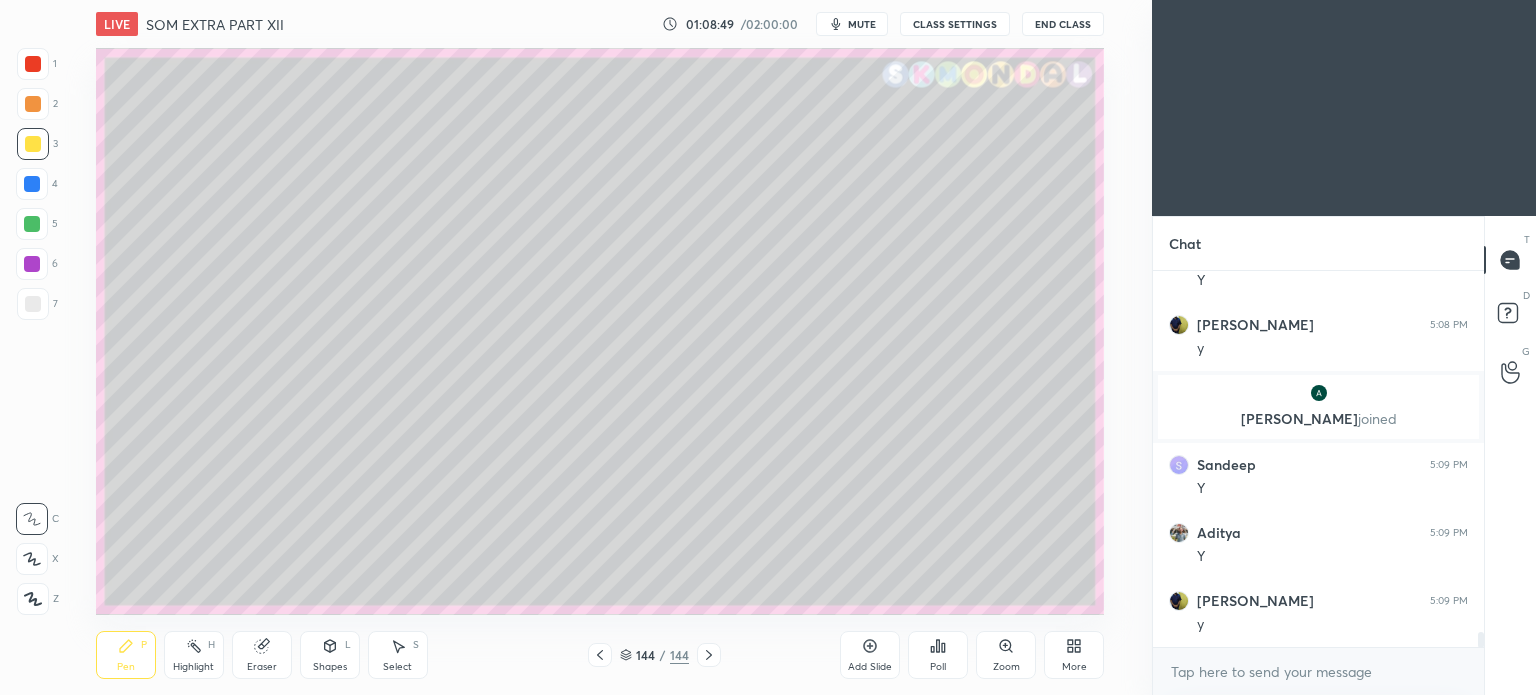 click on "More" at bounding box center [1074, 655] 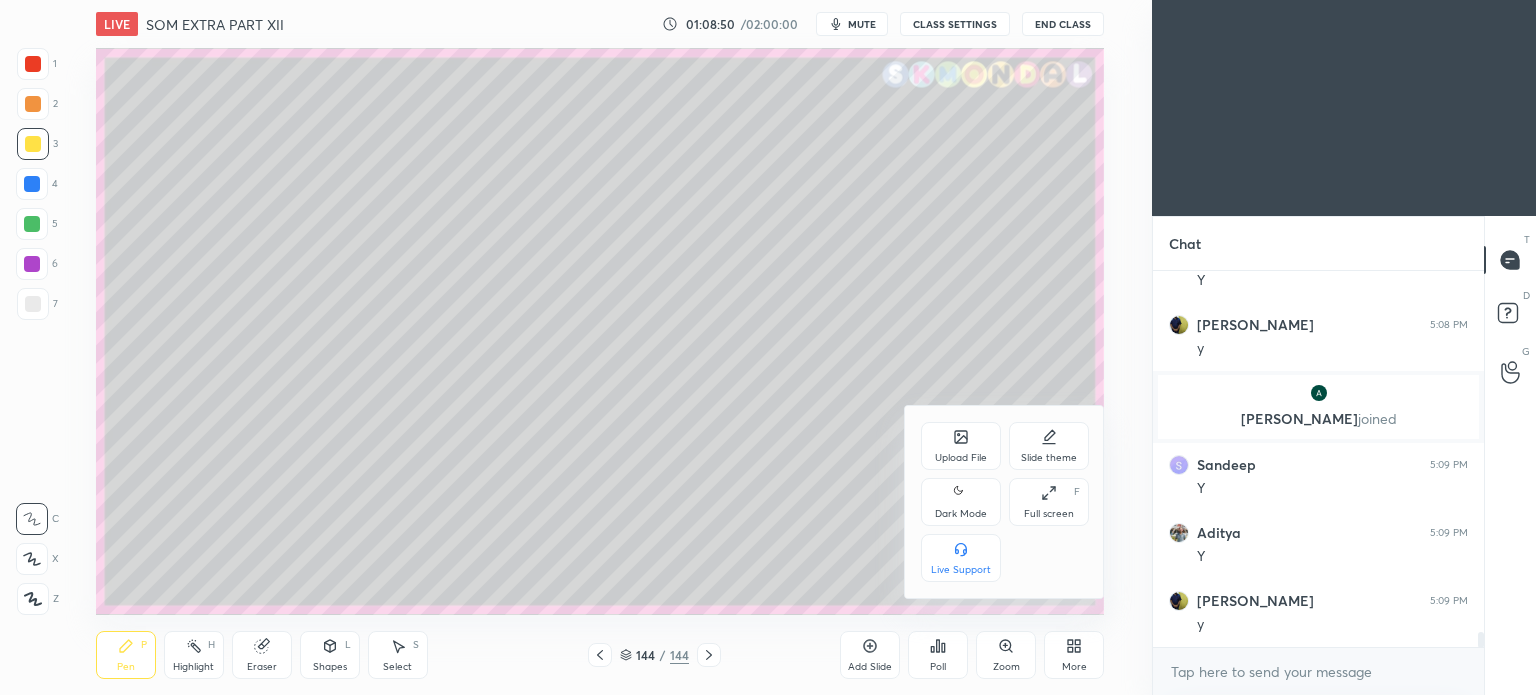click on "Upload File" at bounding box center [961, 458] 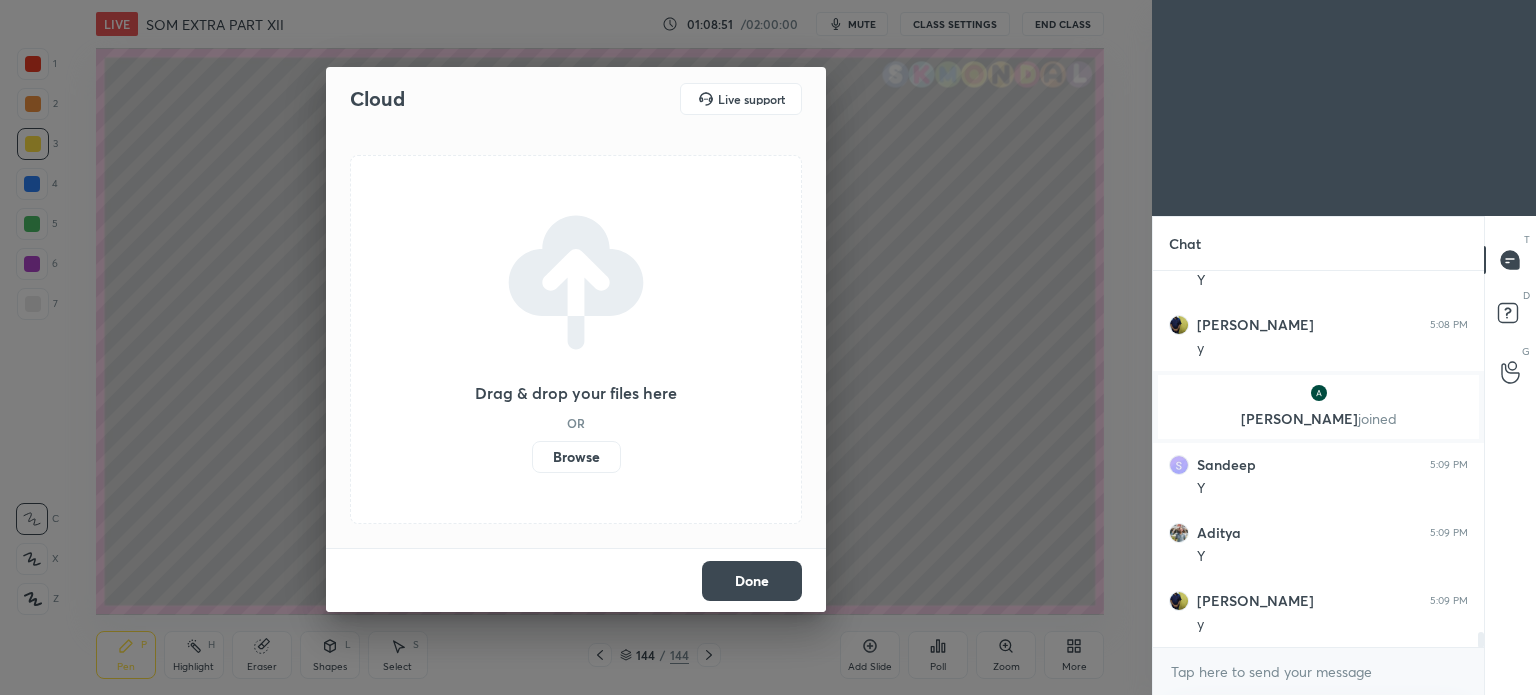 click on "Browse" at bounding box center (576, 457) 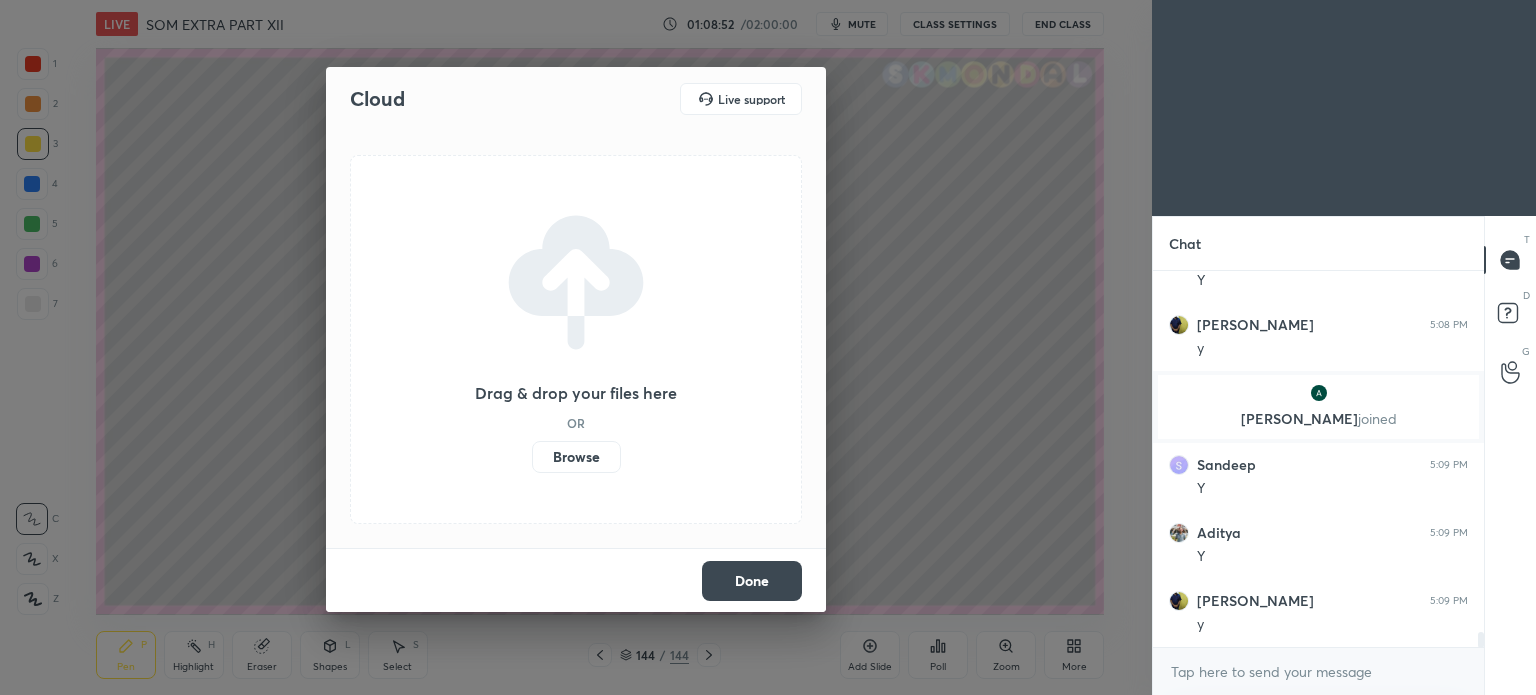 scroll, scrollTop: 9310, scrollLeft: 0, axis: vertical 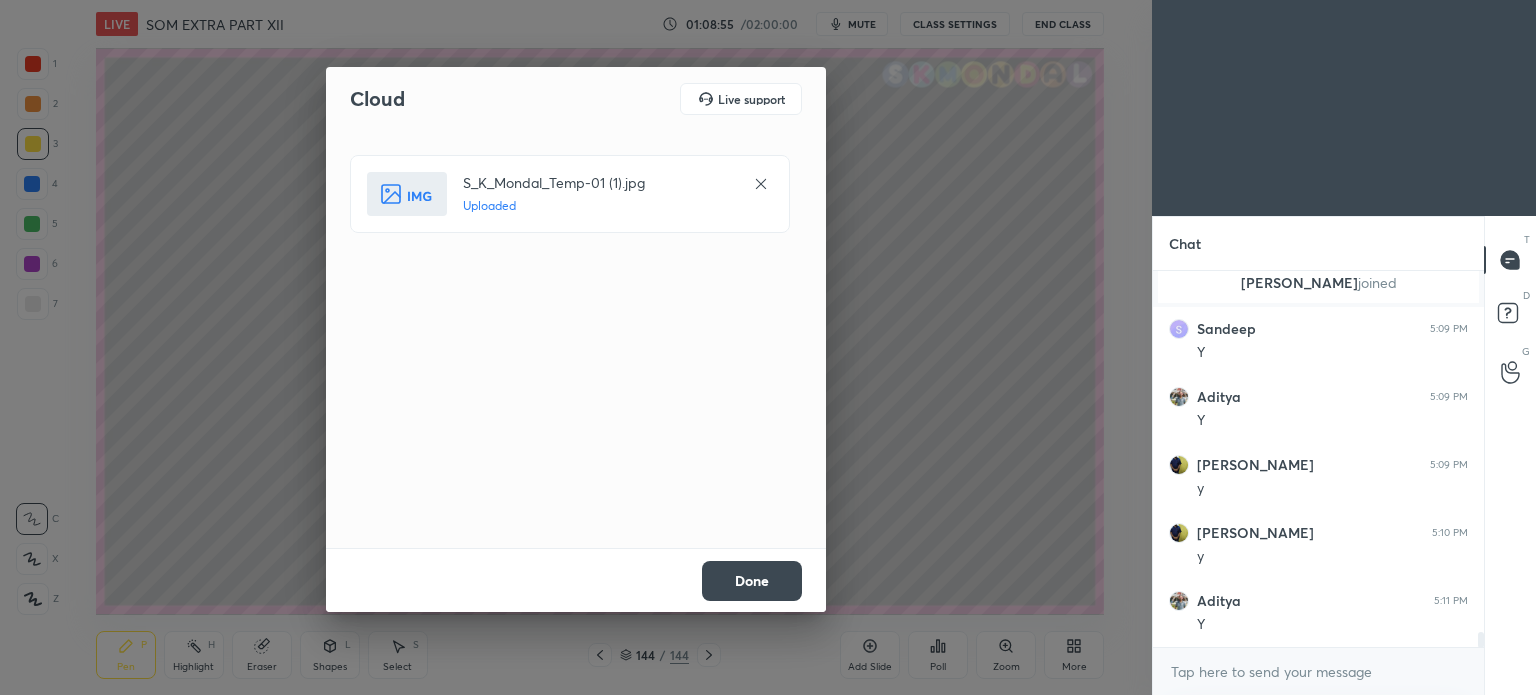 click on "Done" at bounding box center (752, 581) 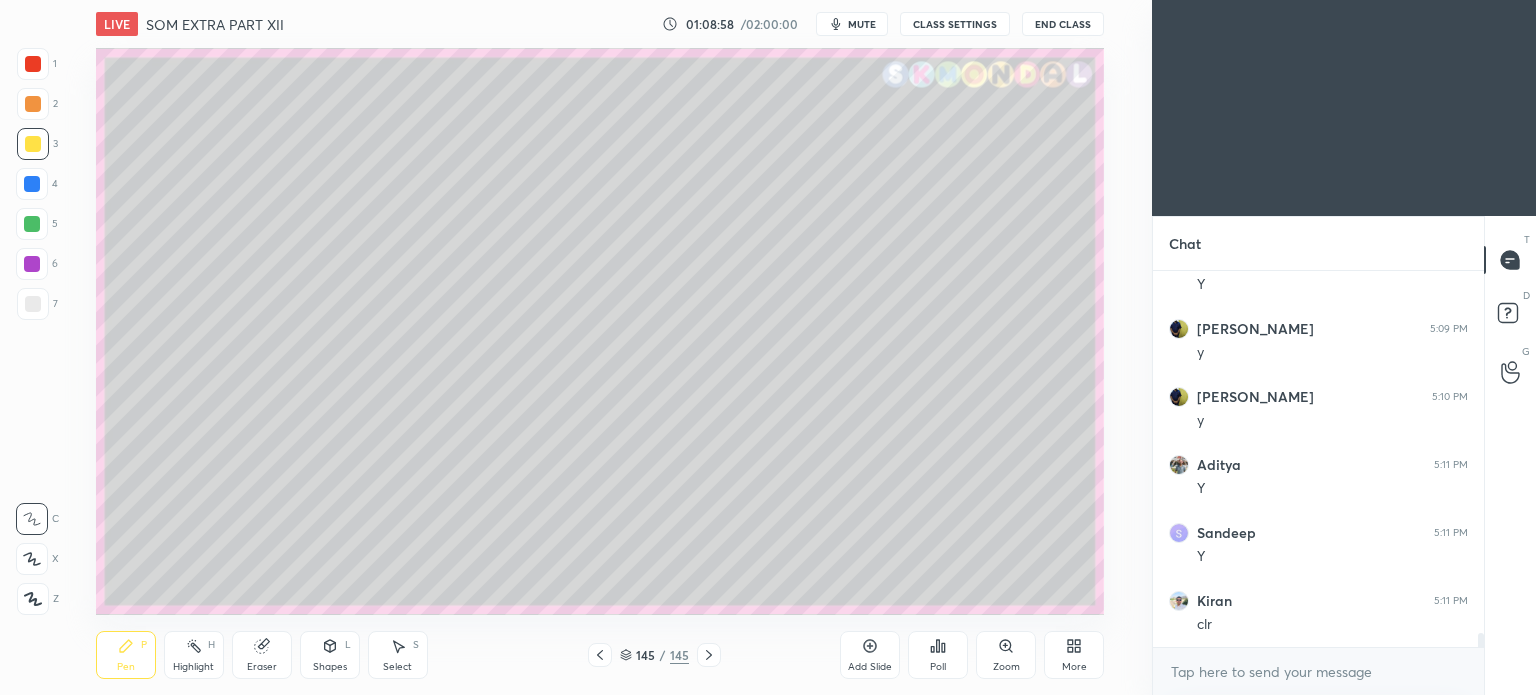 scroll, scrollTop: 9586, scrollLeft: 0, axis: vertical 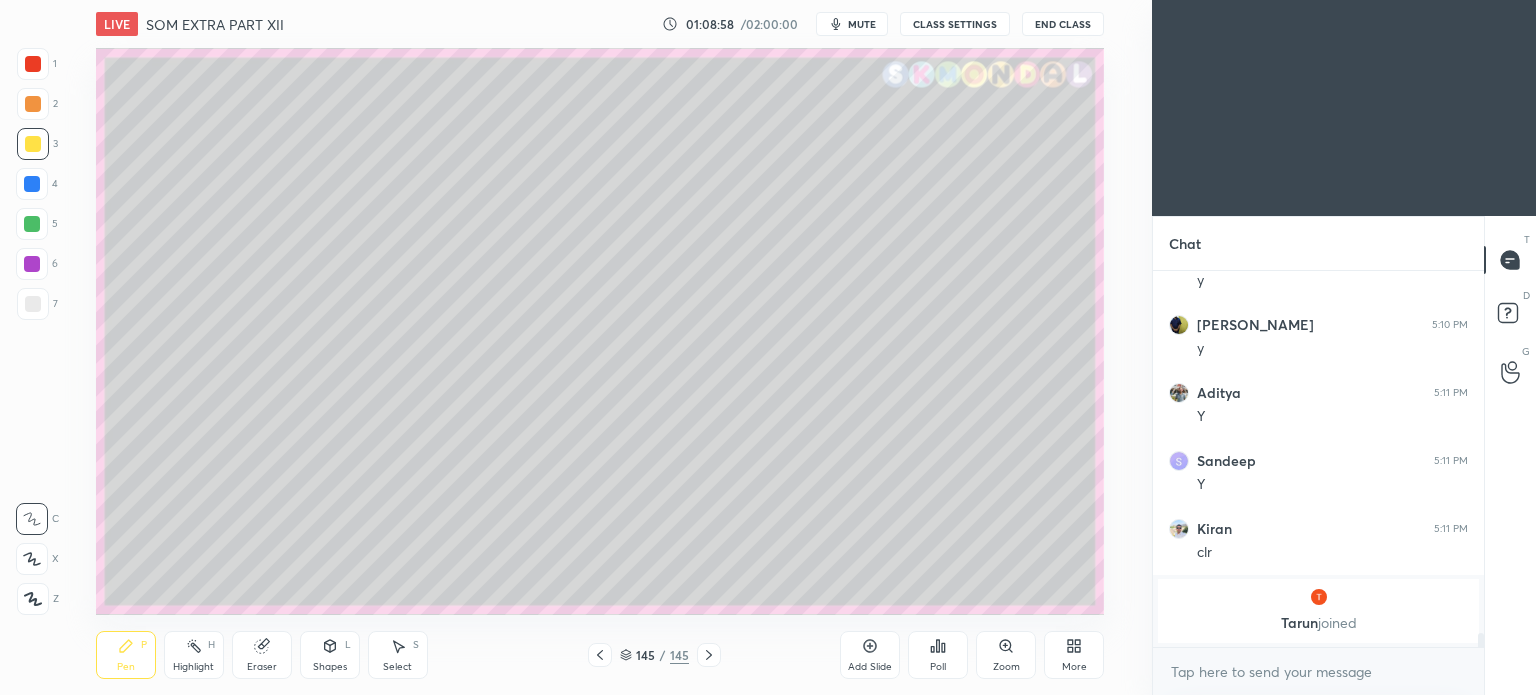 click 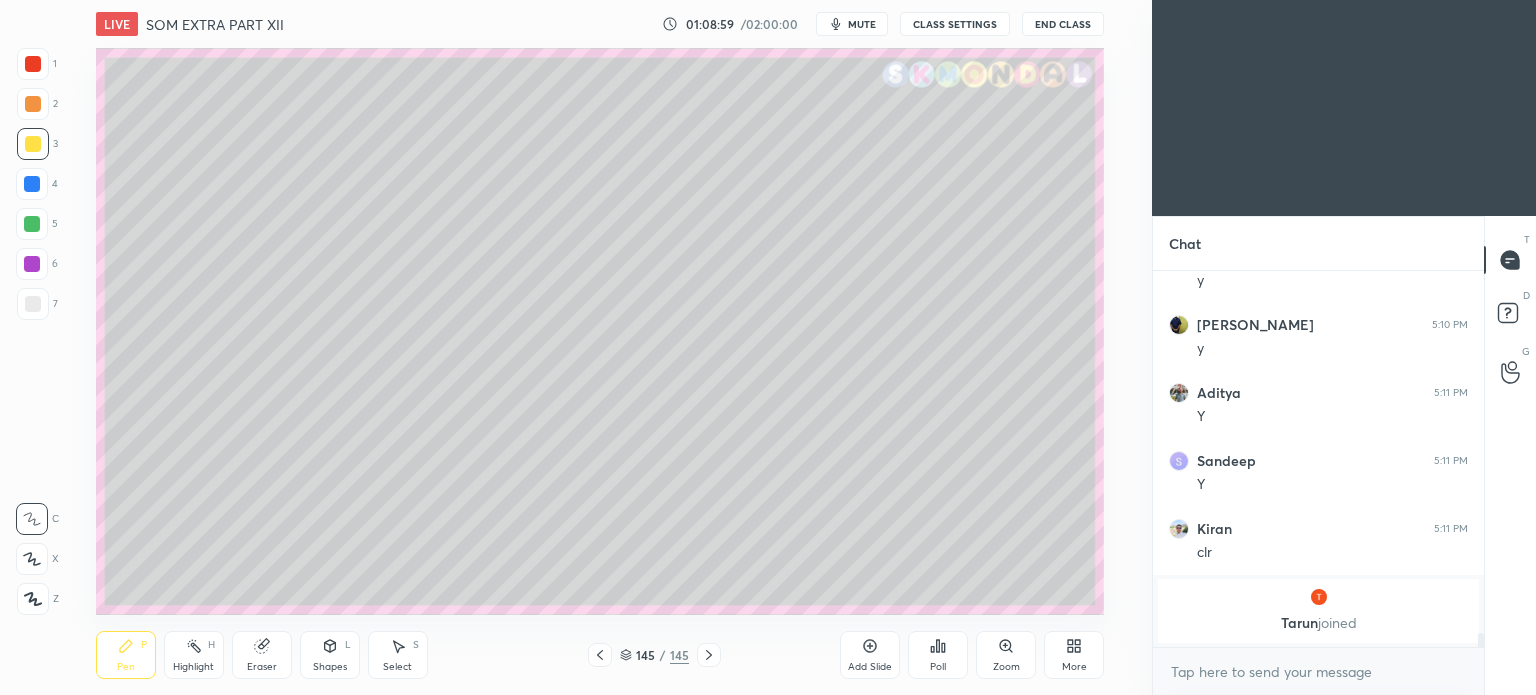 click at bounding box center (33, 144) 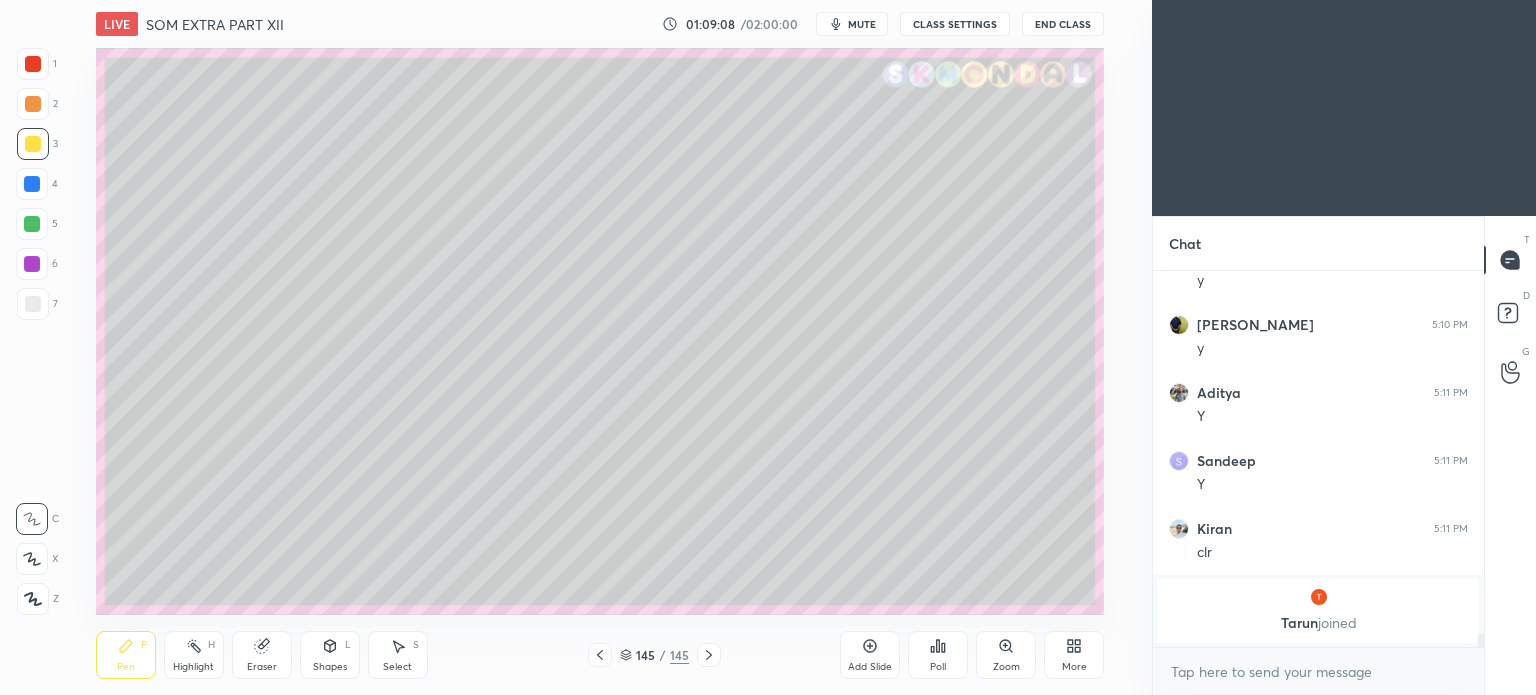 click on "Eraser" at bounding box center [262, 655] 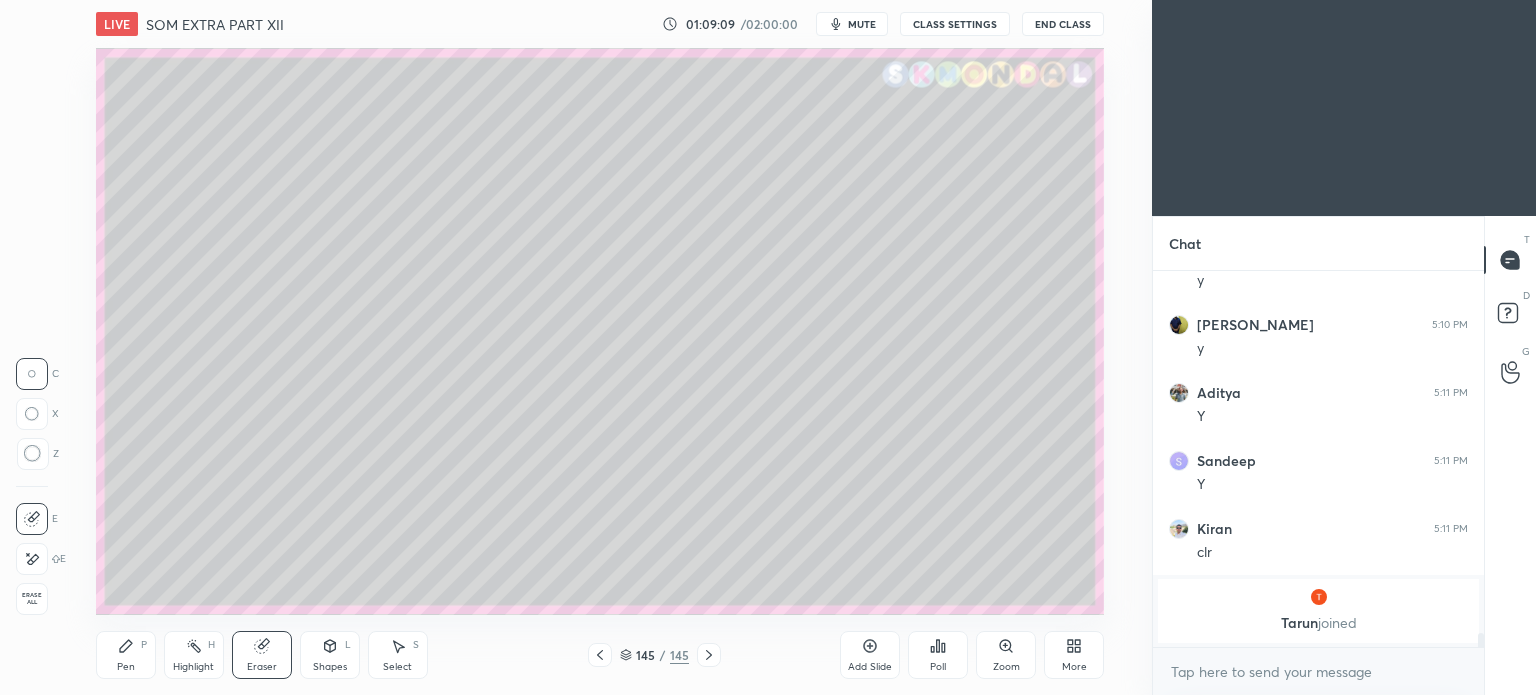 click on "Pen P" at bounding box center (126, 655) 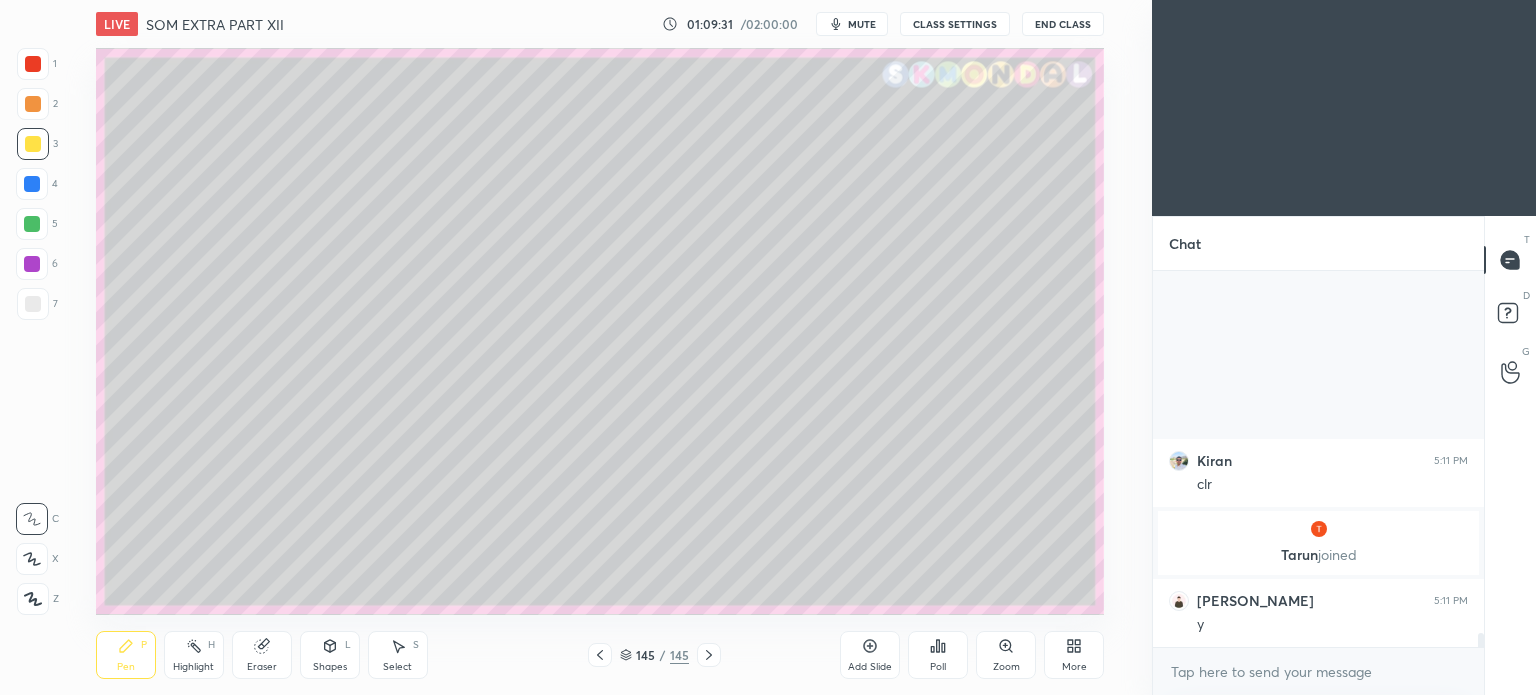 scroll, scrollTop: 9528, scrollLeft: 0, axis: vertical 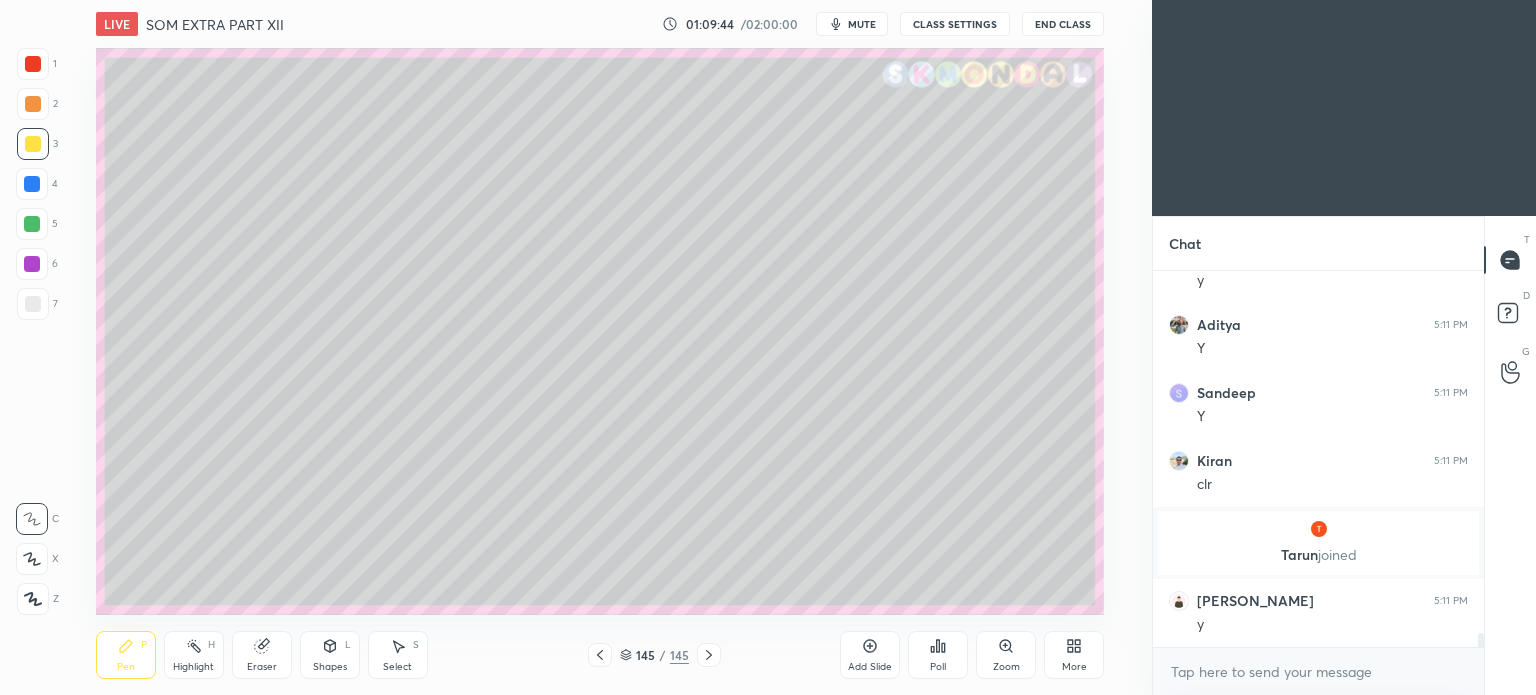 click at bounding box center (32, 184) 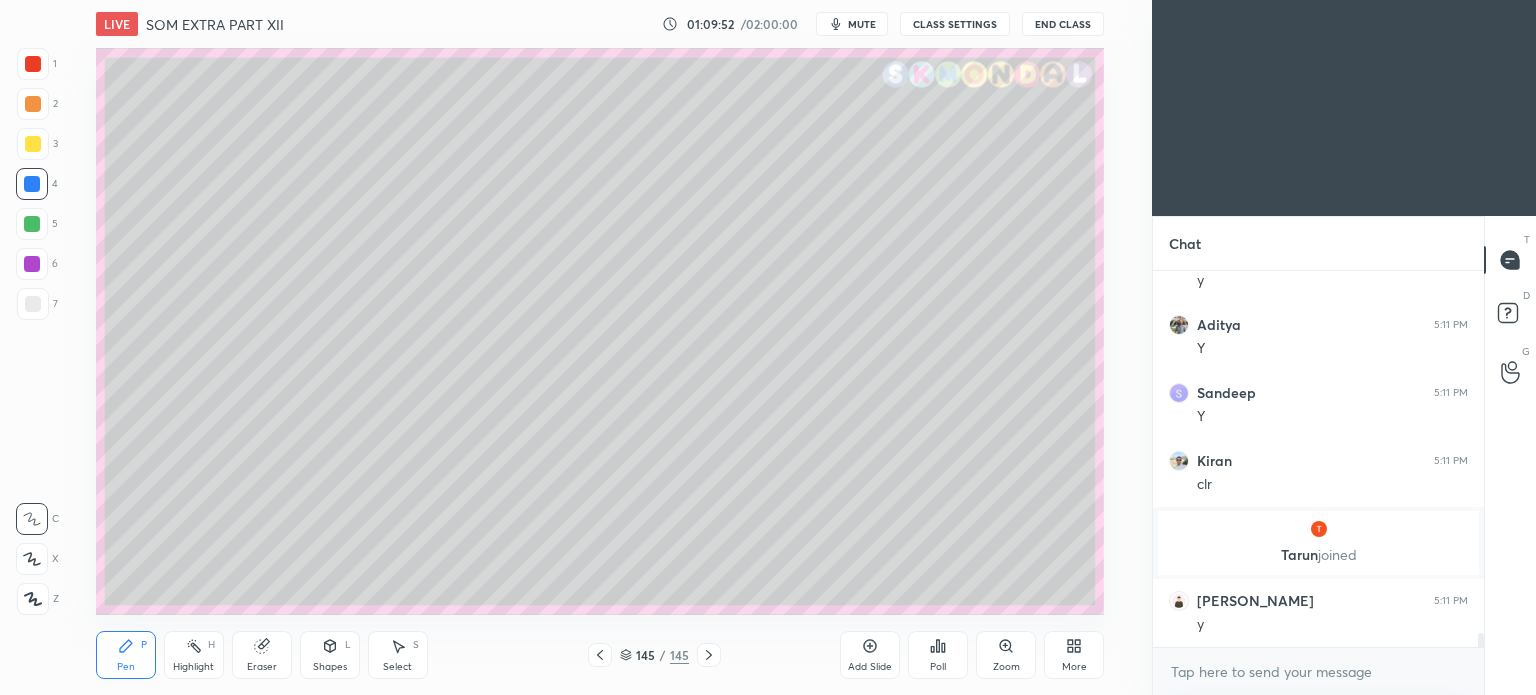 click at bounding box center (32, 264) 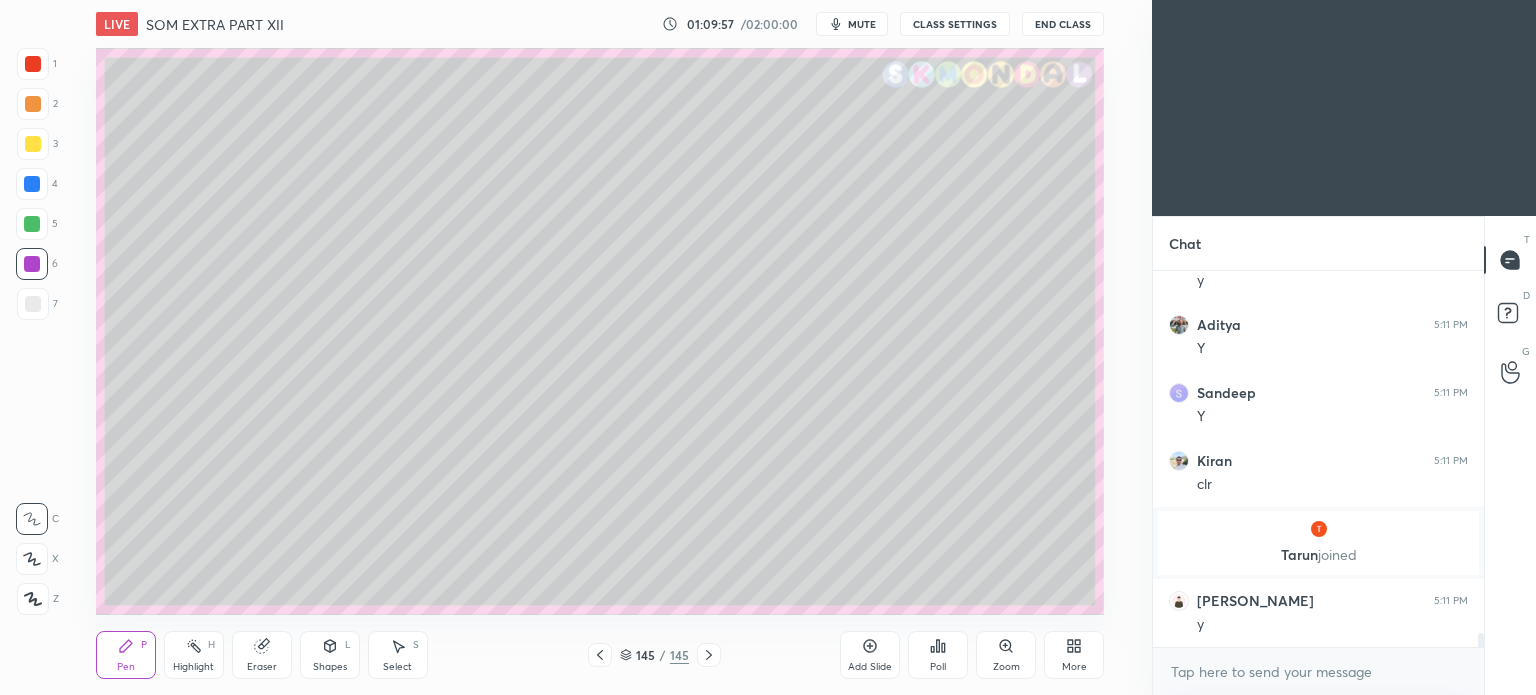 click at bounding box center (33, 304) 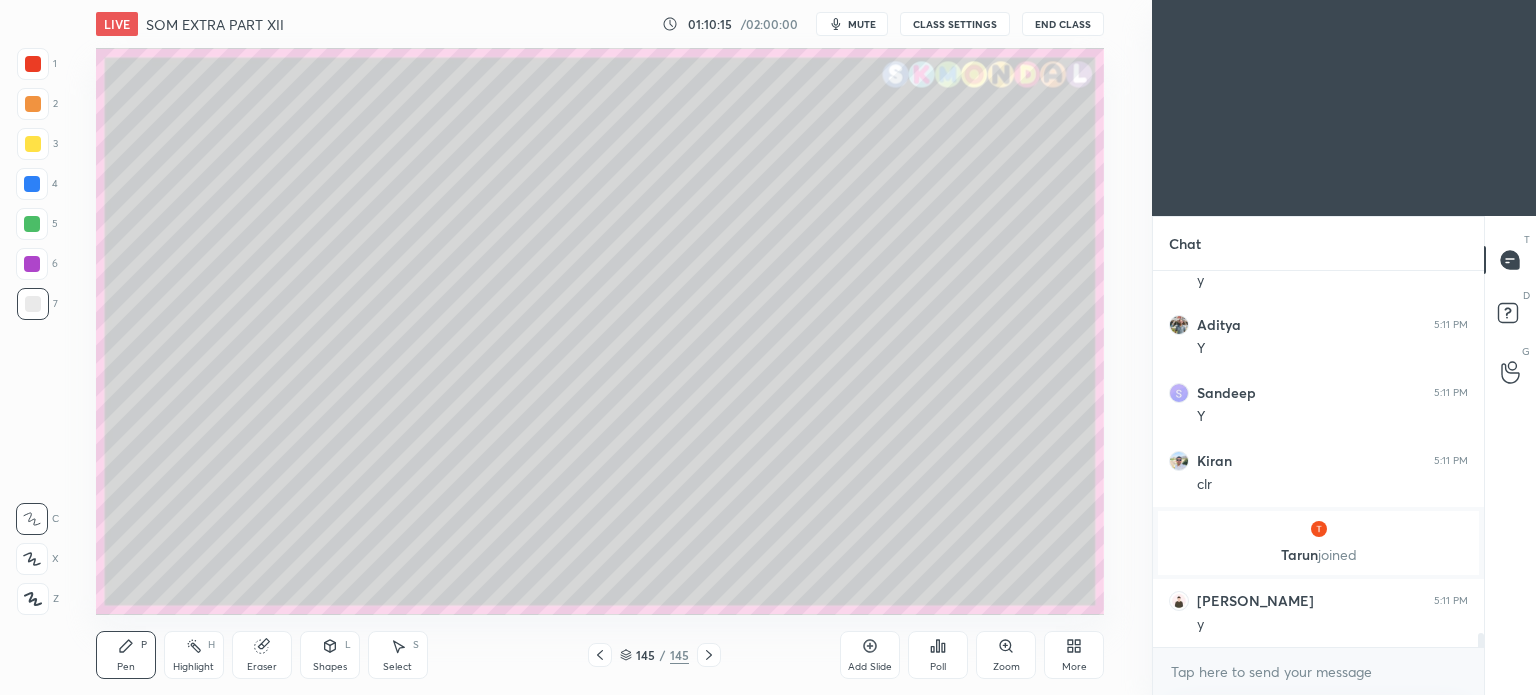 click on "Highlight H" at bounding box center (194, 655) 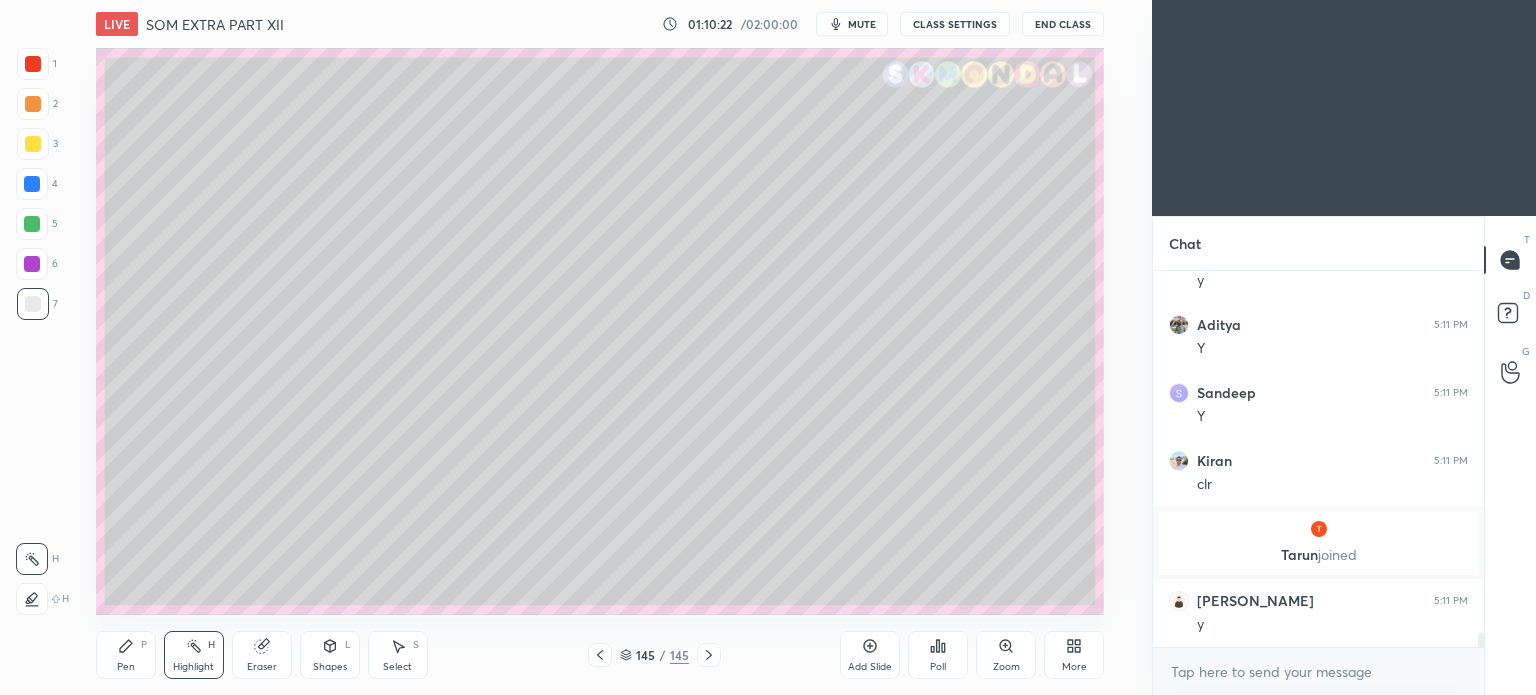 click on "Pen P" at bounding box center (126, 655) 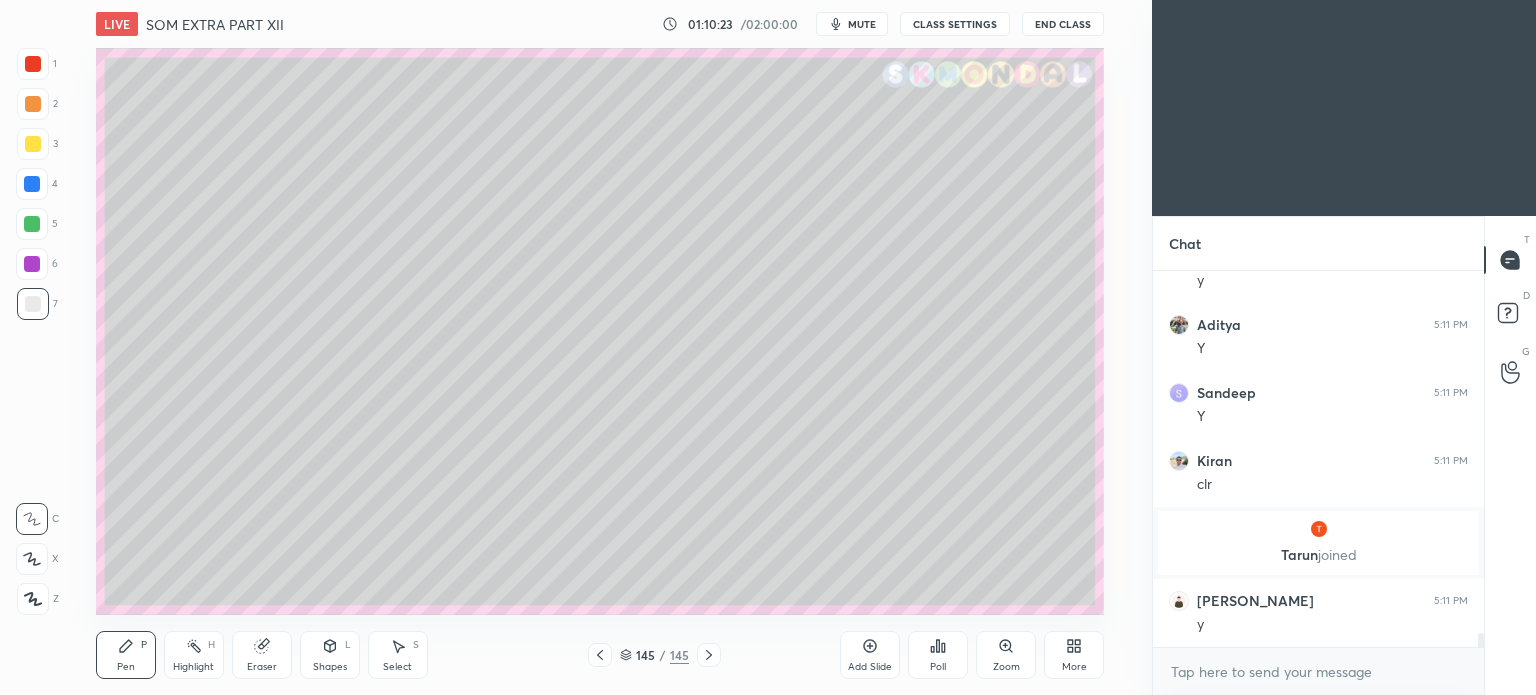 click on "Pen P" at bounding box center (126, 655) 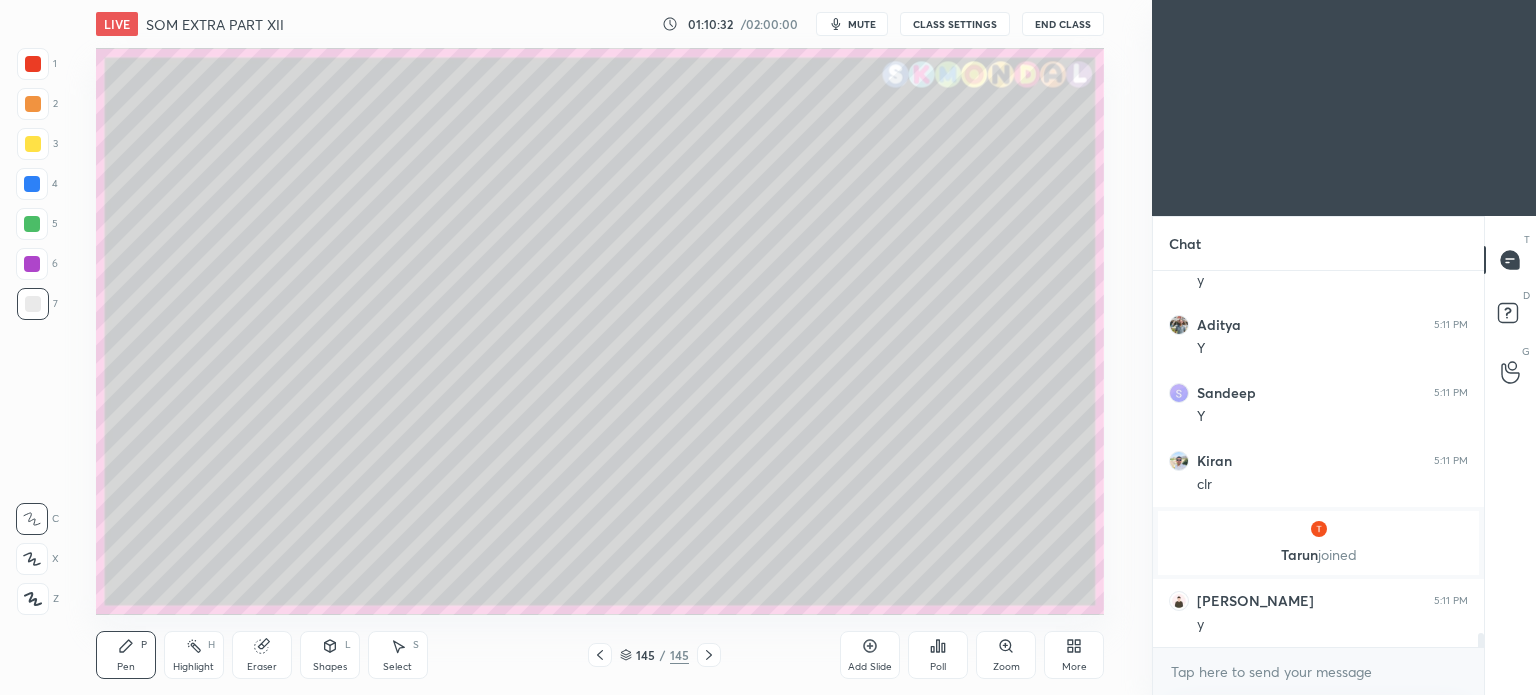 click on "Eraser" at bounding box center (262, 667) 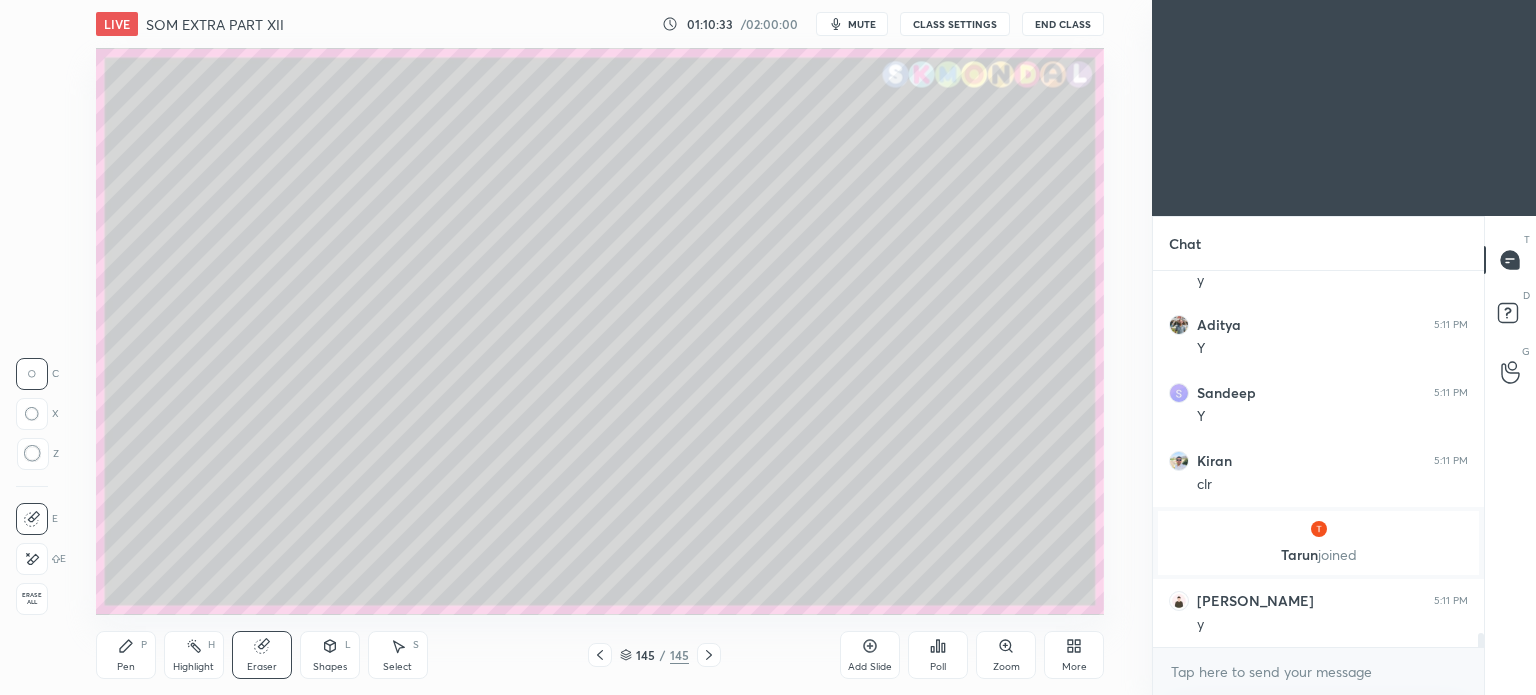 click on "Pen" at bounding box center [126, 667] 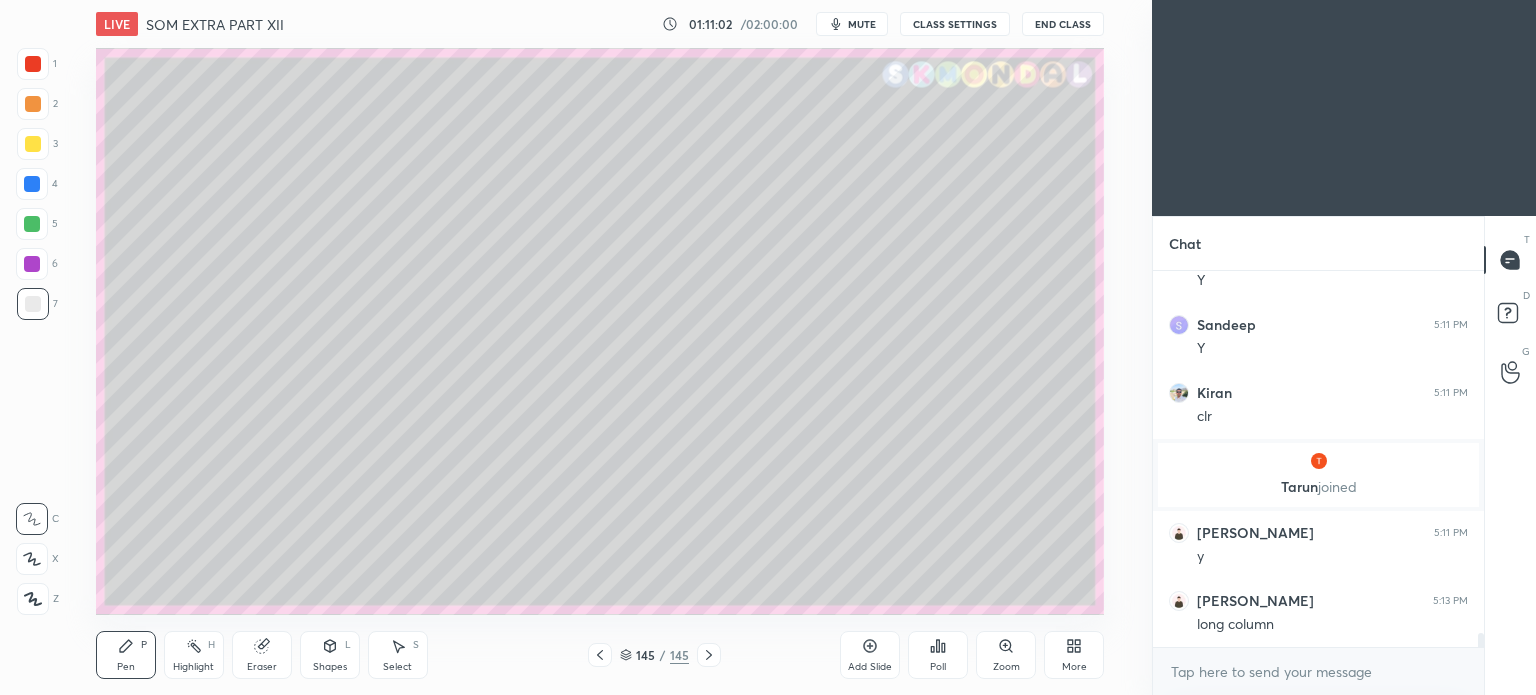 scroll, scrollTop: 9664, scrollLeft: 0, axis: vertical 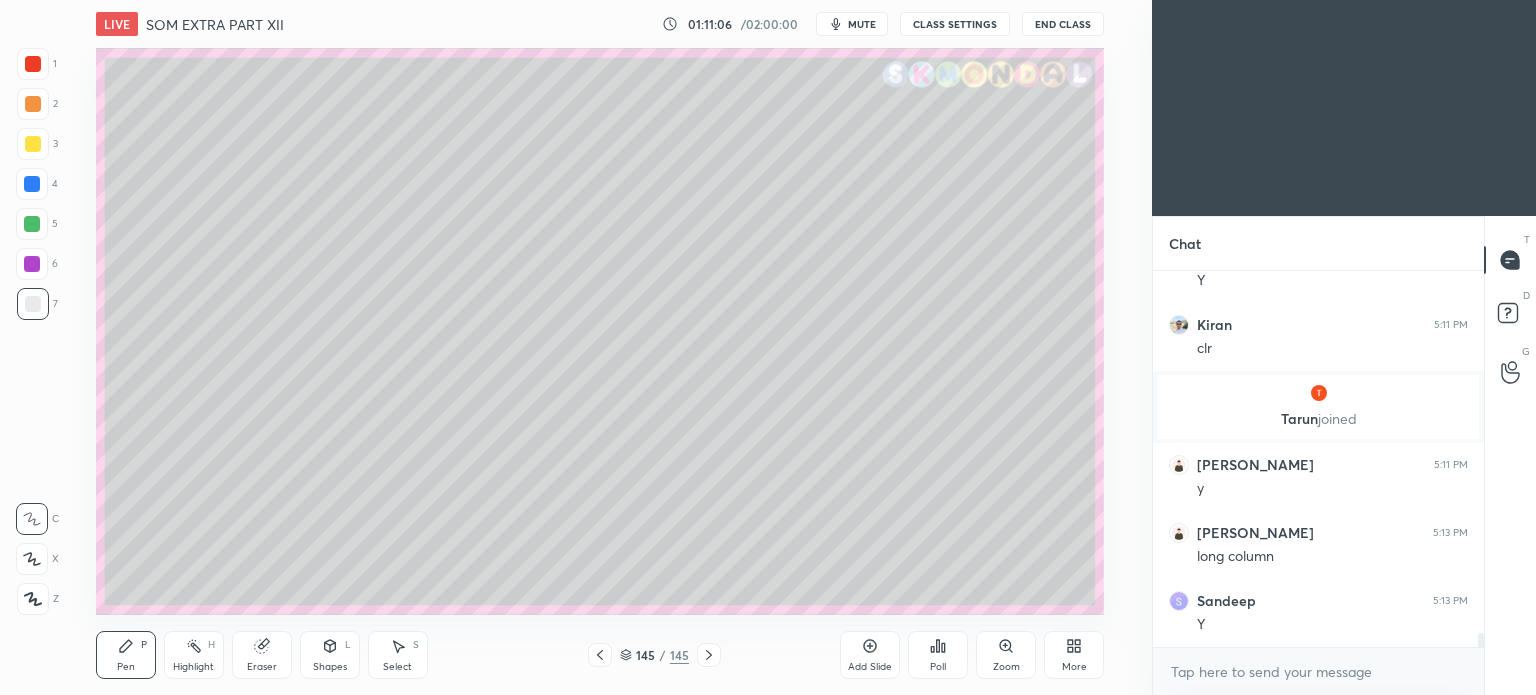 click 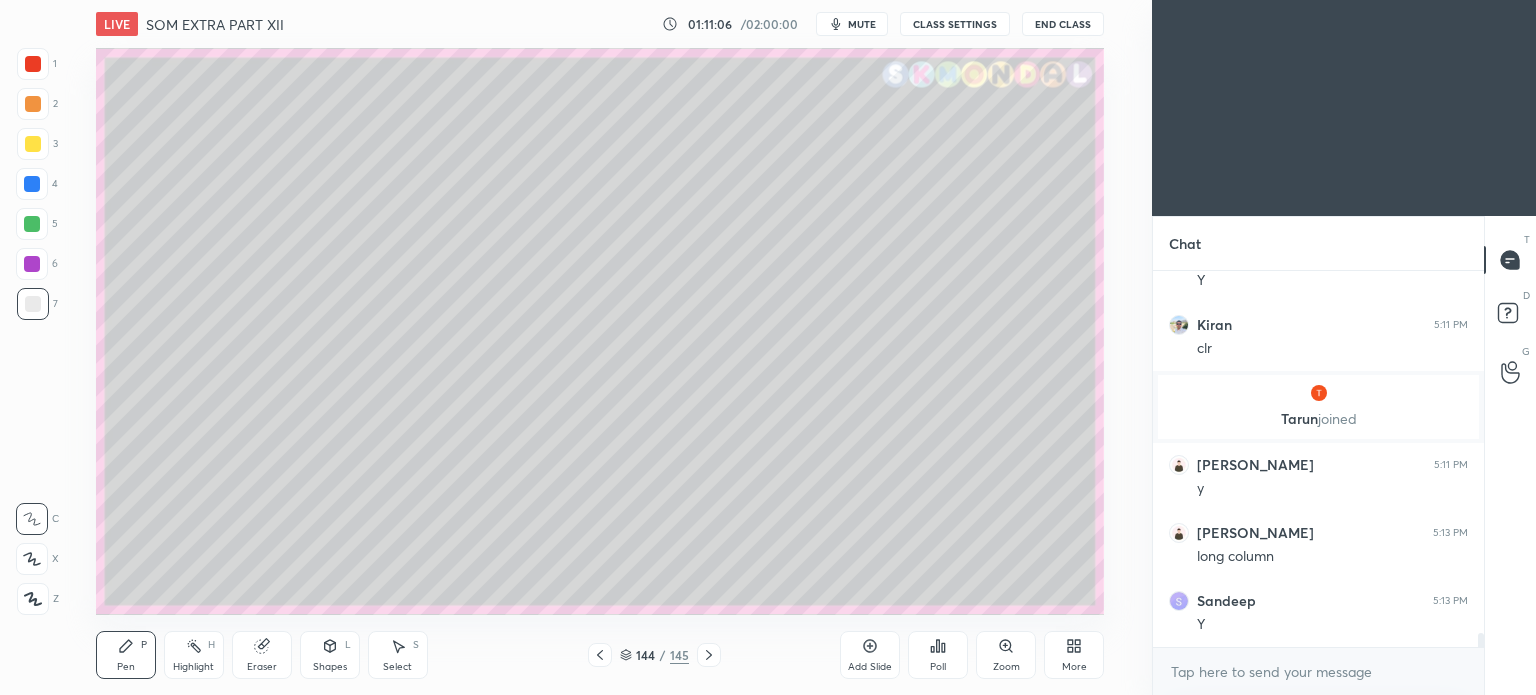 click 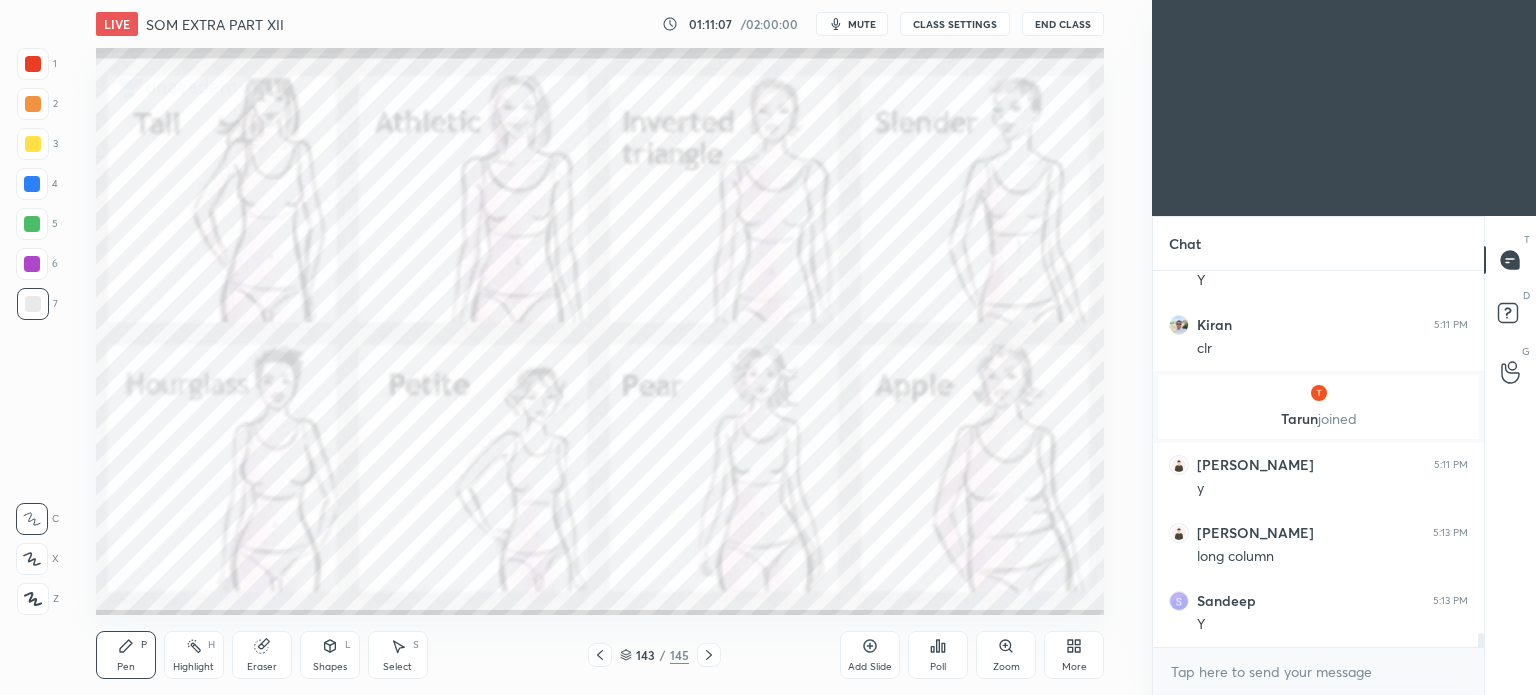 click 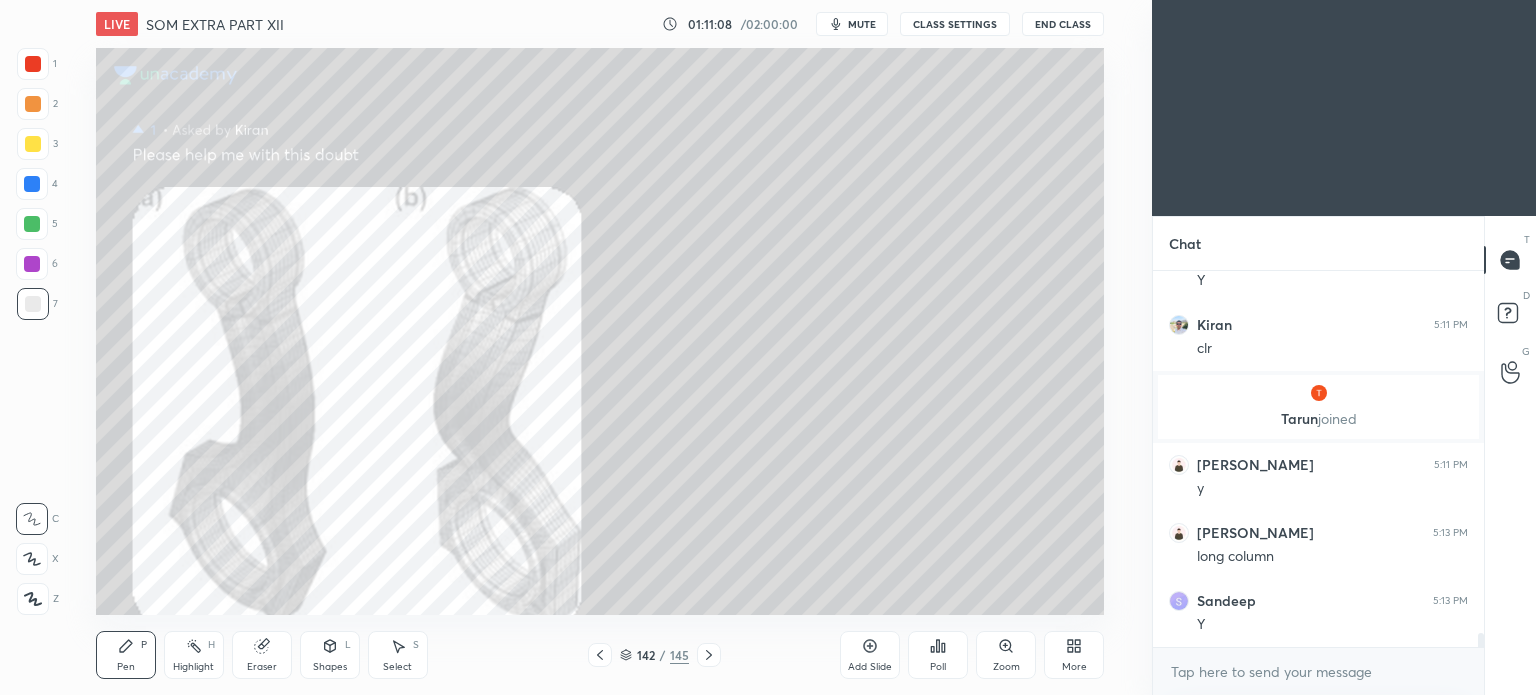 click 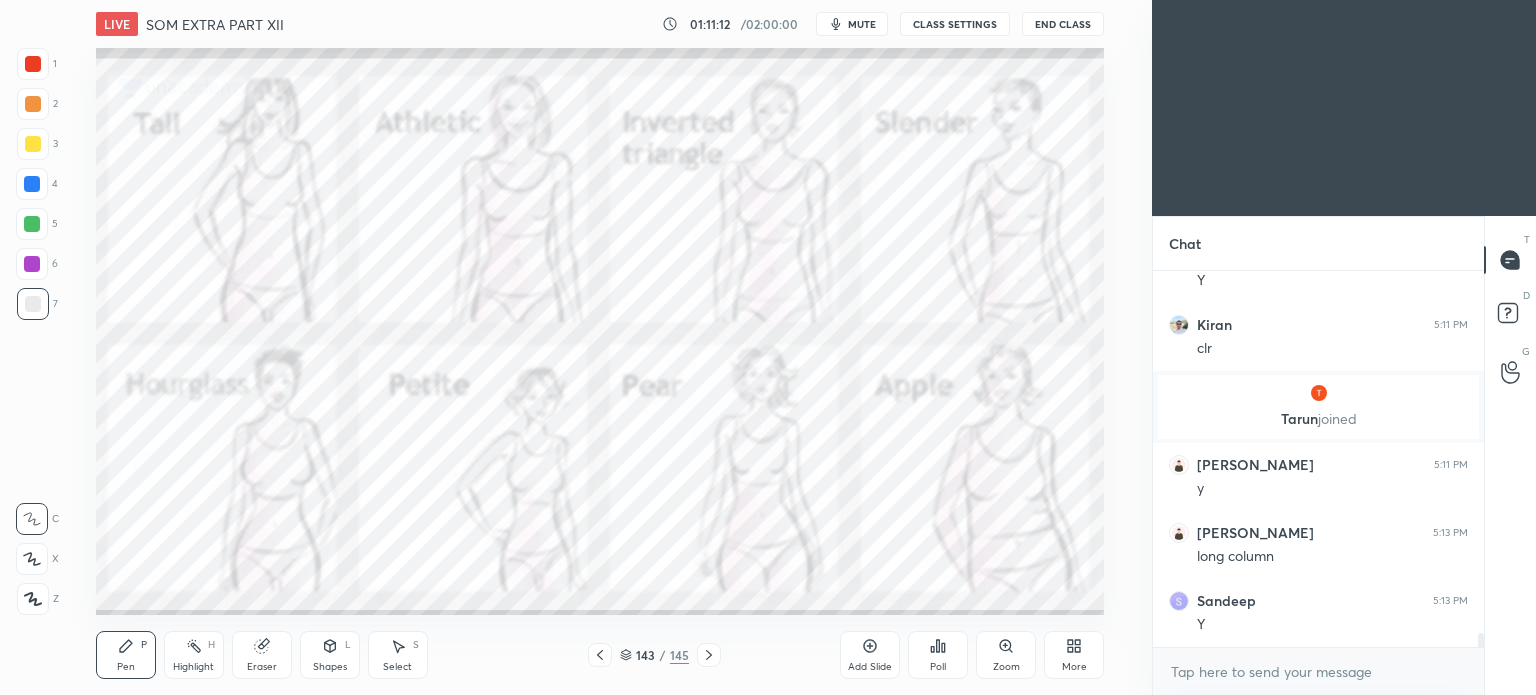 scroll, scrollTop: 9732, scrollLeft: 0, axis: vertical 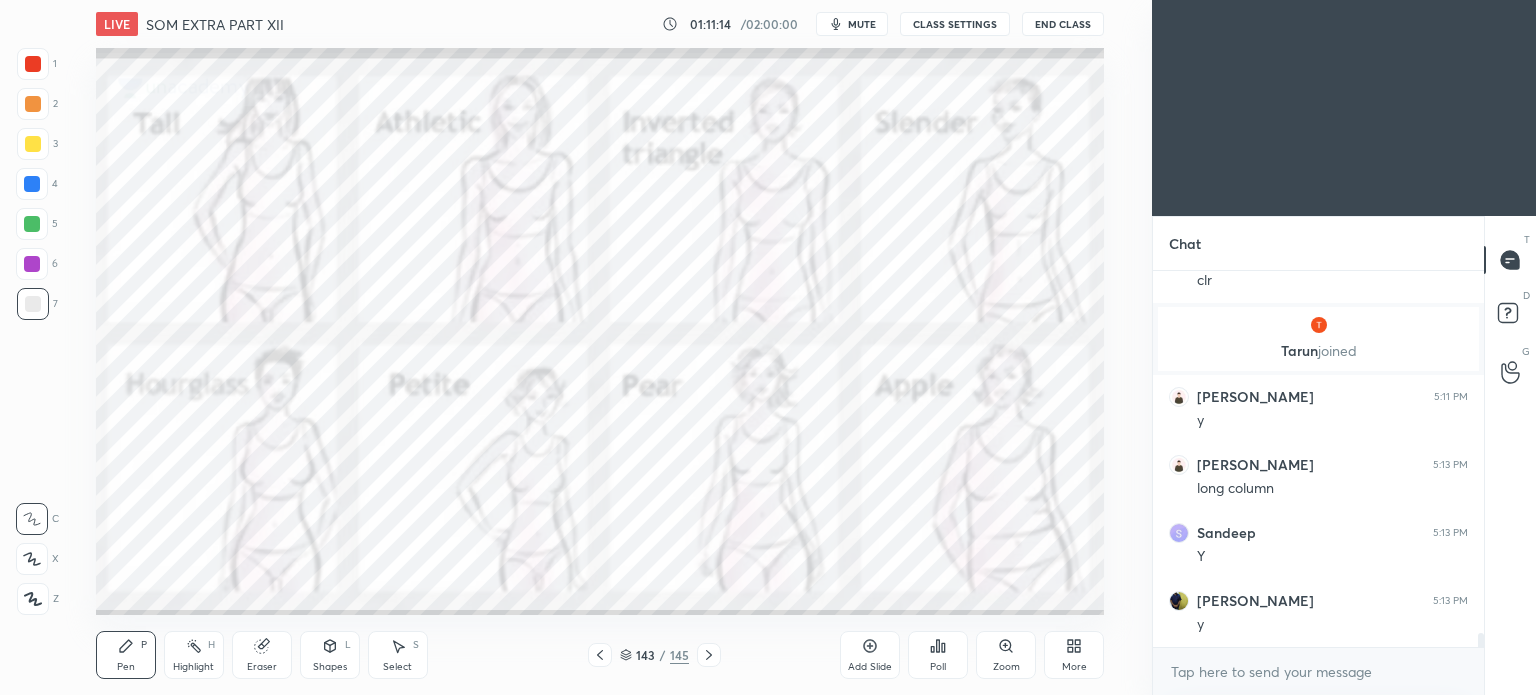 click 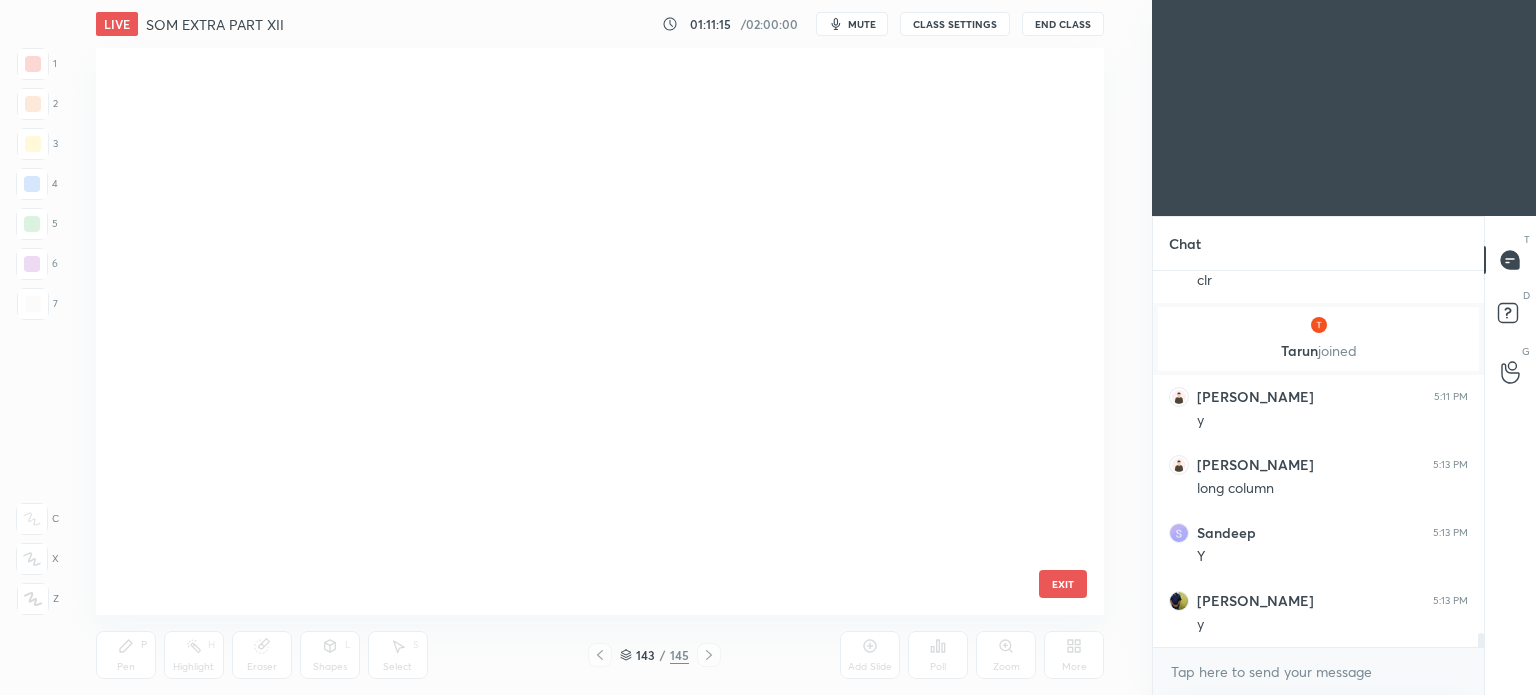 scroll, scrollTop: 7784, scrollLeft: 0, axis: vertical 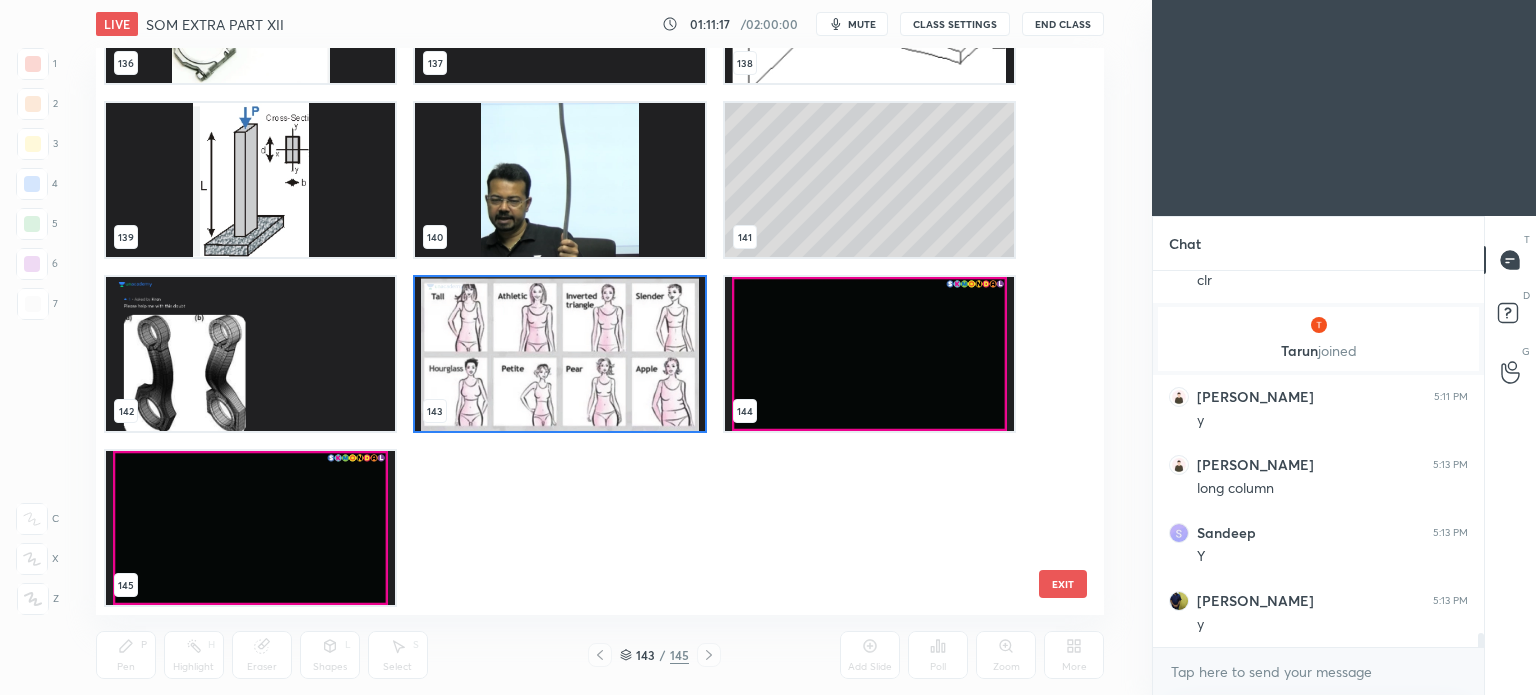 click at bounding box center (868, 354) 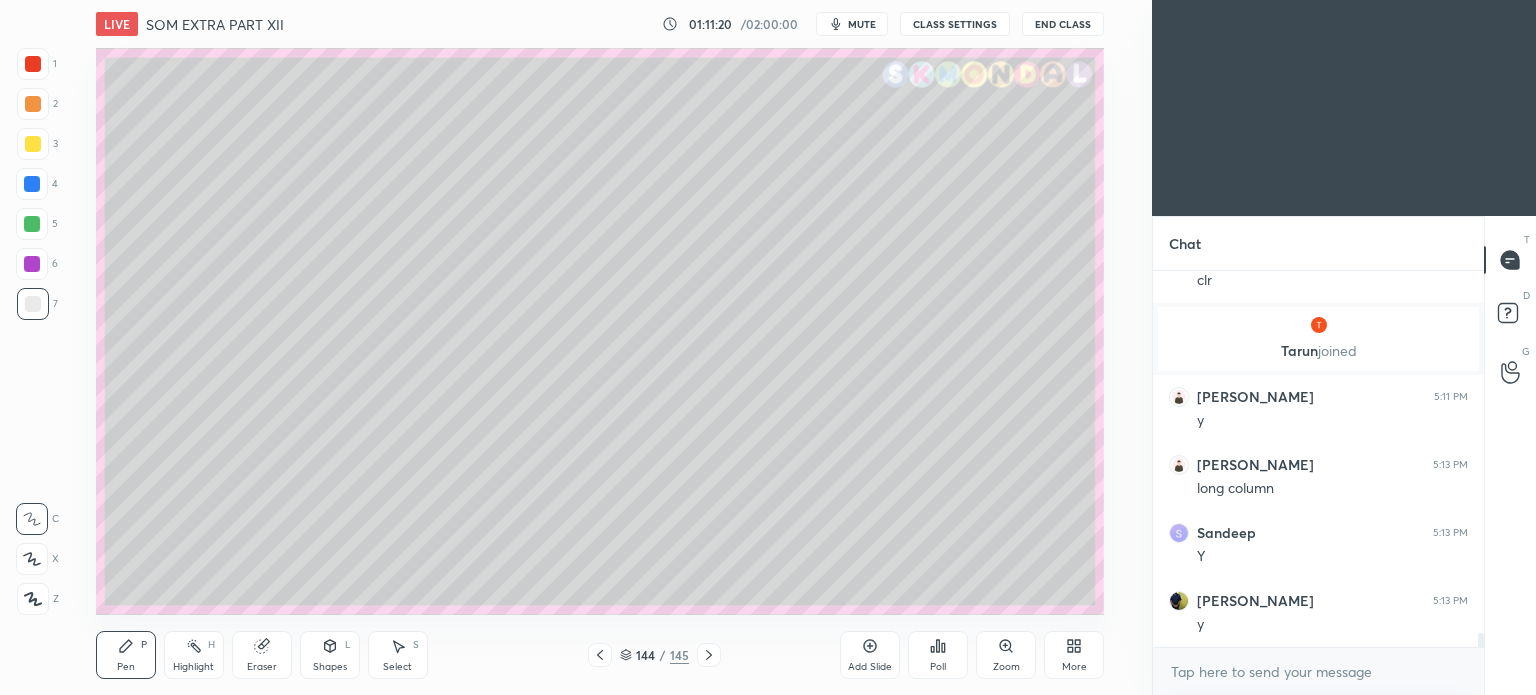 click 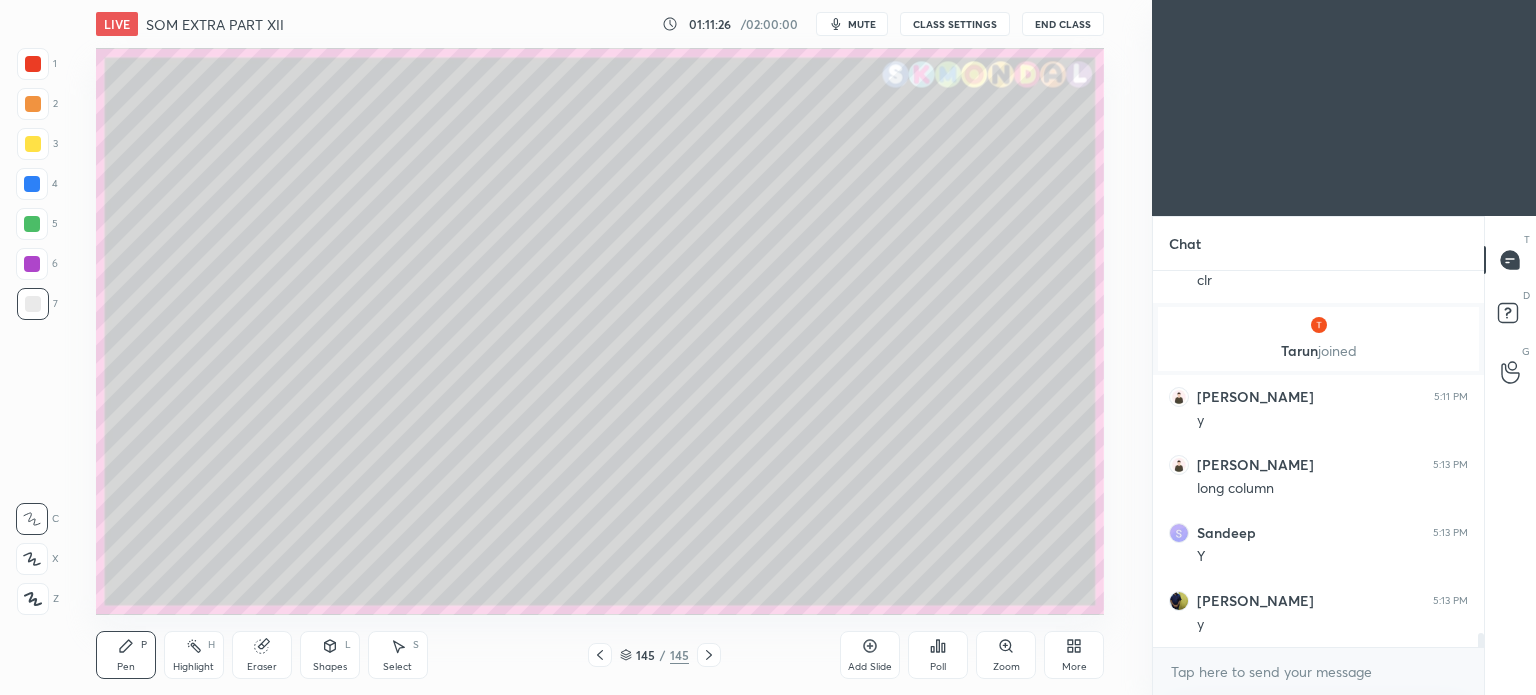 click on "Highlight" at bounding box center [193, 667] 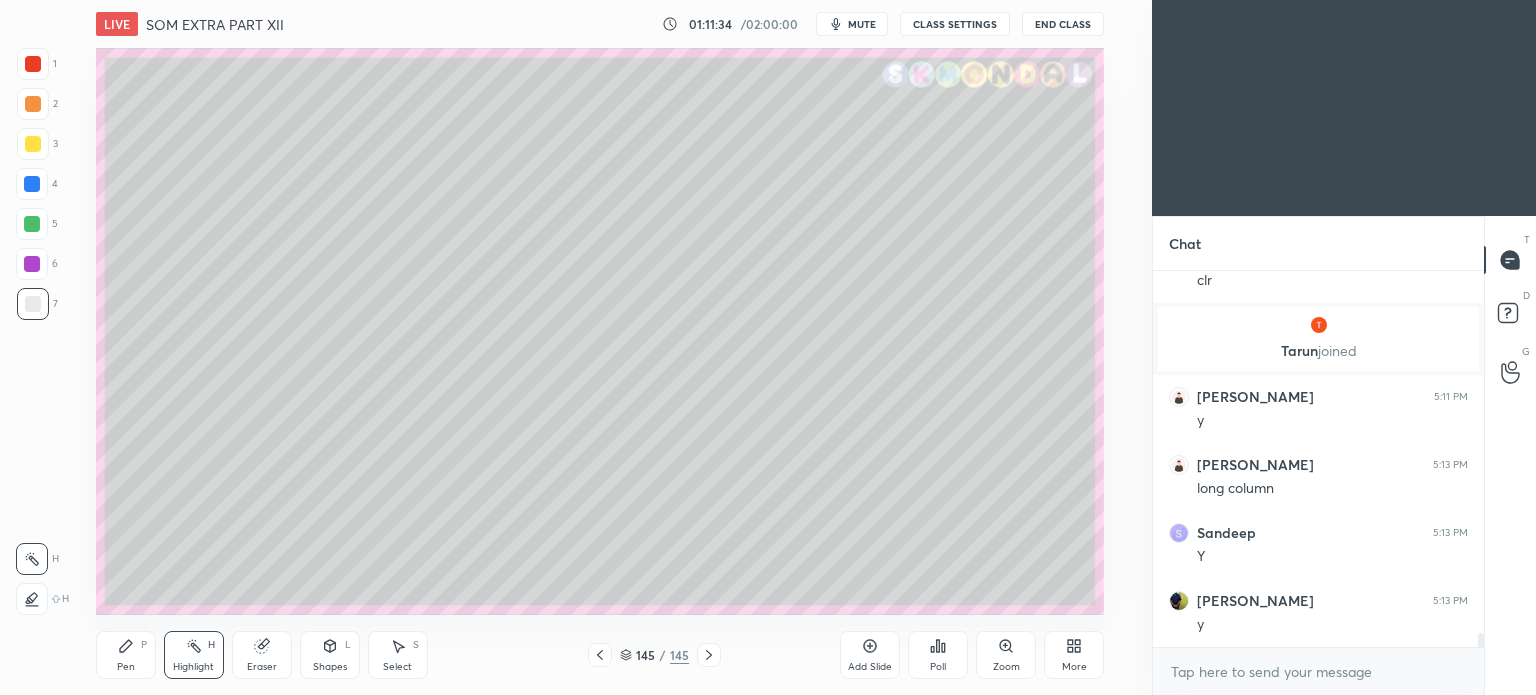 scroll, scrollTop: 9800, scrollLeft: 0, axis: vertical 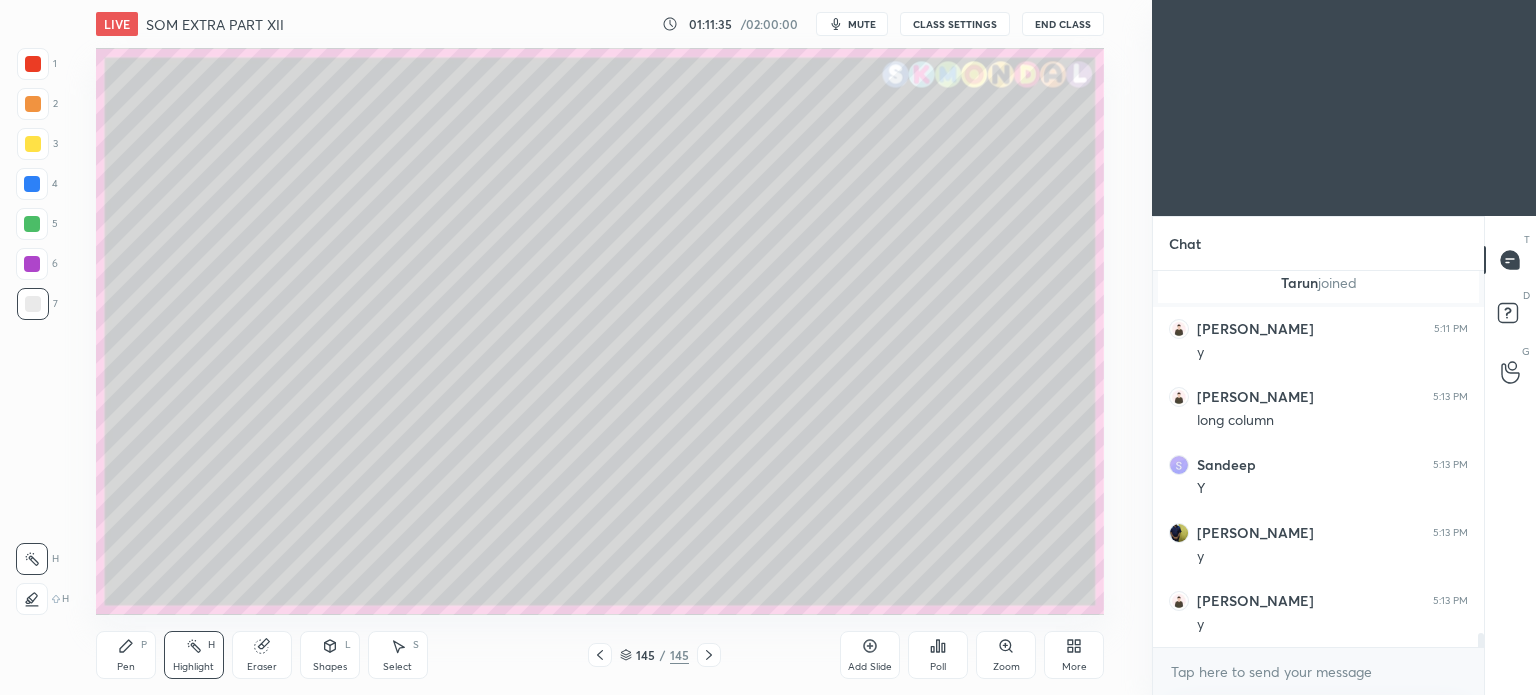 click 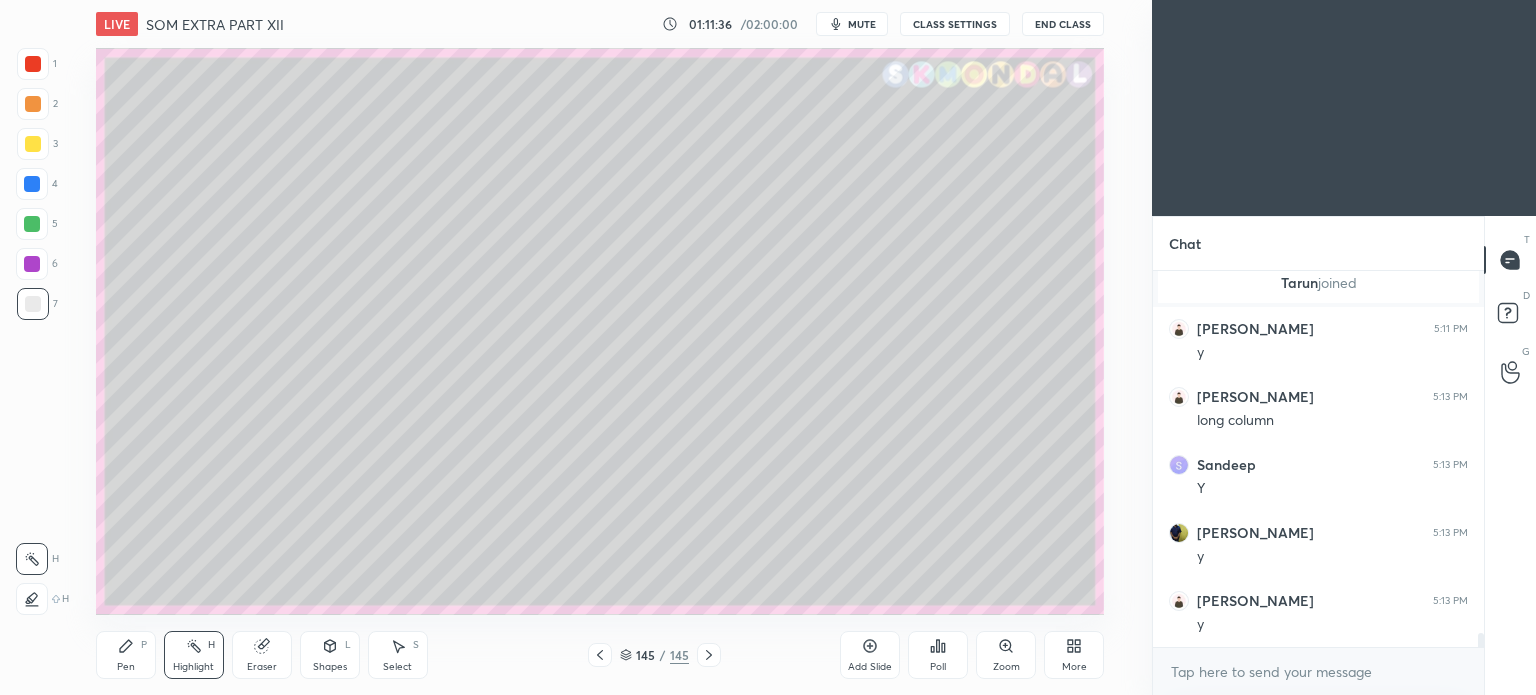 click 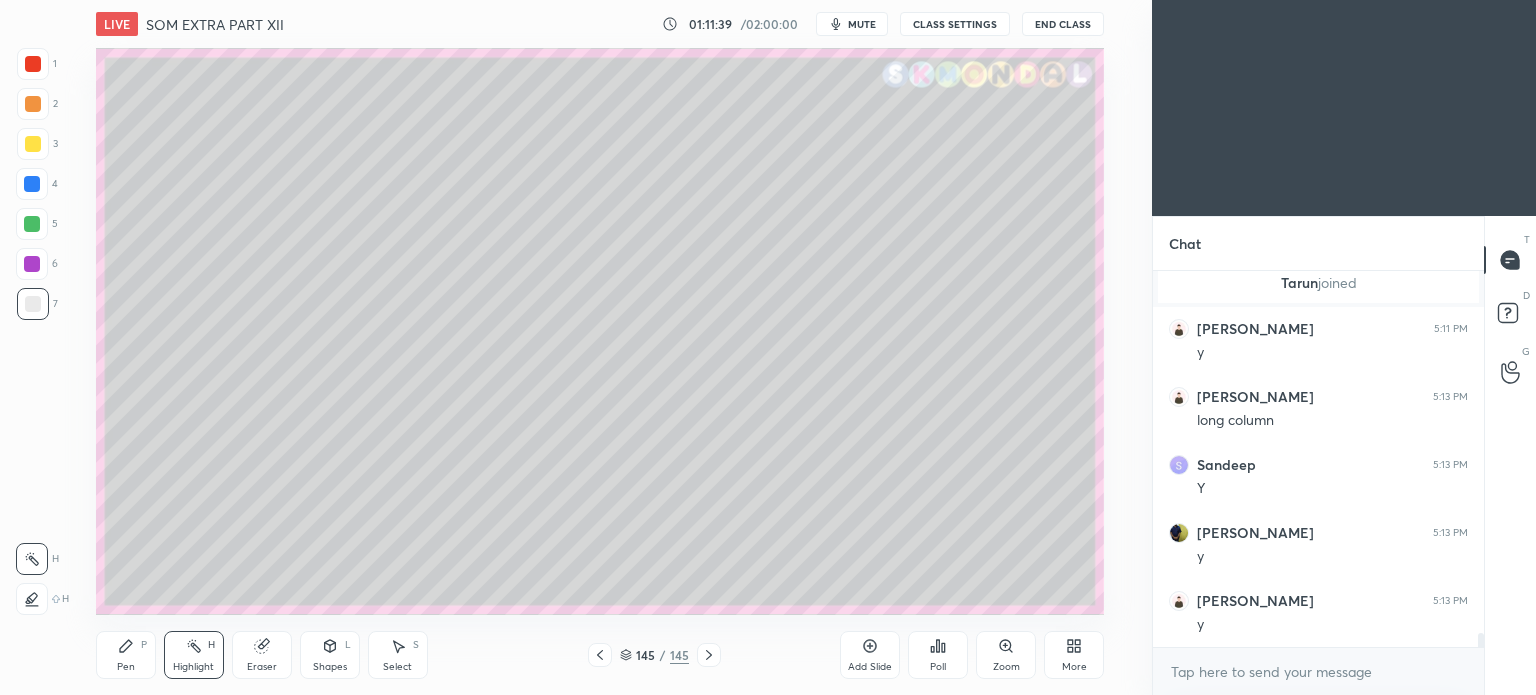 click 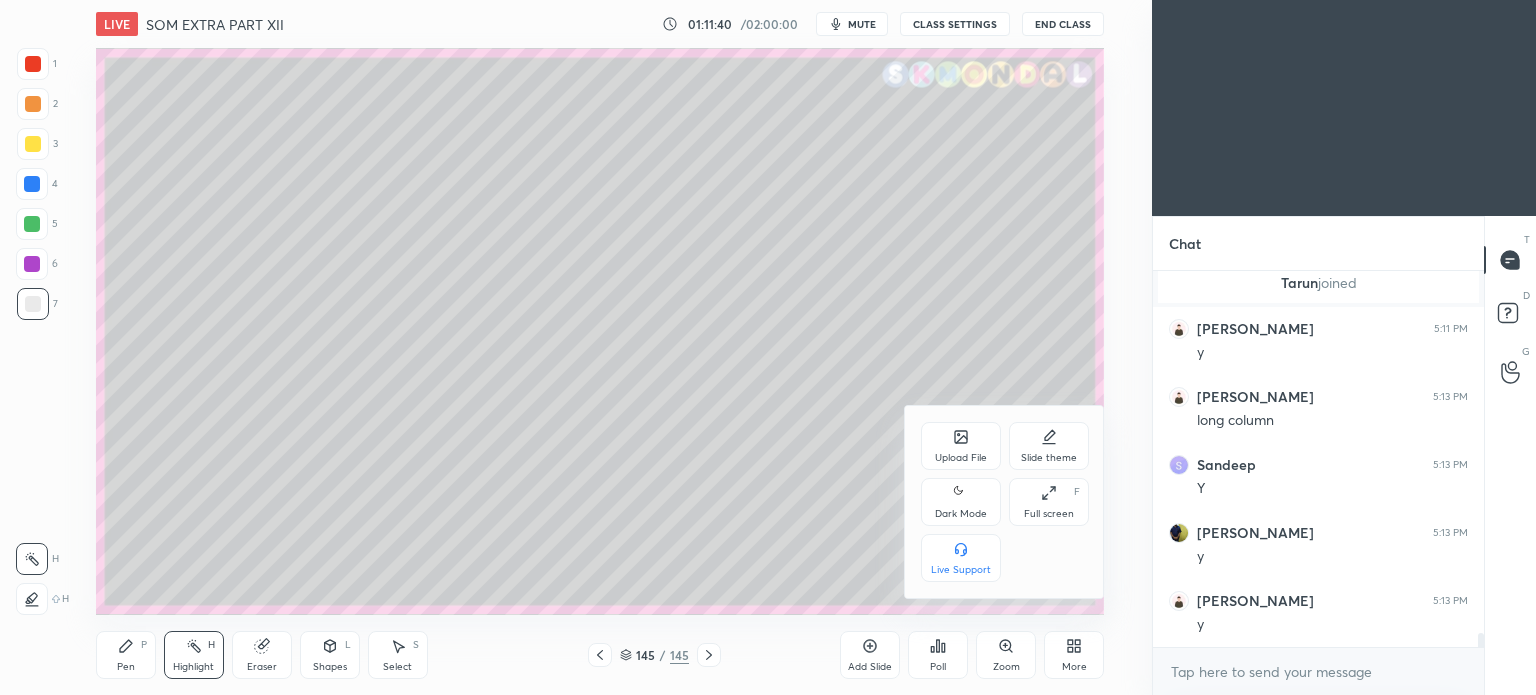 click on "Upload File" at bounding box center [961, 458] 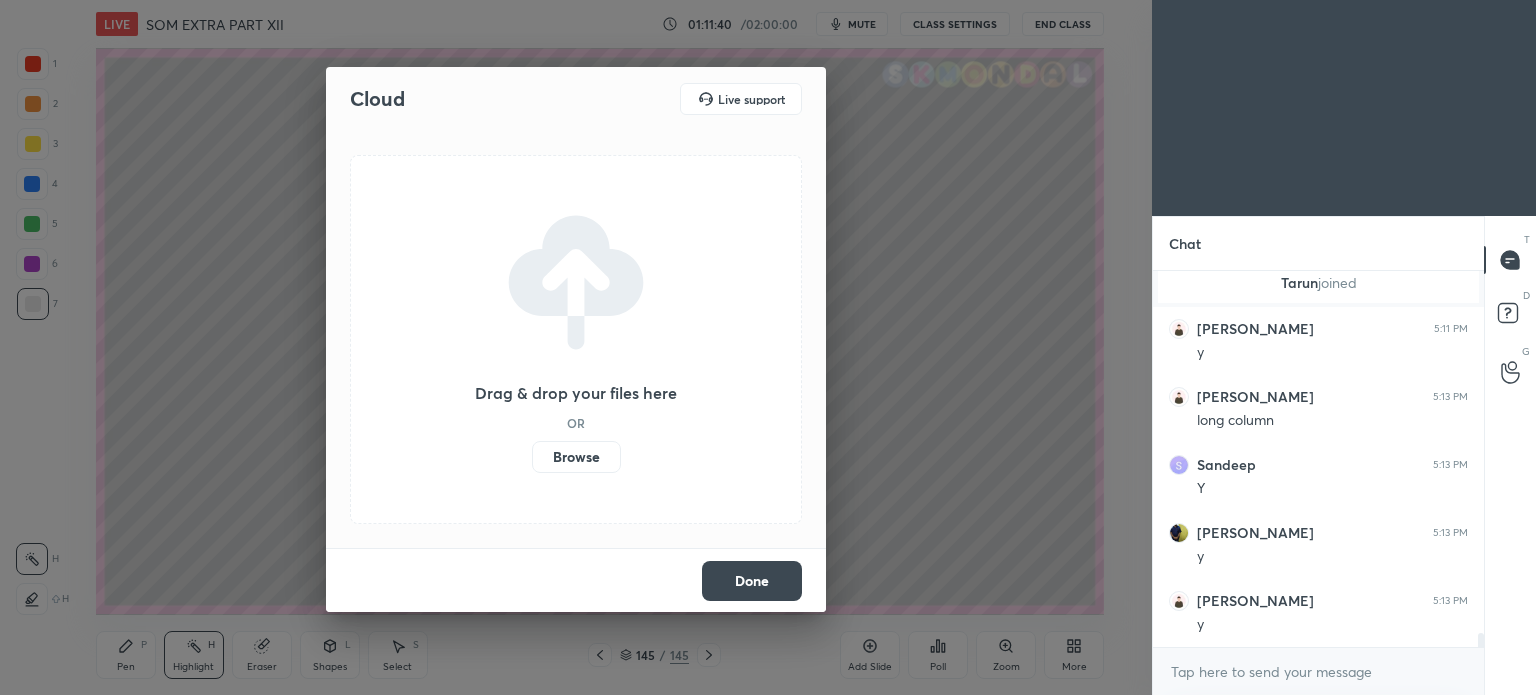 click on "Browse" at bounding box center (576, 457) 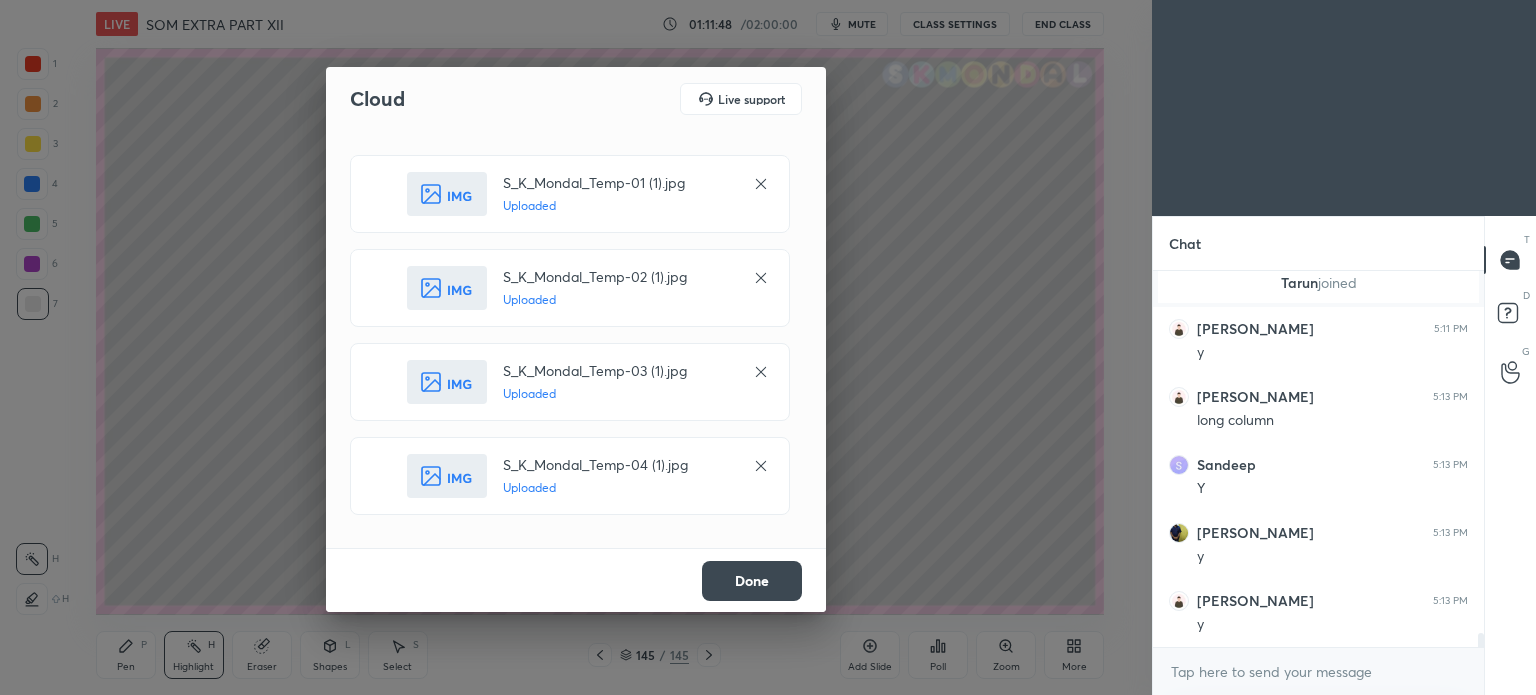 click on "Done" at bounding box center (752, 581) 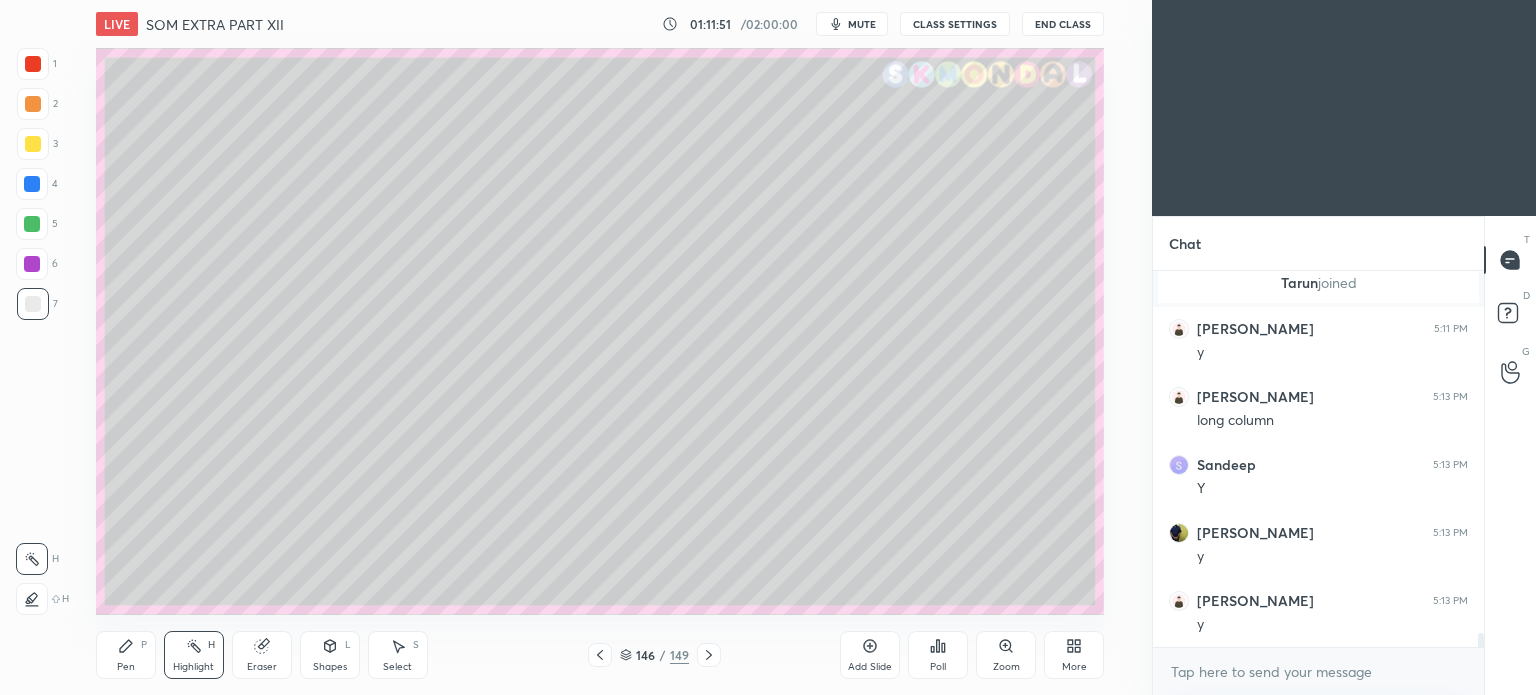 click at bounding box center (33, 144) 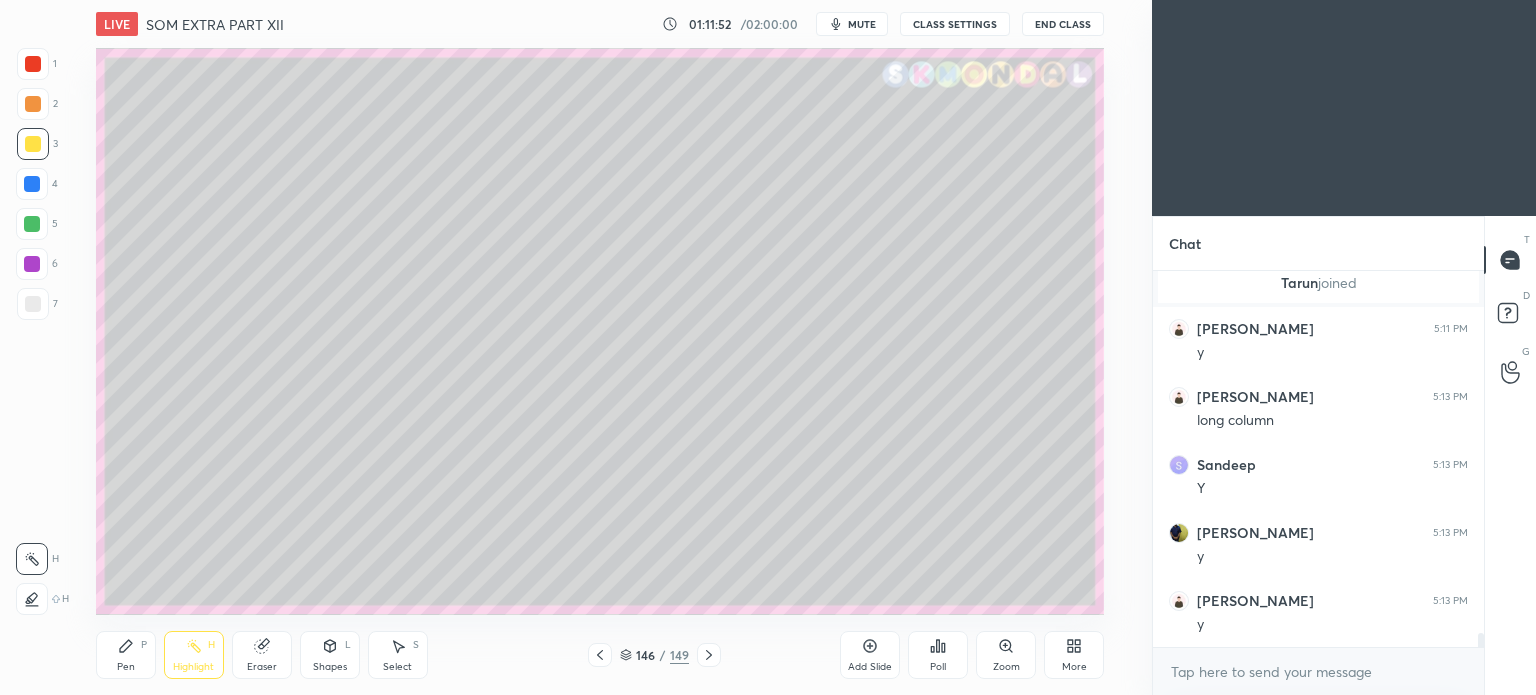 click on "Pen P" at bounding box center [126, 655] 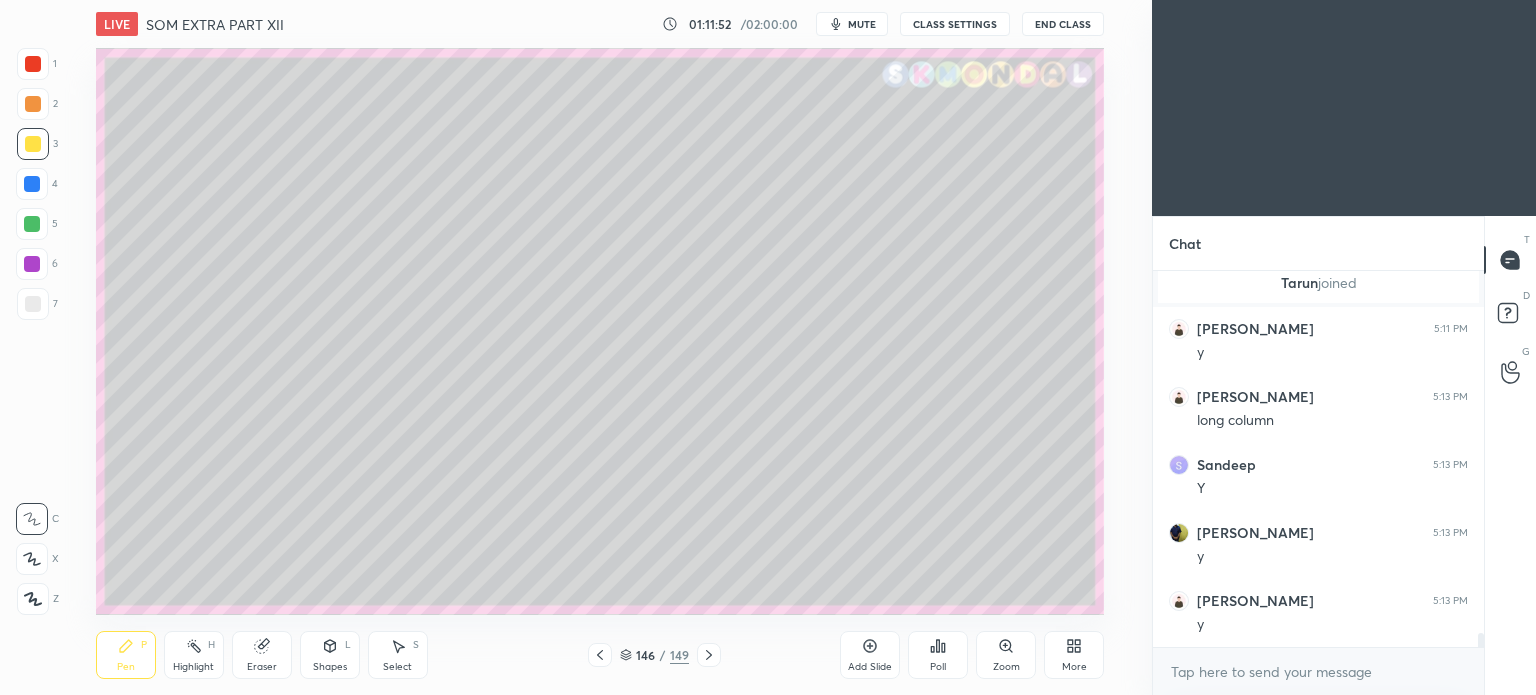 click on "Pen P" at bounding box center [126, 655] 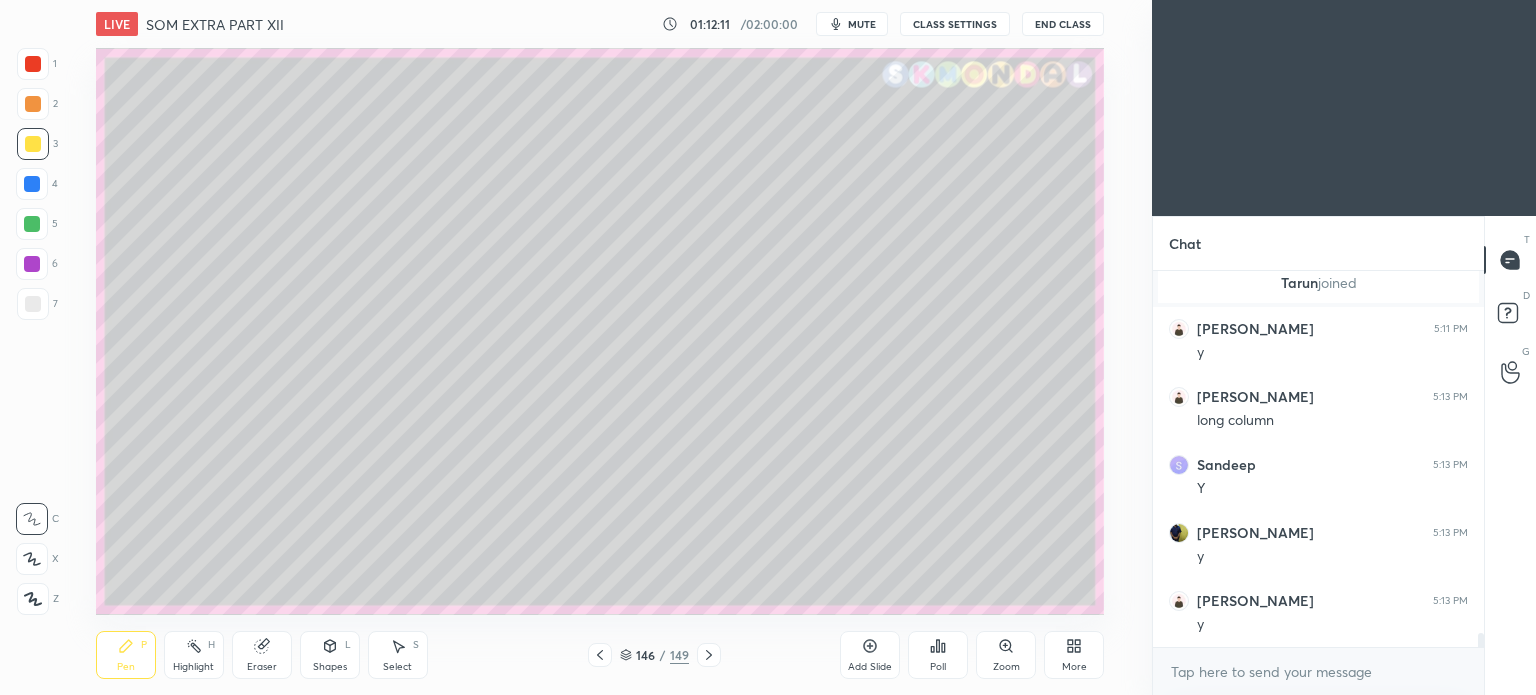 click 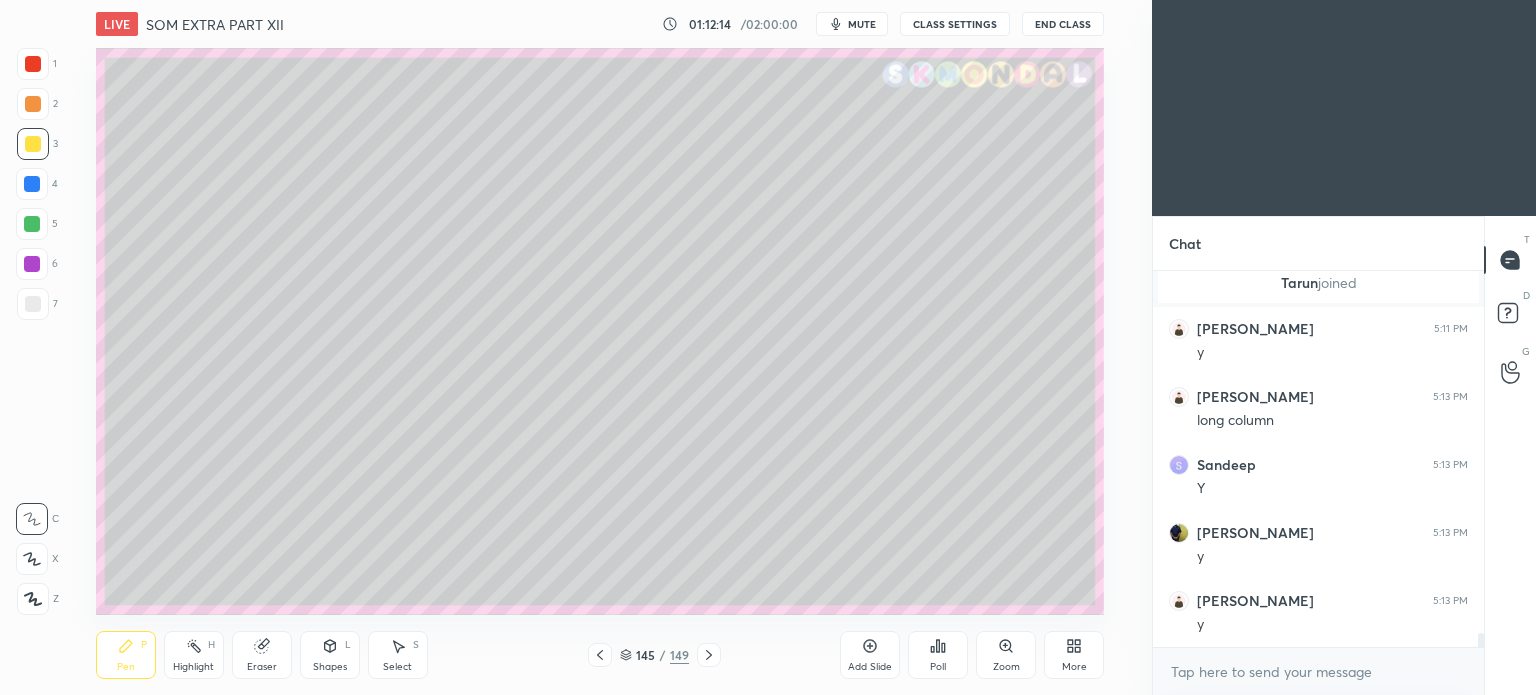 click at bounding box center (709, 655) 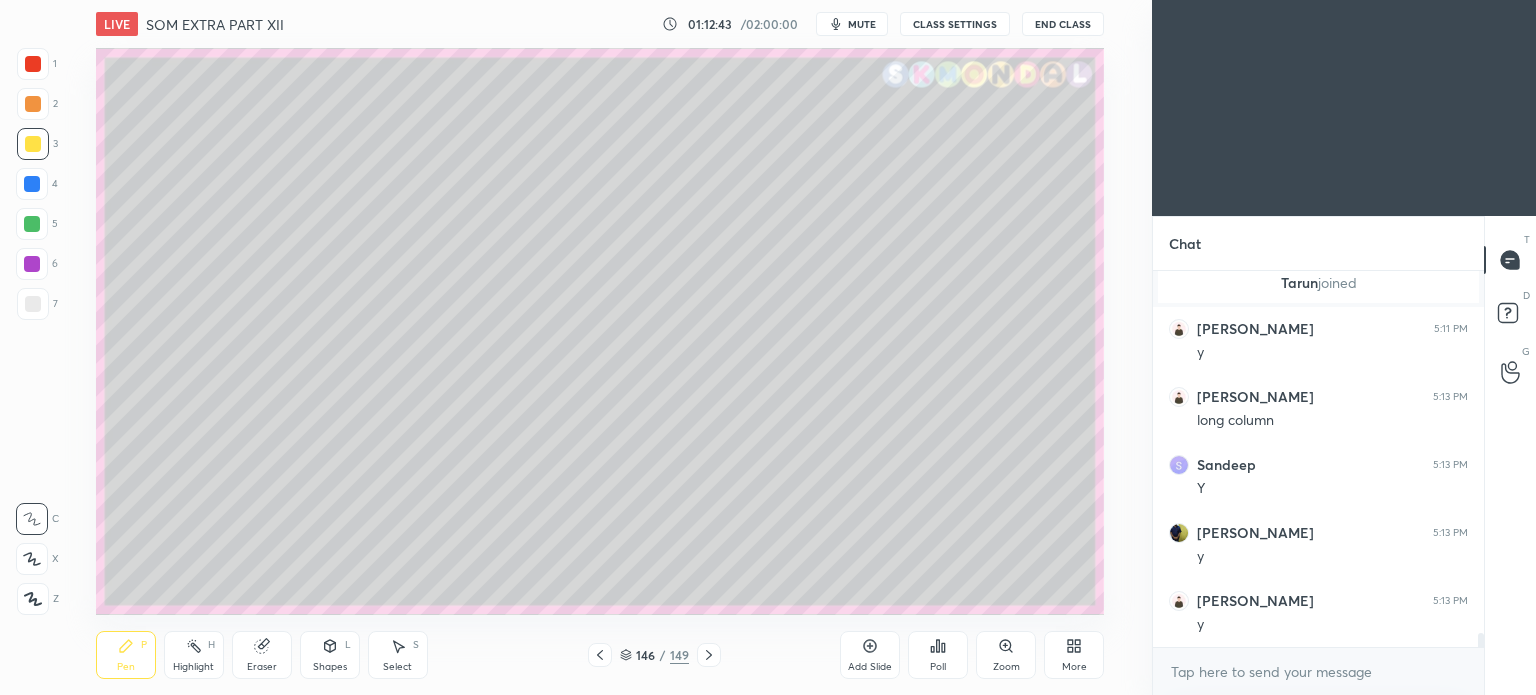 click on "mute" at bounding box center (862, 24) 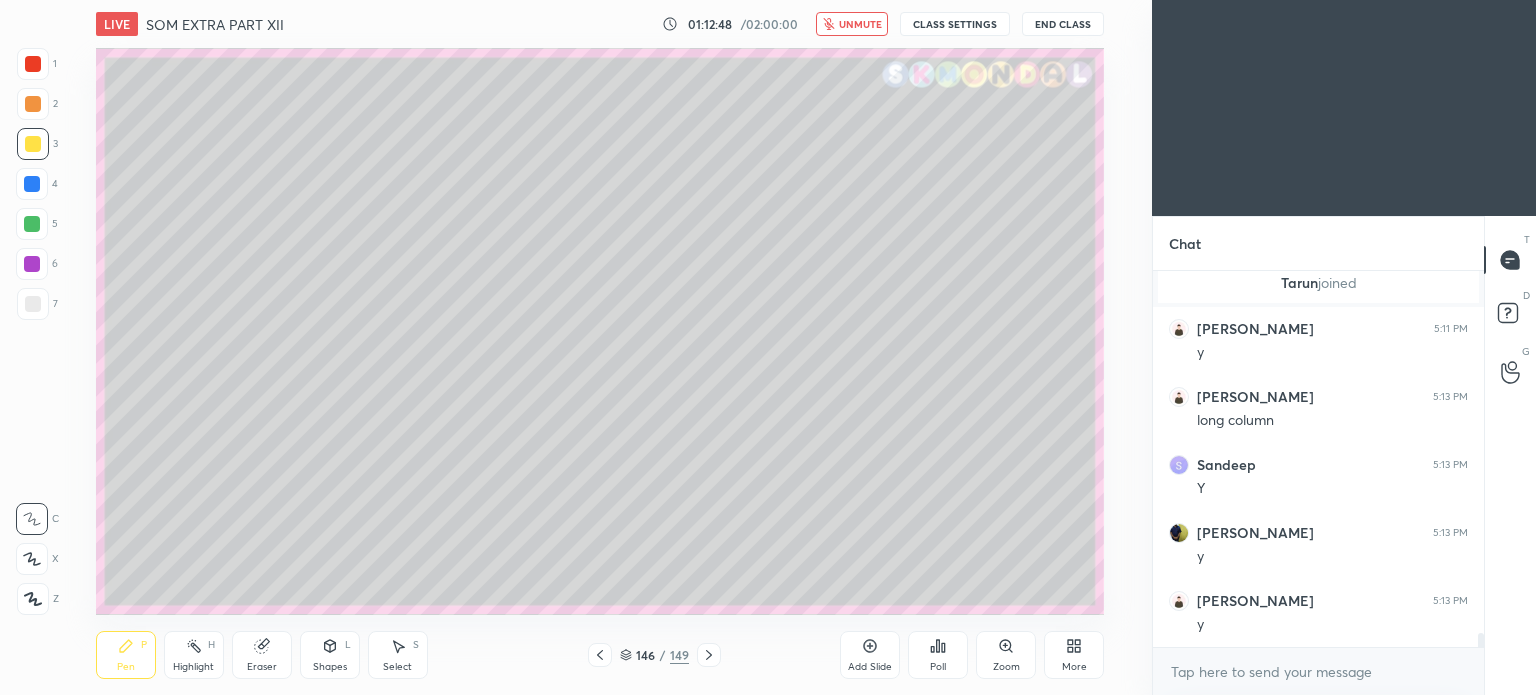 scroll, scrollTop: 9868, scrollLeft: 0, axis: vertical 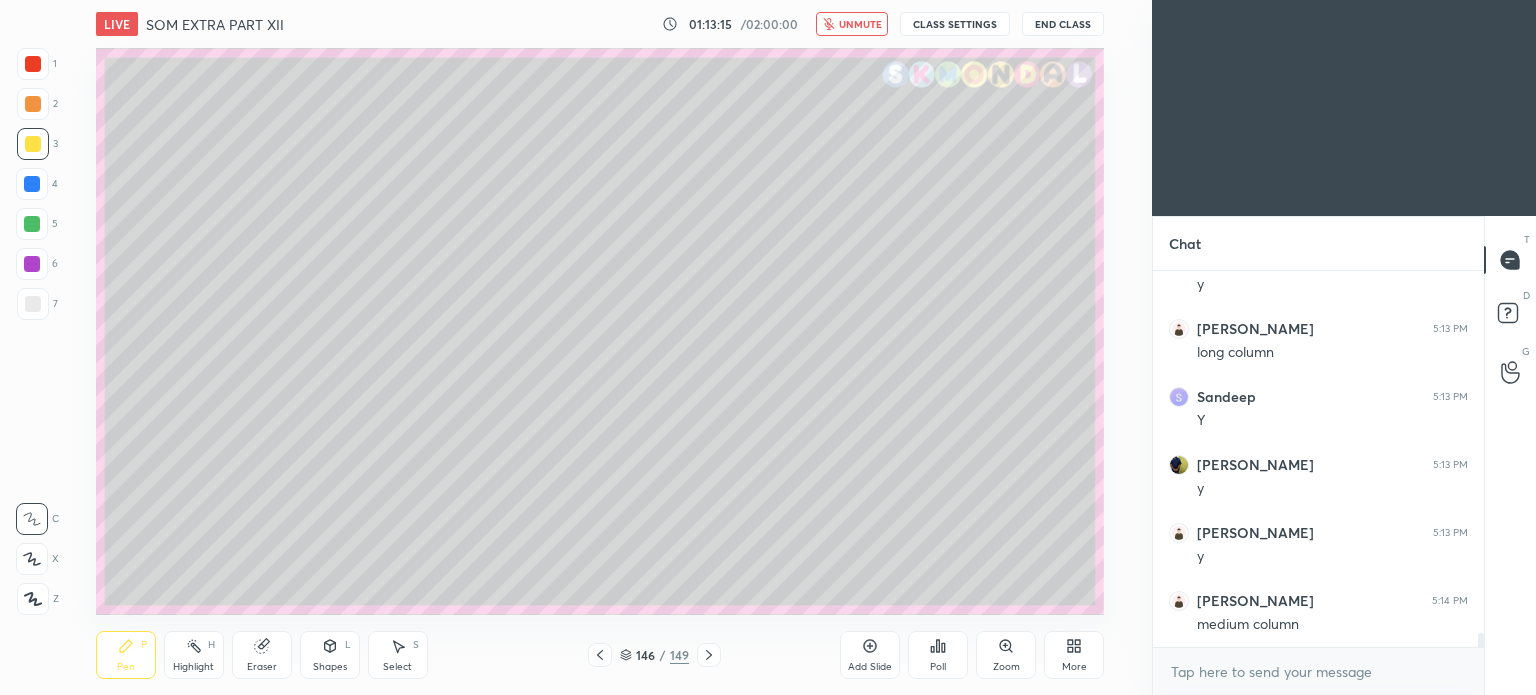 click on "unmute" at bounding box center (852, 24) 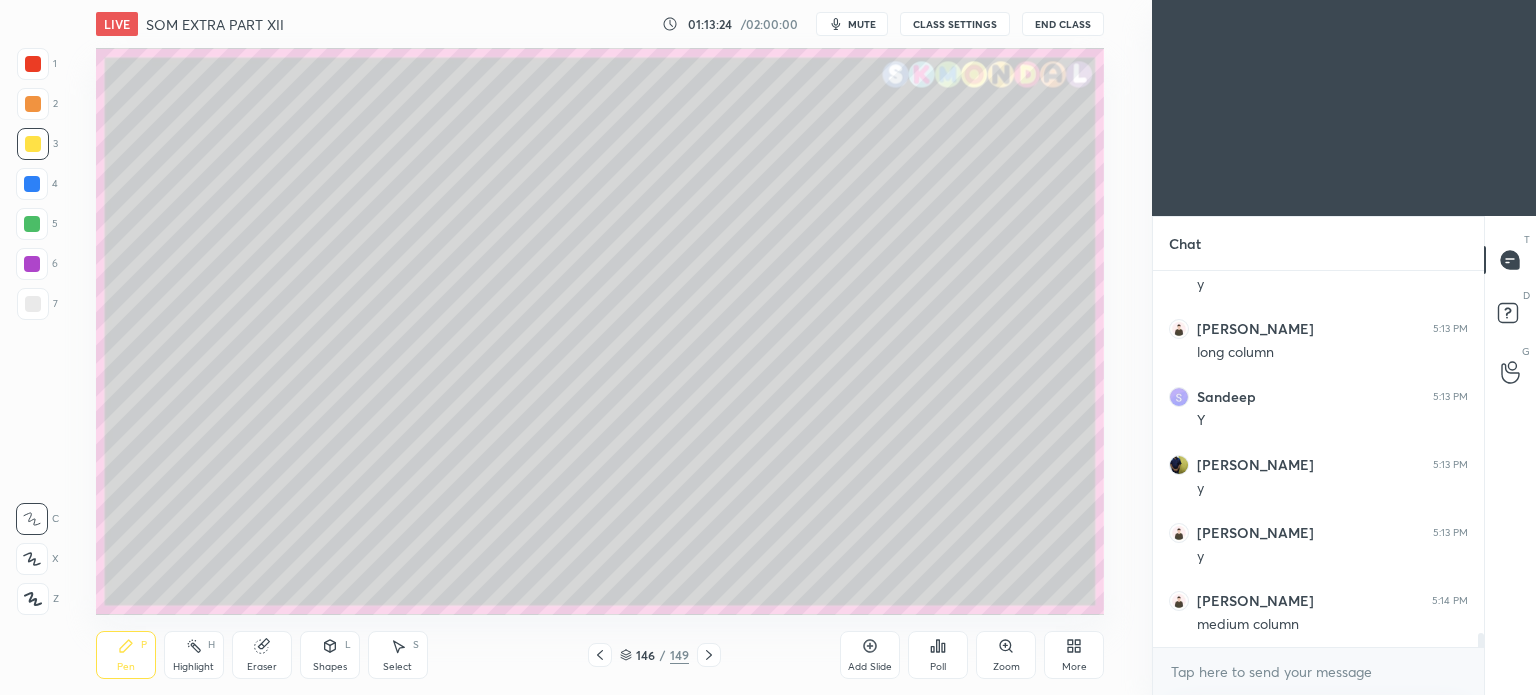 scroll, scrollTop: 9936, scrollLeft: 0, axis: vertical 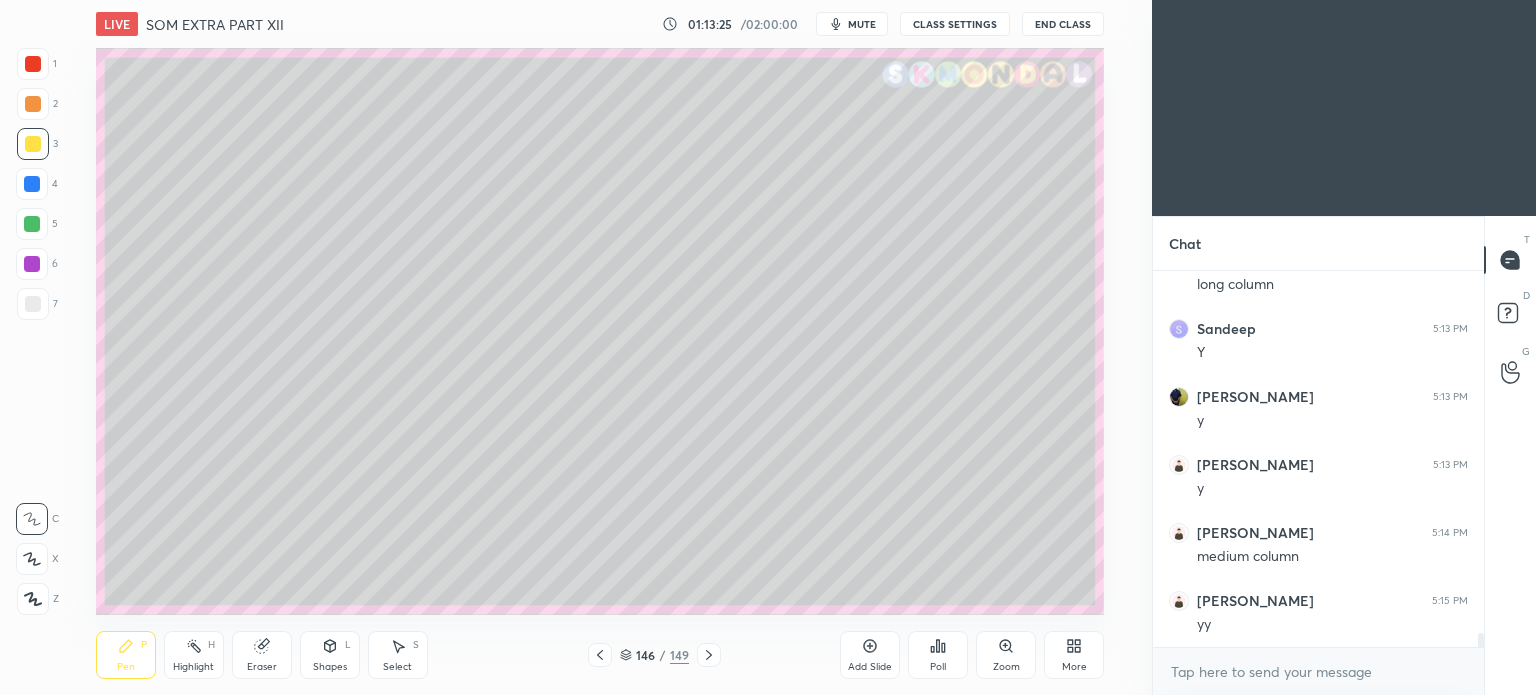 click on "mute" at bounding box center [862, 24] 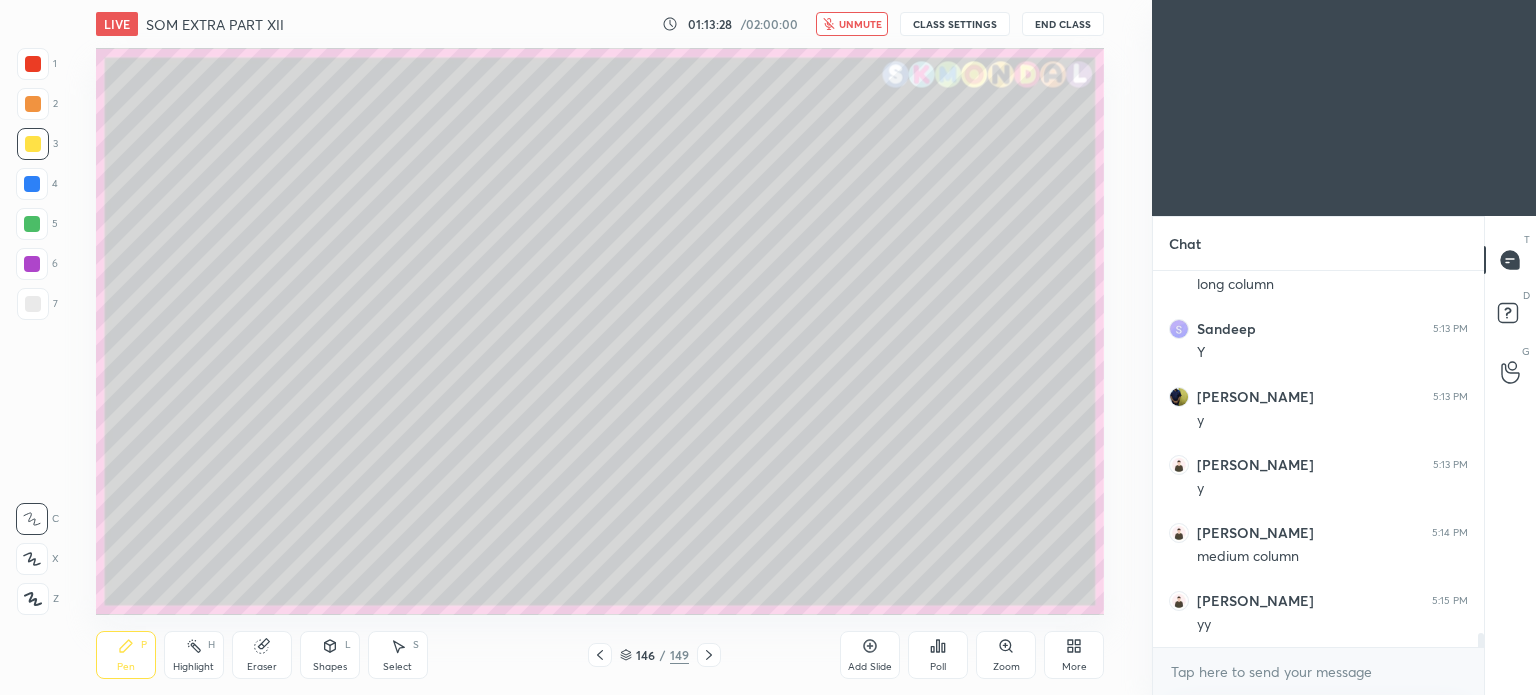 click on "unmute" at bounding box center (860, 24) 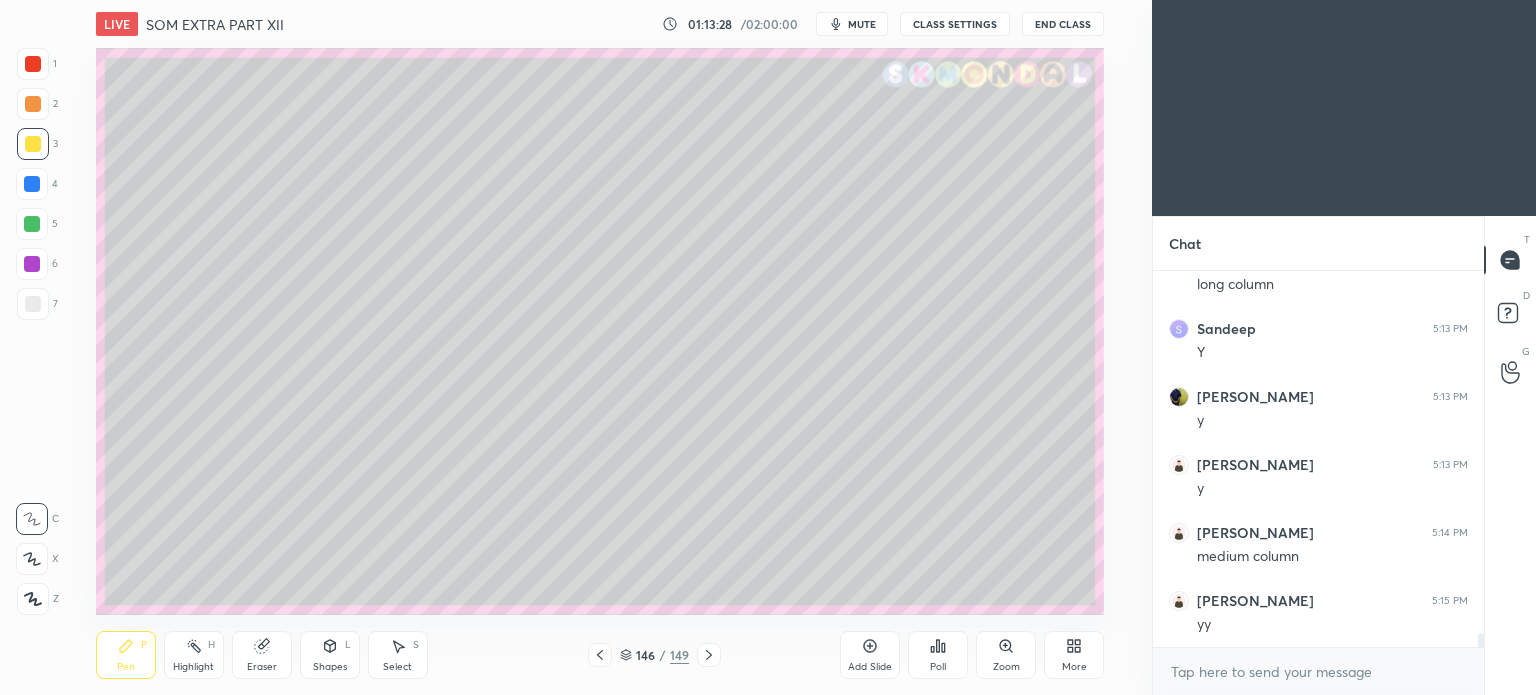 scroll, scrollTop: 10004, scrollLeft: 0, axis: vertical 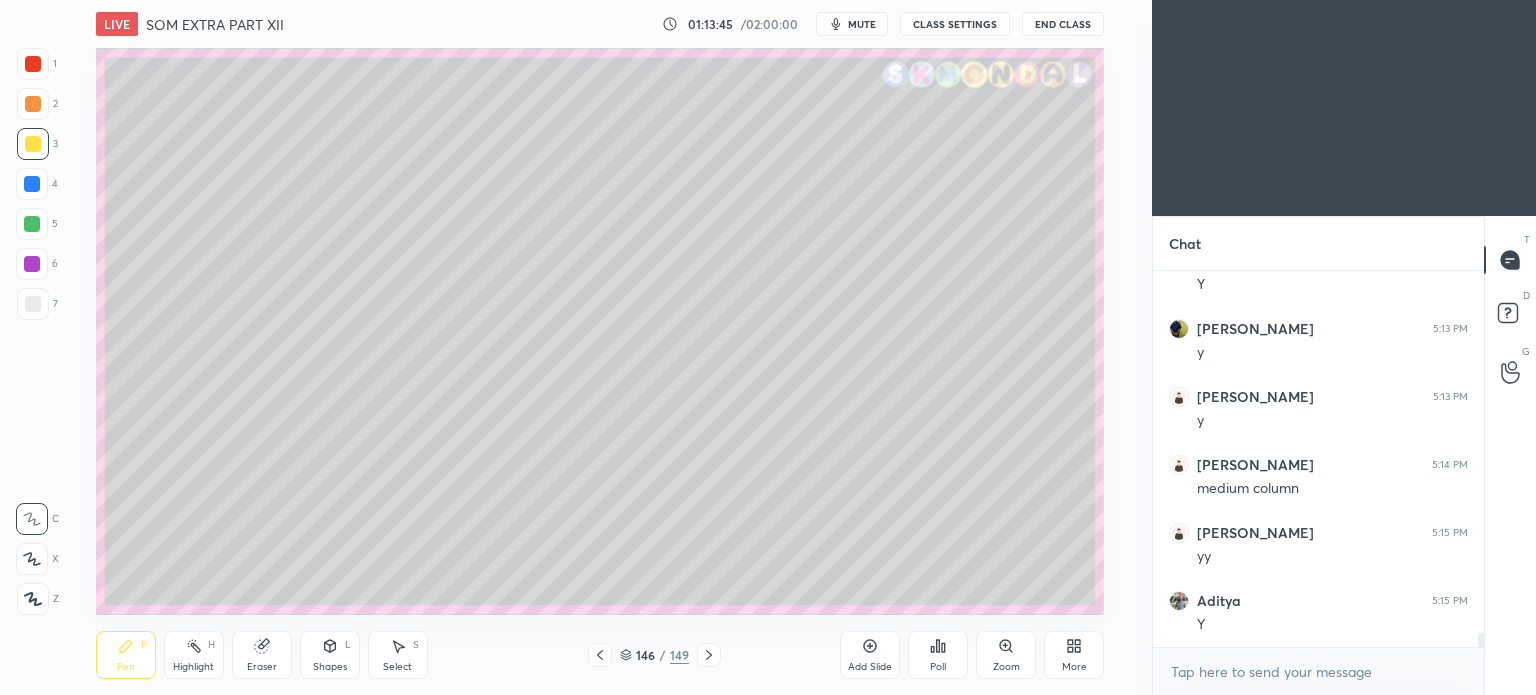 click at bounding box center (600, 655) 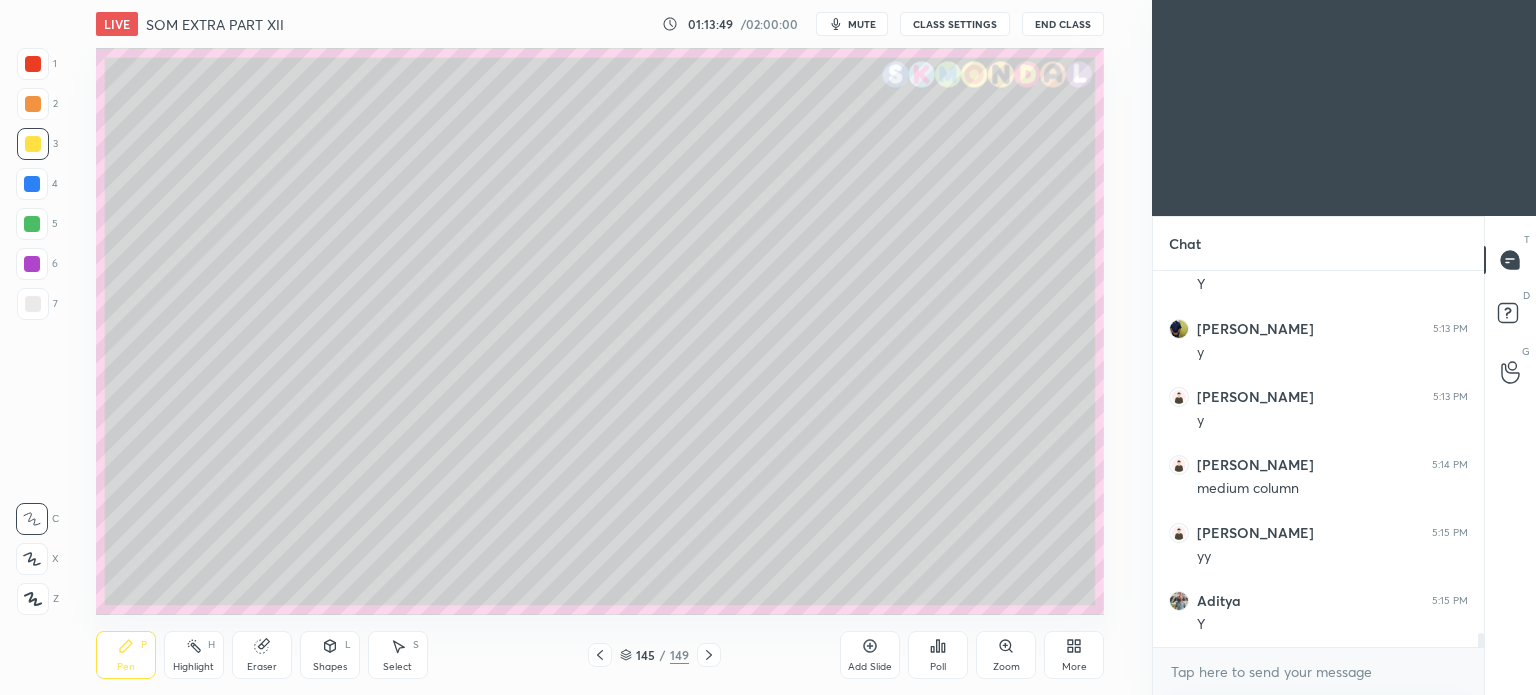 click 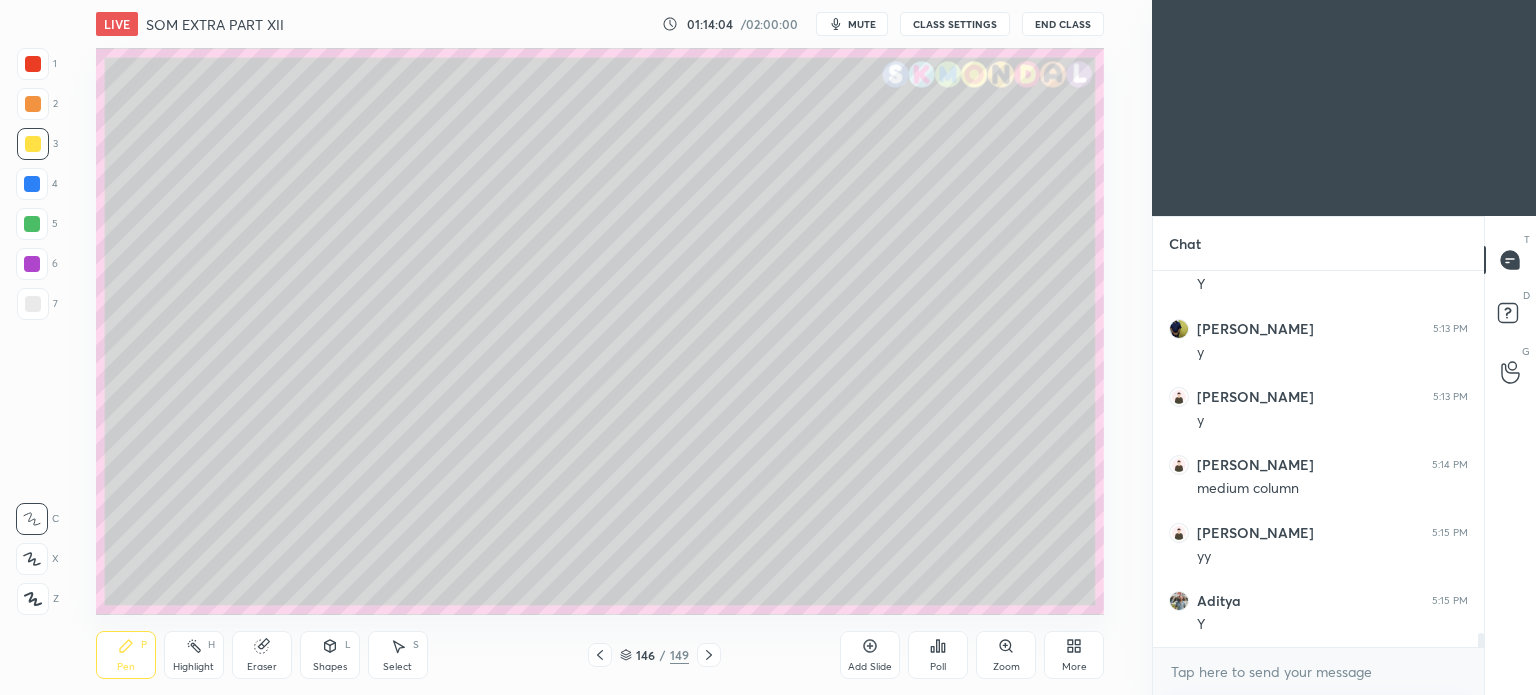 click 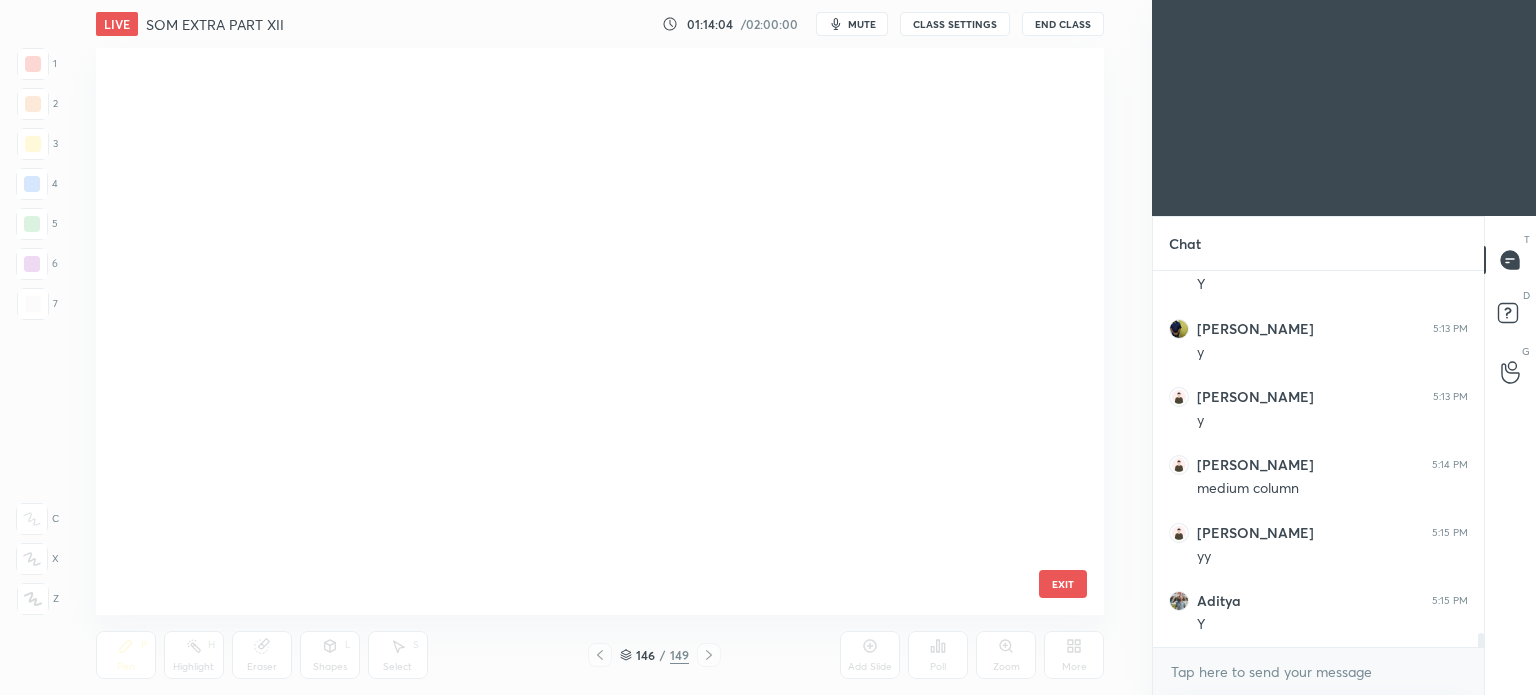 scroll, scrollTop: 7959, scrollLeft: 0, axis: vertical 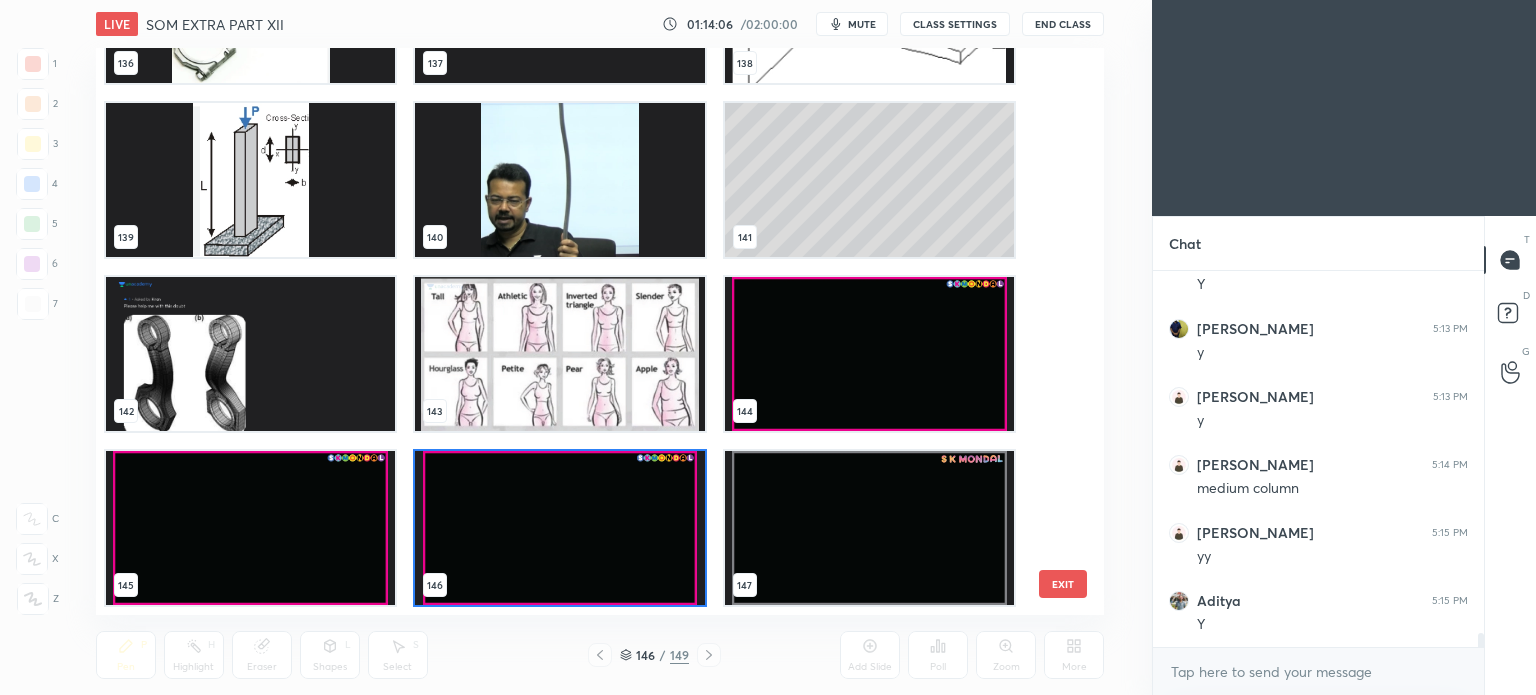 click at bounding box center [709, 655] 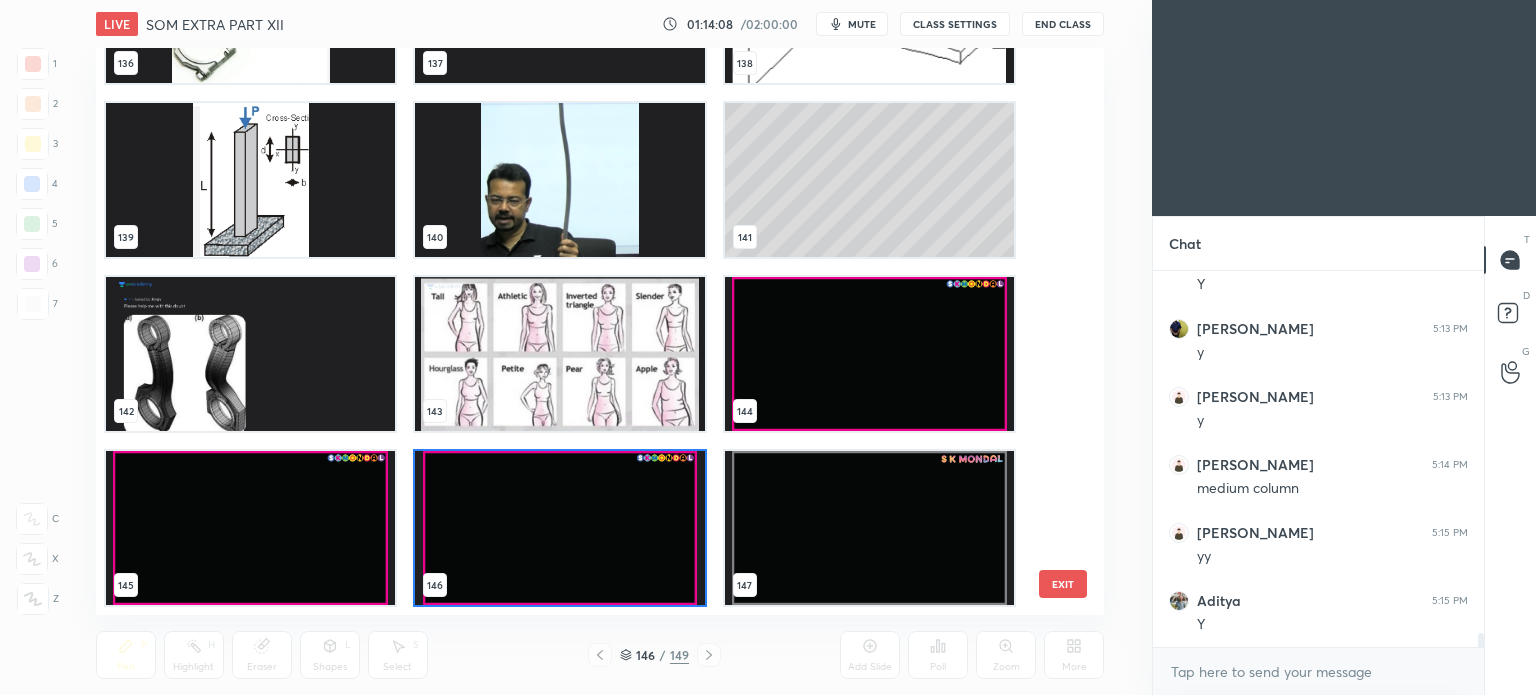 click at bounding box center (868, 354) 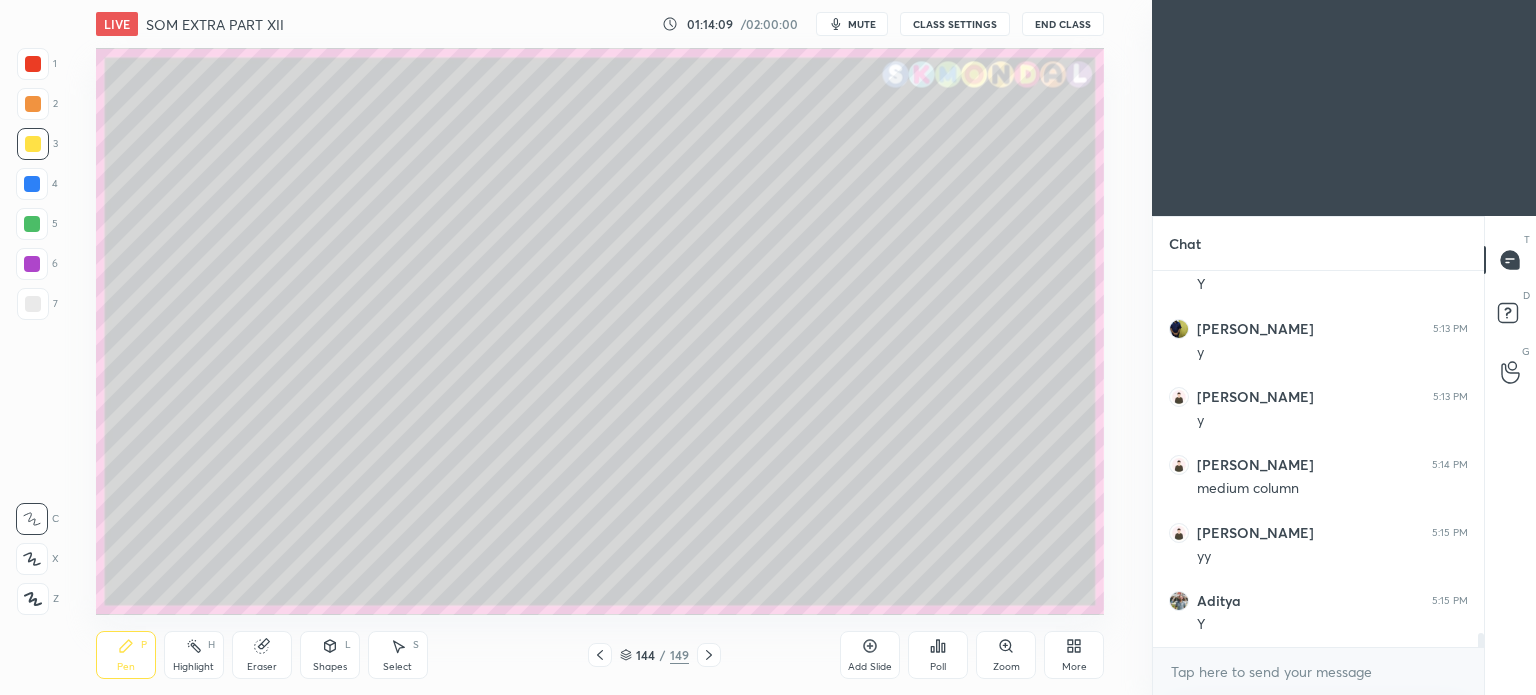 click at bounding box center [709, 655] 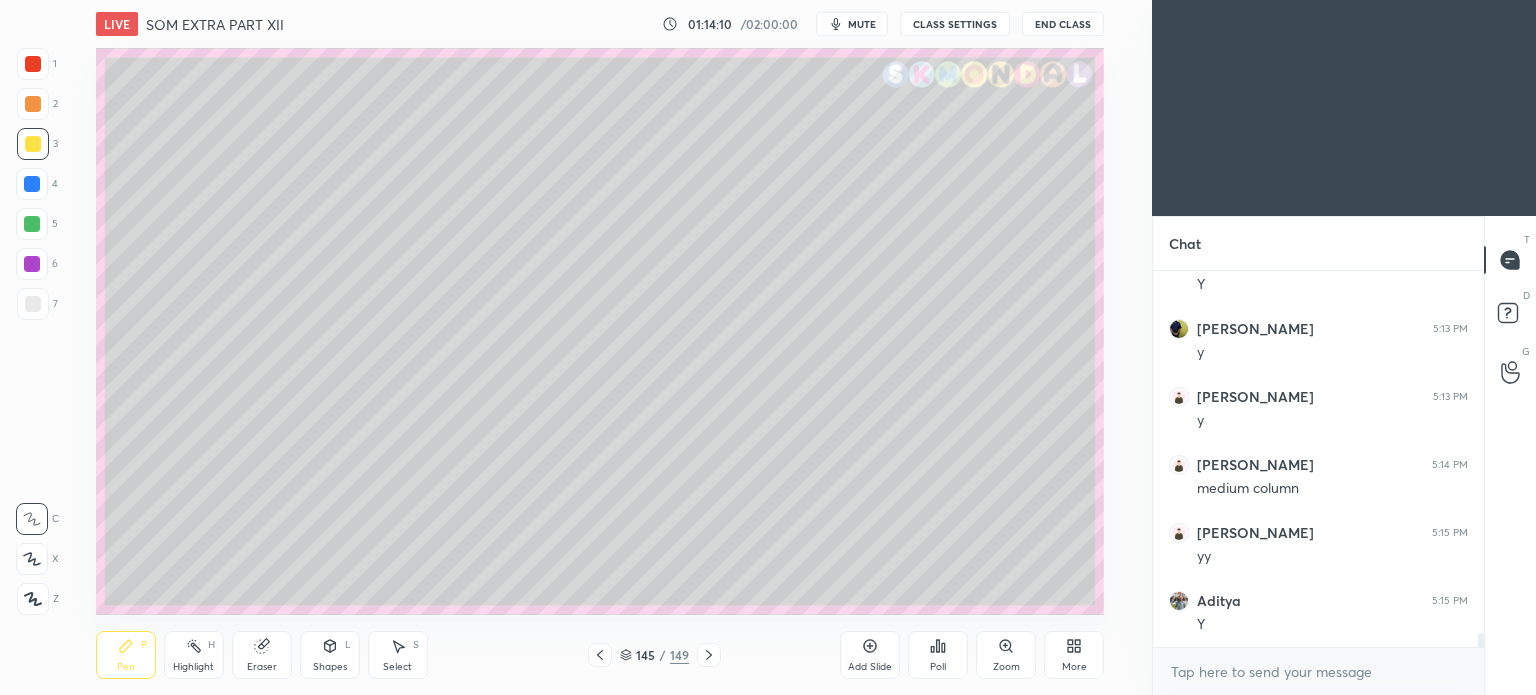 click at bounding box center (709, 655) 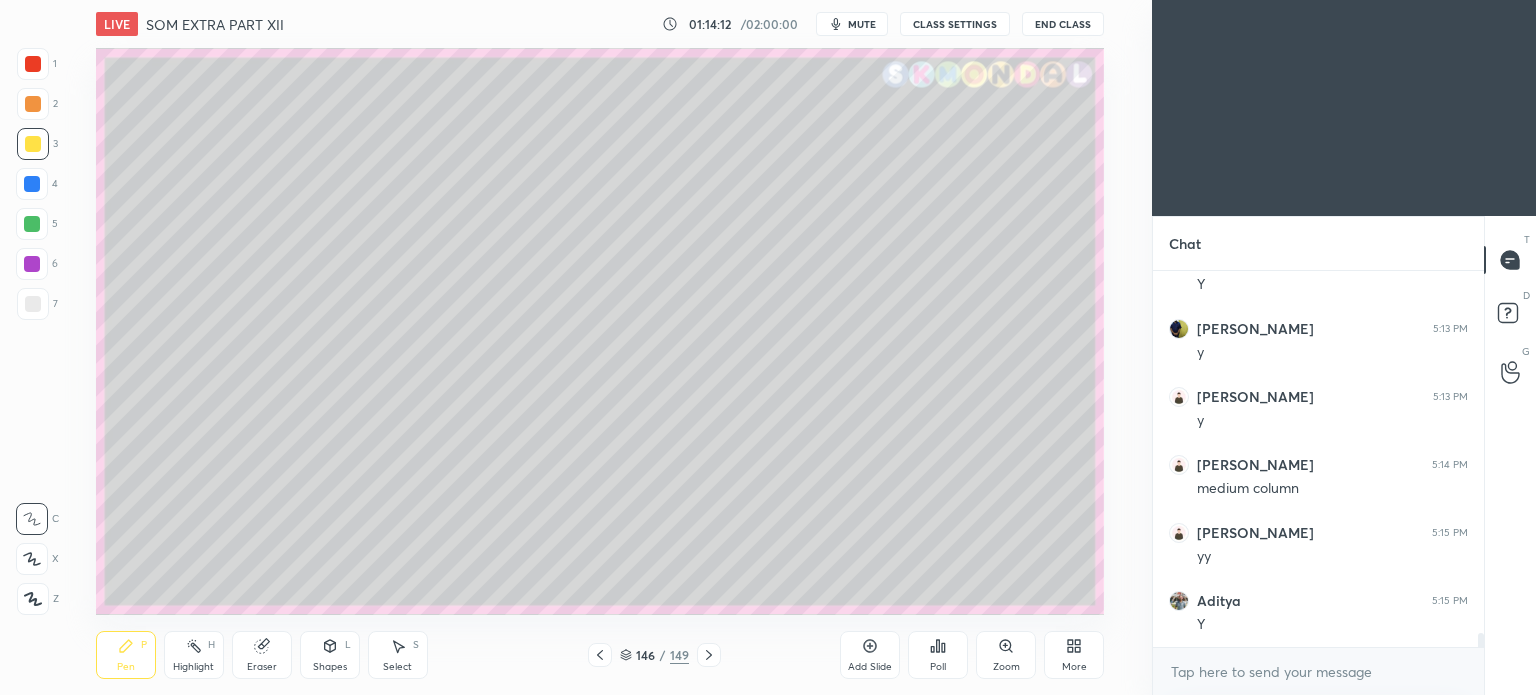 click at bounding box center (33, 304) 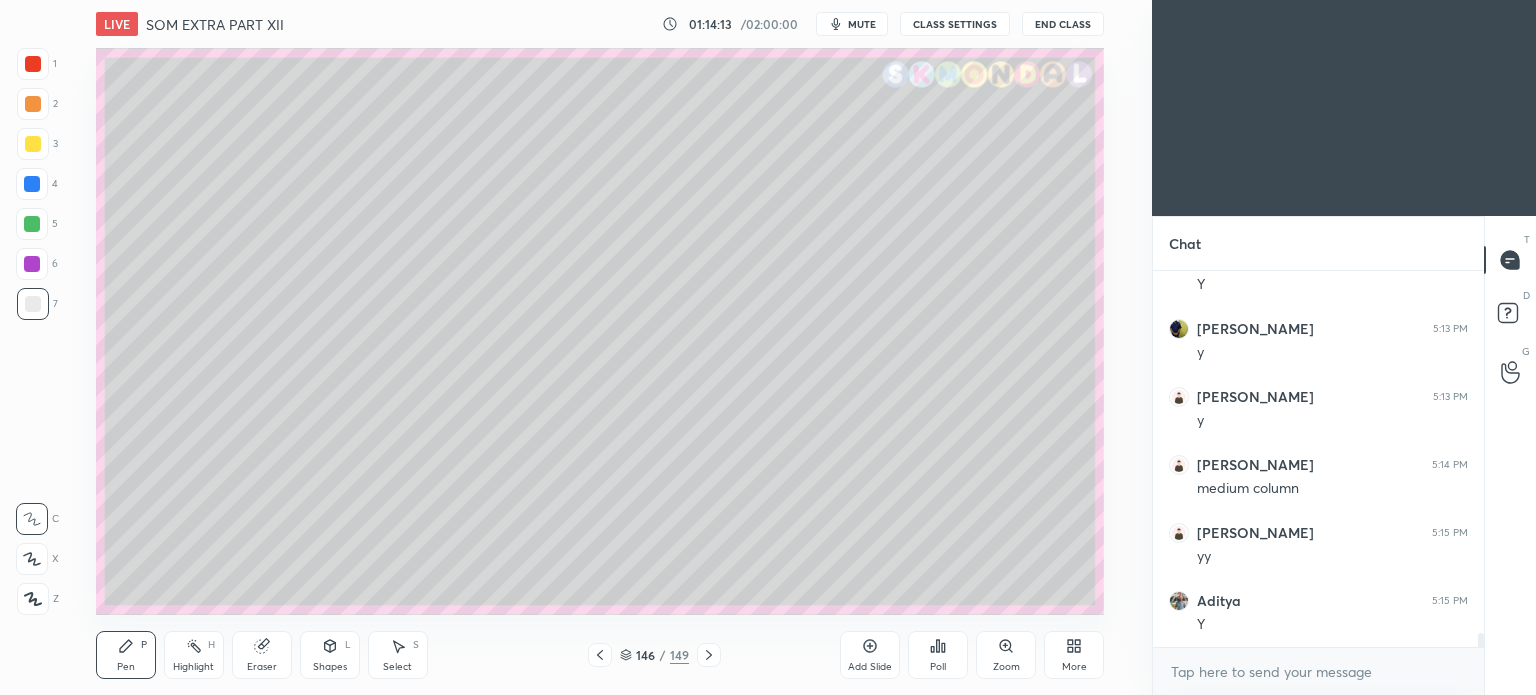 click on "Pen P" at bounding box center [126, 655] 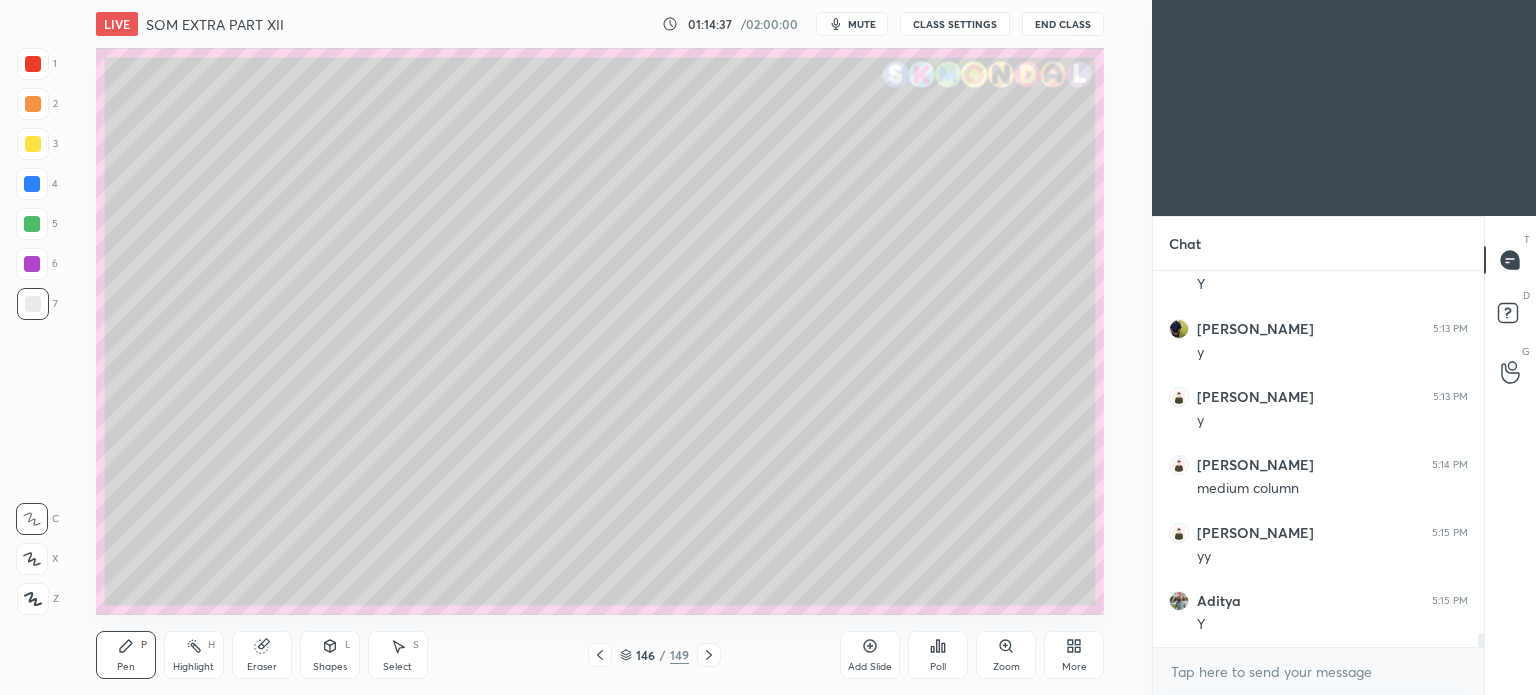 click 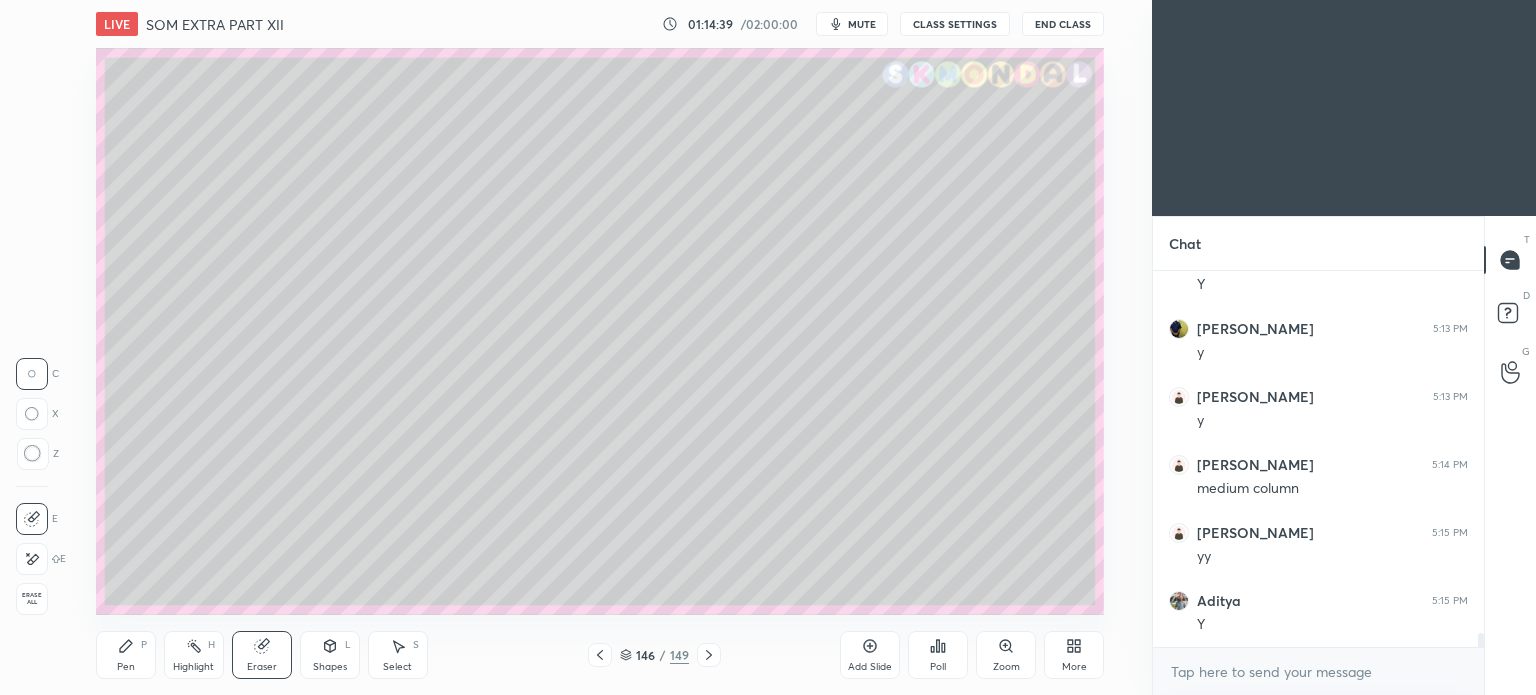 click on "Pen P" at bounding box center (126, 655) 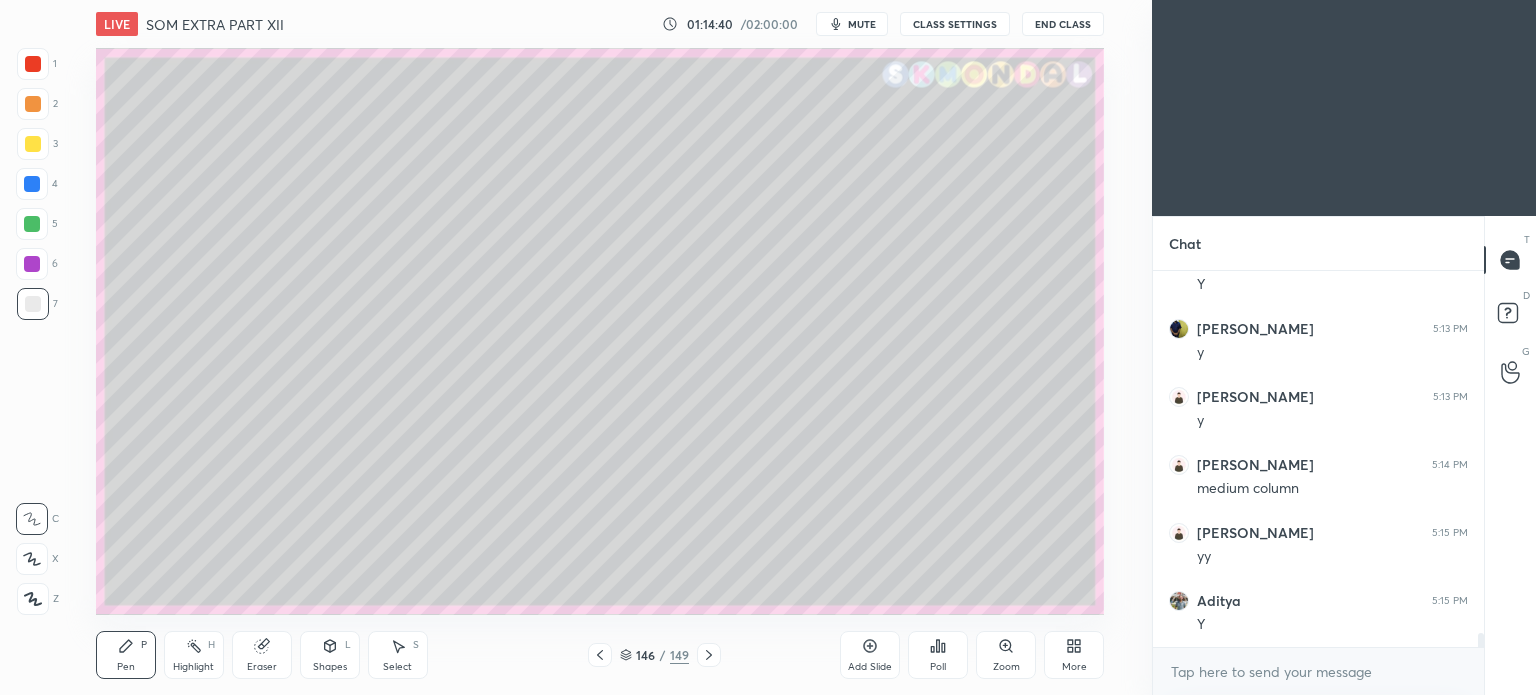 click 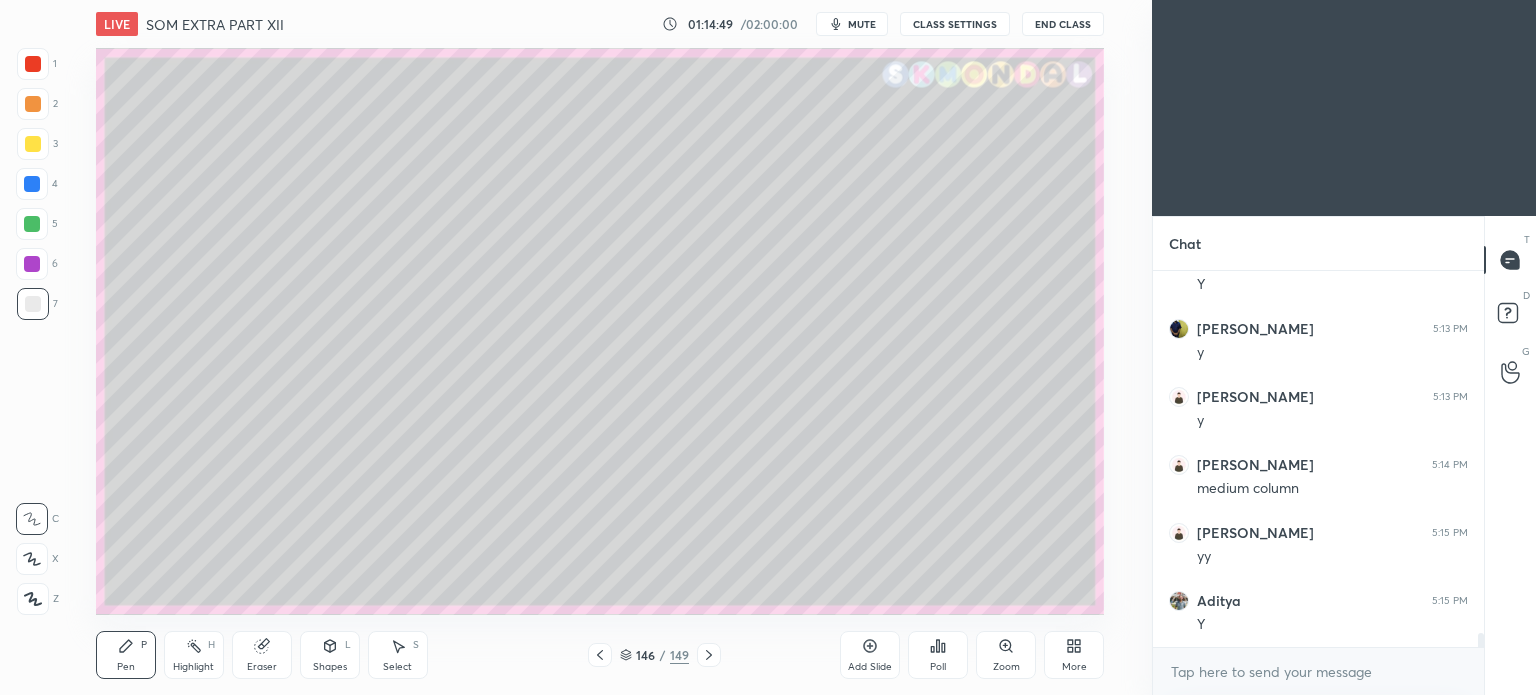 click on "More" at bounding box center [1074, 667] 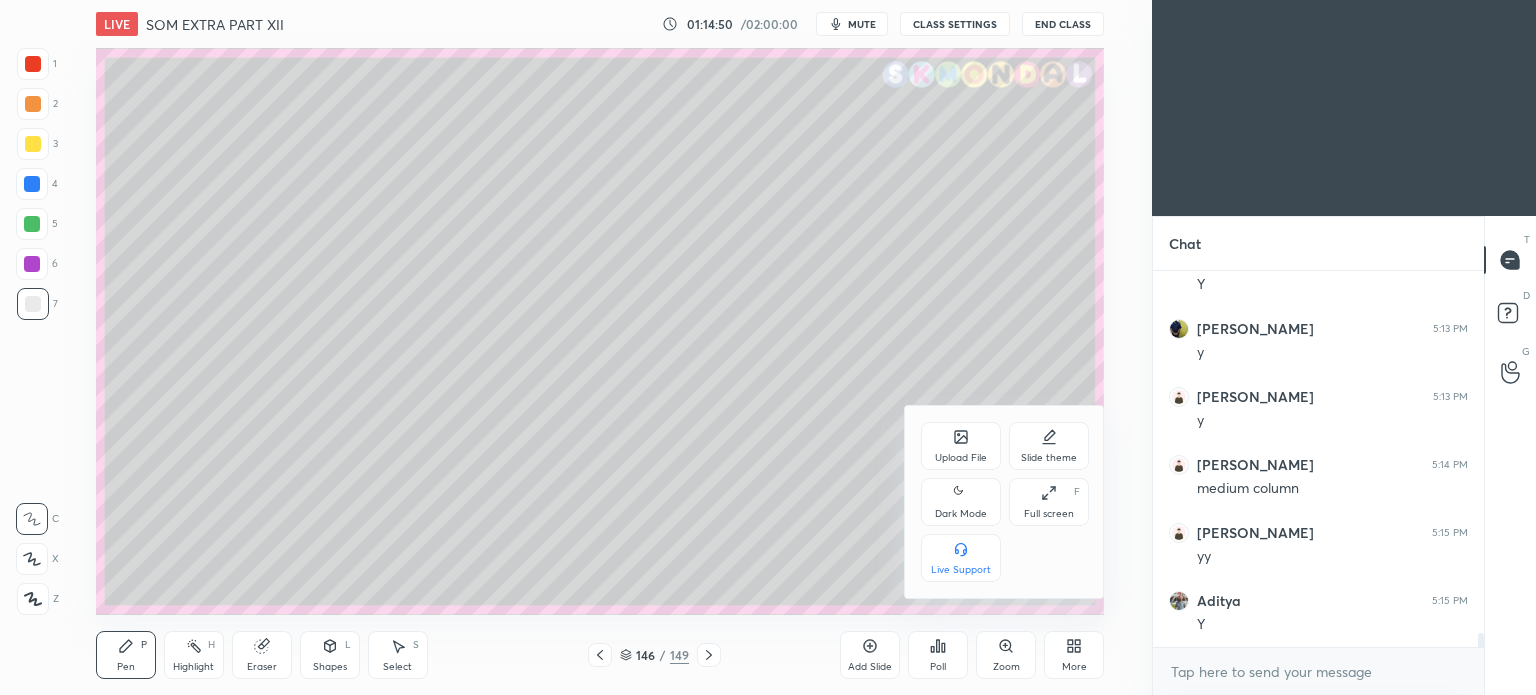 click on "Full screen F" at bounding box center (1049, 502) 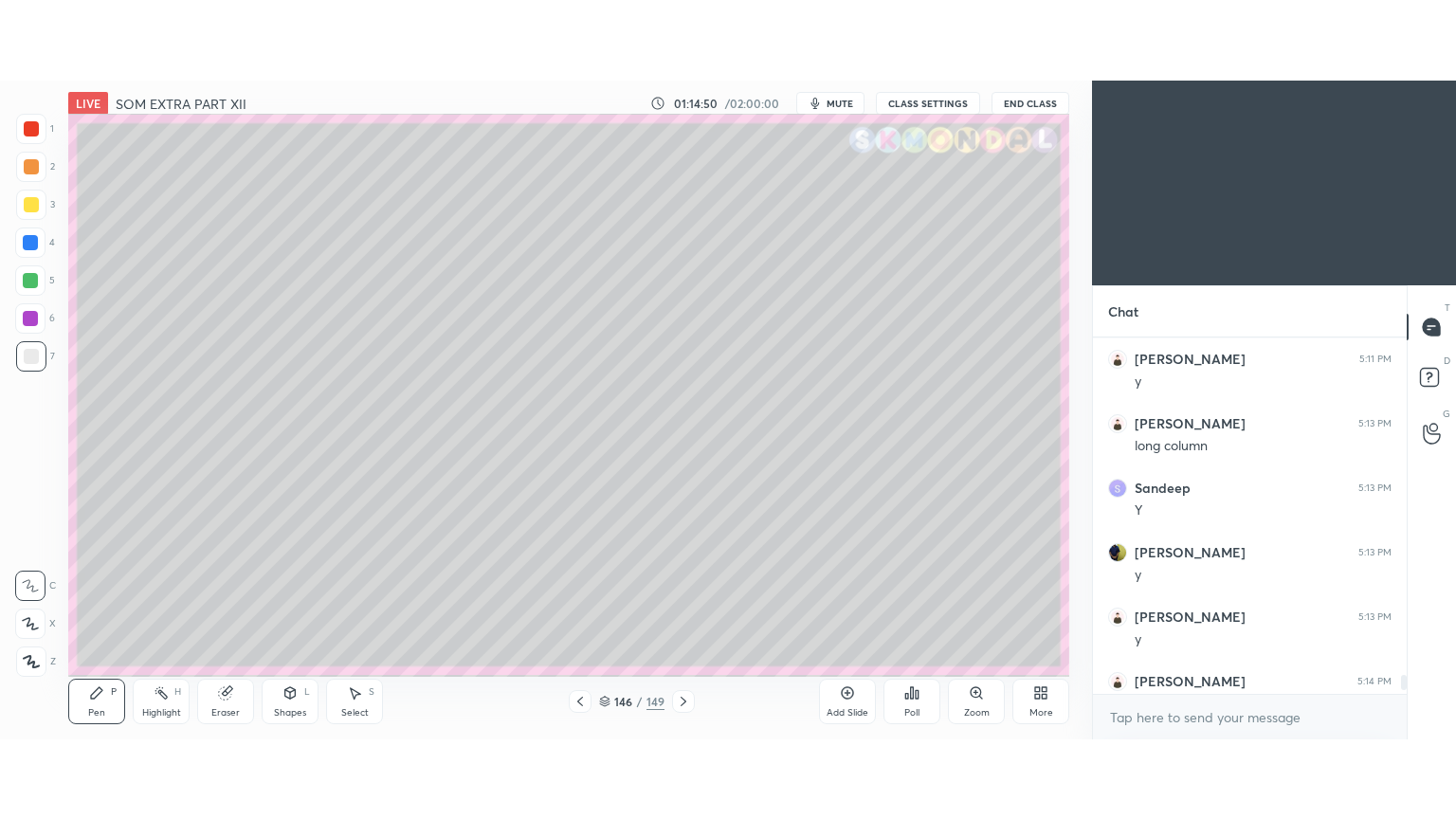 scroll, scrollTop: 94094, scrollLeft: 93776, axis: both 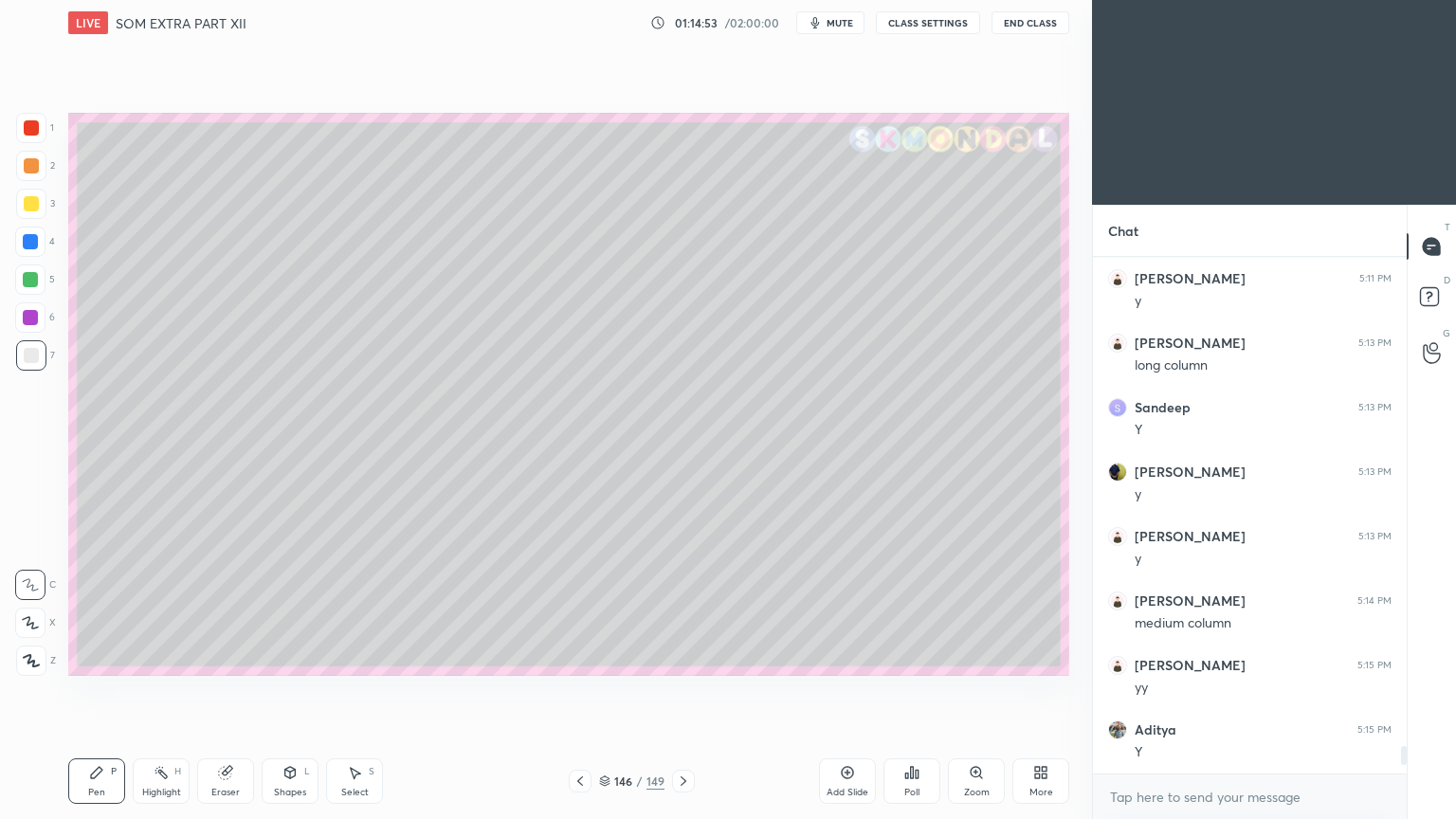 click 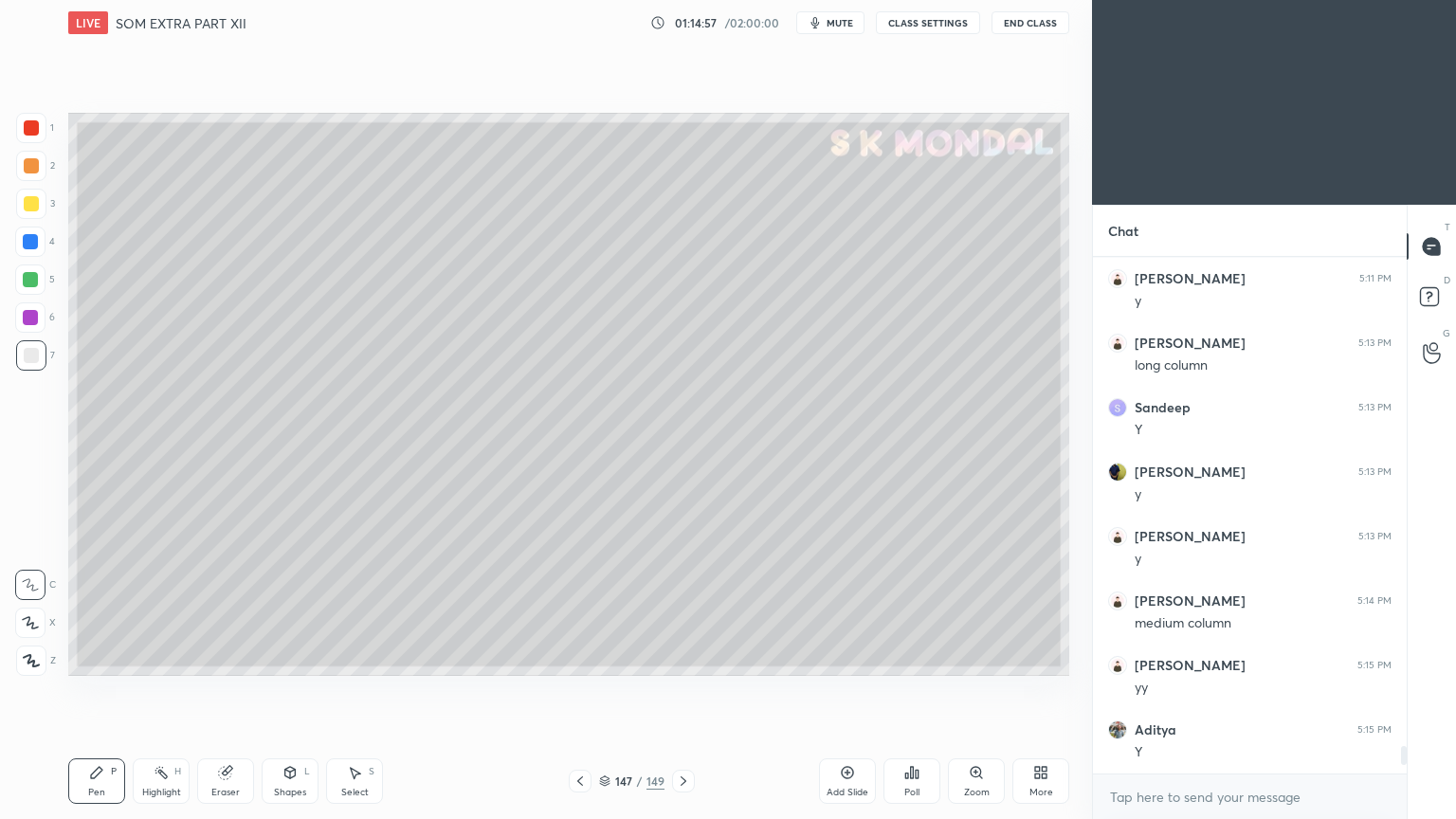 click at bounding box center [31, 204] 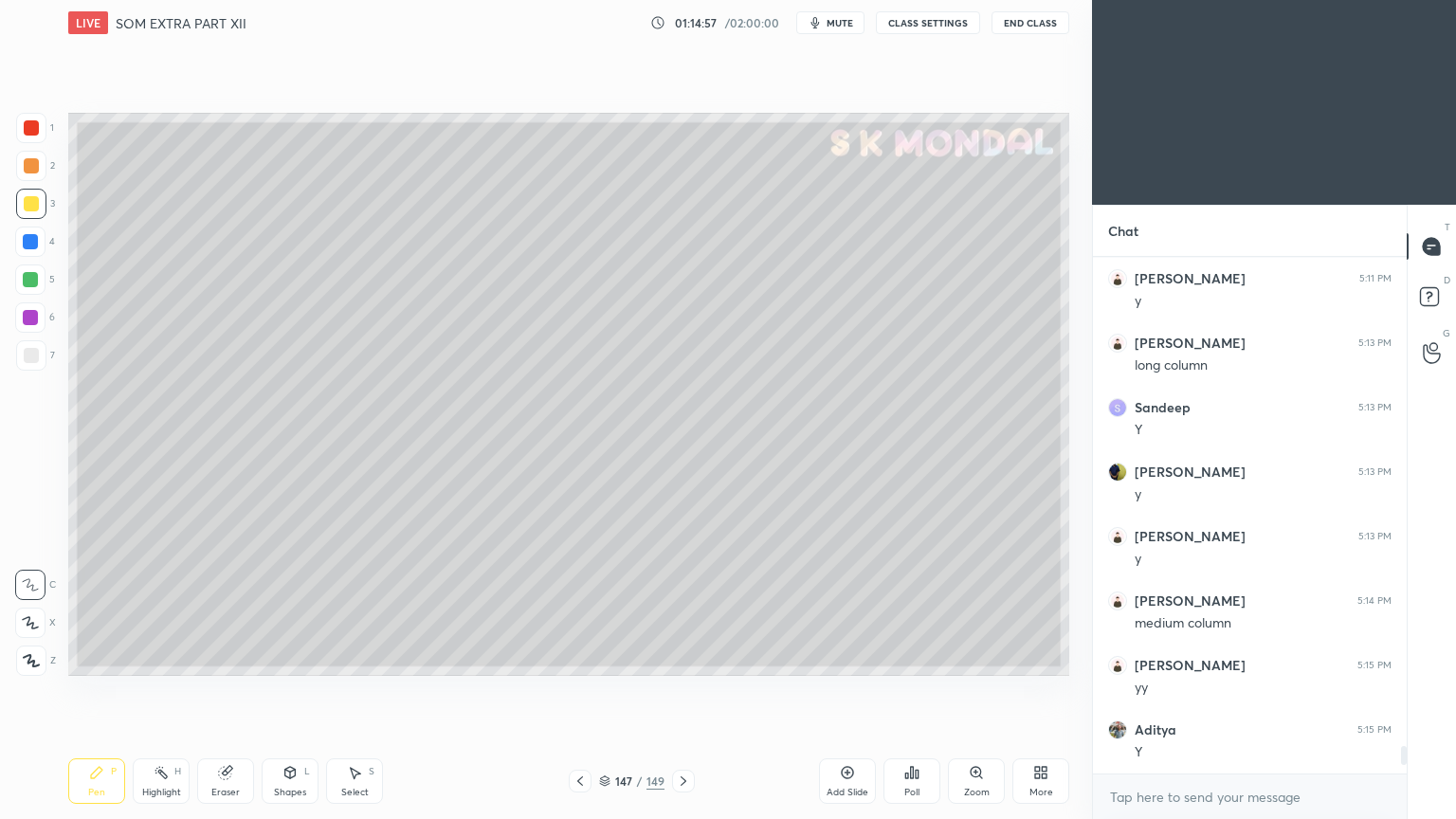 click 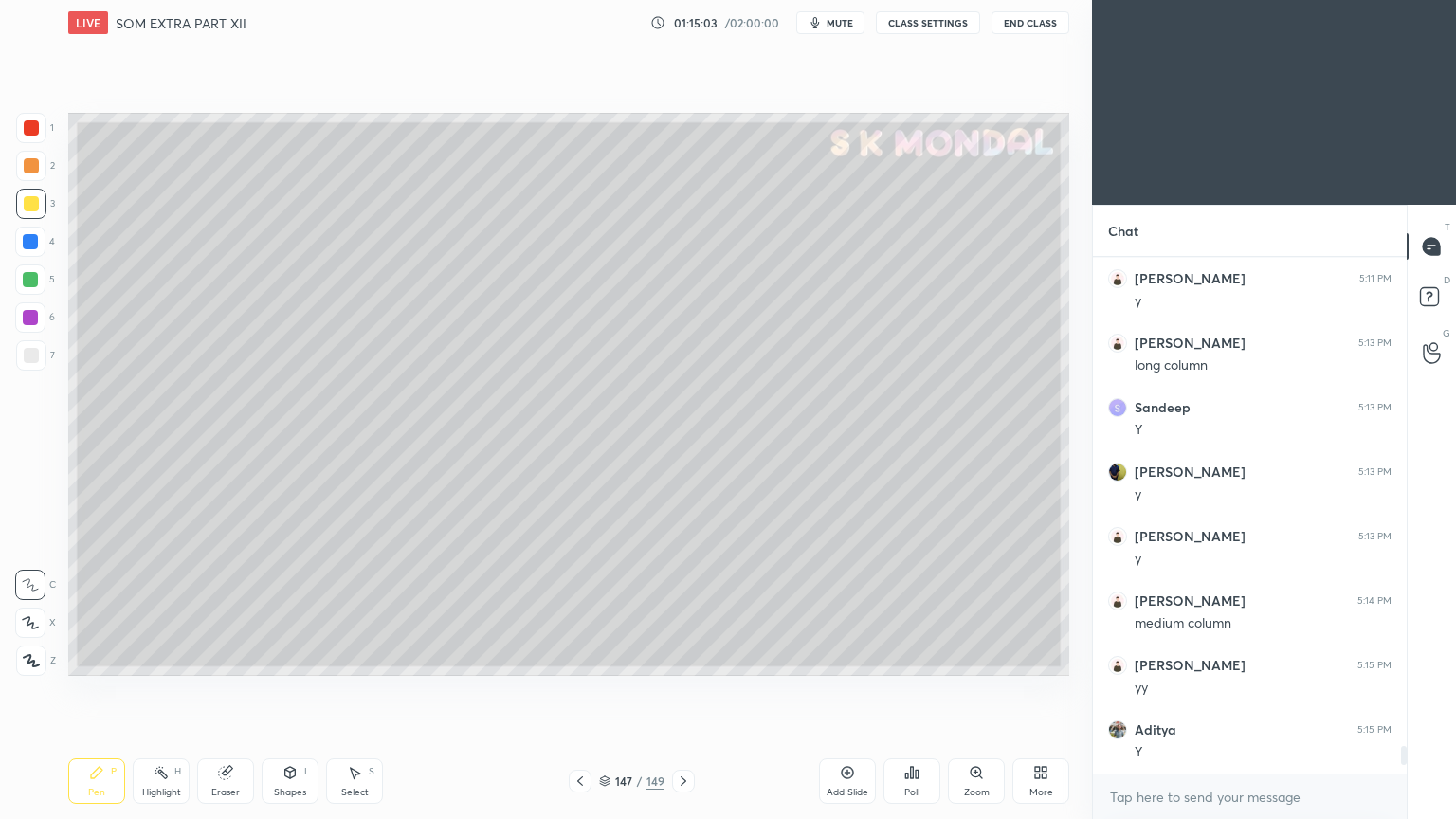 scroll, scrollTop: 9387, scrollLeft: 0, axis: vertical 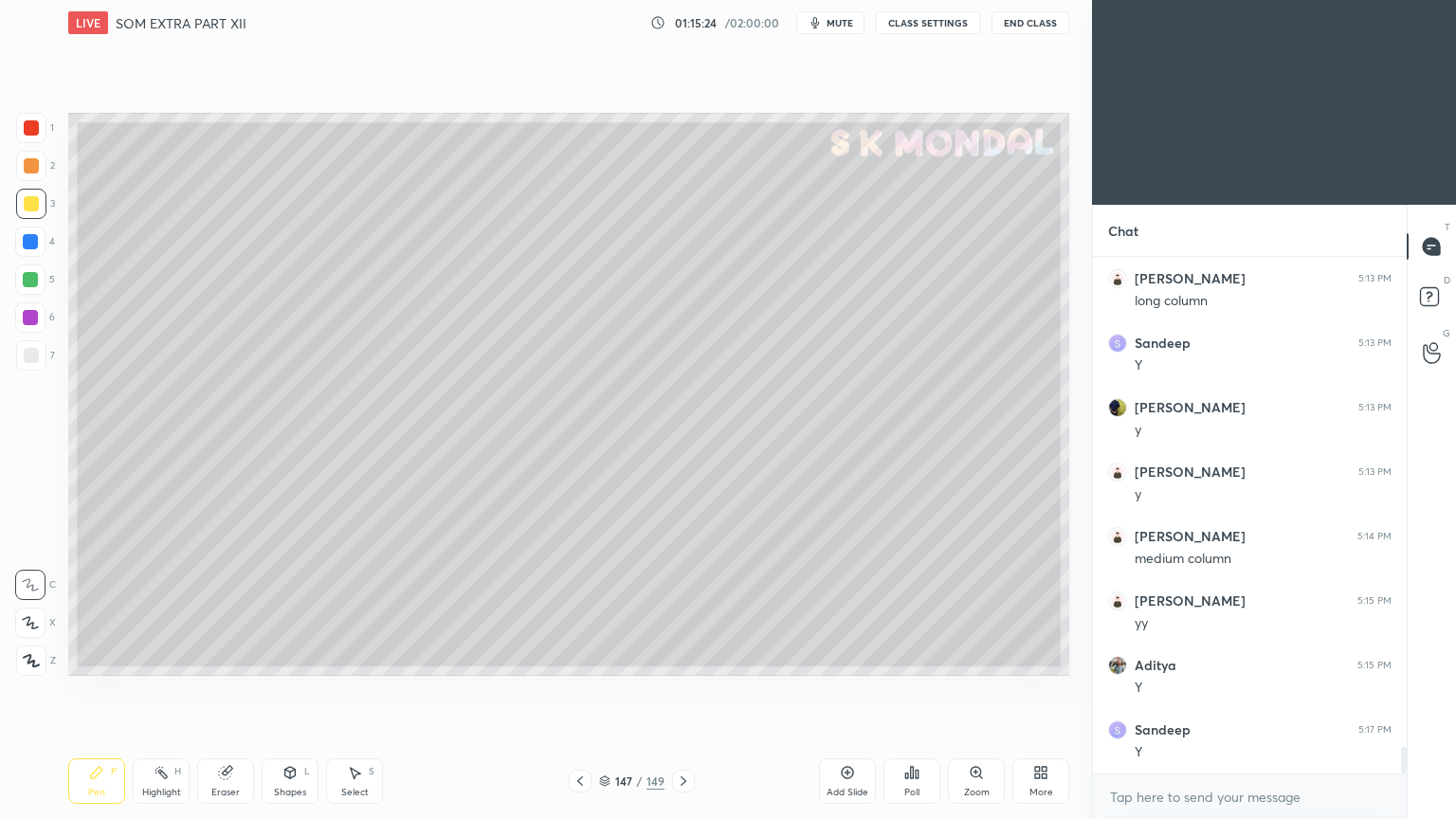 click at bounding box center [31, 355] 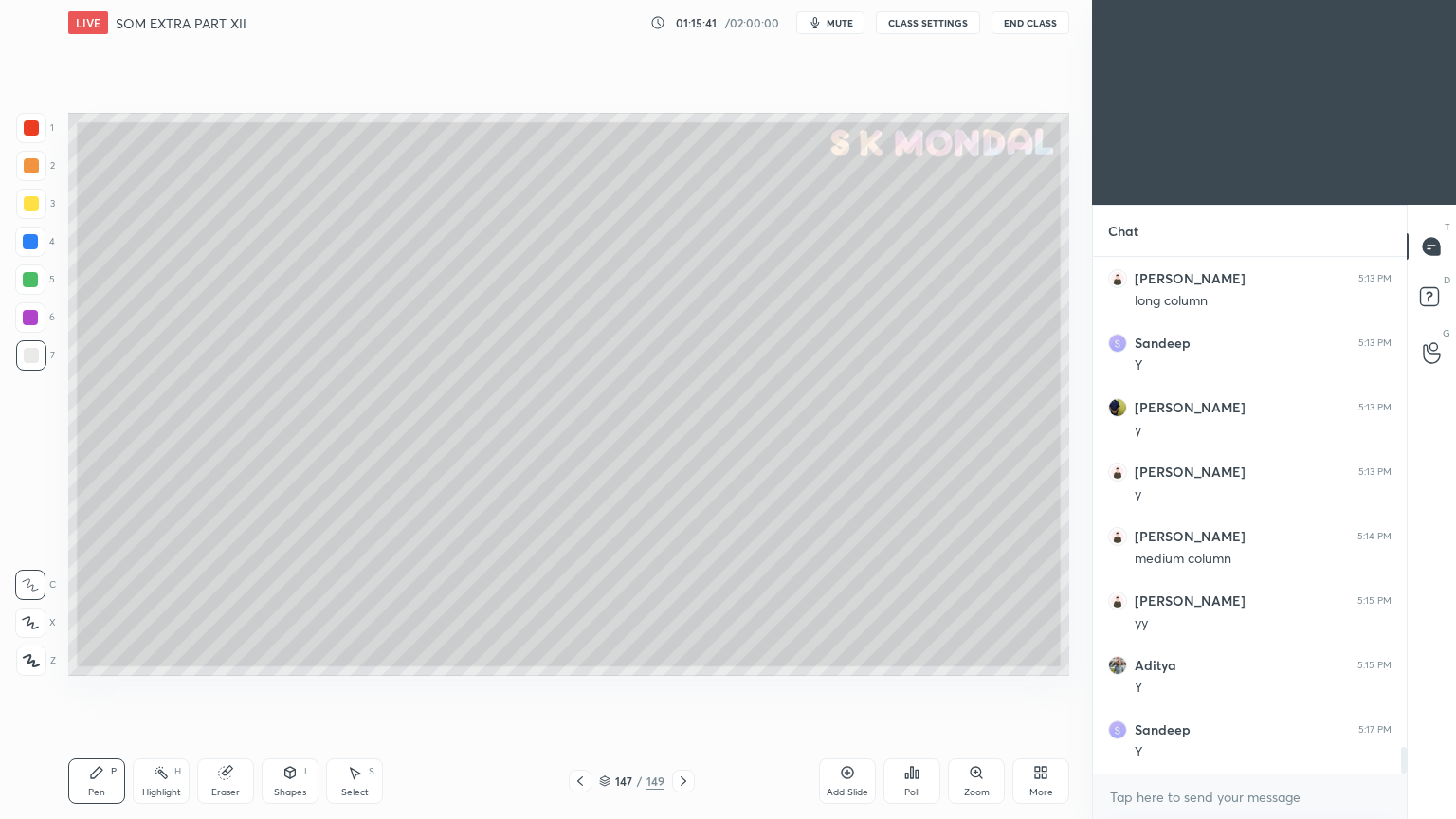 click at bounding box center [31, 355] 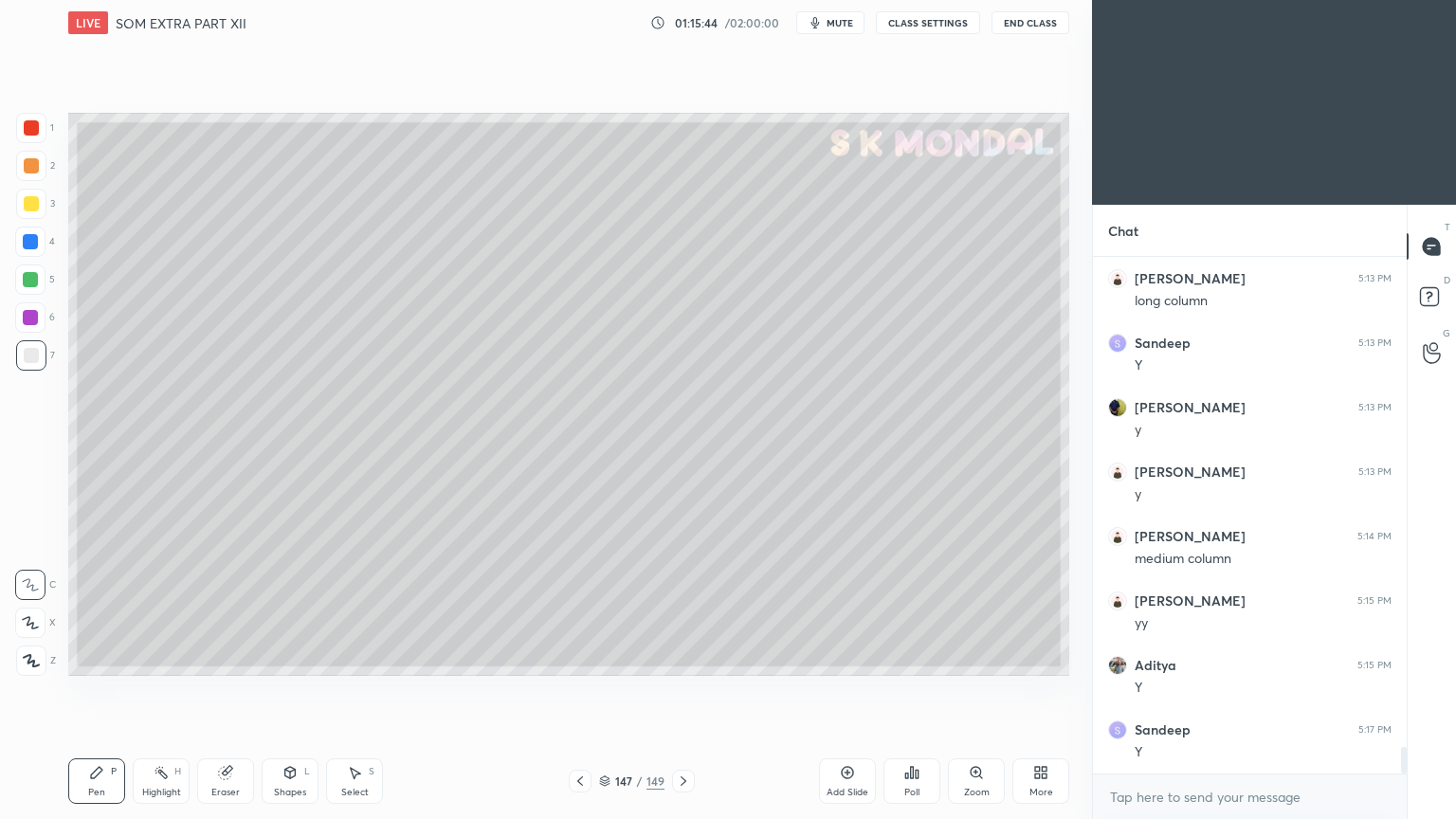 click on "Eraser" at bounding box center [226, 781] 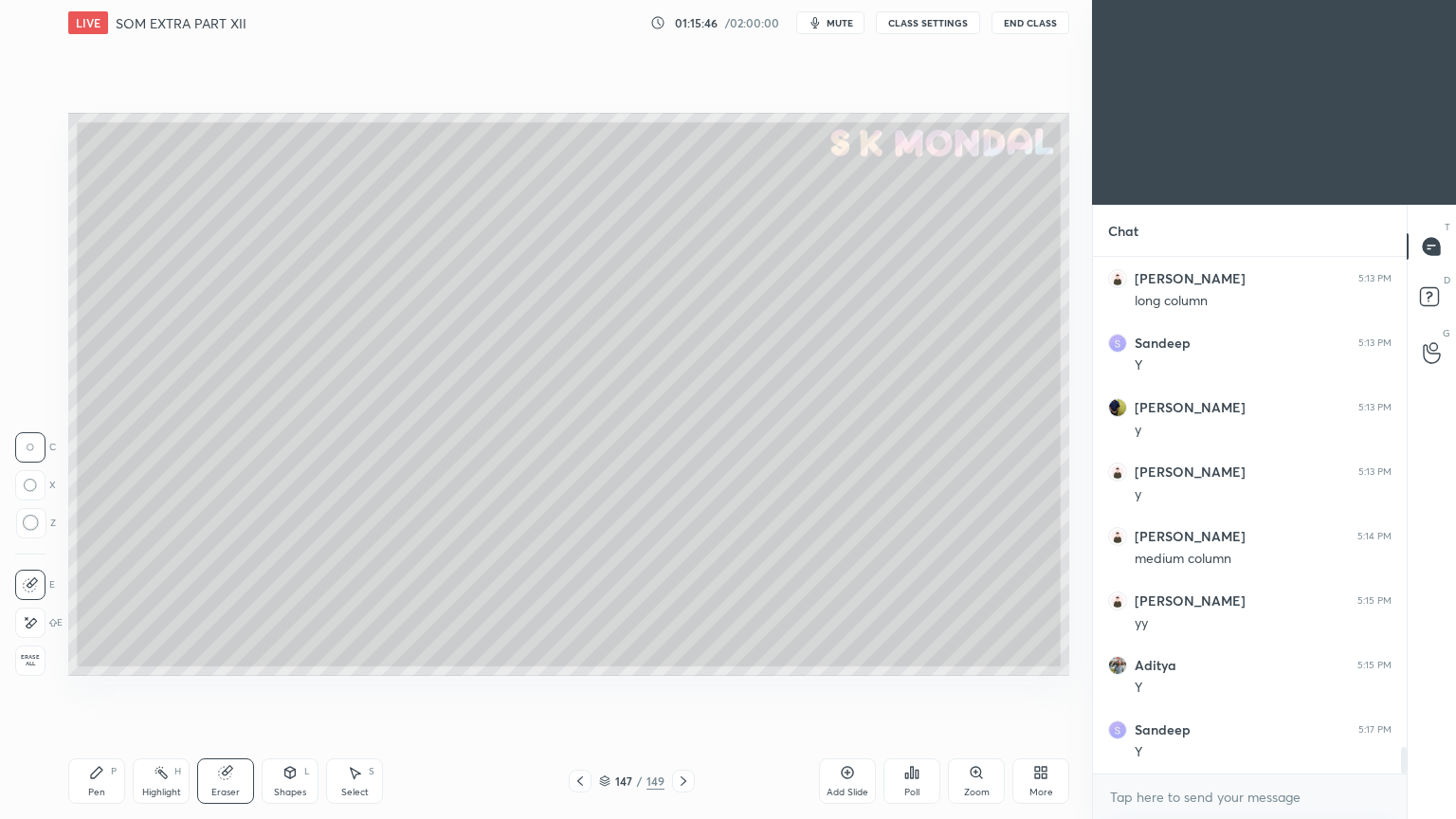 click on "Pen P" at bounding box center (97, 781) 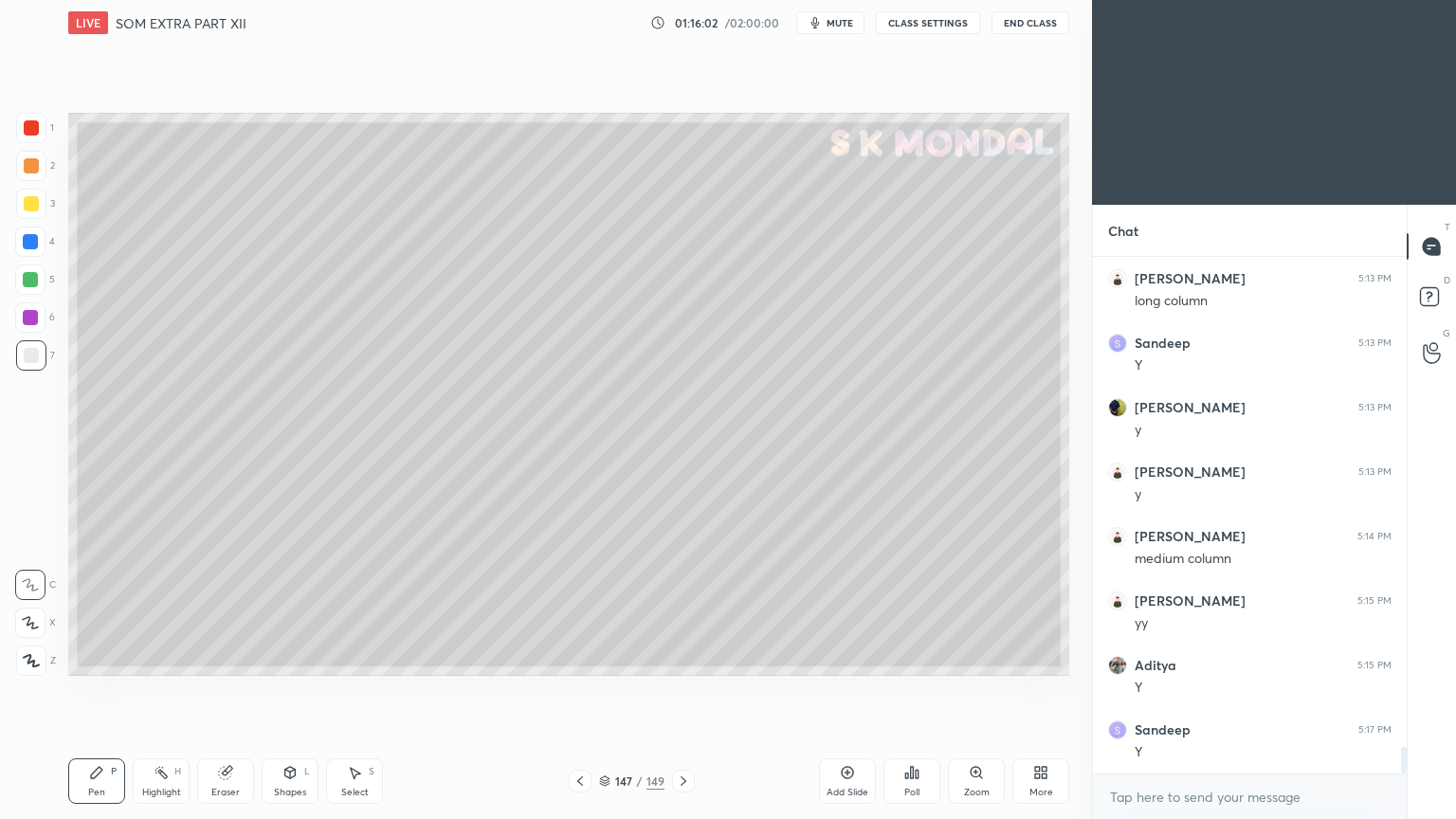 click at bounding box center [31, 355] 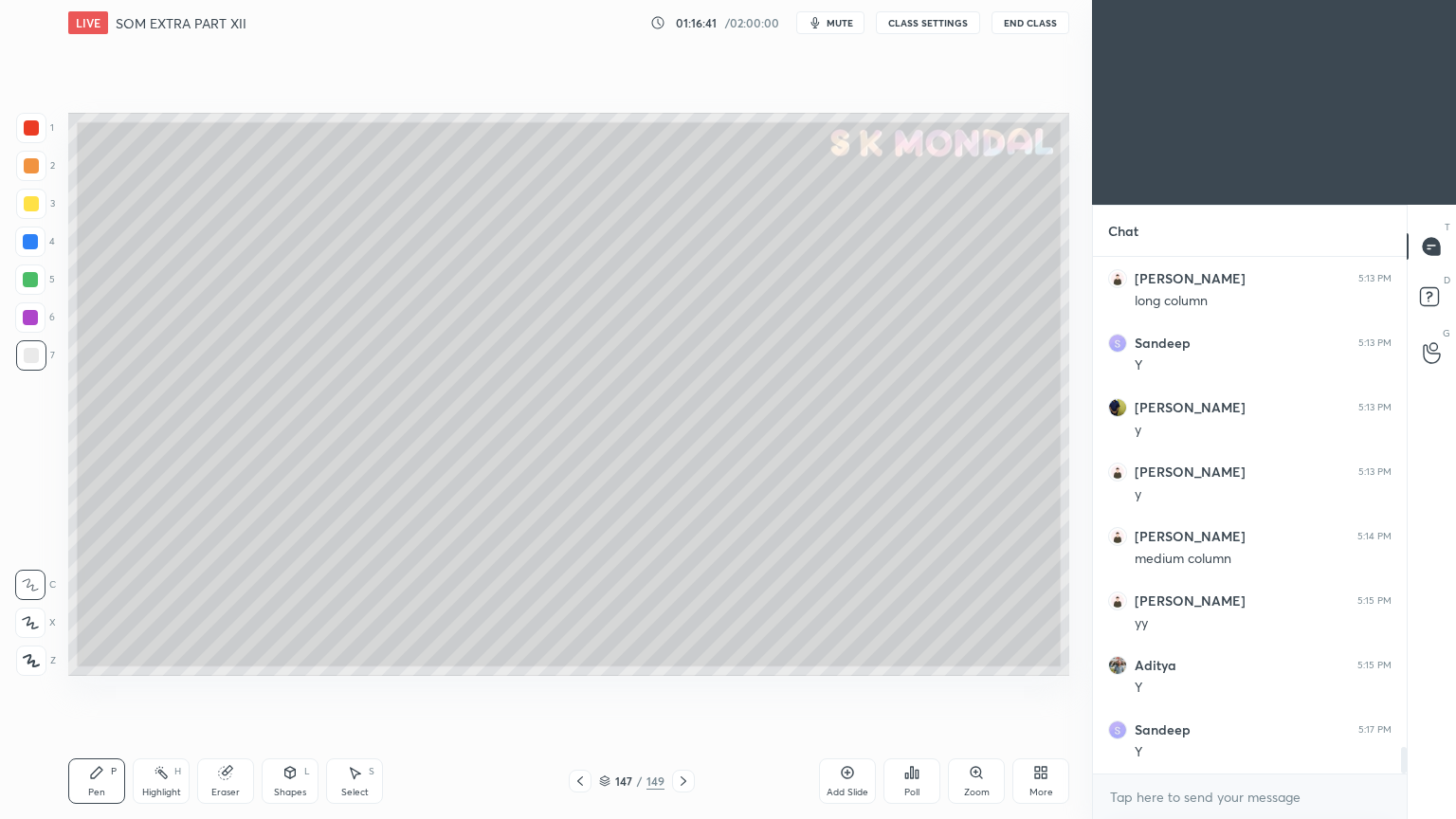 click at bounding box center (31, 204) 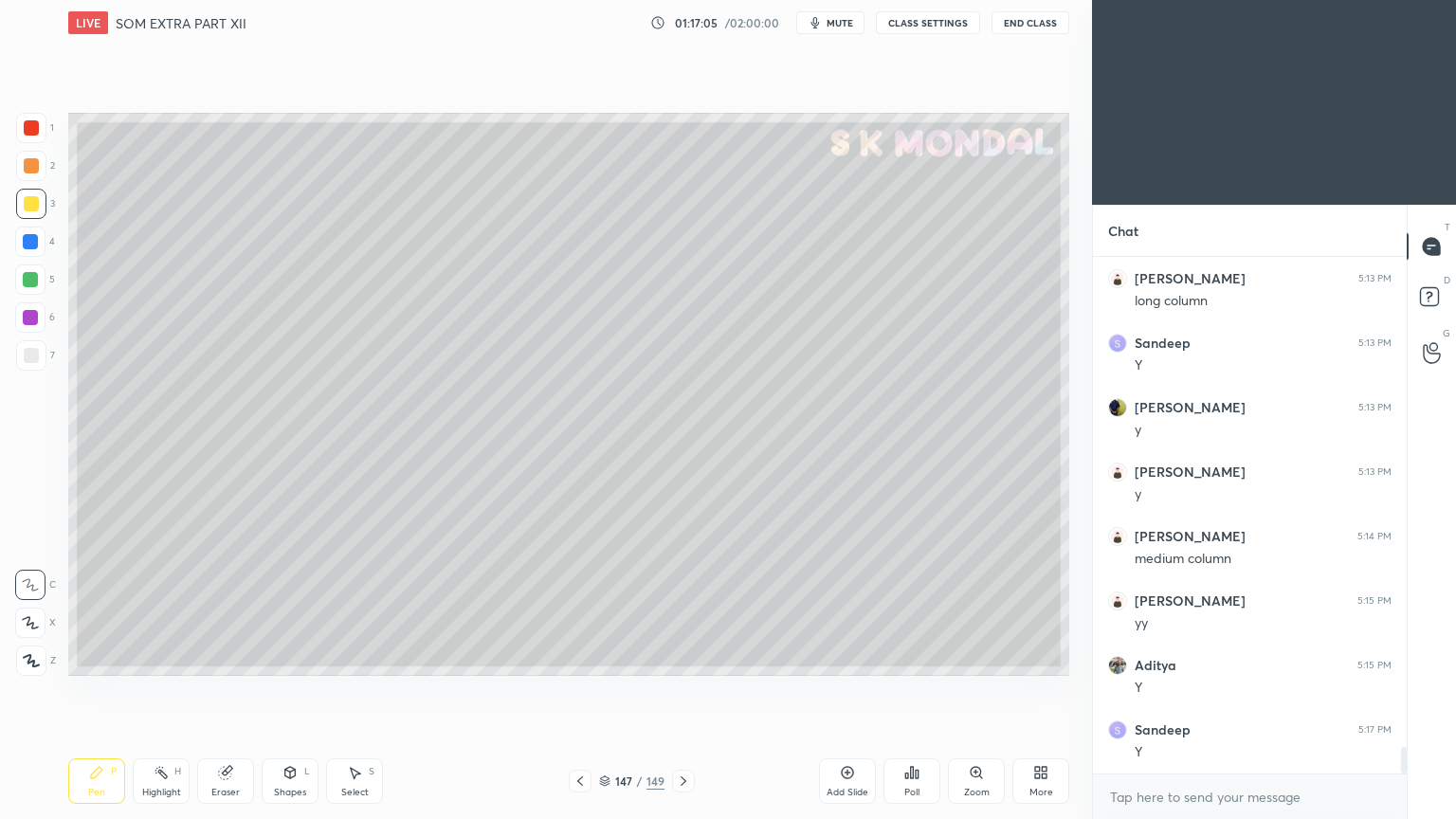 click 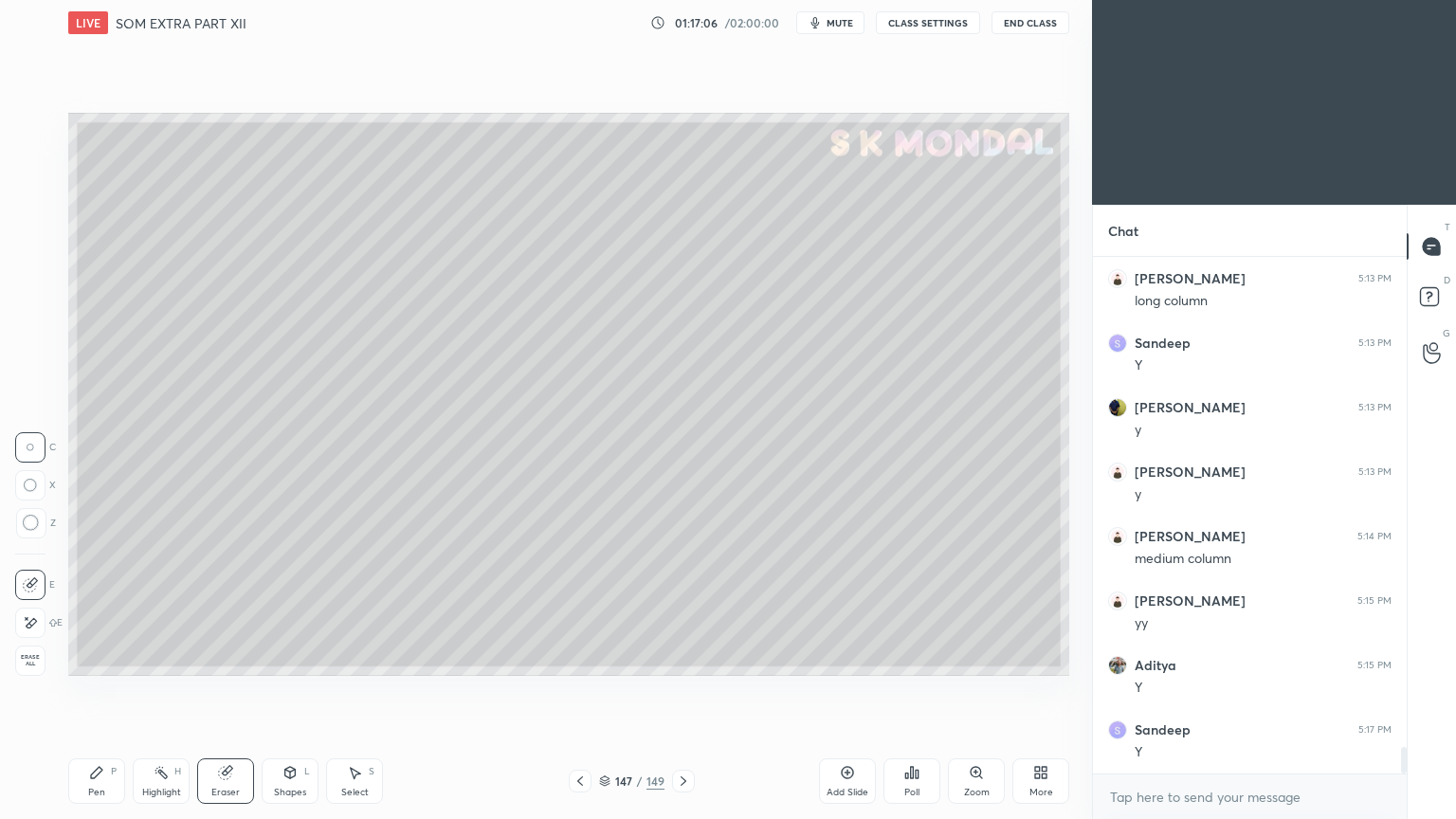 click on "Pen P" at bounding box center [97, 781] 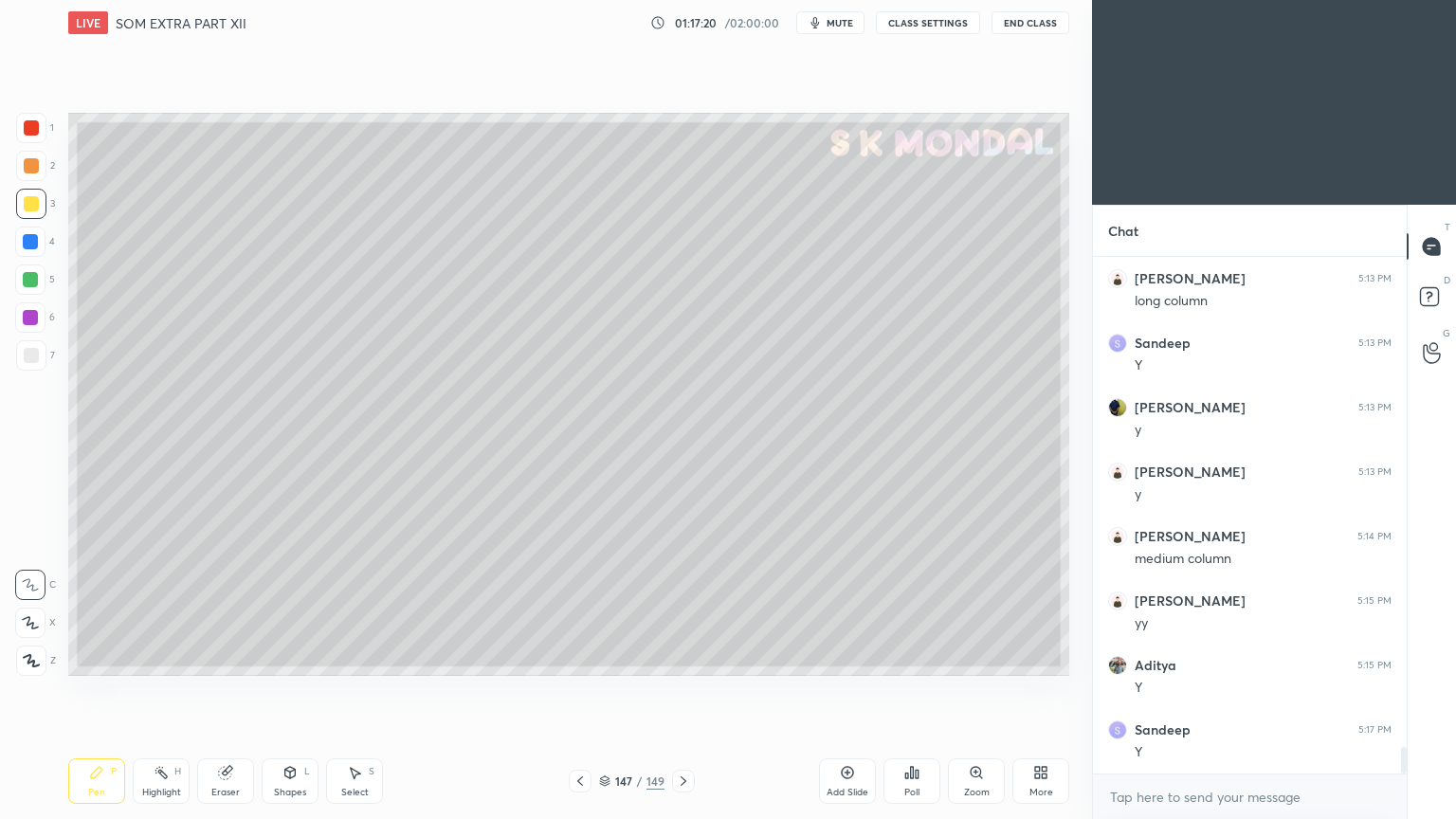 scroll, scrollTop: 9452, scrollLeft: 0, axis: vertical 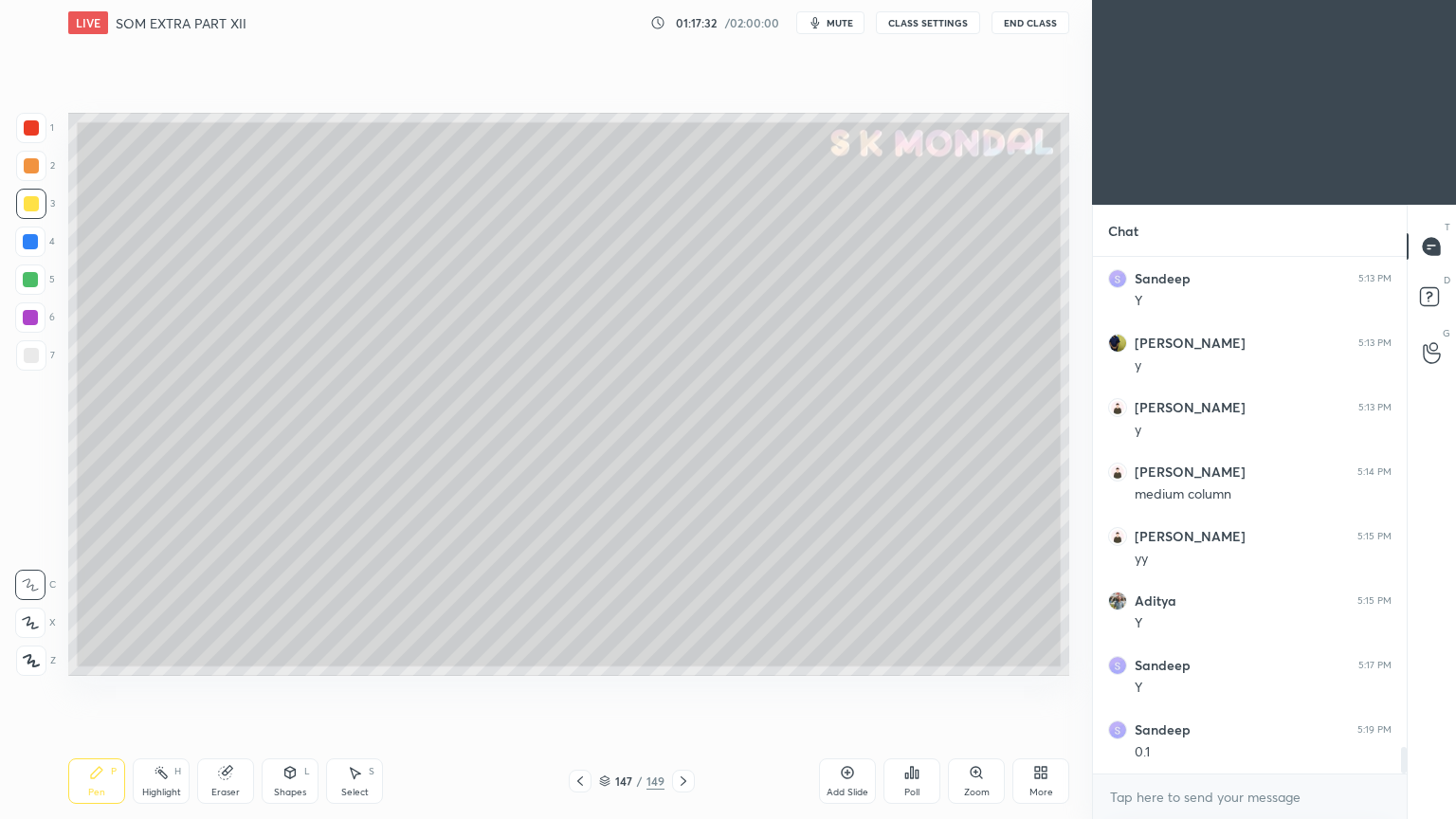 click at bounding box center (31, 355) 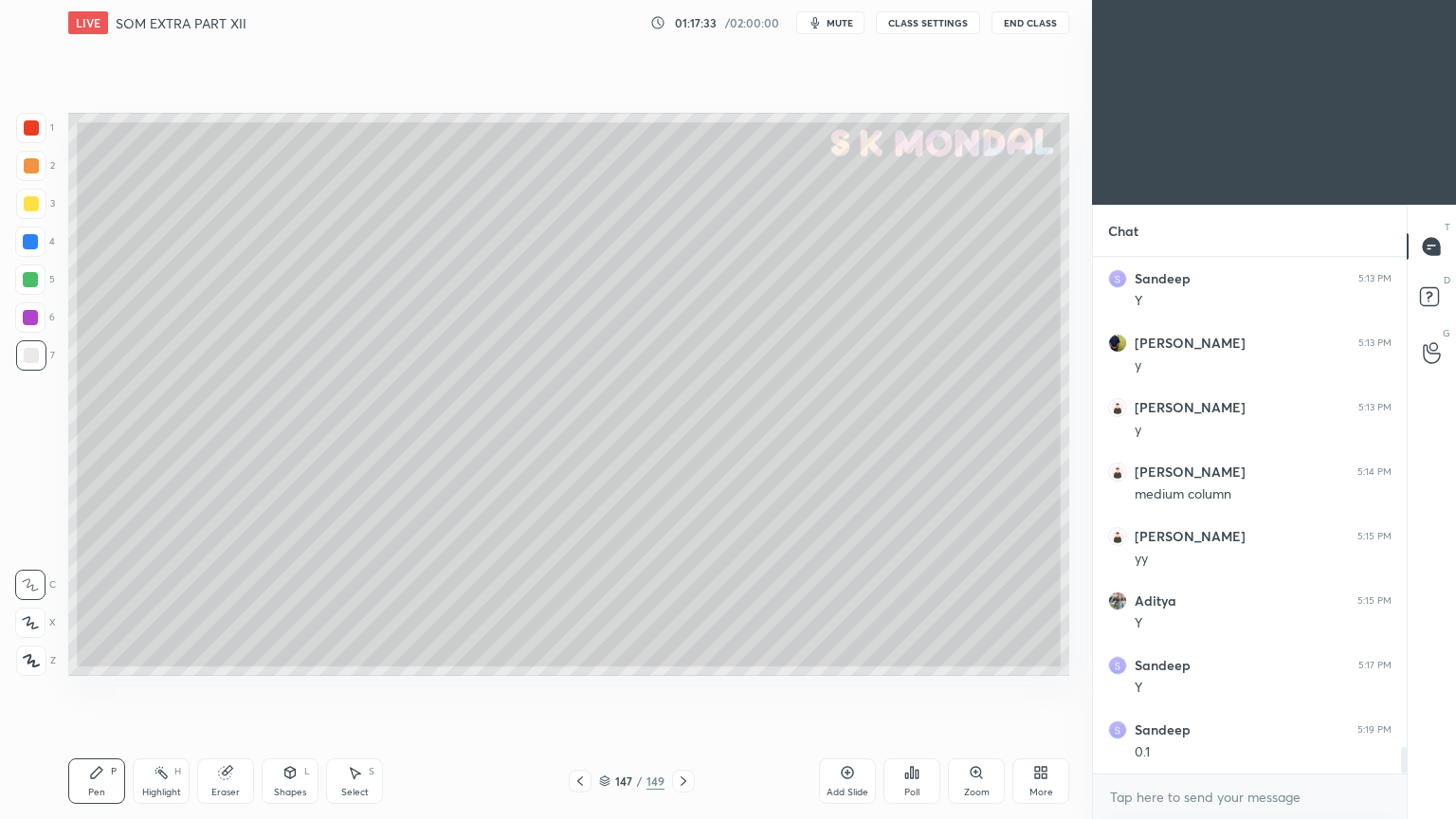 scroll, scrollTop: 9520, scrollLeft: 0, axis: vertical 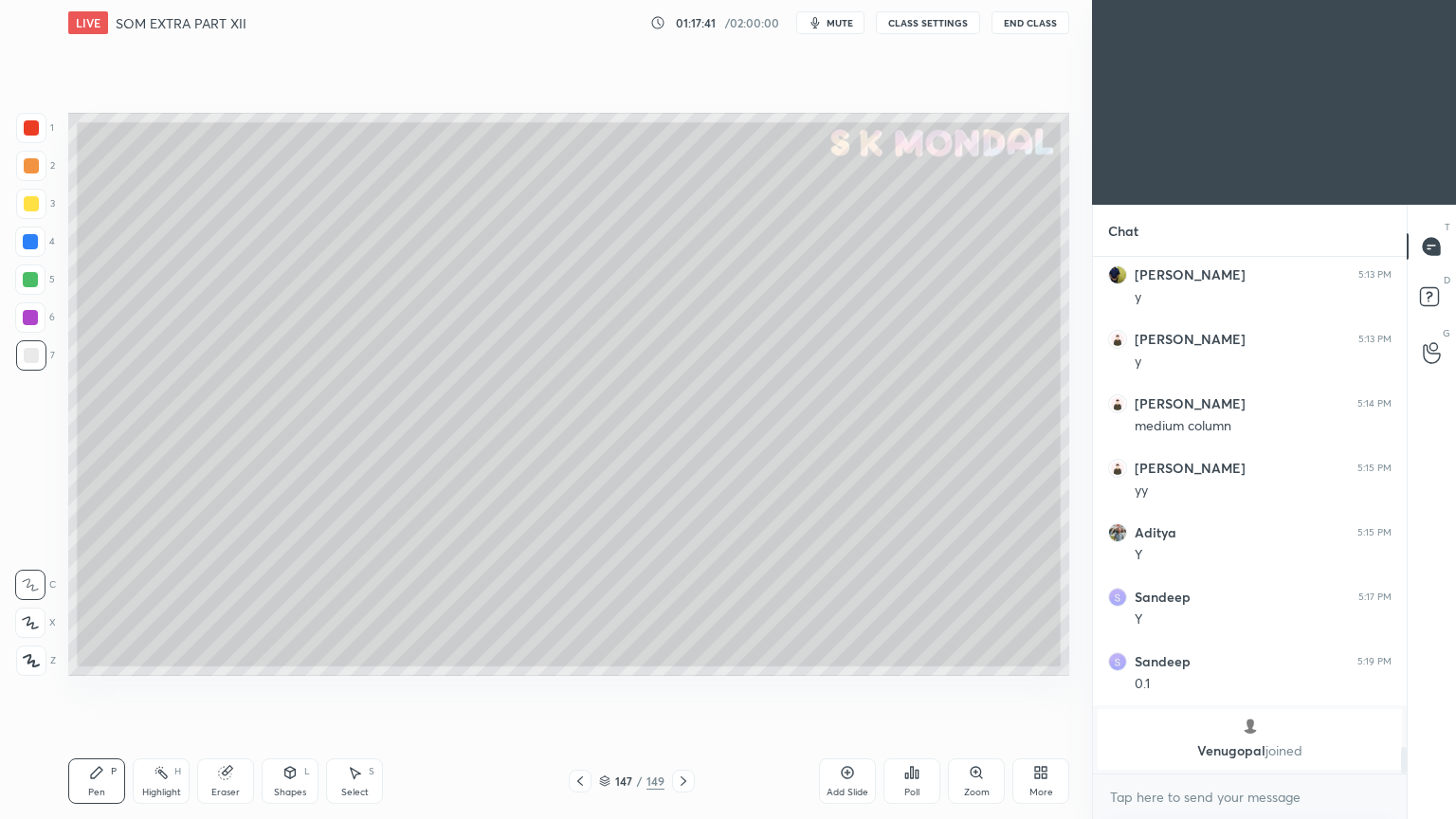 click 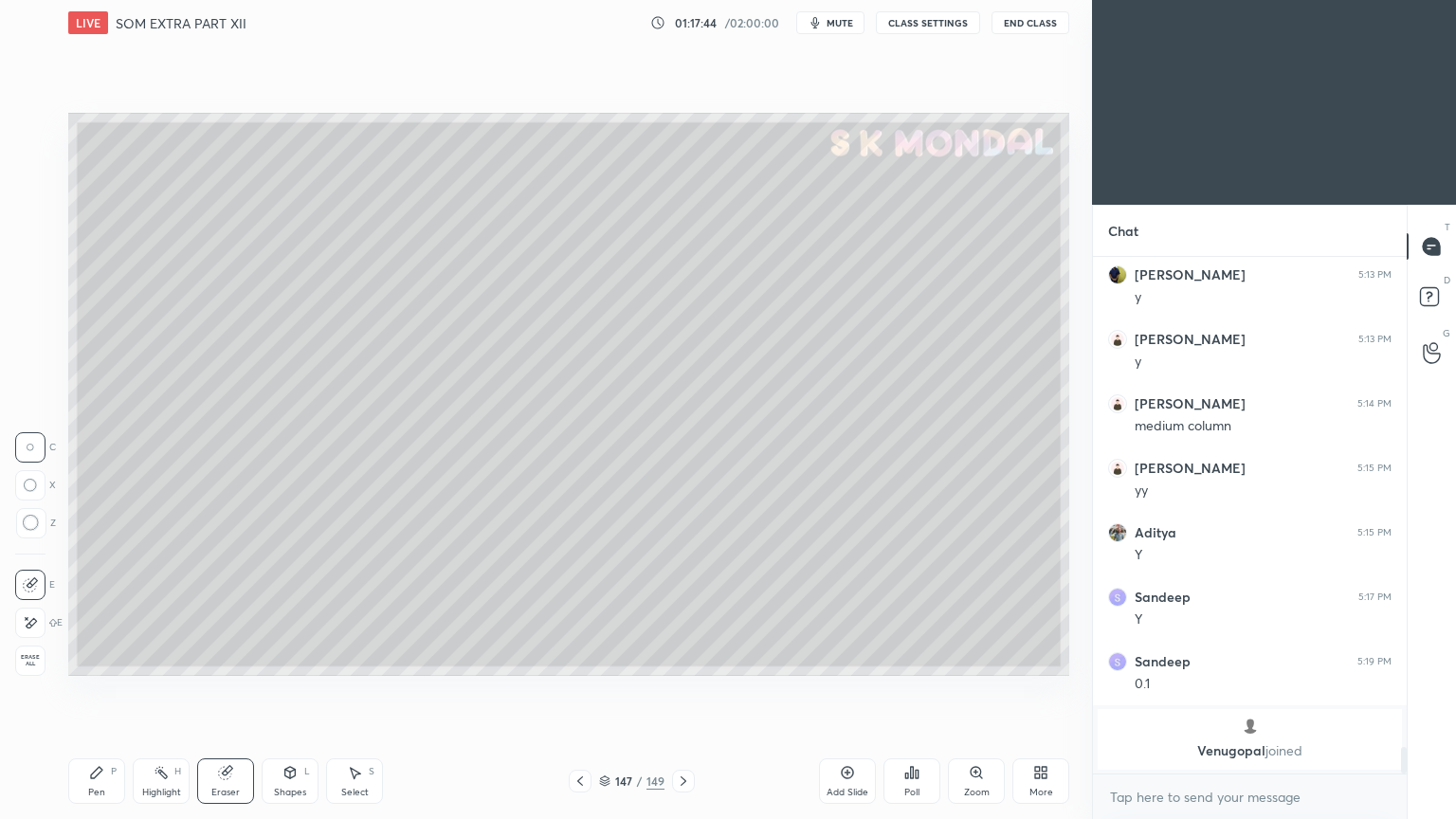 click on "Pen P" at bounding box center [97, 781] 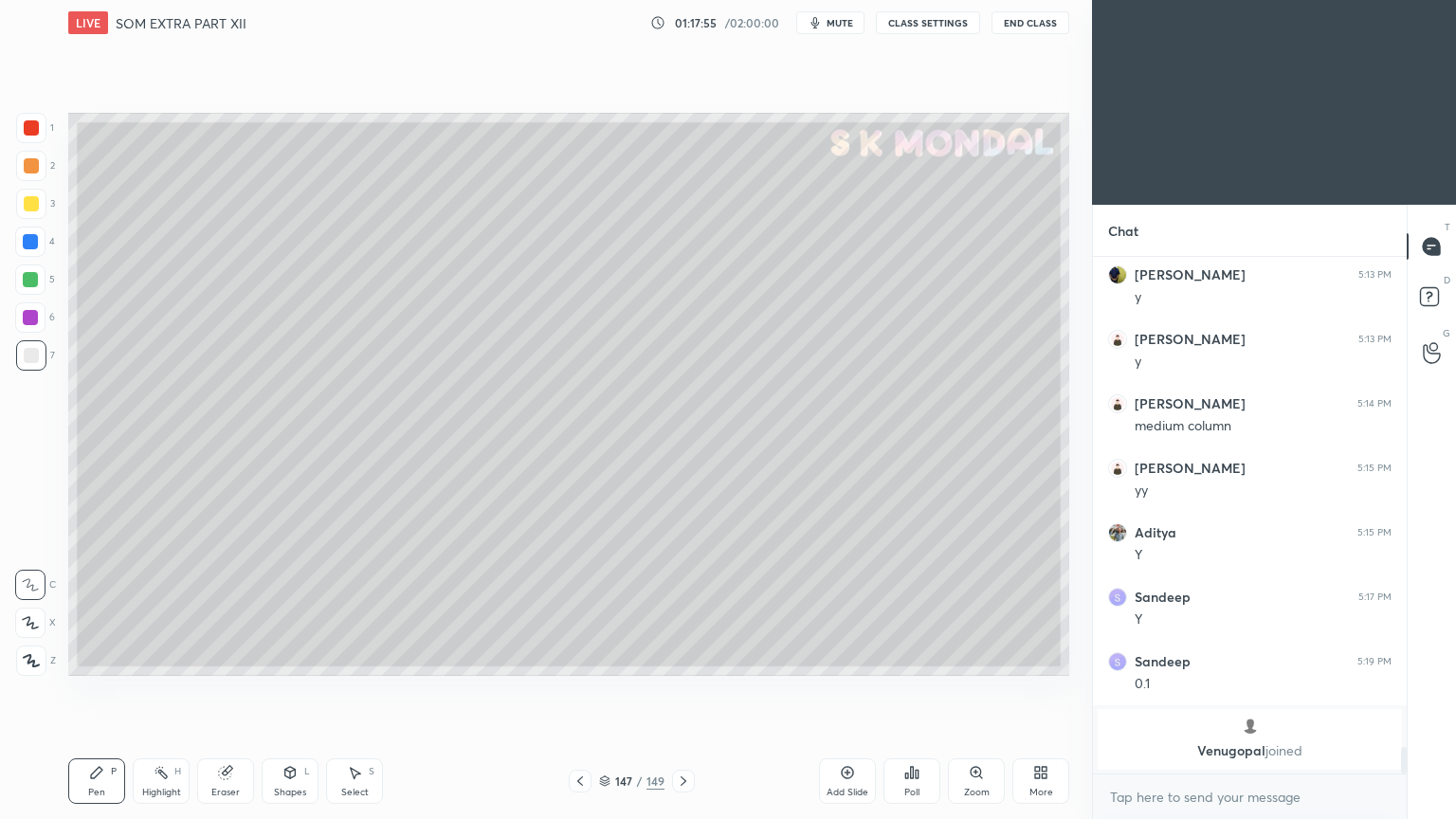 click on "Eraser" at bounding box center (226, 781) 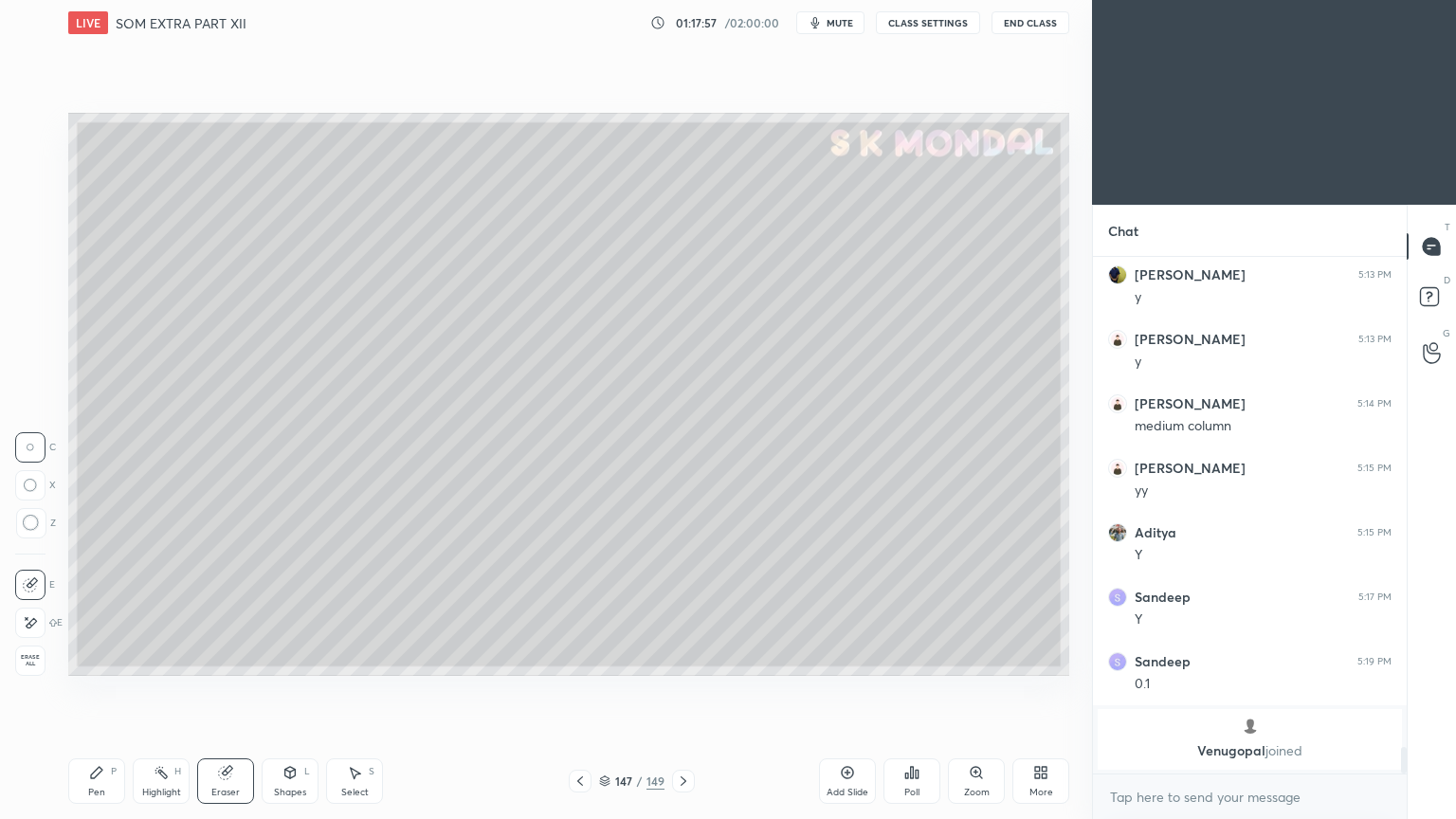 click 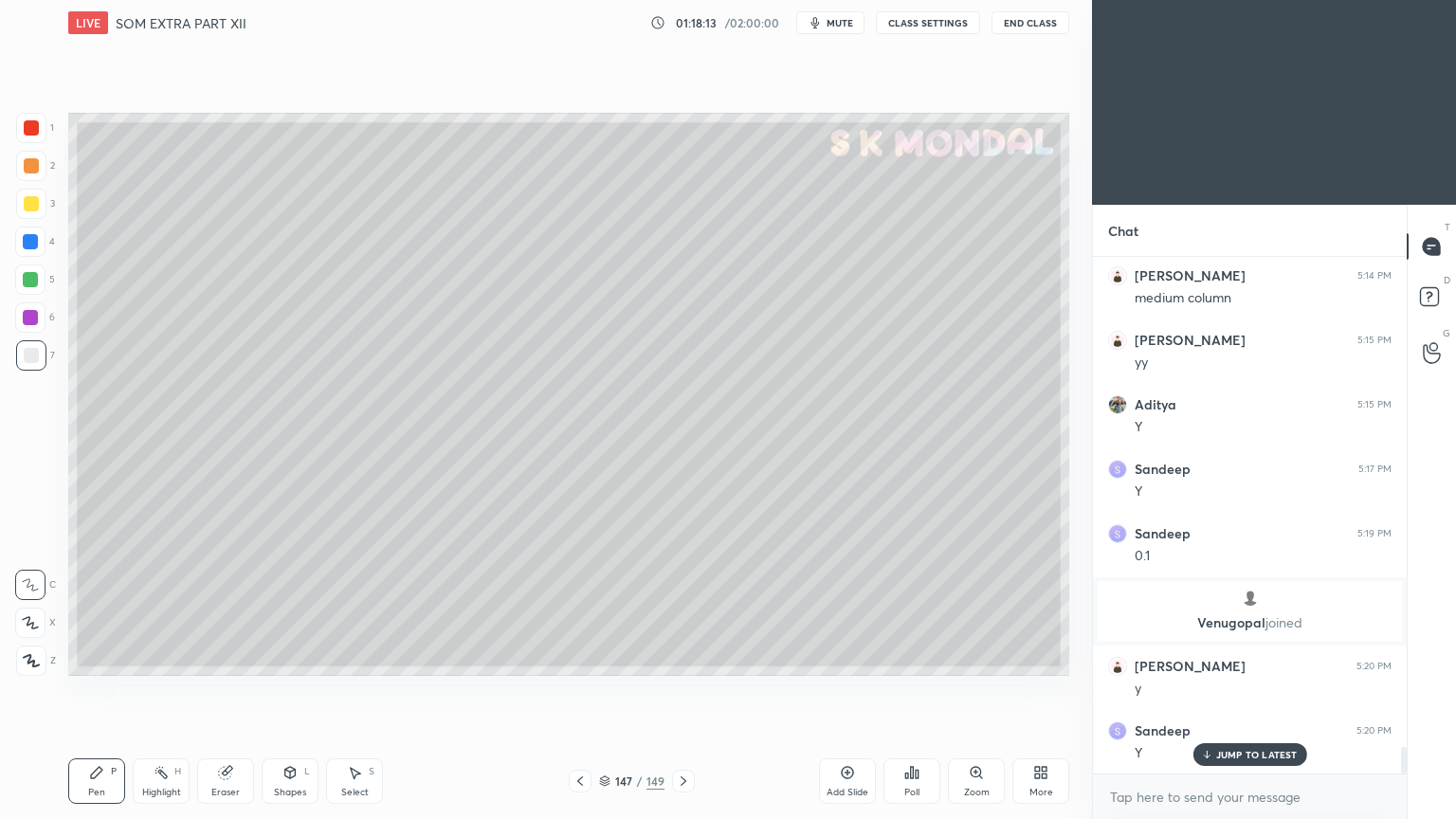 scroll, scrollTop: 9555, scrollLeft: 0, axis: vertical 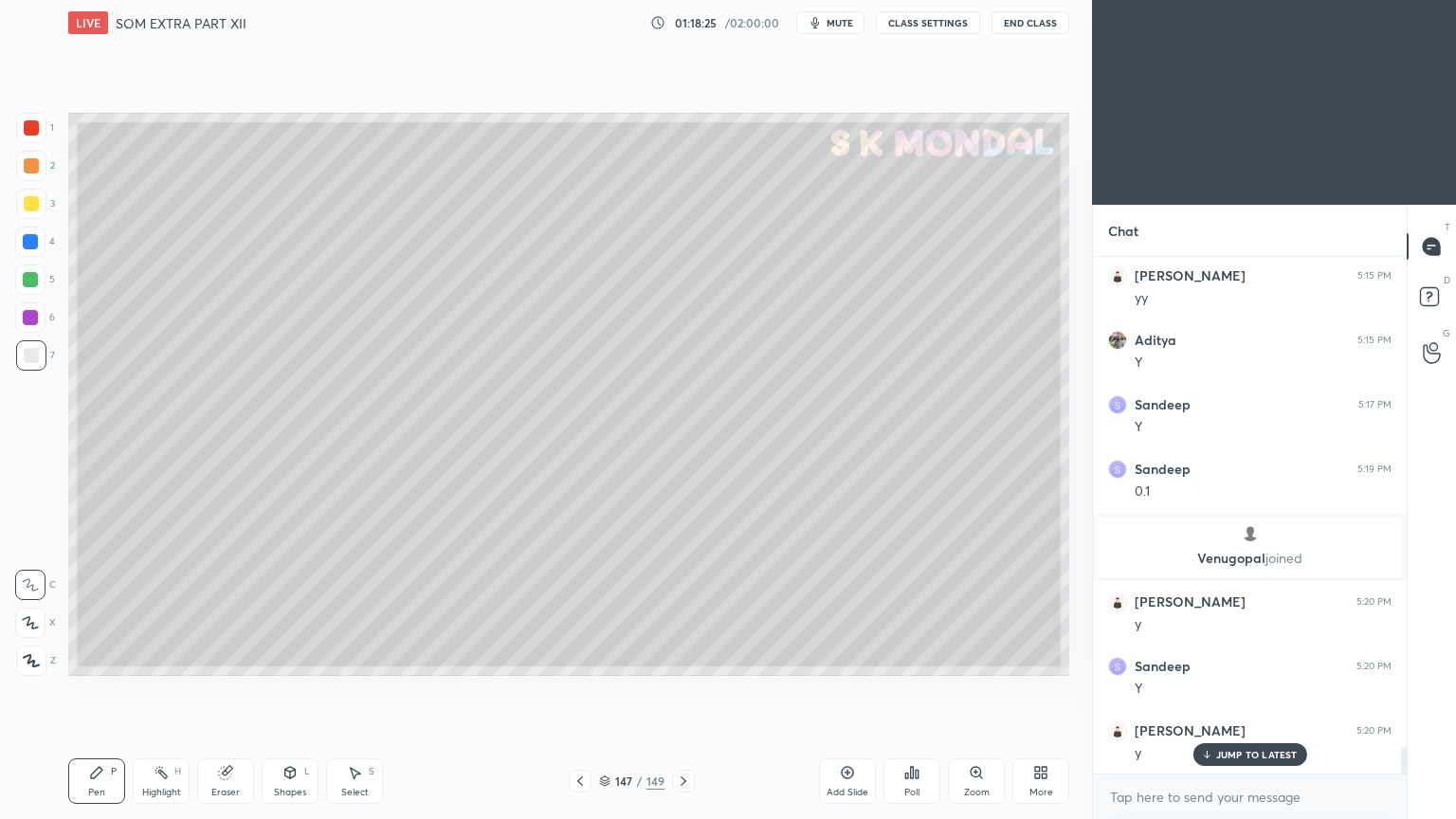 click on "JUMP TO LATEST" at bounding box center [1257, 755] 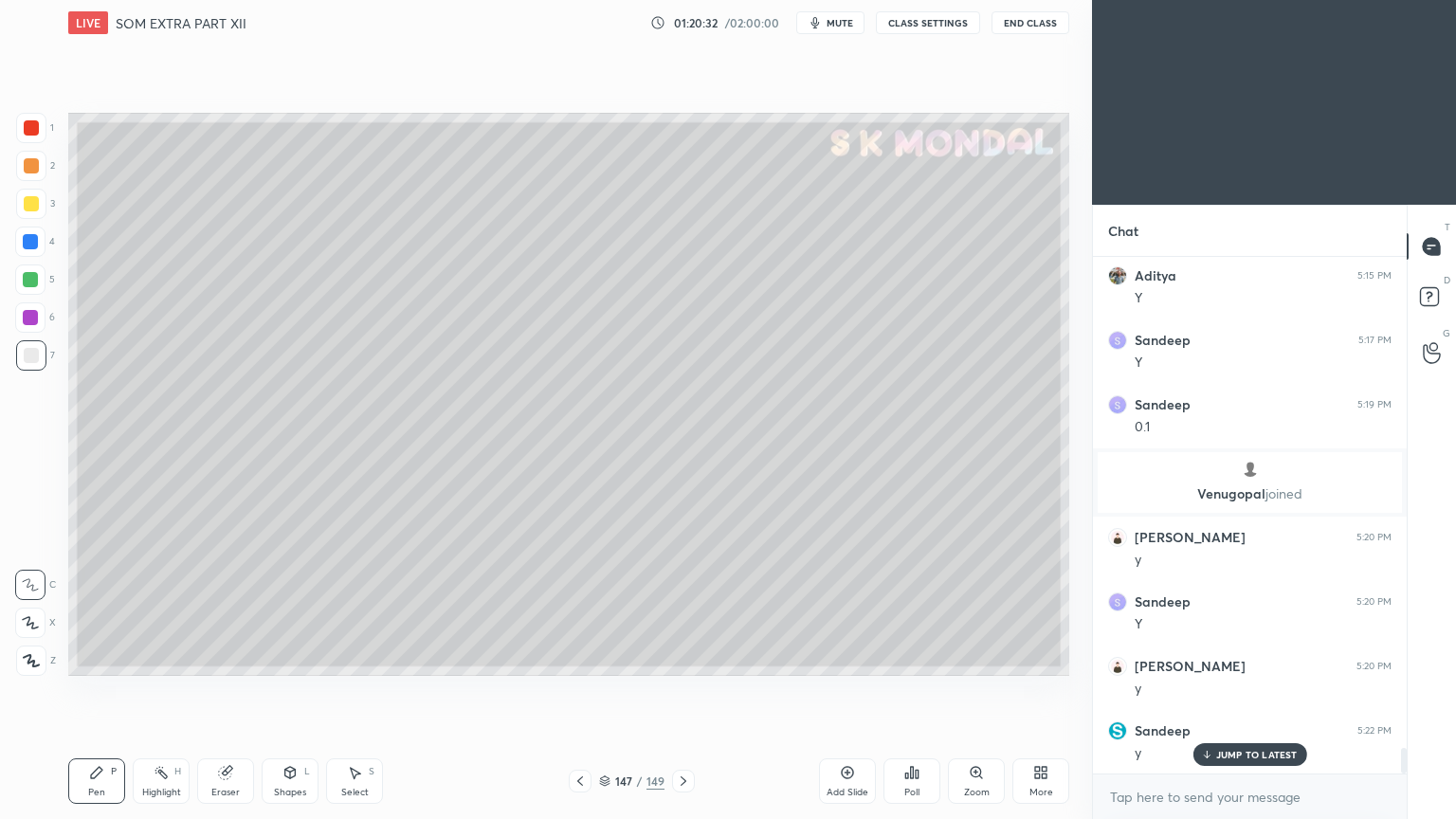 scroll, scrollTop: 9748, scrollLeft: 0, axis: vertical 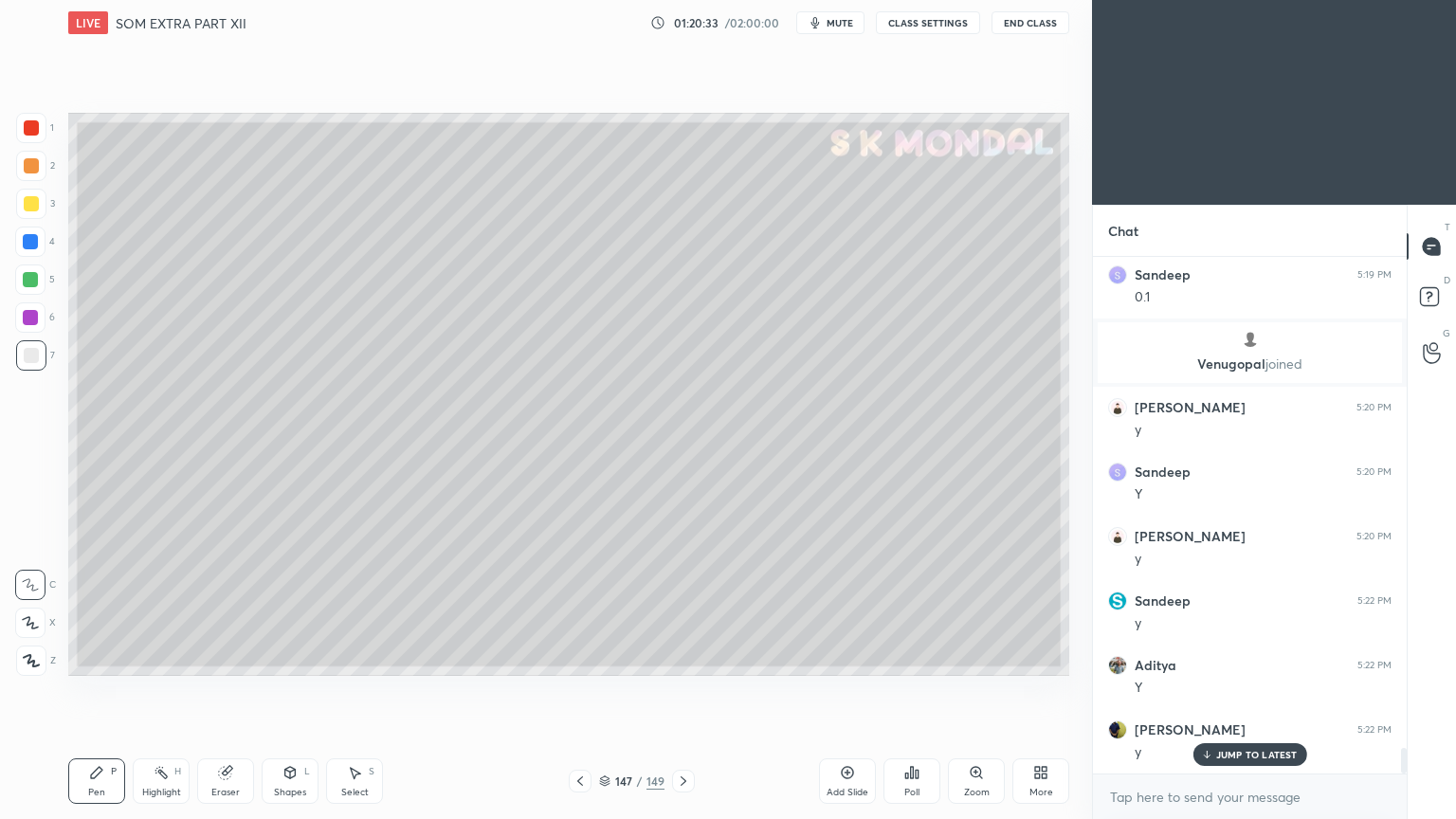 click on "JUMP TO LATEST" at bounding box center (1257, 755) 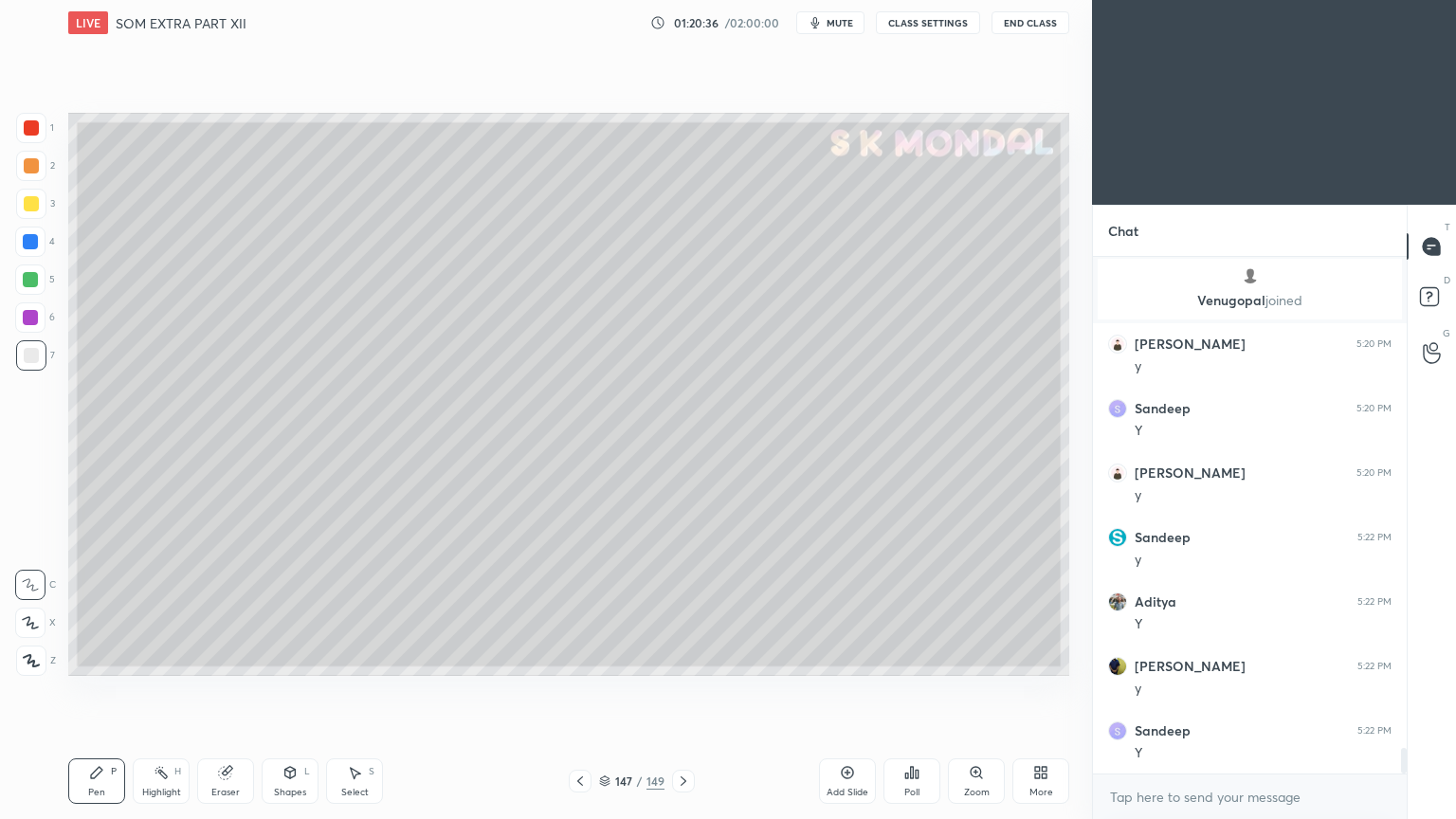 scroll, scrollTop: 9877, scrollLeft: 0, axis: vertical 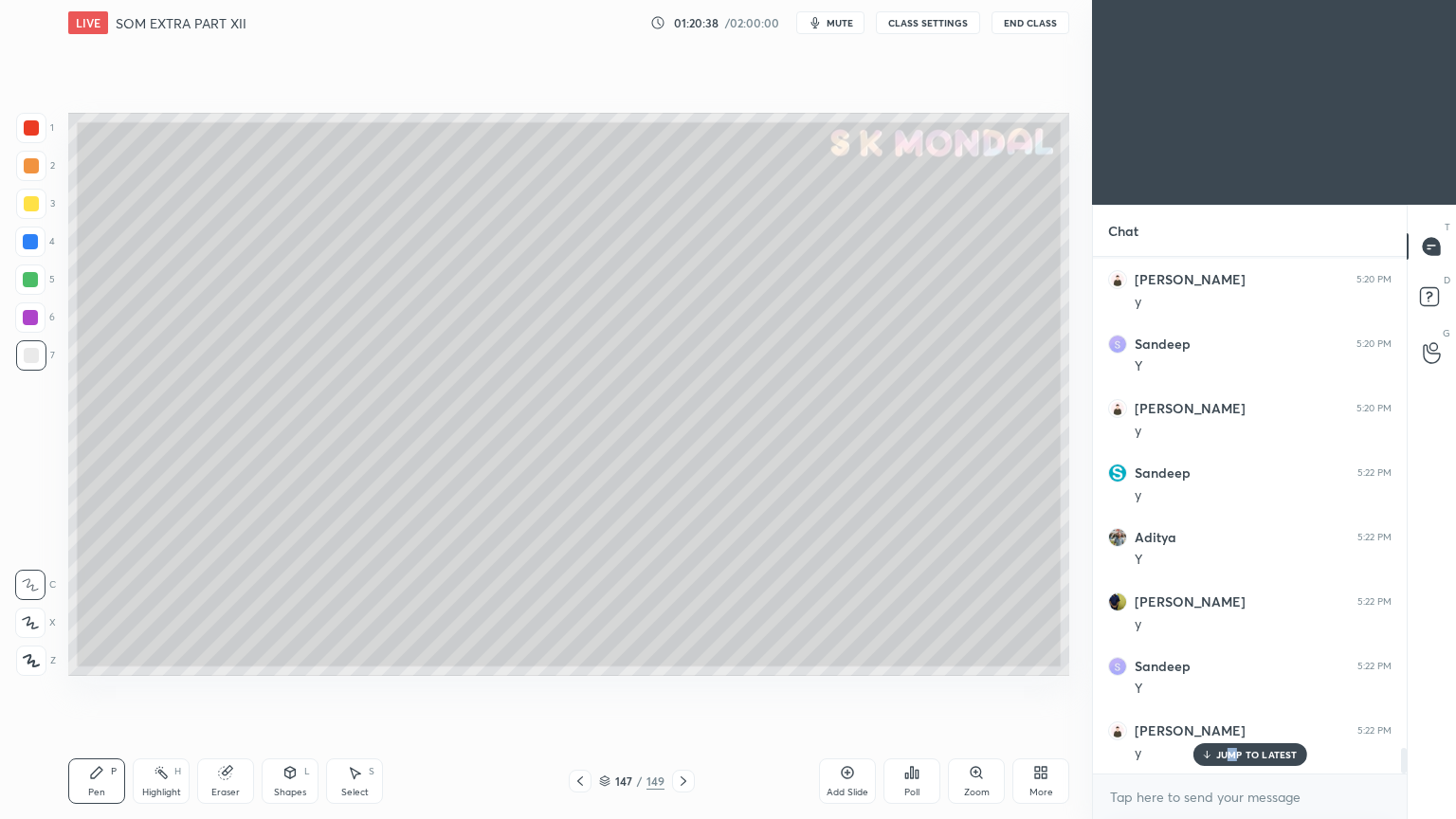 click on "JUMP TO LATEST" at bounding box center [1257, 755] 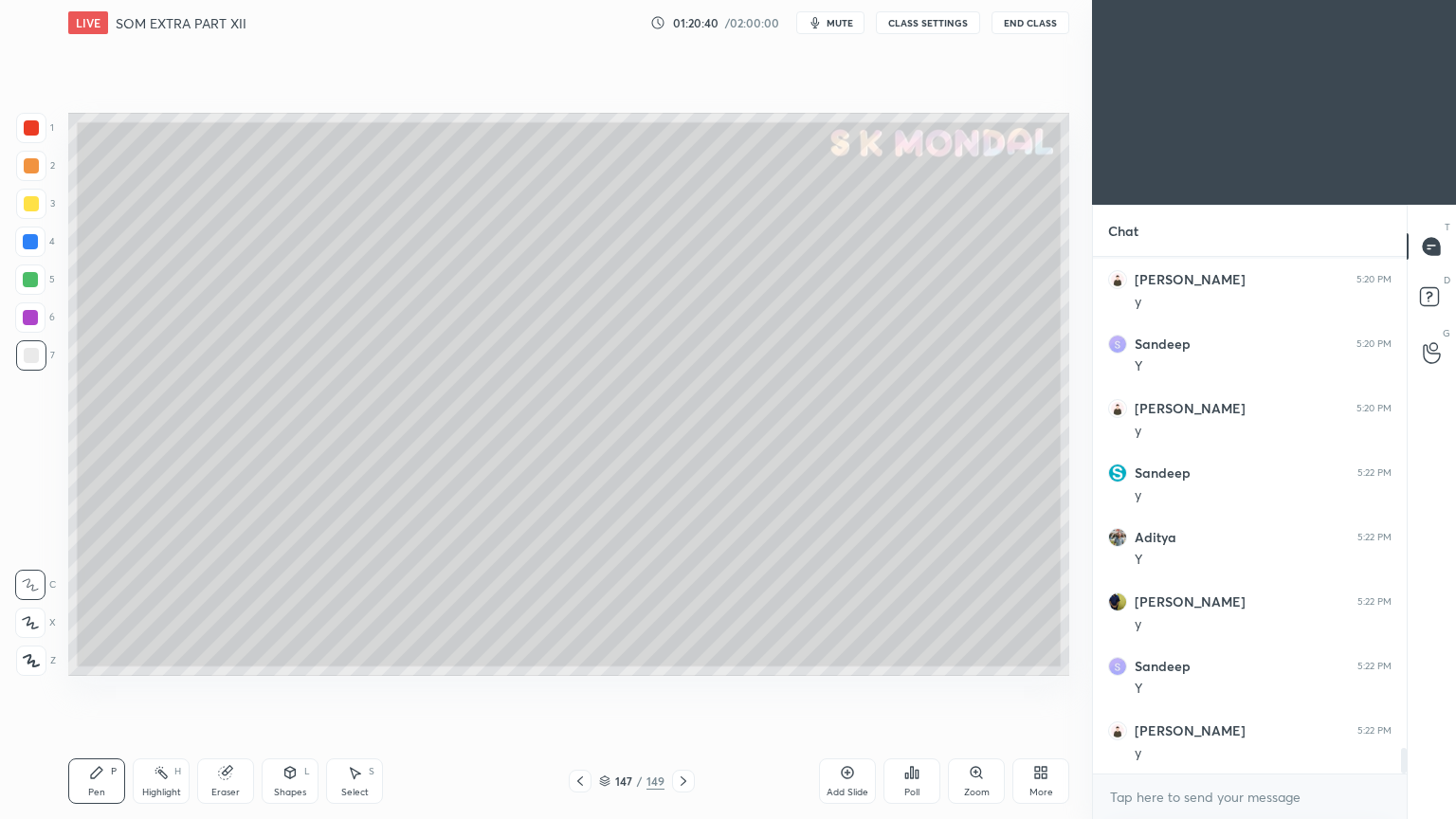 click 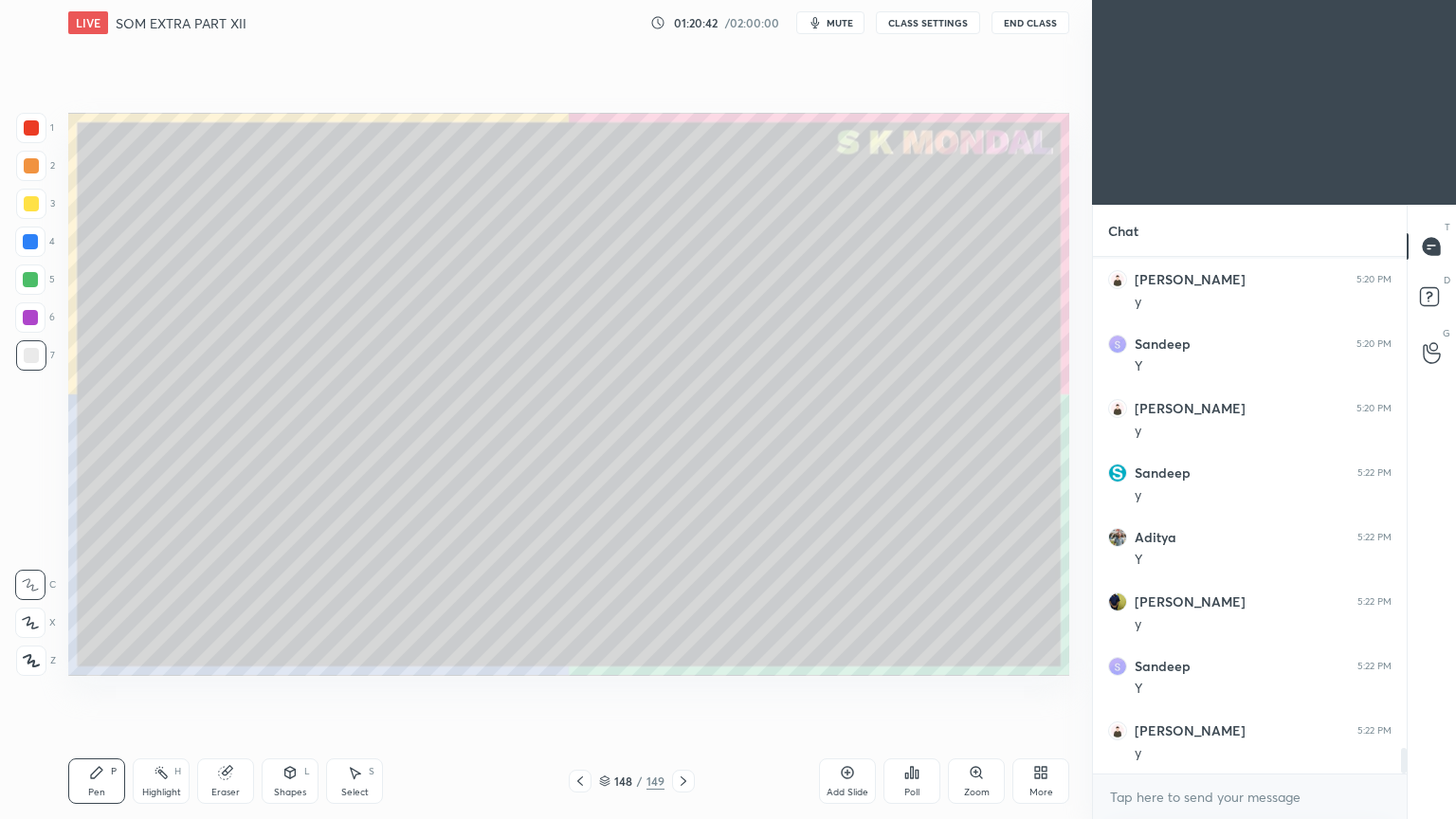 click at bounding box center (31, 204) 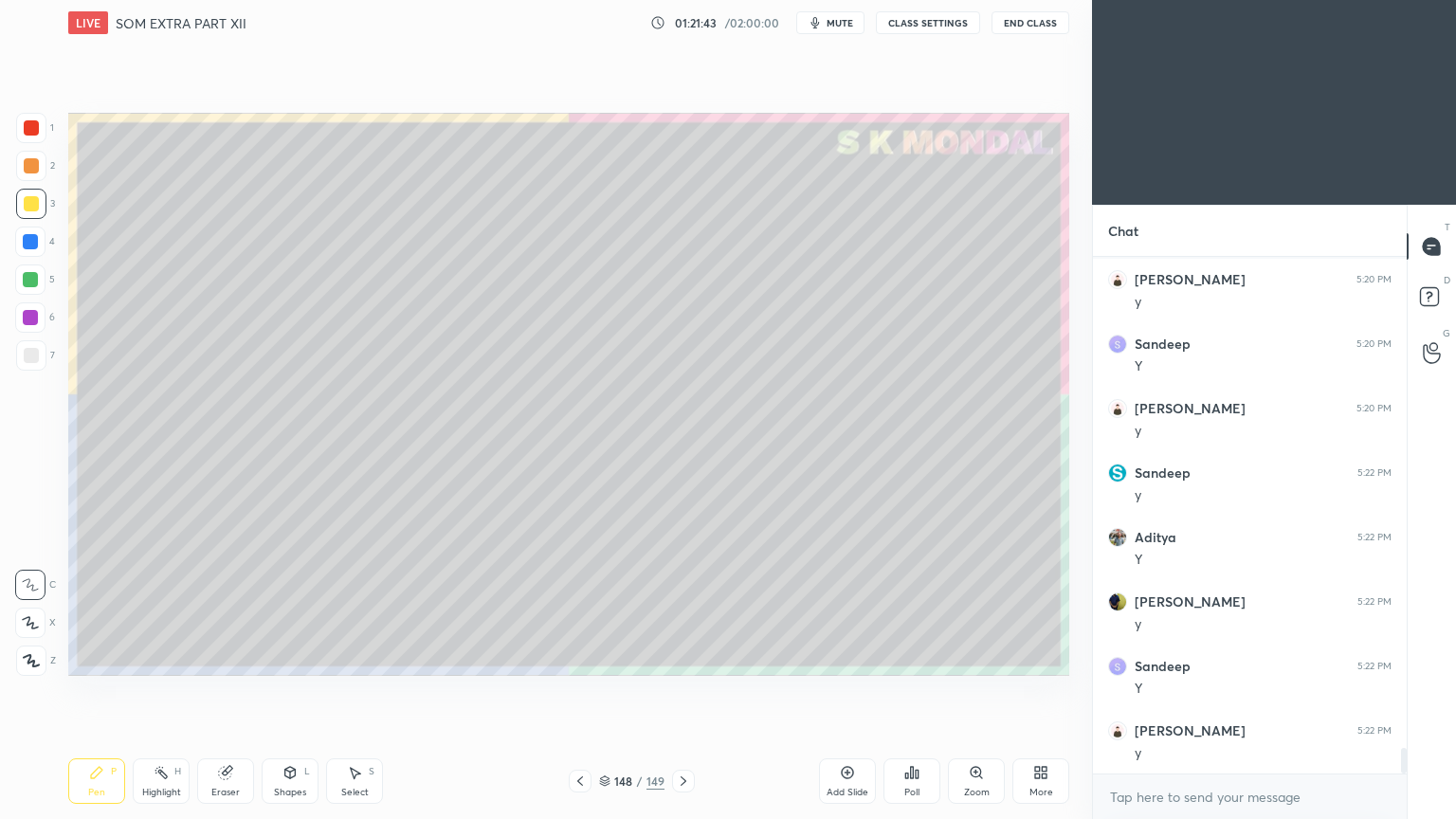 click on "Eraser" at bounding box center [226, 781] 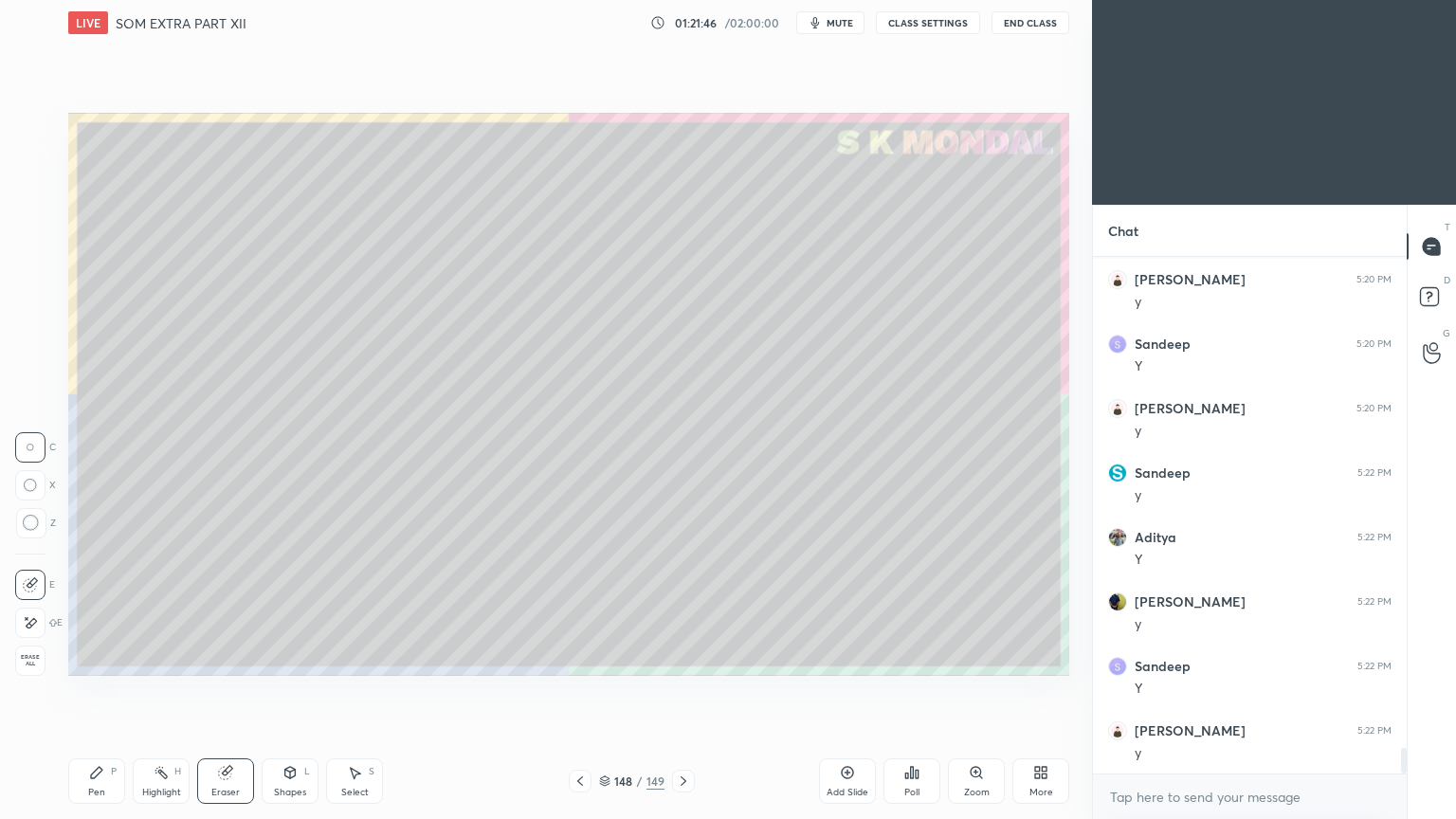 click on "Pen" at bounding box center [97, 792] 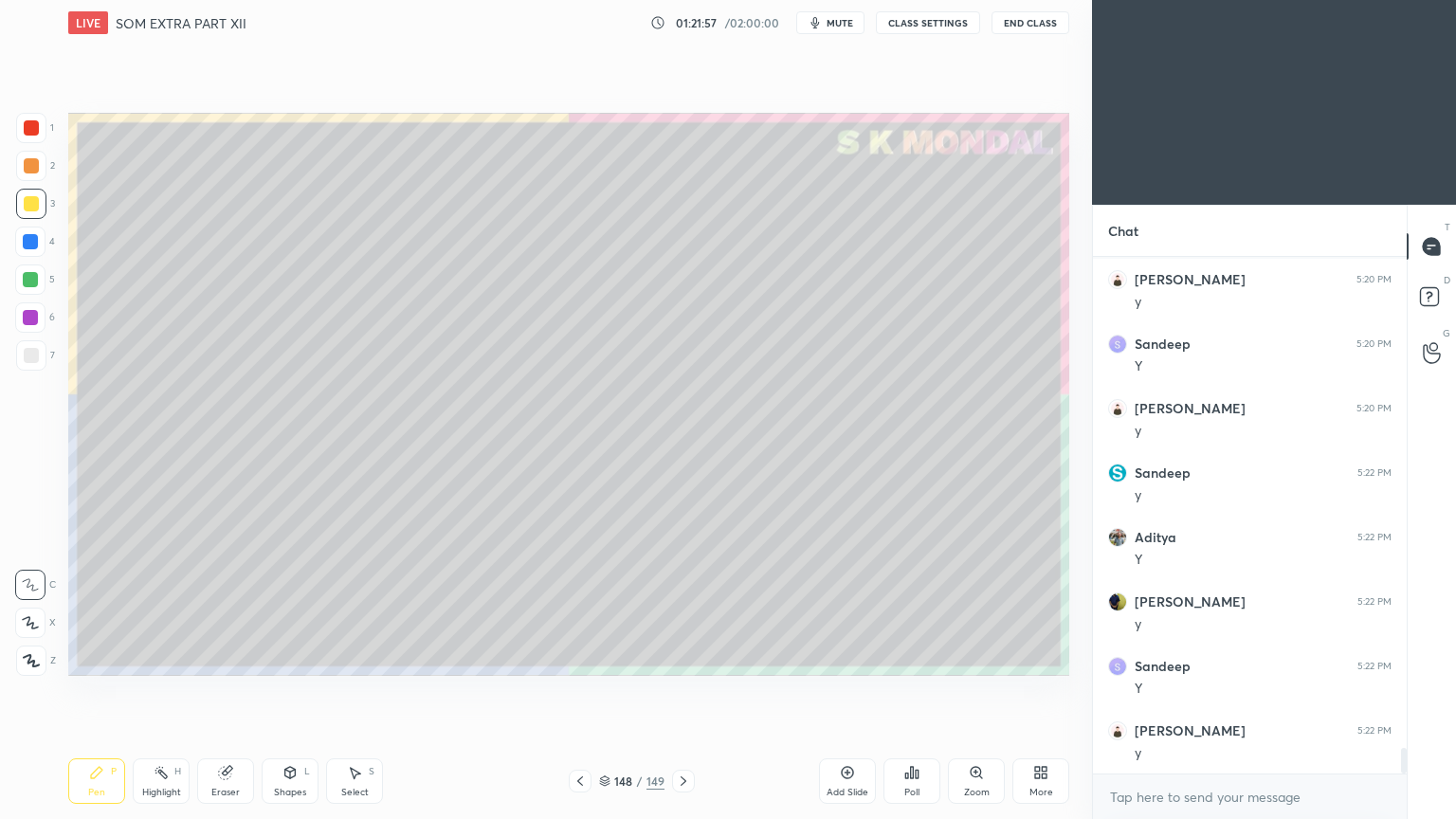 click on "Eraser" at bounding box center [226, 781] 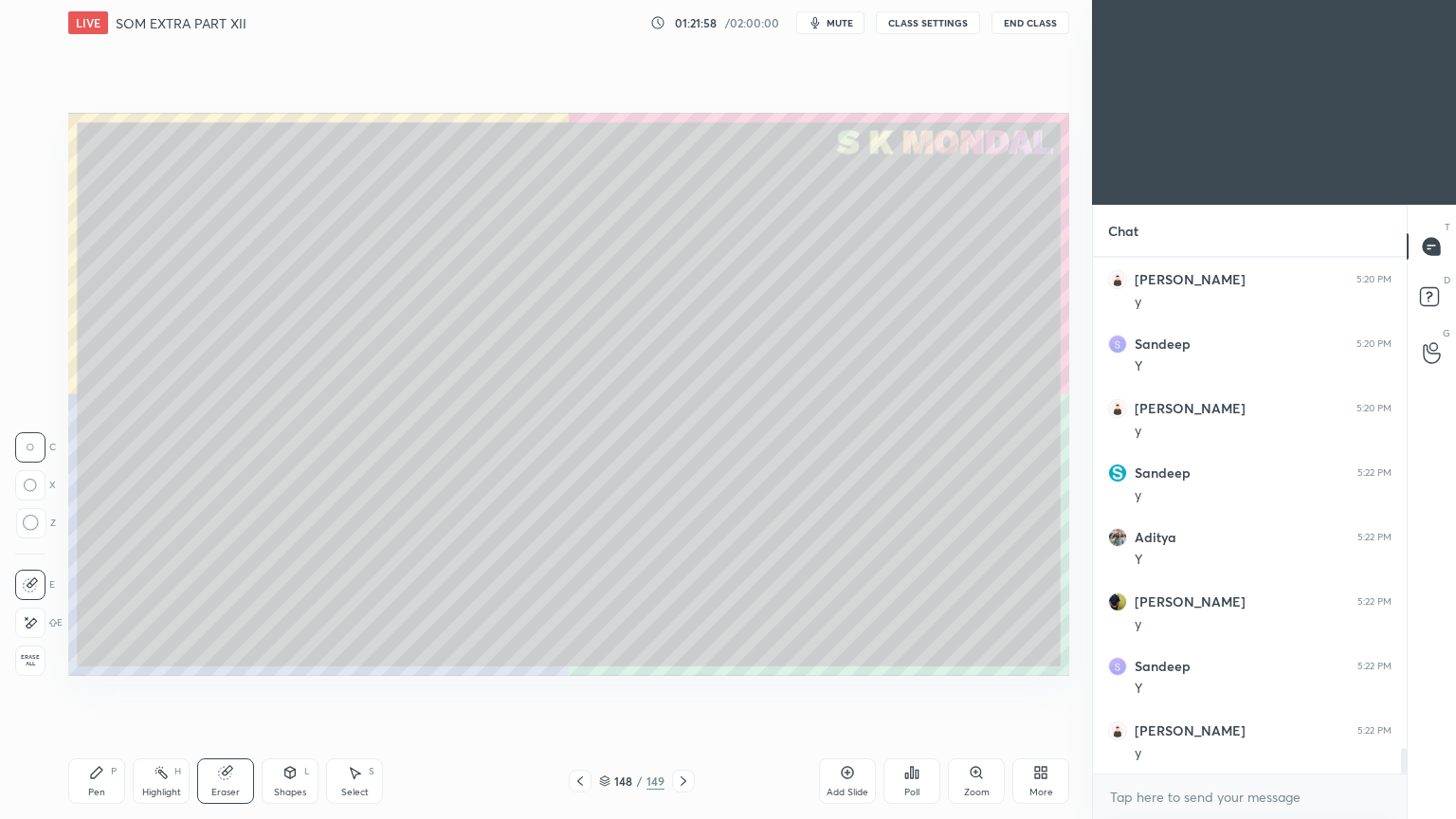 click on "Pen P" at bounding box center [97, 781] 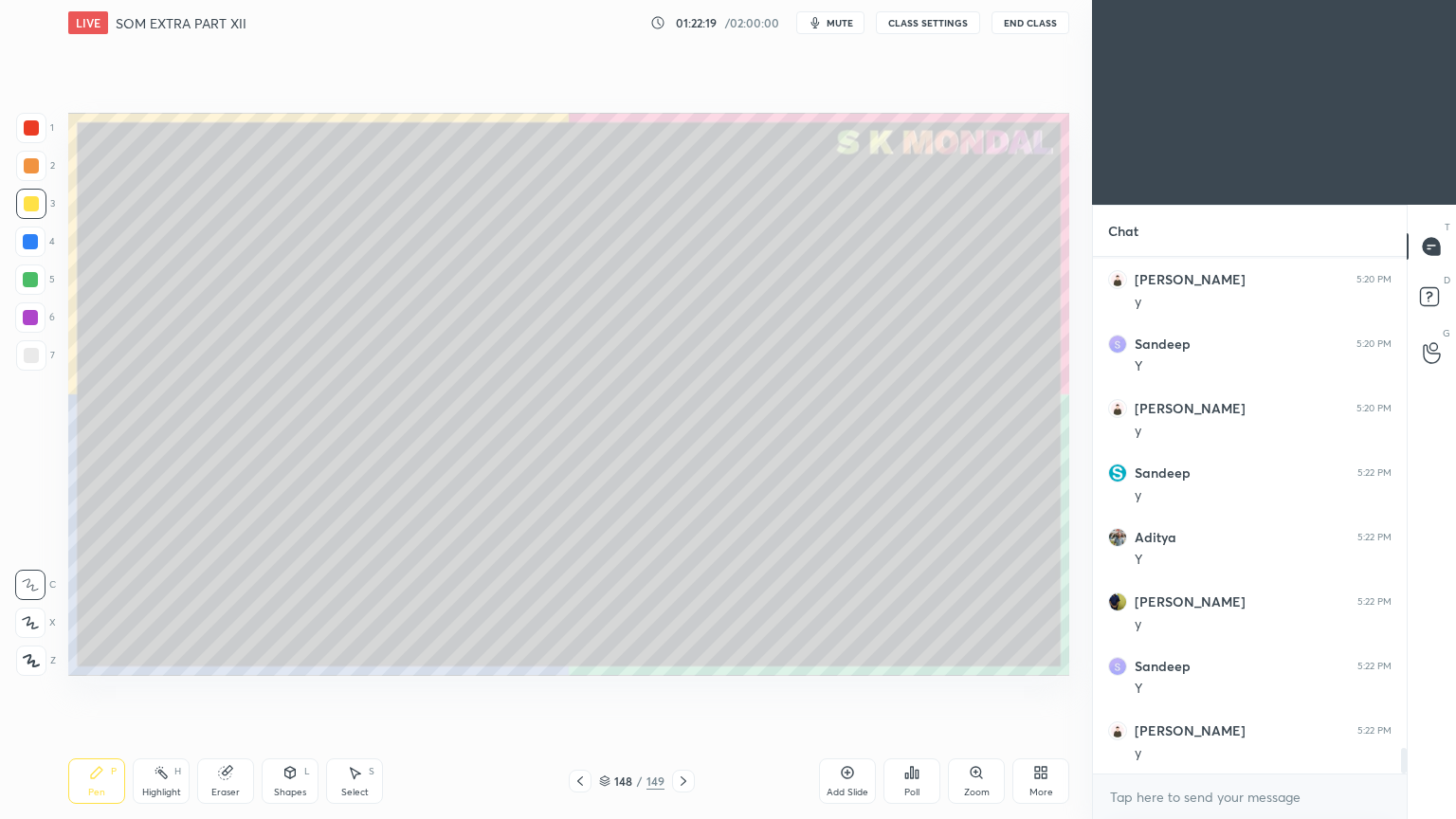 scroll, scrollTop: 9942, scrollLeft: 0, axis: vertical 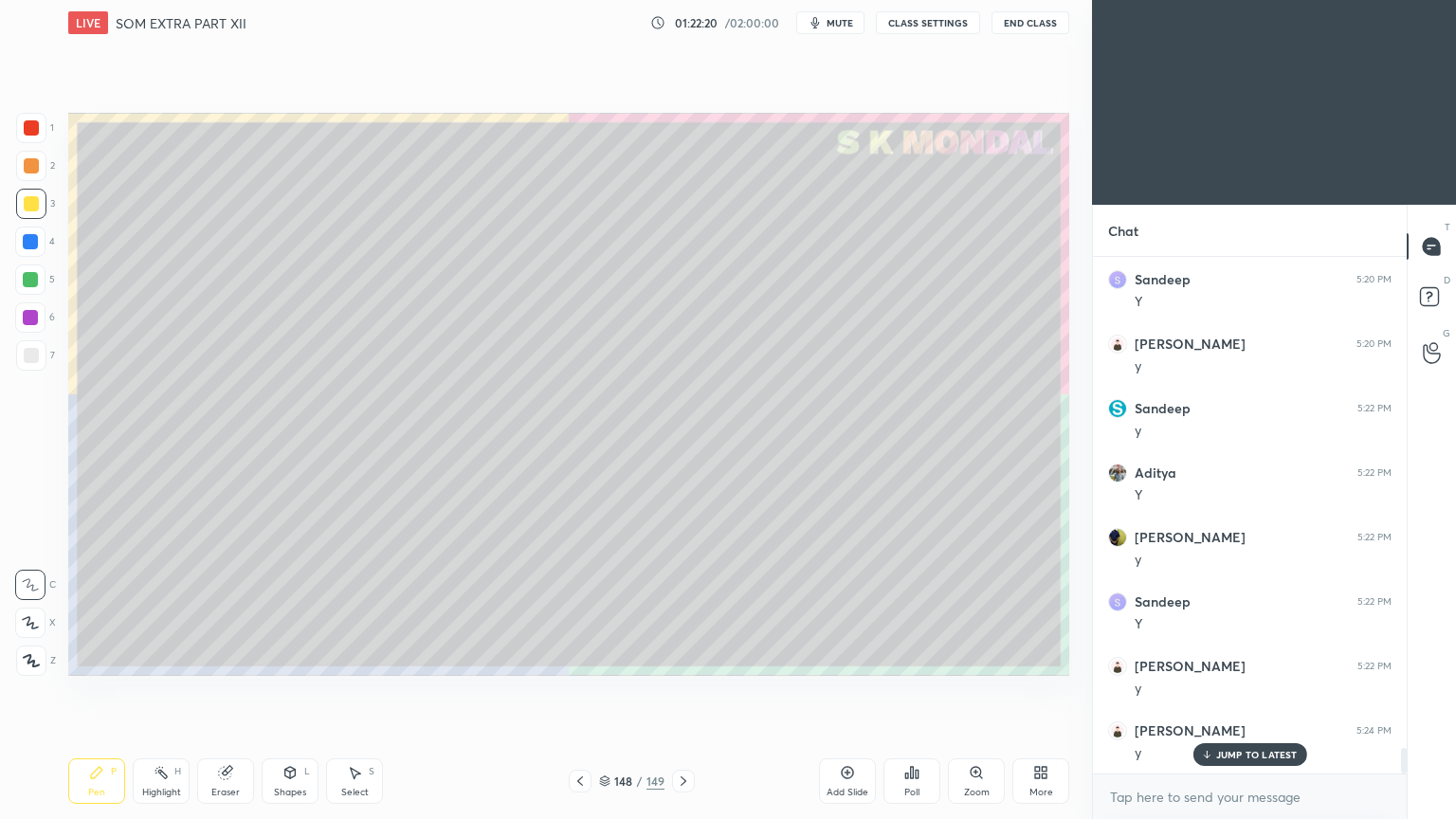click 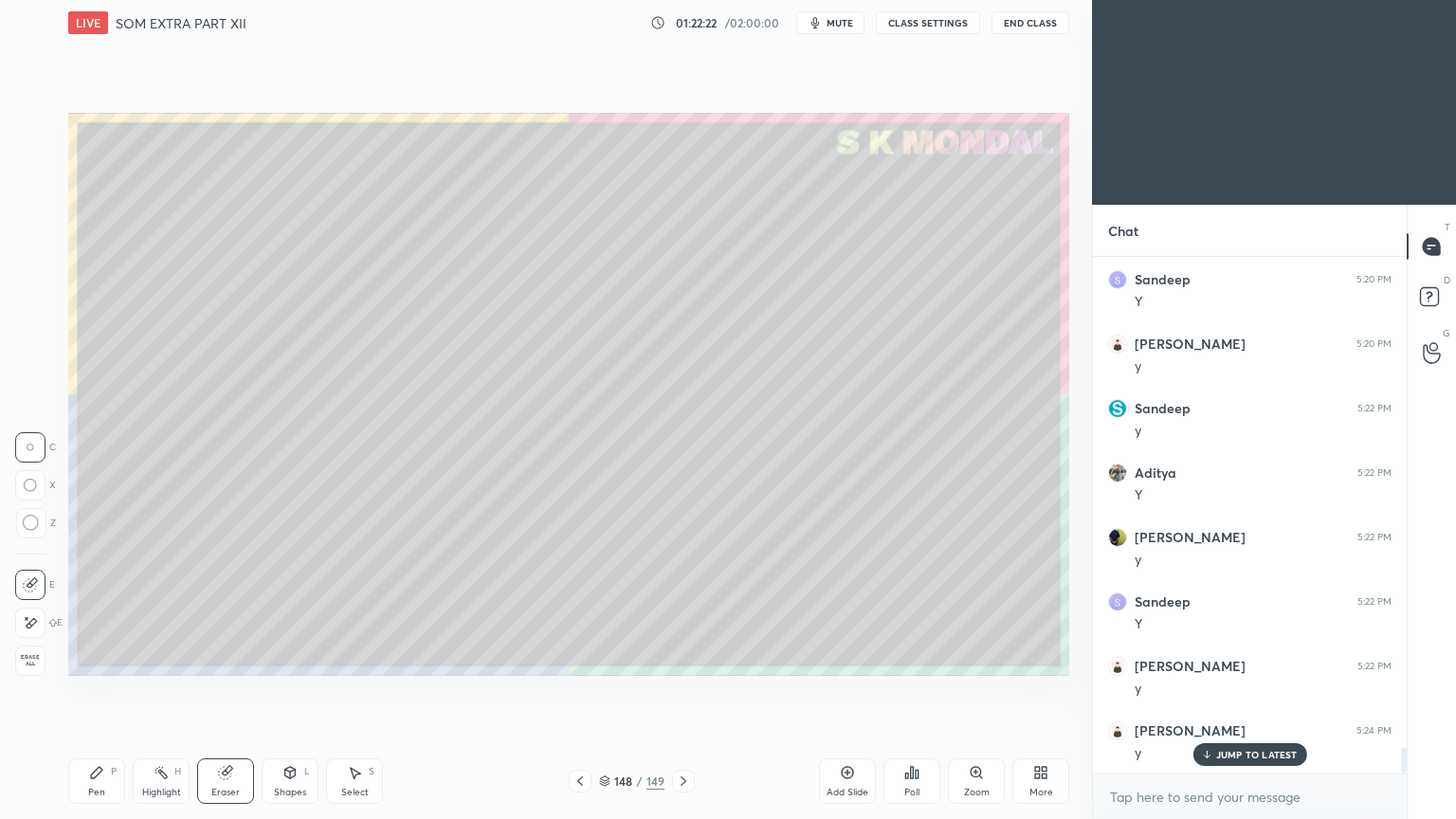 click on "Pen P" at bounding box center (97, 781) 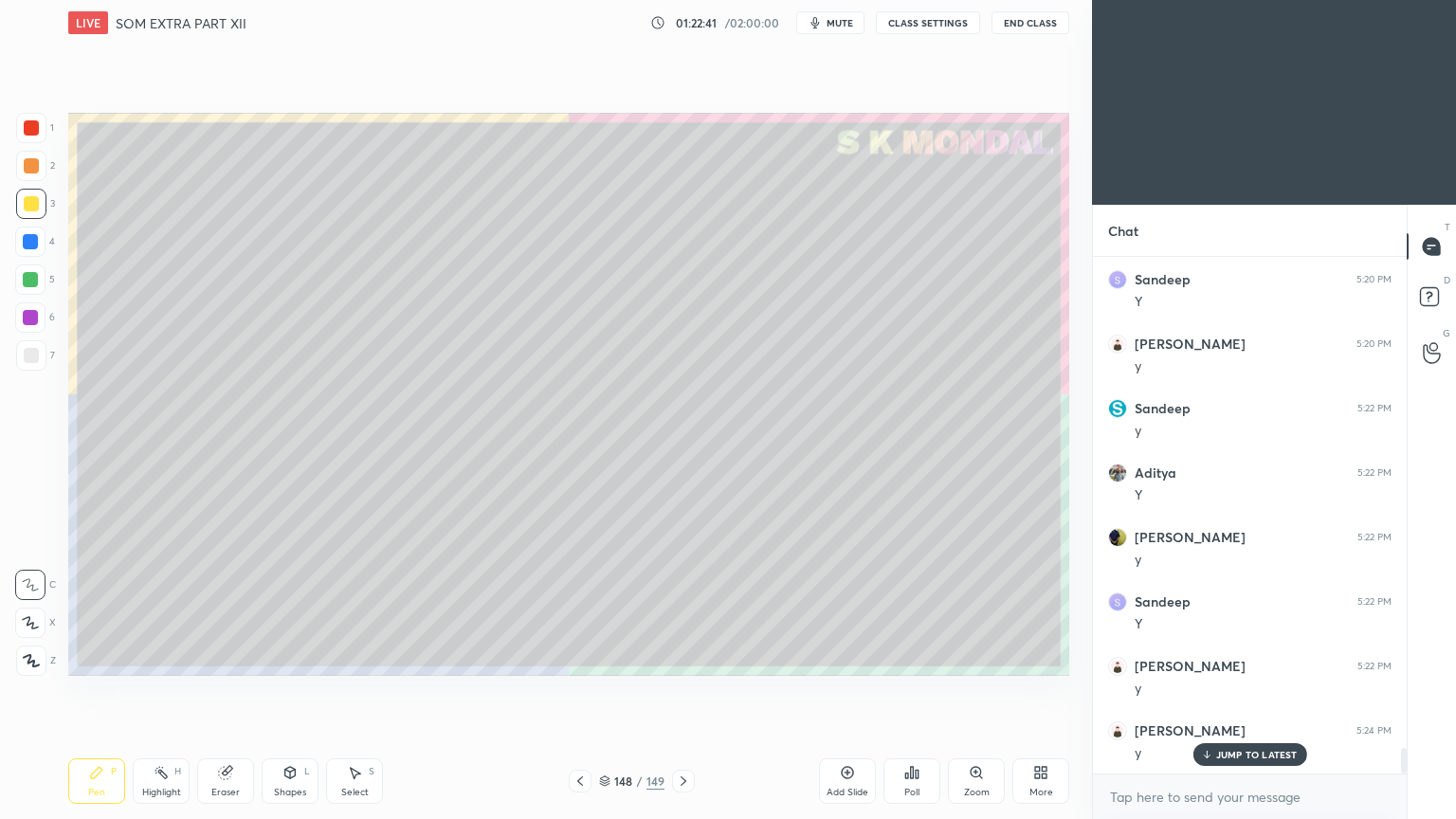click 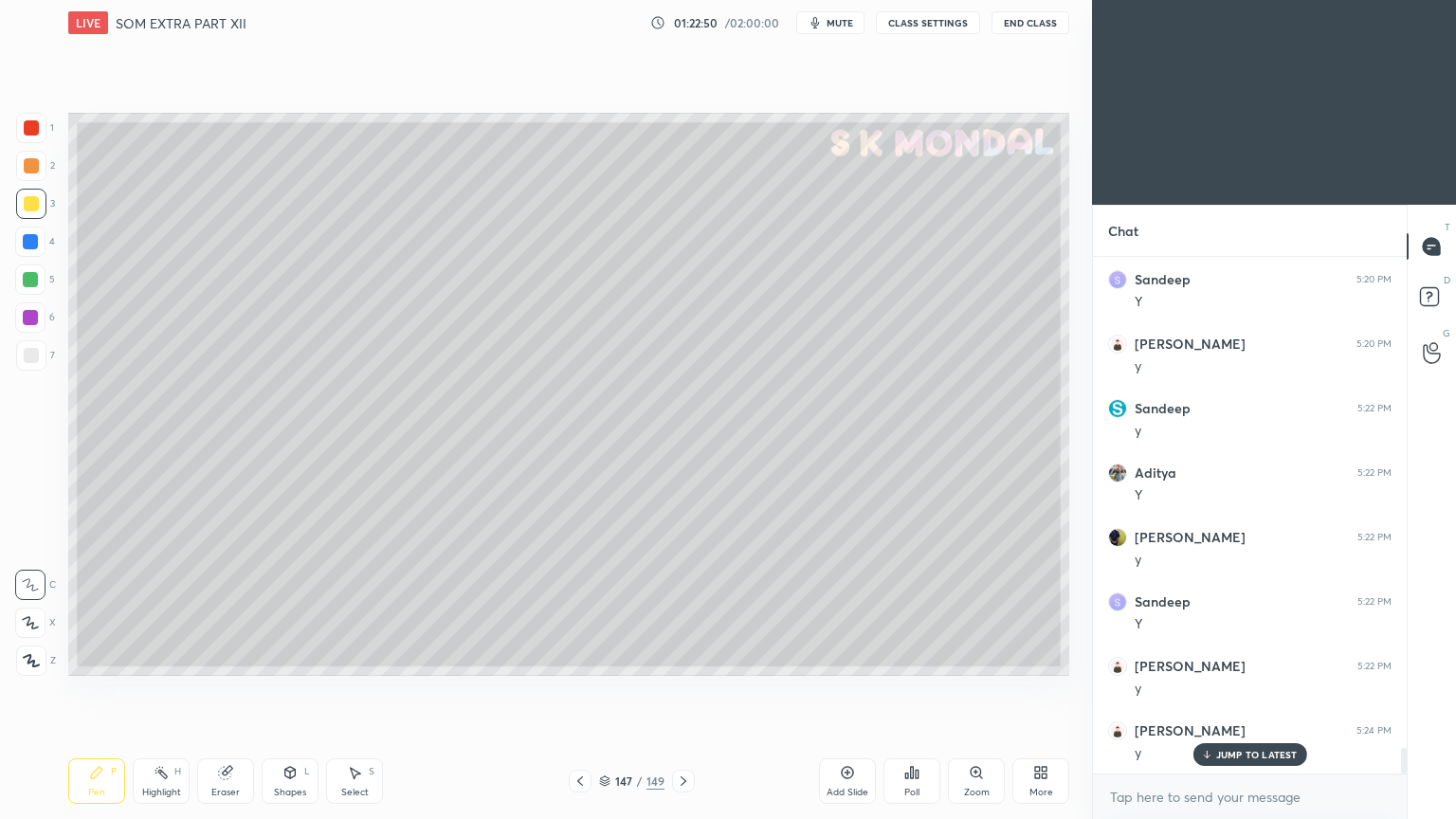 click on "Eraser" at bounding box center (226, 792) 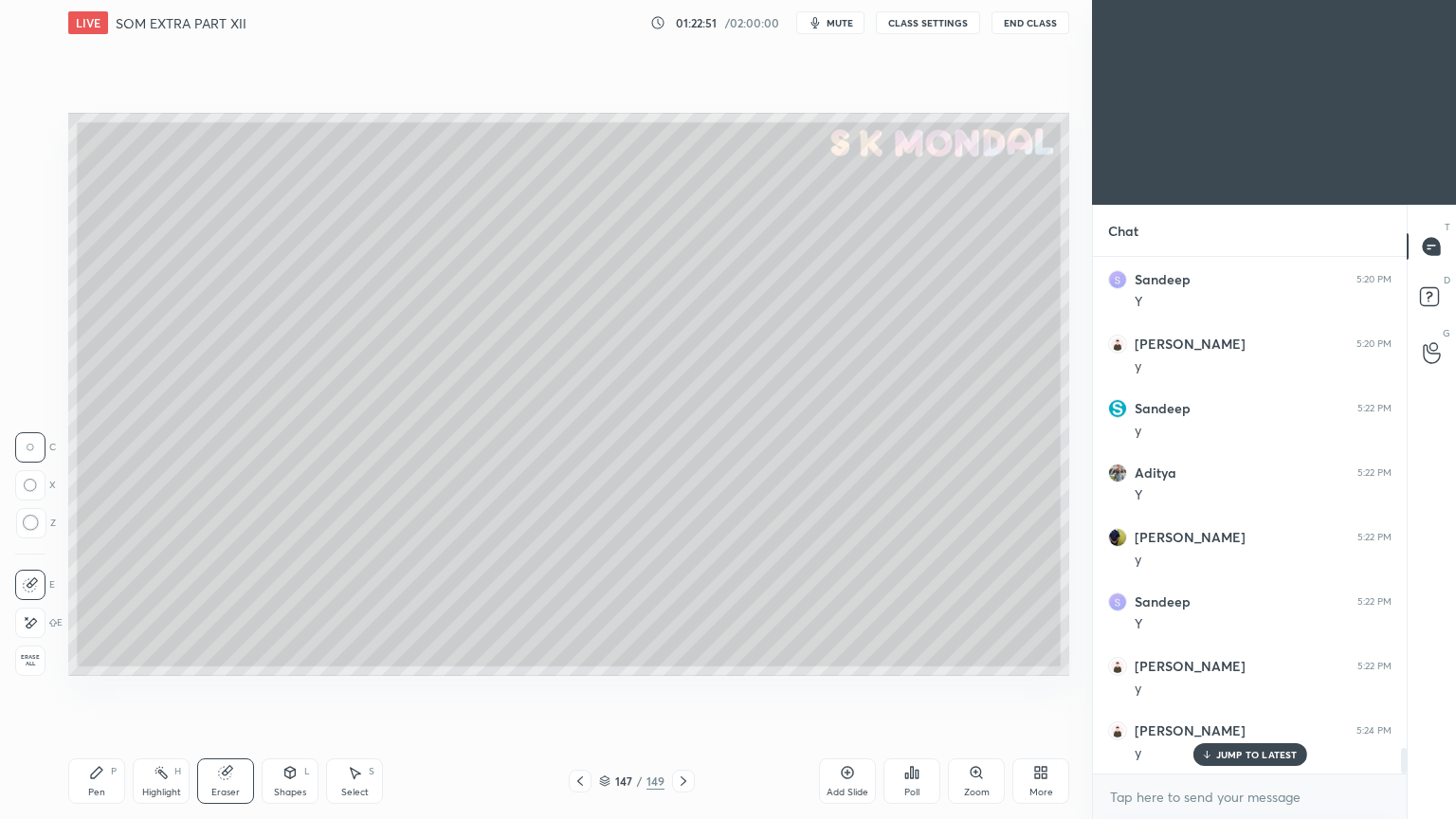 click on "Pen P" at bounding box center (97, 781) 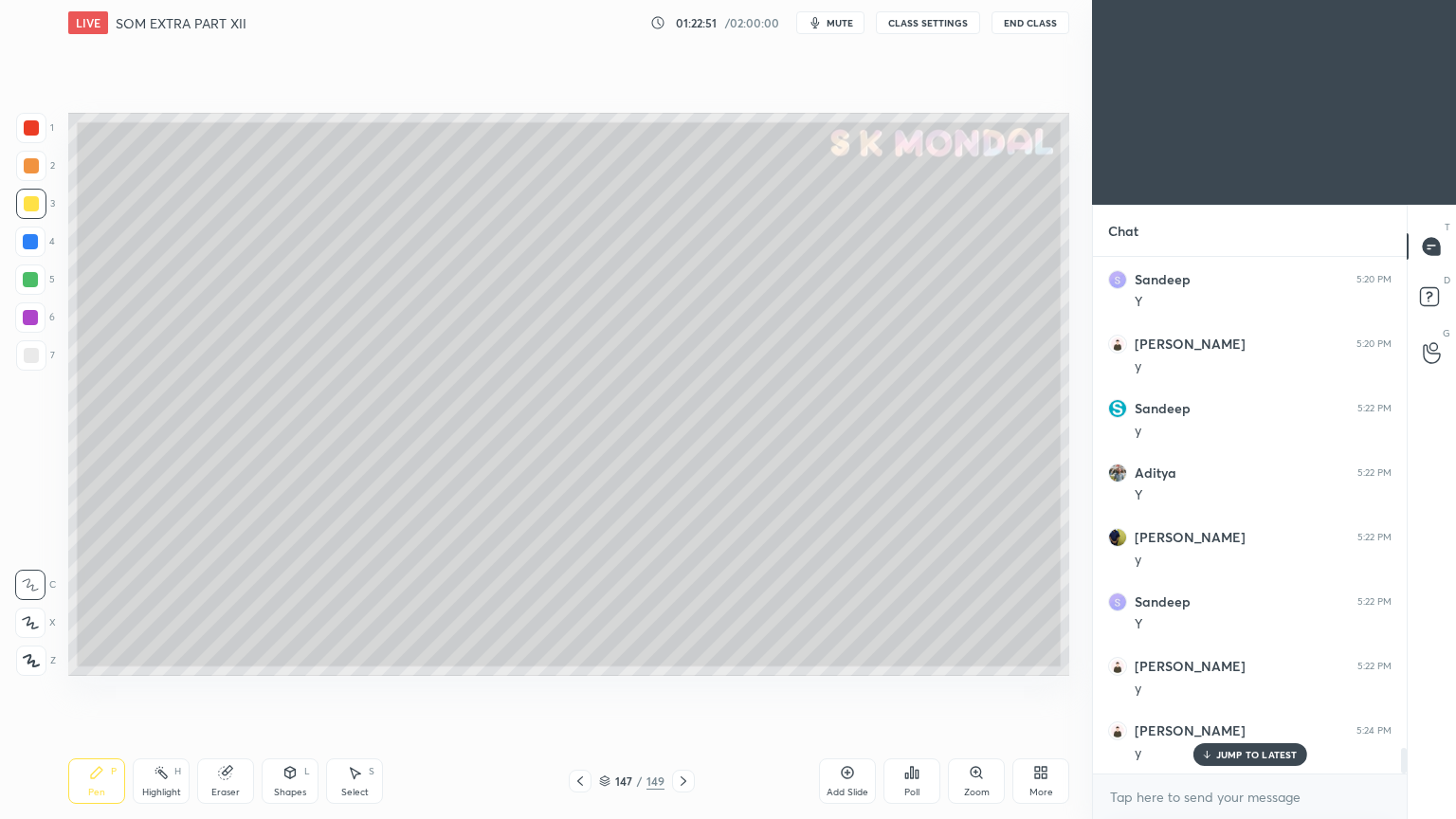 click on "Pen" at bounding box center [97, 792] 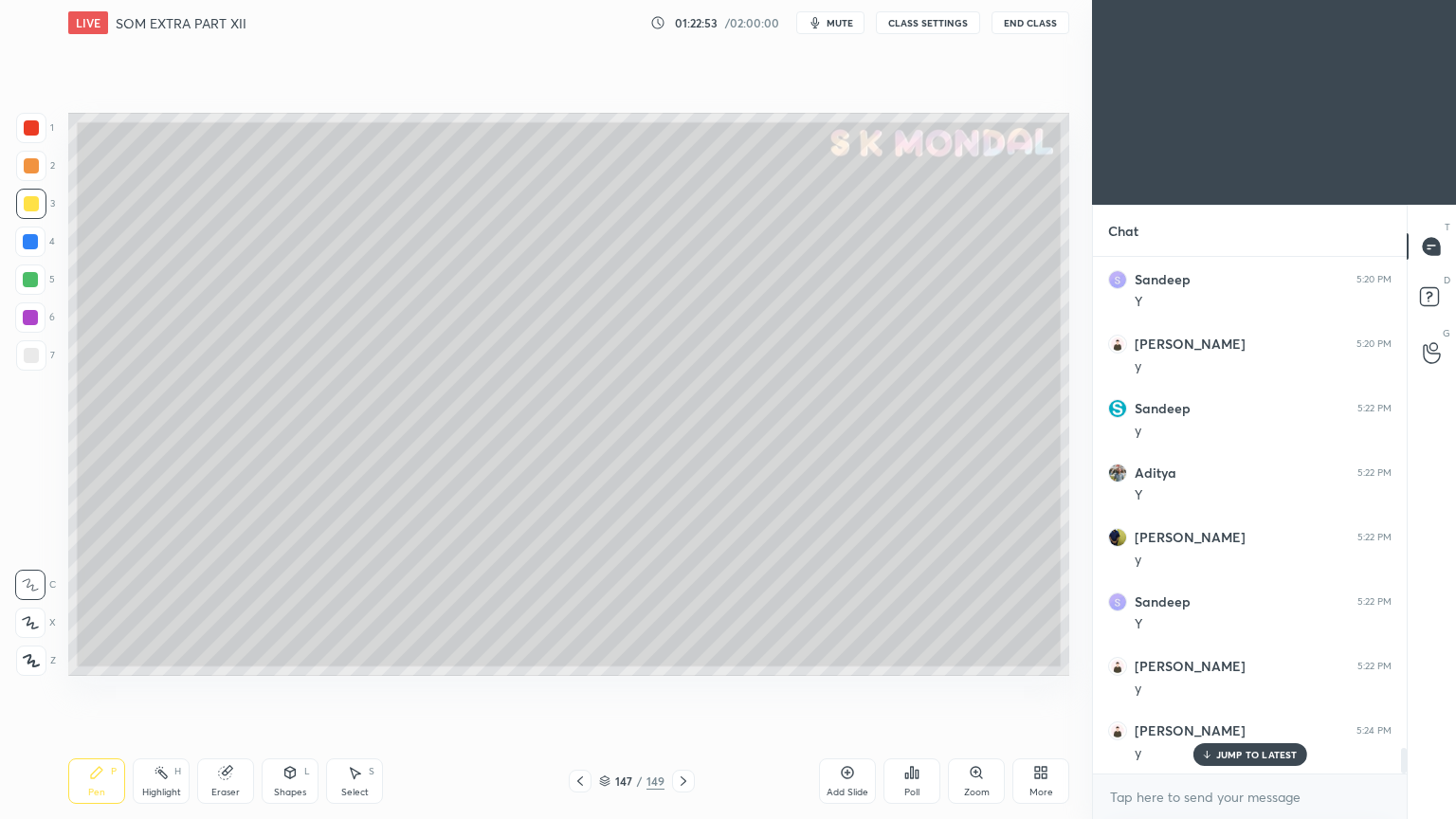 scroll, scrollTop: 10010, scrollLeft: 0, axis: vertical 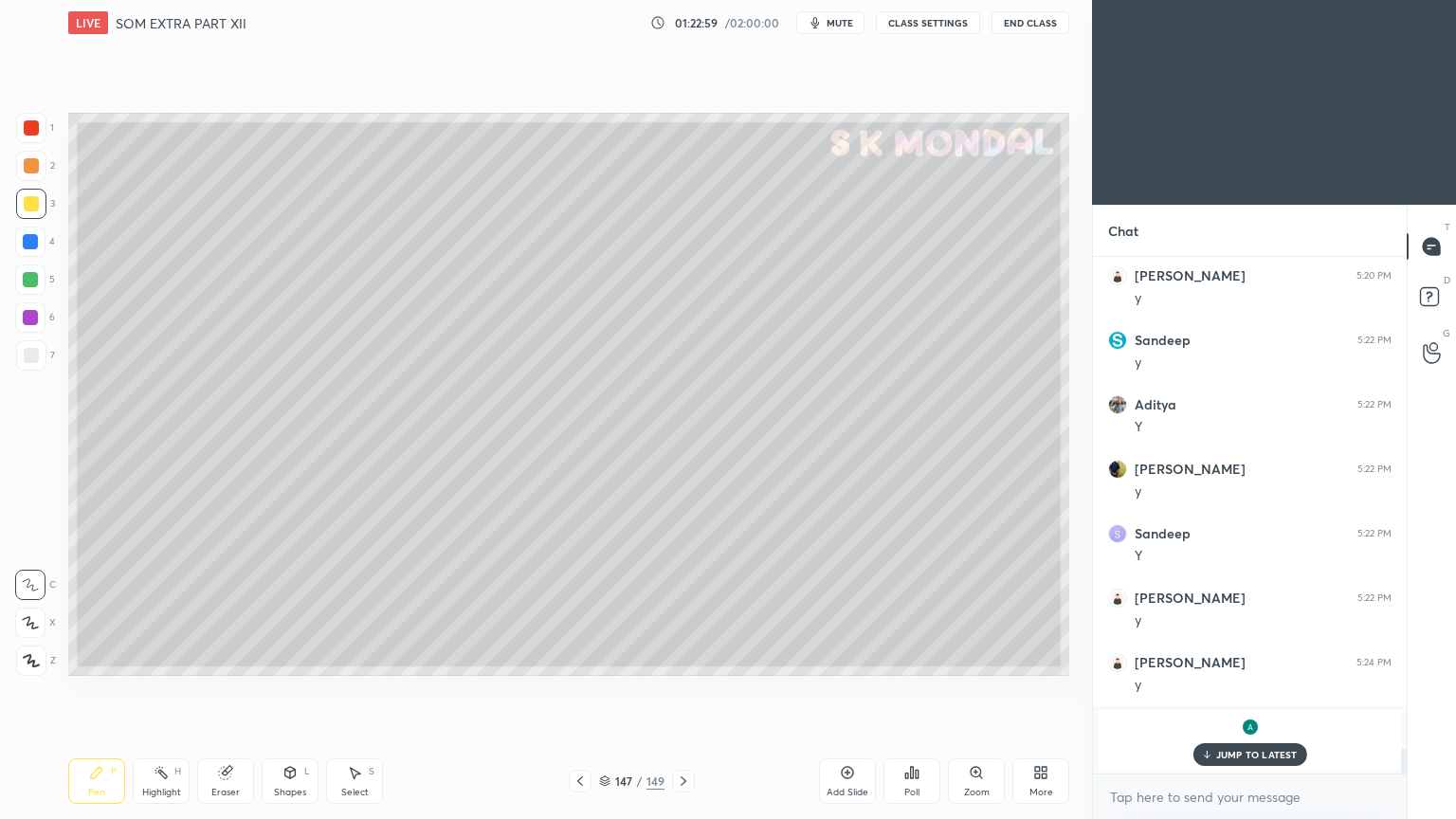drag, startPoint x: 1225, startPoint y: 750, endPoint x: 982, endPoint y: 758, distance: 243.13165 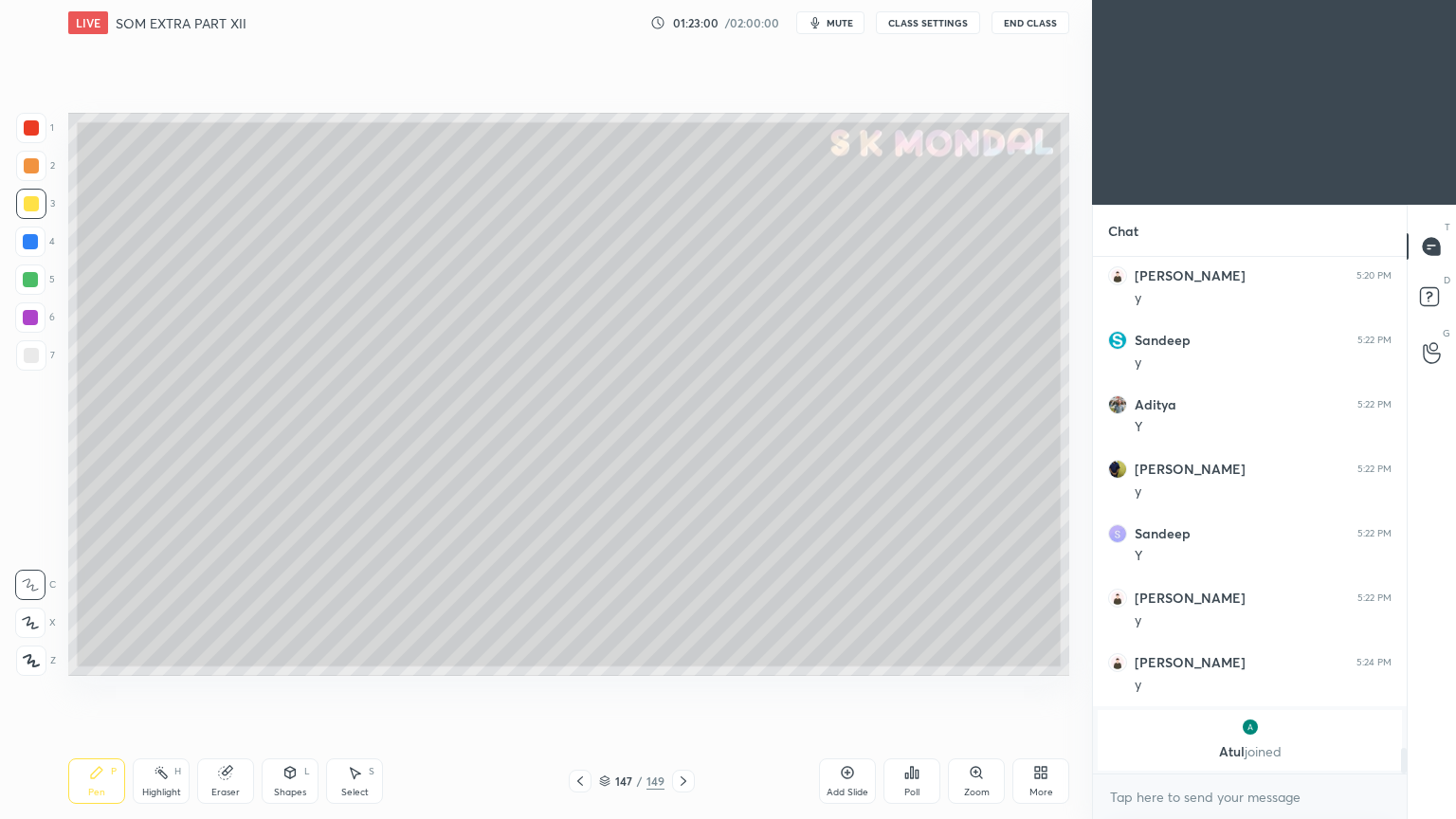 click 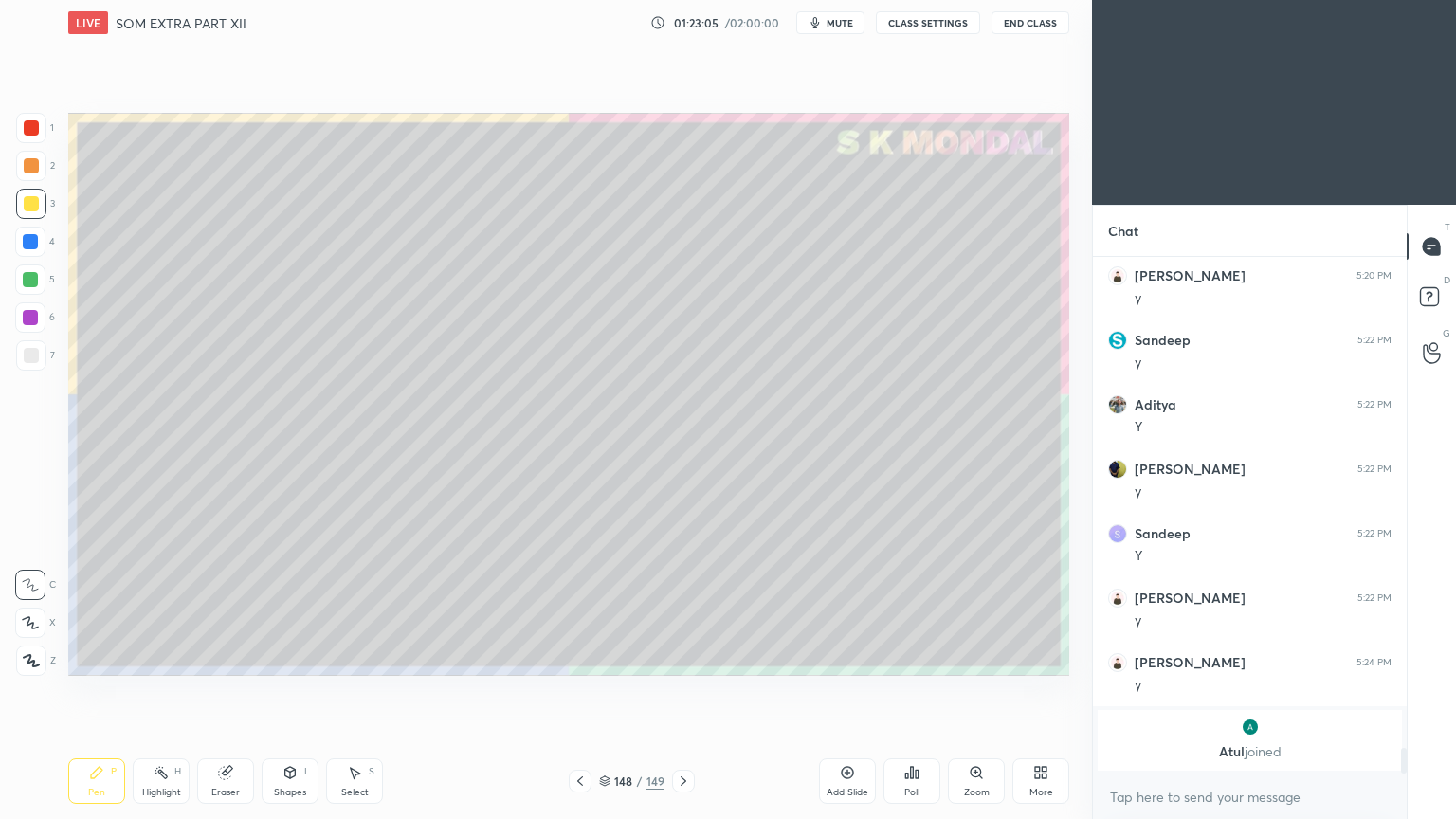 click 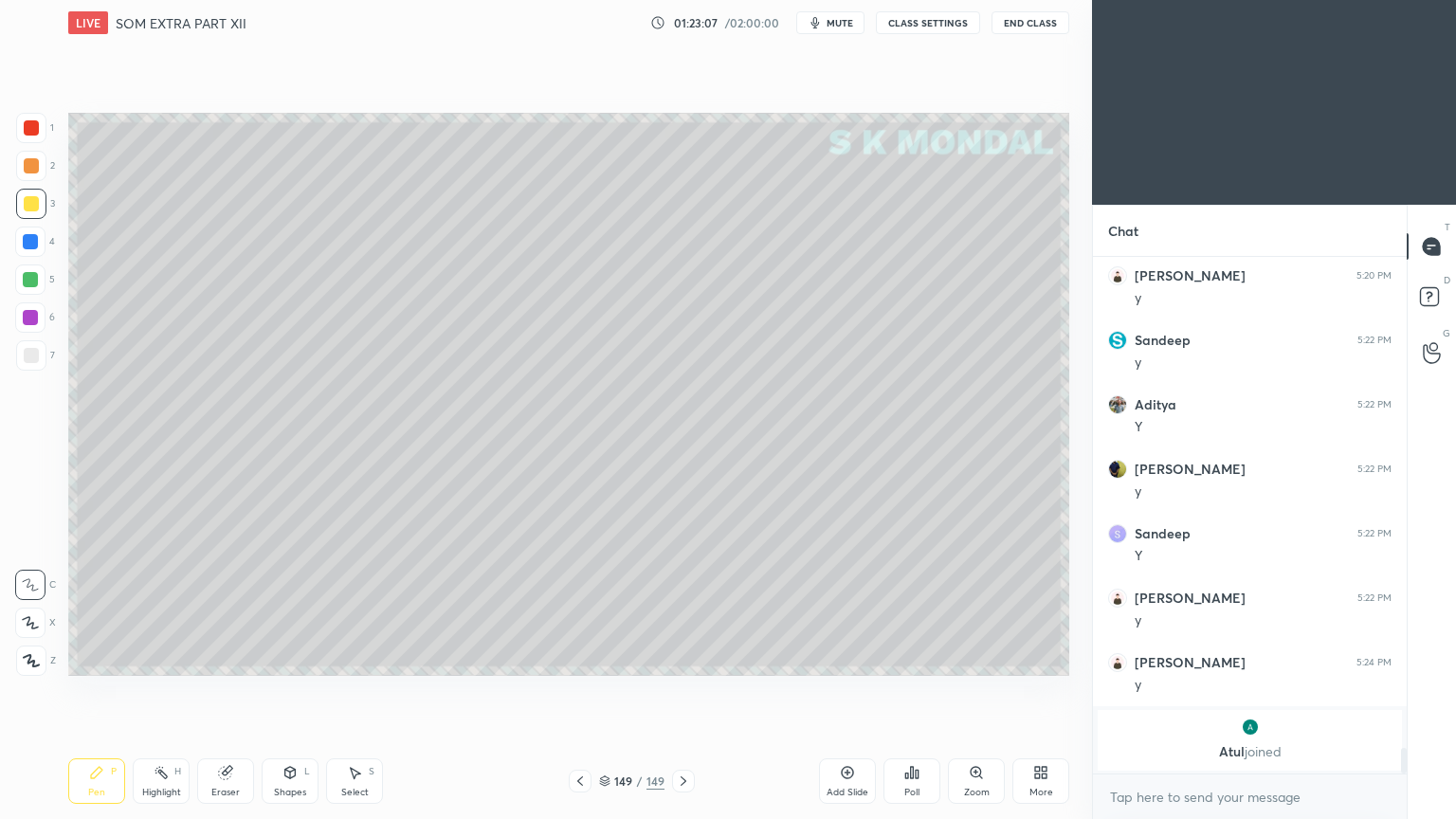 click 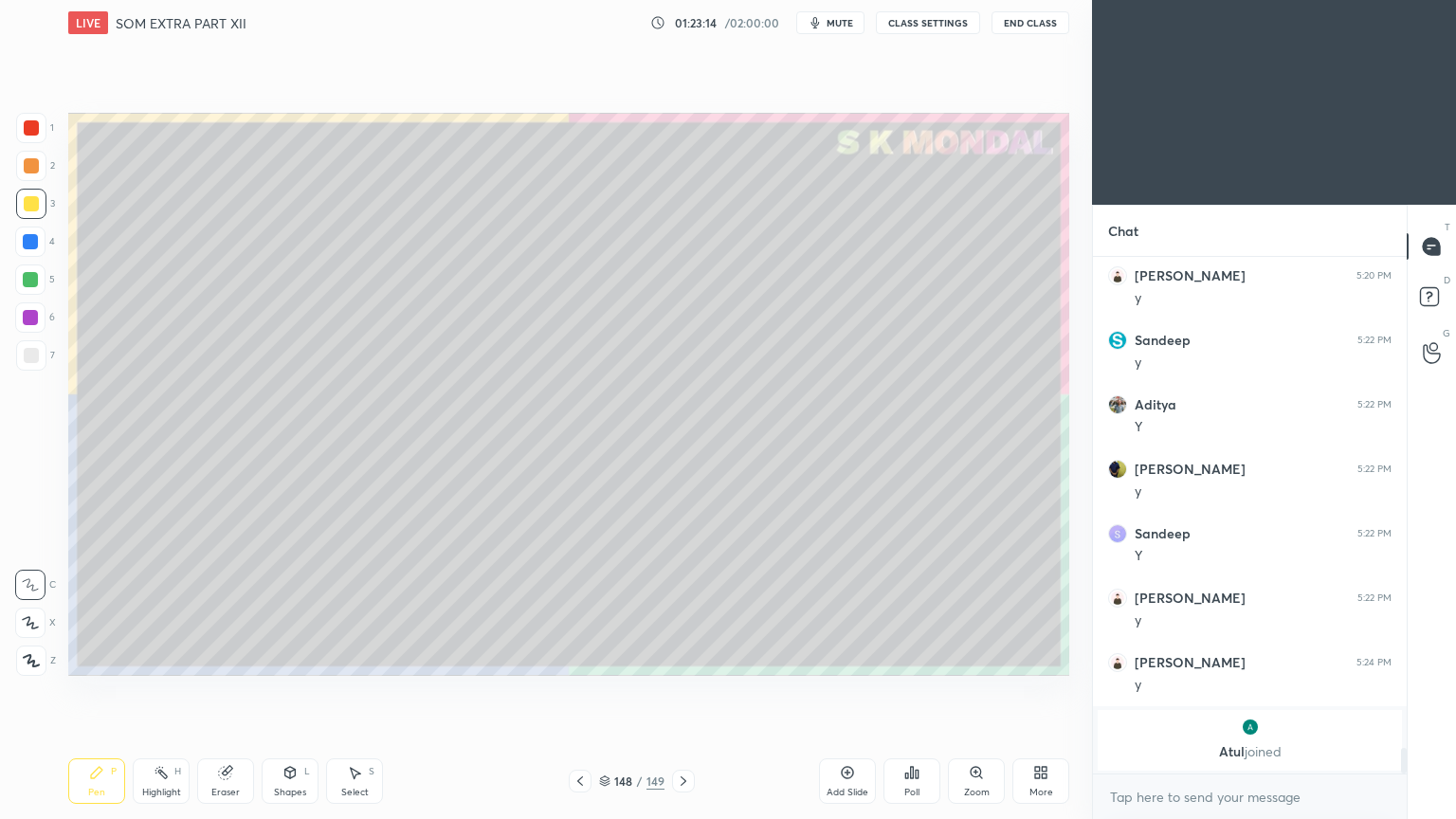 click 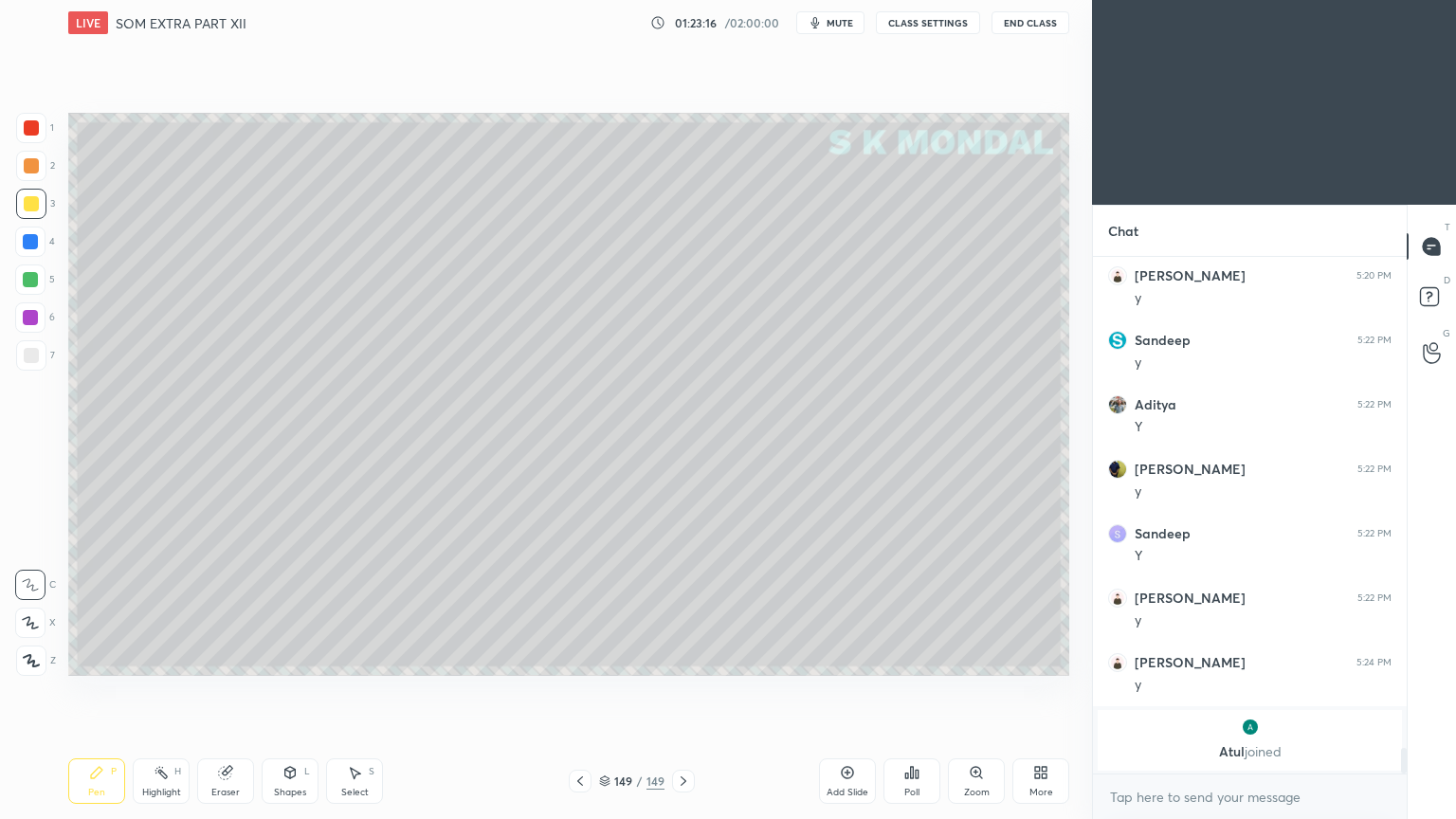 click at bounding box center (31, 355) 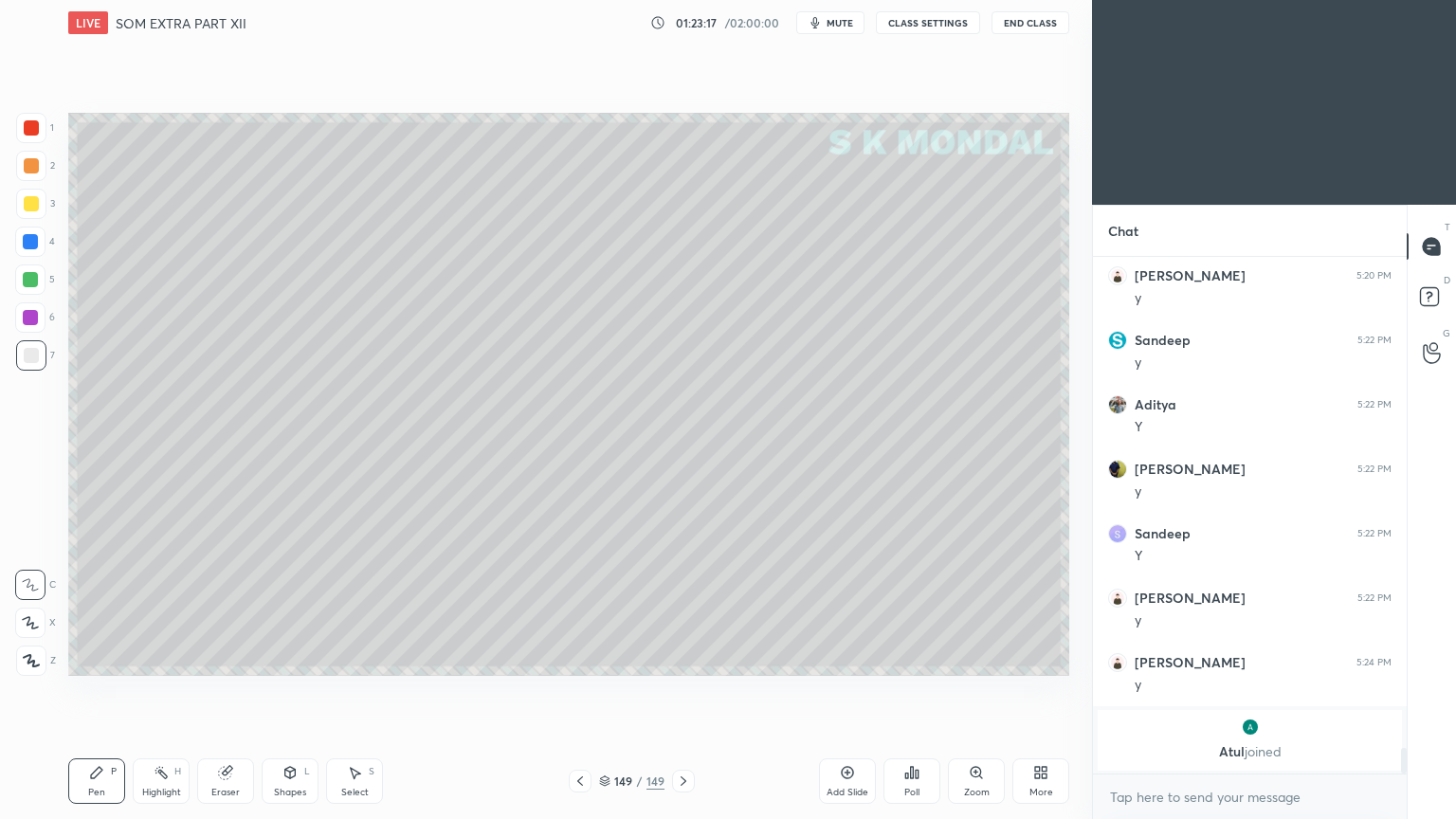 click on "Pen P" at bounding box center (97, 781) 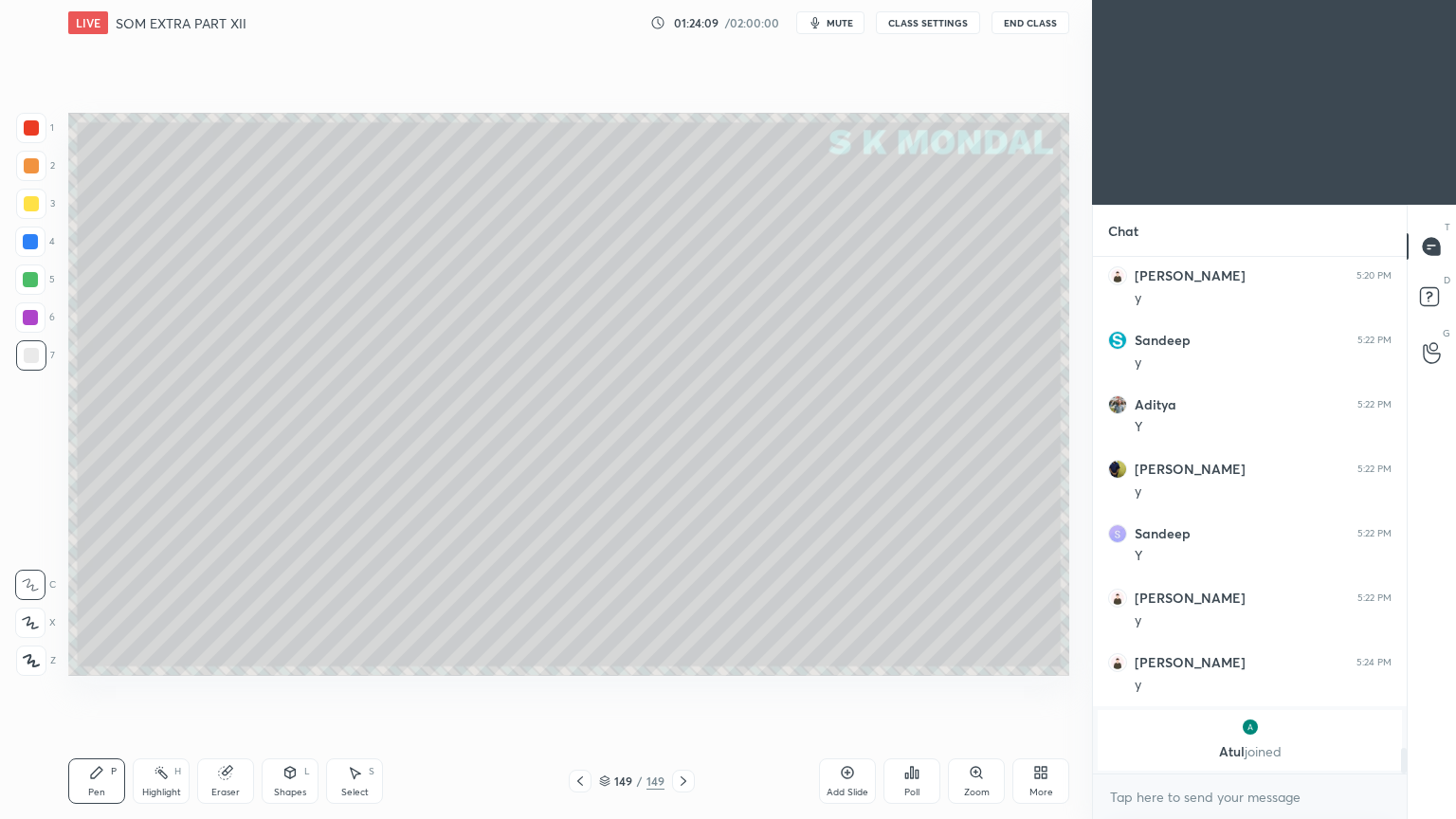 click at bounding box center (30, 242) 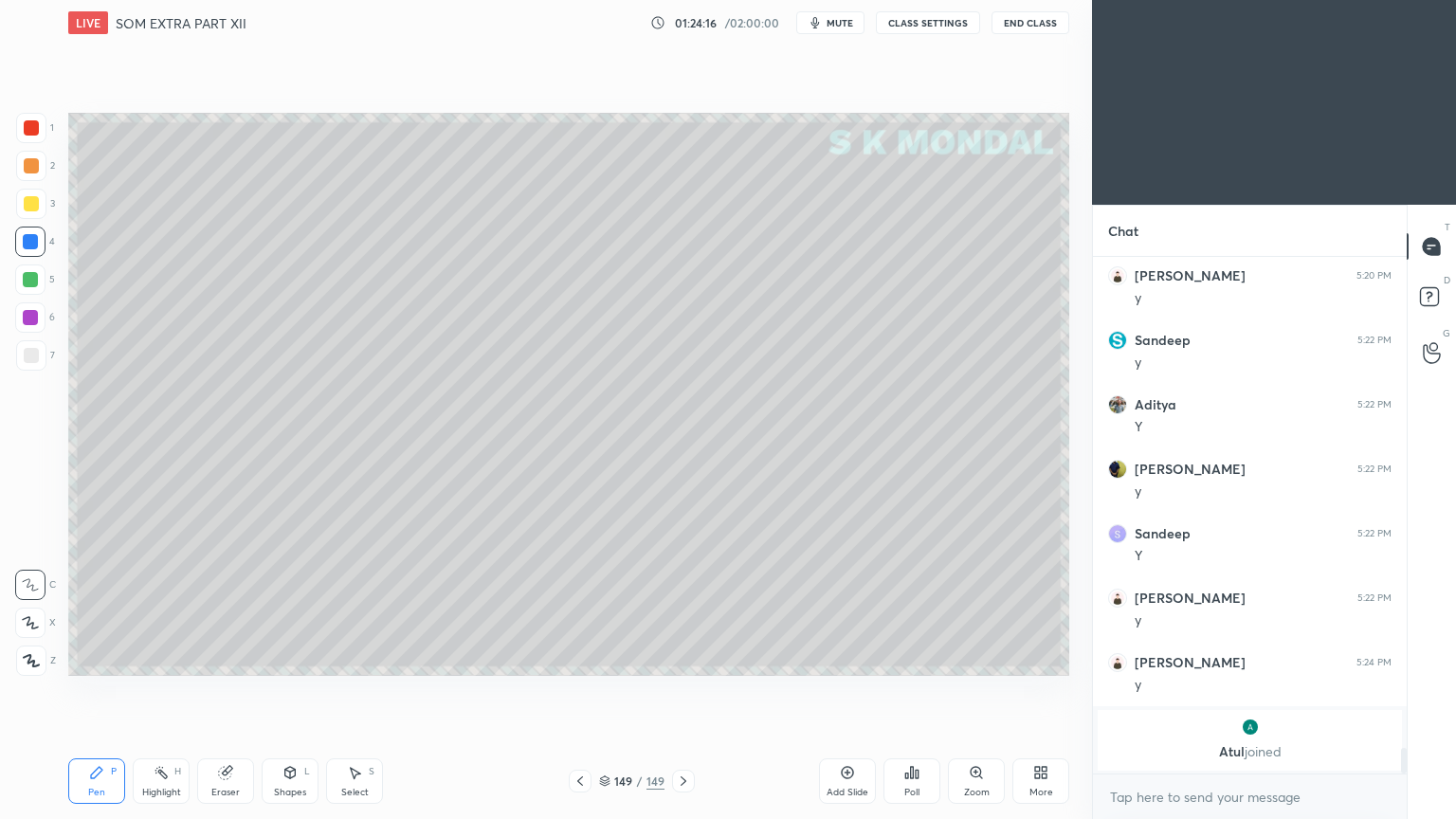 click at bounding box center [31, 355] 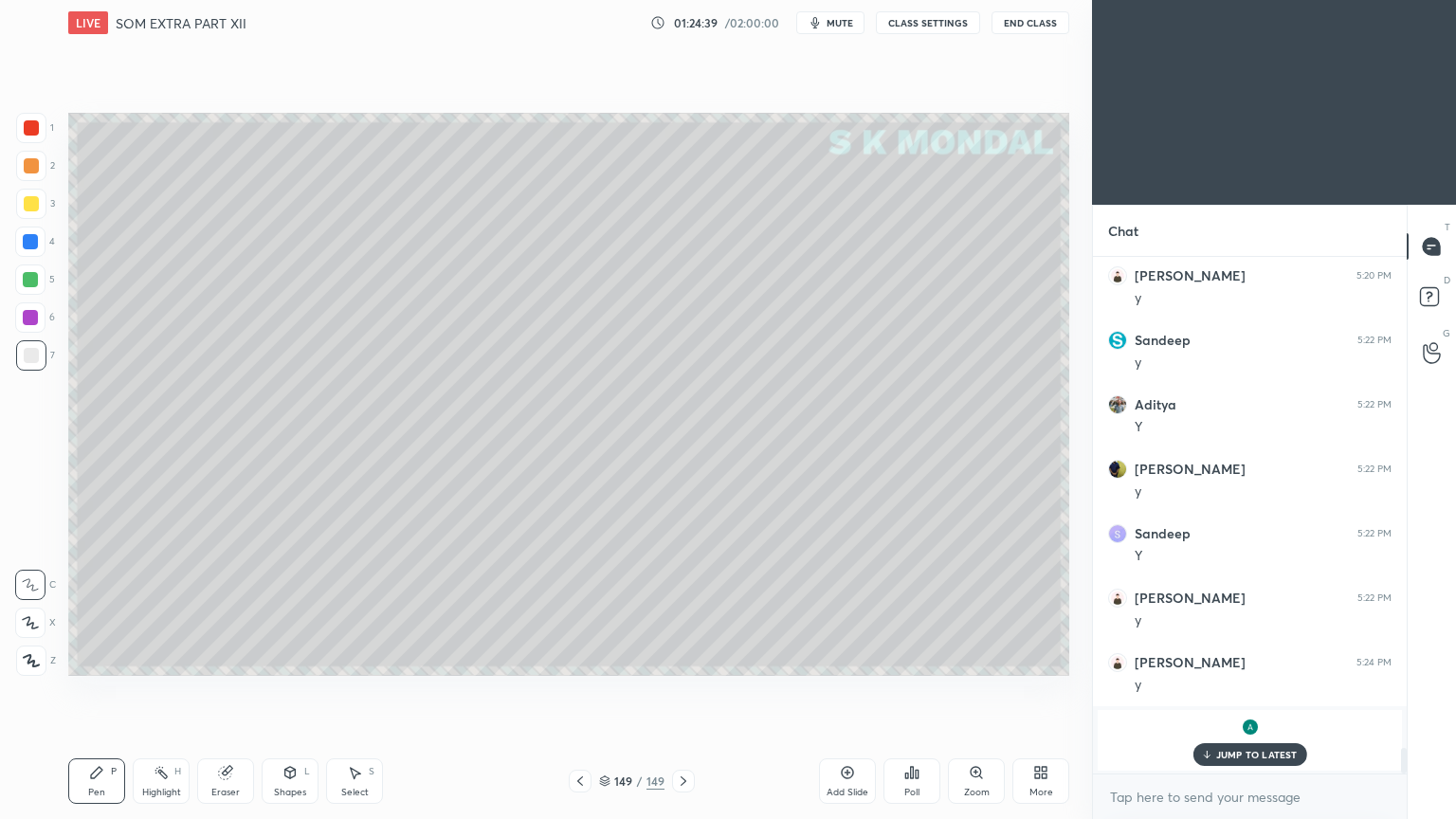 scroll, scrollTop: 10074, scrollLeft: 0, axis: vertical 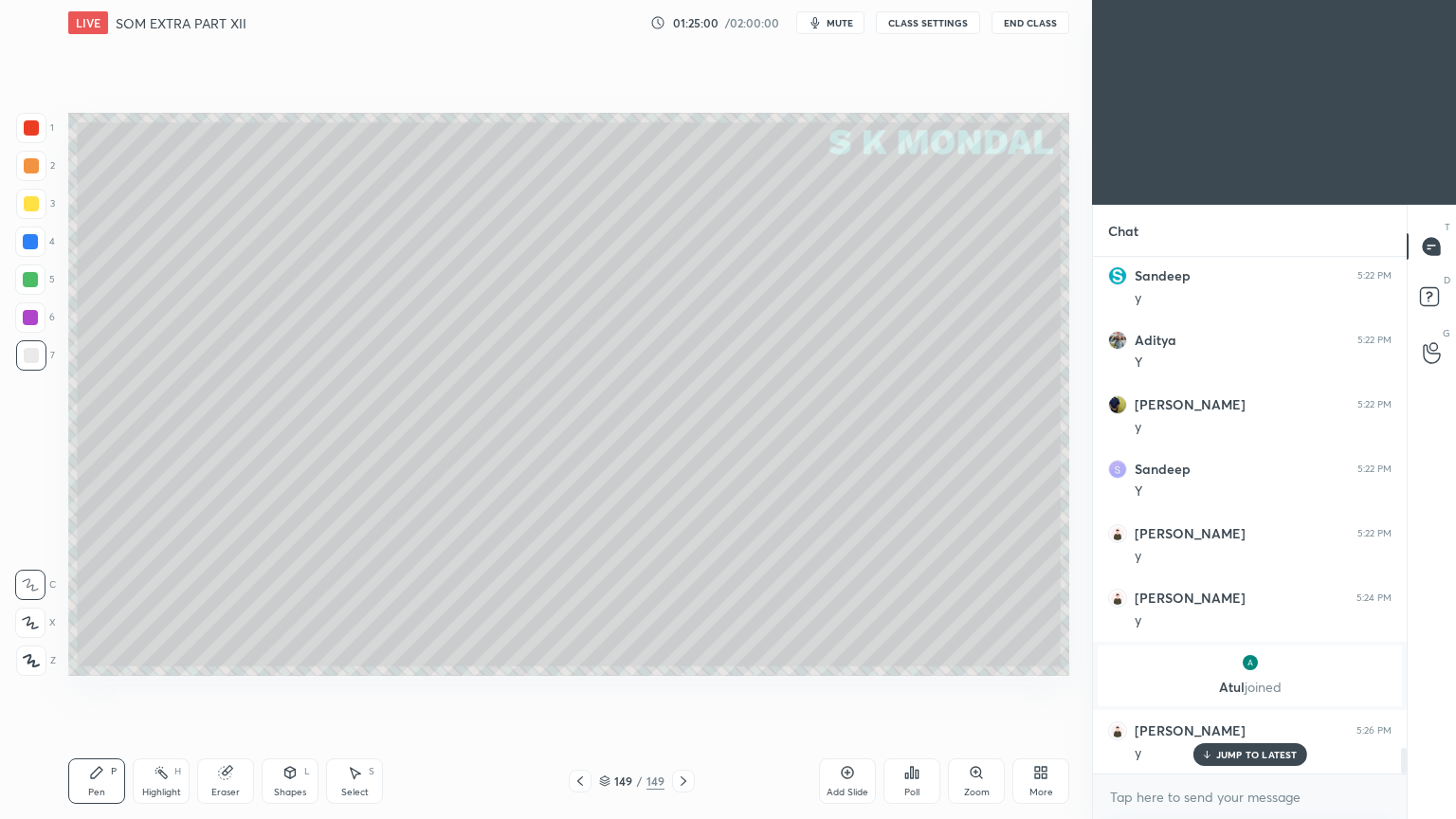 click on "Highlight" at bounding box center [161, 792] 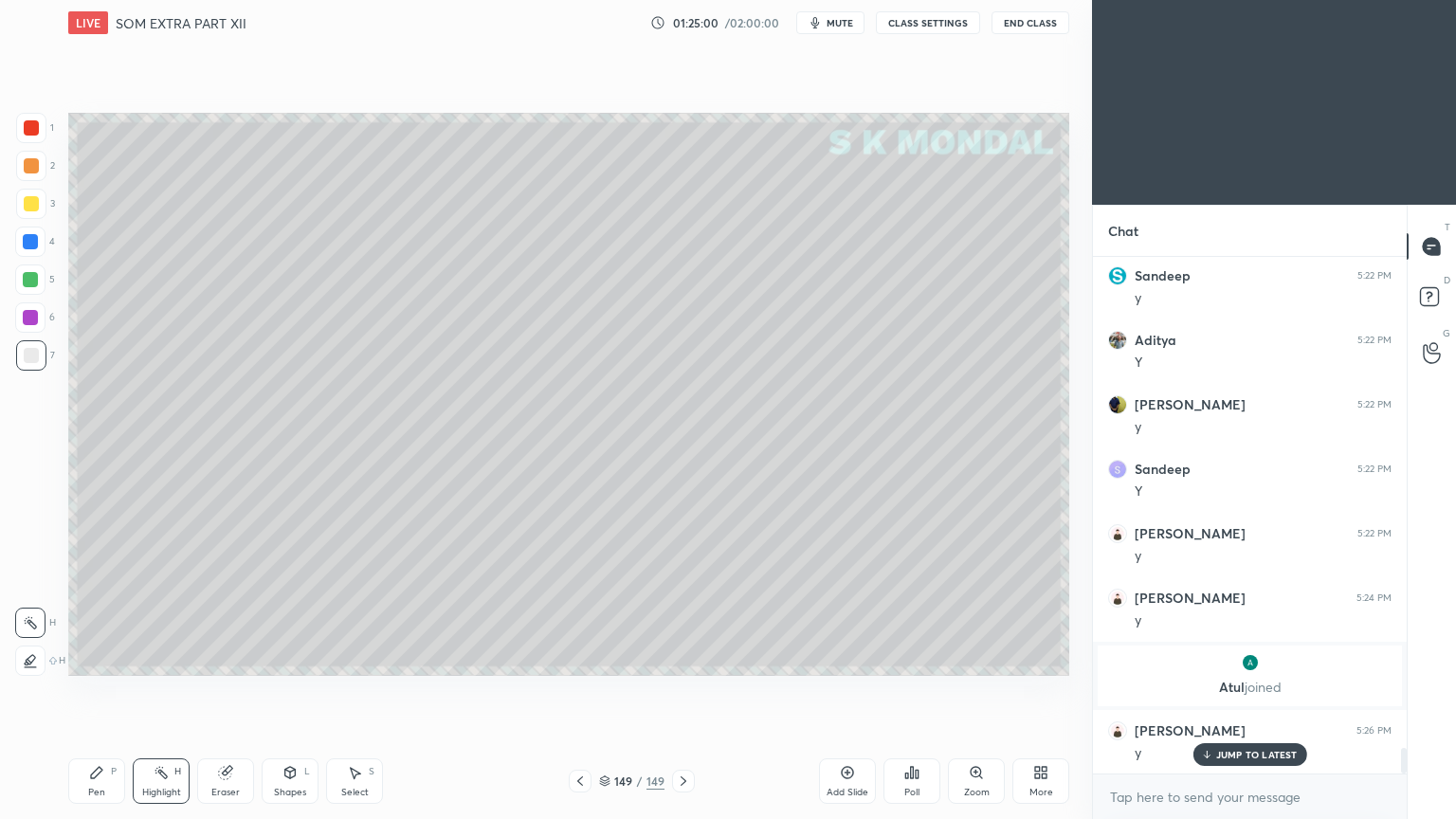 click 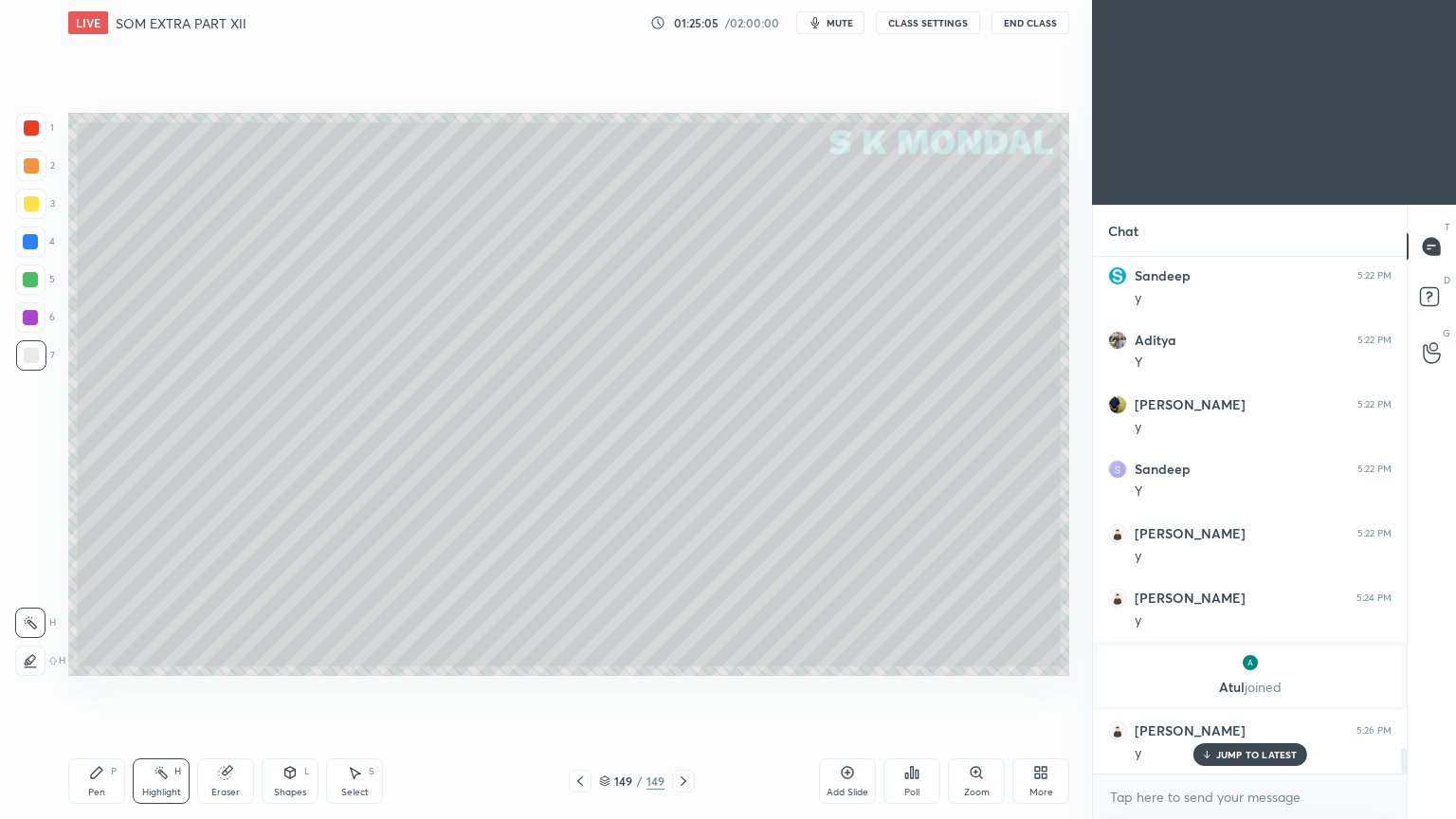 click on "Pen P" at bounding box center (97, 781) 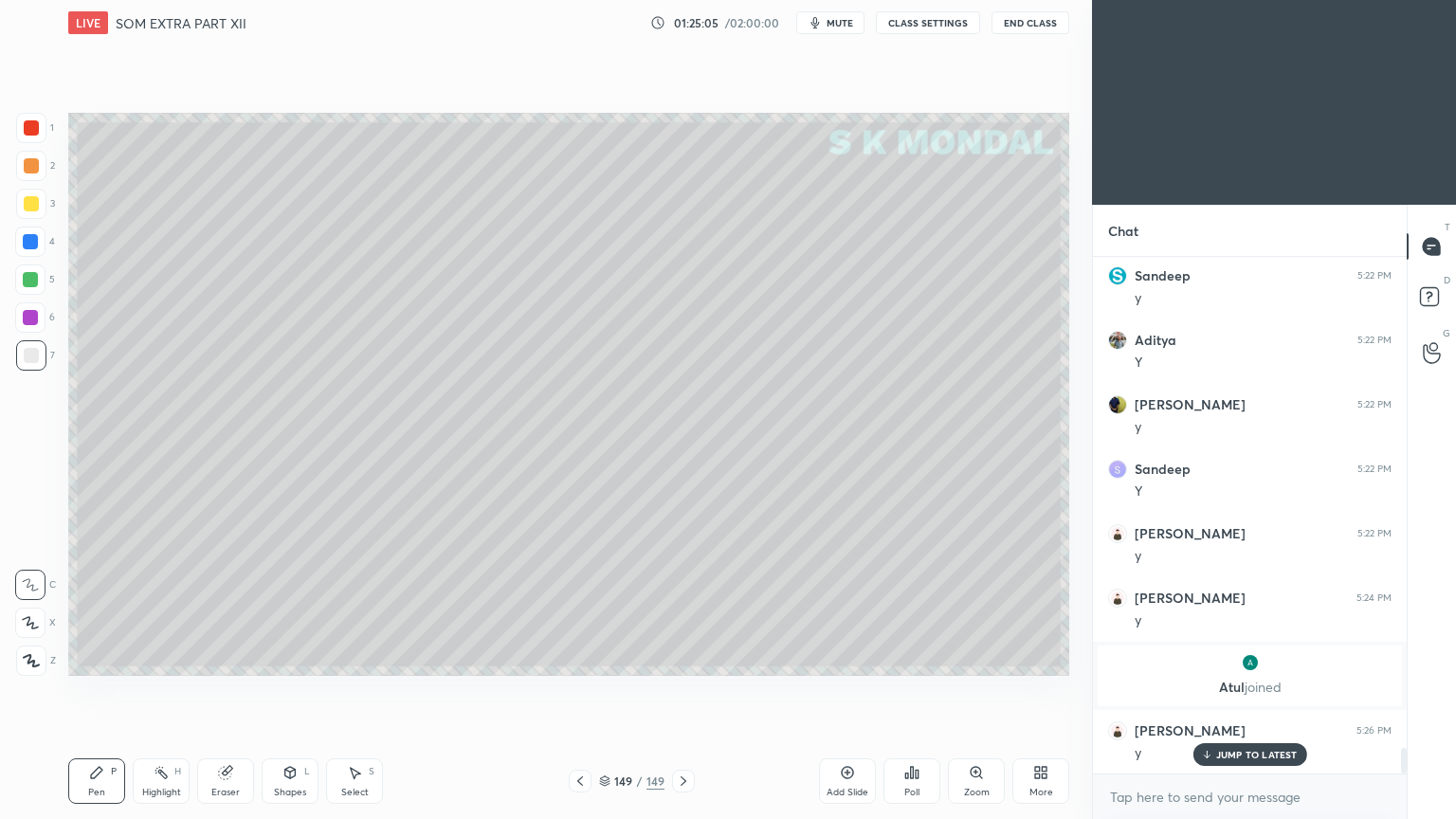 click on "Pen P" at bounding box center [97, 781] 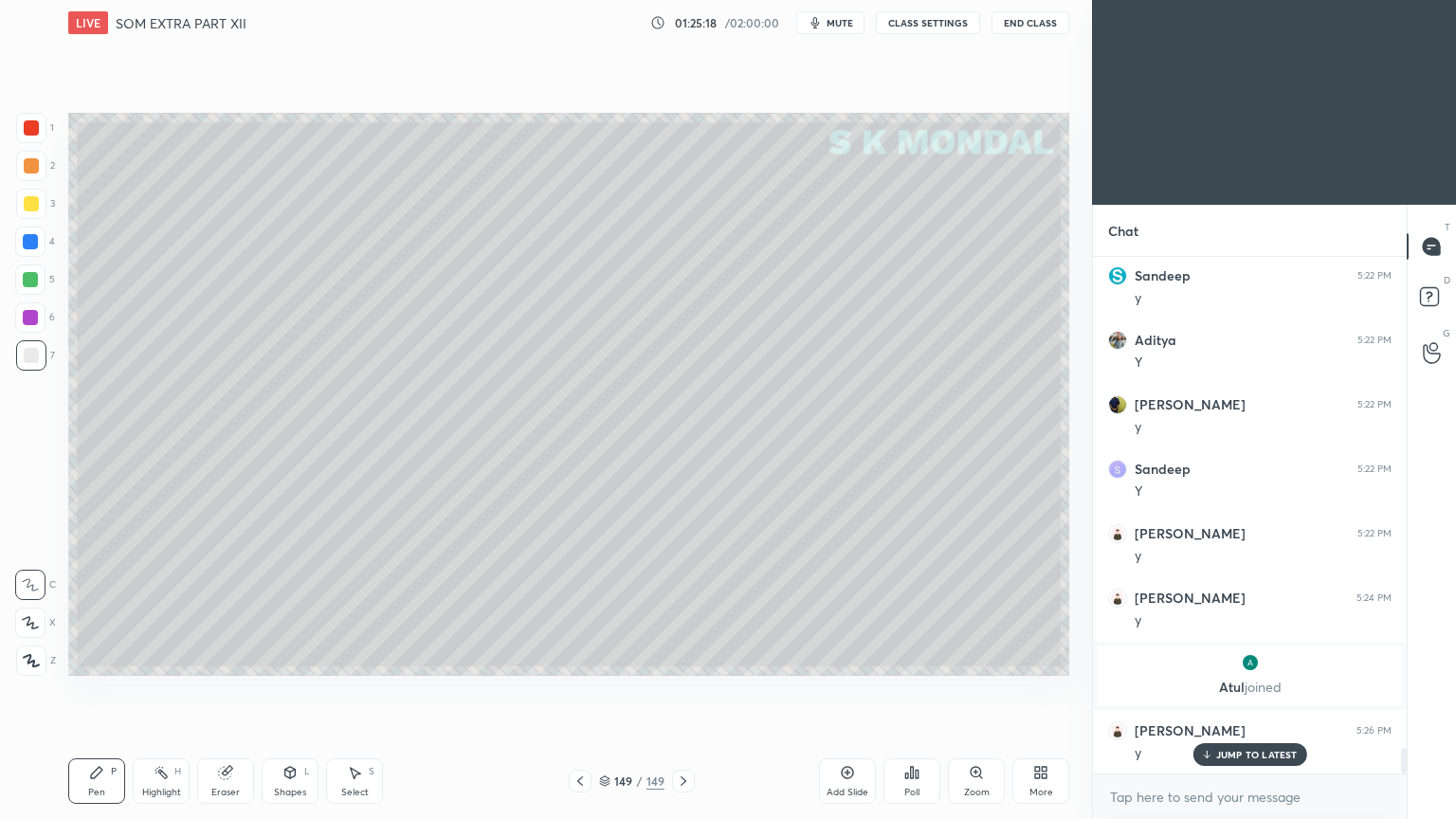 click on "Highlight H" at bounding box center (161, 781) 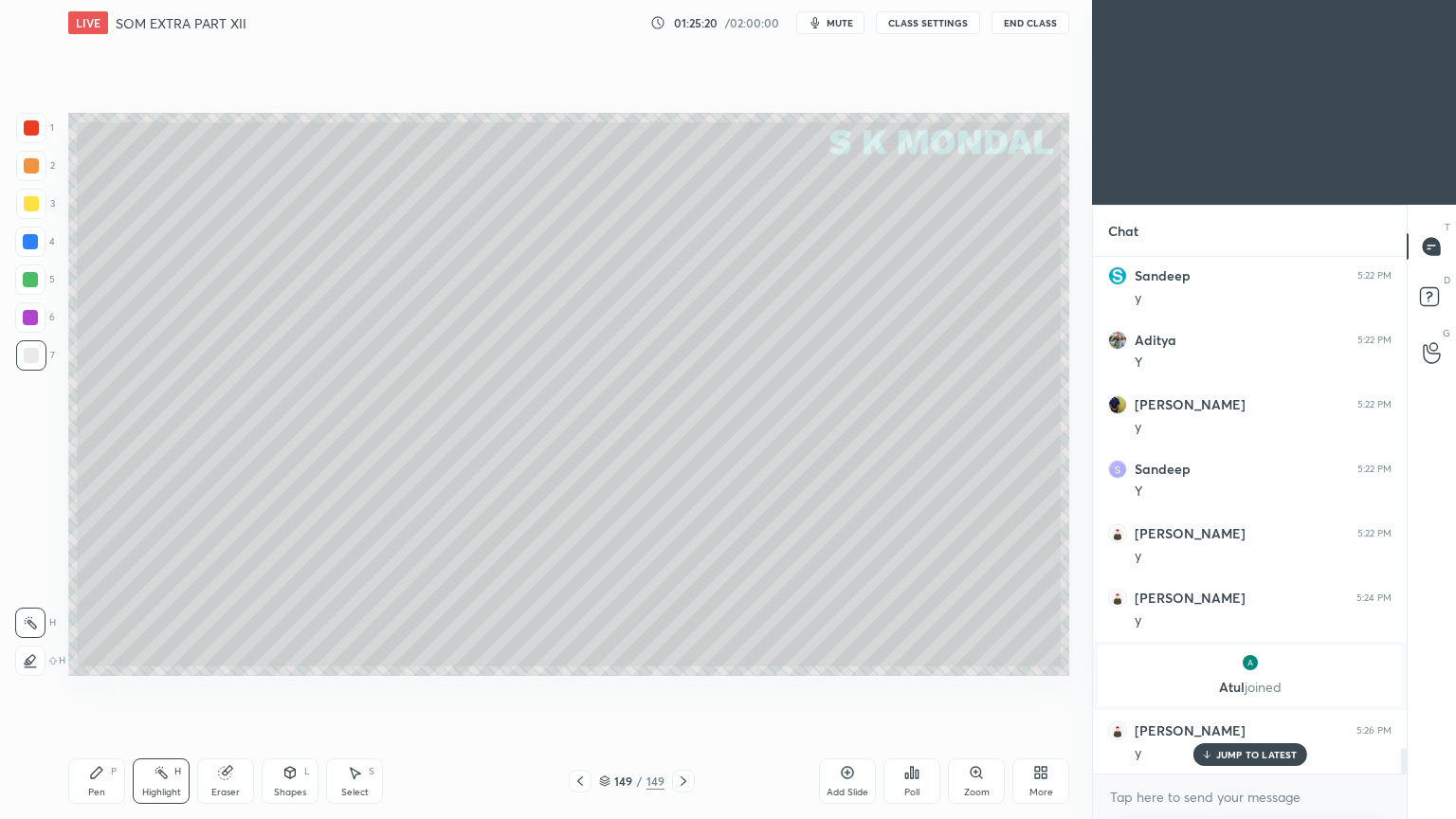 click on "Pen P" at bounding box center [97, 781] 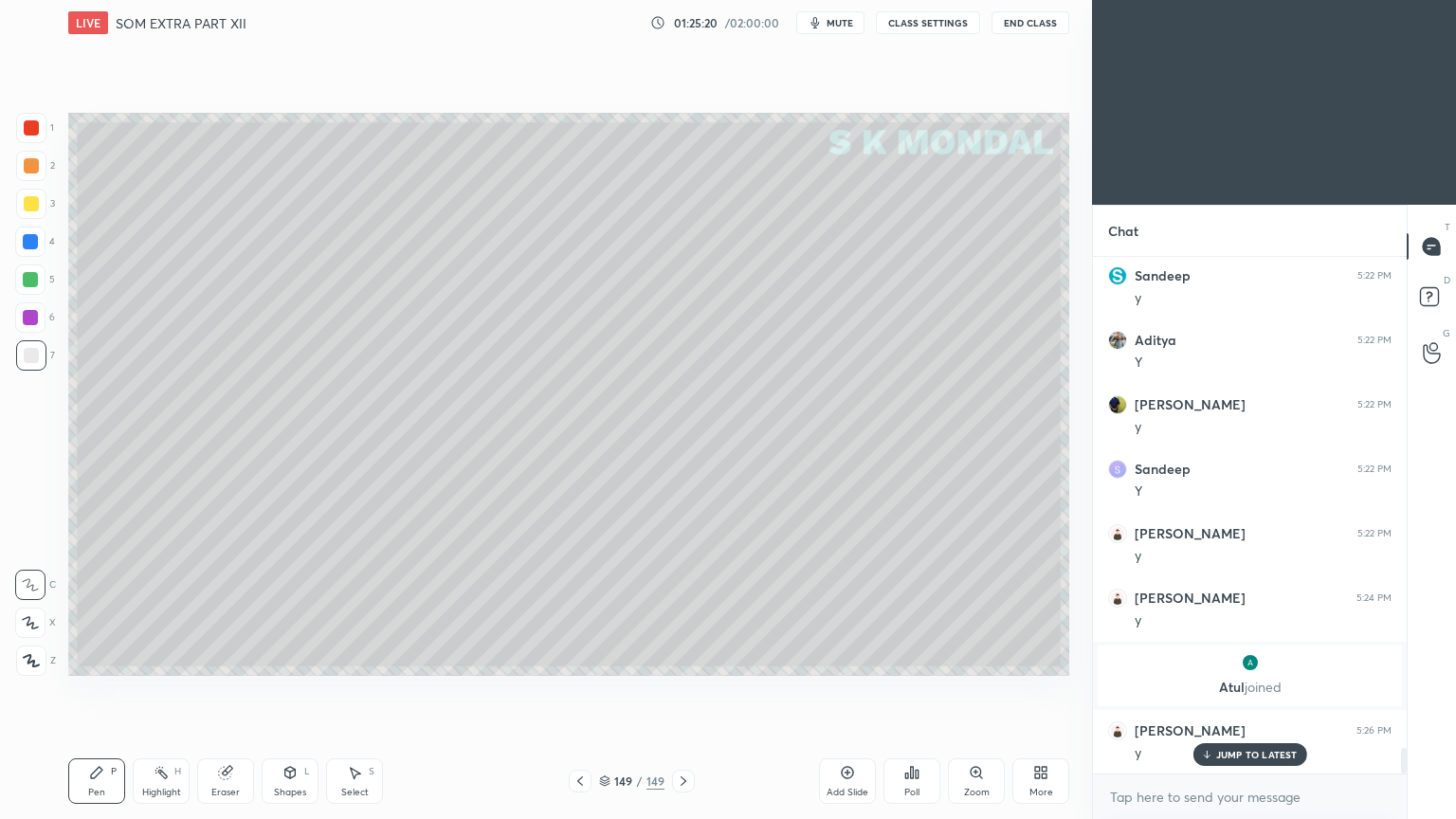 click at bounding box center [31, 204] 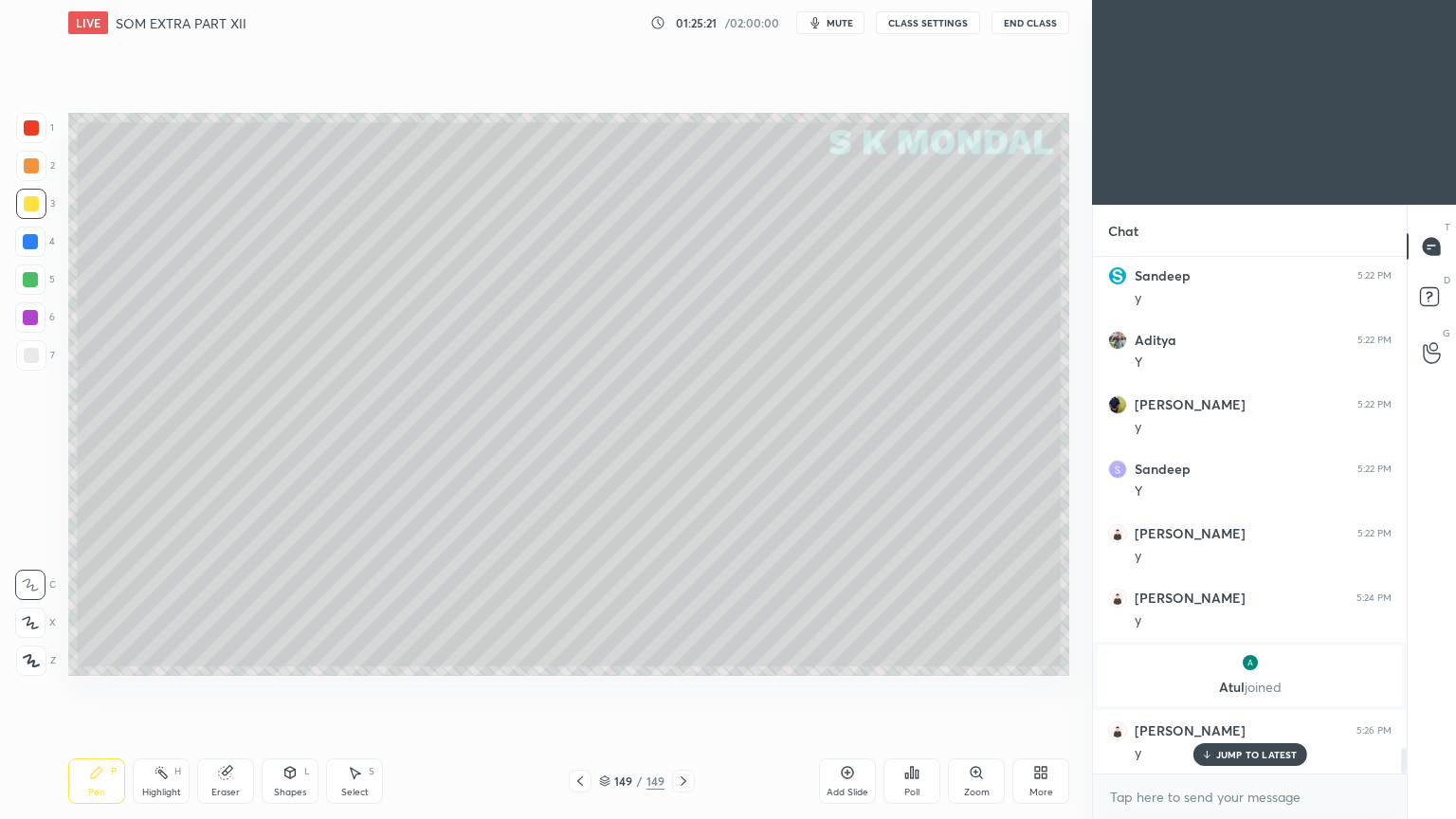 click at bounding box center [31, 204] 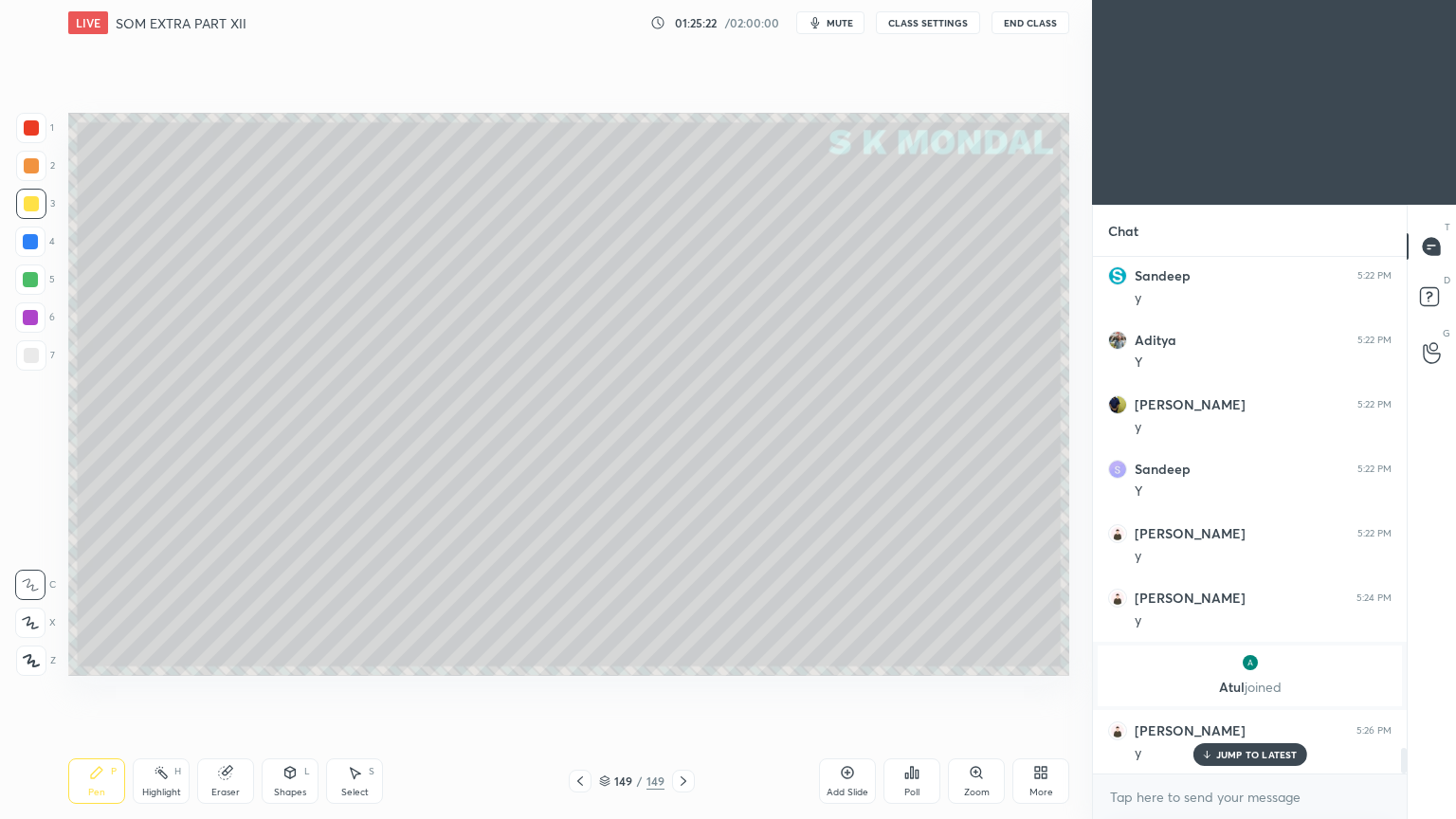 click 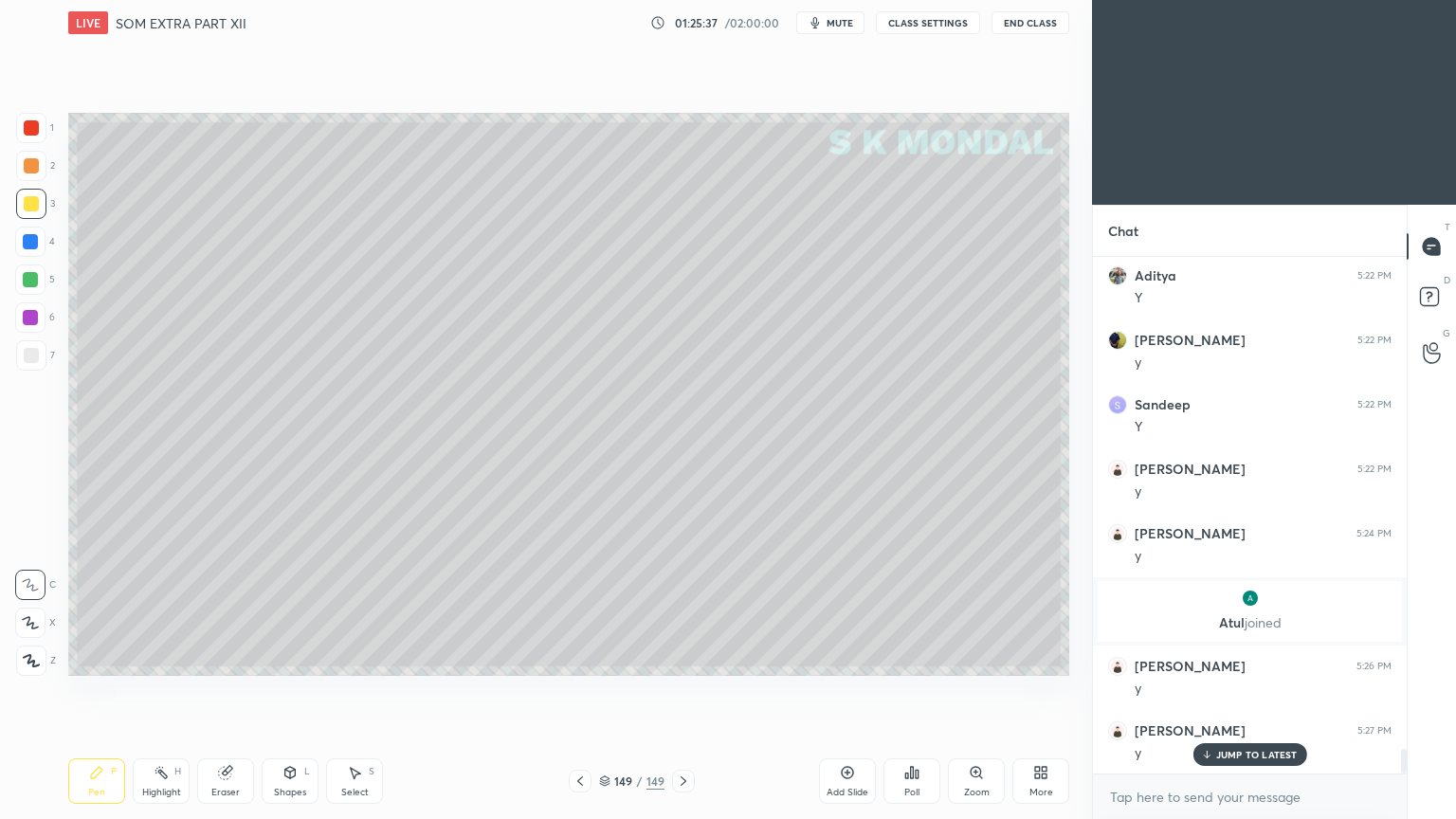 scroll, scrollTop: 10203, scrollLeft: 0, axis: vertical 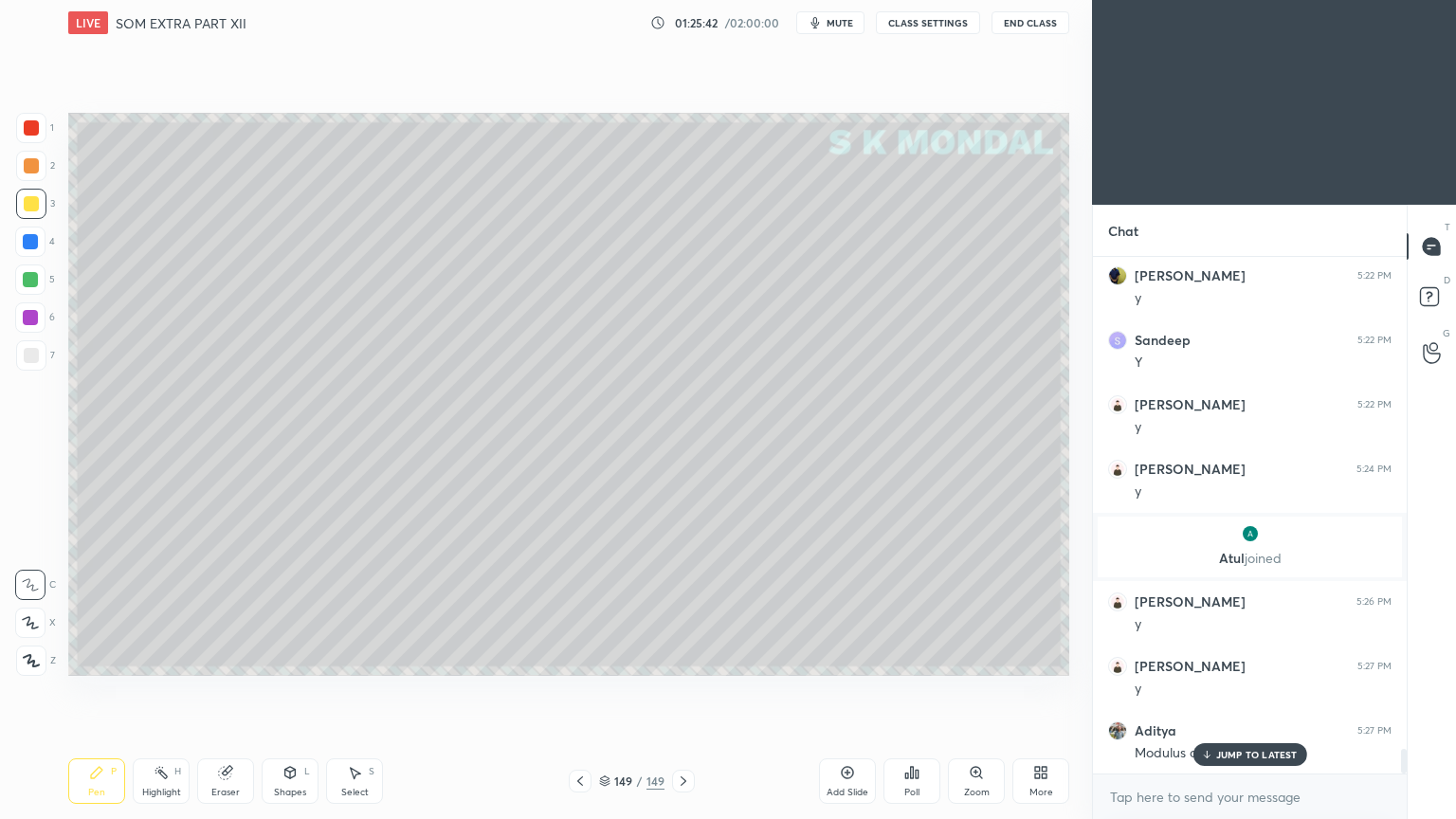 click on "Highlight H" at bounding box center [161, 781] 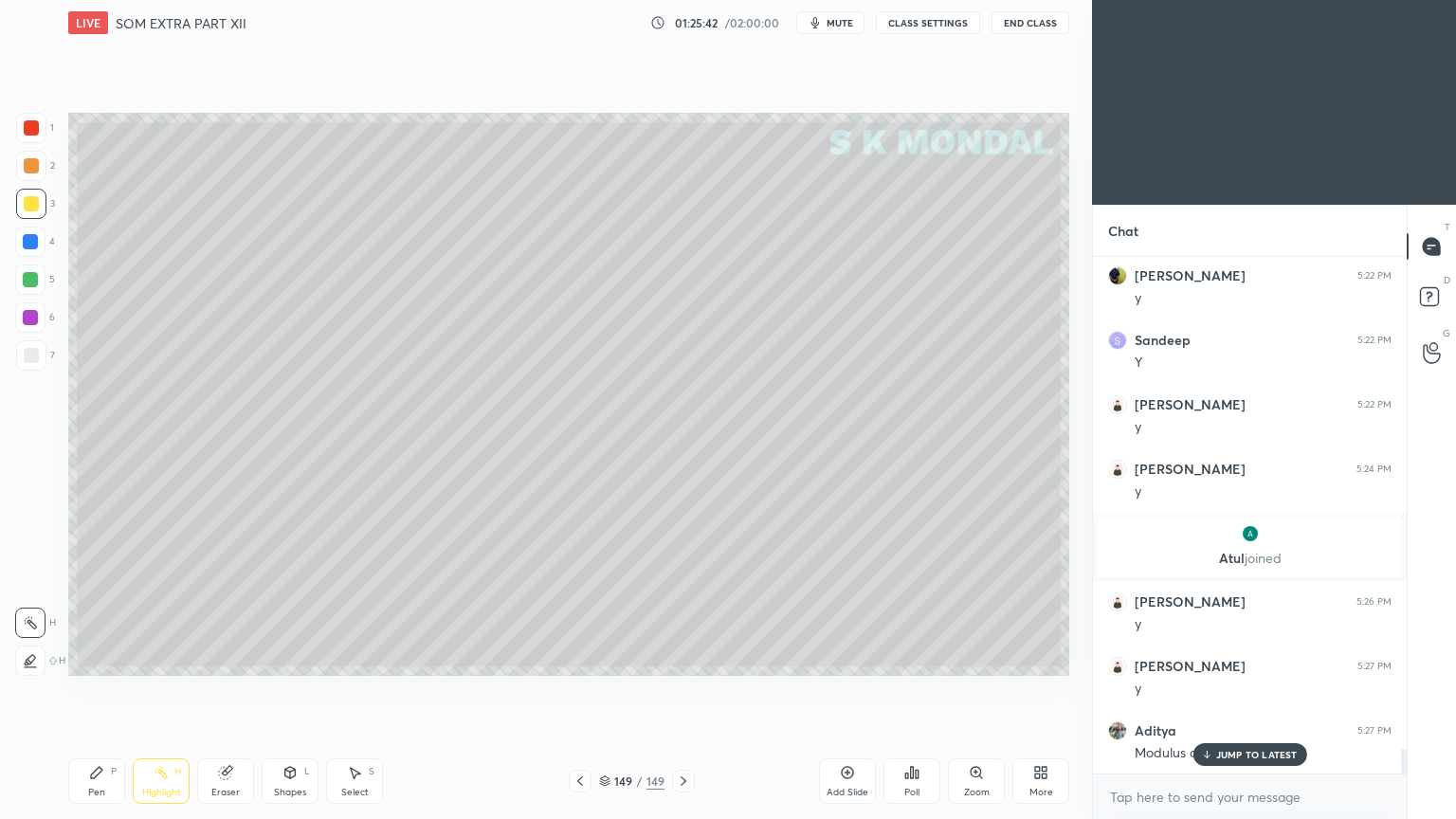 click on "Highlight H" at bounding box center [161, 781] 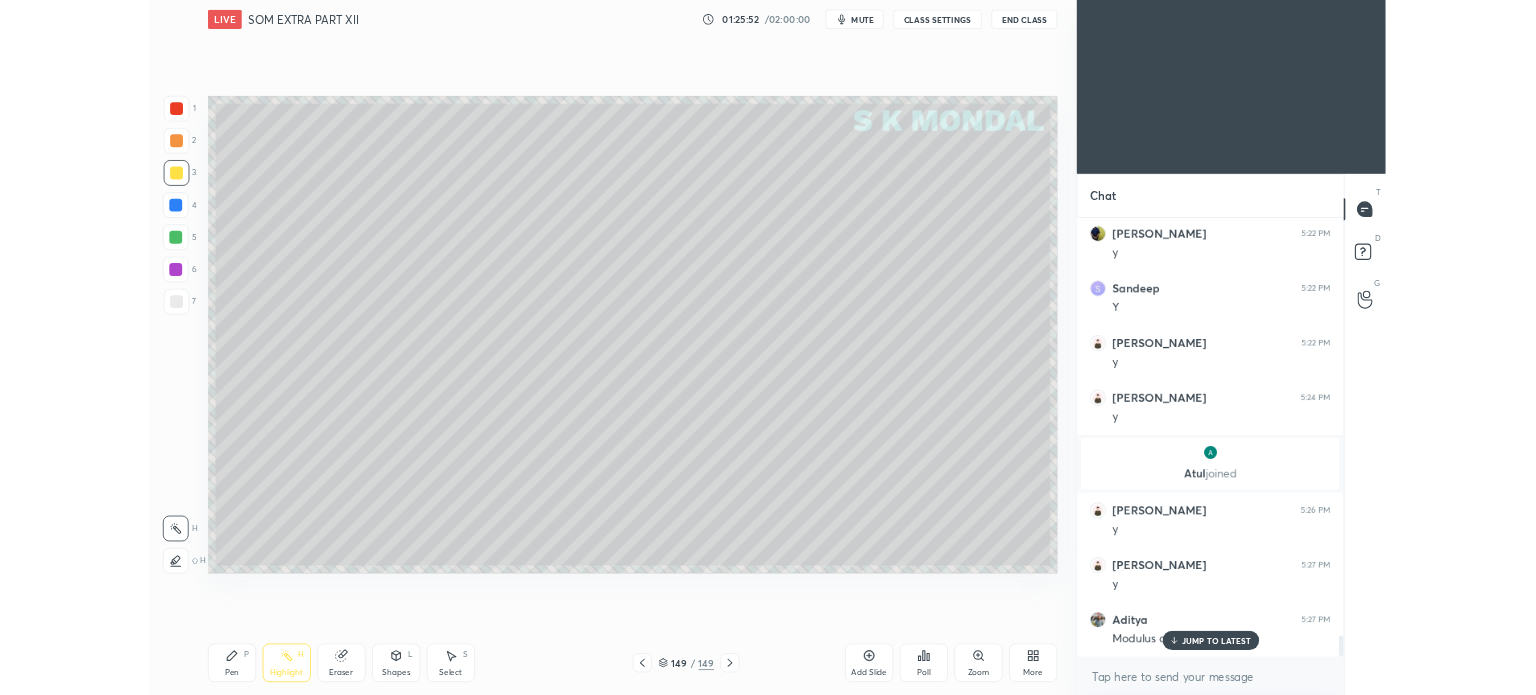 scroll, scrollTop: 10784, scrollLeft: 0, axis: vertical 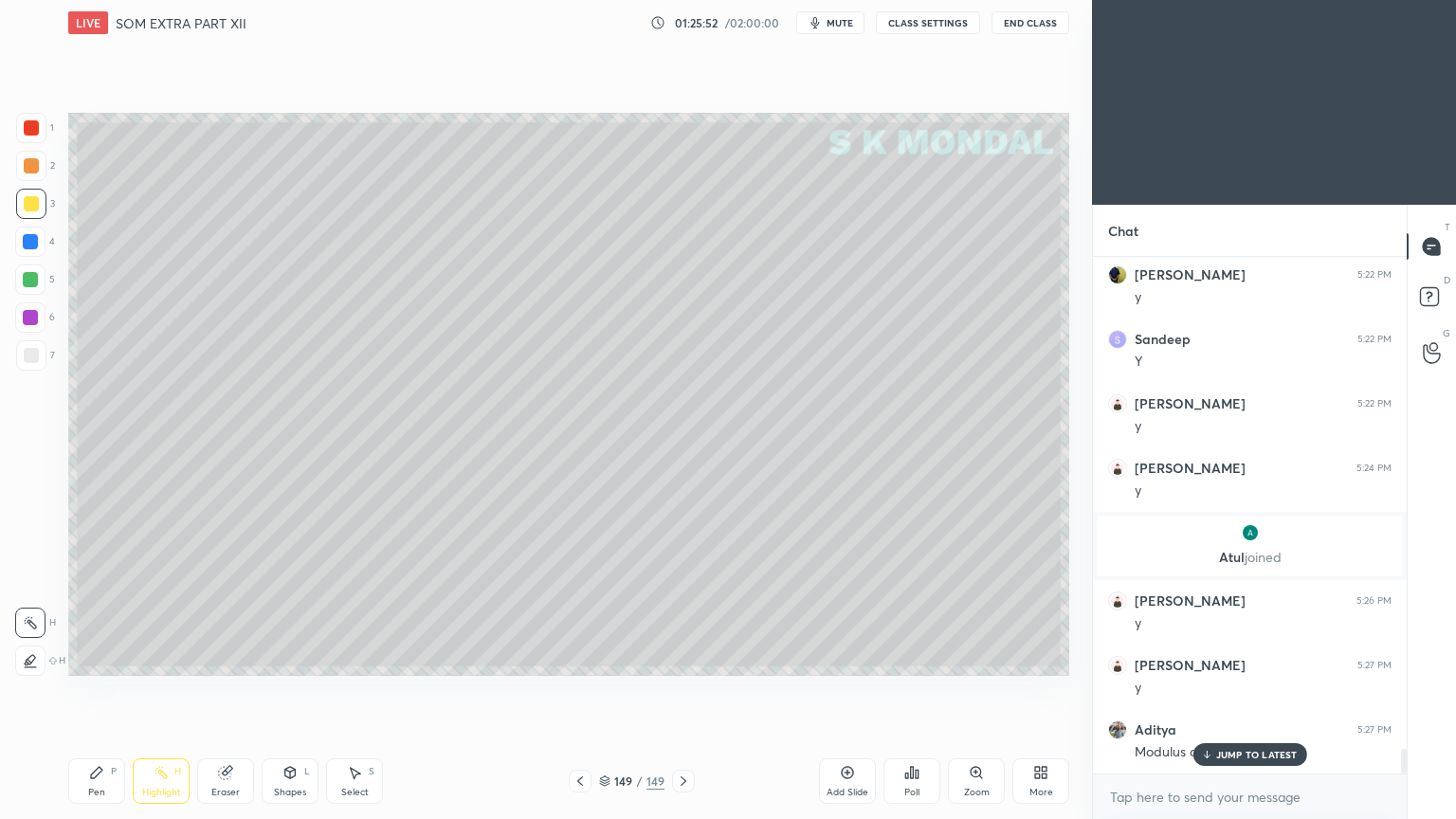 click on "Pen" at bounding box center (97, 792) 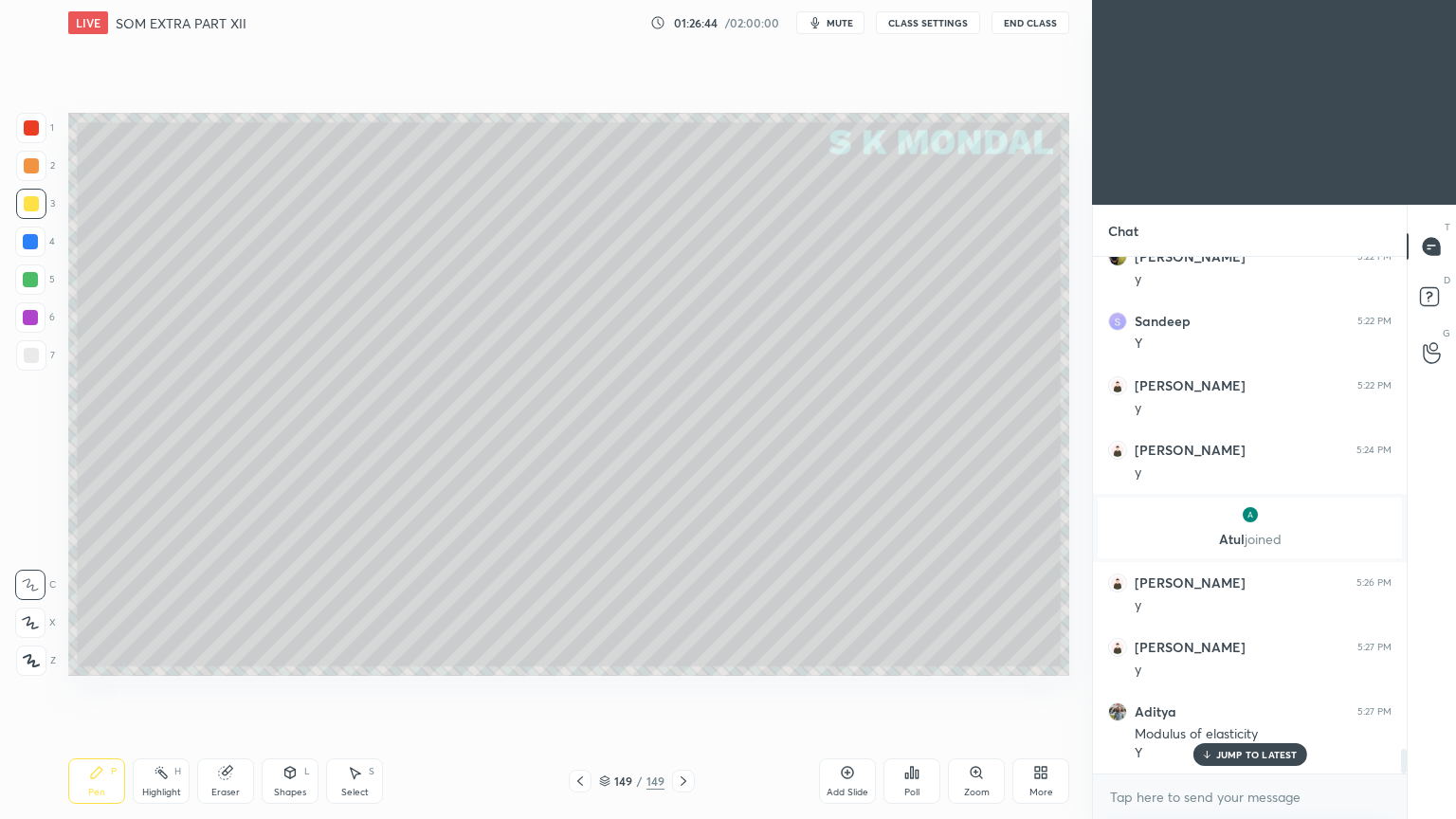 drag, startPoint x: 1224, startPoint y: 758, endPoint x: 959, endPoint y: 733, distance: 266.1766 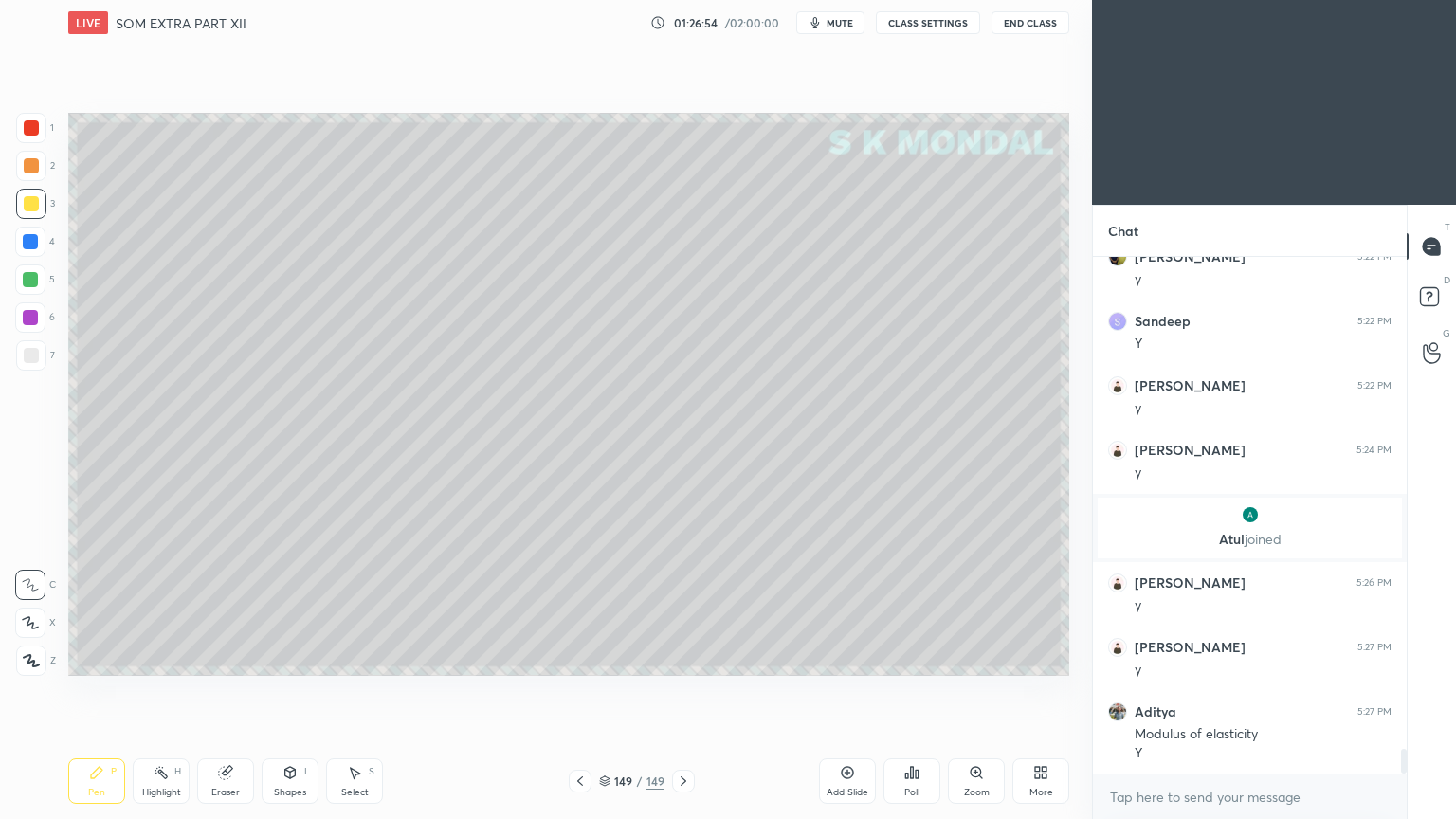 click 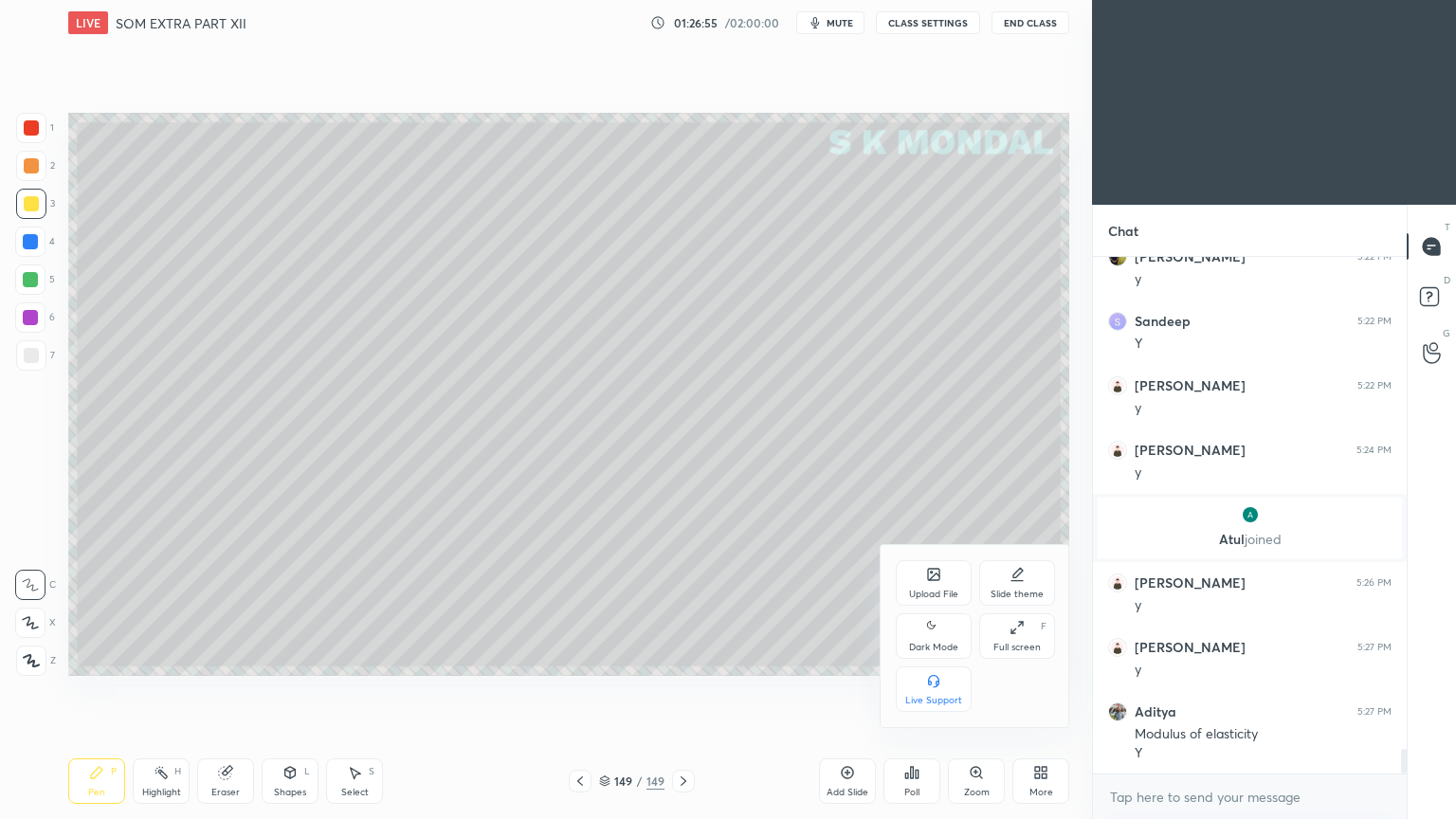 click on "Upload File" at bounding box center (934, 583) 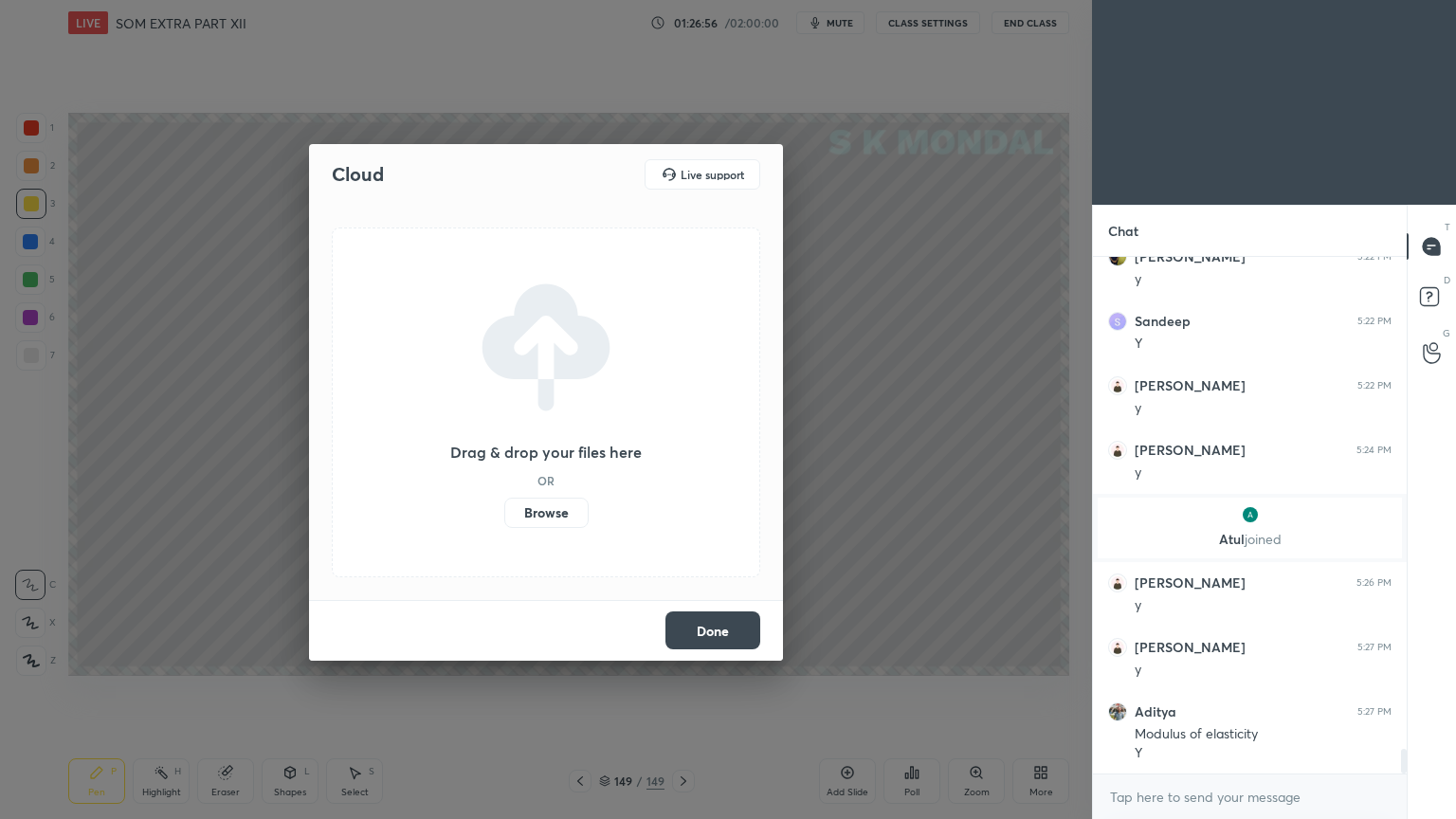 click on "Browse" at bounding box center (546, 513) 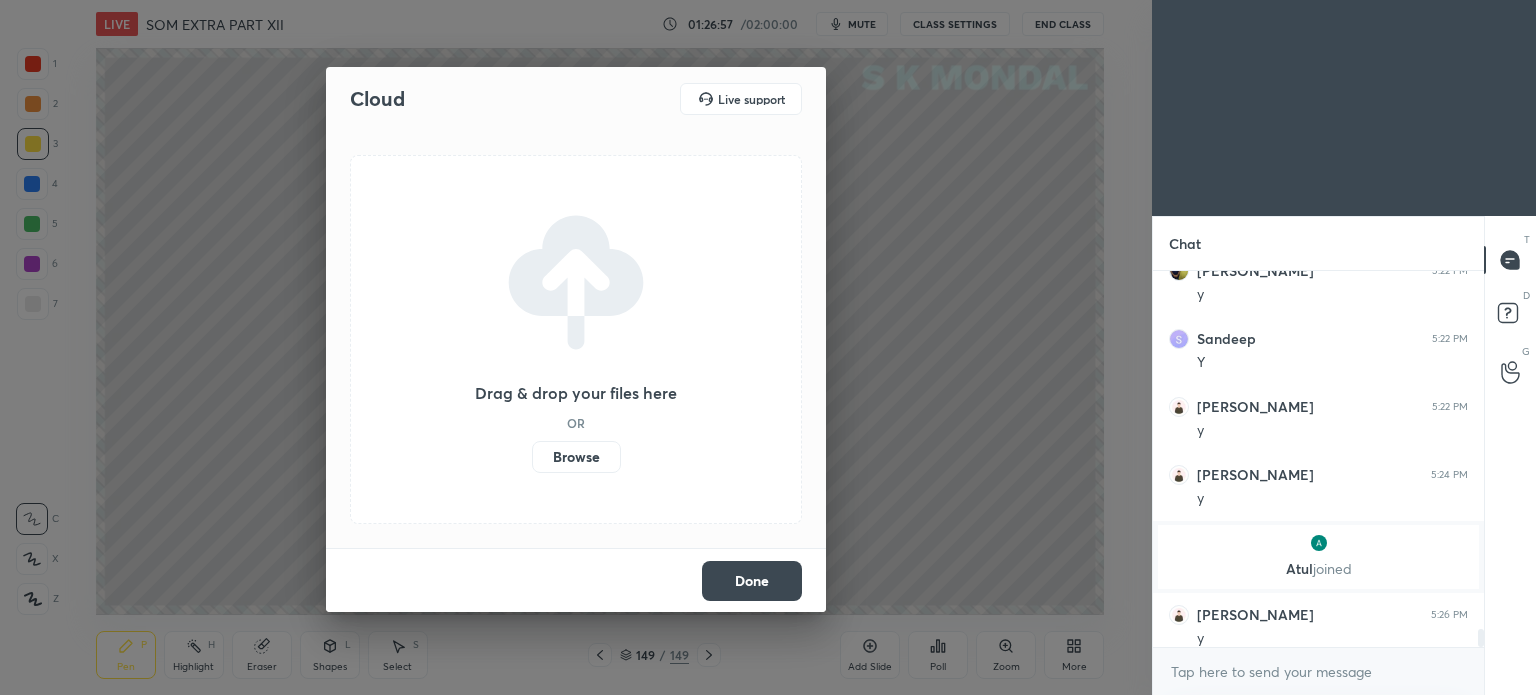 scroll, scrollTop: 567, scrollLeft: 1072, axis: both 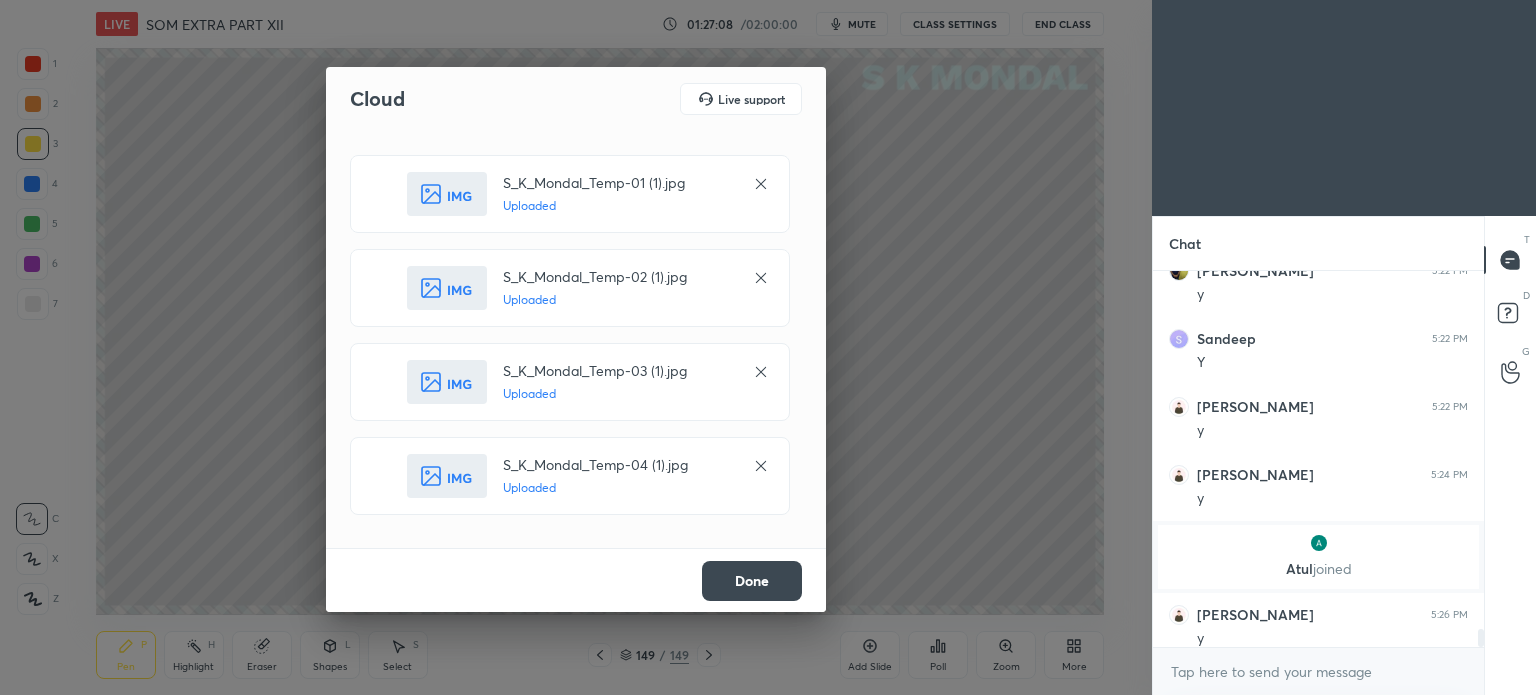 click on "Done" at bounding box center [752, 581] 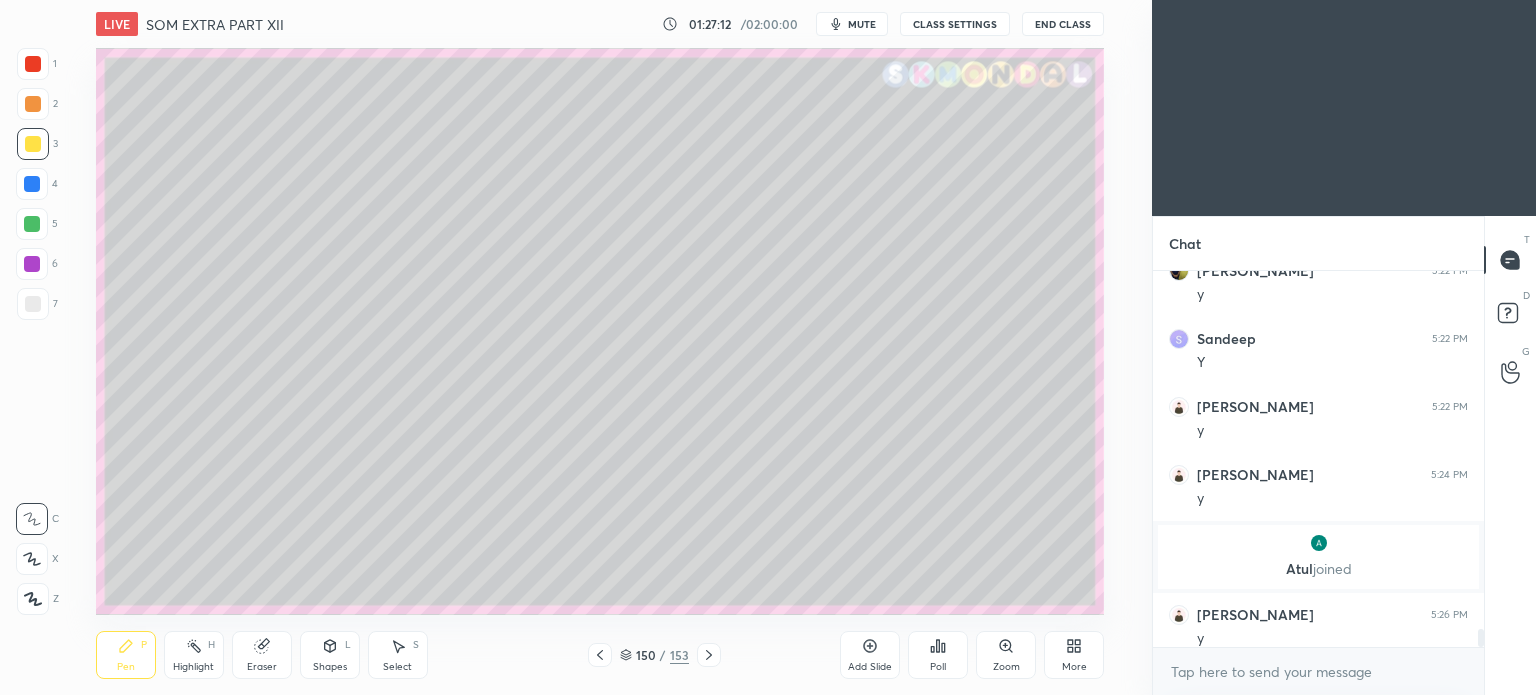 click at bounding box center (33, 304) 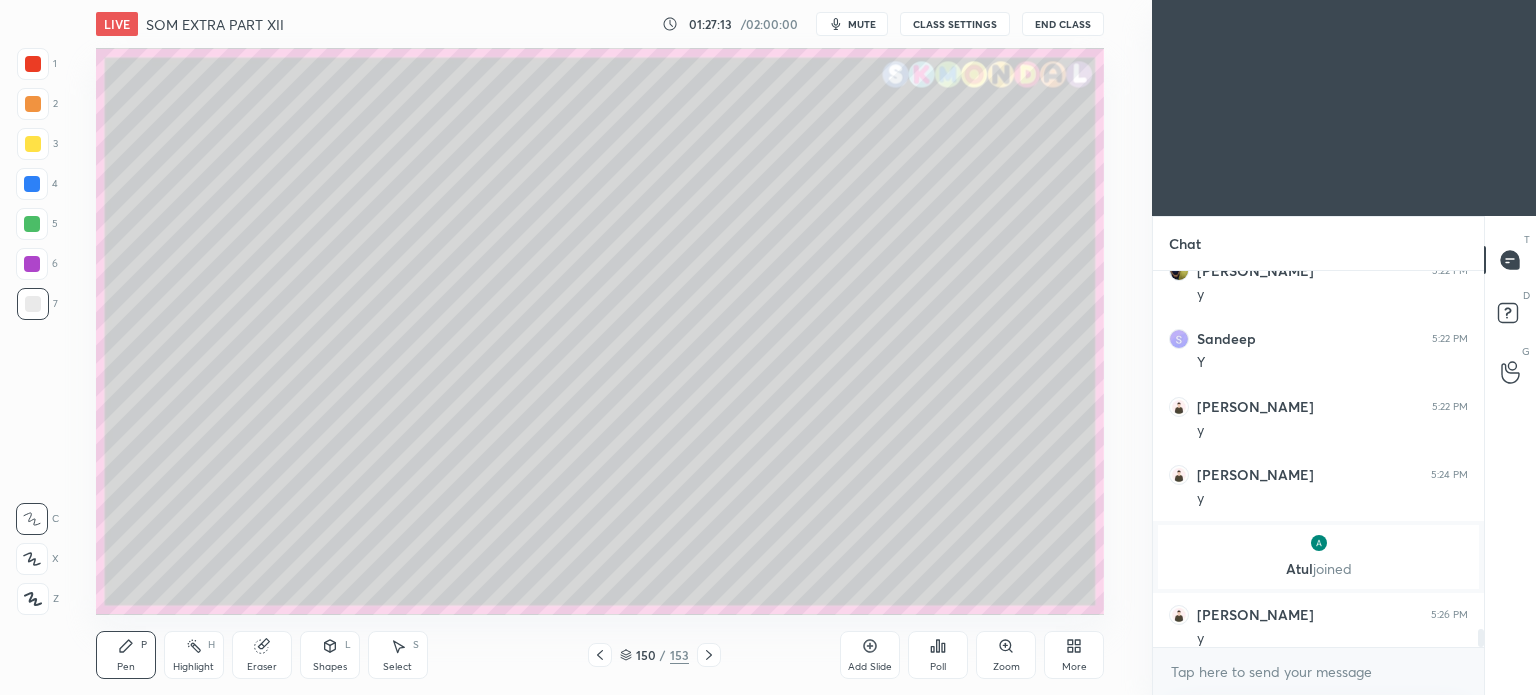 click on "Pen P" at bounding box center [126, 655] 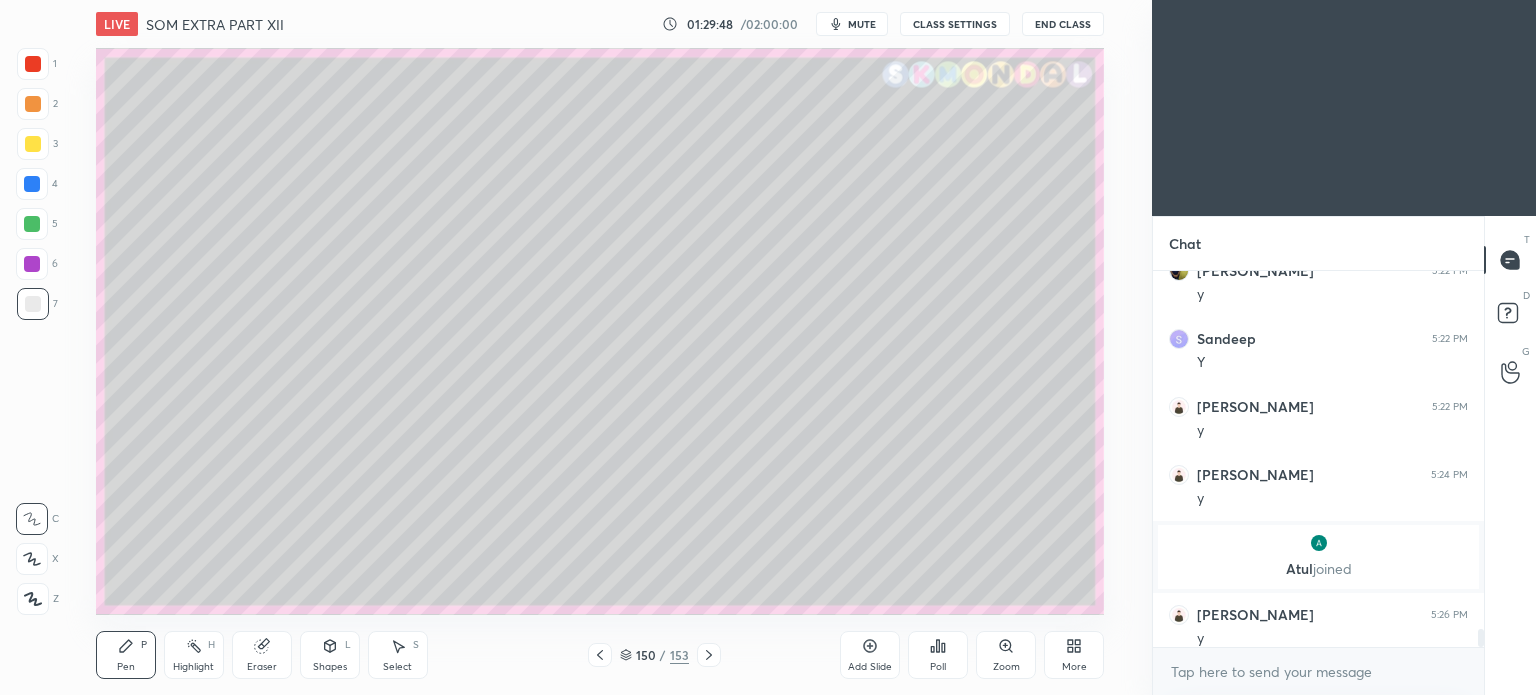 click 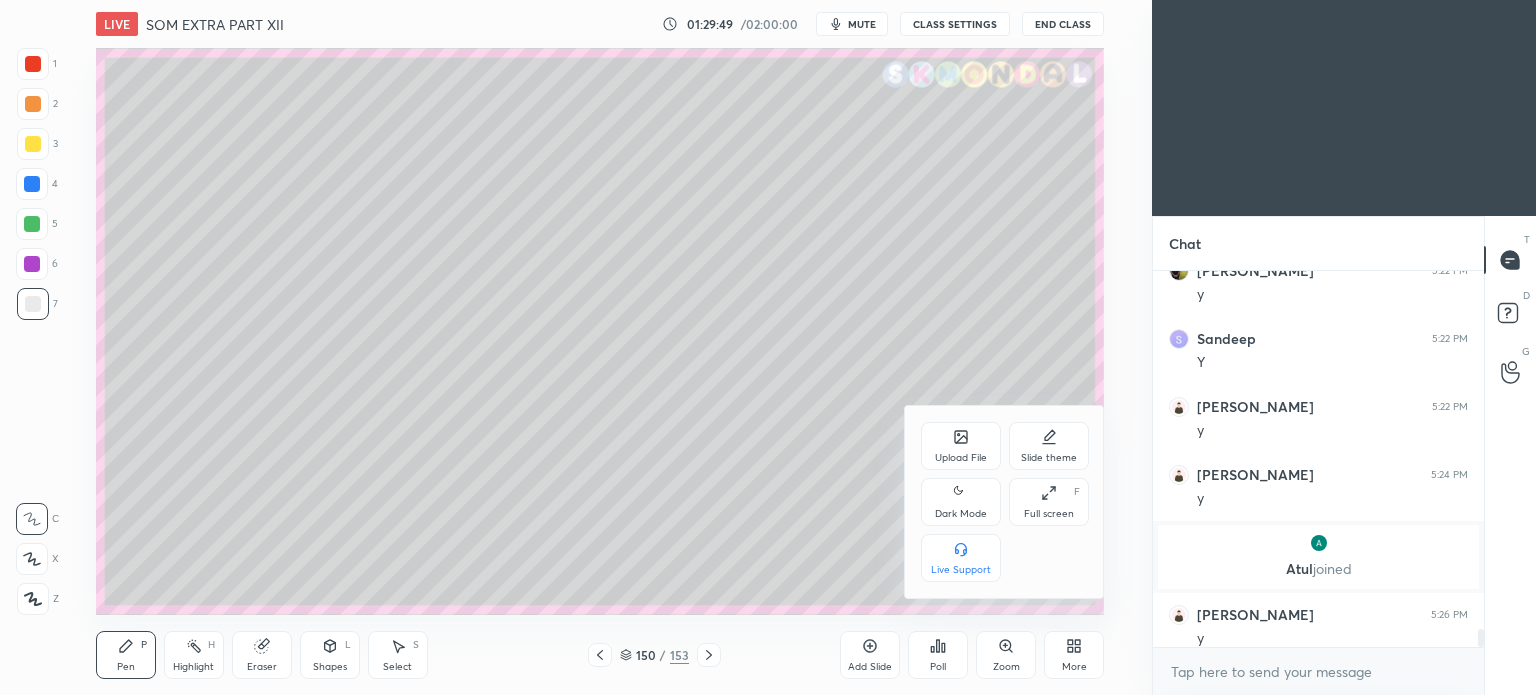 click on "Upload File" at bounding box center (961, 458) 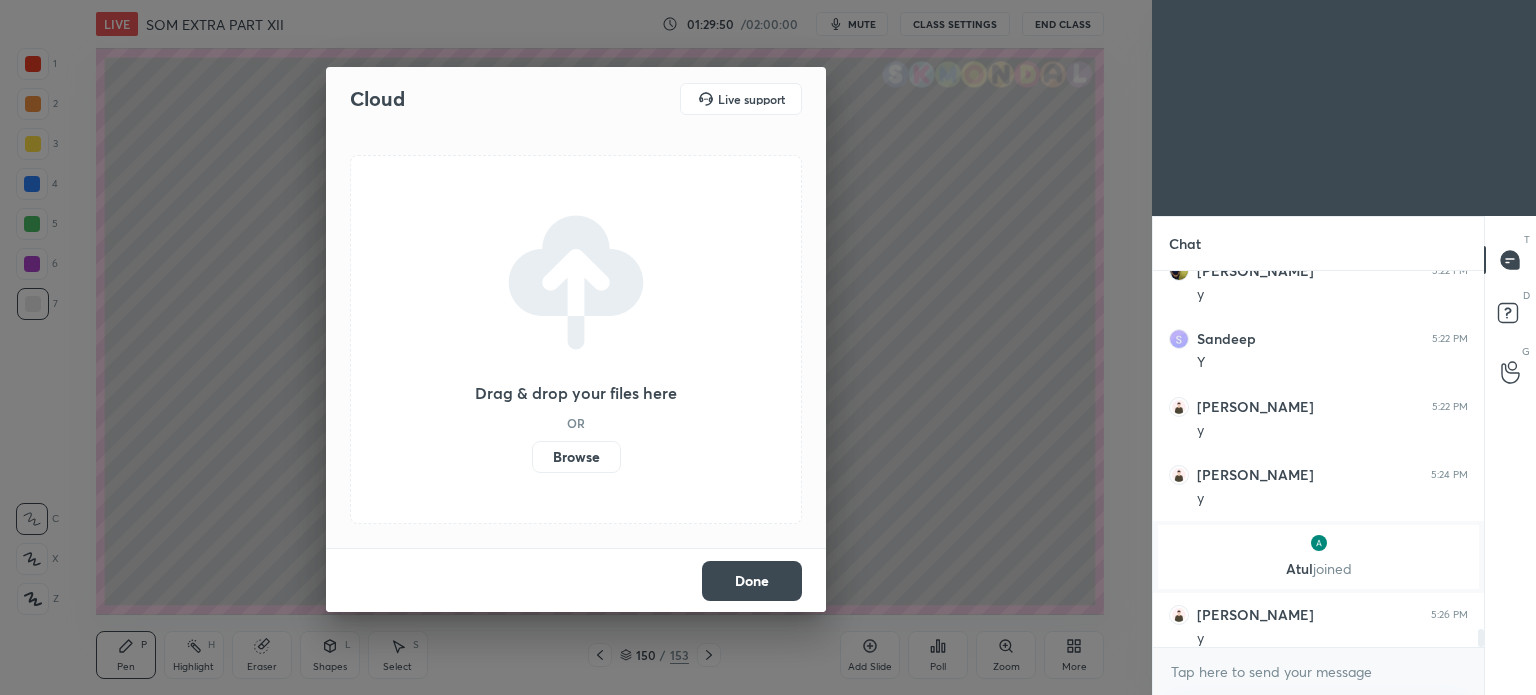 click on "Browse" at bounding box center [576, 457] 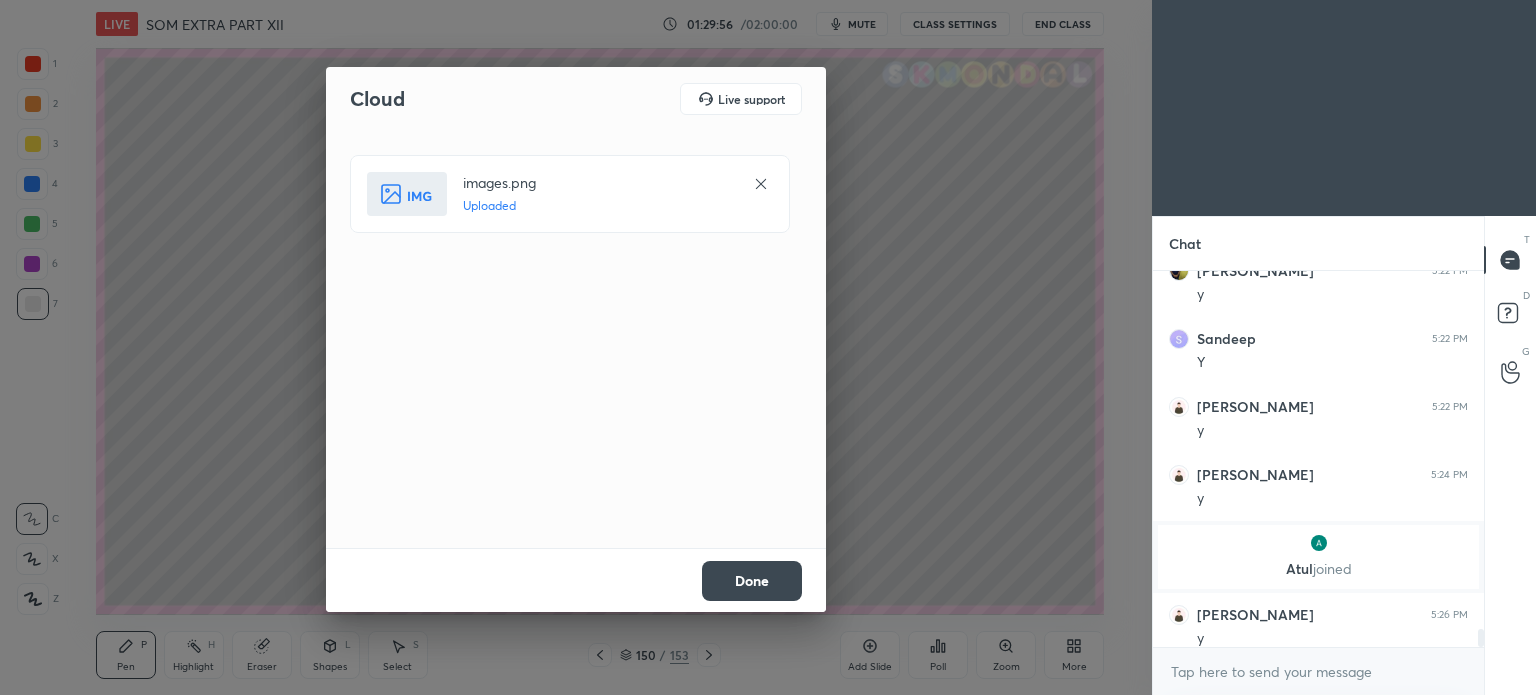 click on "Done" at bounding box center [752, 581] 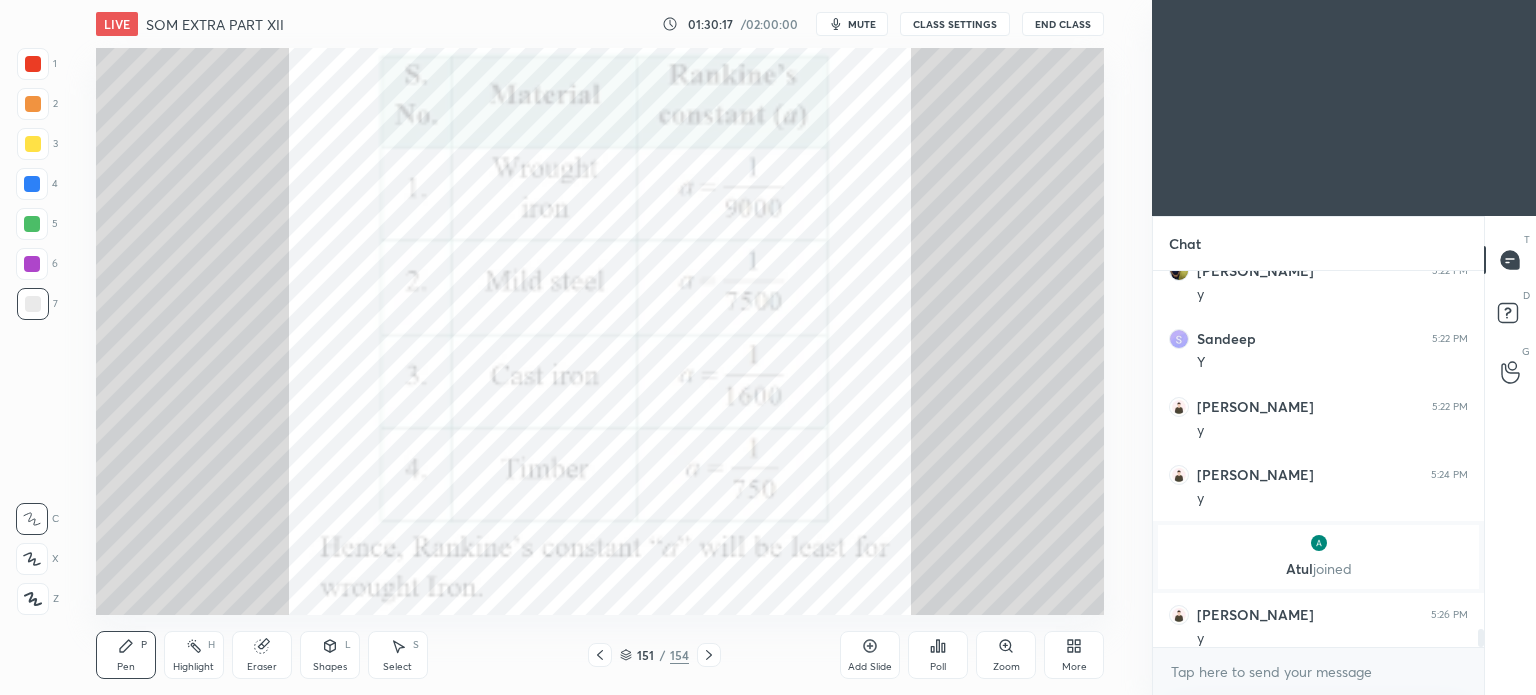 click on "Highlight H" at bounding box center [194, 655] 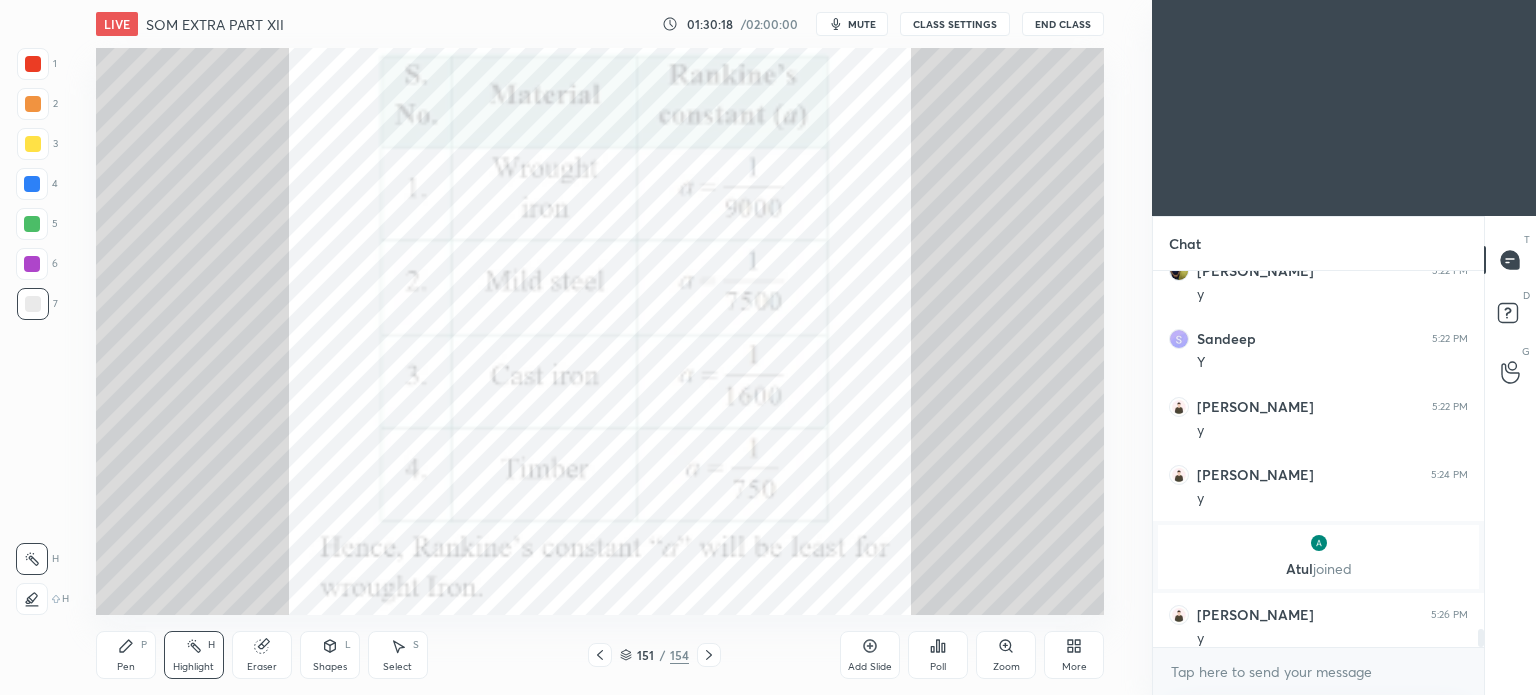 click on "Highlight H" at bounding box center (194, 655) 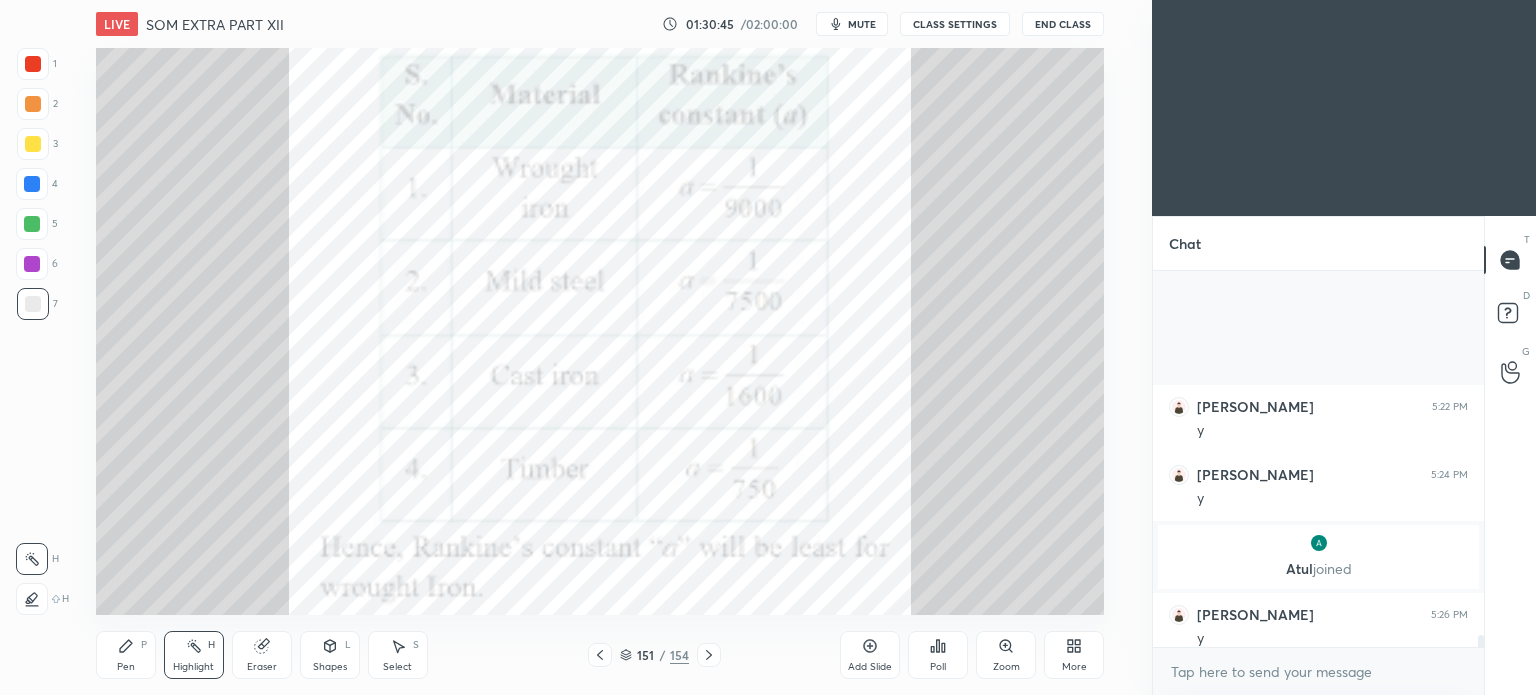 scroll, scrollTop: 11022, scrollLeft: 0, axis: vertical 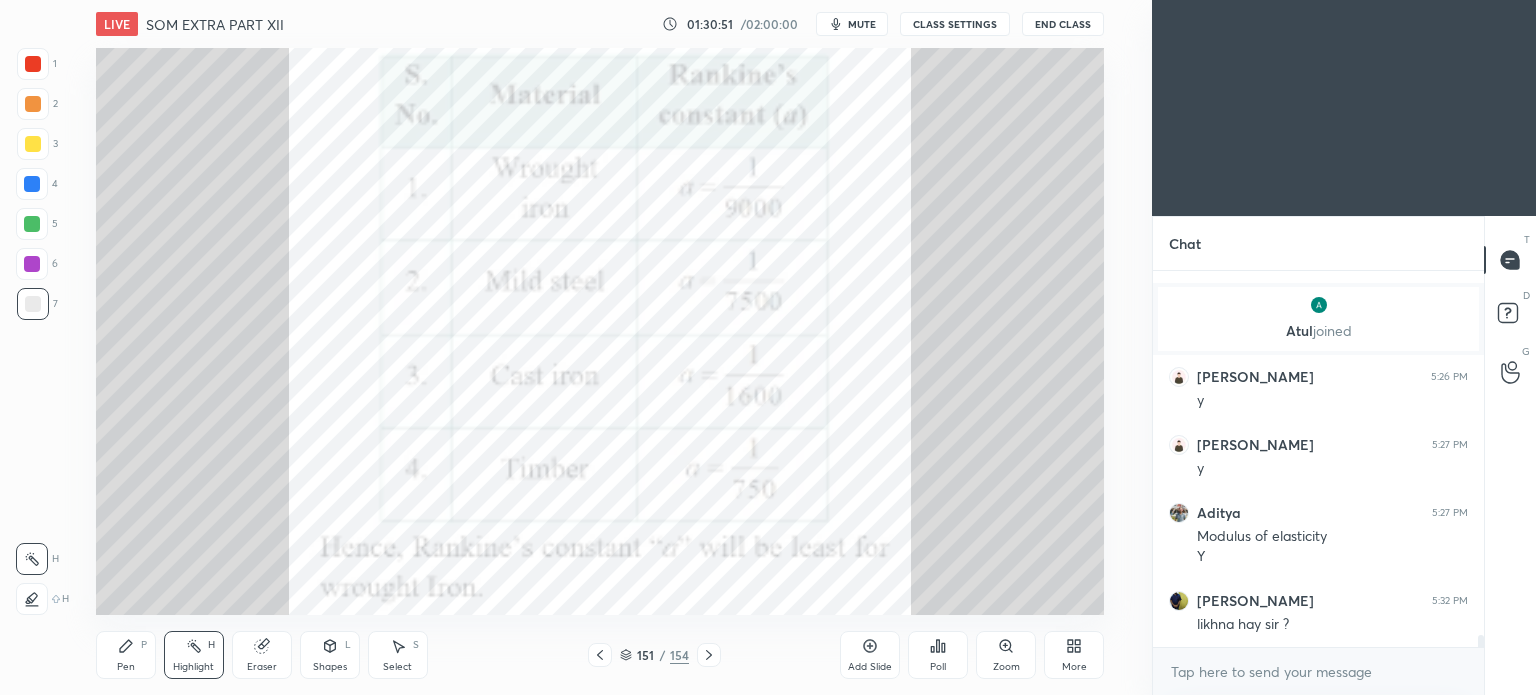 click at bounding box center [33, 104] 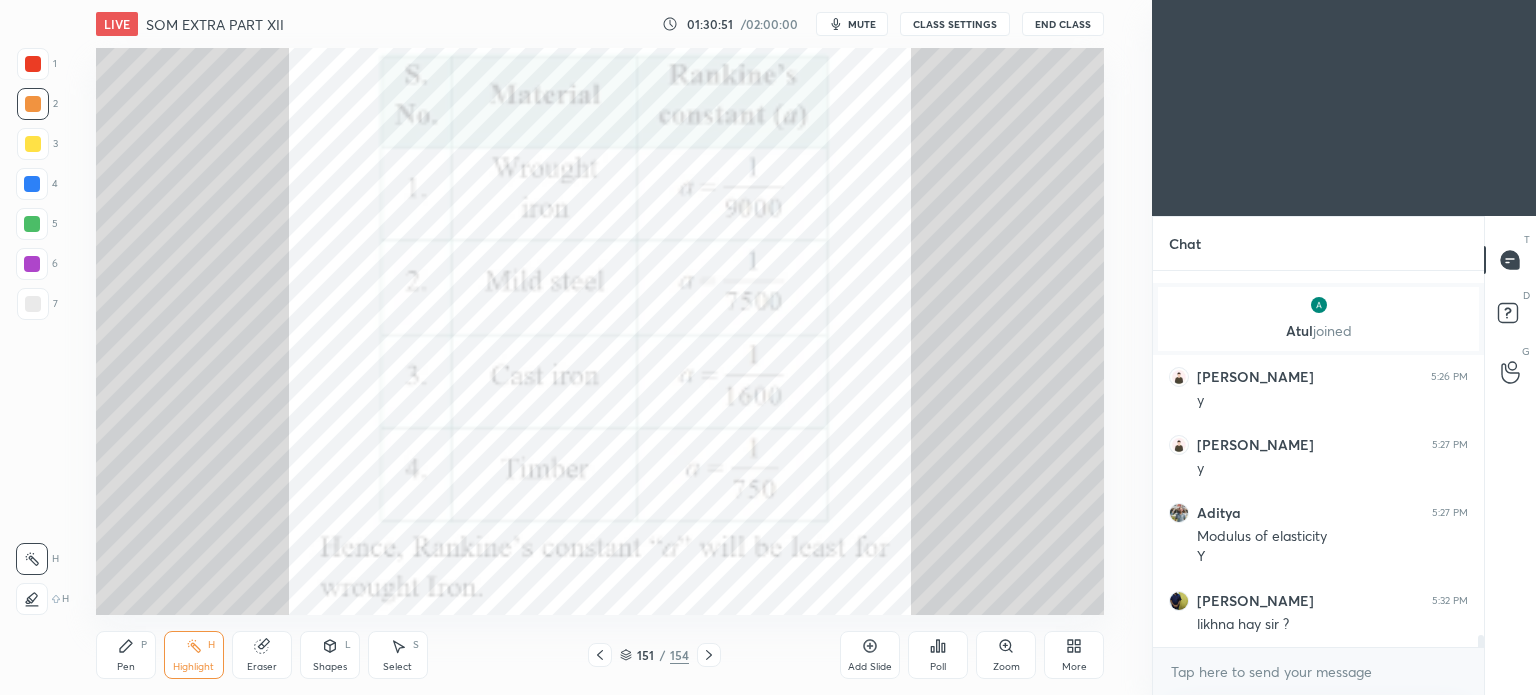 scroll, scrollTop: 11042, scrollLeft: 0, axis: vertical 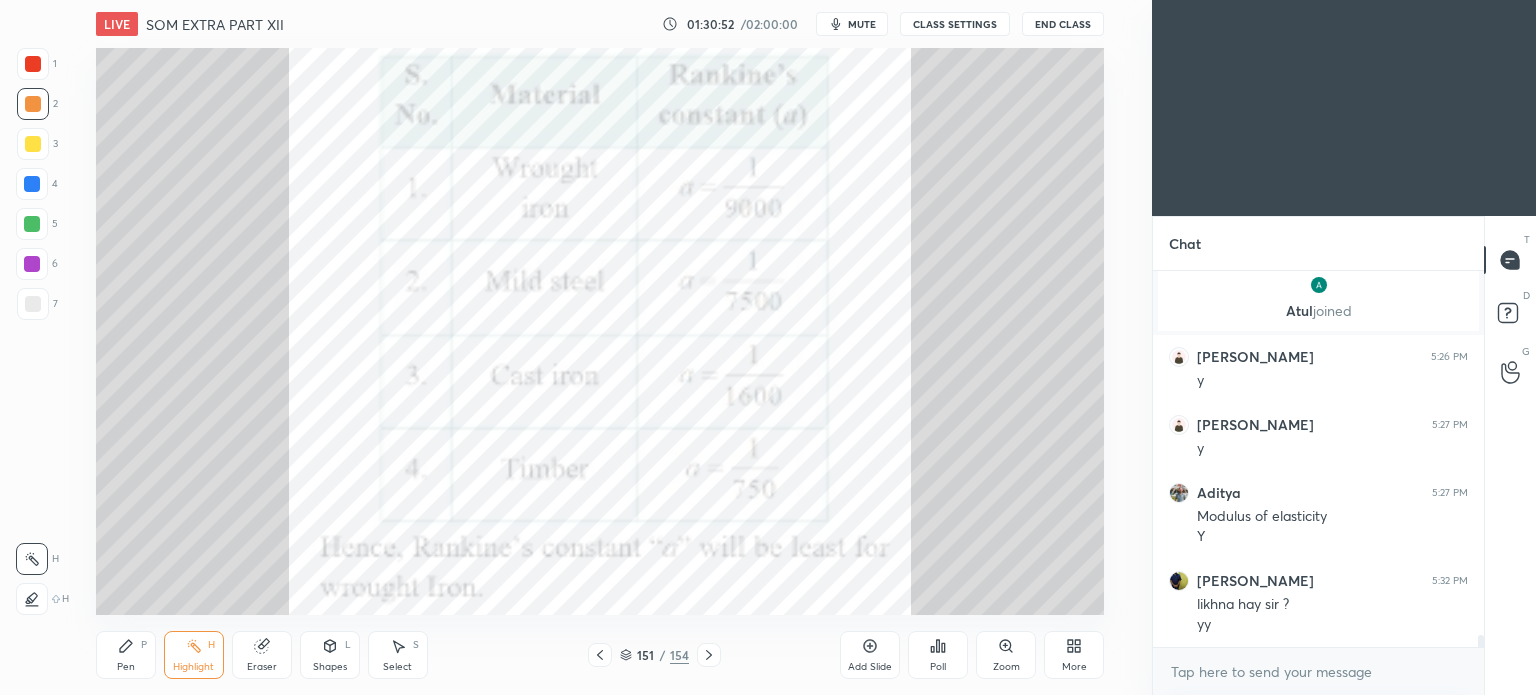 click on "Pen" at bounding box center [126, 667] 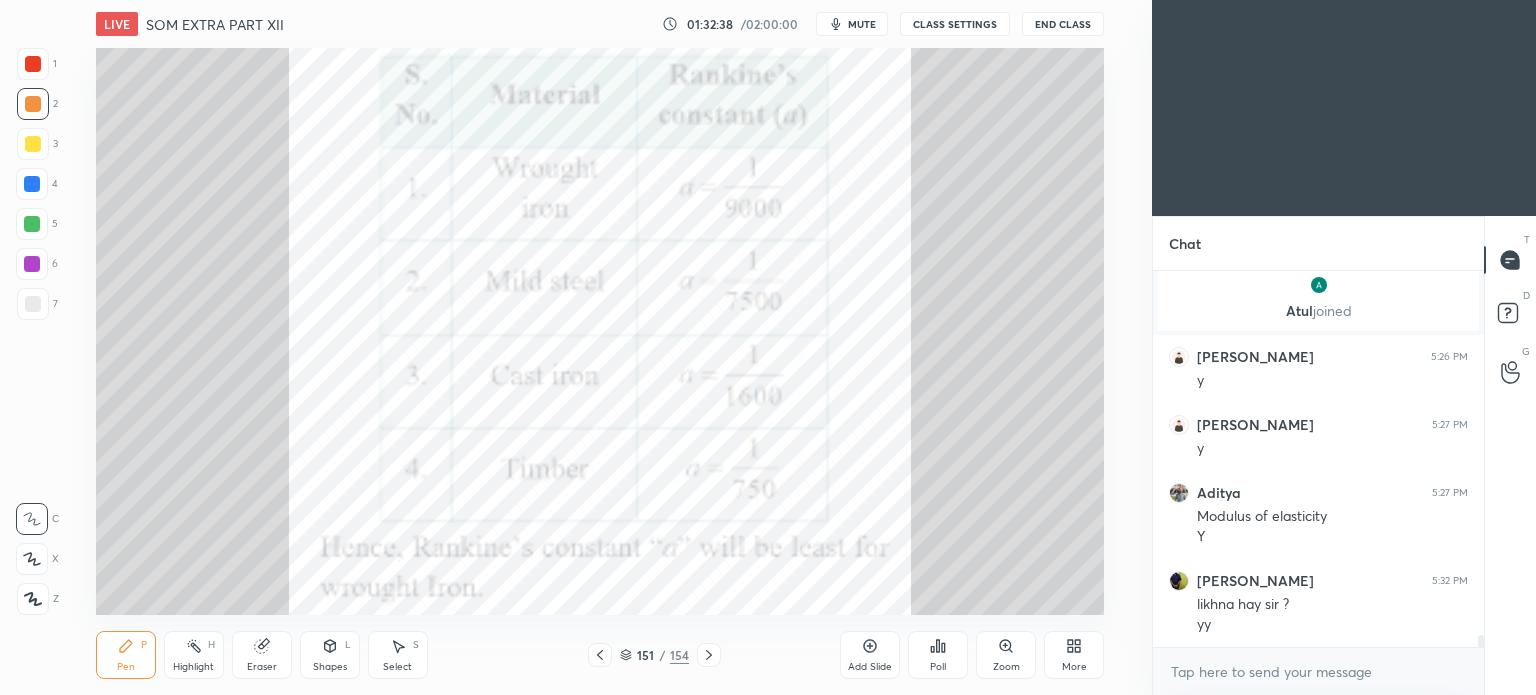 click 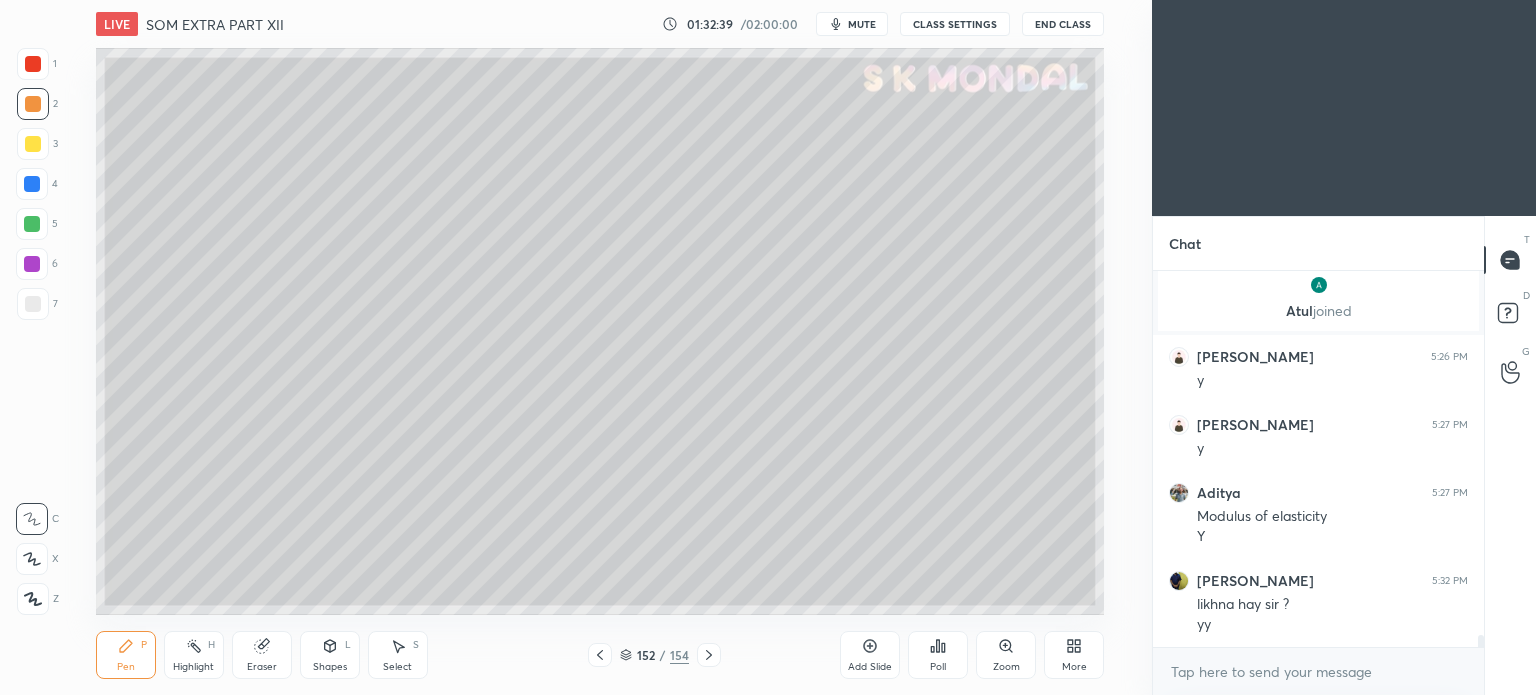 click 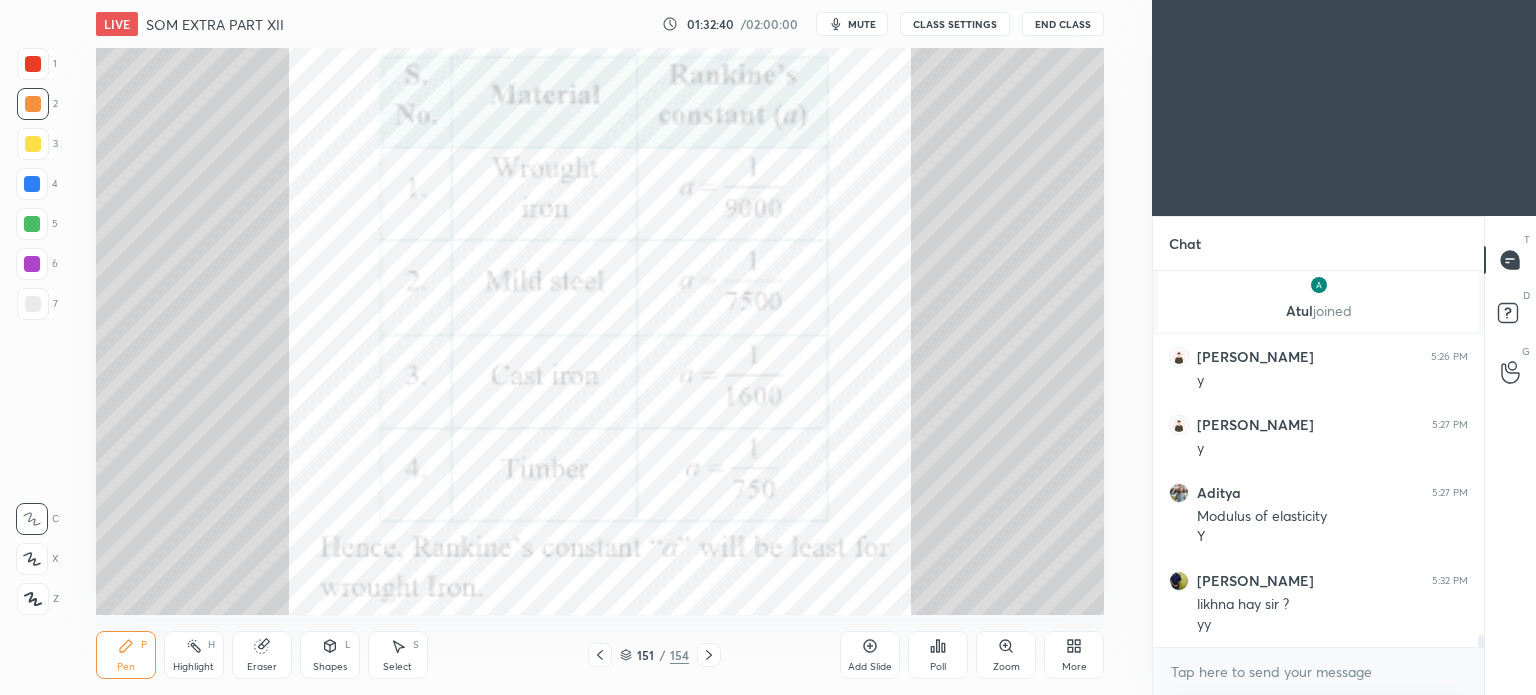 click on "More" at bounding box center (1074, 655) 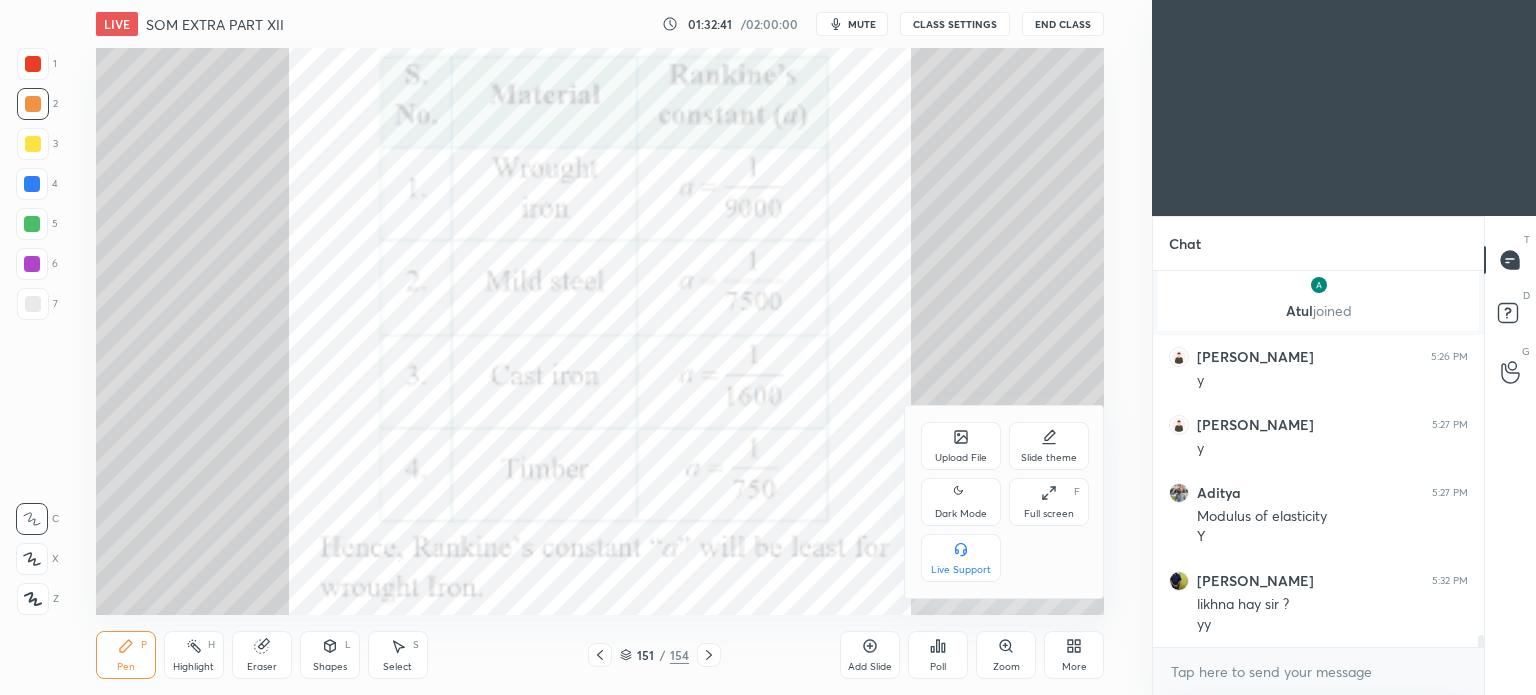click 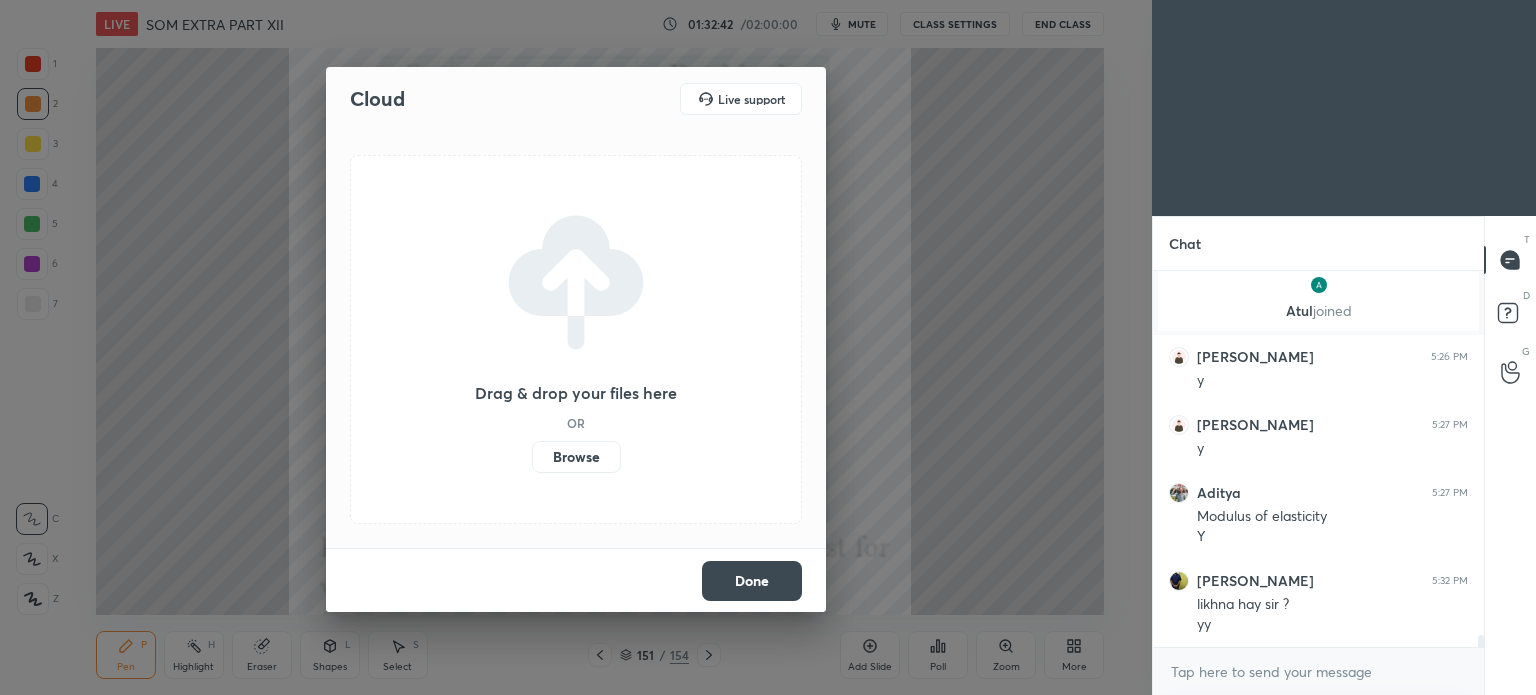 click on "Browse" at bounding box center [576, 457] 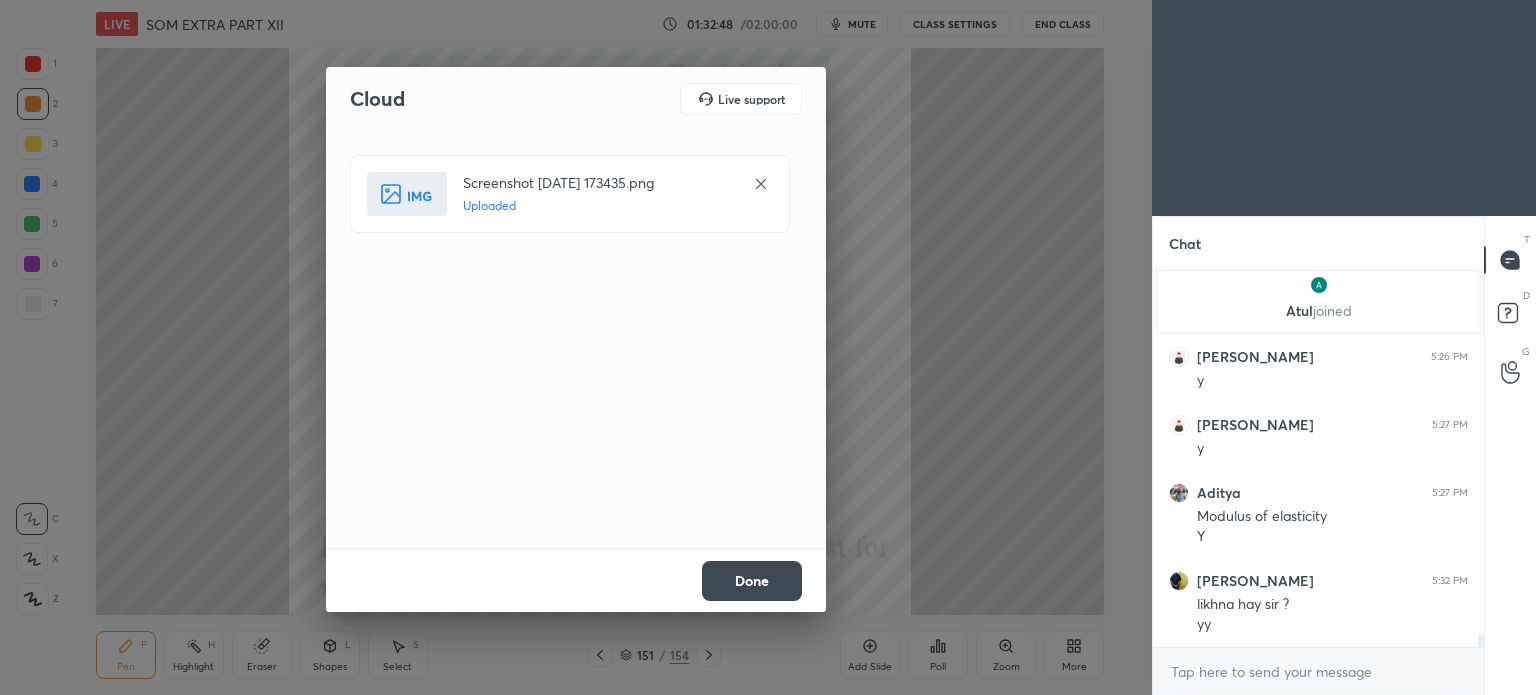 drag, startPoint x: 765, startPoint y: 583, endPoint x: 852, endPoint y: 464, distance: 147.411 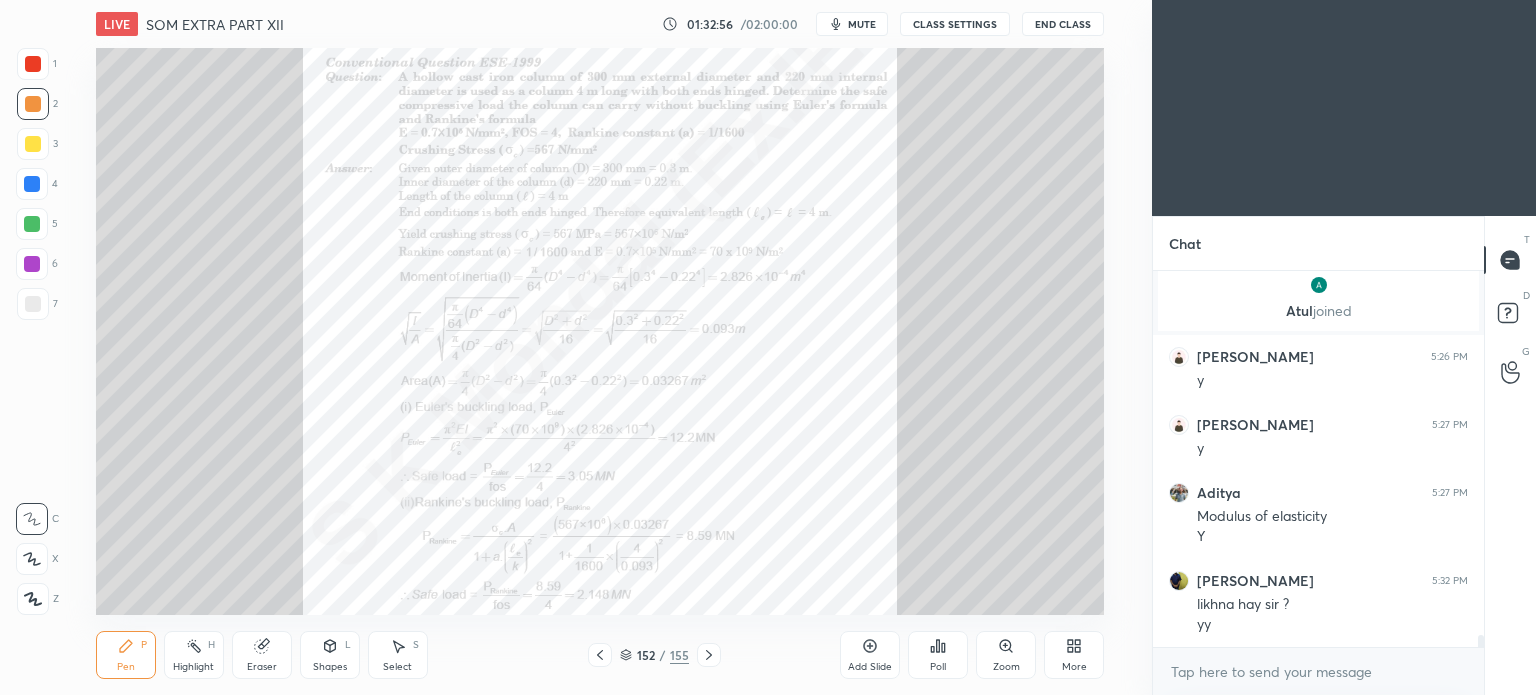 click at bounding box center (33, 104) 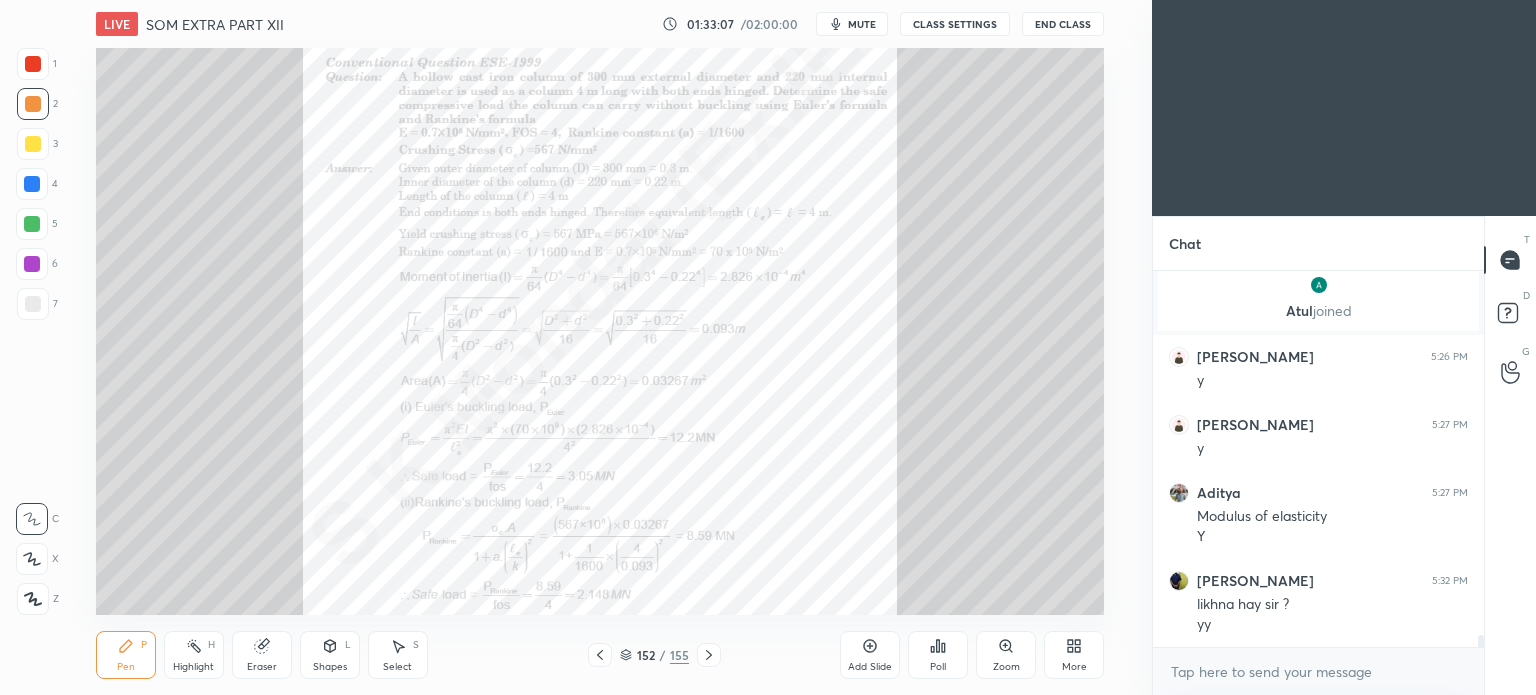 click at bounding box center (33, 104) 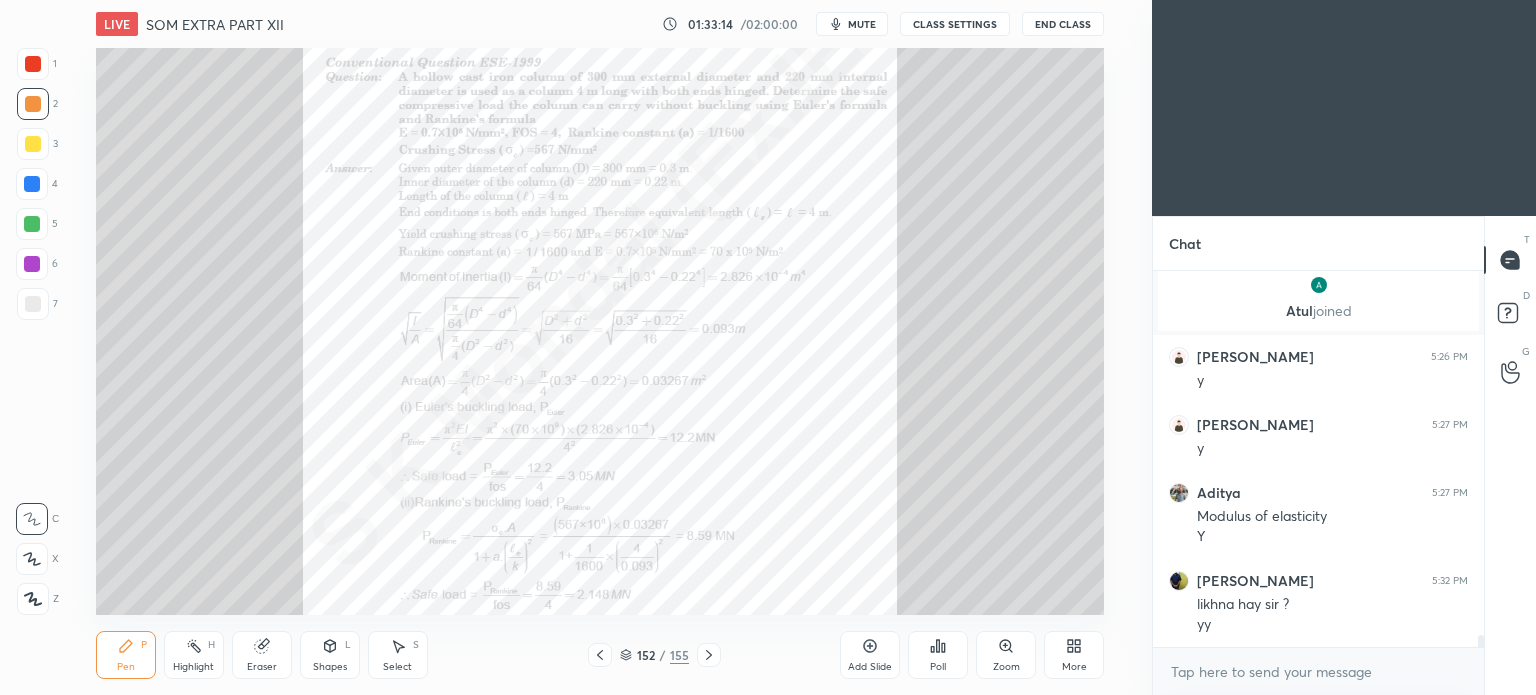 scroll, scrollTop: 11110, scrollLeft: 0, axis: vertical 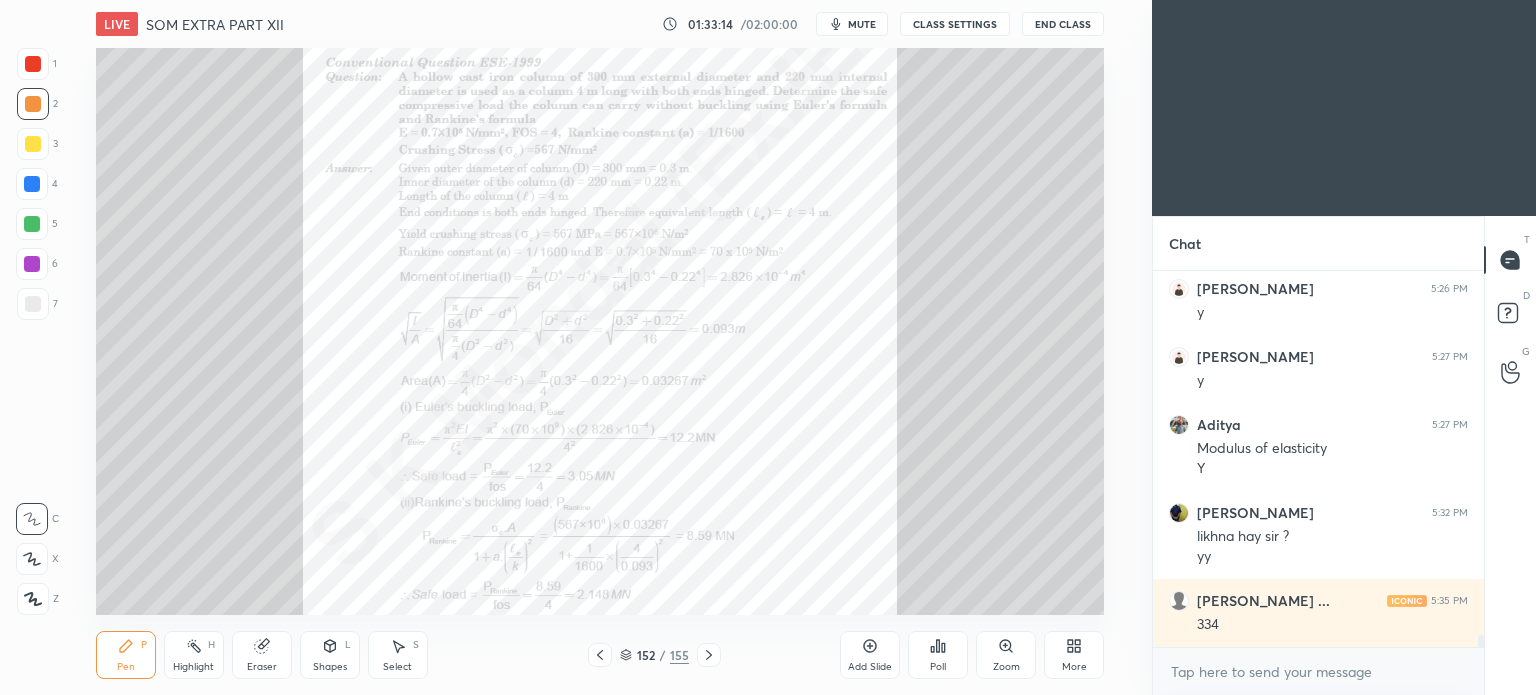 click 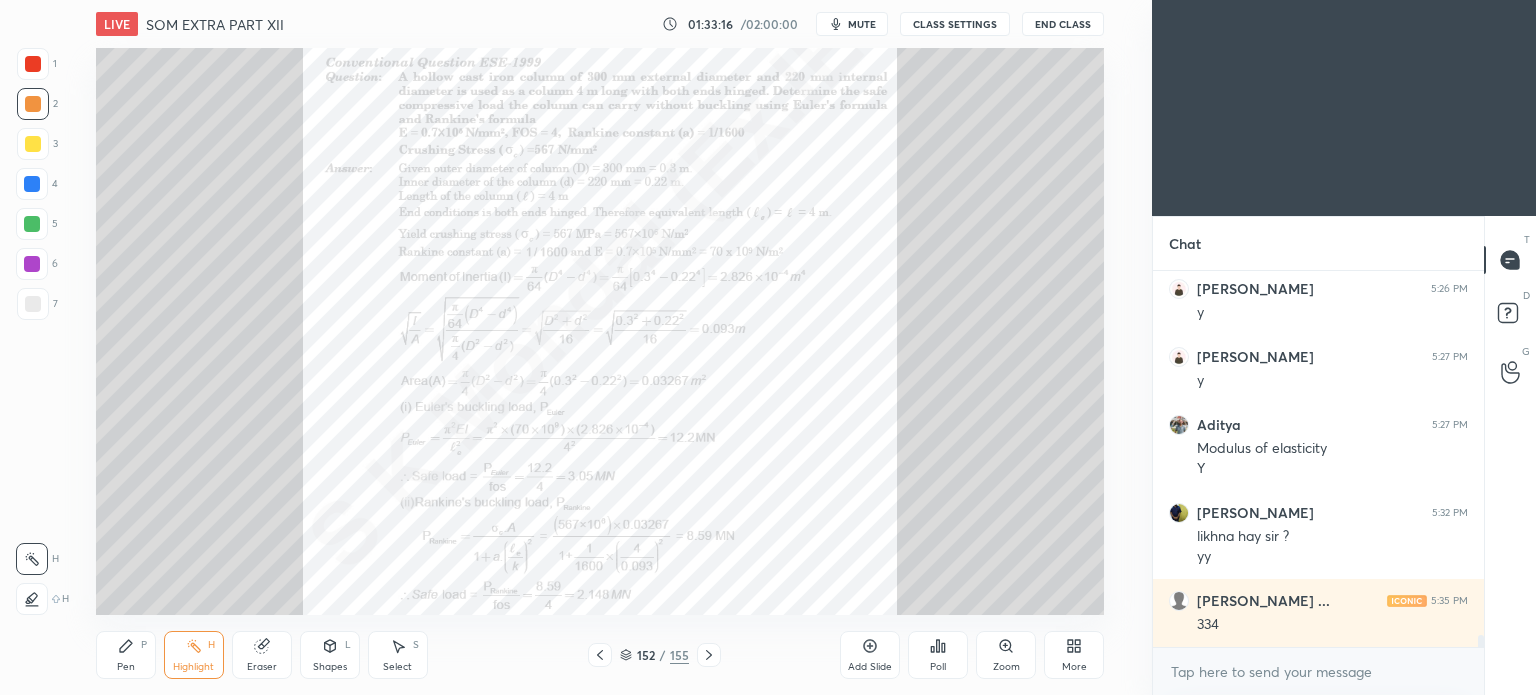 click on "Highlight H" at bounding box center [194, 655] 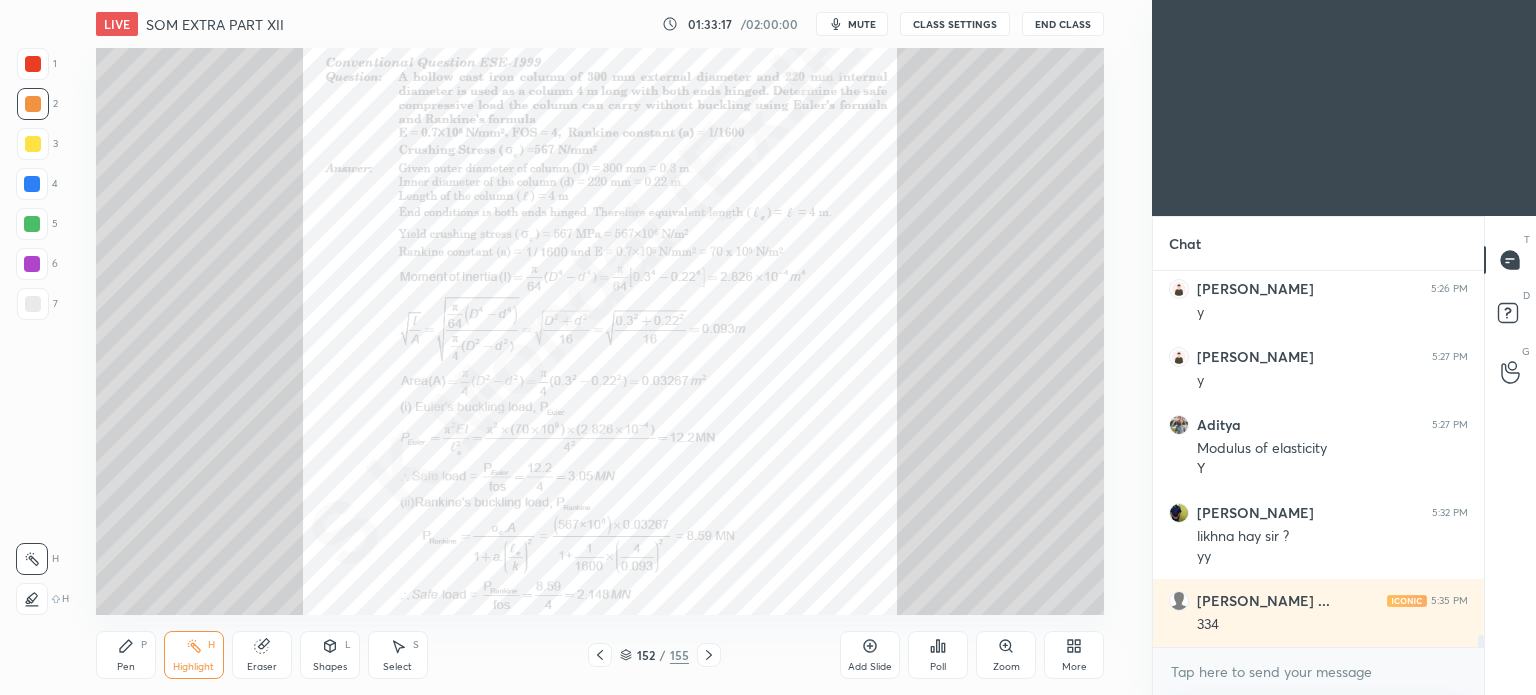 click 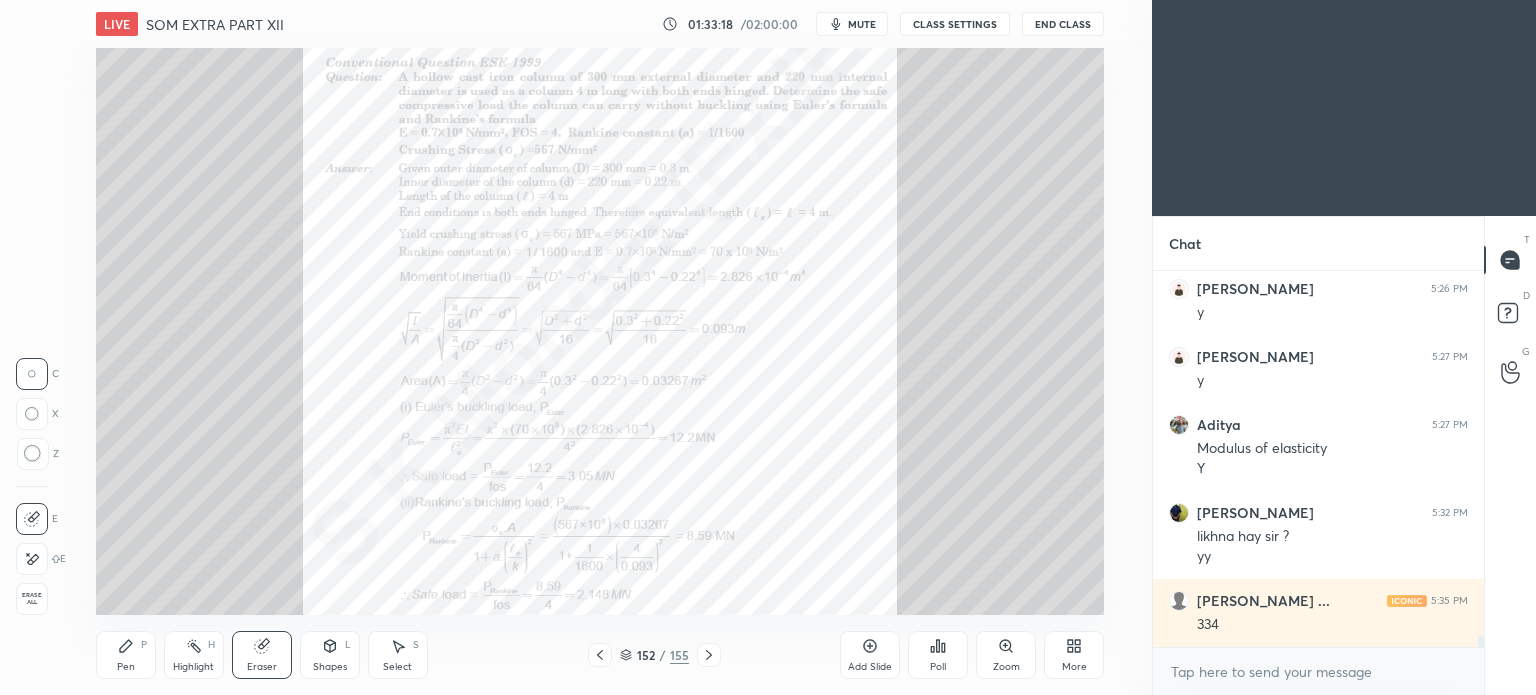 click on "Eraser" at bounding box center (262, 655) 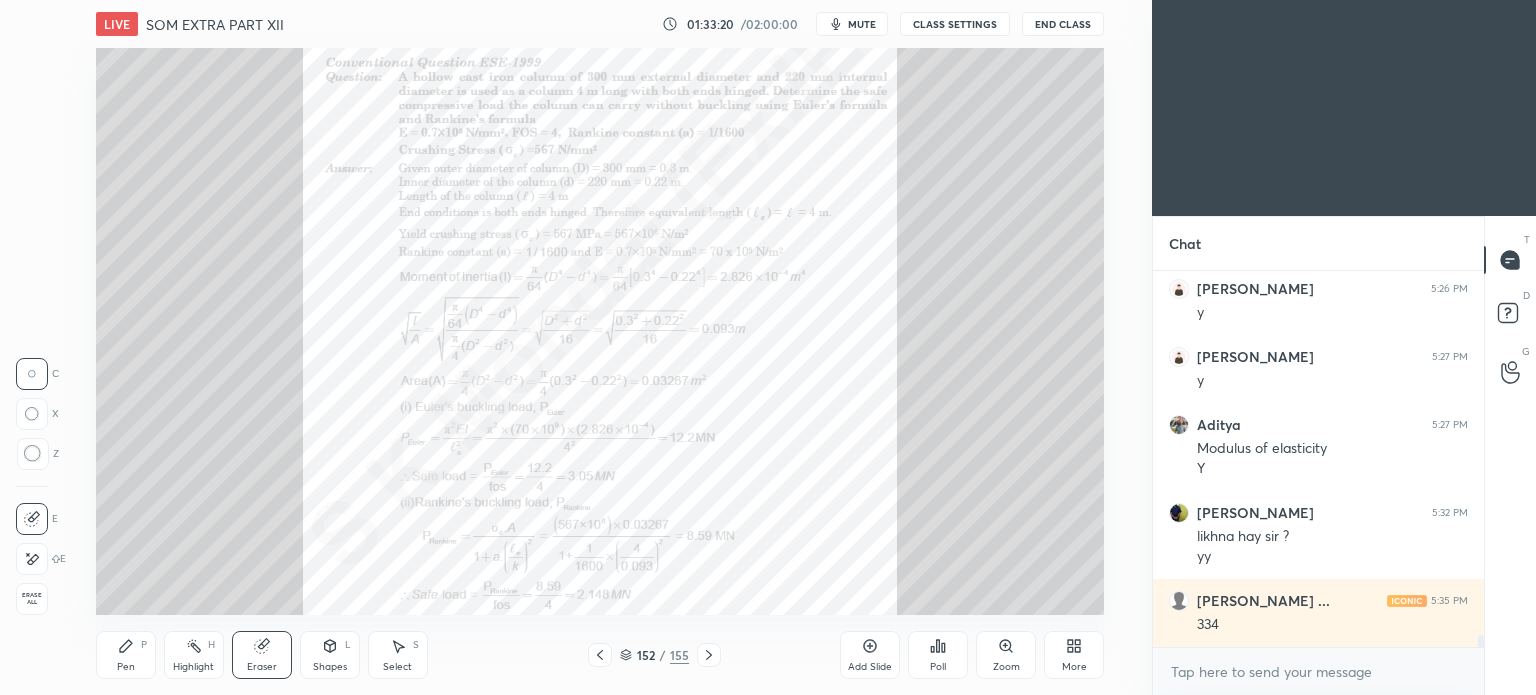 click on "Pen P" at bounding box center (126, 655) 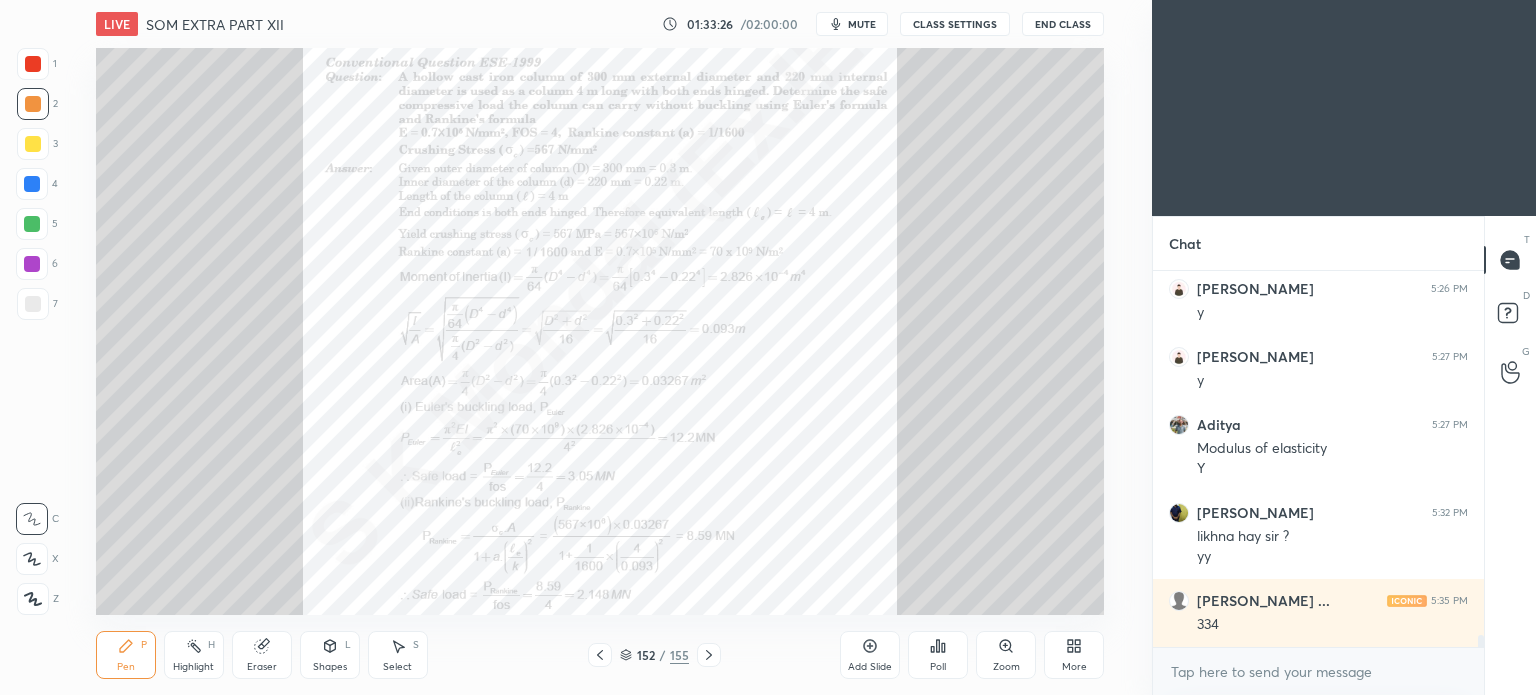 click 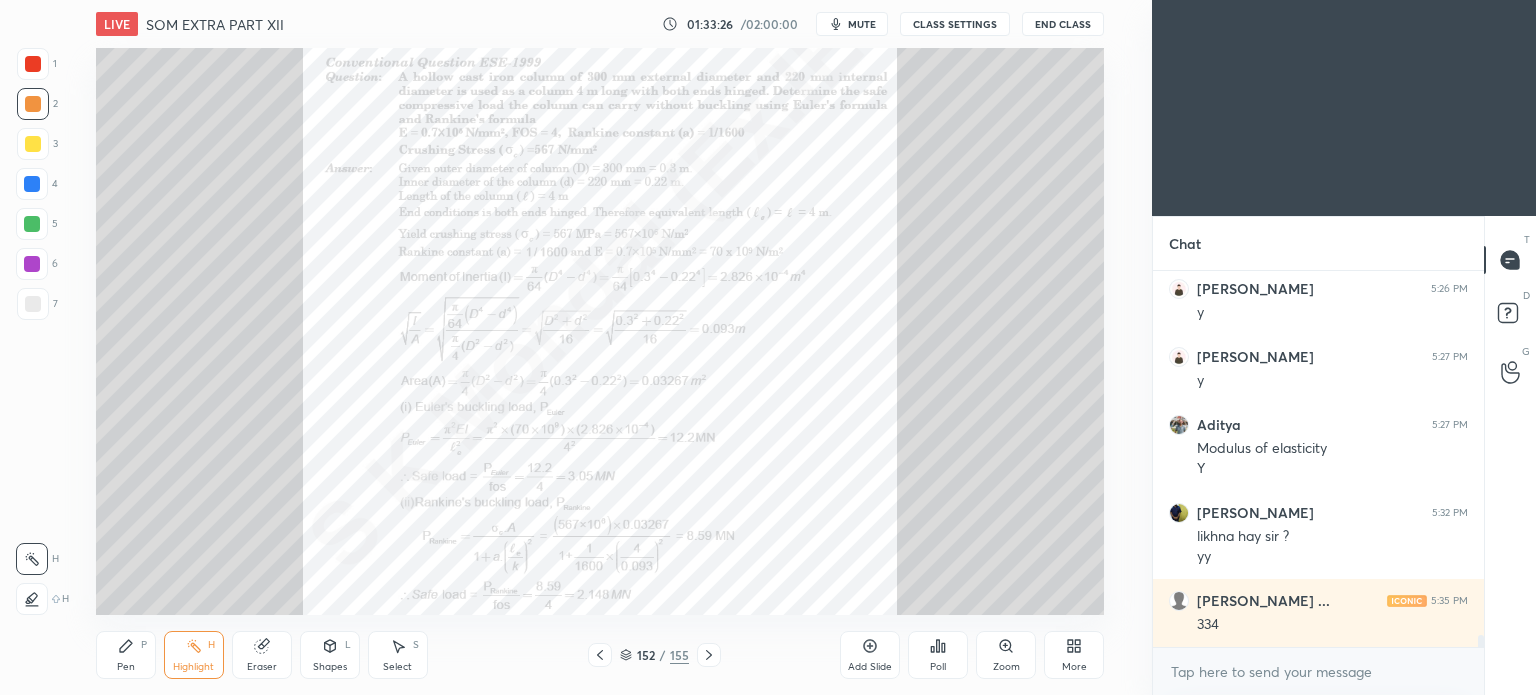 click 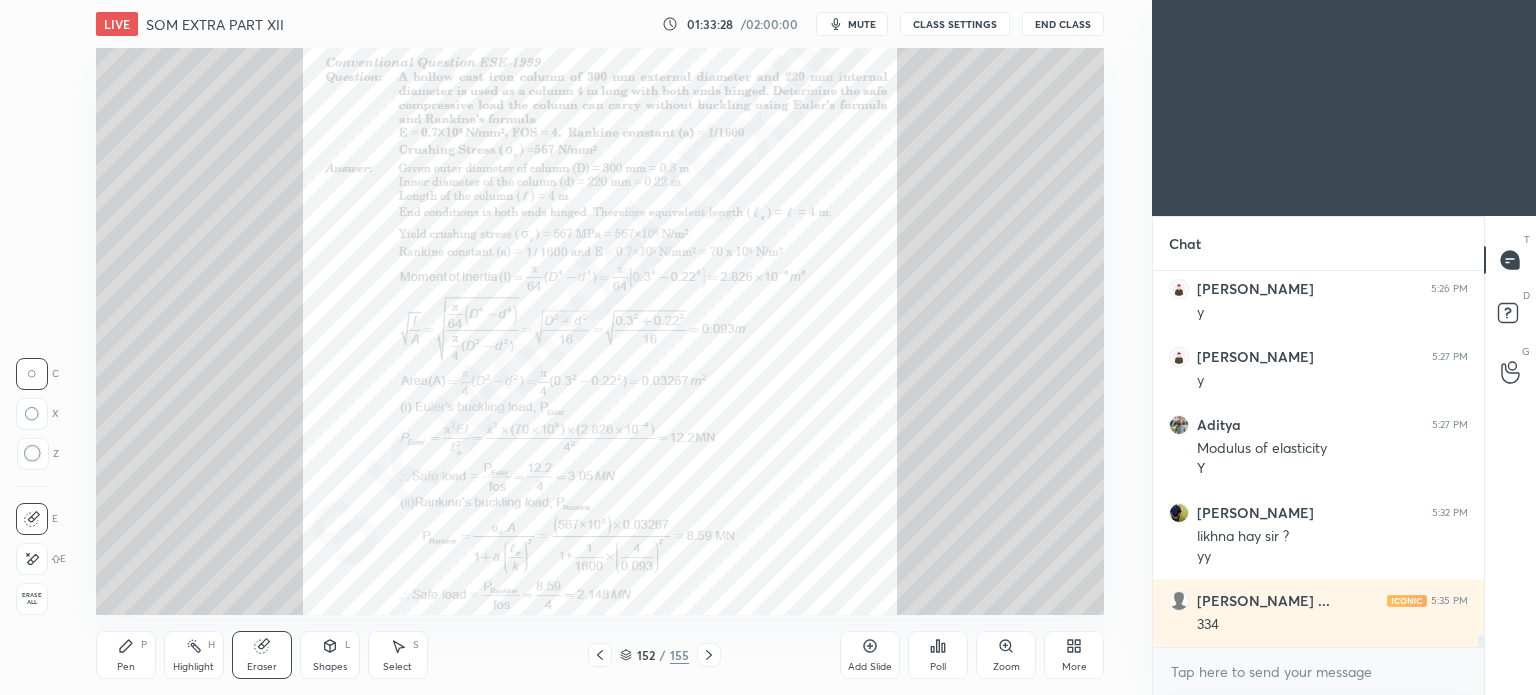click on "Pen" at bounding box center [126, 667] 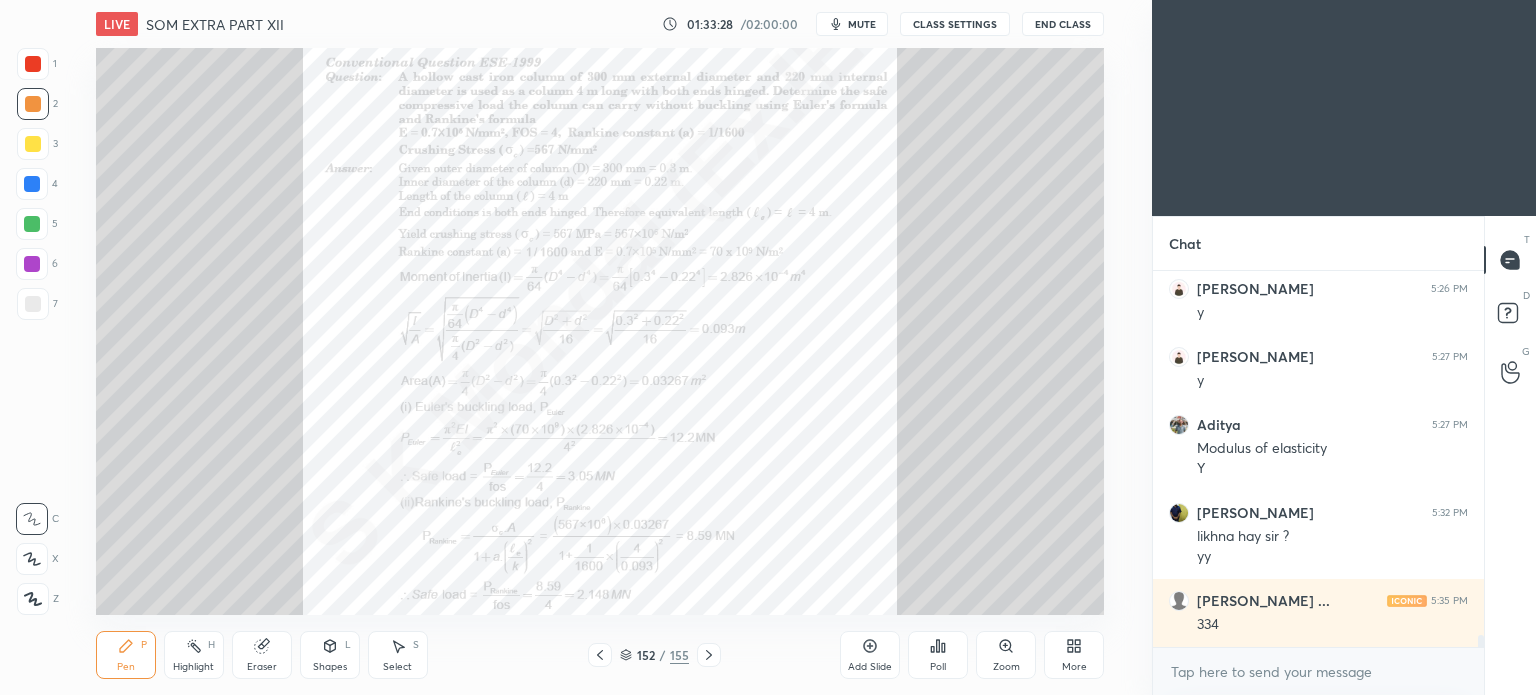 click on "Pen" at bounding box center [126, 667] 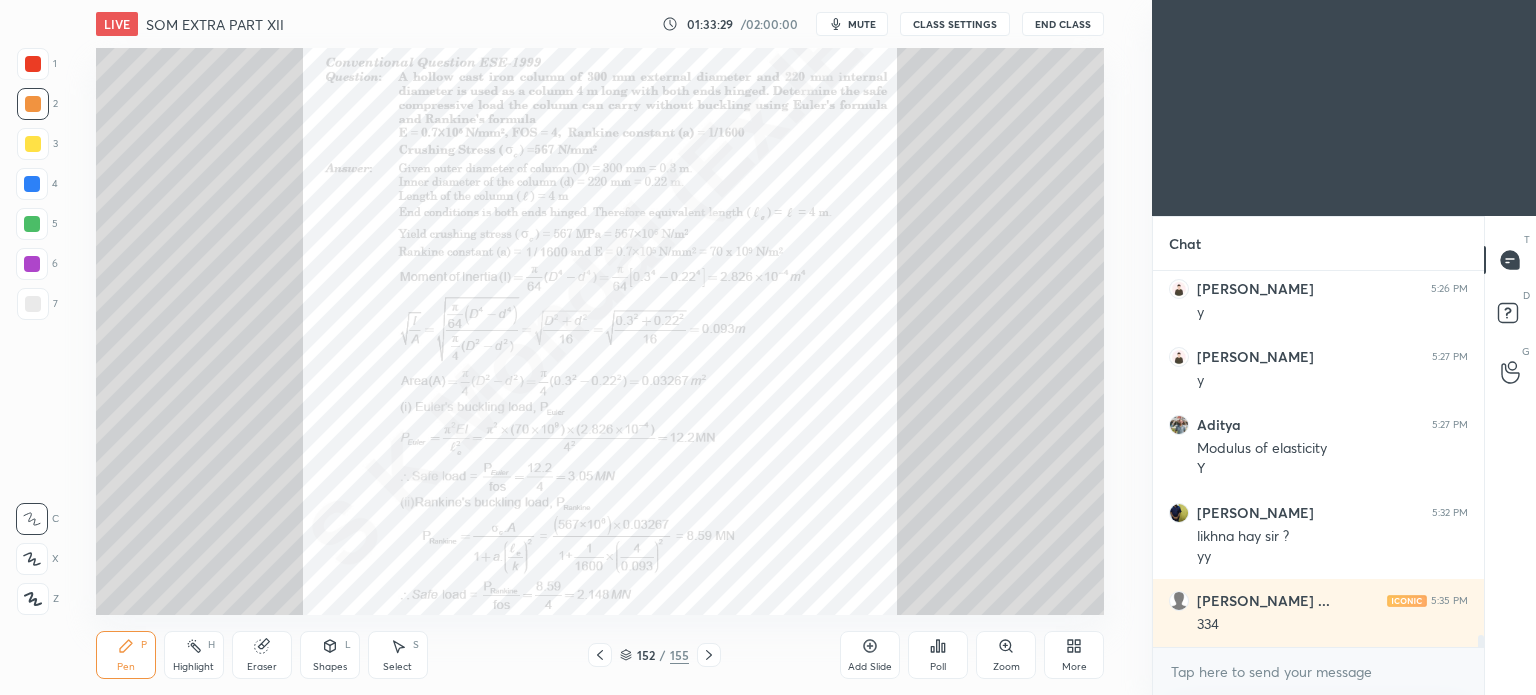 click on "Highlight H" at bounding box center (194, 655) 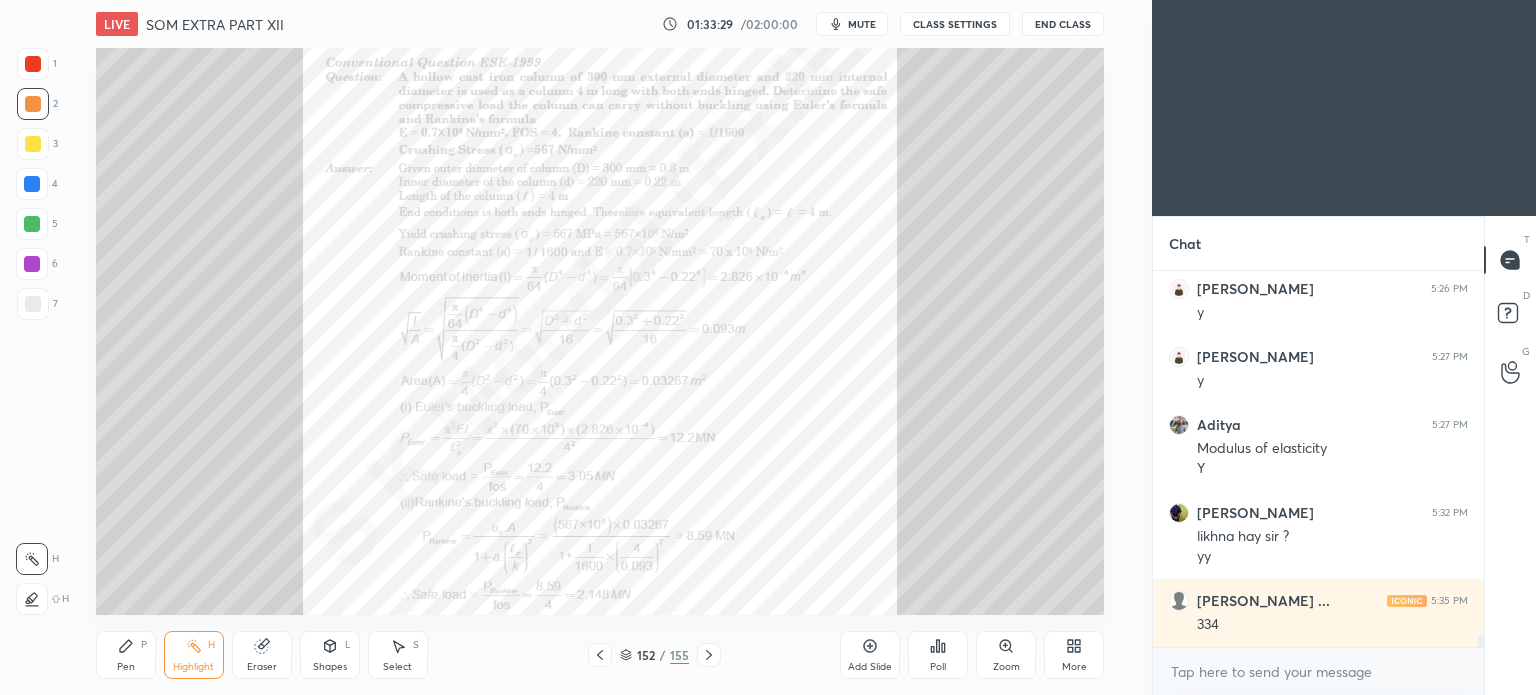 click on "Highlight H" at bounding box center (194, 655) 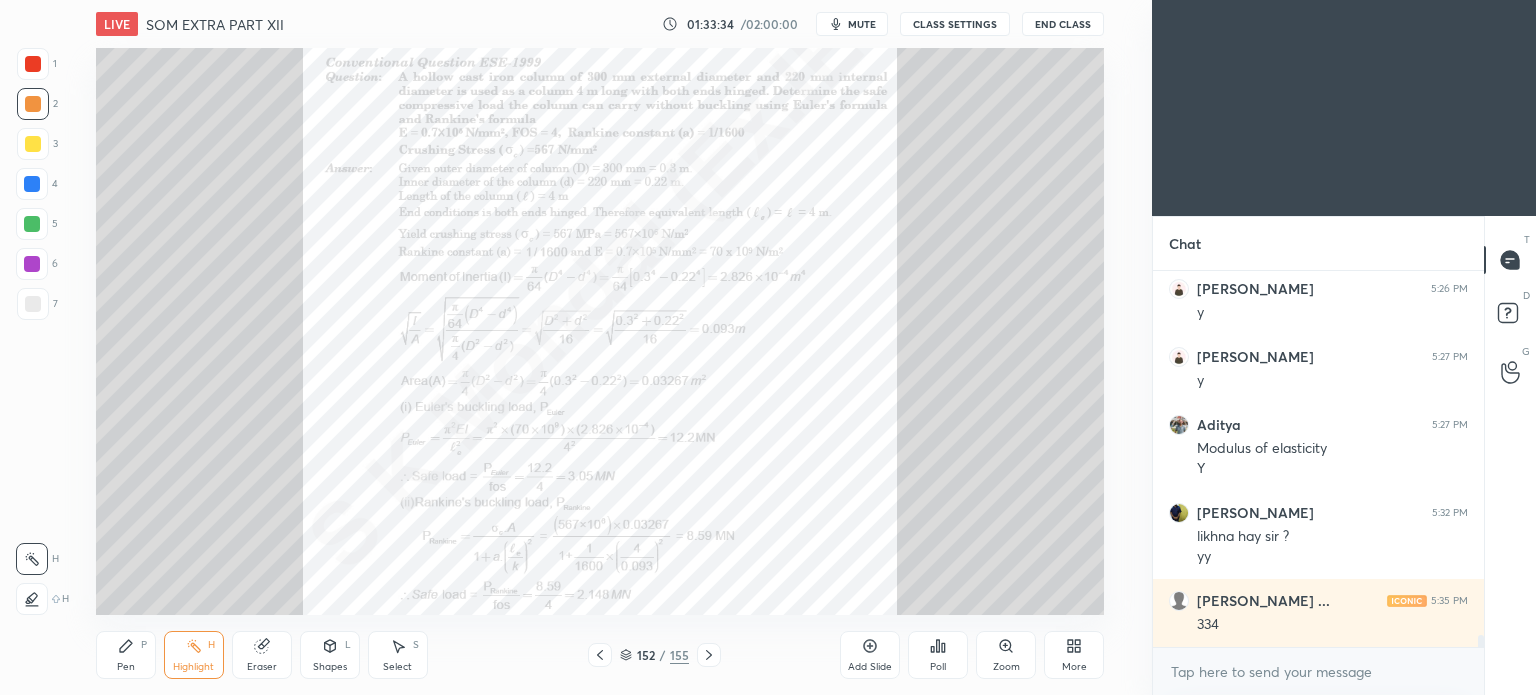 click 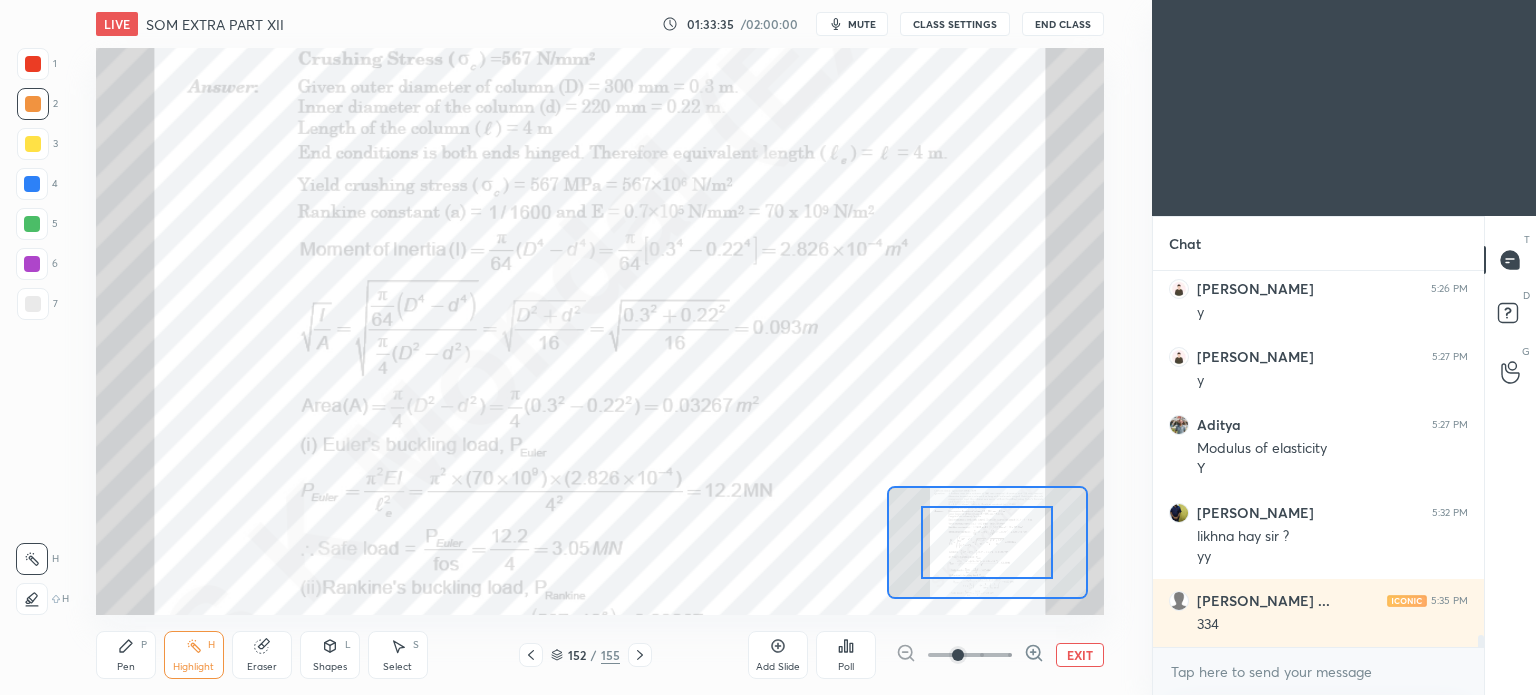 click at bounding box center (958, 655) 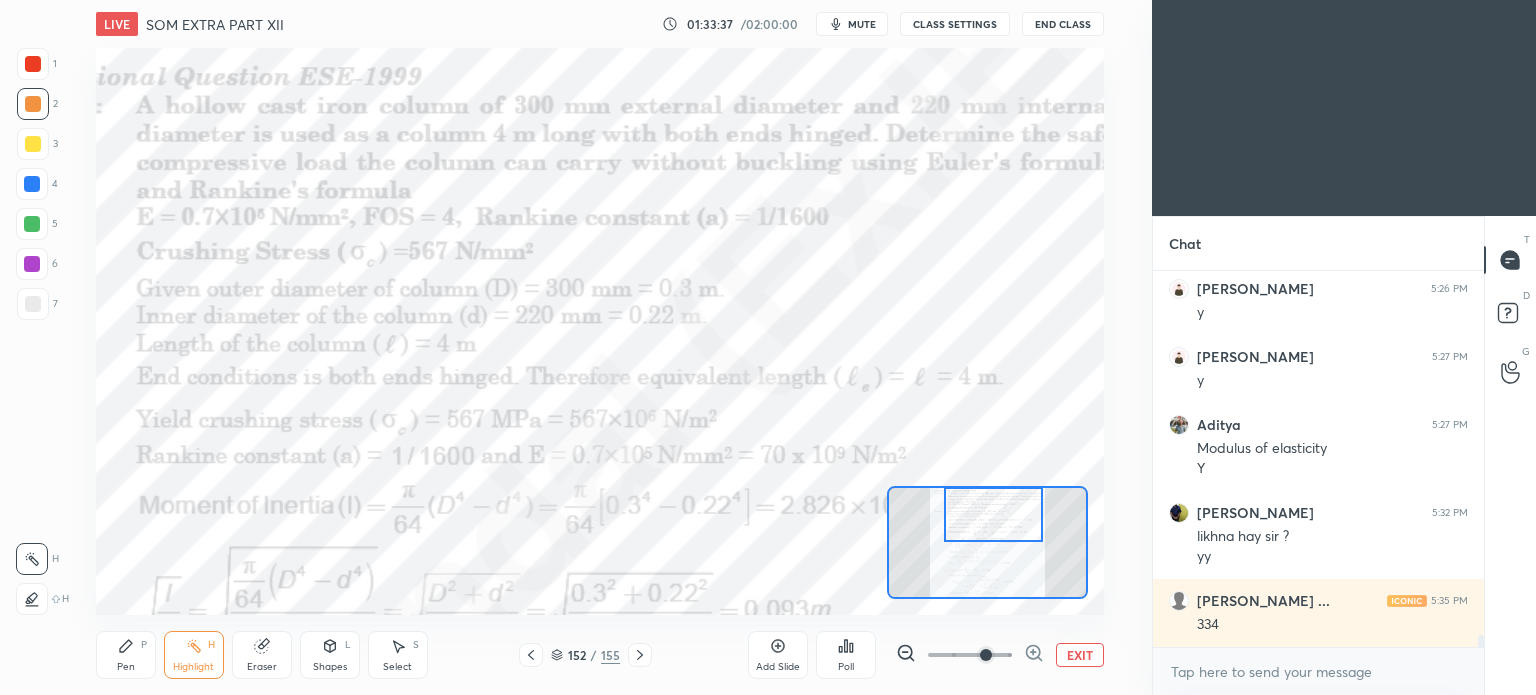 drag, startPoint x: 995, startPoint y: 559, endPoint x: 1001, endPoint y: 523, distance: 36.496574 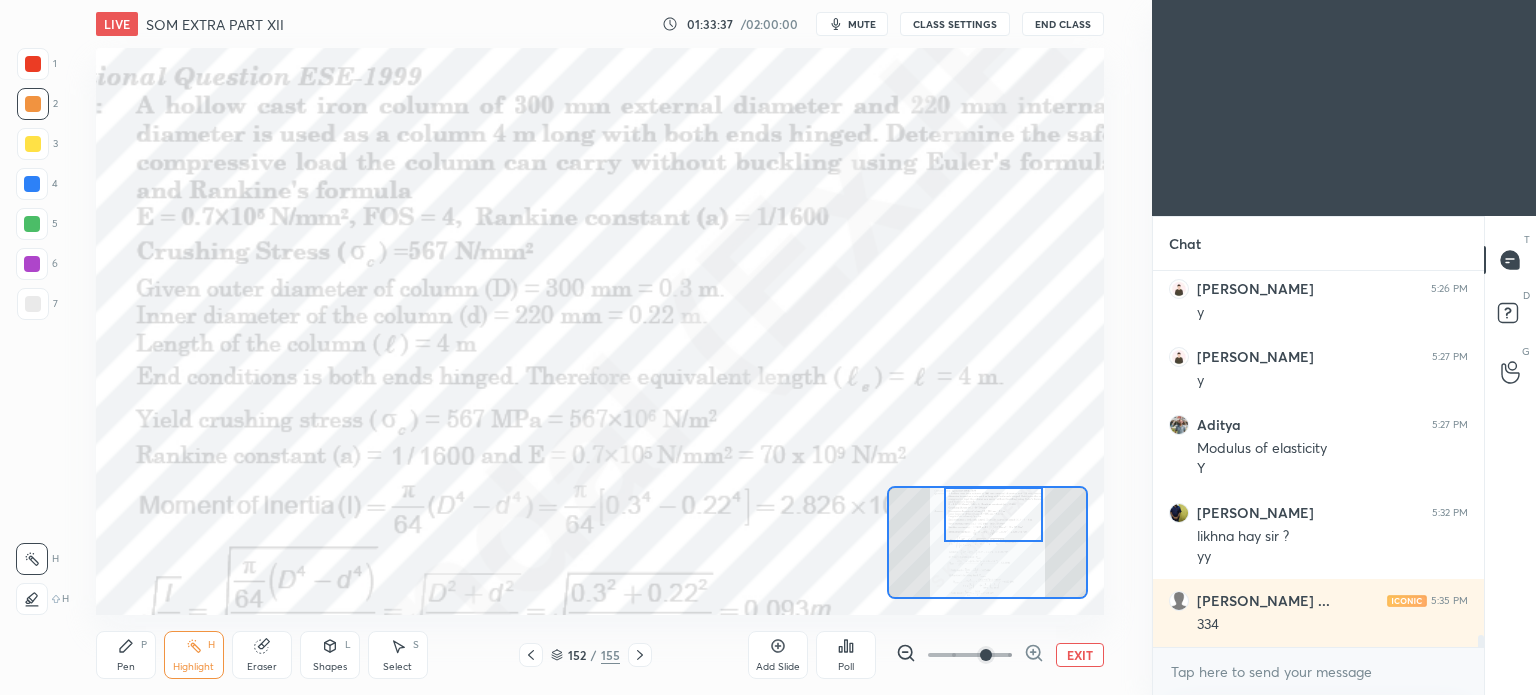 click at bounding box center [993, 514] 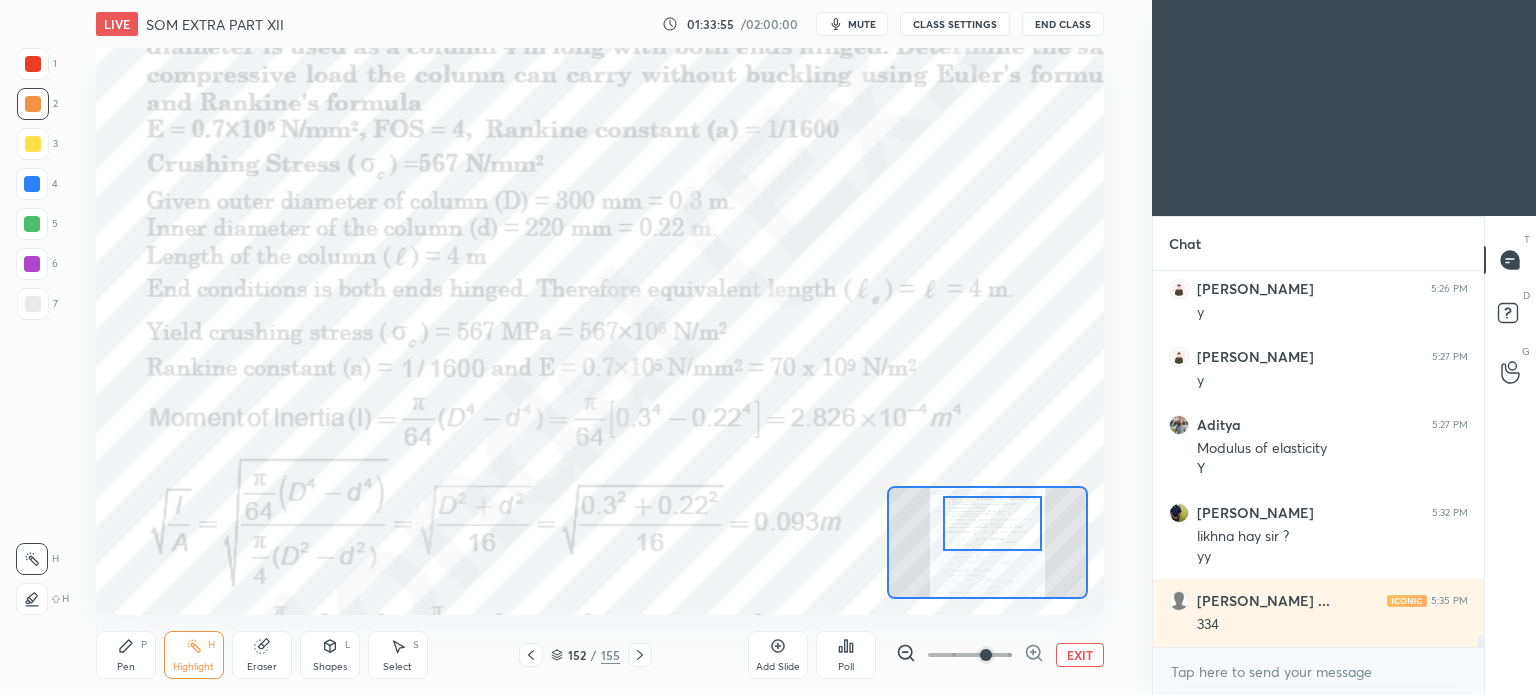 click at bounding box center (992, 523) 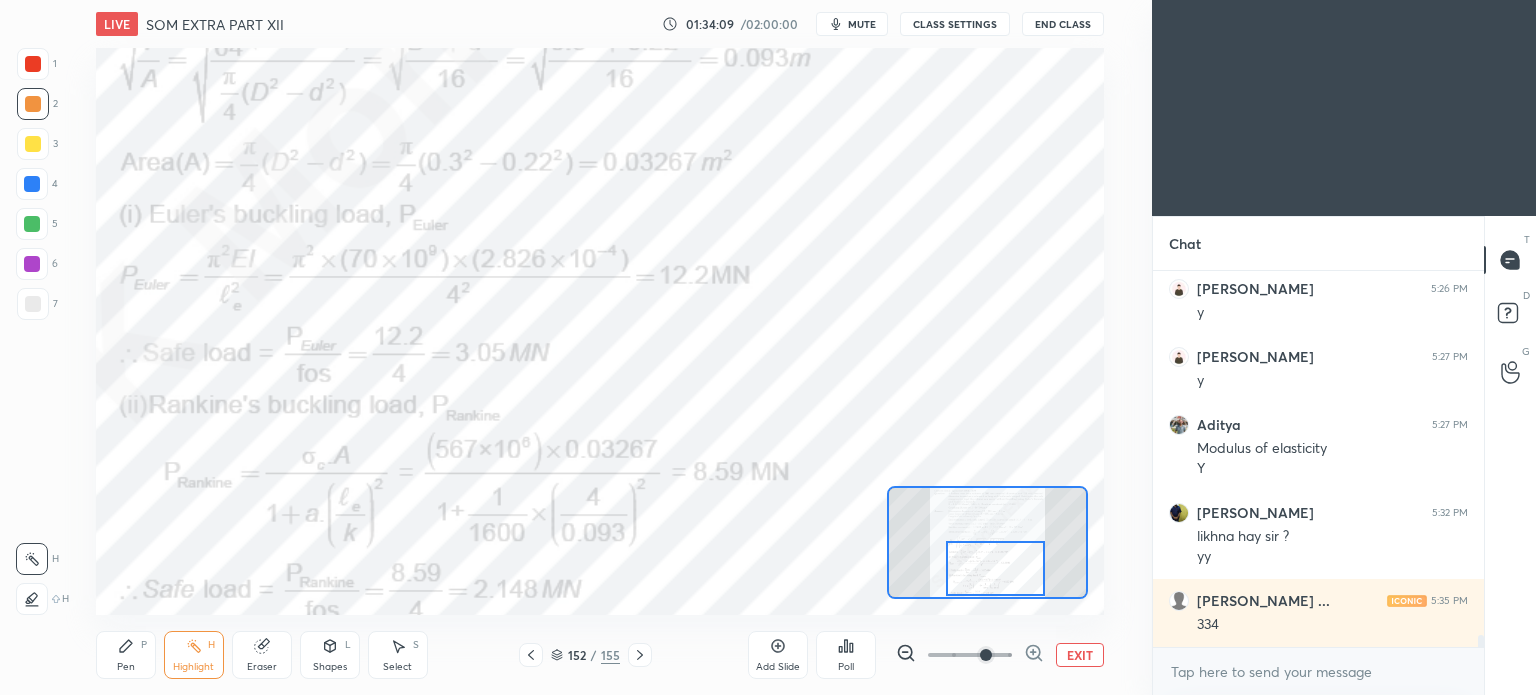 drag, startPoint x: 973, startPoint y: 525, endPoint x: 976, endPoint y: 570, distance: 45.099888 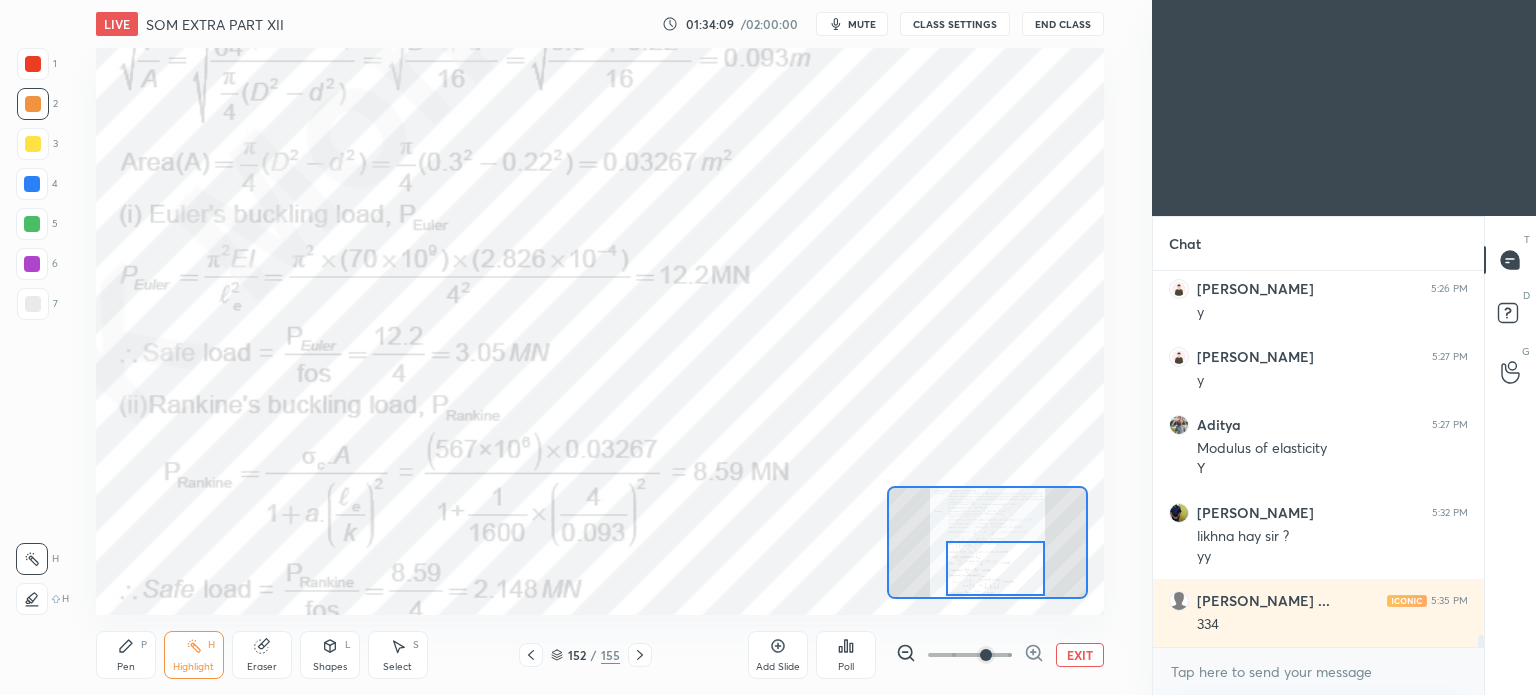click at bounding box center (995, 568) 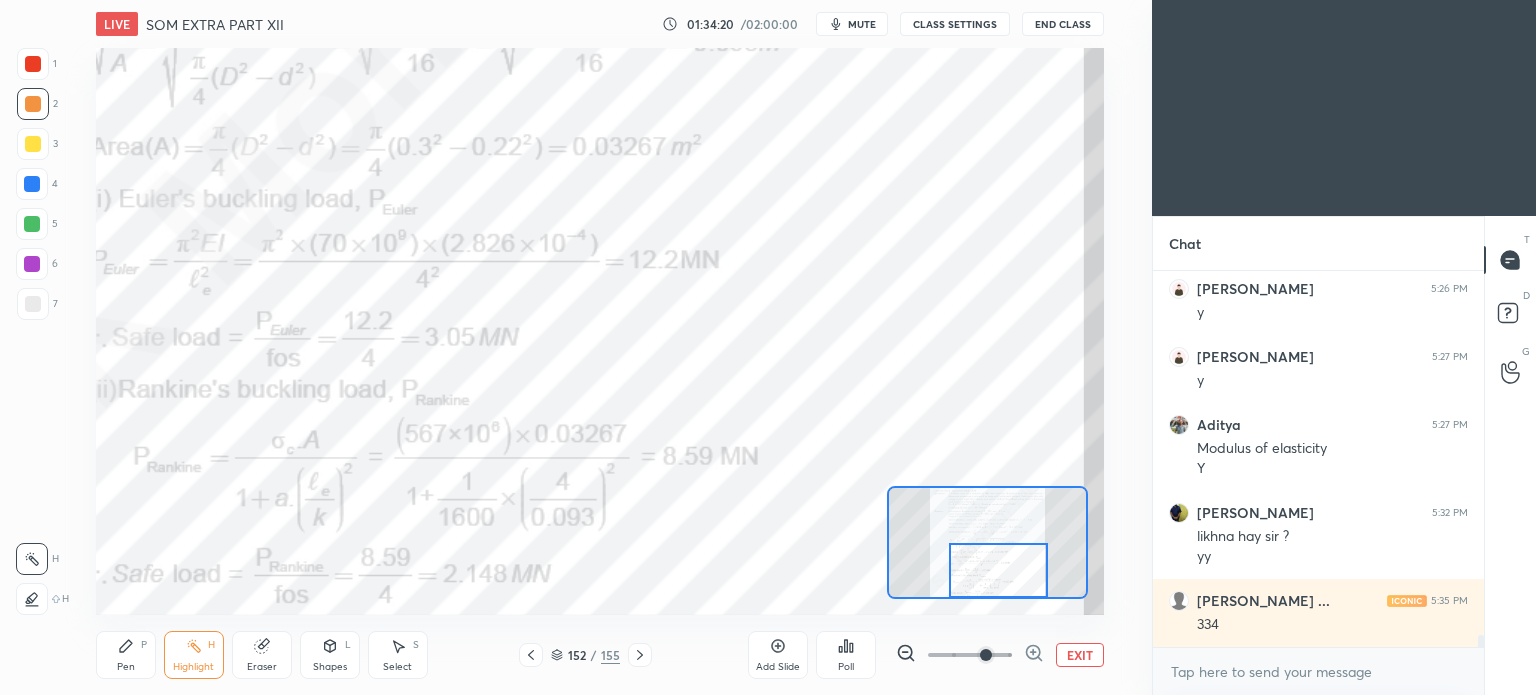 drag, startPoint x: 988, startPoint y: 556, endPoint x: 957, endPoint y: 575, distance: 36.359318 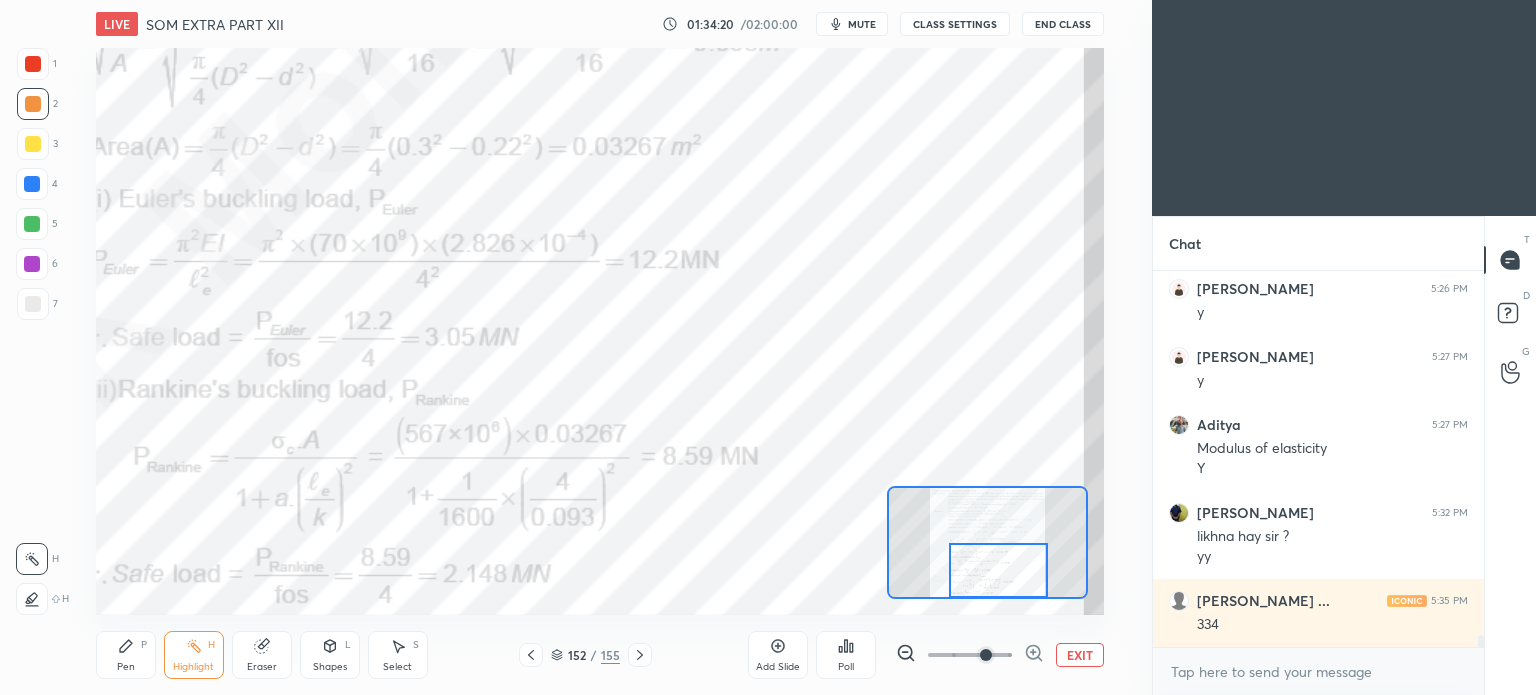 click at bounding box center [998, 570] 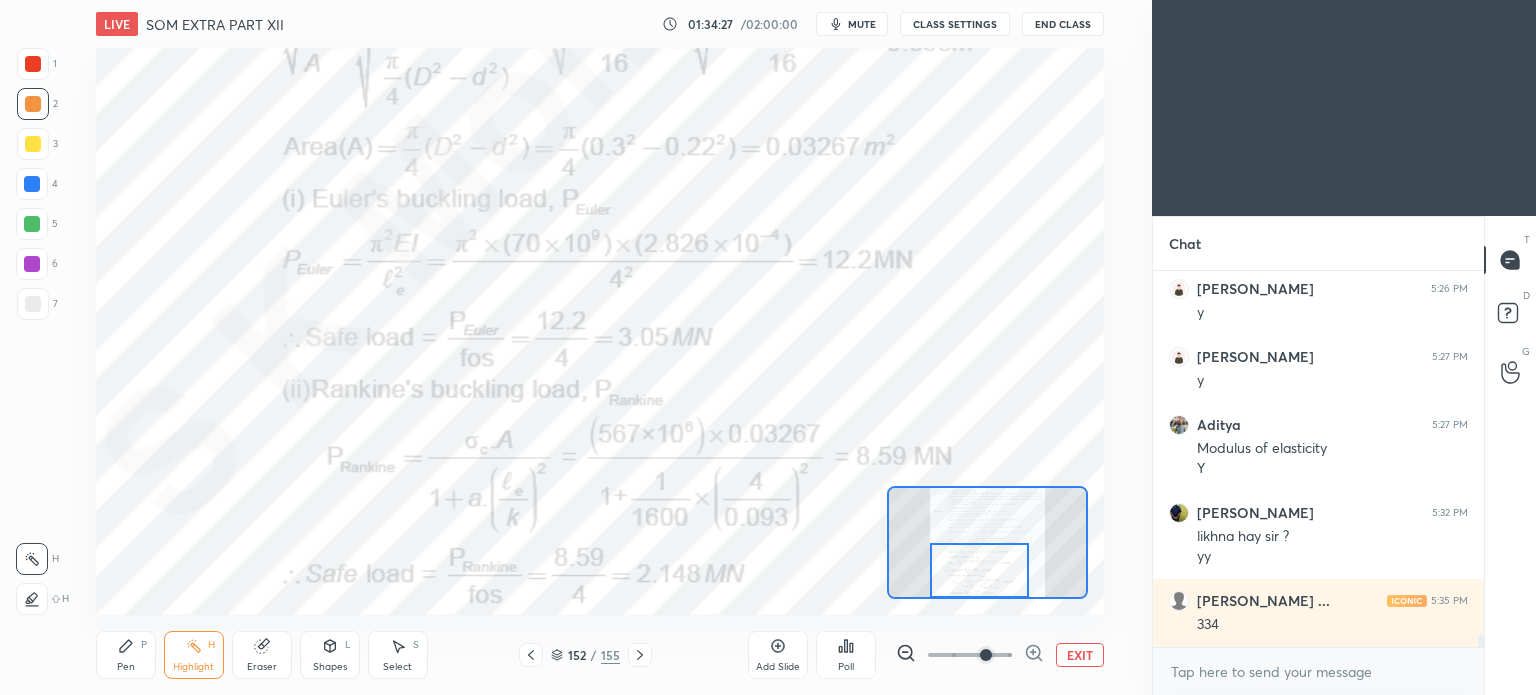 drag, startPoint x: 976, startPoint y: 571, endPoint x: 970, endPoint y: 589, distance: 18.973665 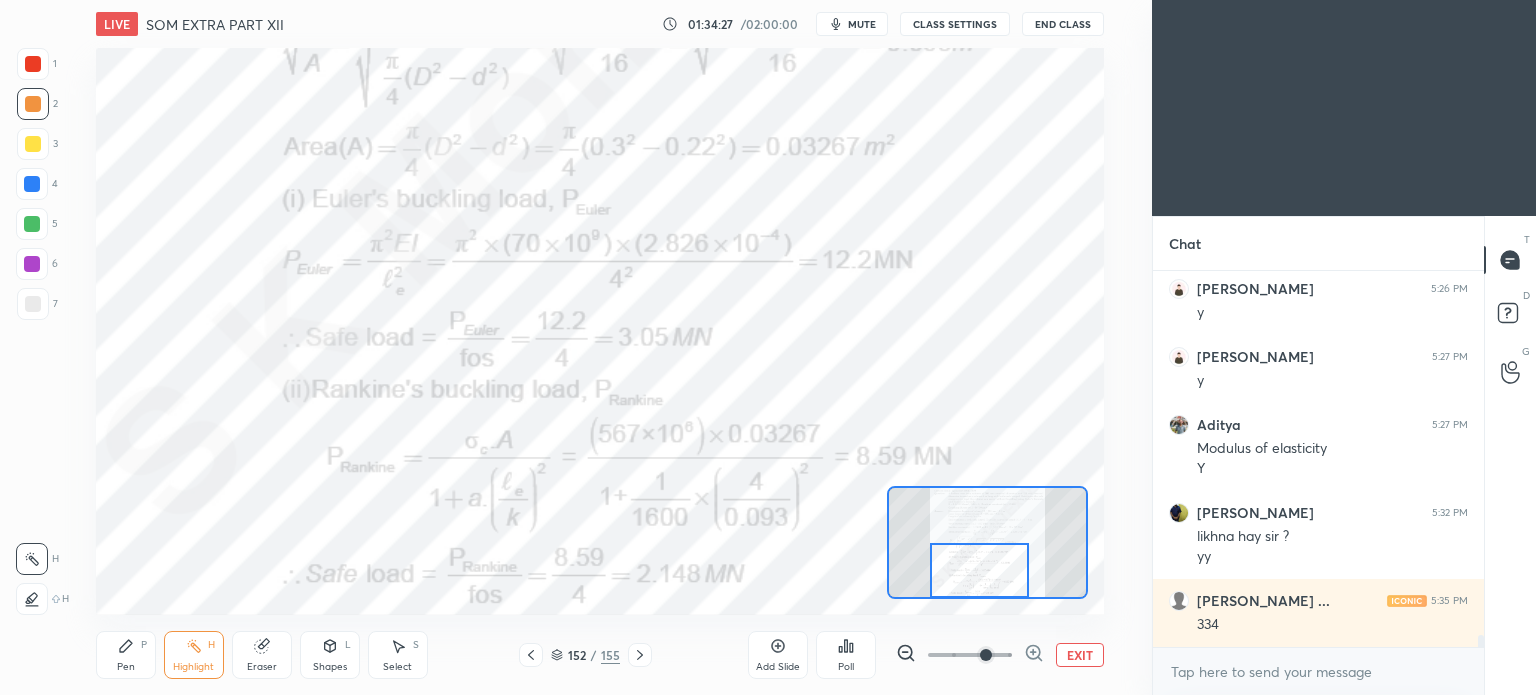 click at bounding box center [979, 570] 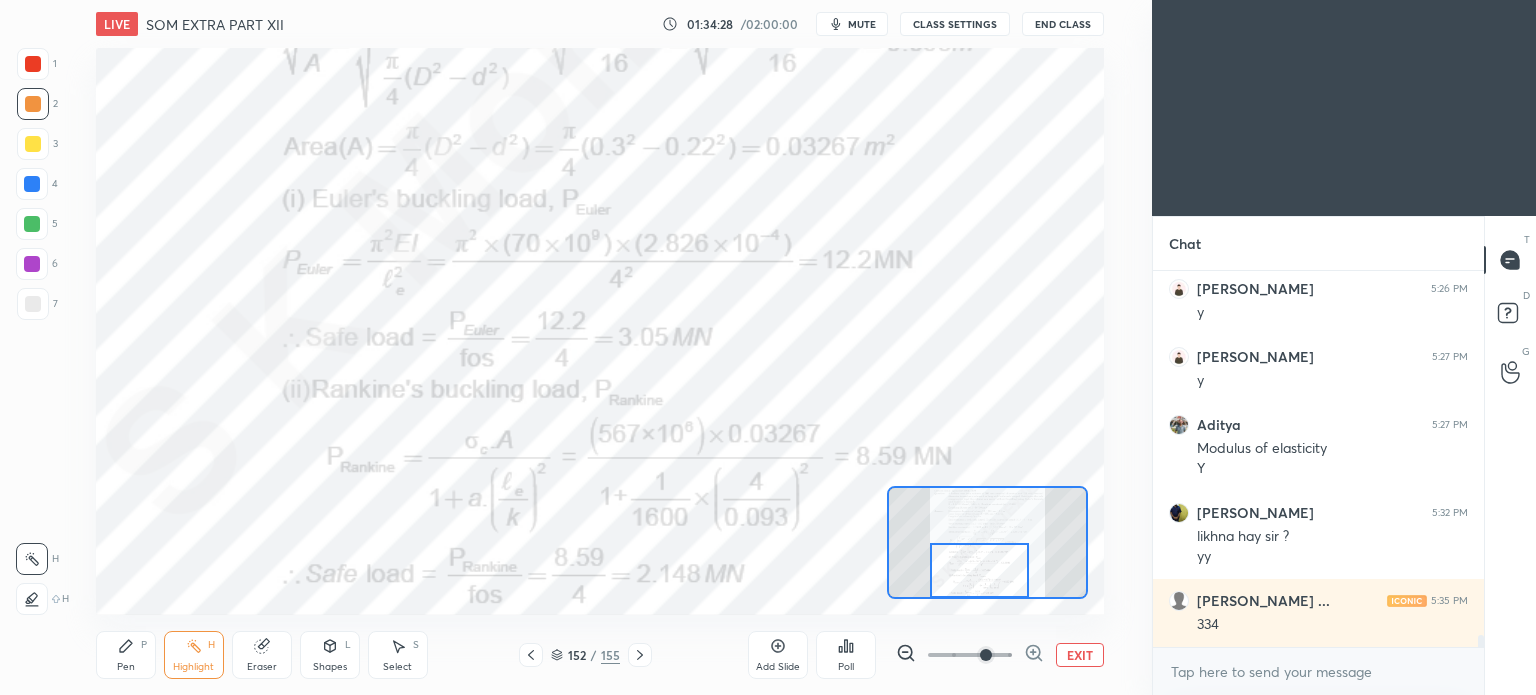 click on "EXIT" at bounding box center [1080, 655] 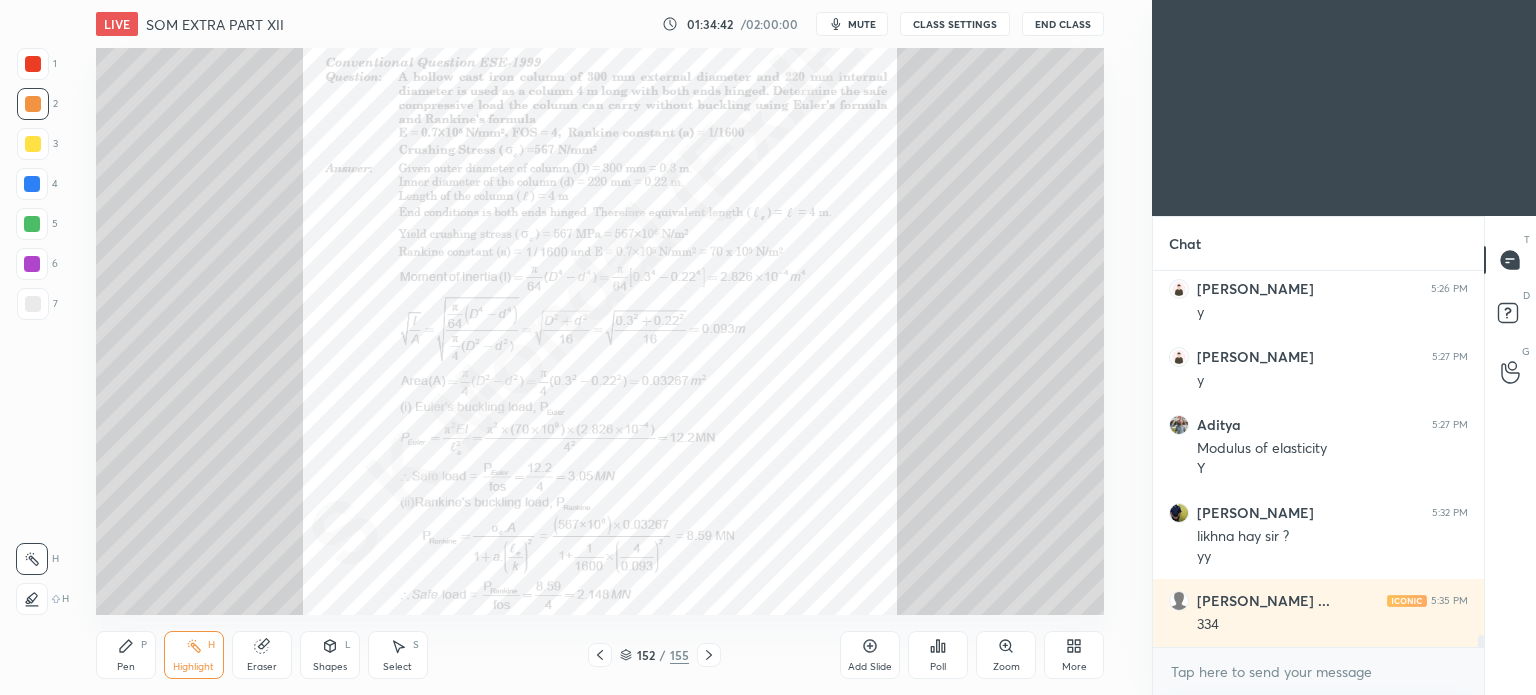 click 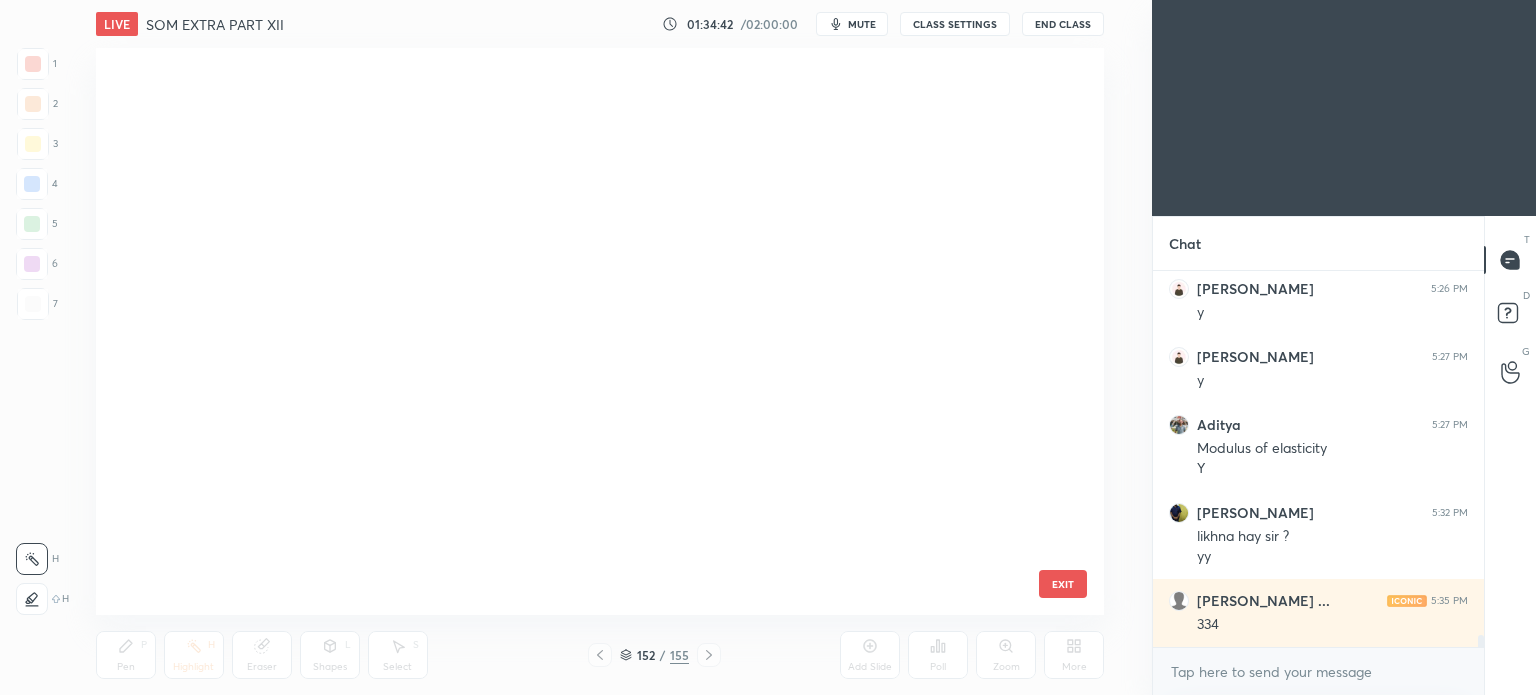 scroll, scrollTop: 8307, scrollLeft: 0, axis: vertical 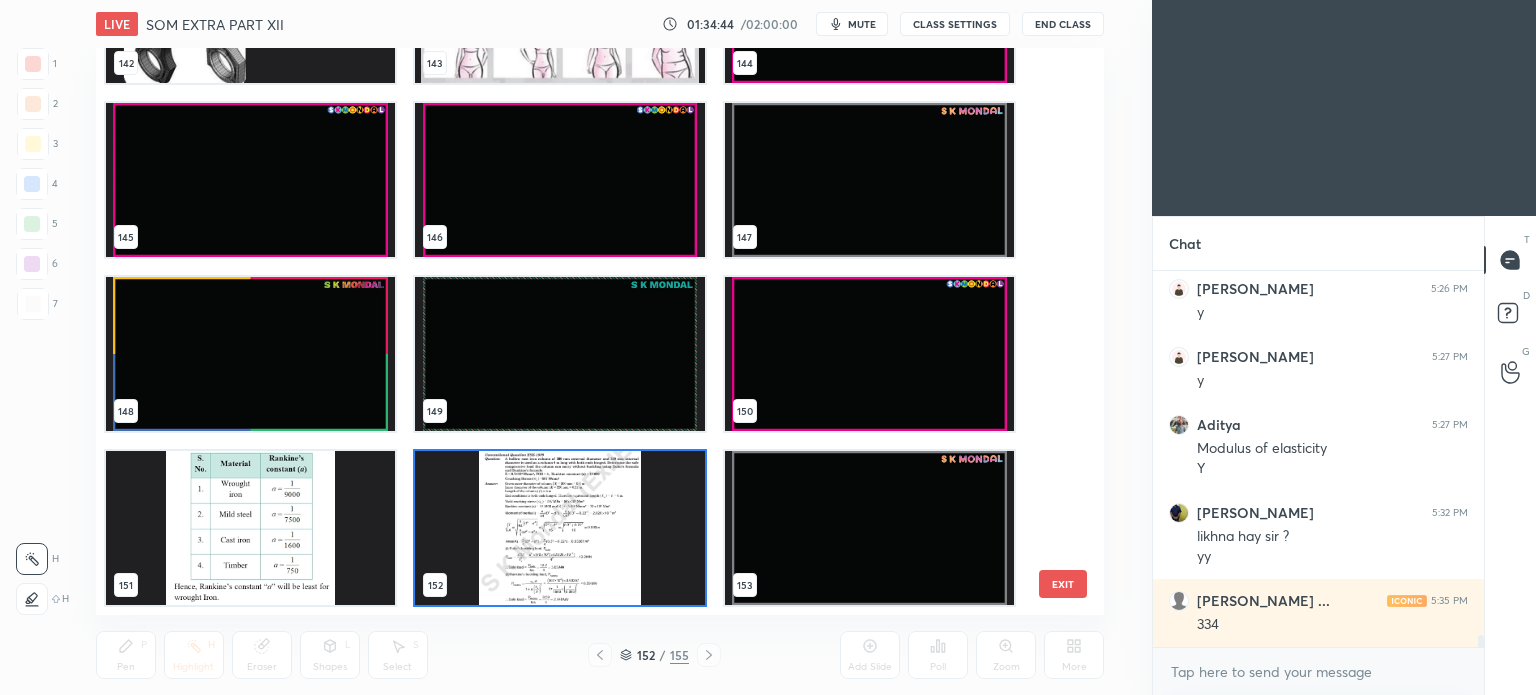 click at bounding box center [868, 180] 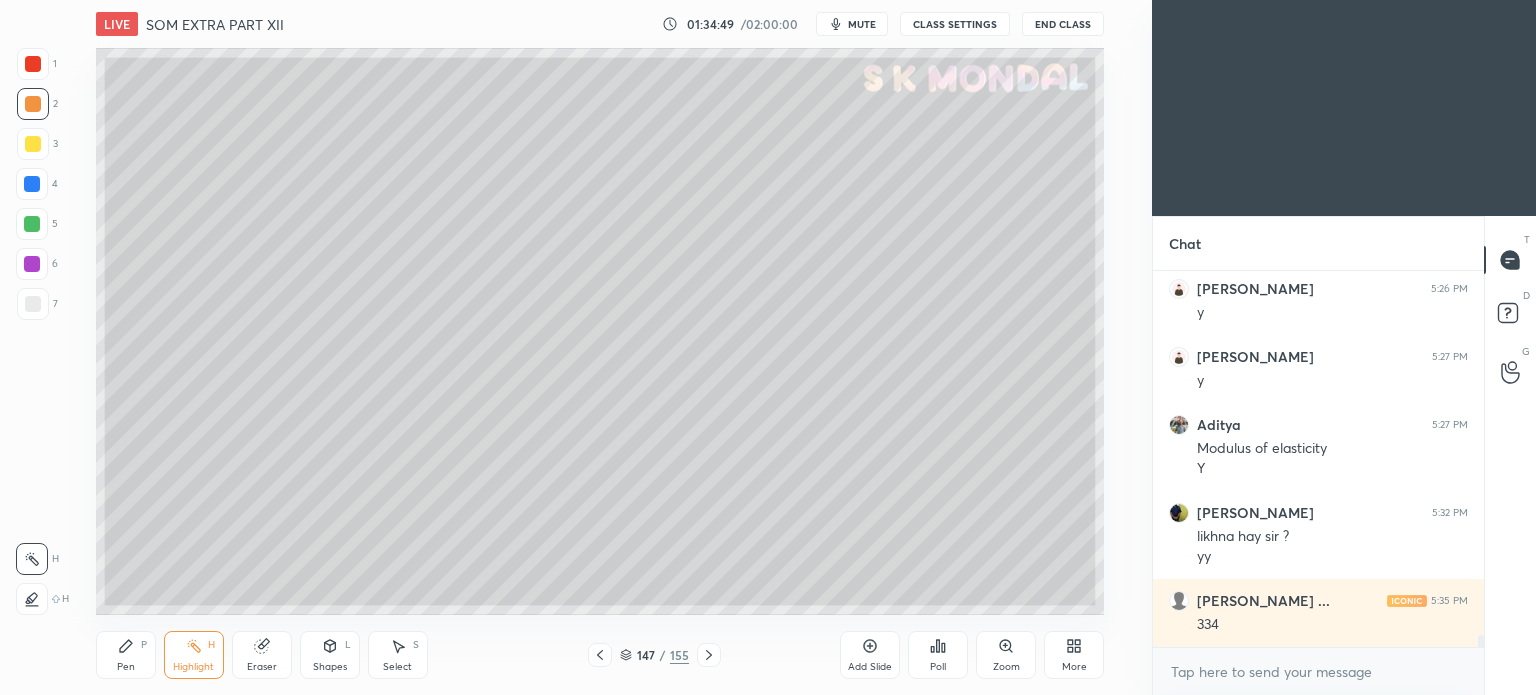 click 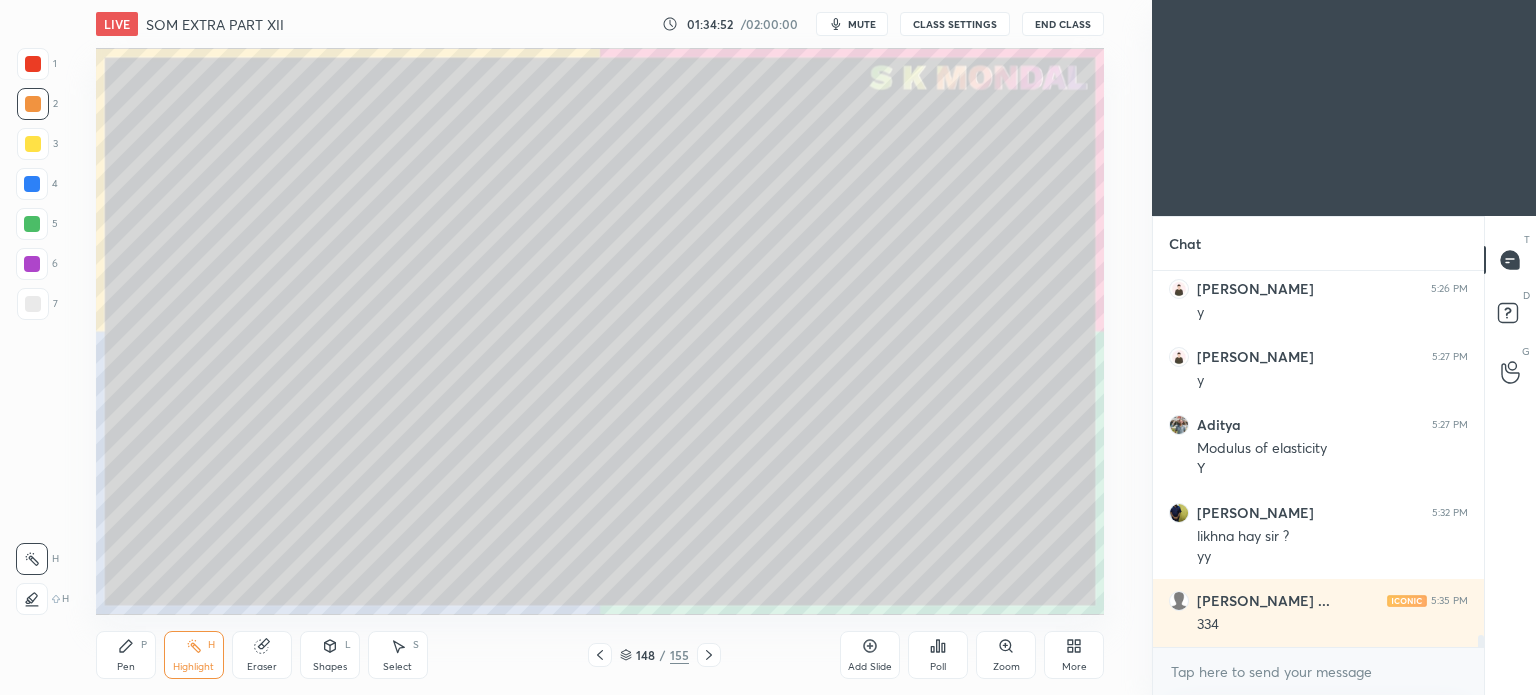 click 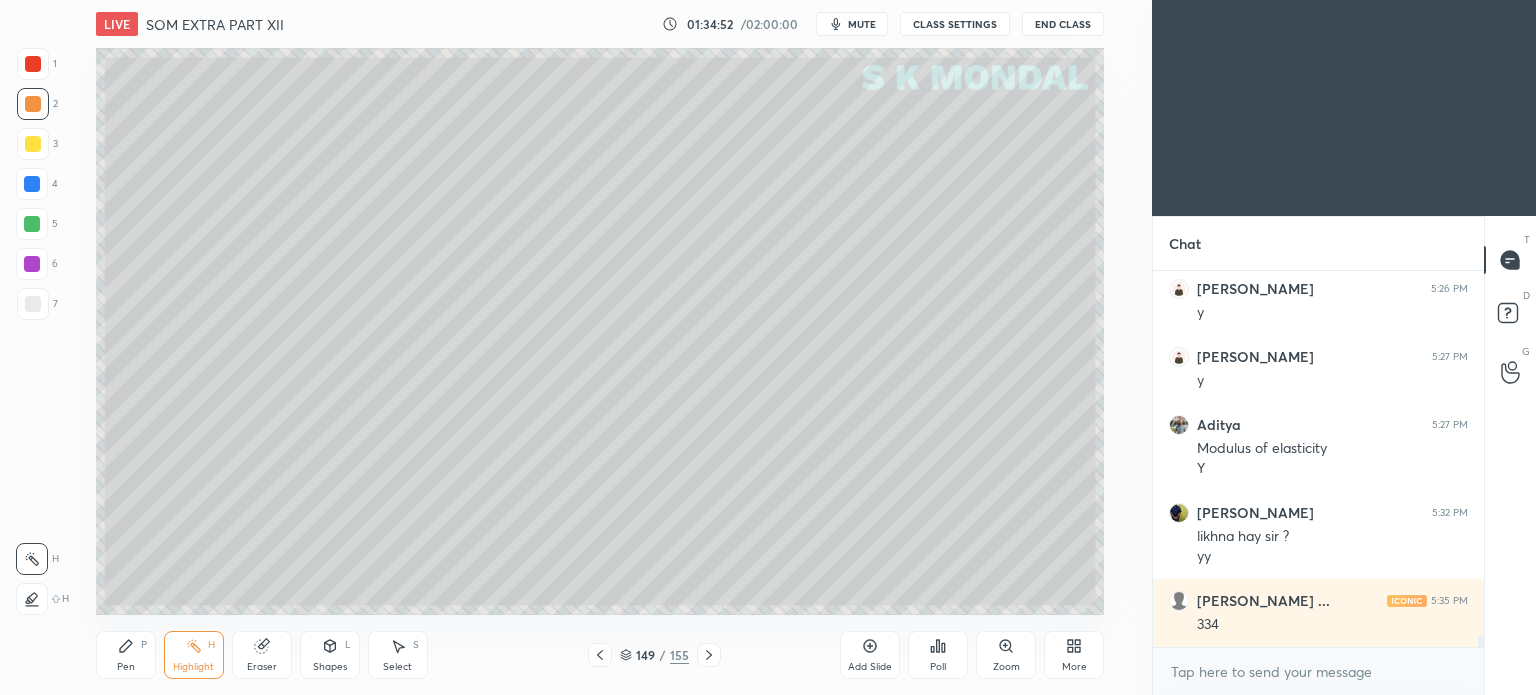 click 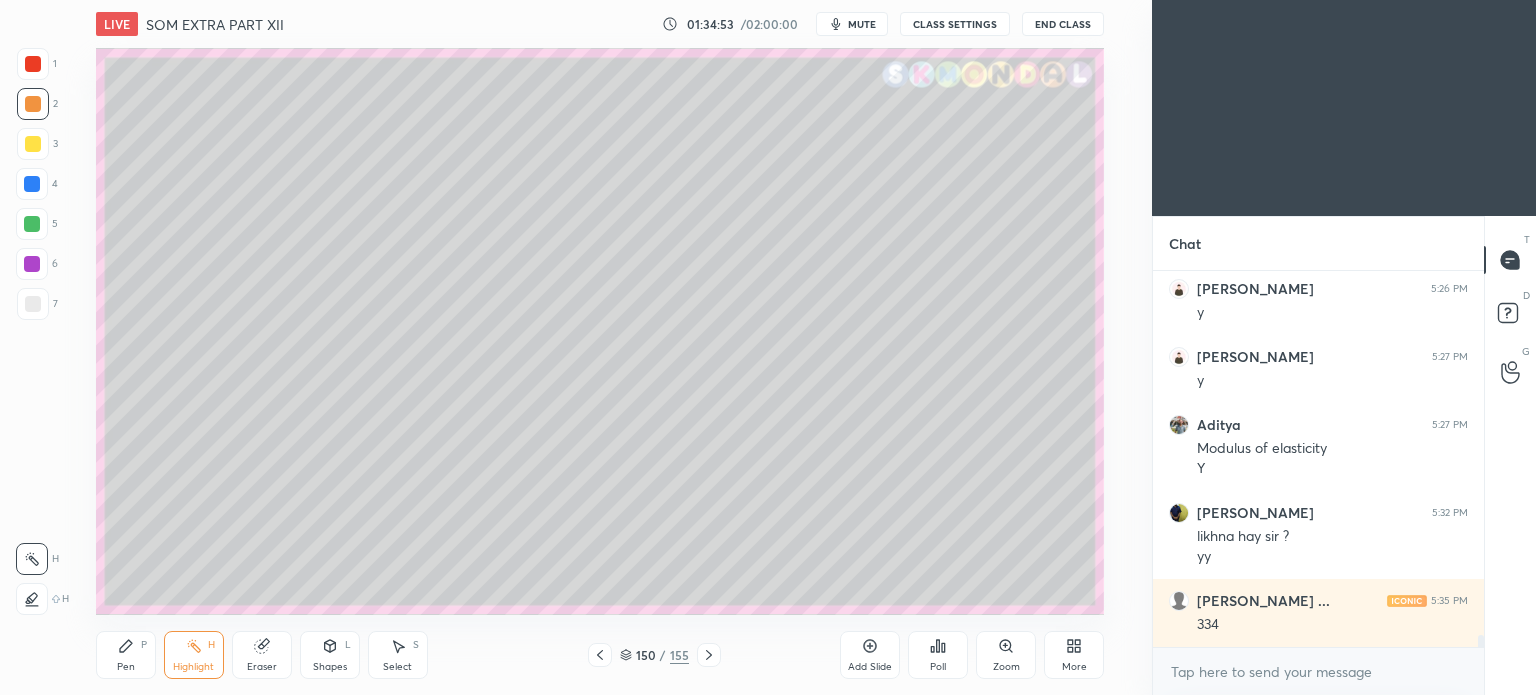 click 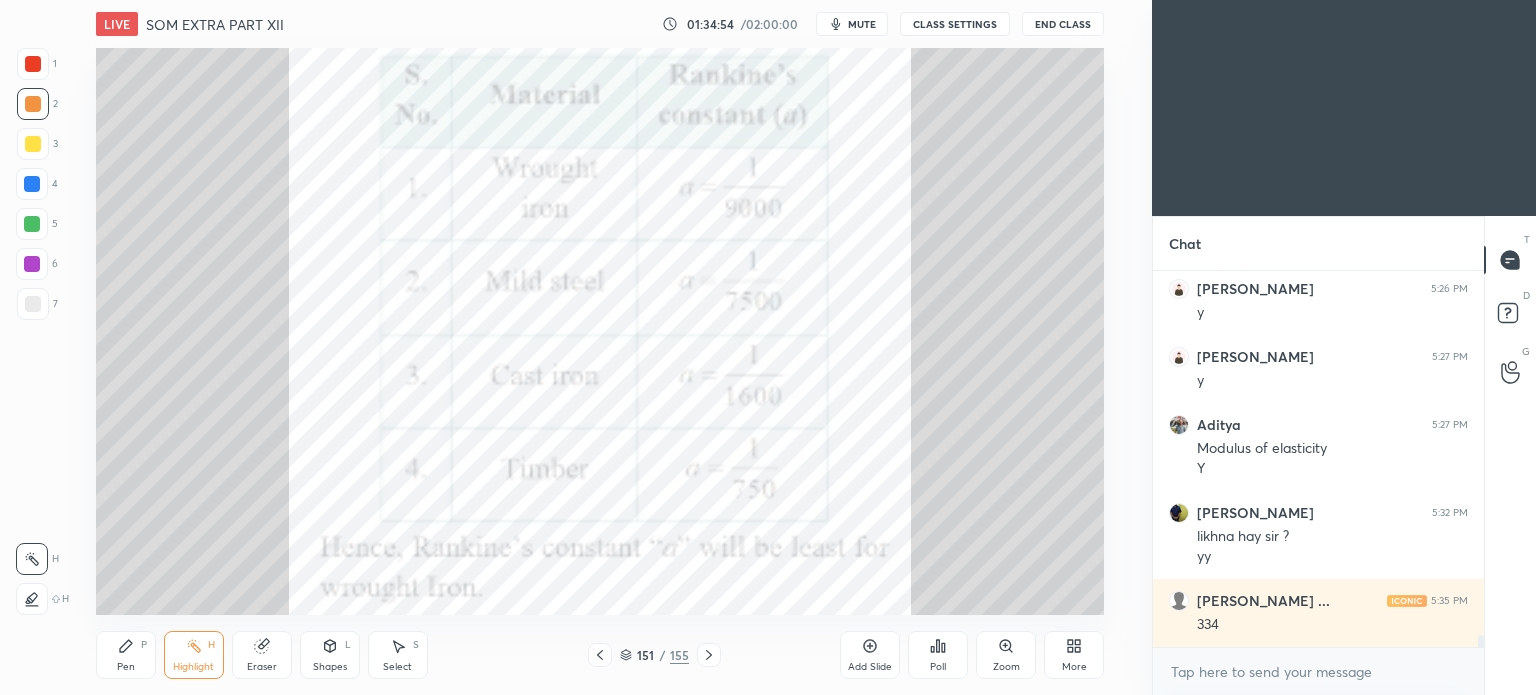click 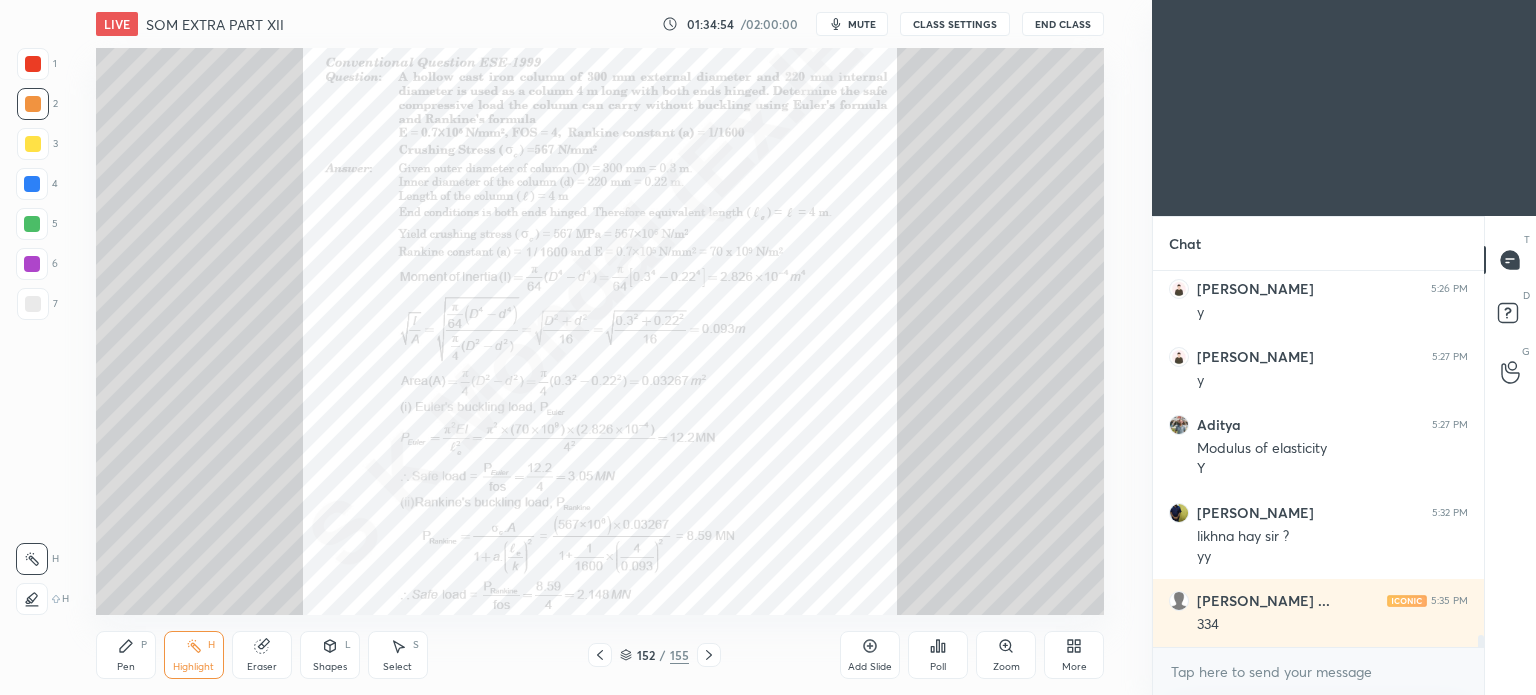 click 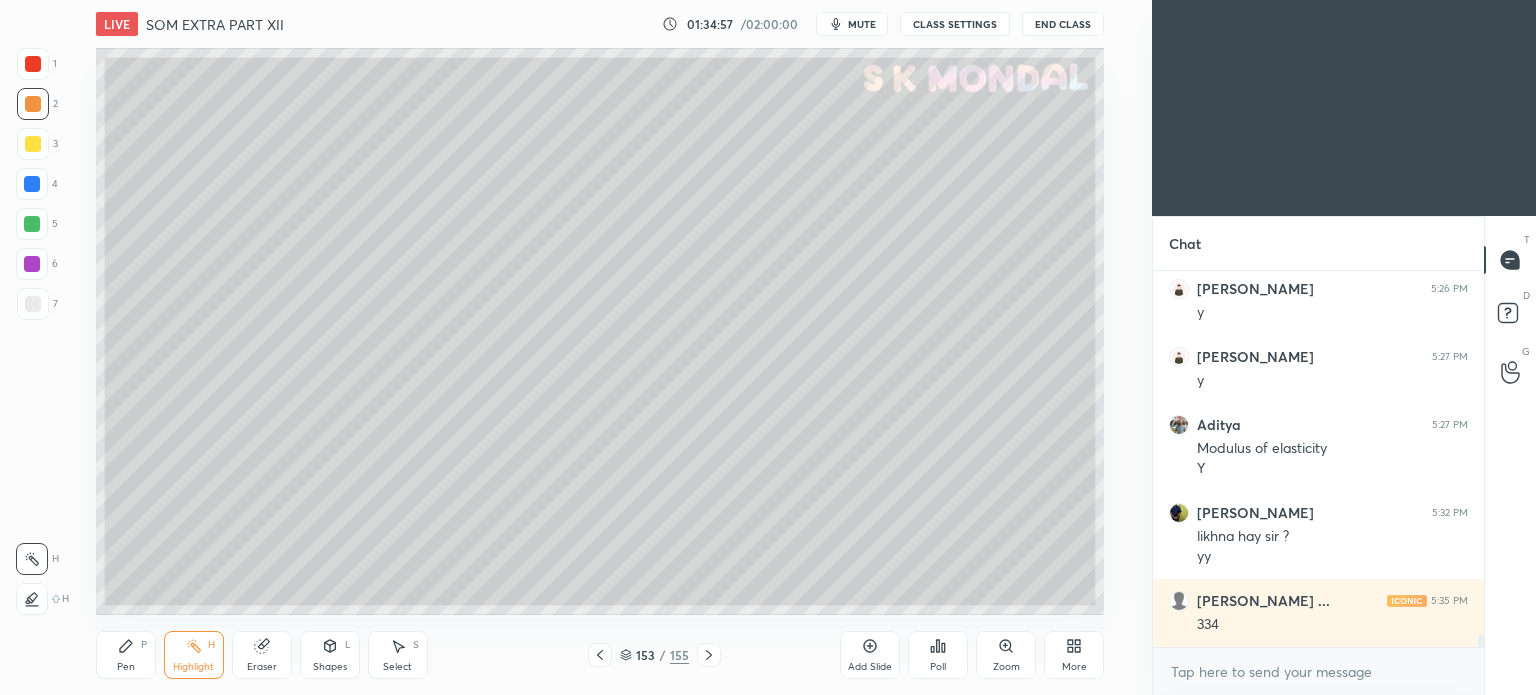 click at bounding box center (33, 144) 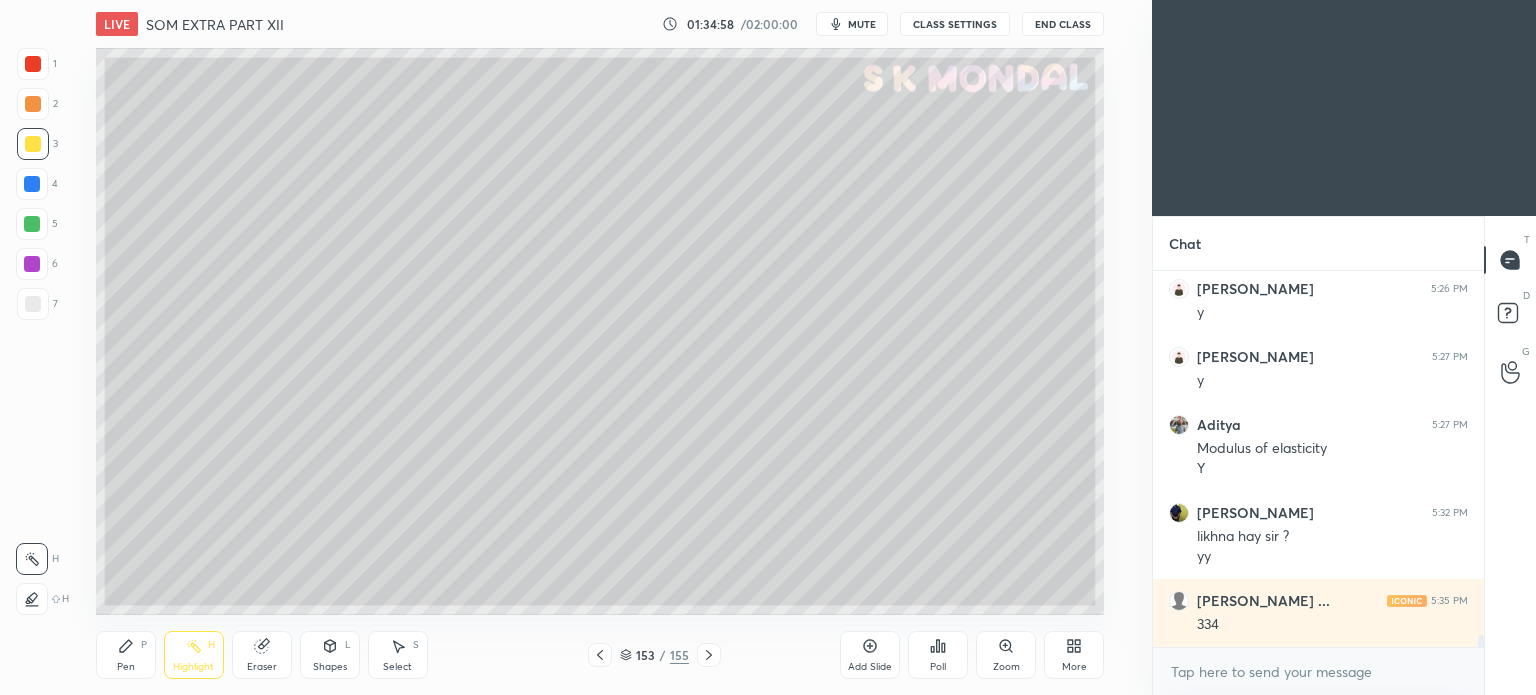 click on "Pen P" at bounding box center [126, 655] 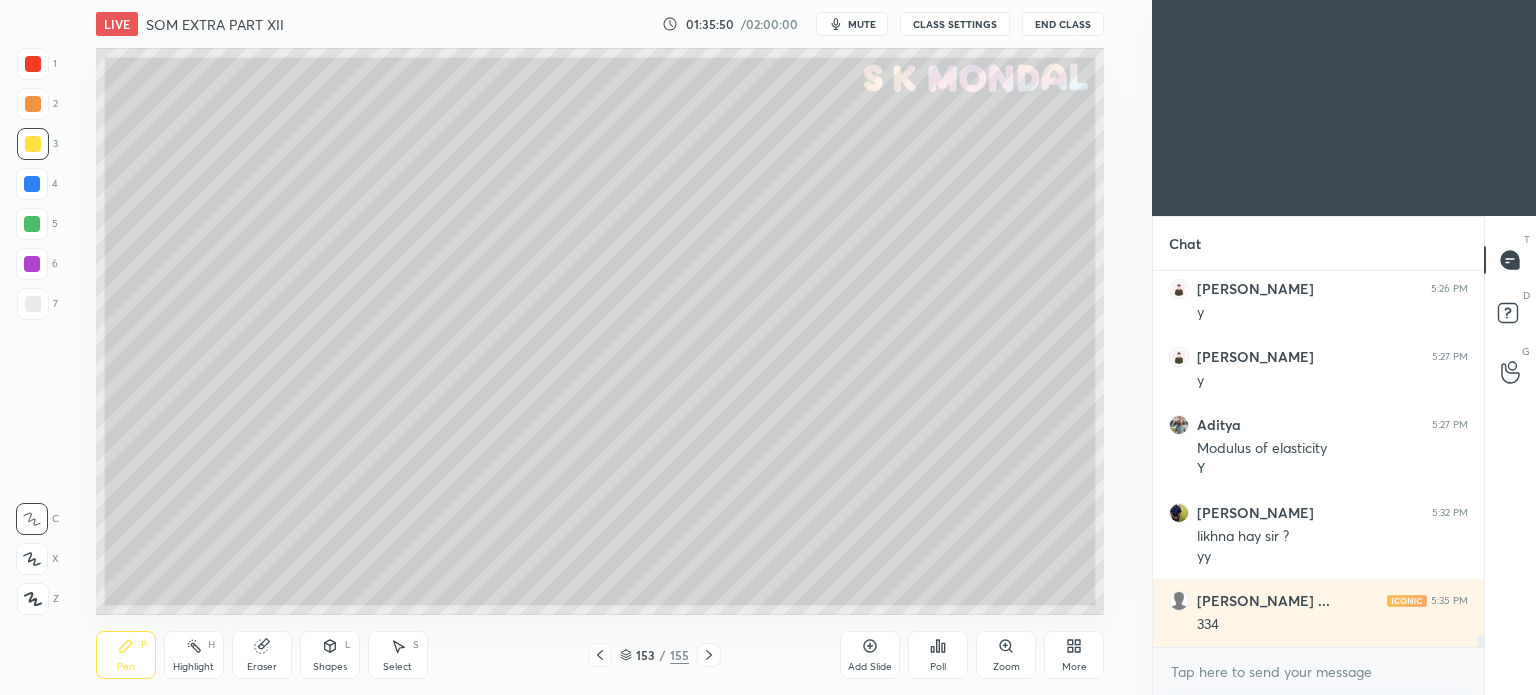 scroll, scrollTop: 11178, scrollLeft: 0, axis: vertical 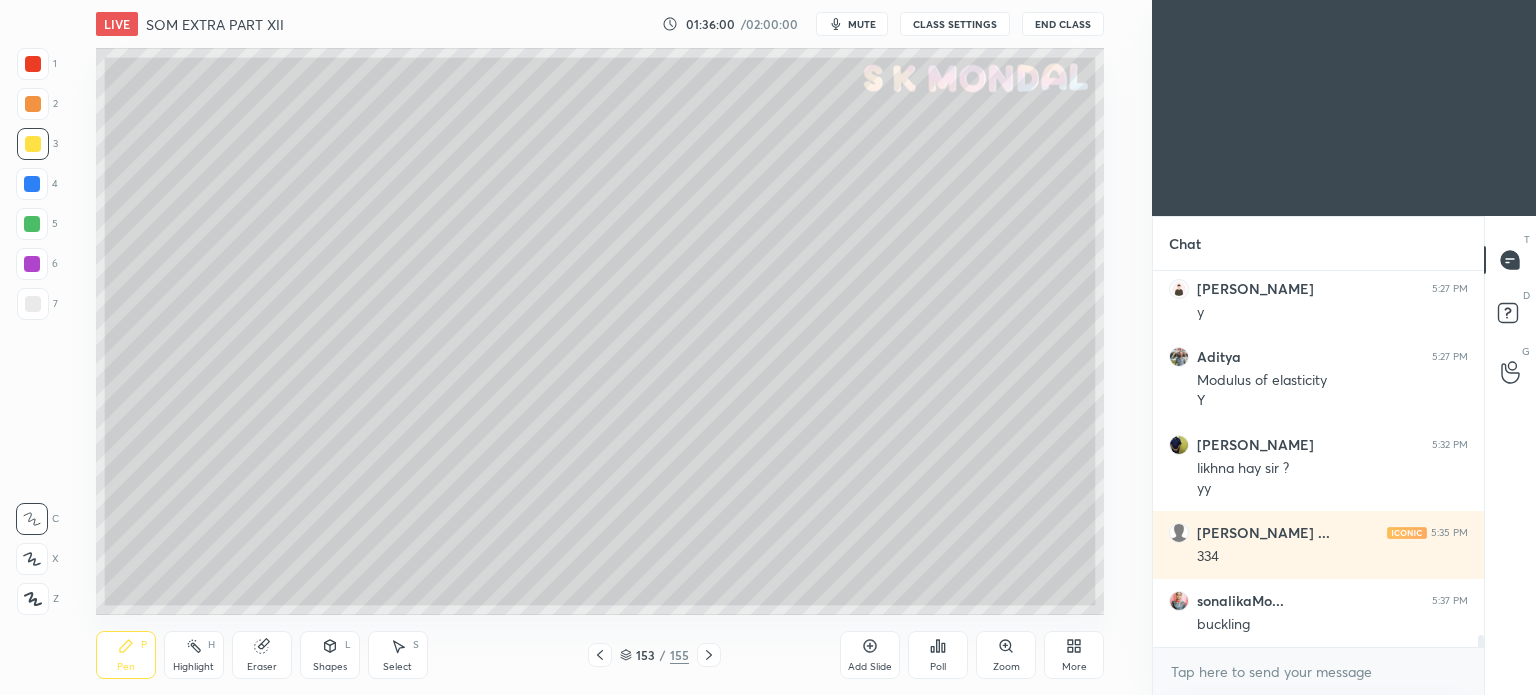 click at bounding box center (33, 304) 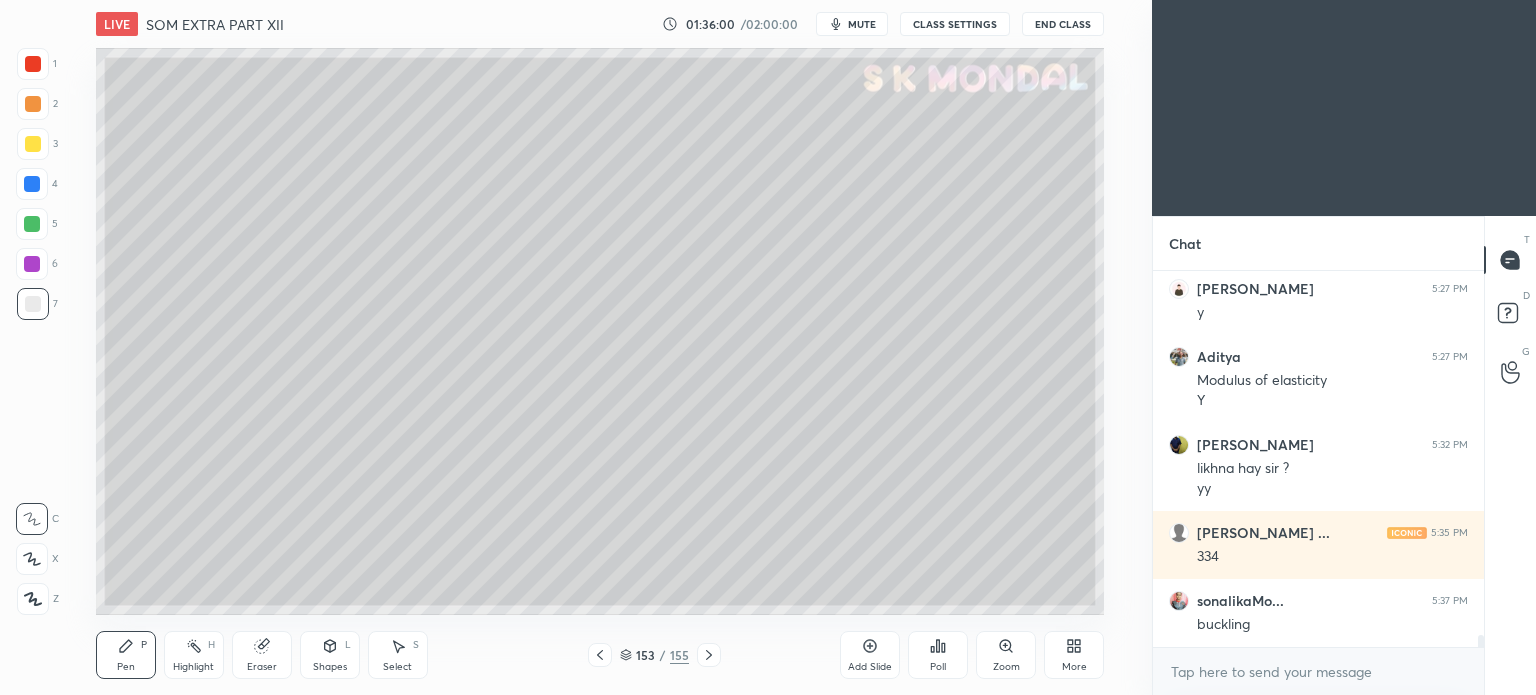 click at bounding box center (33, 304) 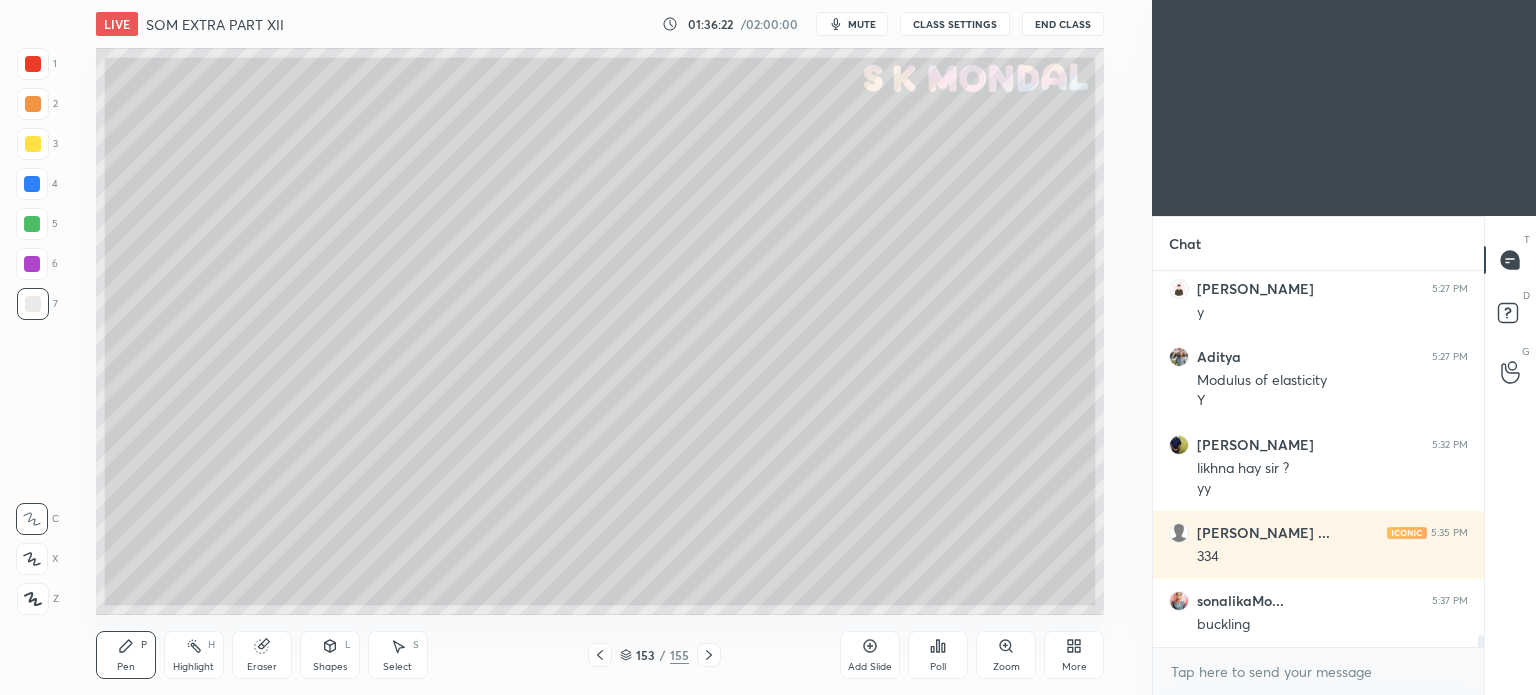 click at bounding box center [33, 144] 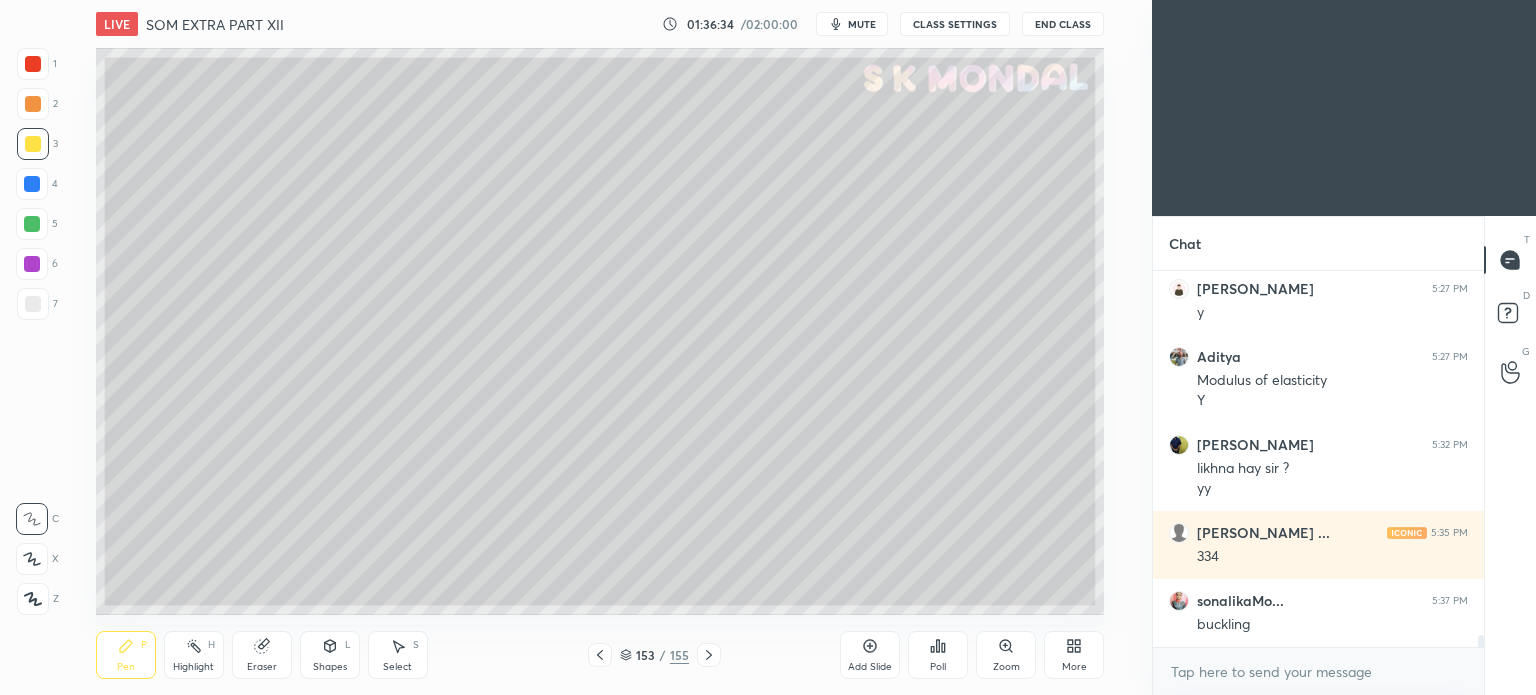 click at bounding box center [32, 184] 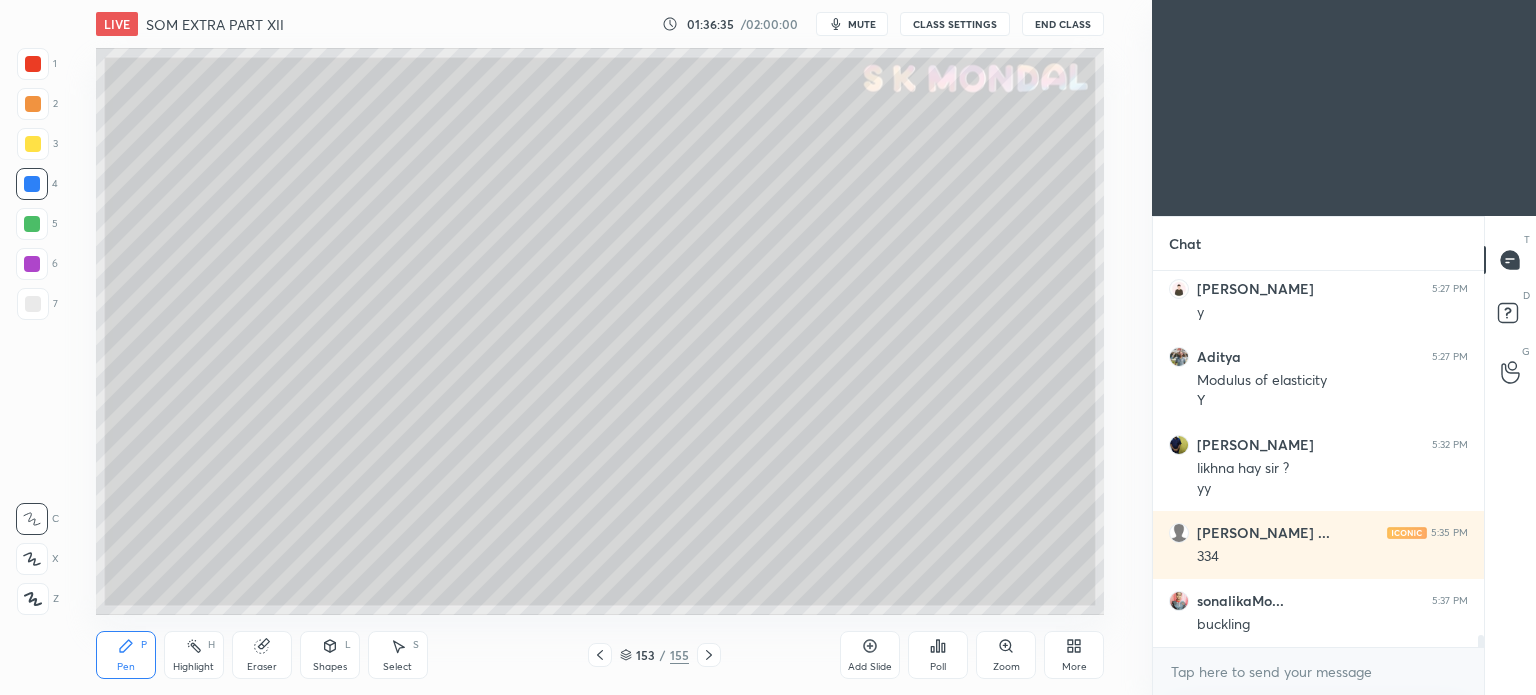 click at bounding box center (33, 304) 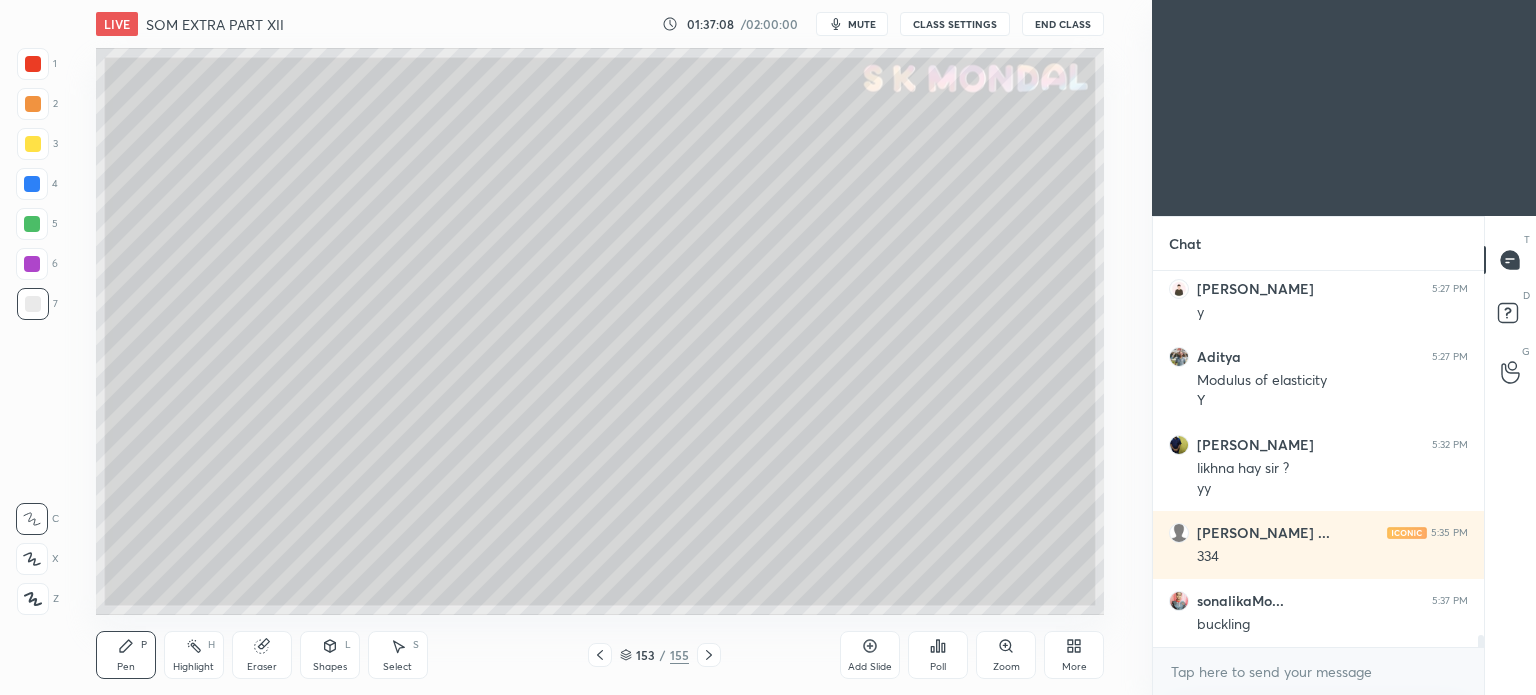 click on "Eraser" at bounding box center [262, 655] 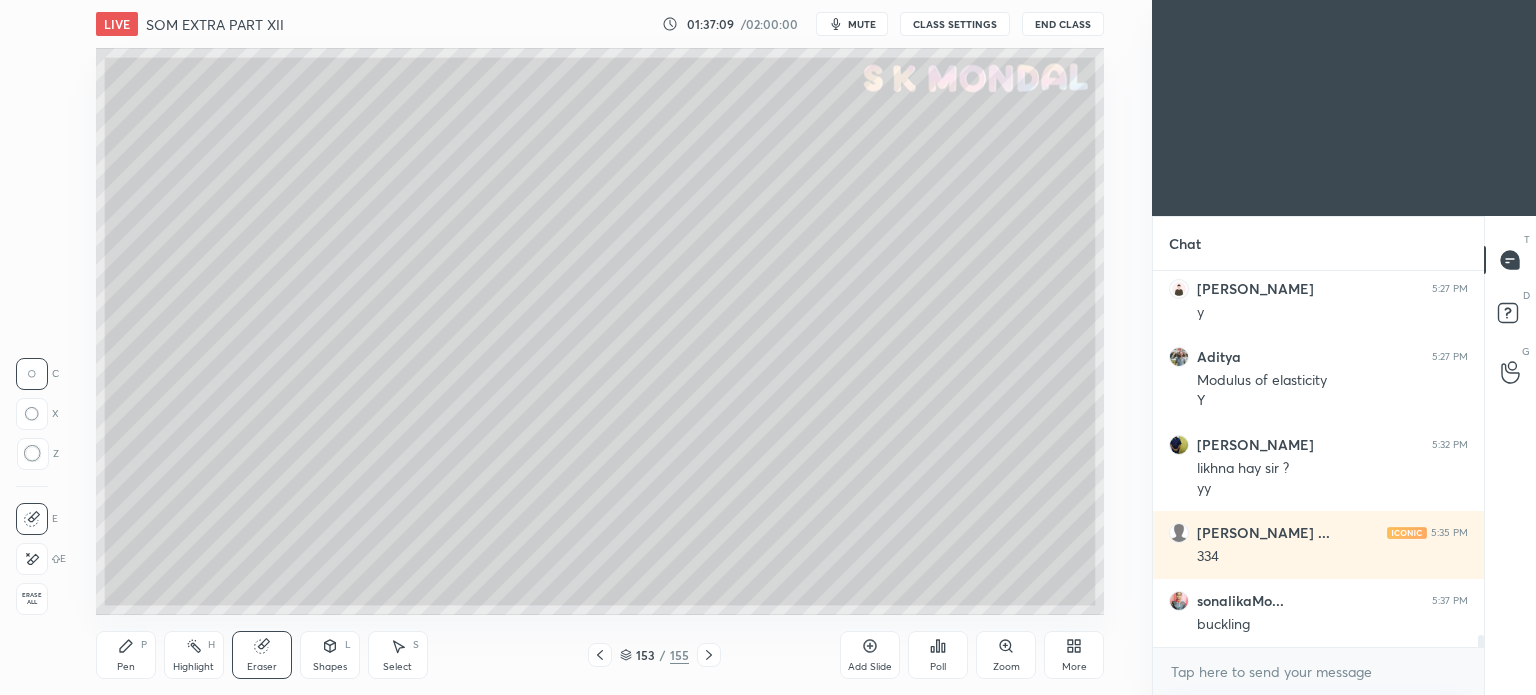 click on "Pen P" at bounding box center (126, 655) 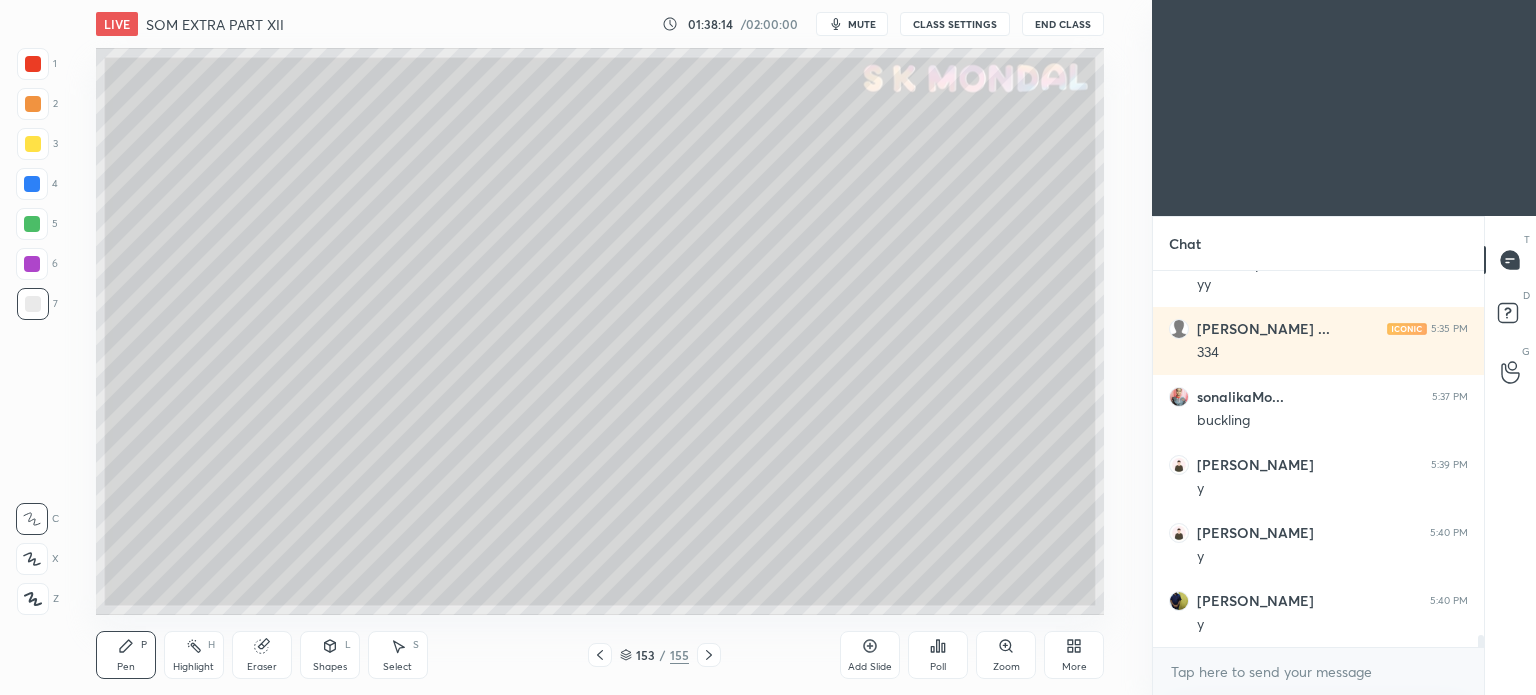 scroll, scrollTop: 11450, scrollLeft: 0, axis: vertical 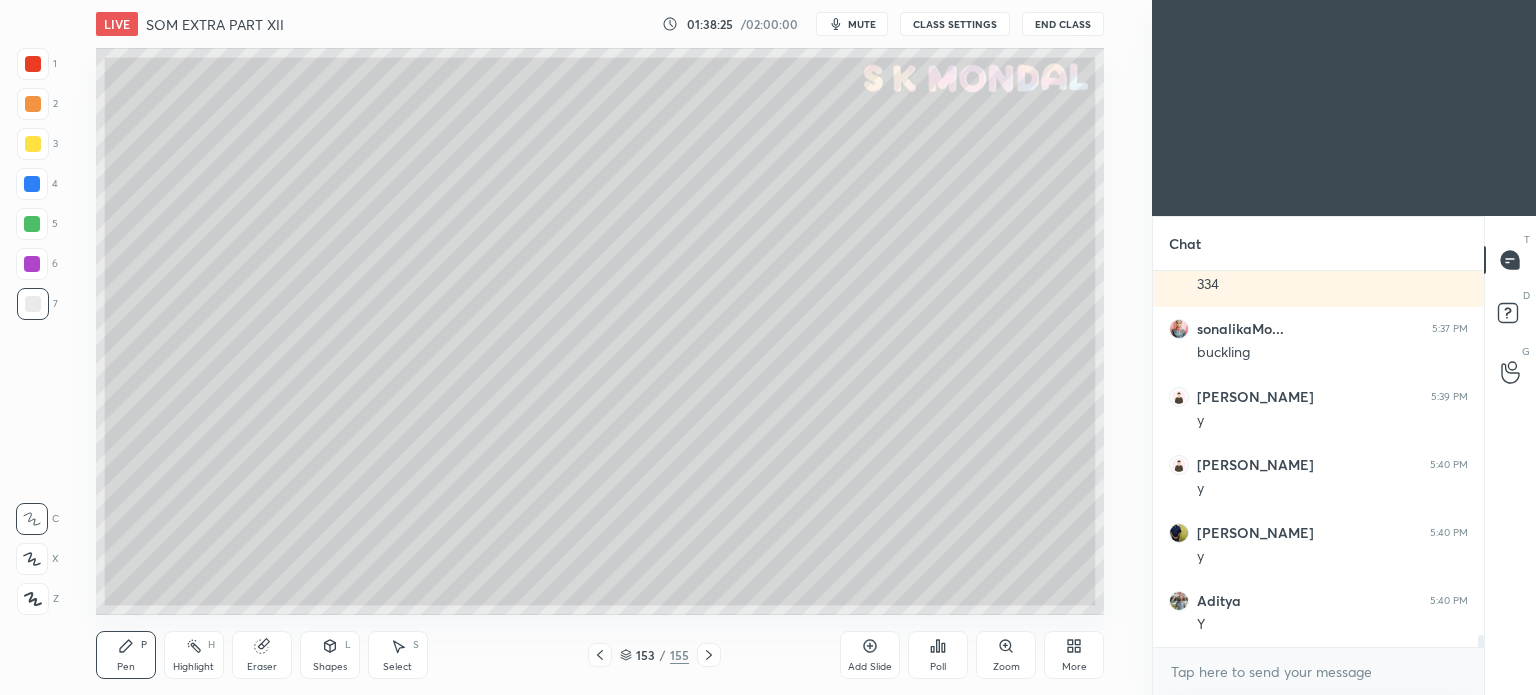 click 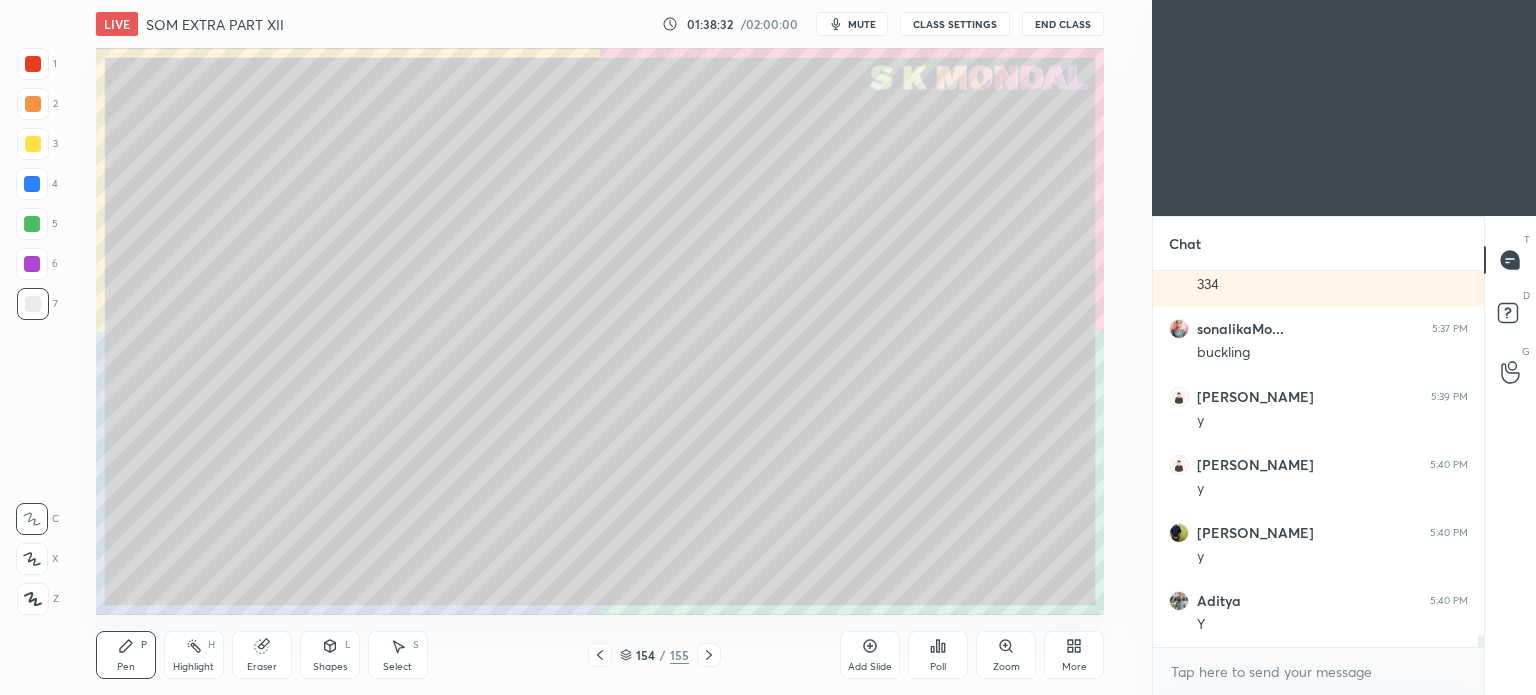 click 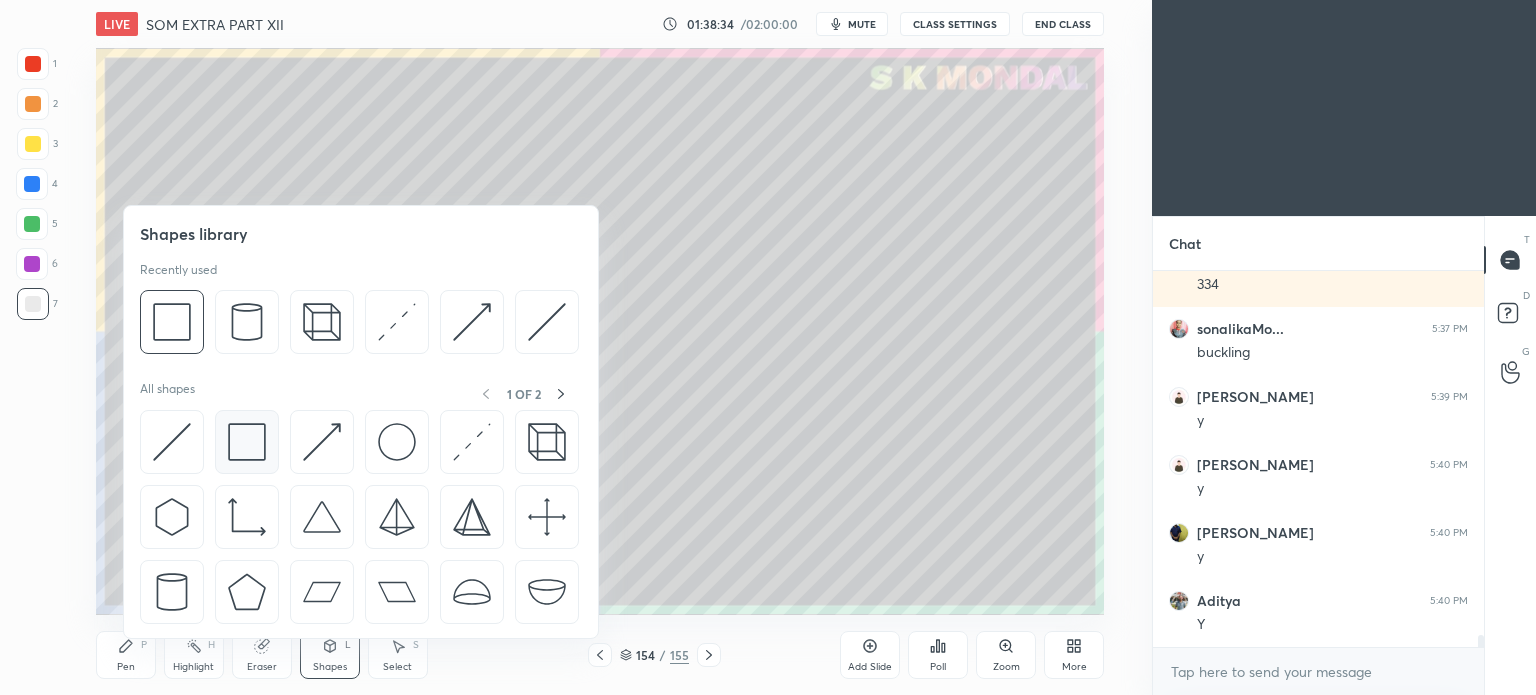 click at bounding box center [247, 442] 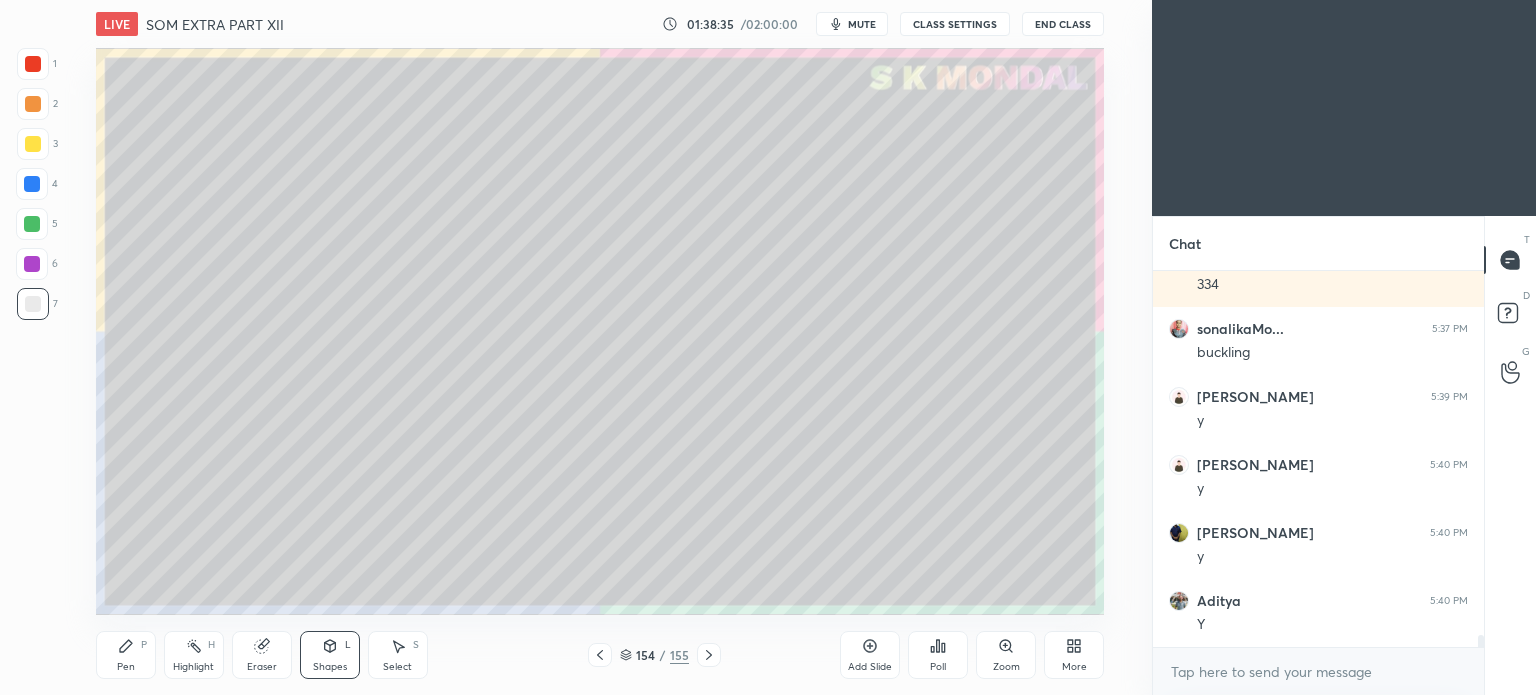 click at bounding box center [33, 64] 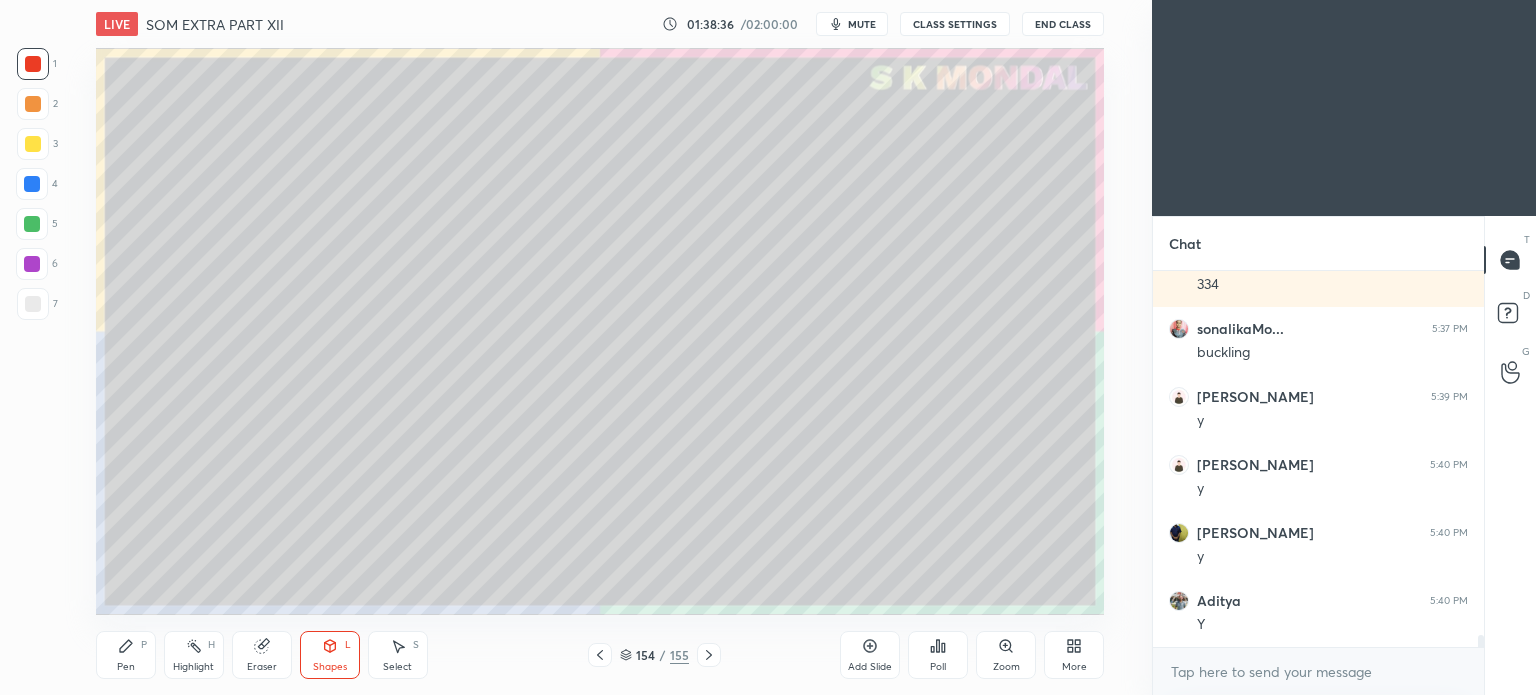 click 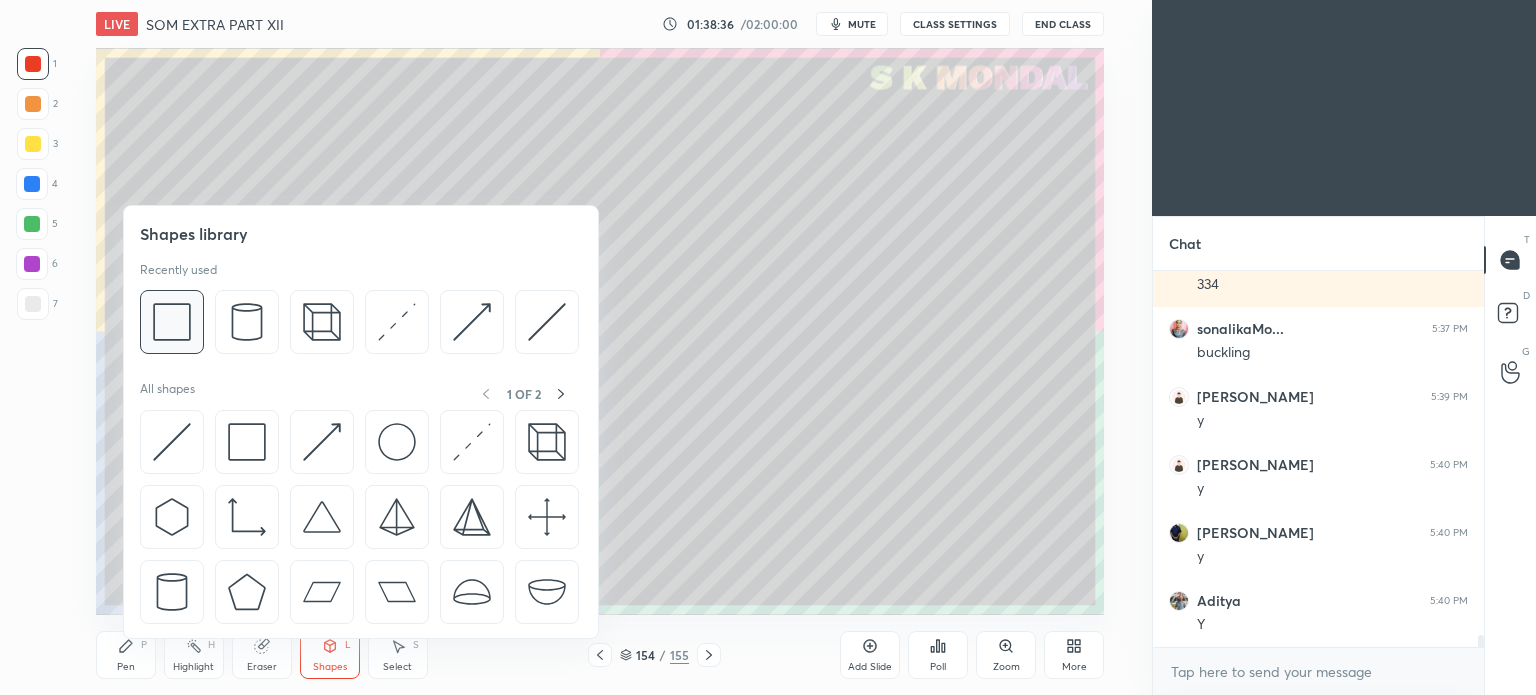 click at bounding box center (172, 322) 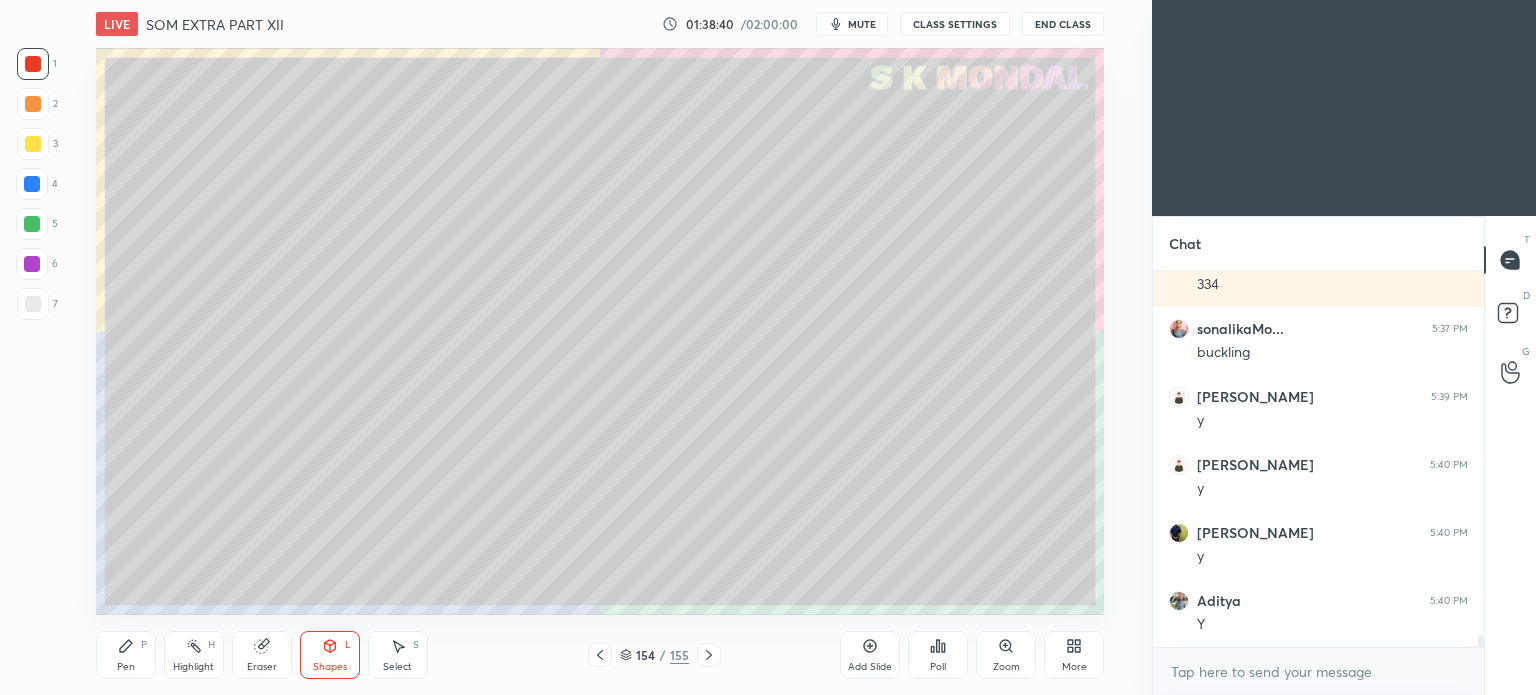 click on "Eraser" at bounding box center (262, 667) 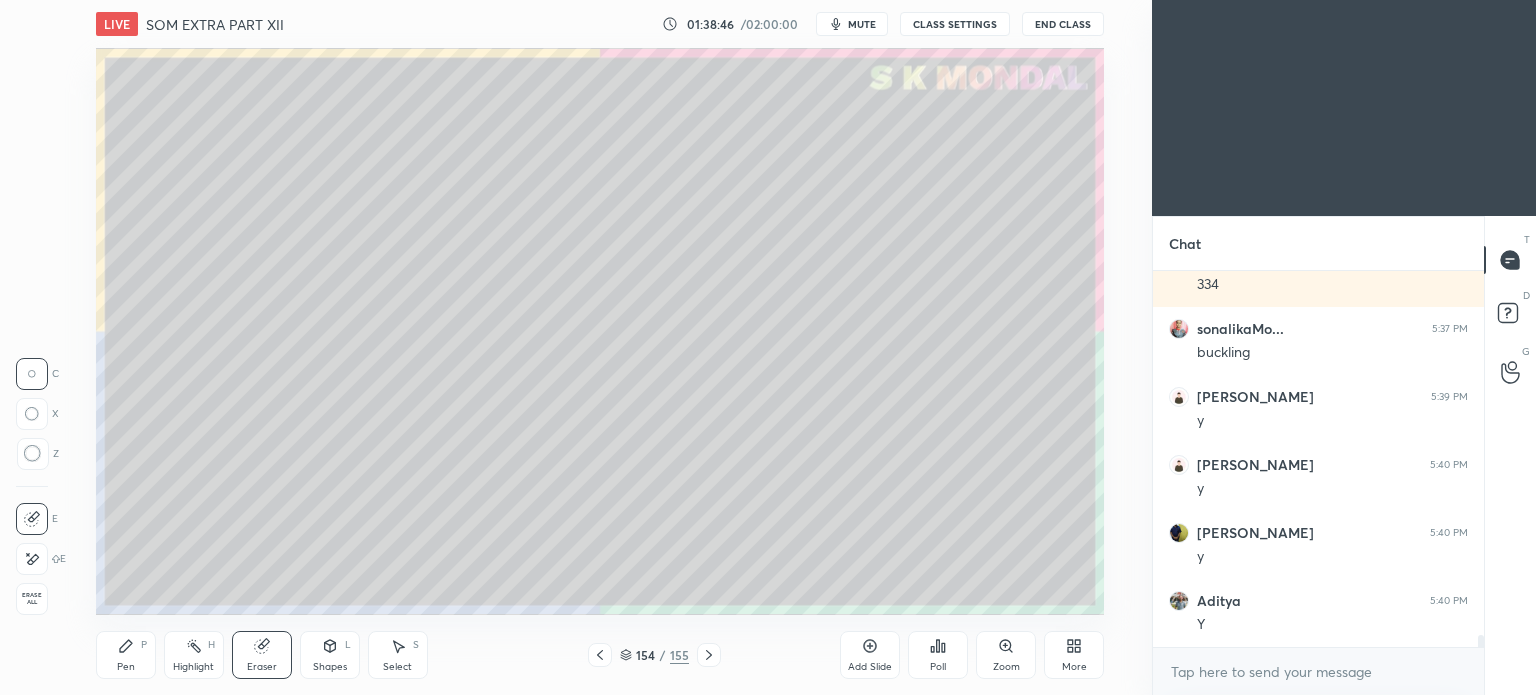 click on "Pen P" at bounding box center (126, 655) 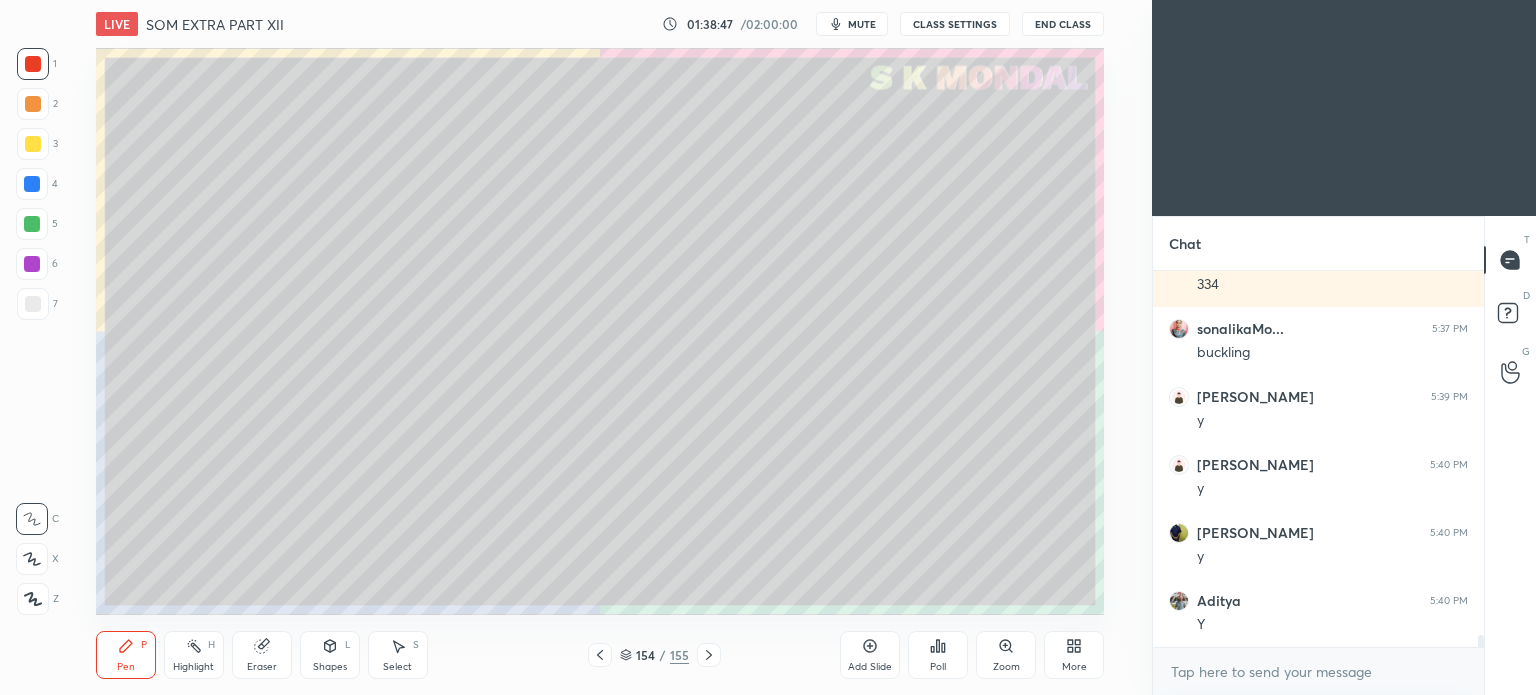click on "Pen" at bounding box center [126, 667] 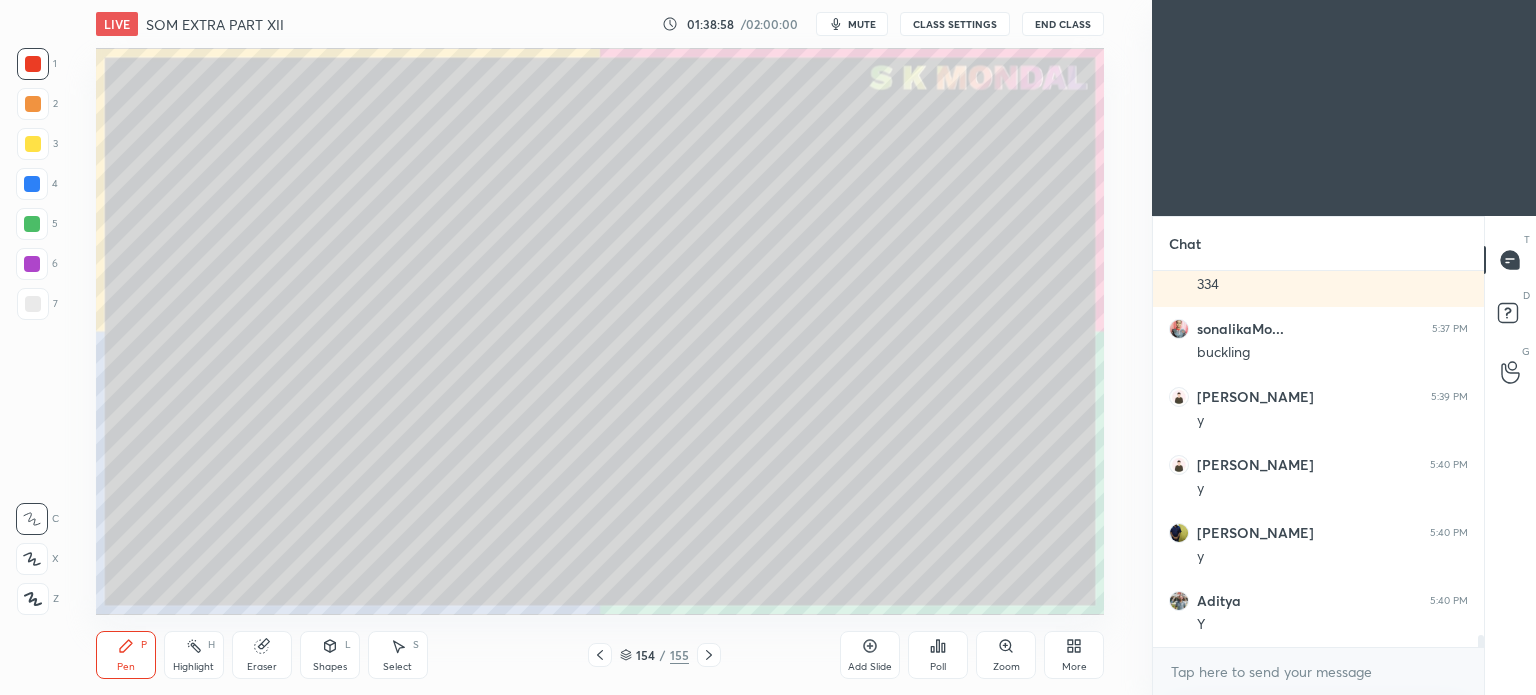 click at bounding box center (33, 304) 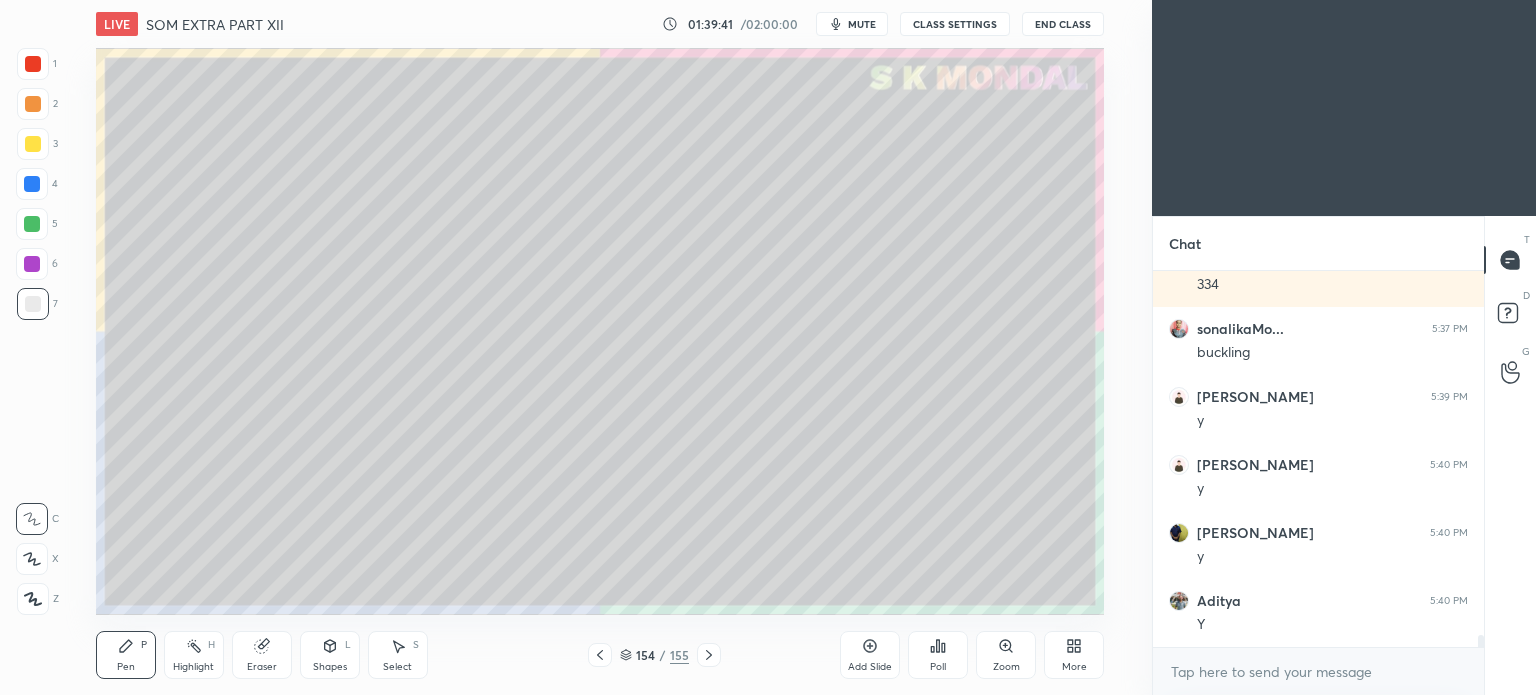 scroll, scrollTop: 11518, scrollLeft: 0, axis: vertical 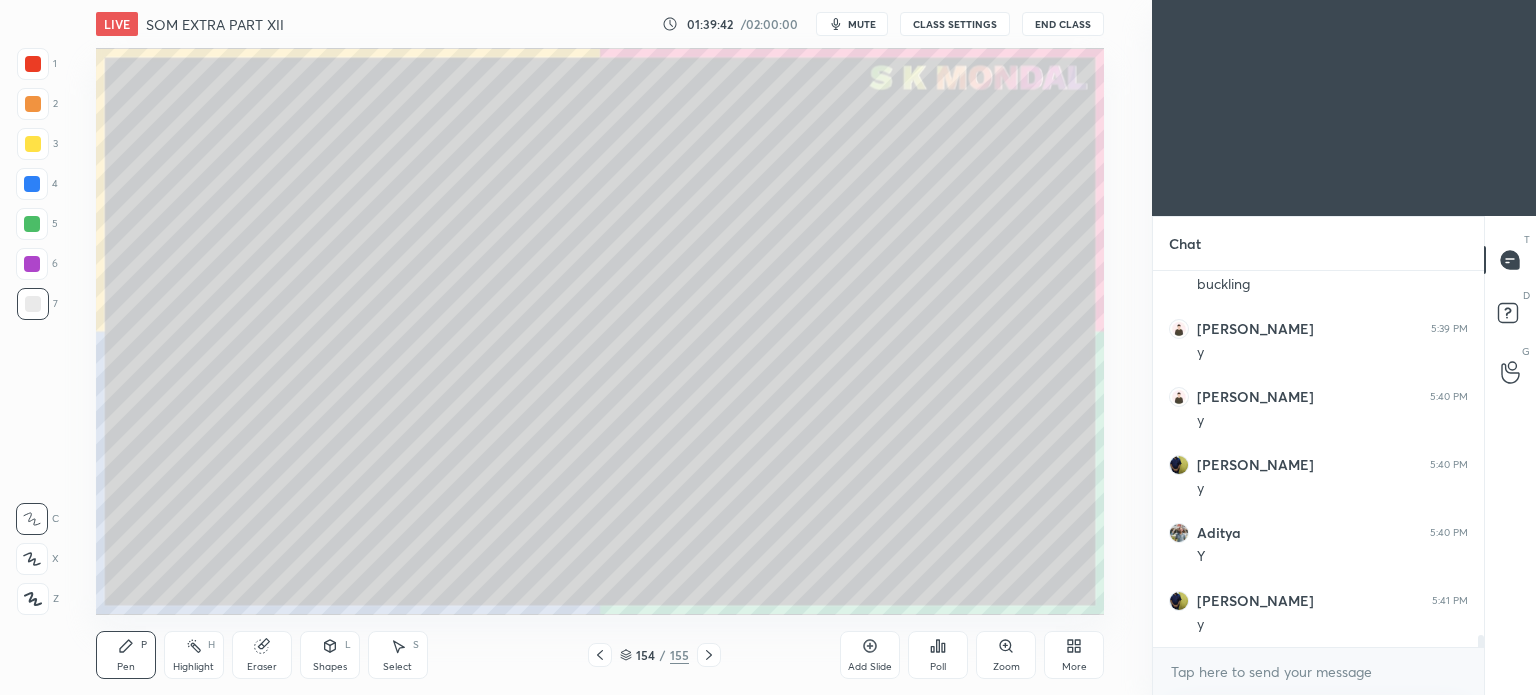click at bounding box center (33, 64) 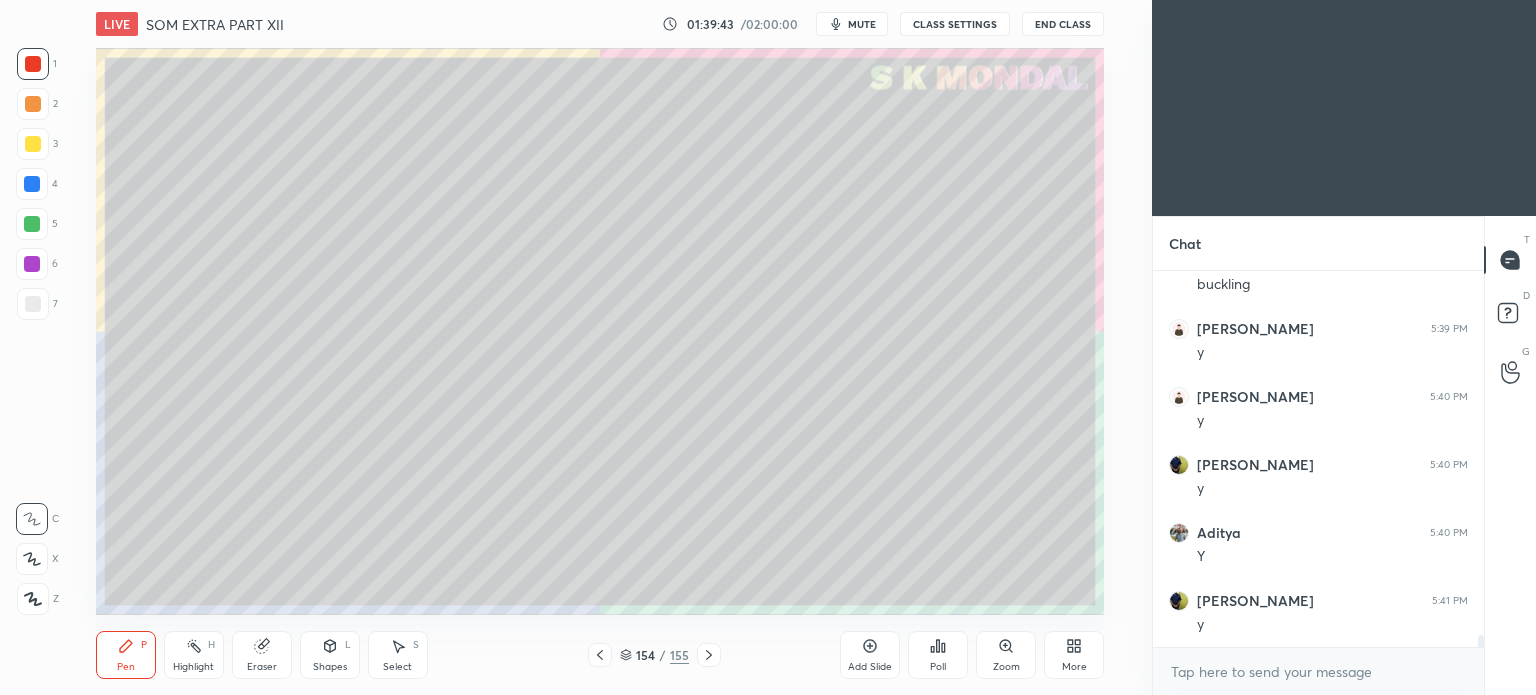click at bounding box center [33, 304] 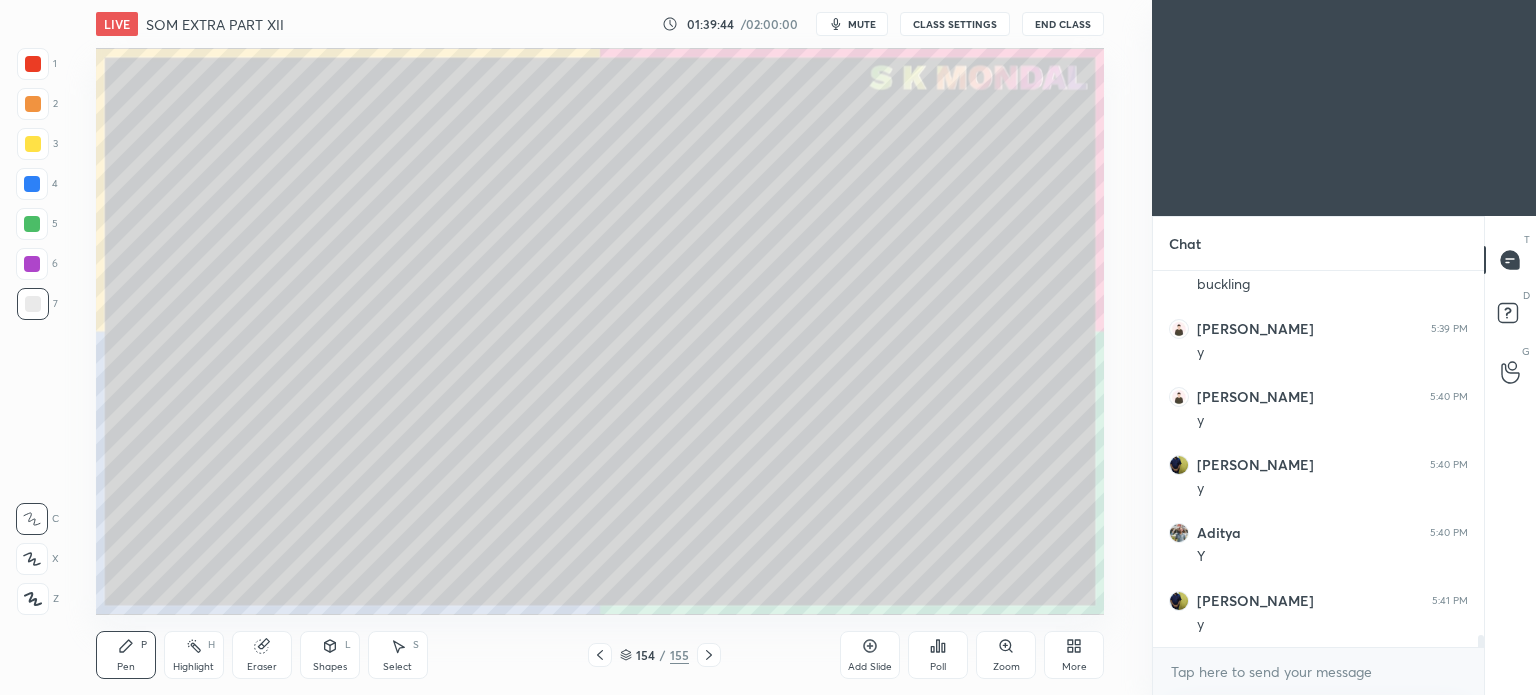 click on "Shapes" at bounding box center [330, 667] 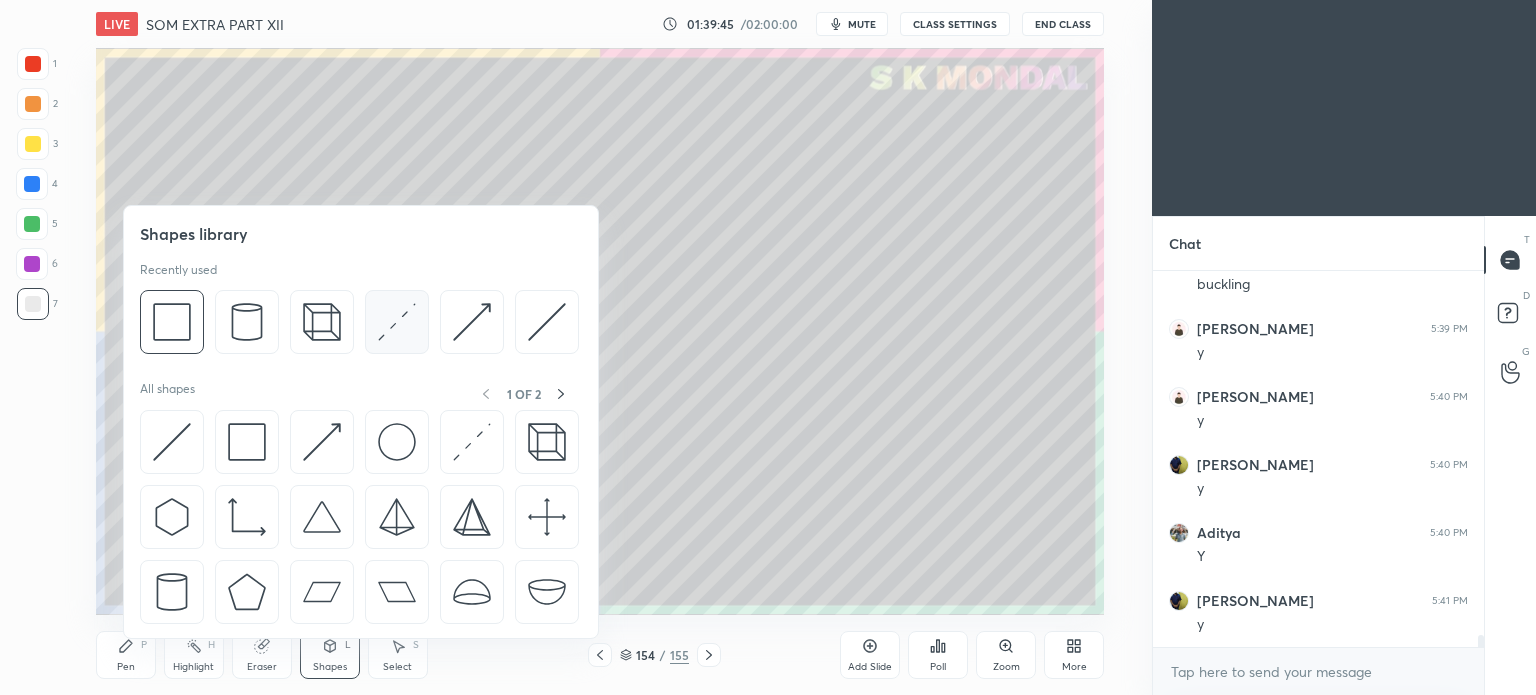 click at bounding box center (397, 322) 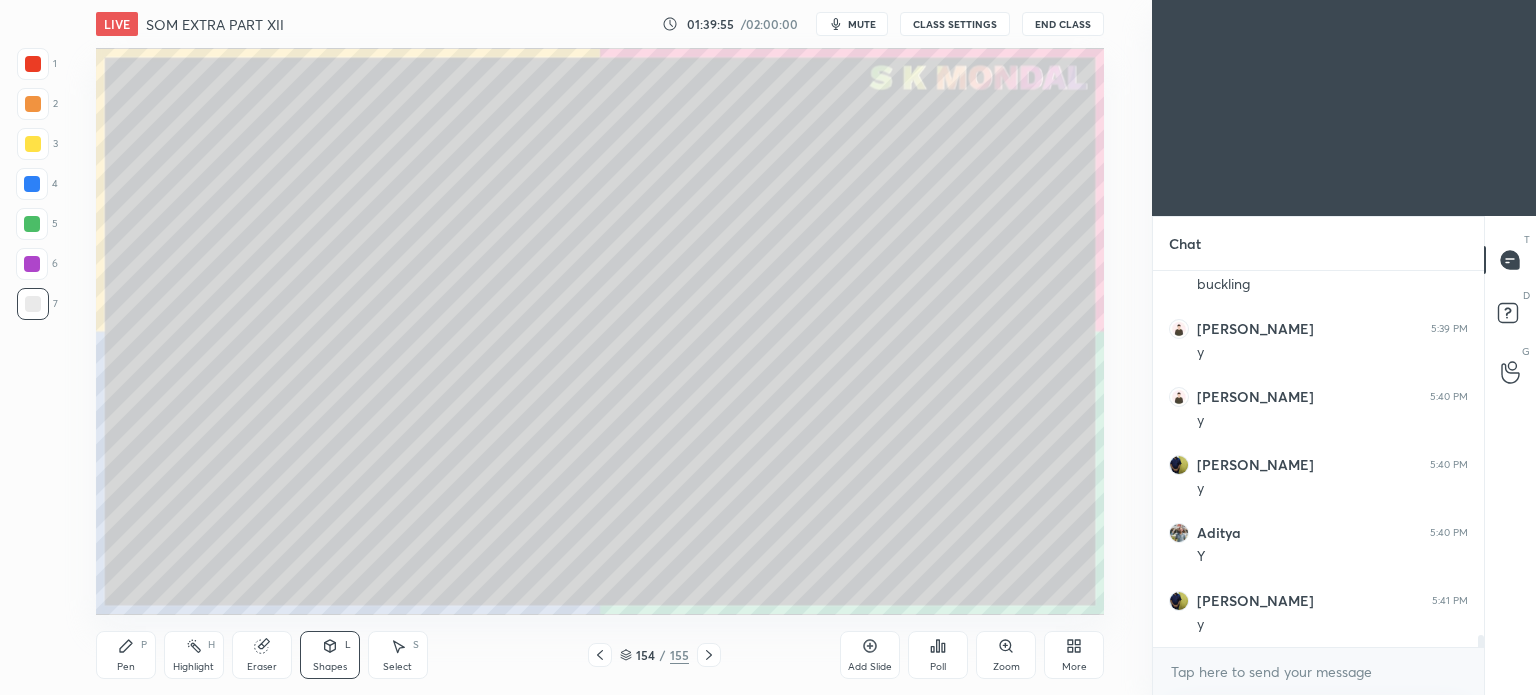 click at bounding box center [33, 64] 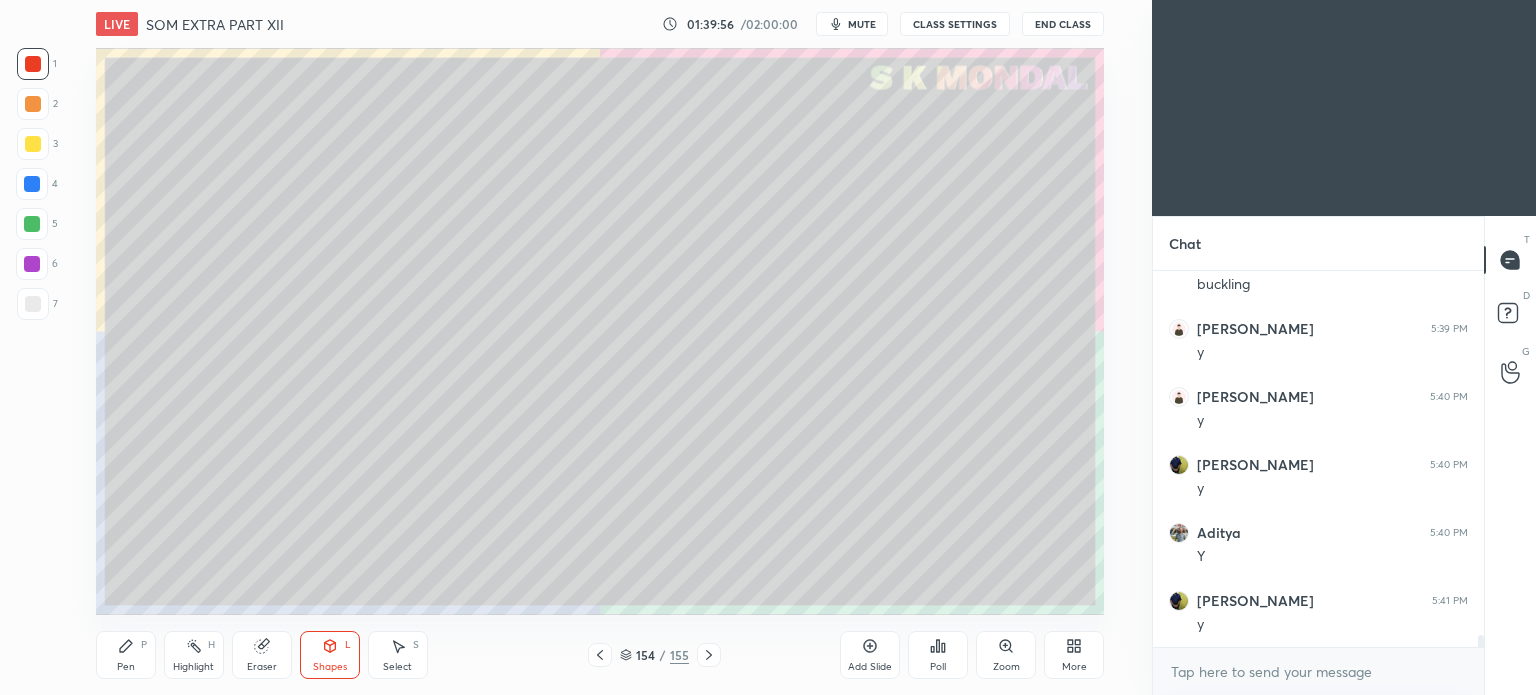 click at bounding box center (32, 264) 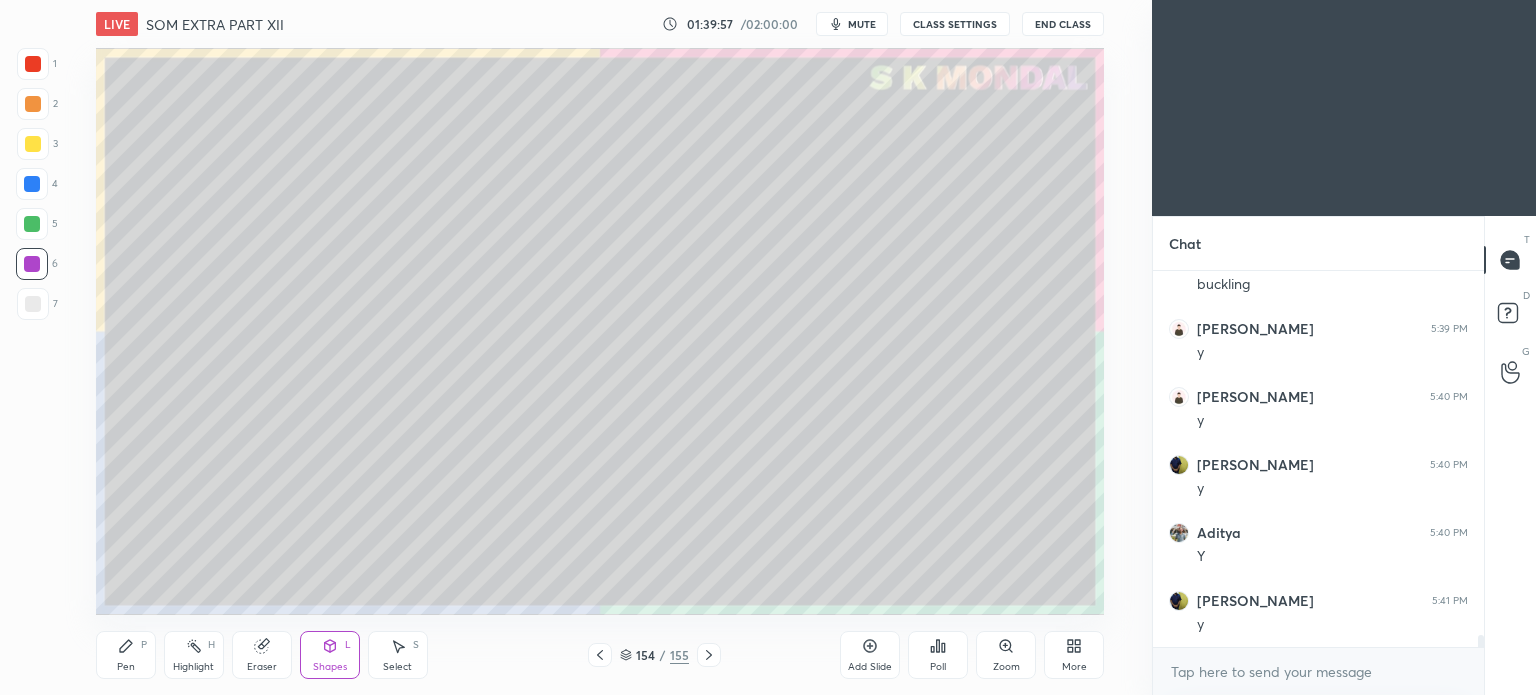 click at bounding box center (32, 224) 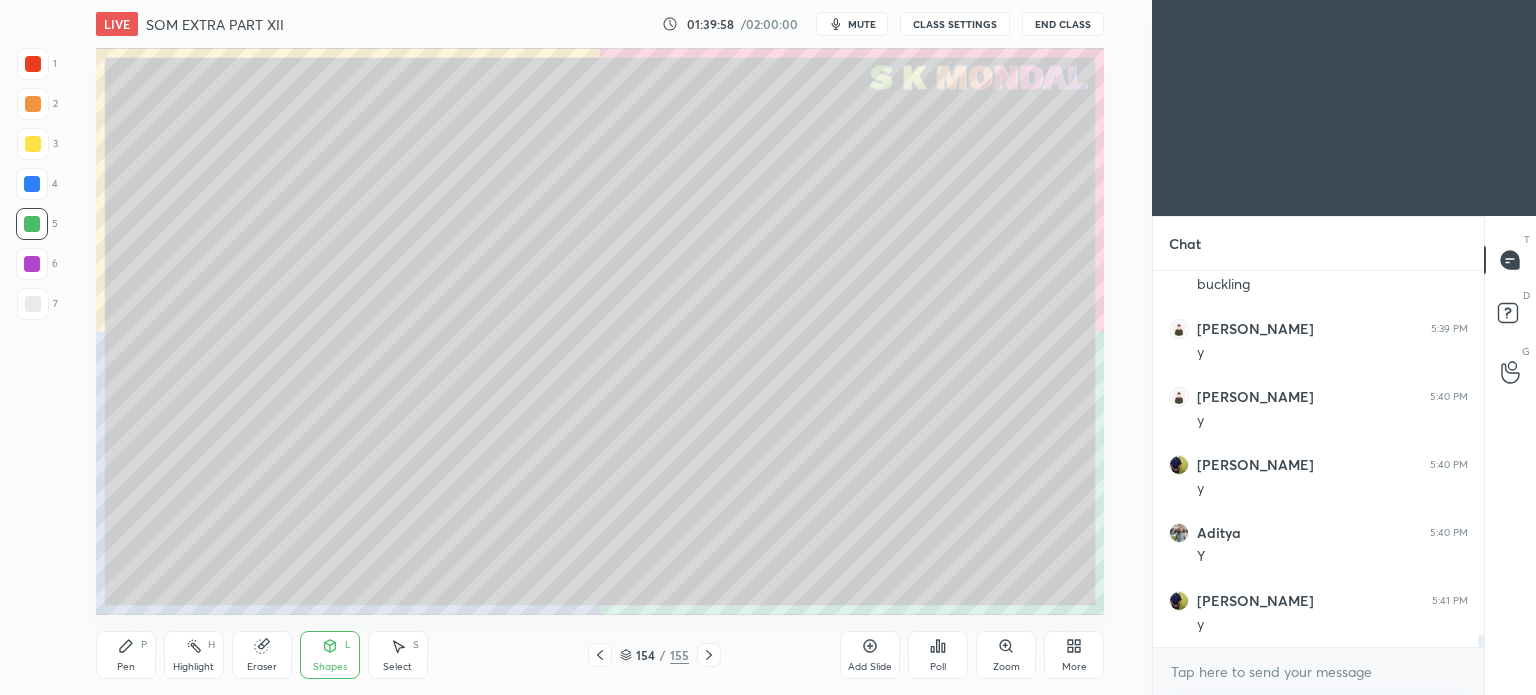 click on "Shapes" at bounding box center [330, 667] 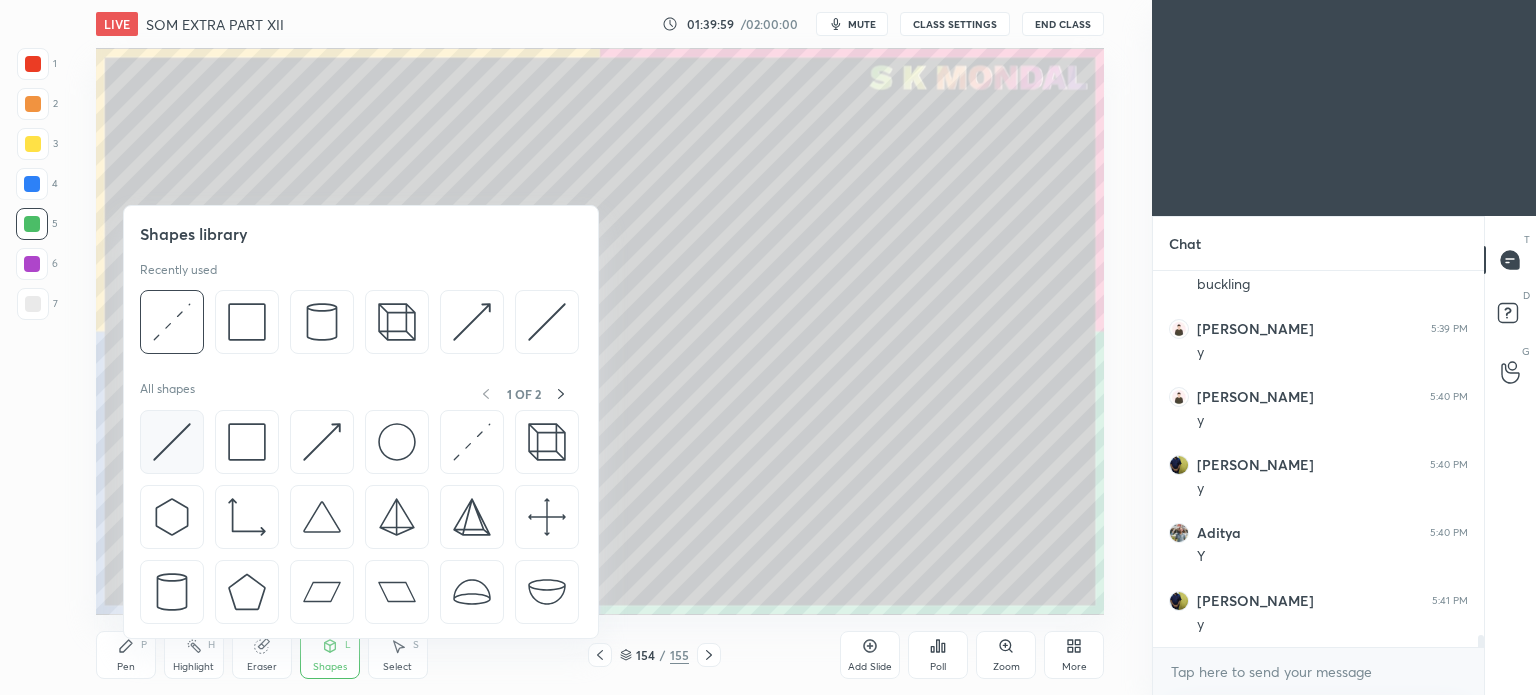 click at bounding box center (172, 442) 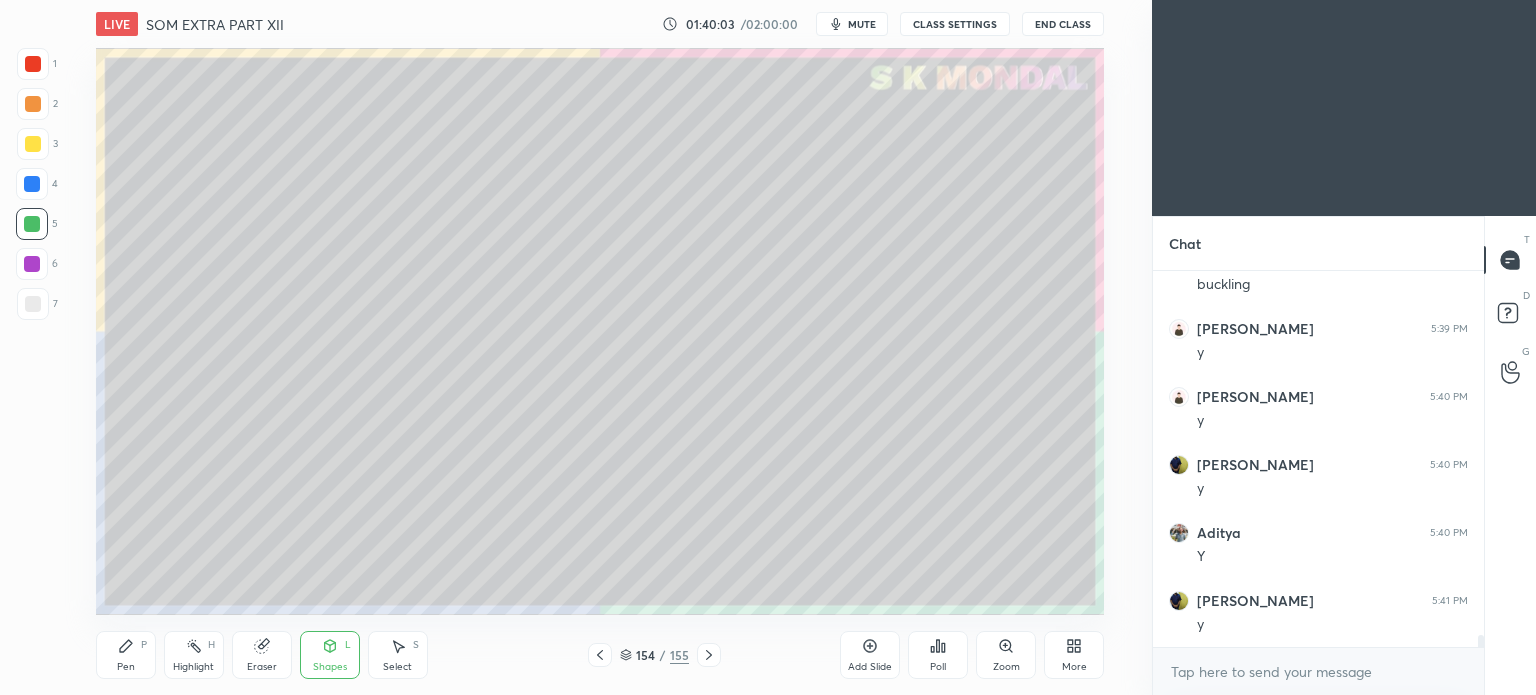 click on "Pen P" at bounding box center [126, 655] 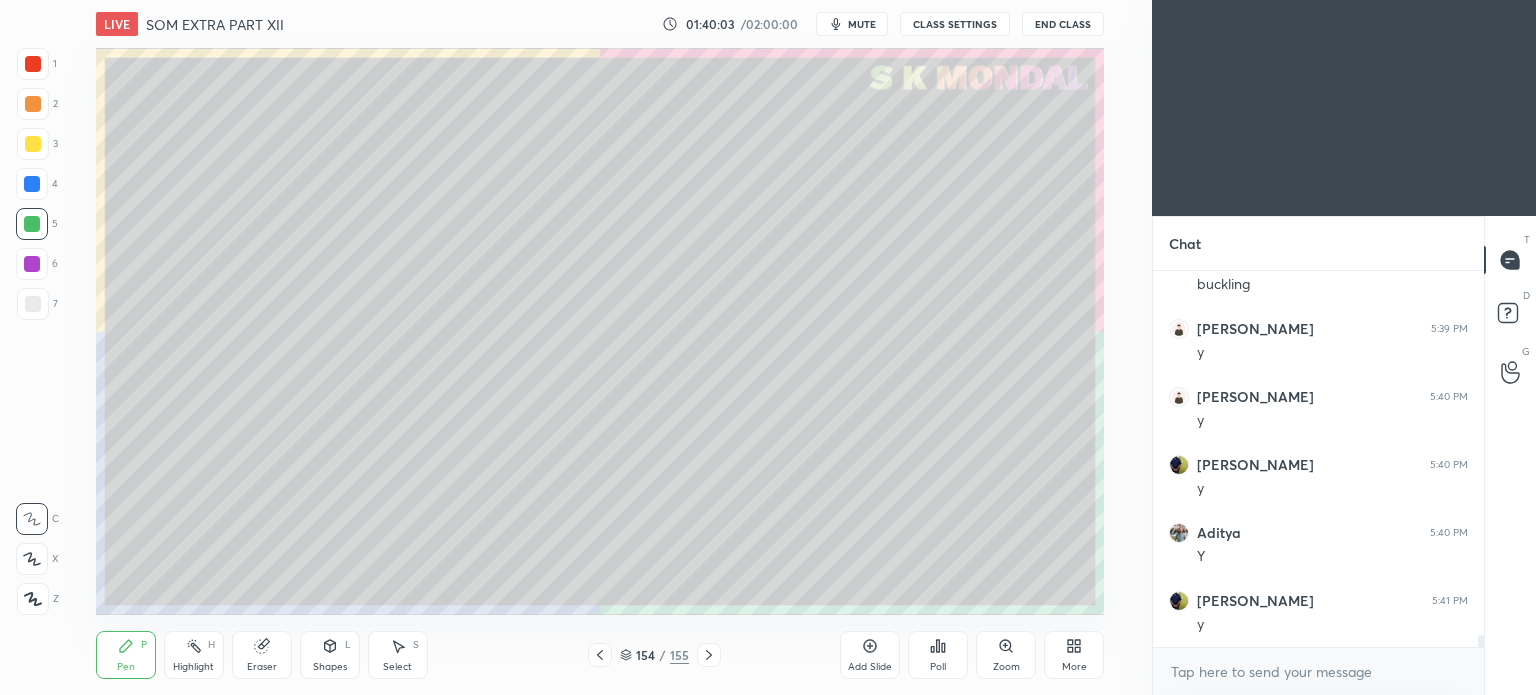 click on "Pen P" at bounding box center (126, 655) 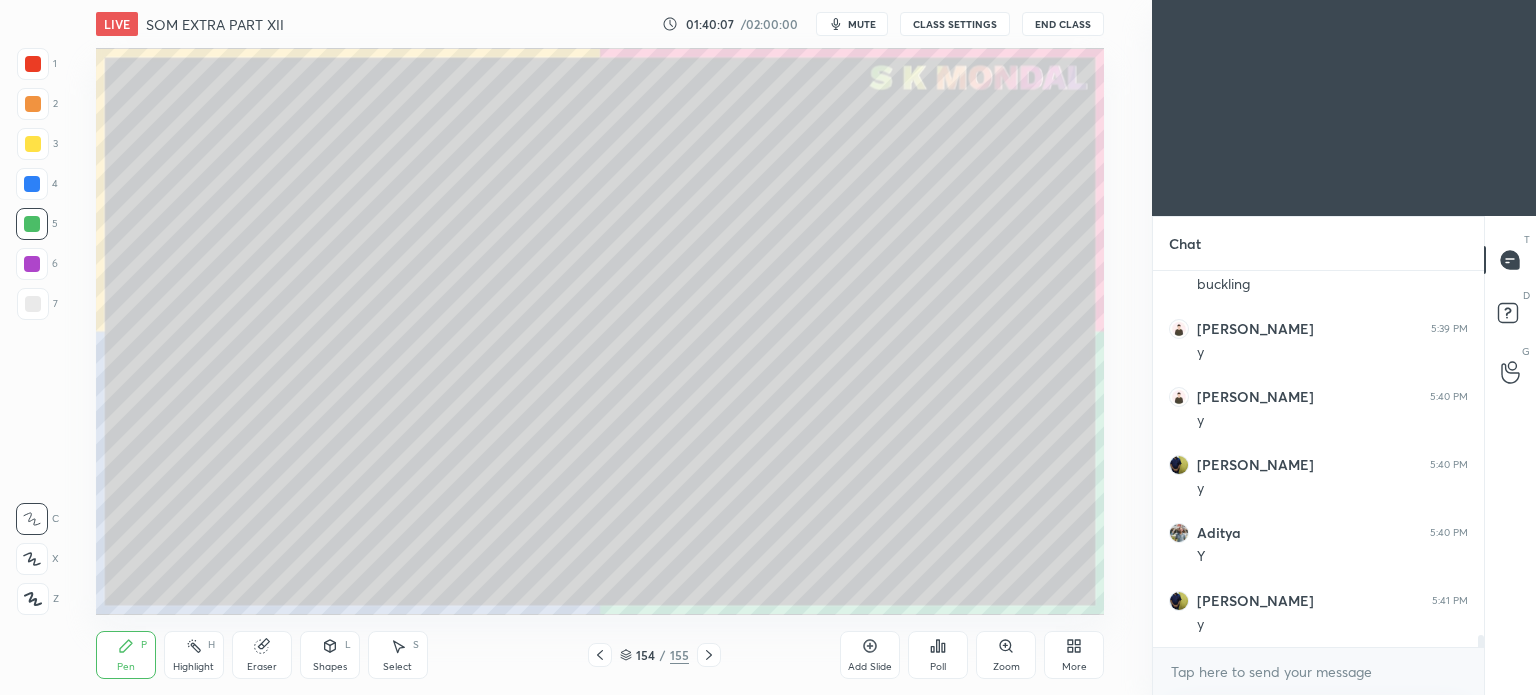 click on "Highlight" at bounding box center (193, 667) 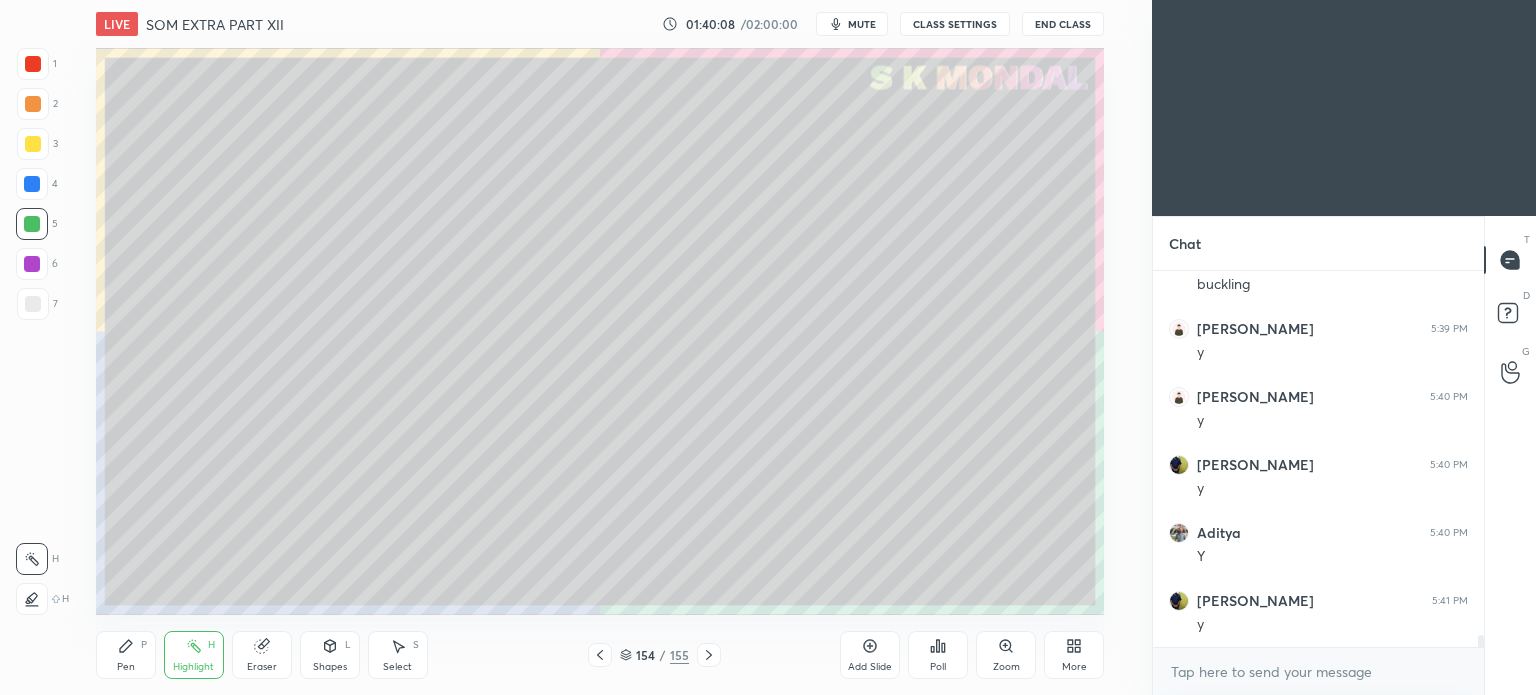 click on "Highlight" at bounding box center [193, 667] 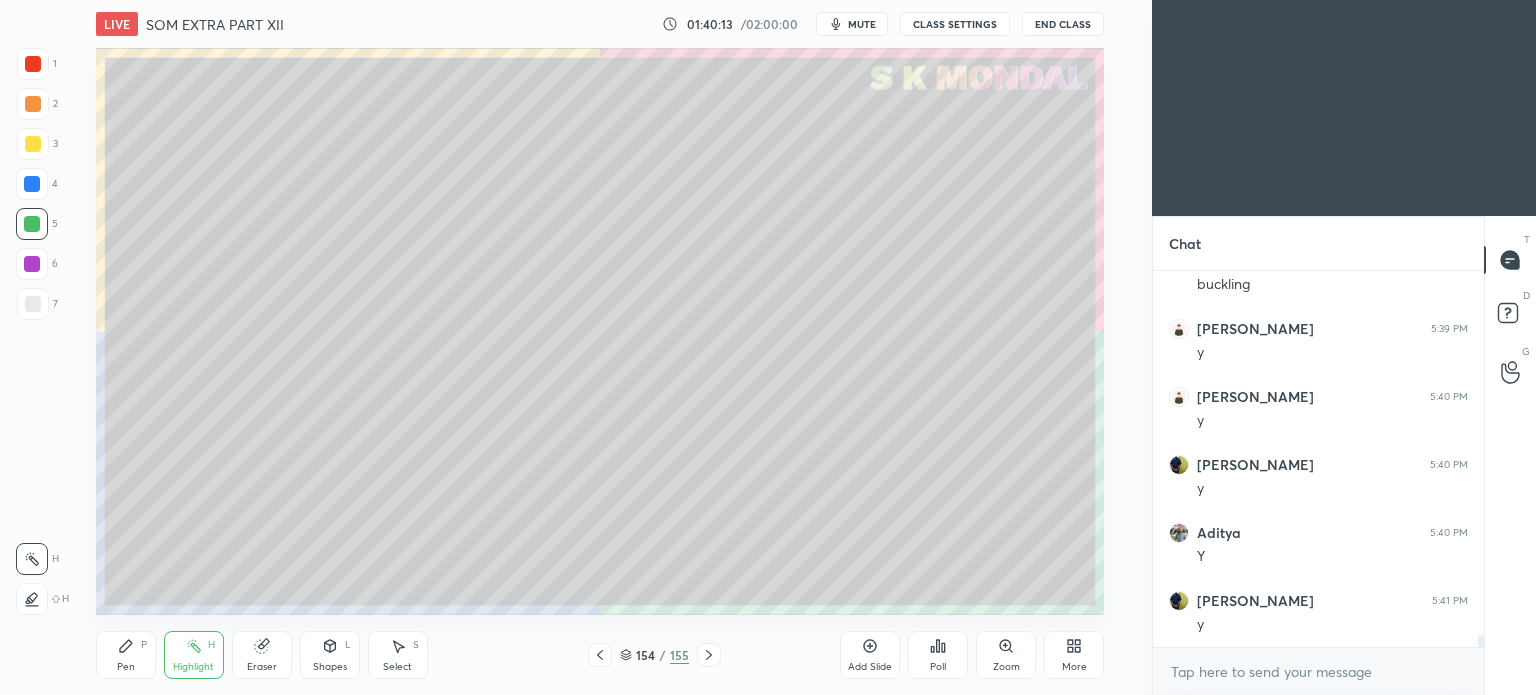 click on "154 / 155" at bounding box center (654, 655) 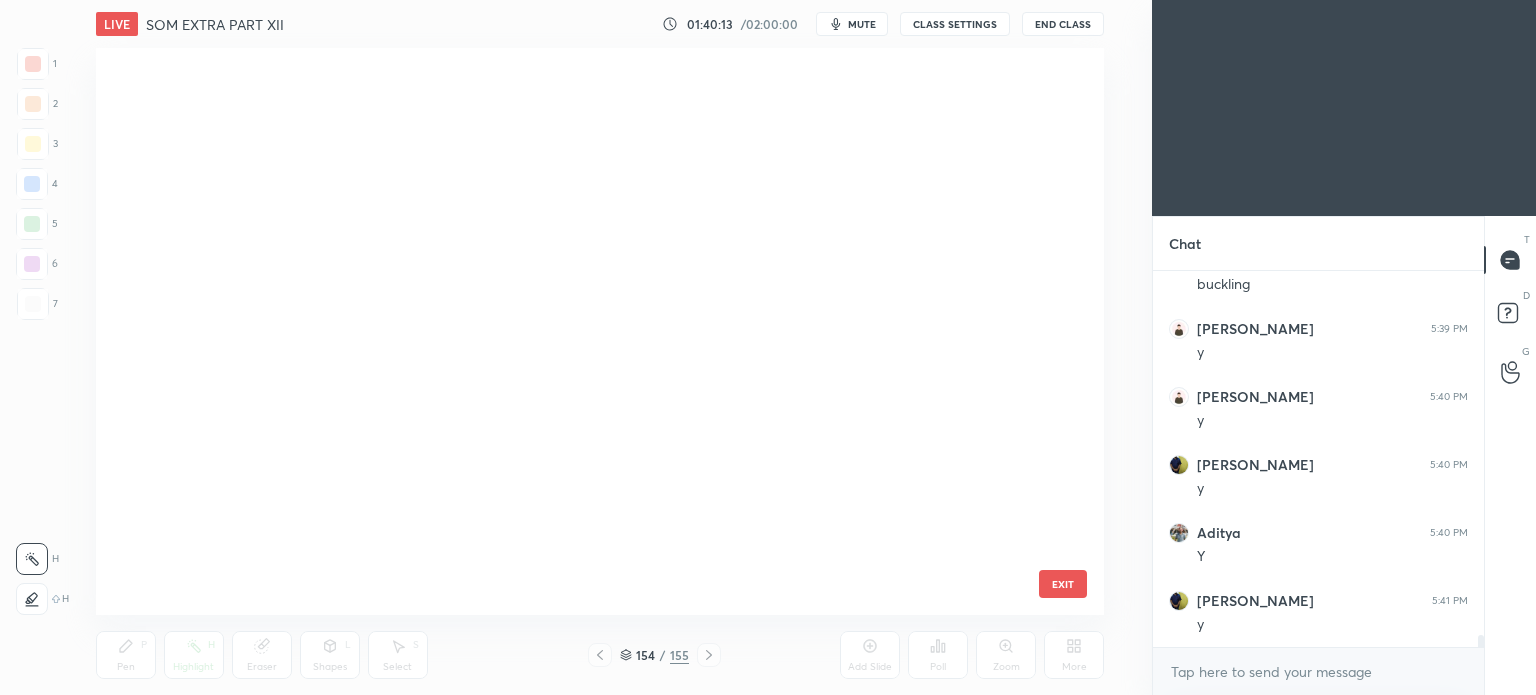 scroll, scrollTop: 8480, scrollLeft: 0, axis: vertical 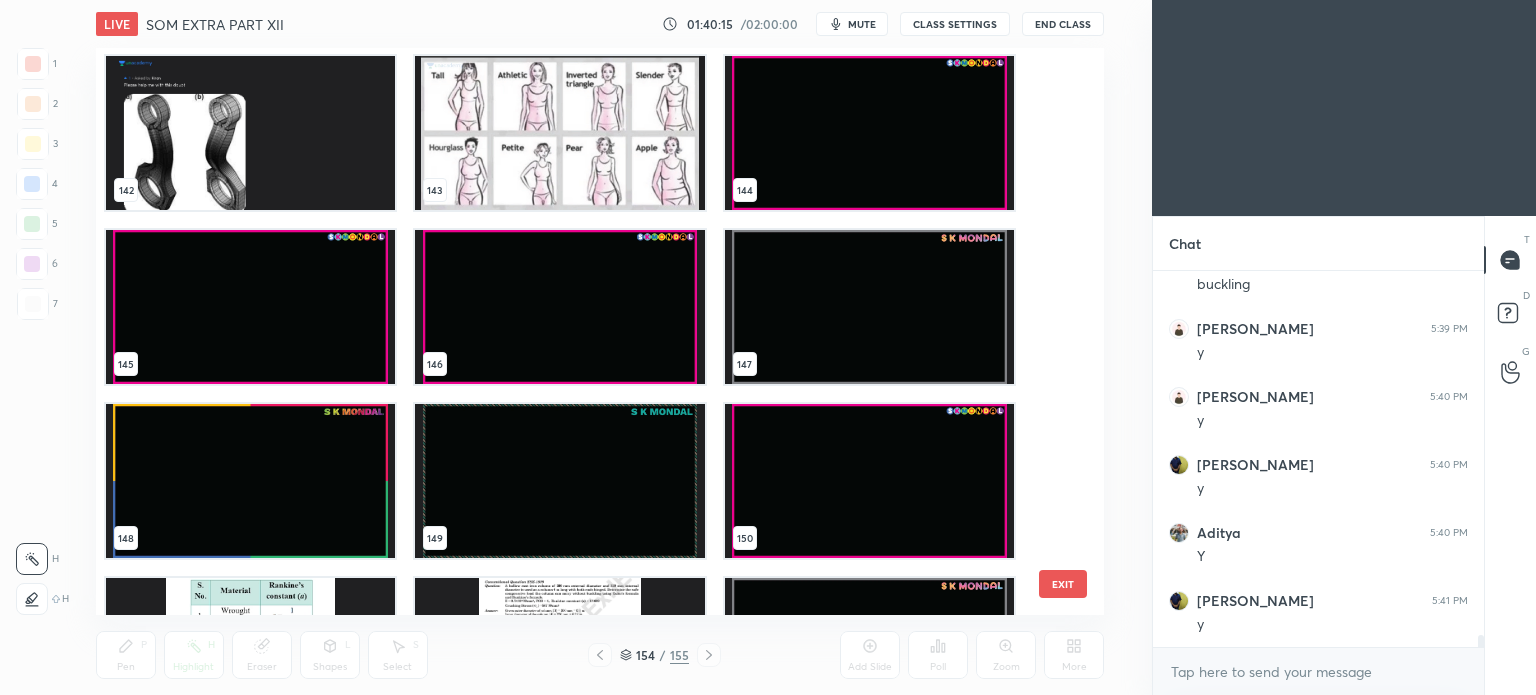 click at bounding box center (250, 307) 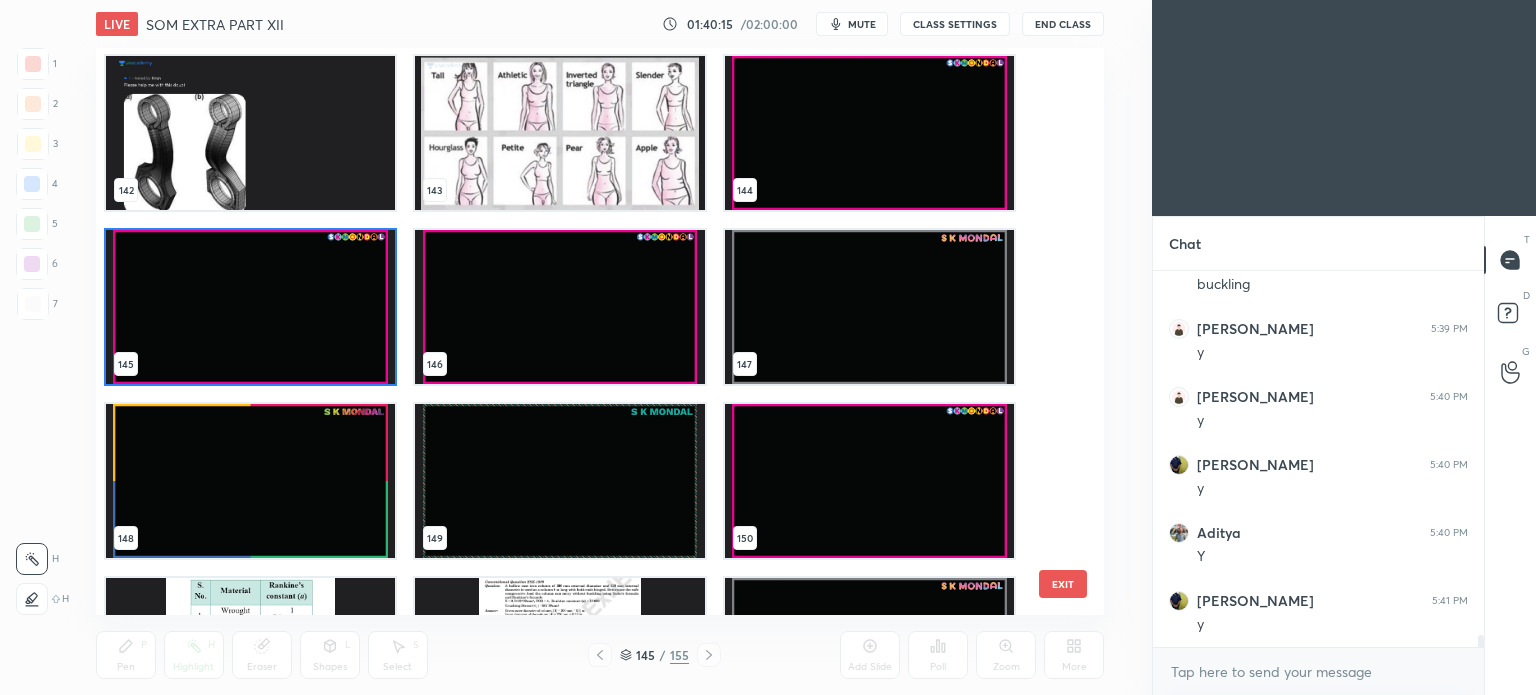 click at bounding box center [250, 307] 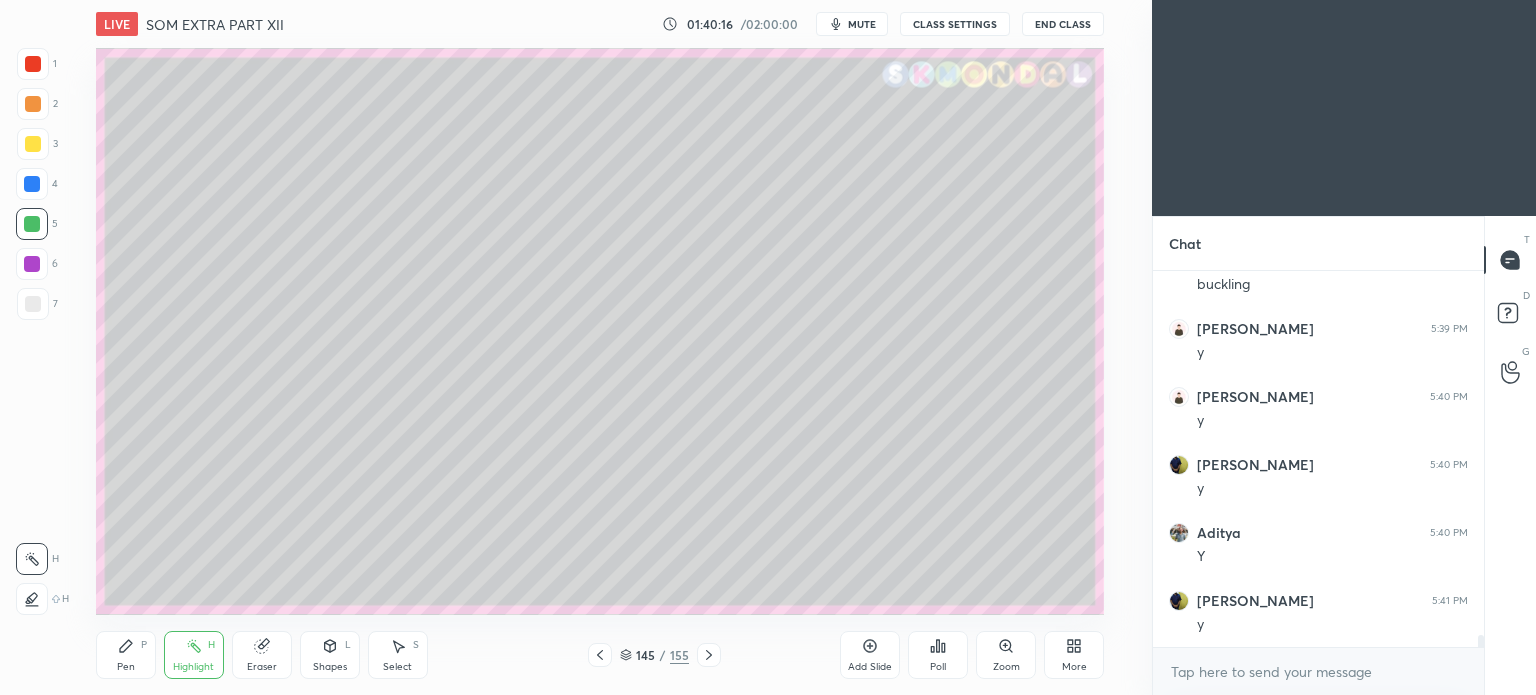 scroll, scrollTop: 11586, scrollLeft: 0, axis: vertical 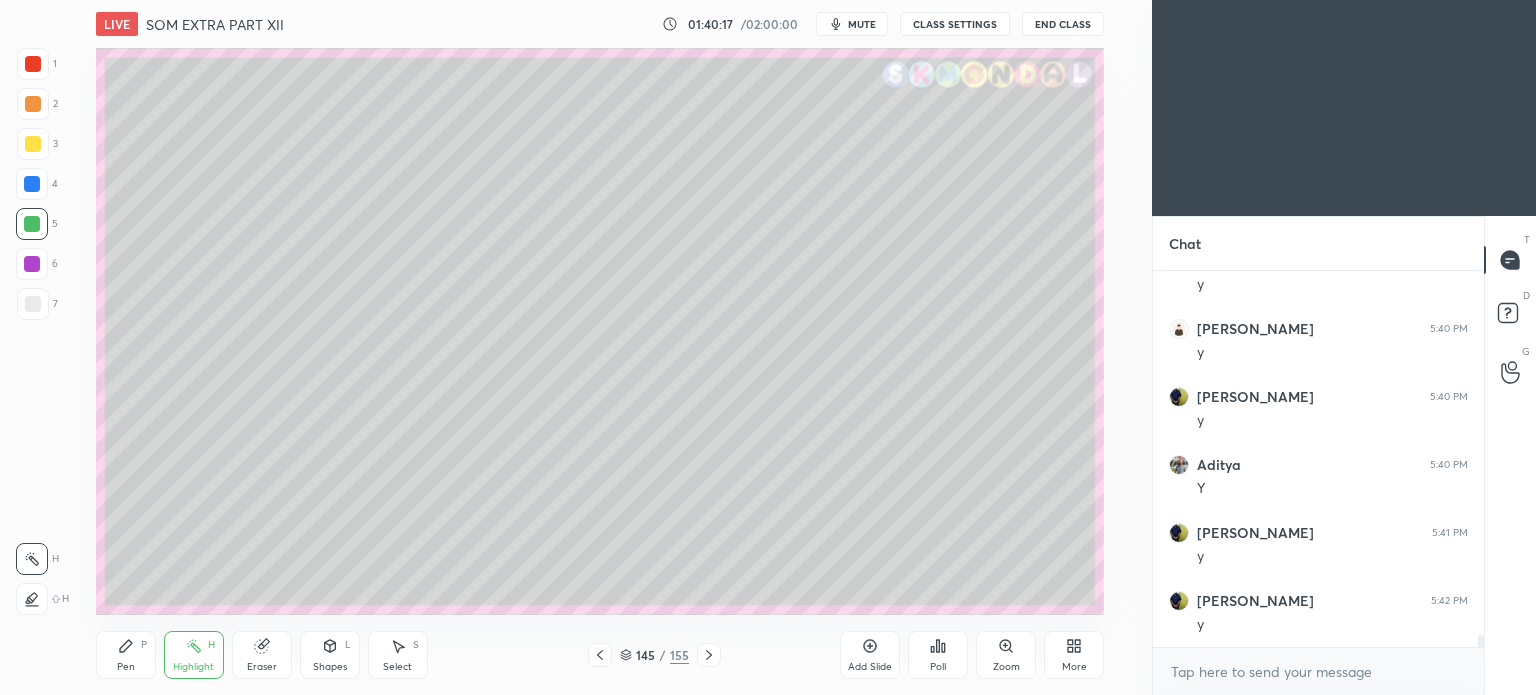 click 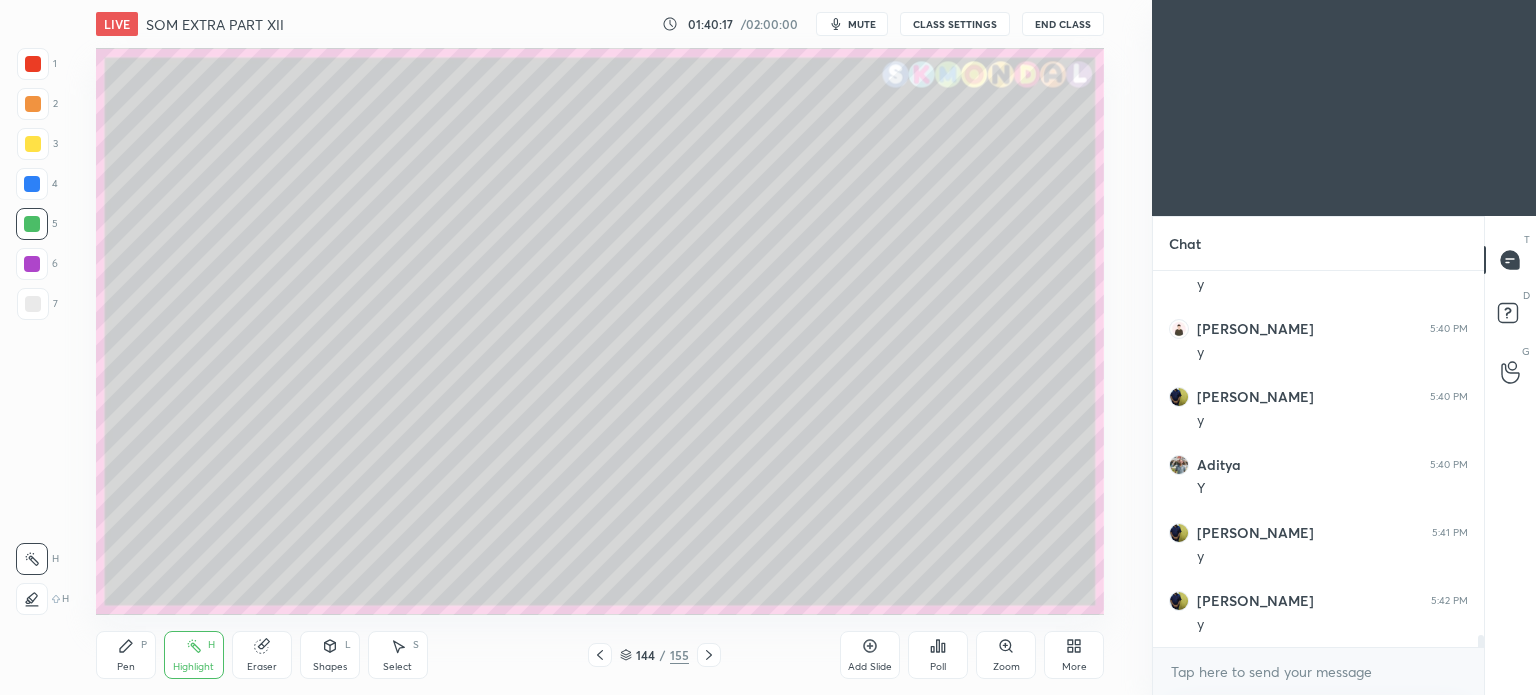click 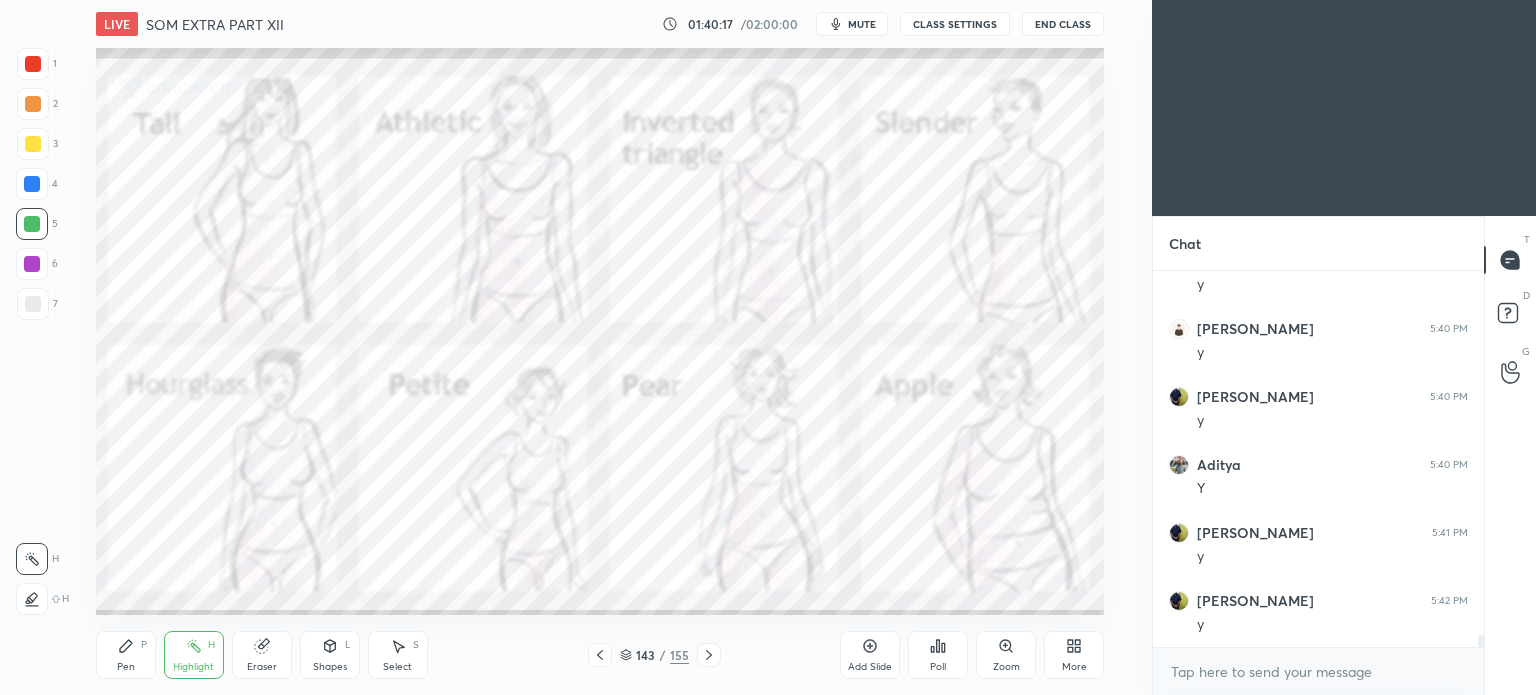 click 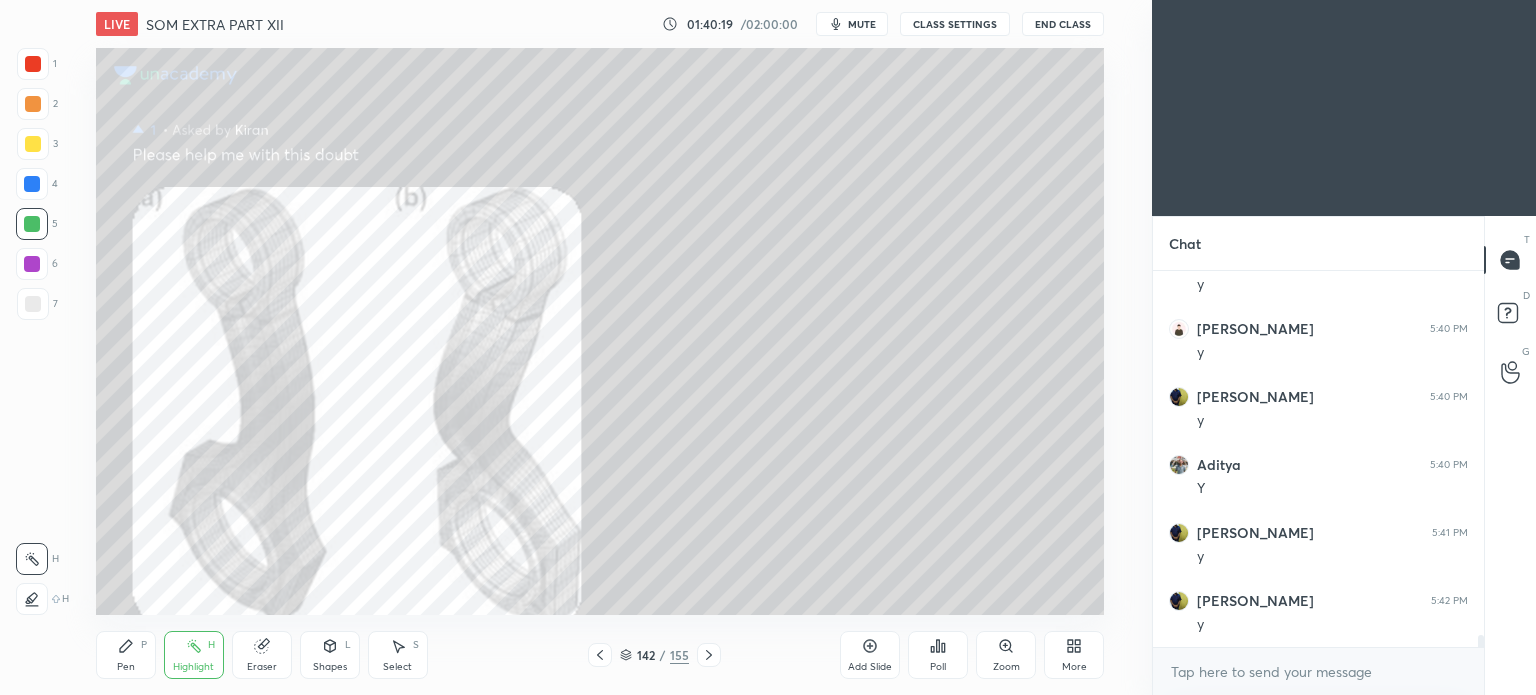 click 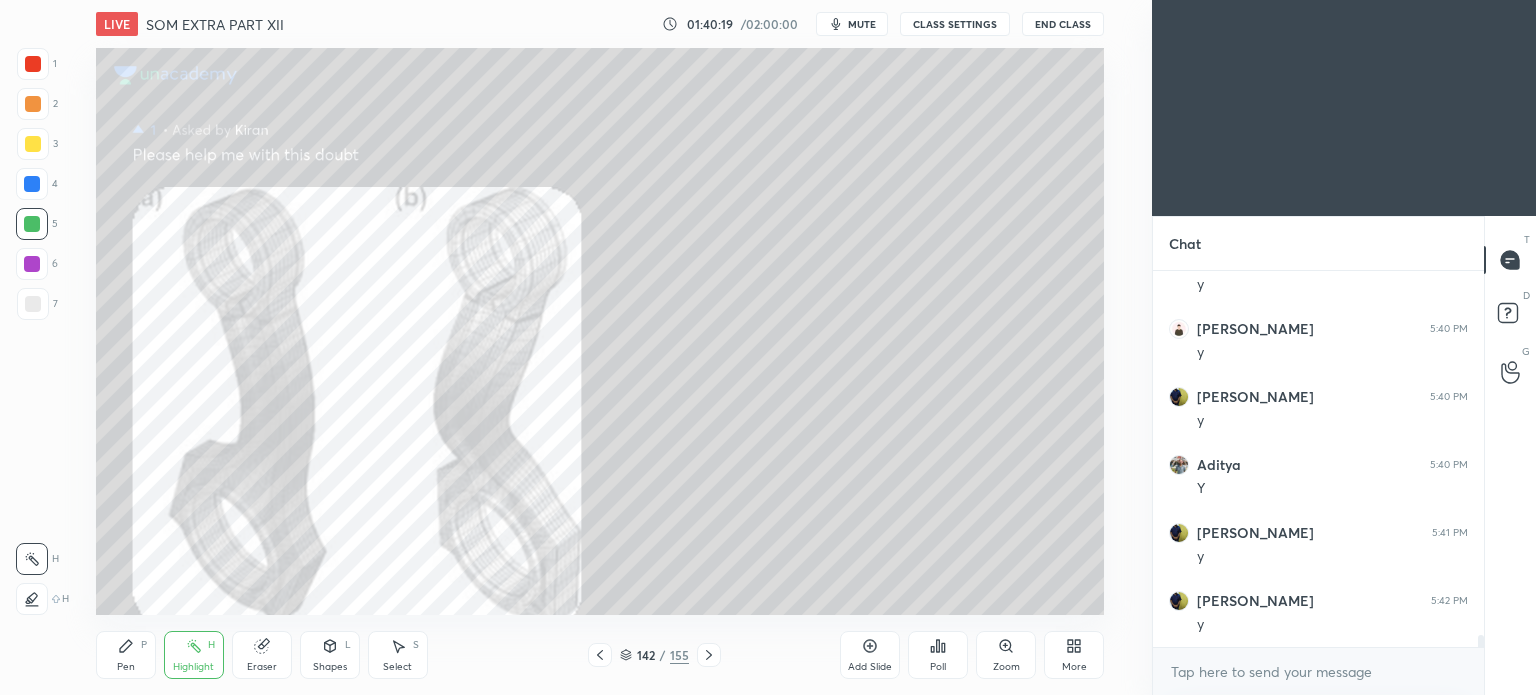 scroll, scrollTop: 11658, scrollLeft: 0, axis: vertical 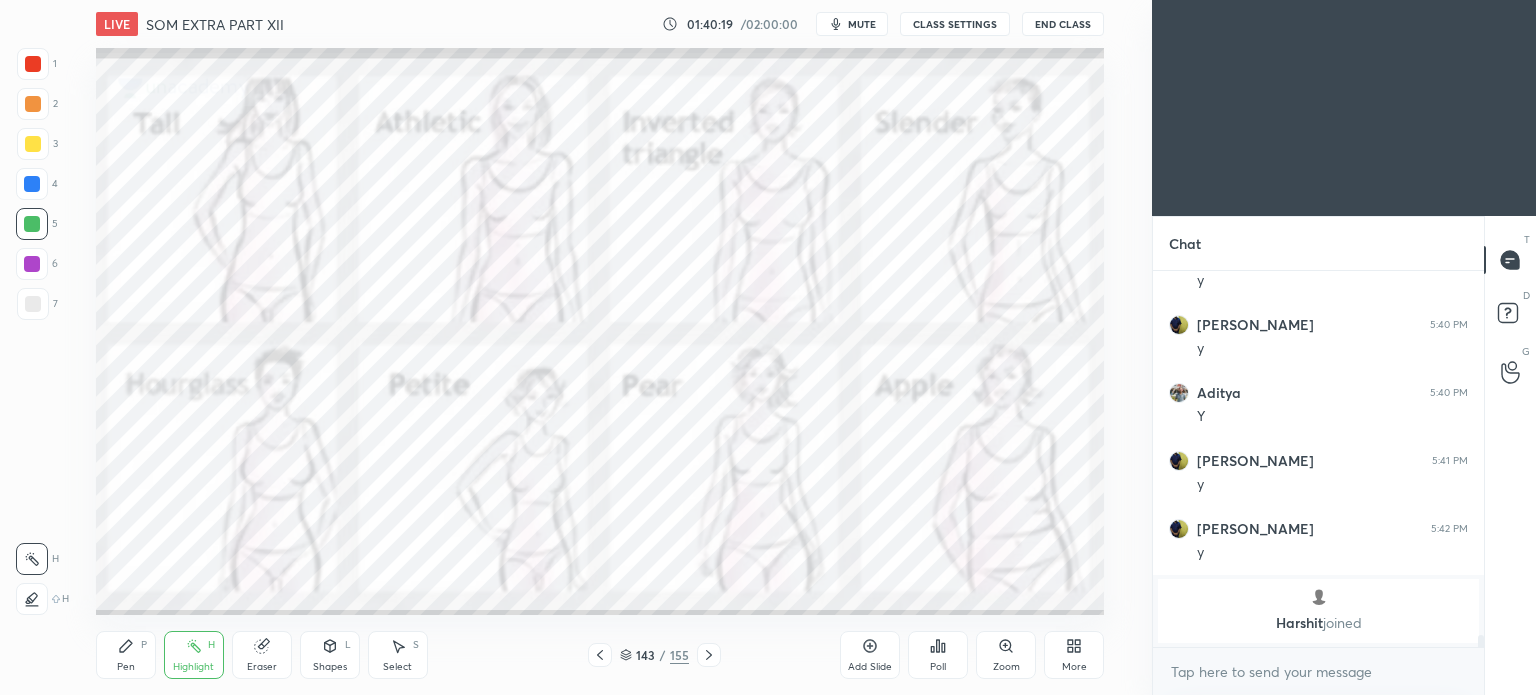 click 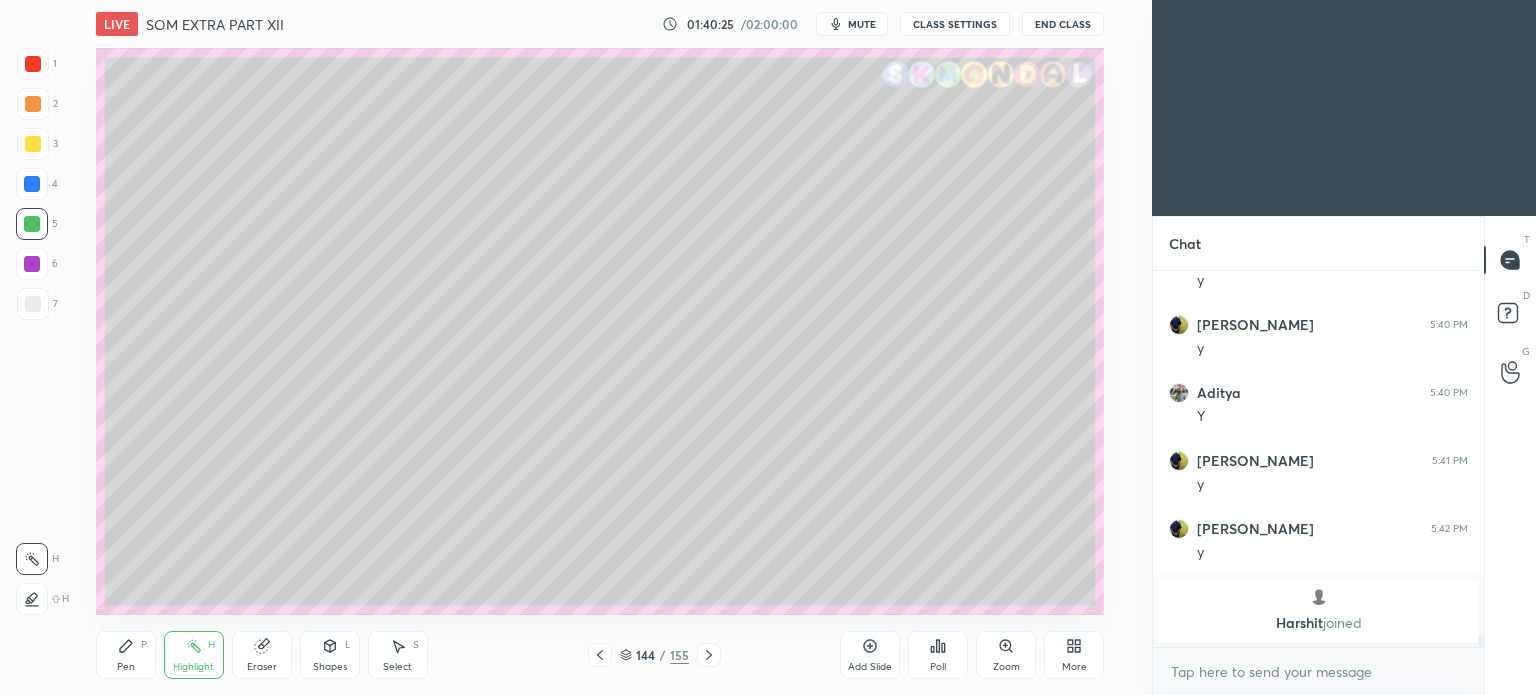 click 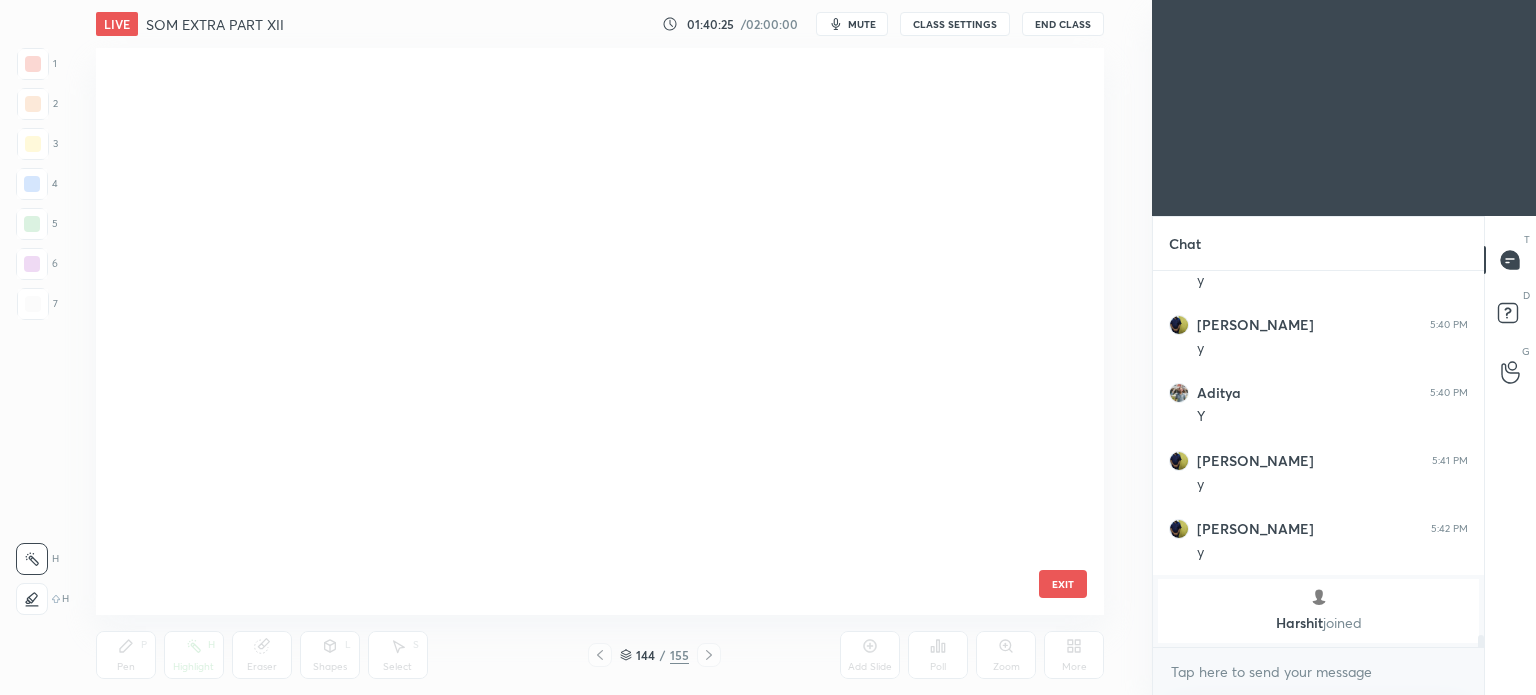 scroll, scrollTop: 7784, scrollLeft: 0, axis: vertical 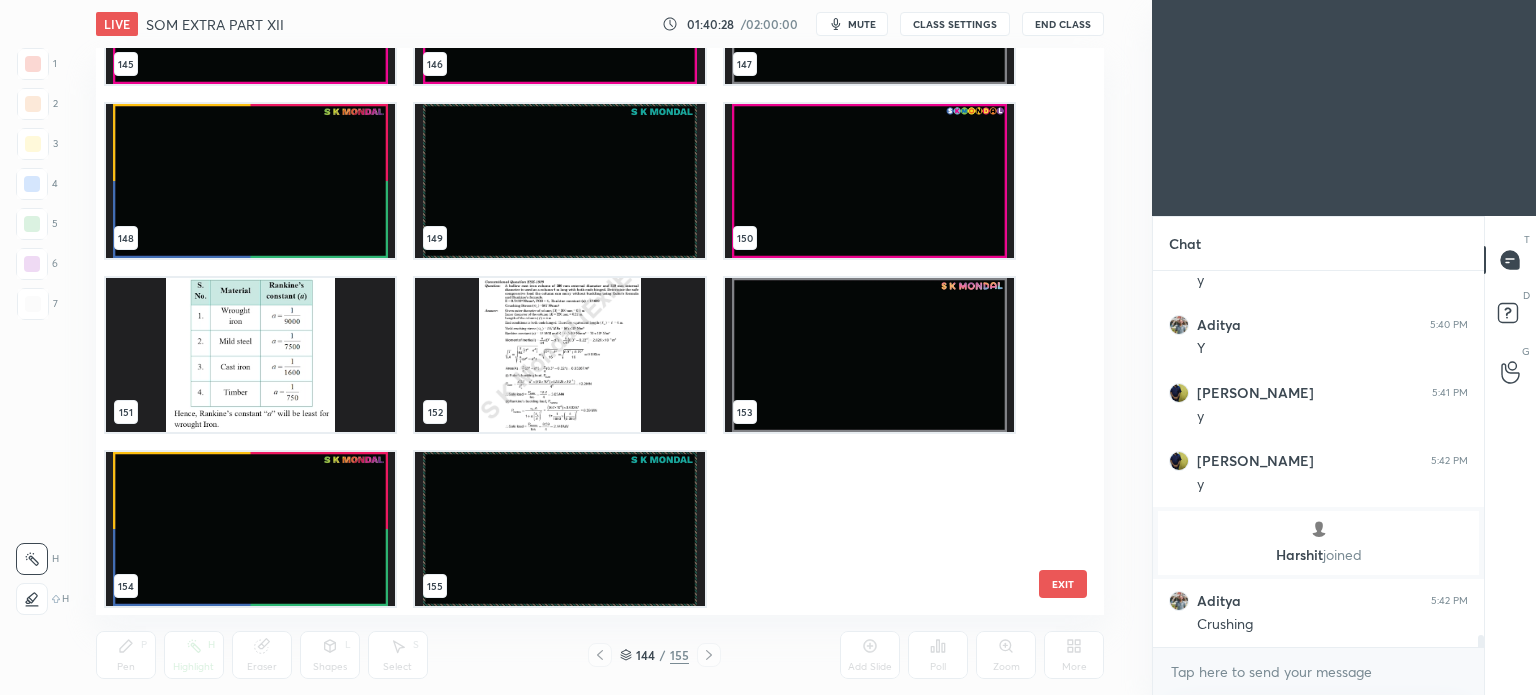 click at bounding box center (250, 529) 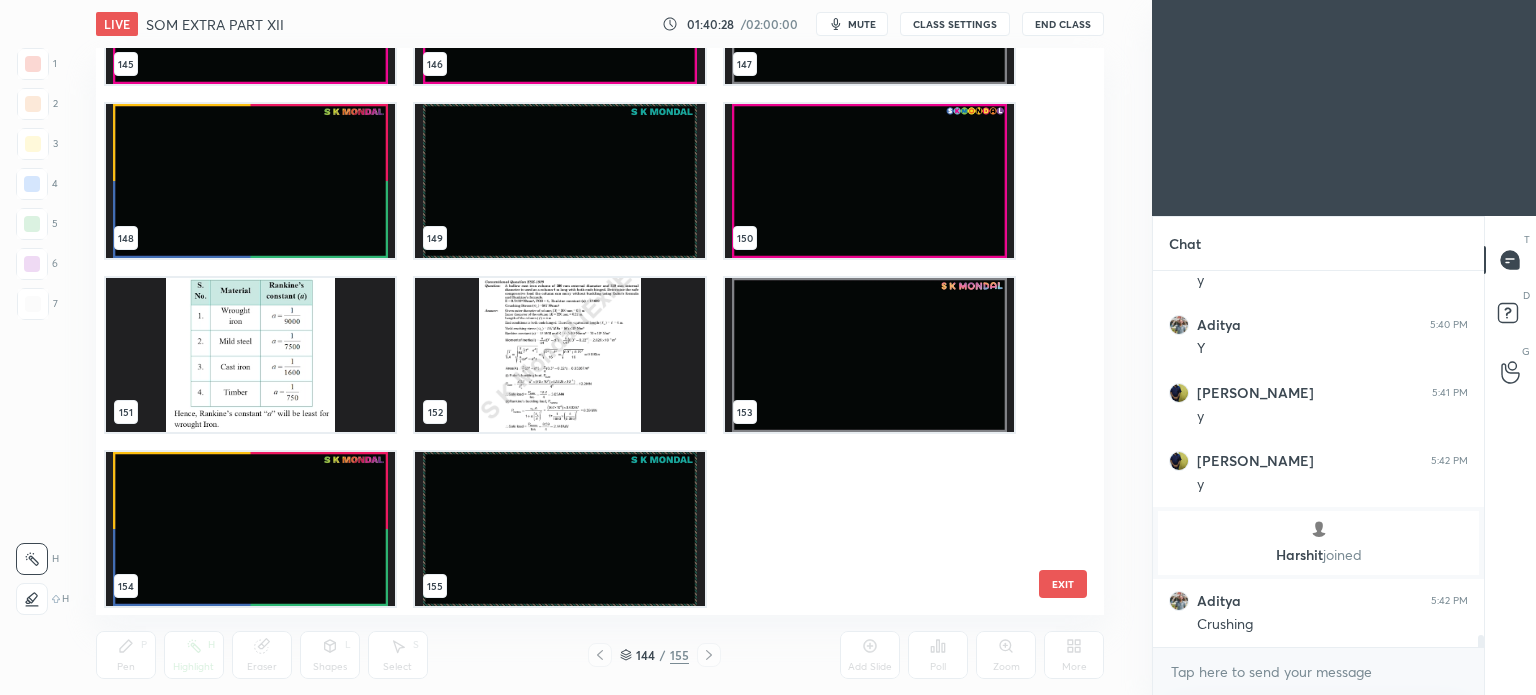 click at bounding box center (250, 529) 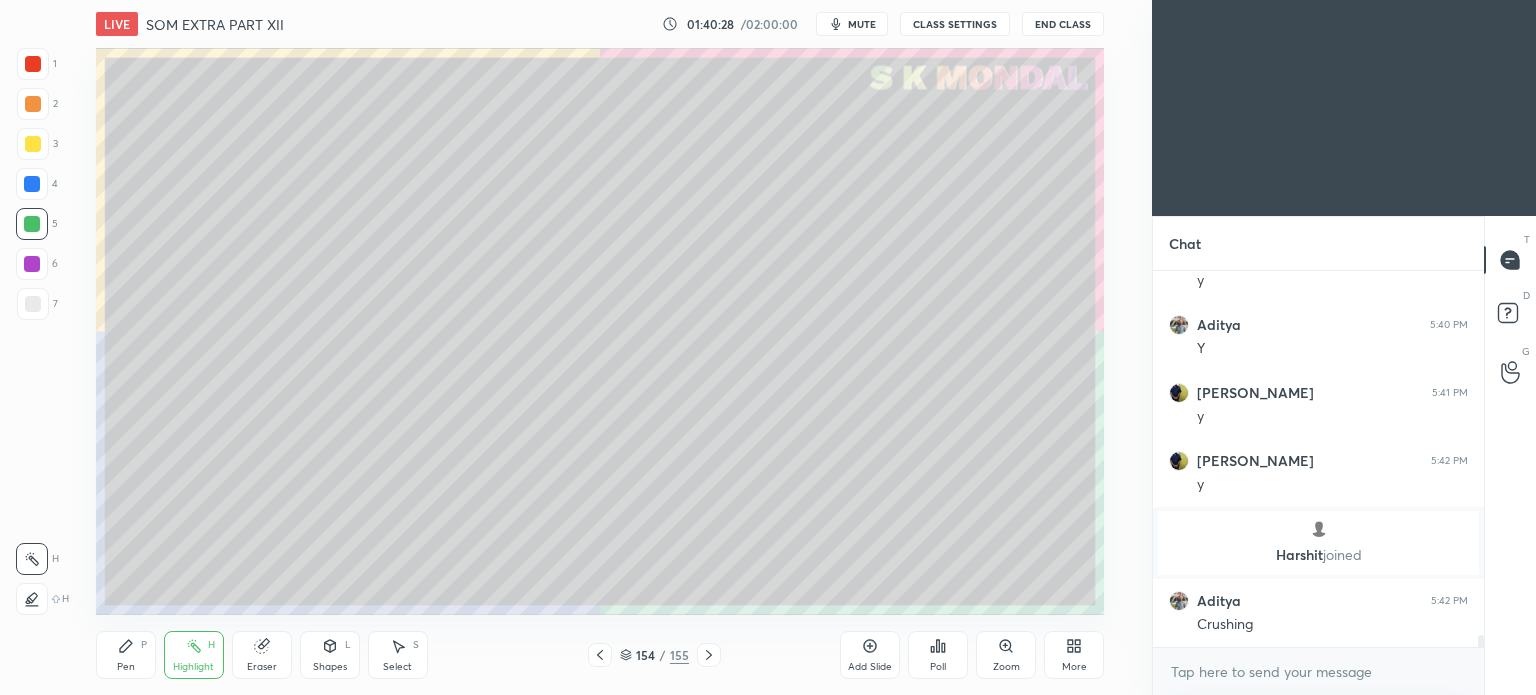 scroll, scrollTop: 11350, scrollLeft: 0, axis: vertical 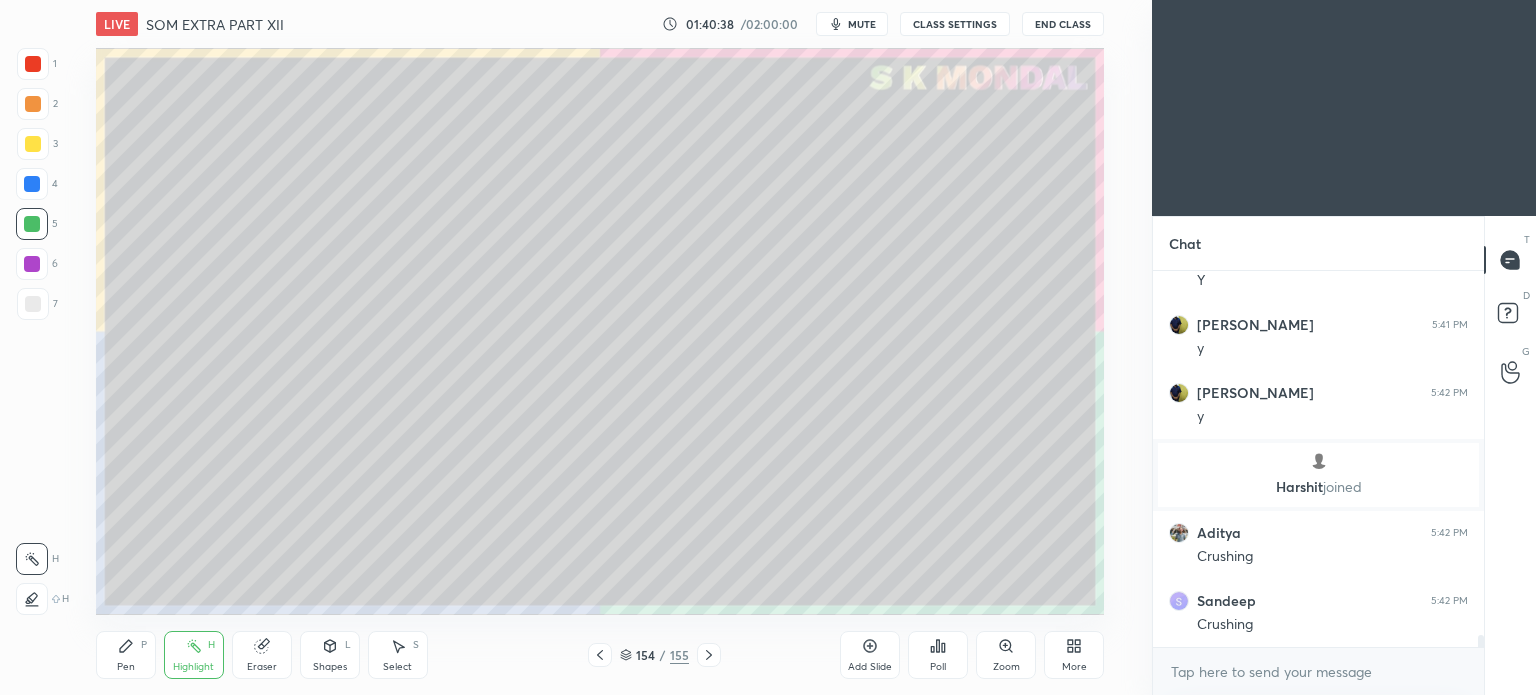 click at bounding box center (32, 224) 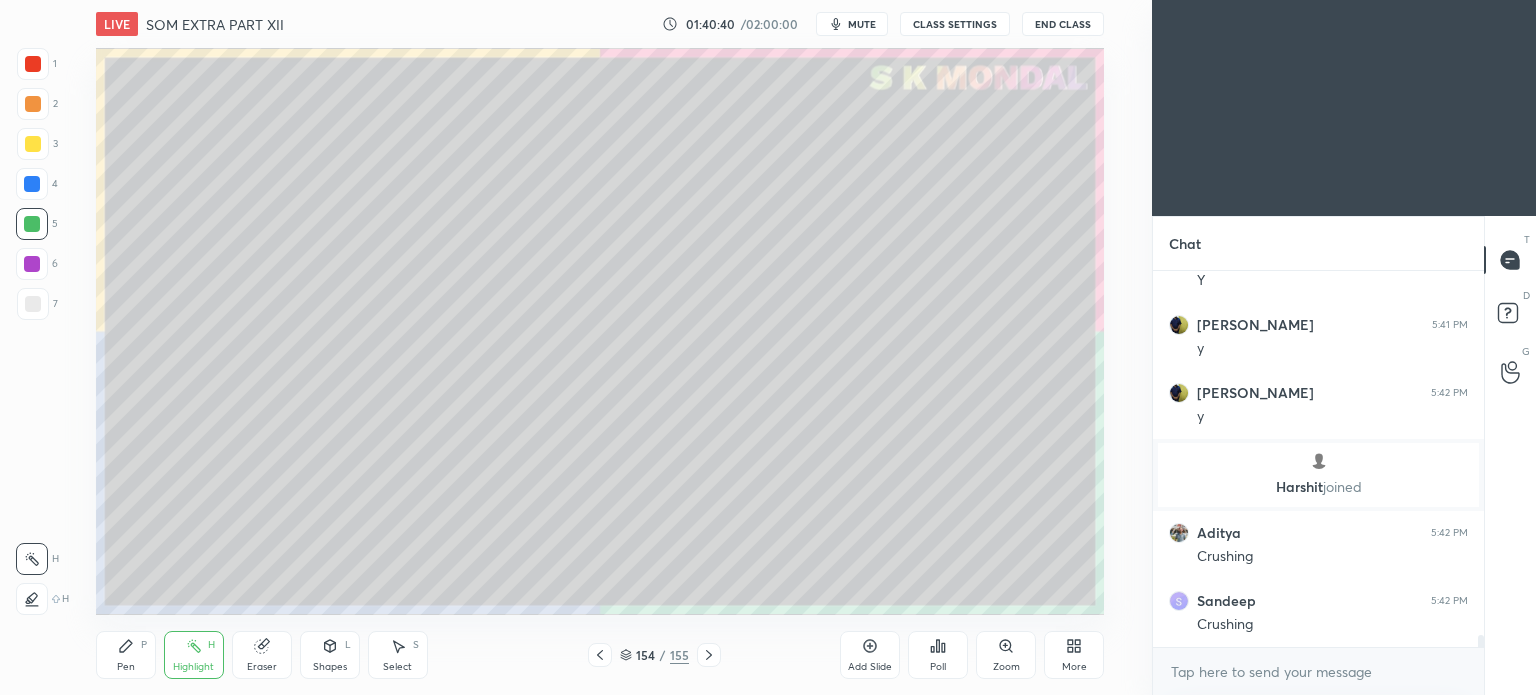 click on "Pen P" at bounding box center (126, 655) 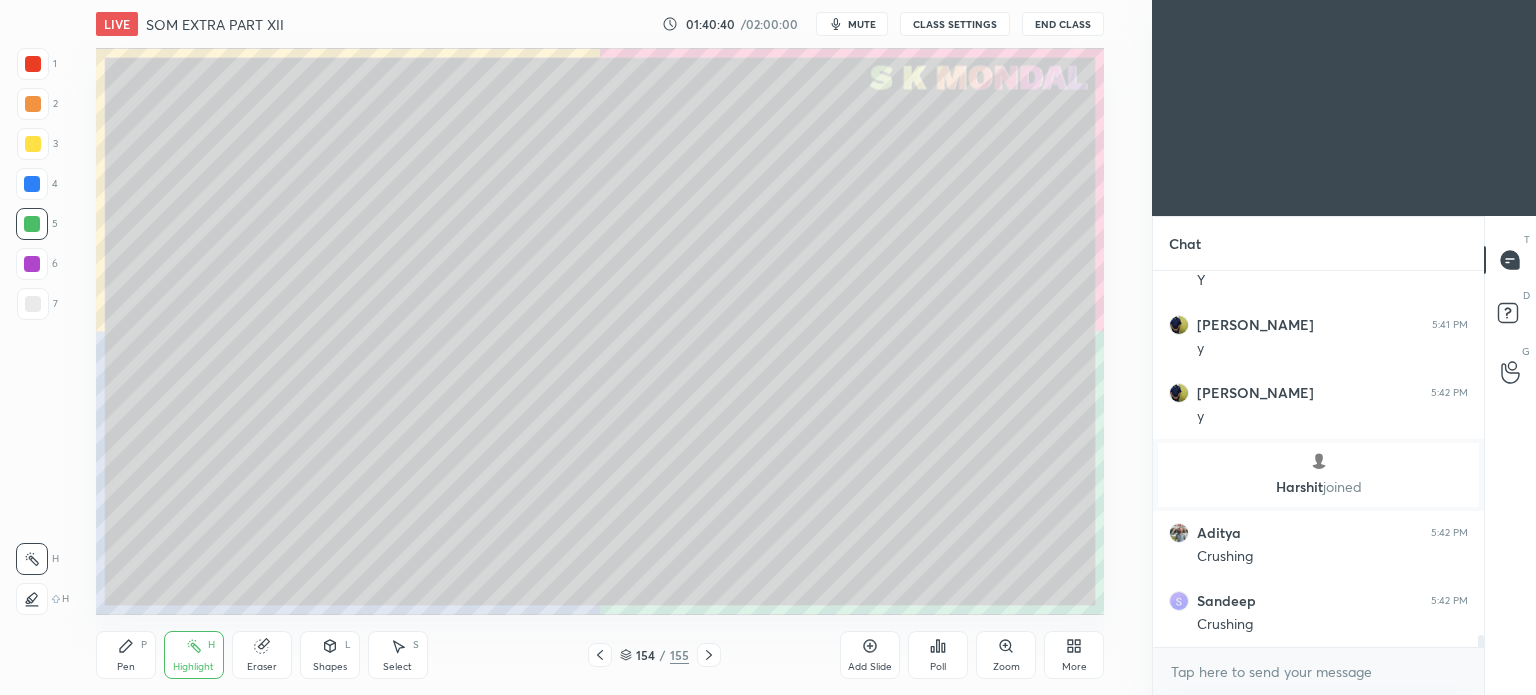 click on "Pen P" at bounding box center [126, 655] 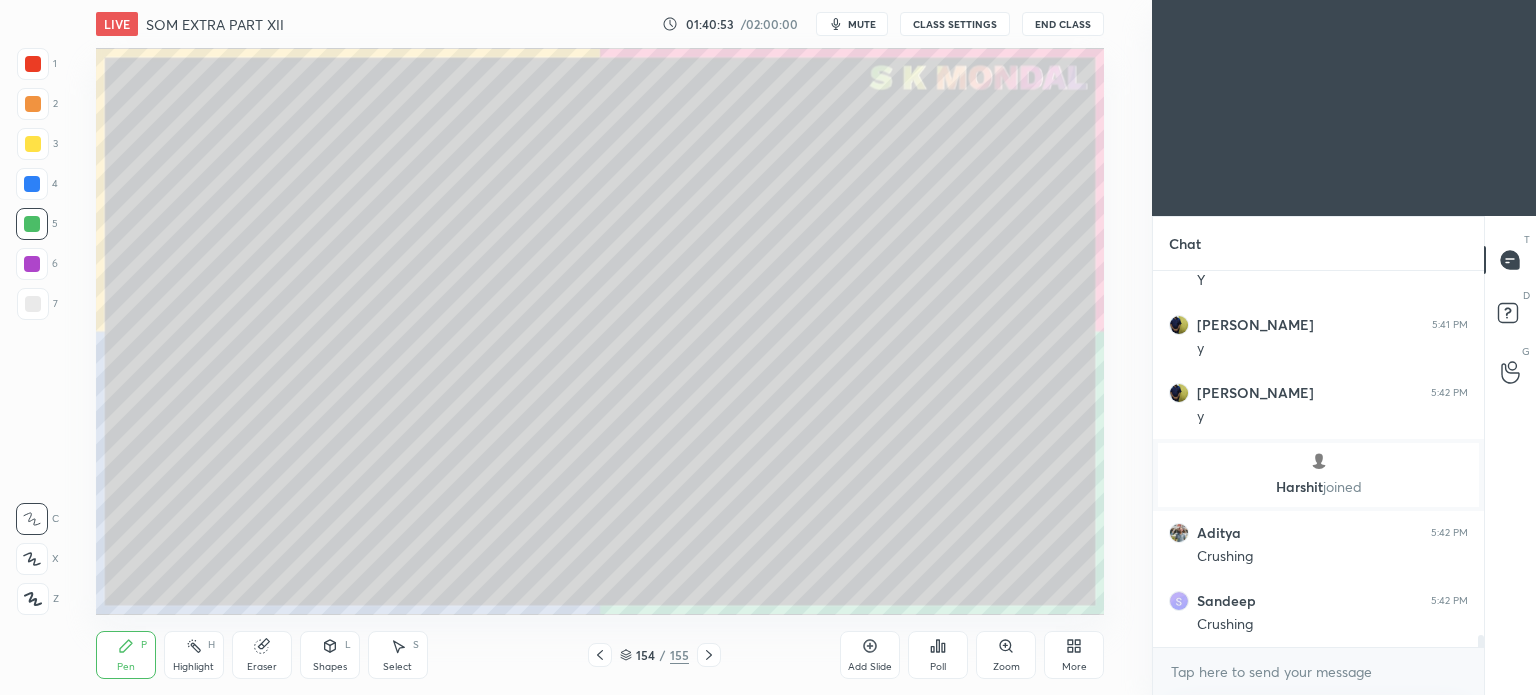 click on "Eraser" at bounding box center (262, 655) 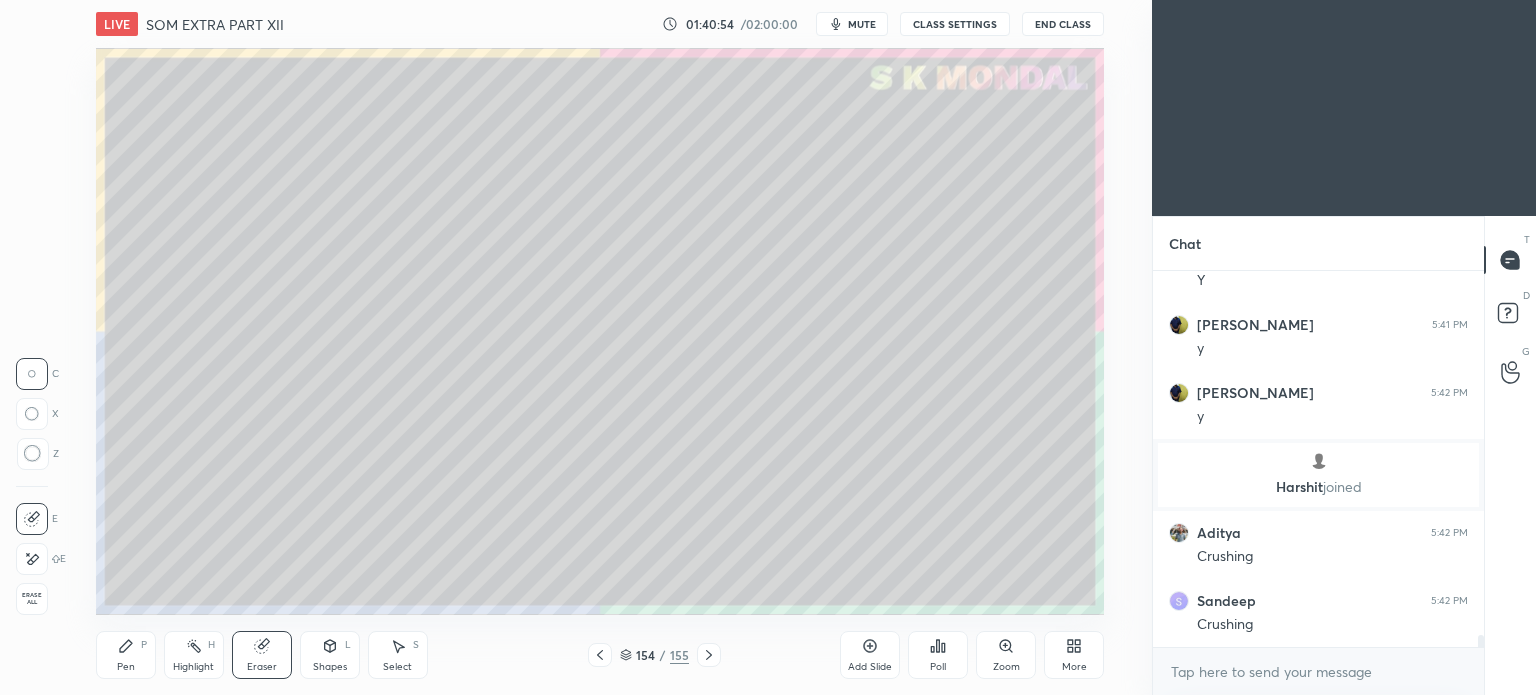 click on "Pen P" at bounding box center (126, 655) 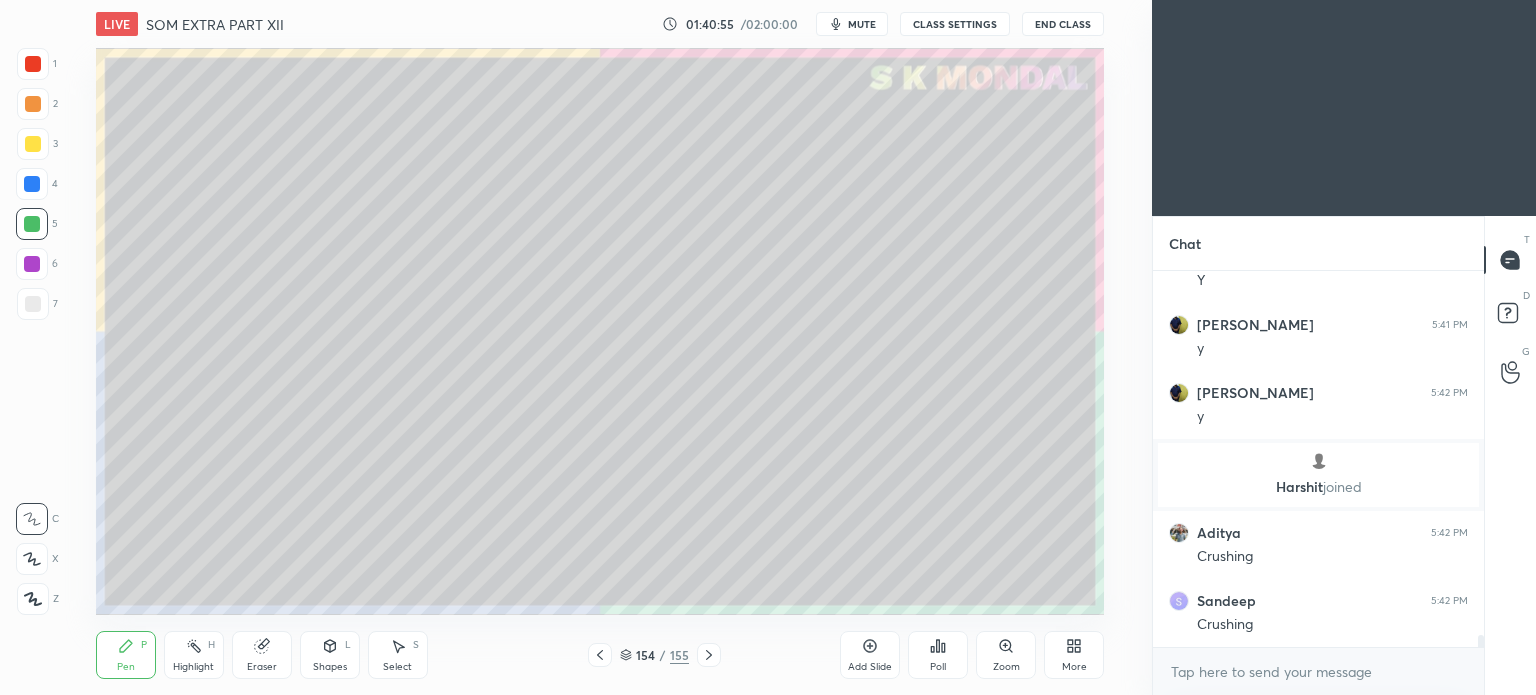 click on "Pen" at bounding box center [126, 667] 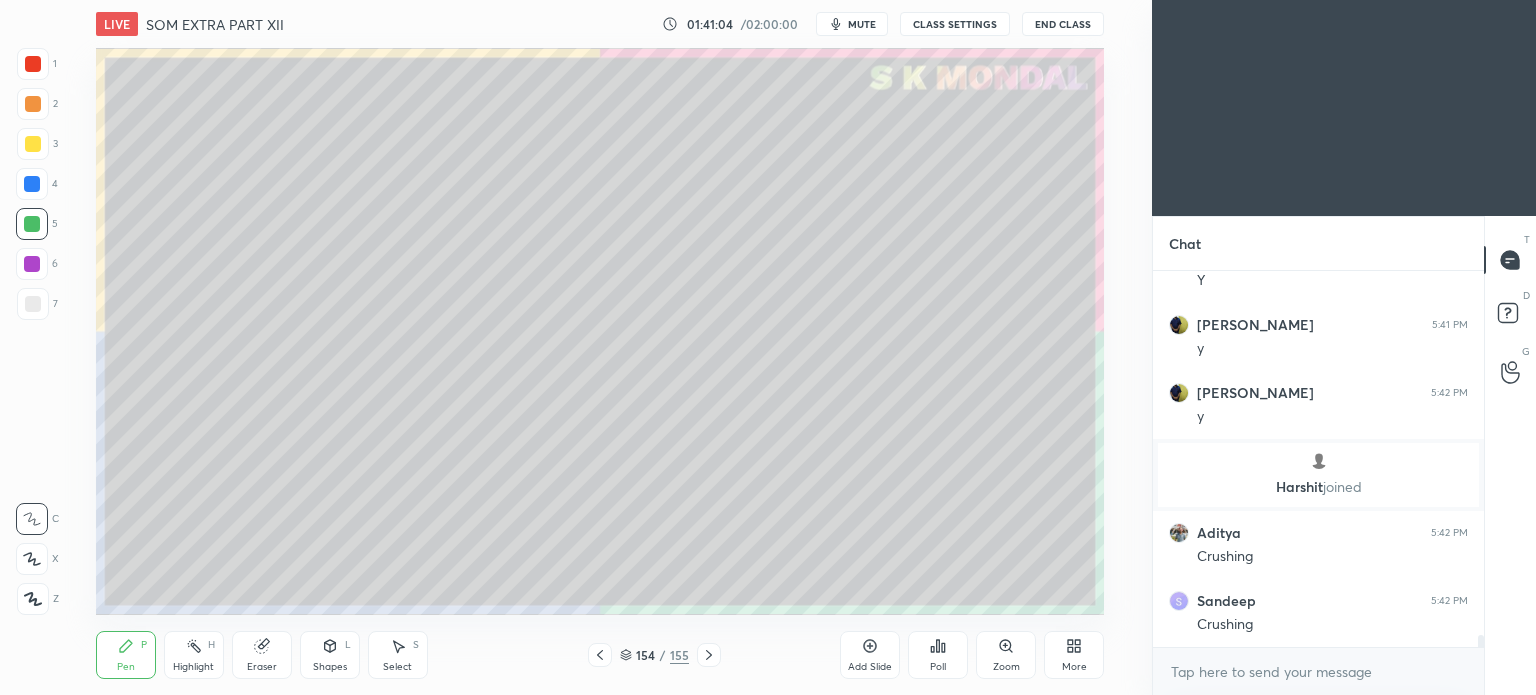 click 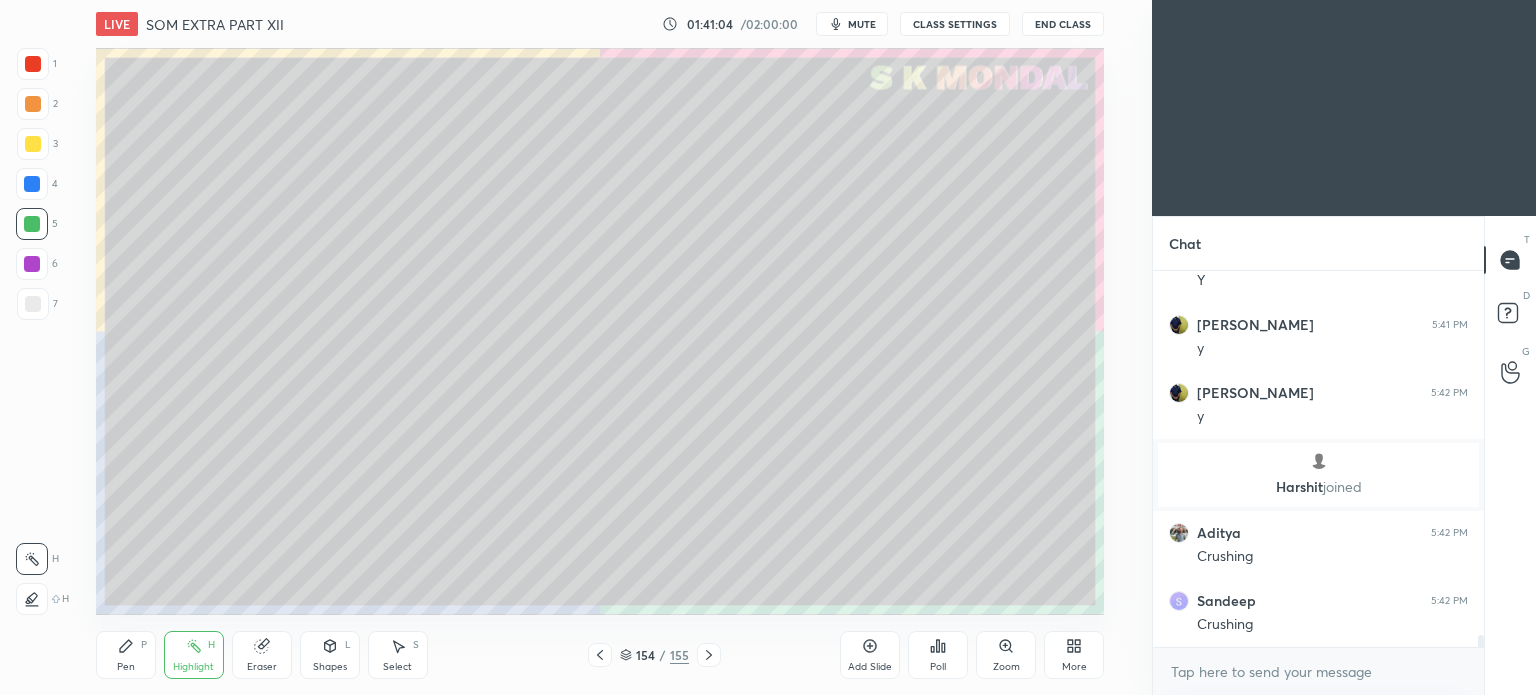 click on "Highlight H" at bounding box center (194, 655) 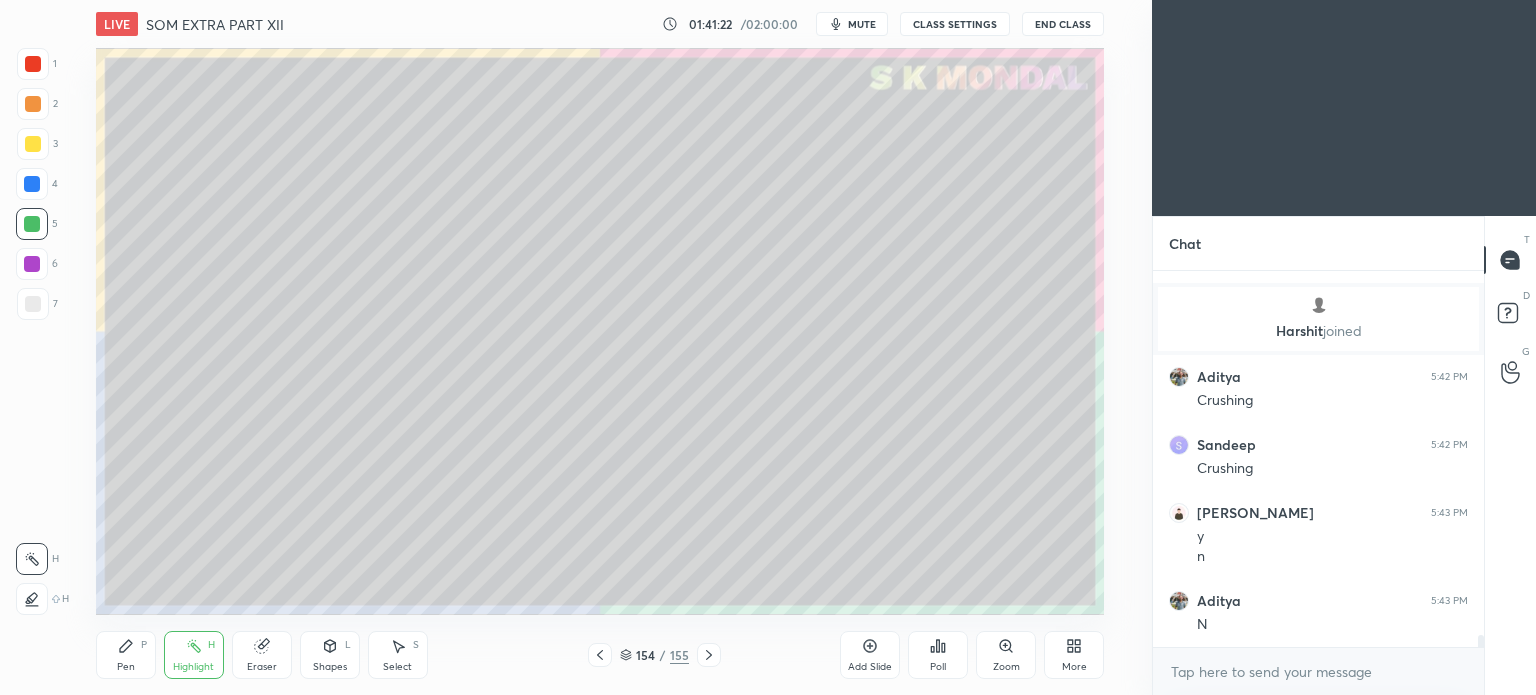 scroll, scrollTop: 11574, scrollLeft: 0, axis: vertical 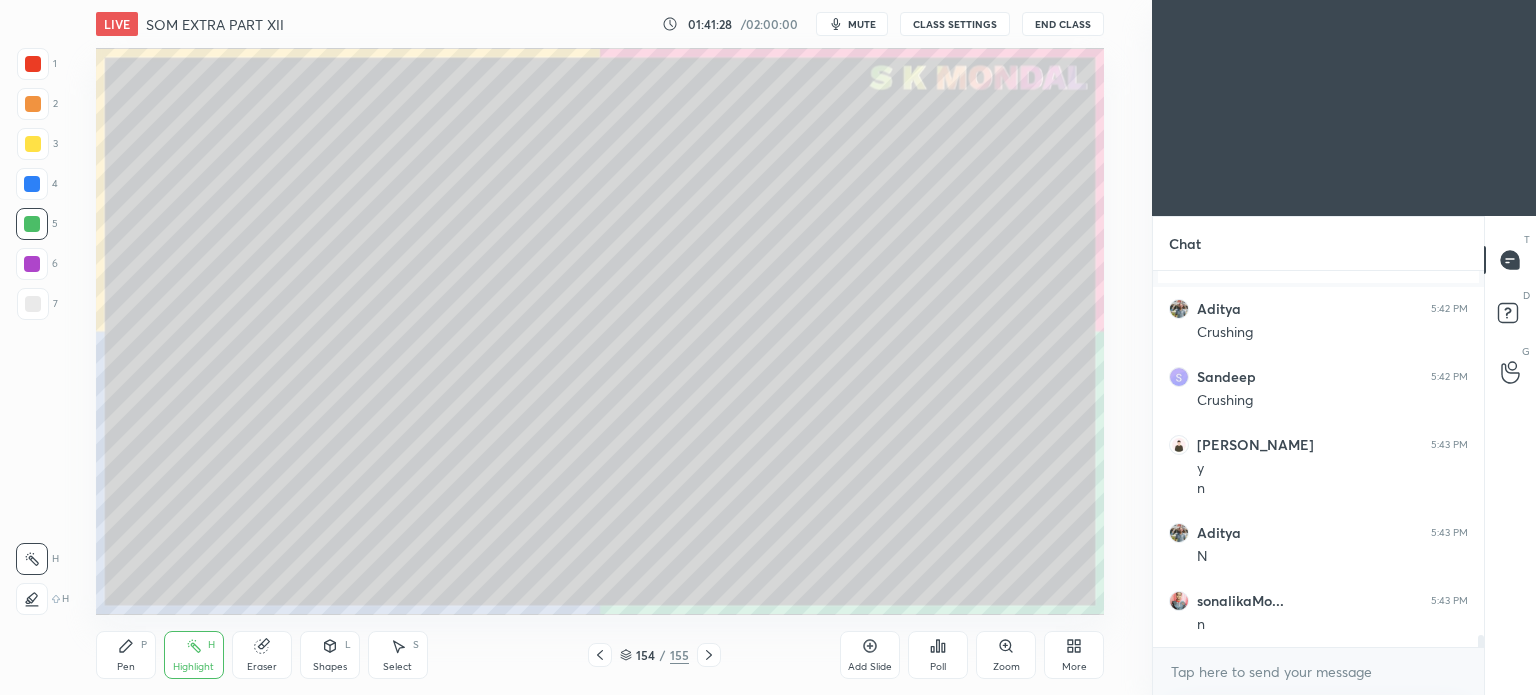click on "Pen" at bounding box center [126, 667] 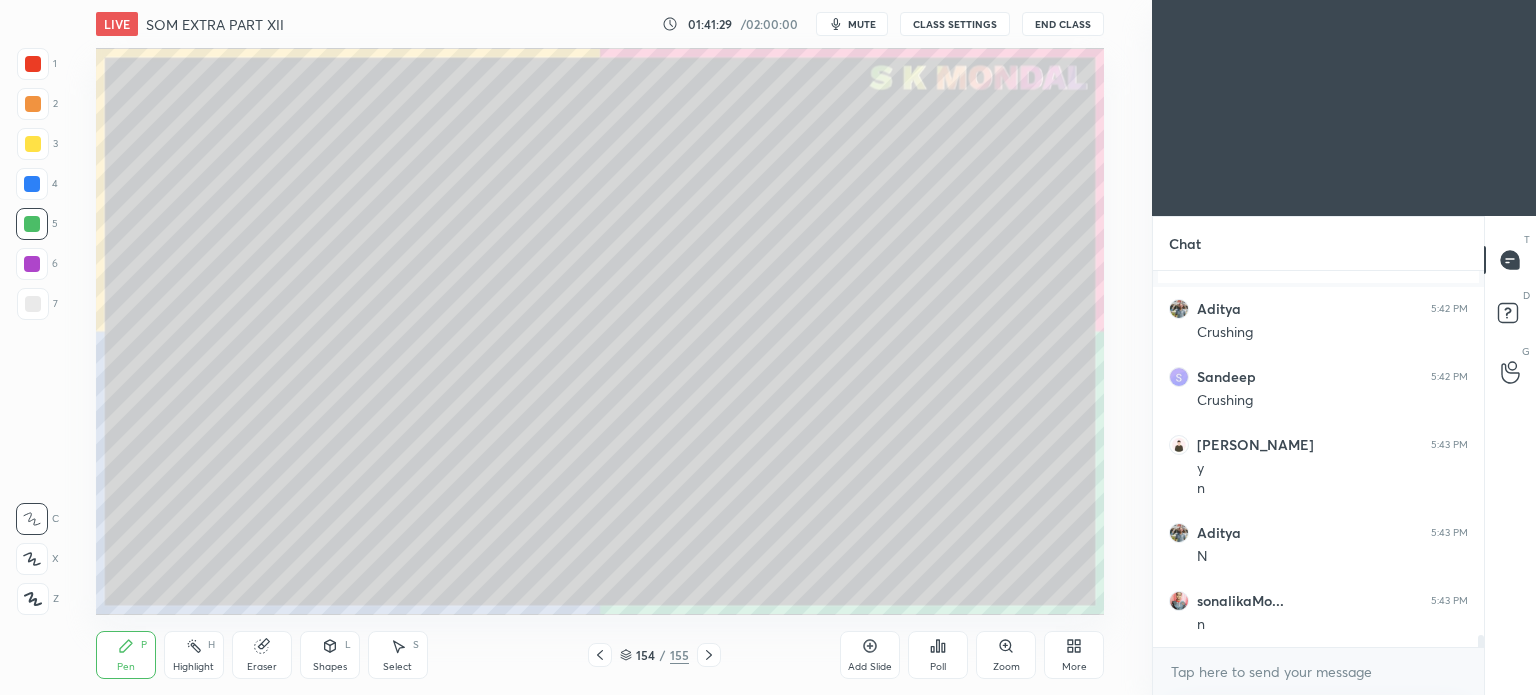 scroll, scrollTop: 11642, scrollLeft: 0, axis: vertical 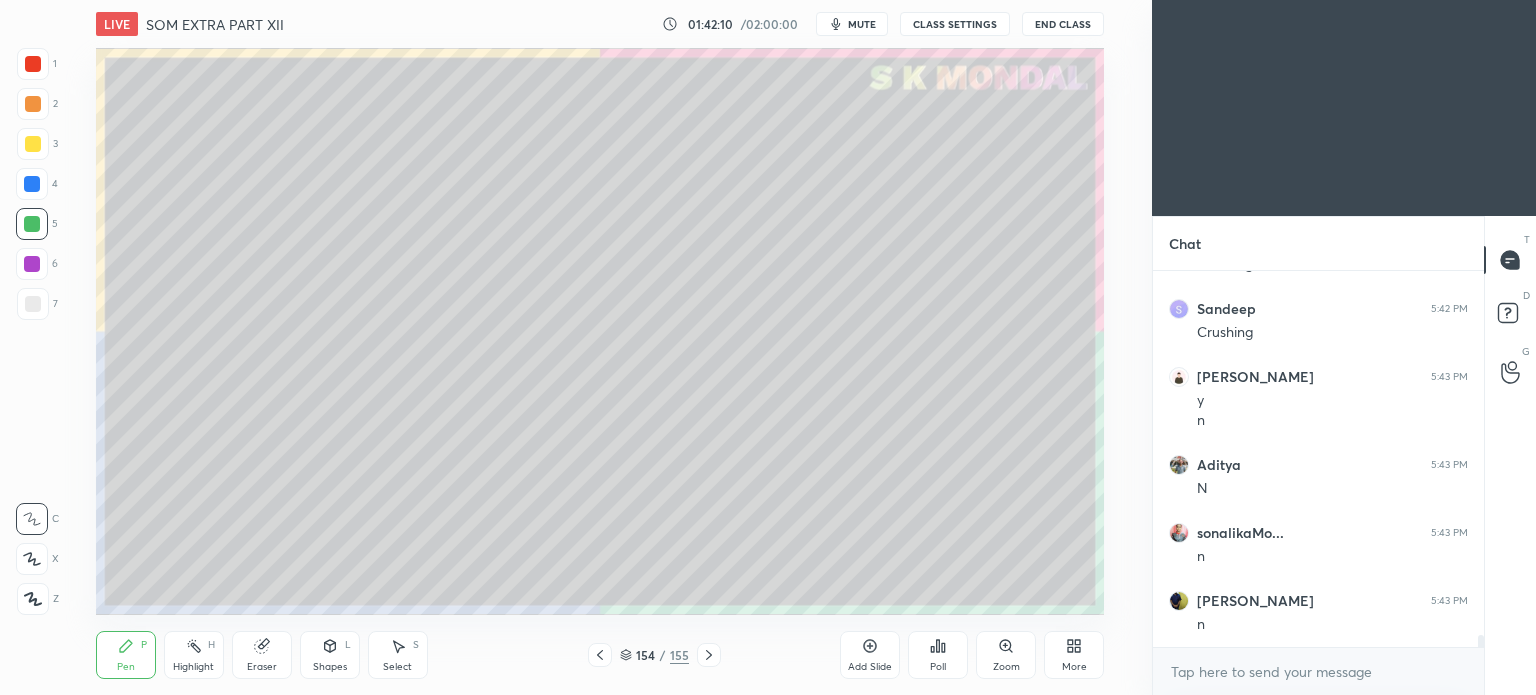 click at bounding box center (32, 224) 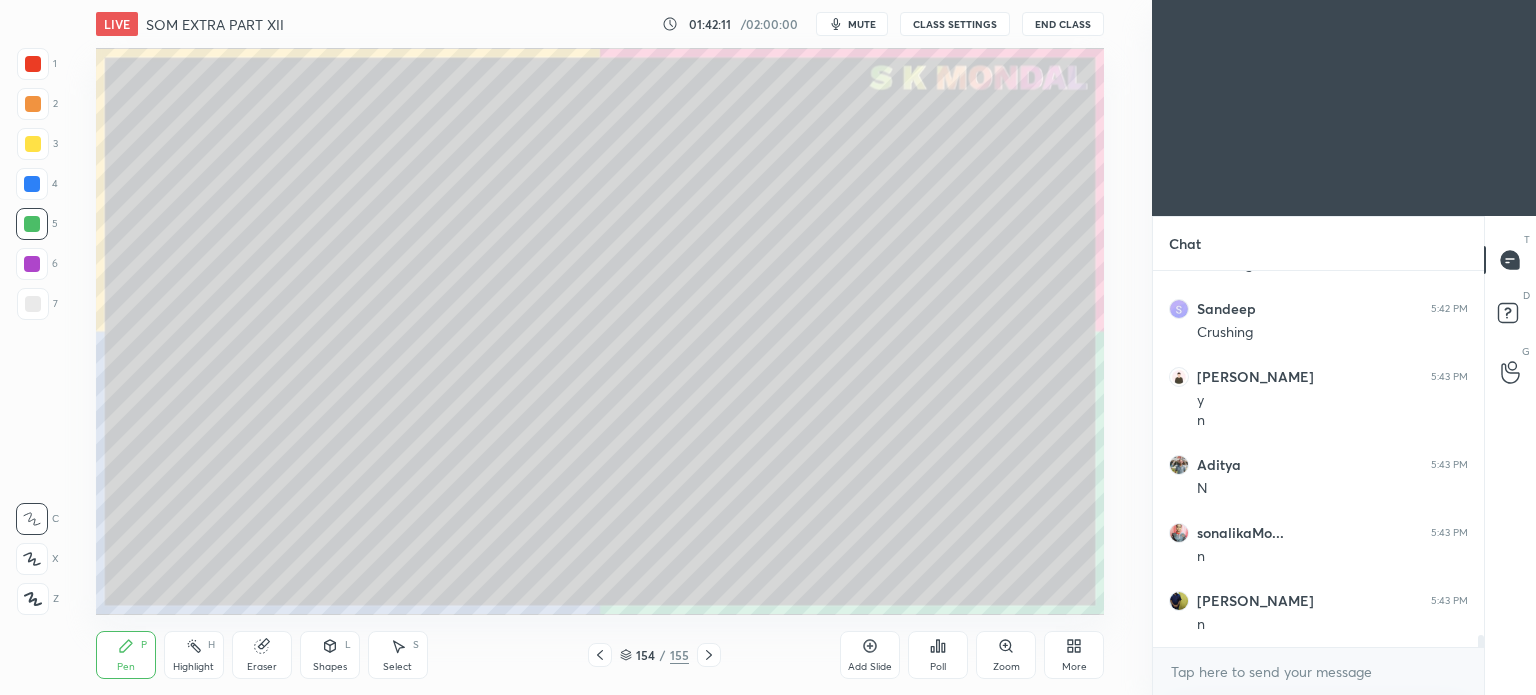 click at bounding box center (33, 304) 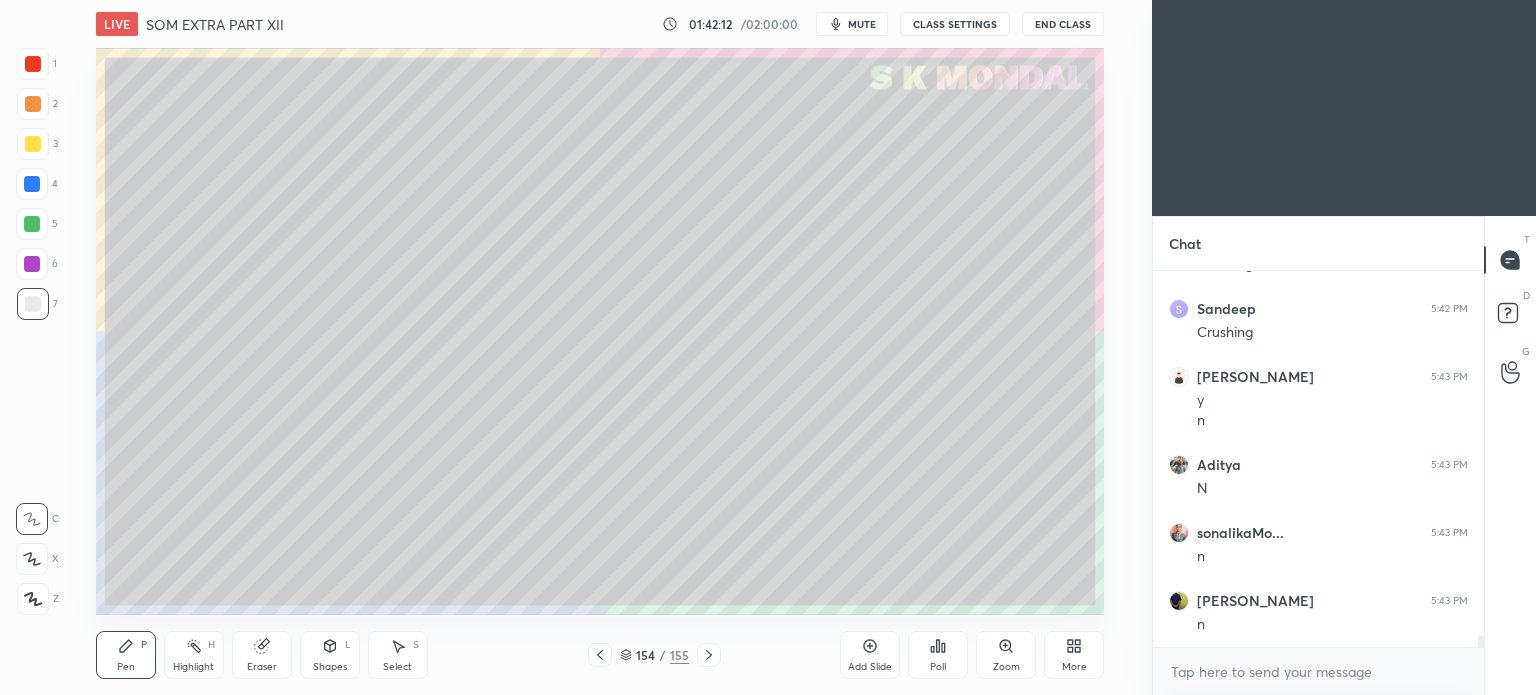 click on "Shapes L" at bounding box center [330, 655] 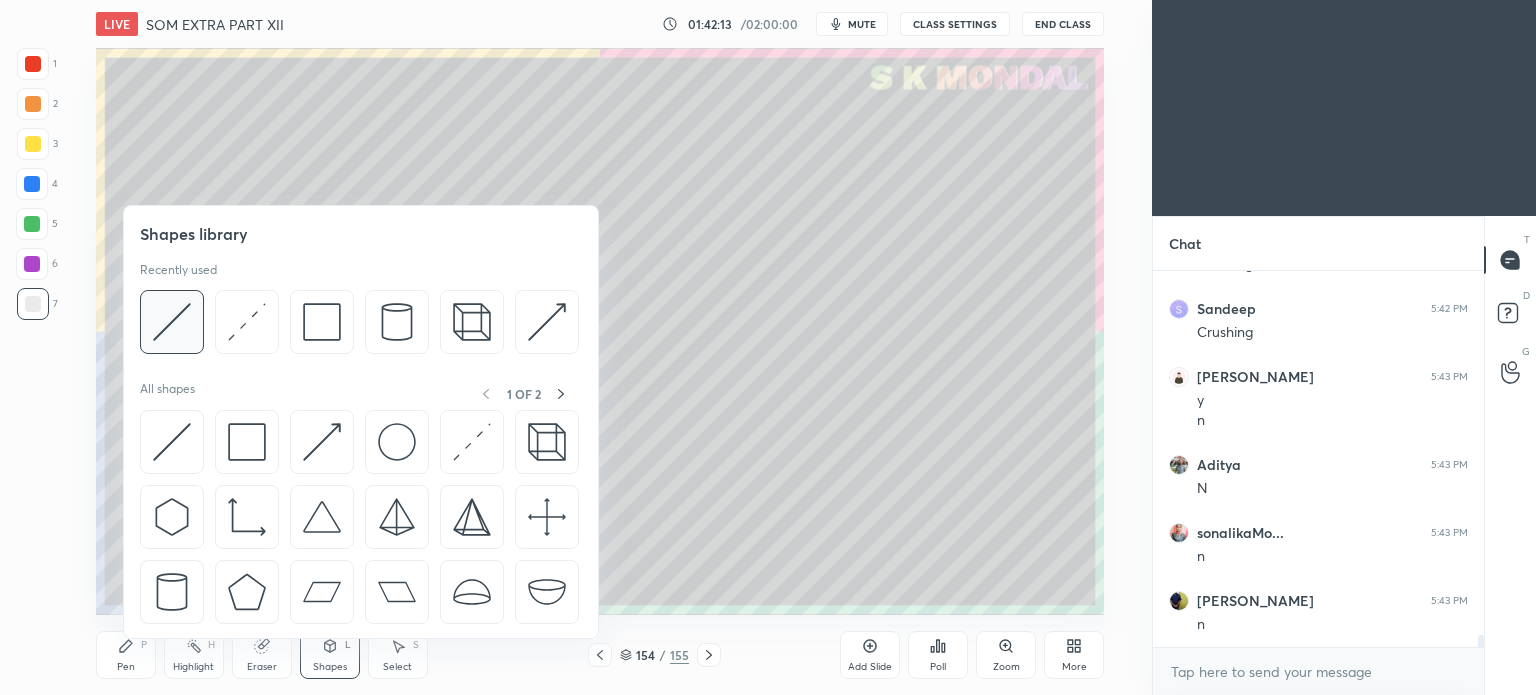 click at bounding box center [172, 322] 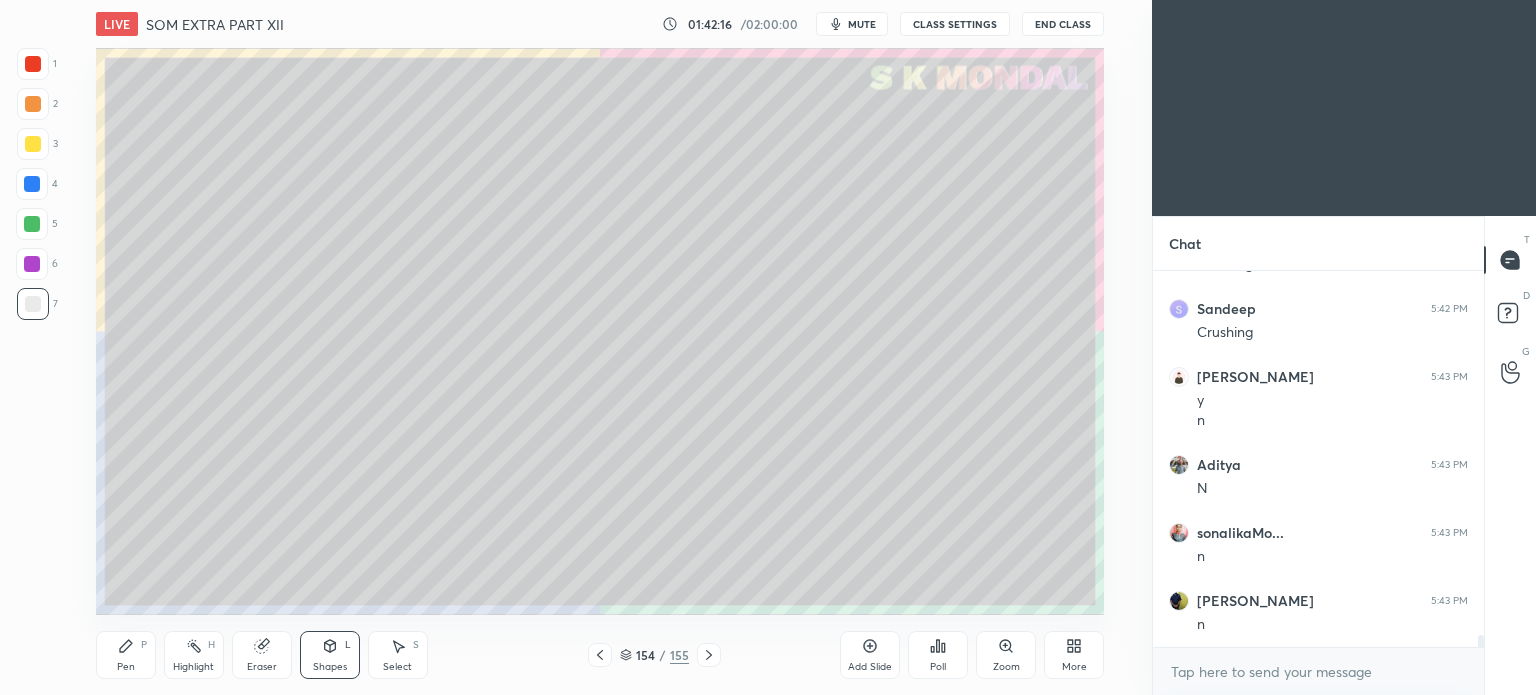 click on "Pen P" at bounding box center [126, 655] 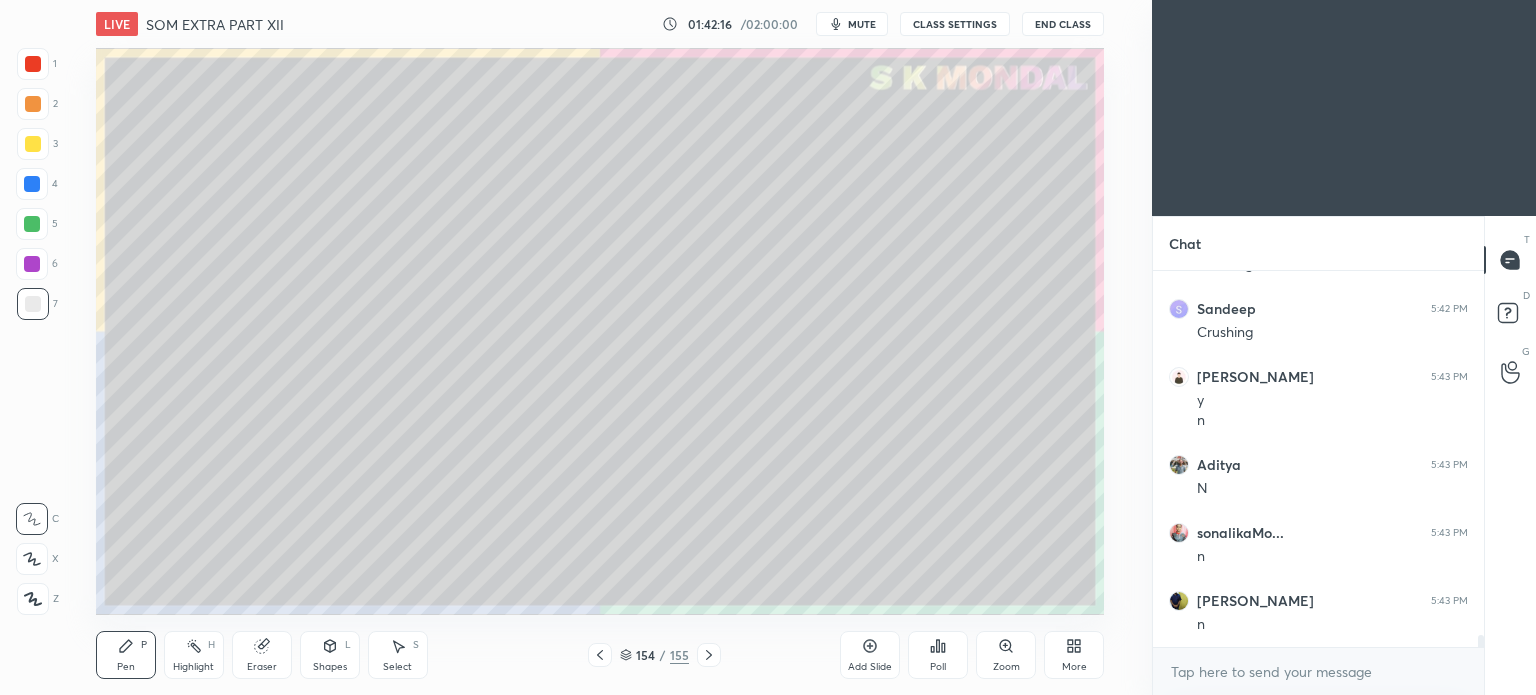 click on "Pen P" at bounding box center [126, 655] 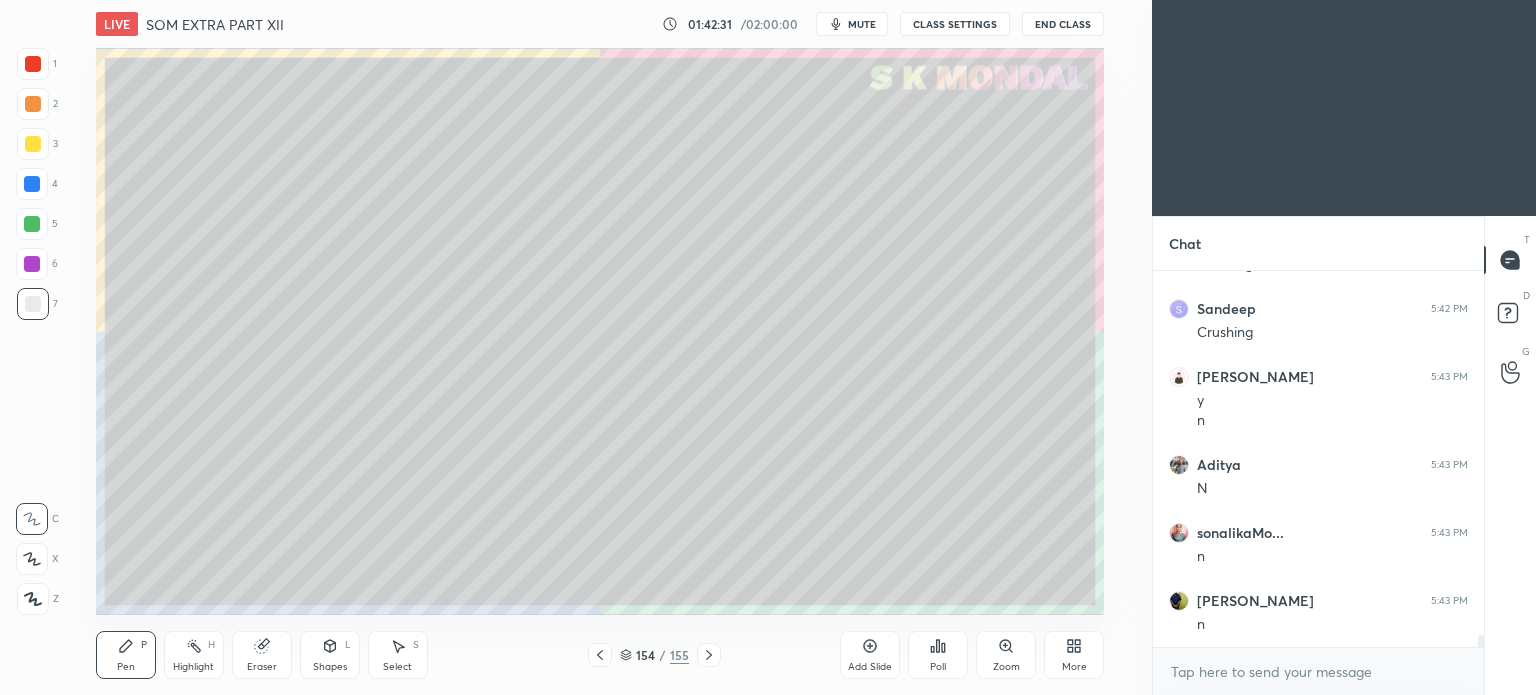 click on "Eraser" at bounding box center (262, 667) 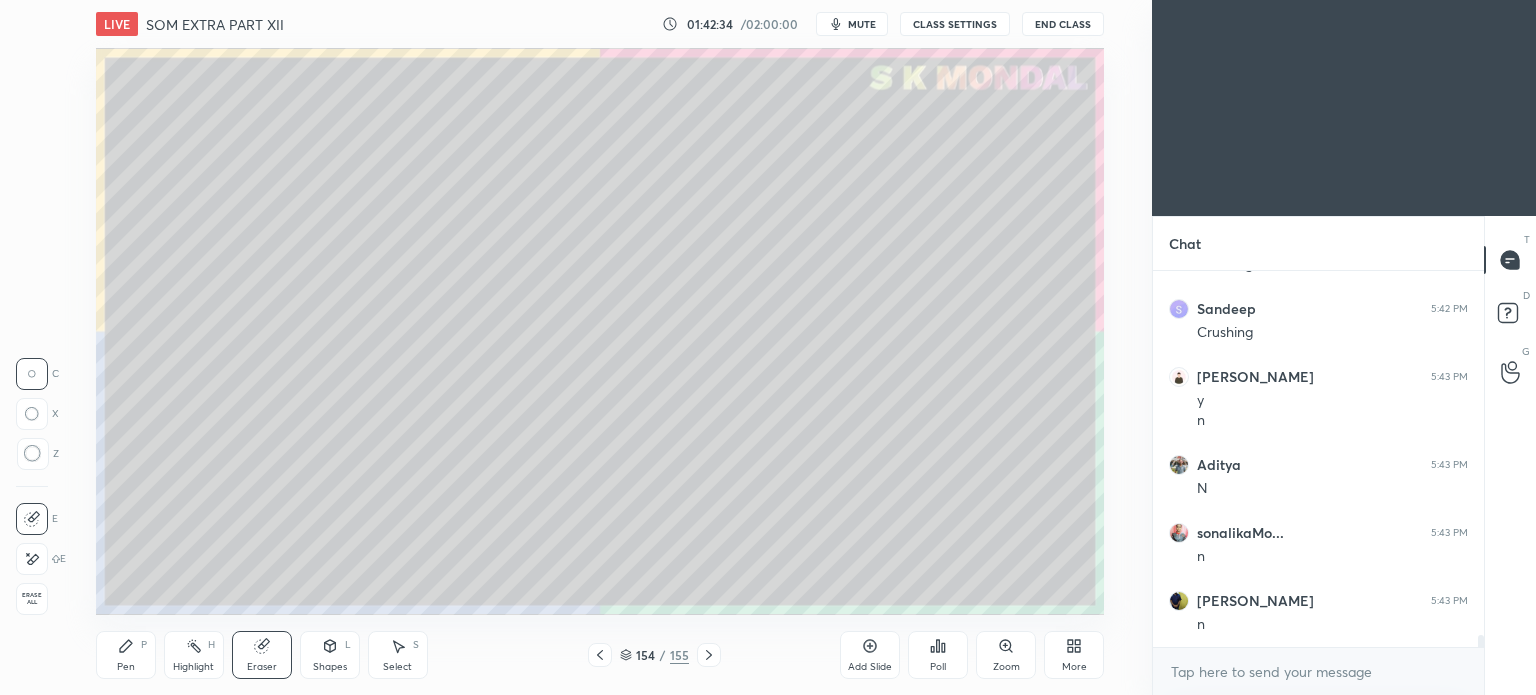 click 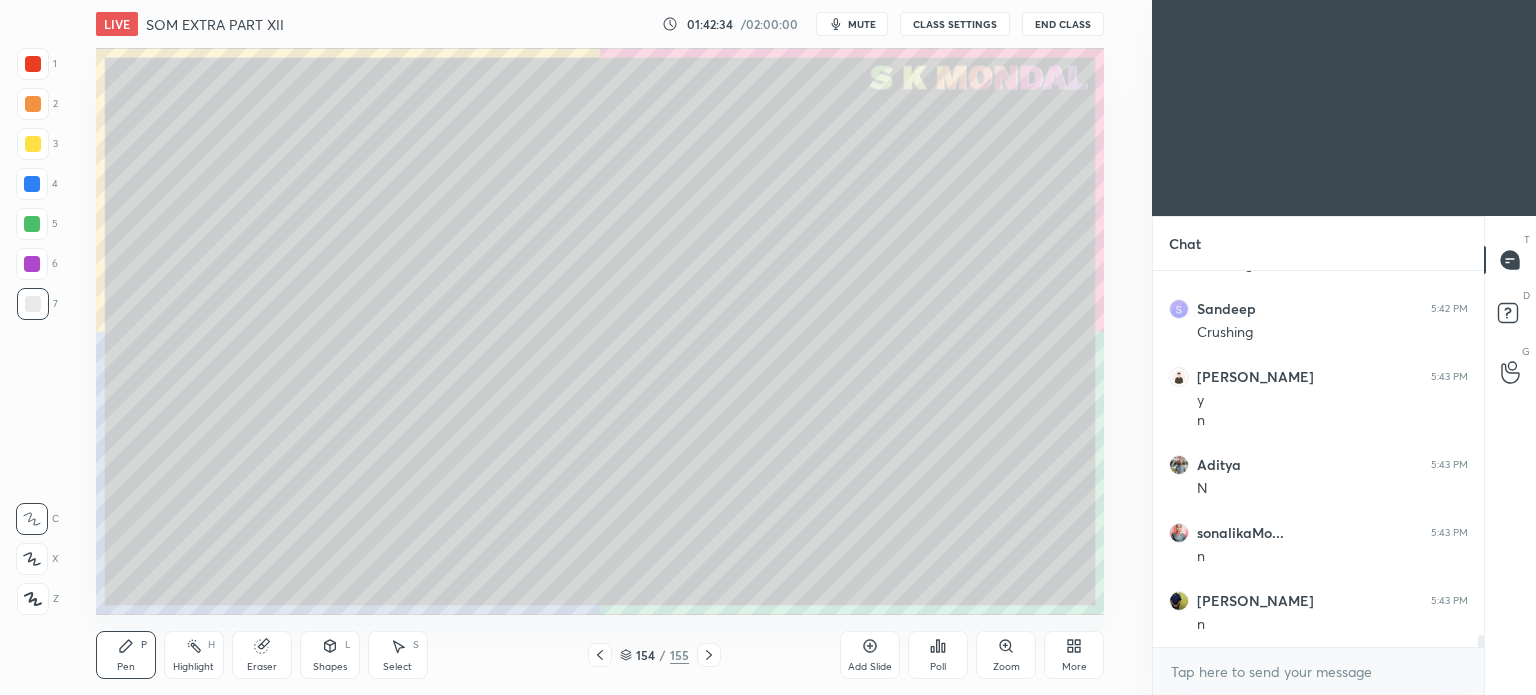 click on "Pen P" at bounding box center (126, 655) 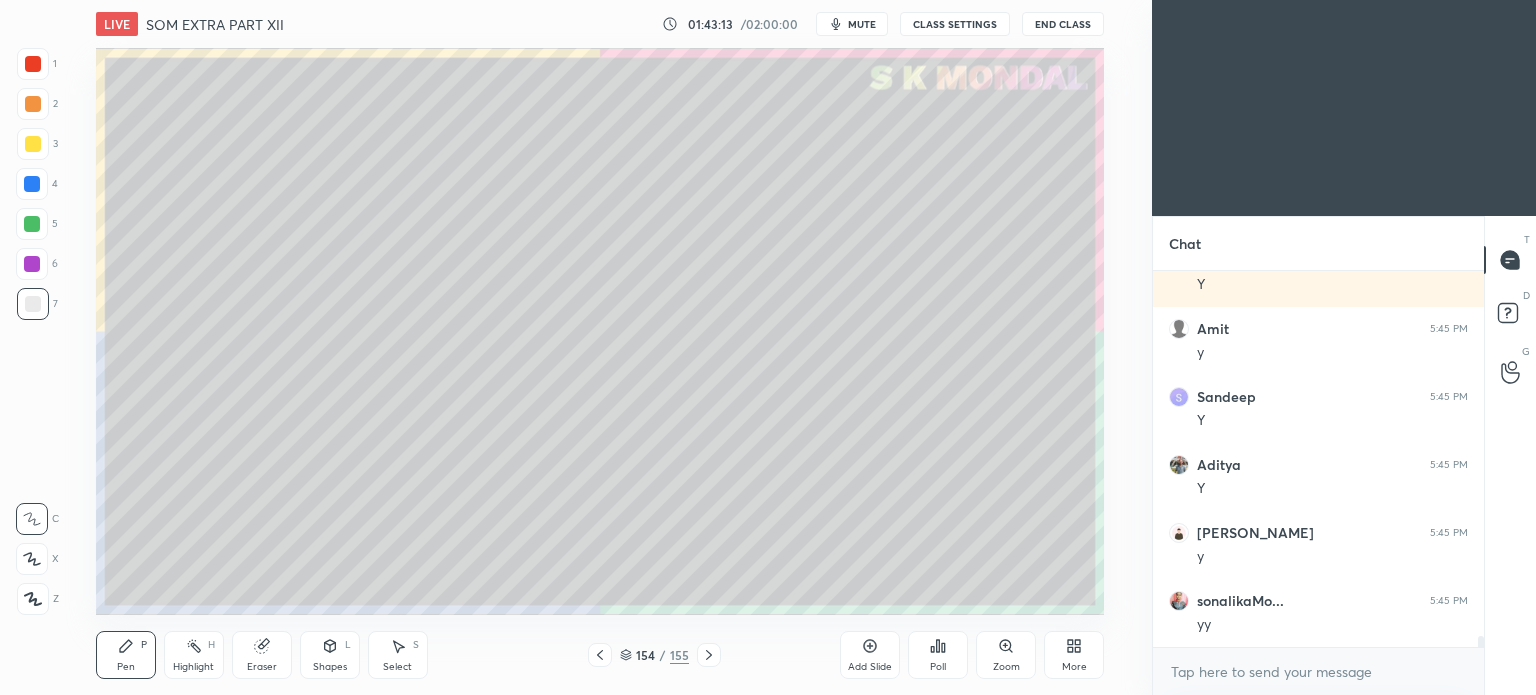 scroll, scrollTop: 12206, scrollLeft: 0, axis: vertical 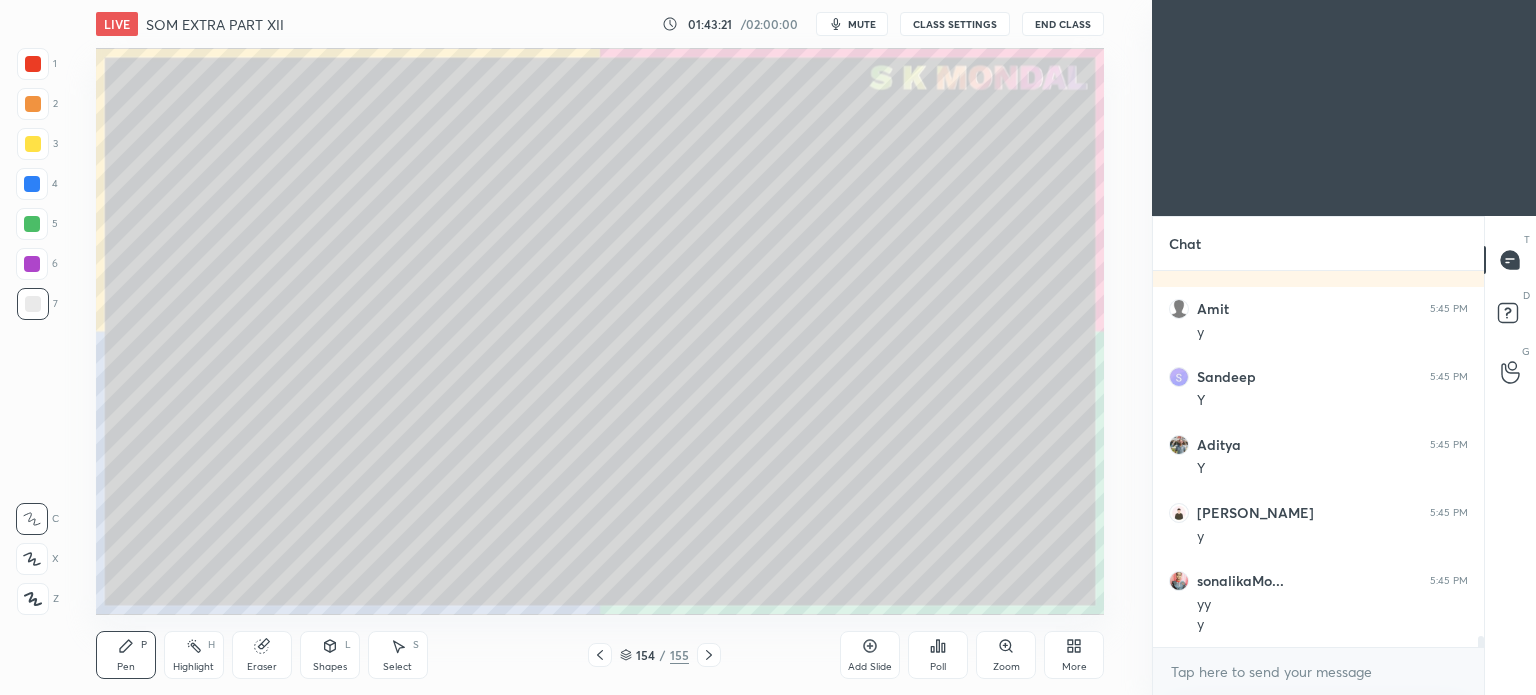 click on "Highlight" at bounding box center (193, 667) 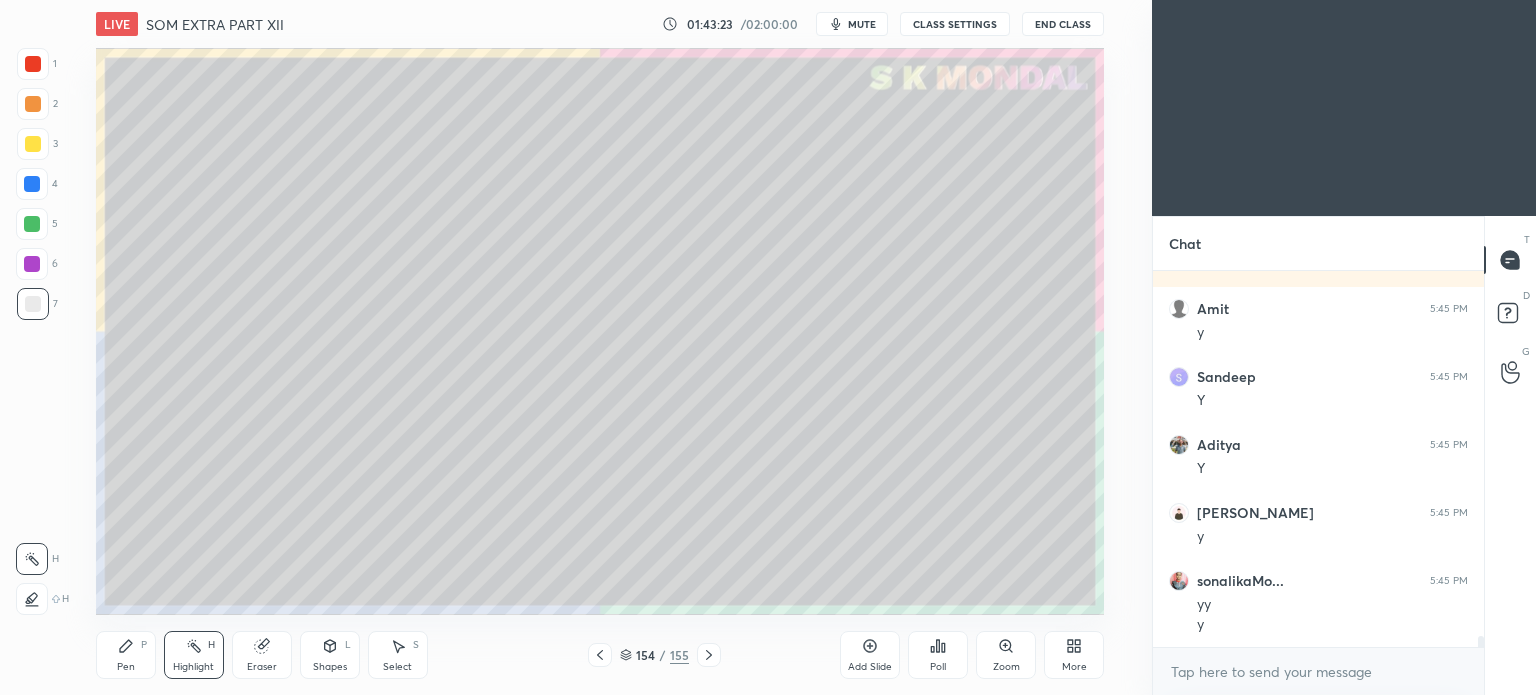 scroll, scrollTop: 12274, scrollLeft: 0, axis: vertical 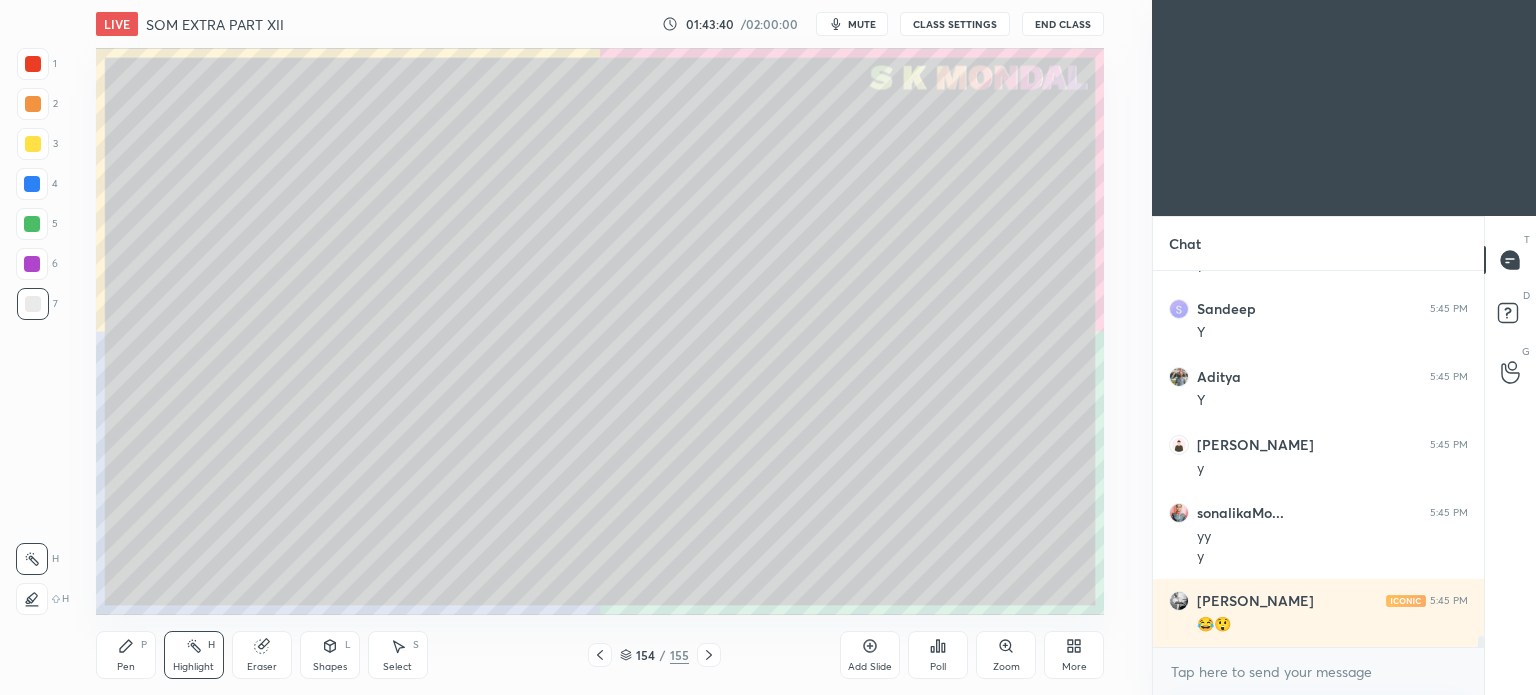 click at bounding box center [32, 184] 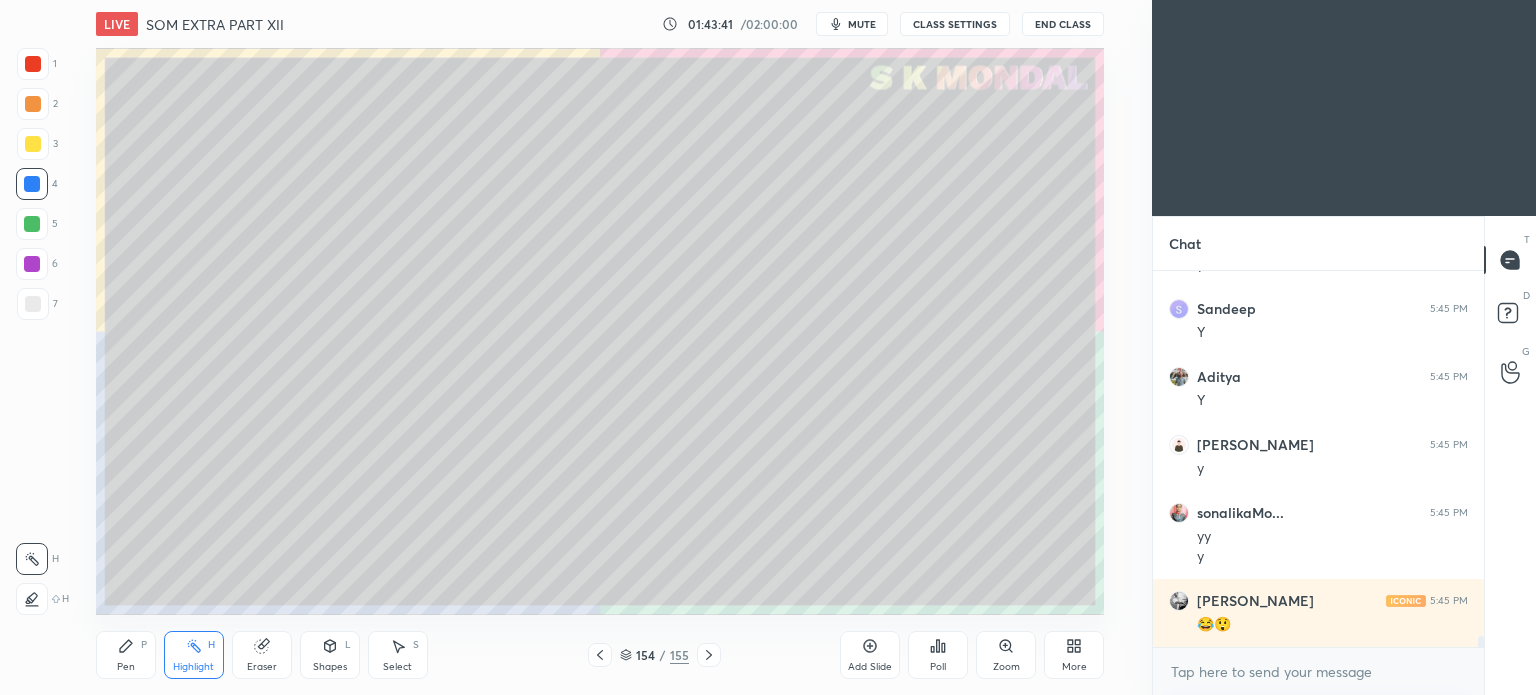 click 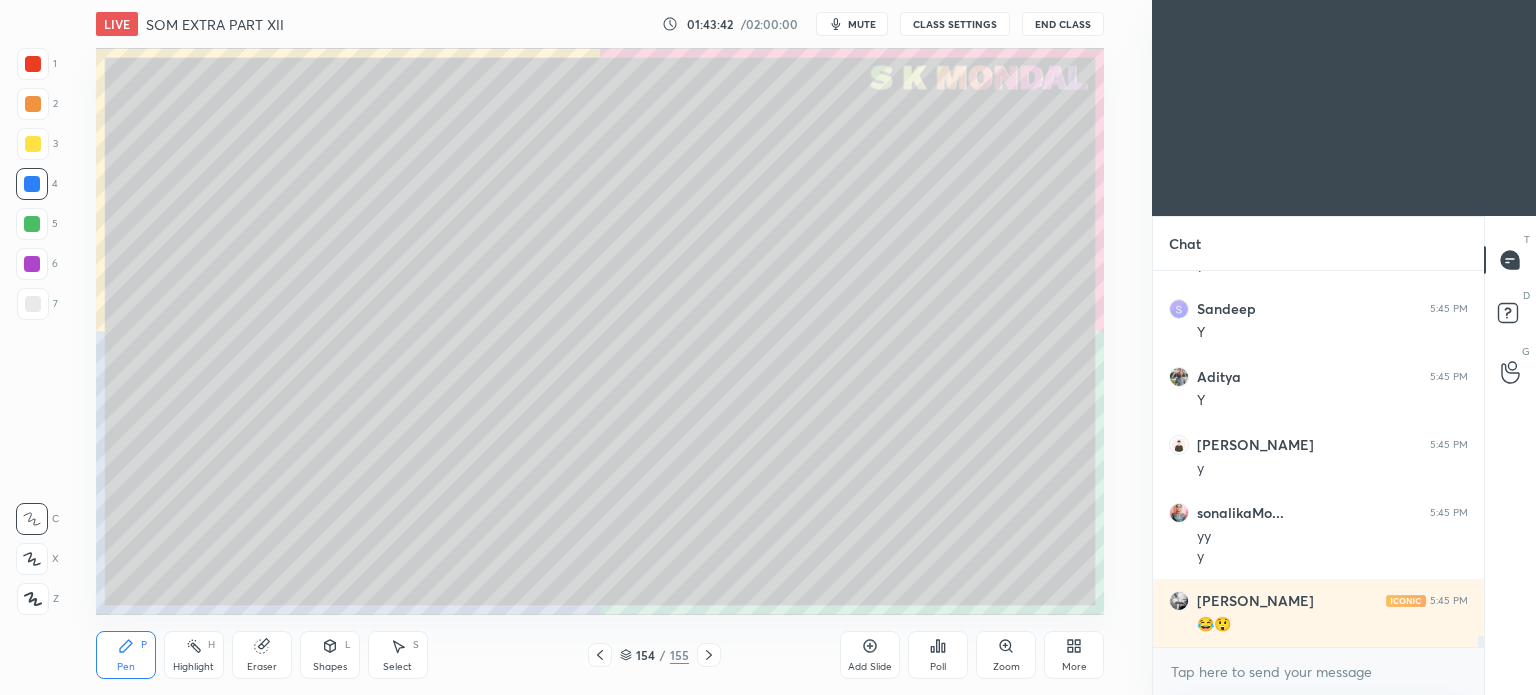 click at bounding box center (32, 559) 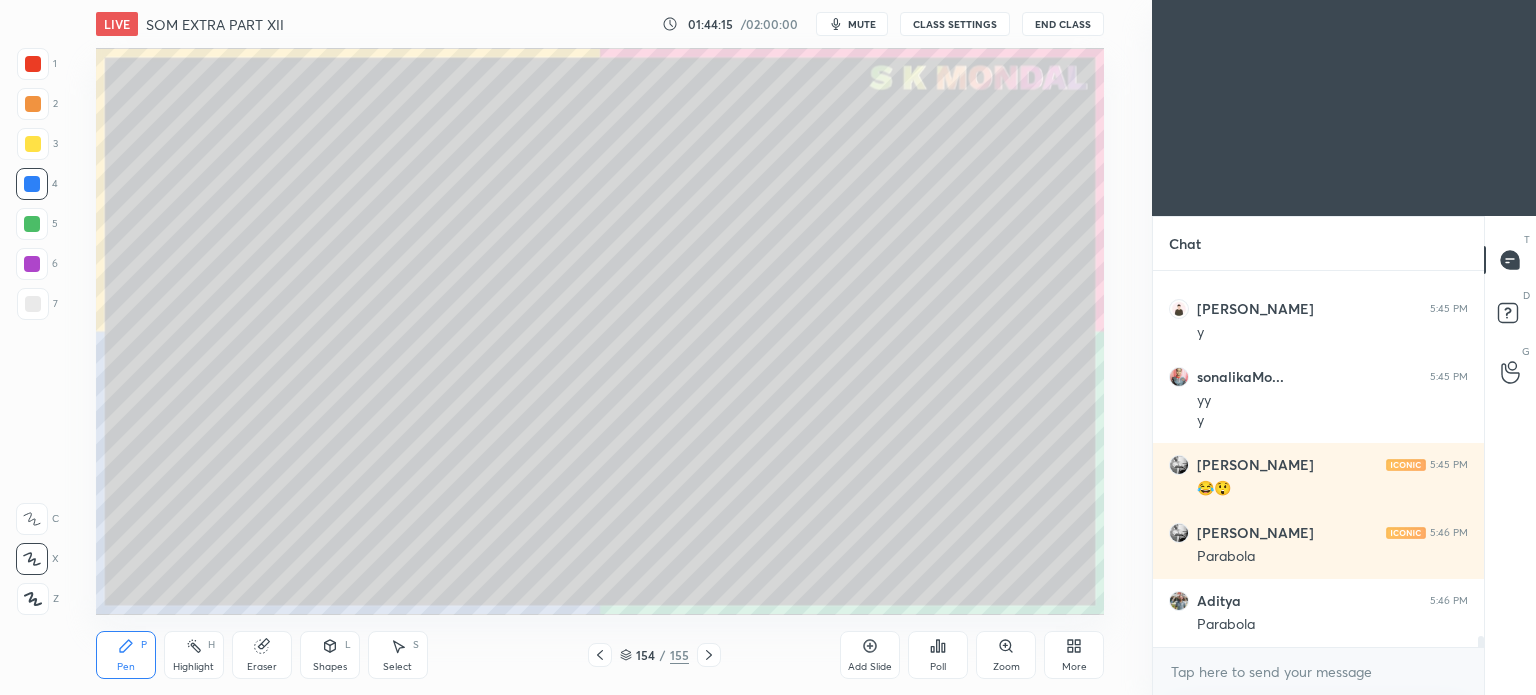scroll, scrollTop: 12478, scrollLeft: 0, axis: vertical 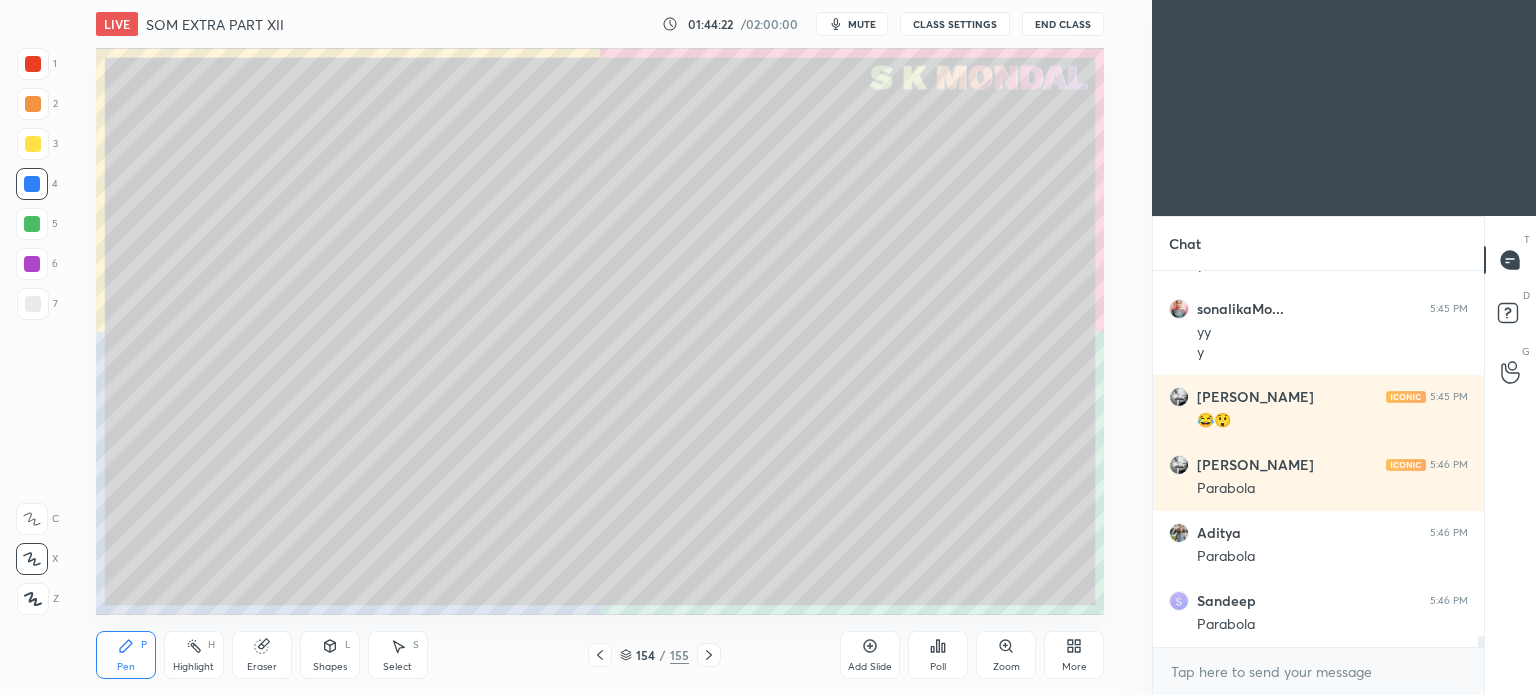 click on "Eraser" at bounding box center (262, 655) 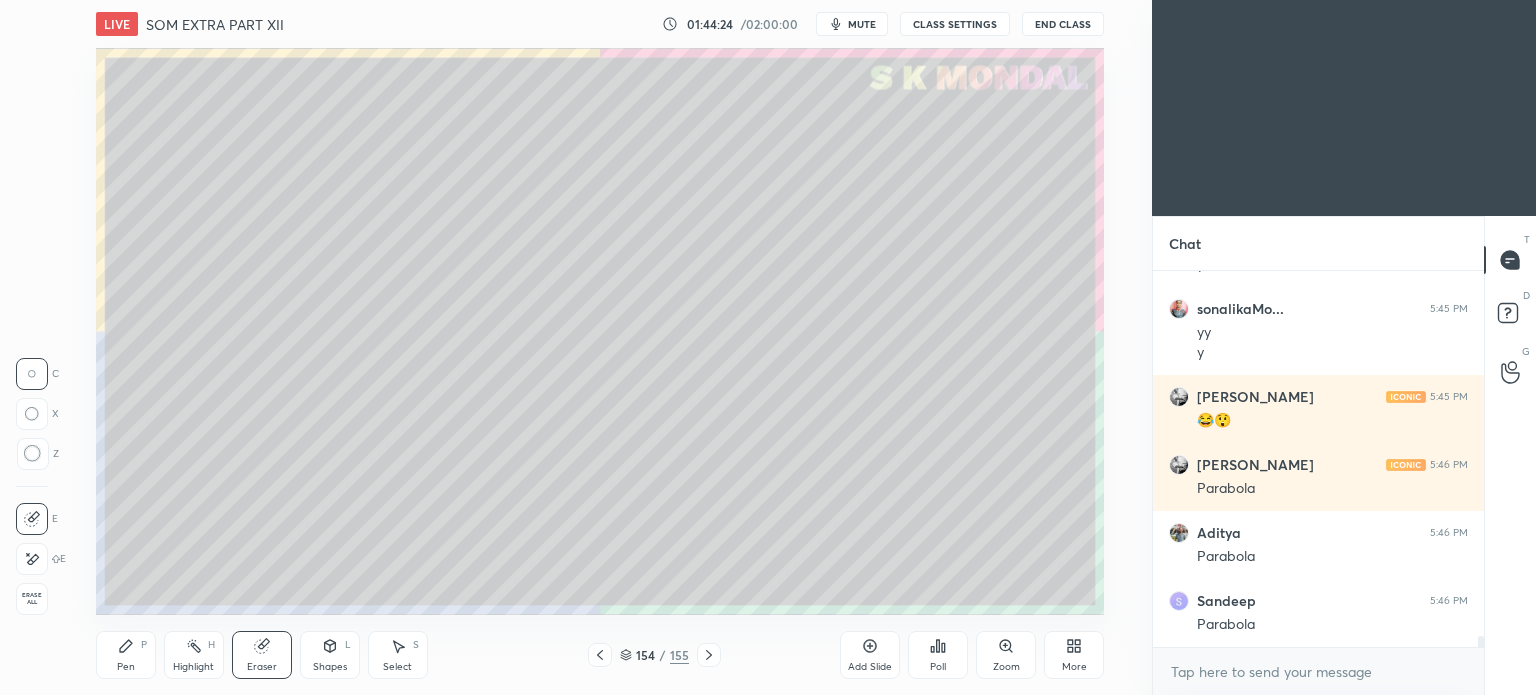click on "Pen P" at bounding box center [126, 655] 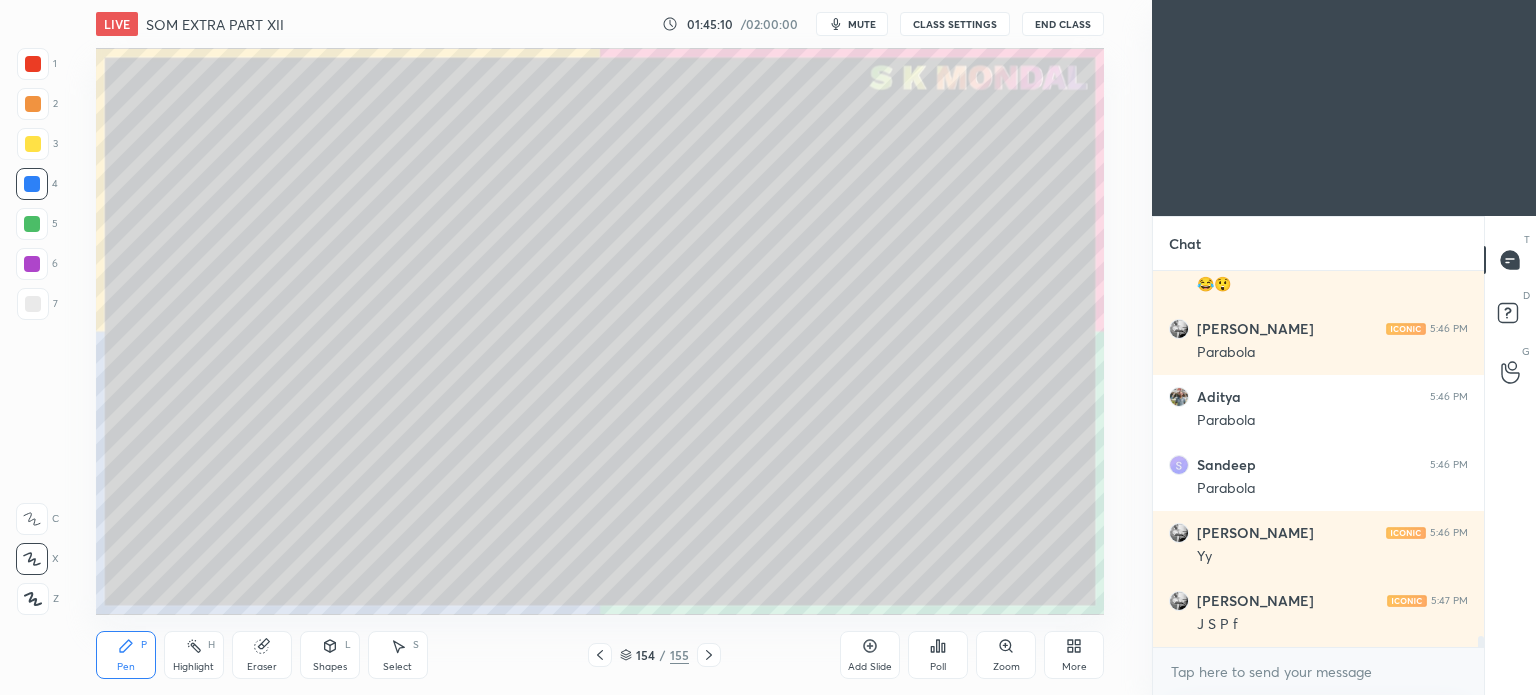 scroll, scrollTop: 12686, scrollLeft: 0, axis: vertical 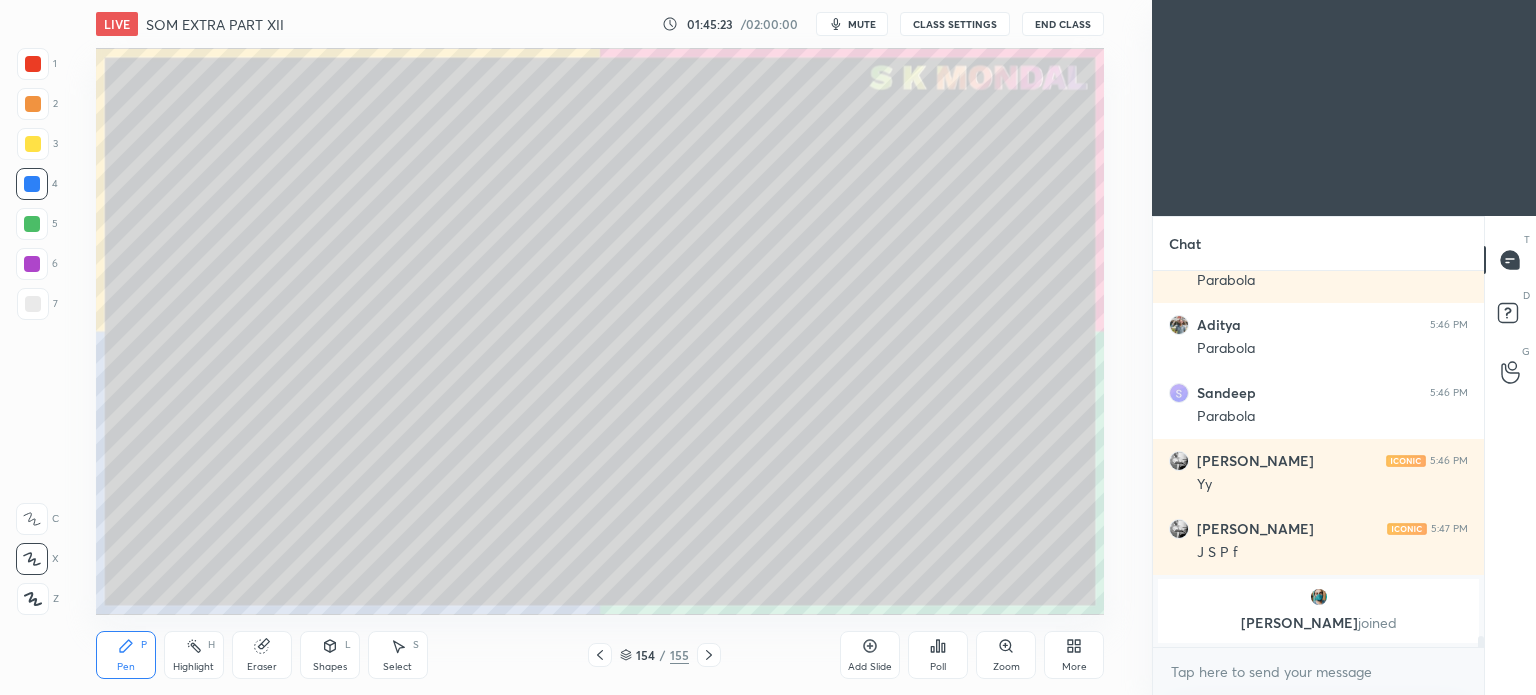 click 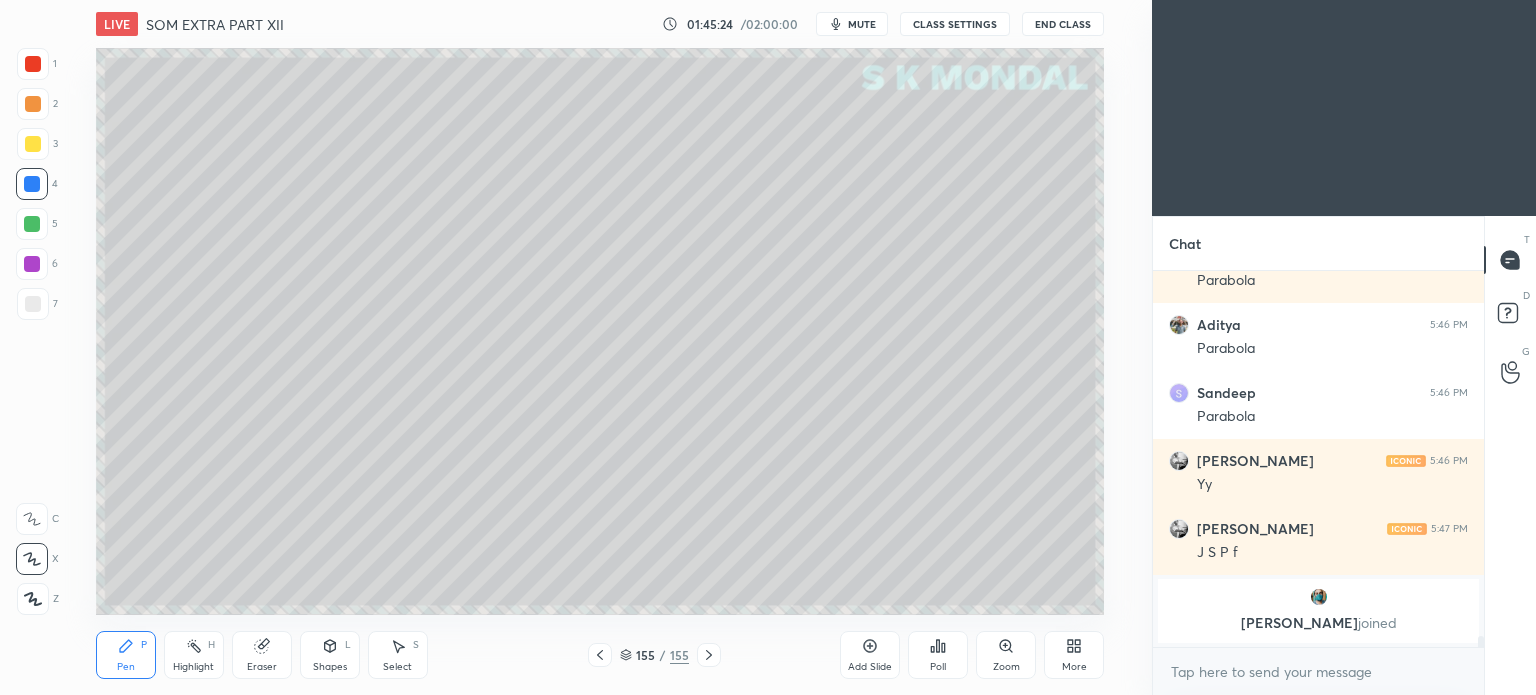 click at bounding box center (33, 144) 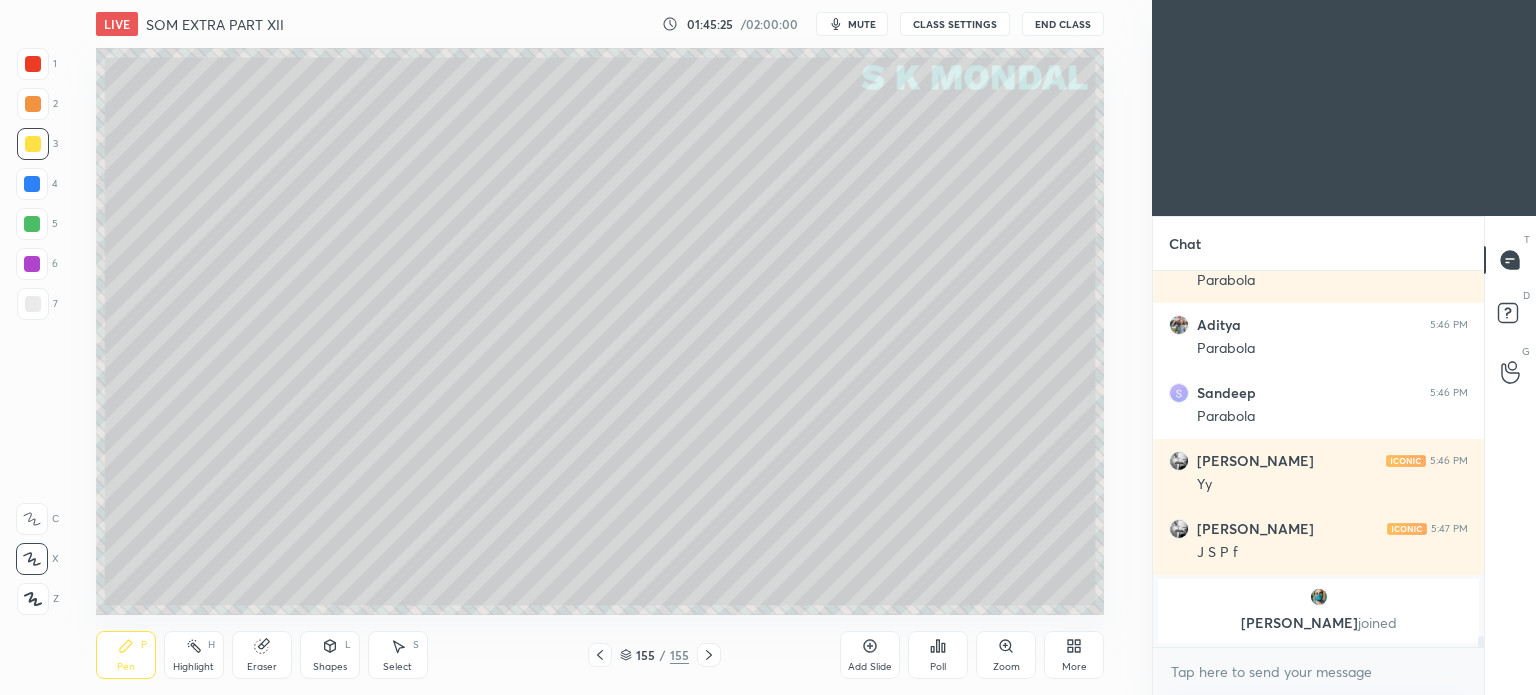 click 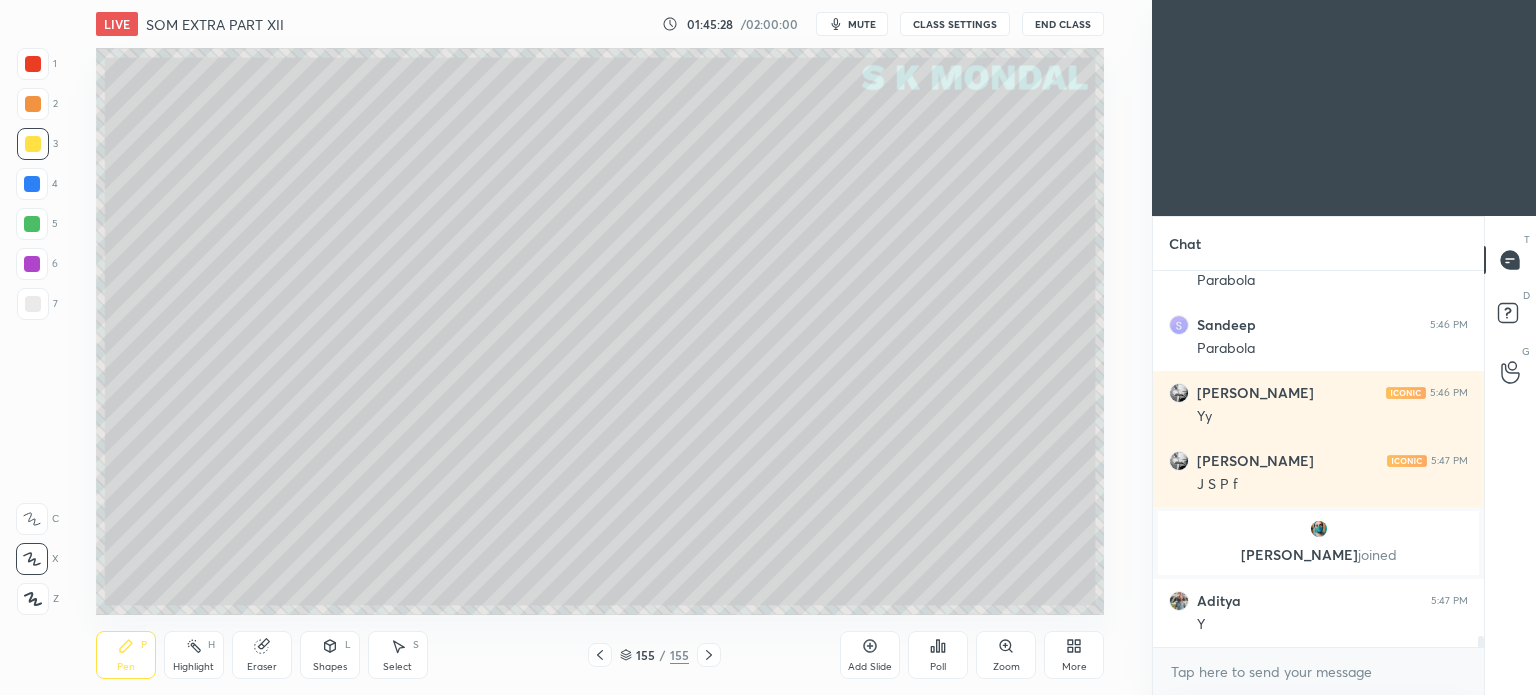 scroll, scrollTop: 12290, scrollLeft: 0, axis: vertical 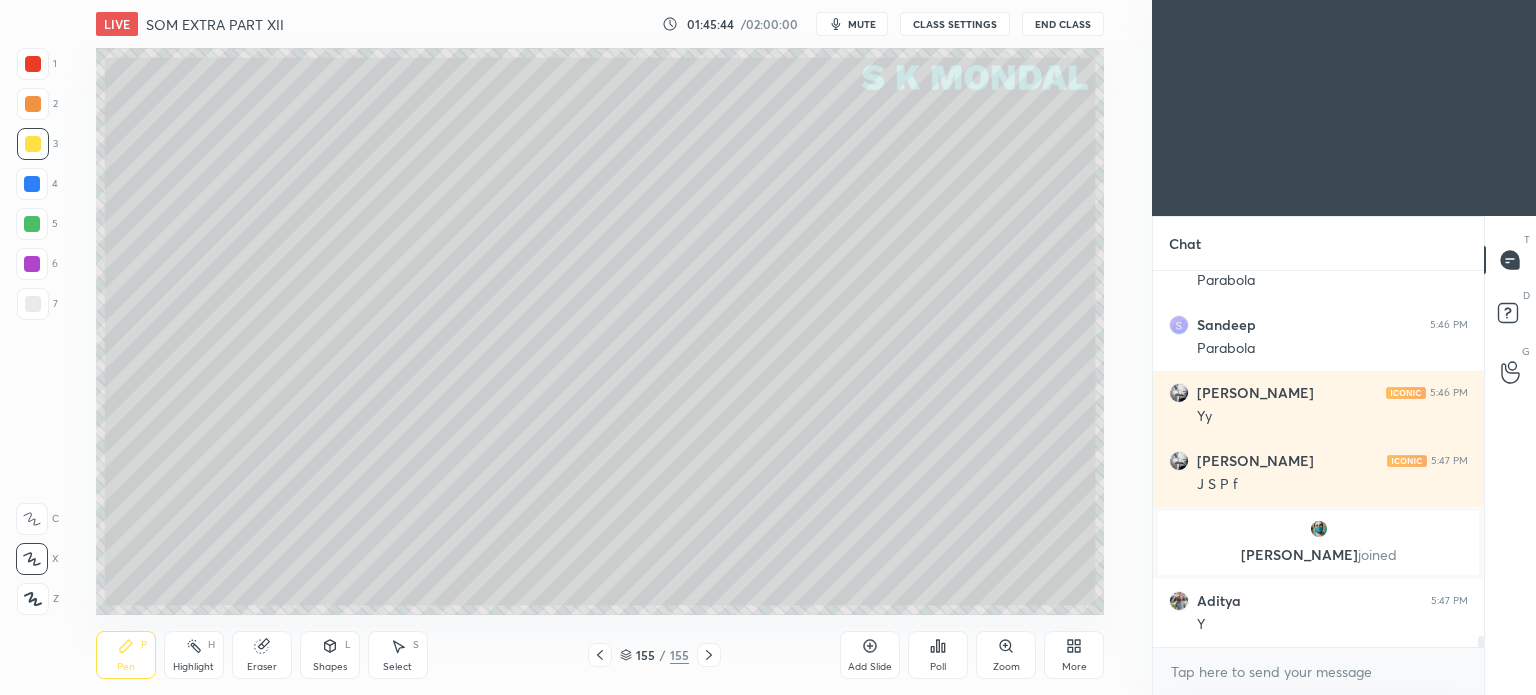 click 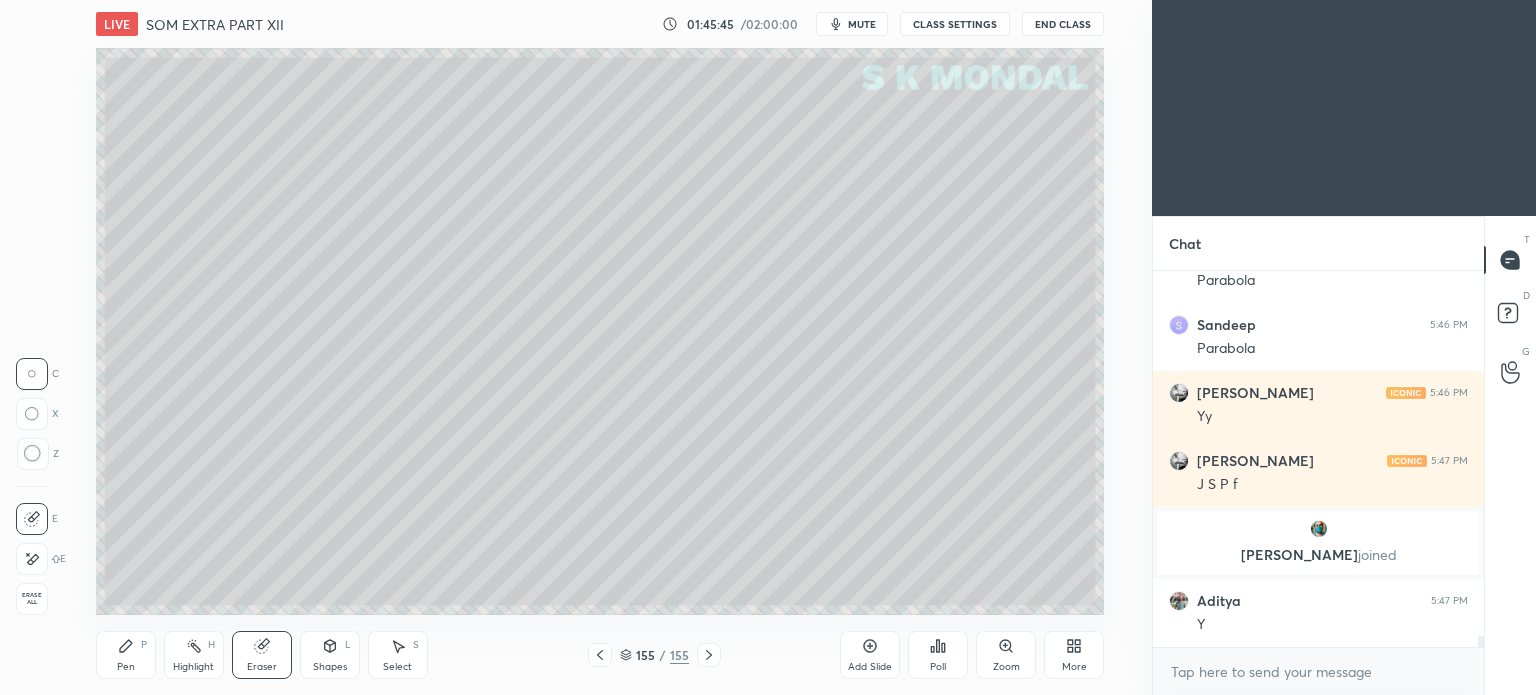 click on "Pen P" at bounding box center (126, 655) 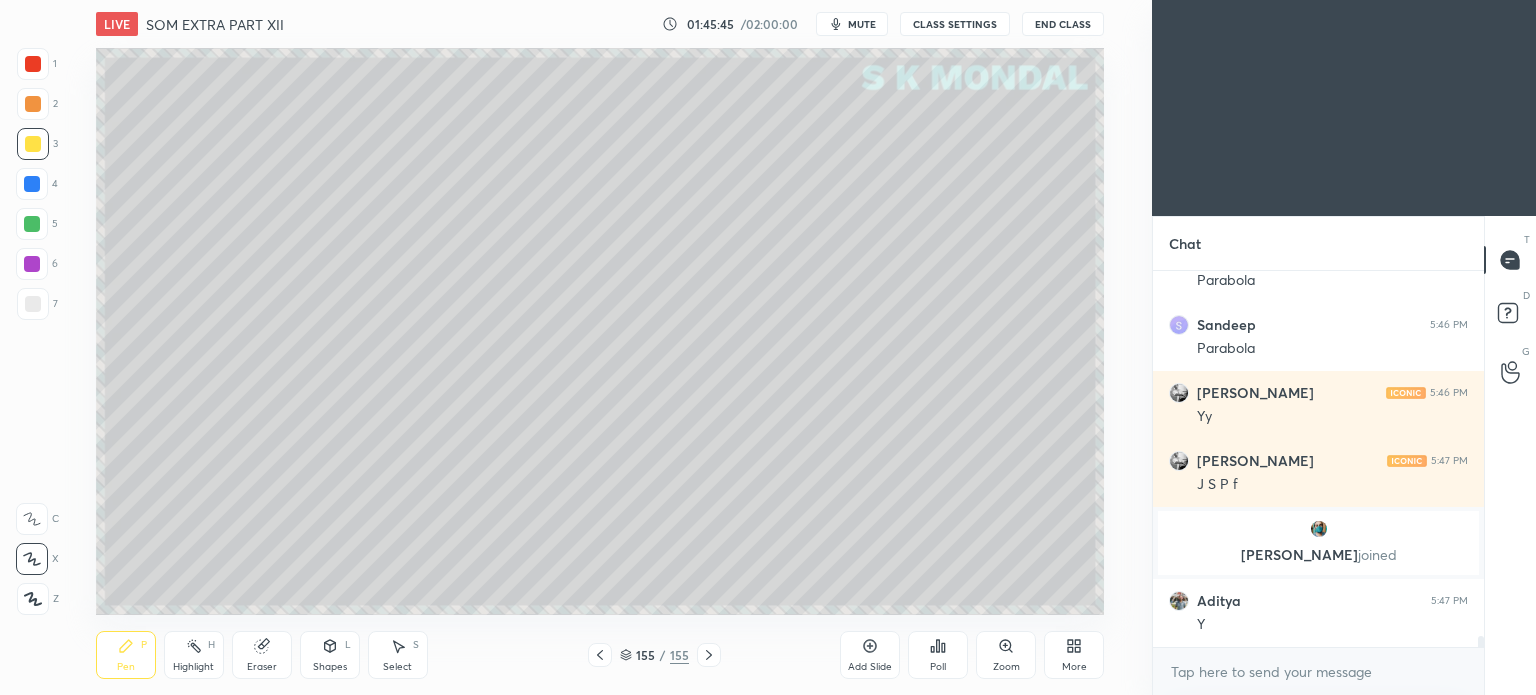 click on "P" at bounding box center [144, 645] 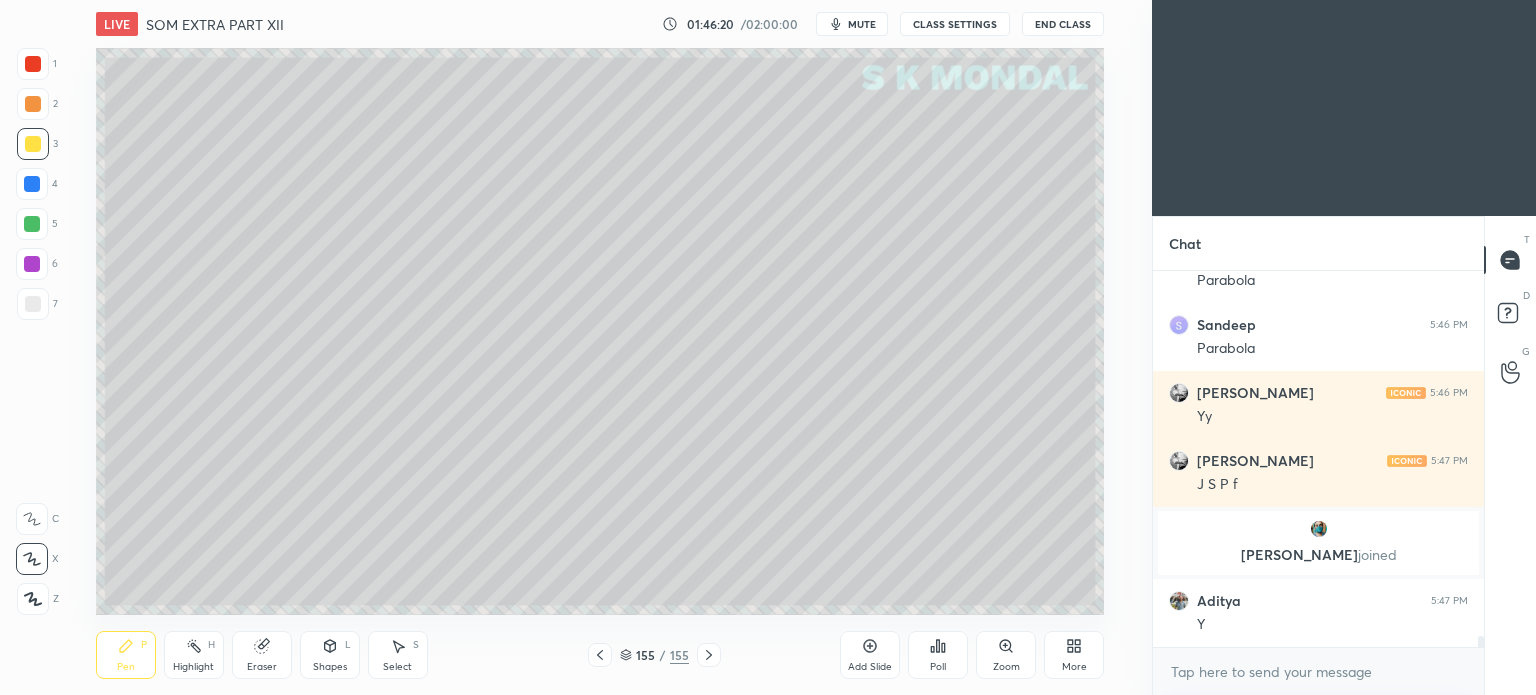 click on "Highlight H" at bounding box center [194, 655] 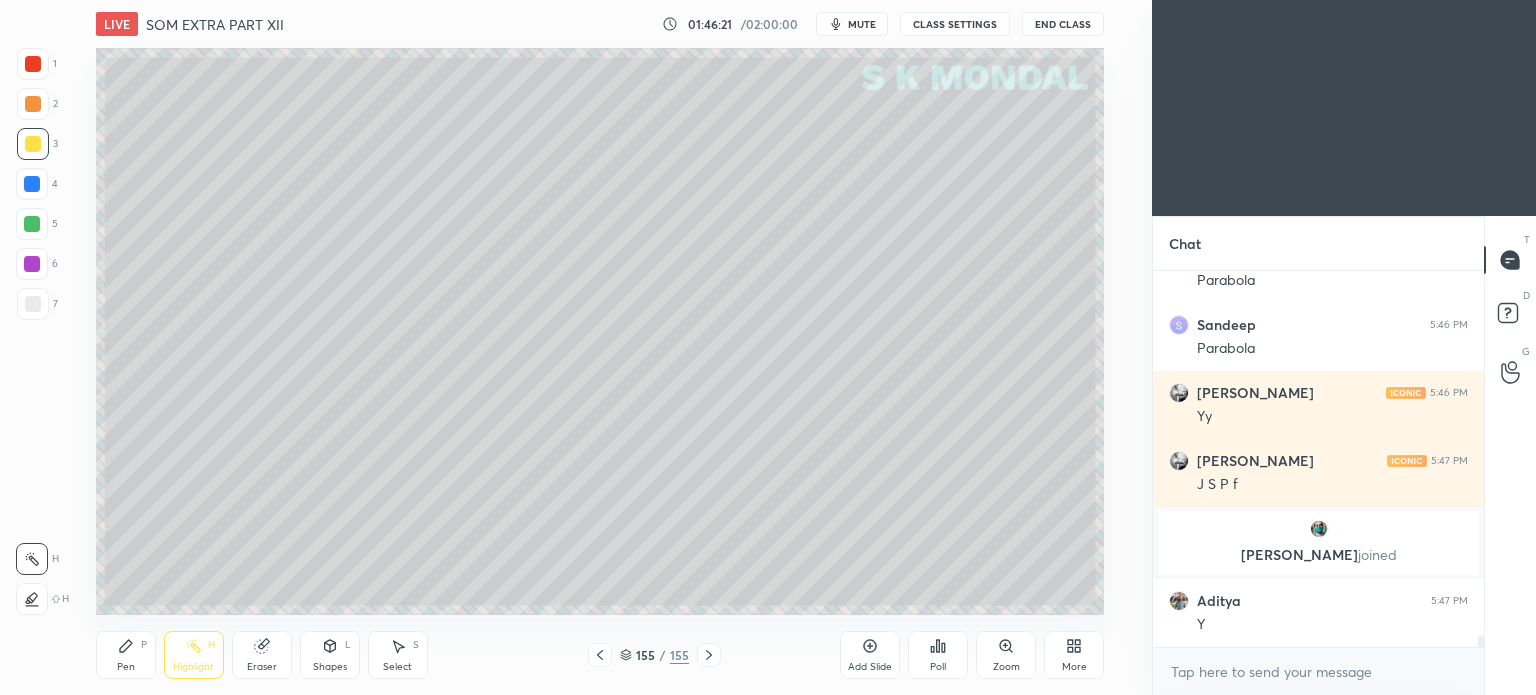 click on "Highlight" at bounding box center (193, 667) 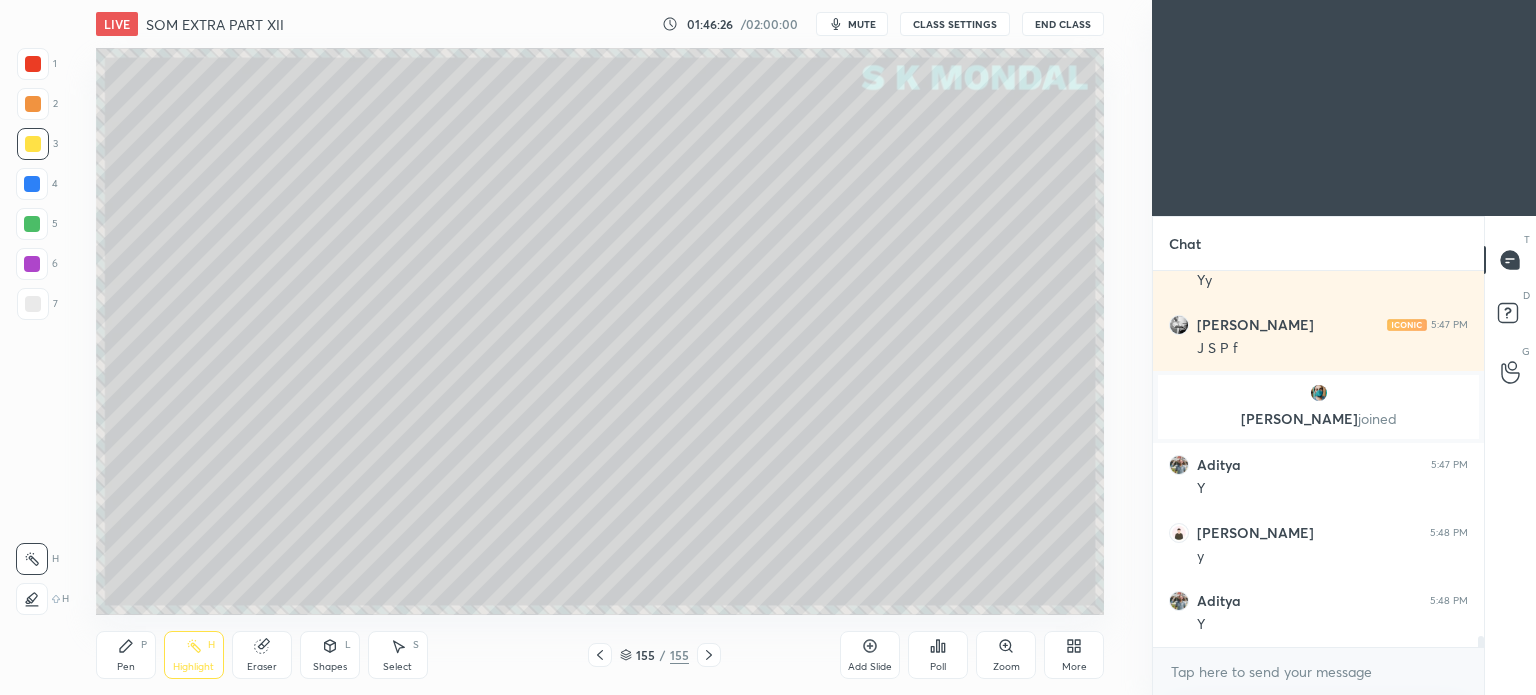 scroll, scrollTop: 12494, scrollLeft: 0, axis: vertical 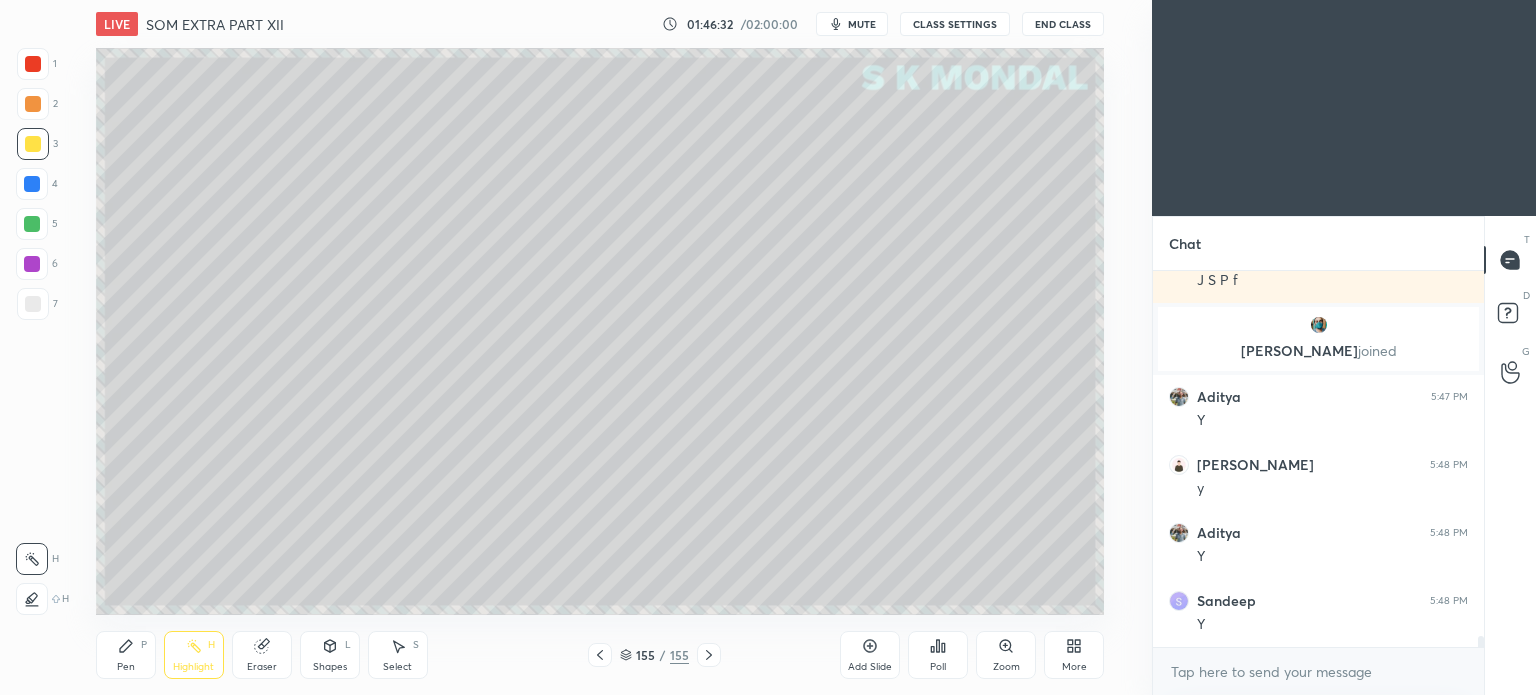 click on "Pen P" at bounding box center [126, 655] 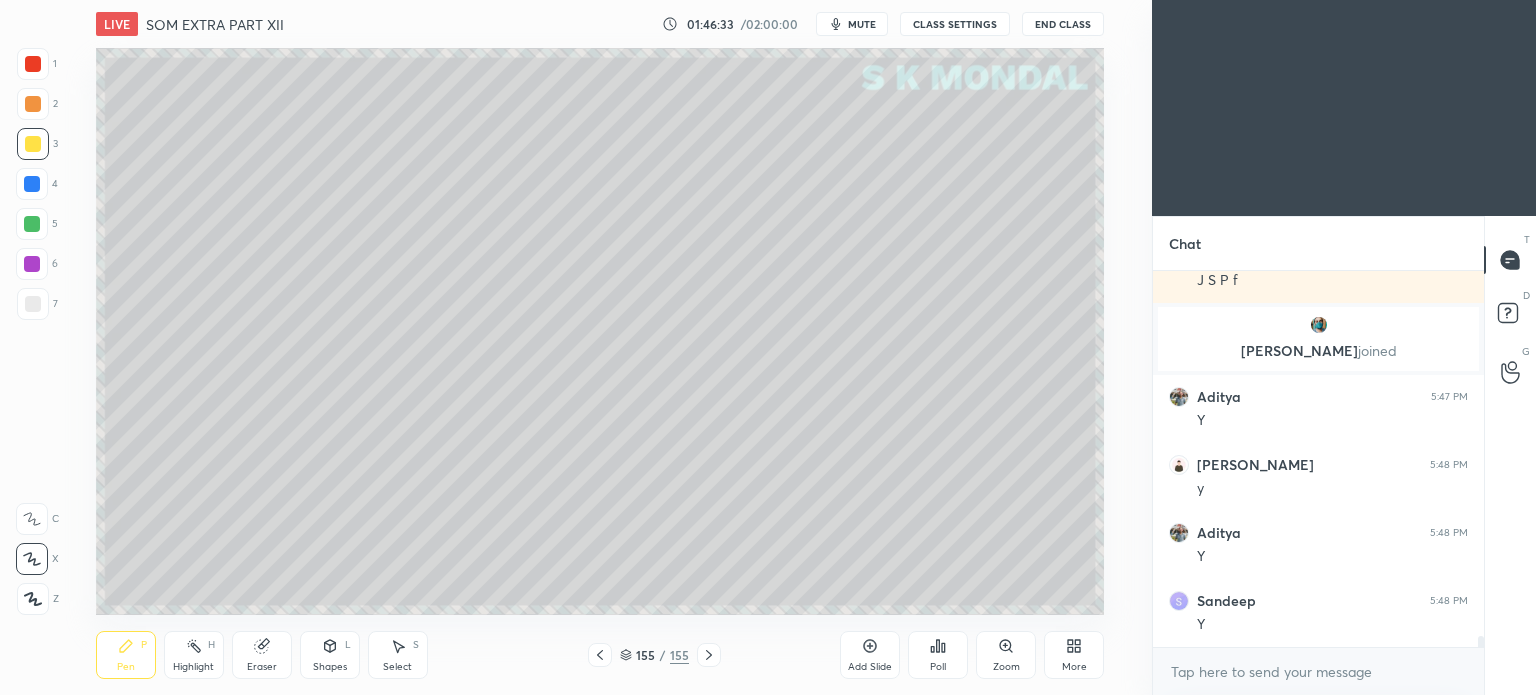 click at bounding box center (33, 304) 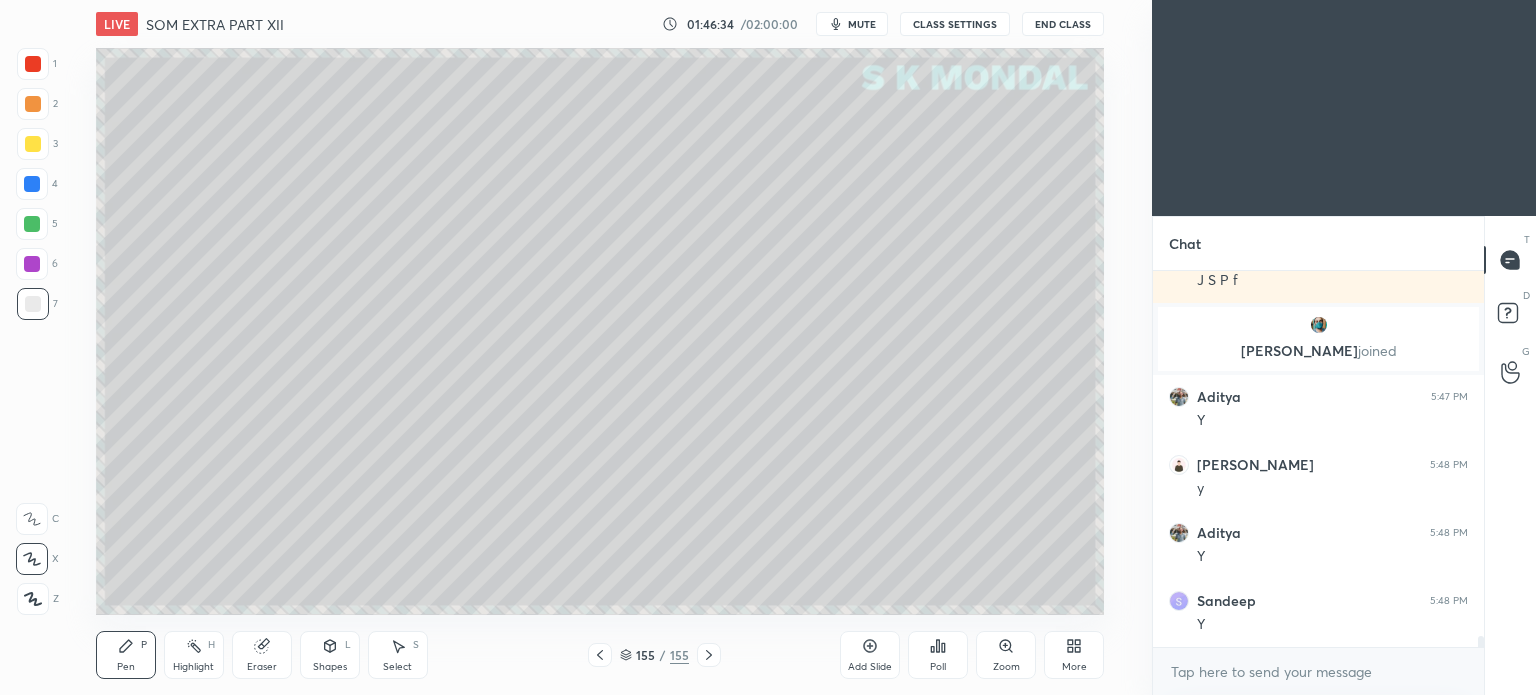 scroll, scrollTop: 12562, scrollLeft: 0, axis: vertical 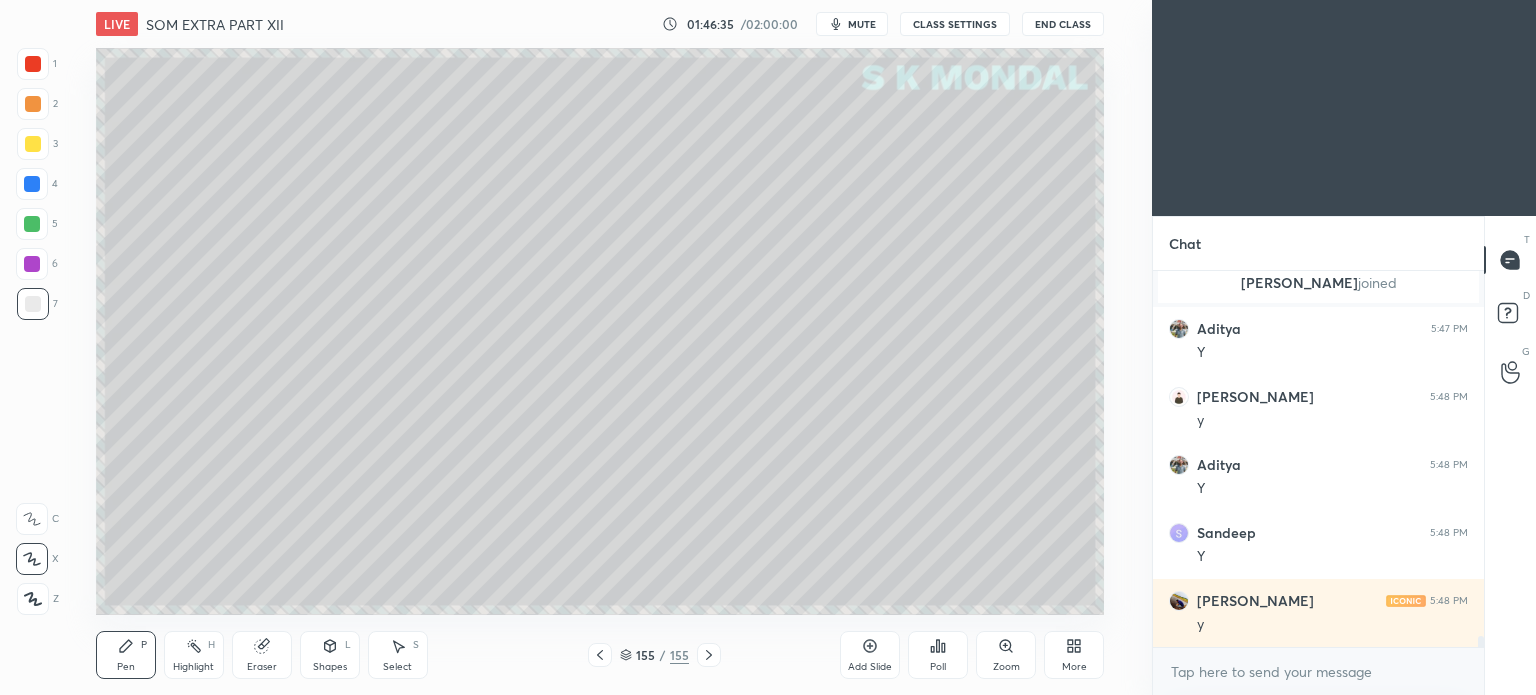 click 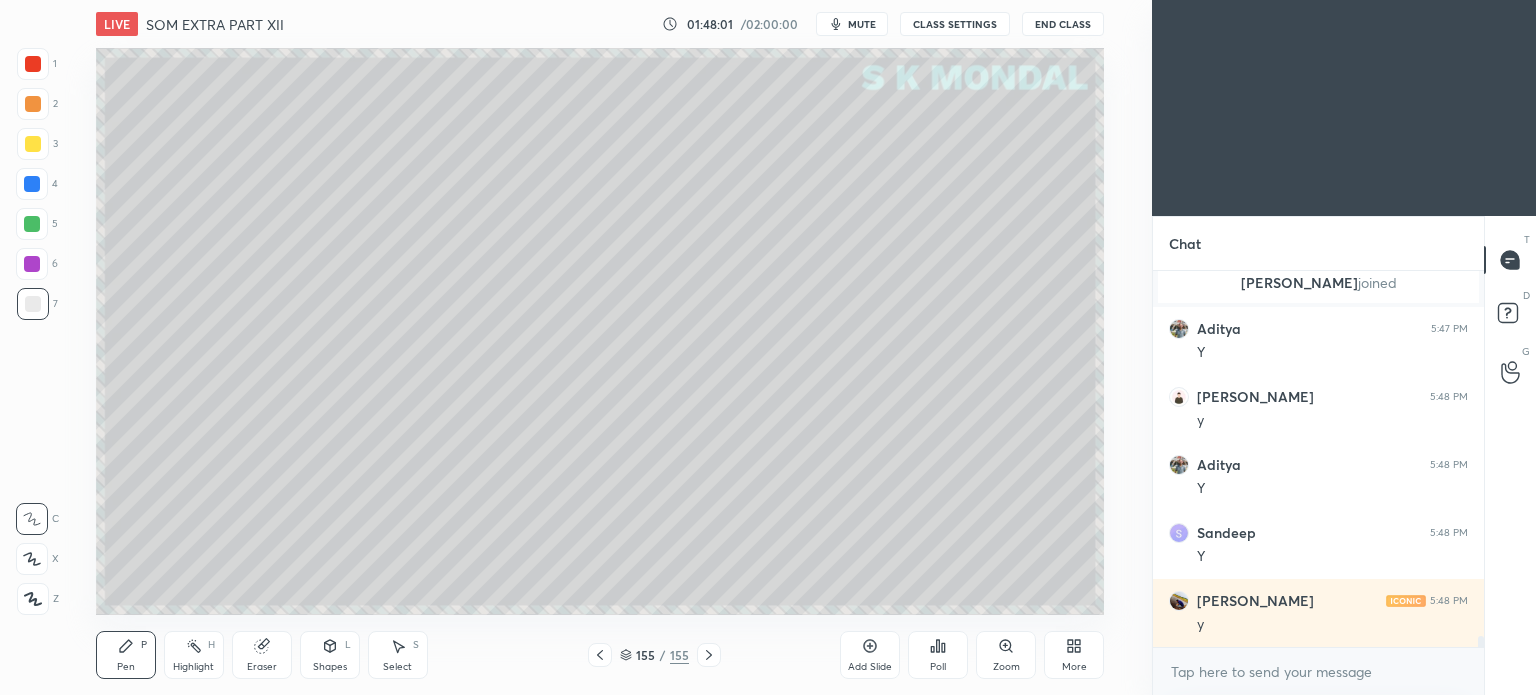 scroll, scrollTop: 12630, scrollLeft: 0, axis: vertical 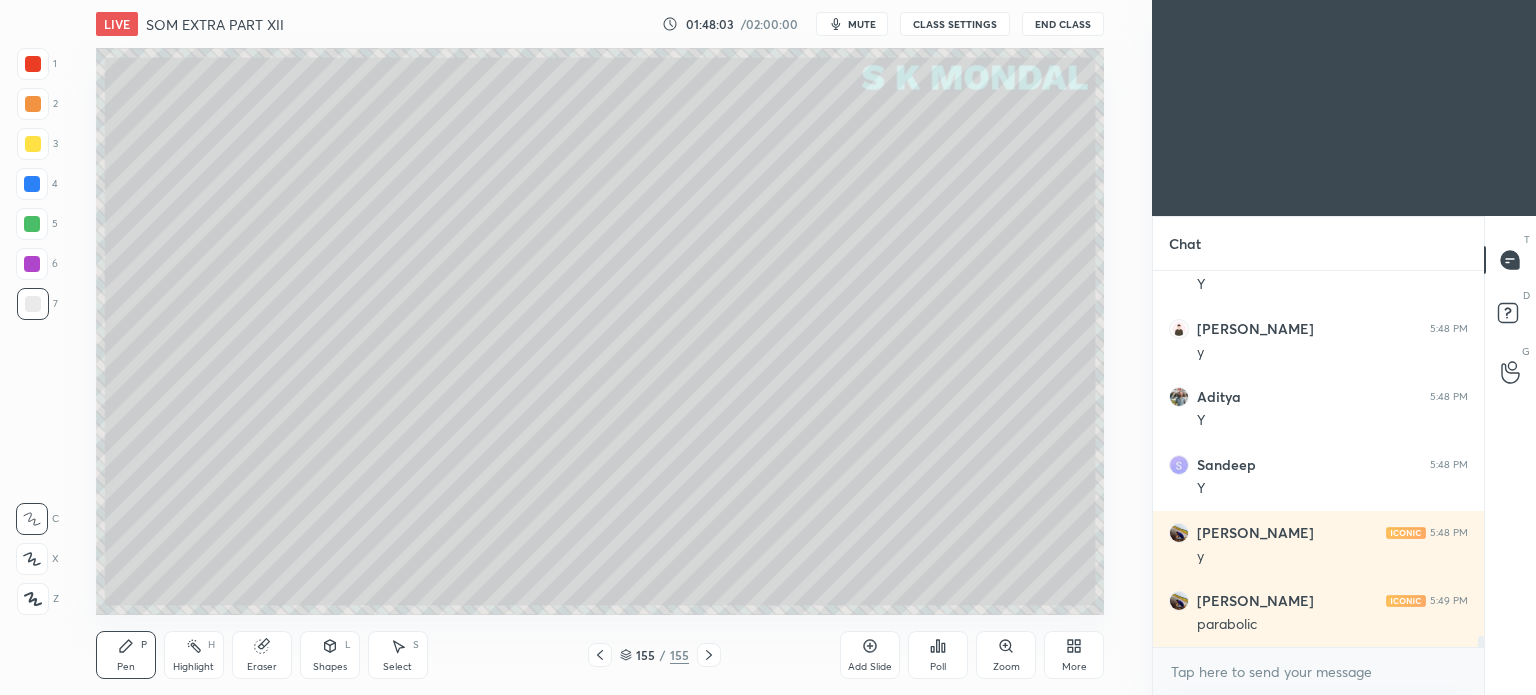 click 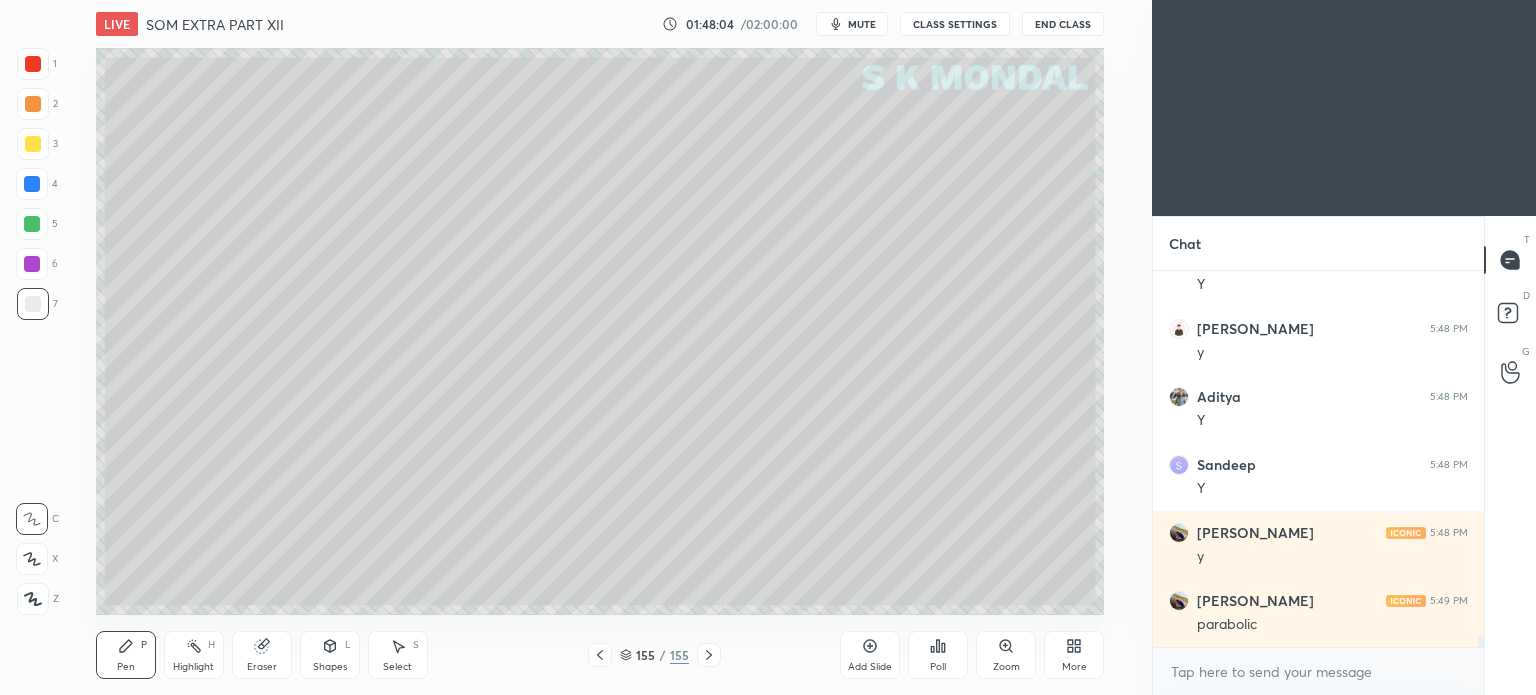 click on "More" at bounding box center (1074, 655) 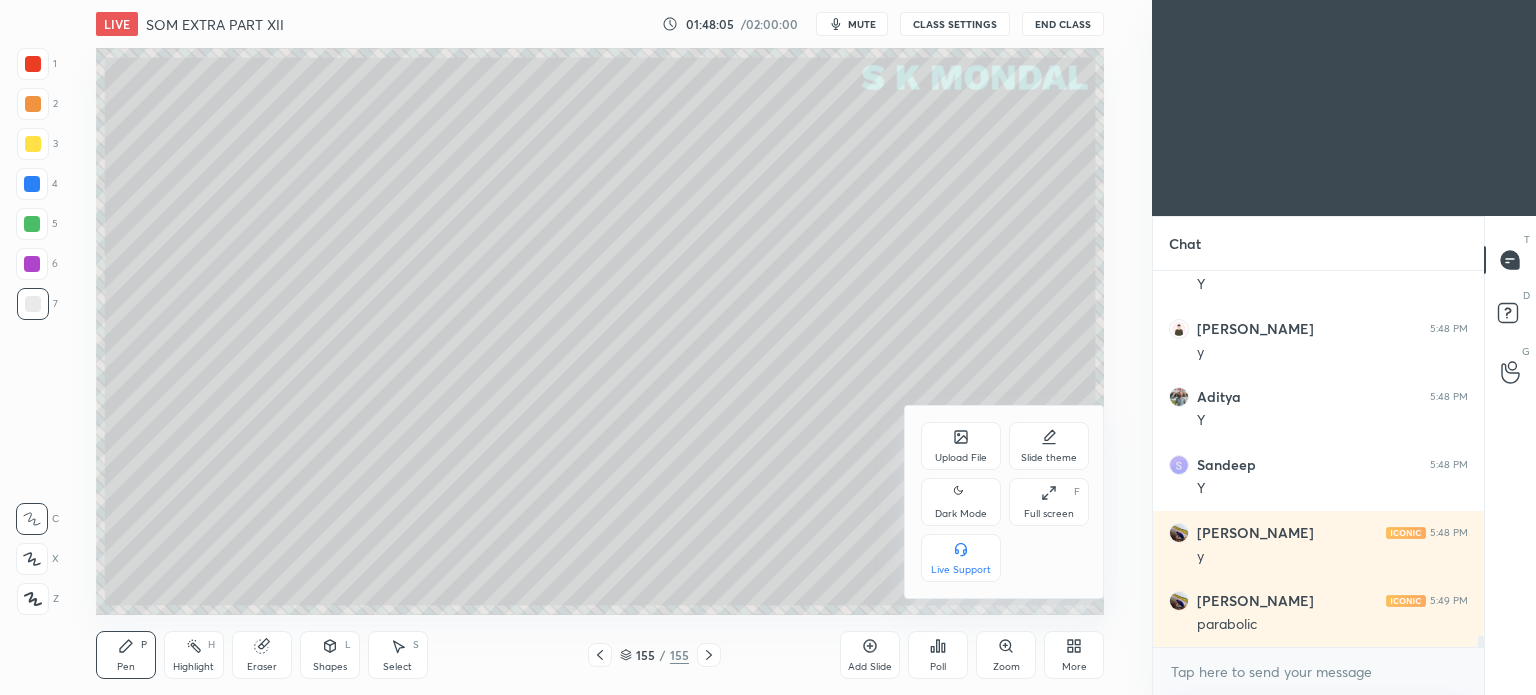 click 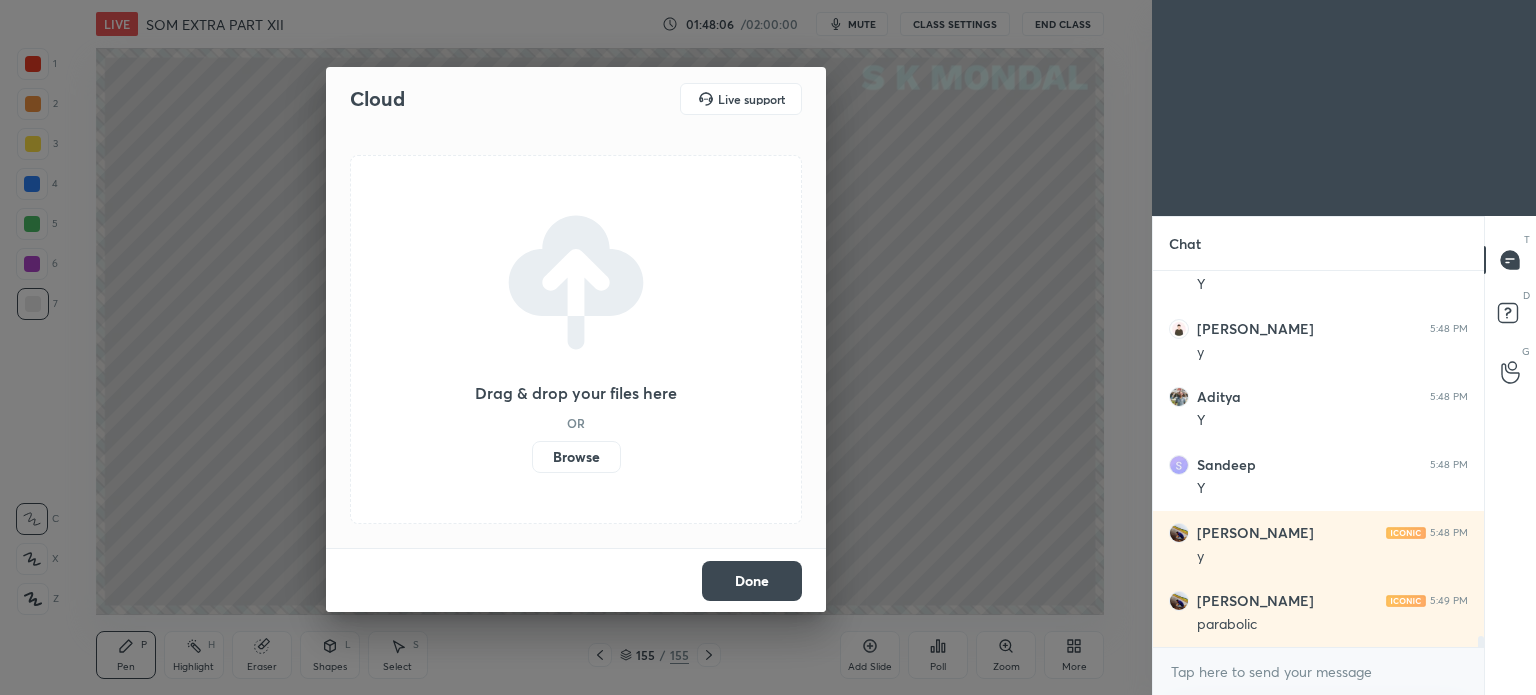 click on "Browse" at bounding box center [576, 457] 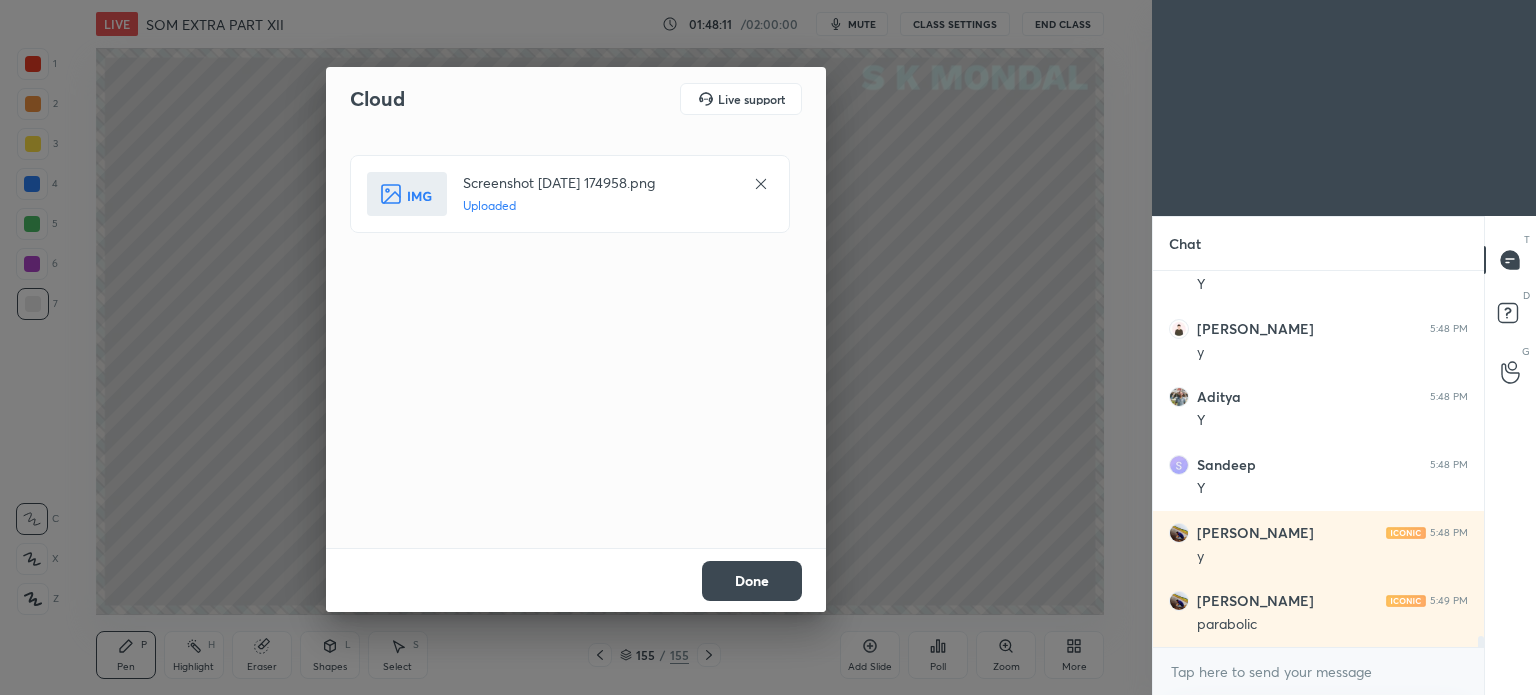 click on "Done" at bounding box center (752, 581) 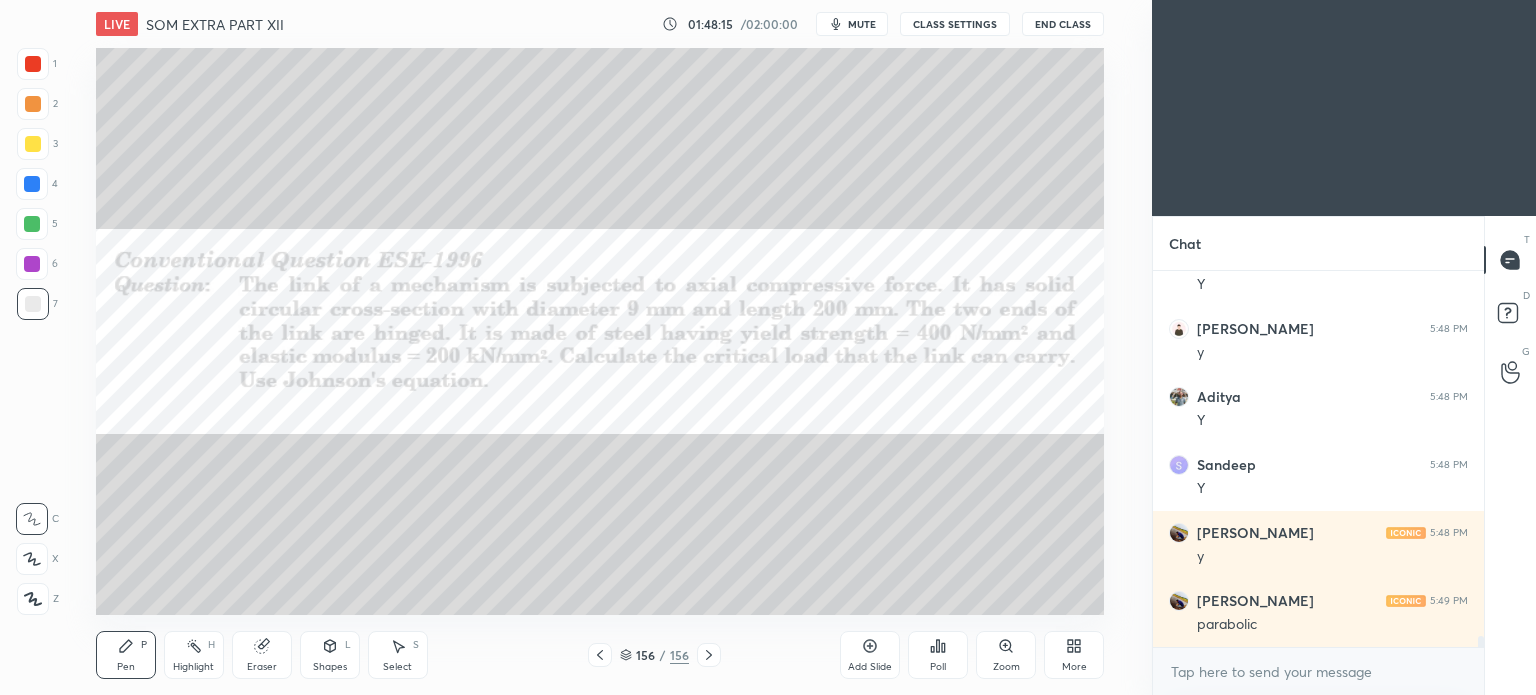 scroll, scrollTop: 12698, scrollLeft: 0, axis: vertical 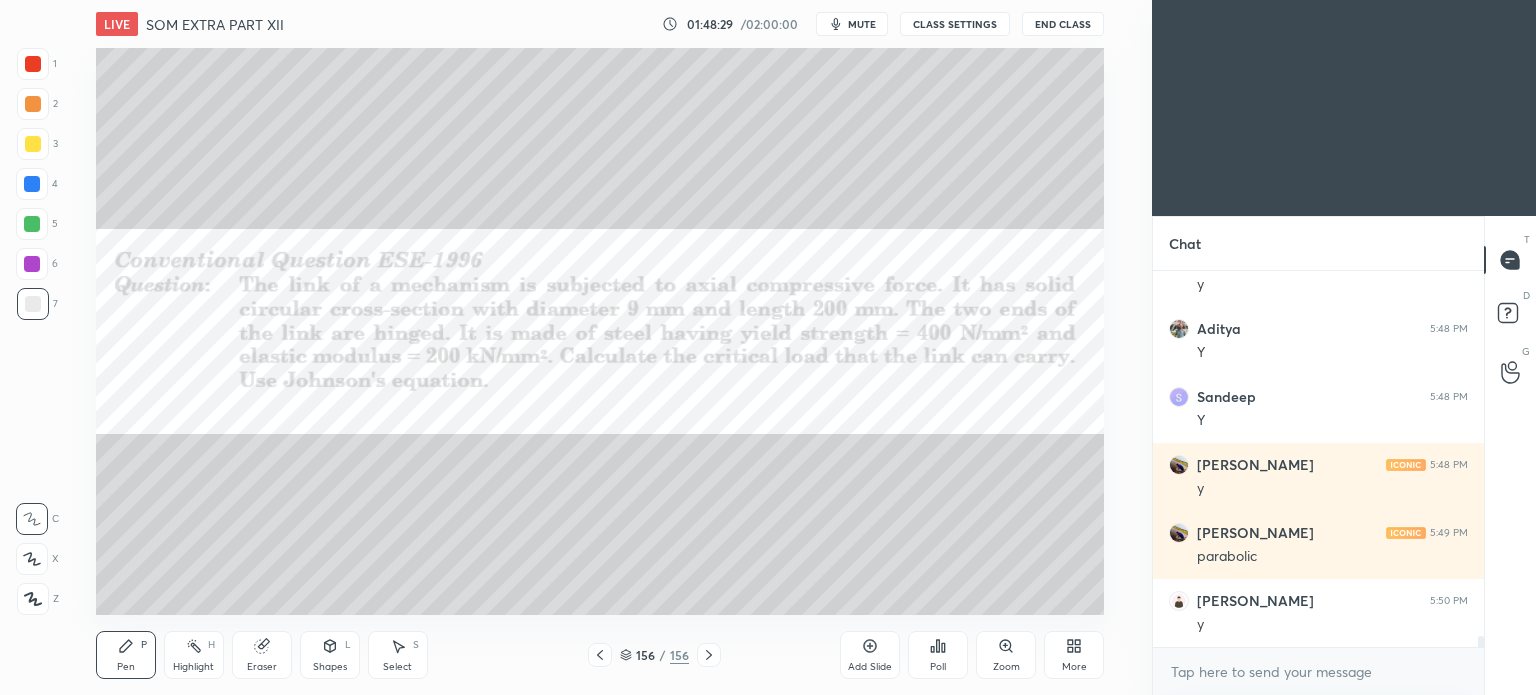 click 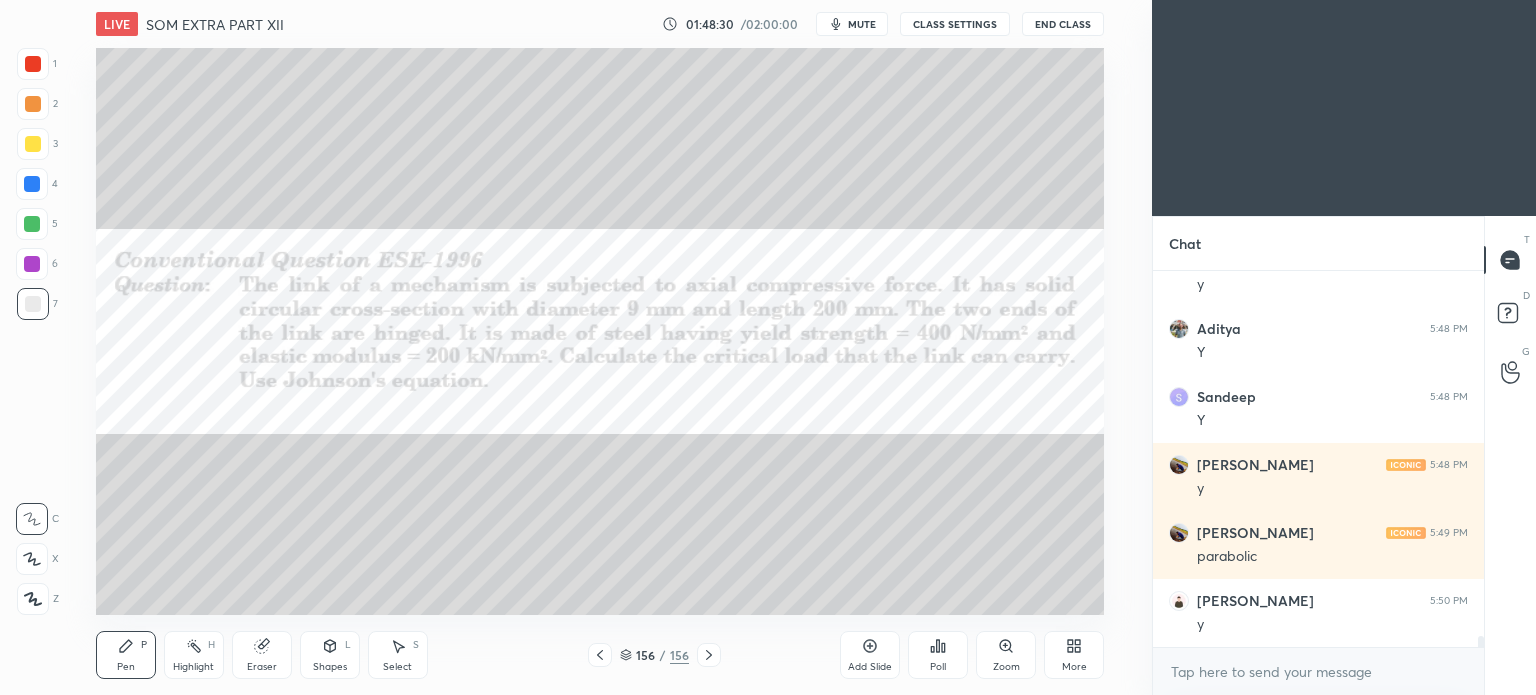click on "More" at bounding box center (1074, 655) 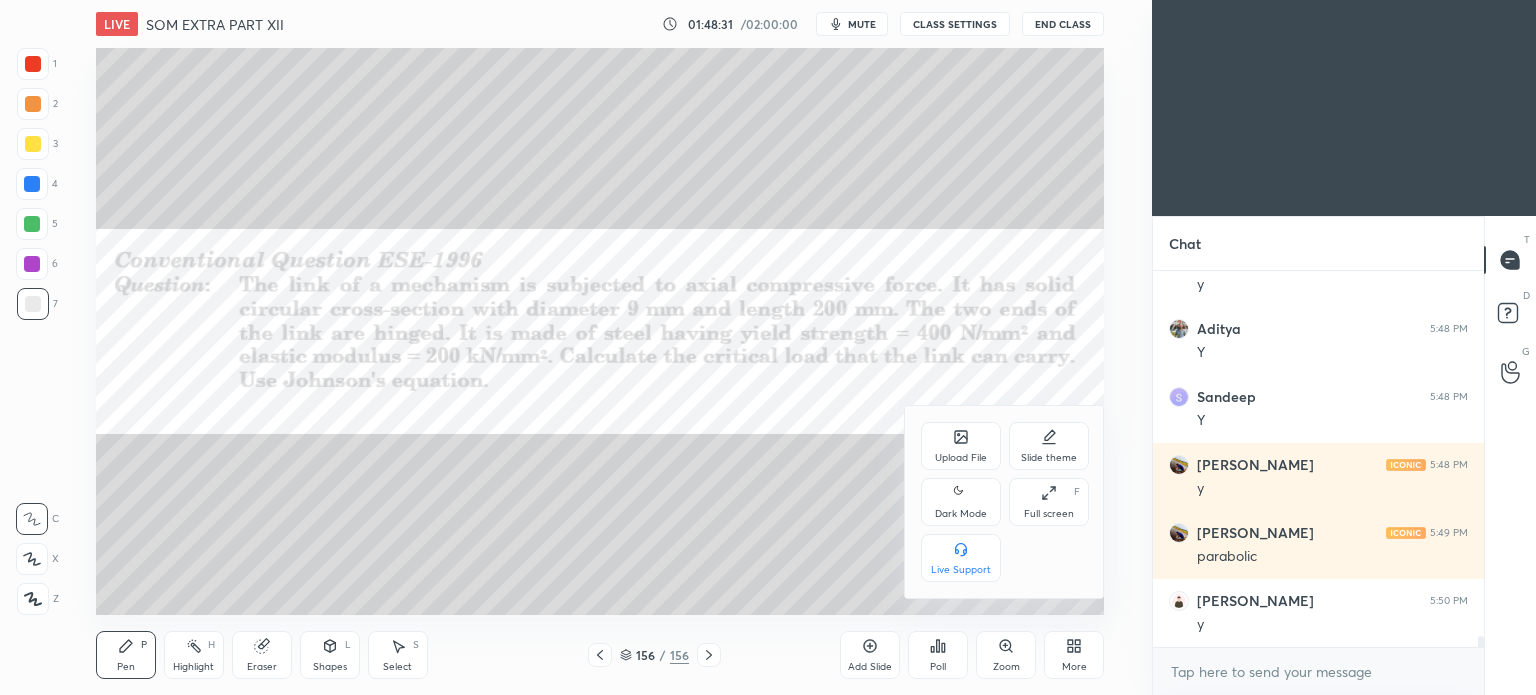 click on "Upload File" at bounding box center (961, 458) 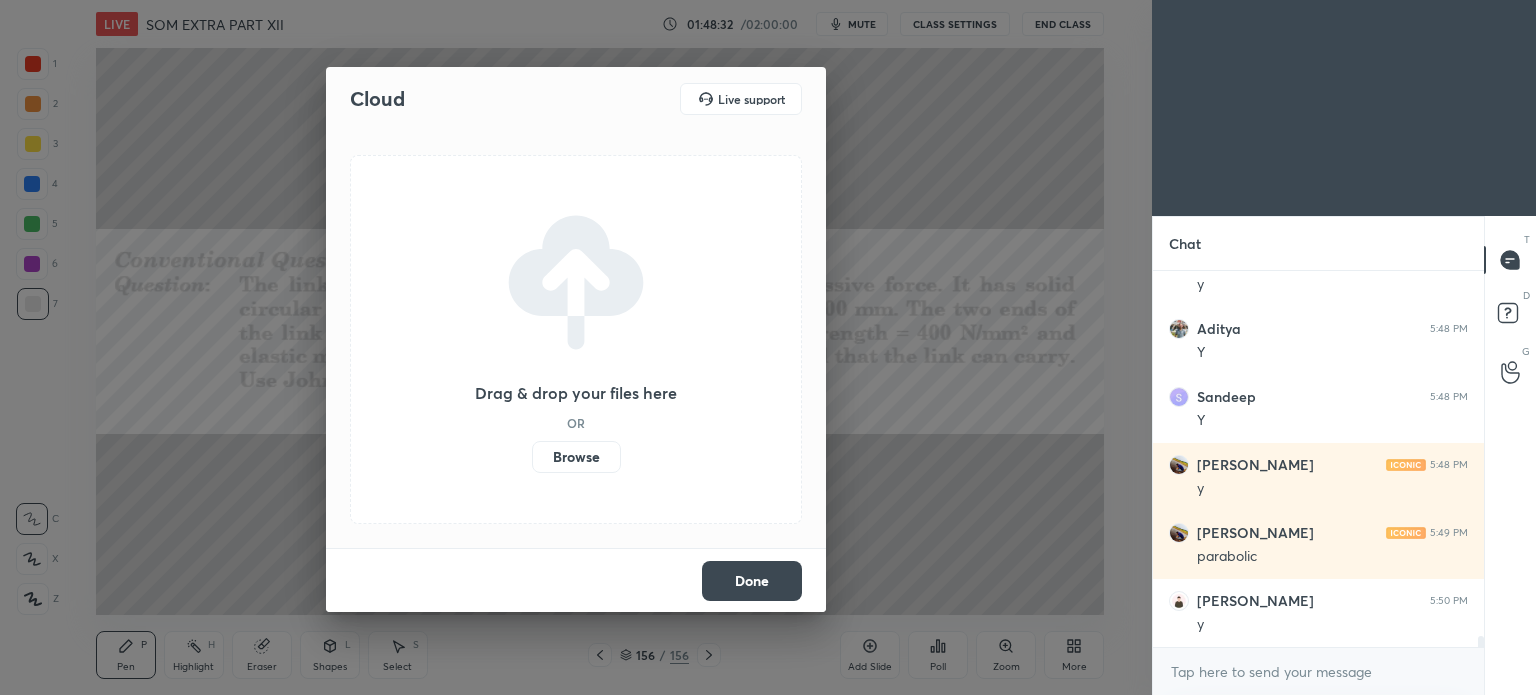 click on "Browse" at bounding box center [576, 457] 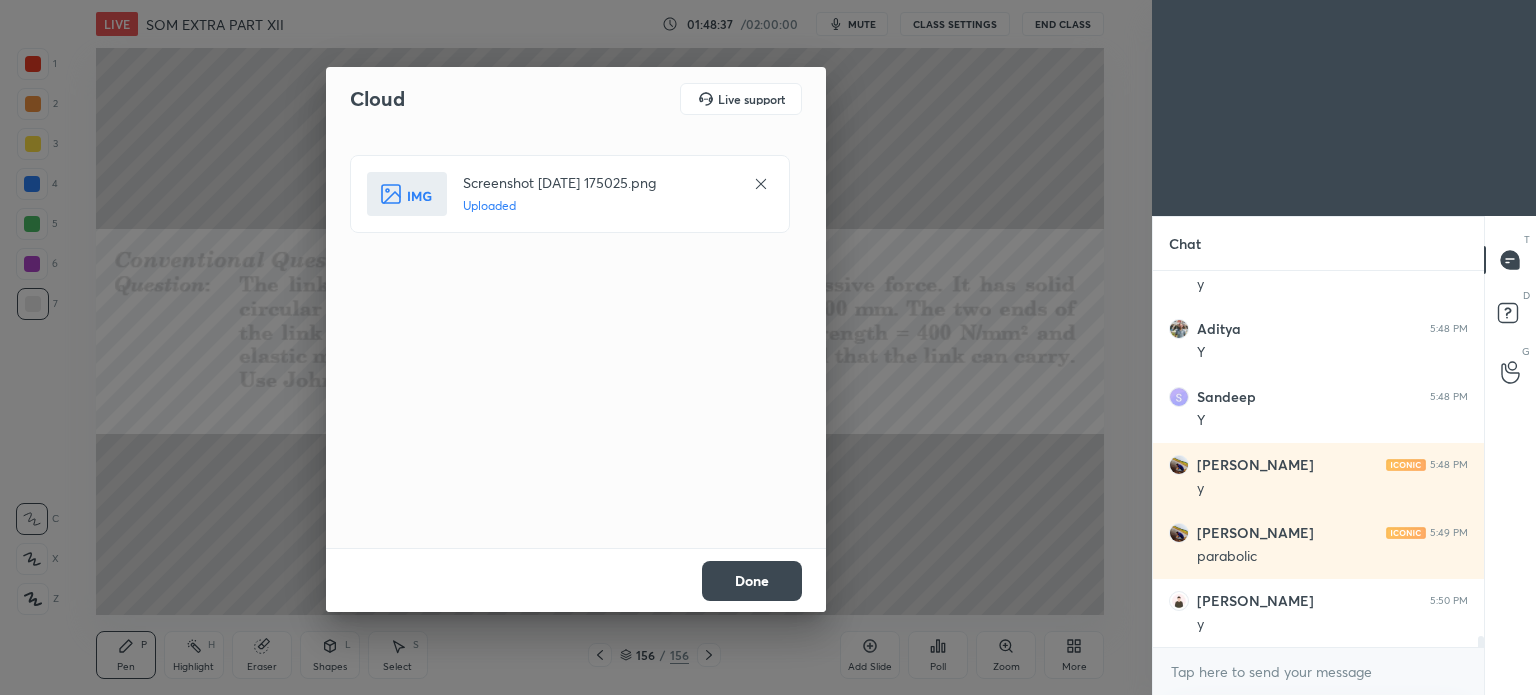 click on "Done" at bounding box center (752, 581) 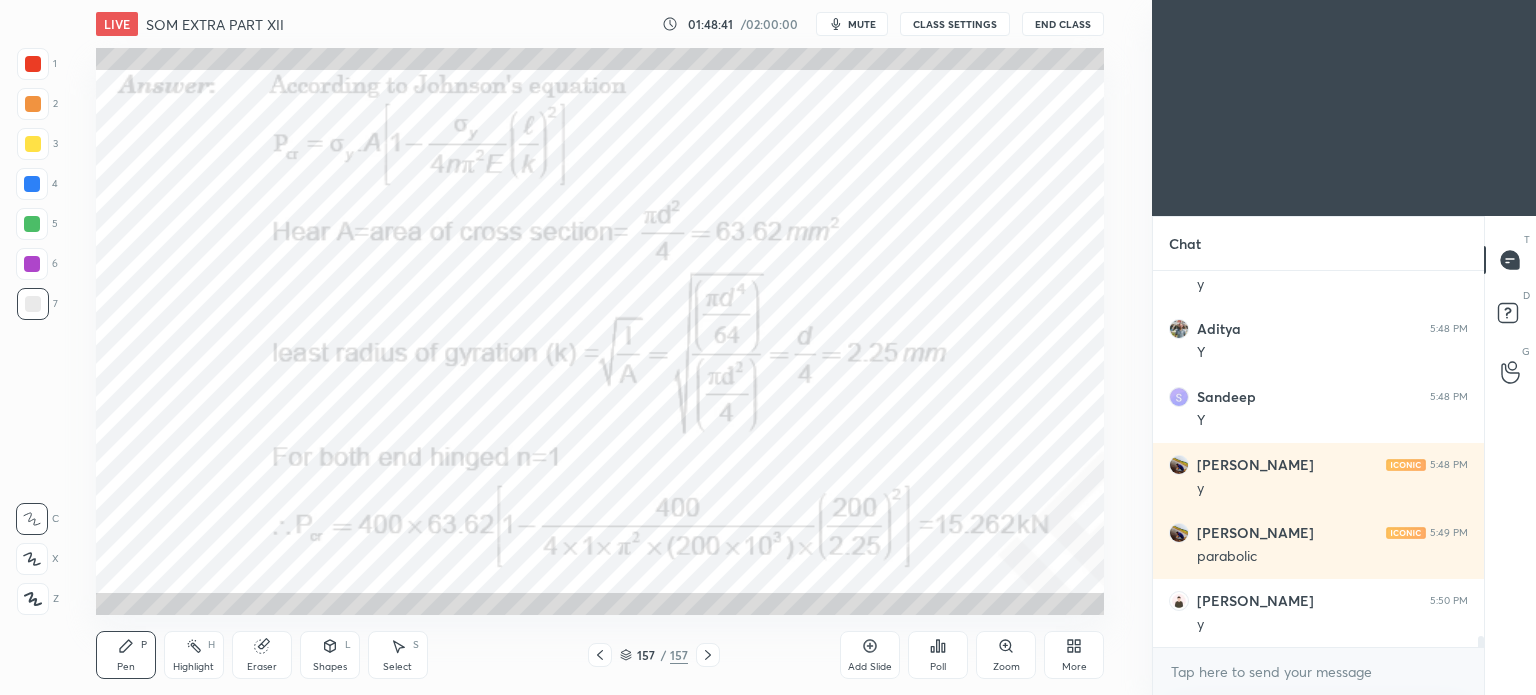 scroll, scrollTop: 12784, scrollLeft: 0, axis: vertical 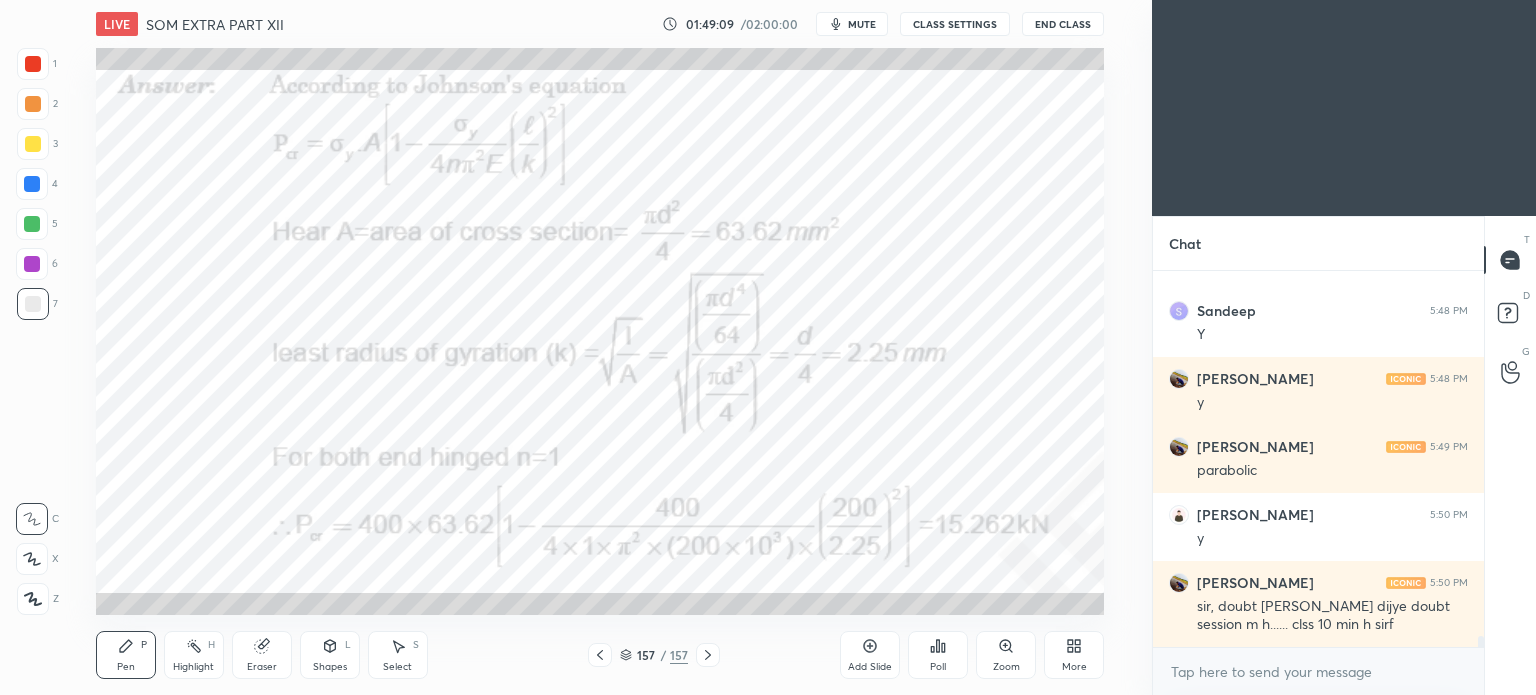 click 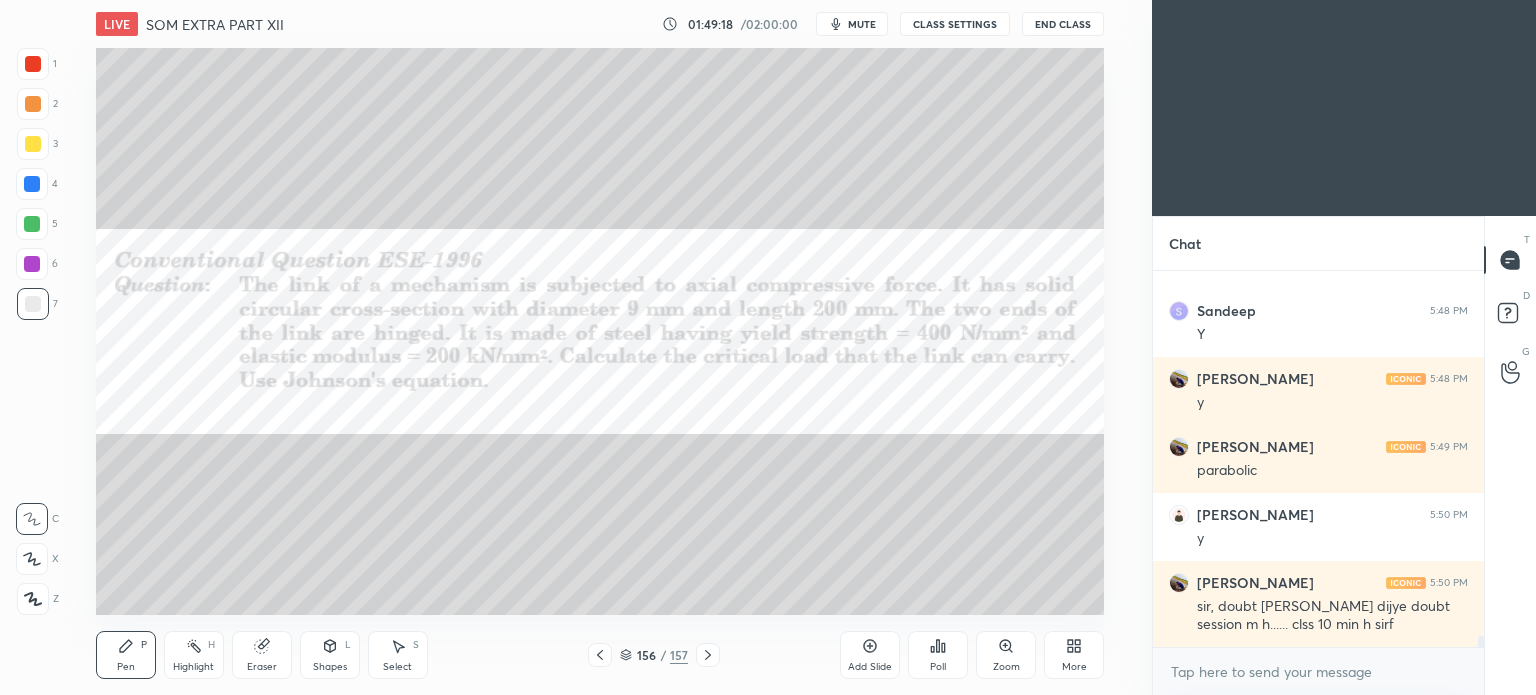 click at bounding box center (33, 144) 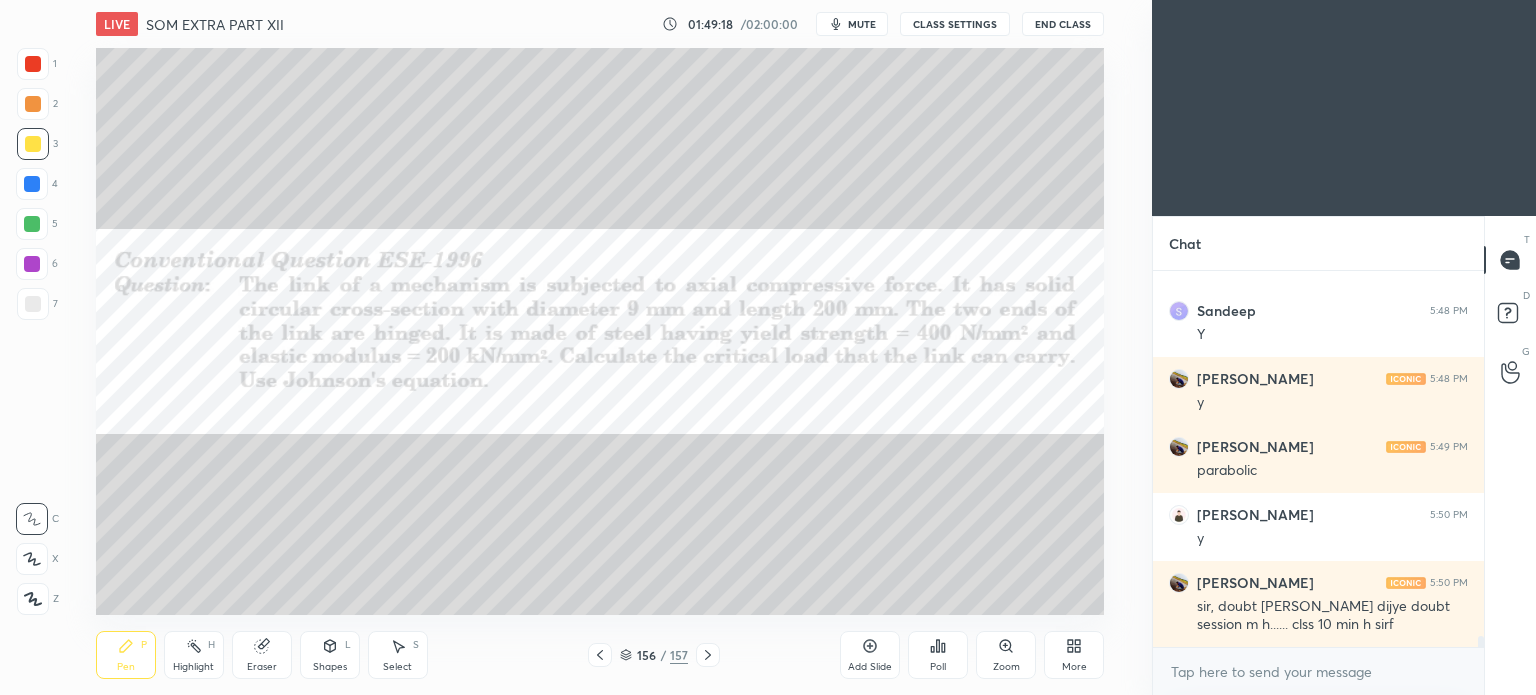 click at bounding box center [33, 144] 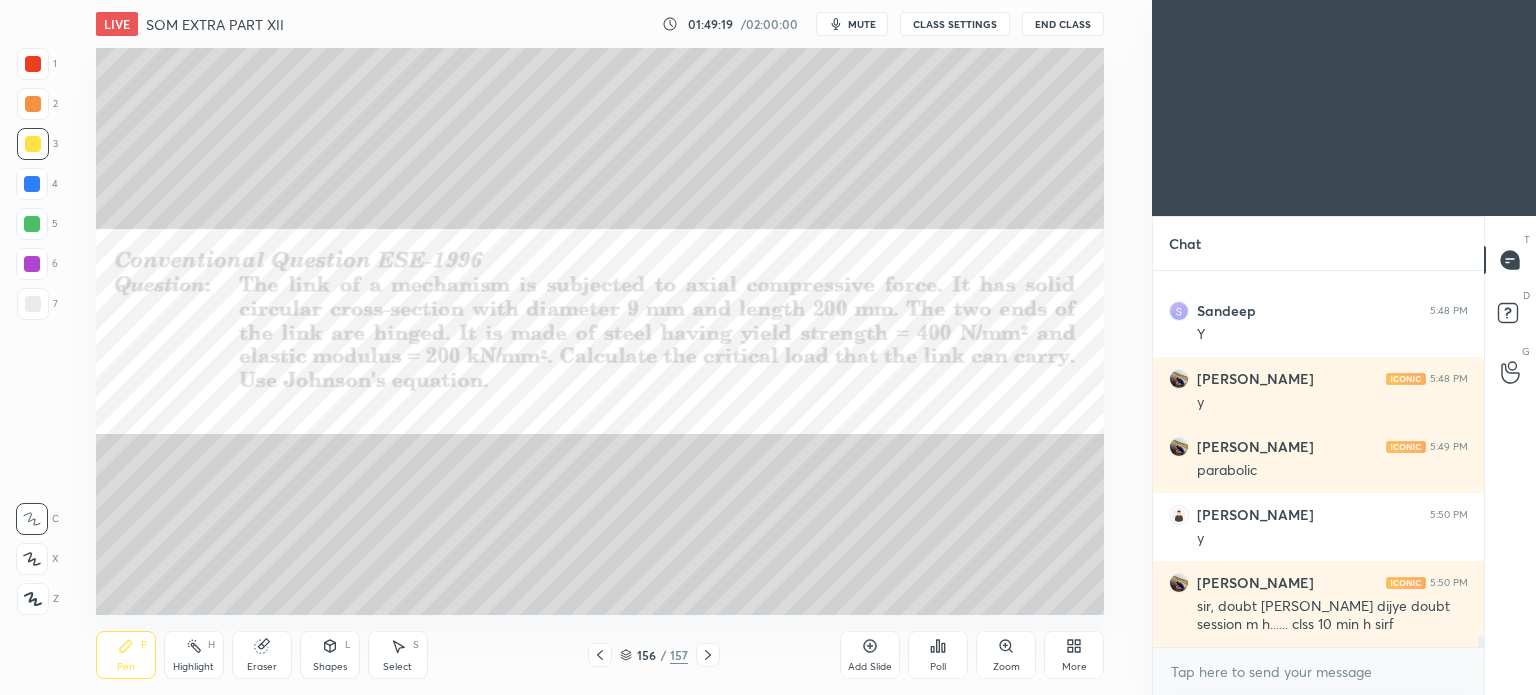 click 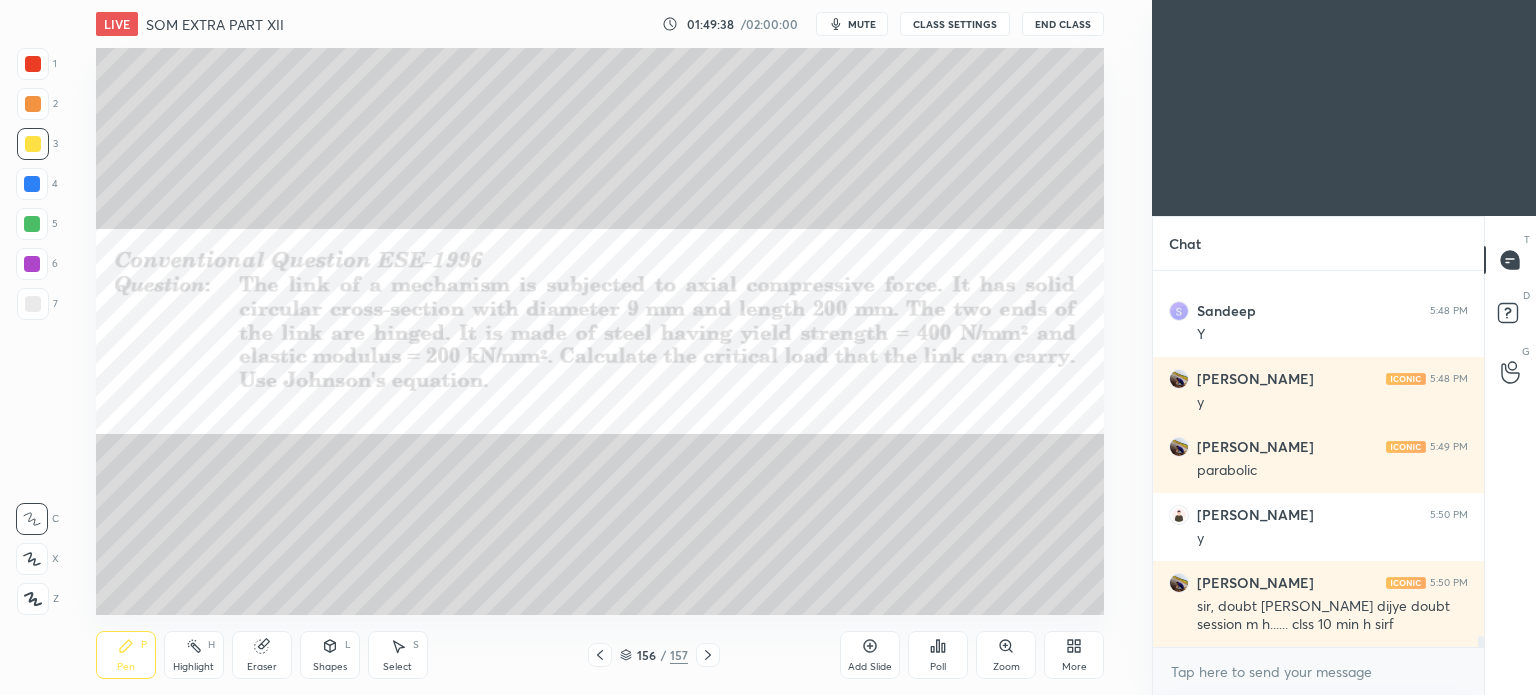 click 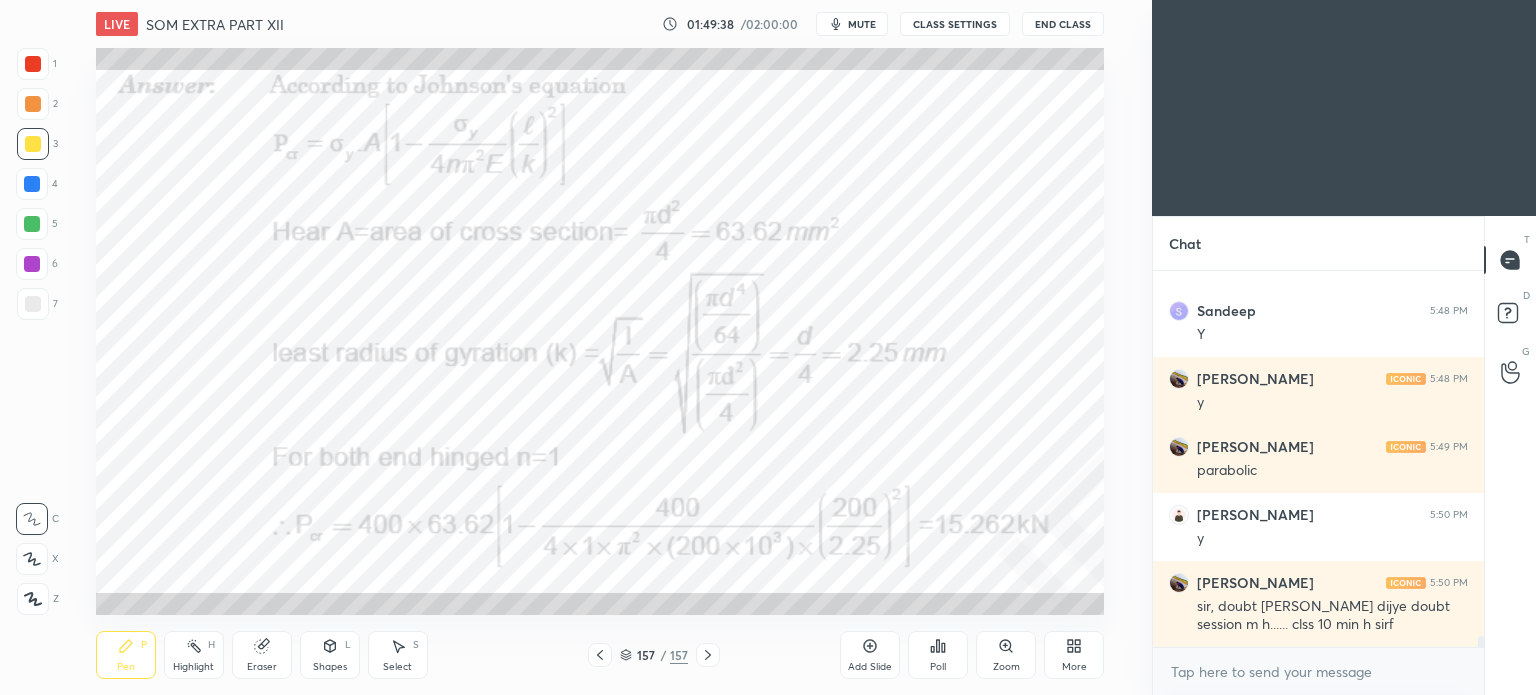 click 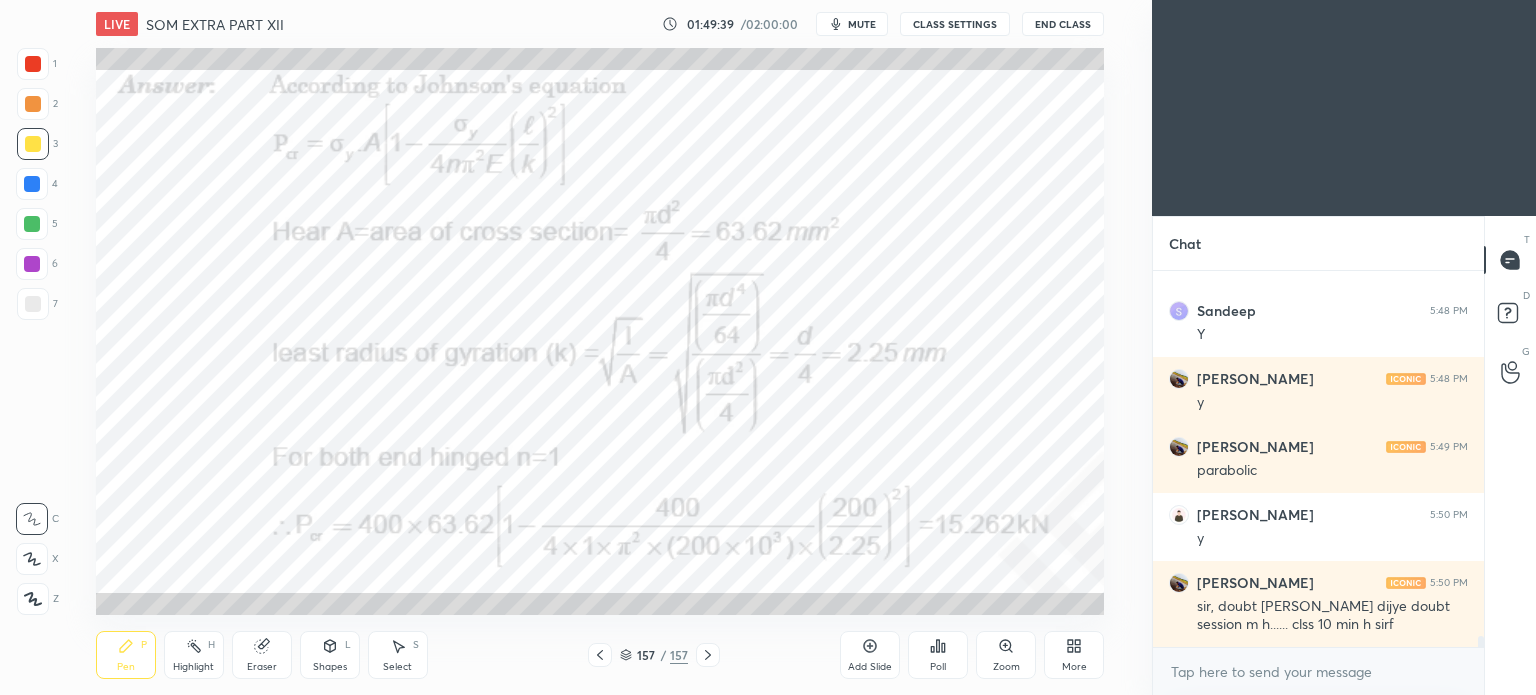 click 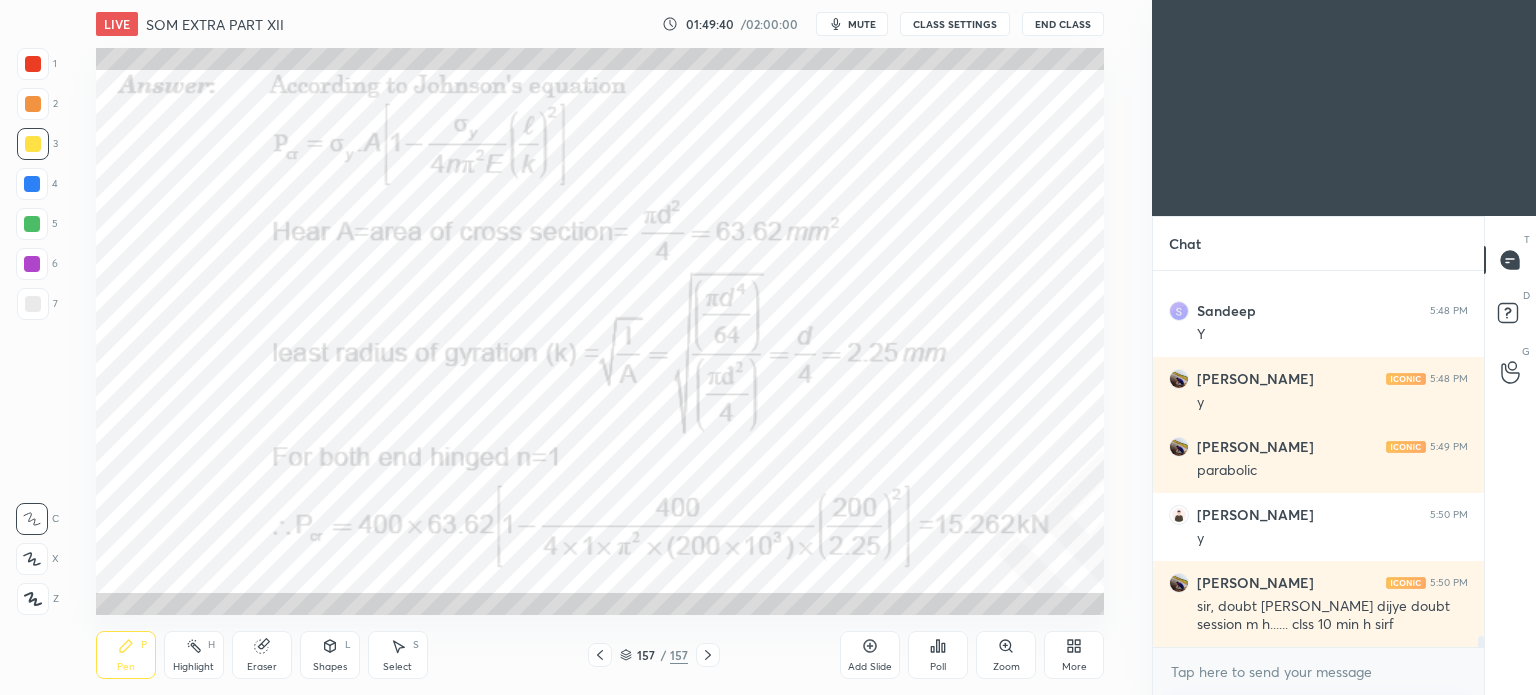 click on "Add Slide" at bounding box center [870, 655] 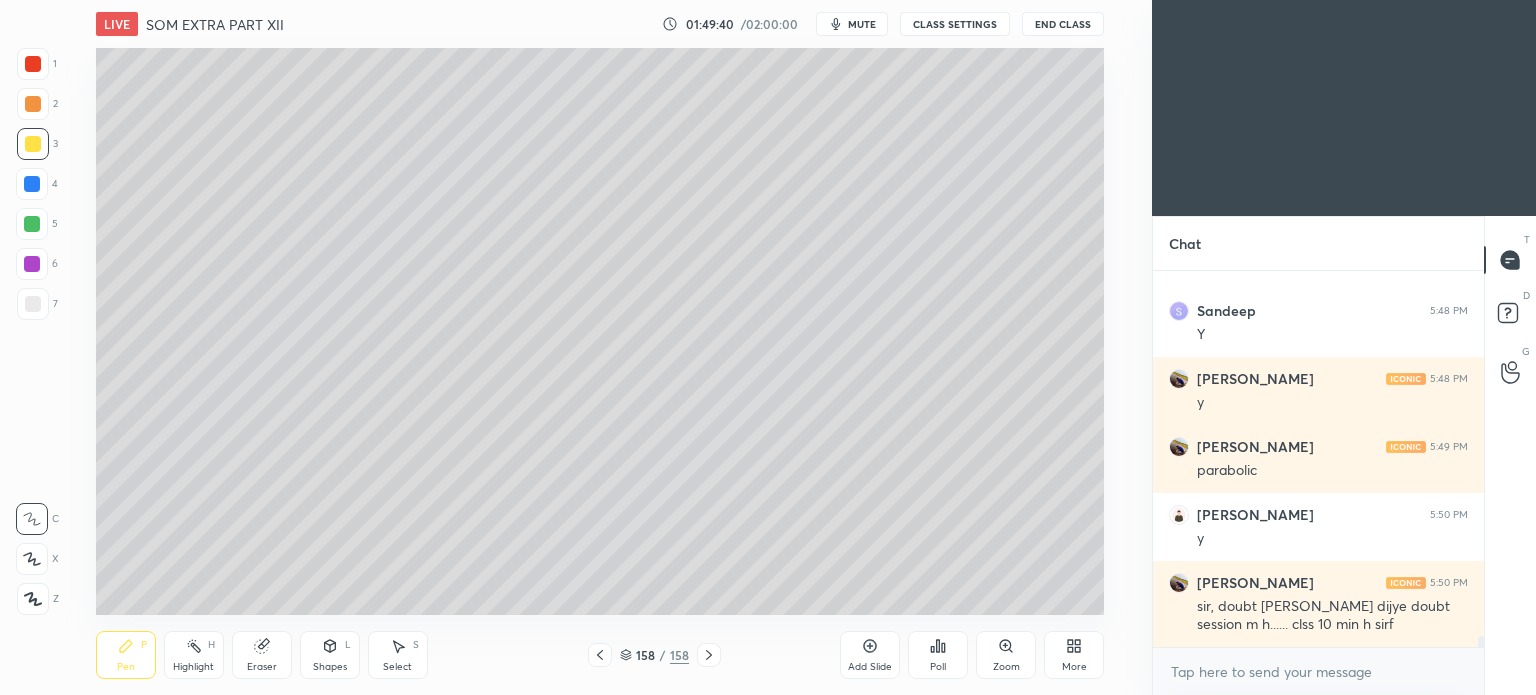 click on "Add Slide" at bounding box center (870, 655) 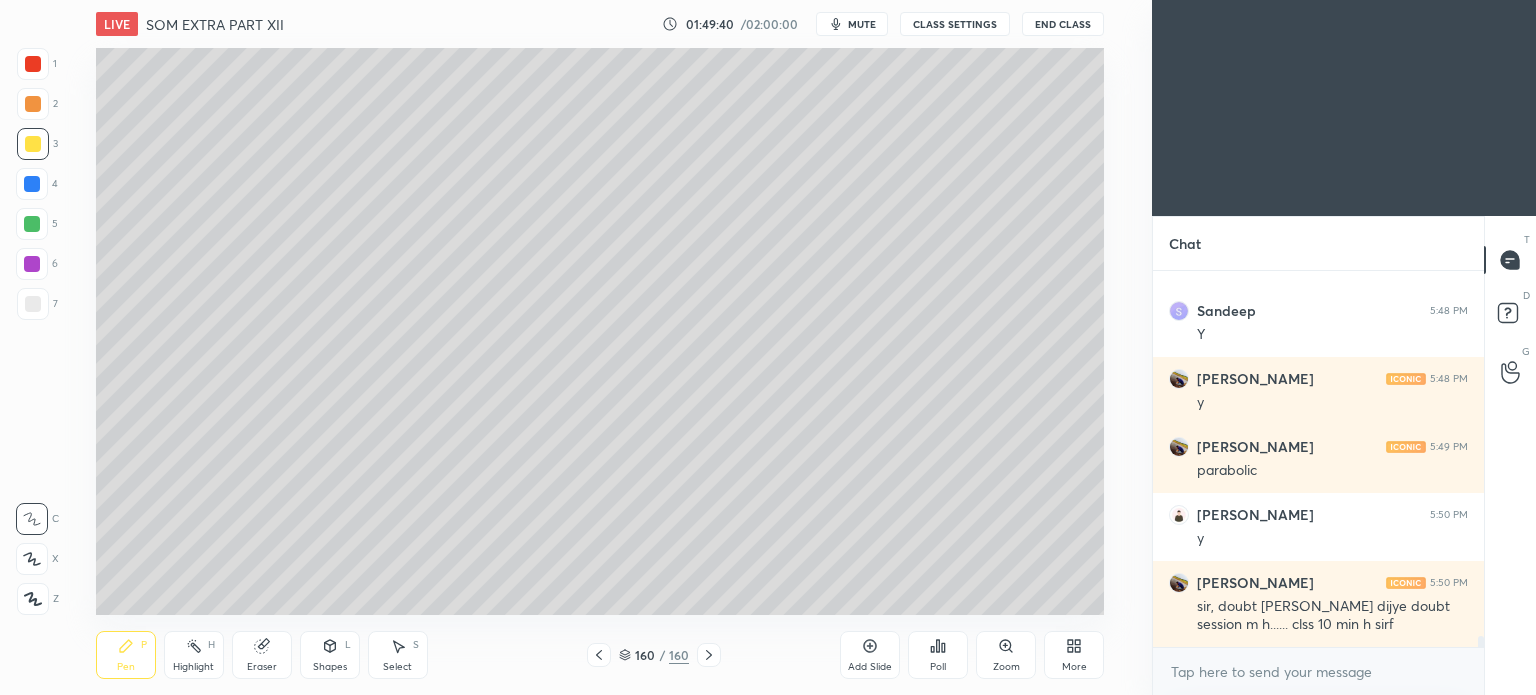 click on "Add Slide" at bounding box center [870, 655] 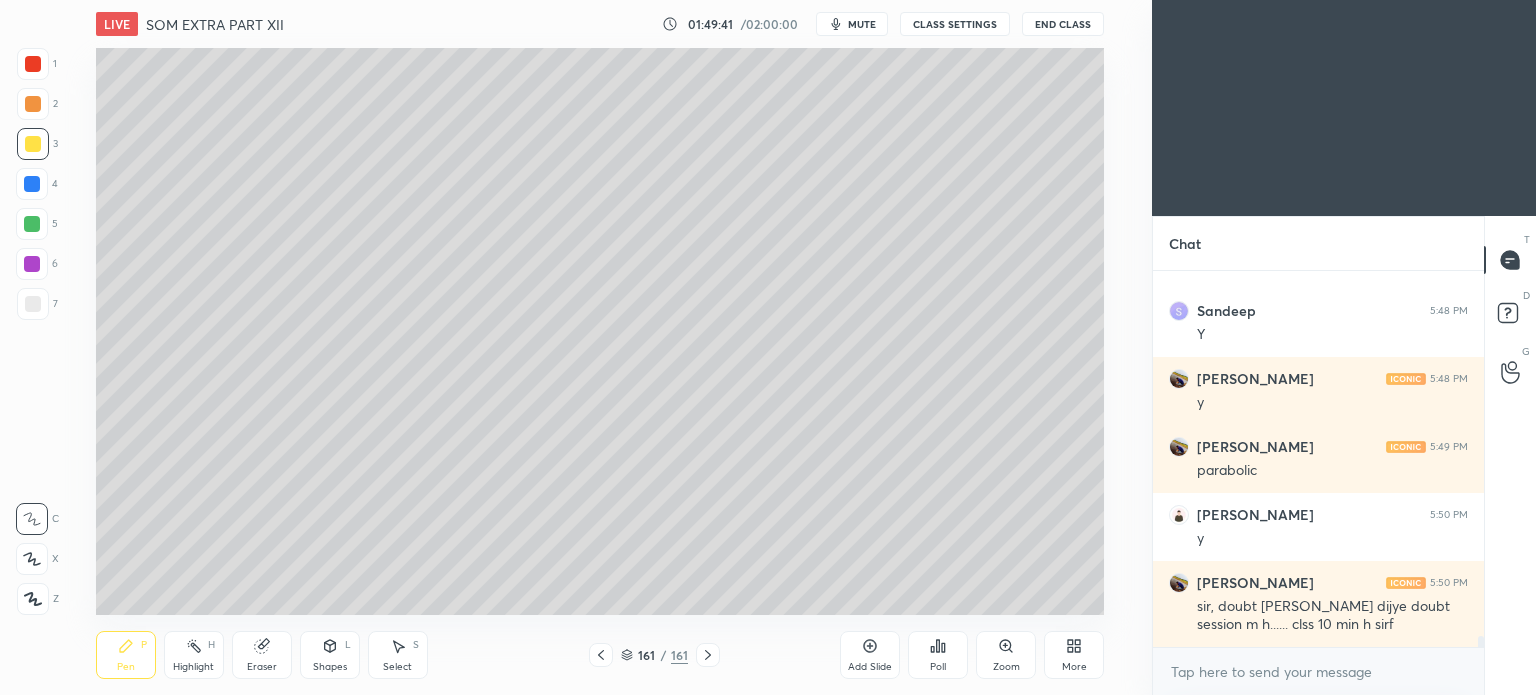 click on "Add Slide" at bounding box center [870, 655] 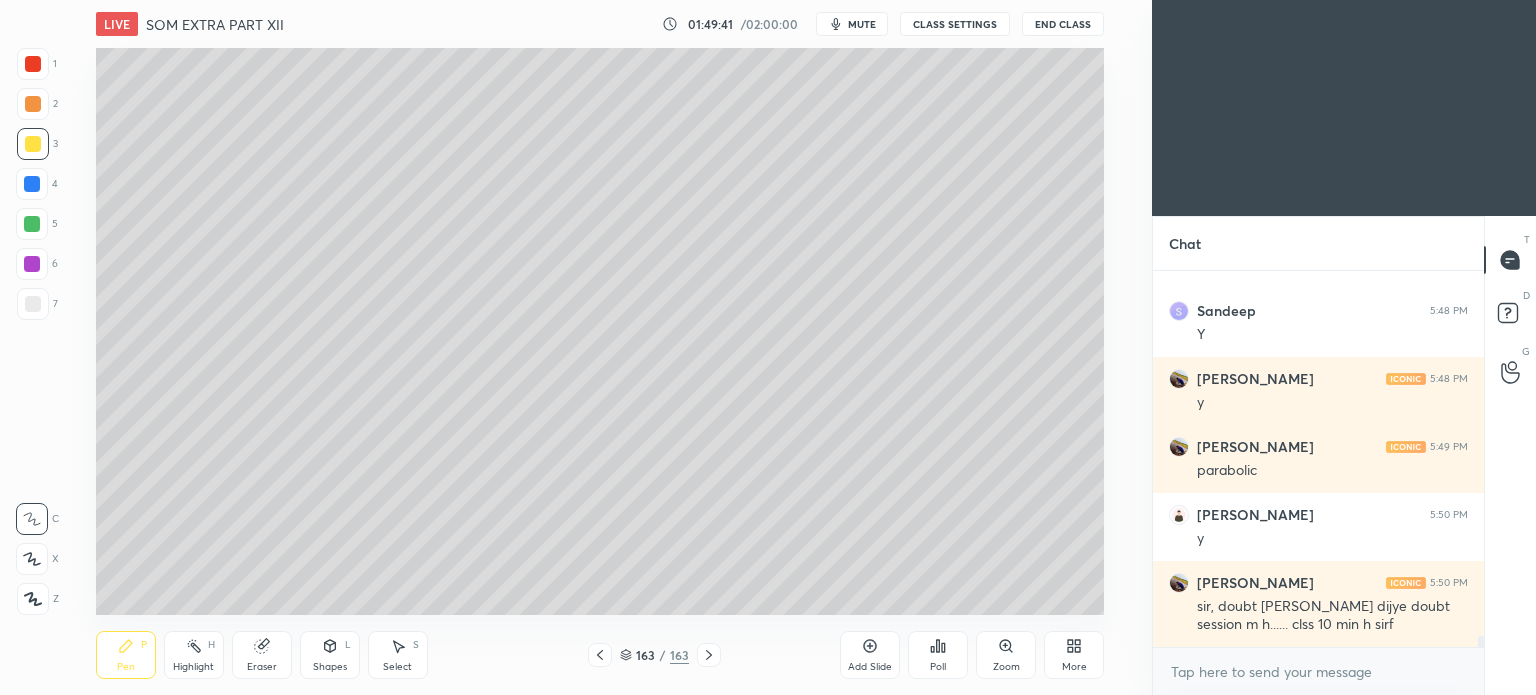 click on "Add Slide" at bounding box center (870, 655) 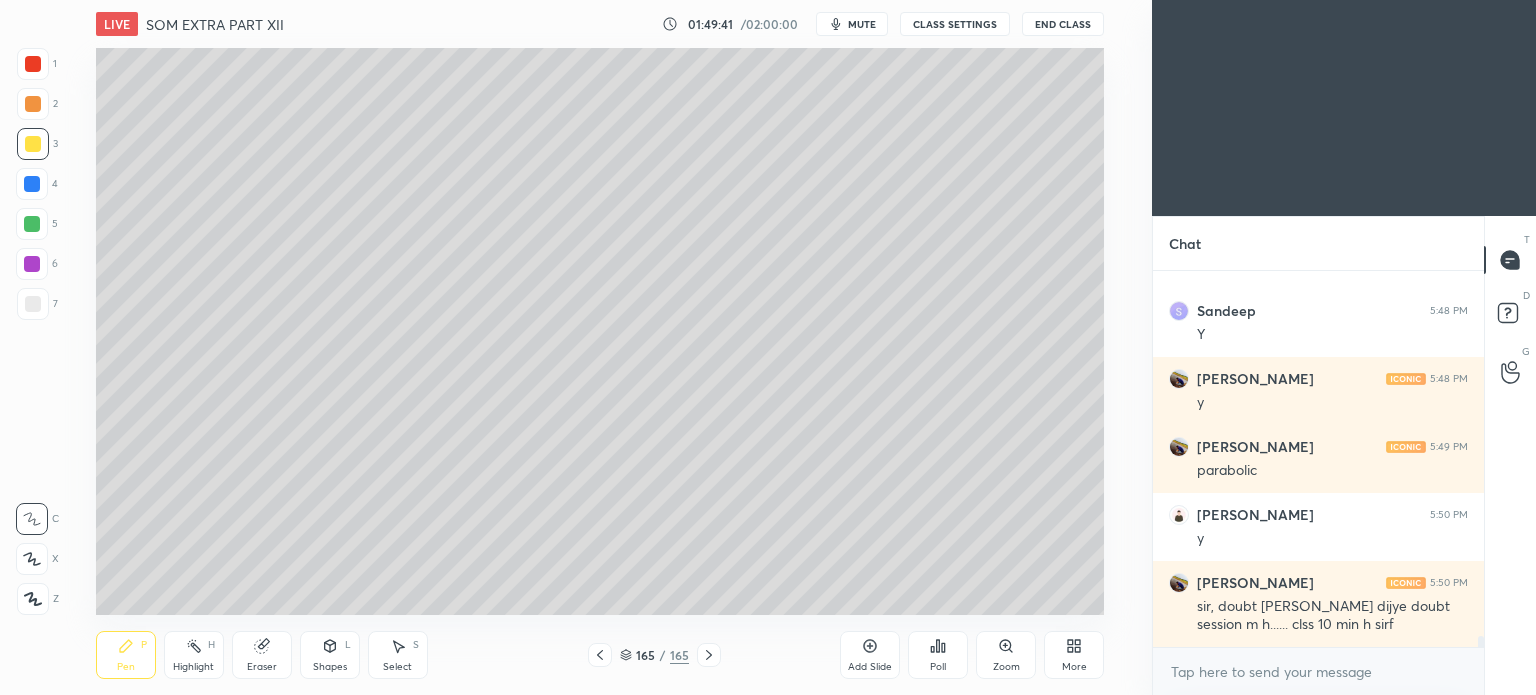 click on "Add Slide" at bounding box center (870, 655) 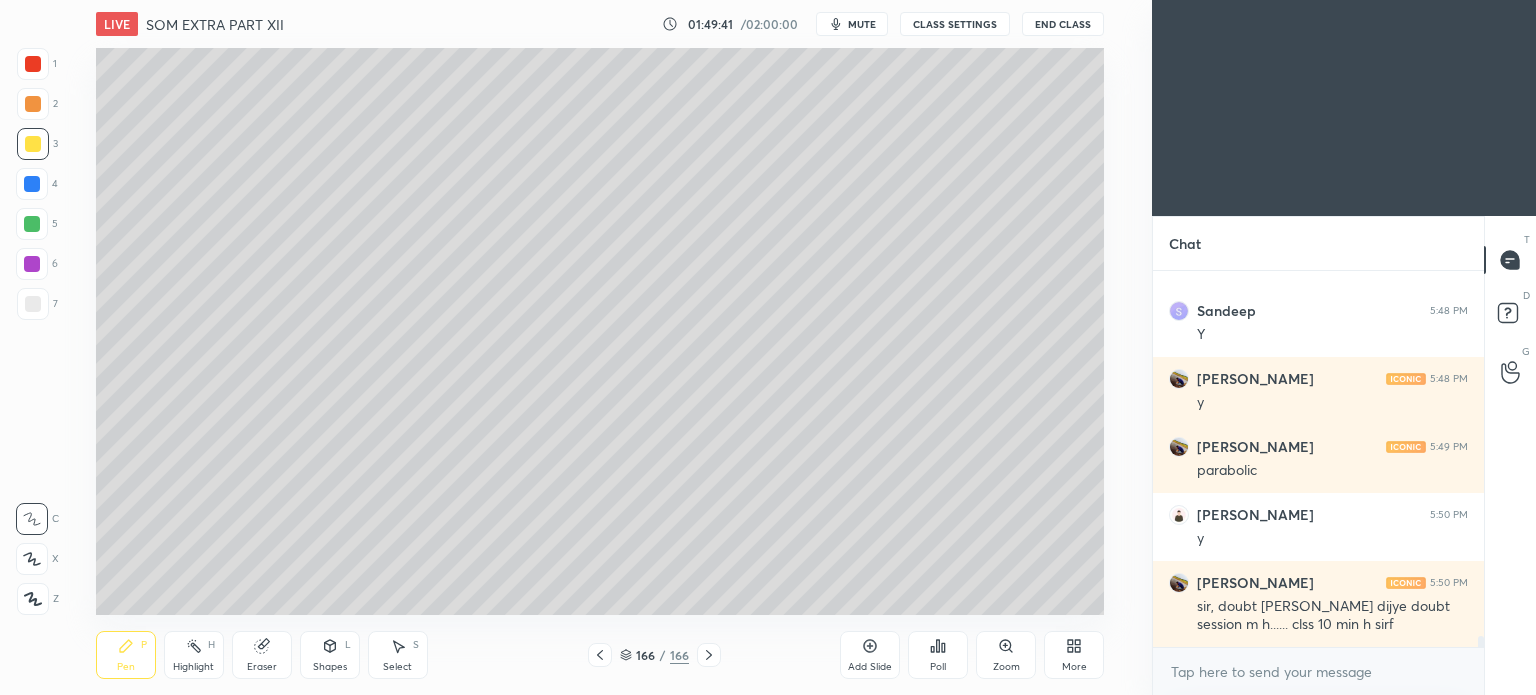 click on "Add Slide" at bounding box center [870, 655] 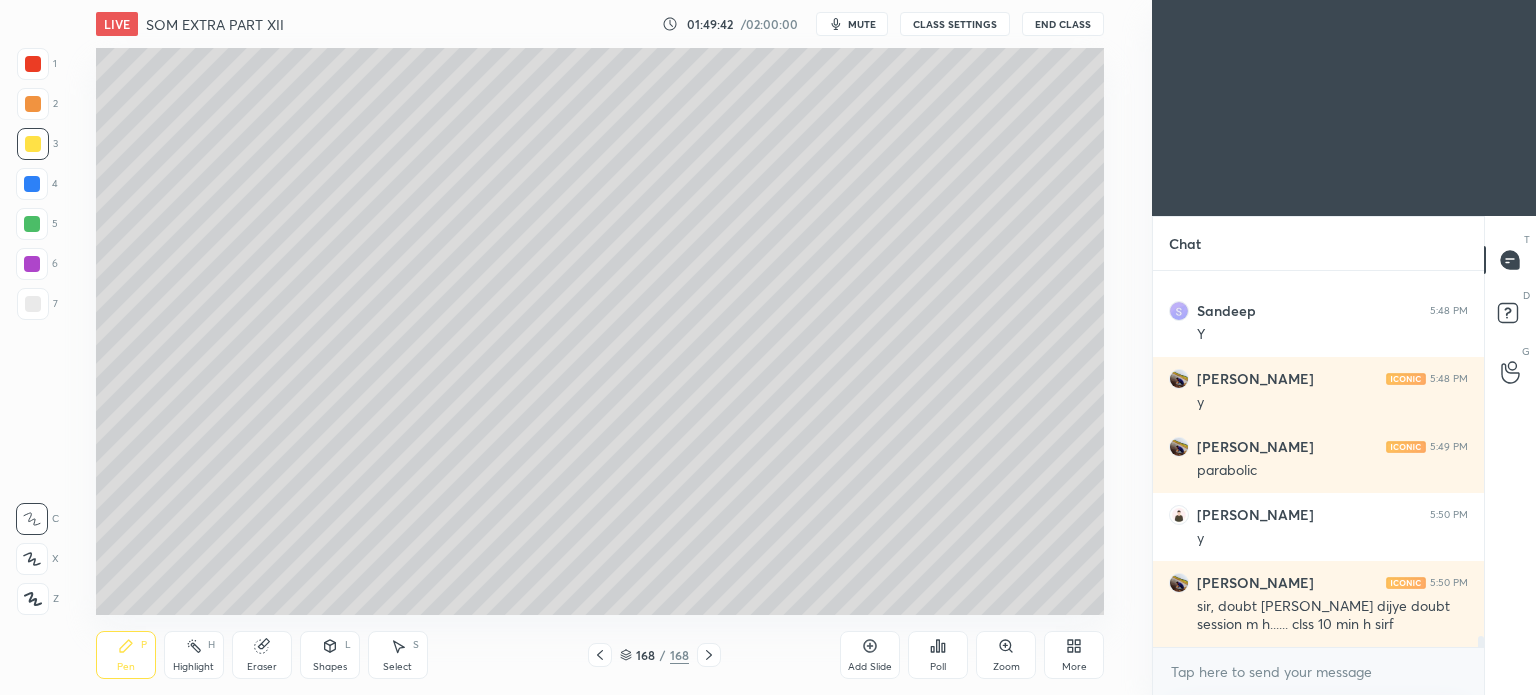 click on "Add Slide" at bounding box center [870, 655] 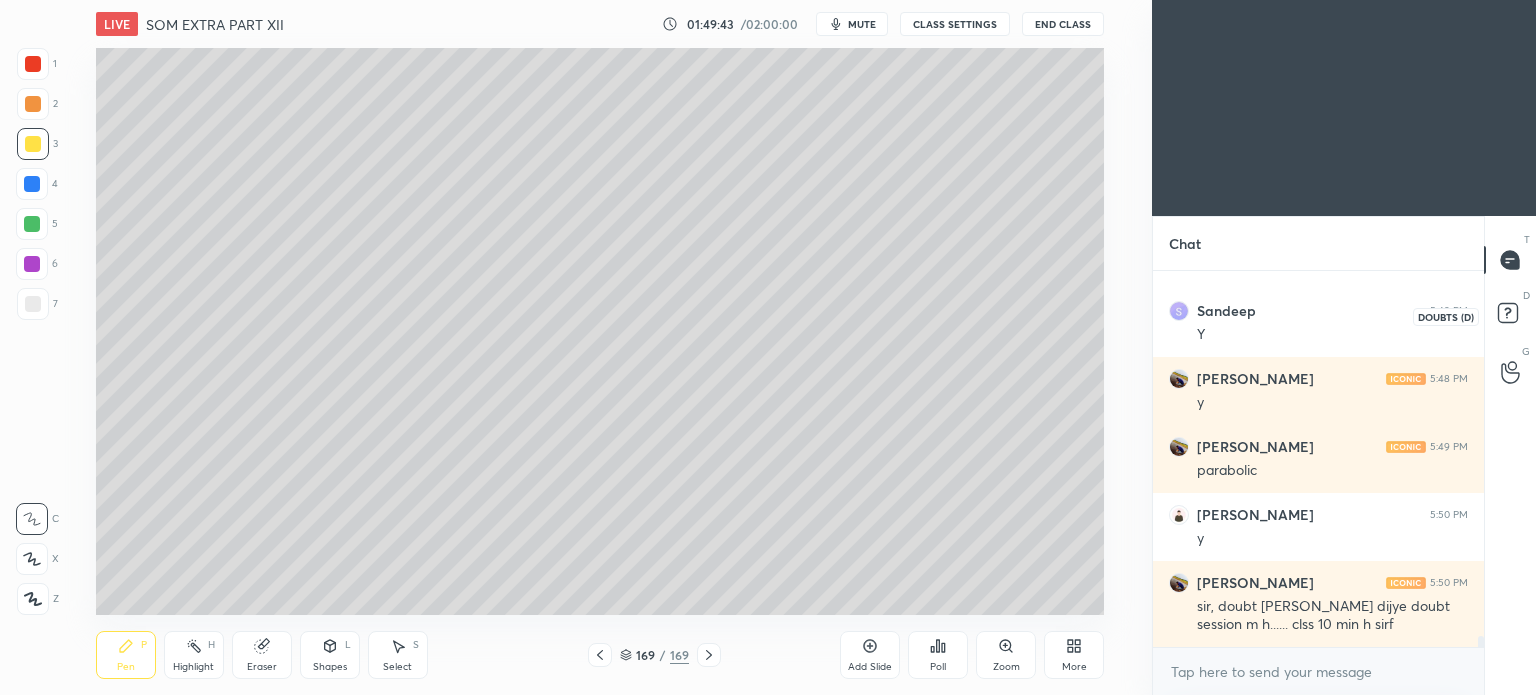 click 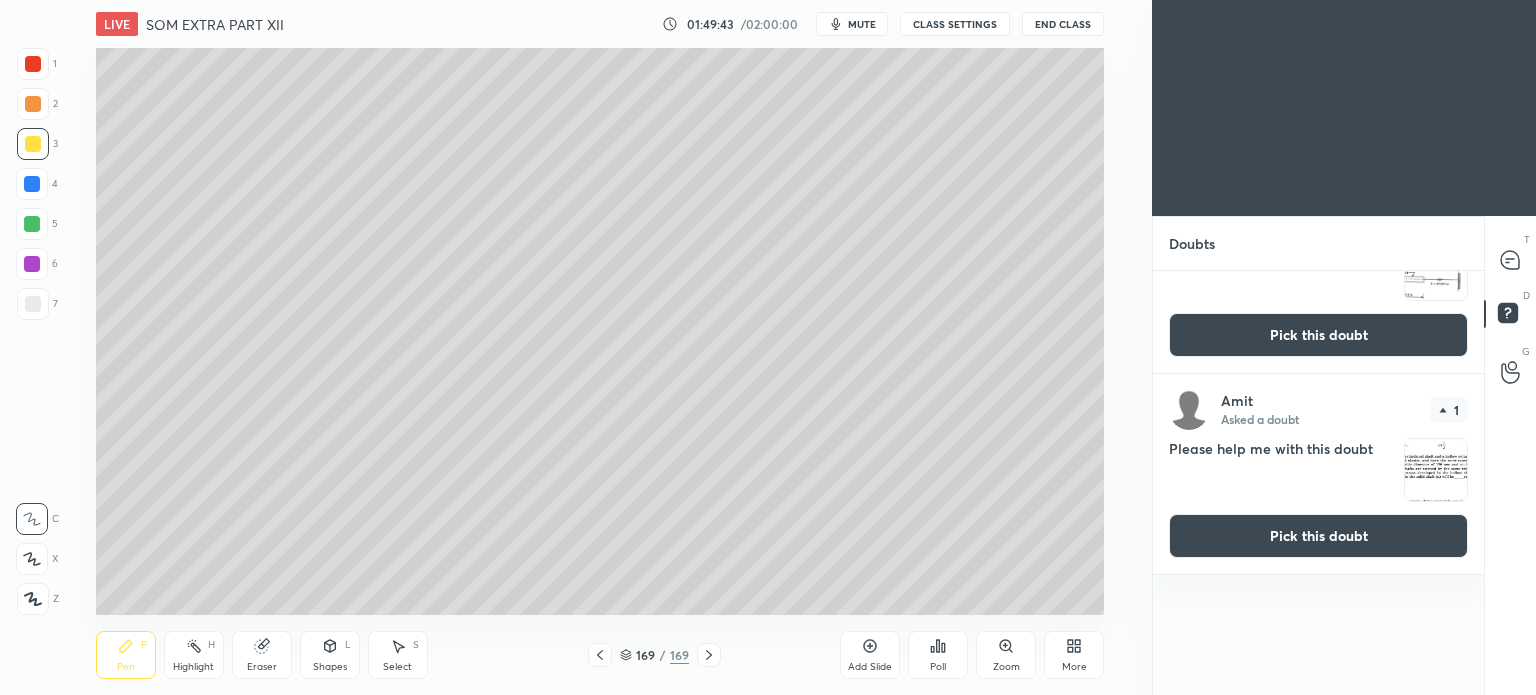 scroll, scrollTop: 0, scrollLeft: 0, axis: both 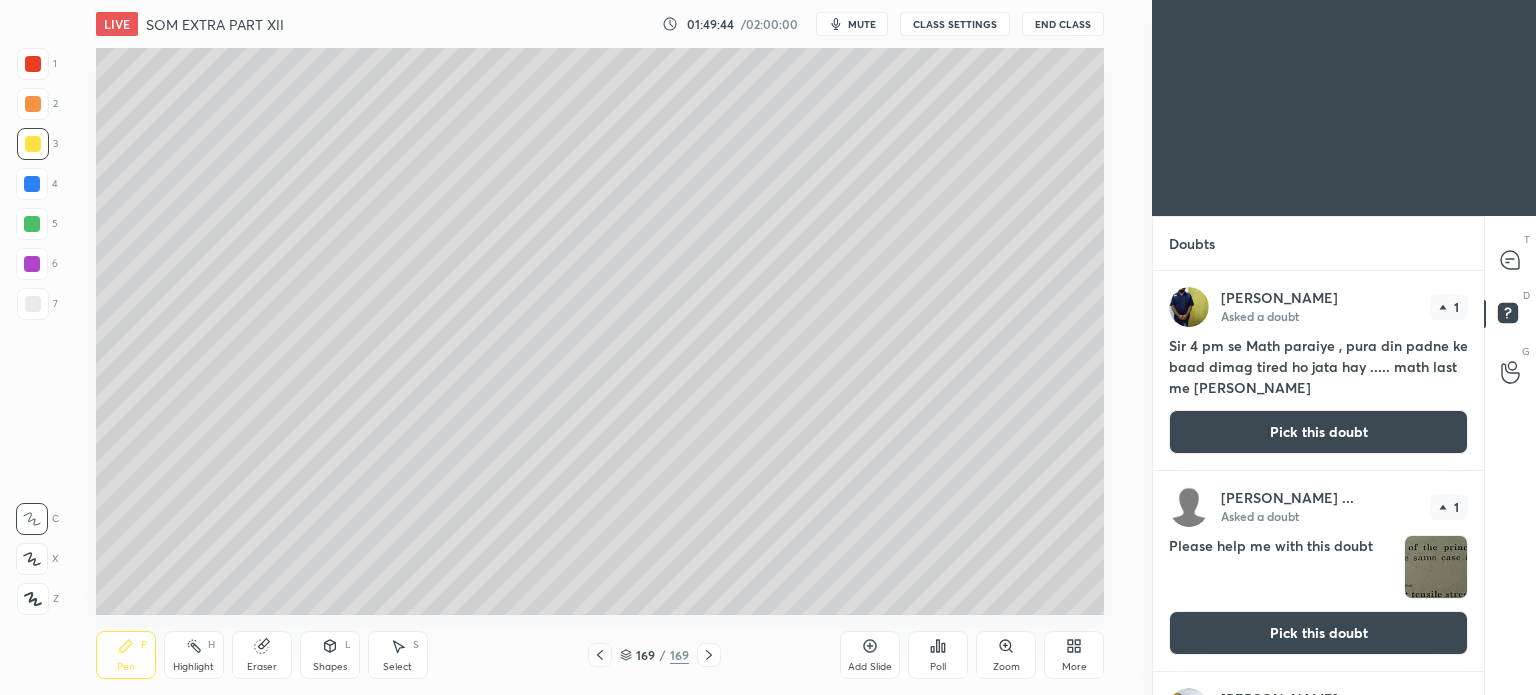click on "Pick this doubt" at bounding box center (1318, 432) 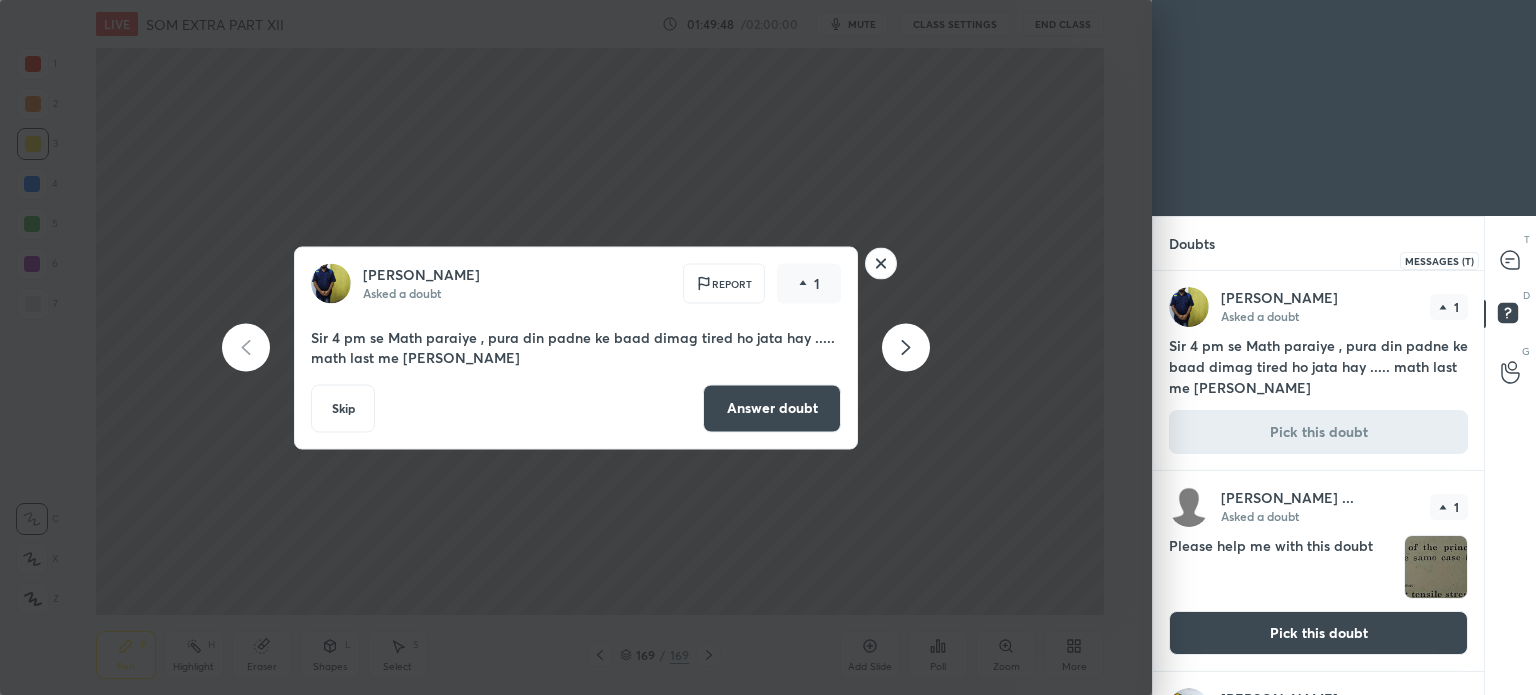 click 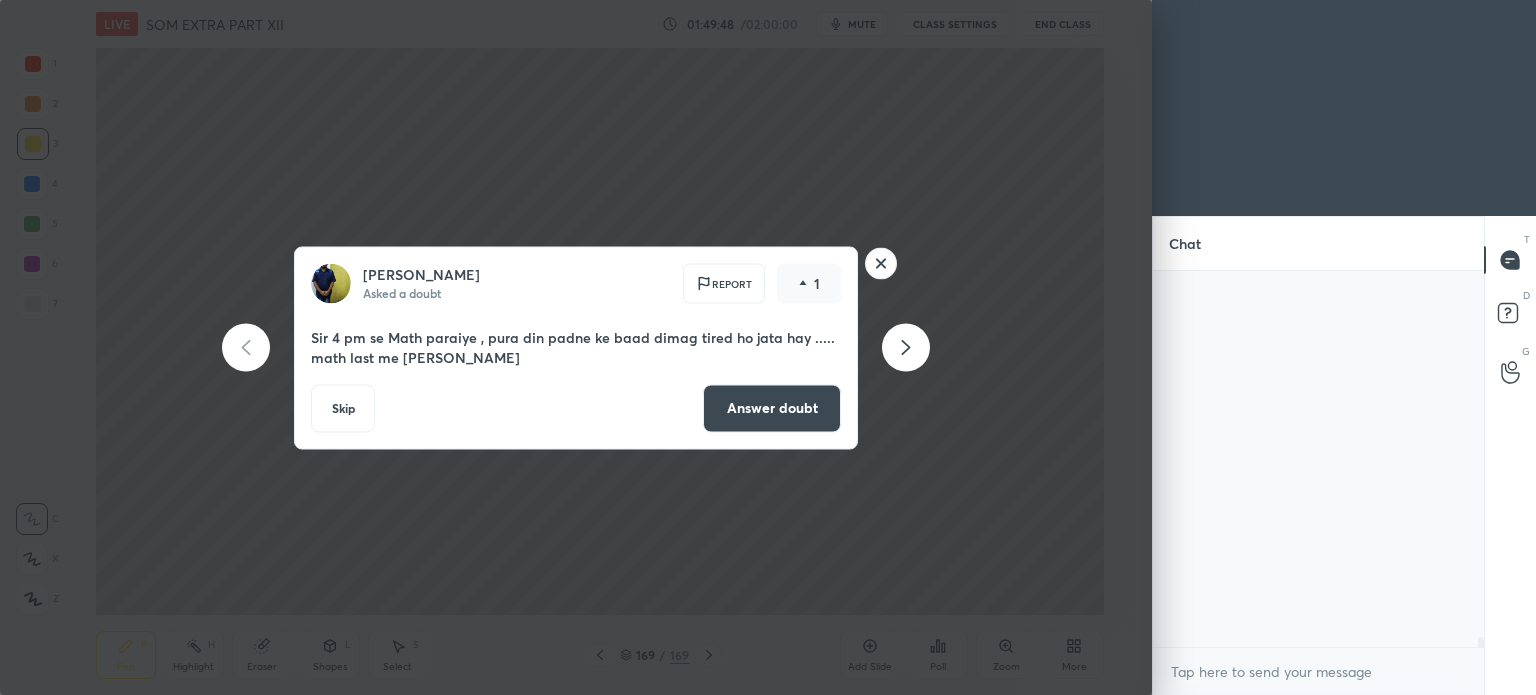 scroll, scrollTop: 13214, scrollLeft: 0, axis: vertical 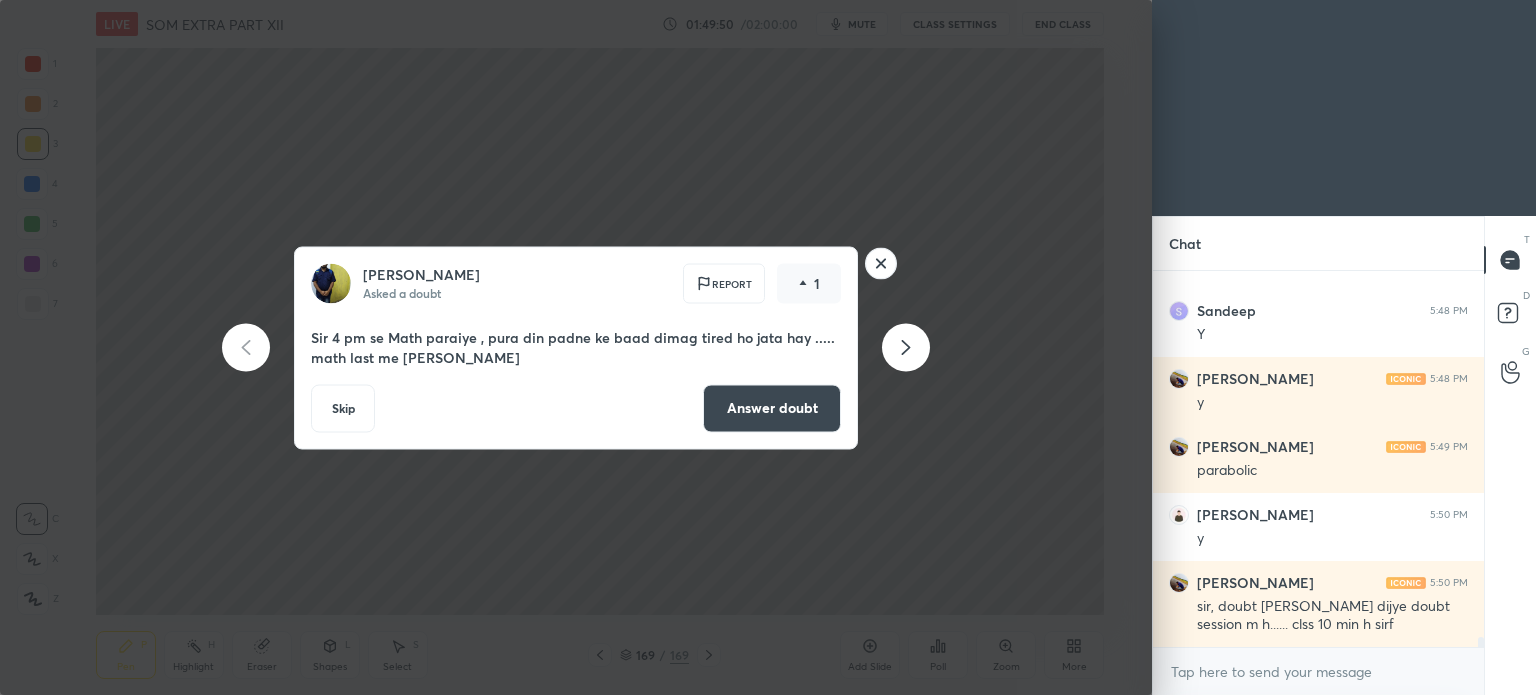 click on "Answer doubt" at bounding box center [772, 408] 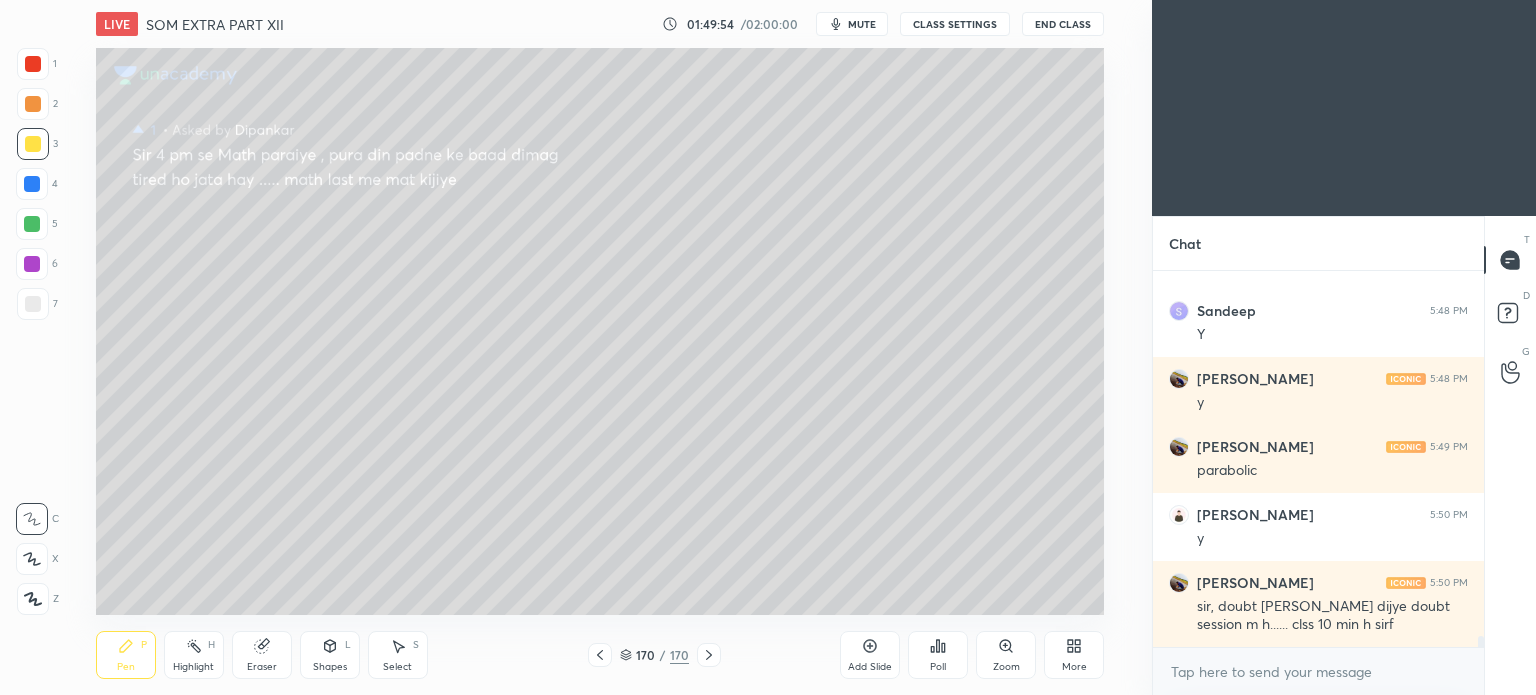 scroll, scrollTop: 12712, scrollLeft: 0, axis: vertical 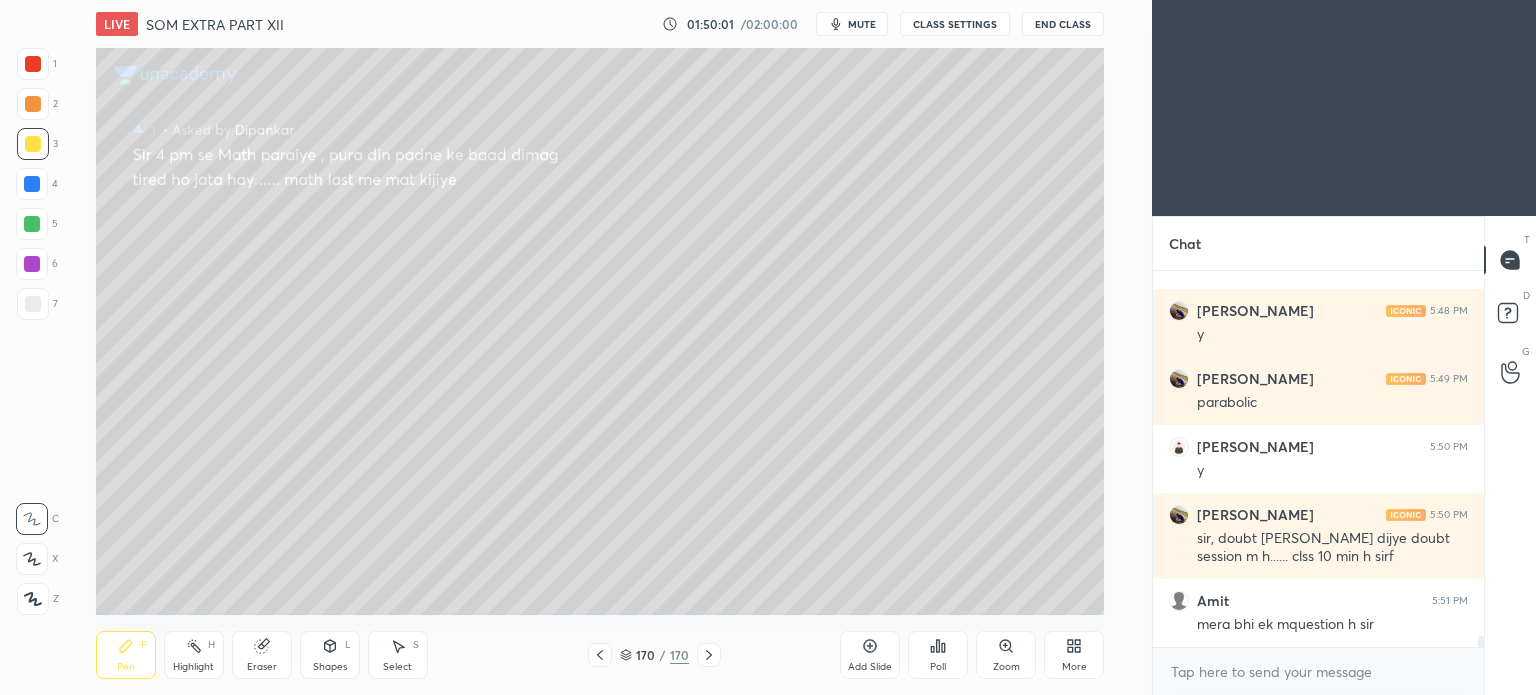 click on "Pen P" at bounding box center (126, 655) 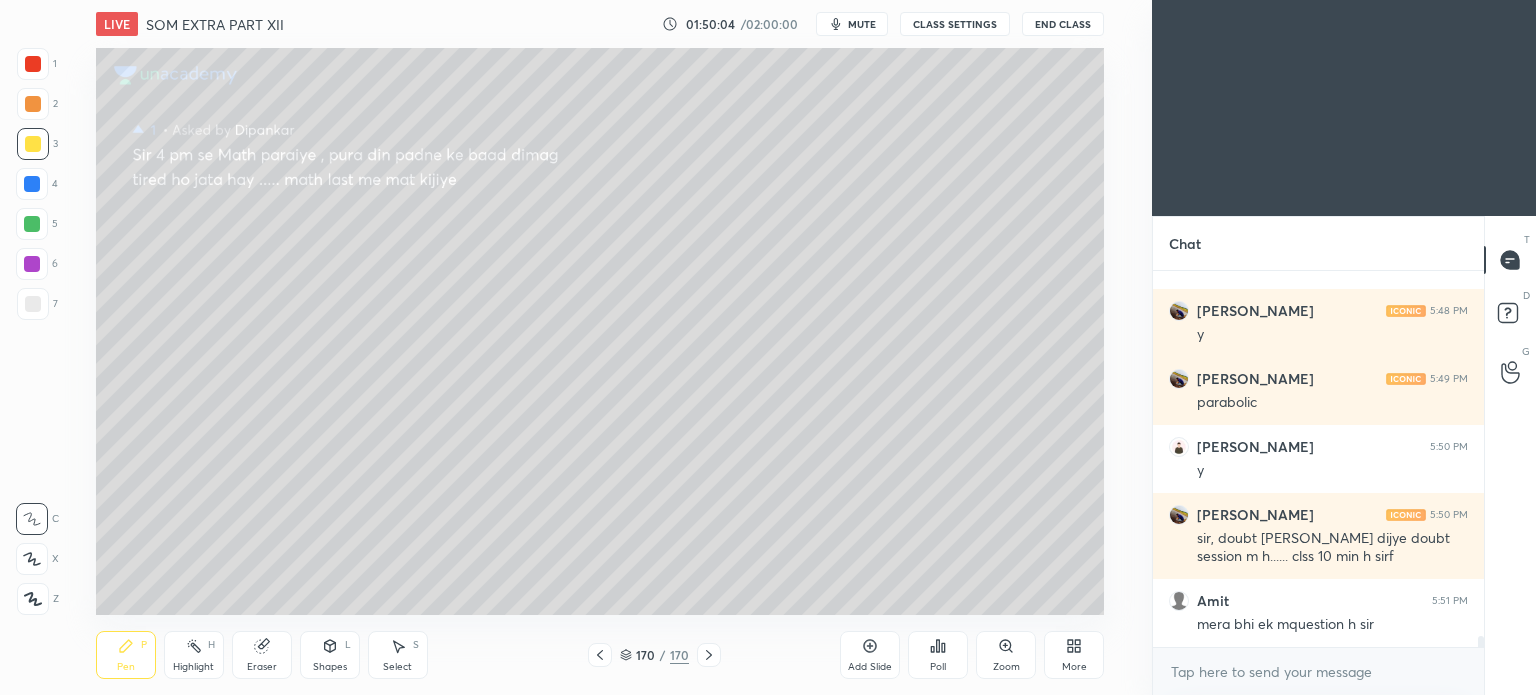 scroll, scrollTop: 12780, scrollLeft: 0, axis: vertical 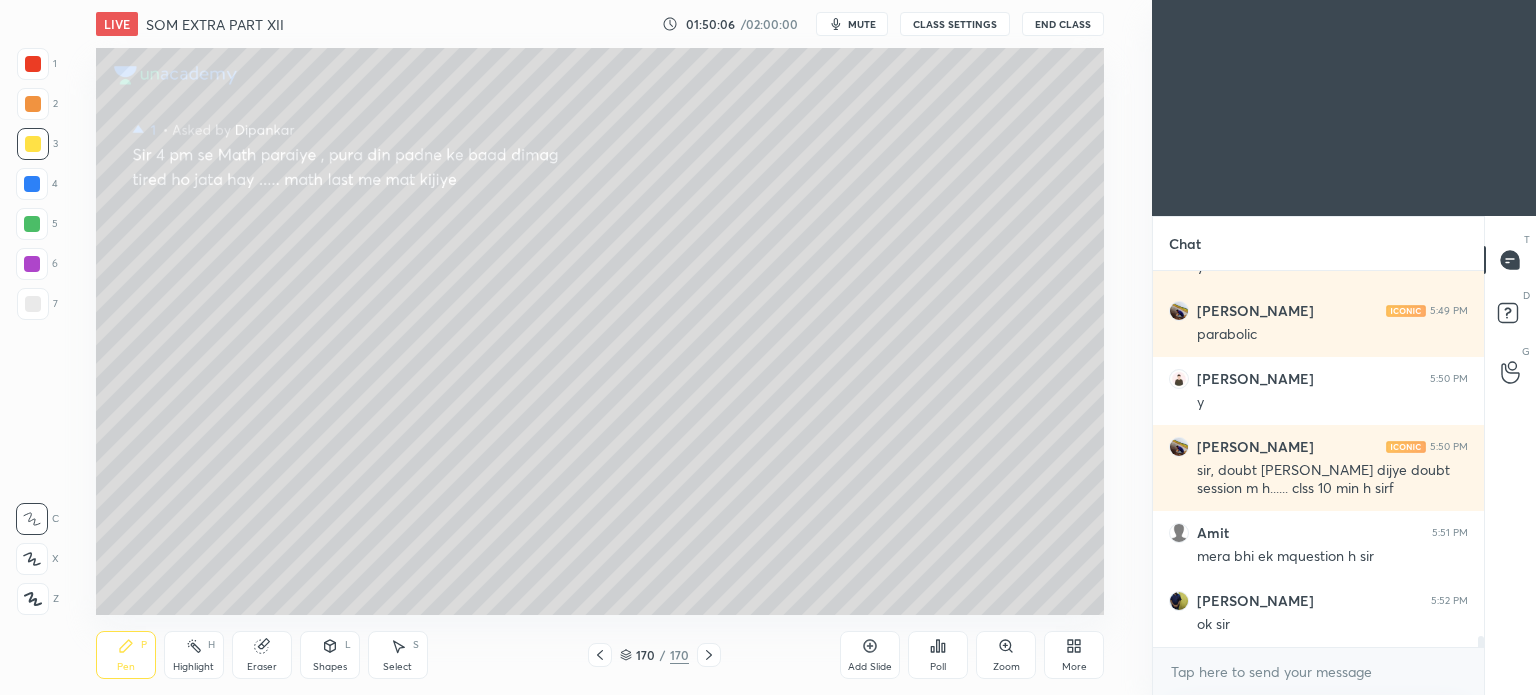 click on "Select S" at bounding box center (398, 655) 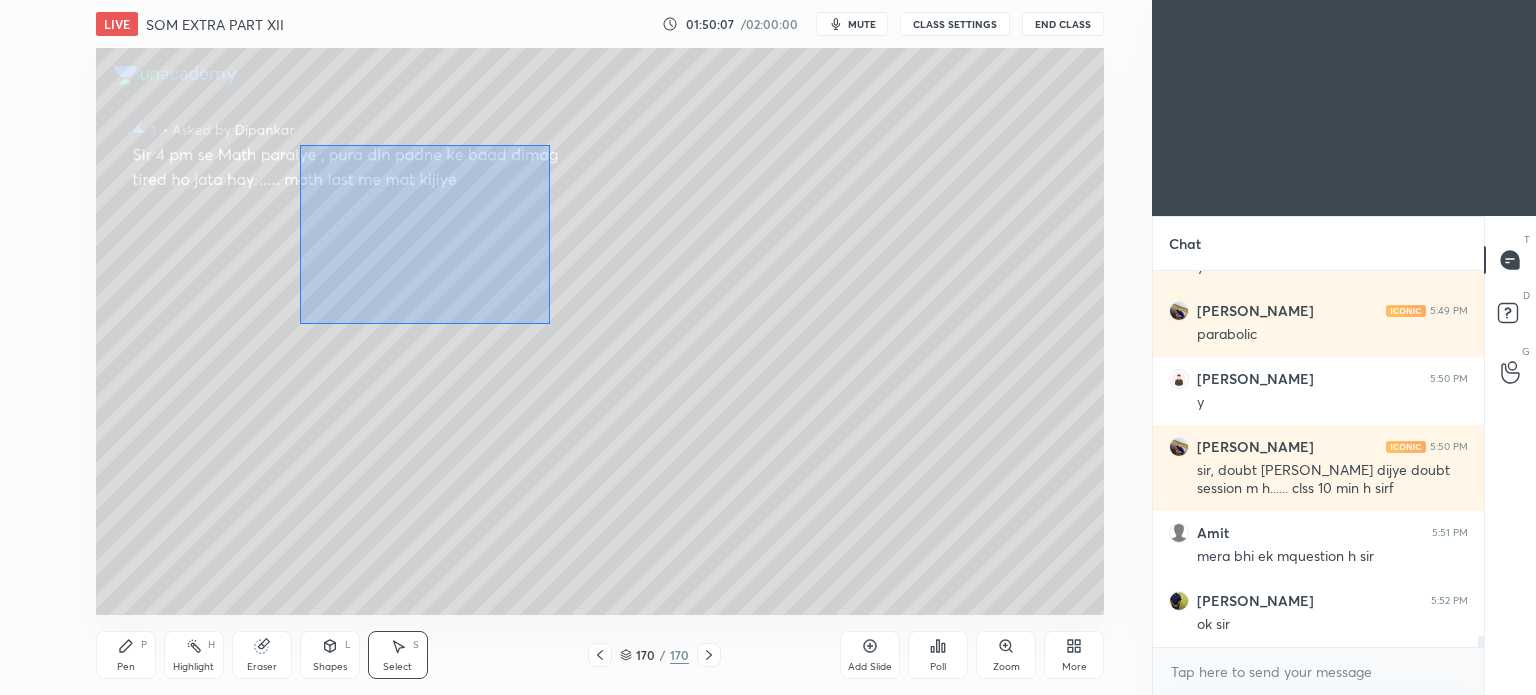 drag, startPoint x: 300, startPoint y: 144, endPoint x: 550, endPoint y: 324, distance: 308.05844 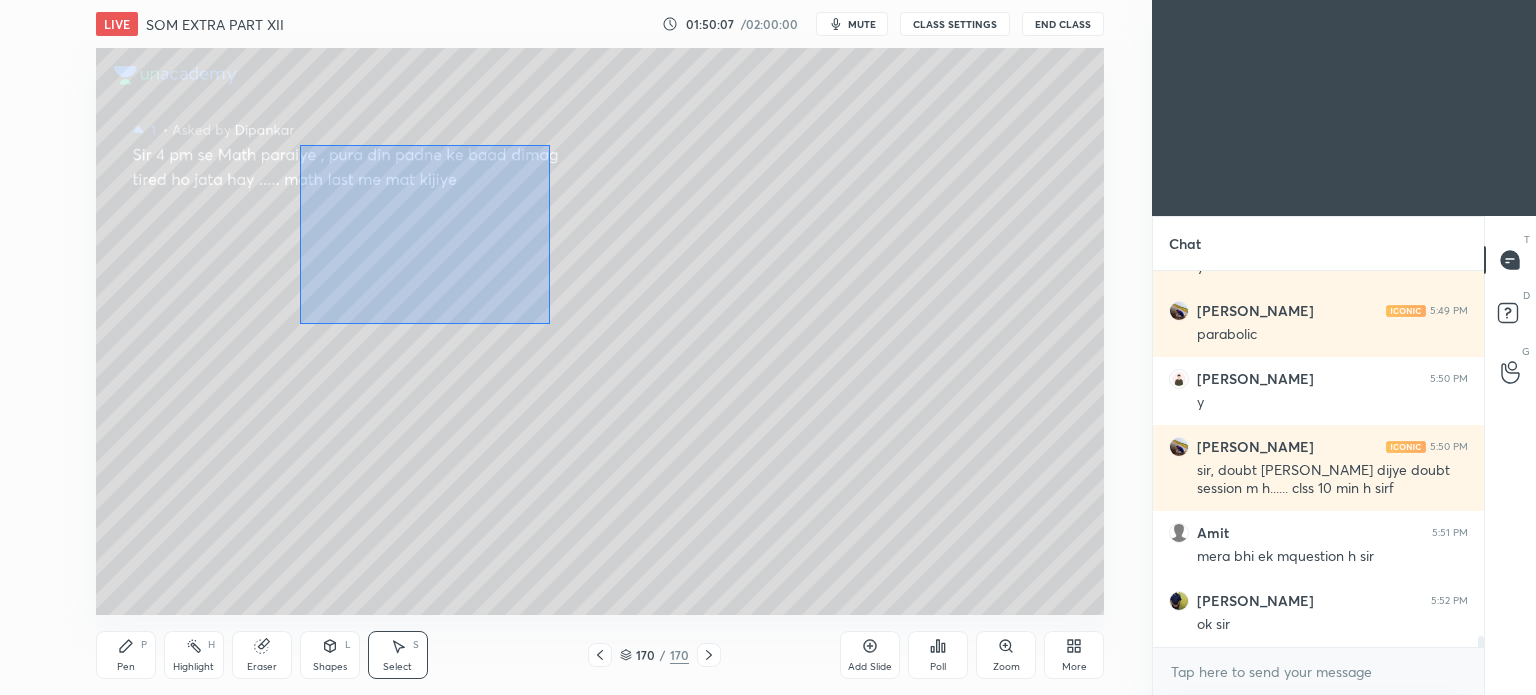 click on "0 ° Undo Copy Duplicate Duplicate to new slide Delete" at bounding box center (600, 331) 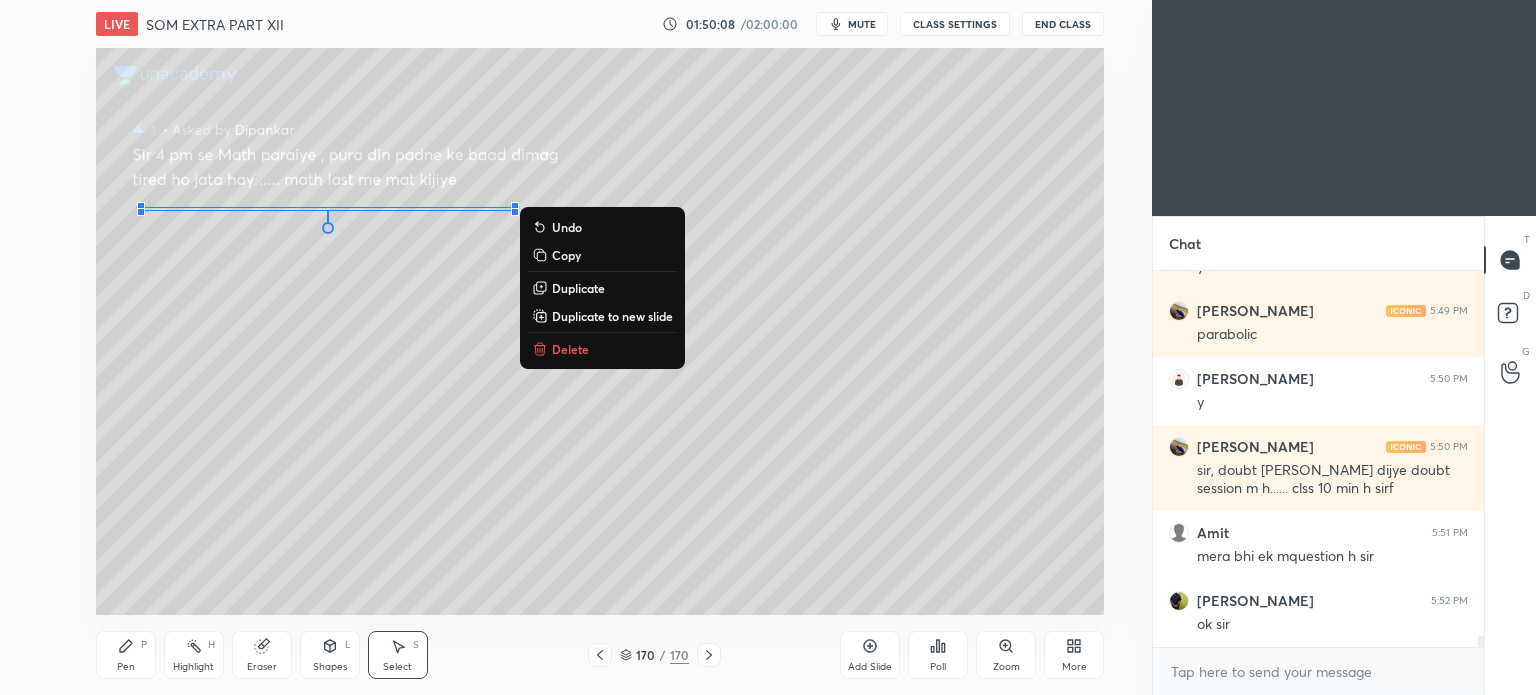 click on "Delete" at bounding box center [570, 349] 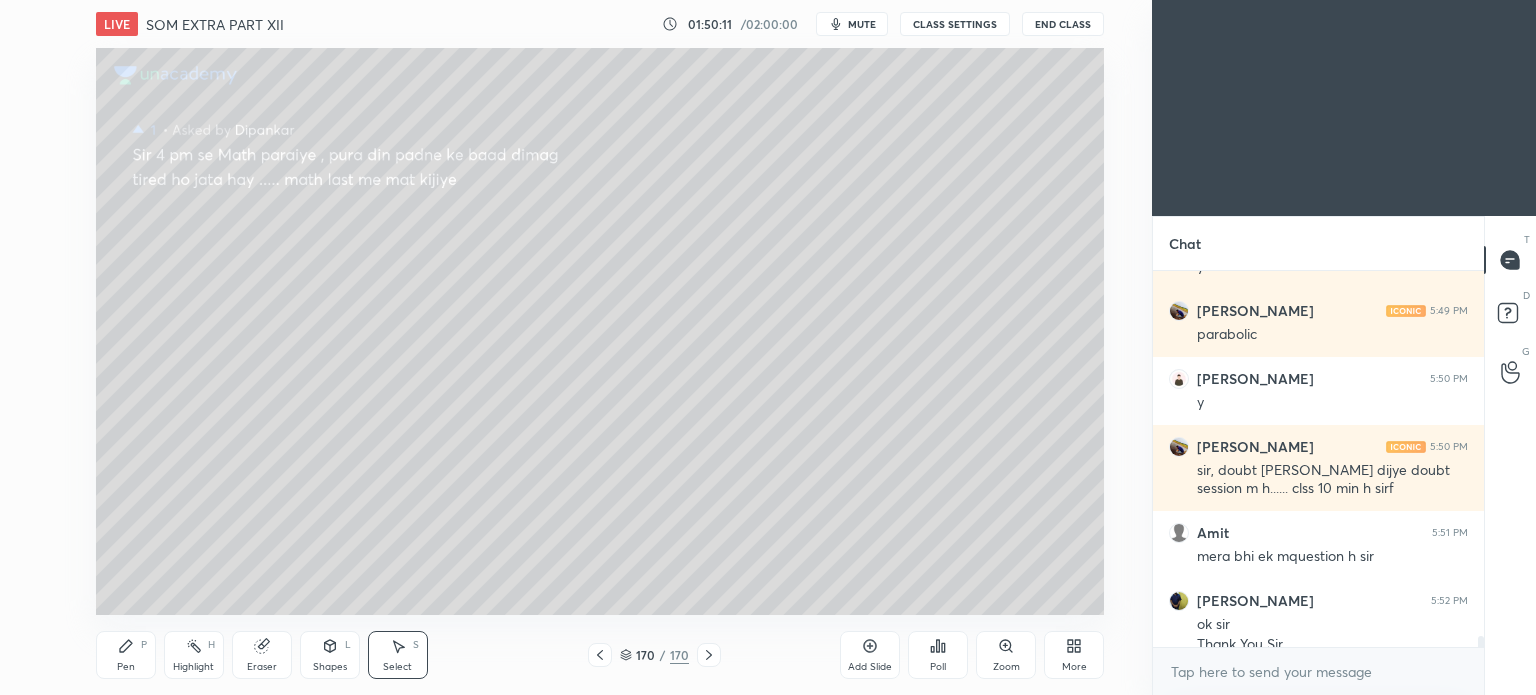 scroll, scrollTop: 12800, scrollLeft: 0, axis: vertical 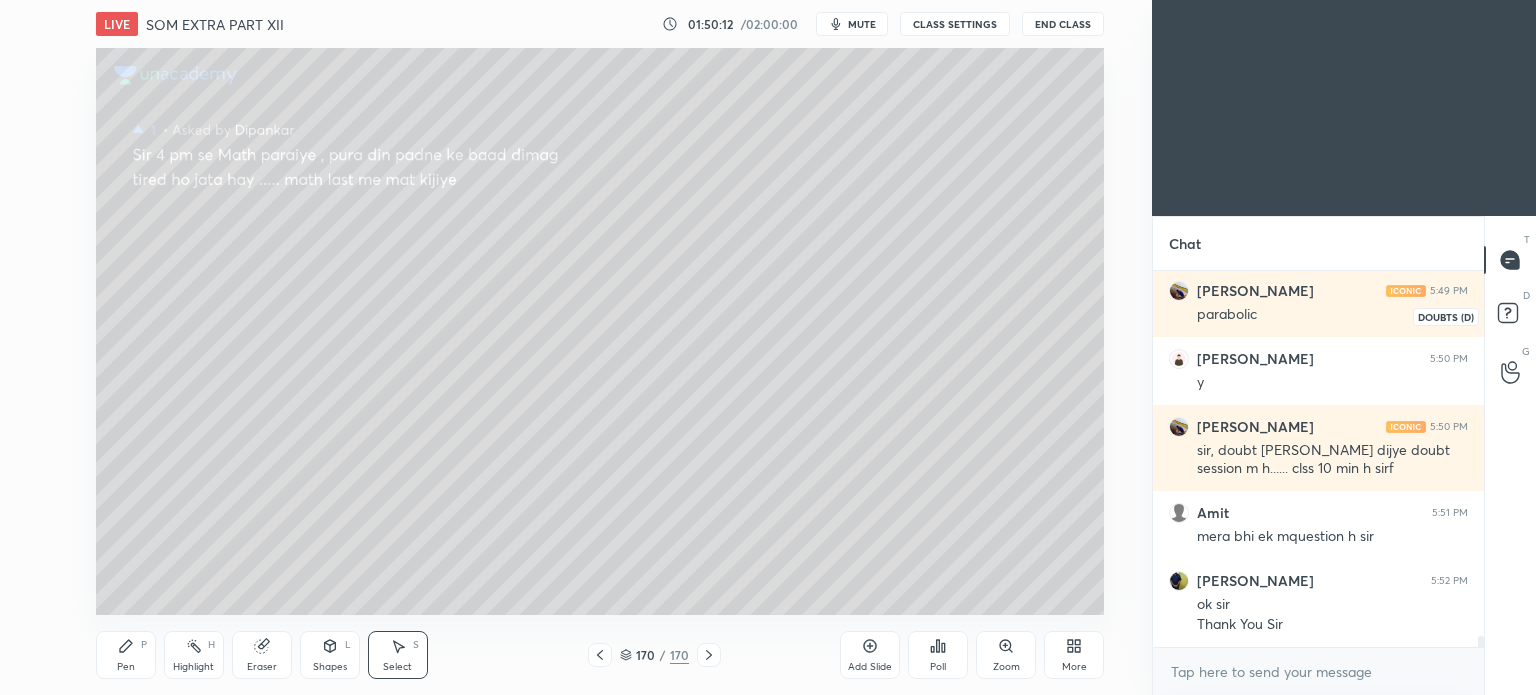 click 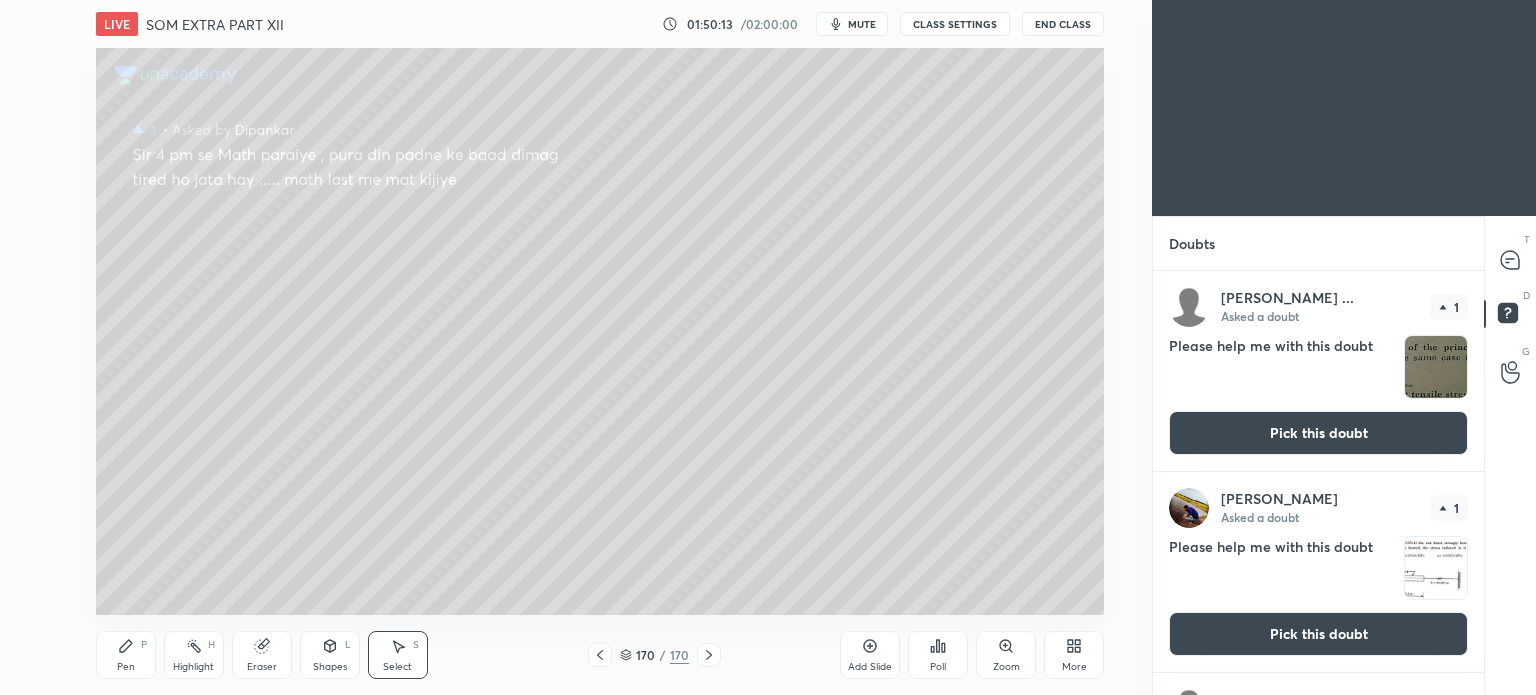 click on "Pick this doubt" at bounding box center (1318, 433) 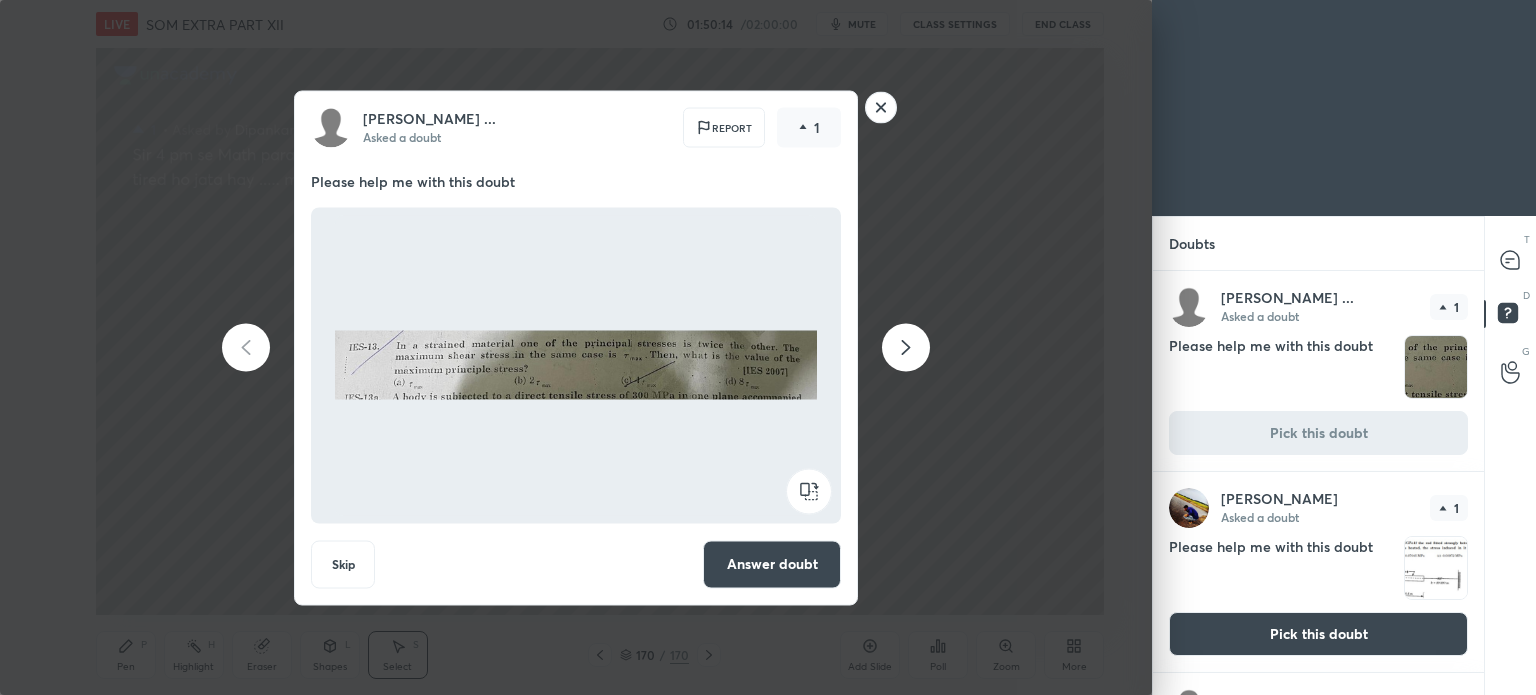 click on "Answer doubt" at bounding box center (772, 564) 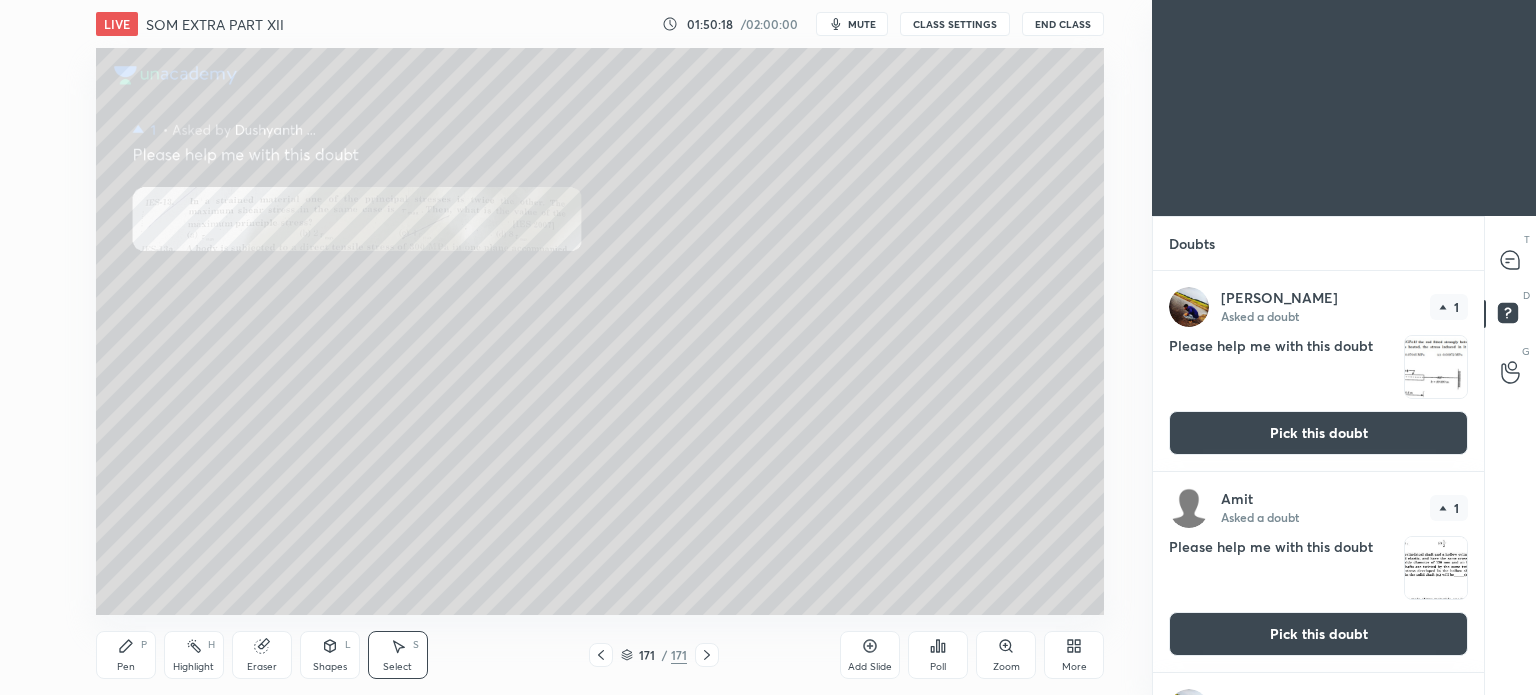 click 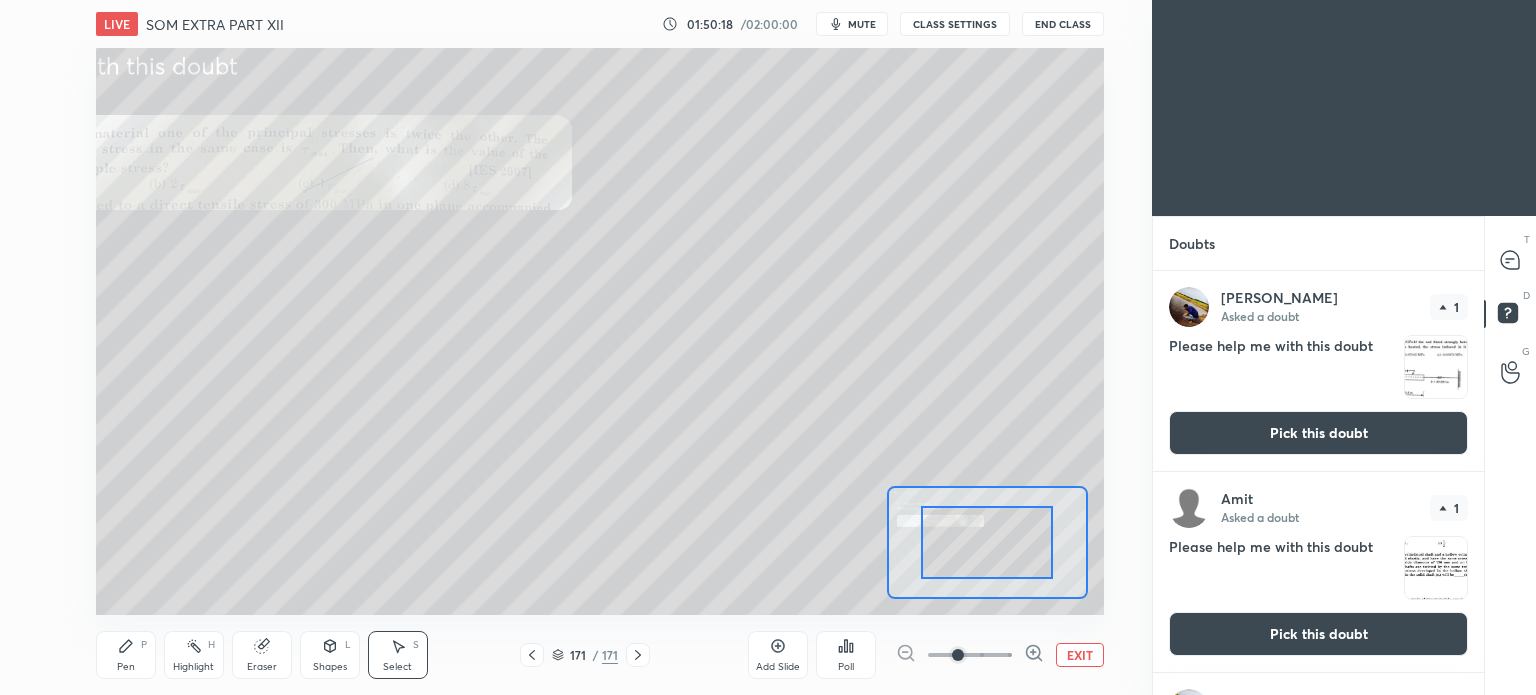 click at bounding box center (970, 655) 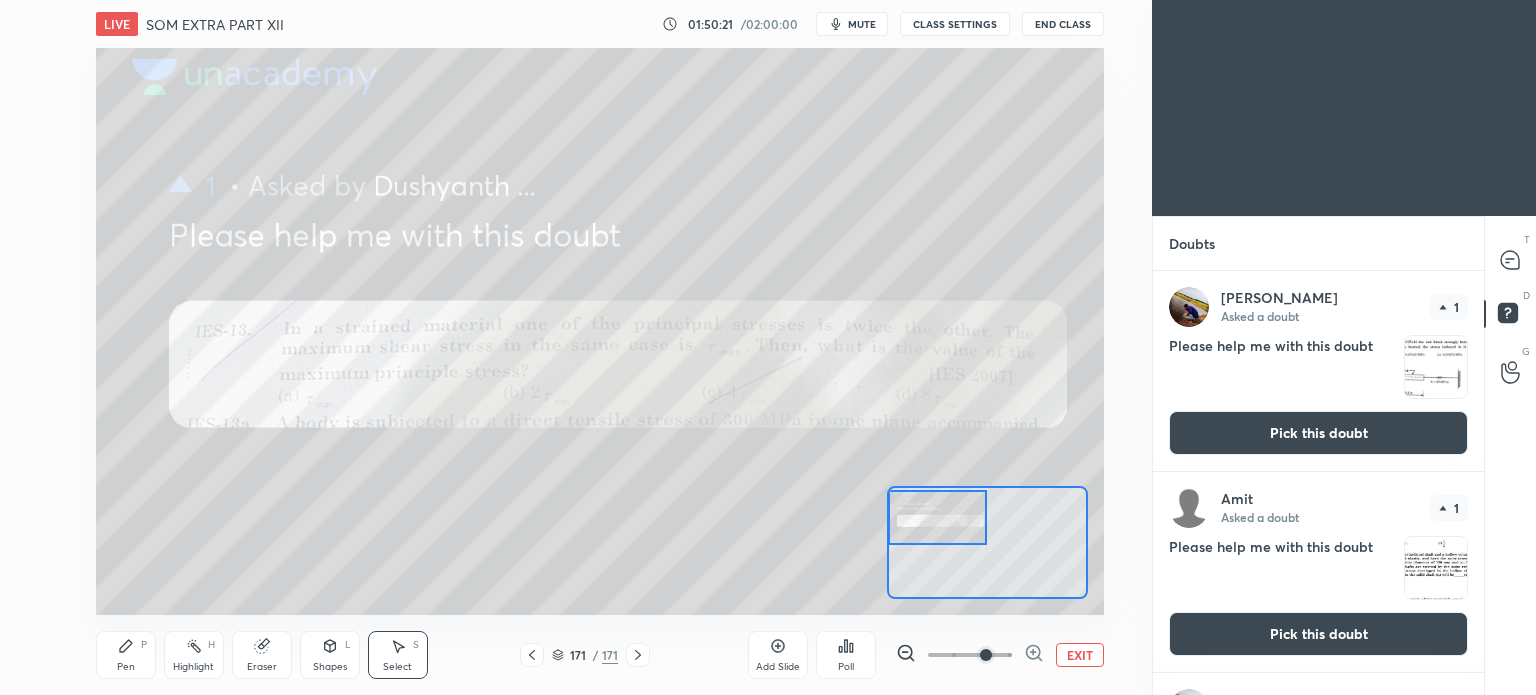 drag, startPoint x: 1000, startPoint y: 555, endPoint x: 948, endPoint y: 530, distance: 57.697487 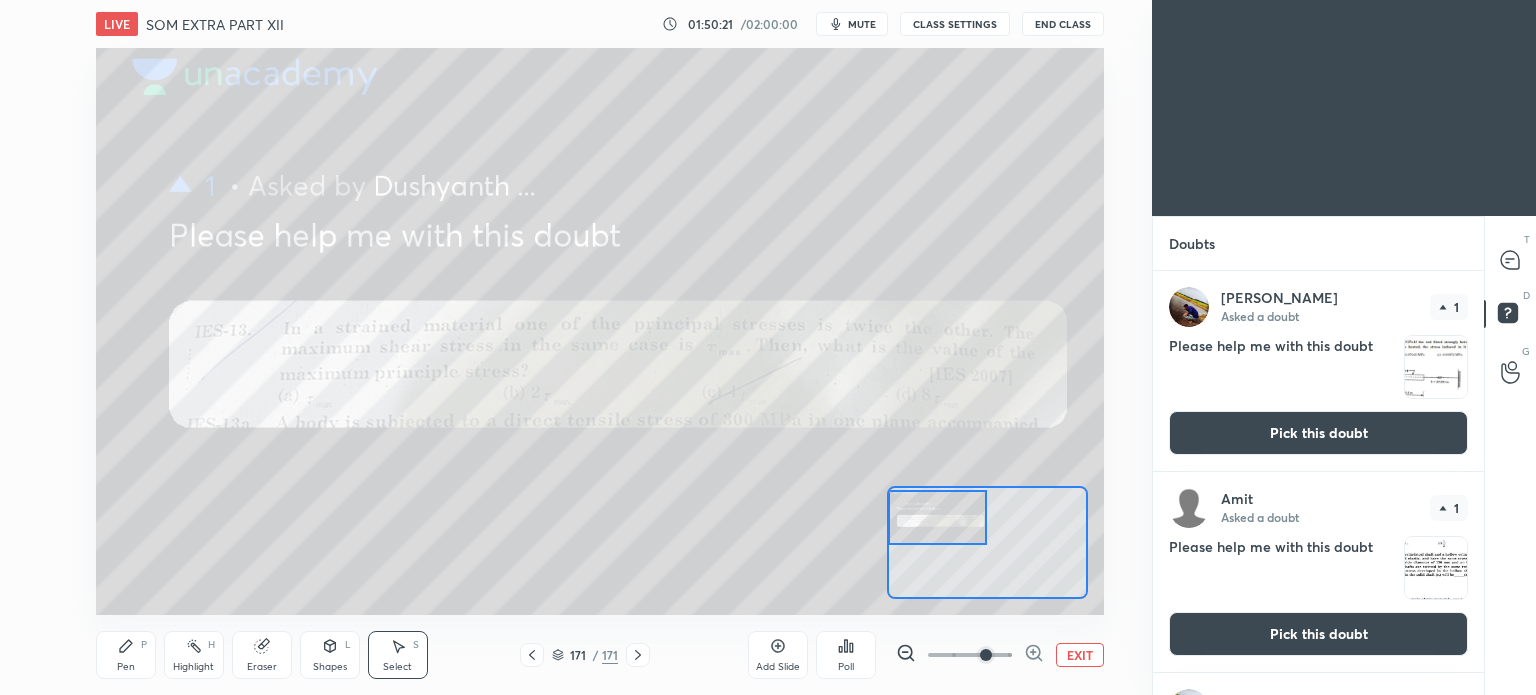 click at bounding box center (937, 517) 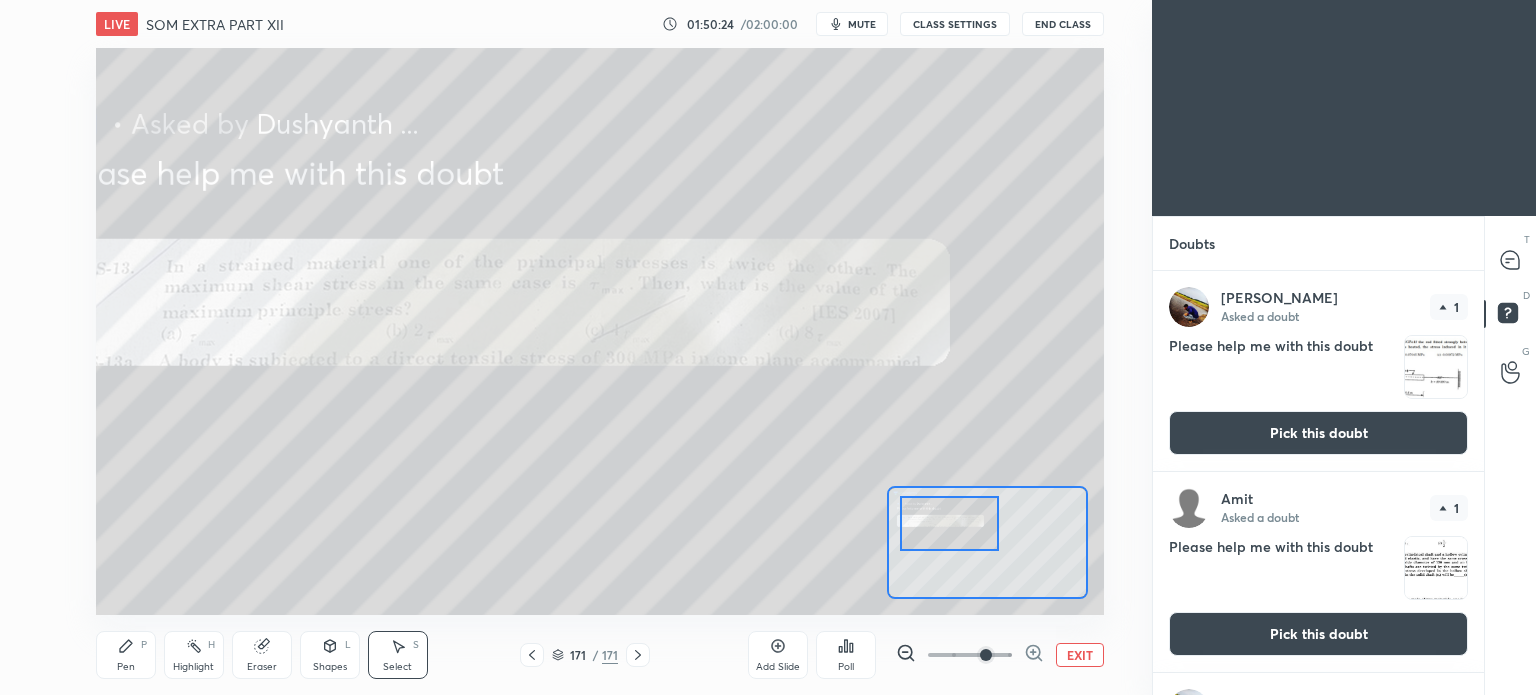 drag, startPoint x: 942, startPoint y: 531, endPoint x: 954, endPoint y: 538, distance: 13.892444 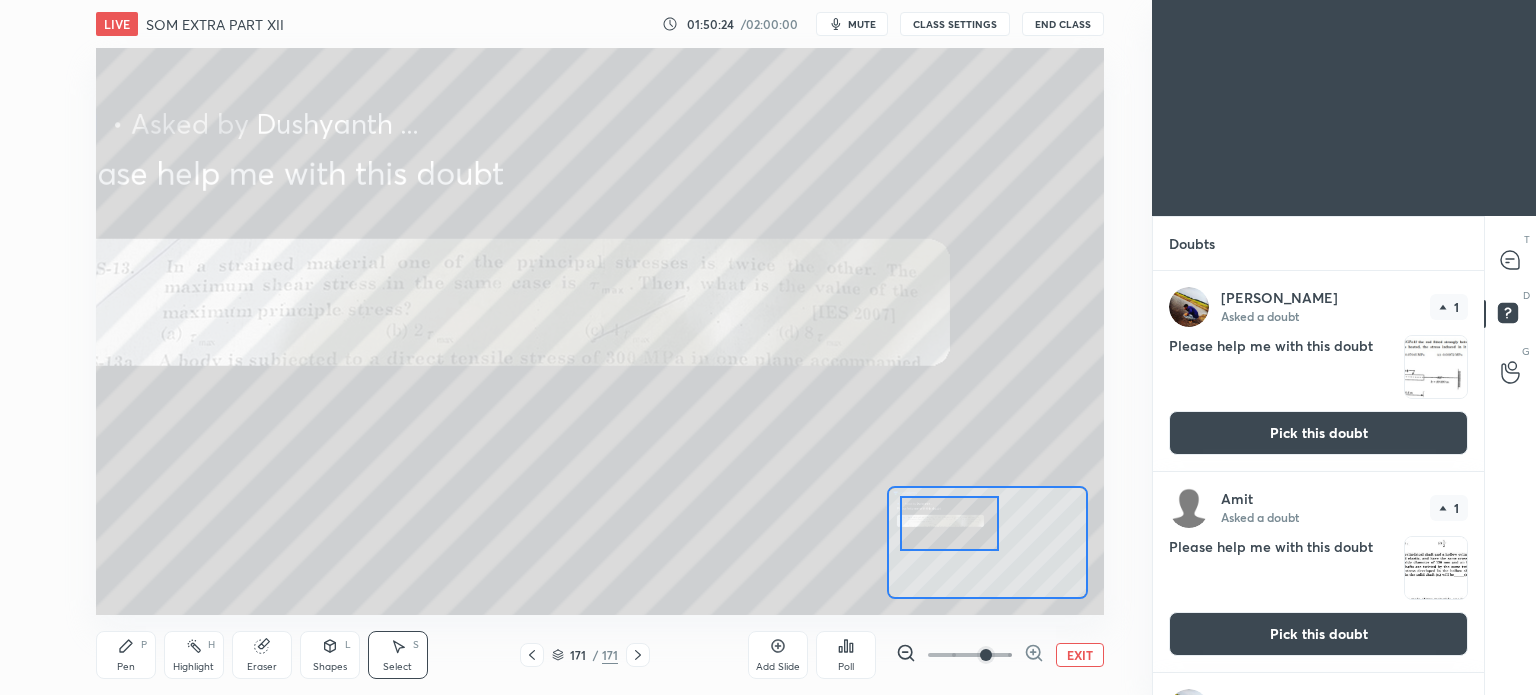 click at bounding box center (949, 523) 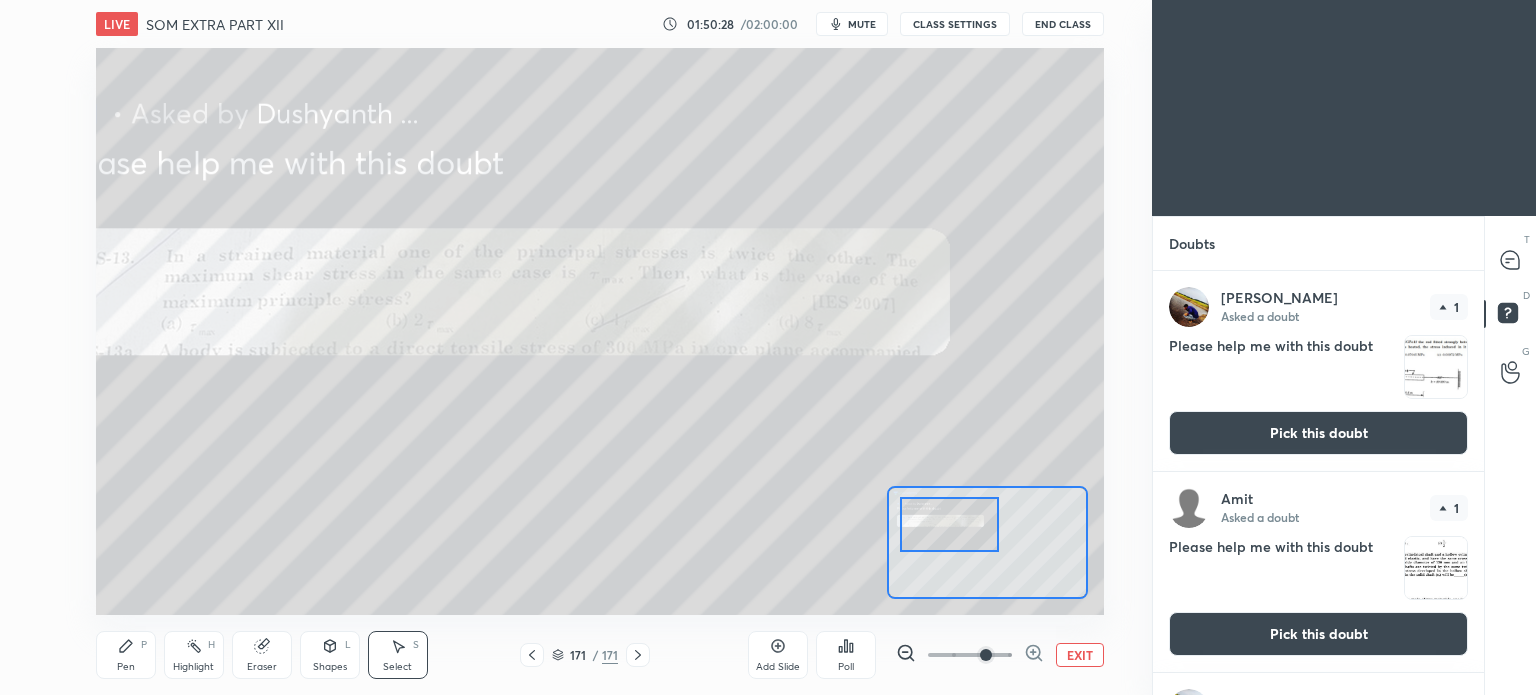 click on "Pen" at bounding box center (126, 667) 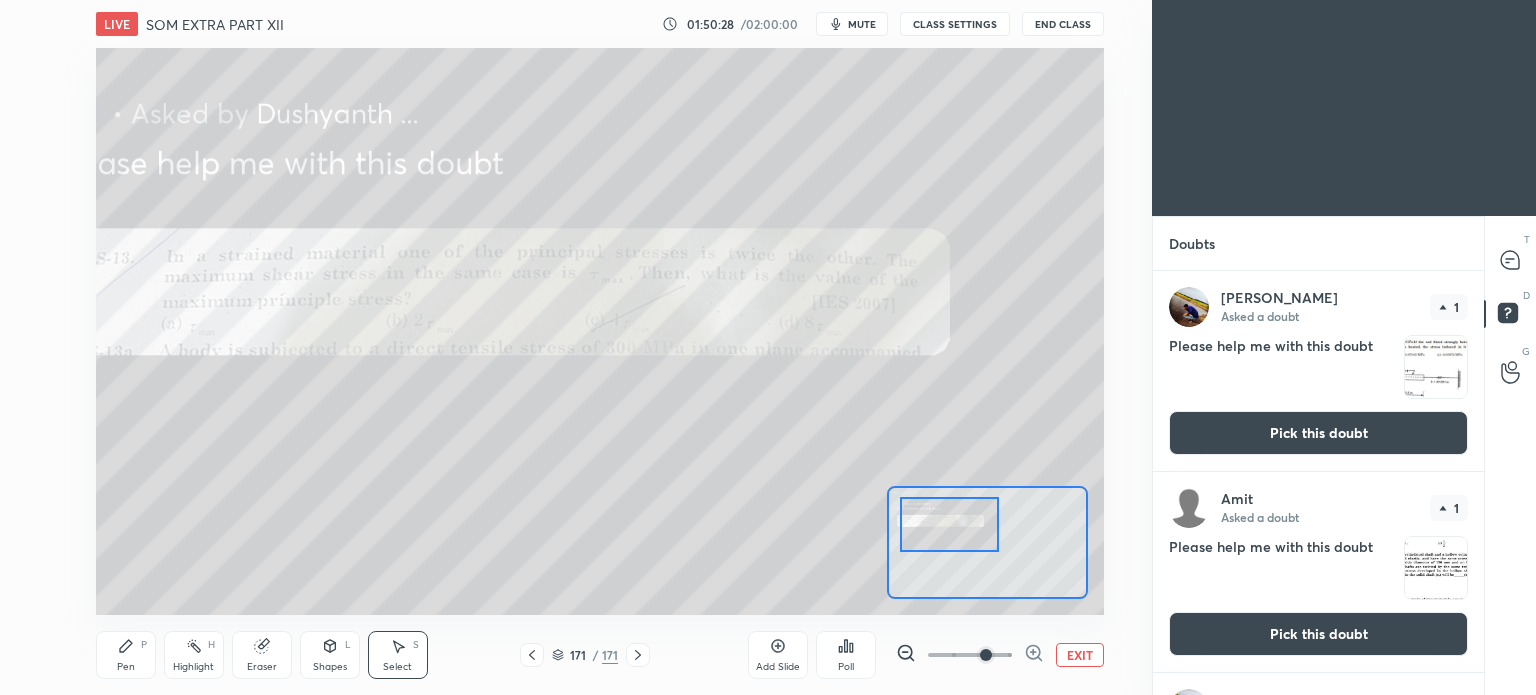 click on "Pen" at bounding box center (126, 667) 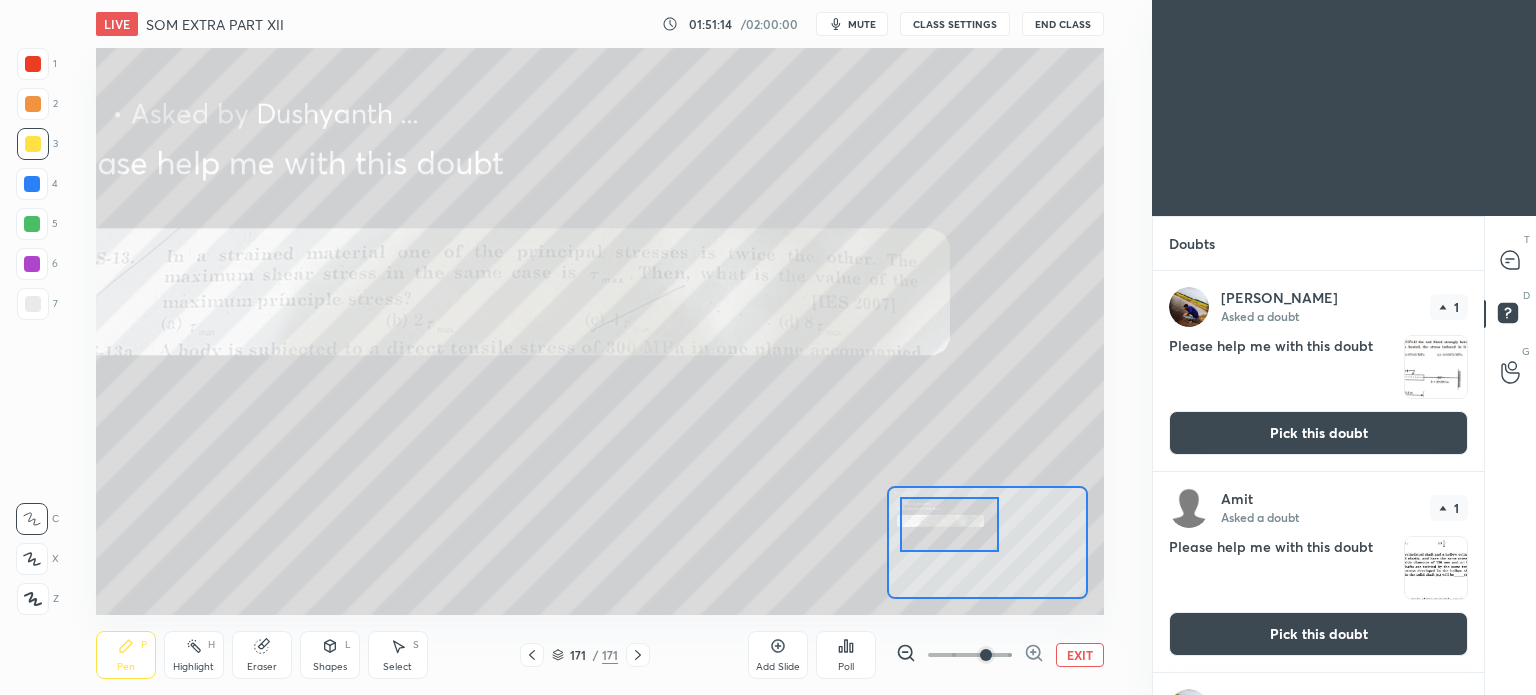 click on "Pick this doubt" at bounding box center (1318, 433) 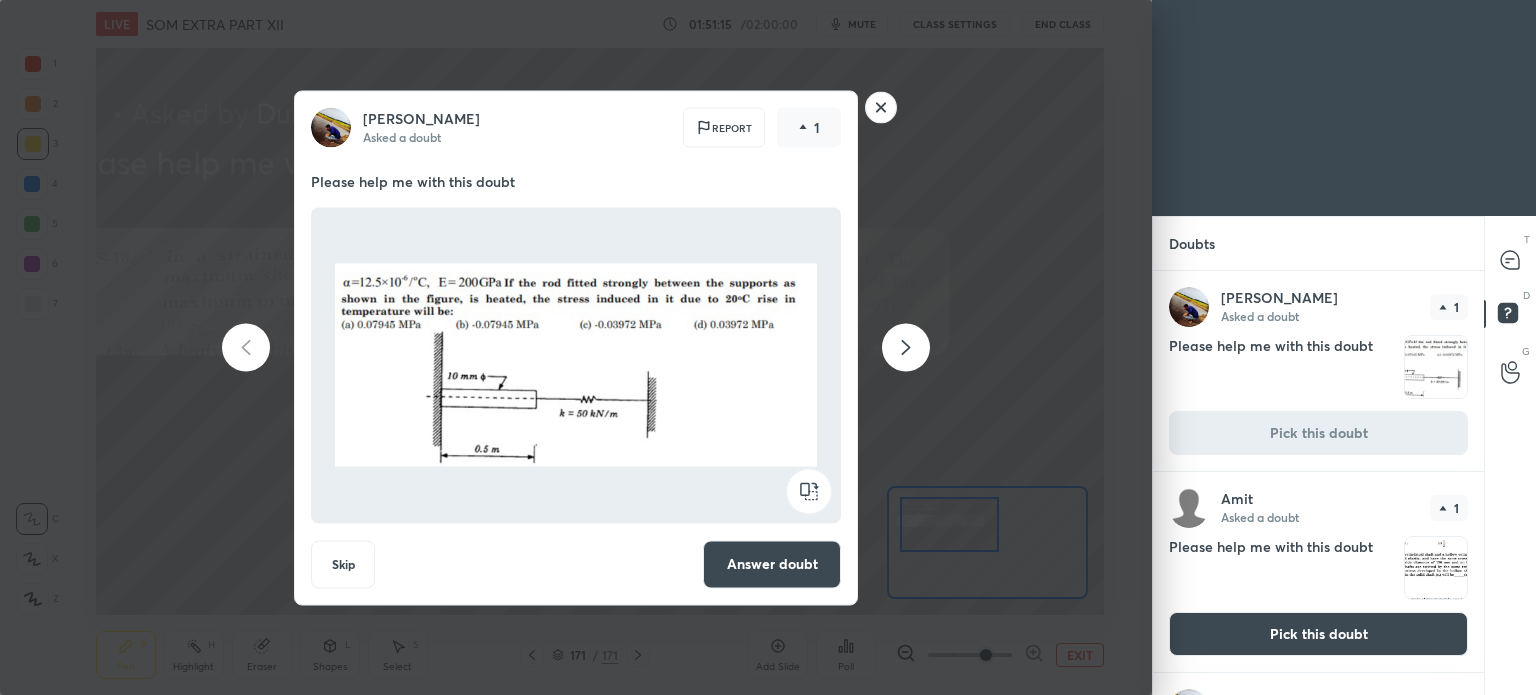 click on "Answer doubt" at bounding box center [772, 564] 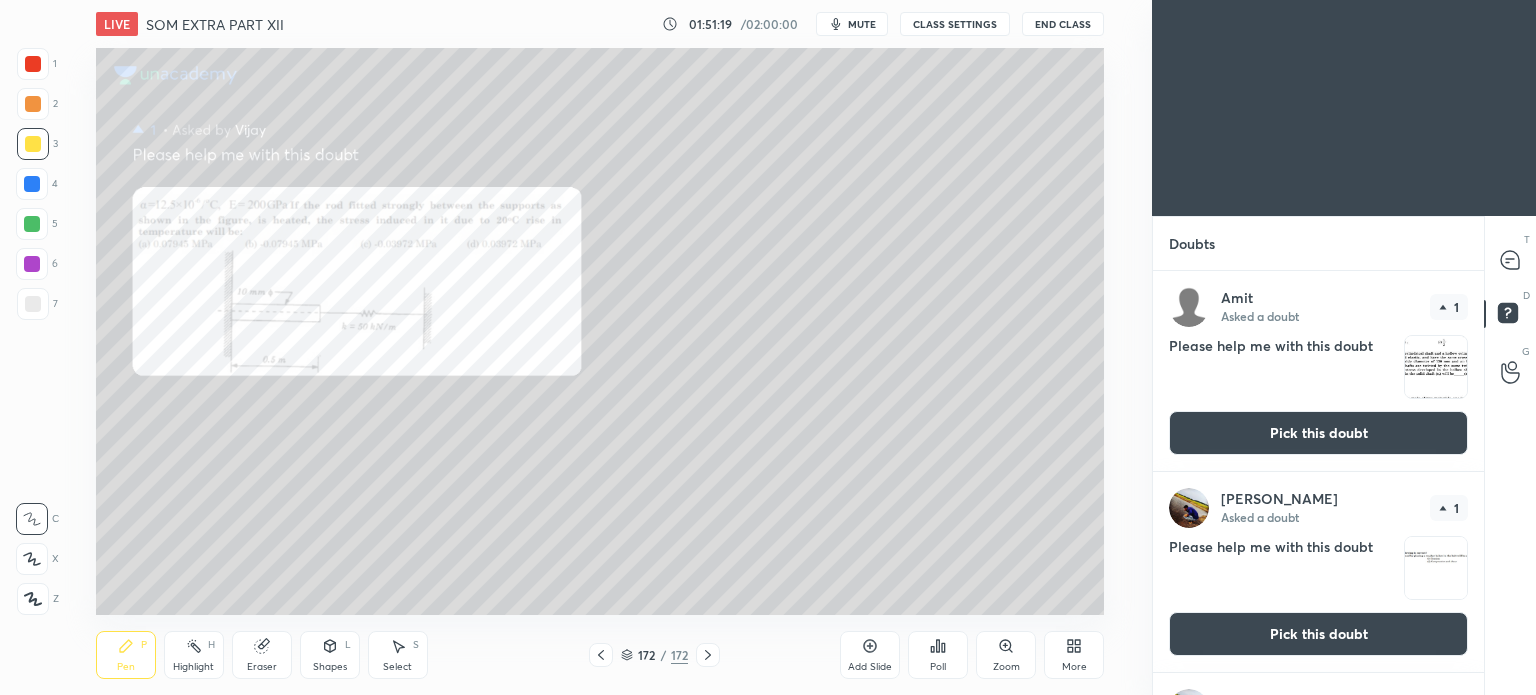 click at bounding box center [33, 64] 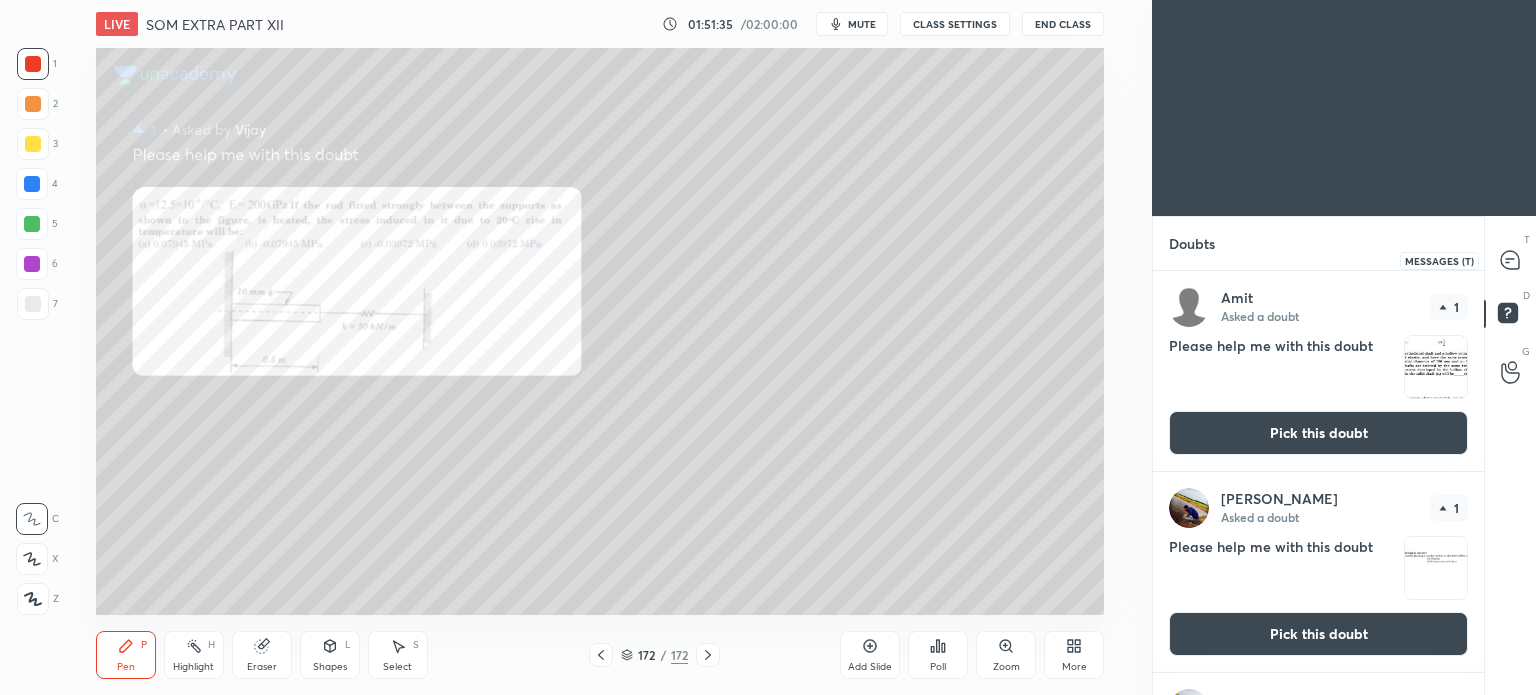 click 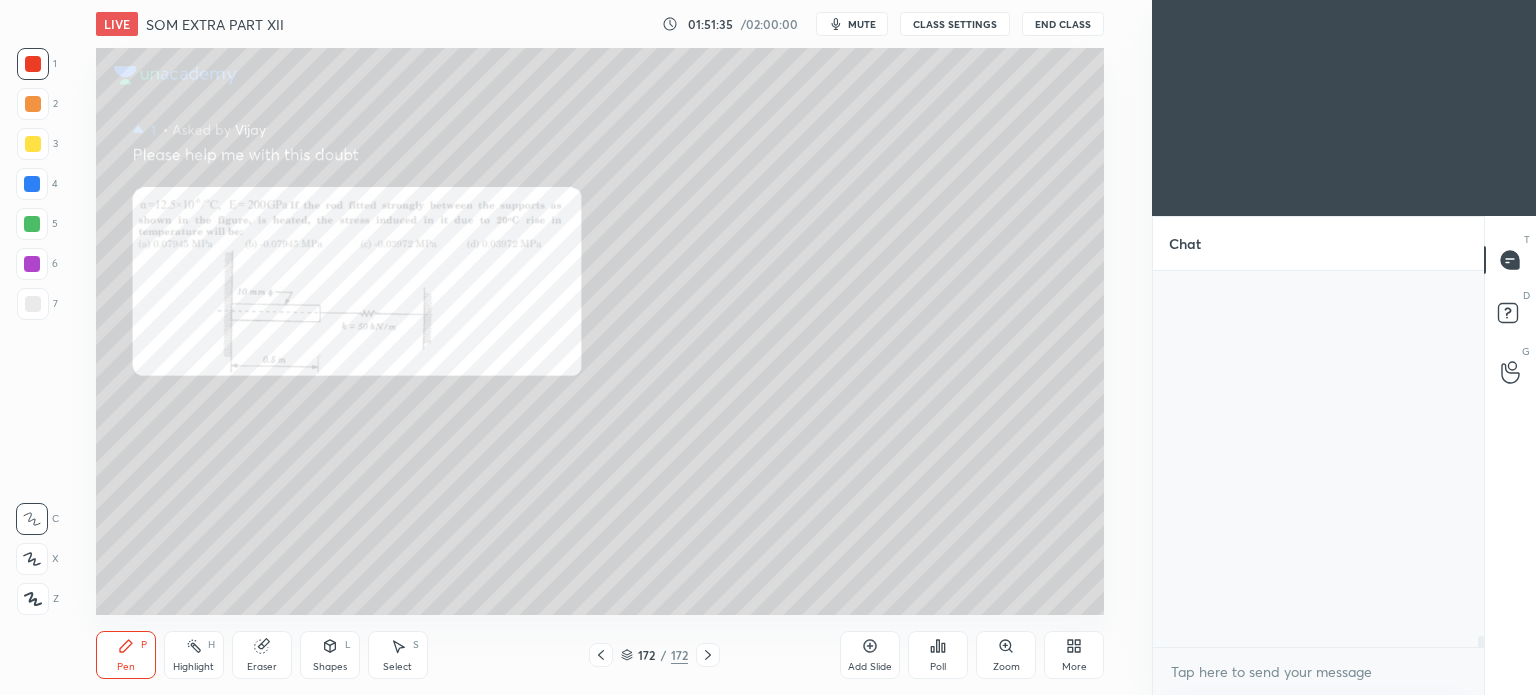 scroll, scrollTop: 13208, scrollLeft: 0, axis: vertical 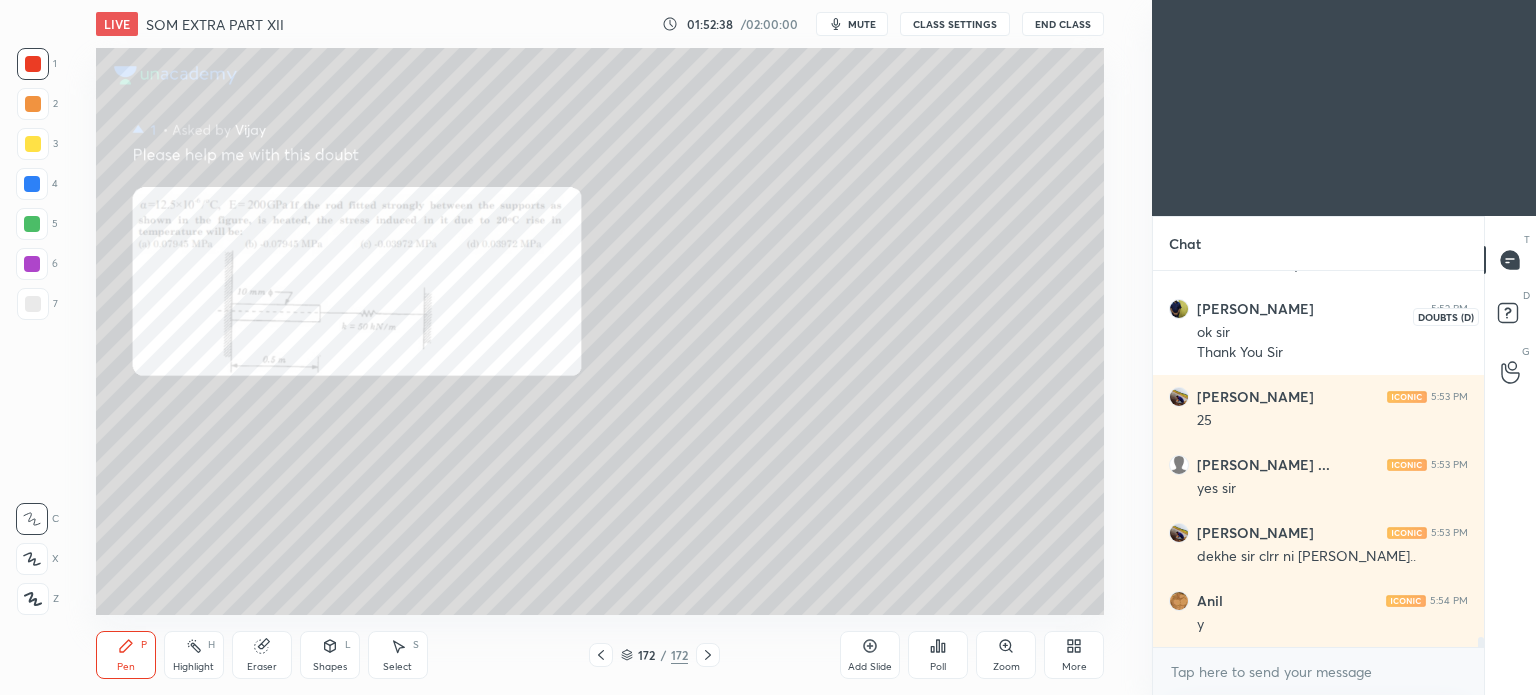 click 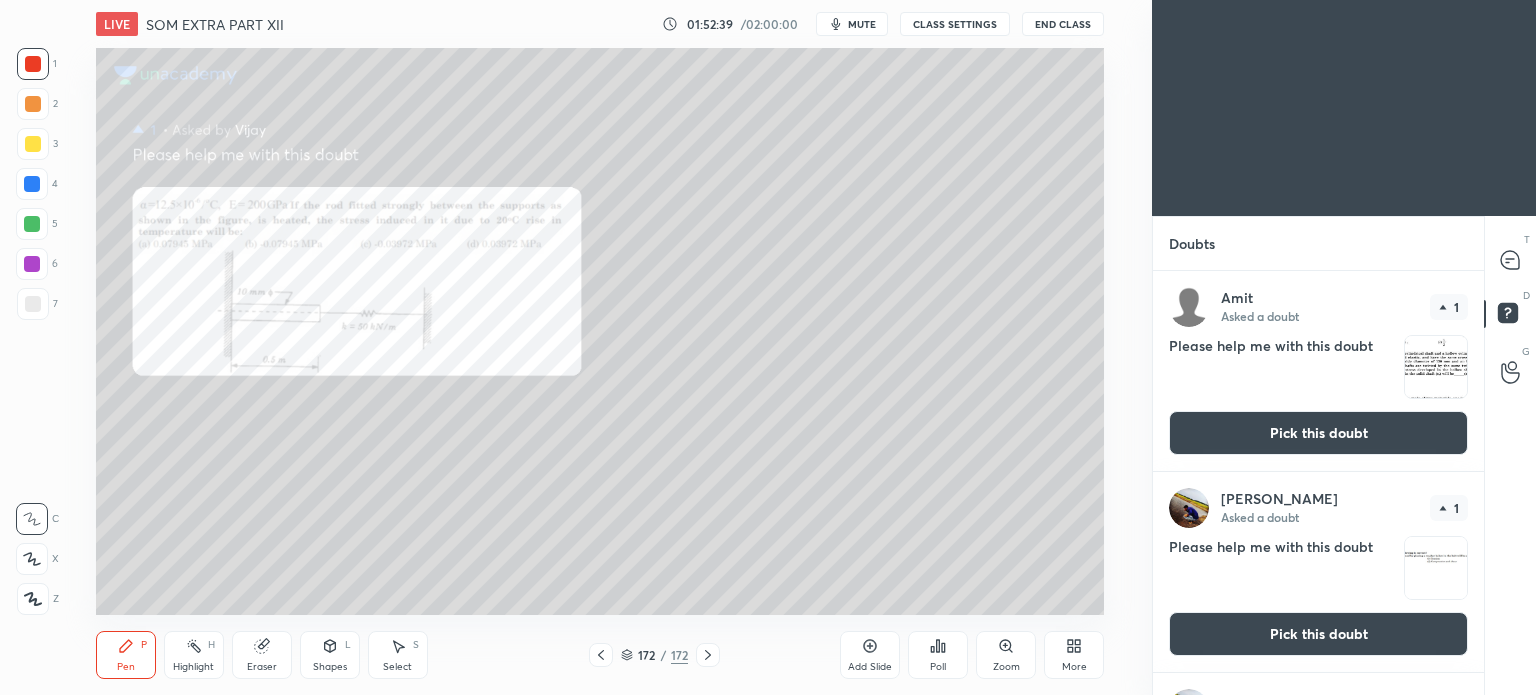 click on "Pick this doubt" at bounding box center (1318, 433) 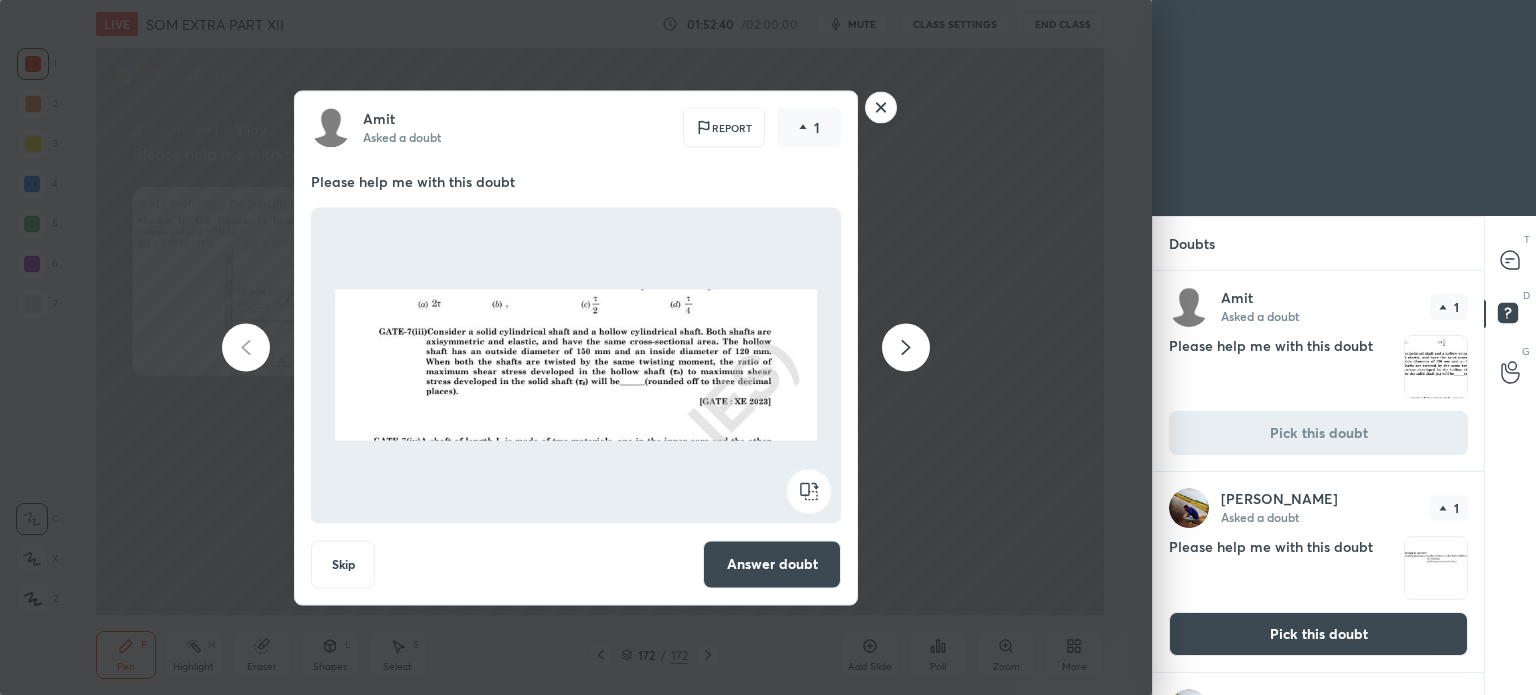 click on "Answer doubt" at bounding box center (772, 564) 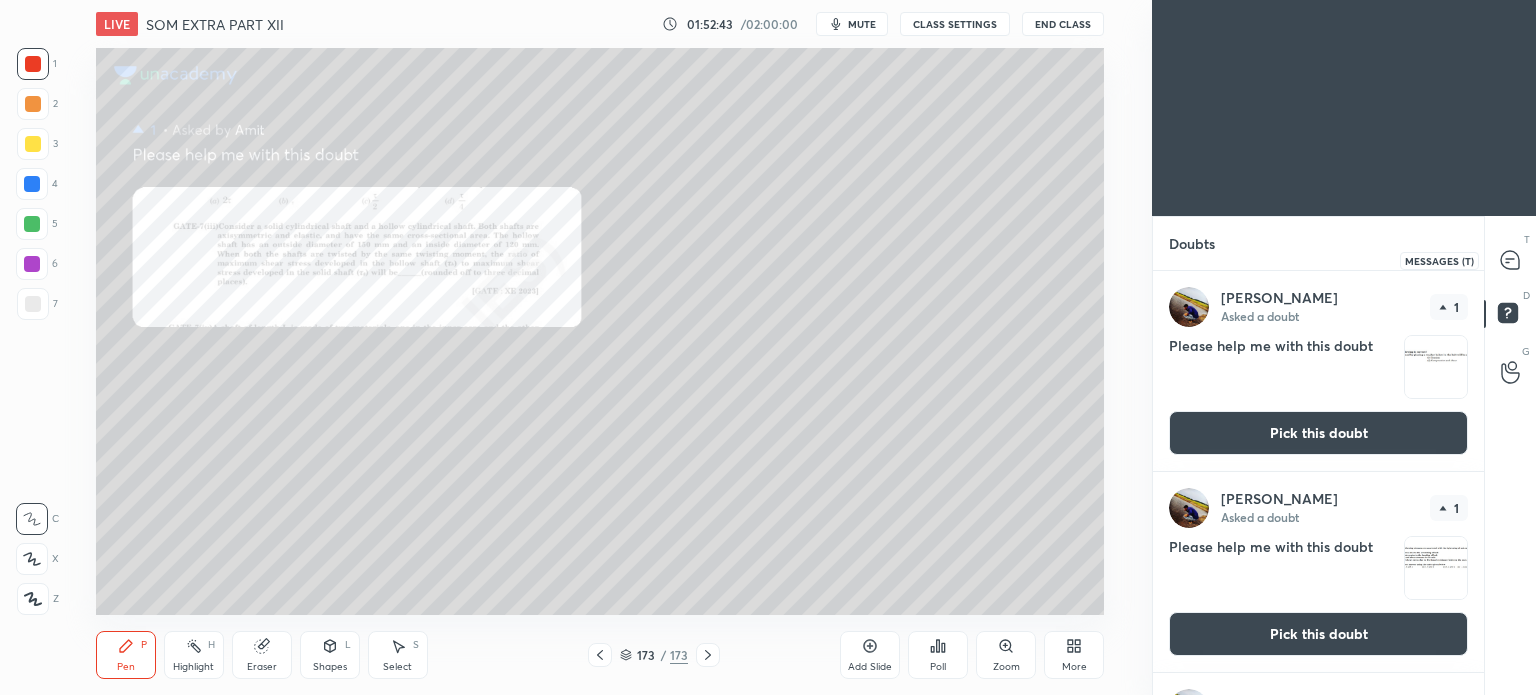 click 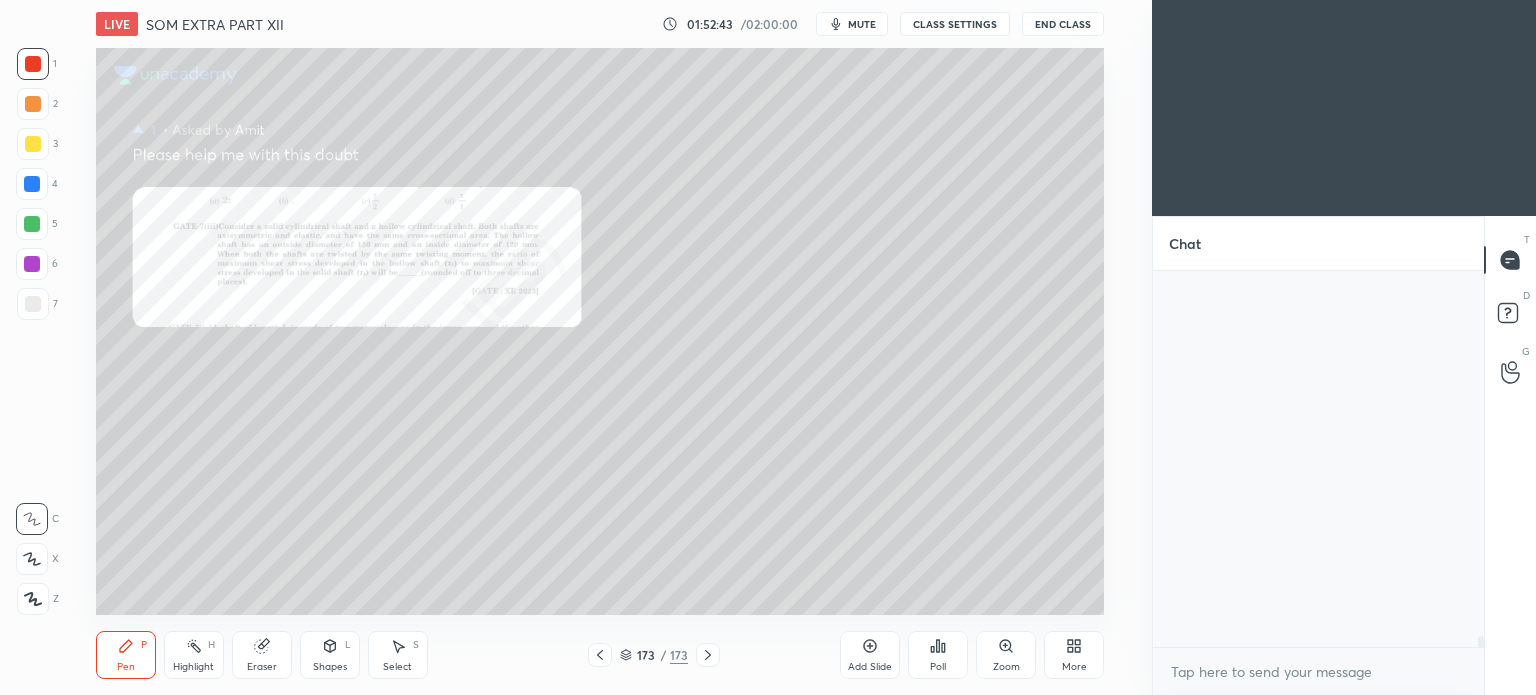 scroll, scrollTop: 13380, scrollLeft: 0, axis: vertical 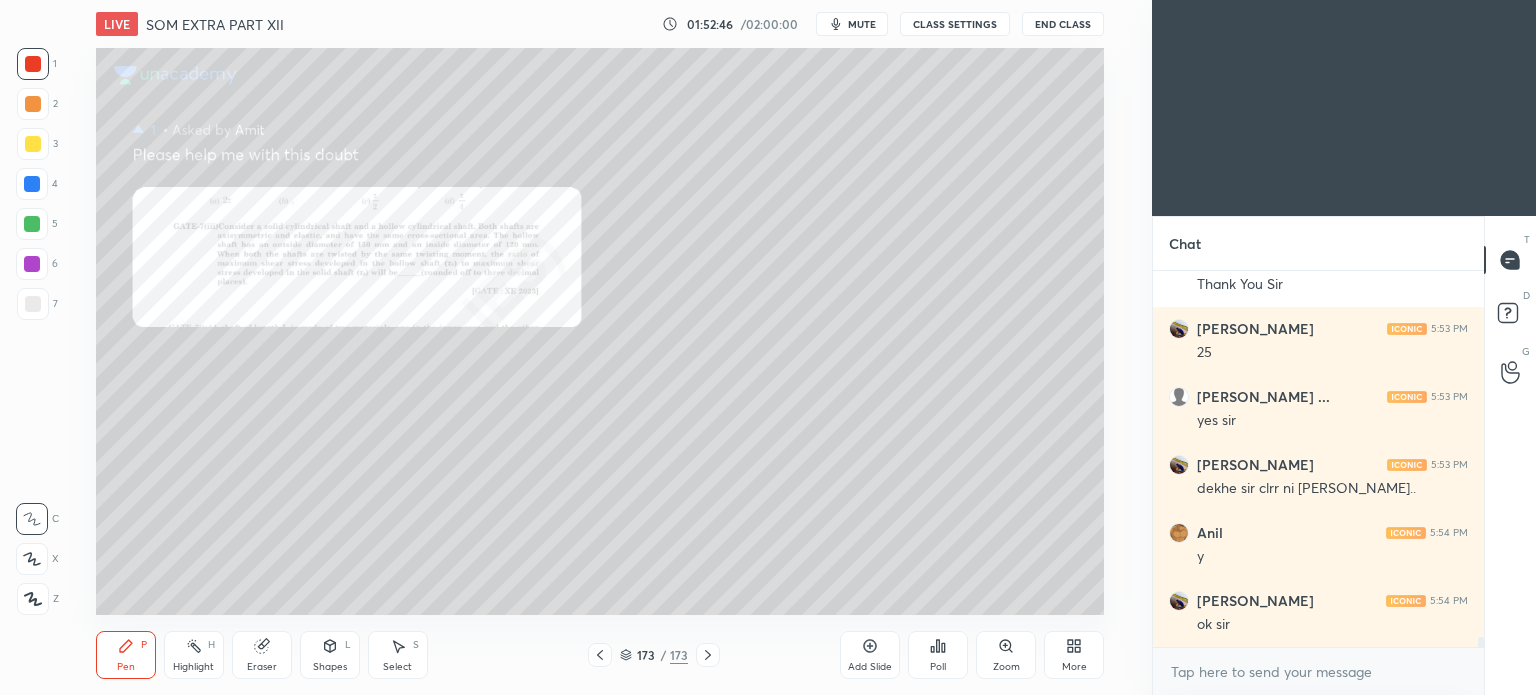 click on "Zoom" at bounding box center (1006, 655) 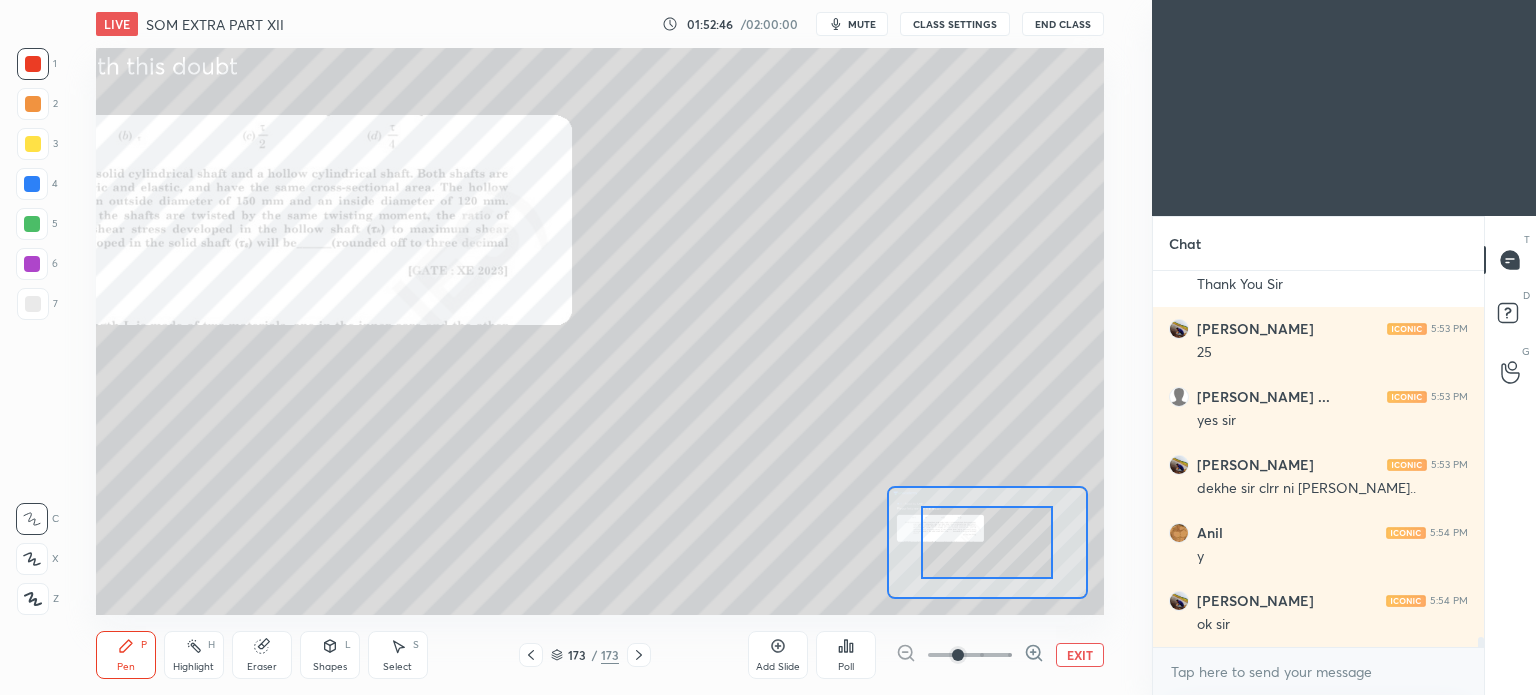 click at bounding box center (970, 655) 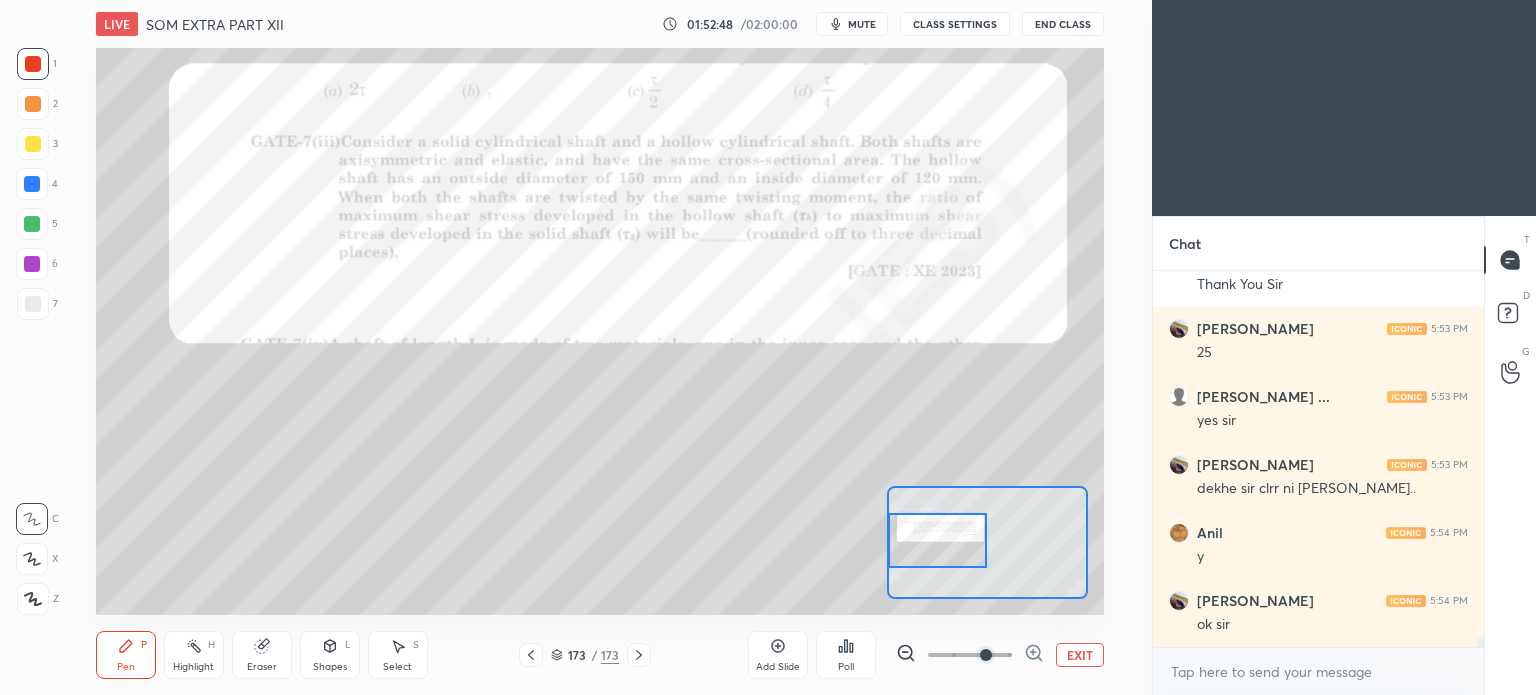 drag, startPoint x: 980, startPoint y: 558, endPoint x: 921, endPoint y: 556, distance: 59.03389 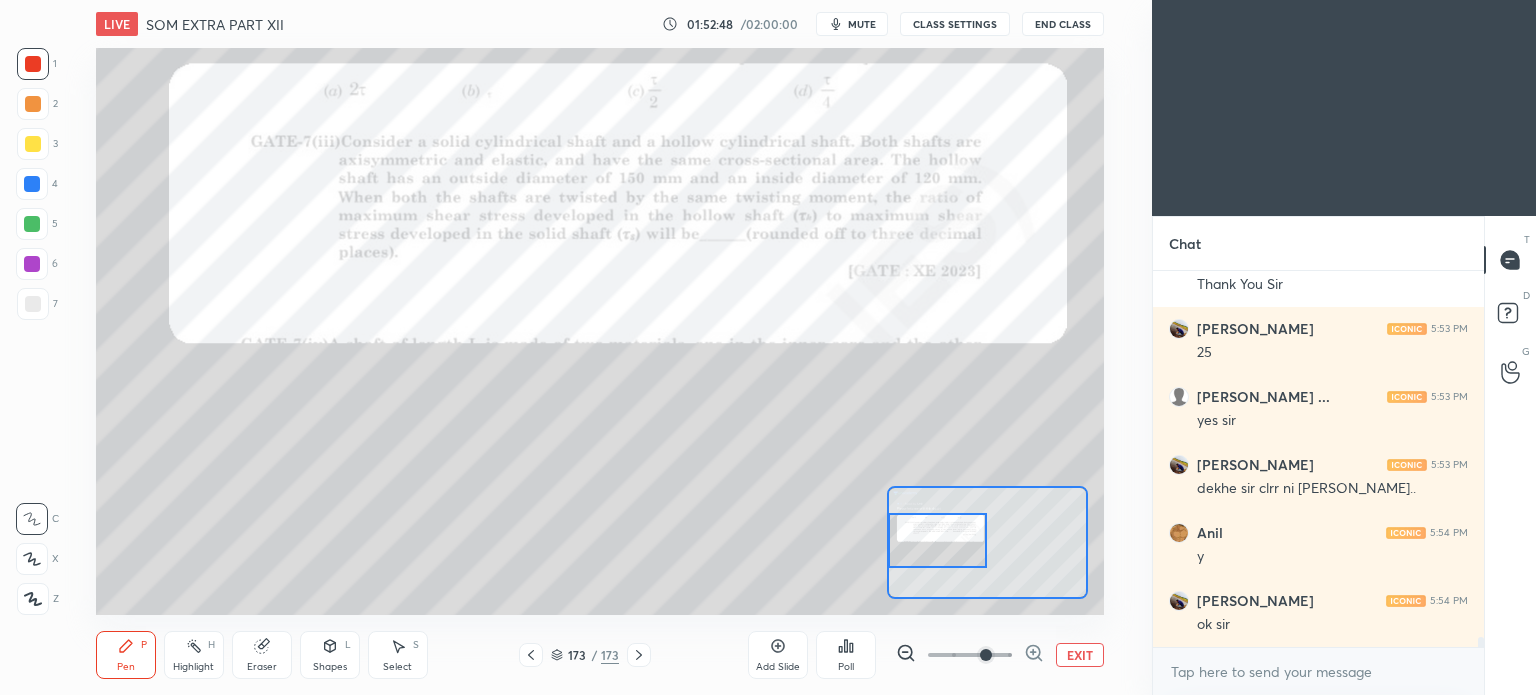 click at bounding box center [937, 540] 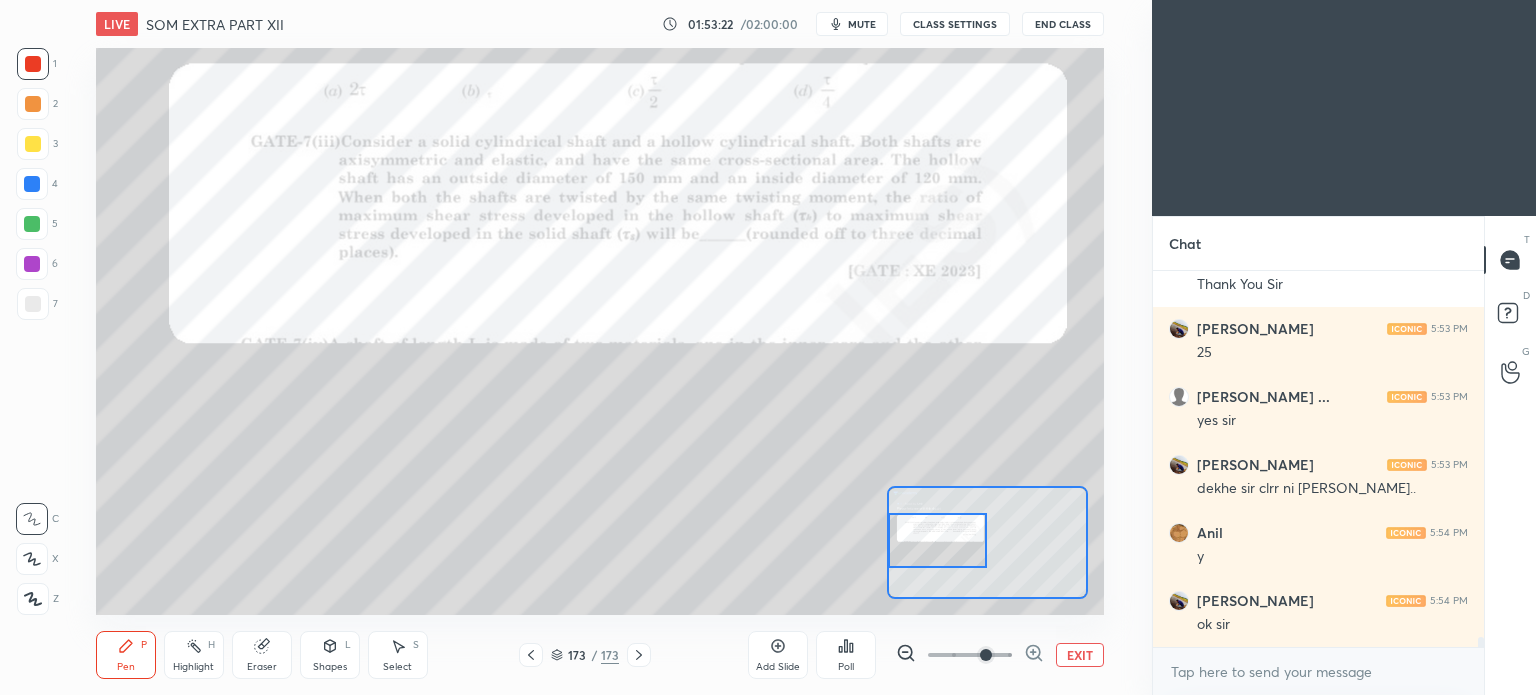 scroll, scrollTop: 13466, scrollLeft: 0, axis: vertical 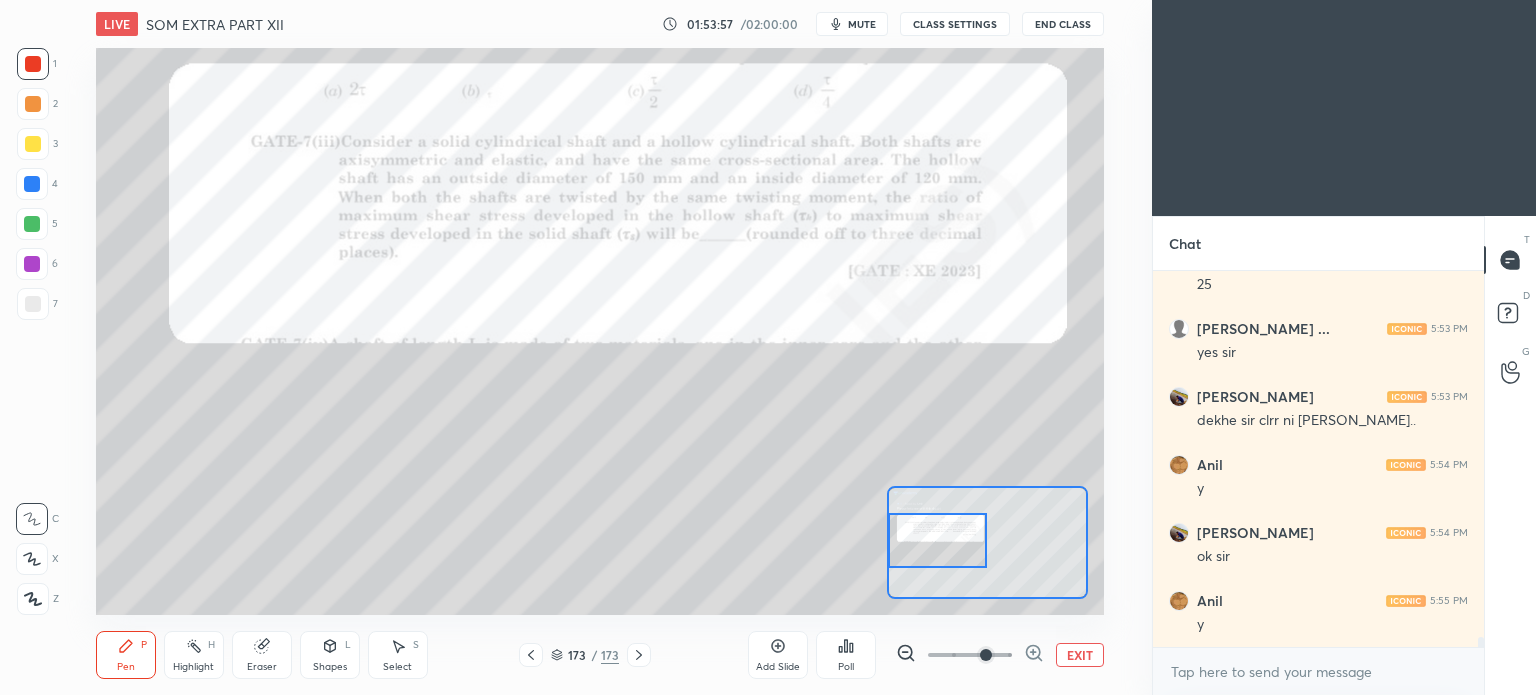 click on "EXIT" at bounding box center (1080, 655) 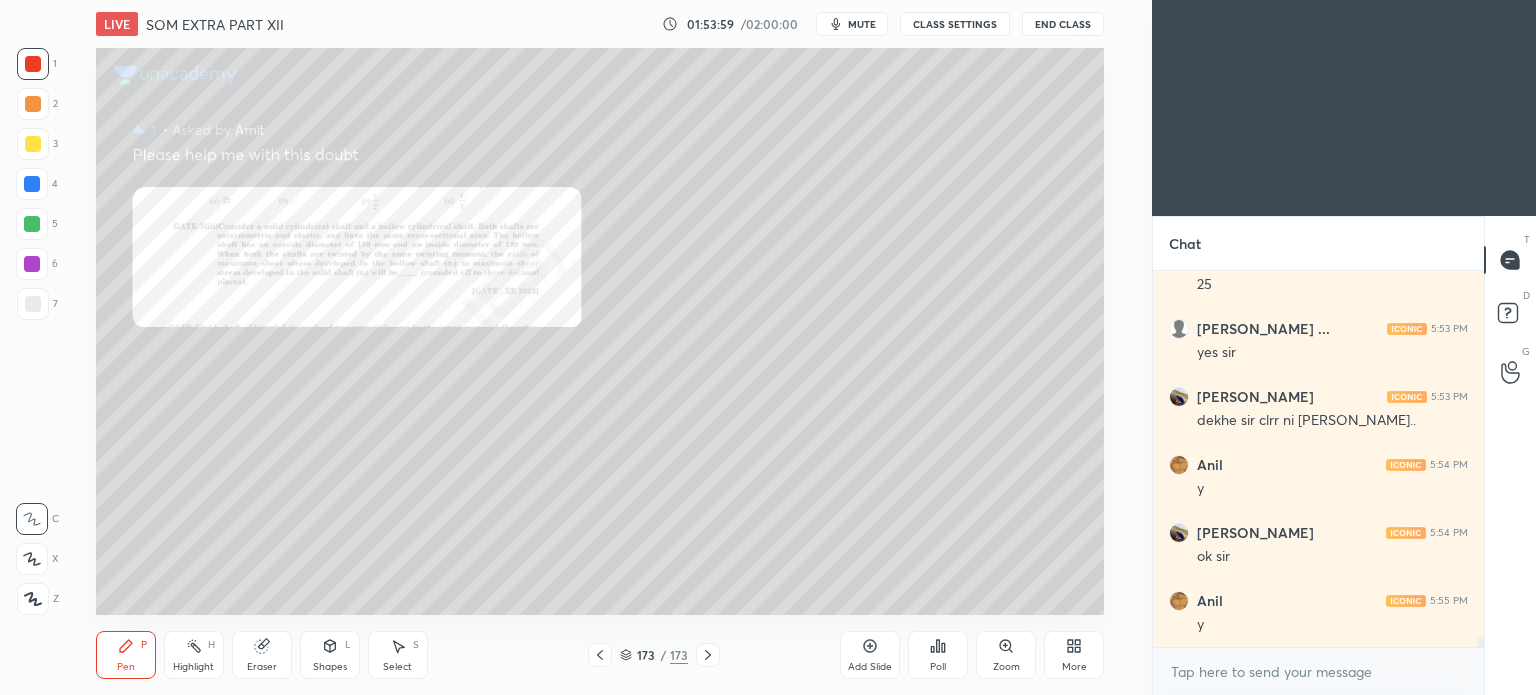 scroll, scrollTop: 13534, scrollLeft: 0, axis: vertical 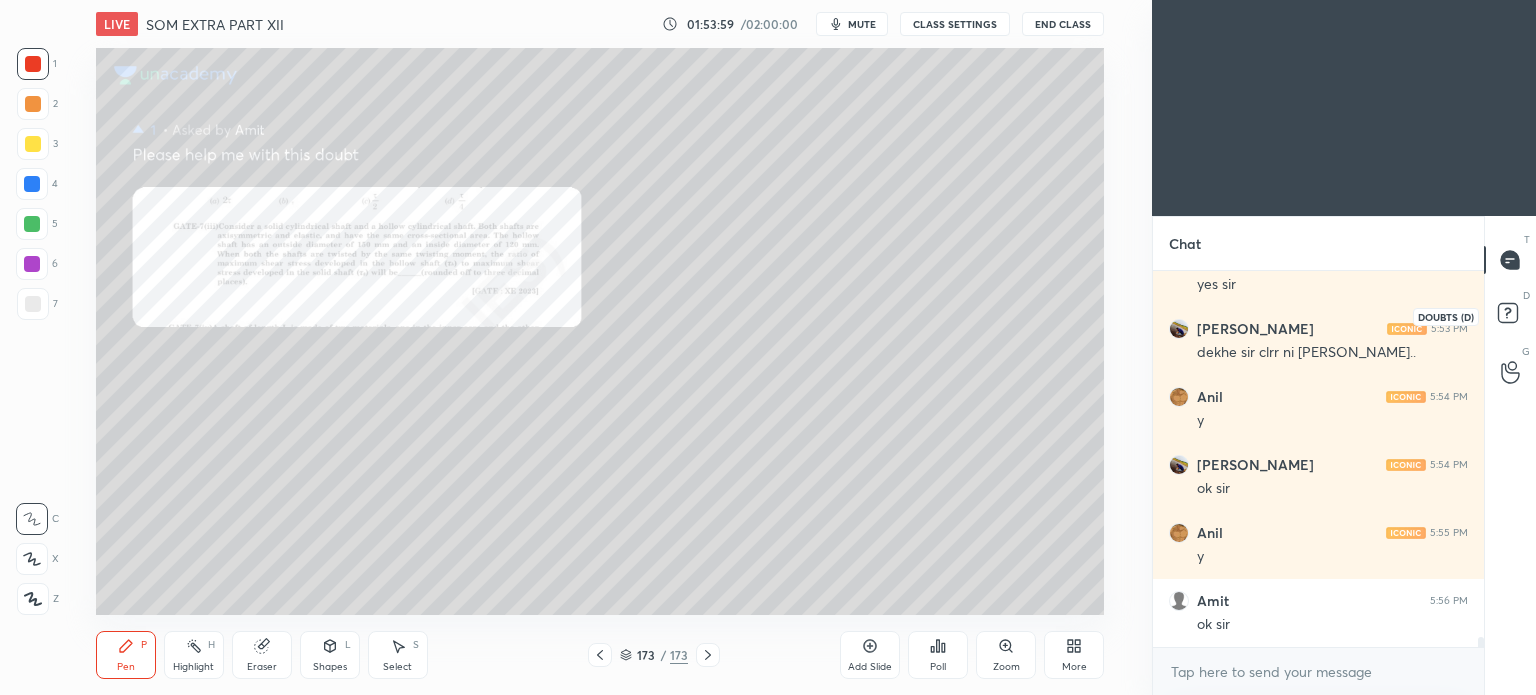 click 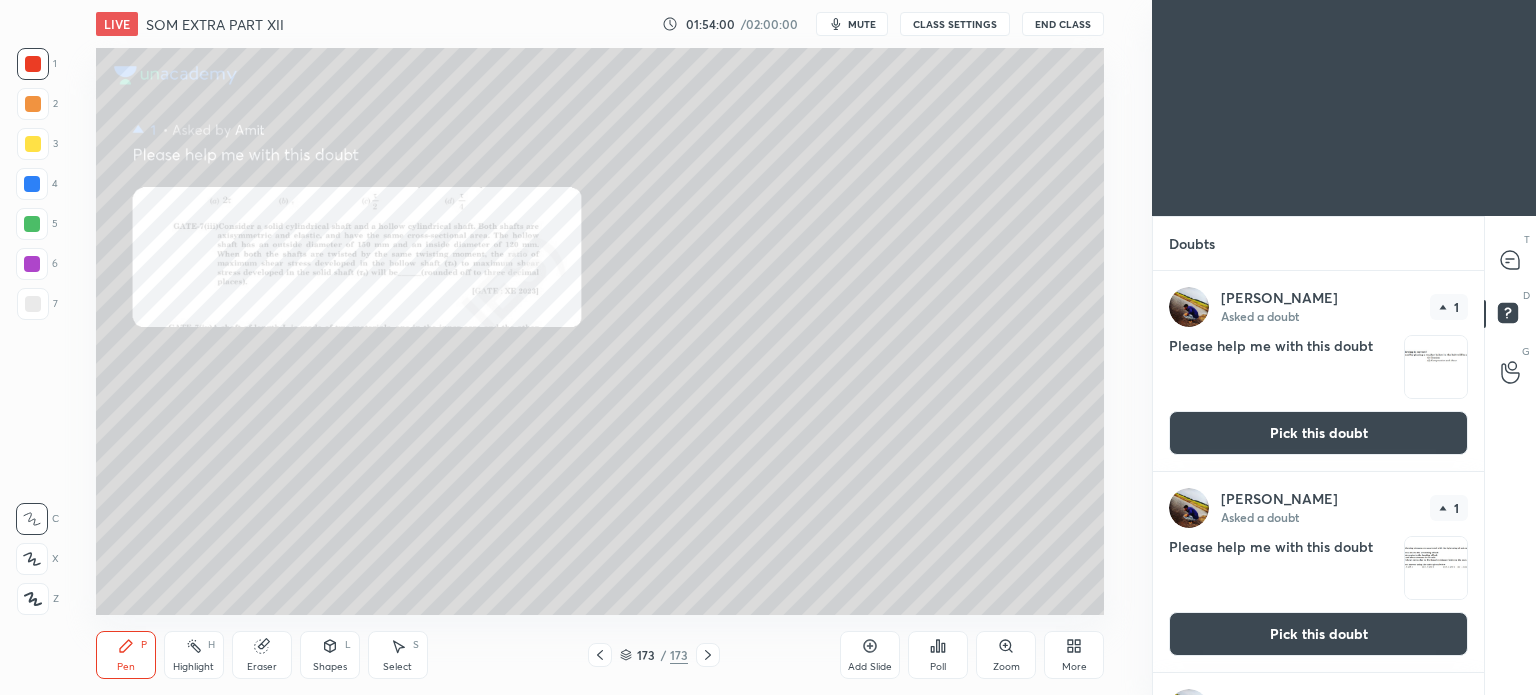 click on "Pick this doubt" at bounding box center (1318, 433) 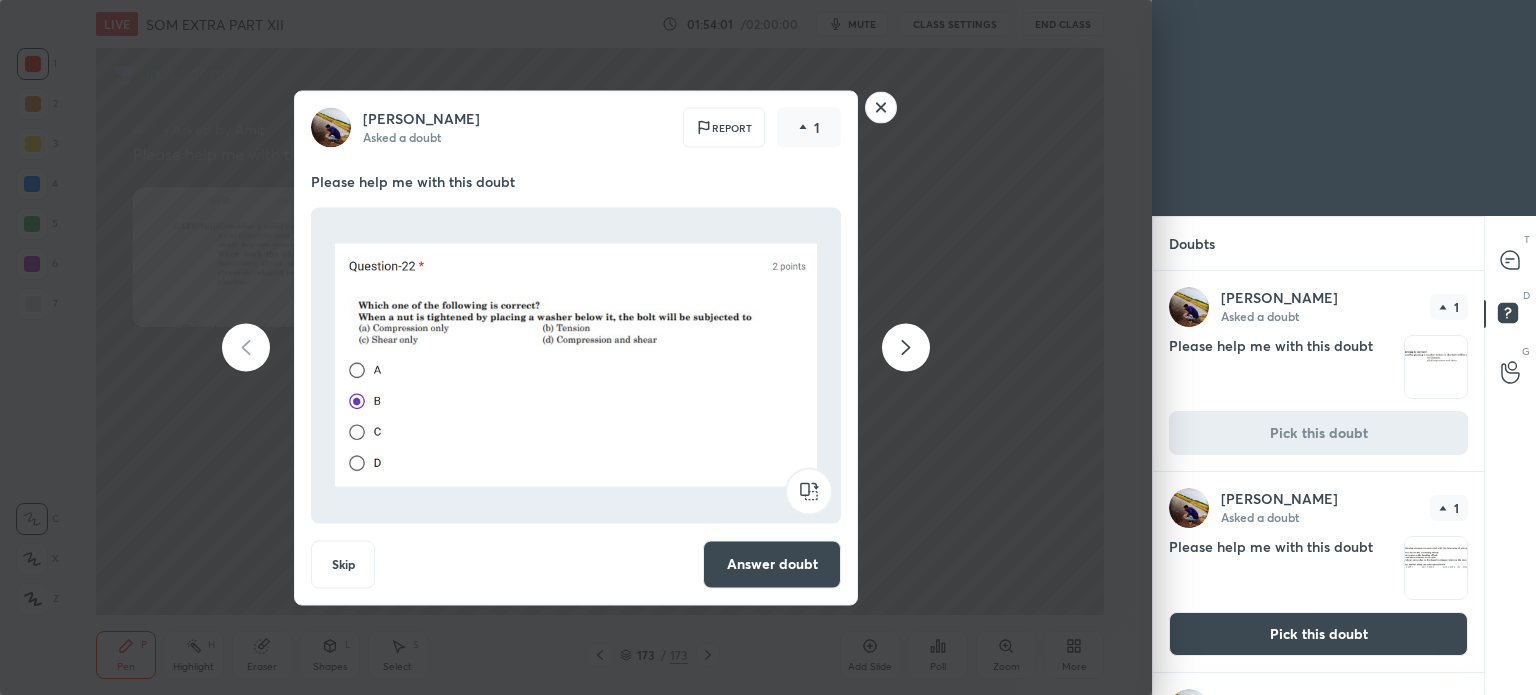 click on "Answer doubt" at bounding box center (772, 564) 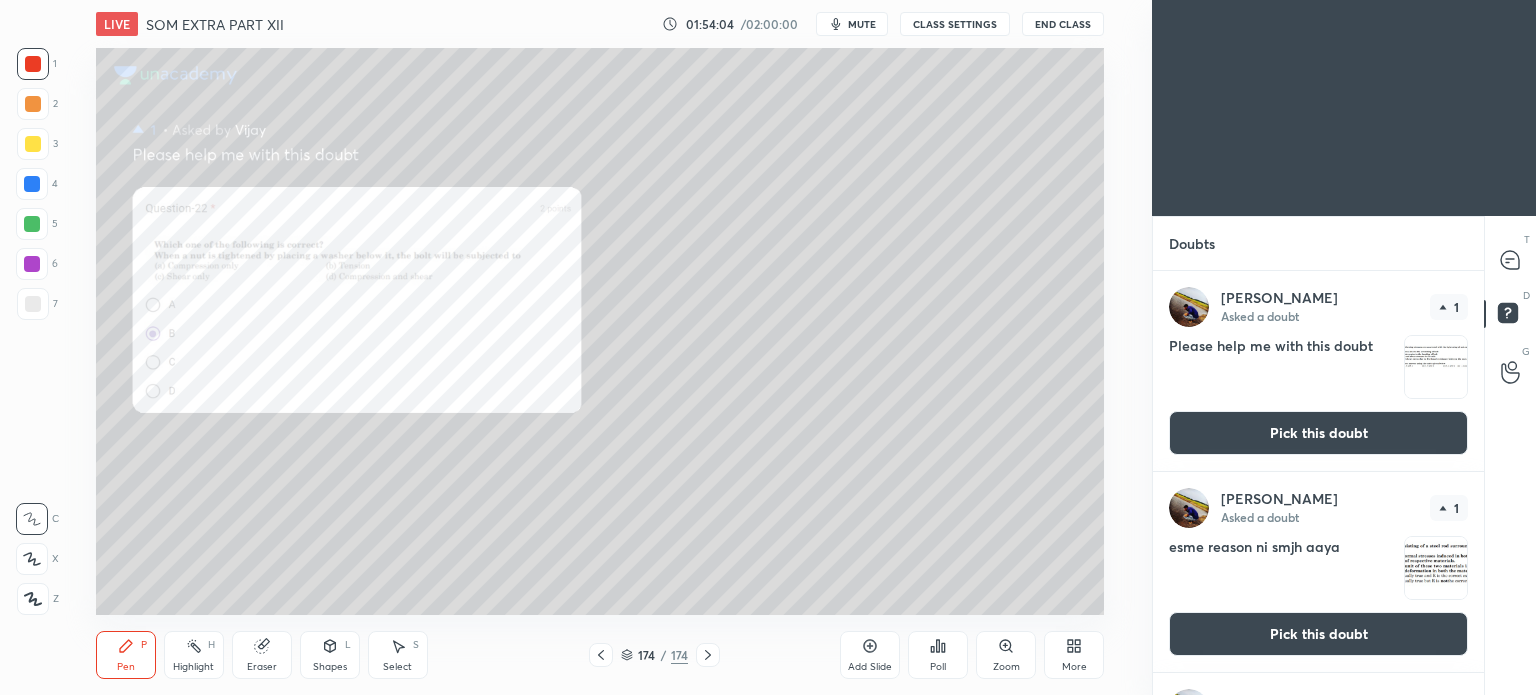 click 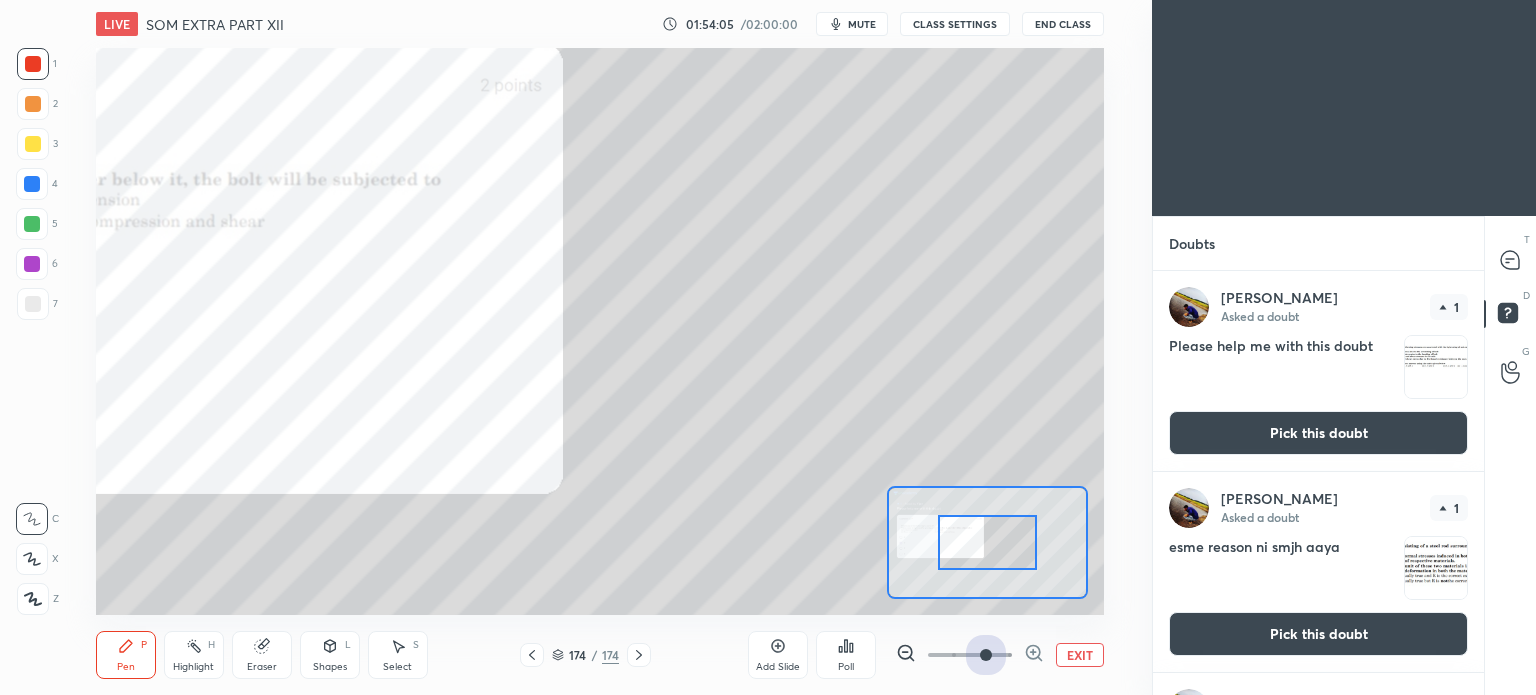 click at bounding box center (970, 655) 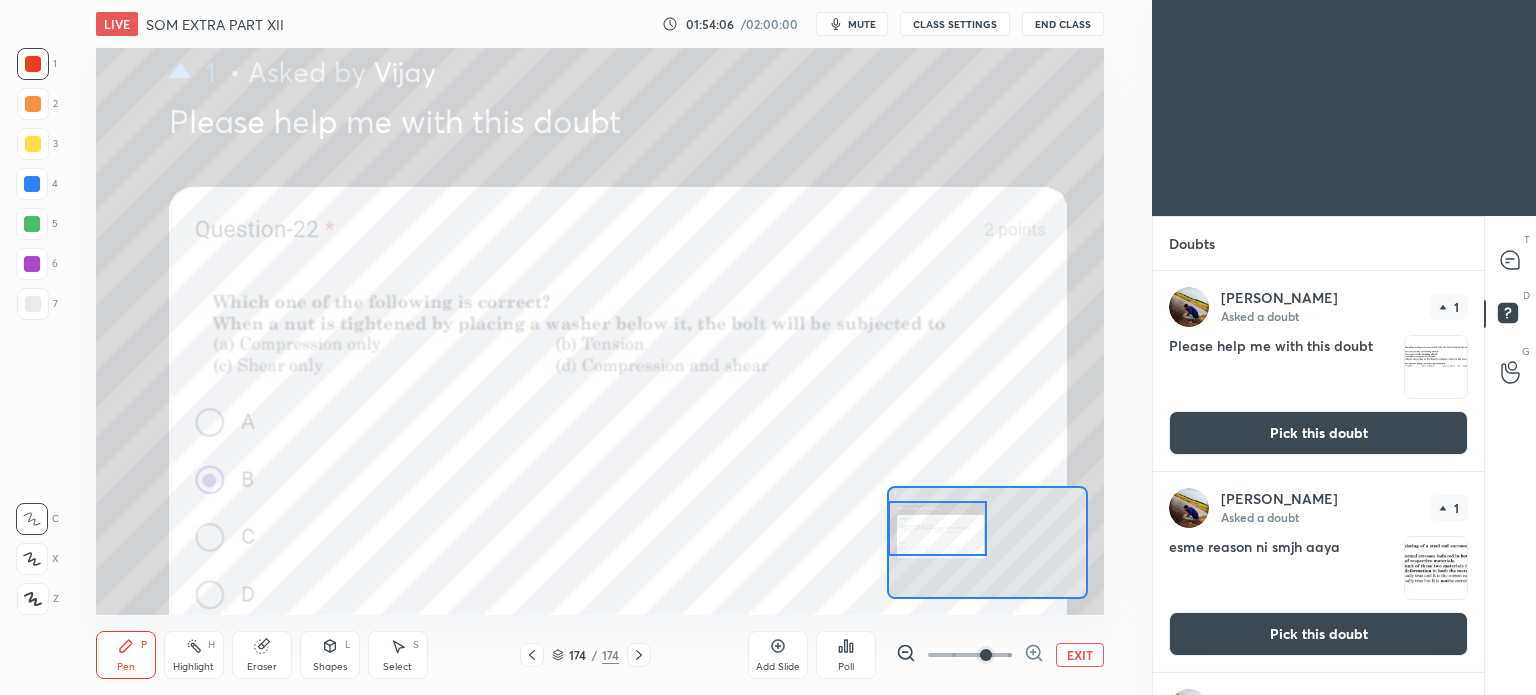 click on "Setting up your live class Poll for   secs No correct answer Start poll" at bounding box center (600, 331) 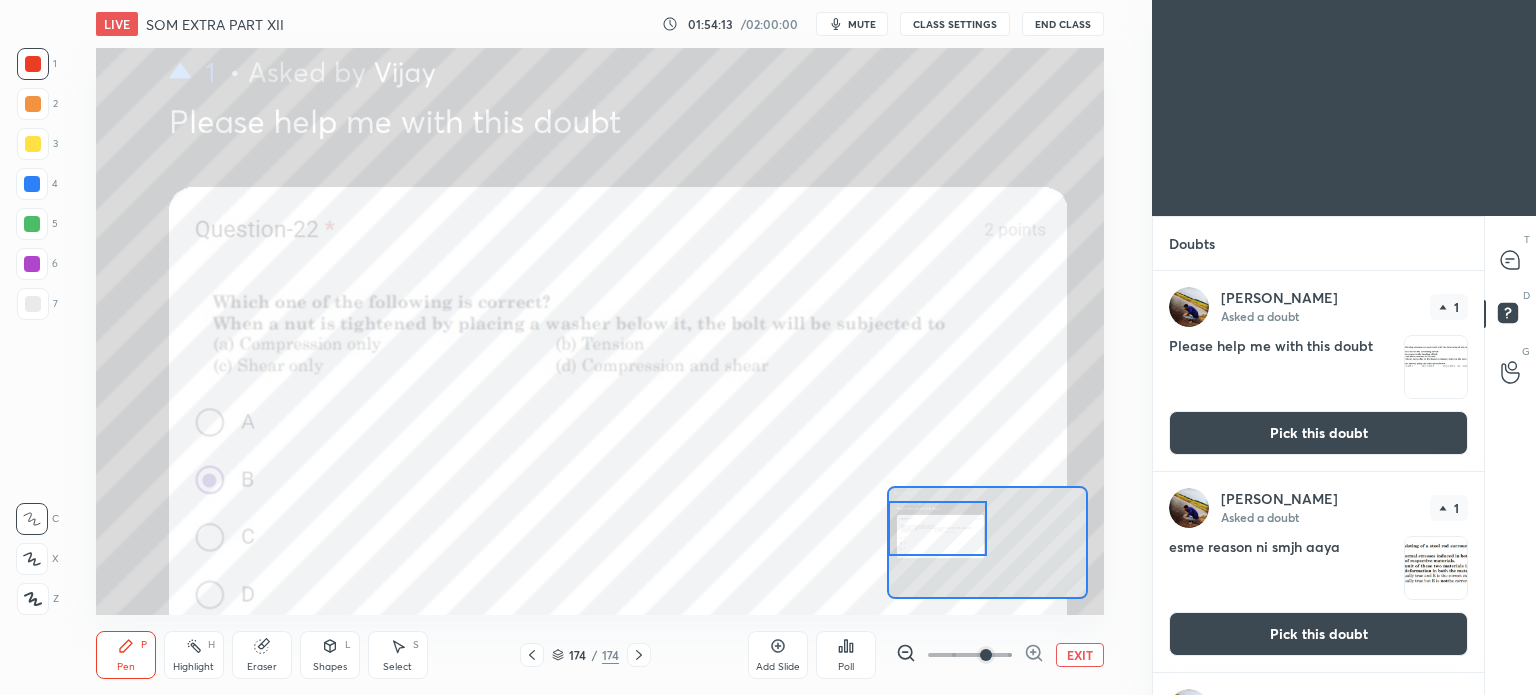 click on "Pen P" at bounding box center (126, 655) 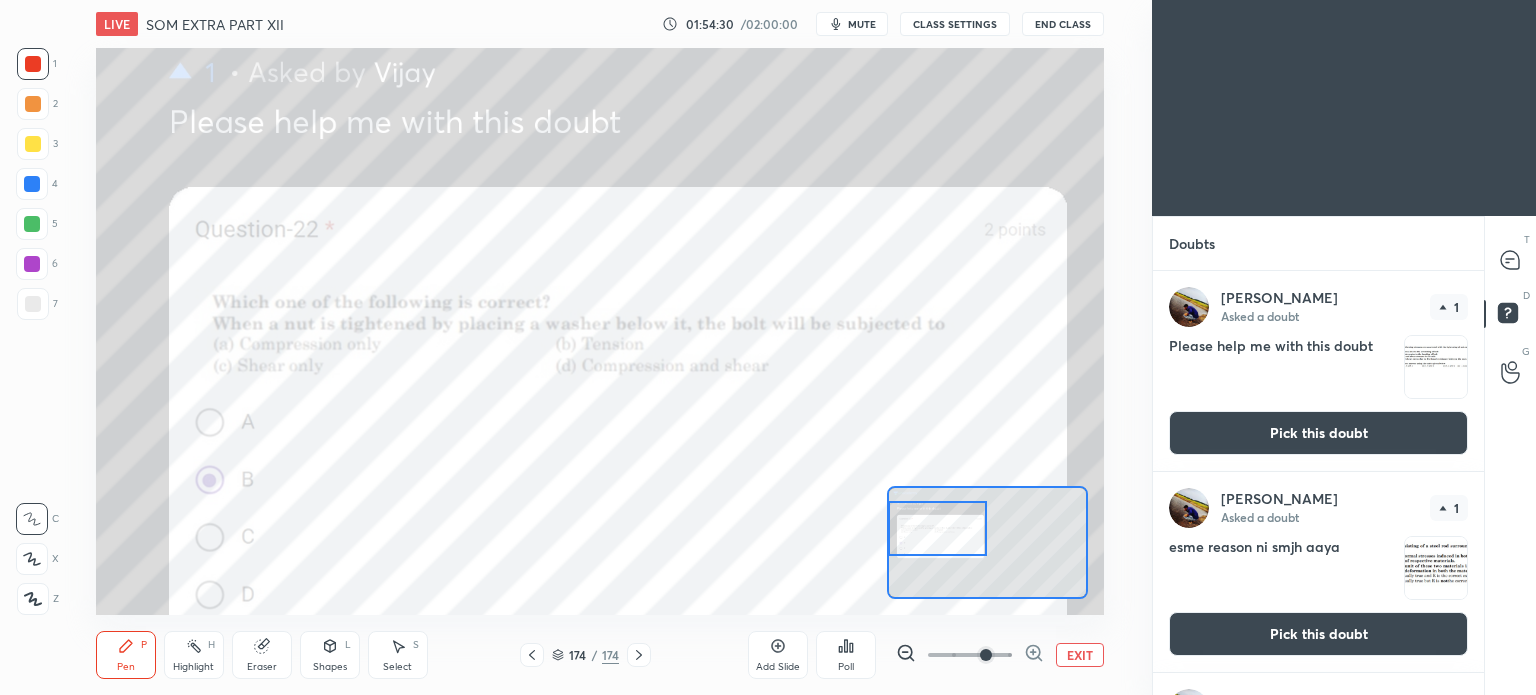 click on "6" at bounding box center (37, 264) 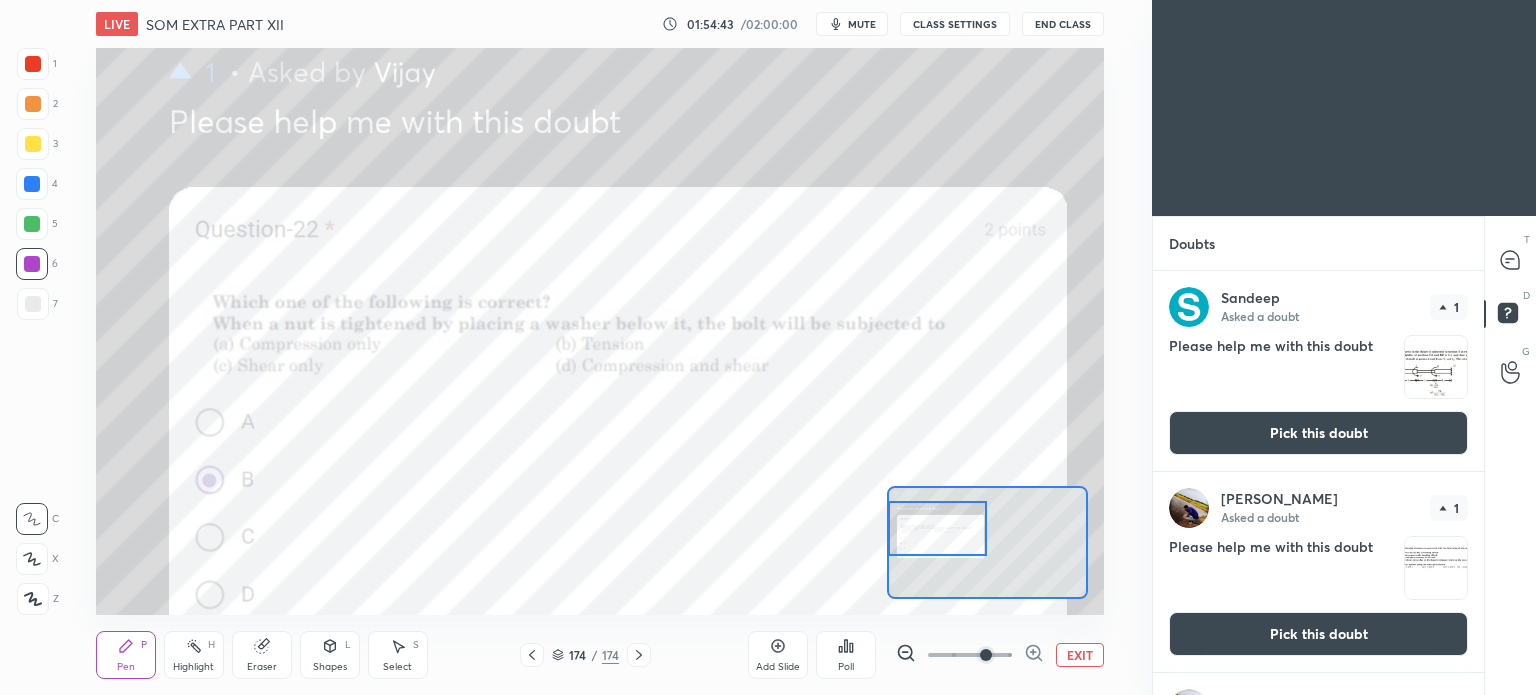 click on "Pick this doubt" at bounding box center (1318, 433) 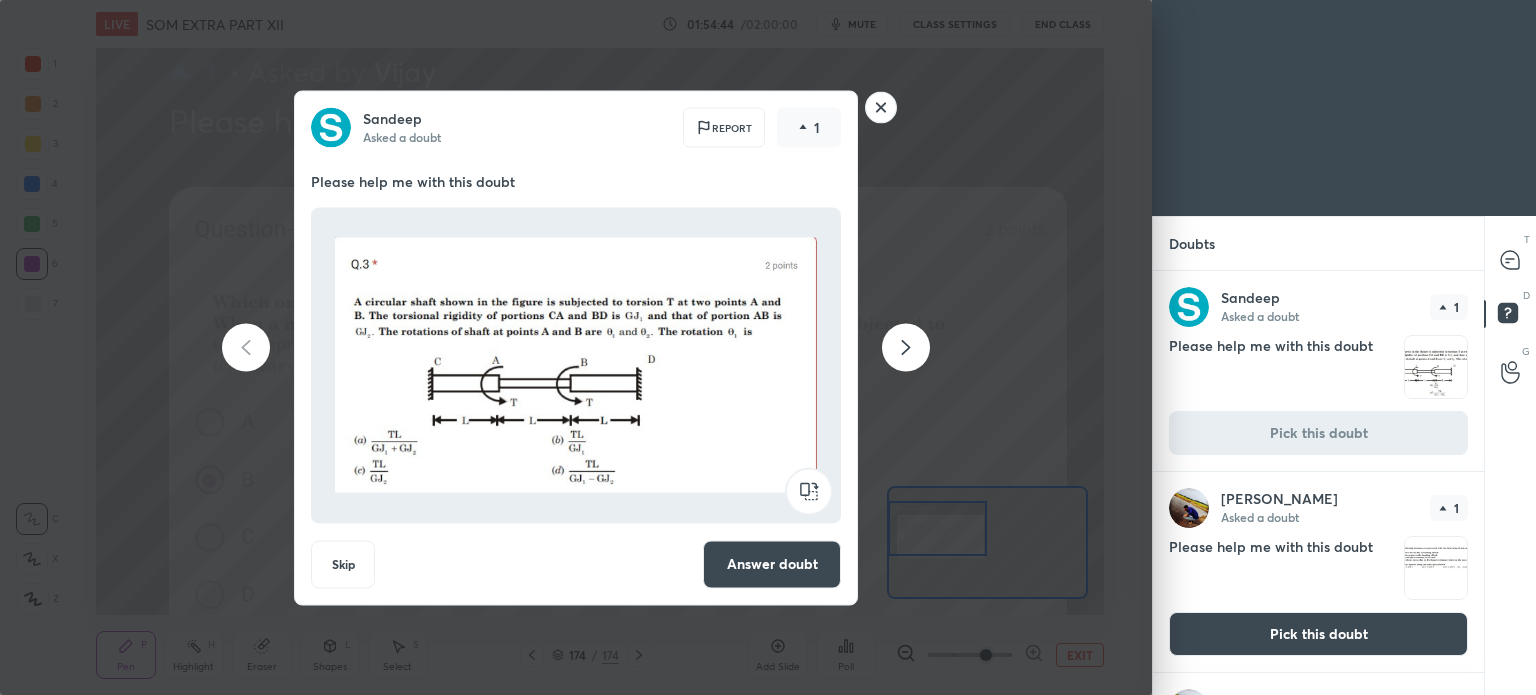 click on "Answer doubt" at bounding box center (772, 564) 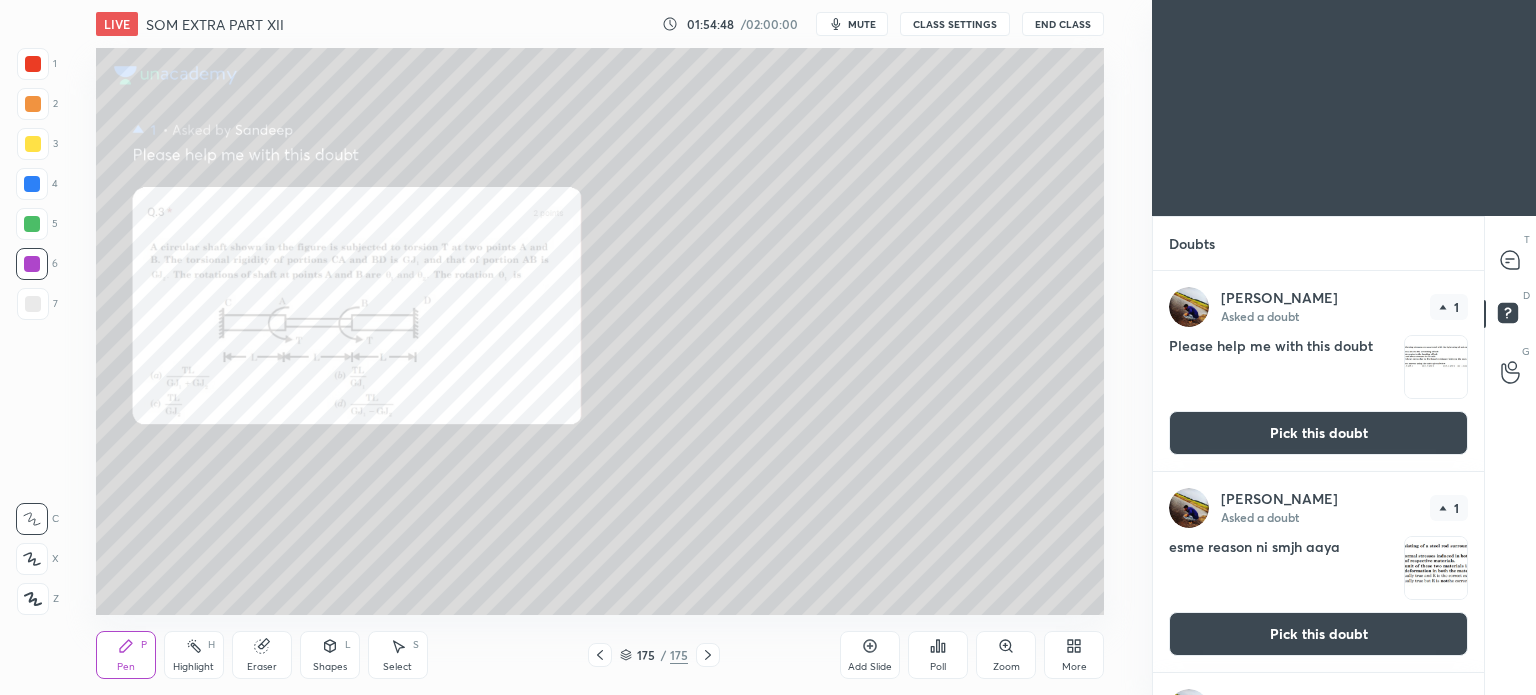 click on "Zoom" at bounding box center (1006, 655) 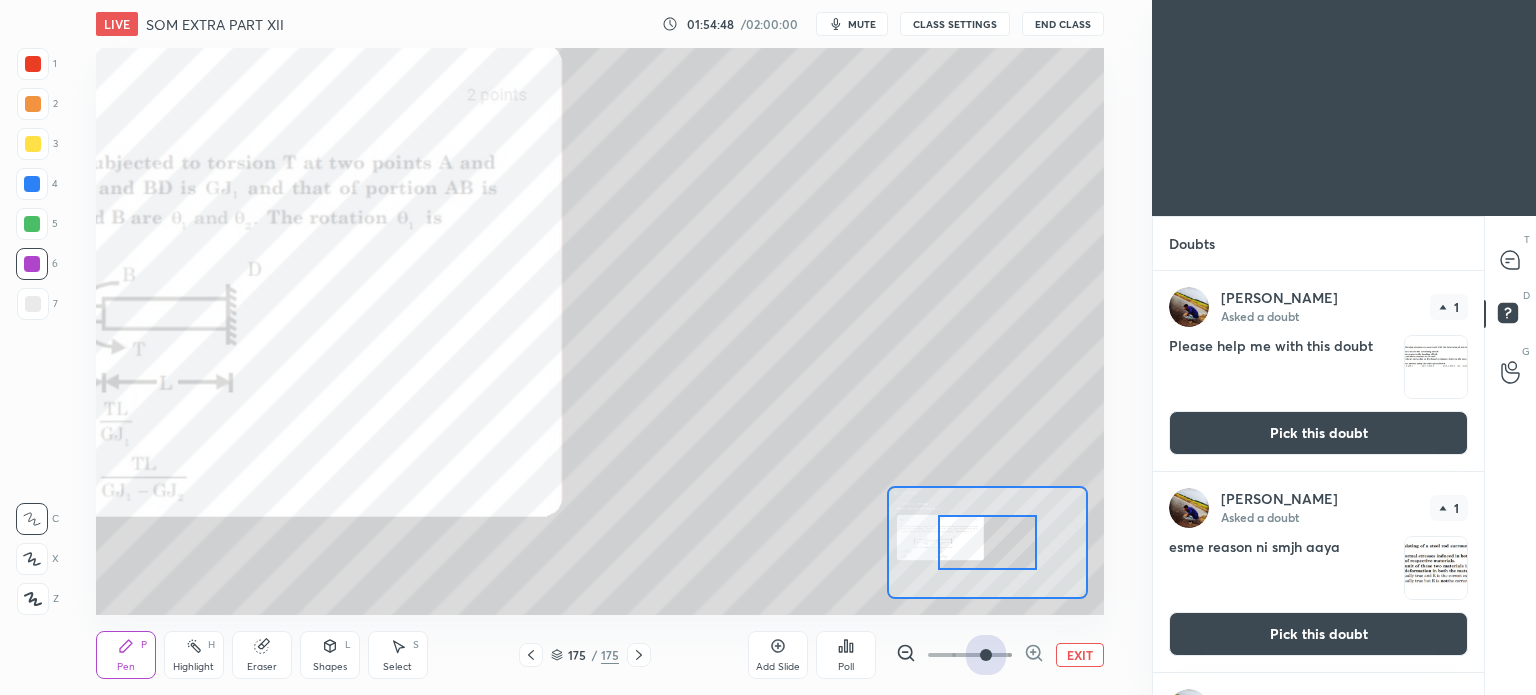 click at bounding box center (970, 655) 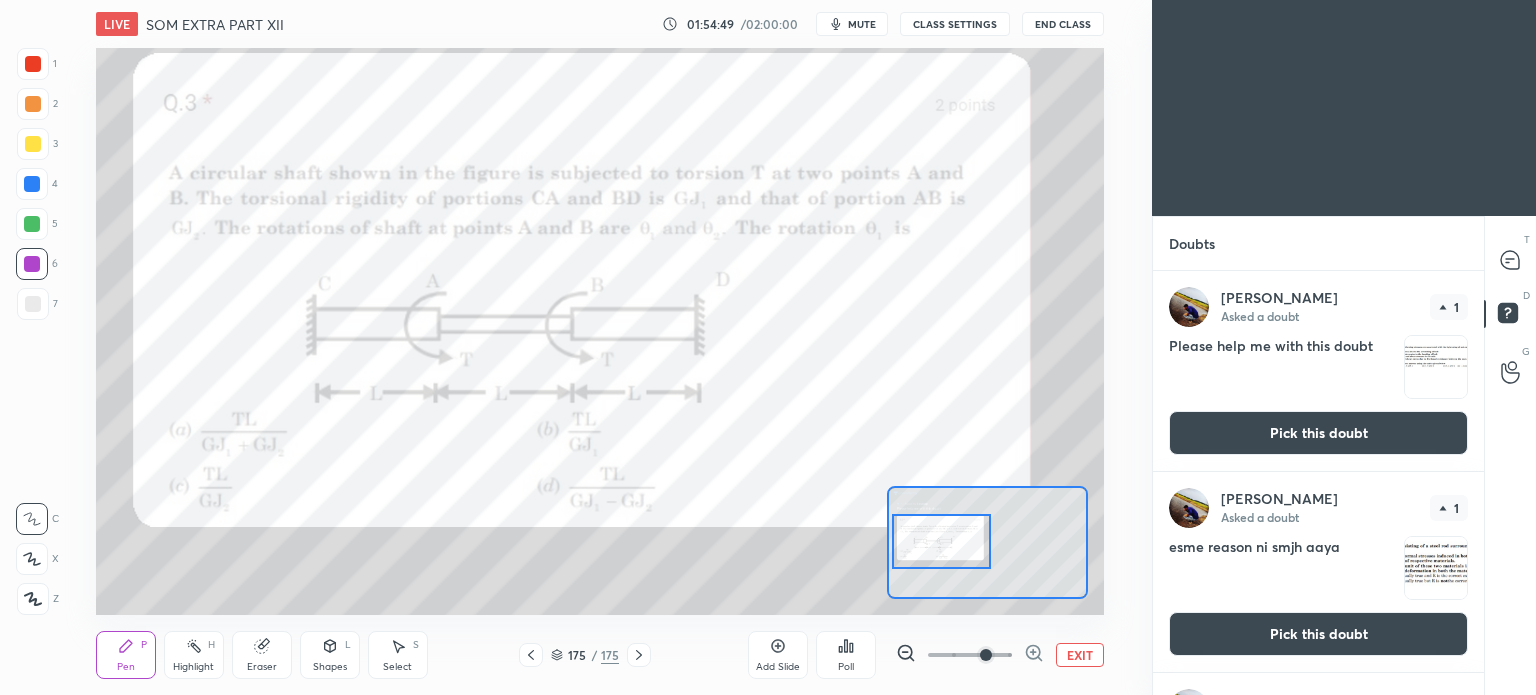 drag, startPoint x: 985, startPoint y: 563, endPoint x: 939, endPoint y: 562, distance: 46.010868 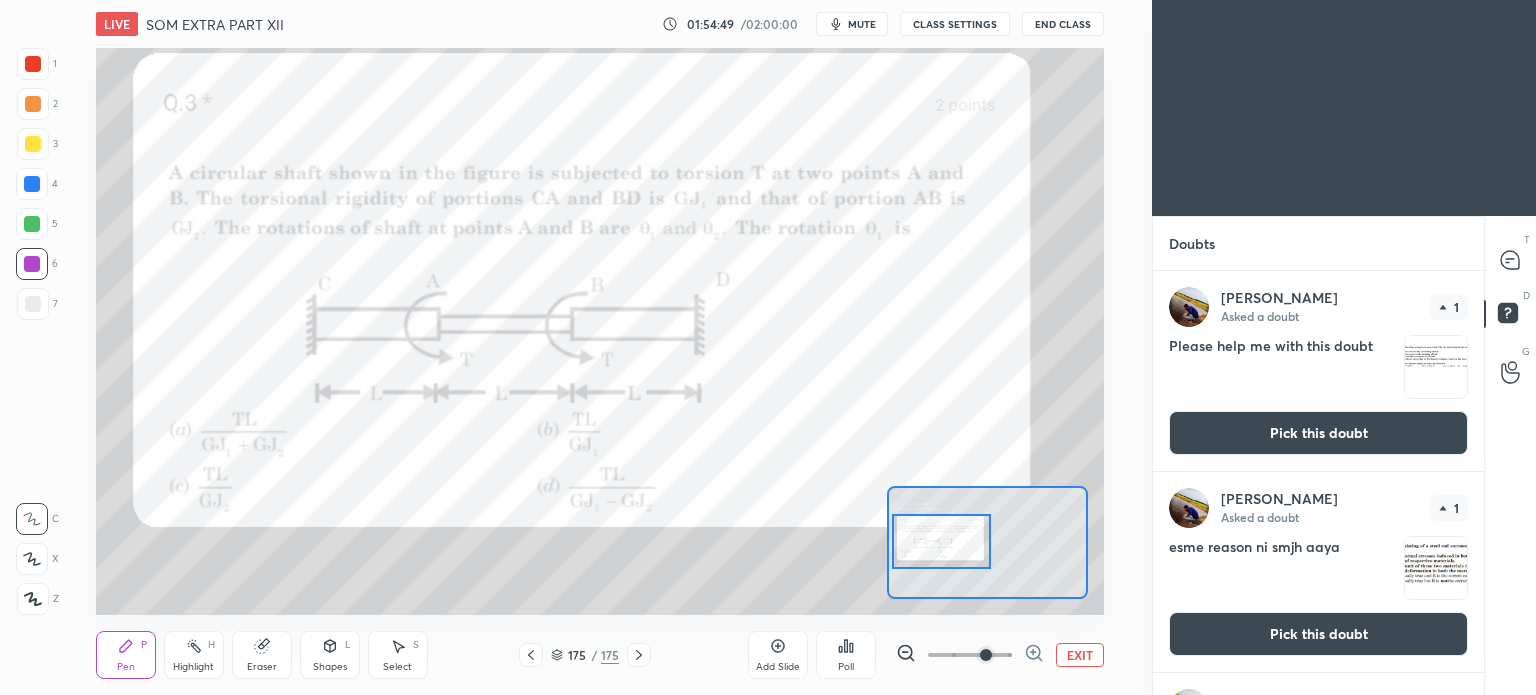 click at bounding box center (941, 541) 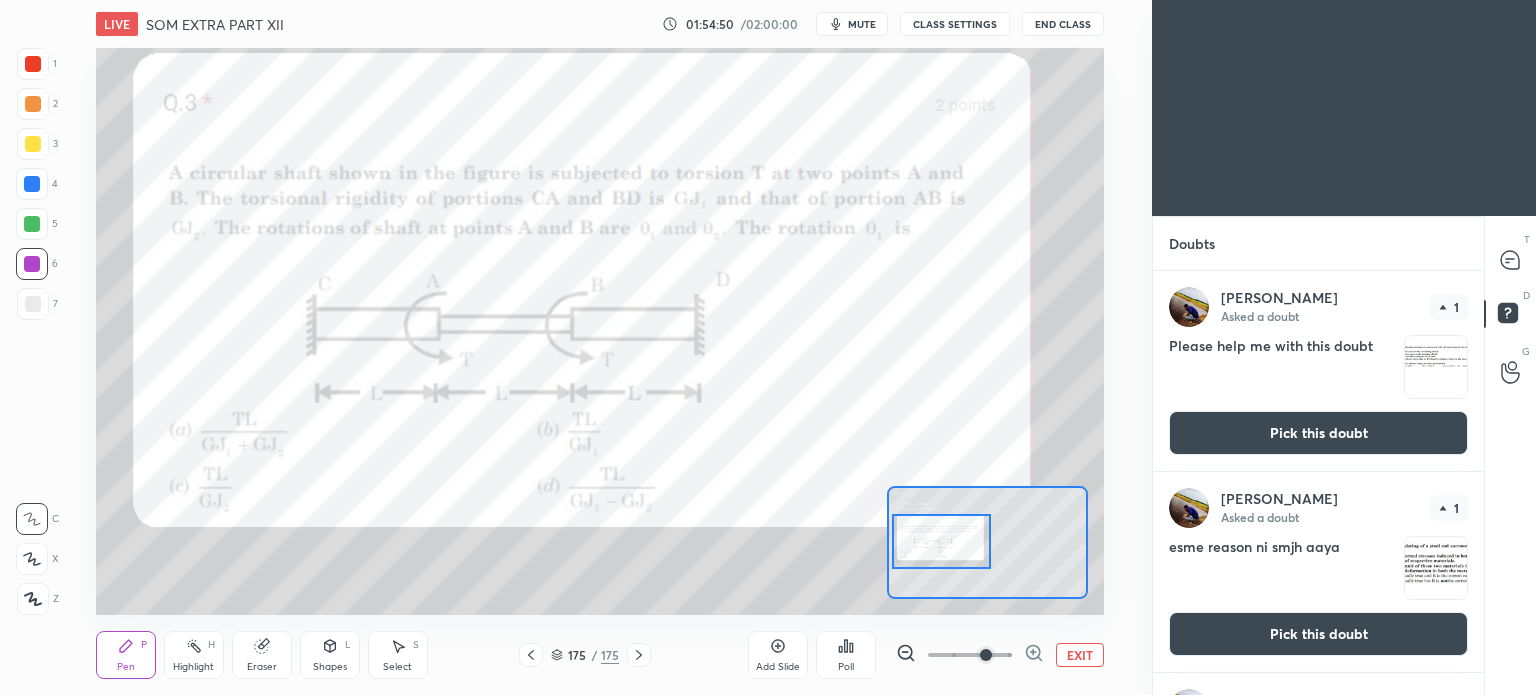 click on "Pen" at bounding box center (126, 667) 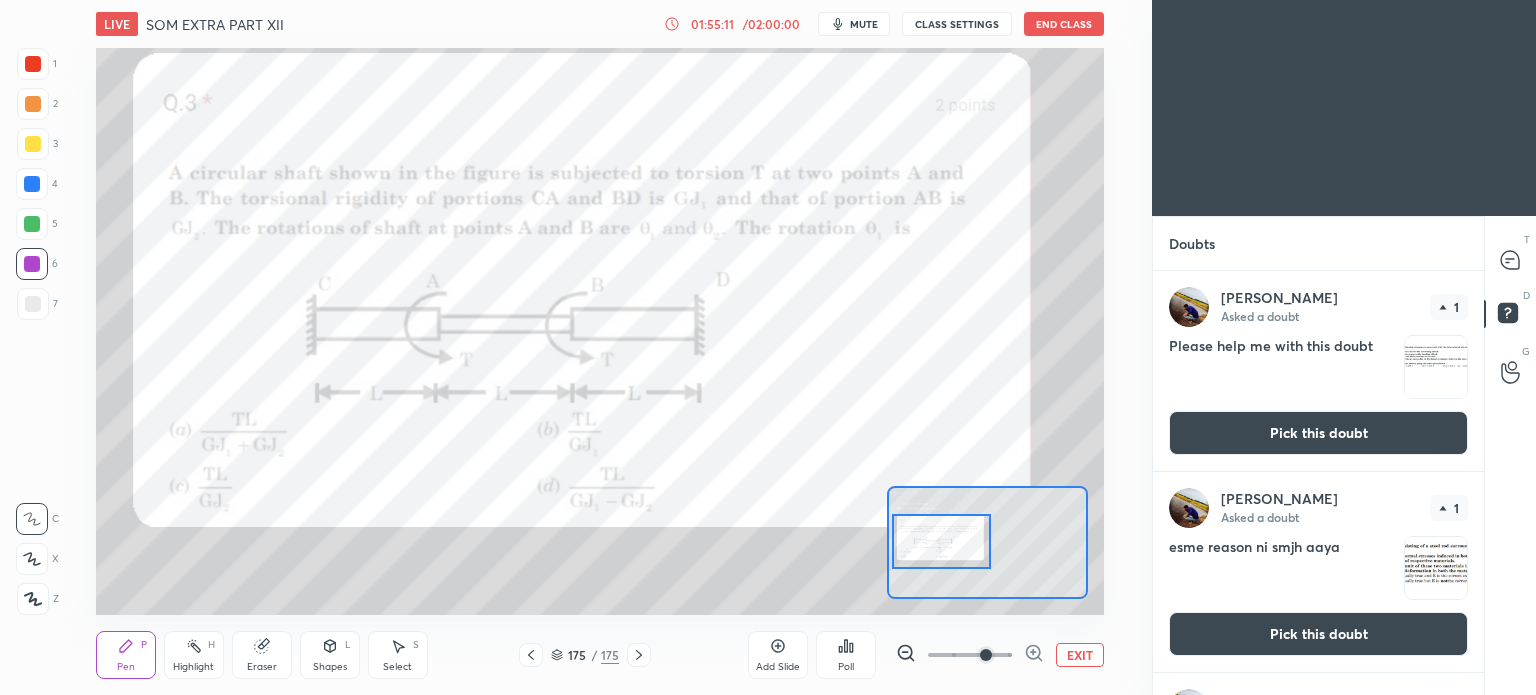 click on "Pick this doubt" at bounding box center [1318, 433] 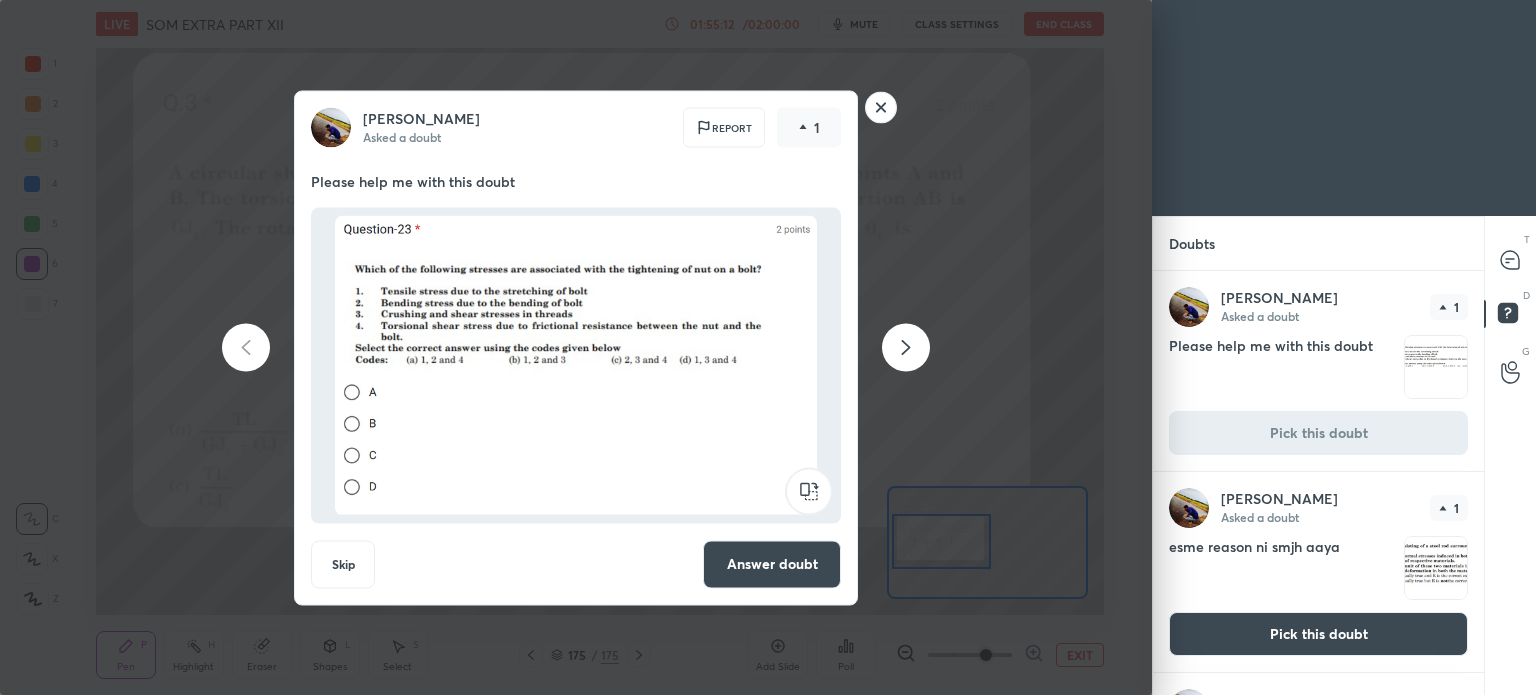 click on "Answer doubt" at bounding box center [772, 564] 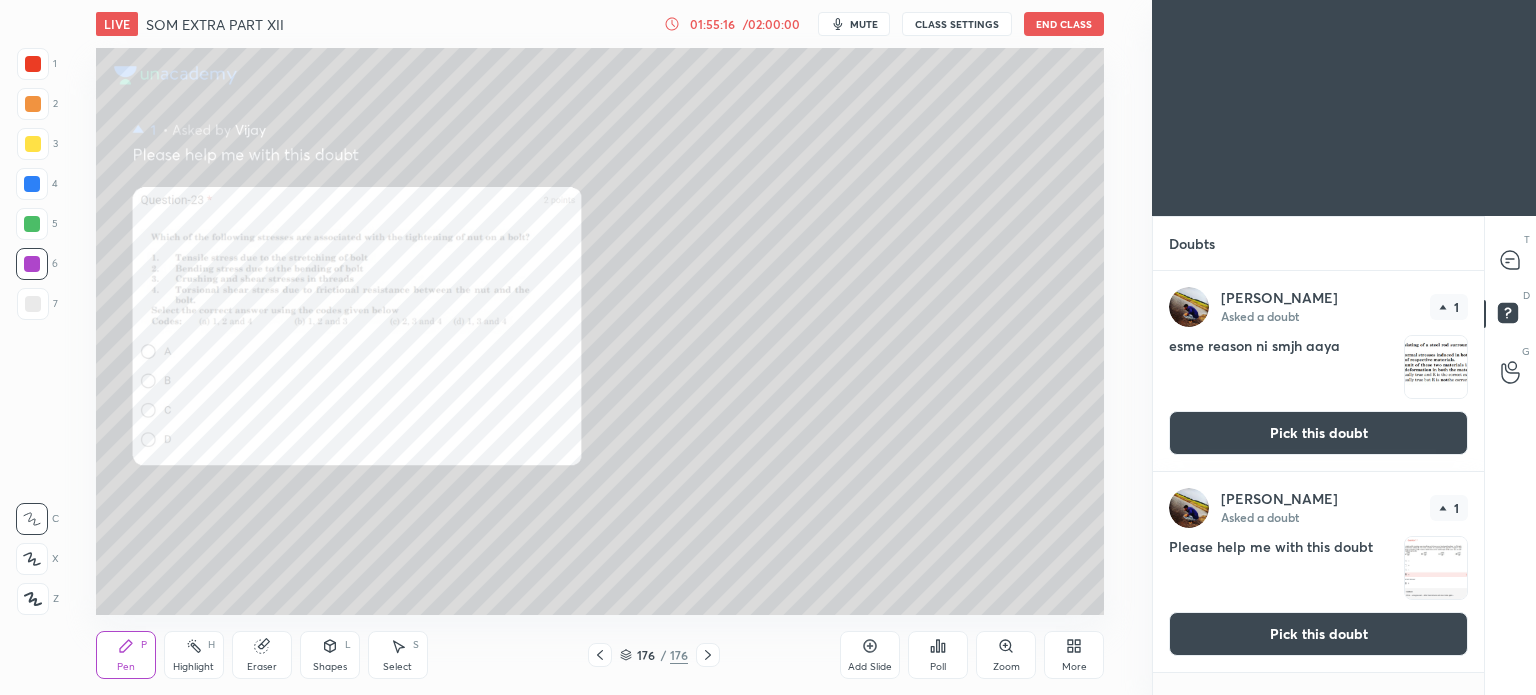 click on "Zoom" at bounding box center (1006, 655) 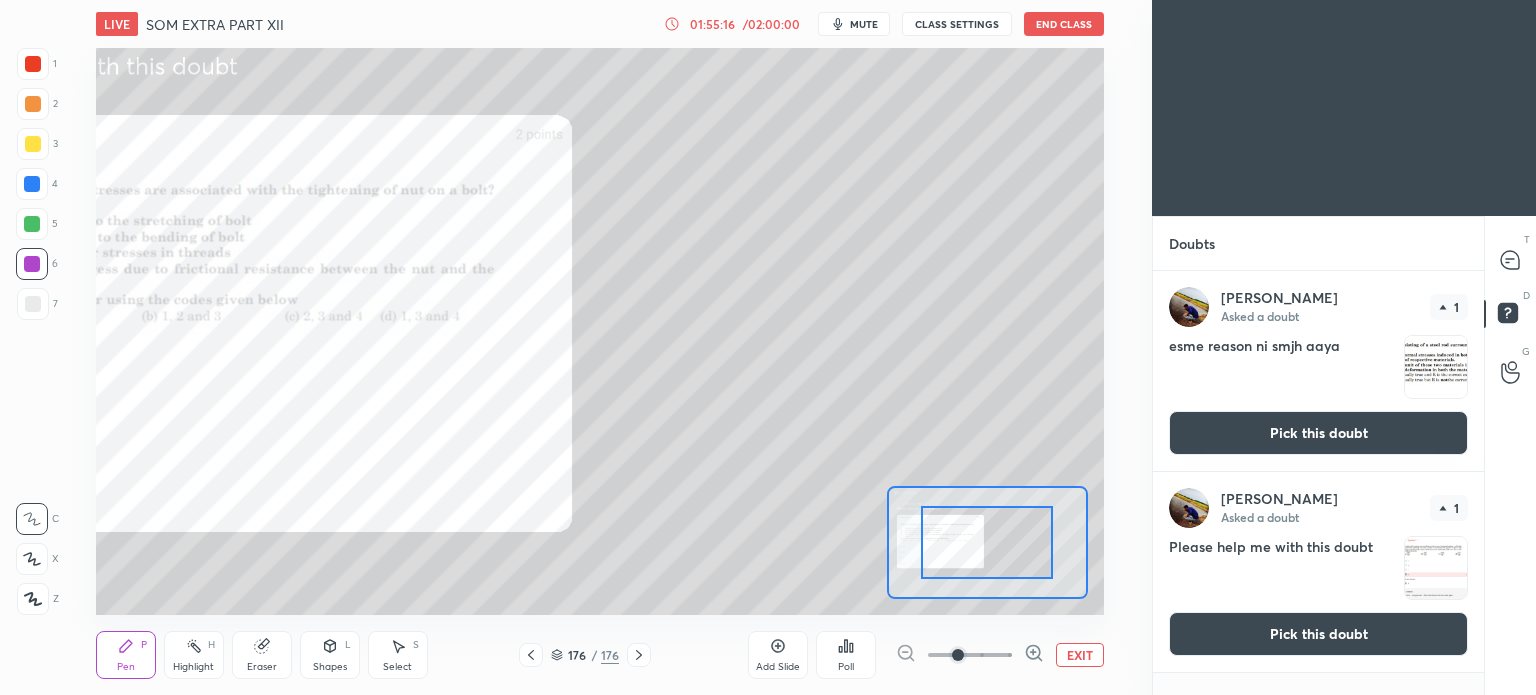 click at bounding box center [970, 655] 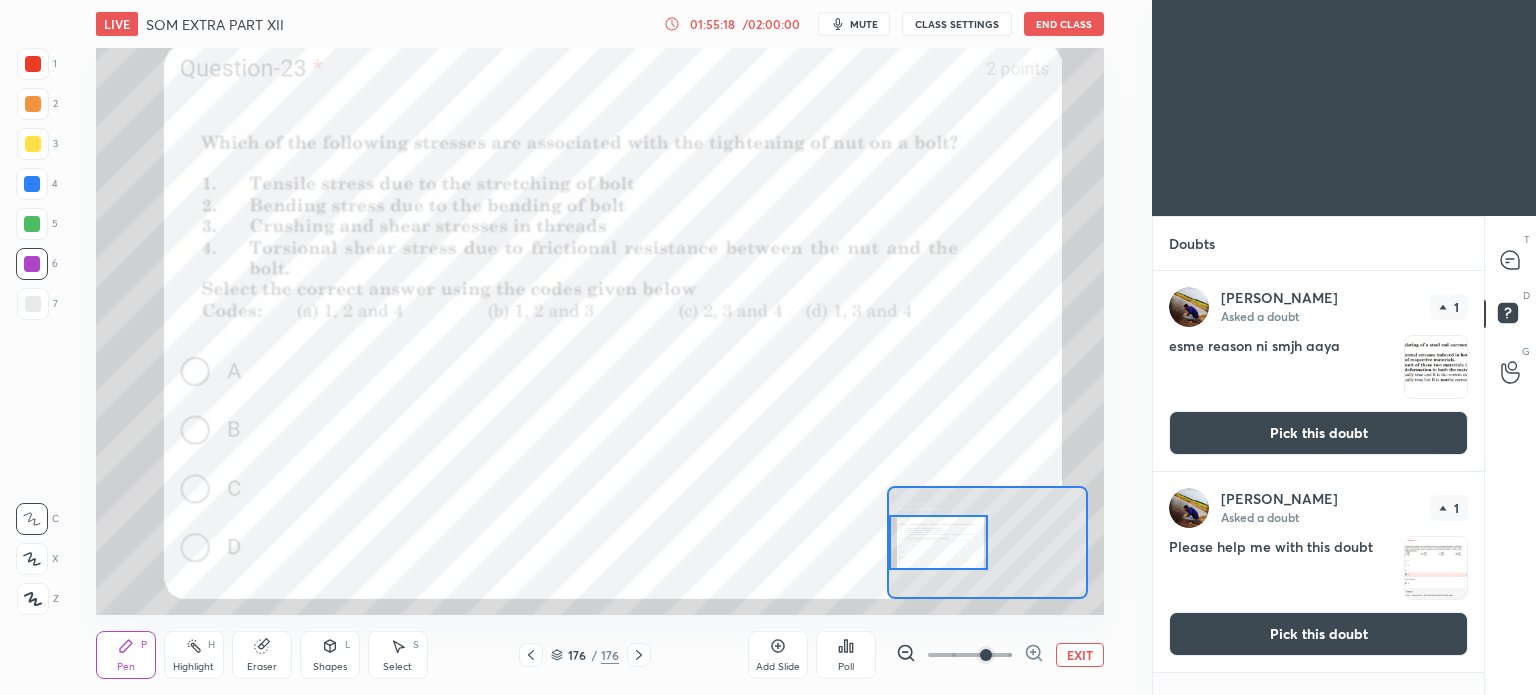 drag, startPoint x: 982, startPoint y: 558, endPoint x: 933, endPoint y: 558, distance: 49 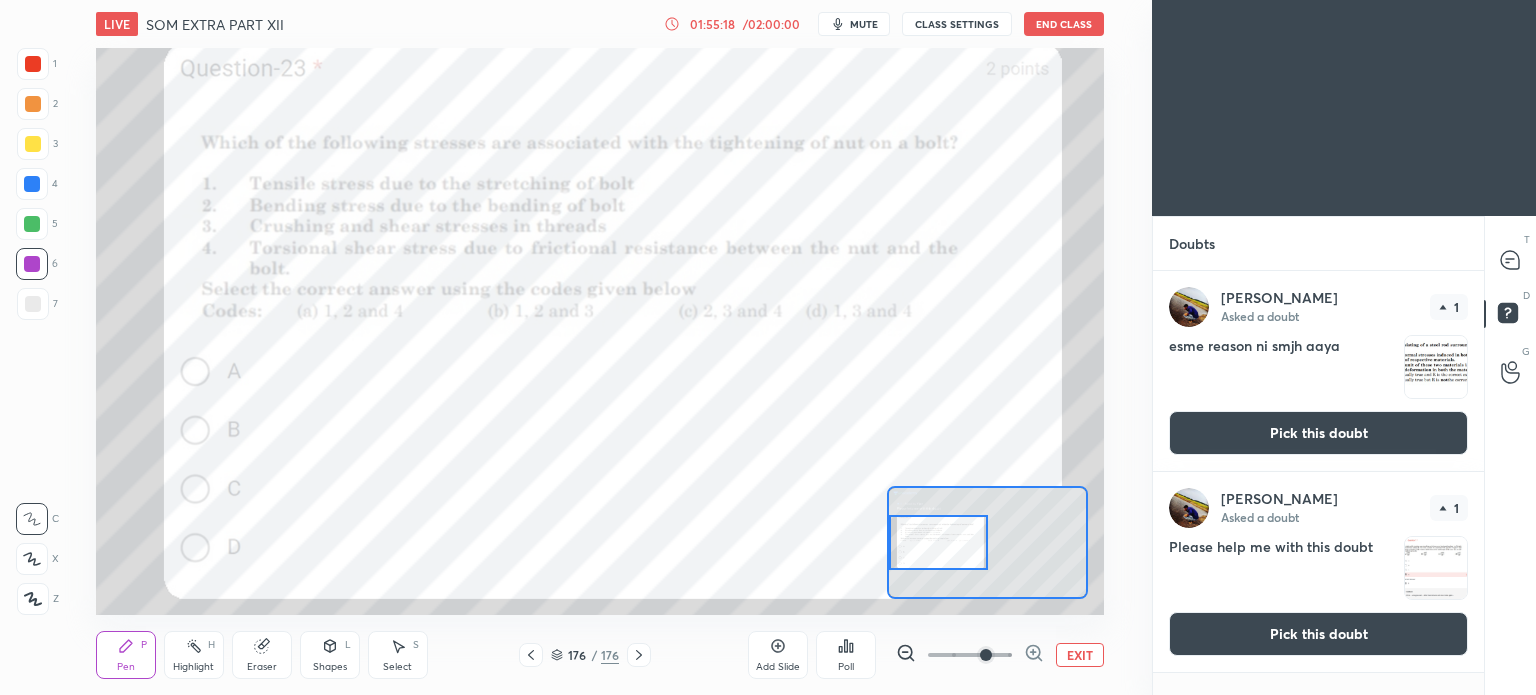 click at bounding box center [938, 542] 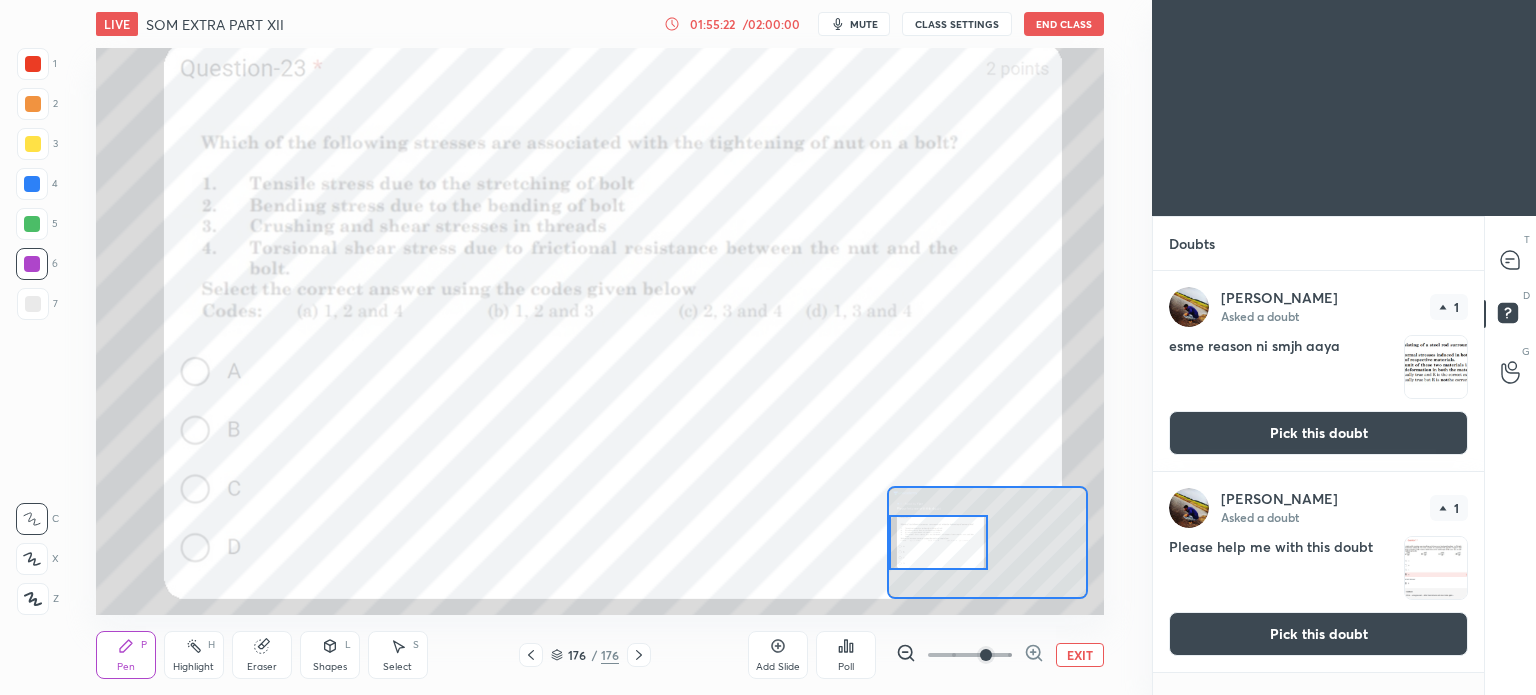 click 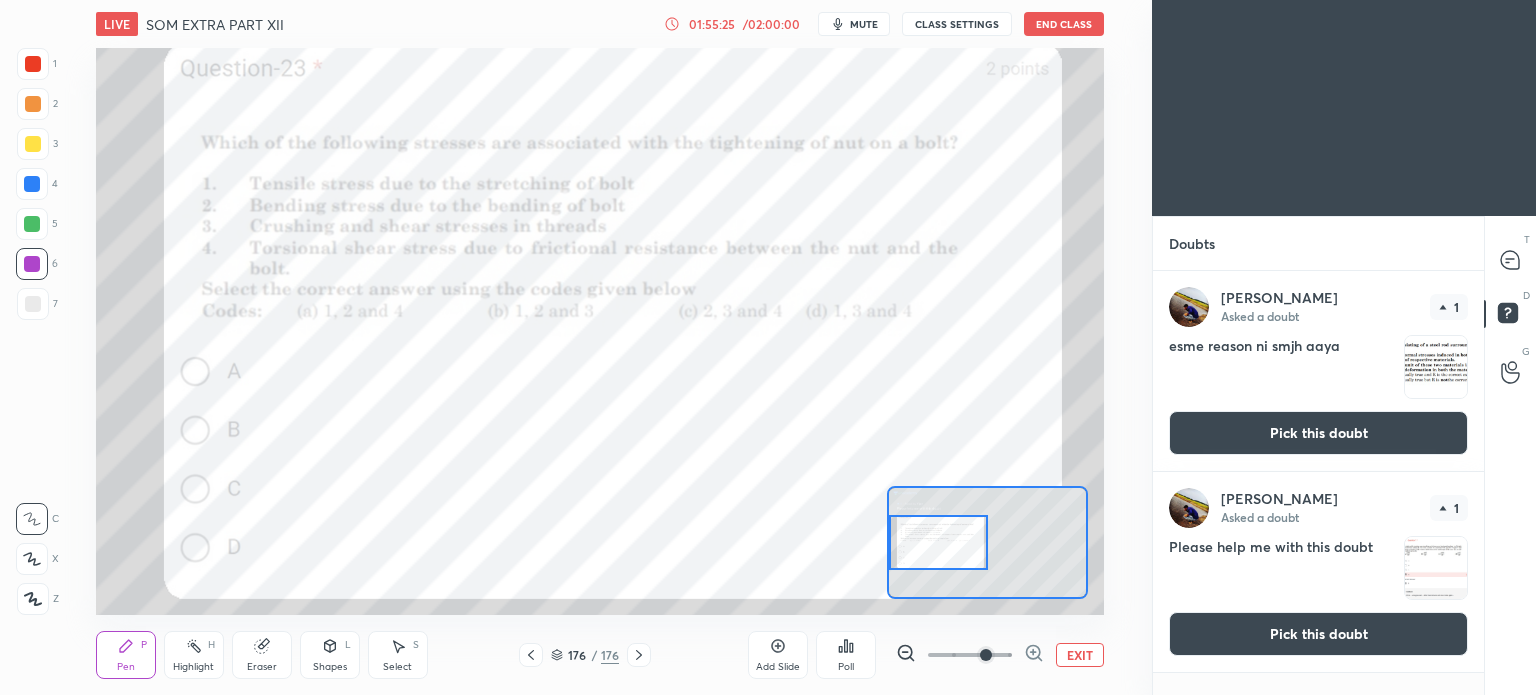 drag, startPoint x: 1355, startPoint y: 435, endPoint x: 1227, endPoint y: 435, distance: 128 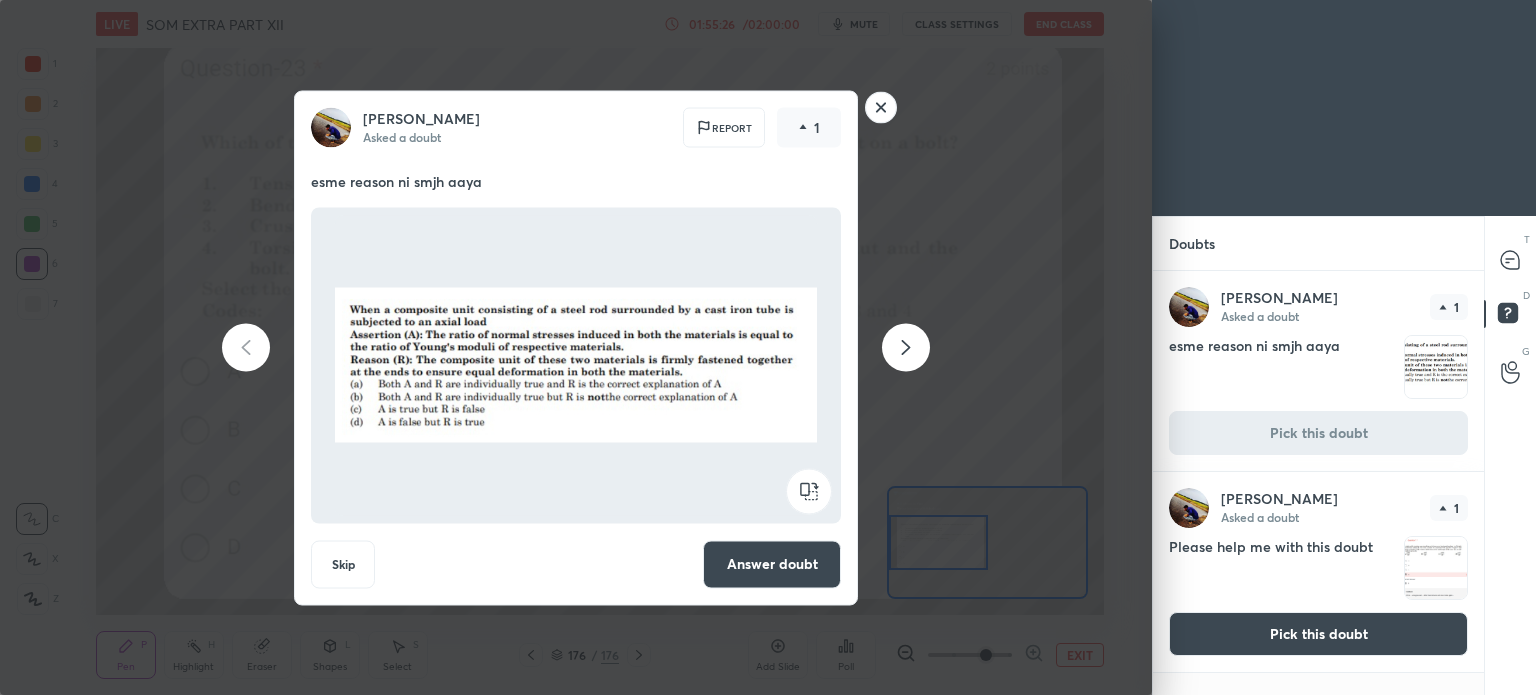 click on "Answer doubt" at bounding box center (772, 564) 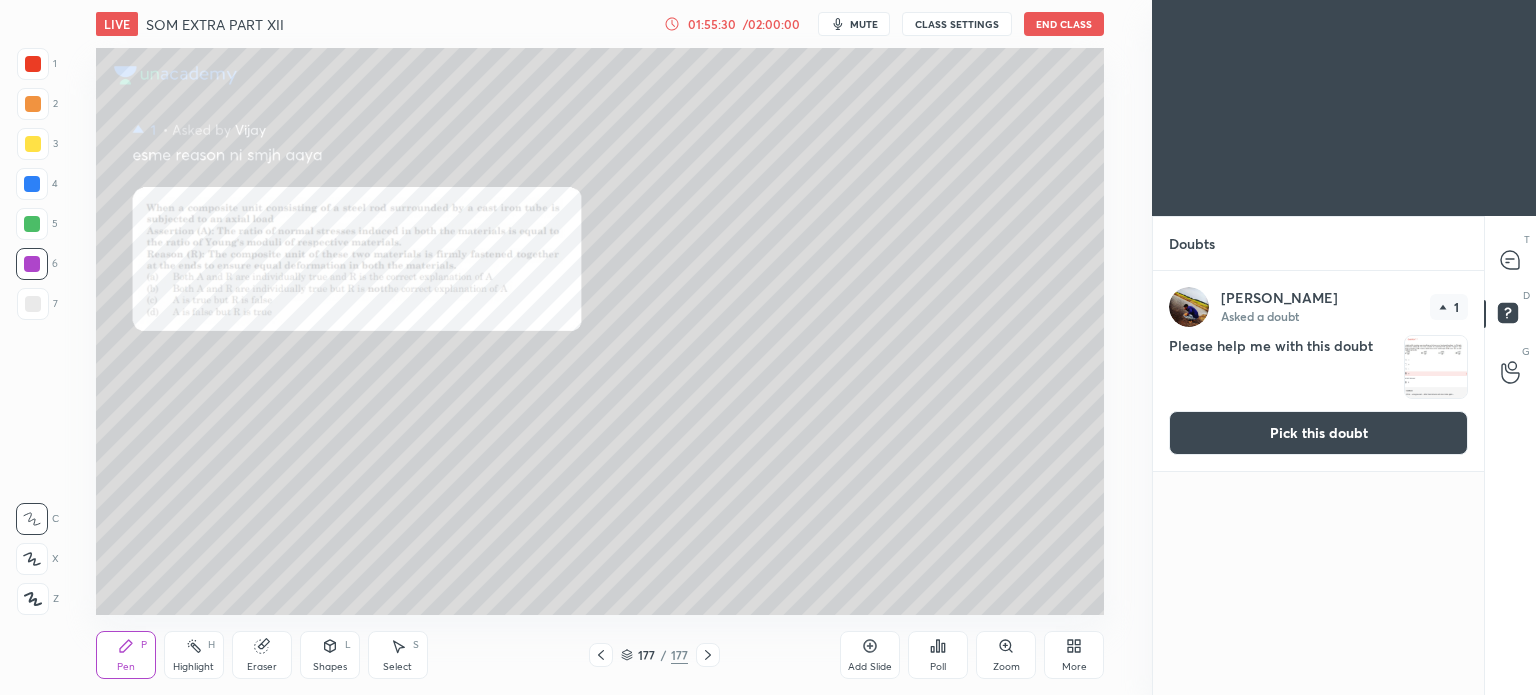 click on "Zoom" at bounding box center (1006, 655) 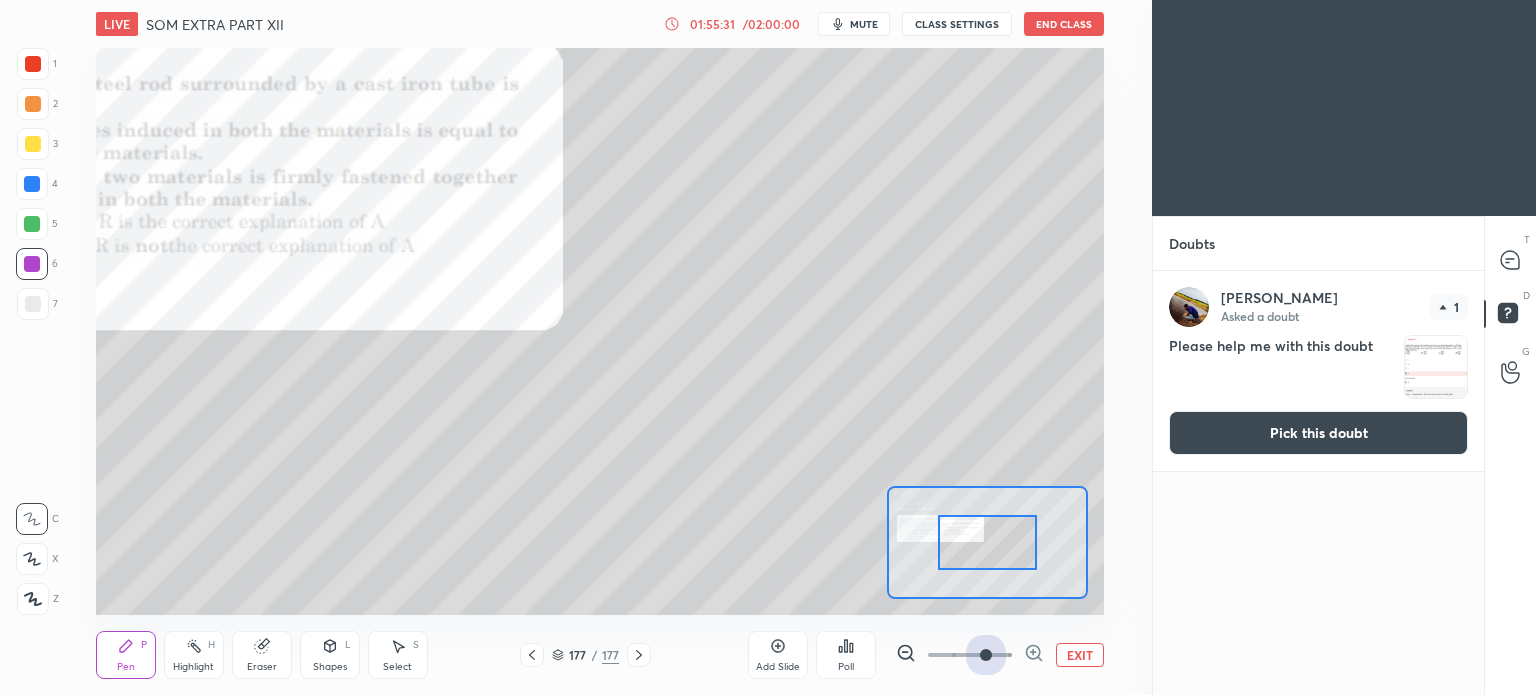 click at bounding box center (970, 655) 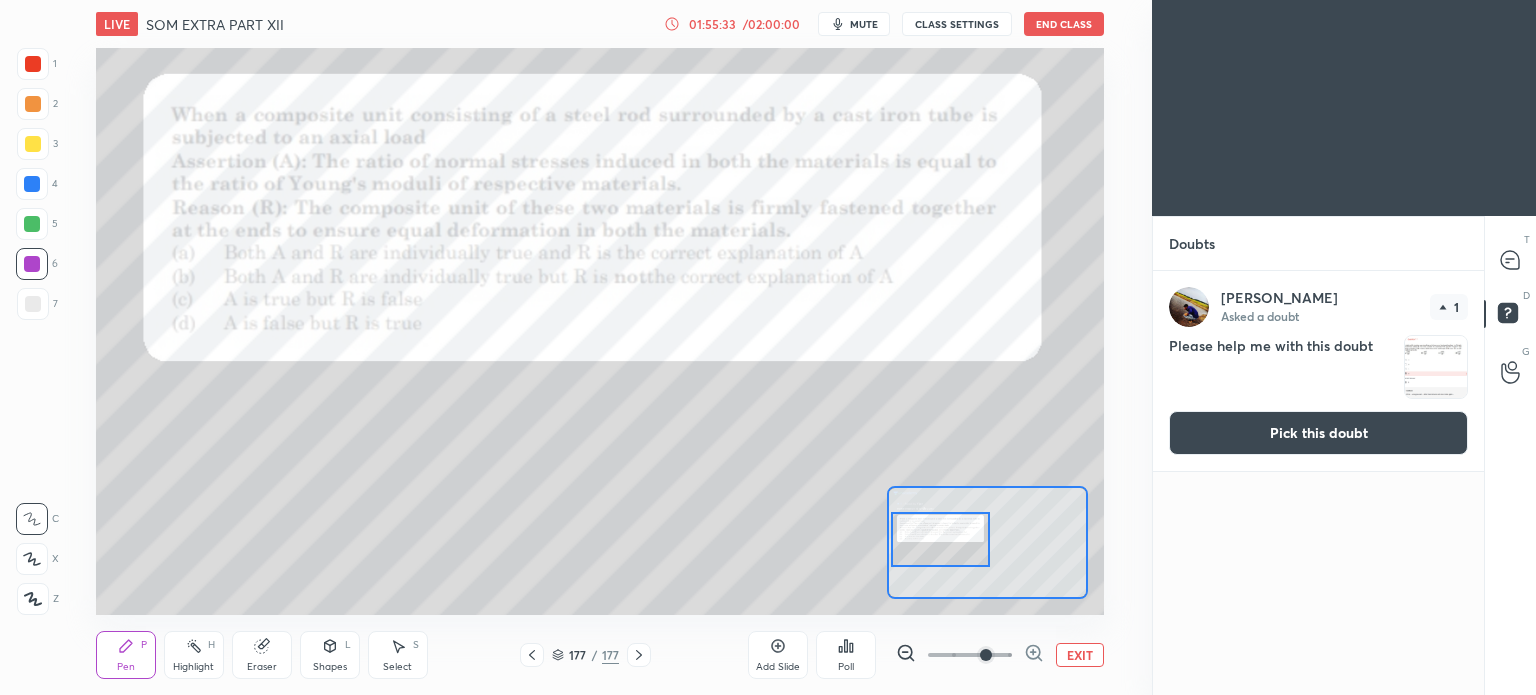 drag, startPoint x: 984, startPoint y: 551, endPoint x: 937, endPoint y: 548, distance: 47.095646 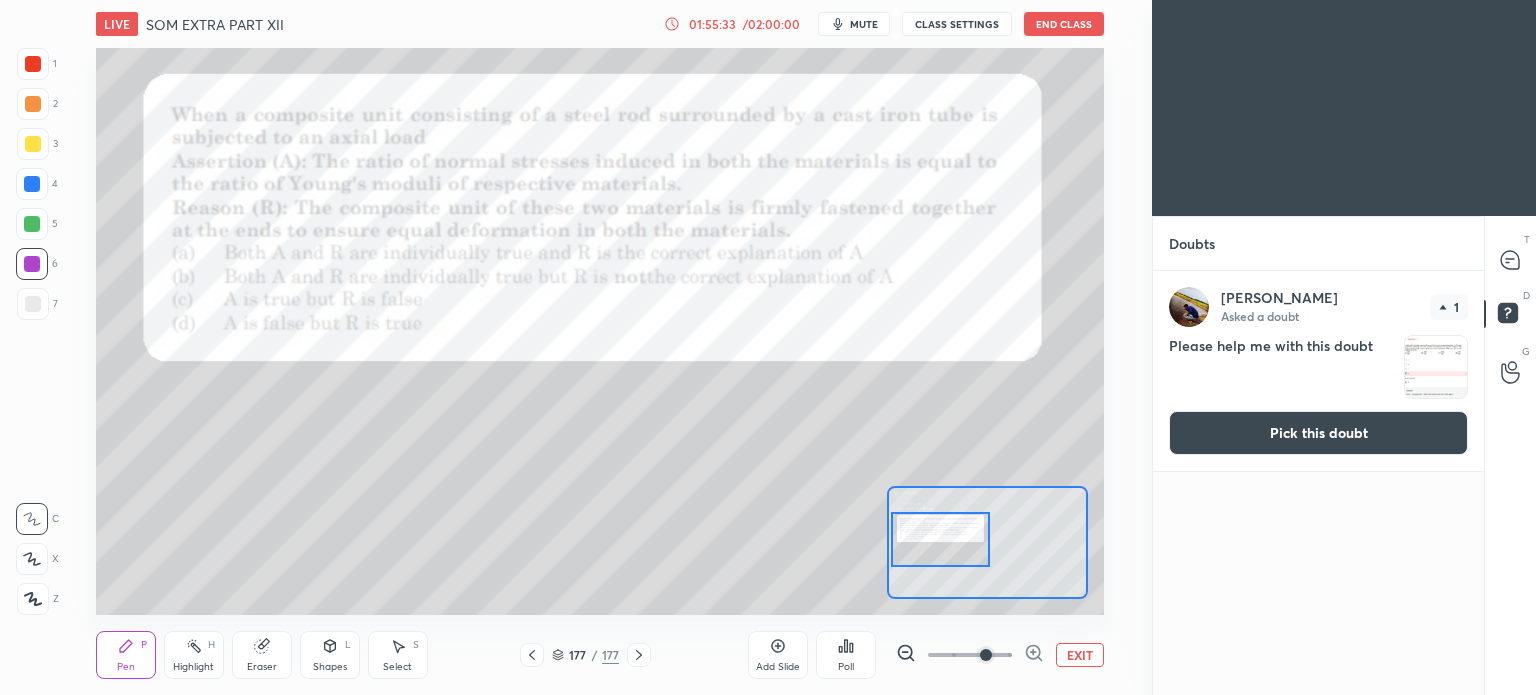 click at bounding box center [940, 539] 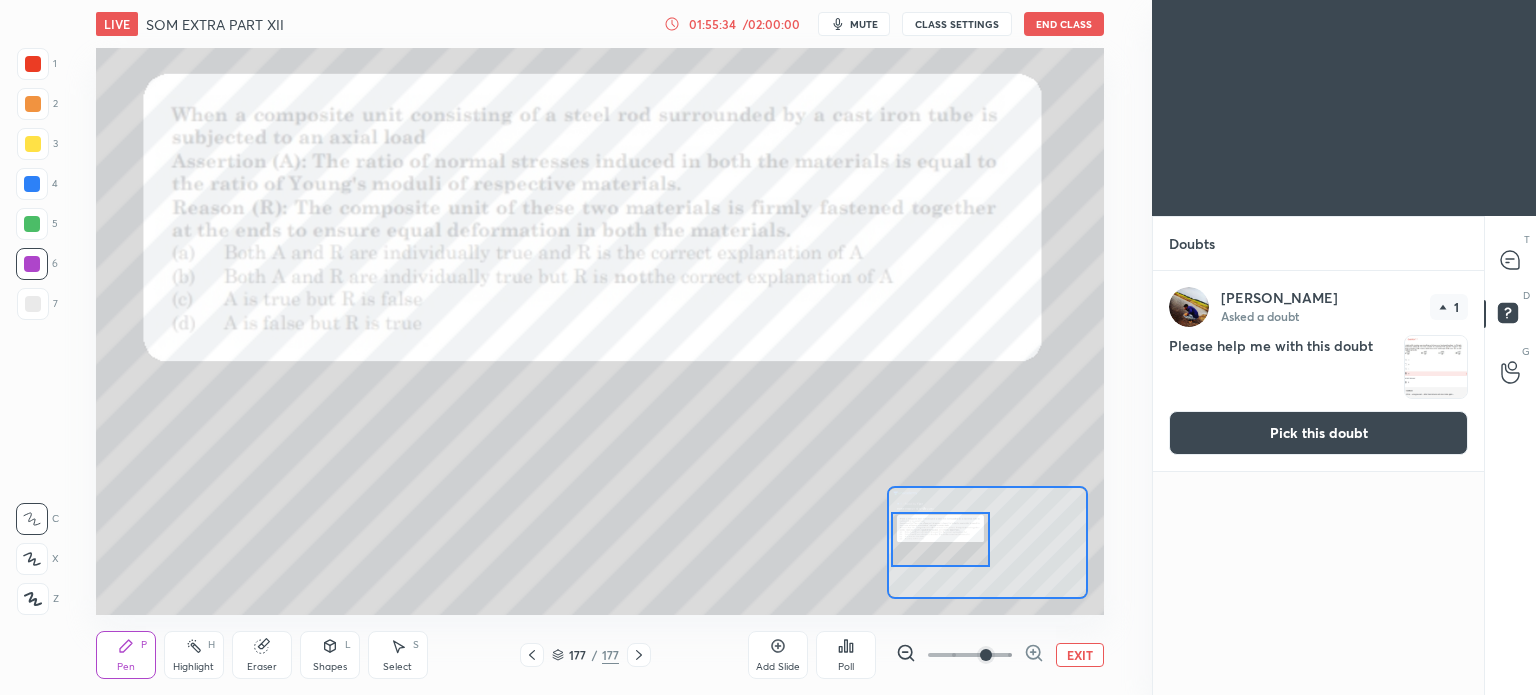 click on "Pen P" at bounding box center [126, 655] 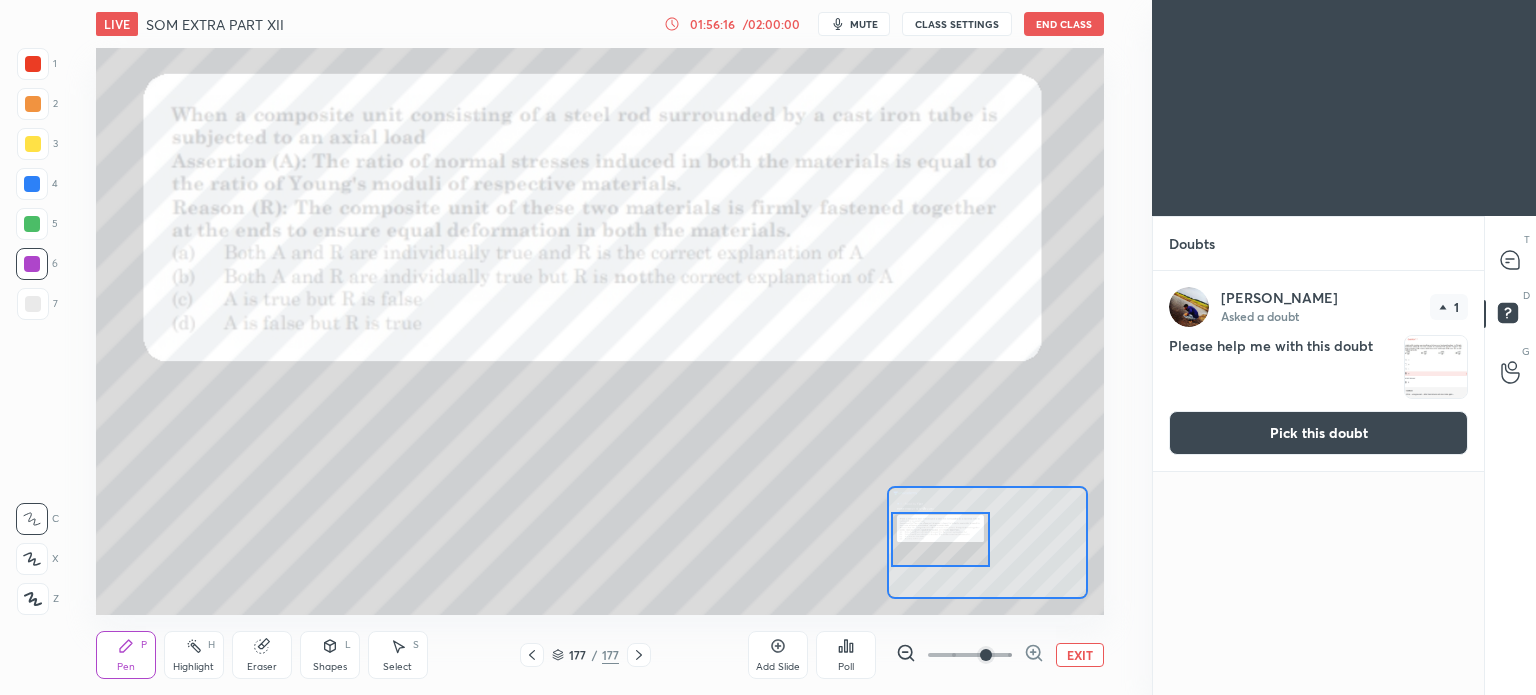 click on "Pick this doubt" at bounding box center [1318, 433] 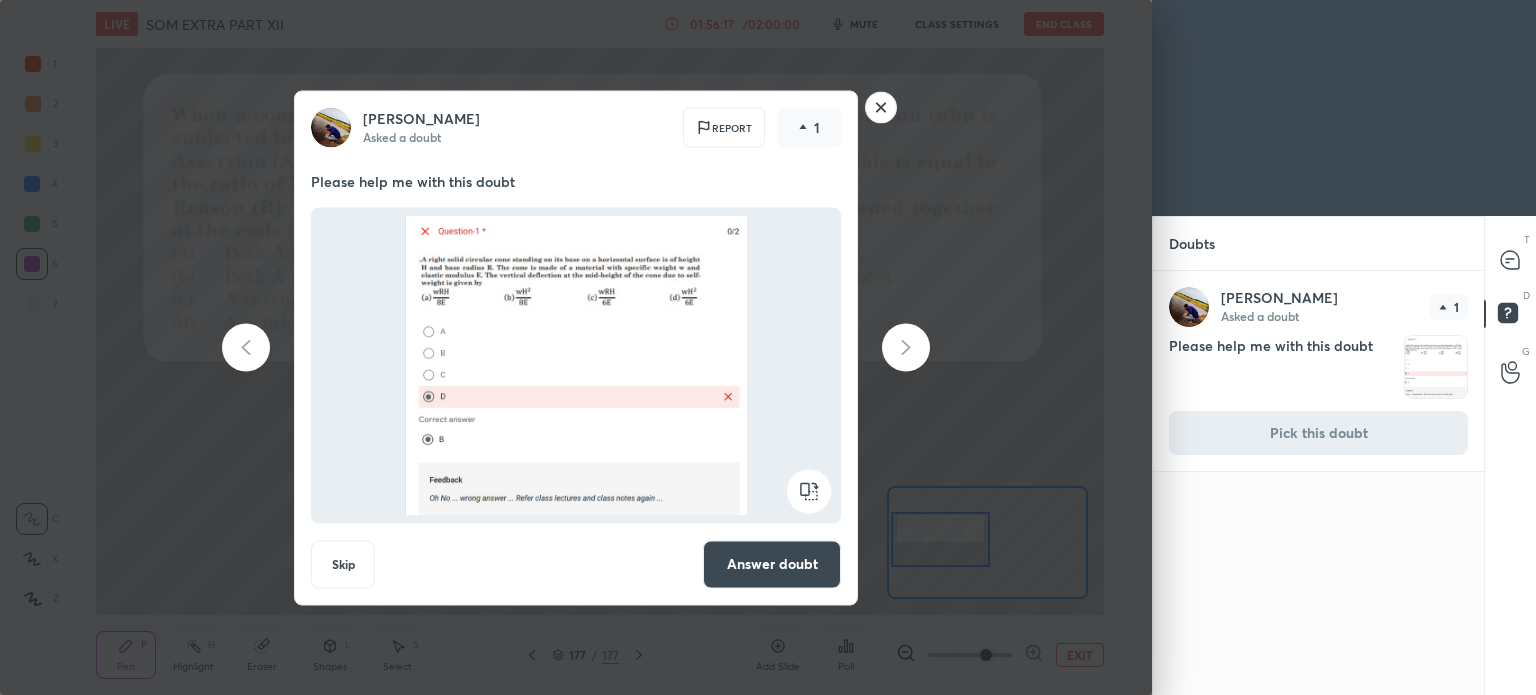 click on "Answer doubt" at bounding box center (772, 564) 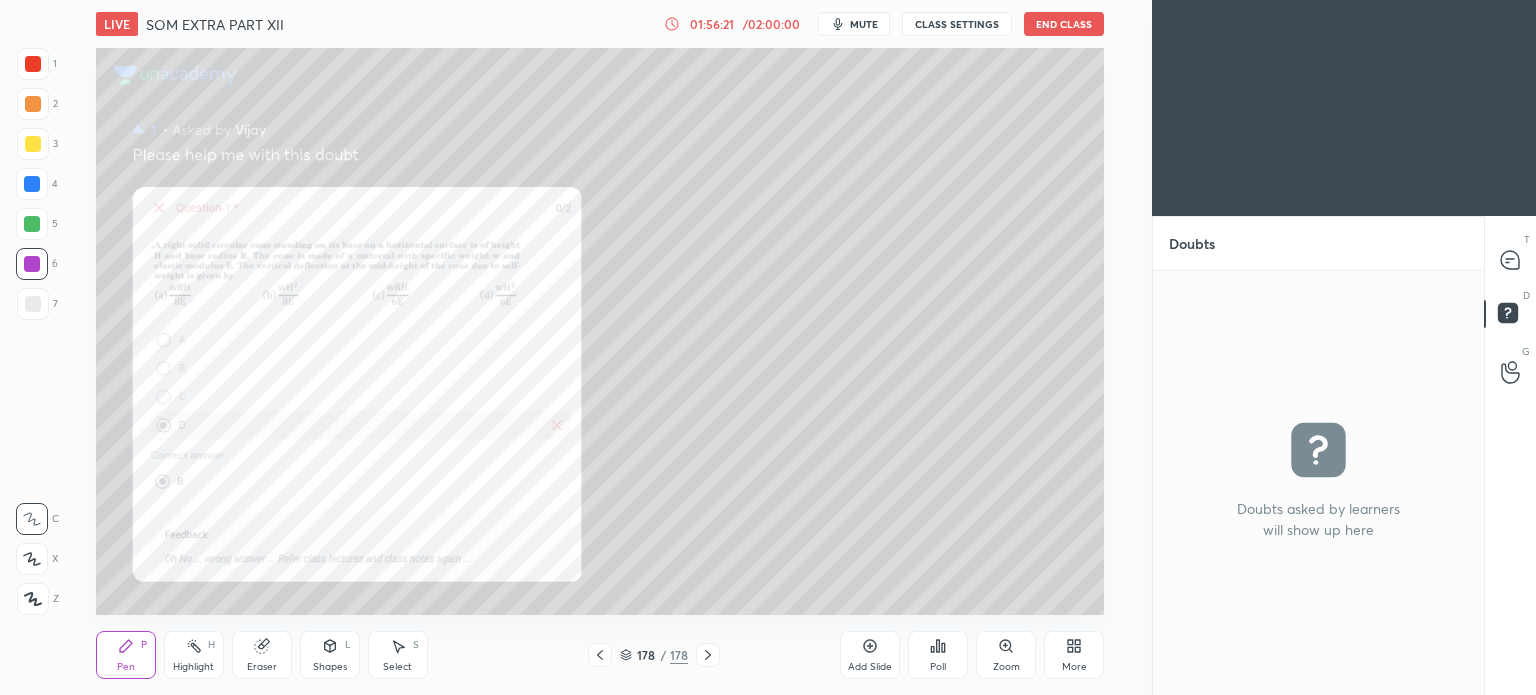 click 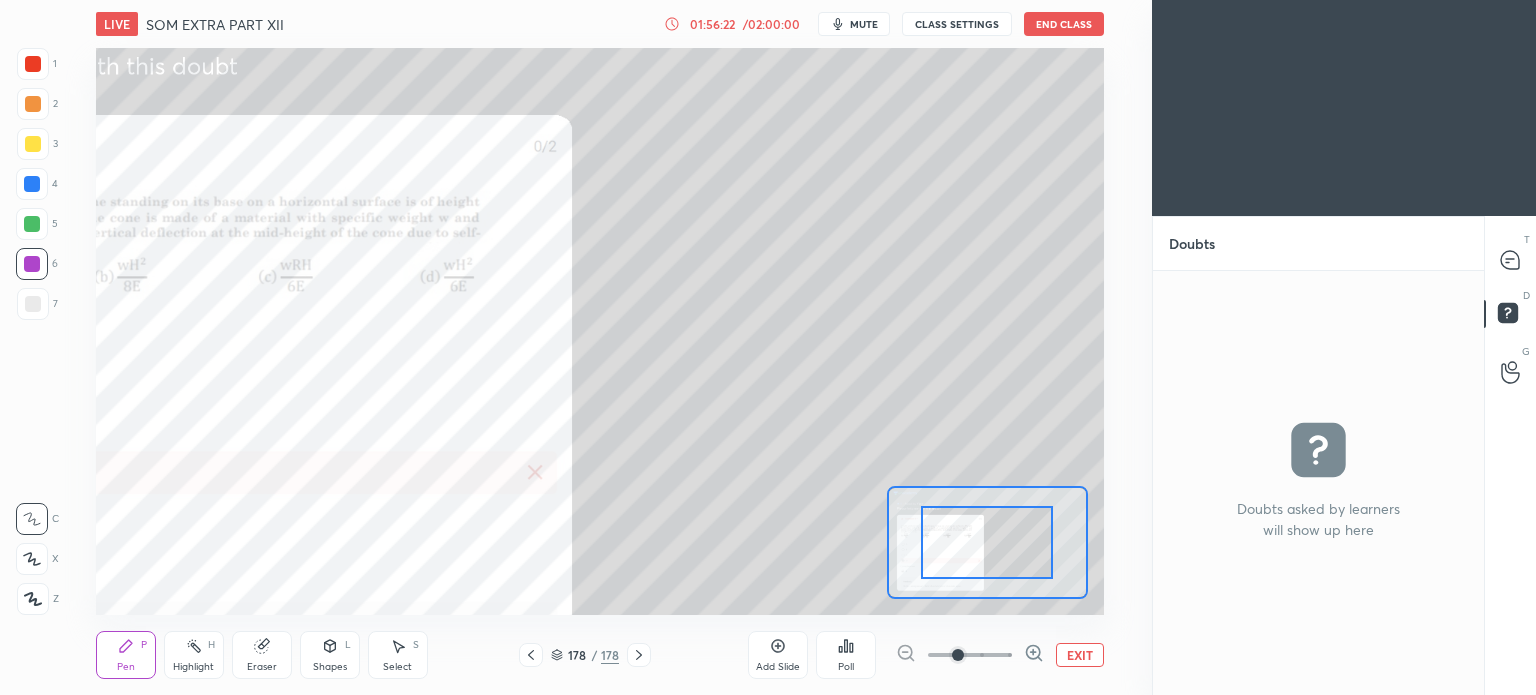 click on "EXIT" at bounding box center (1080, 655) 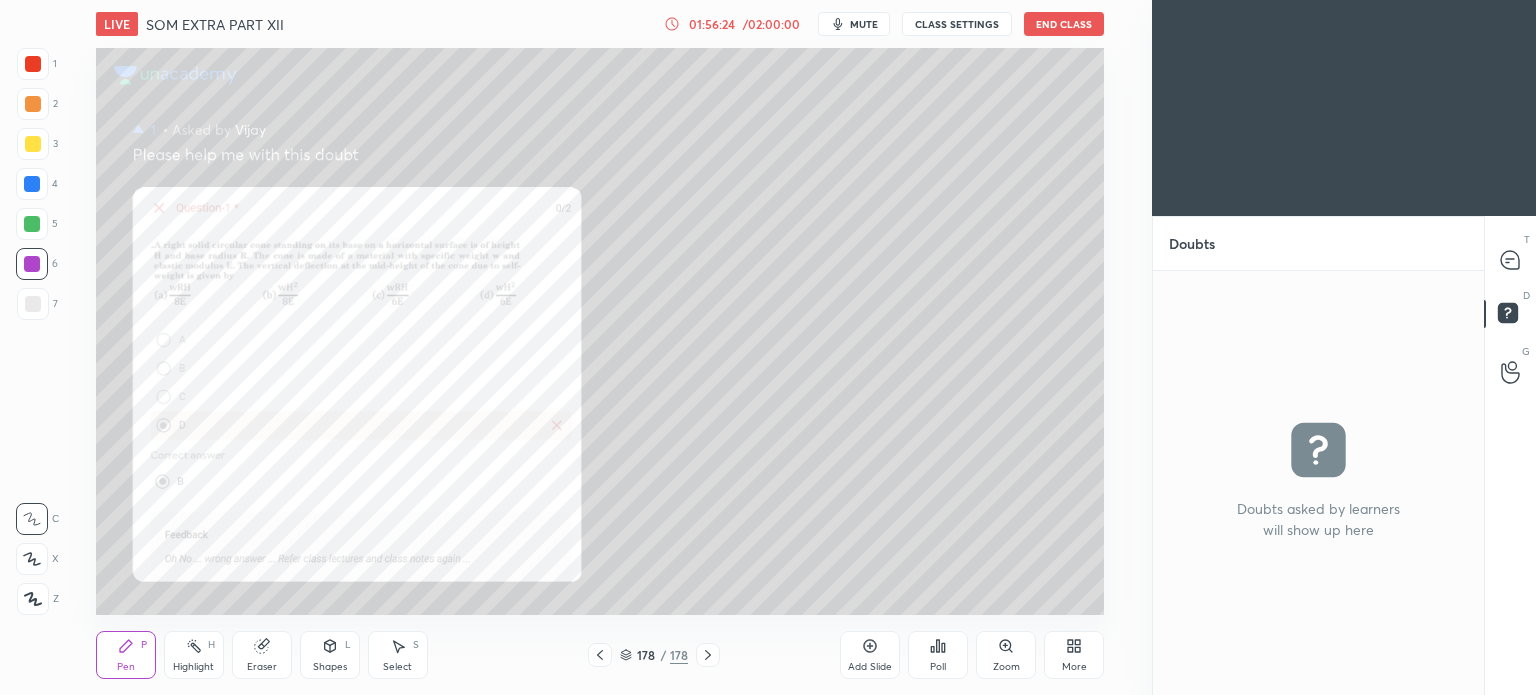 click 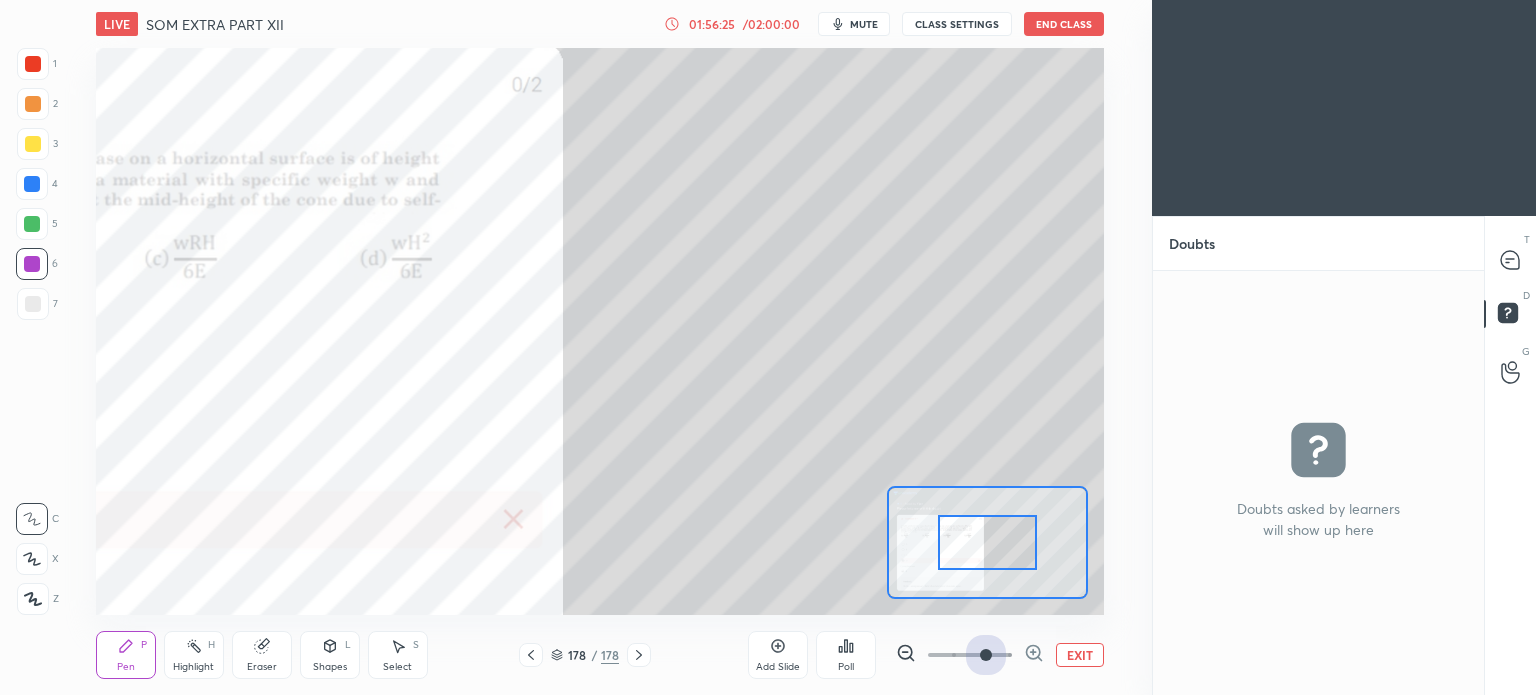 click at bounding box center [970, 655] 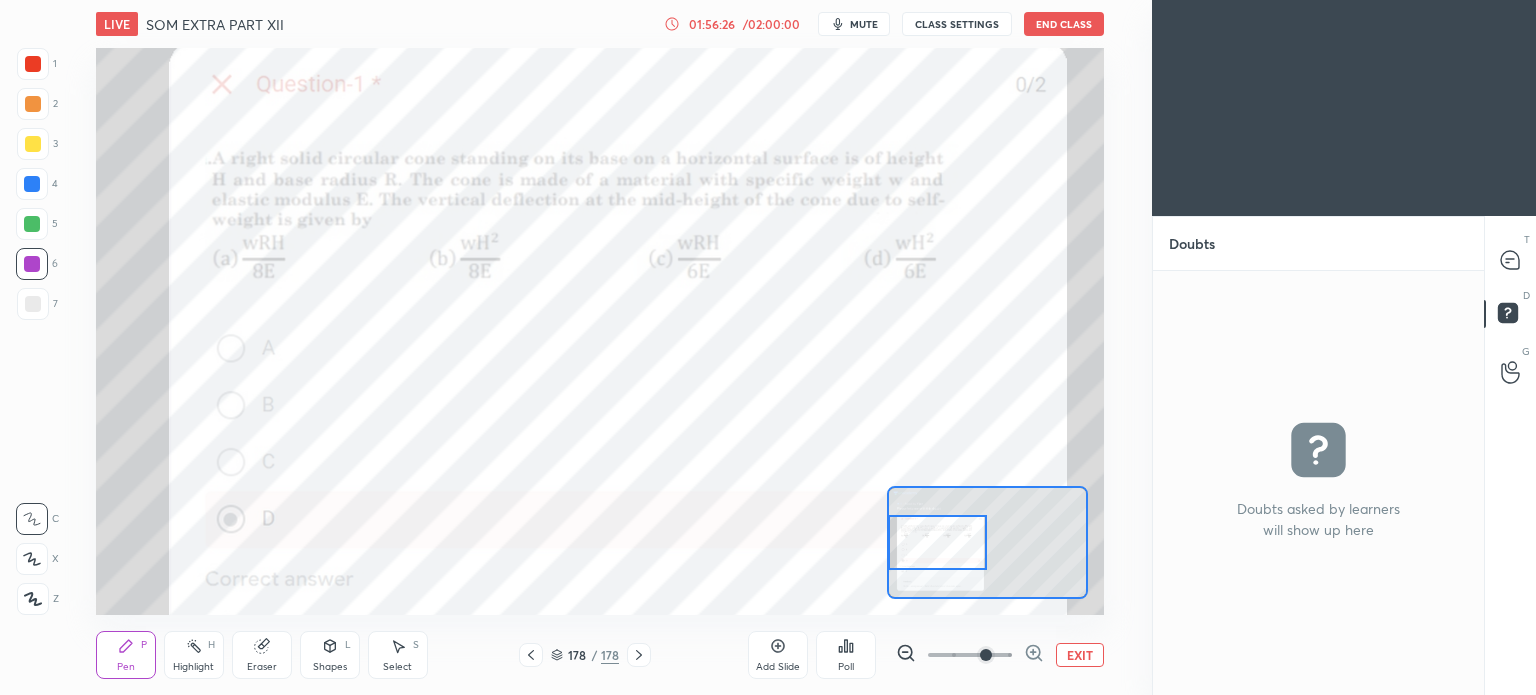 drag, startPoint x: 985, startPoint y: 549, endPoint x: 904, endPoint y: 549, distance: 81 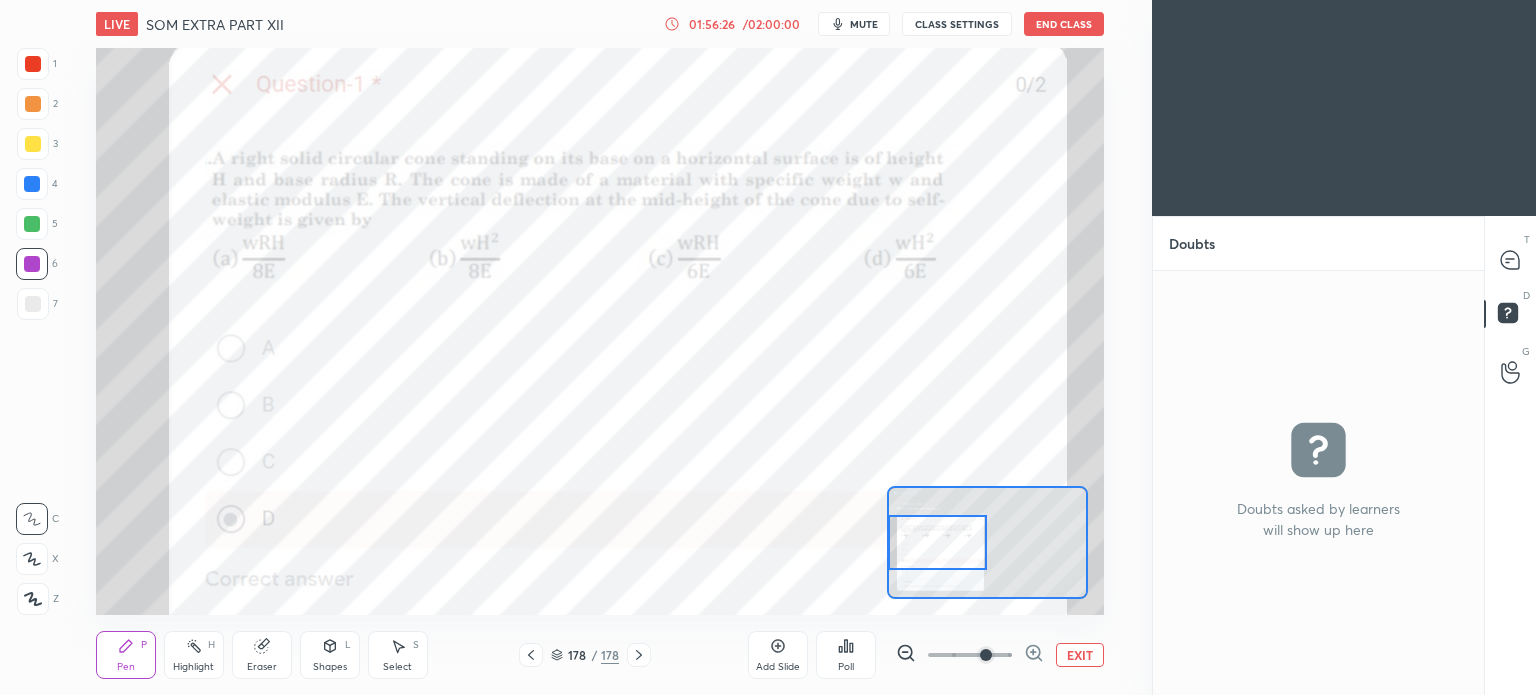 click at bounding box center (937, 542) 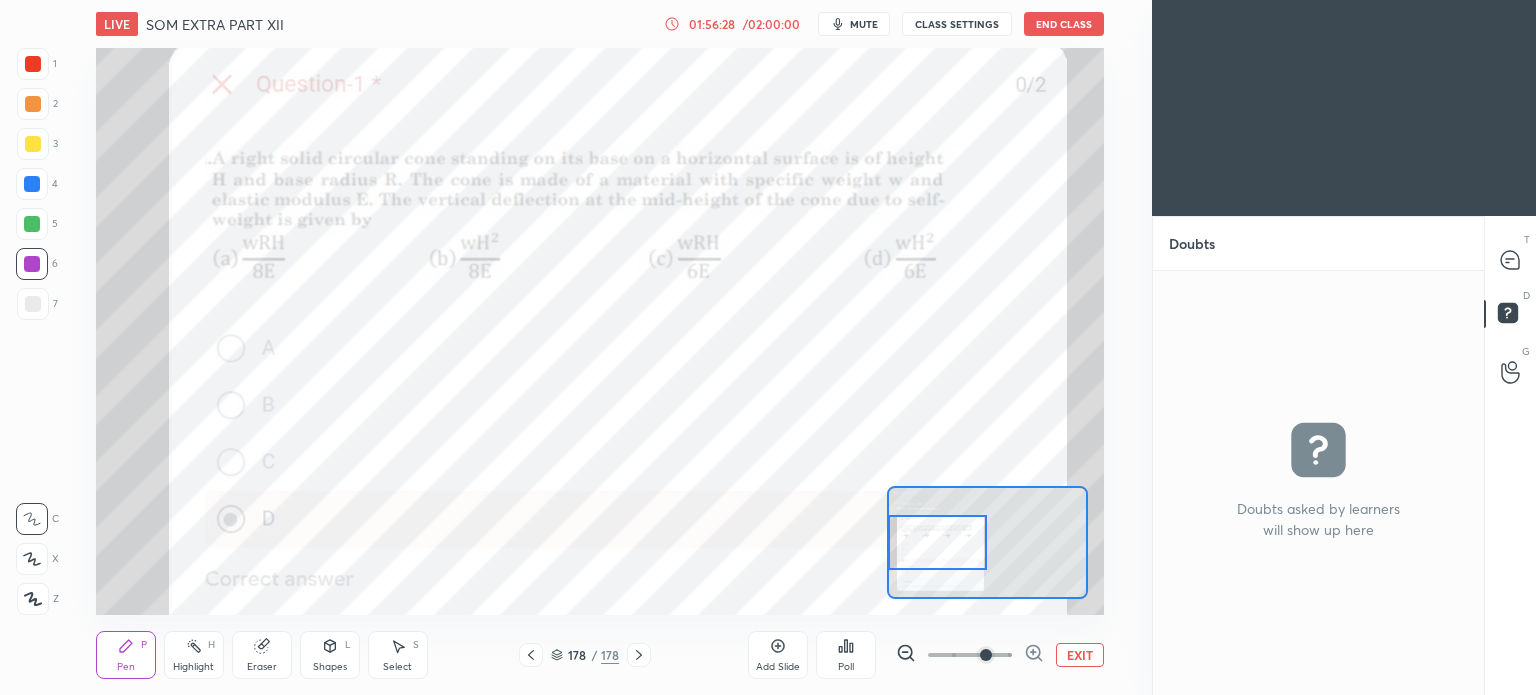 click 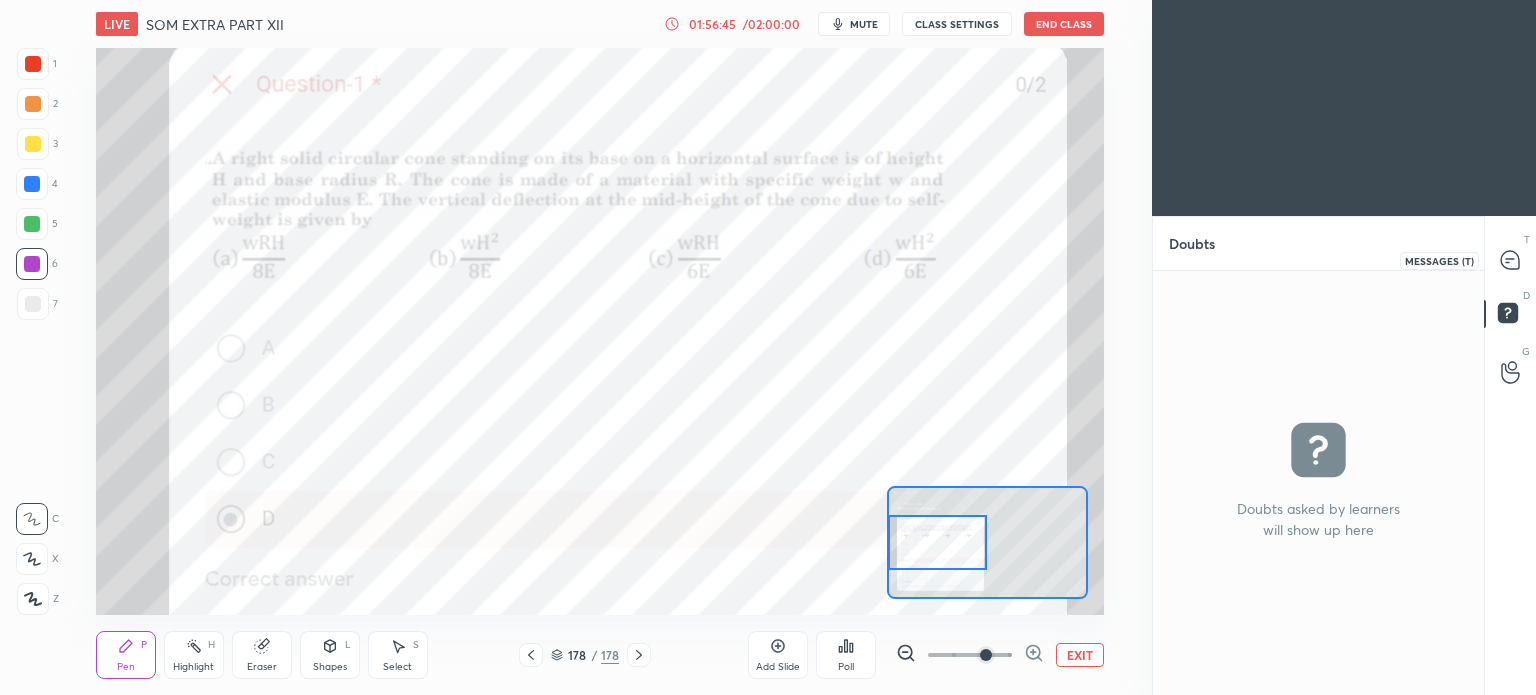 click 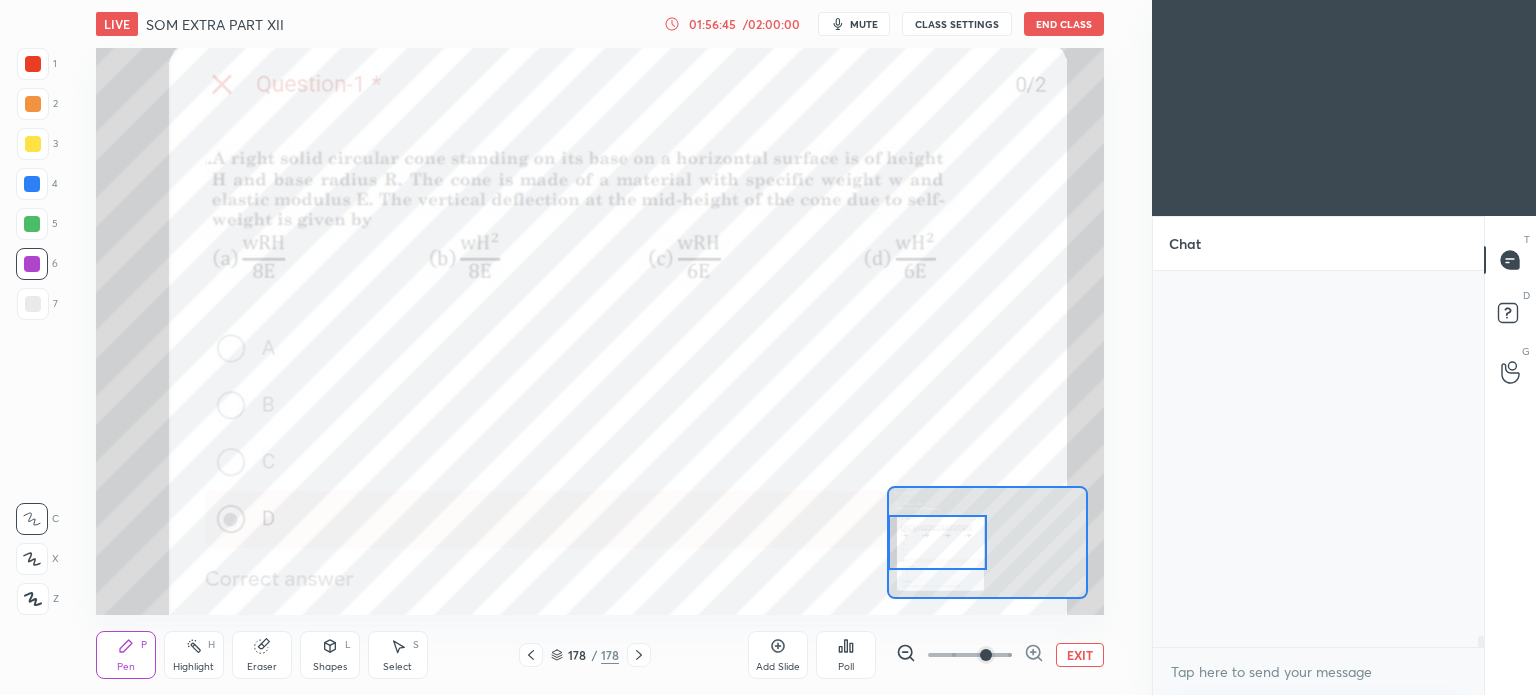 scroll, scrollTop: 13276, scrollLeft: 0, axis: vertical 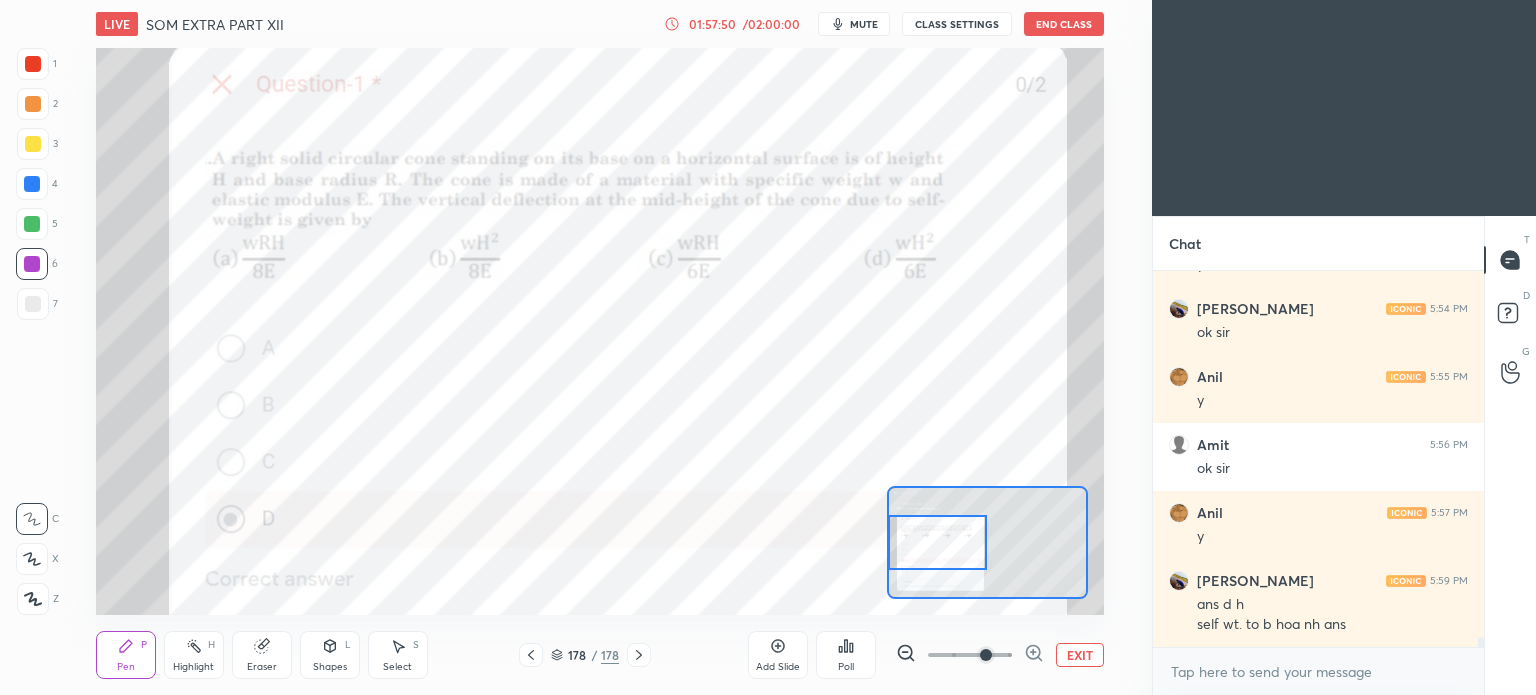 drag, startPoint x: 1080, startPoint y: 658, endPoint x: 1044, endPoint y: 622, distance: 50.91169 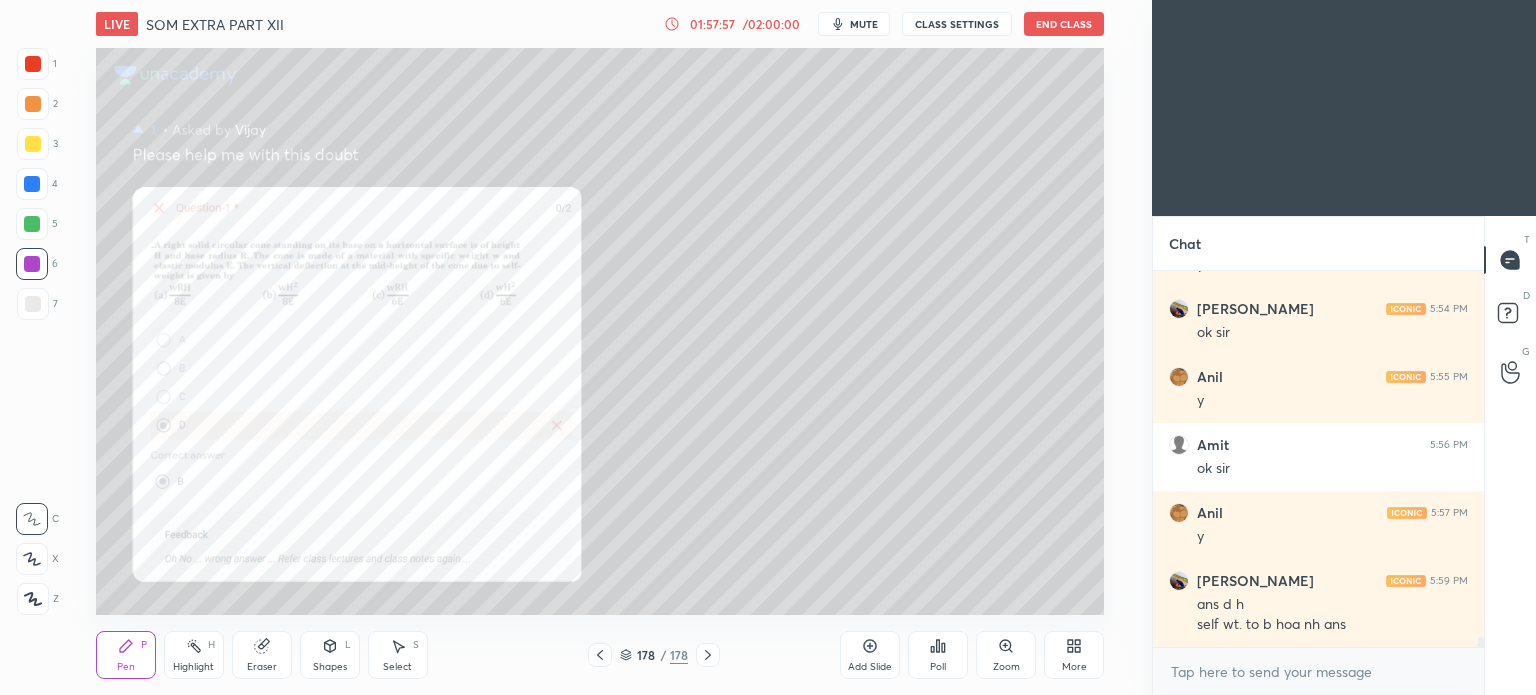 click on "End Class" at bounding box center (1064, 24) 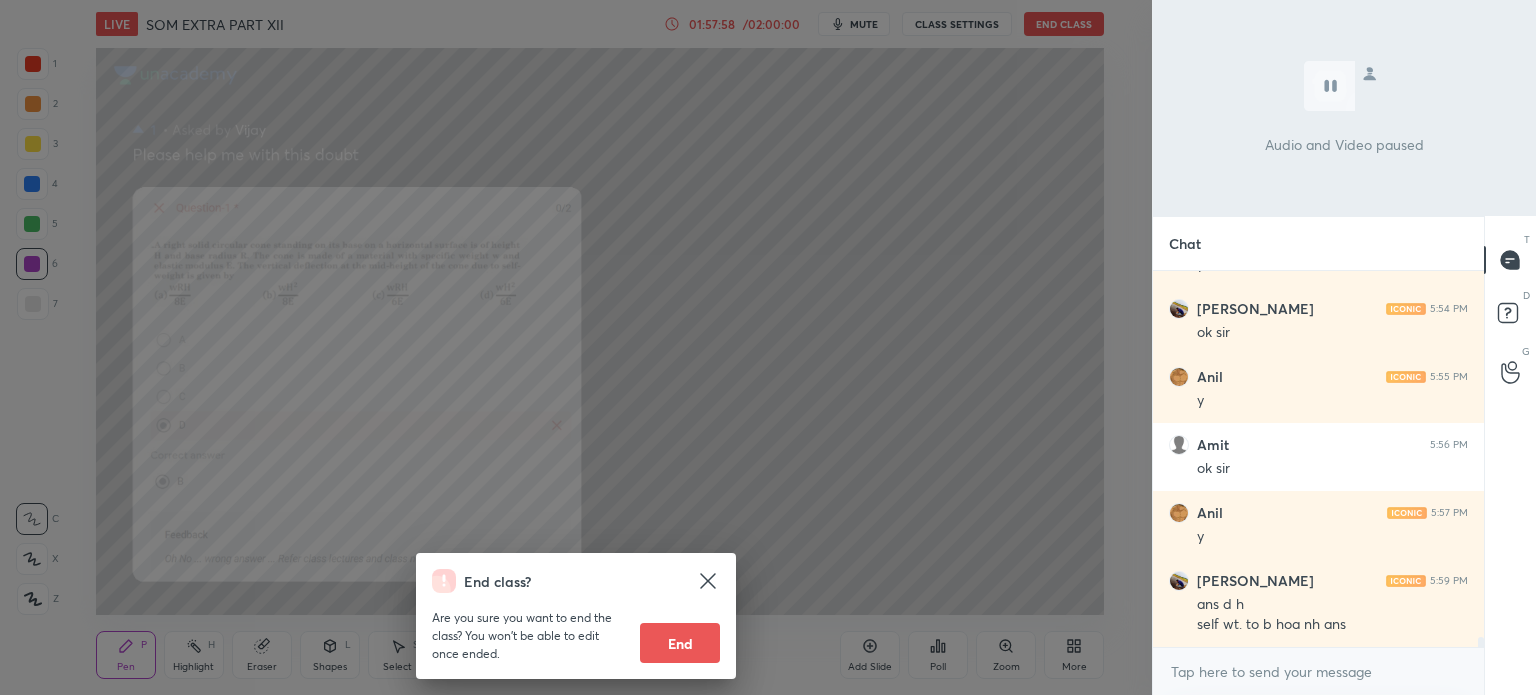 drag, startPoint x: 704, startPoint y: 639, endPoint x: 704, endPoint y: 627, distance: 12 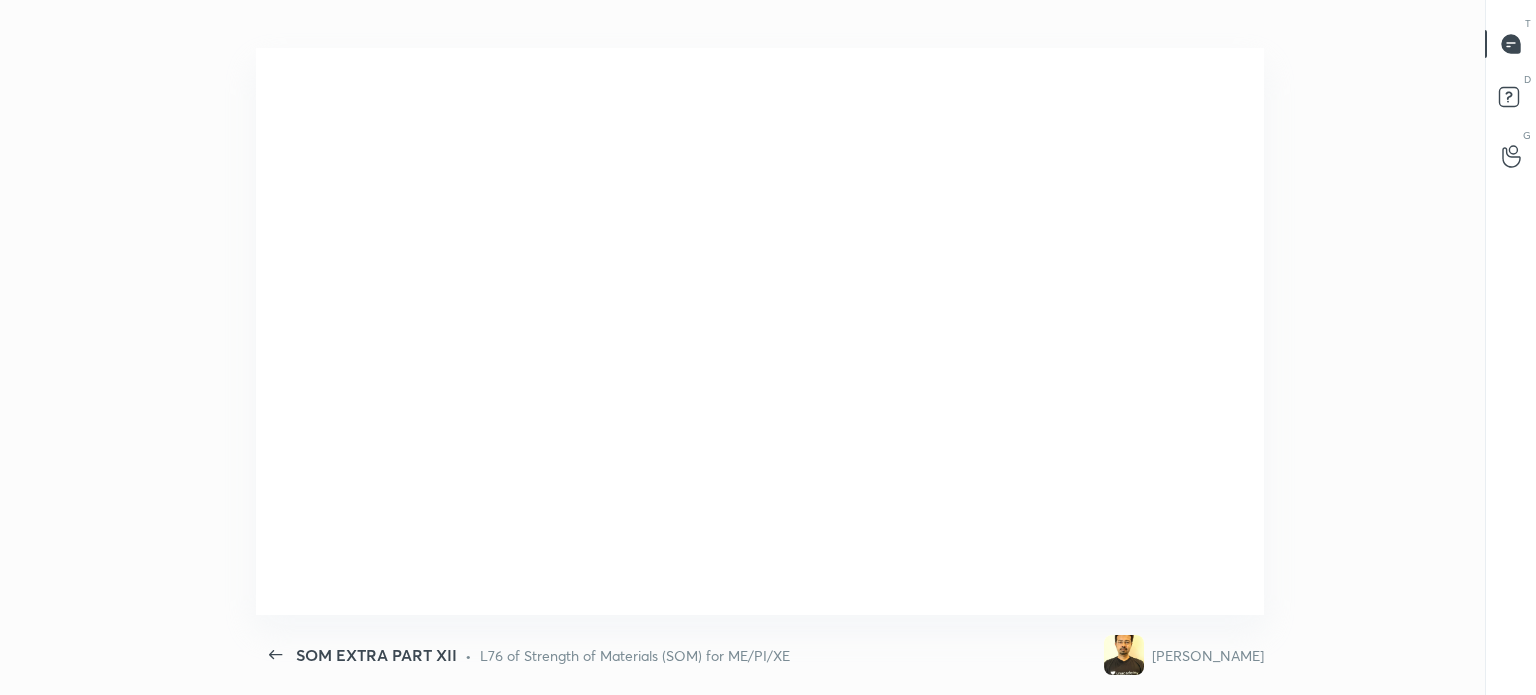 scroll, scrollTop: 99432, scrollLeft: 98820, axis: both 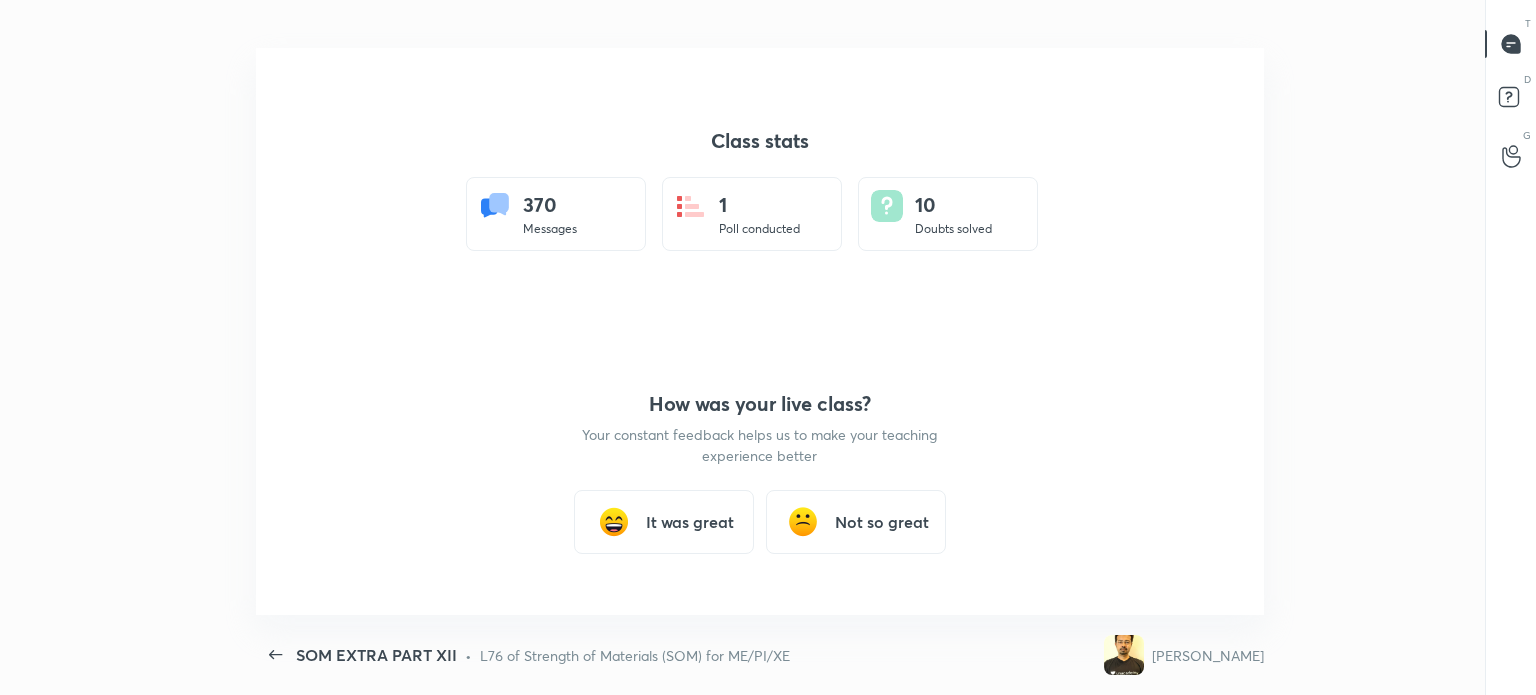 click on "It was great" at bounding box center [690, 522] 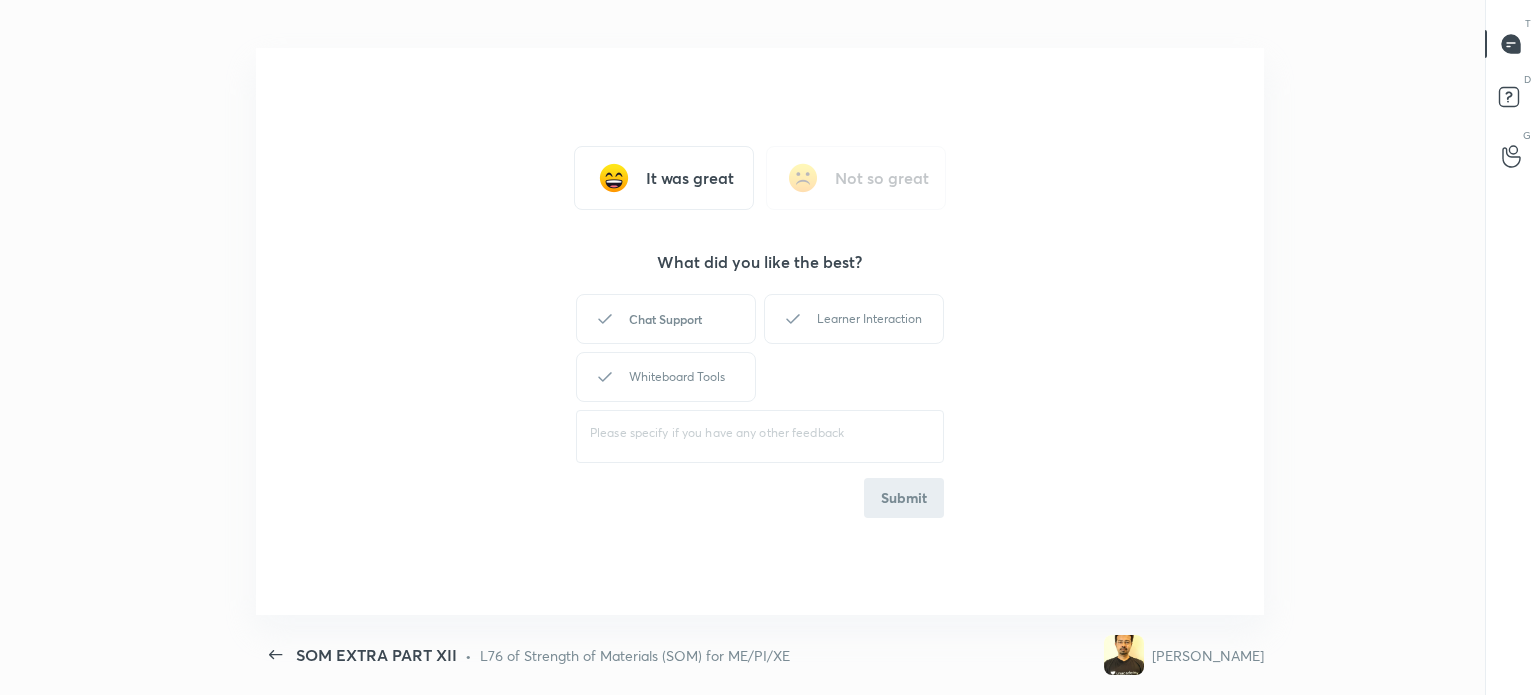 click on "Chat Support" at bounding box center [666, 319] 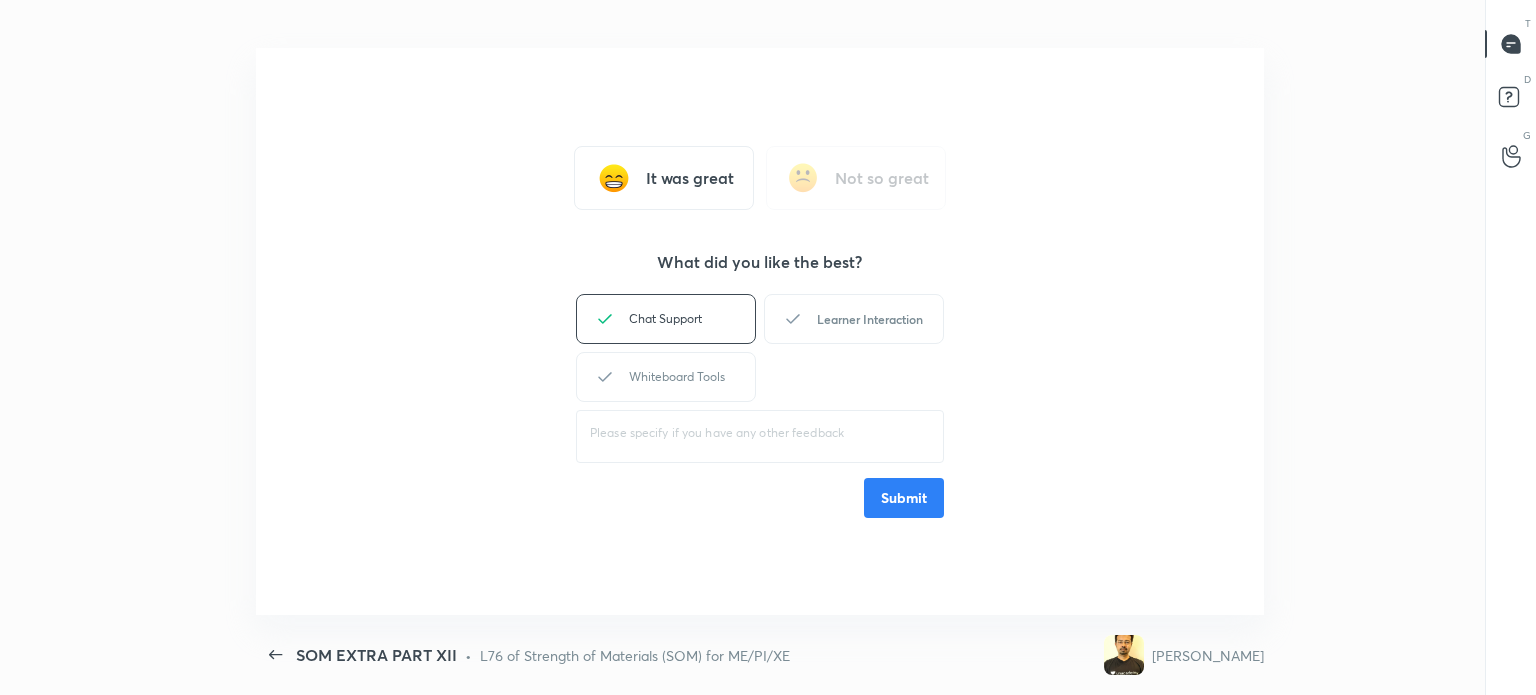 click on "Learner Interaction" at bounding box center (854, 319) 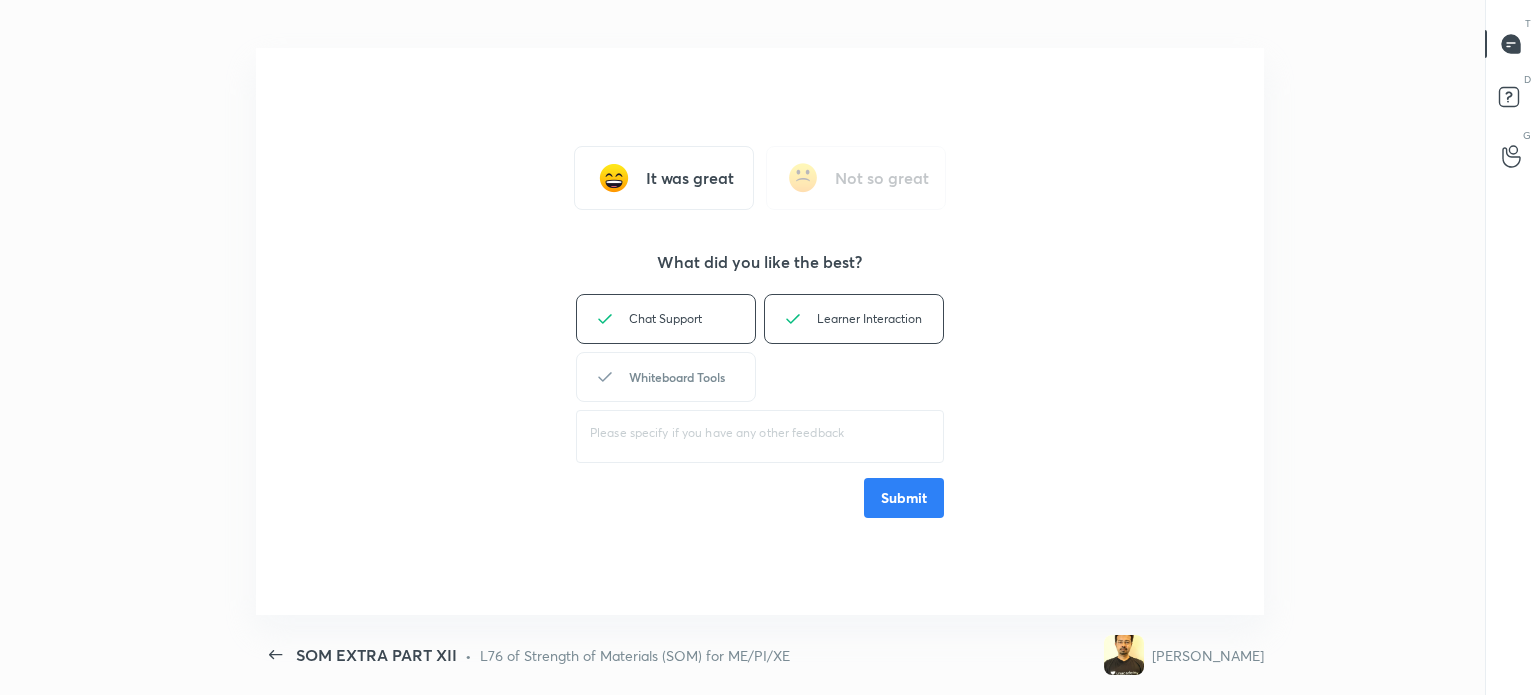 click on "Whiteboard Tools" at bounding box center [666, 377] 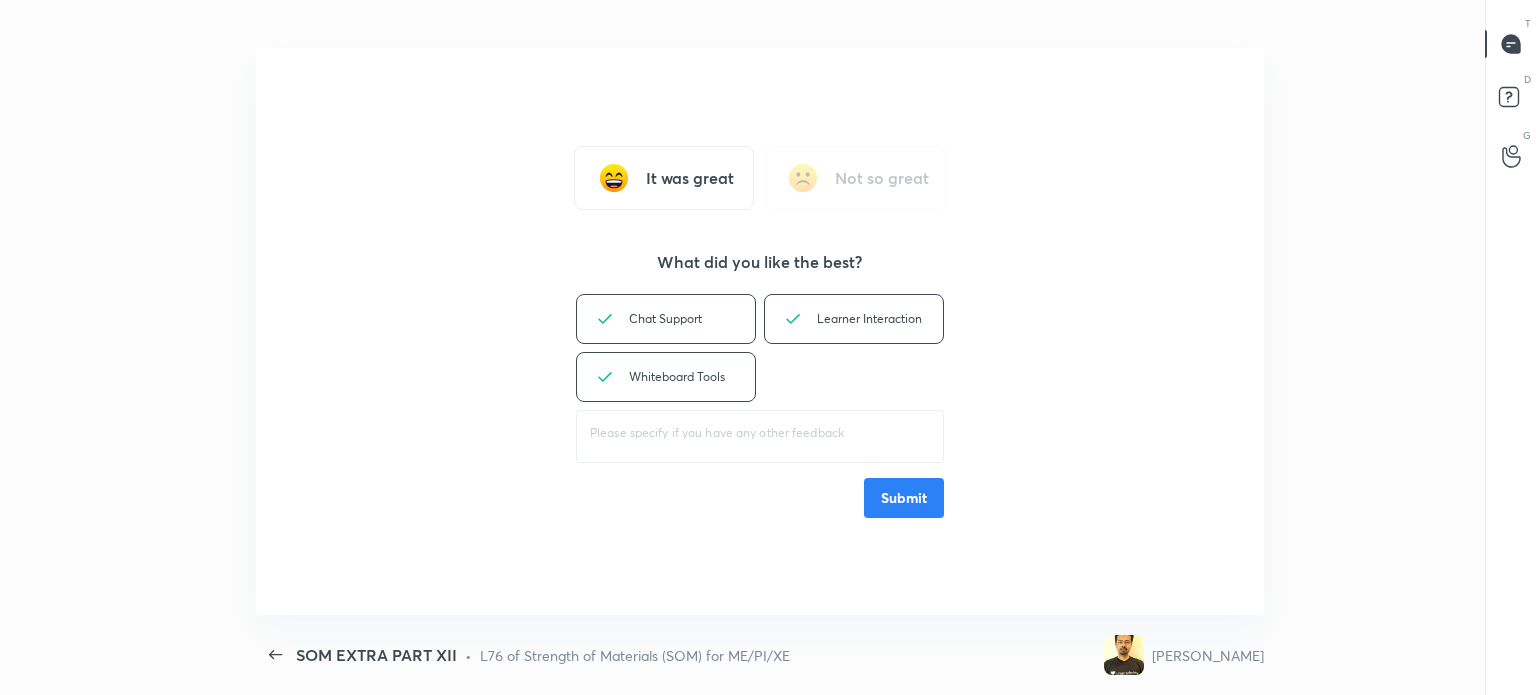 click on "Submit" at bounding box center (904, 498) 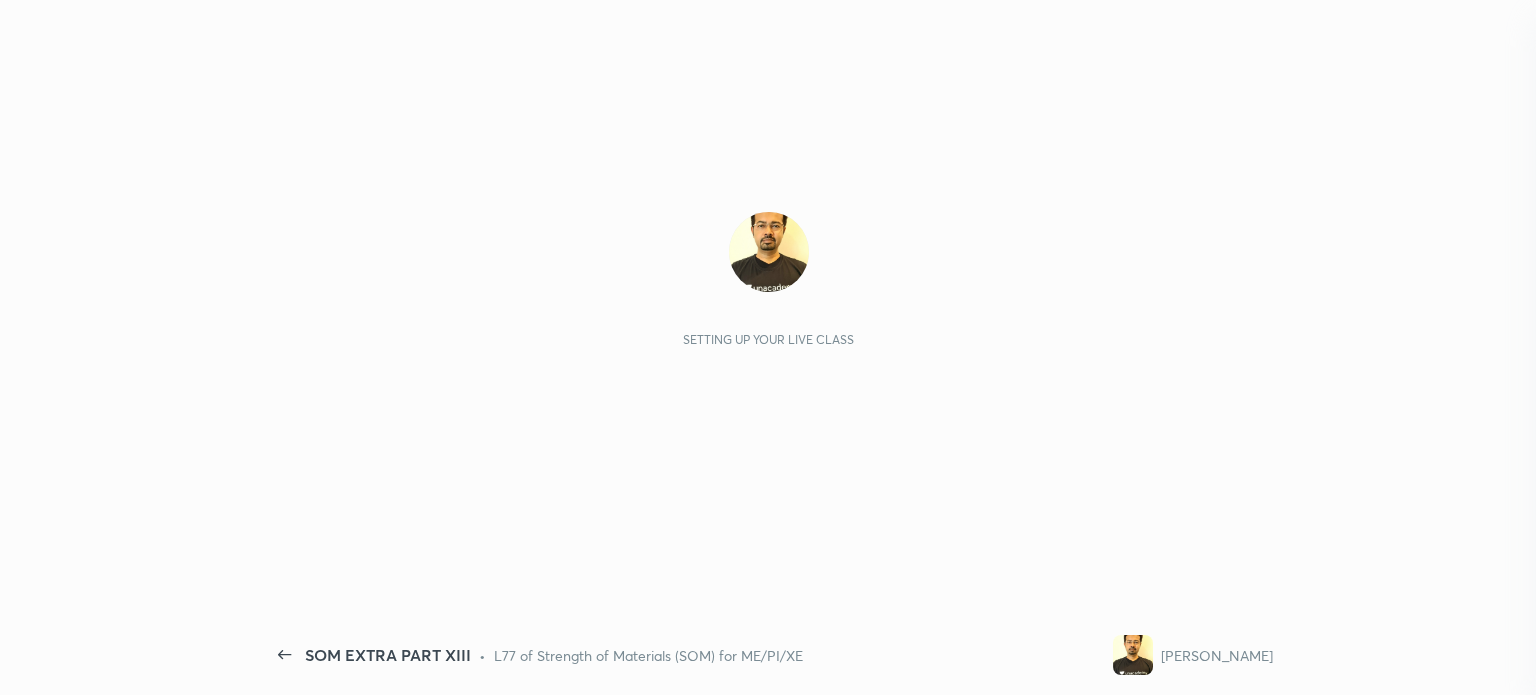 scroll, scrollTop: 0, scrollLeft: 0, axis: both 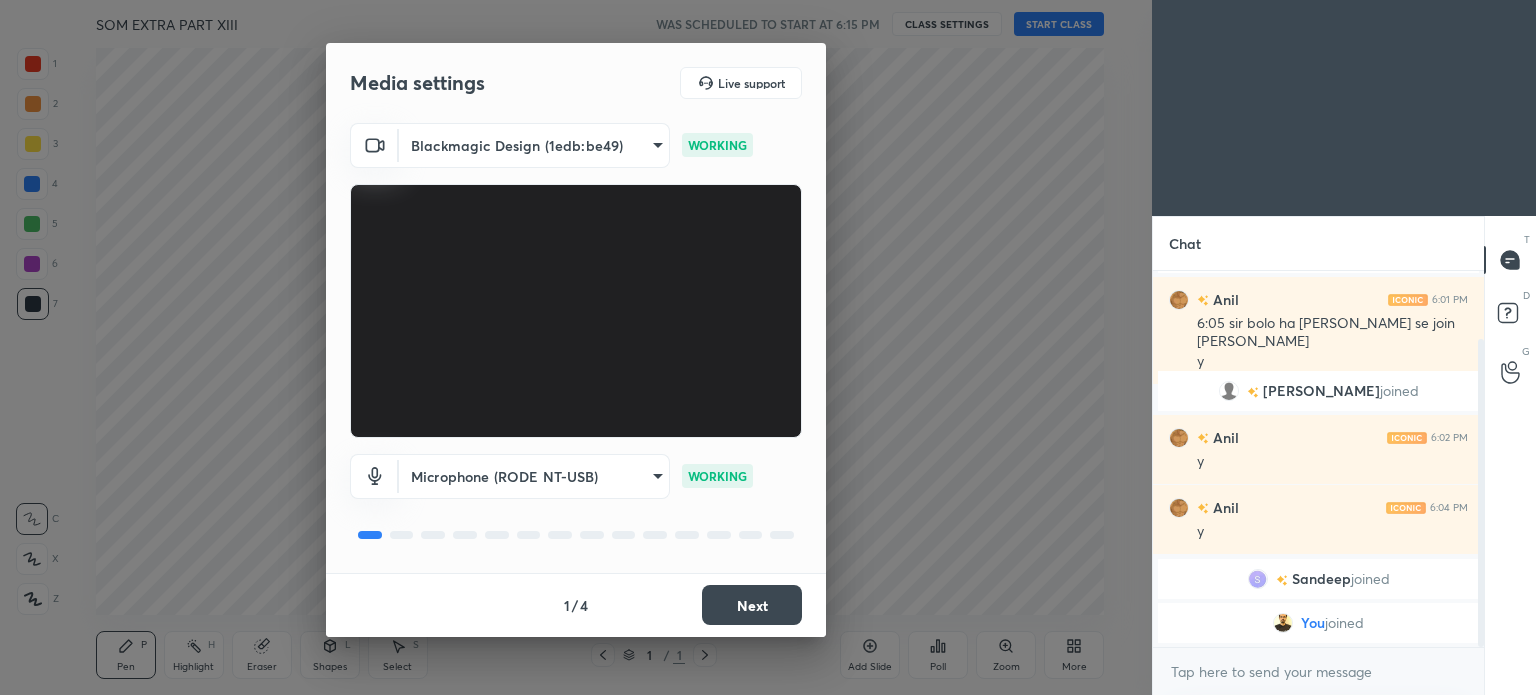 click on "Next" at bounding box center (752, 605) 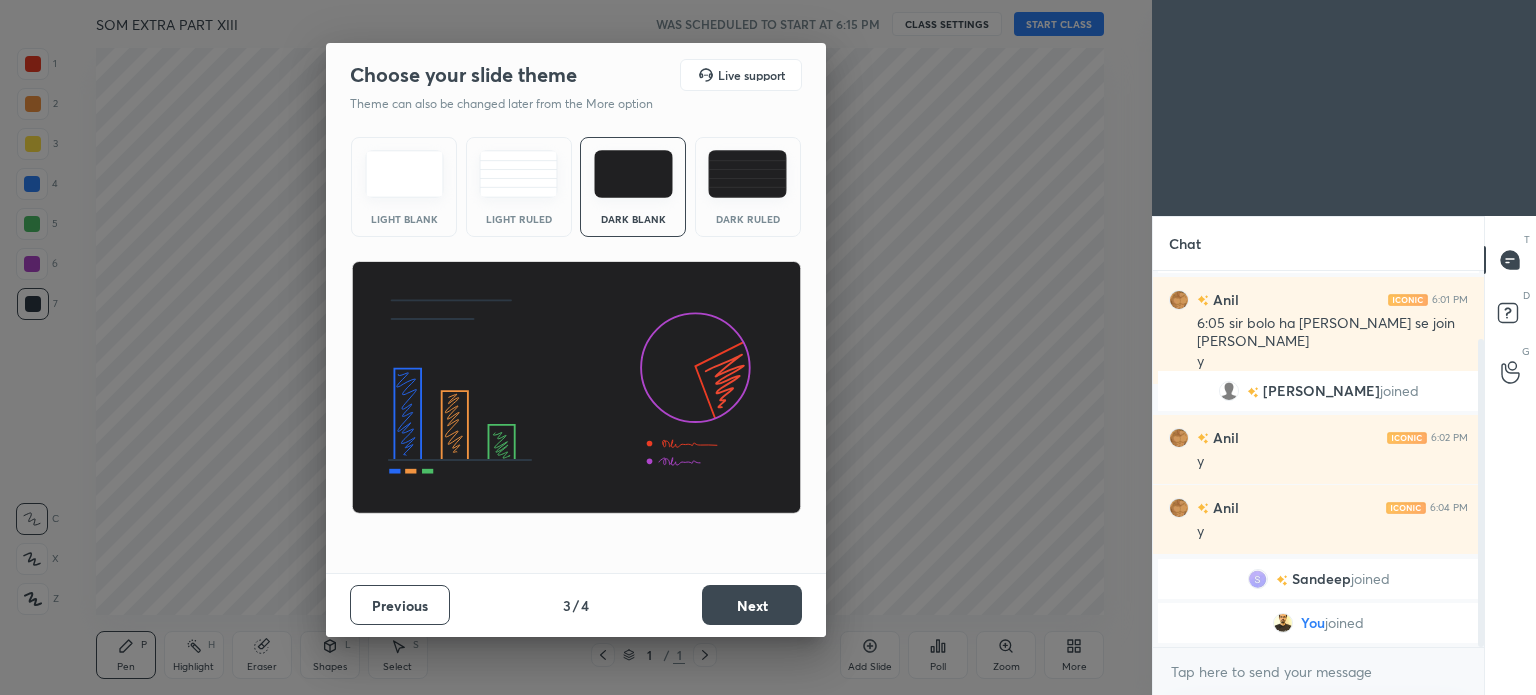 click on "Next" at bounding box center [752, 605] 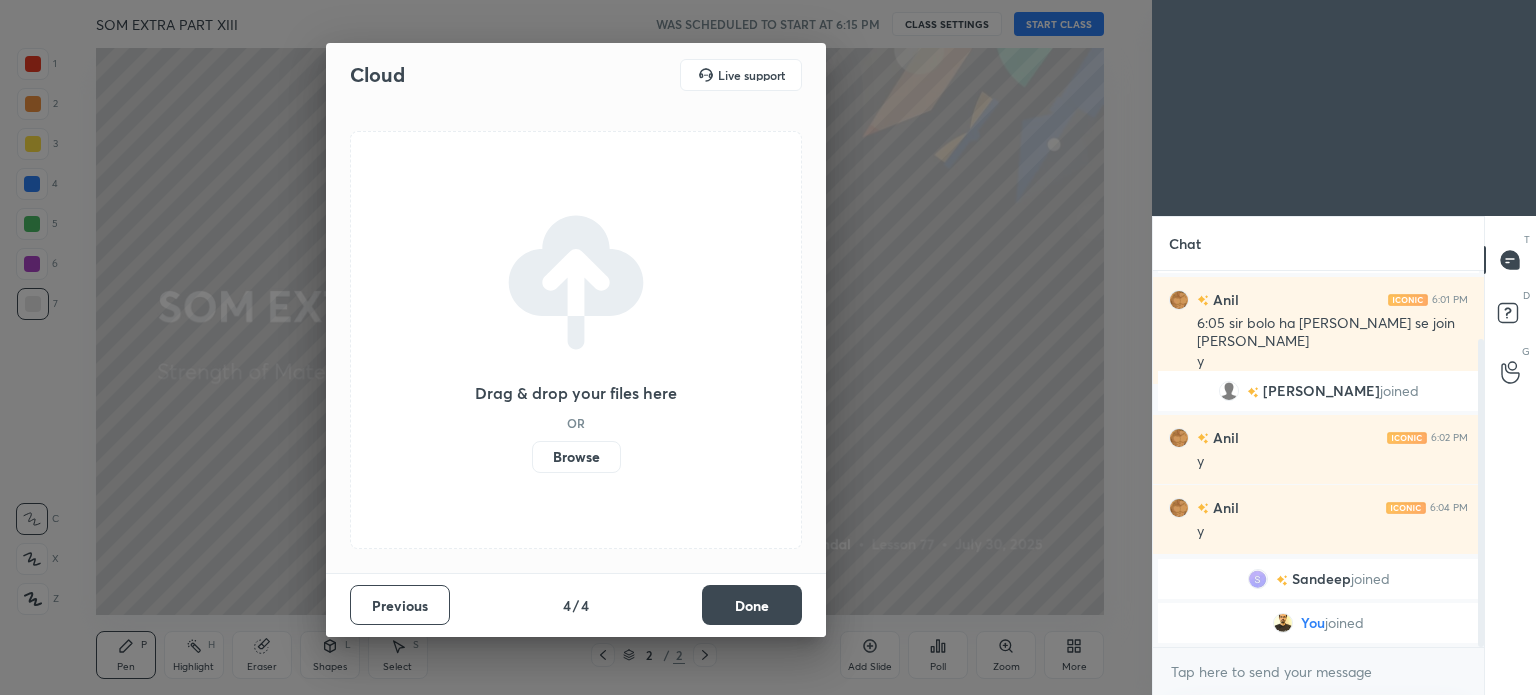 click on "Done" at bounding box center (752, 605) 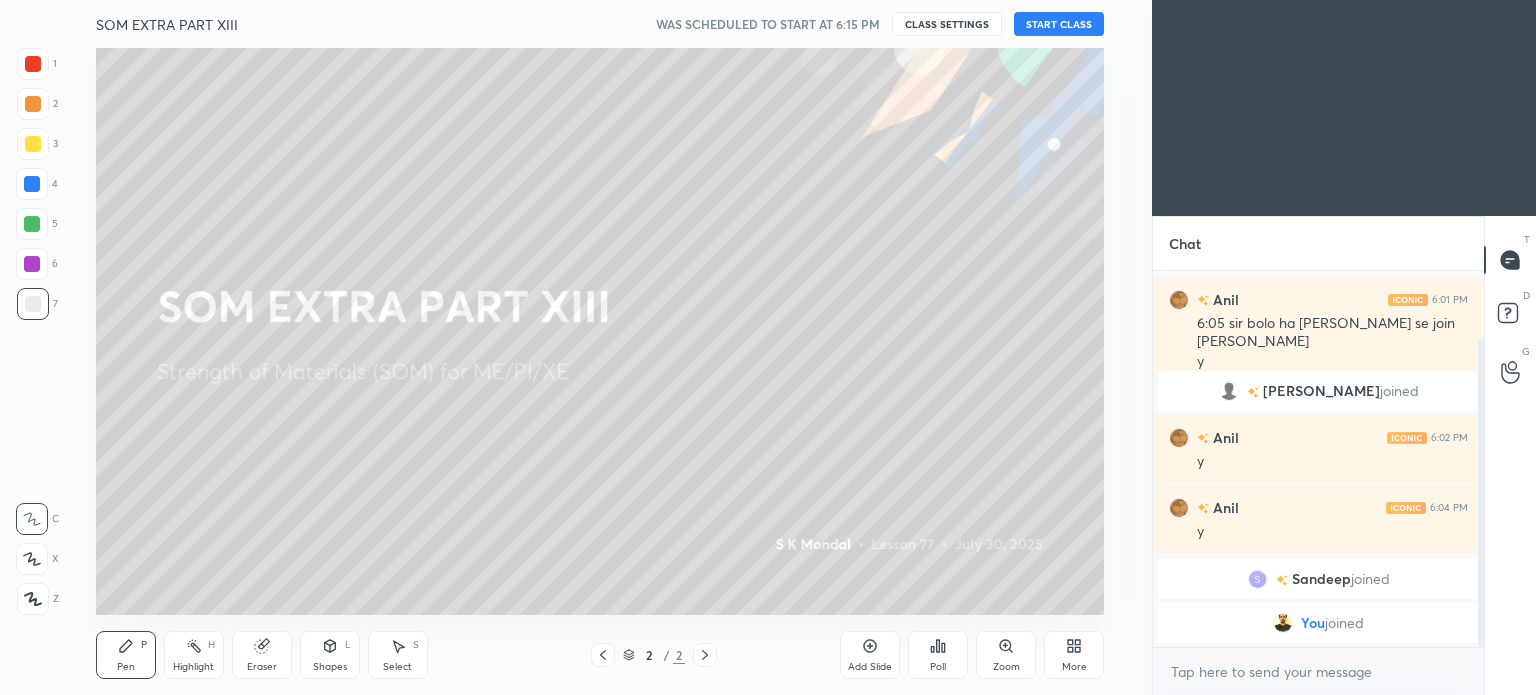click on "START CLASS" at bounding box center (1059, 24) 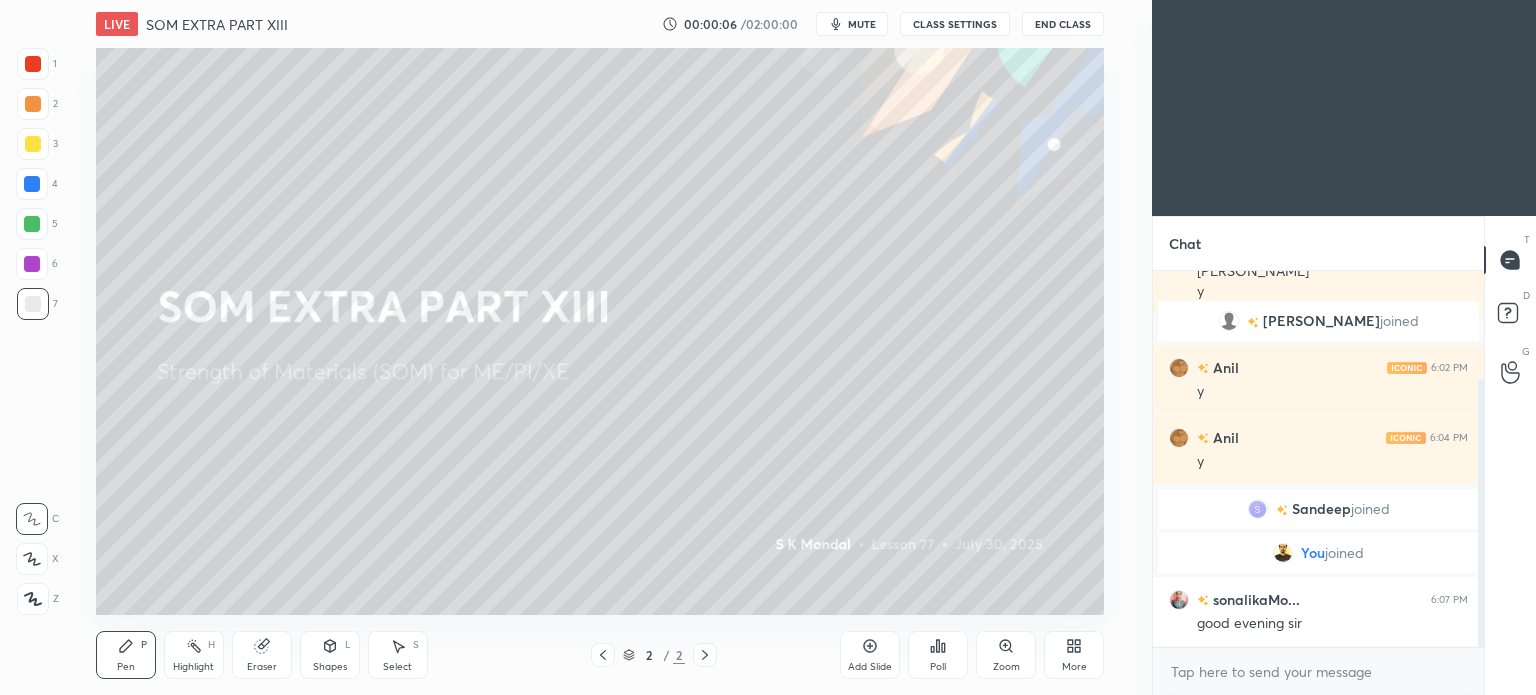 scroll, scrollTop: 222, scrollLeft: 0, axis: vertical 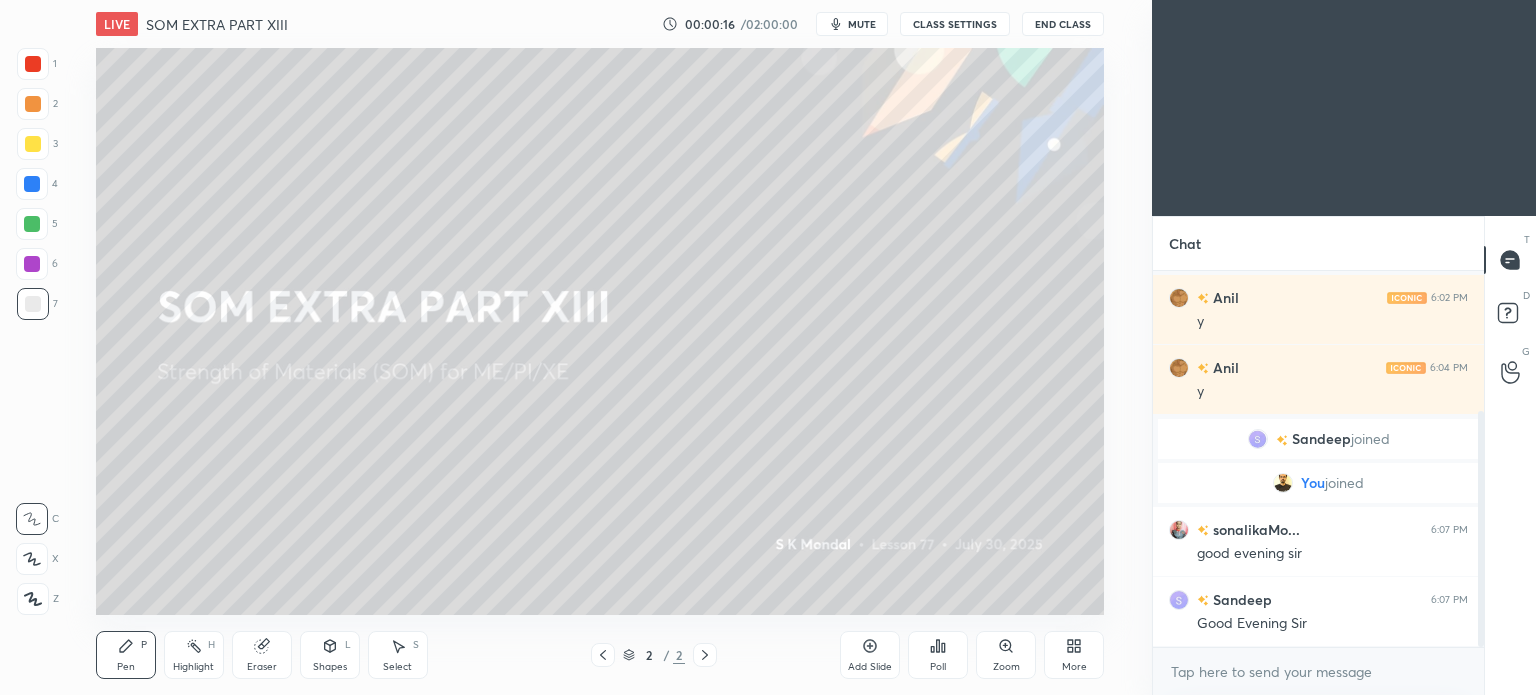 click 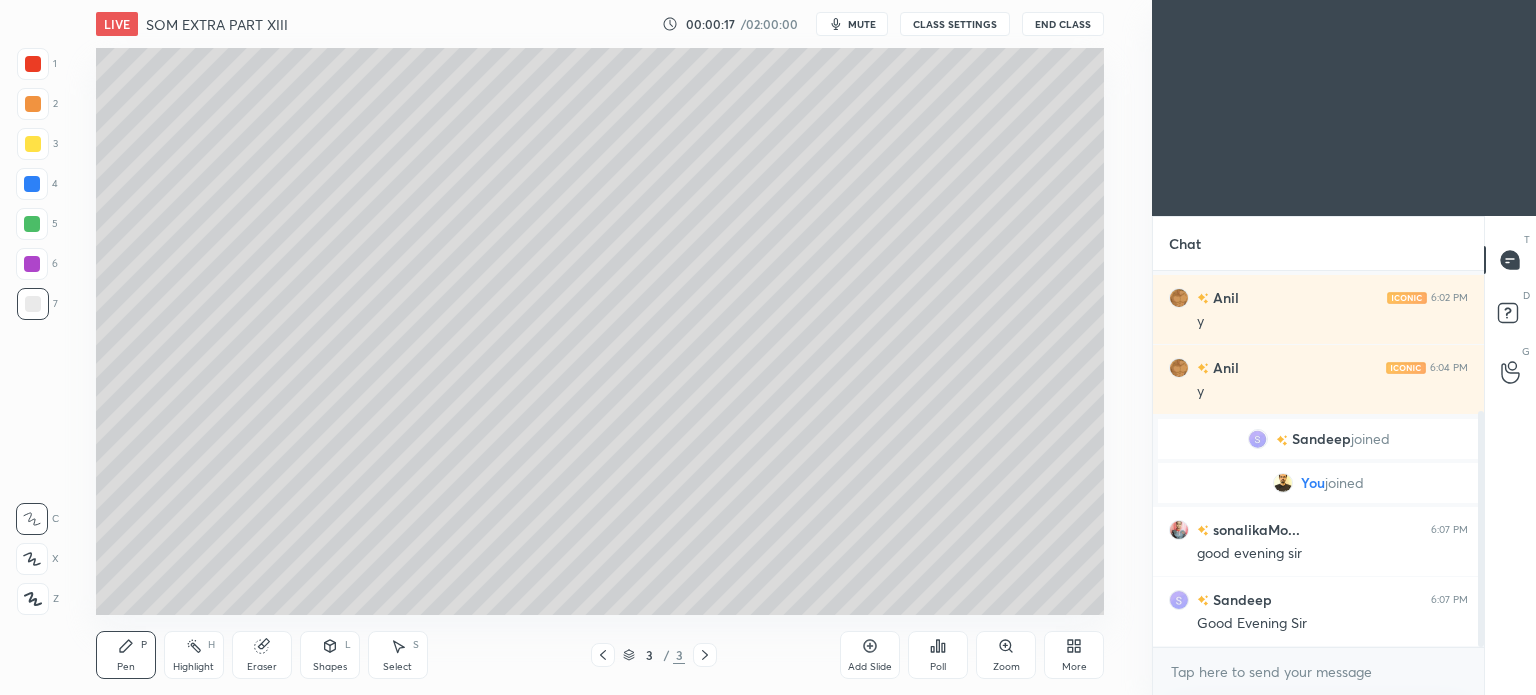 click at bounding box center (33, 144) 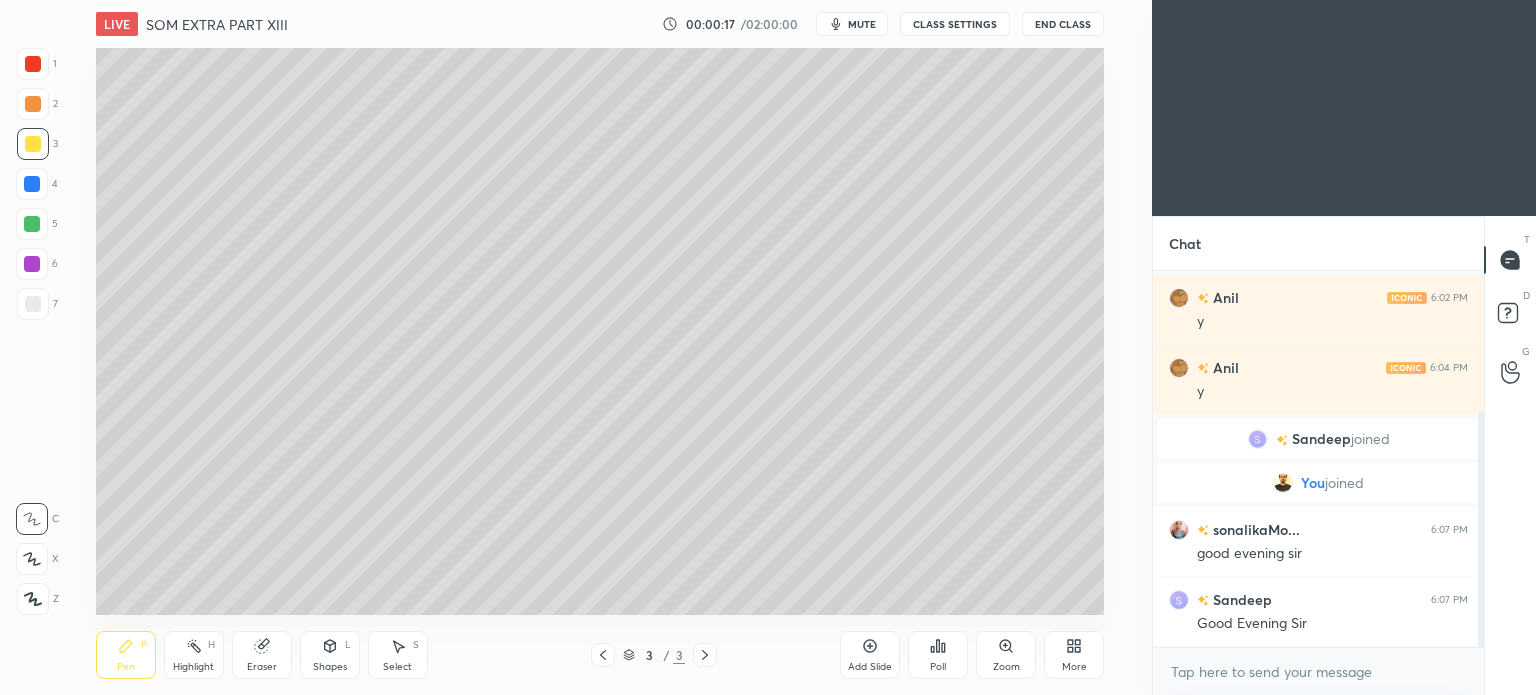 click on "Pen P" at bounding box center [126, 655] 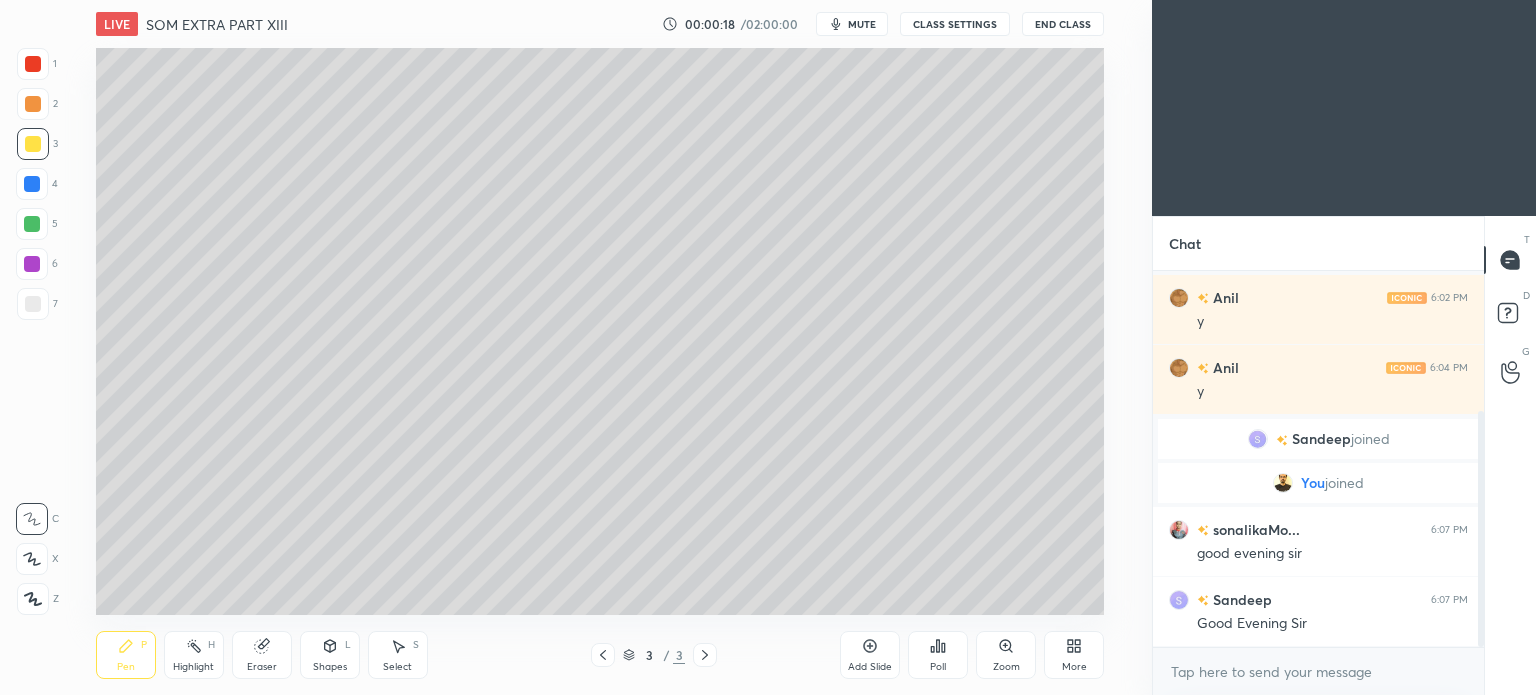 click on "Pen P" at bounding box center (126, 655) 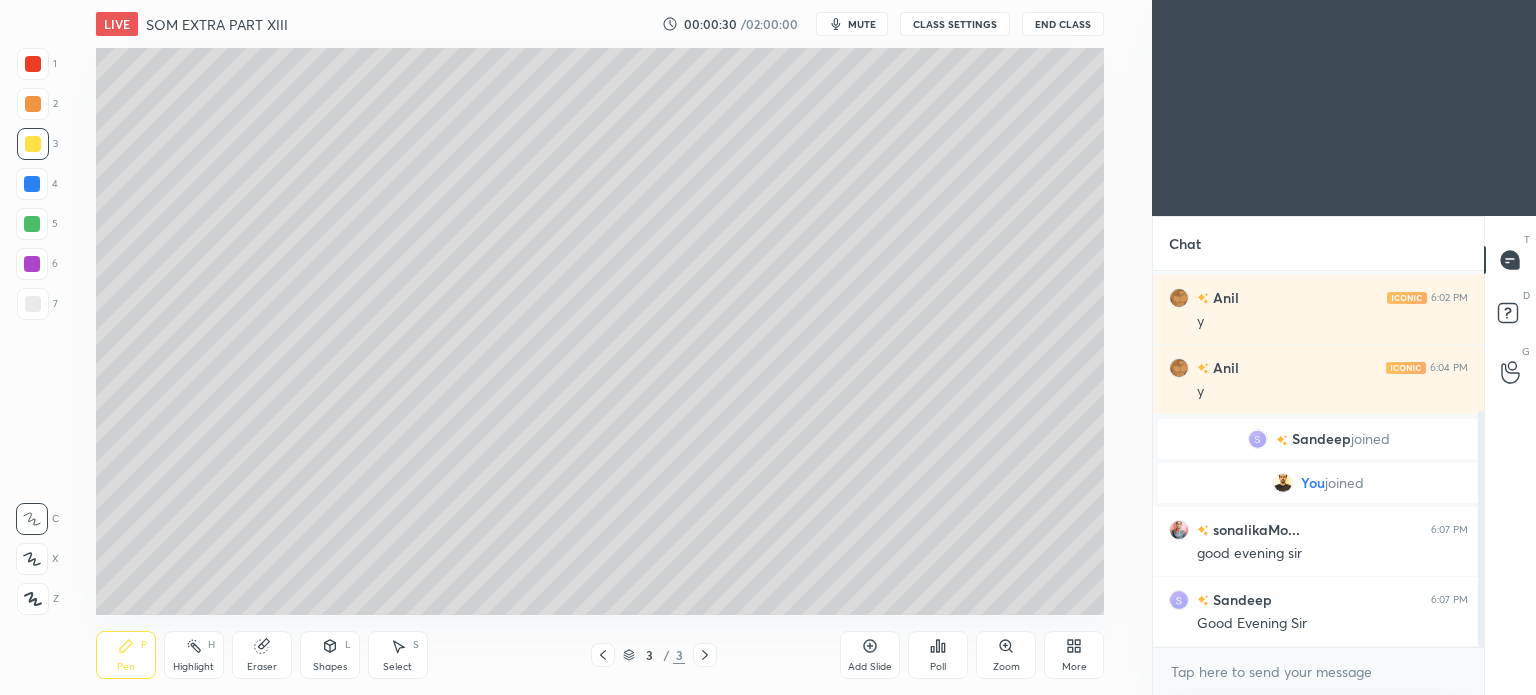click at bounding box center [33, 64] 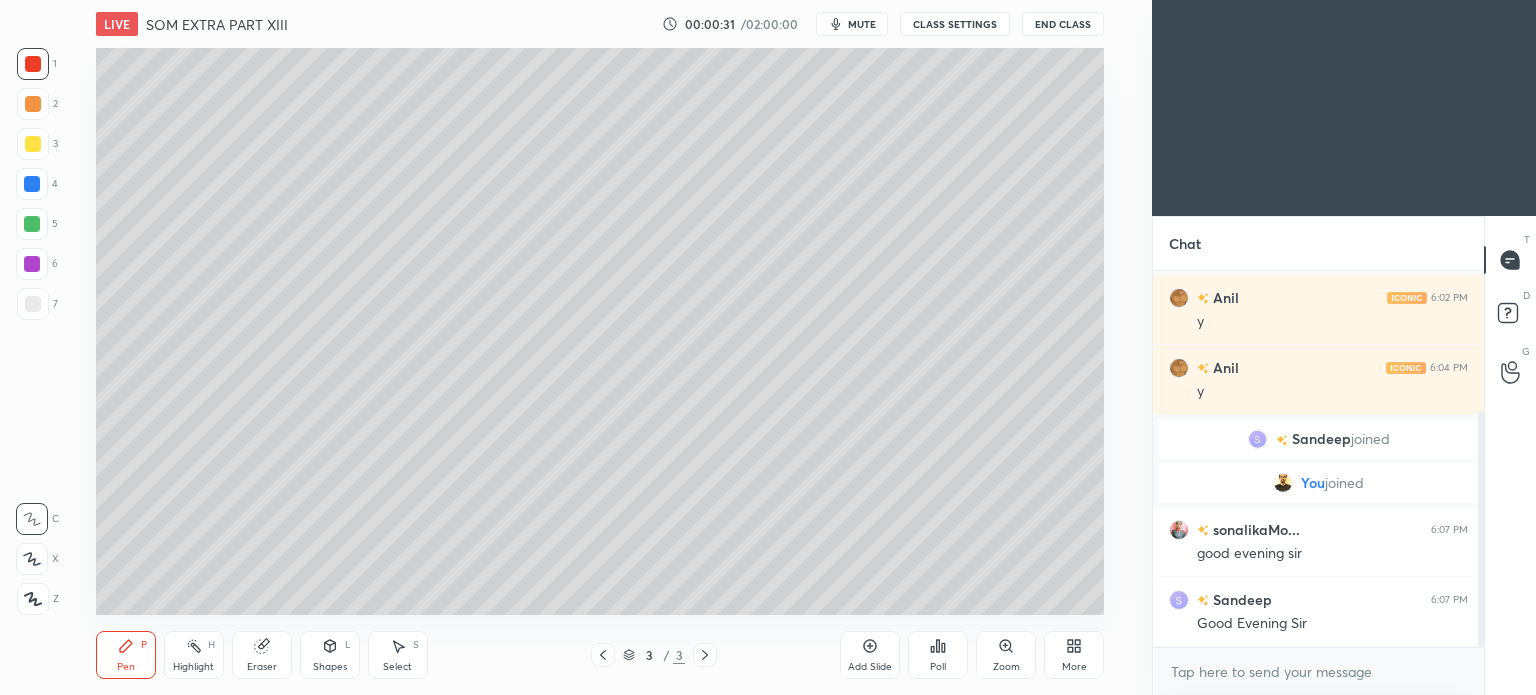 click on "Shapes L" at bounding box center [330, 655] 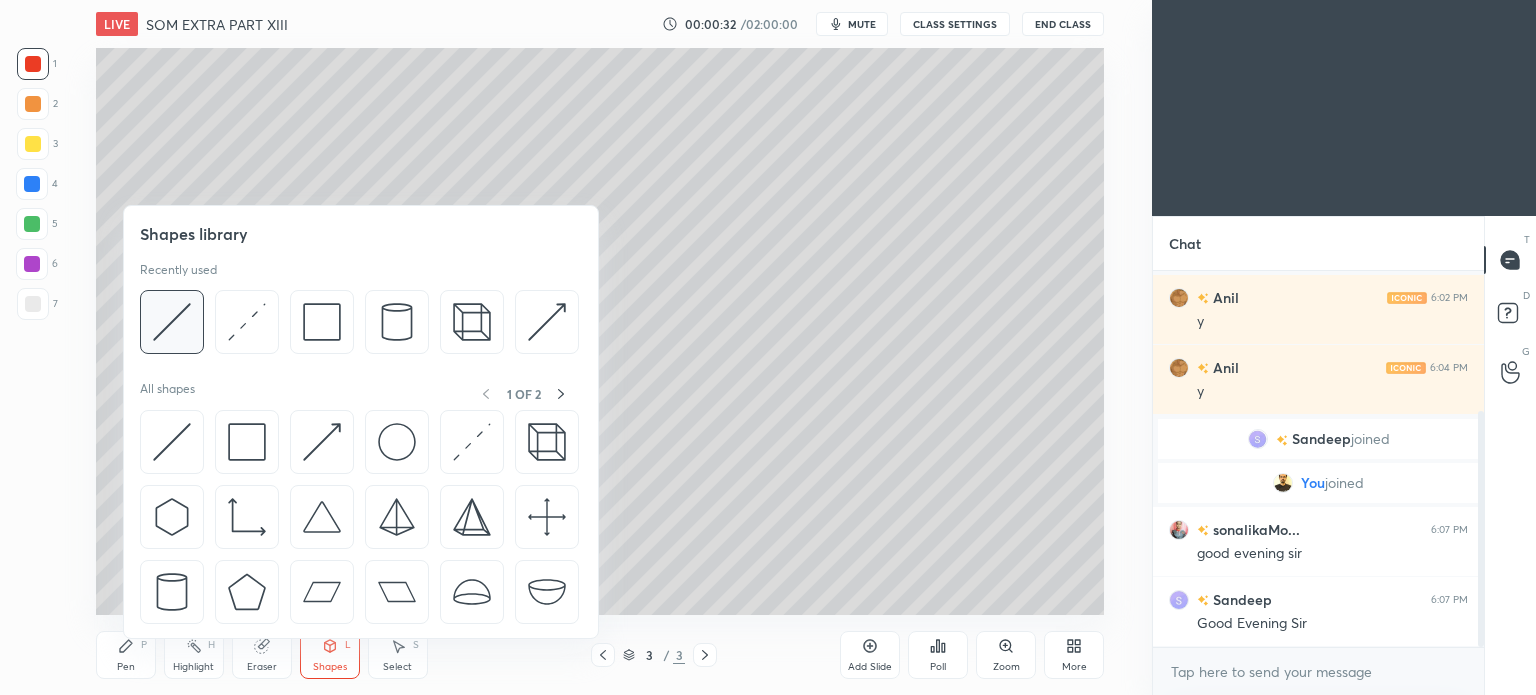 click at bounding box center (172, 322) 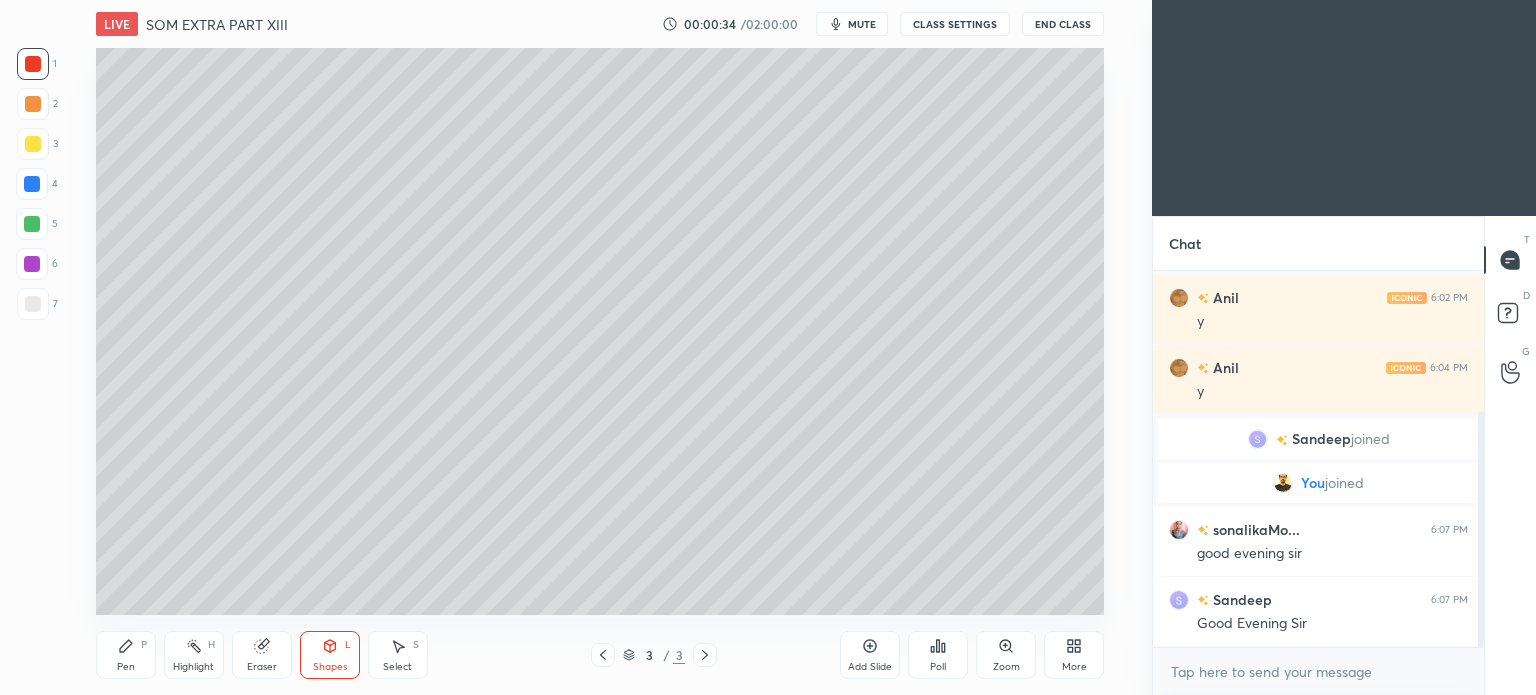 click on "Pen P" at bounding box center [126, 655] 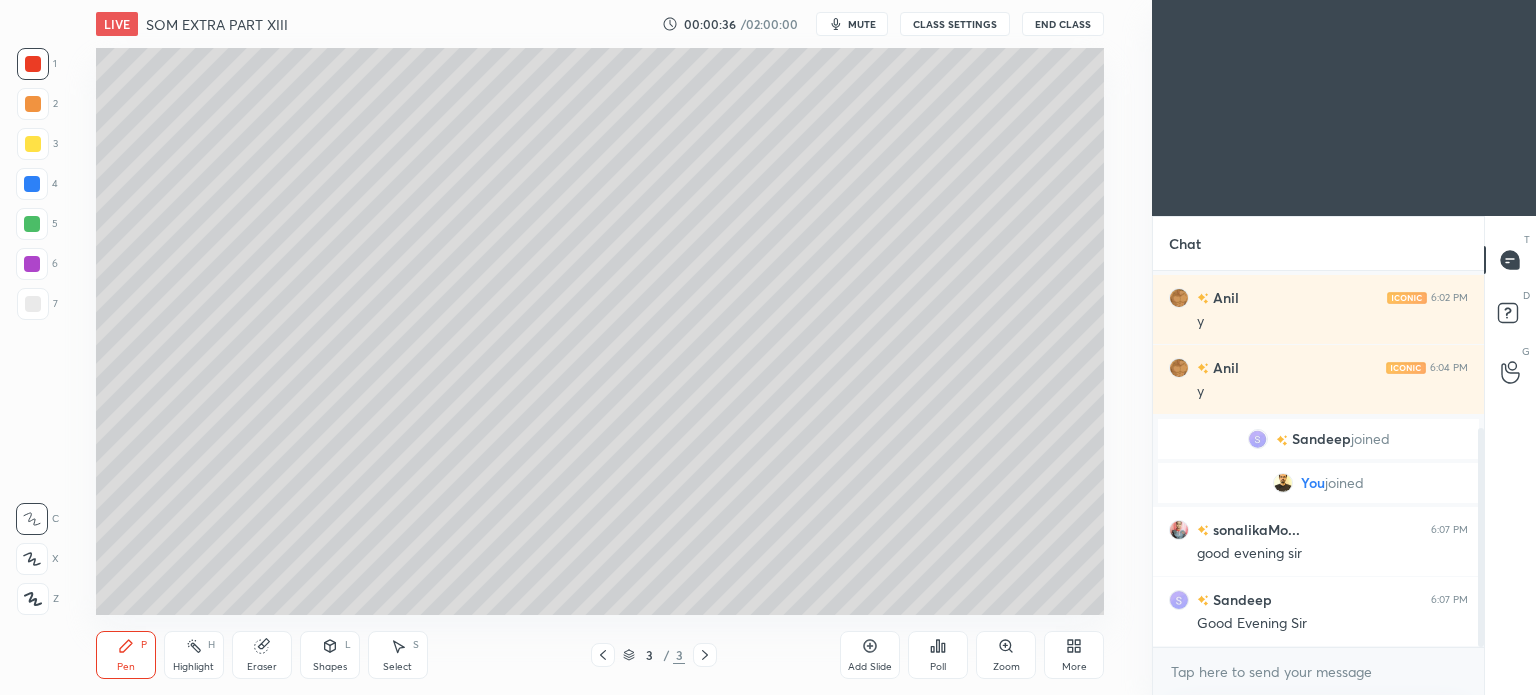scroll, scrollTop: 270, scrollLeft: 0, axis: vertical 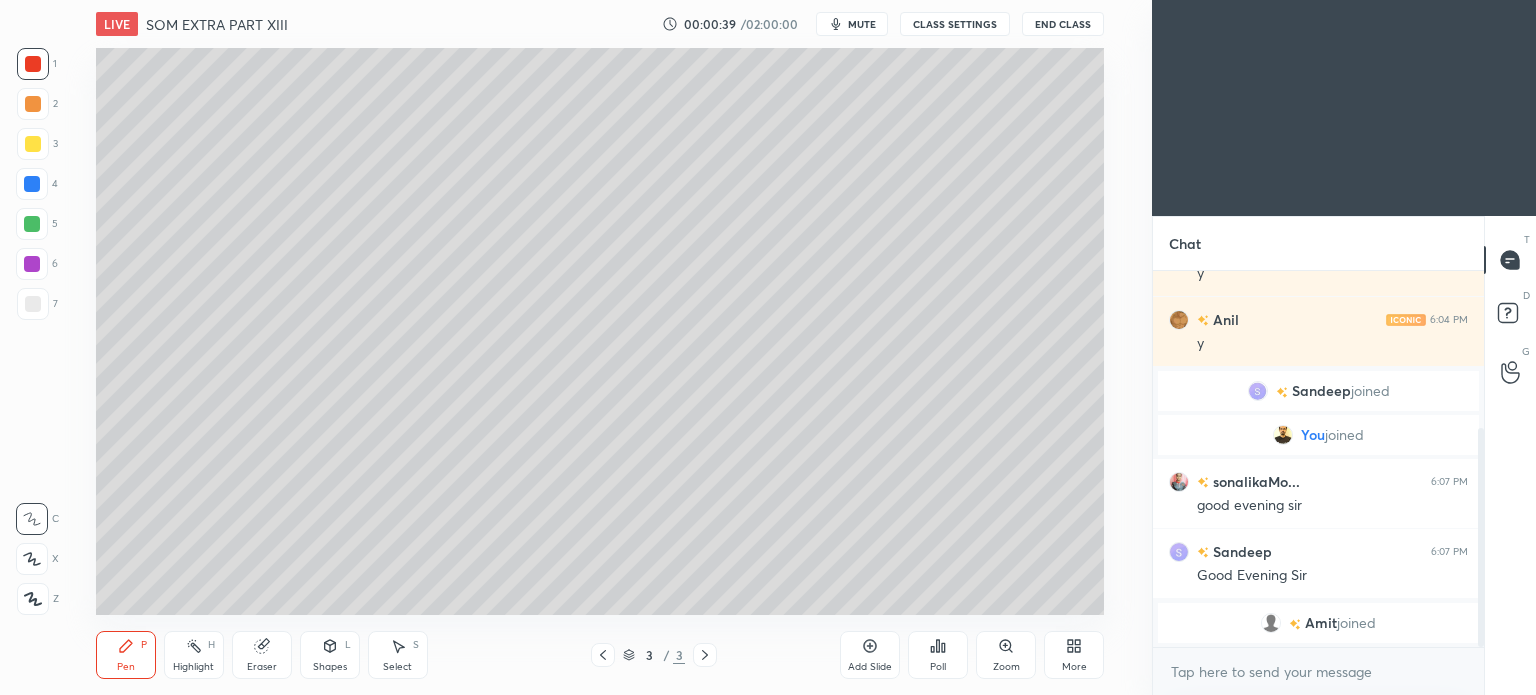 click at bounding box center [33, 304] 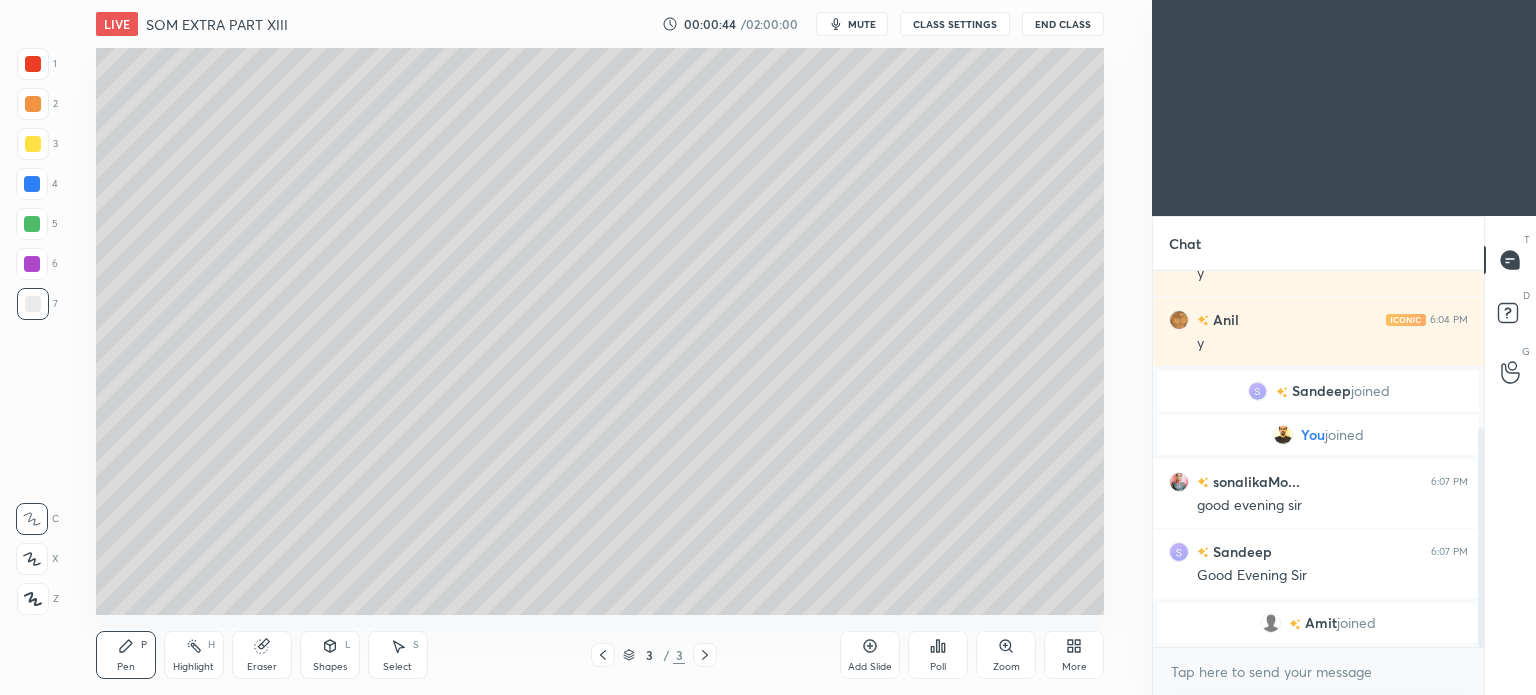 scroll, scrollTop: 302, scrollLeft: 0, axis: vertical 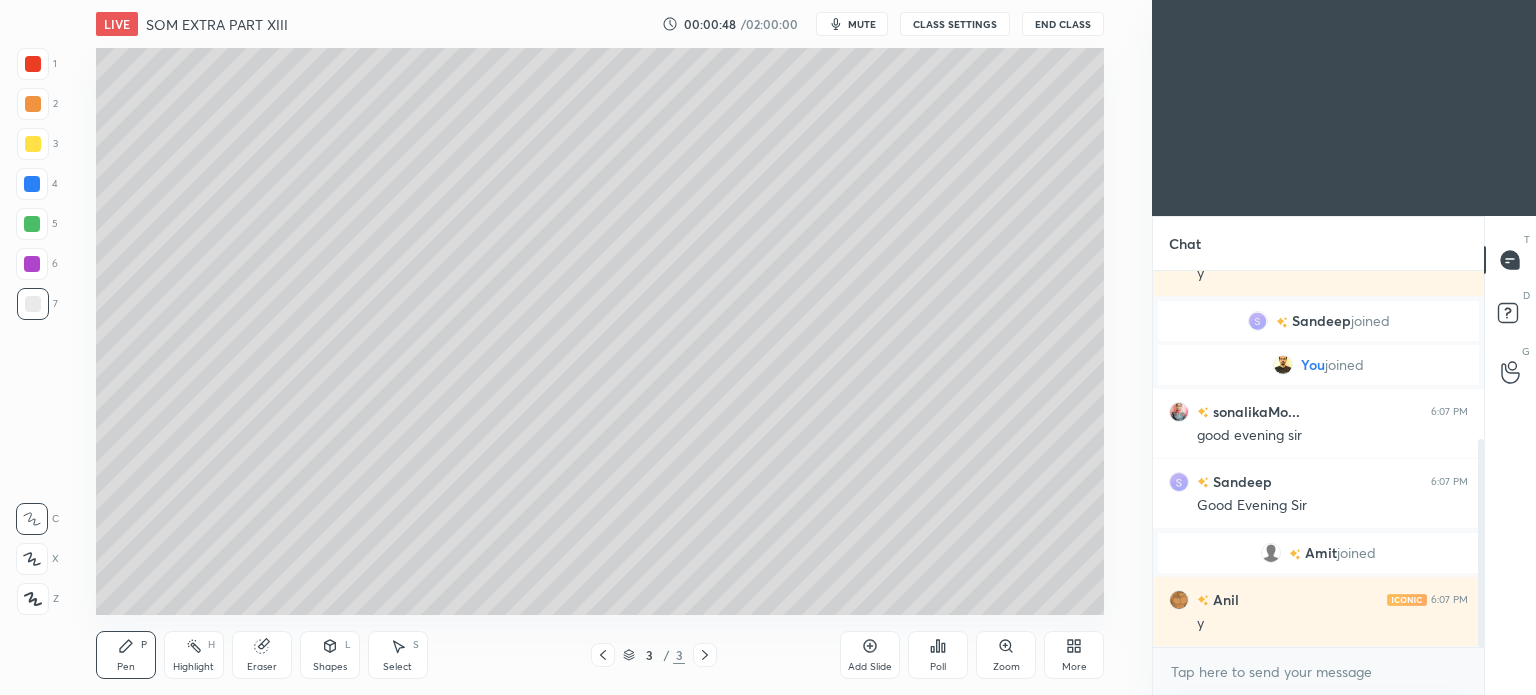 click at bounding box center (32, 184) 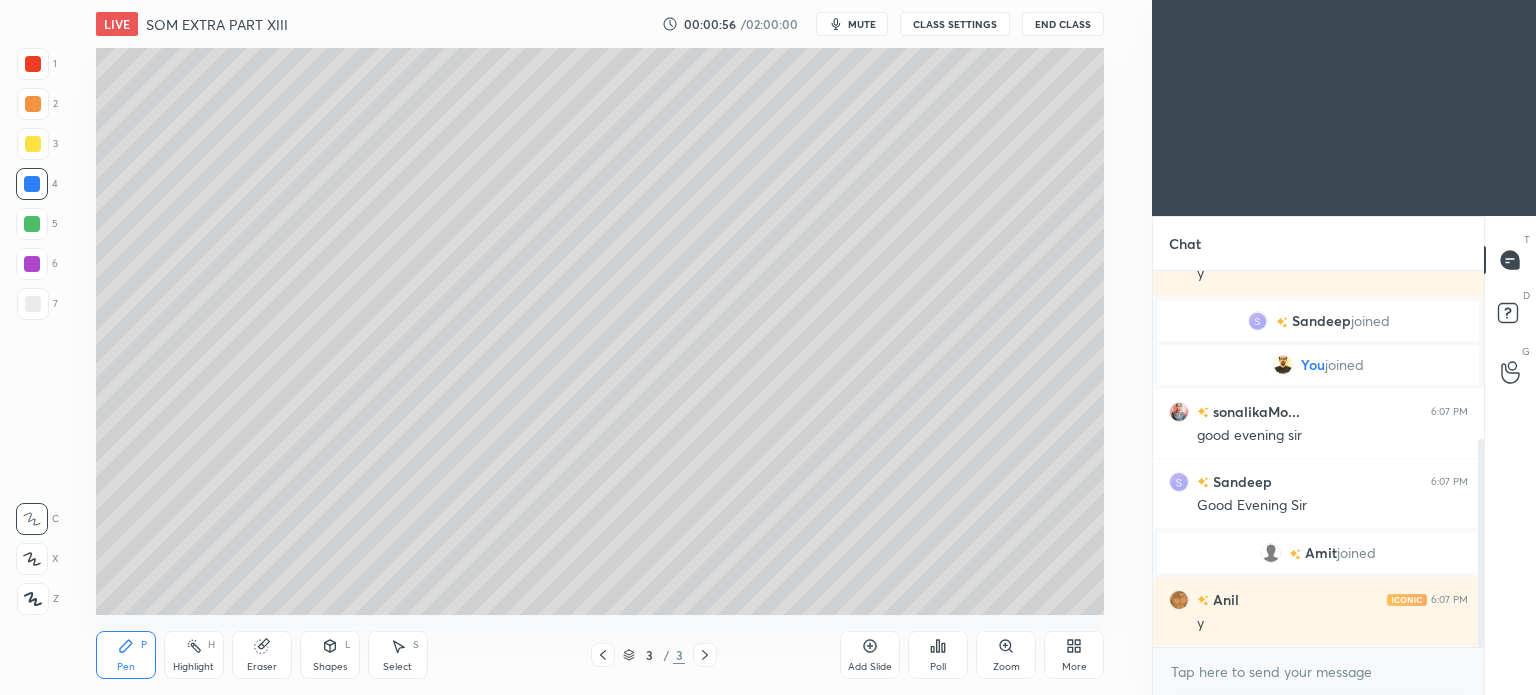 click at bounding box center [33, 304] 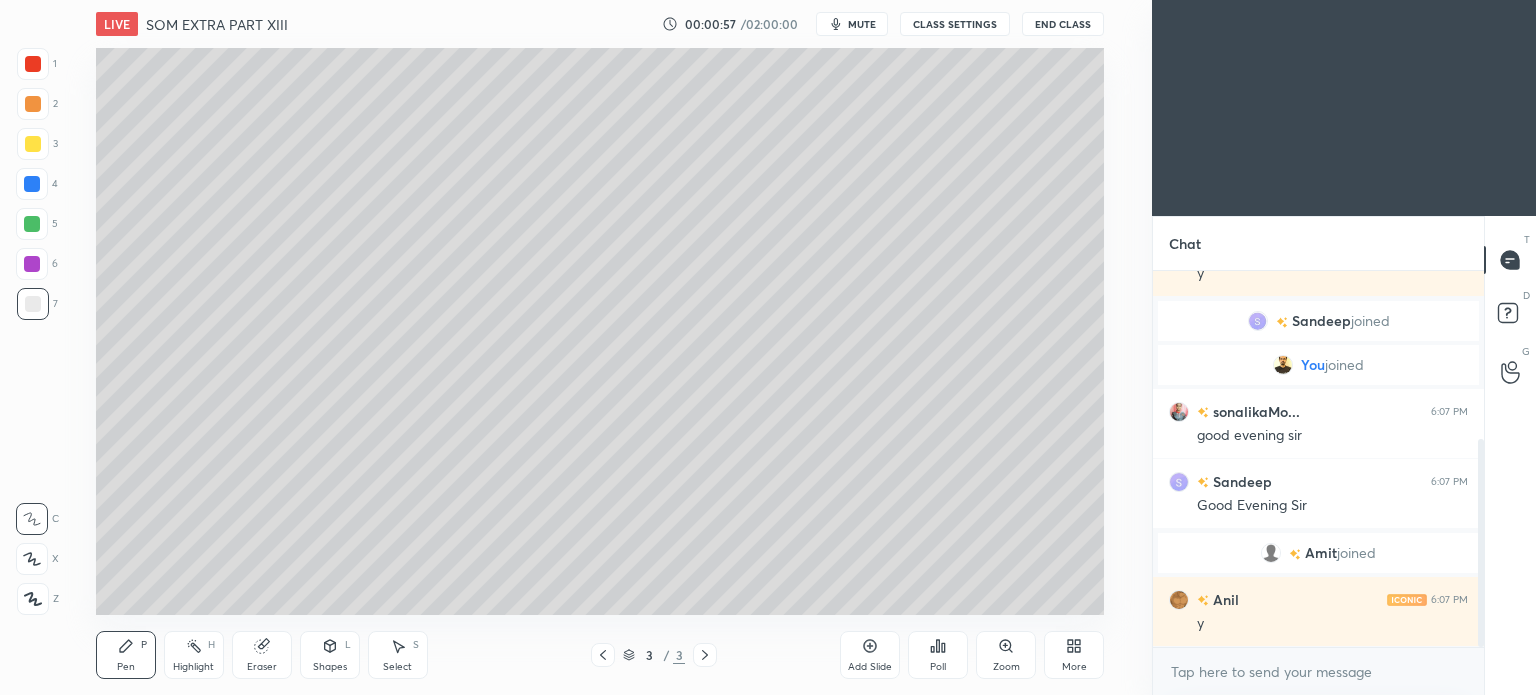click at bounding box center [33, 304] 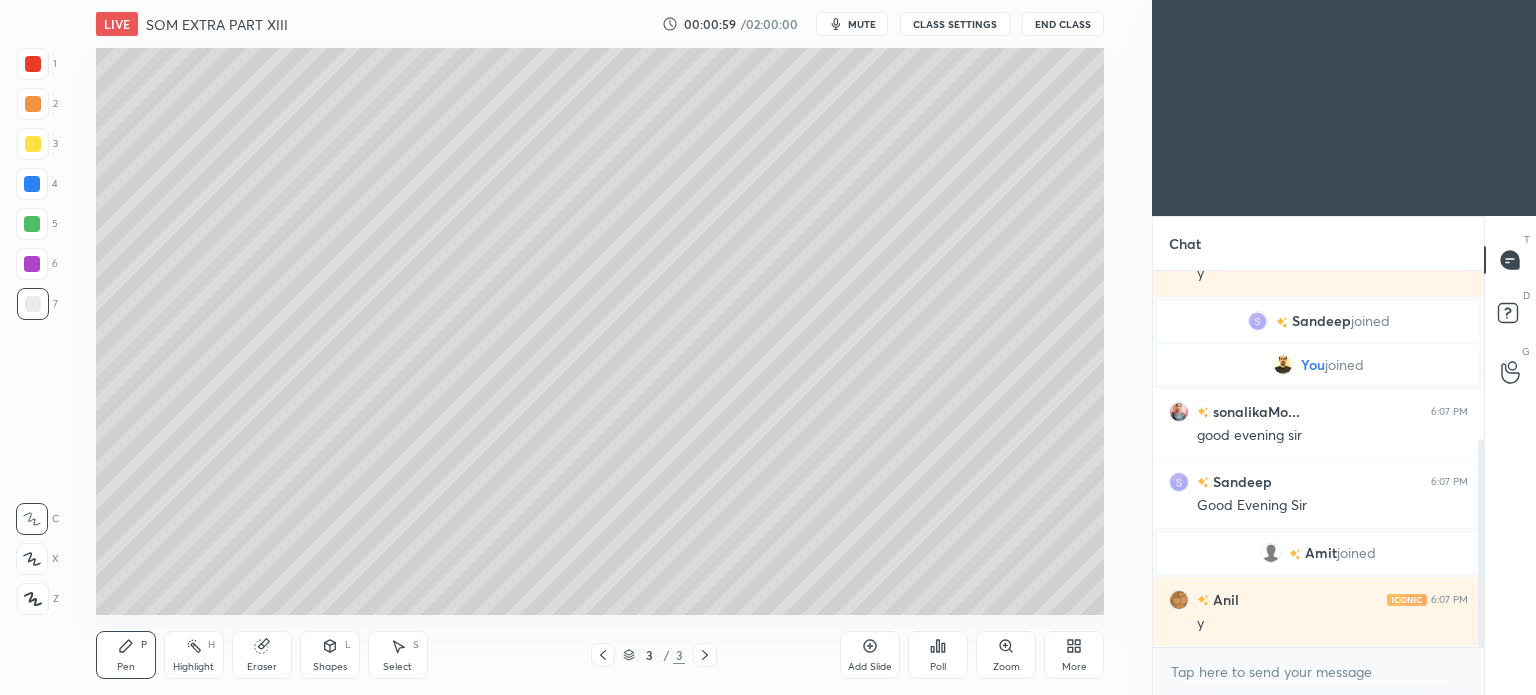 click at bounding box center [32, 184] 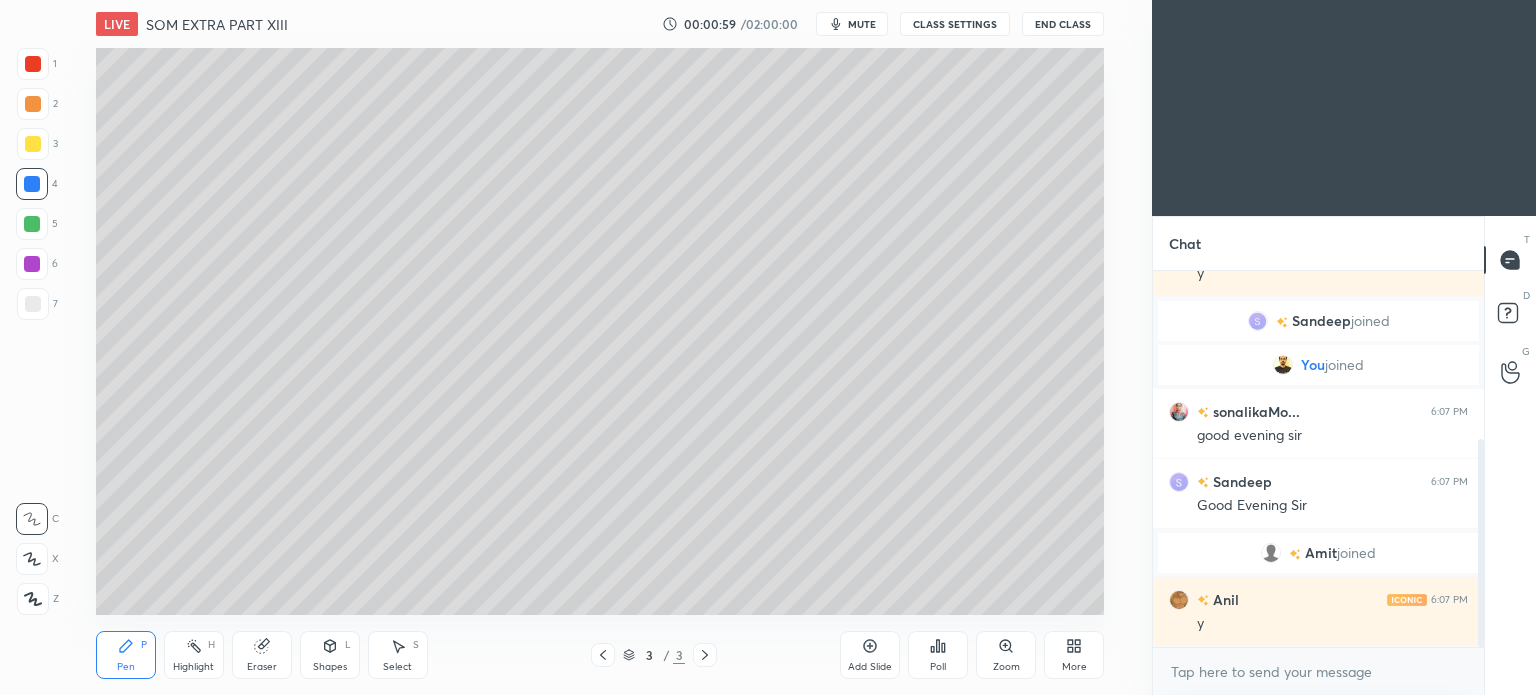 click at bounding box center (33, 104) 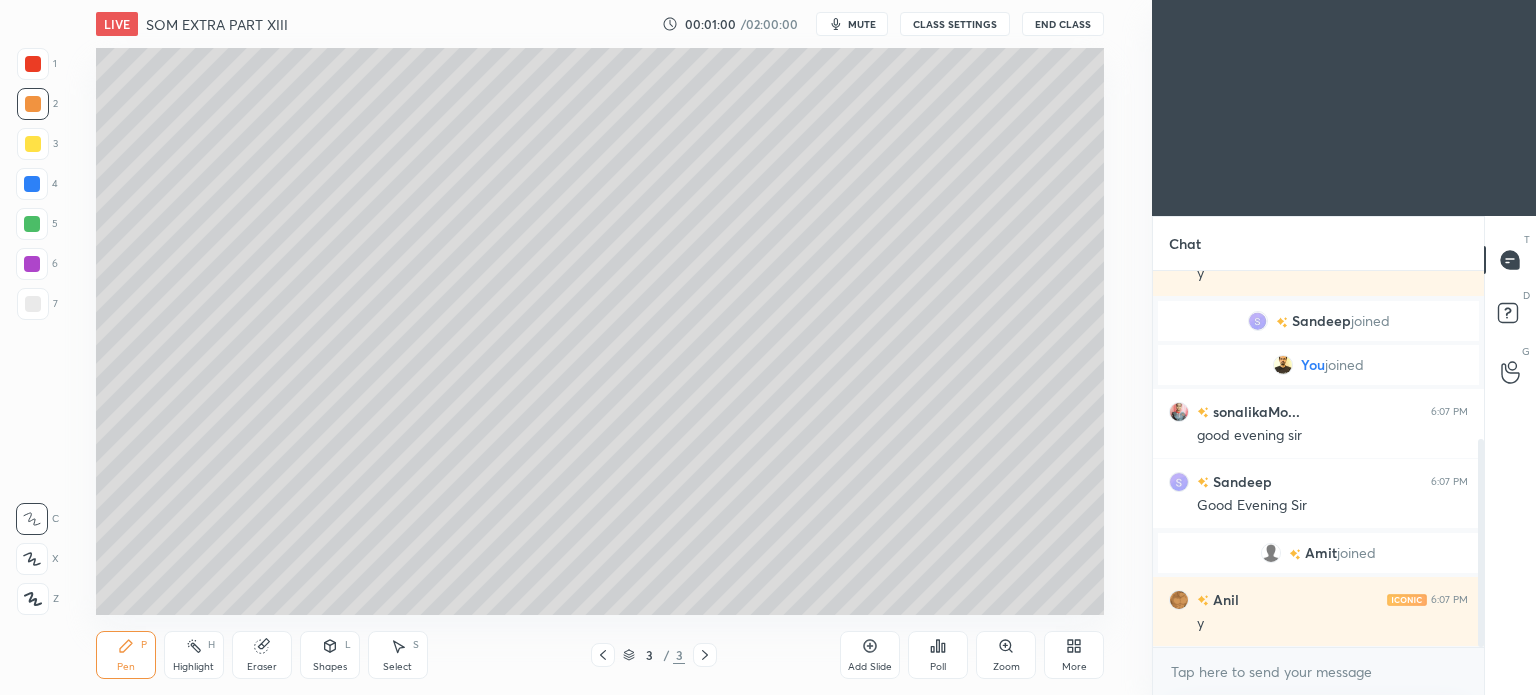 click at bounding box center (33, 144) 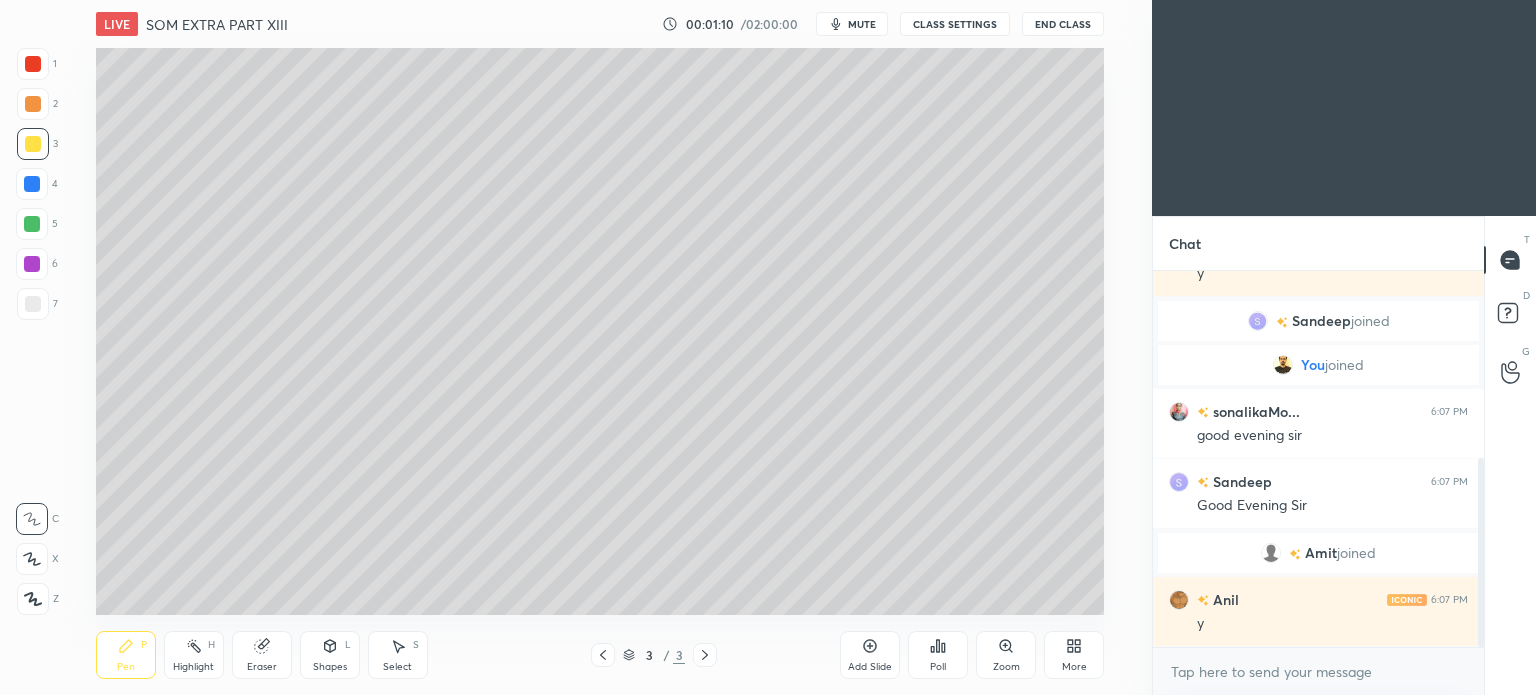 scroll, scrollTop: 372, scrollLeft: 0, axis: vertical 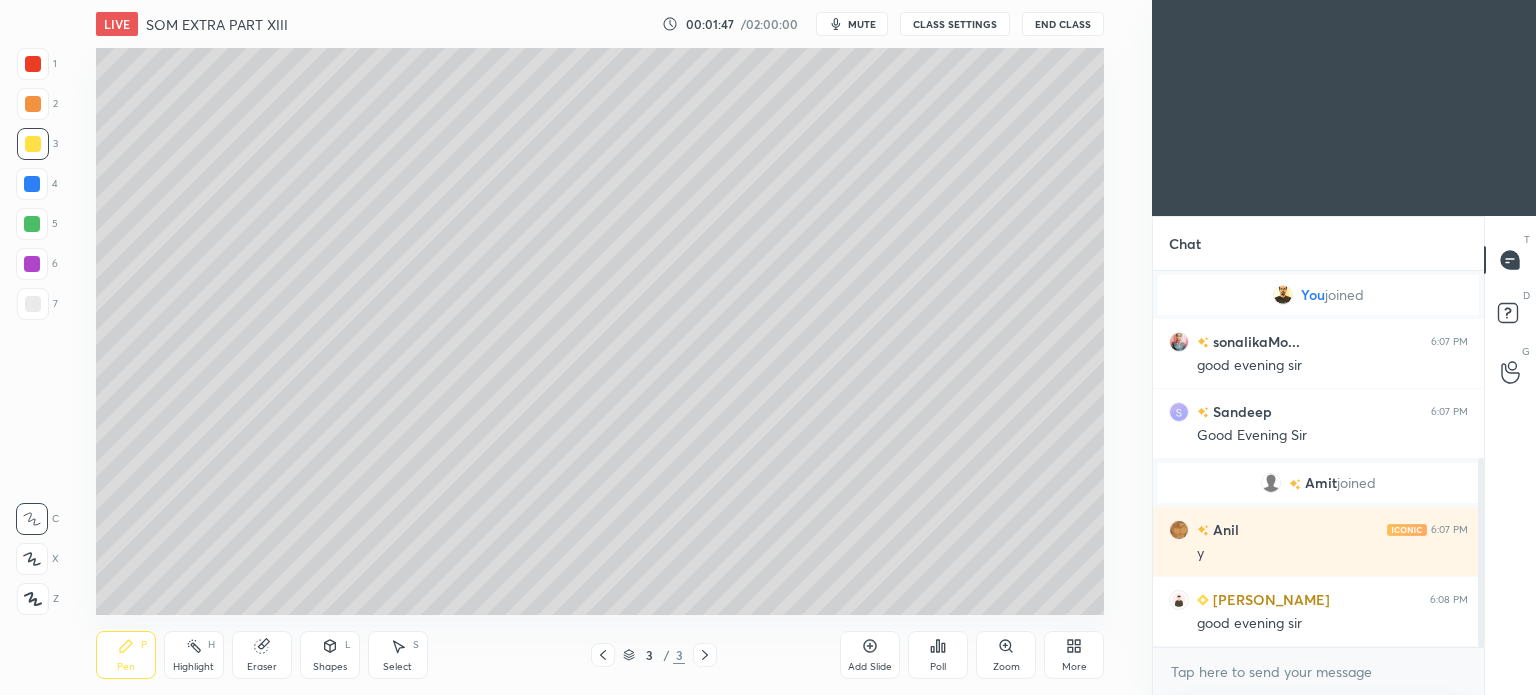 drag, startPoint x: 400, startPoint y: 665, endPoint x: 401, endPoint y: 655, distance: 10.049875 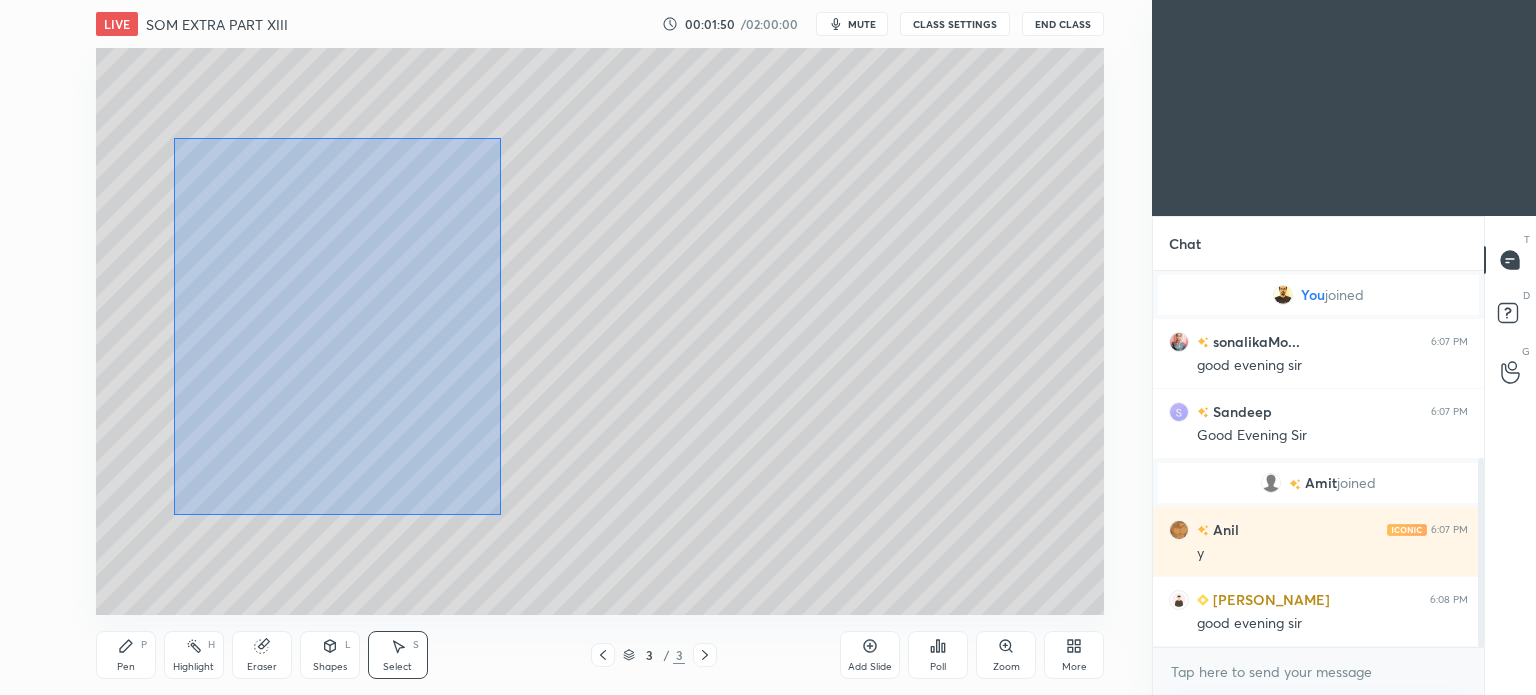 drag, startPoint x: 173, startPoint y: 138, endPoint x: 500, endPoint y: 515, distance: 499.0571 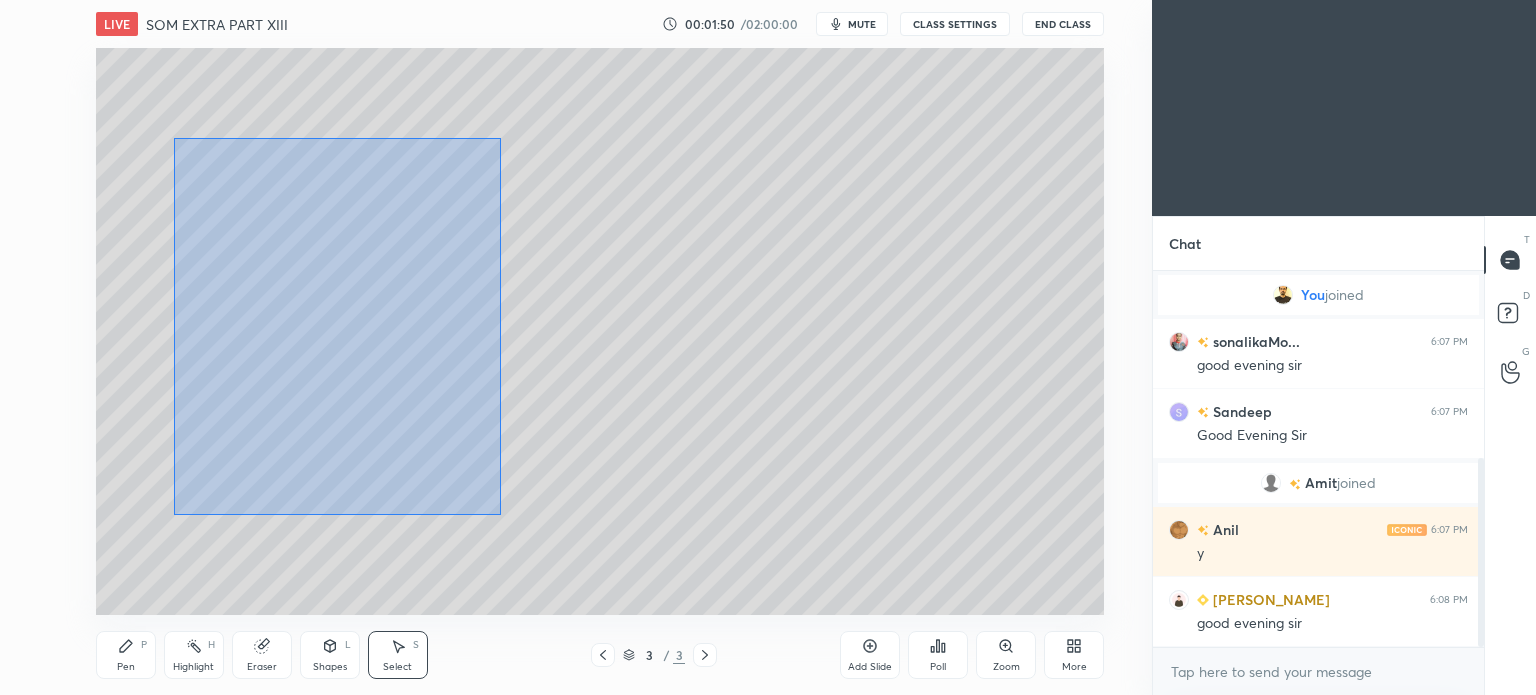 click on "0 ° Undo Copy Duplicate Duplicate to new slide Delete" at bounding box center (600, 331) 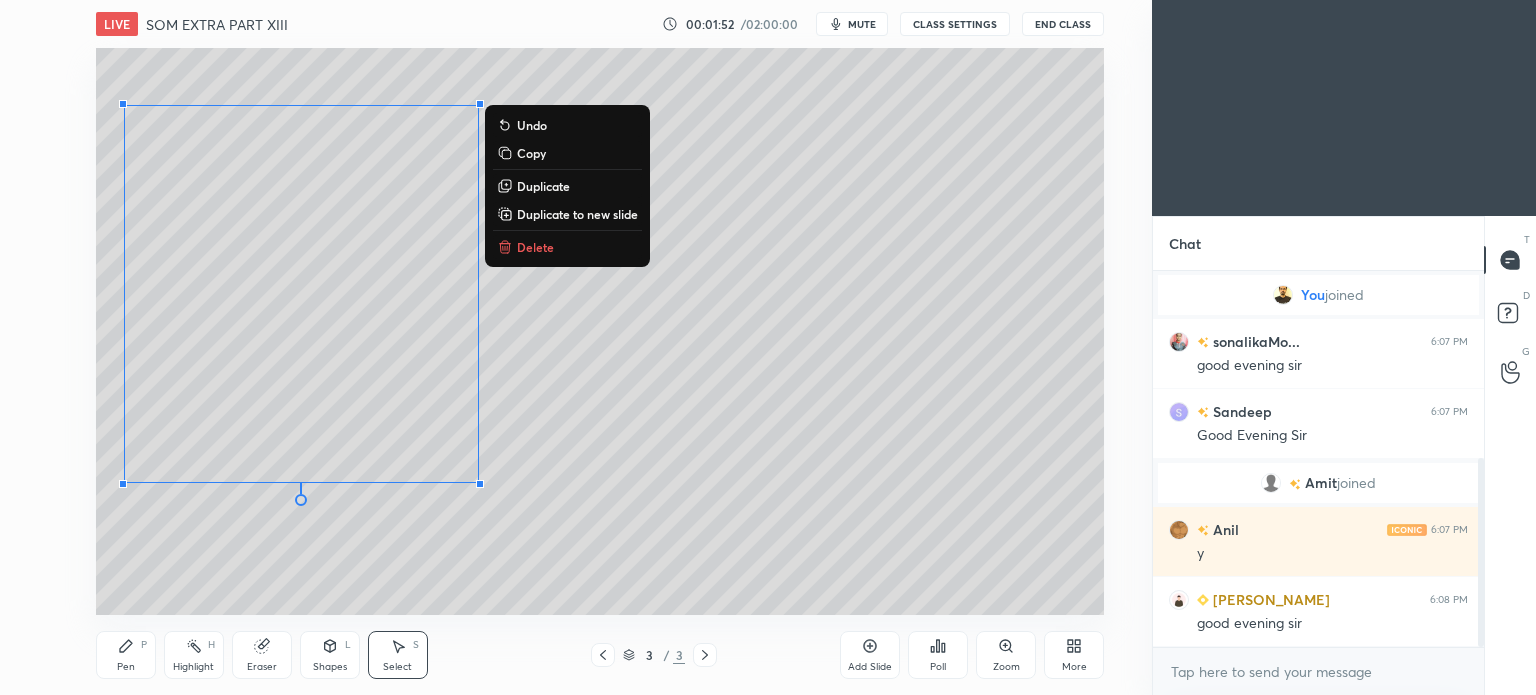 click on "Duplicate" at bounding box center [543, 186] 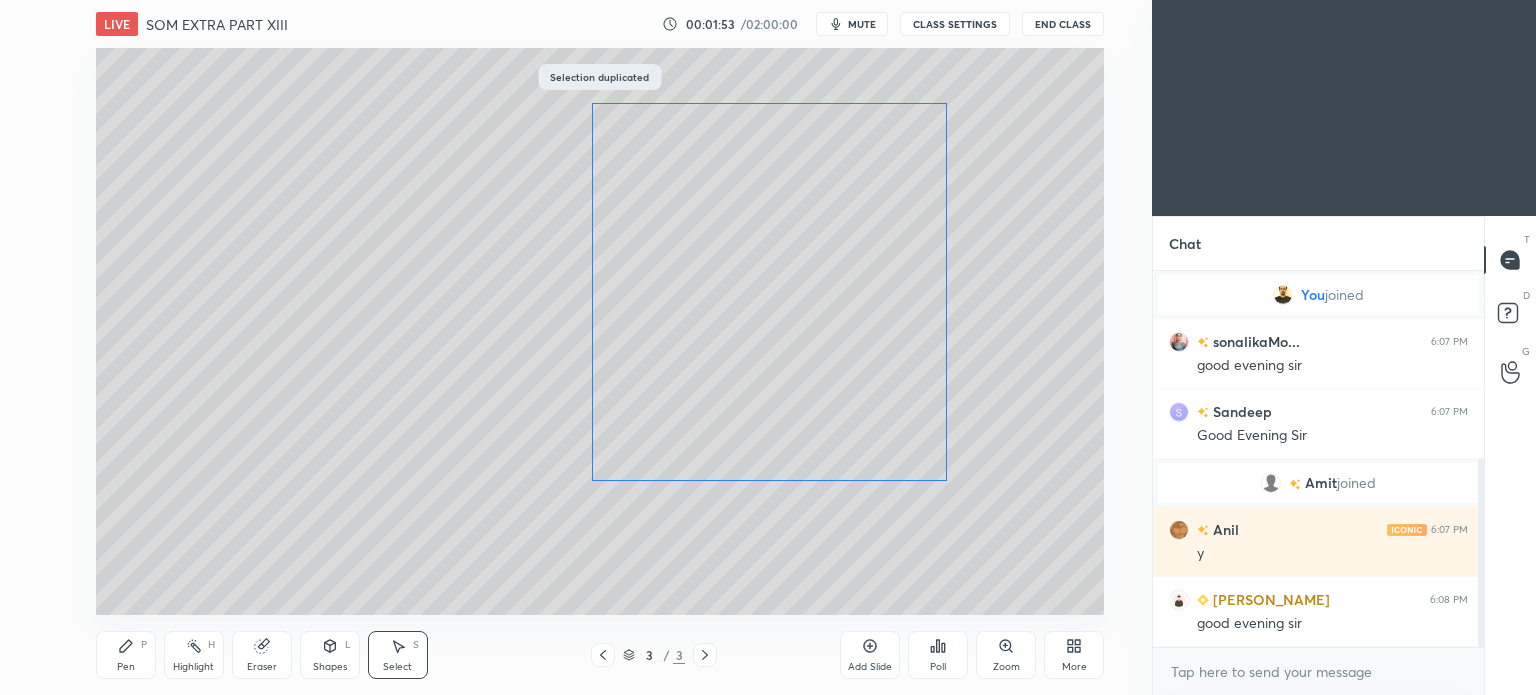 drag, startPoint x: 616, startPoint y: 232, endPoint x: 857, endPoint y: 199, distance: 243.24884 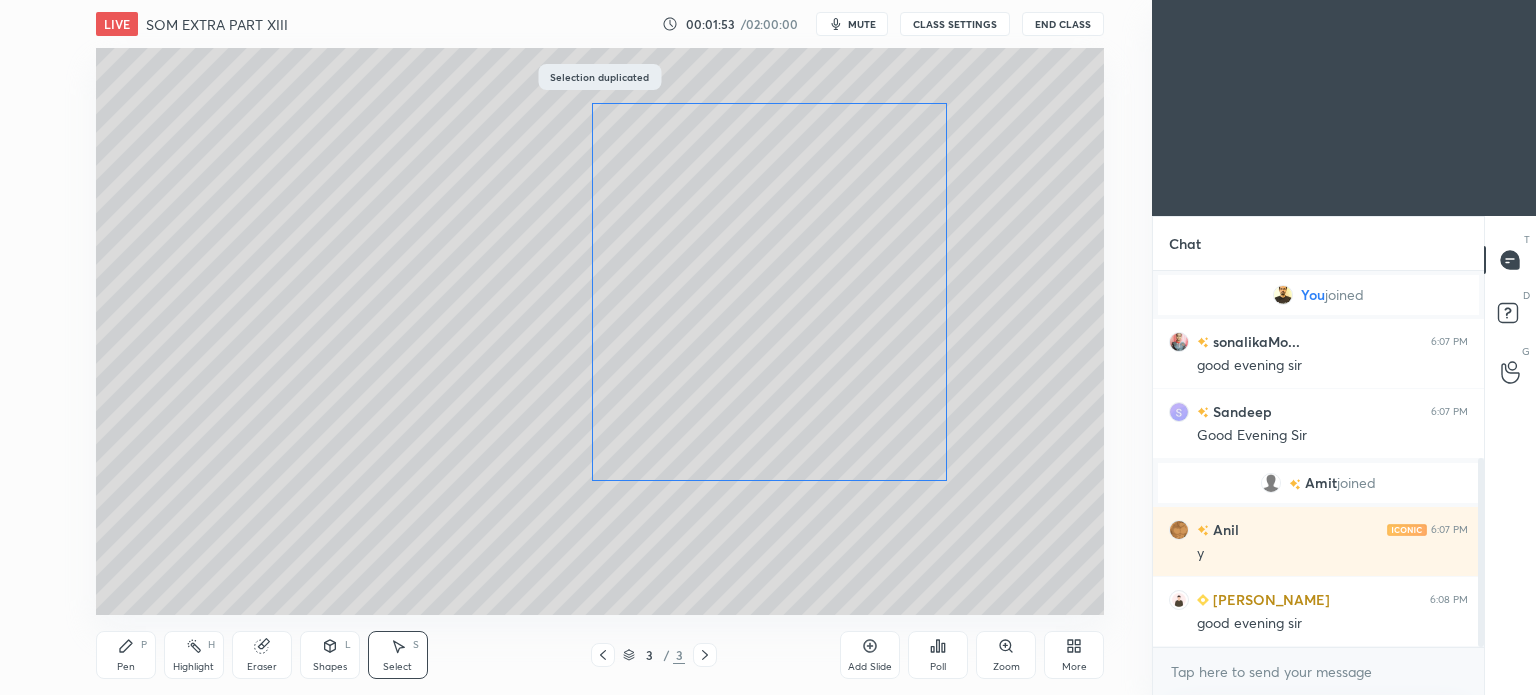 click on "0 ° Undo Copy Duplicate Duplicate to new slide Delete" at bounding box center [600, 331] 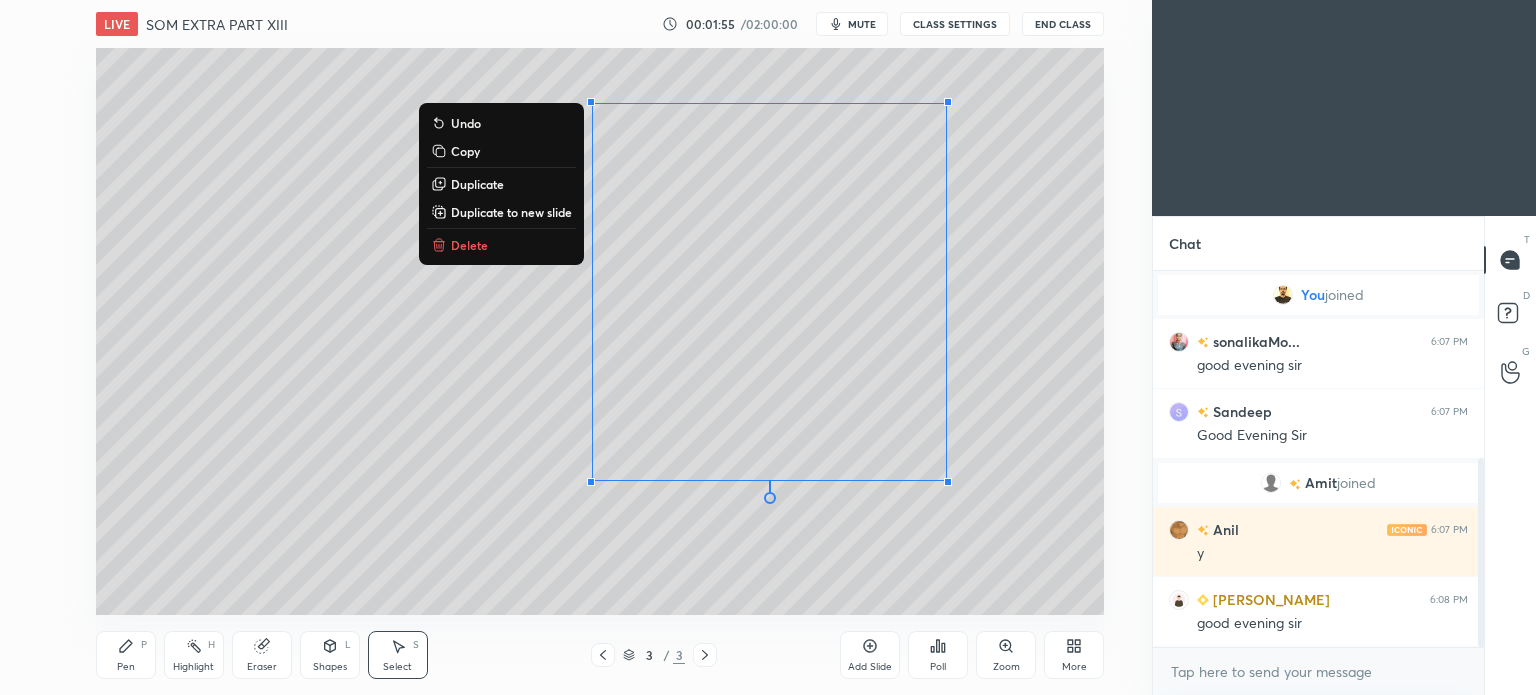 click on "0 ° Undo Copy Duplicate Duplicate to new slide Delete" at bounding box center [600, 331] 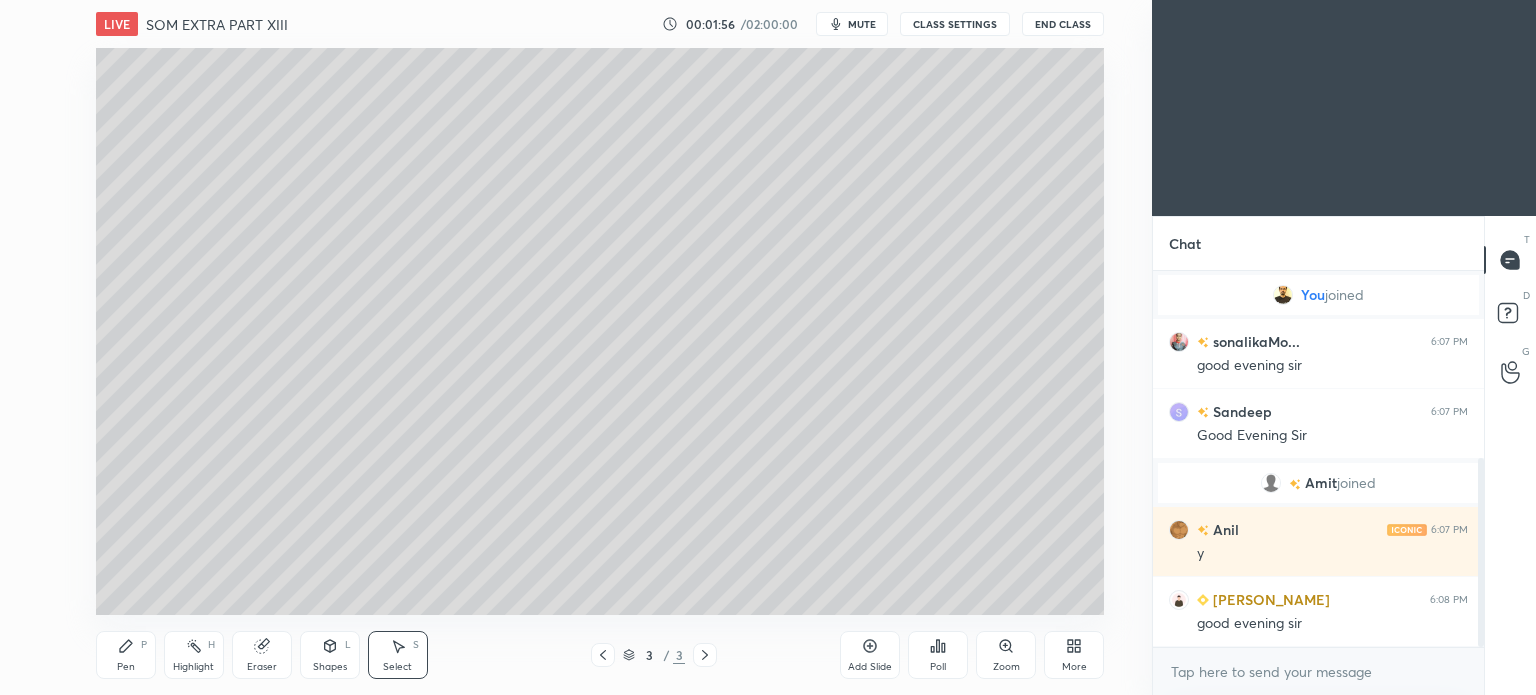 click on "Eraser" at bounding box center [262, 655] 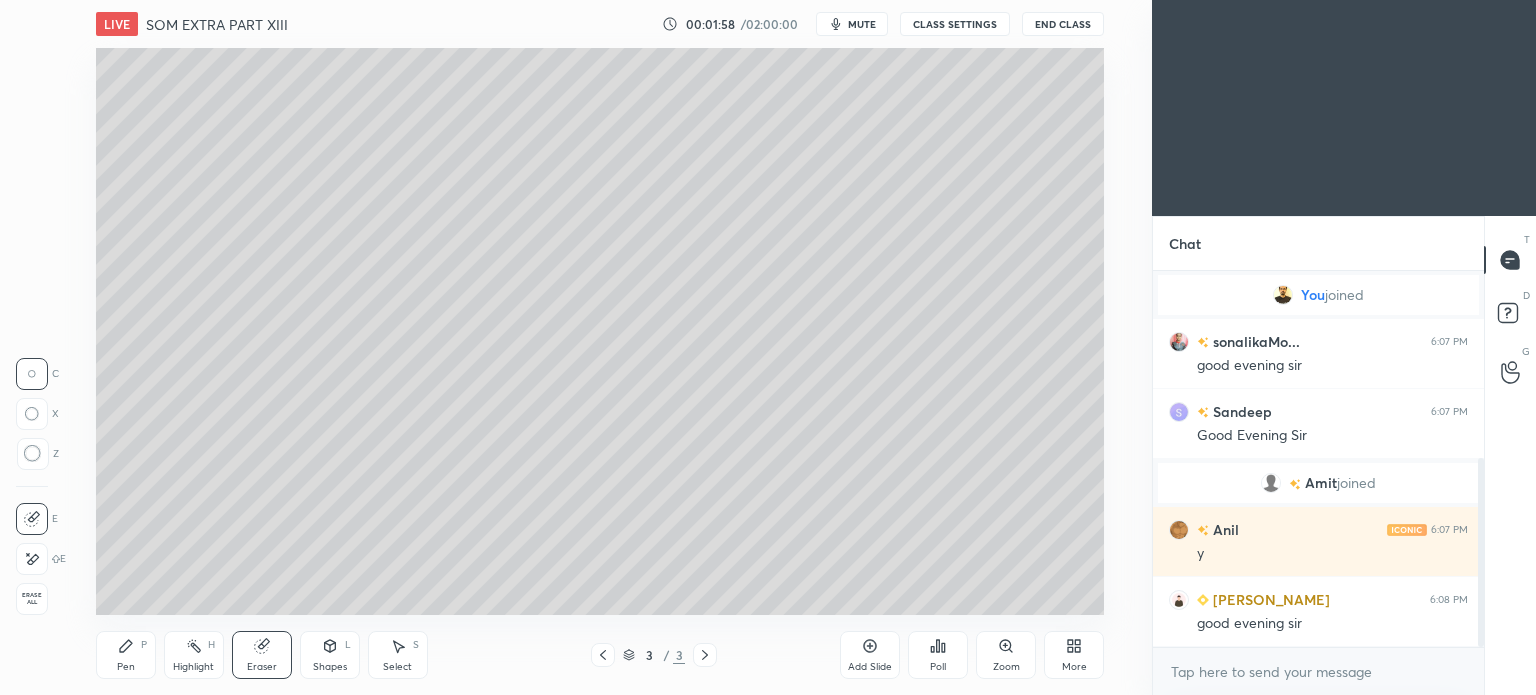click at bounding box center (32, 559) 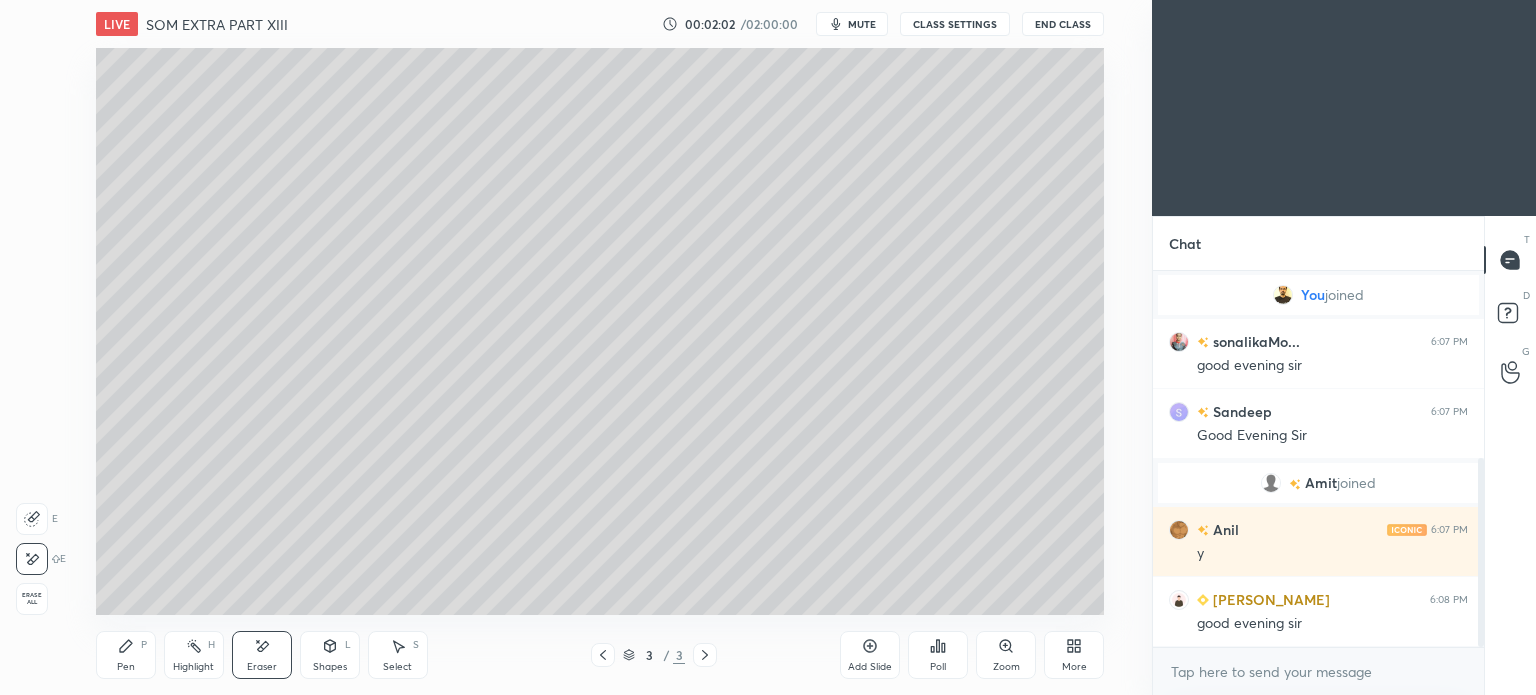 click on "S" at bounding box center [416, 645] 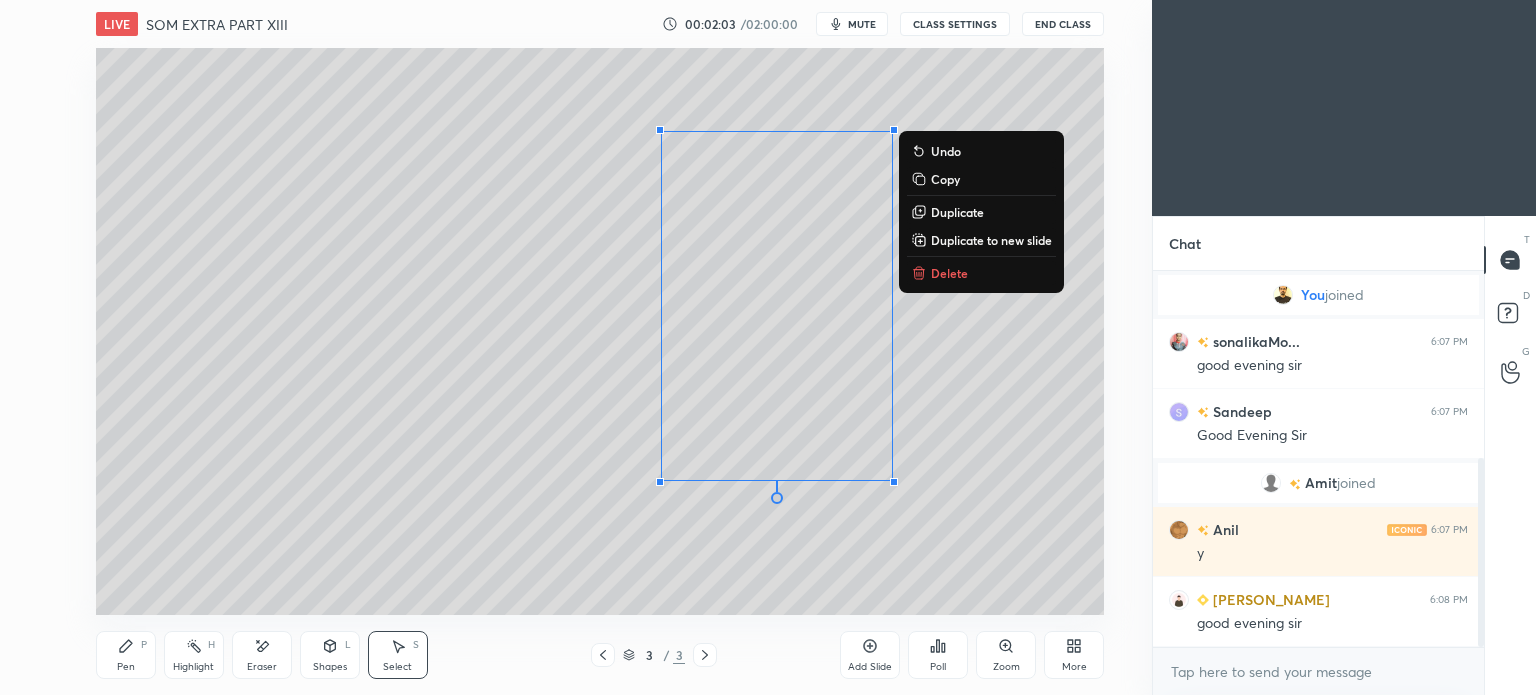 drag, startPoint x: 879, startPoint y: 398, endPoint x: 892, endPoint y: 291, distance: 107.78683 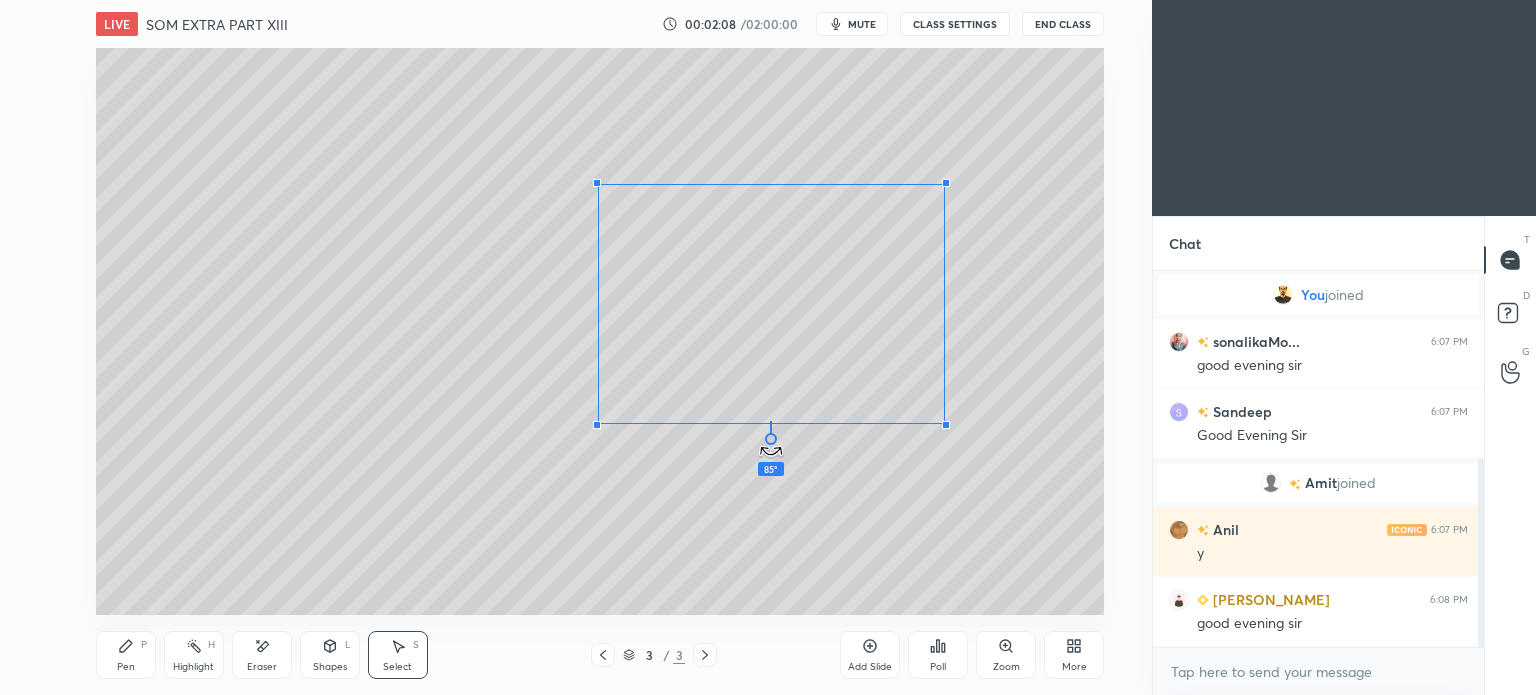 drag, startPoint x: 773, startPoint y: 495, endPoint x: 552, endPoint y: 315, distance: 285.02808 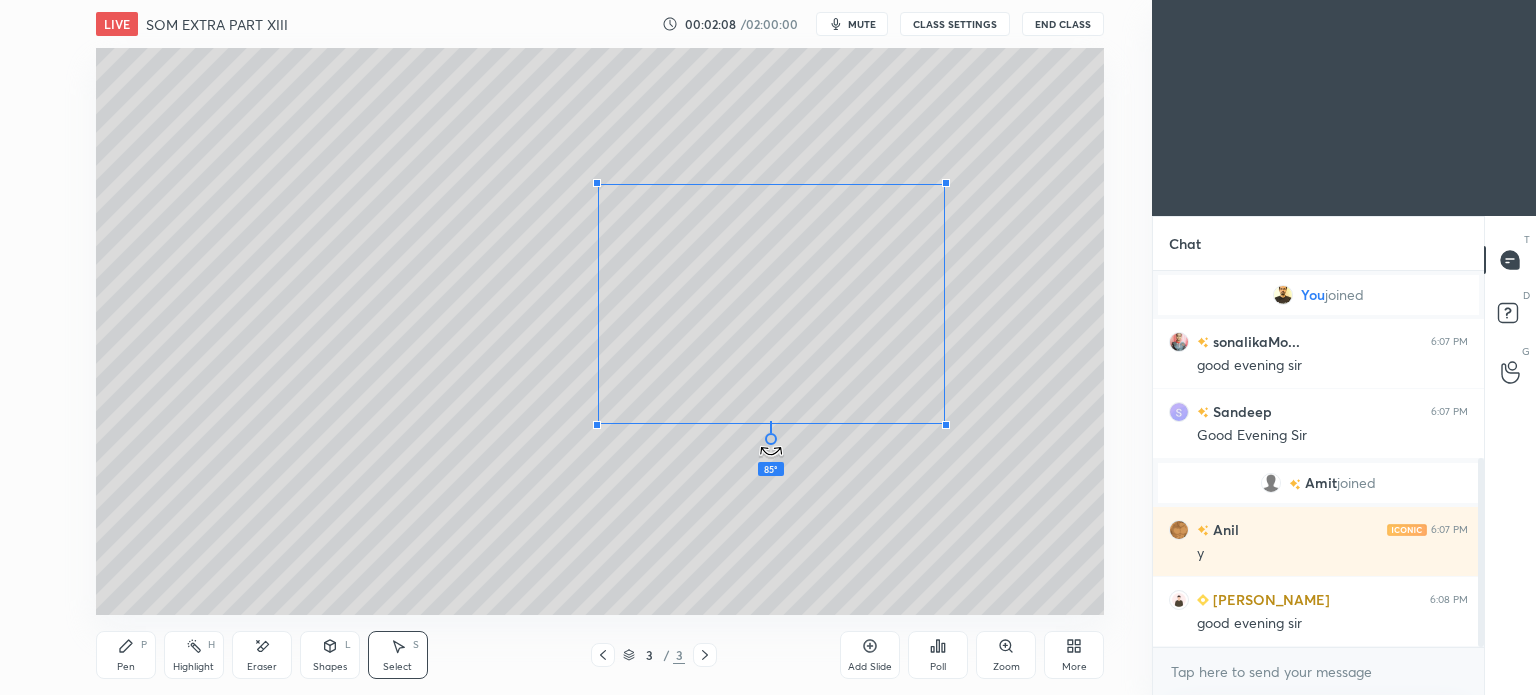 click on "85 ° Undo Copy Duplicate Duplicate to new slide Delete" at bounding box center [600, 331] 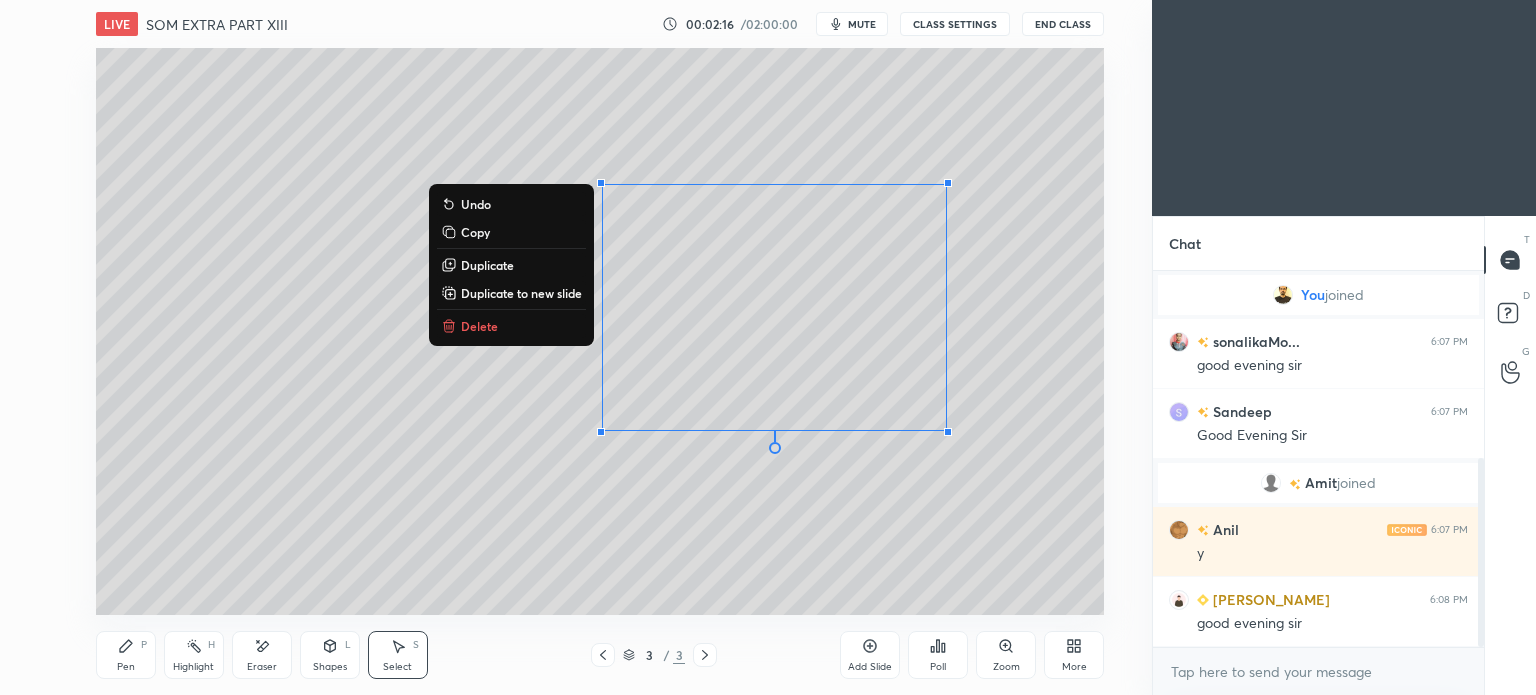 drag, startPoint x: 769, startPoint y: 438, endPoint x: 729, endPoint y: 148, distance: 292.74564 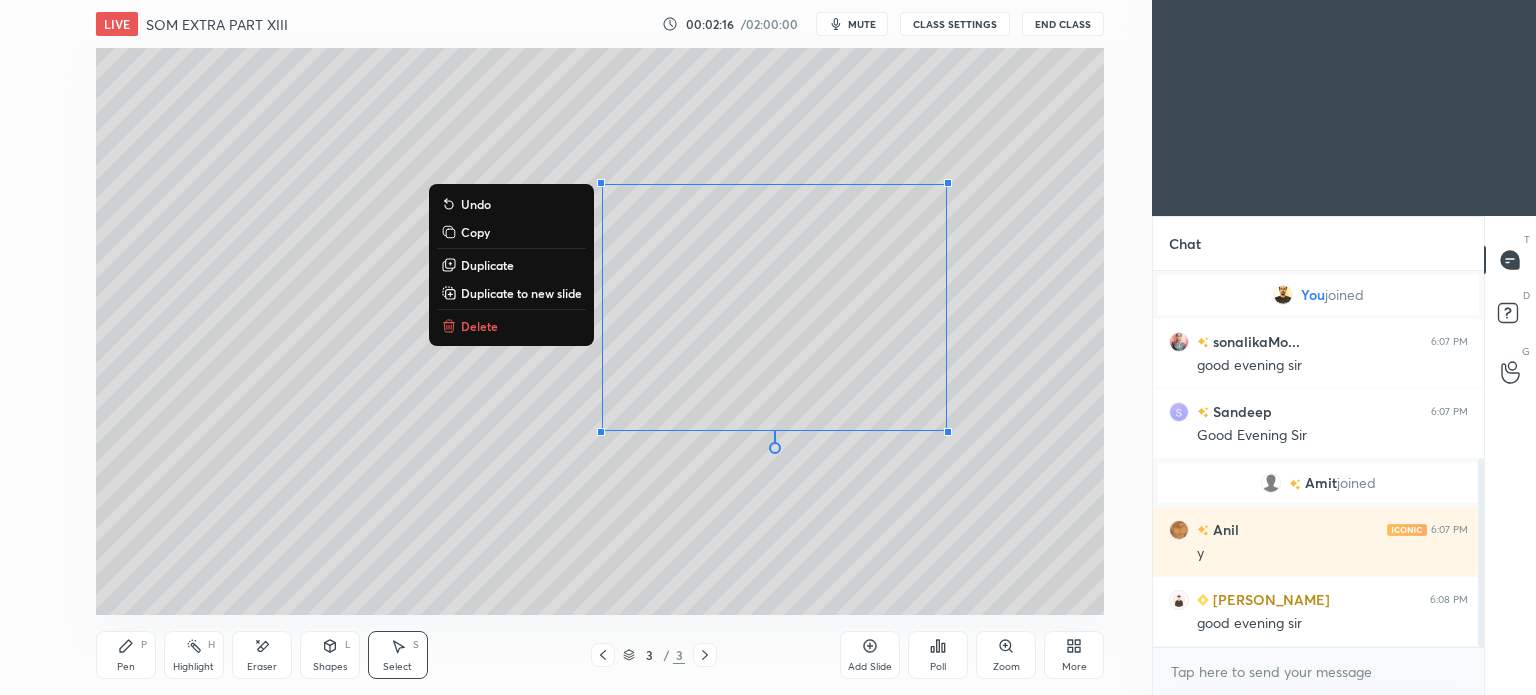 click on "0 ° Undo Copy Duplicate Duplicate to new slide Delete" at bounding box center (600, 331) 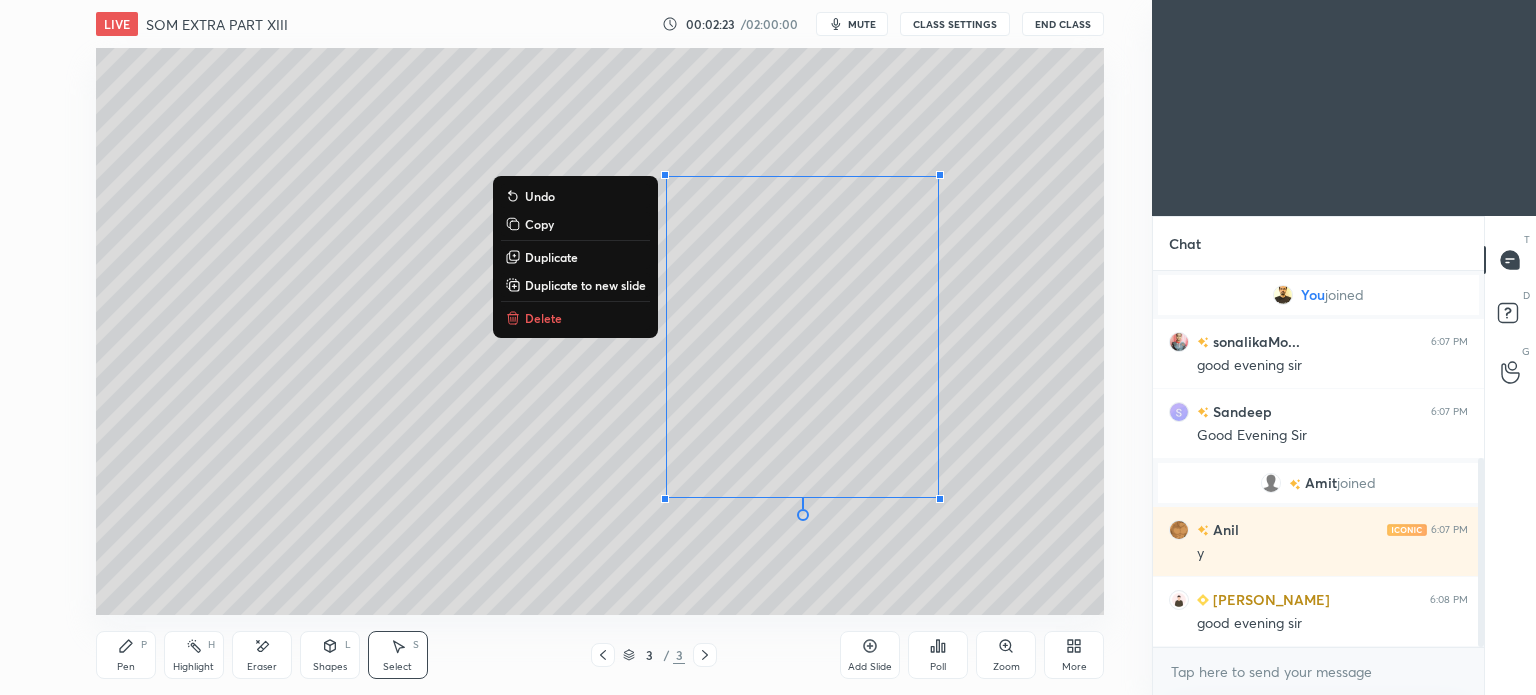 drag, startPoint x: 772, startPoint y: 447, endPoint x: 1188, endPoint y: 671, distance: 472.47433 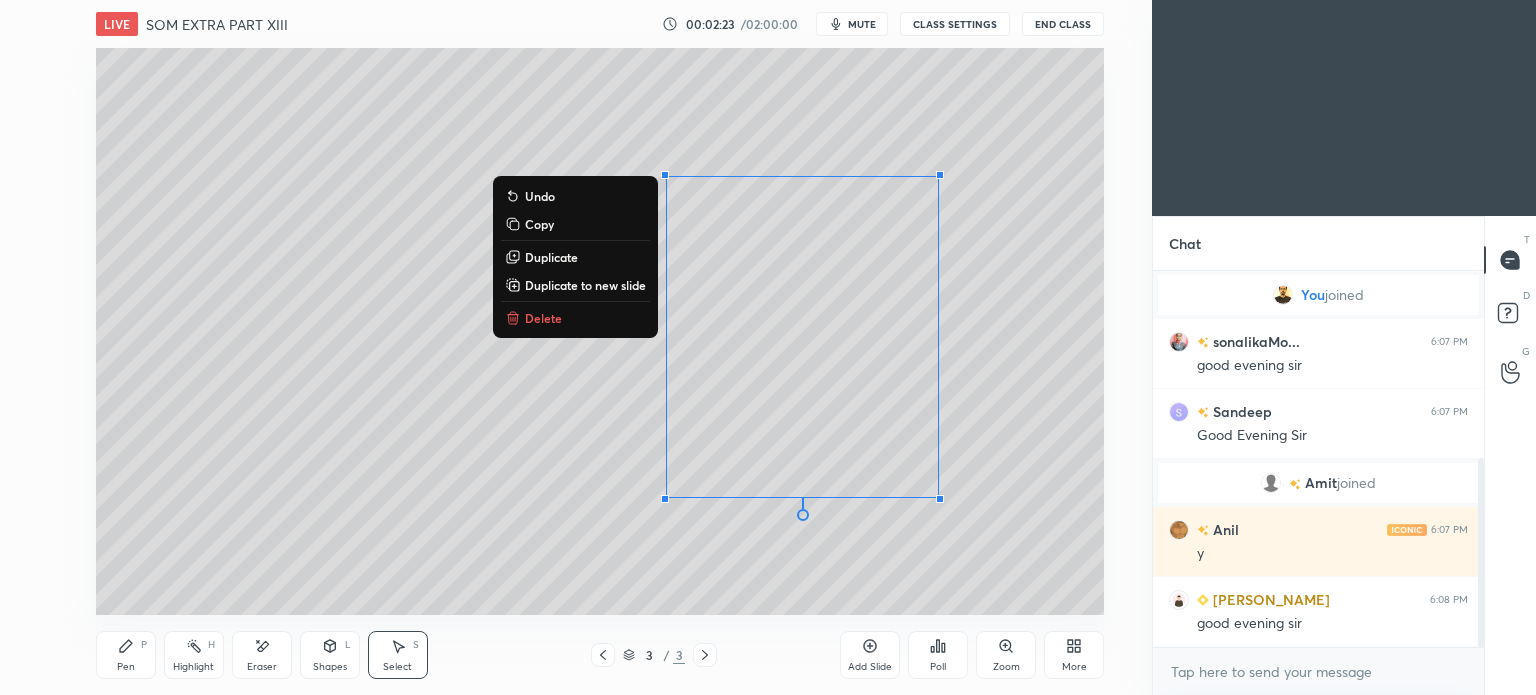 click on "1 2 3 4 5 6 7 C X Z E E Erase all   H H LIVE SOM EXTRA PART XIII 00:02:23 /  02:00:00 mute CLASS SETTINGS End Class 0 ° Undo Copy Duplicate Duplicate to new slide Delete Setting up your live class Poll for   secs No correct answer Start poll Back SOM EXTRA PART XIII • L77 of Strength of Materials (SOM) for ME/PI/XE S K Mondal Pen P Highlight H Eraser Shapes L Select S 3 / 3 Add Slide Poll Zoom More Chat Anil 6:04 PM y Sandeep  joined You  joined sonalikaMo... 6:07 PM good evening sir Sandeep 6:07 PM Good Evening Sir Amit  joined Anil 6:07 PM y Tanay 6:08 PM good evening sir JUMP TO LATEST Enable hand raising Enable raise hand to speak to learners. Once enabled, chat will be turned off temporarily. Enable x   Doubts asked by learners will show up here NEW DOUBTS ASKED No one has raised a hand yet Can't raise hand Looks like educator just invited you to speak. Please wait before you can raise your hand again. Got it T Messages (T) D Doubts (D) G Raise Hand (G) Report an issue Reason for reporting Buffering" at bounding box center (768, 347) 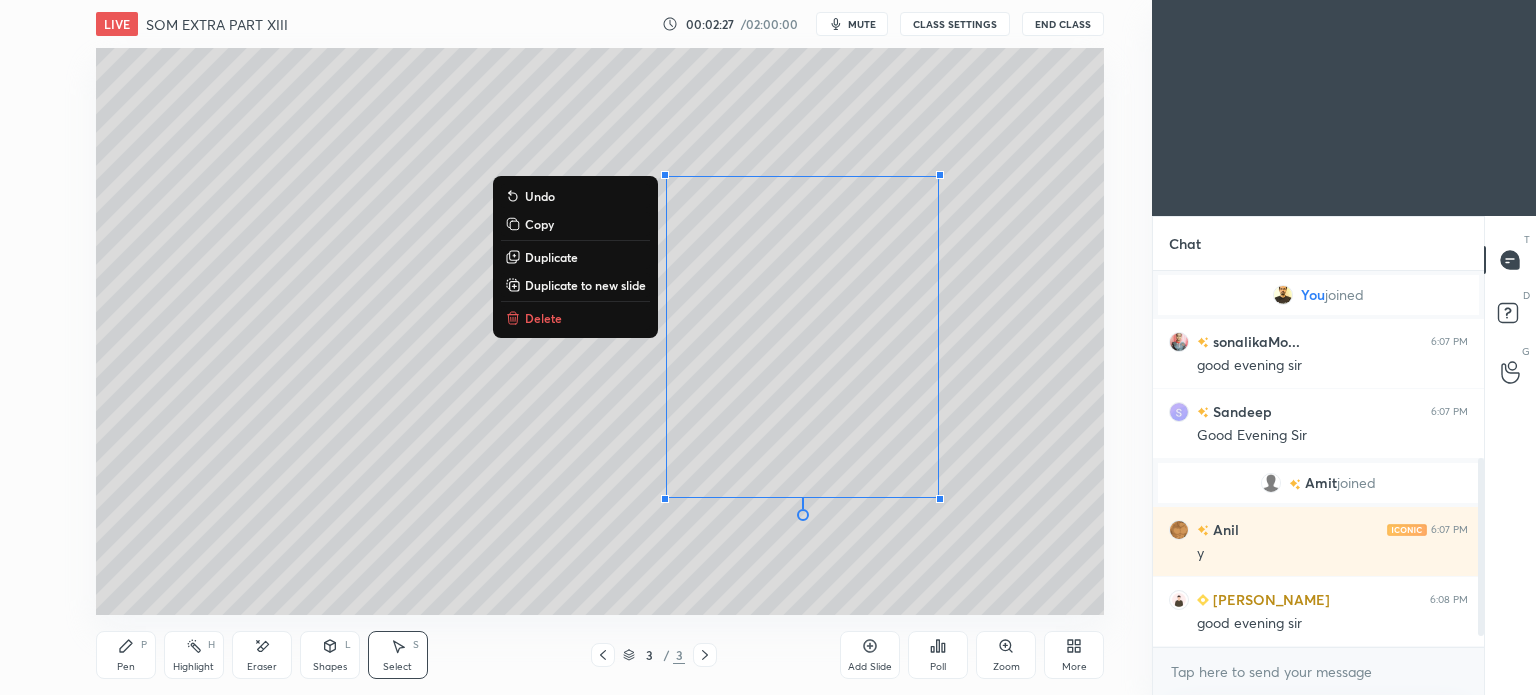 scroll, scrollTop: 420, scrollLeft: 0, axis: vertical 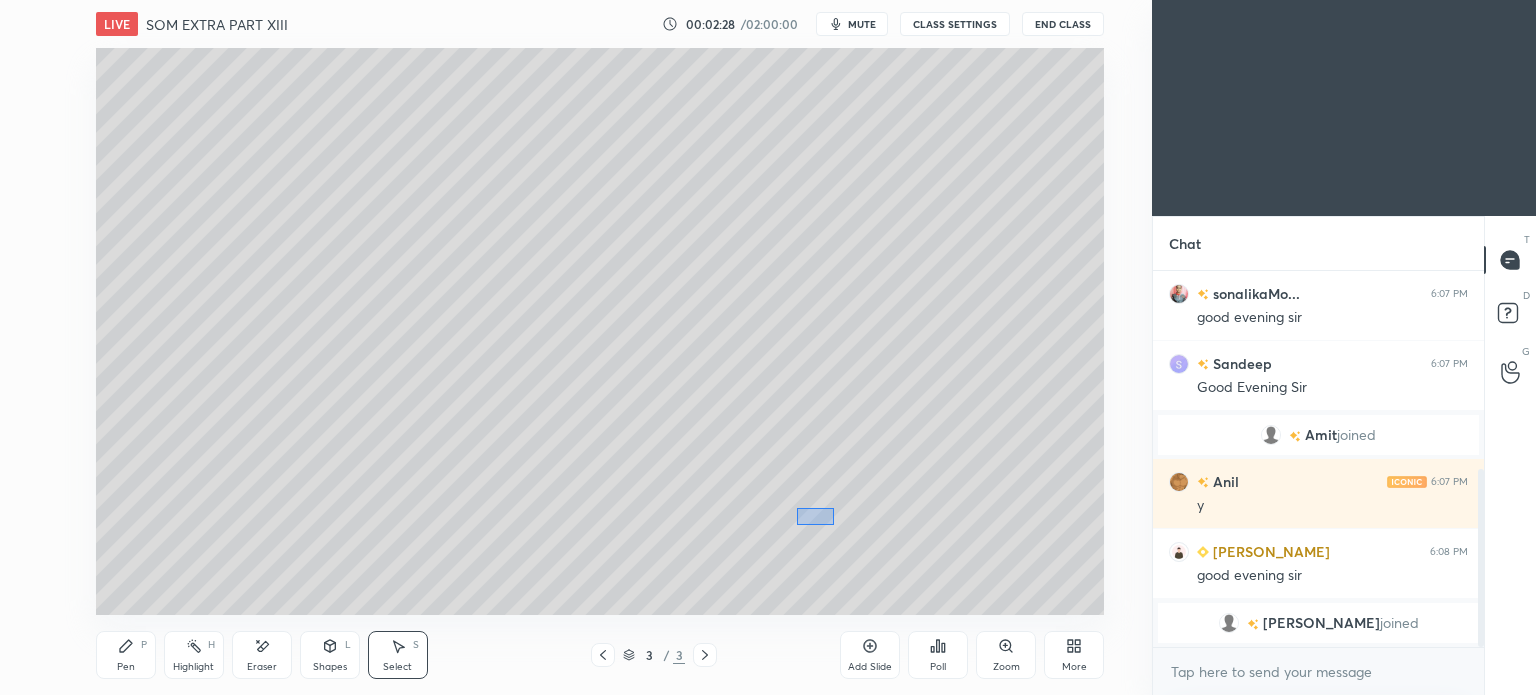 drag, startPoint x: 797, startPoint y: 508, endPoint x: 828, endPoint y: 506, distance: 31.06445 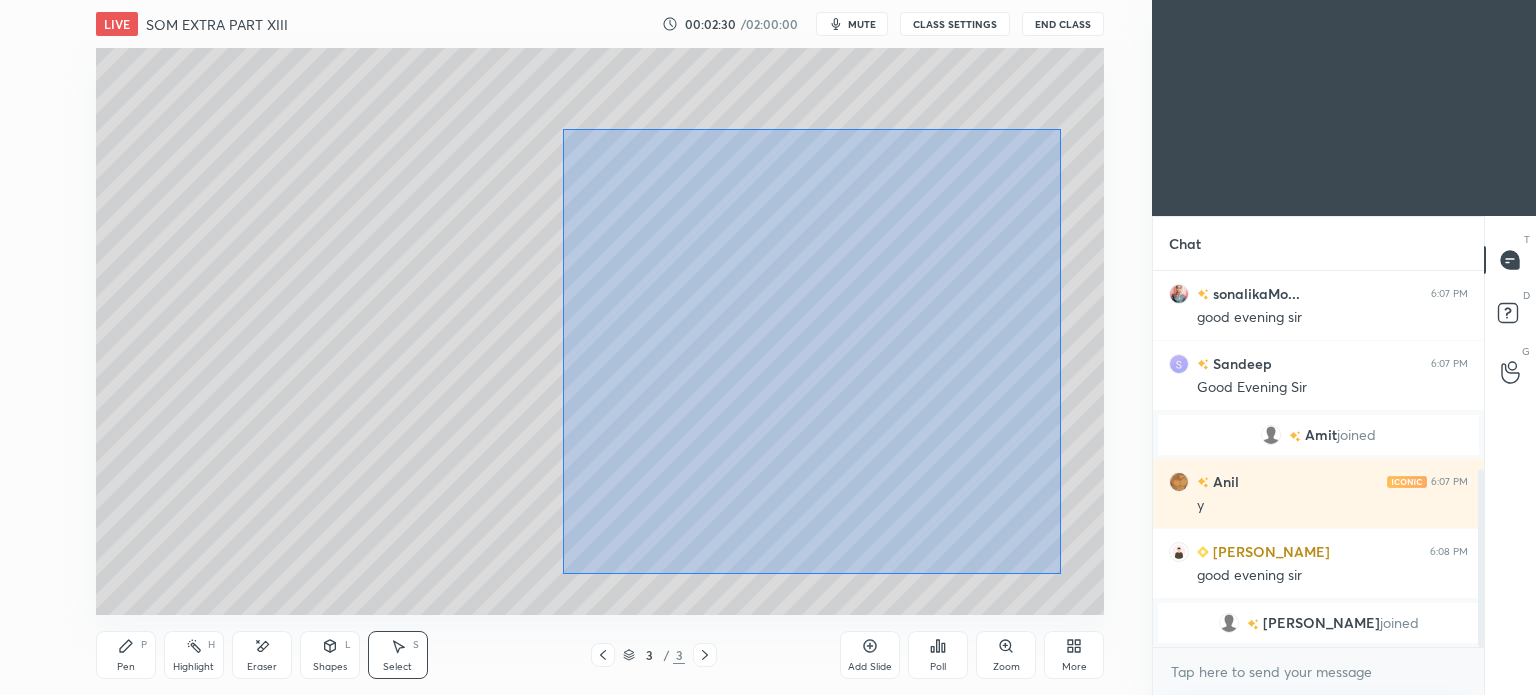 drag, startPoint x: 572, startPoint y: 137, endPoint x: 984, endPoint y: 471, distance: 530.3772 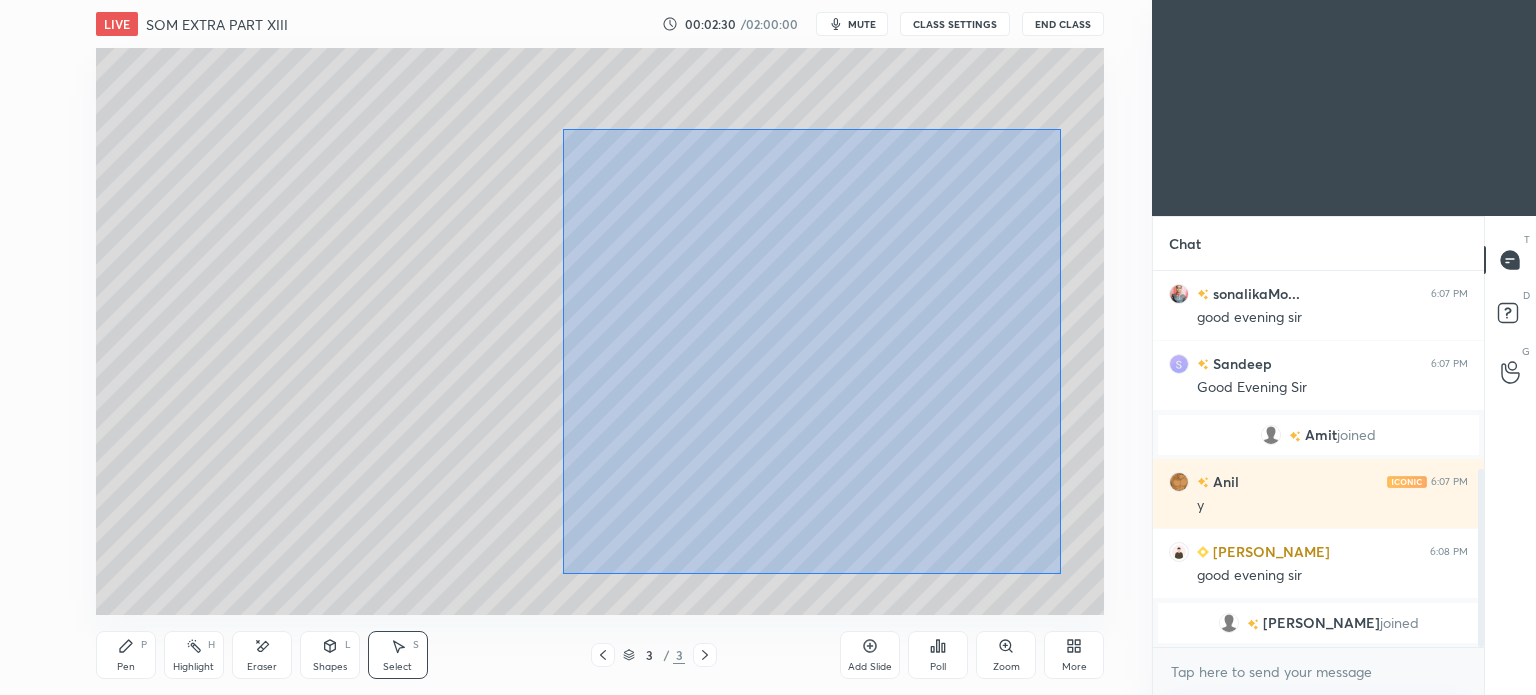 click on "0 ° Undo Copy Duplicate Duplicate to new slide Delete" at bounding box center (600, 331) 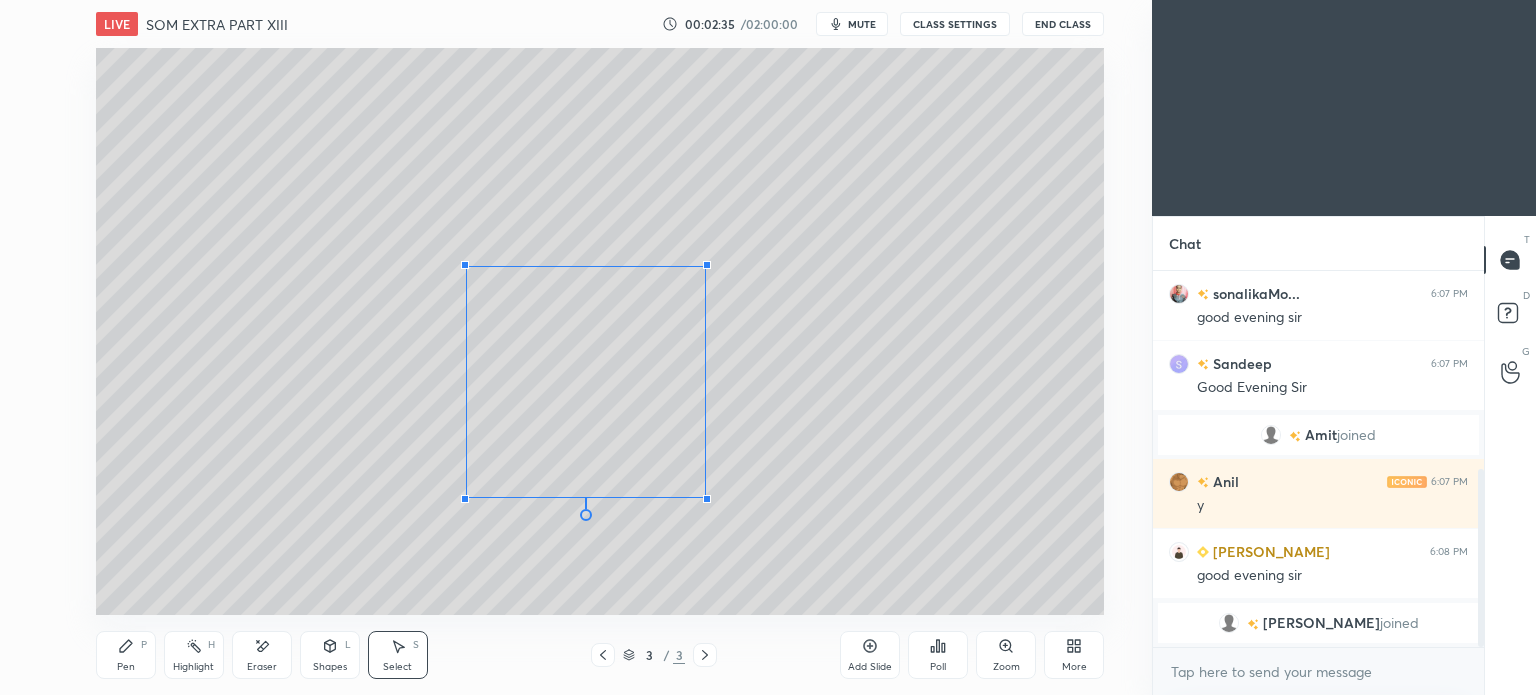 drag, startPoint x: 938, startPoint y: 174, endPoint x: 463, endPoint y: 279, distance: 486.46686 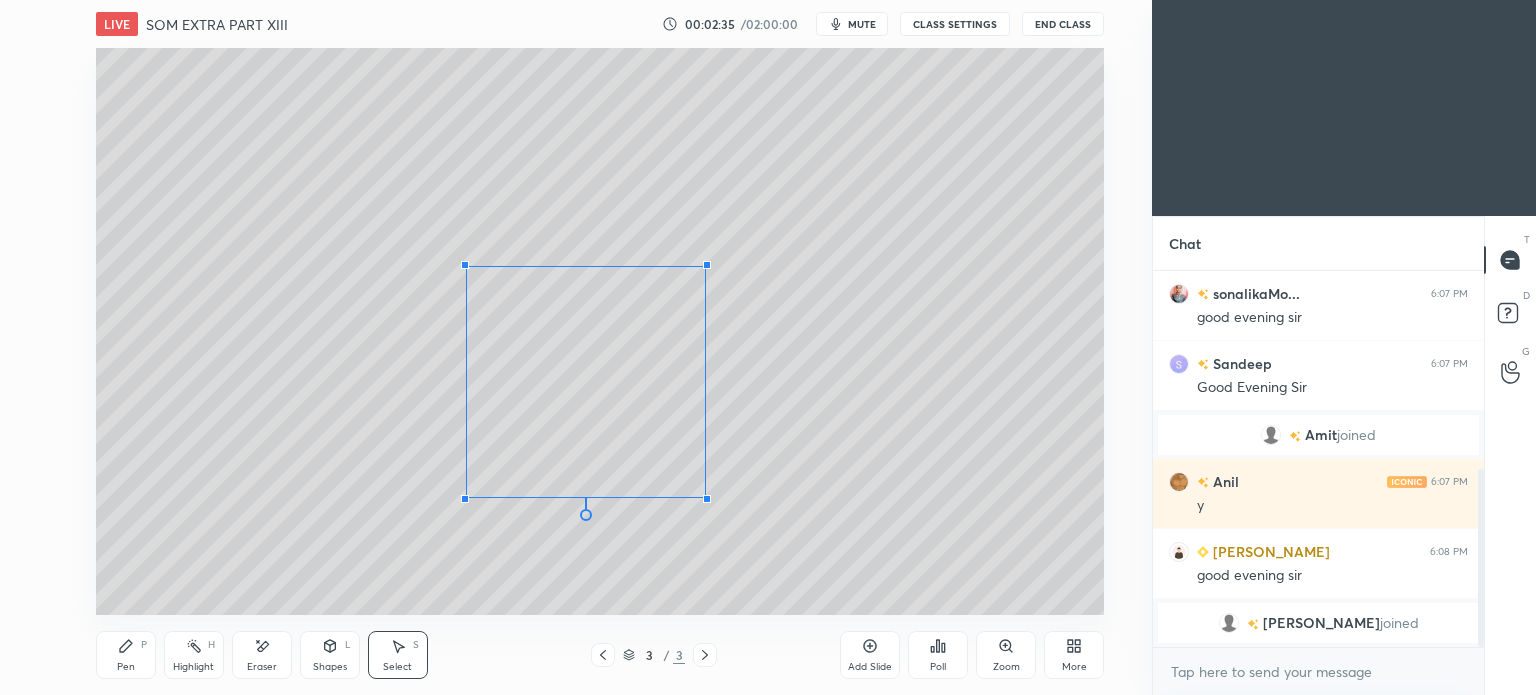 click on "0 °" at bounding box center (586, 381) 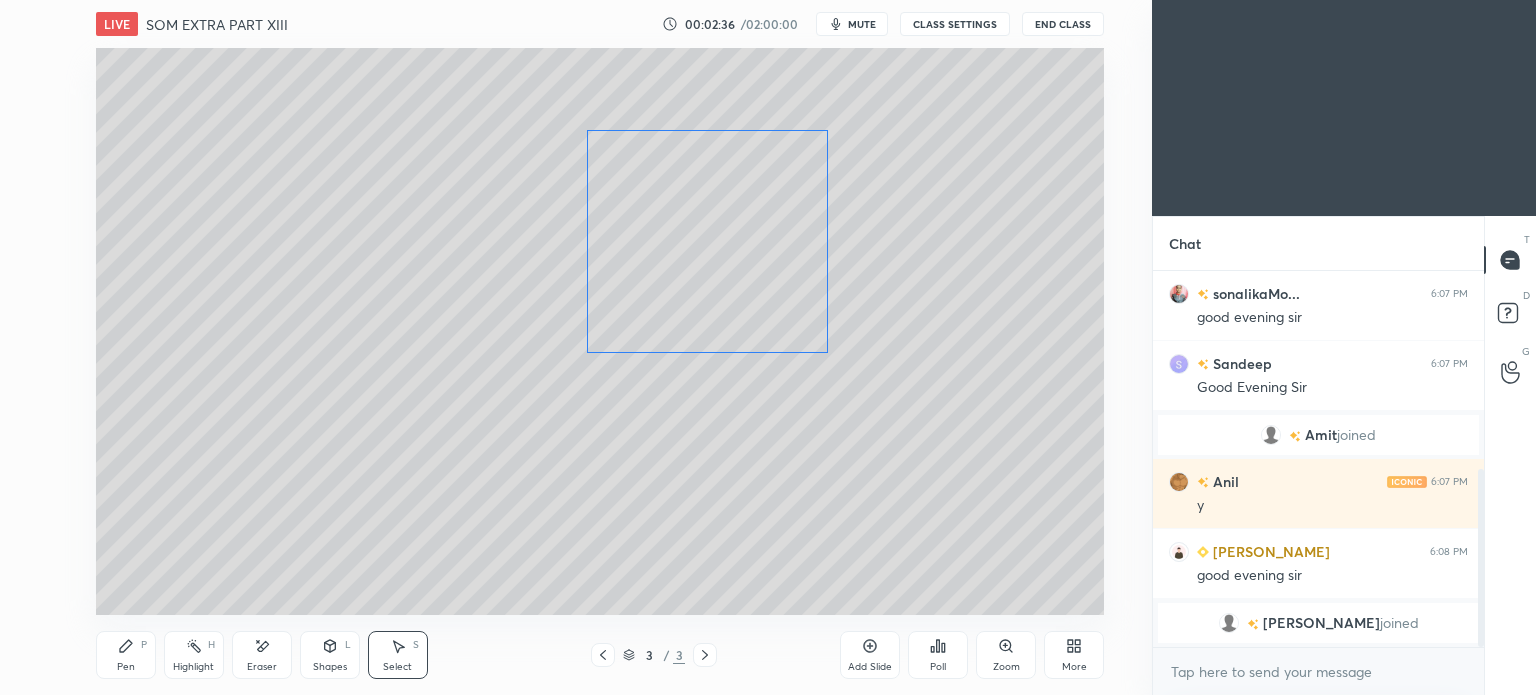 drag, startPoint x: 664, startPoint y: 363, endPoint x: 787, endPoint y: 218, distance: 190.14206 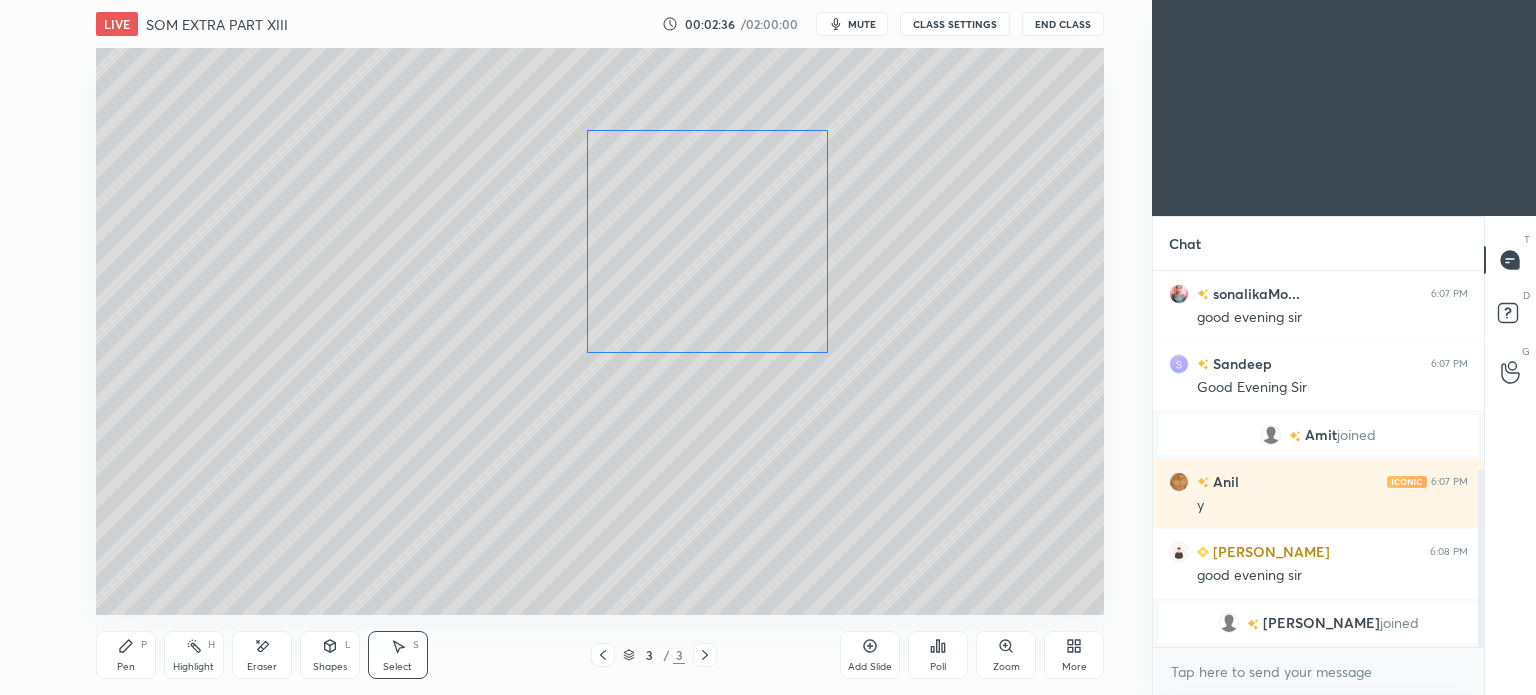click on "0 ° Undo Copy Duplicate Duplicate to new slide Delete" at bounding box center (600, 331) 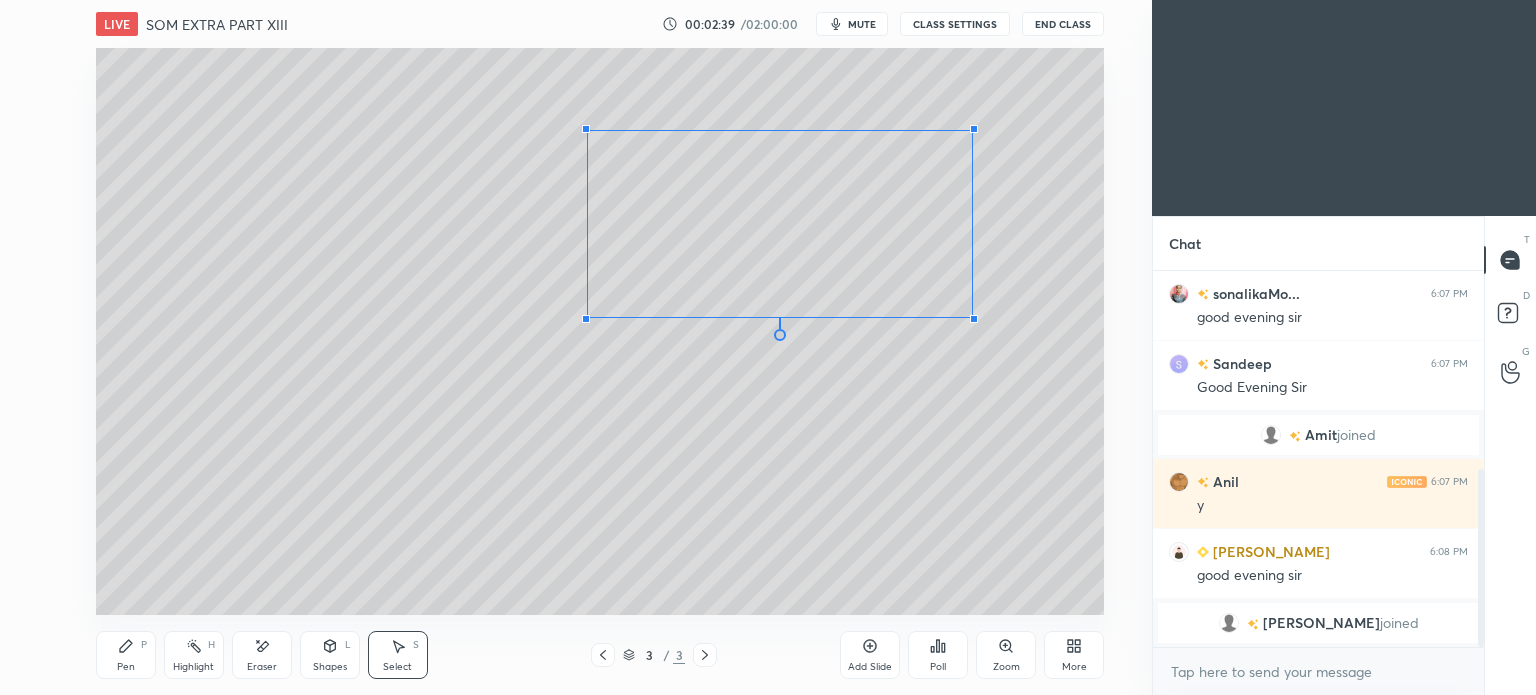 drag, startPoint x: 824, startPoint y: 353, endPoint x: 972, endPoint y: 317, distance: 152.31546 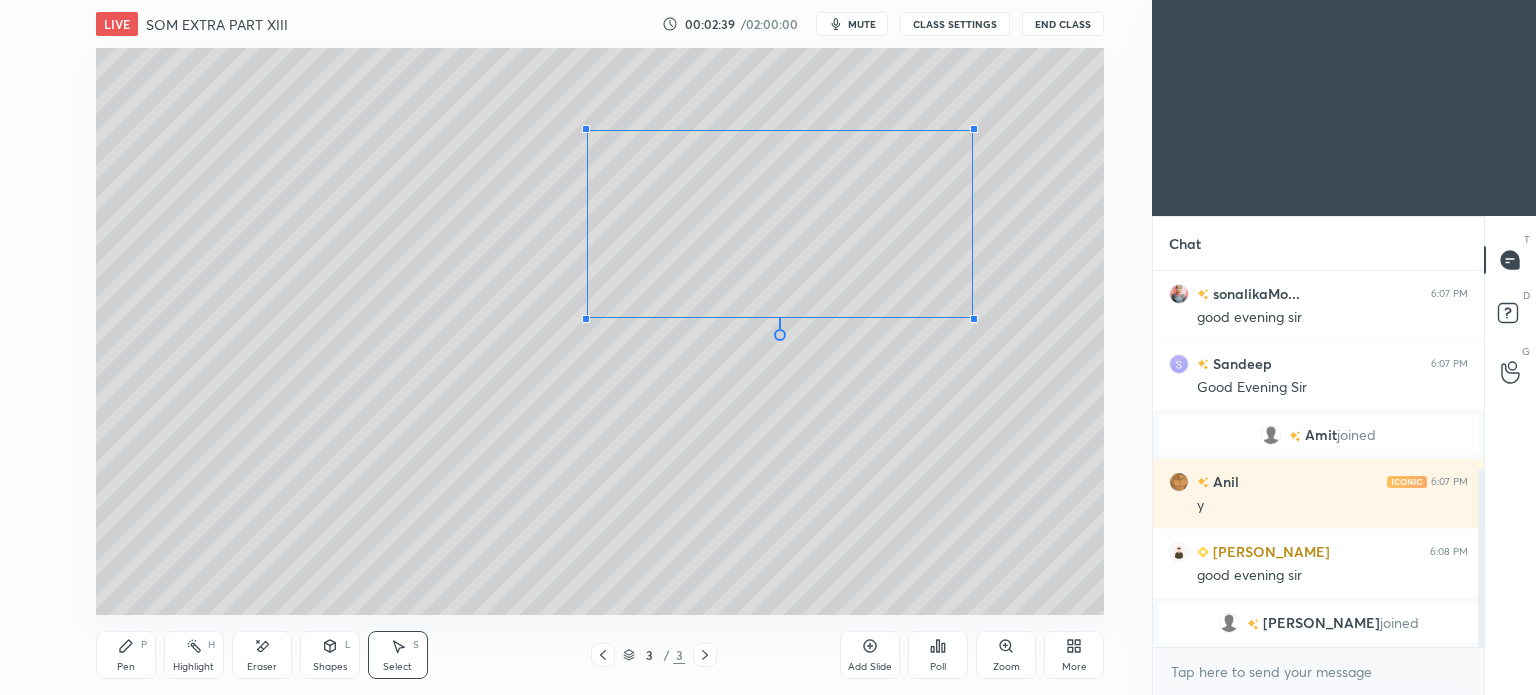 click at bounding box center [974, 319] 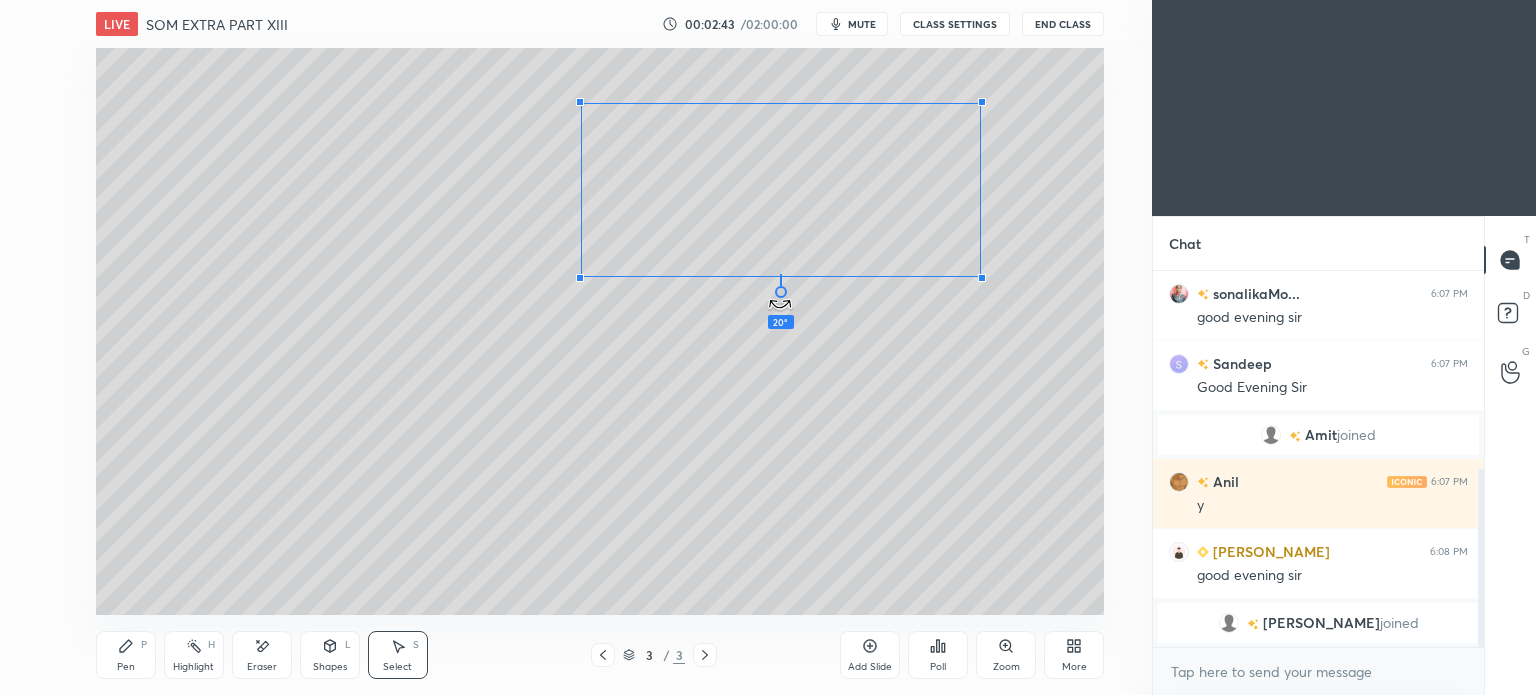 drag, startPoint x: 778, startPoint y: 336, endPoint x: 828, endPoint y: 319, distance: 52.810986 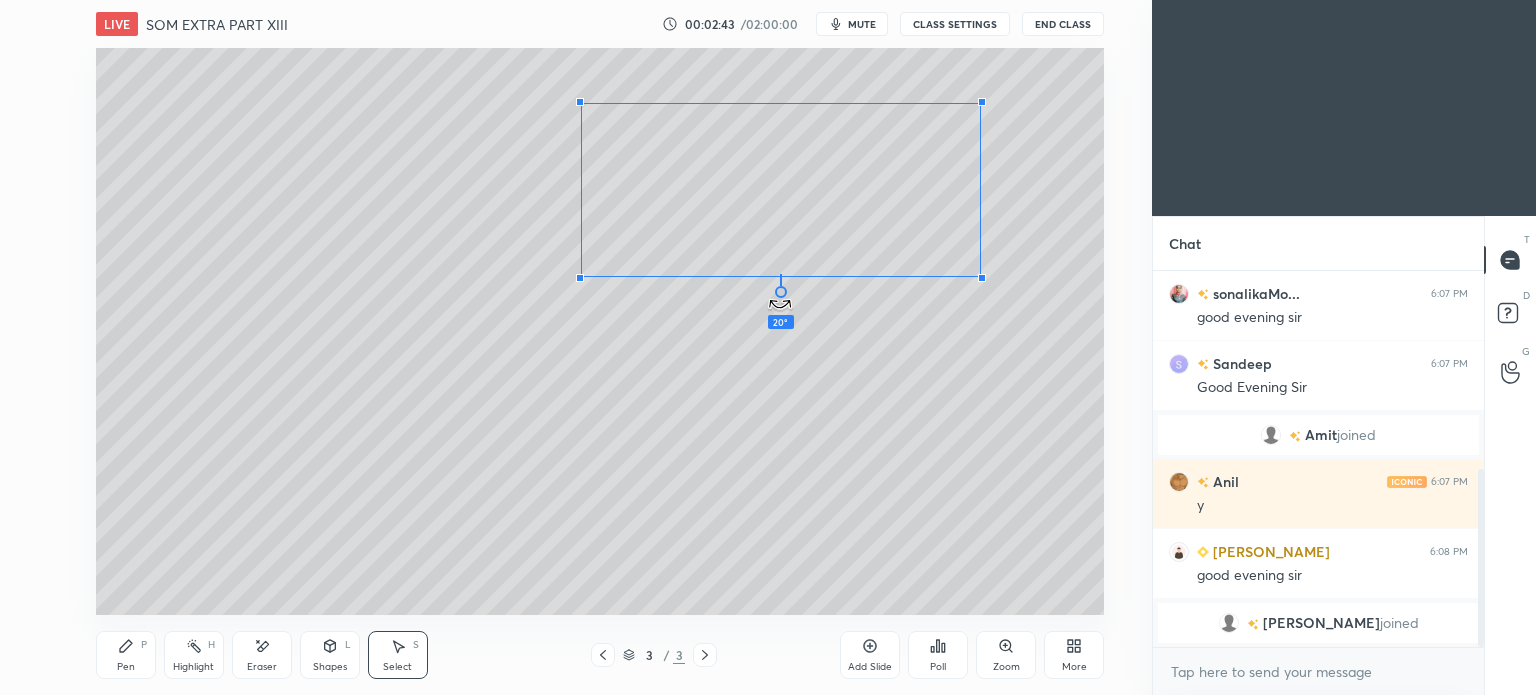 click on "20 ° Undo Copy Duplicate Duplicate to new slide Delete" at bounding box center [600, 331] 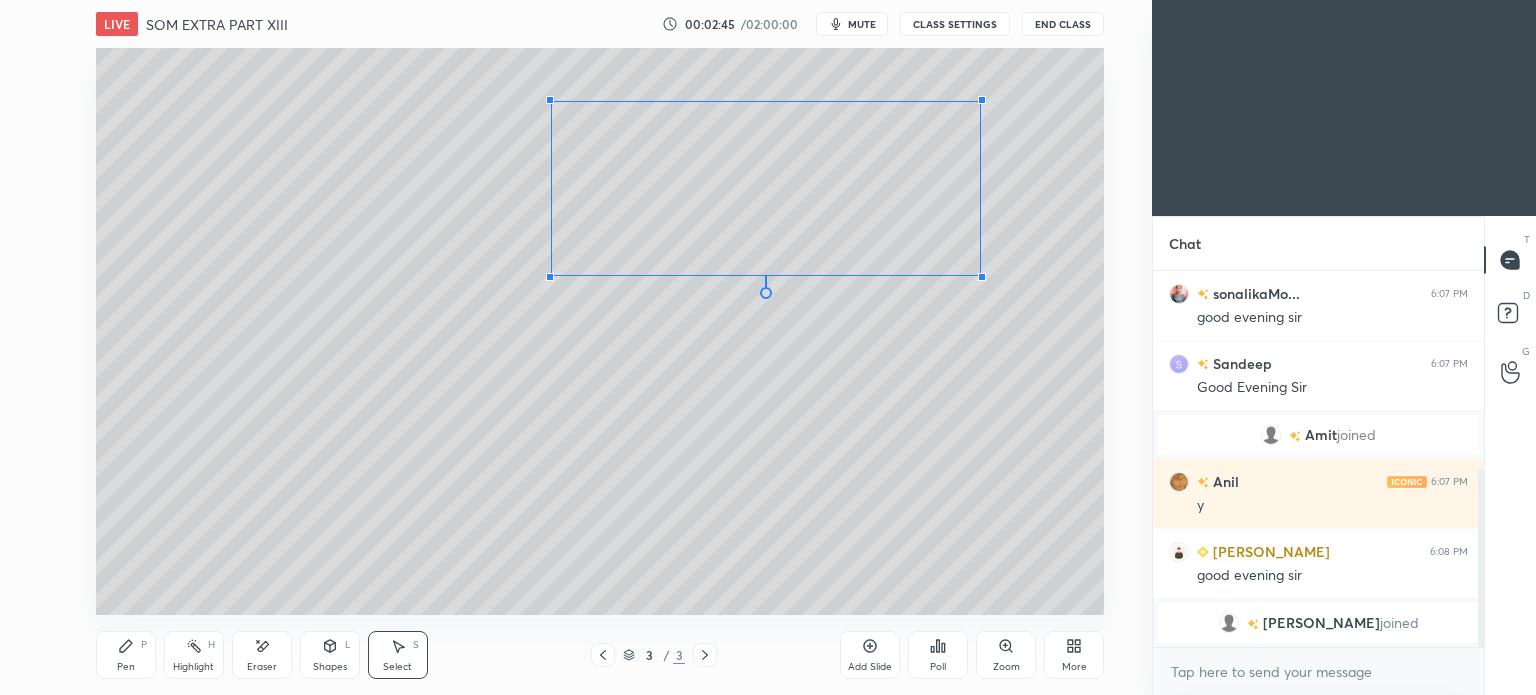 drag, startPoint x: 577, startPoint y: 102, endPoint x: 551, endPoint y: 101, distance: 26.019224 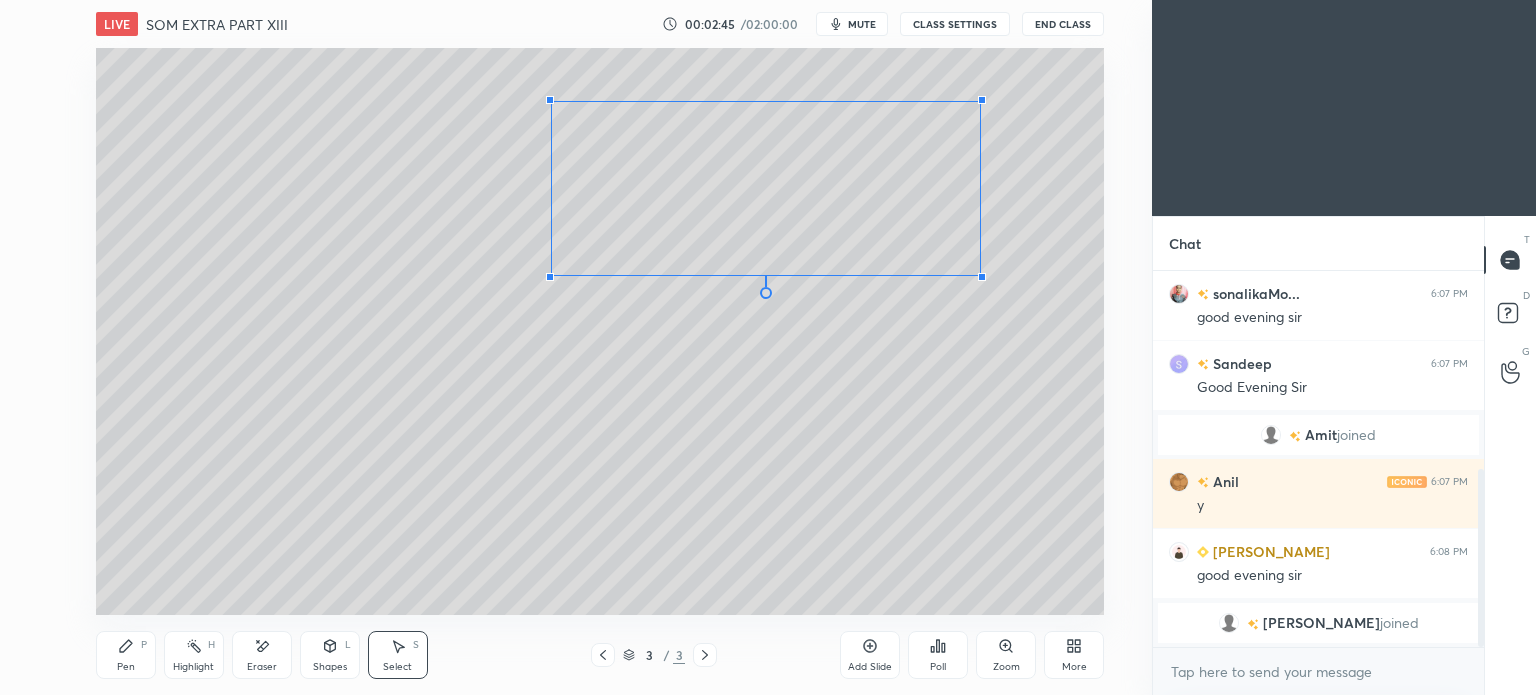 click at bounding box center (550, 100) 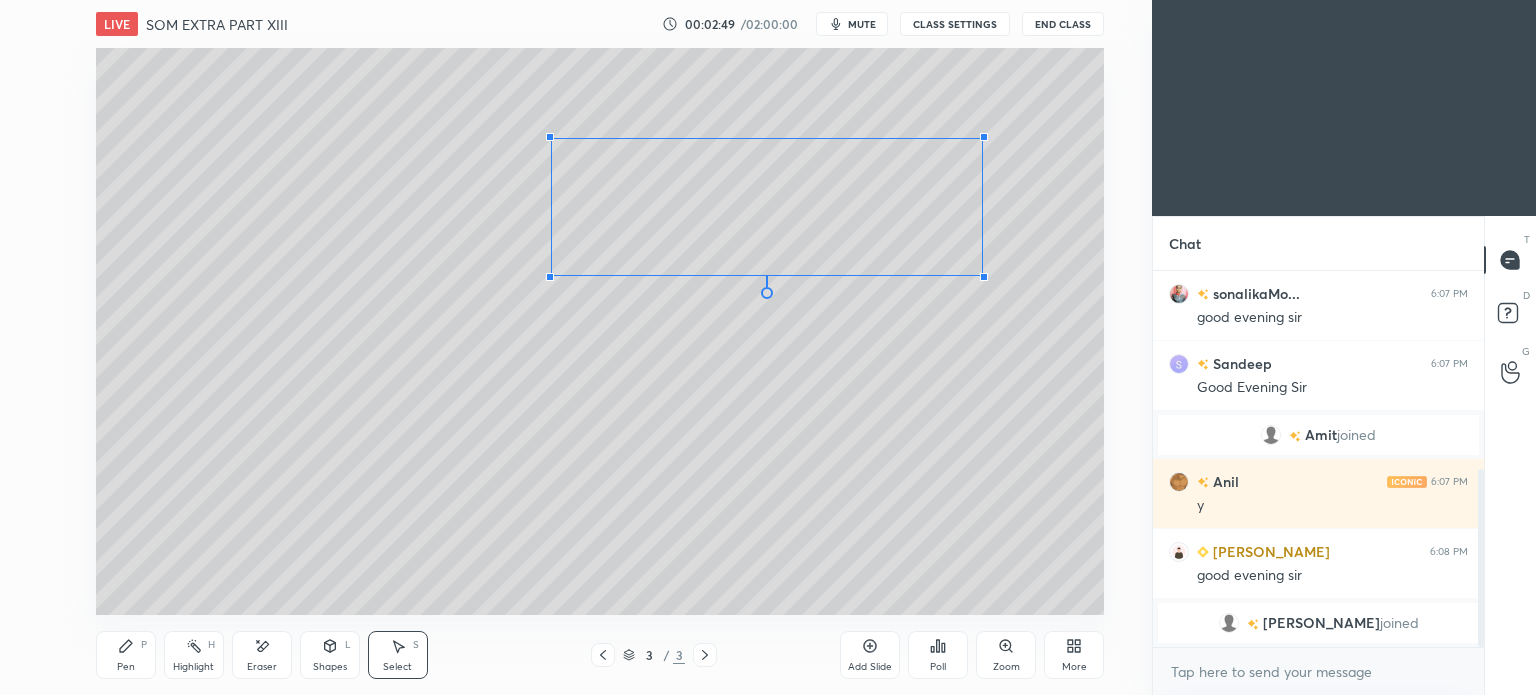drag, startPoint x: 976, startPoint y: 100, endPoint x: 982, endPoint y: 138, distance: 38.470768 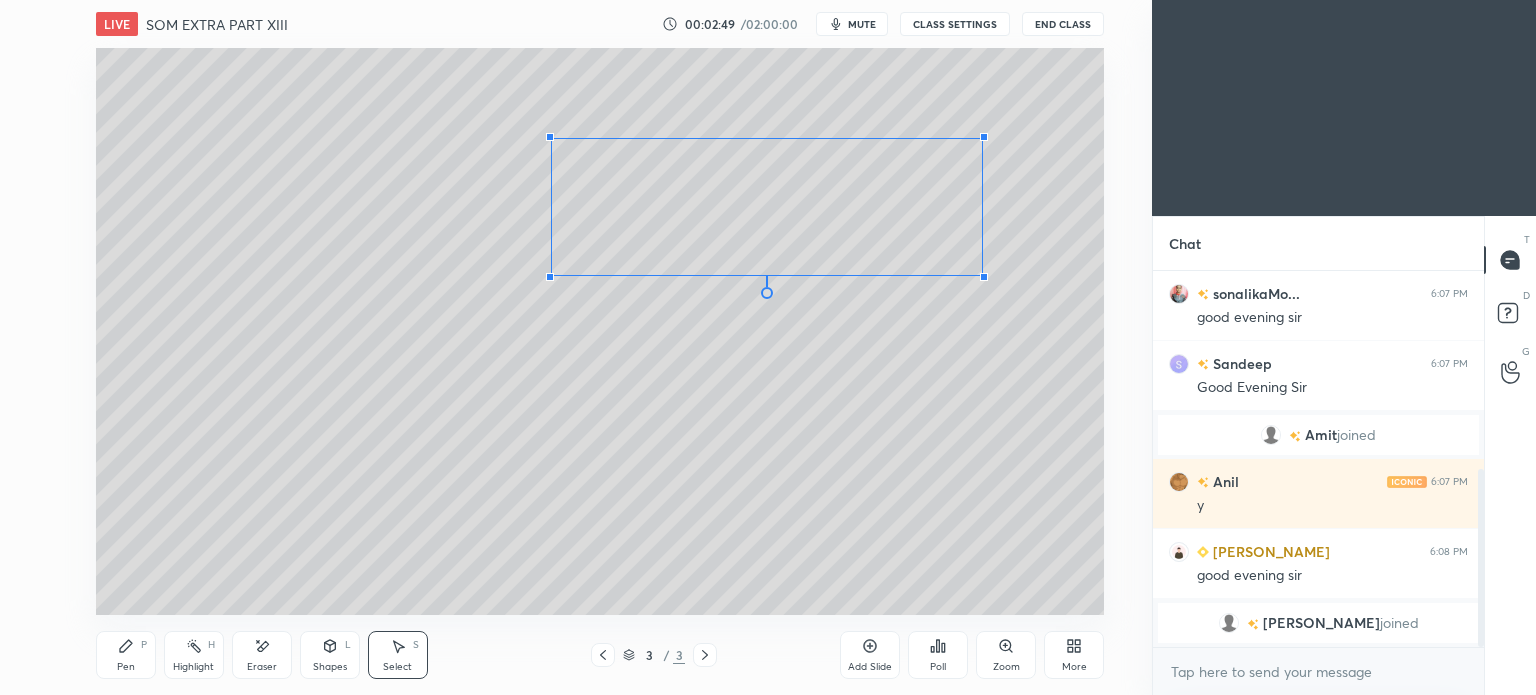 click at bounding box center (984, 137) 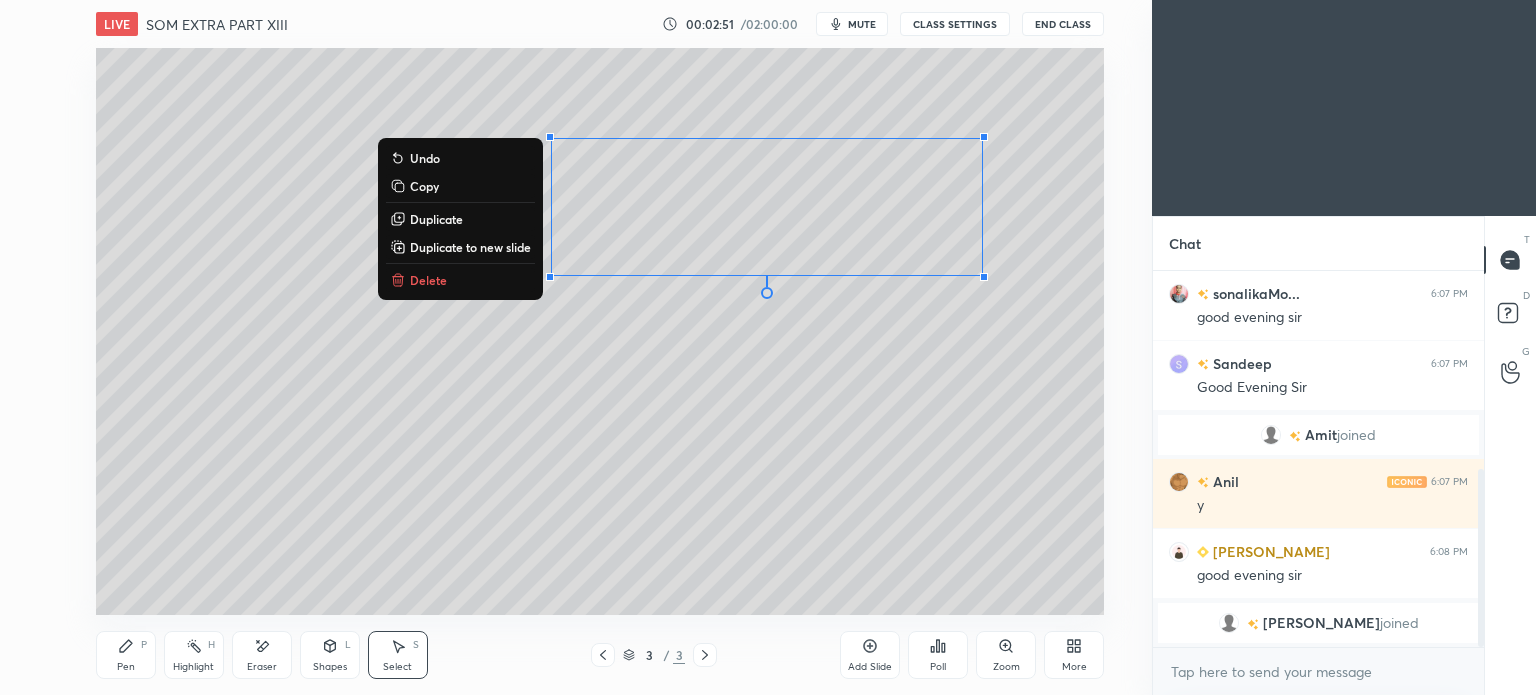 click on "Delete" at bounding box center (428, 280) 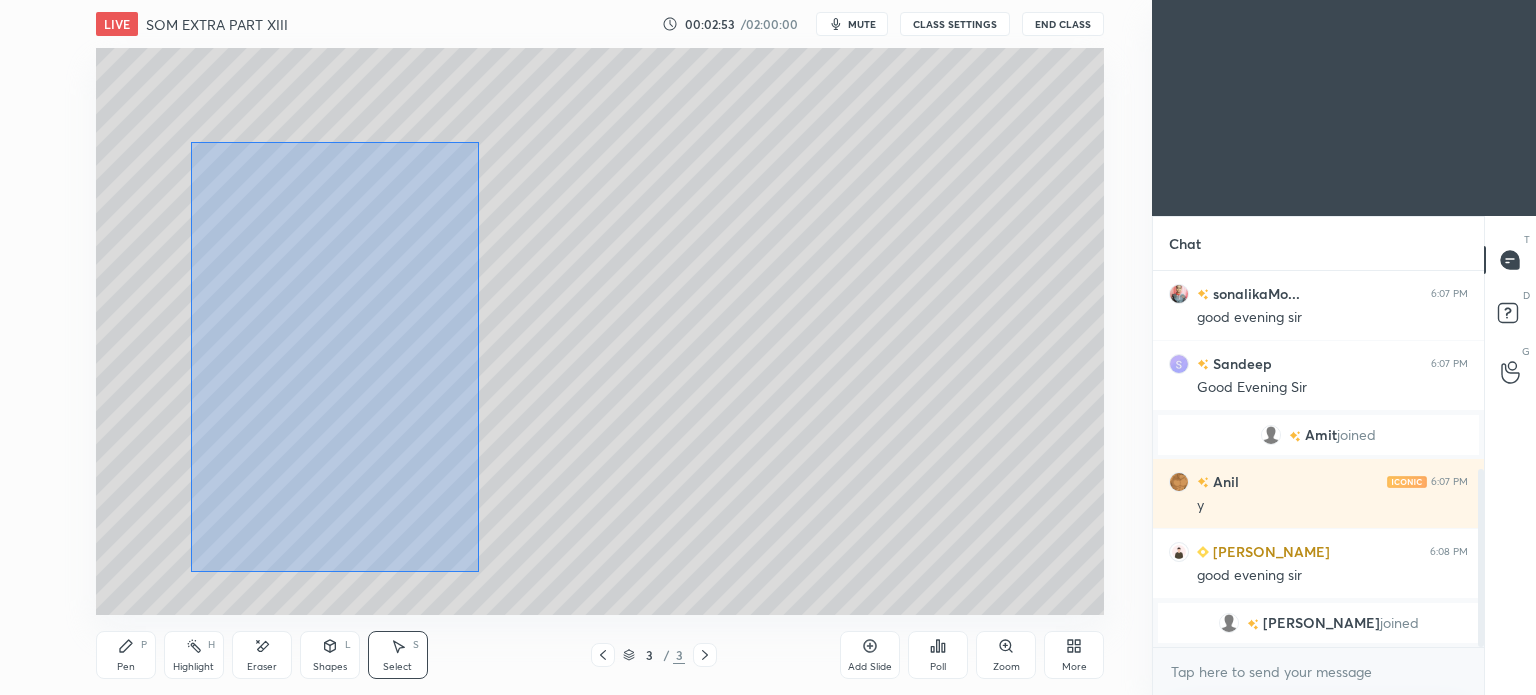 drag, startPoint x: 191, startPoint y: 142, endPoint x: 500, endPoint y: 534, distance: 499.14426 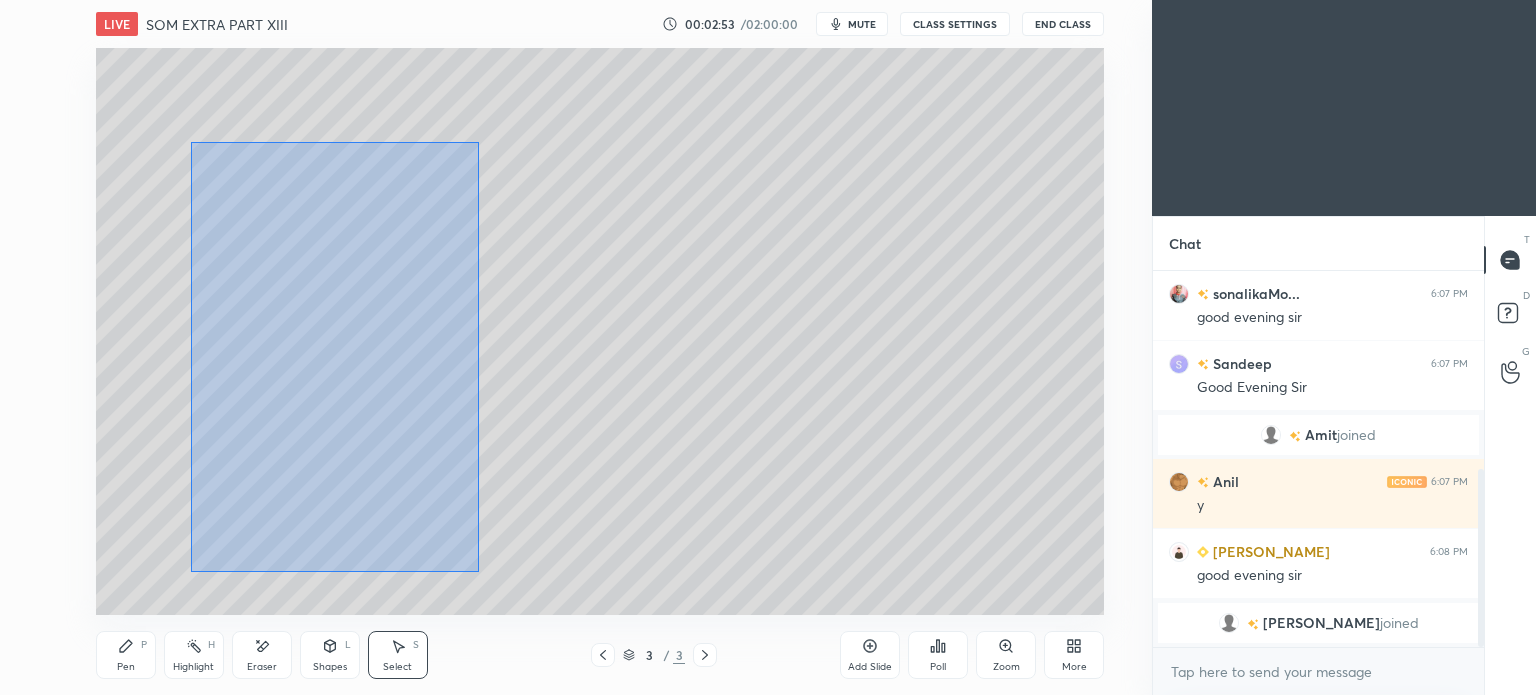 click on "0 ° Undo Copy Duplicate Duplicate to new slide Delete" at bounding box center [600, 331] 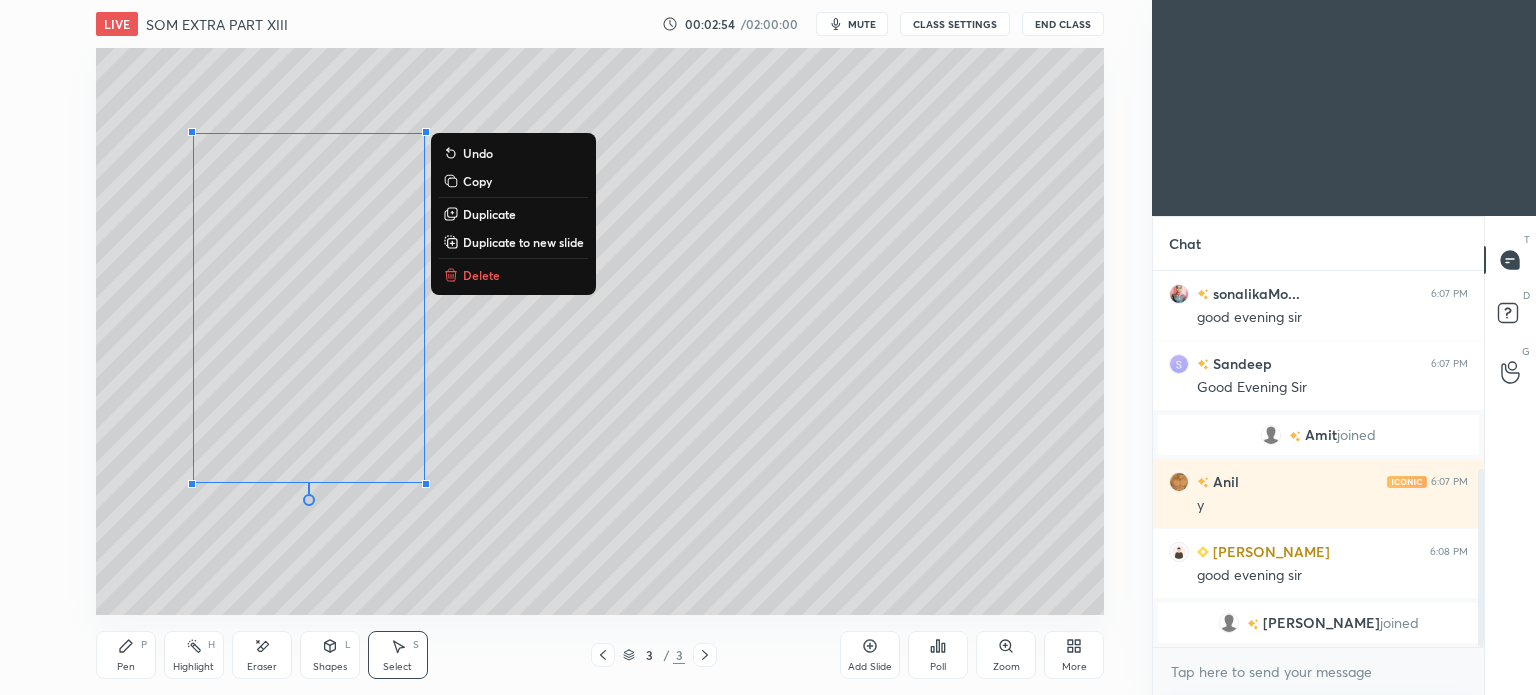 click on "Duplicate" at bounding box center [489, 214] 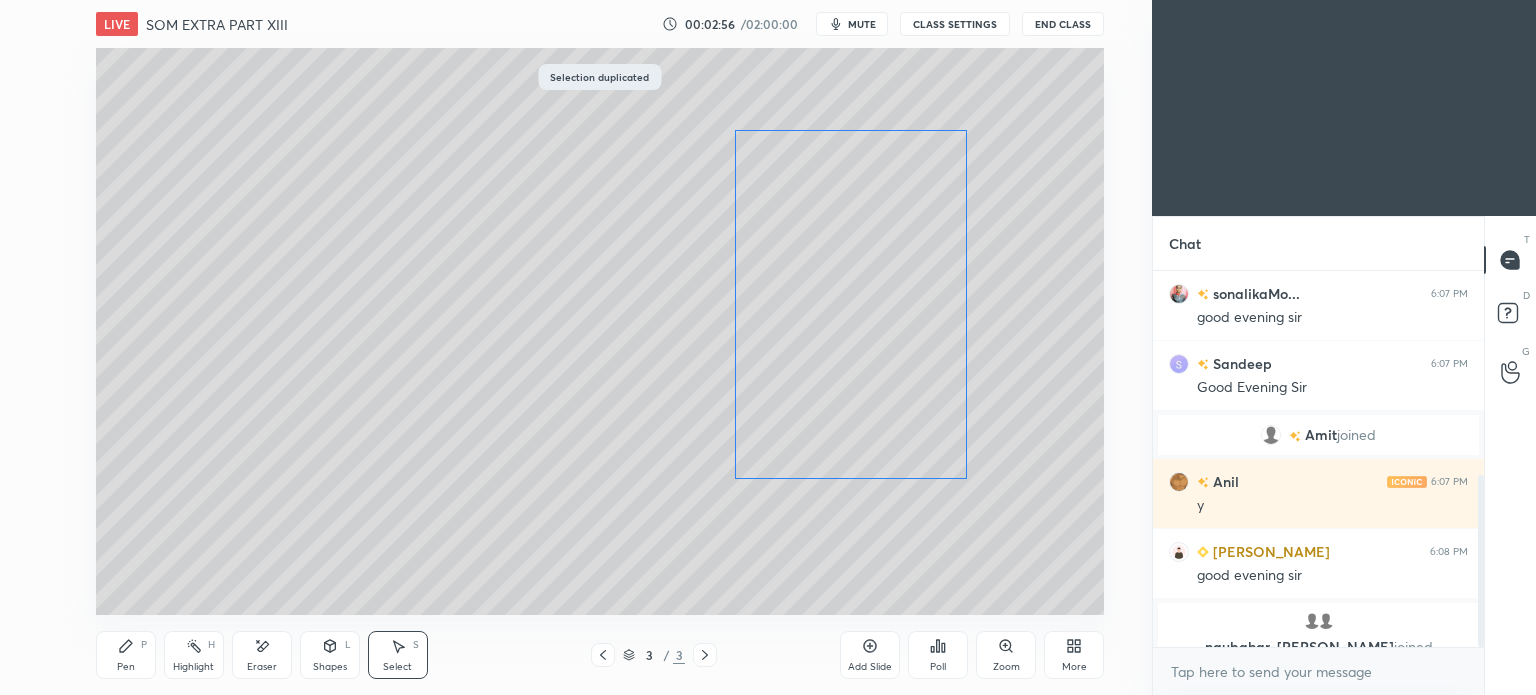 drag, startPoint x: 434, startPoint y: 229, endPoint x: 953, endPoint y: 203, distance: 519.6508 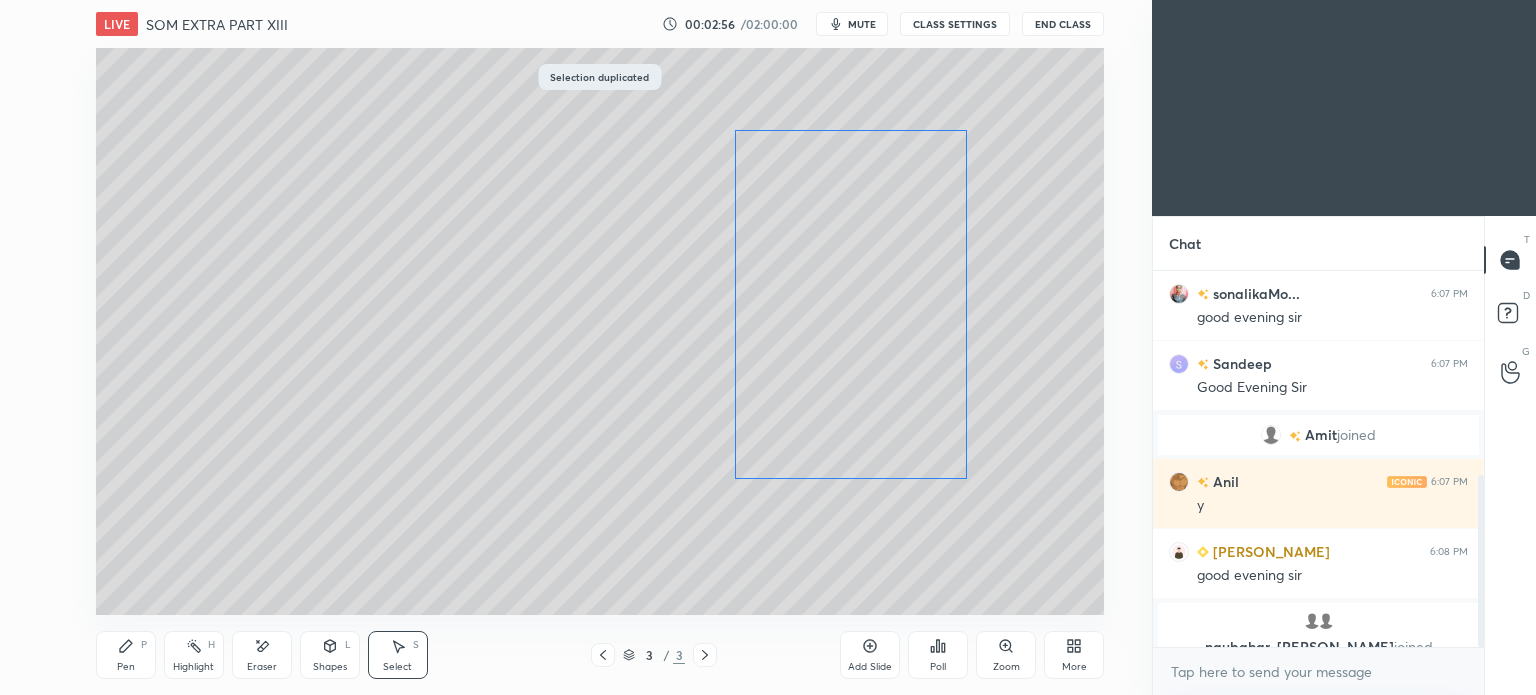click on "0 ° Undo Copy Duplicate Duplicate to new slide Delete" at bounding box center [600, 331] 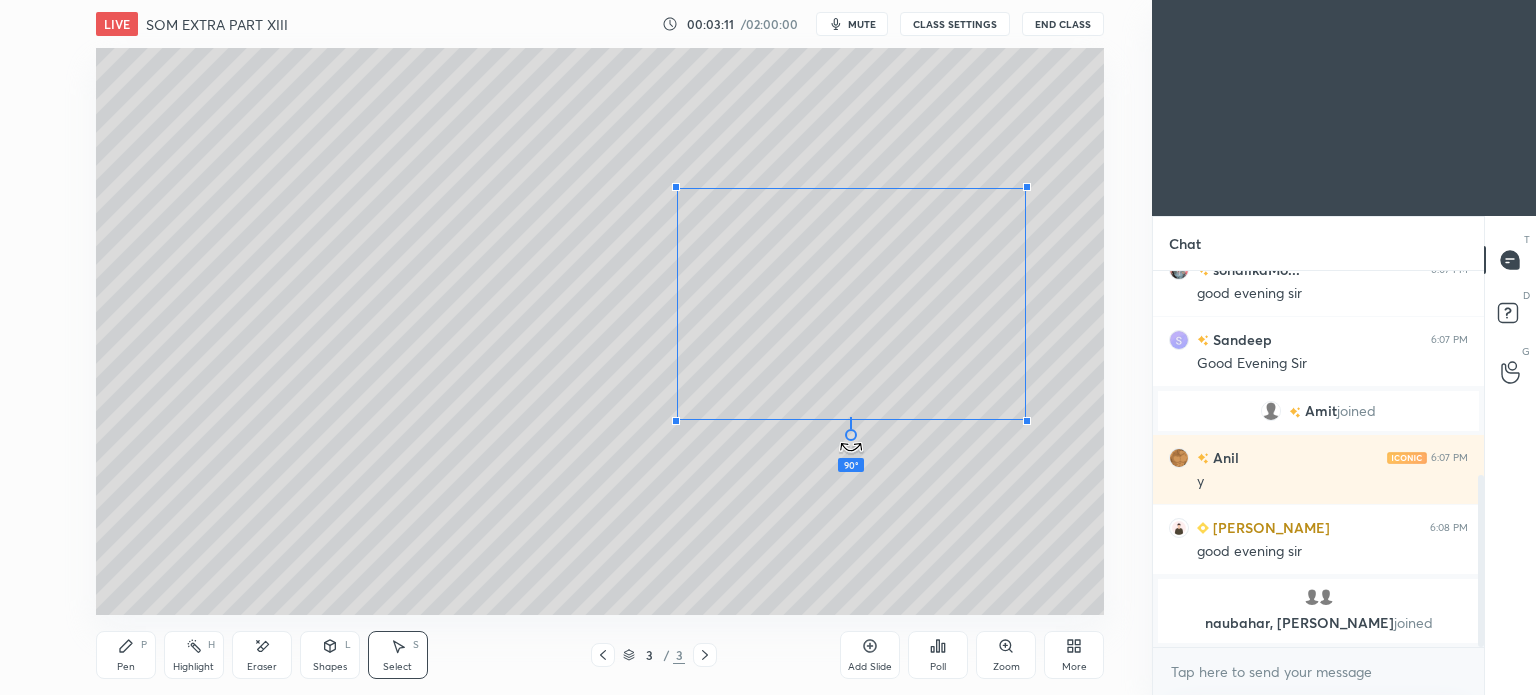 drag, startPoint x: 848, startPoint y: 495, endPoint x: 916, endPoint y: 304, distance: 202.74368 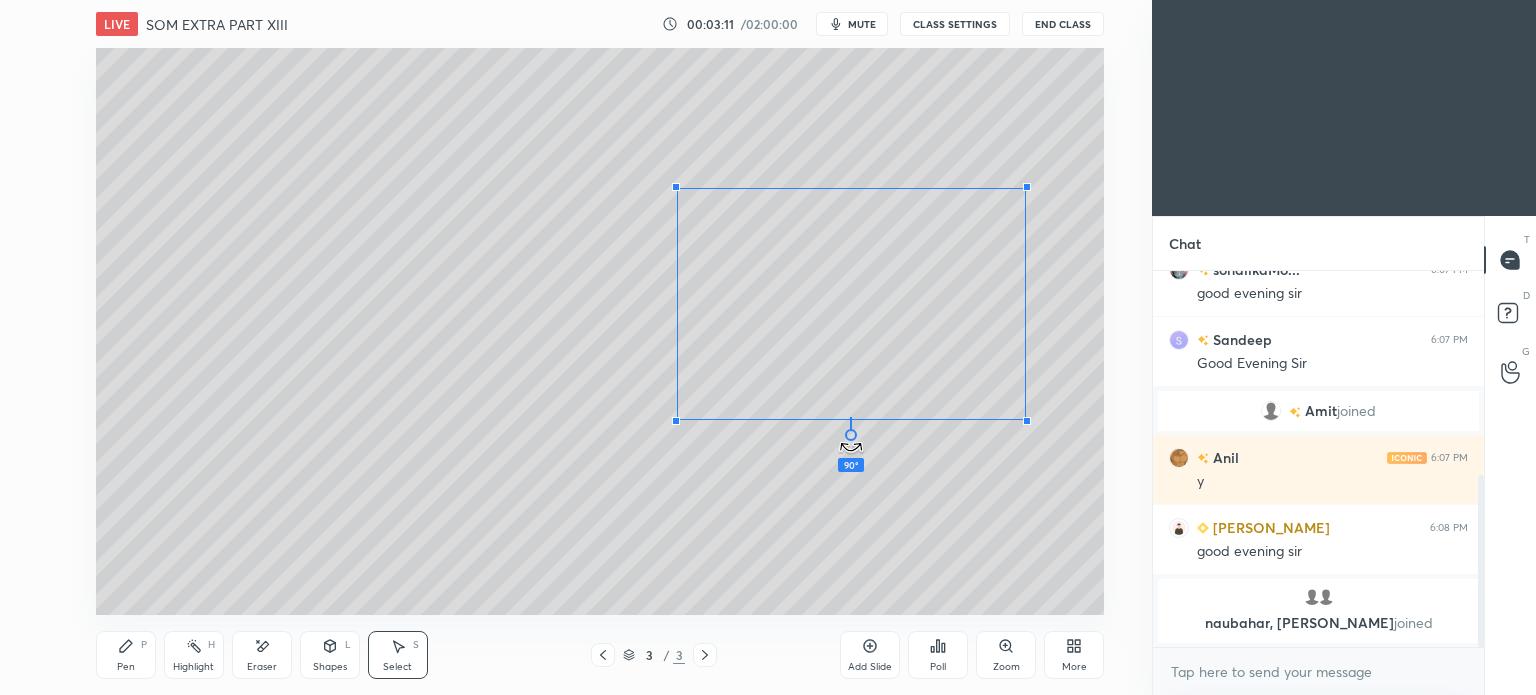 click on "90 ° Undo Copy Duplicate Duplicate to new slide Delete" at bounding box center (600, 331) 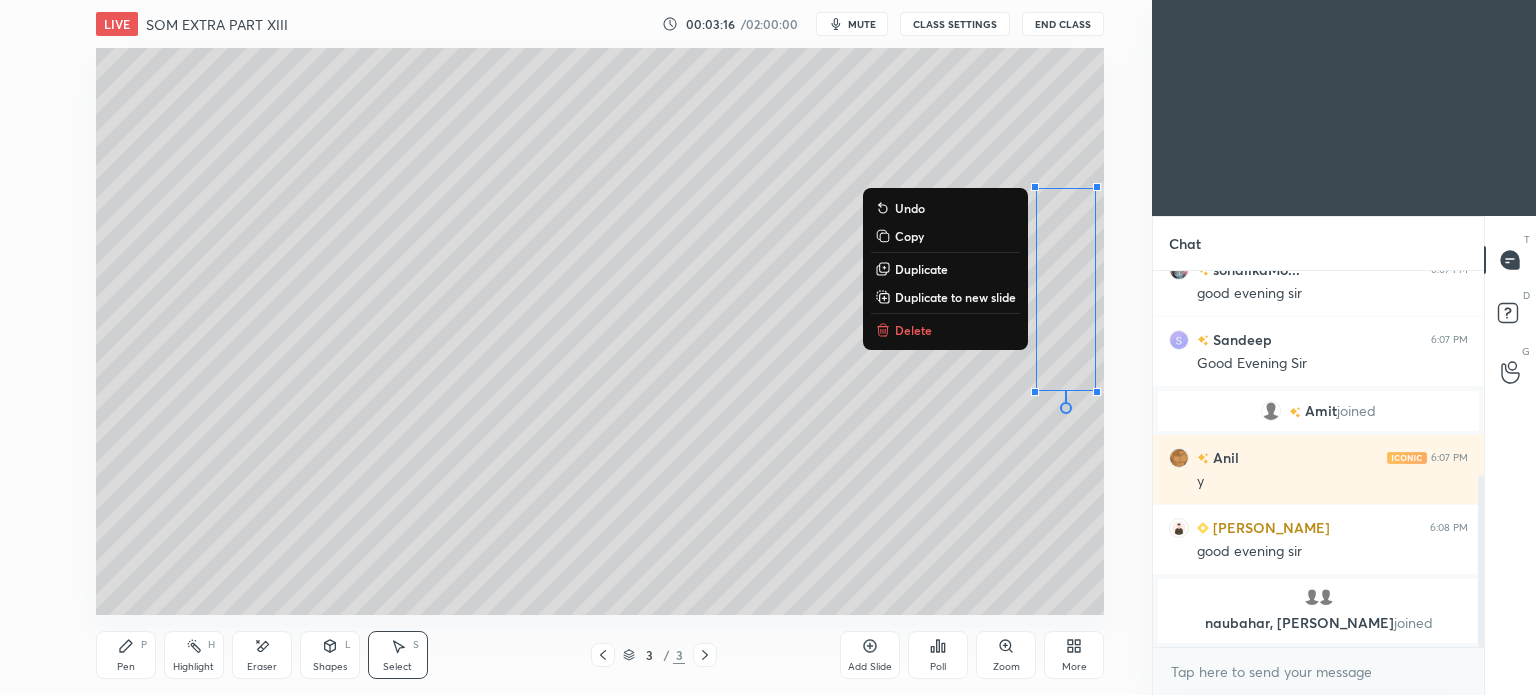 drag, startPoint x: 676, startPoint y: 420, endPoint x: 1206, endPoint y: 390, distance: 530.8484 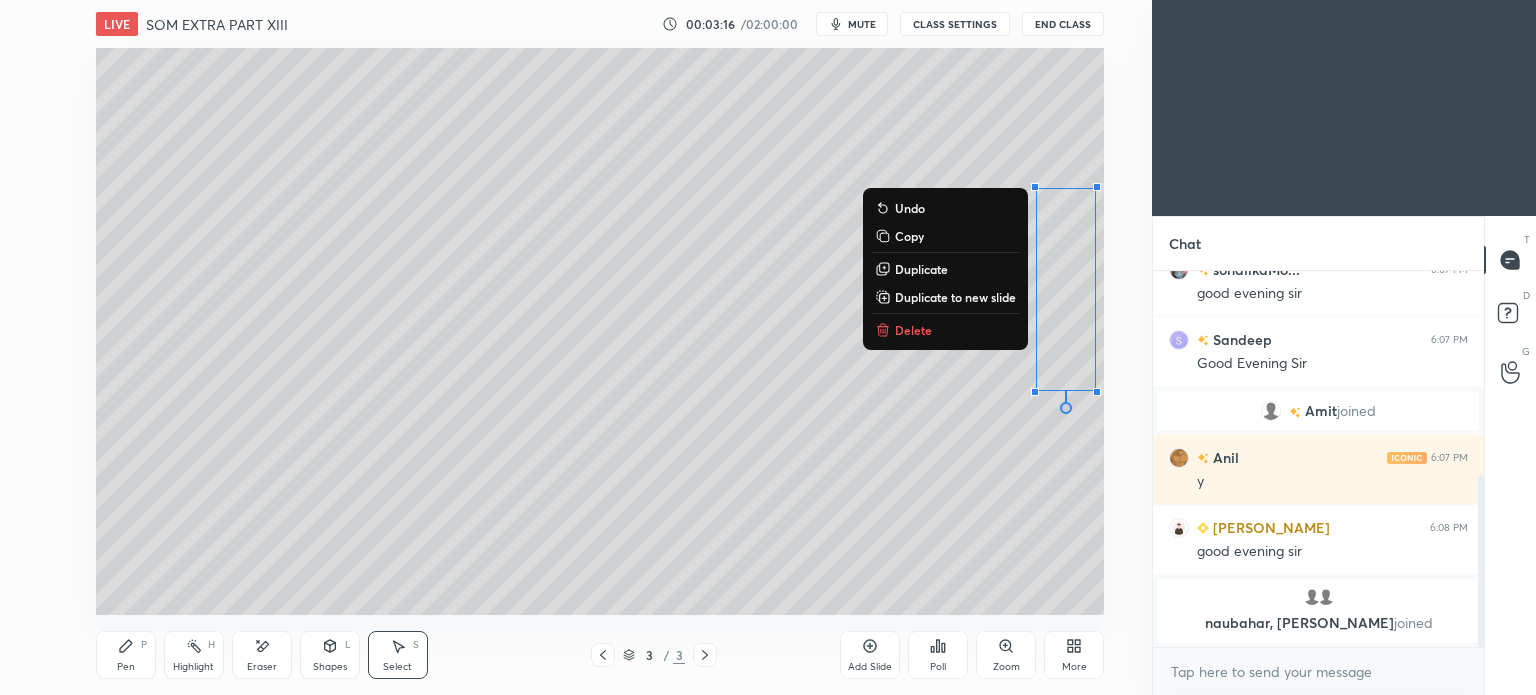 click on "1 2 3 4 5 6 7 C X Z E E Erase all   H H LIVE SOM EXTRA PART XIII 00:03:16 /  02:00:00 mute CLASS SETTINGS End Class 0 ° Undo Copy Duplicate Duplicate to new slide Delete Setting up your live class Poll for   secs No correct answer Start poll Back SOM EXTRA PART XIII • L77 of Strength of Materials (SOM) for ME/PI/XE S K Mondal Pen P Highlight H Eraser Shapes L Select S 3 / 3 Add Slide Poll Zoom More Chat You  joined sonalikaMo... 6:07 PM good evening sir Sandeep 6:07 PM Good Evening Sir Amit  joined Anil 6:07 PM y Tanay 6:08 PM good evening sir naubahar, Akhil  joined JUMP TO LATEST Enable hand raising Enable raise hand to speak to learners. Once enabled, chat will be turned off temporarily. Enable x   Doubts asked by learners will show up here NEW DOUBTS ASKED No one has raised a hand yet Can't raise hand Looks like educator just invited you to speak. Please wait before you can raise your hand again. Got it T Messages (T) D Doubts (D) G Raise Hand (G) Report an issue Reason for reporting Buffering ​" at bounding box center (768, 347) 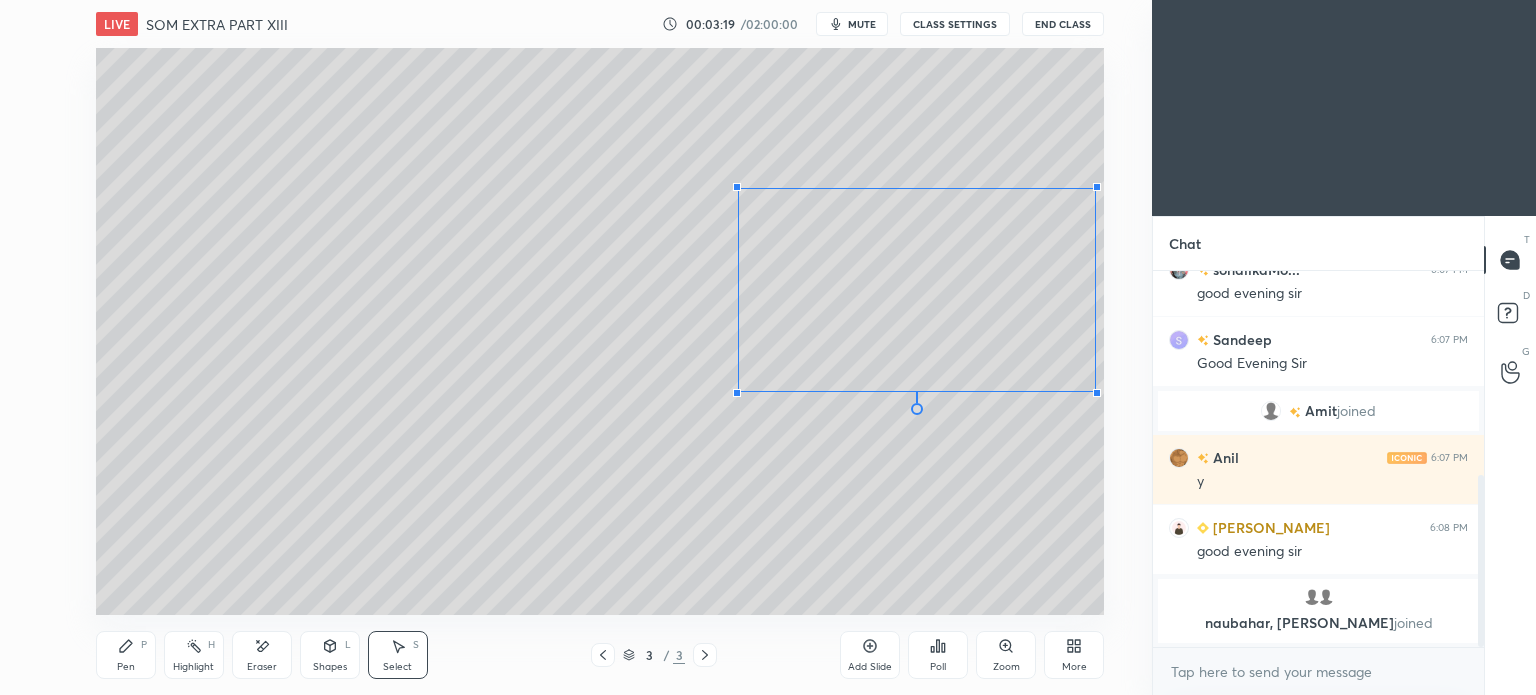 drag, startPoint x: 1035, startPoint y: 391, endPoint x: 738, endPoint y: 391, distance: 297 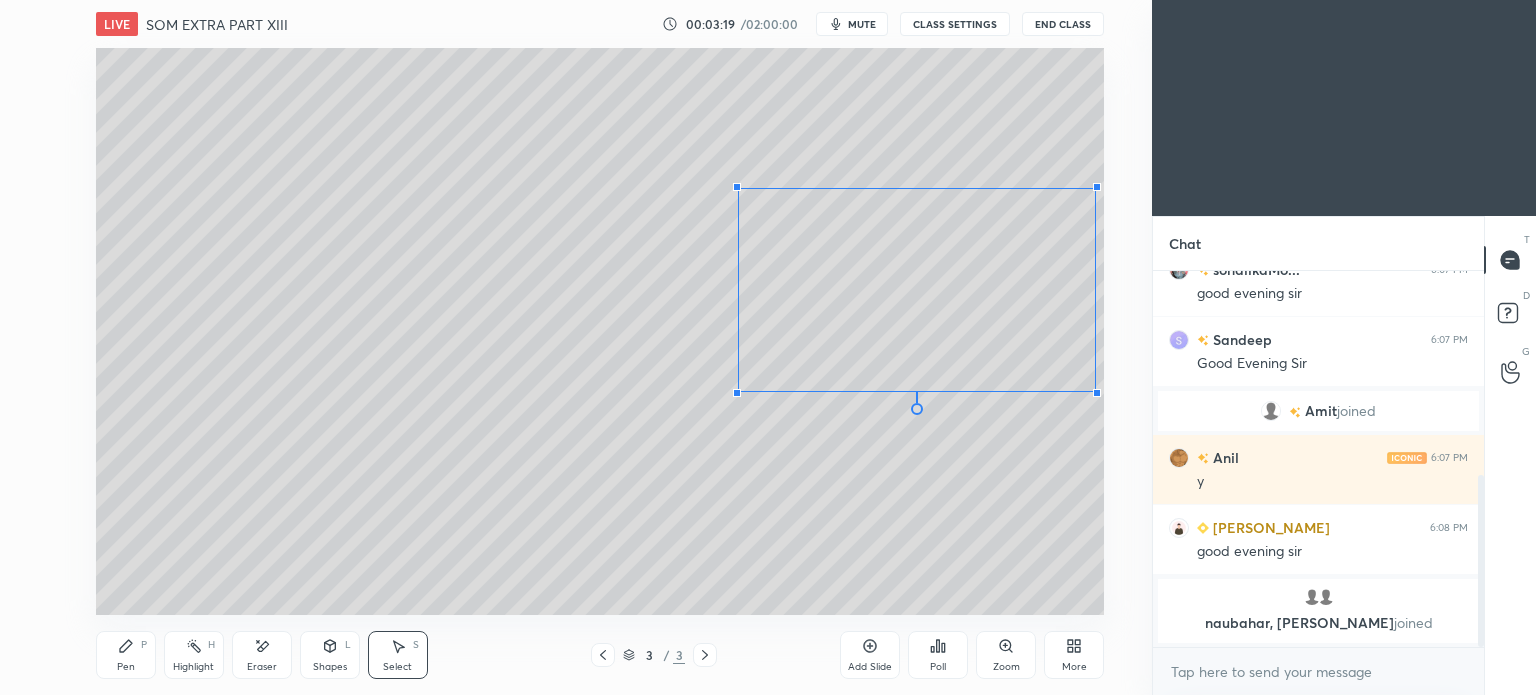 click at bounding box center (737, 393) 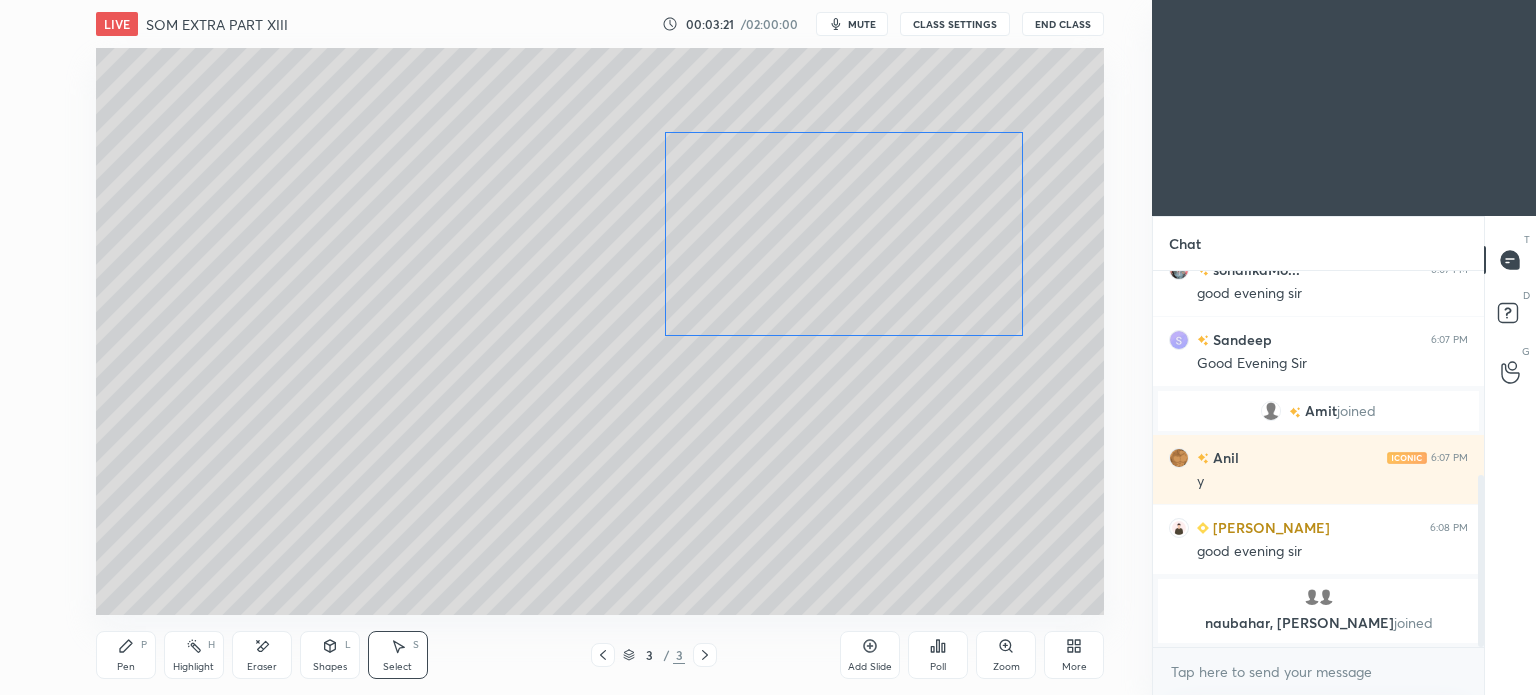 drag, startPoint x: 972, startPoint y: 287, endPoint x: 897, endPoint y: 235, distance: 91.26335 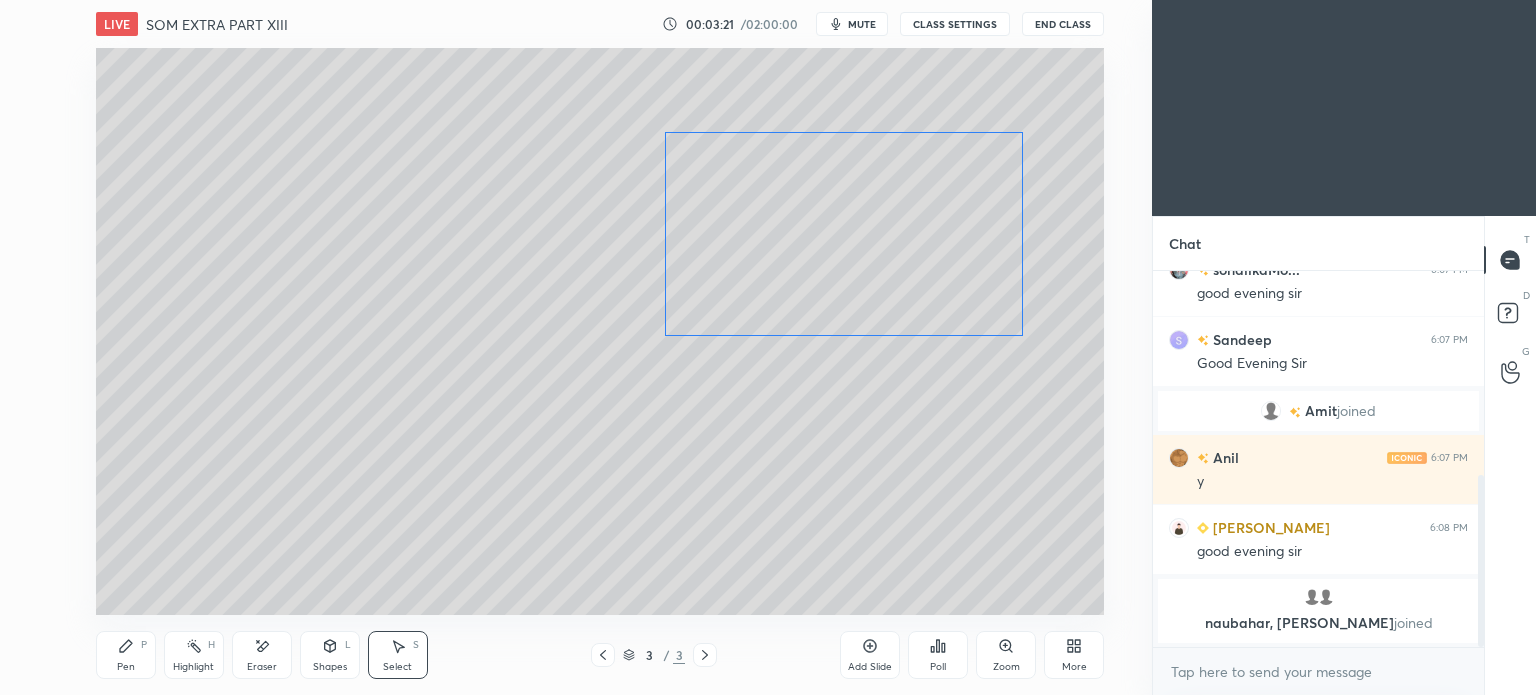 click on "0 ° Undo Copy Duplicate Duplicate to new slide Delete" at bounding box center [600, 331] 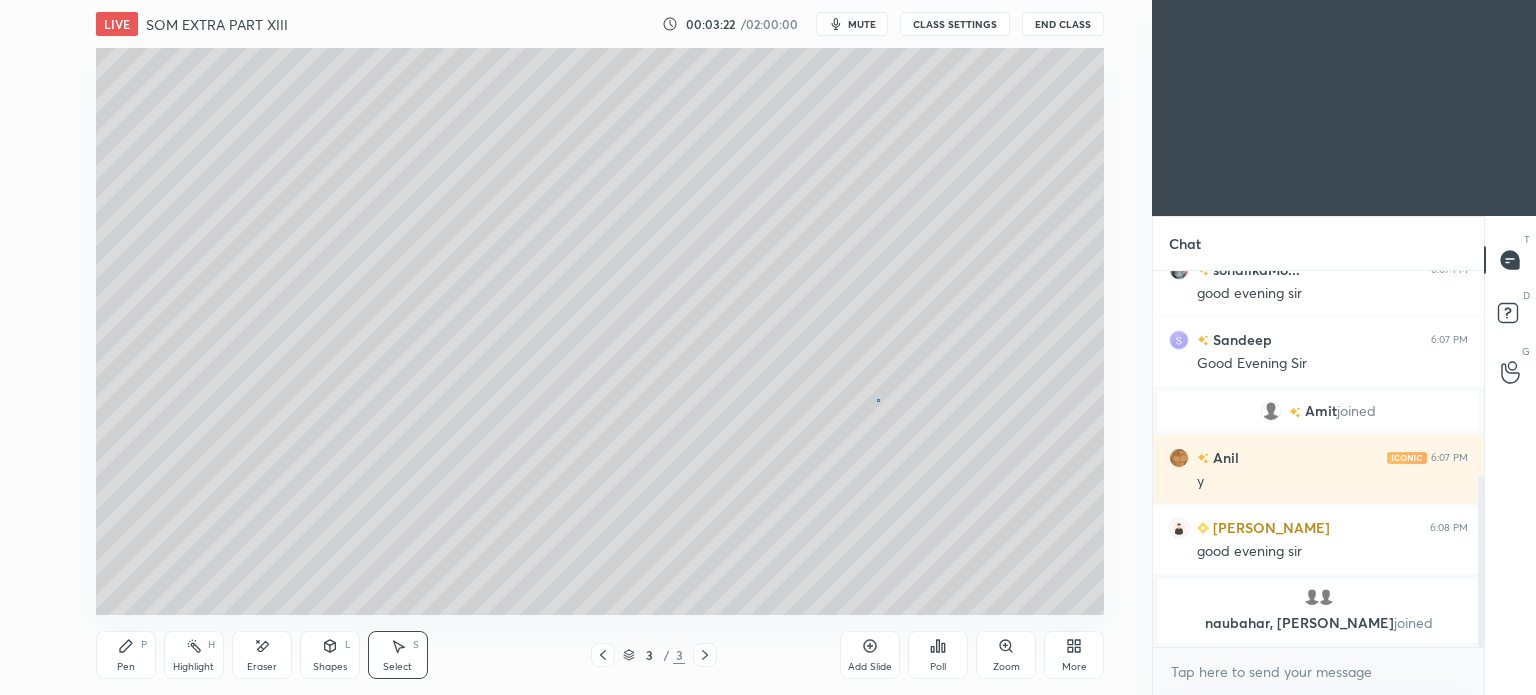click on "0 ° Undo Copy Duplicate Duplicate to new slide Delete" at bounding box center [600, 331] 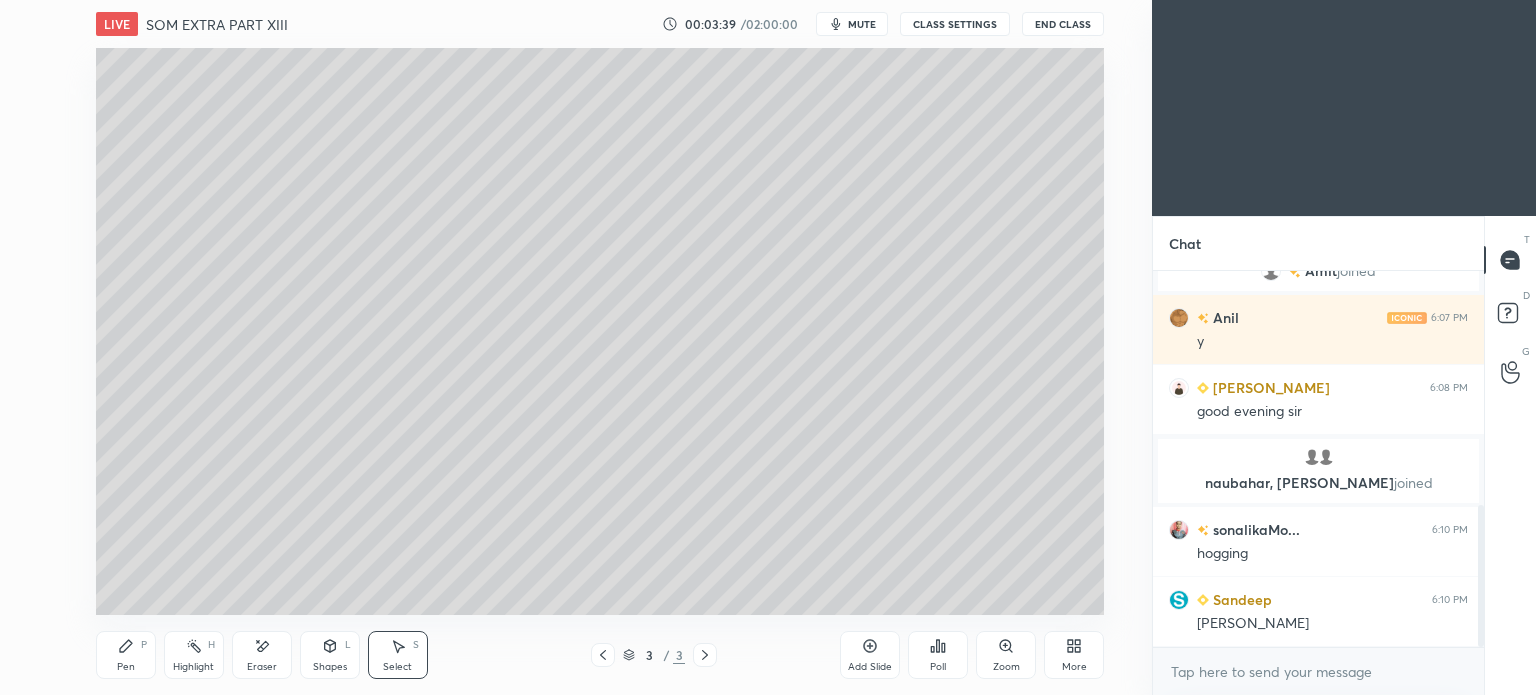 scroll, scrollTop: 692, scrollLeft: 0, axis: vertical 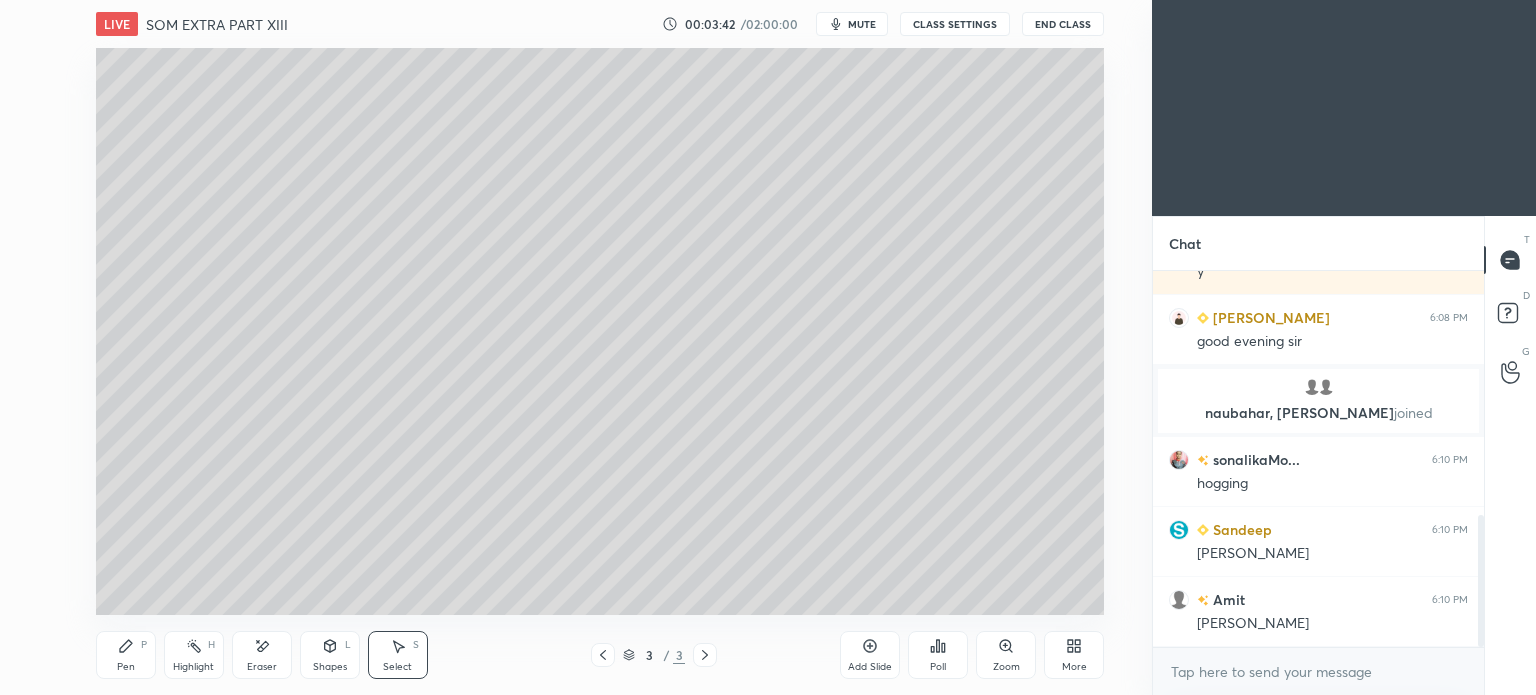 click on "Pen P" at bounding box center (126, 655) 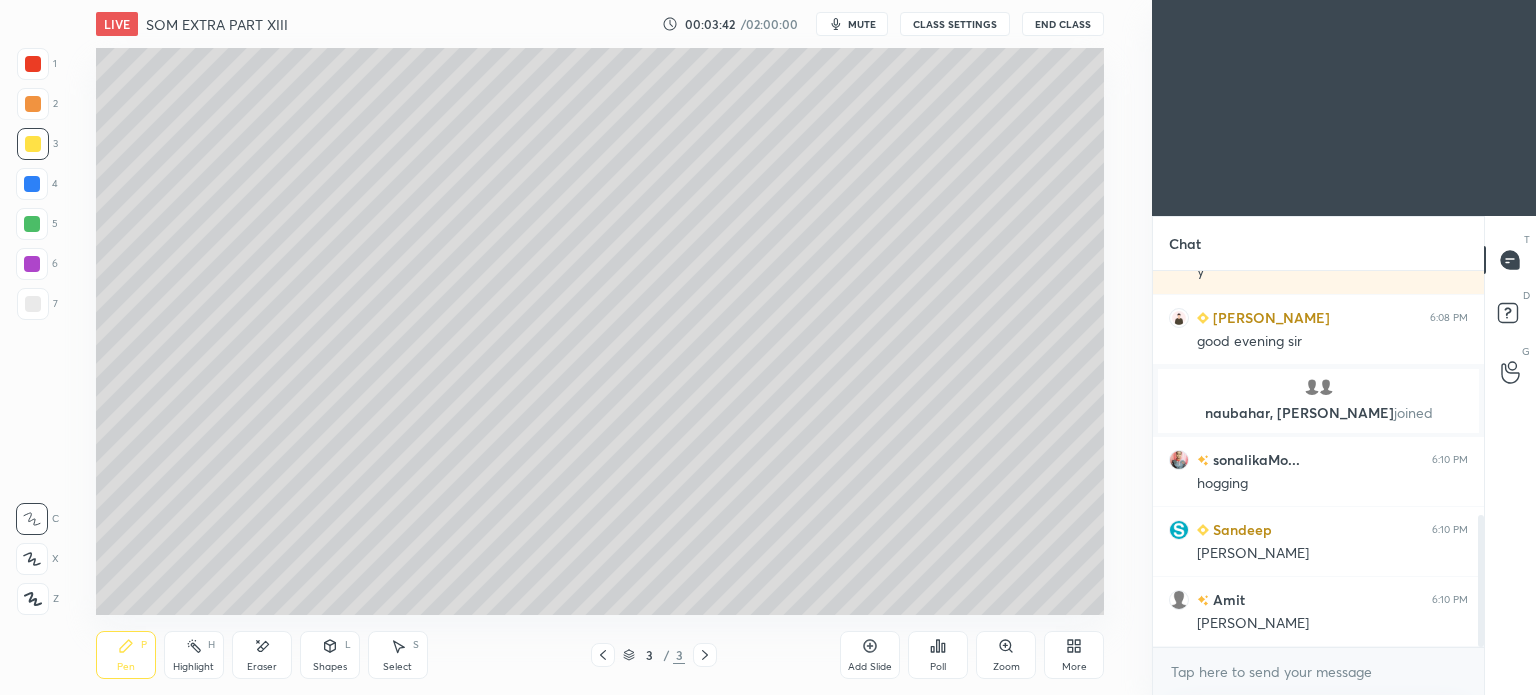 click on "Pen P" at bounding box center [126, 655] 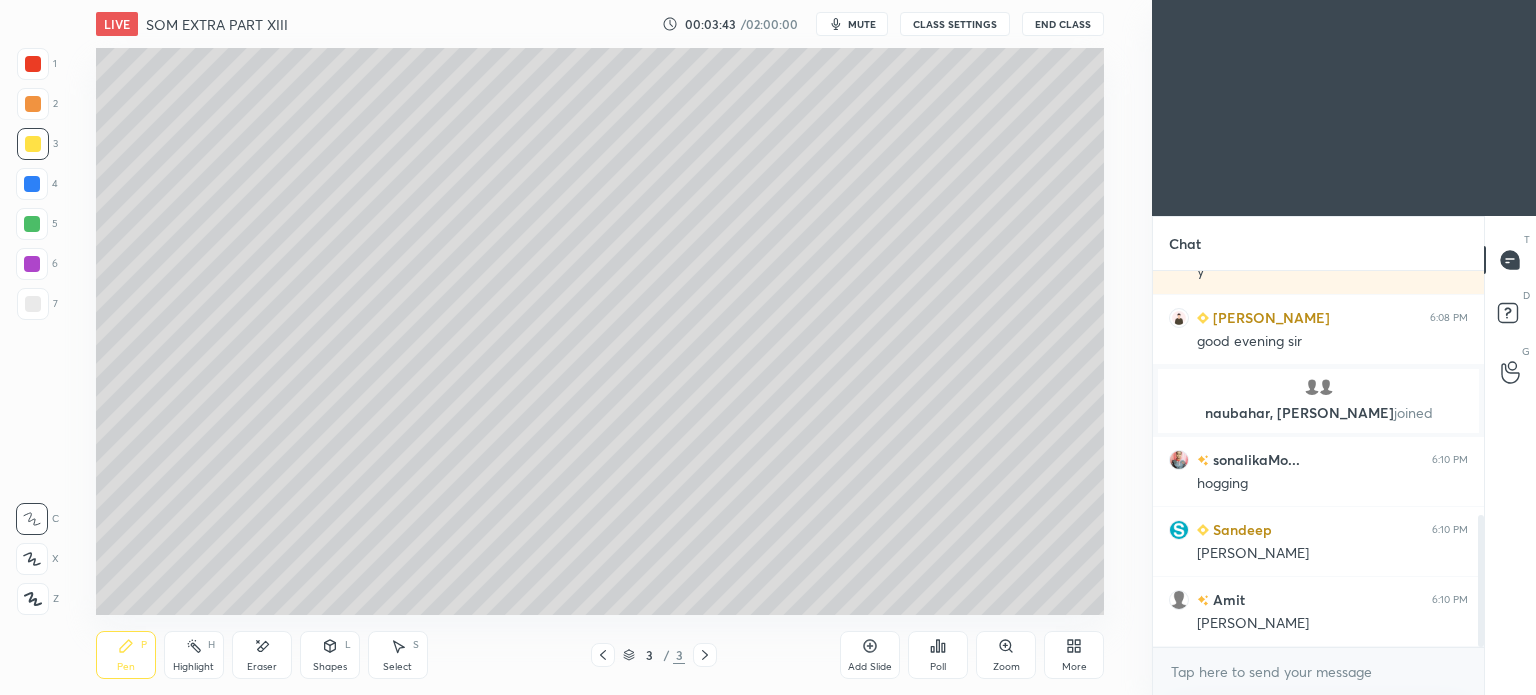 click at bounding box center [33, 304] 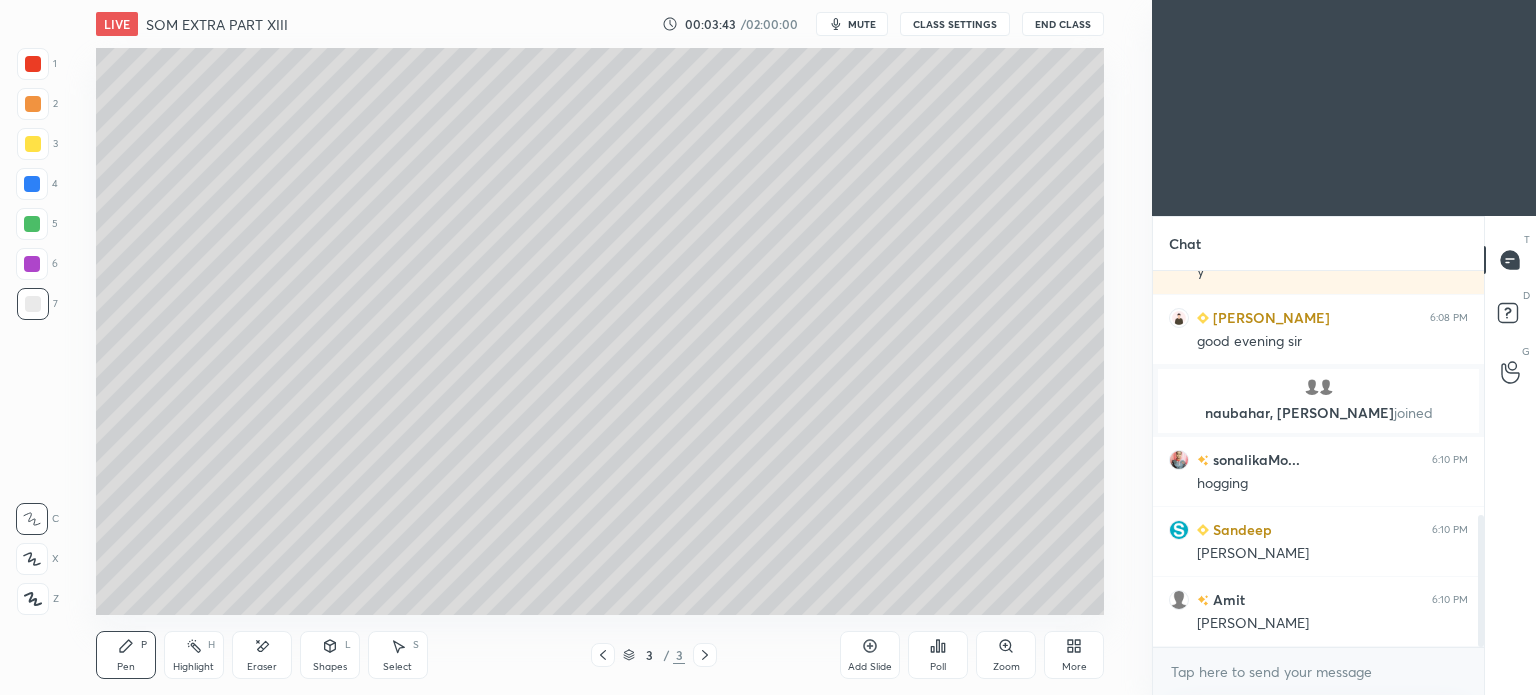click at bounding box center (33, 304) 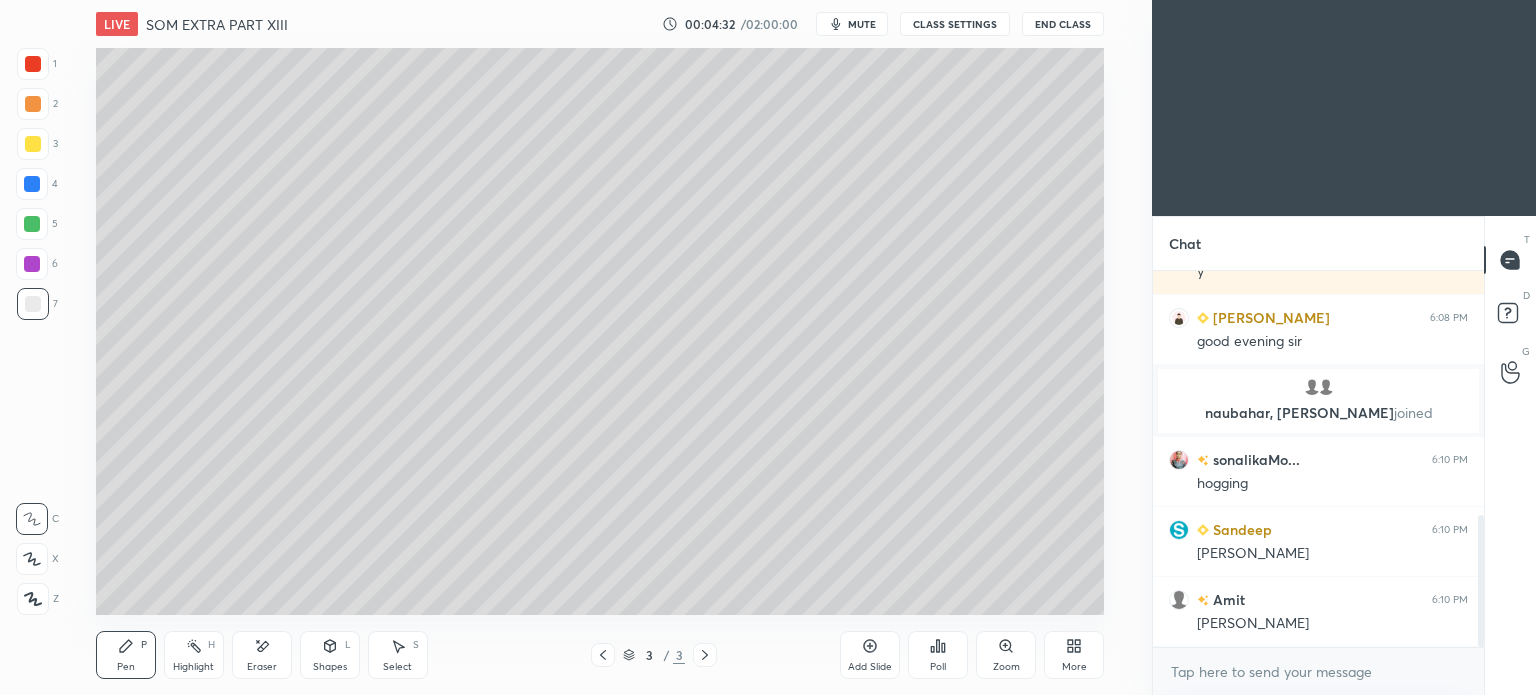 click on "Highlight H" at bounding box center [194, 655] 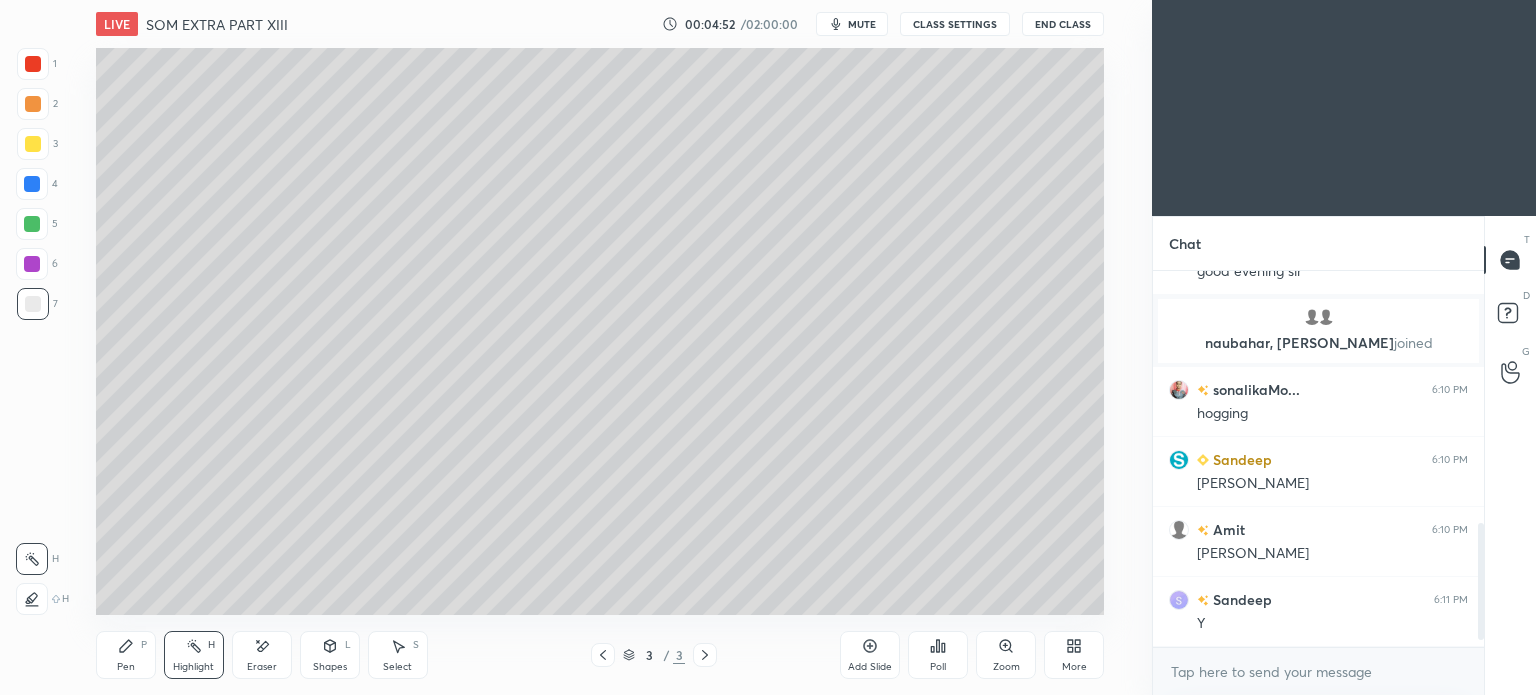 scroll, scrollTop: 832, scrollLeft: 0, axis: vertical 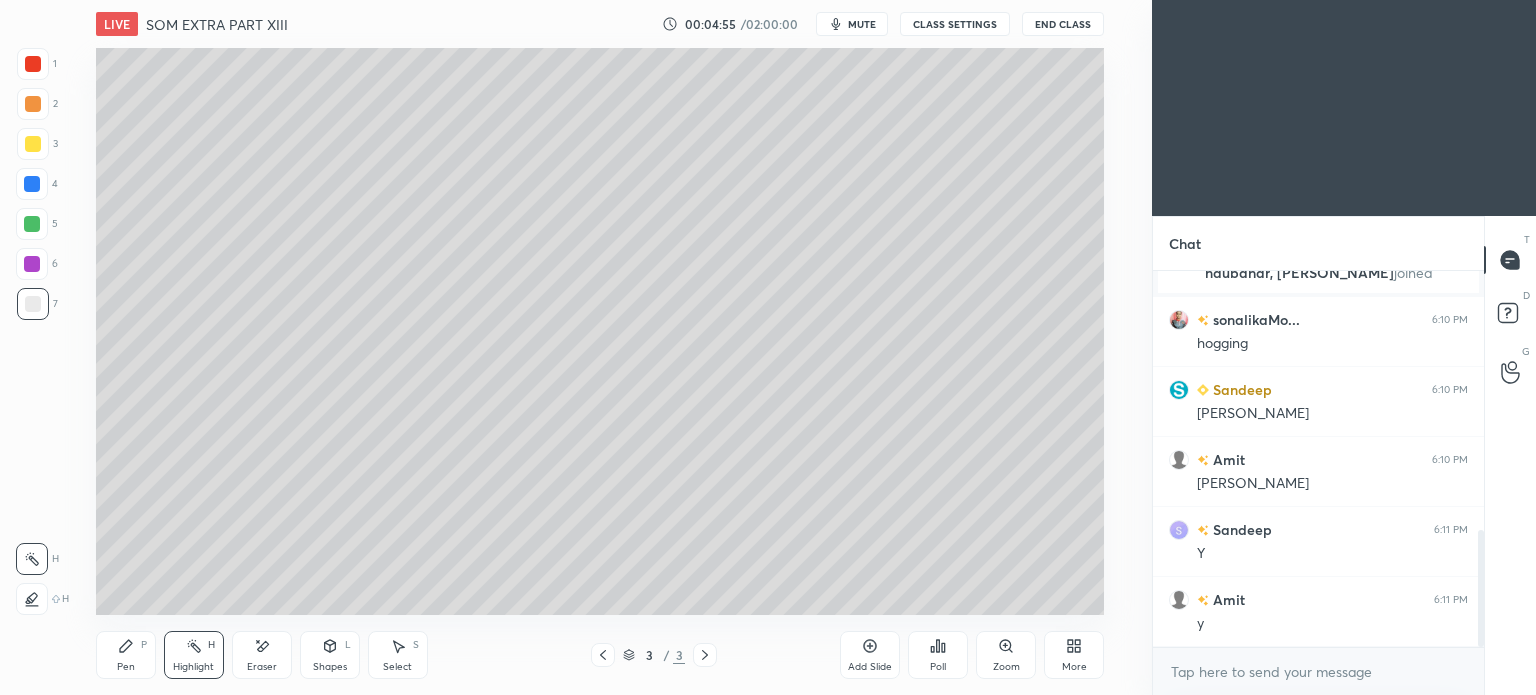 click on "Pen P" at bounding box center [126, 655] 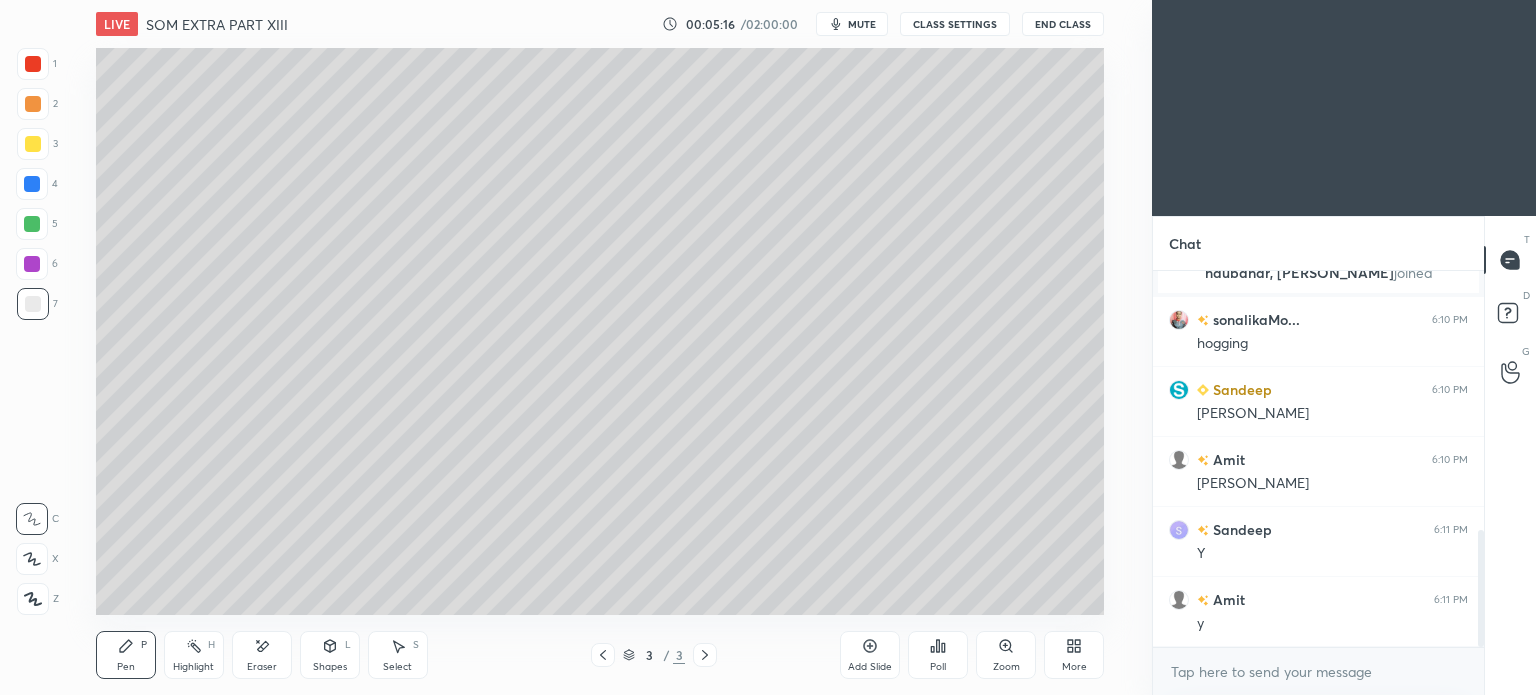 click at bounding box center [32, 224] 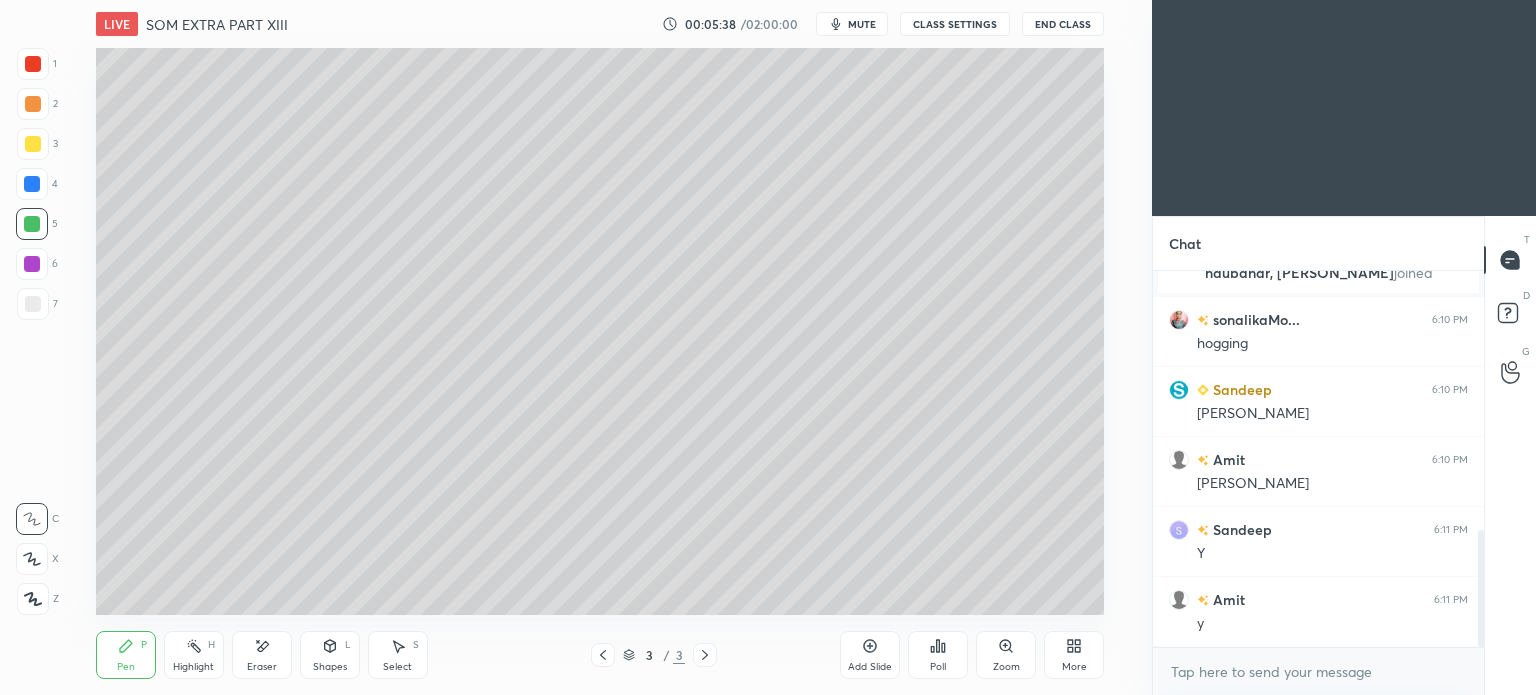 click 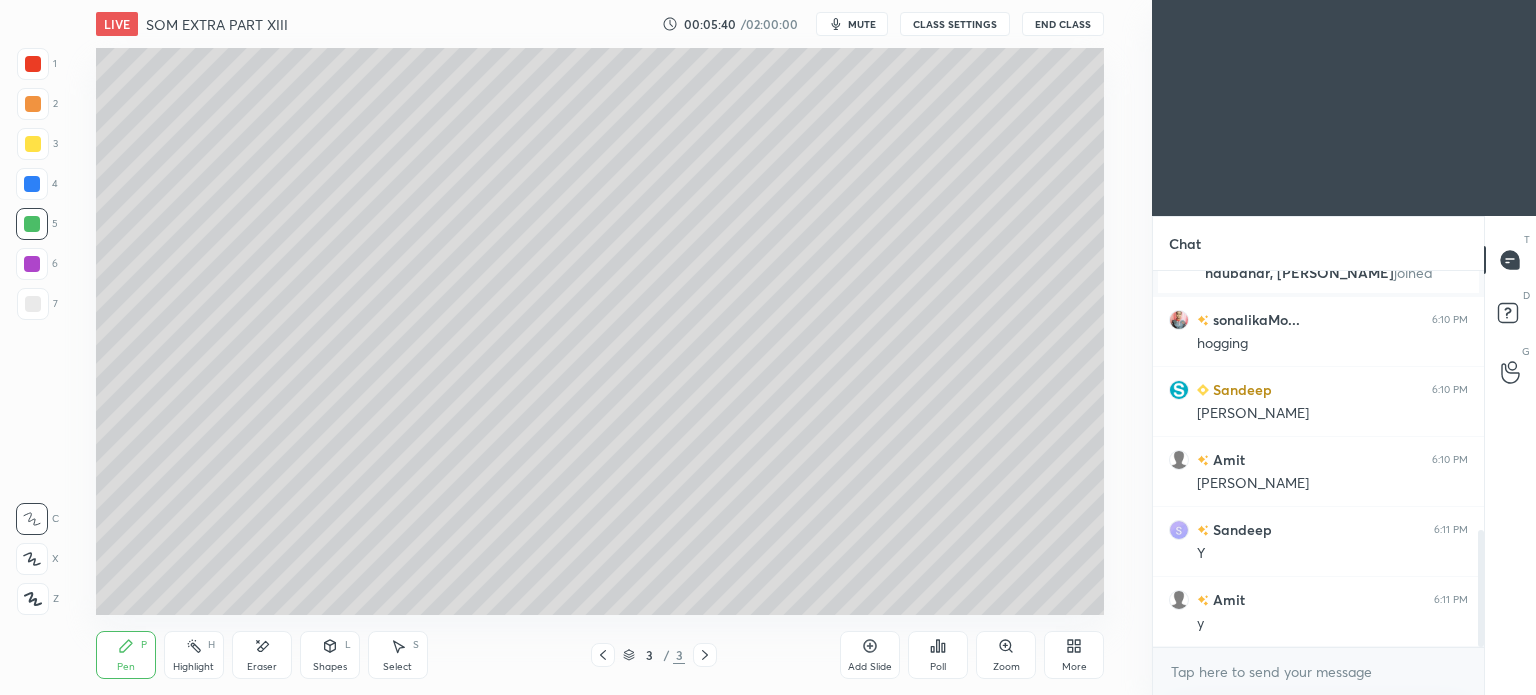 click on "More" at bounding box center [1074, 655] 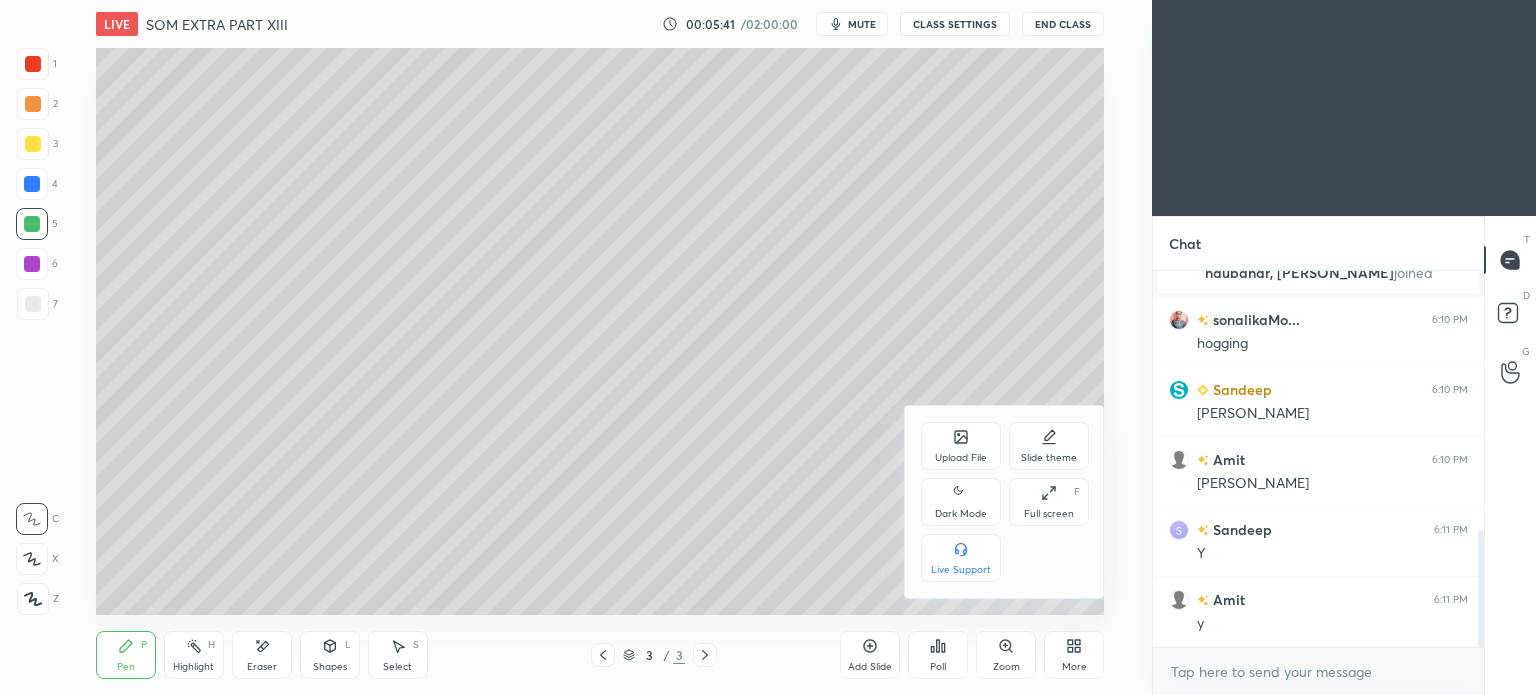 click on "Upload File" at bounding box center (961, 446) 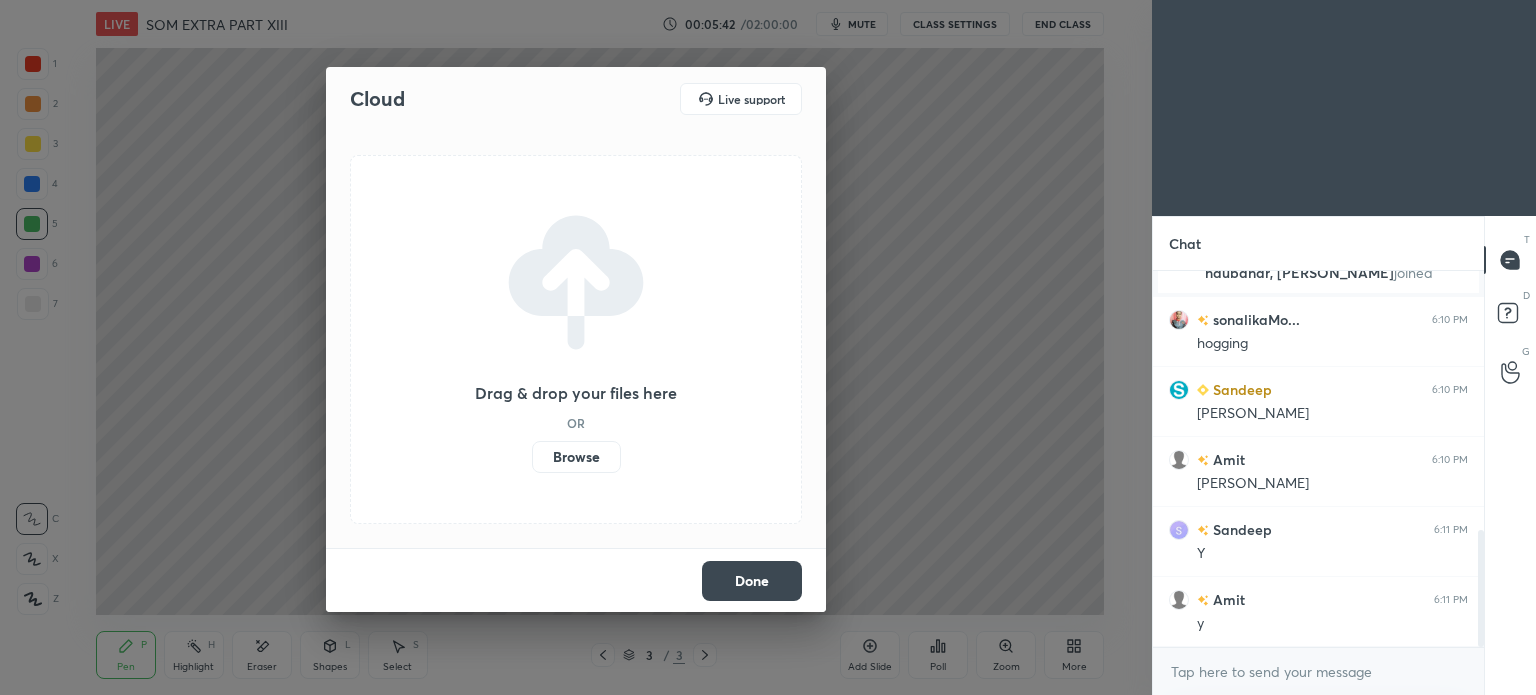 click on "Browse" at bounding box center [576, 457] 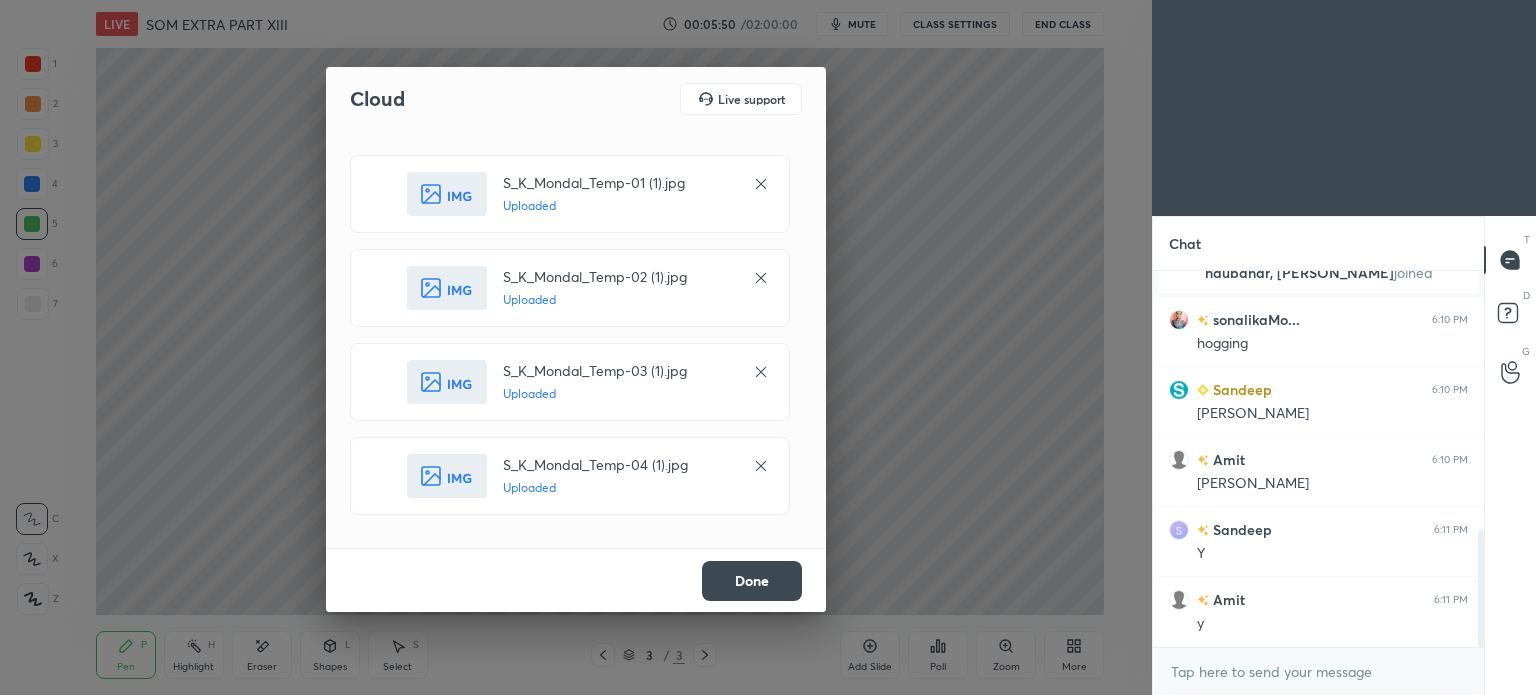 click on "Done" at bounding box center (752, 581) 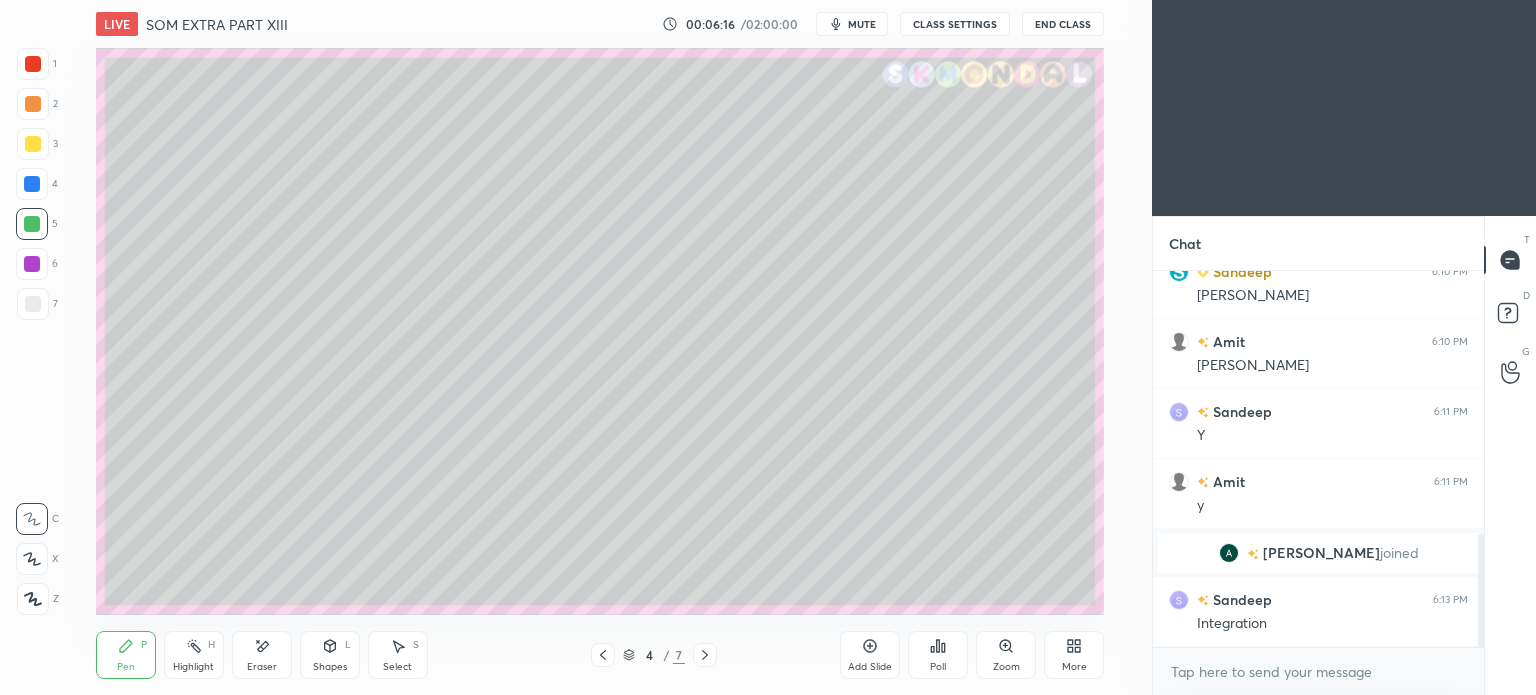 scroll, scrollTop: 944, scrollLeft: 0, axis: vertical 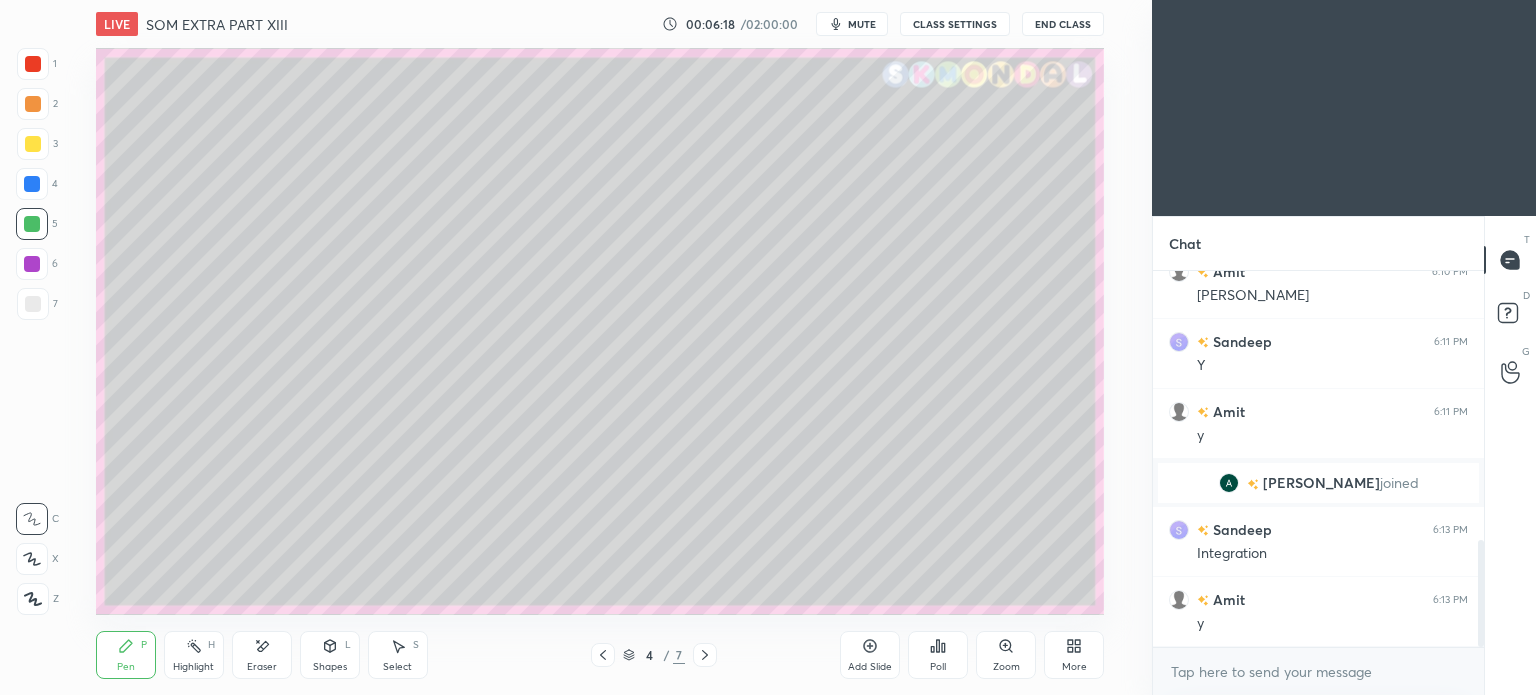 click at bounding box center (33, 144) 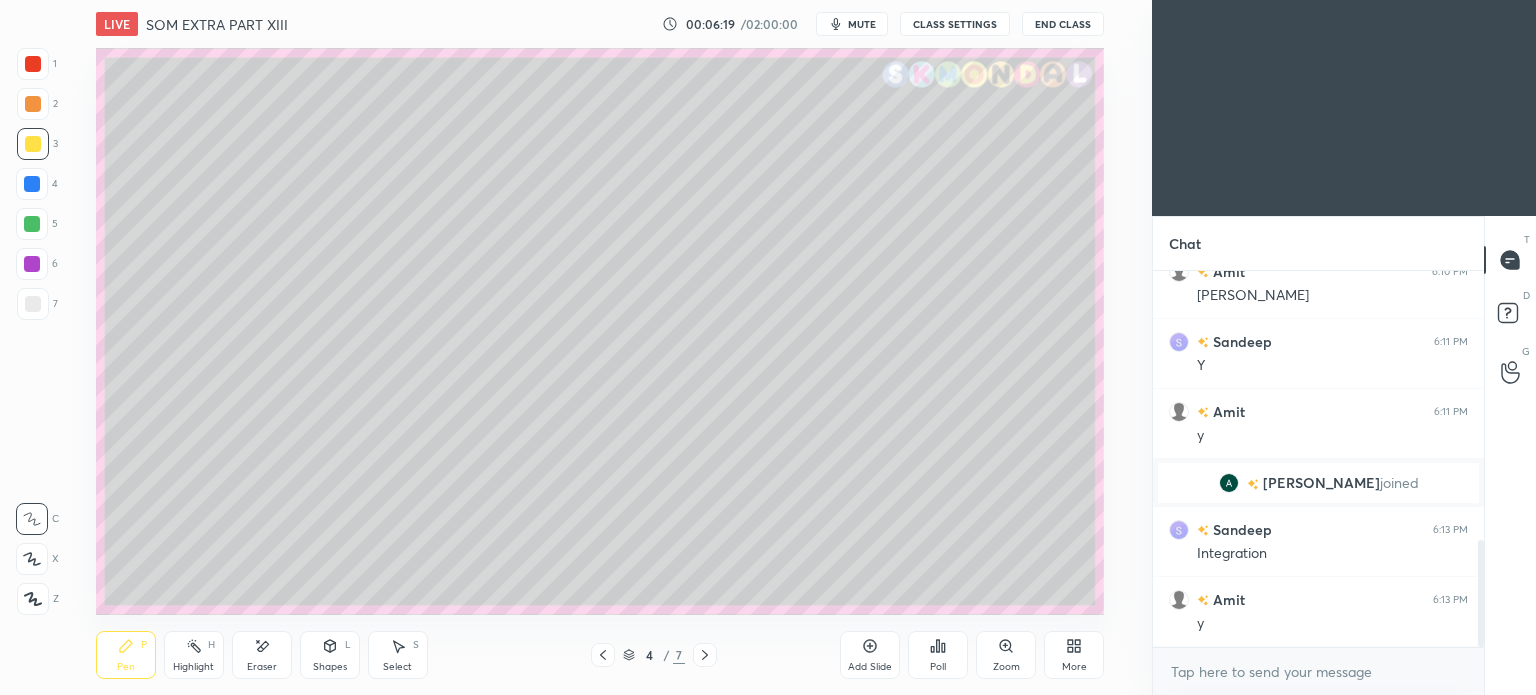 click on "Pen P" at bounding box center (126, 655) 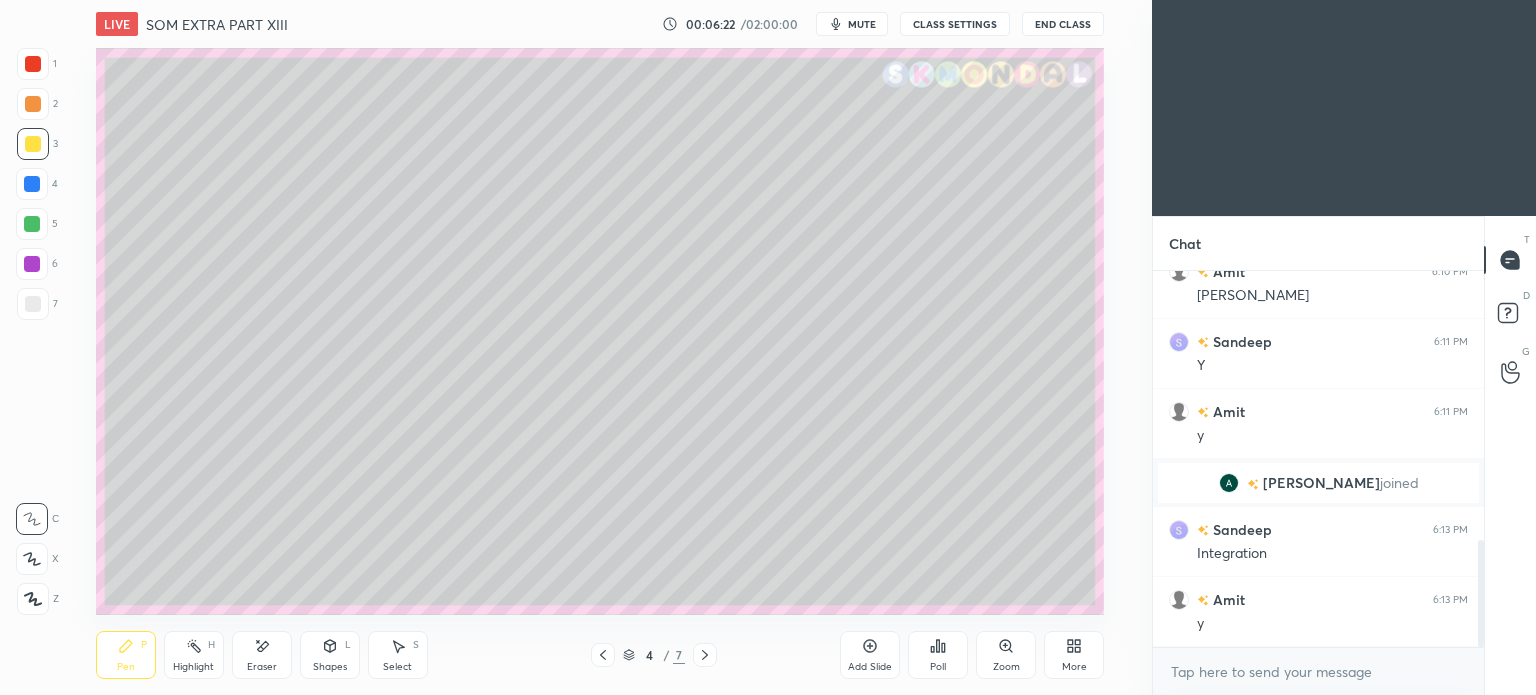 scroll, scrollTop: 1014, scrollLeft: 0, axis: vertical 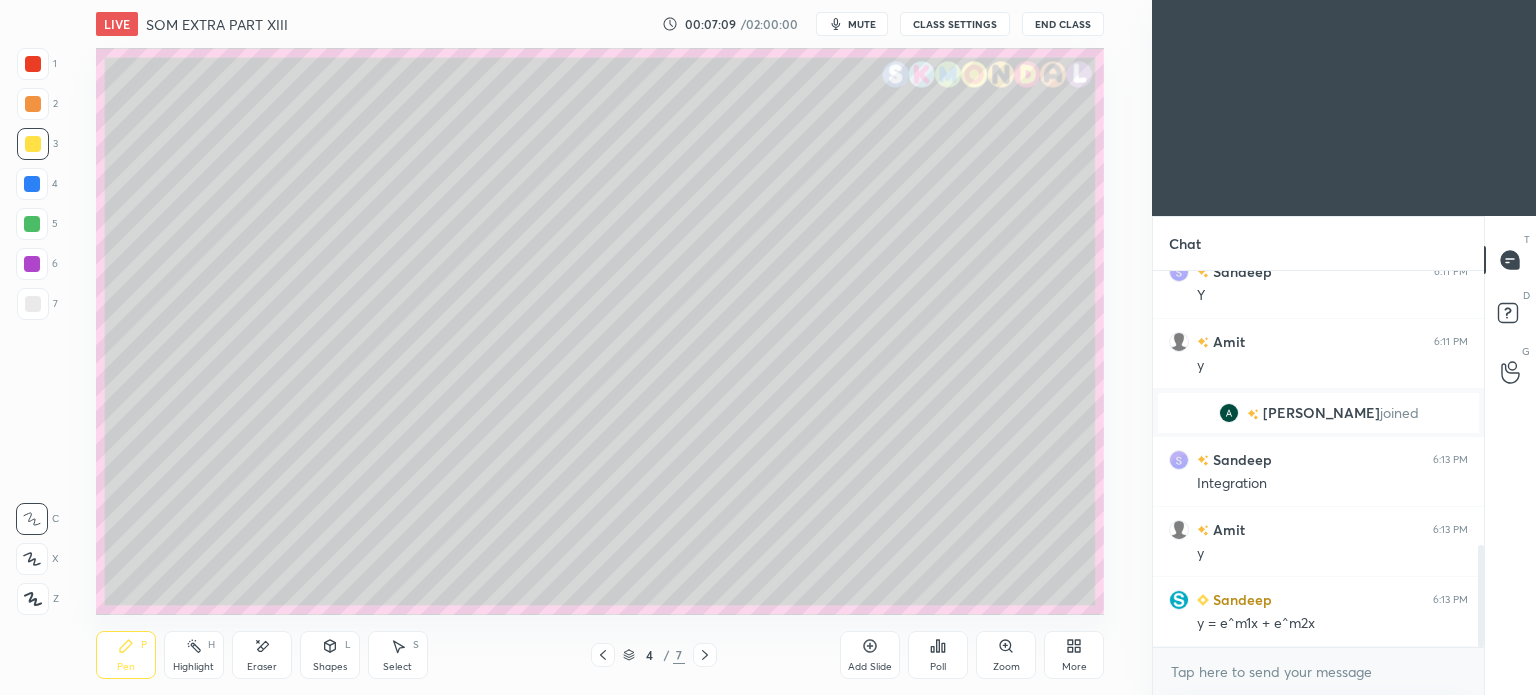 click on "Eraser" at bounding box center [262, 655] 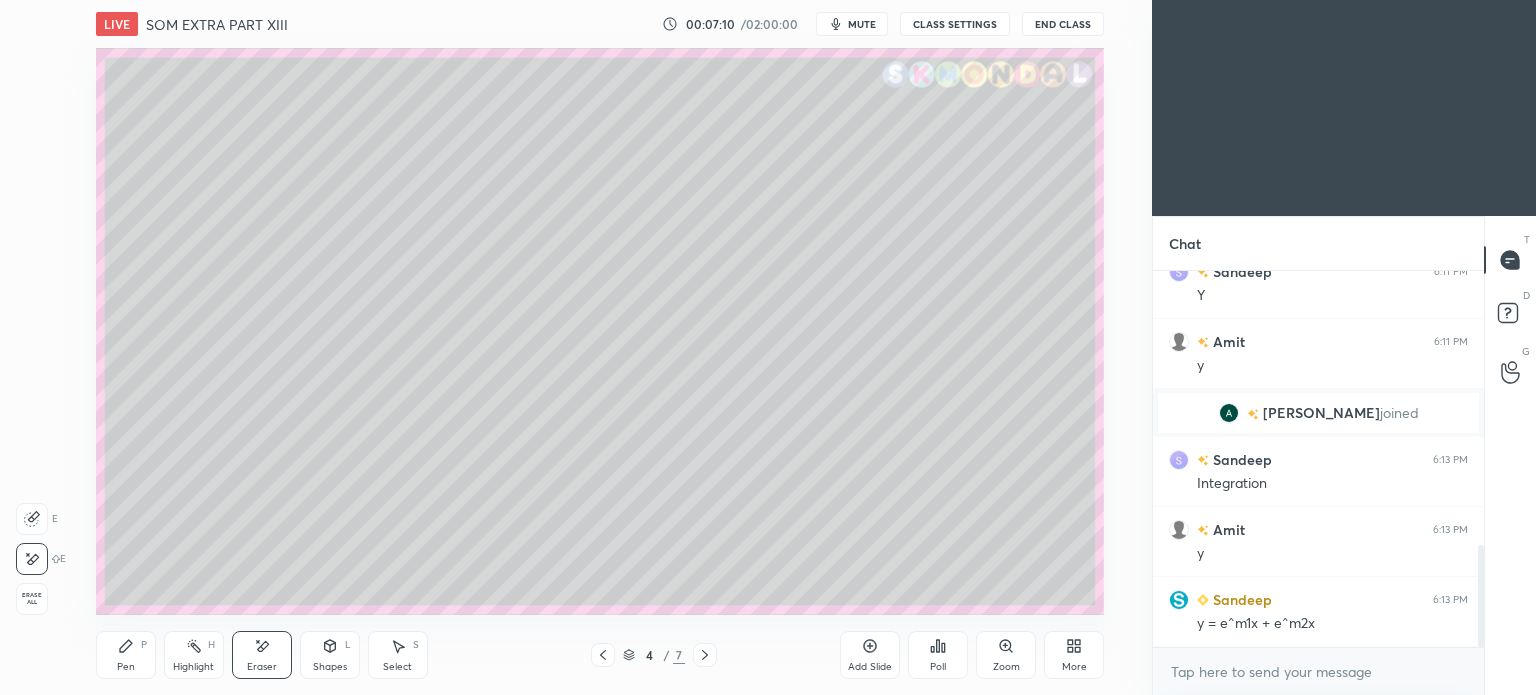 click on "Pen" at bounding box center (126, 667) 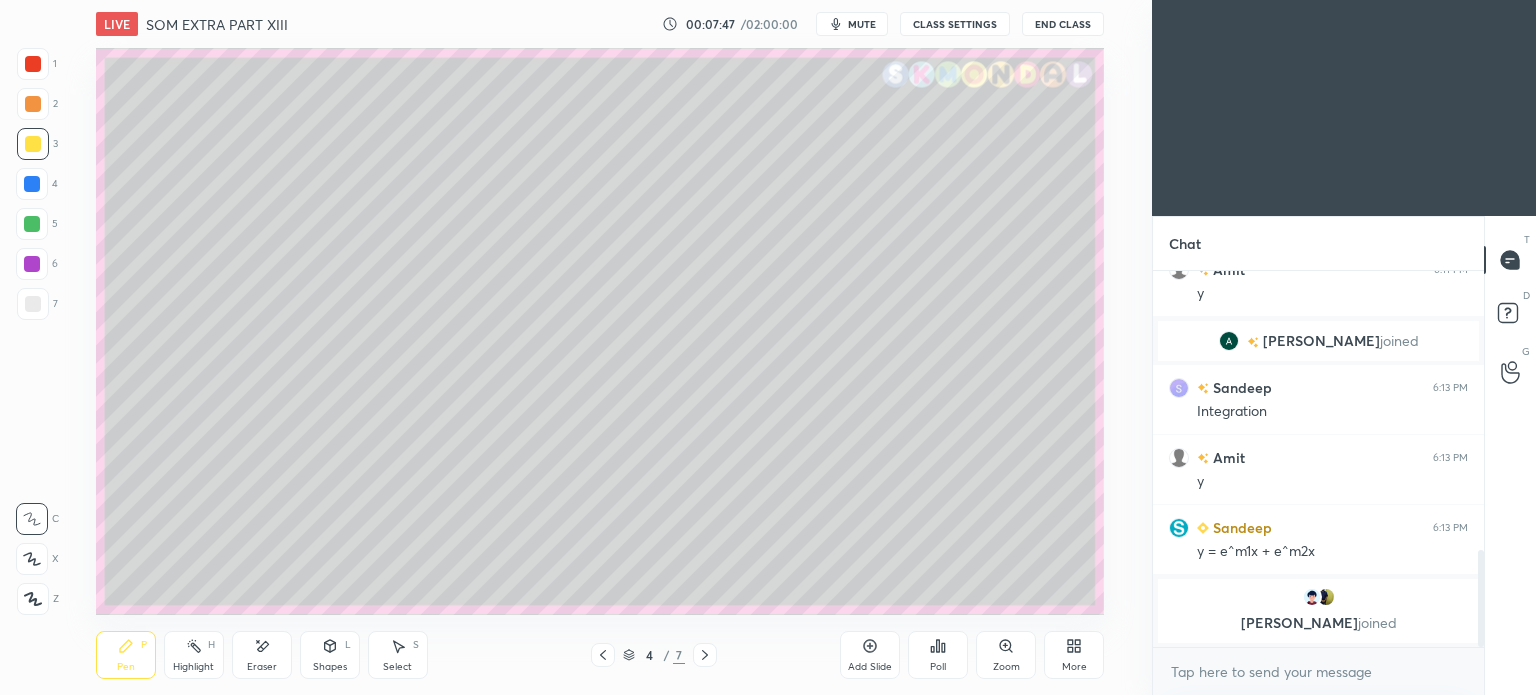 scroll, scrollTop: 1116, scrollLeft: 0, axis: vertical 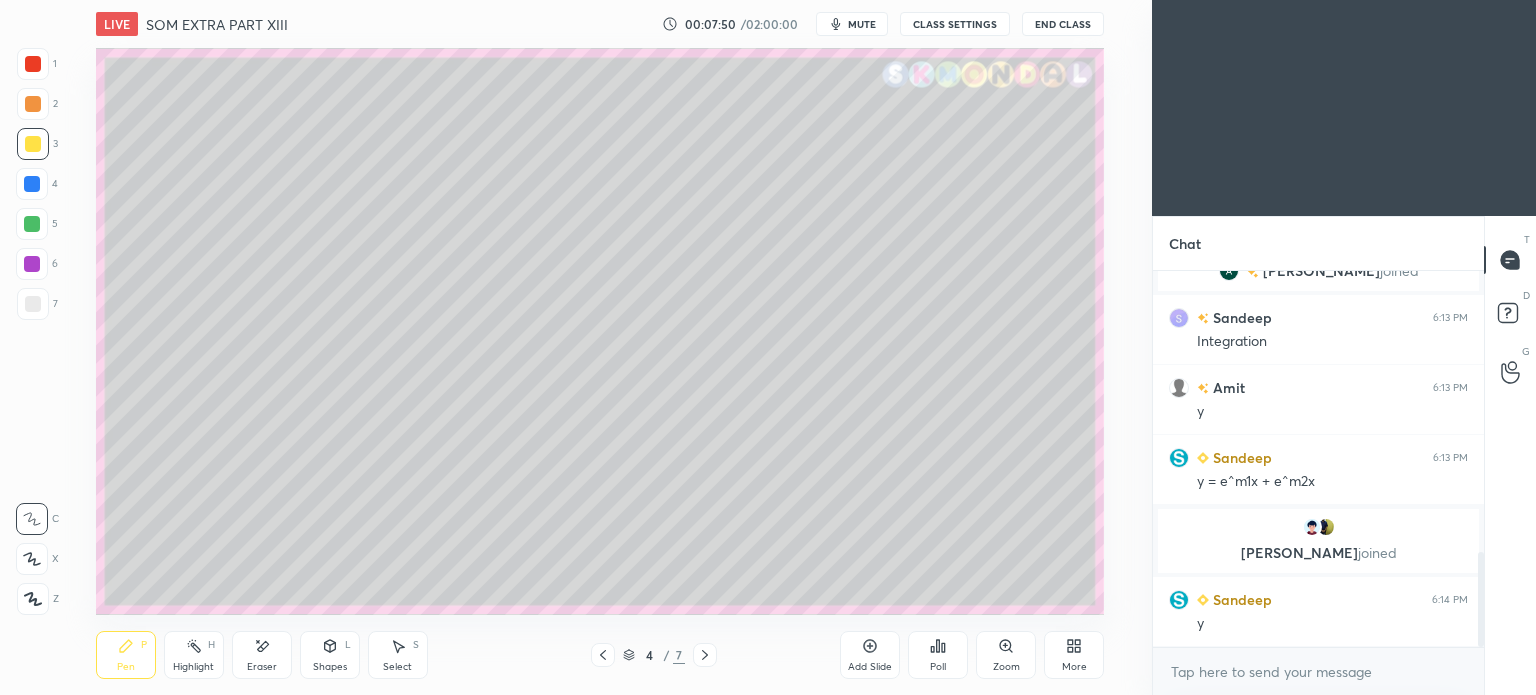 click on "mute" at bounding box center [862, 24] 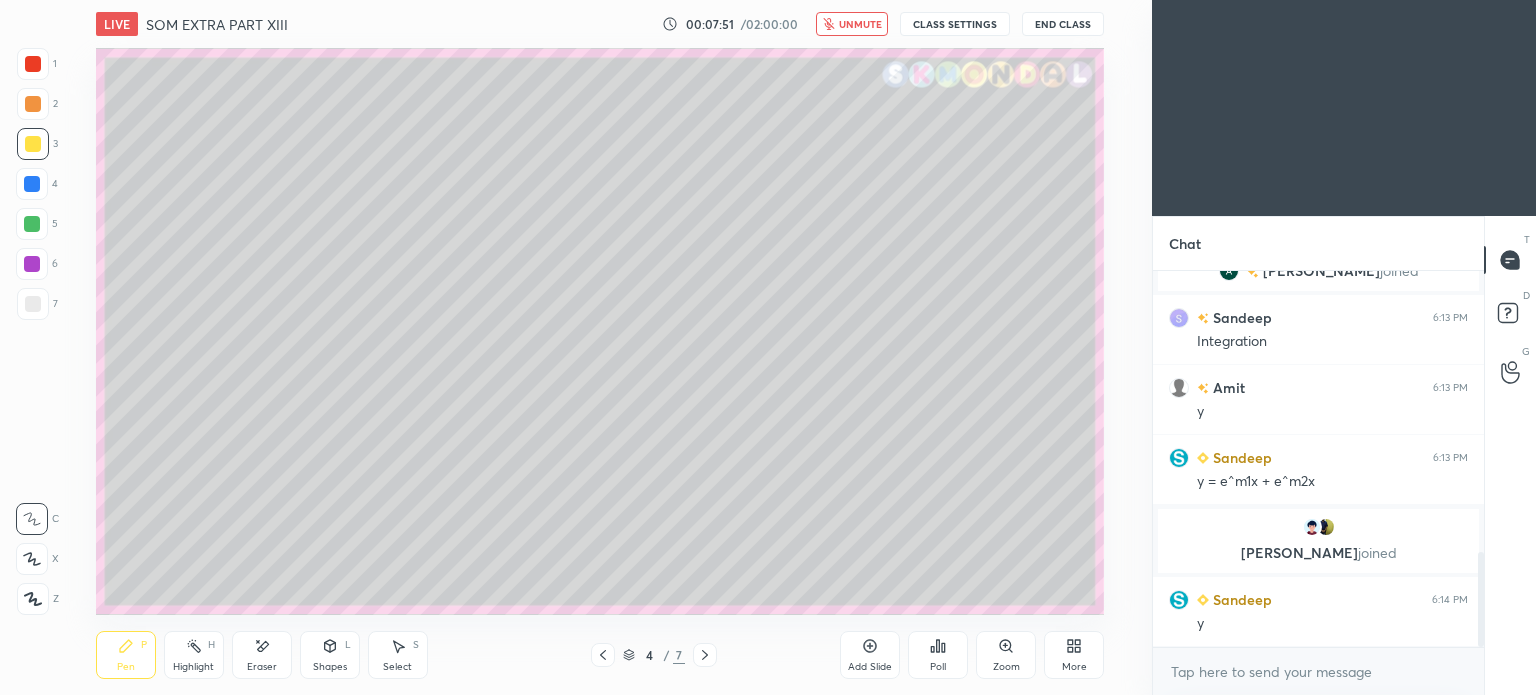 click on "unmute" at bounding box center [860, 24] 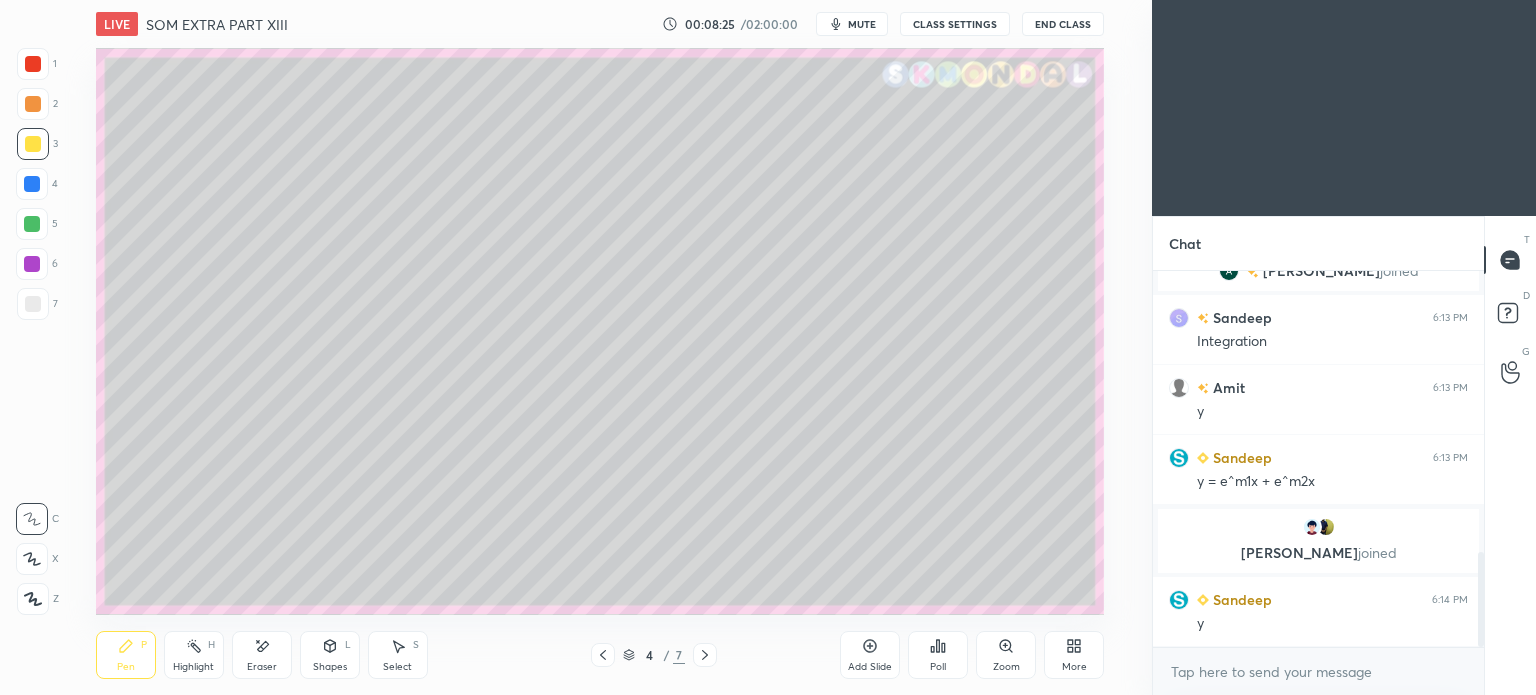 click 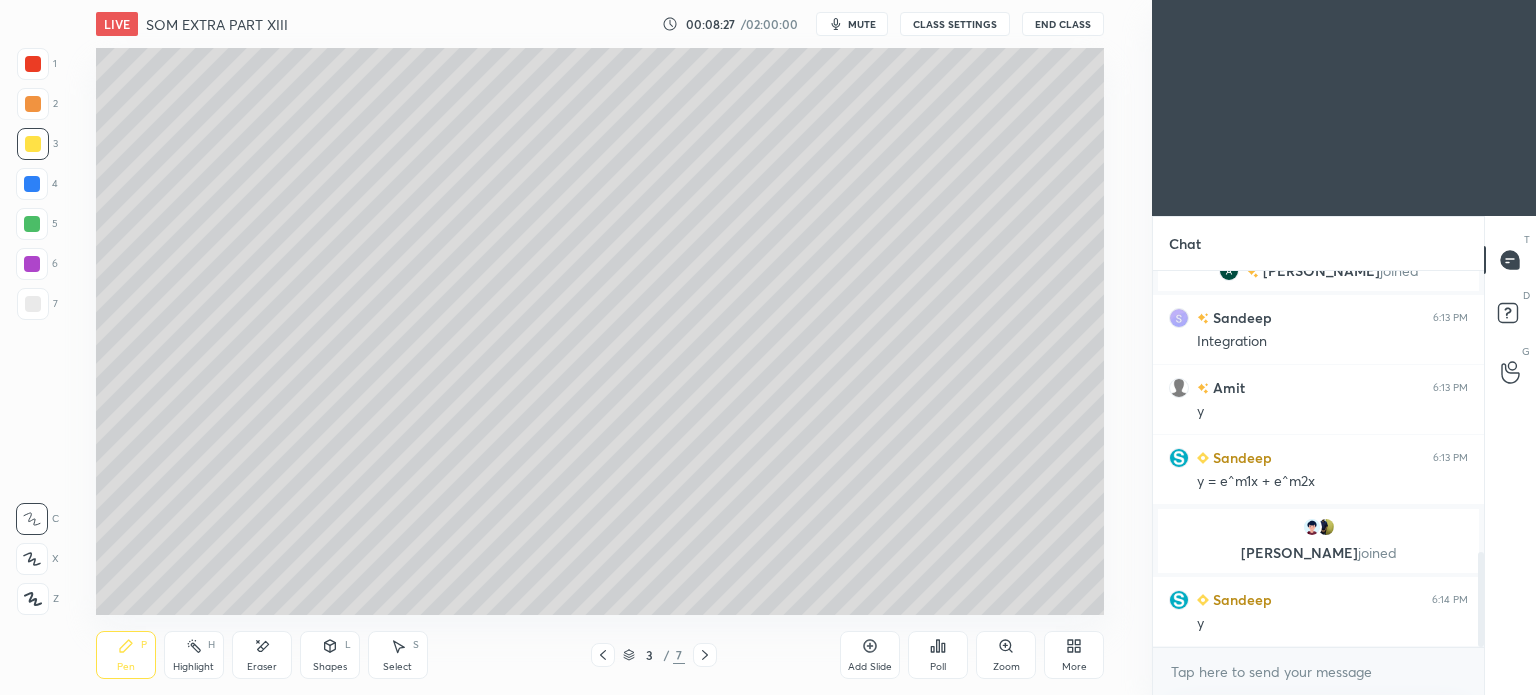 click on "Highlight H" at bounding box center [194, 655] 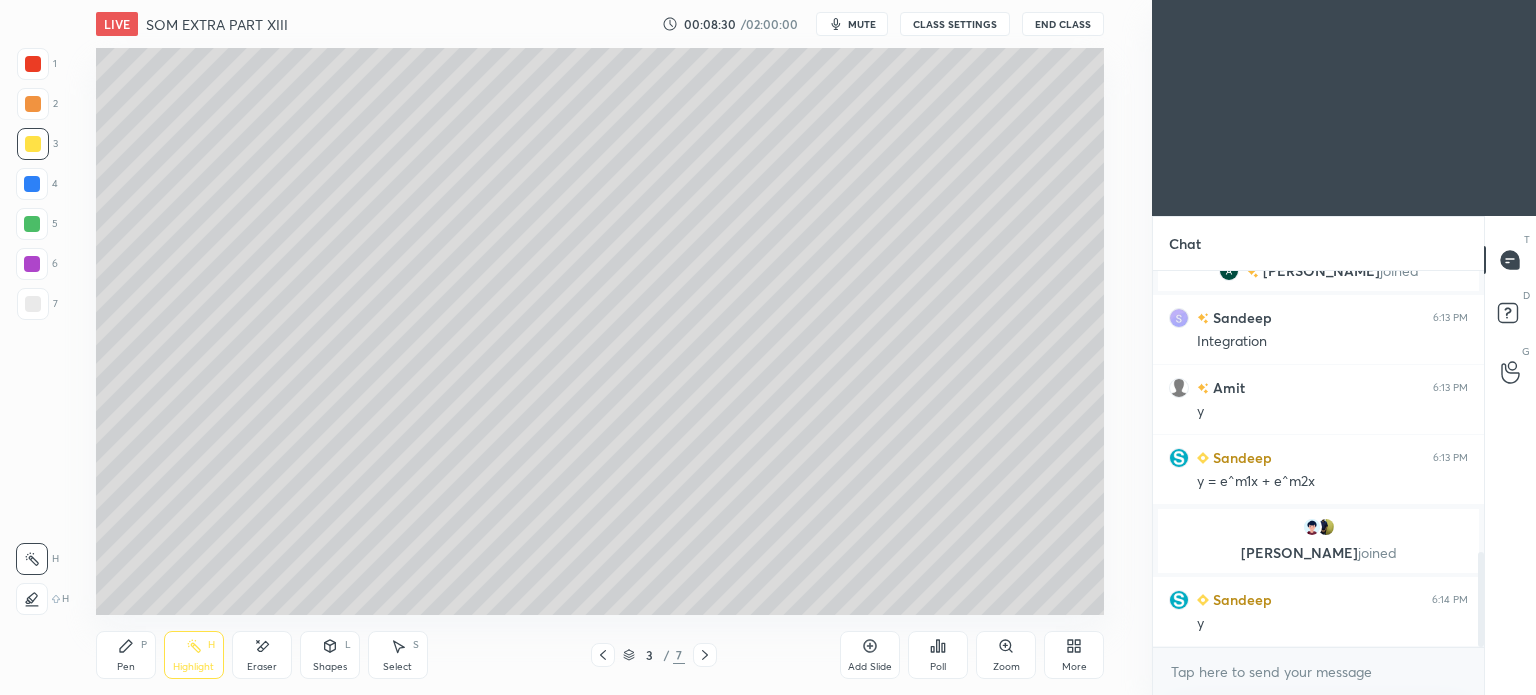 click 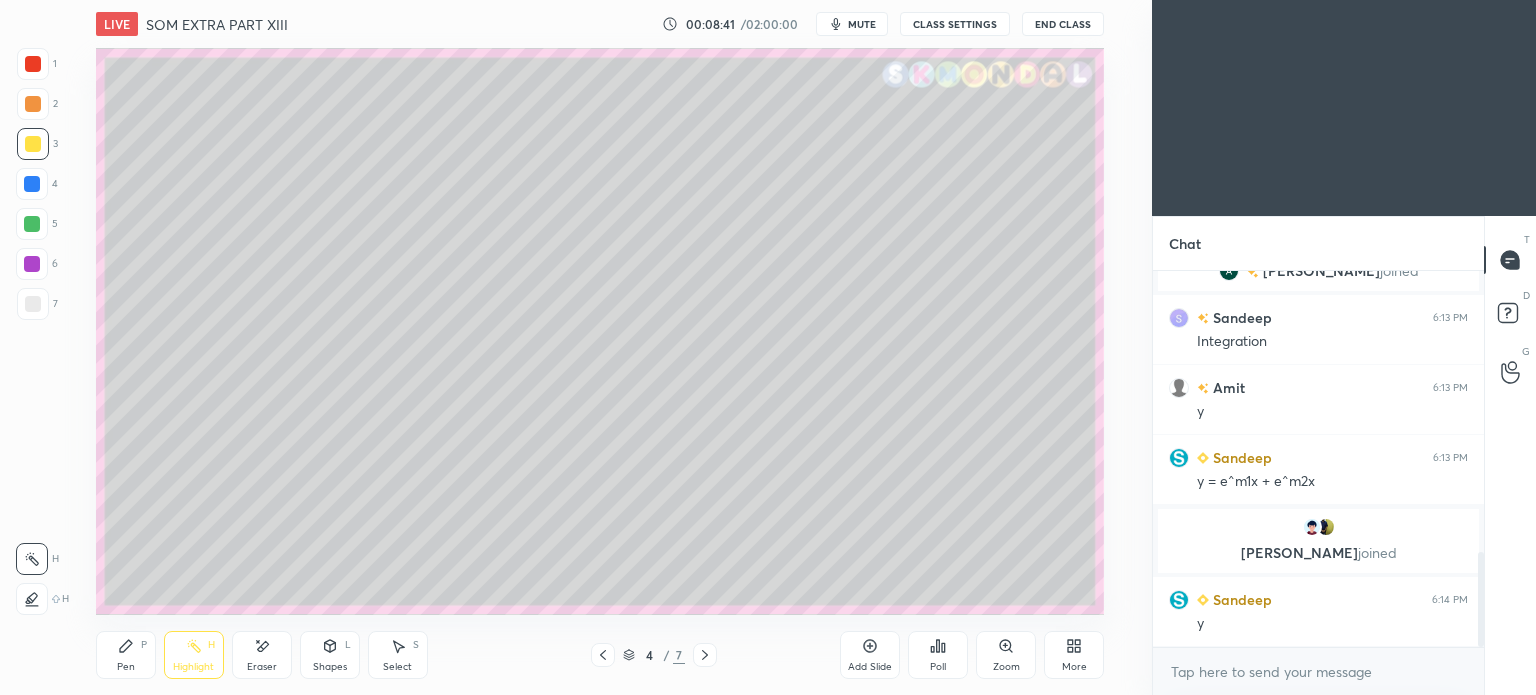 click 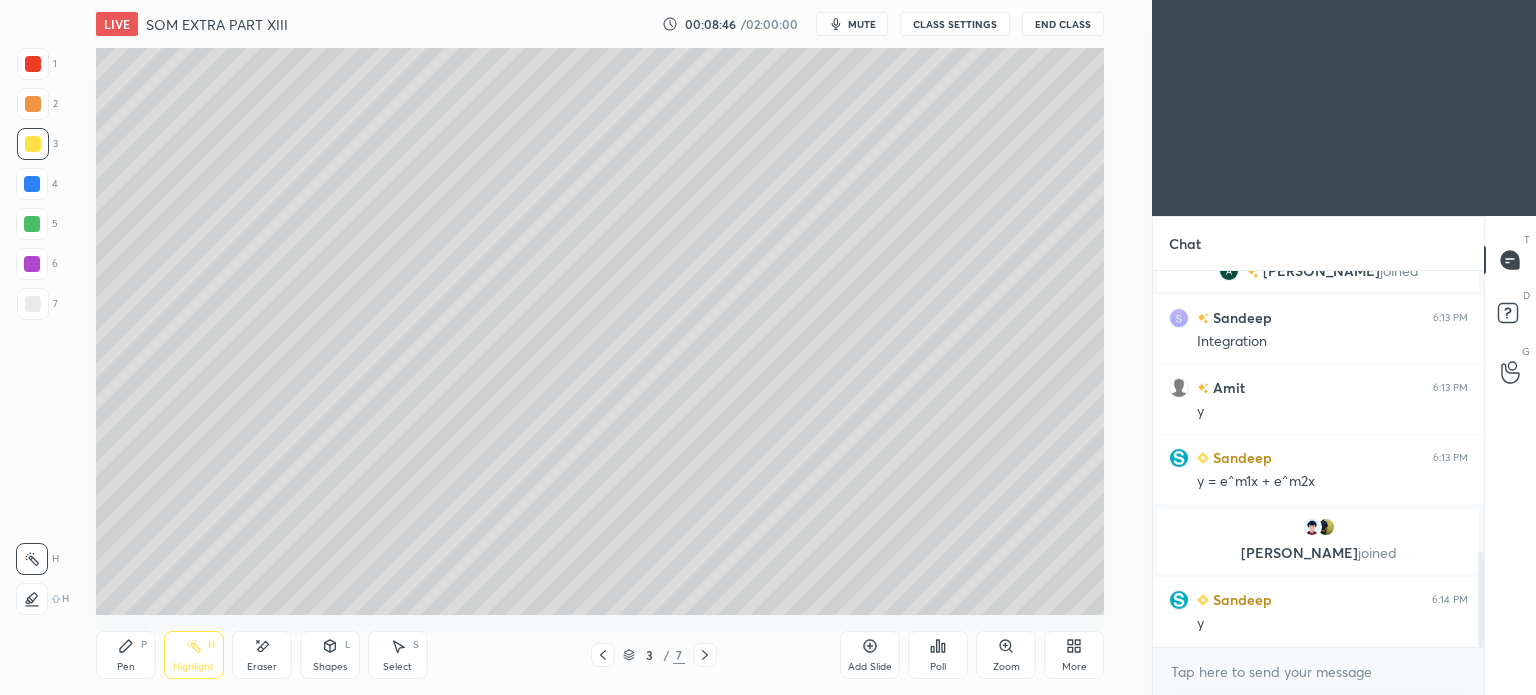 click on "Pen P" at bounding box center (126, 655) 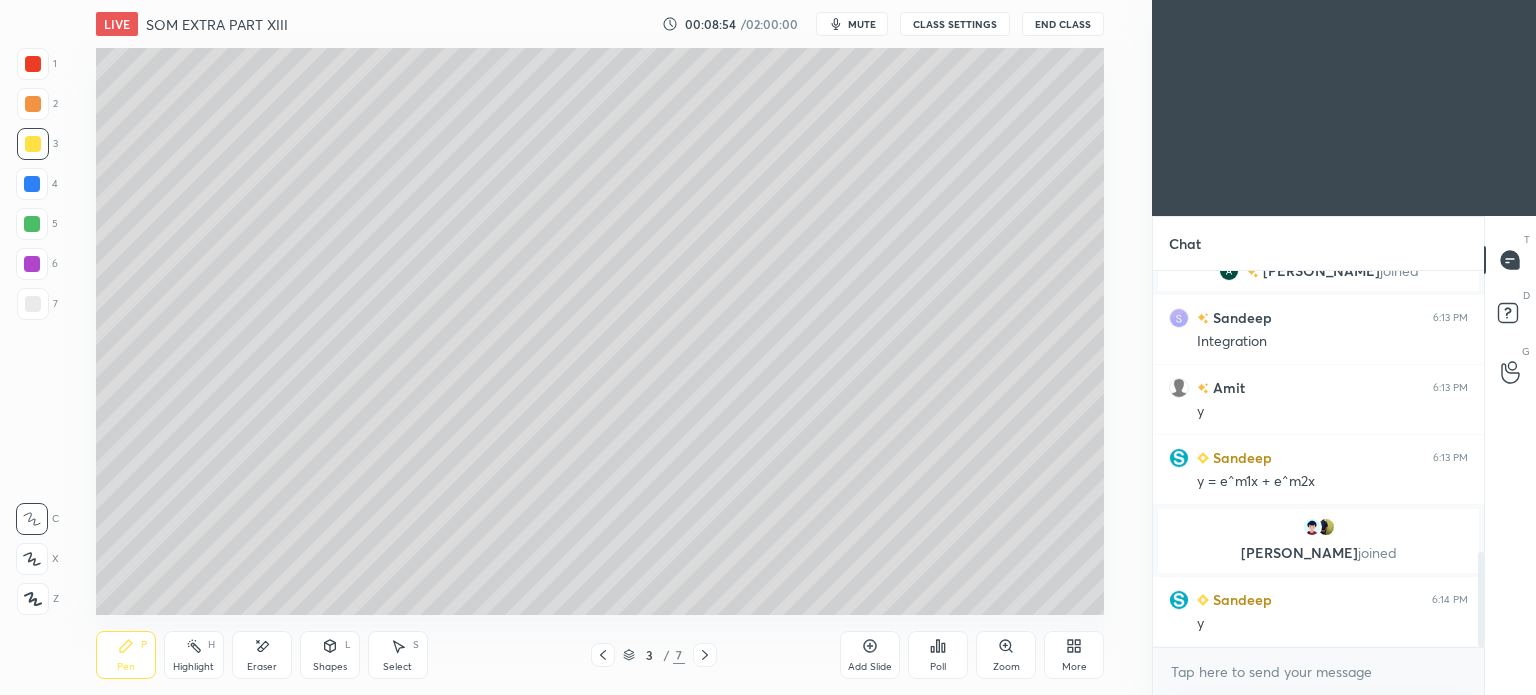 click 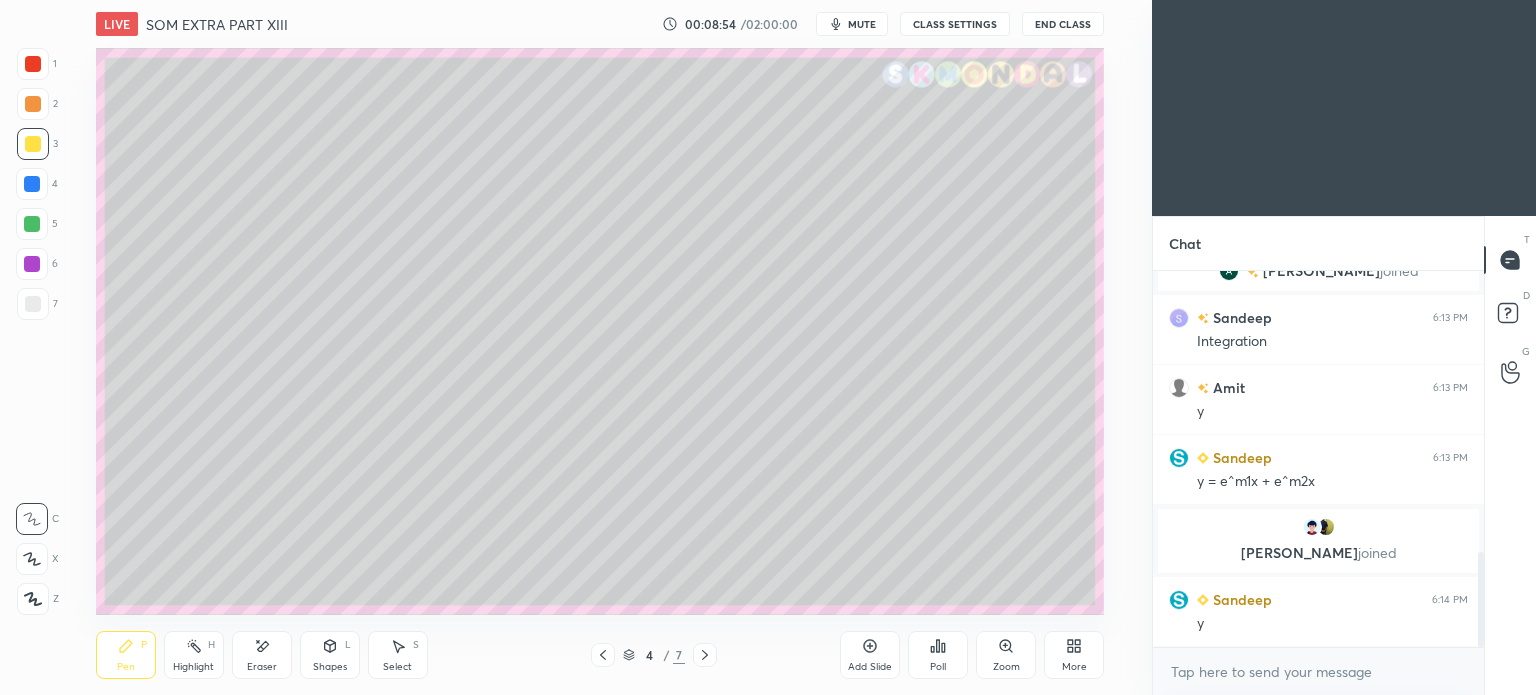 click 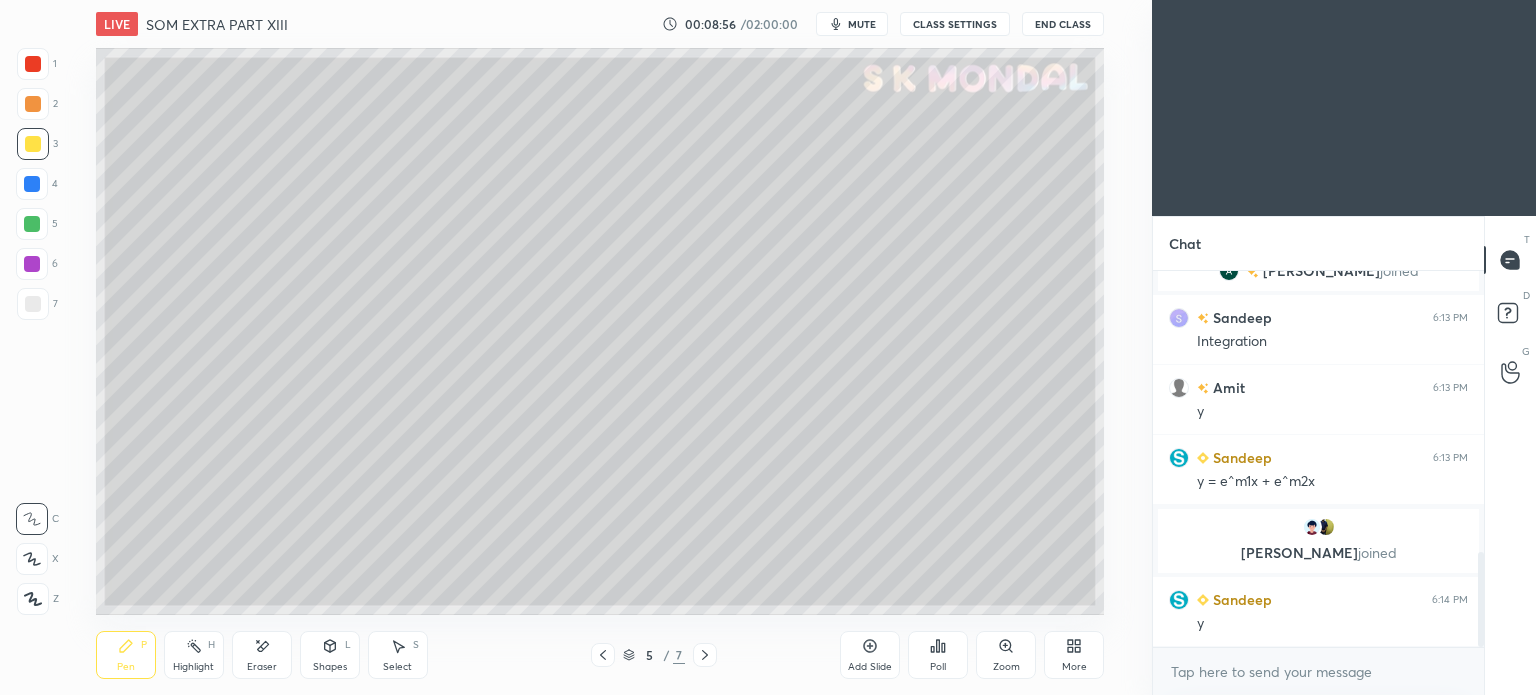 click 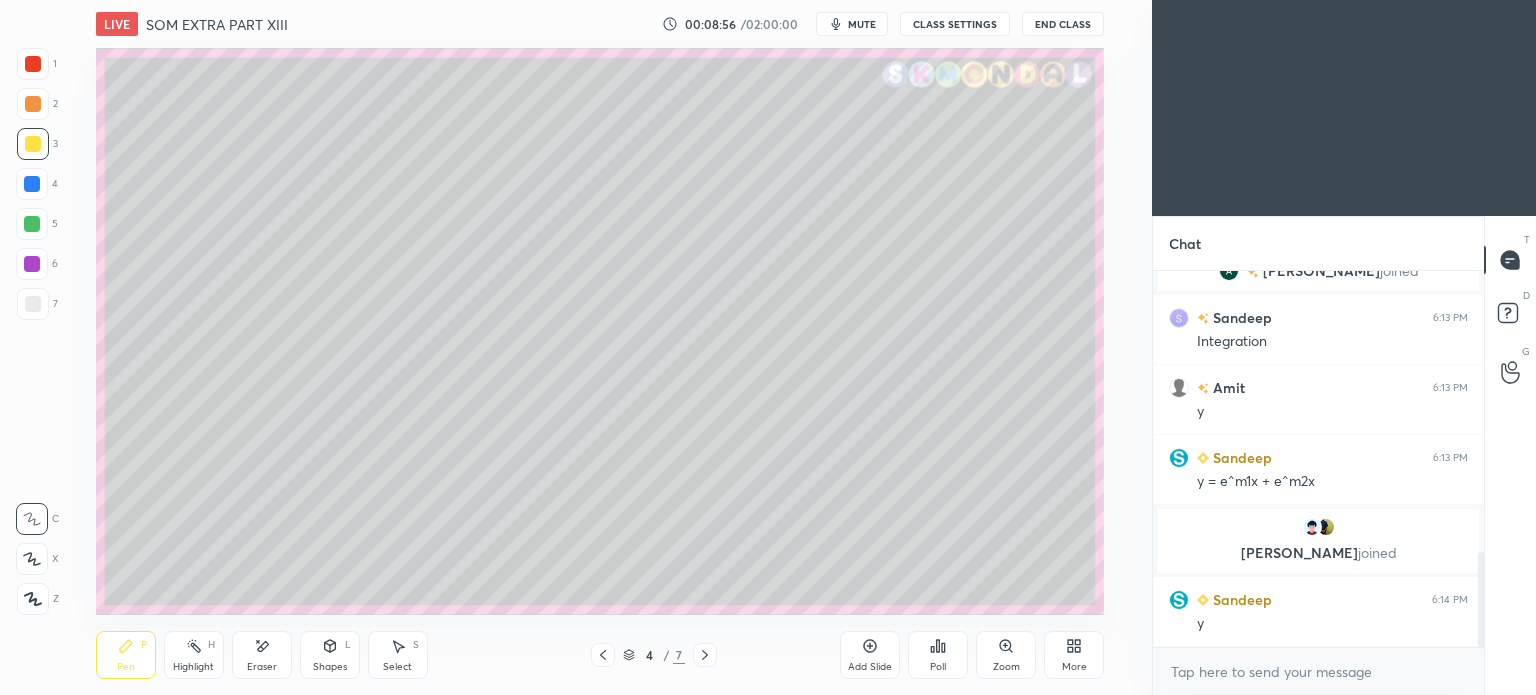 click 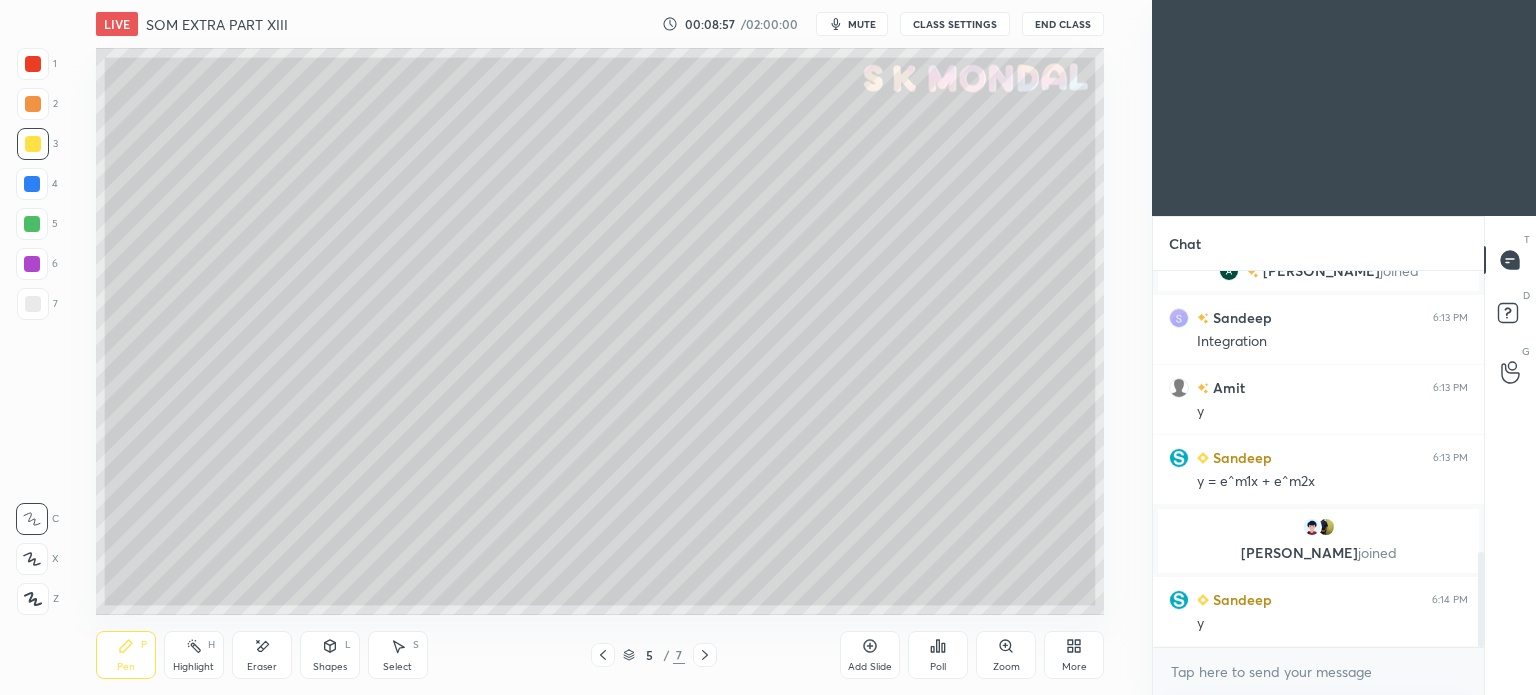 click at bounding box center (33, 304) 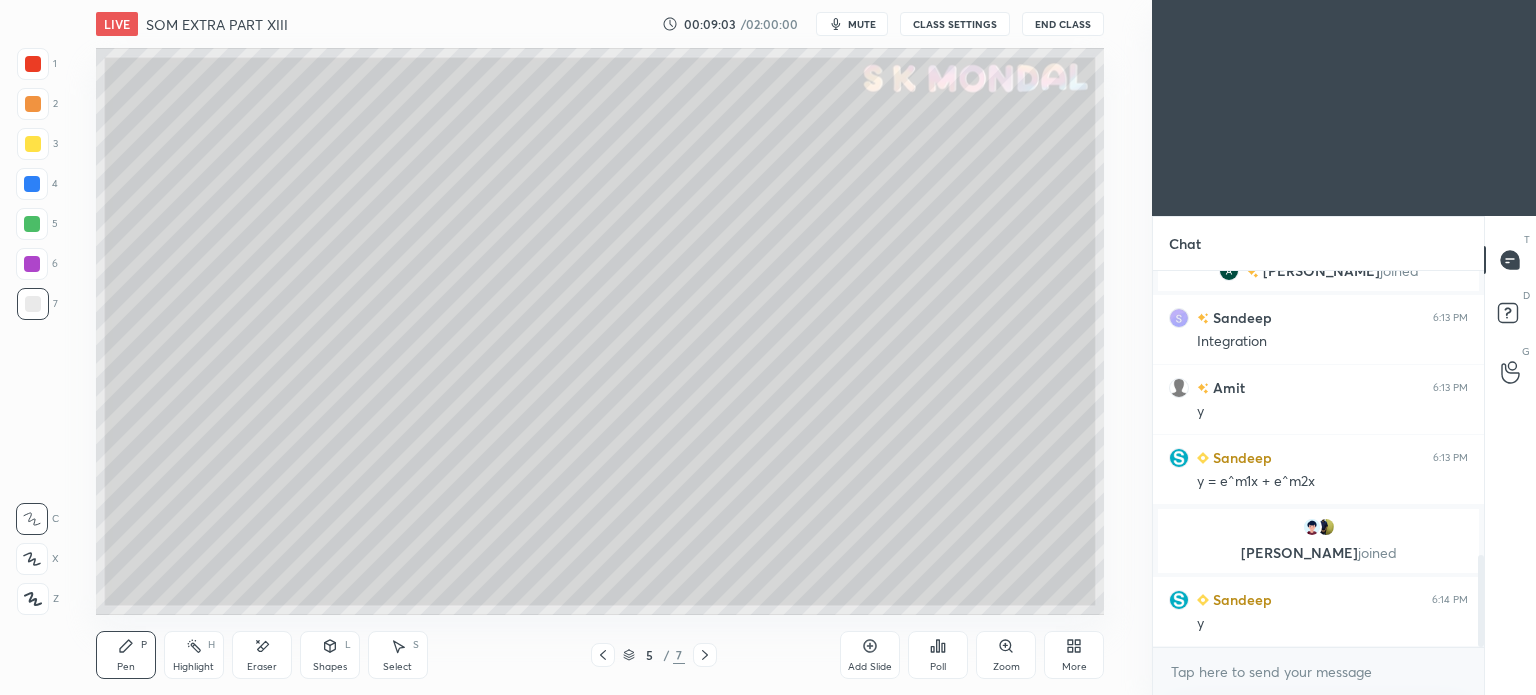 scroll, scrollTop: 1164, scrollLeft: 0, axis: vertical 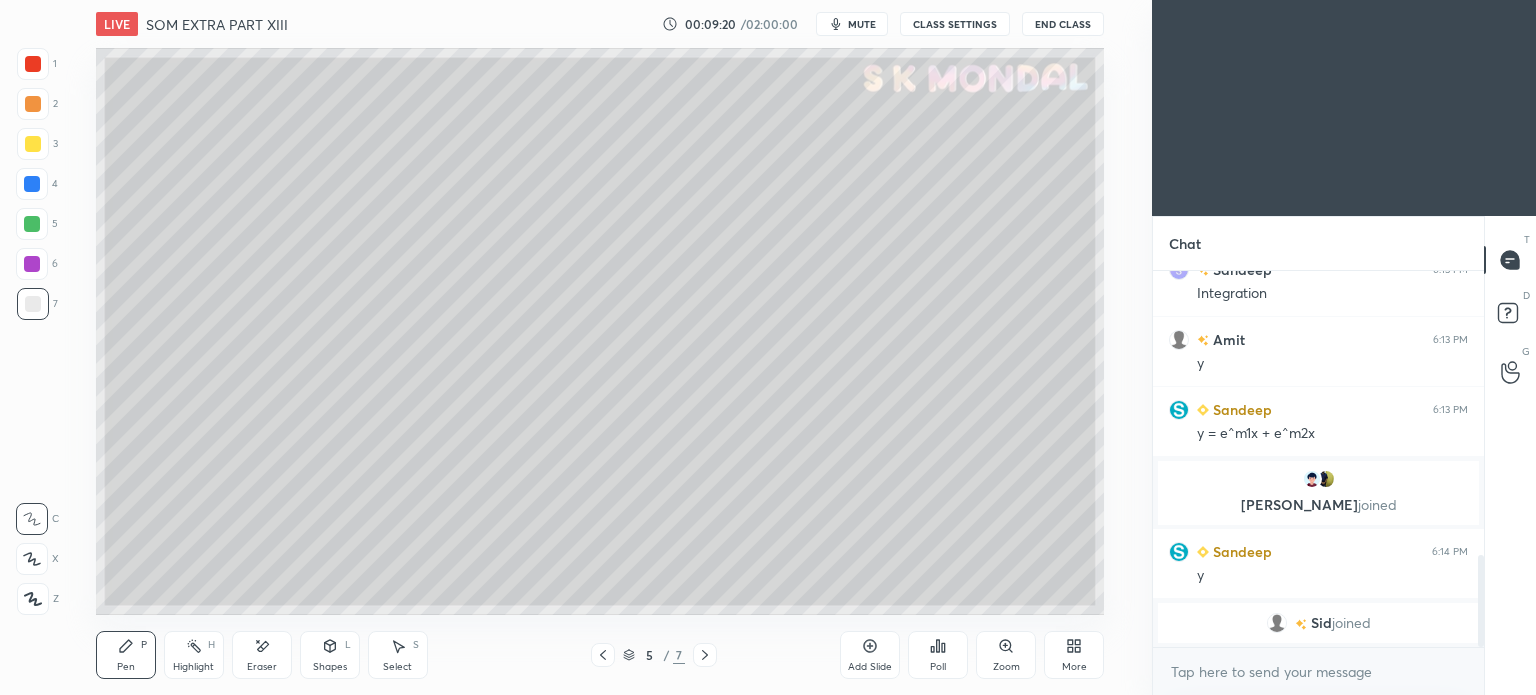 click 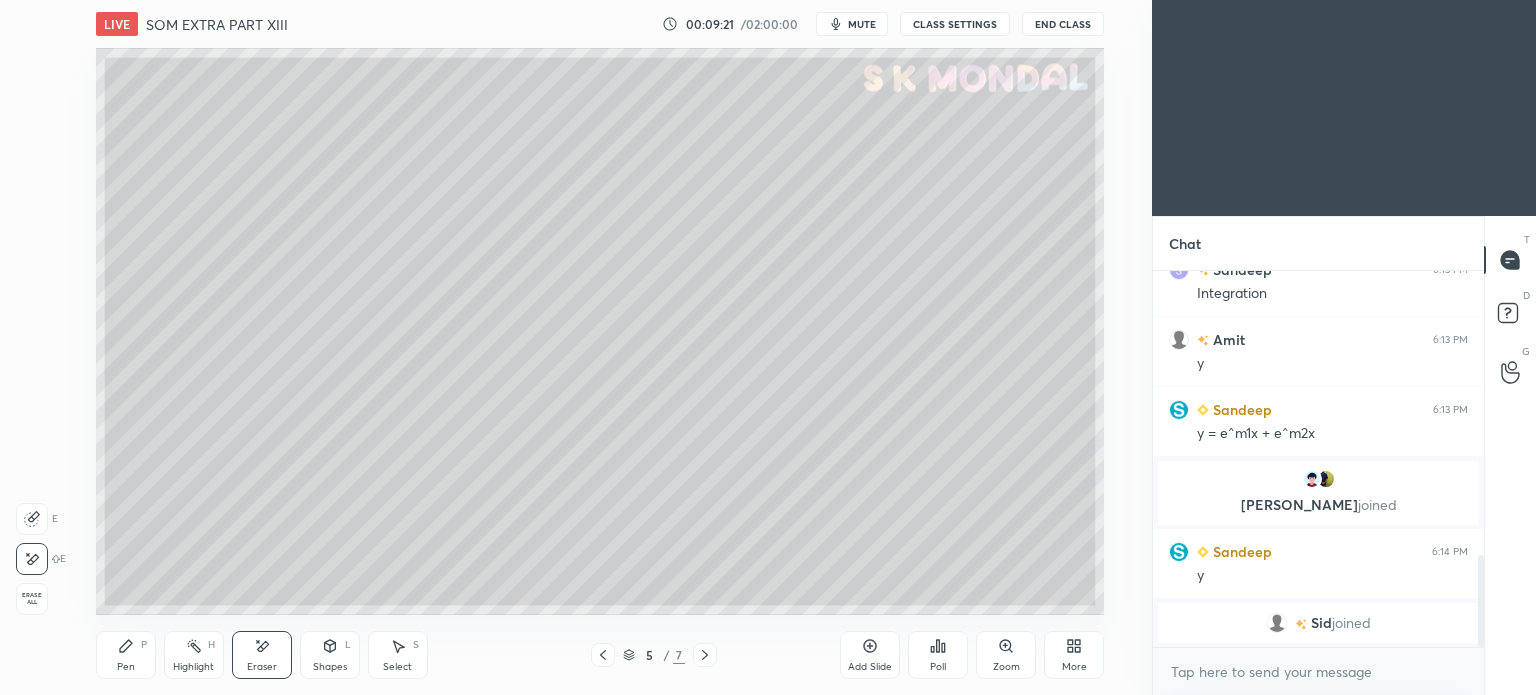 click on "Pen P" at bounding box center (126, 655) 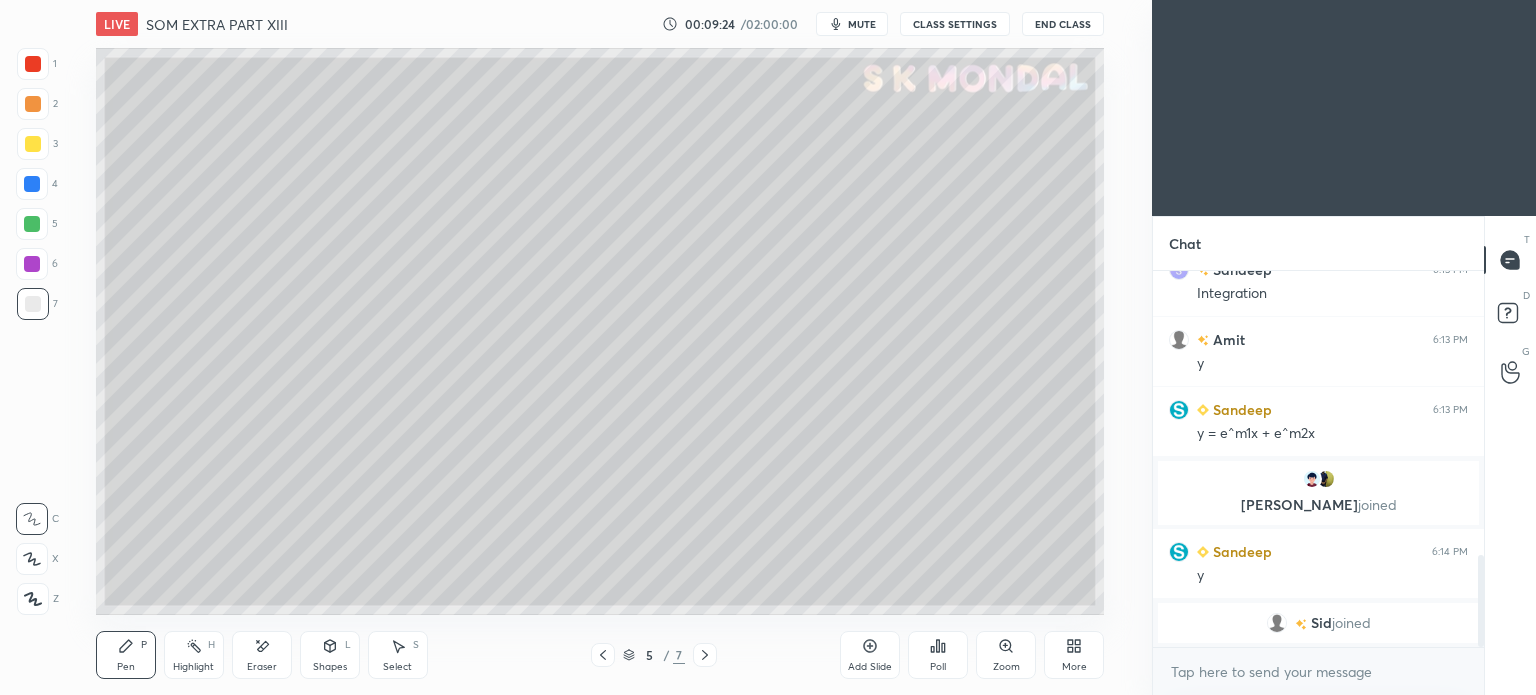click on "Eraser" at bounding box center (262, 655) 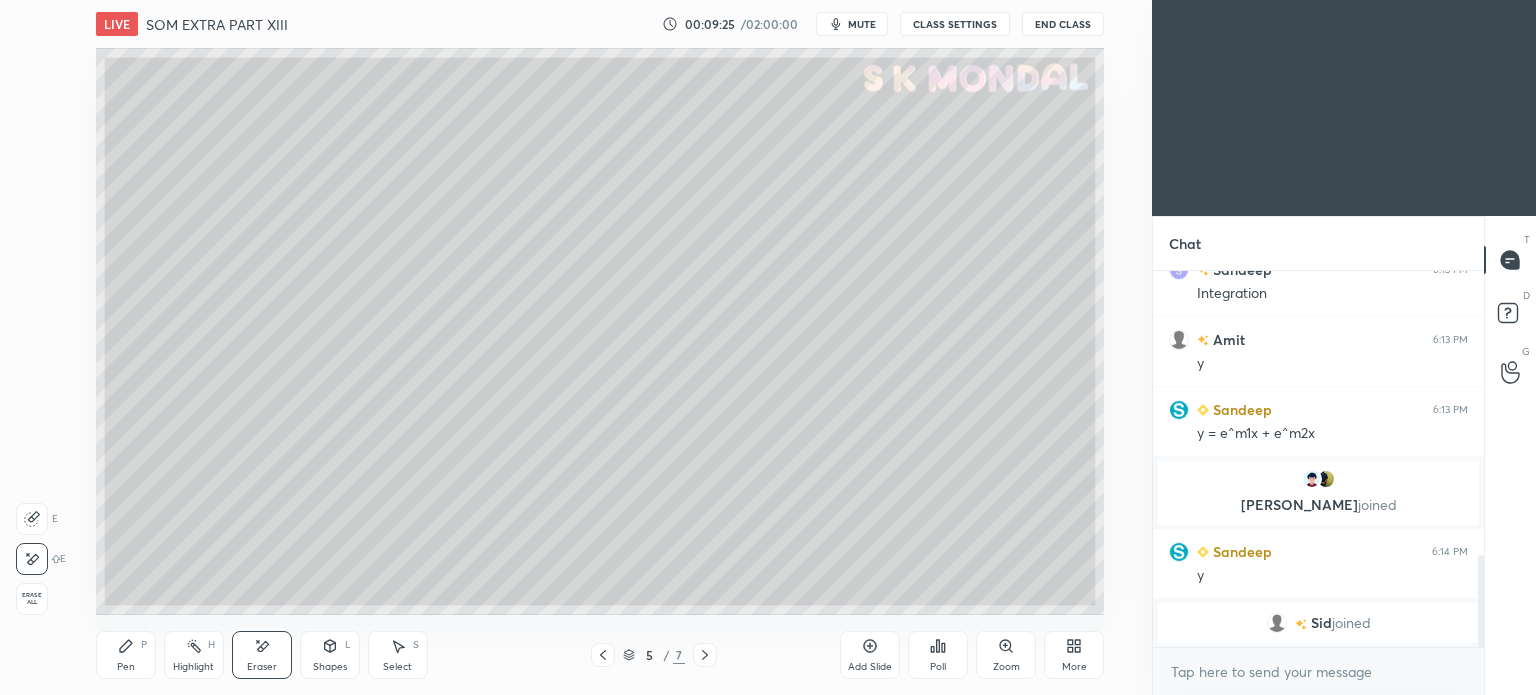 click on "Pen" at bounding box center [126, 667] 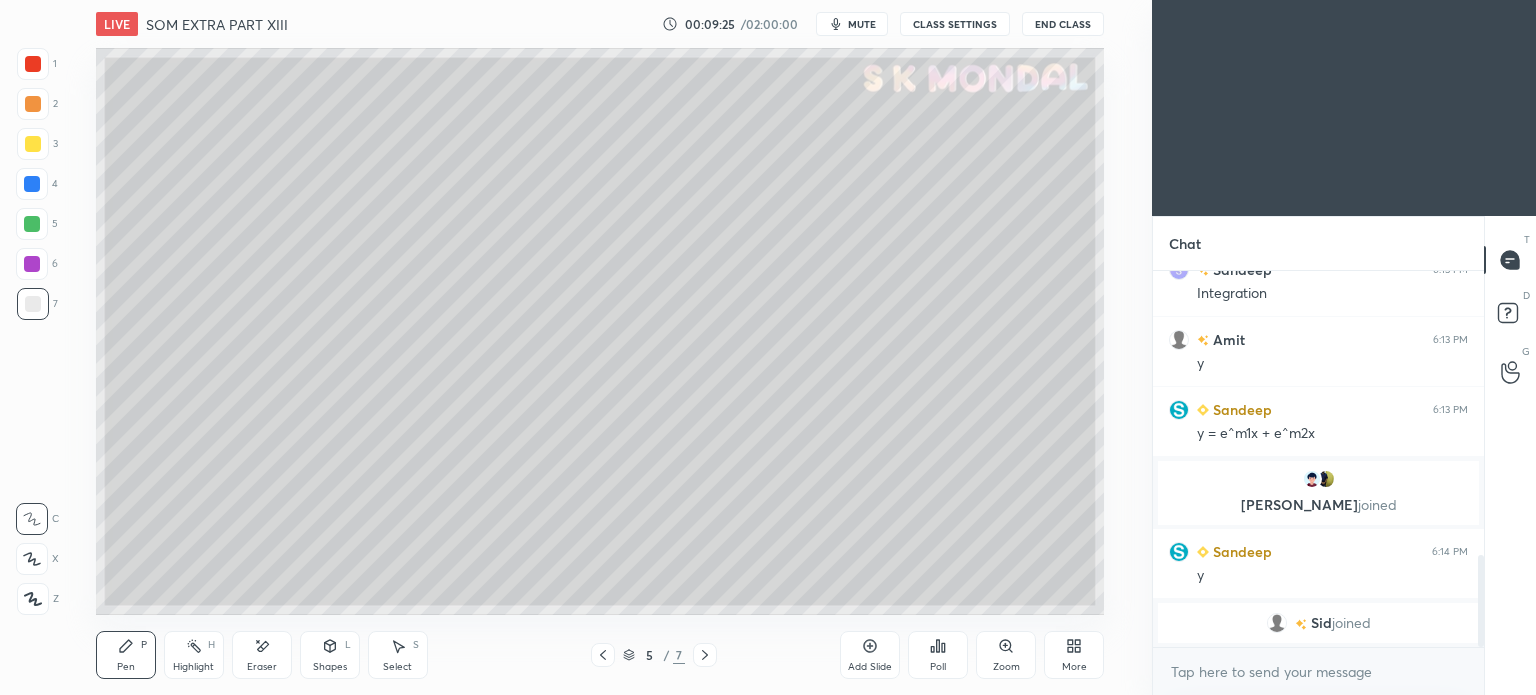 click on "Pen P" at bounding box center [126, 655] 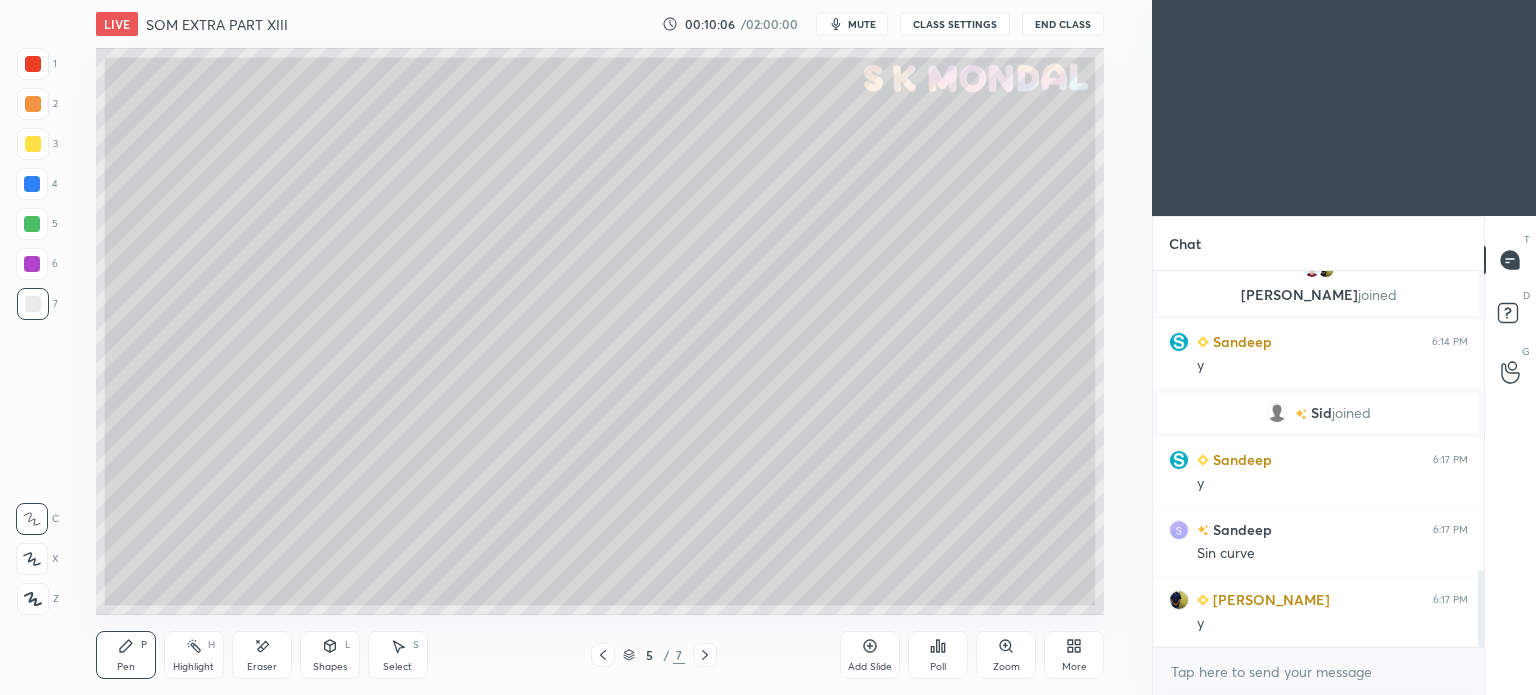 scroll, scrollTop: 1452, scrollLeft: 0, axis: vertical 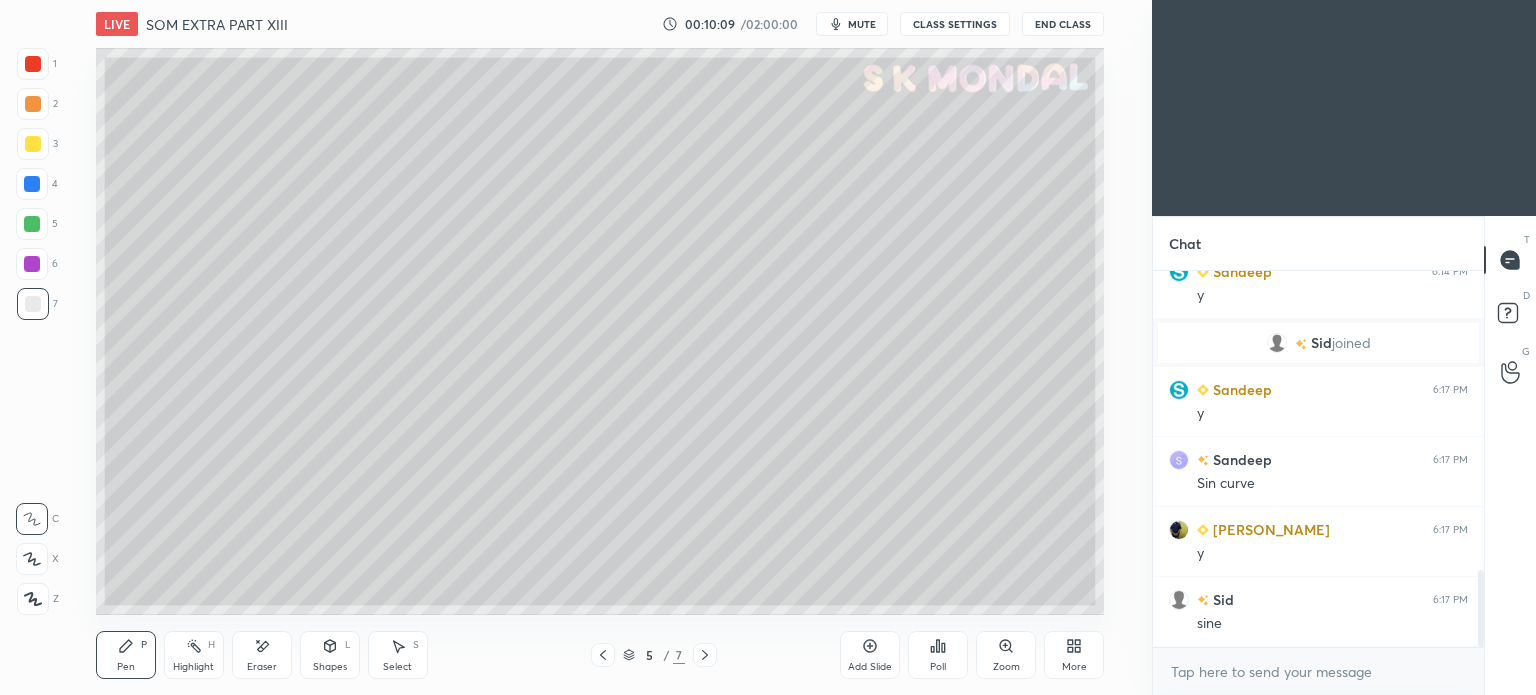 click 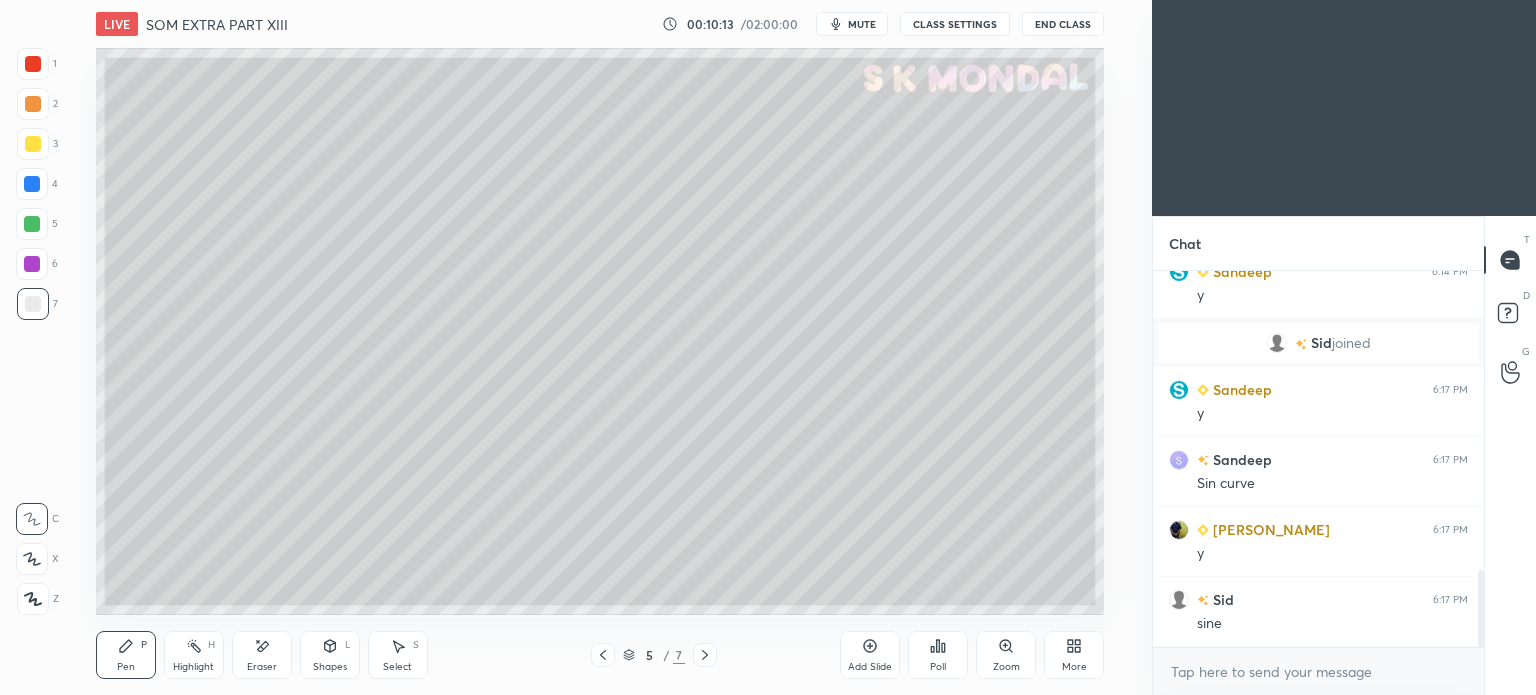 click 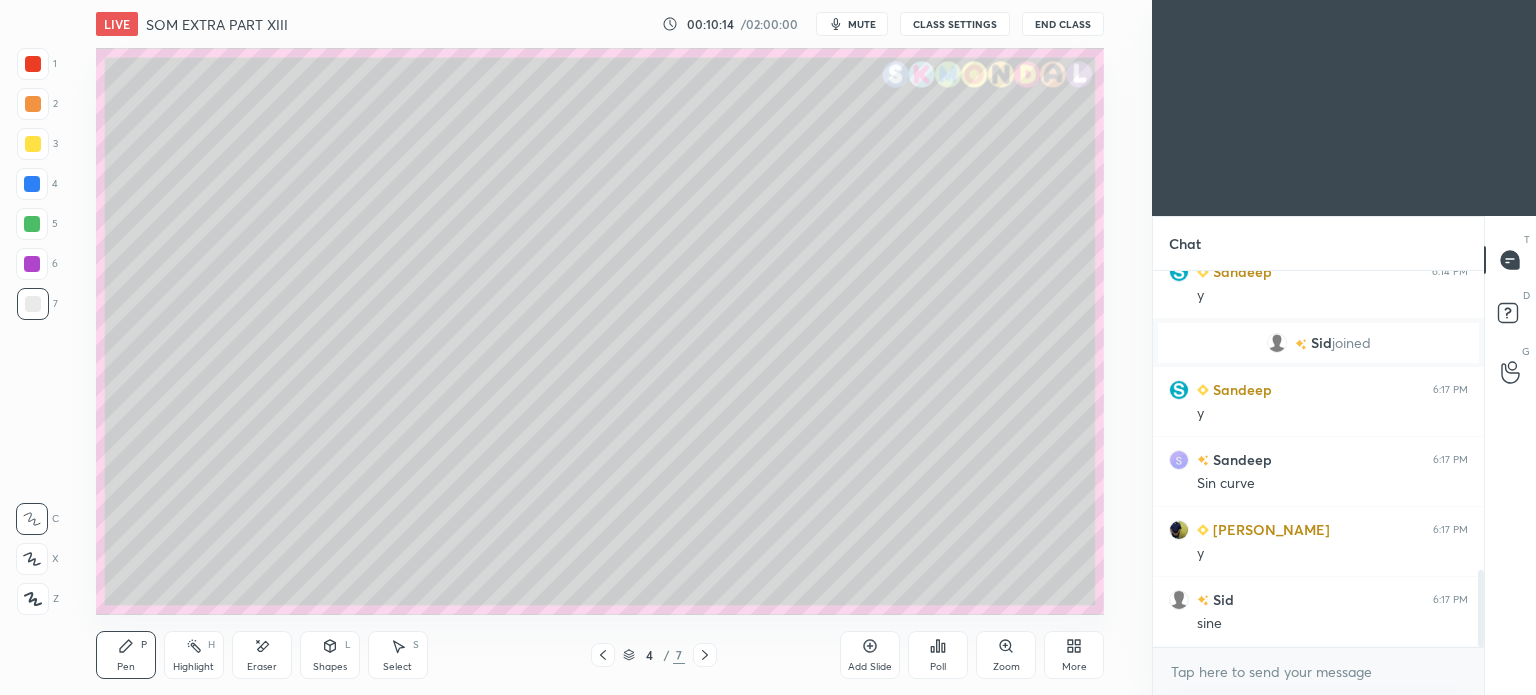 click 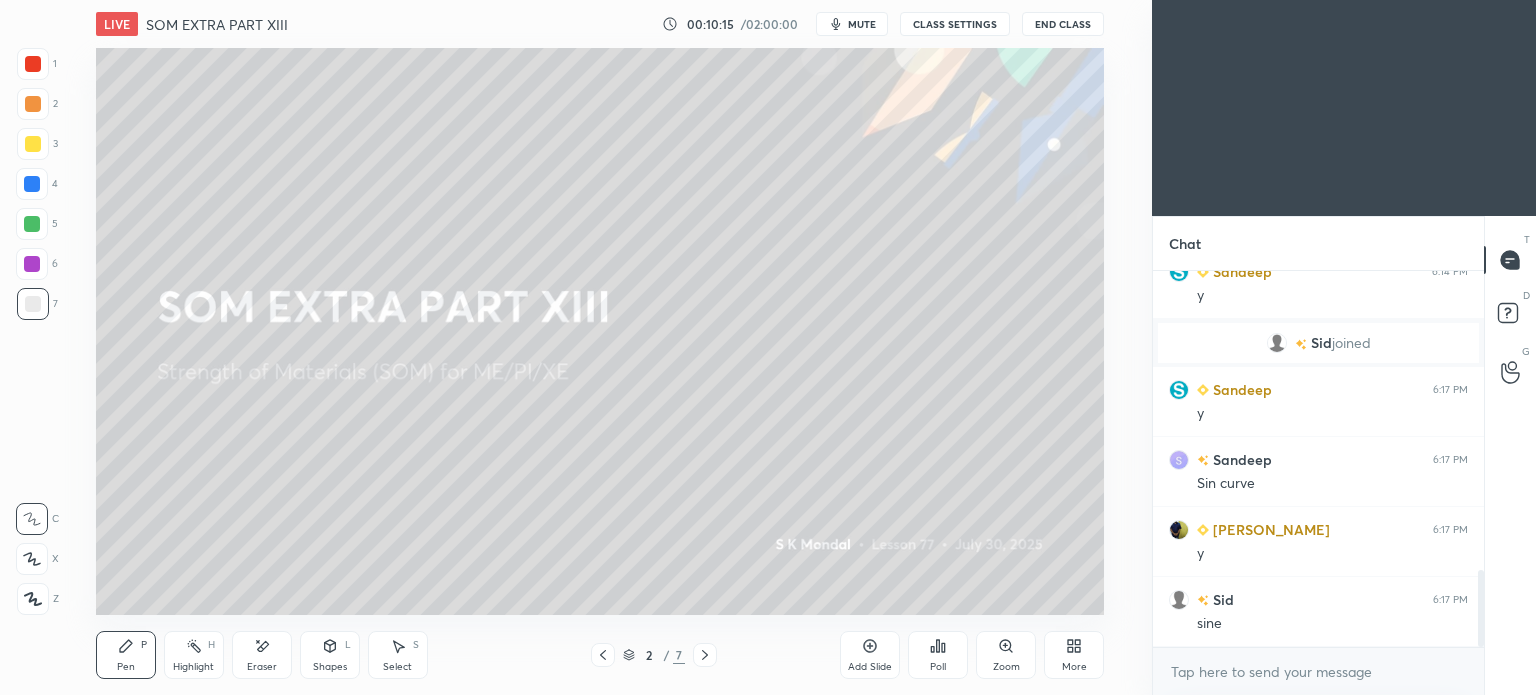 click 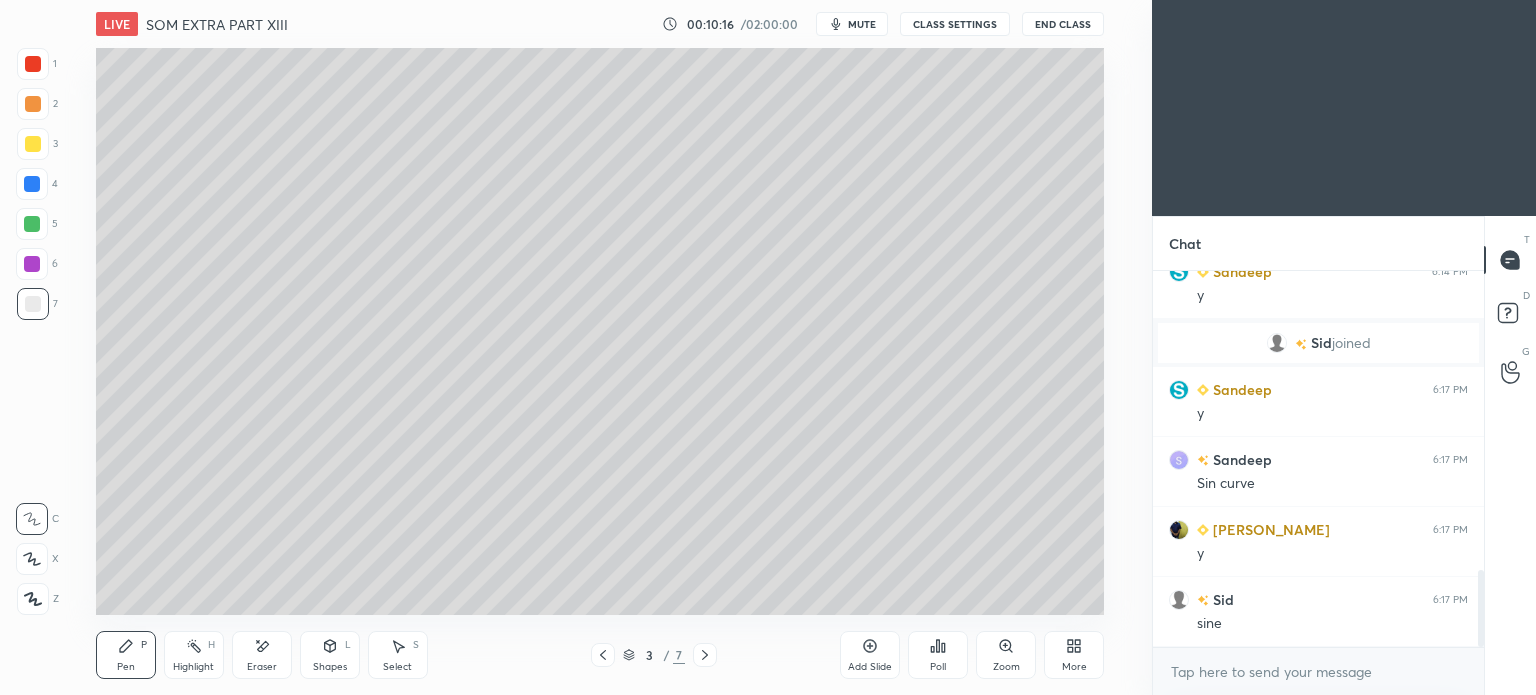 click on "Highlight" at bounding box center [193, 667] 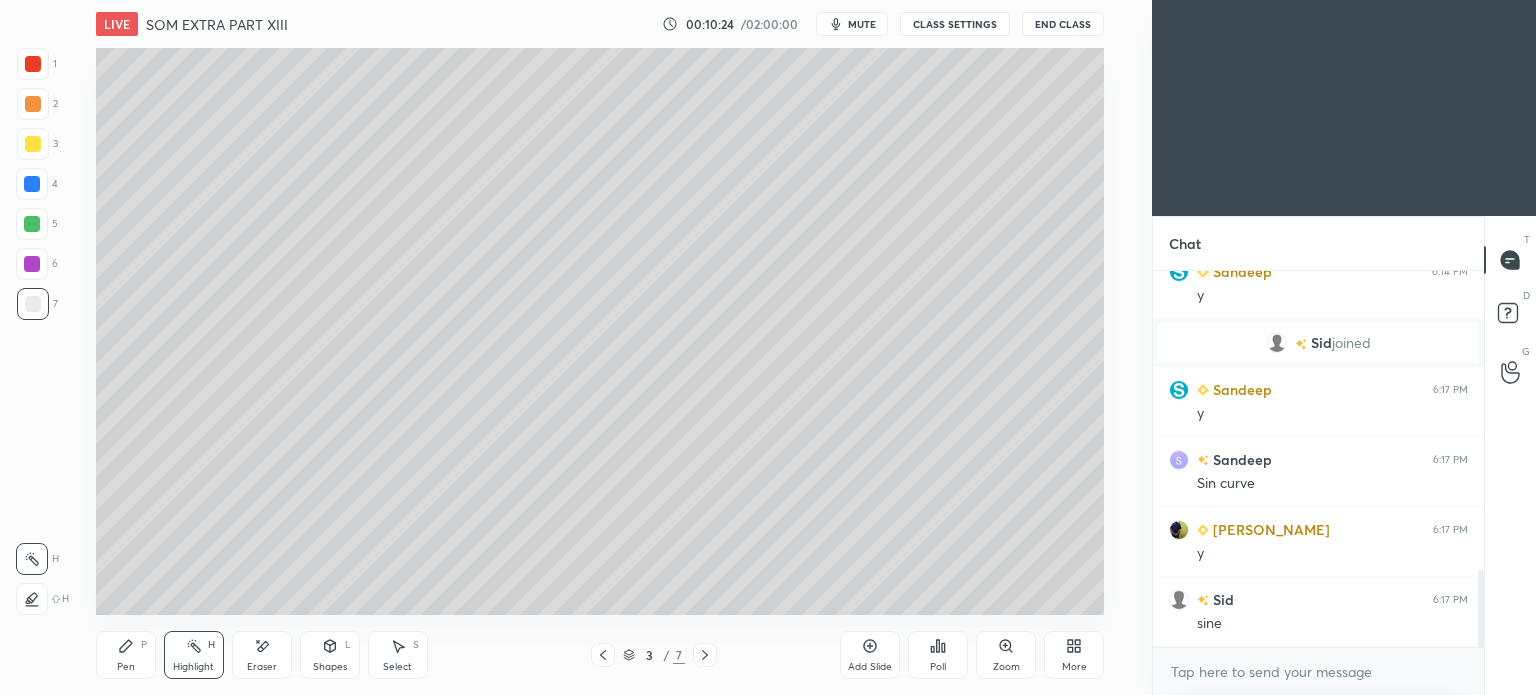 click 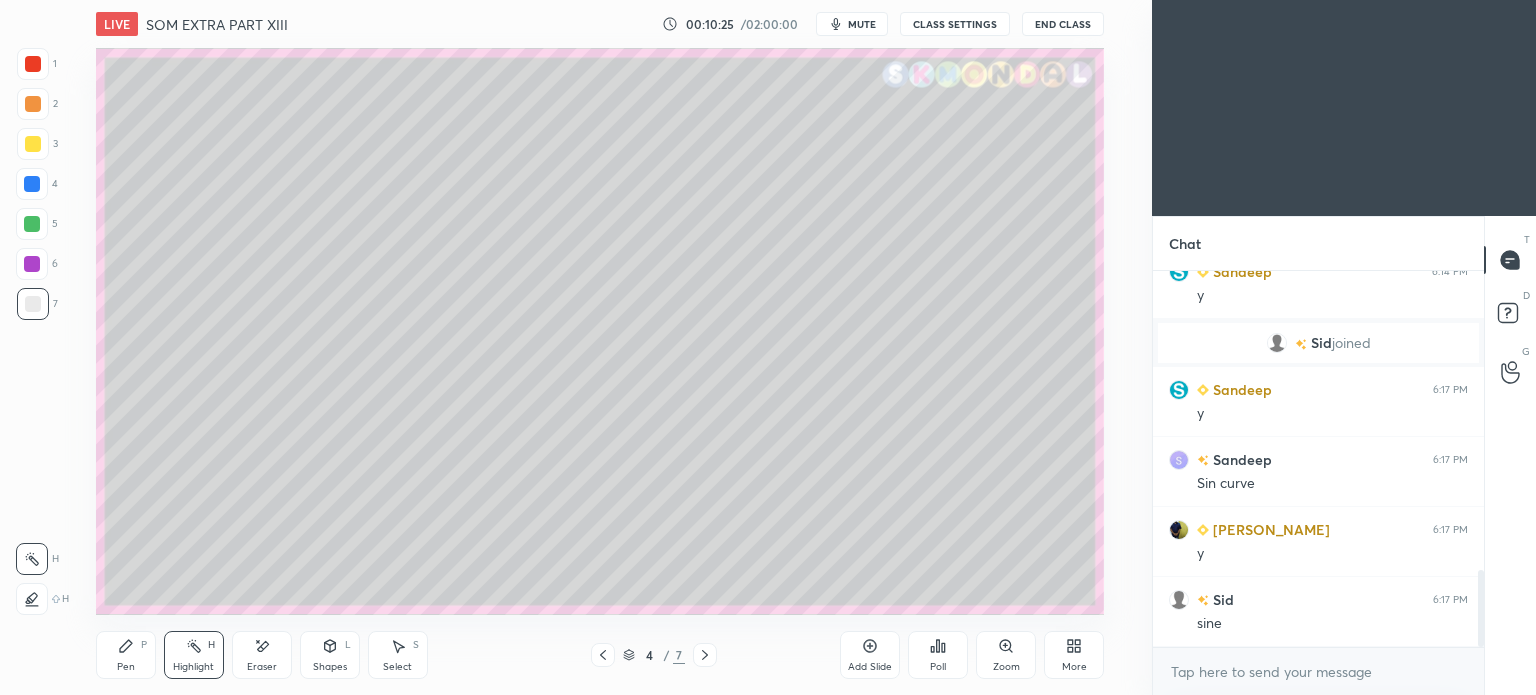 click 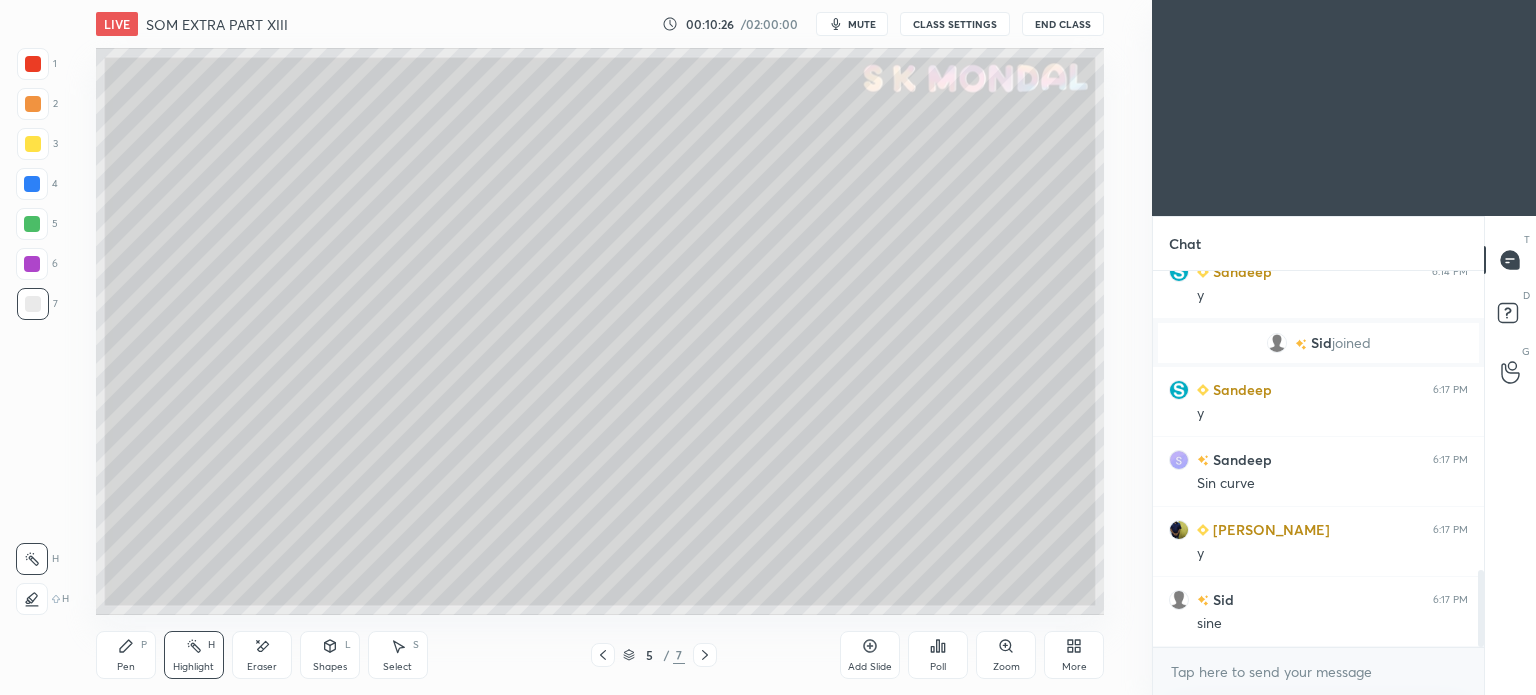 click on "Pen P" at bounding box center [126, 655] 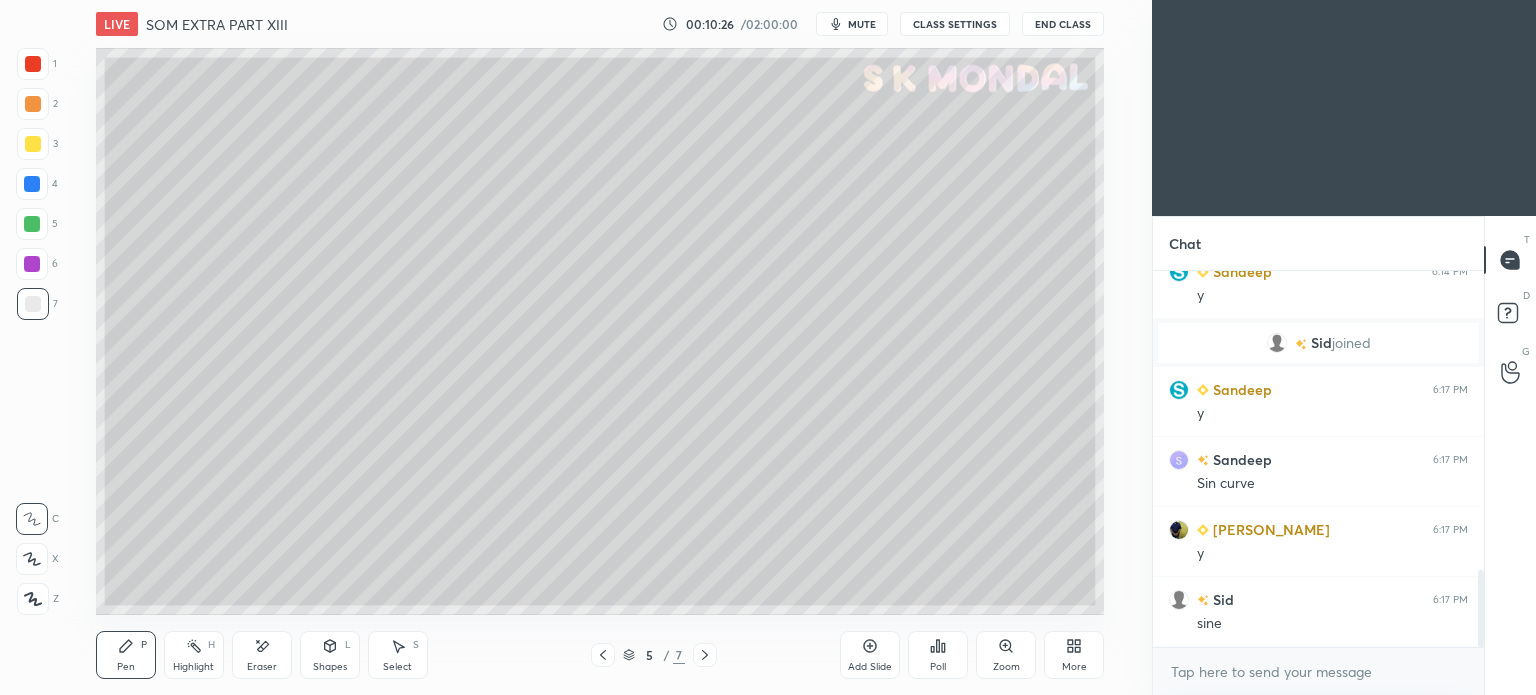 click on "Pen P" at bounding box center [126, 655] 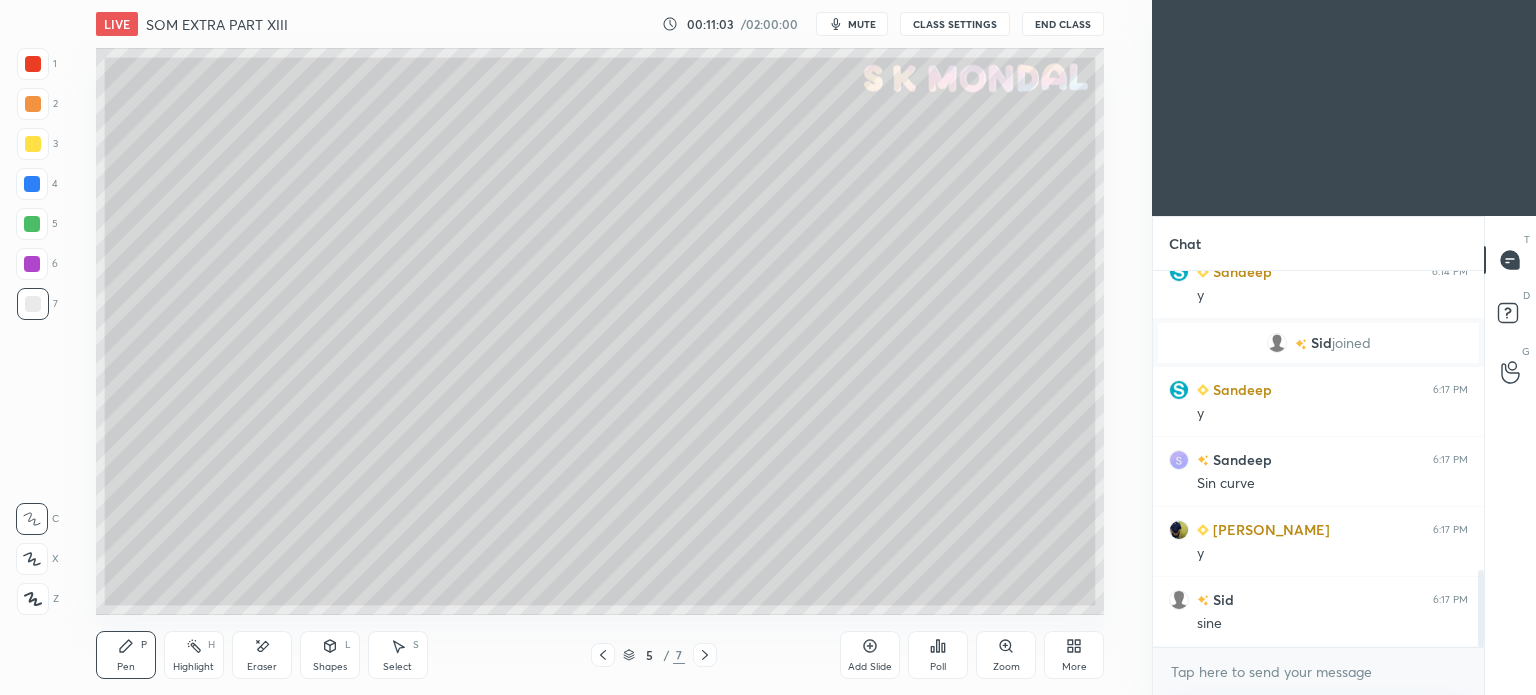 click 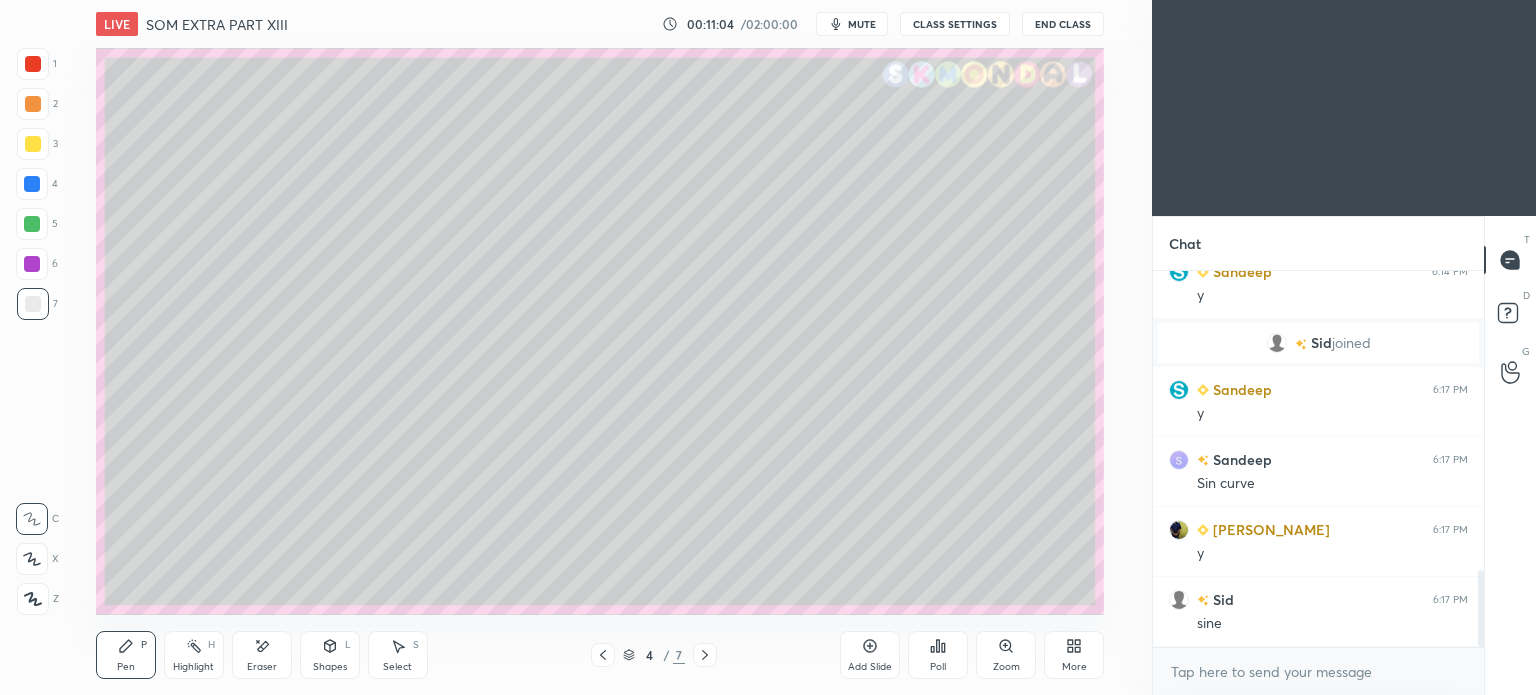 click on "Eraser" at bounding box center (262, 655) 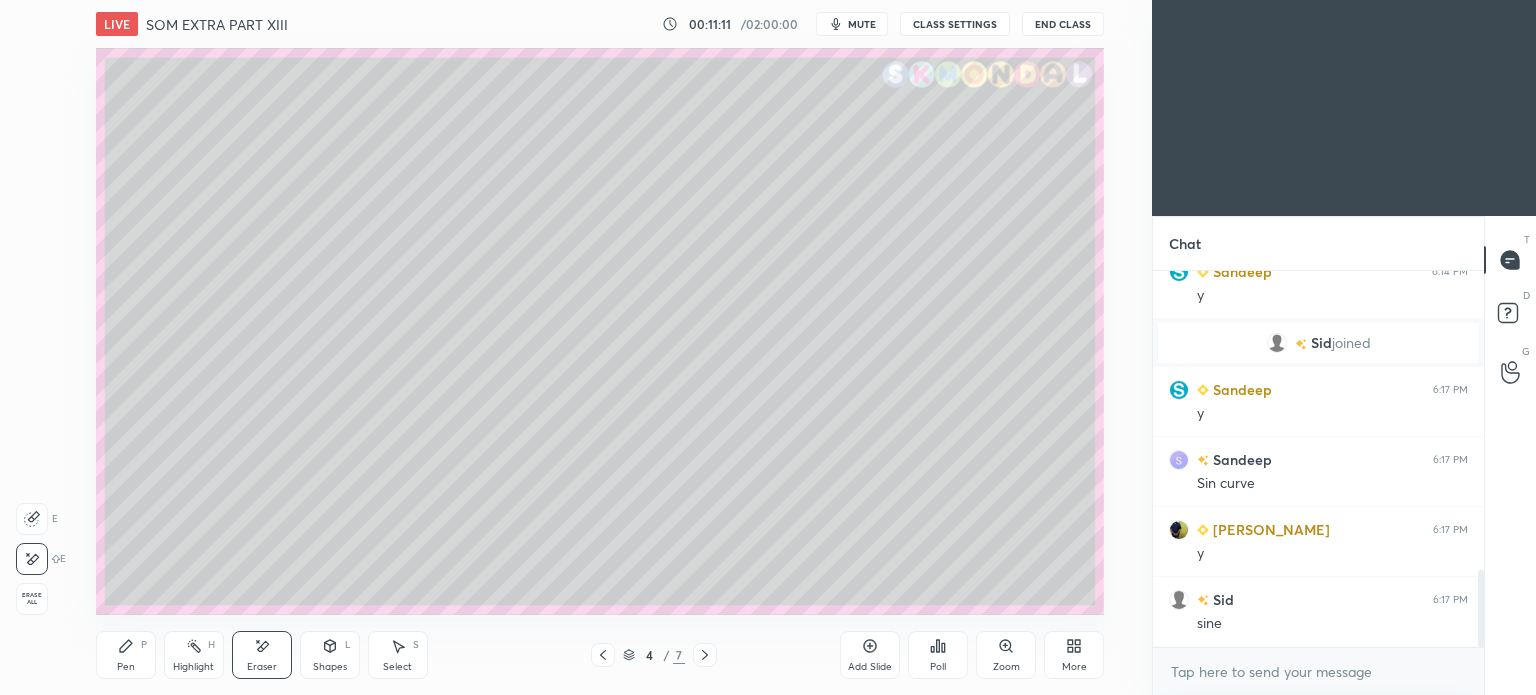 click 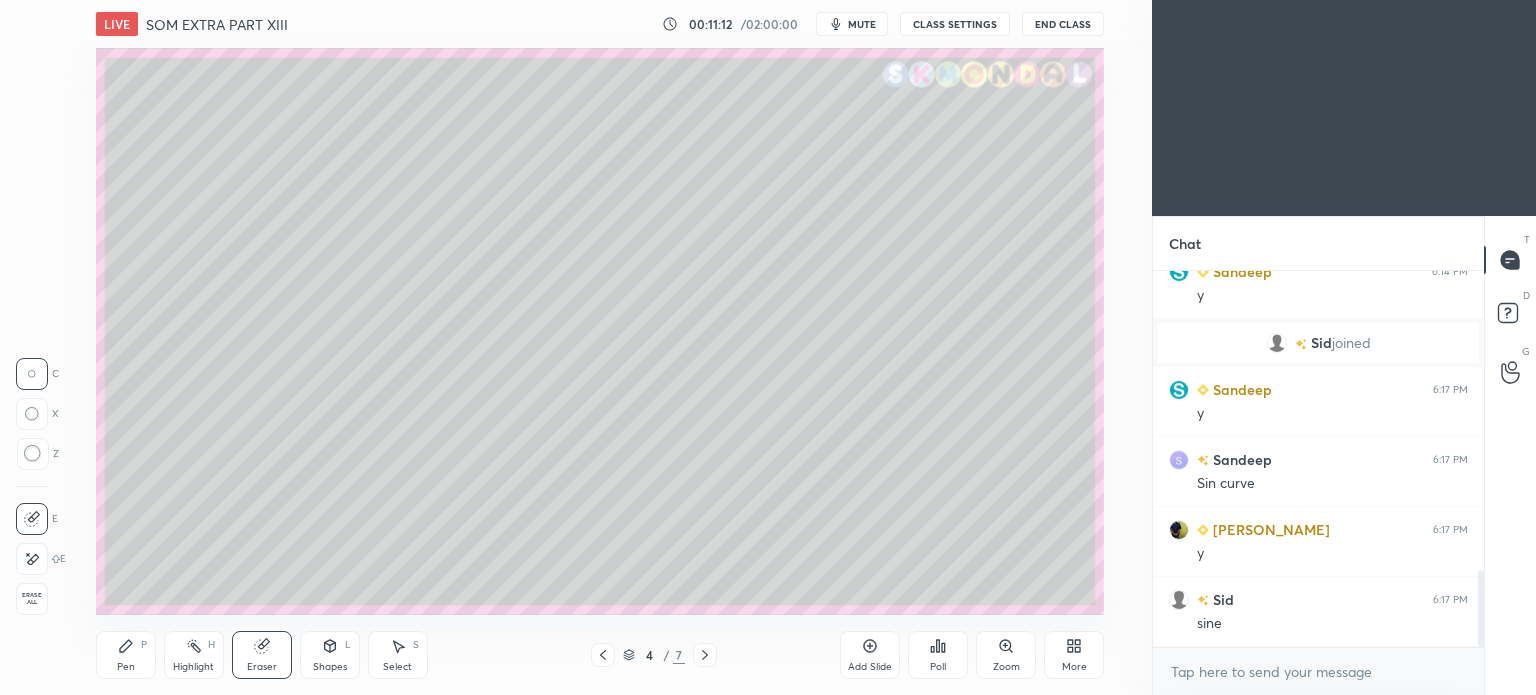 click on "Highlight" at bounding box center (193, 667) 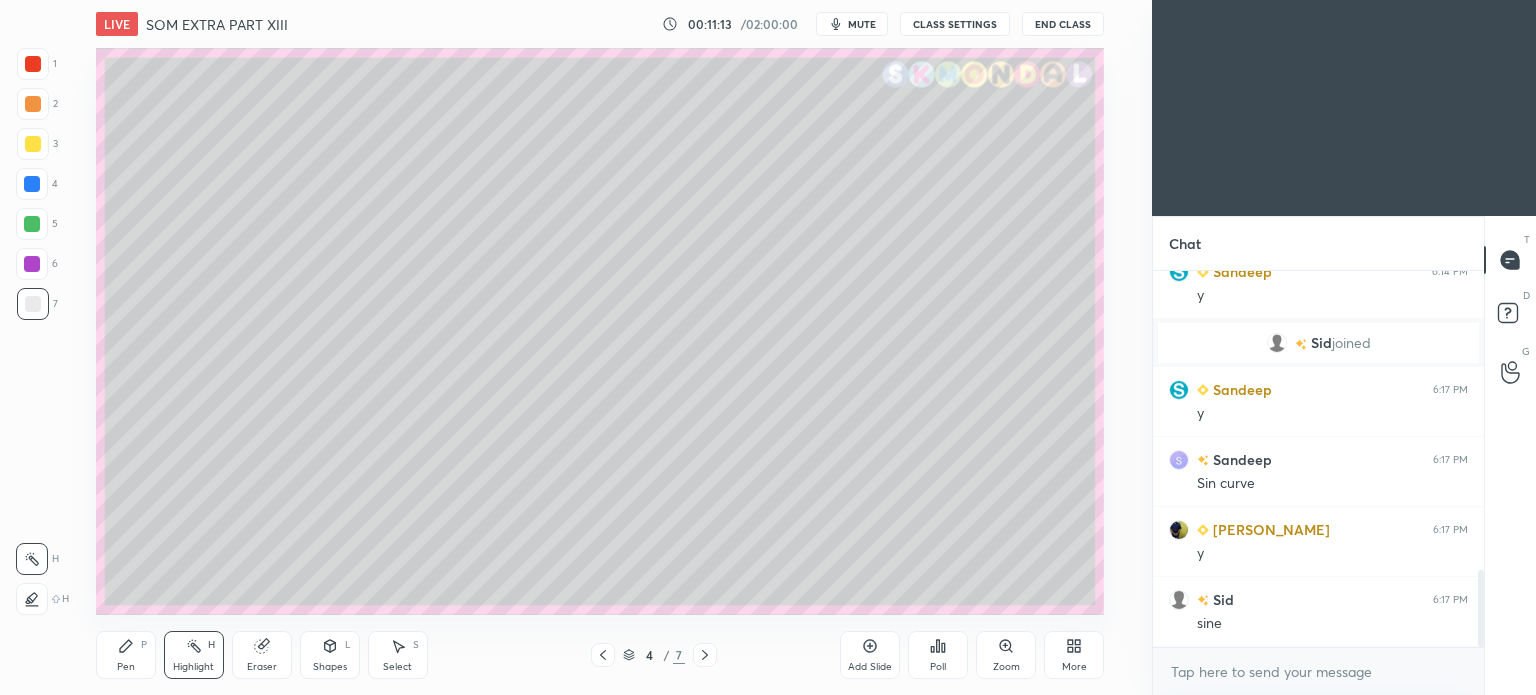 scroll, scrollTop: 1522, scrollLeft: 0, axis: vertical 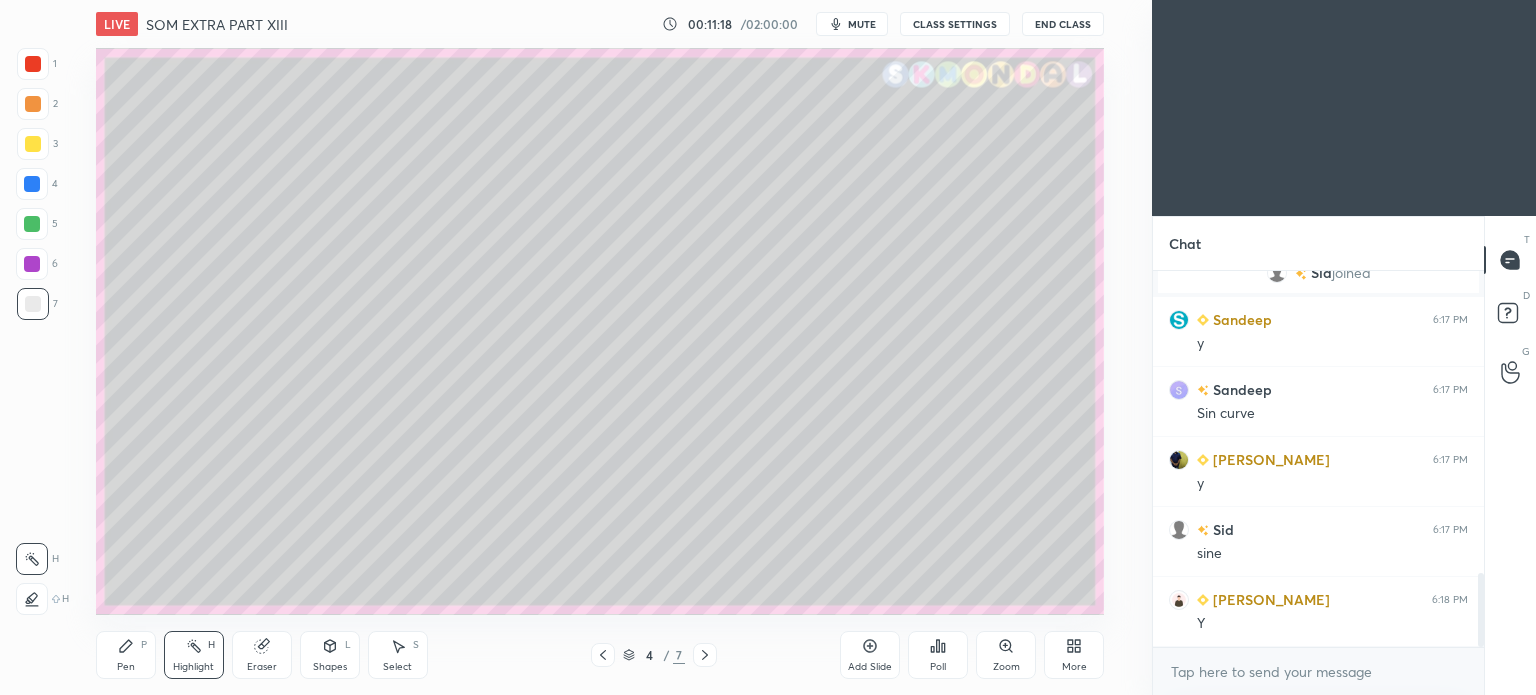 click on "4 / 7" at bounding box center [654, 655] 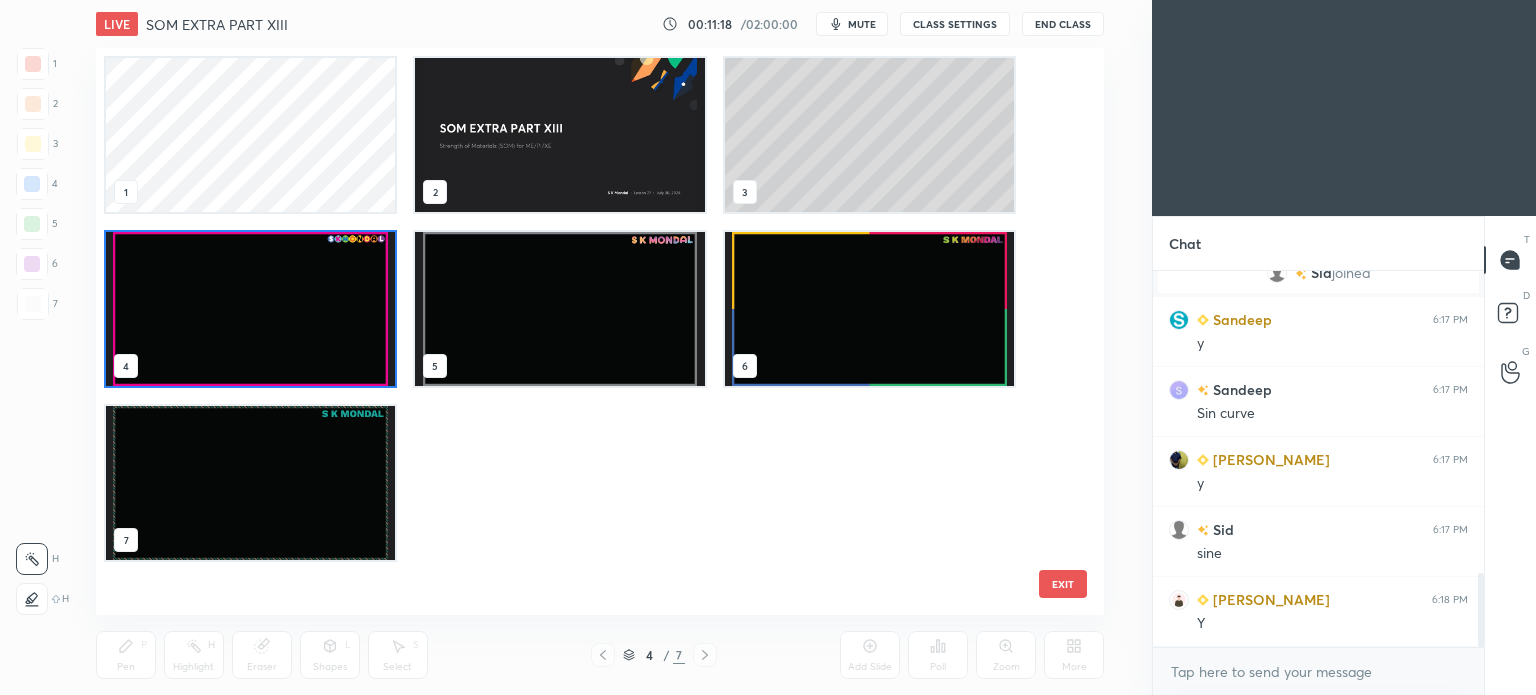 scroll, scrollTop: 6, scrollLeft: 10, axis: both 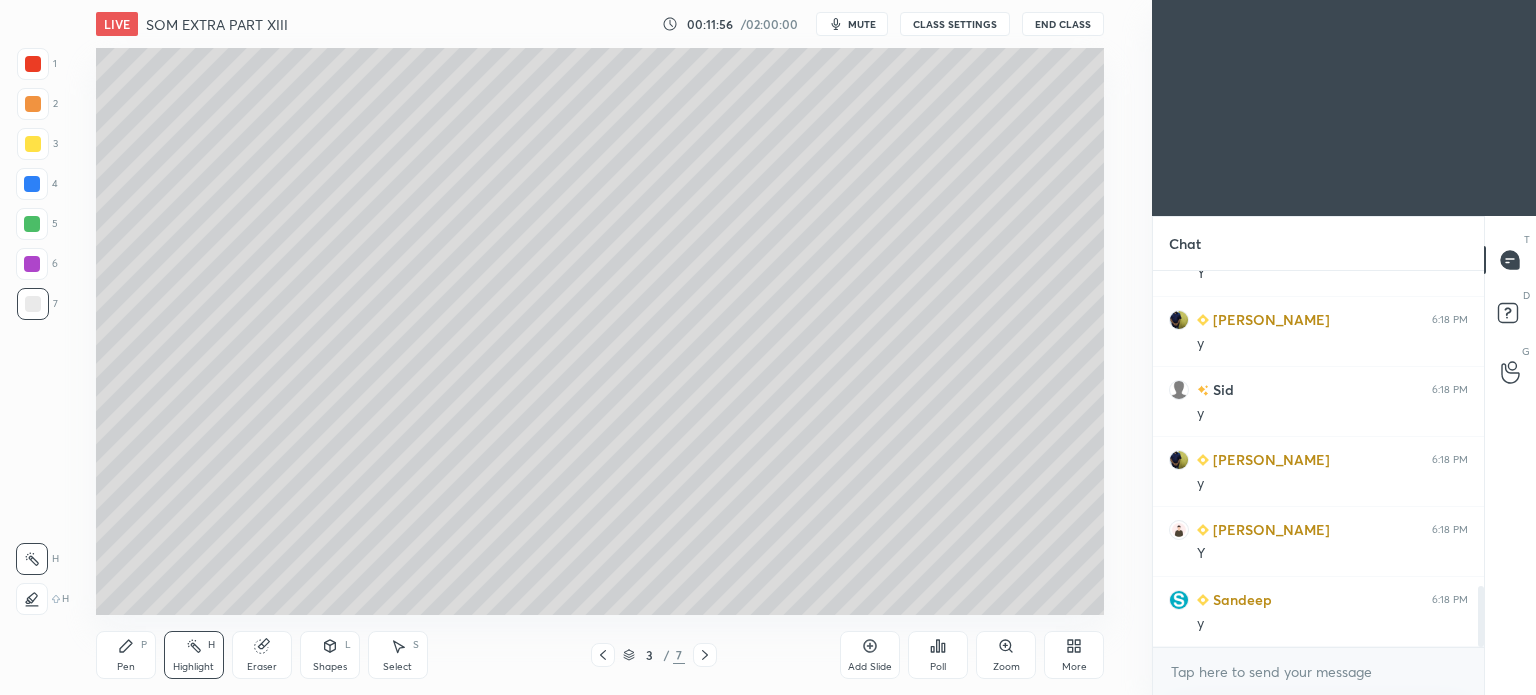 click 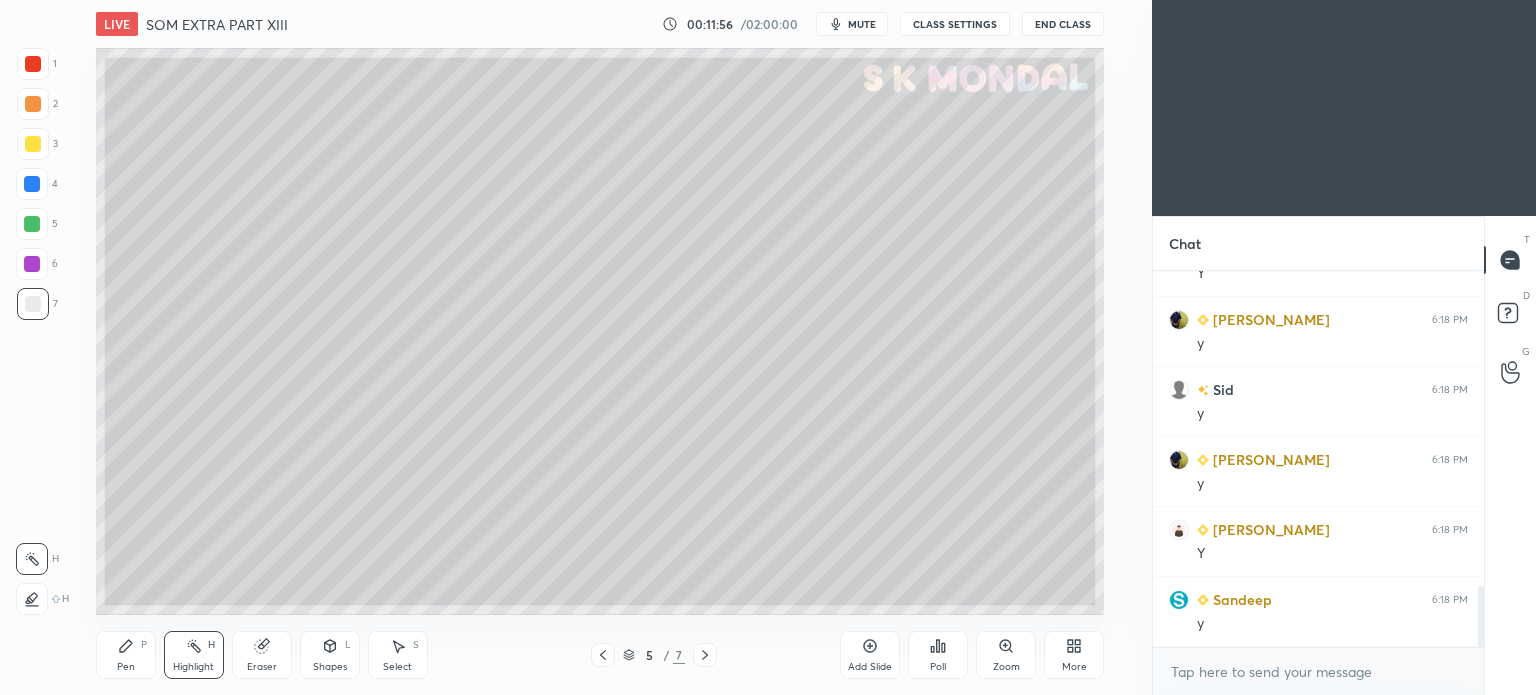 click 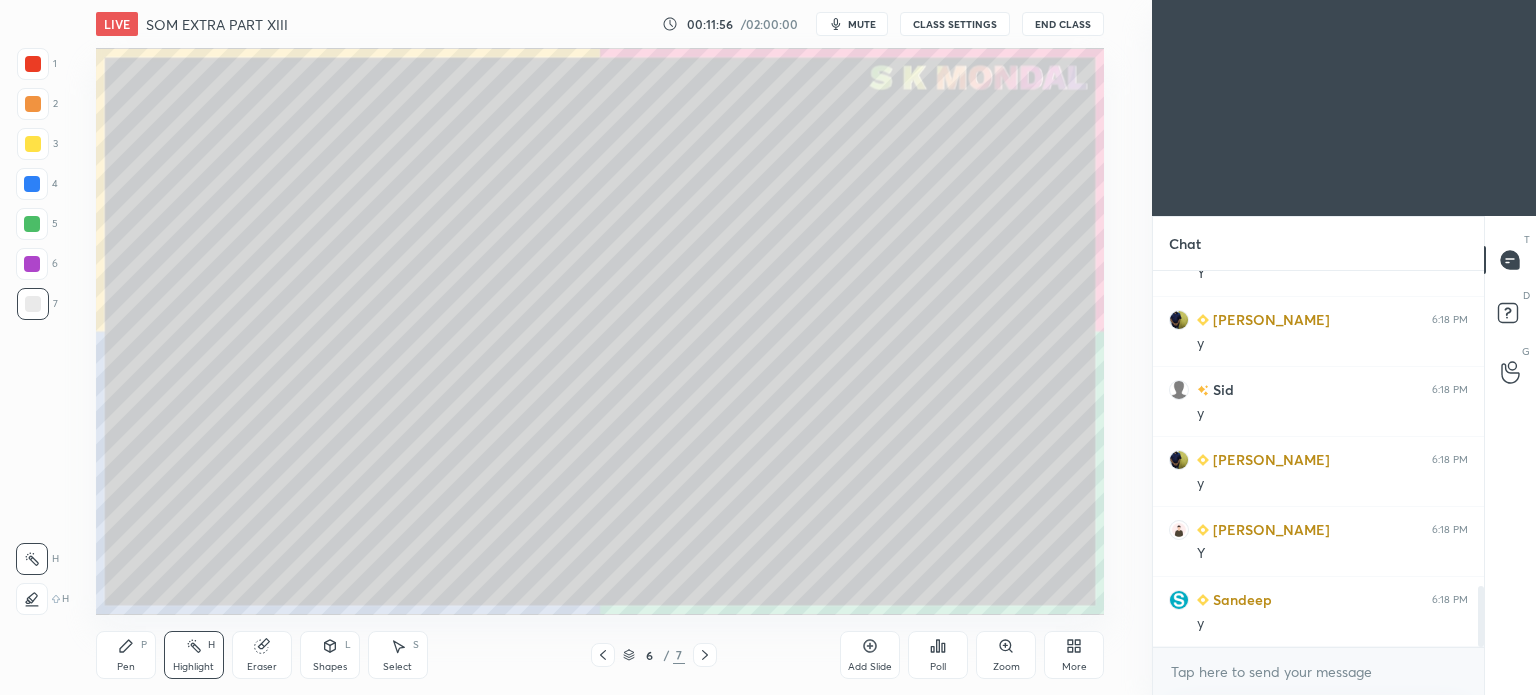 click 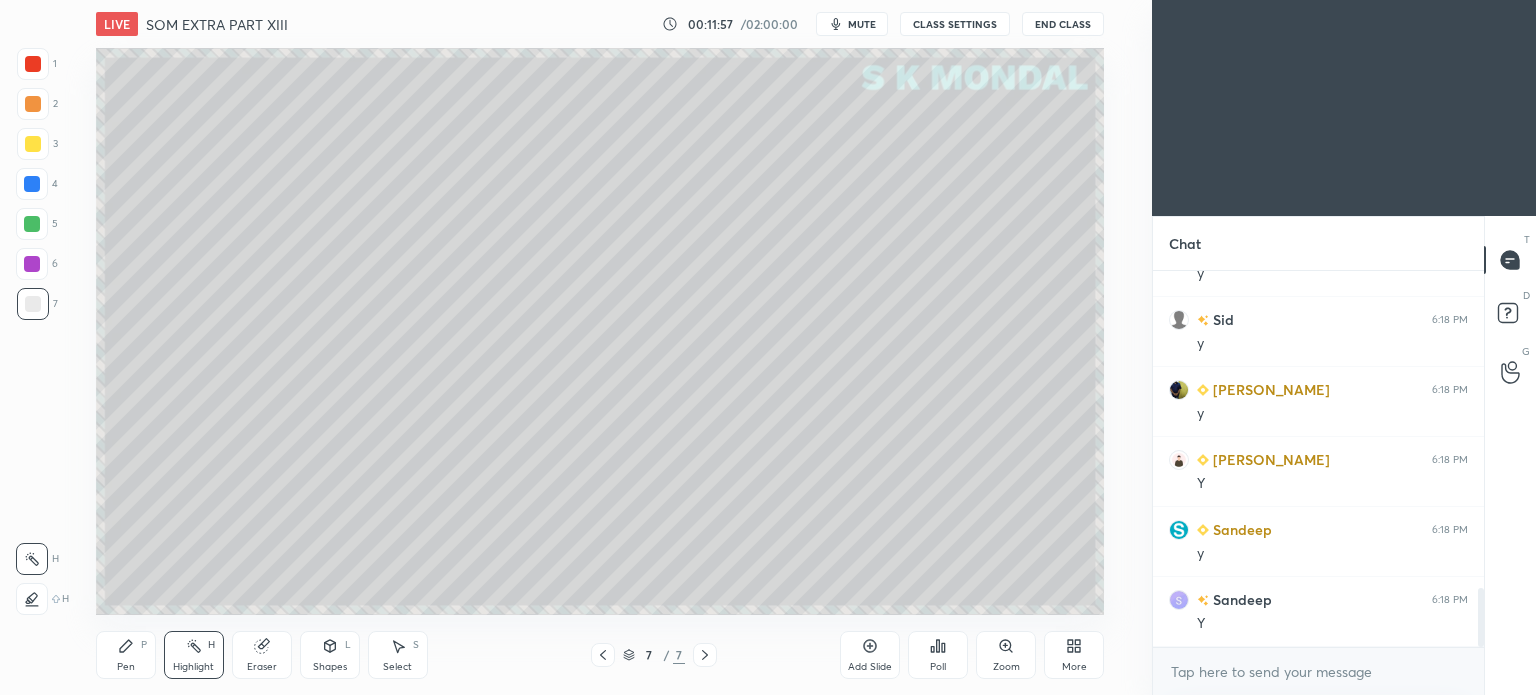click 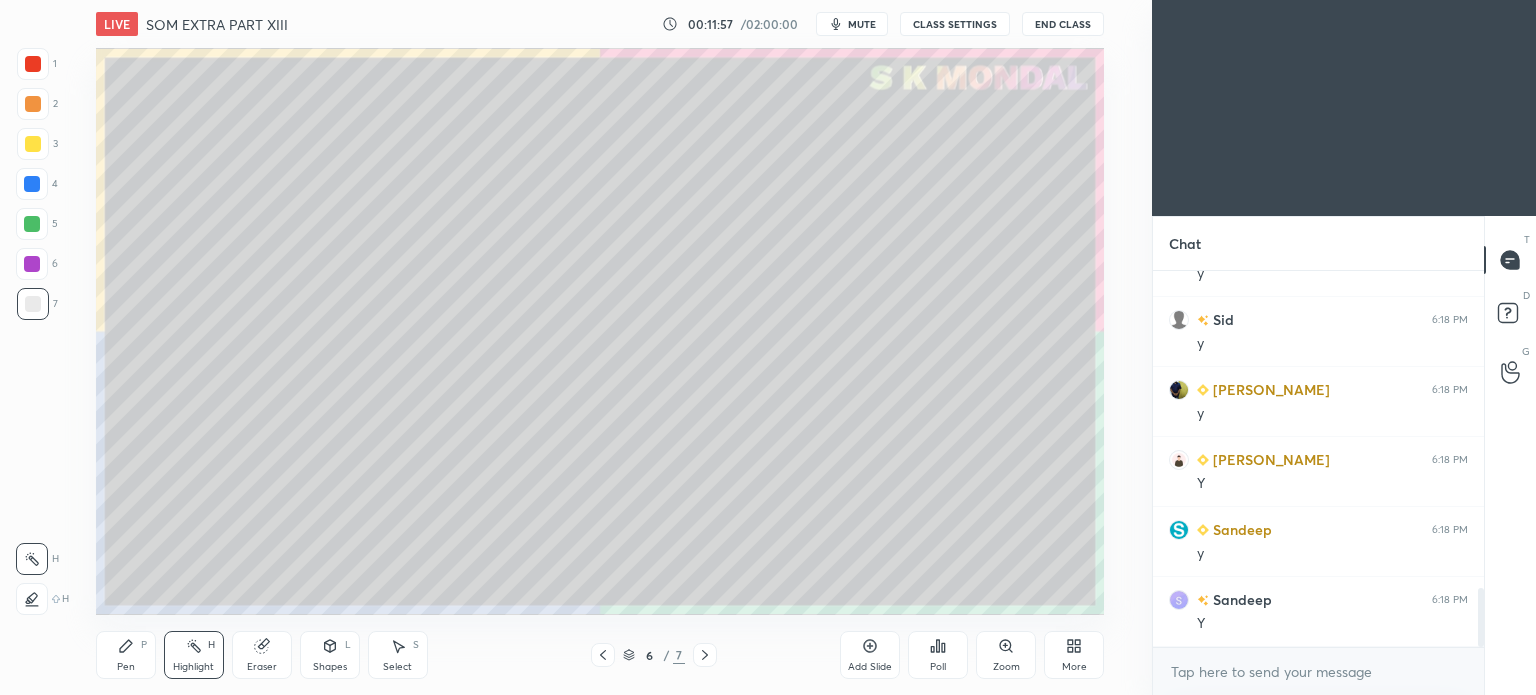 click at bounding box center (603, 655) 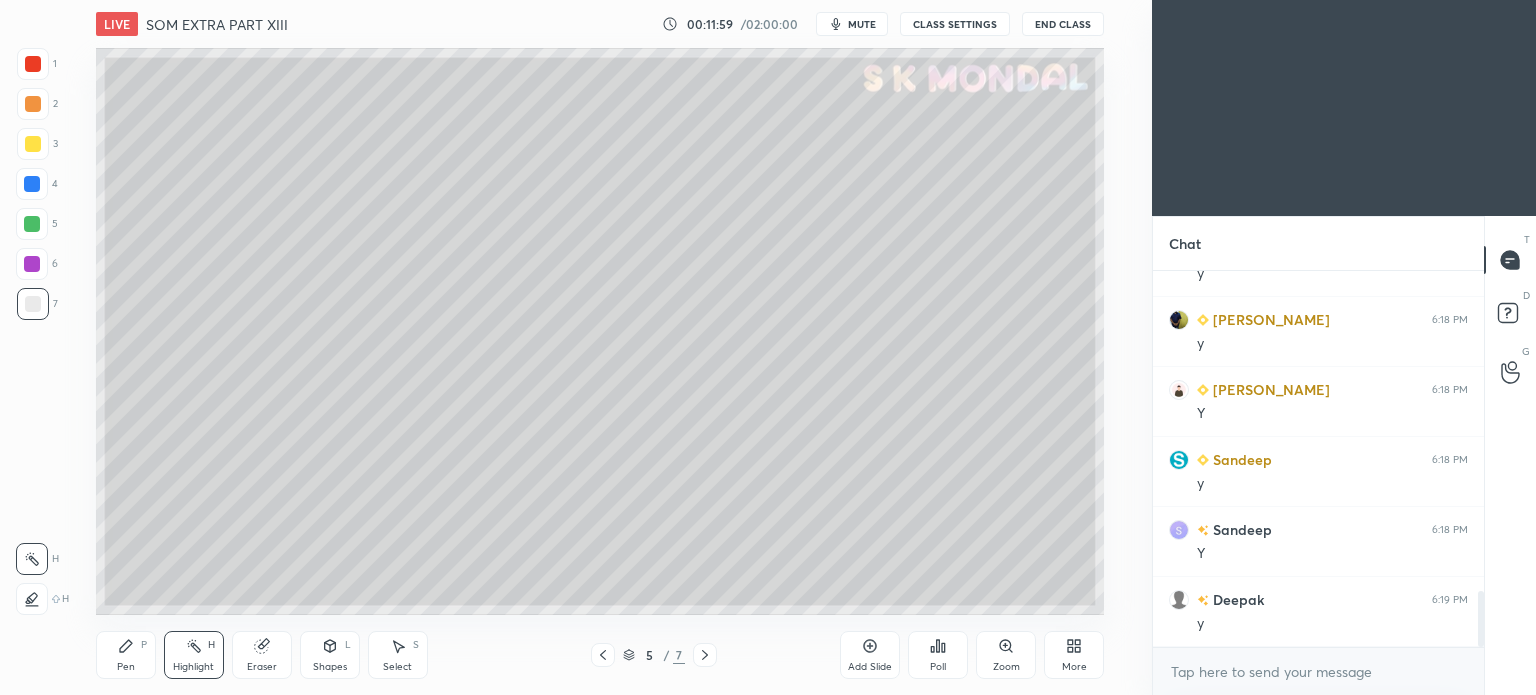 scroll, scrollTop: 2152, scrollLeft: 0, axis: vertical 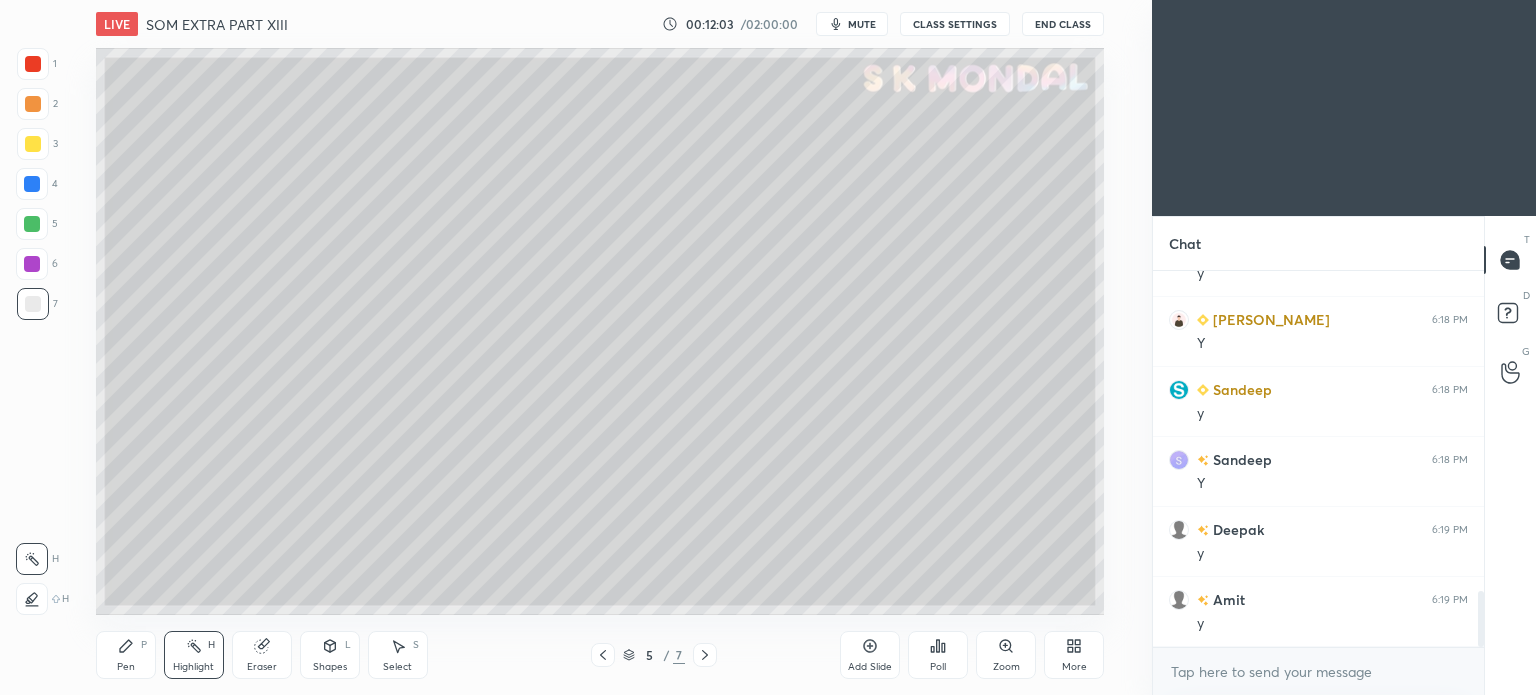 click 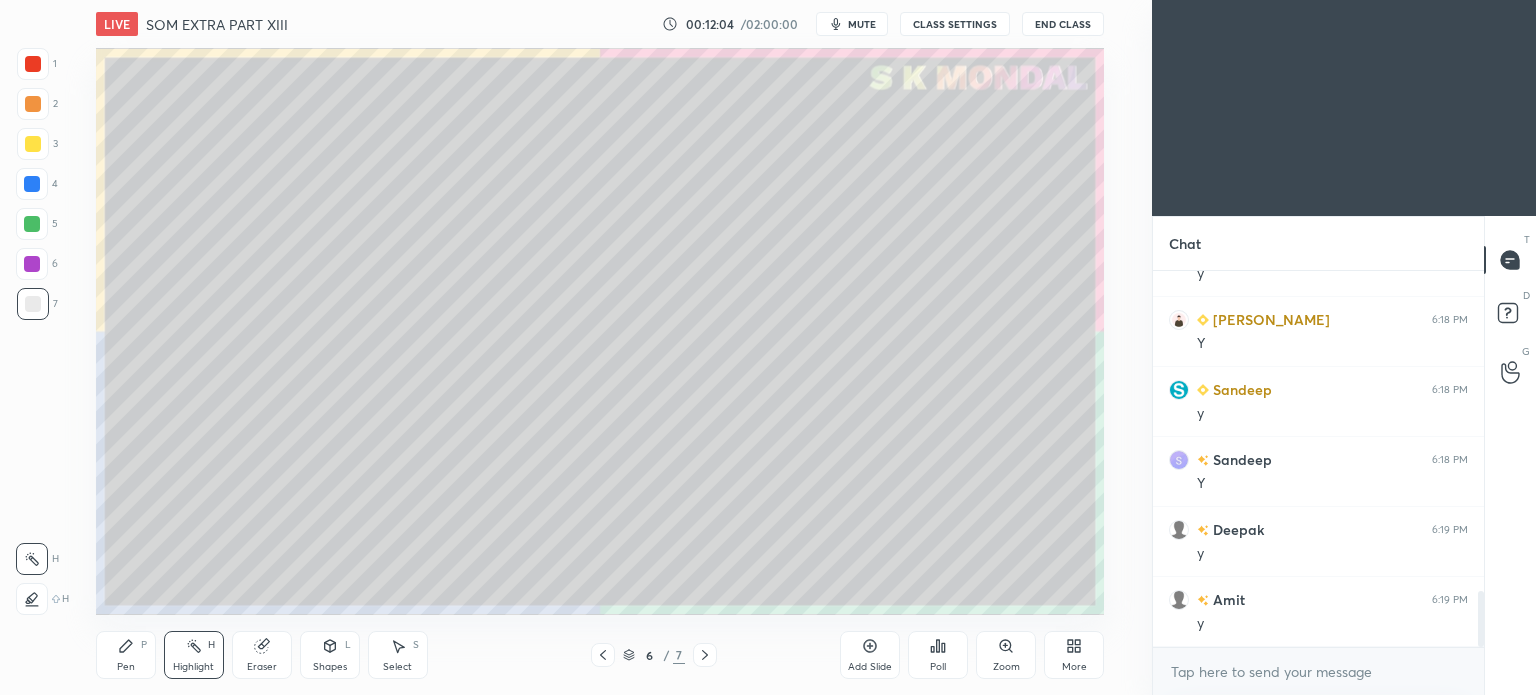 click at bounding box center (33, 144) 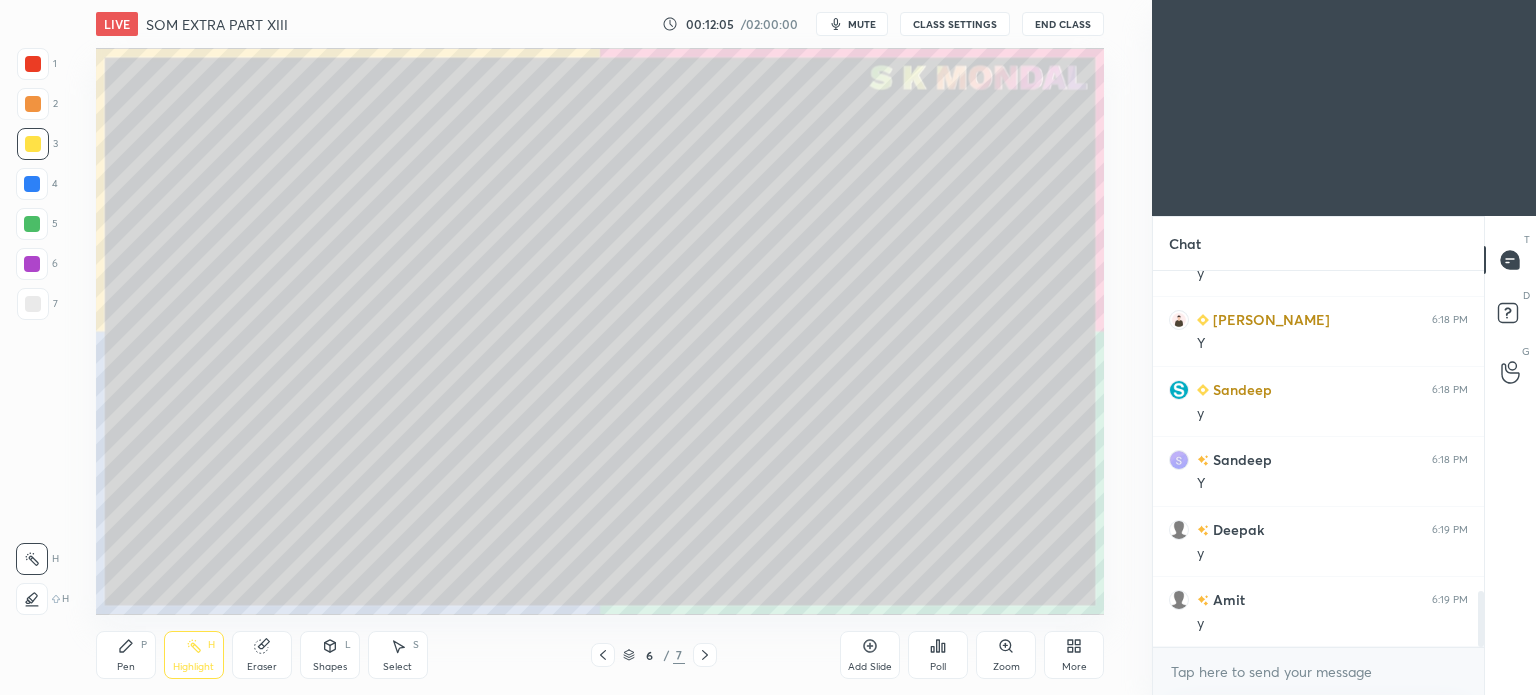 click 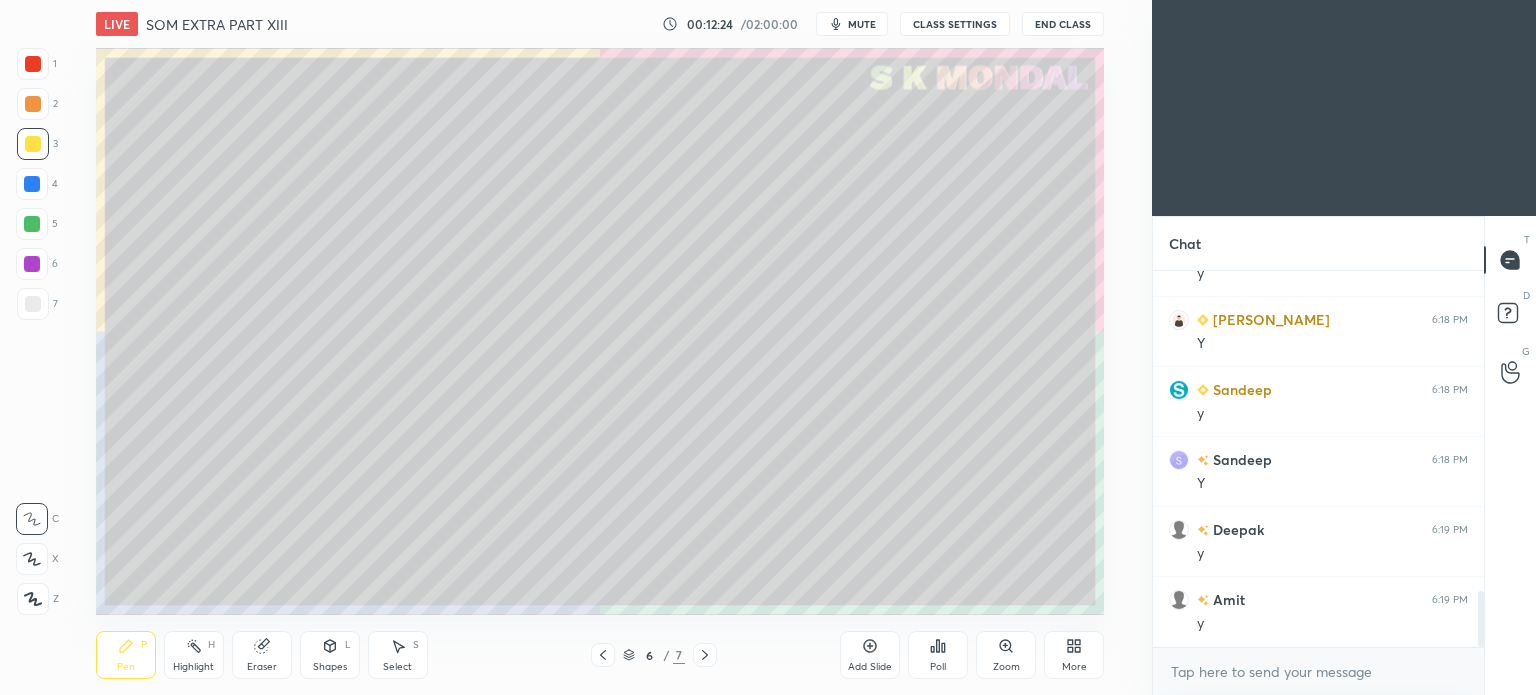 click on "Shapes L" at bounding box center (330, 655) 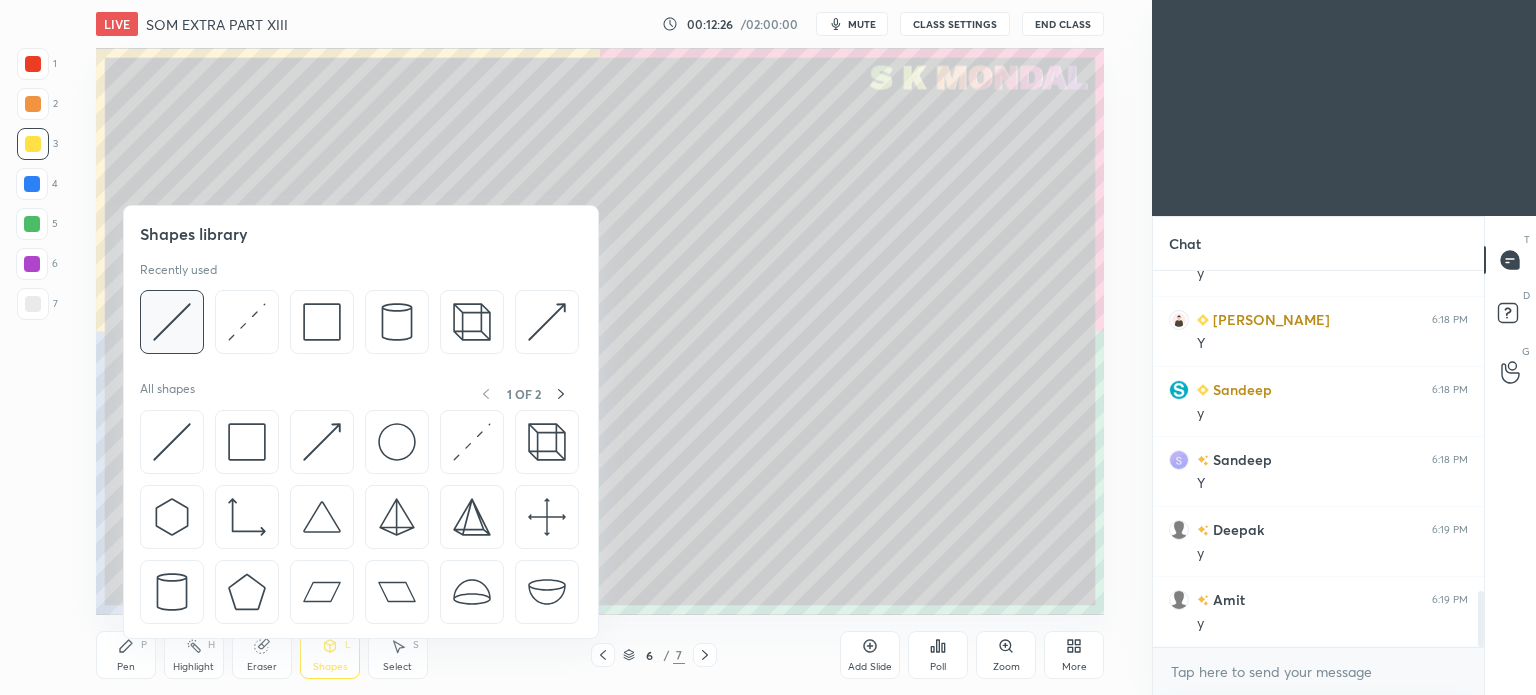 click at bounding box center (172, 322) 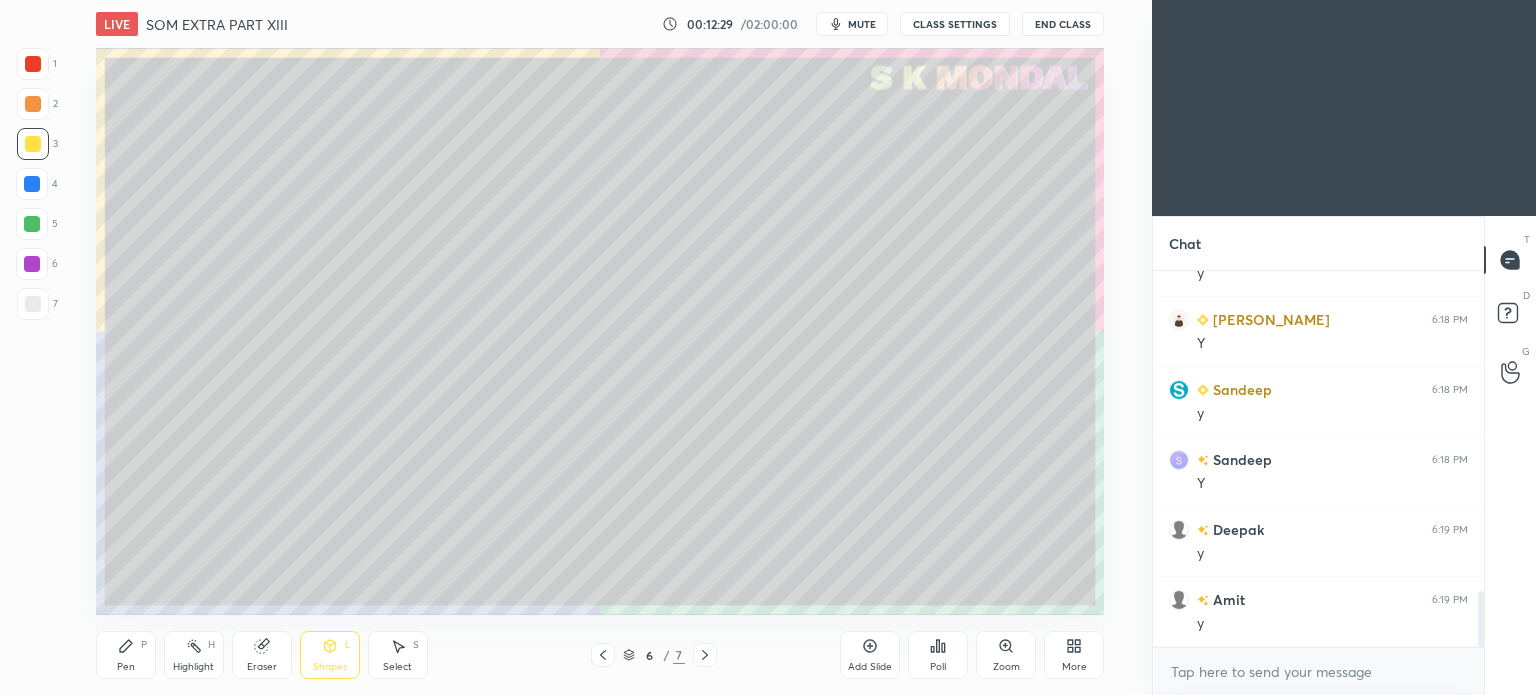 click on "Pen P" at bounding box center [126, 655] 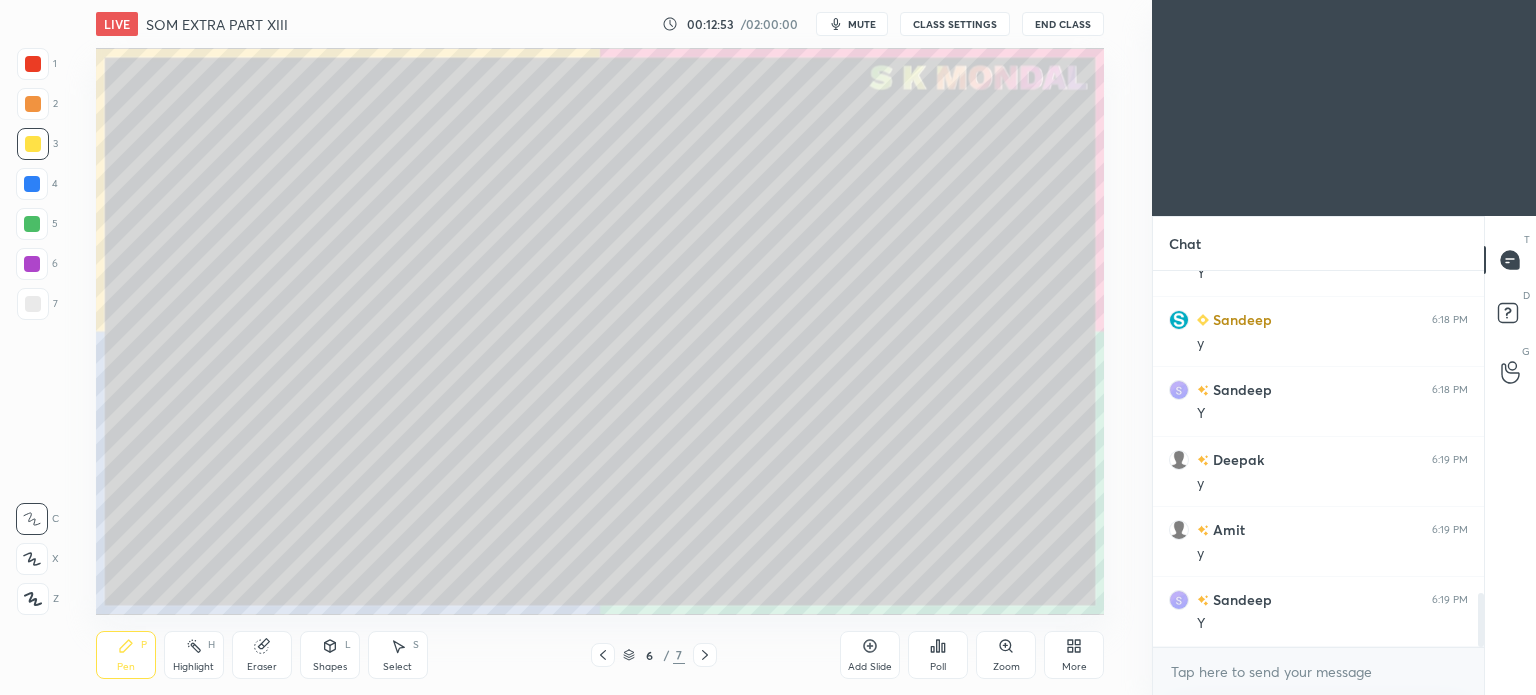 scroll, scrollTop: 2292, scrollLeft: 0, axis: vertical 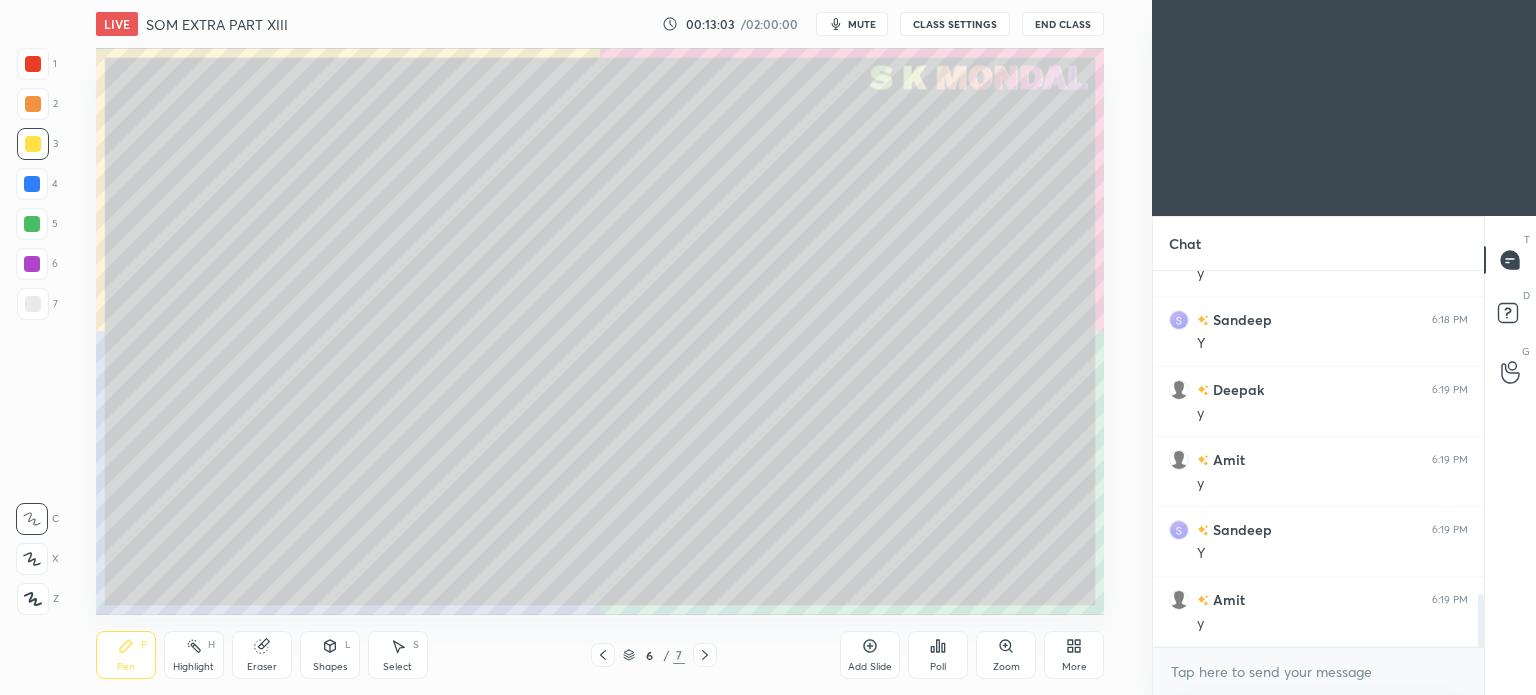 click at bounding box center [33, 304] 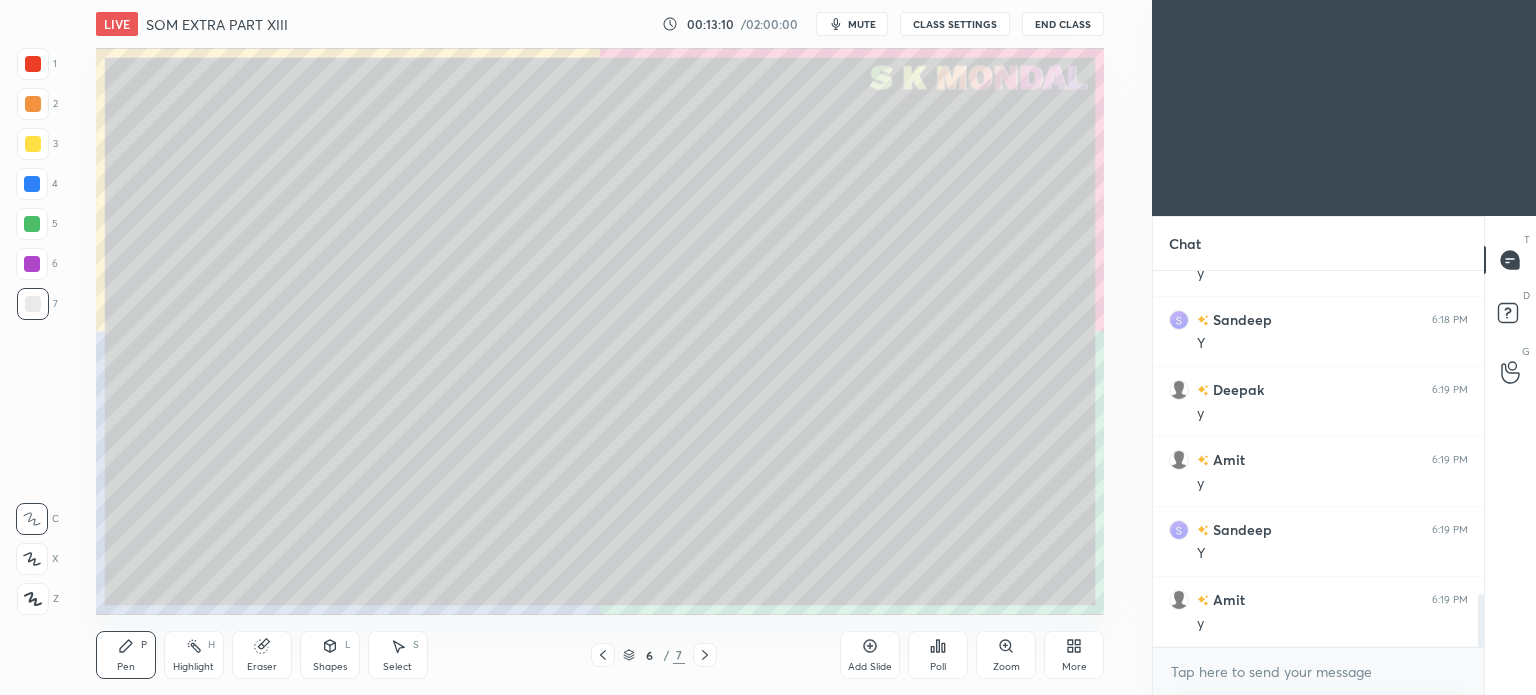 click on "Eraser" at bounding box center [262, 655] 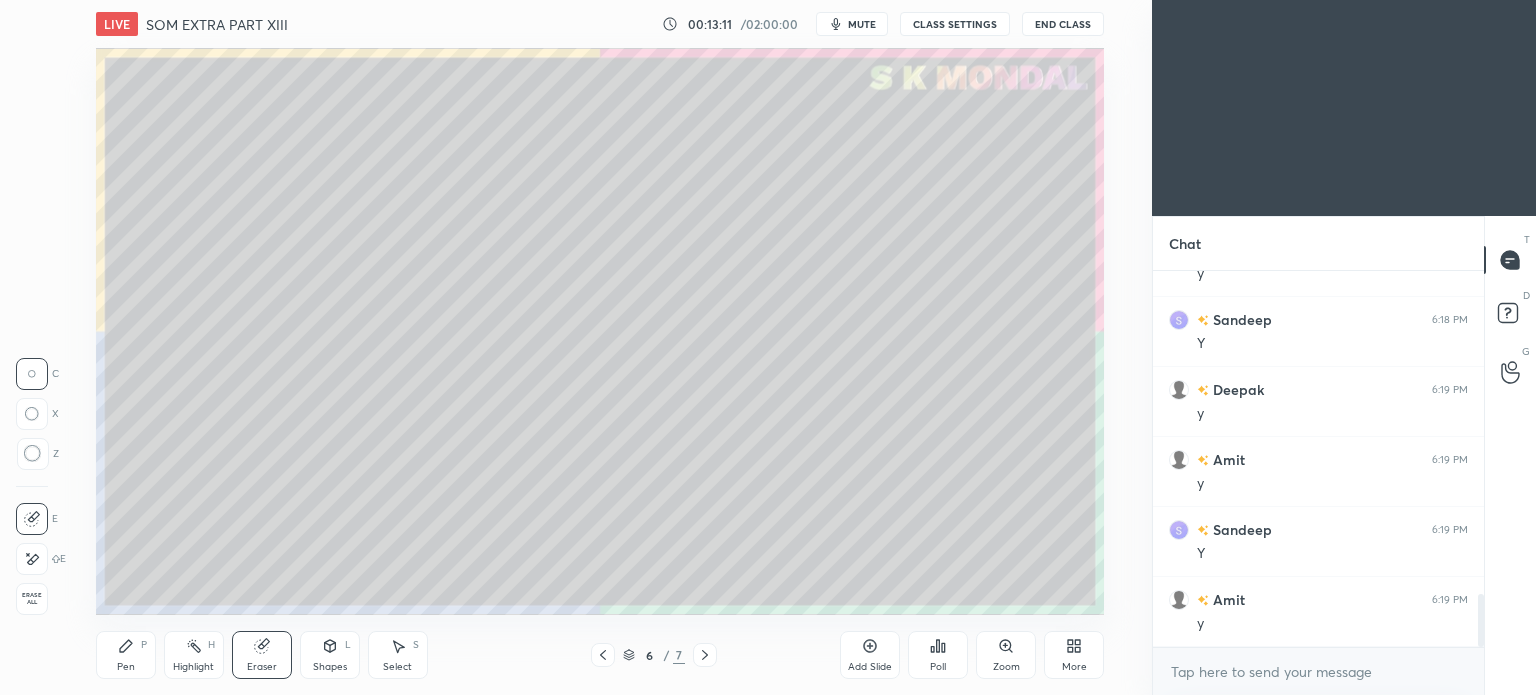 click 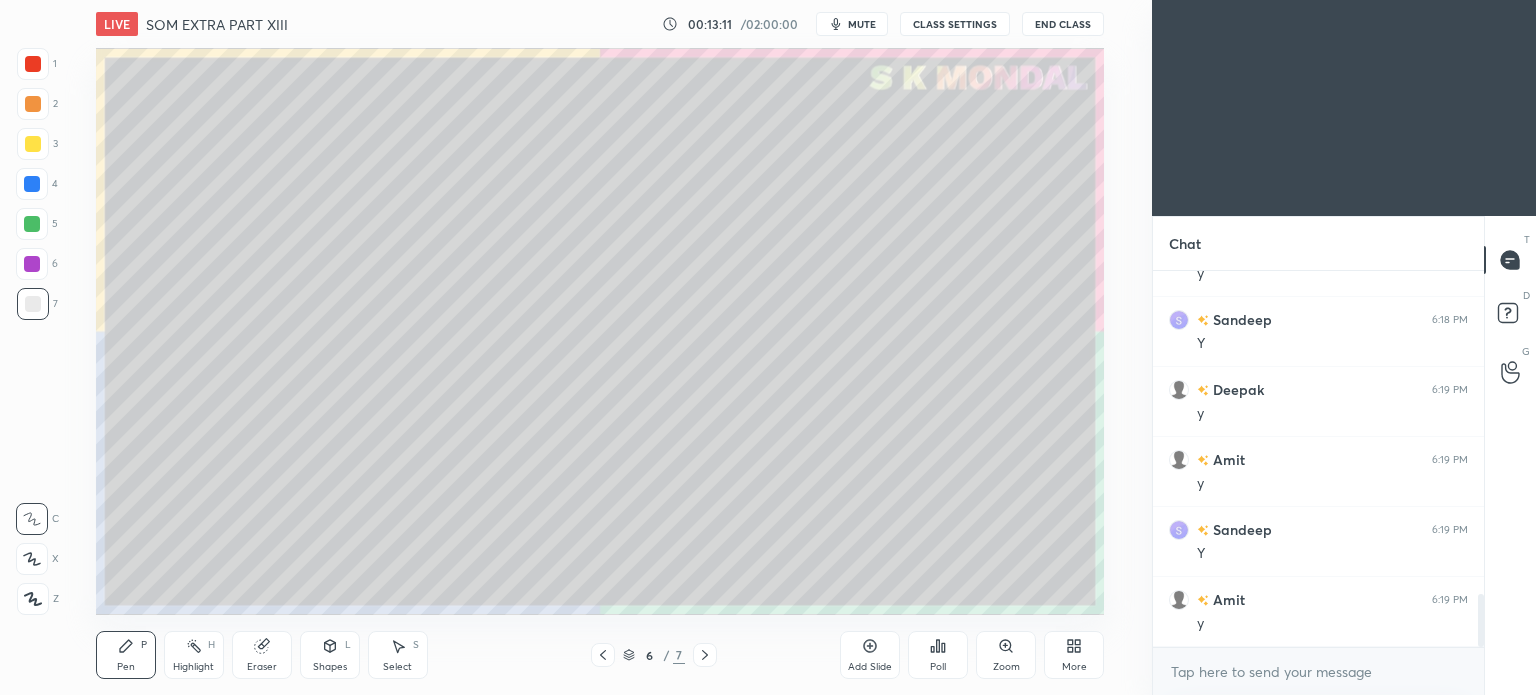 click 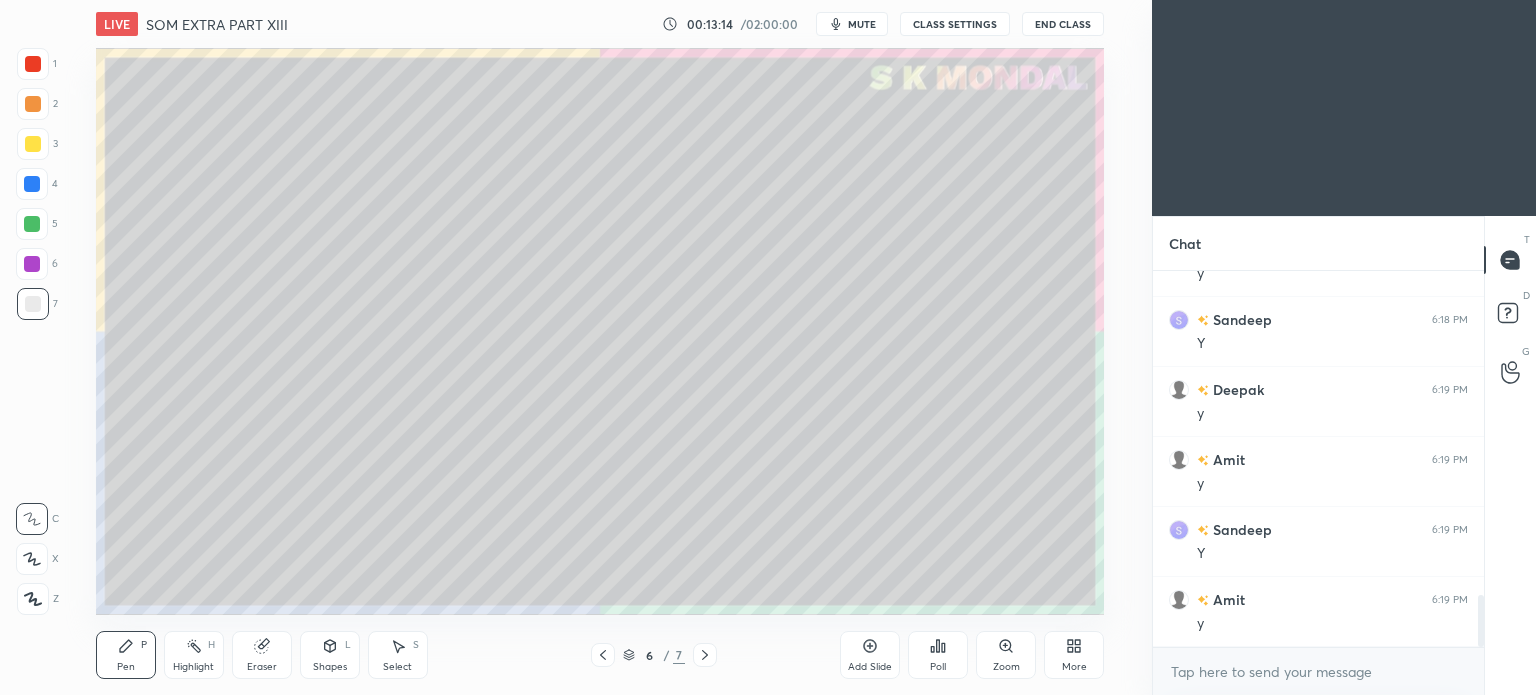 scroll, scrollTop: 2340, scrollLeft: 0, axis: vertical 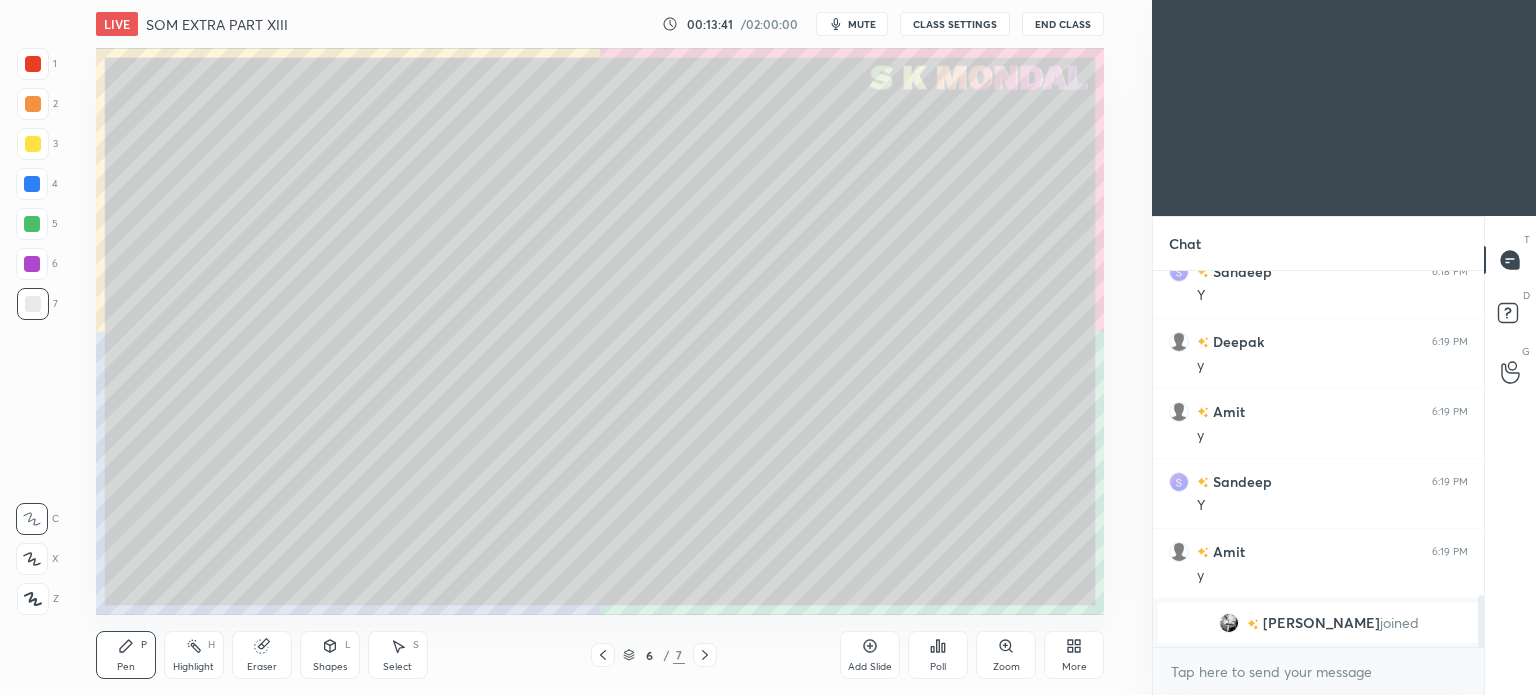 click on "Eraser" at bounding box center (262, 667) 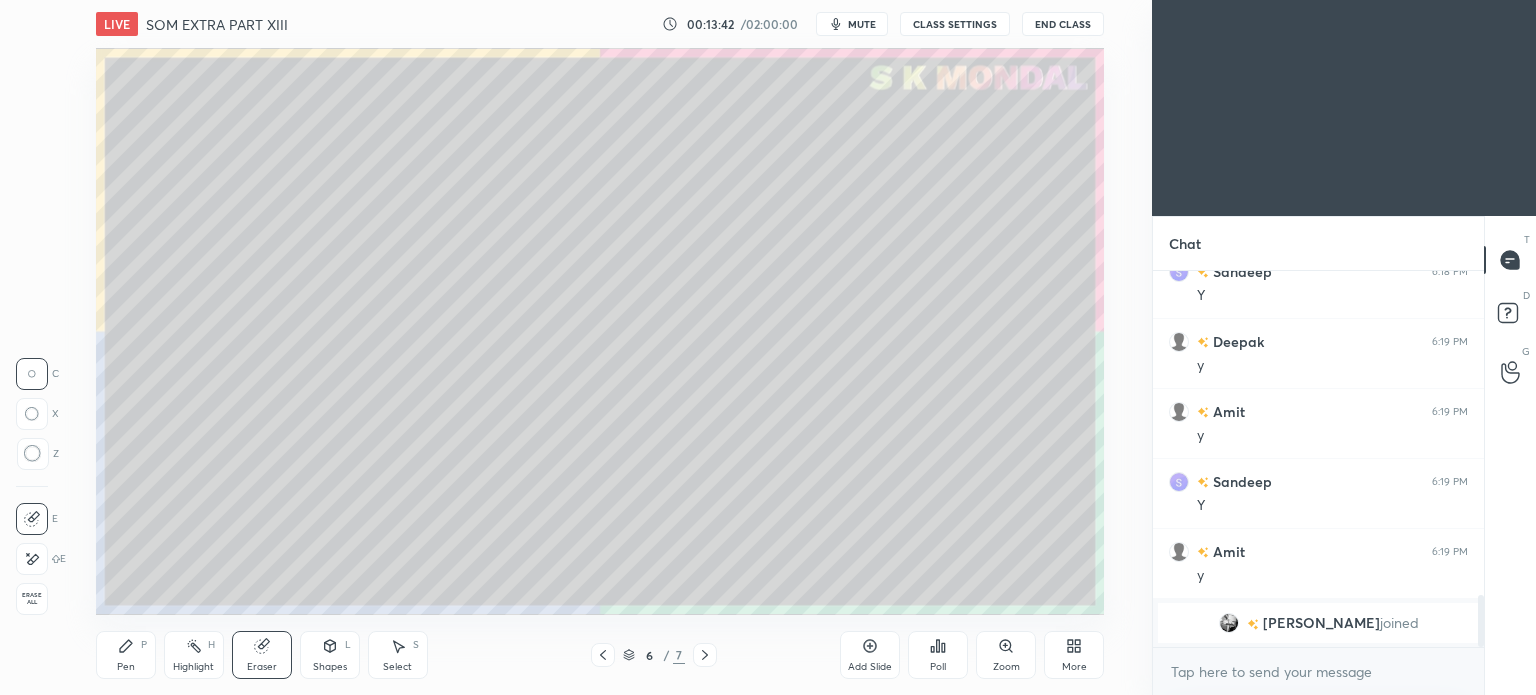 click on "Pen" at bounding box center (126, 667) 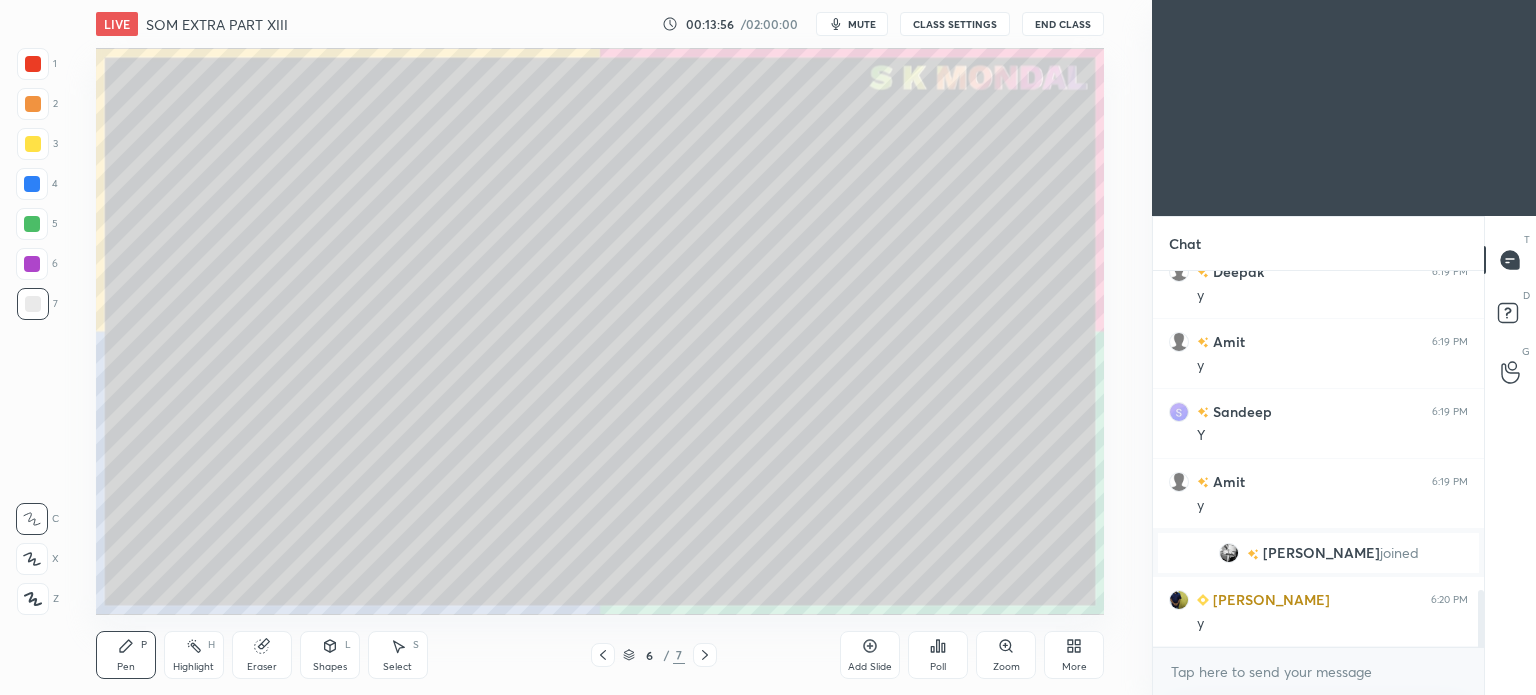 scroll, scrollTop: 2110, scrollLeft: 0, axis: vertical 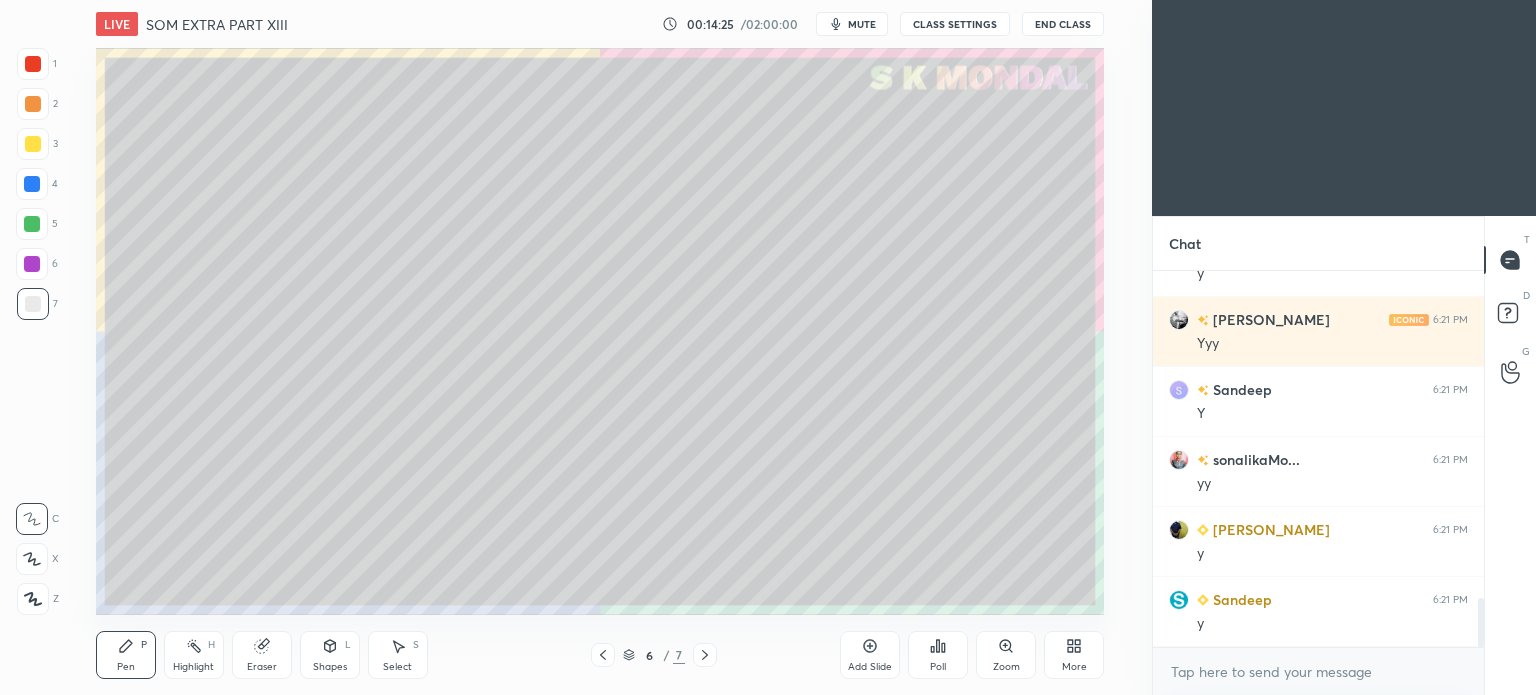 click 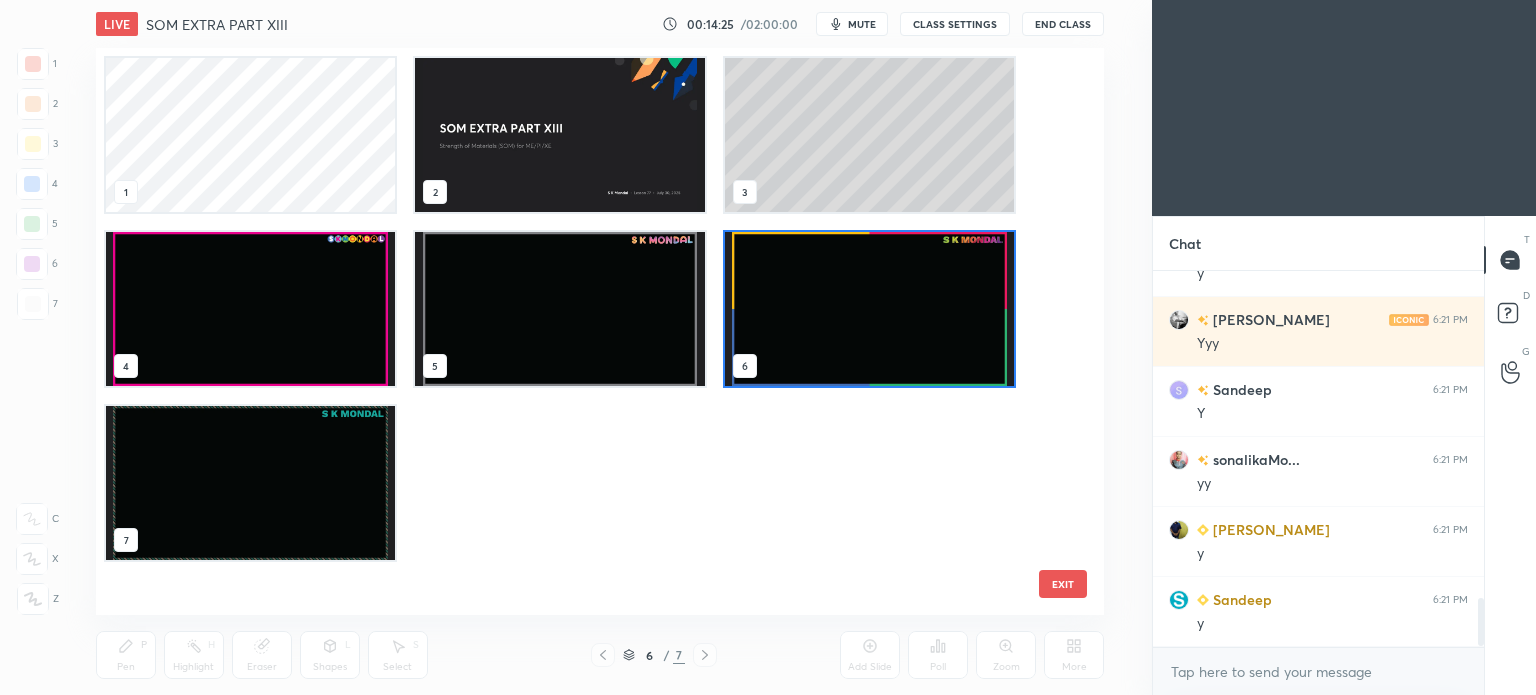 scroll, scrollTop: 2600, scrollLeft: 0, axis: vertical 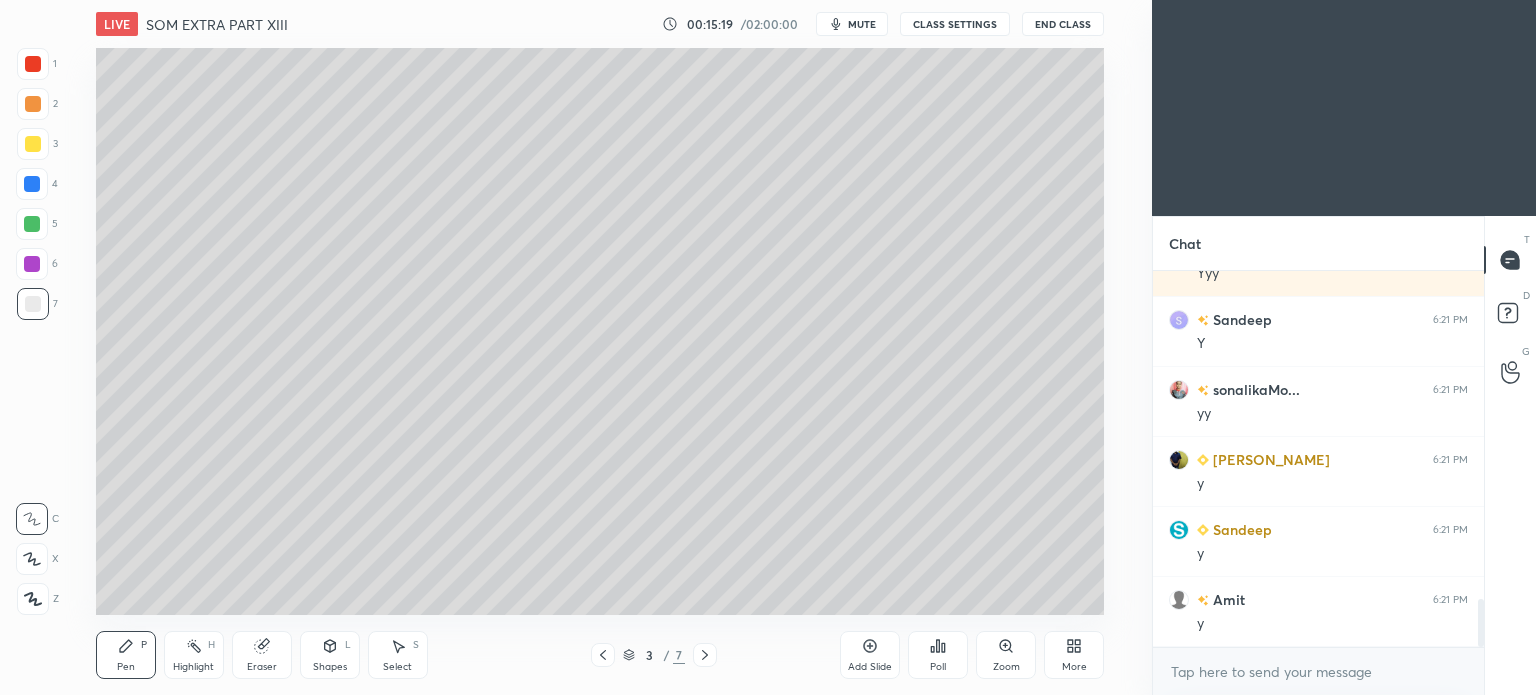 click 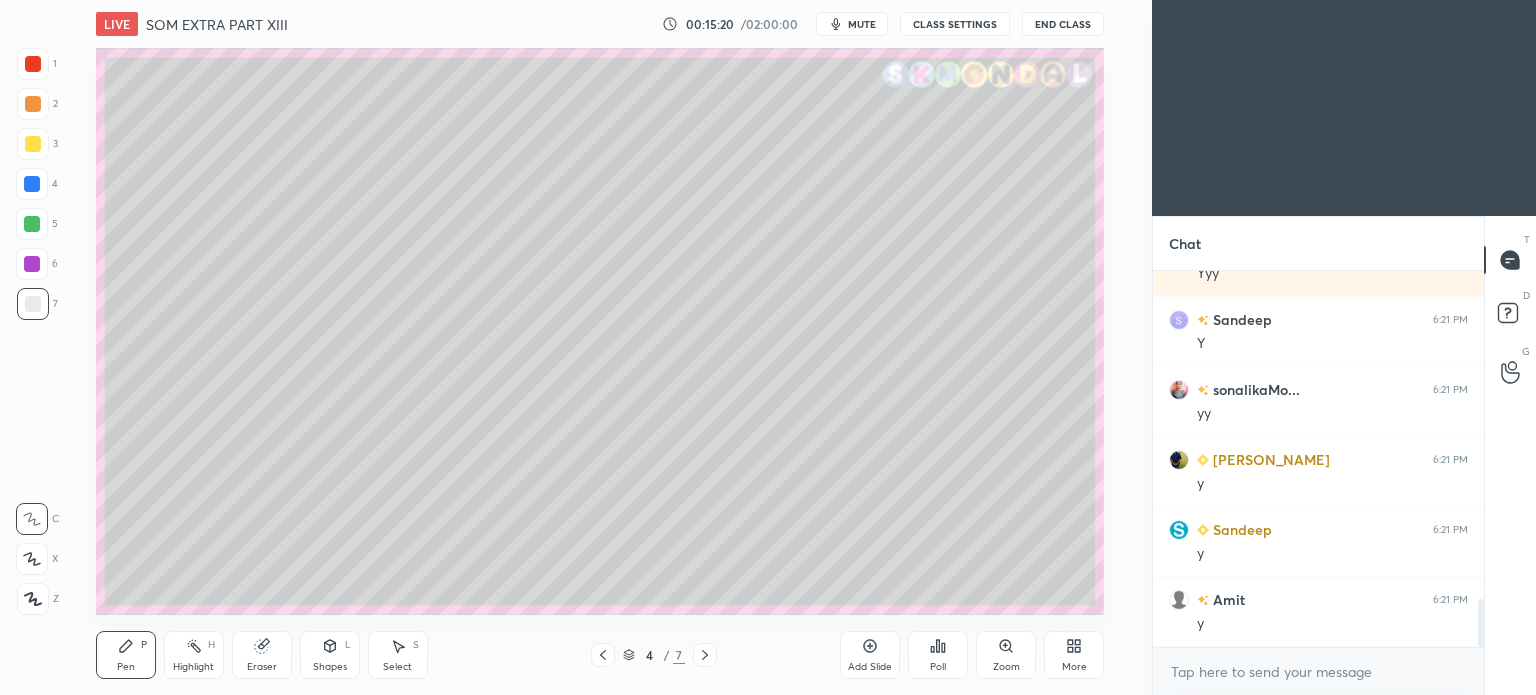 click 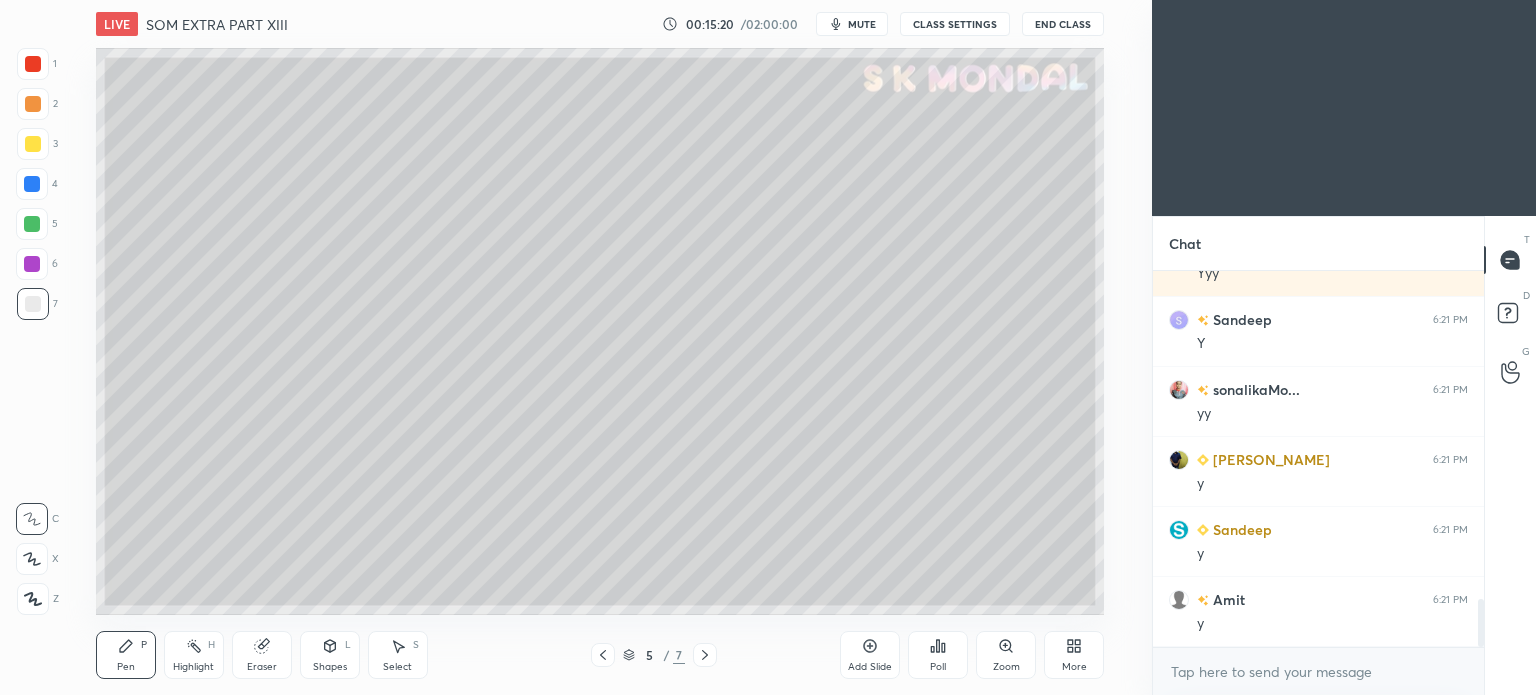 click 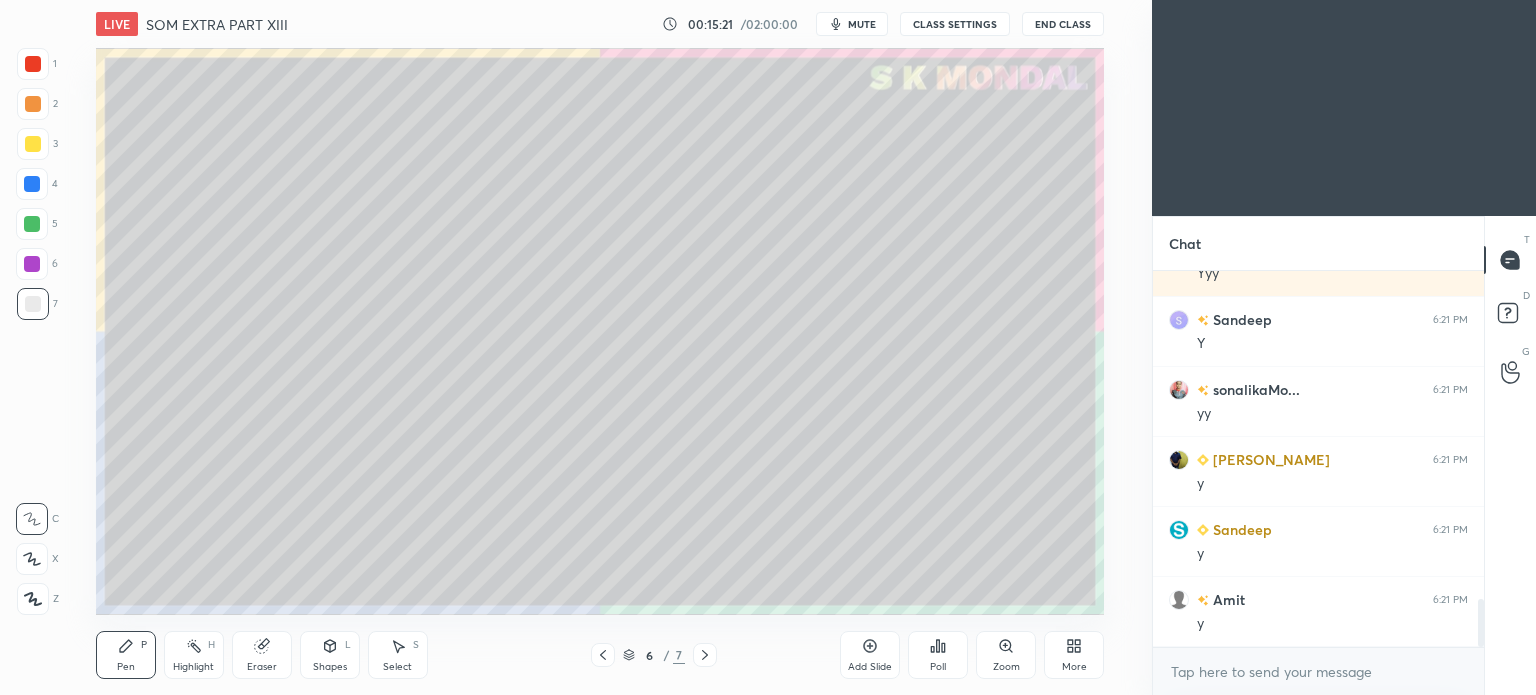 click 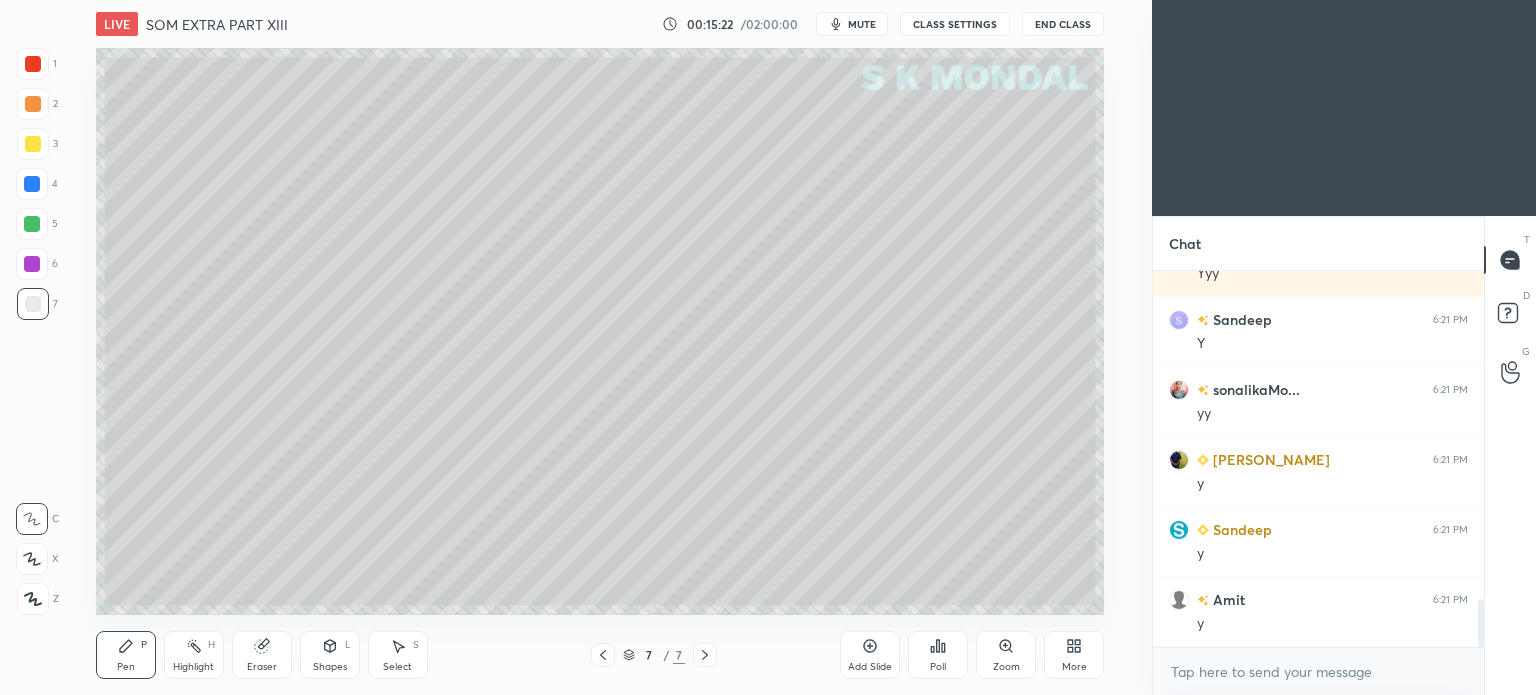 click 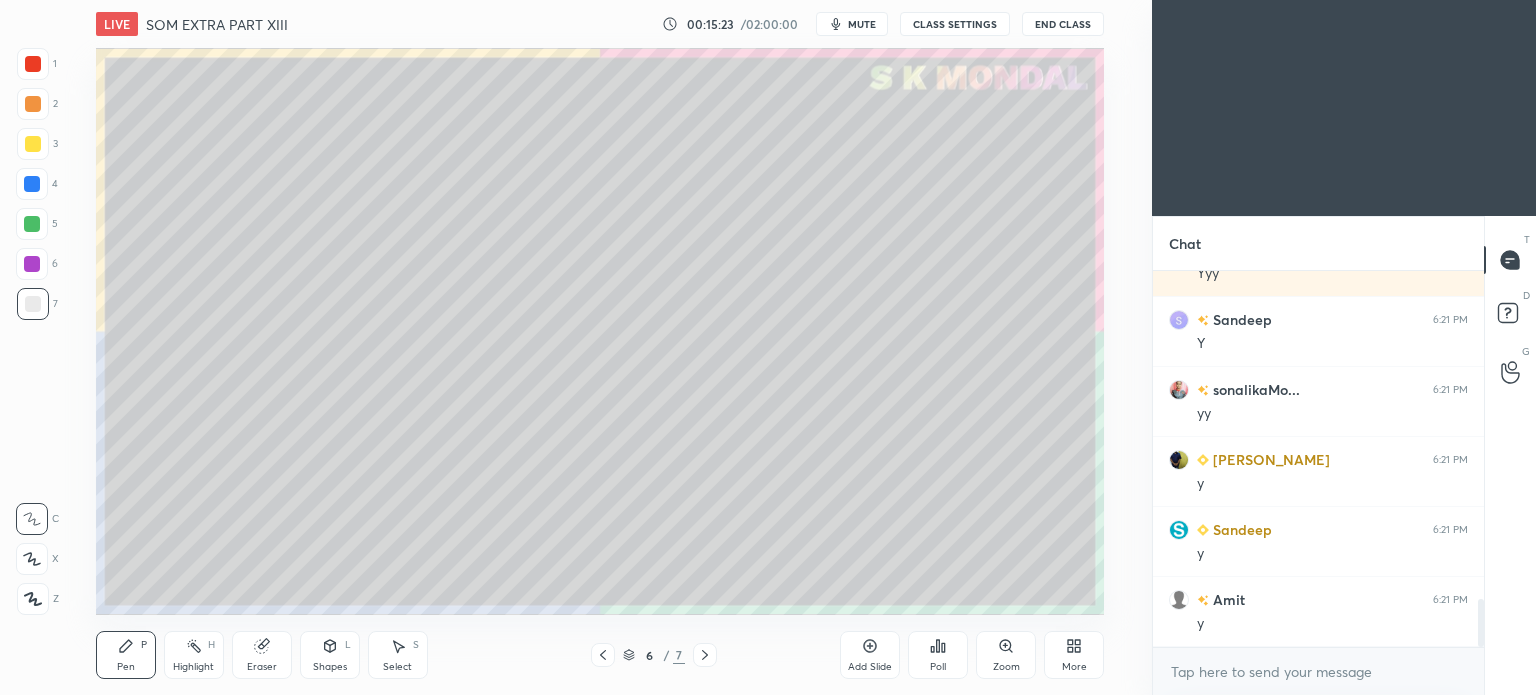 click 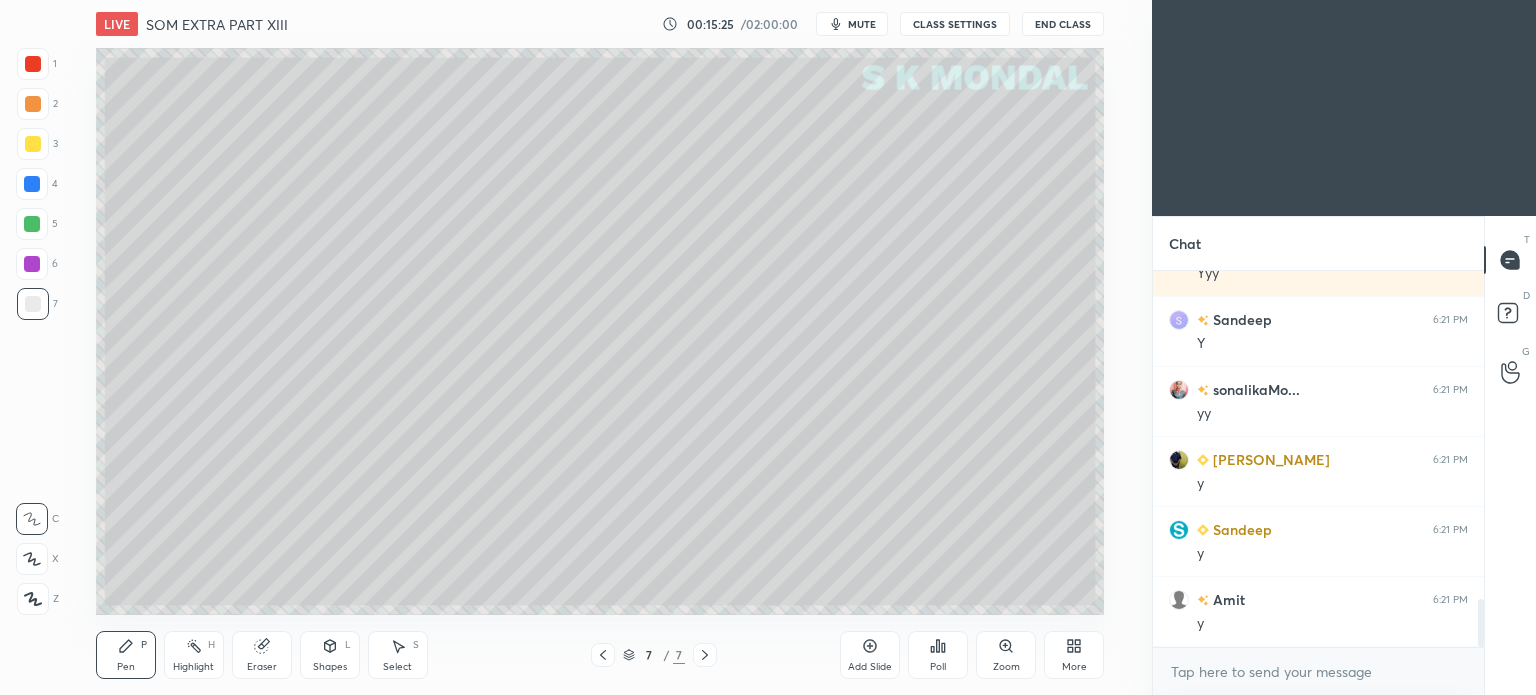 click at bounding box center (33, 144) 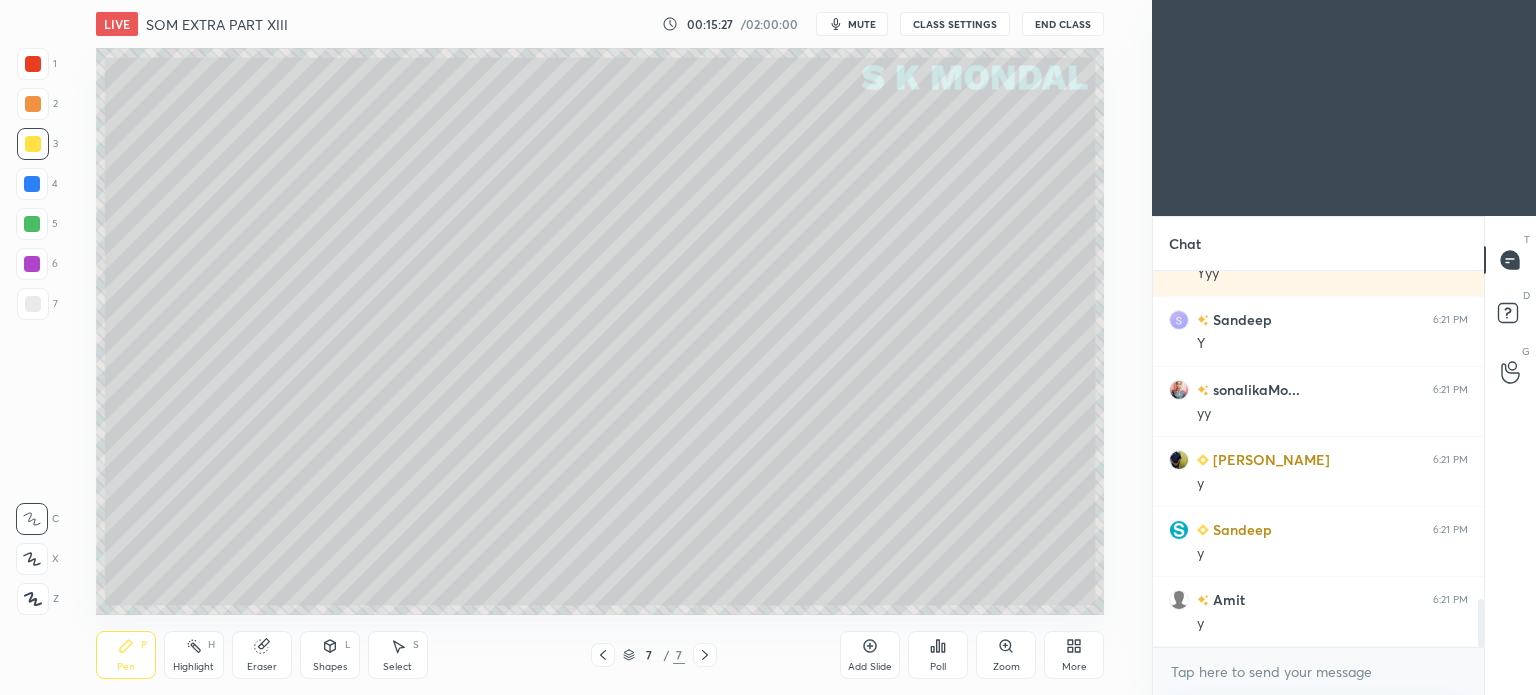 click on "Pen P" at bounding box center [126, 655] 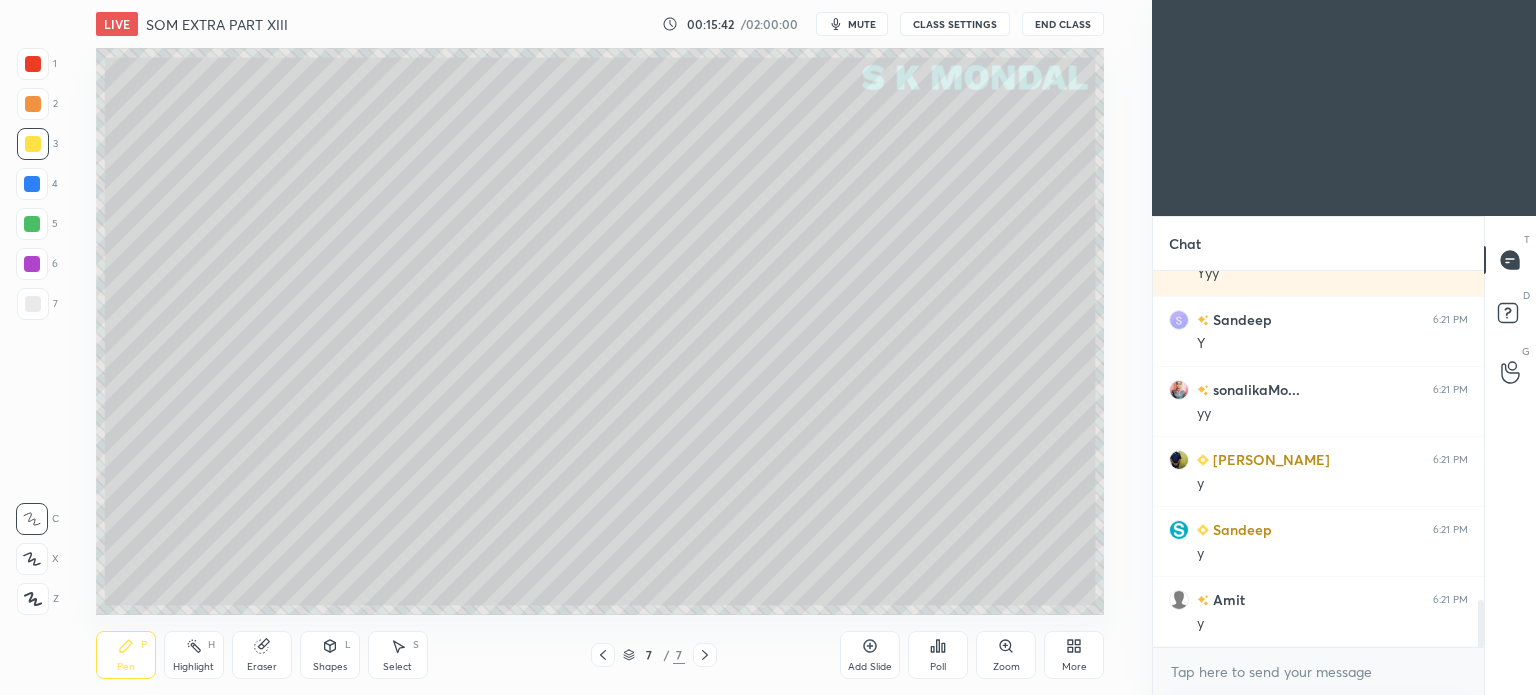 scroll, scrollTop: 2648, scrollLeft: 0, axis: vertical 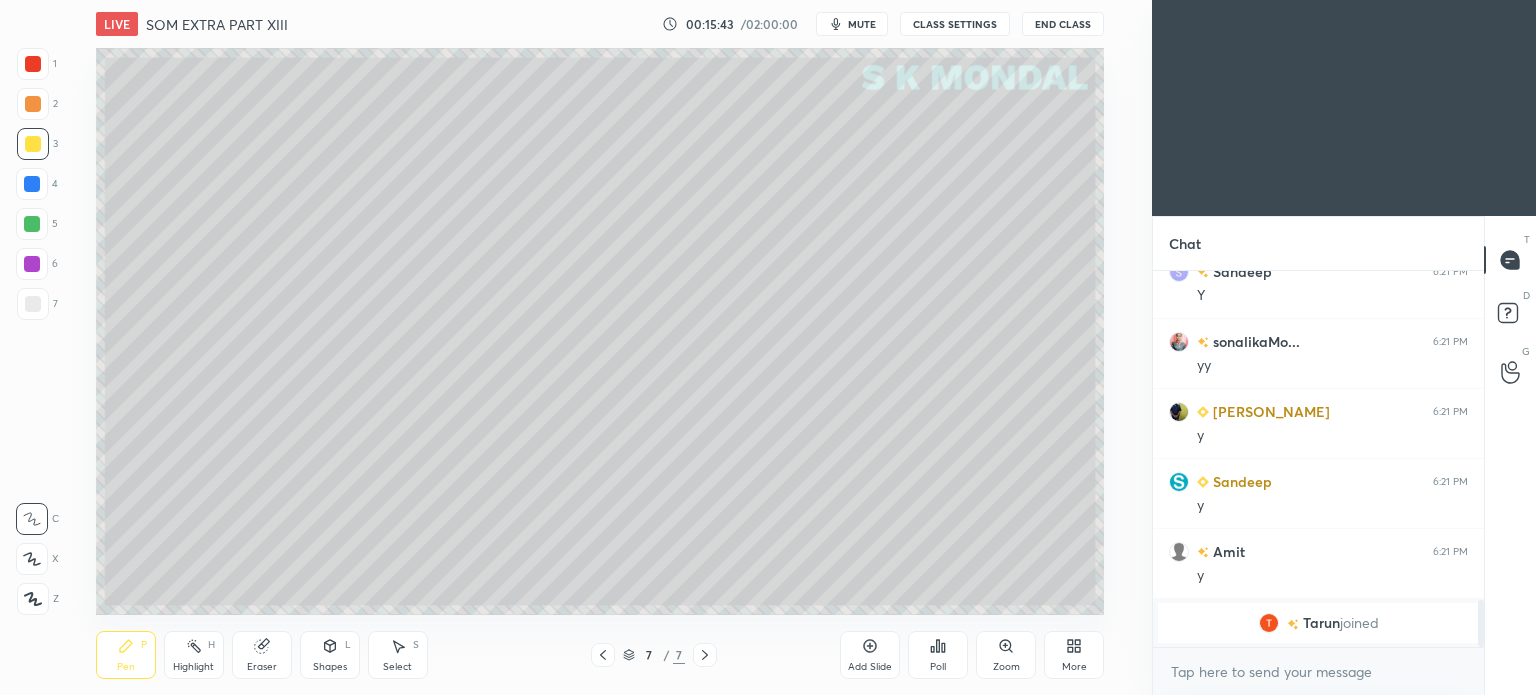 click 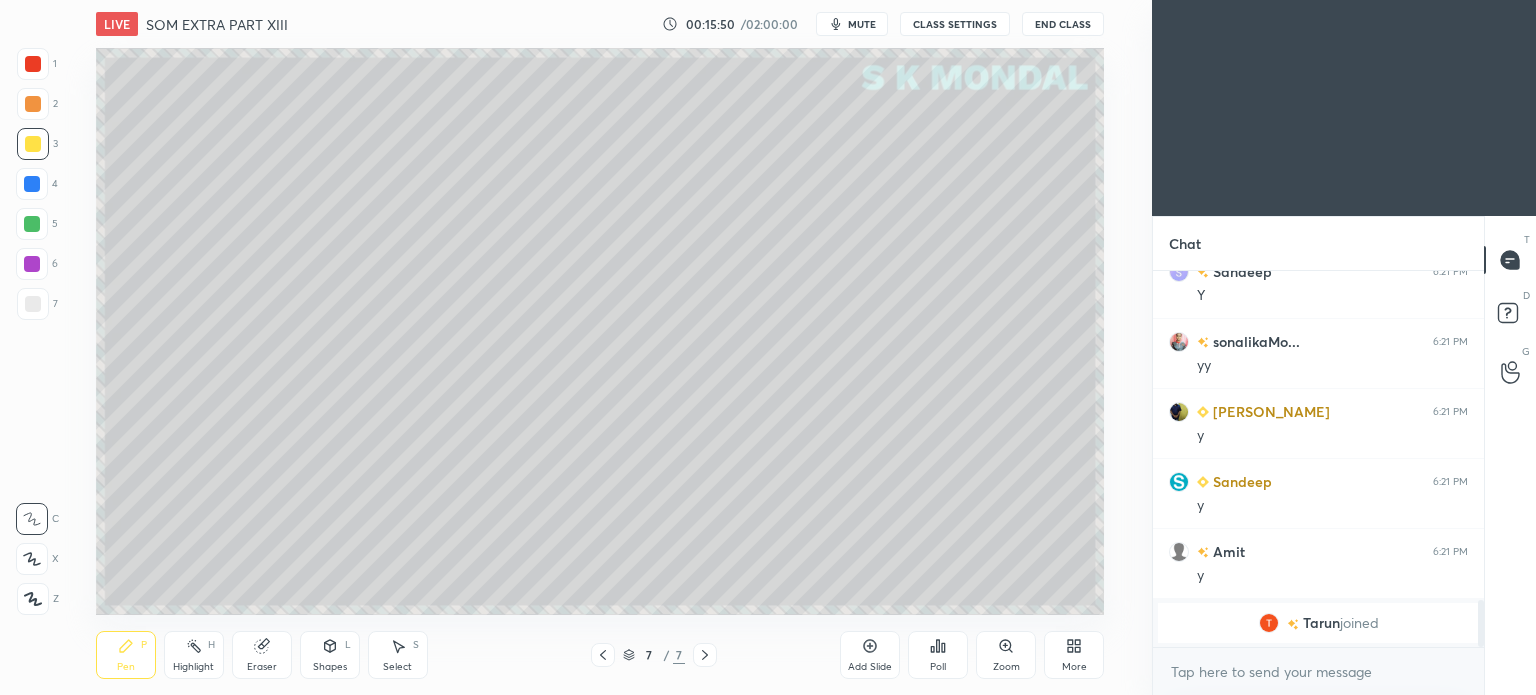drag, startPoint x: 700, startPoint y: 654, endPoint x: 973, endPoint y: 664, distance: 273.18307 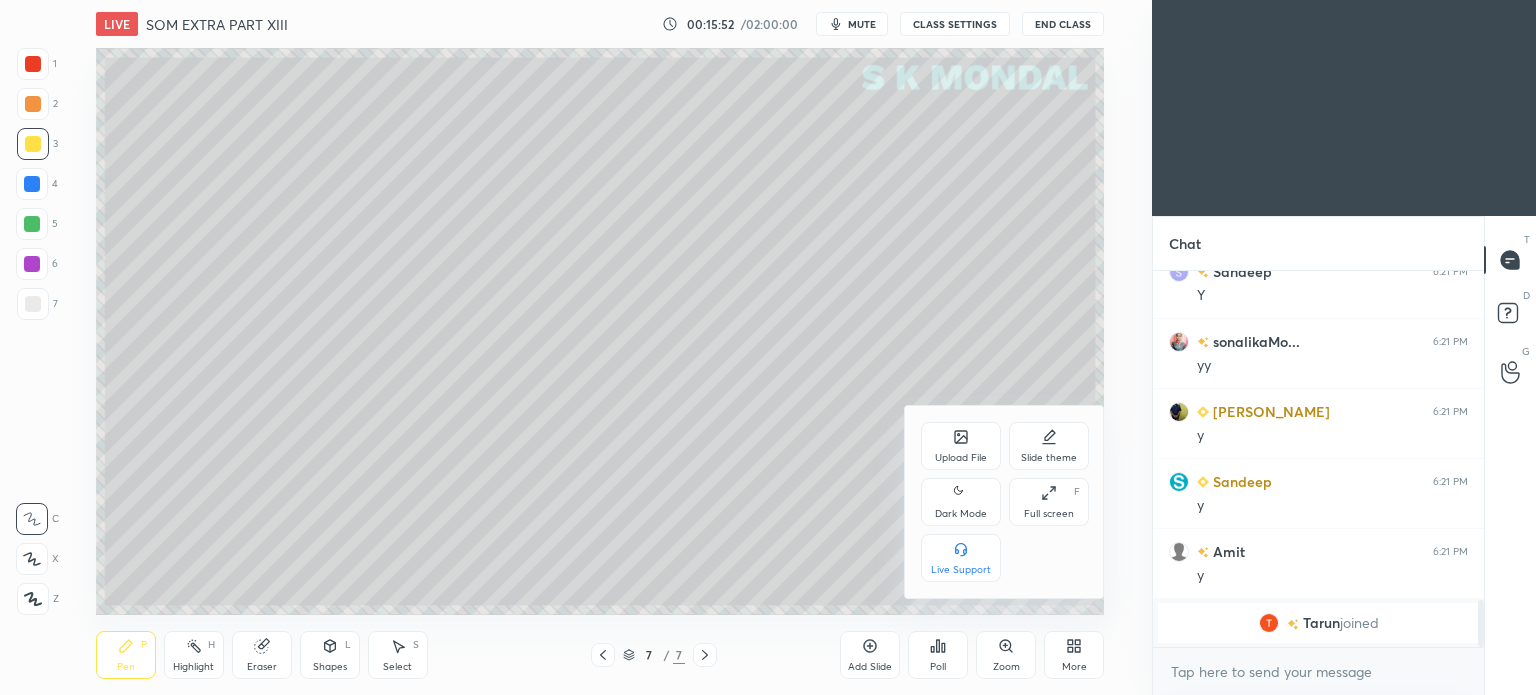 click on "Upload File" at bounding box center [961, 446] 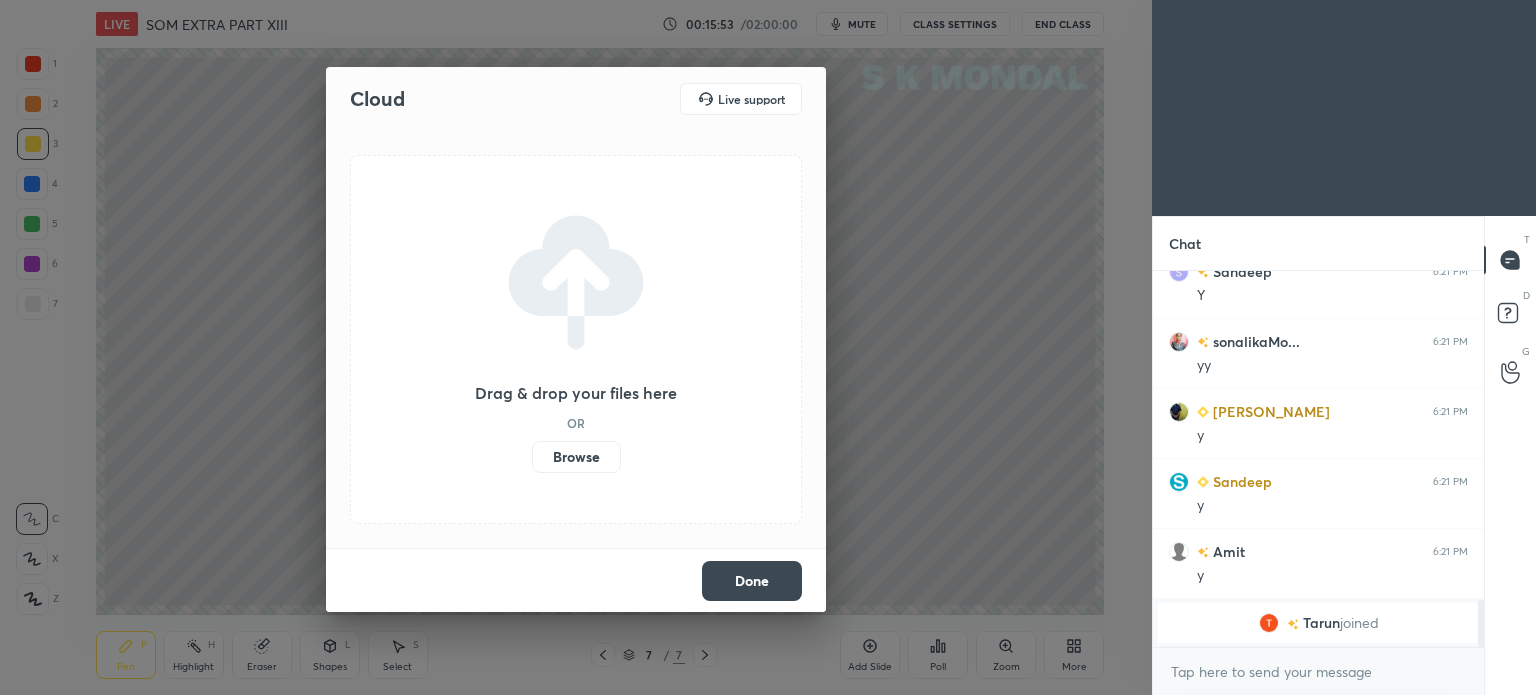 click on "Browse" at bounding box center [576, 457] 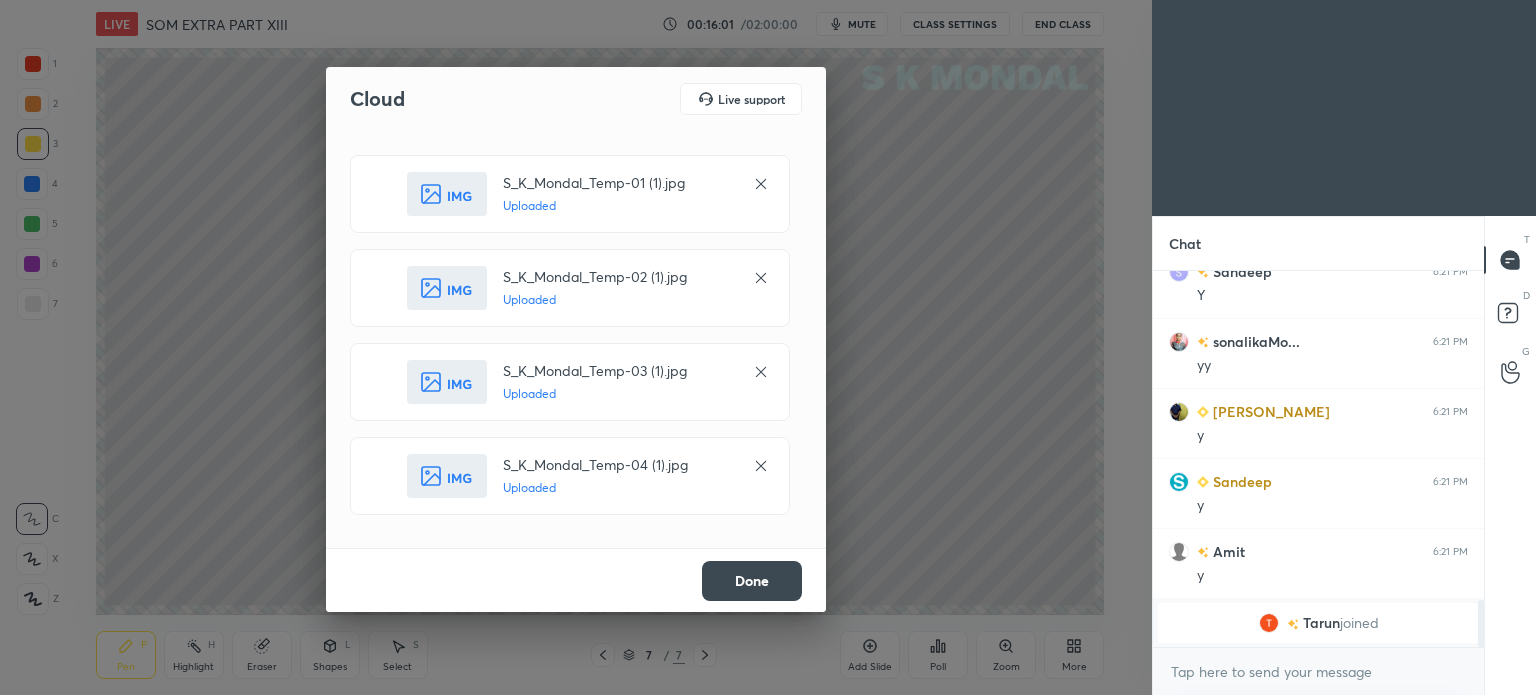 click on "Done" at bounding box center [752, 581] 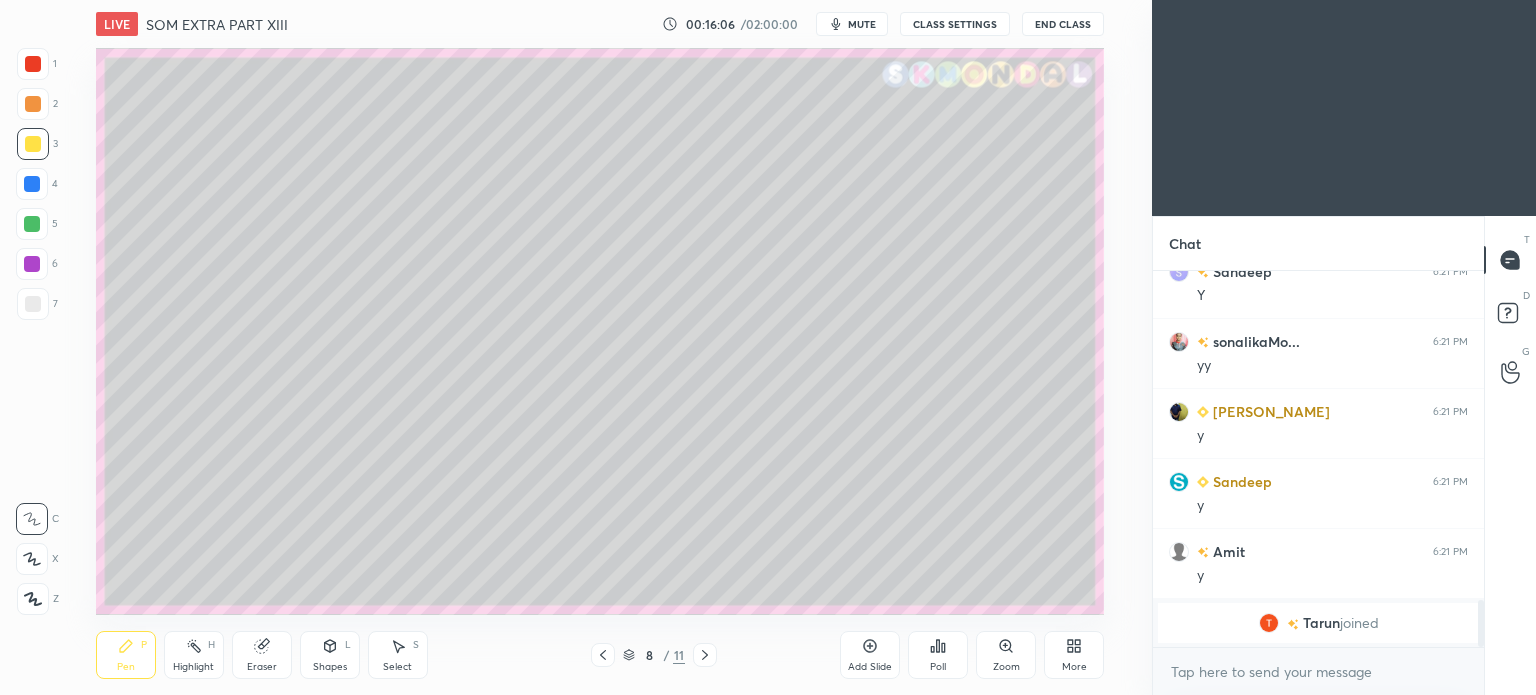 click at bounding box center [33, 144] 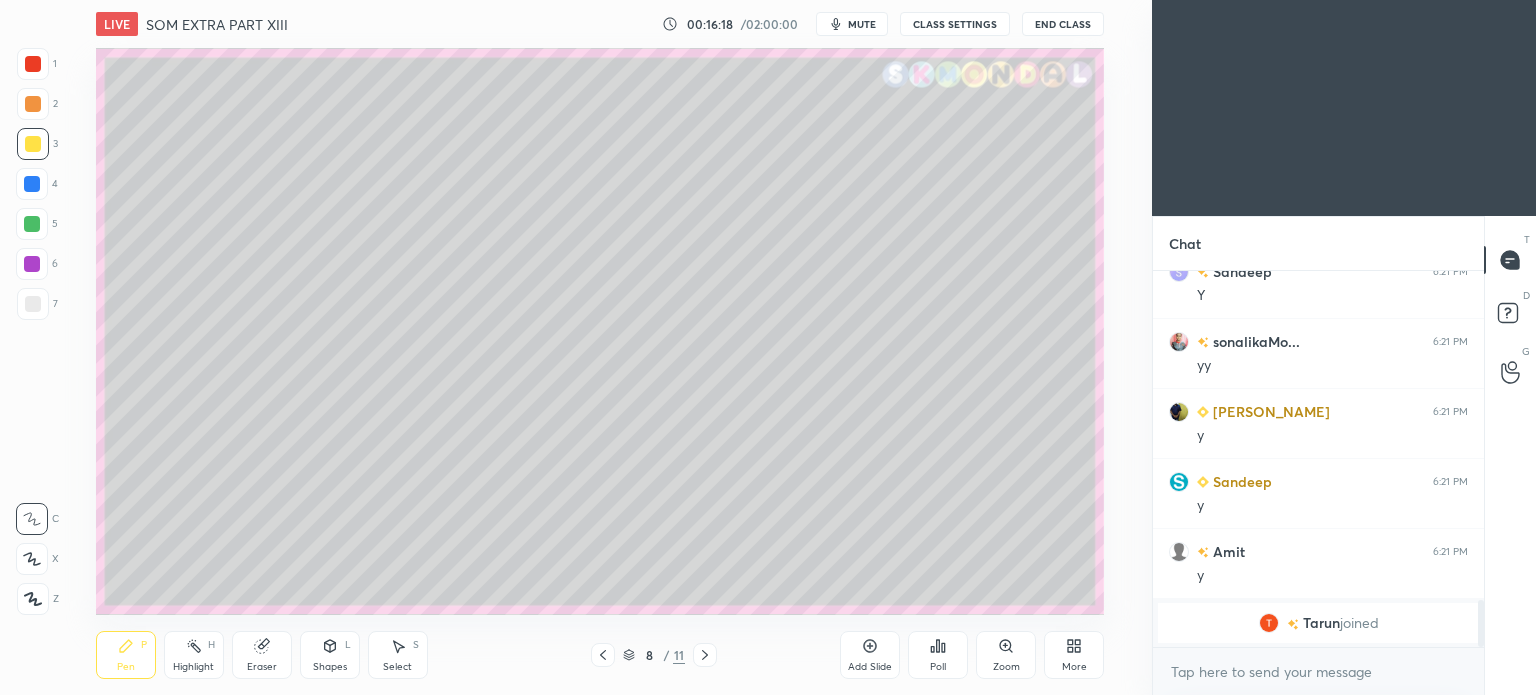 click on "Shapes L" at bounding box center [330, 655] 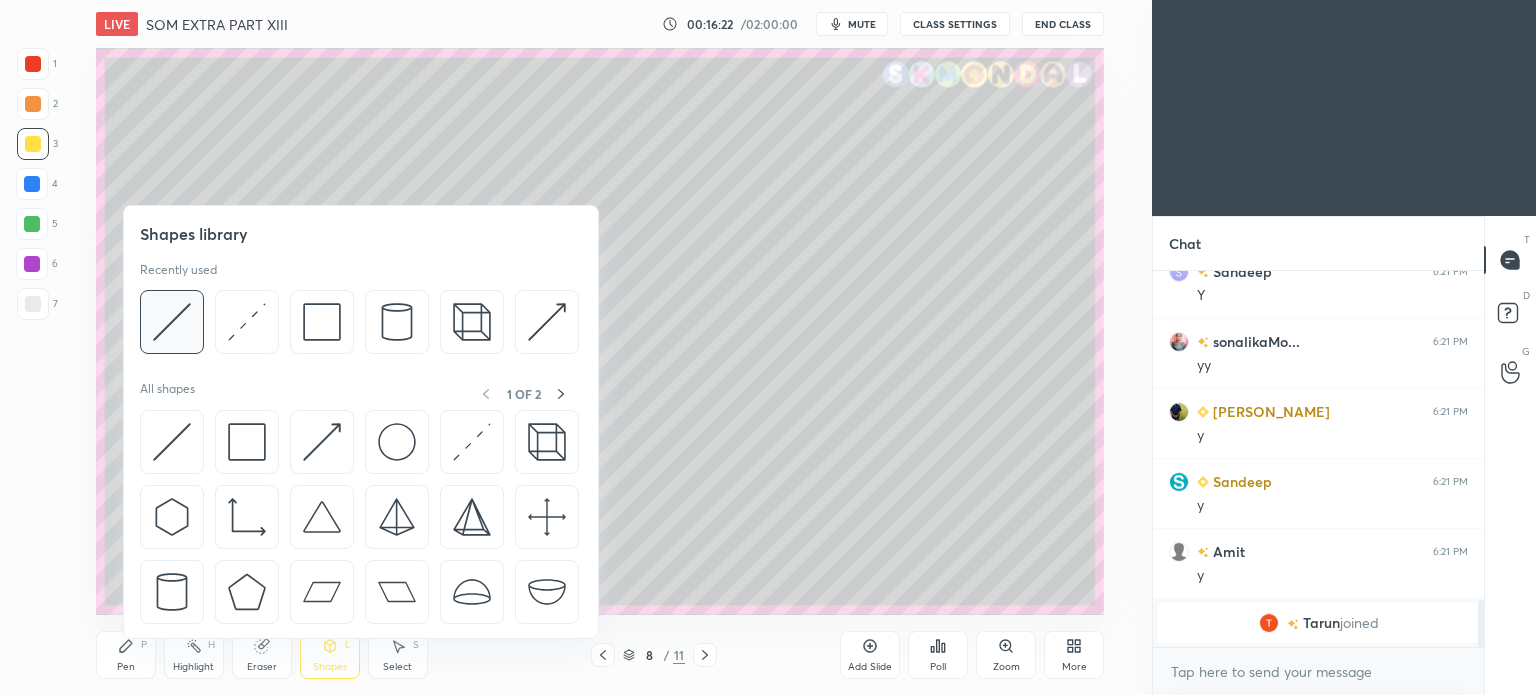 click at bounding box center [172, 322] 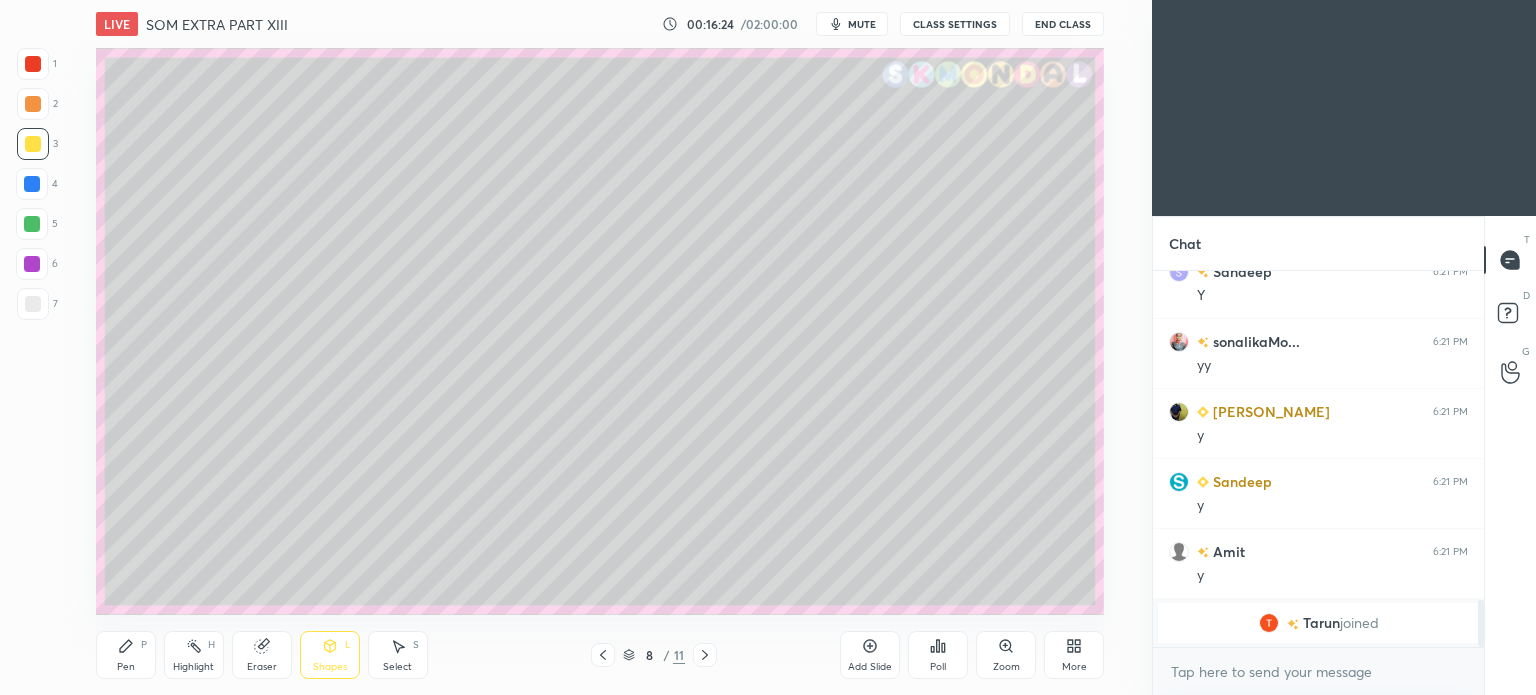 click 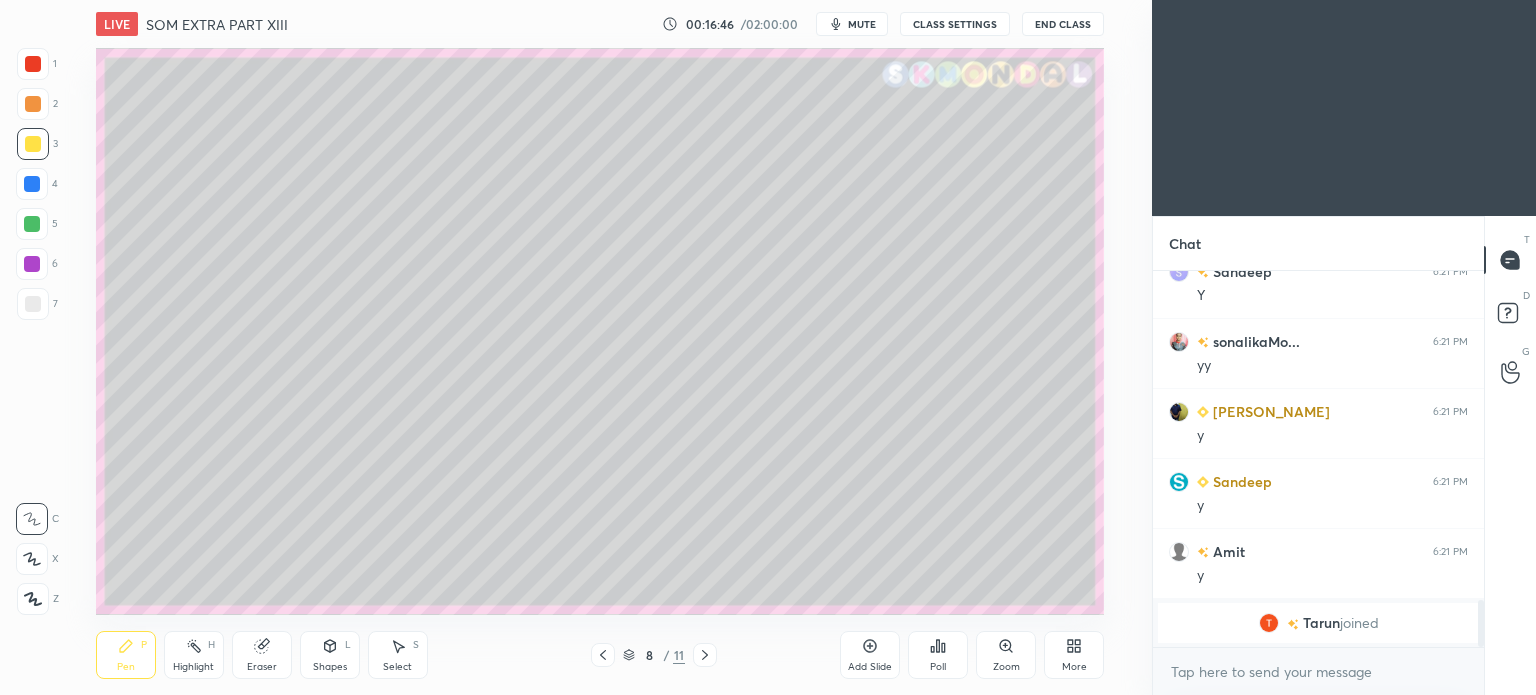 click at bounding box center [33, 304] 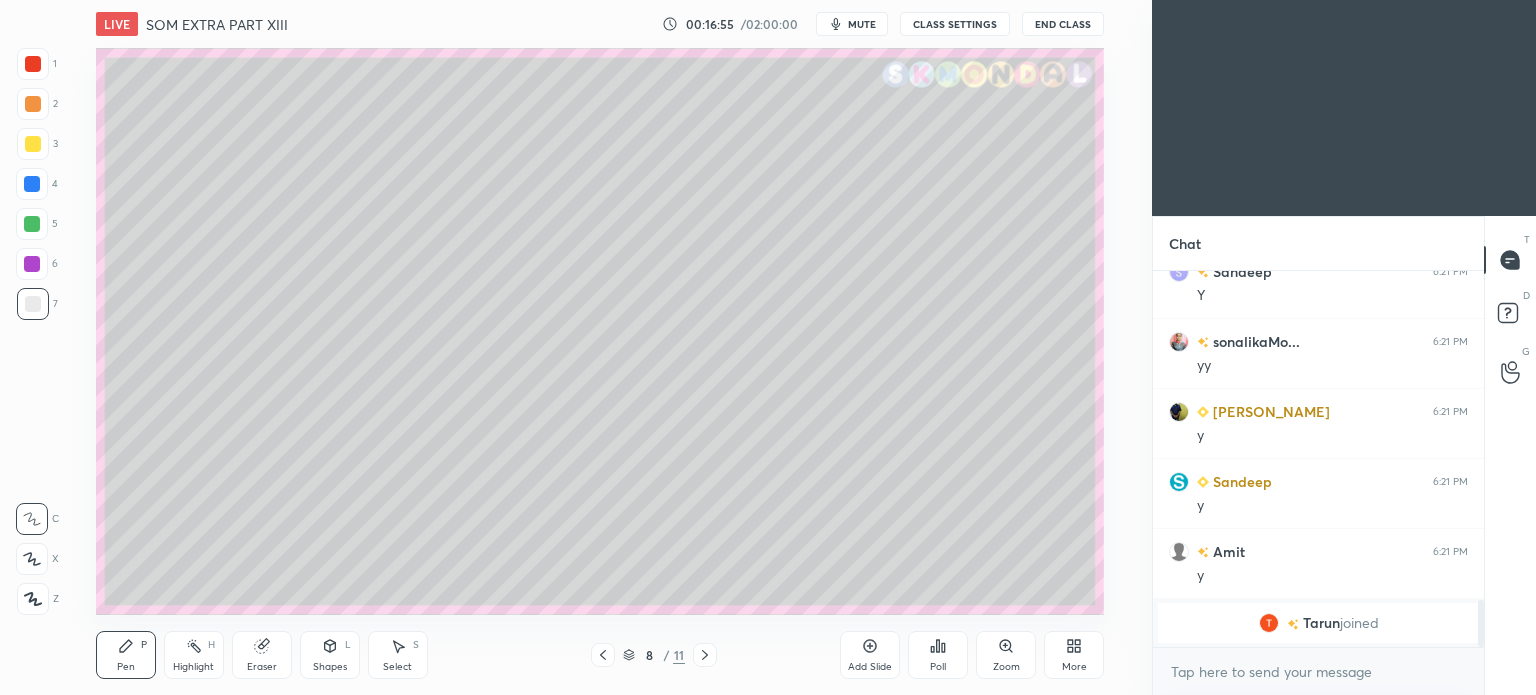 click on "Eraser" at bounding box center [262, 655] 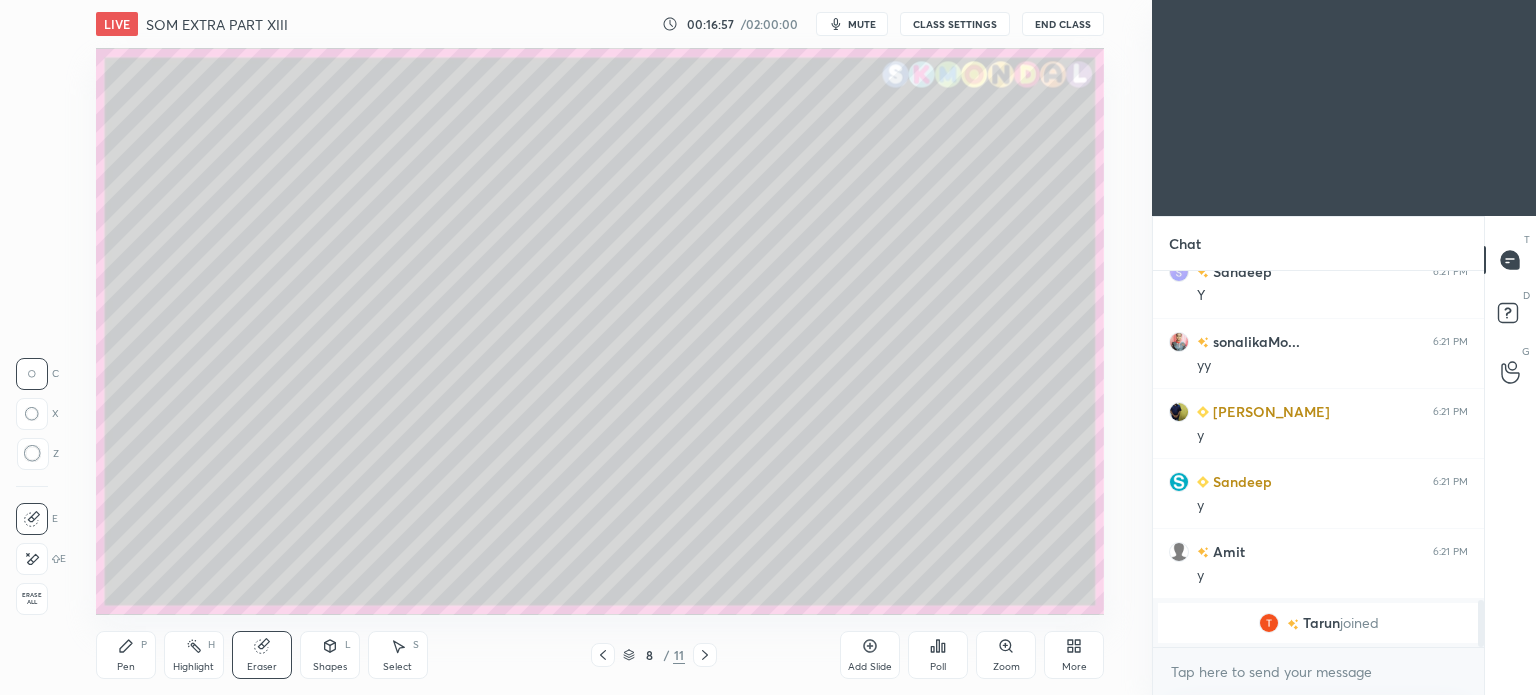 click 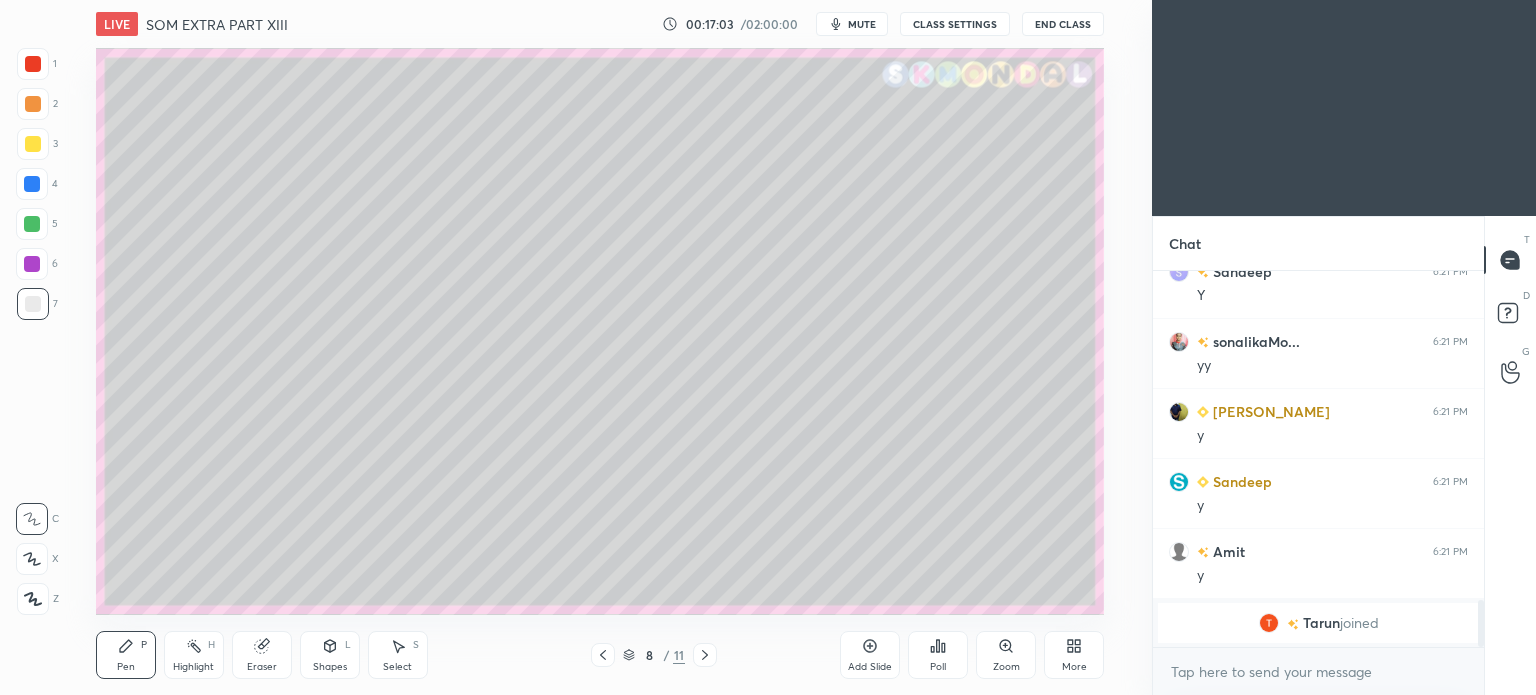 scroll, scrollTop: 2672, scrollLeft: 0, axis: vertical 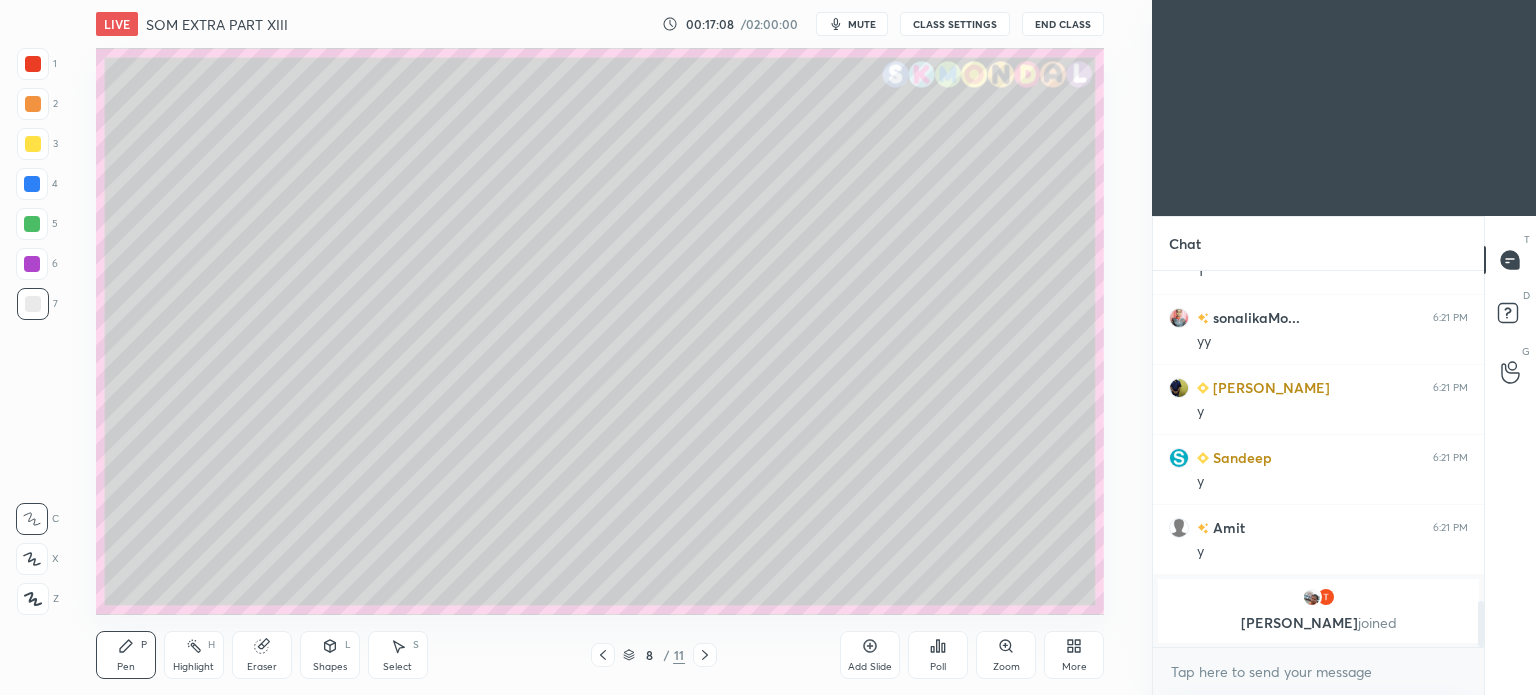 click on "Eraser" at bounding box center [262, 655] 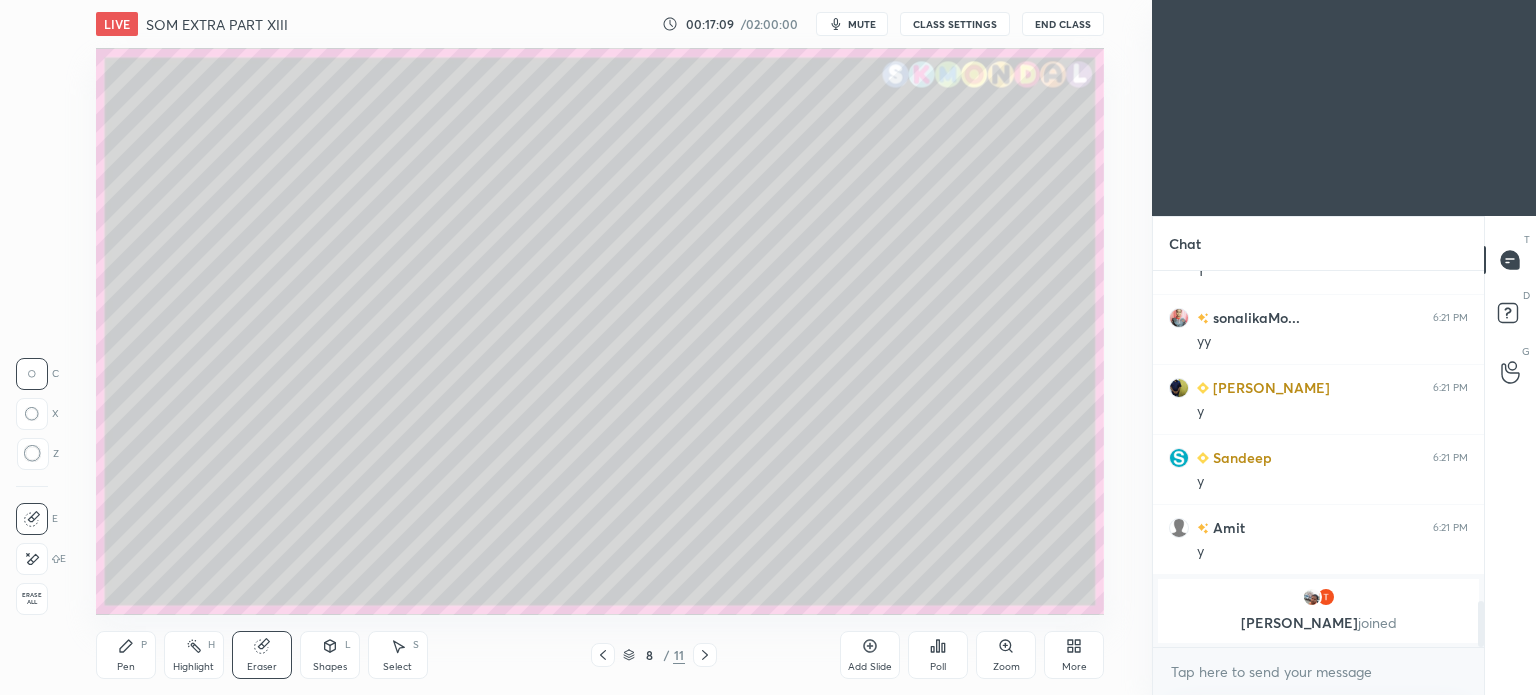 click on "Pen P" at bounding box center (126, 655) 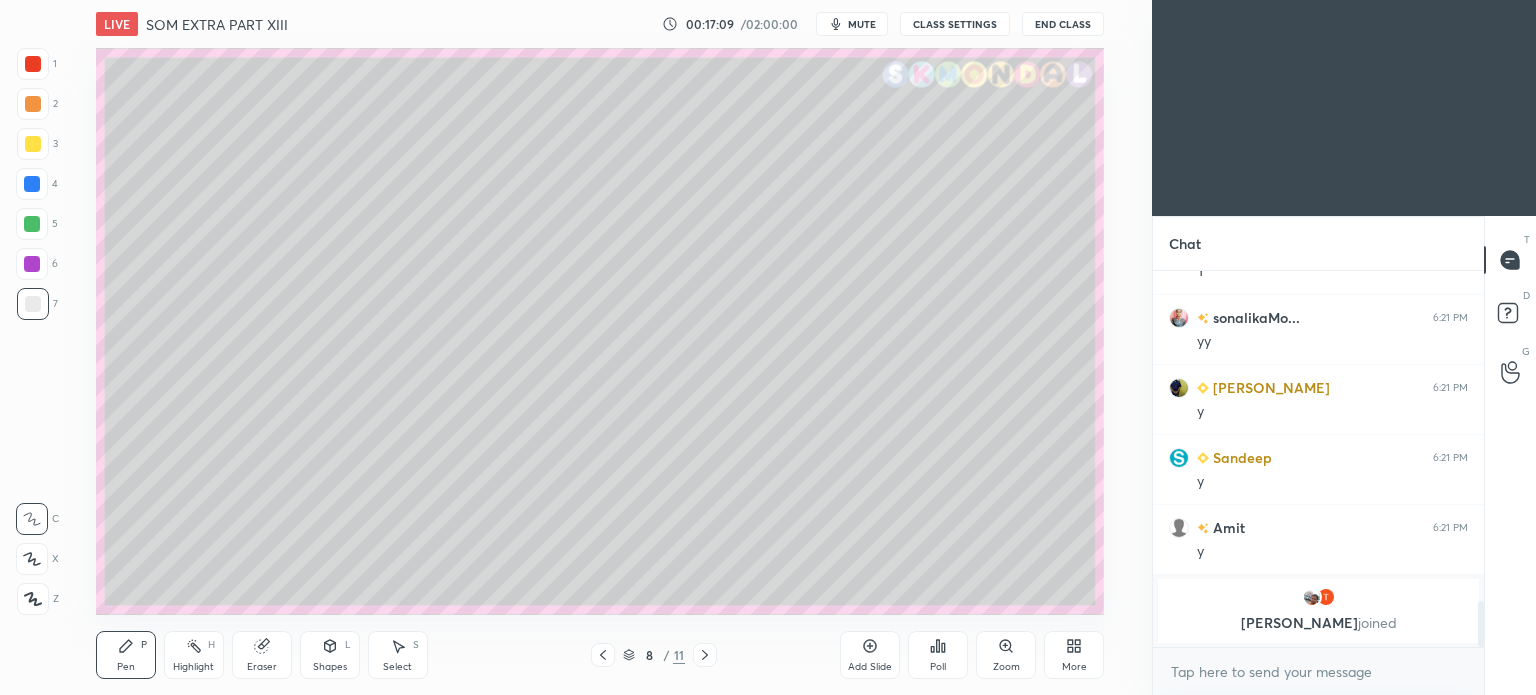 click 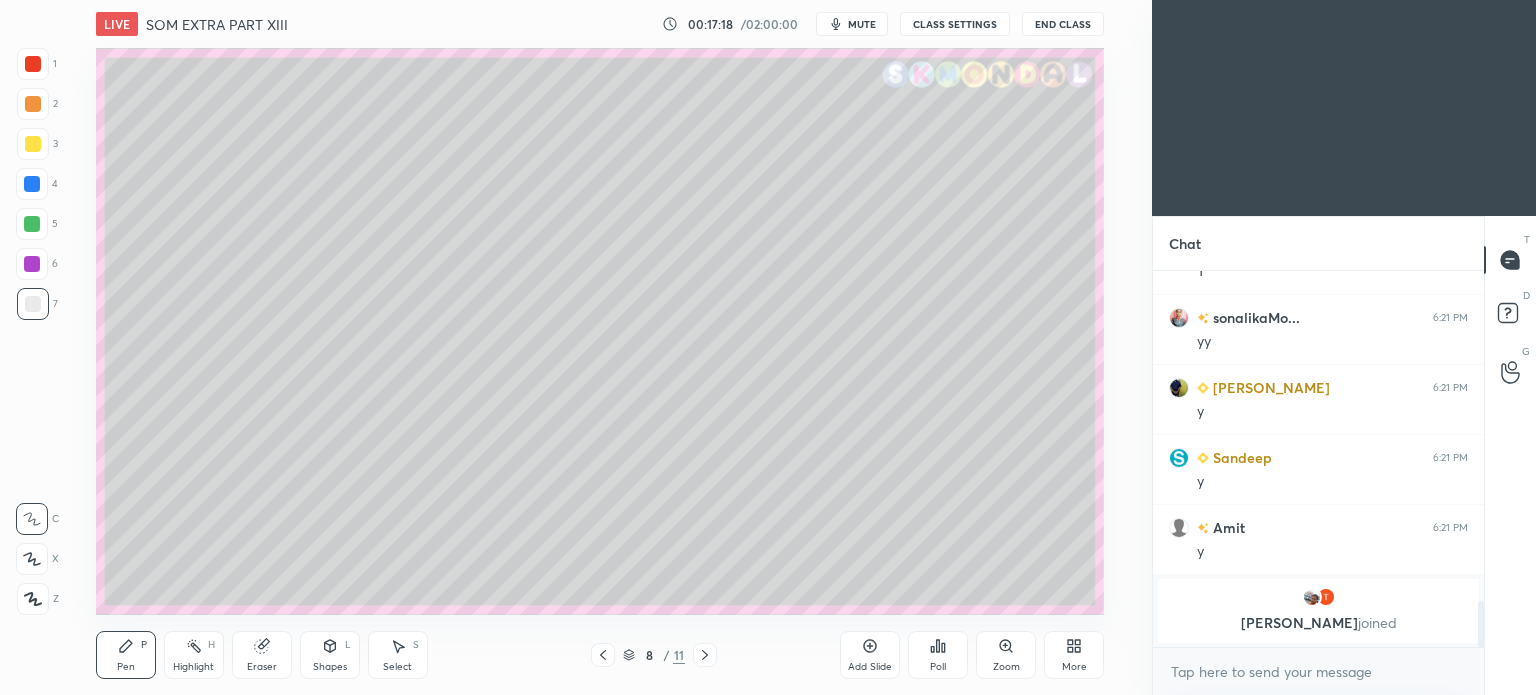 click on "Highlight H" at bounding box center [194, 655] 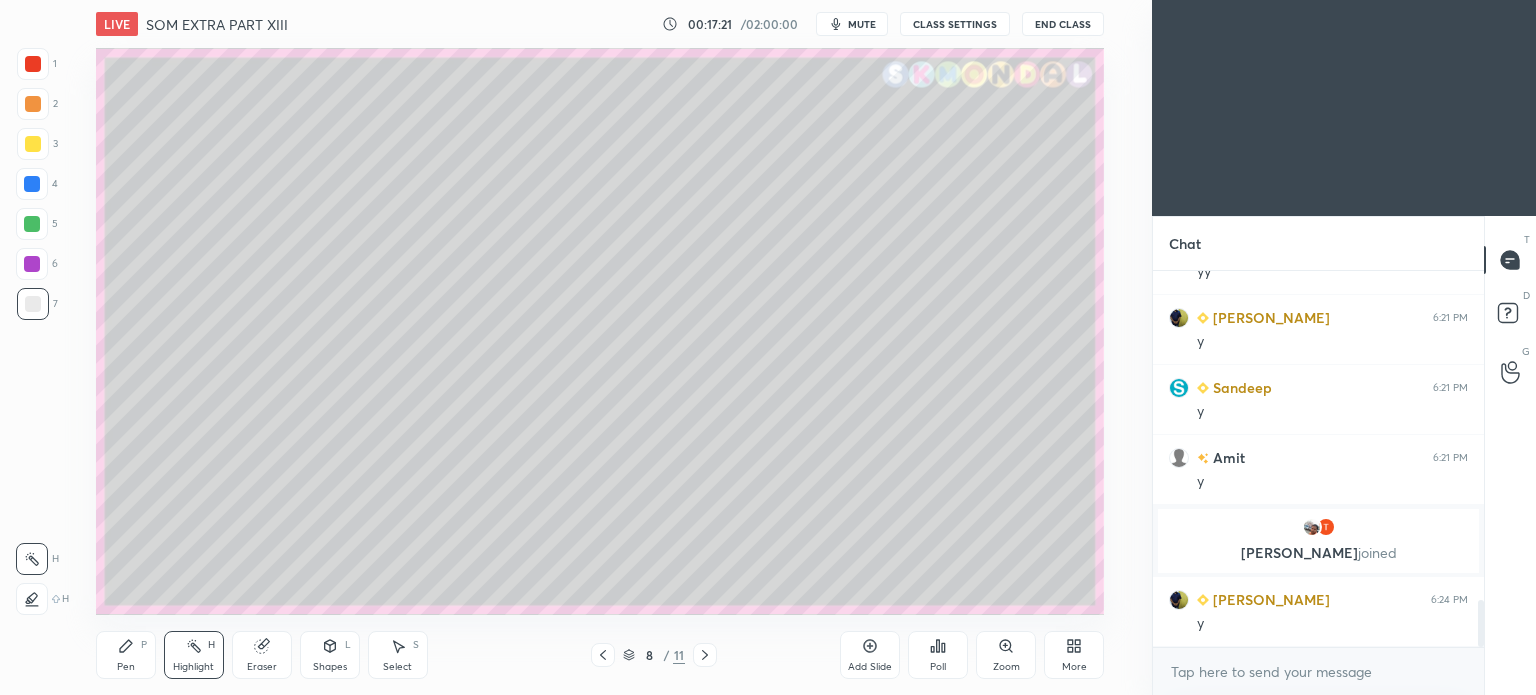 scroll, scrollTop: 2634, scrollLeft: 0, axis: vertical 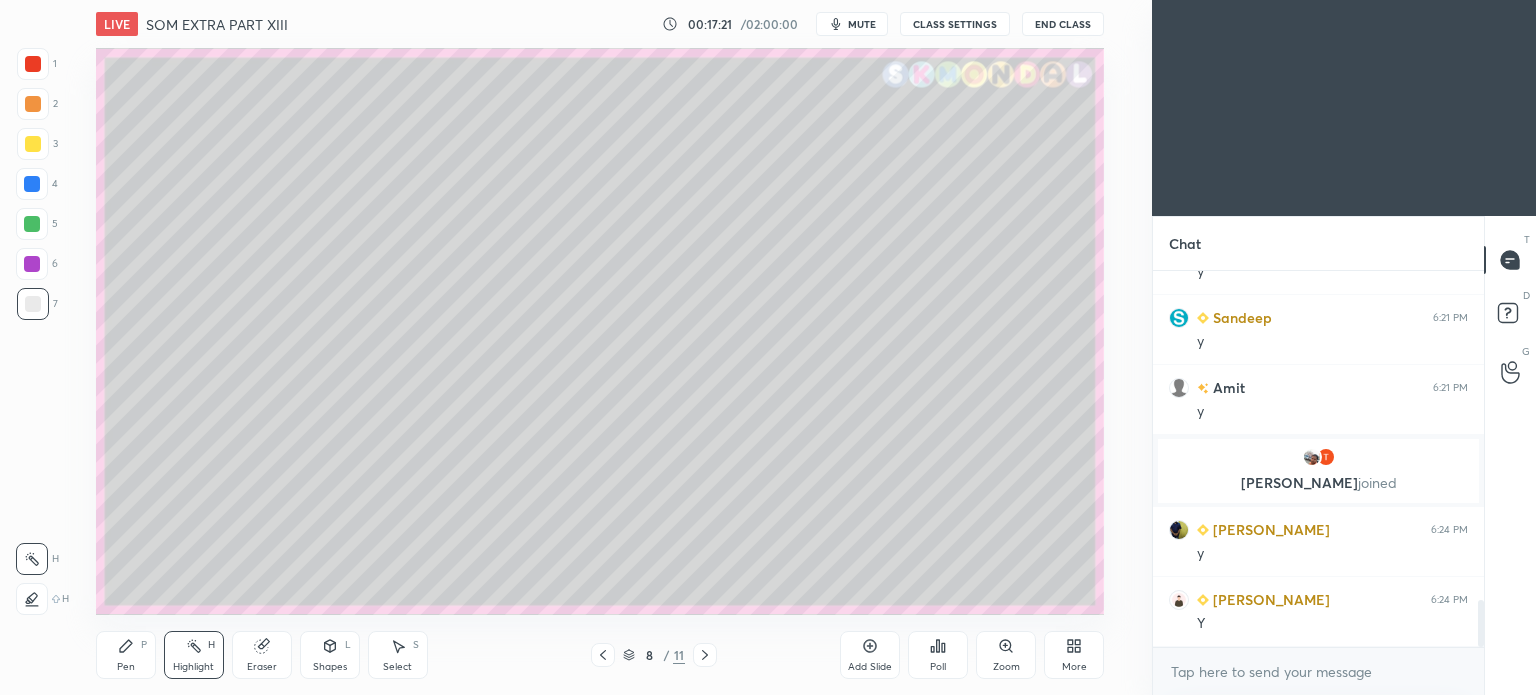 click 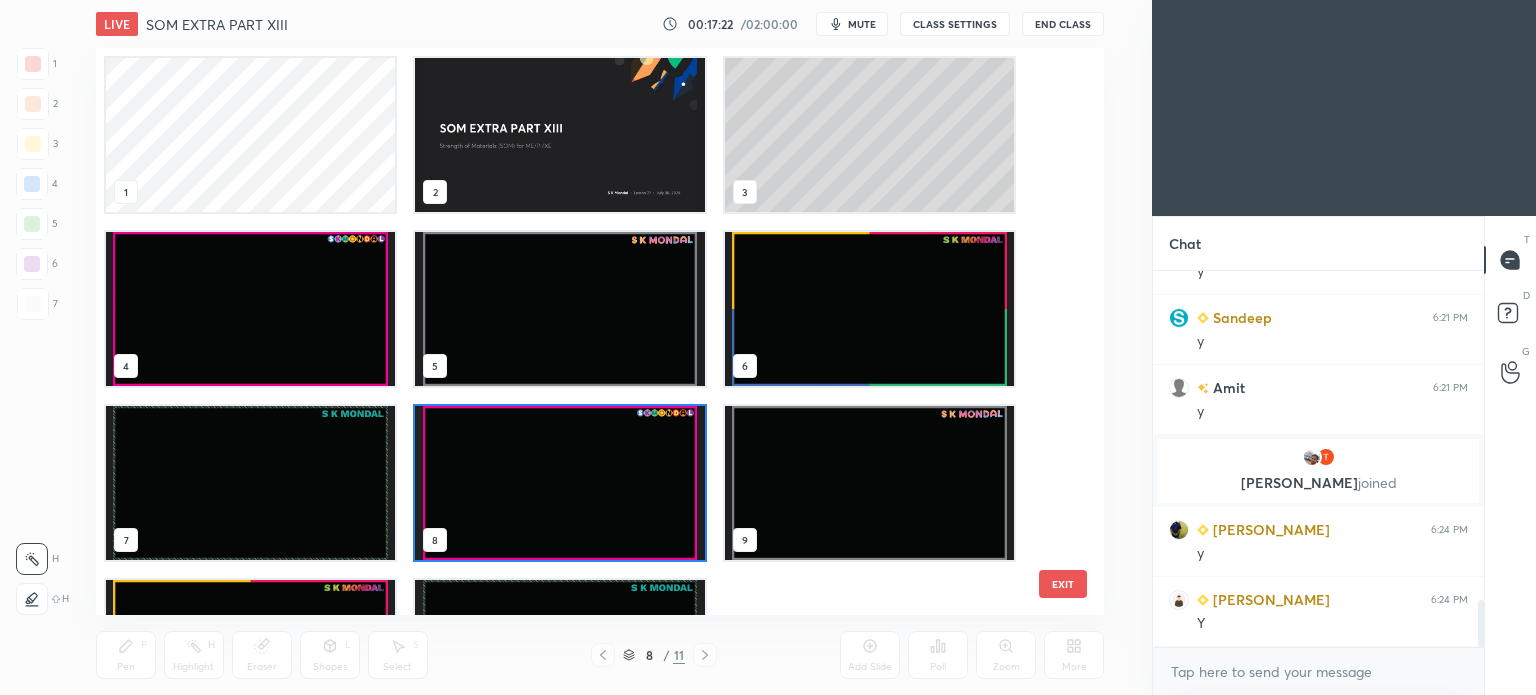 scroll, scrollTop: 6, scrollLeft: 10, axis: both 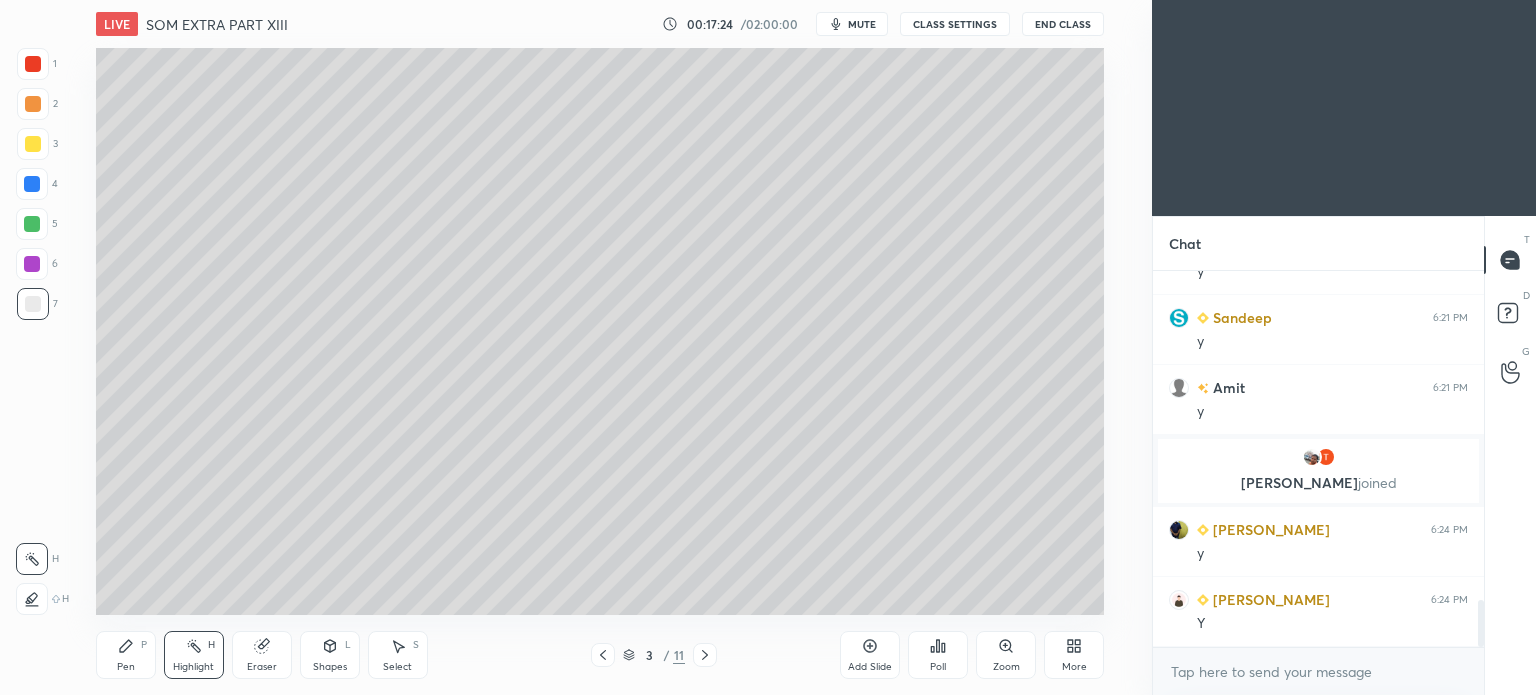 click on "Highlight" at bounding box center [193, 667] 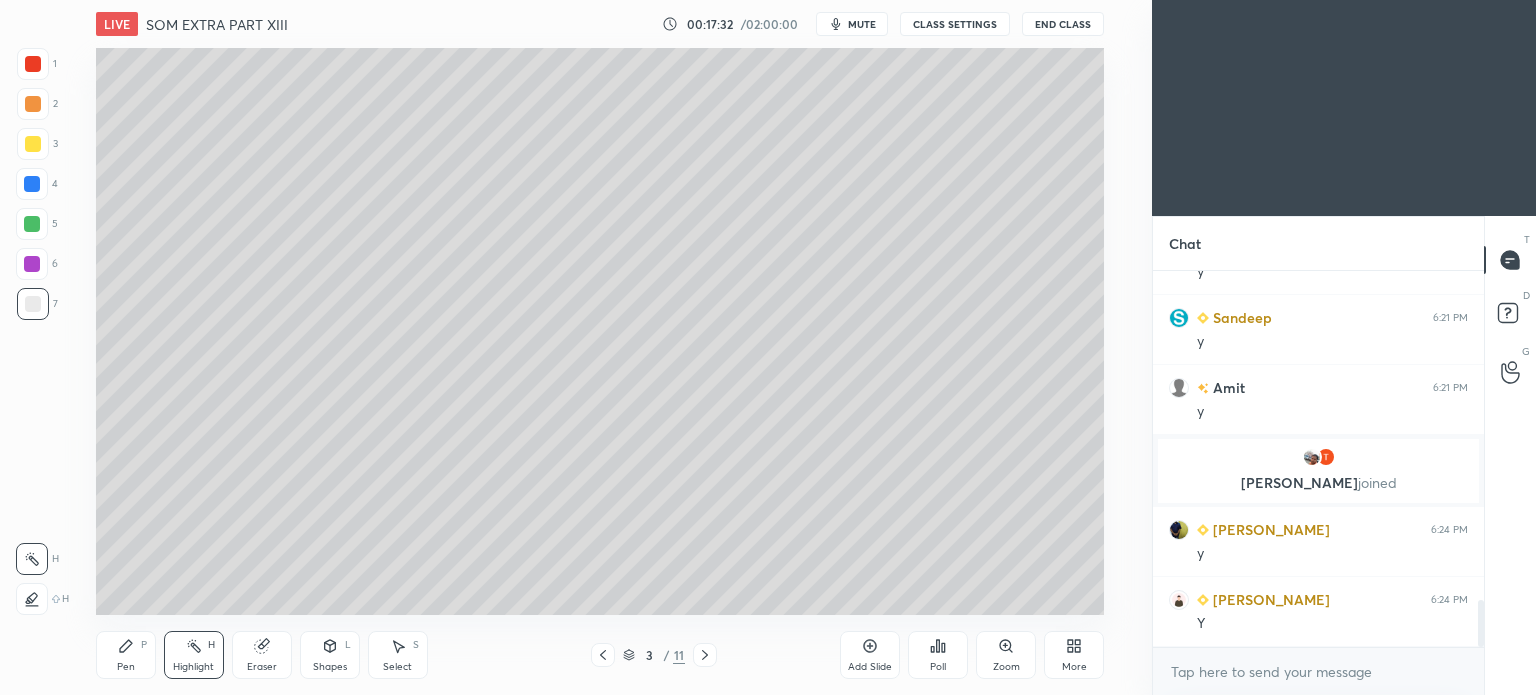 click on "3 / 11" at bounding box center [654, 655] 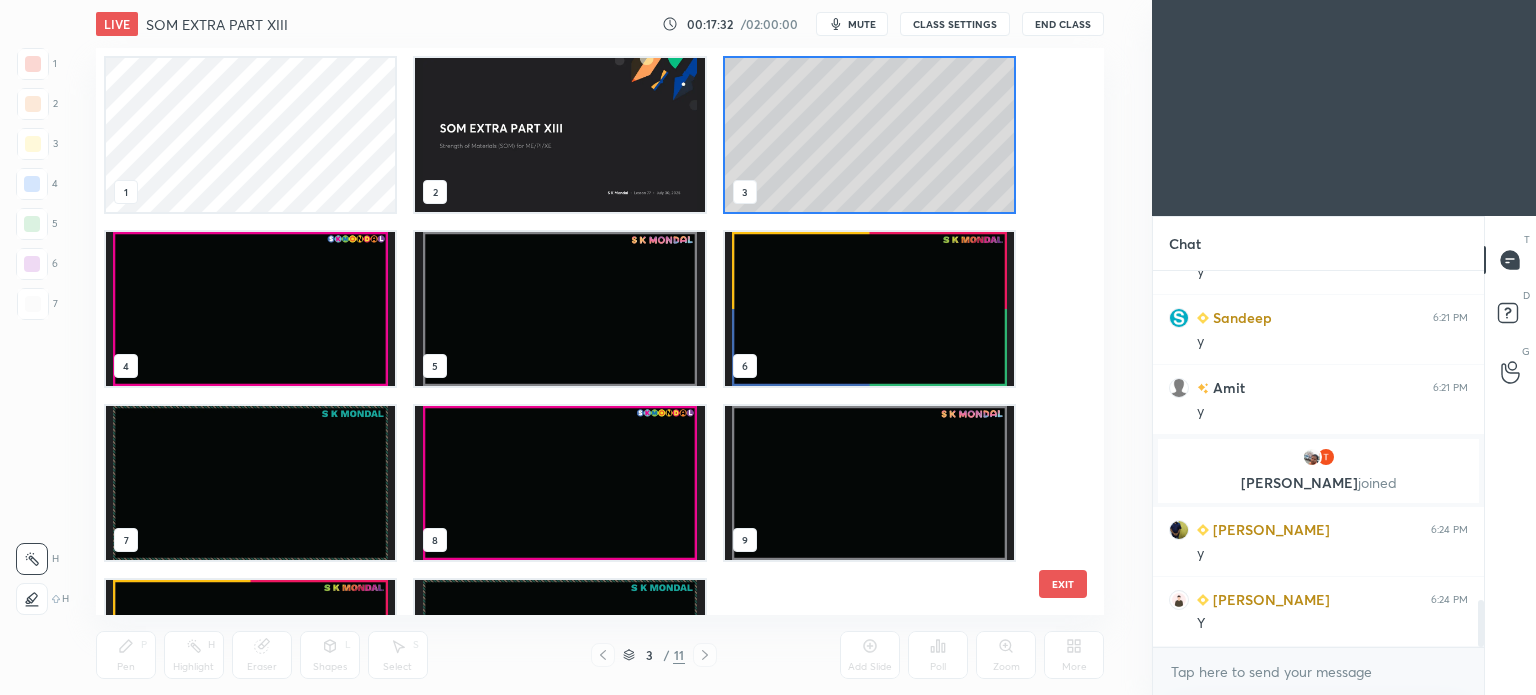 scroll, scrollTop: 6, scrollLeft: 10, axis: both 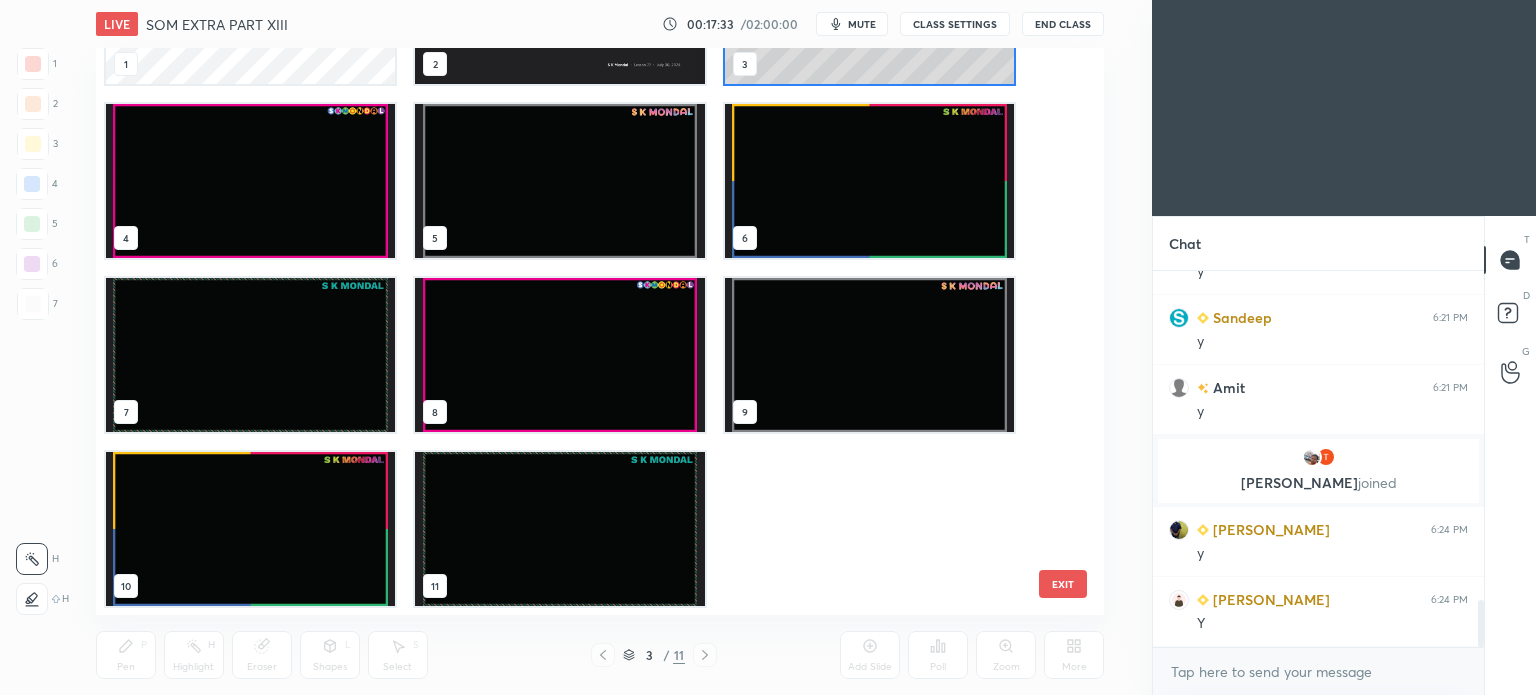 click at bounding box center (868, 355) 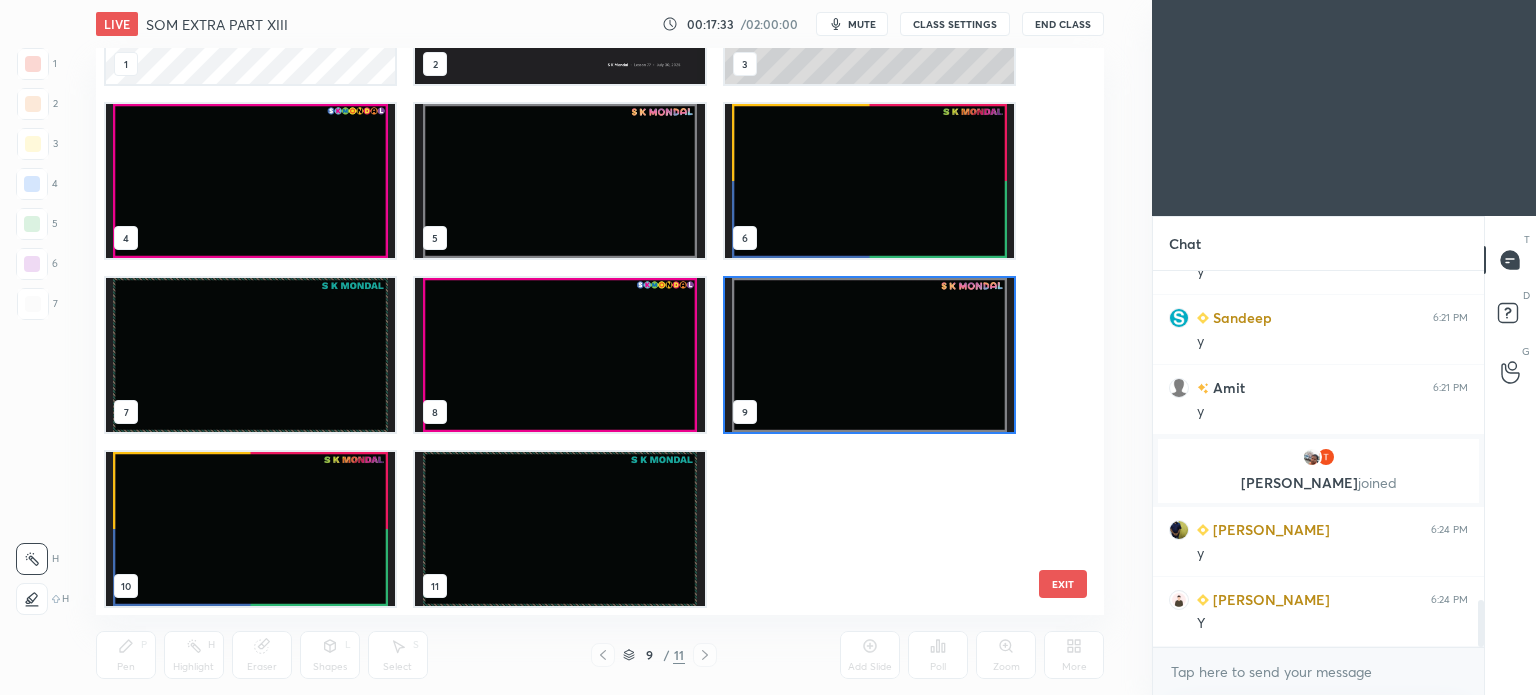 click at bounding box center [868, 355] 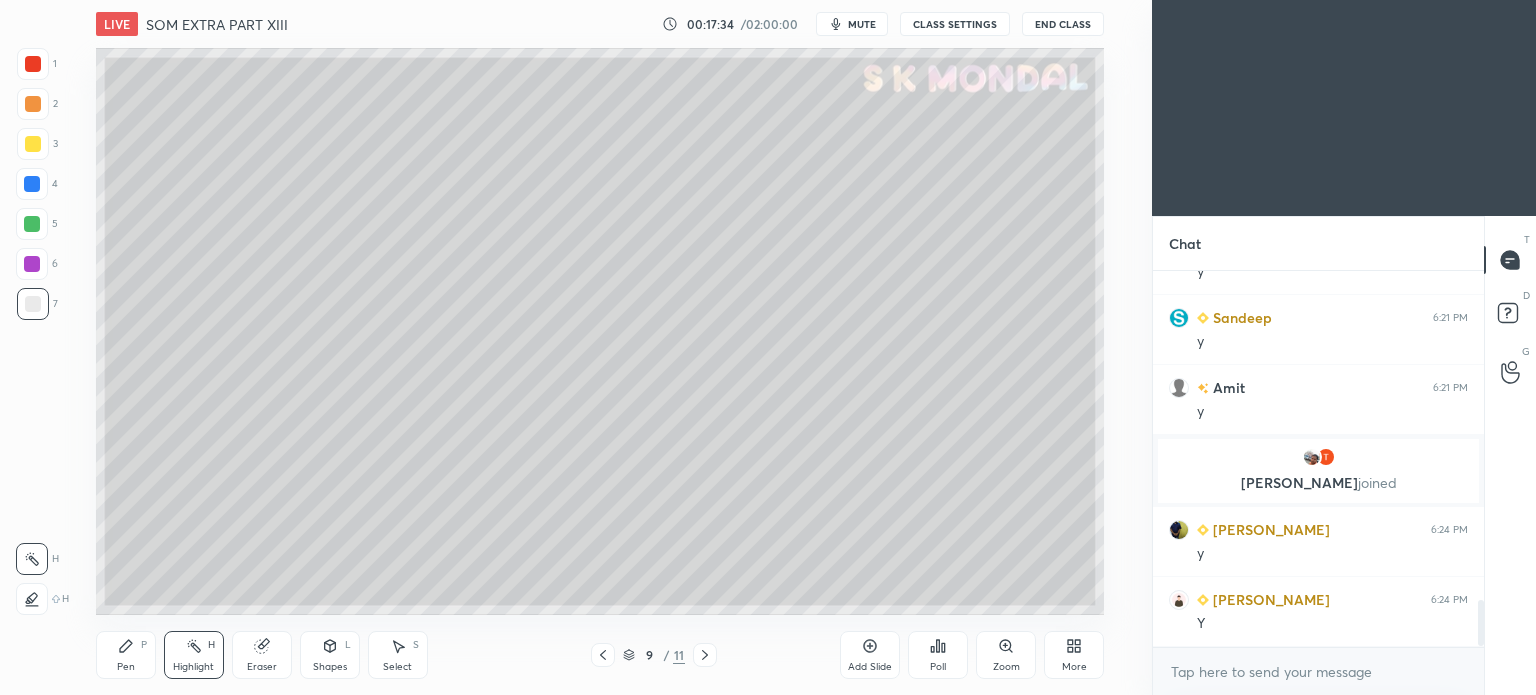 scroll, scrollTop: 2704, scrollLeft: 0, axis: vertical 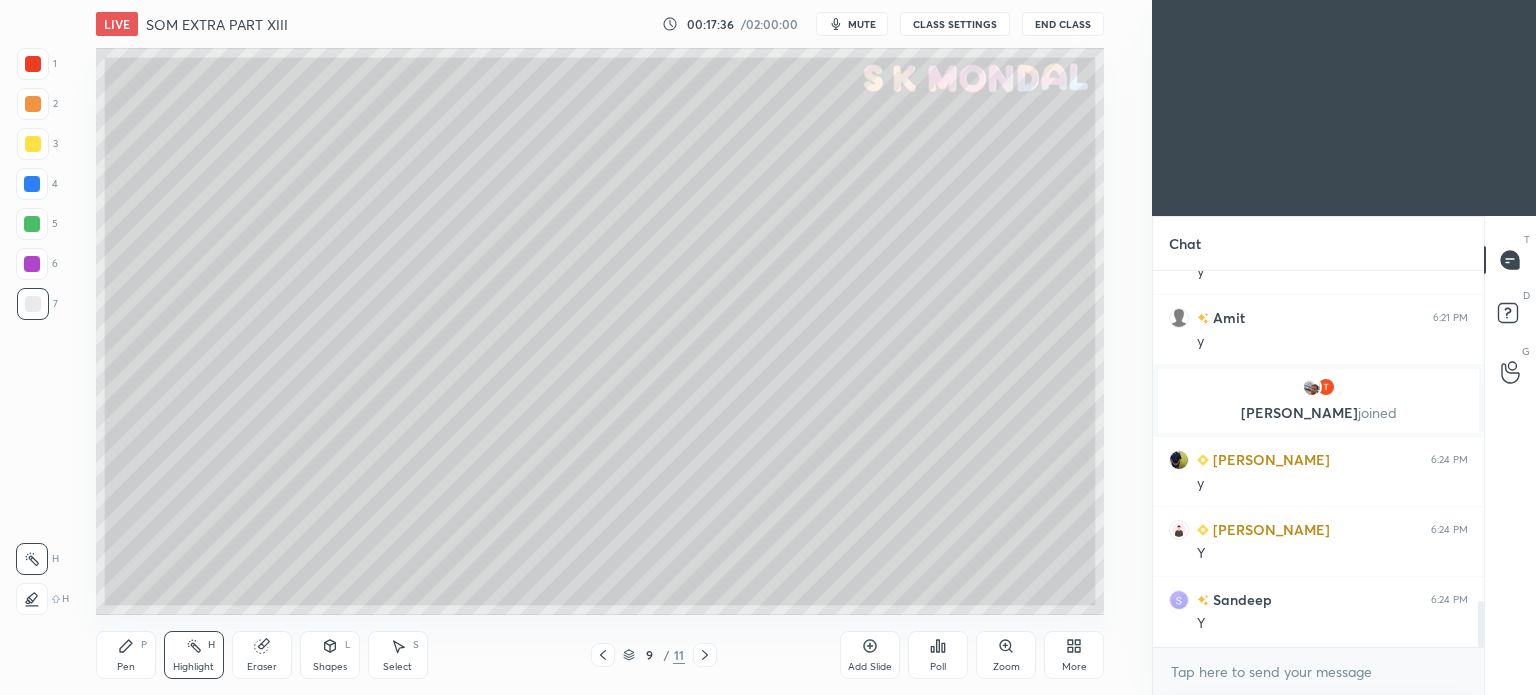 click at bounding box center [603, 655] 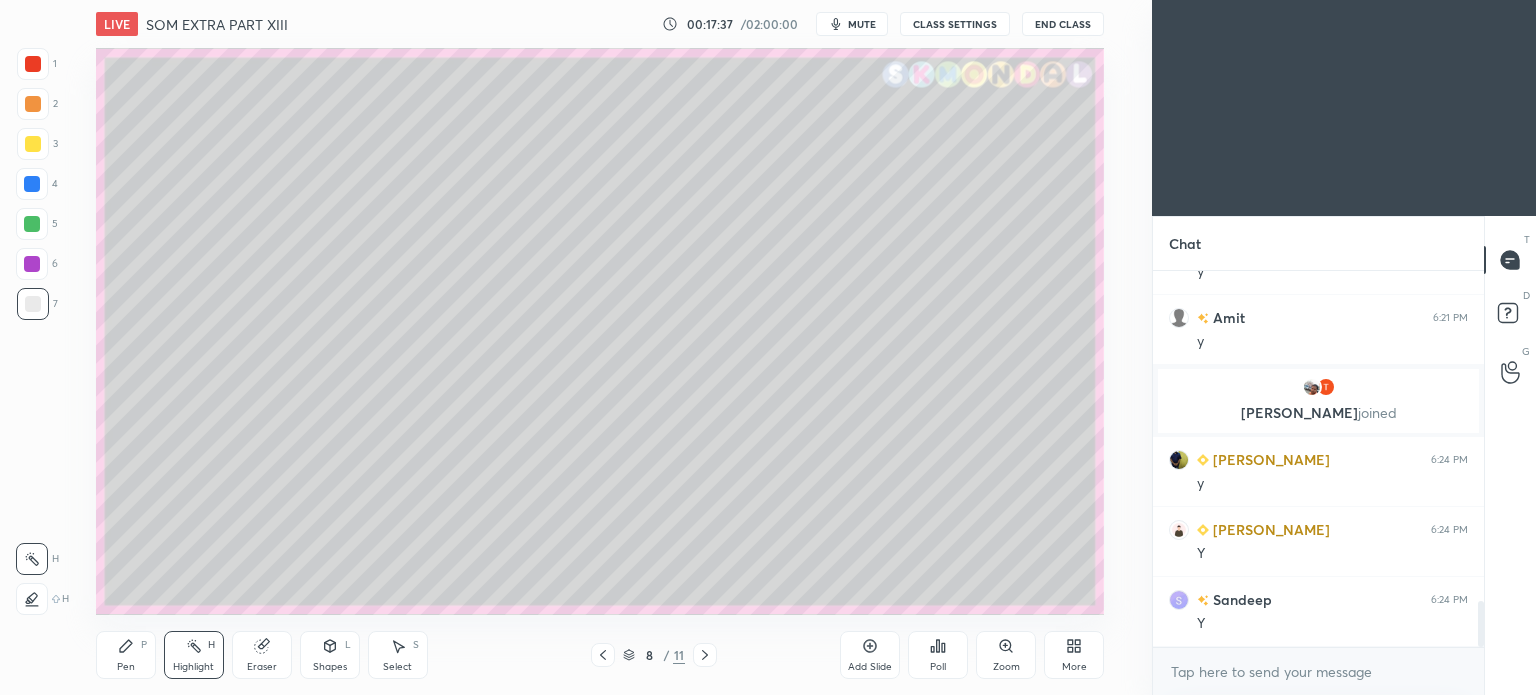 click on "Highlight H" at bounding box center [194, 655] 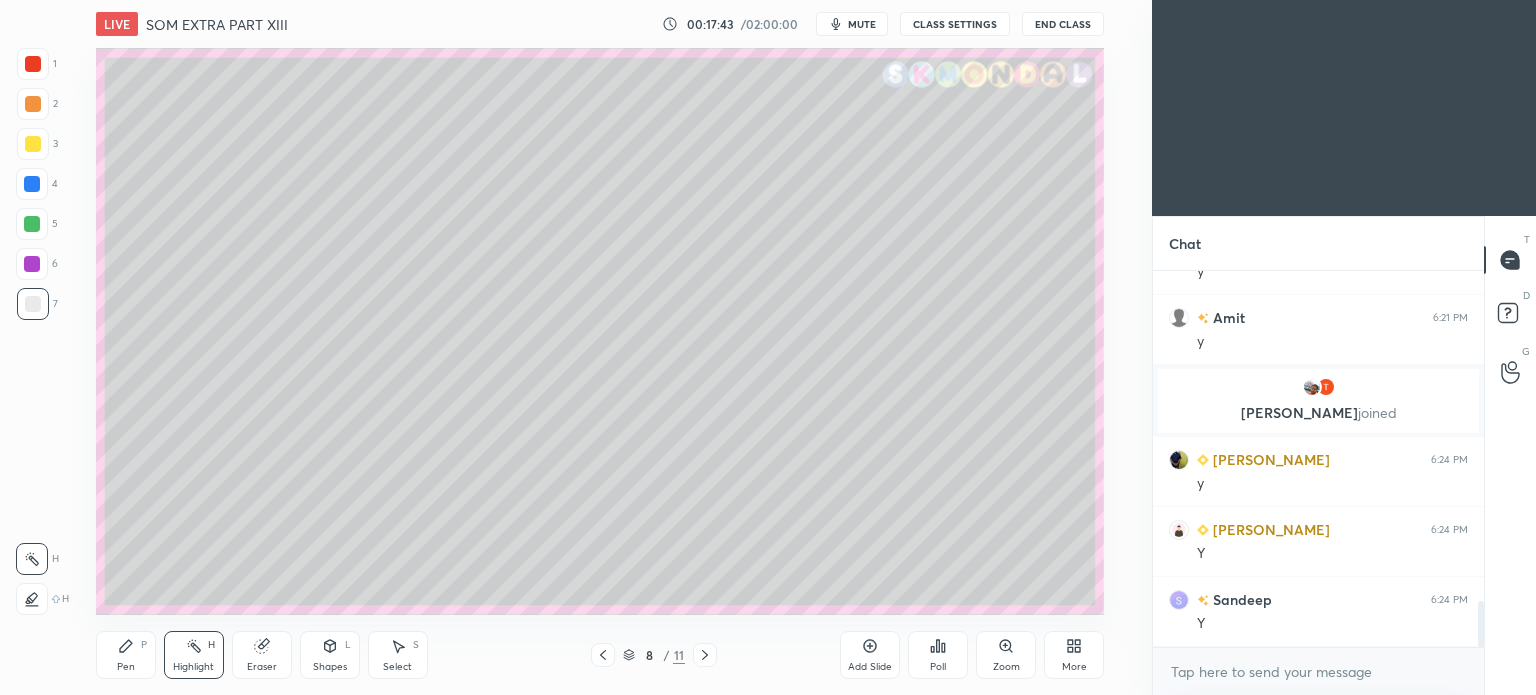 click 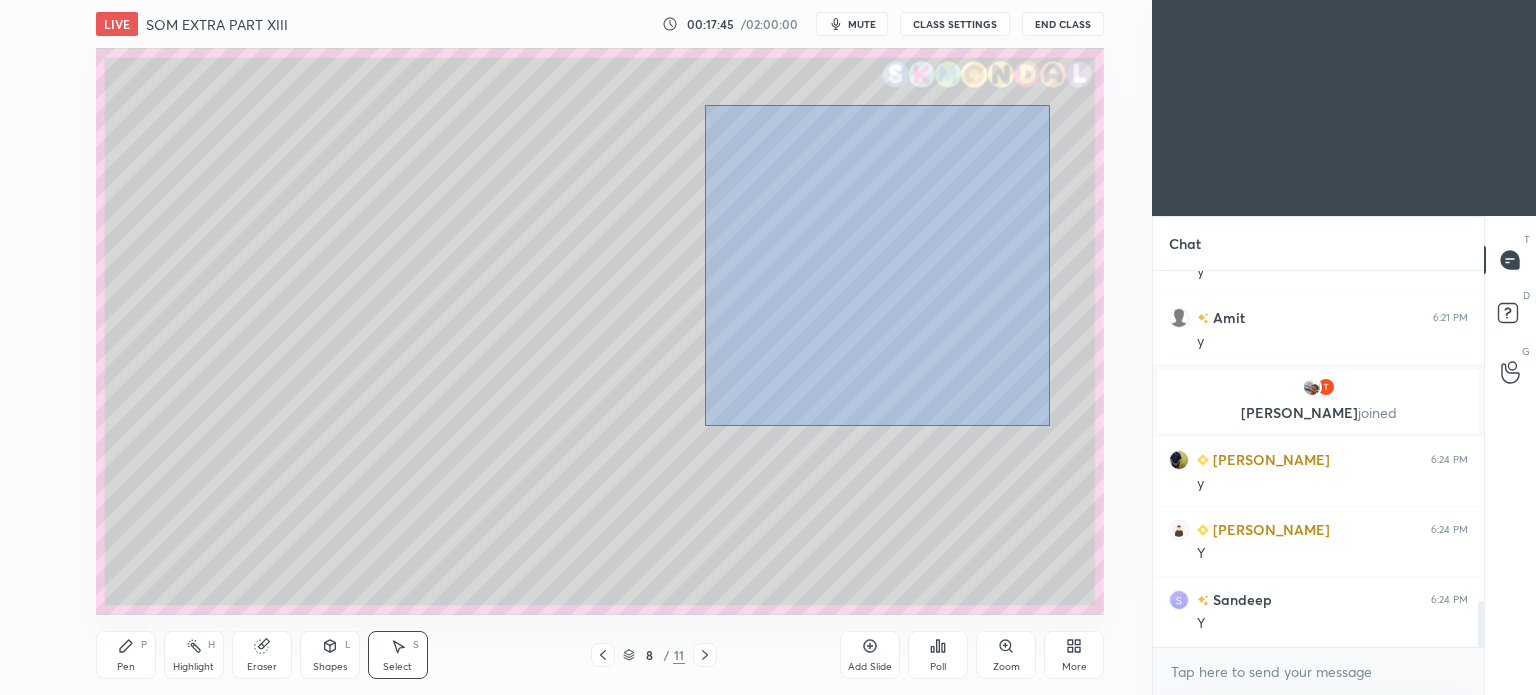 scroll, scrollTop: 2774, scrollLeft: 0, axis: vertical 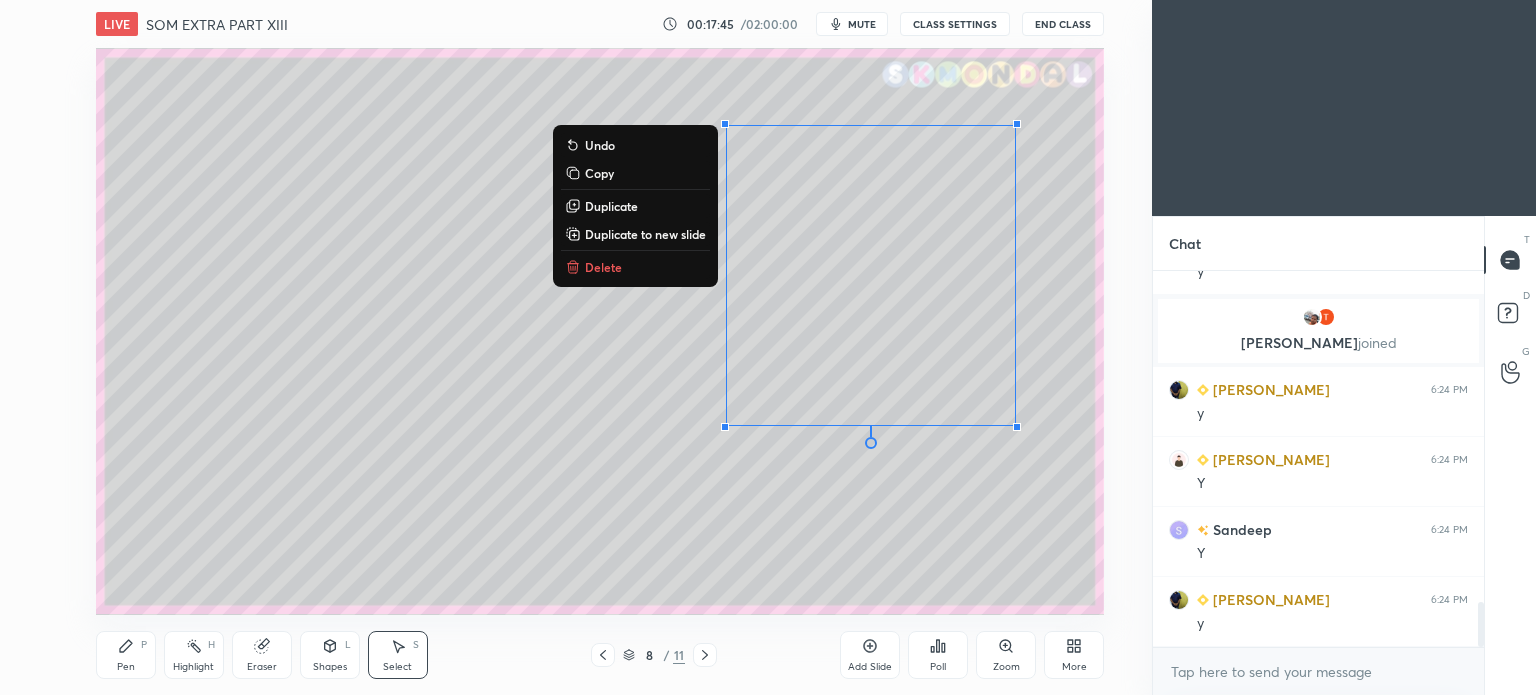 drag, startPoint x: 704, startPoint y: 105, endPoint x: 1060, endPoint y: 477, distance: 514.8981 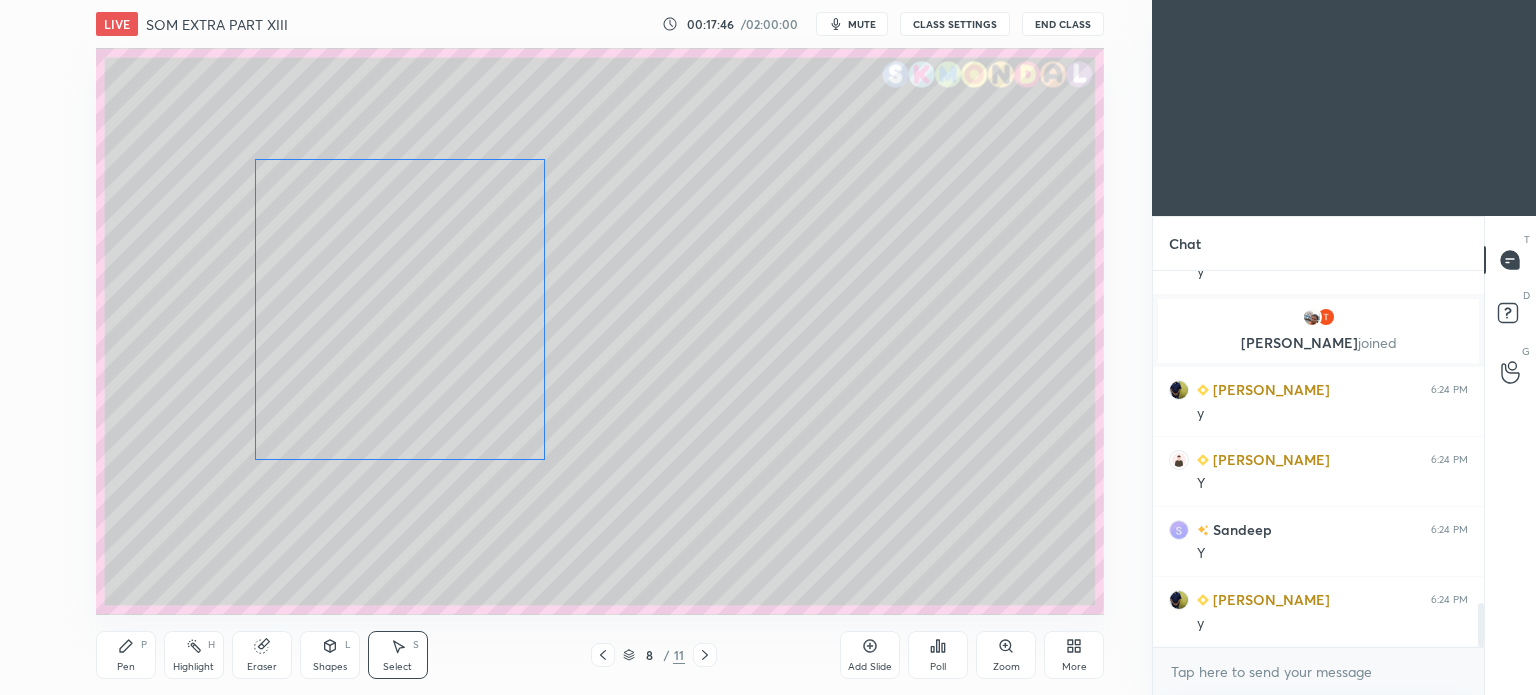 scroll, scrollTop: 2844, scrollLeft: 0, axis: vertical 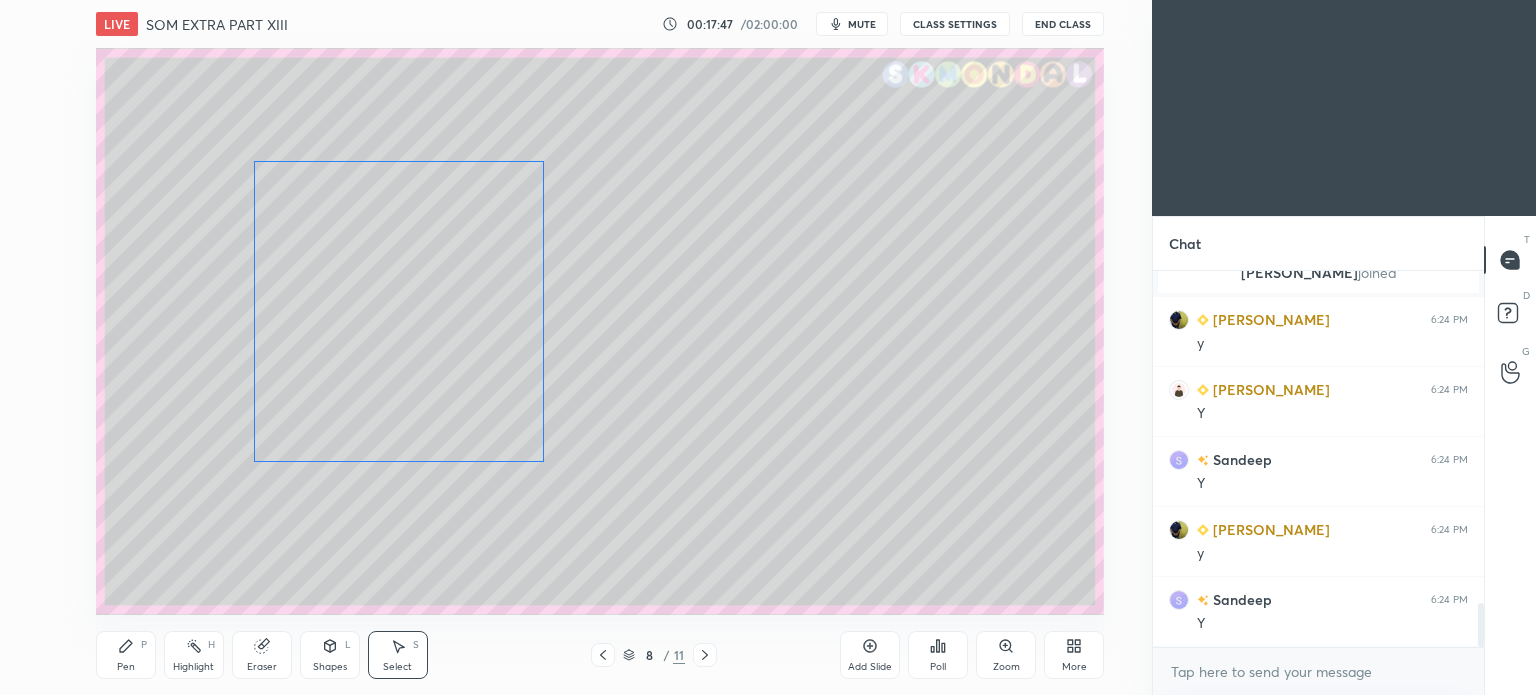 drag, startPoint x: 945, startPoint y: 307, endPoint x: 470, endPoint y: 351, distance: 477.03354 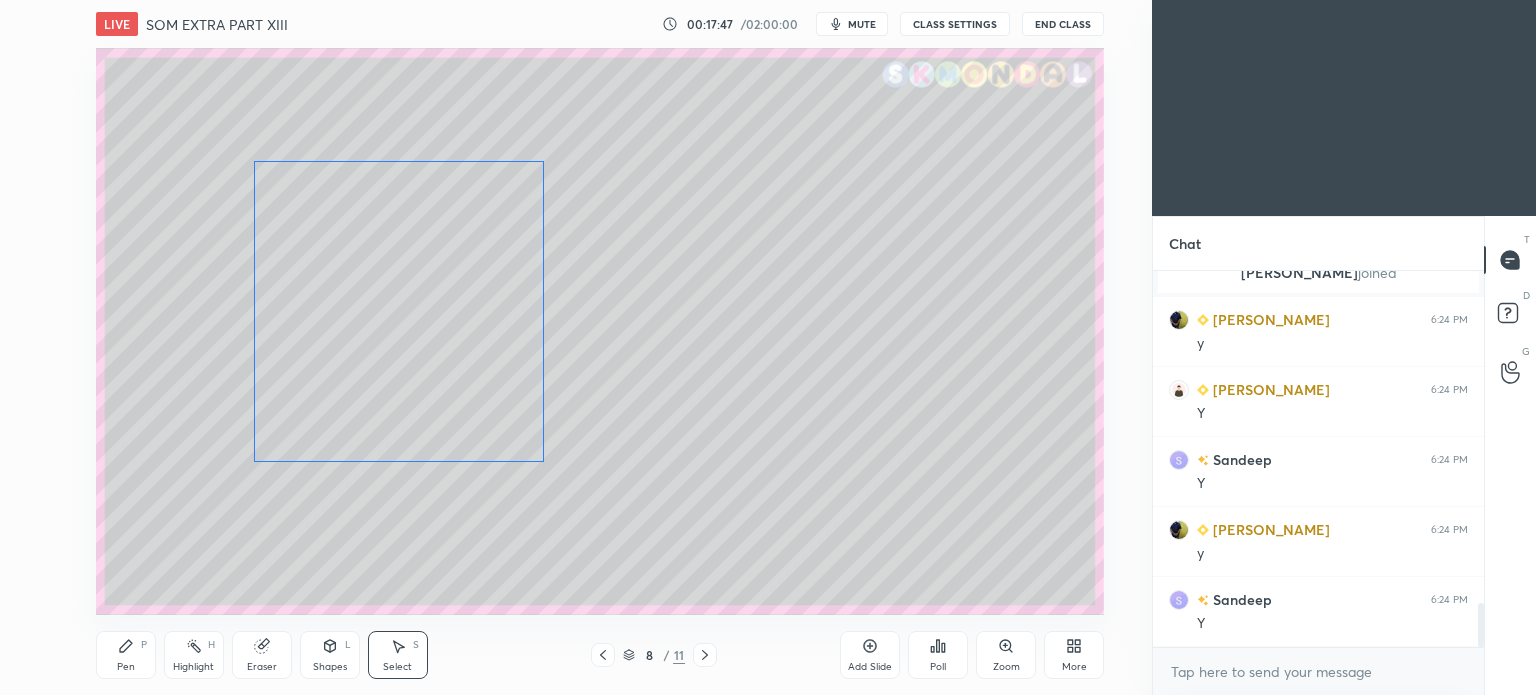 click on "0 ° Undo Copy Duplicate Duplicate to new slide Delete" at bounding box center [600, 331] 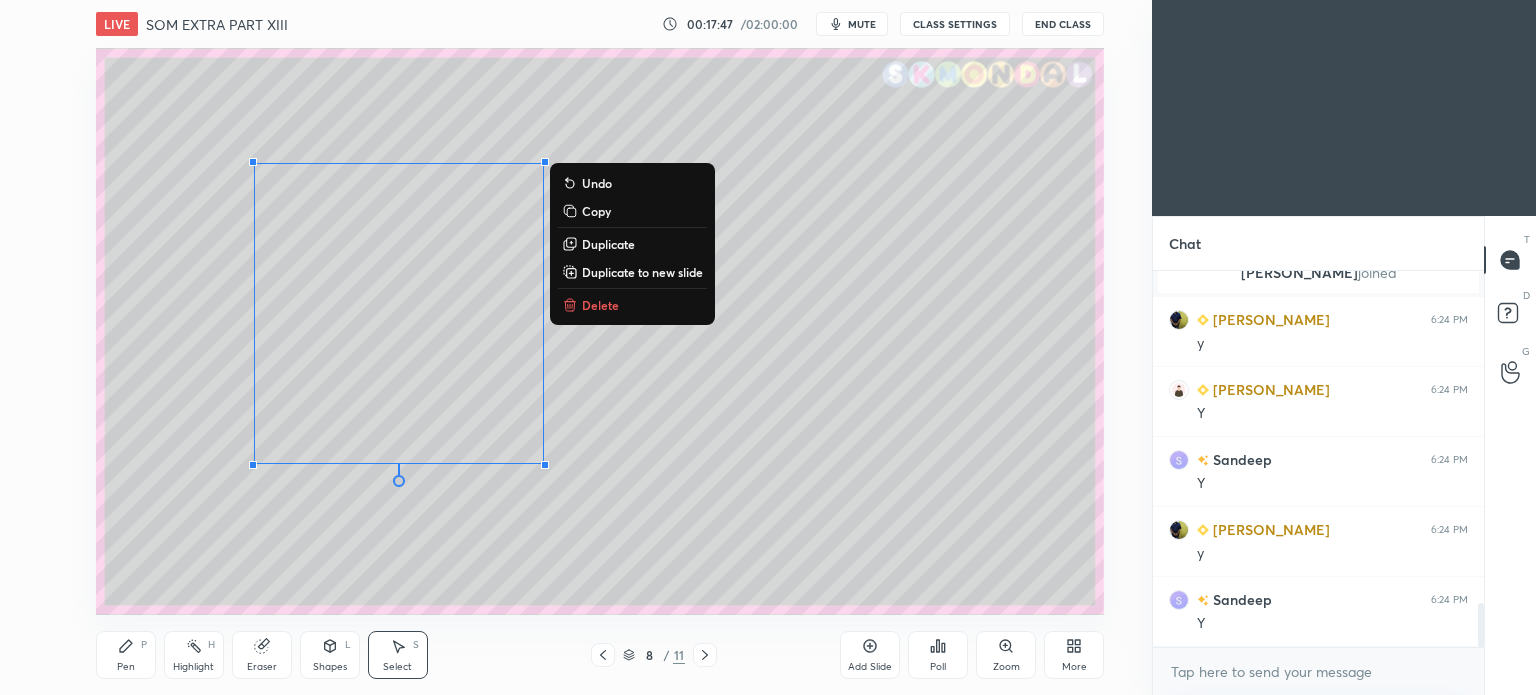 click on "0 ° Undo Copy Duplicate Duplicate to new slide Delete" at bounding box center [600, 331] 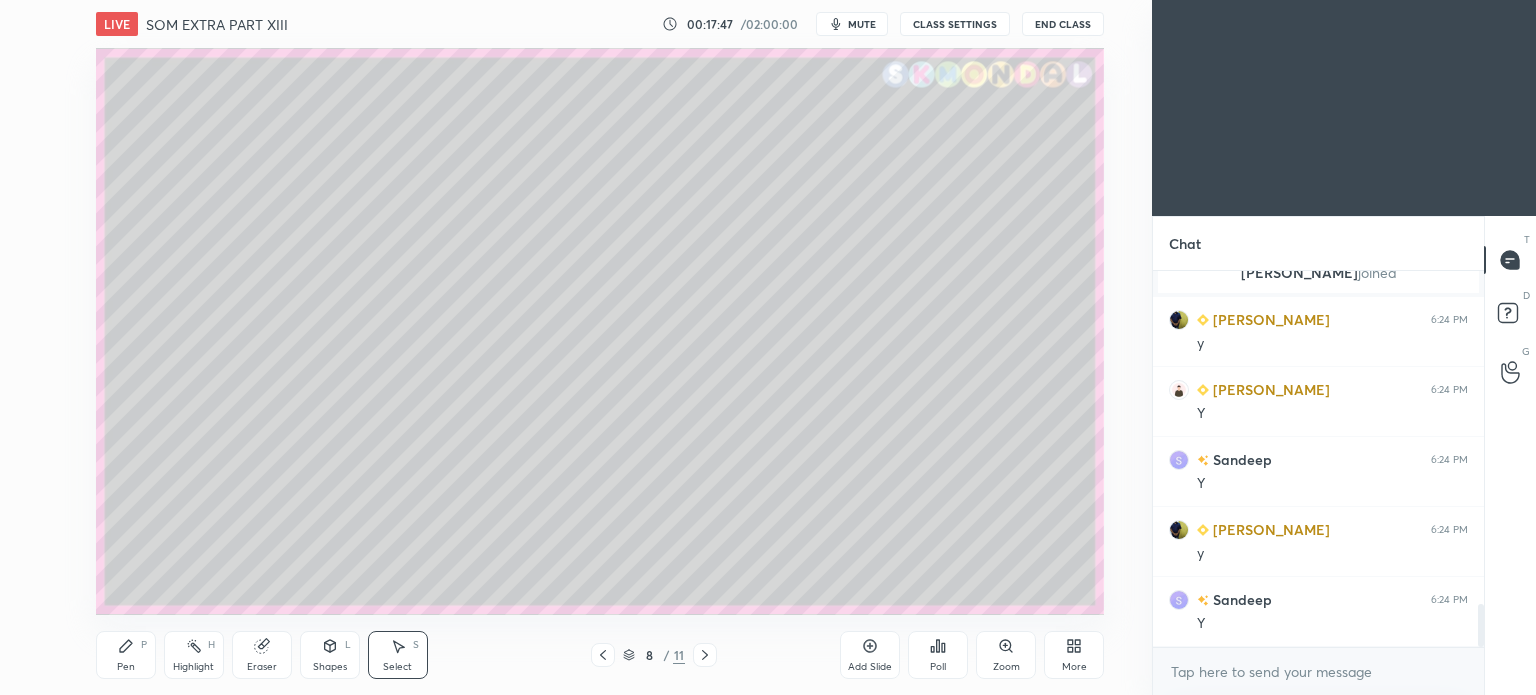 scroll, scrollTop: 2914, scrollLeft: 0, axis: vertical 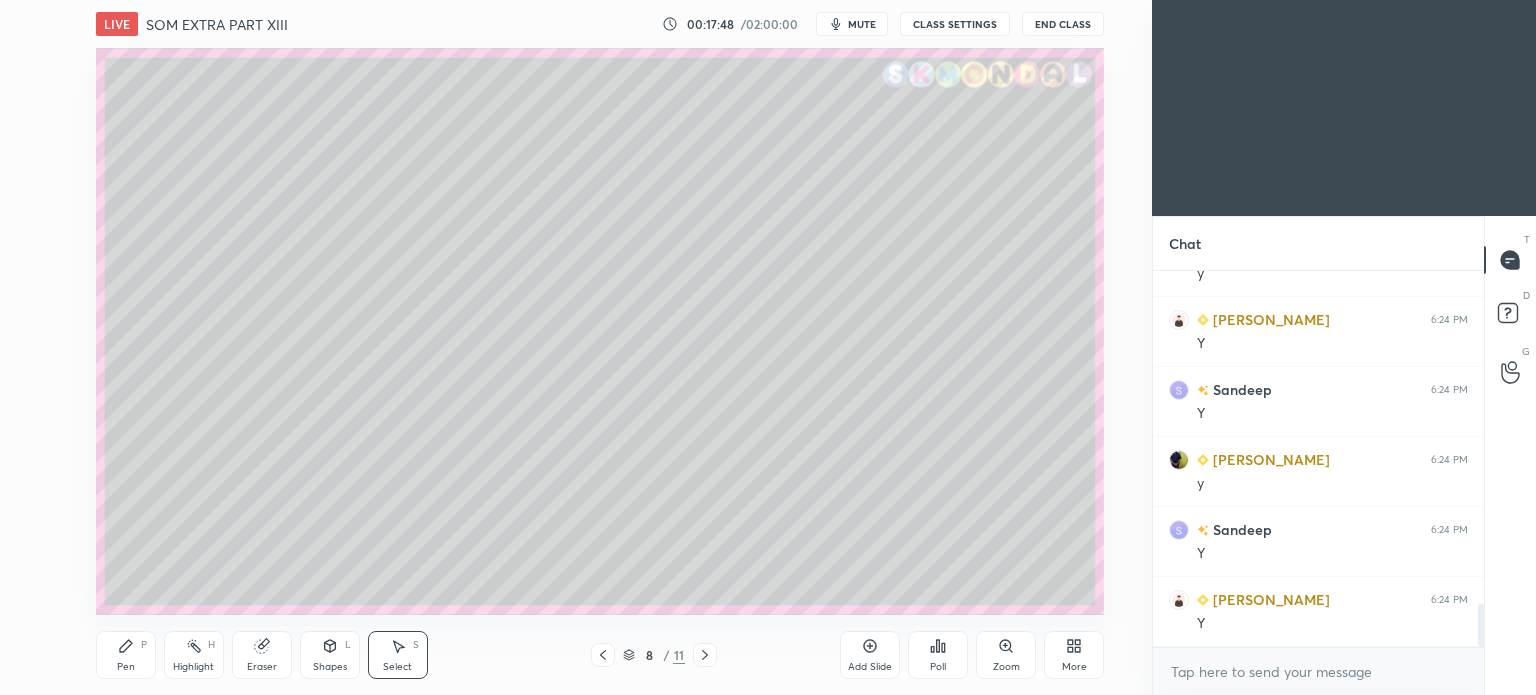 click 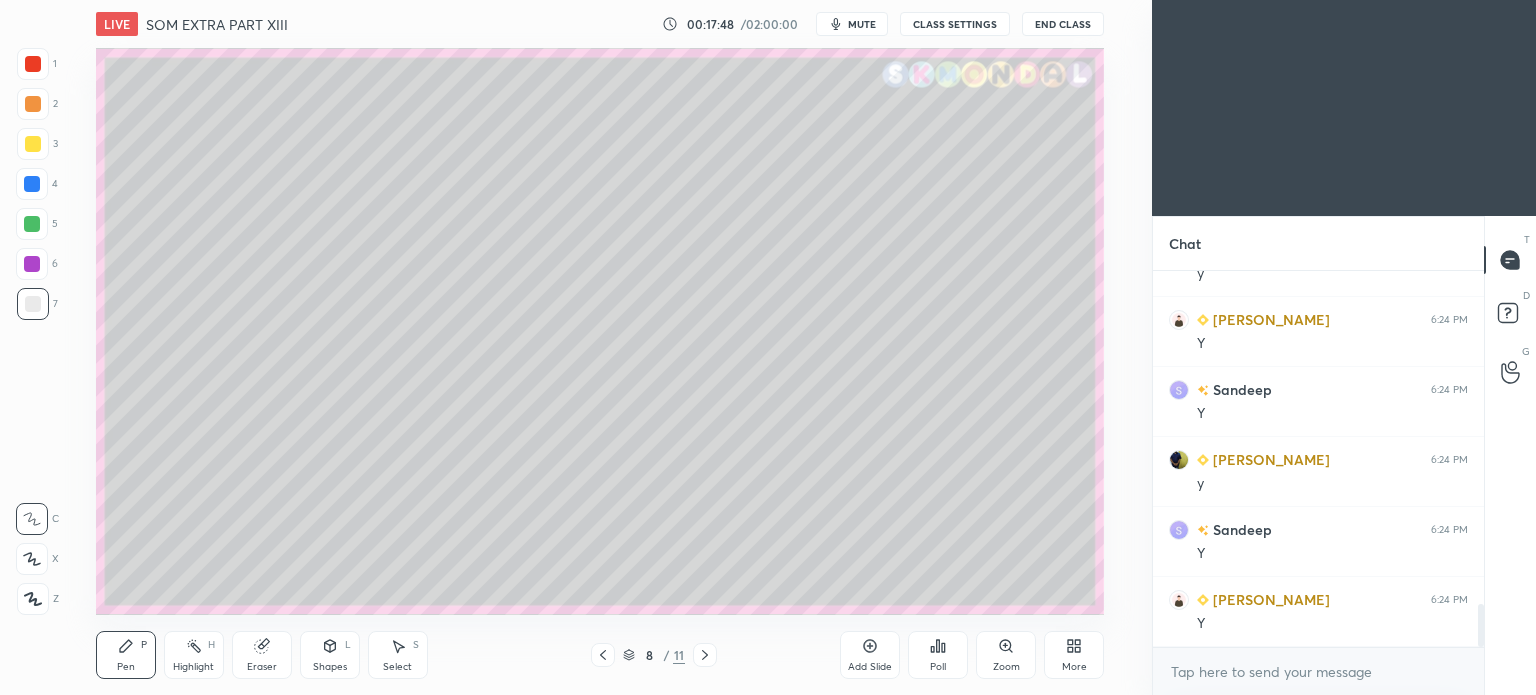 click on "Pen P" at bounding box center (126, 655) 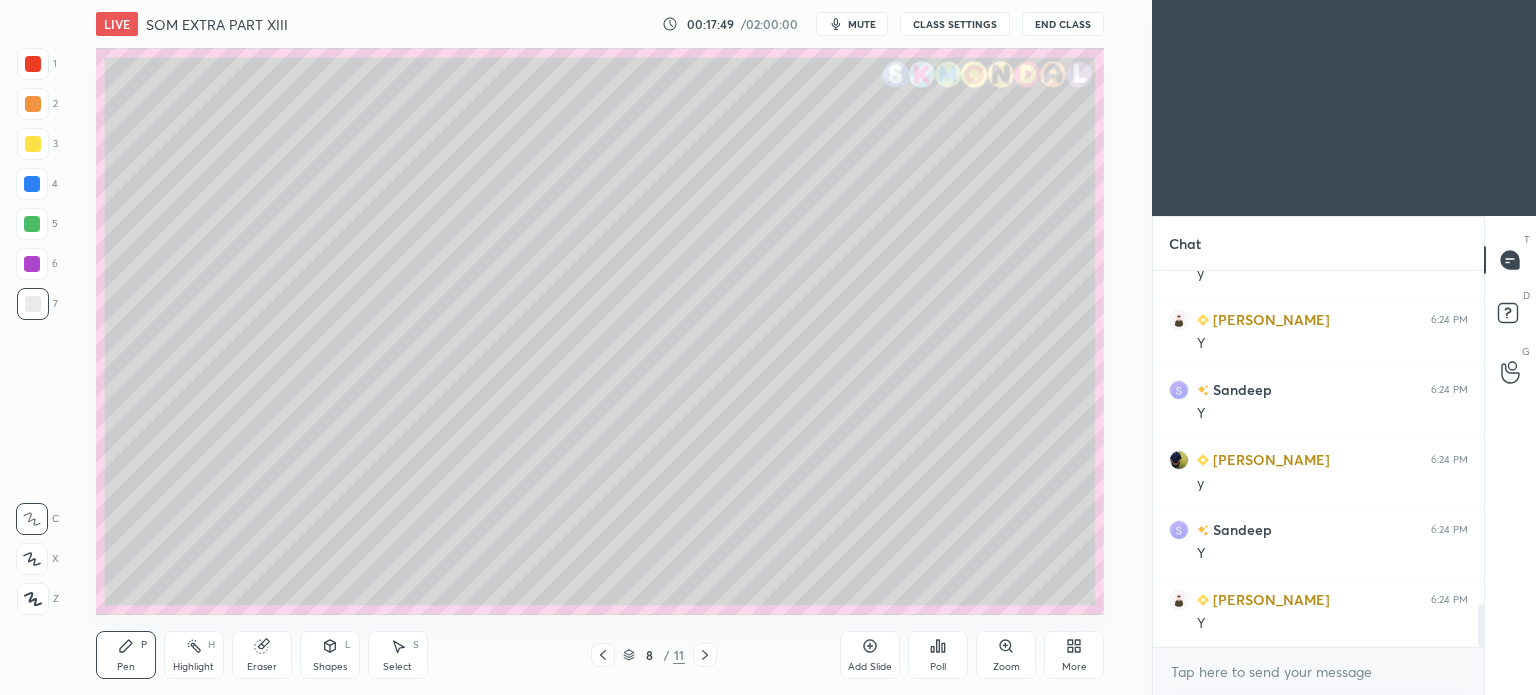 click at bounding box center (33, 144) 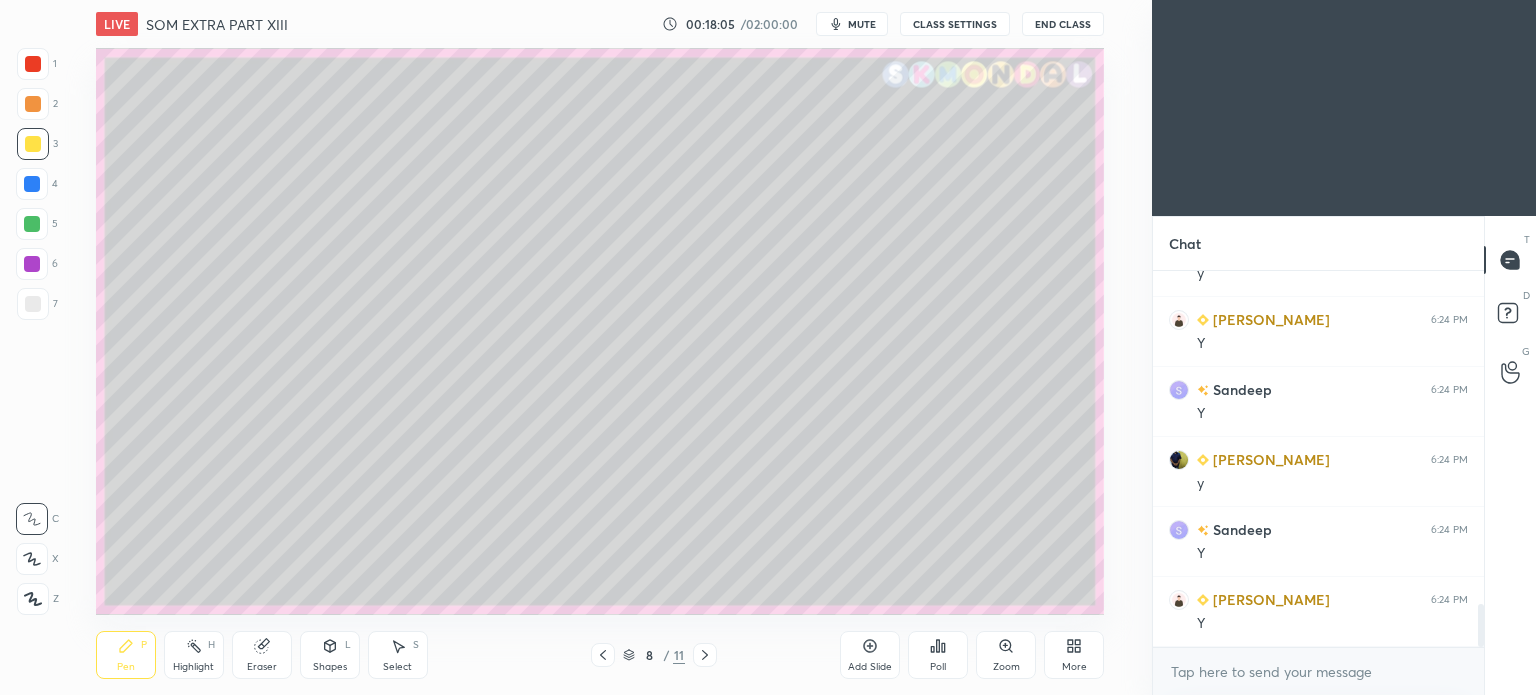 click at bounding box center [33, 304] 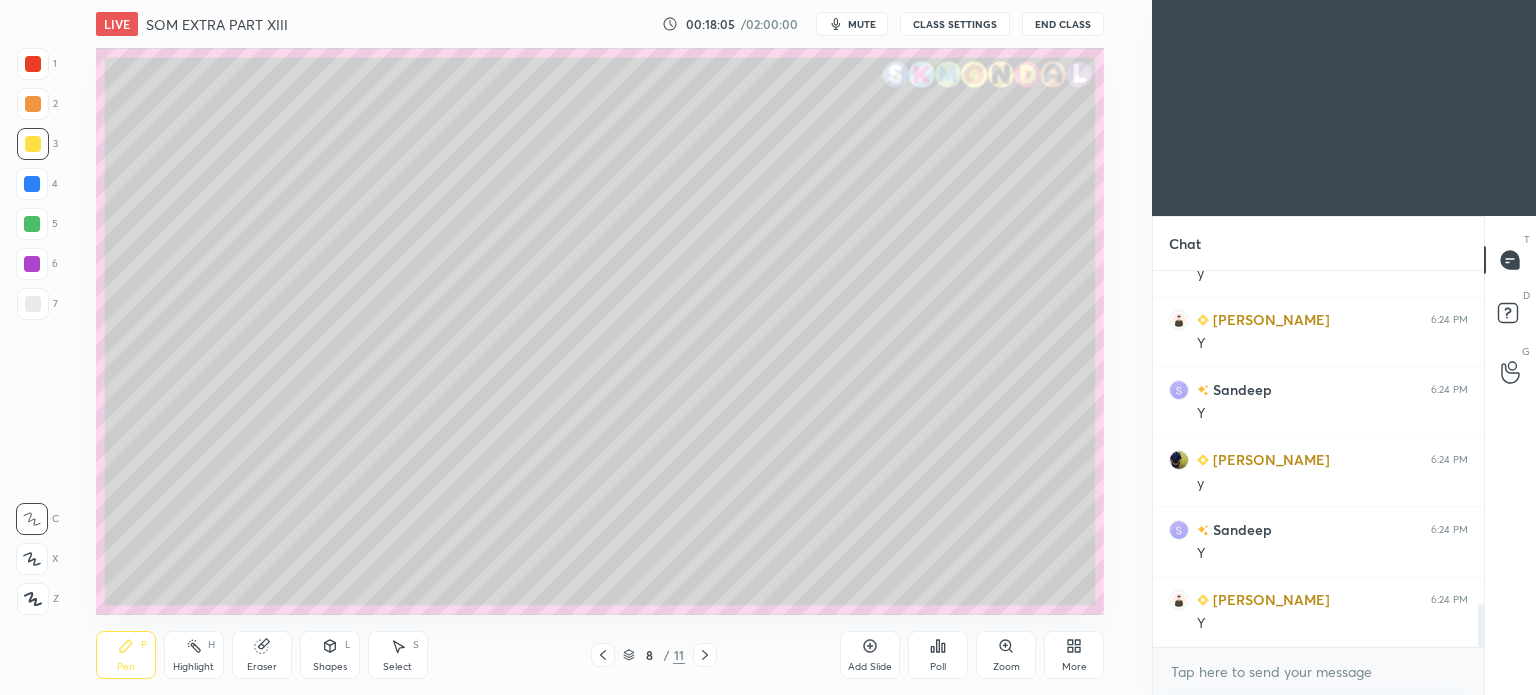 click at bounding box center (33, 304) 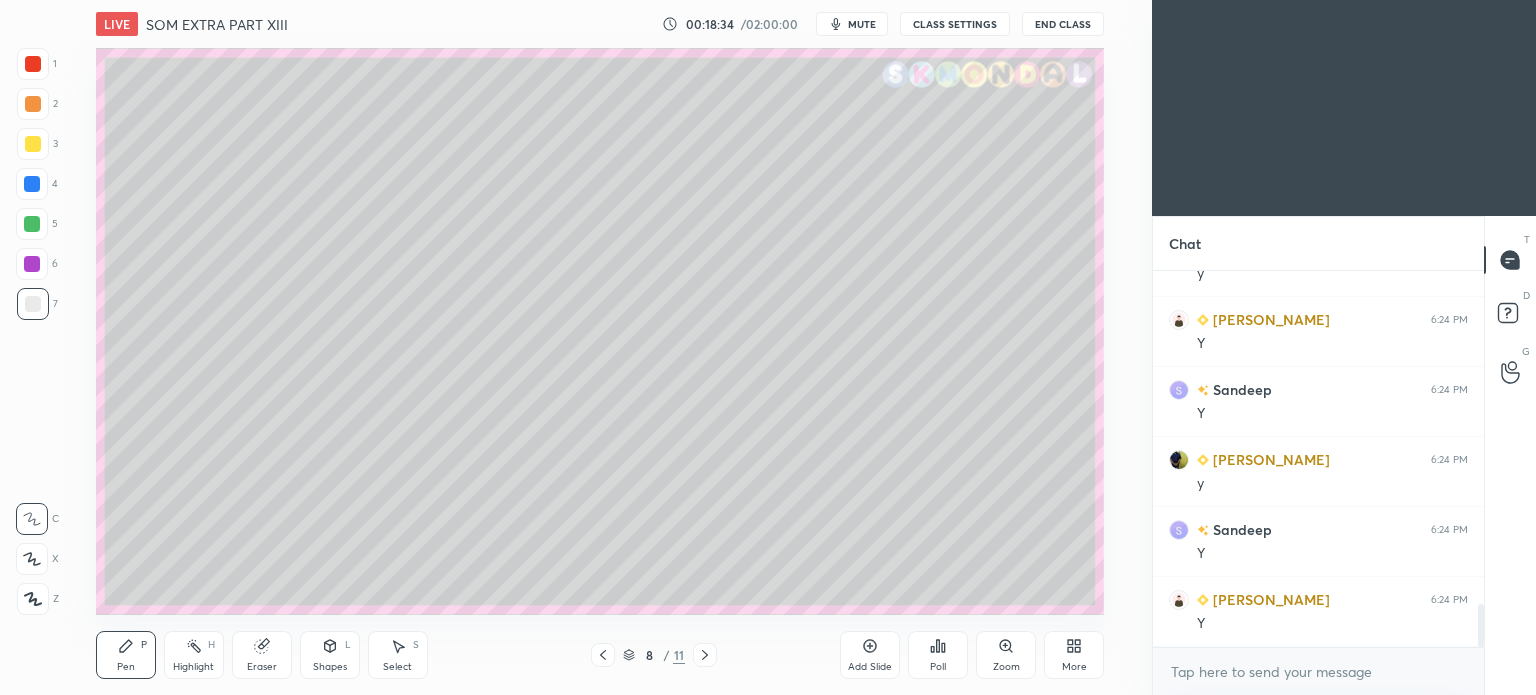 click on "Eraser" at bounding box center (262, 655) 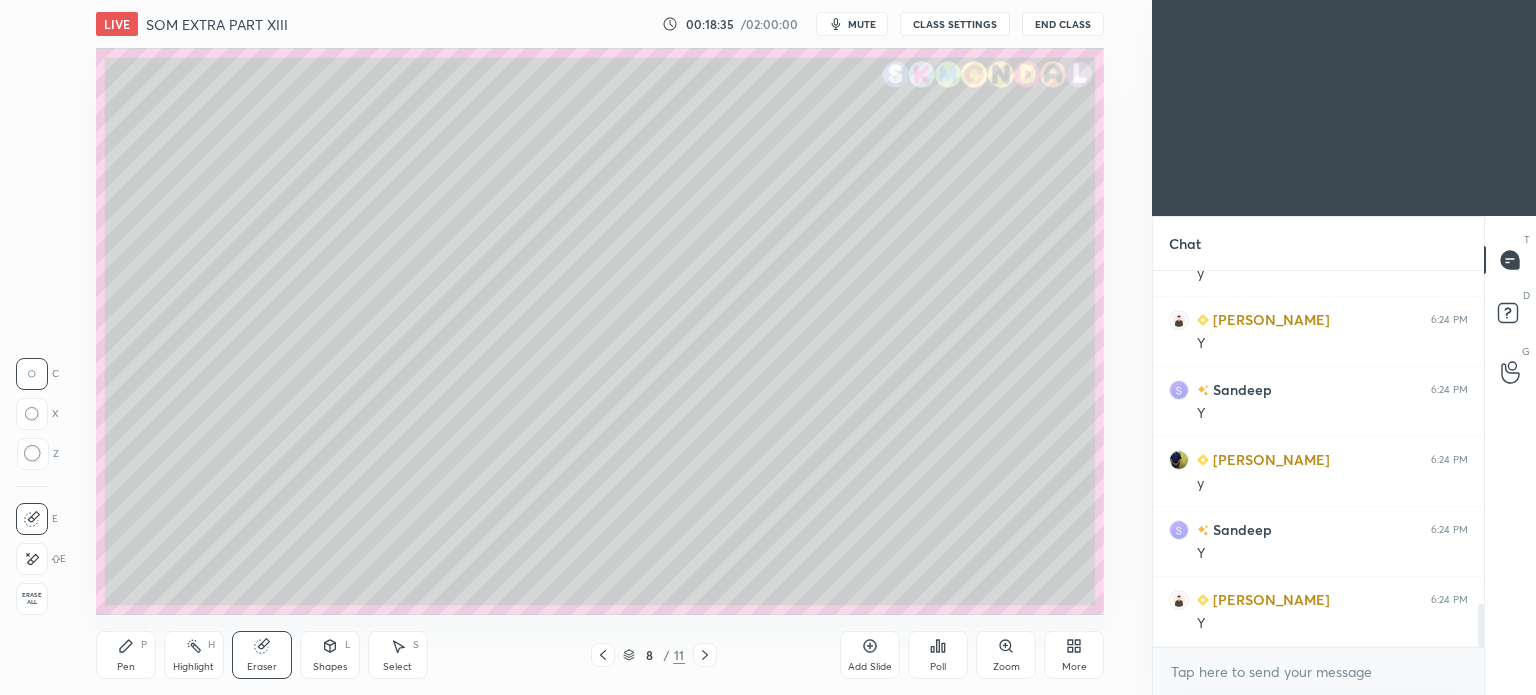 click on "Pen P" at bounding box center (126, 655) 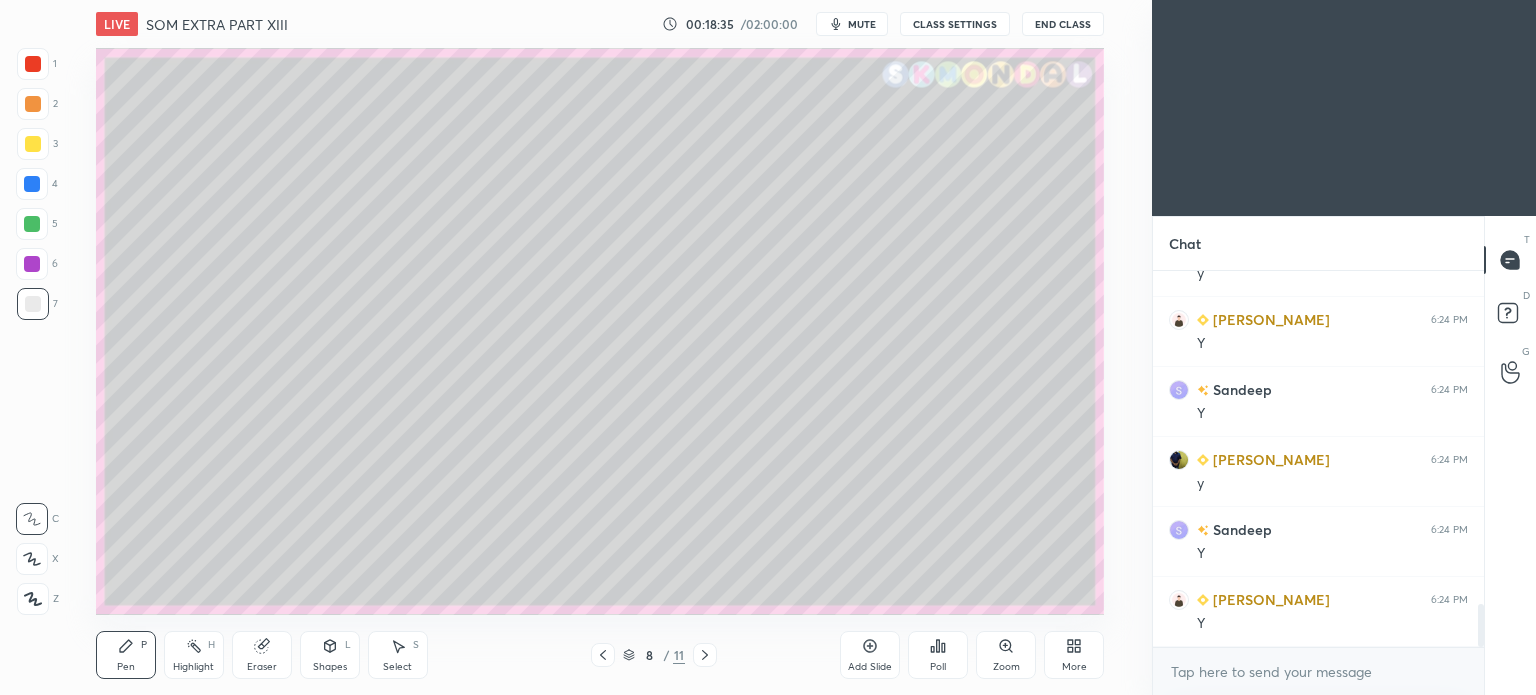 click on "Pen" at bounding box center [126, 667] 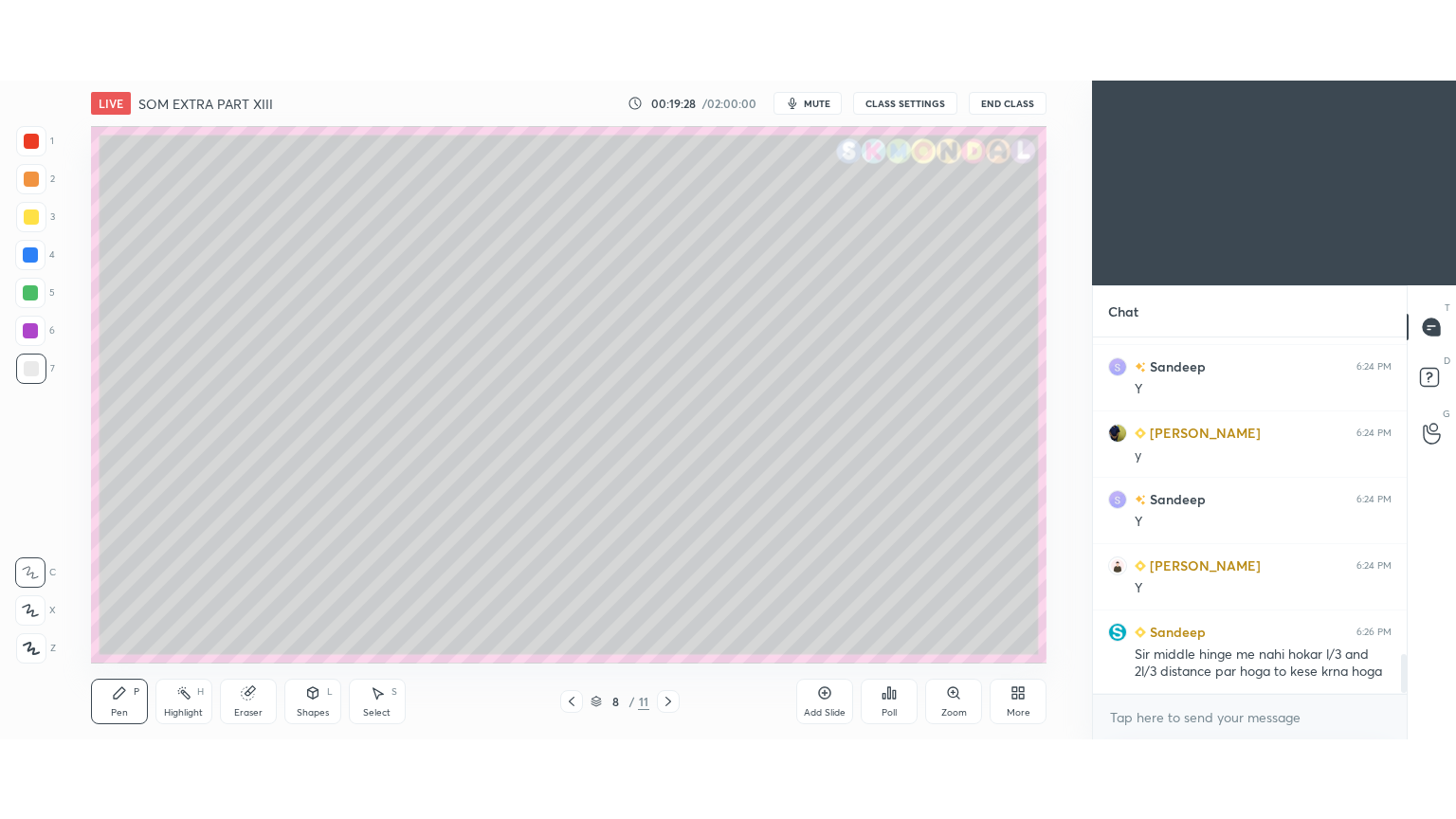 scroll, scrollTop: 2912, scrollLeft: 0, axis: vertical 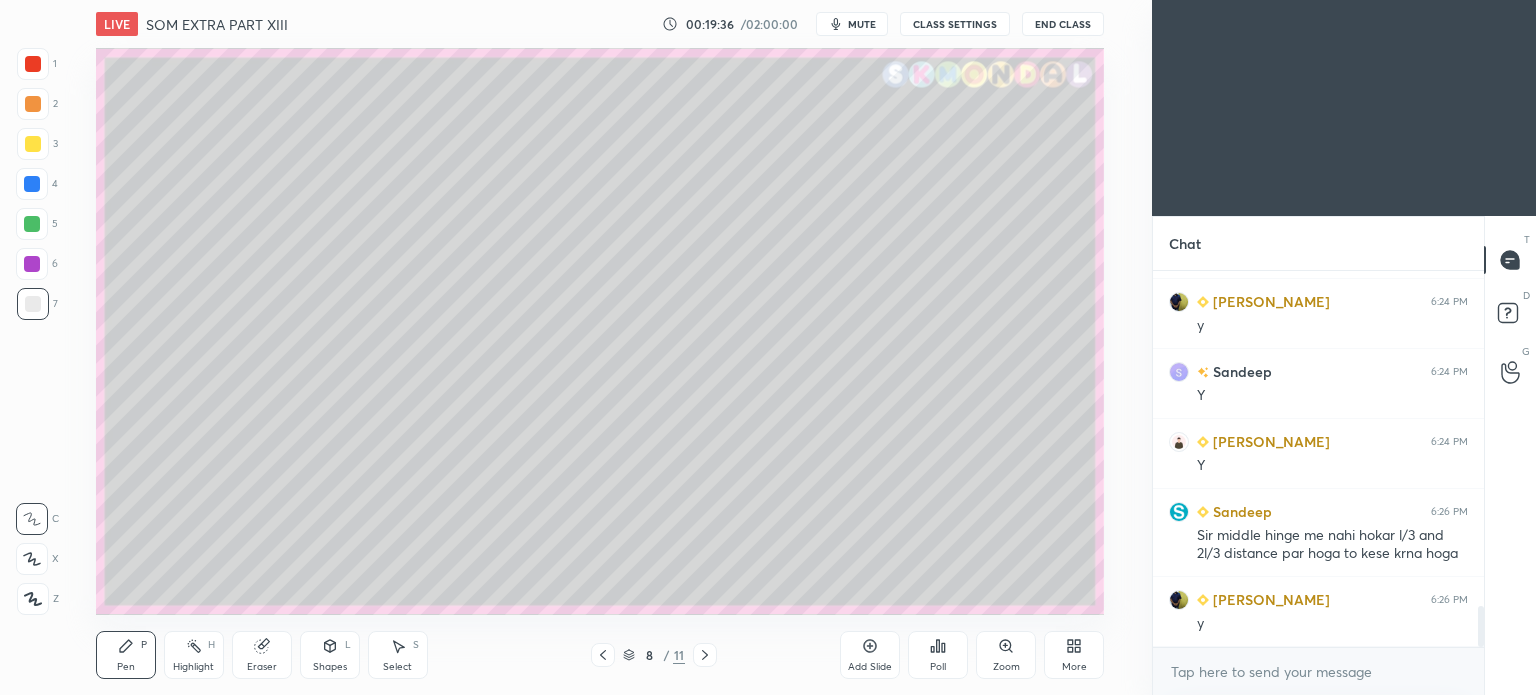 click 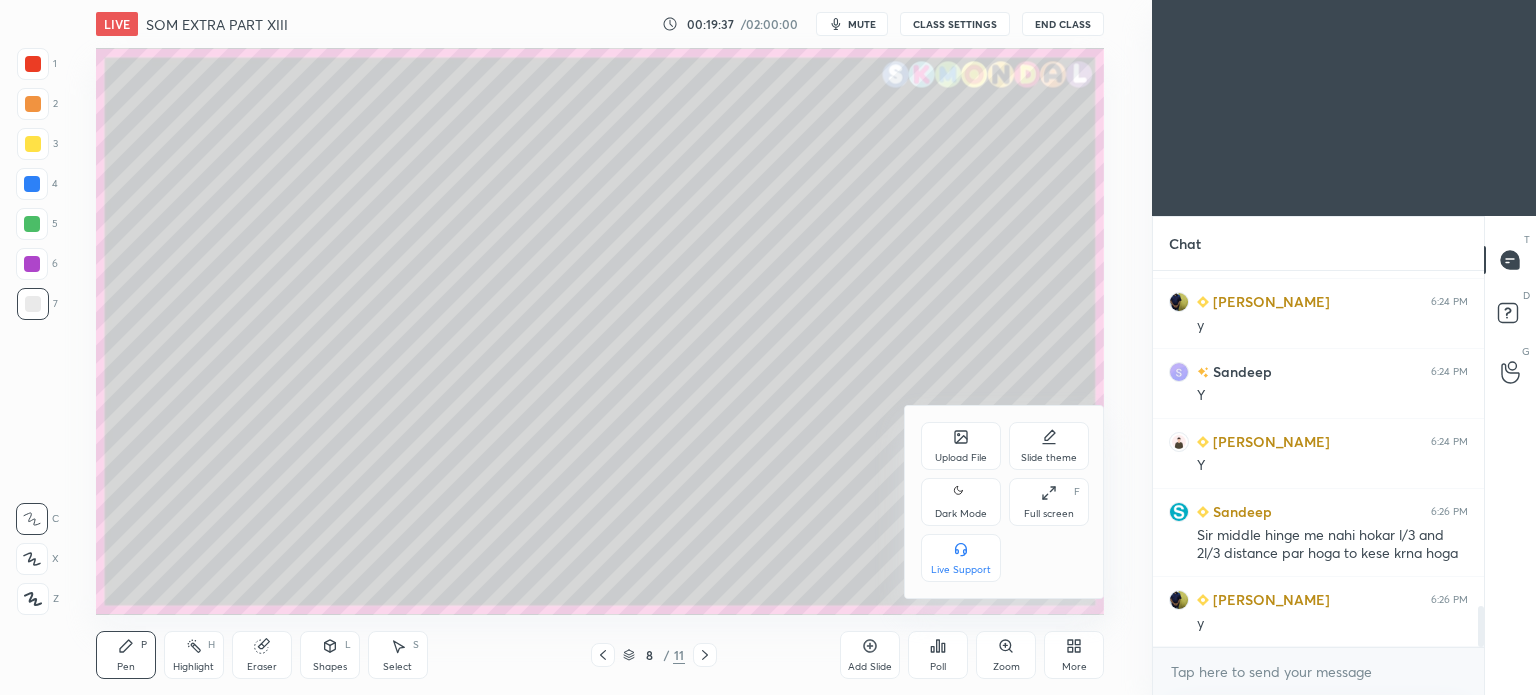 click 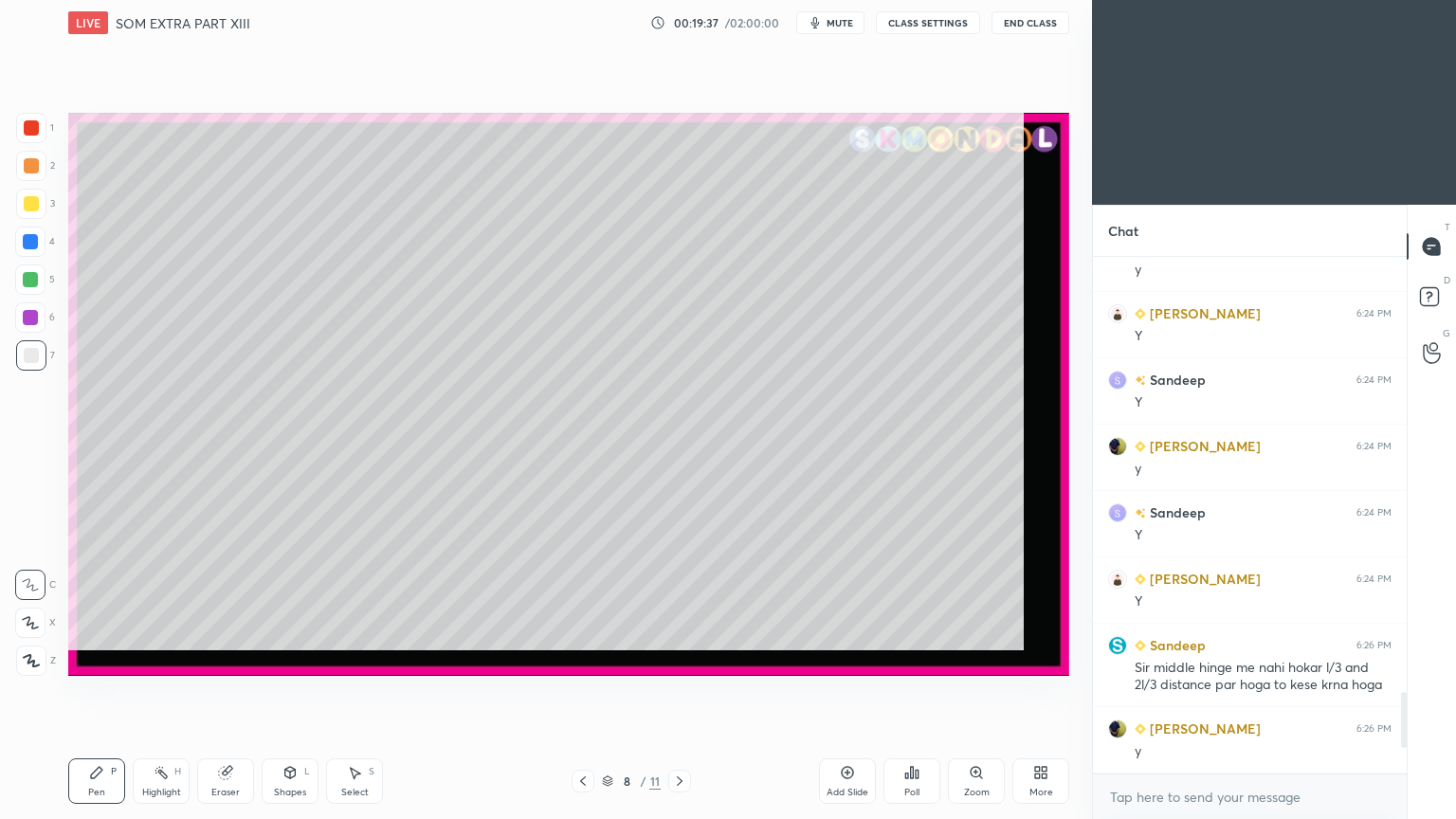 scroll, scrollTop: 94094, scrollLeft: 93776, axis: both 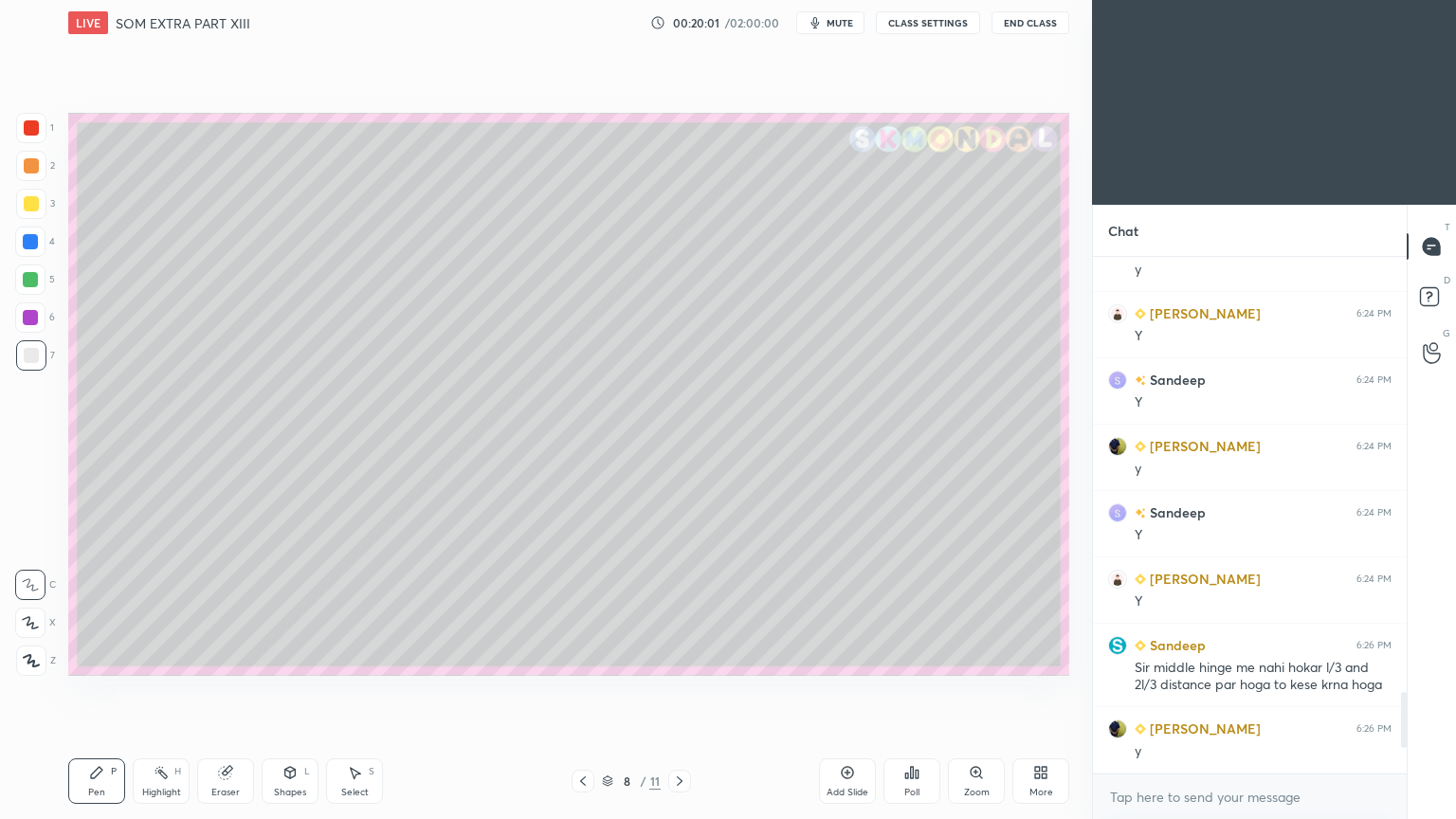 click on "CLASS SETTINGS" at bounding box center [928, 23] 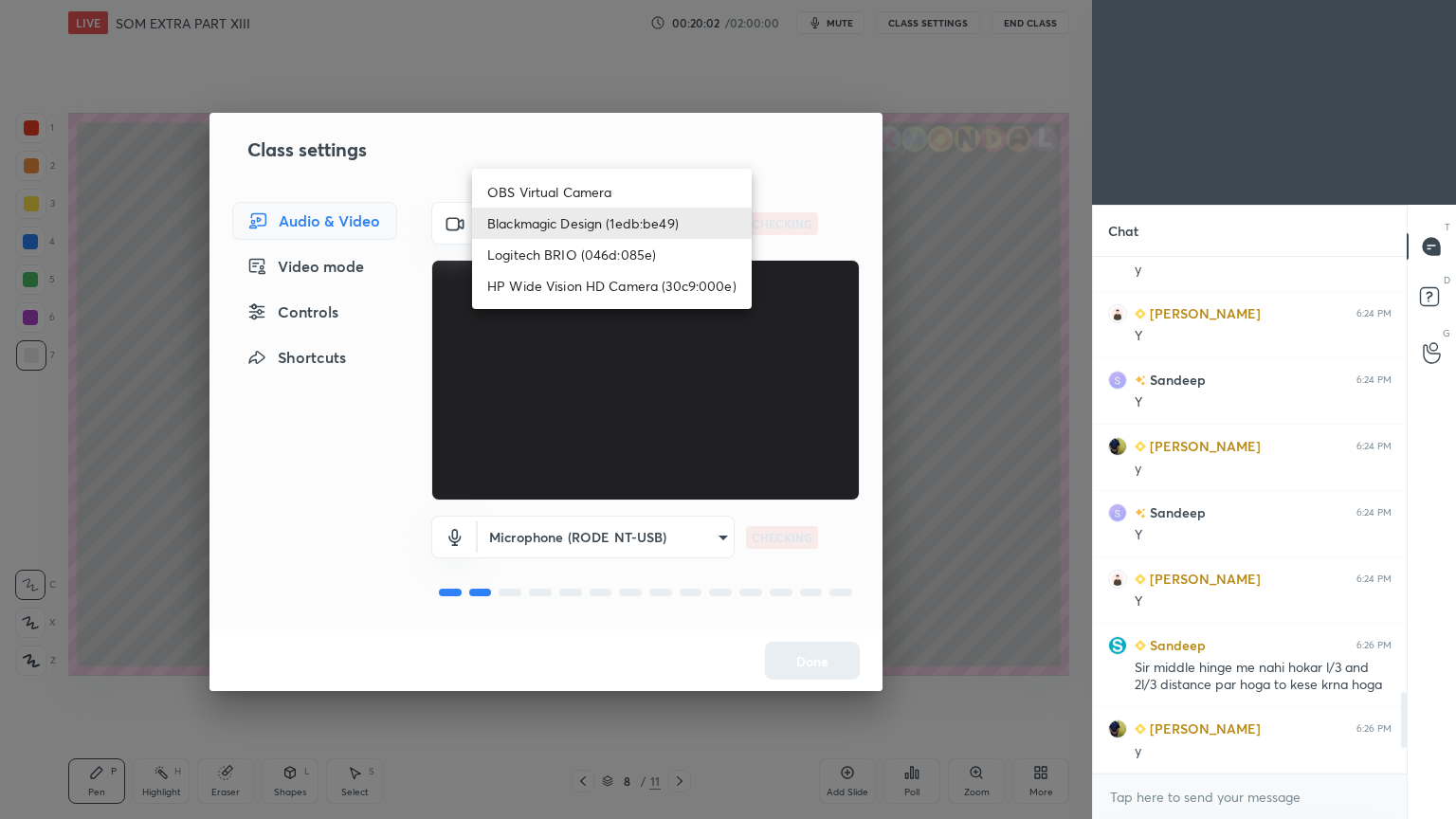 click on "1 2 3 4 5 6 7 C X Z C X Z E E Erase all   H H LIVE SOM EXTRA PART XIII 00:20:02 /  02:00:00 mute CLASS SETTINGS End Class Setting up your live class Poll for   secs No correct answer Start poll Back SOM EXTRA PART XIII • L77 of Strength of Materials (SOM) for ME/PI/XE S K Mondal Pen P Highlight H Eraser Shapes L Select S 8 / 11 Add Slide Poll Zoom More Chat Ajaya  joined DIPANKAR 6:20 PM y Amit 6:21 PM y Ajaya 6:21 PM Yyy Sandeep 6:21 PM Y sonalikaMo... 6:21 PM yy DIPANKAR 6:21 PM y Sandeep 6:21 PM y Amit 6:21 PM y pawan, Tarun  joined DIPANKAR 6:24 PM y Tanay 6:24 PM Y Sandeep 6:24 PM Y DIPANKAR 6:24 PM y Sandeep 6:24 PM Y Tanay 6:24 PM Y Sandeep 6:26 PM Sir middle hinge me nahi hokar l/3 and 2l/3 distance par hoga to kese krna hoga DIPANKAR 6:26 PM y JUMP TO LATEST Enable hand raising Enable raise hand to speak to learners. Once enabled, chat will be turned off temporarily. Enable x   Doubts asked by learners will show up here NEW DOUBTS ASKED No one has raised a hand yet Can't raise hand Got it T D G ​" at bounding box center (728, 410) 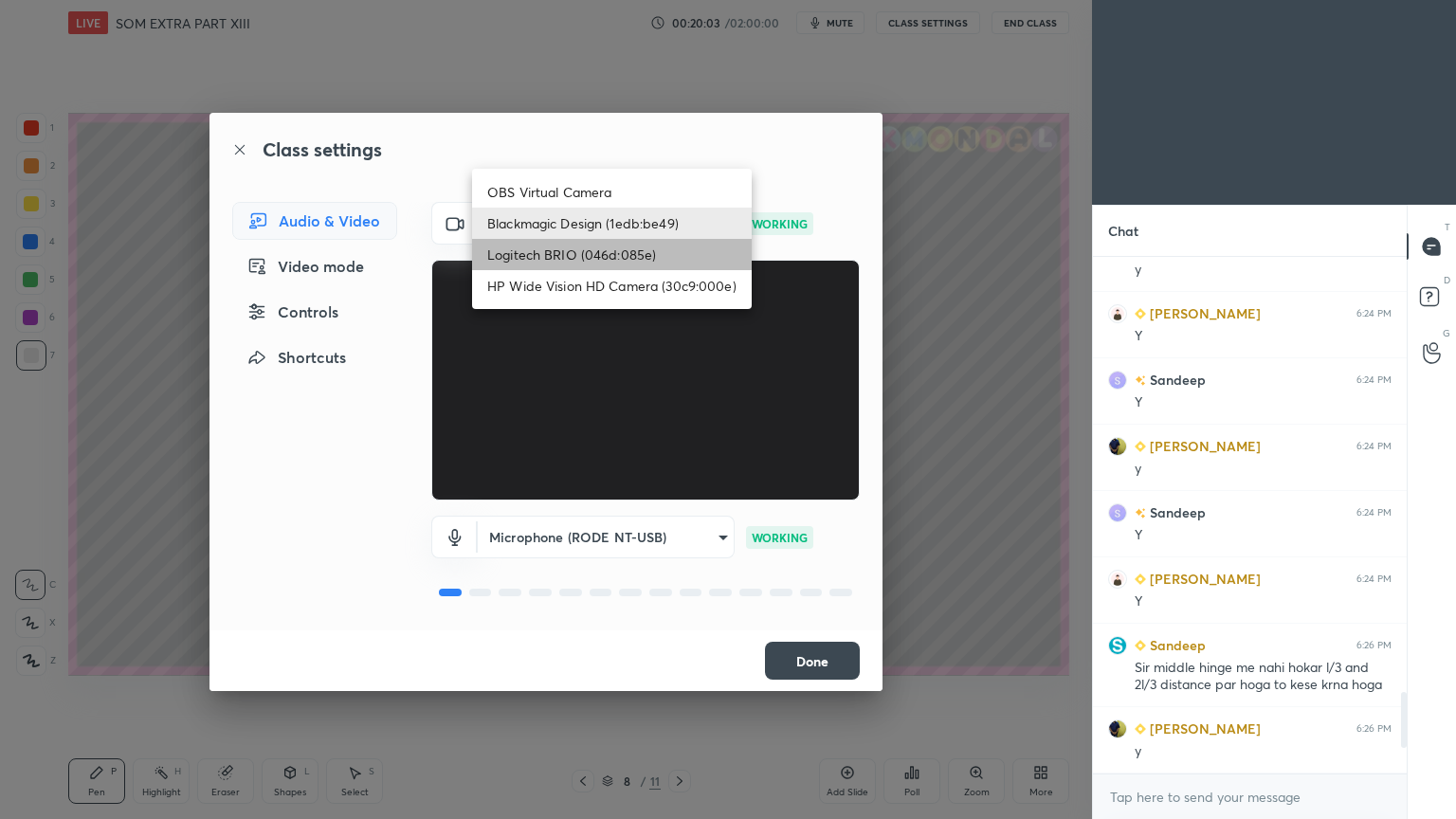 click on "Logitech BRIO (046d:085e)" at bounding box center [611, 254] 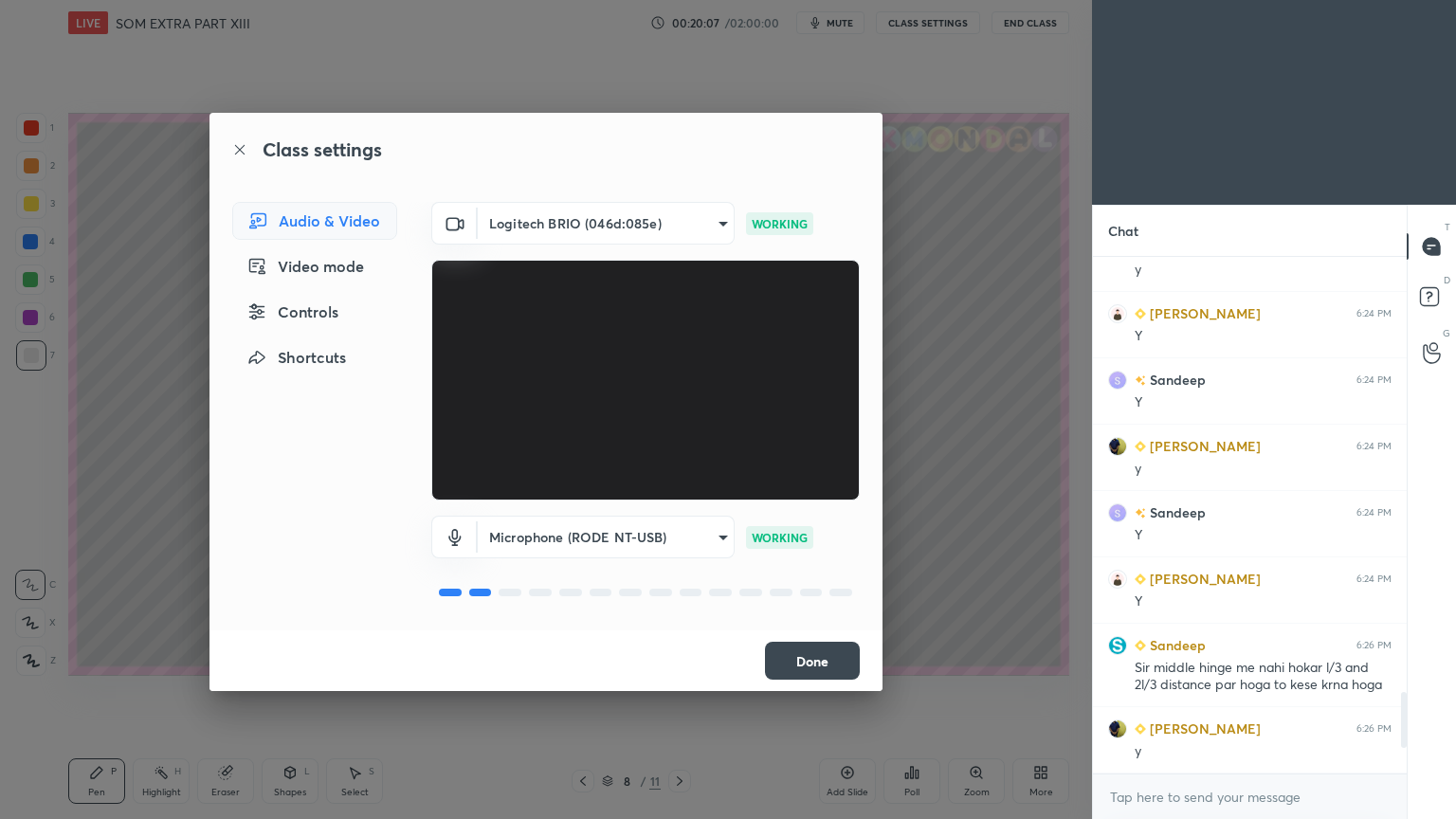 click on "Done" at bounding box center [812, 661] 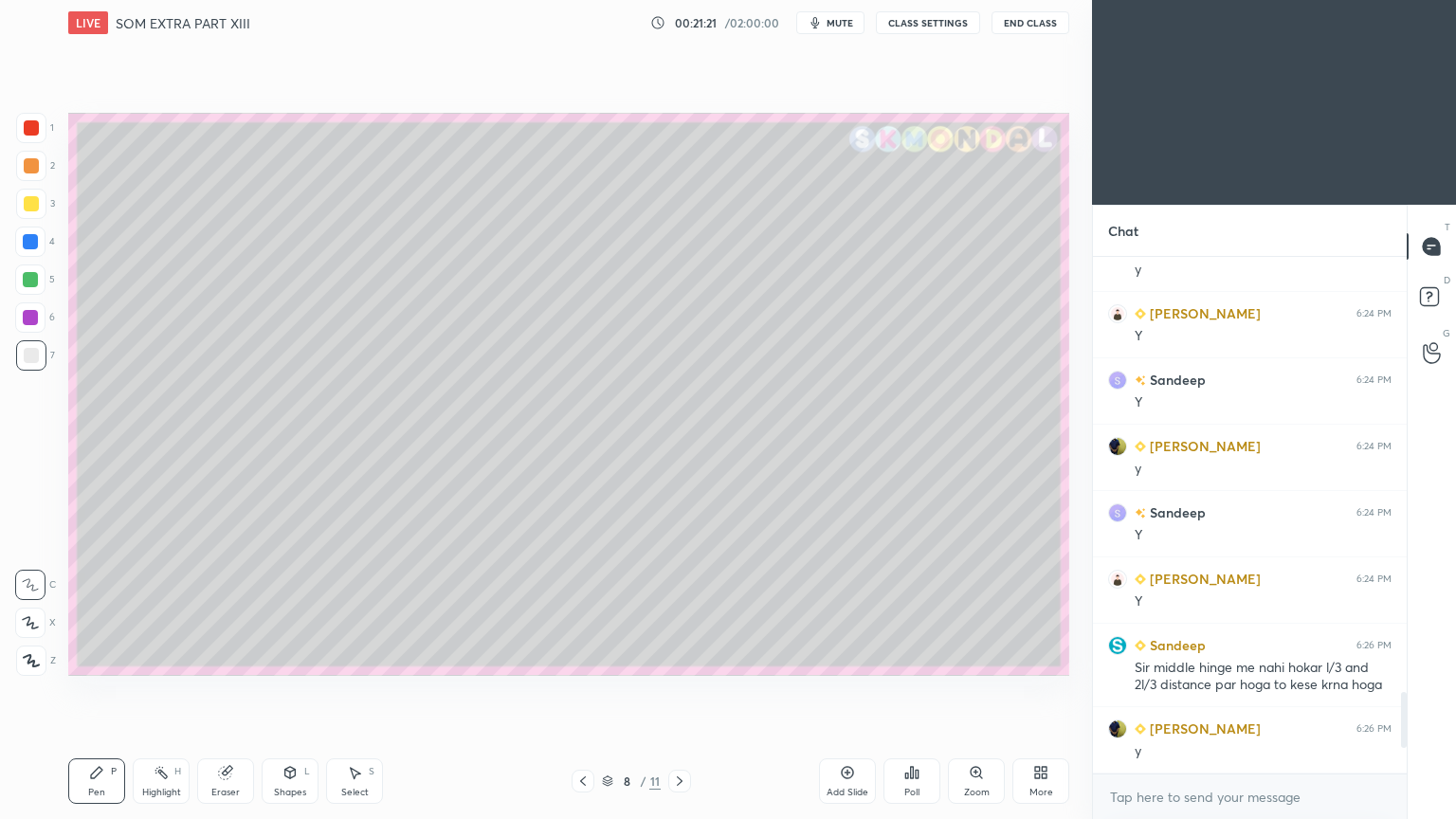 click on "CLASS SETTINGS" at bounding box center [928, 23] 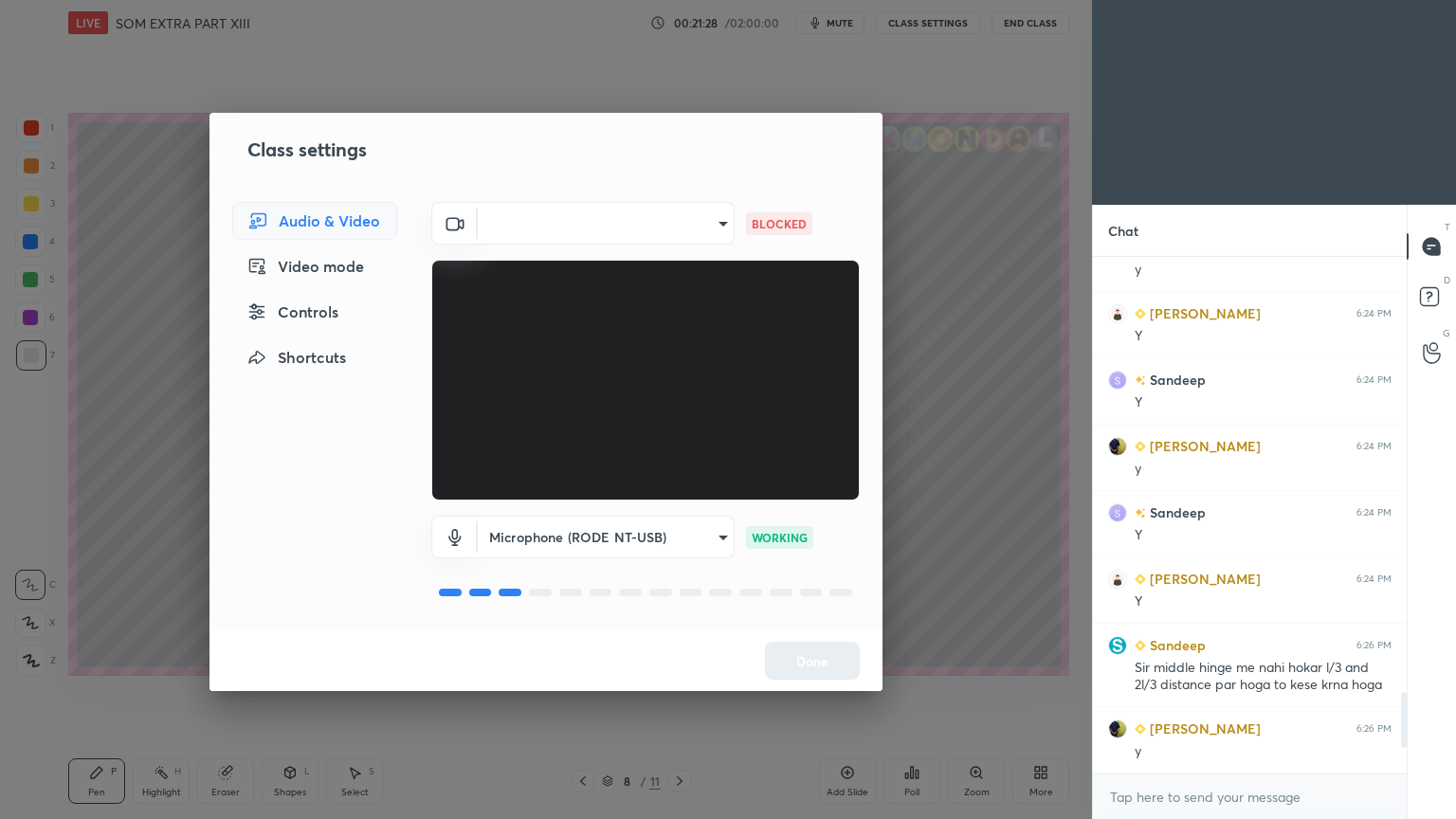 click on "Class settings Audio & Video Video mode Controls Shortcuts ​ 1439171553b4ed2c68e3c0d99ffc9a3c82741dafa4eb497663bde8c98bfc83f8 BLOCKED Microphone (RODE NT-USB) f188a3a6a88ad87c7c07716c79905d9b0bc423b5d22019360e7c336d627437ae WORKING Done" at bounding box center [546, 410] 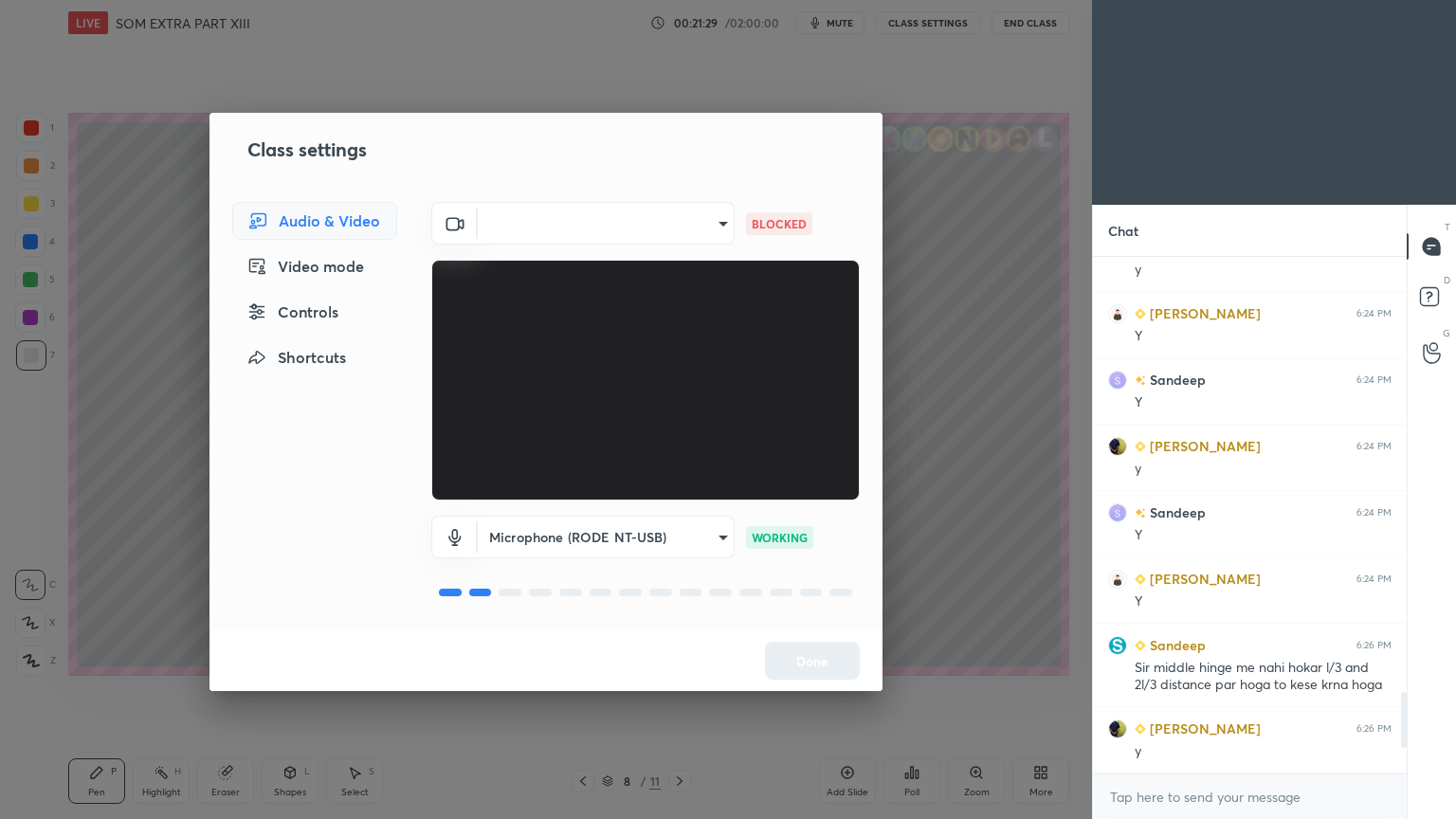 click on "Done" at bounding box center (546, 661) 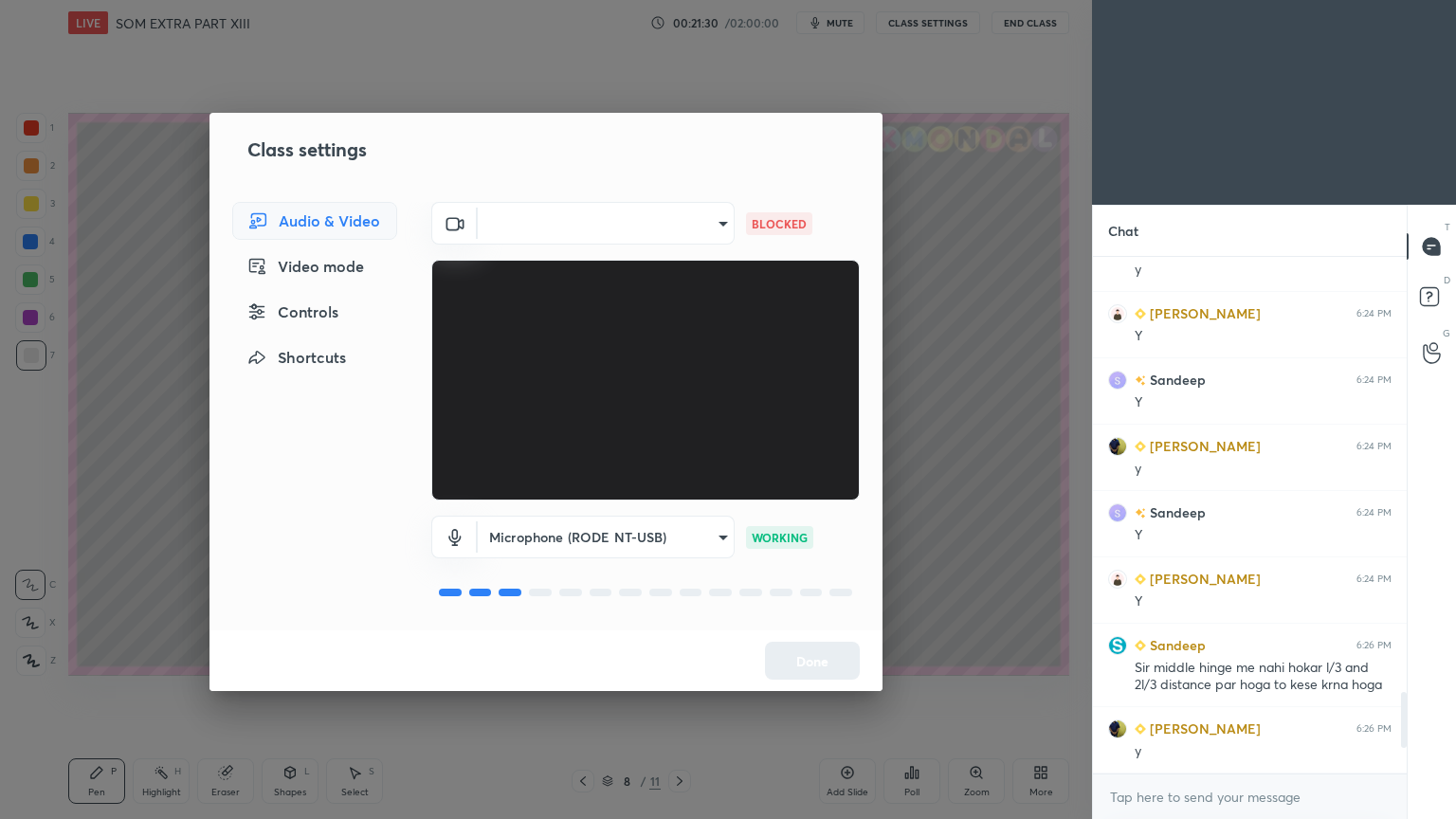 click on "Class settings Audio & Video Video mode Controls Shortcuts ​ 1439171553b4ed2c68e3c0d99ffc9a3c82741dafa4eb497663bde8c98bfc83f8 BLOCKED Microphone (RODE NT-USB) f188a3a6a88ad87c7c07716c79905d9b0bc423b5d22019360e7c336d627437ae WORKING Done" at bounding box center [546, 410] 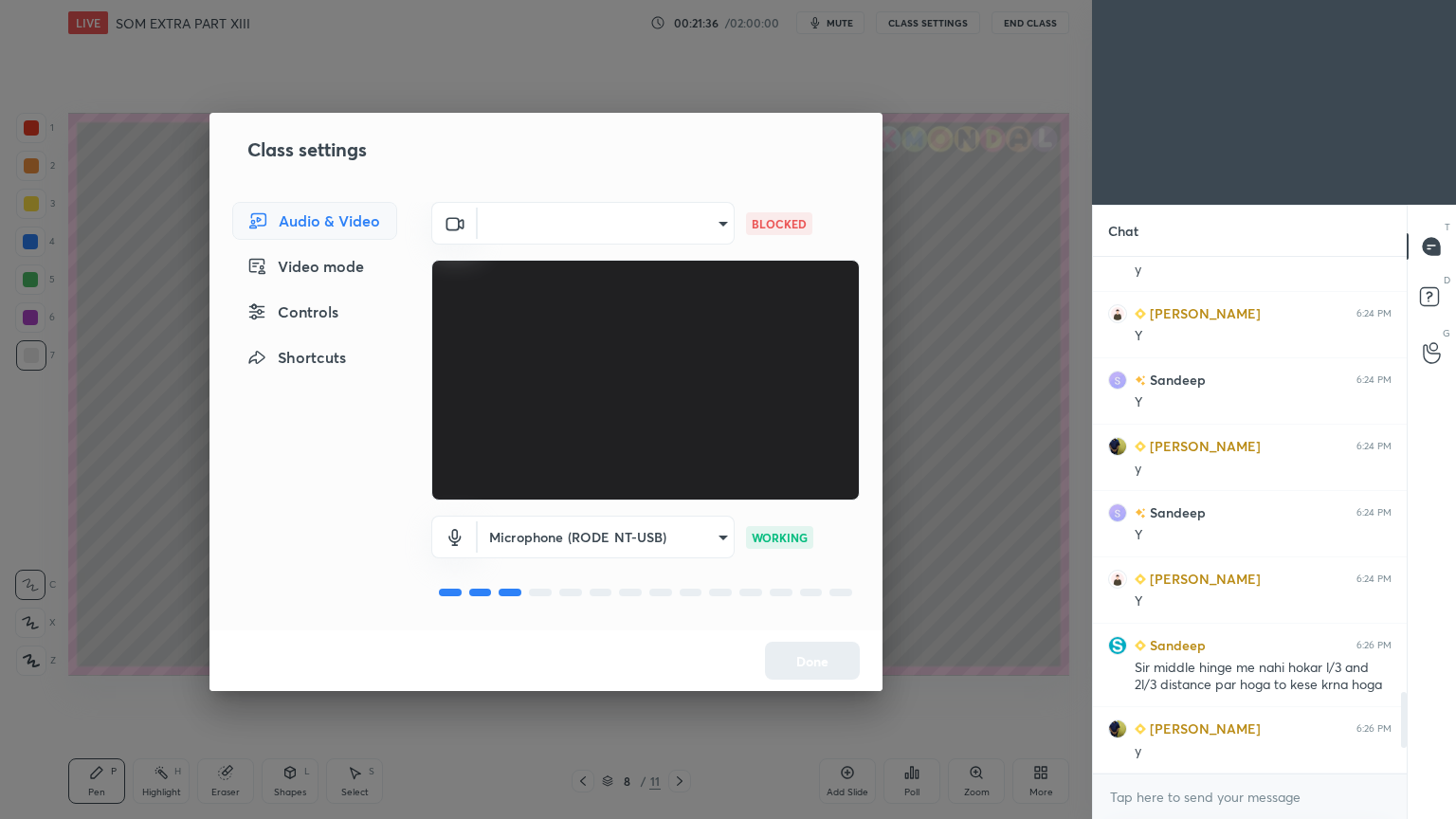 click on "Done" at bounding box center (546, 661) 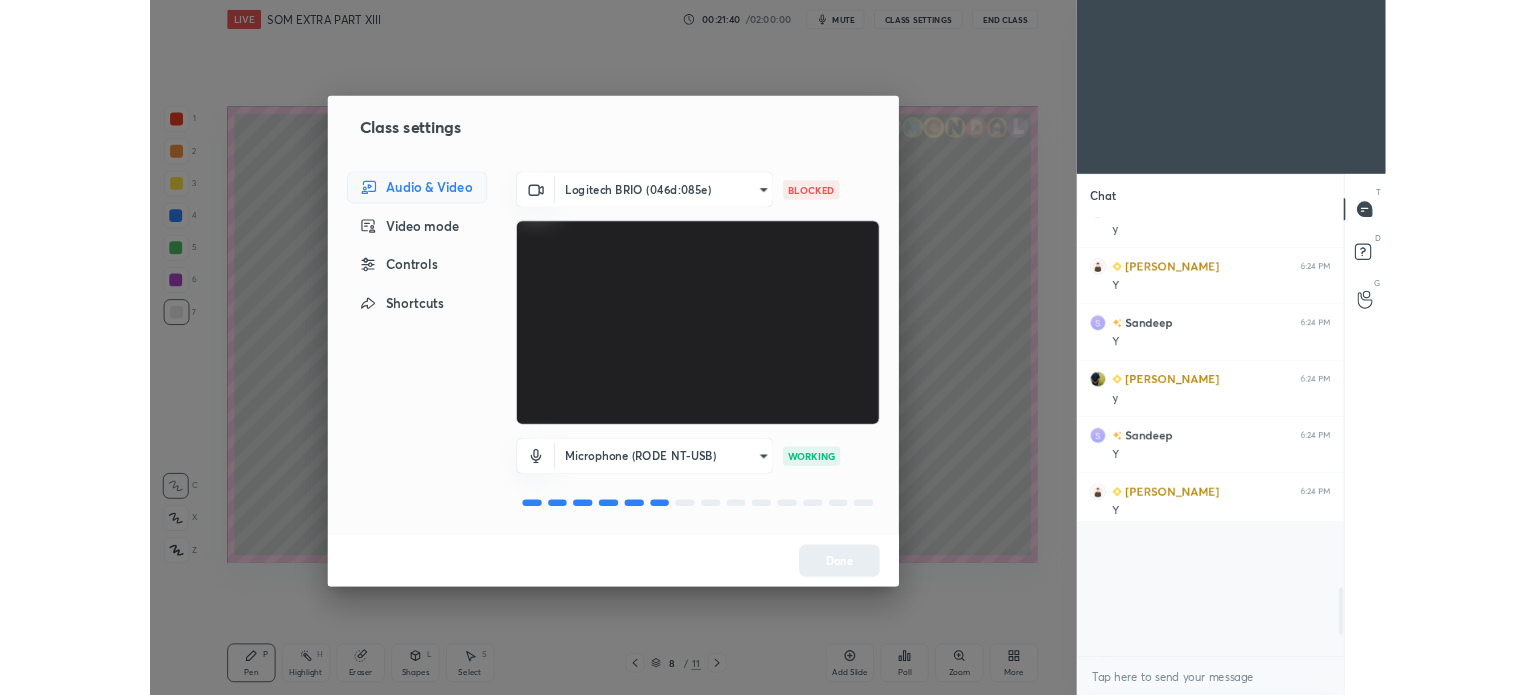 scroll, scrollTop: 567, scrollLeft: 1072, axis: both 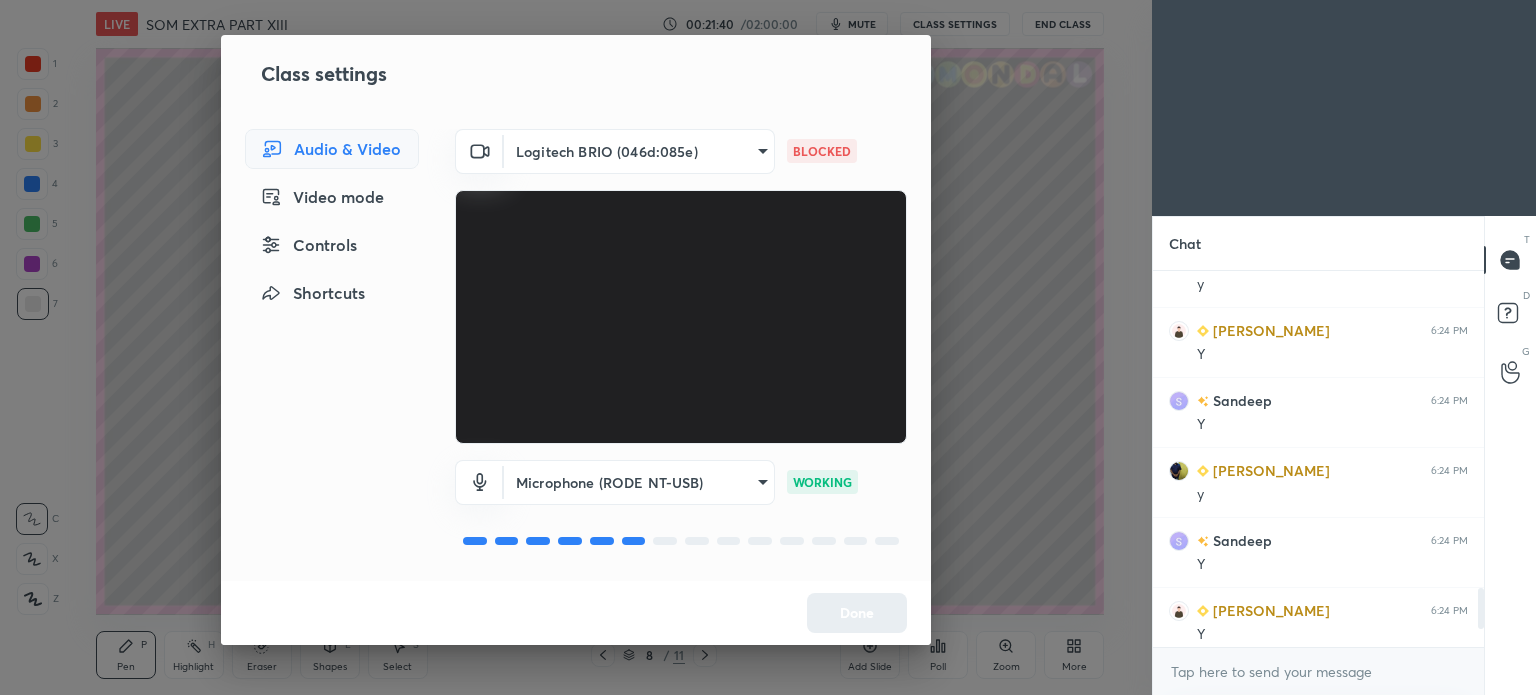 type on "x" 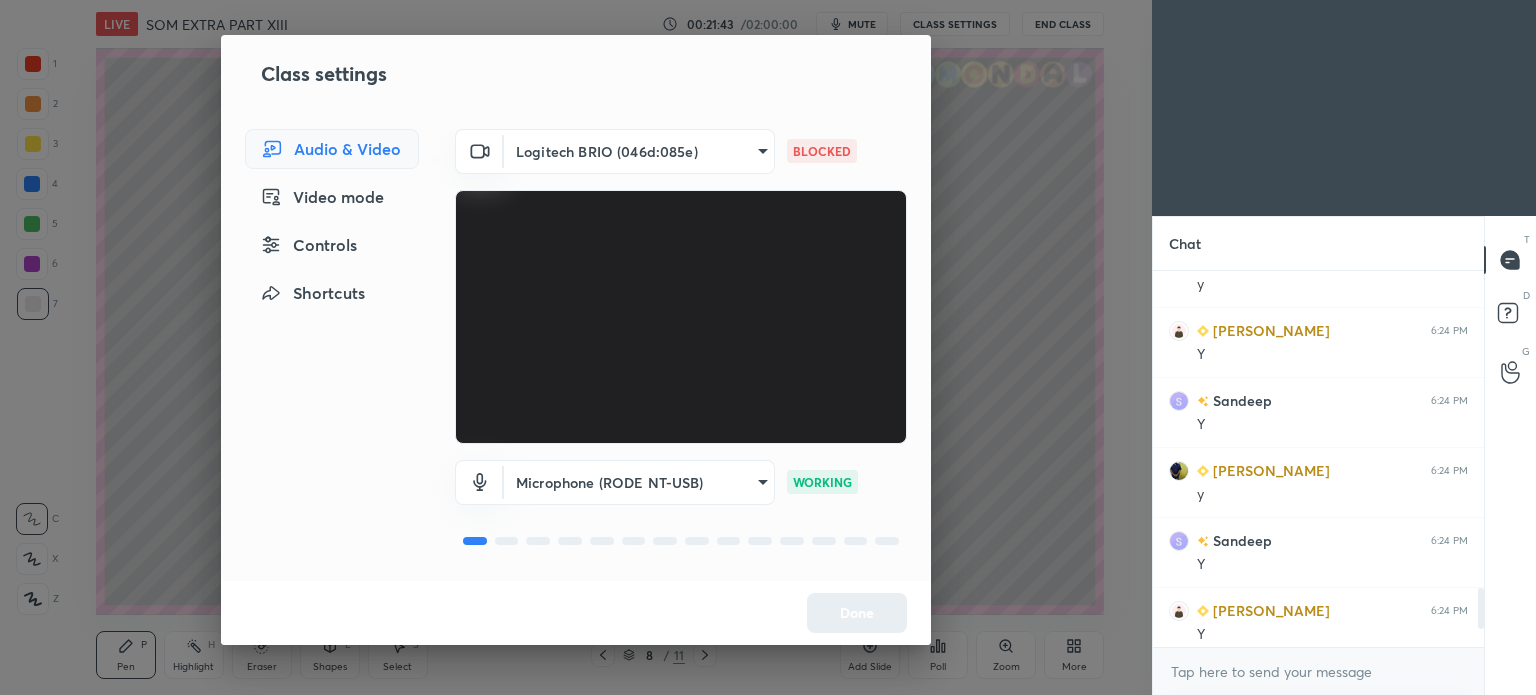 click at bounding box center [681, 317] 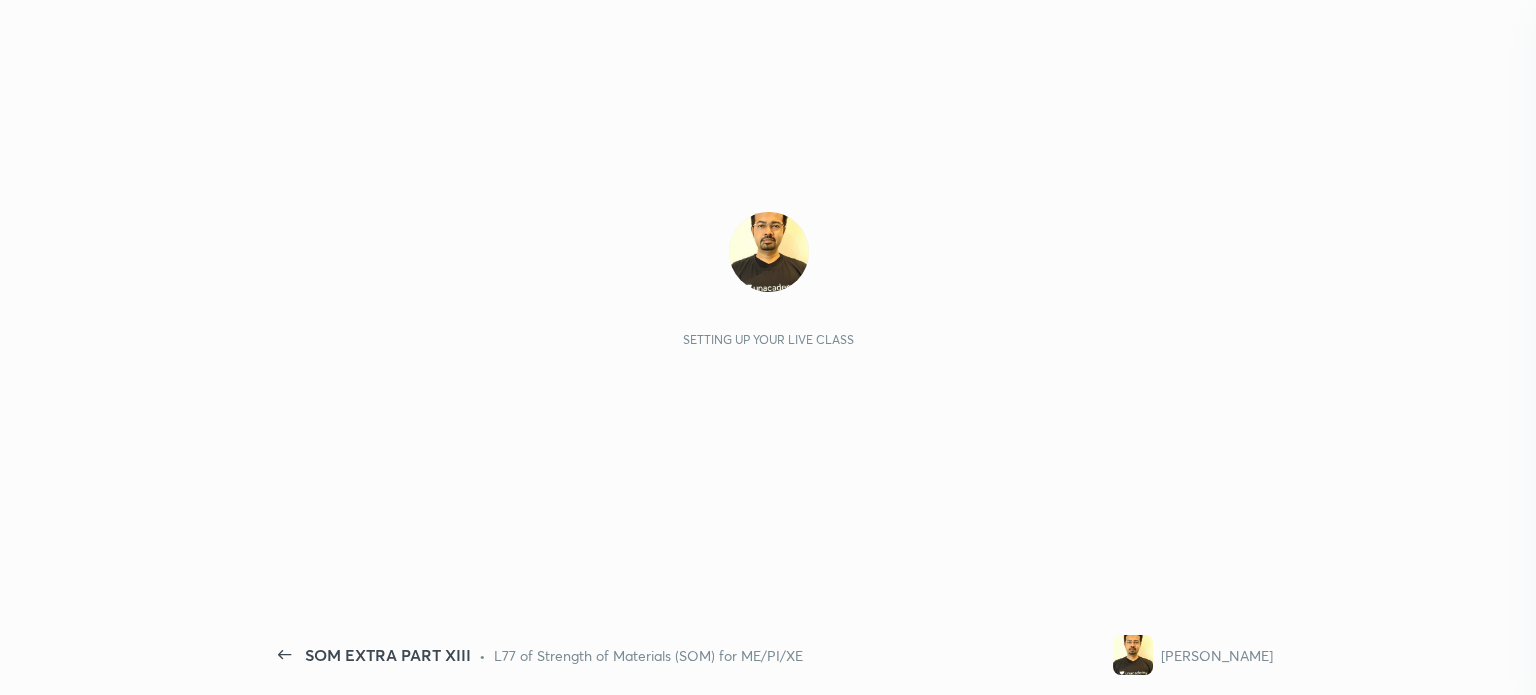 scroll, scrollTop: 0, scrollLeft: 0, axis: both 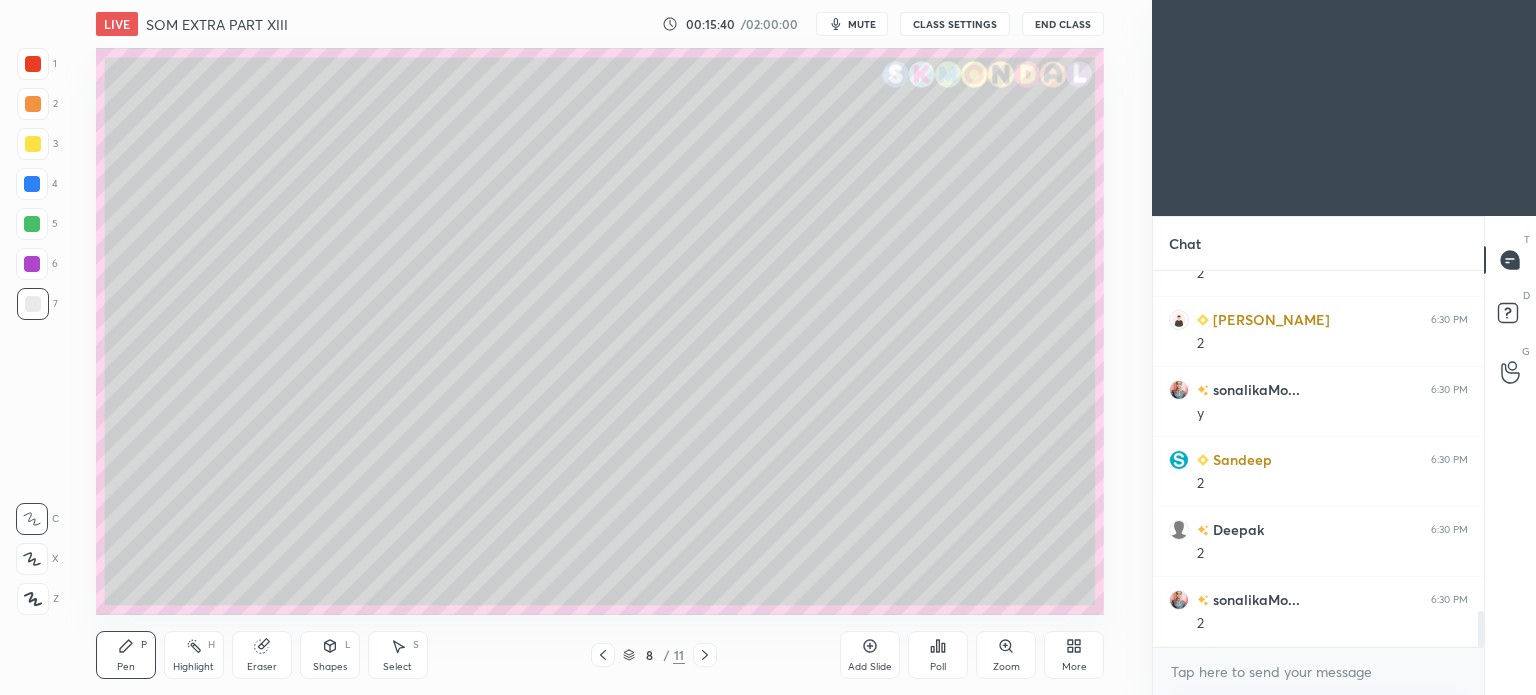 click on "CLASS SETTINGS" at bounding box center [955, 24] 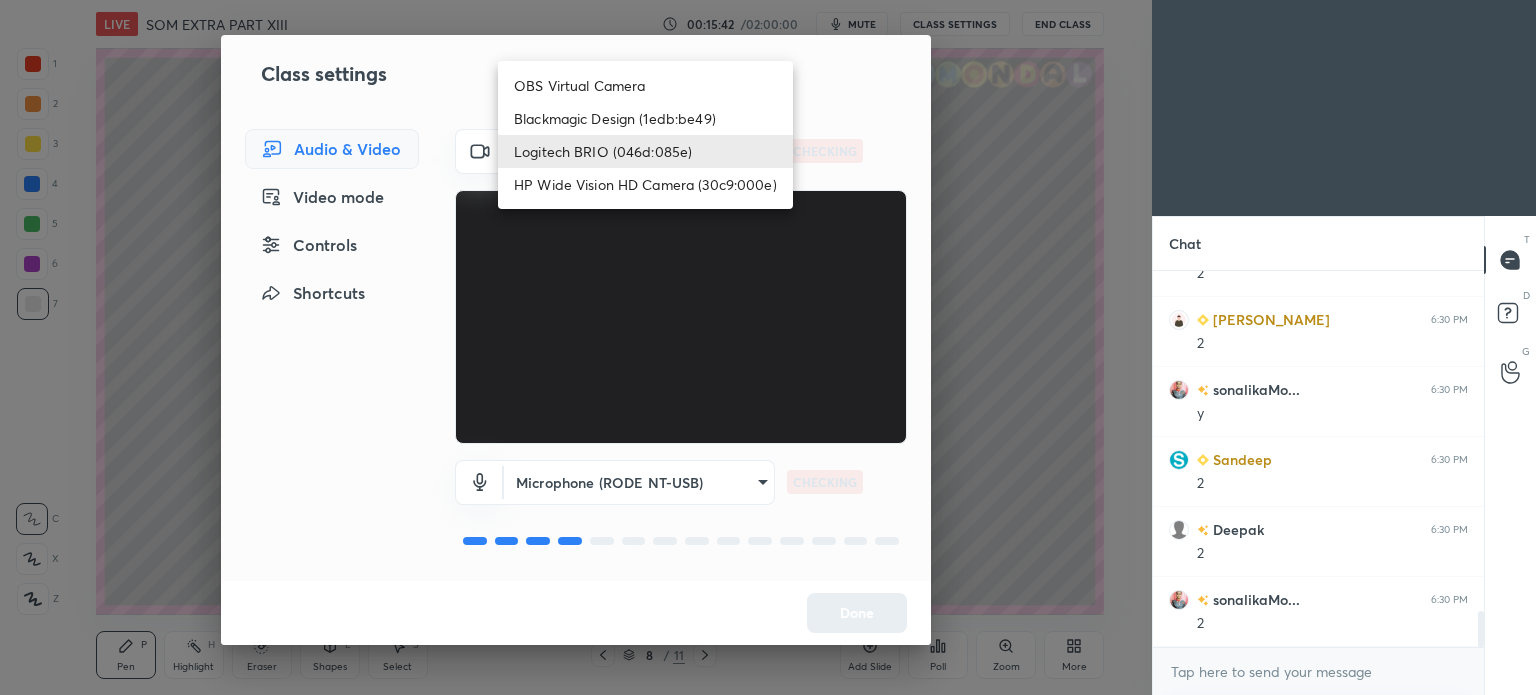 click on "1 2 3 4 5 6 7 C X Z C X Z E E Erase all   H H LIVE SOM EXTRA PART XIII 00:15:42 /  02:00:00 mute CLASS SETTINGS End Class Setting up your live class Poll for   secs No correct answer Start poll Back SOM EXTRA PART XIII • L77 of Strength of Materials (SOM) for ME/PI/XE S K Mondal Pen P Highlight H Eraser Shapes L Select S 8 / 11 Add Slide Poll Zoom More Chat DIPANKAR 6:30 PM 2 Sandeep 6:30 PM 2 Tanay 6:30 PM 2 sonalikaMo... 6:30 PM y Sandeep 6:30 PM 2 Deepak 6:30 PM 2 sonalikaMo... 6:30 PM 2 JUMP TO LATEST Enable hand raising Enable raise hand to speak to learners. Once enabled, chat will be turned off temporarily. Enable x   Doubts asked by learners will show up here NEW DOUBTS ASKED No one has raised a hand yet Can't raise hand Looks like educator just invited you to speak. Please wait before you can raise your hand again. Got it T Messages (T) D Doubts (D) G Raise Hand (G) Report an issue Reason for reporting Buffering Chat not working Audio - Video sync issue Educator video quality low ​ Report Done" at bounding box center (768, 347) 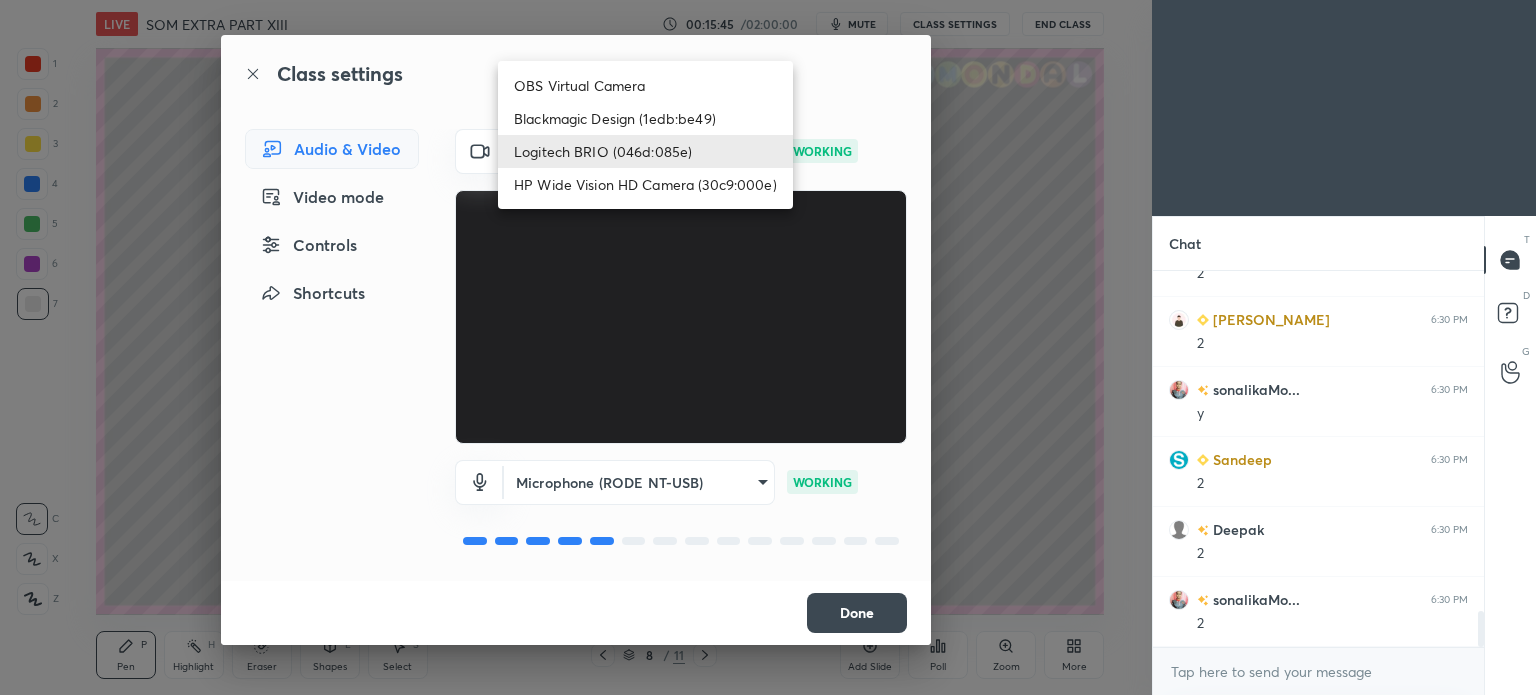 click on "Blackmagic Design (1edb:be49)" at bounding box center [645, 118] 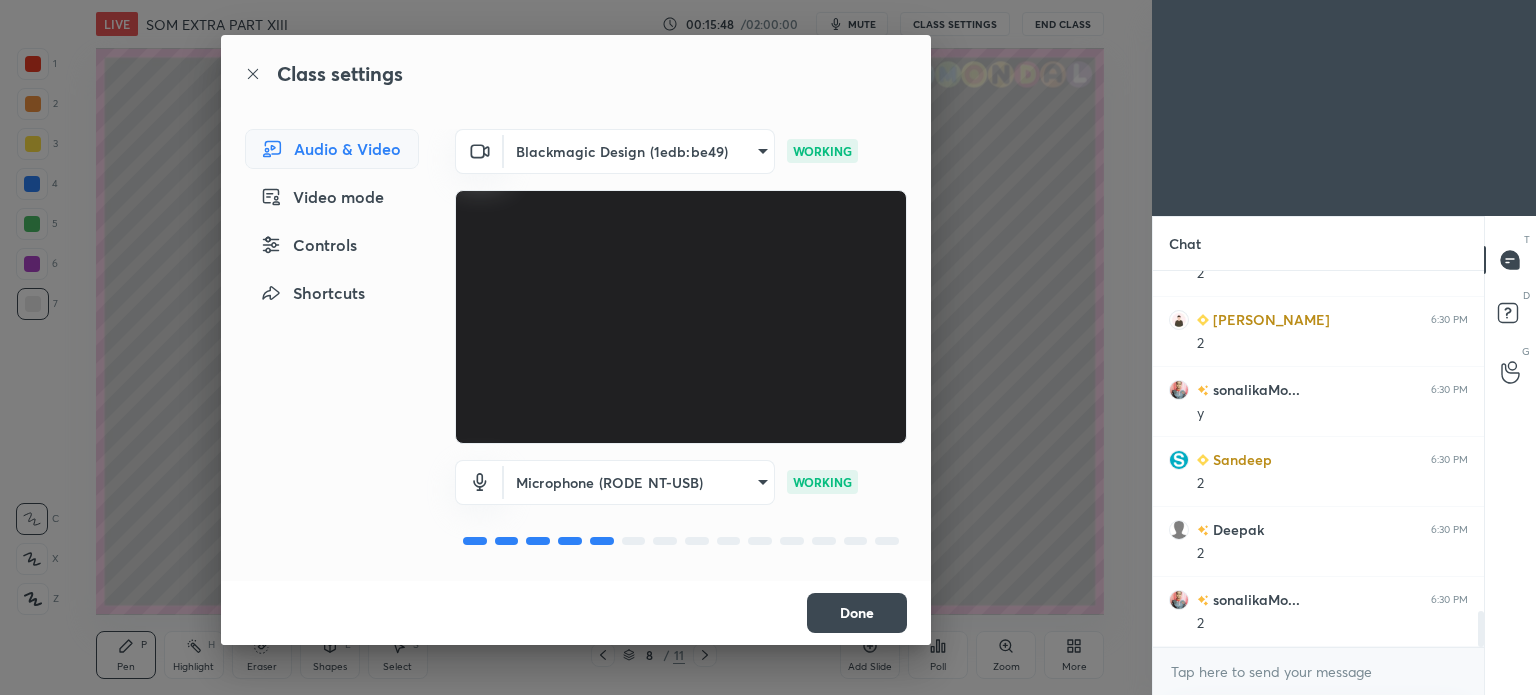 click on "Done" at bounding box center (857, 613) 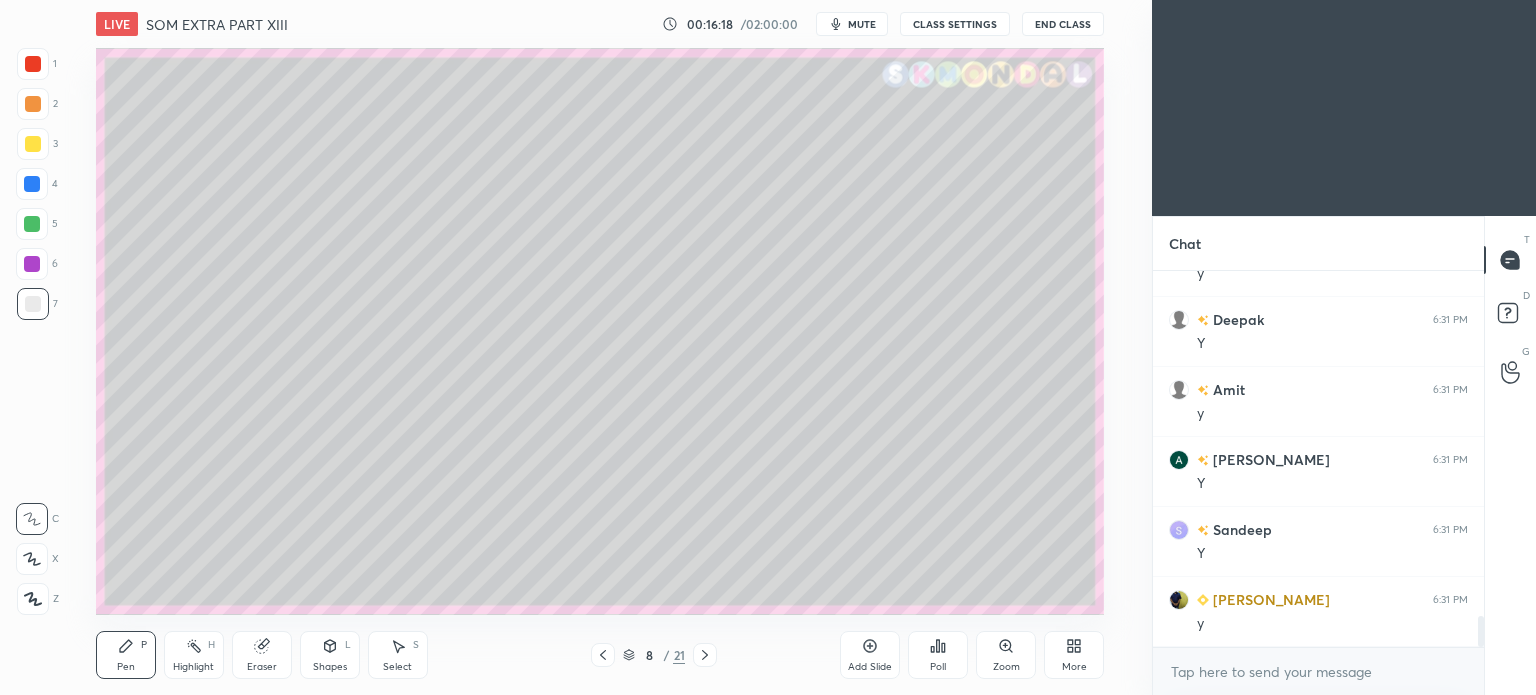 scroll, scrollTop: 4214, scrollLeft: 0, axis: vertical 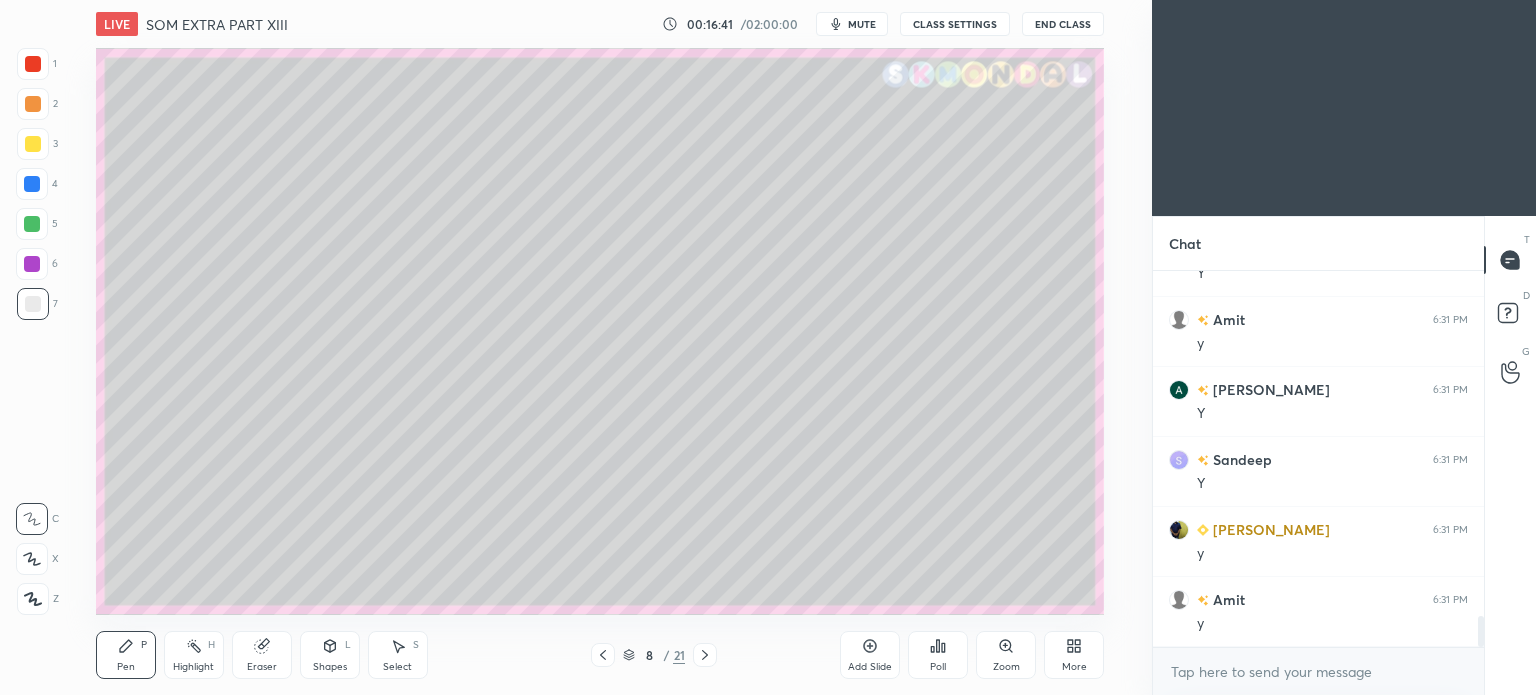 click on "Pen P Highlight H Eraser Shapes L Select S 8 / 21 Add Slide Poll Zoom More" at bounding box center [600, 655] 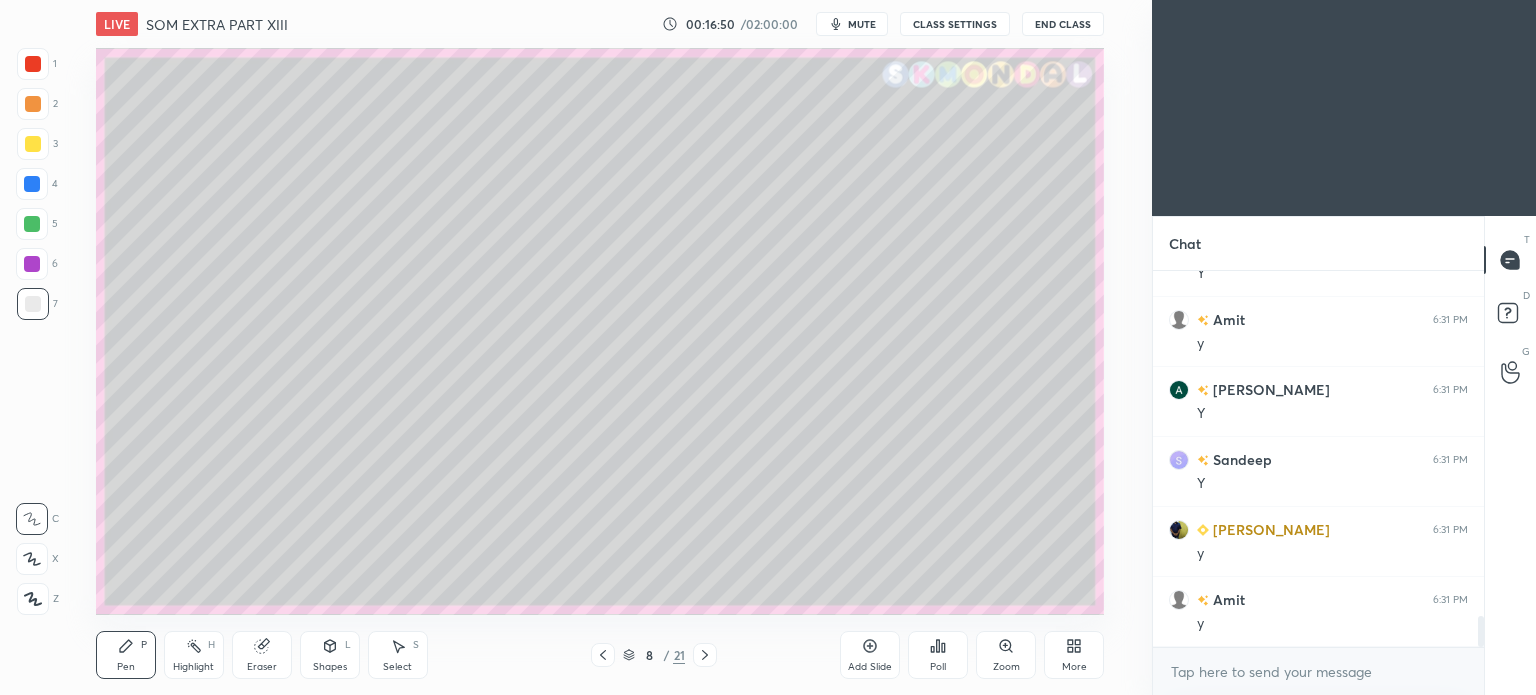 click 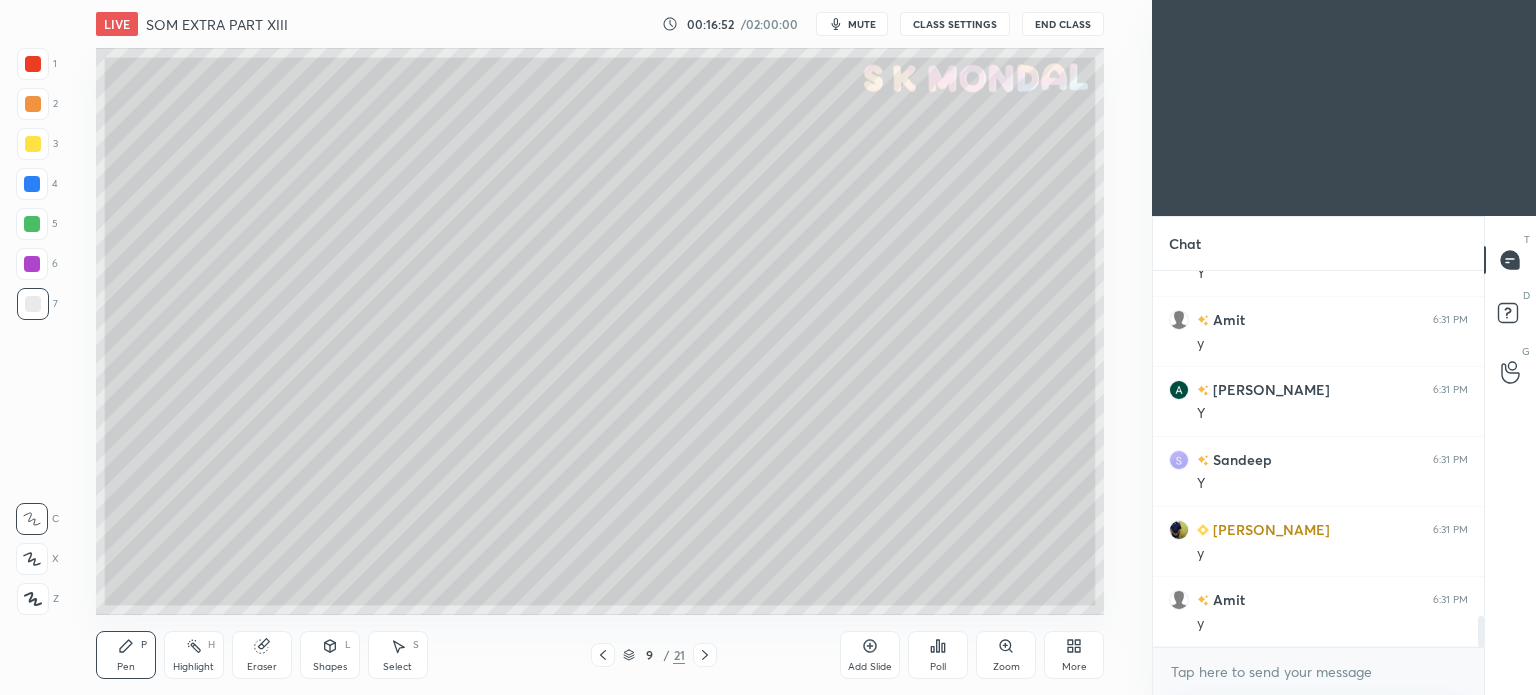 click at bounding box center (33, 144) 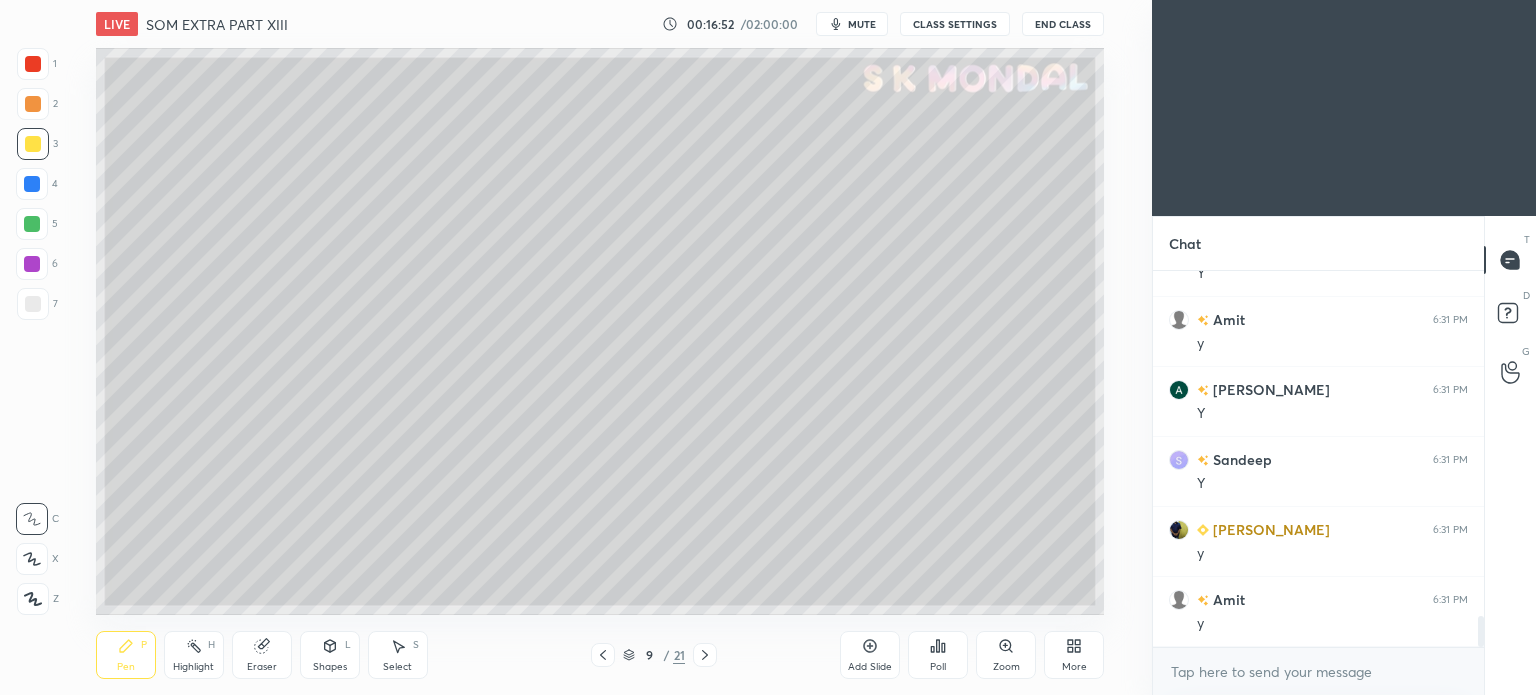 click at bounding box center [33, 144] 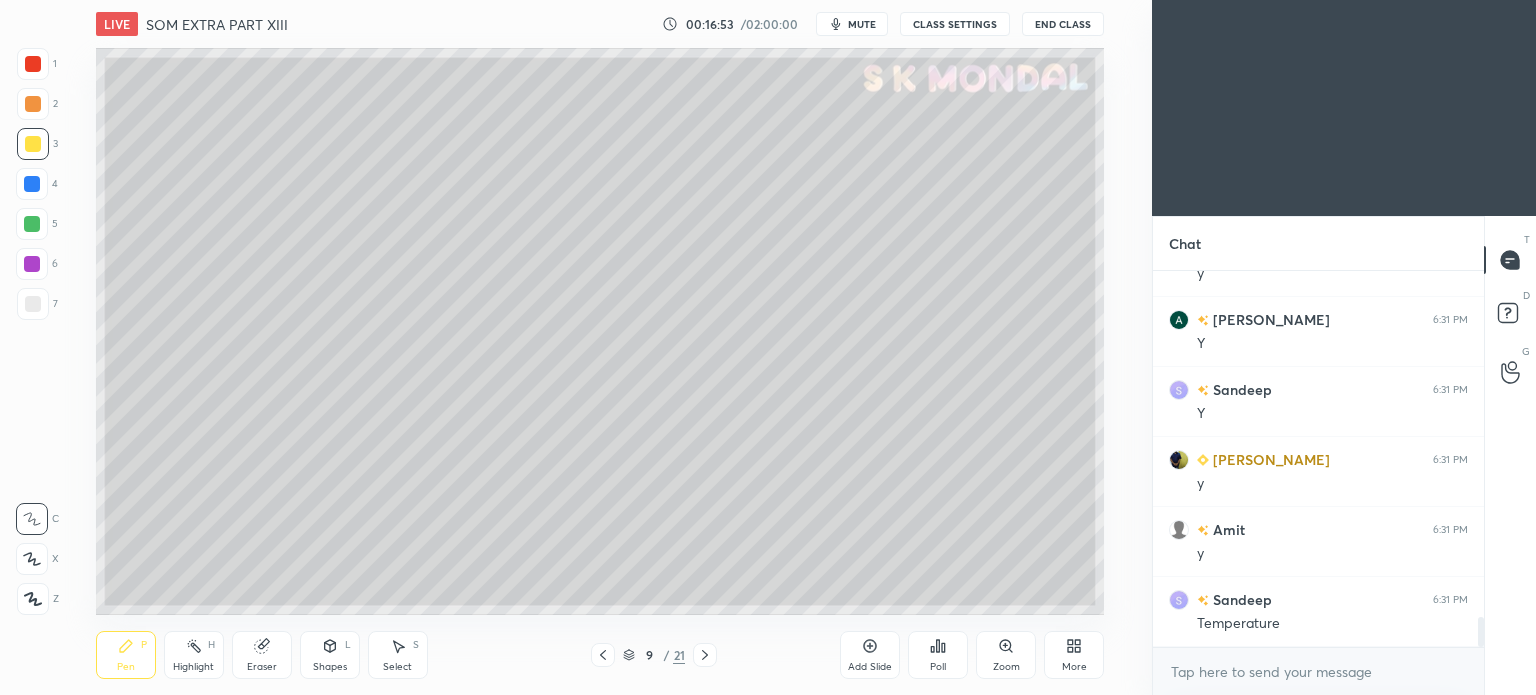 click 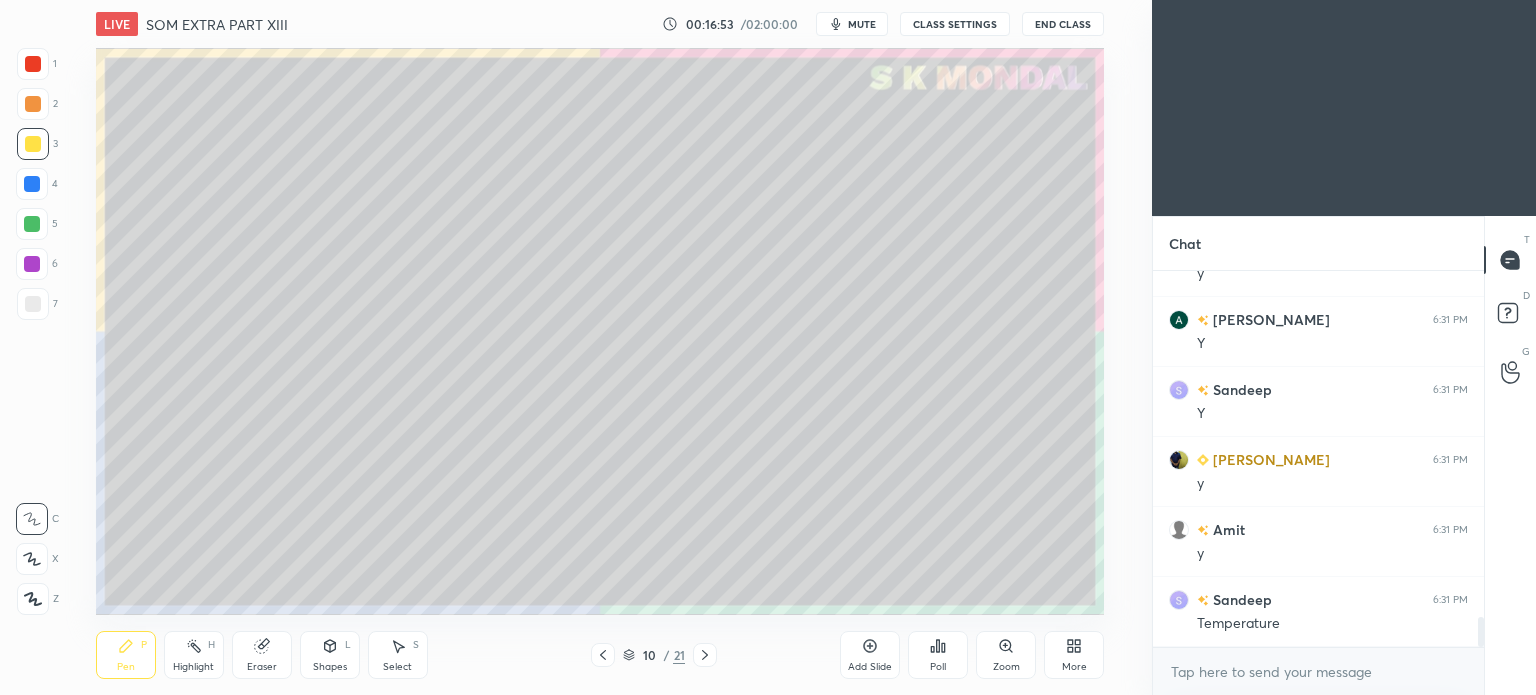 click 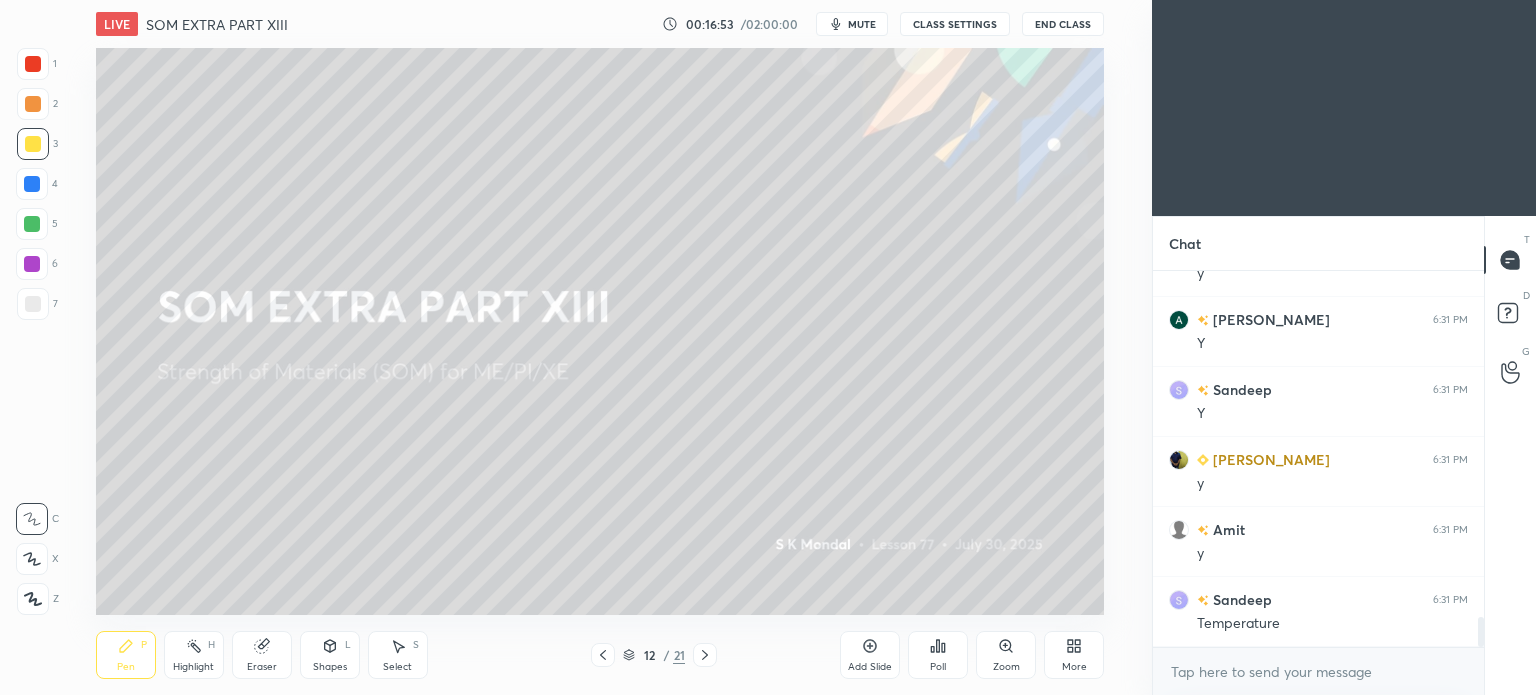 click 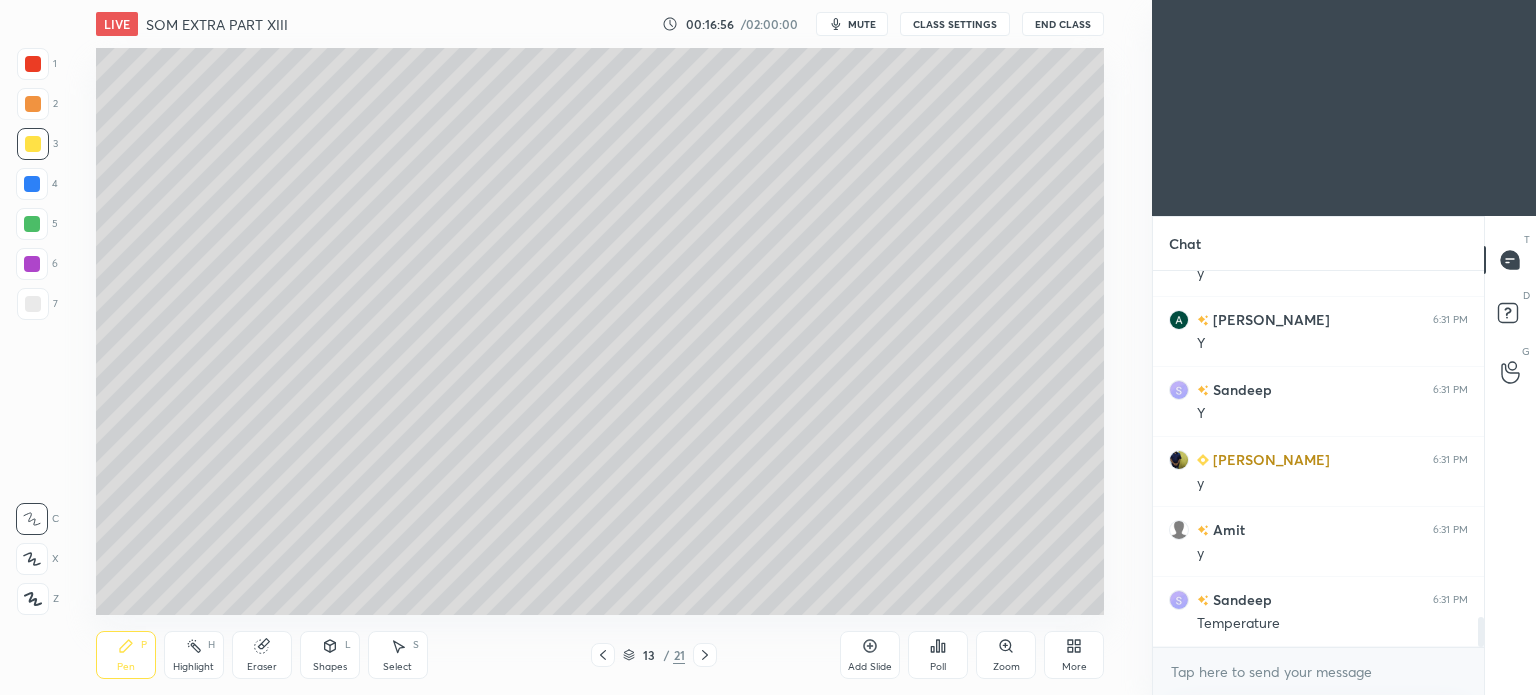 click 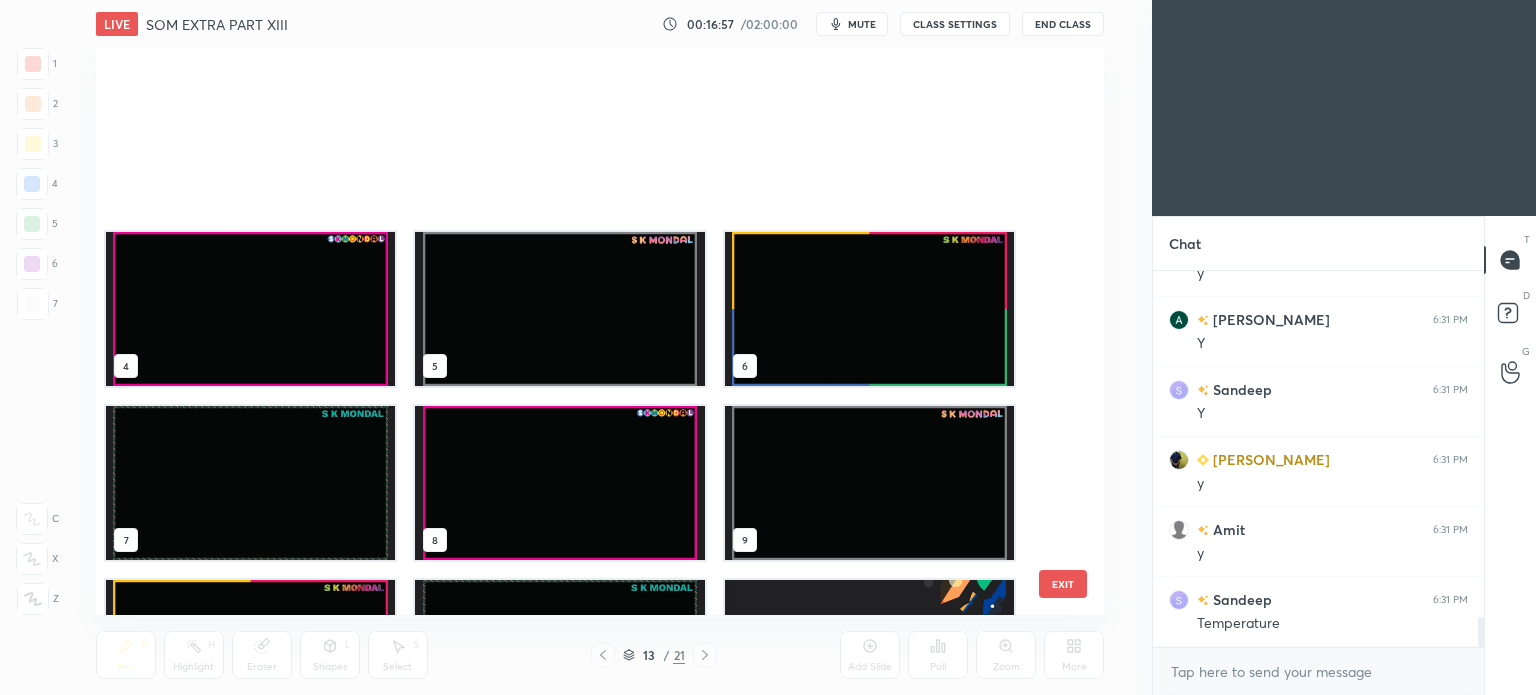 scroll, scrollTop: 303, scrollLeft: 0, axis: vertical 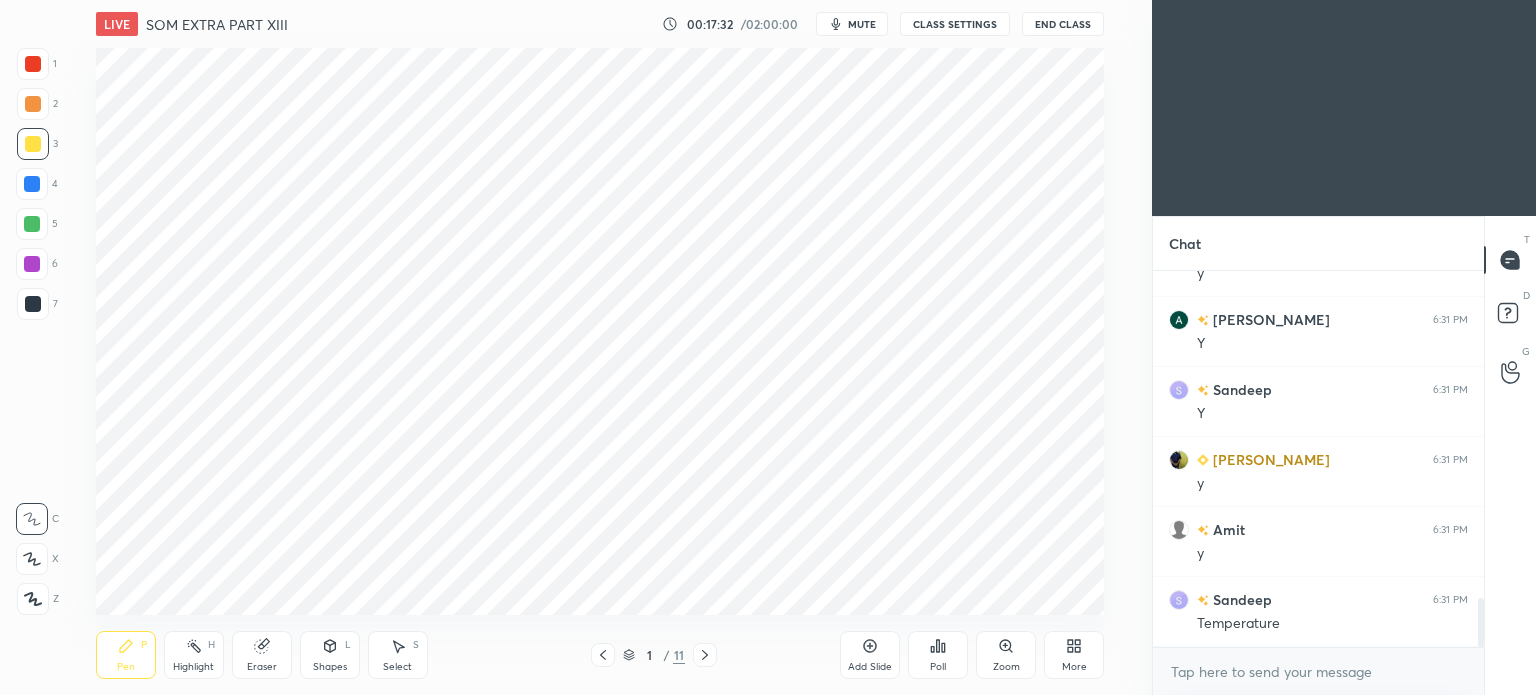 click 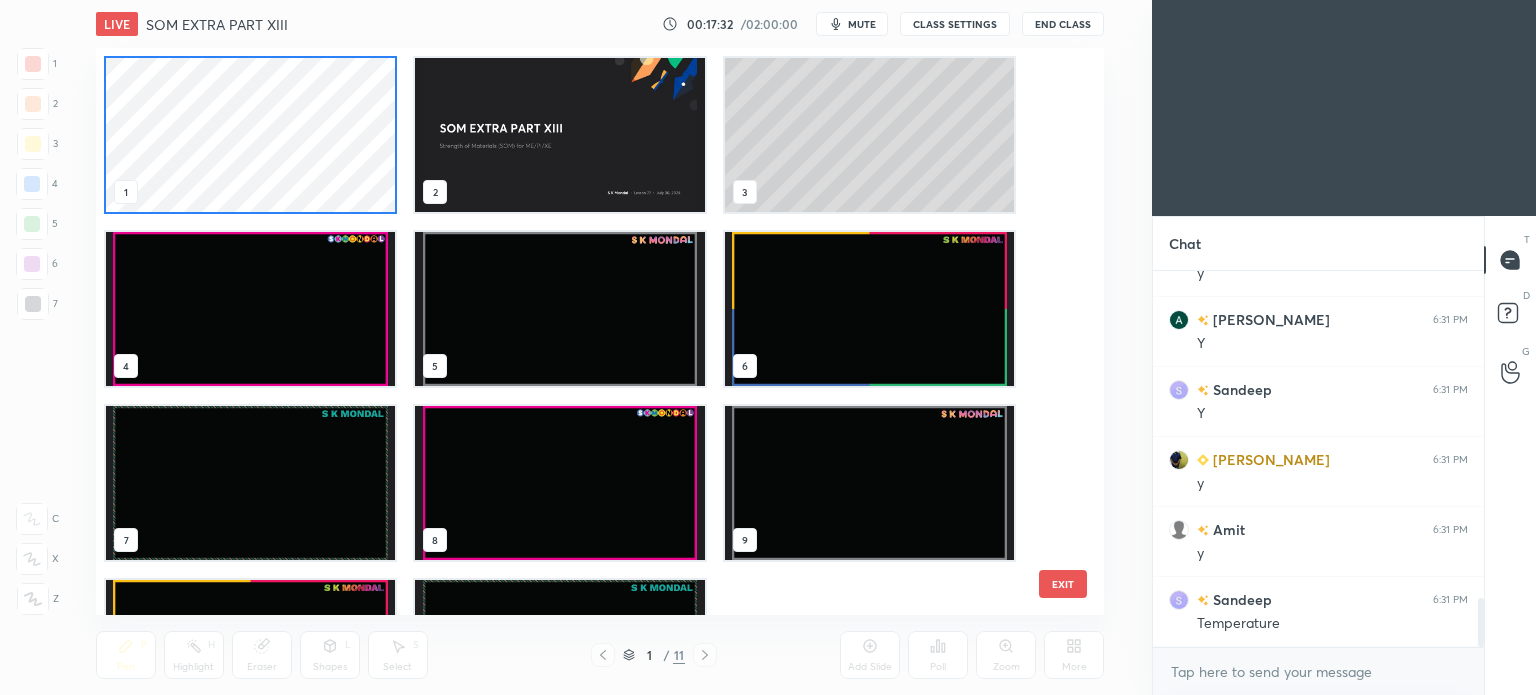 scroll, scrollTop: 6, scrollLeft: 10, axis: both 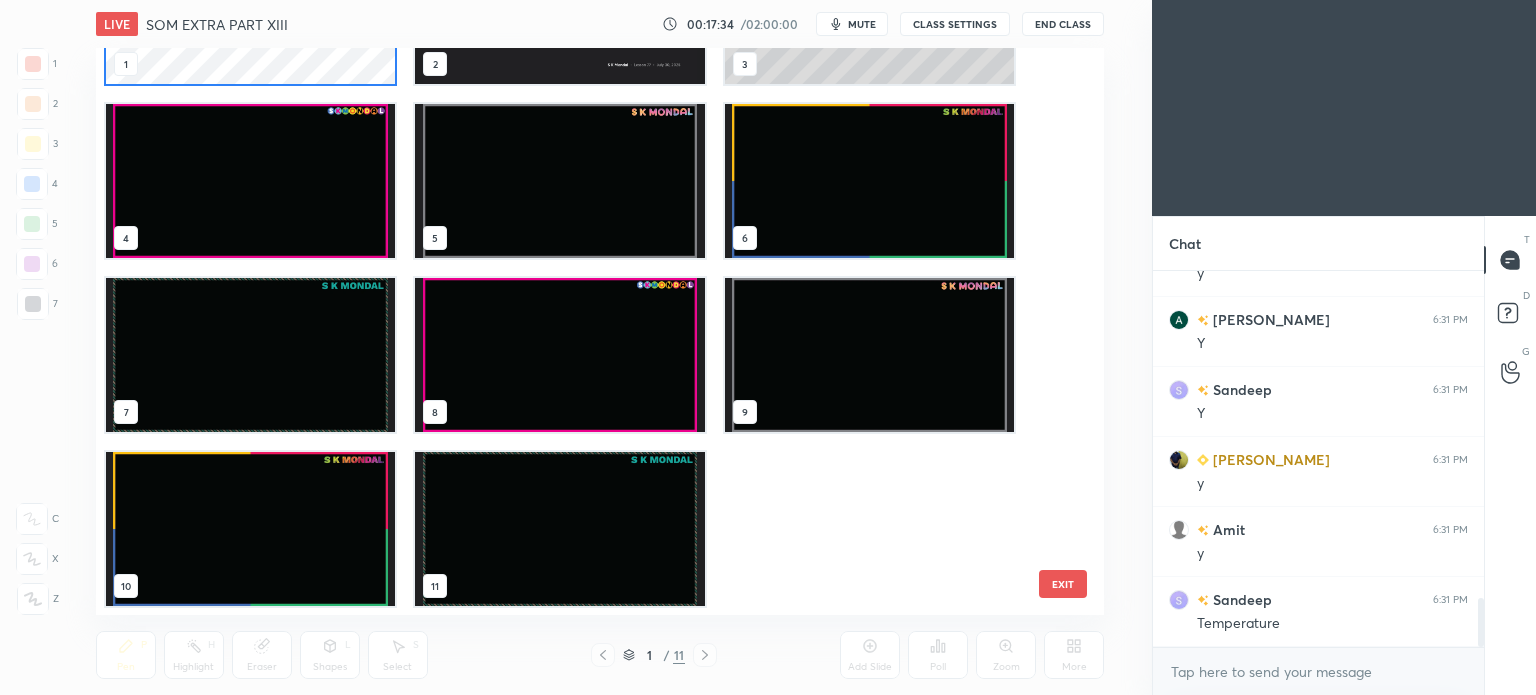 click at bounding box center (559, 529) 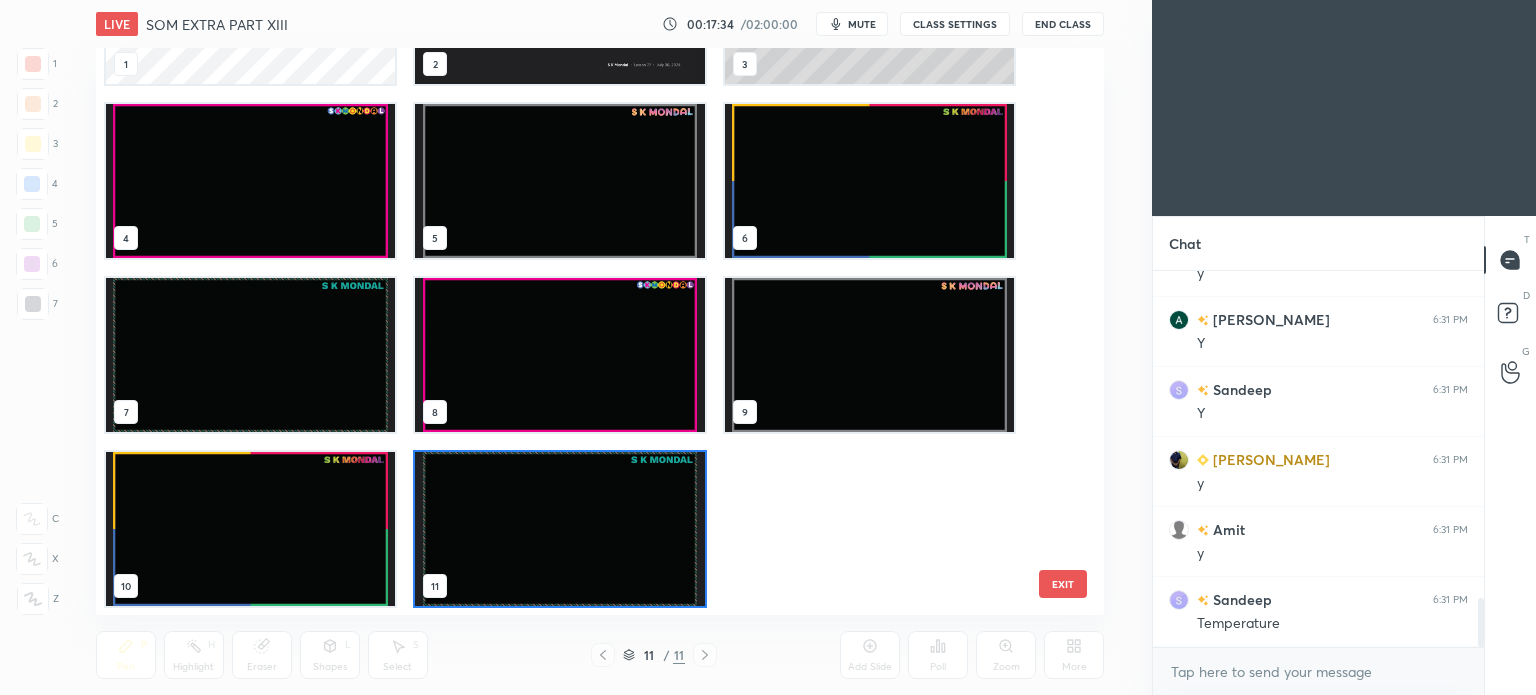 click at bounding box center [559, 529] 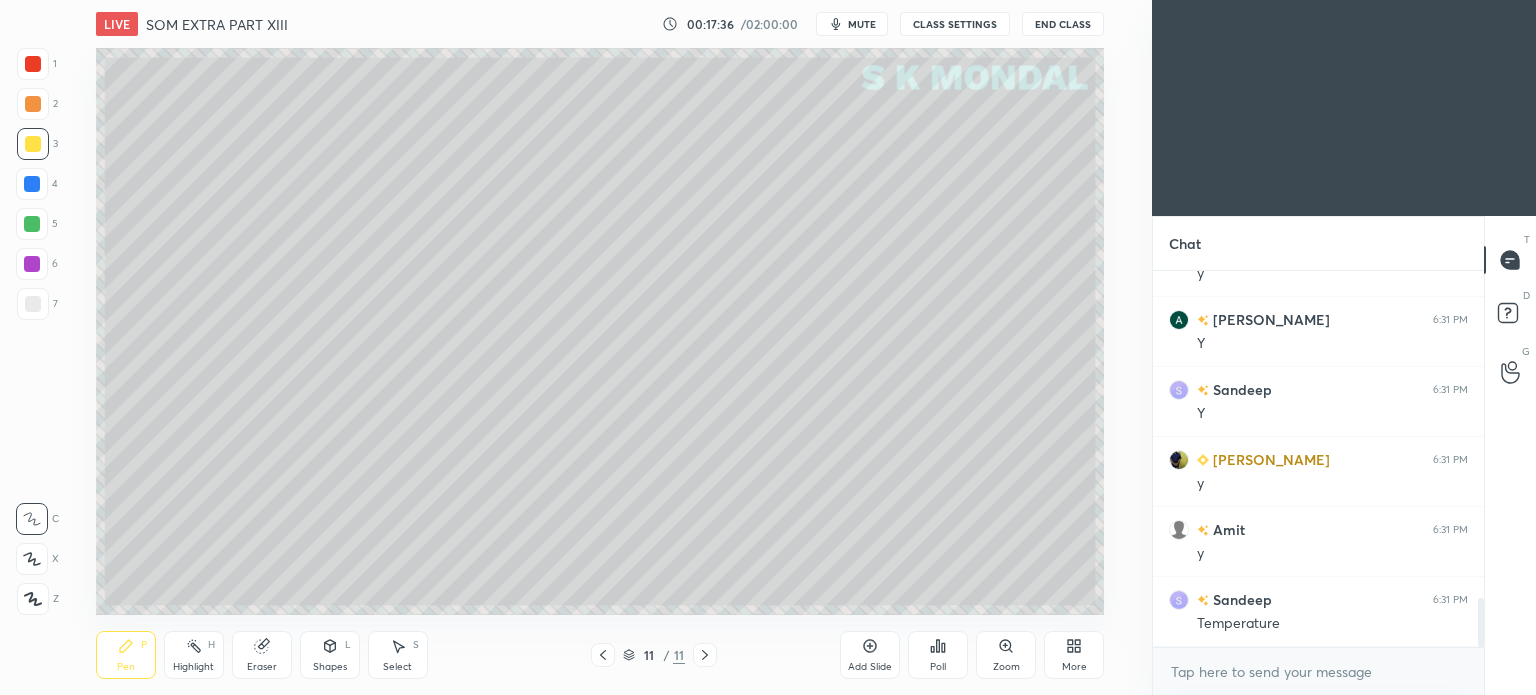 click 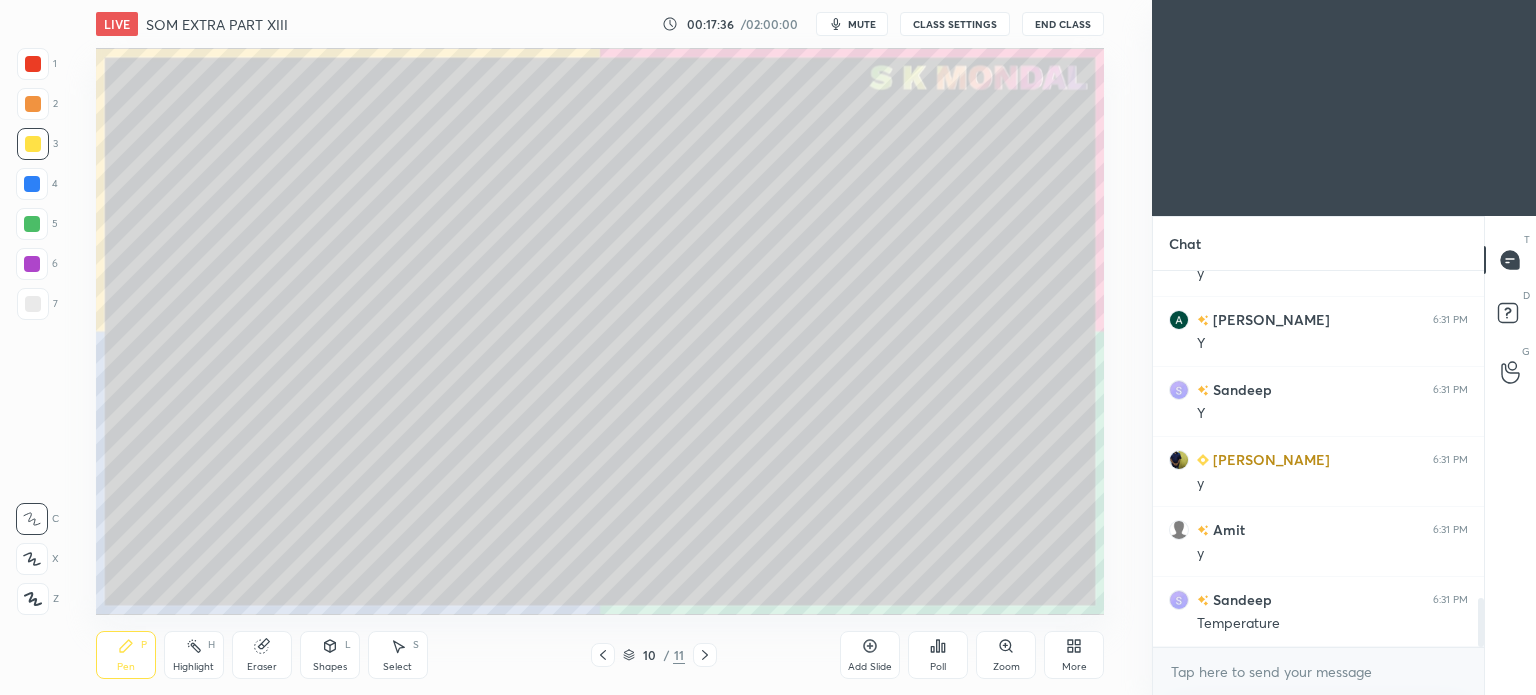 click 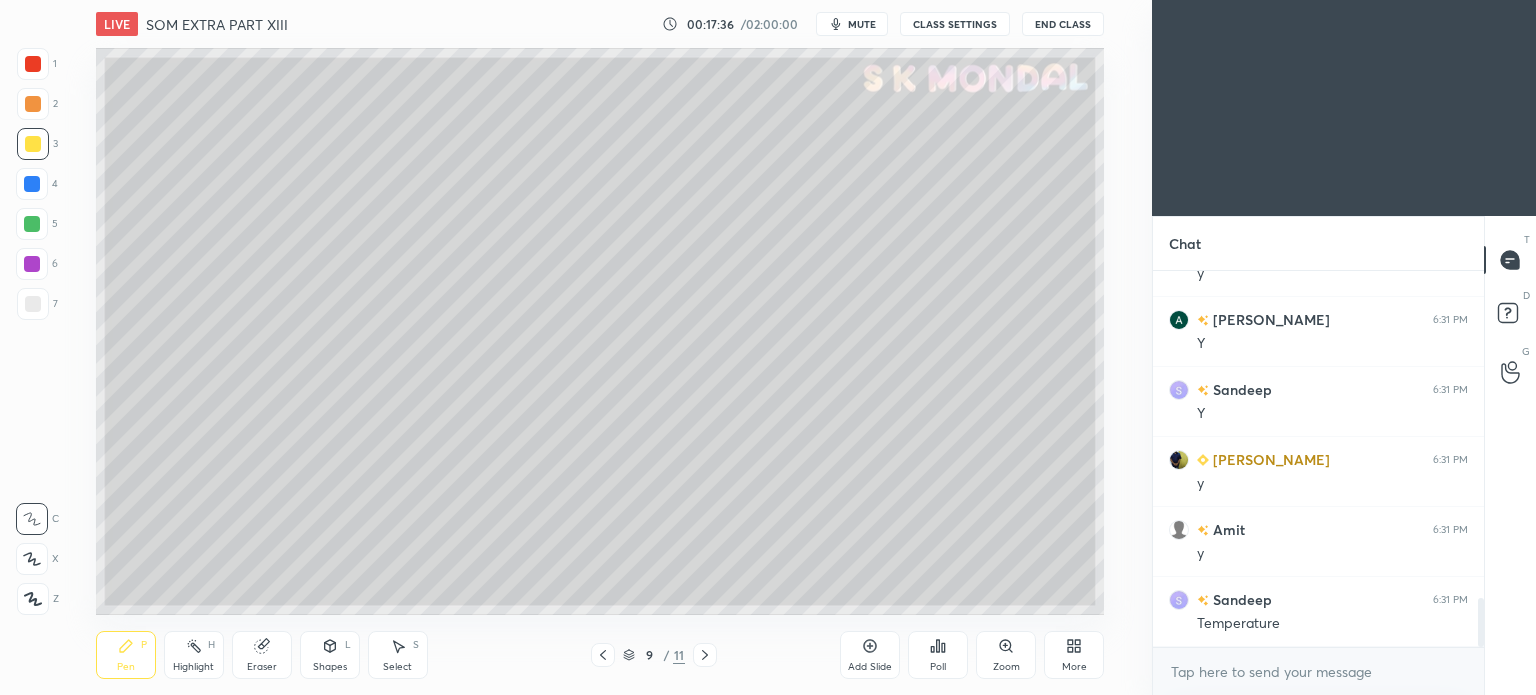 click 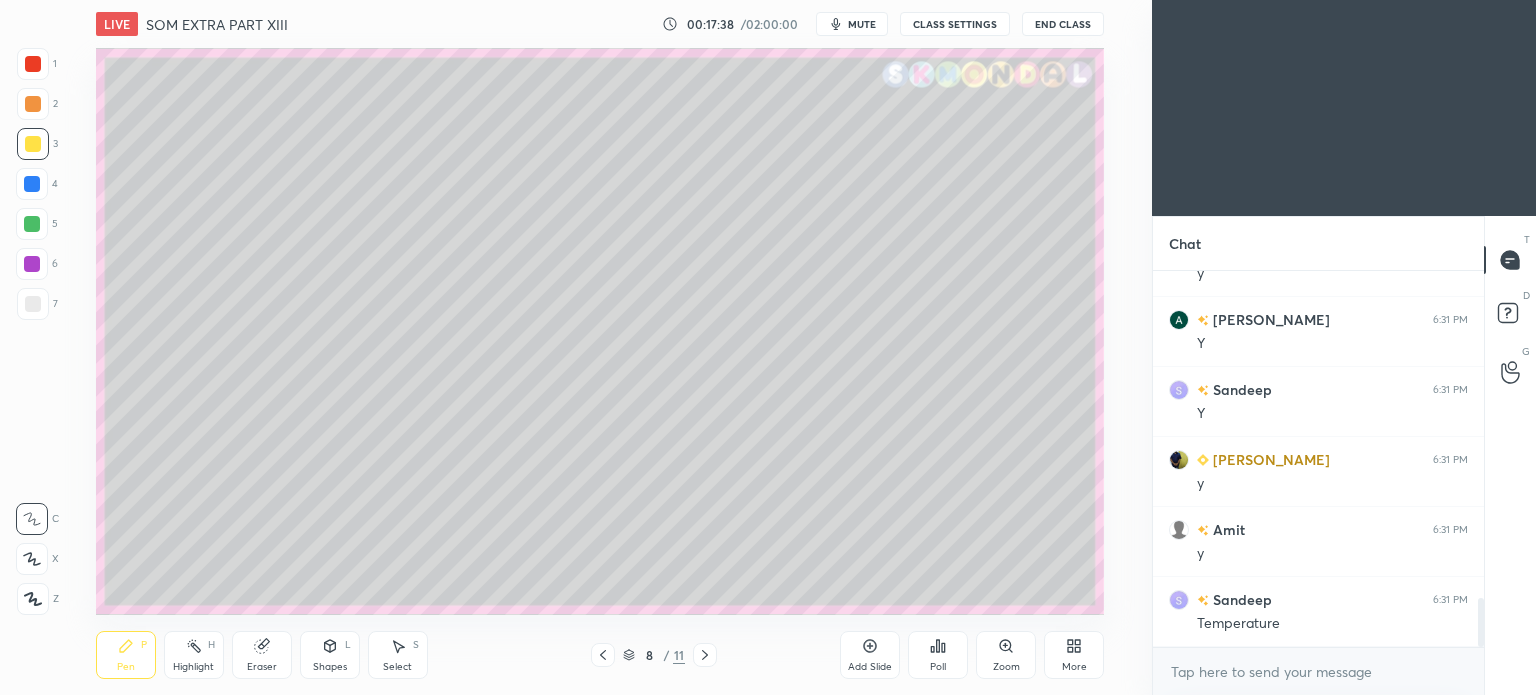 click 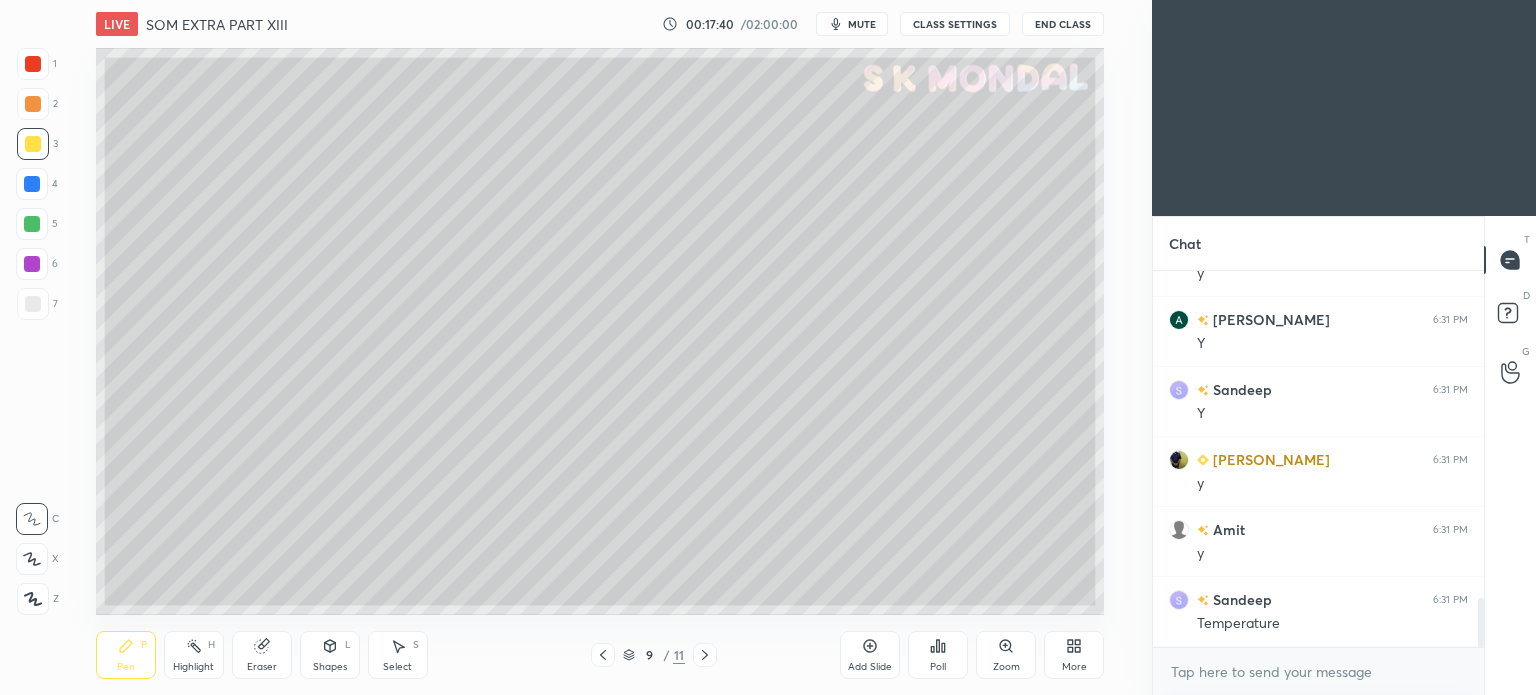 click at bounding box center [33, 144] 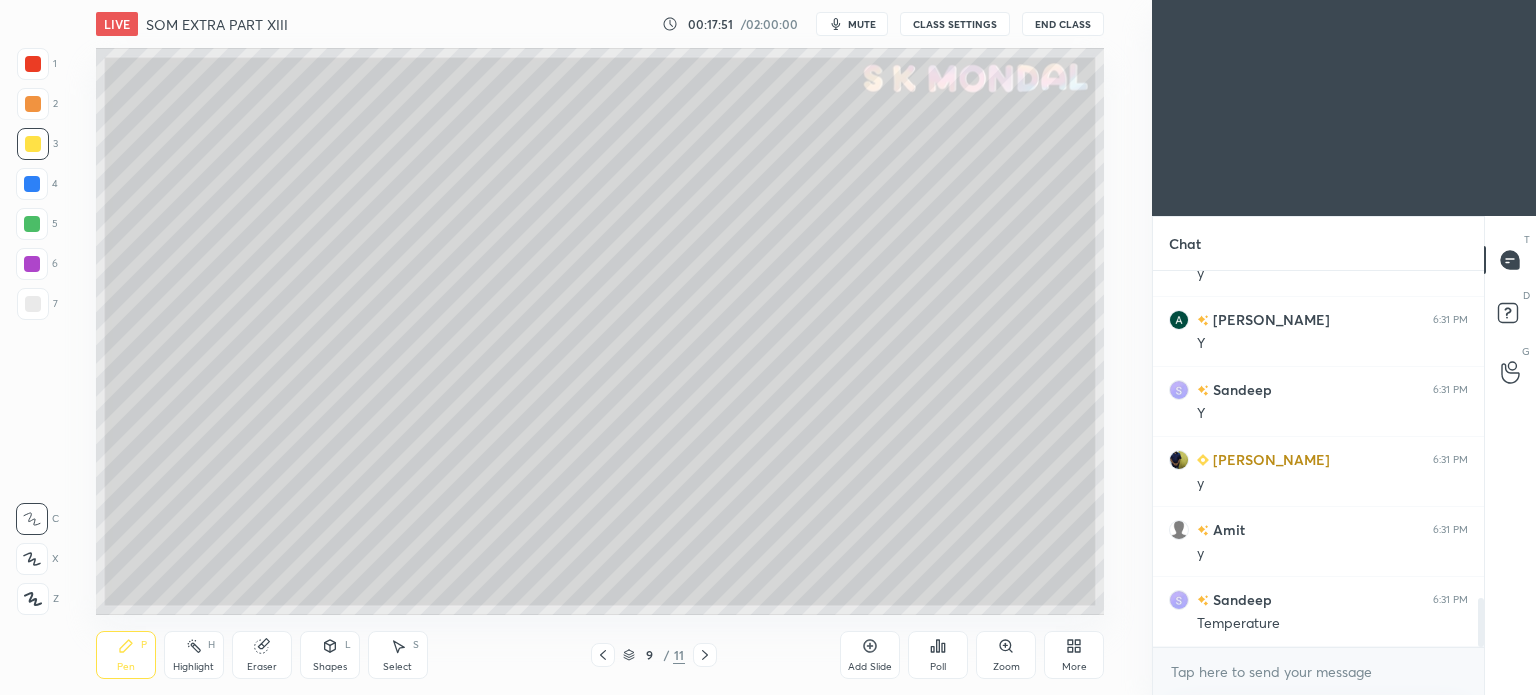click 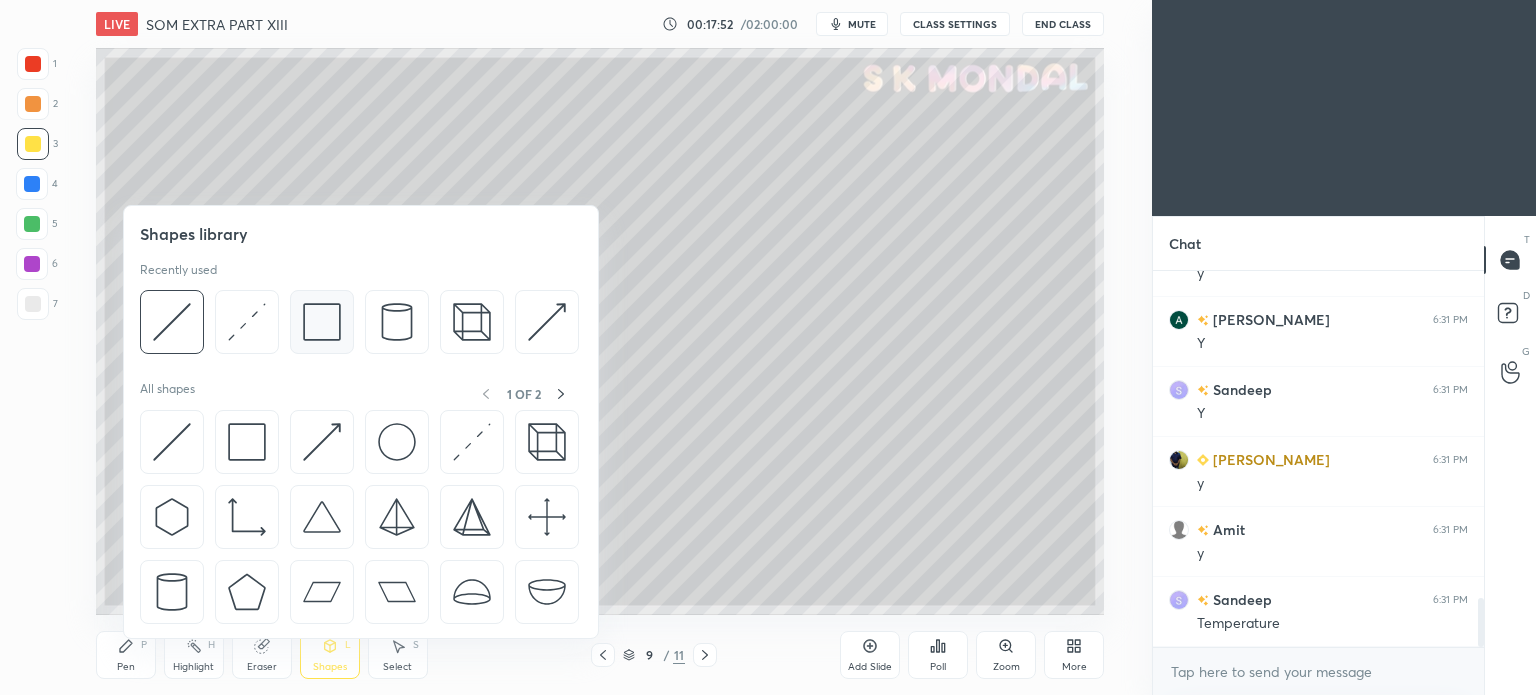 click at bounding box center [322, 322] 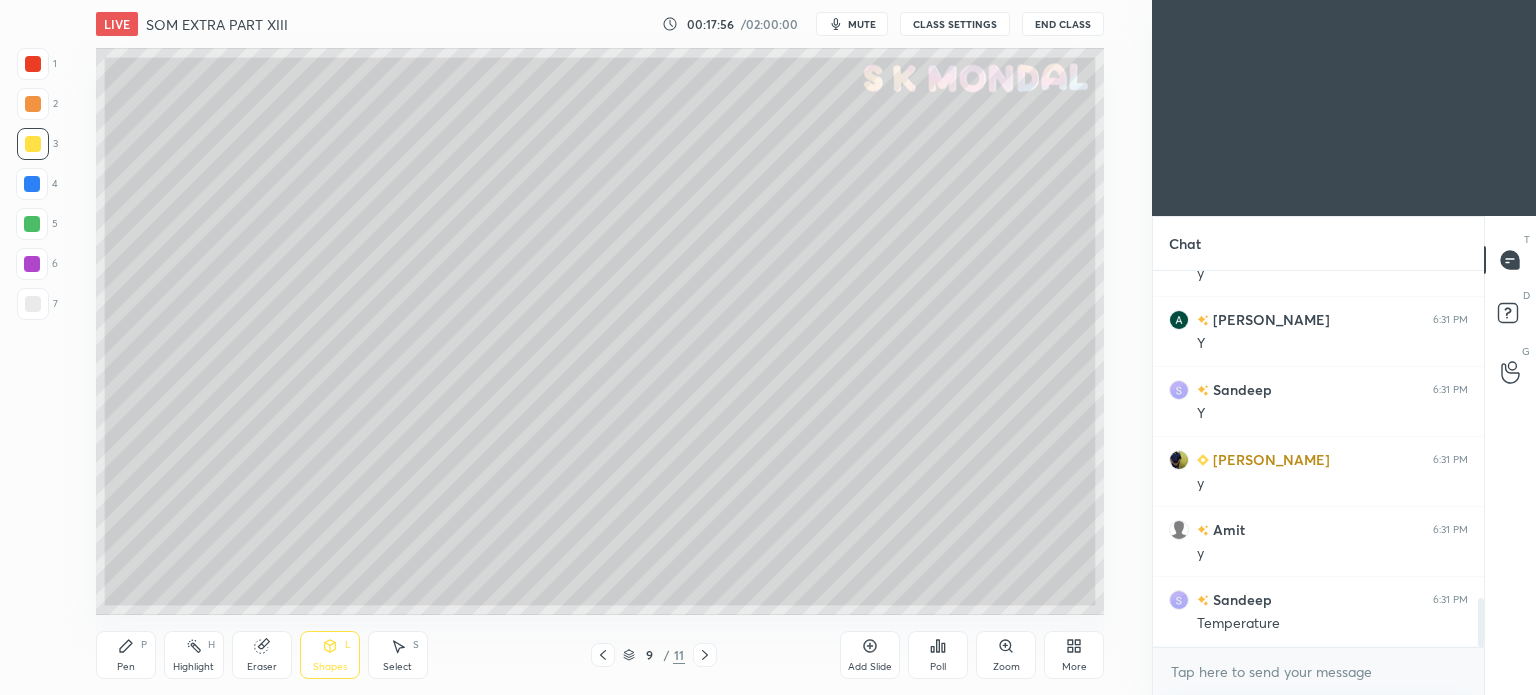 click 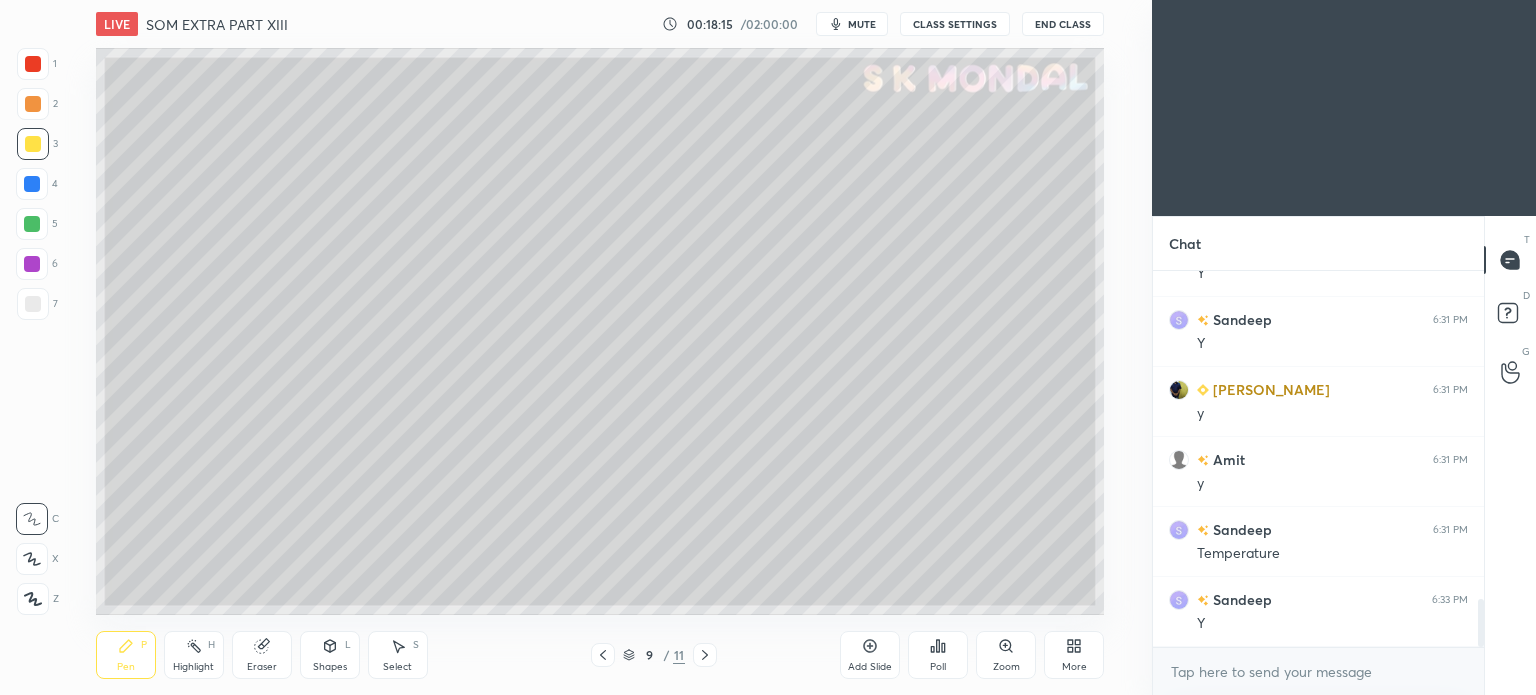 scroll, scrollTop: 2634, scrollLeft: 0, axis: vertical 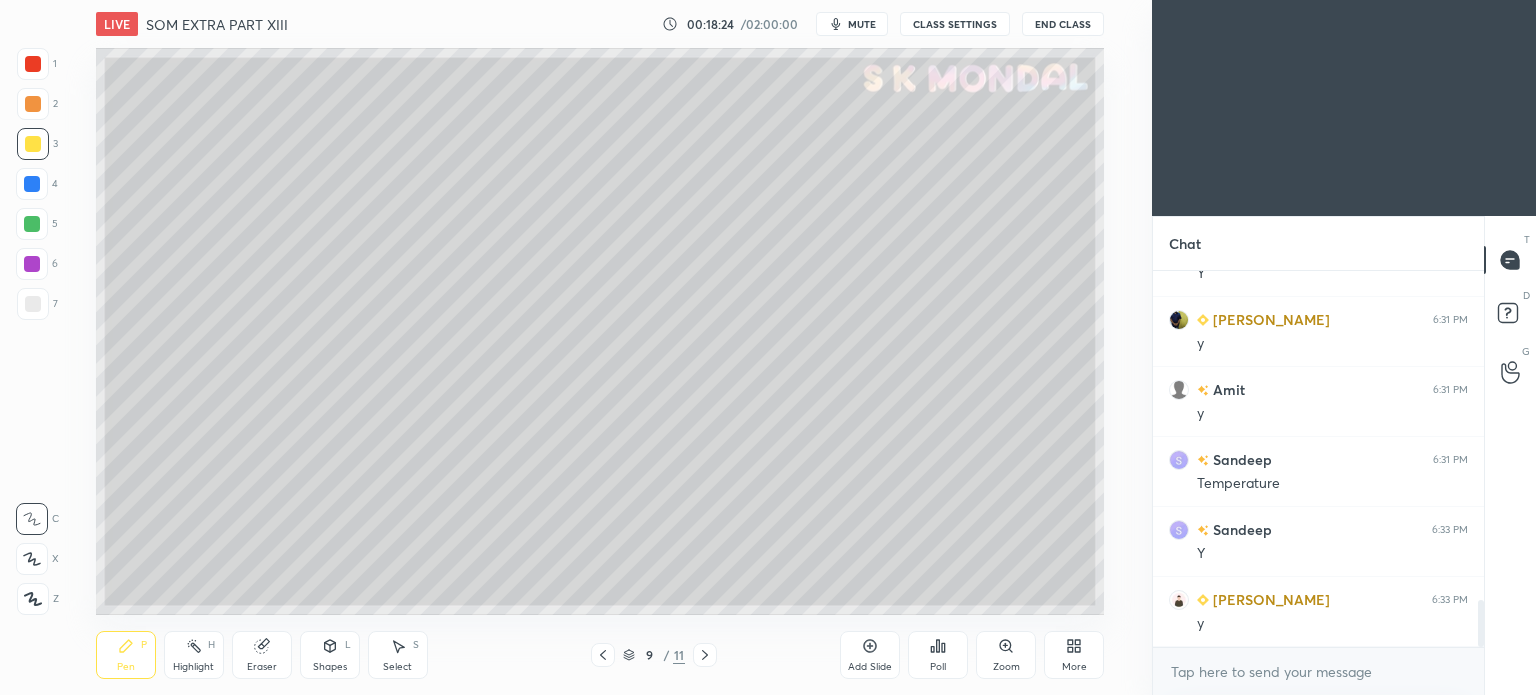 click at bounding box center [32, 224] 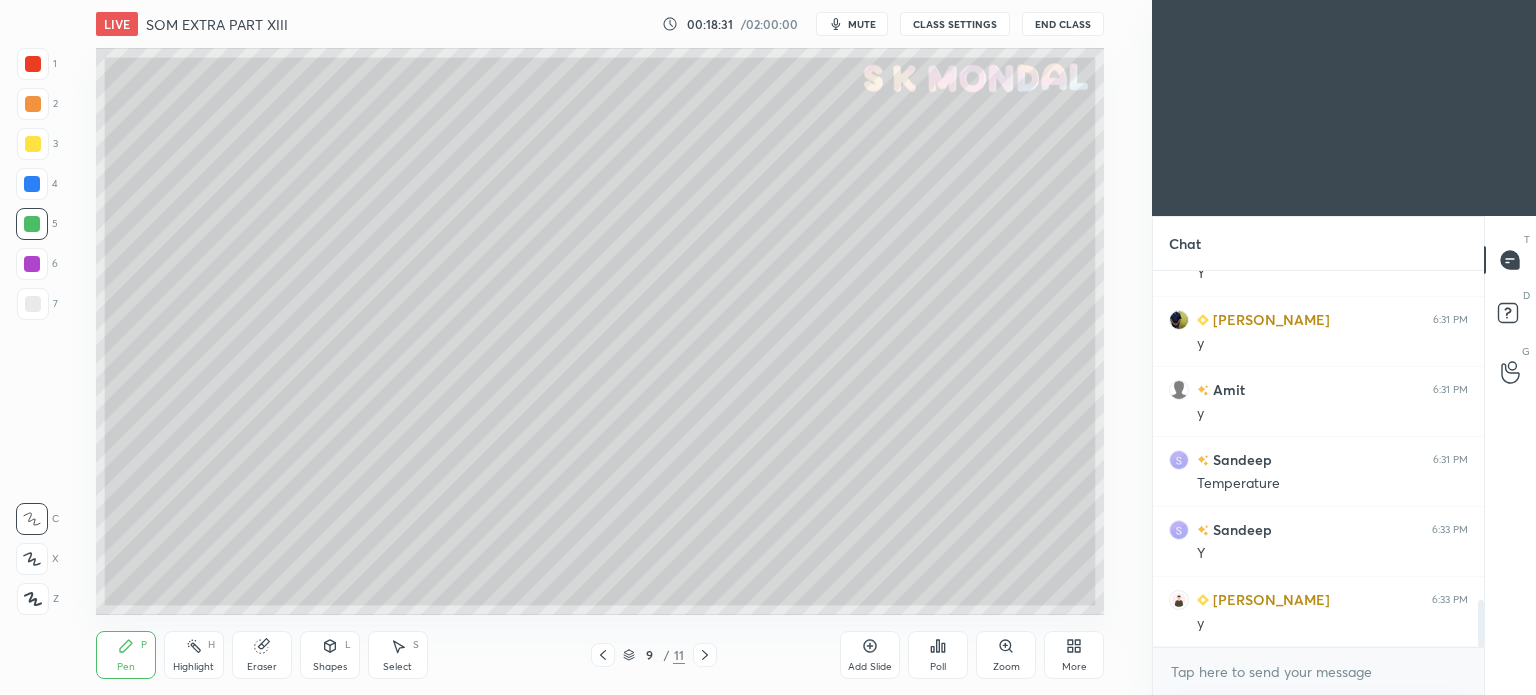 click on "mute" at bounding box center [852, 24] 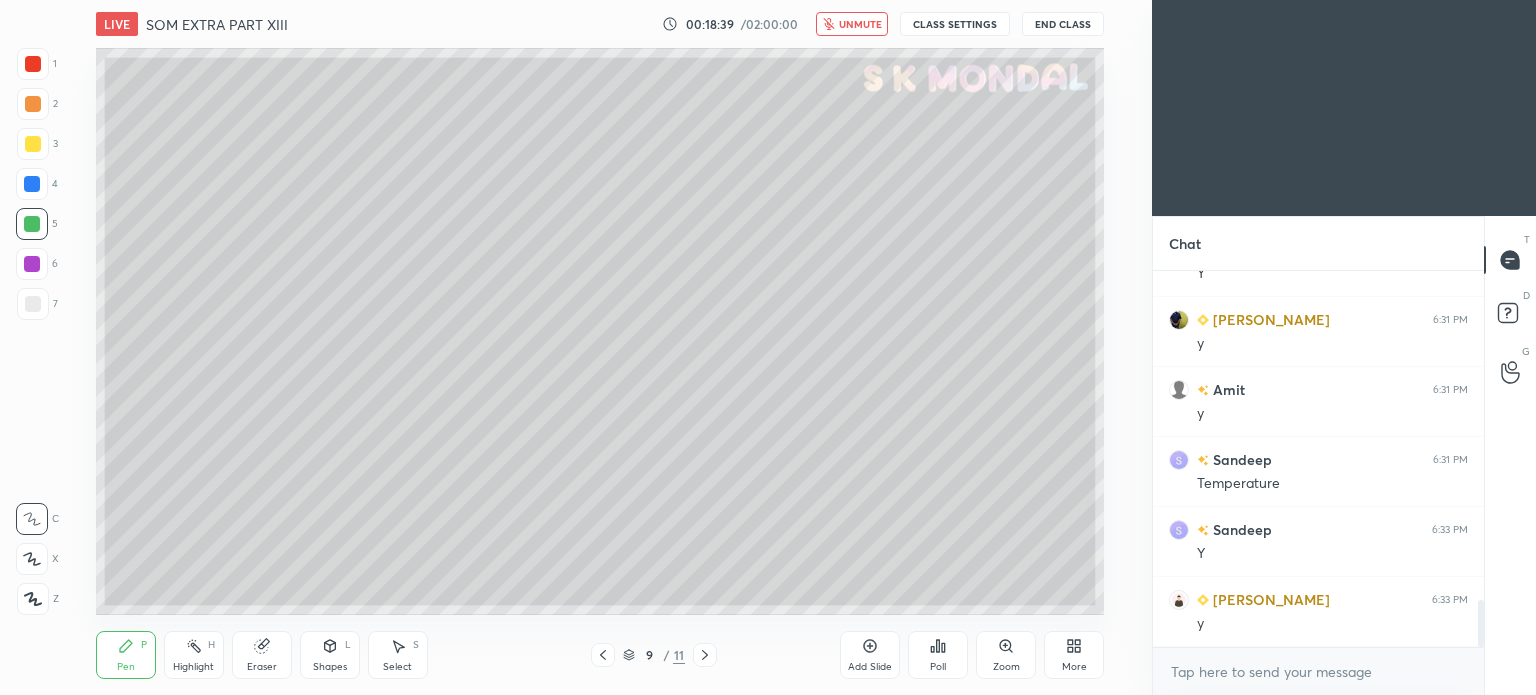 click on "unmute" at bounding box center [852, 24] 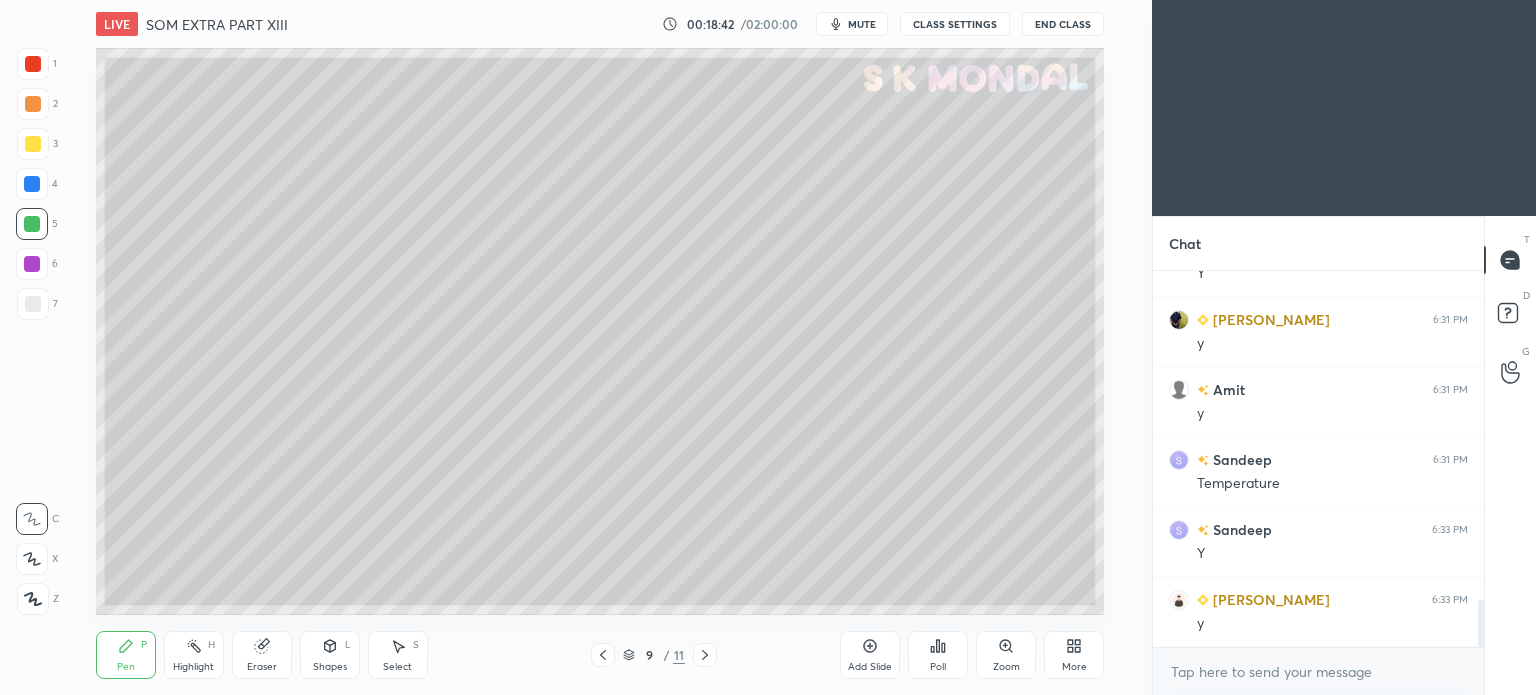 click at bounding box center [33, 304] 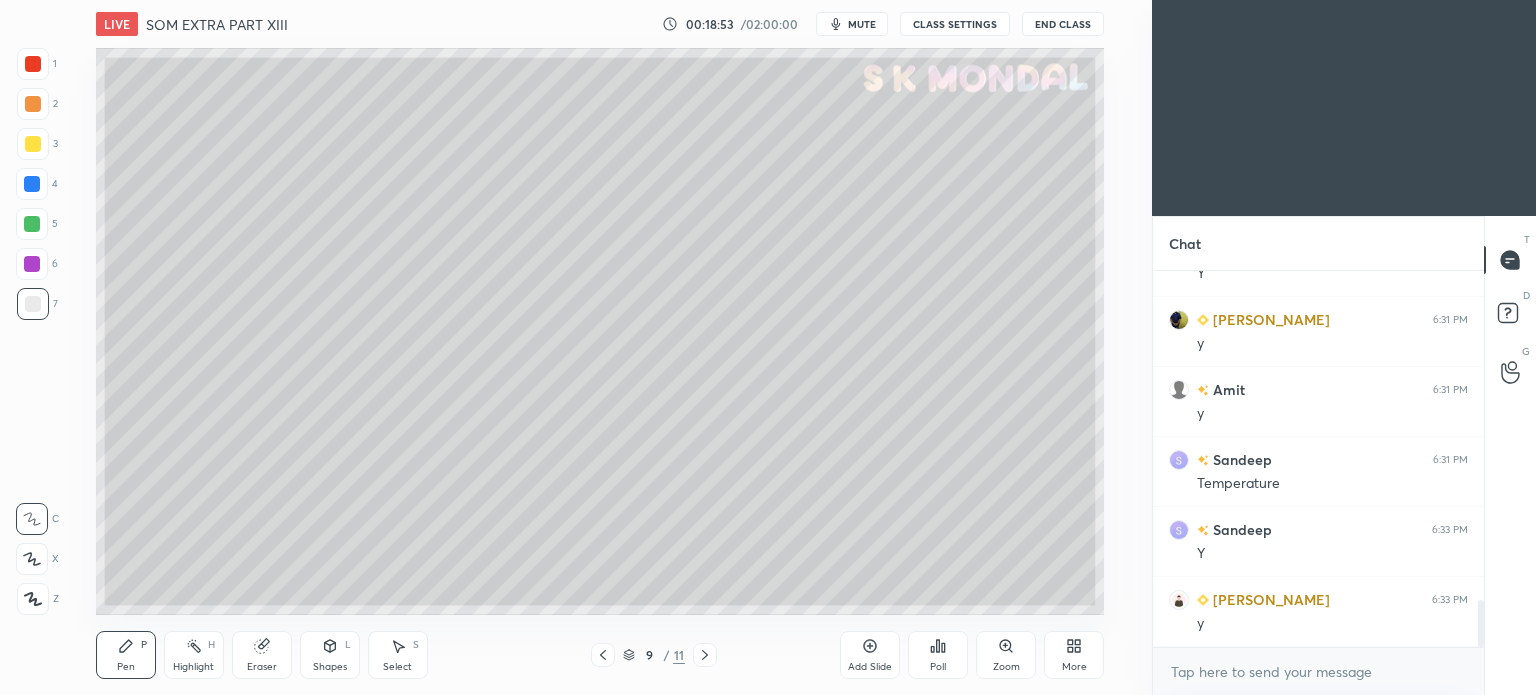 click on "Pen P" at bounding box center [126, 655] 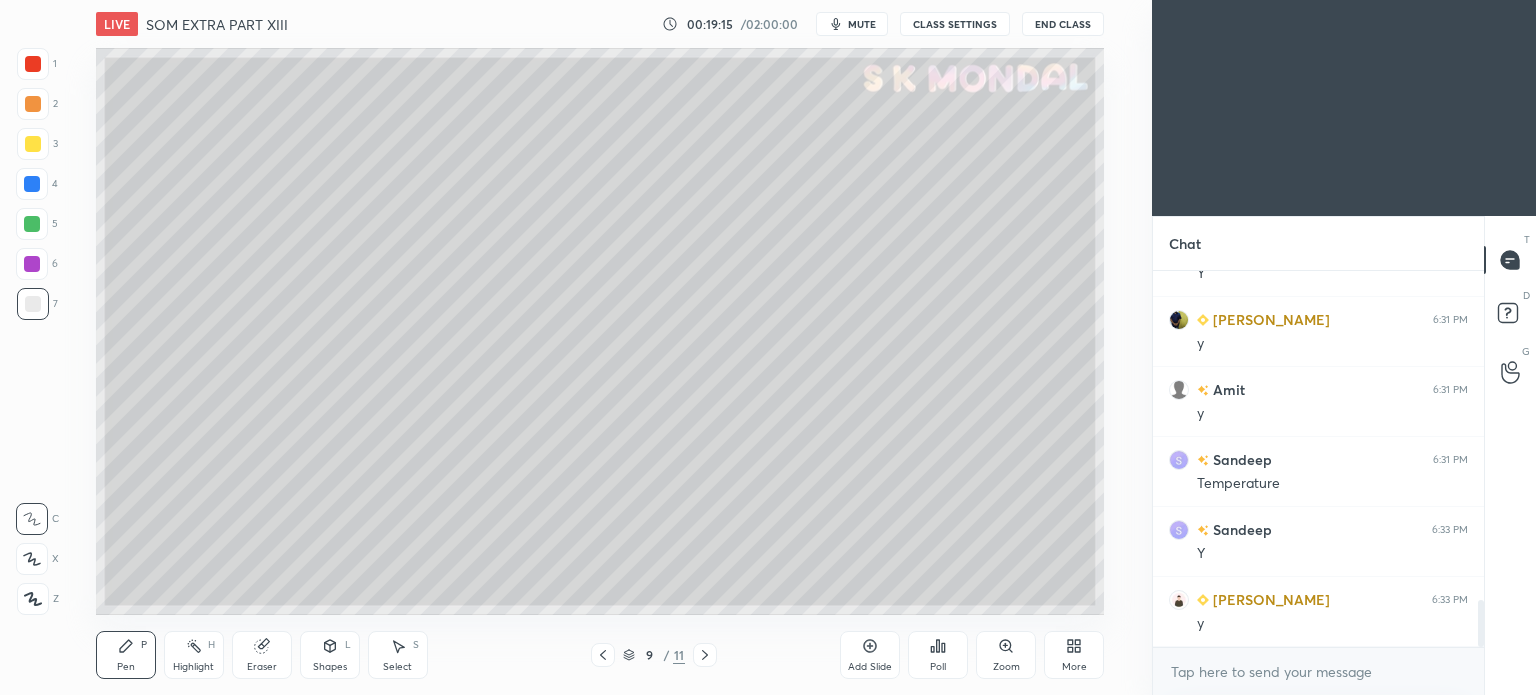 scroll, scrollTop: 2704, scrollLeft: 0, axis: vertical 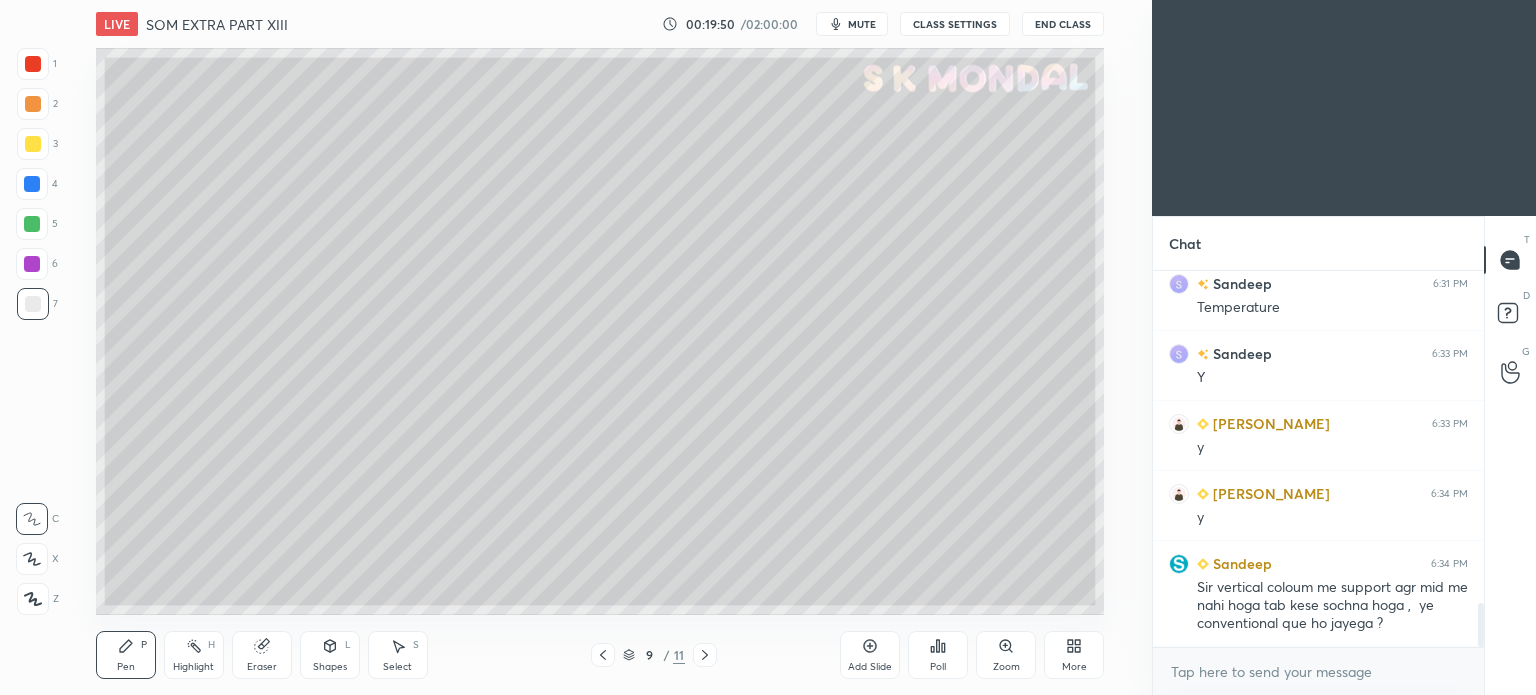 click on "More" at bounding box center (1074, 655) 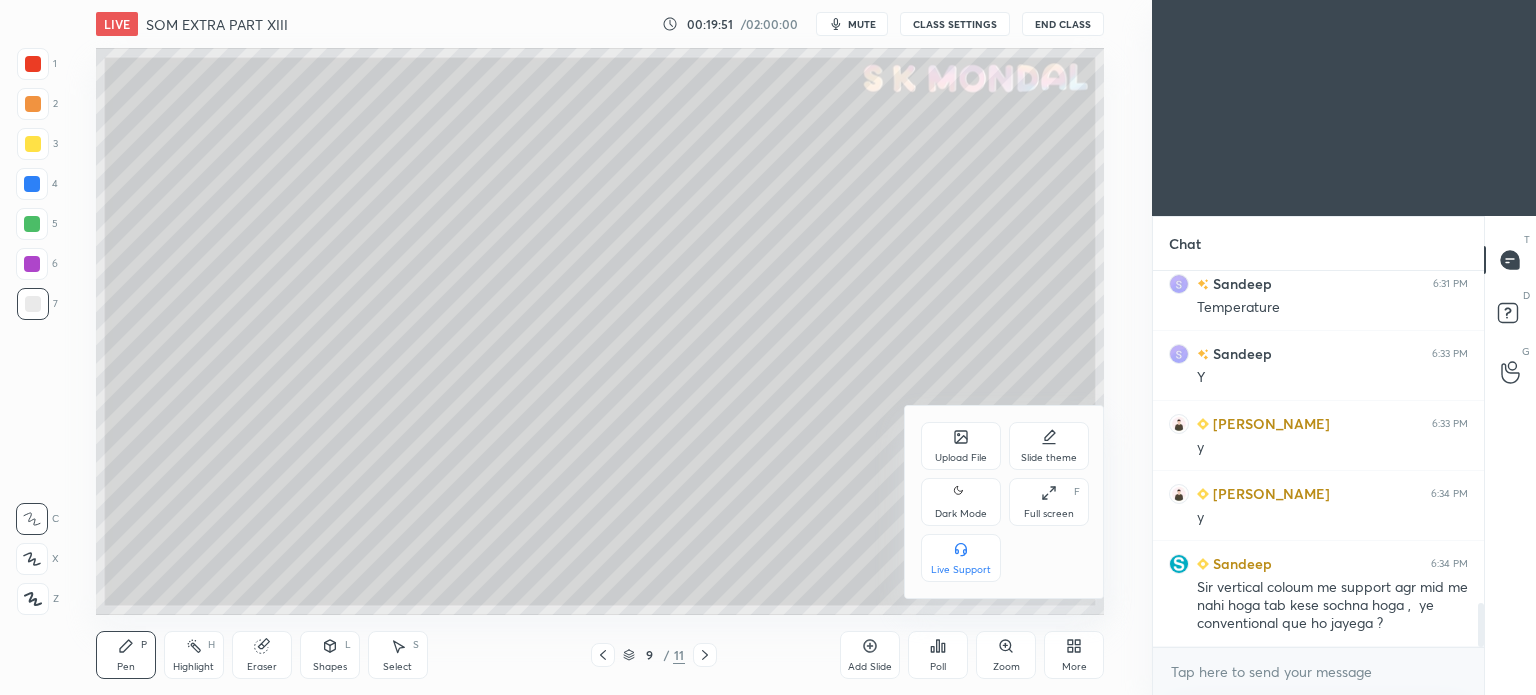 click on "Upload File" at bounding box center [961, 446] 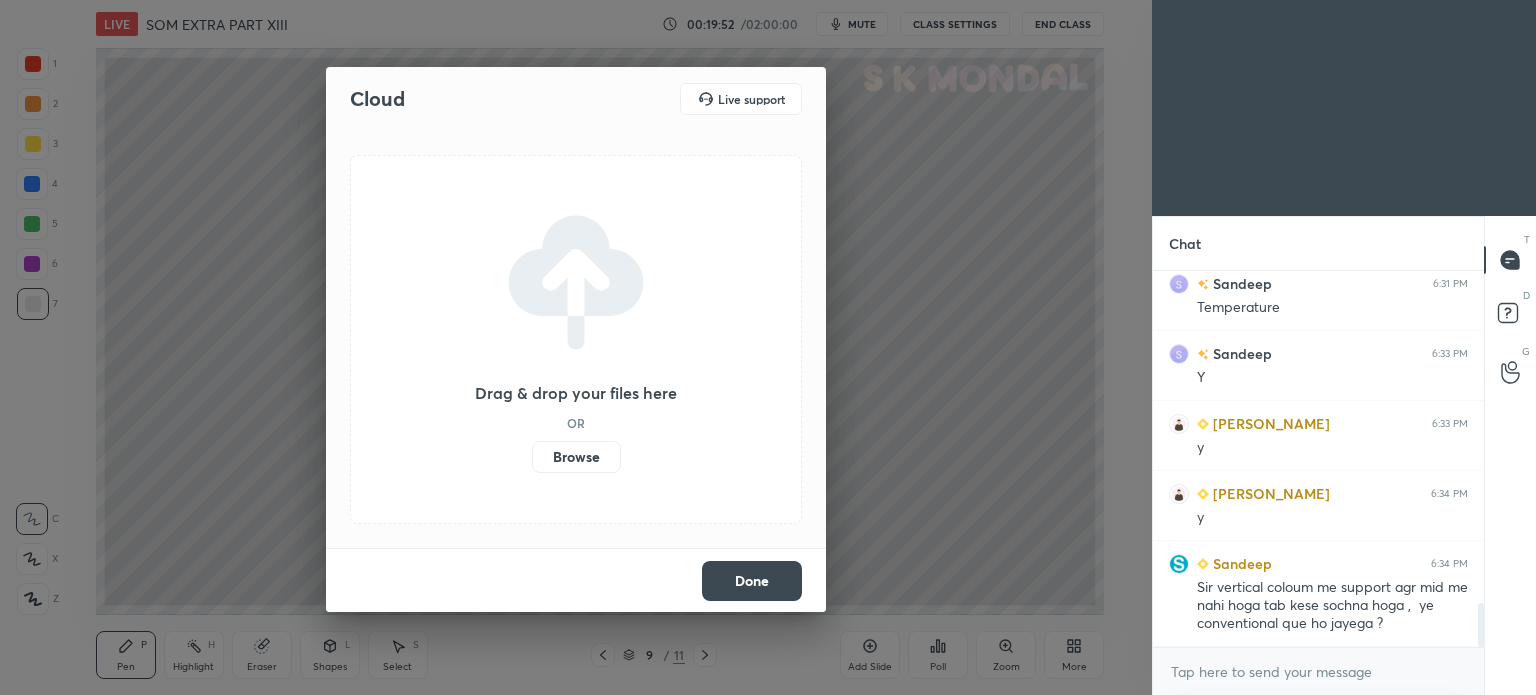 click on "Browse" at bounding box center (576, 457) 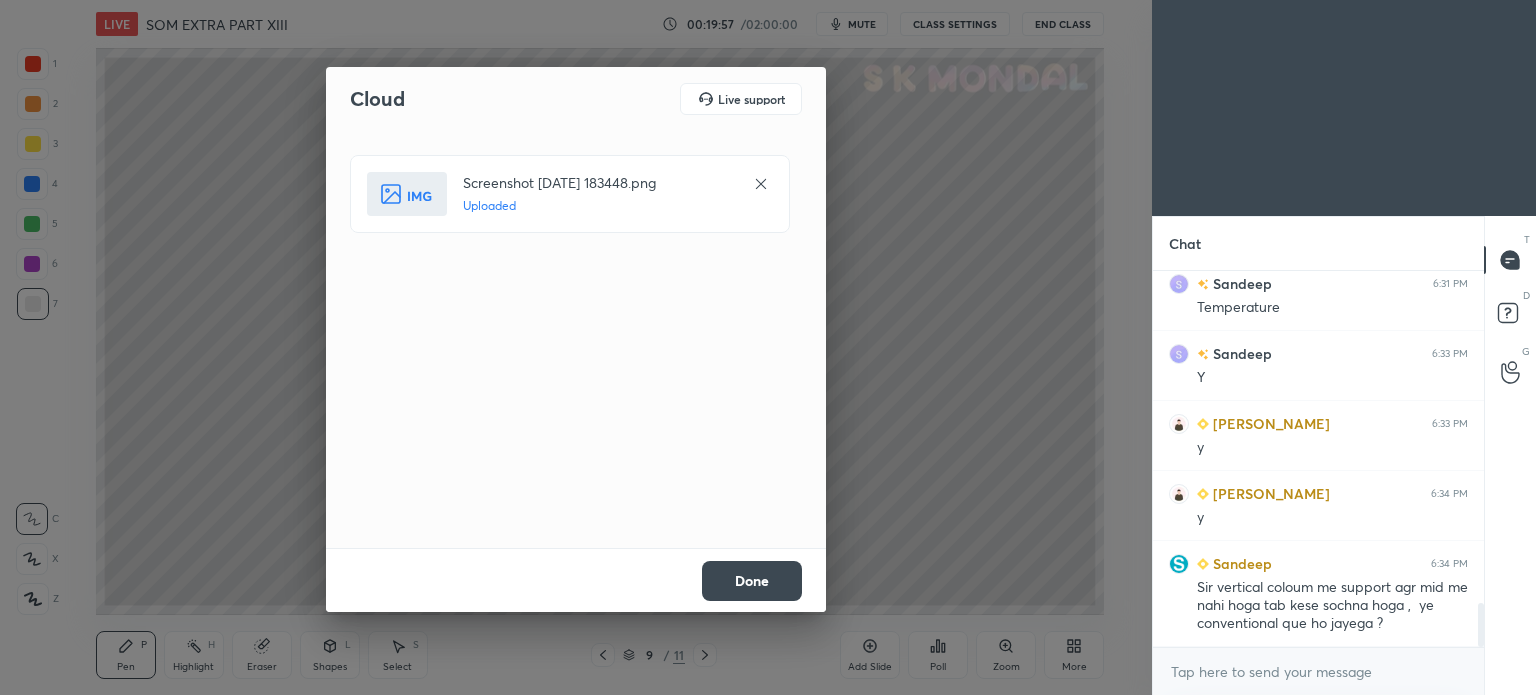 scroll, scrollTop: 2858, scrollLeft: 0, axis: vertical 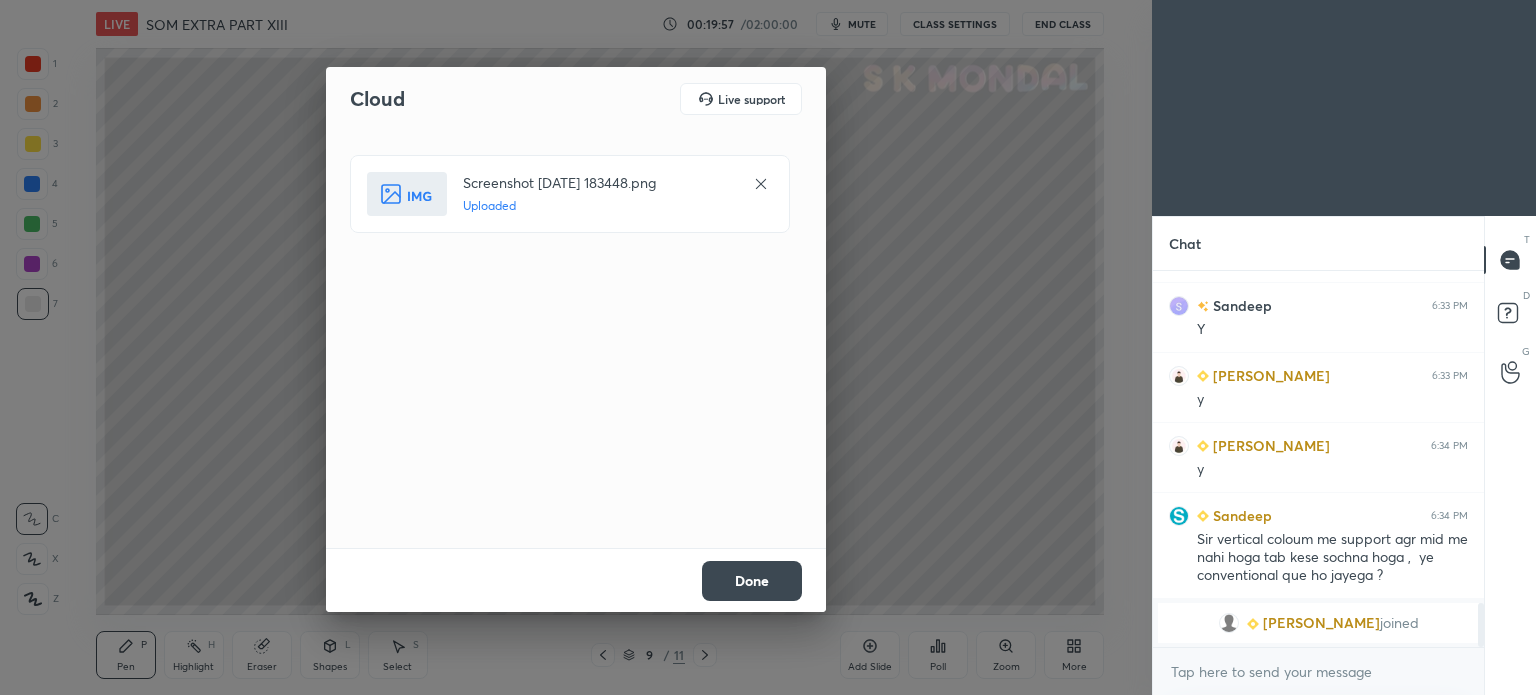 click on "Done" at bounding box center [752, 581] 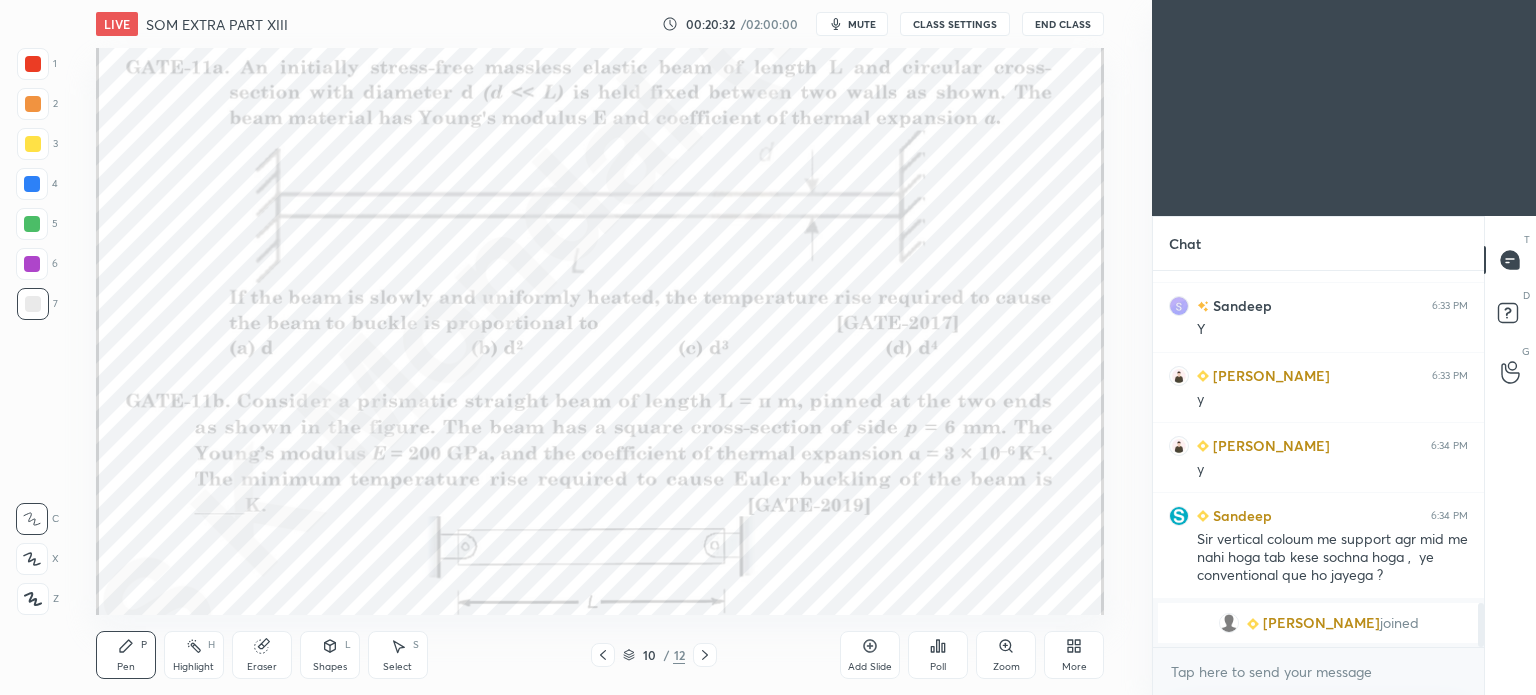 click on "More" at bounding box center [1074, 655] 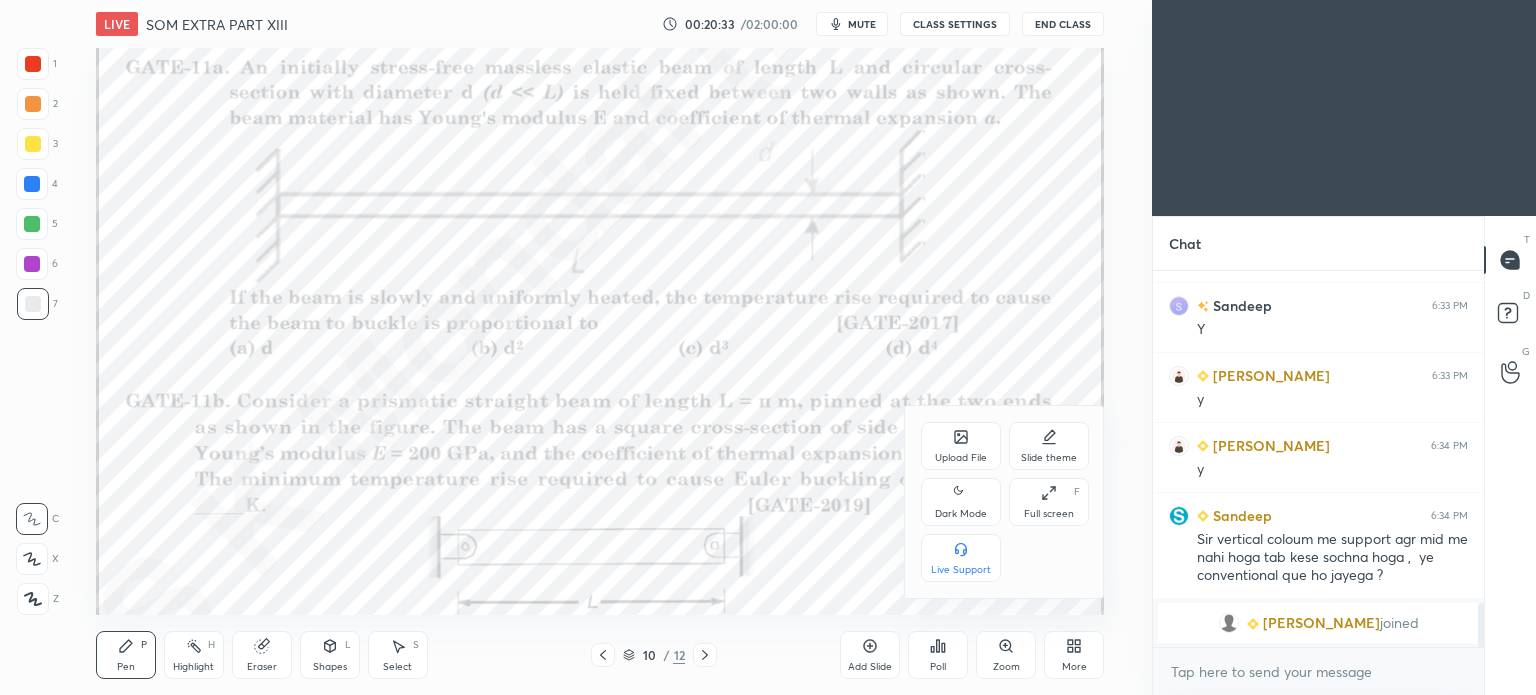 click on "Upload File" at bounding box center (961, 446) 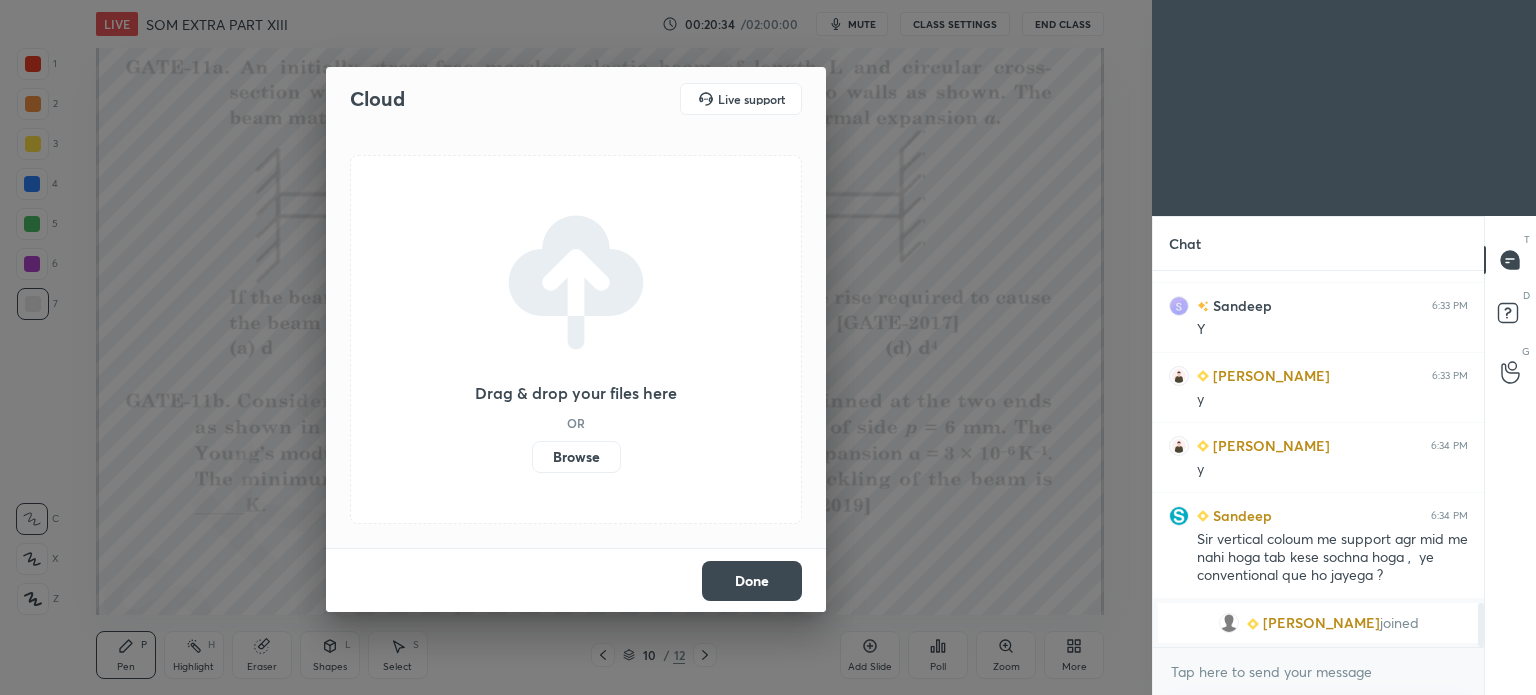 click on "Browse" at bounding box center (576, 457) 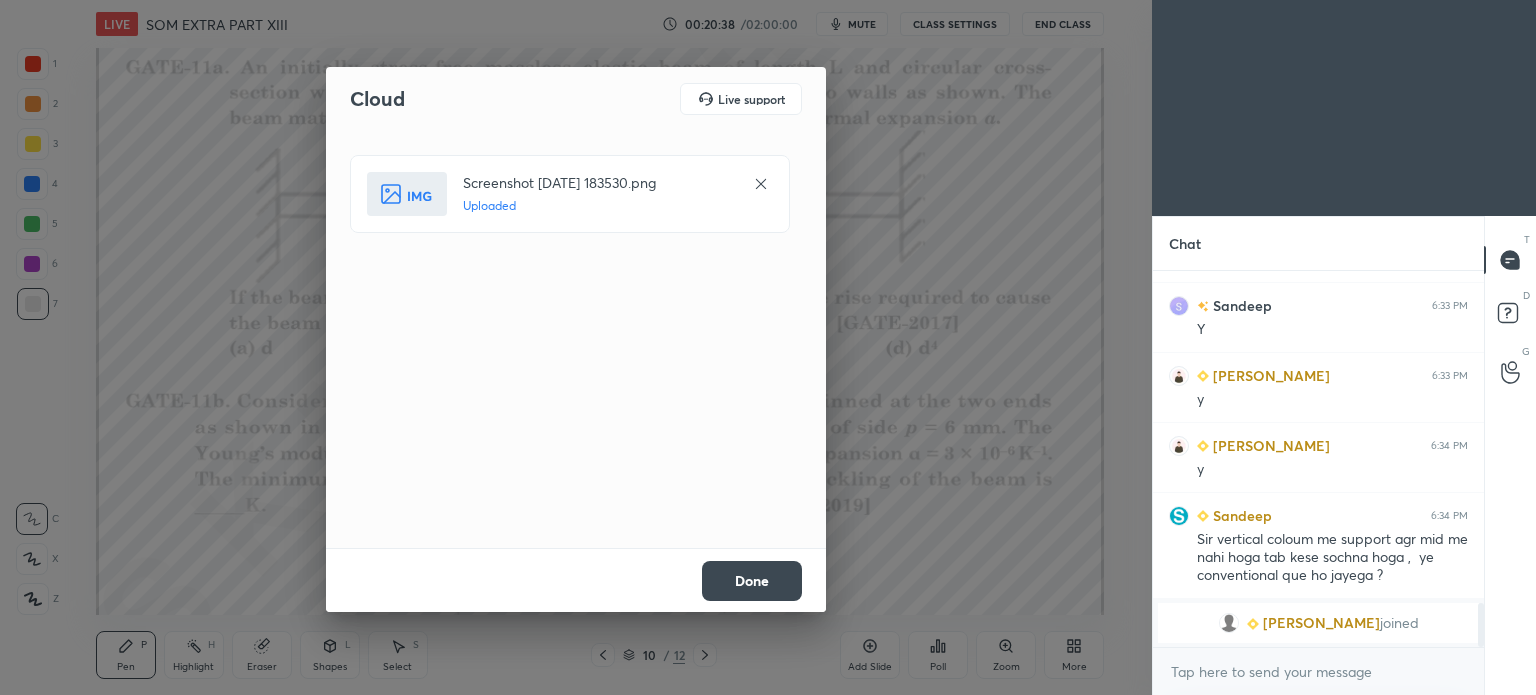 click on "Done" at bounding box center [752, 581] 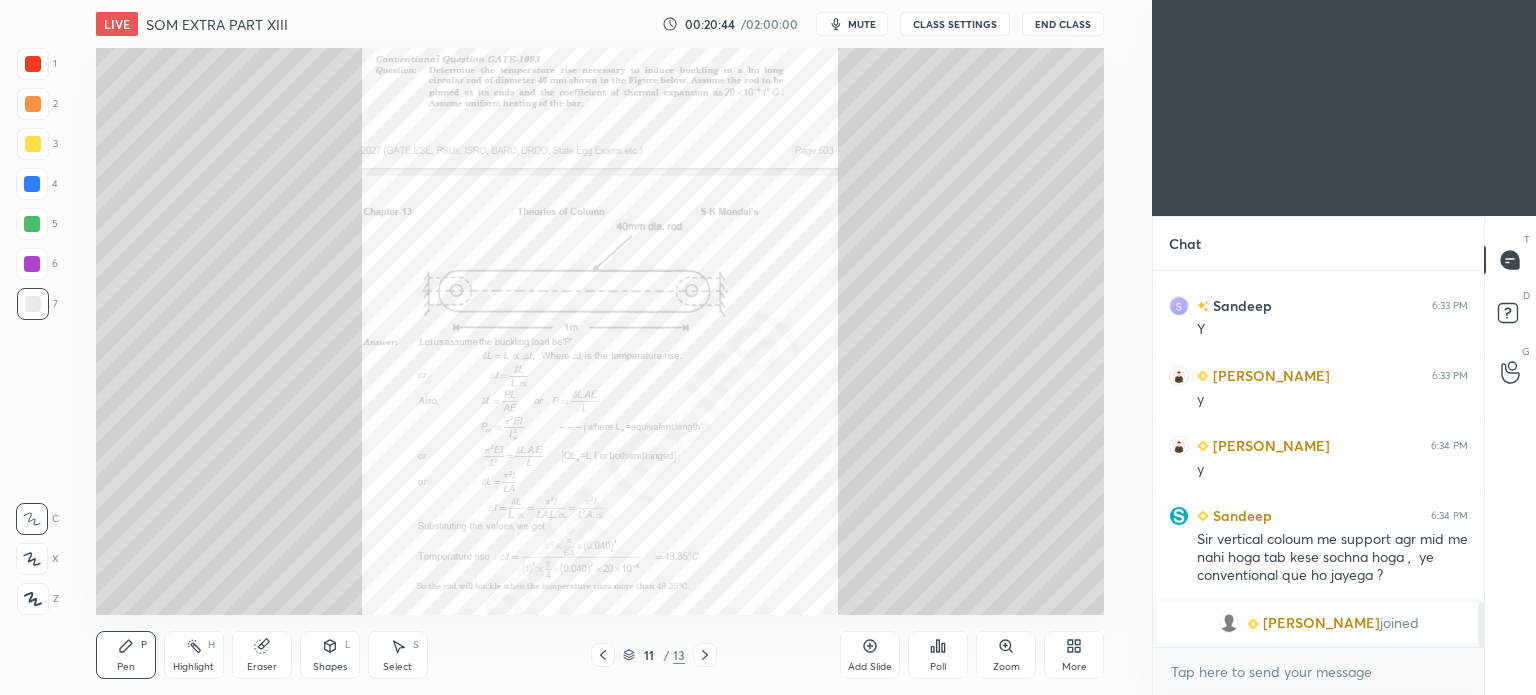 click 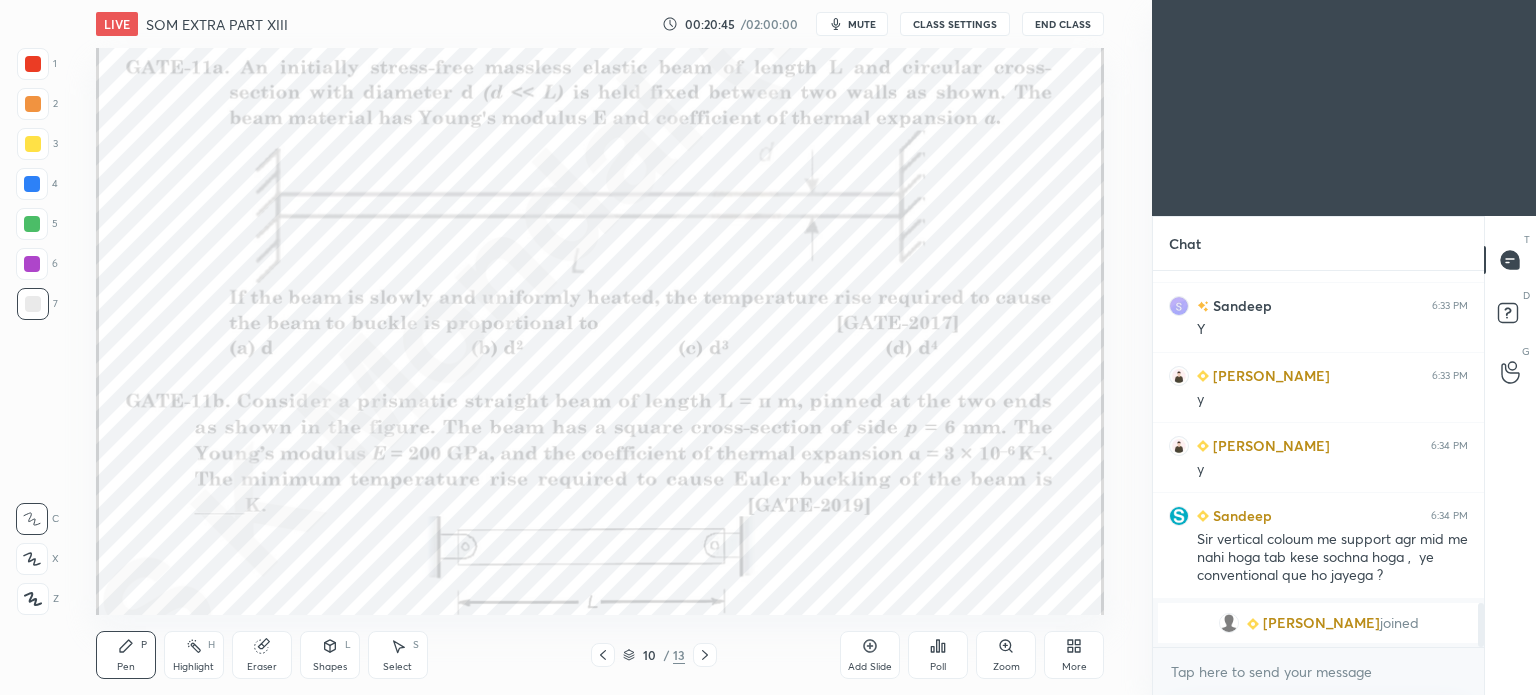 click 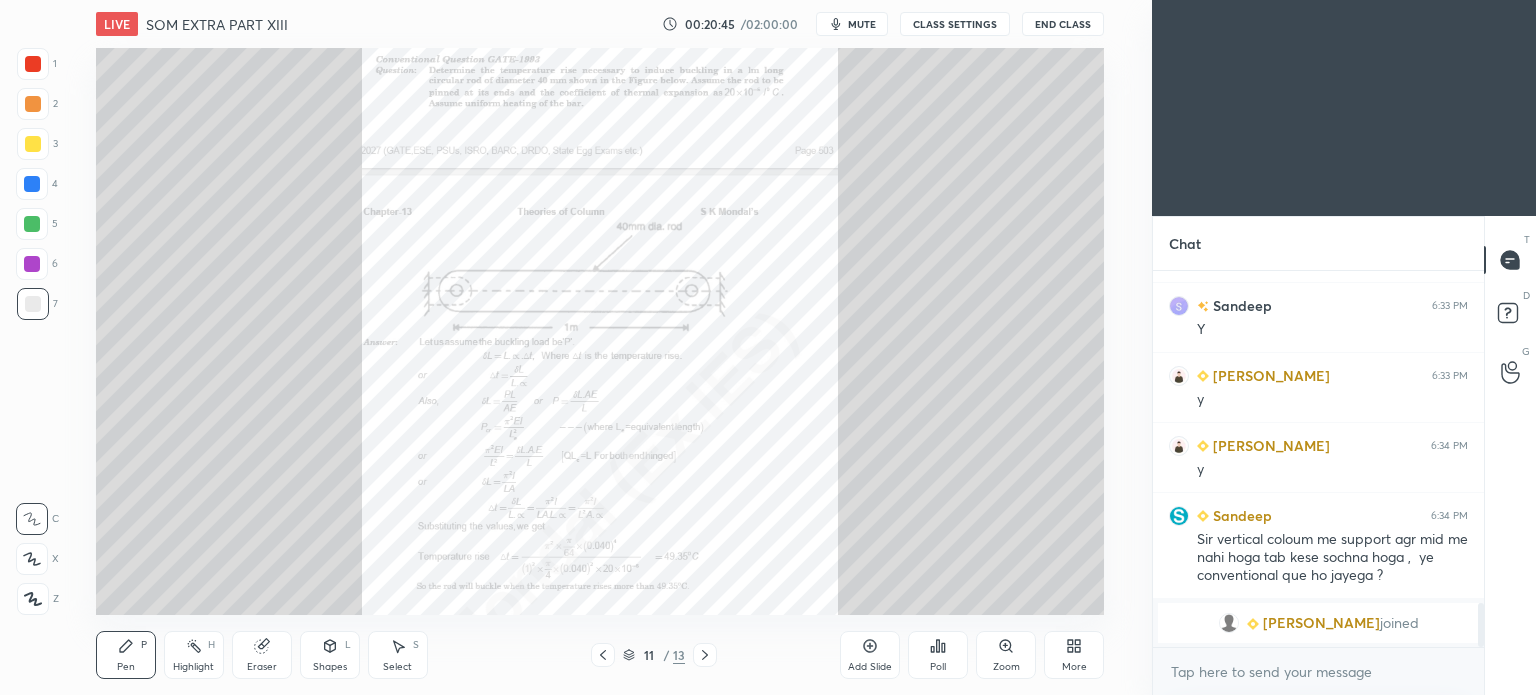 click 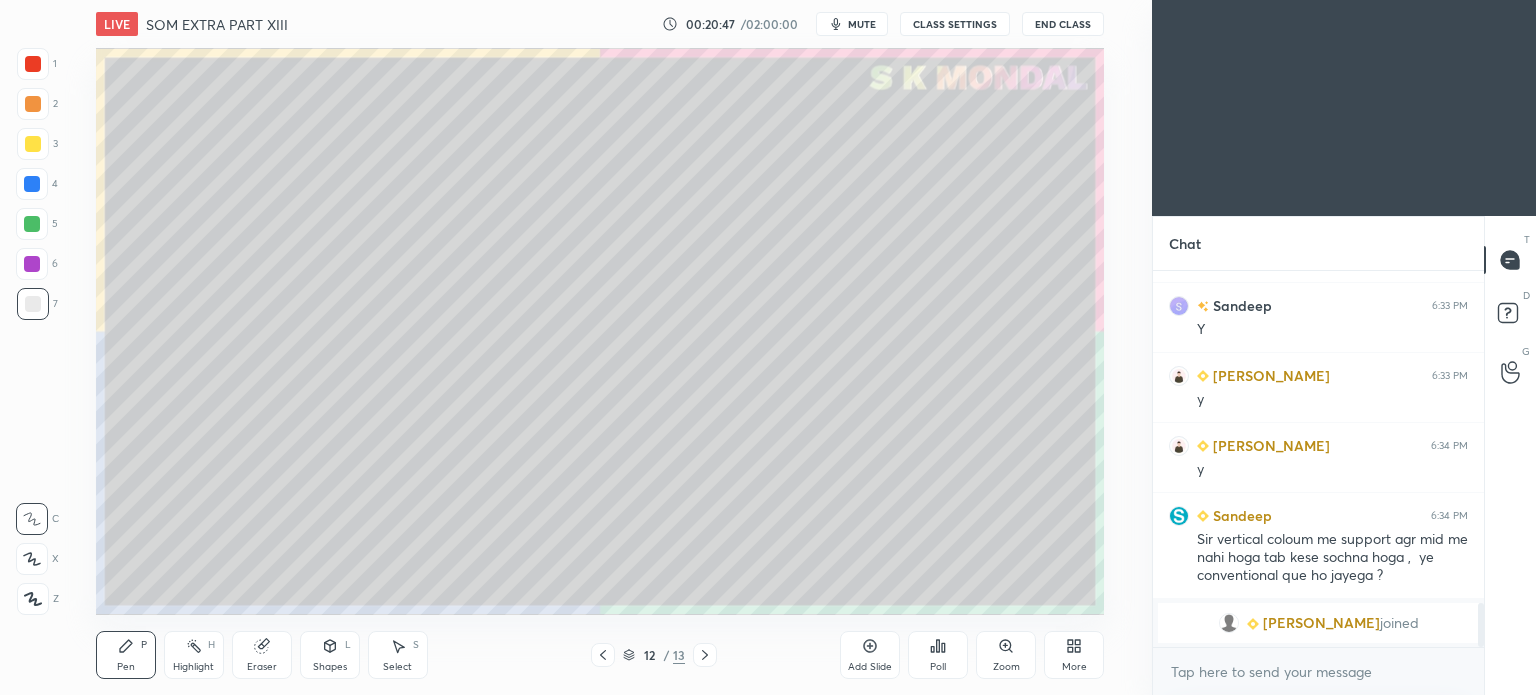 click at bounding box center [603, 655] 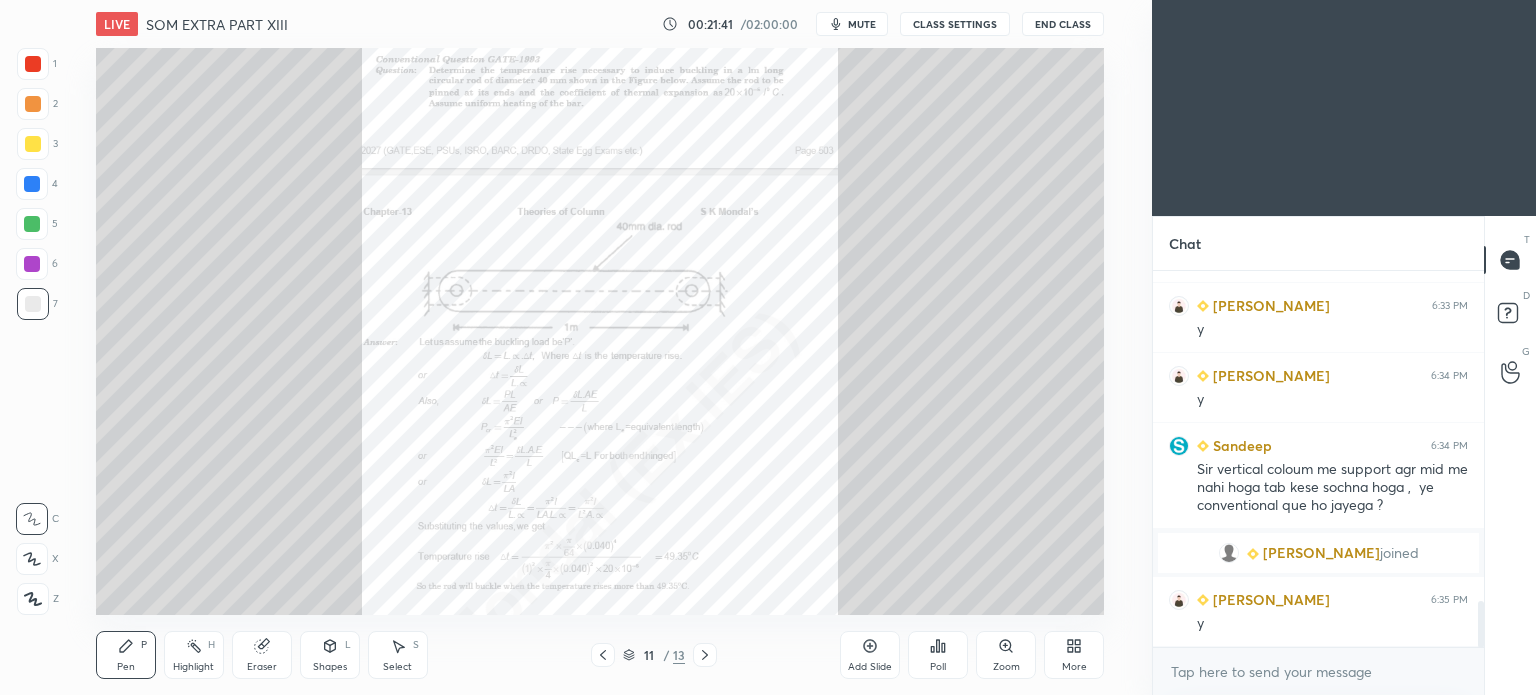 scroll, scrollTop: 2716, scrollLeft: 0, axis: vertical 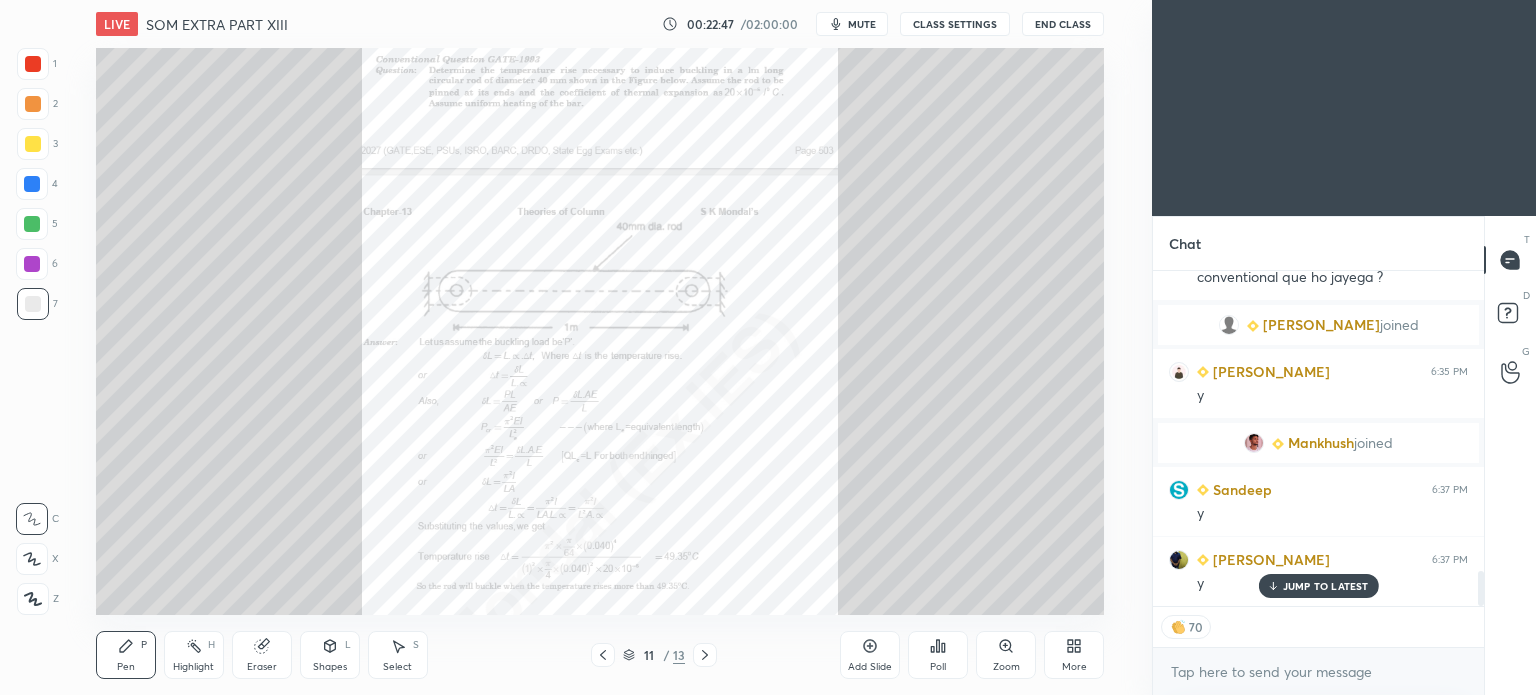 click on "mute" at bounding box center (862, 24) 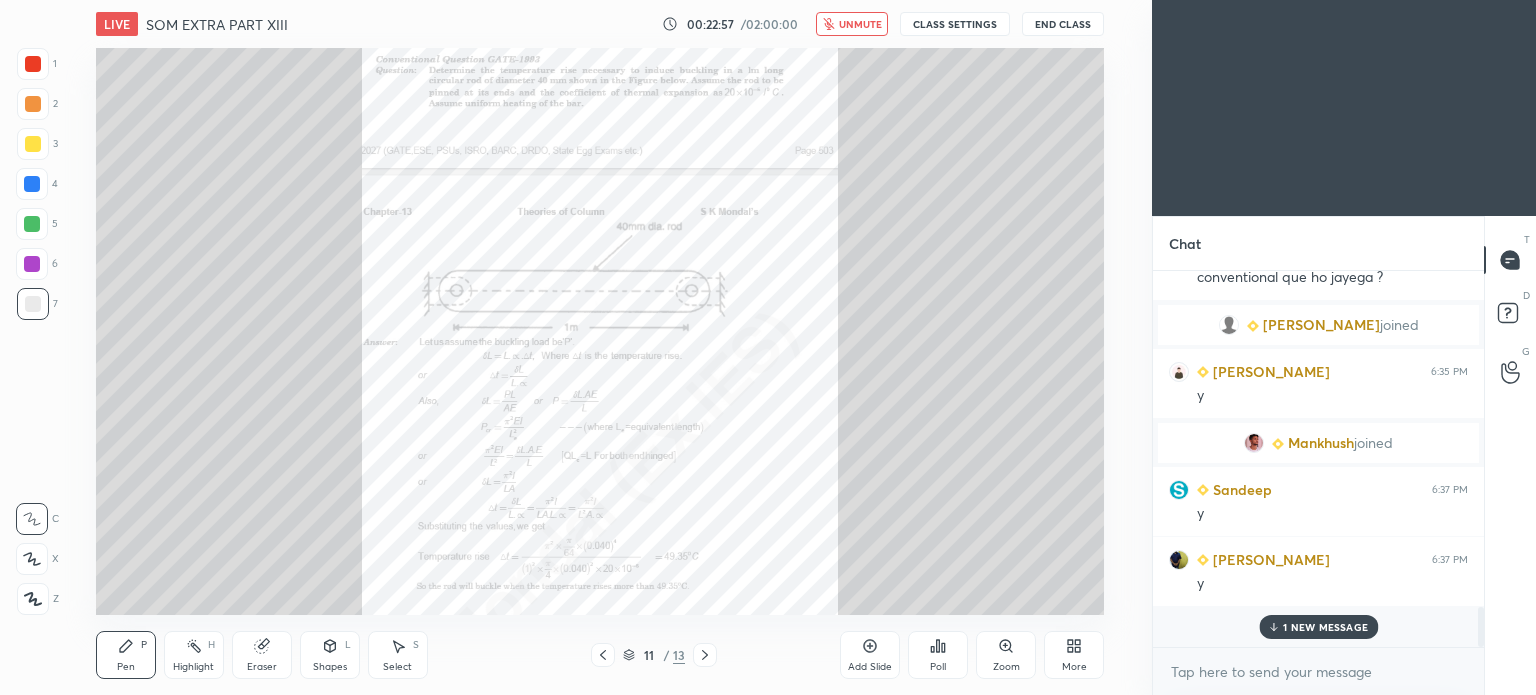 scroll, scrollTop: 5, scrollLeft: 6, axis: both 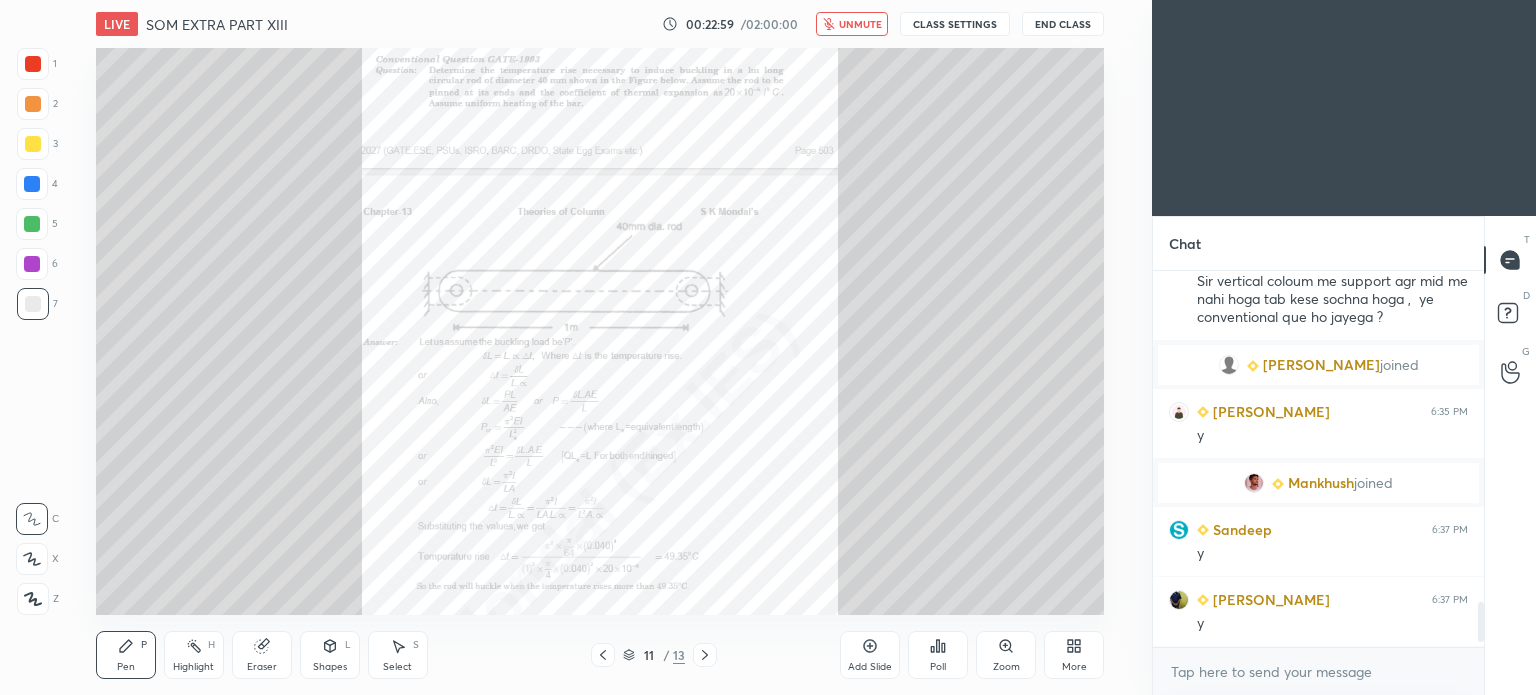 click 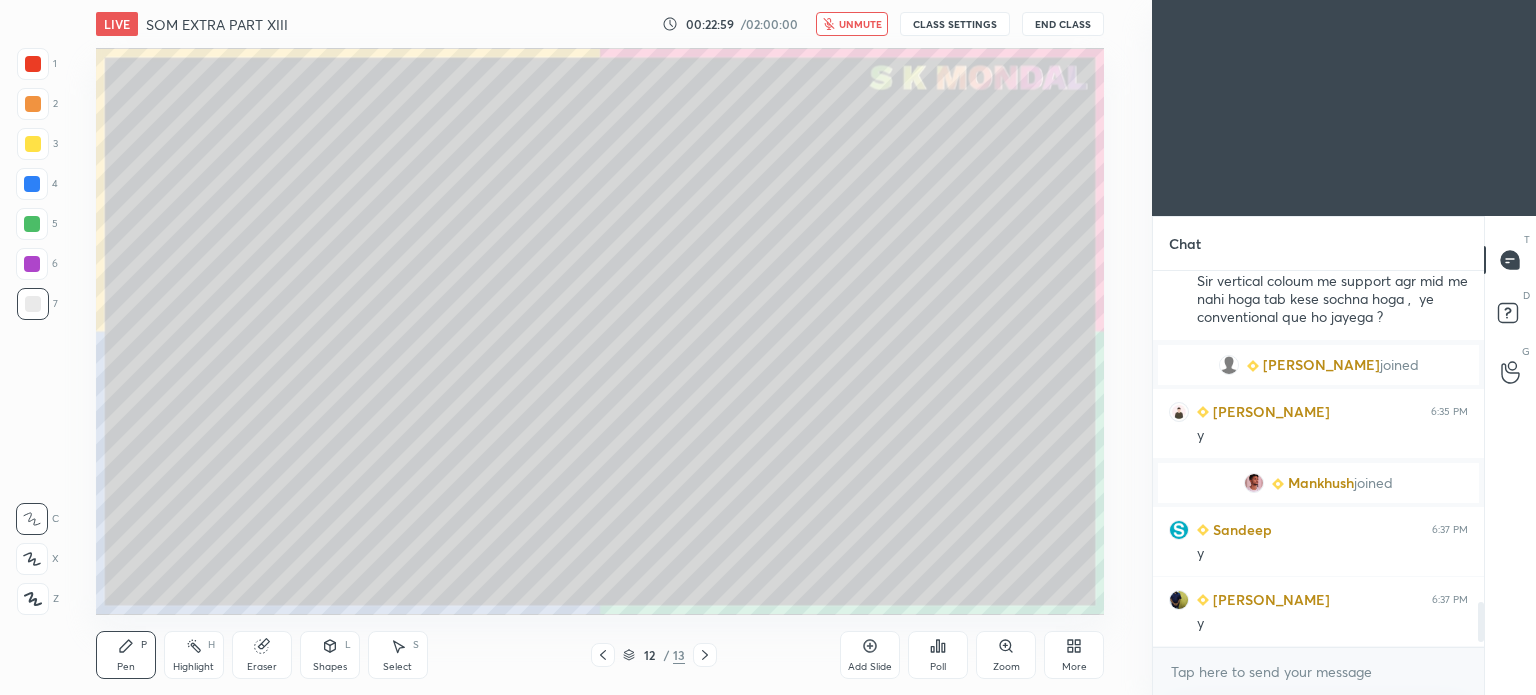 click 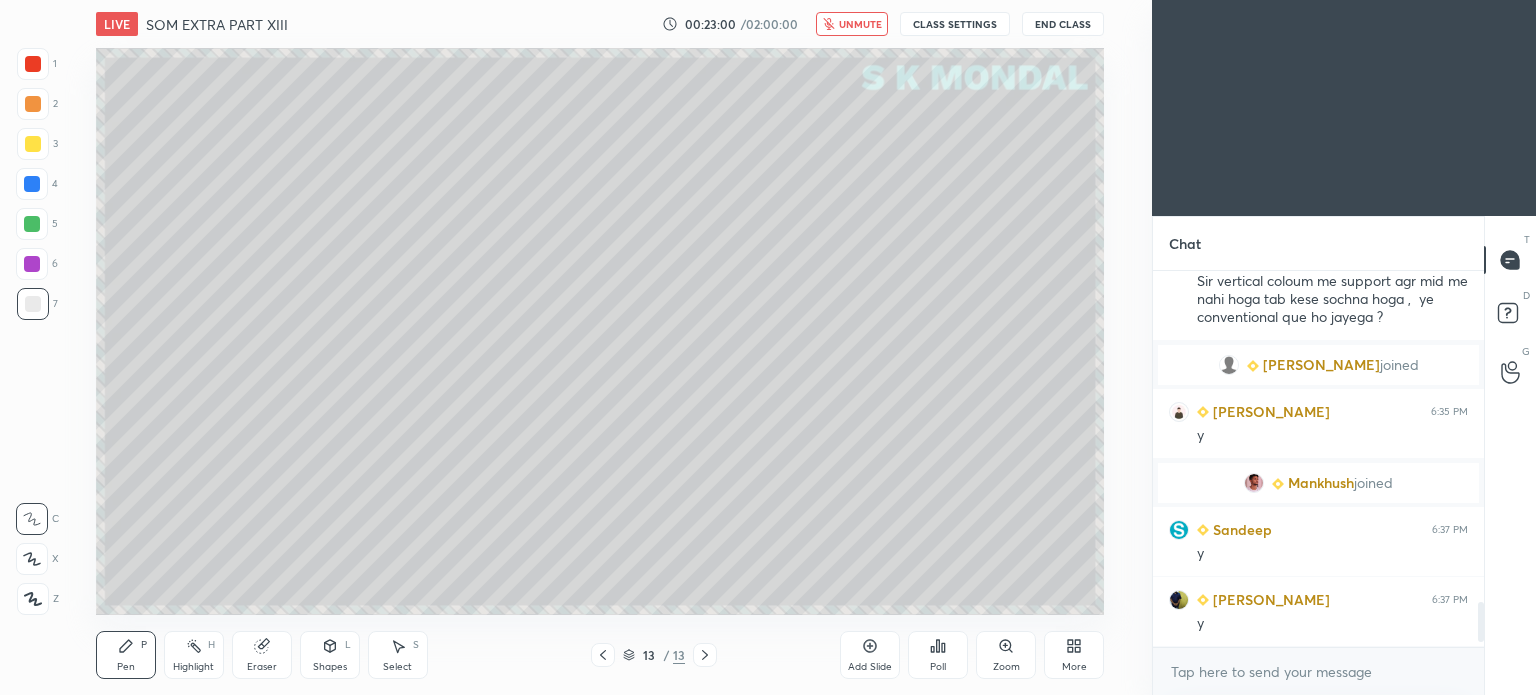 click 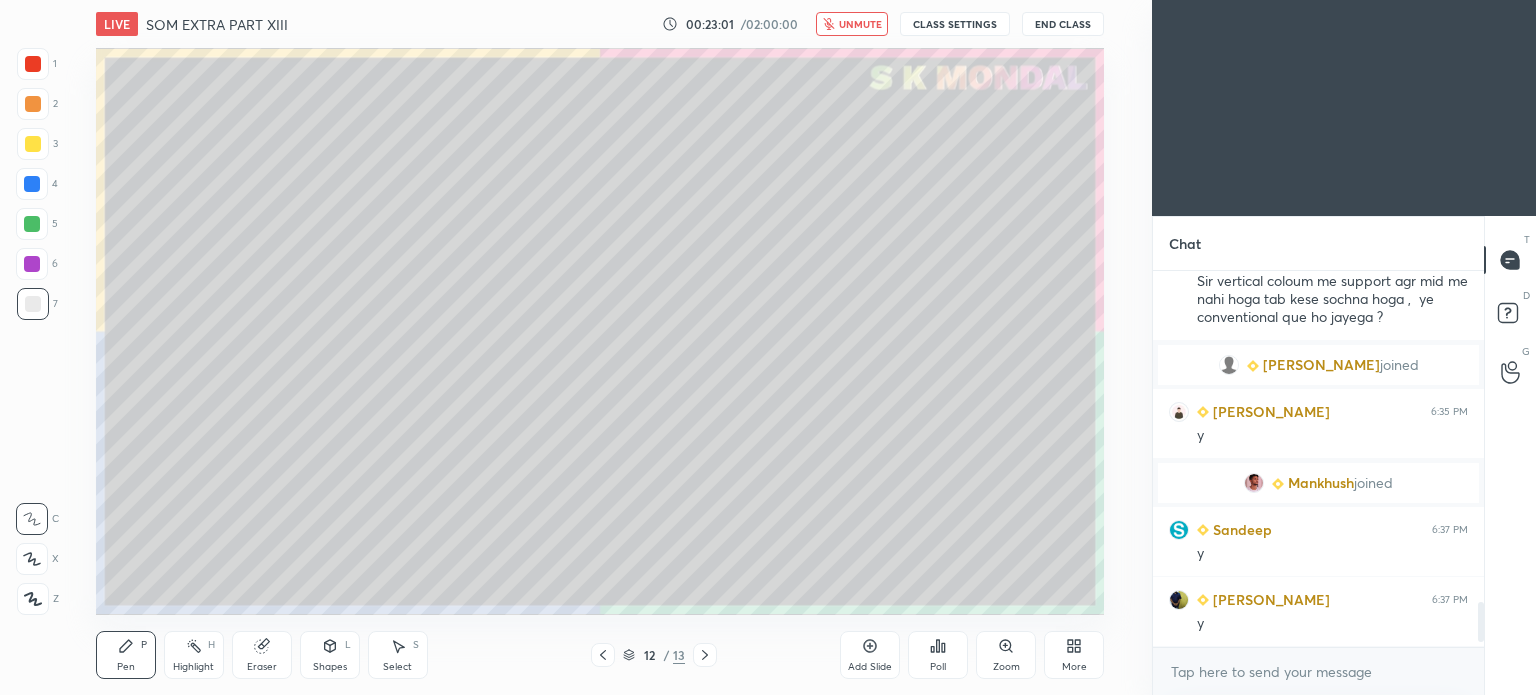 click at bounding box center [603, 655] 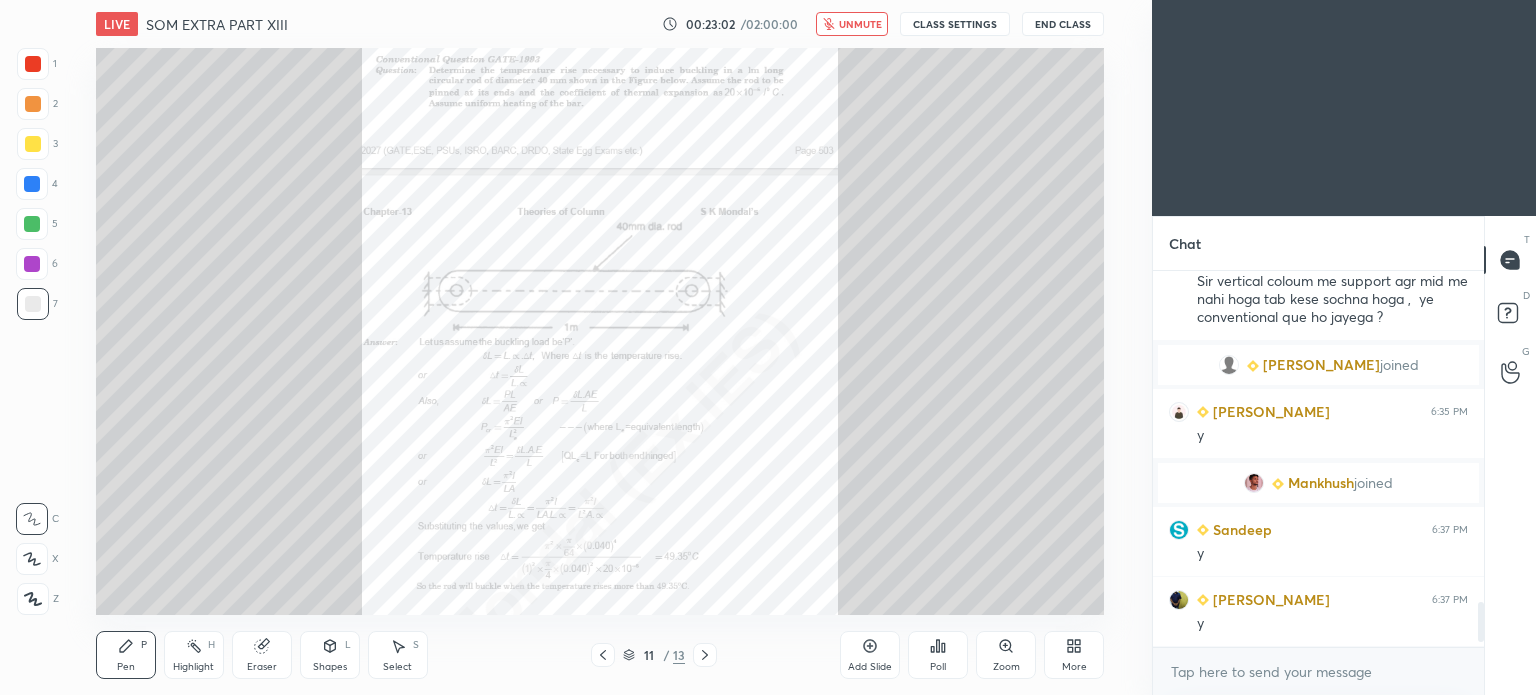 click on "More" at bounding box center [1074, 655] 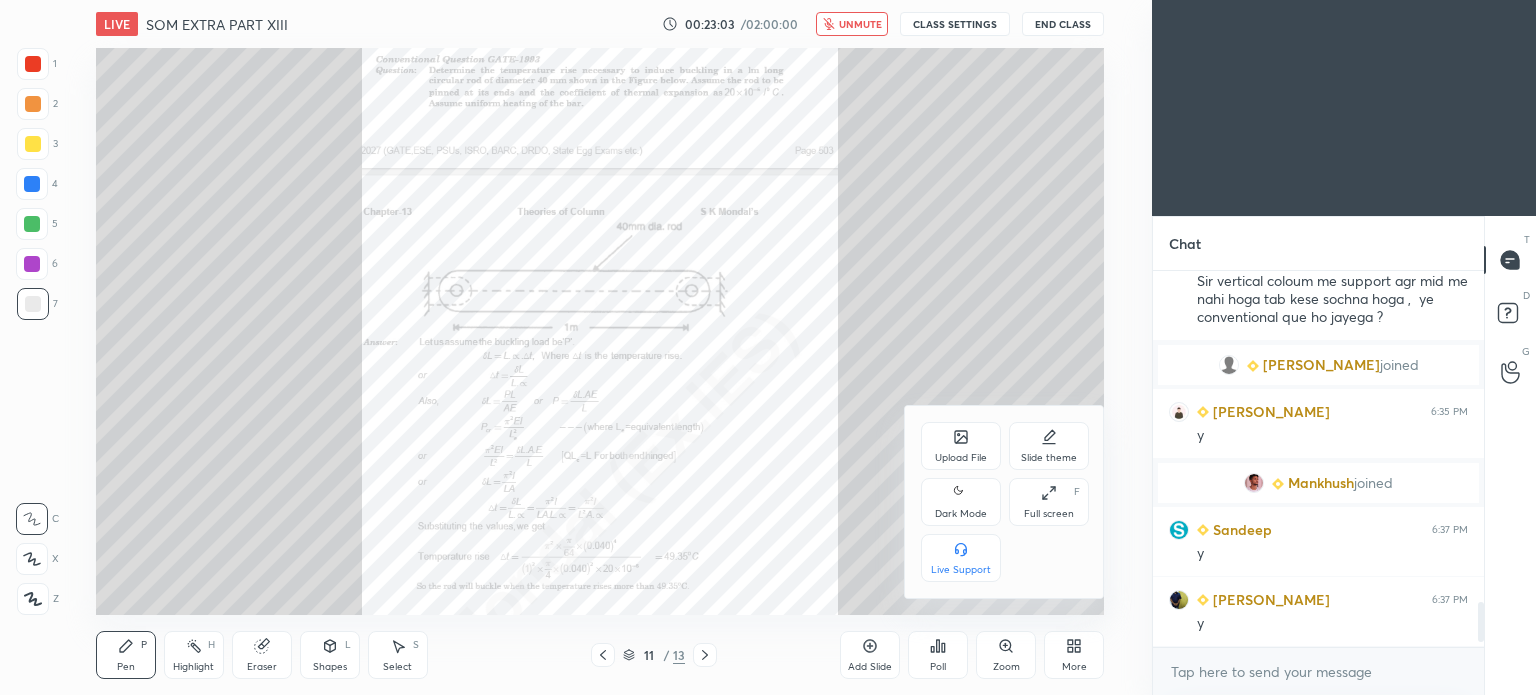 click on "Upload File" at bounding box center (961, 446) 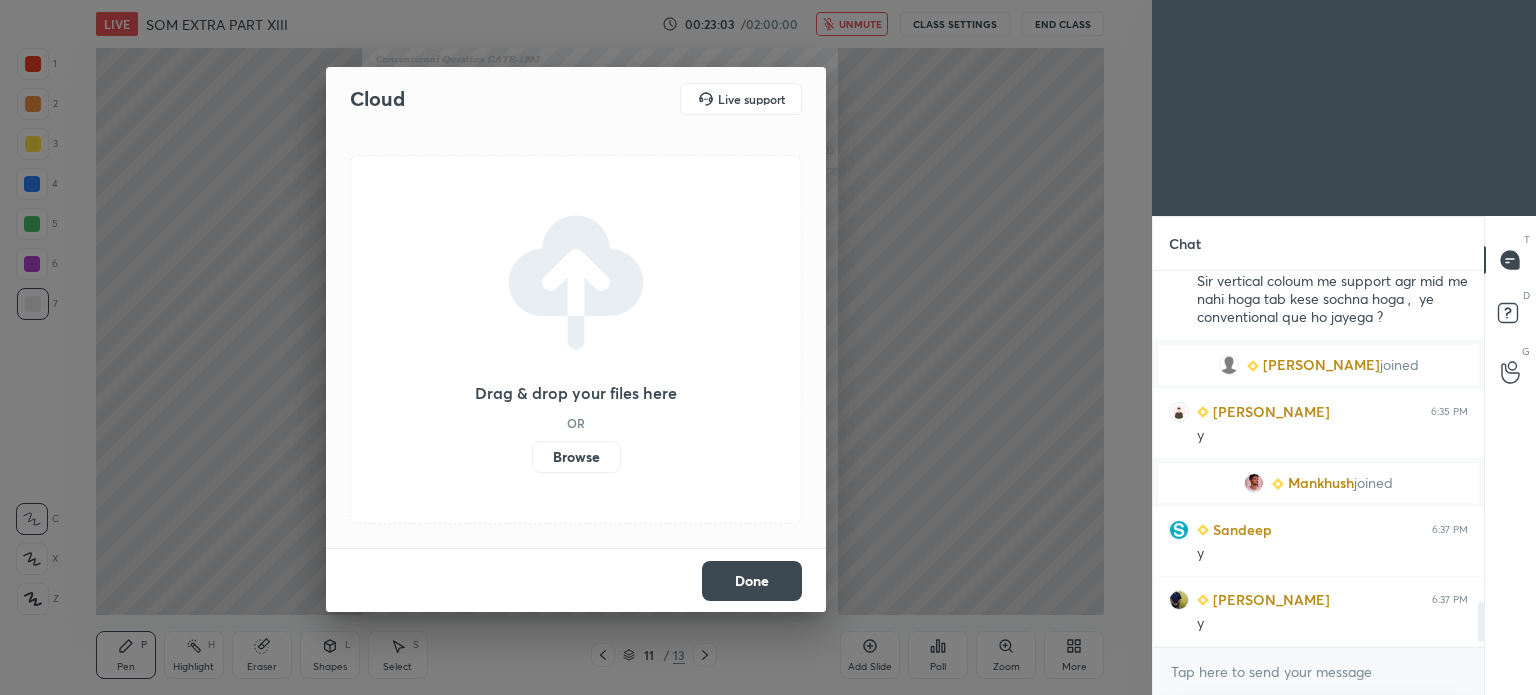 click on "Browse" at bounding box center (576, 457) 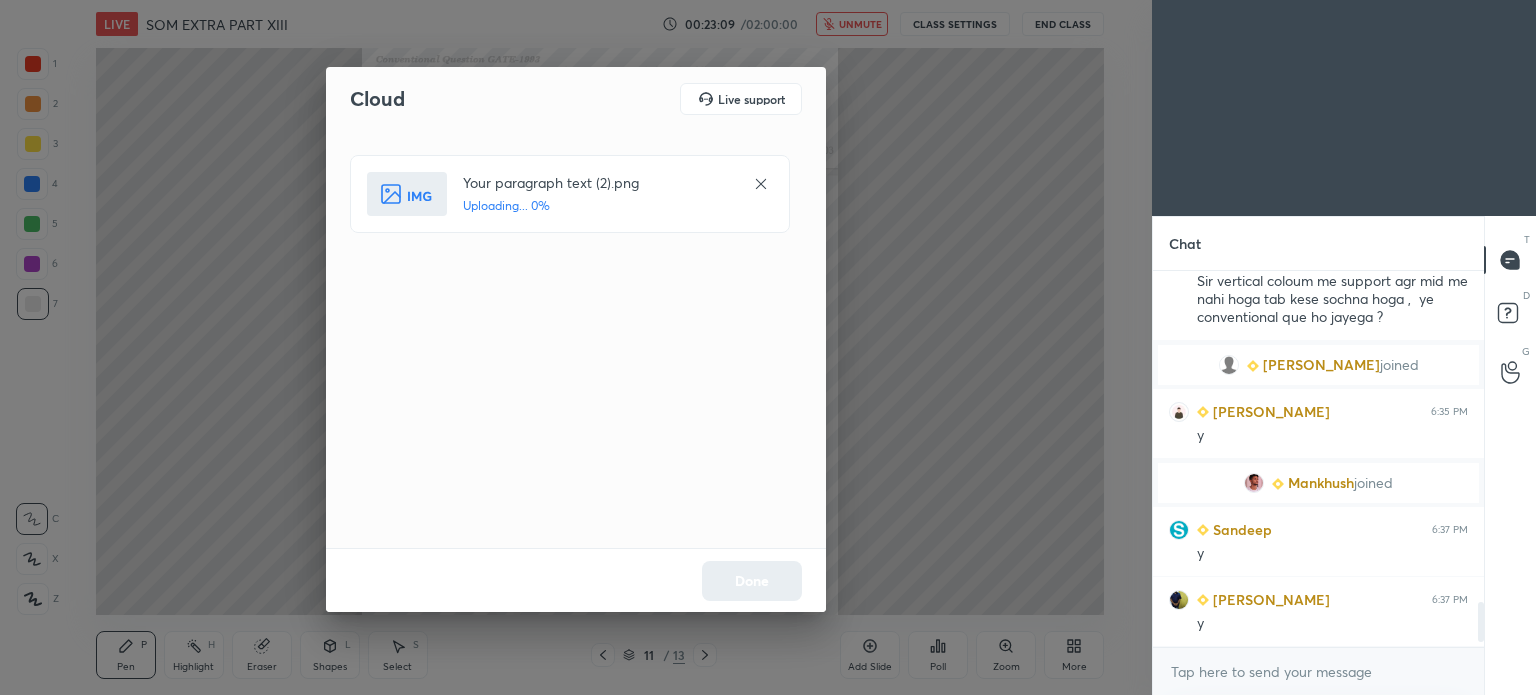 scroll, scrollTop: 2866, scrollLeft: 0, axis: vertical 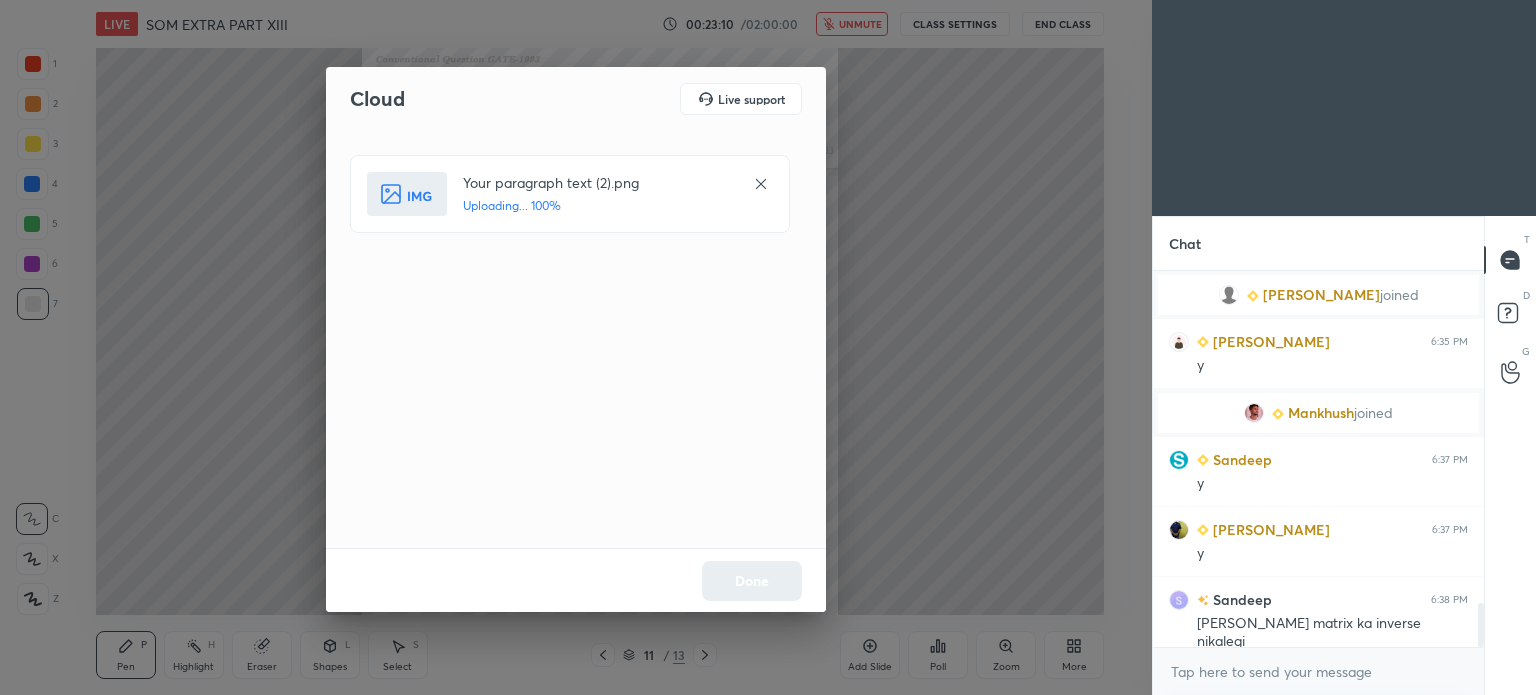 click on "Done" at bounding box center [576, 580] 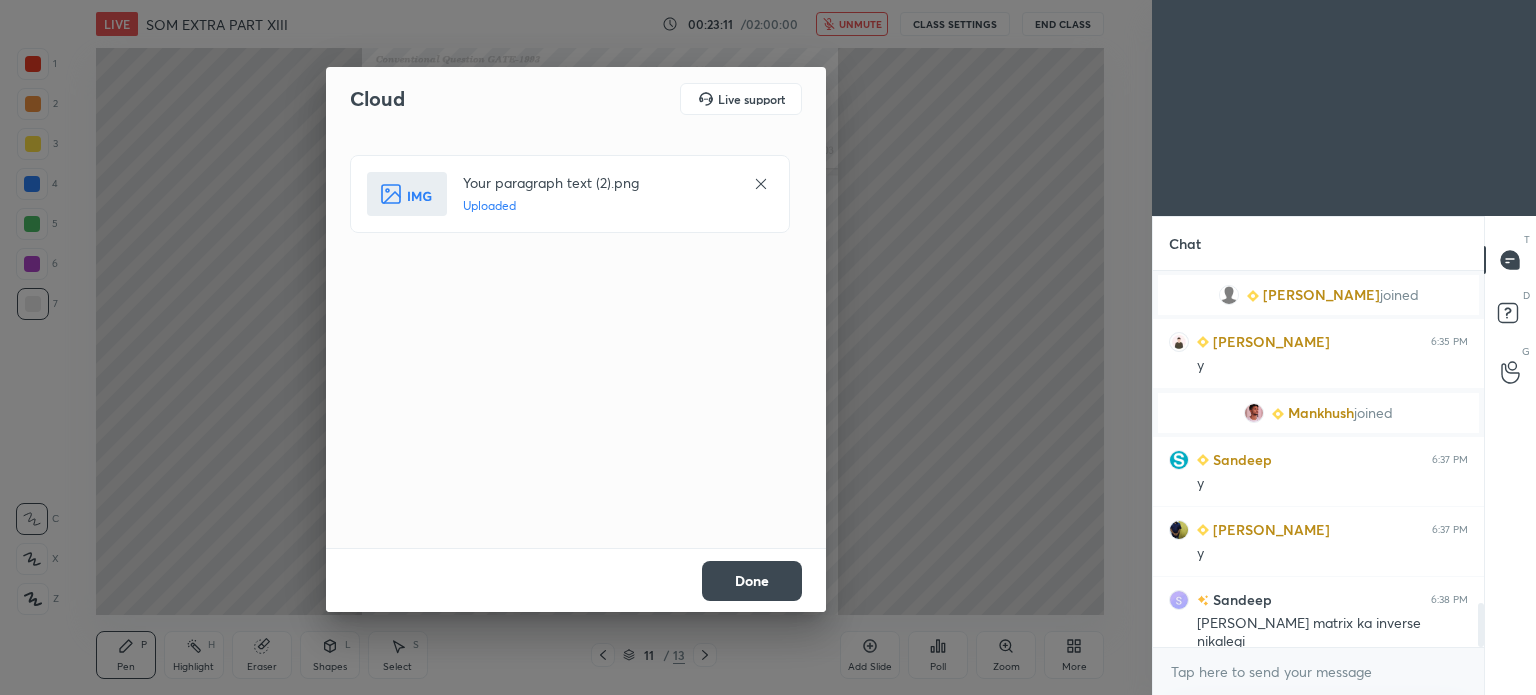 click on "Done" at bounding box center [752, 581] 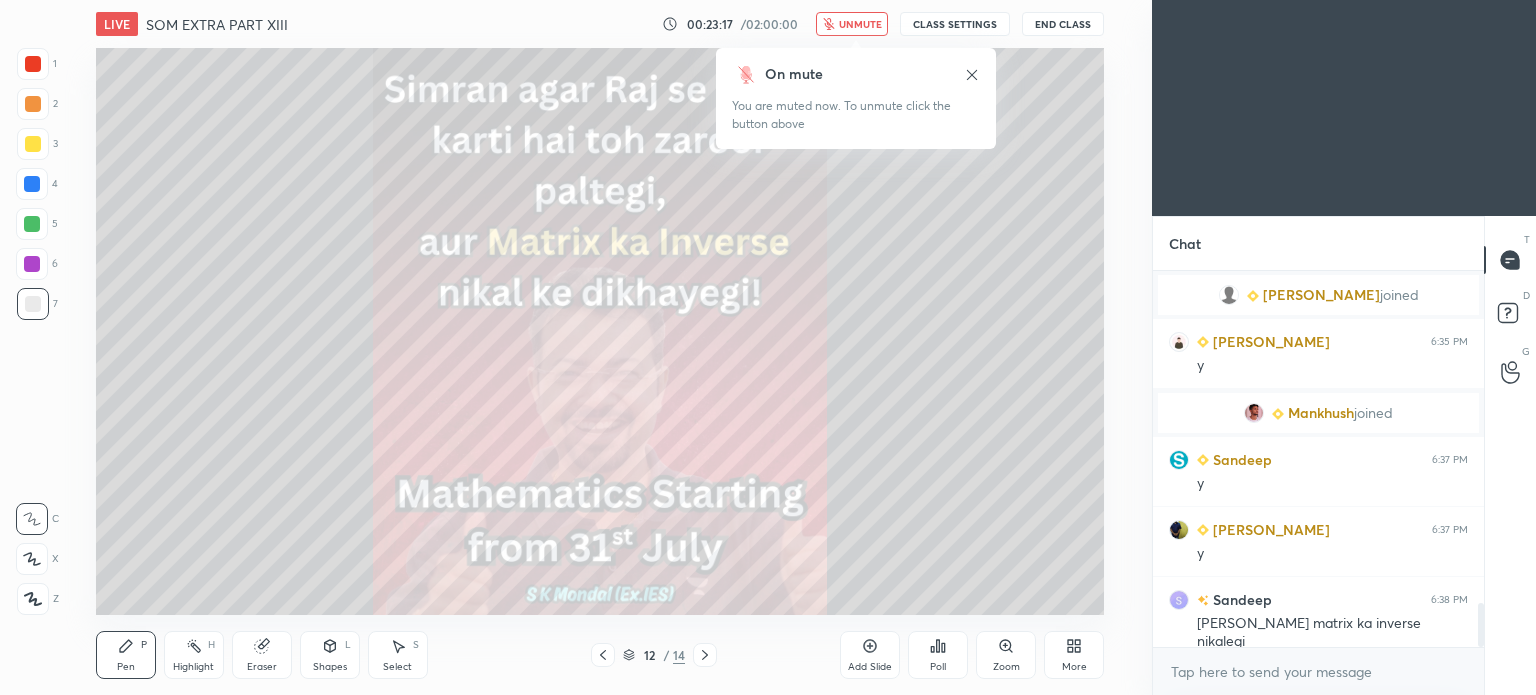 click on "unmute" at bounding box center (852, 24) 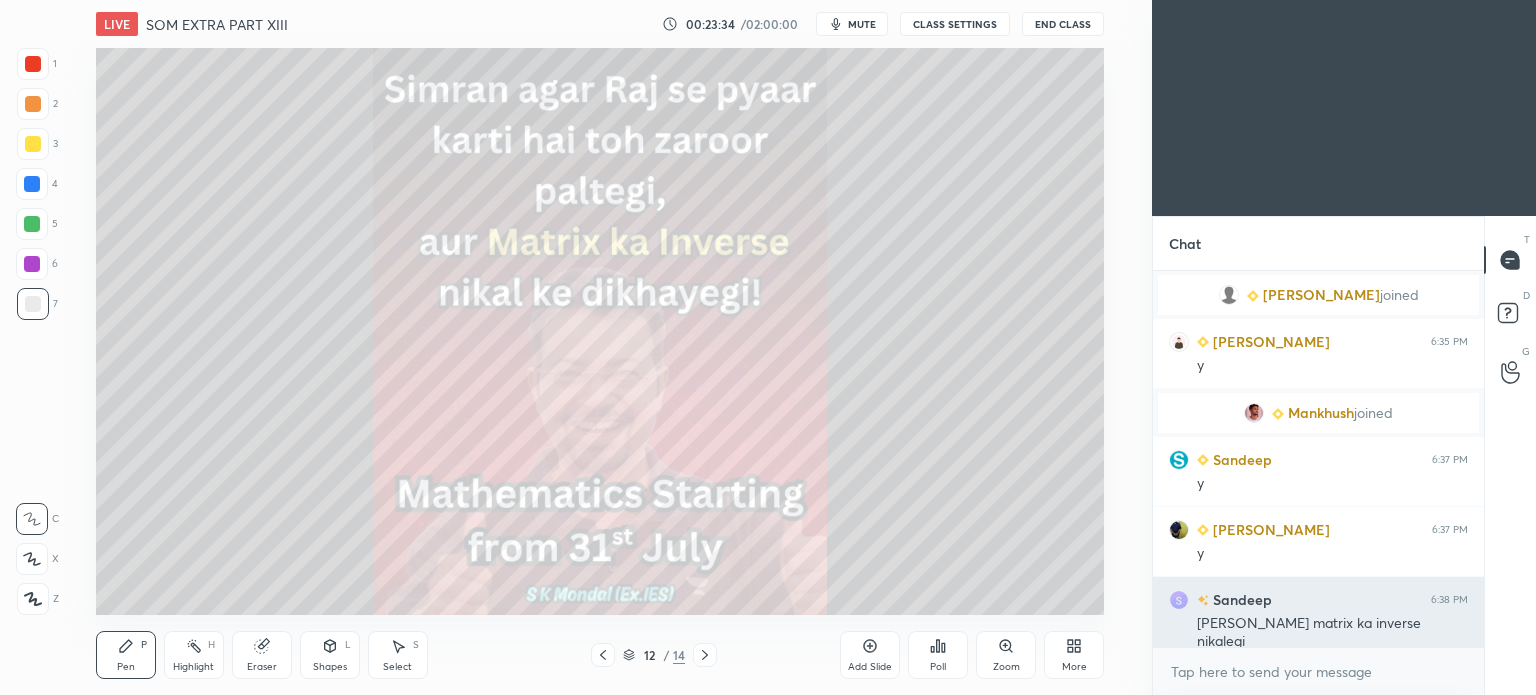 scroll, scrollTop: 2936, scrollLeft: 0, axis: vertical 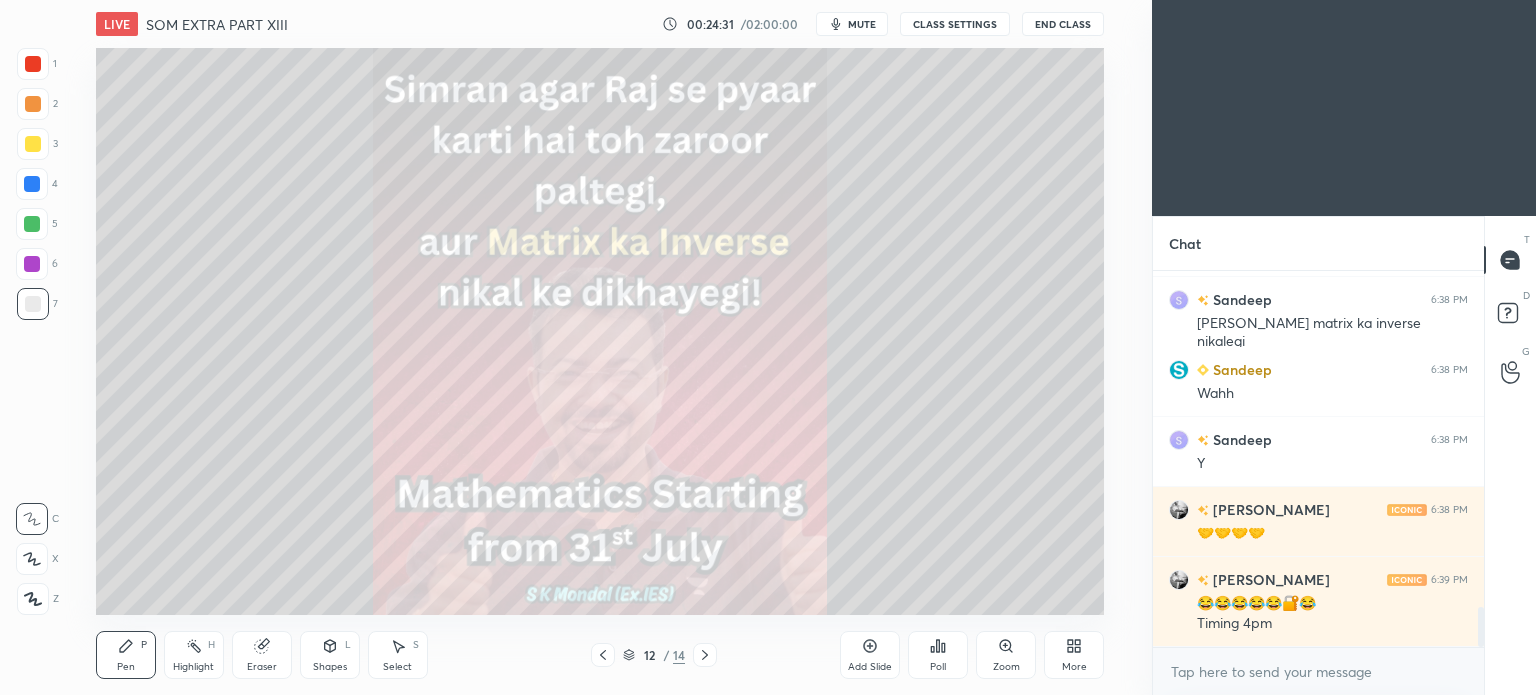 click at bounding box center (705, 655) 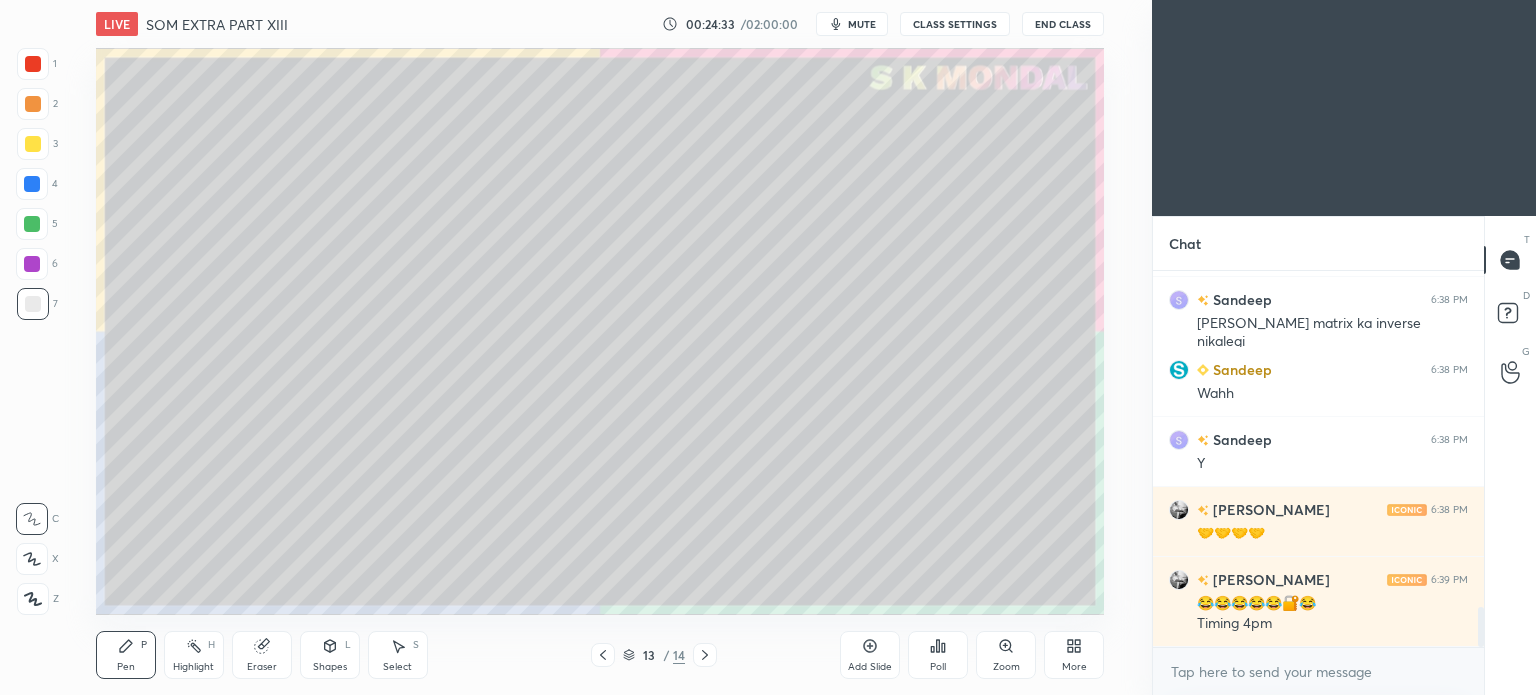 scroll, scrollTop: 3236, scrollLeft: 0, axis: vertical 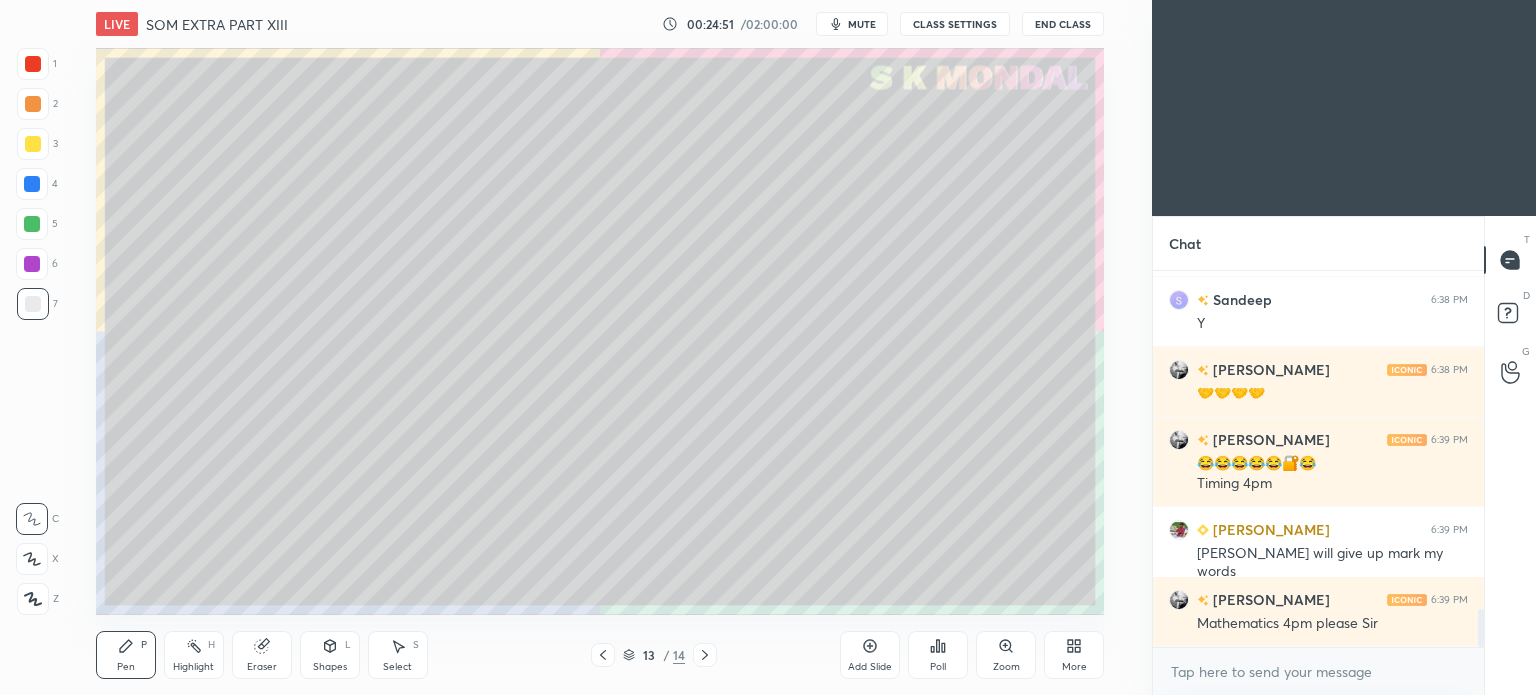 click on "Pen P Highlight H Eraser Shapes L Select S 13 / 14 Add Slide Poll Zoom More" at bounding box center (600, 655) 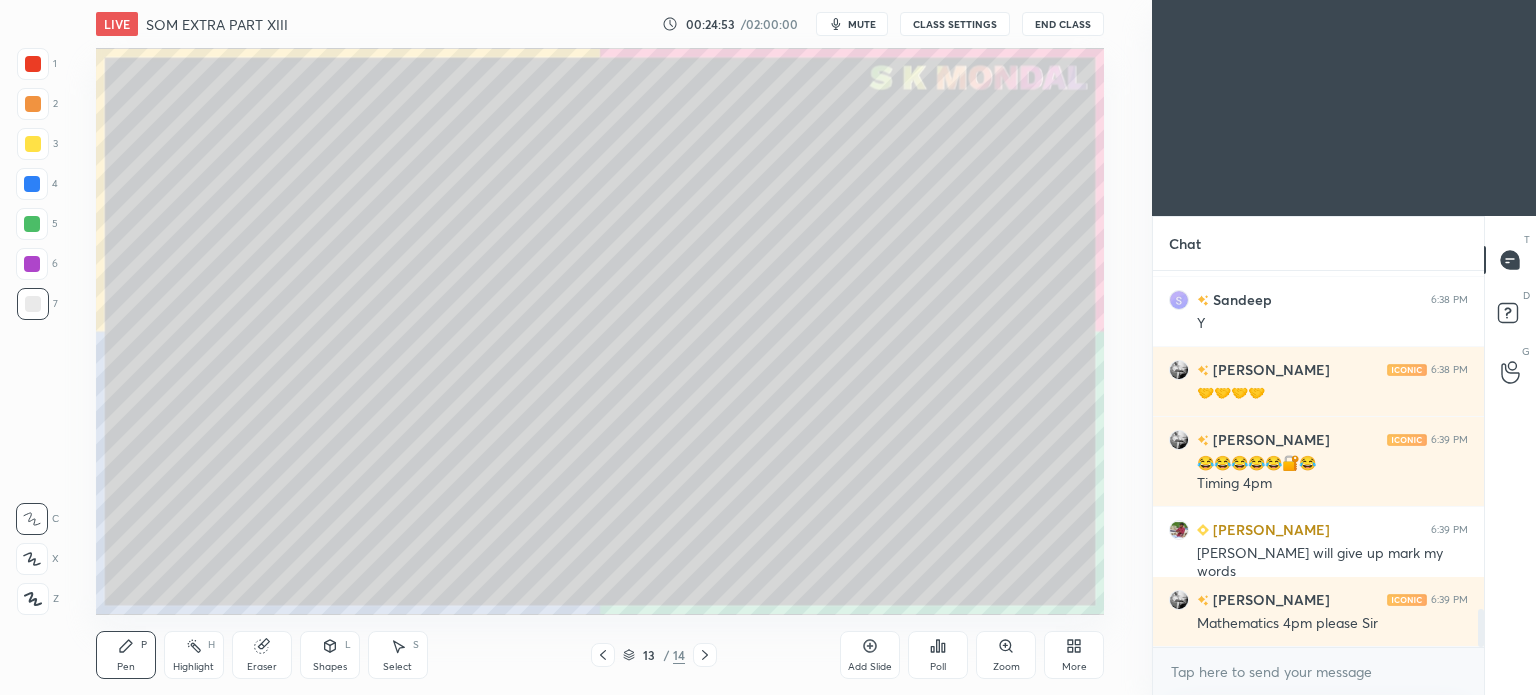click 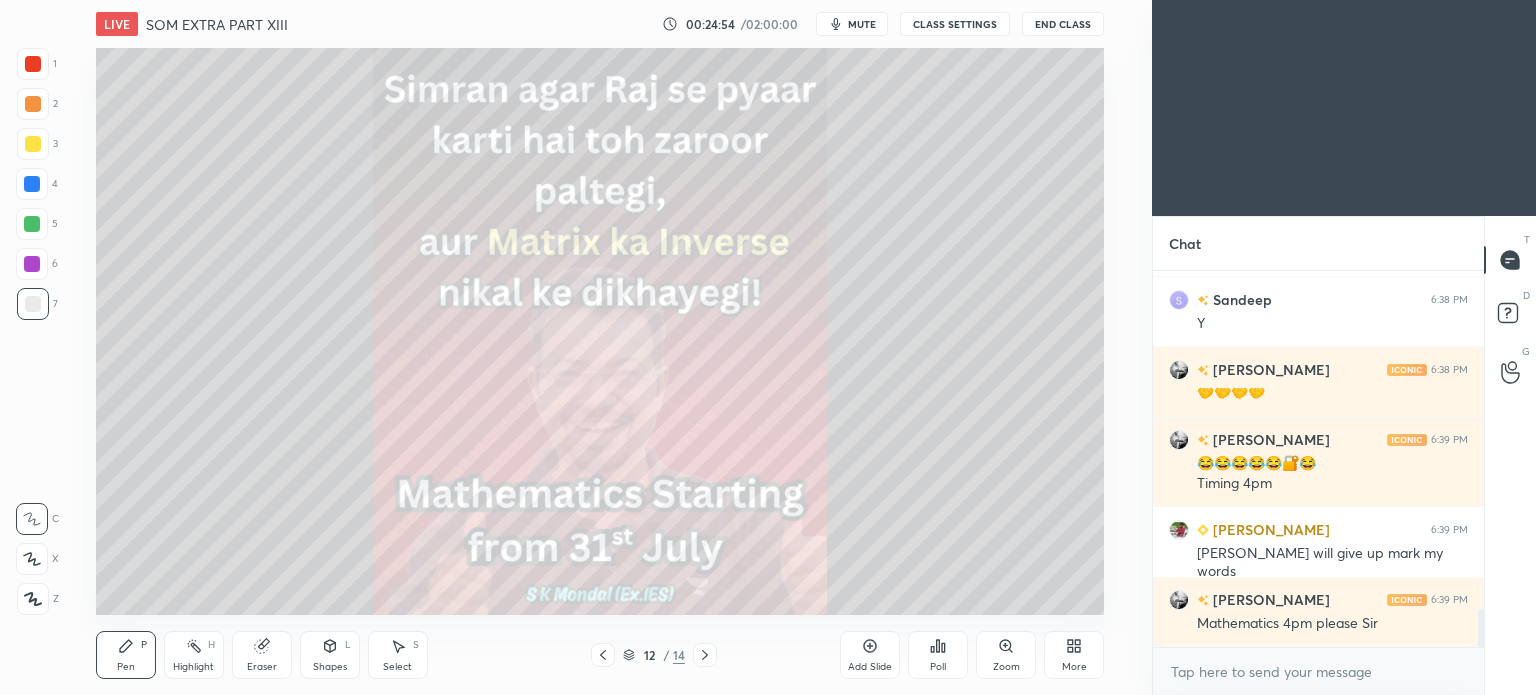 click on "More" at bounding box center [1074, 655] 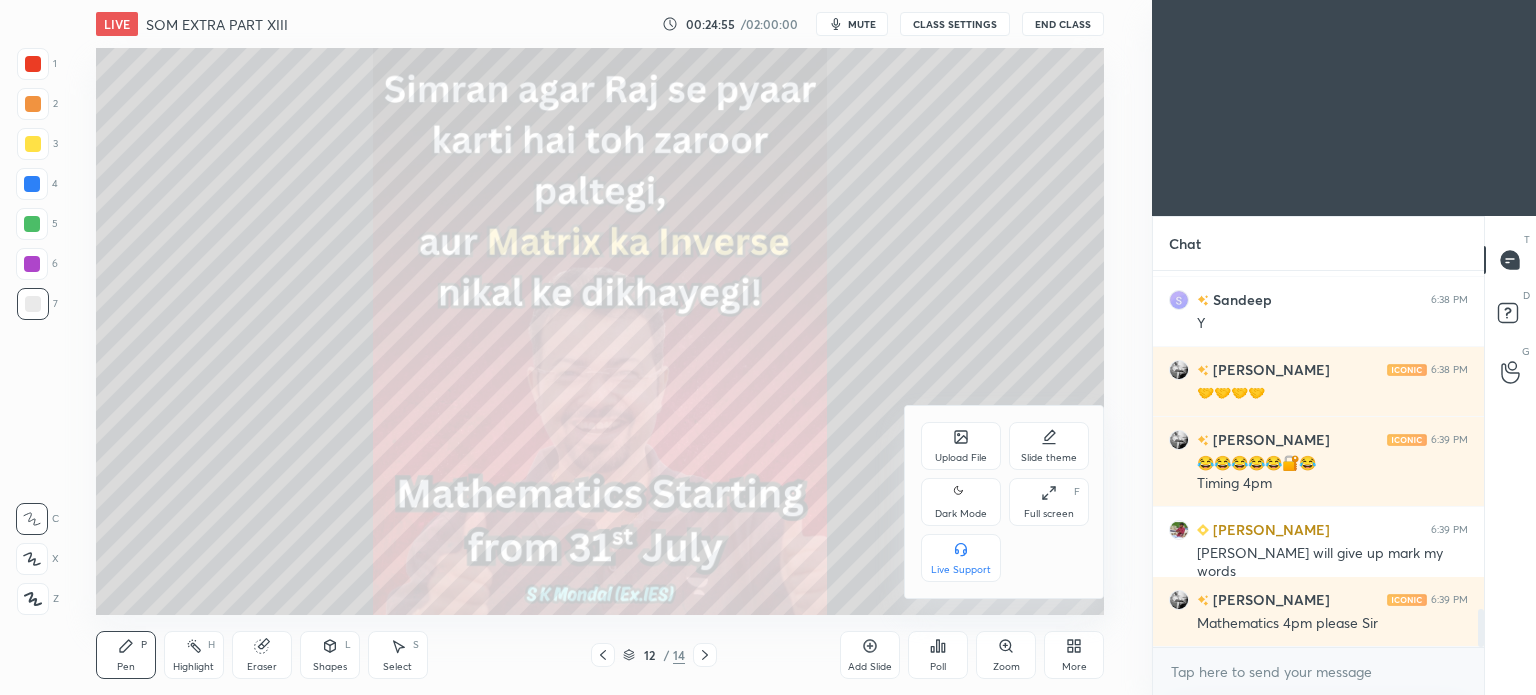 click on "Upload File" at bounding box center [961, 458] 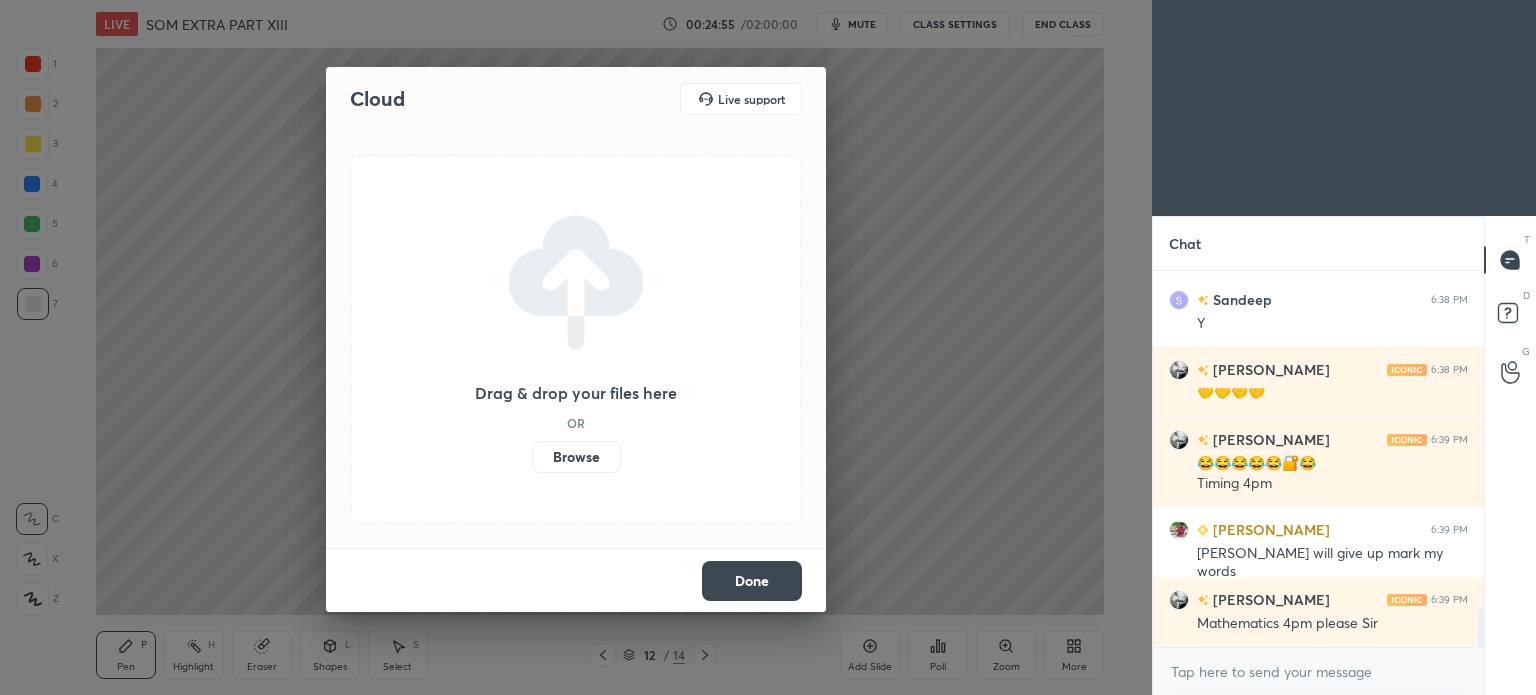 click on "Browse" at bounding box center [576, 457] 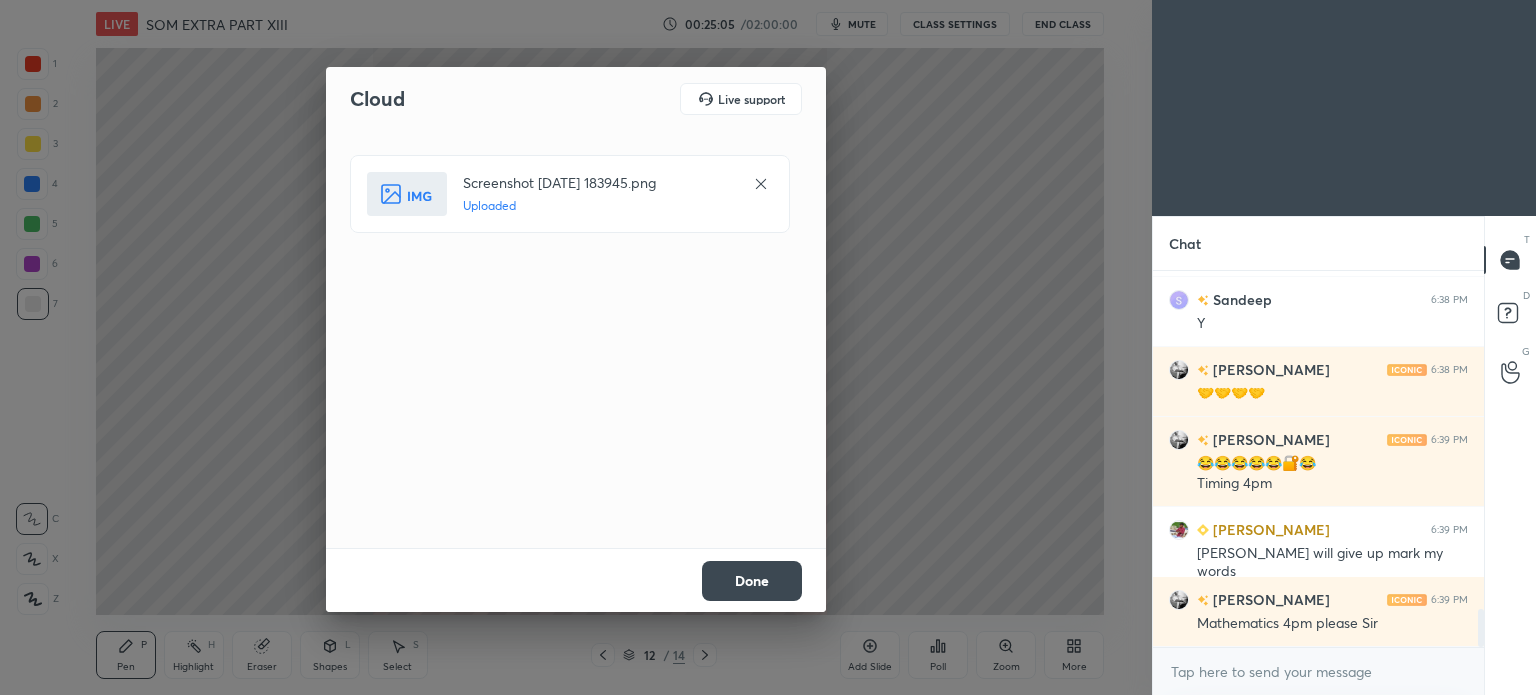 click on "Done" at bounding box center (752, 581) 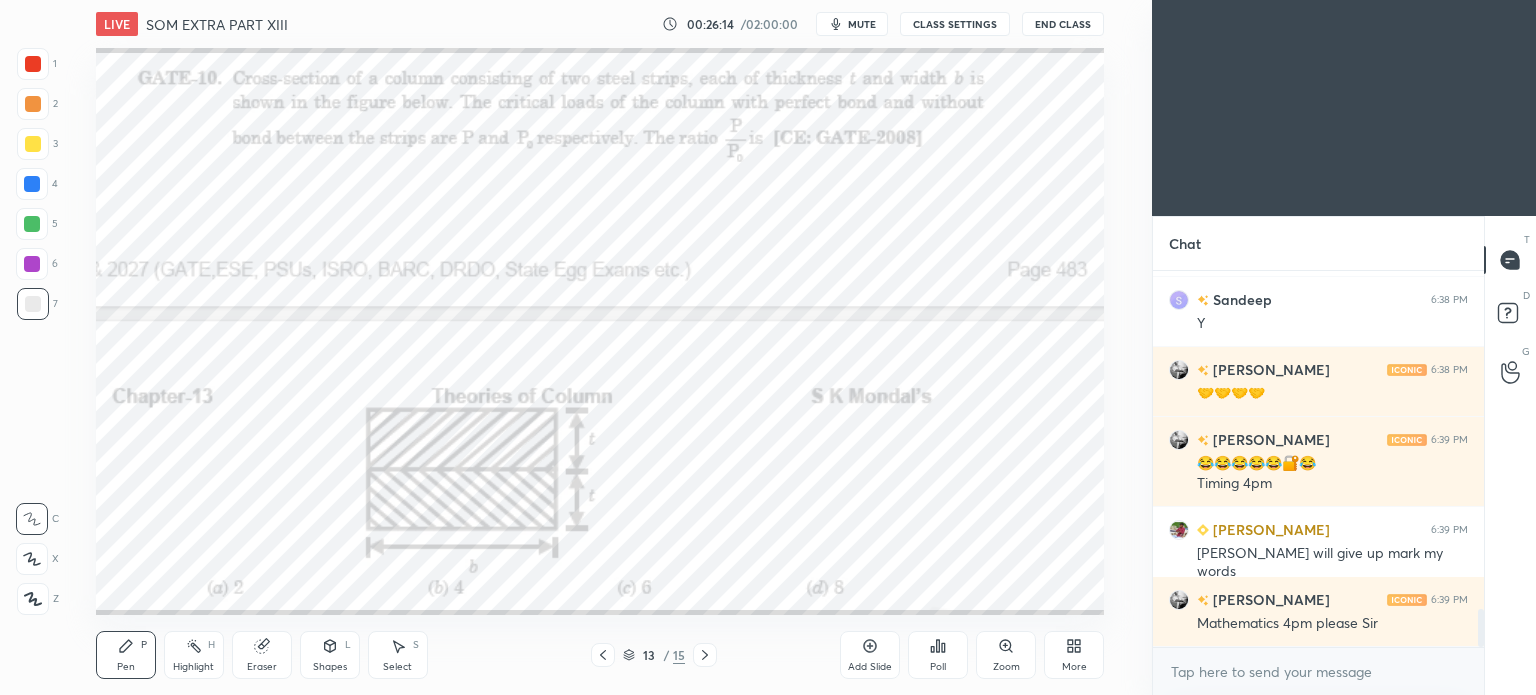 scroll, scrollTop: 3376, scrollLeft: 0, axis: vertical 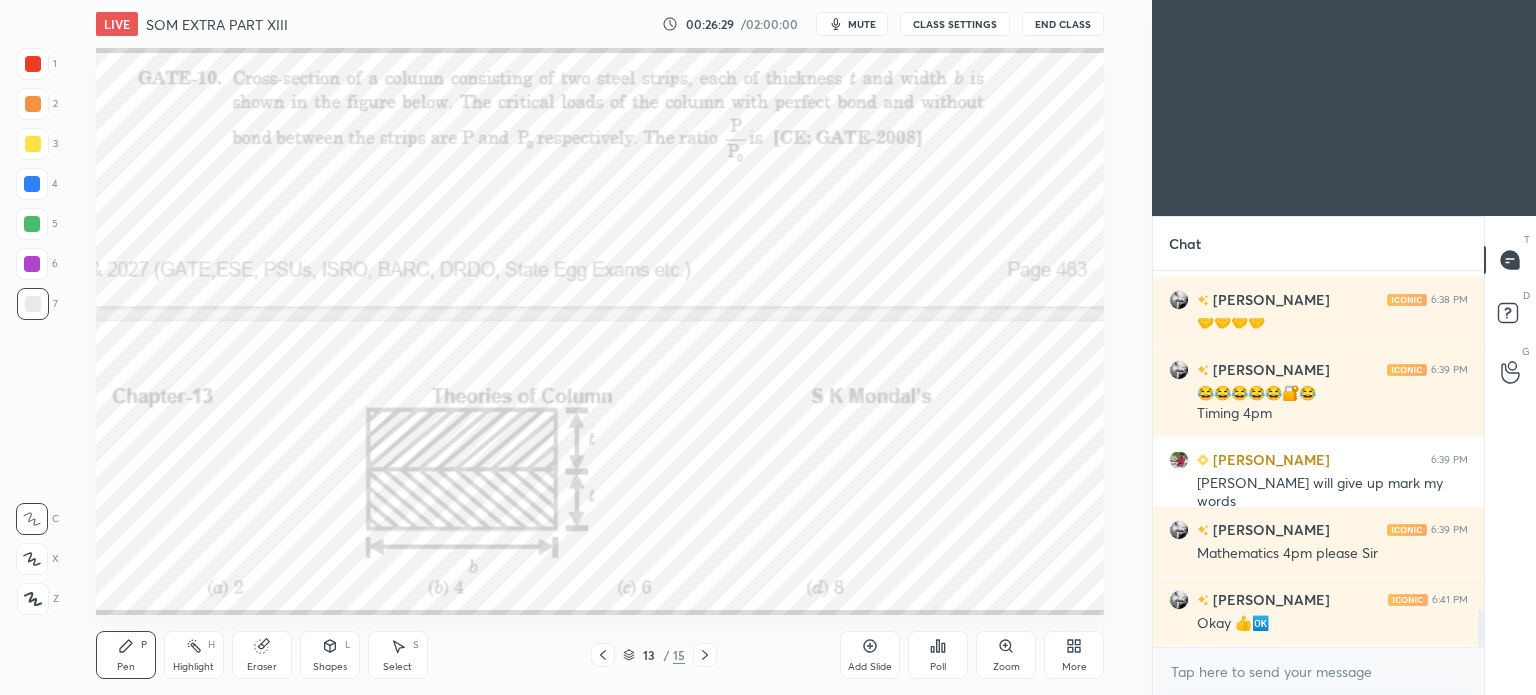 click at bounding box center (33, 64) 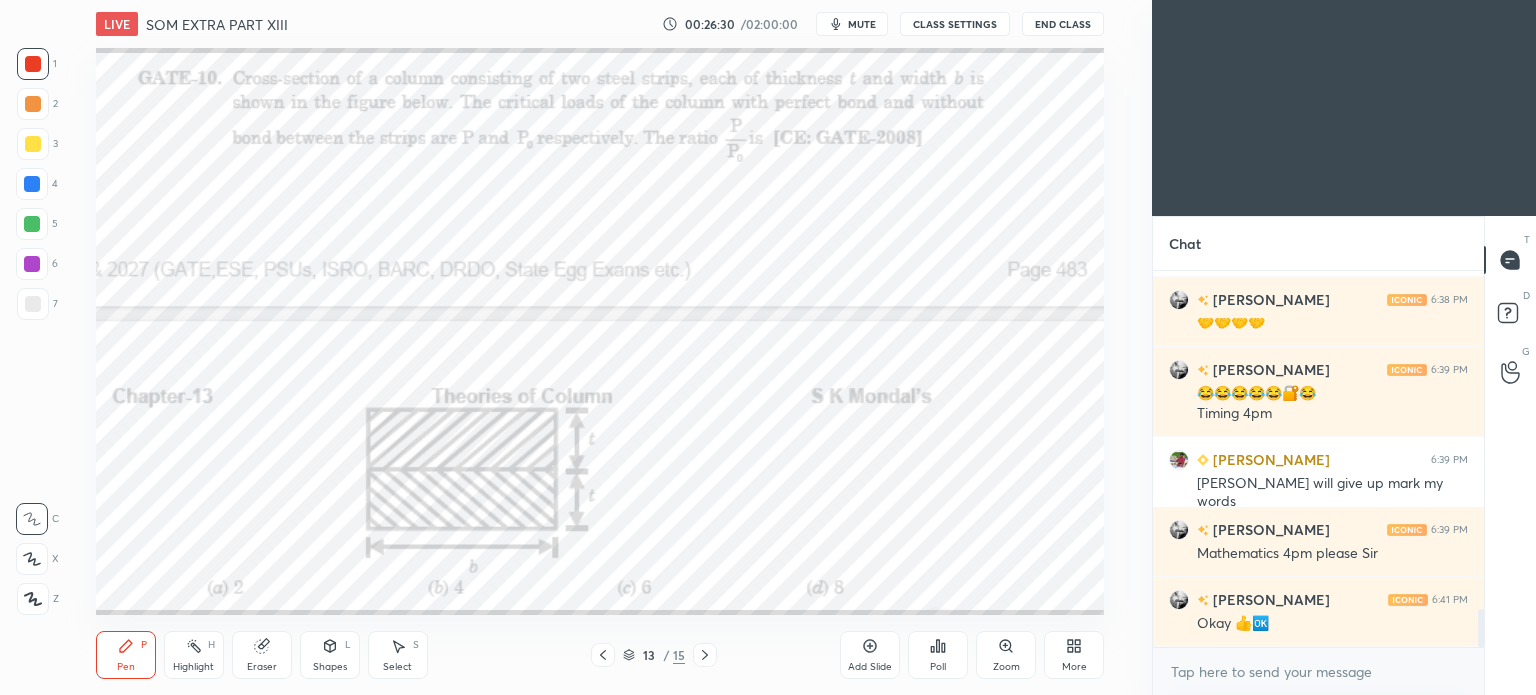 click on "Pen" at bounding box center (126, 667) 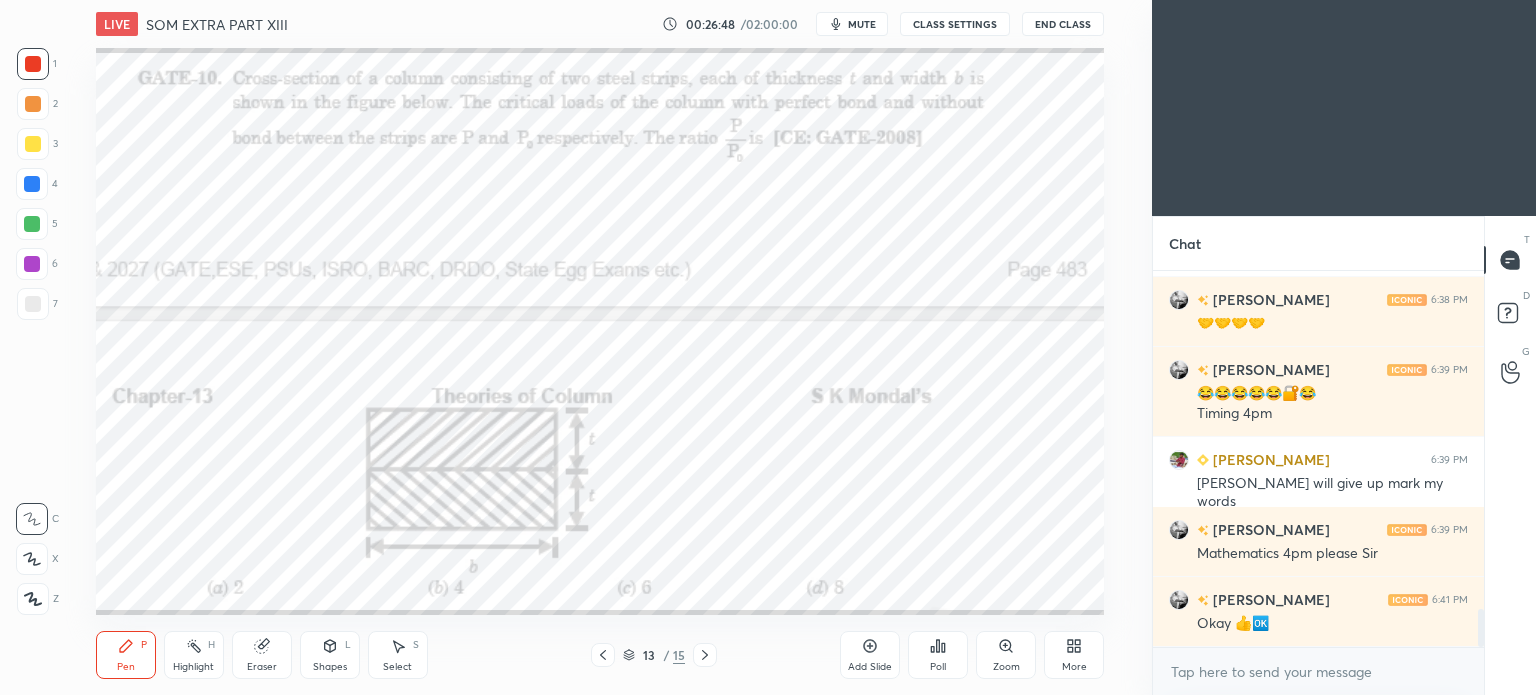 click on "S" at bounding box center [416, 645] 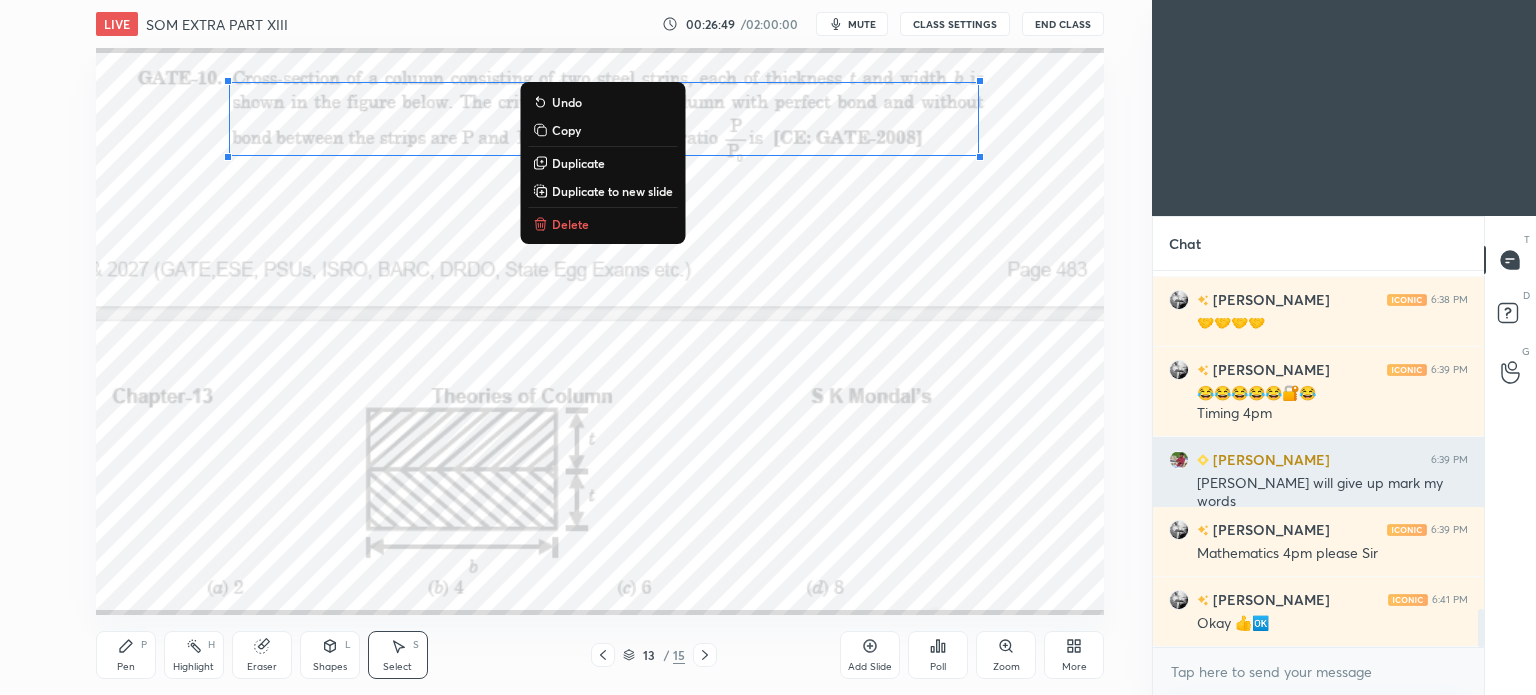 drag, startPoint x: 270, startPoint y: 58, endPoint x: 1208, endPoint y: 490, distance: 1032.6993 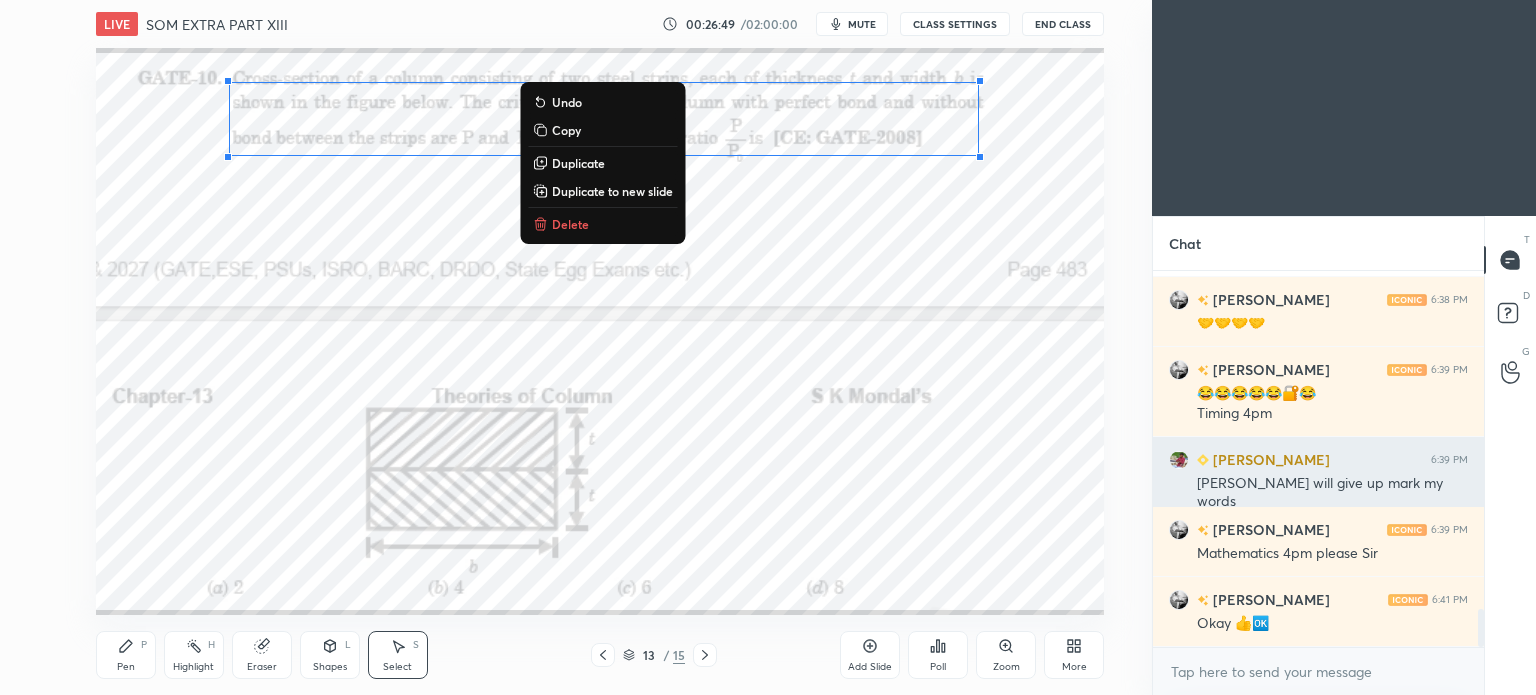 click on "1 2 3 4 5 6 7 C X Z C X Z E E Erase all   H H LIVE SOM EXTRA PART XIII 00:26:49 /  02:00:00 mute CLASS SETTINGS End Class 0 ° Undo Copy Duplicate Duplicate to new slide Delete Setting up your live class Poll for   secs No correct answer Start poll Back SOM EXTRA PART XIII • L77 of Strength of Materials (SOM) for ME/PI/XE S K Mondal Pen P Highlight H Eraser Shapes L Select S 13 / 15 Add Slide Poll Zoom More Chat Sandeep 6:38 PM Wahh Sandeep 6:38 PM Y Ajaya 6:38 PM 🤝🤝🤝🤝 Ajaya 6:39 PM 😂😂😂😂😂🔐😂 Timing 4pm DHWANIL 6:39 PM simran will give up mark my words Ajaya 6:39 PM Mathematics 4pm please Sir Ajaya 6:41 PM Okay 👍🆗 JUMP TO LATEST Enable hand raising Enable raise hand to speak to learners. Once enabled, chat will be turned off temporarily. Enable x   Doubts asked by learners will show up here NEW DOUBTS ASKED No one has raised a hand yet Can't raise hand Looks like educator just invited you to speak. Please wait before you can raise your hand again. Got it T Messages (T) D" at bounding box center (768, 347) 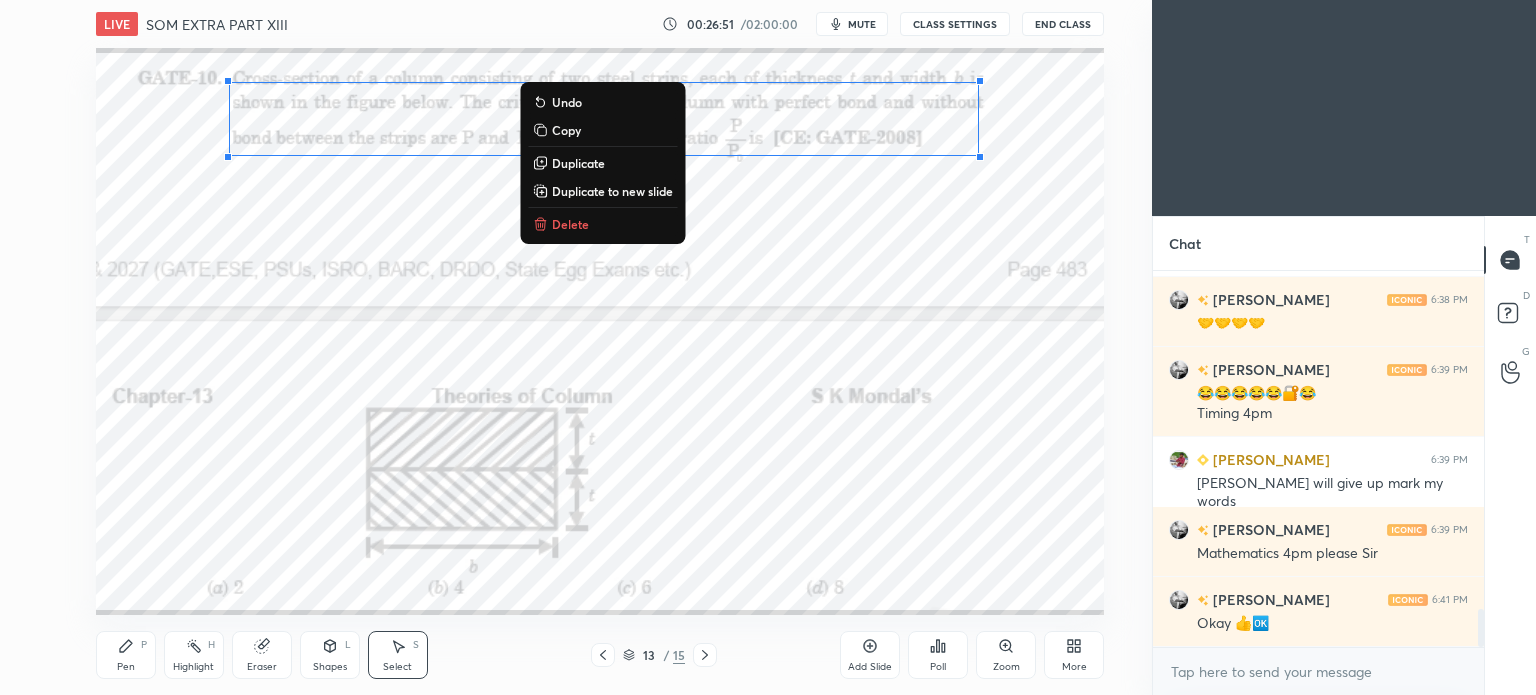 click on "Delete" at bounding box center [570, 224] 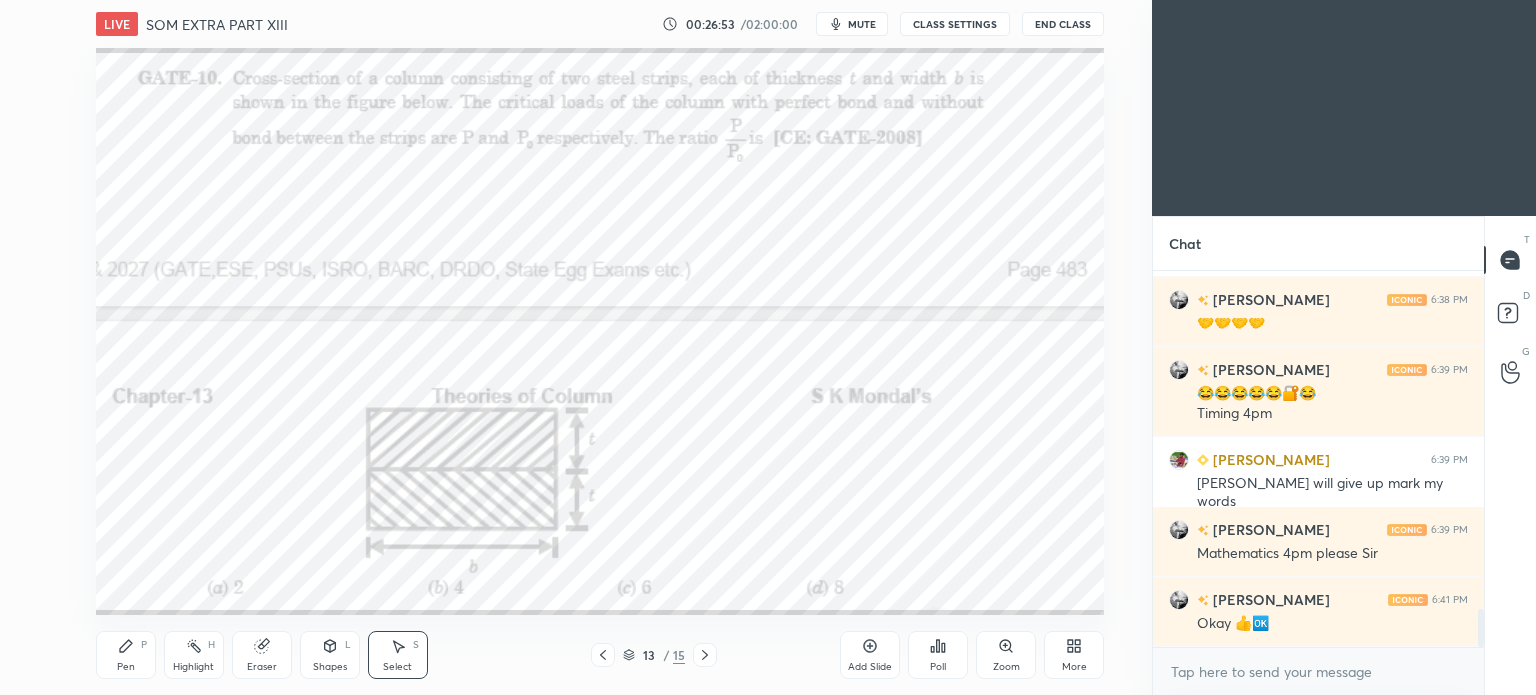 click 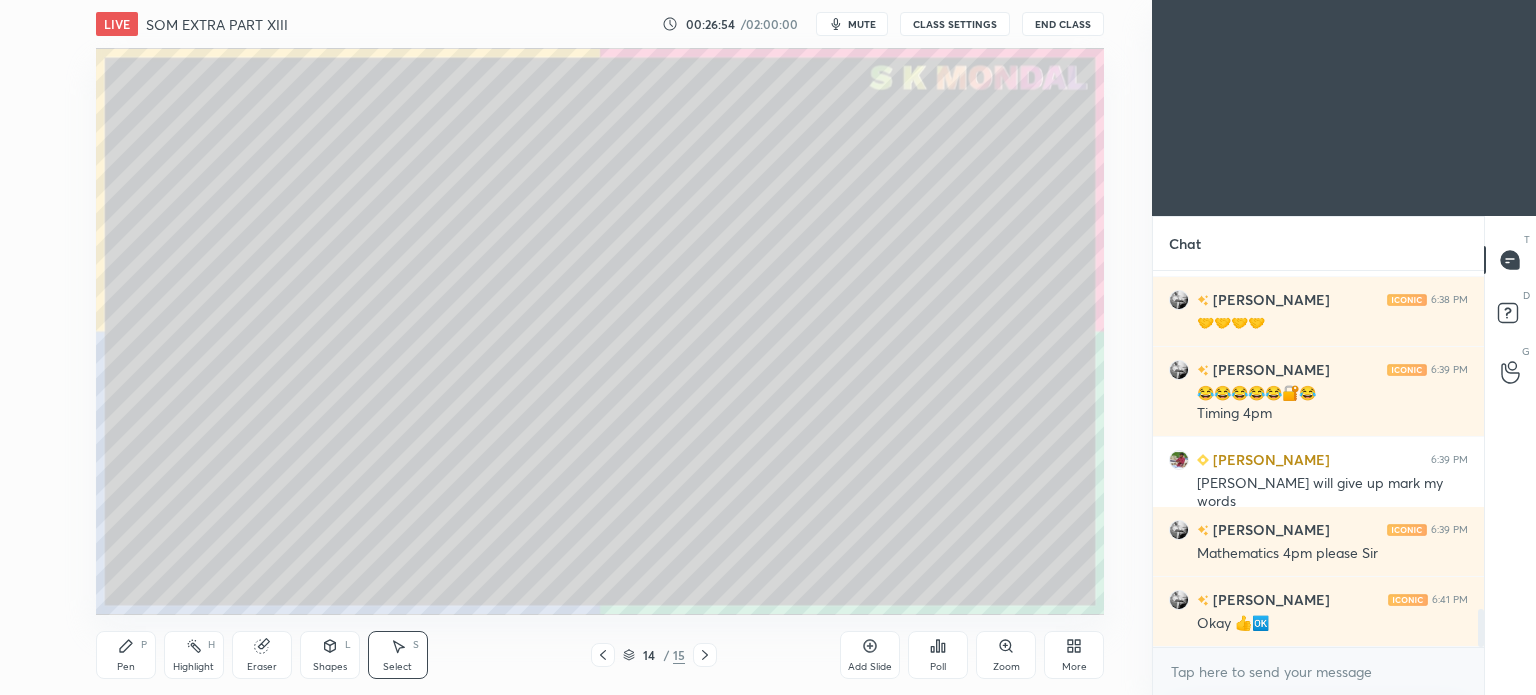 click 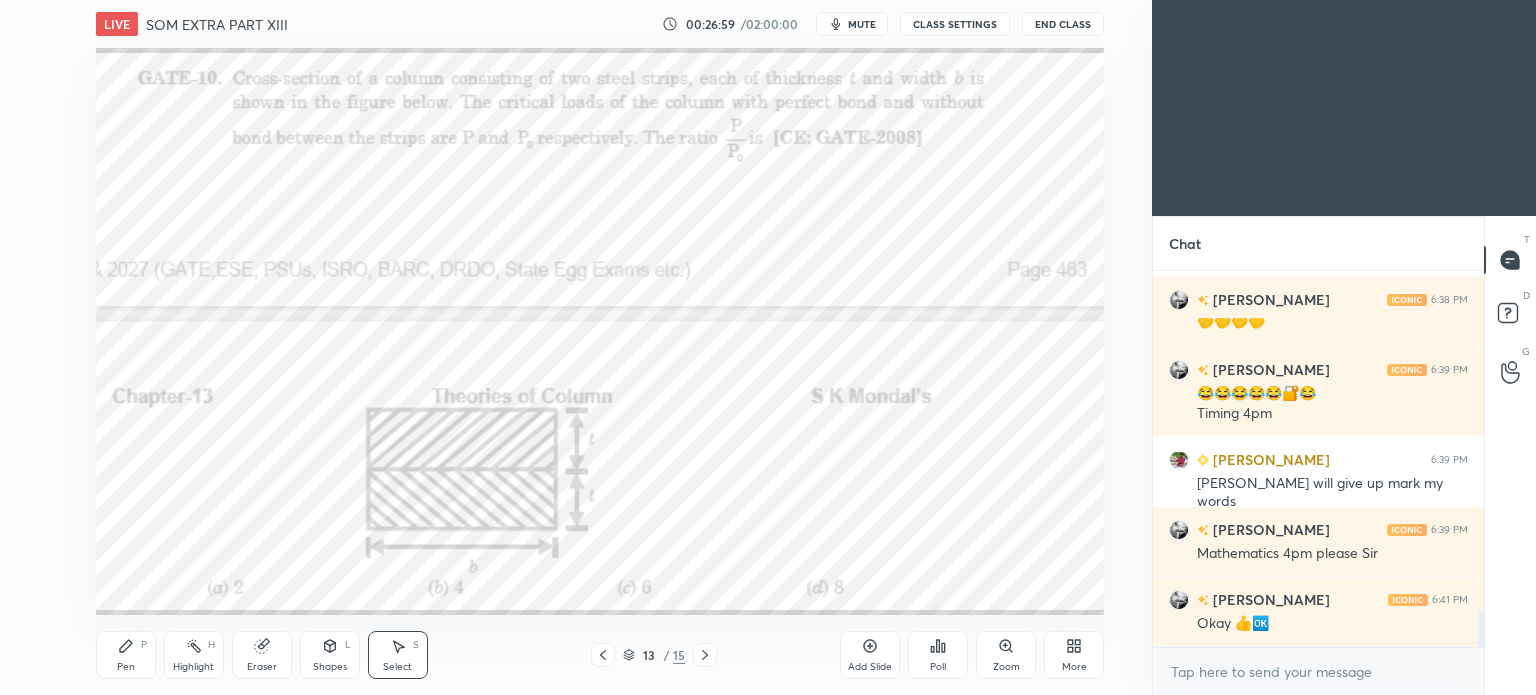 click 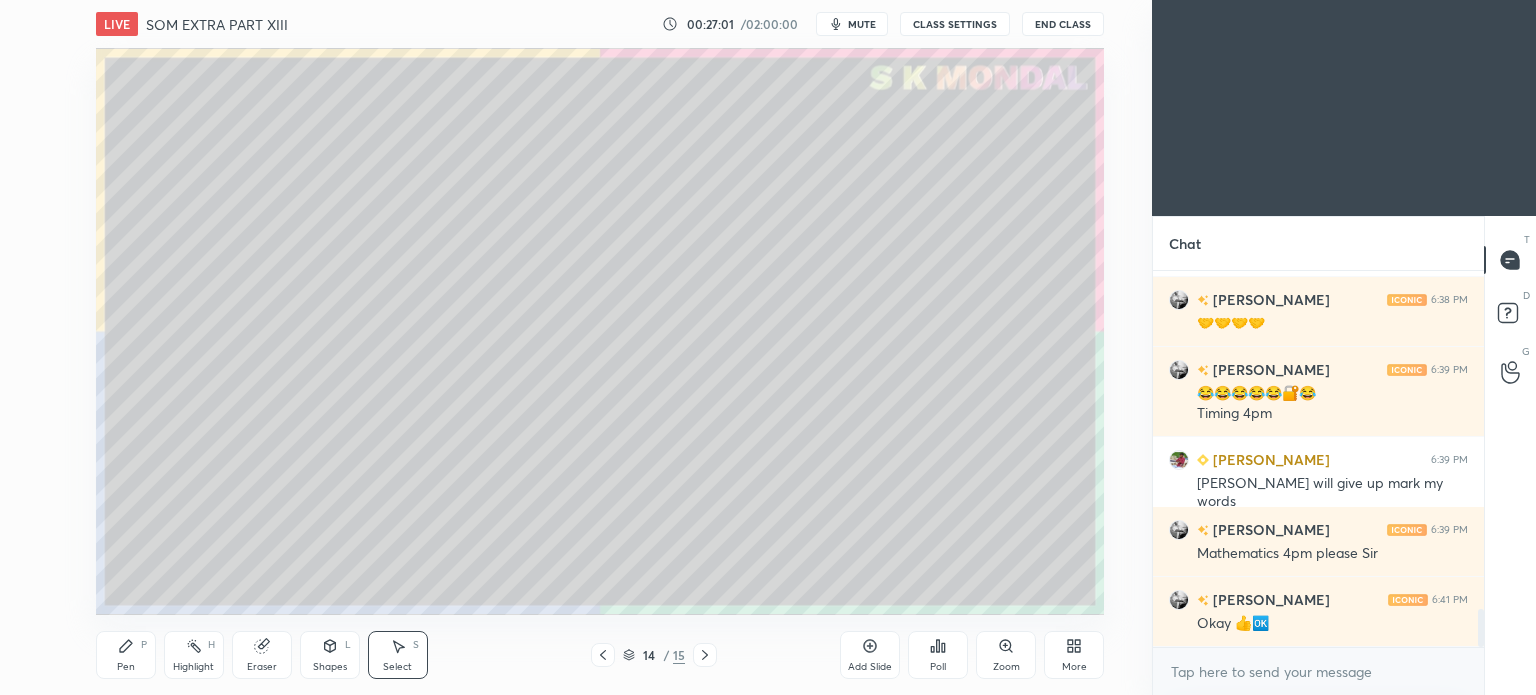 click 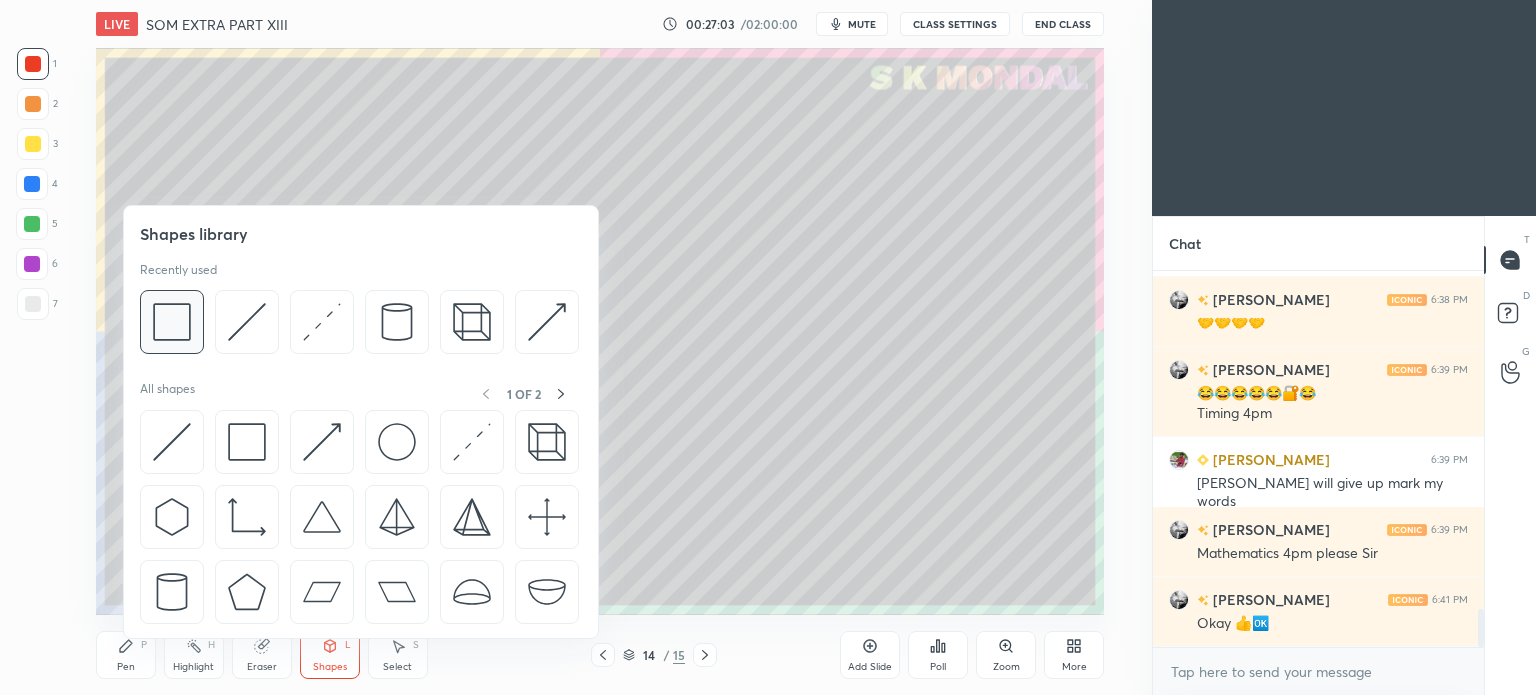 click at bounding box center (172, 322) 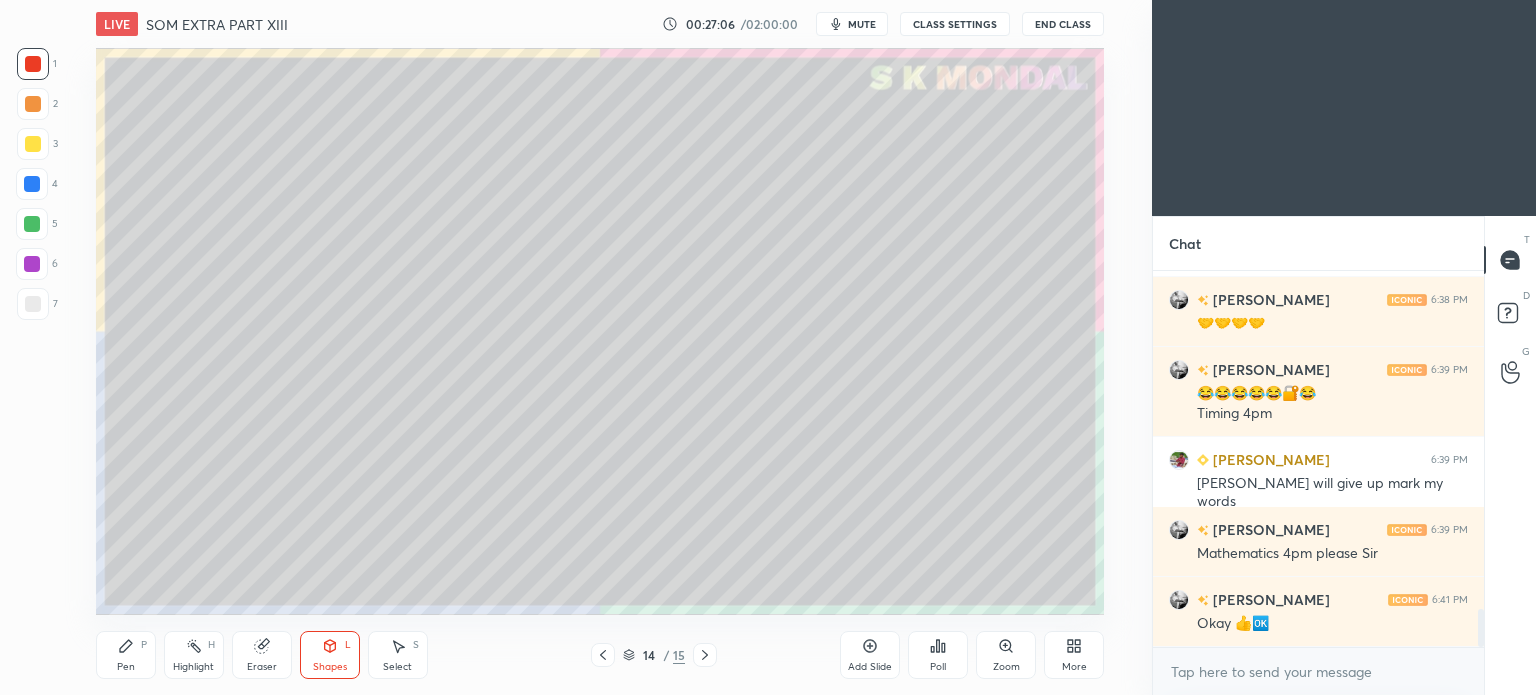 click on "Select S" at bounding box center (398, 655) 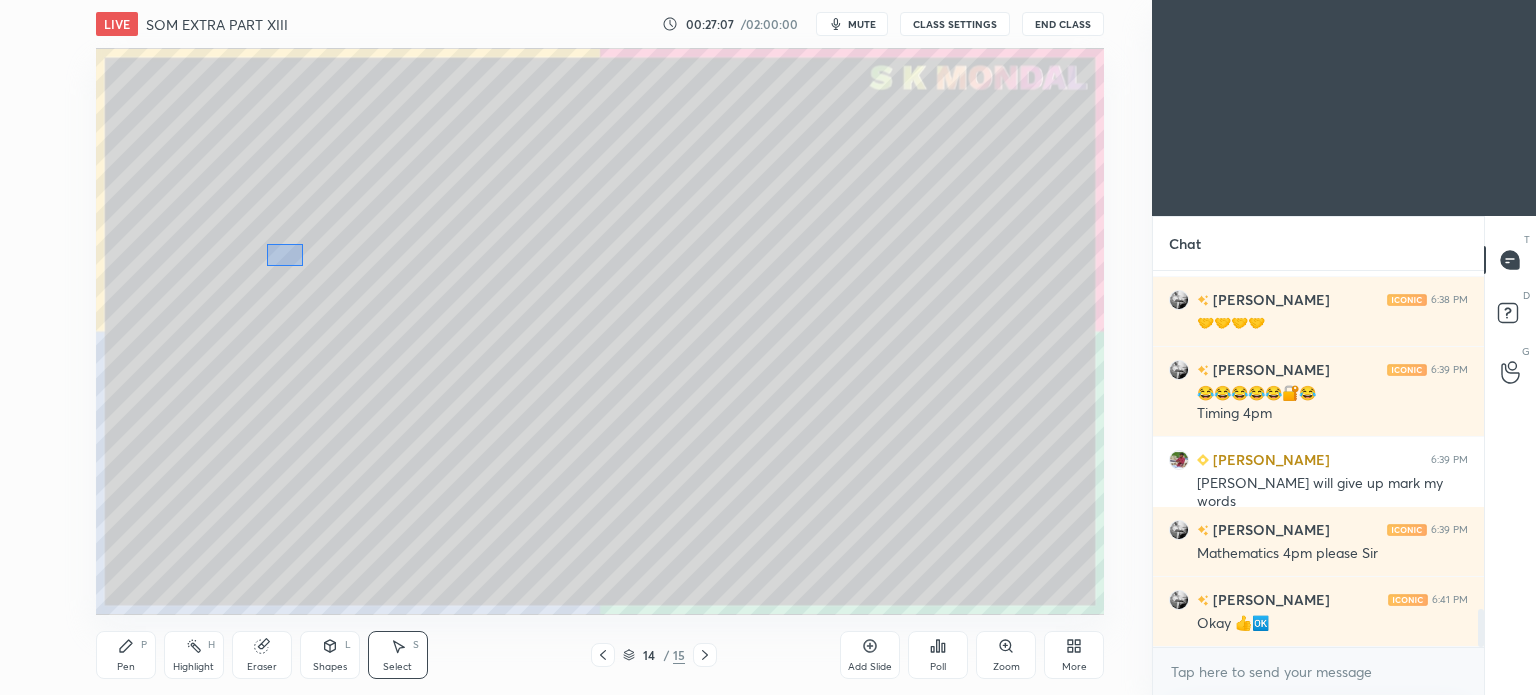 drag, startPoint x: 268, startPoint y: 243, endPoint x: 380, endPoint y: 339, distance: 147.51271 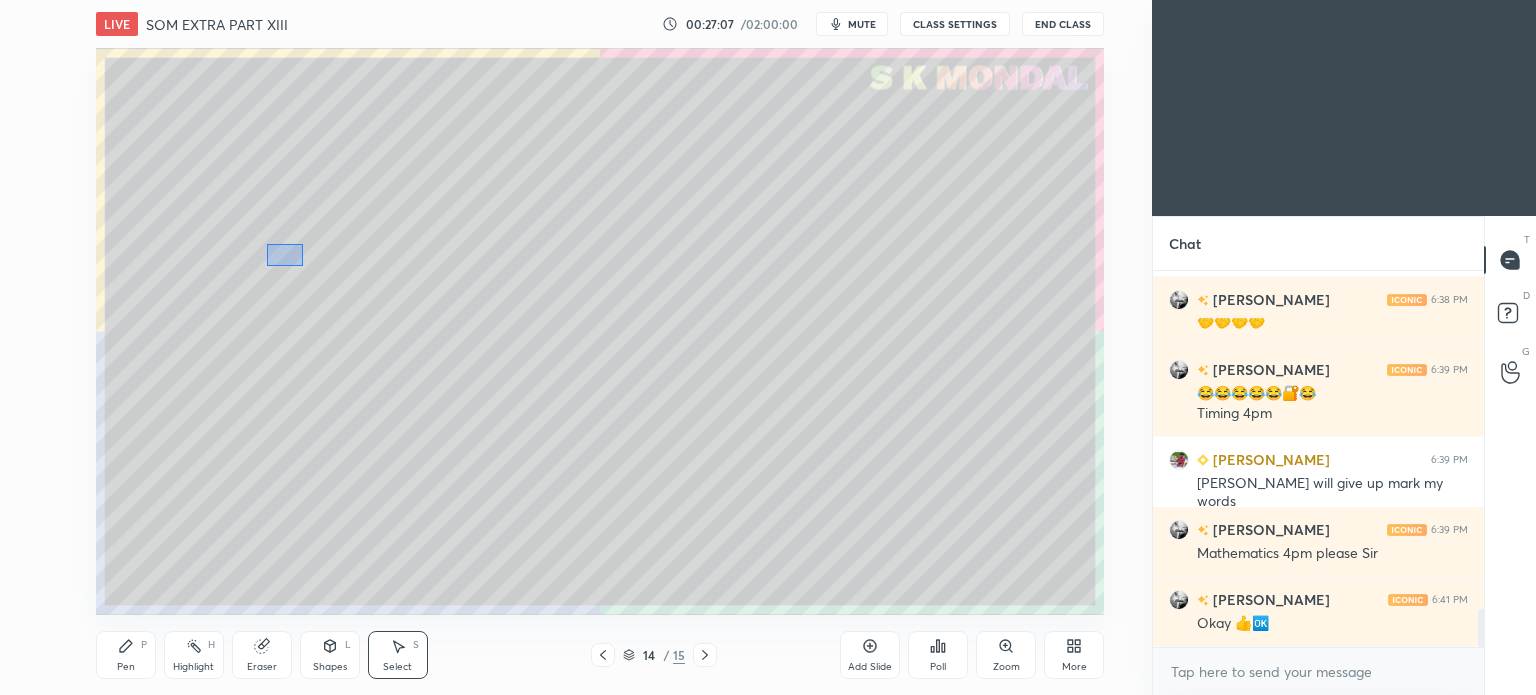 click on "0 ° Undo Copy Duplicate Duplicate to new slide Delete" at bounding box center [600, 331] 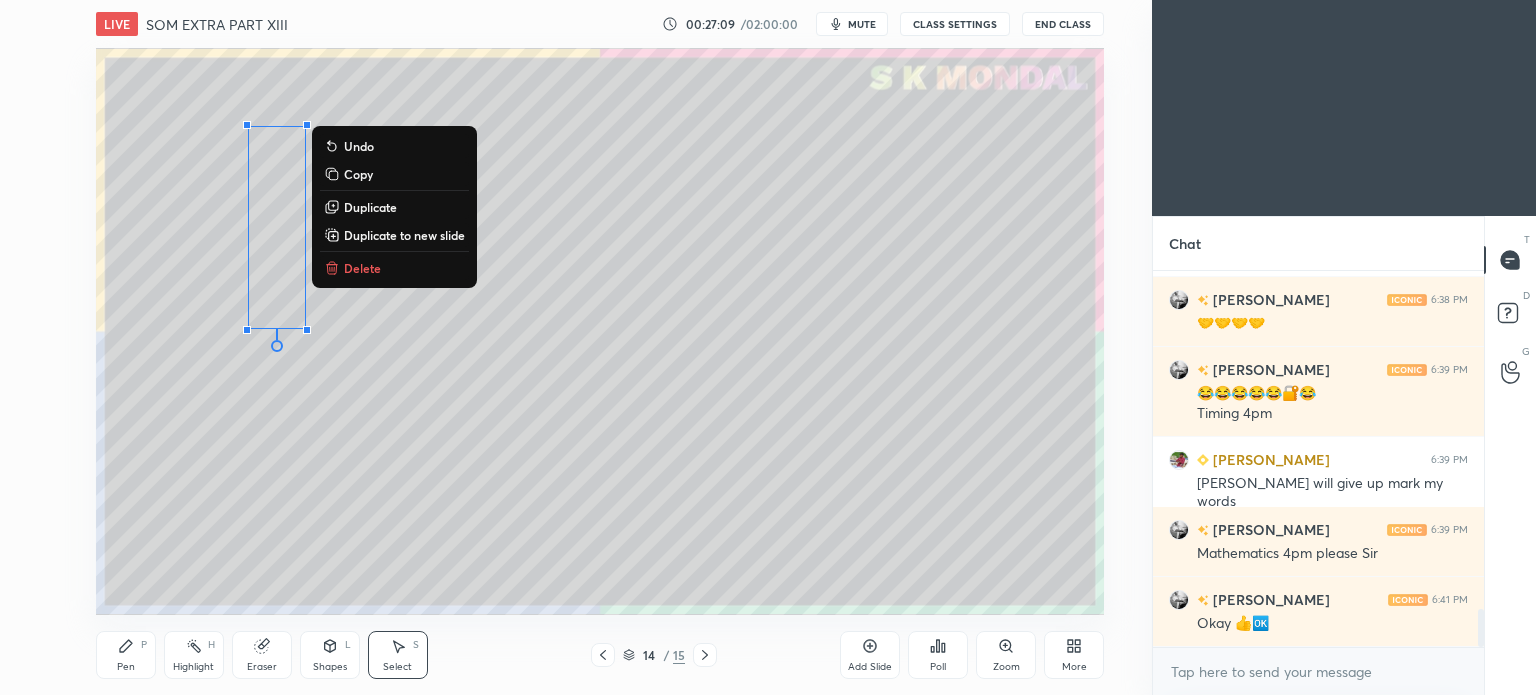 click on "Duplicate" at bounding box center [370, 207] 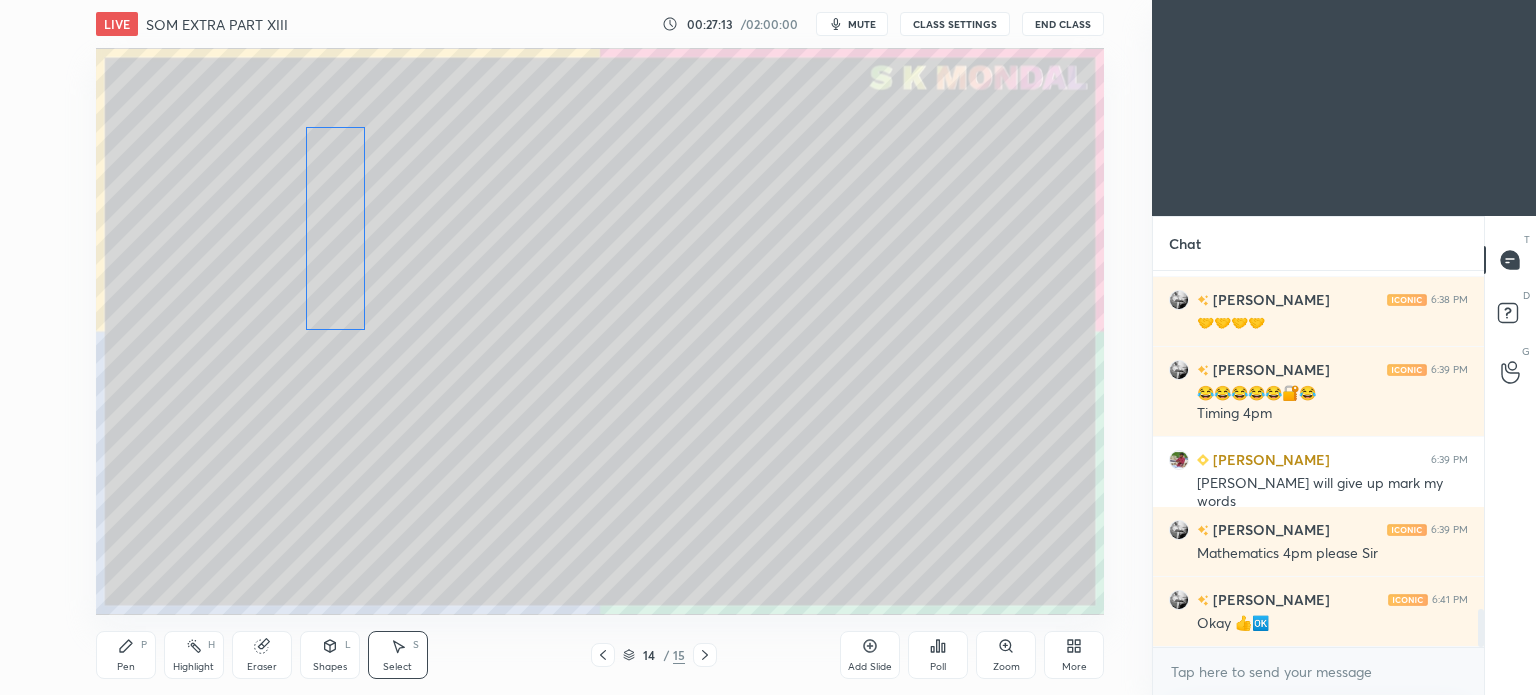 drag, startPoint x: 317, startPoint y: 227, endPoint x: 353, endPoint y: 206, distance: 41.677334 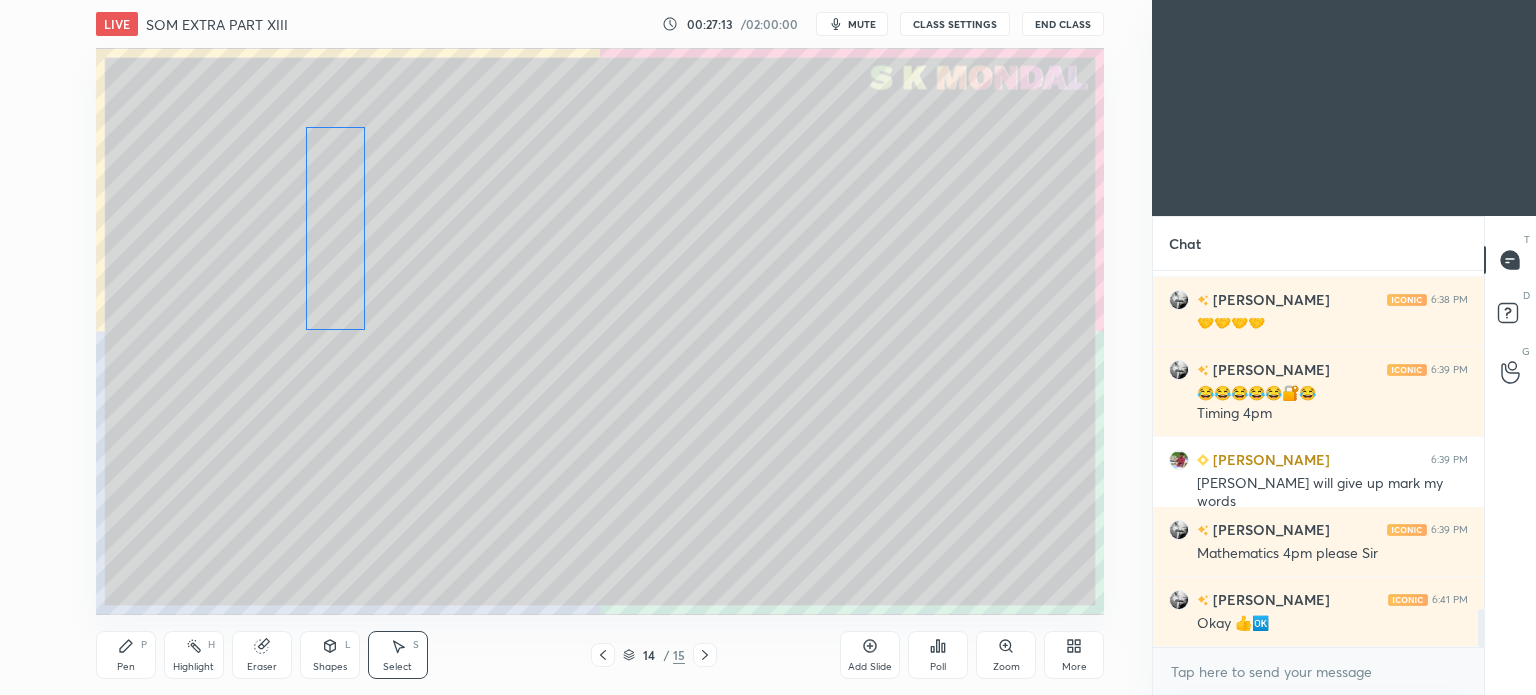 click on "0 ° Undo Copy Duplicate Duplicate to new slide Delete" at bounding box center (600, 331) 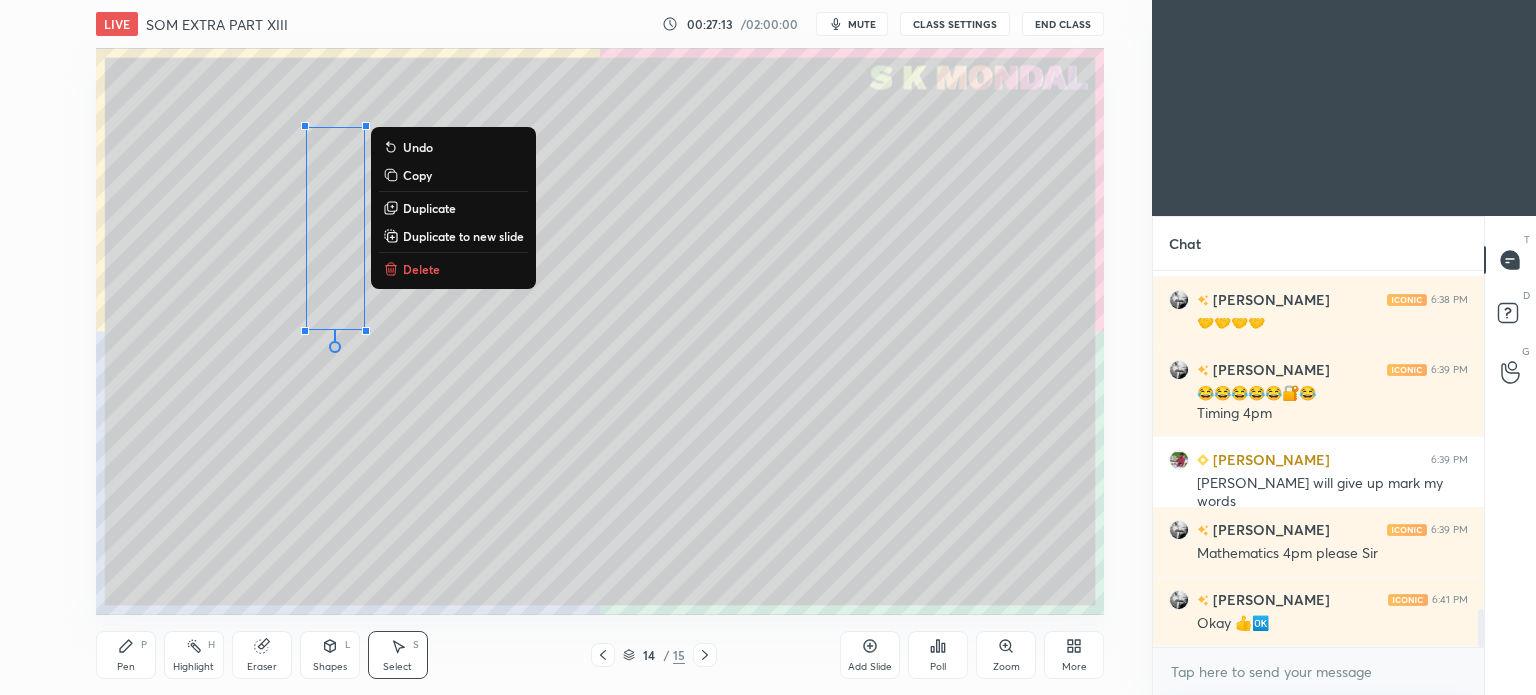 click on "0 ° Undo Copy Duplicate Duplicate to new slide Delete" at bounding box center [600, 331] 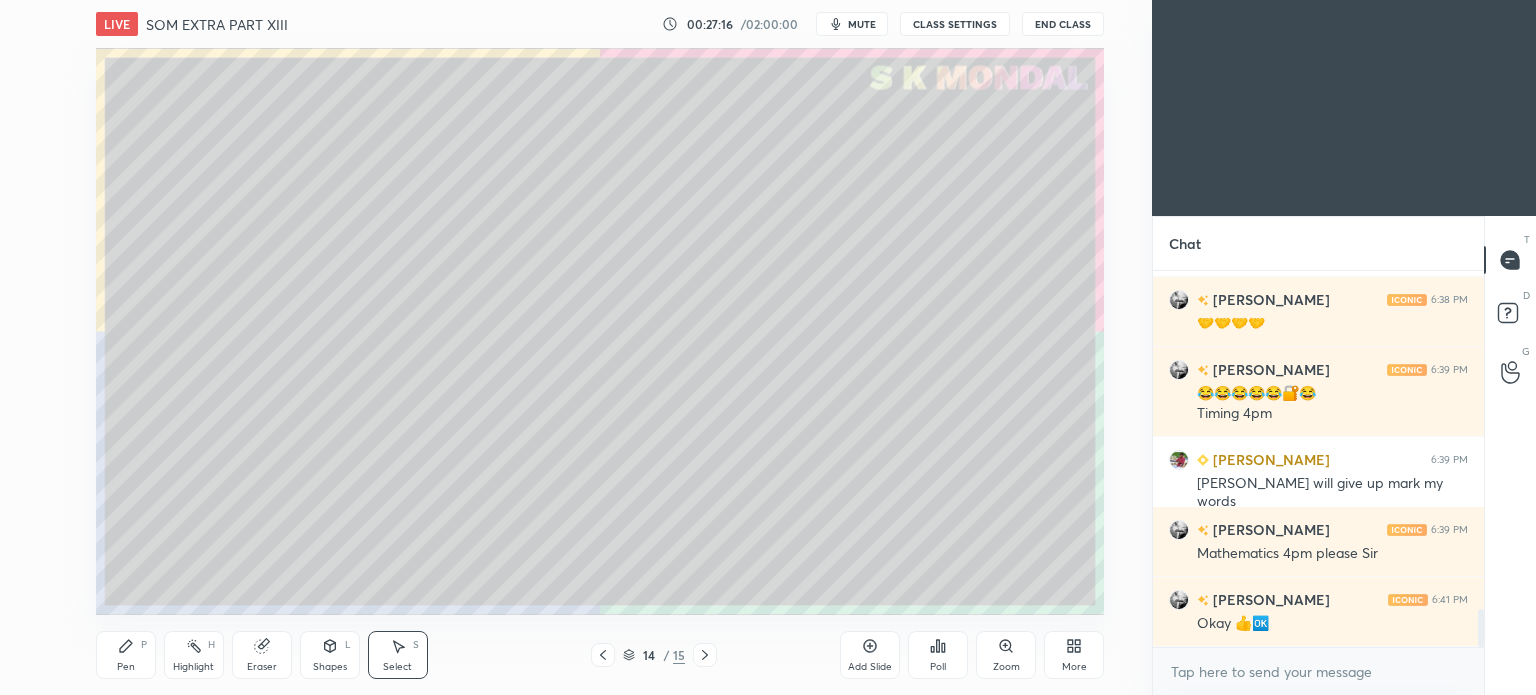click on "Pen P" at bounding box center (126, 655) 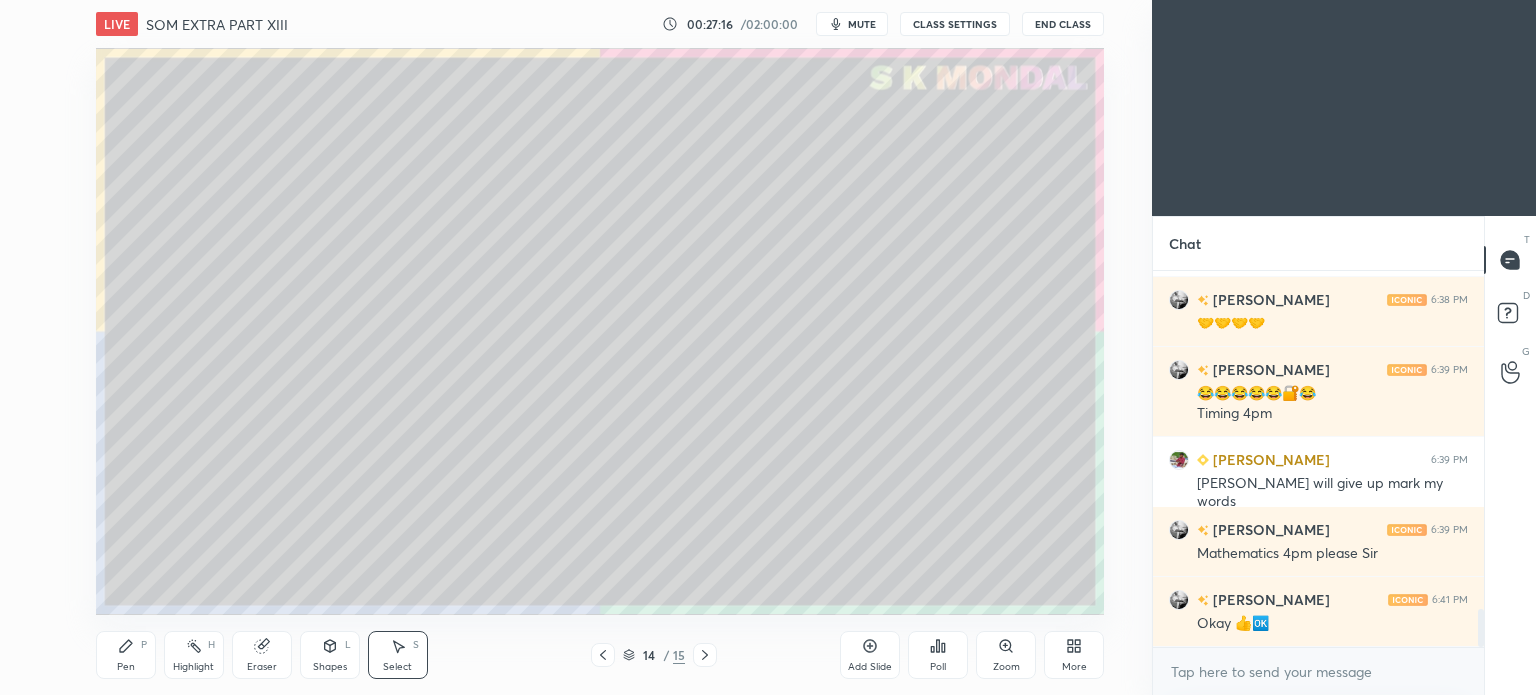 click on "Pen P" at bounding box center [126, 655] 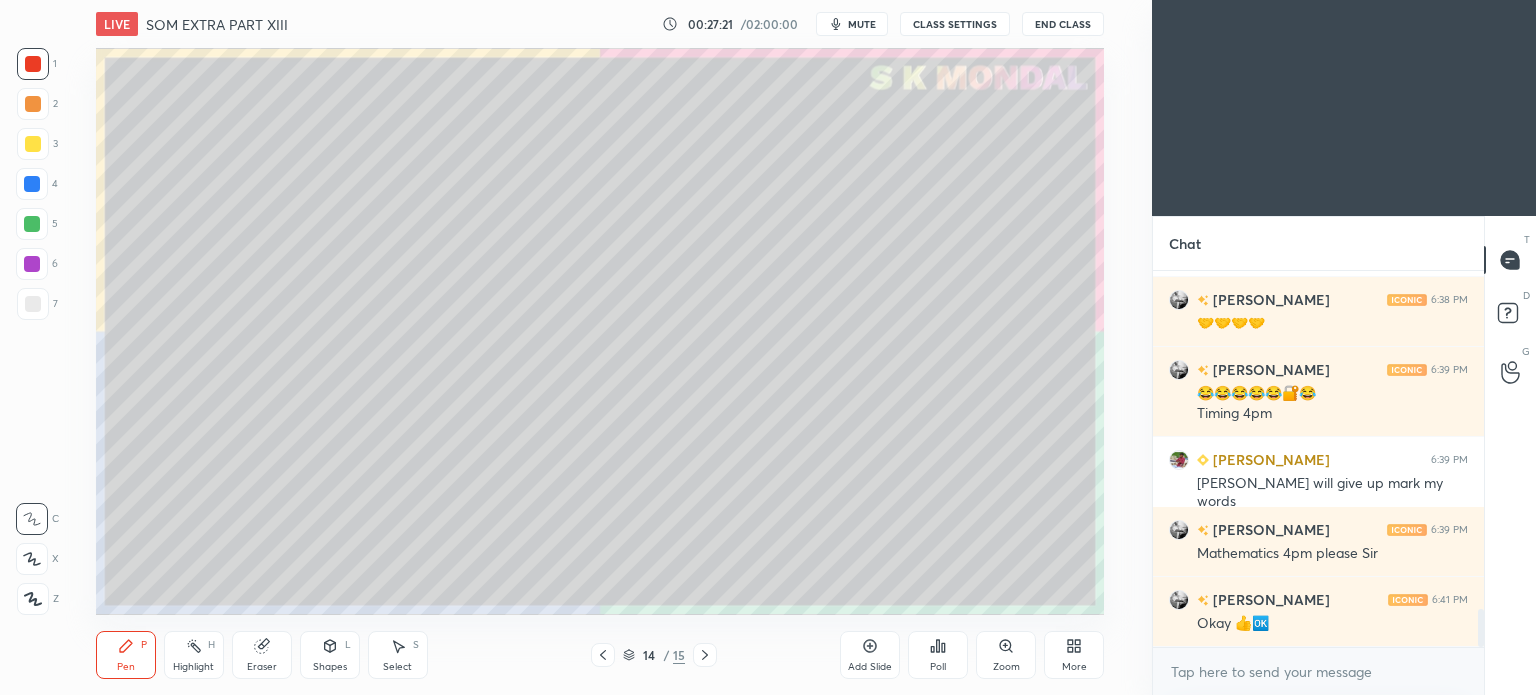 click at bounding box center (32, 264) 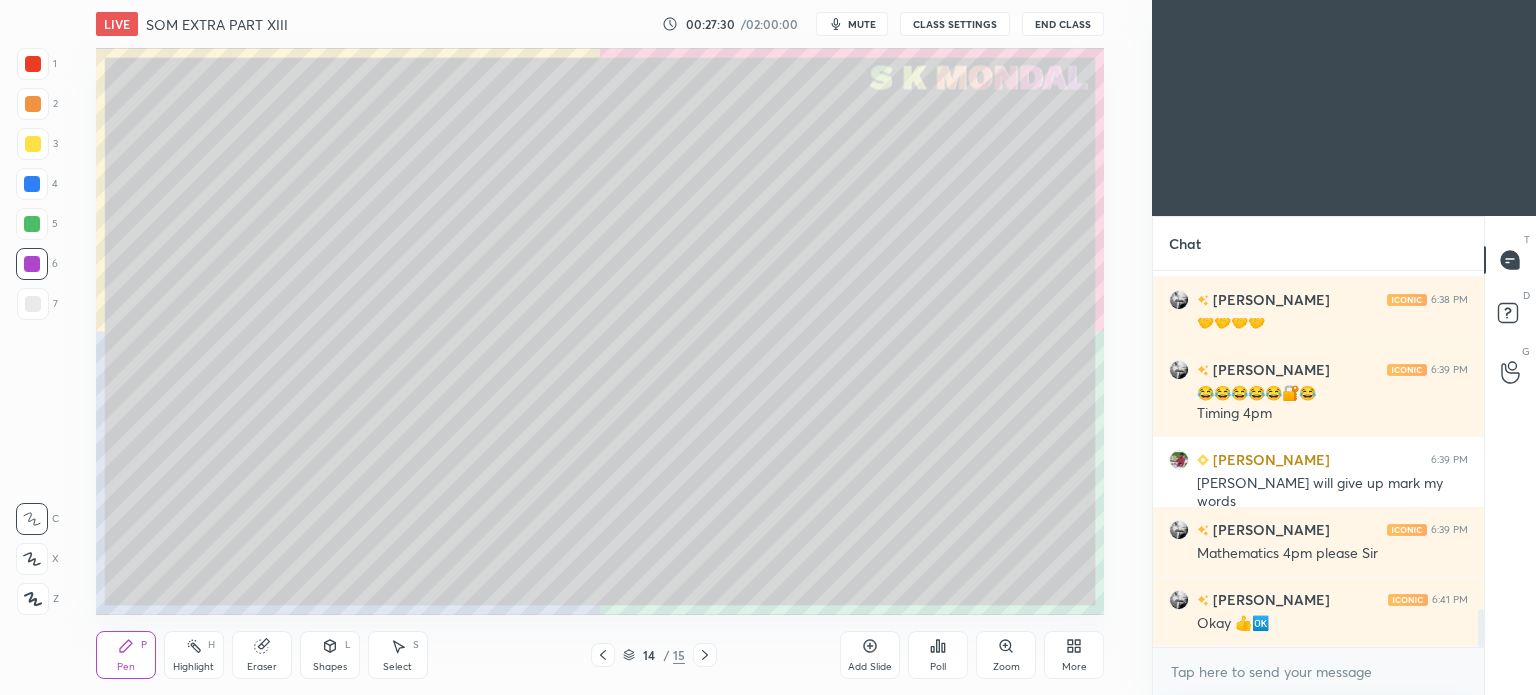 scroll, scrollTop: 3446, scrollLeft: 0, axis: vertical 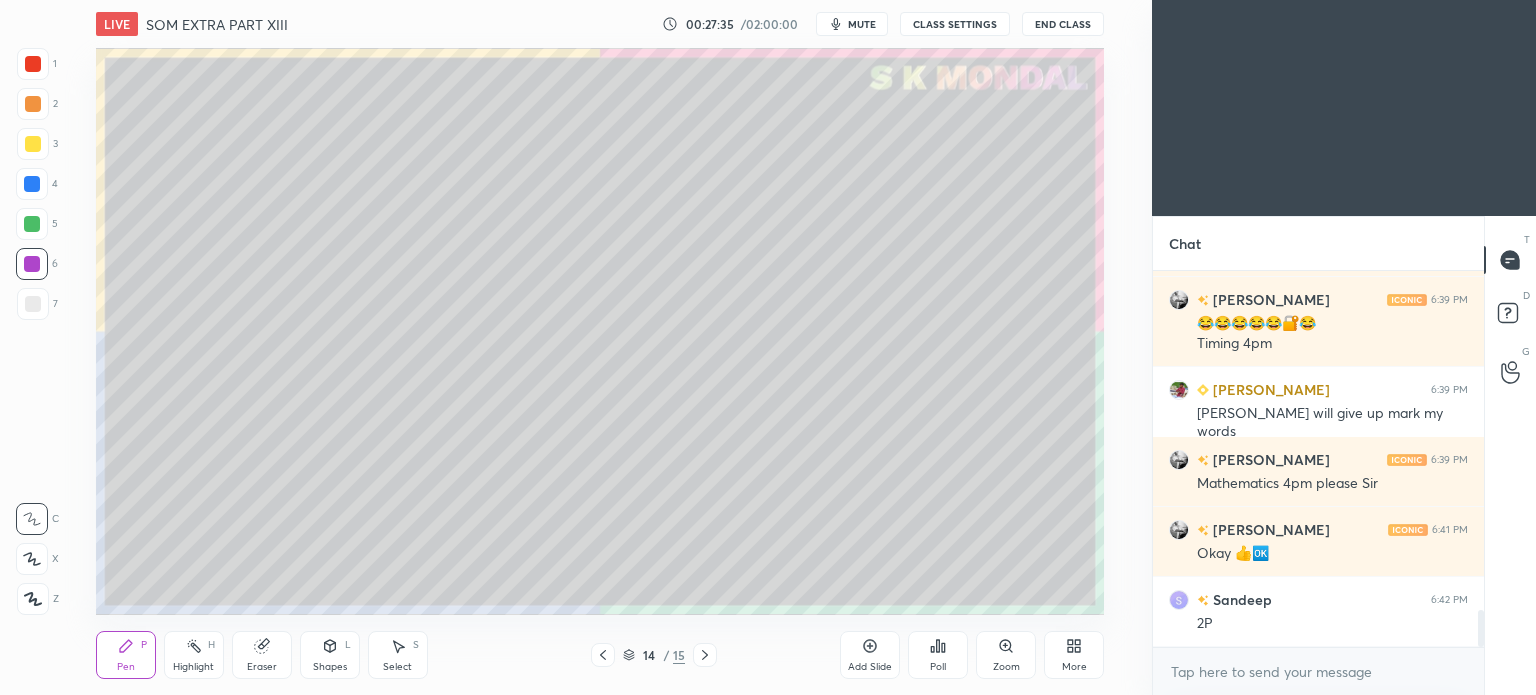 click 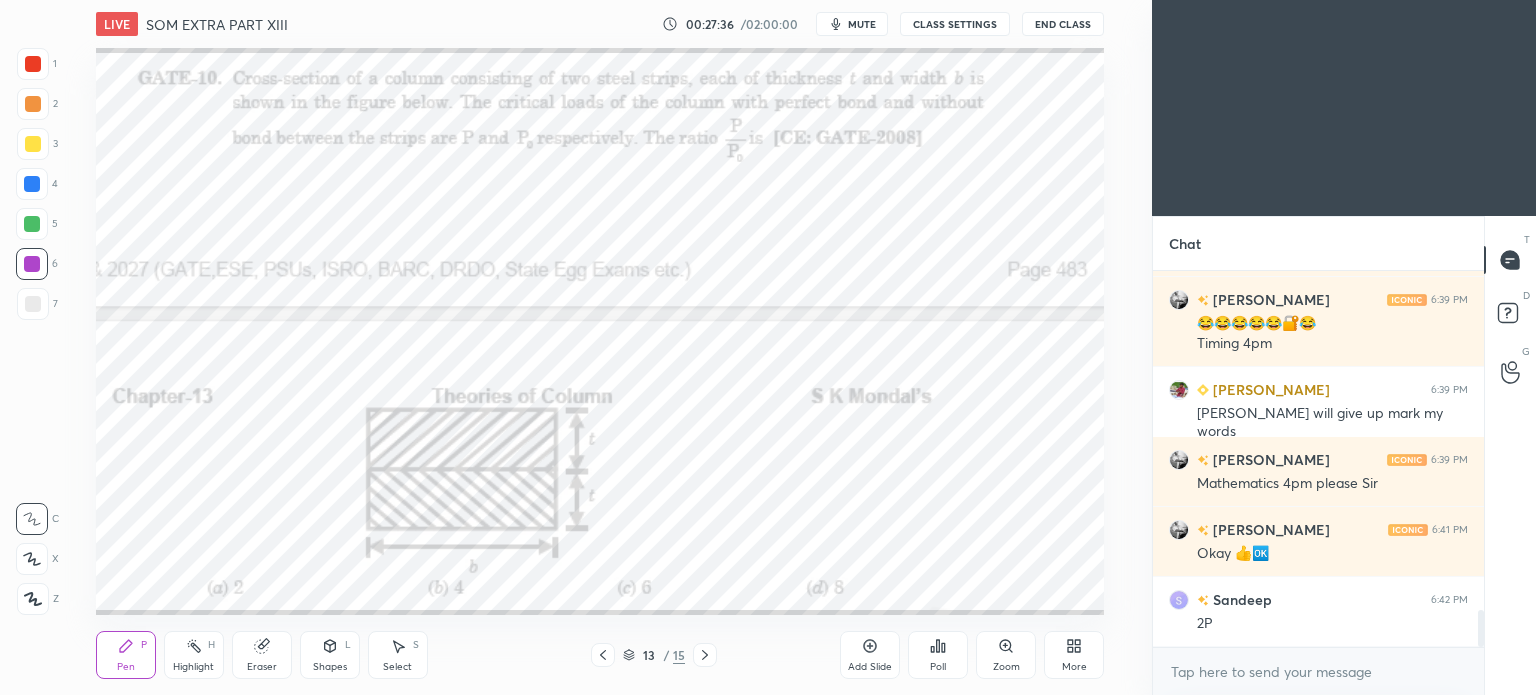 click 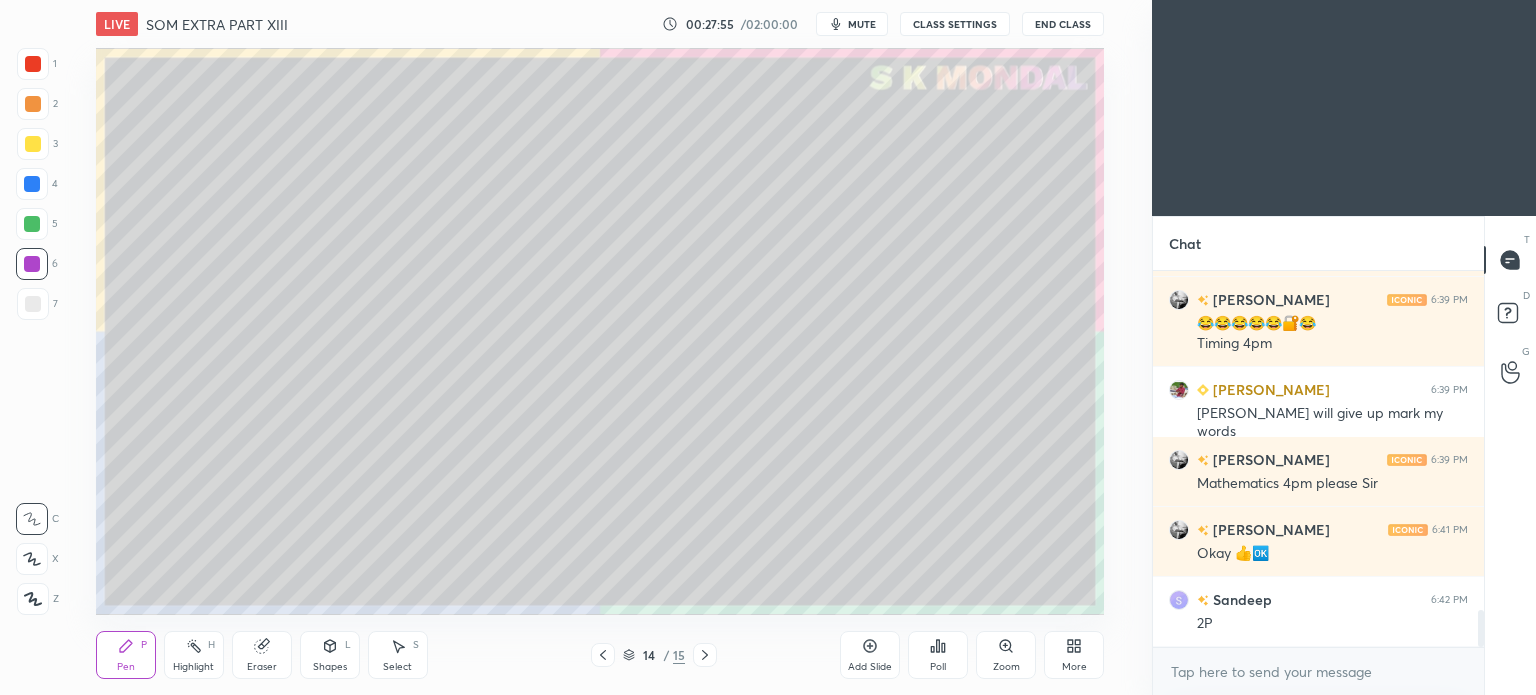 click at bounding box center (33, 304) 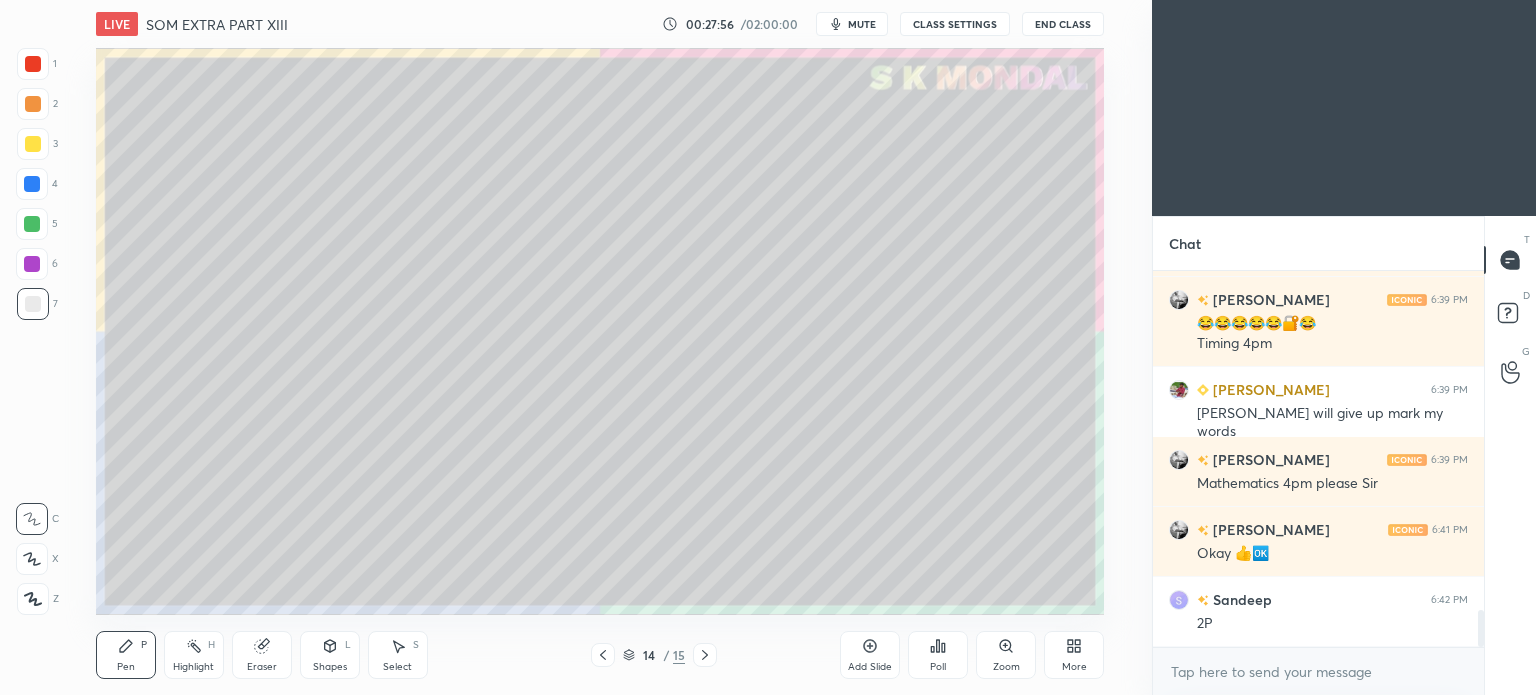 scroll, scrollTop: 3516, scrollLeft: 0, axis: vertical 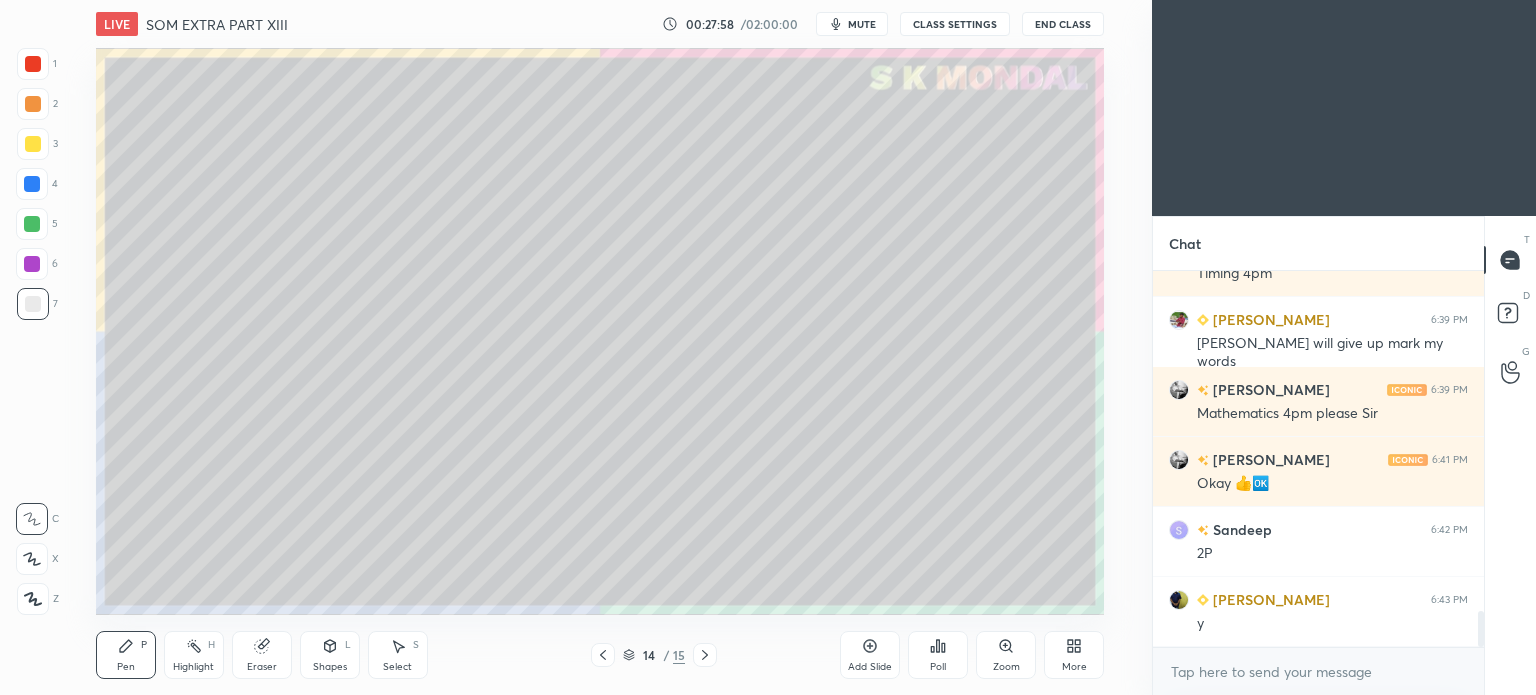 click 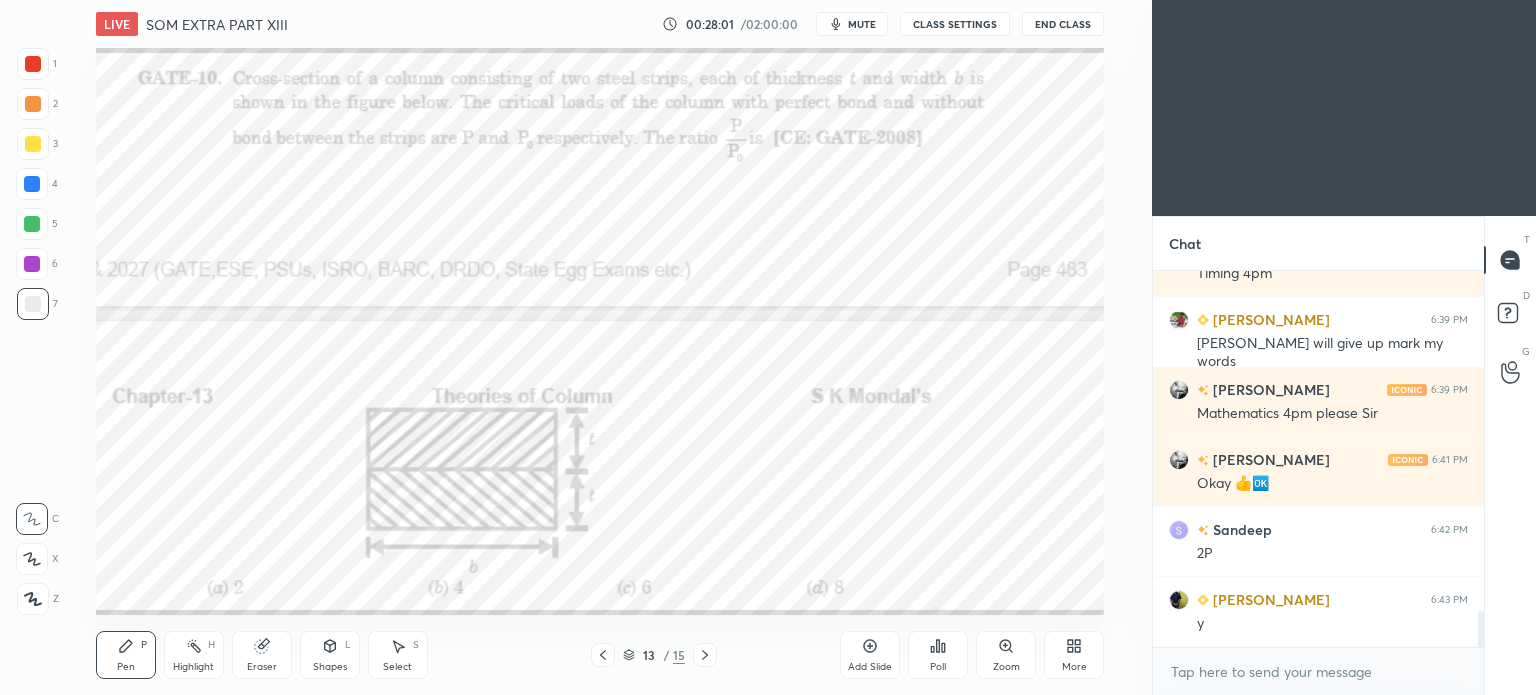 click at bounding box center (32, 224) 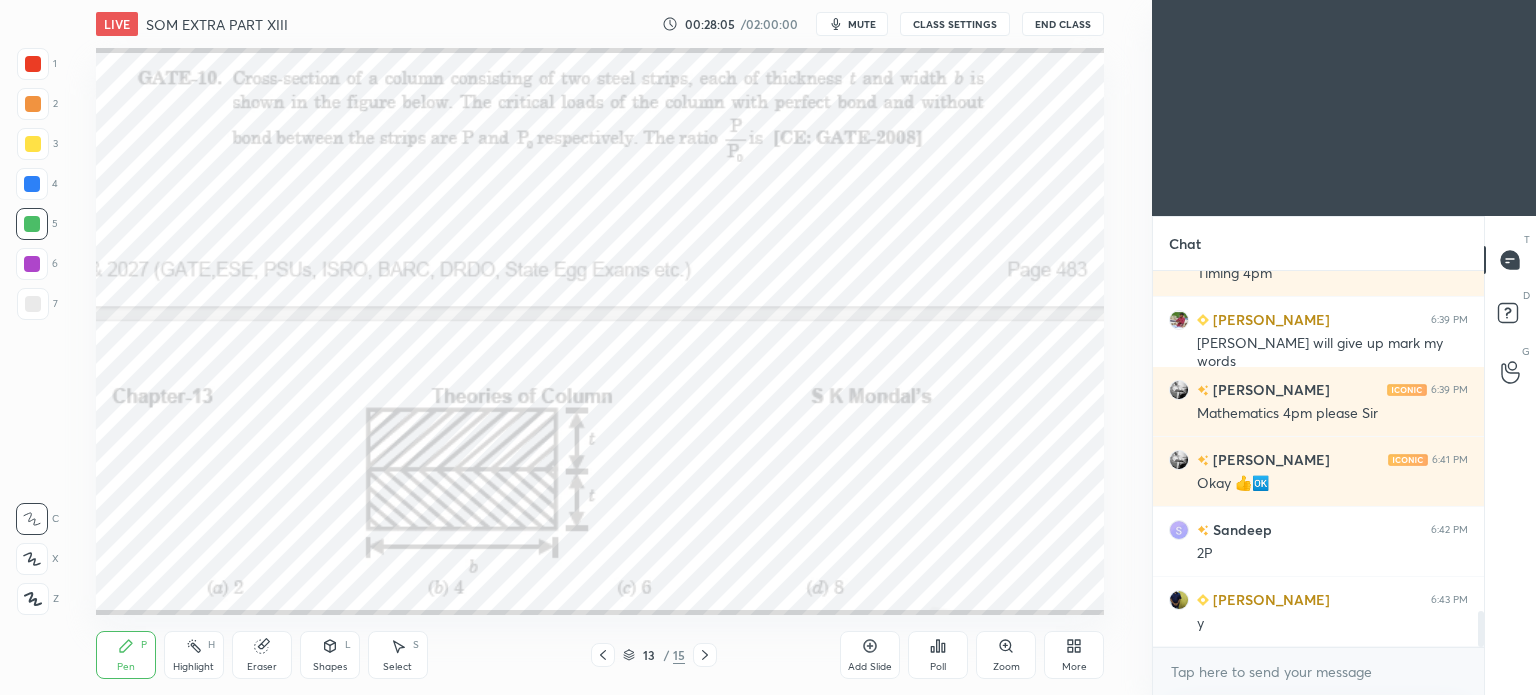 click 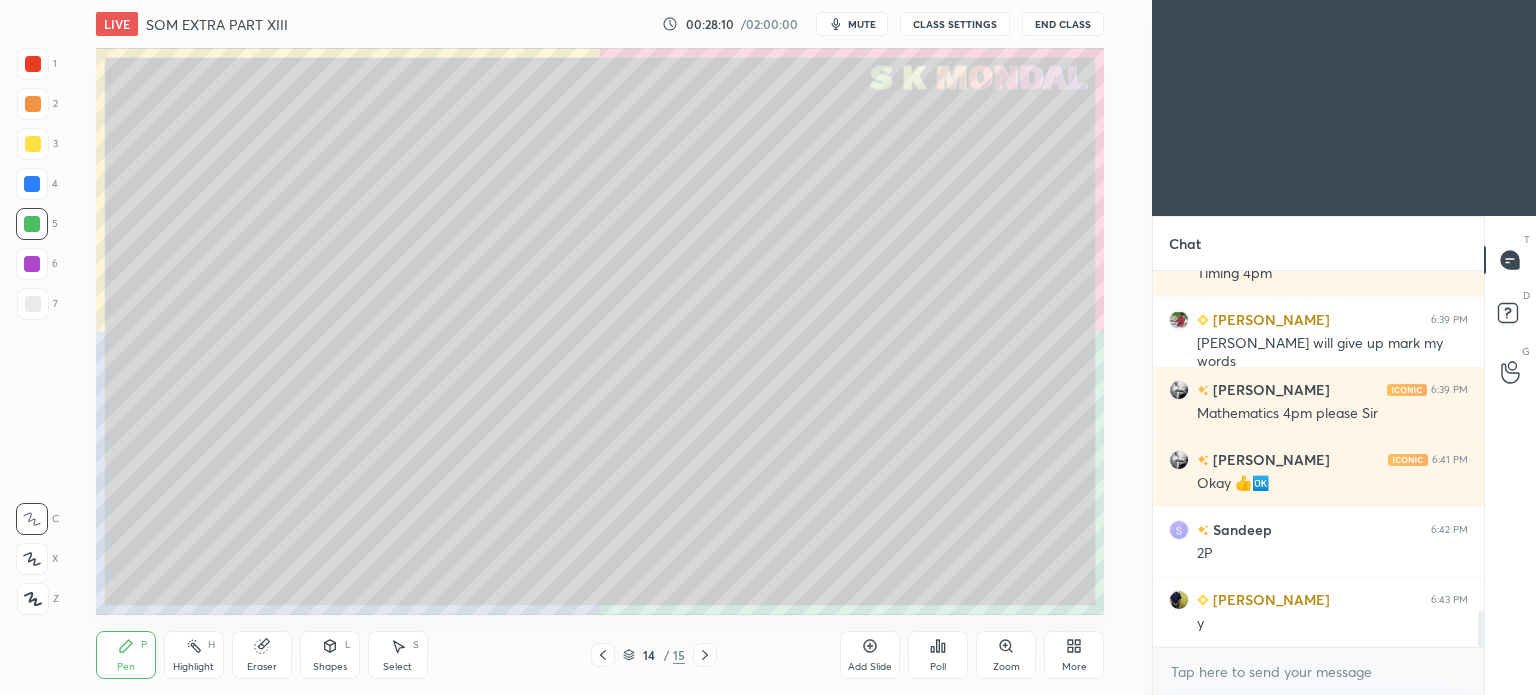 click 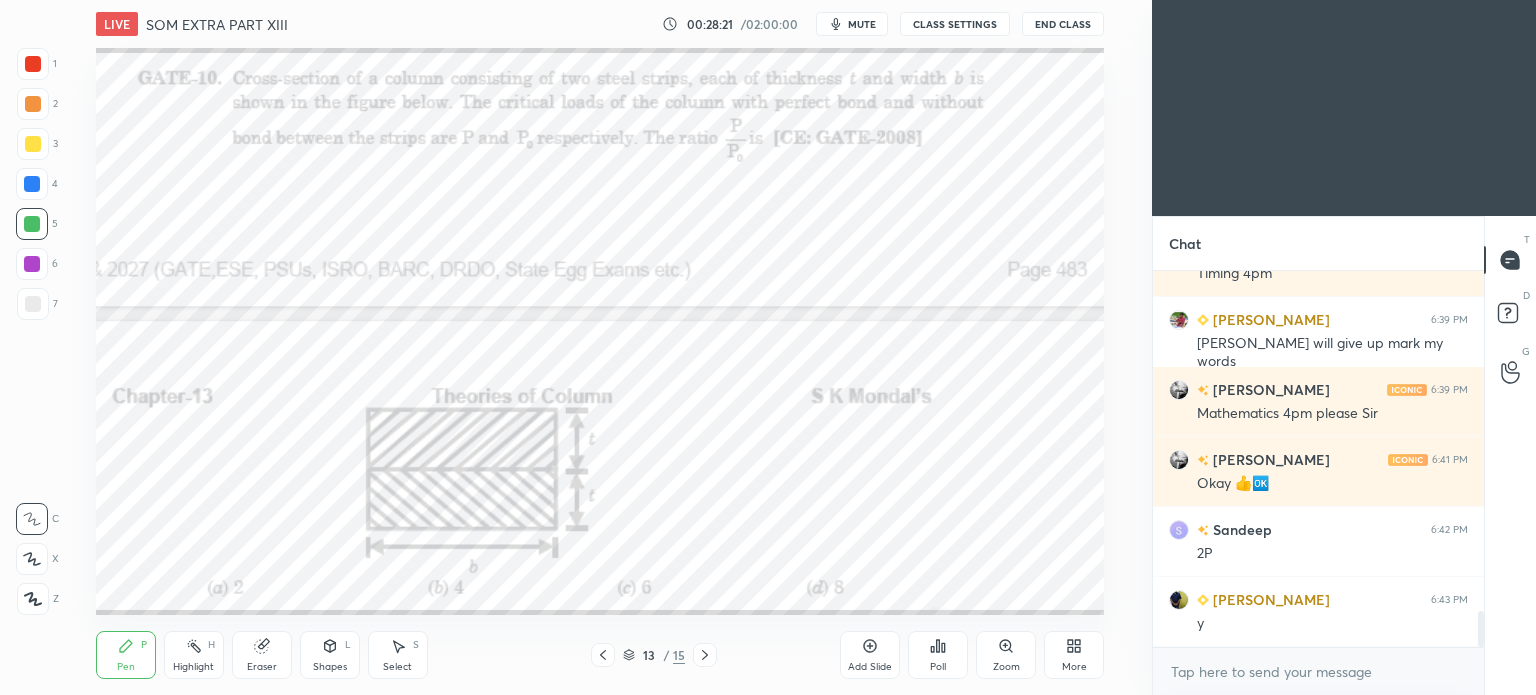 click at bounding box center [705, 655] 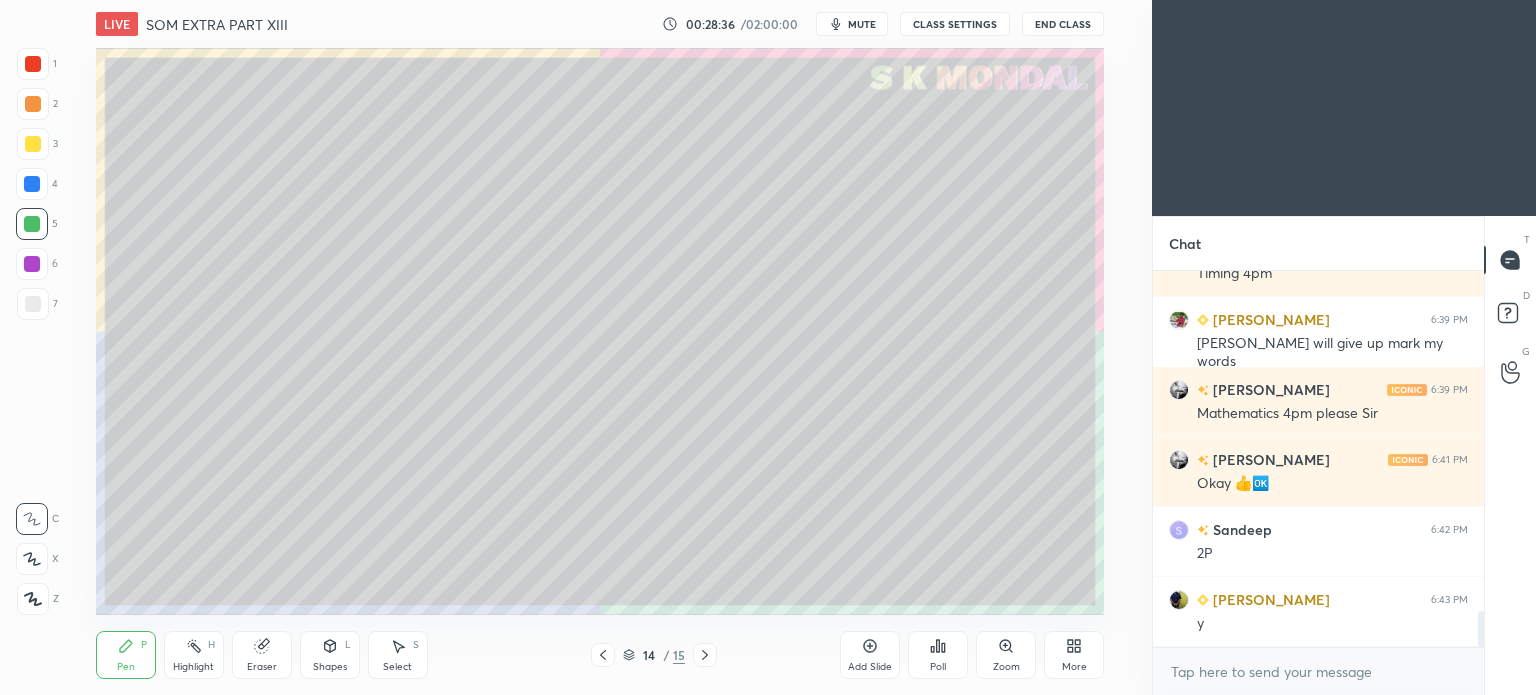 click 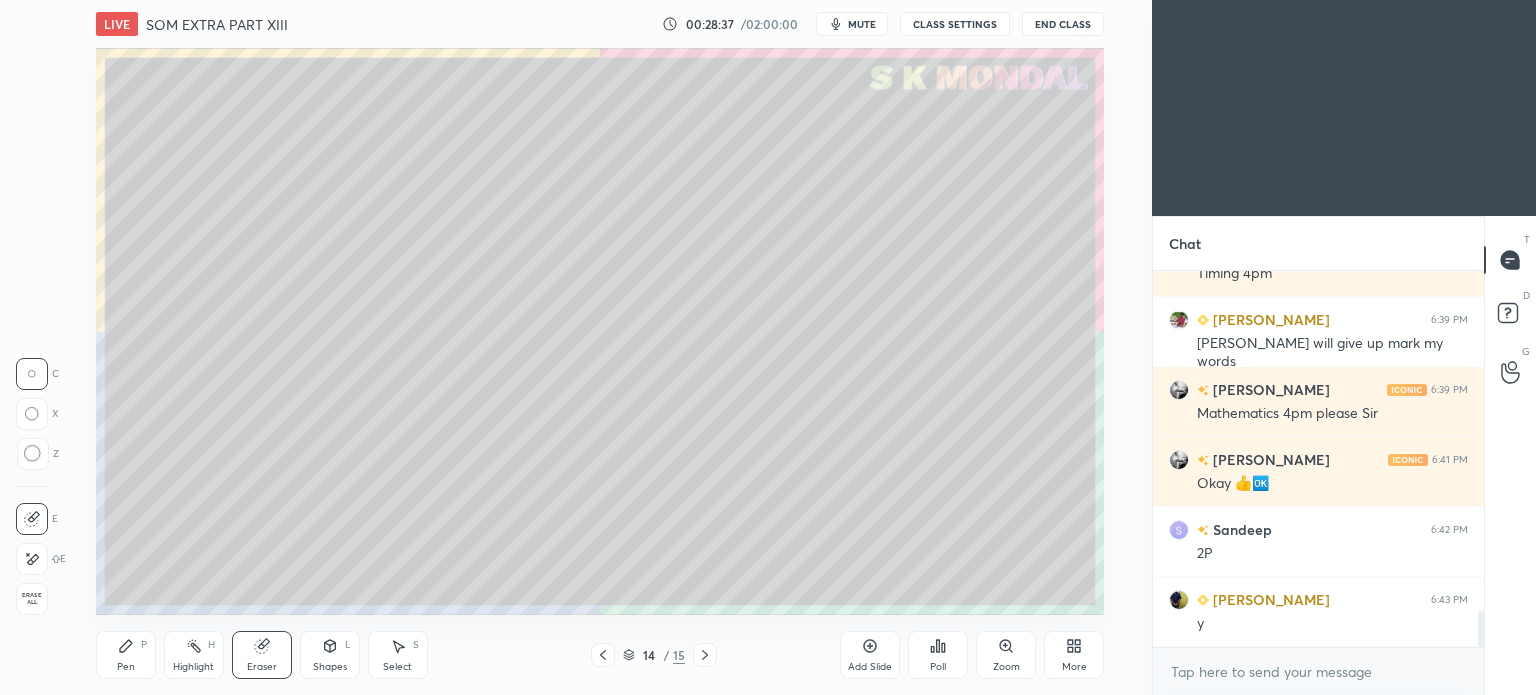 scroll, scrollTop: 3586, scrollLeft: 0, axis: vertical 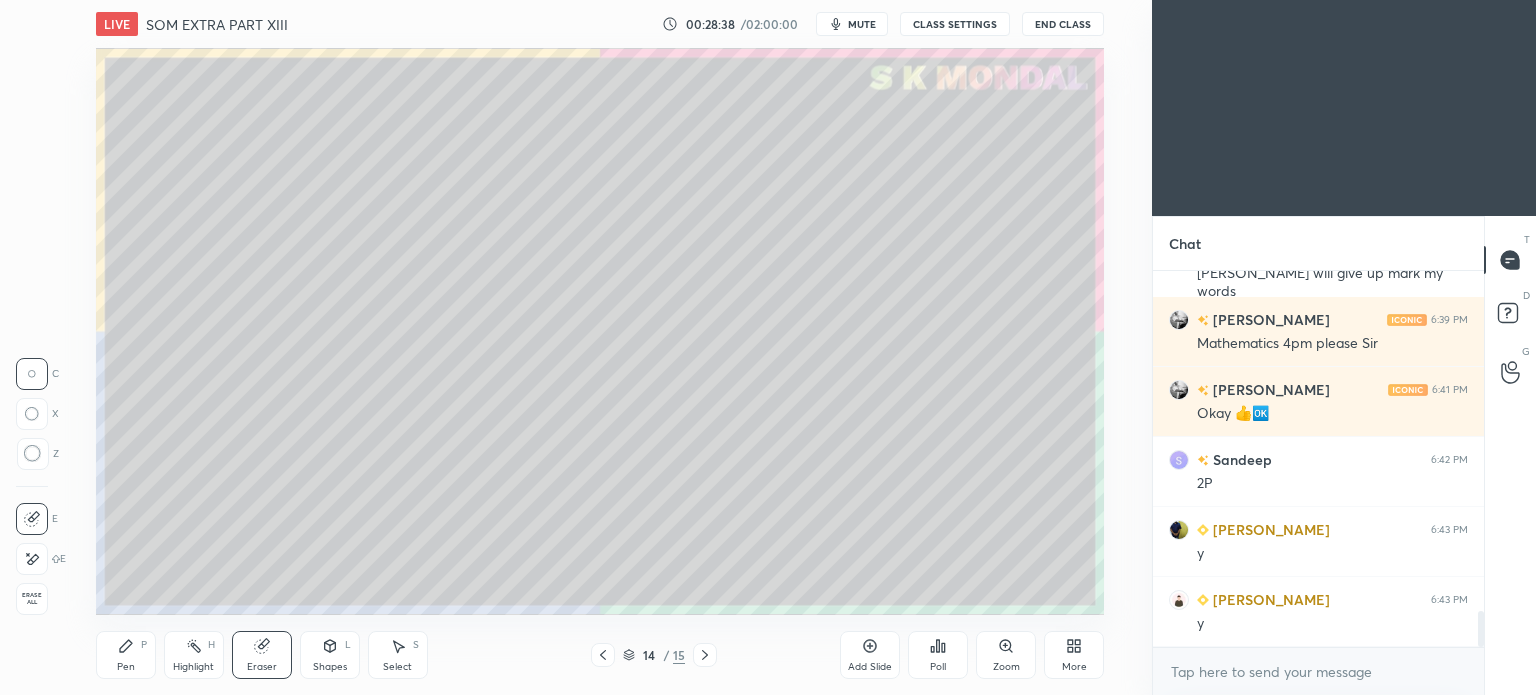 click on "Pen" at bounding box center (126, 667) 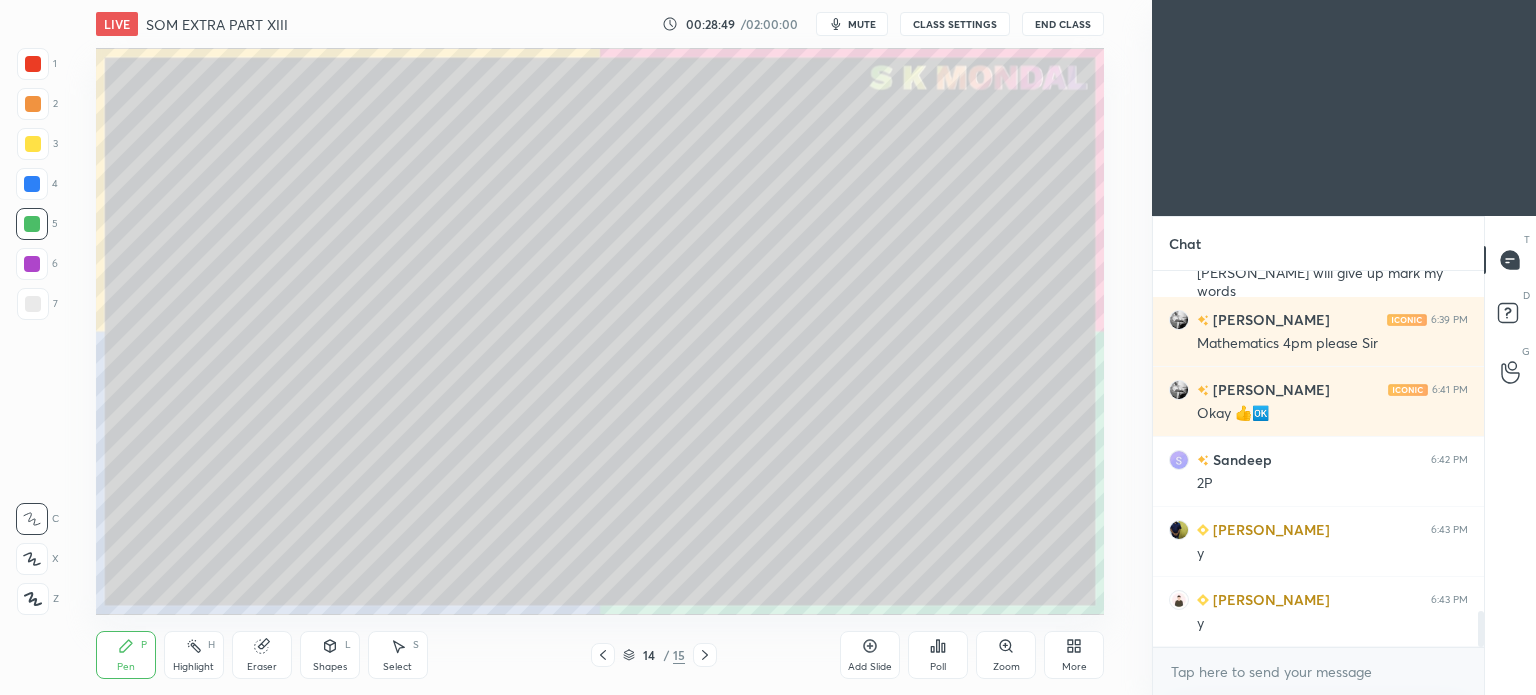 click on "Select" at bounding box center [397, 667] 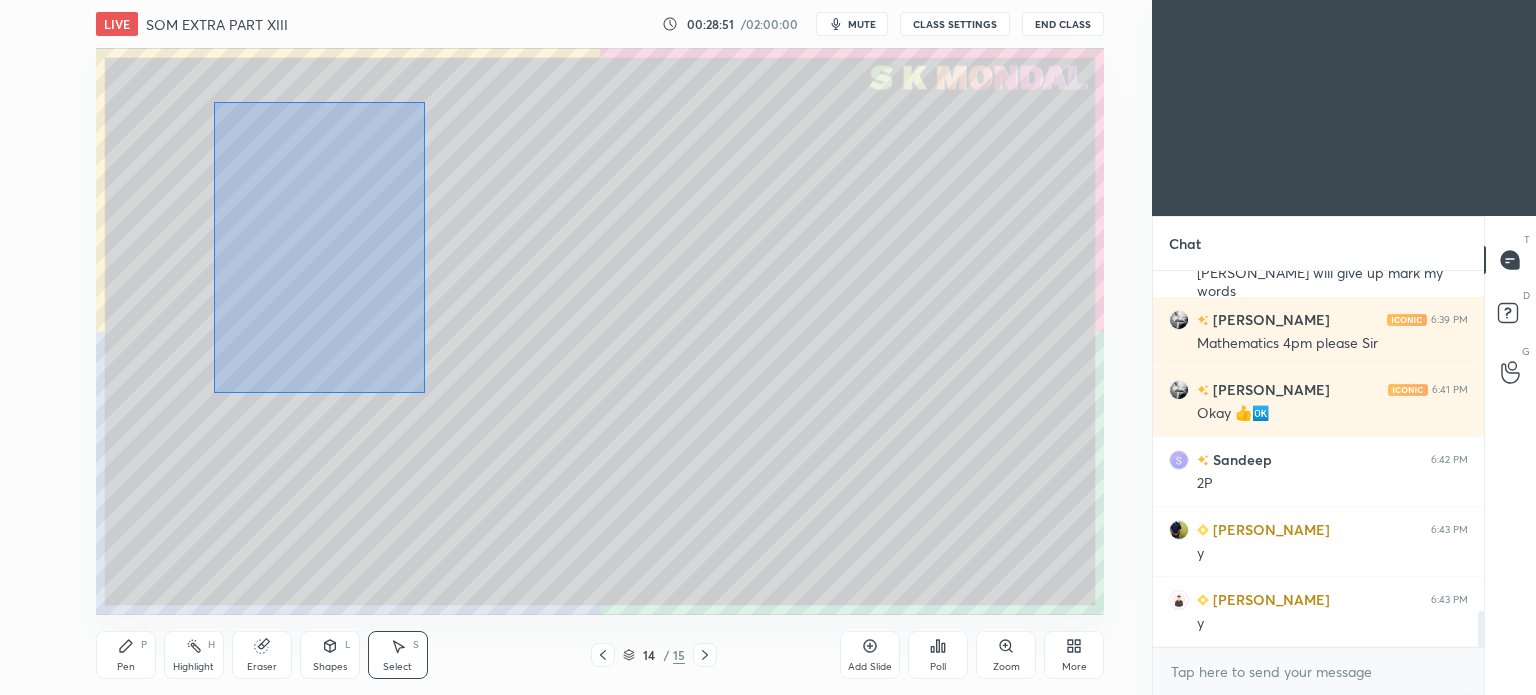 drag, startPoint x: 213, startPoint y: 102, endPoint x: 424, endPoint y: 393, distance: 359.4468 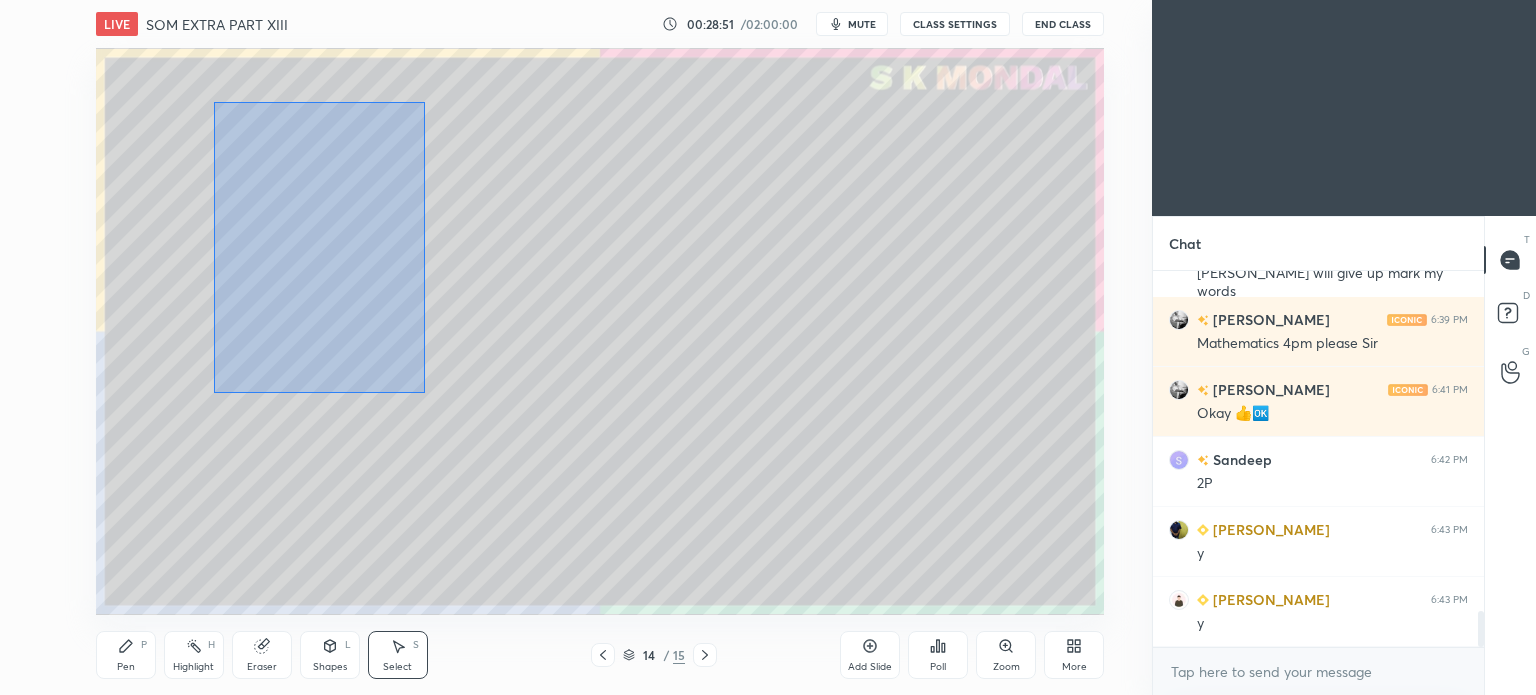 click on "0 ° Undo Copy Duplicate Duplicate to new slide Delete" at bounding box center [600, 331] 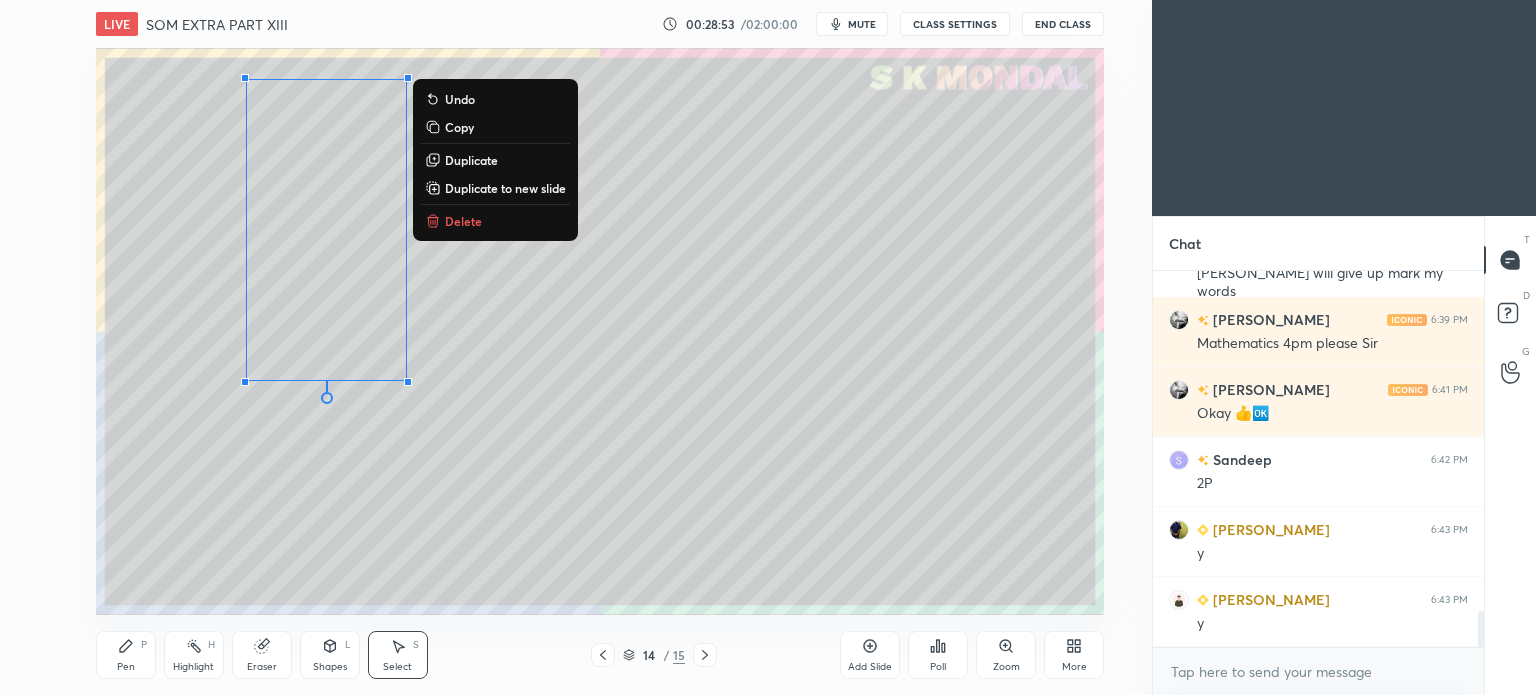 click on "Duplicate" at bounding box center [471, 160] 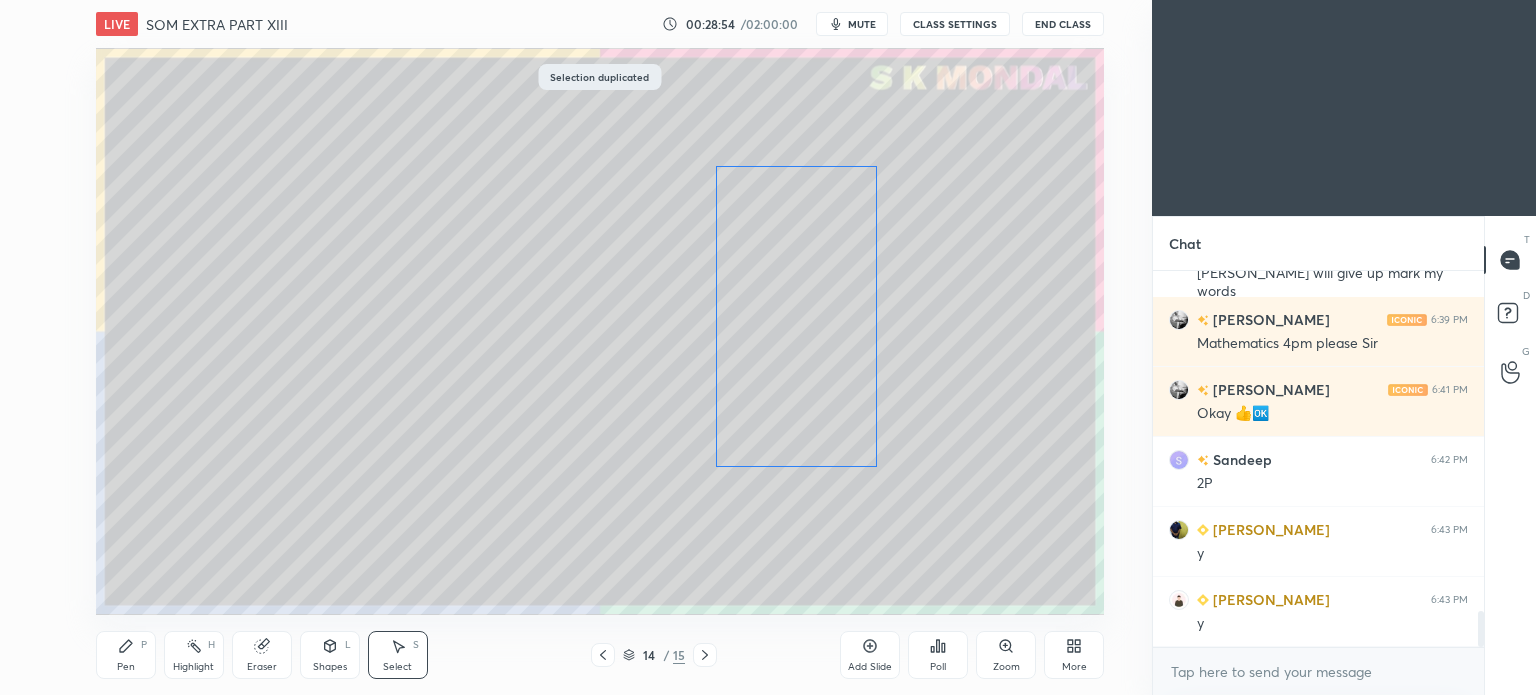 drag, startPoint x: 386, startPoint y: 207, endPoint x: 818, endPoint y: 259, distance: 435.11838 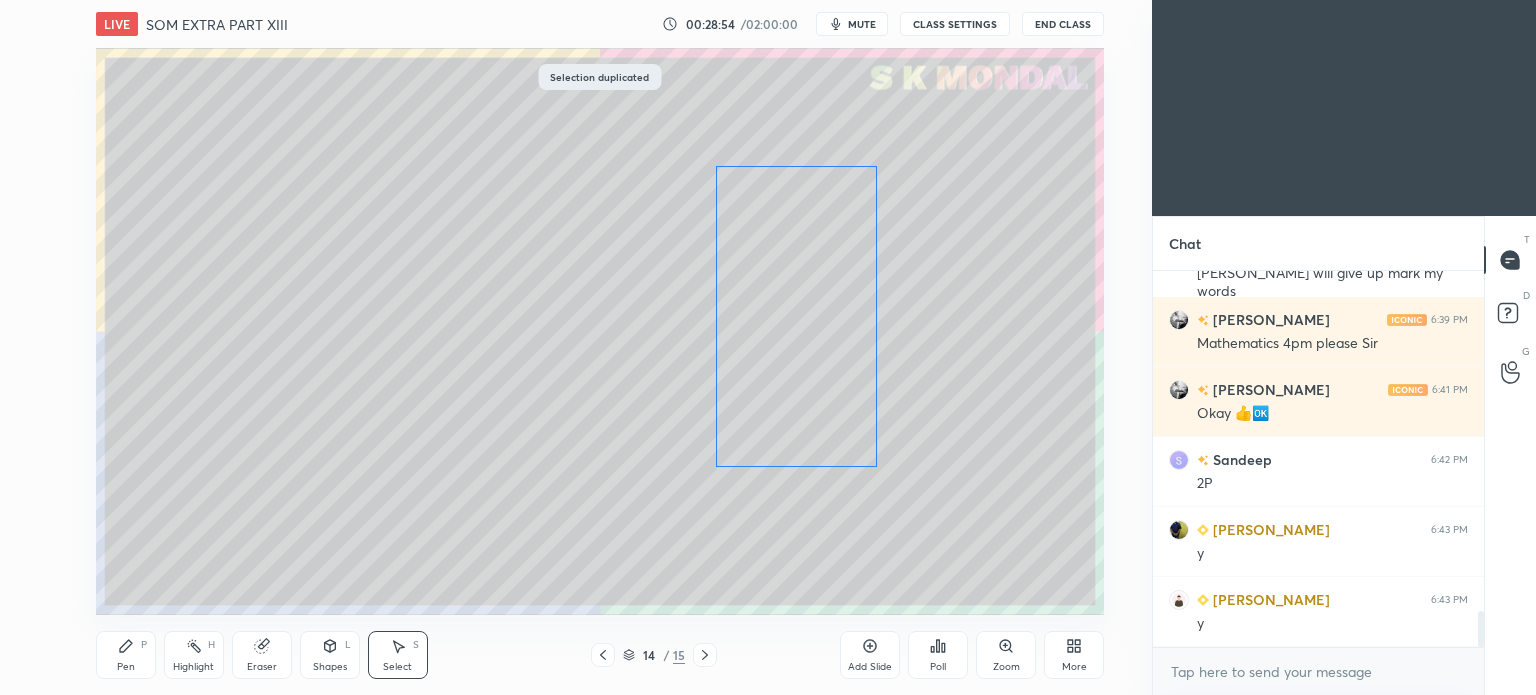 click on "0 ° Undo Copy Duplicate Duplicate to new slide Delete" at bounding box center (600, 331) 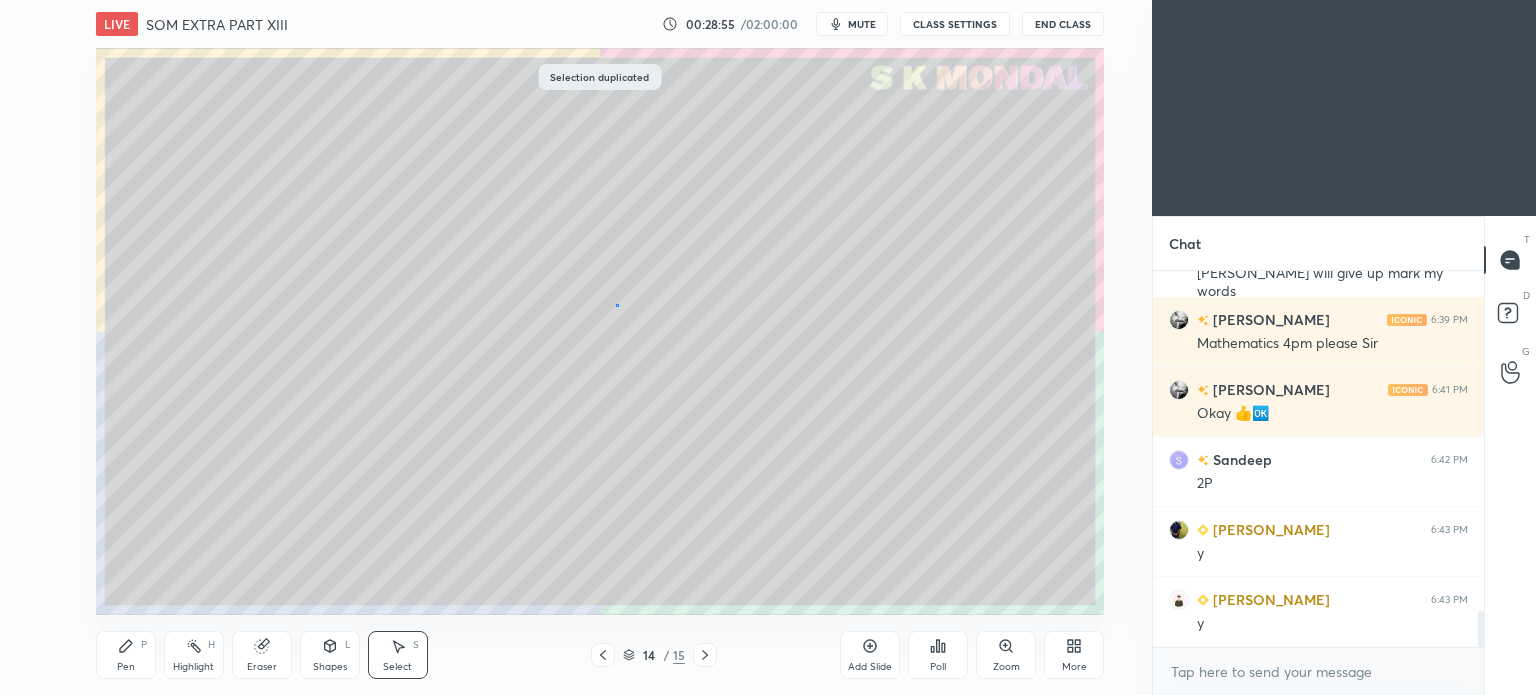 click on "0 ° Undo Copy Duplicate Duplicate to new slide Delete" at bounding box center (600, 331) 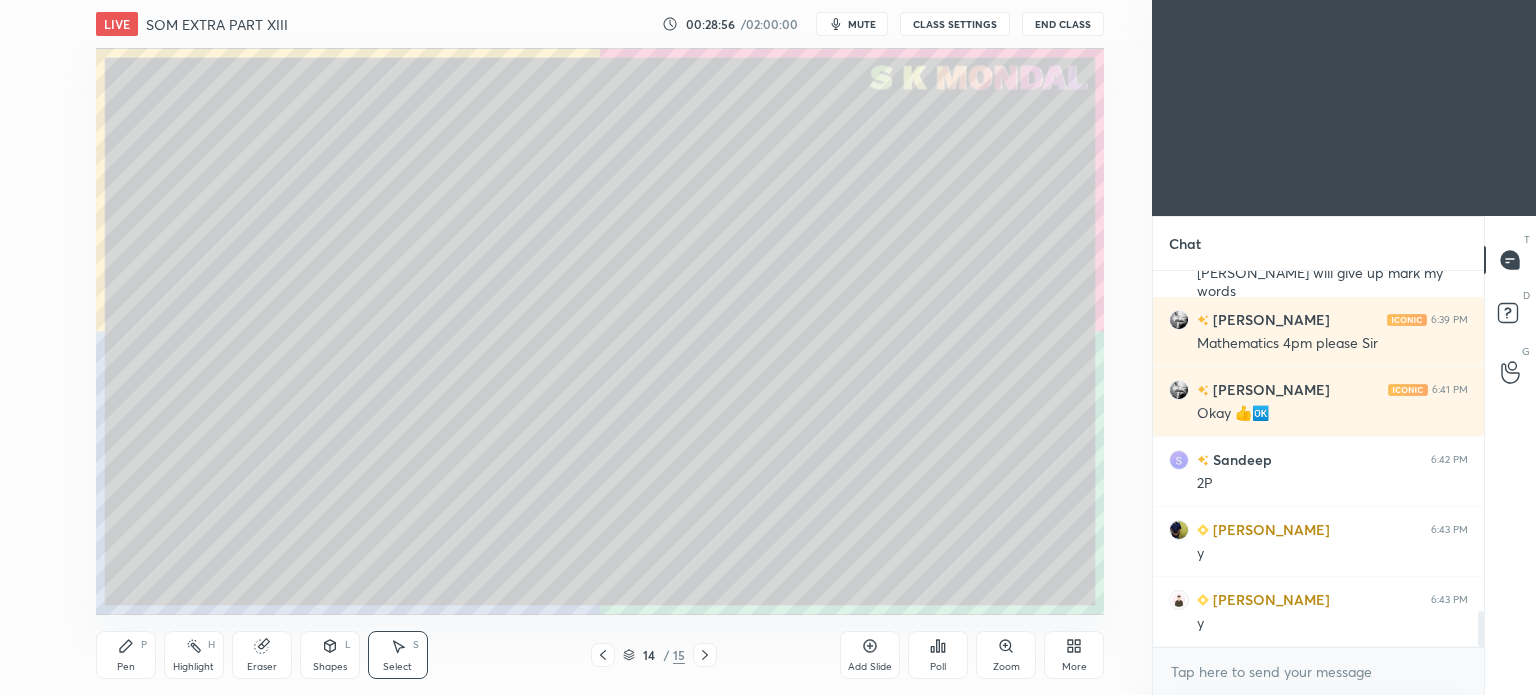 click on "Eraser" at bounding box center (262, 667) 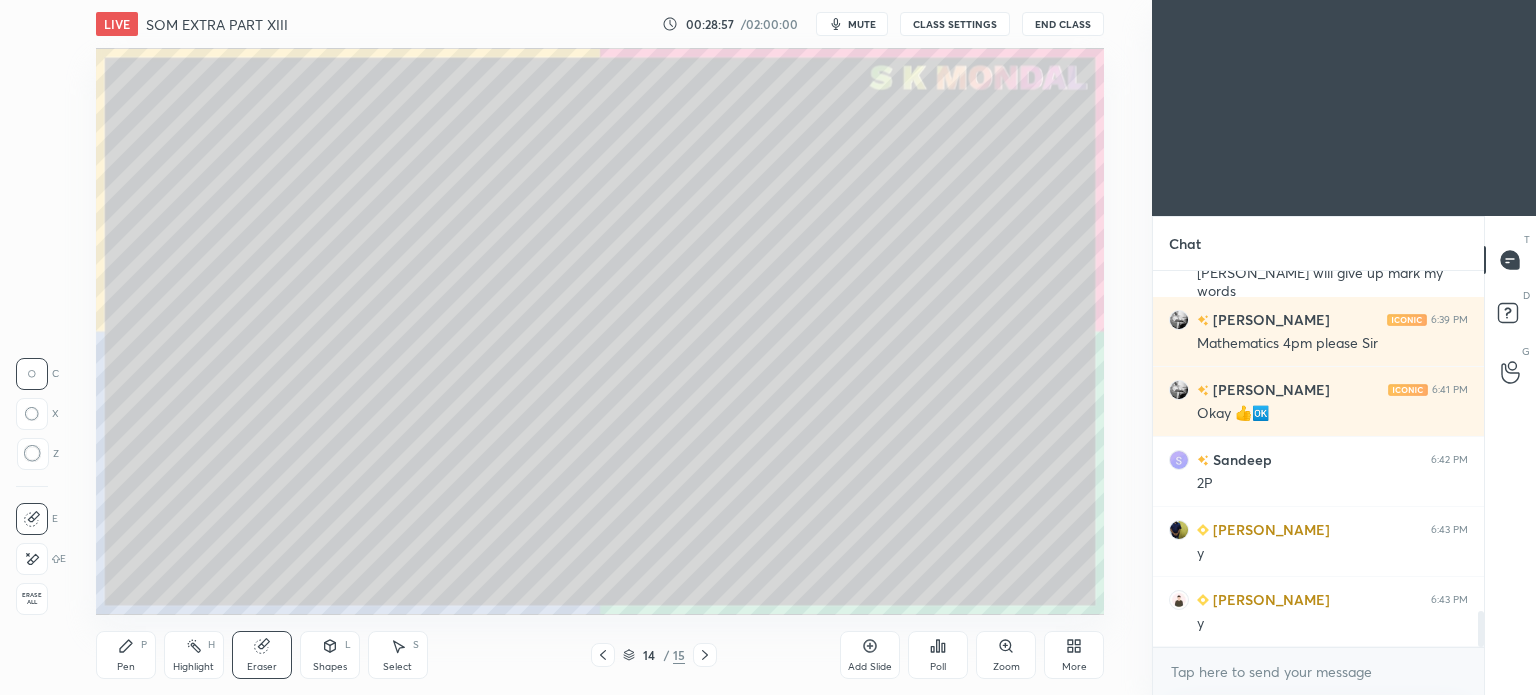 click 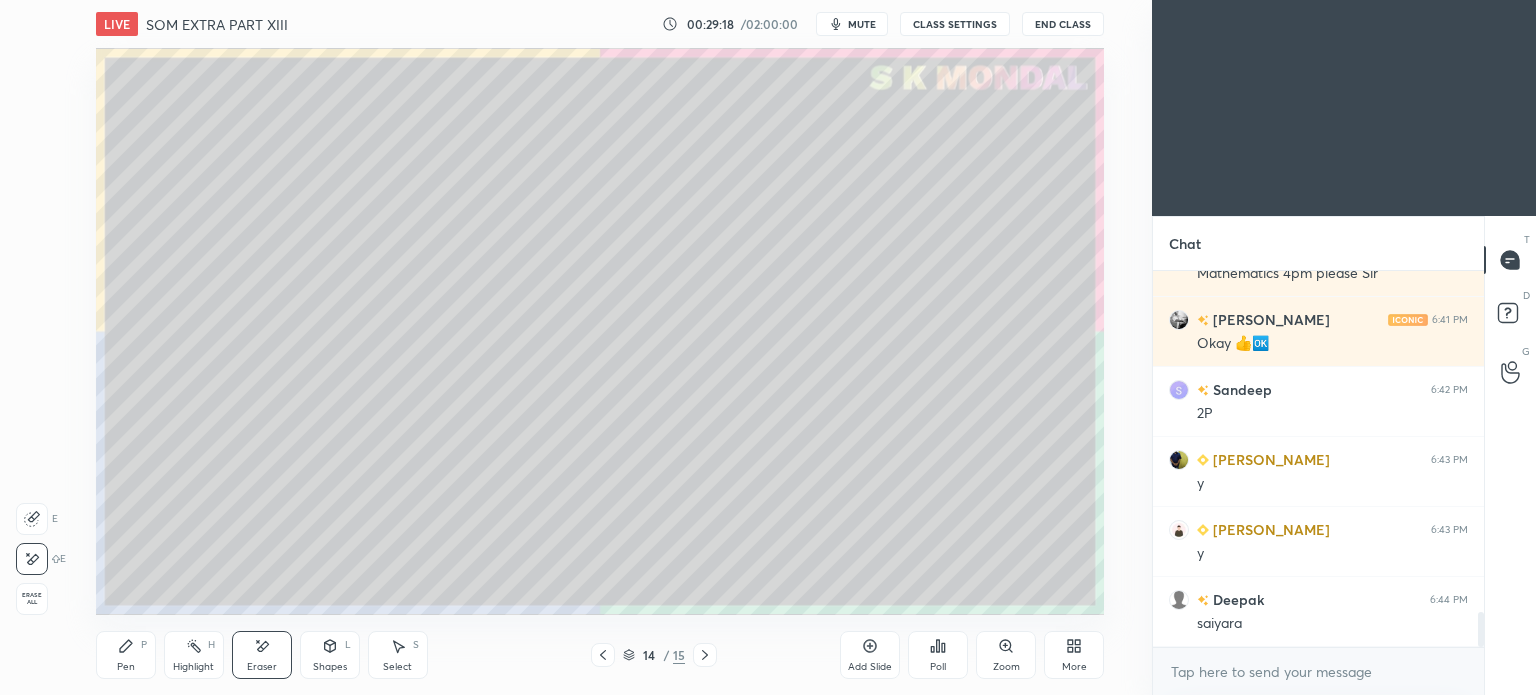 scroll, scrollTop: 3726, scrollLeft: 0, axis: vertical 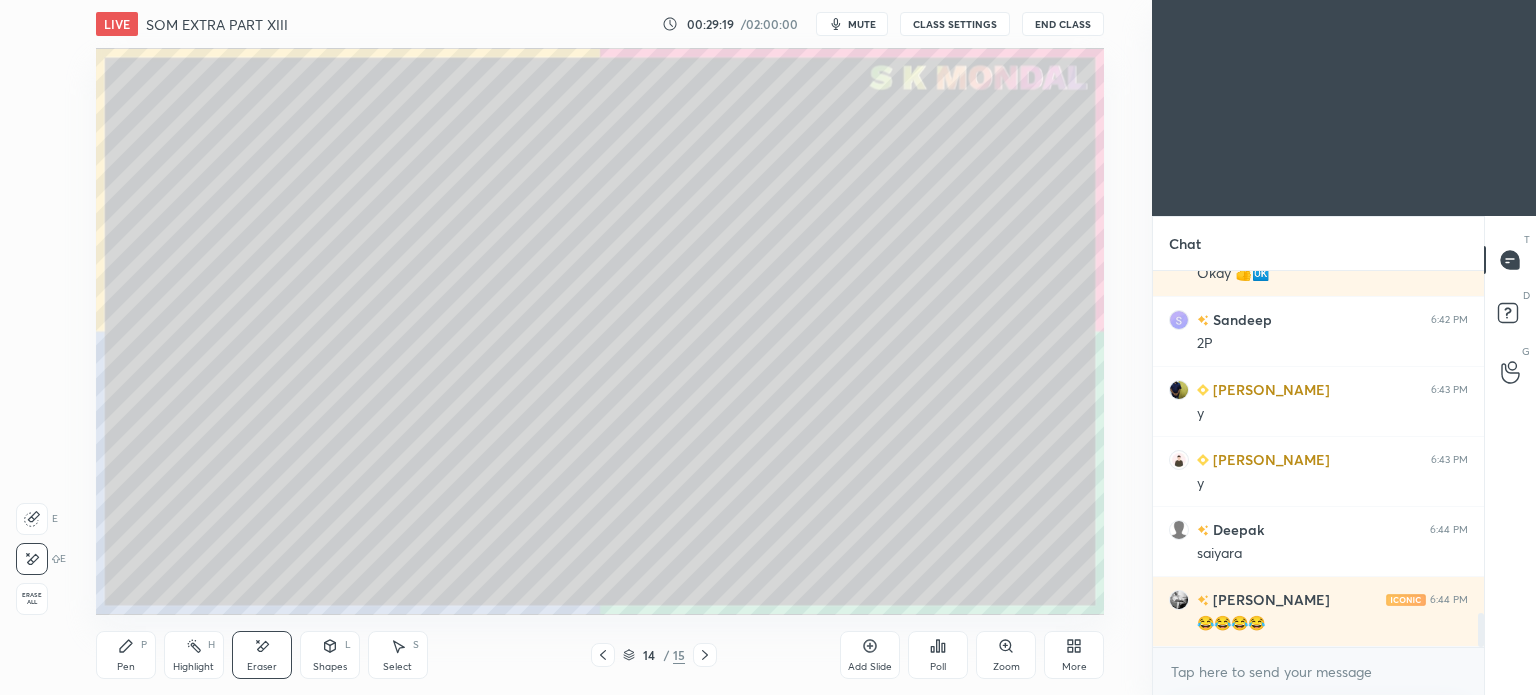 click 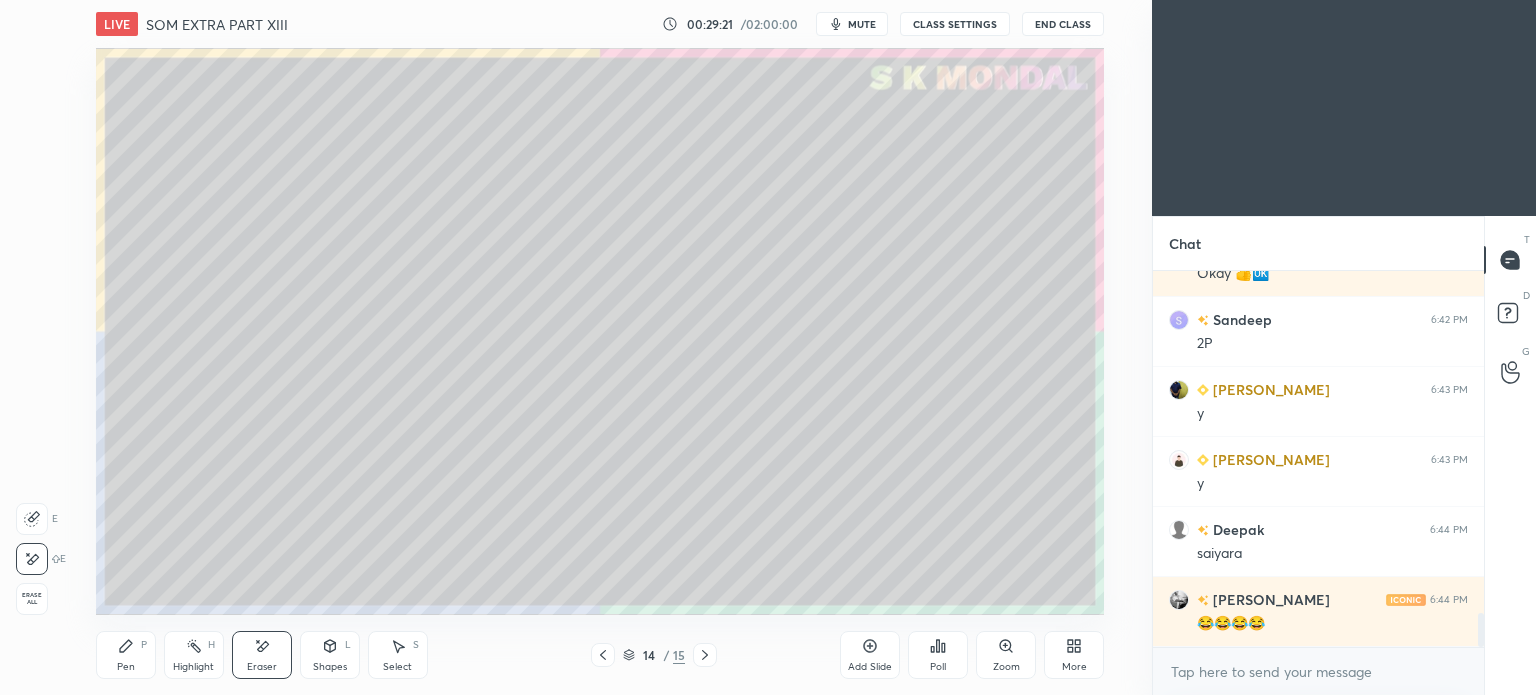 click on "Eraser" at bounding box center [262, 655] 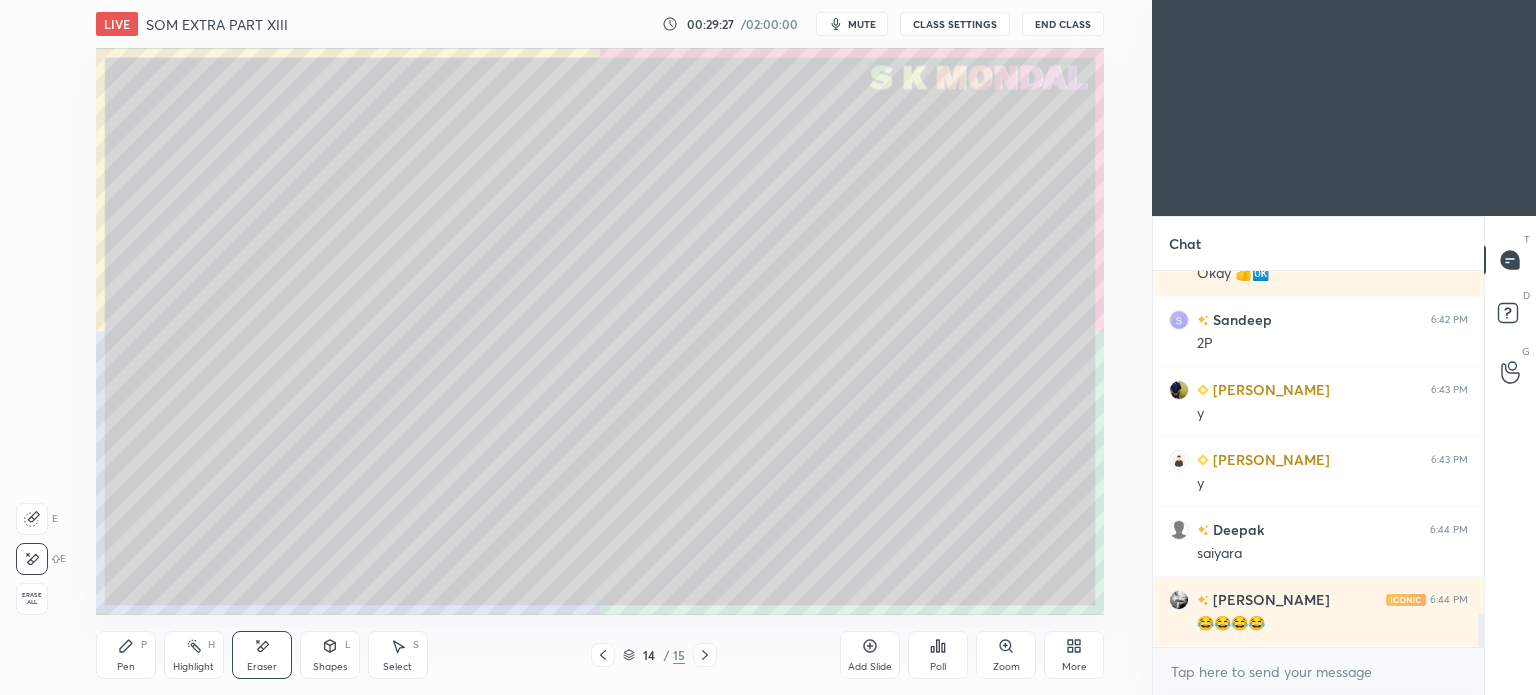 click on "Pen P" at bounding box center (126, 655) 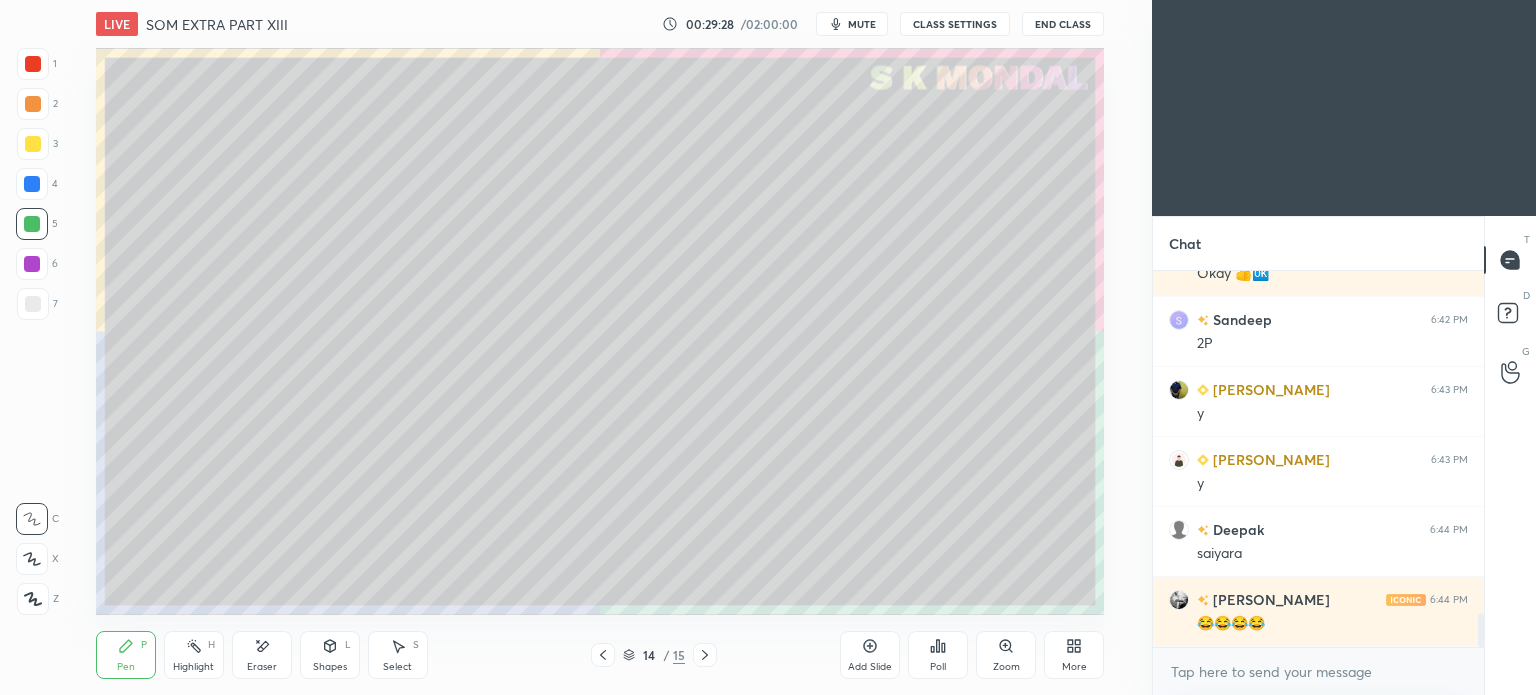 click at bounding box center [33, 64] 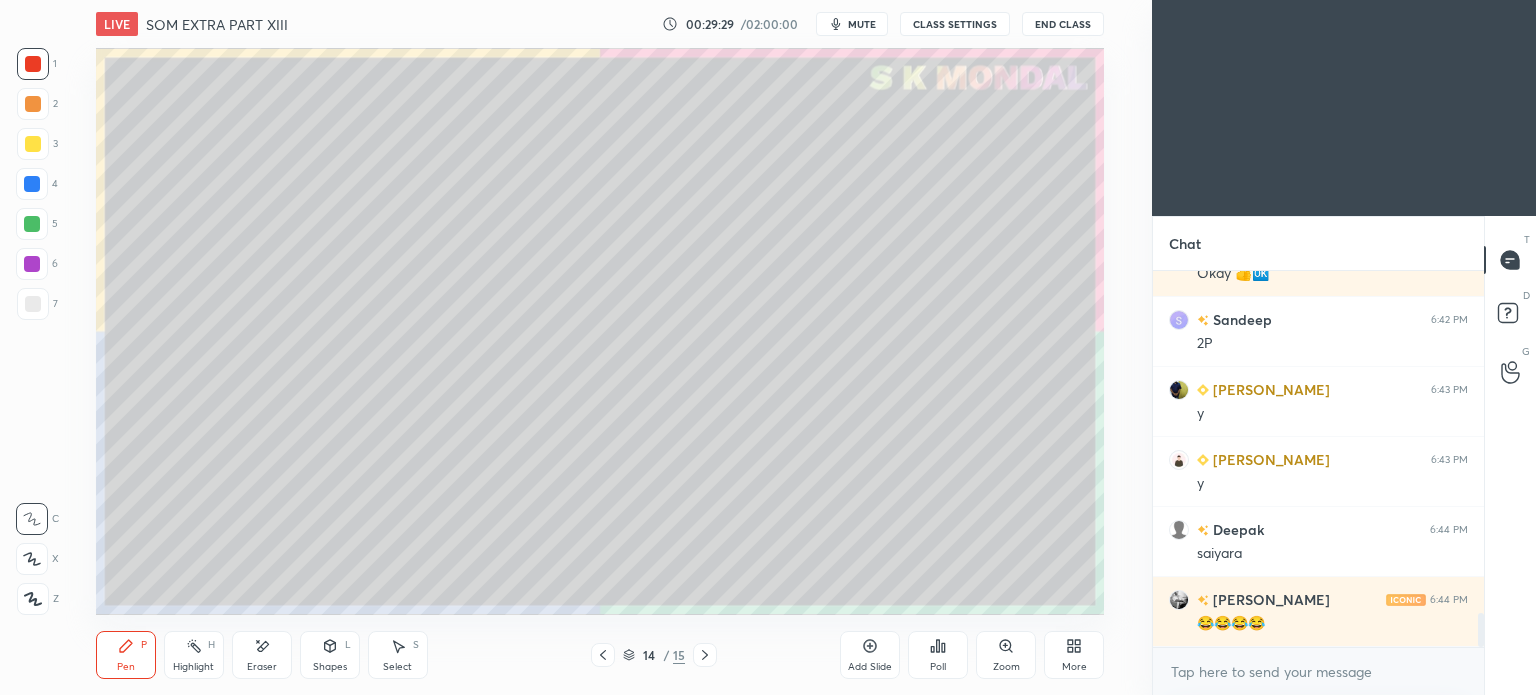 click 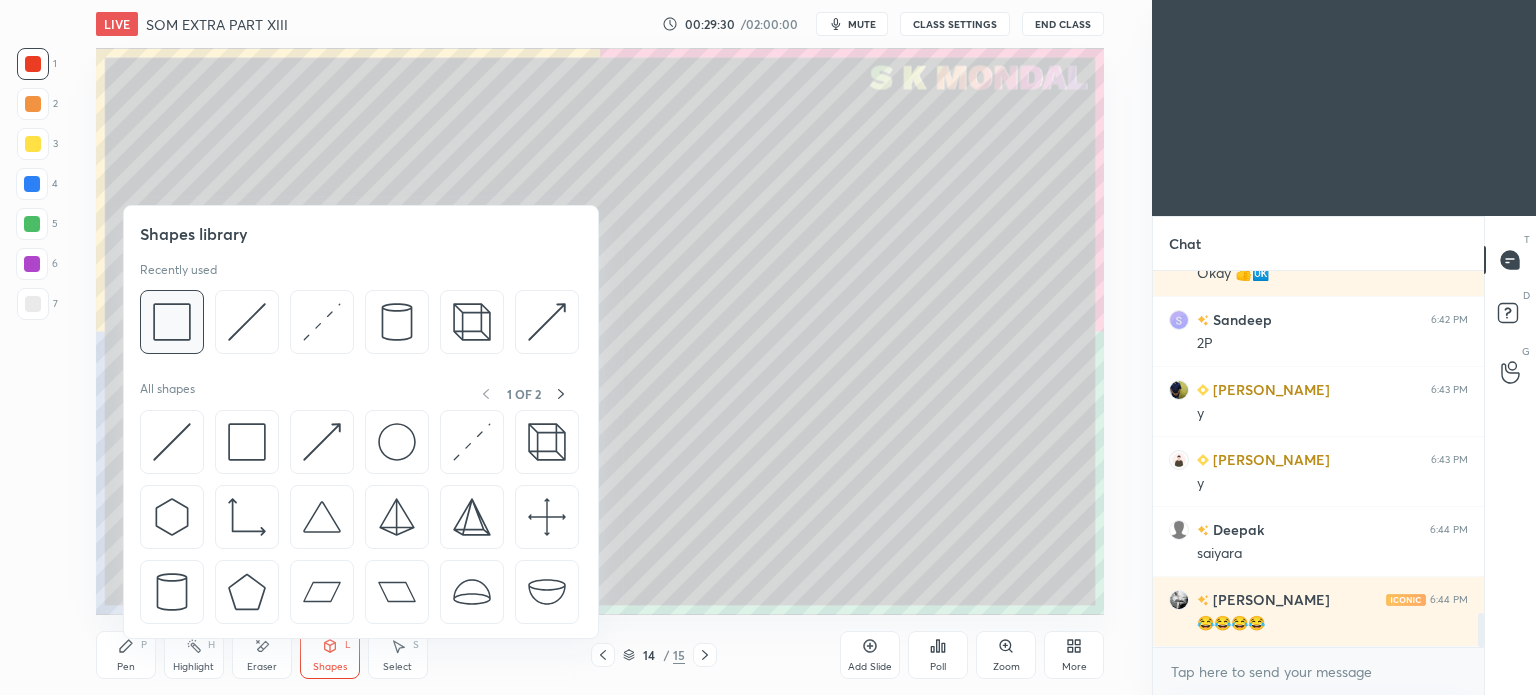 click at bounding box center (172, 322) 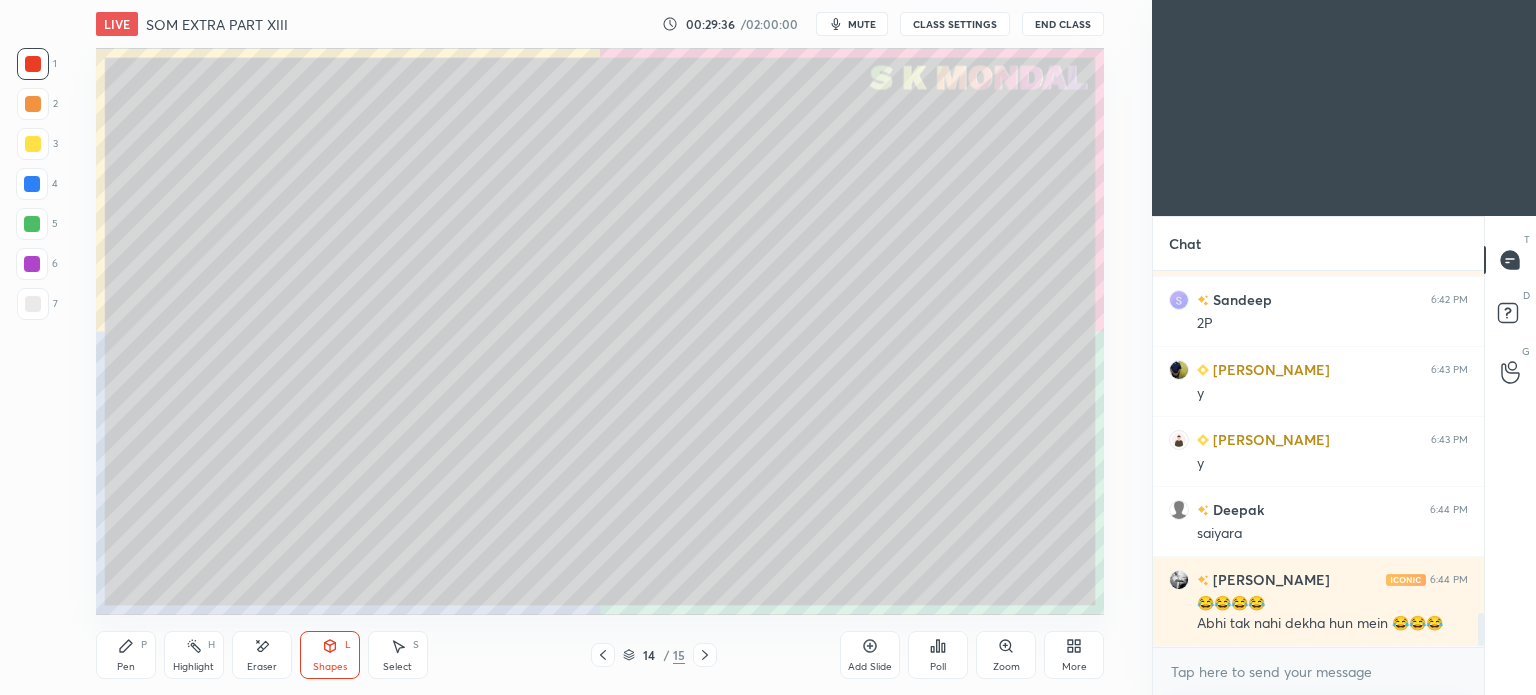 scroll, scrollTop: 3816, scrollLeft: 0, axis: vertical 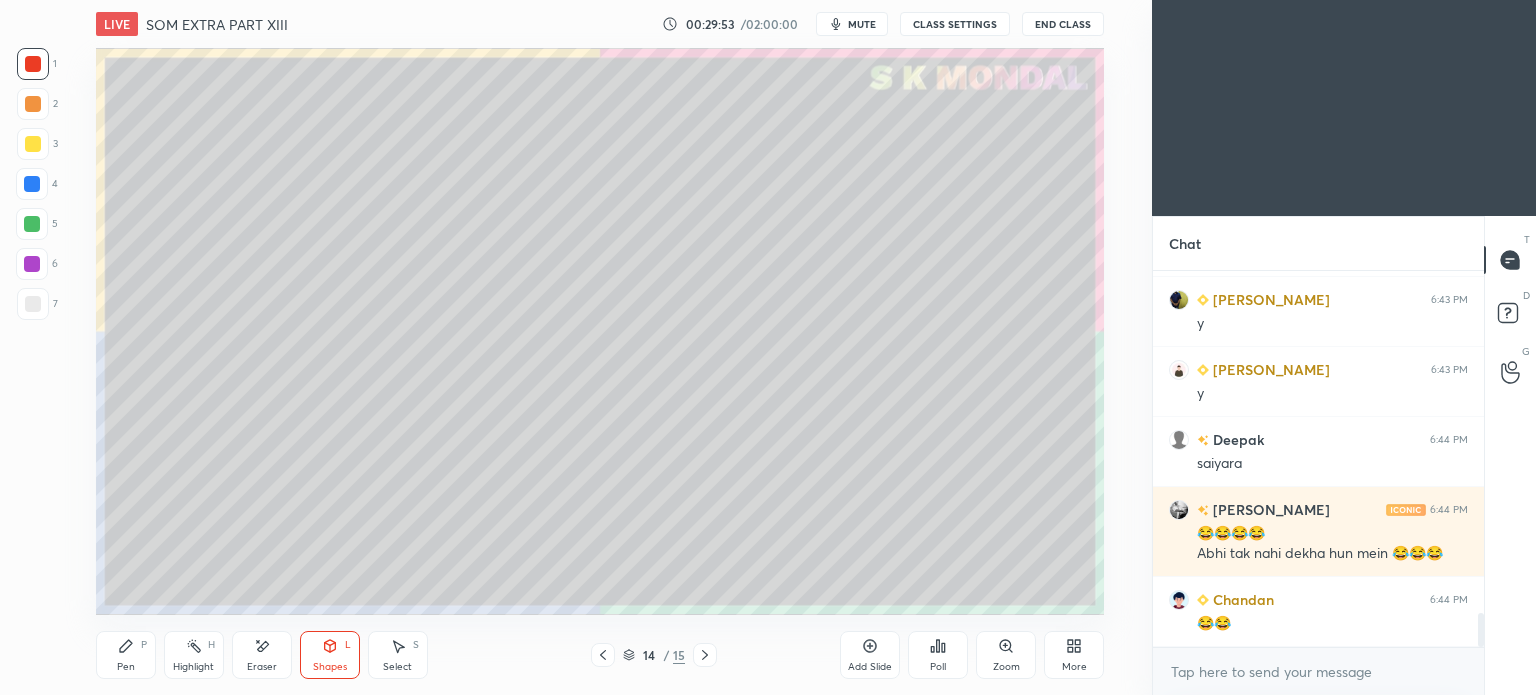 click at bounding box center [33, 64] 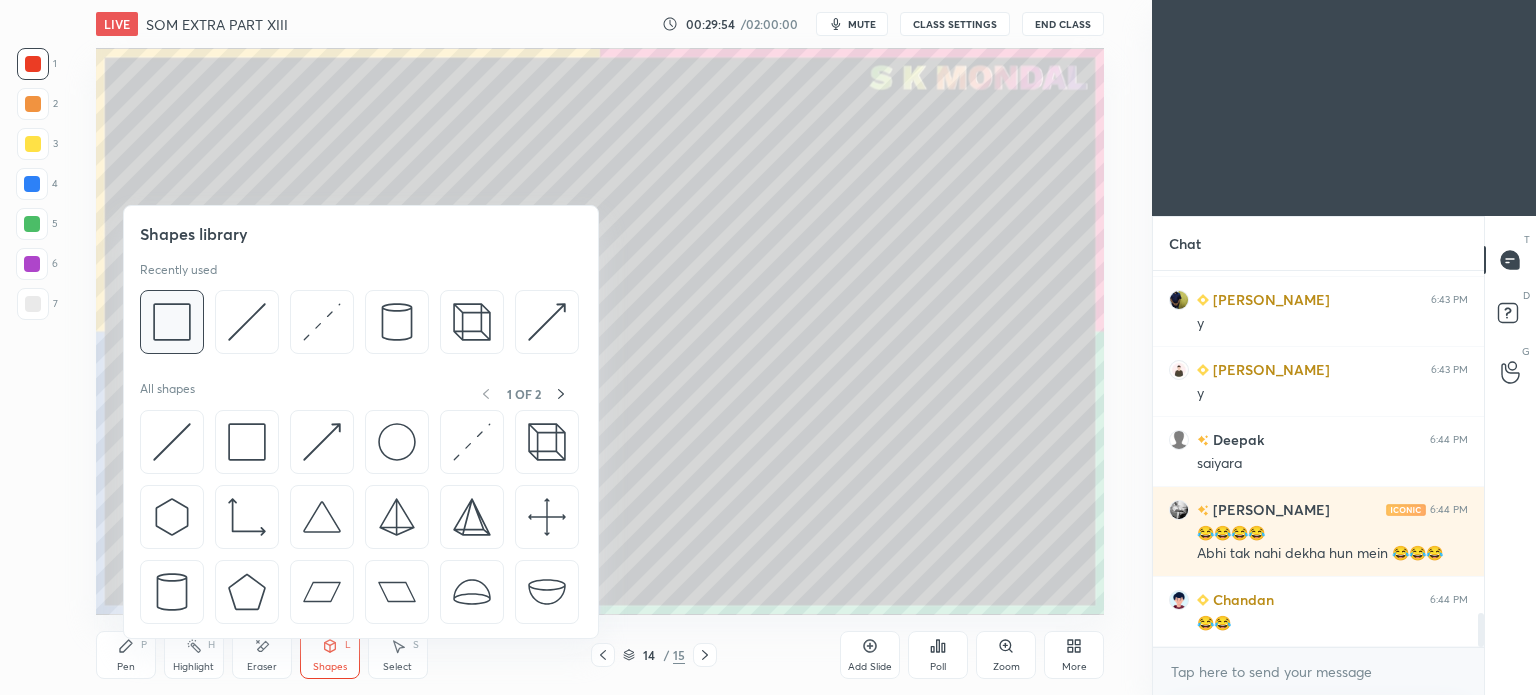 click at bounding box center [172, 322] 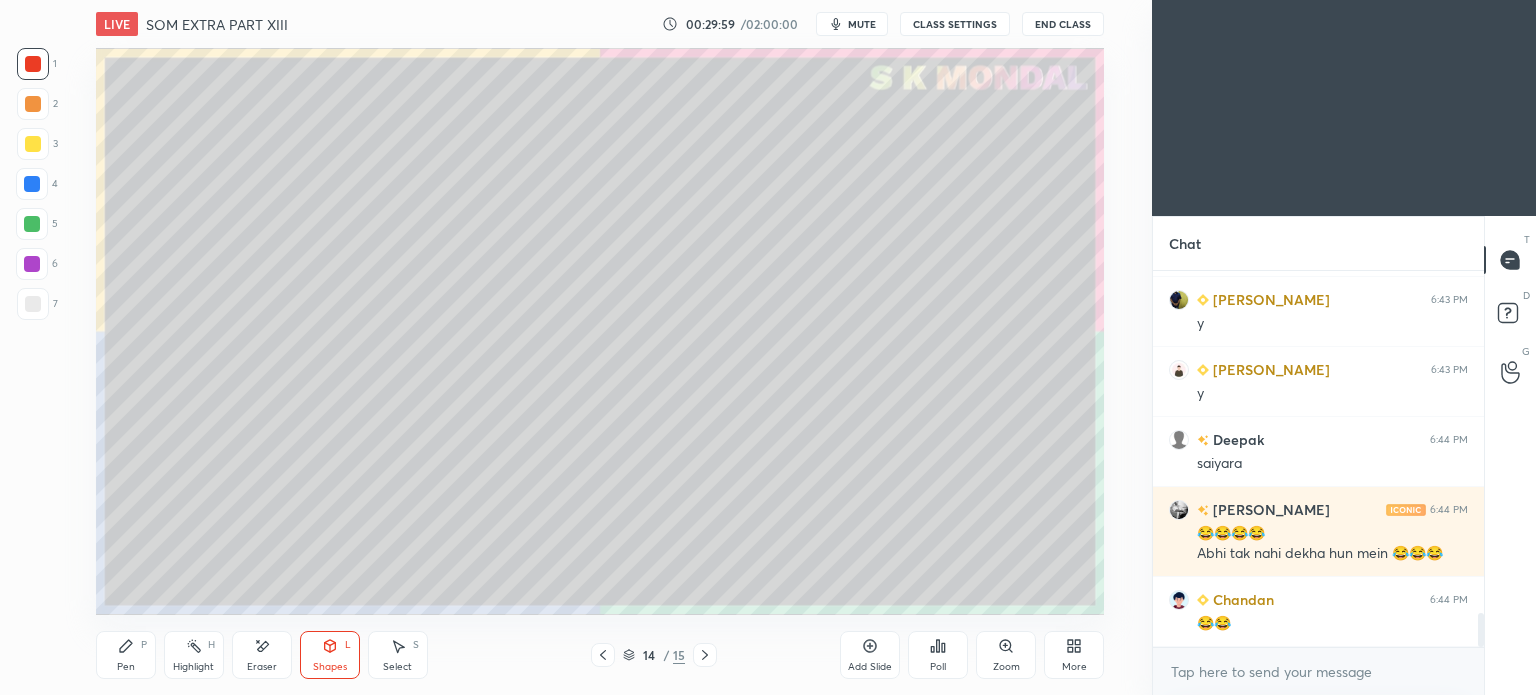 click on "Pen" at bounding box center [126, 667] 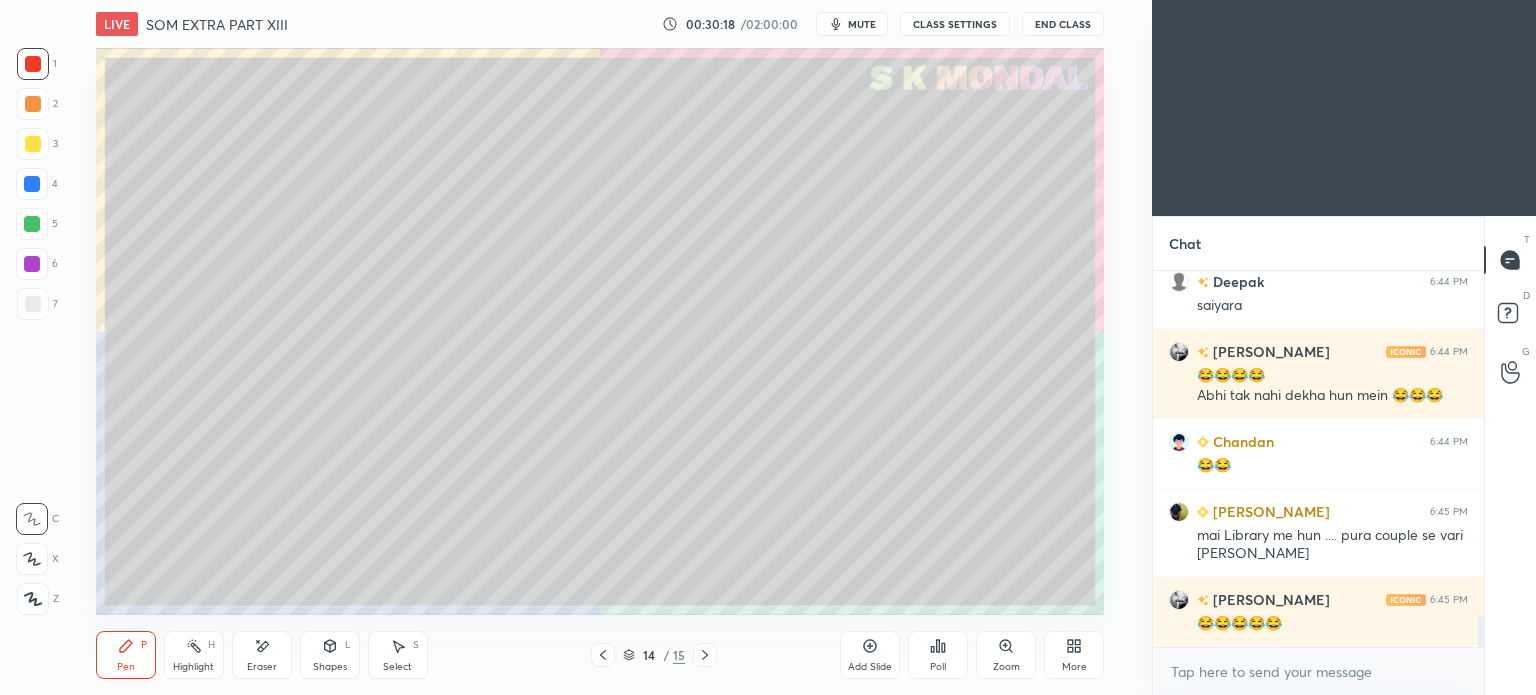 scroll, scrollTop: 4044, scrollLeft: 0, axis: vertical 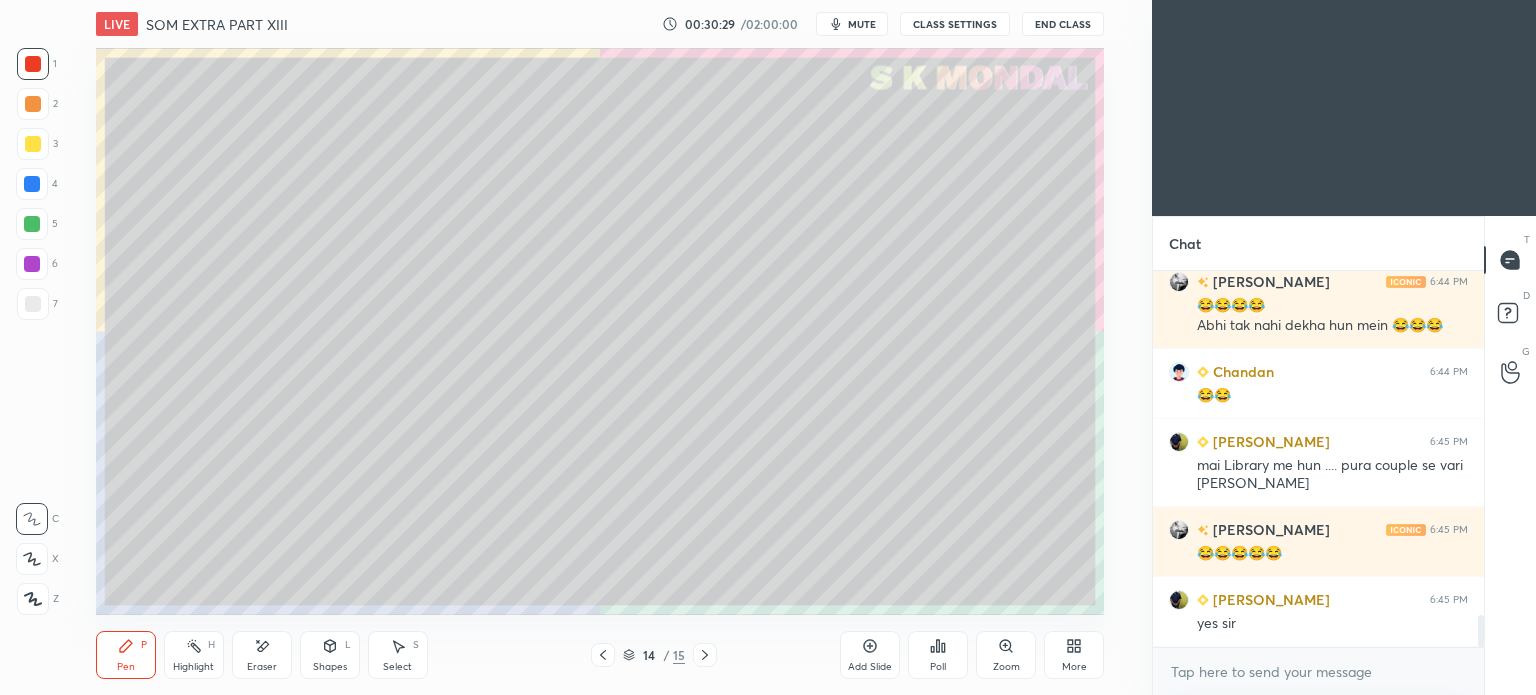 click on "Highlight H" at bounding box center [194, 655] 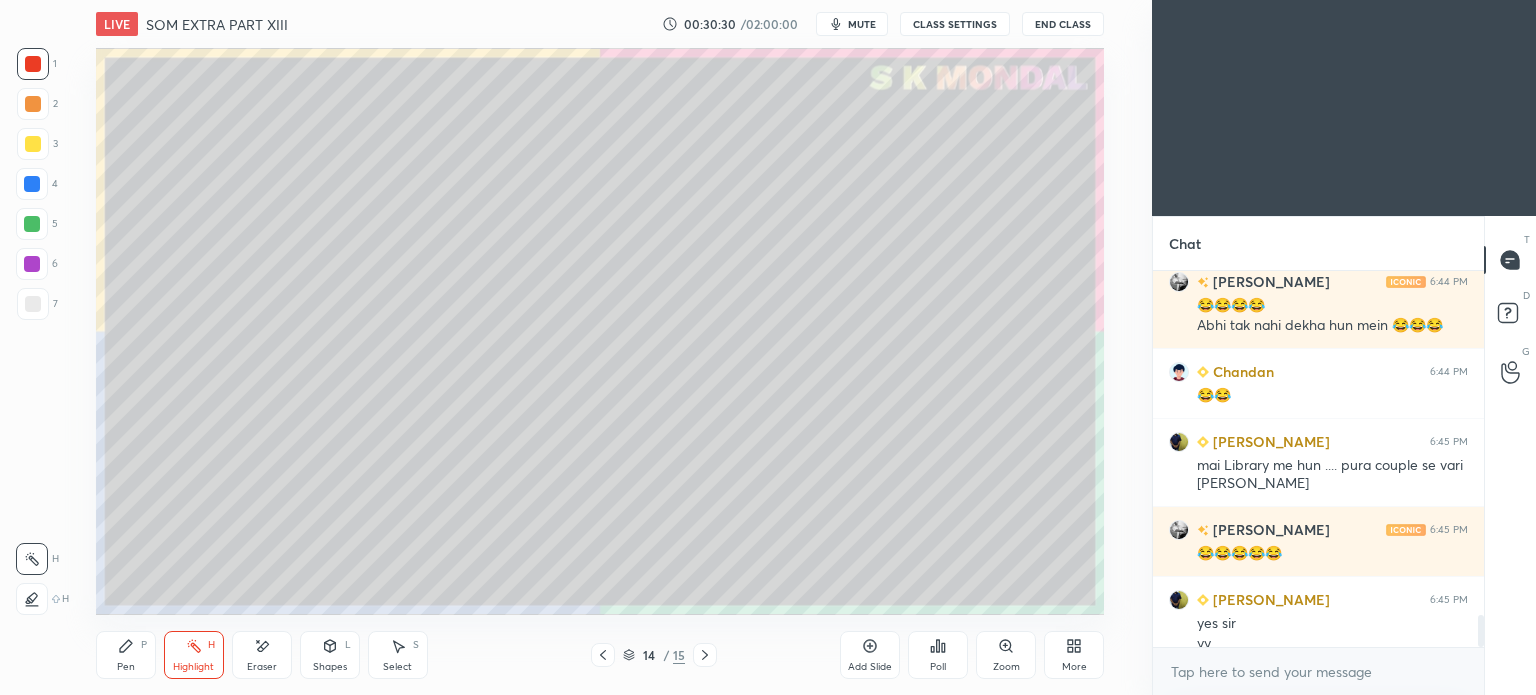 scroll, scrollTop: 4064, scrollLeft: 0, axis: vertical 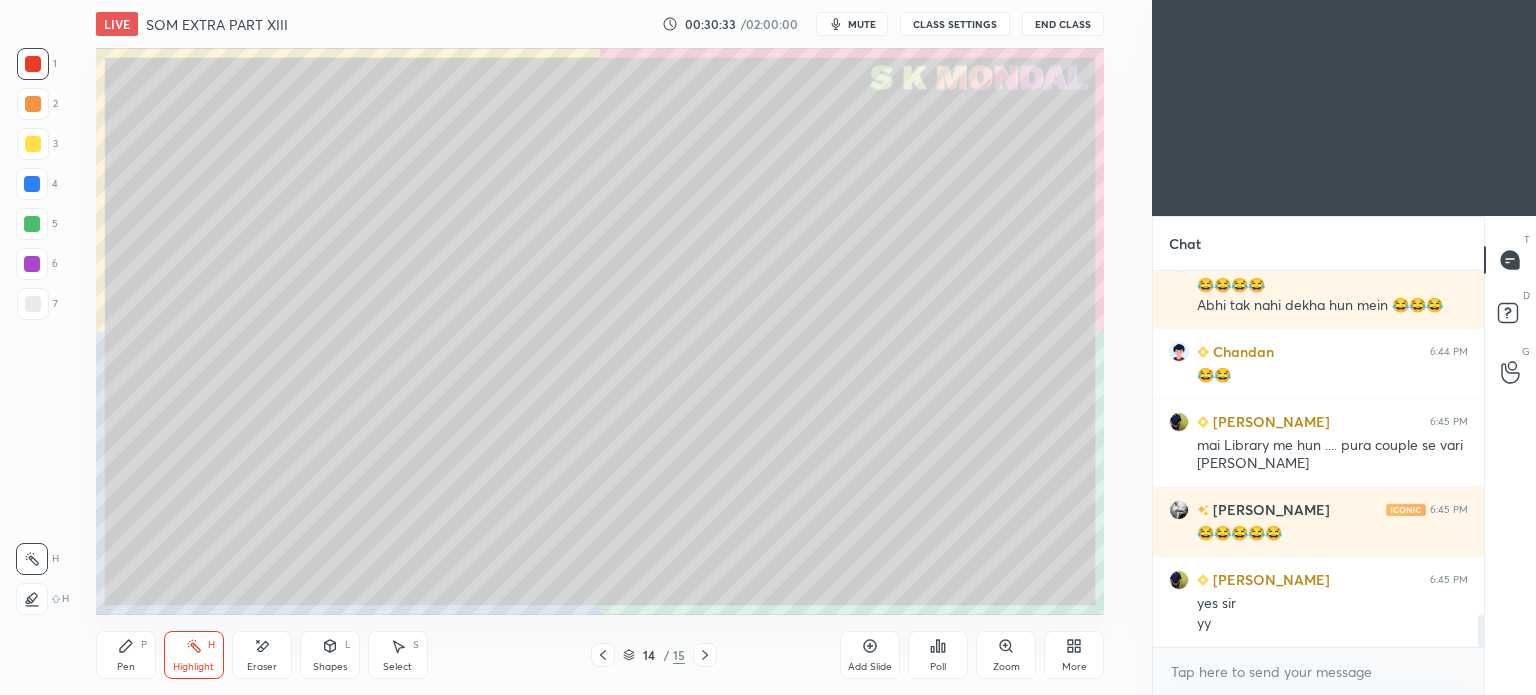 click on "Pen P" at bounding box center (126, 655) 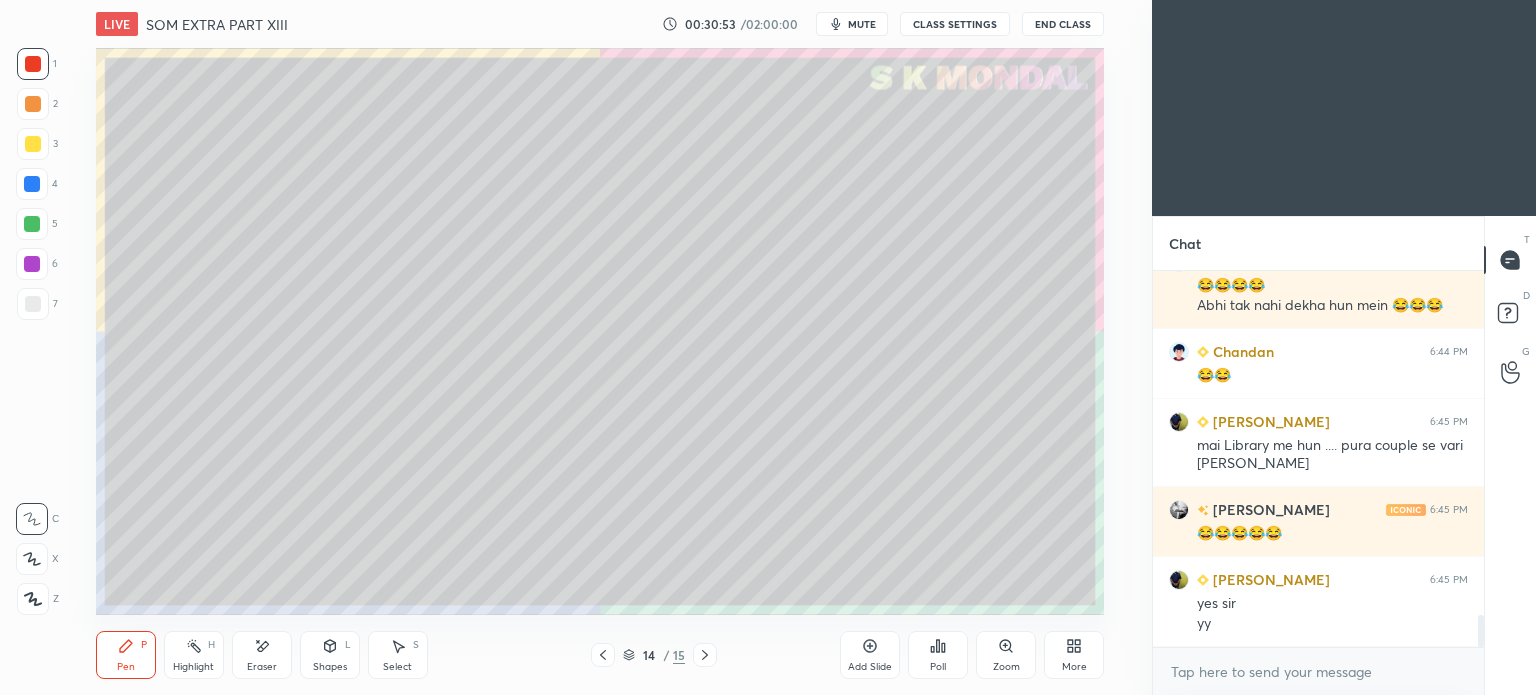 click 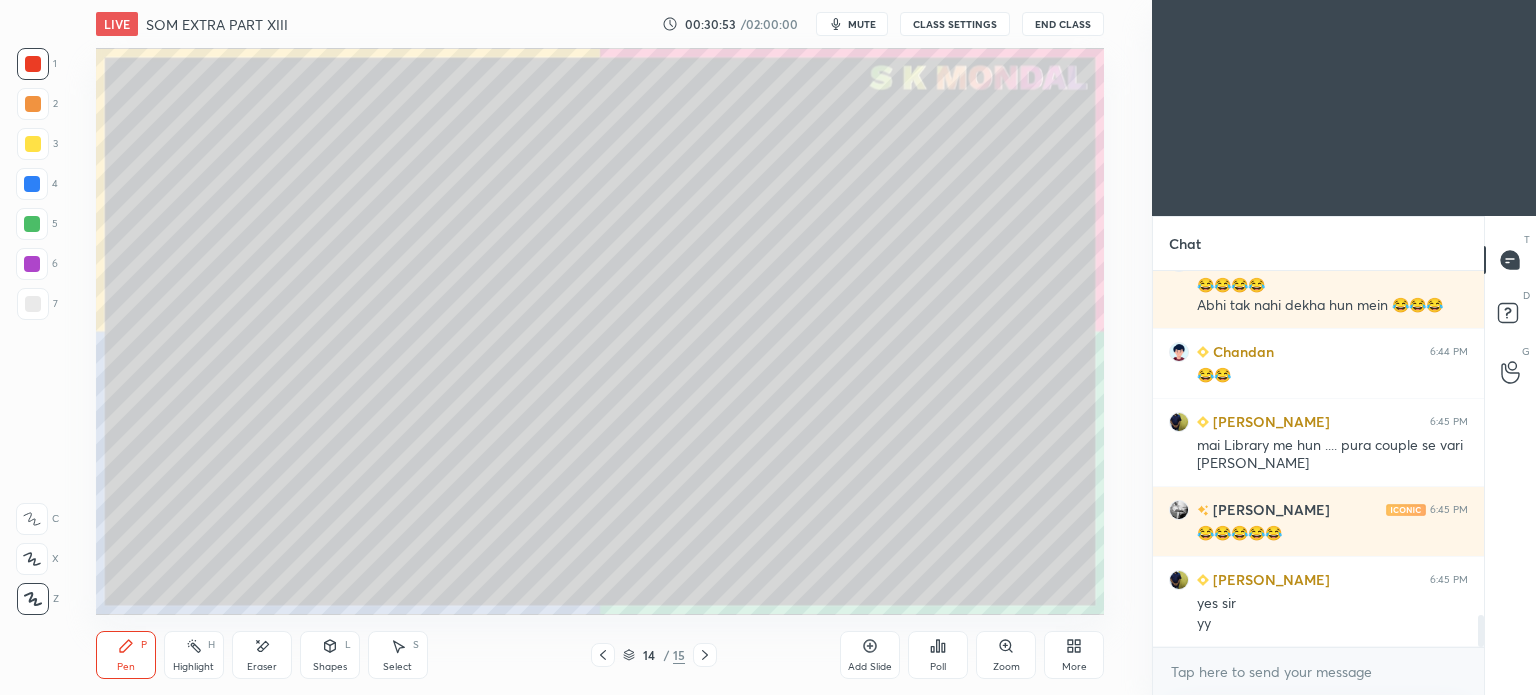 click on "6" at bounding box center (37, 268) 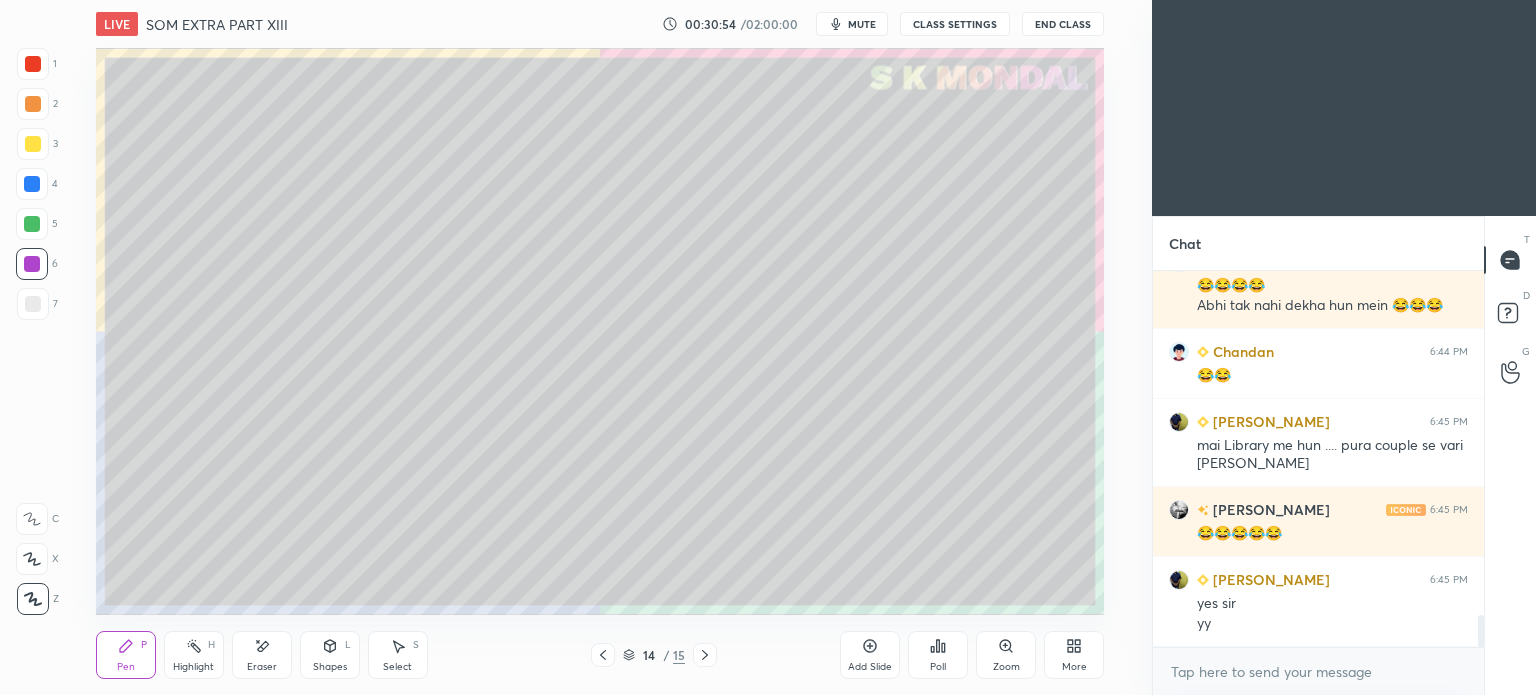 click at bounding box center [33, 304] 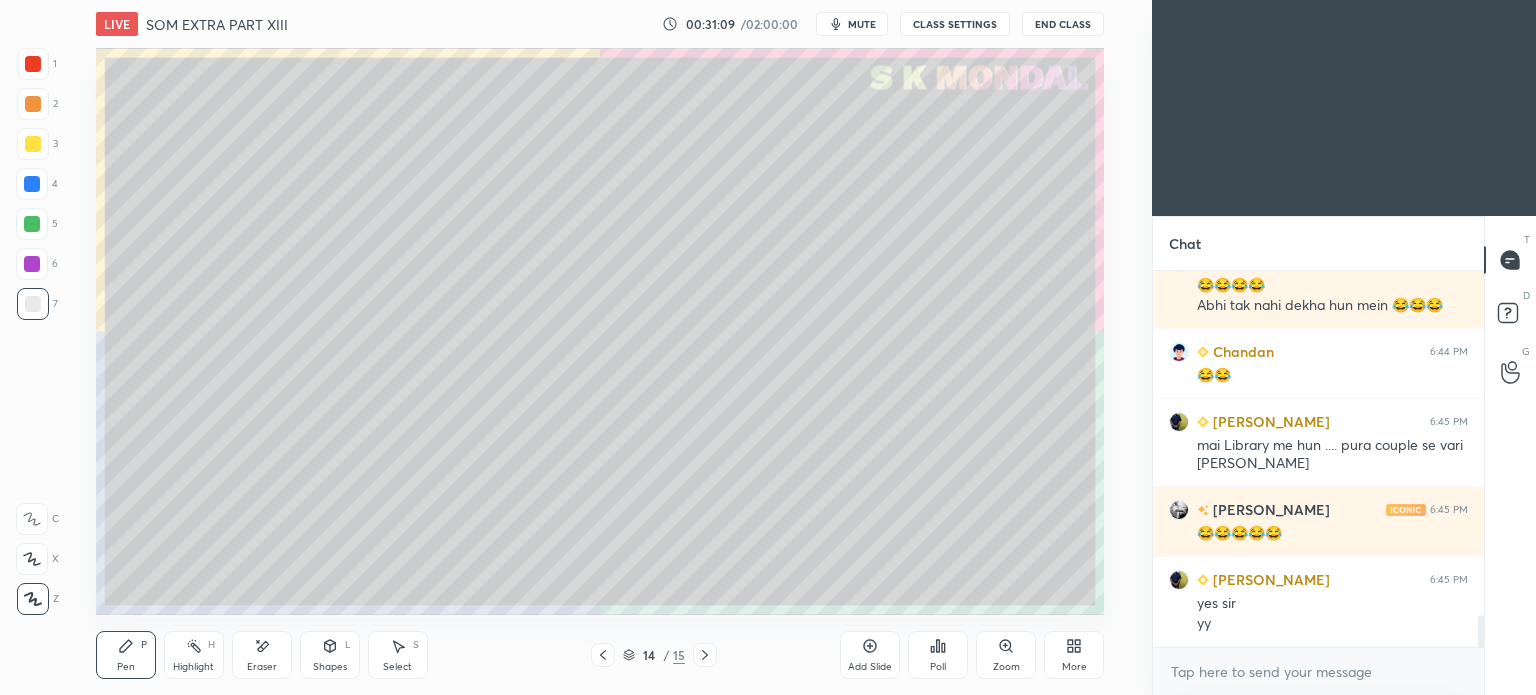 click 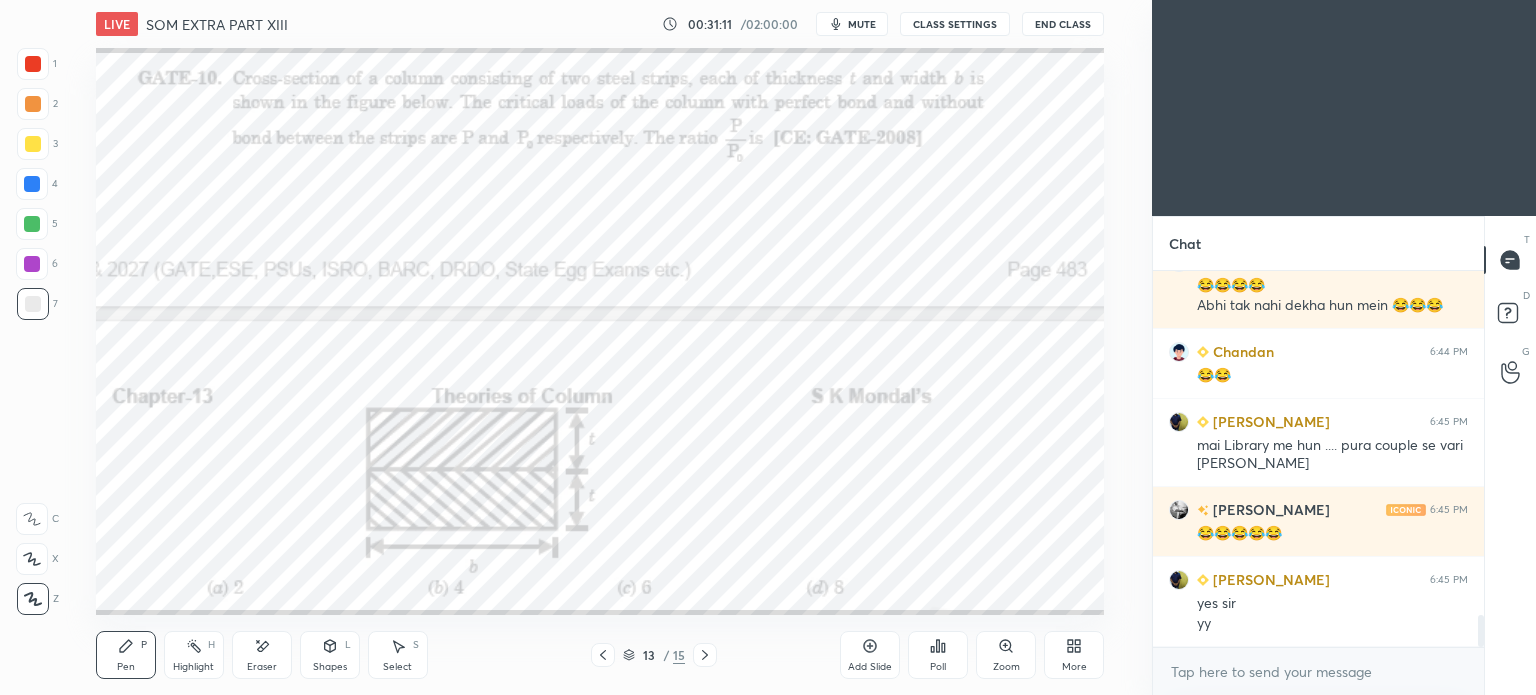 drag, startPoint x: 706, startPoint y: 653, endPoint x: 860, endPoint y: 638, distance: 154.72879 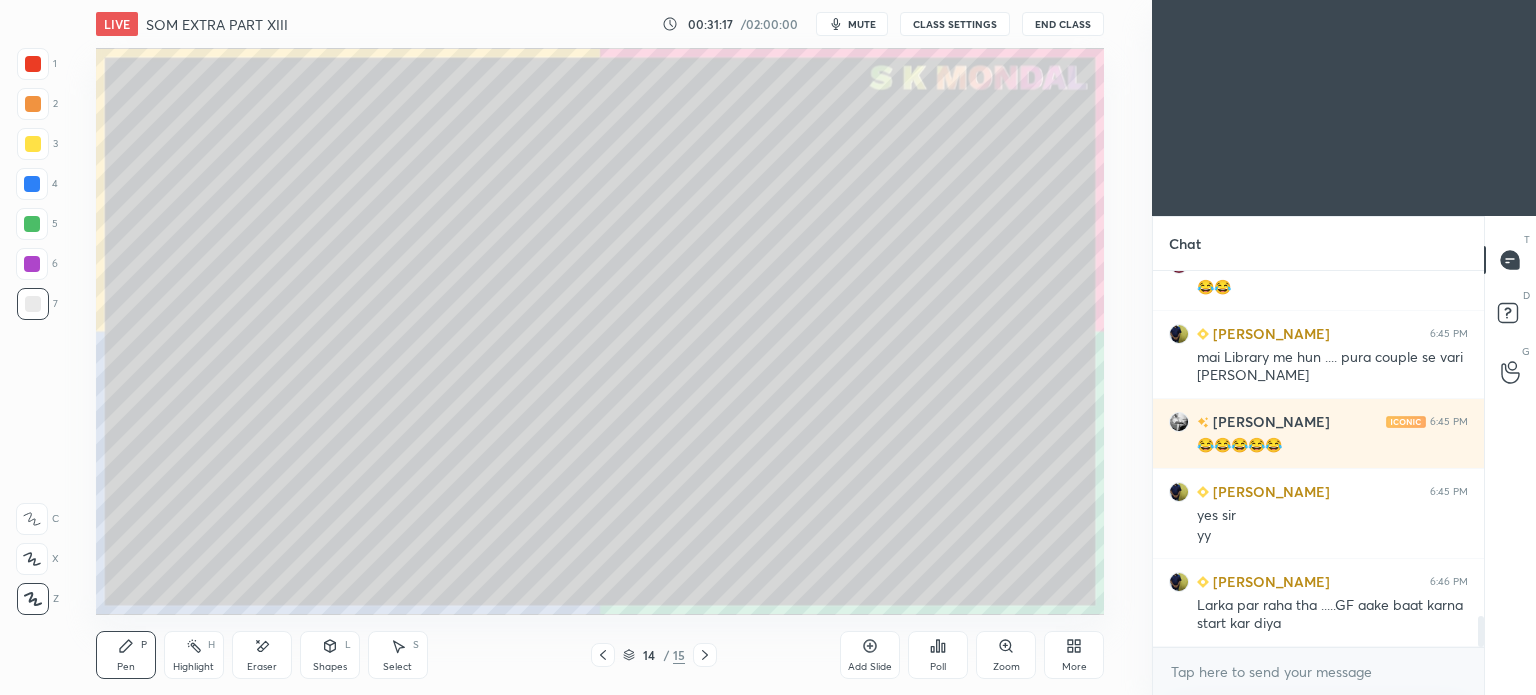click on "Eraser" at bounding box center [262, 667] 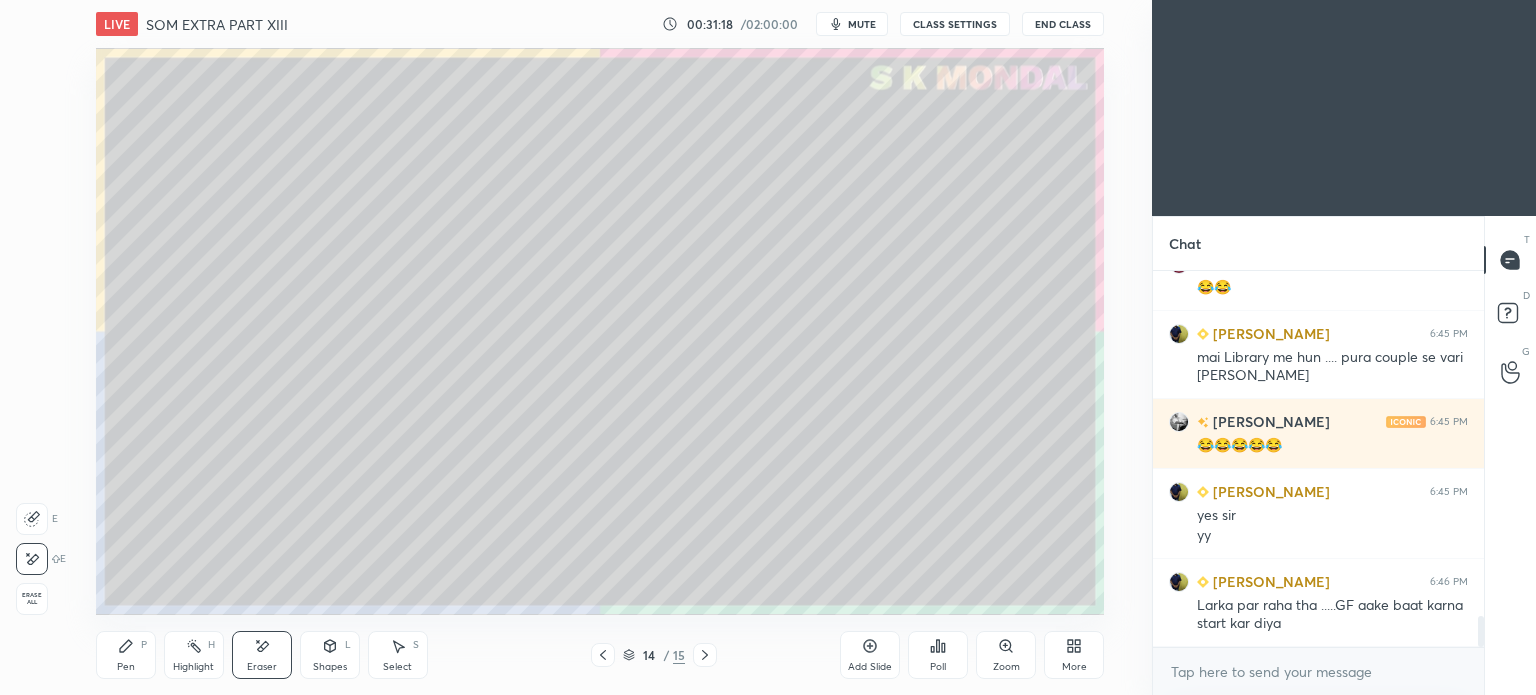 click on "Pen" at bounding box center [126, 667] 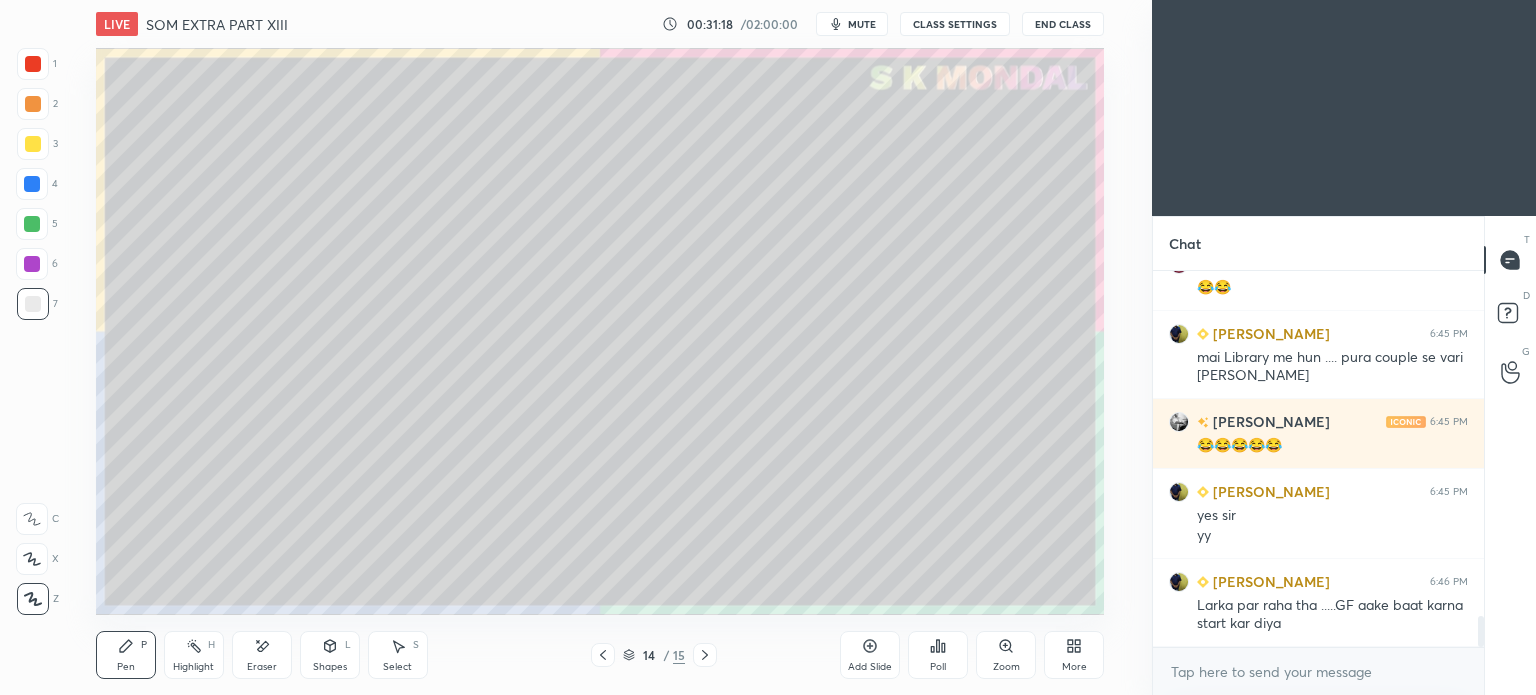 click on "Pen P" at bounding box center (126, 655) 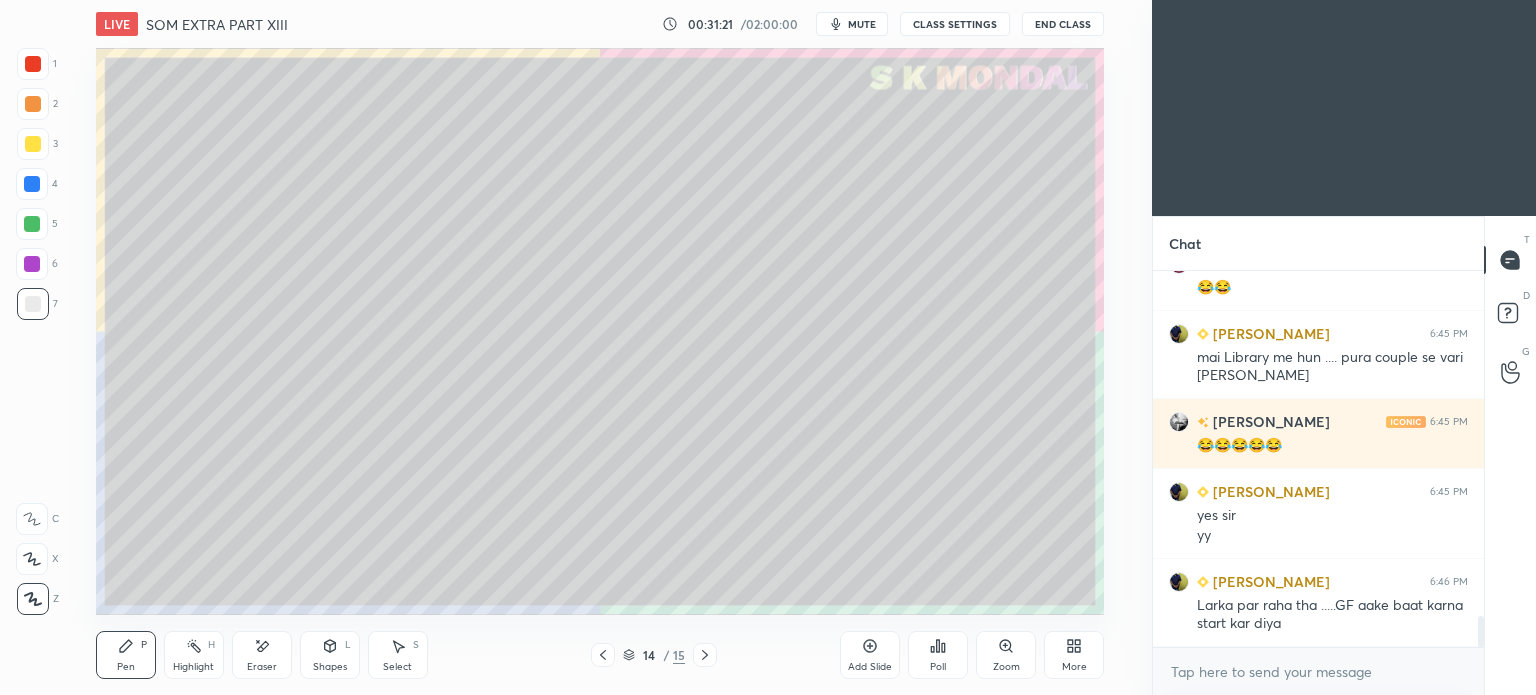 click at bounding box center (32, 184) 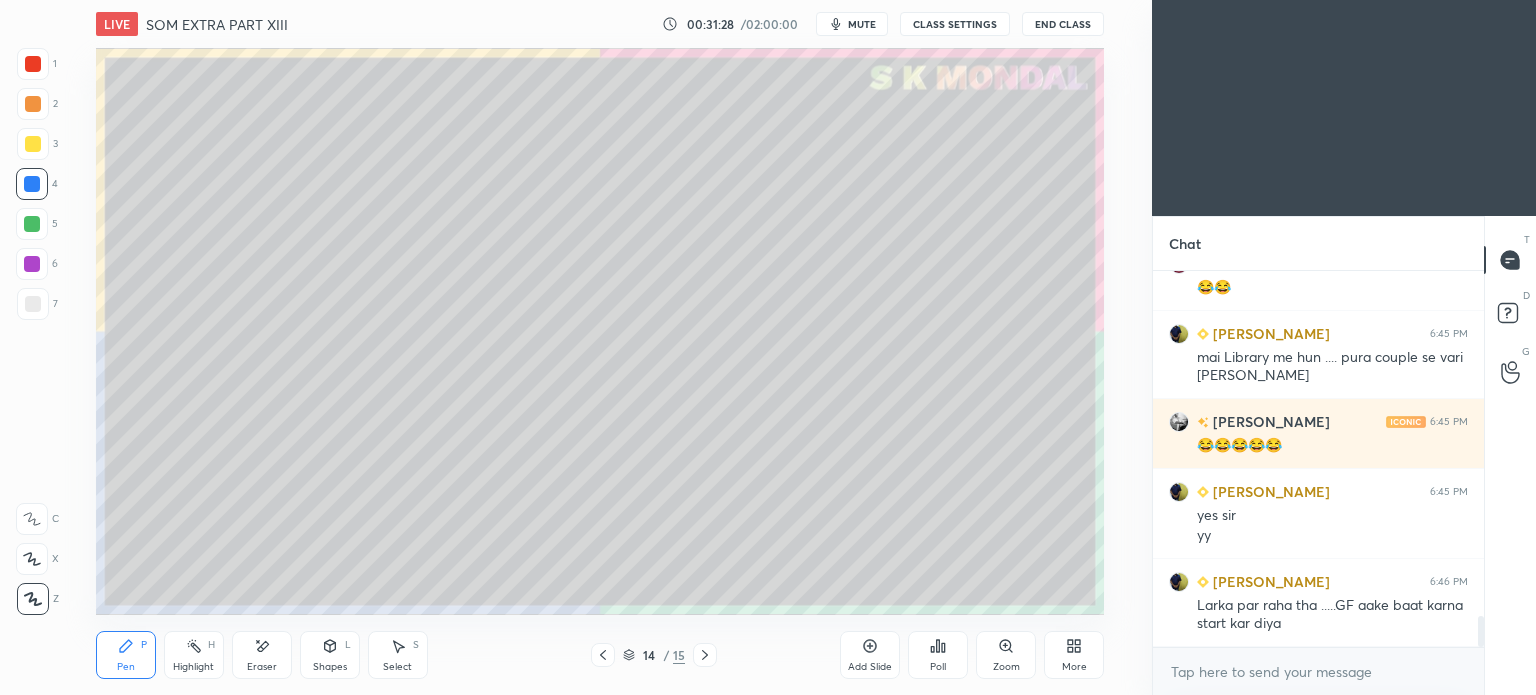 click on "Pen" at bounding box center [126, 667] 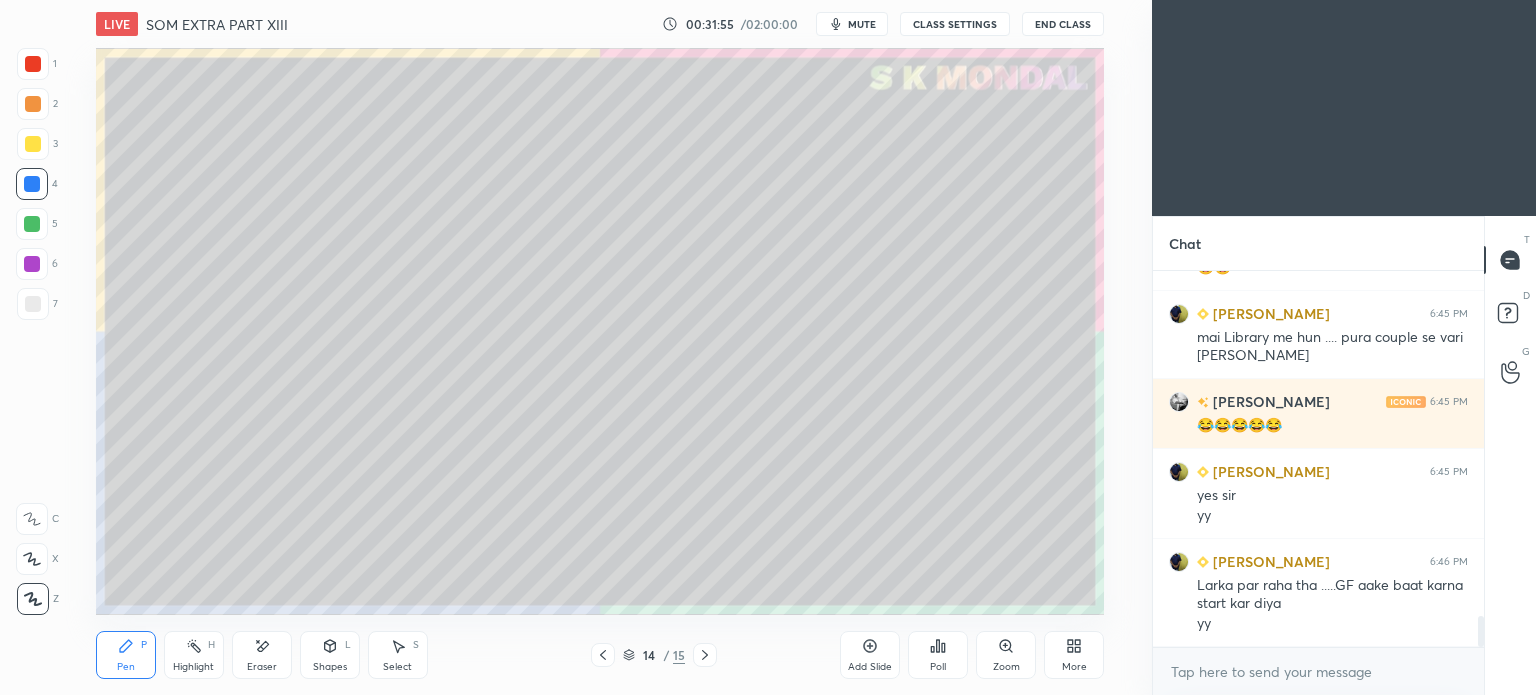 scroll, scrollTop: 4242, scrollLeft: 0, axis: vertical 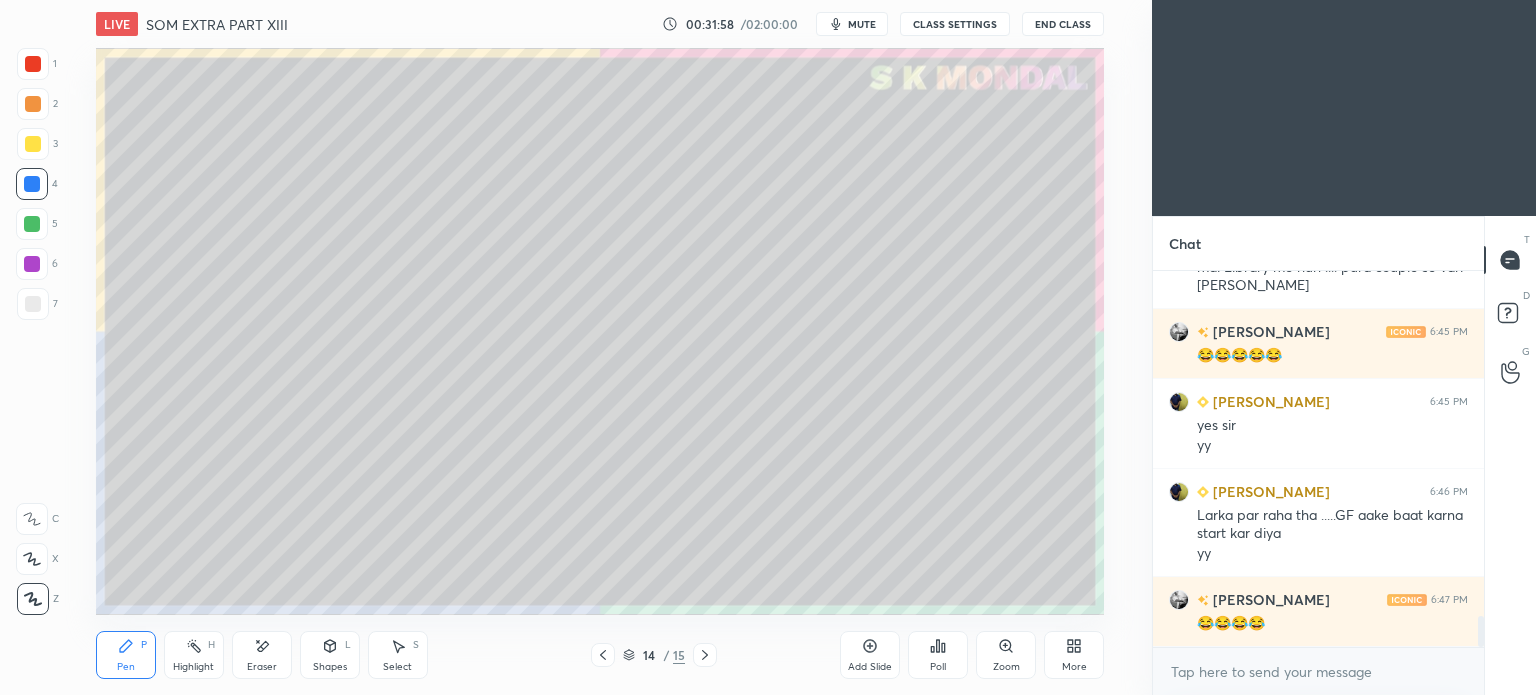 click at bounding box center (705, 655) 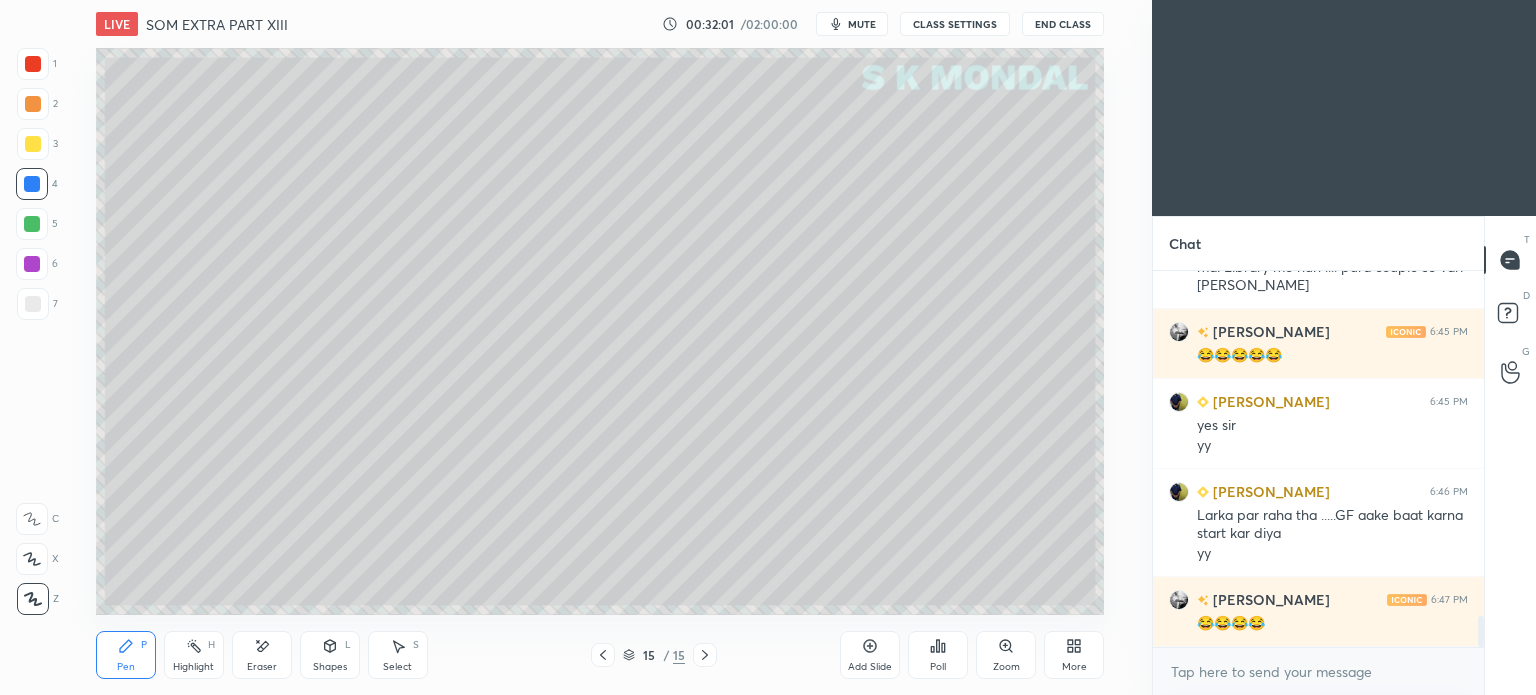 click at bounding box center [705, 655] 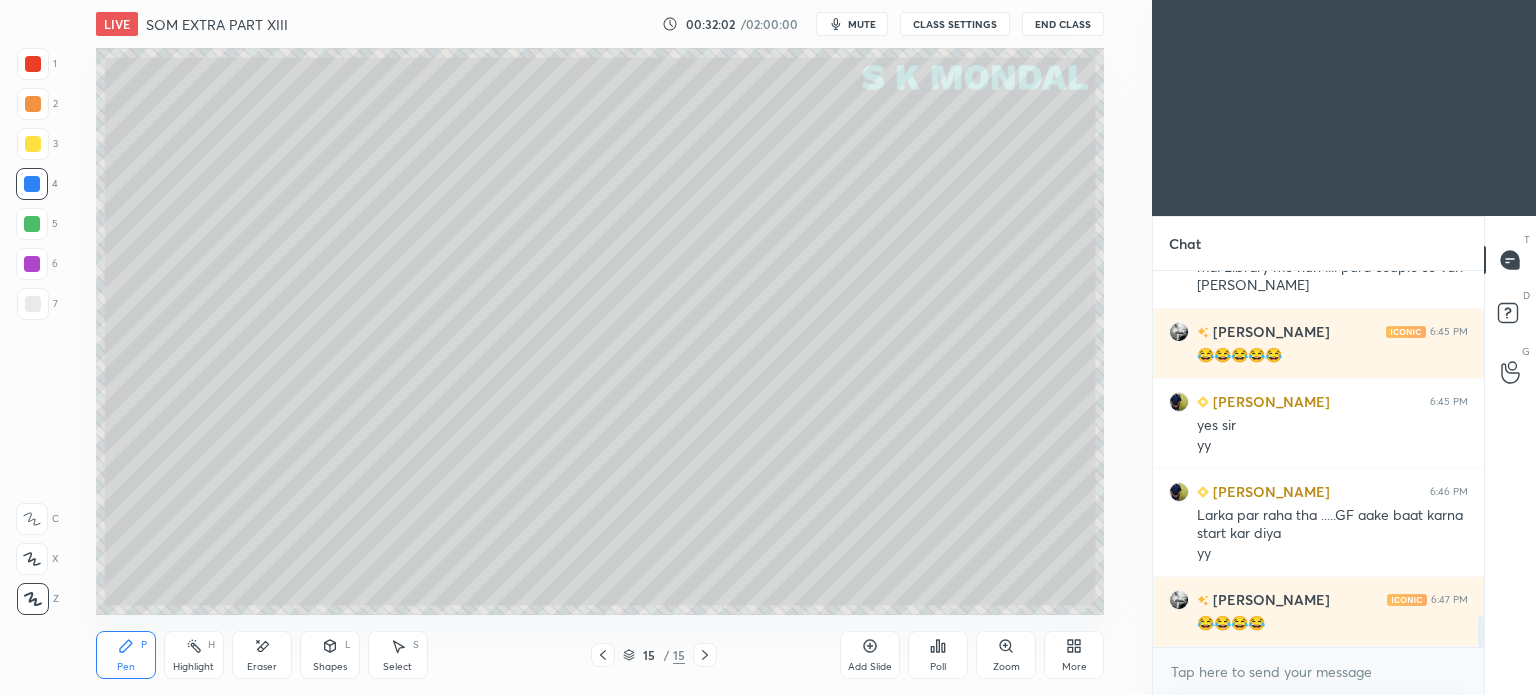 click 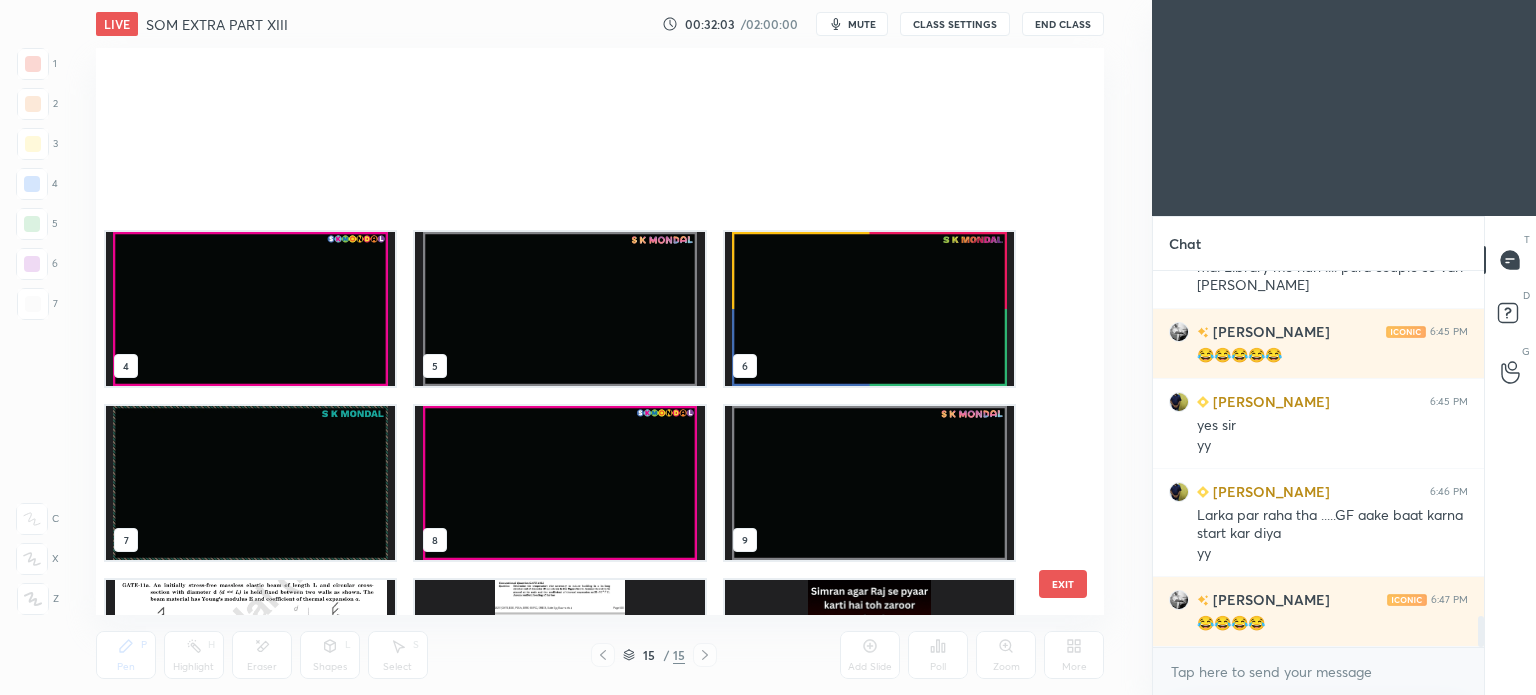 scroll, scrollTop: 303, scrollLeft: 0, axis: vertical 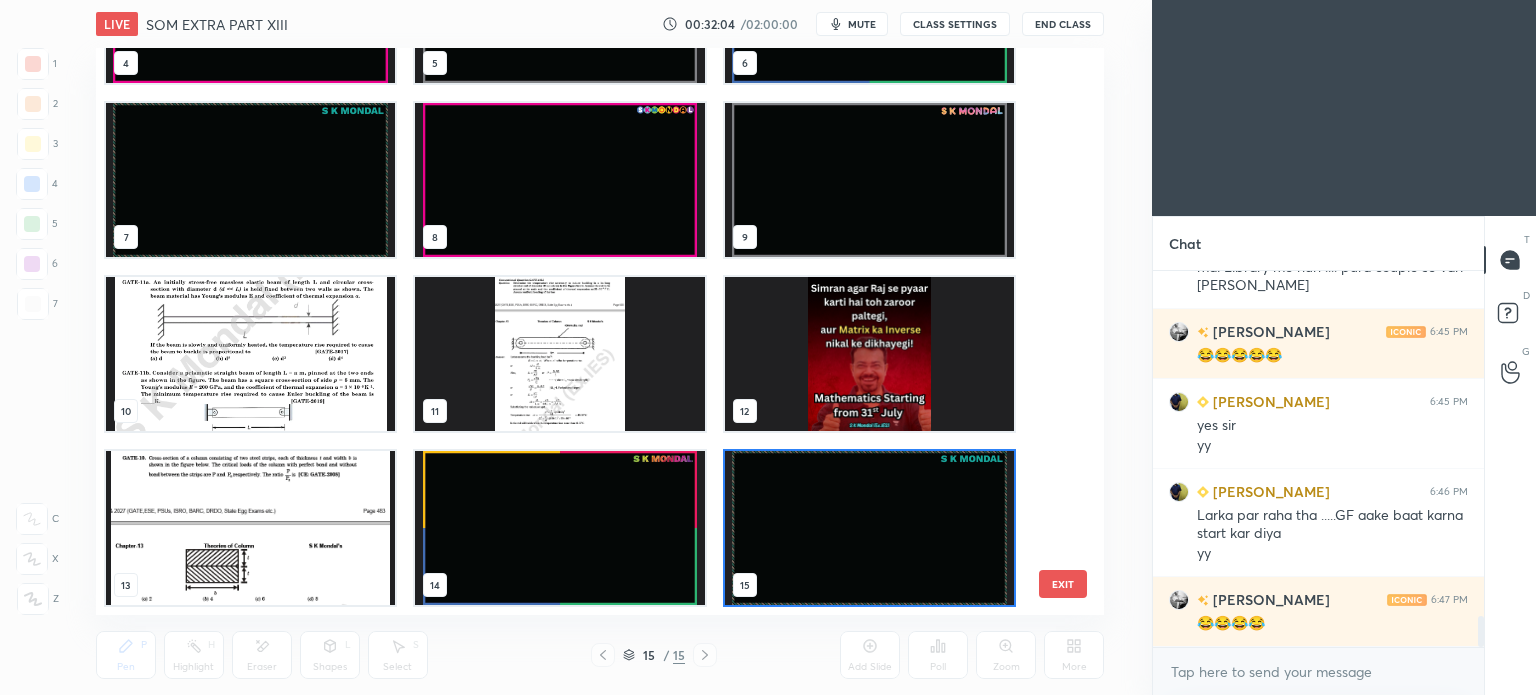 click at bounding box center (559, 528) 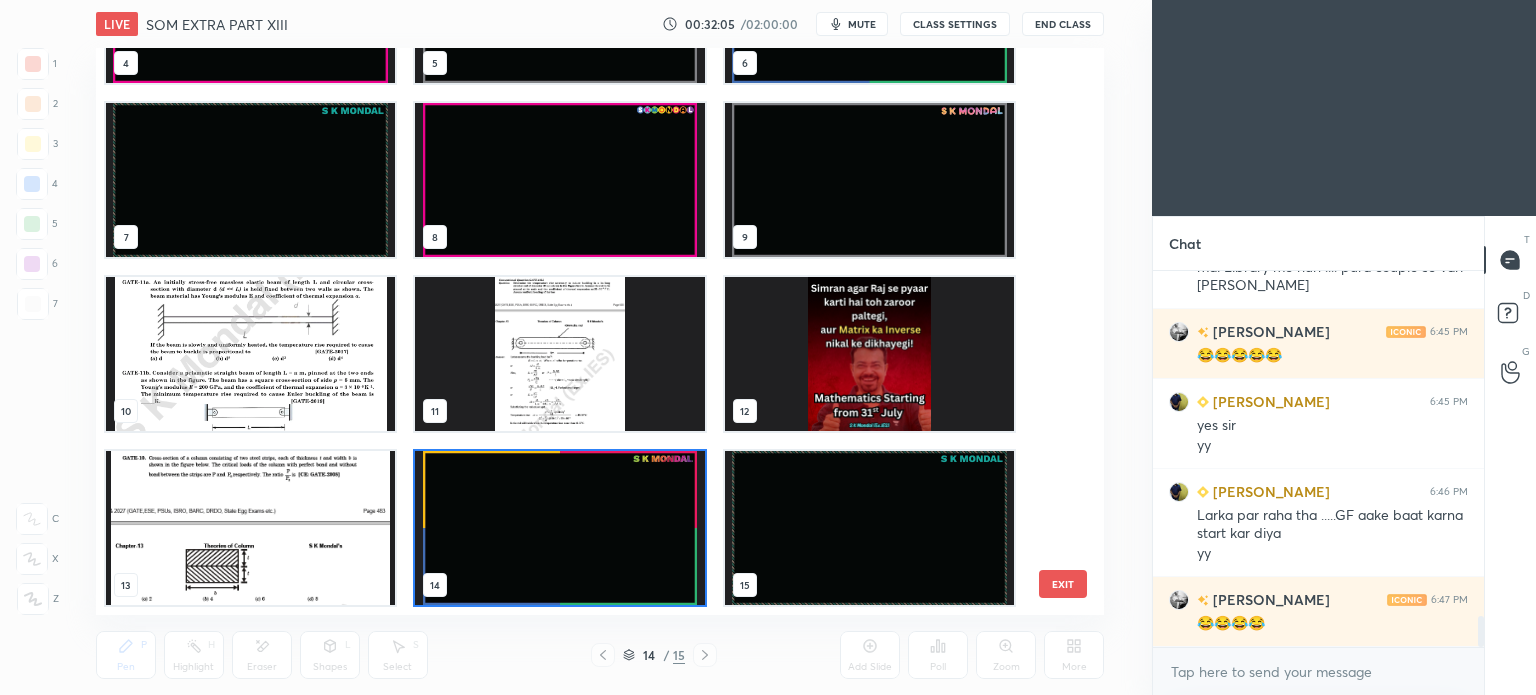 click at bounding box center (559, 528) 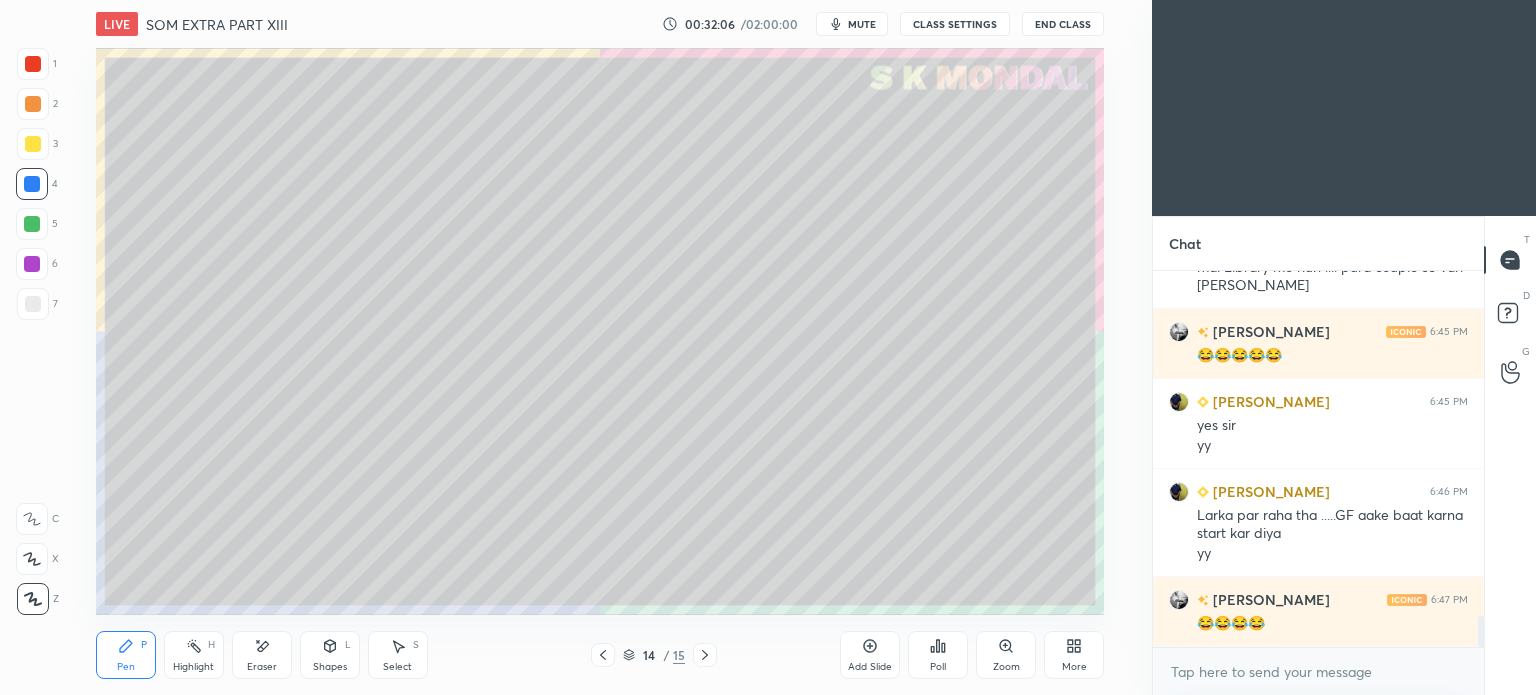 click 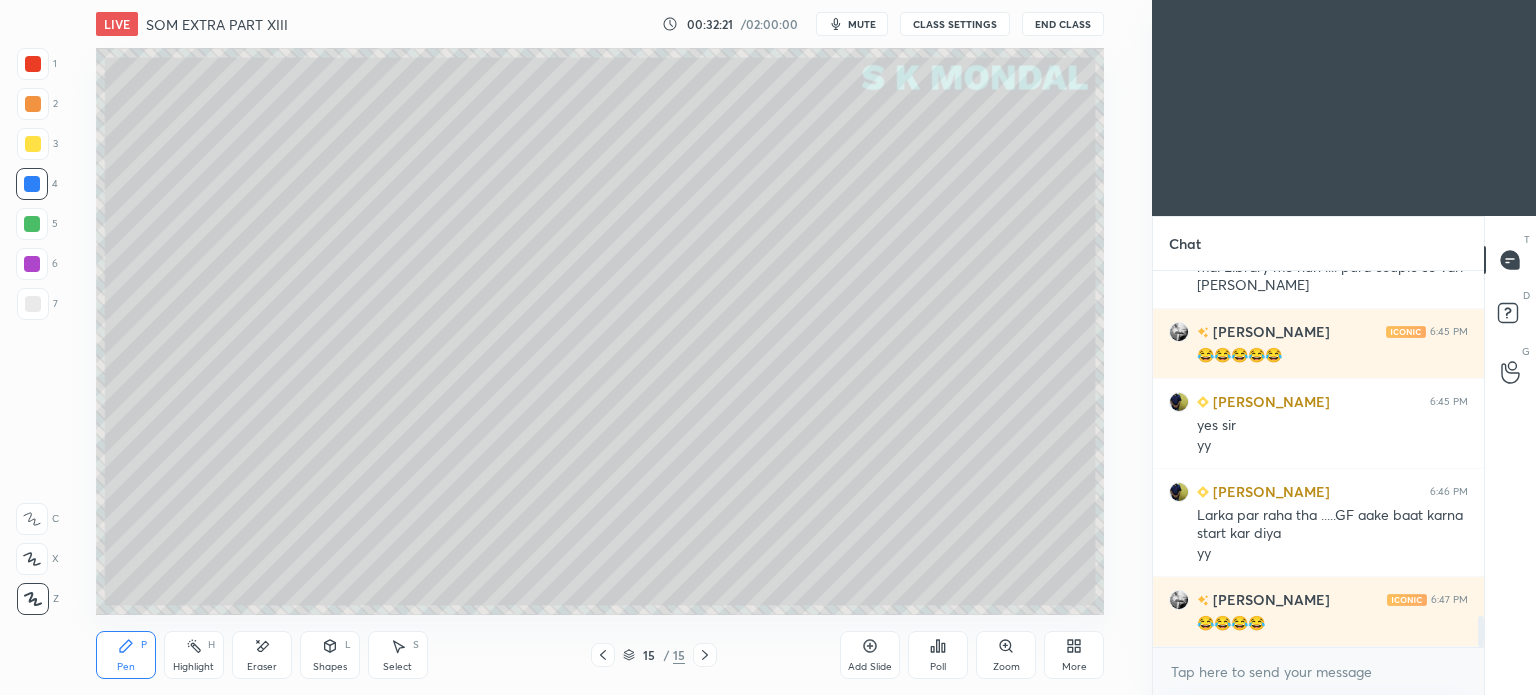 click at bounding box center [33, 144] 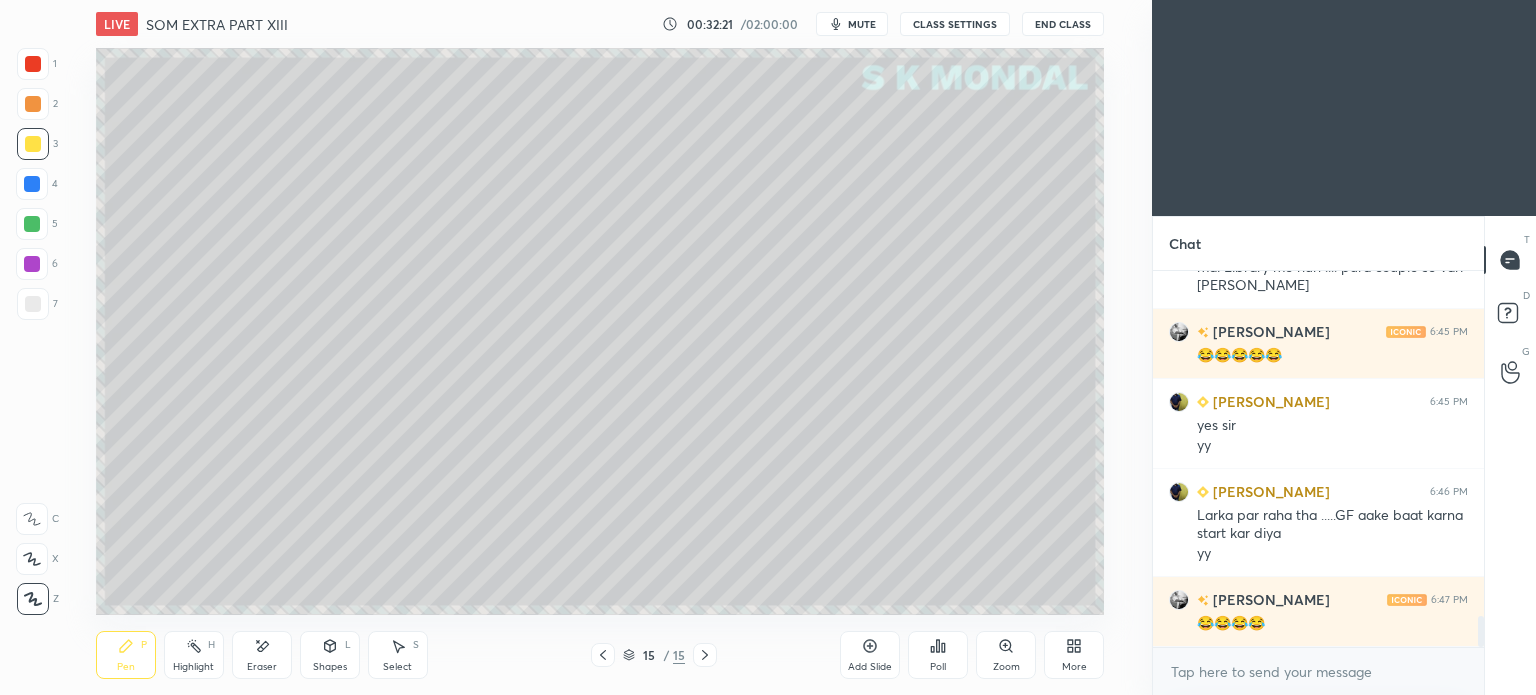 click 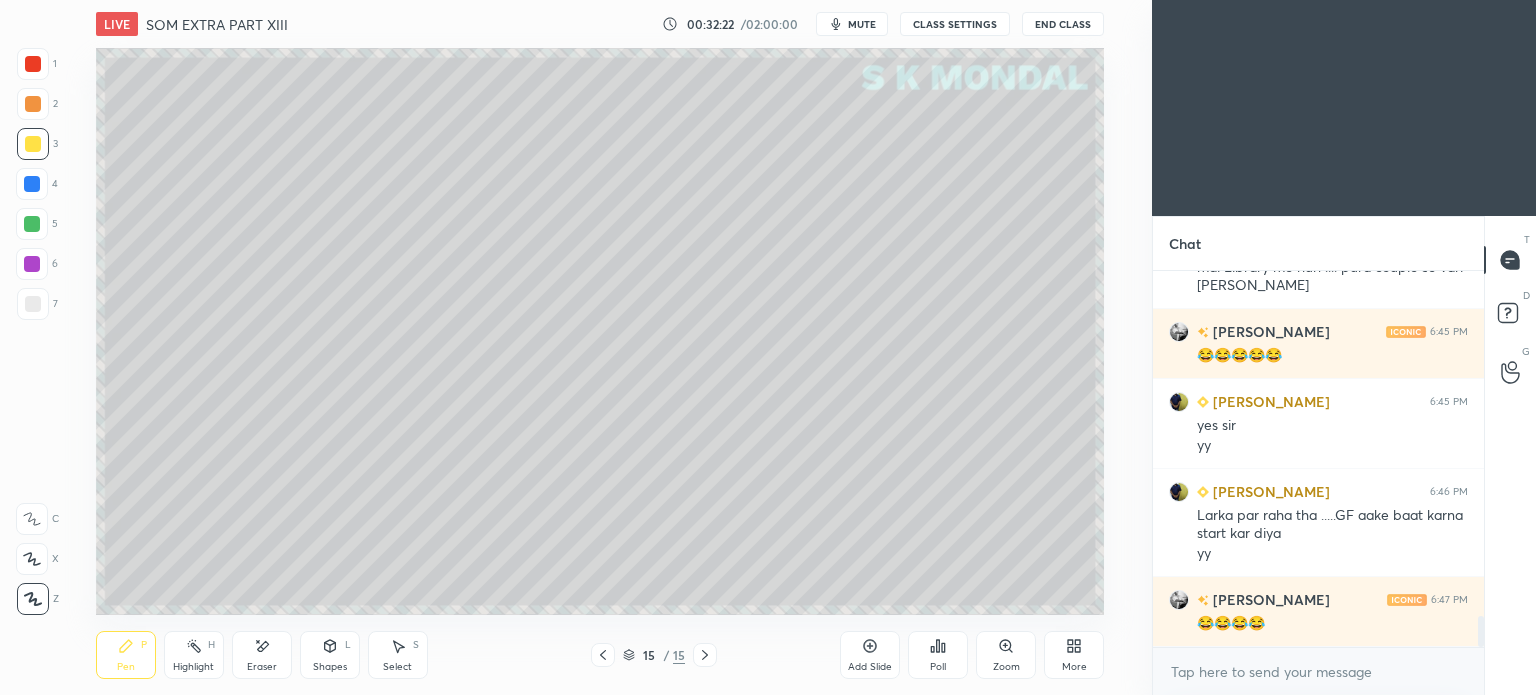click 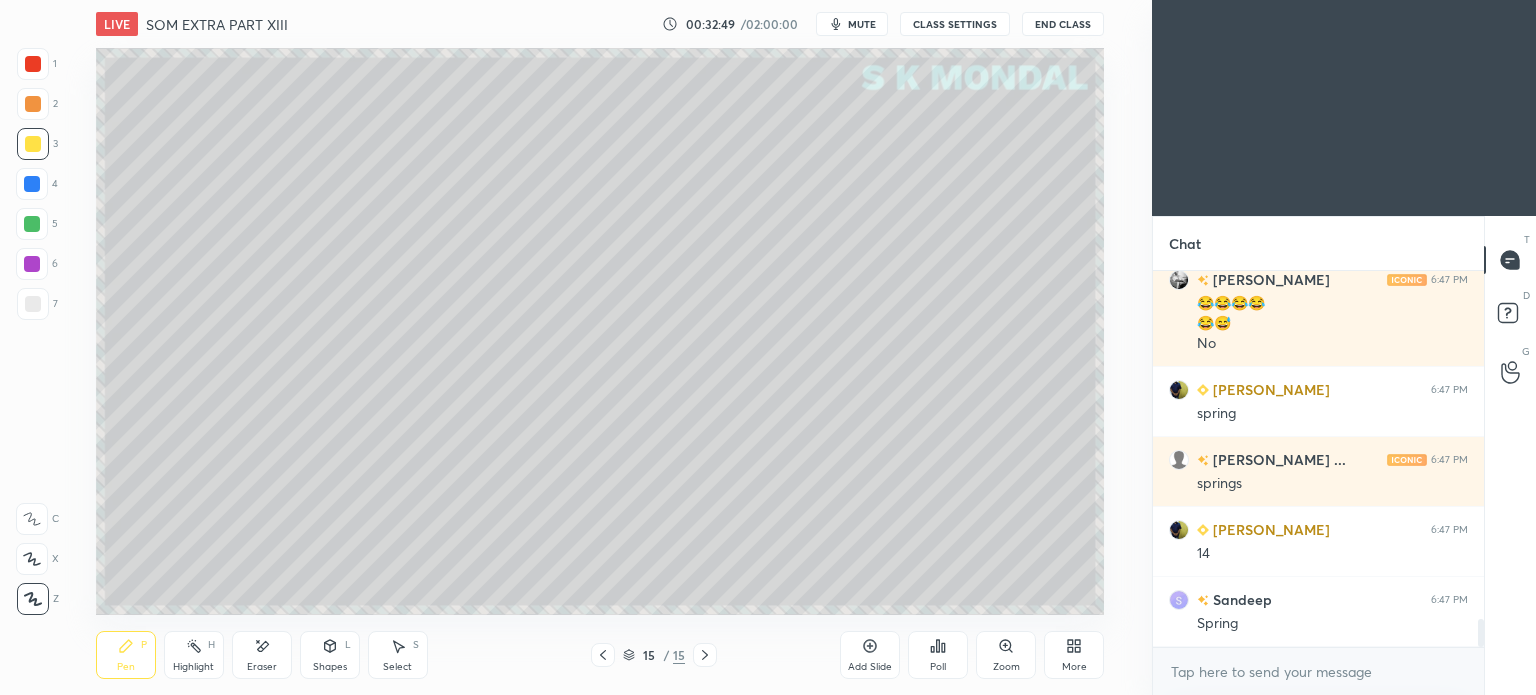 scroll, scrollTop: 4632, scrollLeft: 0, axis: vertical 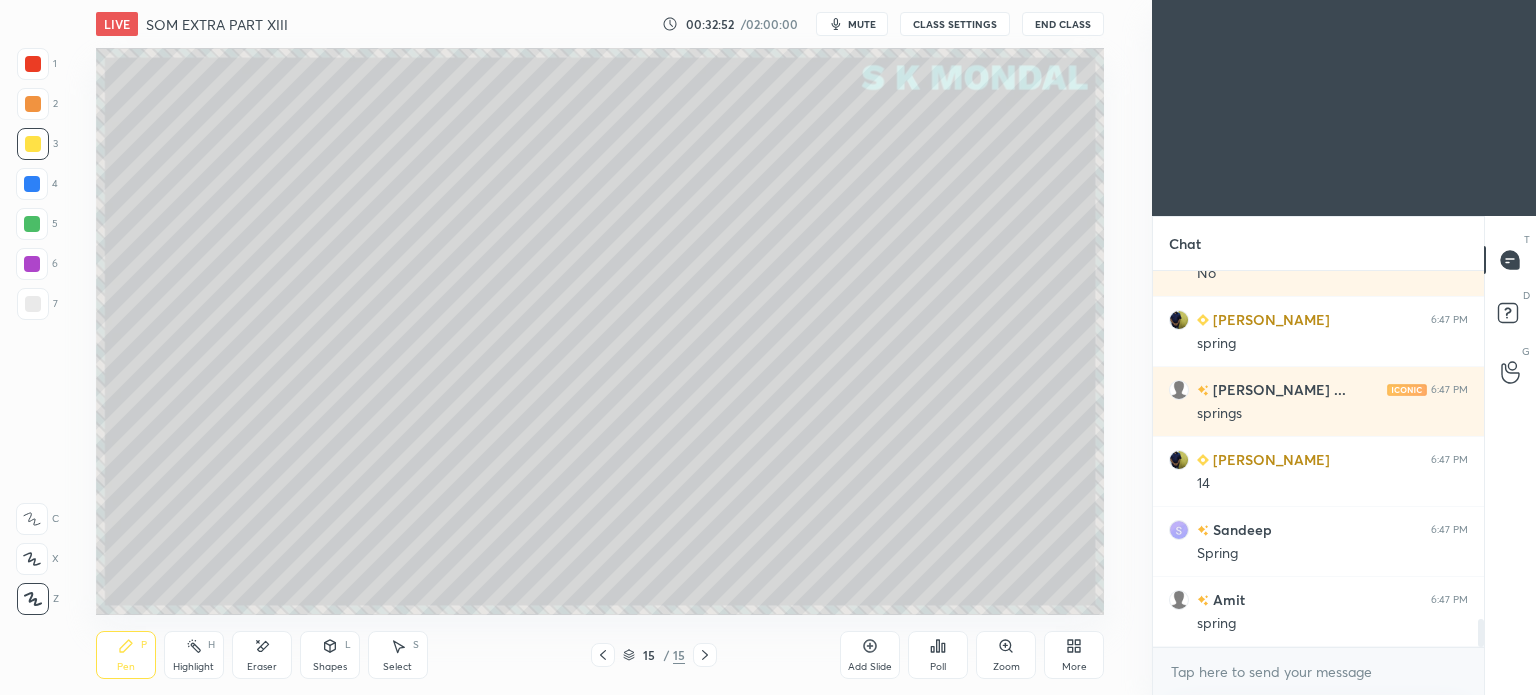 click 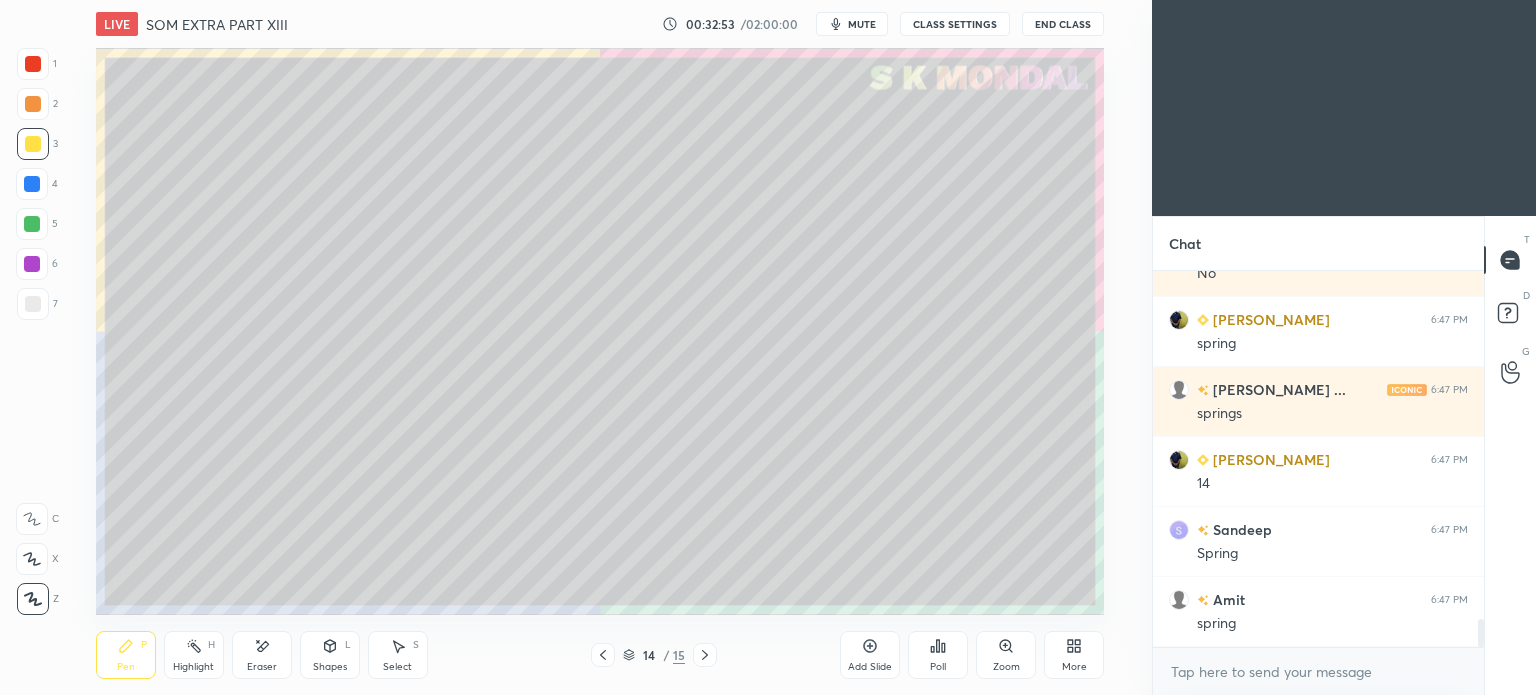 click 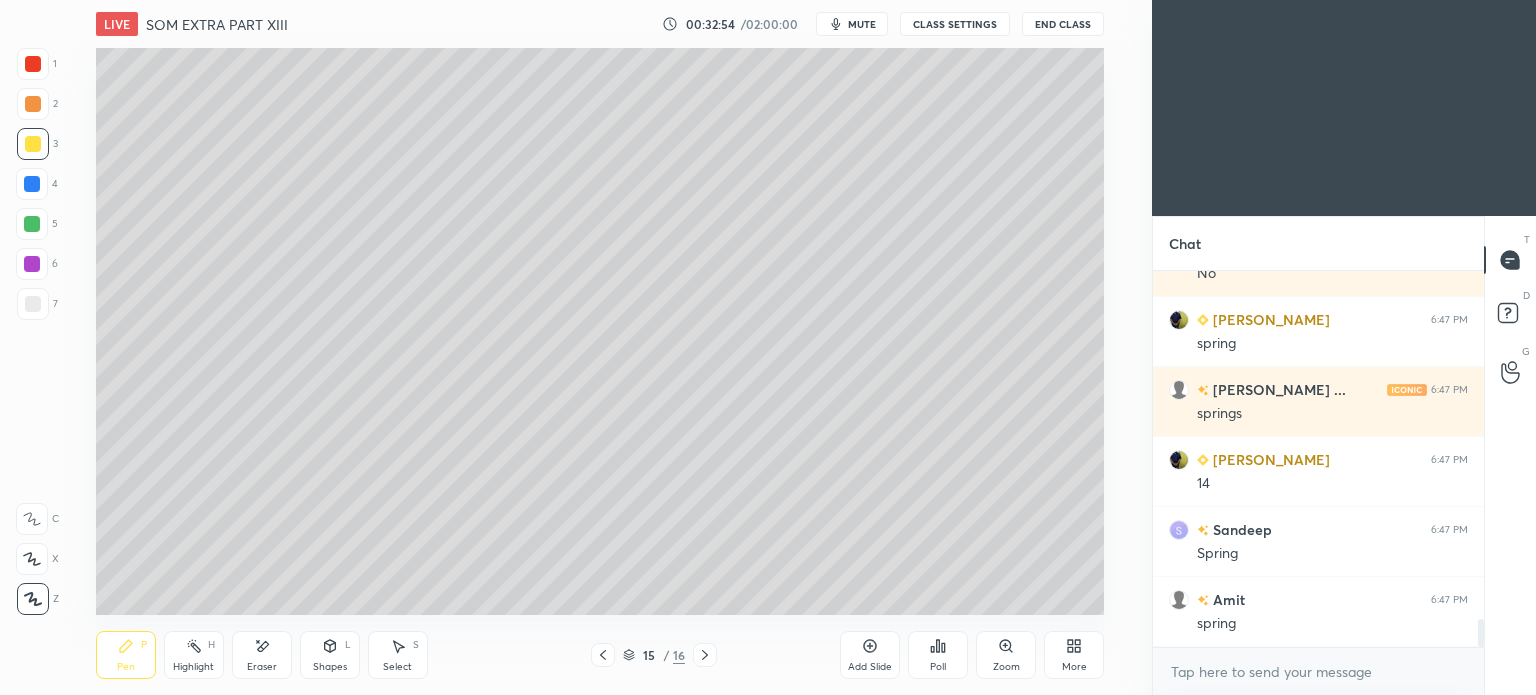 click at bounding box center (33, 144) 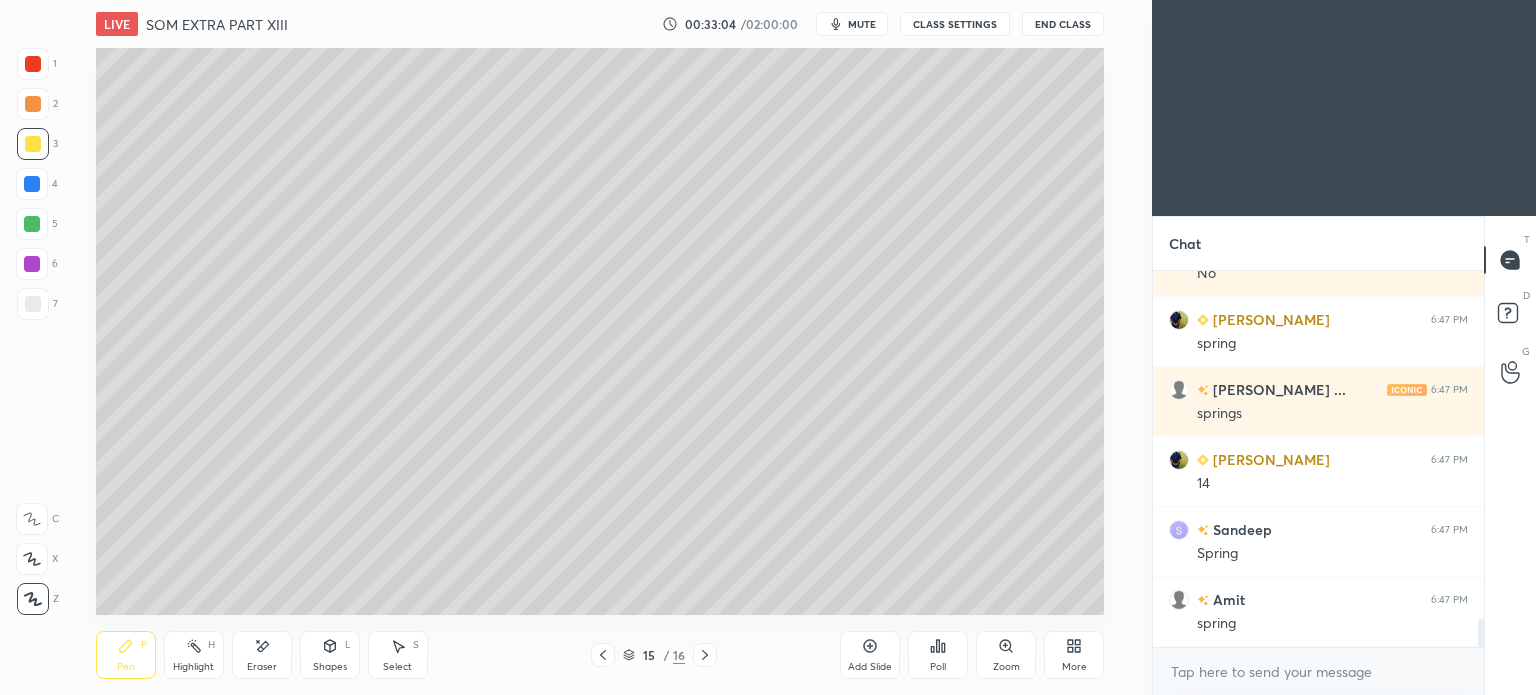 click on "6" at bounding box center [37, 268] 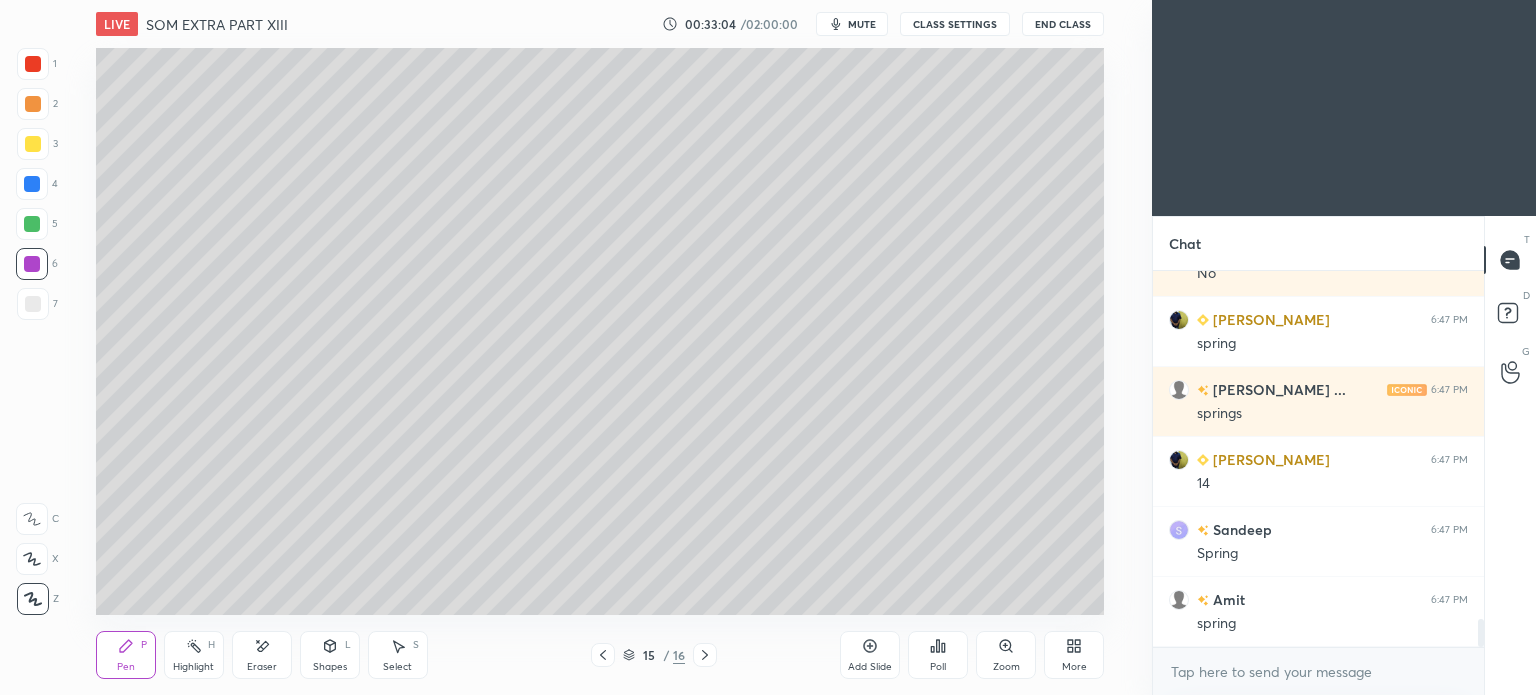 click at bounding box center (33, 304) 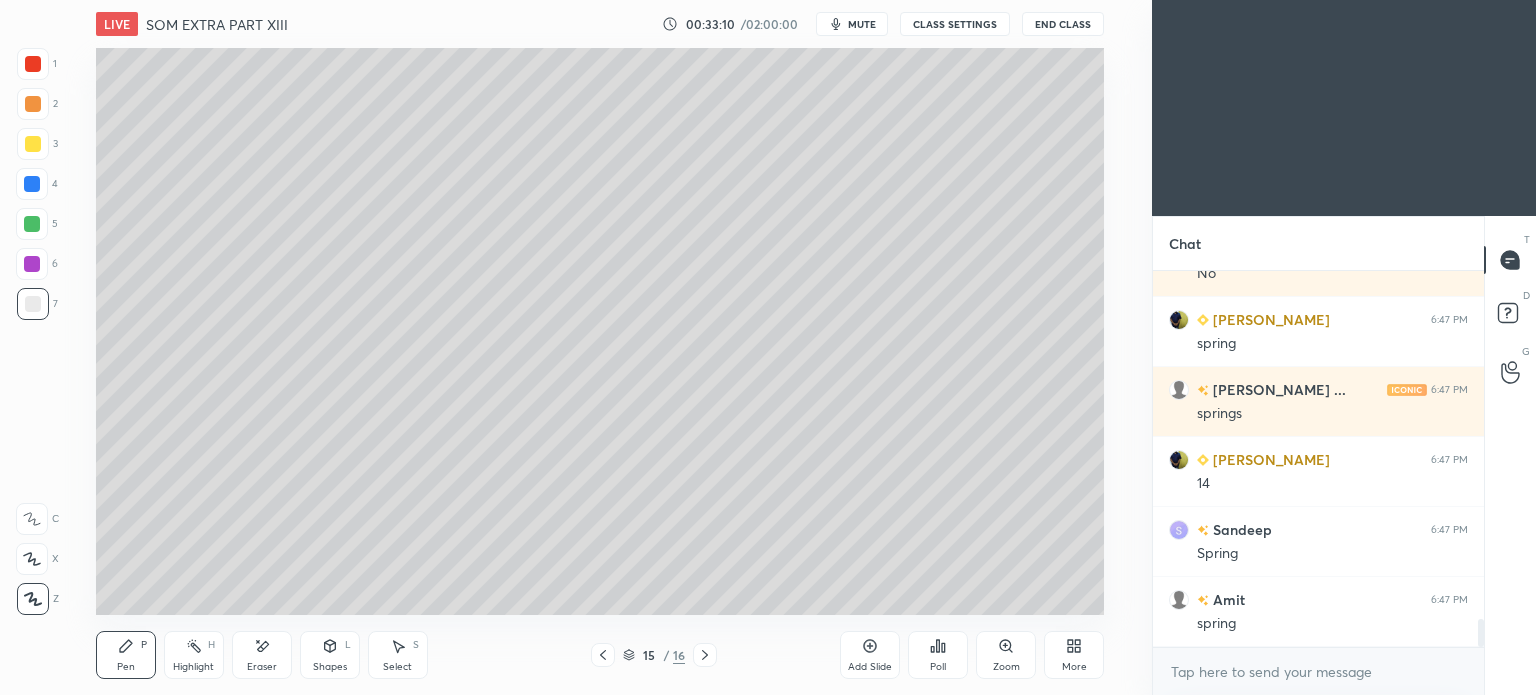 click on "Highlight" at bounding box center (193, 667) 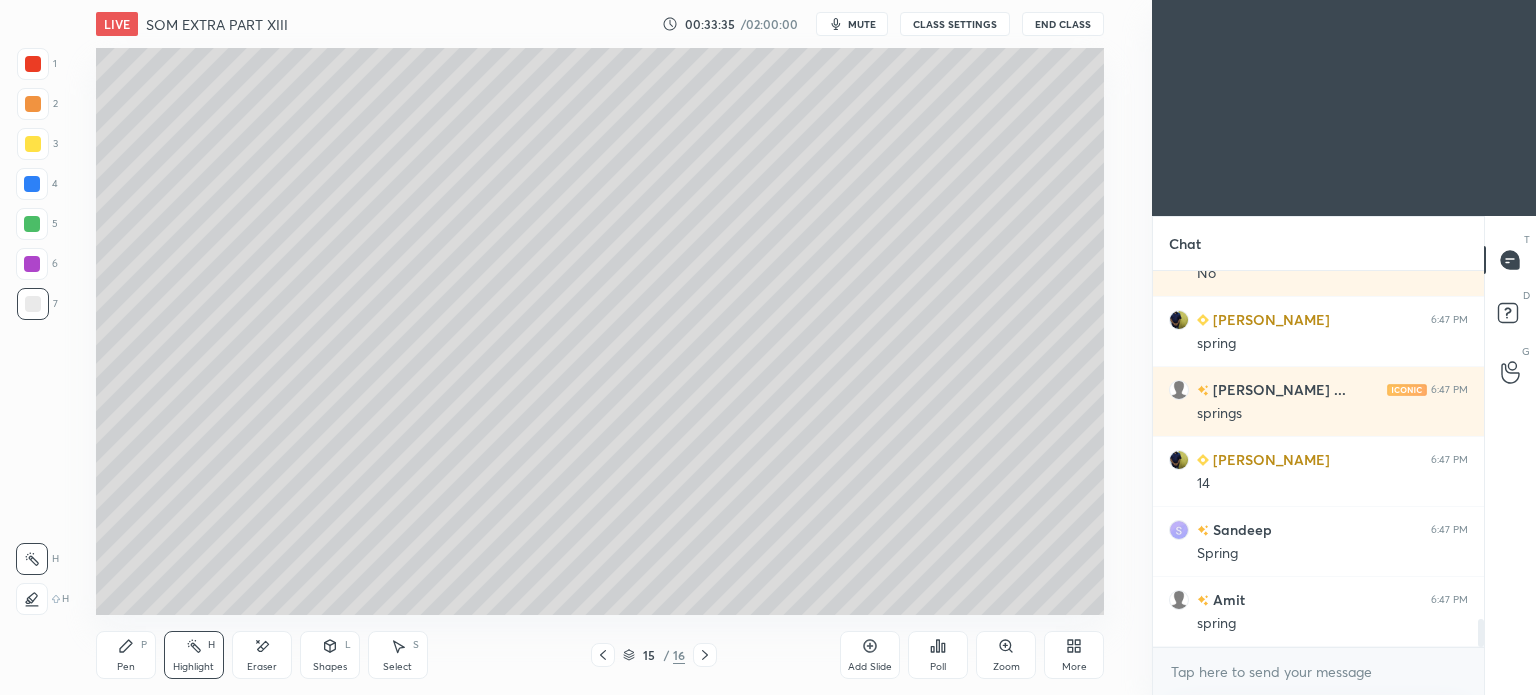 click 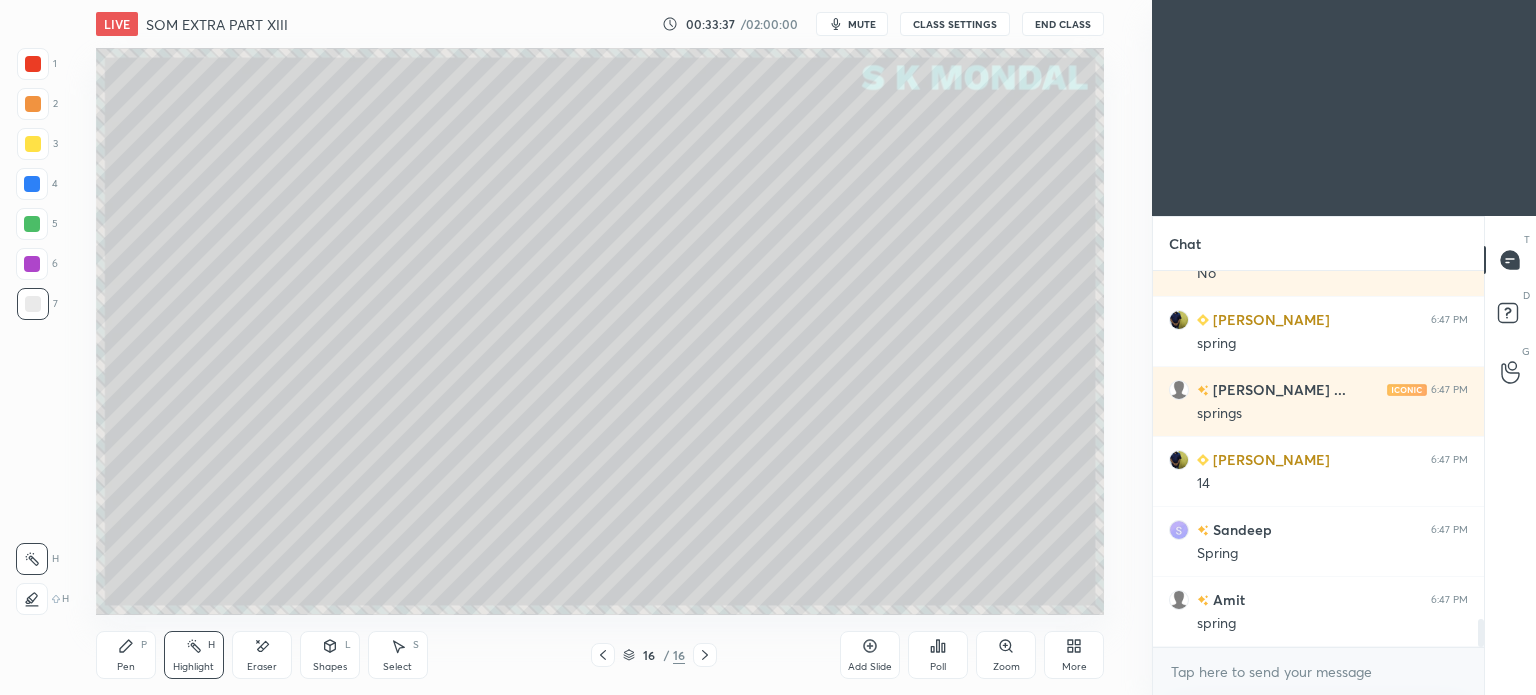 click on "3" at bounding box center (37, 144) 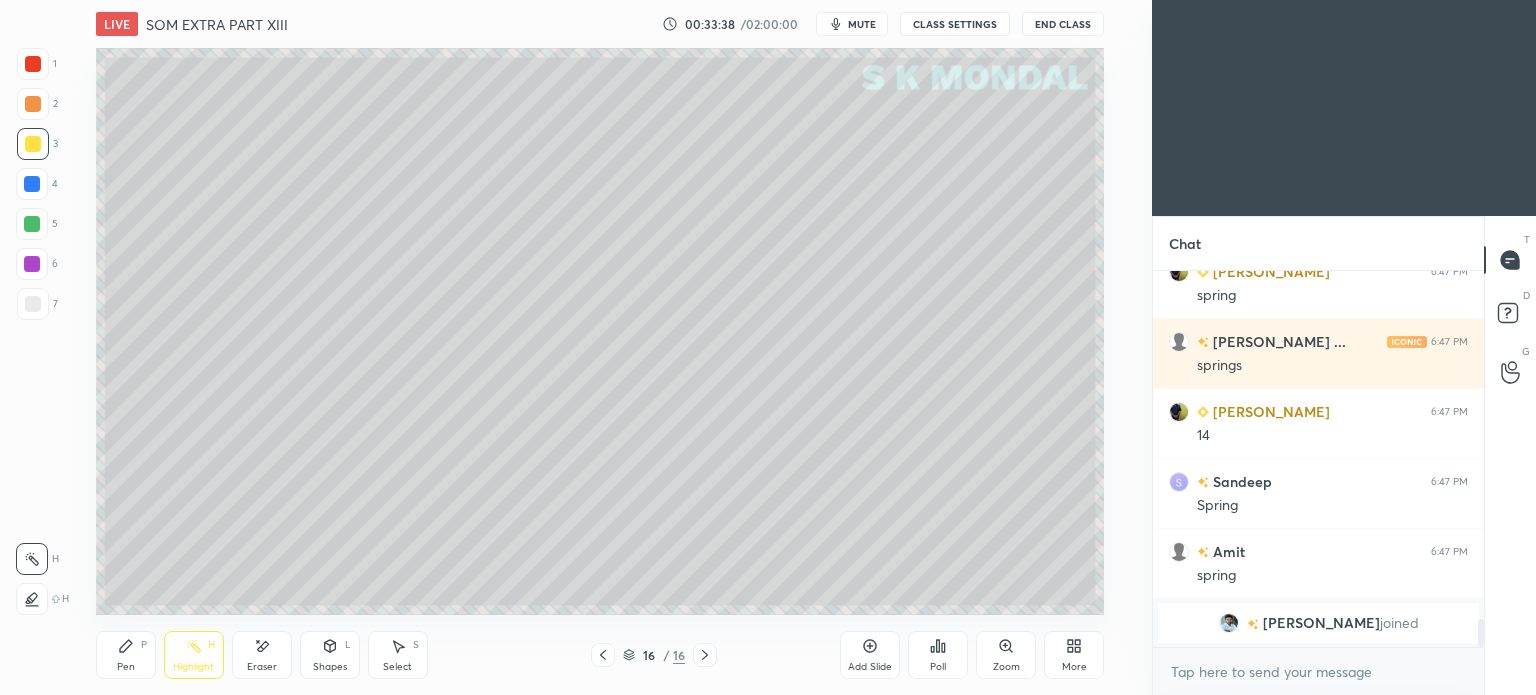 click on "Pen P" at bounding box center (126, 655) 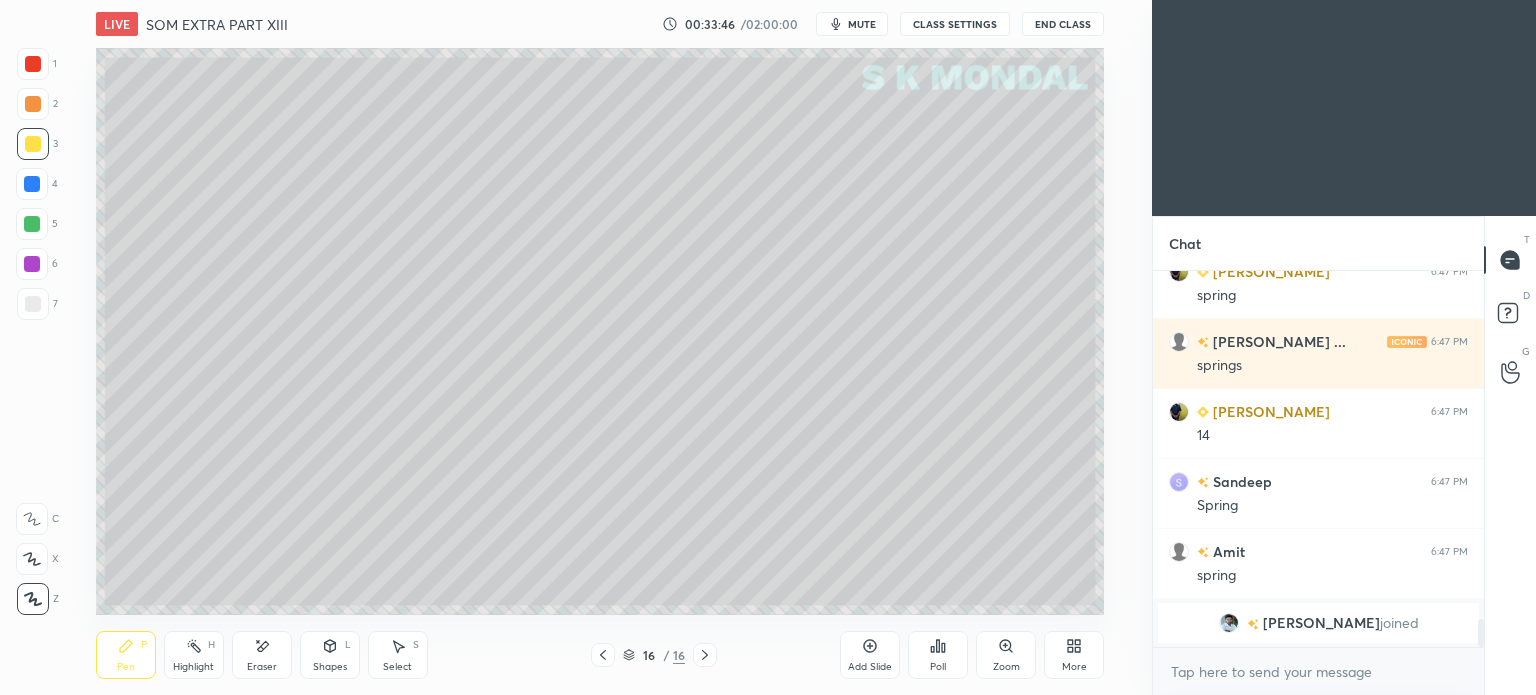 click 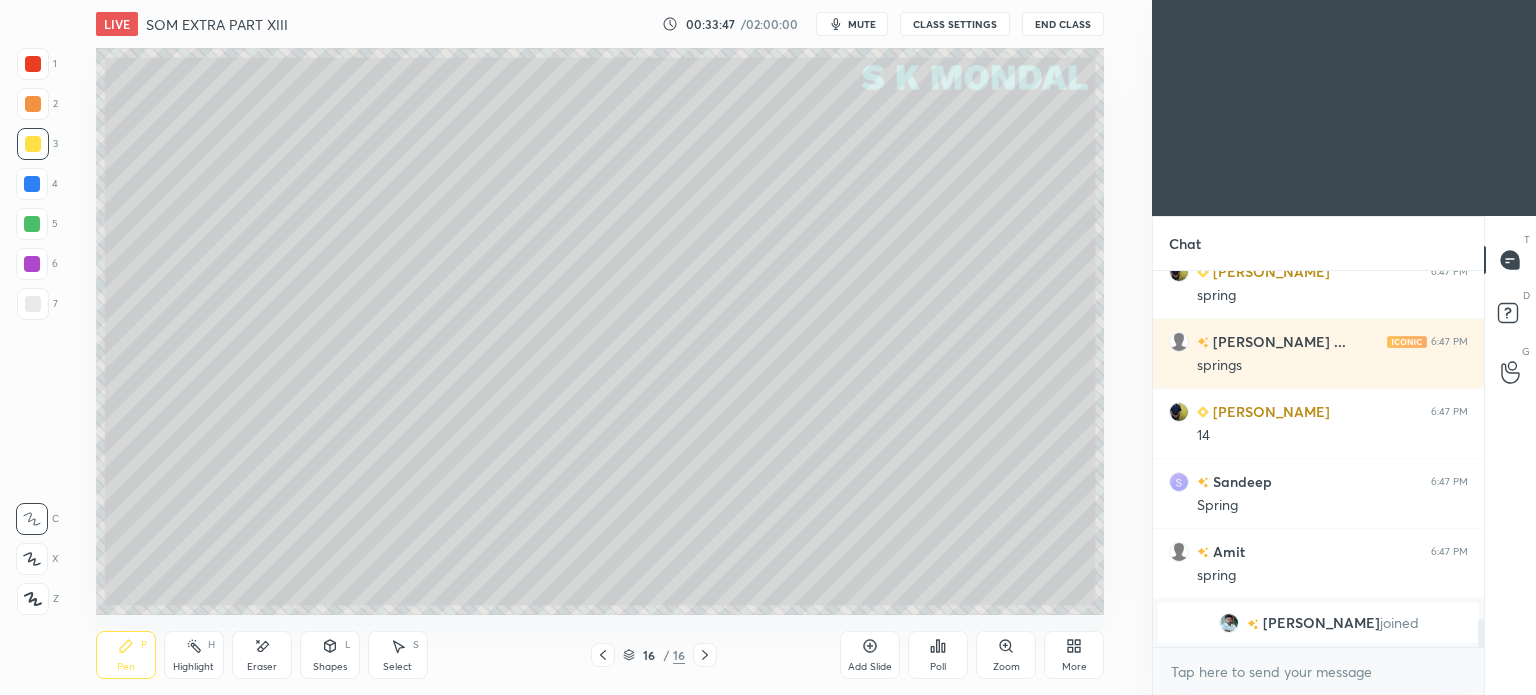 click at bounding box center (33, 304) 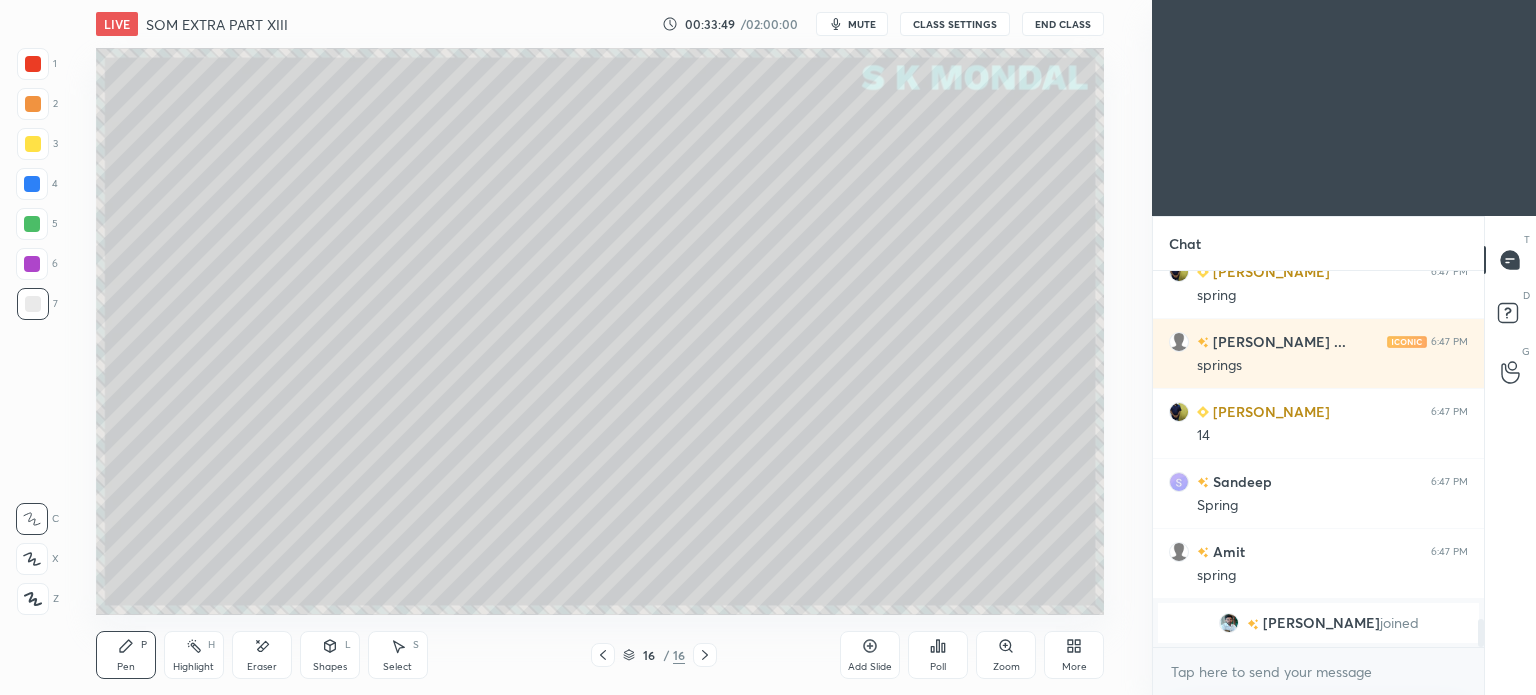 click at bounding box center (33, 144) 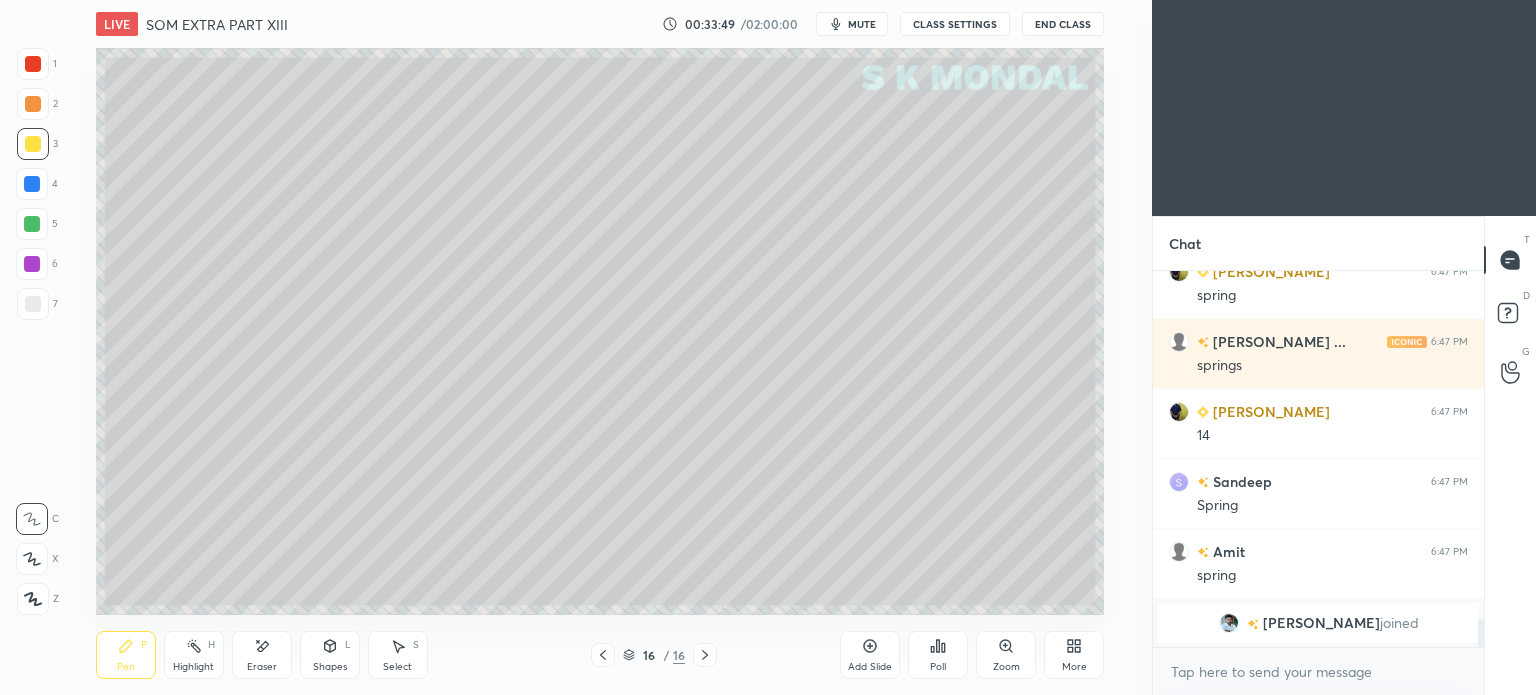 click at bounding box center (33, 144) 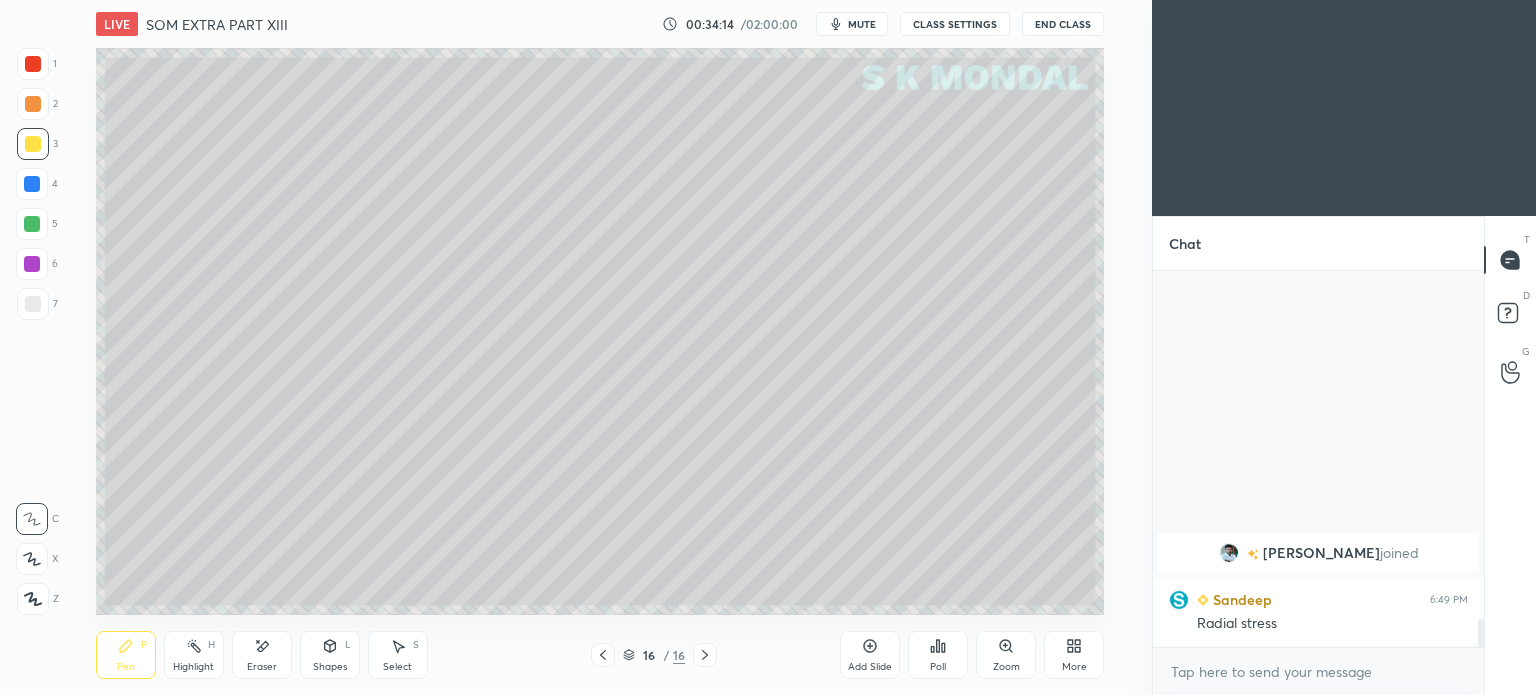 scroll, scrollTop: 4218, scrollLeft: 0, axis: vertical 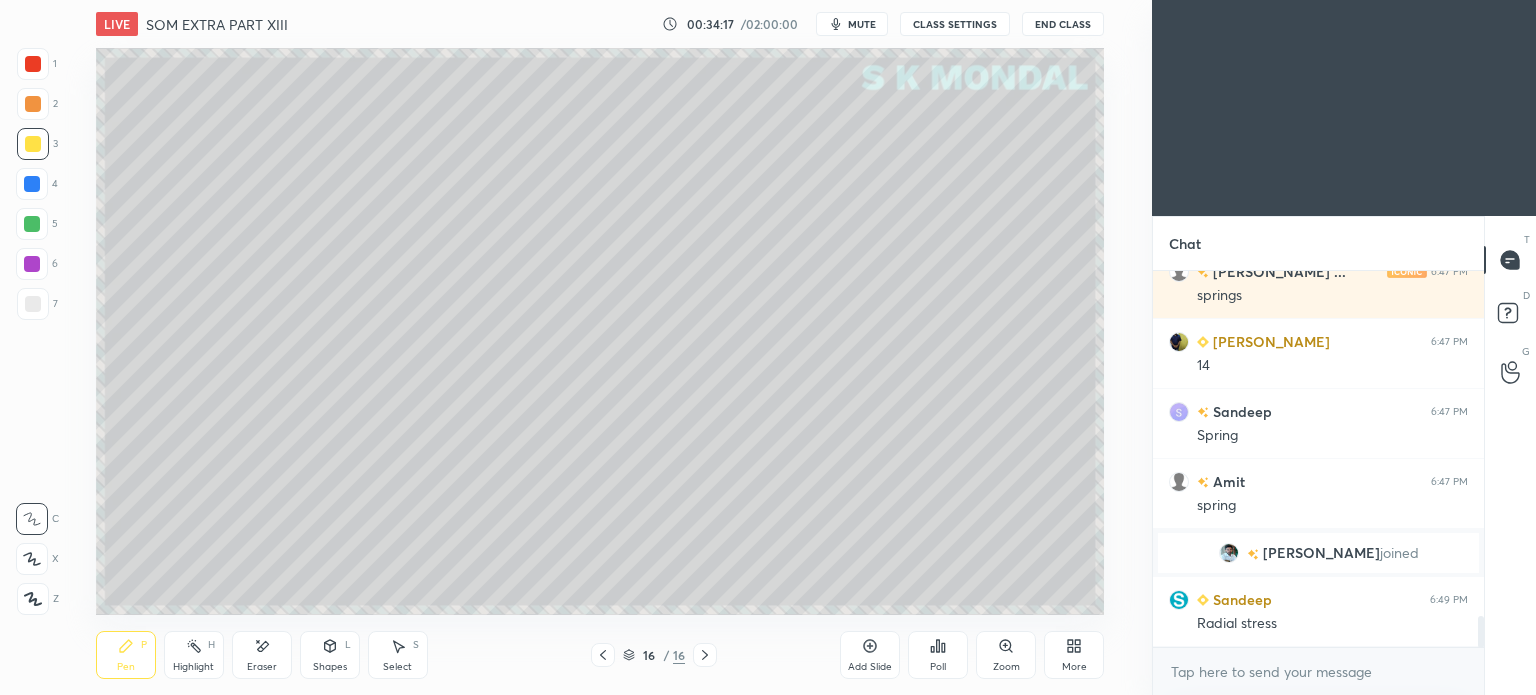 click at bounding box center (33, 304) 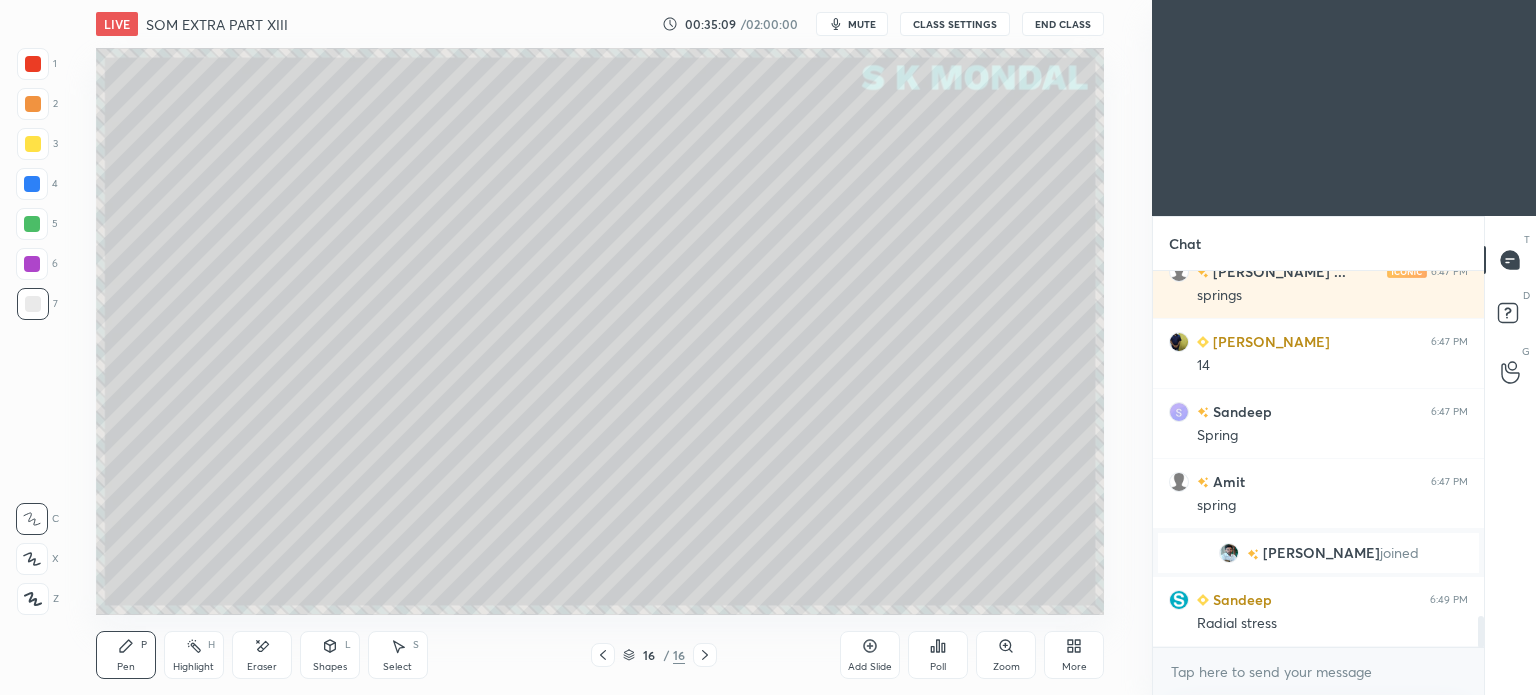 scroll, scrollTop: 4288, scrollLeft: 0, axis: vertical 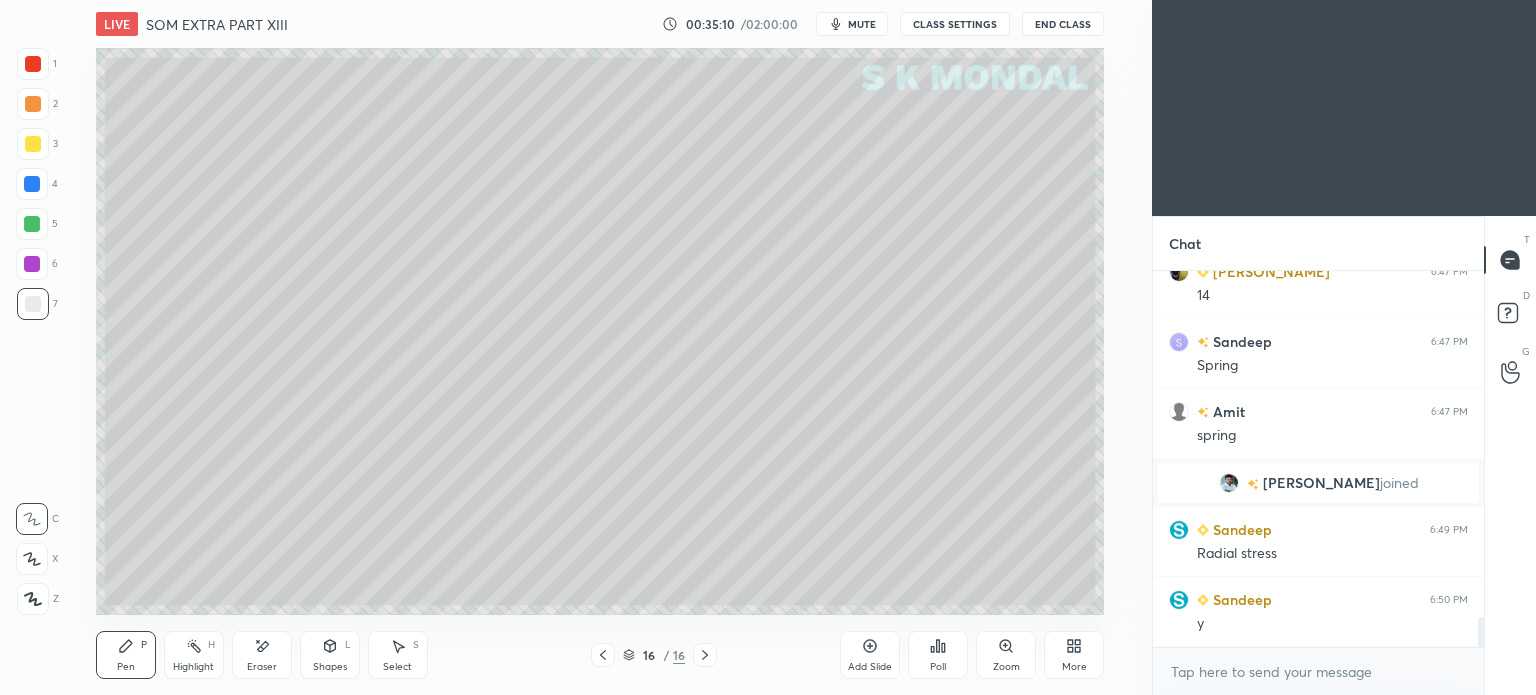 click 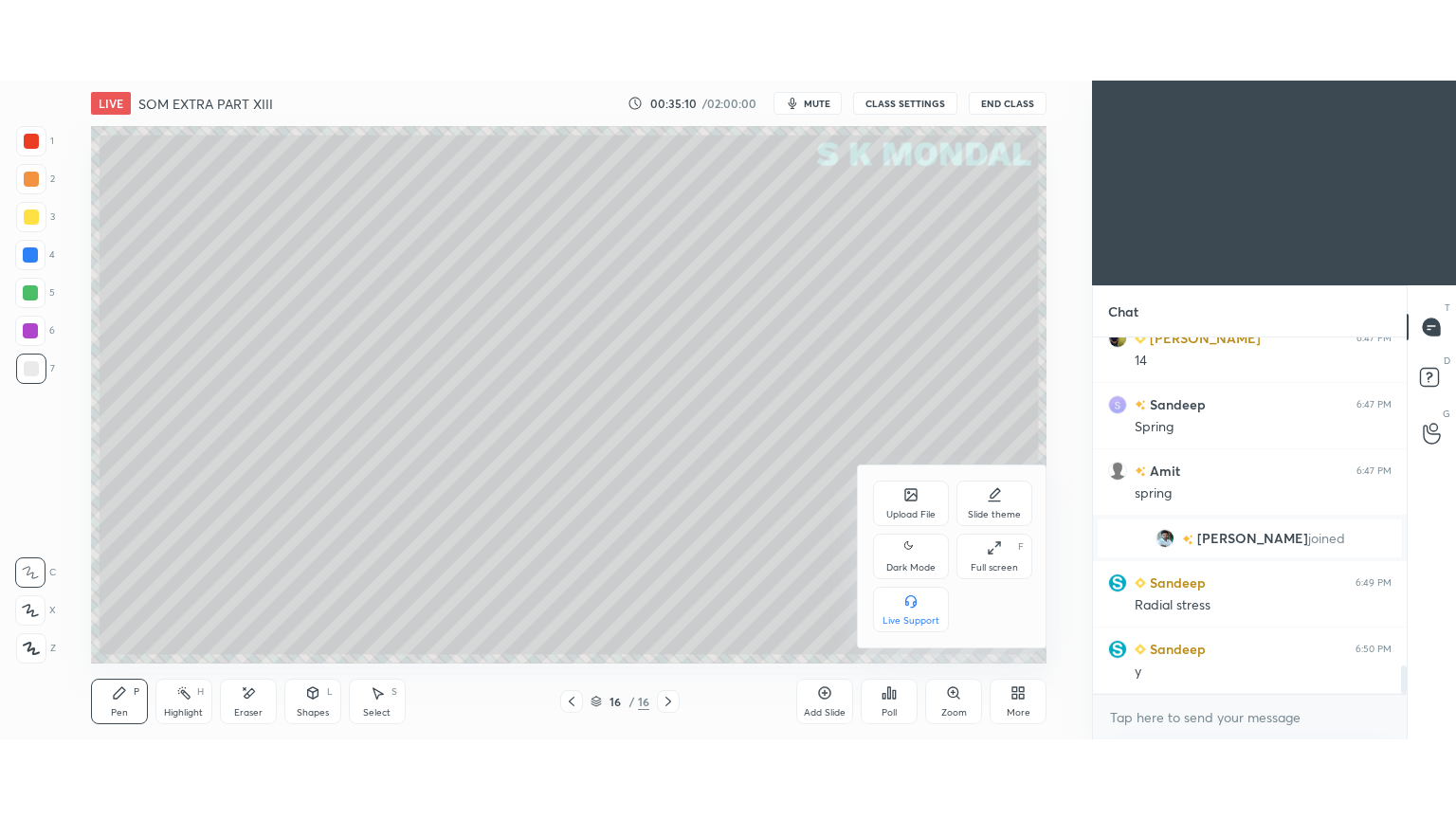 scroll, scrollTop: 4131, scrollLeft: 0, axis: vertical 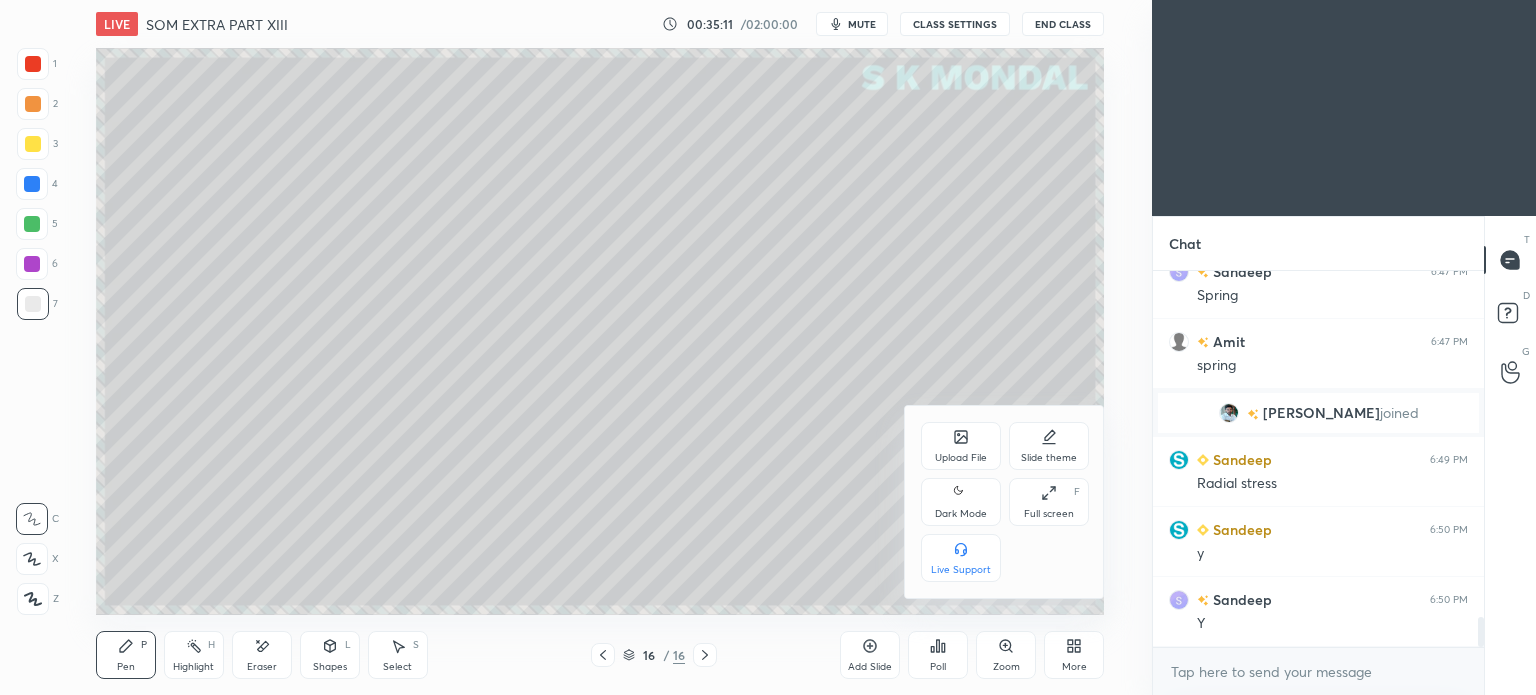 click 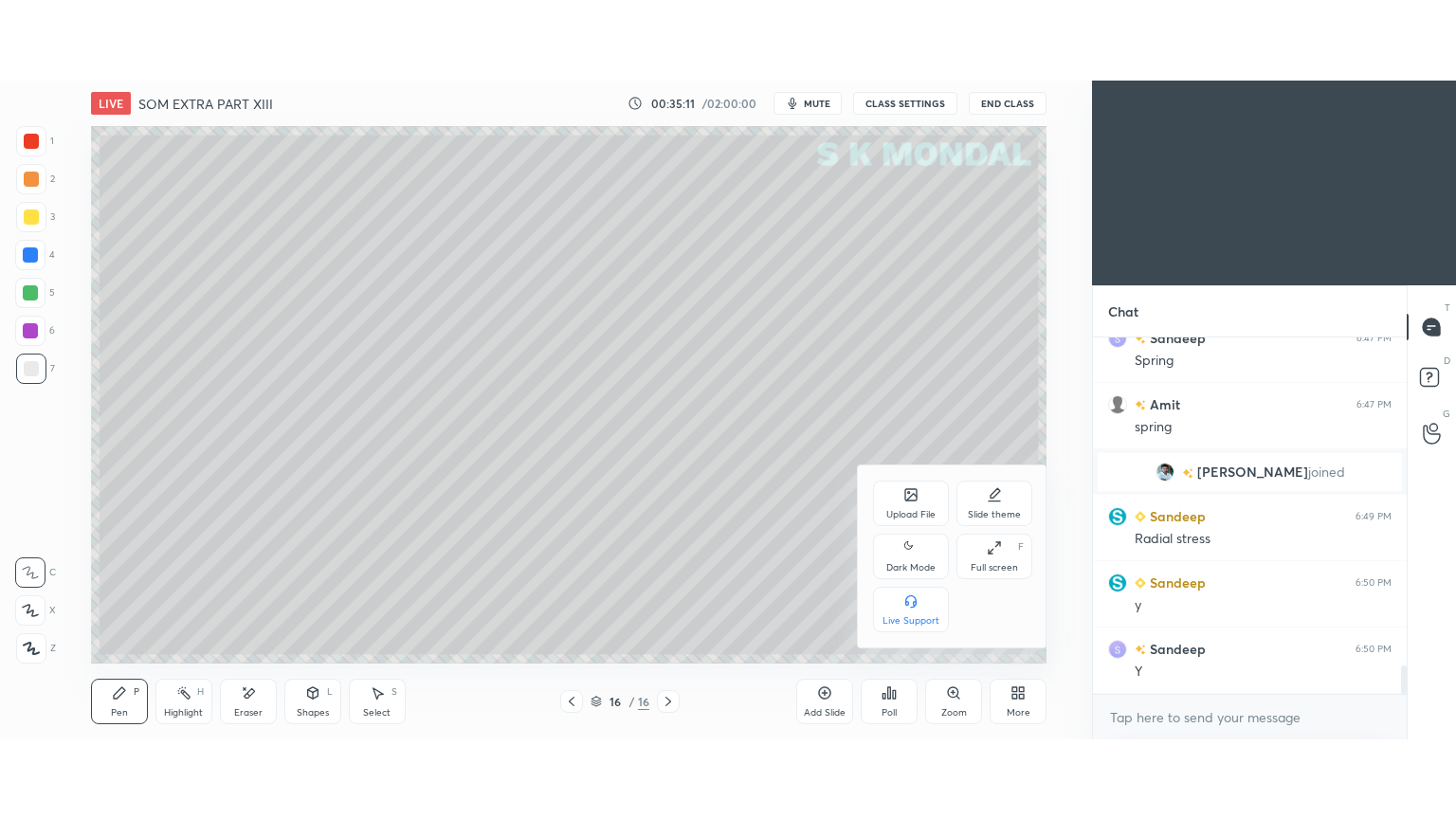 scroll, scrollTop: 94094, scrollLeft: 93776, axis: both 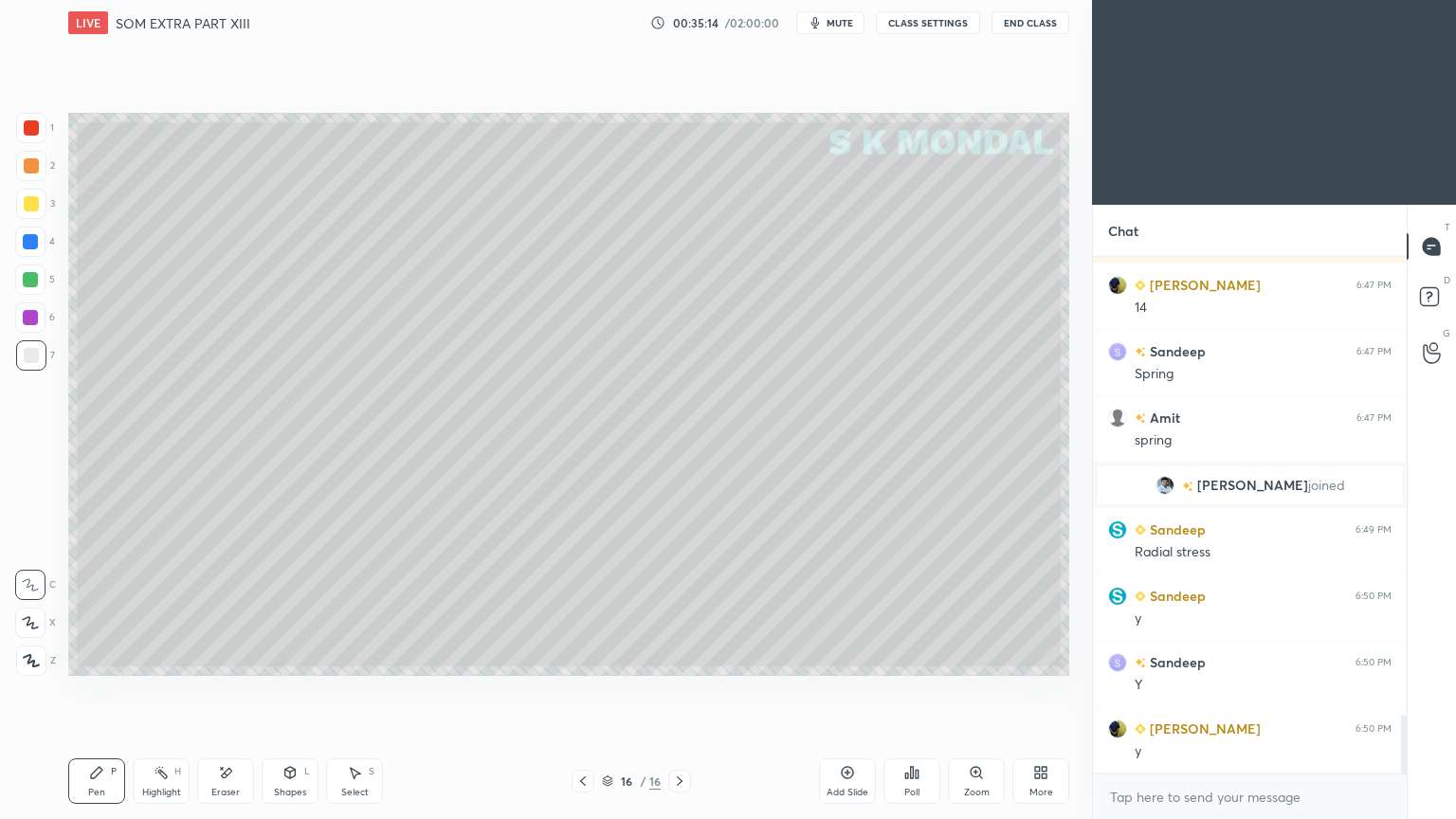click 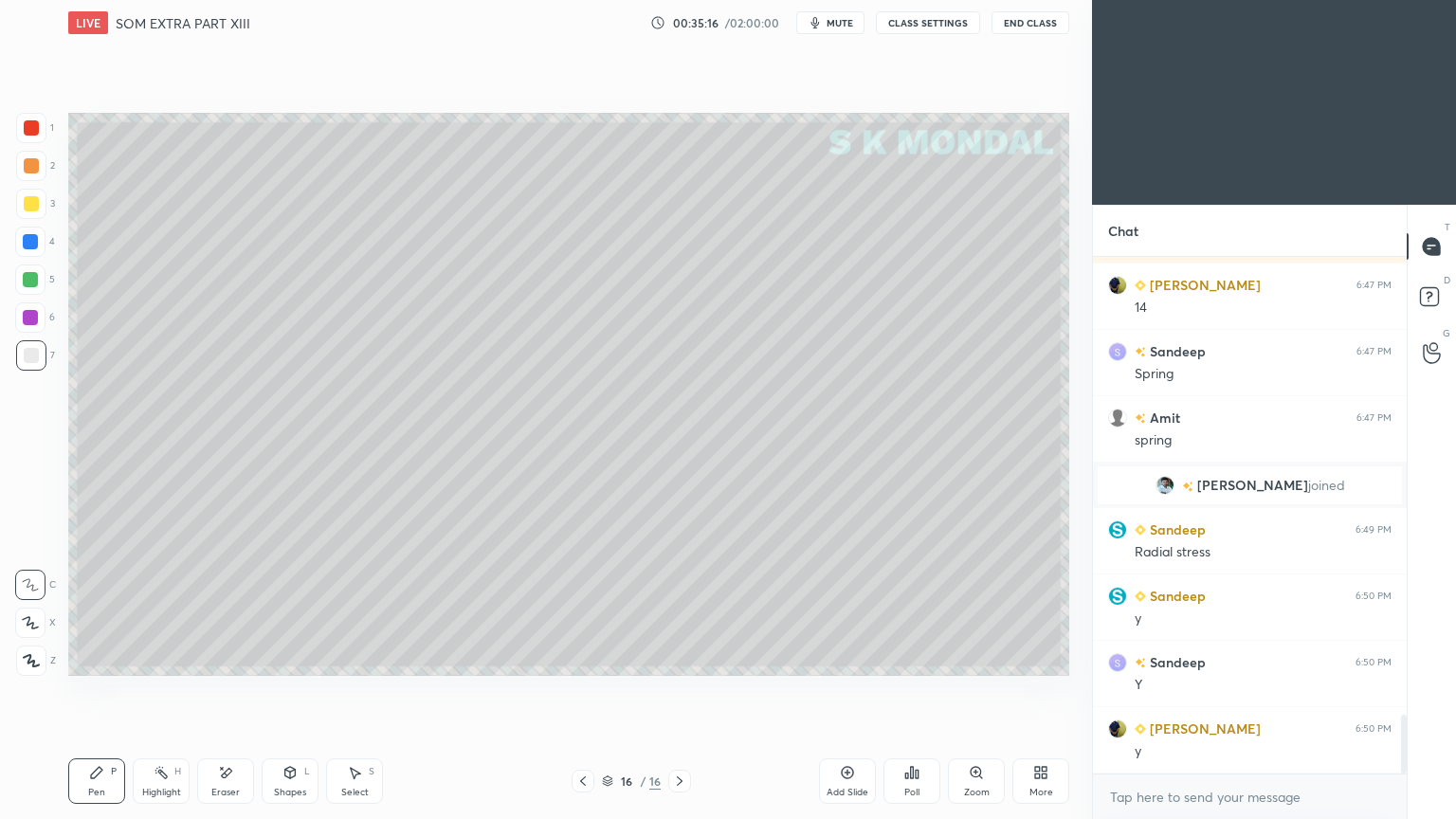 click on "More" at bounding box center (1041, 781) 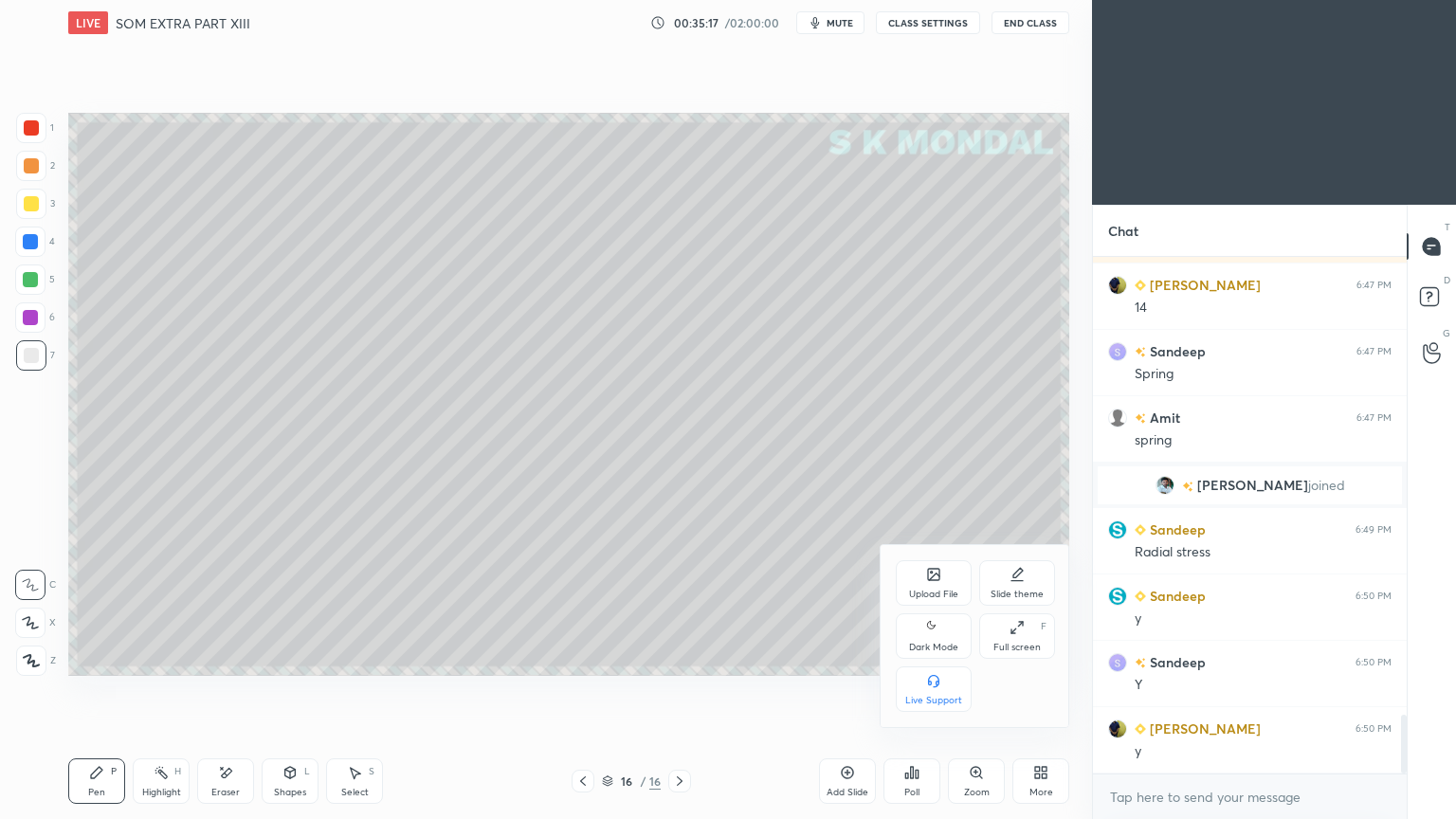 click on "Upload File" at bounding box center [934, 583] 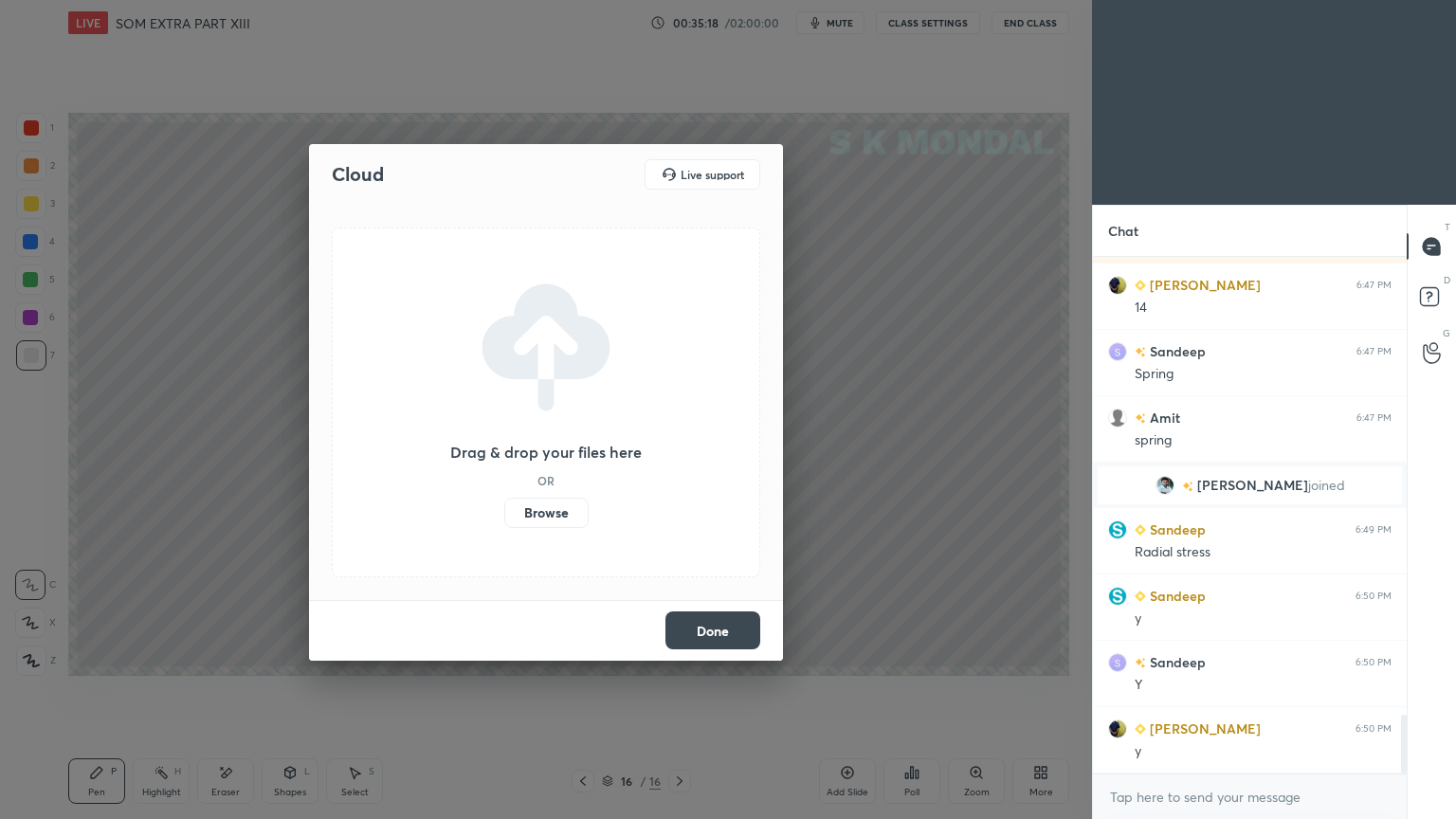 click on "Browse" at bounding box center (546, 513) 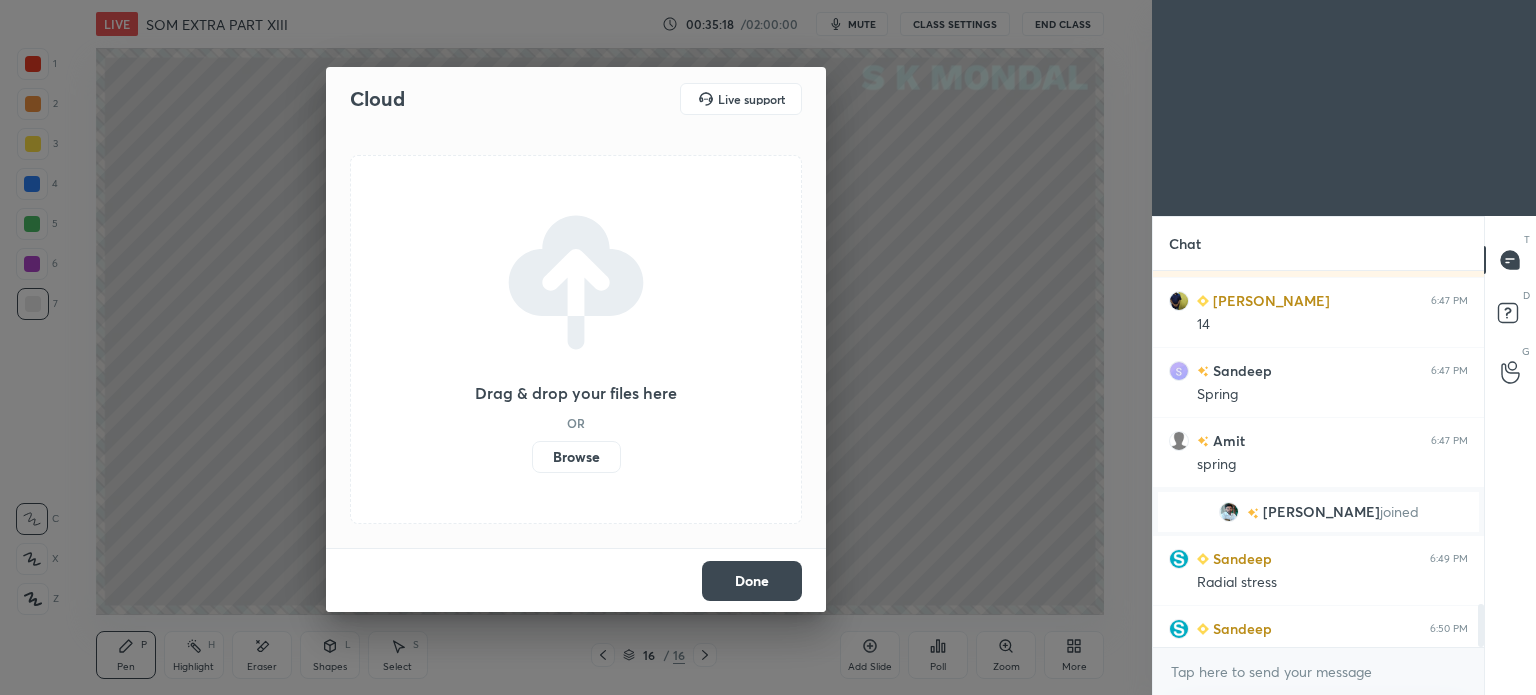 scroll, scrollTop: 567, scrollLeft: 1072, axis: both 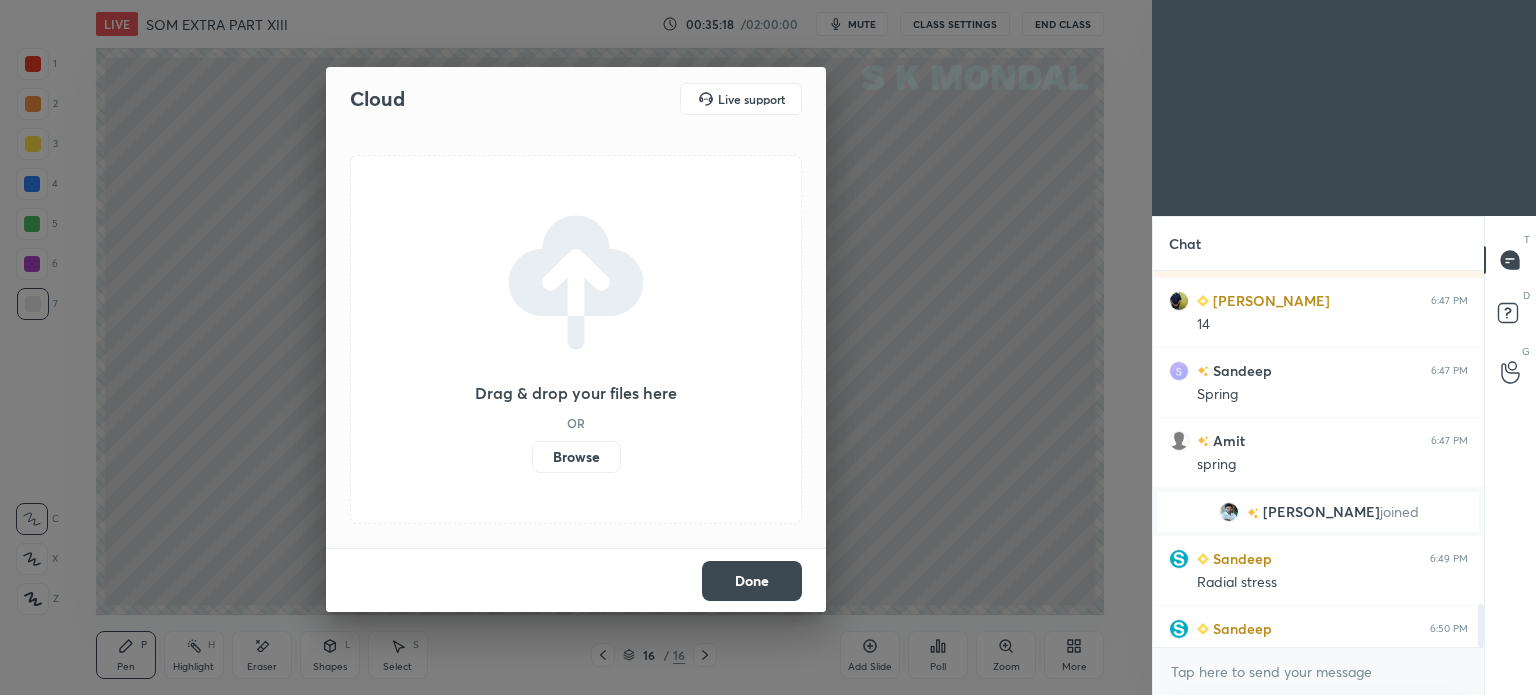 type on "x" 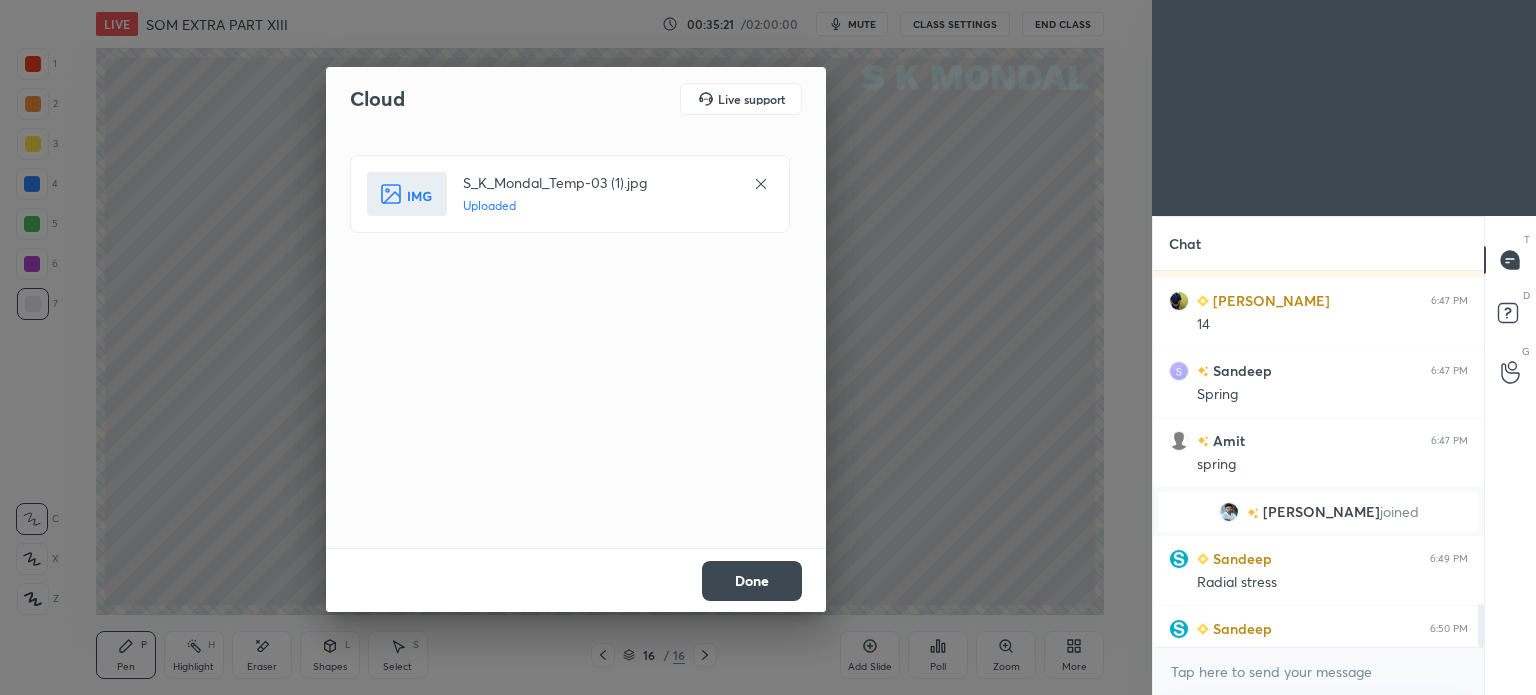 click on "Done" at bounding box center (752, 581) 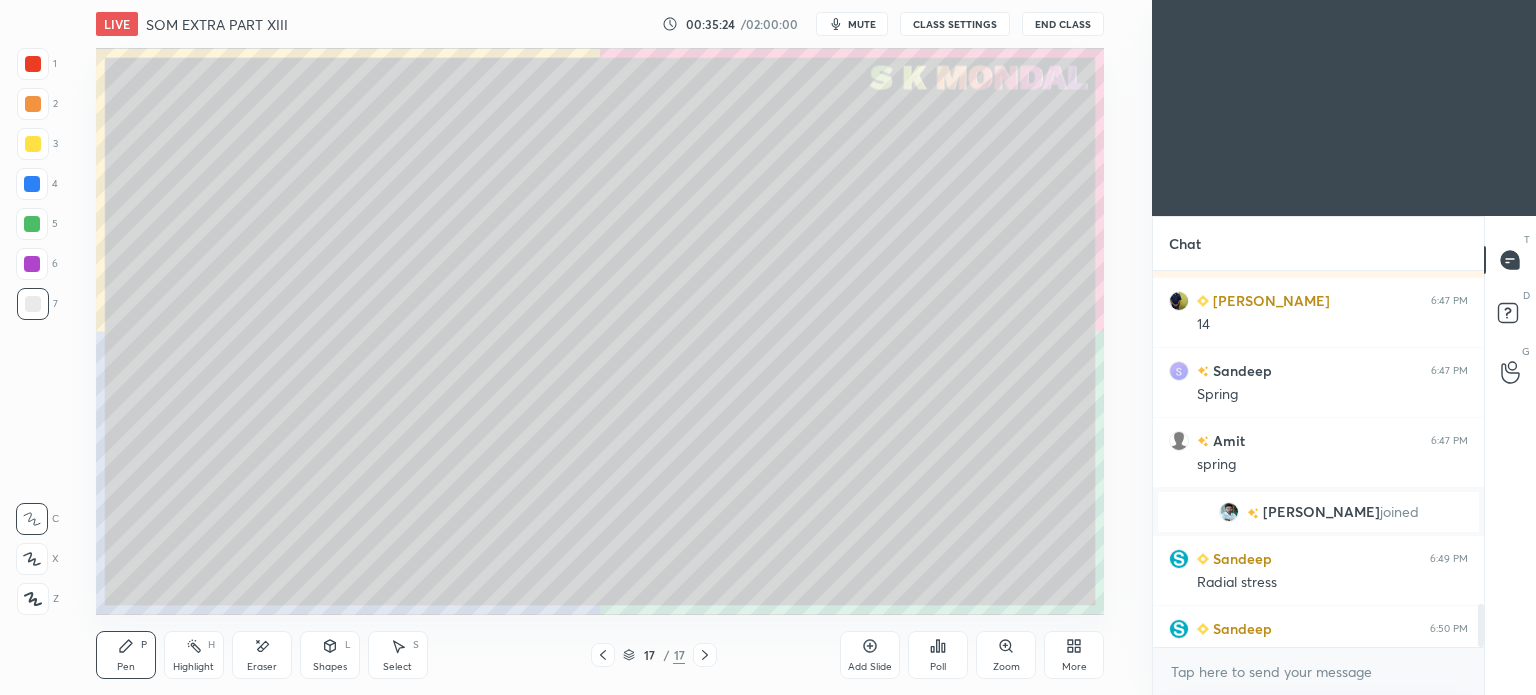 click at bounding box center (33, 144) 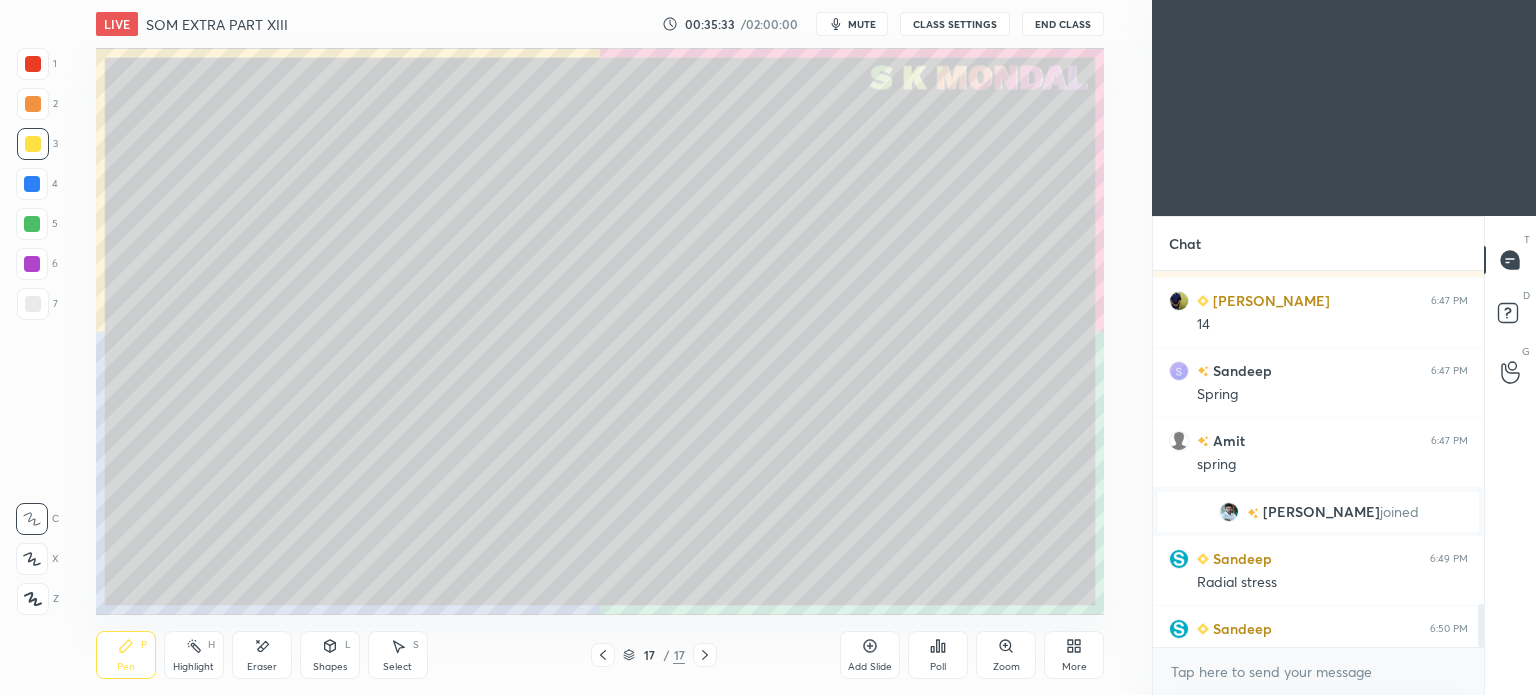 click at bounding box center (33, 304) 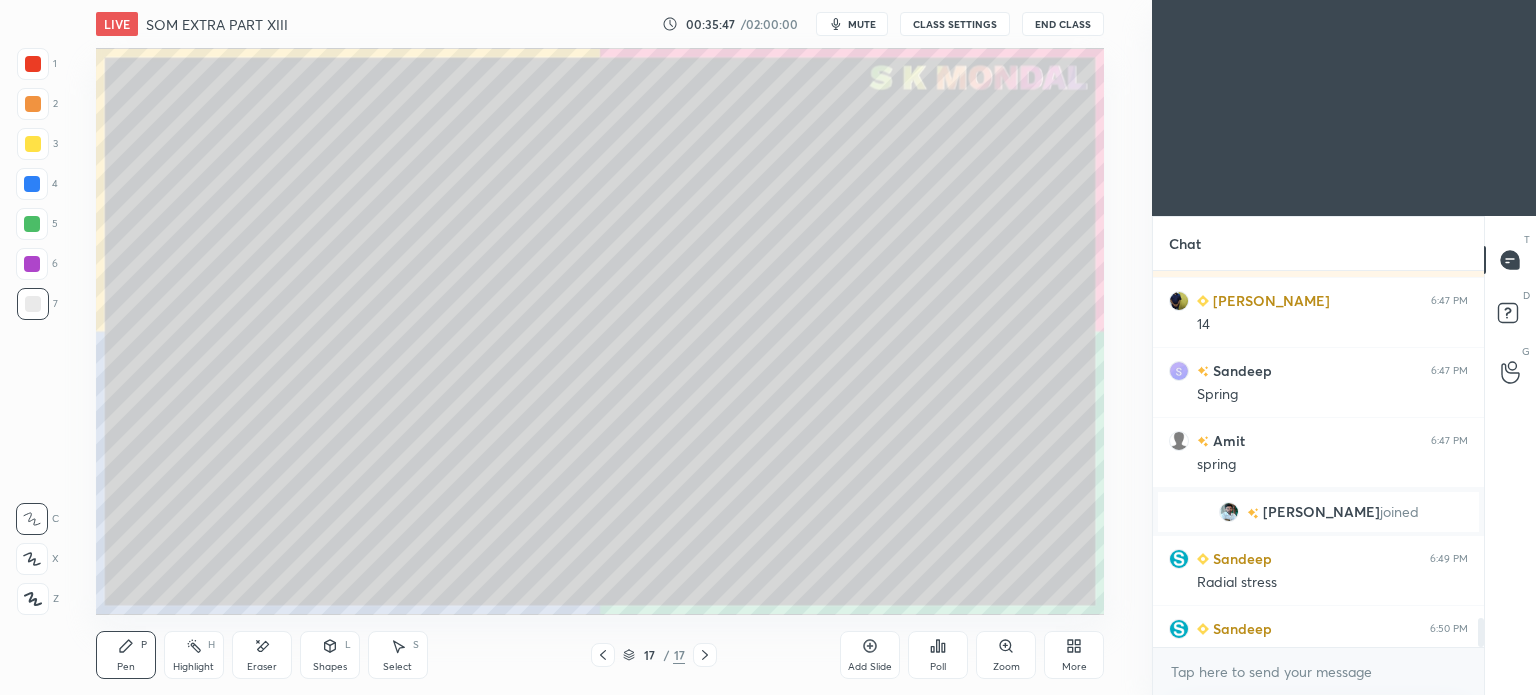 scroll, scrollTop: 4498, scrollLeft: 0, axis: vertical 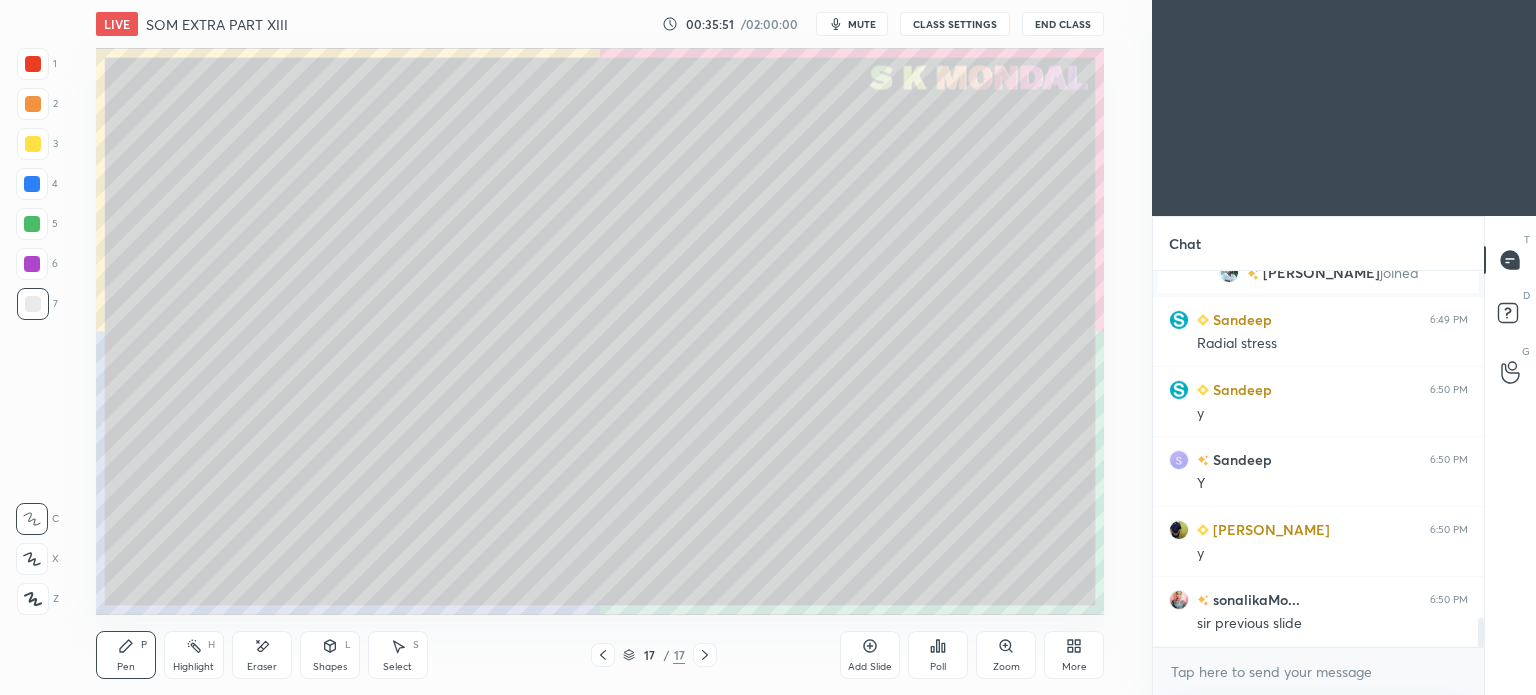 click 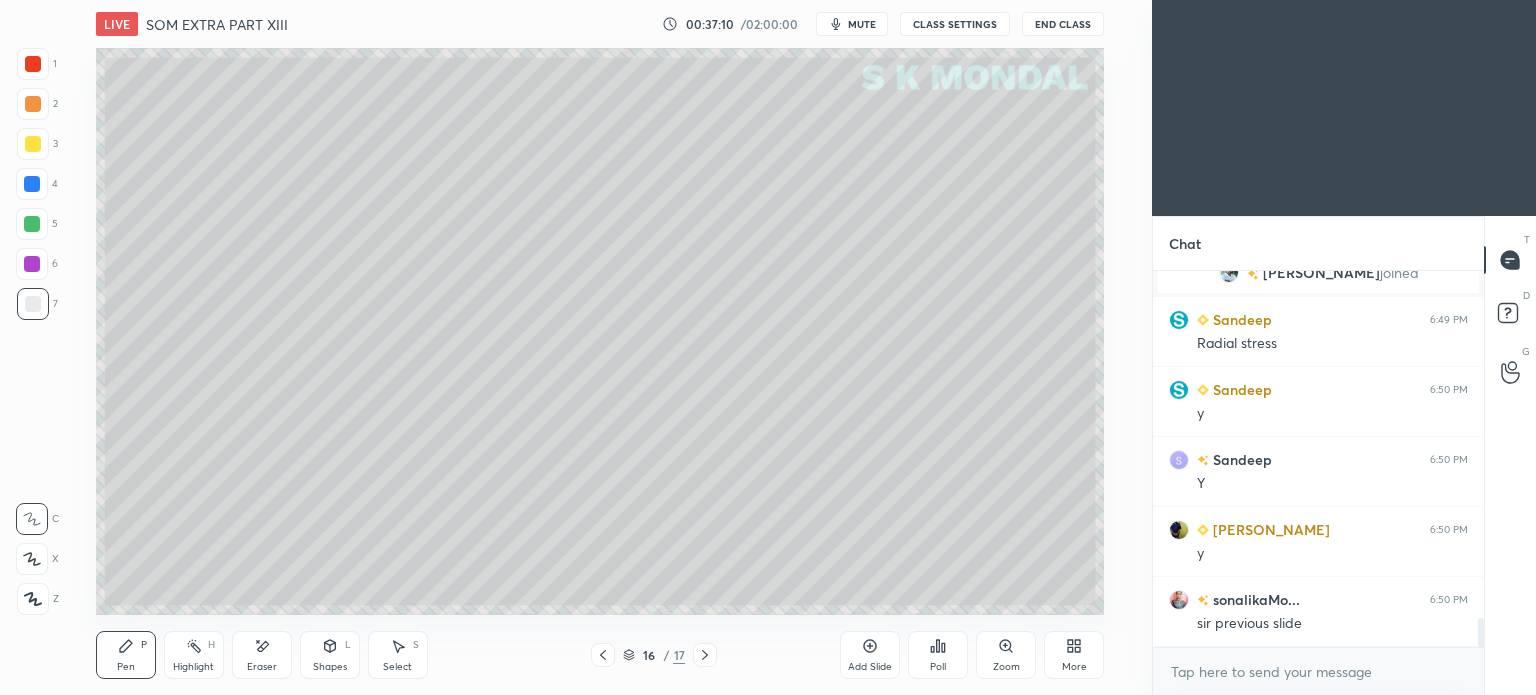 scroll, scrollTop: 4568, scrollLeft: 0, axis: vertical 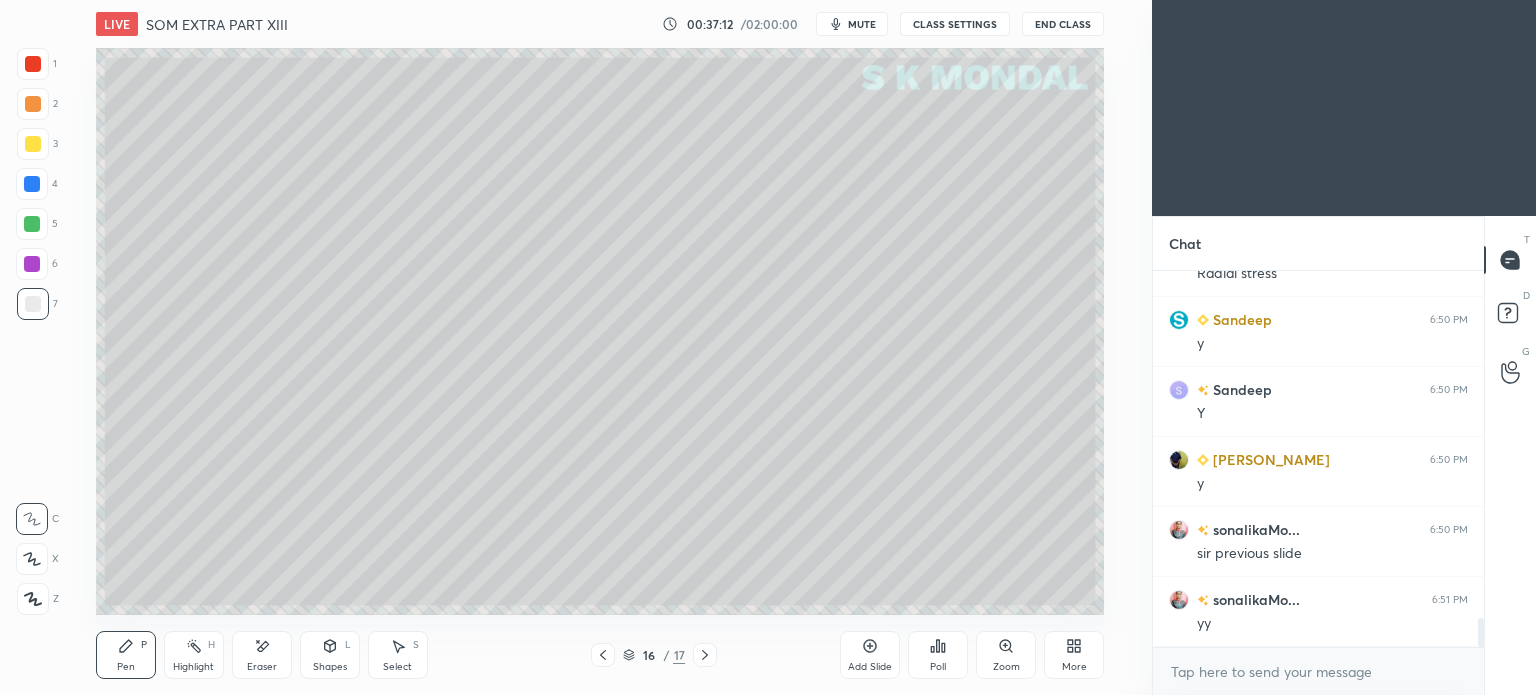 click 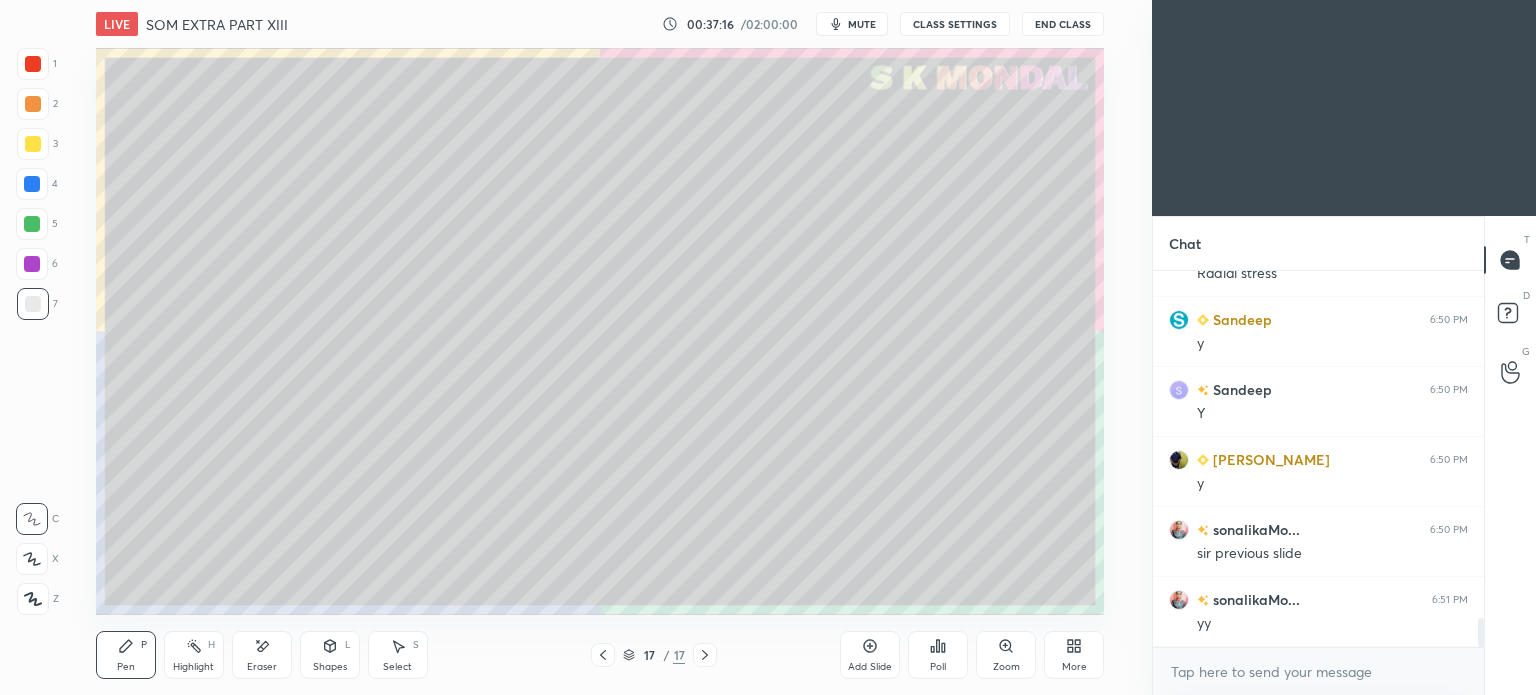 click on "Eraser" at bounding box center (262, 655) 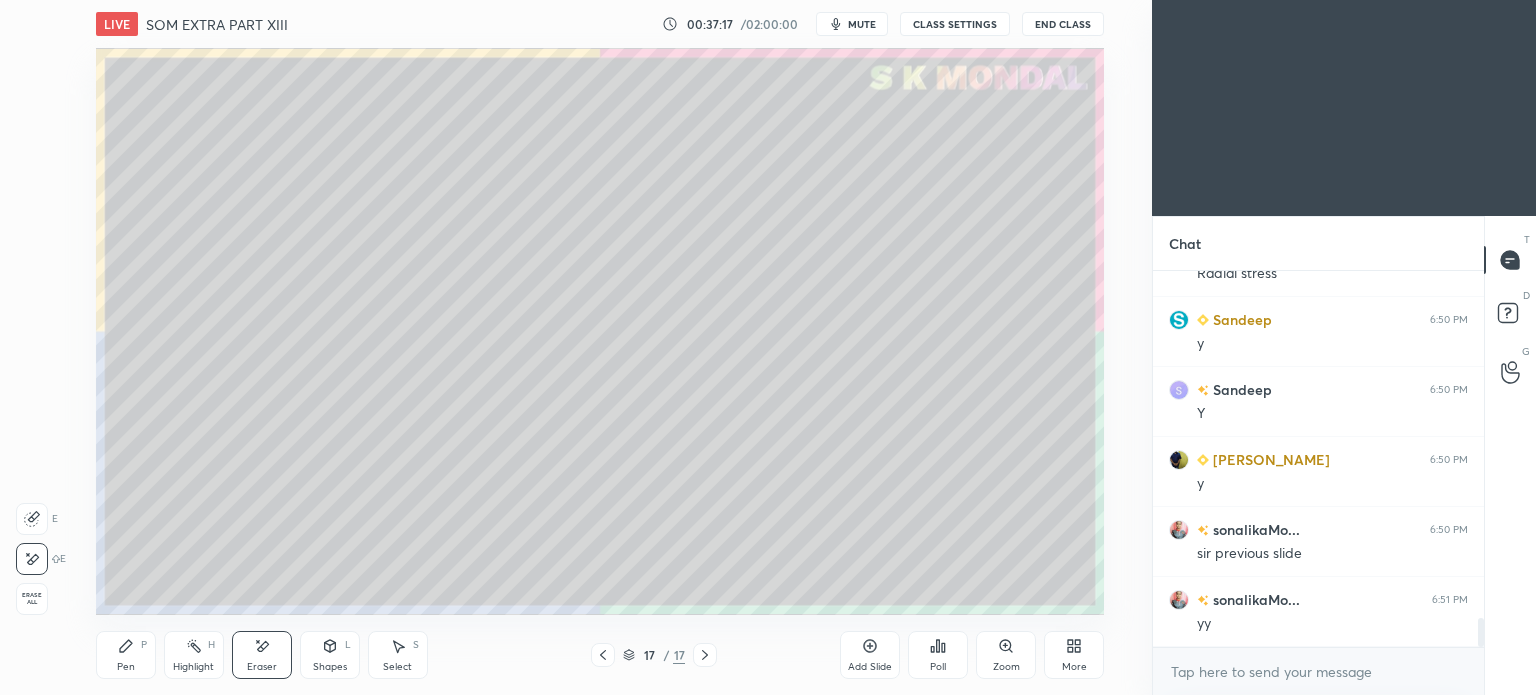 click on "Pen P" at bounding box center (126, 655) 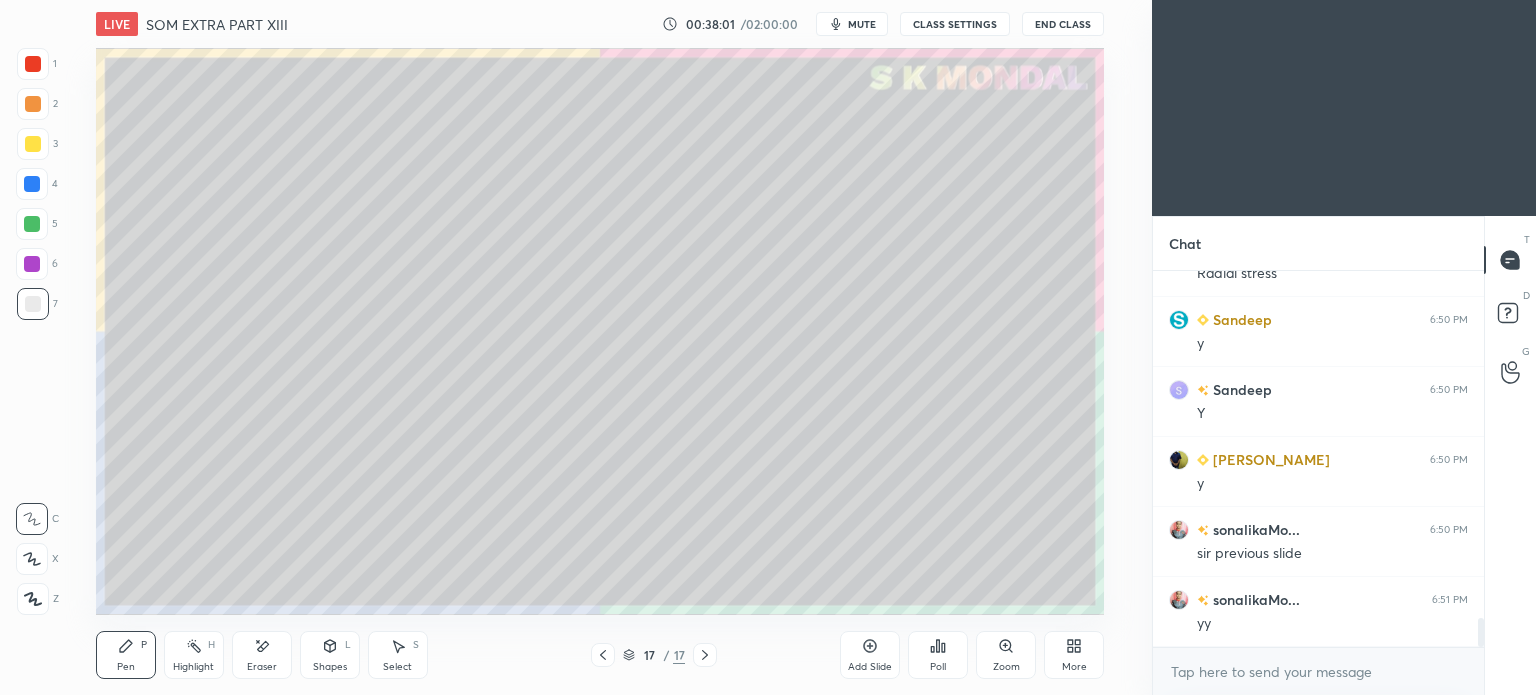 click on "More" at bounding box center (1074, 655) 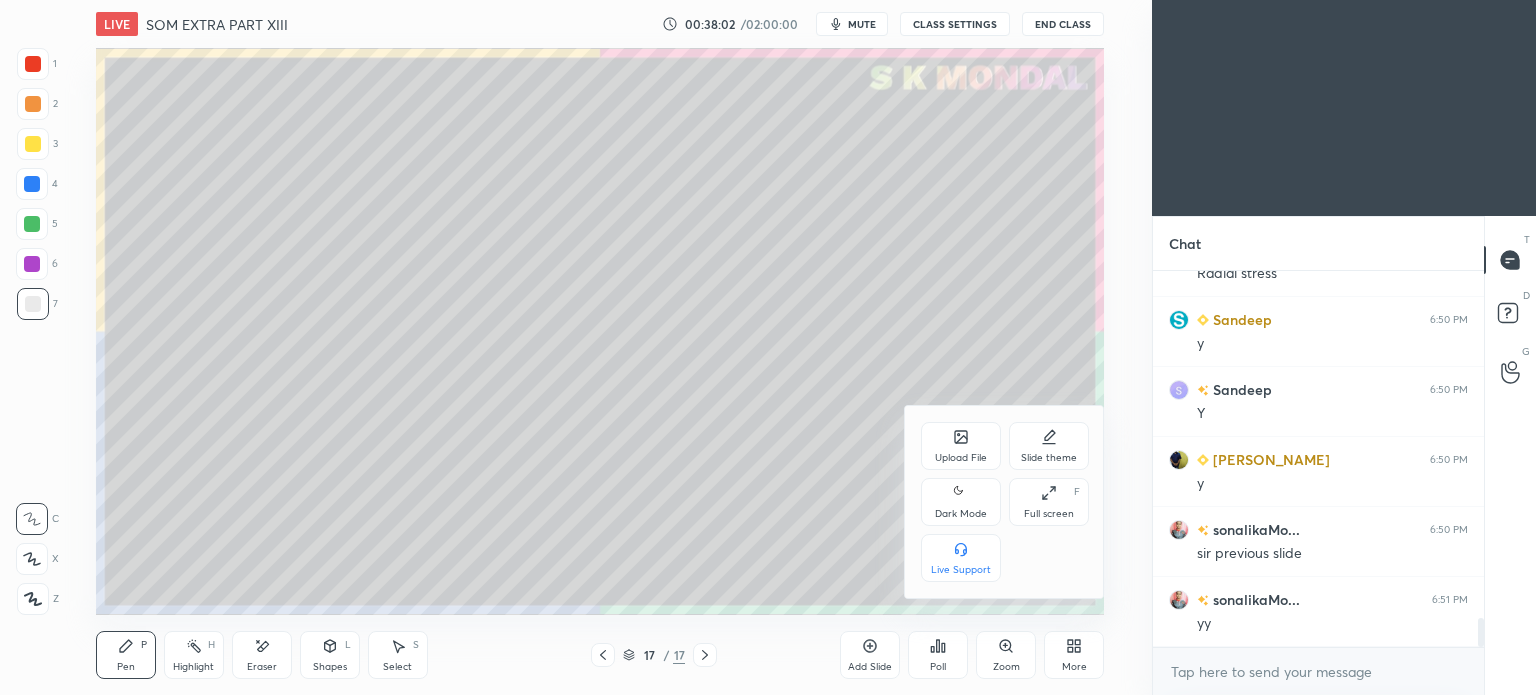 click on "Upload File" at bounding box center (961, 458) 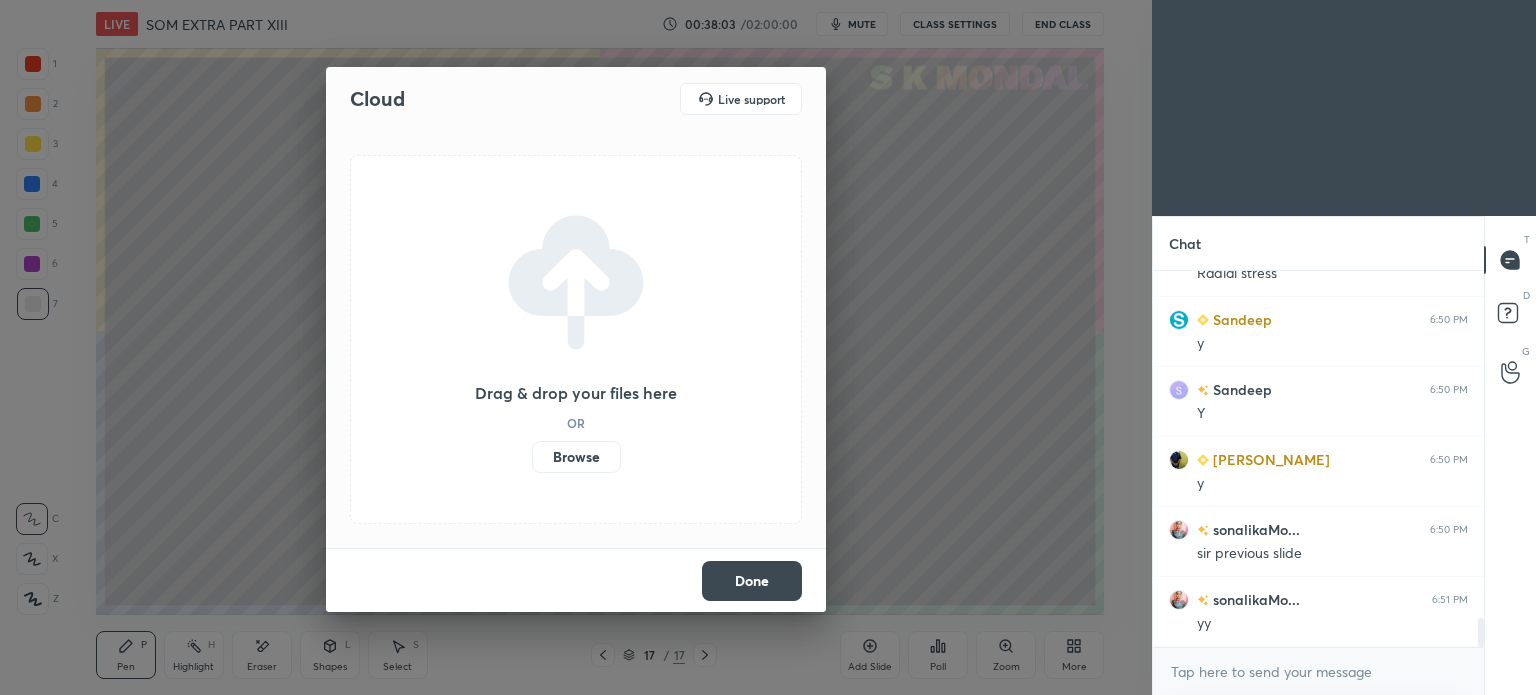 click on "Browse" at bounding box center (576, 457) 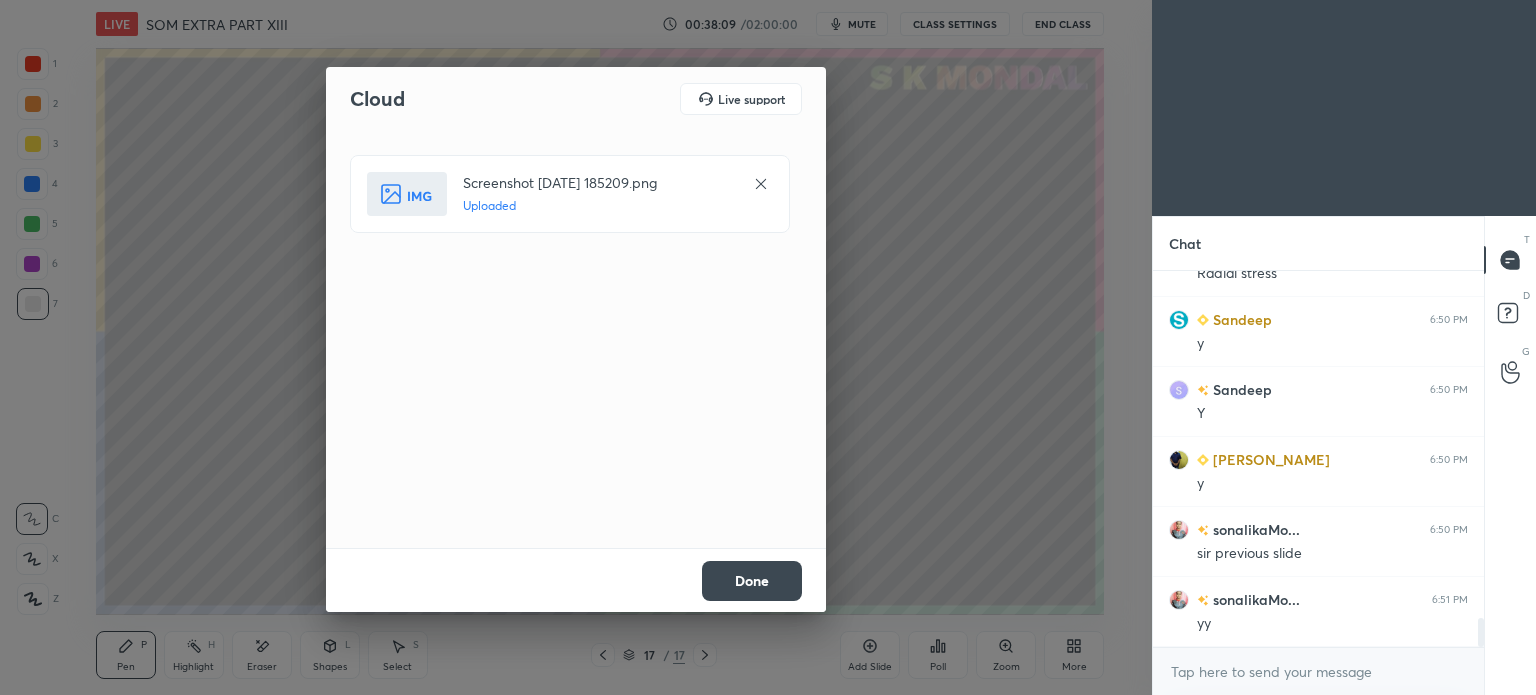 click on "Done" at bounding box center (752, 581) 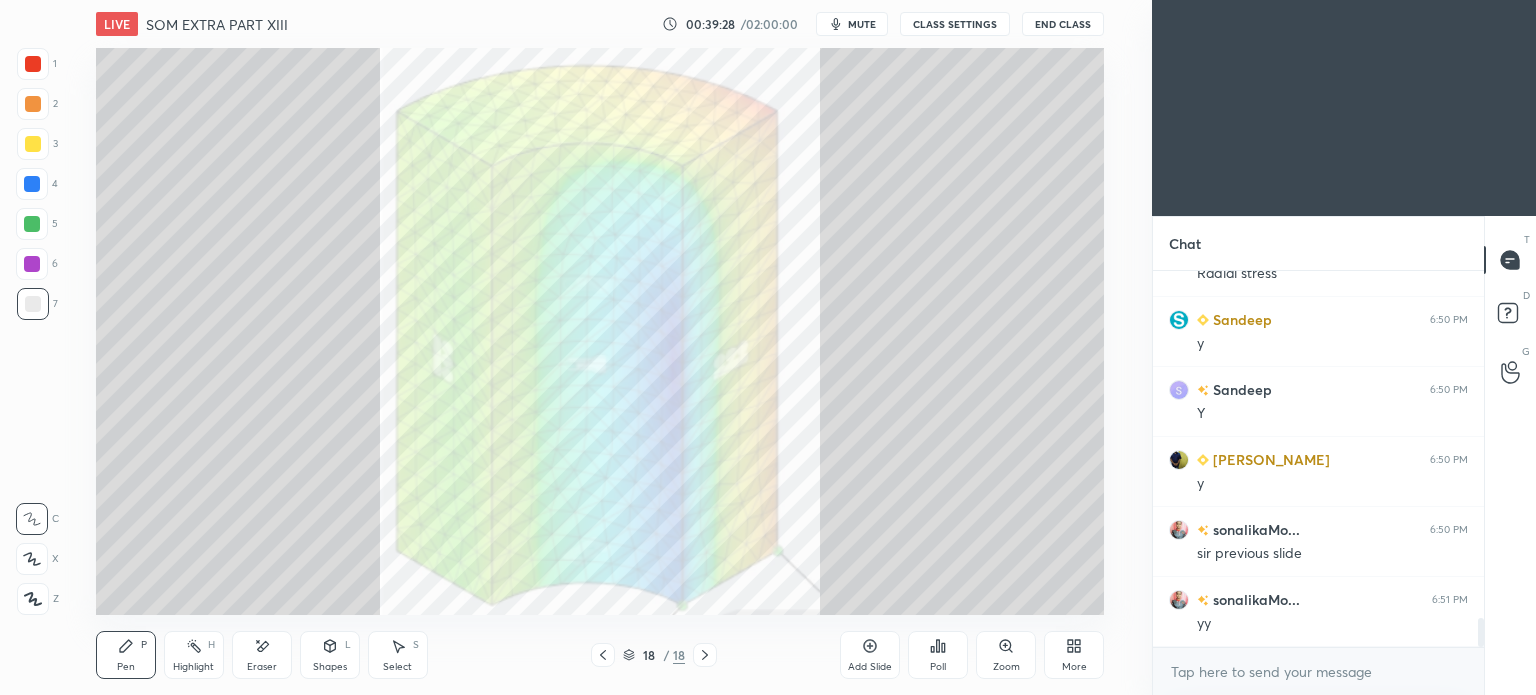 scroll, scrollTop: 4638, scrollLeft: 0, axis: vertical 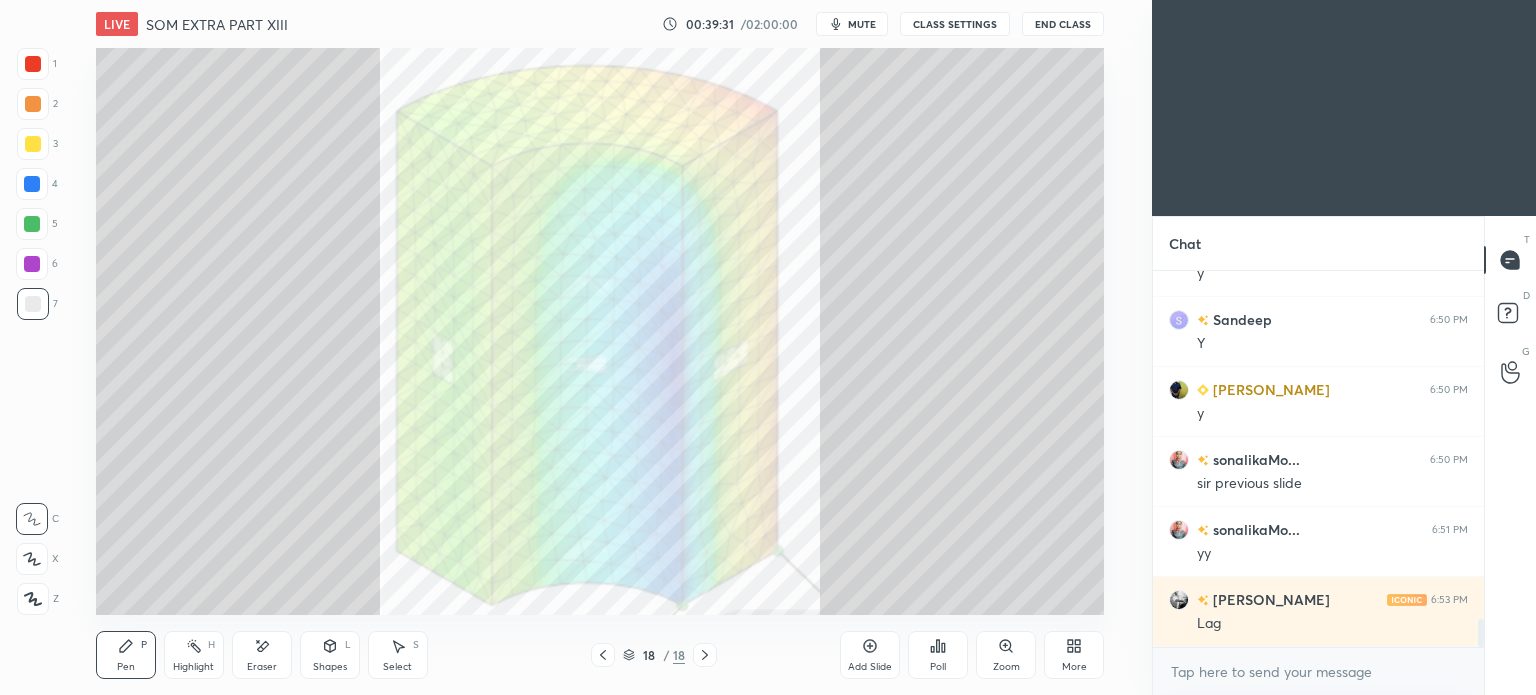 click 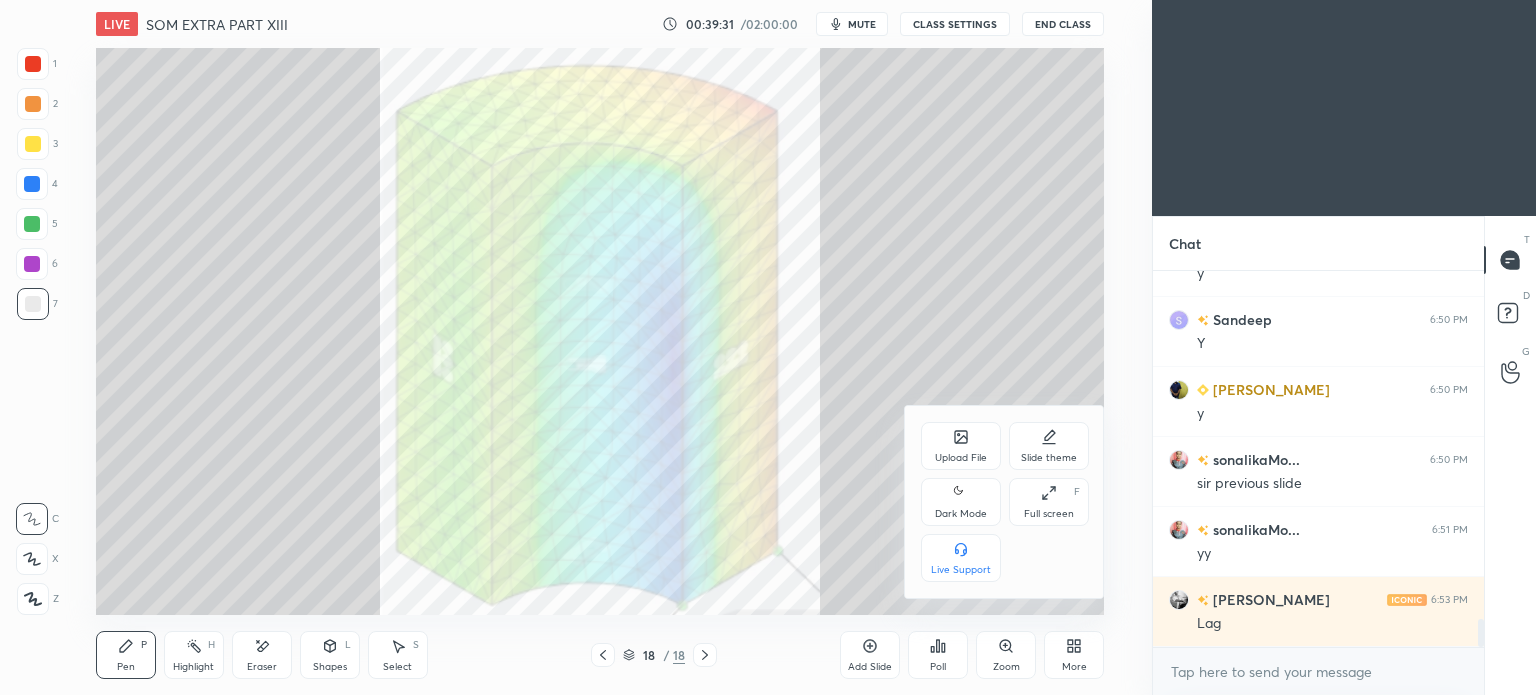 click on "Upload File" at bounding box center [961, 446] 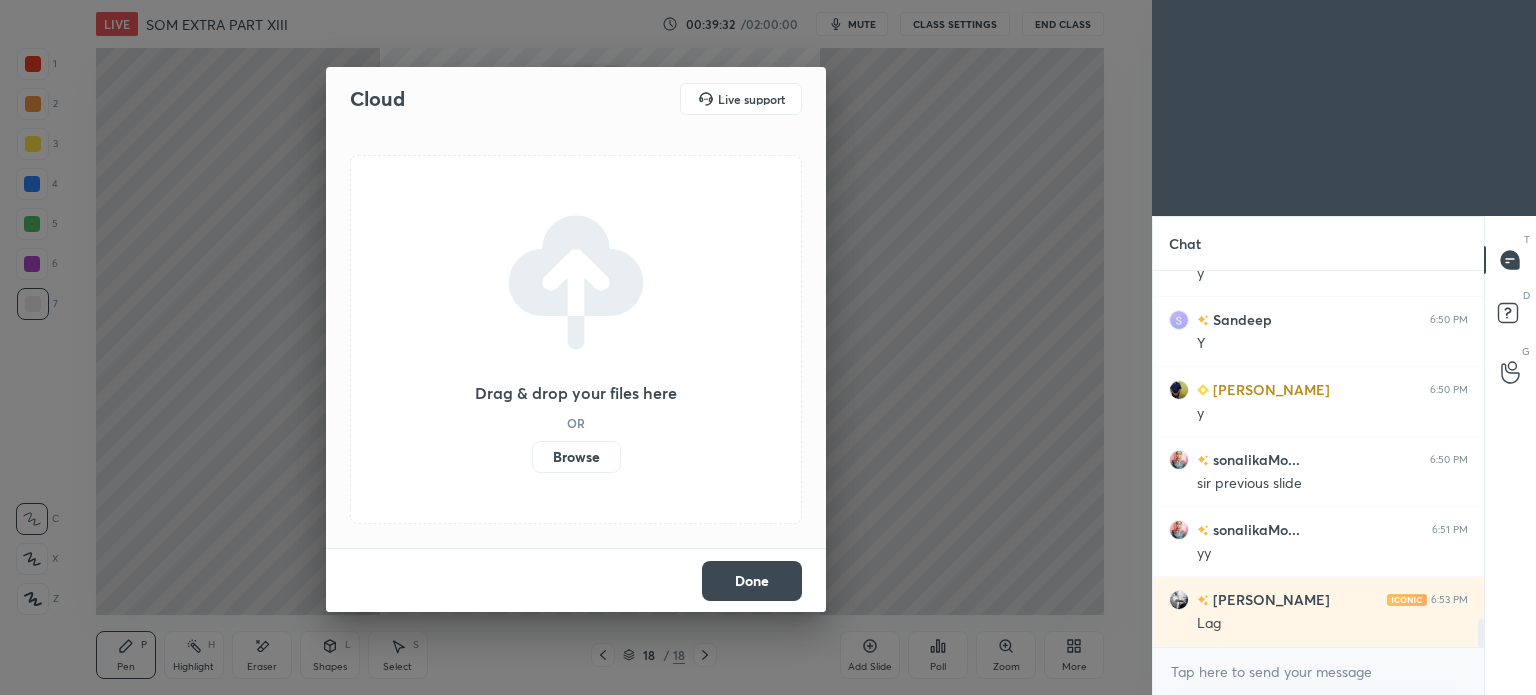 click on "Browse" at bounding box center [576, 457] 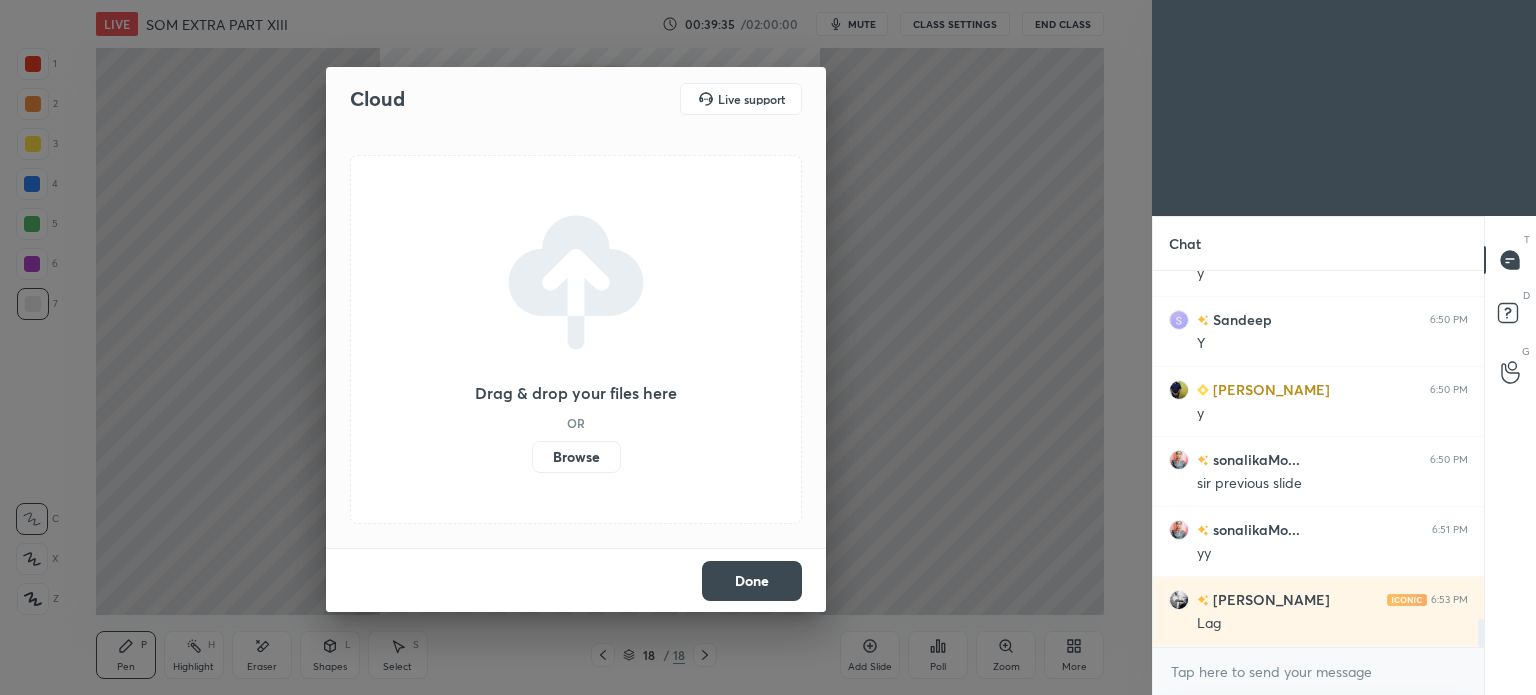 scroll, scrollTop: 4708, scrollLeft: 0, axis: vertical 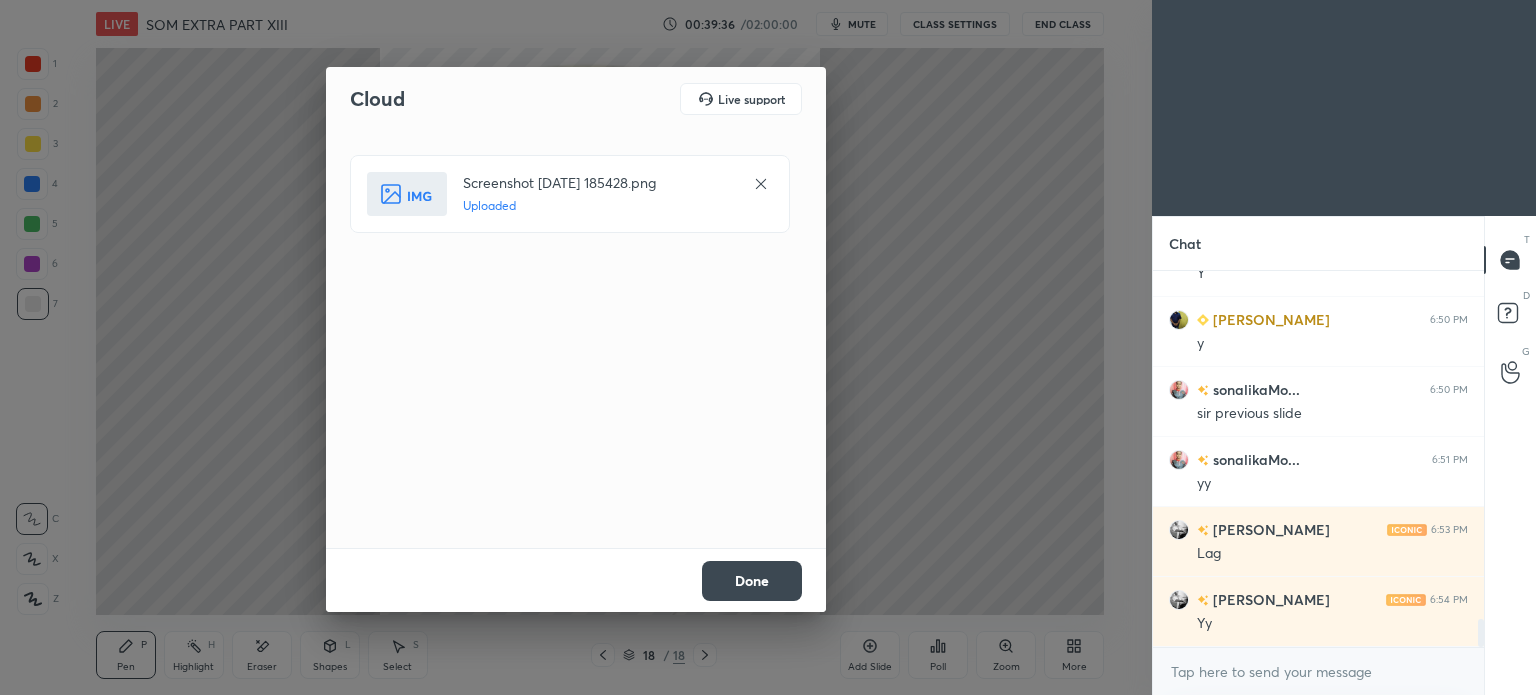 click on "Done" at bounding box center [752, 581] 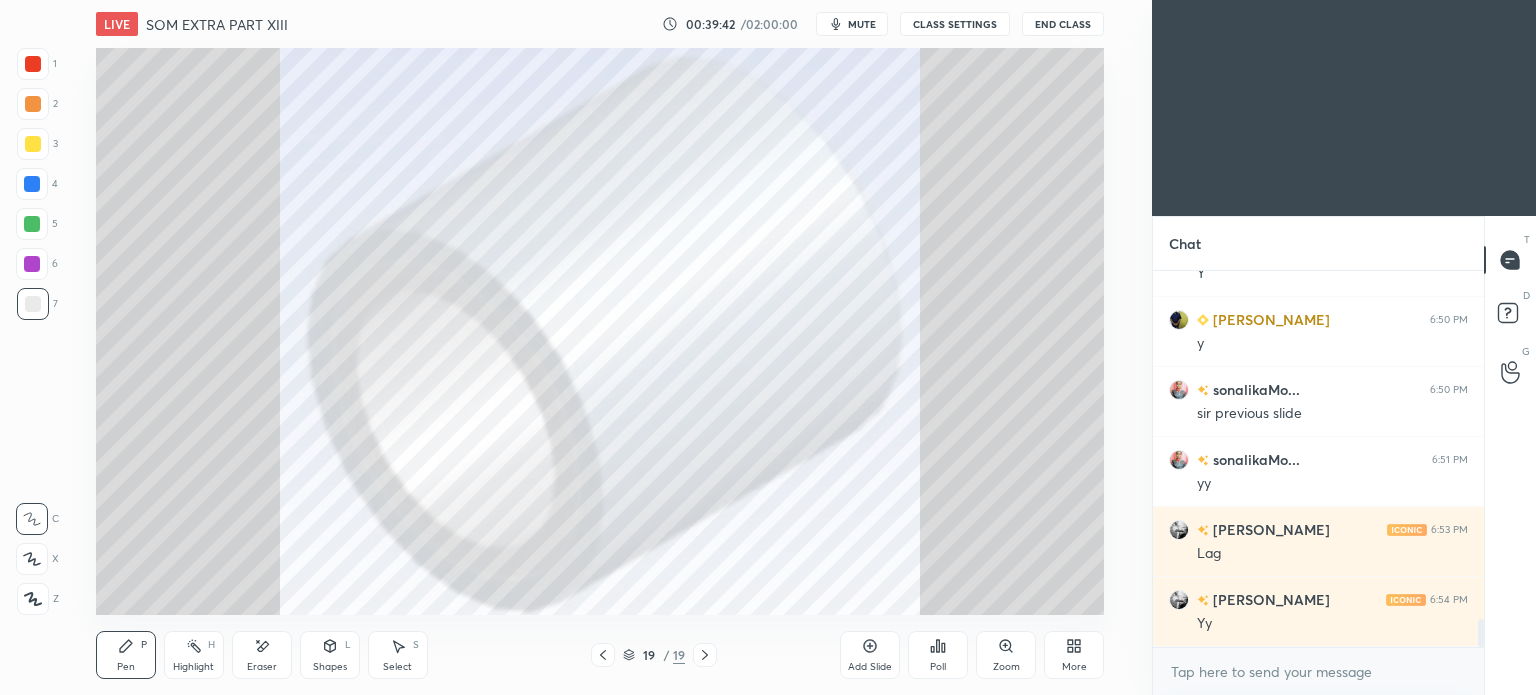 click at bounding box center [33, 64] 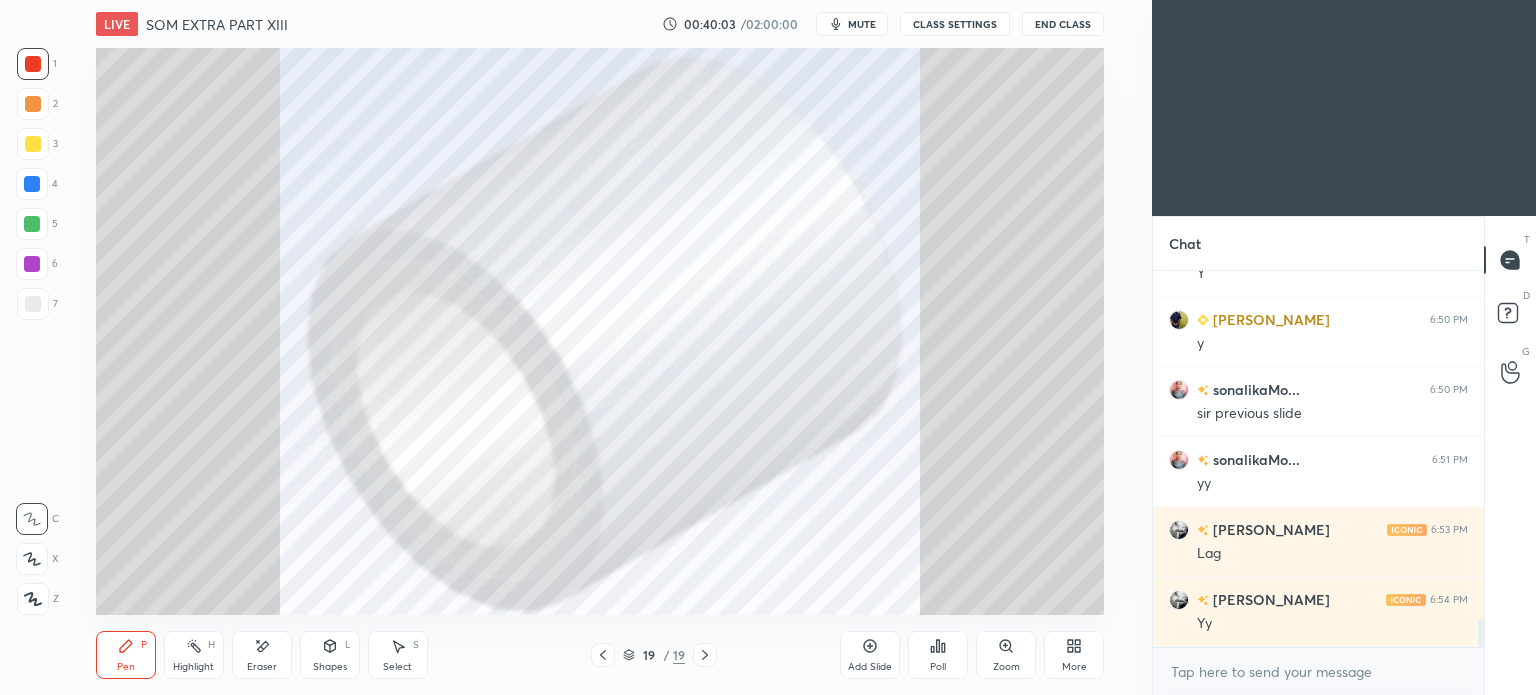 scroll, scrollTop: 4778, scrollLeft: 0, axis: vertical 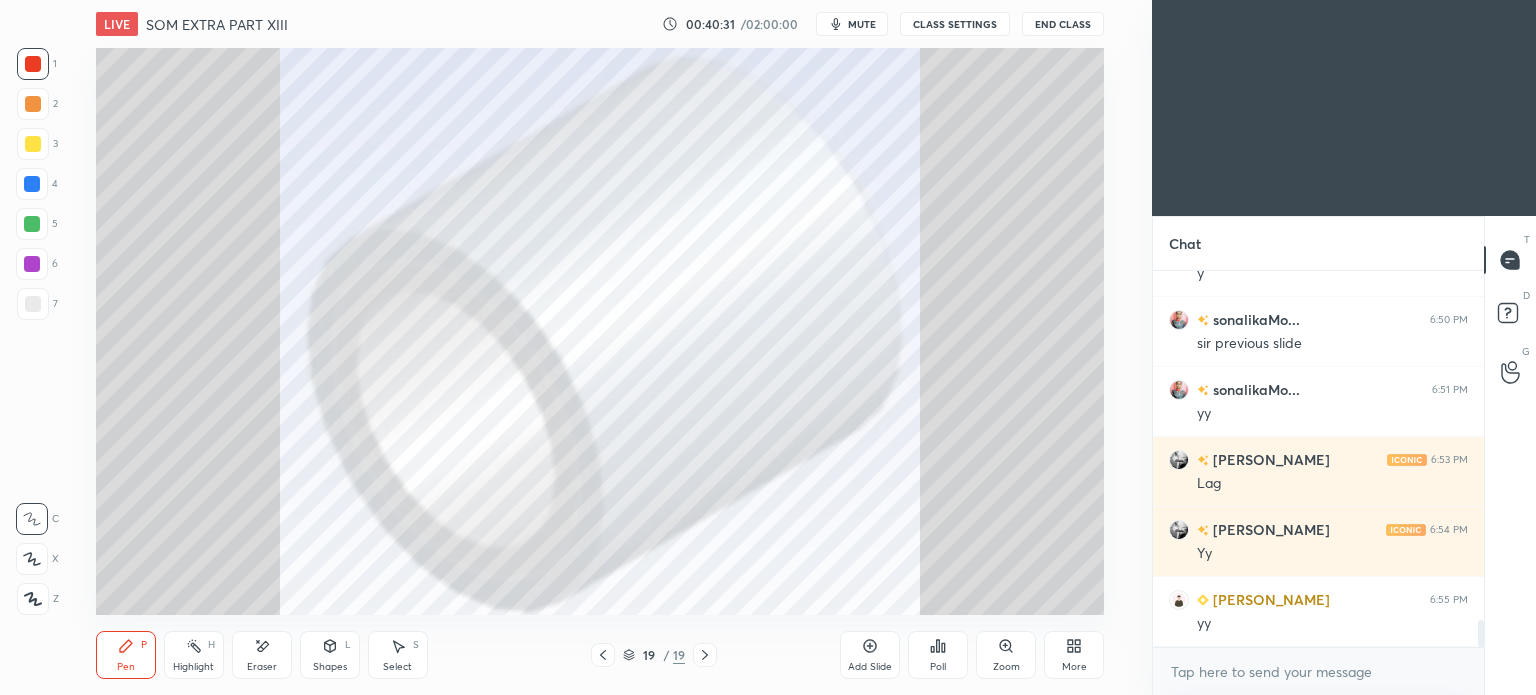 click on "19 / 19" at bounding box center (654, 655) 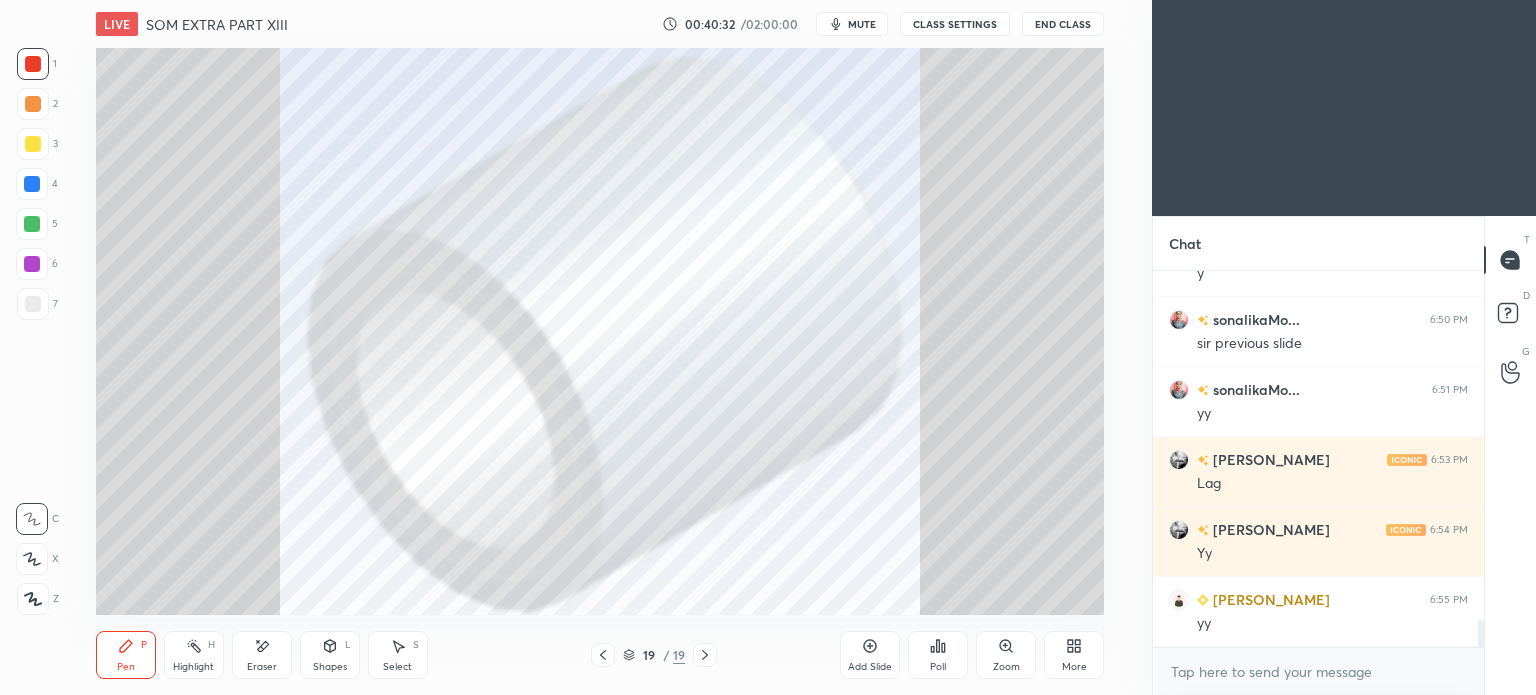 click 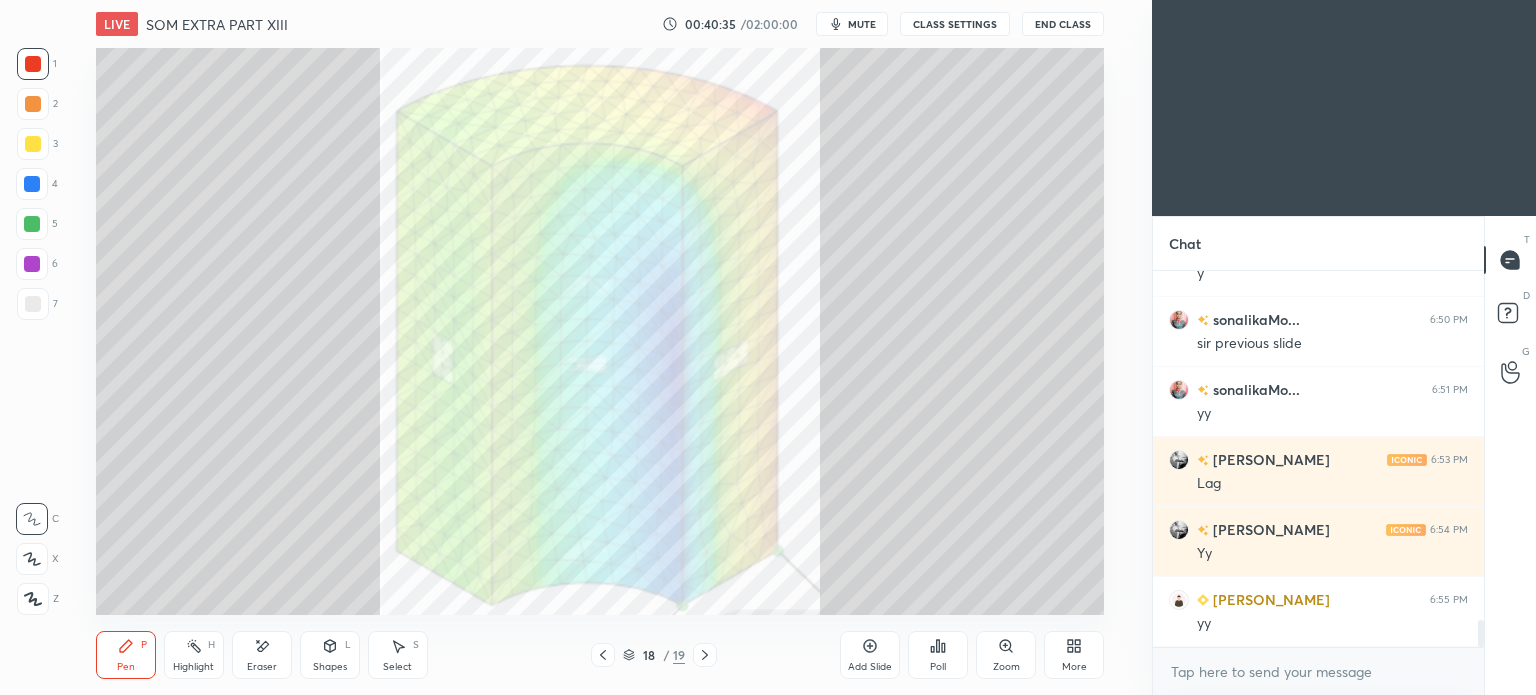 click at bounding box center (33, 64) 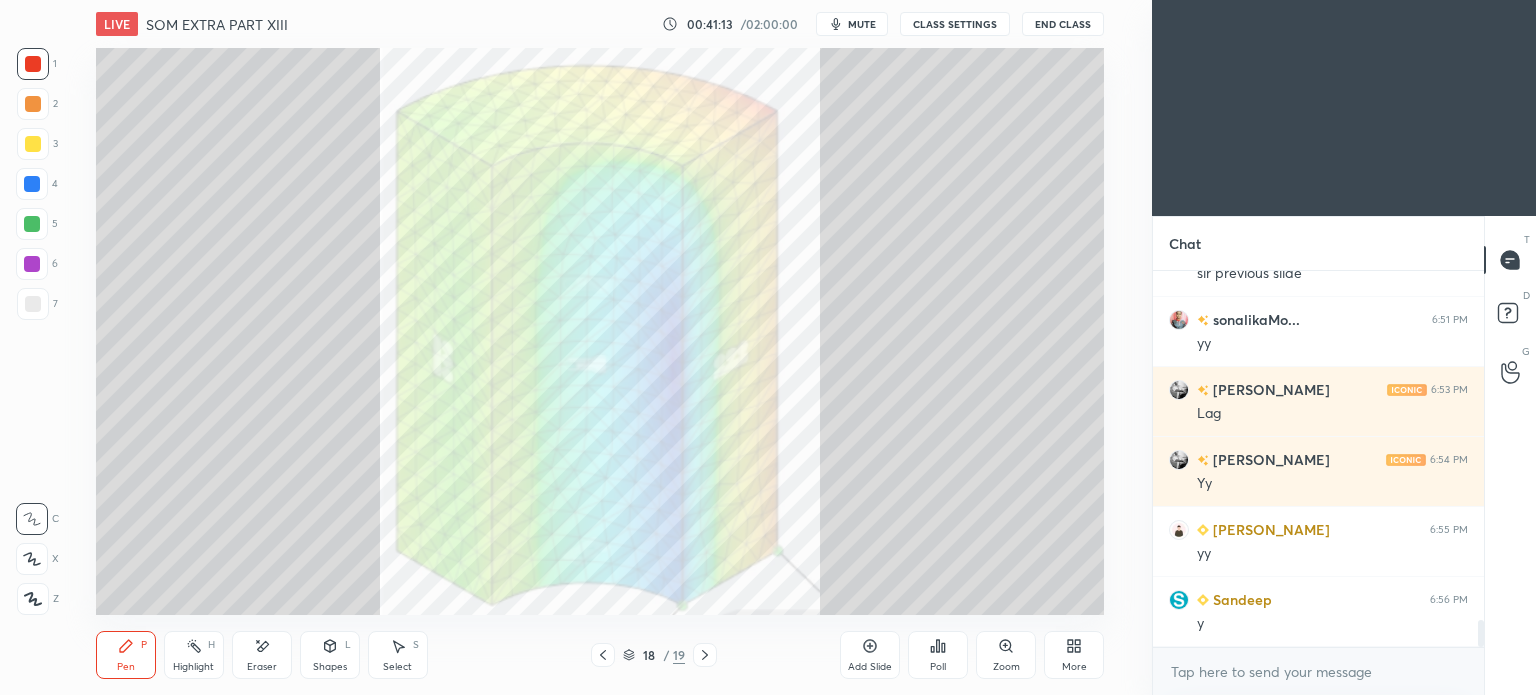 scroll, scrollTop: 4918, scrollLeft: 0, axis: vertical 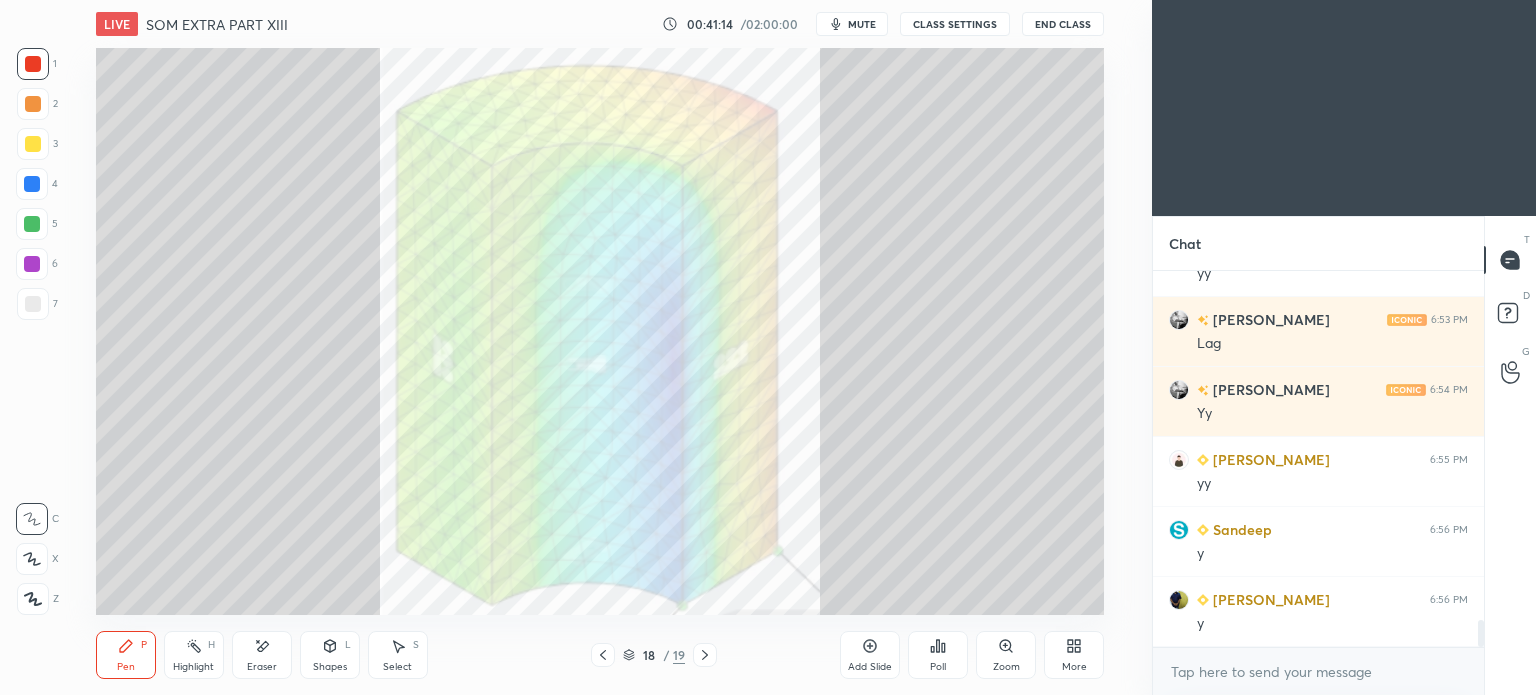 click 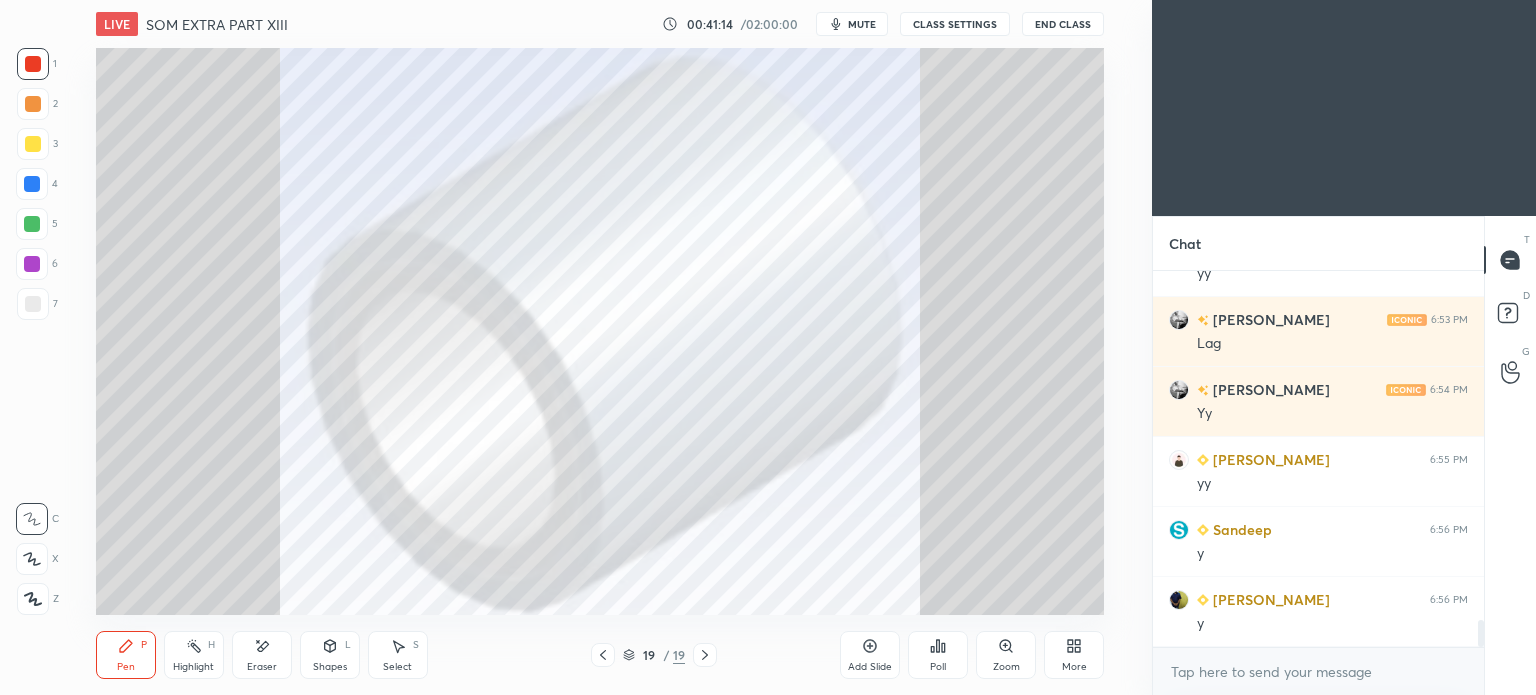click 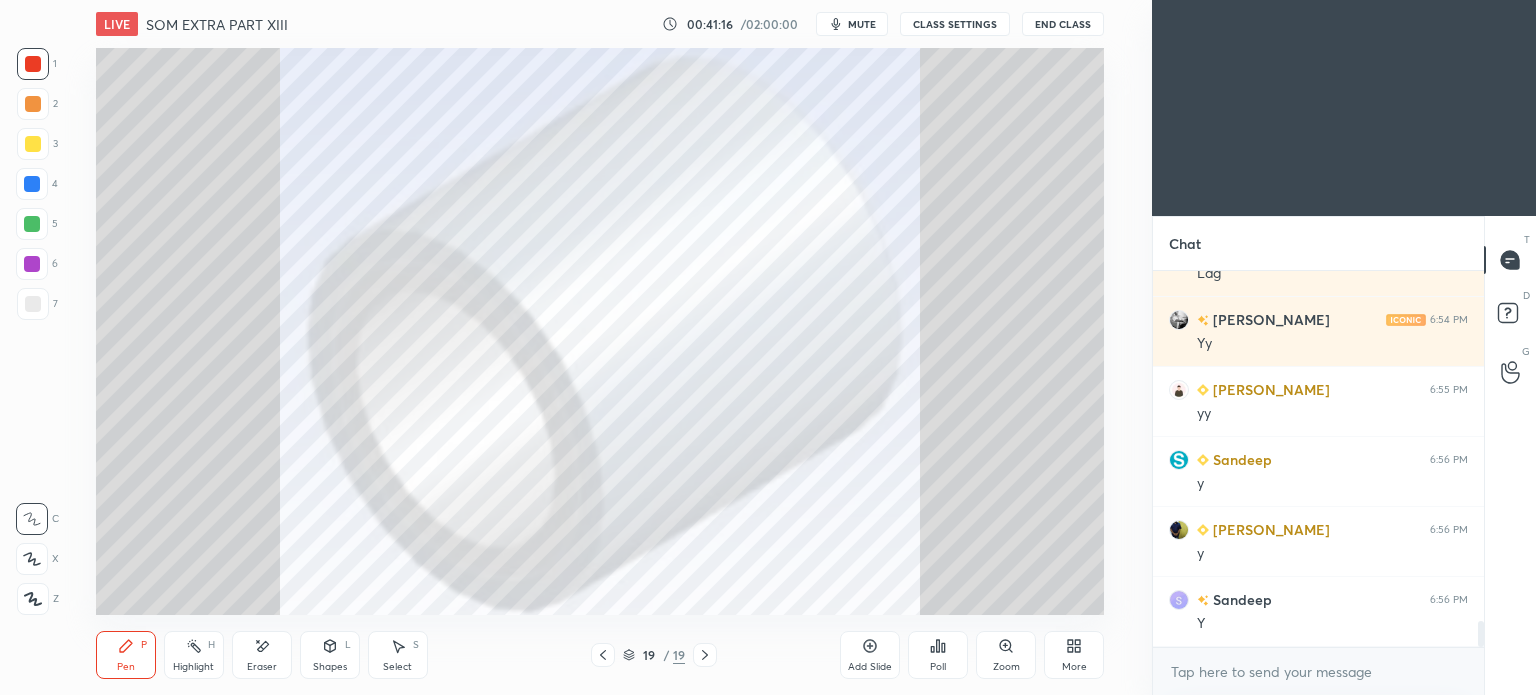 scroll, scrollTop: 5058, scrollLeft: 0, axis: vertical 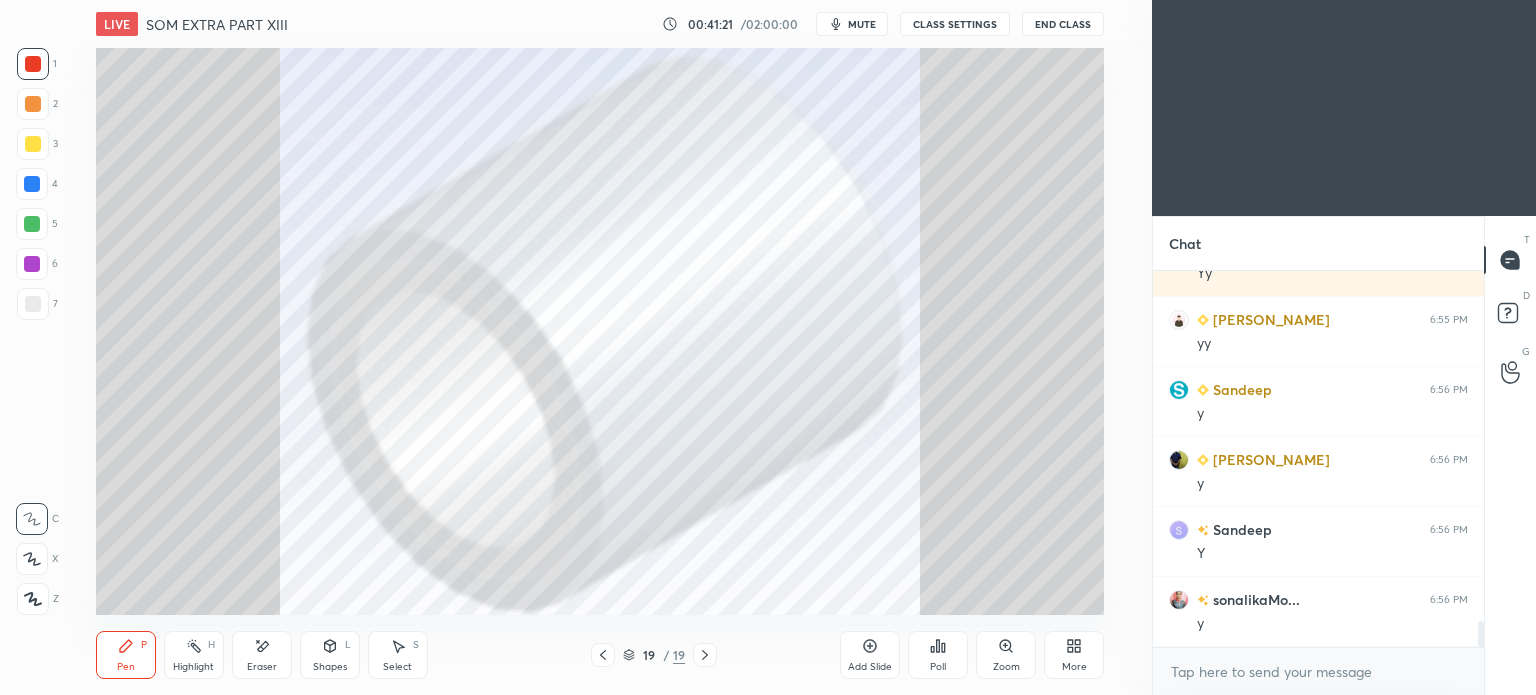 click 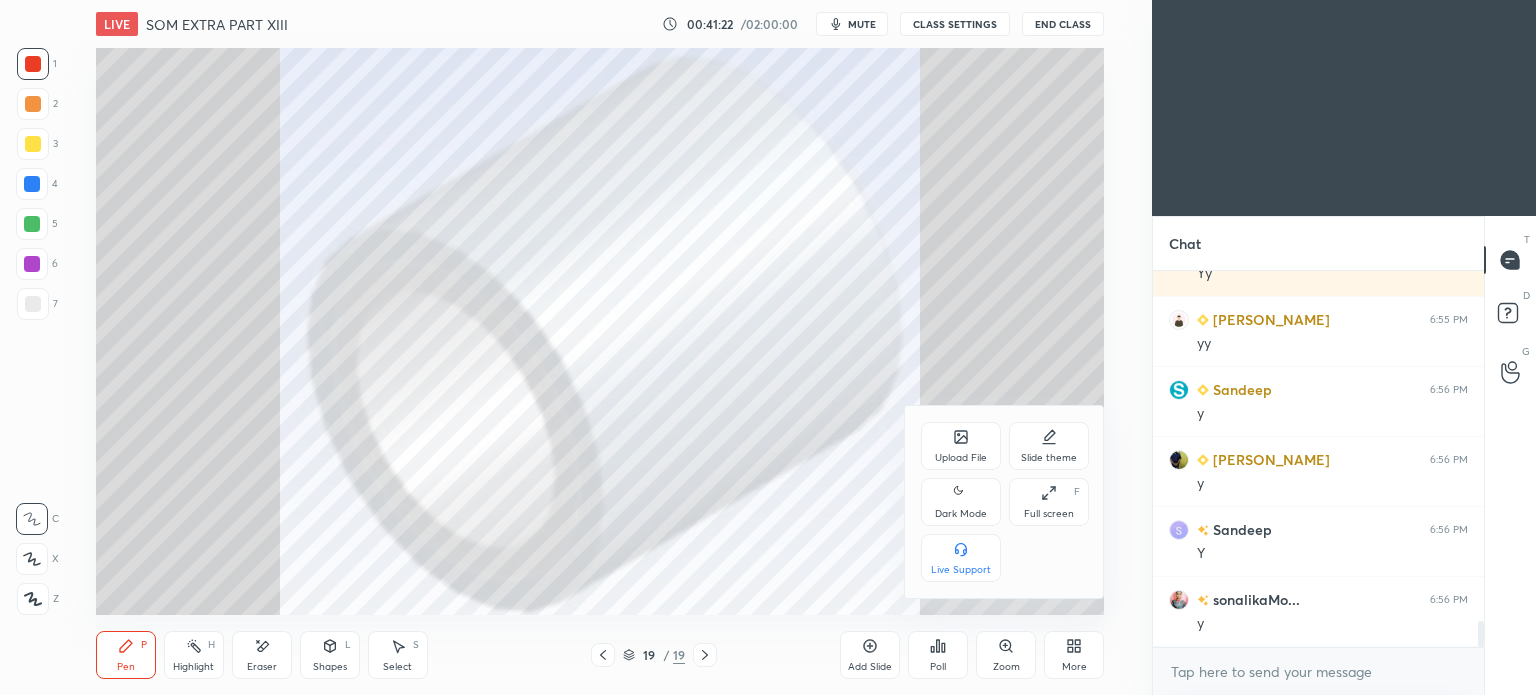 click at bounding box center [768, 347] 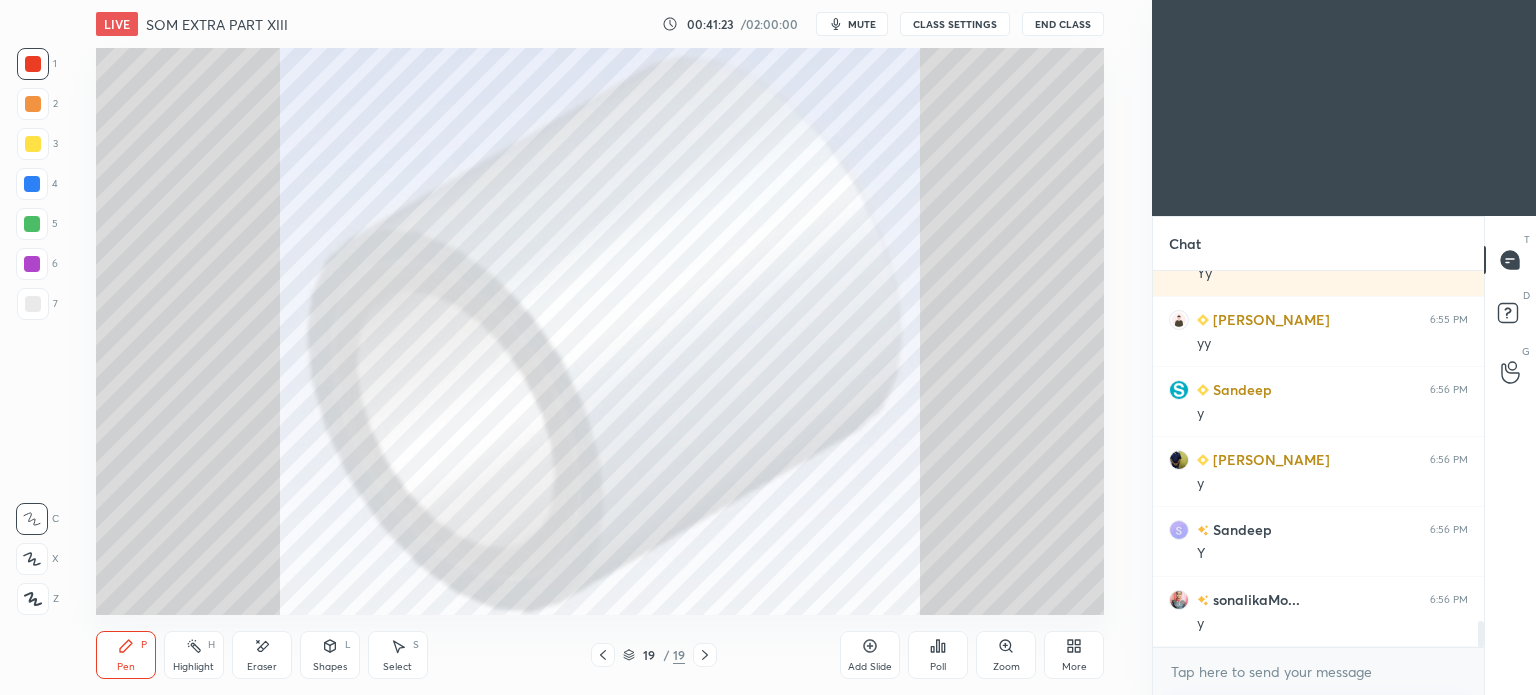 click 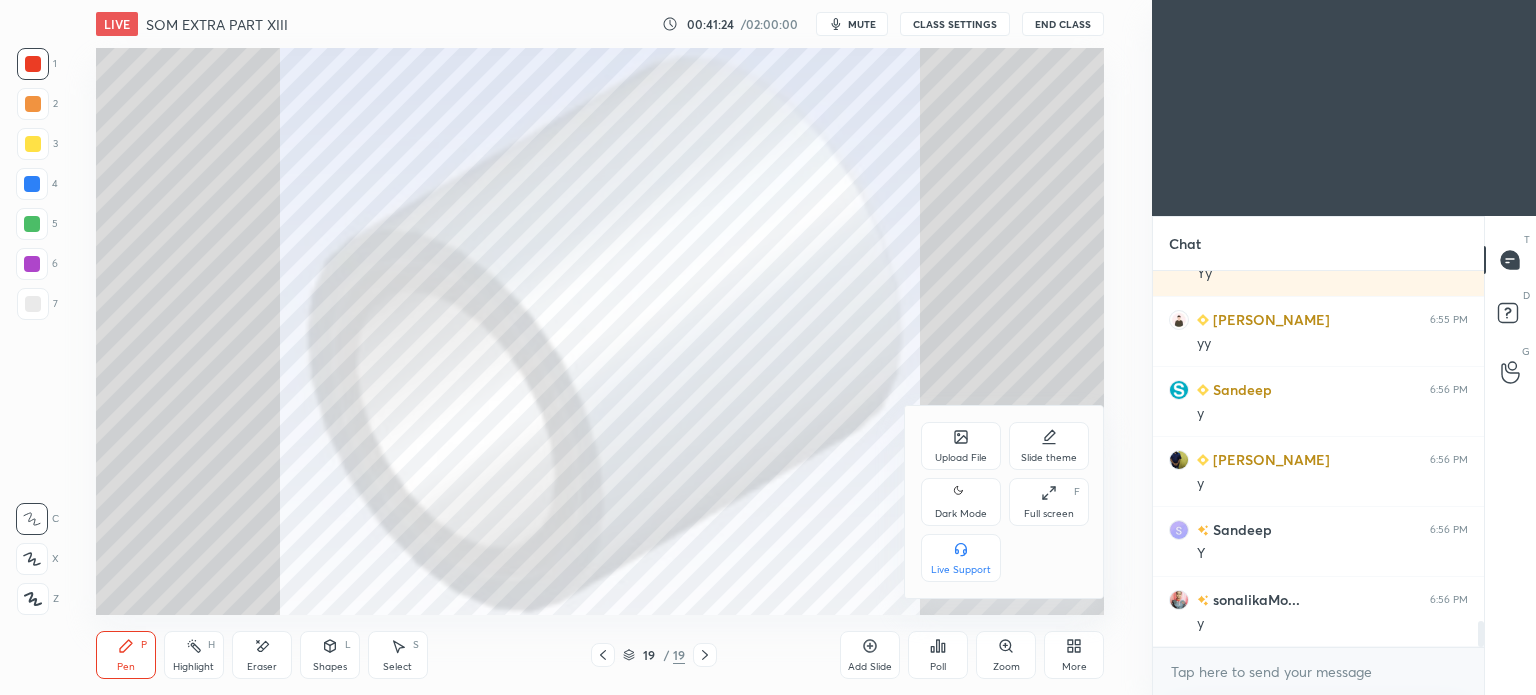 click on "Upload File" at bounding box center (961, 446) 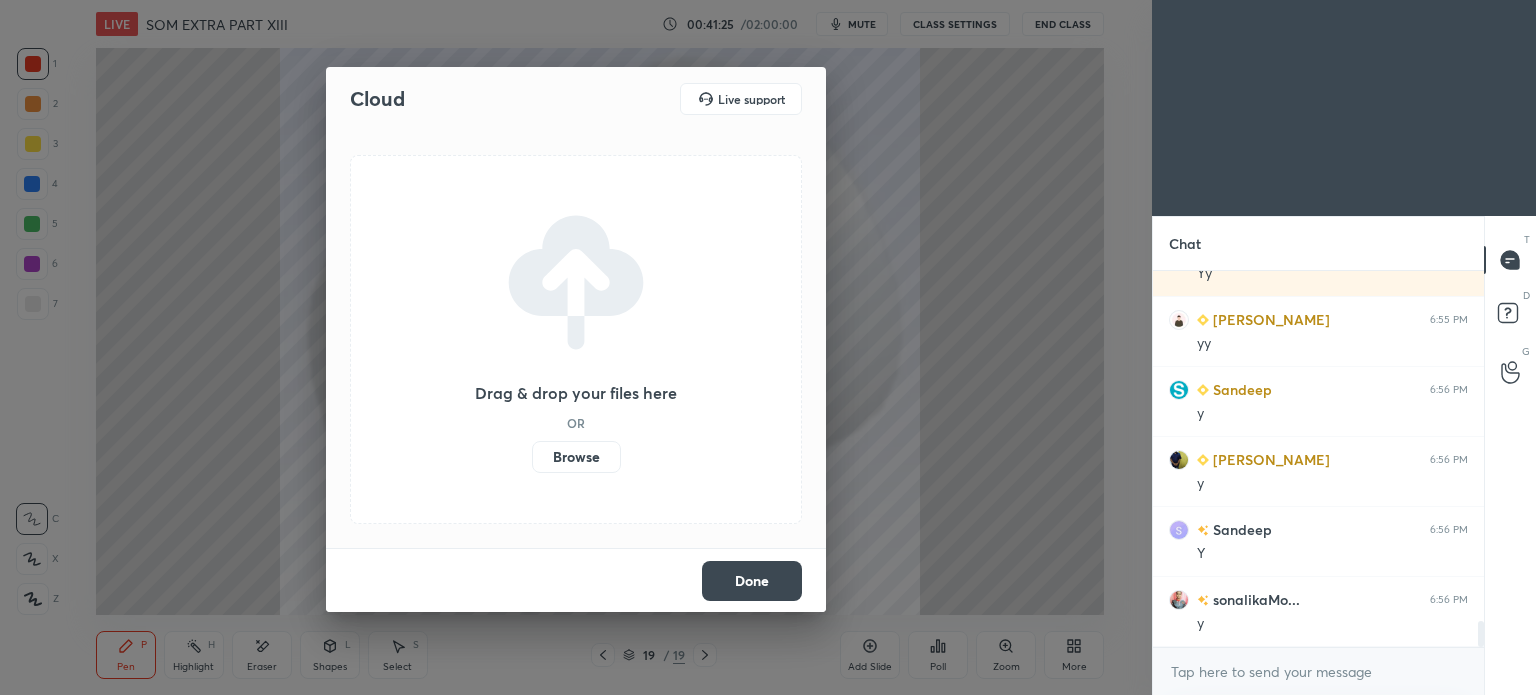 click on "Browse" at bounding box center [576, 457] 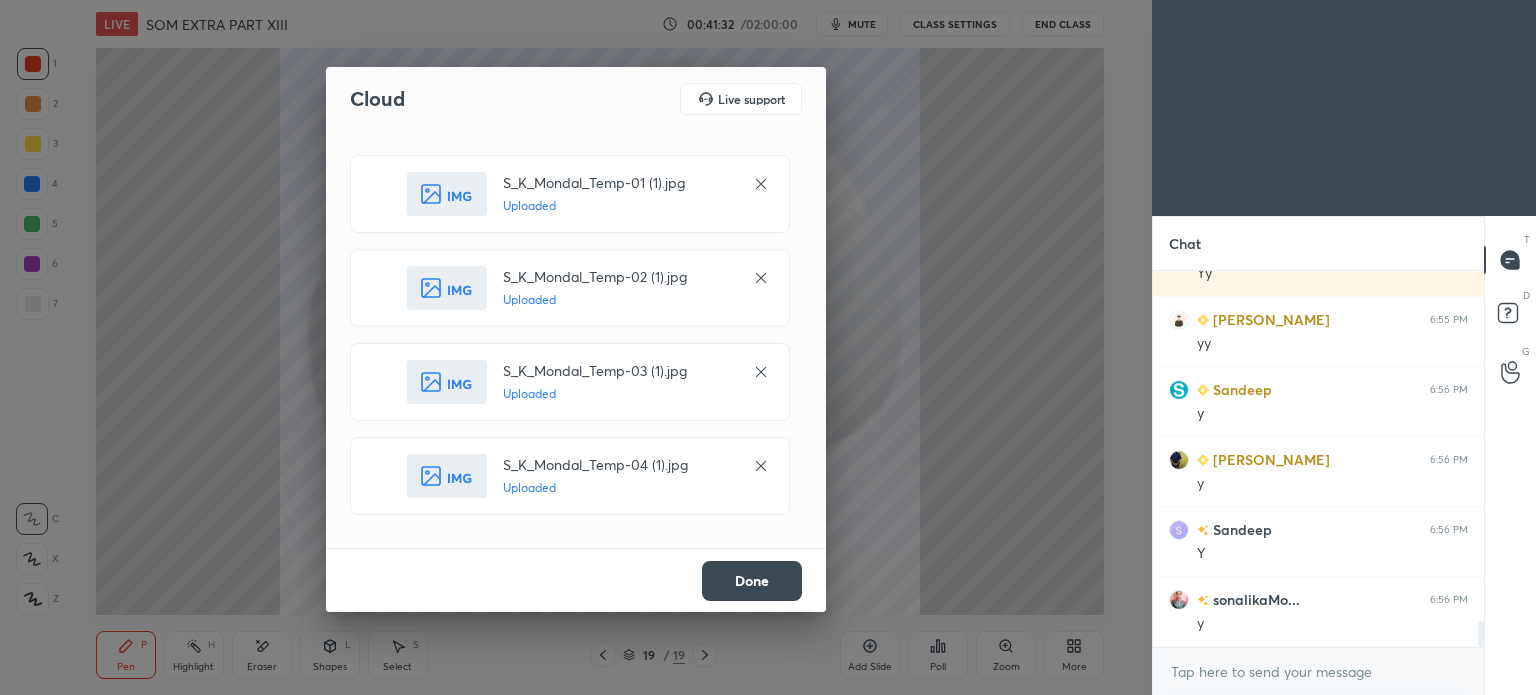 click on "Done" at bounding box center [752, 581] 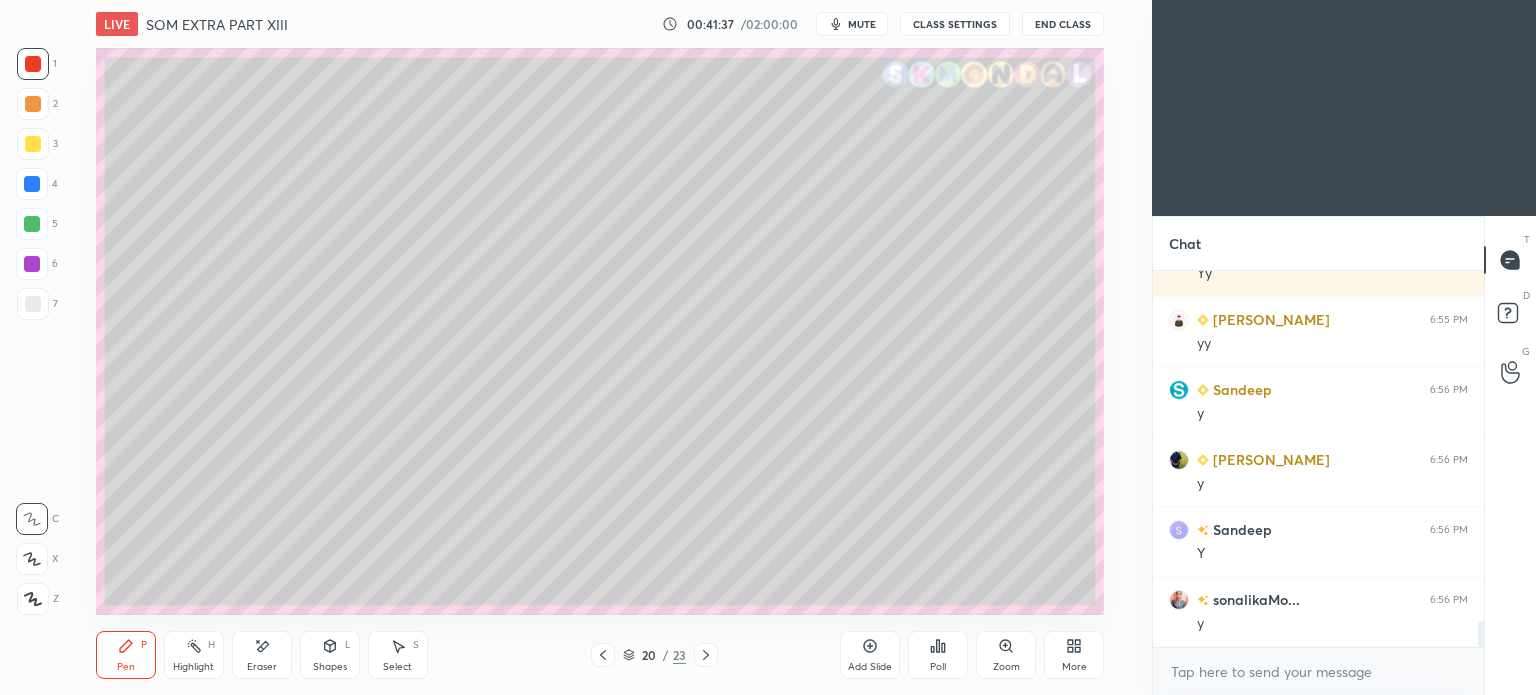 click at bounding box center [33, 144] 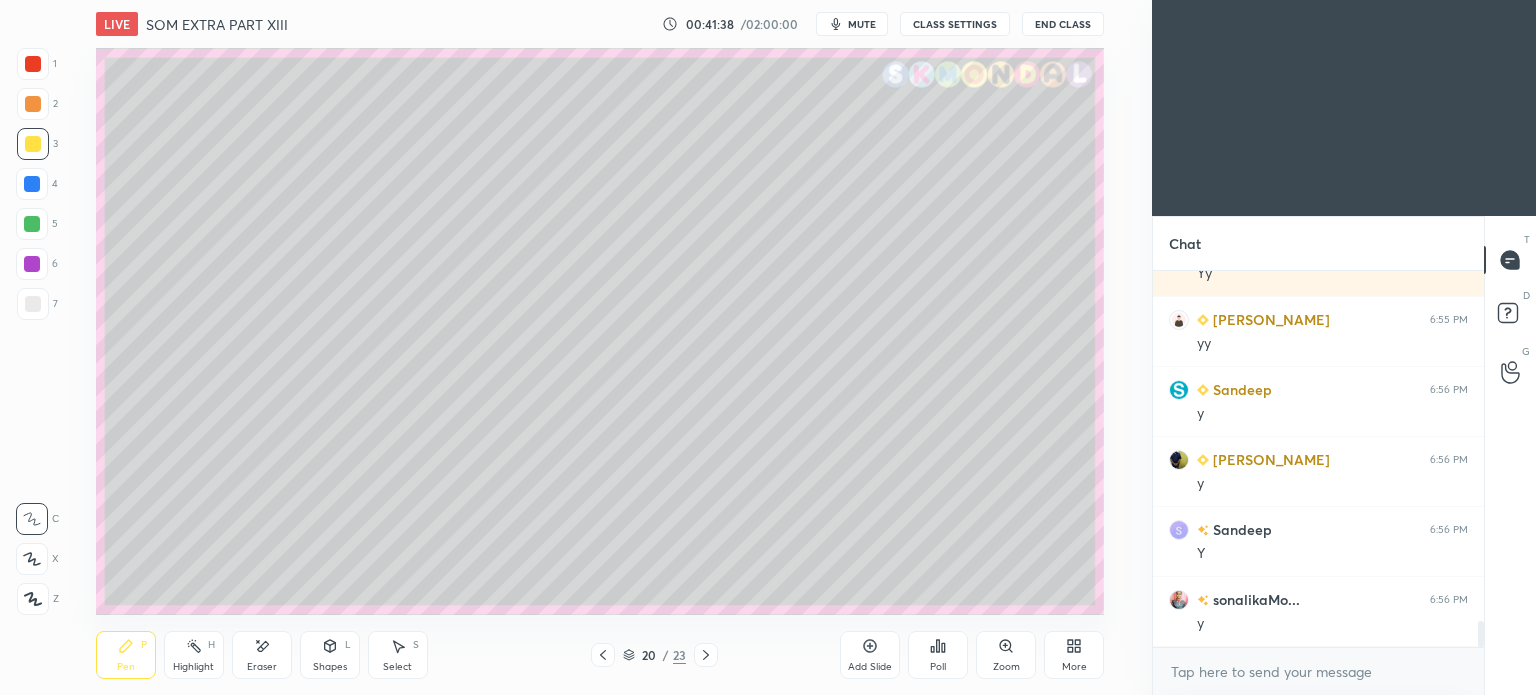 click 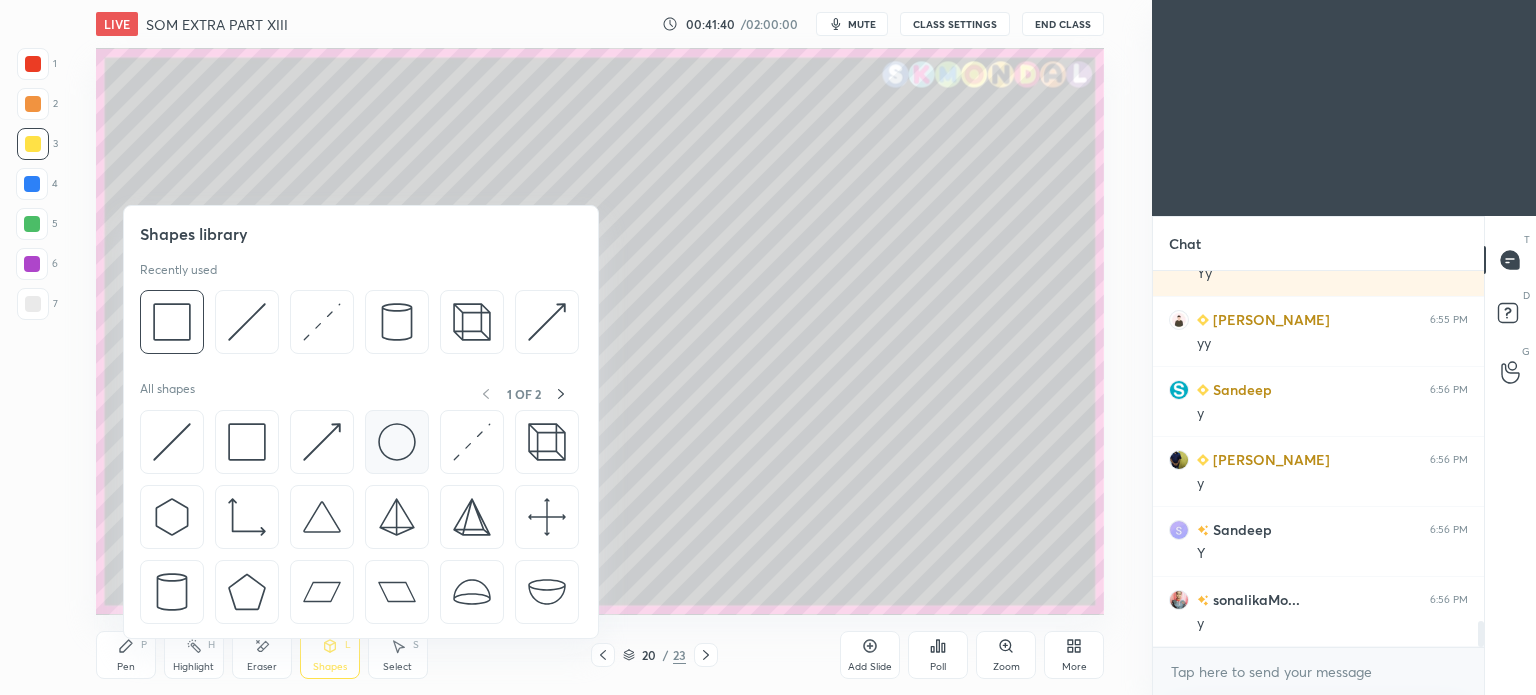click at bounding box center (397, 442) 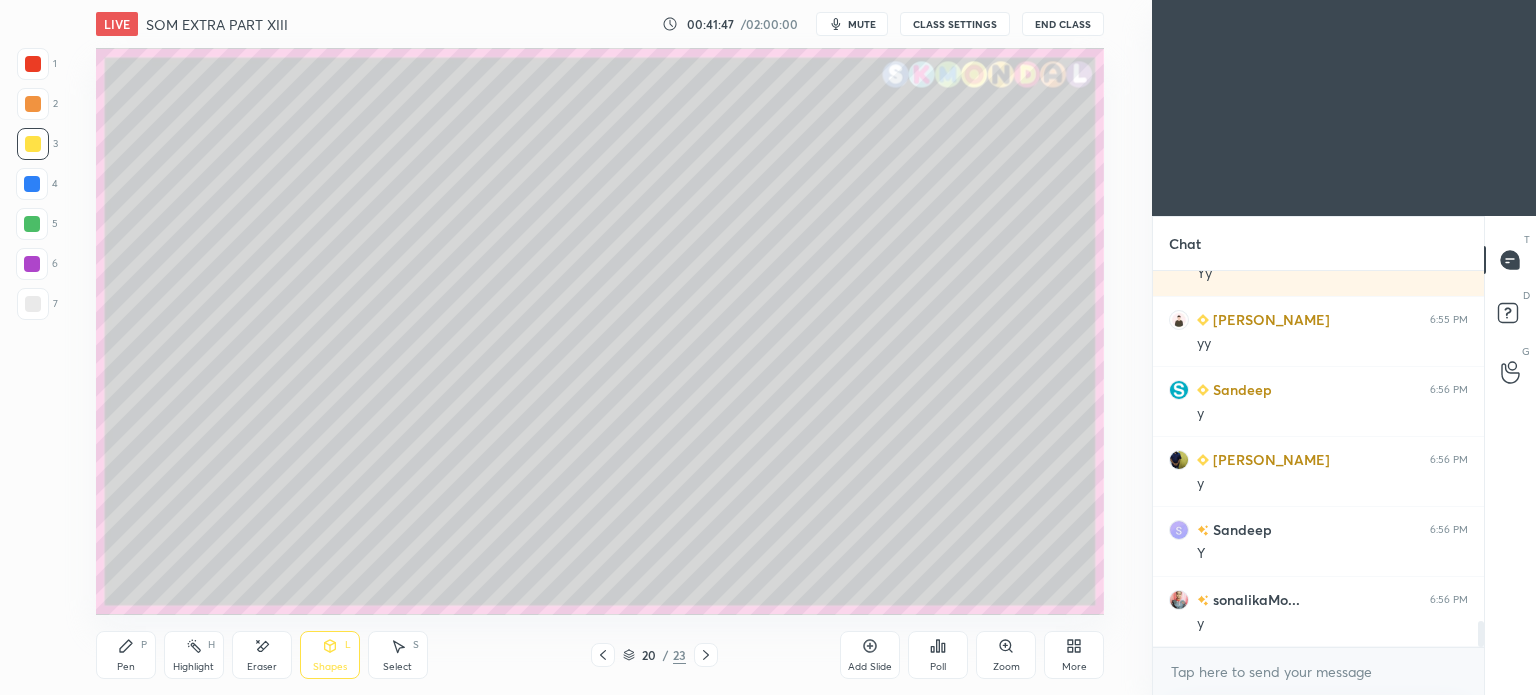 click on "Select" at bounding box center [397, 667] 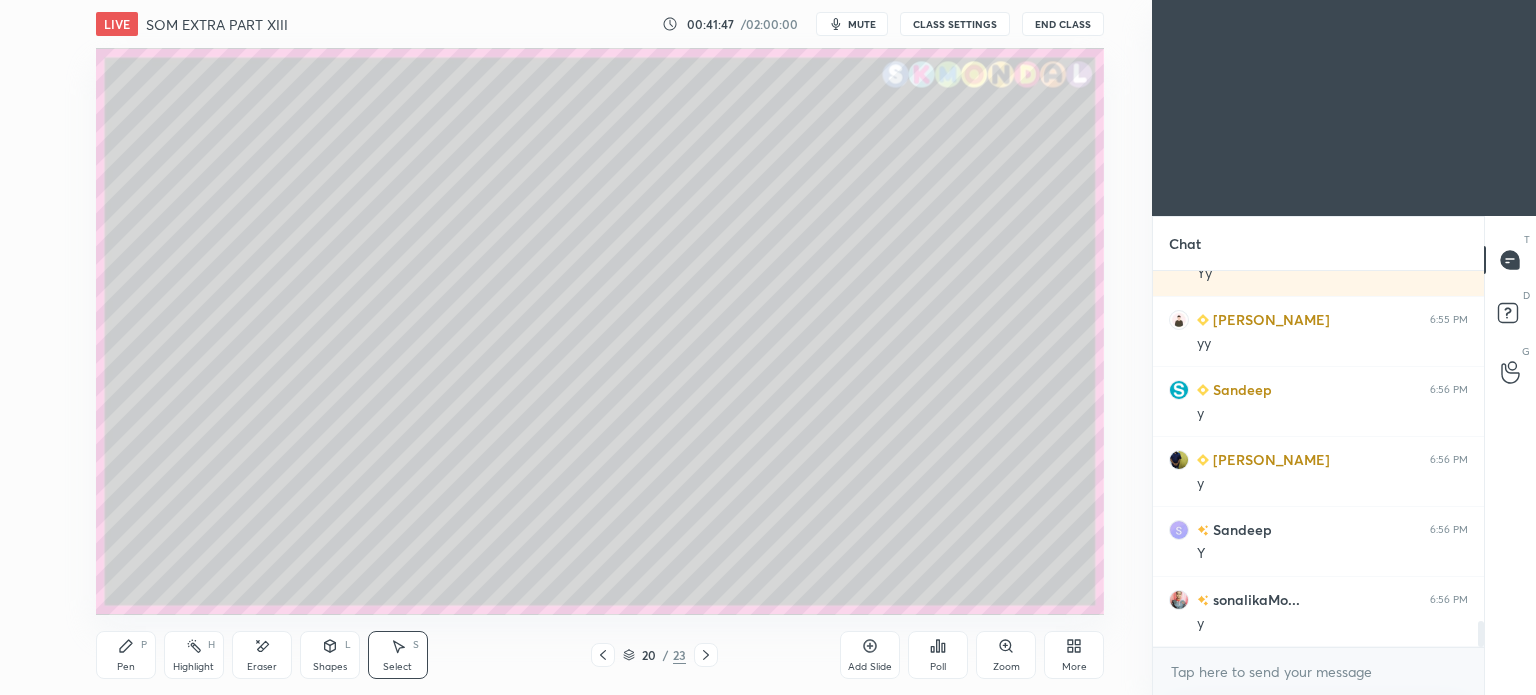 scroll, scrollTop: 5128, scrollLeft: 0, axis: vertical 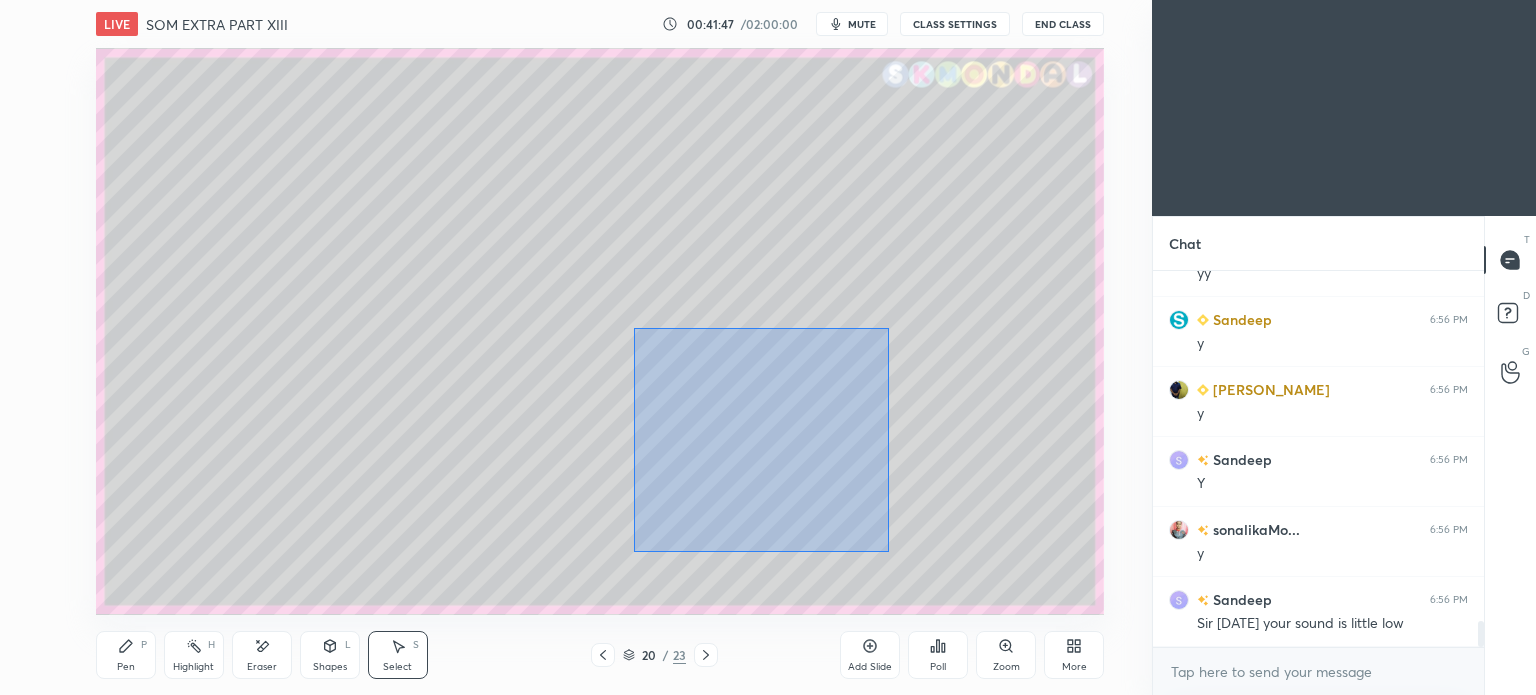 drag, startPoint x: 840, startPoint y: 516, endPoint x: 746, endPoint y: 424, distance: 131.52946 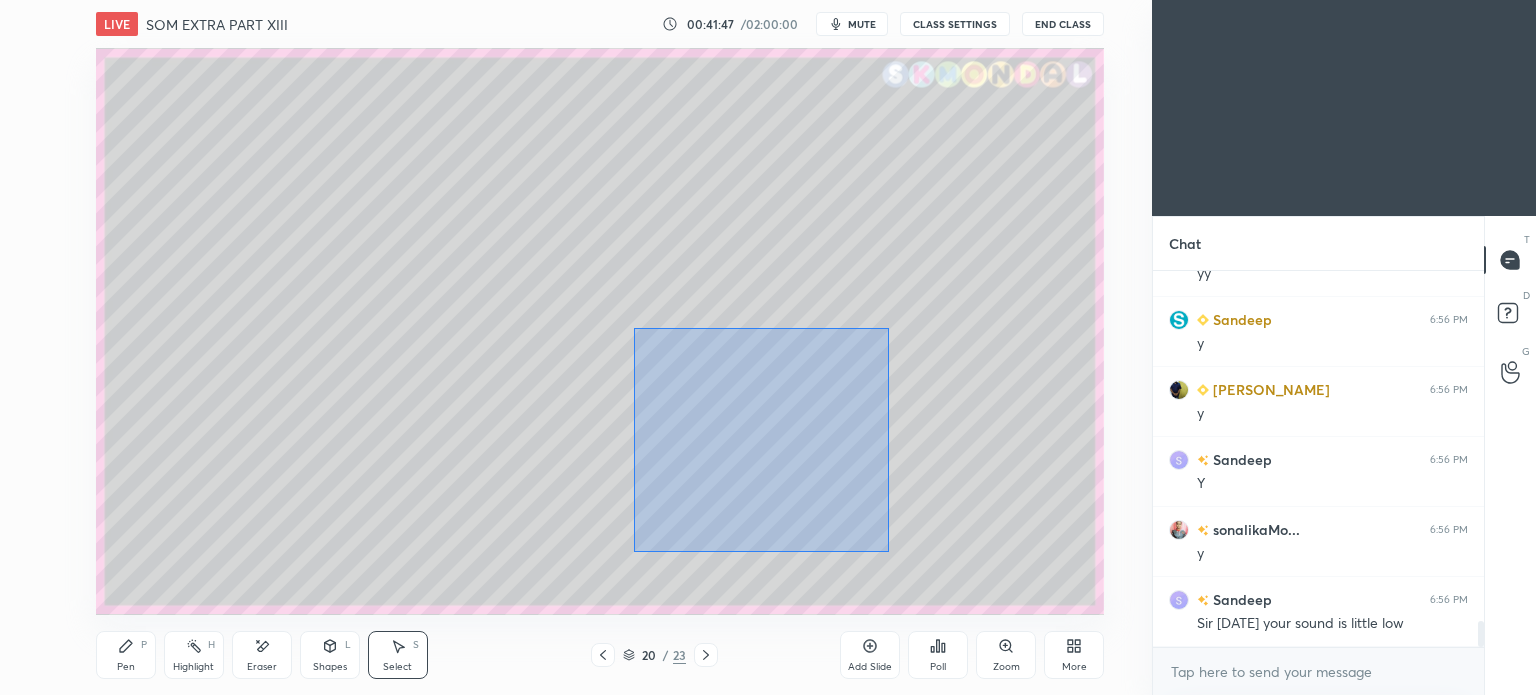 click on "0 ° Undo Copy Duplicate Duplicate to new slide Delete" at bounding box center [600, 331] 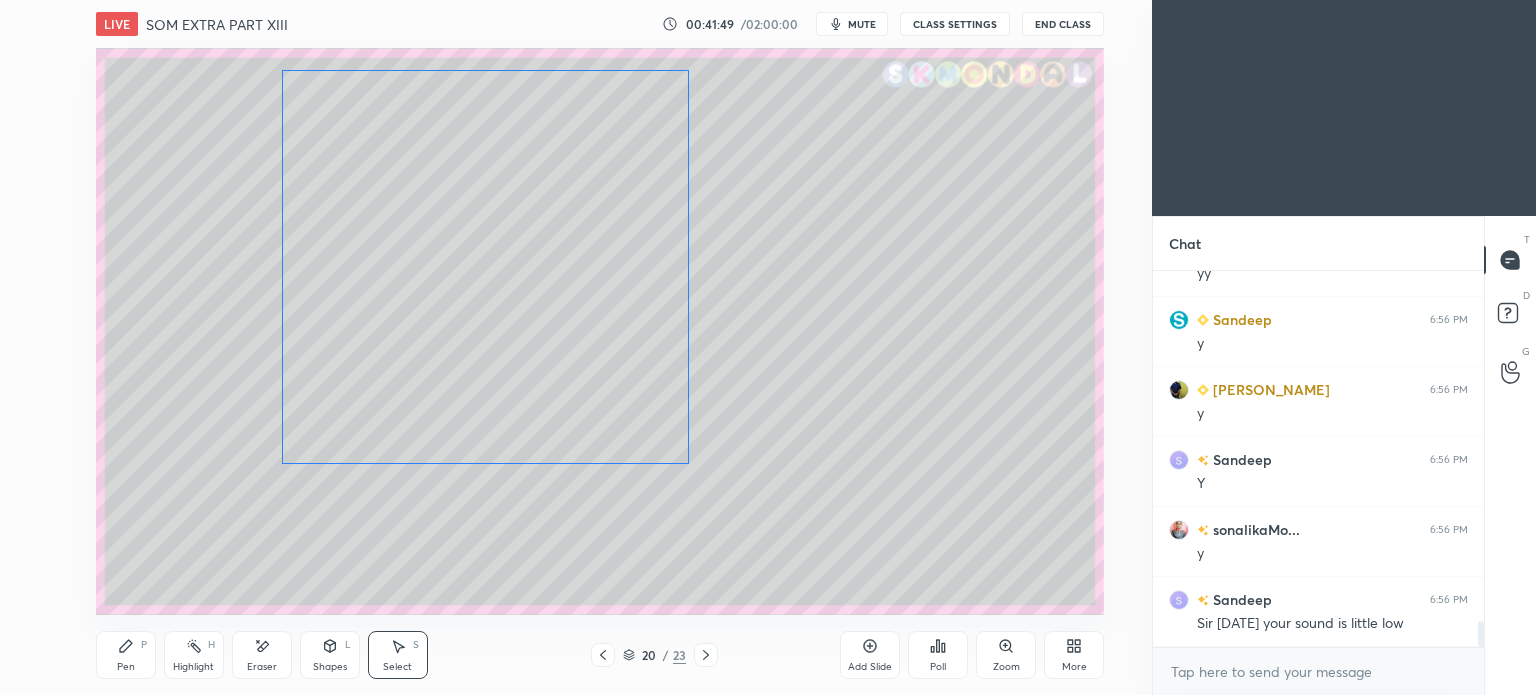 drag, startPoint x: 673, startPoint y: 405, endPoint x: 584, endPoint y: 314, distance: 127.28708 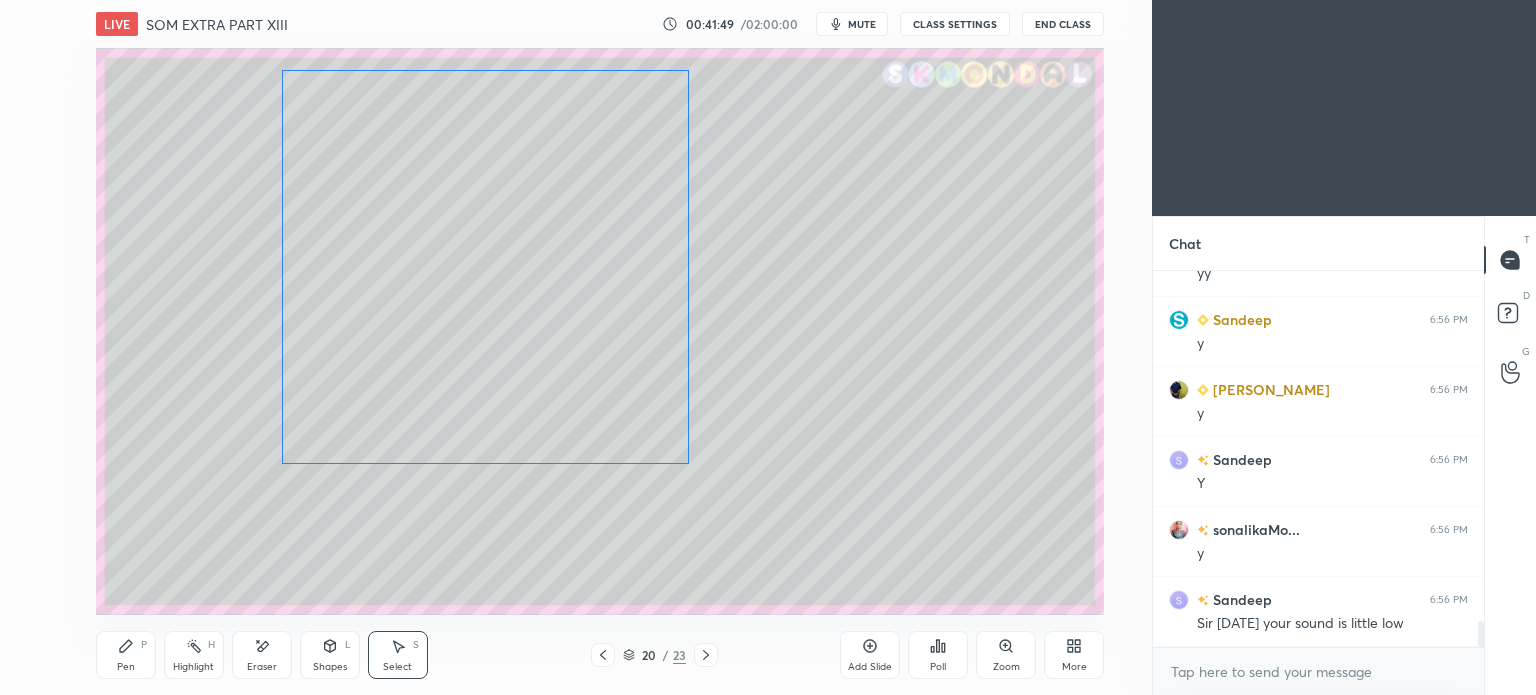 click on "0 ° Undo Copy Duplicate Duplicate to new slide Delete" at bounding box center [600, 331] 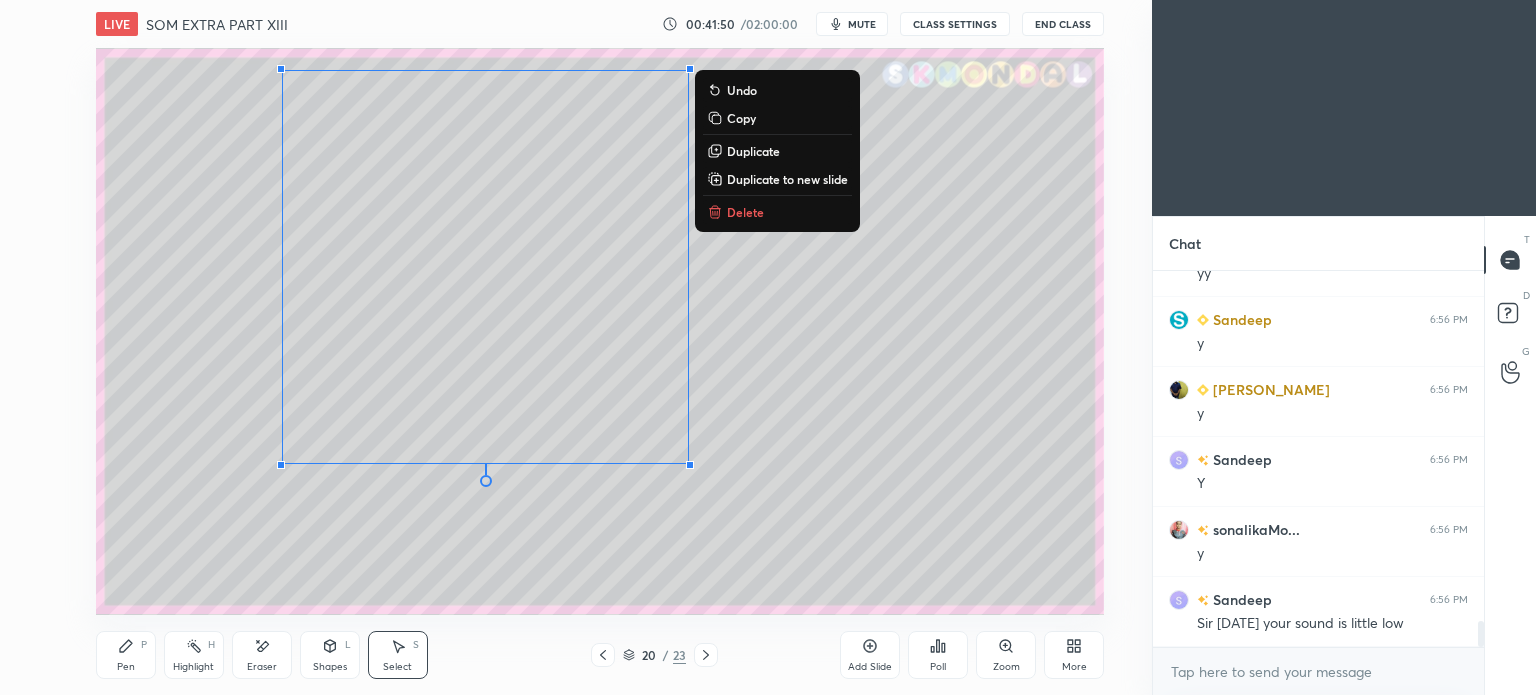 click on "0 ° Undo Copy Duplicate Duplicate to new slide Delete Setting up your live class Poll for   secs No correct answer Start poll" at bounding box center [600, 331] 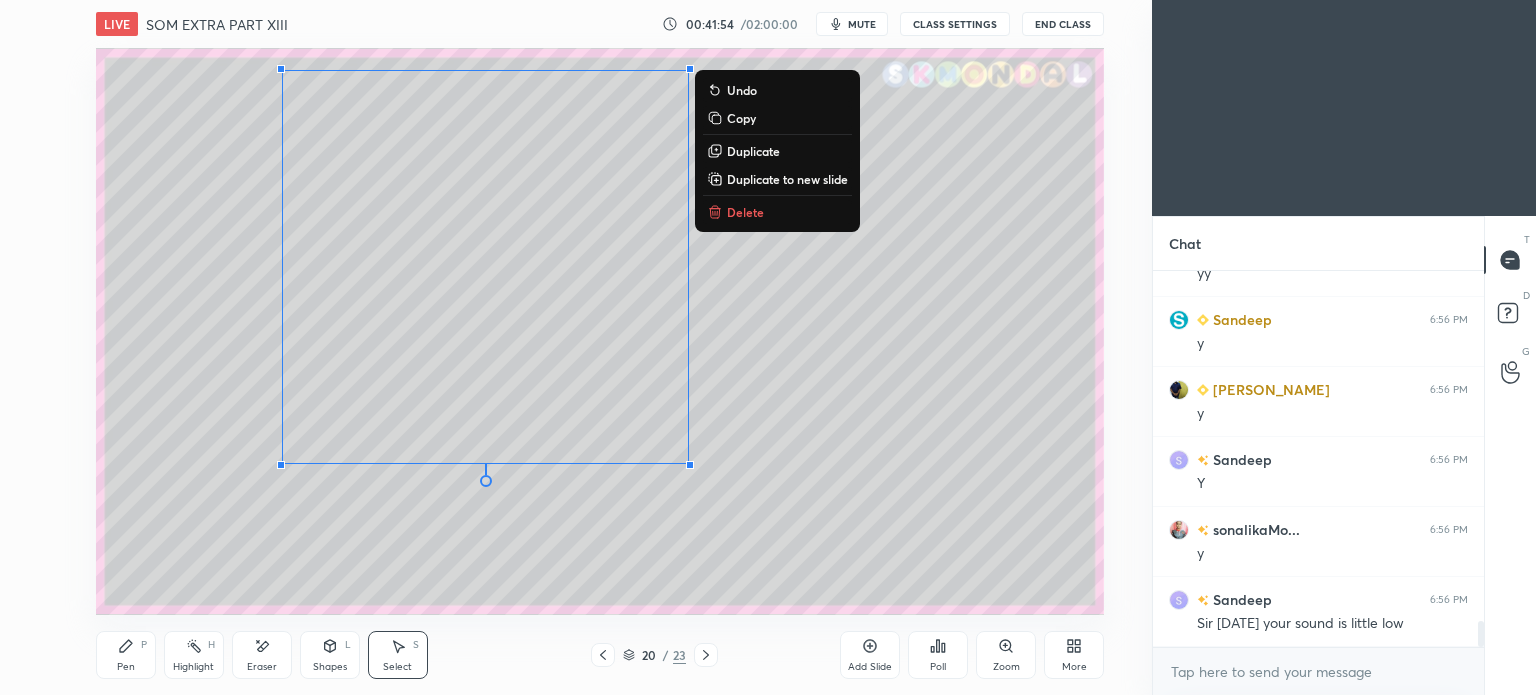 click on "CLASS SETTINGS" at bounding box center [955, 24] 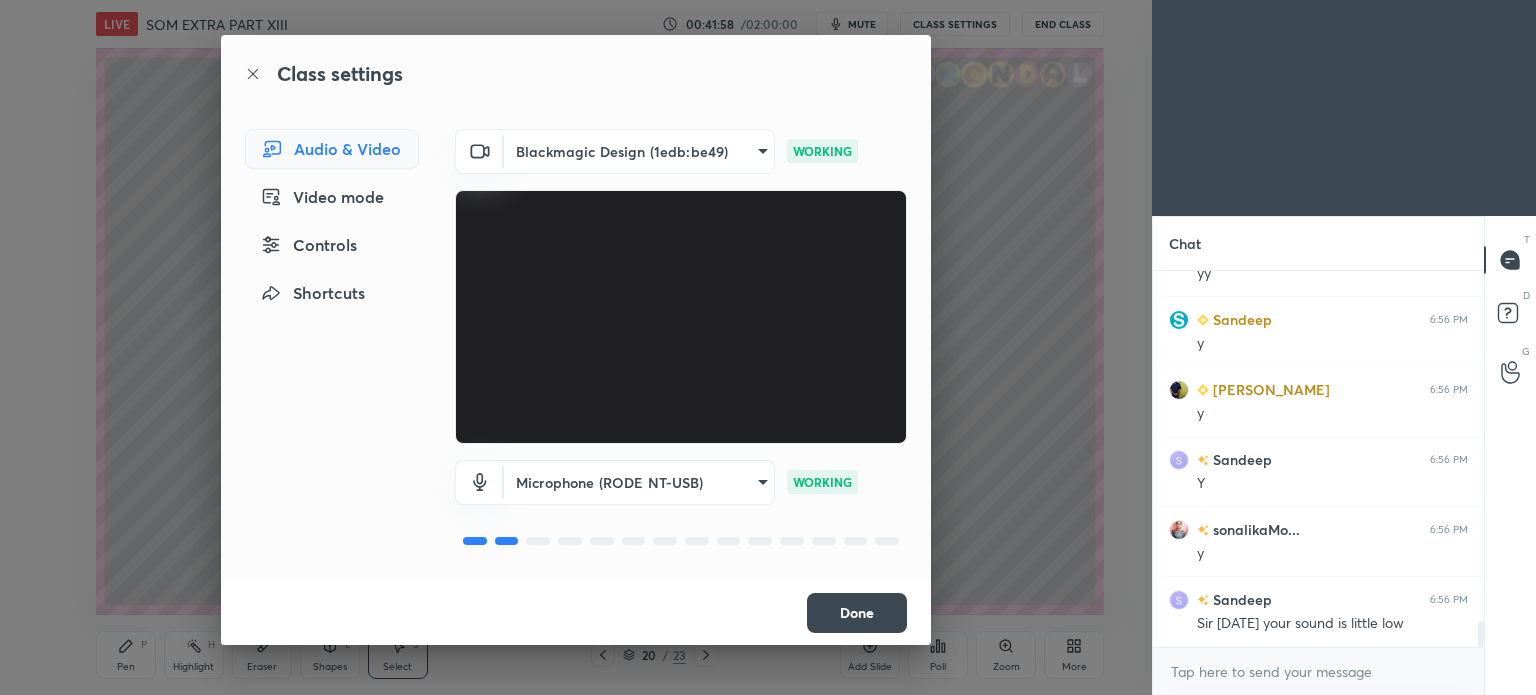 click on "Done" at bounding box center [857, 613] 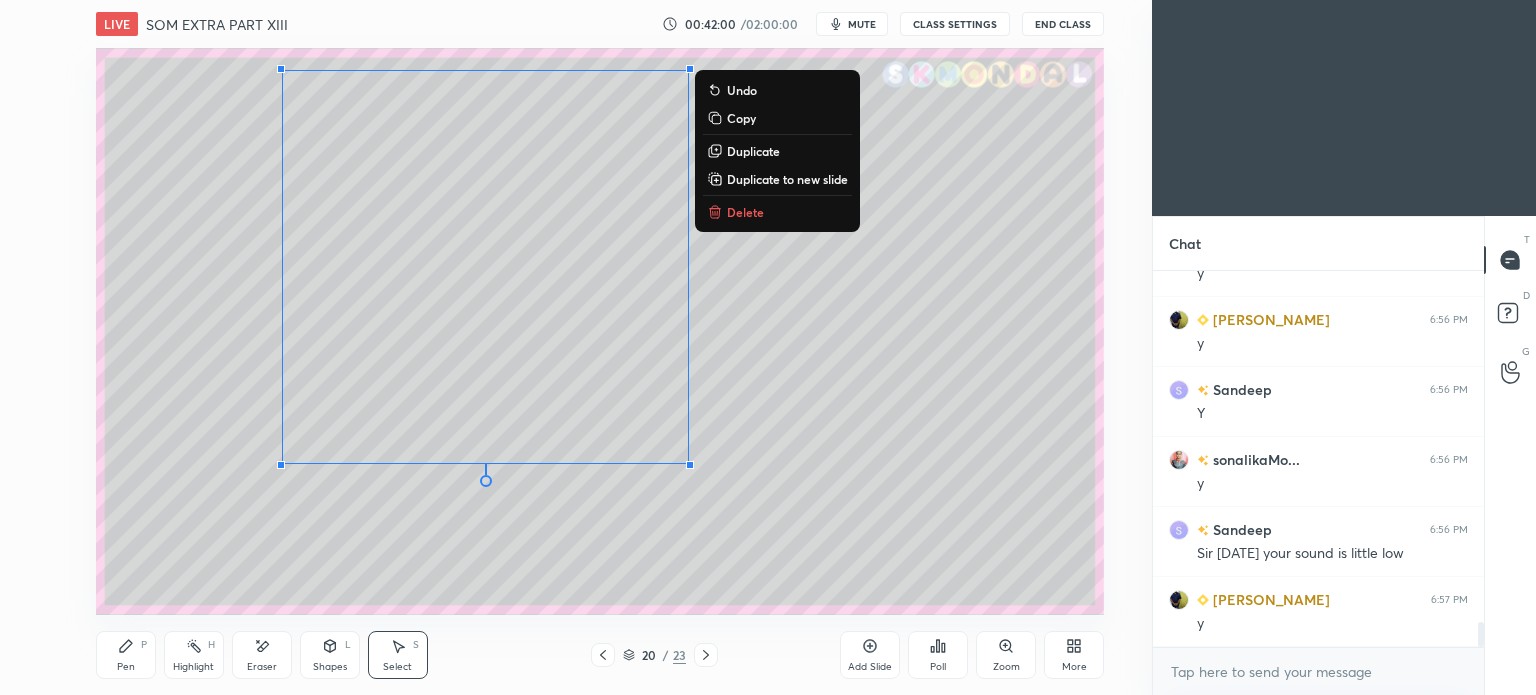 scroll, scrollTop: 5268, scrollLeft: 0, axis: vertical 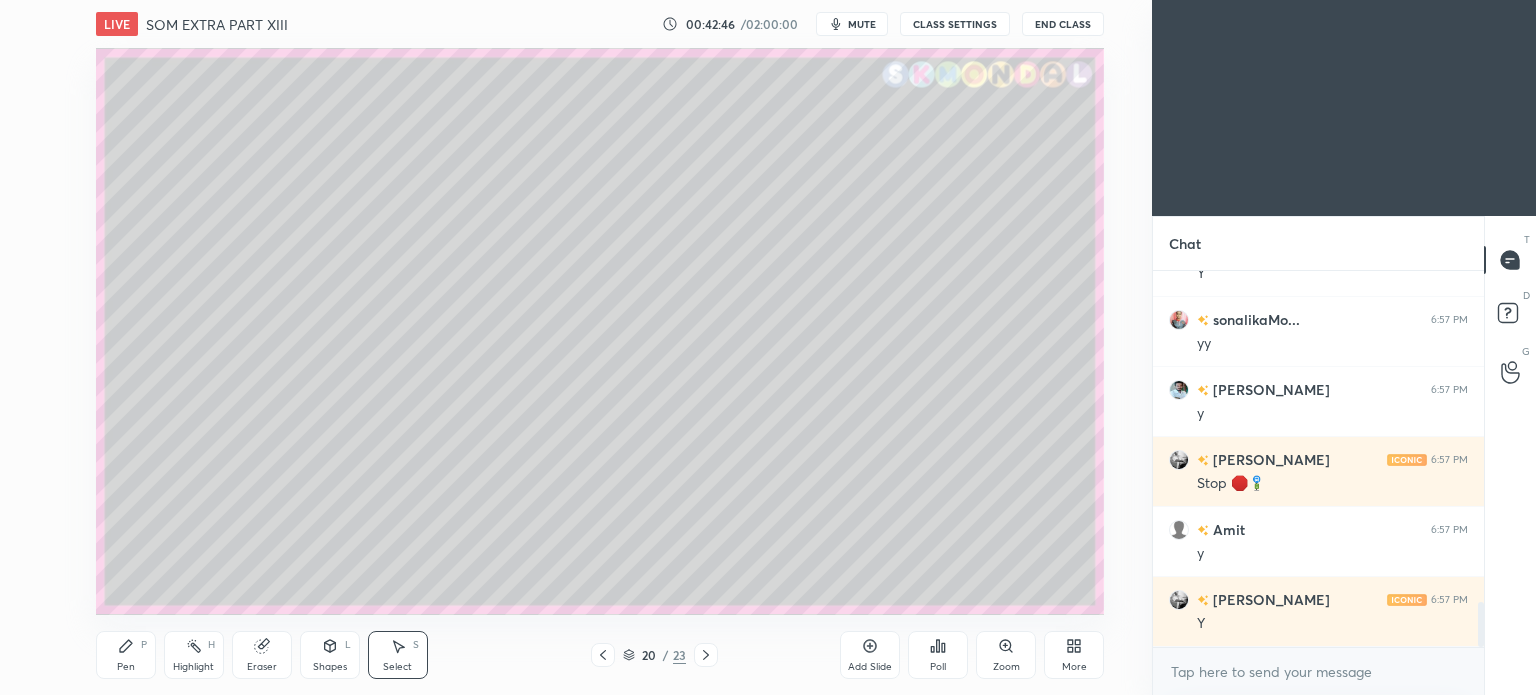 click on "Select S" at bounding box center [398, 655] 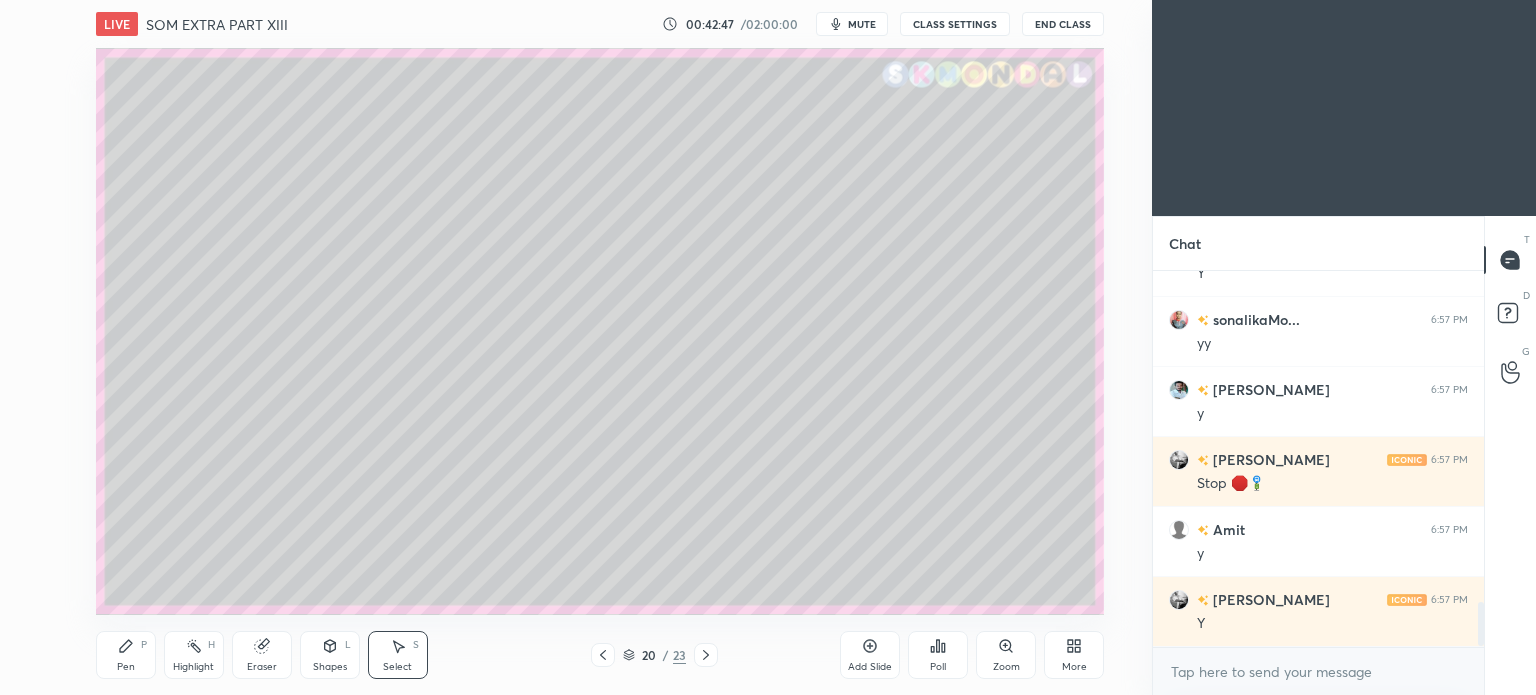 scroll, scrollTop: 2810, scrollLeft: 0, axis: vertical 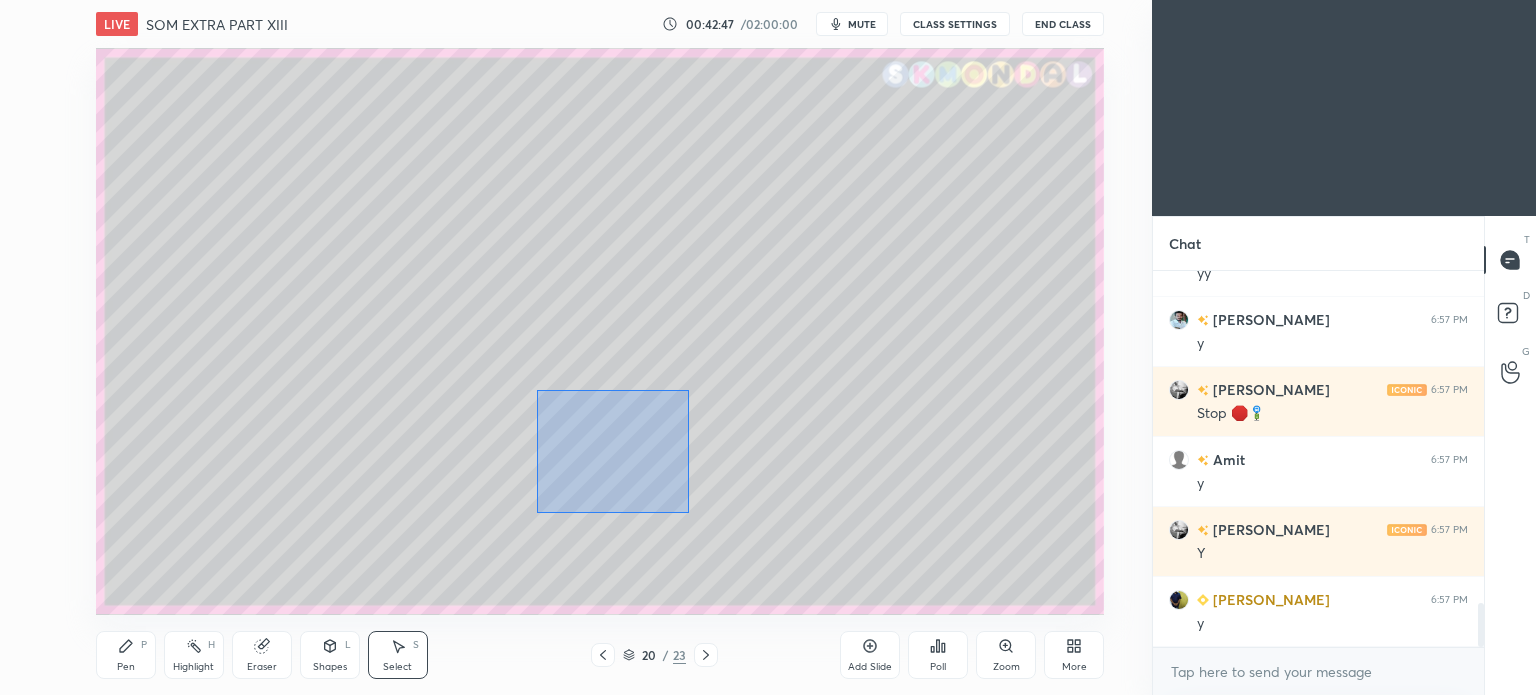 drag, startPoint x: 536, startPoint y: 390, endPoint x: 688, endPoint y: 513, distance: 195.53261 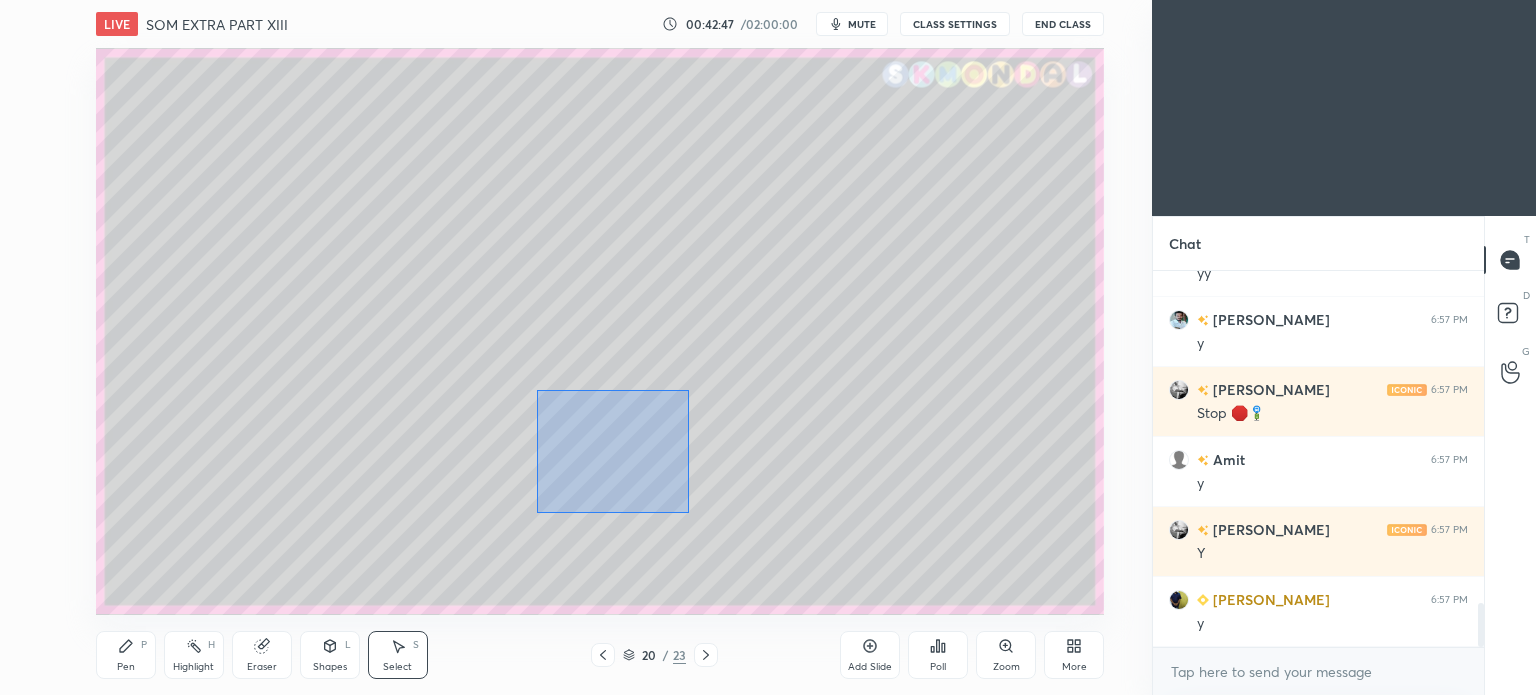 click on "0 ° Undo Copy Duplicate Duplicate to new slide Delete" at bounding box center [600, 331] 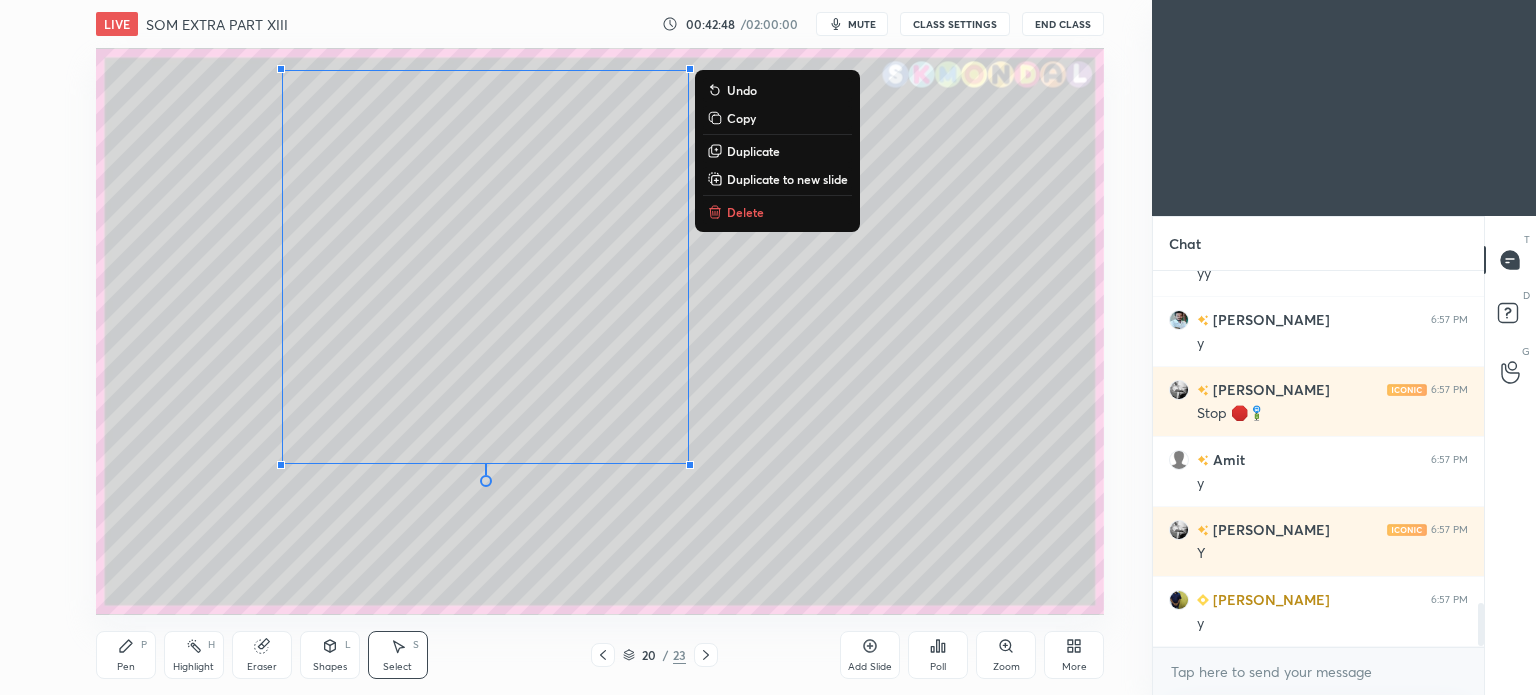 scroll, scrollTop: 2880, scrollLeft: 0, axis: vertical 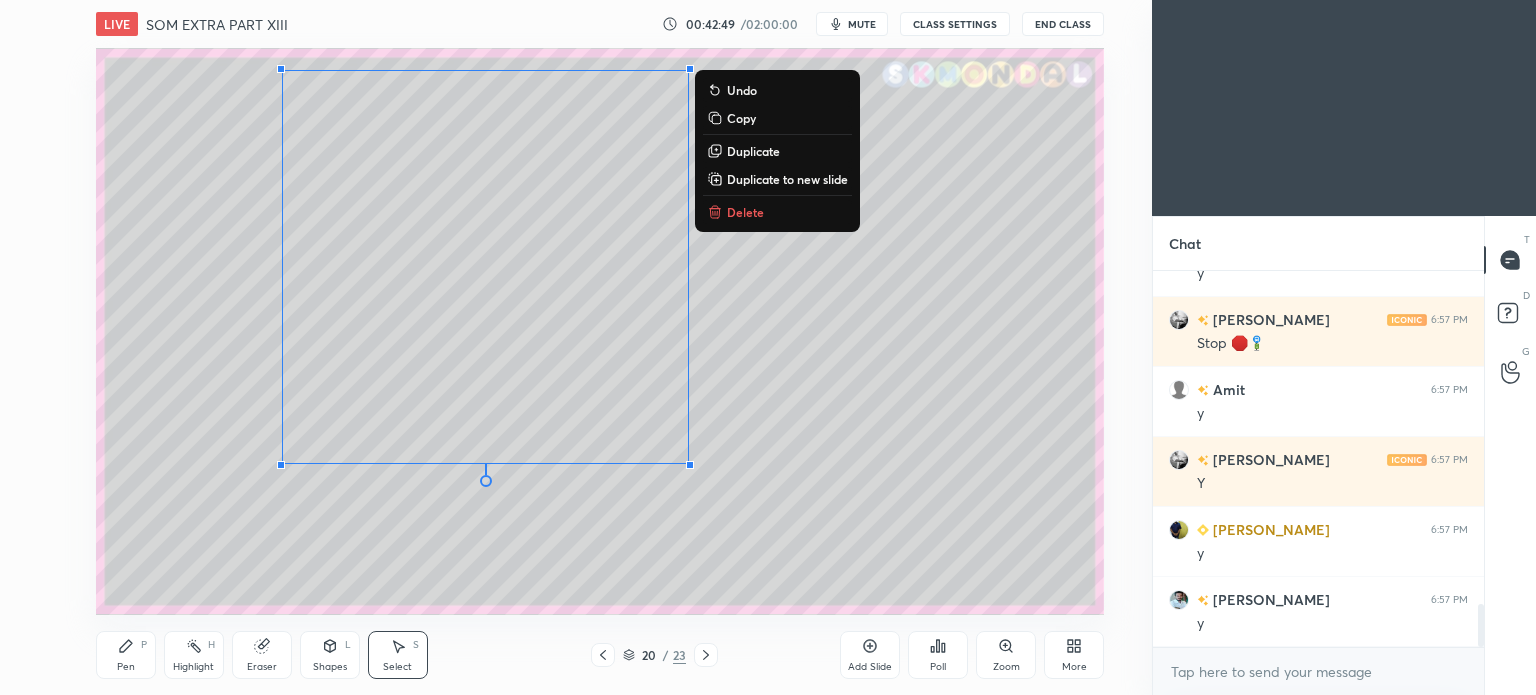 click on "Duplicate" at bounding box center [753, 151] 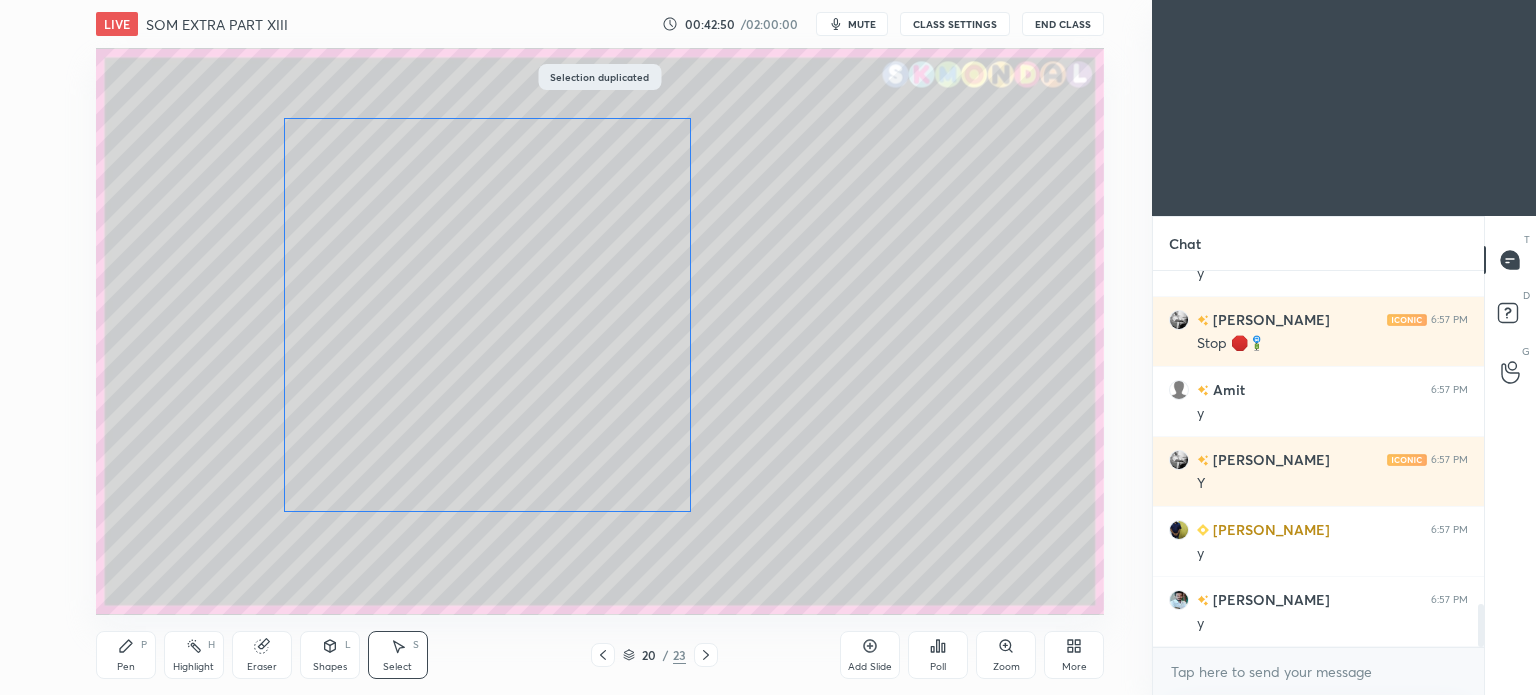 scroll, scrollTop: 2950, scrollLeft: 0, axis: vertical 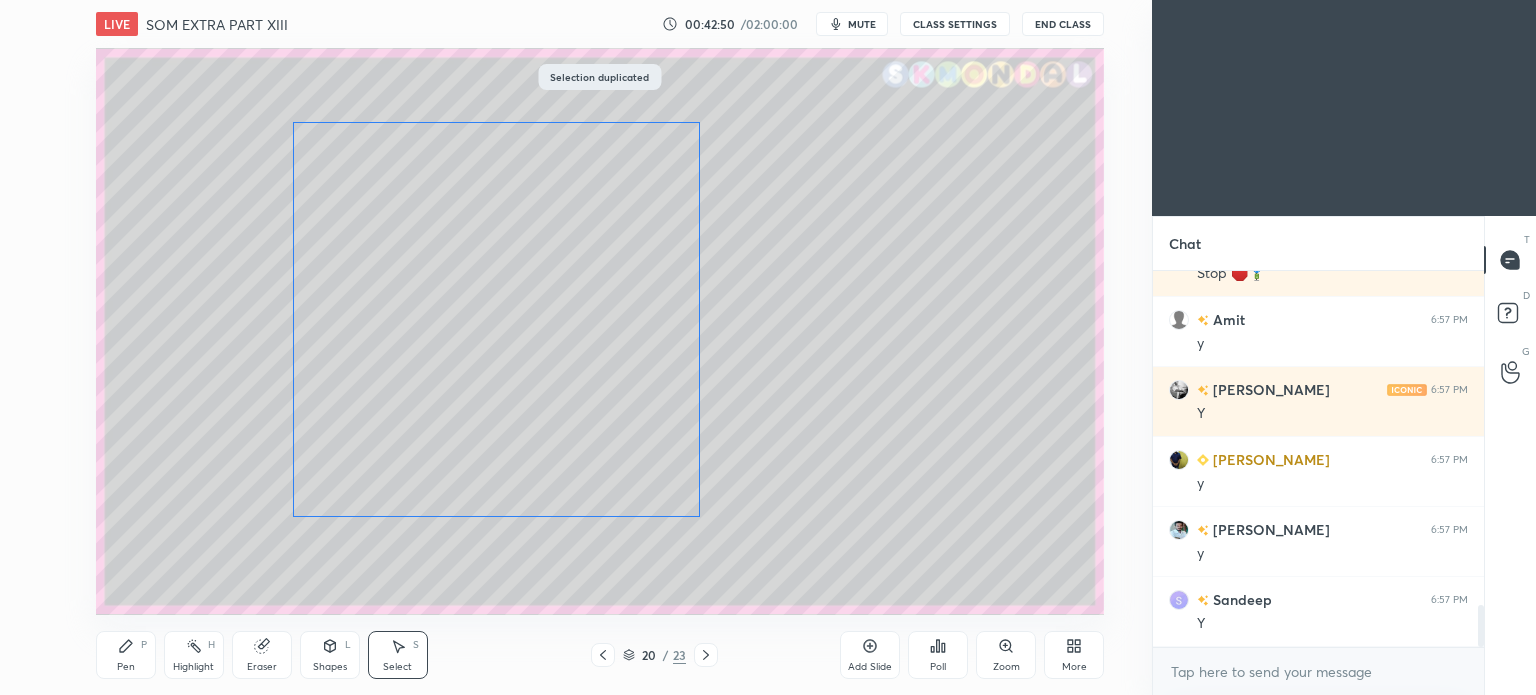 drag, startPoint x: 571, startPoint y: 252, endPoint x: 566, endPoint y: 278, distance: 26.476404 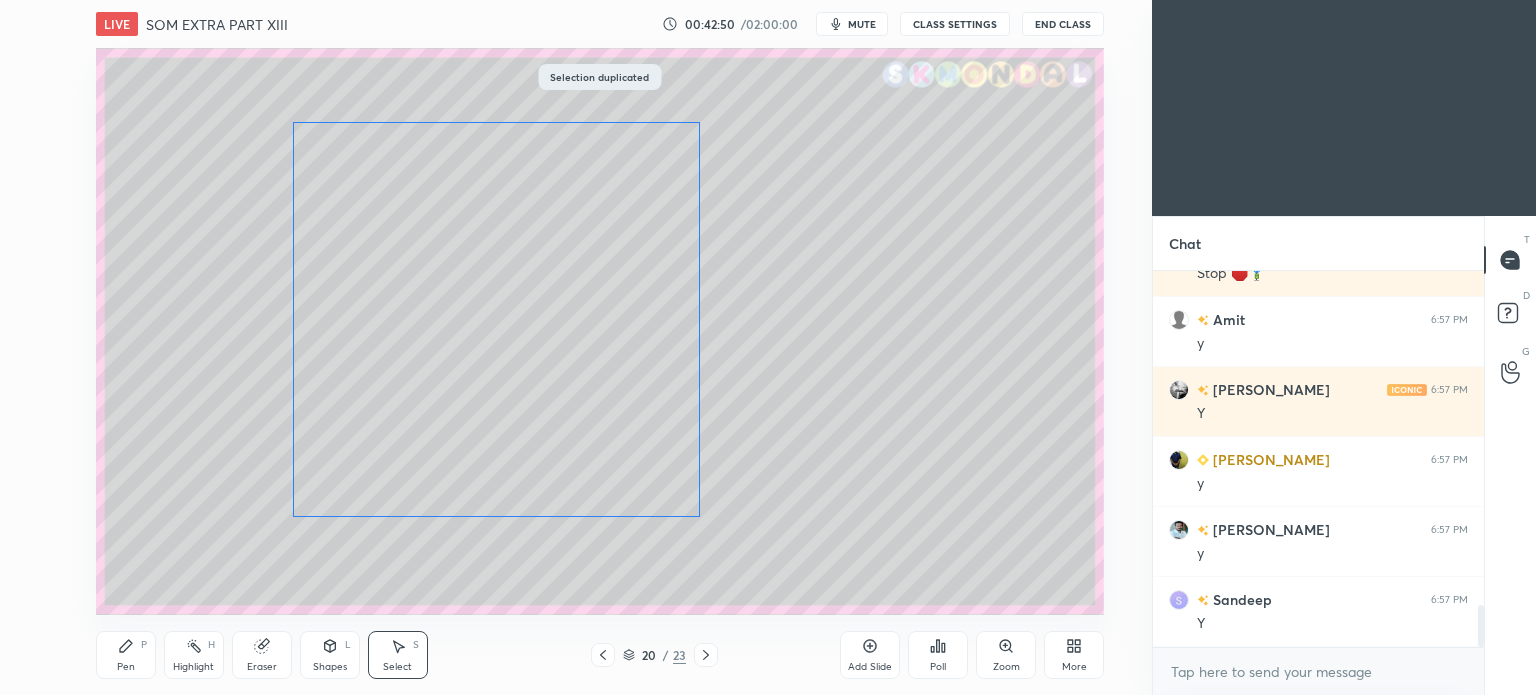 click on "0 ° Undo Copy Duplicate Duplicate to new slide Delete" at bounding box center (600, 331) 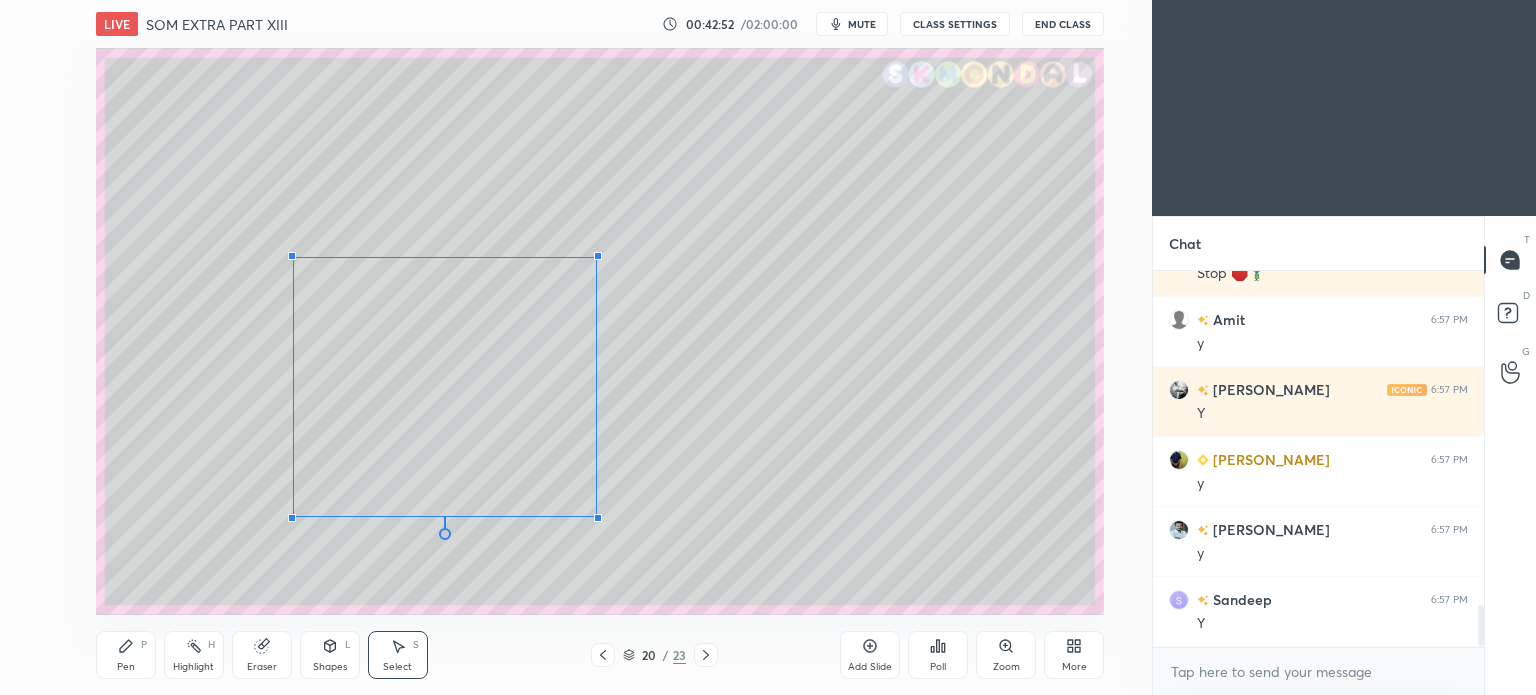 scroll, scrollTop: 3020, scrollLeft: 0, axis: vertical 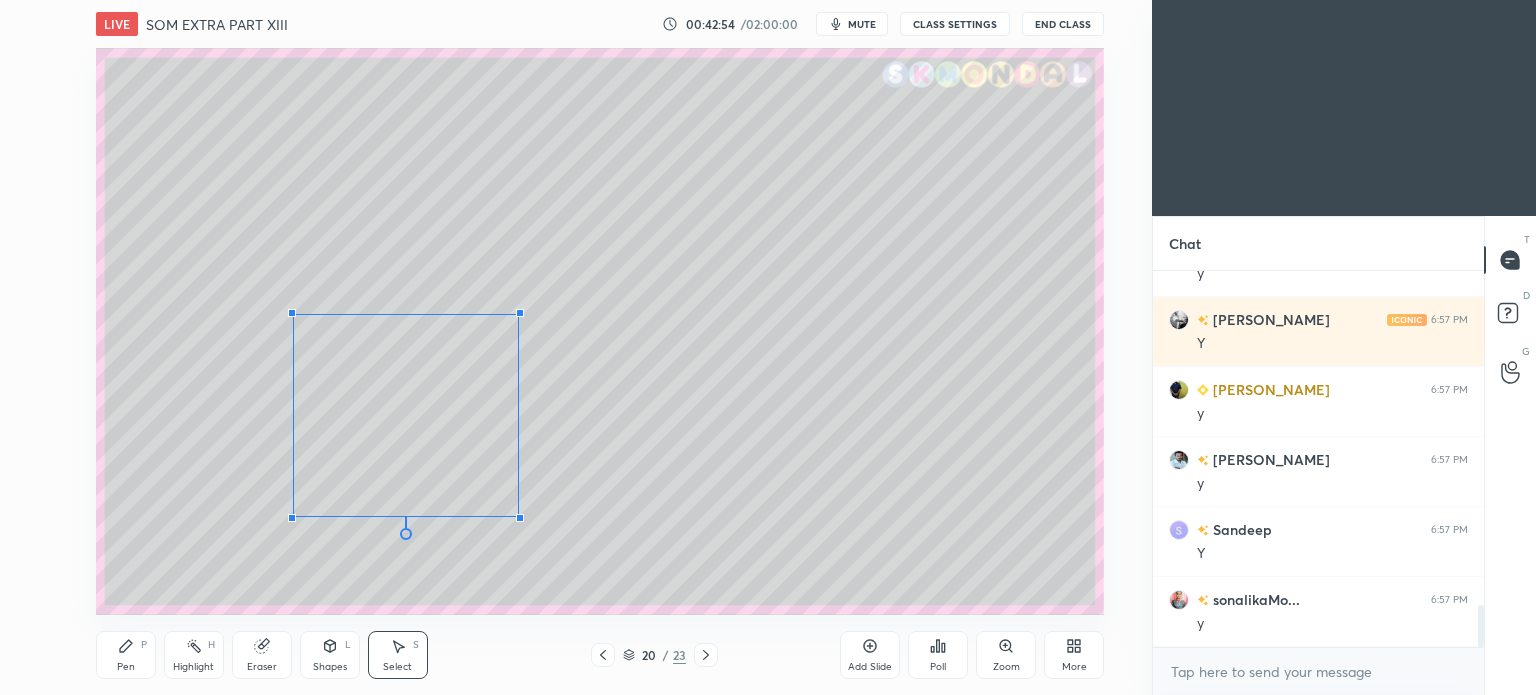 drag, startPoint x: 704, startPoint y: 119, endPoint x: 518, endPoint y: 314, distance: 269.48285 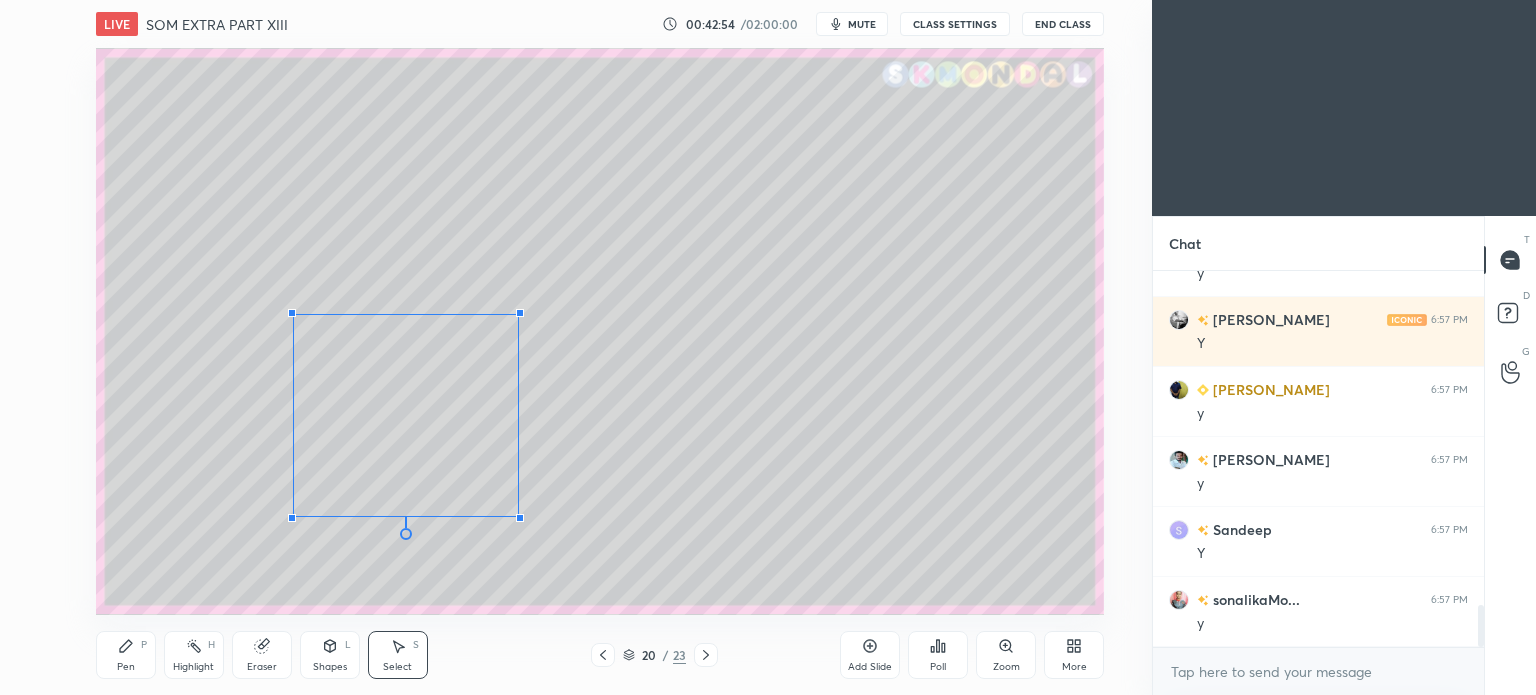 click at bounding box center [520, 313] 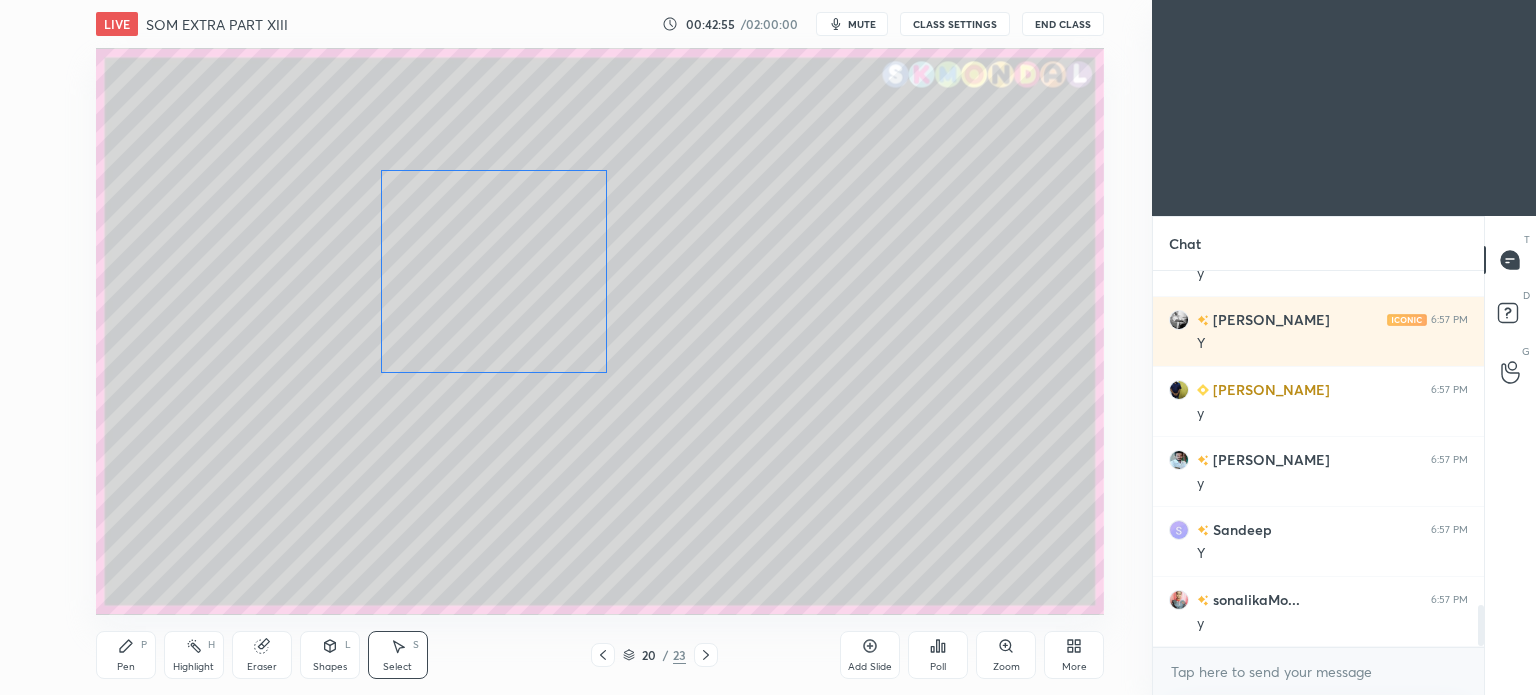 scroll, scrollTop: 3090, scrollLeft: 0, axis: vertical 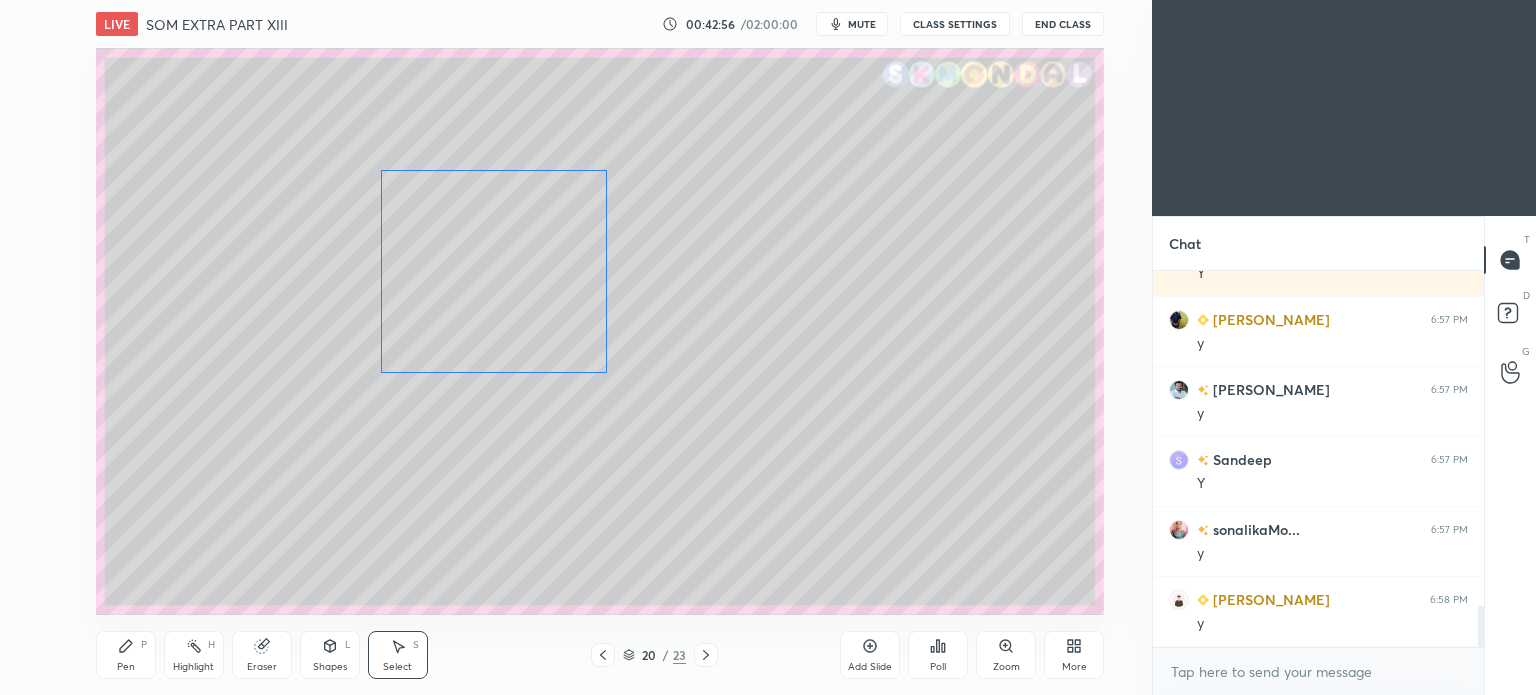 drag, startPoint x: 390, startPoint y: 402, endPoint x: 478, endPoint y: 258, distance: 168.76018 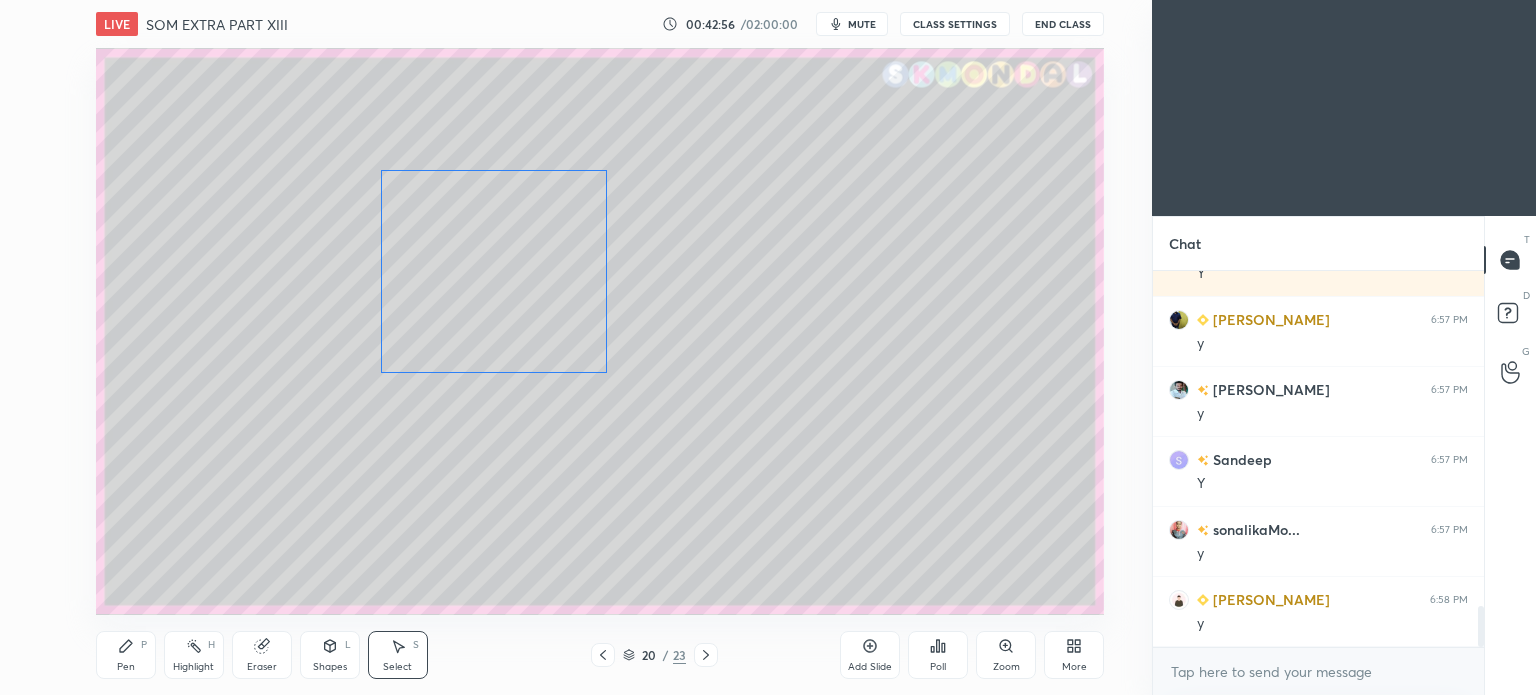 click on "0 ° Undo Copy Duplicate Duplicate to new slide Delete" at bounding box center (600, 331) 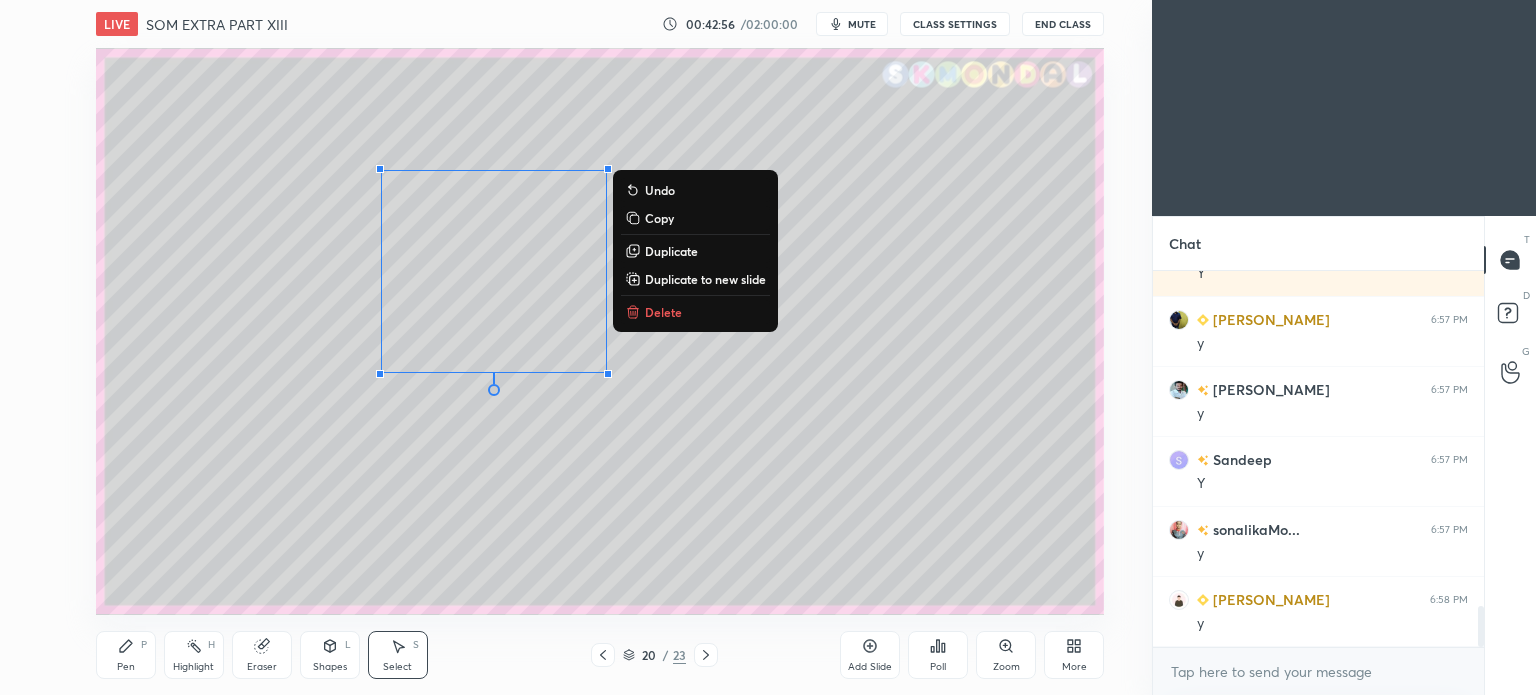 scroll, scrollTop: 3160, scrollLeft: 0, axis: vertical 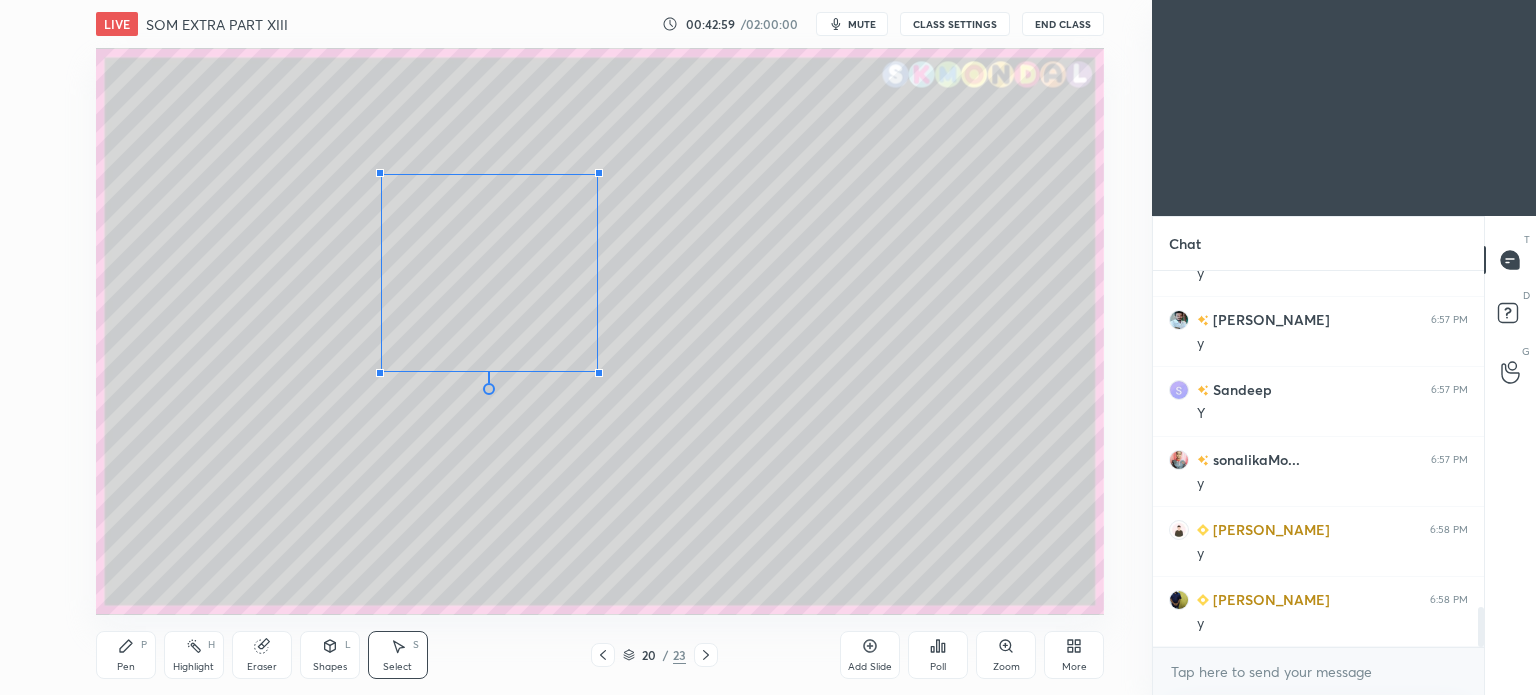 click at bounding box center [599, 173] 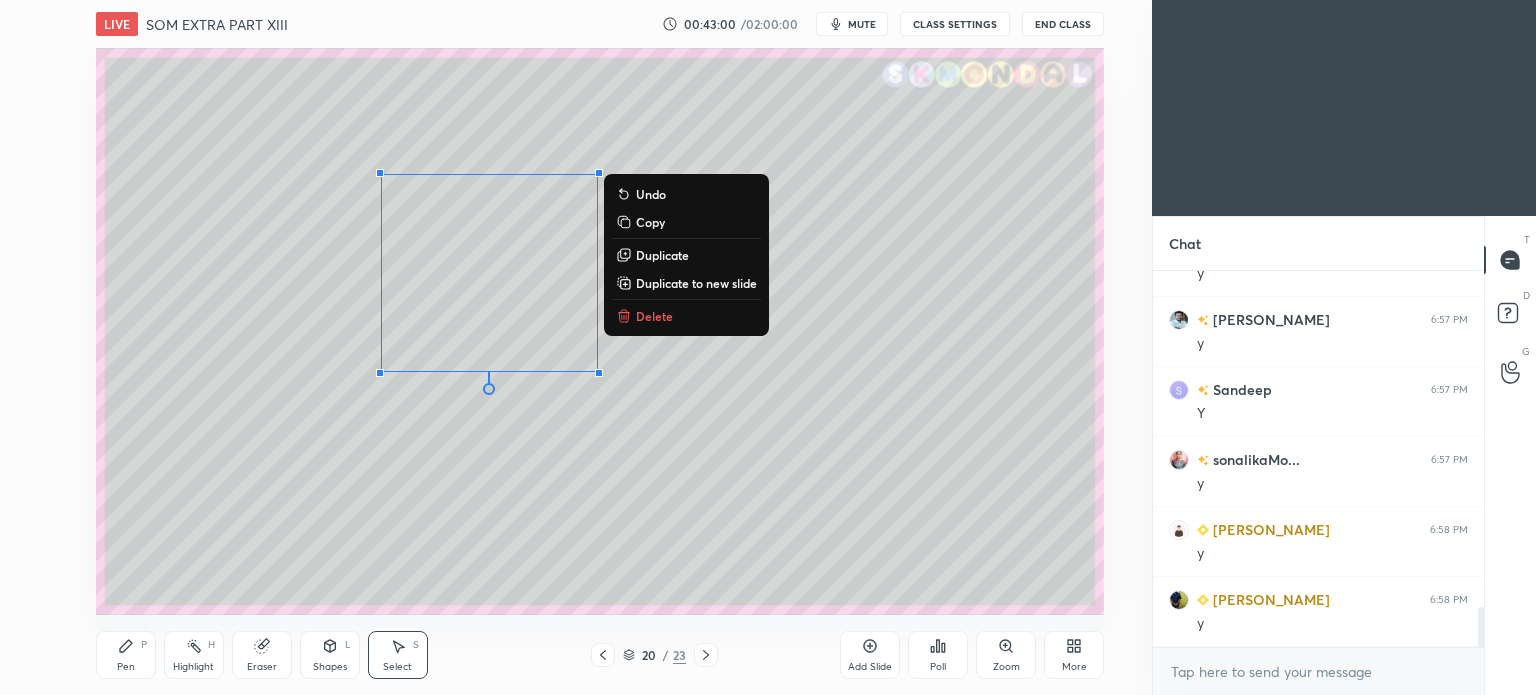 scroll, scrollTop: 3230, scrollLeft: 0, axis: vertical 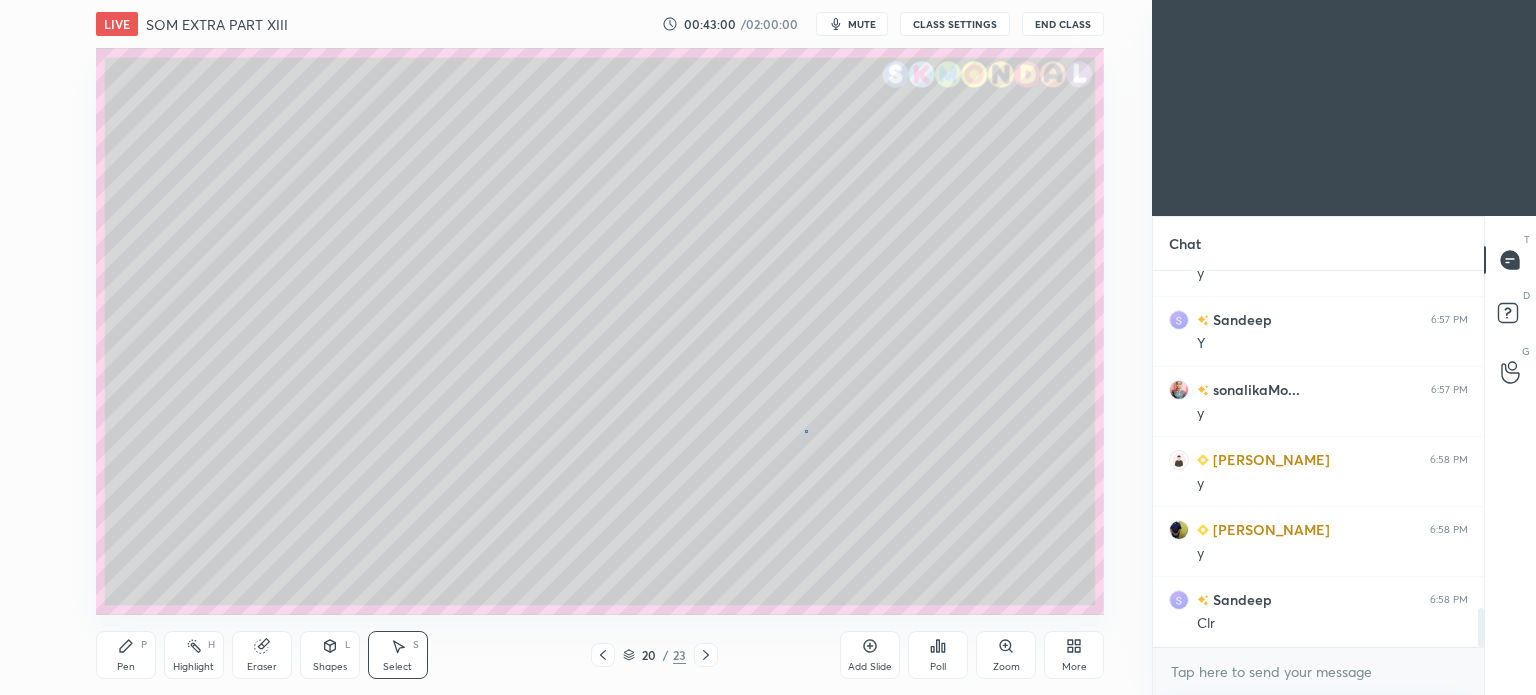click on "0 ° Undo Copy Duplicate Duplicate to new slide Delete" at bounding box center [600, 331] 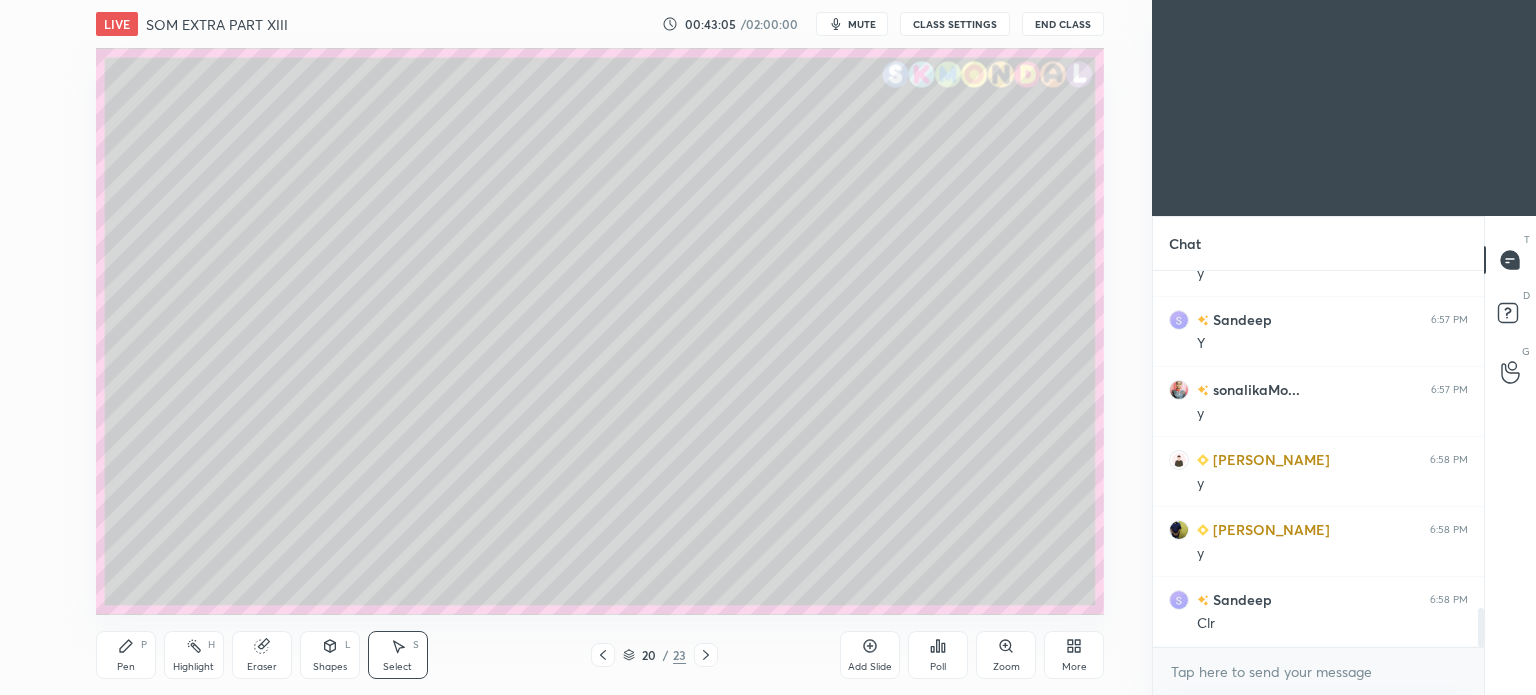 click 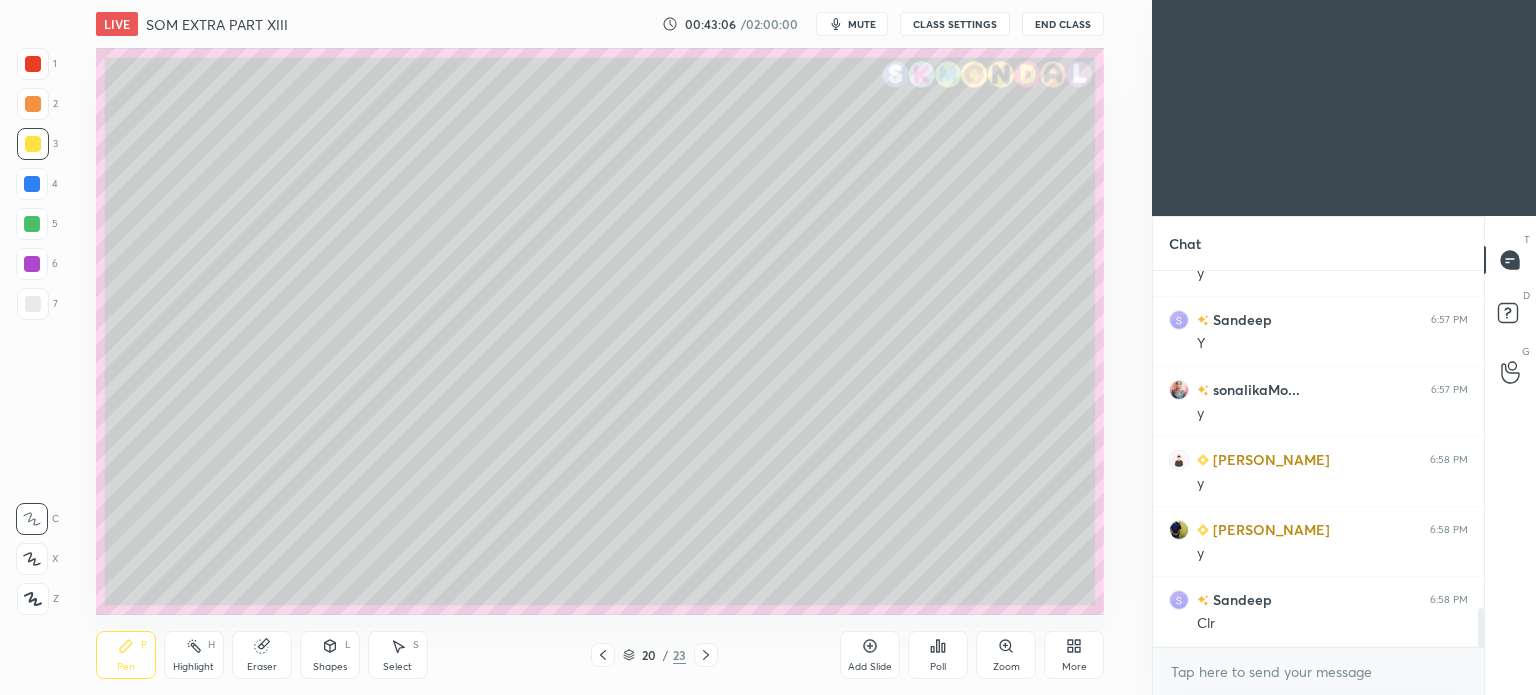 click at bounding box center [32, 264] 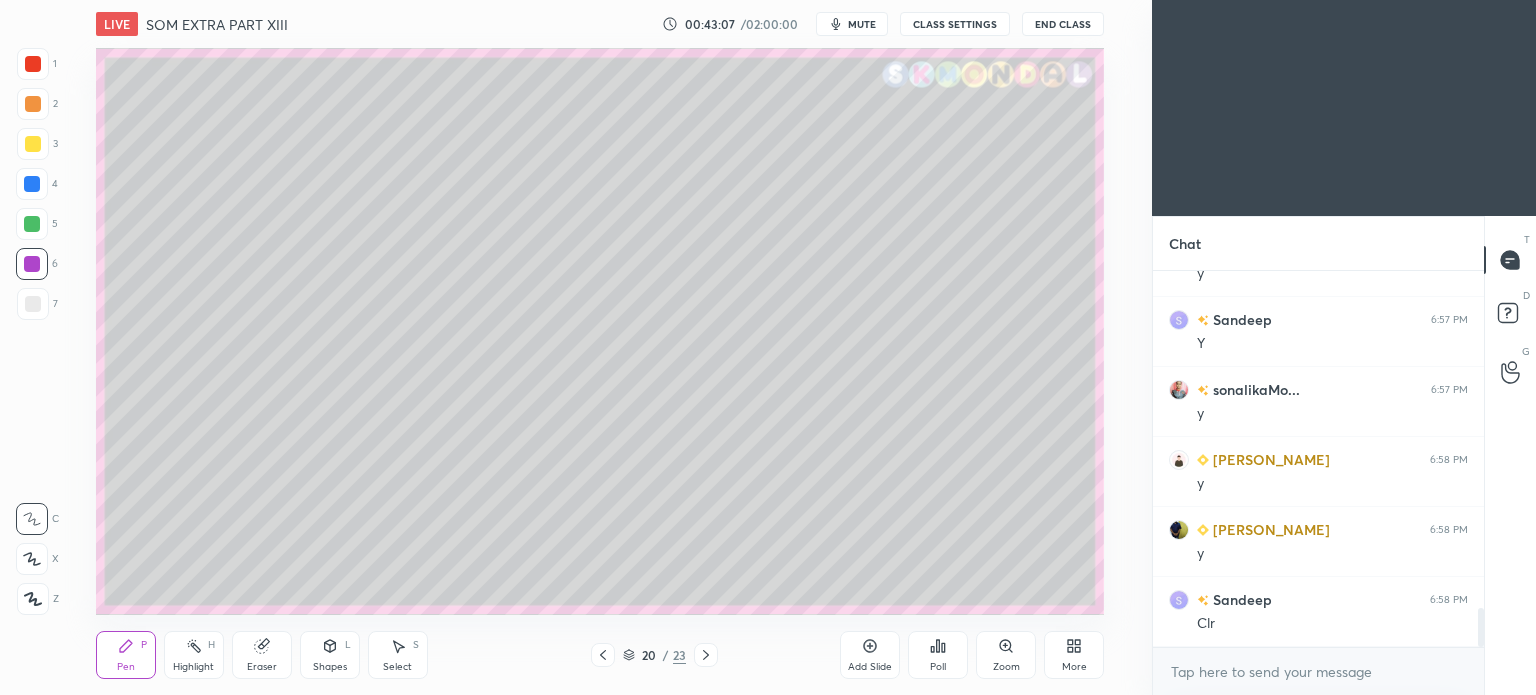click 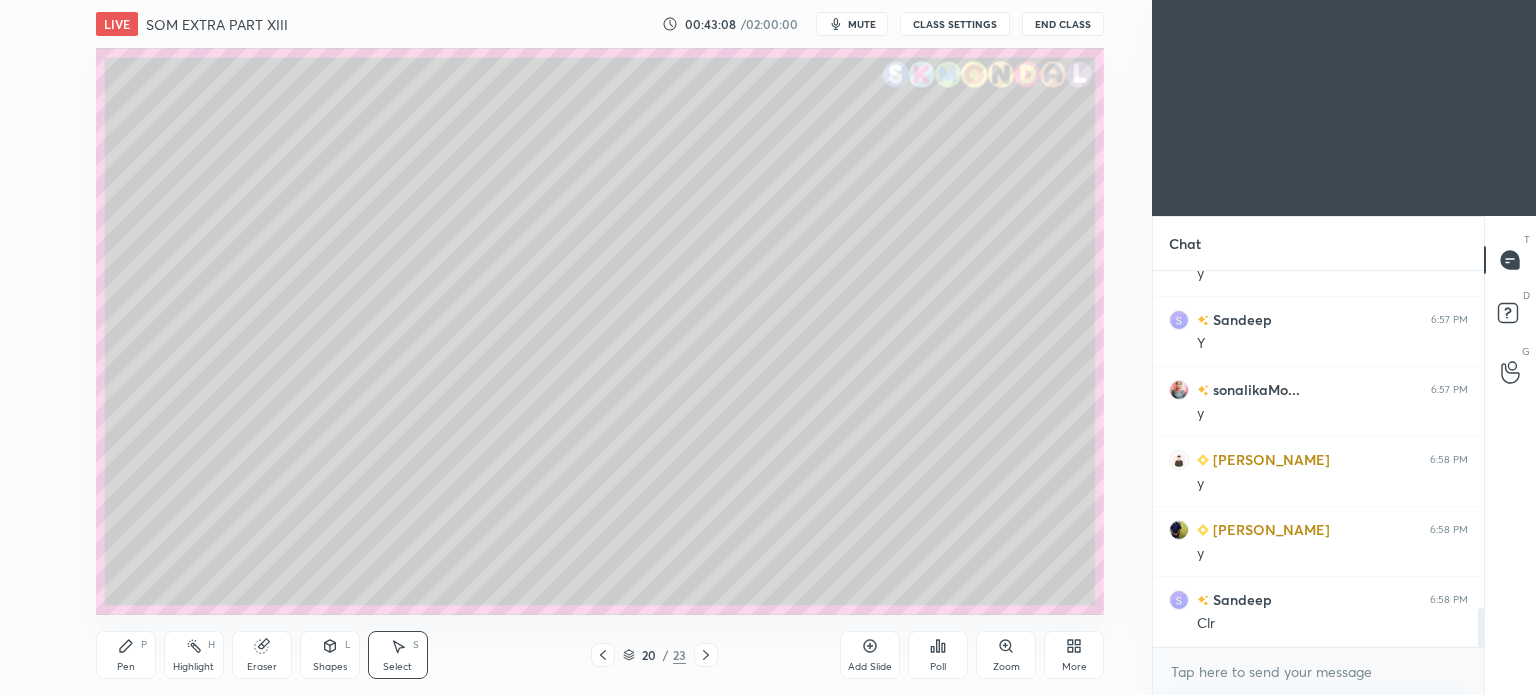 click on "Shapes" at bounding box center [330, 667] 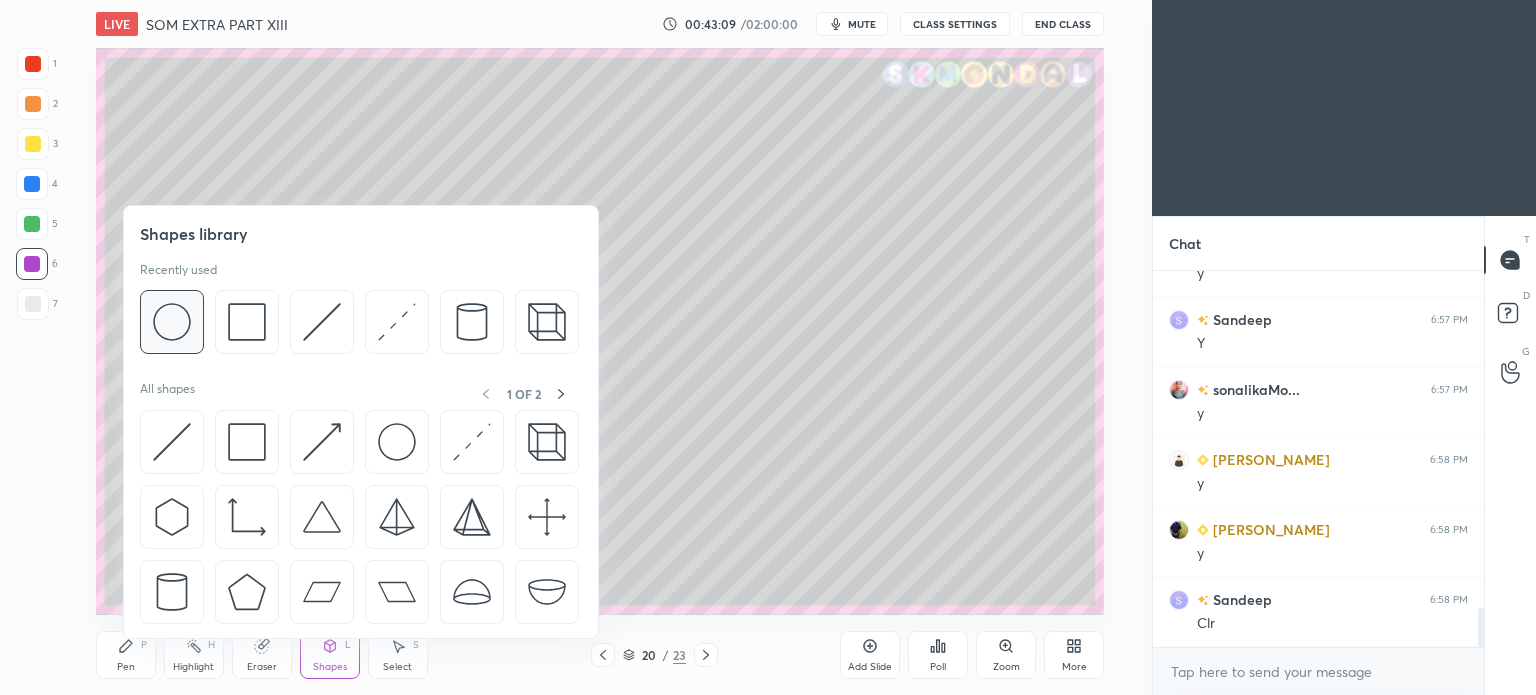 click at bounding box center [172, 322] 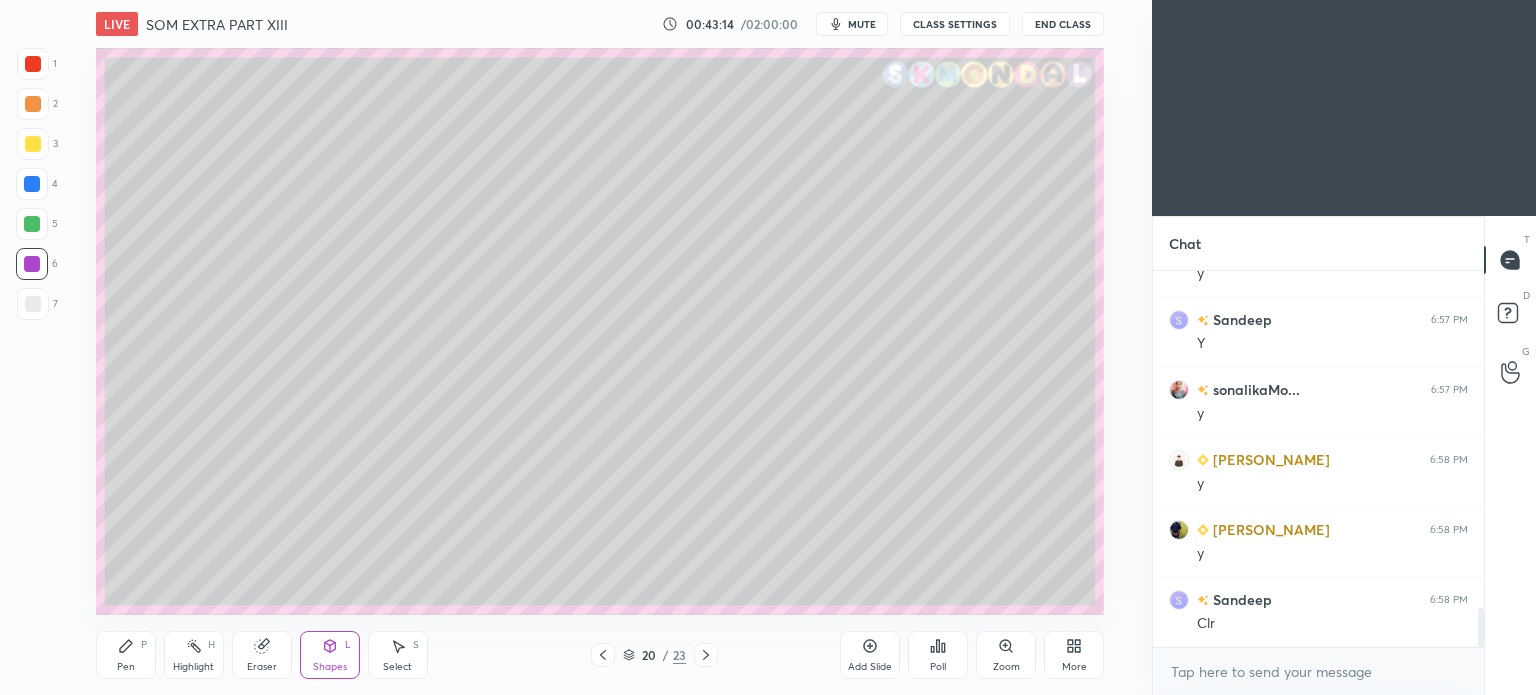 click on "Select" at bounding box center (397, 667) 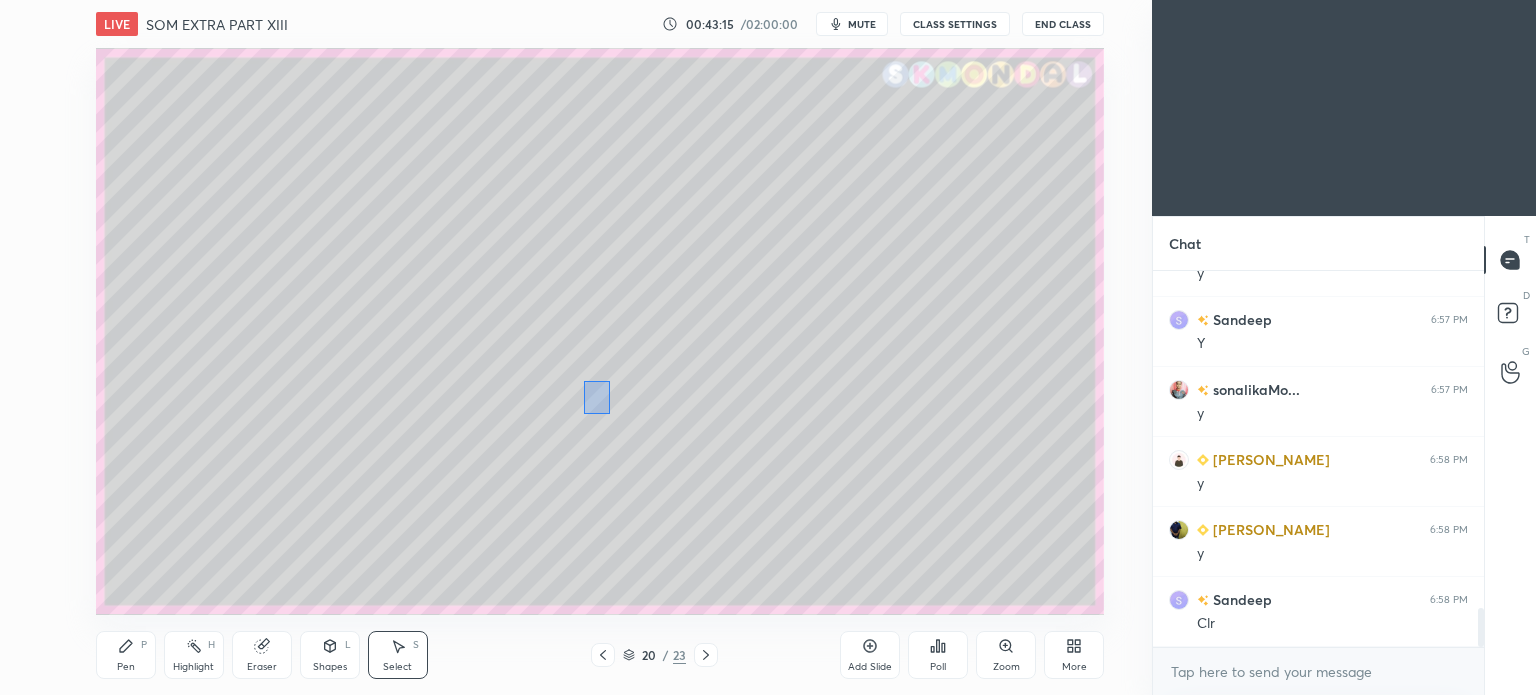 drag, startPoint x: 584, startPoint y: 380, endPoint x: 607, endPoint y: 415, distance: 41.880783 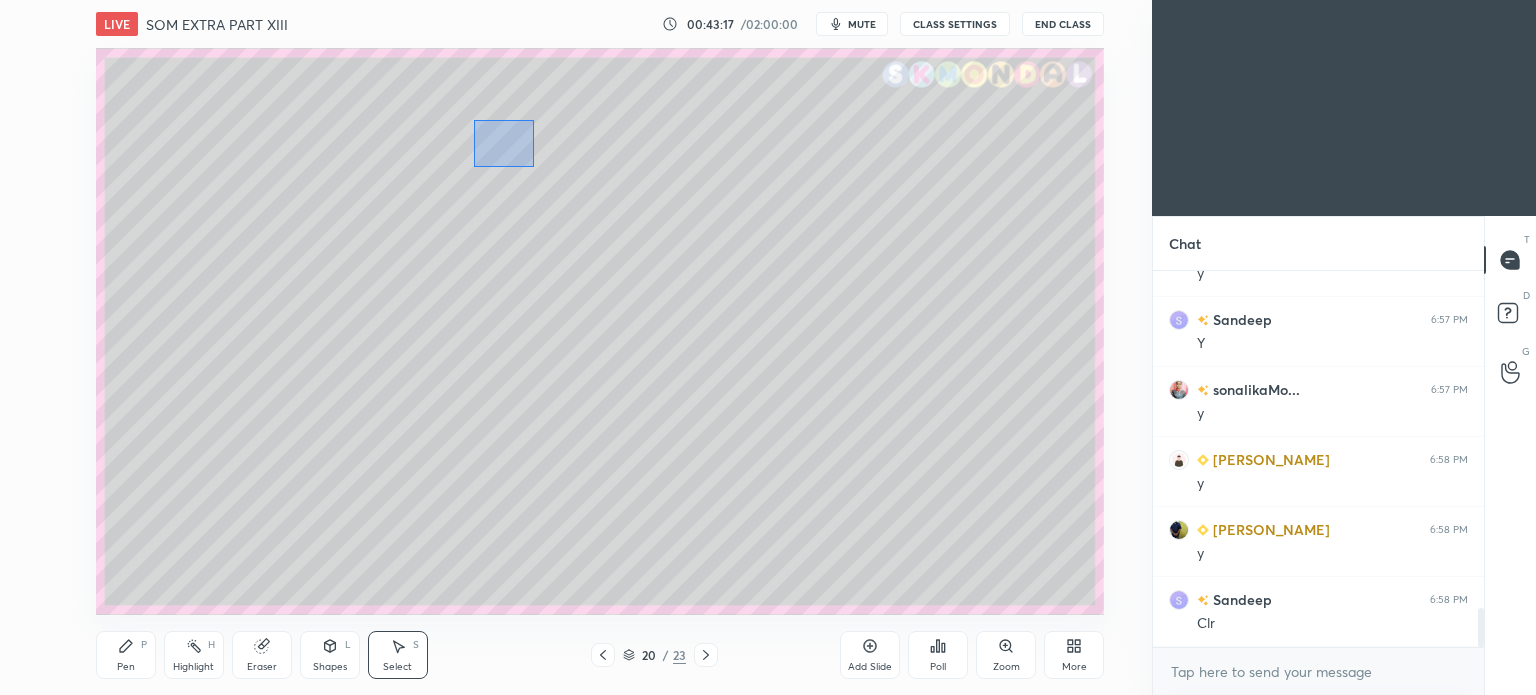 drag, startPoint x: 522, startPoint y: 157, endPoint x: 534, endPoint y: 167, distance: 15.6205 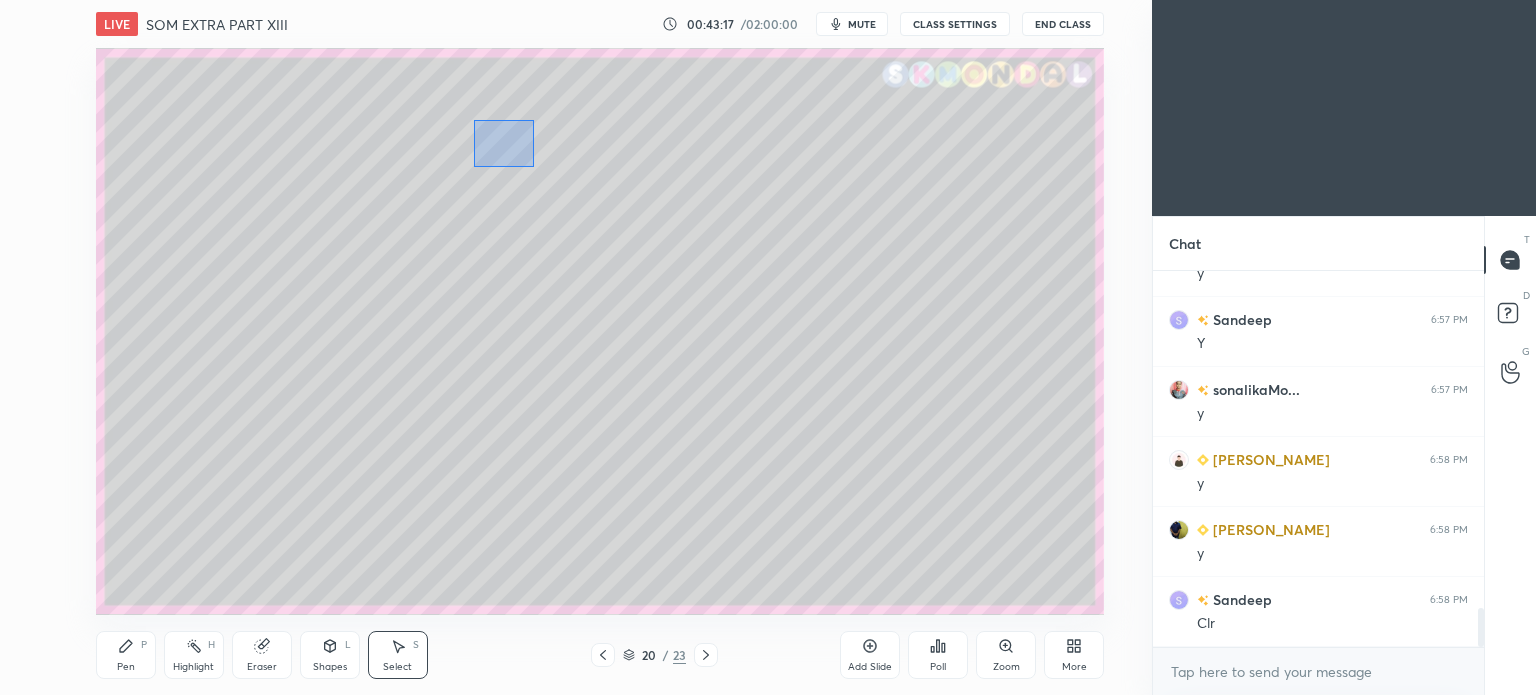 click on "0 ° Undo Copy Duplicate Duplicate to new slide Delete" at bounding box center (600, 331) 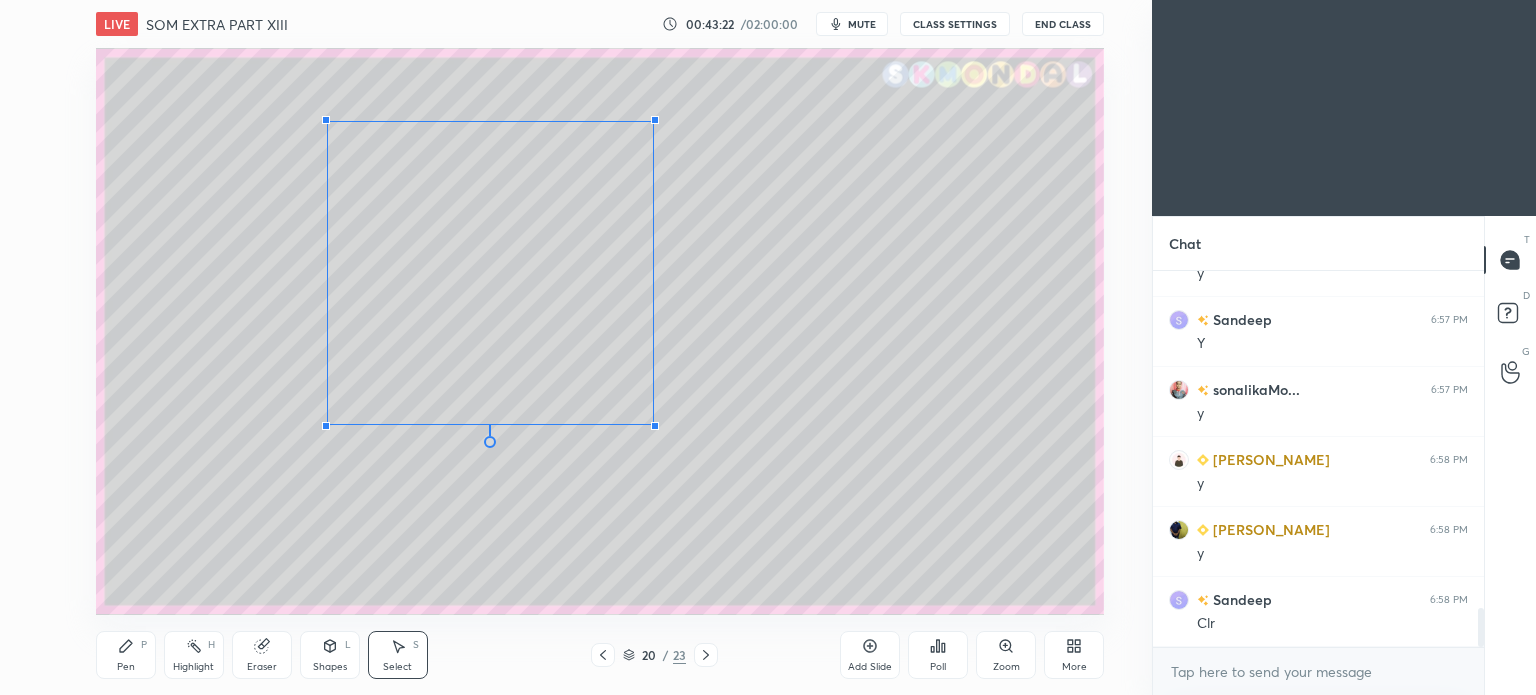 drag, startPoint x: 364, startPoint y: 139, endPoint x: 332, endPoint y: 127, distance: 34.176014 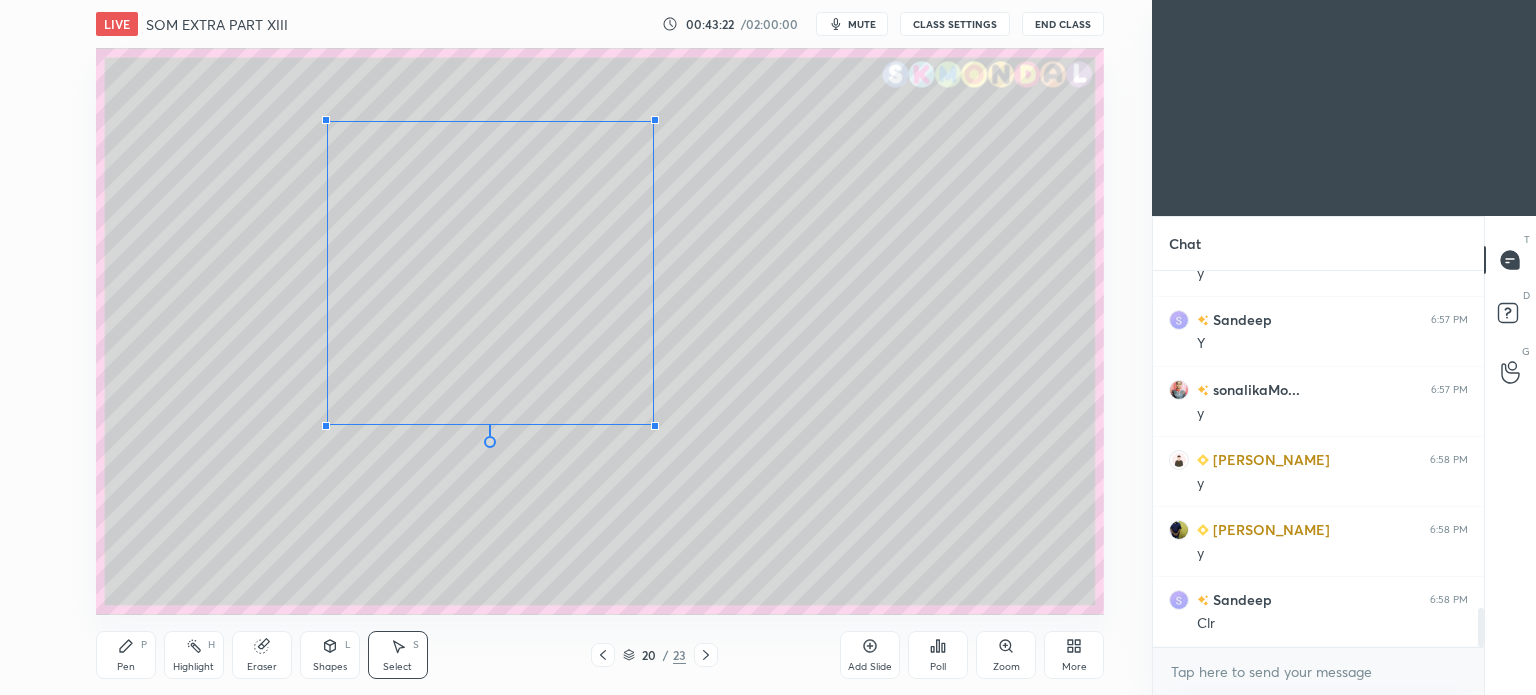 click at bounding box center (326, 120) 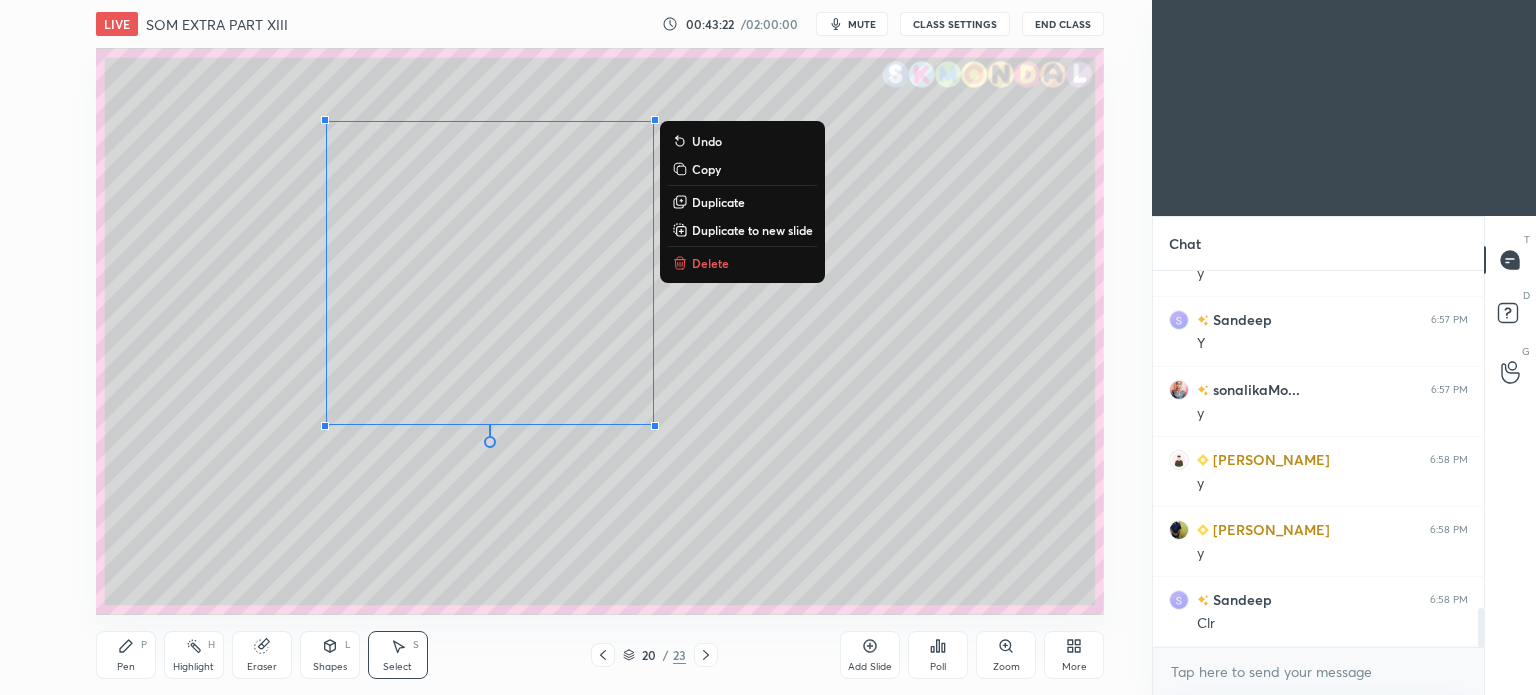 click on "0 ° Undo Copy Duplicate Duplicate to new slide Delete" at bounding box center (600, 331) 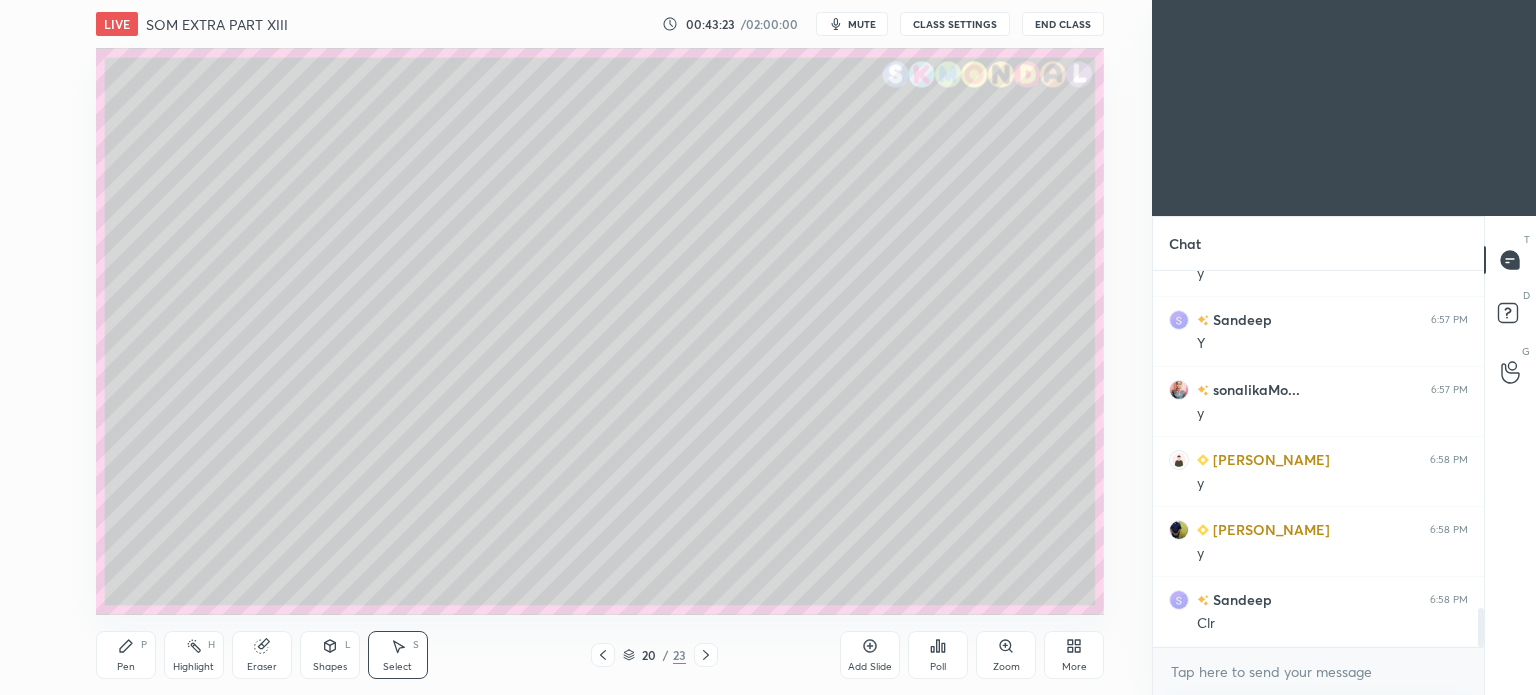 click on "Pen P" at bounding box center [126, 655] 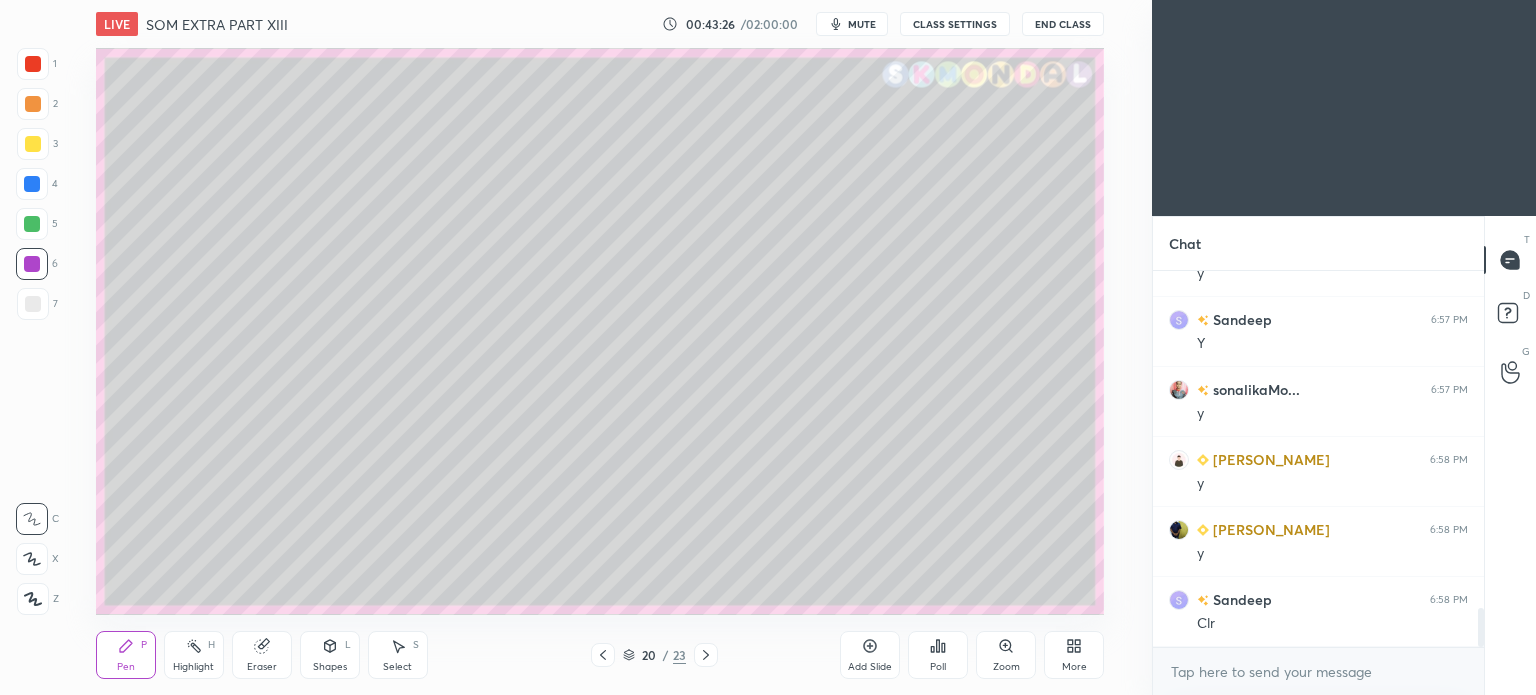 click on "Eraser" at bounding box center [262, 655] 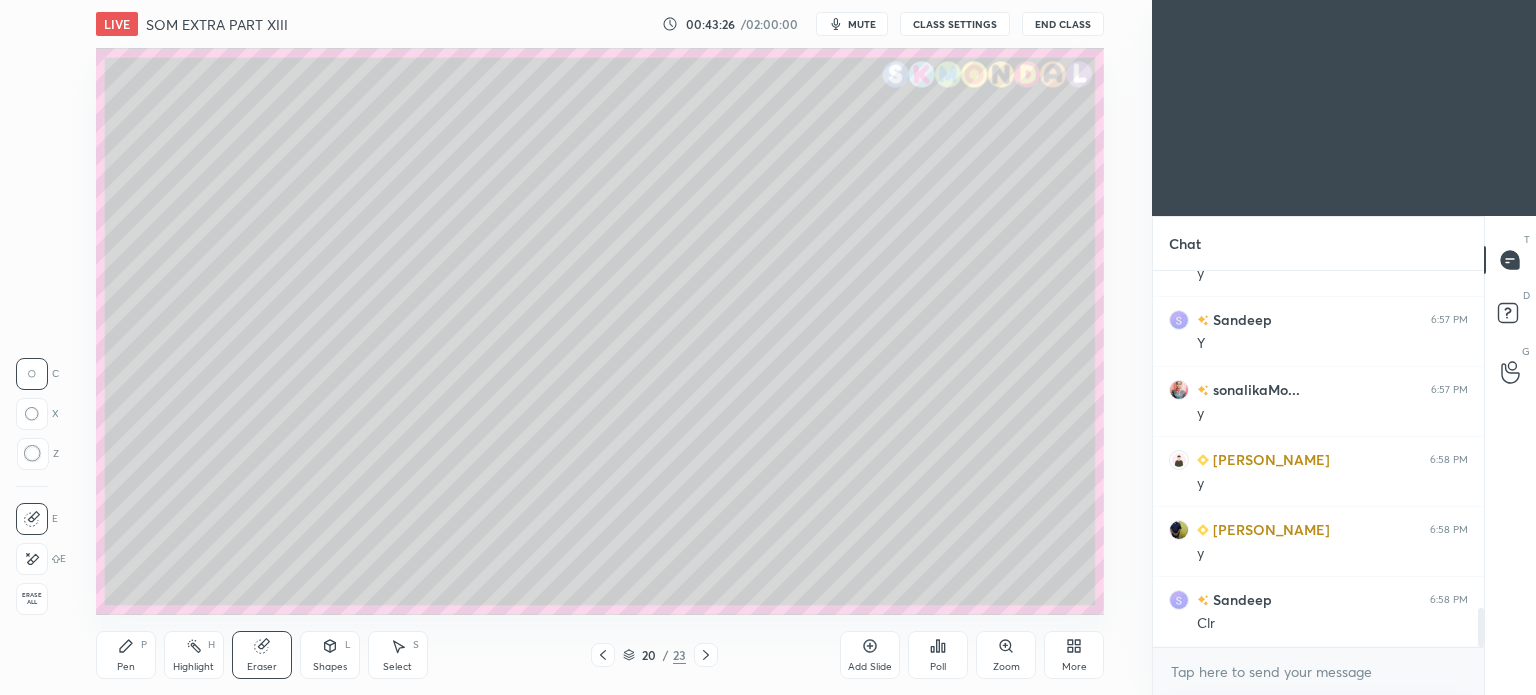 click 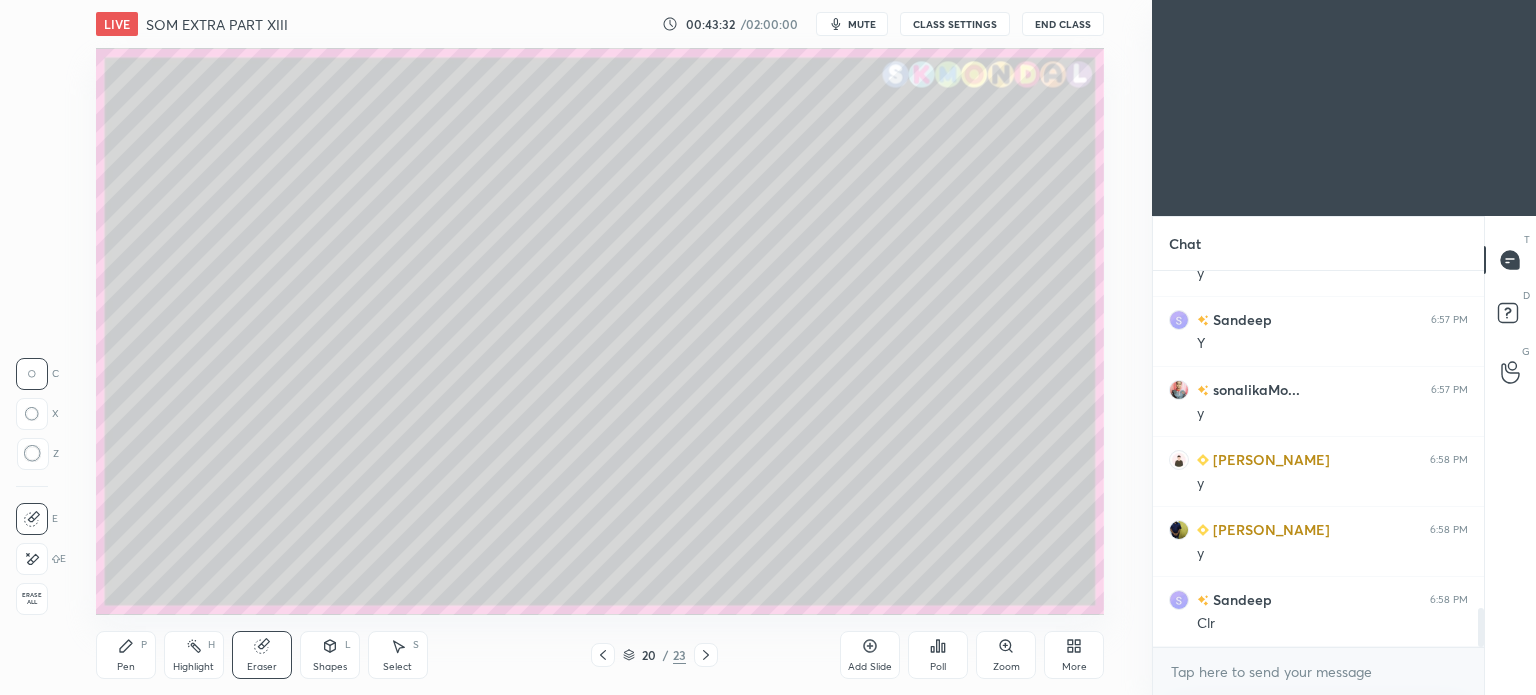 click on "Pen P" at bounding box center (126, 655) 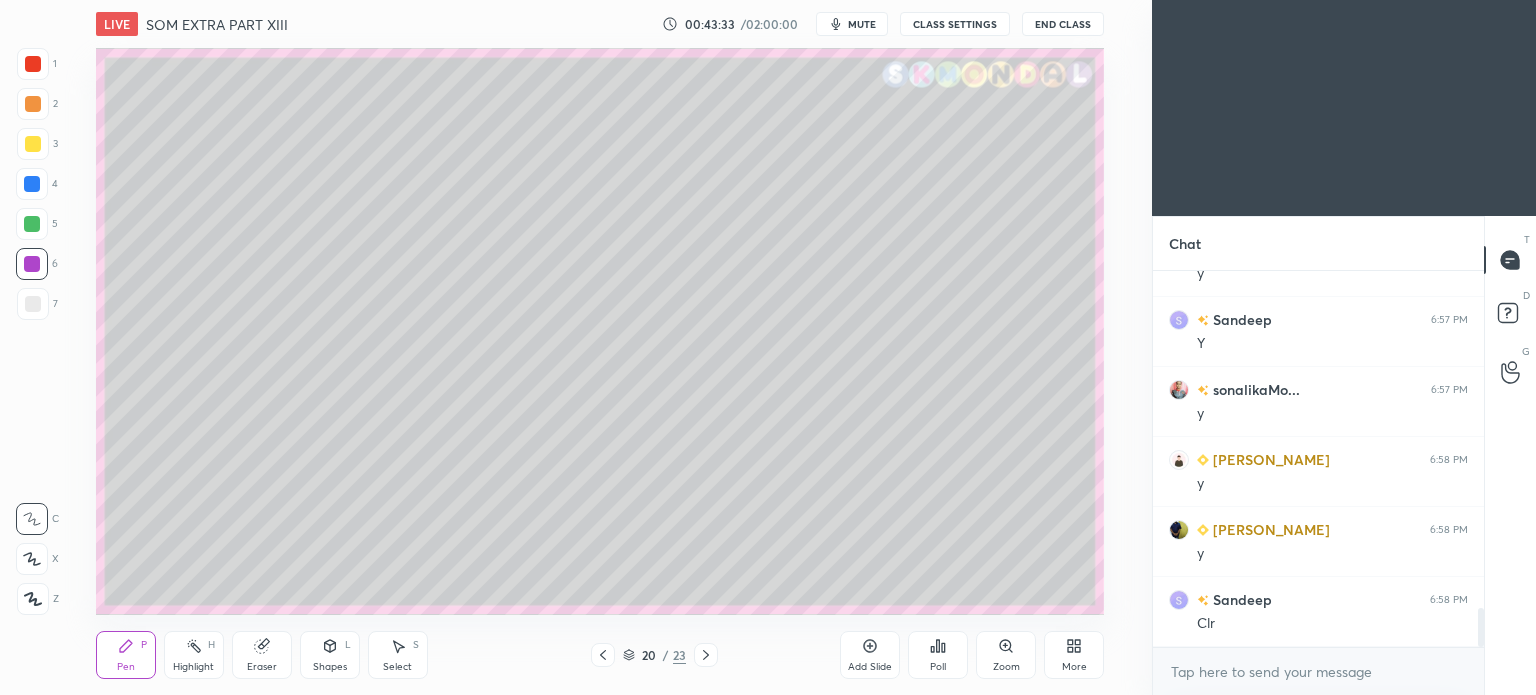click on "Pen" at bounding box center (126, 667) 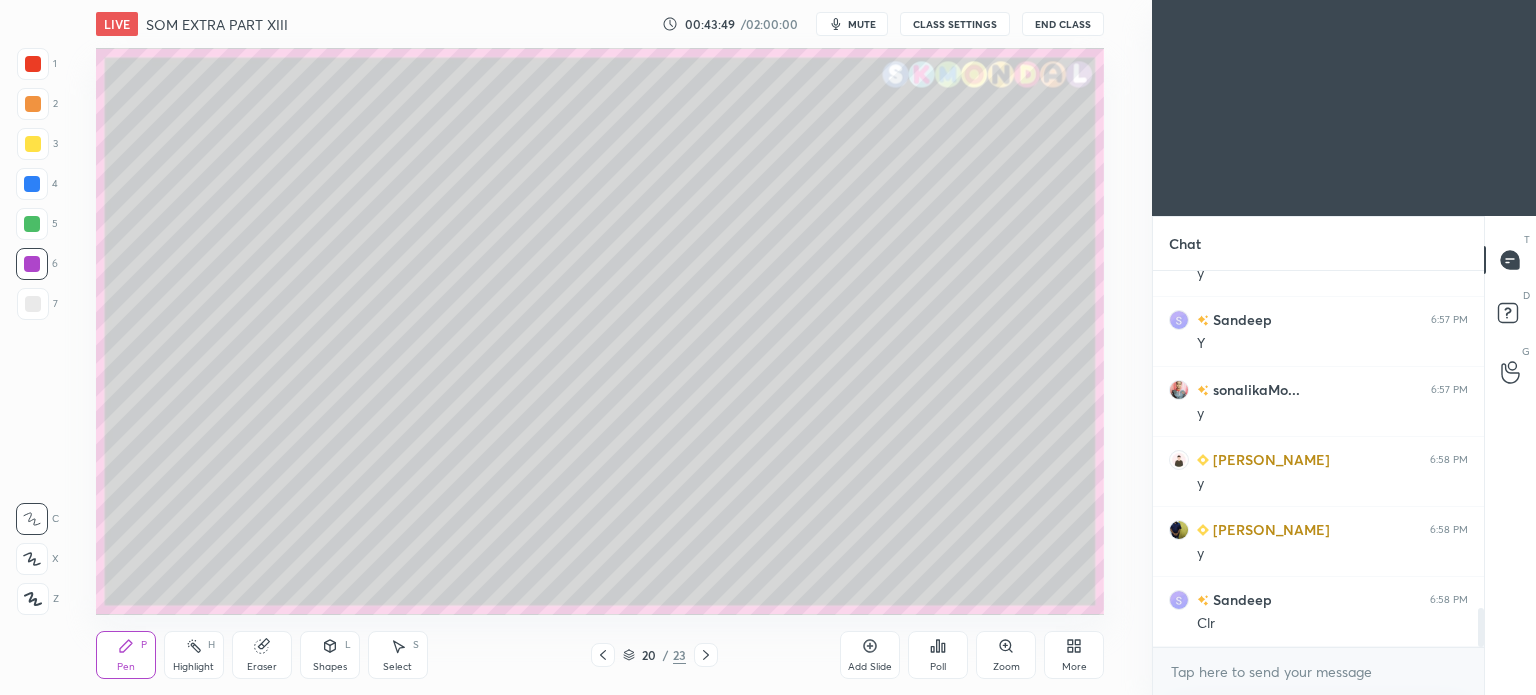 click on "Shapes L" at bounding box center (330, 655) 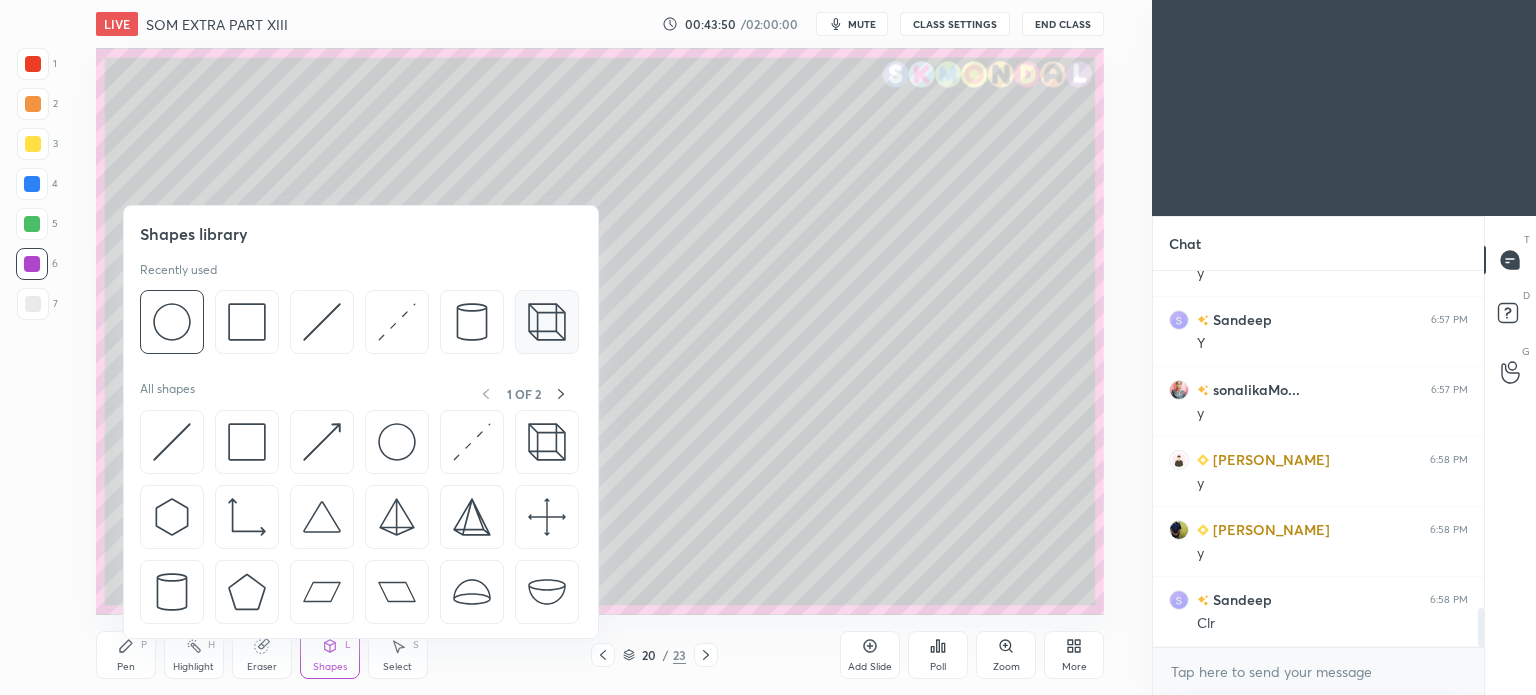 click at bounding box center (547, 322) 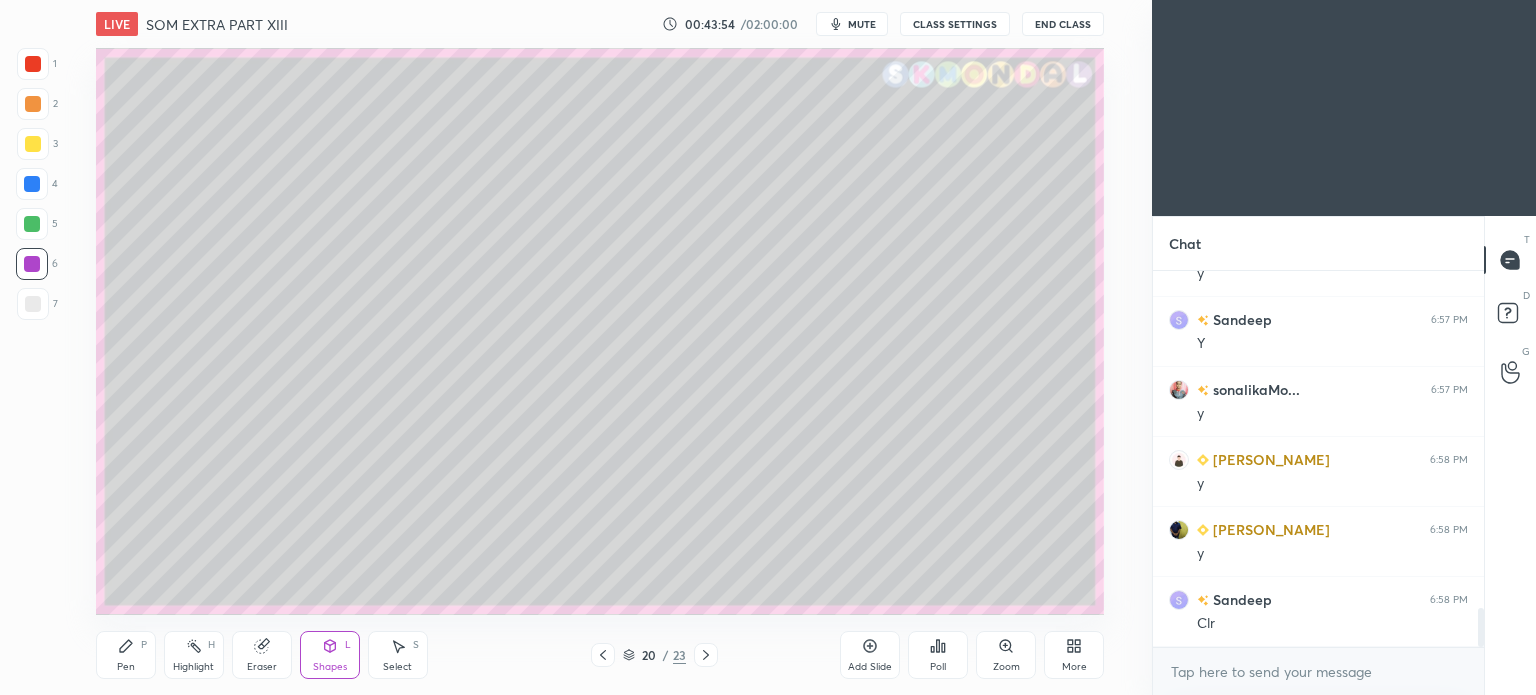 click on "Pen P" at bounding box center [126, 655] 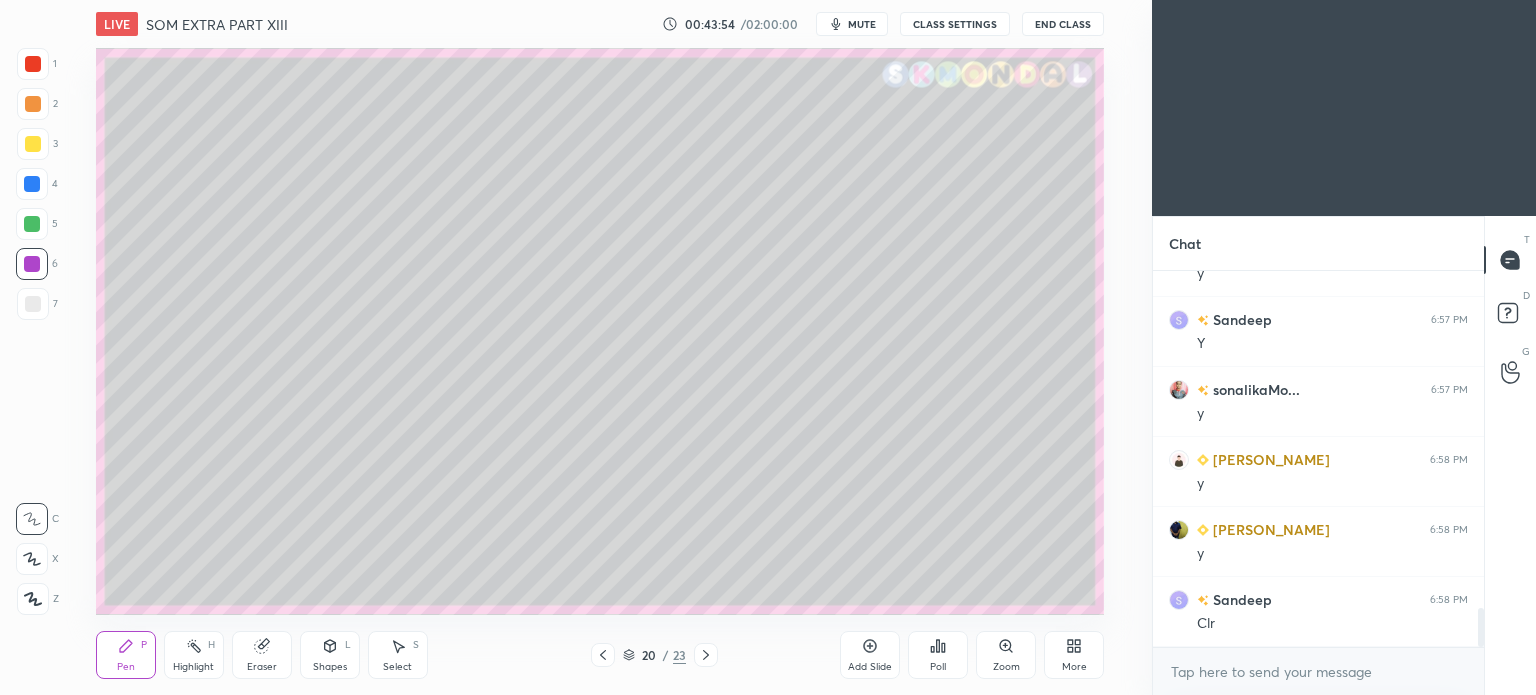 click on "Pen P" at bounding box center [126, 655] 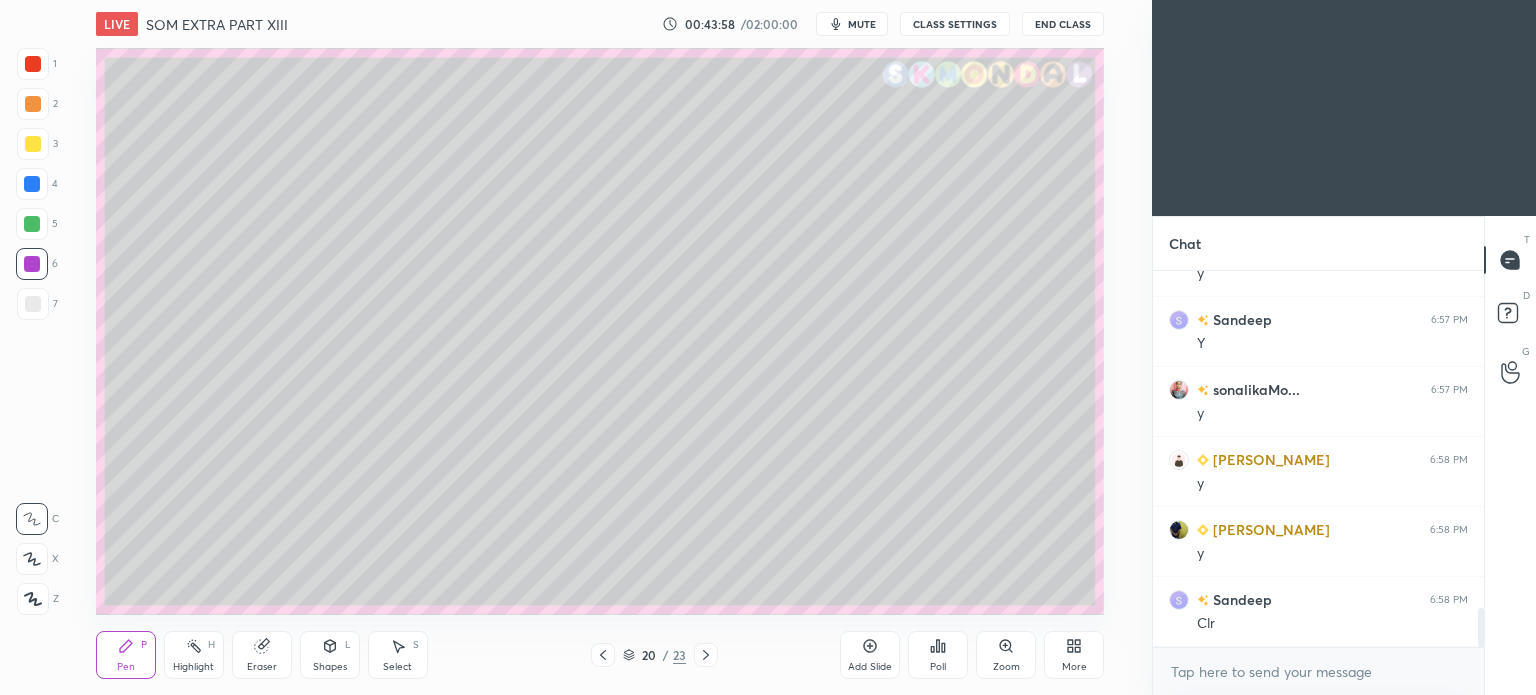click 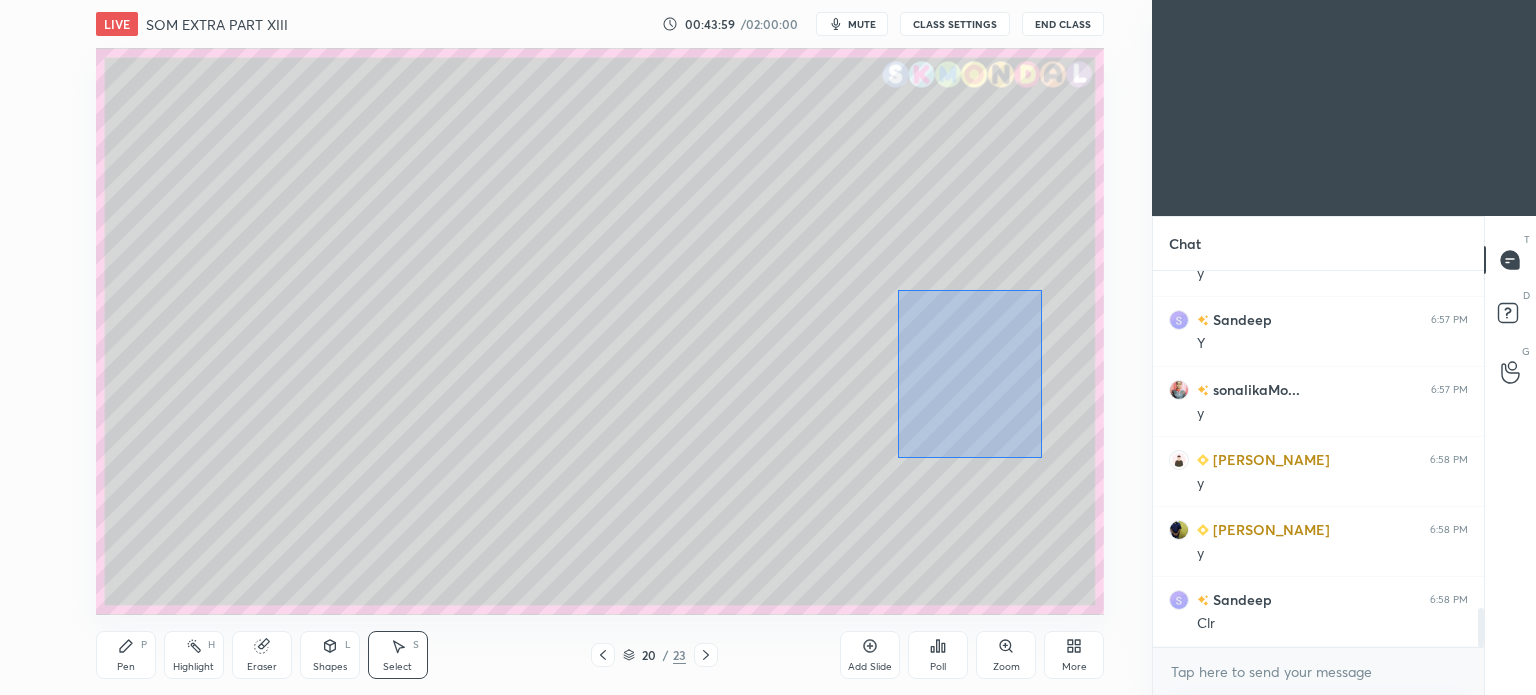 drag, startPoint x: 897, startPoint y: 290, endPoint x: 1042, endPoint y: 458, distance: 221.92116 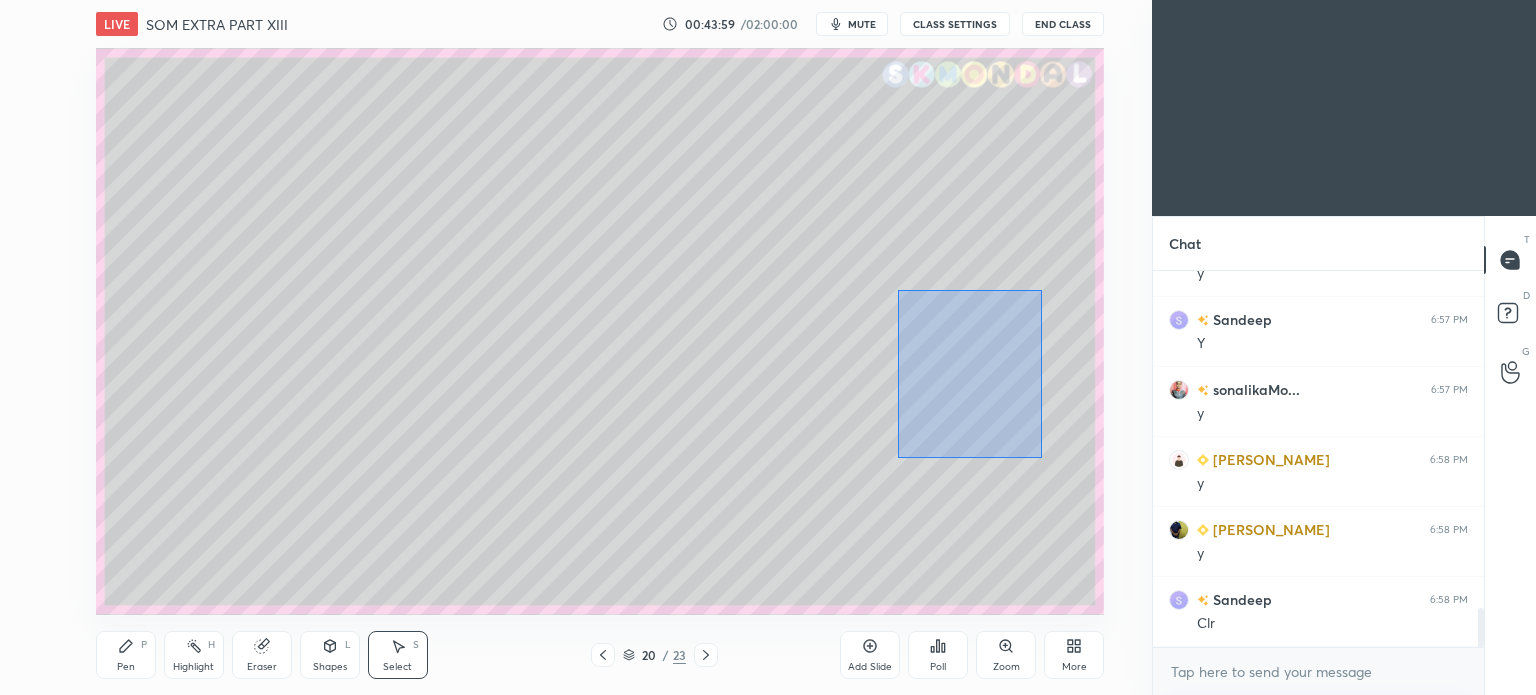 click on "0 ° Undo Copy Duplicate Duplicate to new slide Delete" at bounding box center [600, 331] 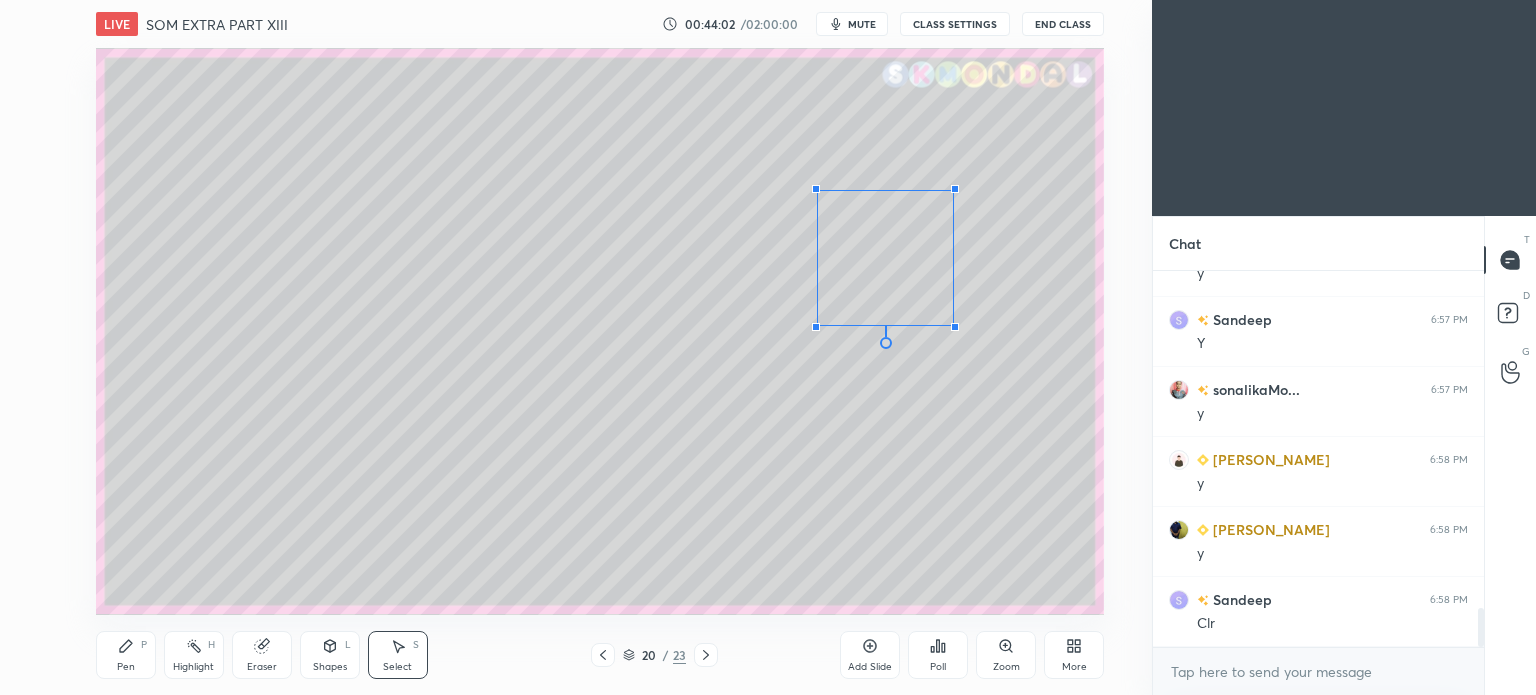 click at bounding box center [816, 327] 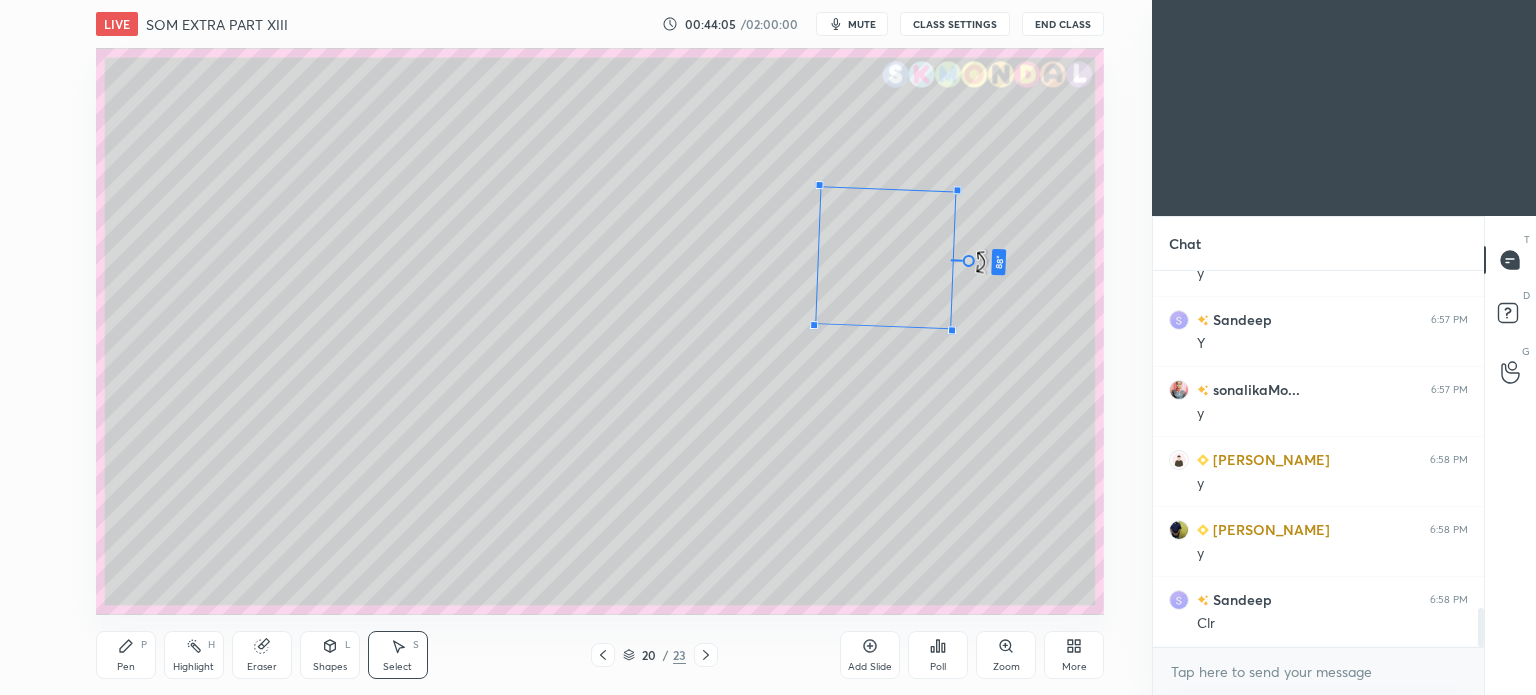 drag, startPoint x: 885, startPoint y: 336, endPoint x: 1065, endPoint y: 255, distance: 197.3854 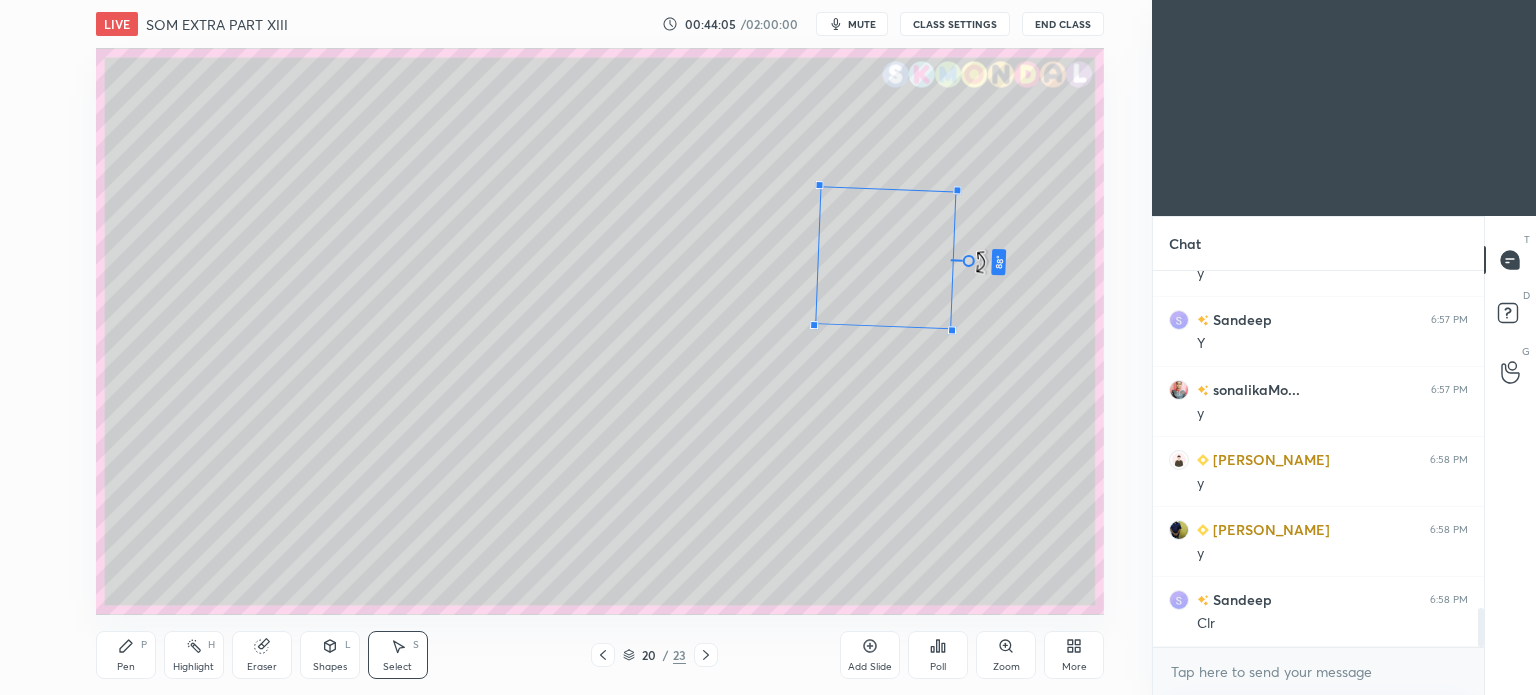 click on "88 ° Undo Copy Duplicate Duplicate to new slide Delete" at bounding box center (600, 331) 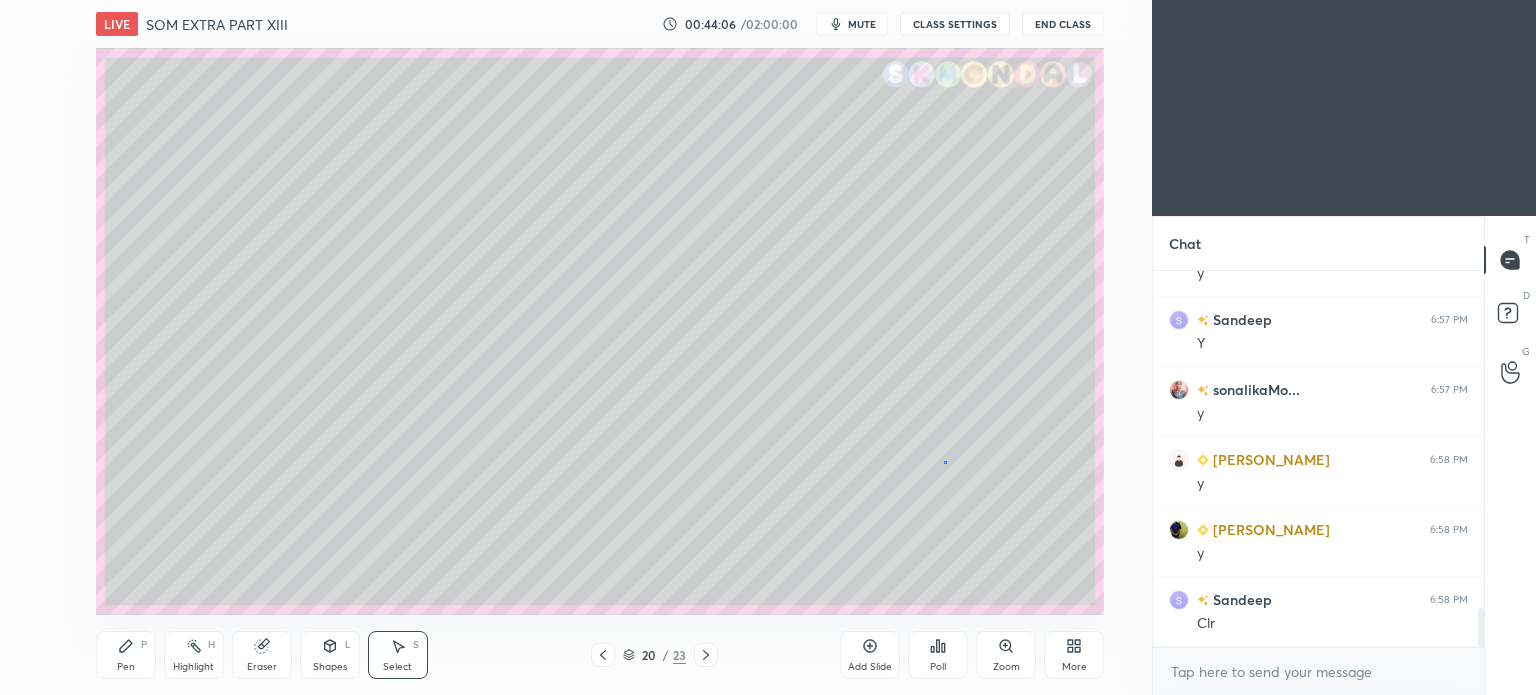 click on "0 ° Undo Copy Duplicate Duplicate to new slide Delete" at bounding box center [600, 331] 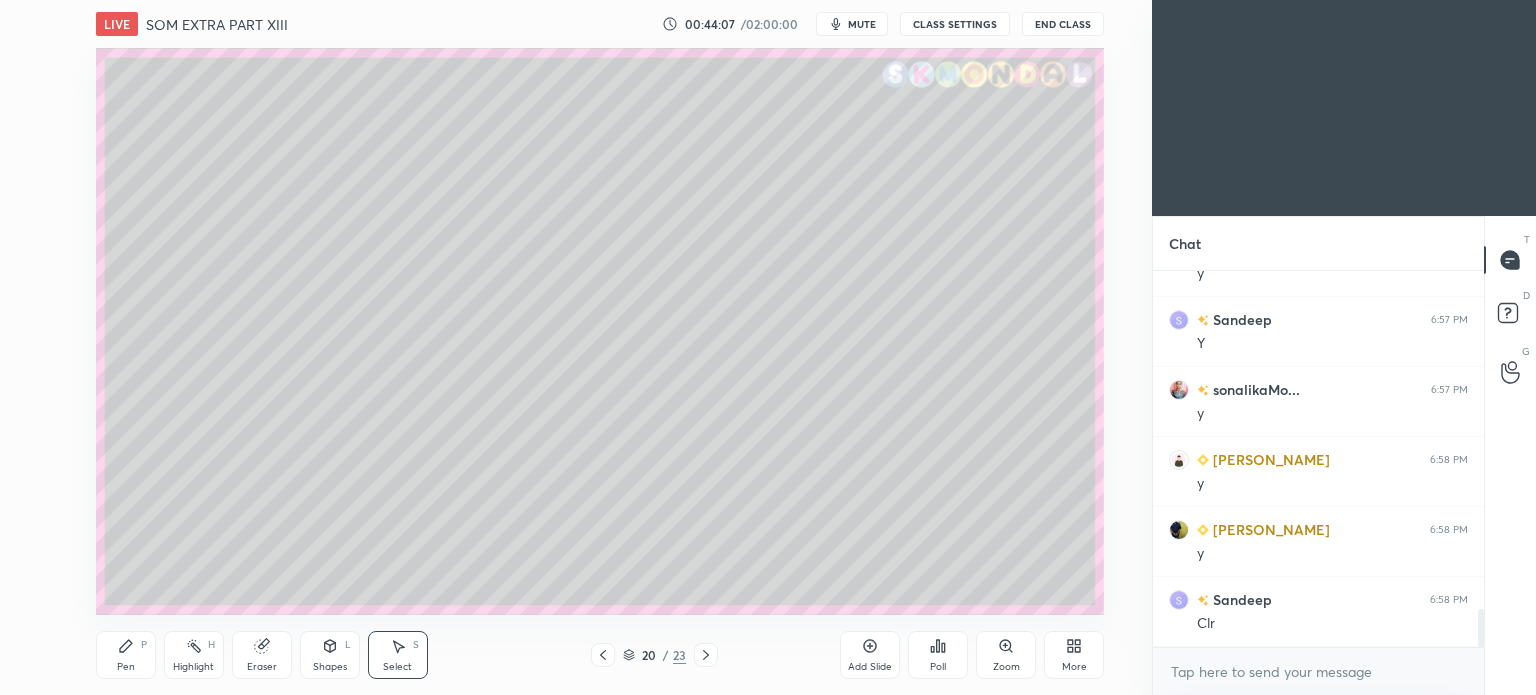 scroll, scrollTop: 3300, scrollLeft: 0, axis: vertical 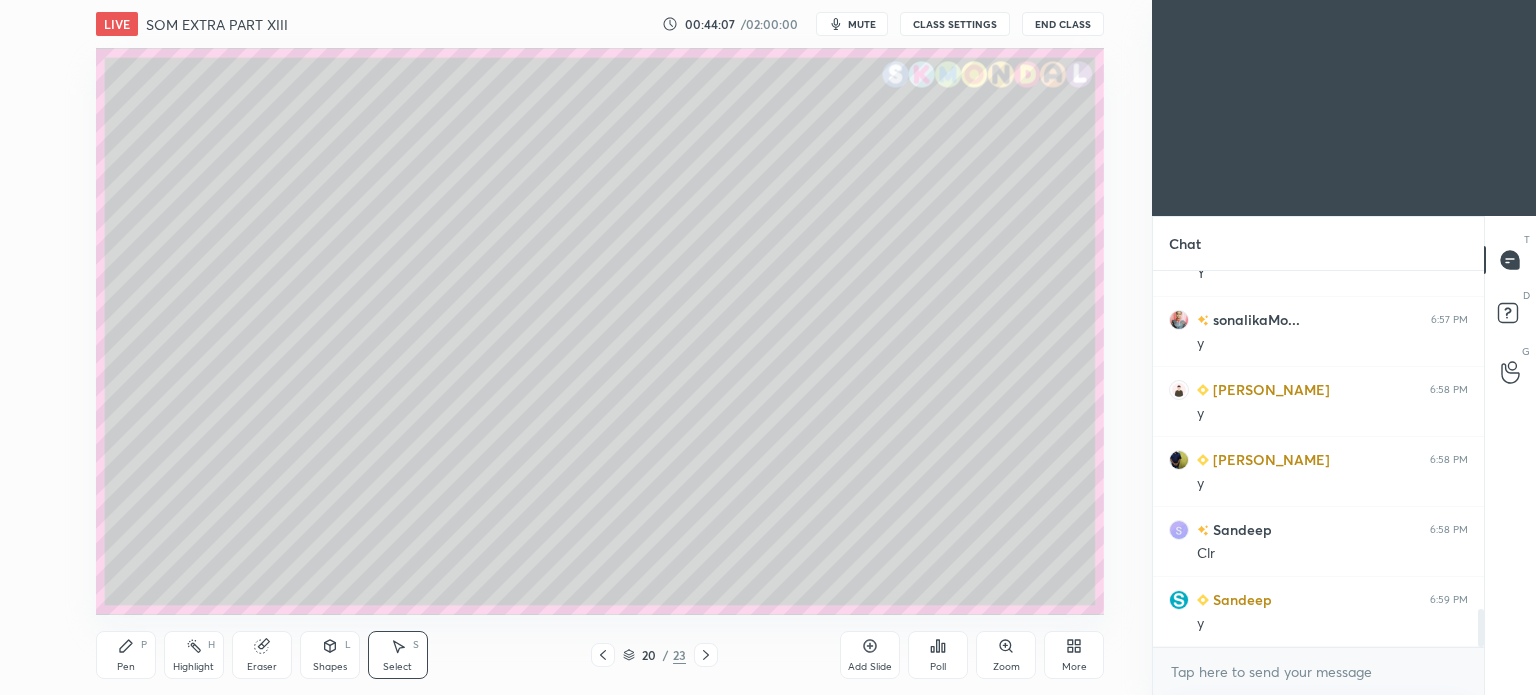 click on "Pen" at bounding box center [126, 667] 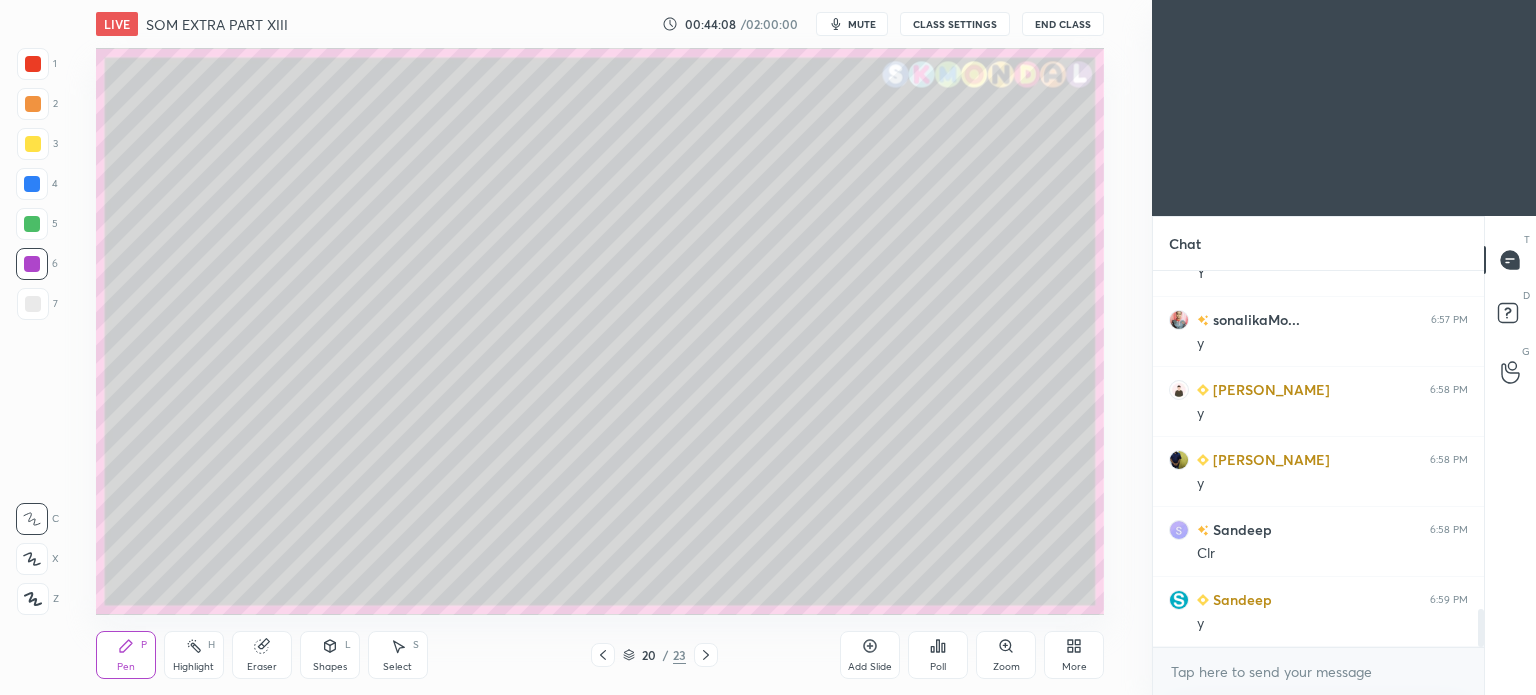 click on "Pen" at bounding box center (126, 667) 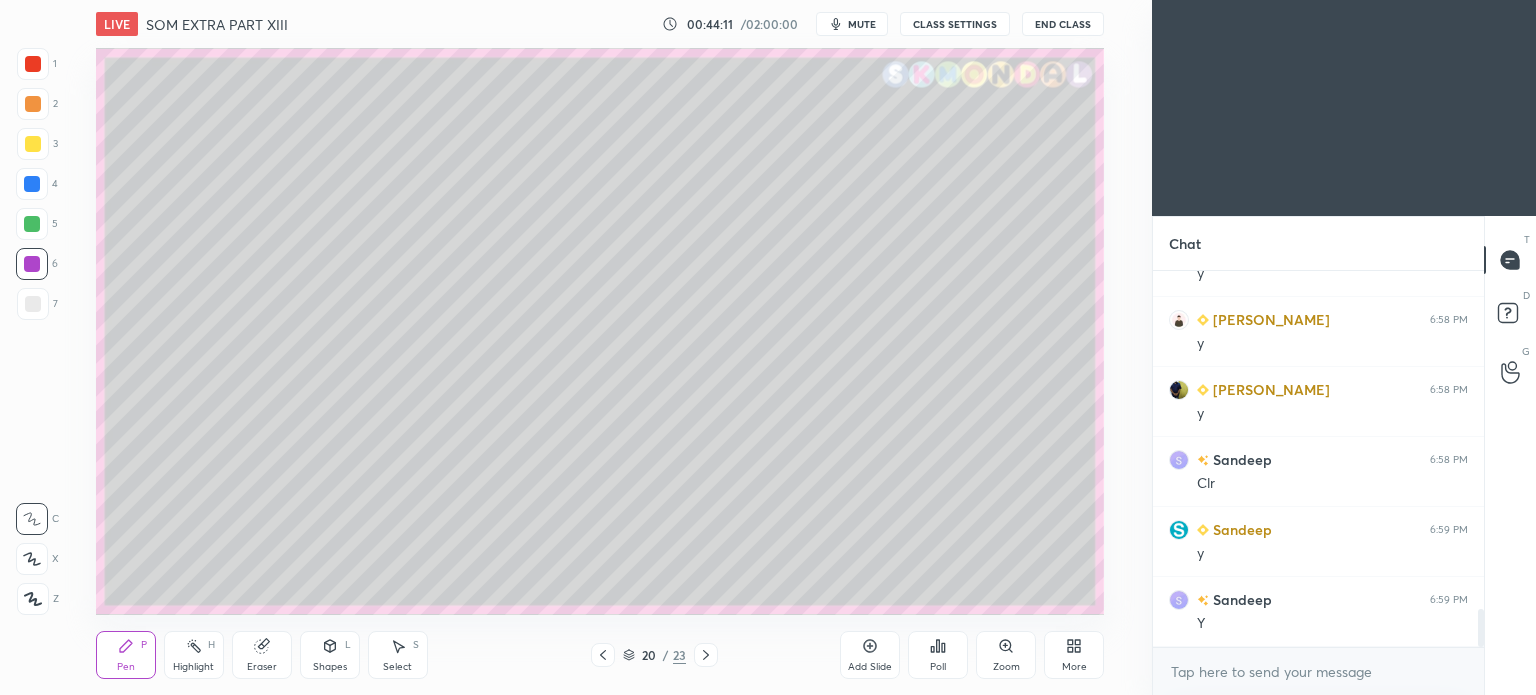scroll, scrollTop: 3440, scrollLeft: 0, axis: vertical 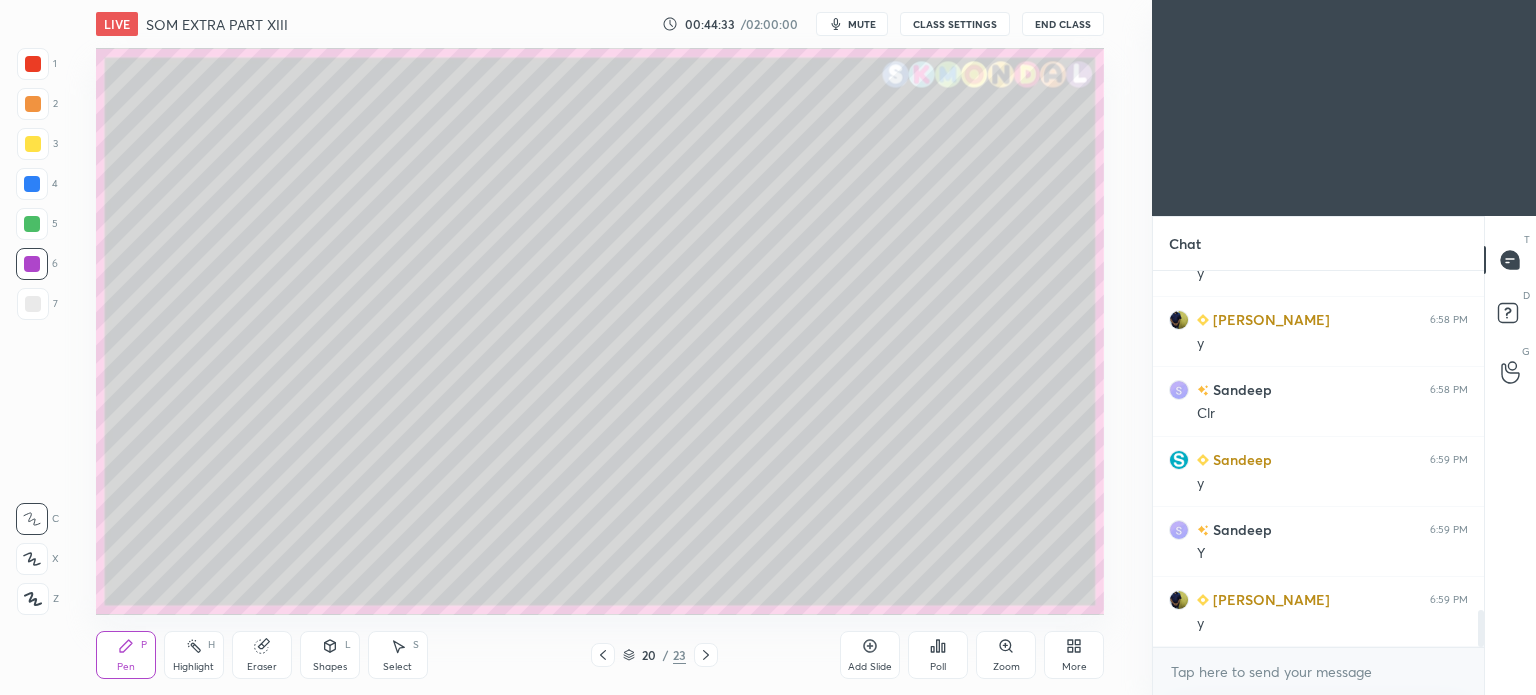 click on "Select S" at bounding box center [398, 655] 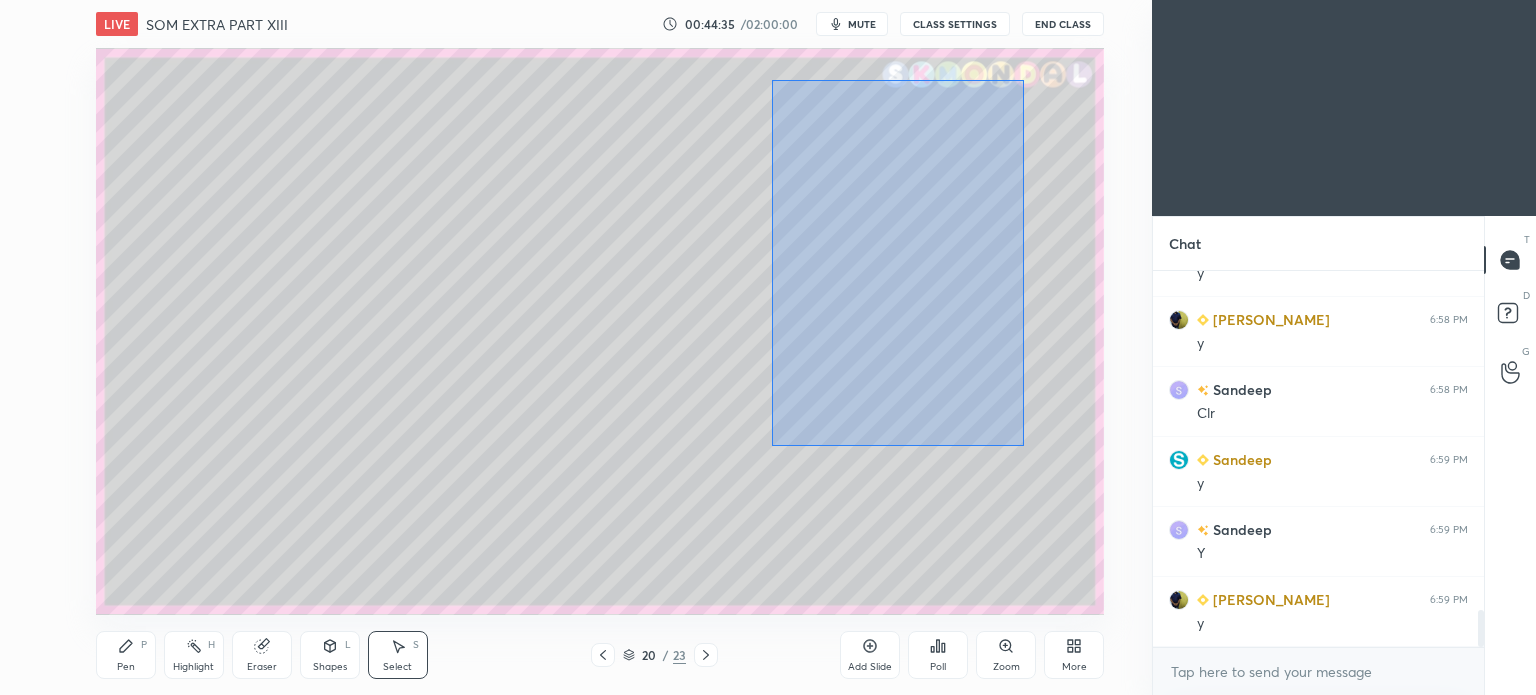 drag, startPoint x: 772, startPoint y: 79, endPoint x: 1024, endPoint y: 446, distance: 445.18872 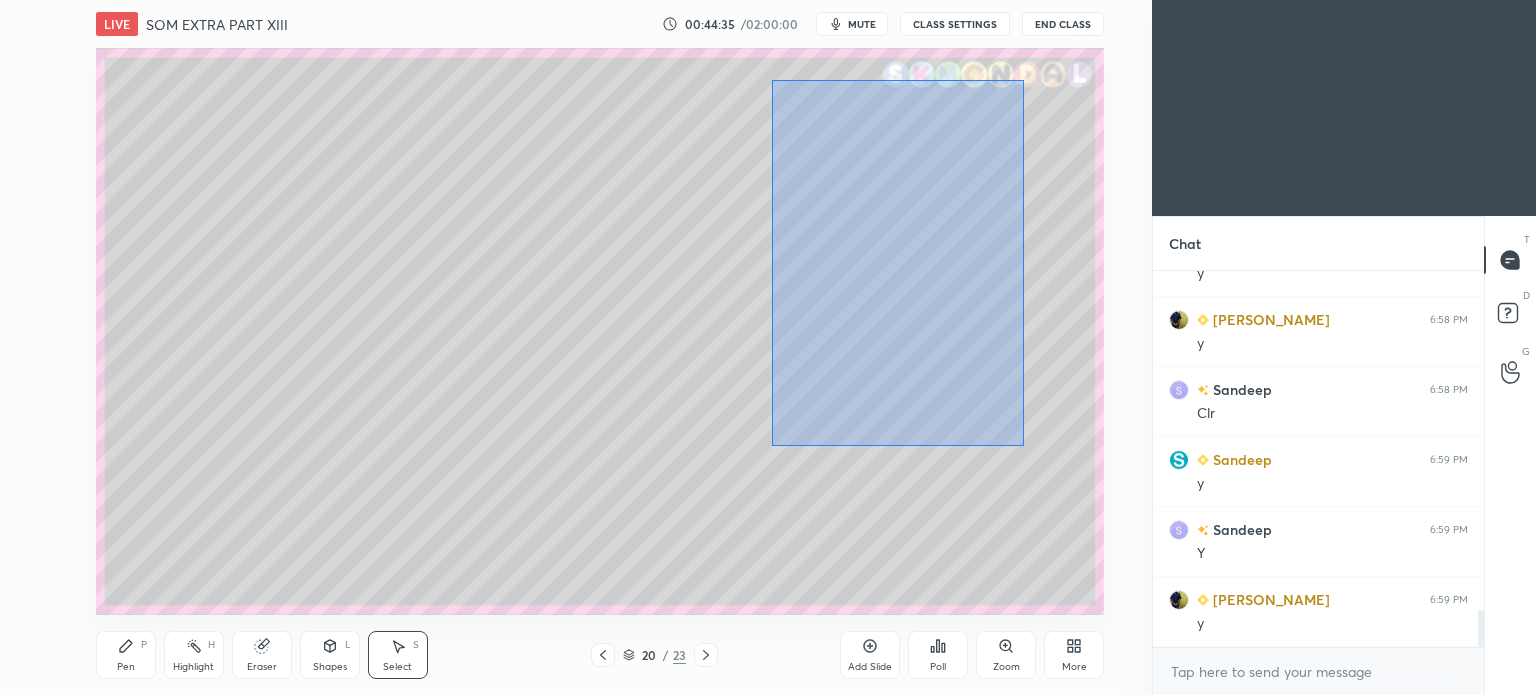 click on "0 ° Undo Copy Duplicate Duplicate to new slide Delete" at bounding box center [600, 331] 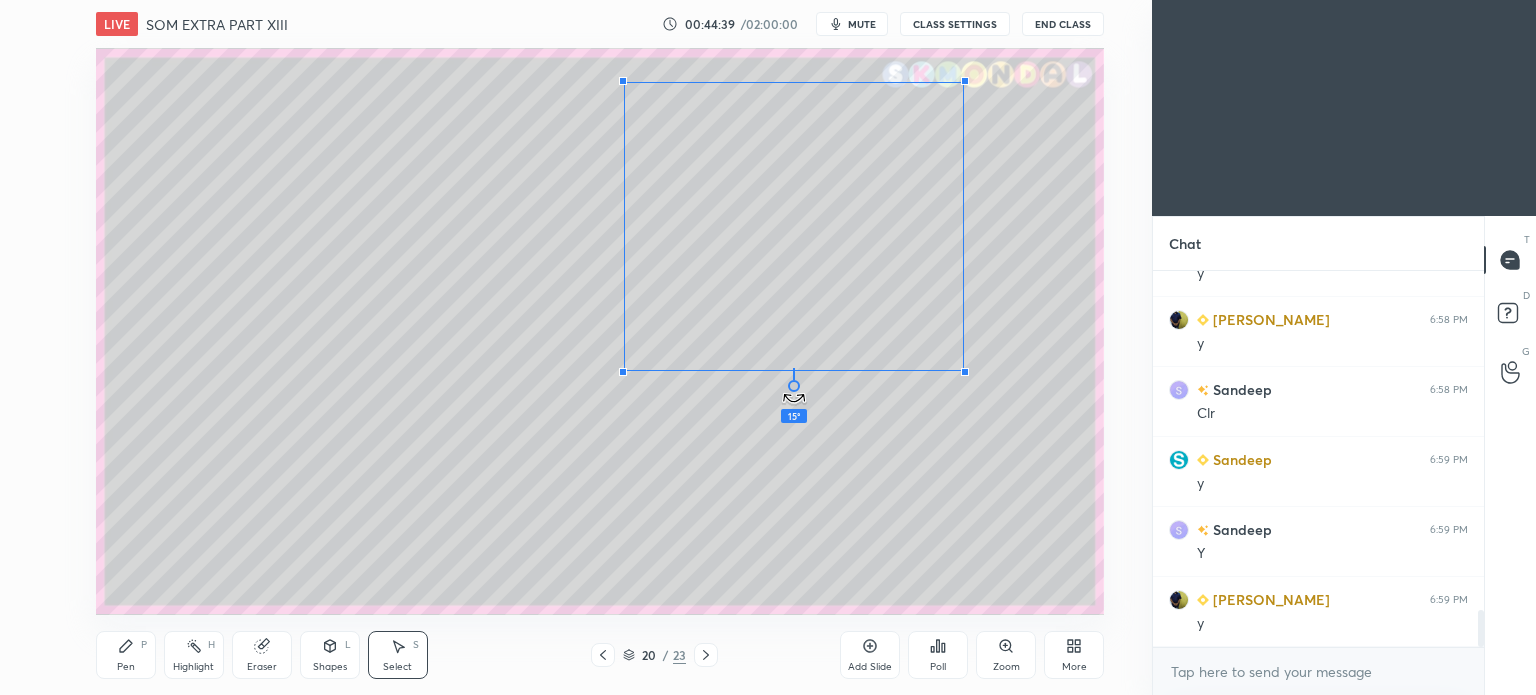 drag, startPoint x: 793, startPoint y: 425, endPoint x: 876, endPoint y: 423, distance: 83.02409 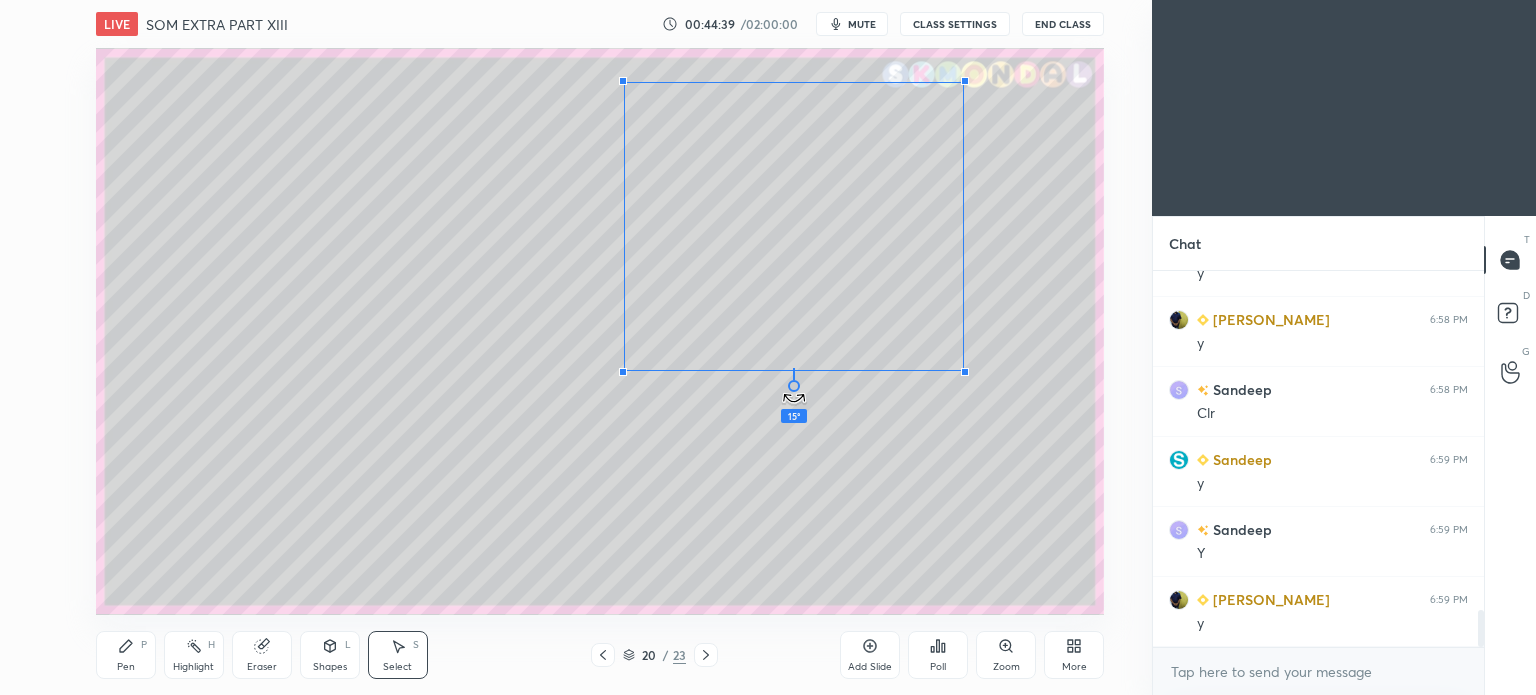 click on "15 ° Undo Copy Duplicate Duplicate to new slide Delete" at bounding box center [600, 331] 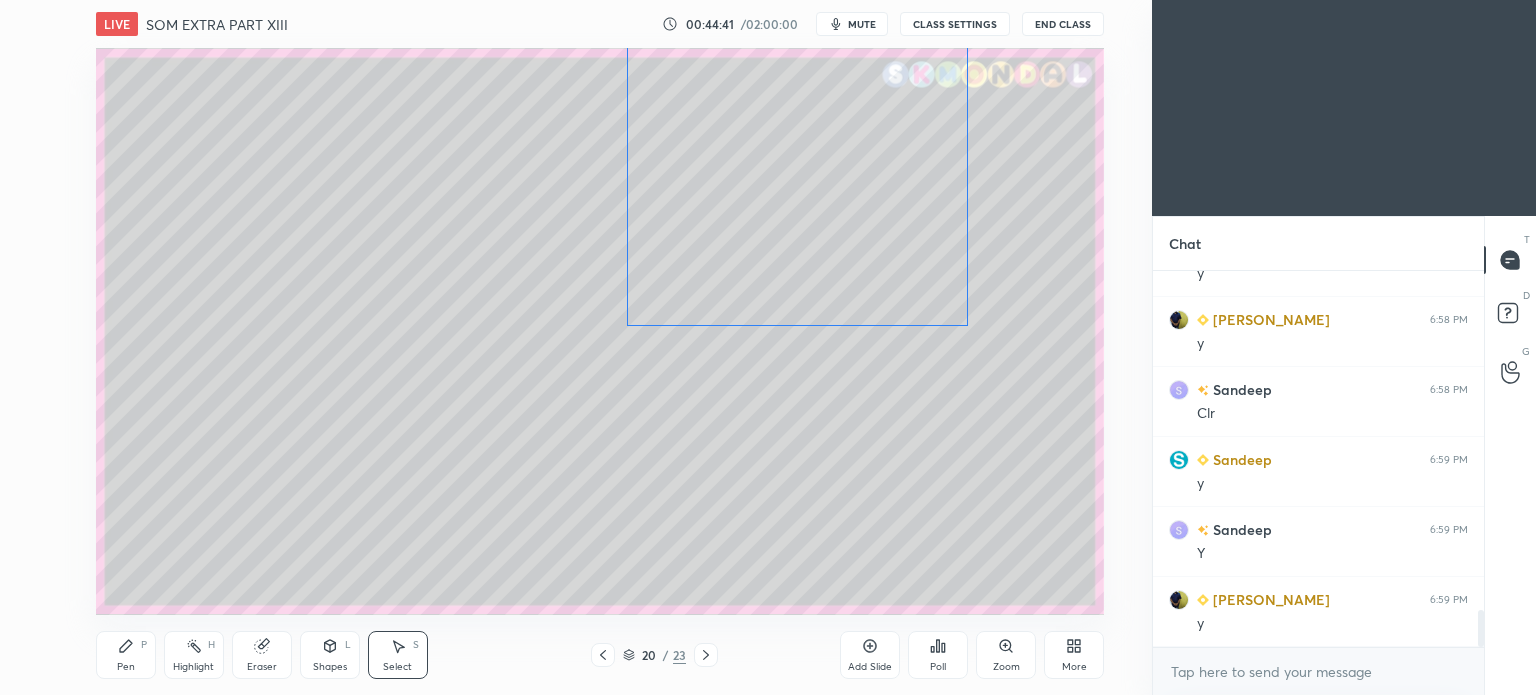 drag, startPoint x: 908, startPoint y: 234, endPoint x: 911, endPoint y: 189, distance: 45.099888 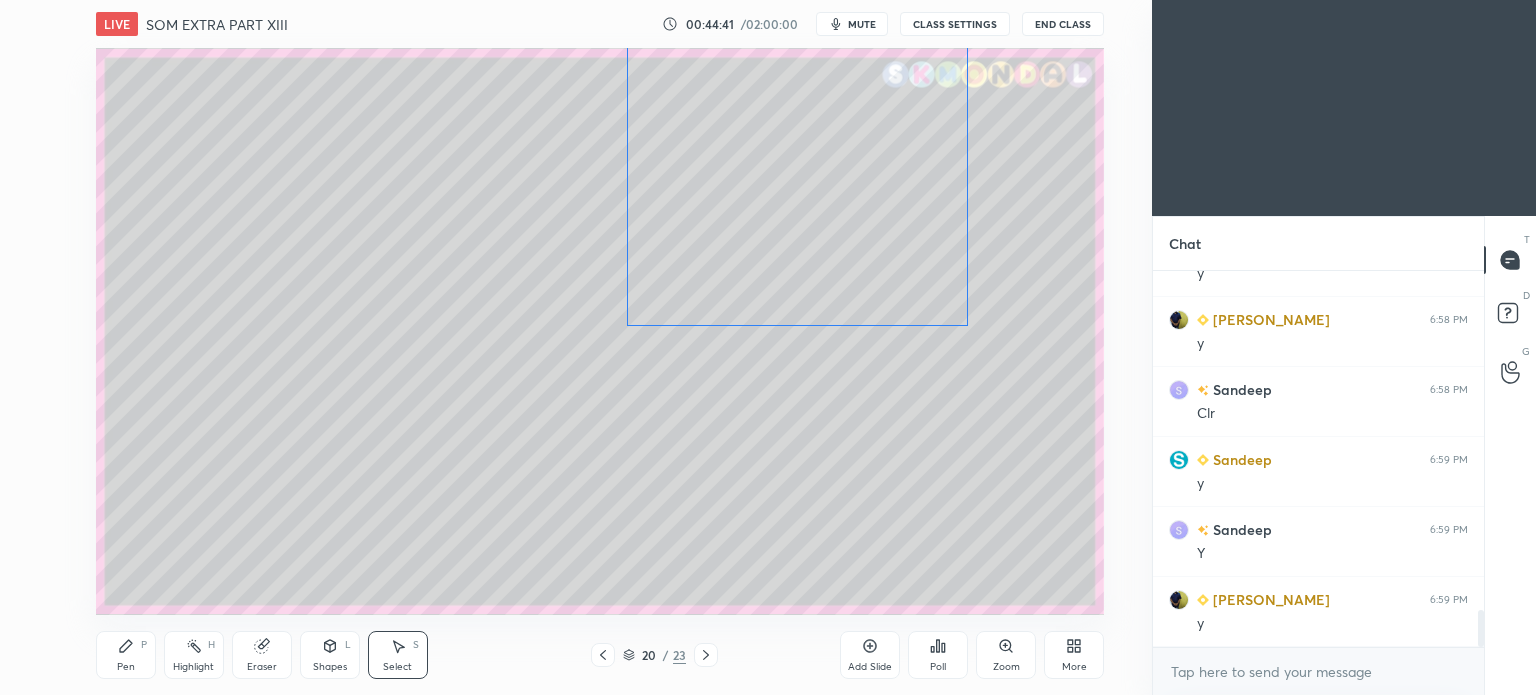 click on "0 ° Undo Copy Duplicate Duplicate to new slide Delete" at bounding box center [600, 331] 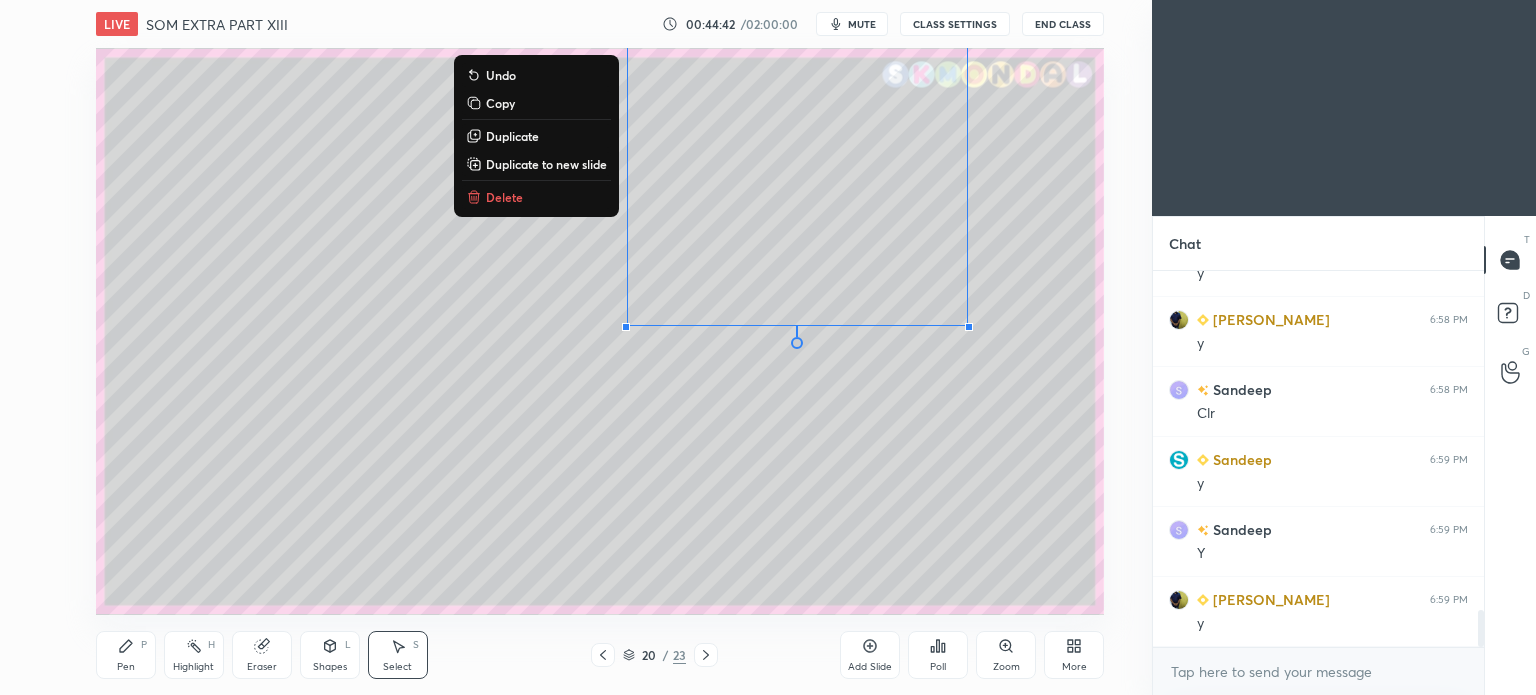 click on "0 ° Undo Copy Duplicate Duplicate to new slide Delete" at bounding box center (600, 331) 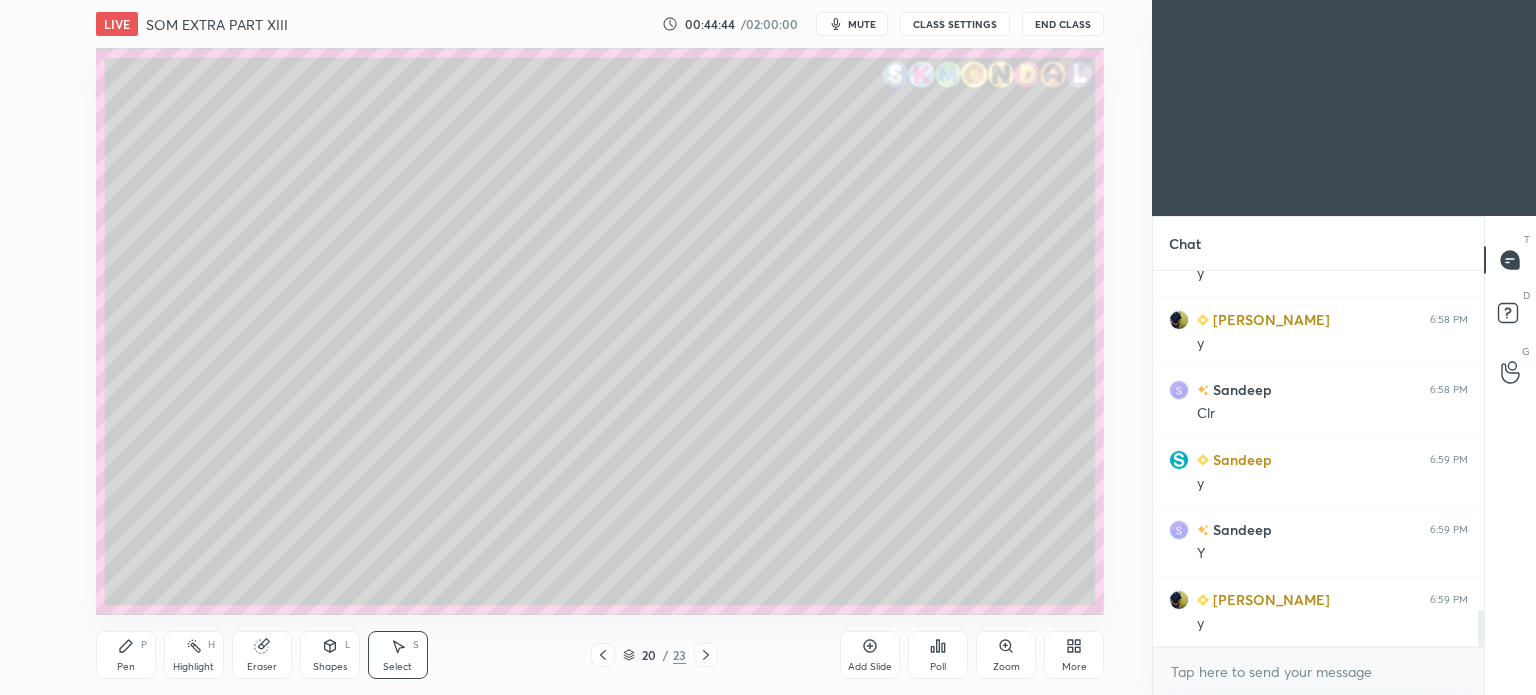 click on "Pen" at bounding box center (126, 667) 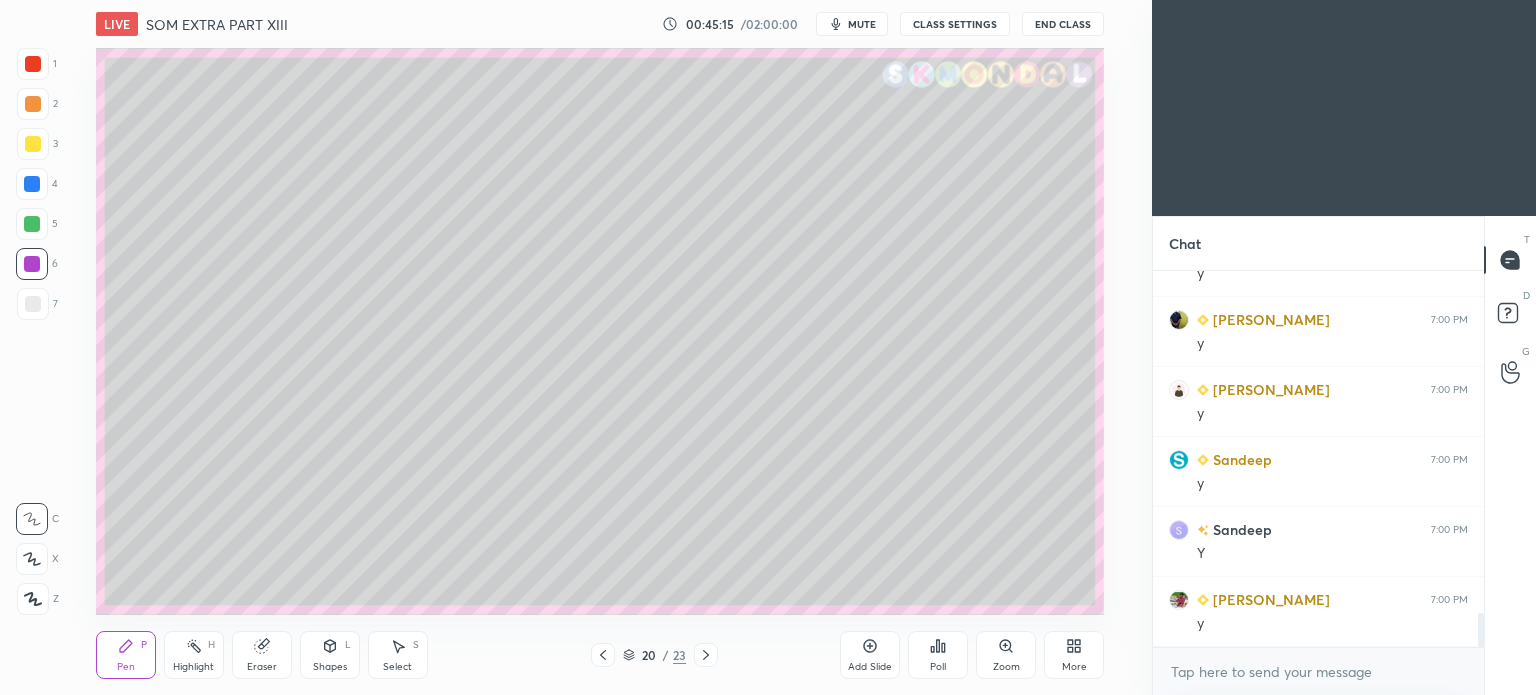 scroll, scrollTop: 3860, scrollLeft: 0, axis: vertical 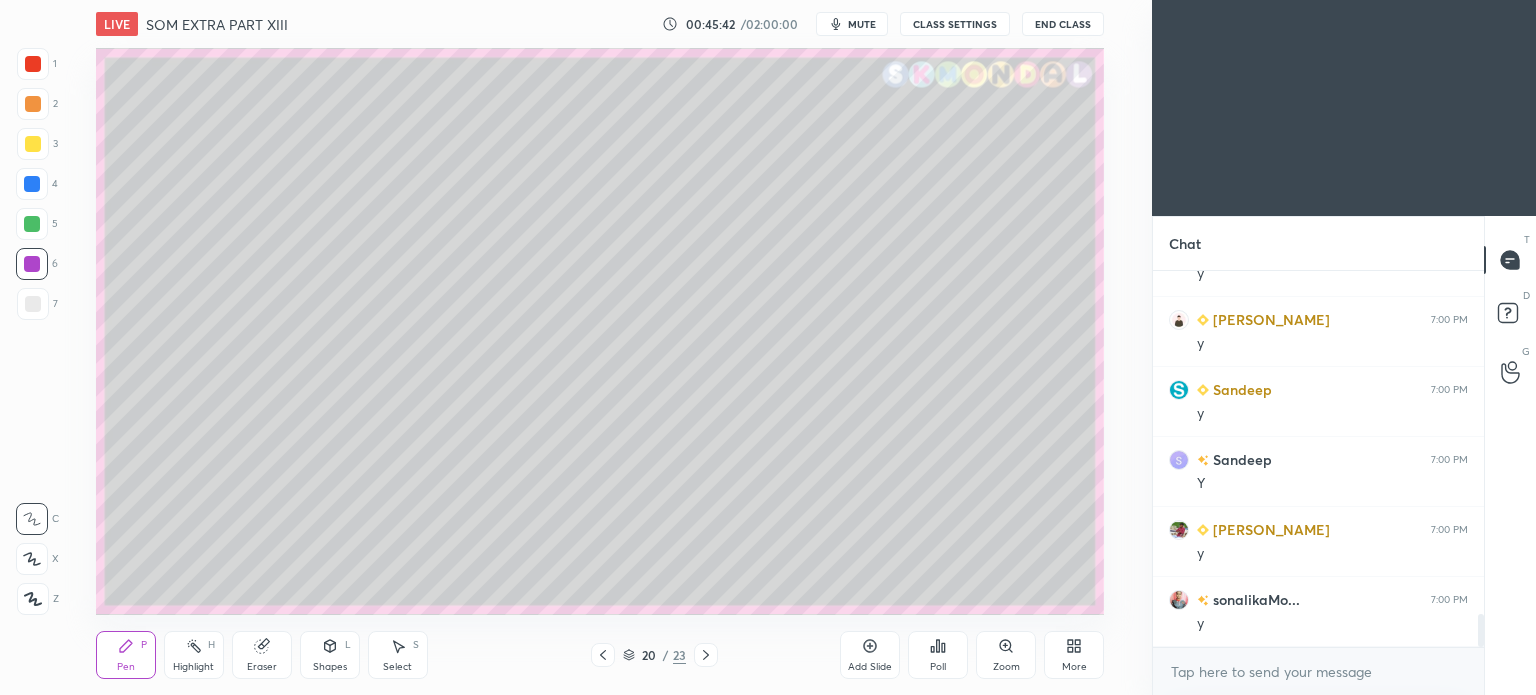 click 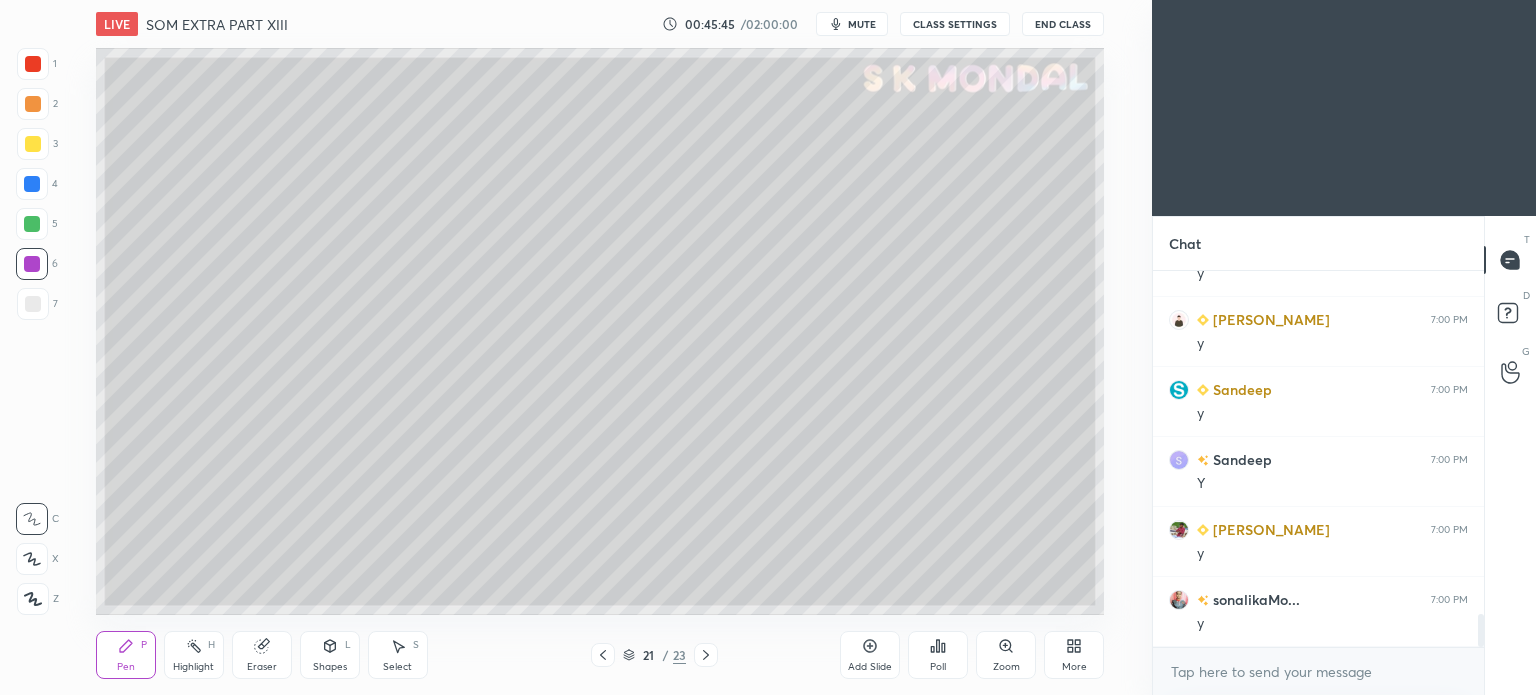 click at bounding box center [33, 144] 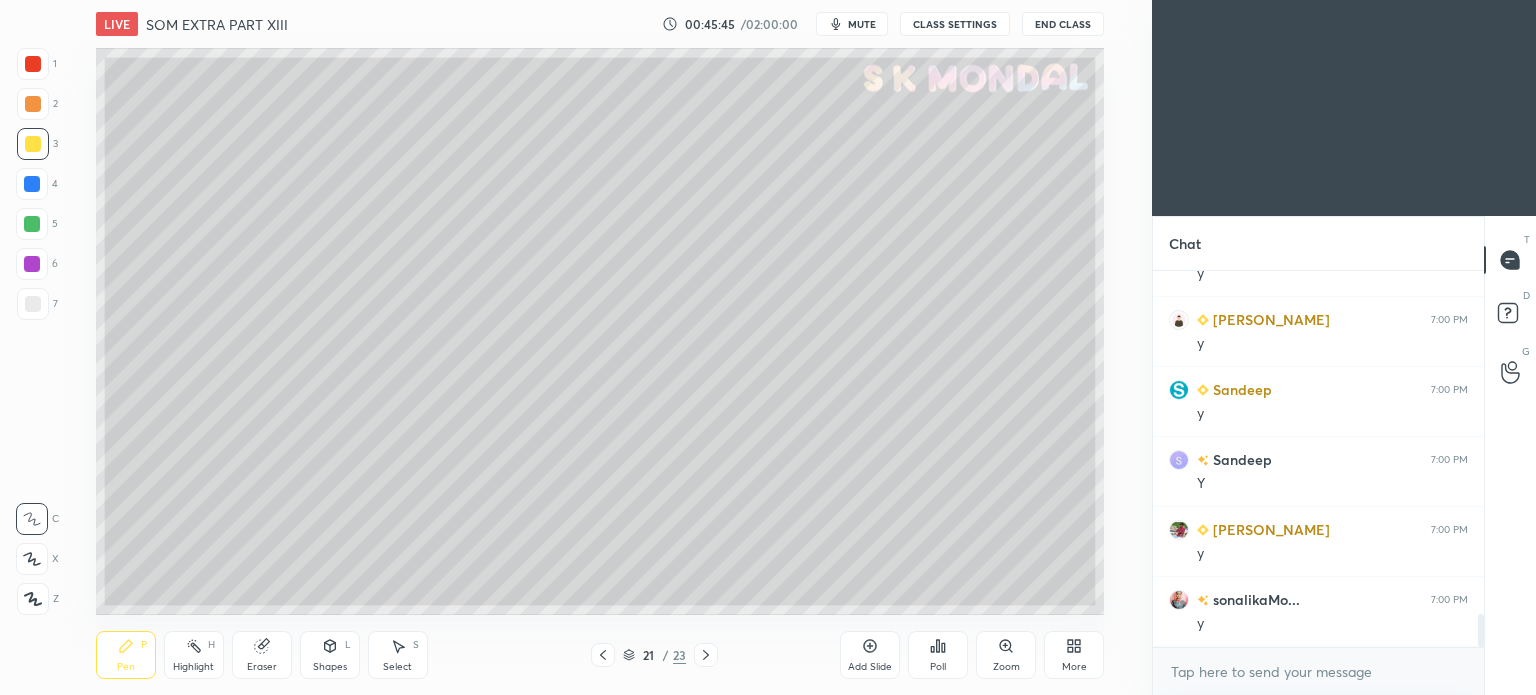 click on "Pen" at bounding box center [126, 667] 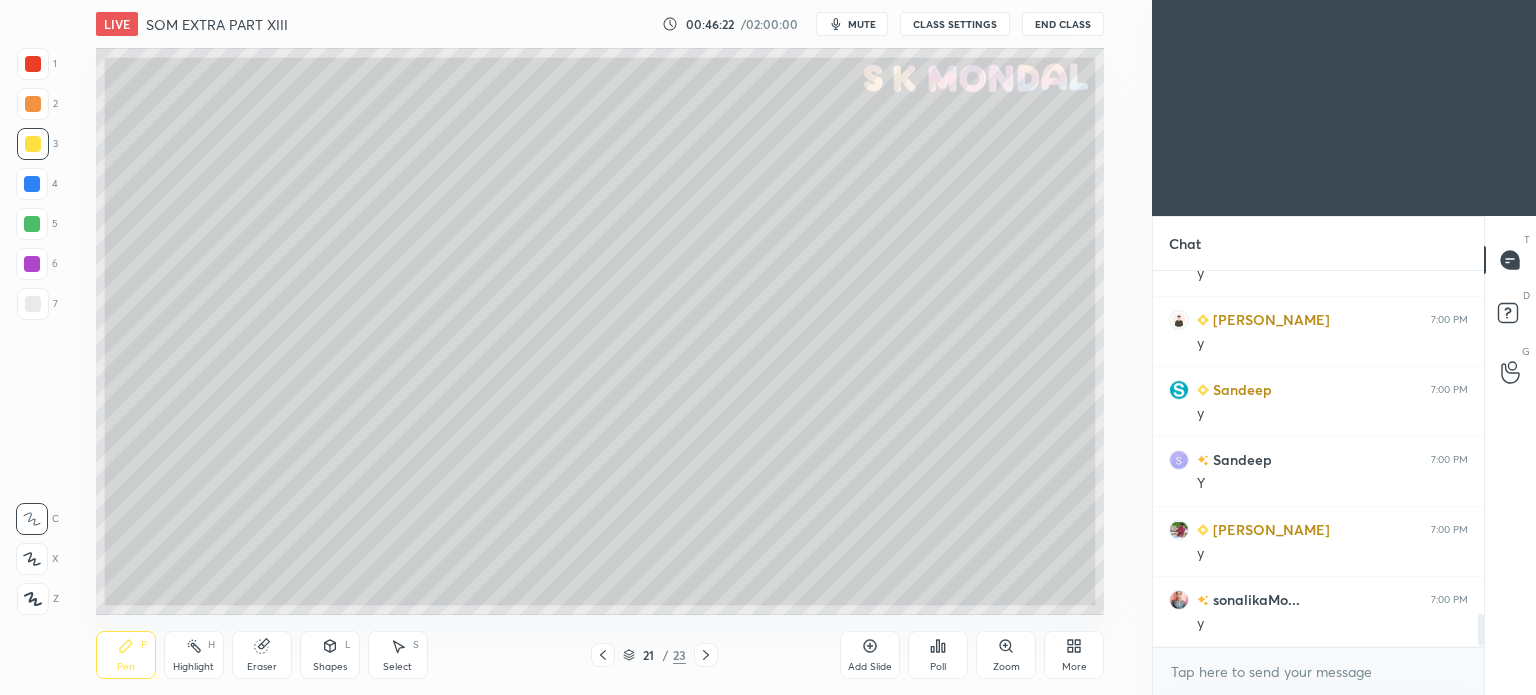 scroll, scrollTop: 3930, scrollLeft: 0, axis: vertical 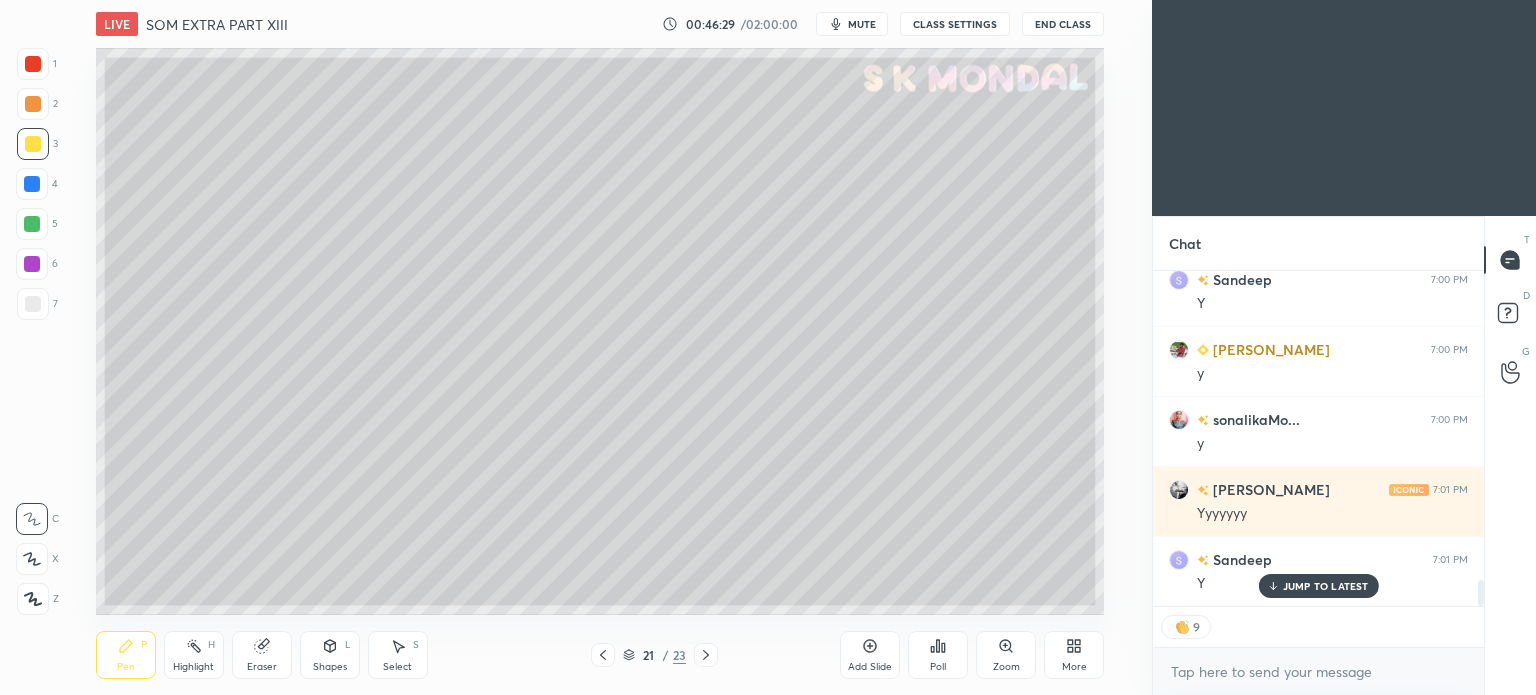 click at bounding box center (33, 304) 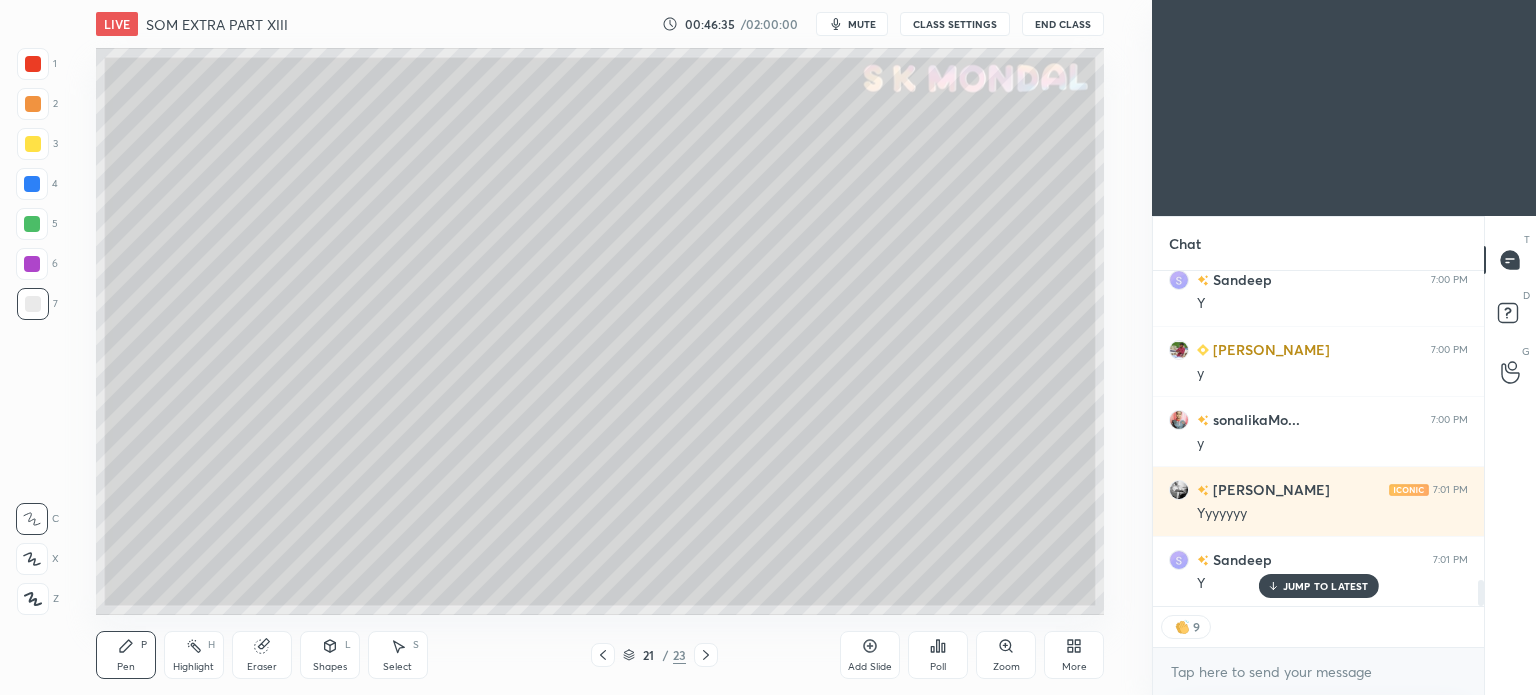 scroll, scrollTop: 6, scrollLeft: 6, axis: both 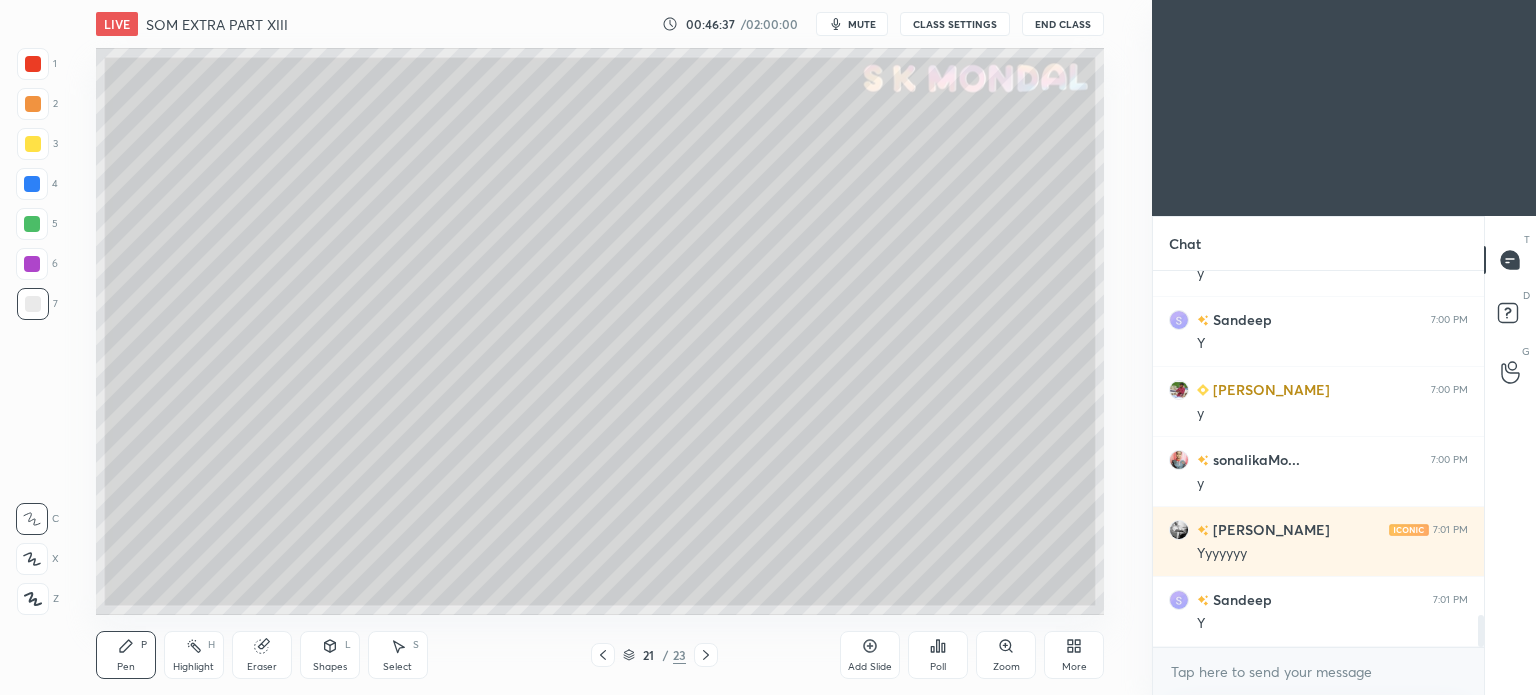 click 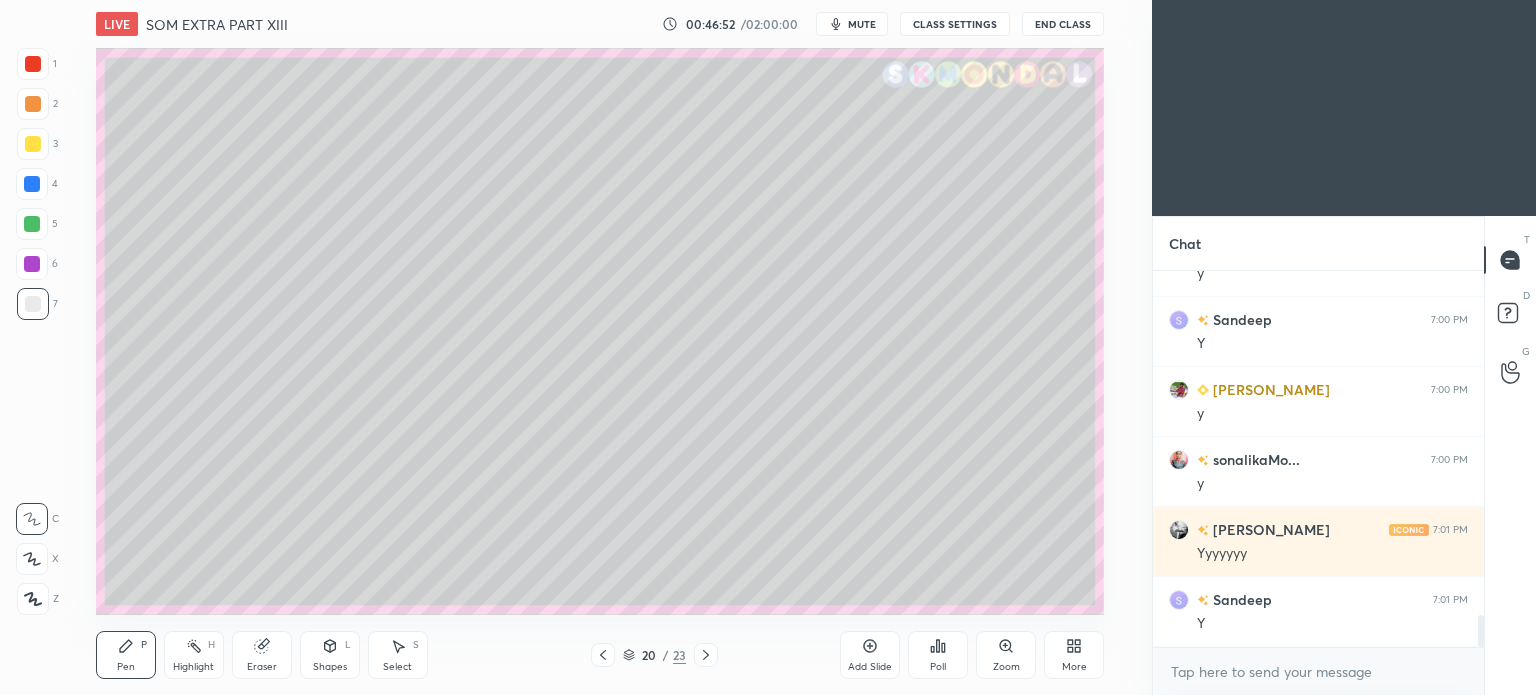click 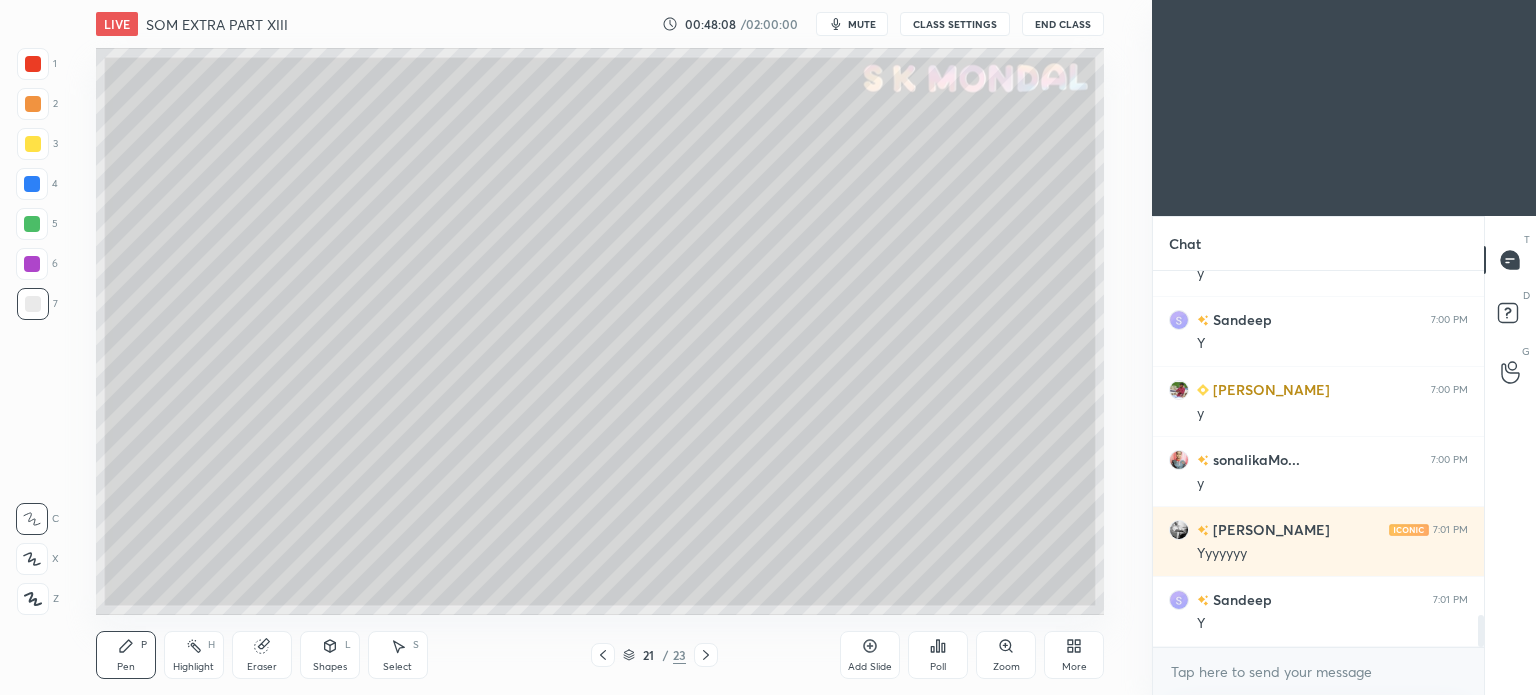 scroll, scrollTop: 4070, scrollLeft: 0, axis: vertical 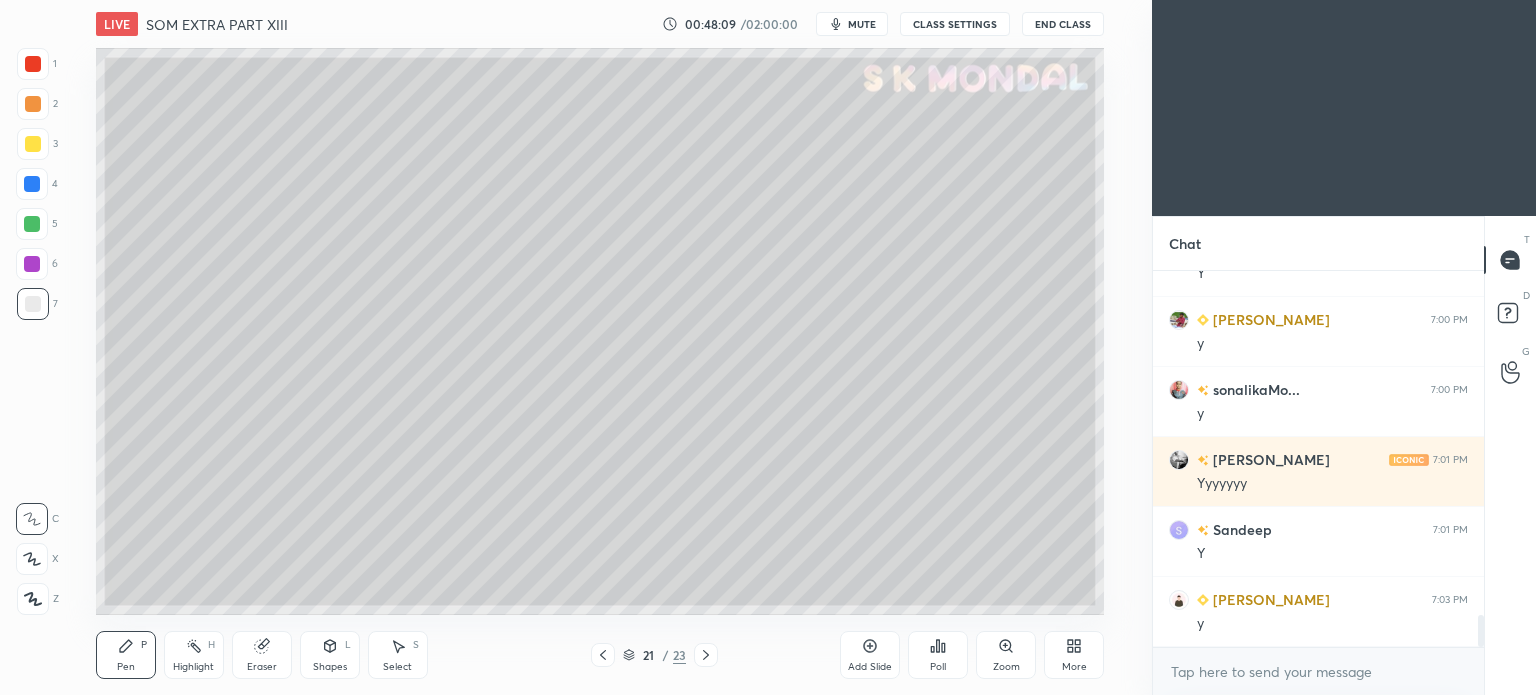 click 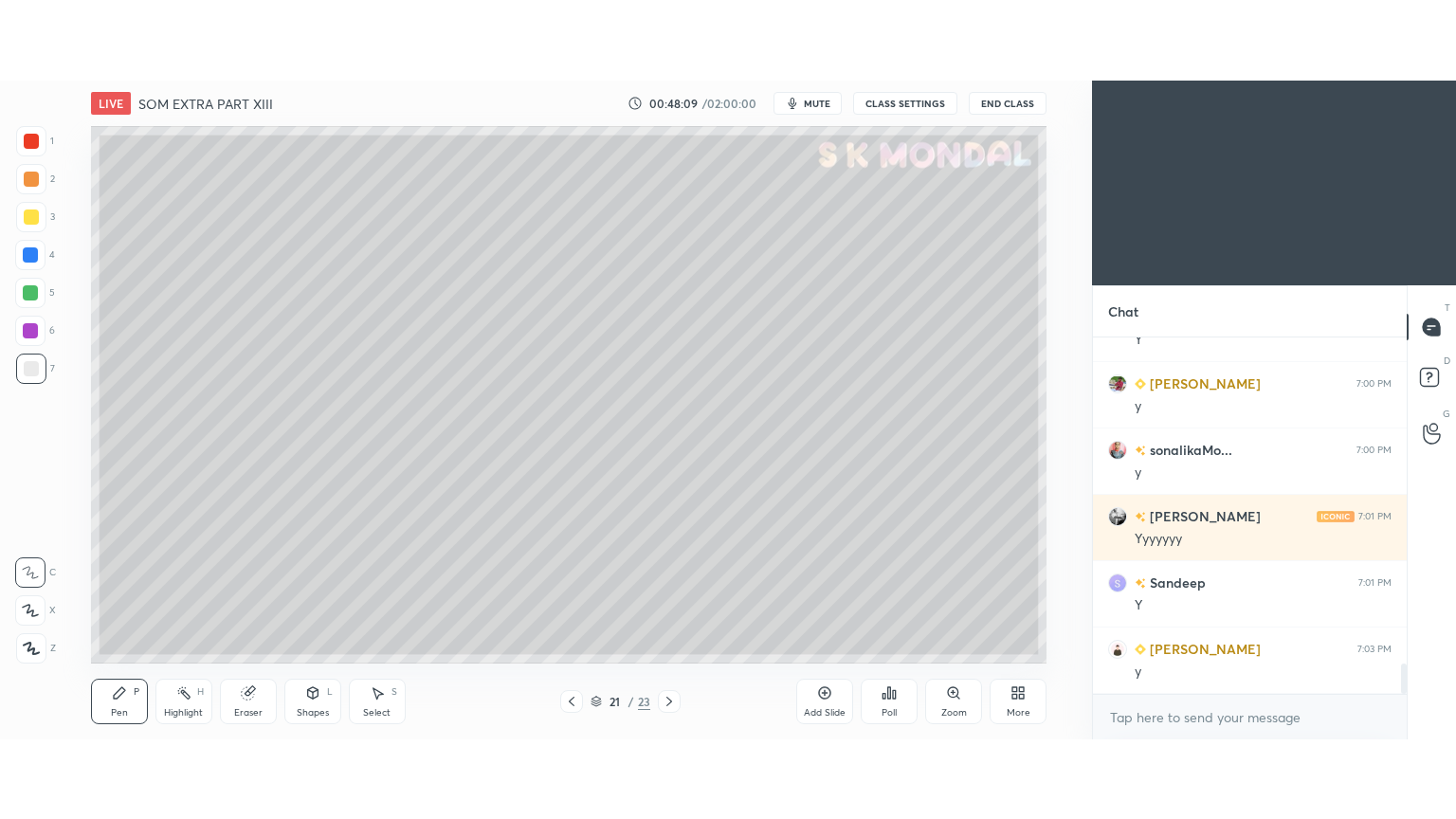 scroll, scrollTop: 3924, scrollLeft: 0, axis: vertical 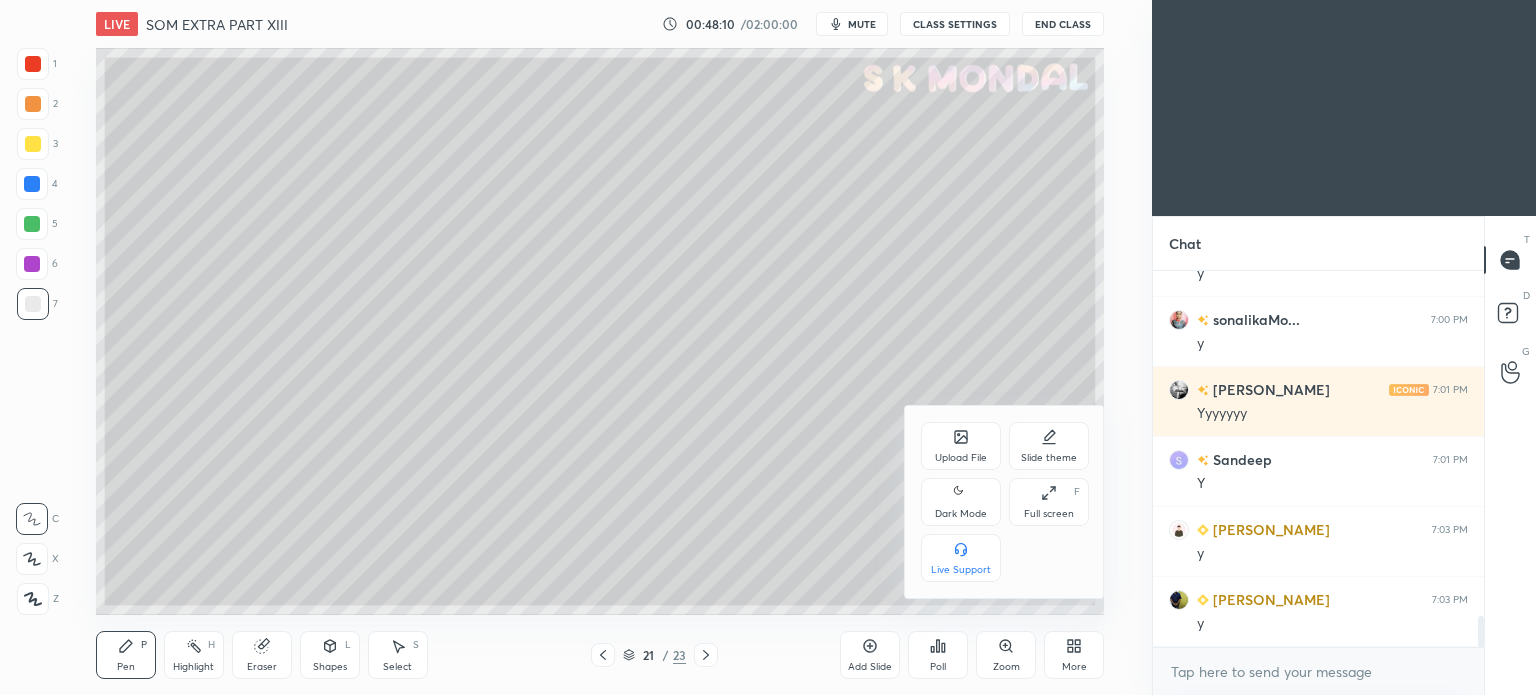 click on "Full screen F" at bounding box center (1049, 502) 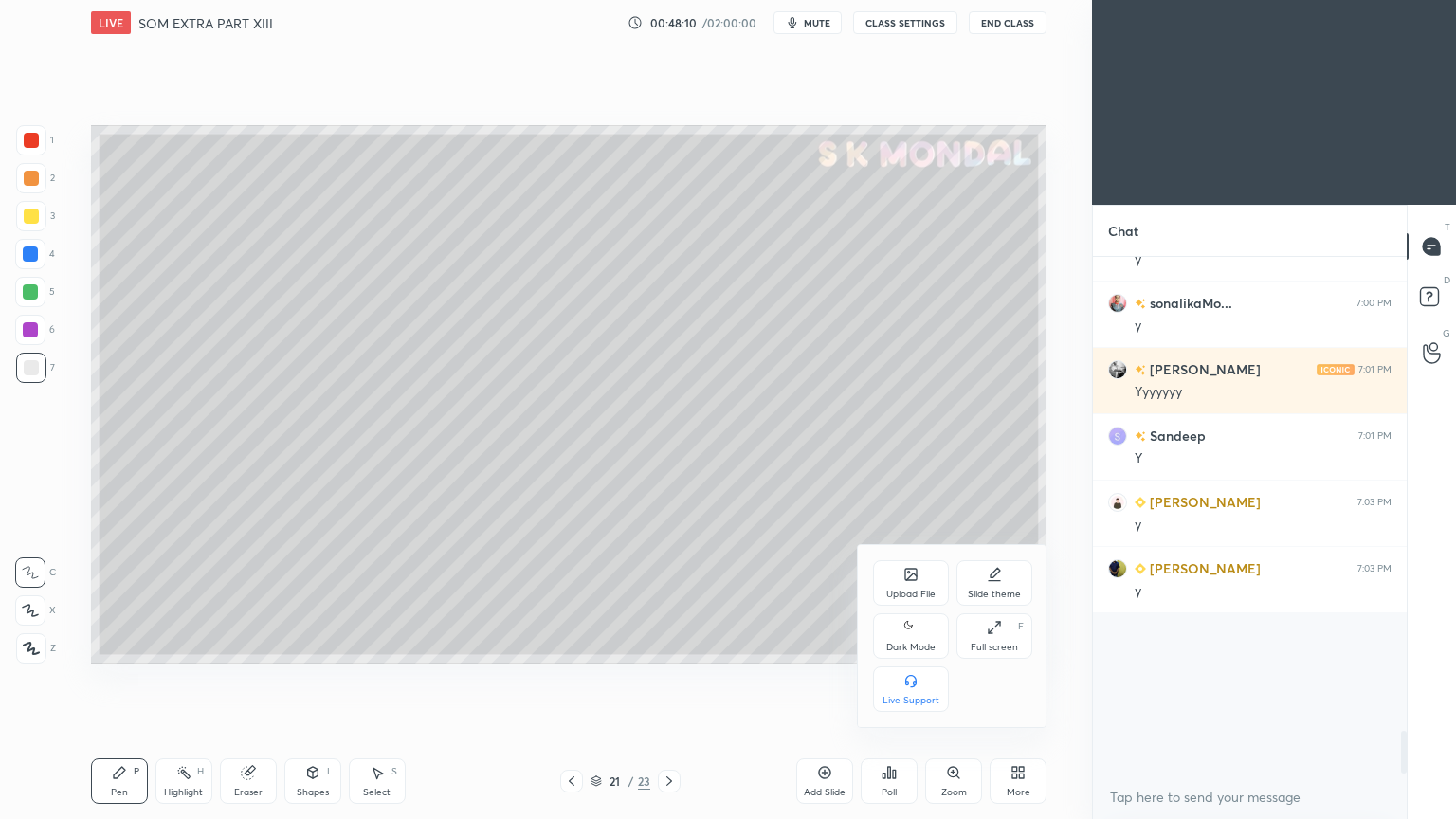 scroll, scrollTop: 94094, scrollLeft: 93776, axis: both 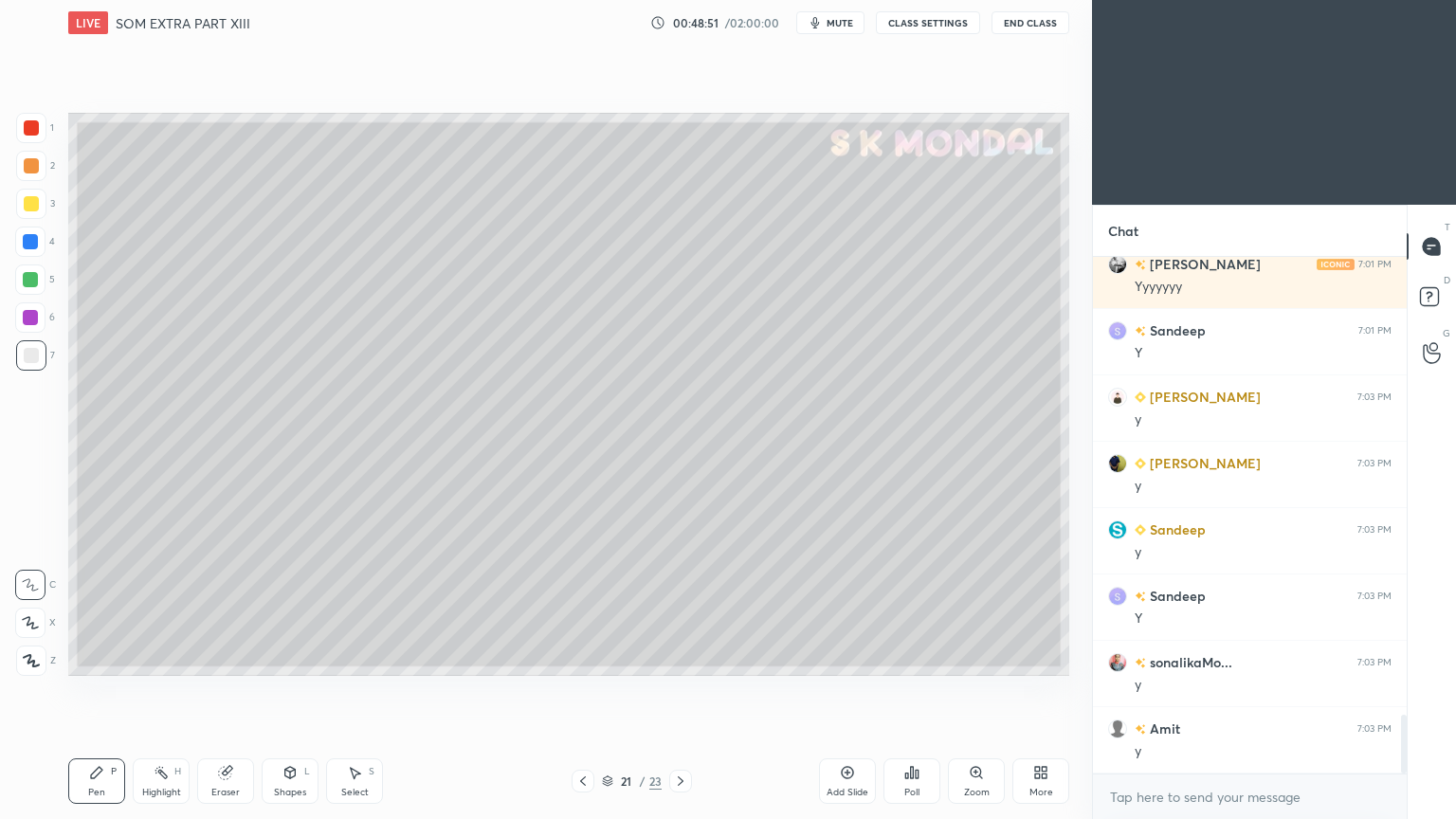 click on "mute" at bounding box center [840, 23] 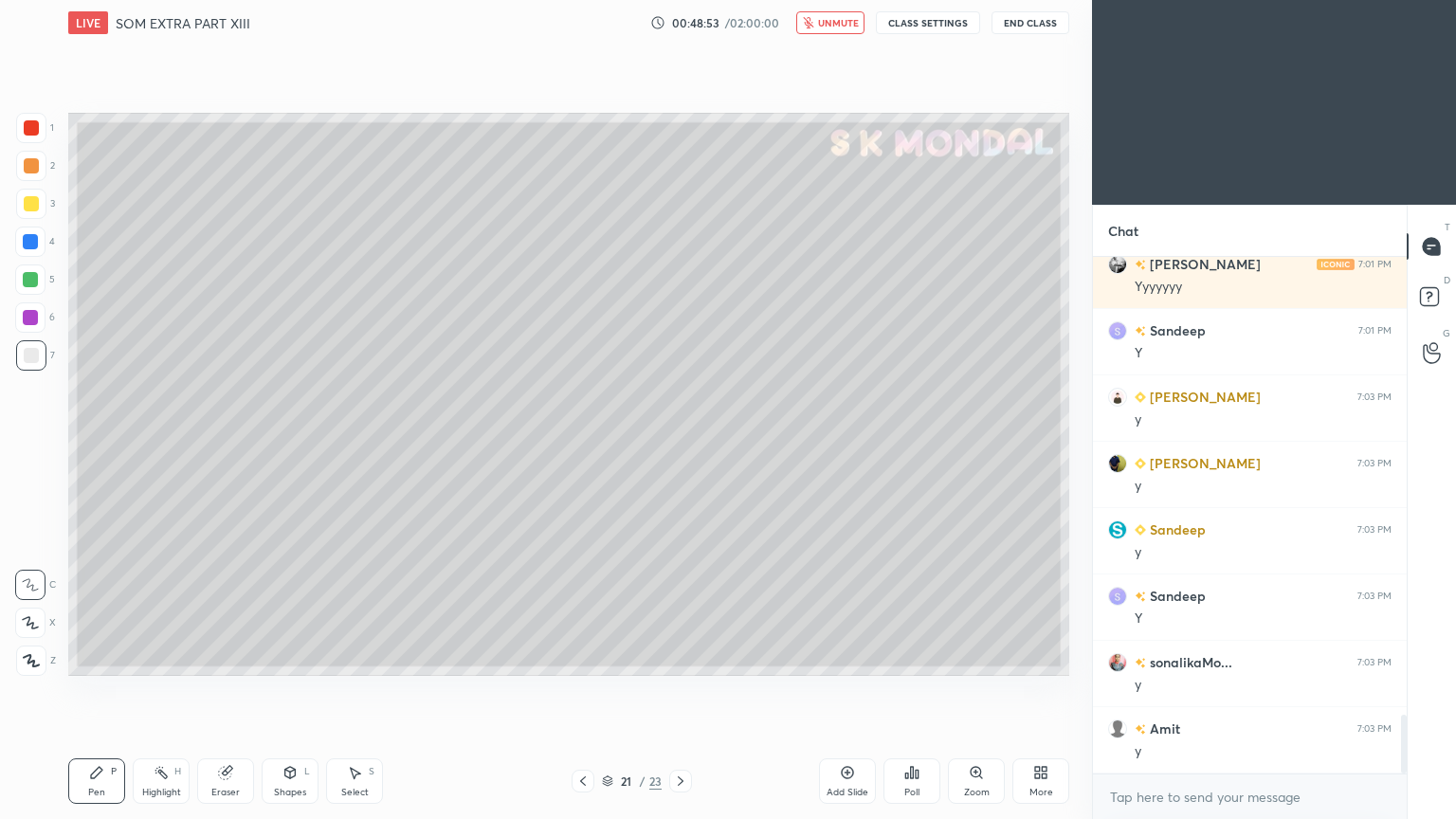 click on "unmute" at bounding box center [838, 23] 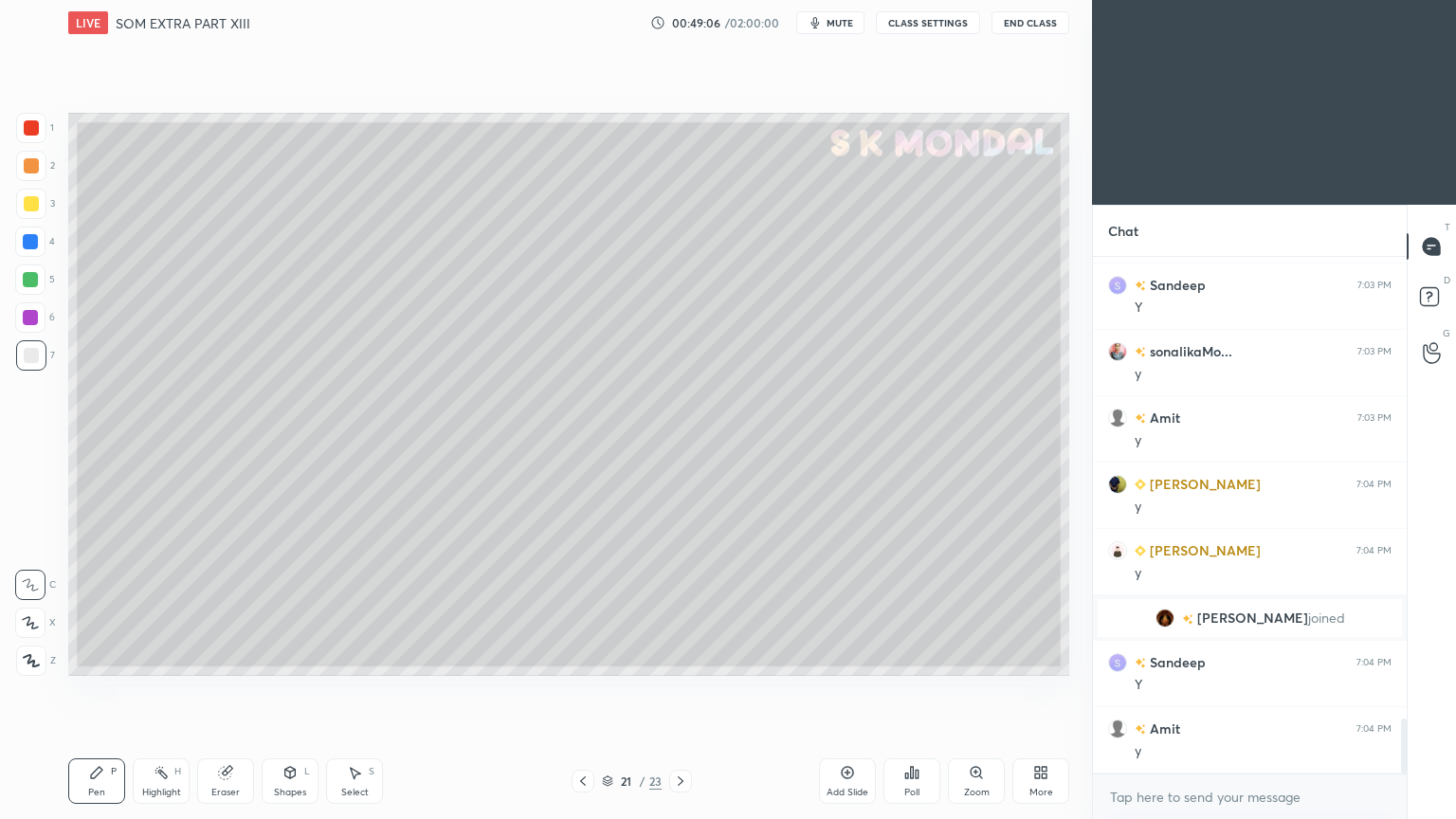 scroll, scrollTop: 4406, scrollLeft: 0, axis: vertical 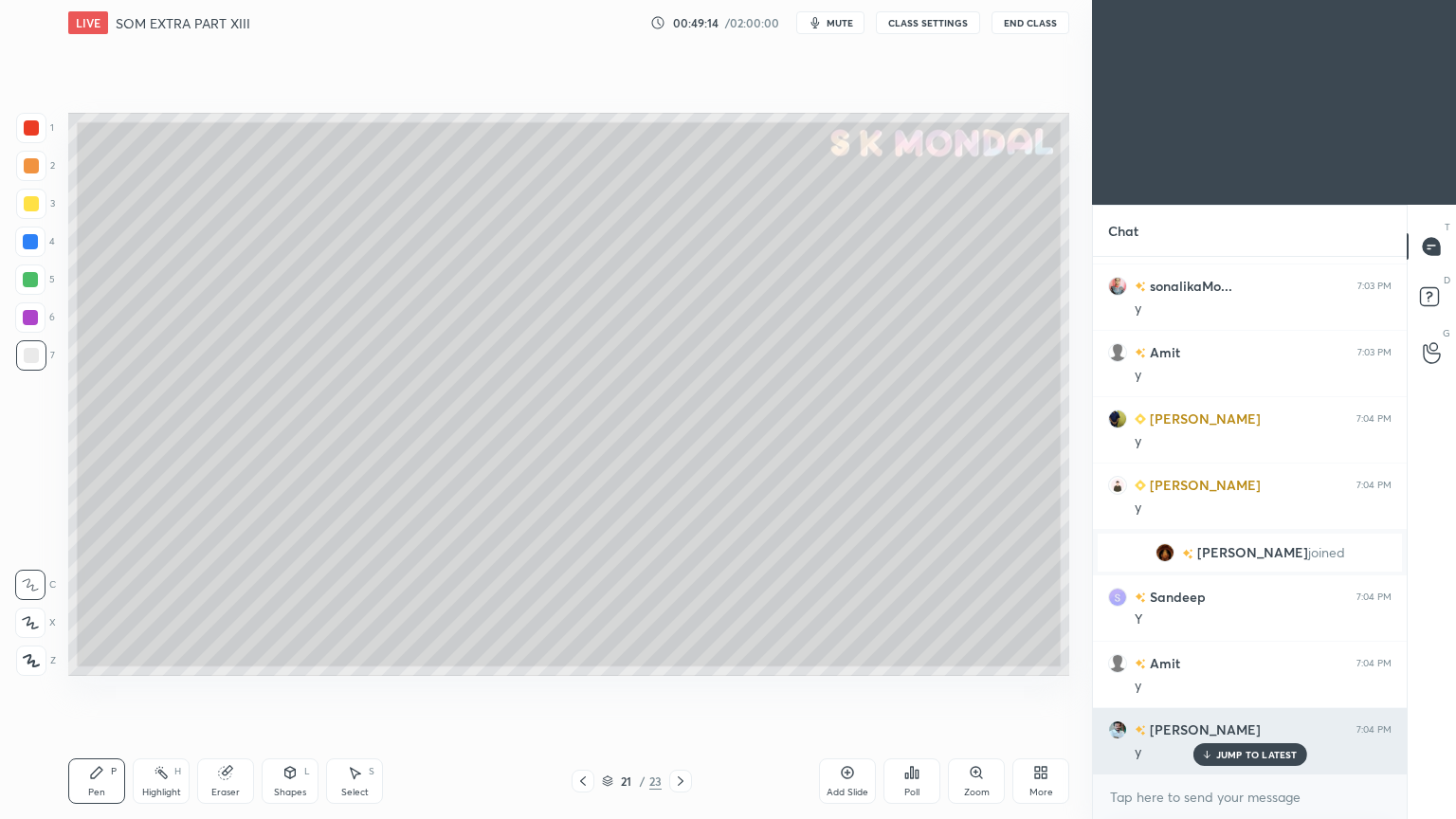 drag, startPoint x: 1228, startPoint y: 754, endPoint x: 1203, endPoint y: 751, distance: 25.179357 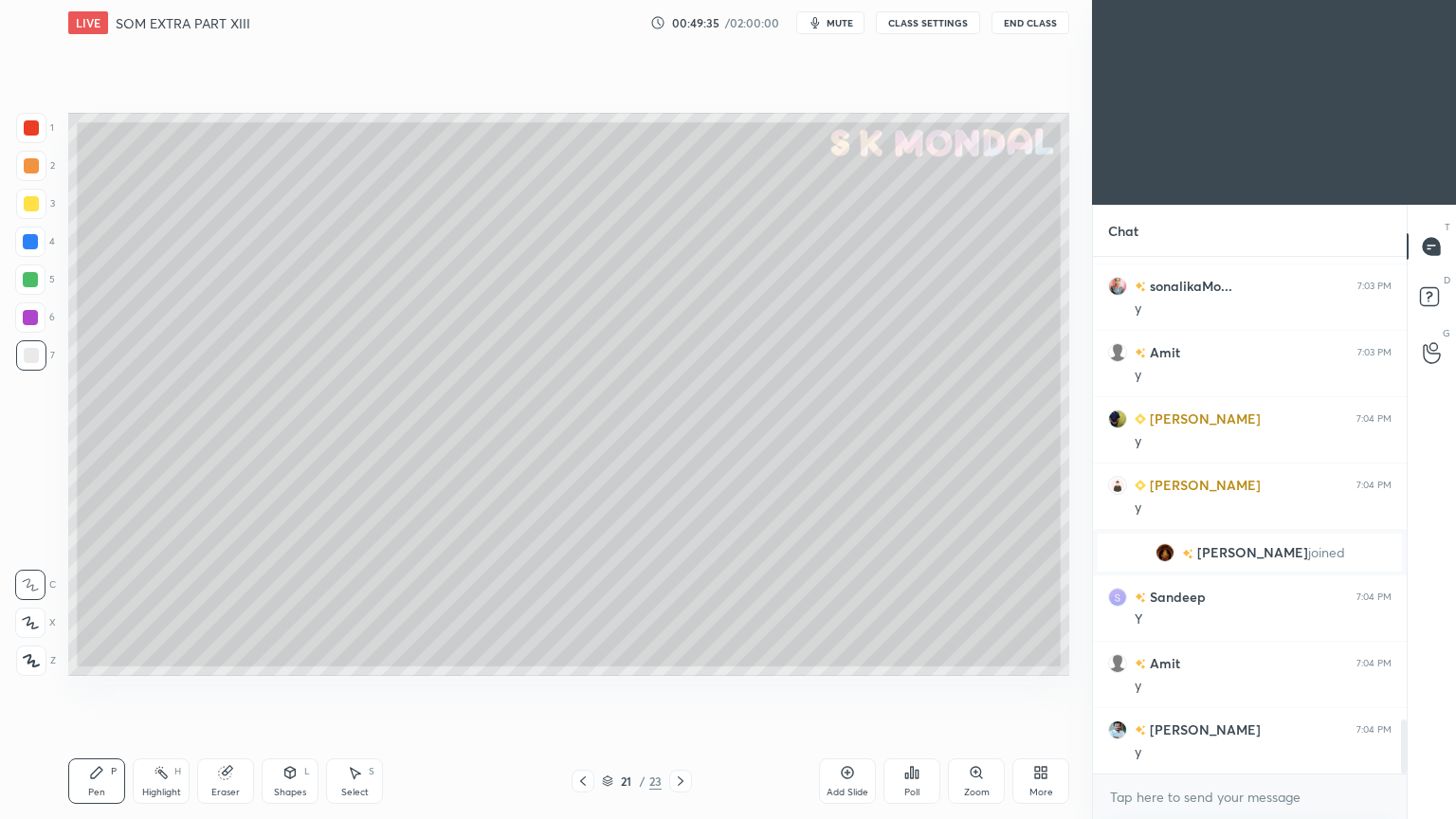 click at bounding box center [681, 781] 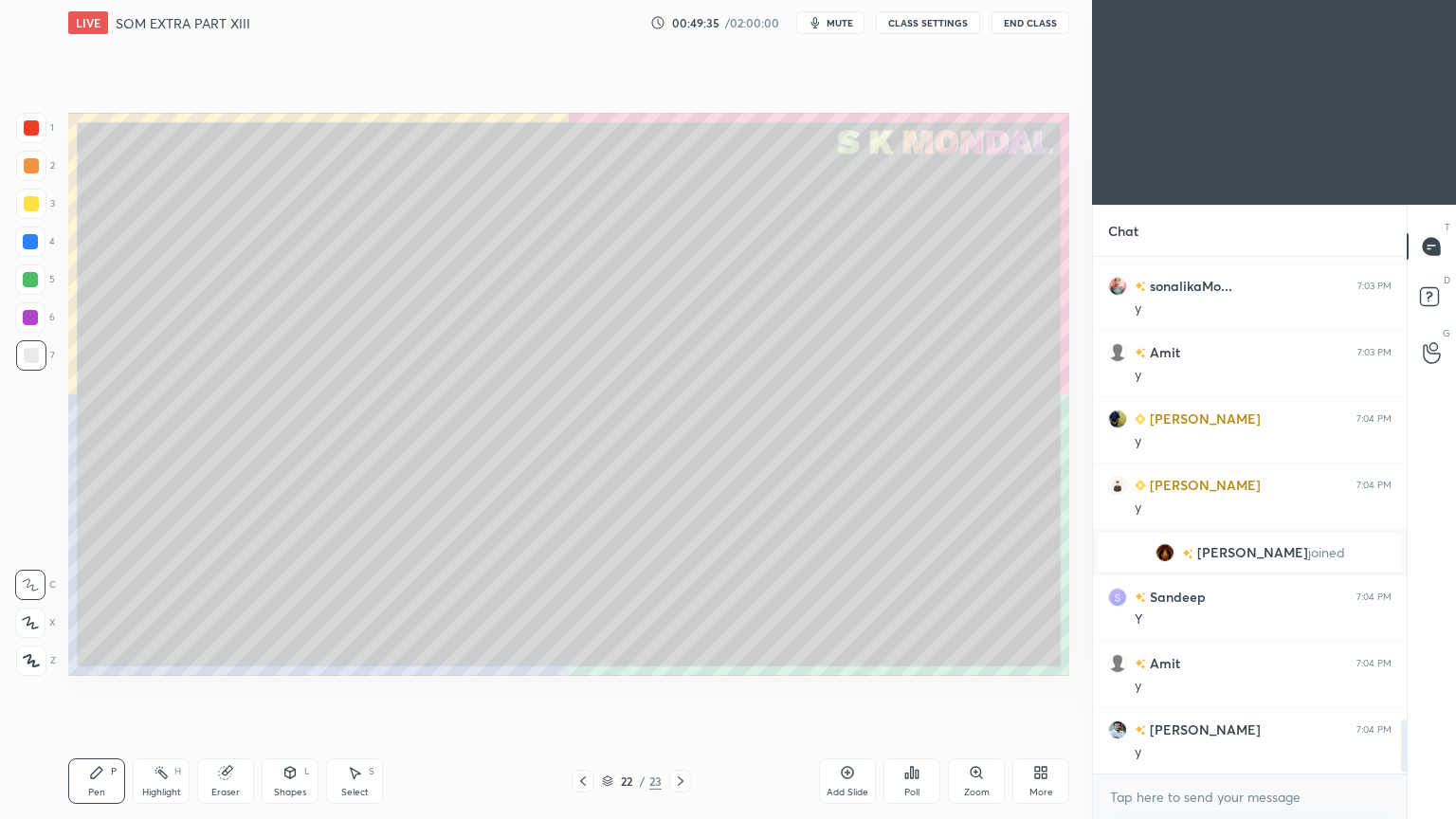 scroll, scrollTop: 4473, scrollLeft: 0, axis: vertical 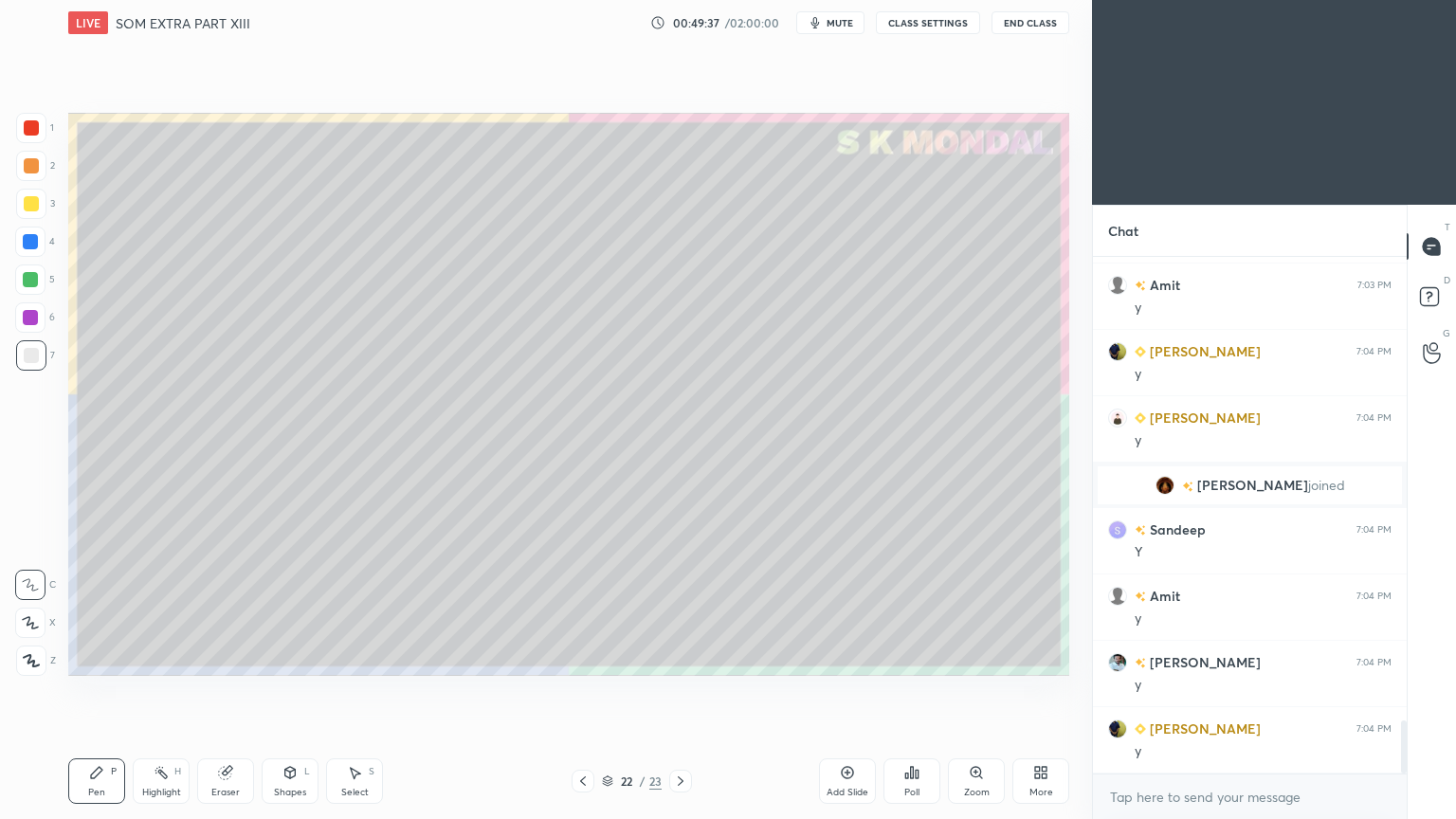click 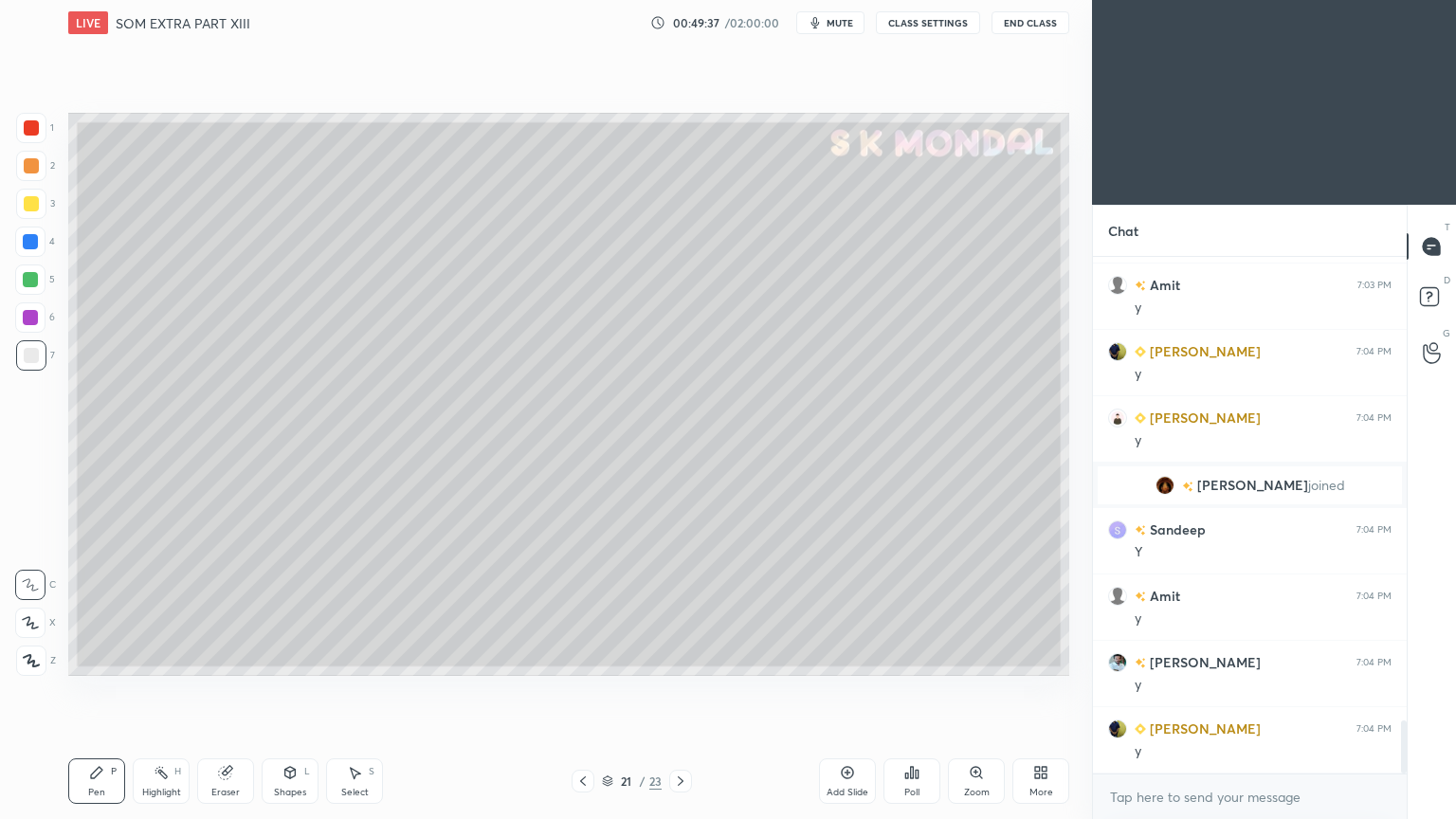 click 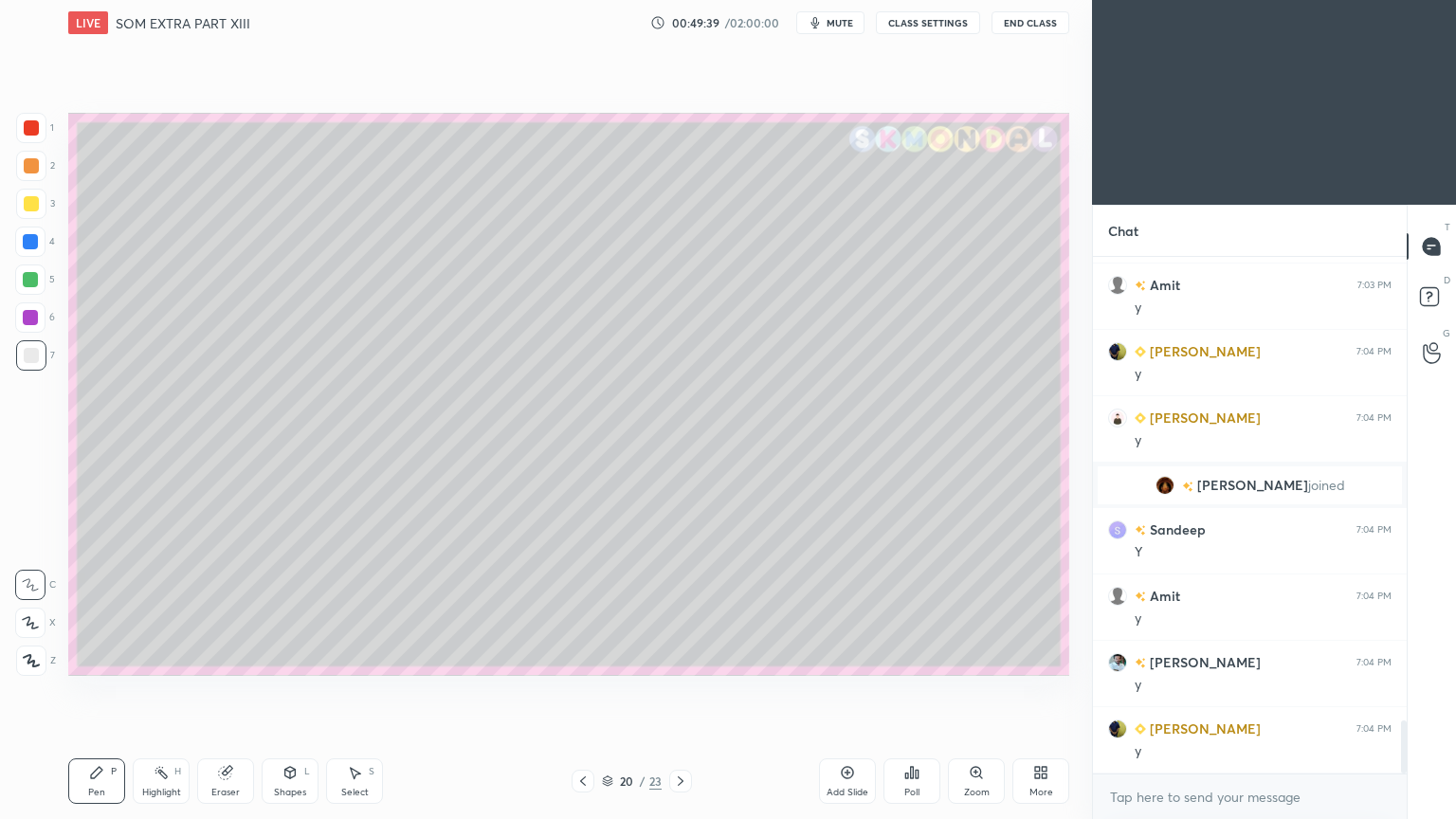 click on "Select S" at bounding box center (355, 781) 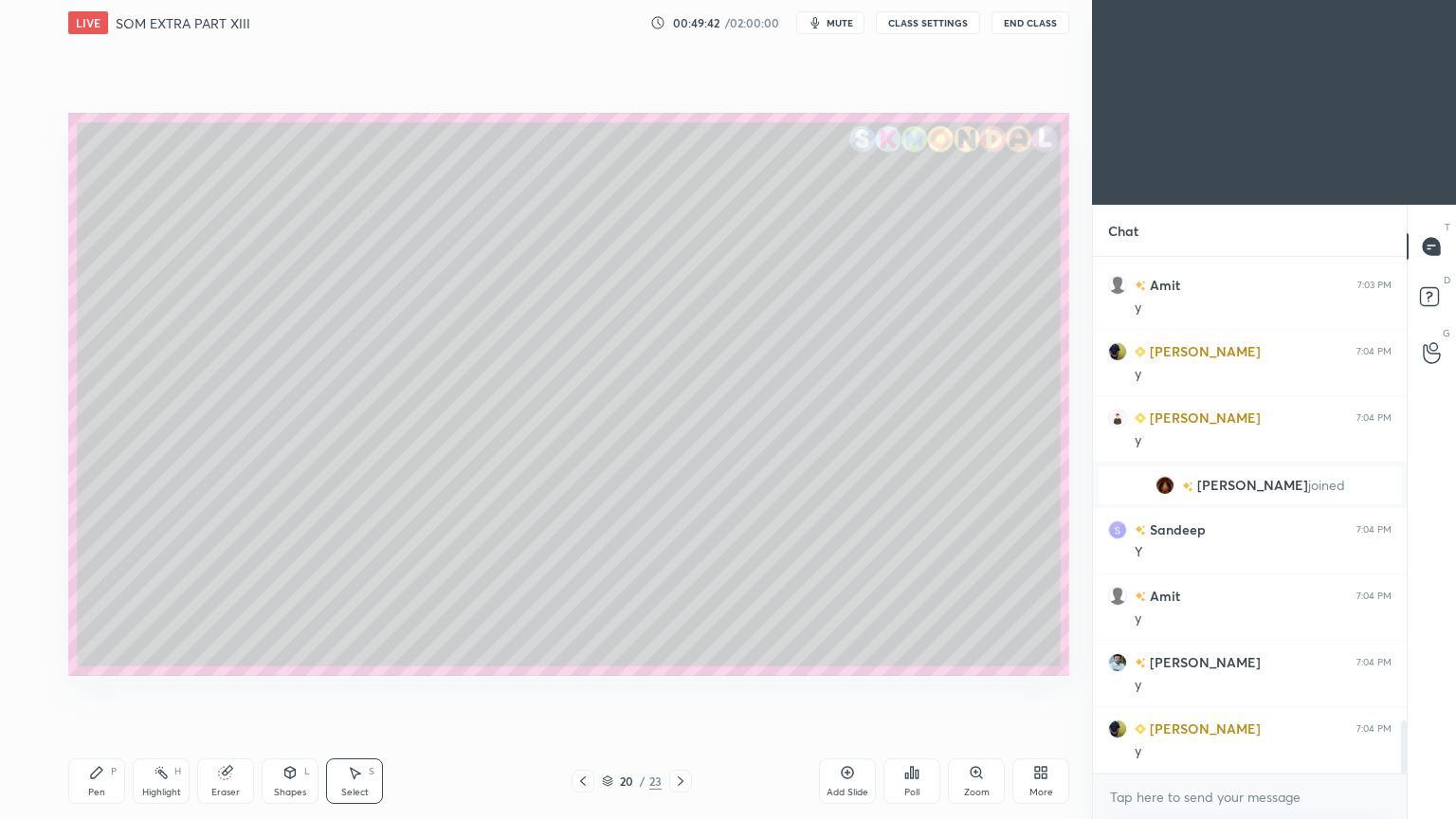 drag, startPoint x: 192, startPoint y: 103, endPoint x: 531, endPoint y: 379, distance: 437.1464 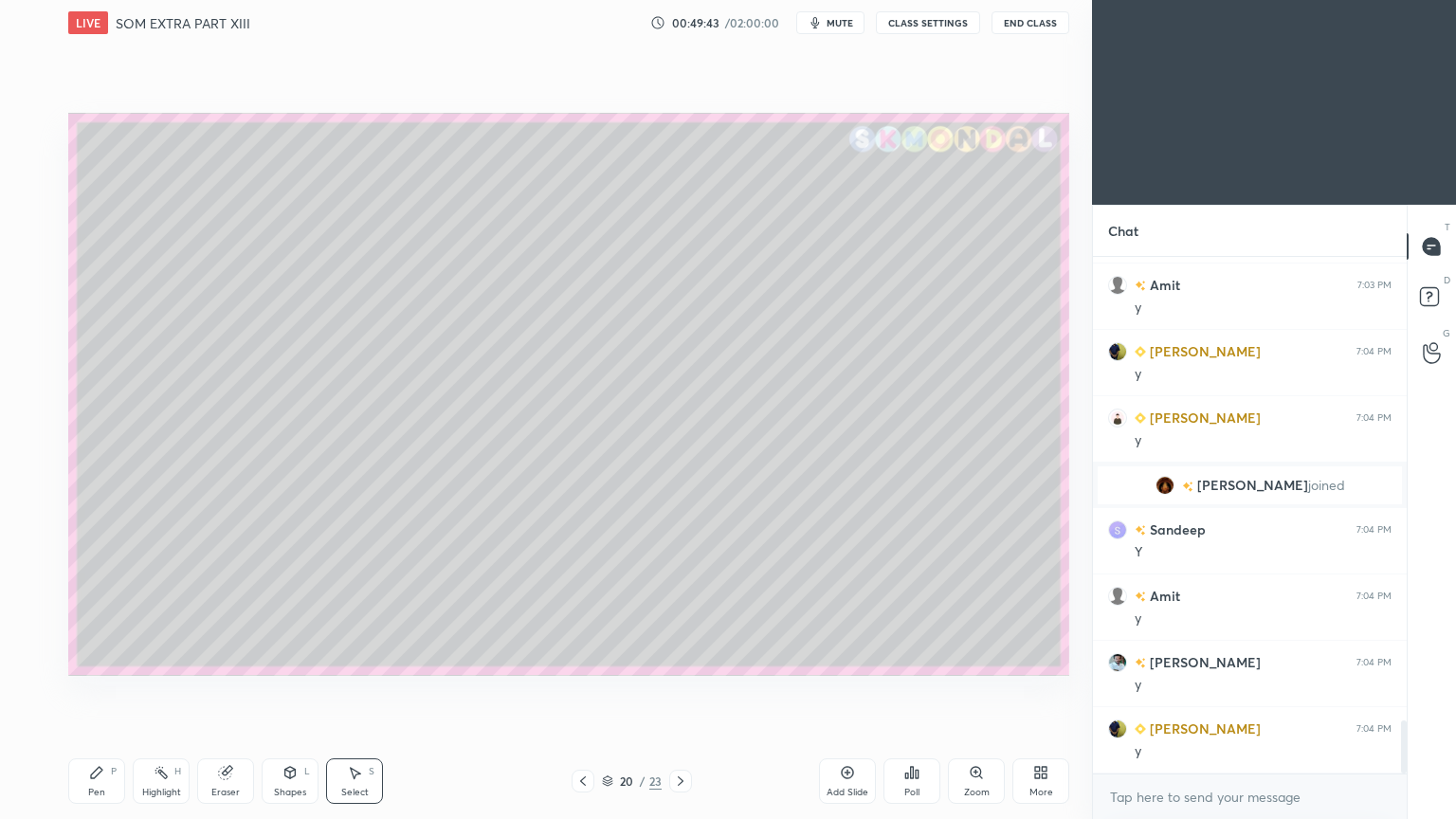 scroll, scrollTop: 4539, scrollLeft: 0, axis: vertical 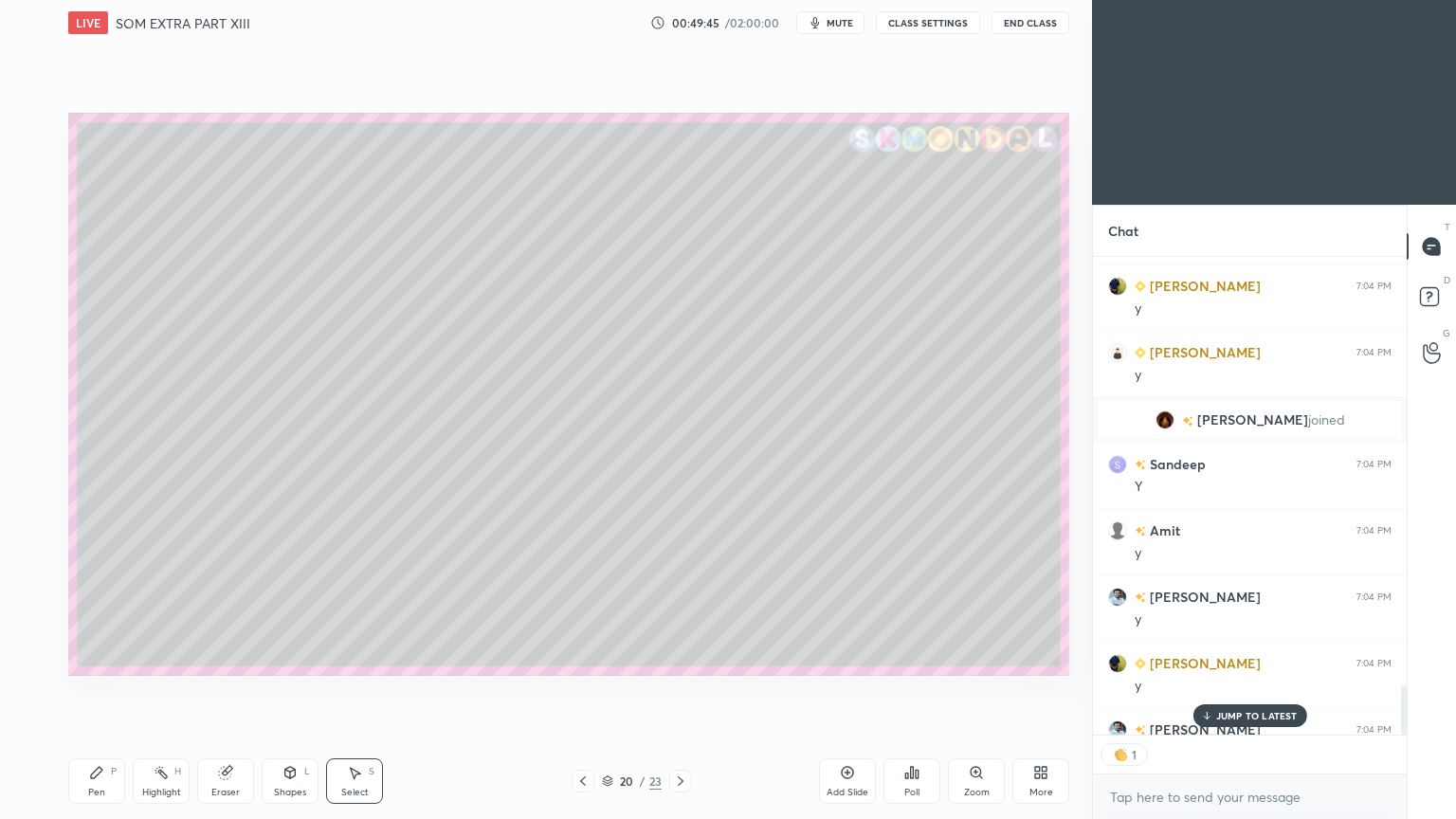 click on "1" at bounding box center (1249, 755) 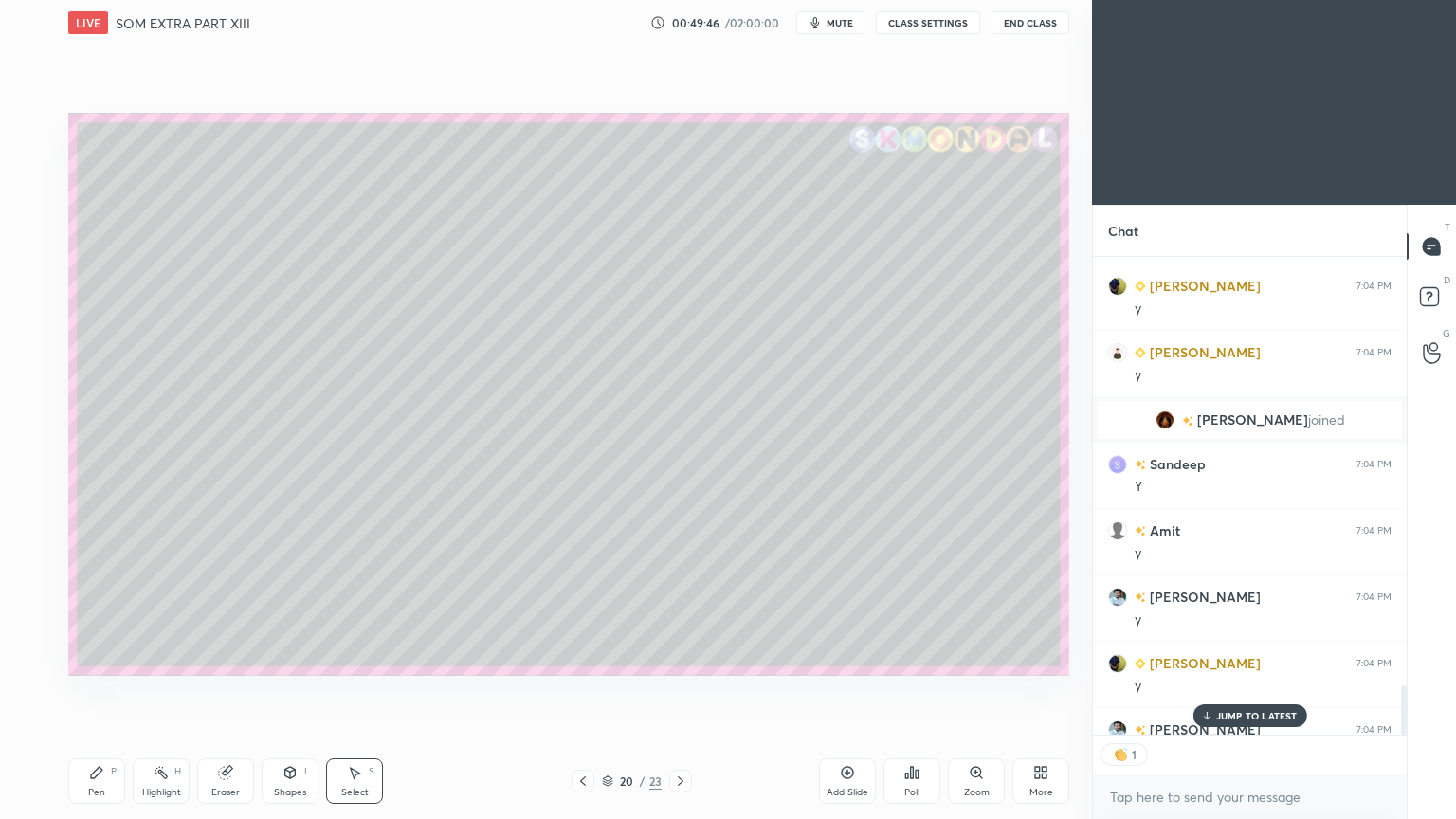 click on "JUMP TO LATEST" at bounding box center [1249, 716] 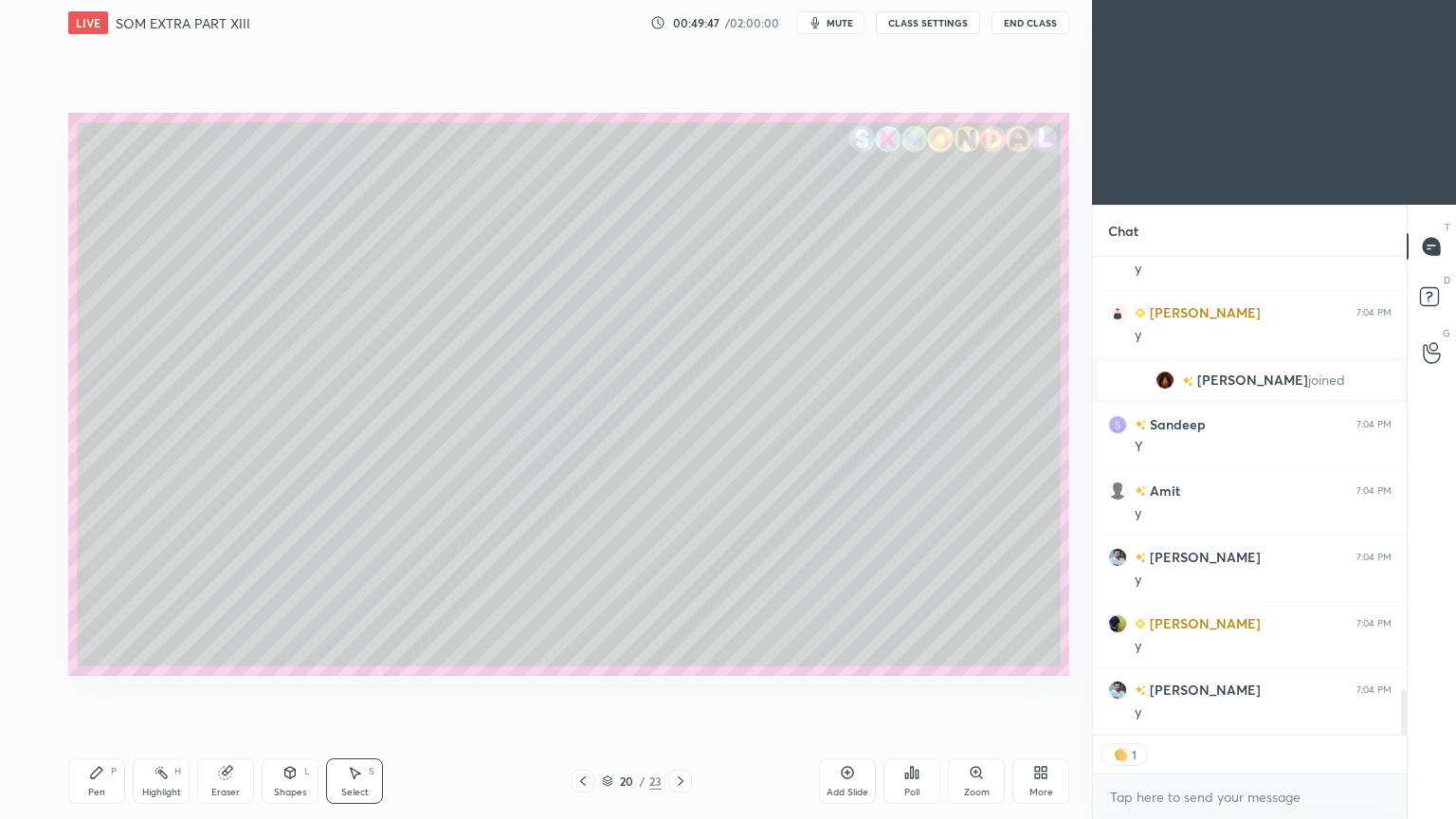 click 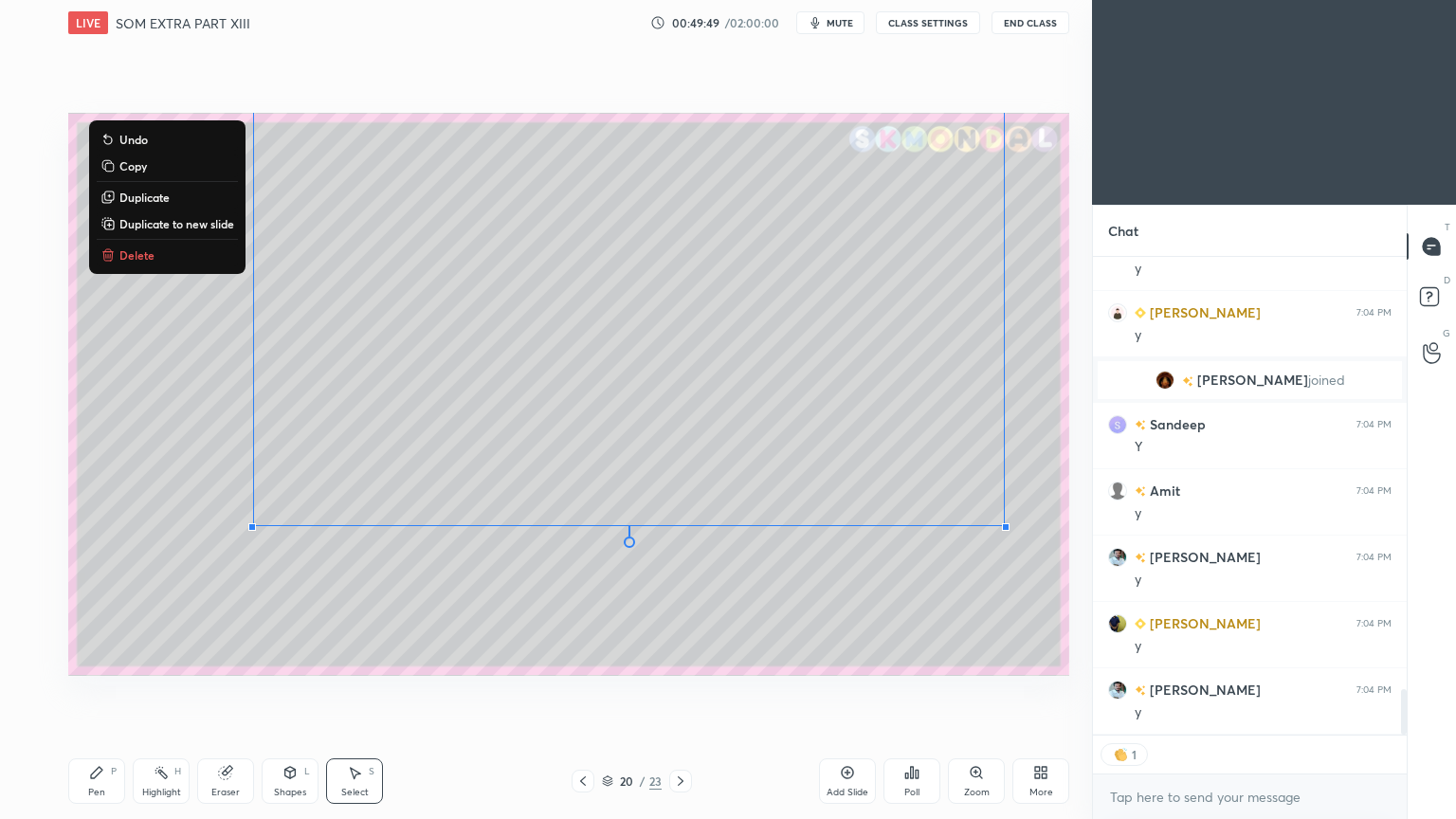 drag, startPoint x: 998, startPoint y: 598, endPoint x: 143, endPoint y: 91, distance: 994.0191 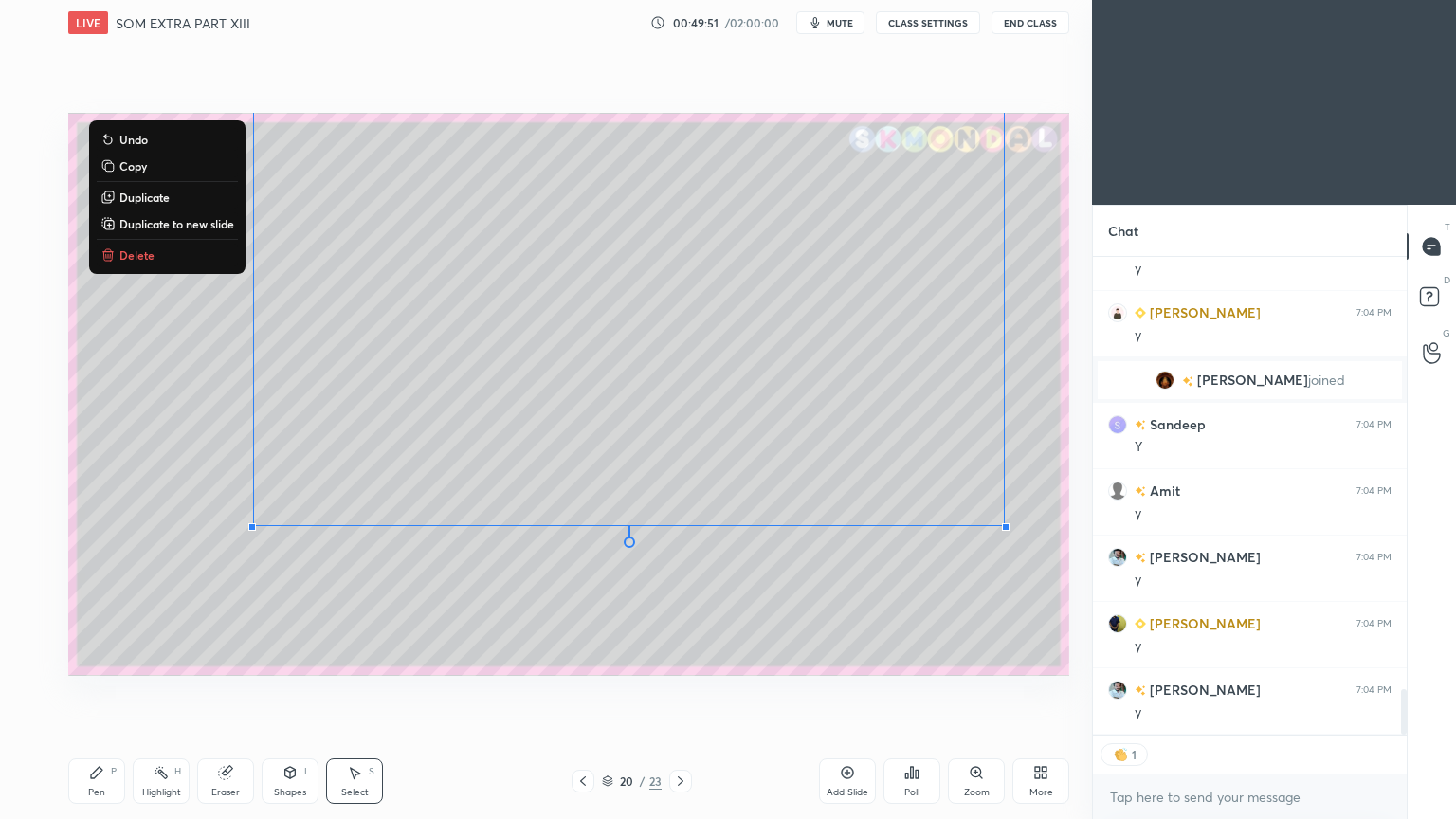 click on "Copy" at bounding box center (133, 166) 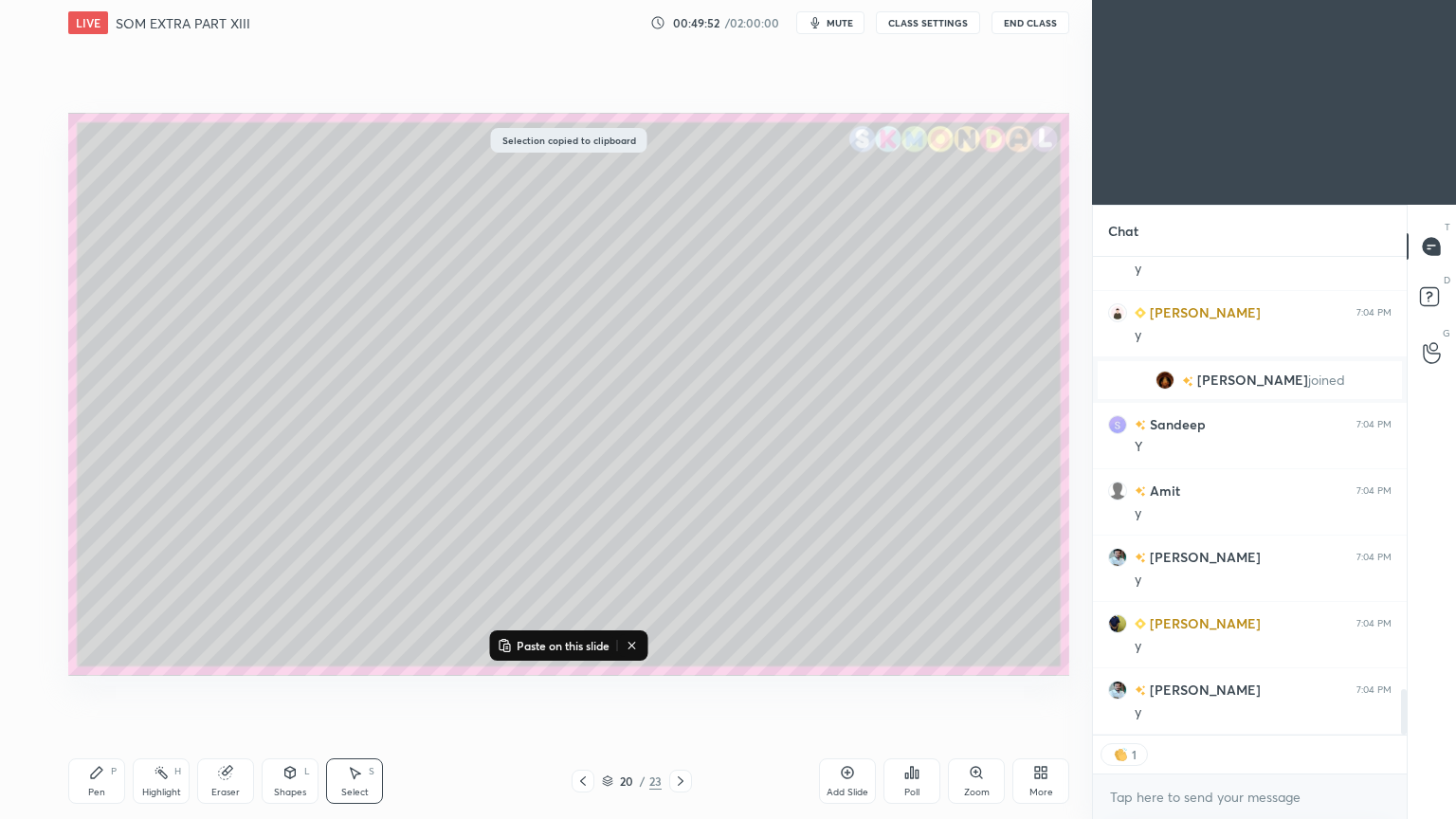 click 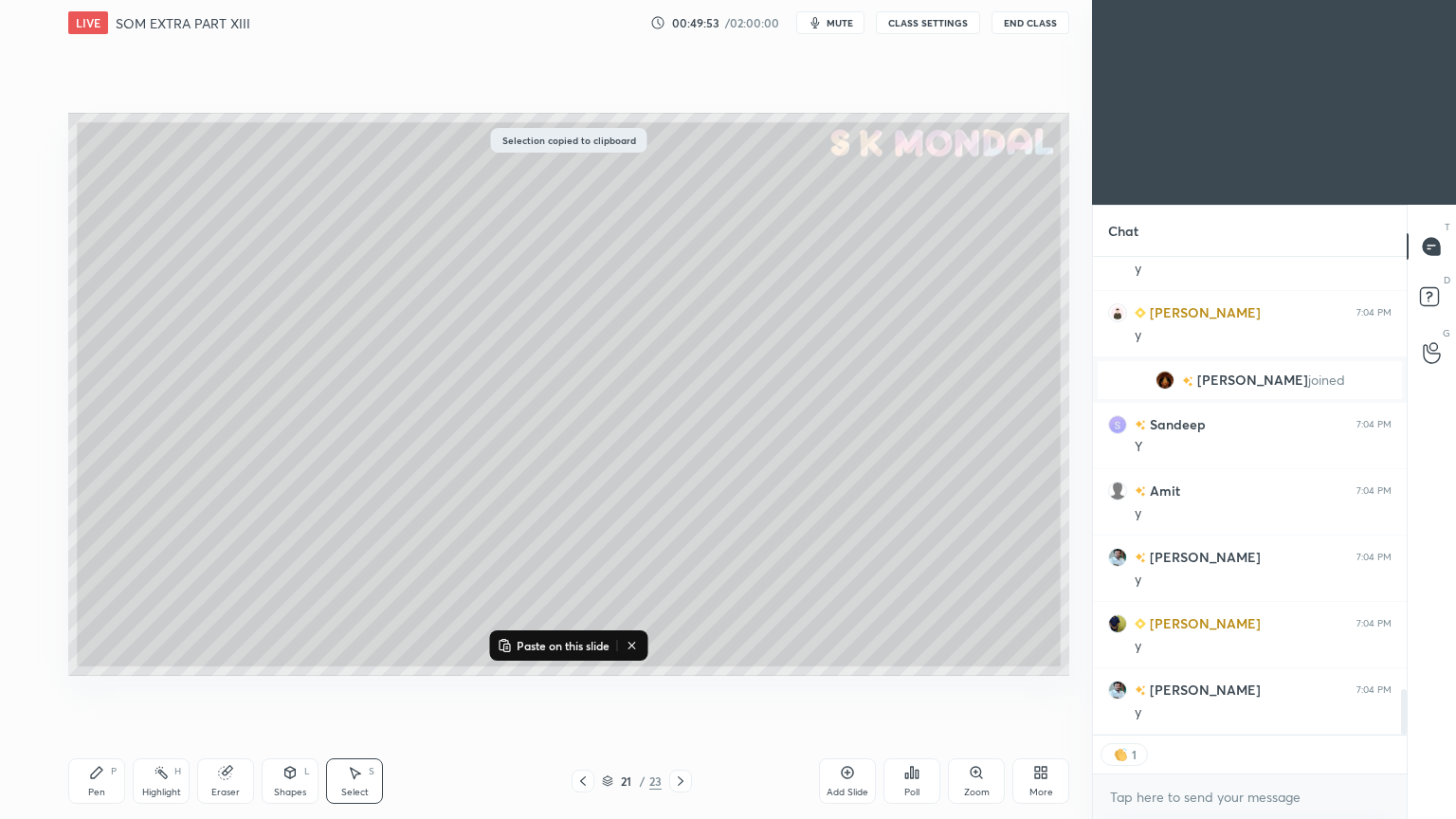 click 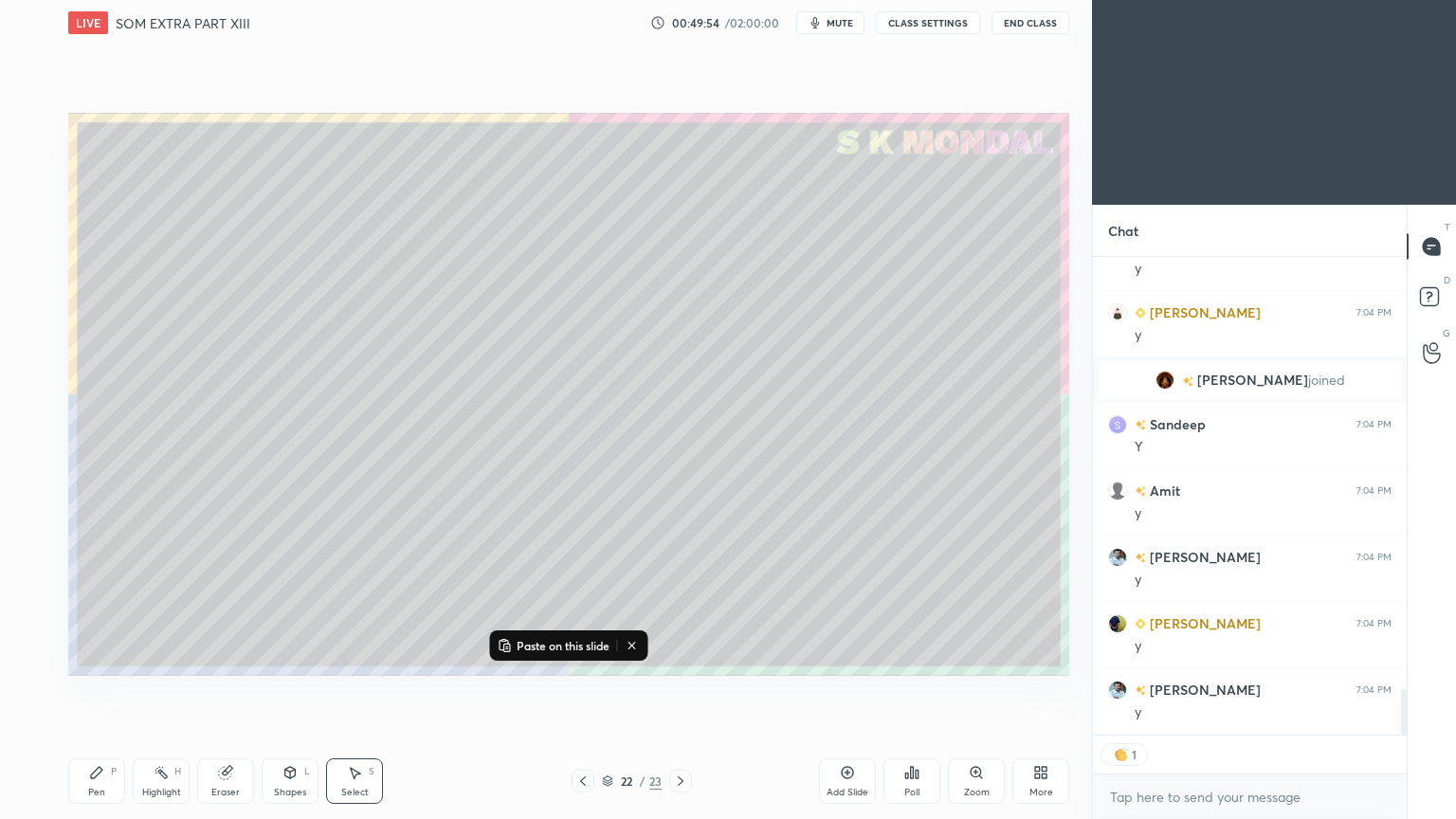 click on "Paste on this slide" at bounding box center [563, 646] 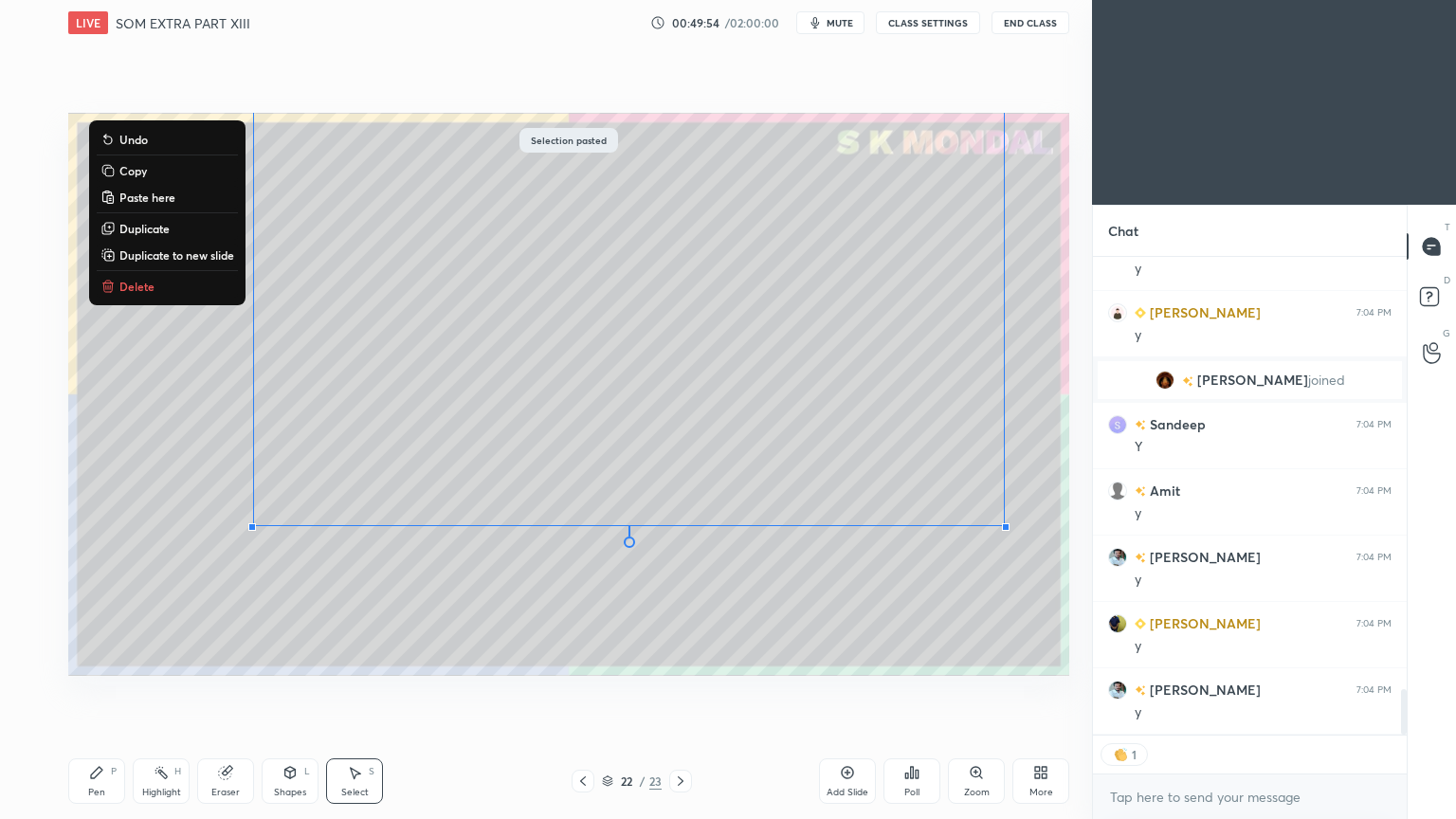scroll, scrollTop: 7, scrollLeft: 6, axis: both 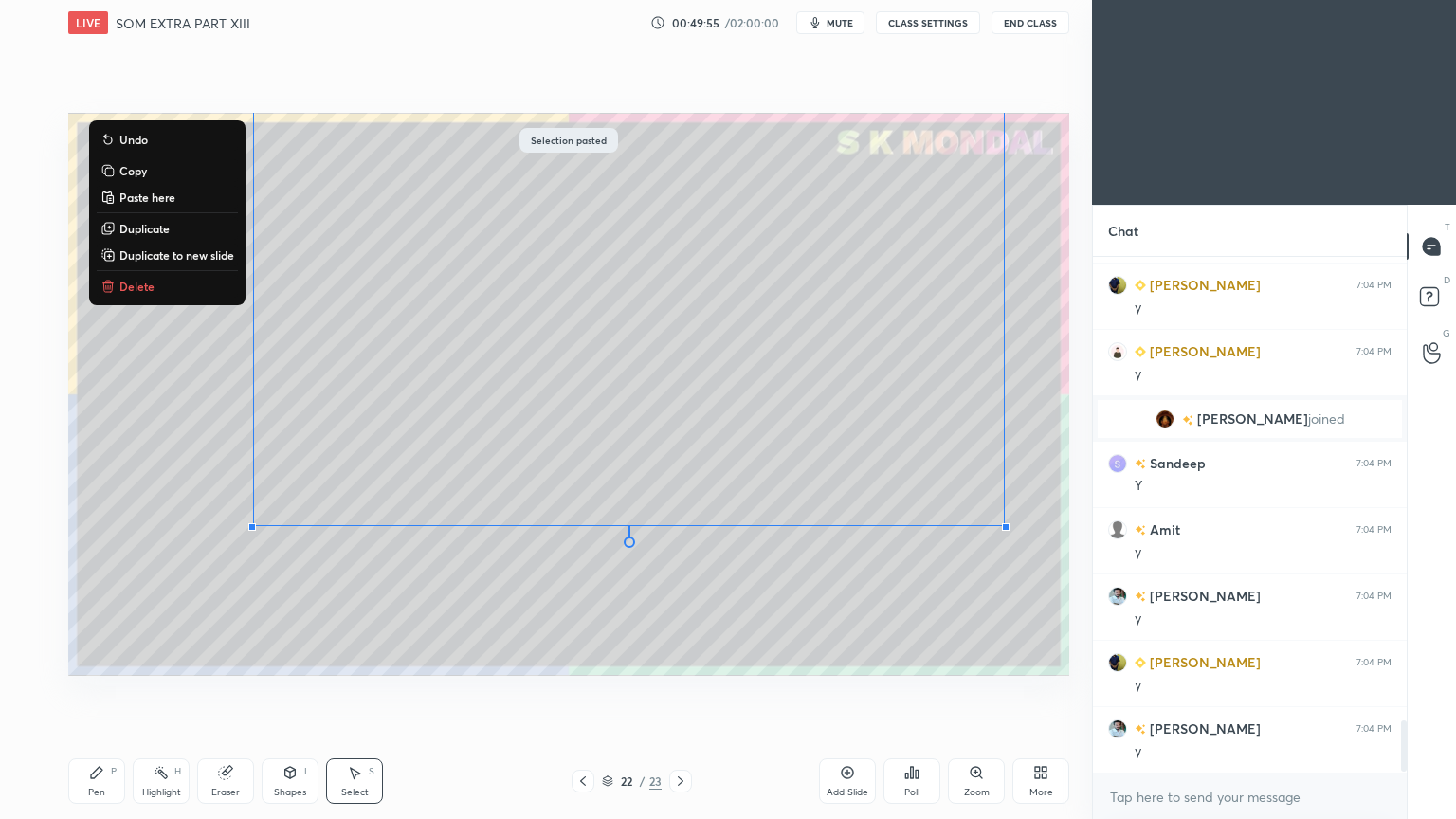 click on "0 ° Undo Copy Paste here Duplicate Duplicate to new slide Delete" at bounding box center [569, 394] 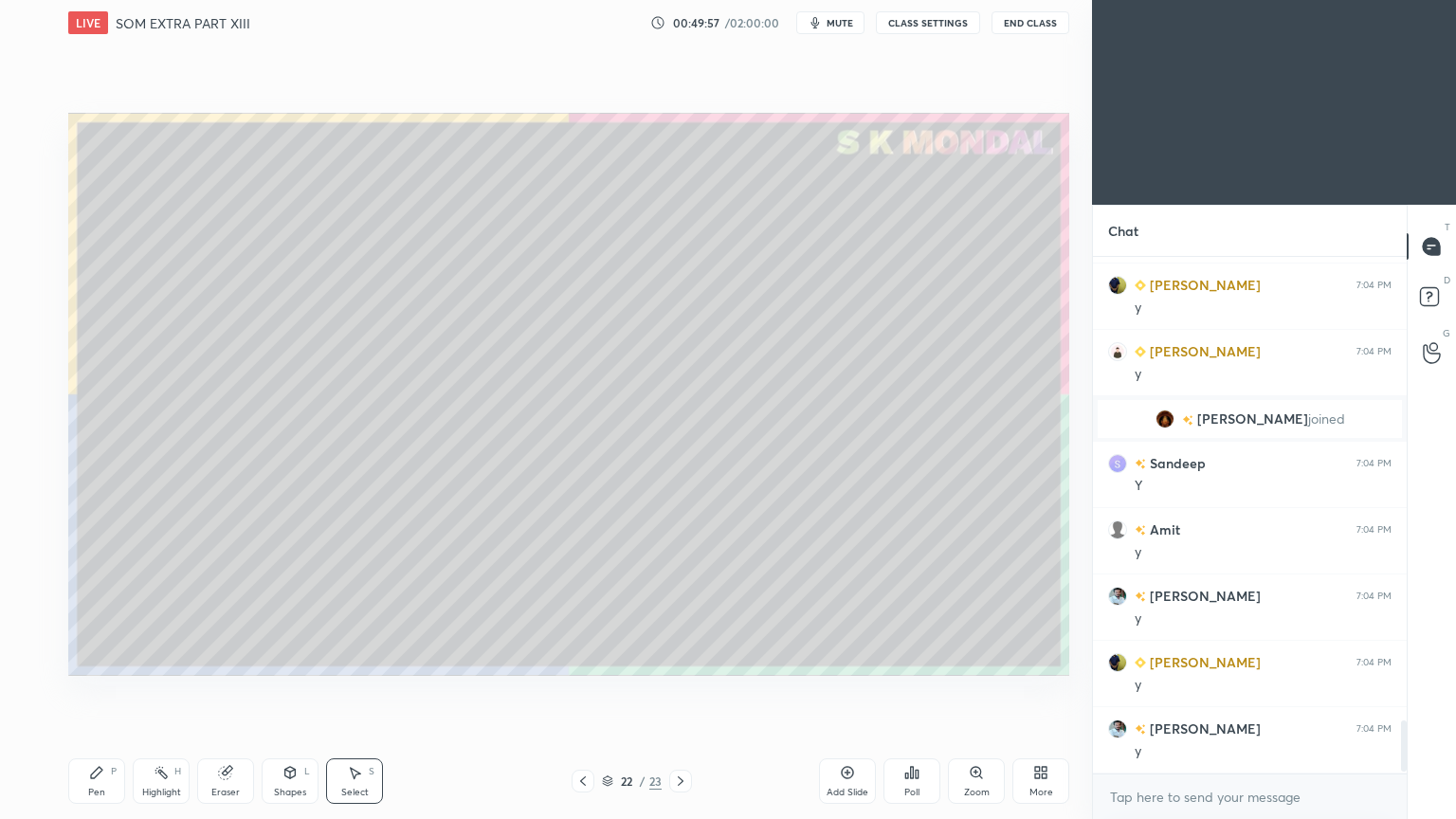 click on "Eraser" at bounding box center (226, 792) 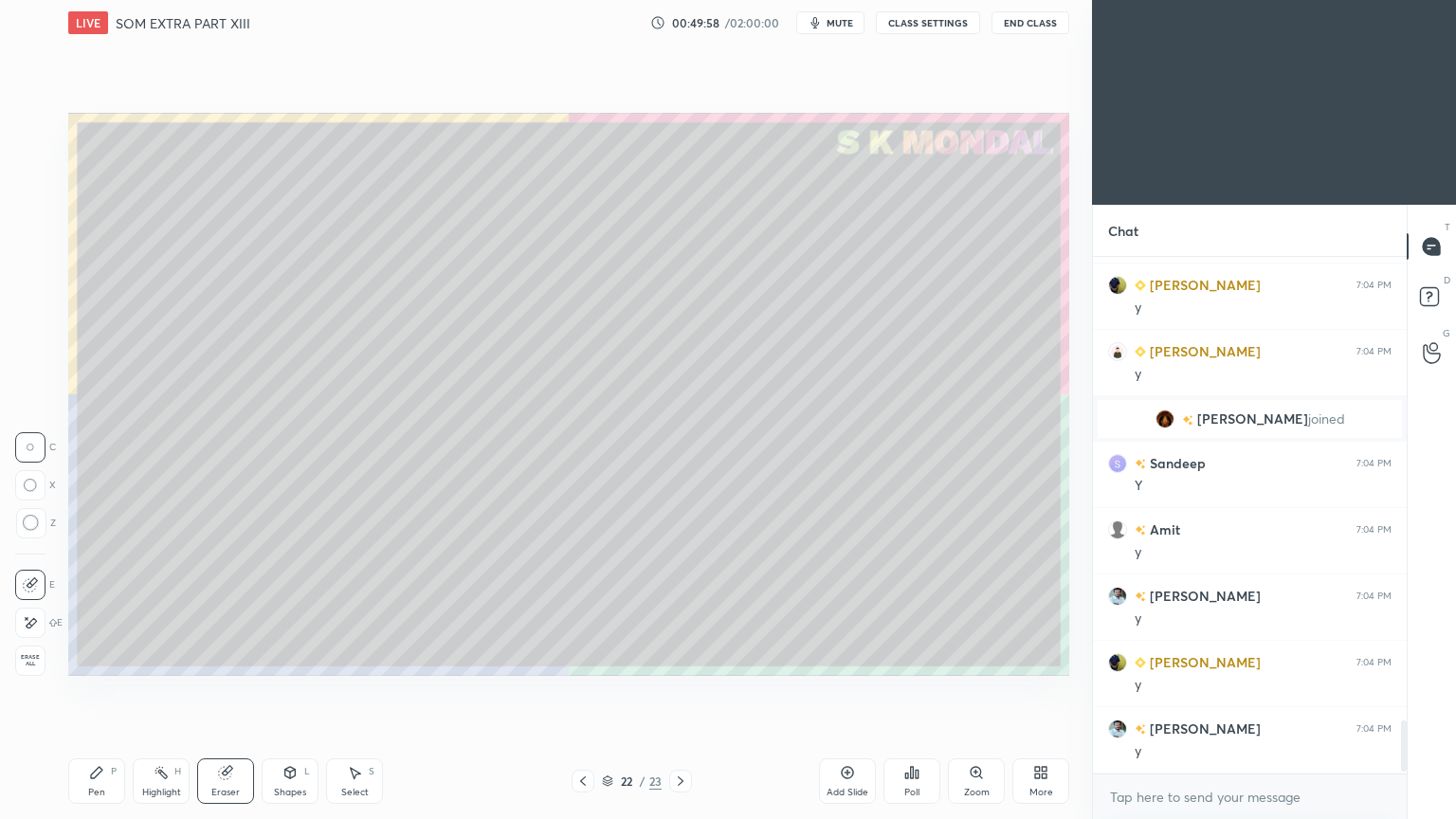 click at bounding box center [30, 623] 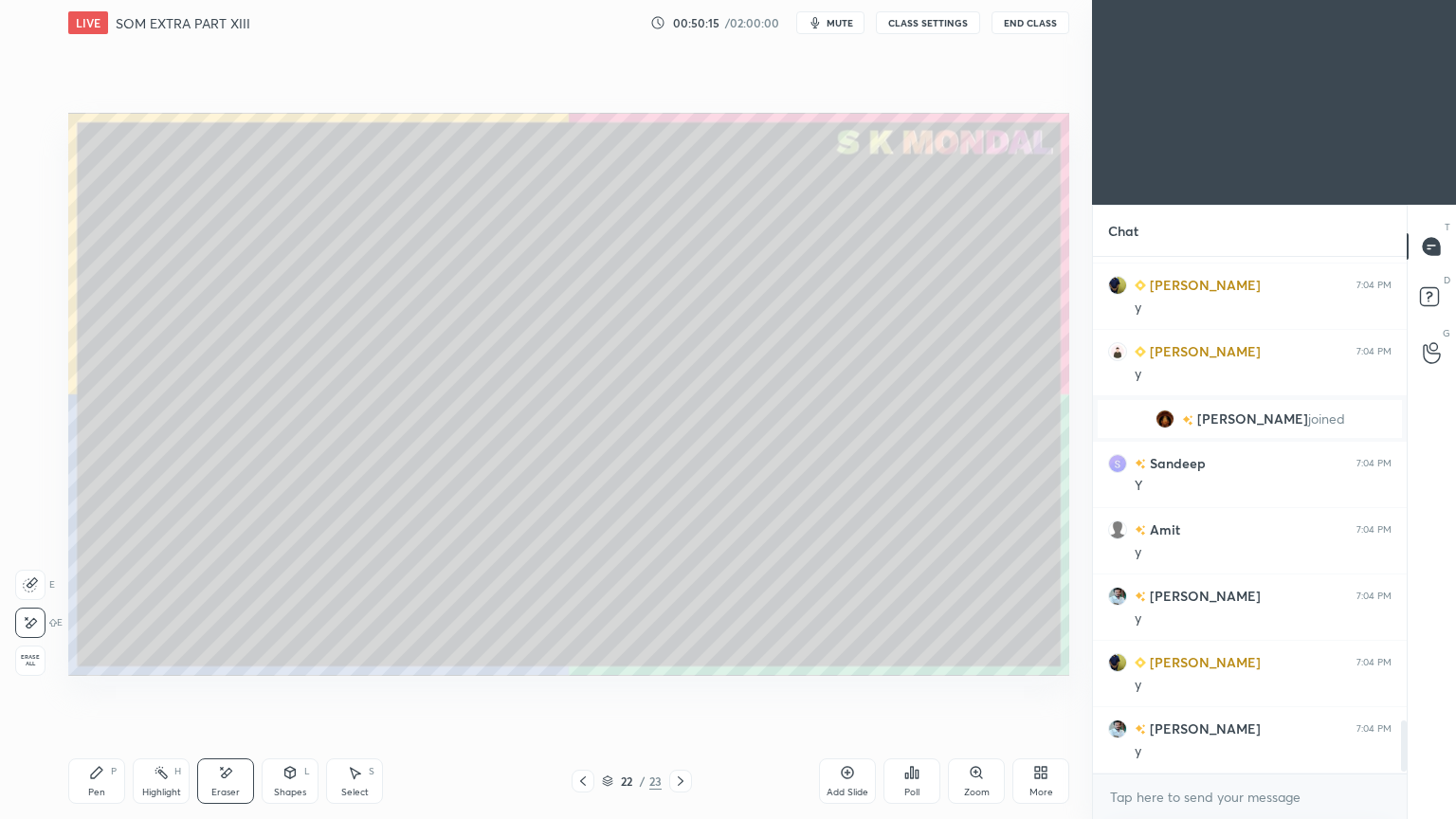 click 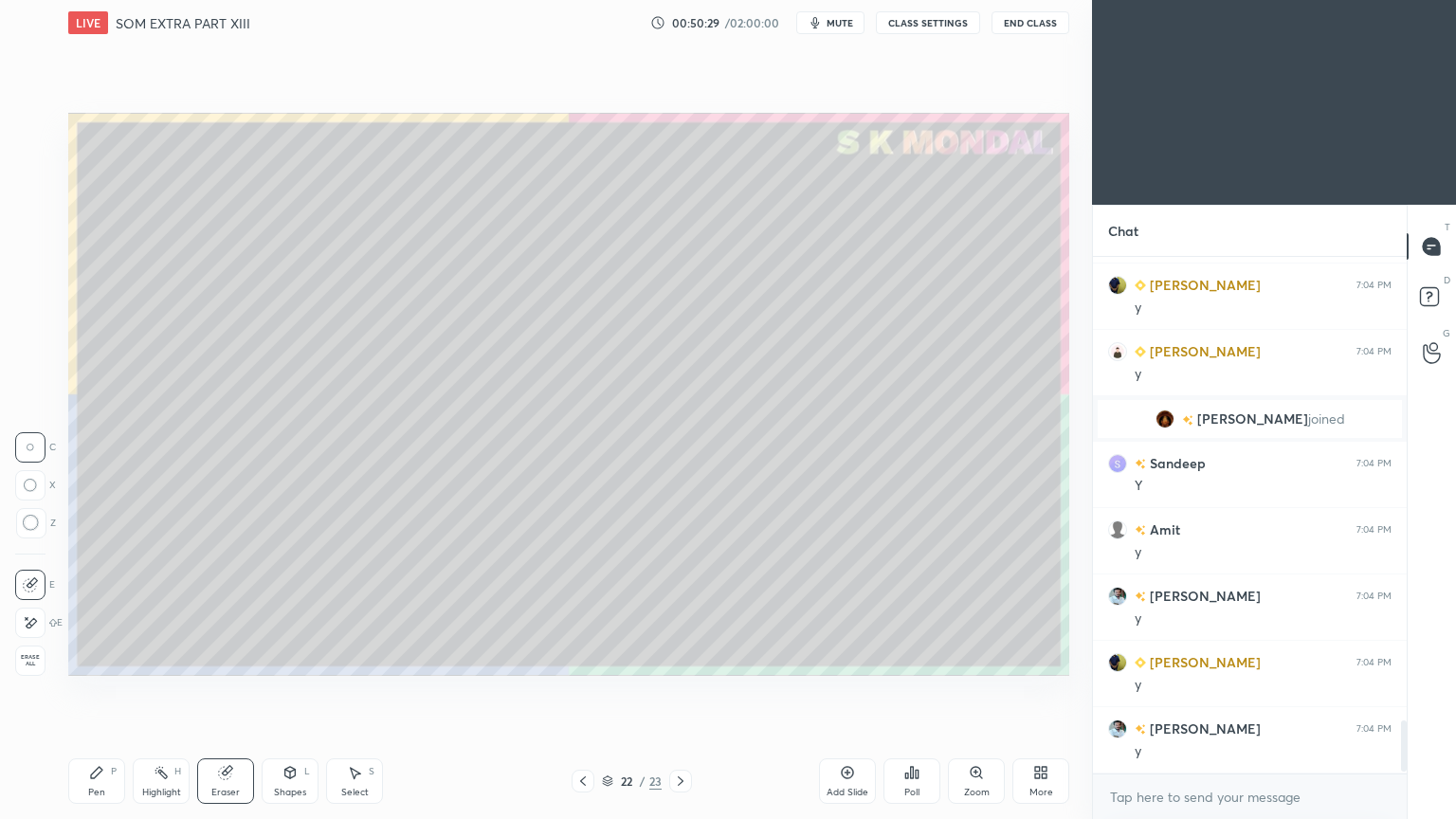 click on "Select" at bounding box center (355, 792) 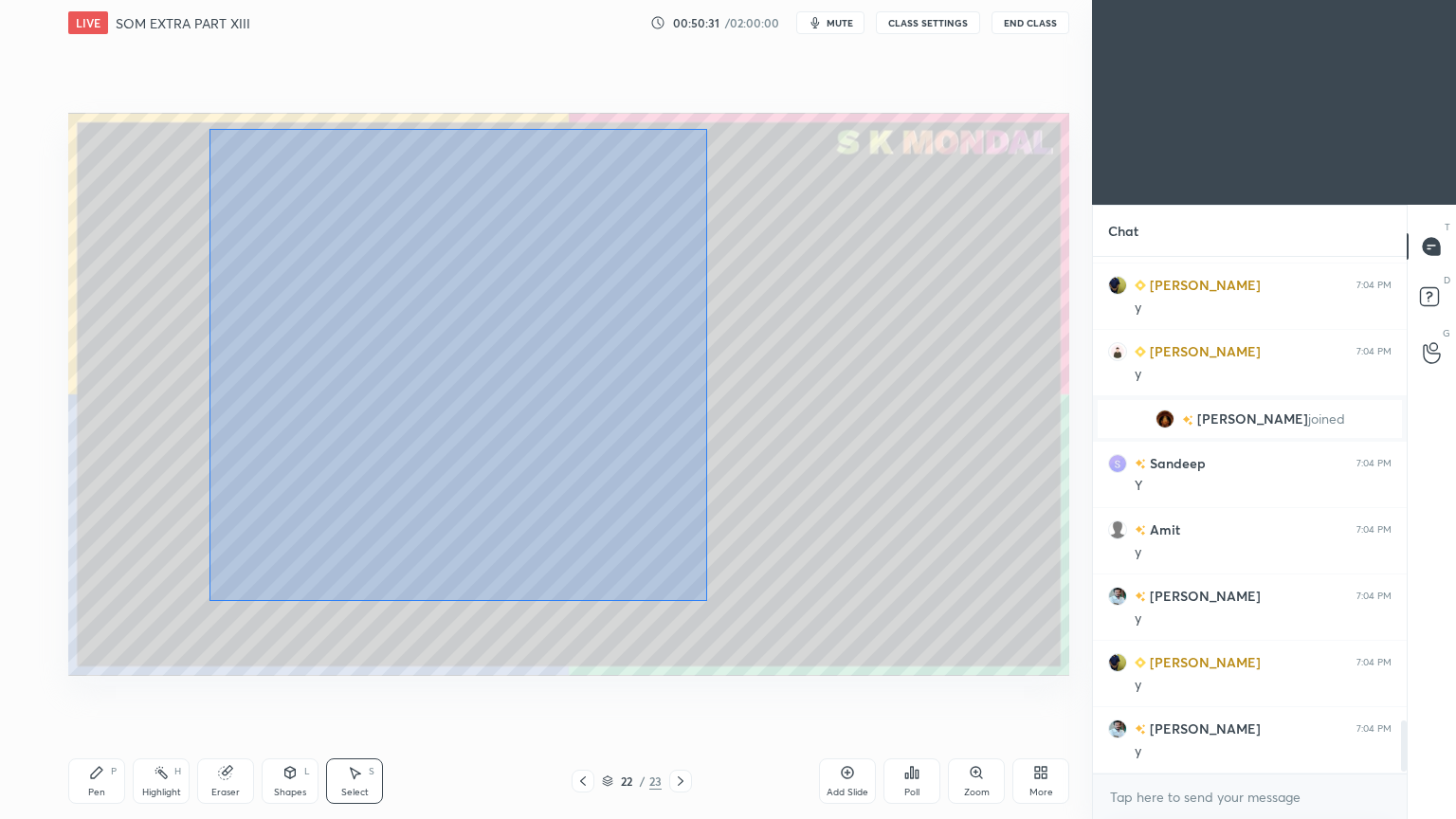 drag, startPoint x: 209, startPoint y: 129, endPoint x: 679, endPoint y: 546, distance: 628.32237 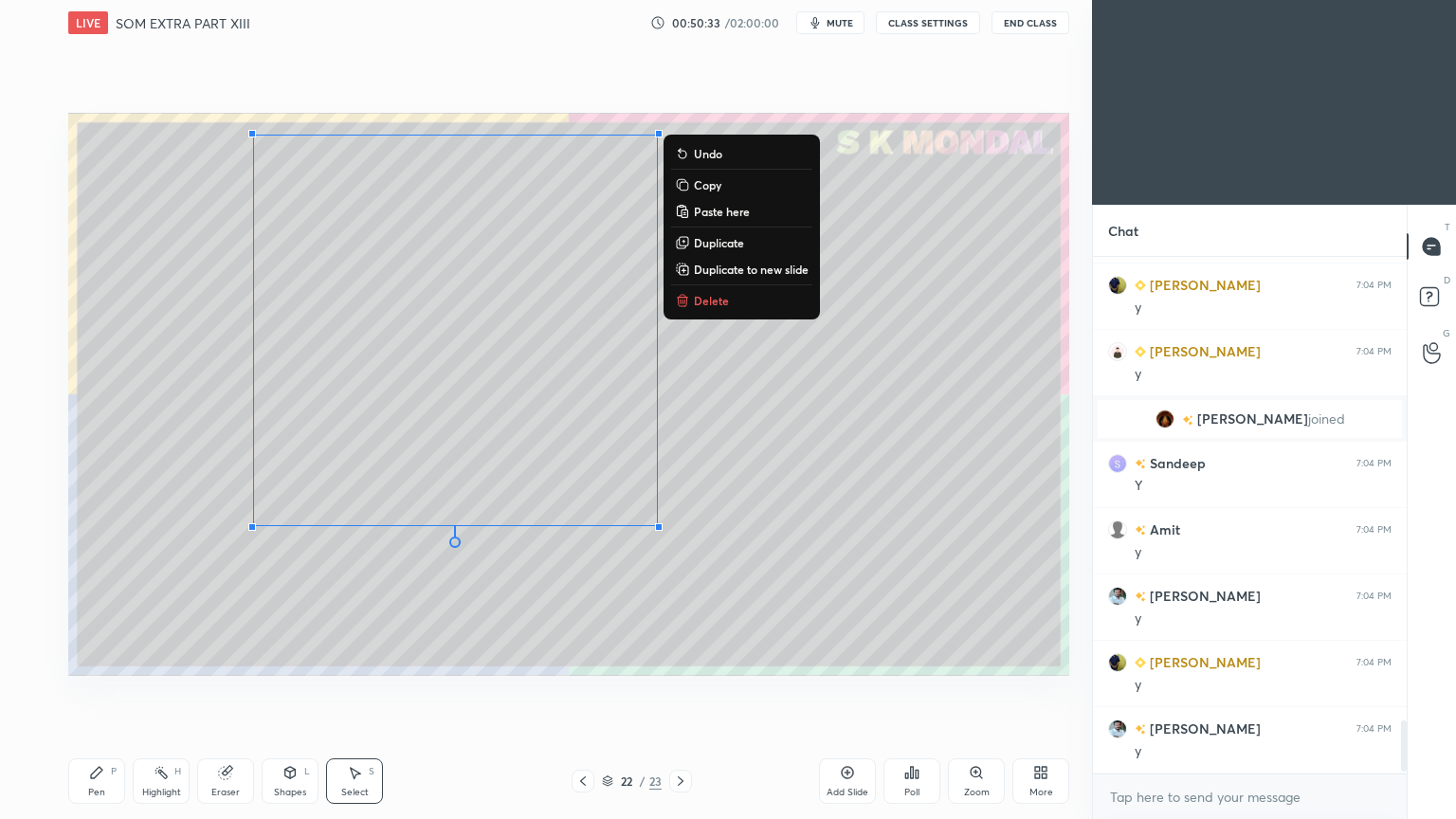 click on "Duplicate to new slide" at bounding box center (751, 269) 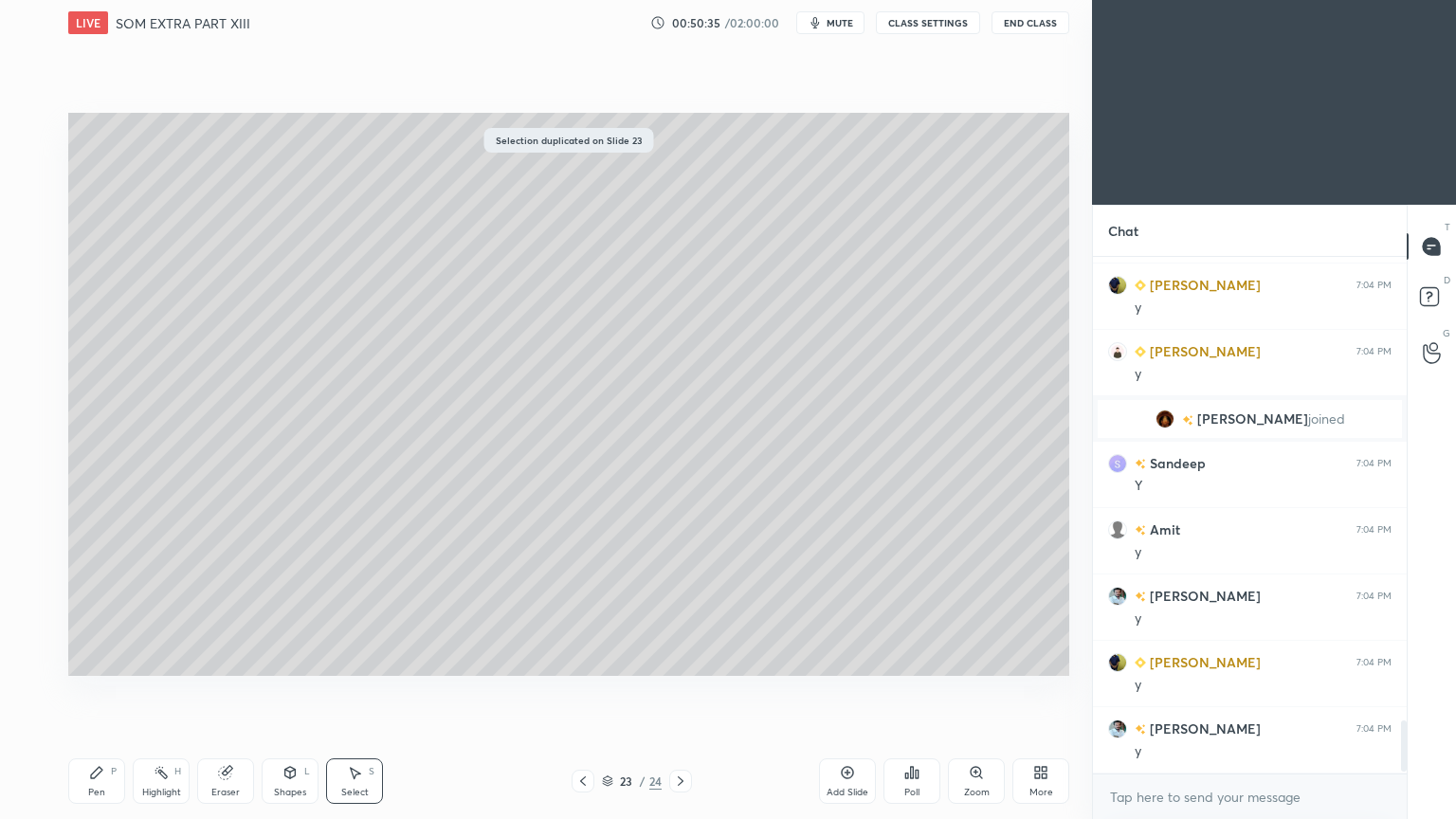 click 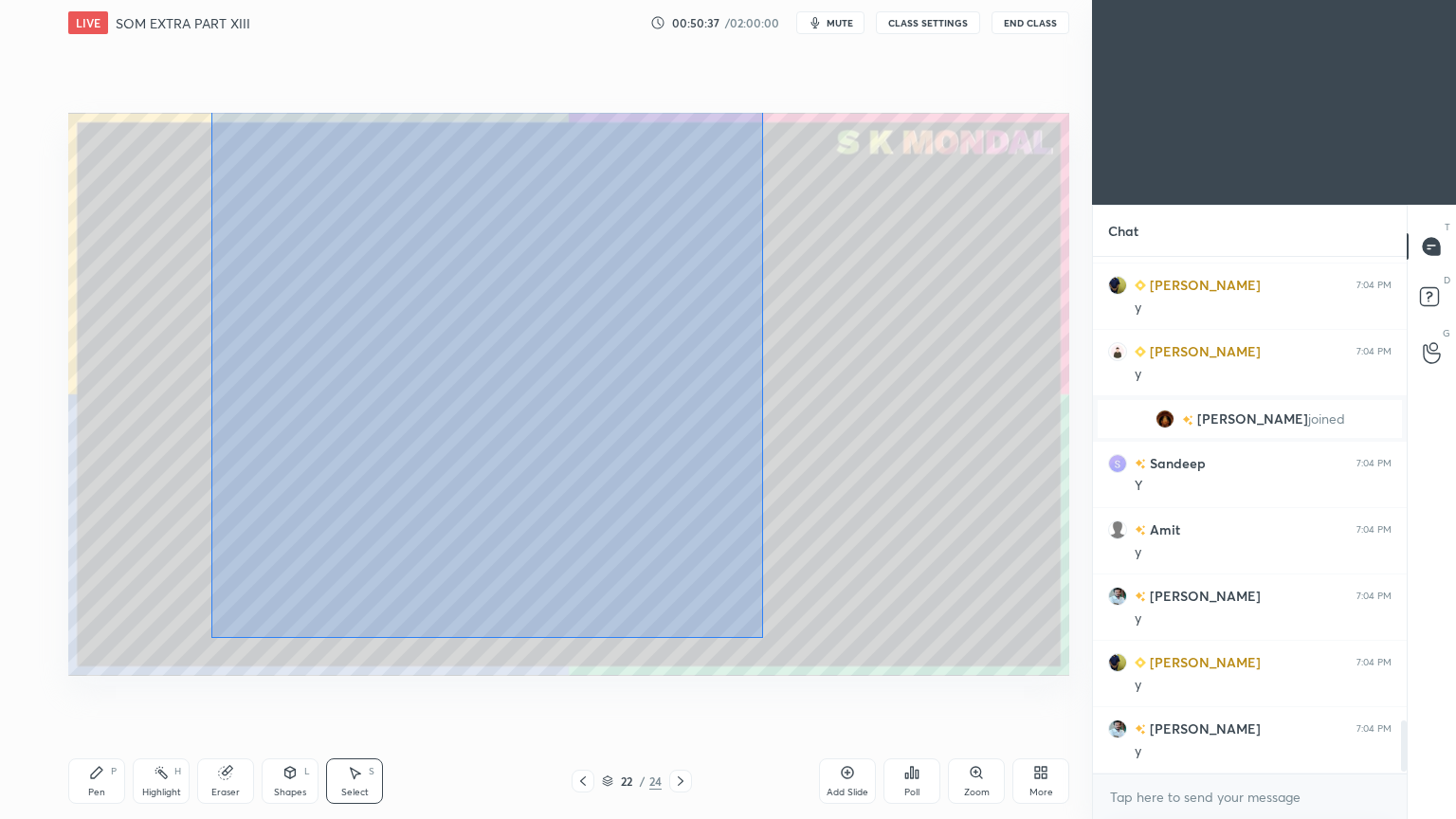 drag, startPoint x: 211, startPoint y: 112, endPoint x: 590, endPoint y: 412, distance: 483.36425 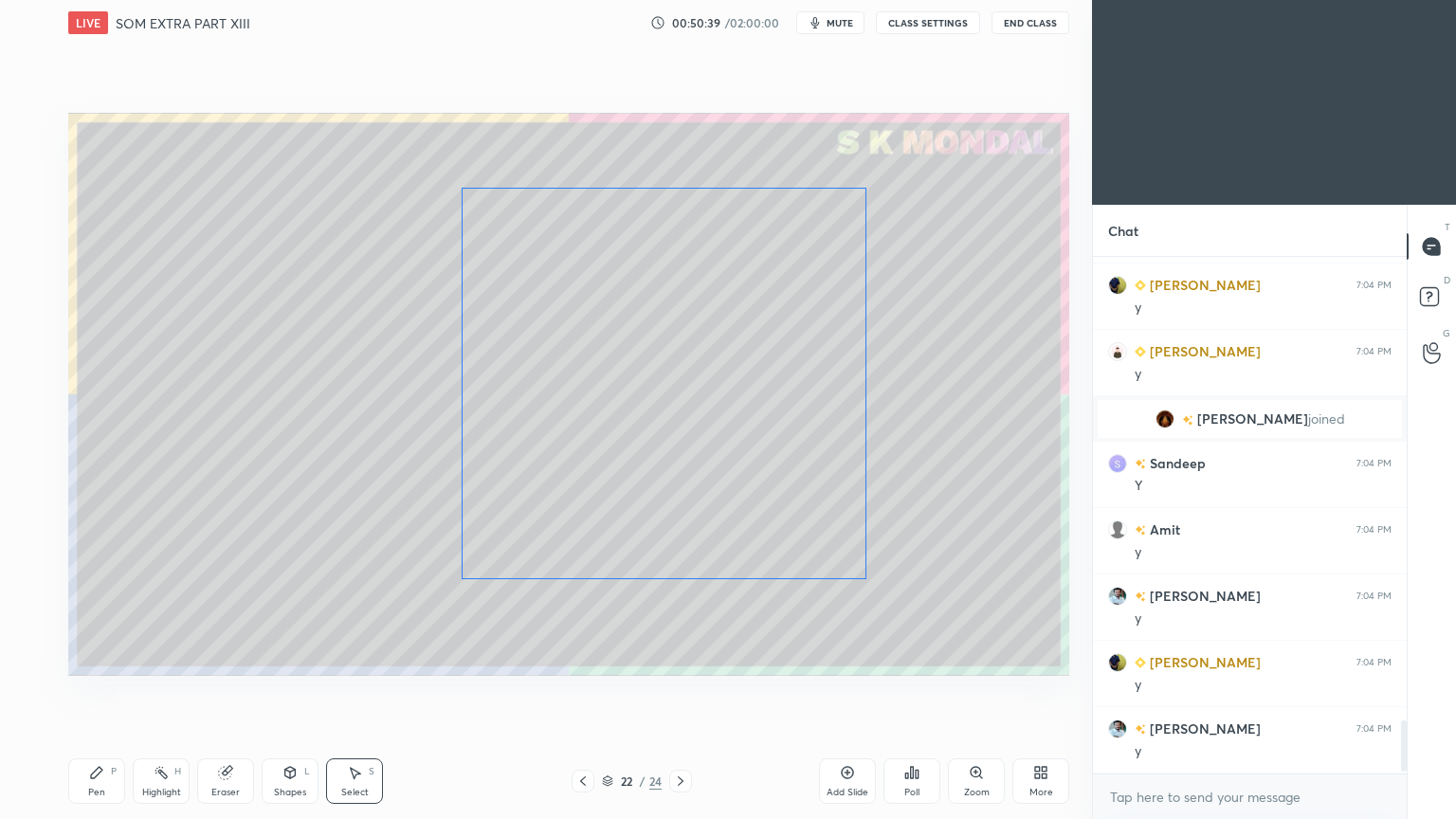 drag, startPoint x: 486, startPoint y: 341, endPoint x: 695, endPoint y: 394, distance: 215.6154 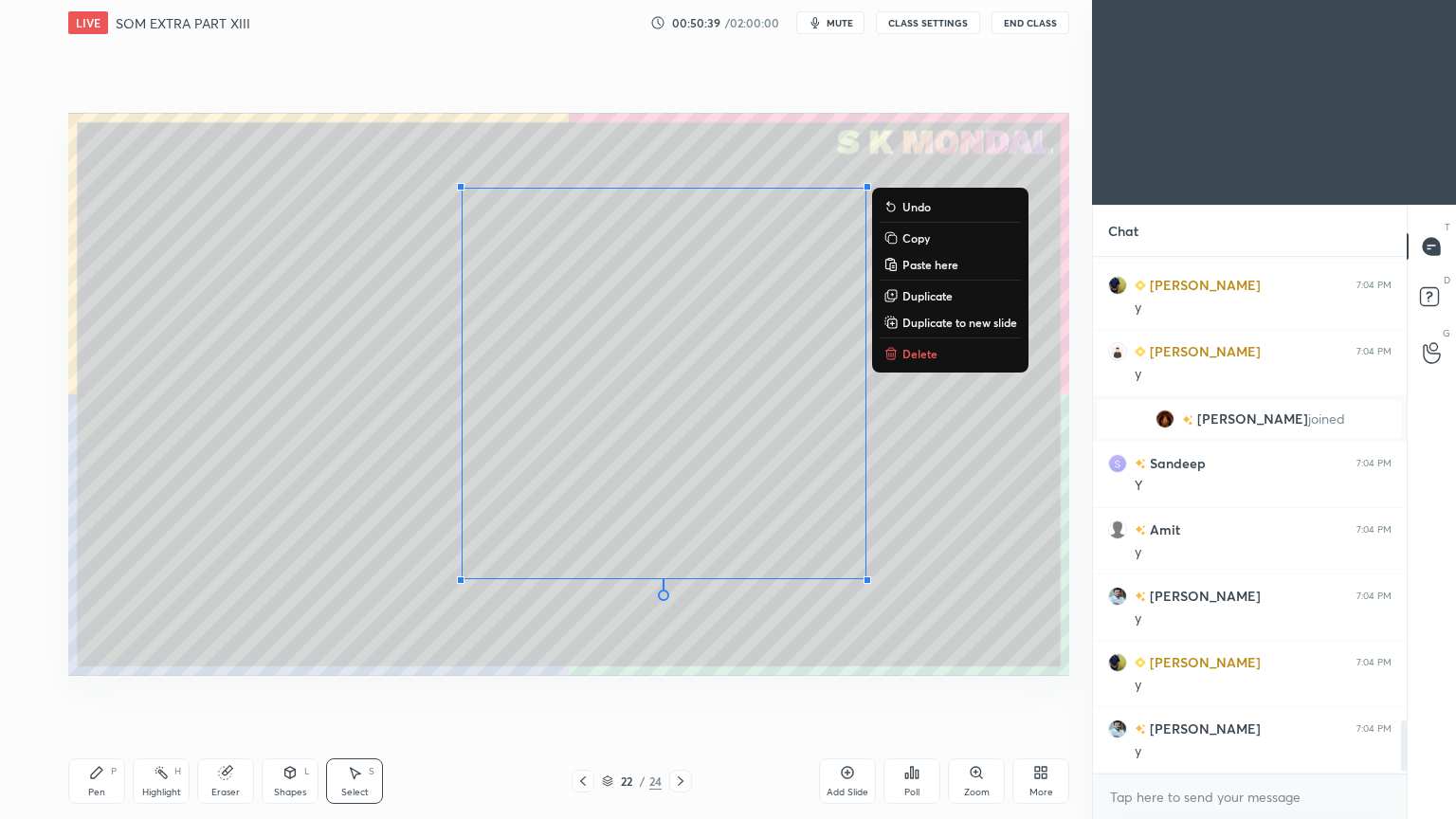 click on "0 ° Undo Copy Paste here Duplicate Duplicate to new slide Delete" at bounding box center [569, 394] 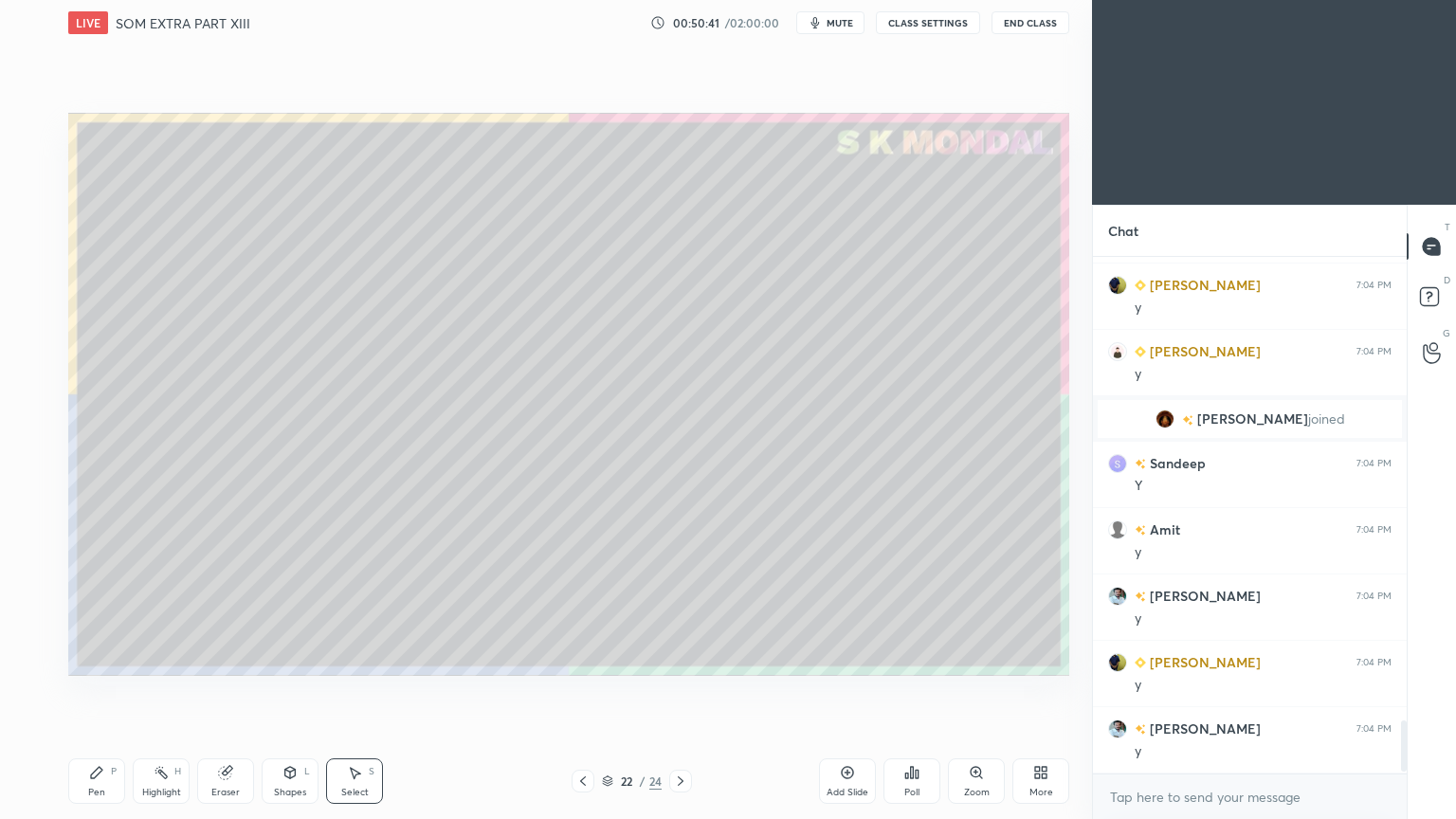 click 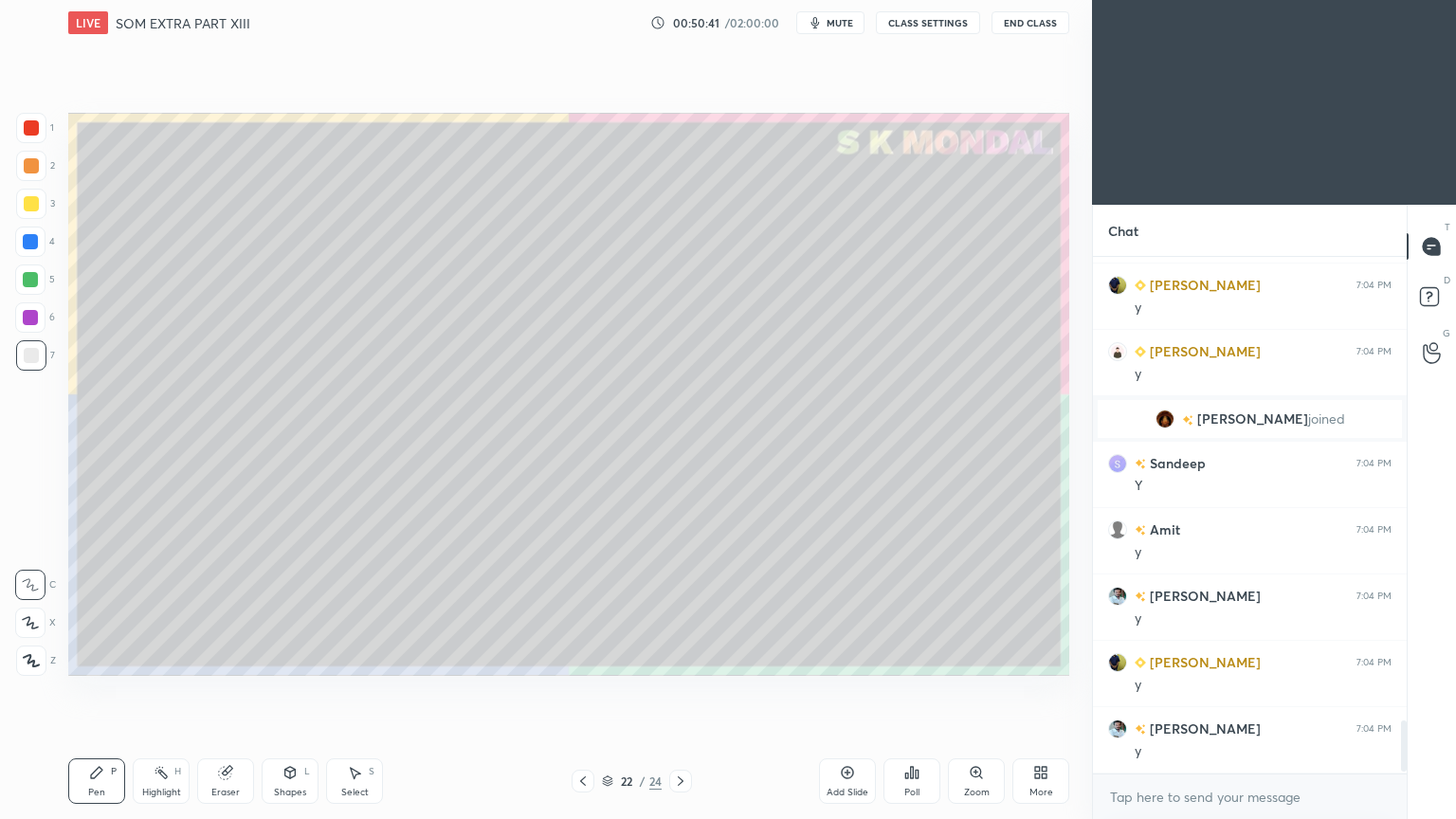 click 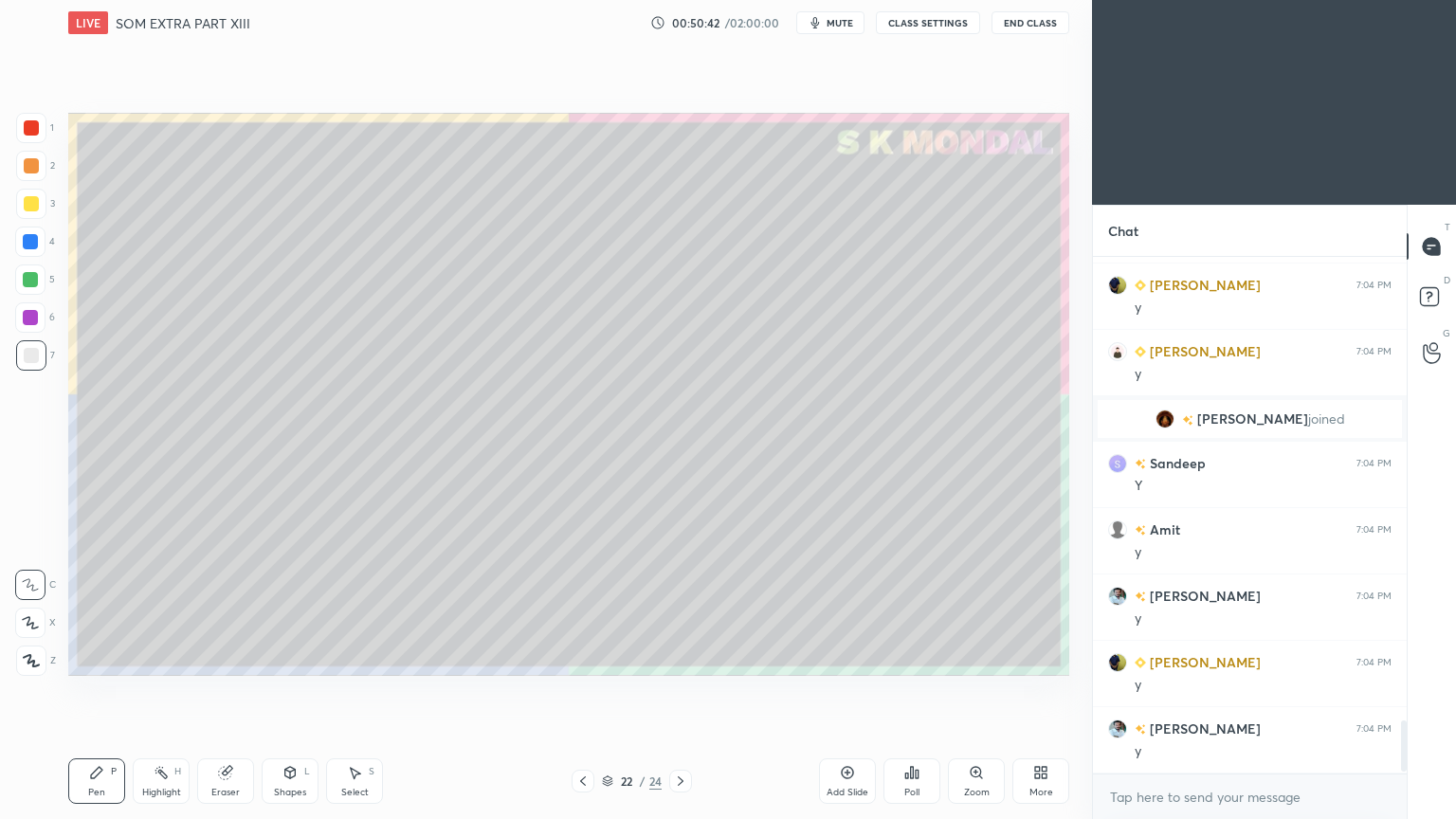 click at bounding box center (31, 204) 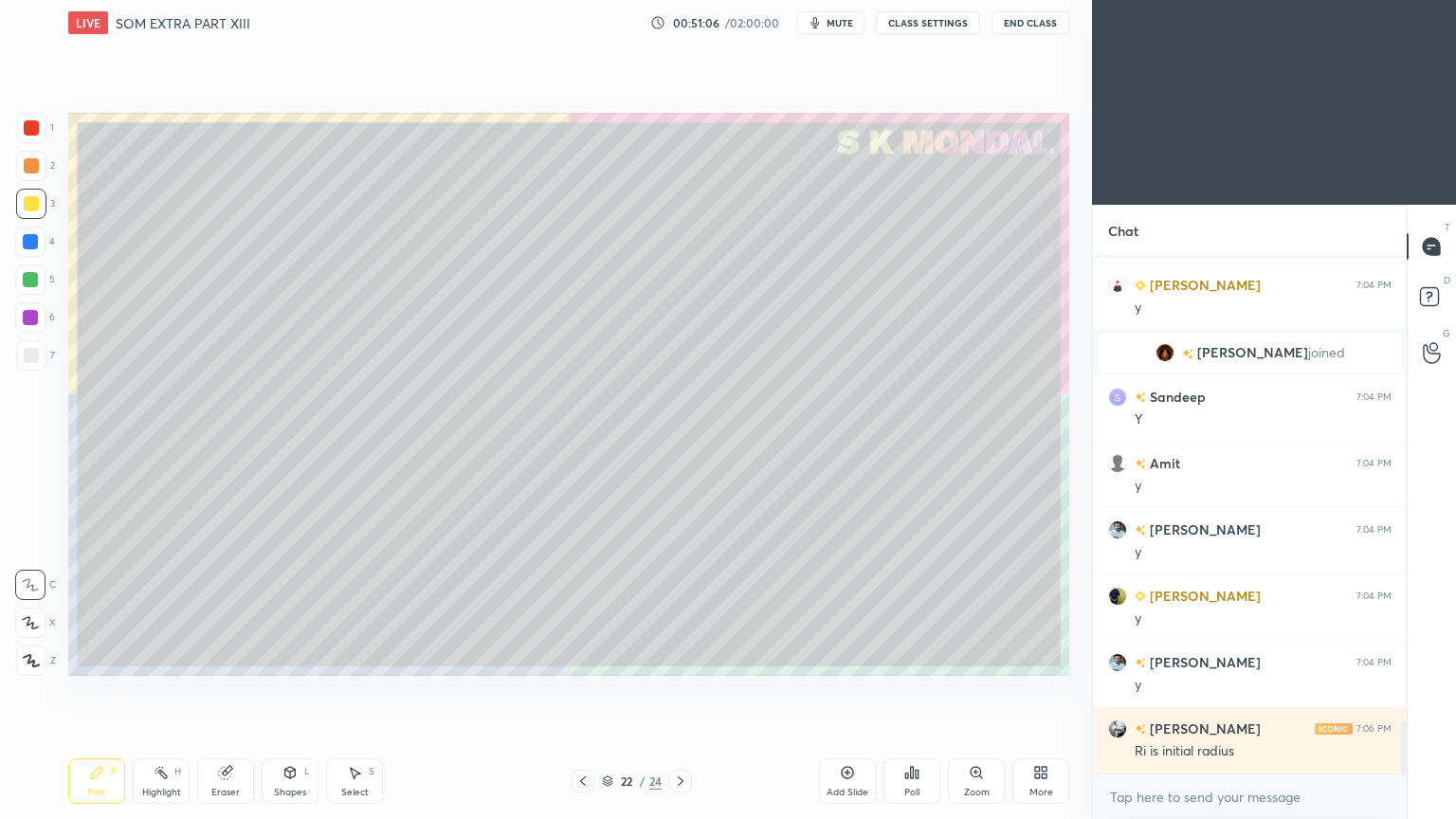 scroll, scrollTop: 4651, scrollLeft: 0, axis: vertical 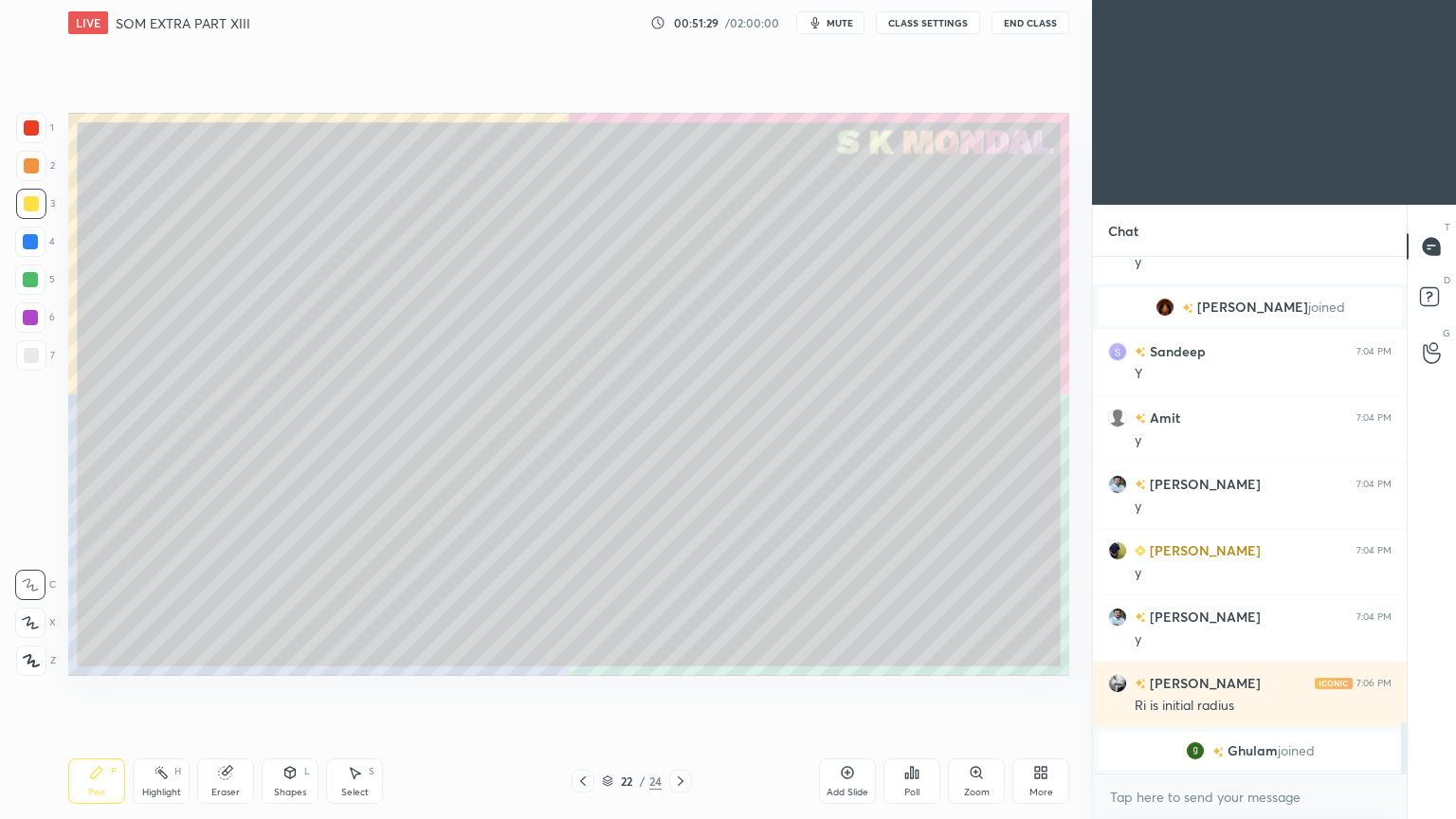 click 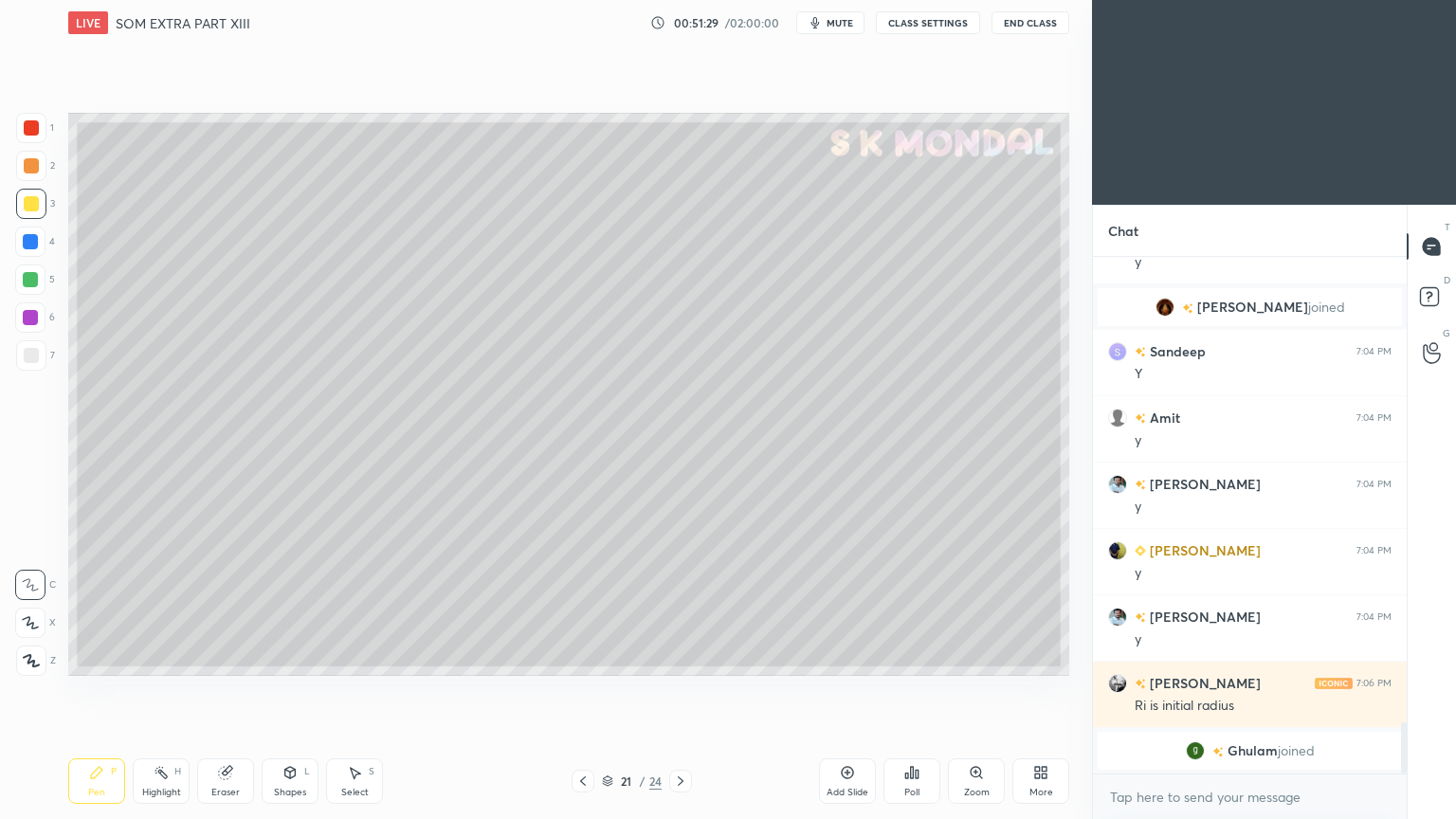 click 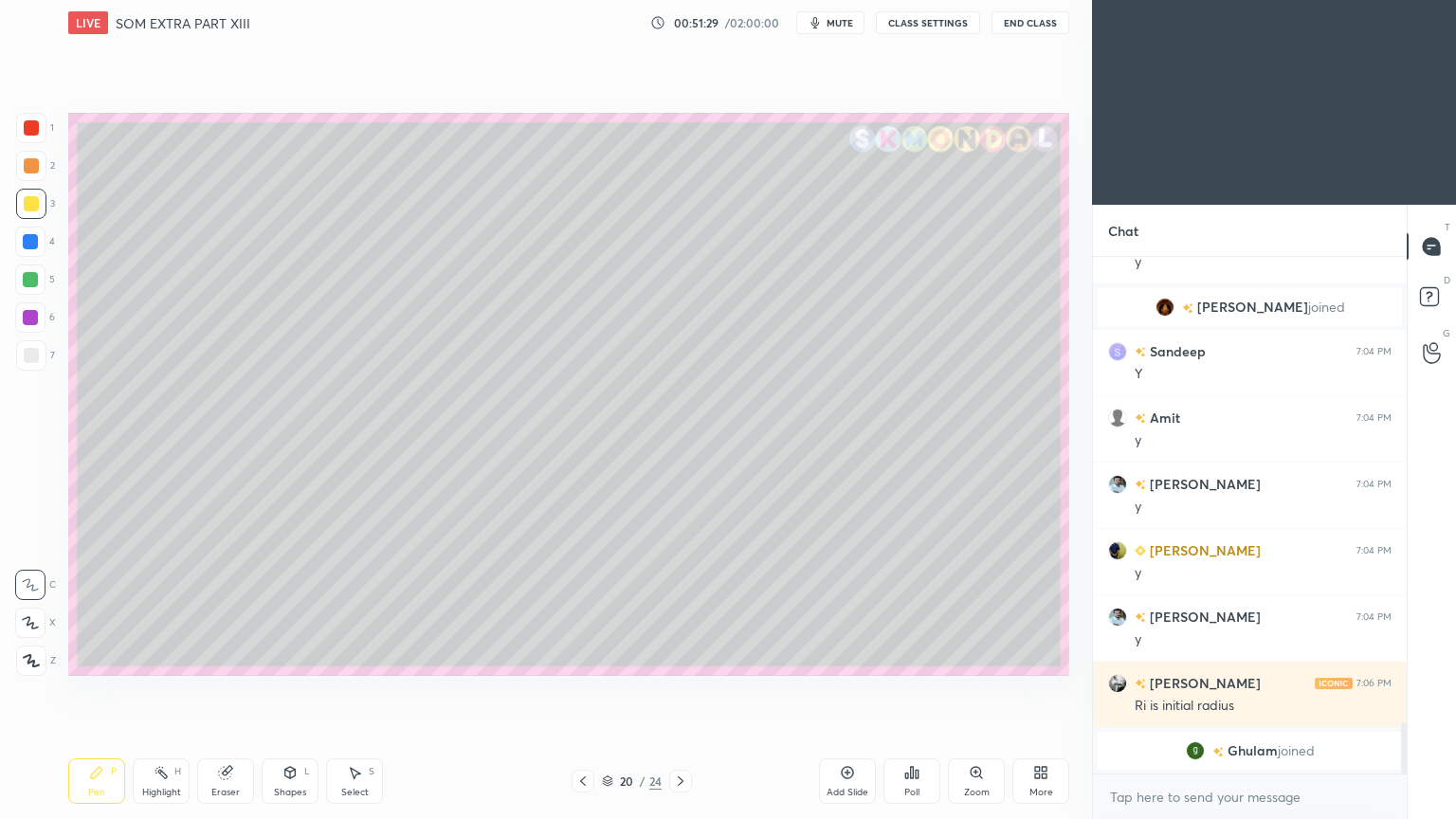 click 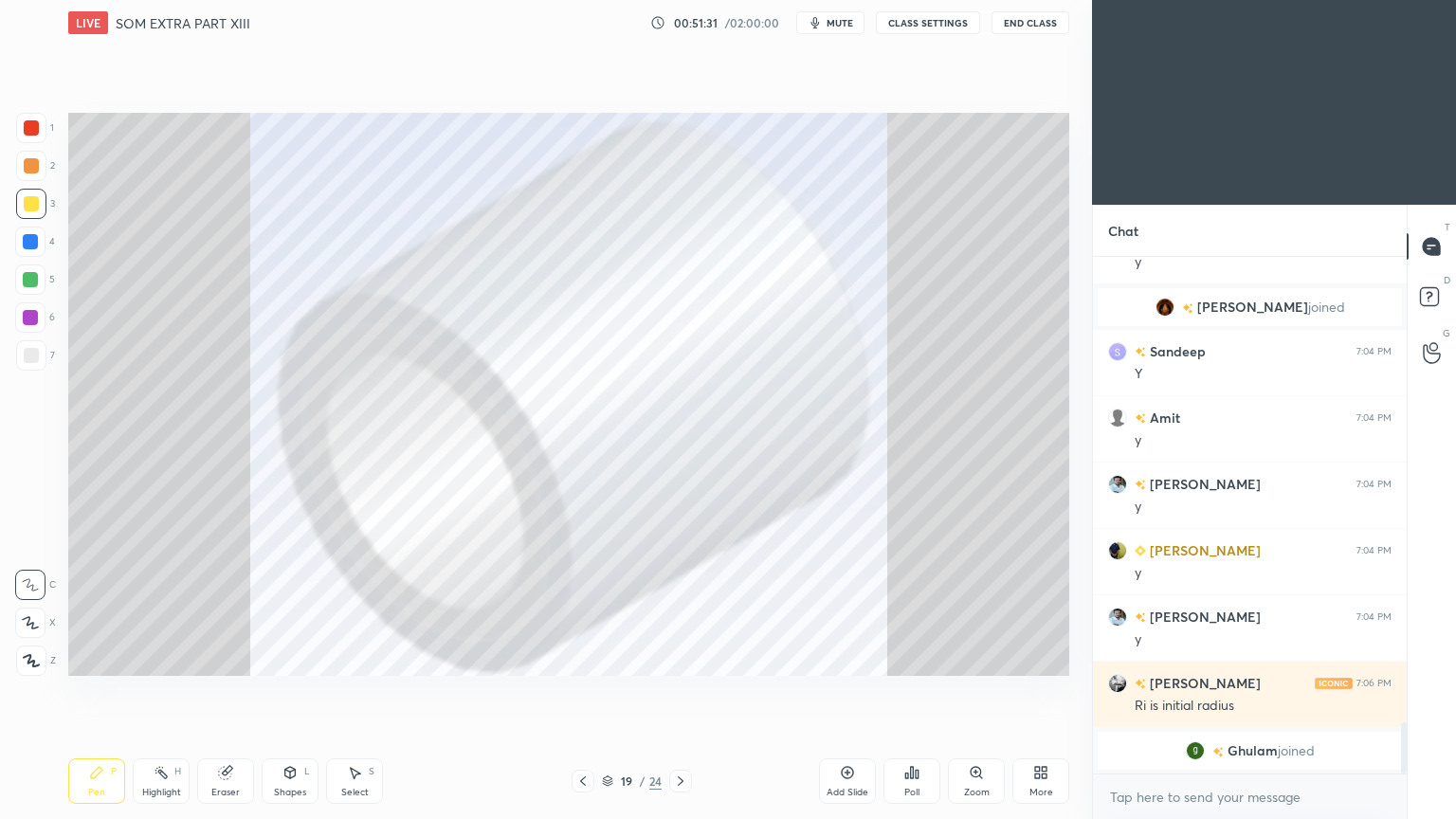 click at bounding box center (30, 318) 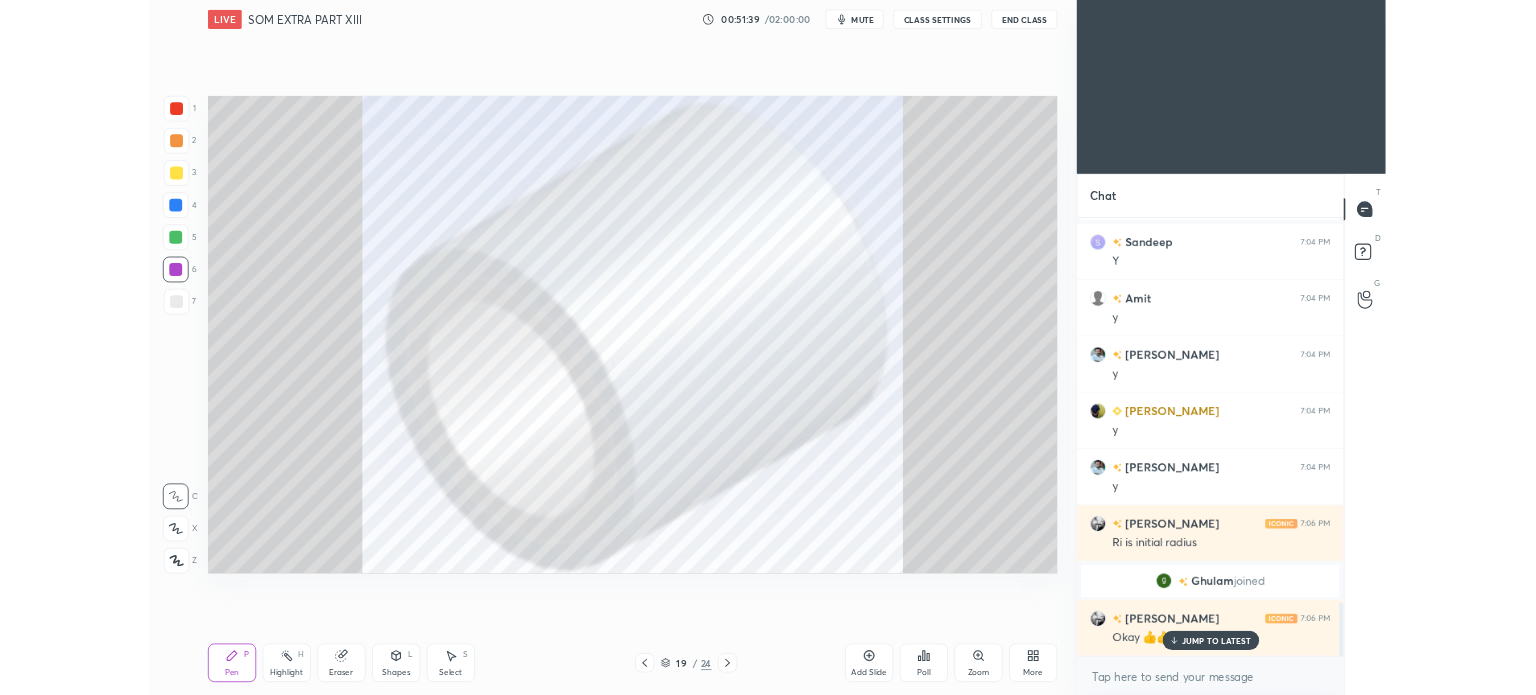 scroll, scrollTop: 3900, scrollLeft: 0, axis: vertical 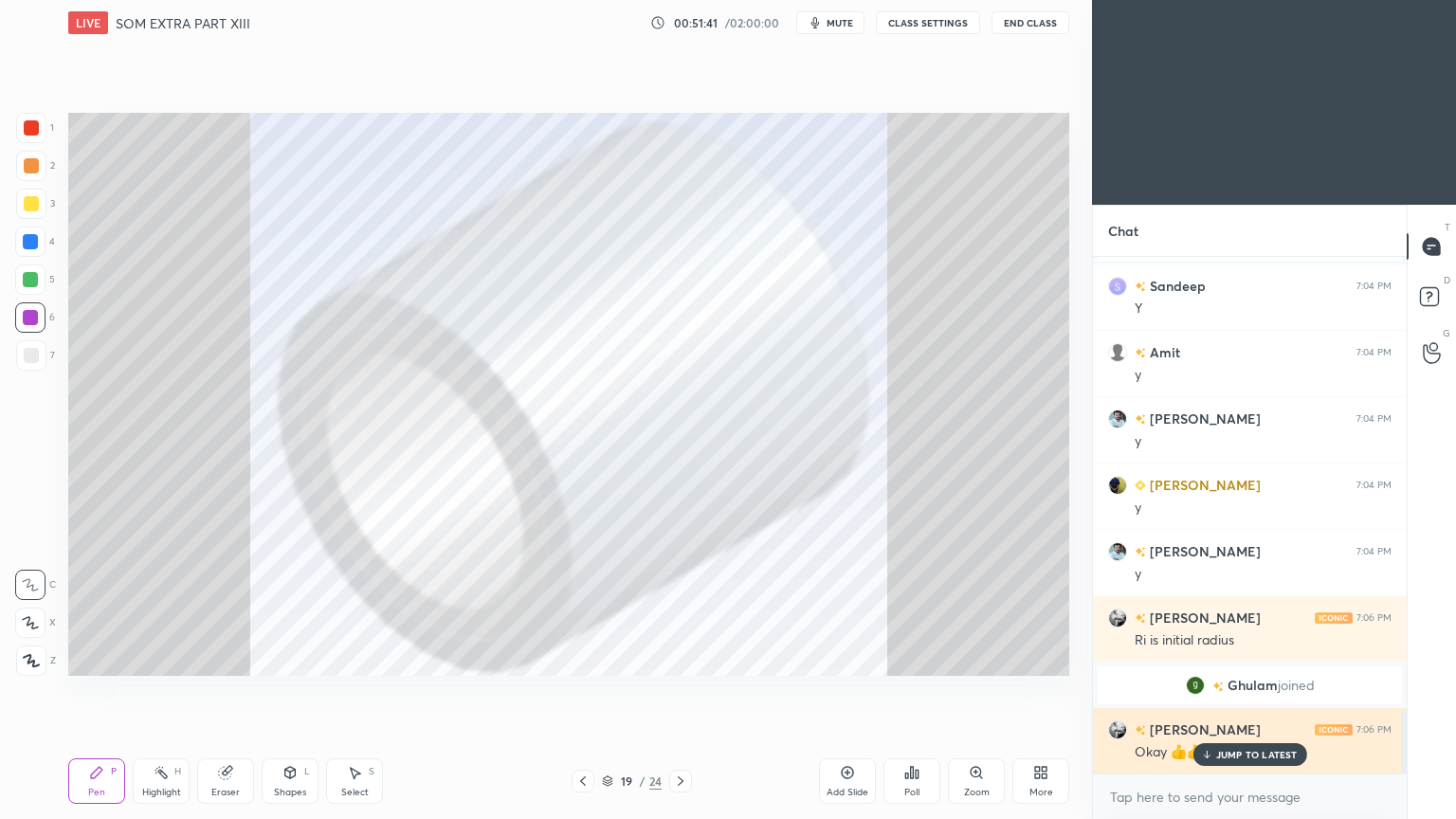 click on "JUMP TO LATEST" at bounding box center [1257, 755] 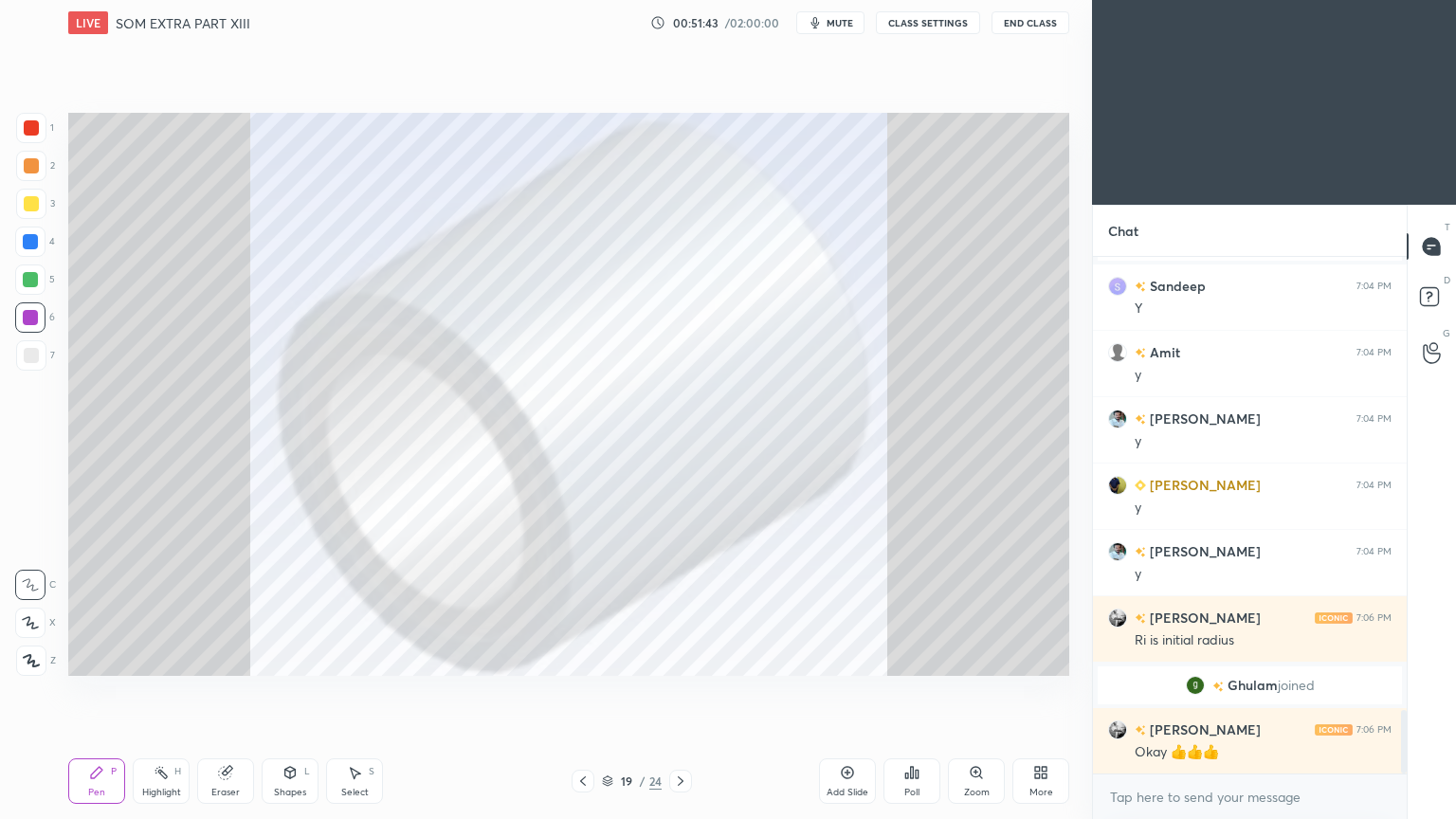 click 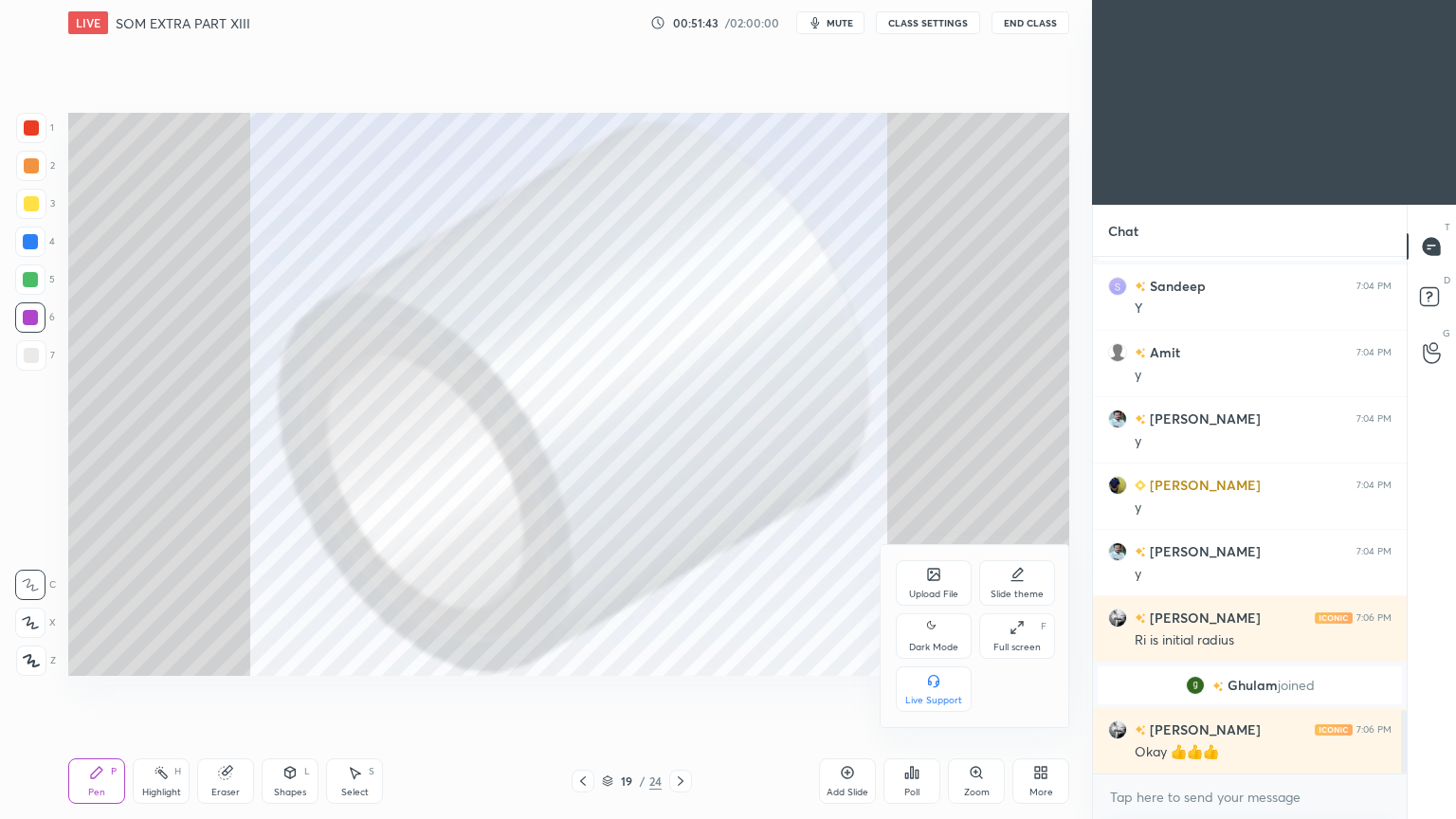 click on "Upload File" at bounding box center [934, 583] 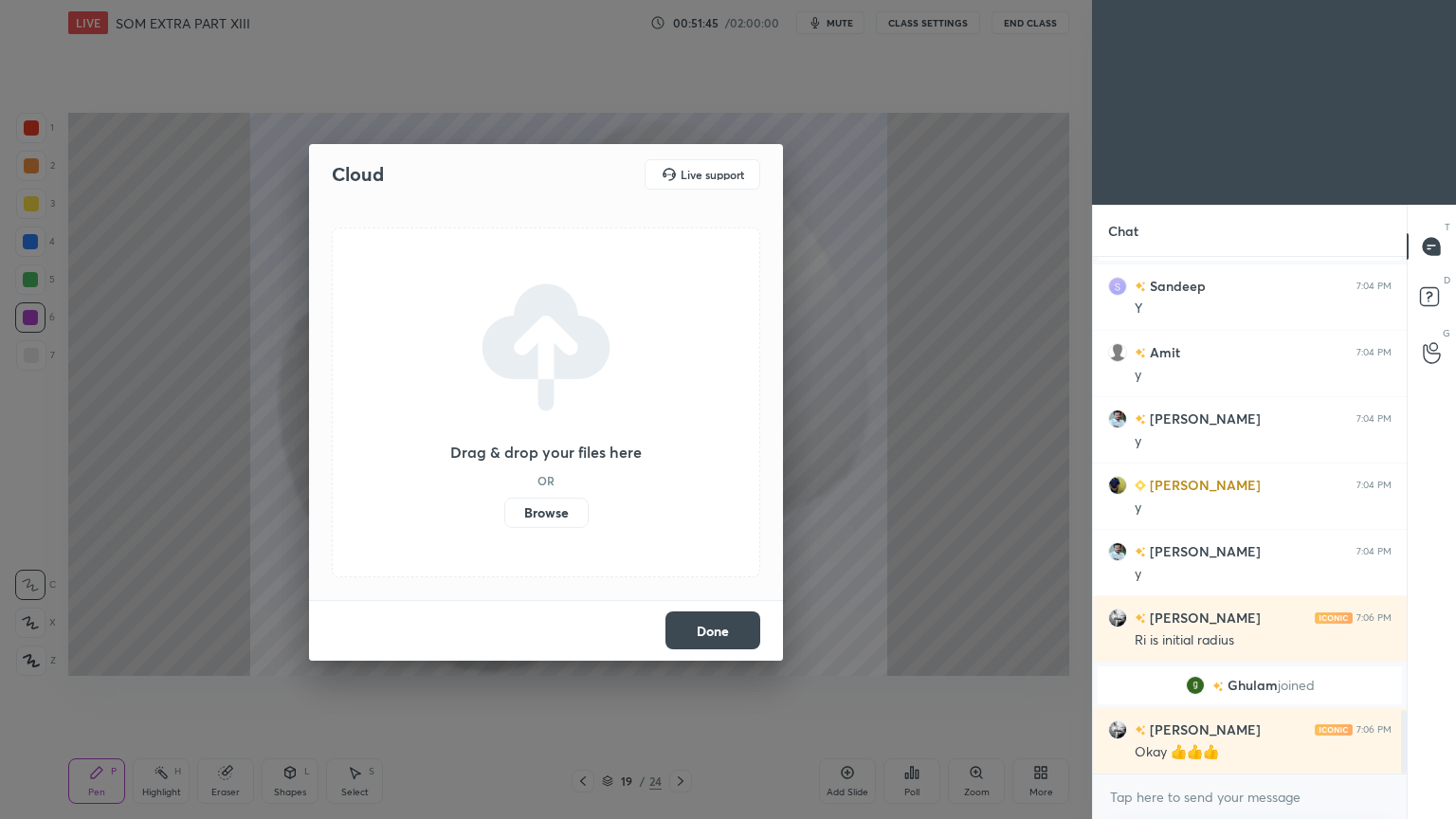 click on "Browse" at bounding box center [546, 513] 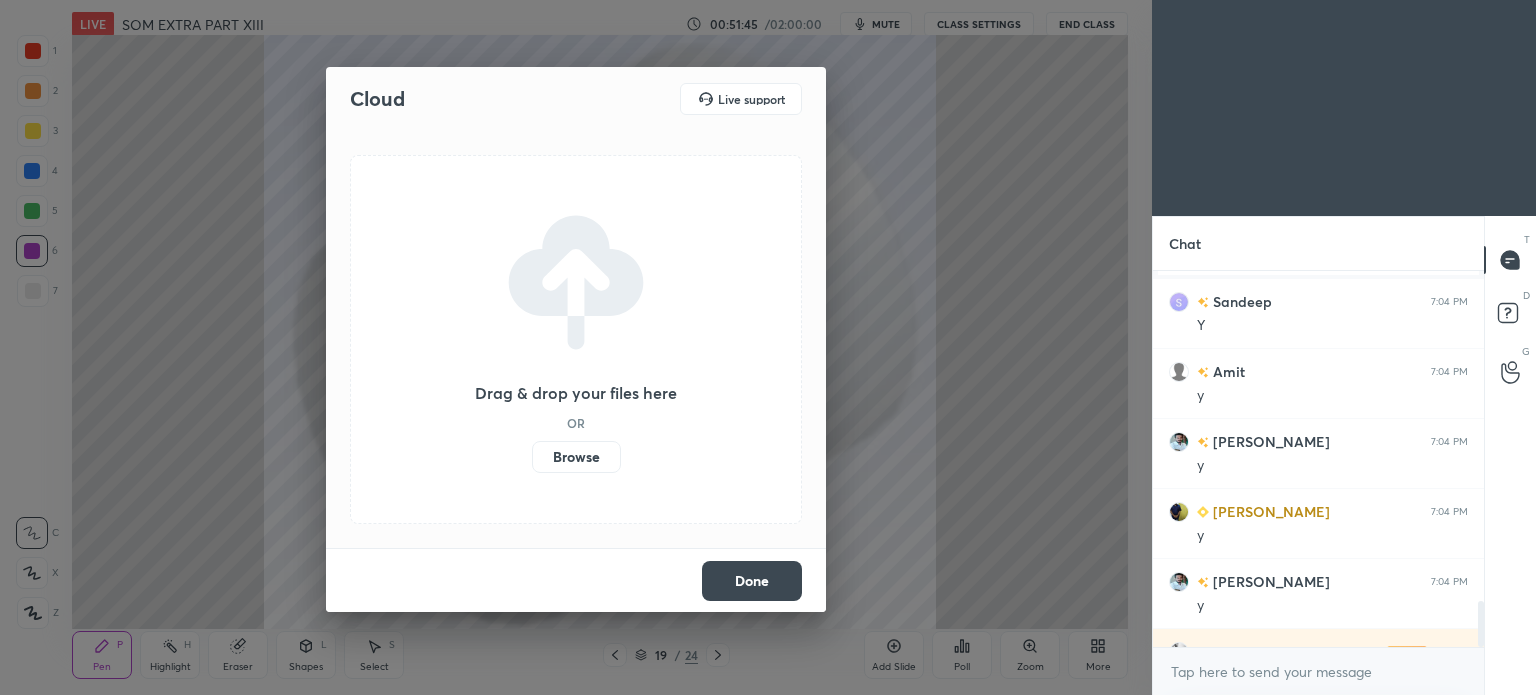 scroll, scrollTop: 567, scrollLeft: 1072, axis: both 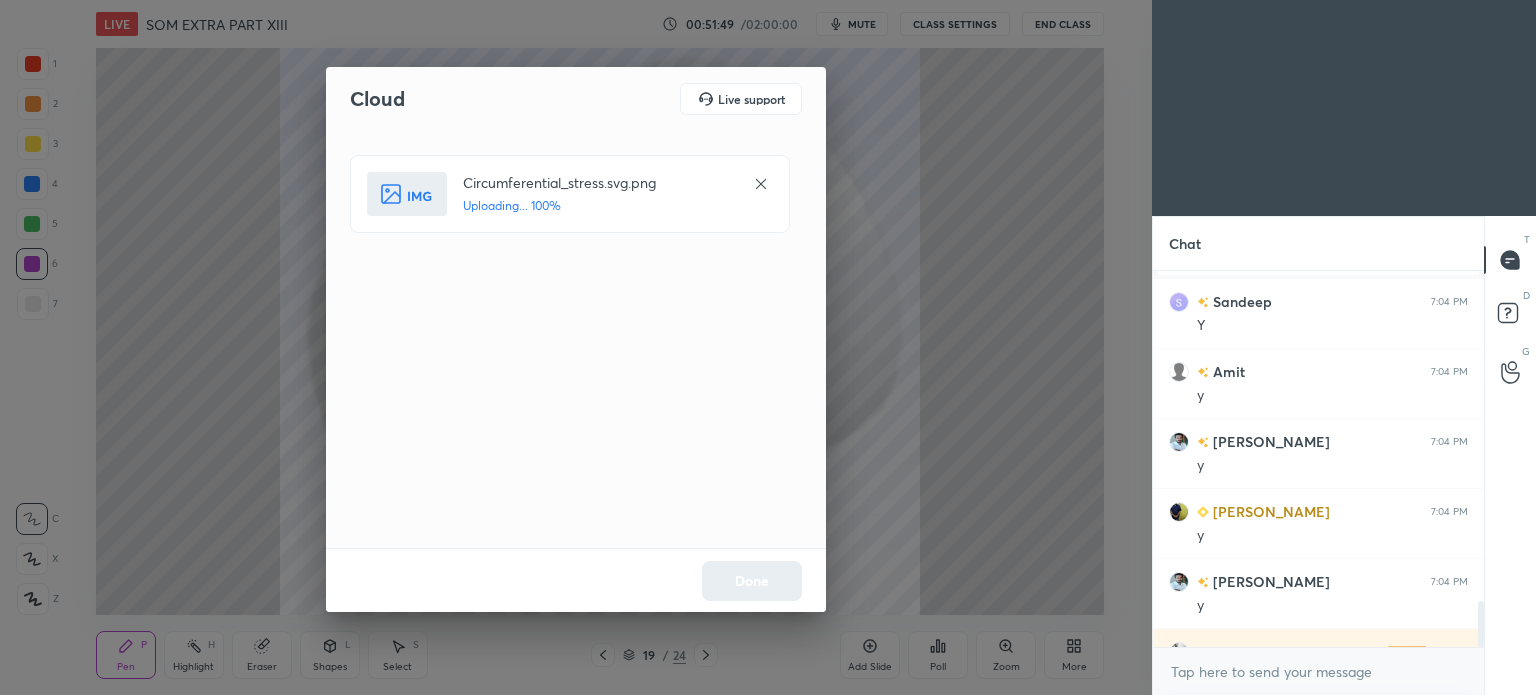click on "Done" at bounding box center [576, 580] 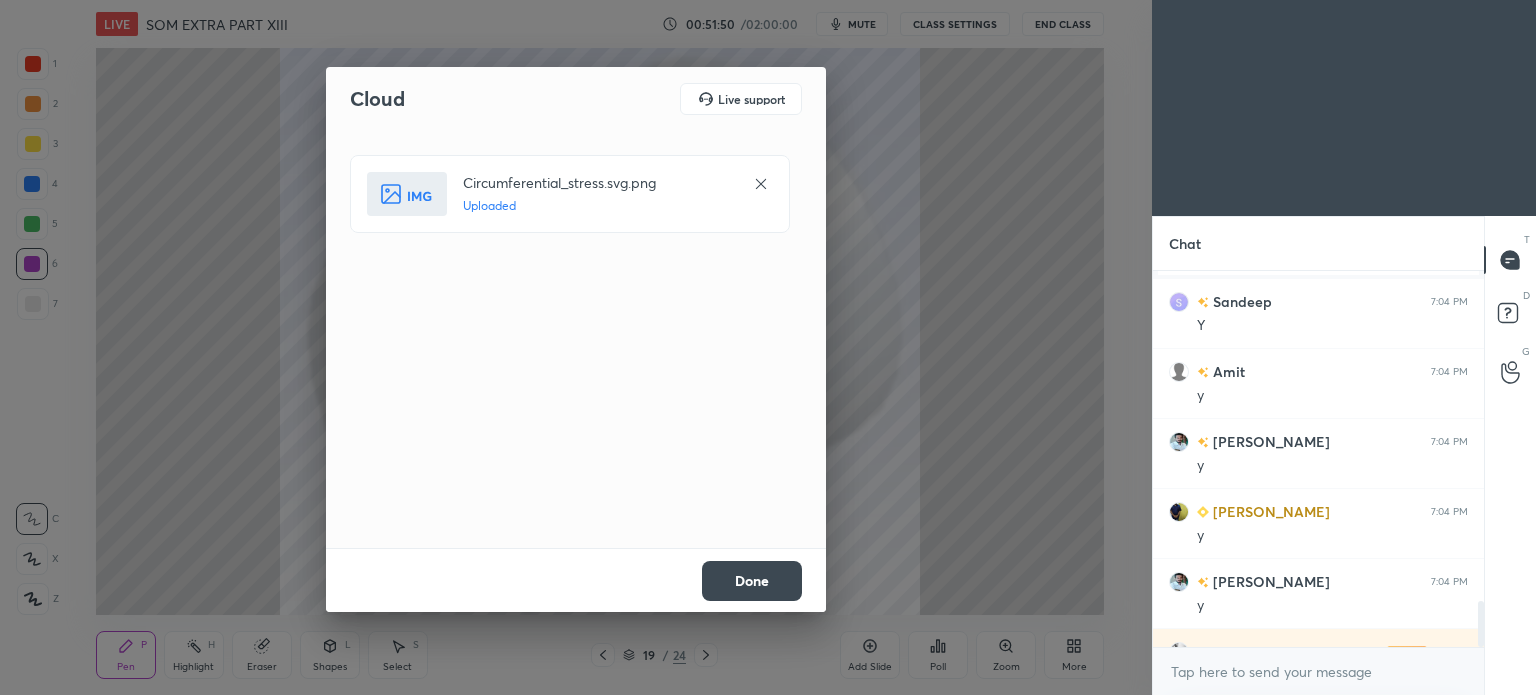 click on "Done" at bounding box center (752, 581) 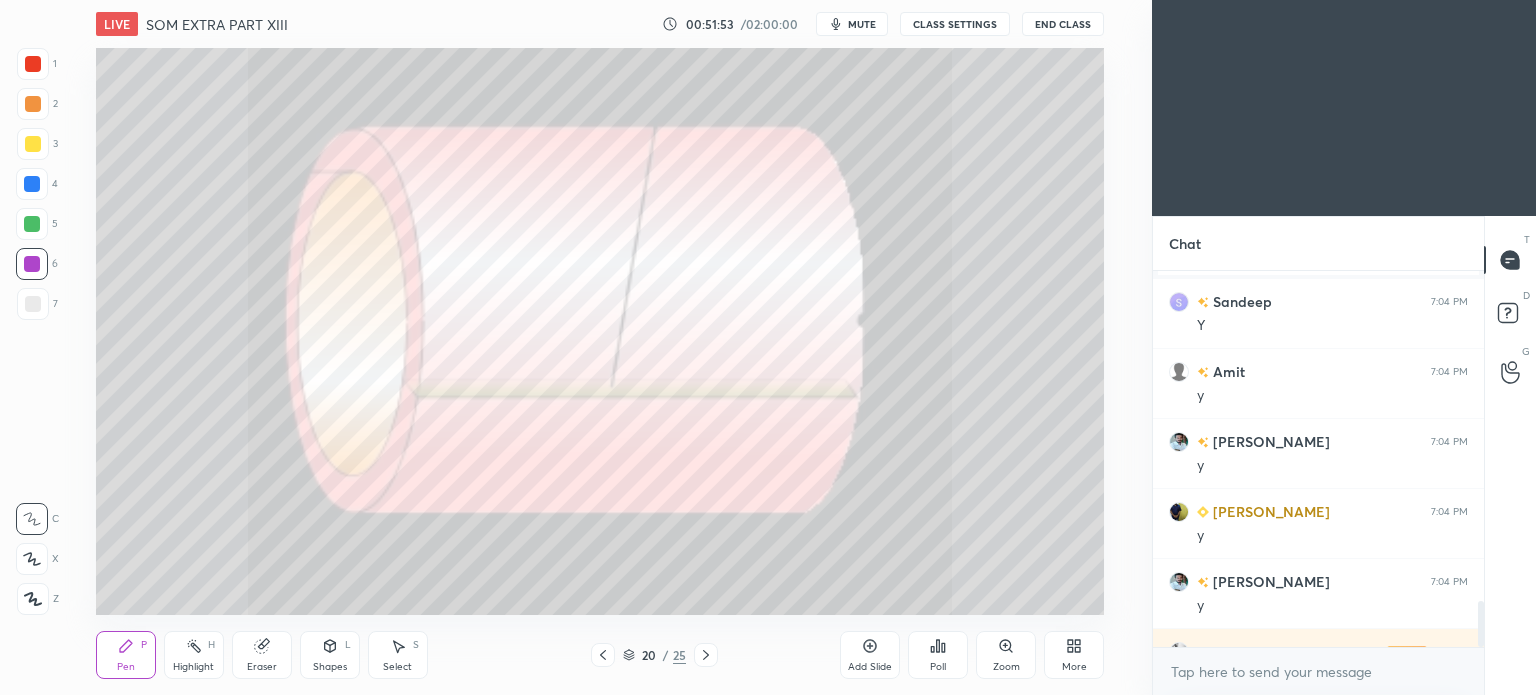 click at bounding box center [33, 304] 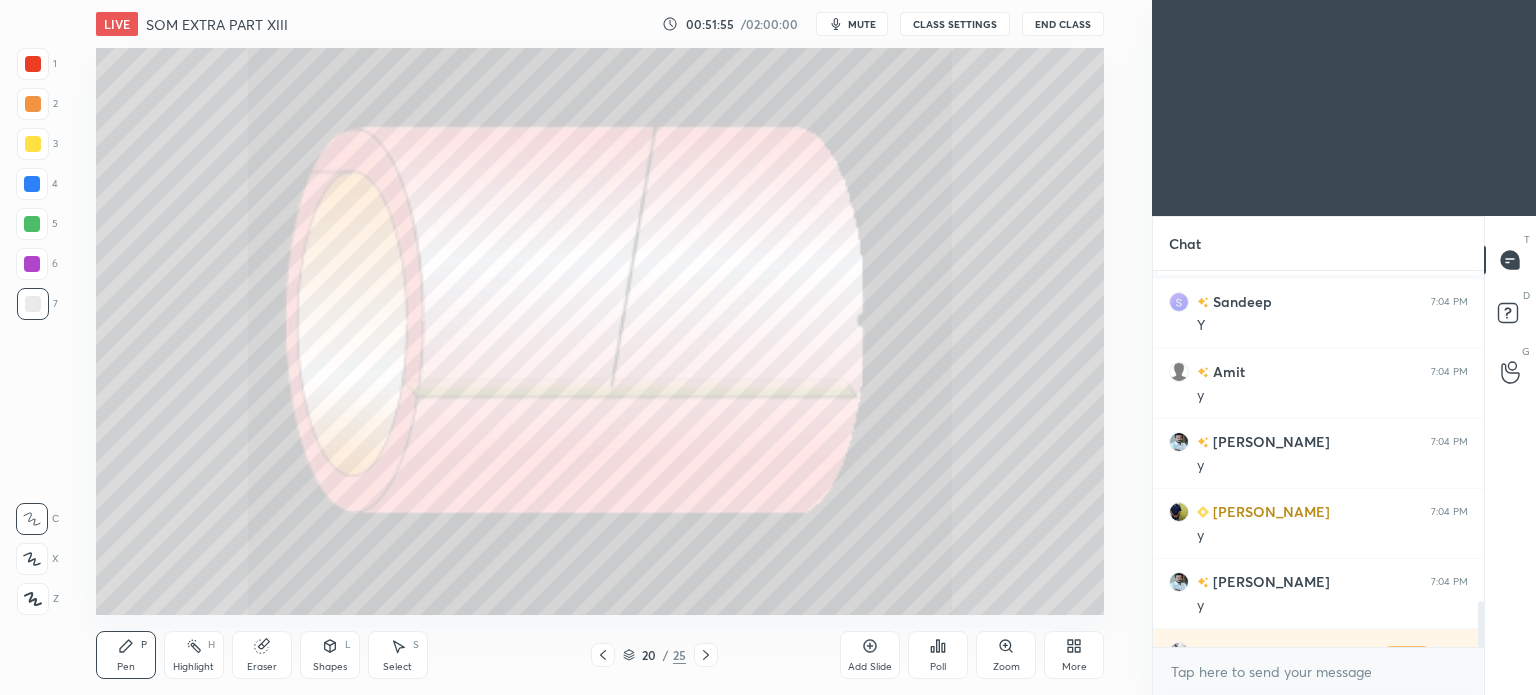 click at bounding box center (33, 64) 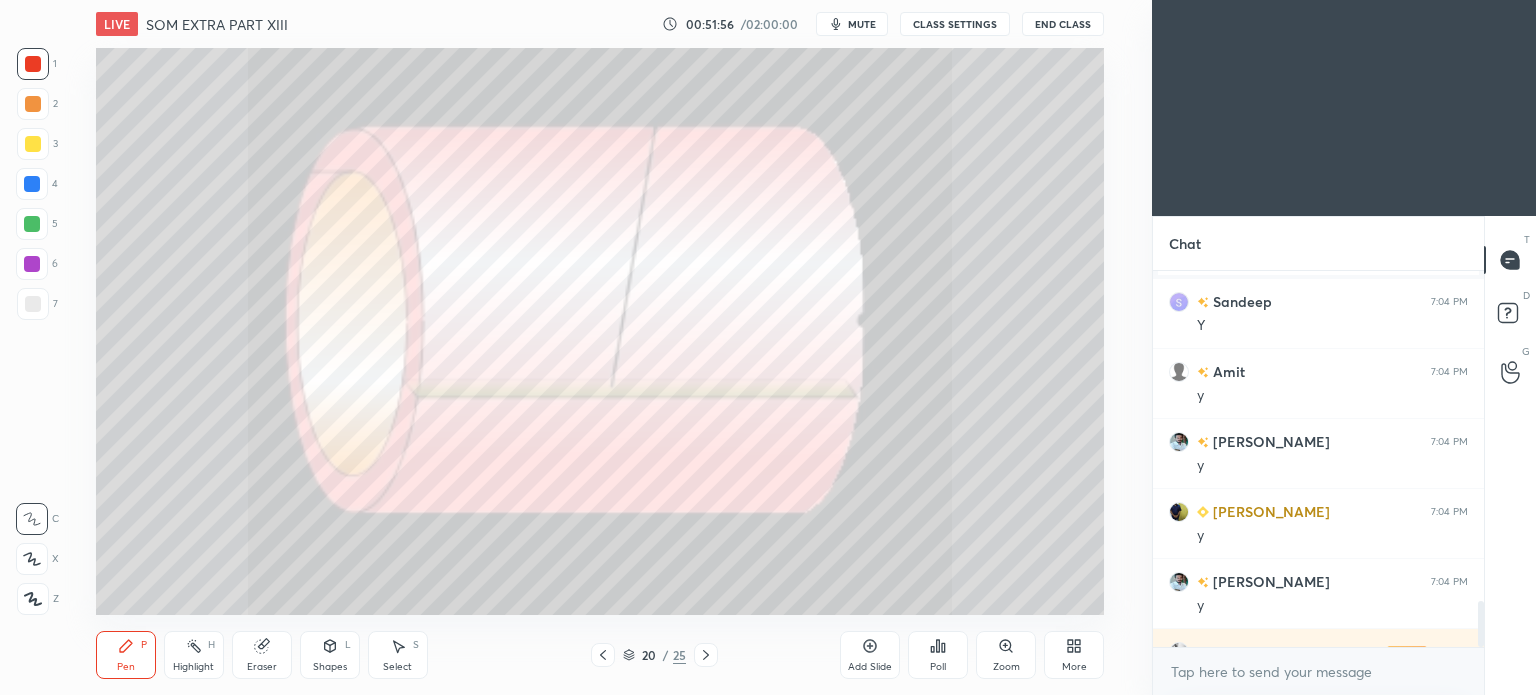 click at bounding box center [32, 184] 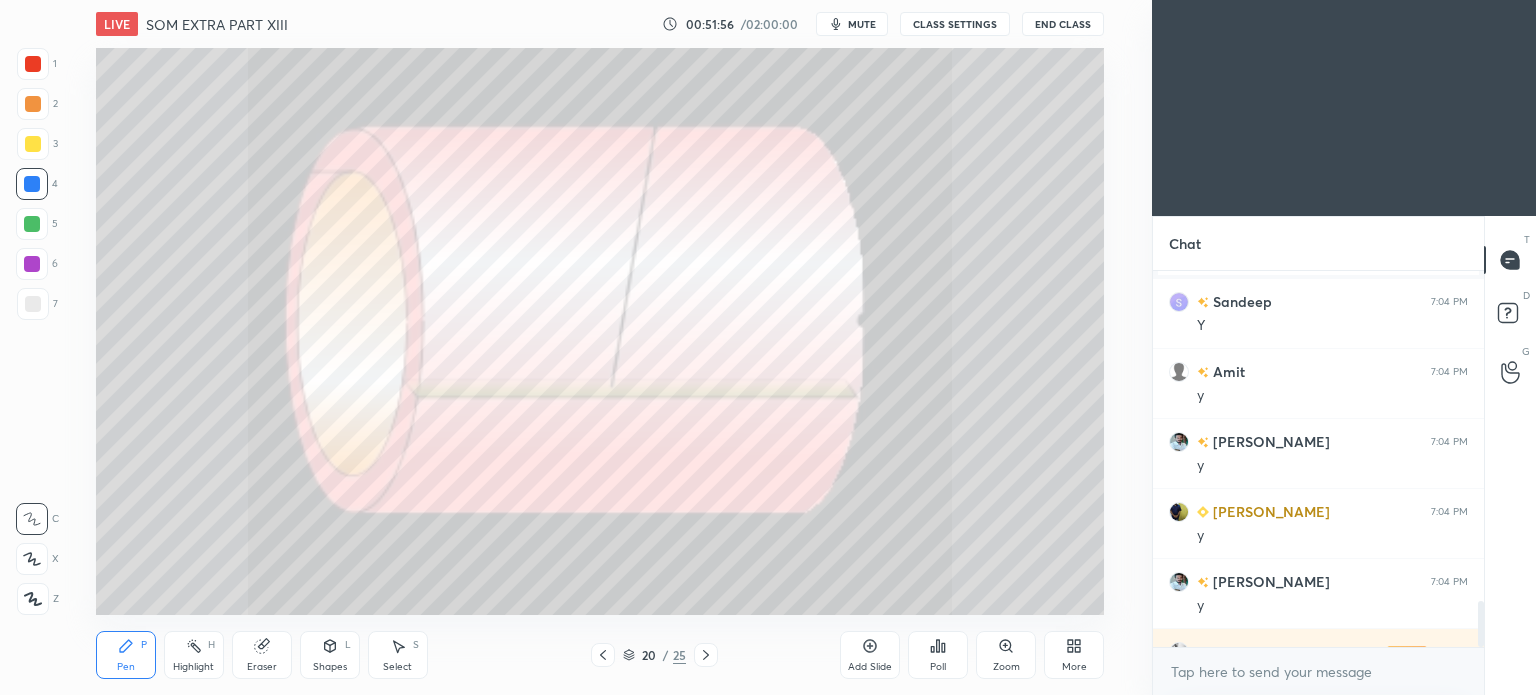 click at bounding box center [32, 184] 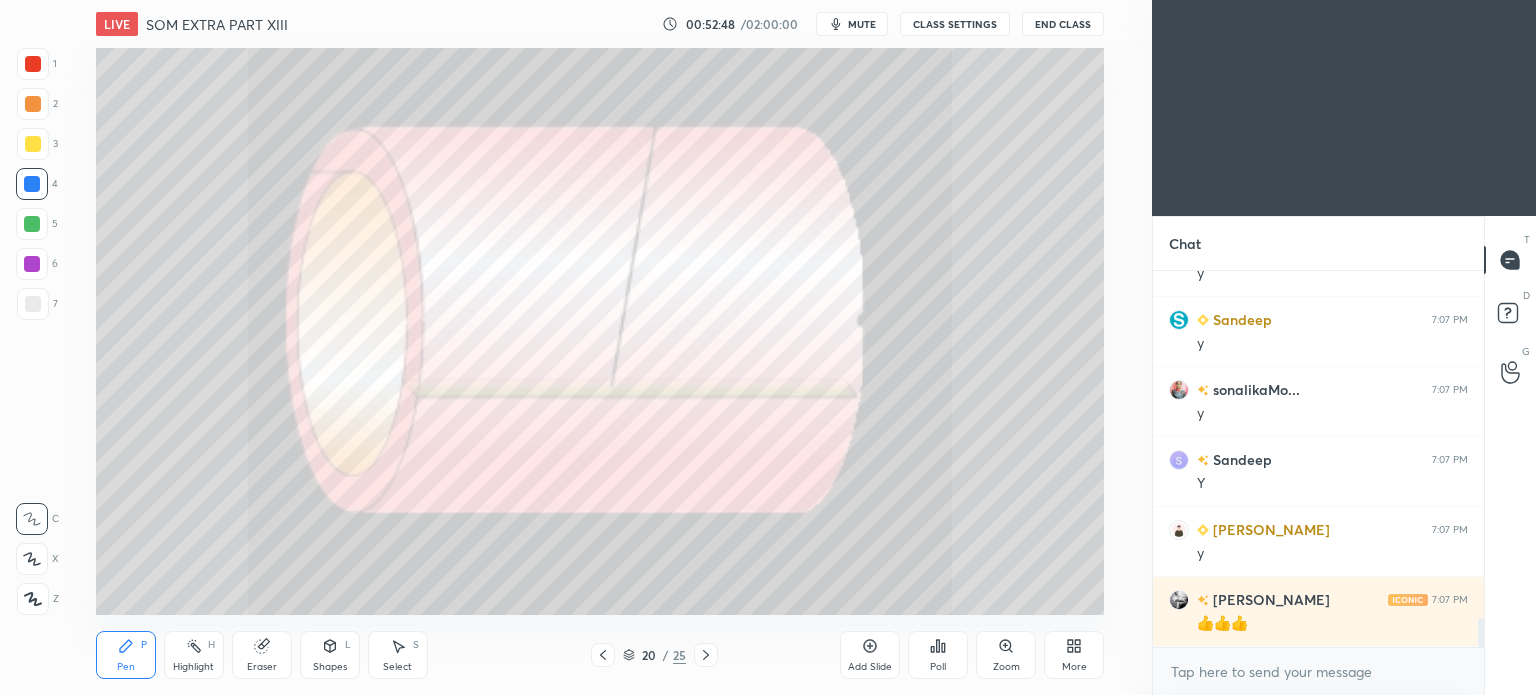 scroll, scrollTop: 4560, scrollLeft: 0, axis: vertical 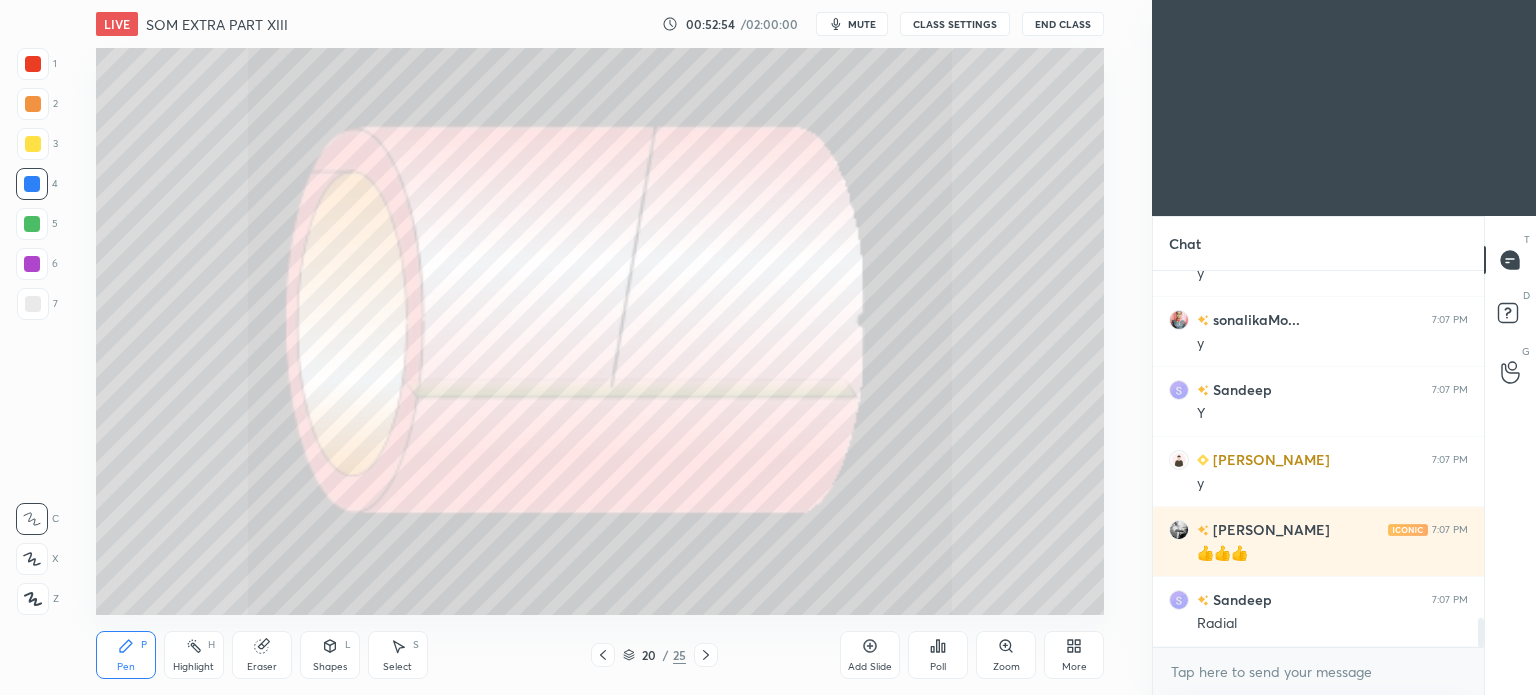 click 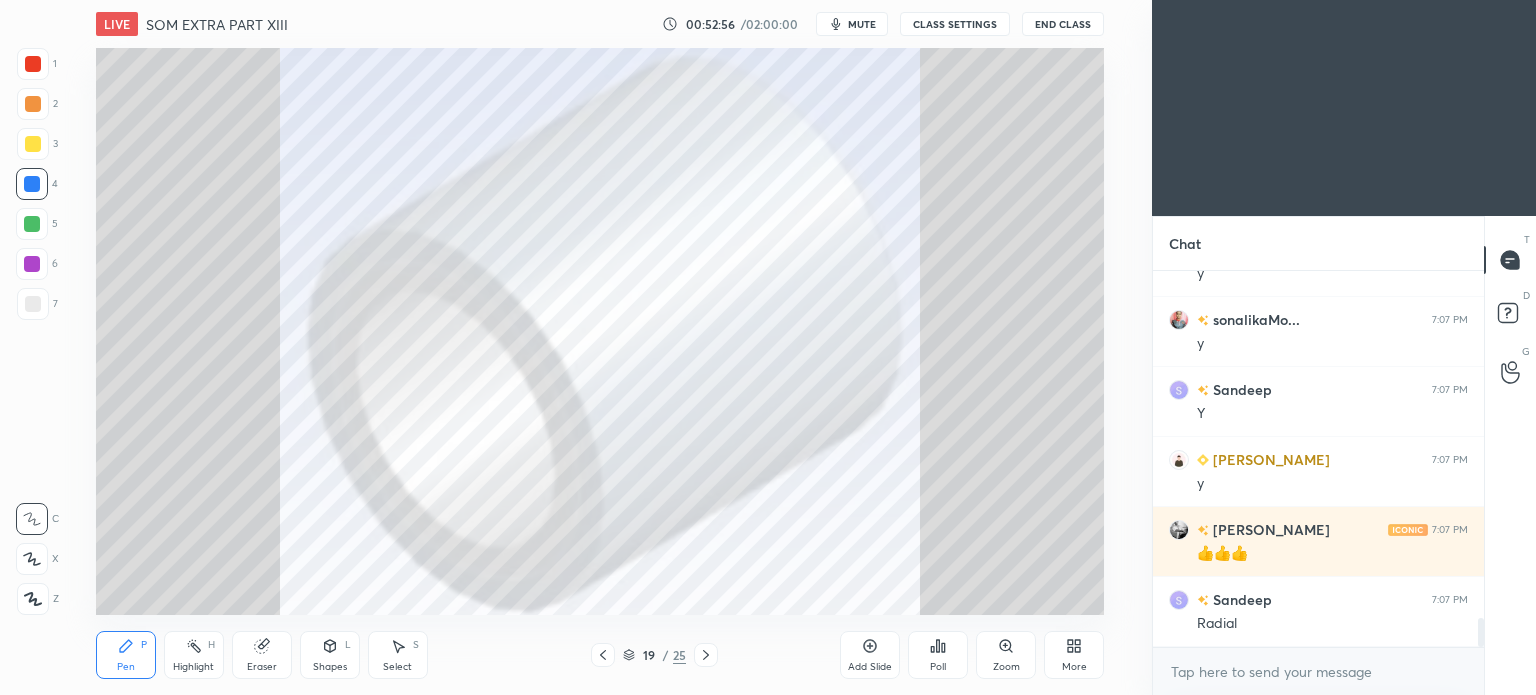 click 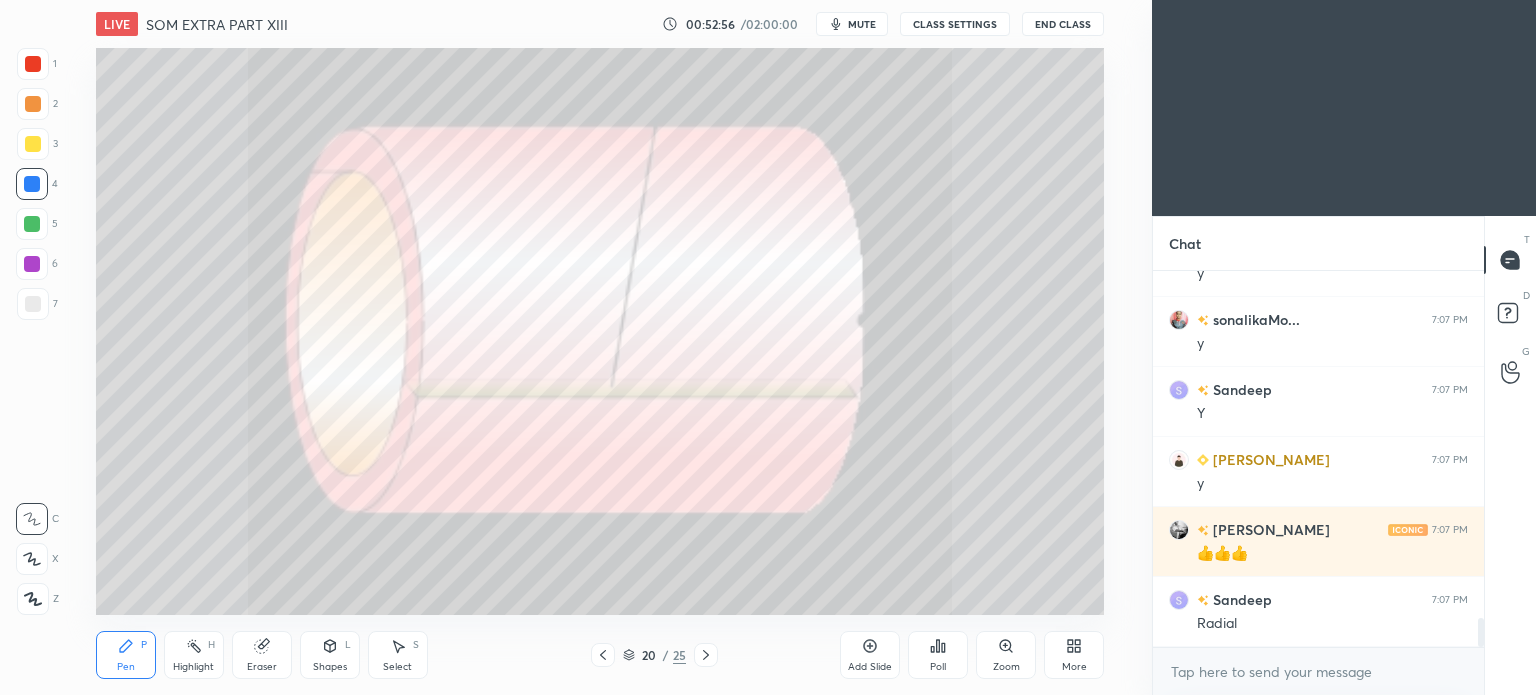 click 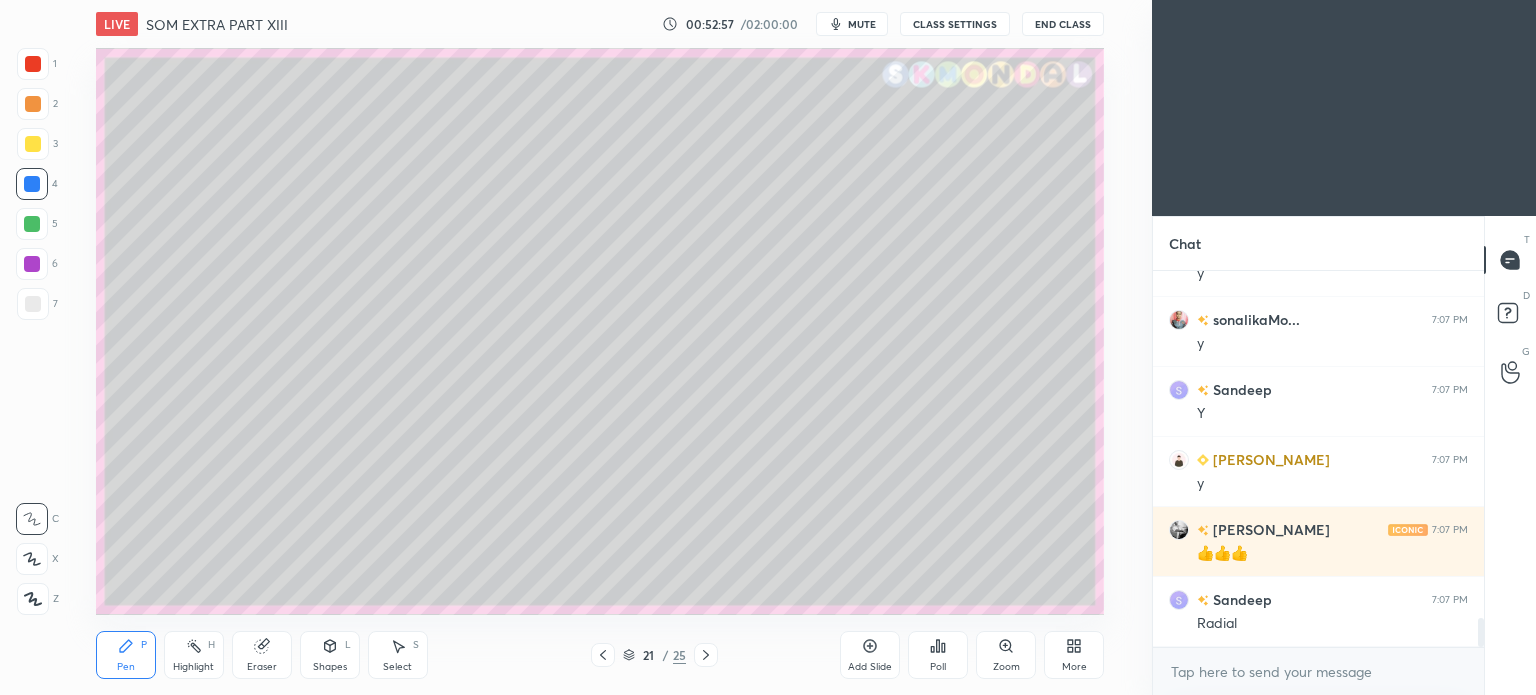 click 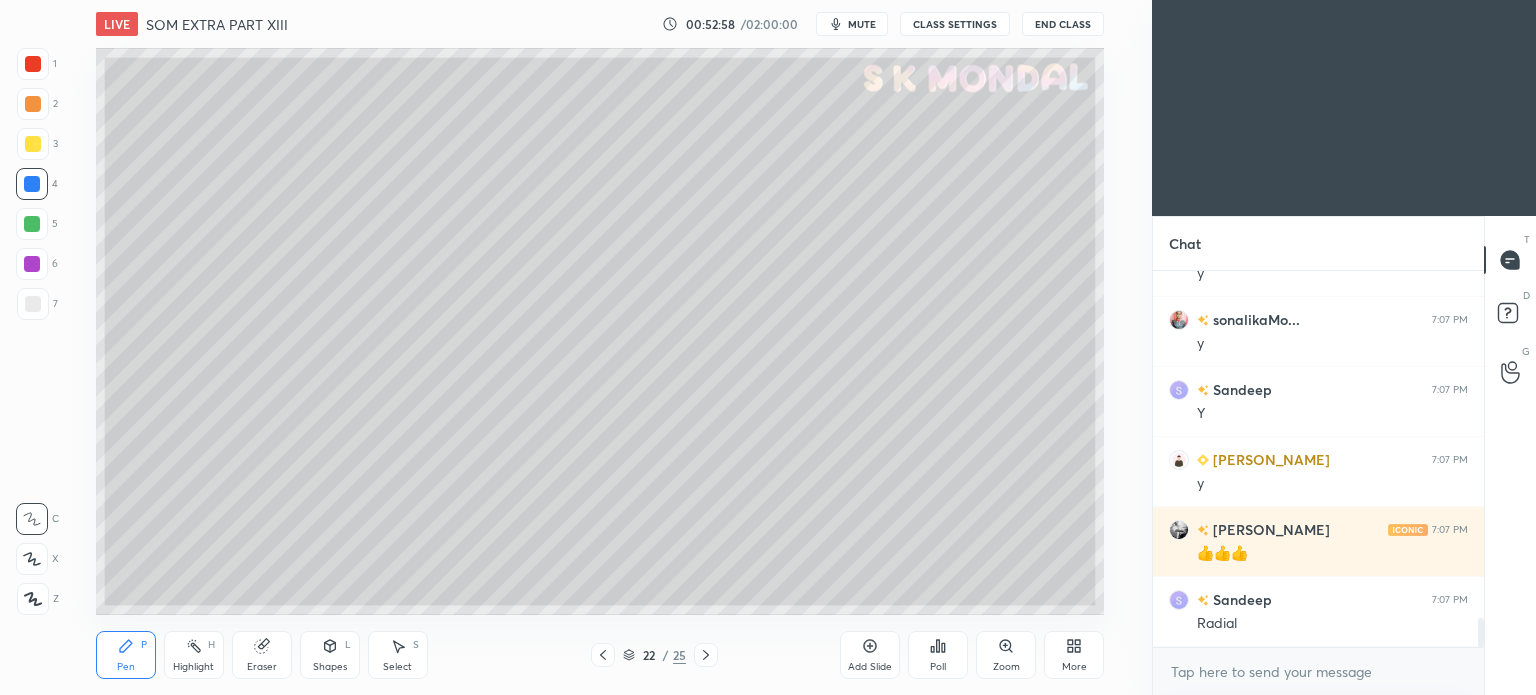 click 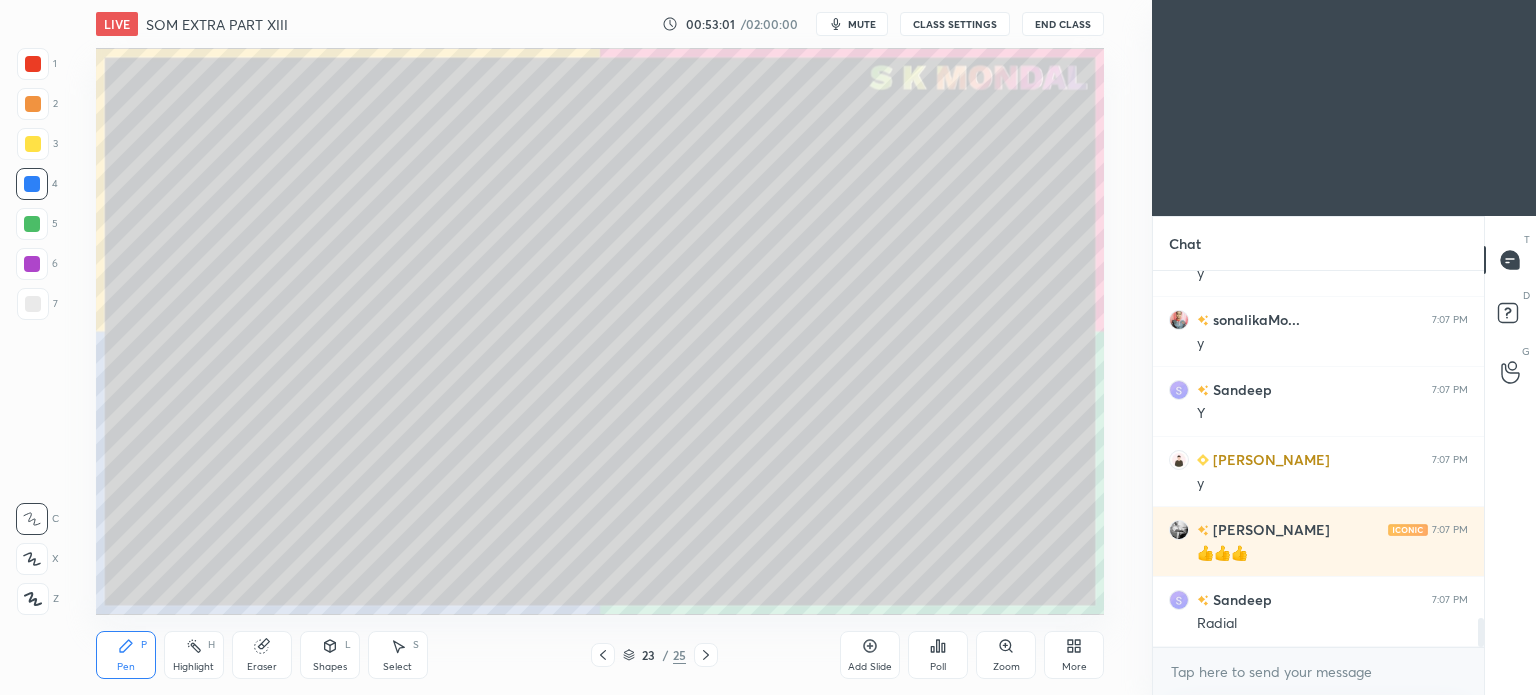 click at bounding box center (33, 304) 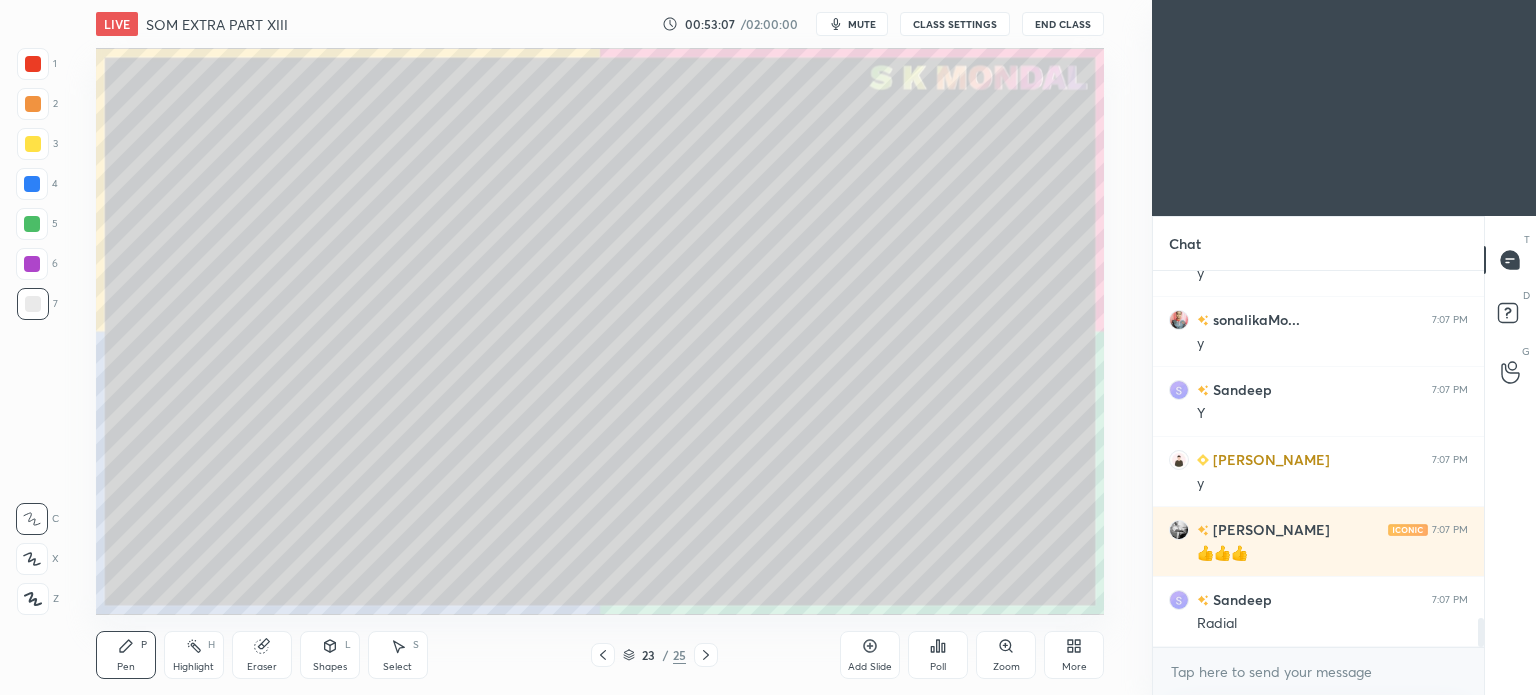 scroll, scrollTop: 4630, scrollLeft: 0, axis: vertical 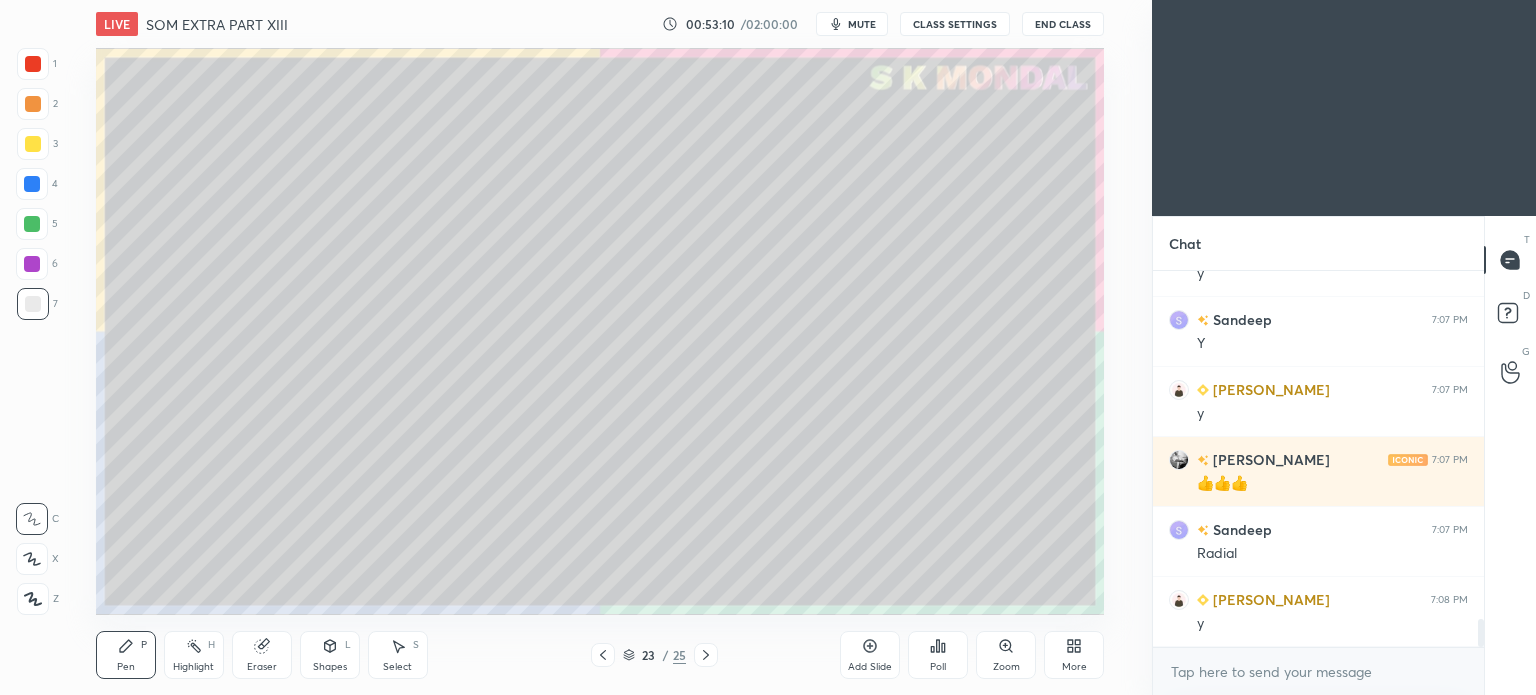 click 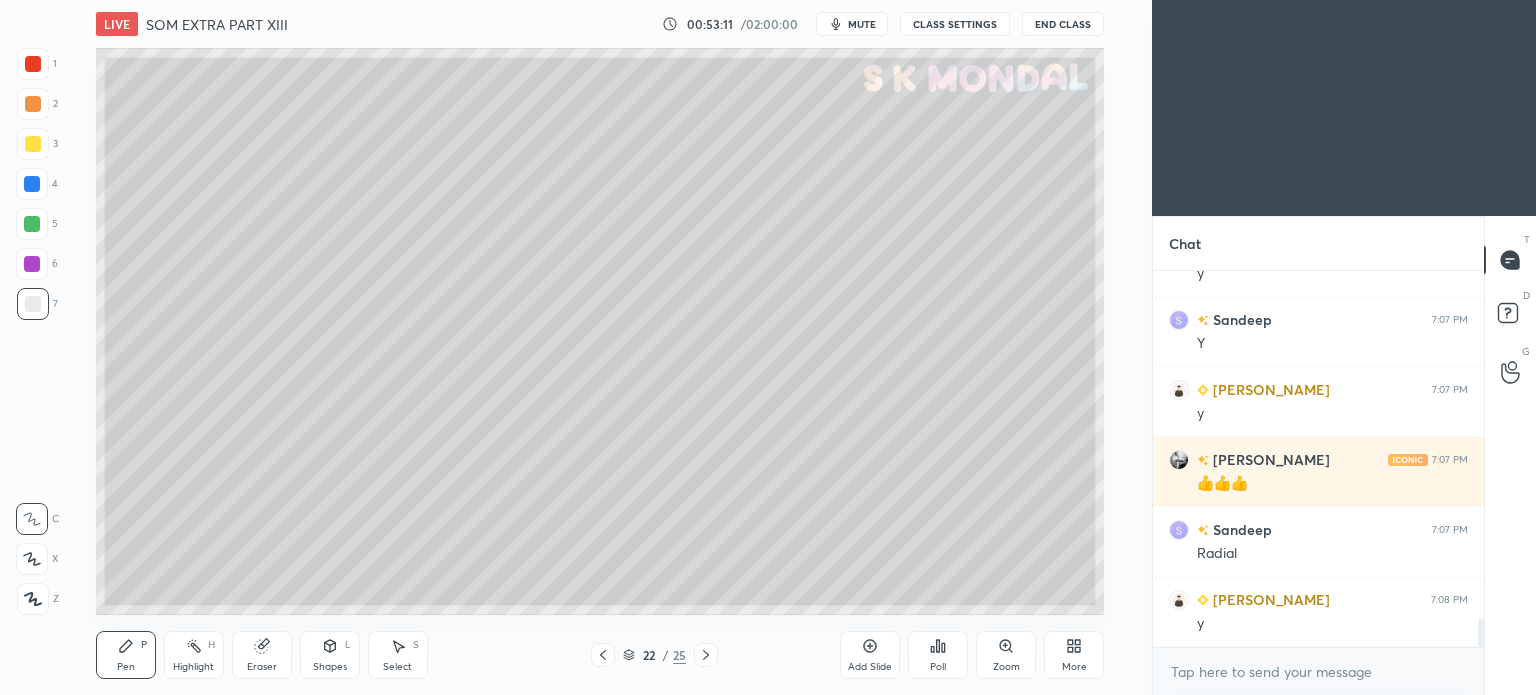click on "Highlight" at bounding box center [193, 667] 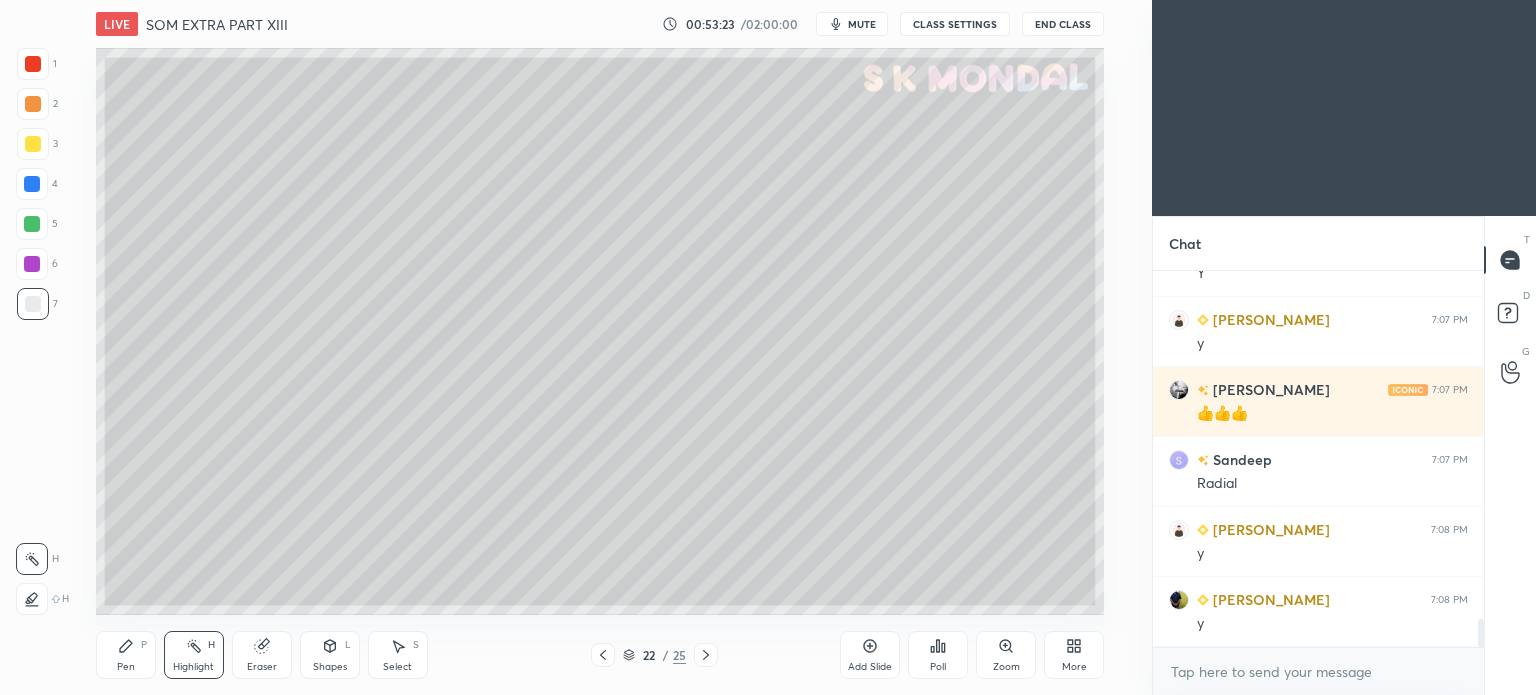 scroll, scrollTop: 4770, scrollLeft: 0, axis: vertical 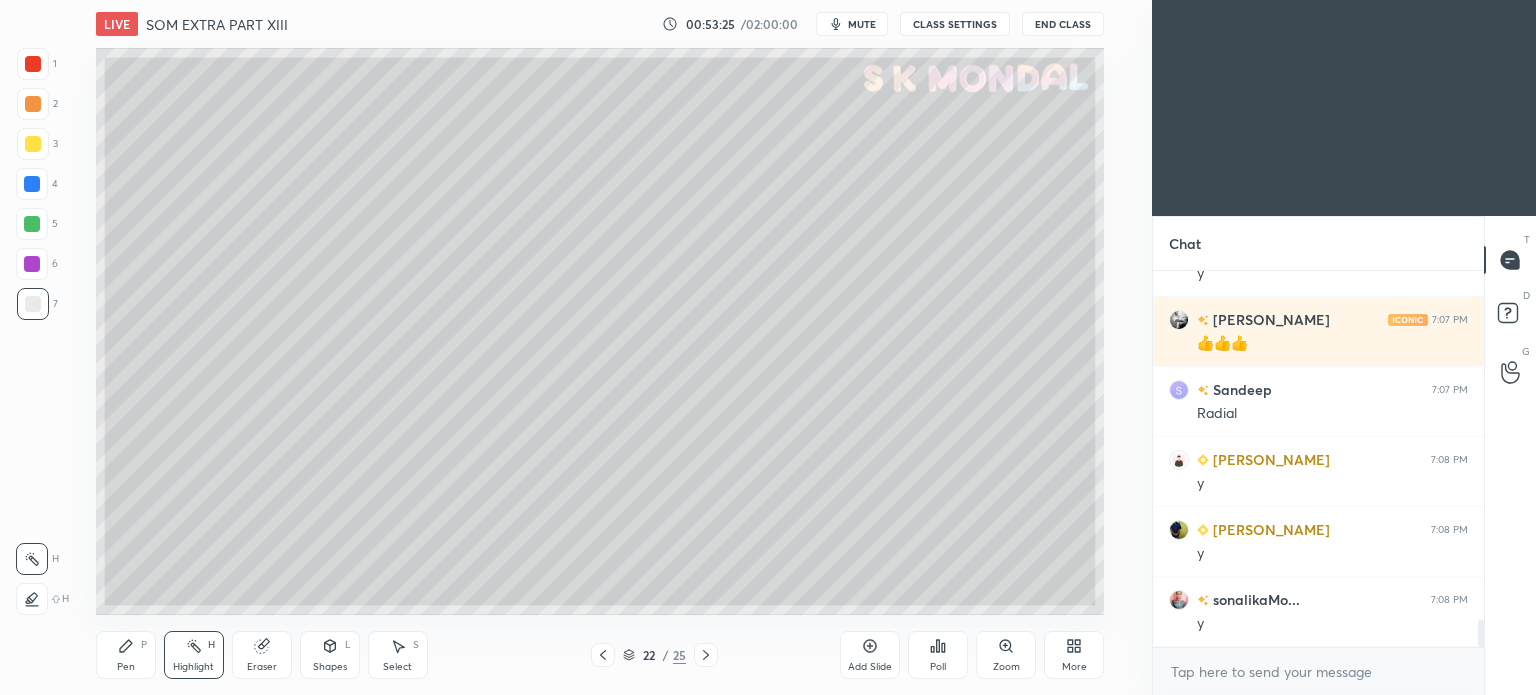 click at bounding box center [706, 655] 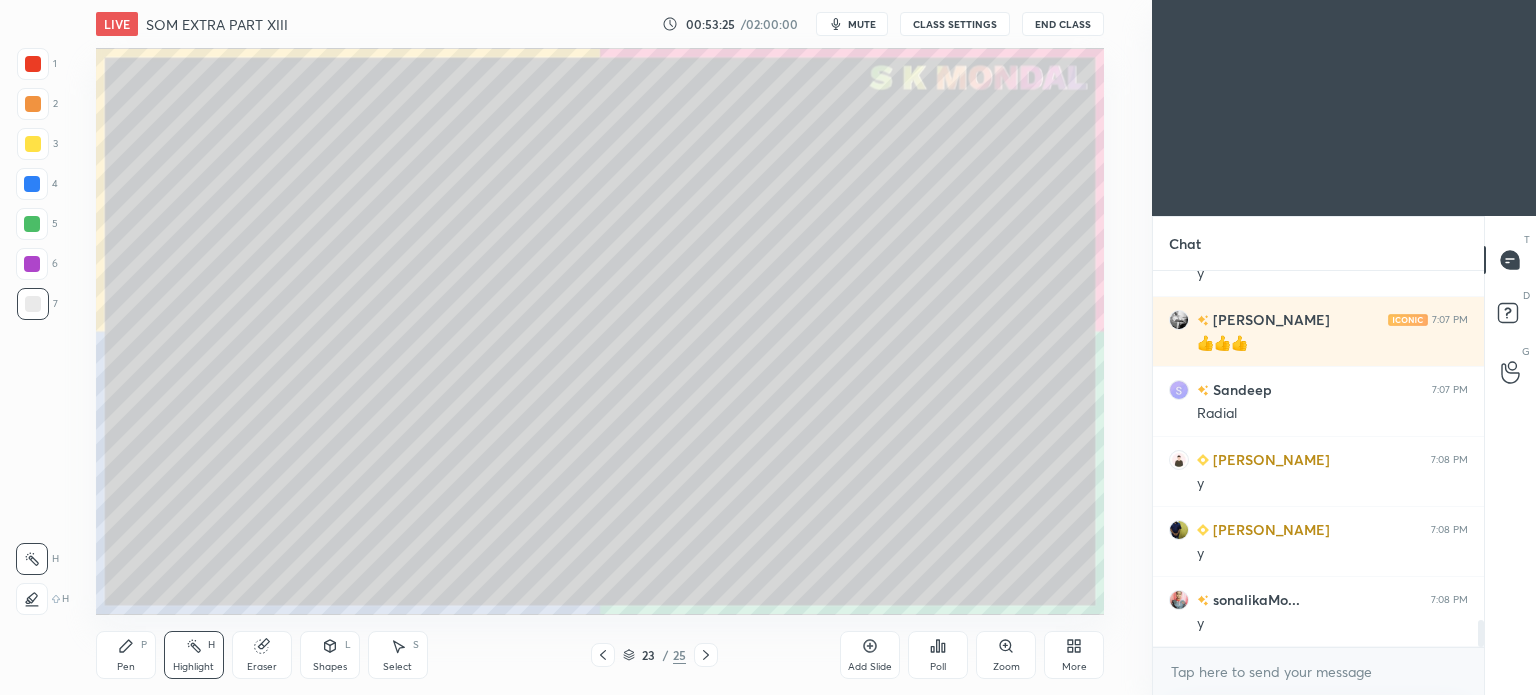 scroll, scrollTop: 4840, scrollLeft: 0, axis: vertical 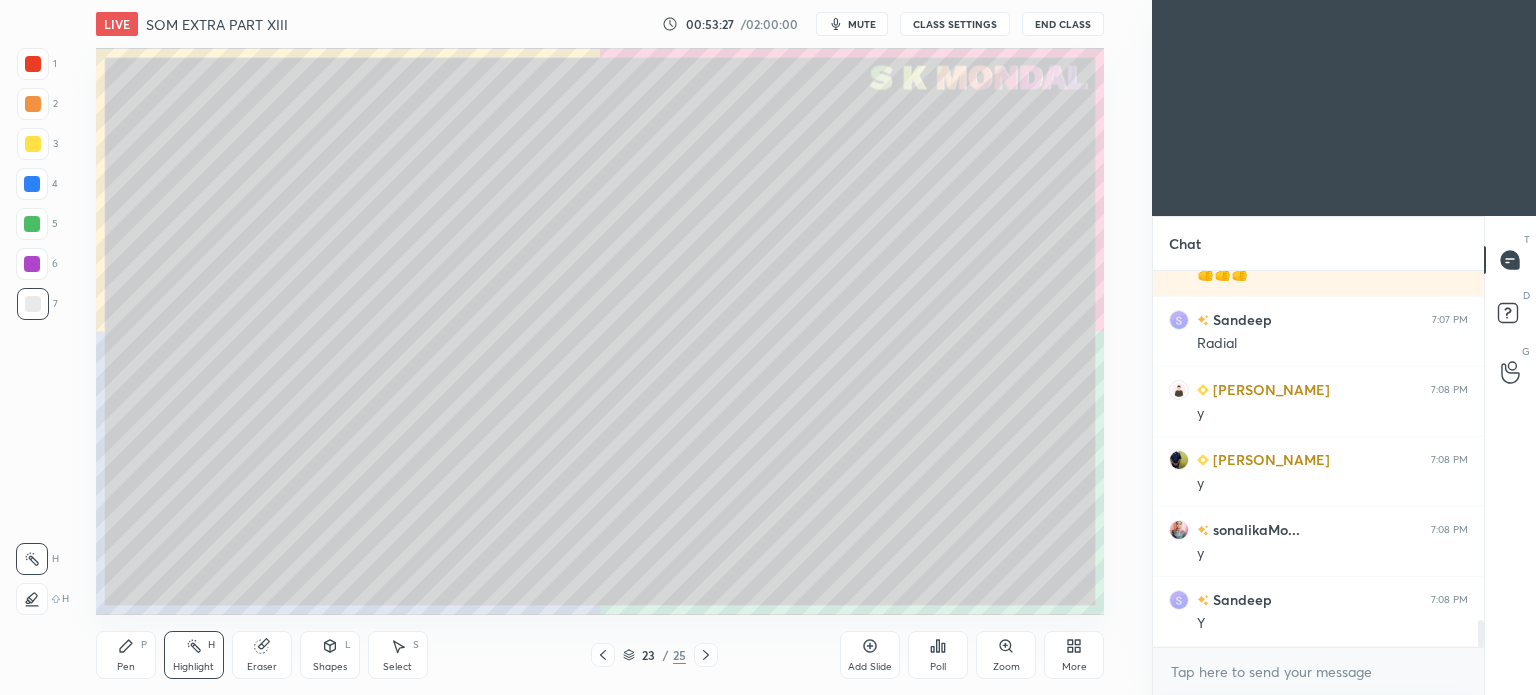 click at bounding box center (33, 304) 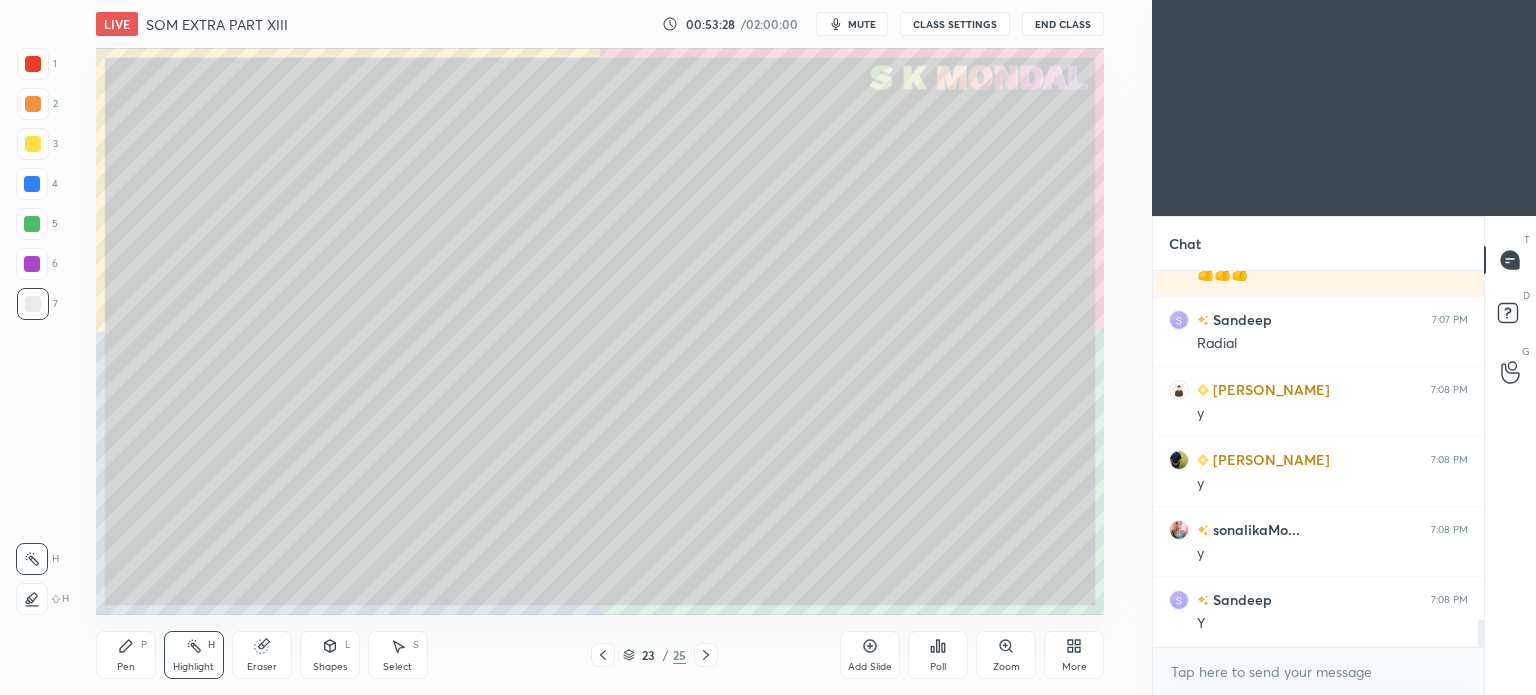 click 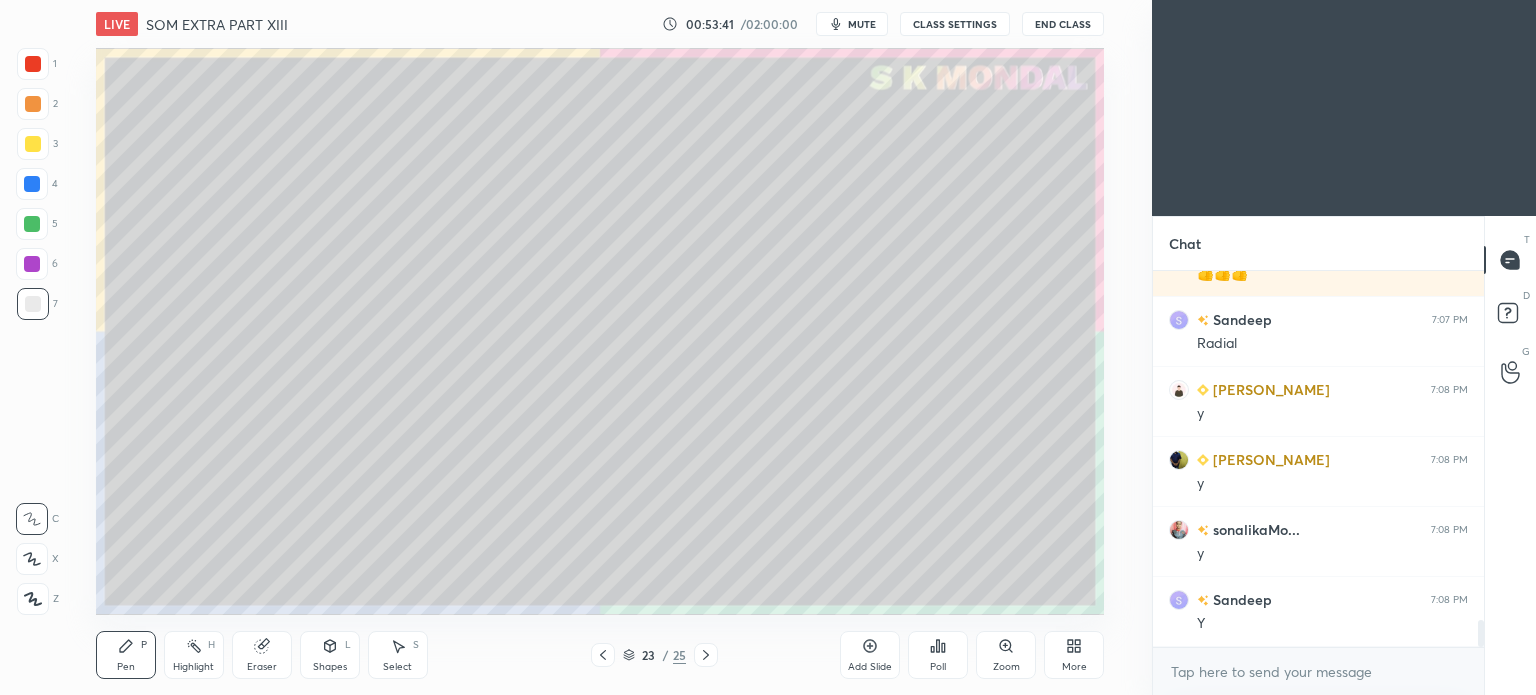scroll, scrollTop: 4910, scrollLeft: 0, axis: vertical 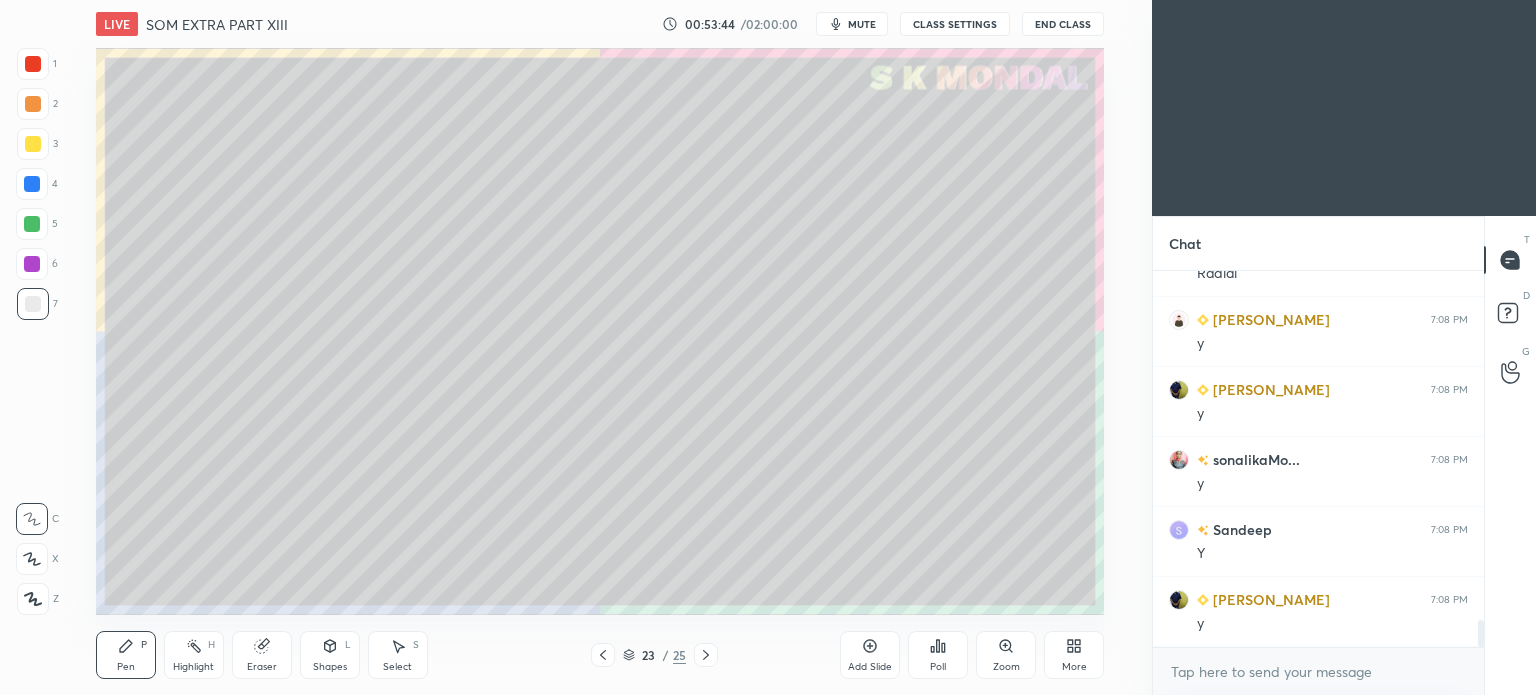 click at bounding box center (32, 224) 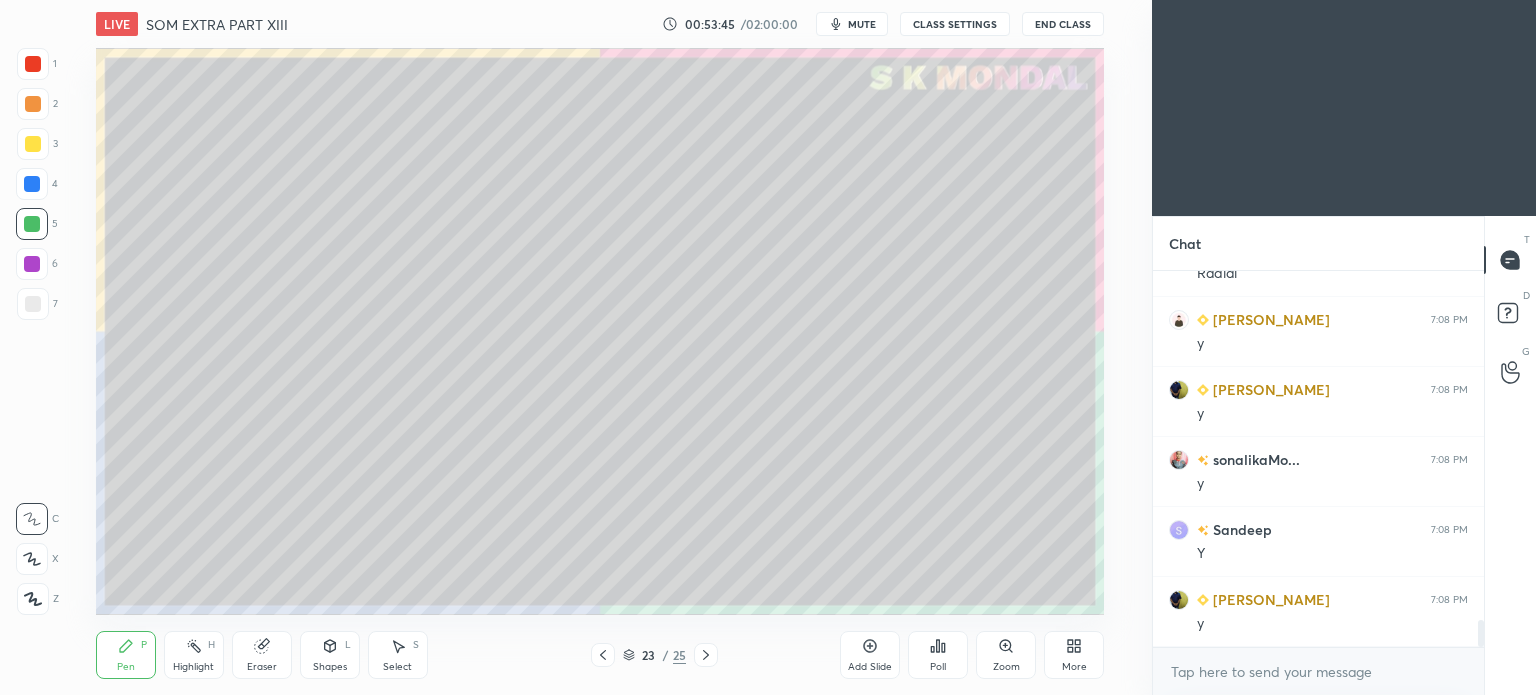click 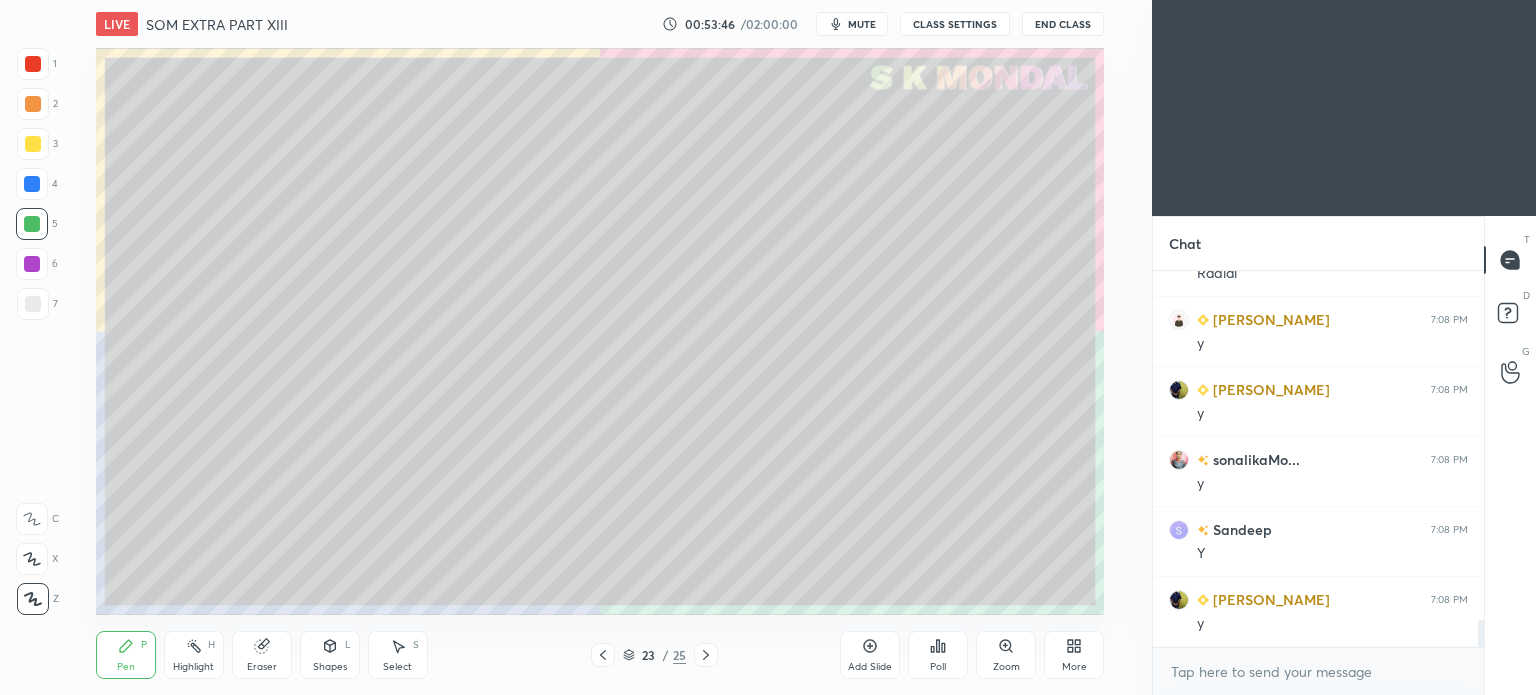 click on "Shapes L" at bounding box center [330, 655] 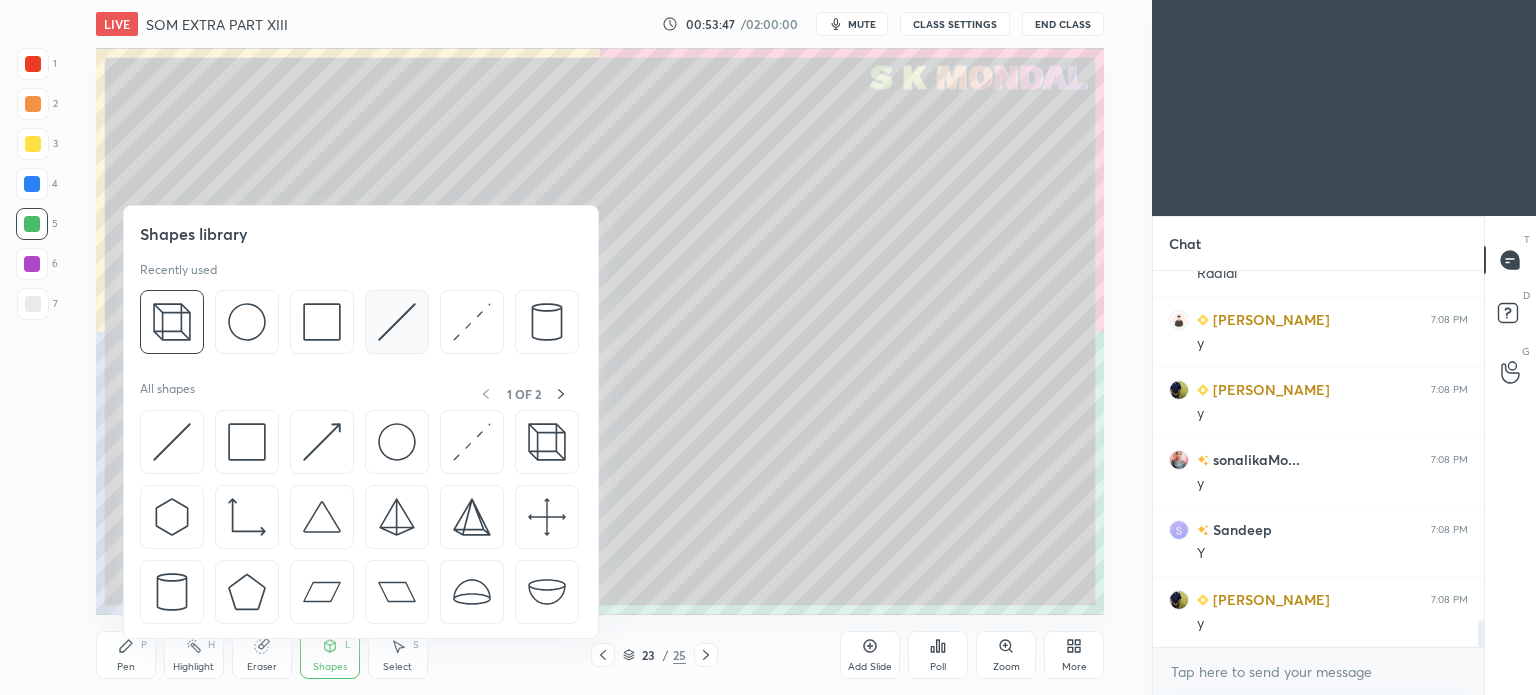 click at bounding box center [397, 322] 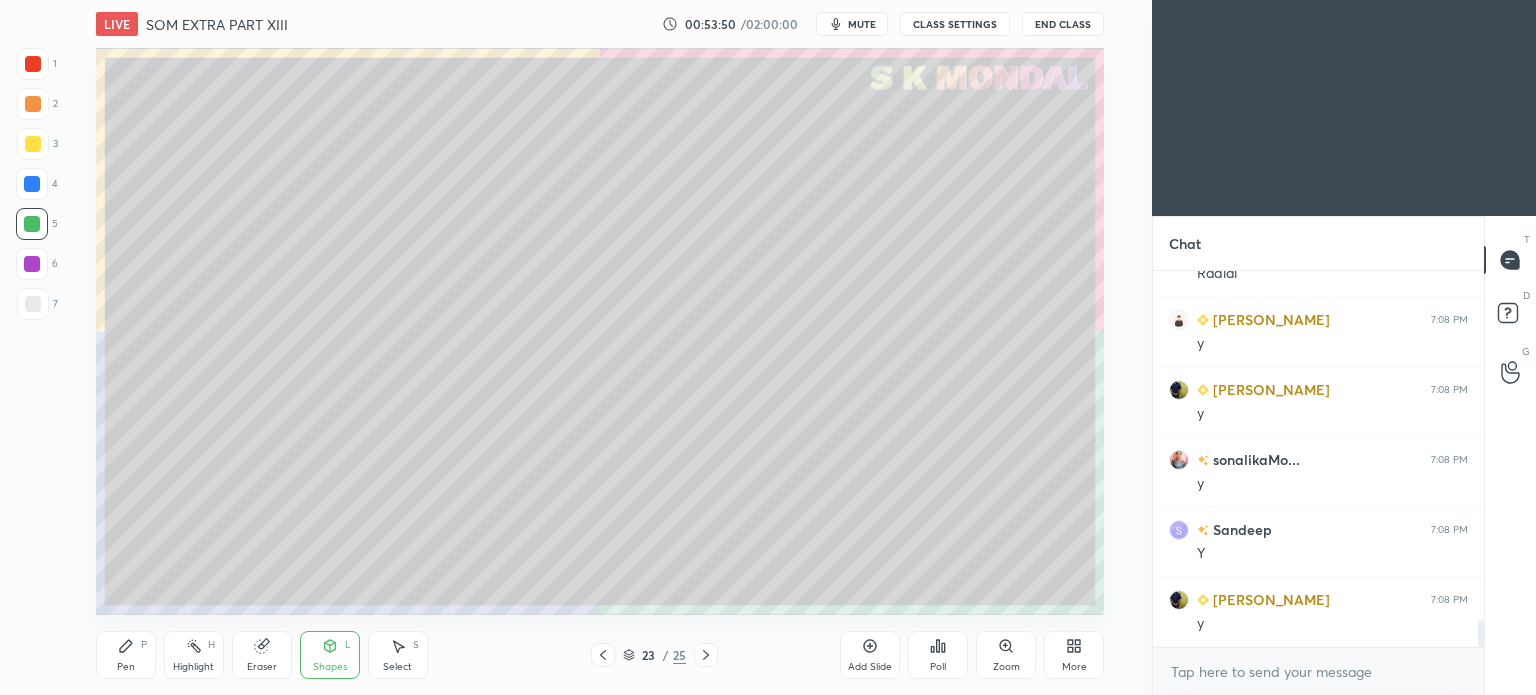 click on "Pen P" at bounding box center (126, 655) 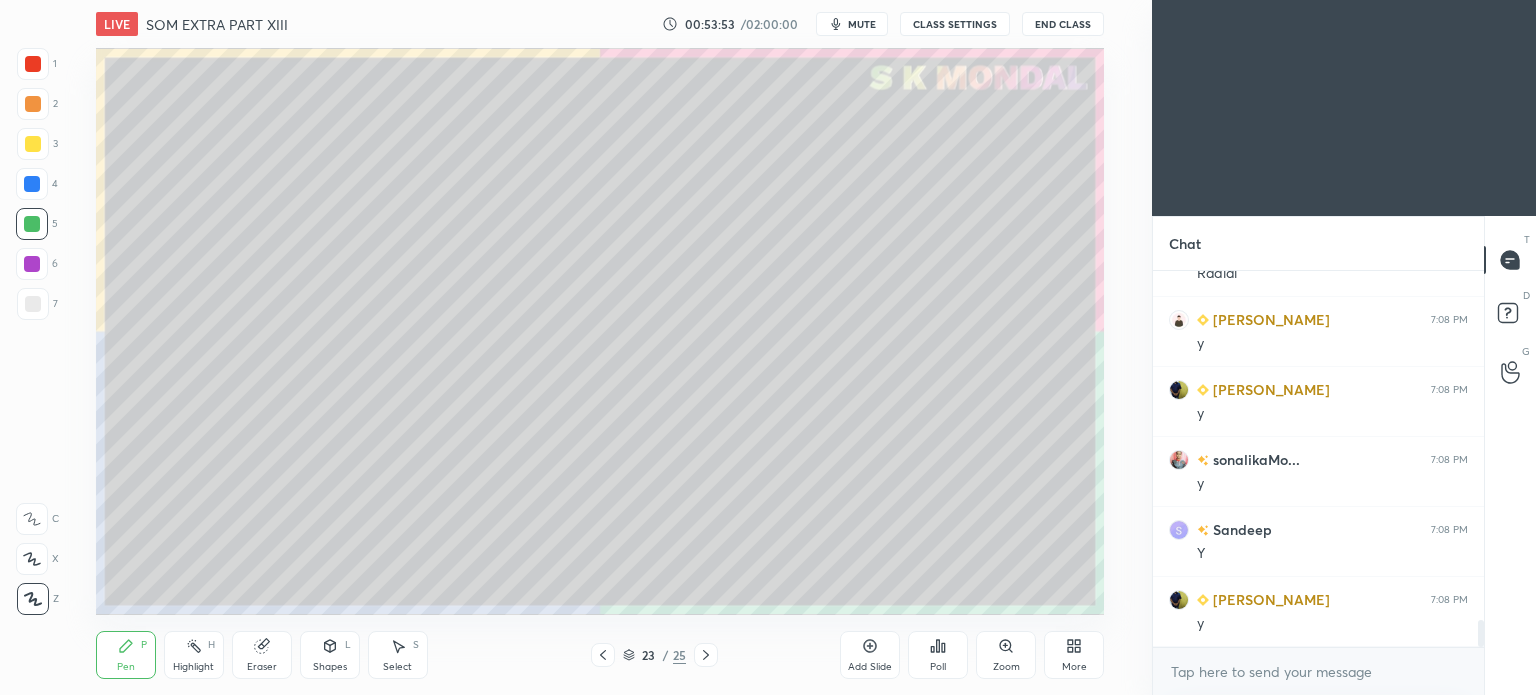 click on "Highlight" at bounding box center (193, 667) 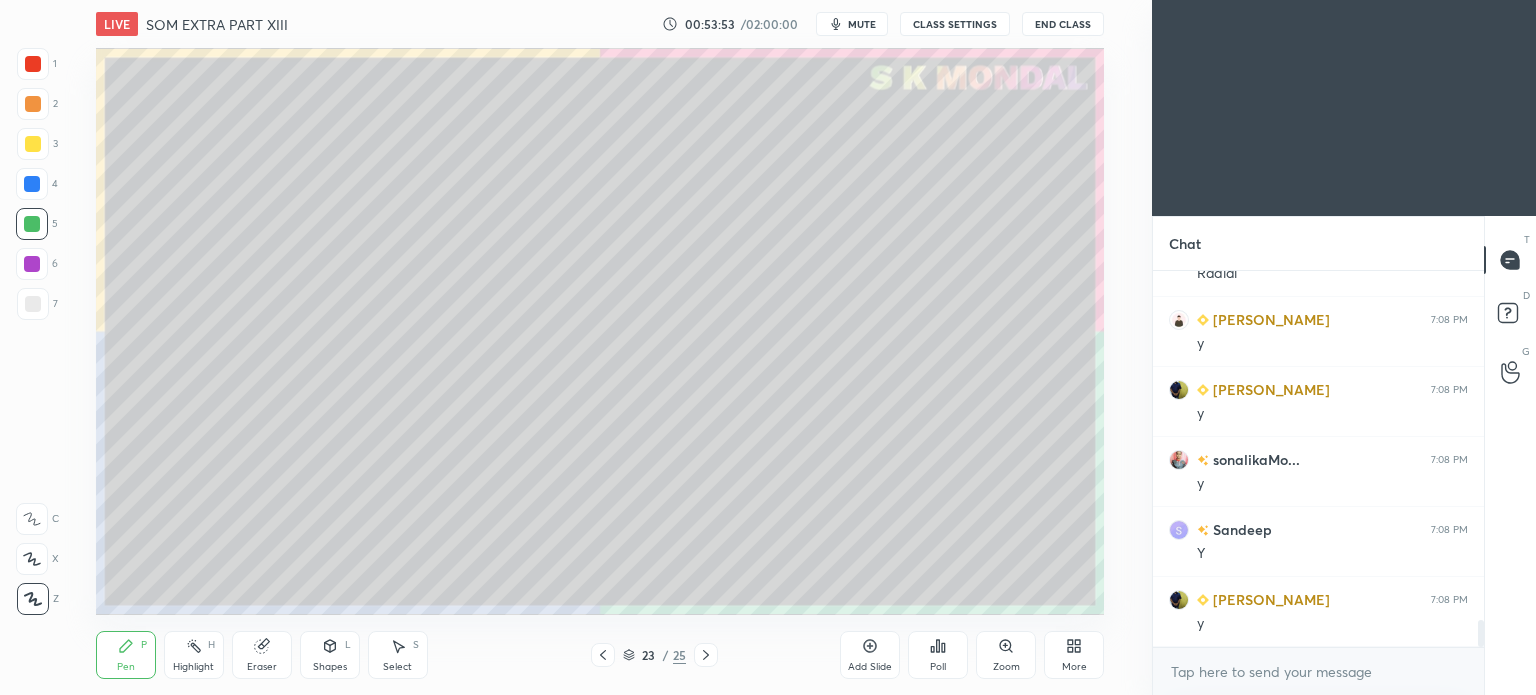 click on "Highlight" at bounding box center [193, 667] 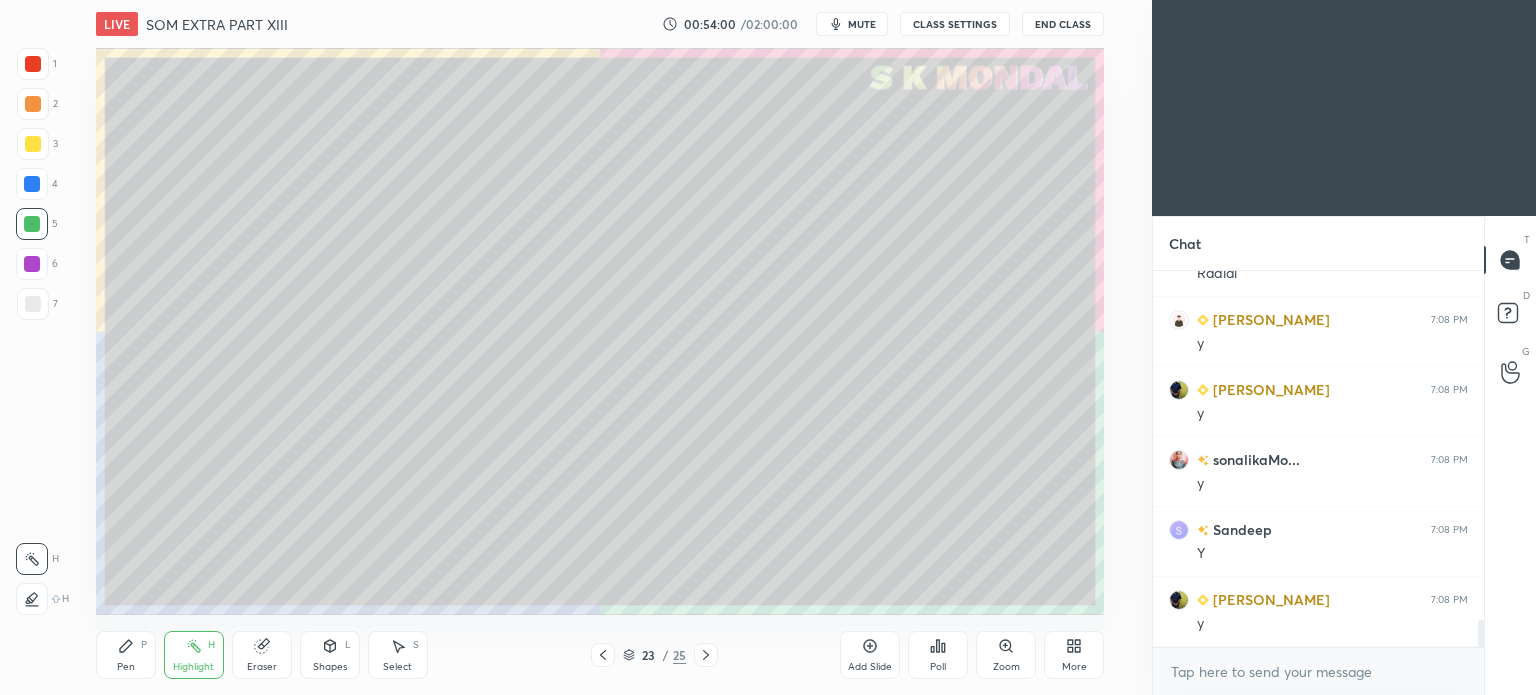 click on "Shapes" at bounding box center [330, 667] 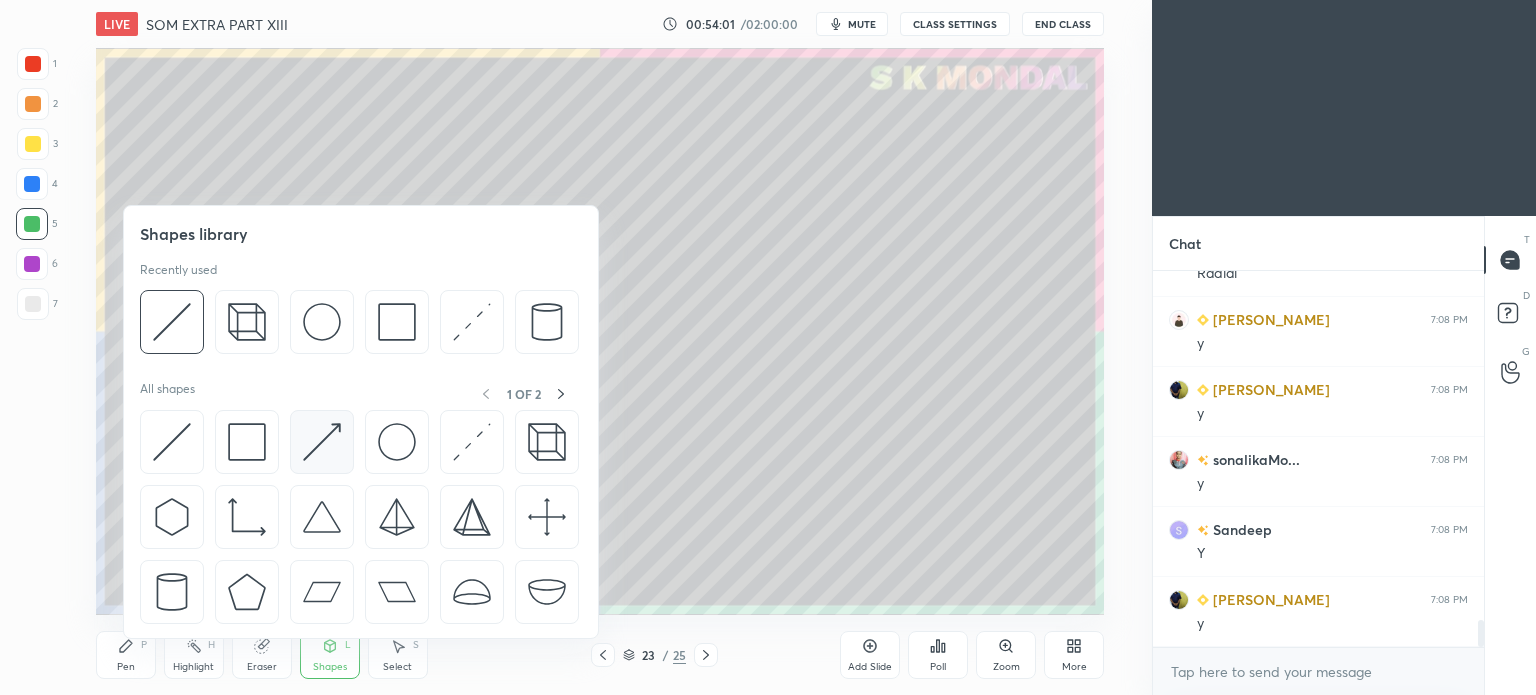 click at bounding box center (322, 442) 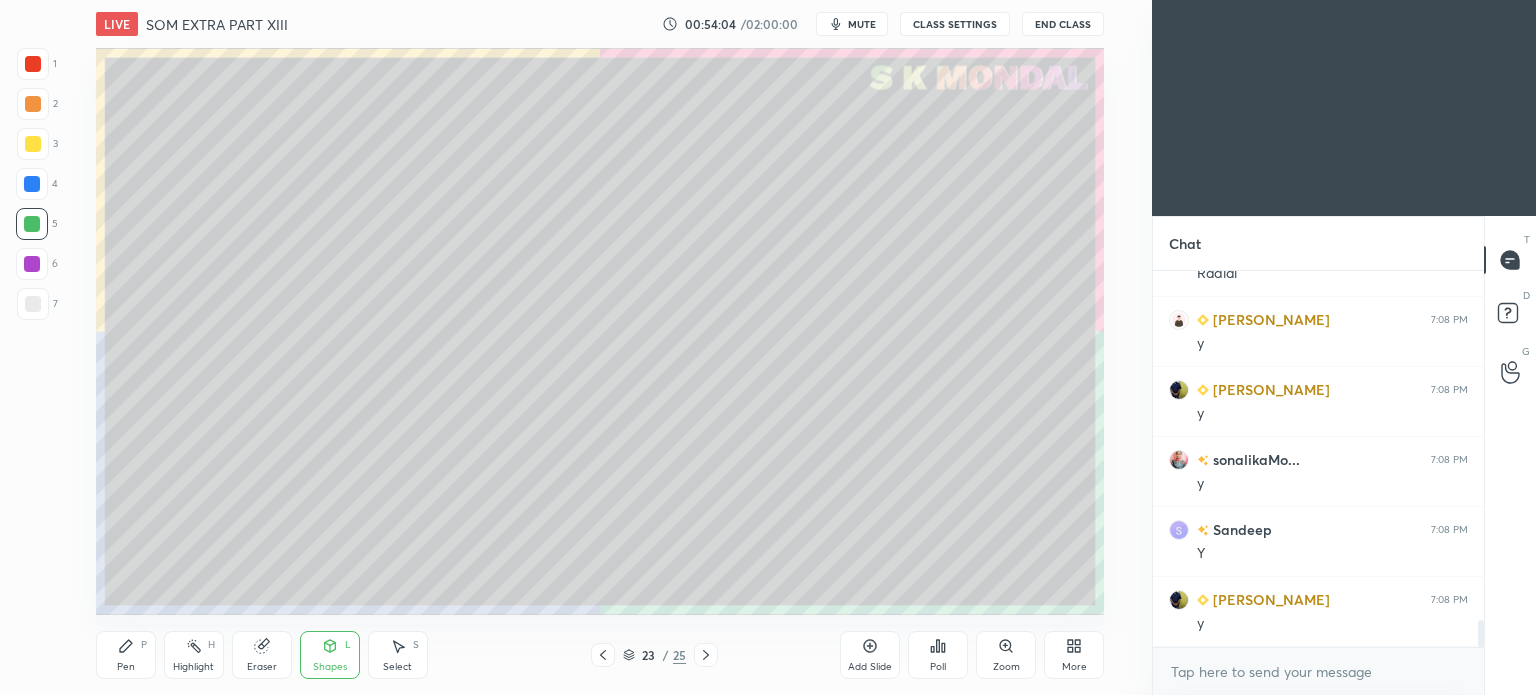 click 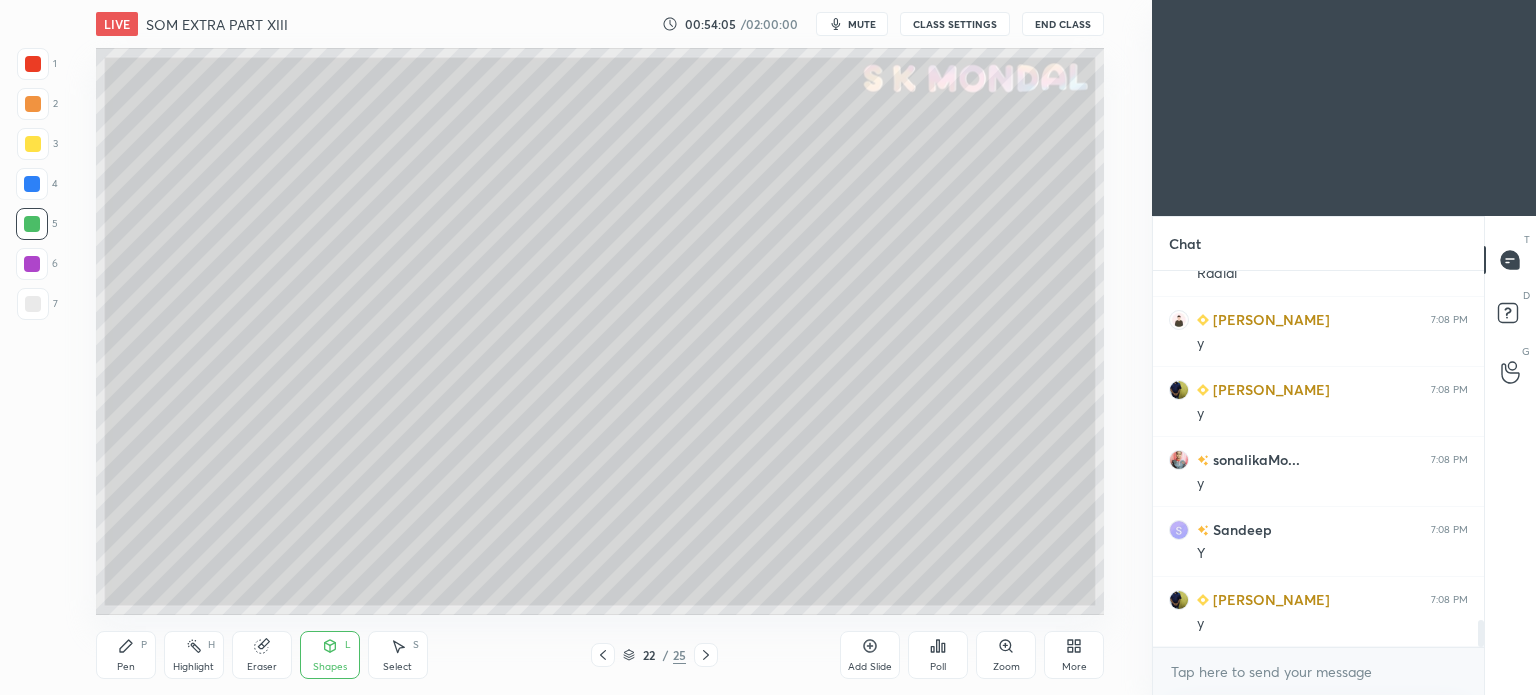 click on "Highlight" at bounding box center (193, 667) 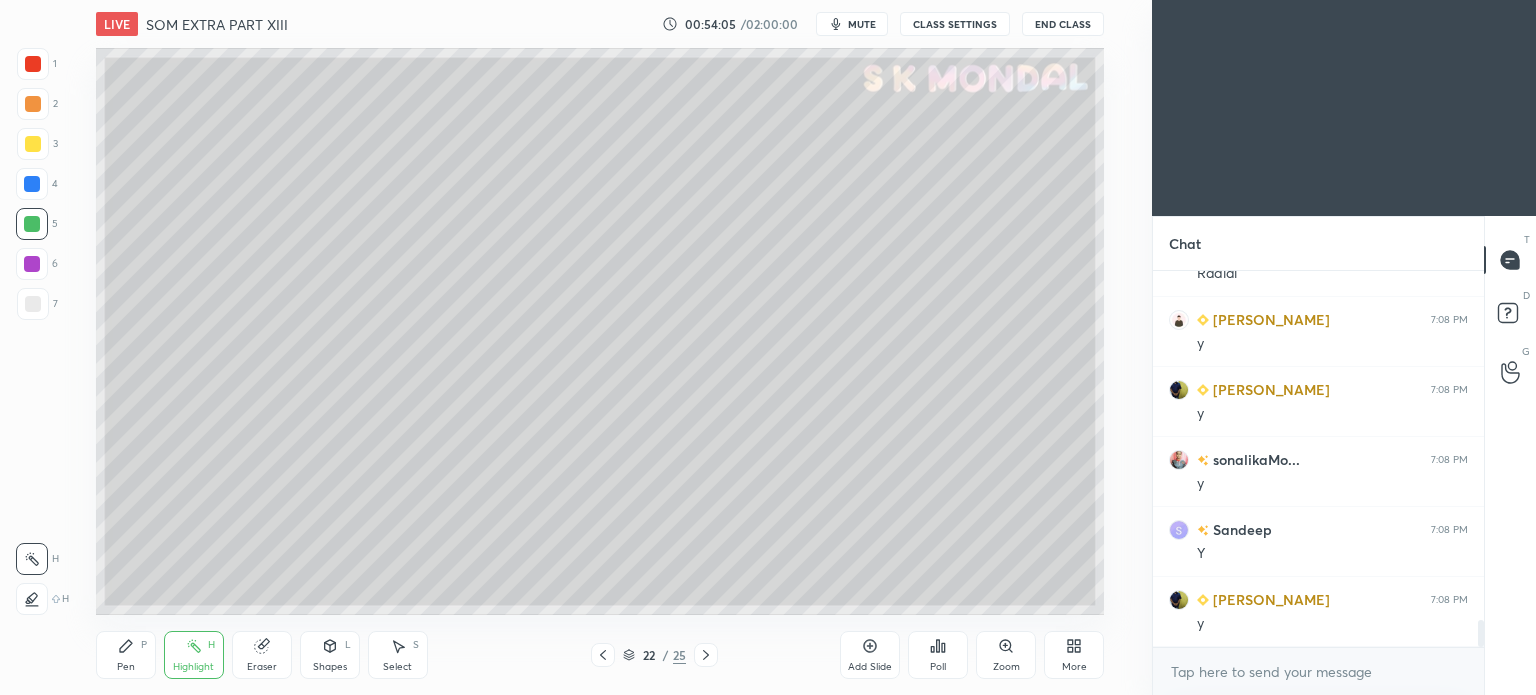 click on "Highlight" at bounding box center [193, 667] 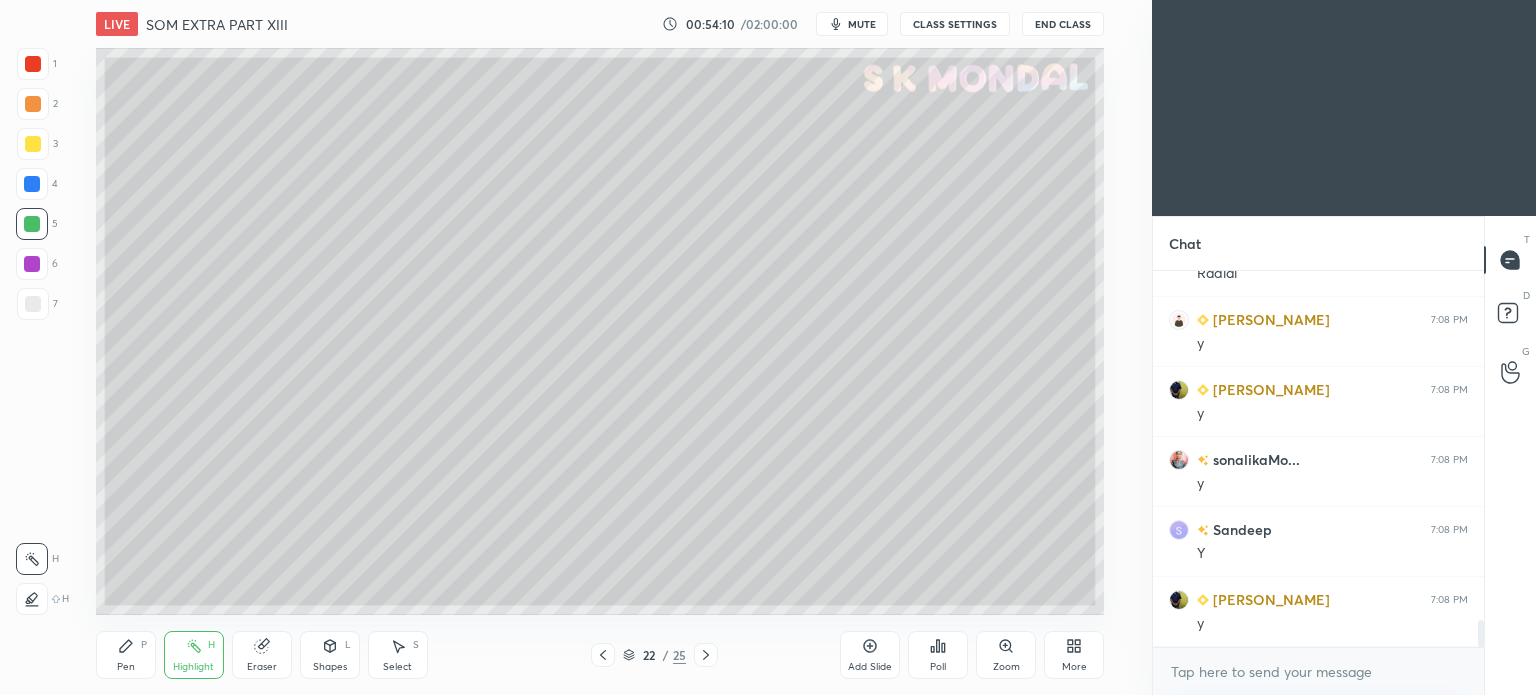 click 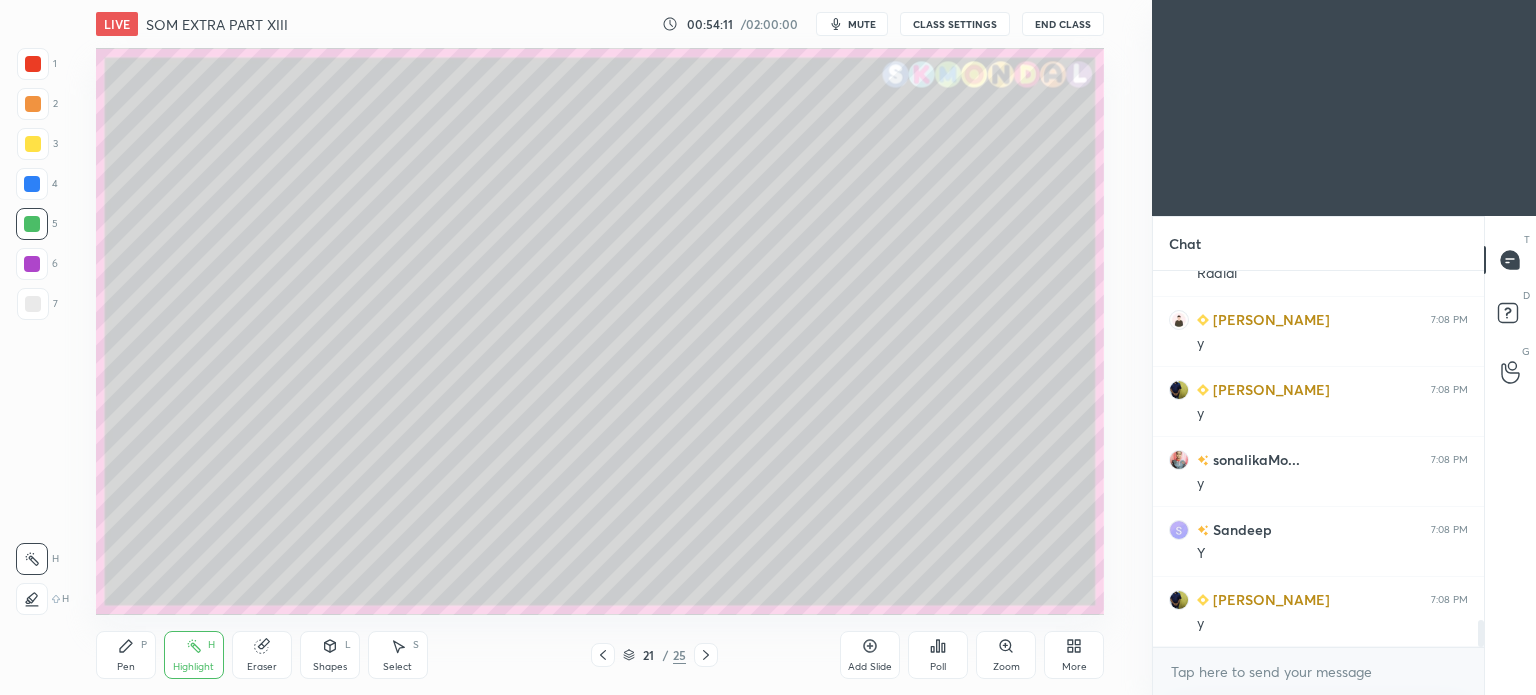click 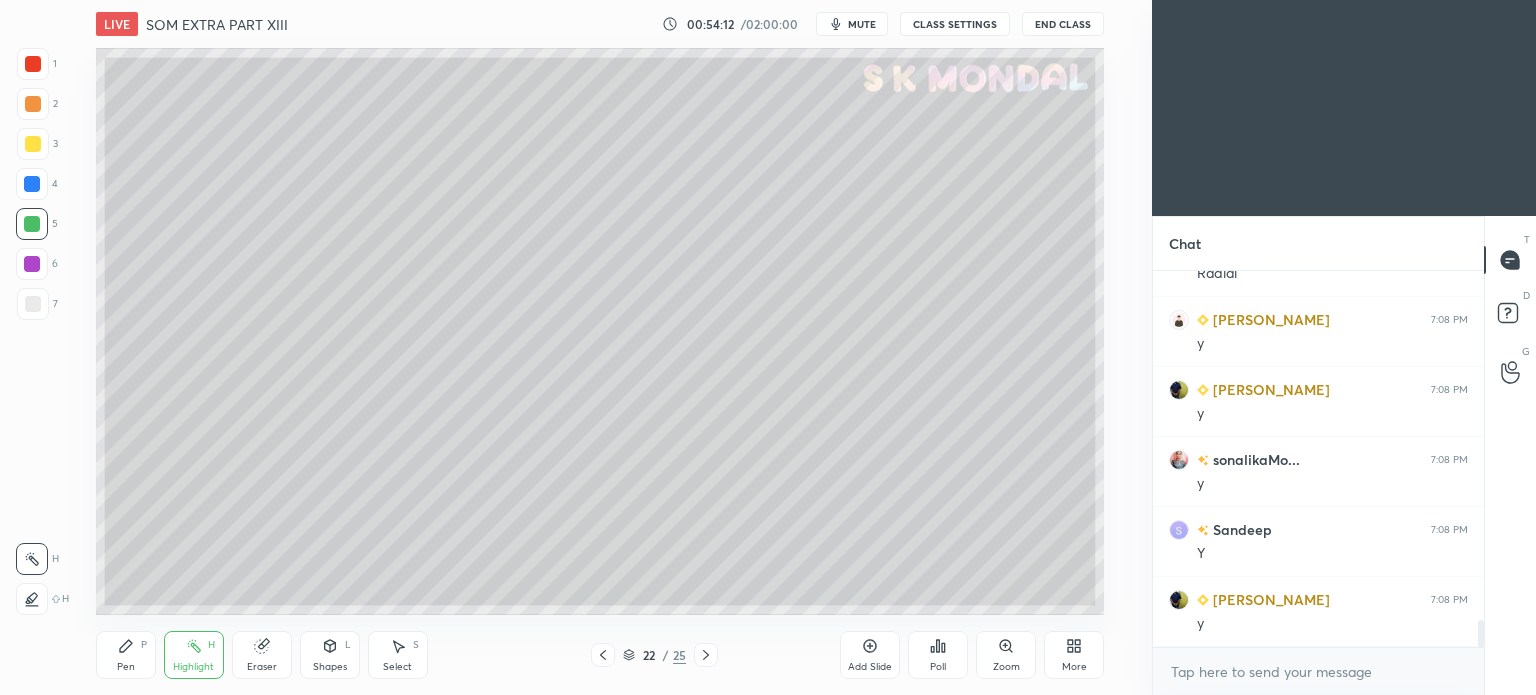 click 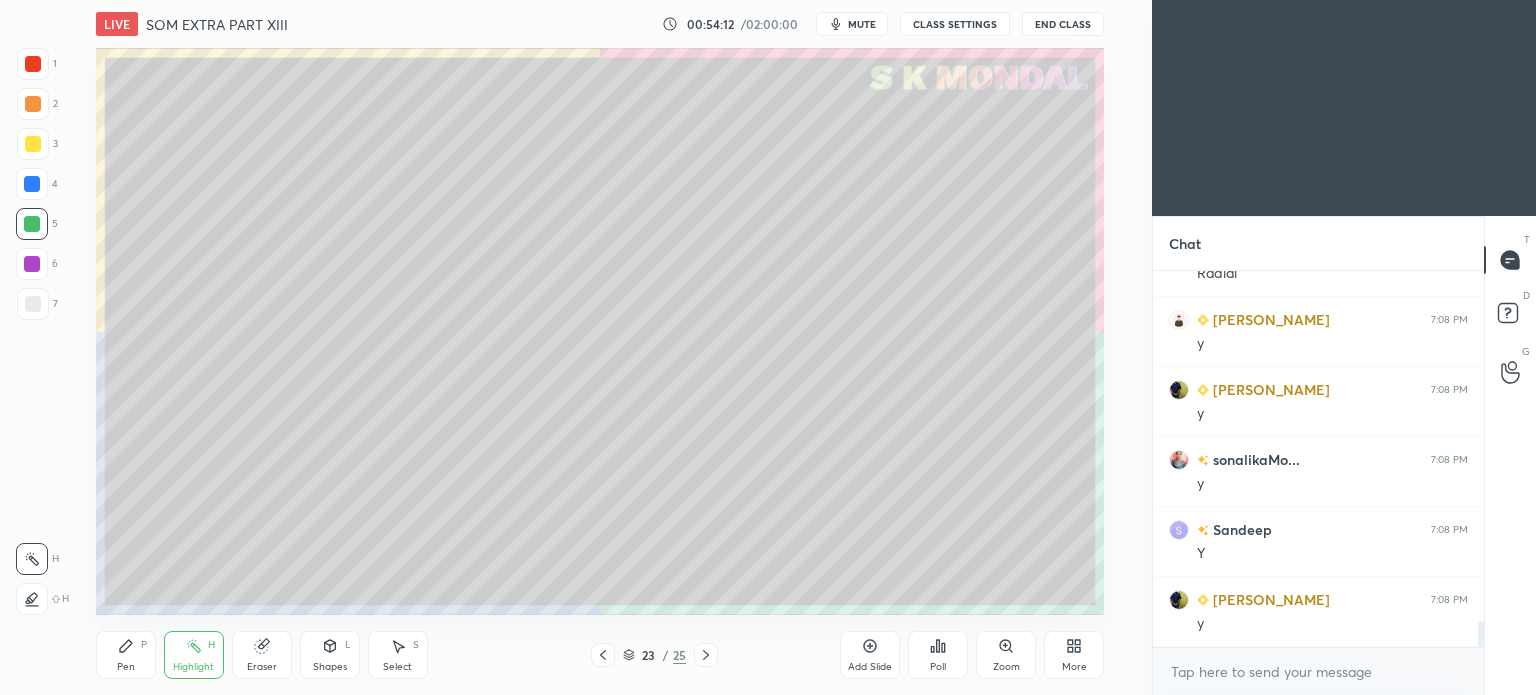 scroll, scrollTop: 4980, scrollLeft: 0, axis: vertical 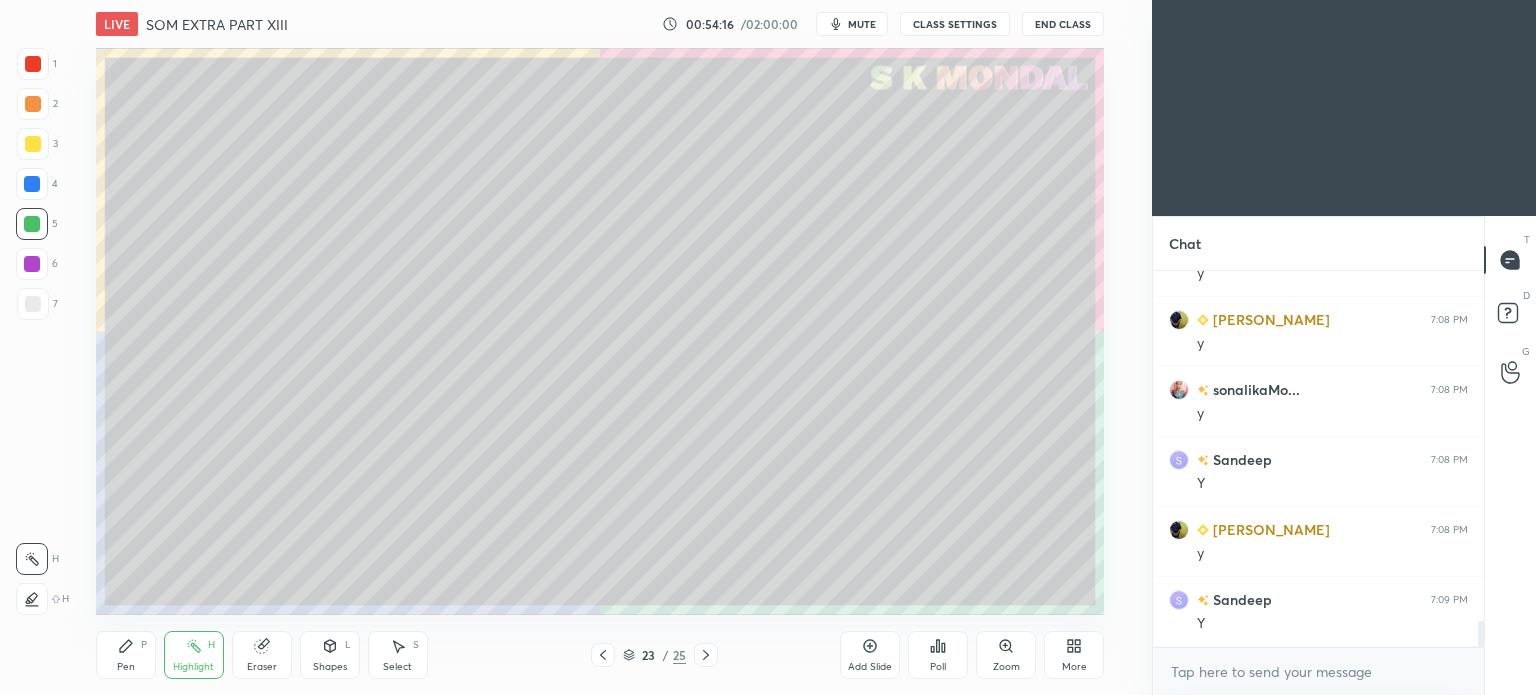 click on "Pen P" at bounding box center (126, 655) 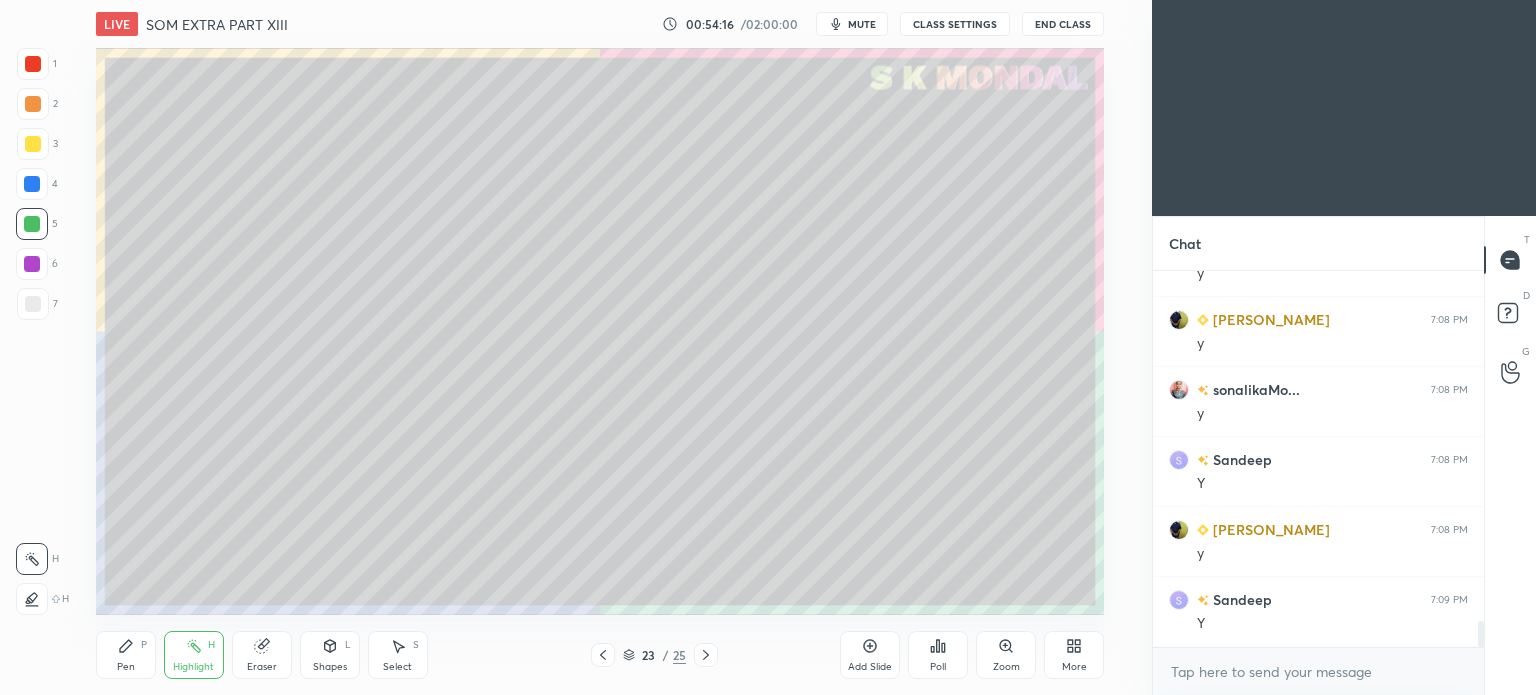 click on "Pen P" at bounding box center (126, 655) 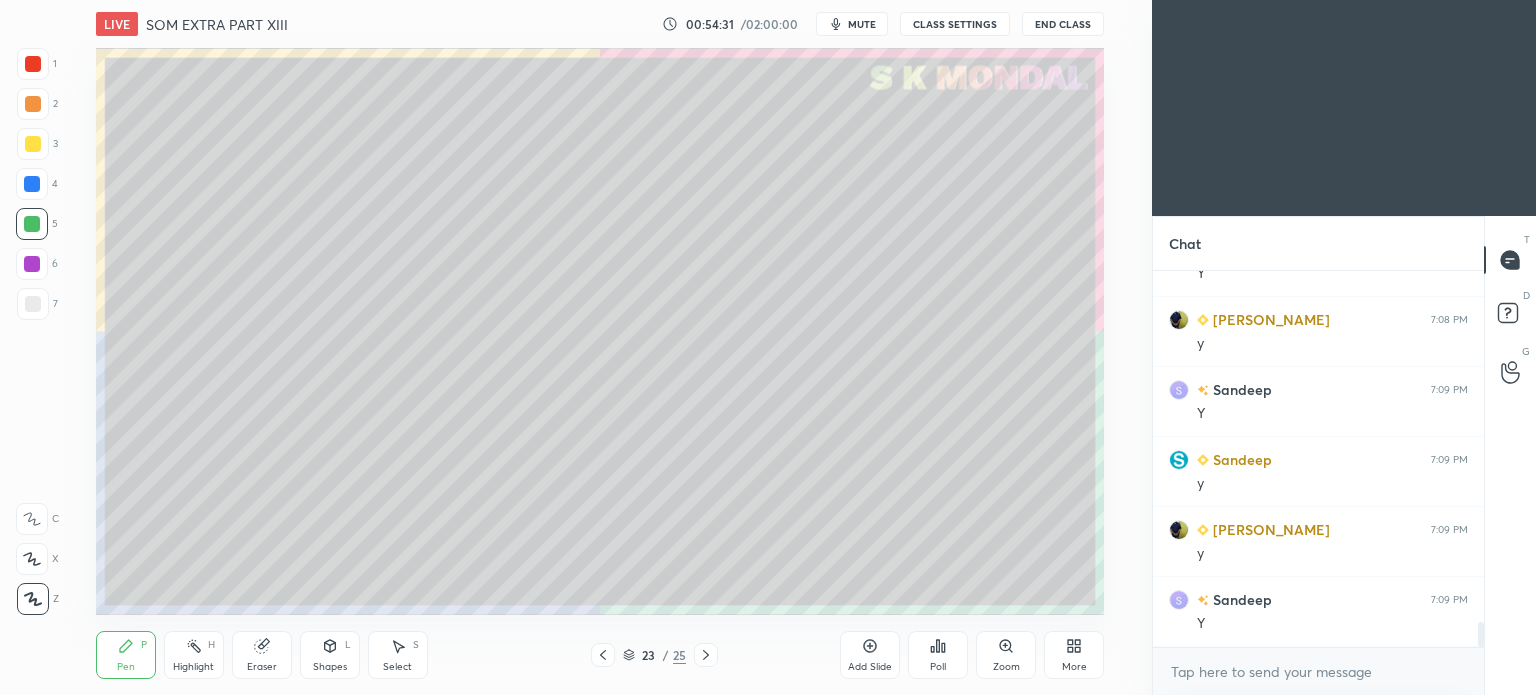 scroll, scrollTop: 5260, scrollLeft: 0, axis: vertical 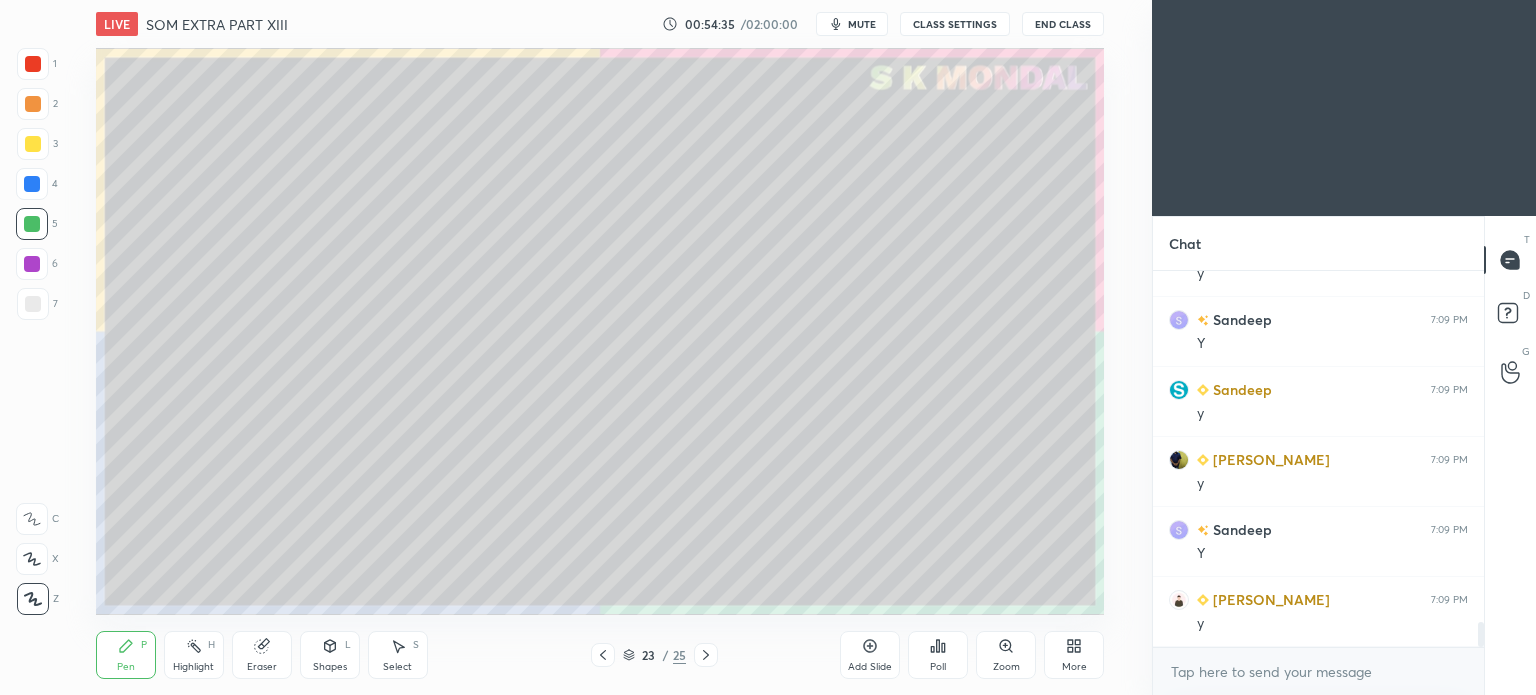 click on "Shapes L" at bounding box center (330, 655) 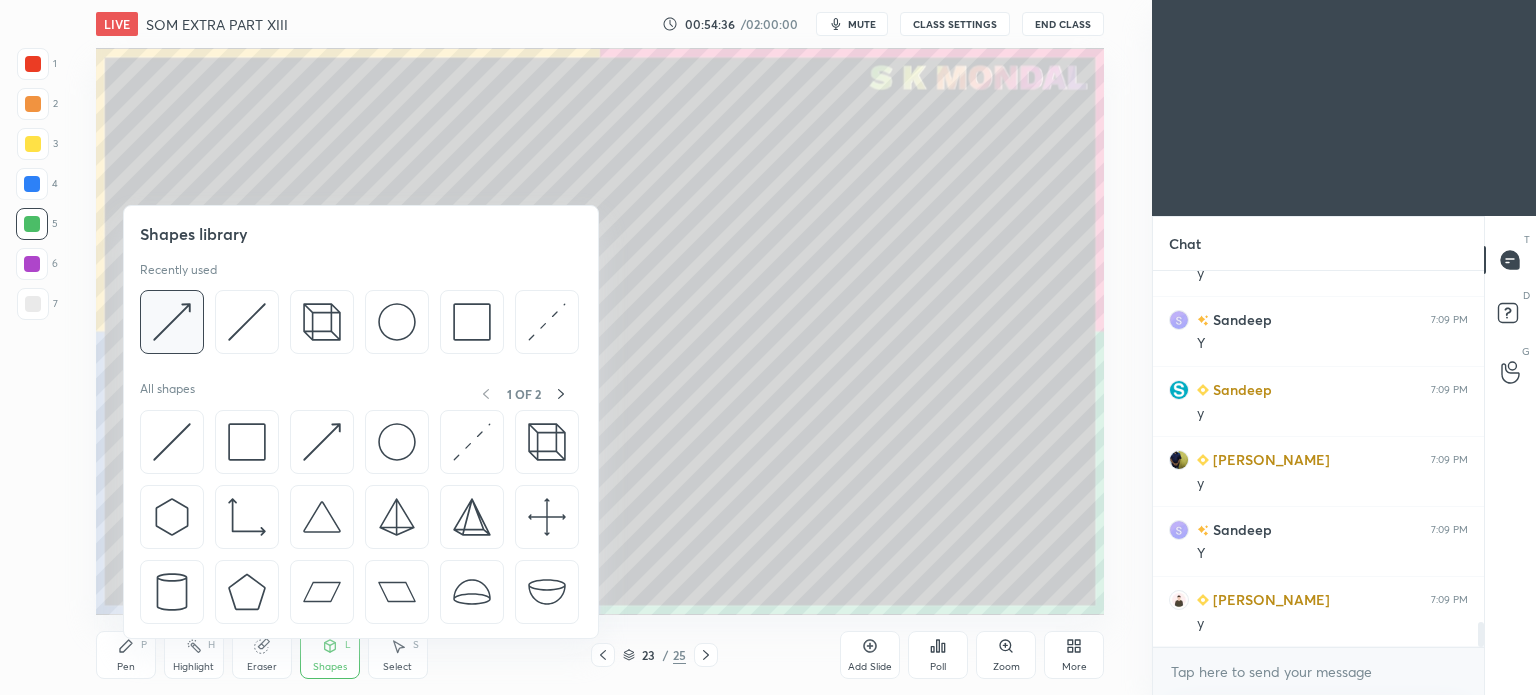 click at bounding box center (172, 322) 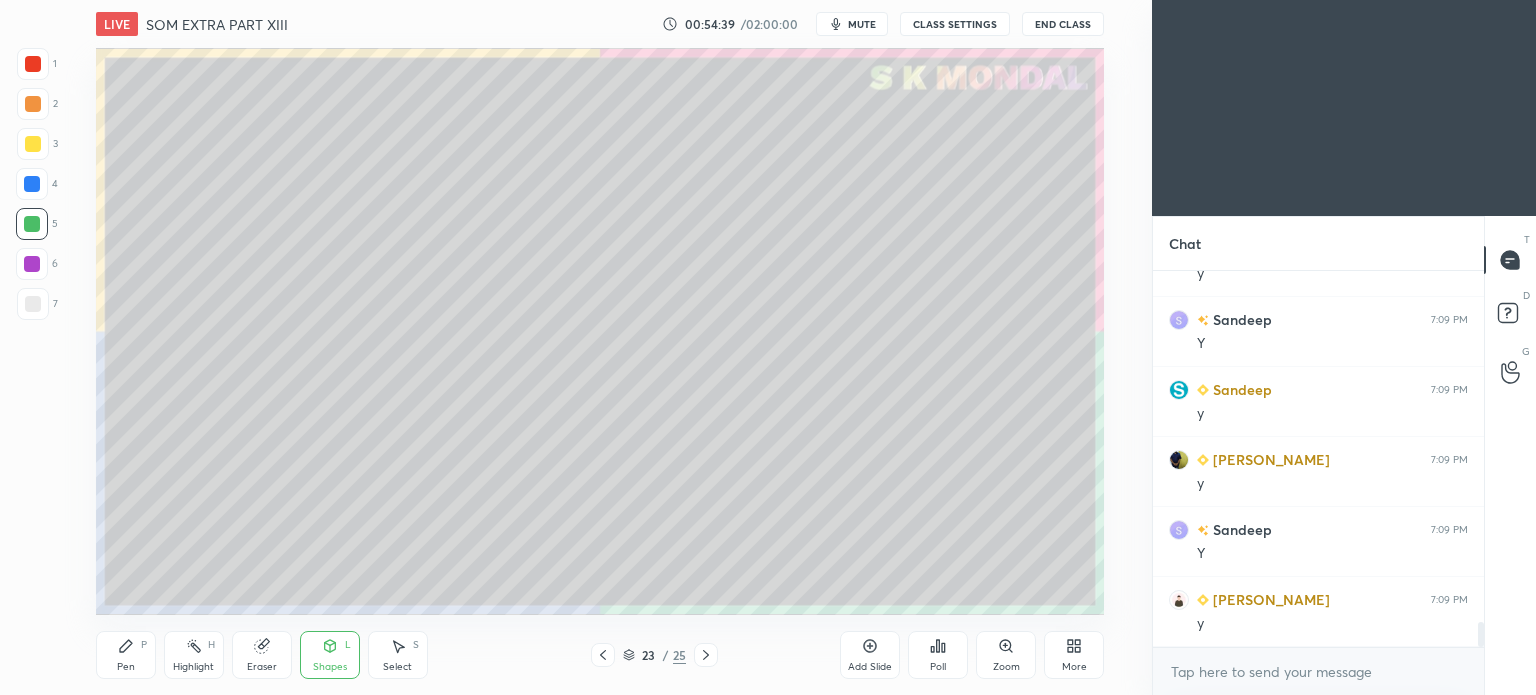 click on "Pen" at bounding box center [126, 667] 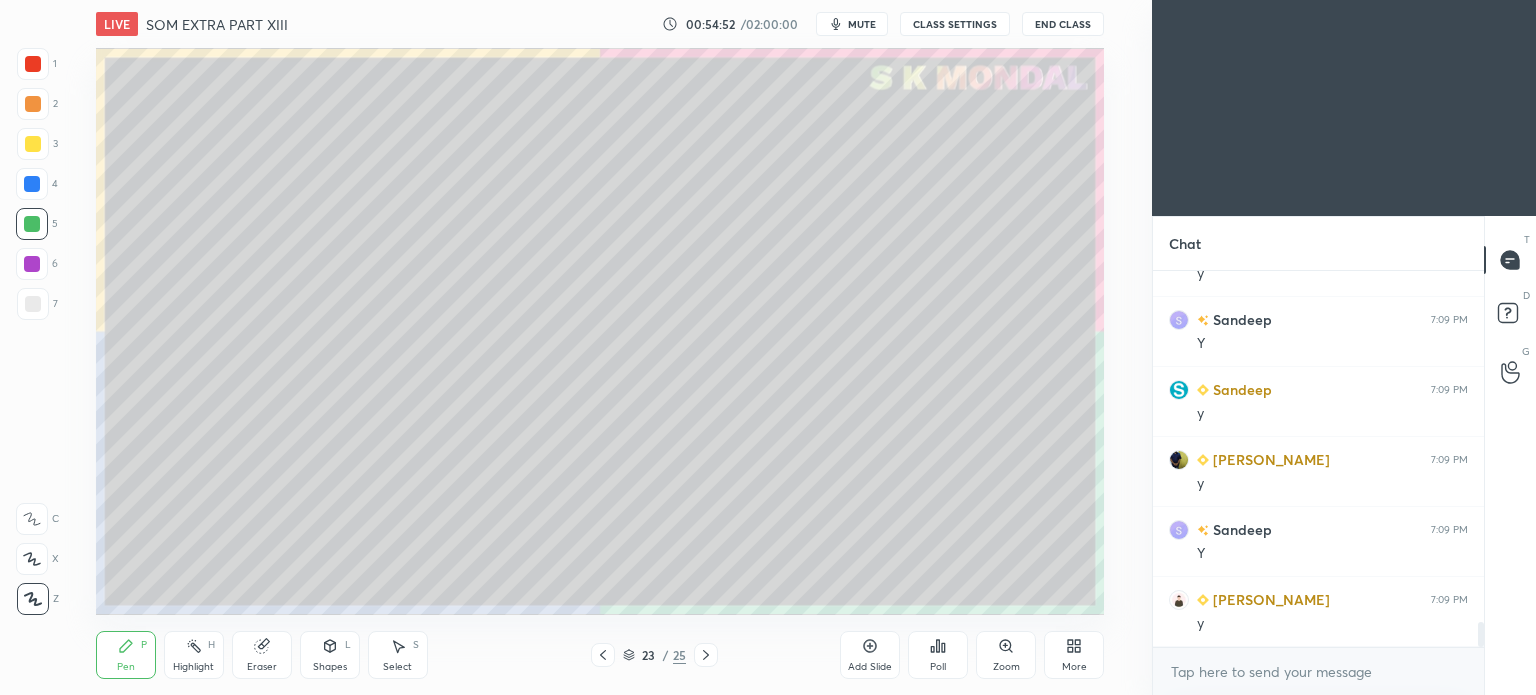 click on "Highlight" at bounding box center (193, 667) 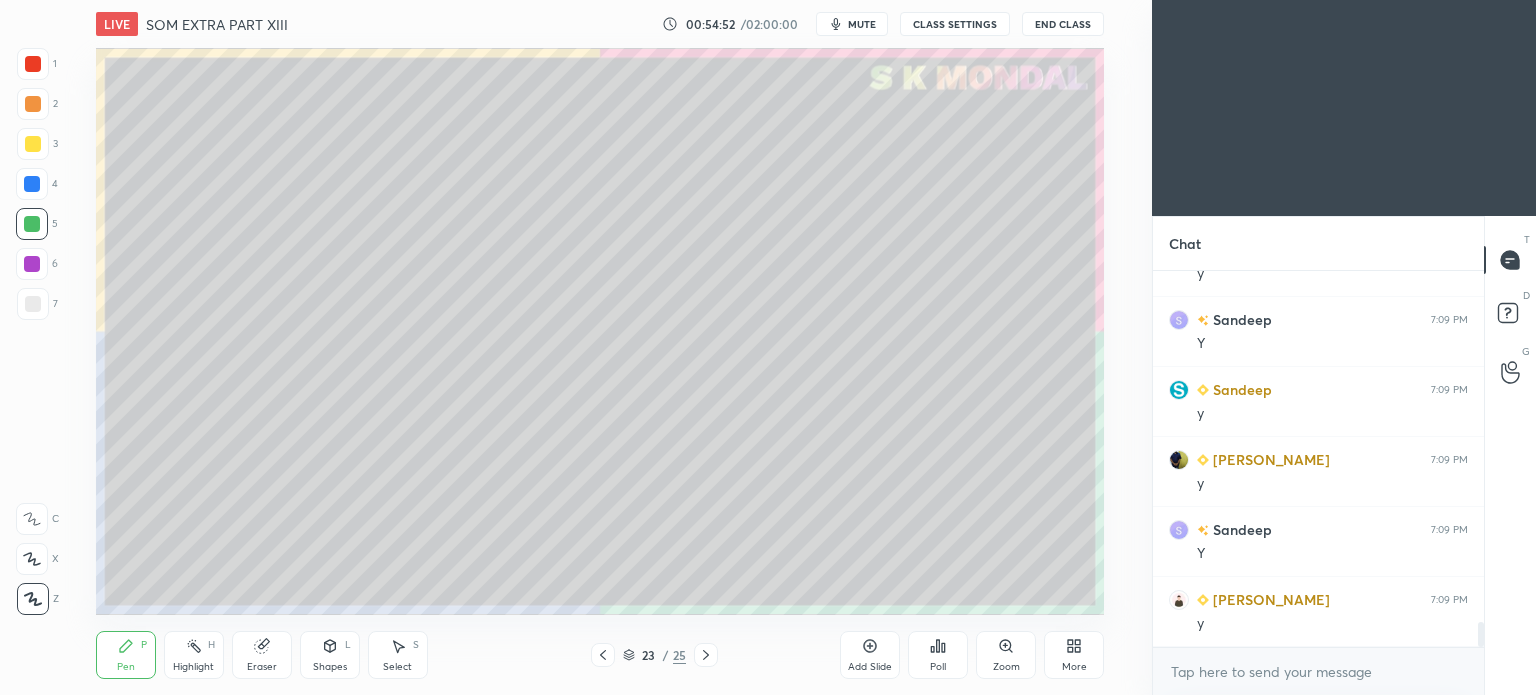 click on "Highlight H" at bounding box center [194, 655] 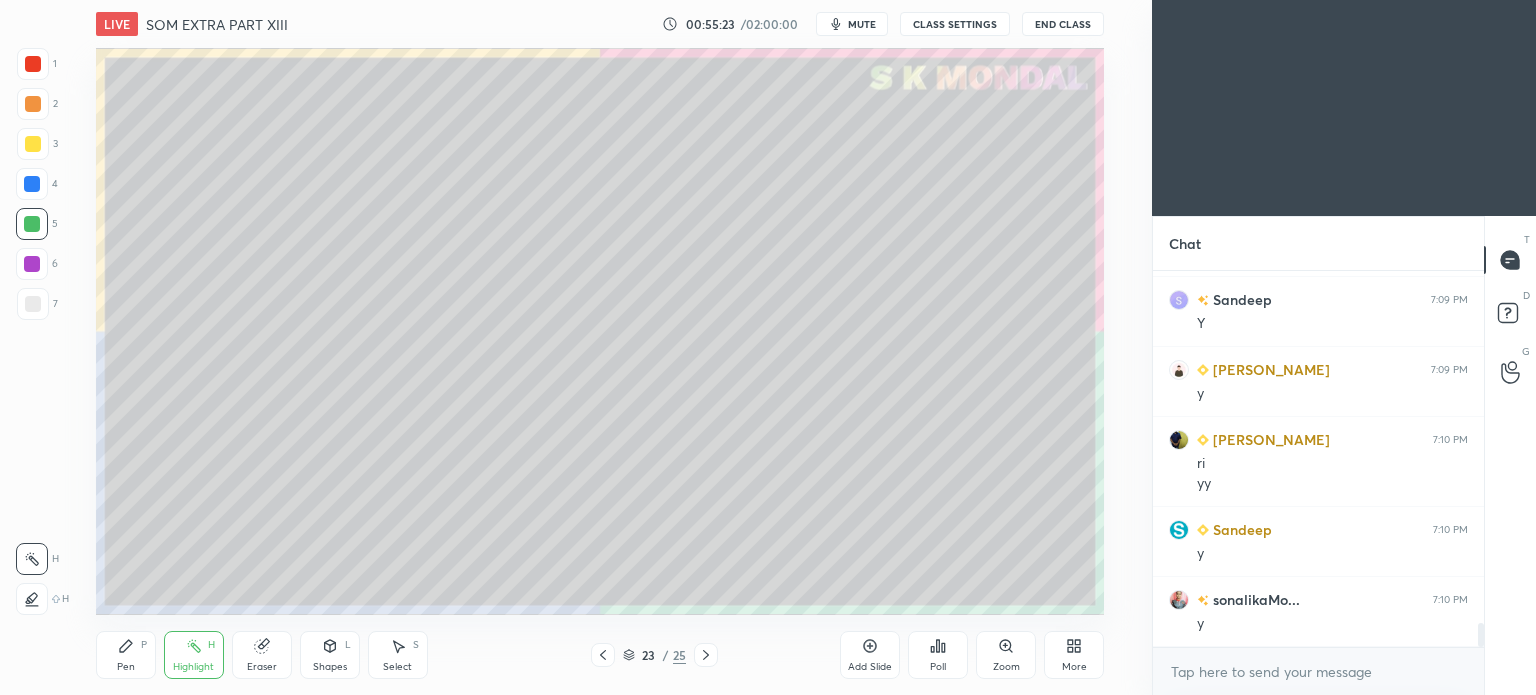 scroll, scrollTop: 5560, scrollLeft: 0, axis: vertical 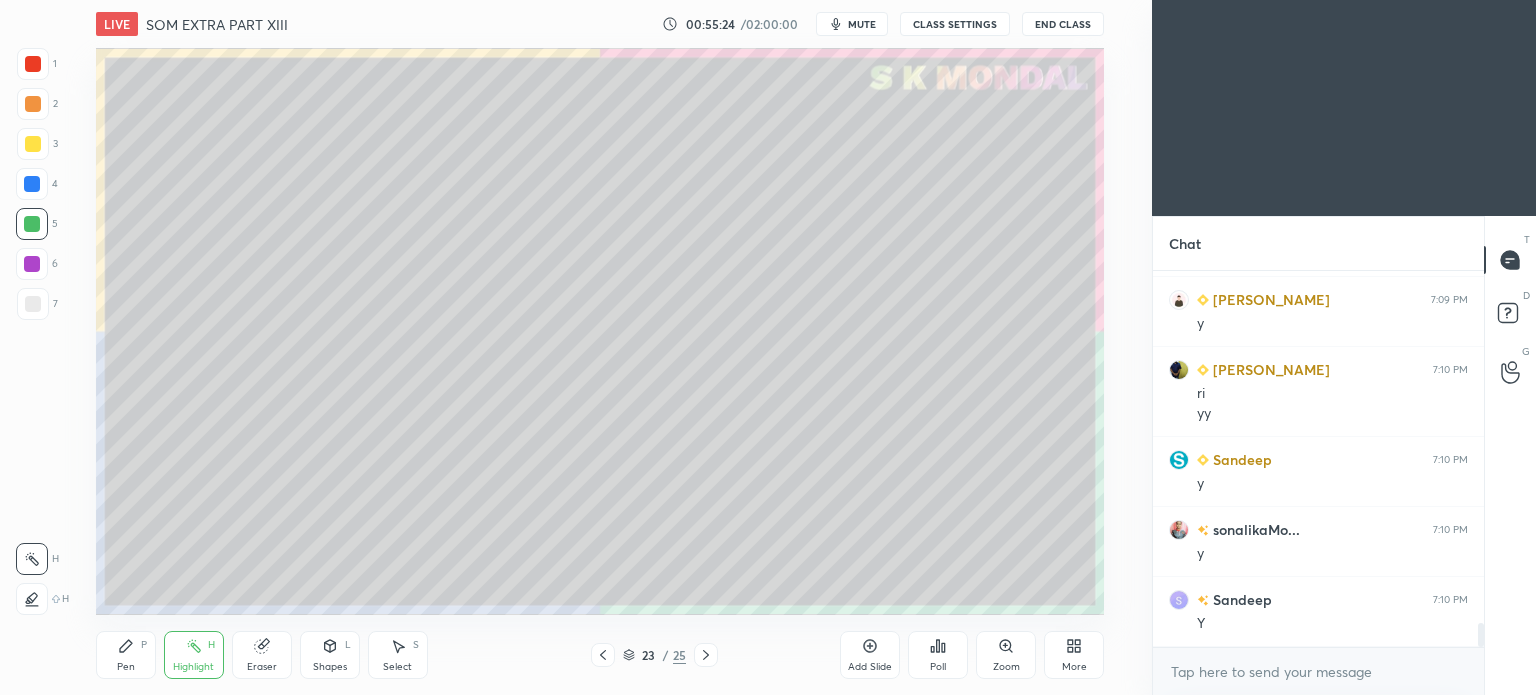 click at bounding box center [603, 655] 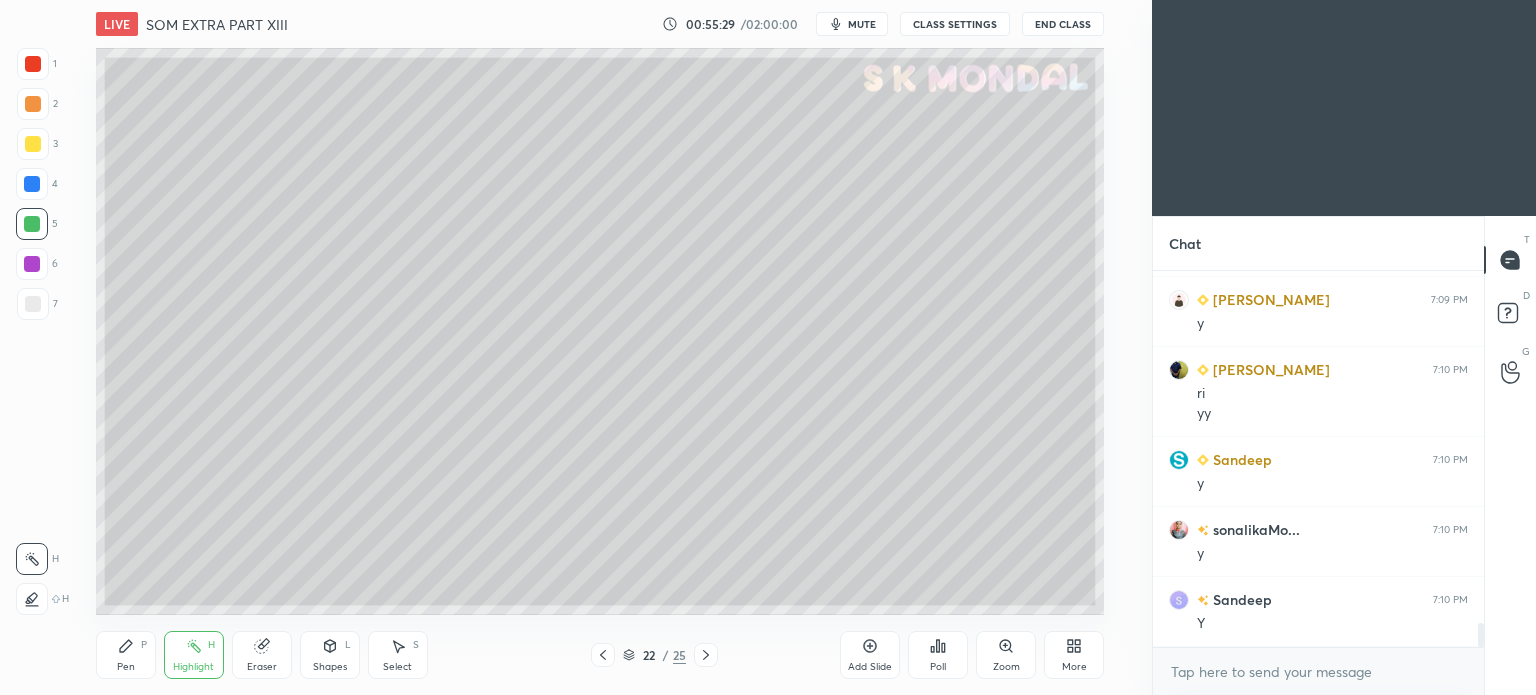 click 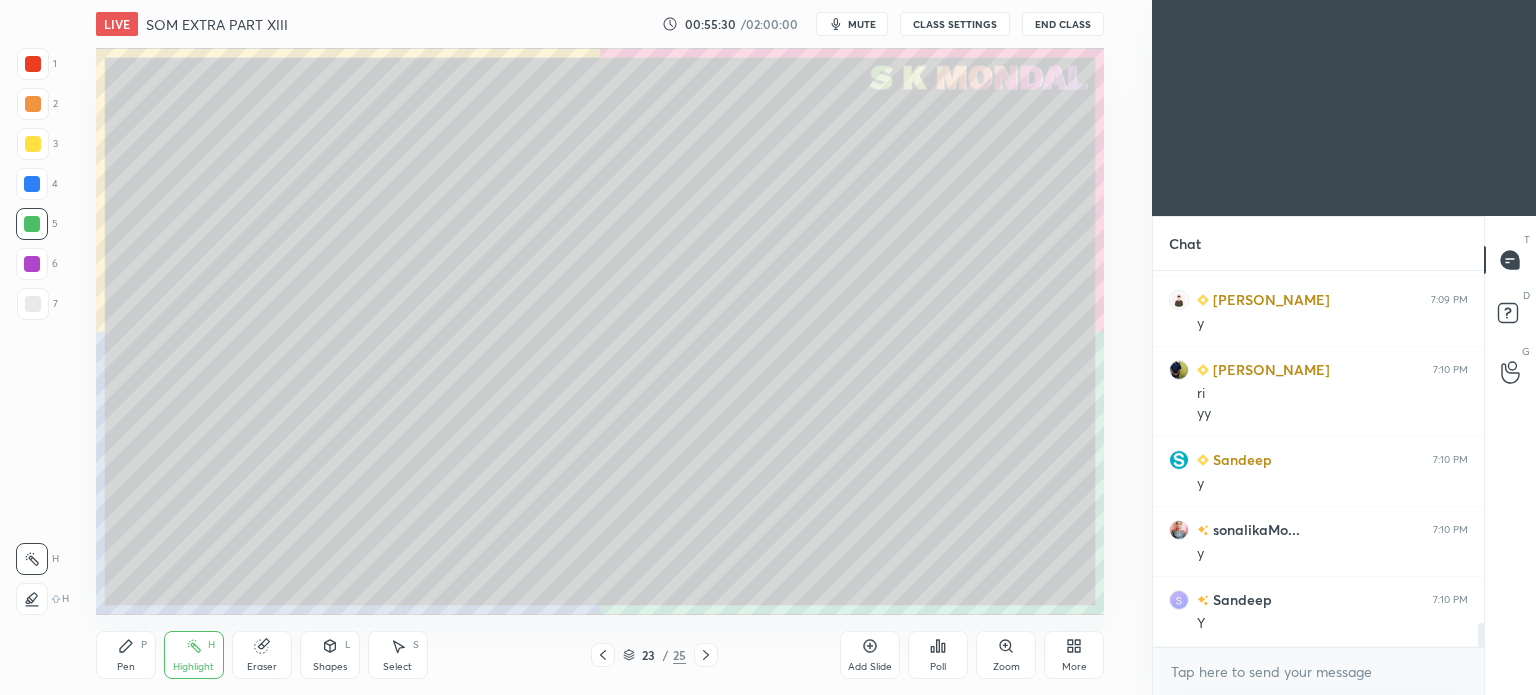 click on "Pen P" at bounding box center [126, 655] 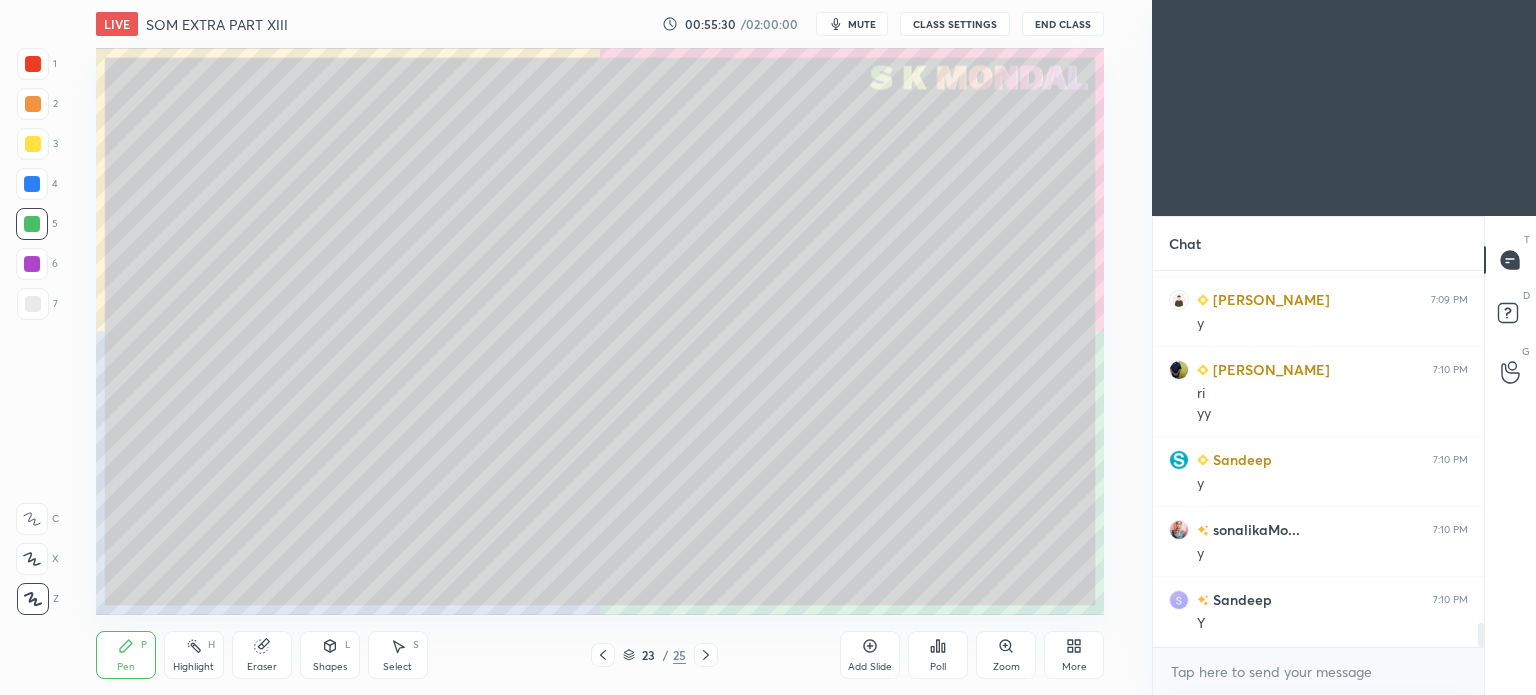 click on "Pen P" at bounding box center [126, 655] 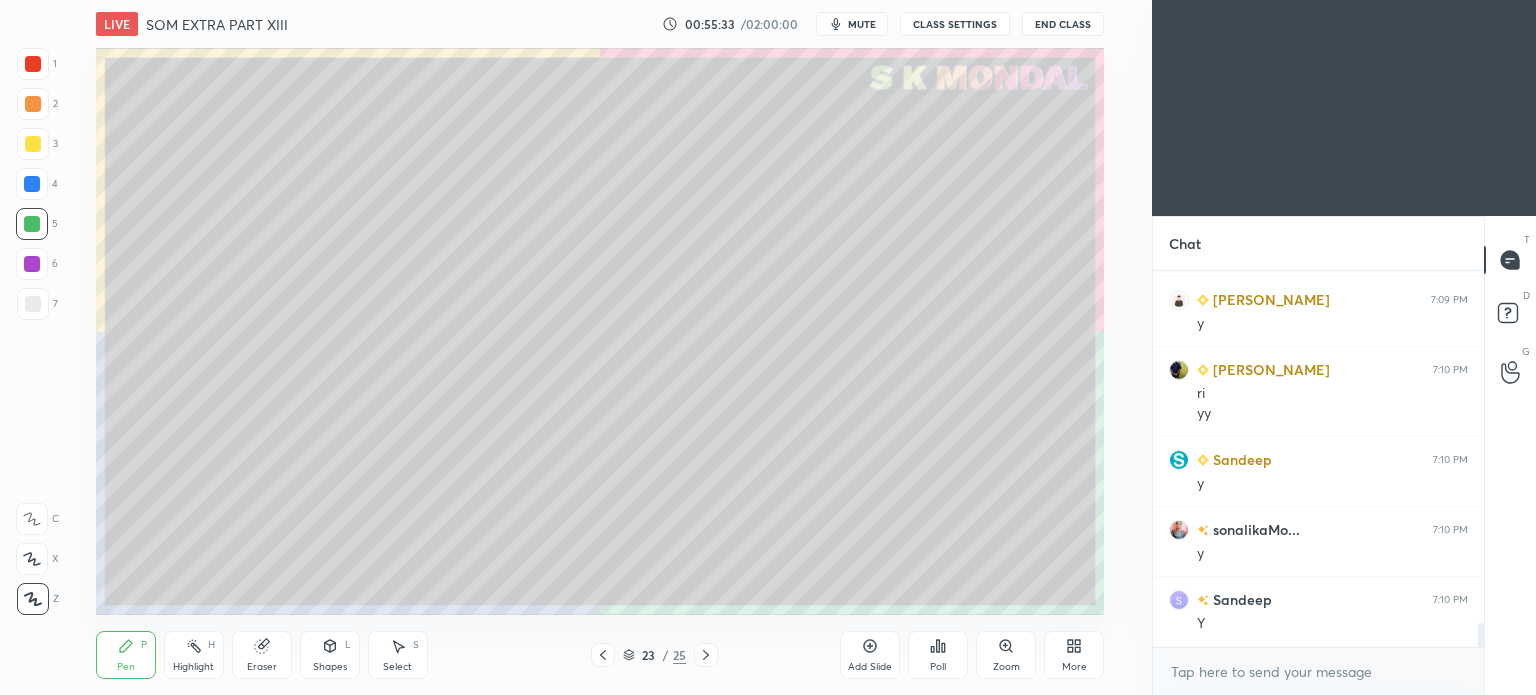 scroll, scrollTop: 5630, scrollLeft: 0, axis: vertical 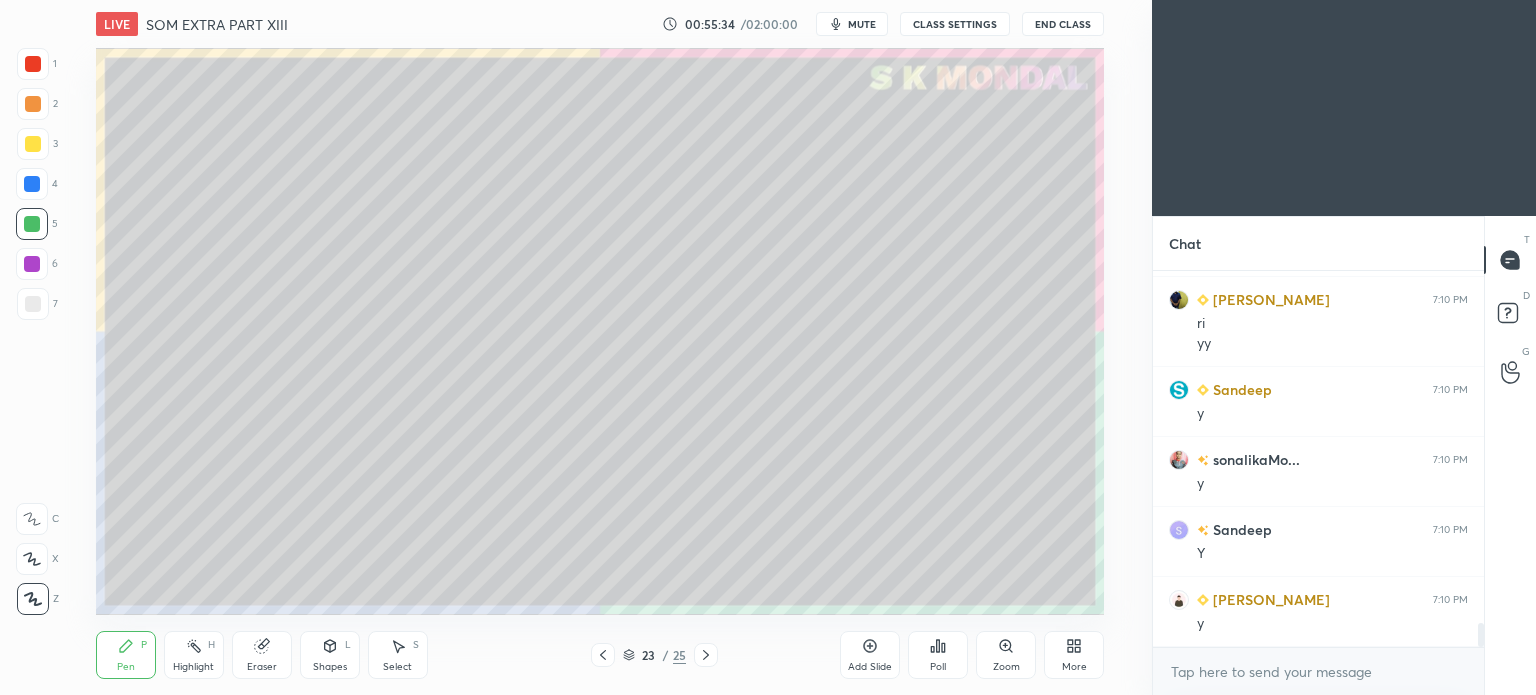 click on "Shapes L" at bounding box center [330, 655] 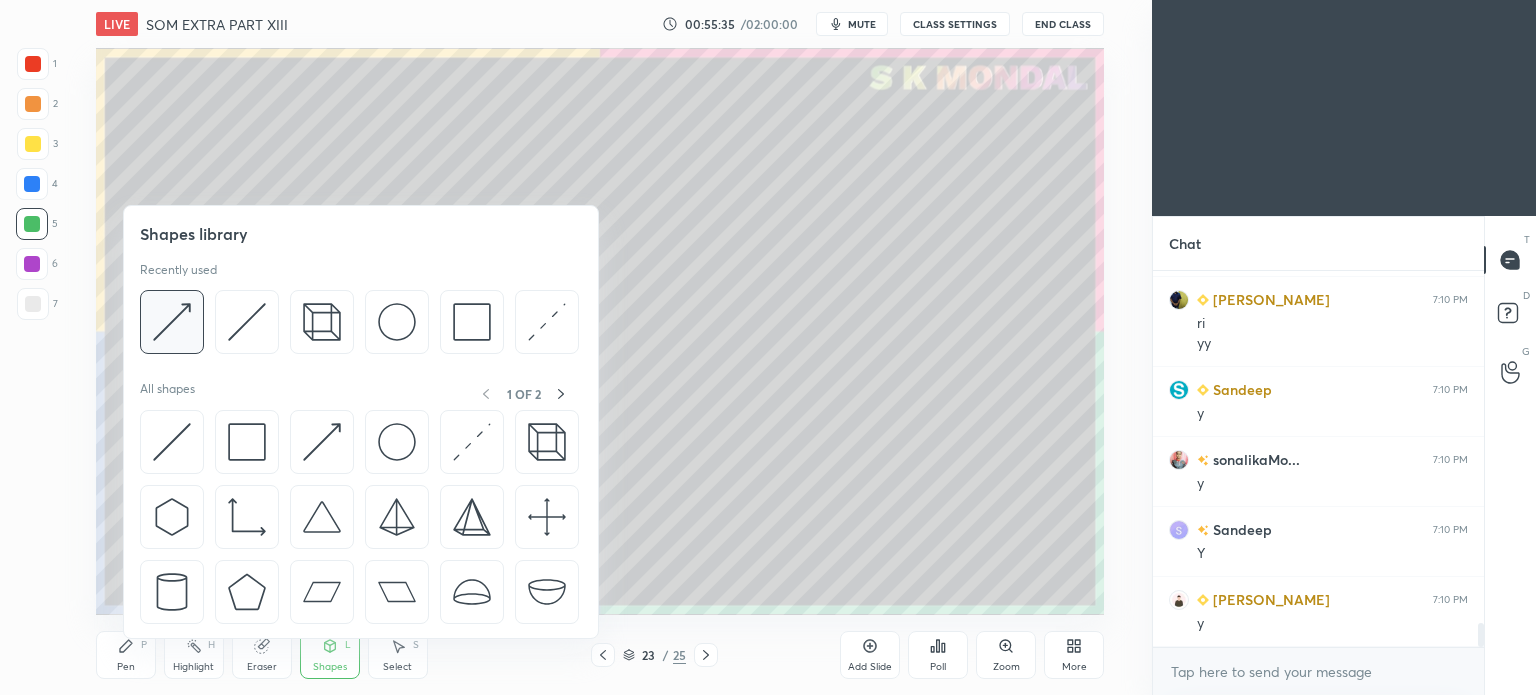 click at bounding box center [172, 322] 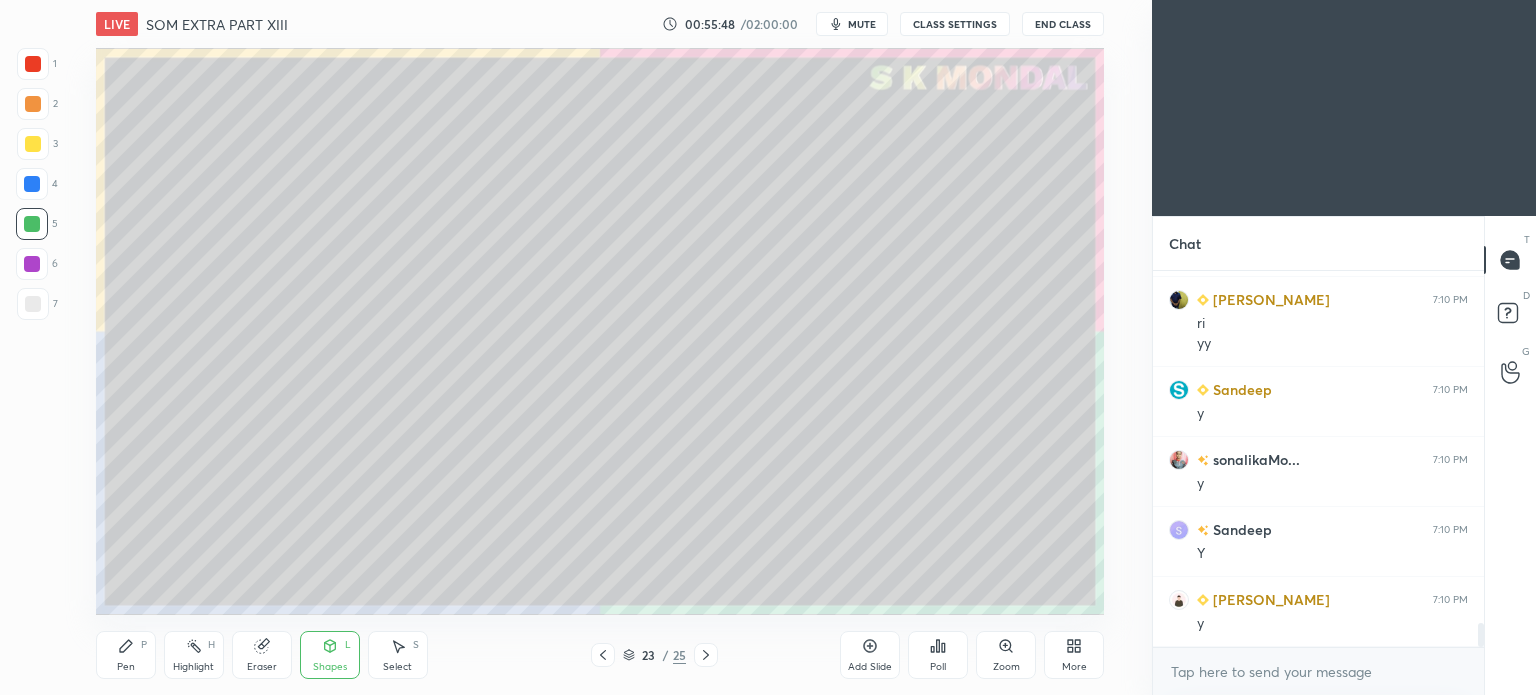 click on "Highlight" at bounding box center [193, 667] 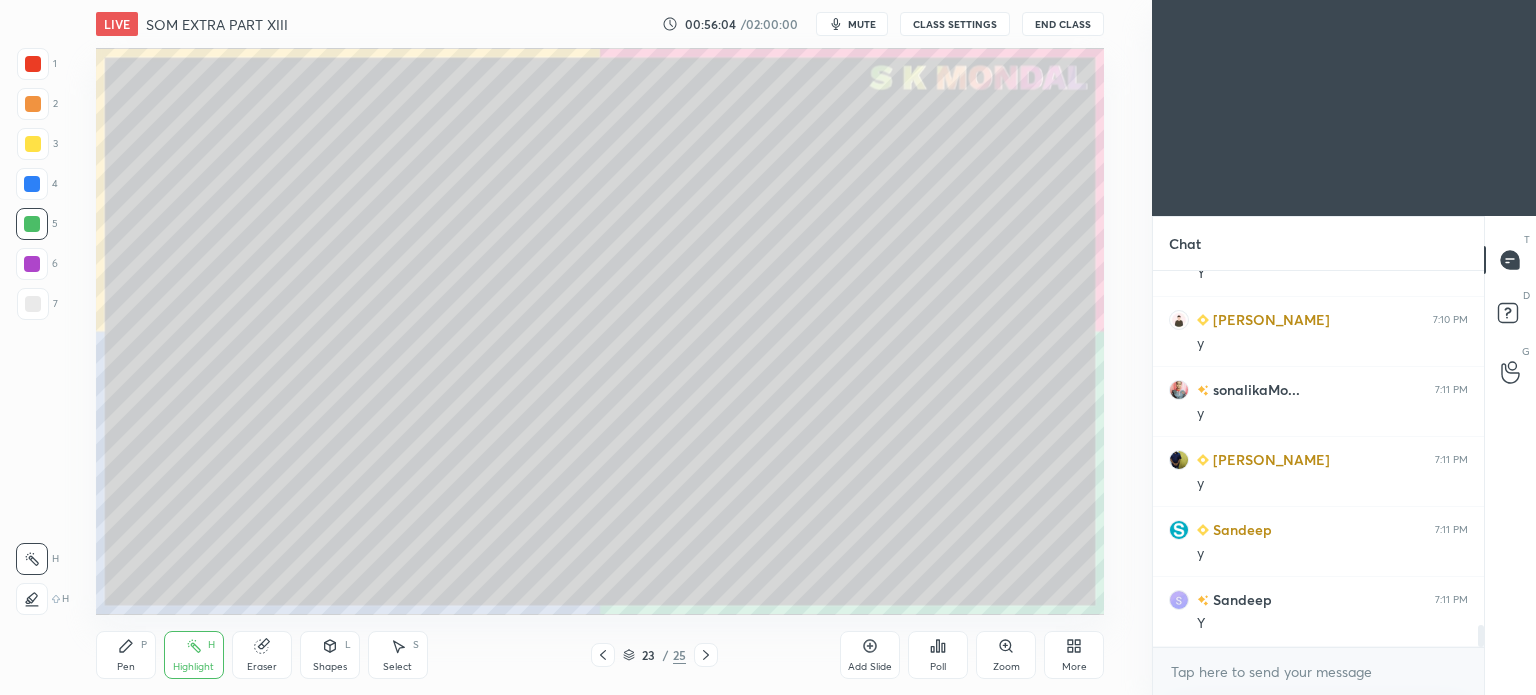 scroll, scrollTop: 5980, scrollLeft: 0, axis: vertical 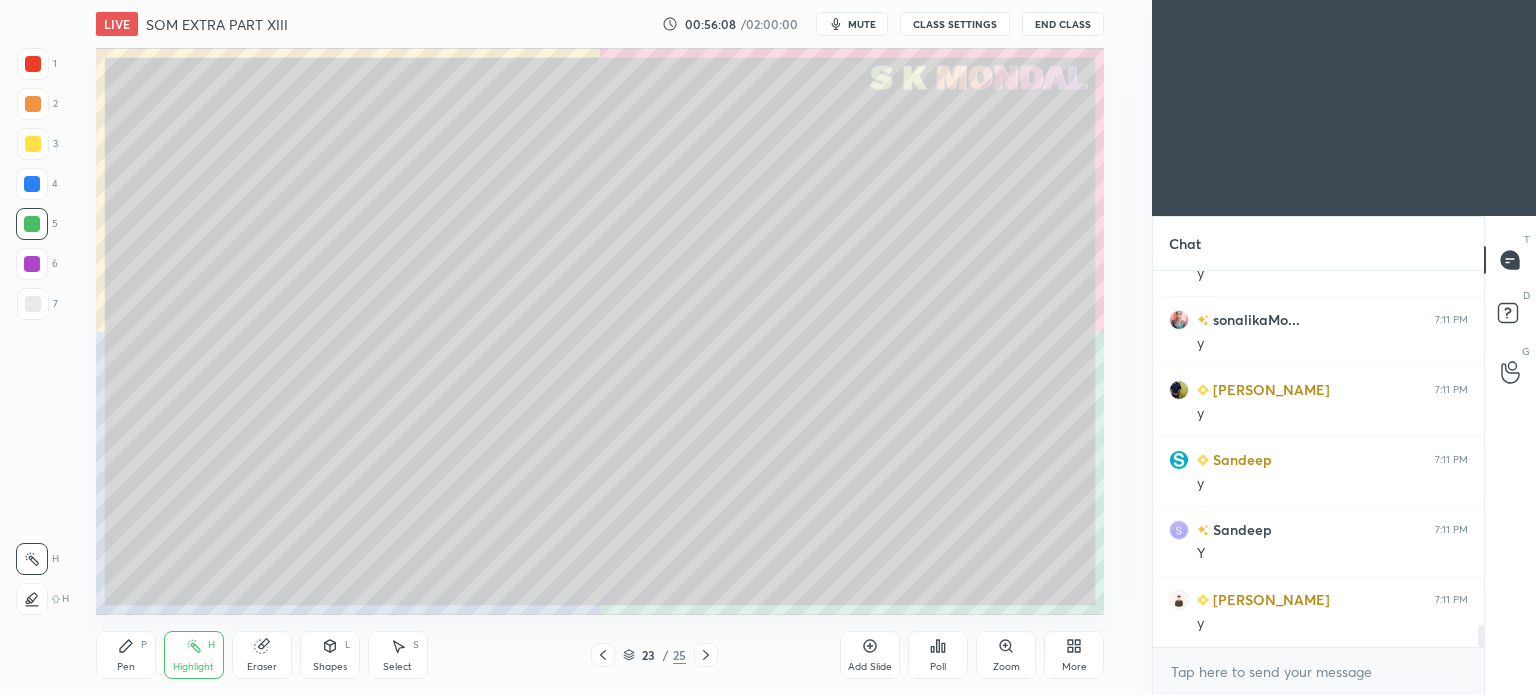 click on "Pen" at bounding box center (126, 667) 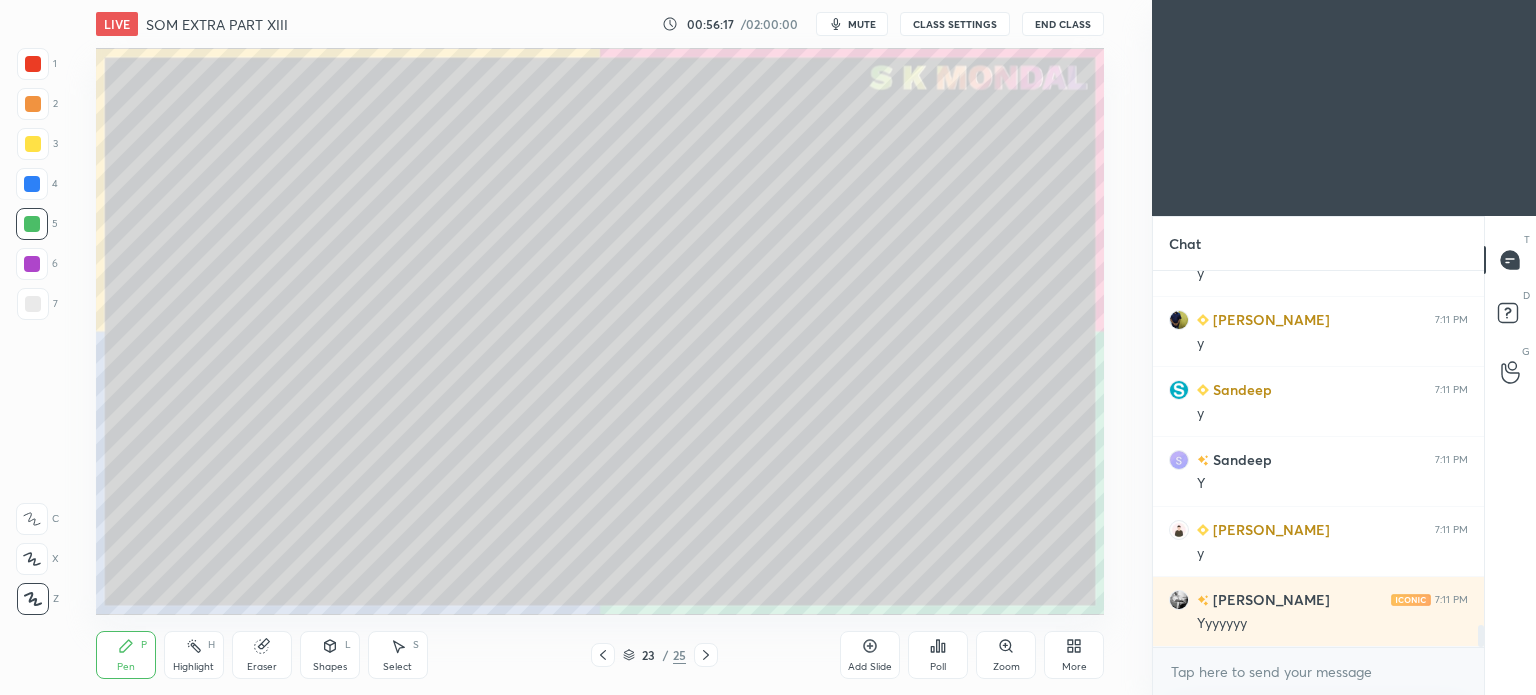 scroll, scrollTop: 6120, scrollLeft: 0, axis: vertical 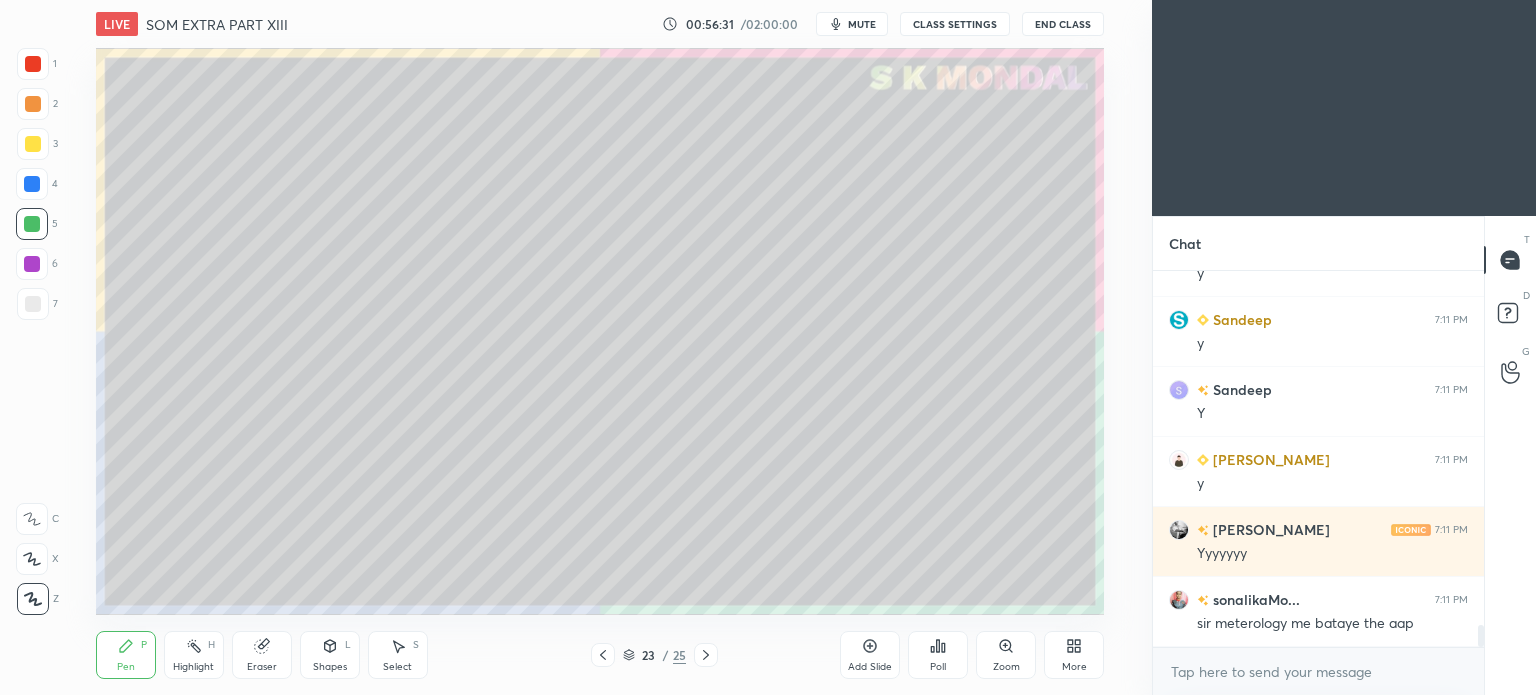 click at bounding box center [32, 224] 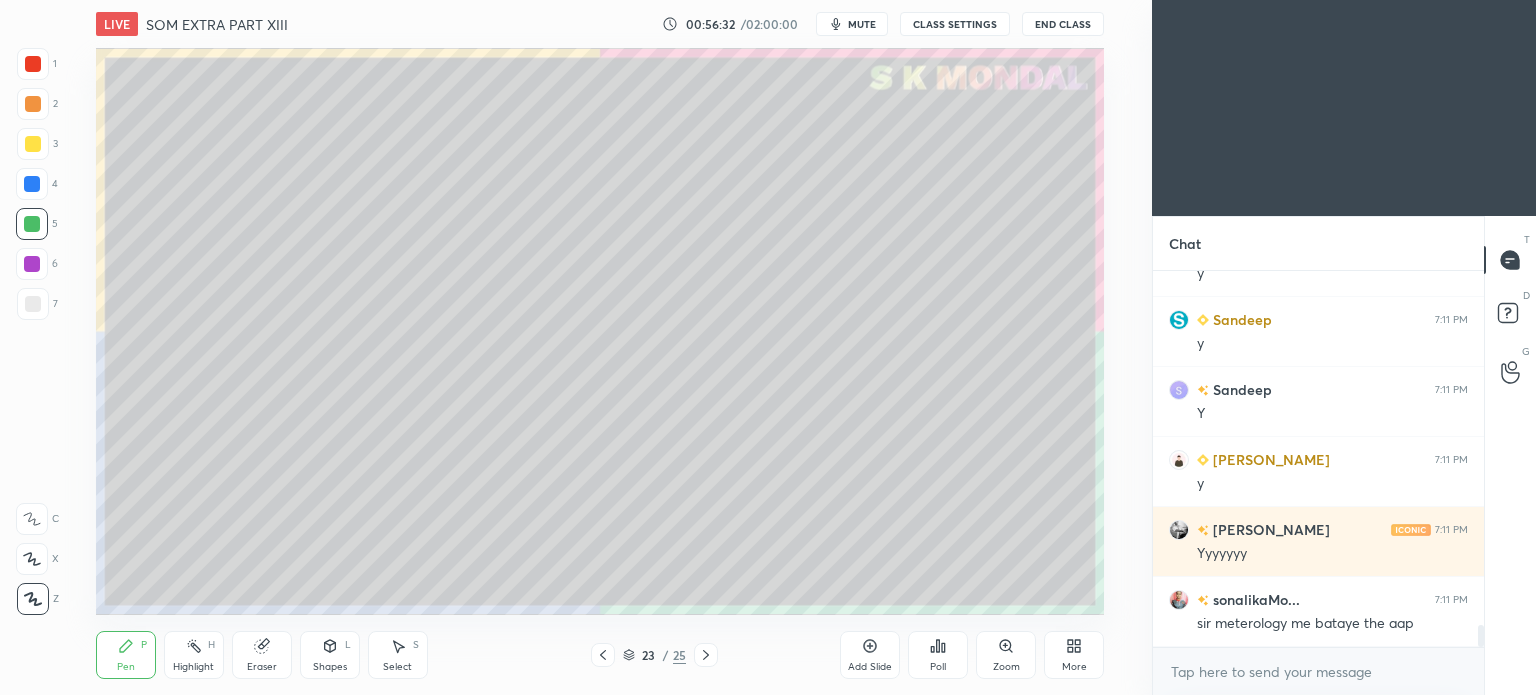 click on "Highlight H" at bounding box center (194, 655) 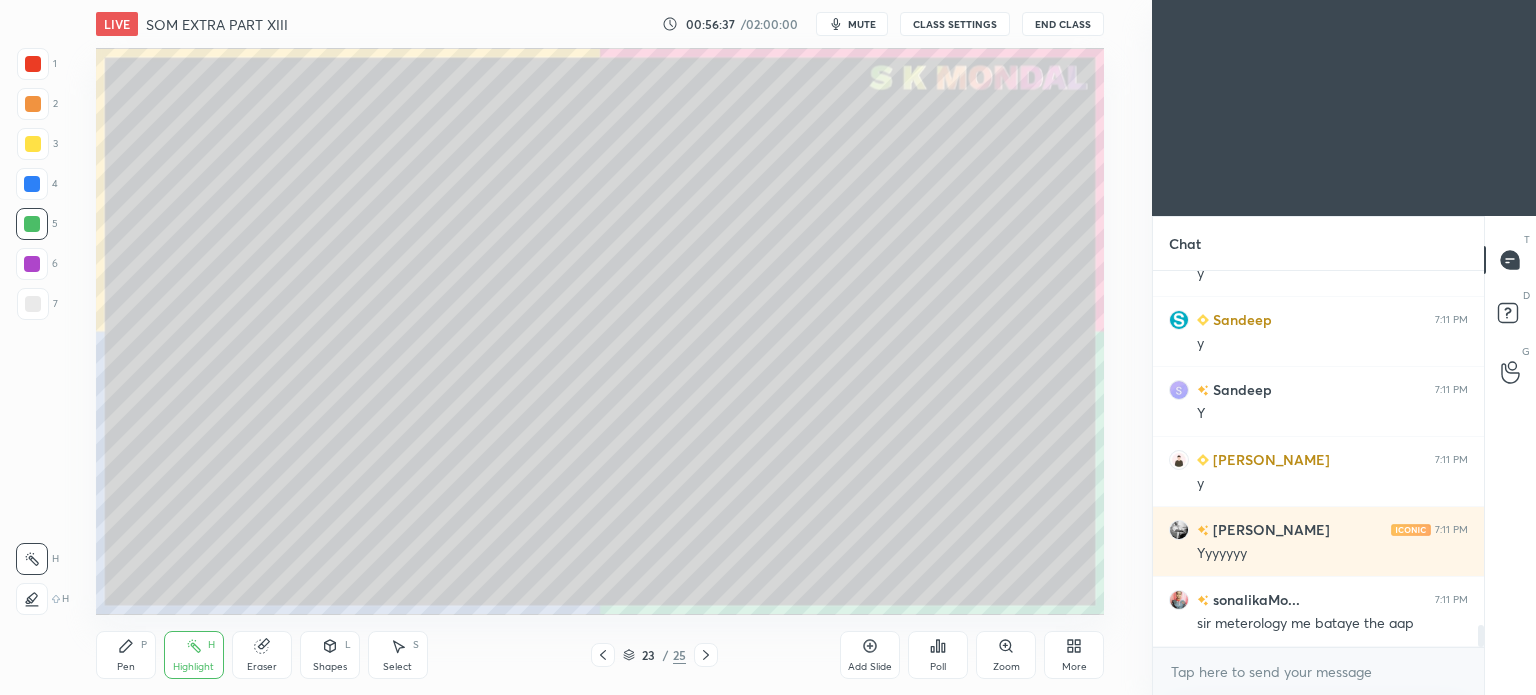 click on "Pen P" at bounding box center [126, 655] 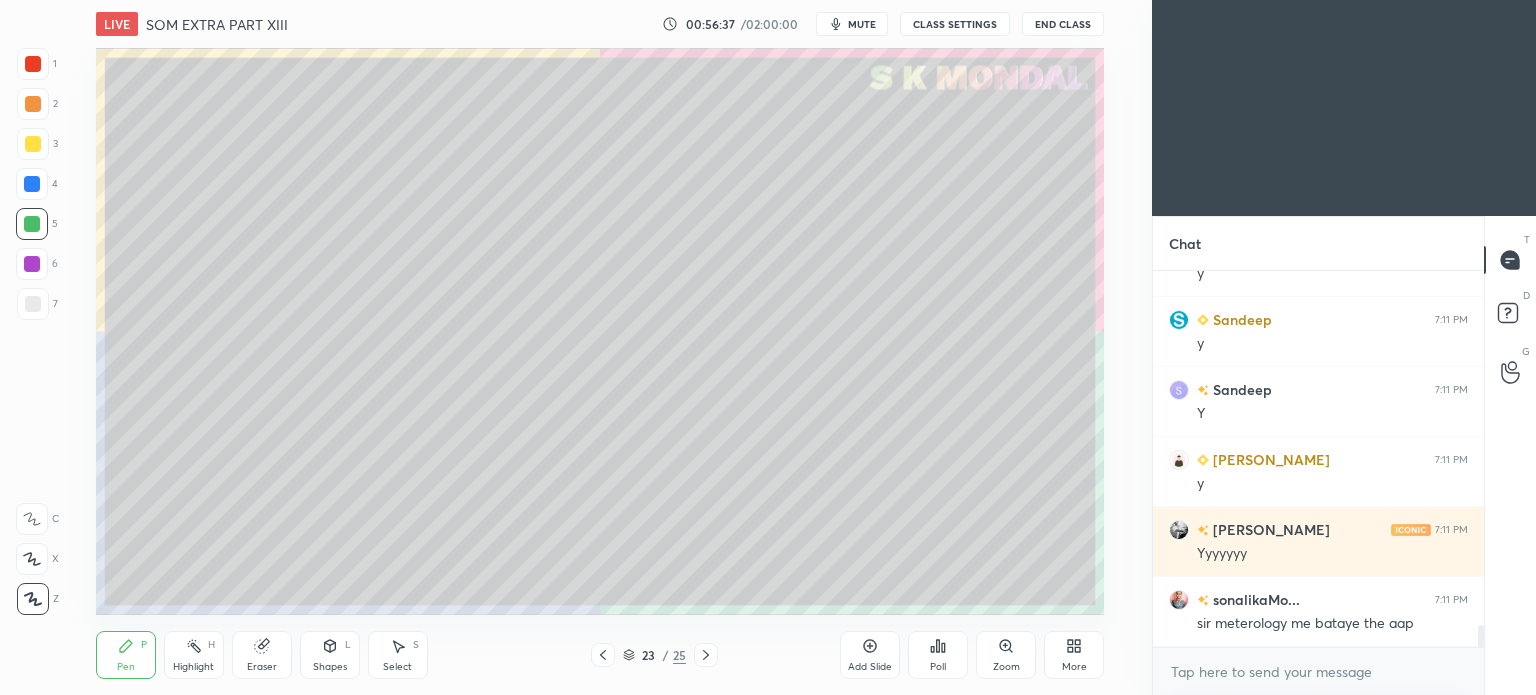 click on "Pen P" at bounding box center (126, 655) 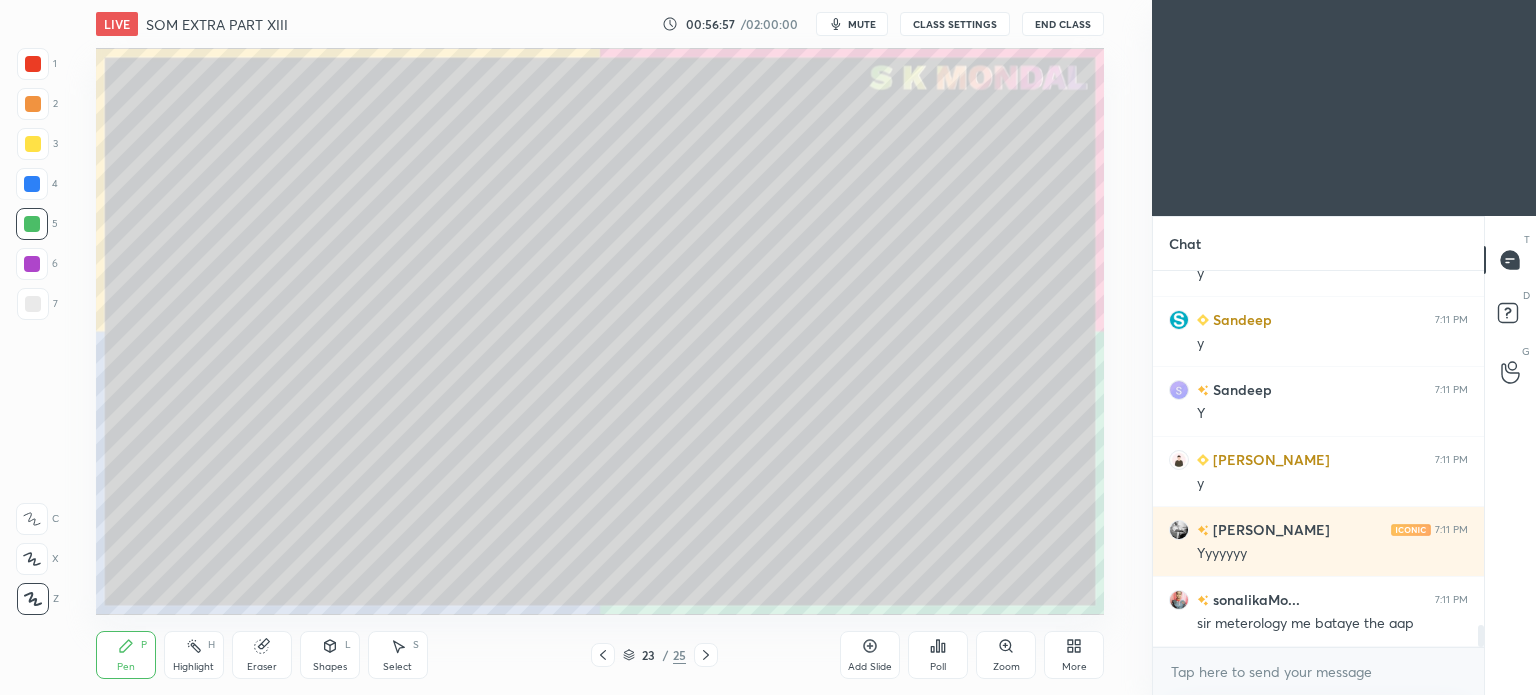 click 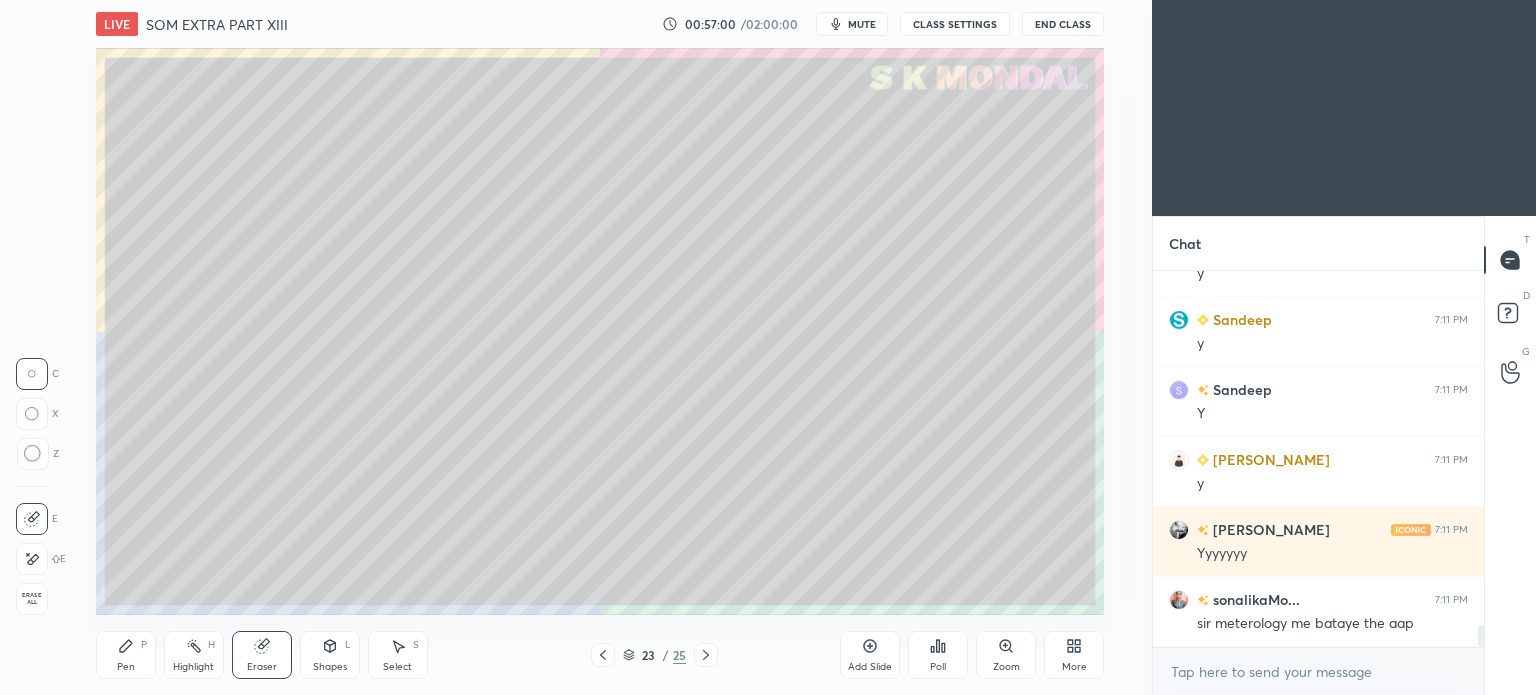 click on "Pen P" at bounding box center (126, 655) 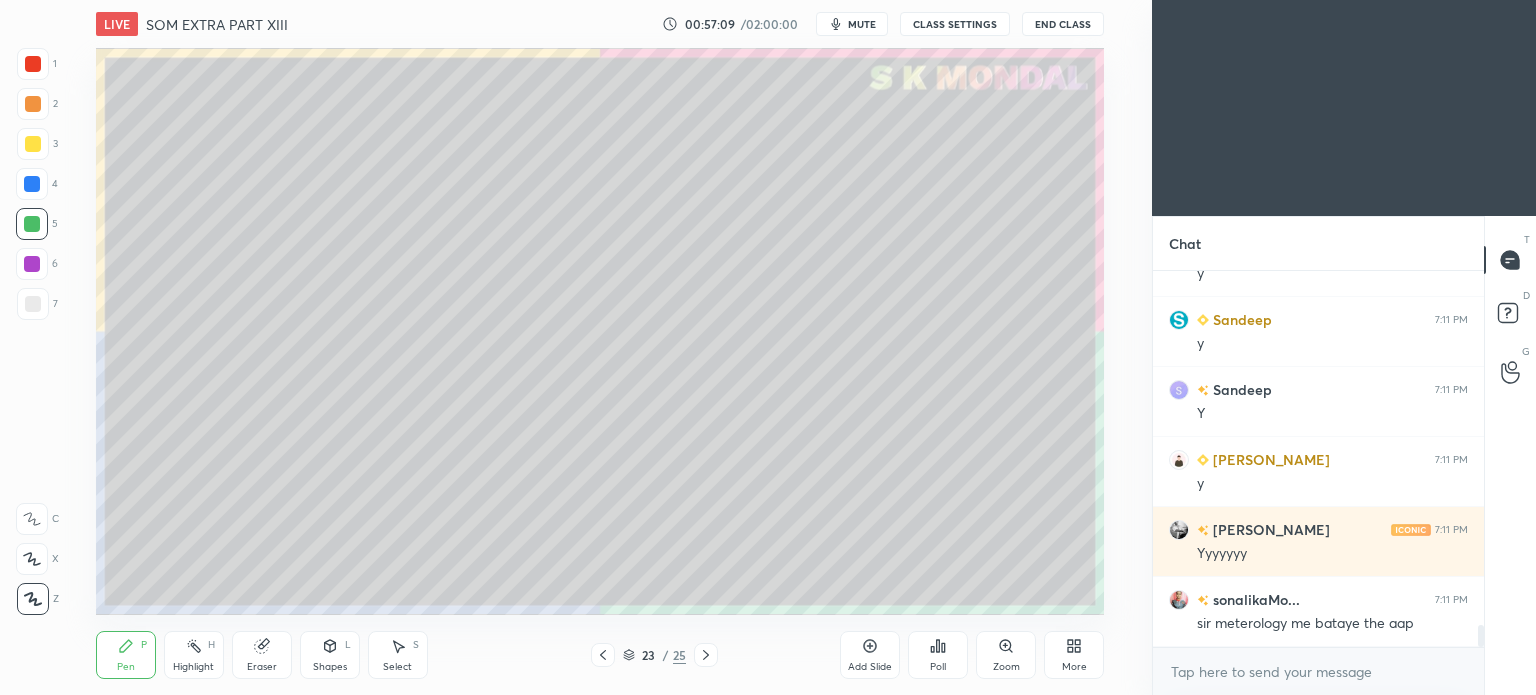 click on "Eraser" at bounding box center [262, 655] 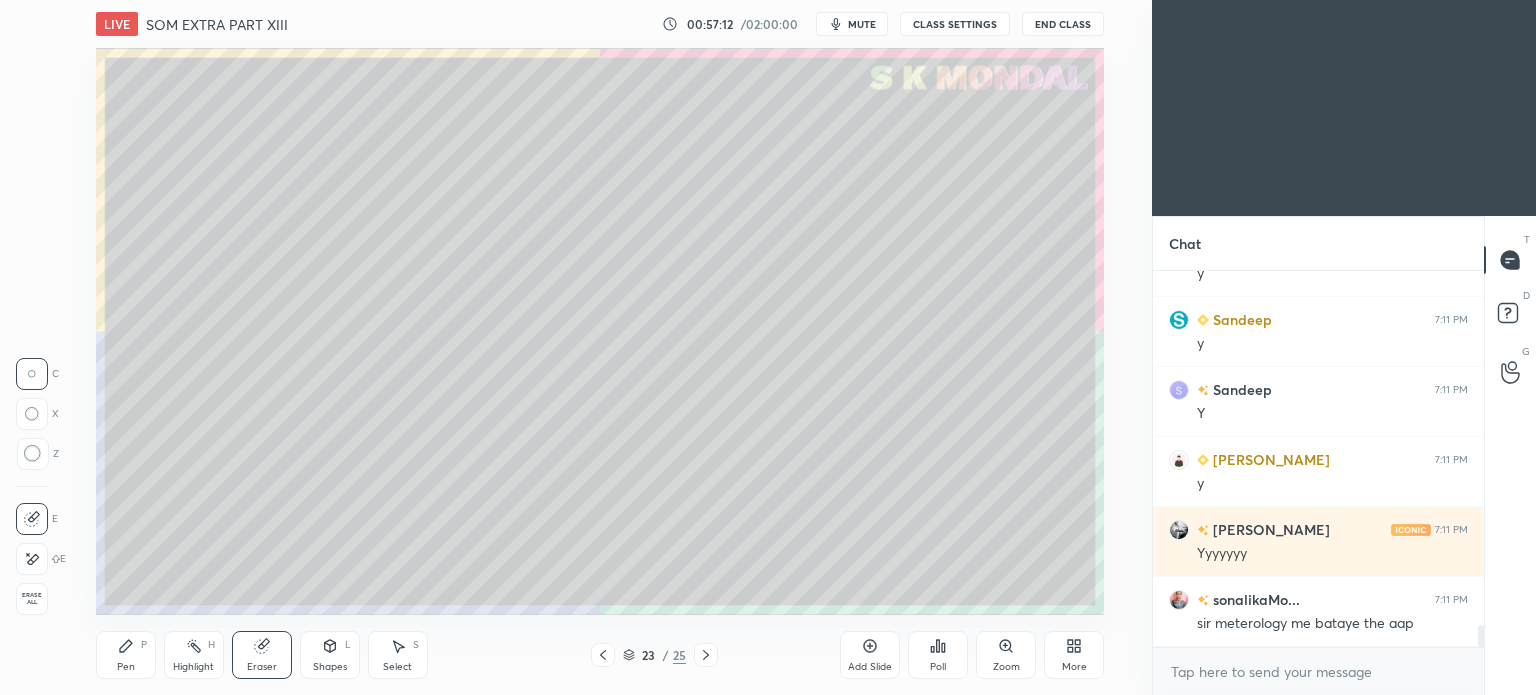 click on "Pen P" at bounding box center [126, 655] 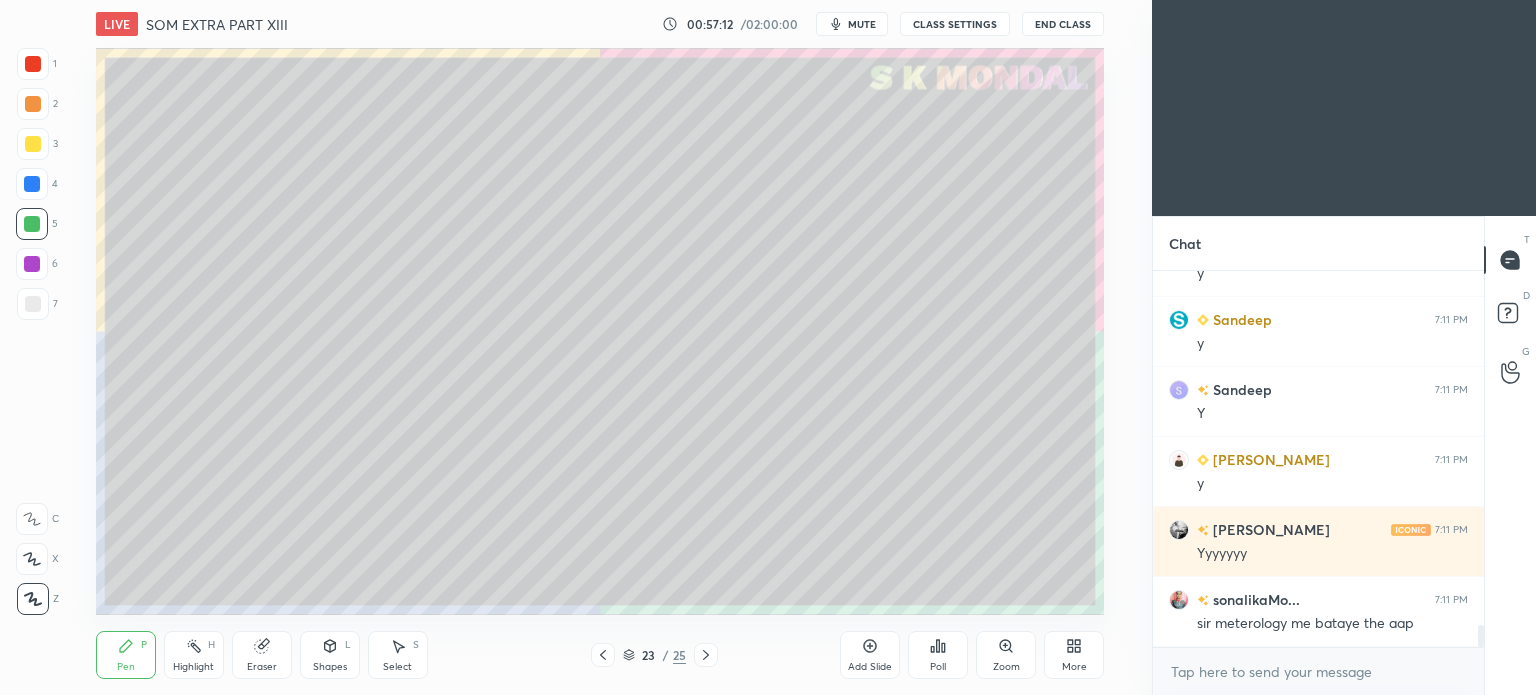 click at bounding box center [33, 144] 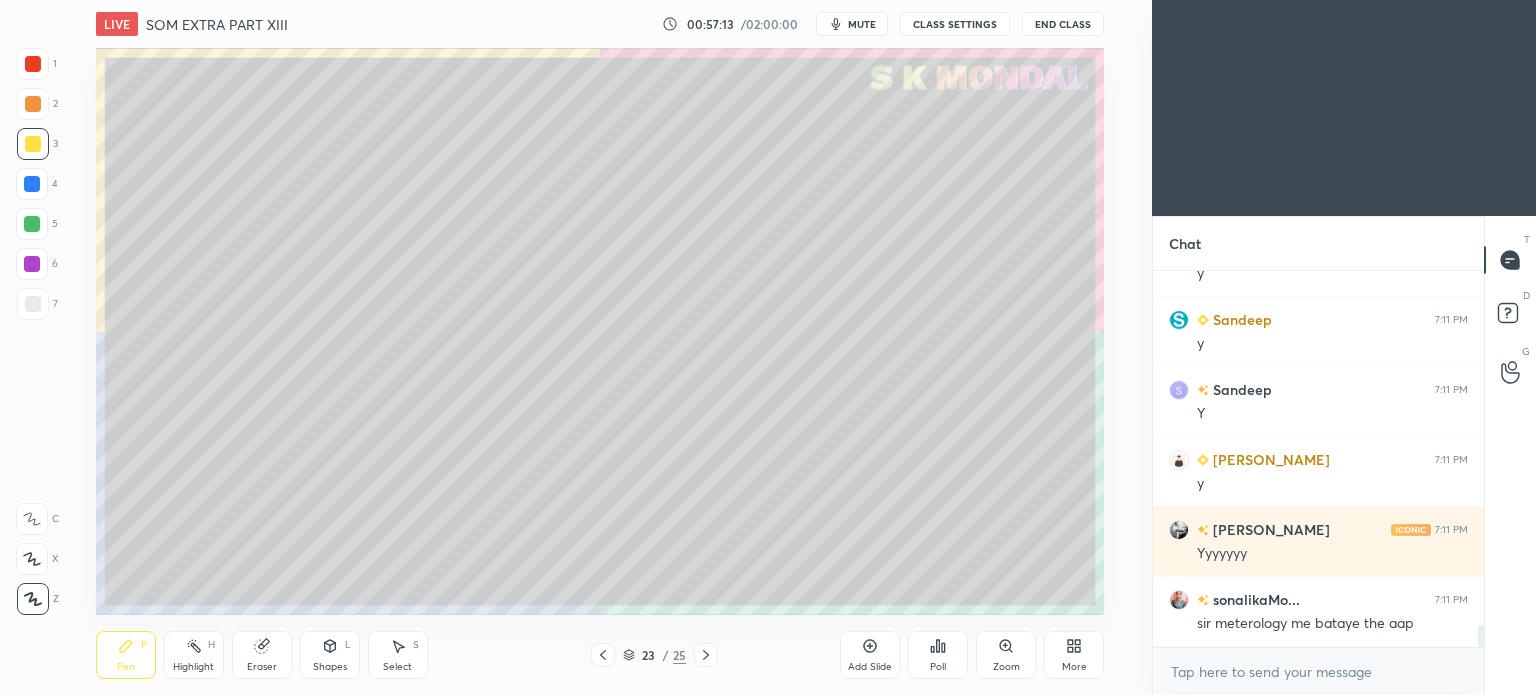 click 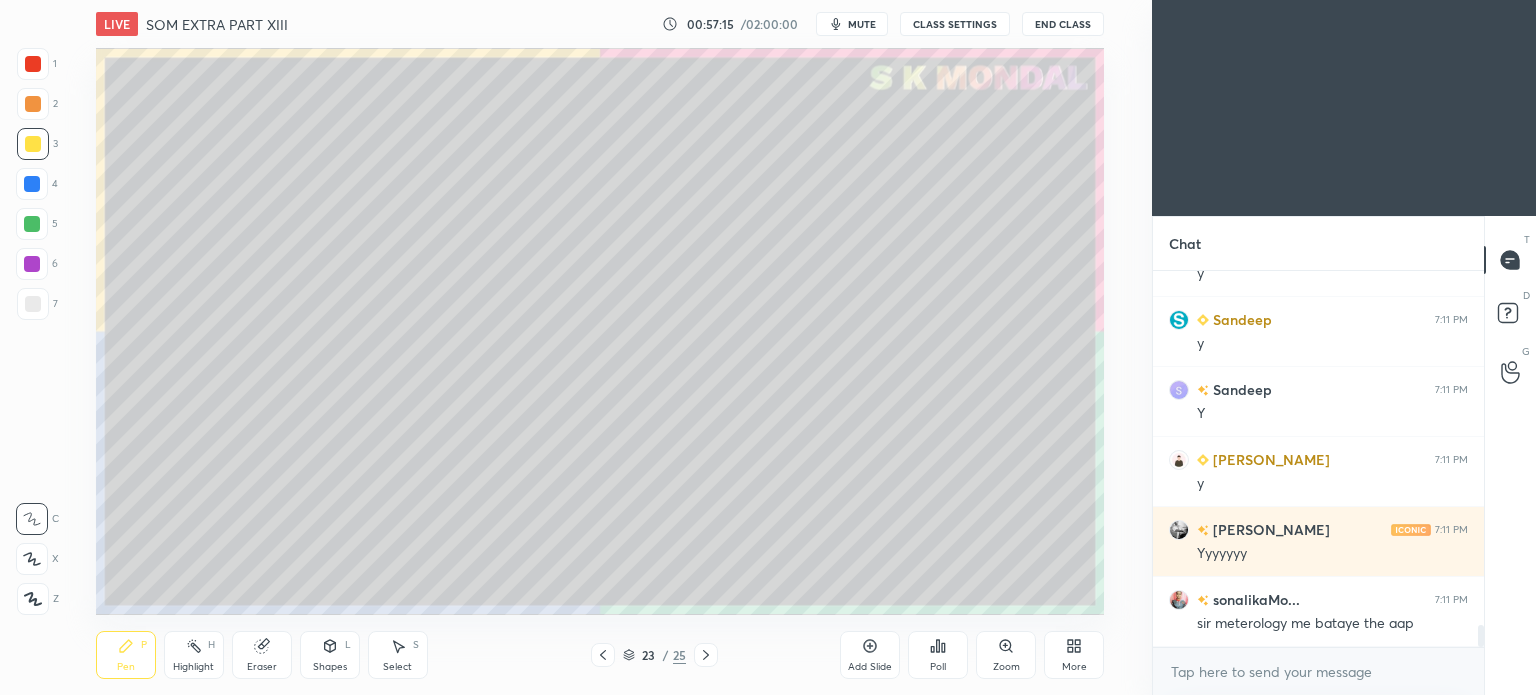click on "Pen P" at bounding box center [126, 655] 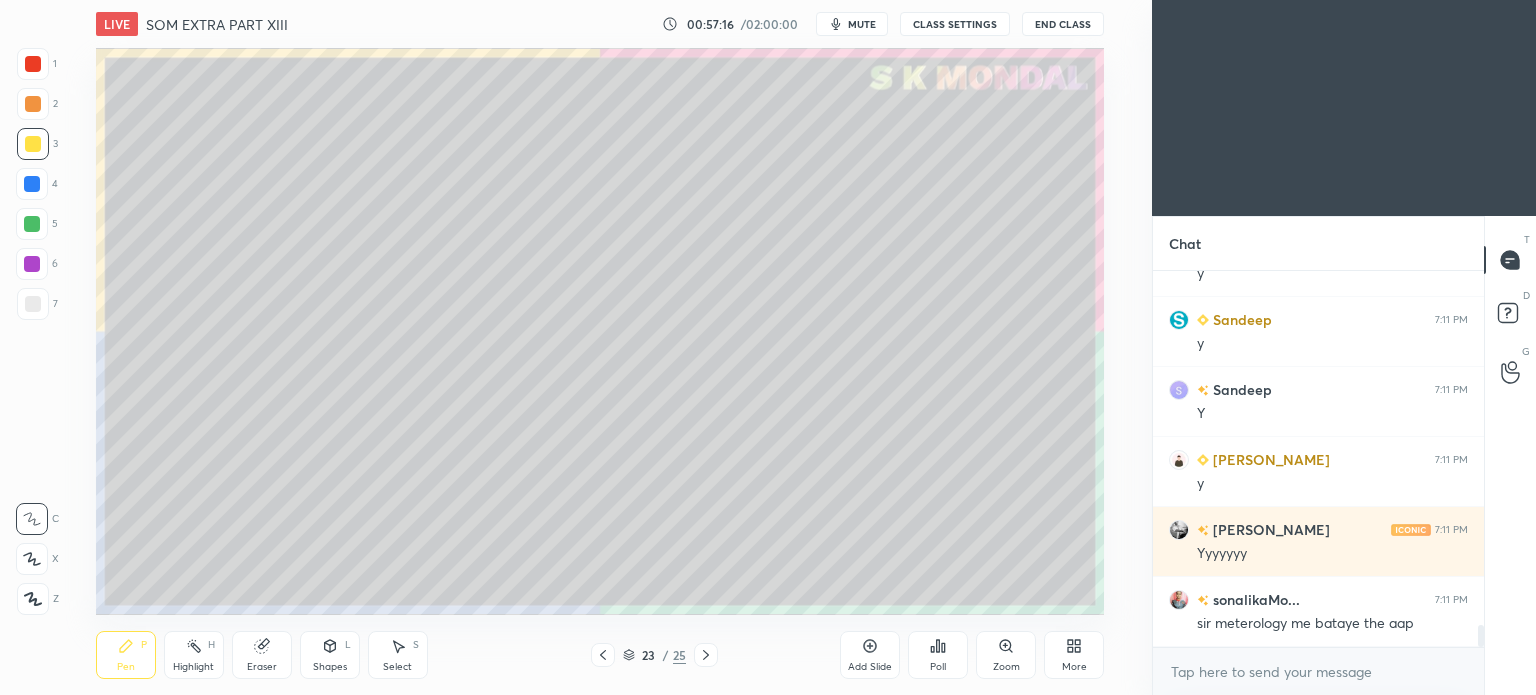 click on "Pen P" at bounding box center (126, 655) 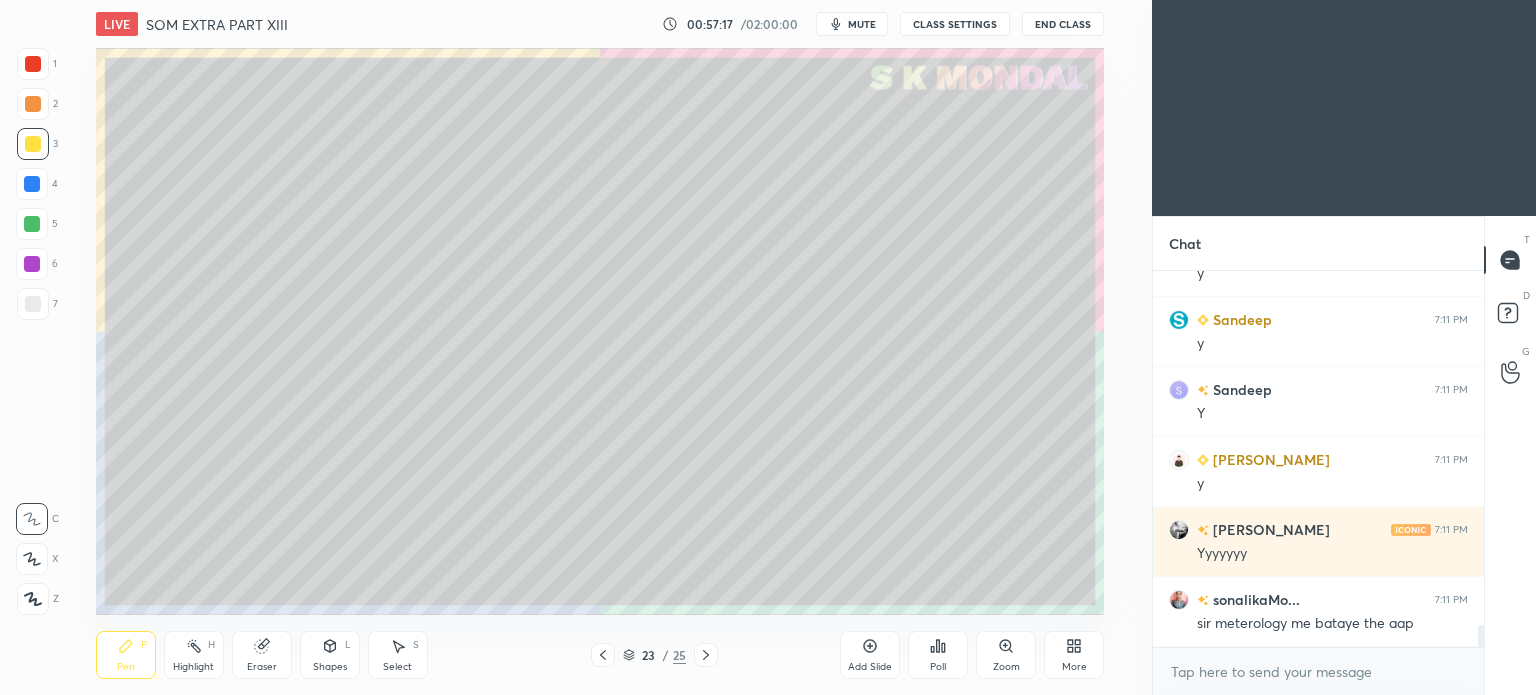 click at bounding box center (32, 224) 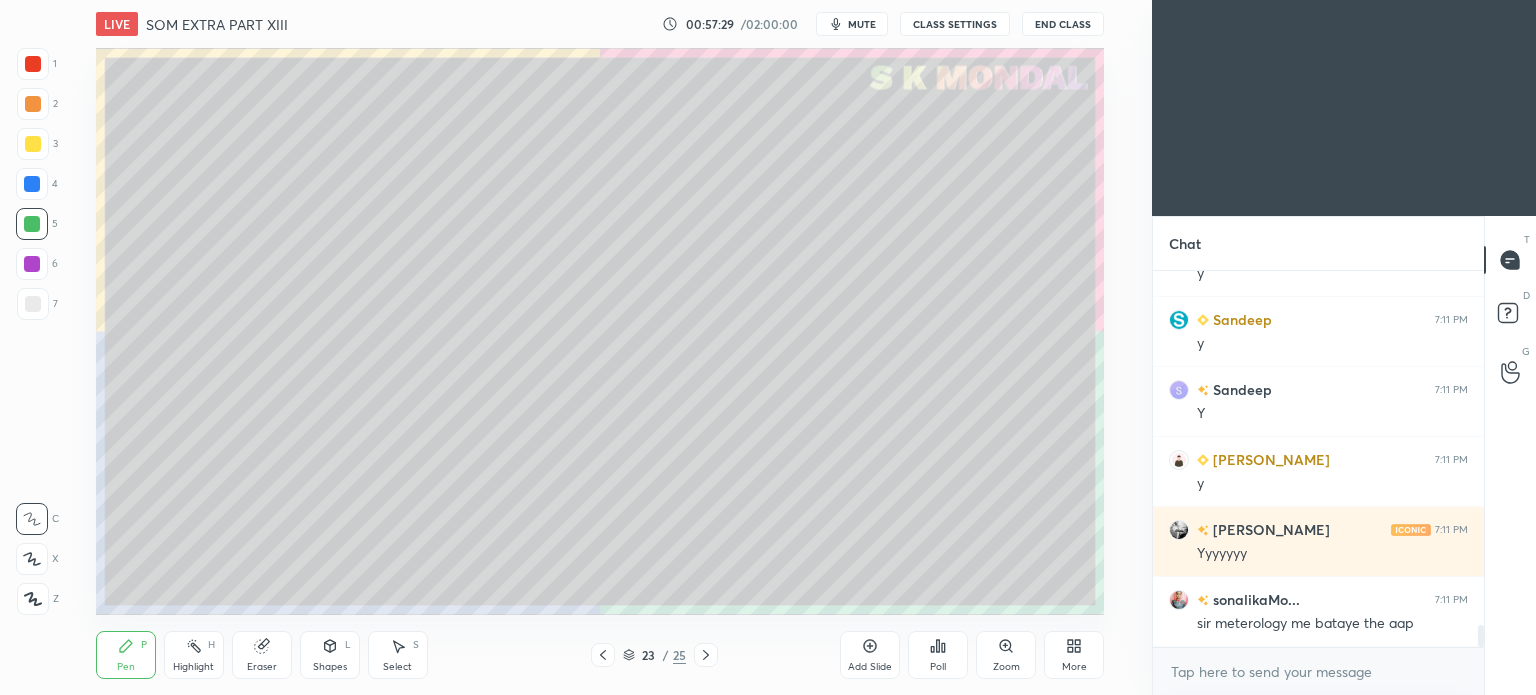 click on "Highlight H" at bounding box center [194, 655] 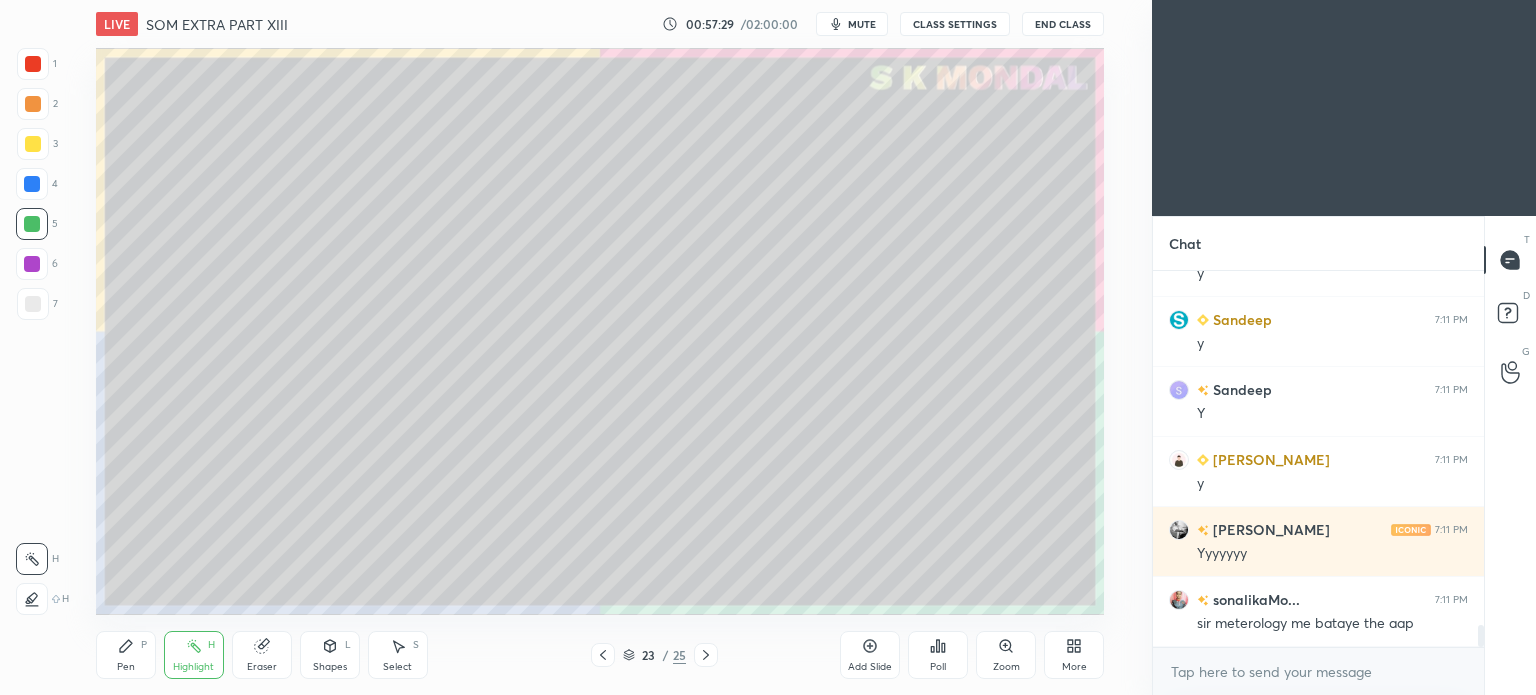 click on "Highlight H" at bounding box center (194, 655) 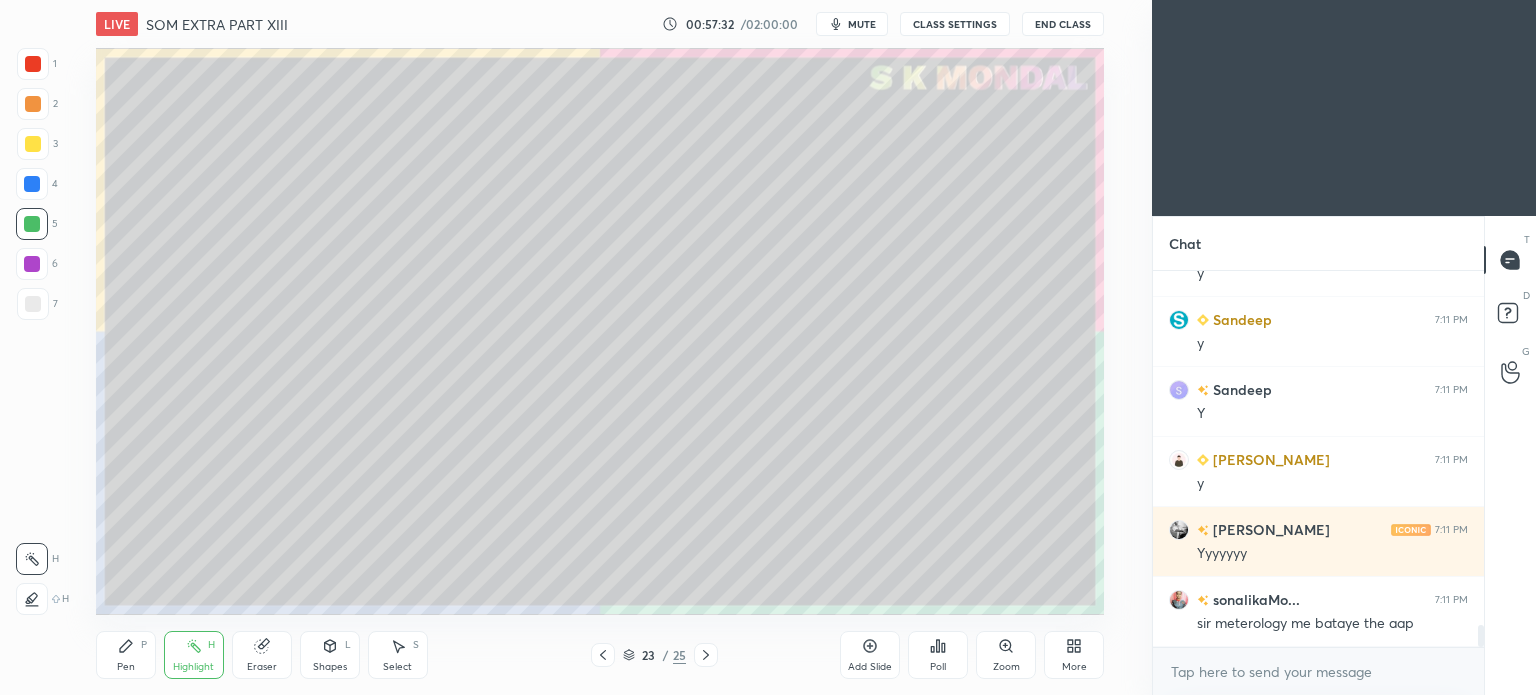 click on "Pen" at bounding box center [126, 667] 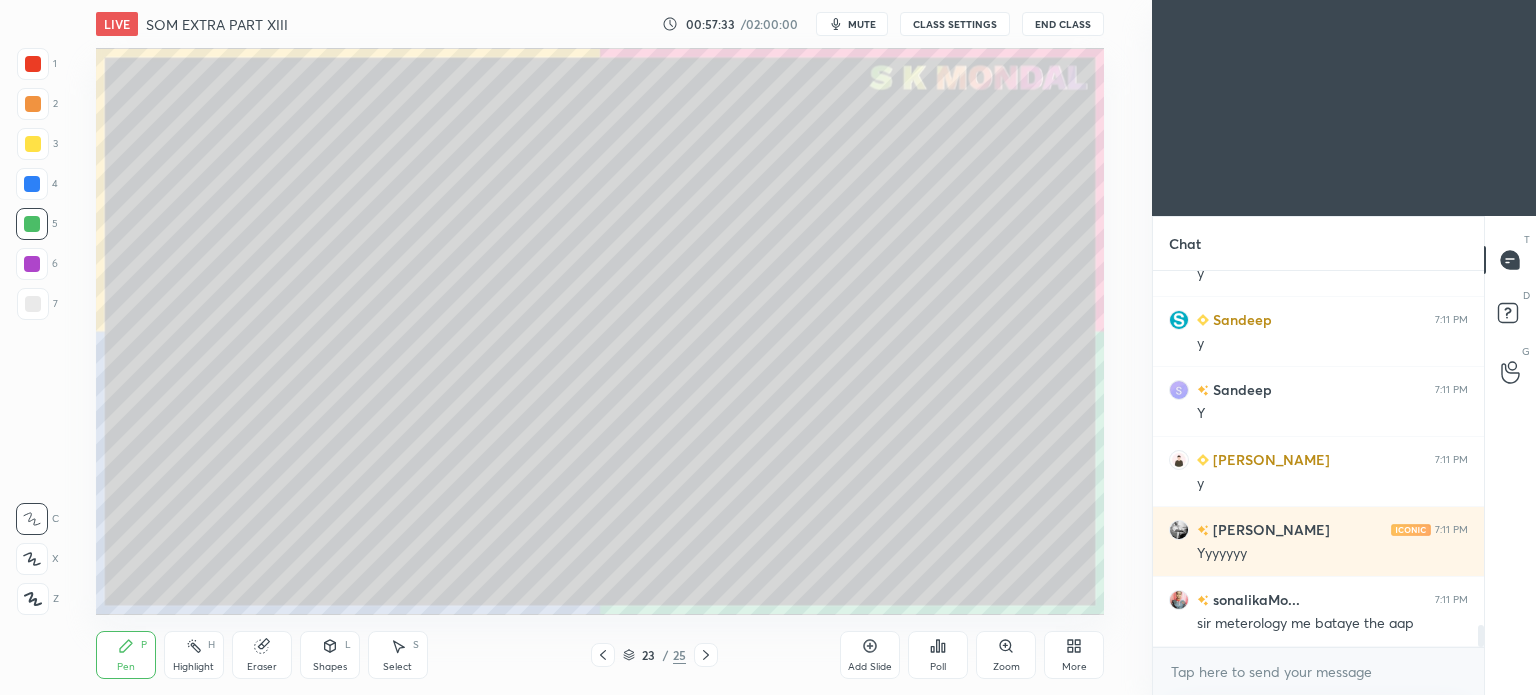 click on "Pen" at bounding box center (126, 667) 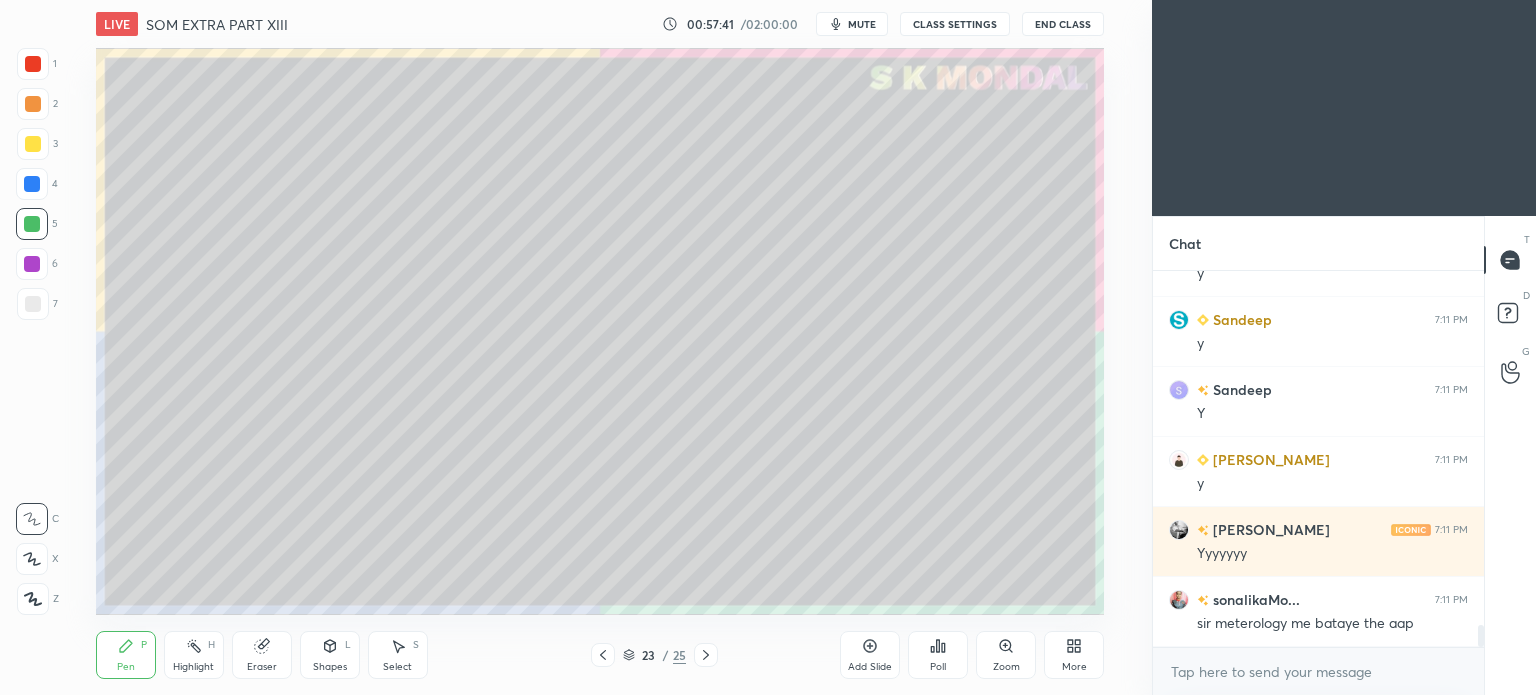 click on "Highlight H" at bounding box center (194, 655) 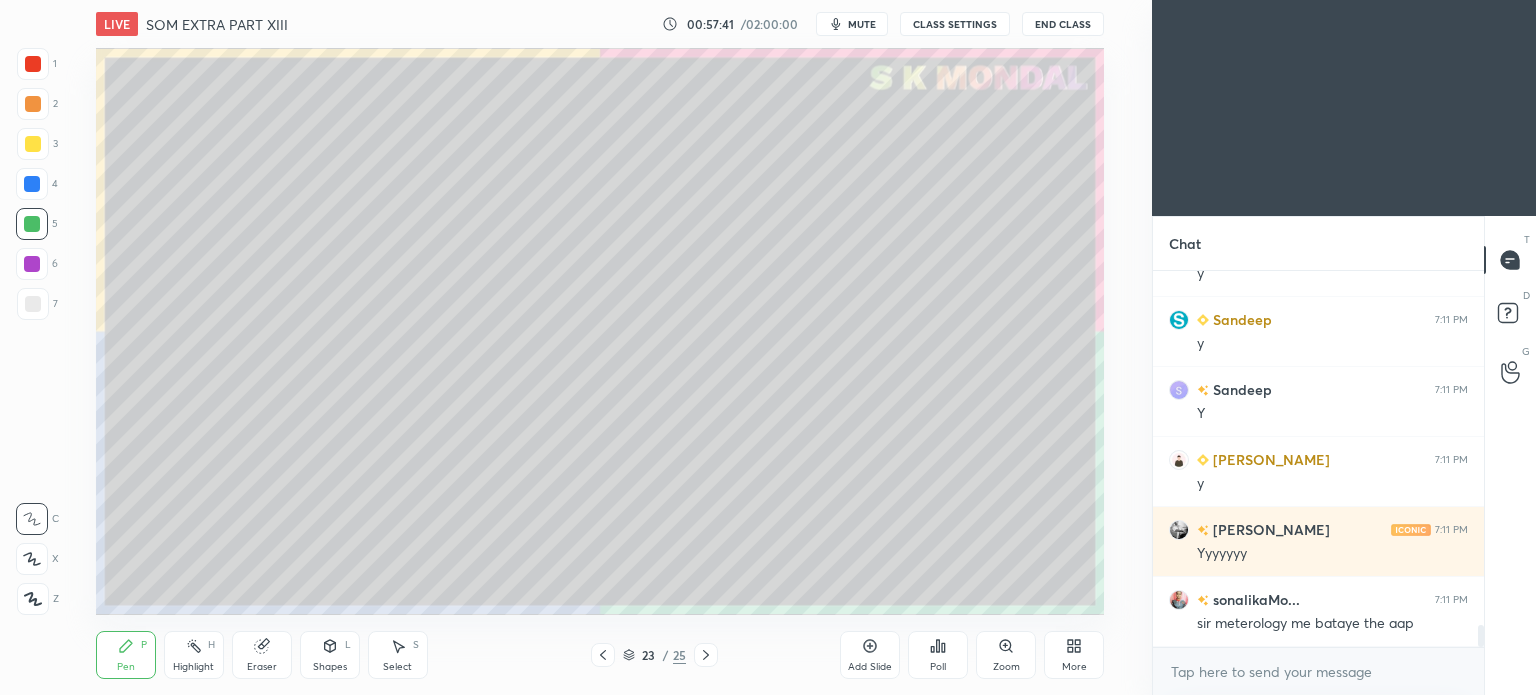 click on "Highlight H" at bounding box center [194, 655] 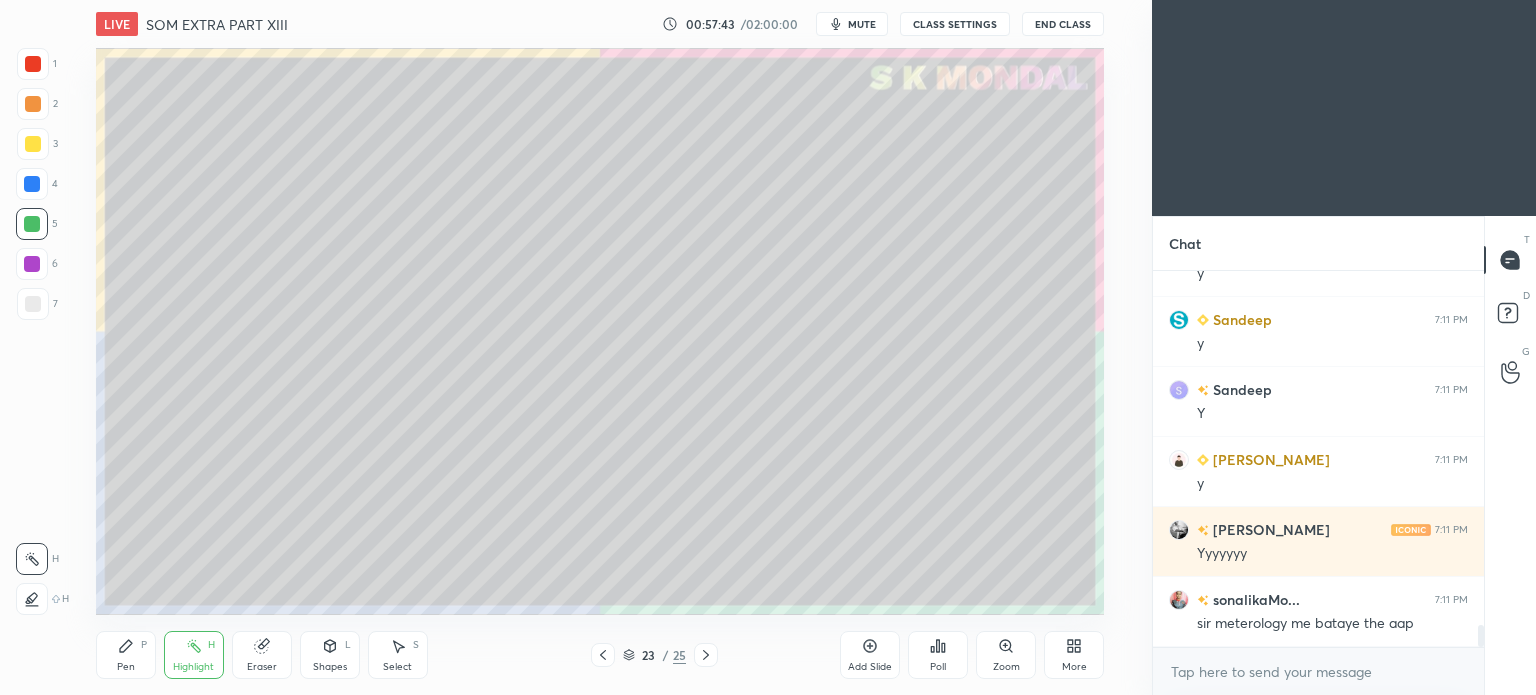 click on "Pen" at bounding box center [126, 667] 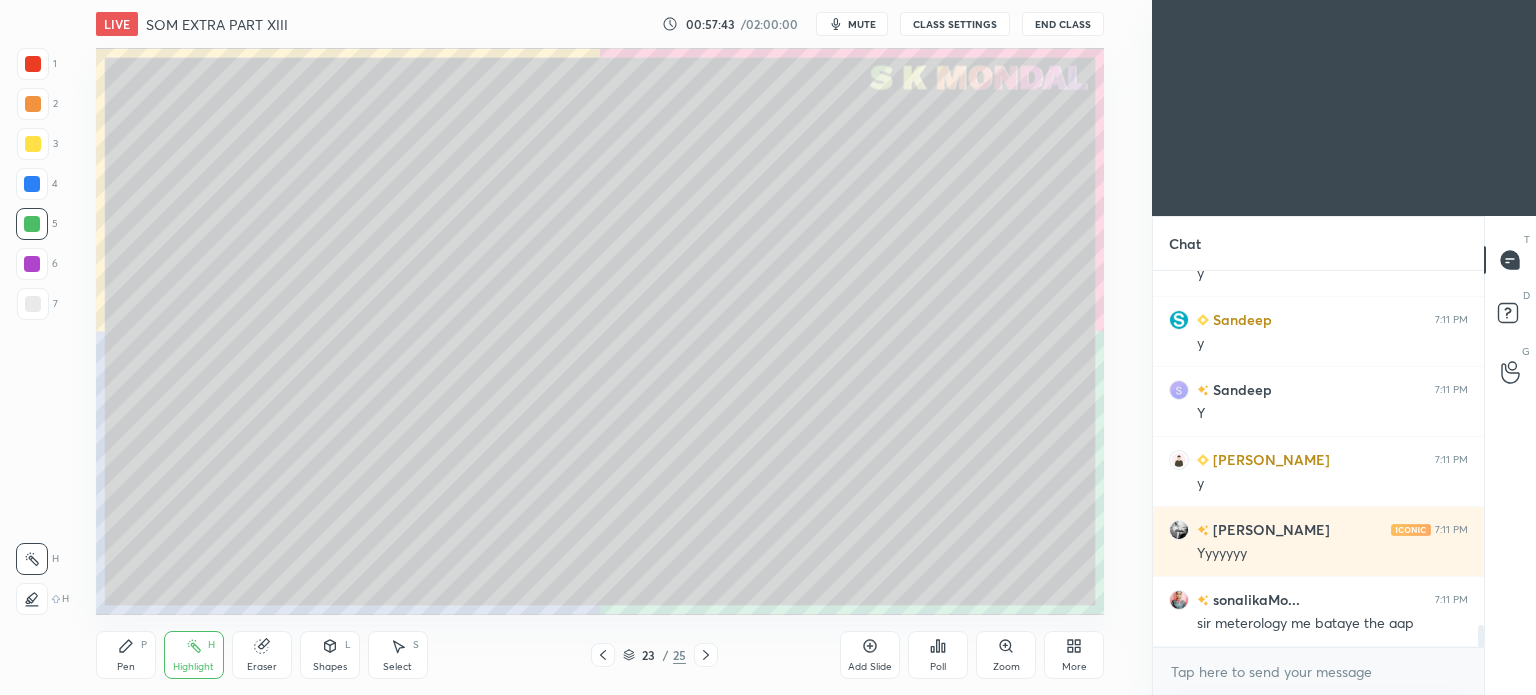 click on "Pen" at bounding box center (126, 667) 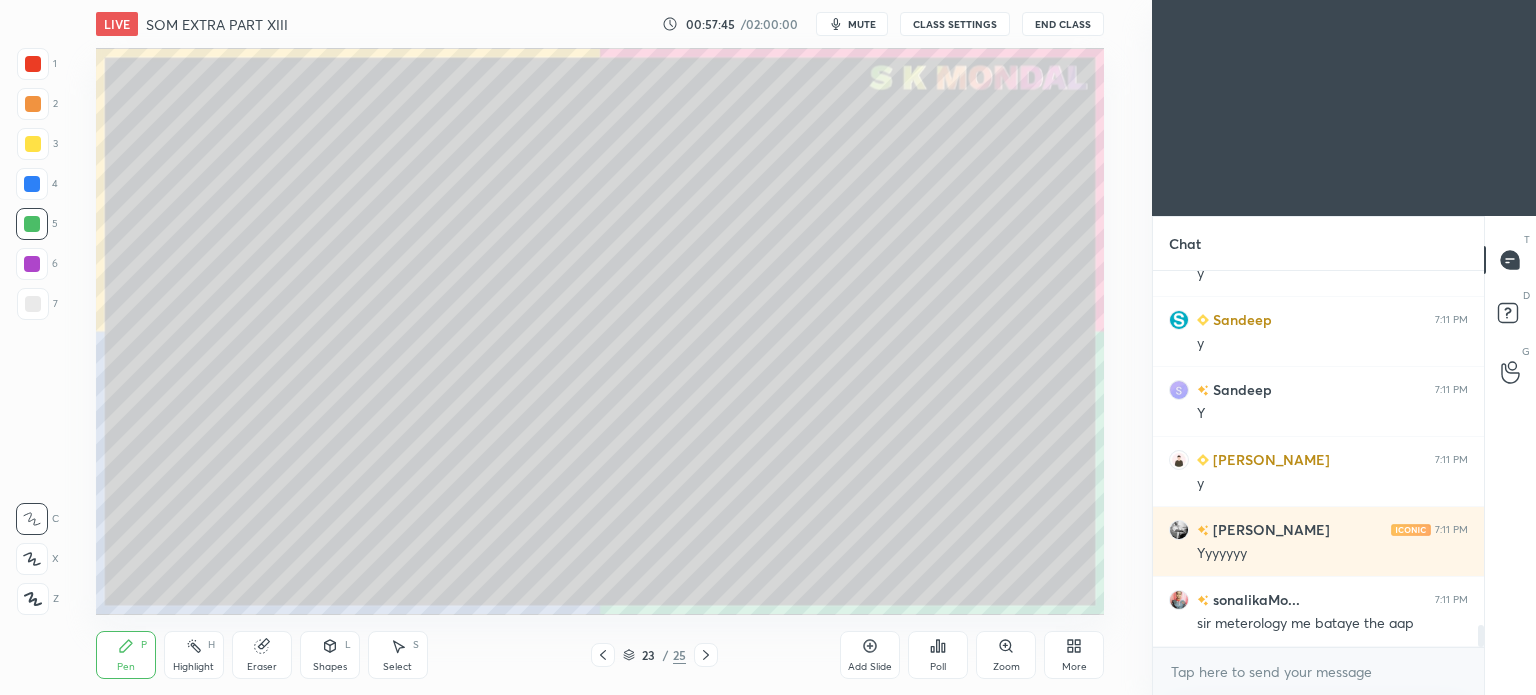 click 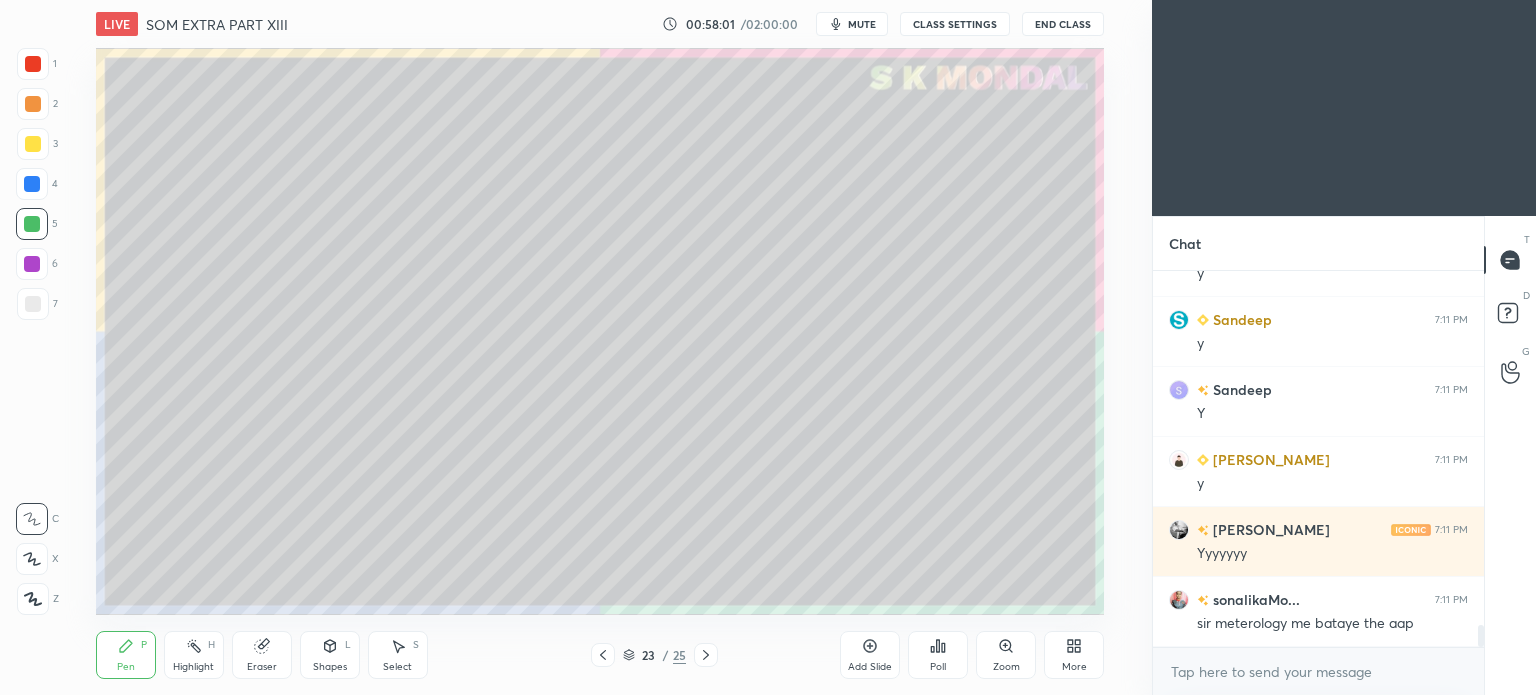 scroll, scrollTop: 6190, scrollLeft: 0, axis: vertical 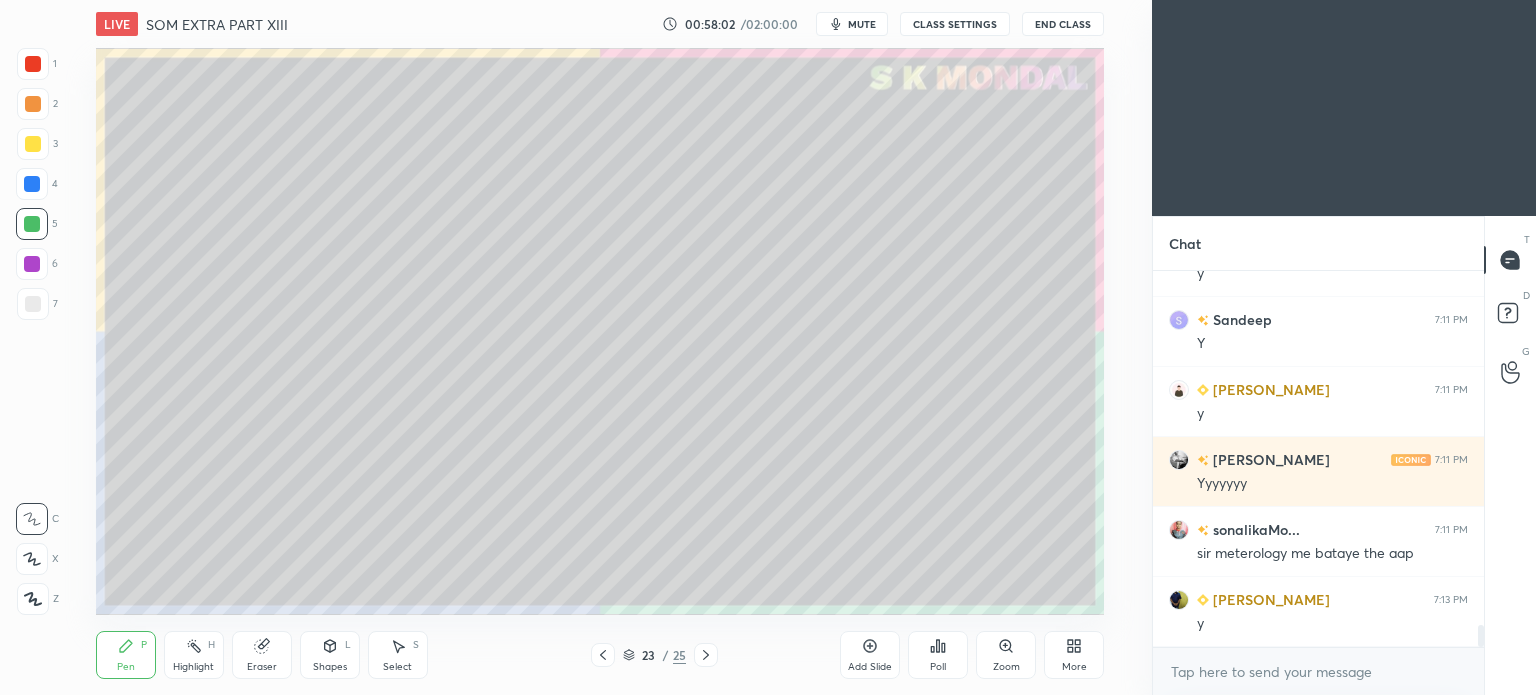 click on "Highlight" at bounding box center (193, 667) 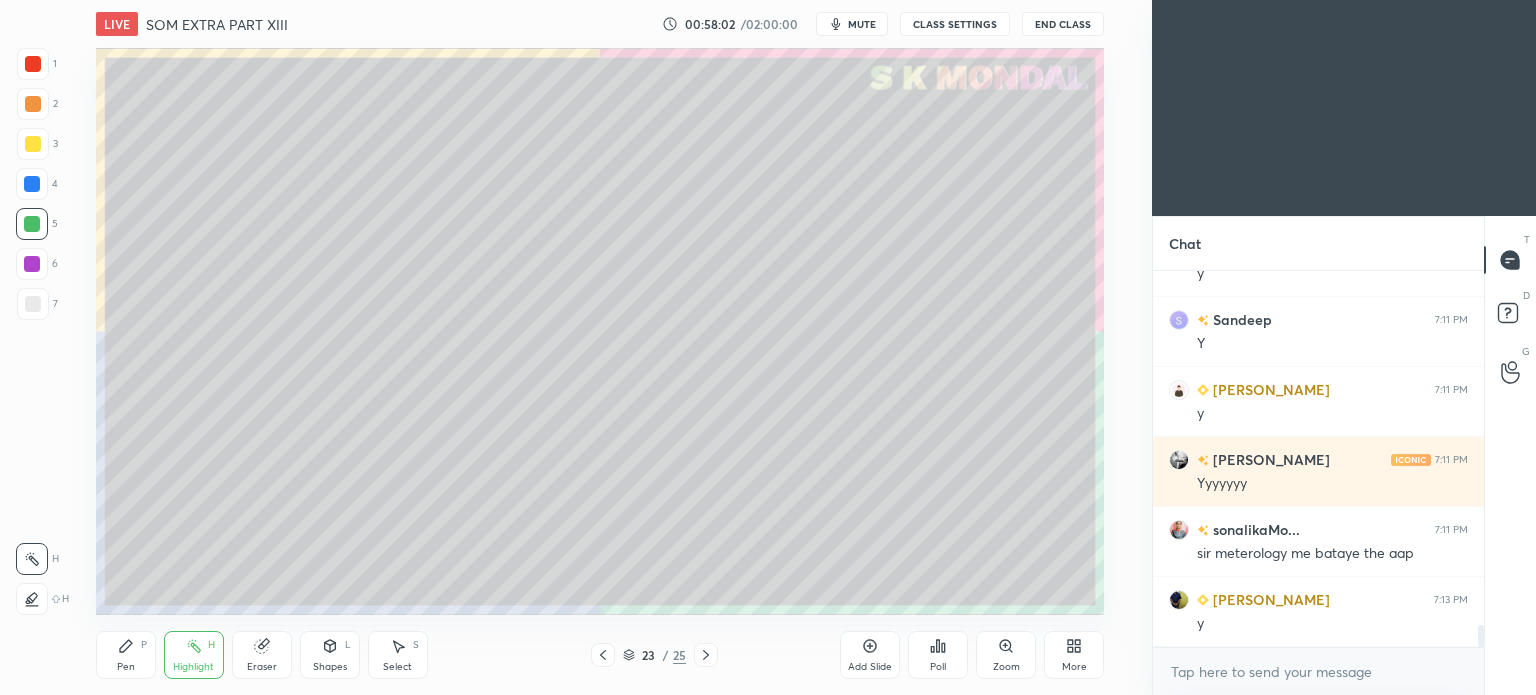click on "Highlight" at bounding box center (193, 667) 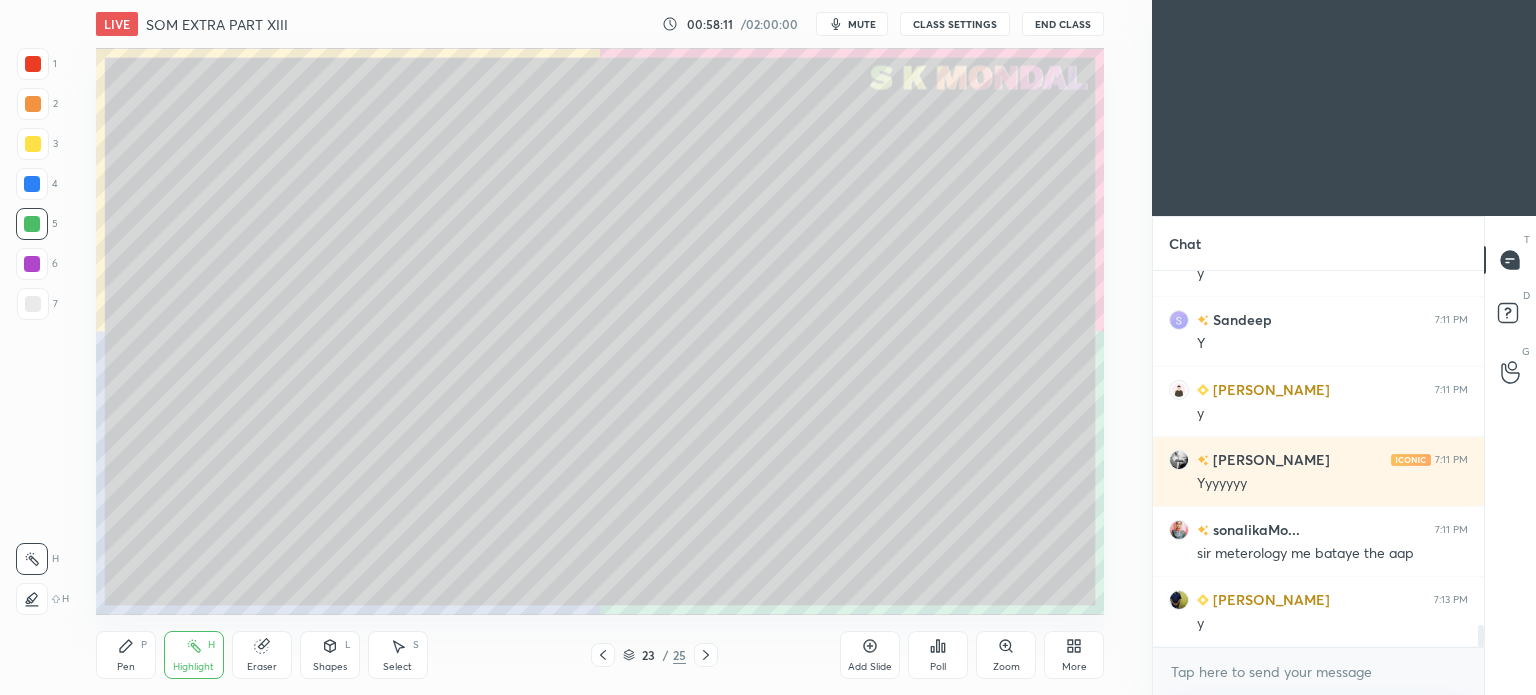 scroll, scrollTop: 6260, scrollLeft: 0, axis: vertical 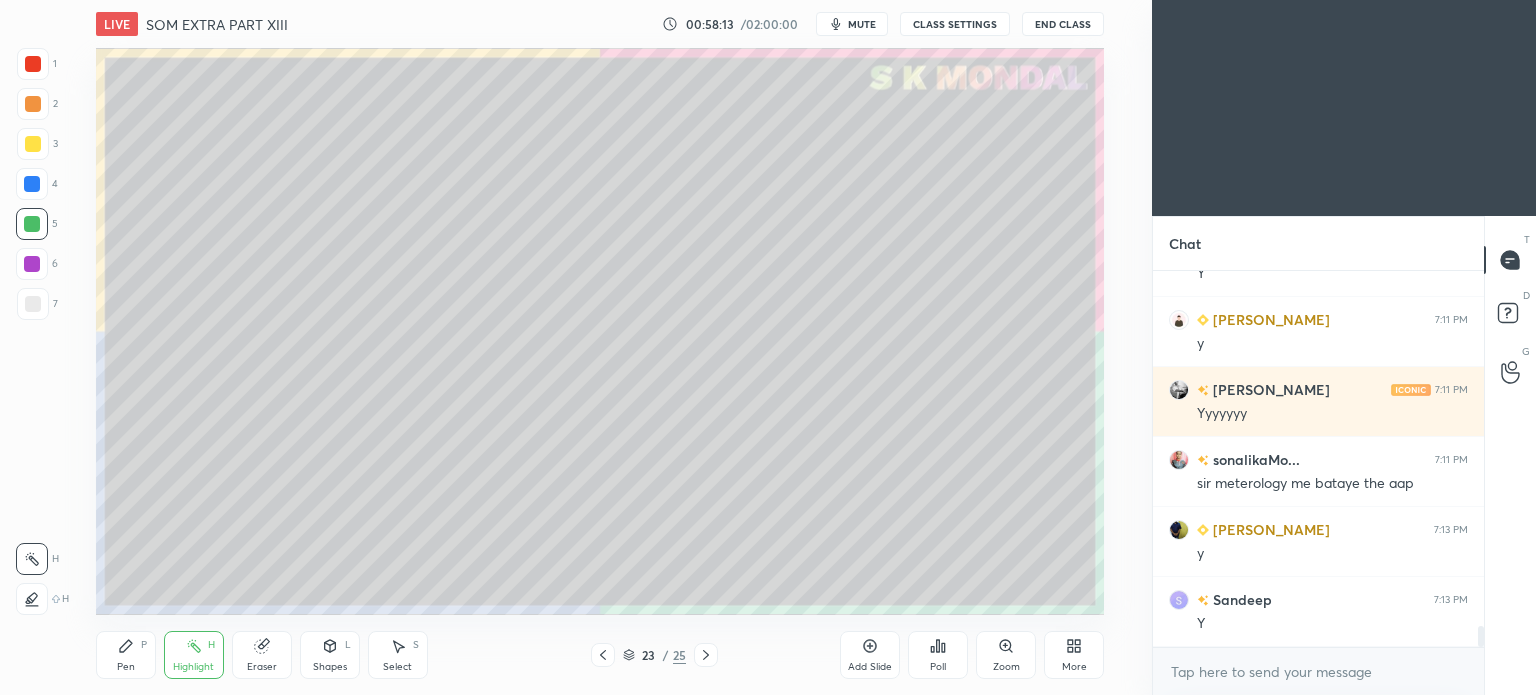 click on "Pen" at bounding box center [126, 667] 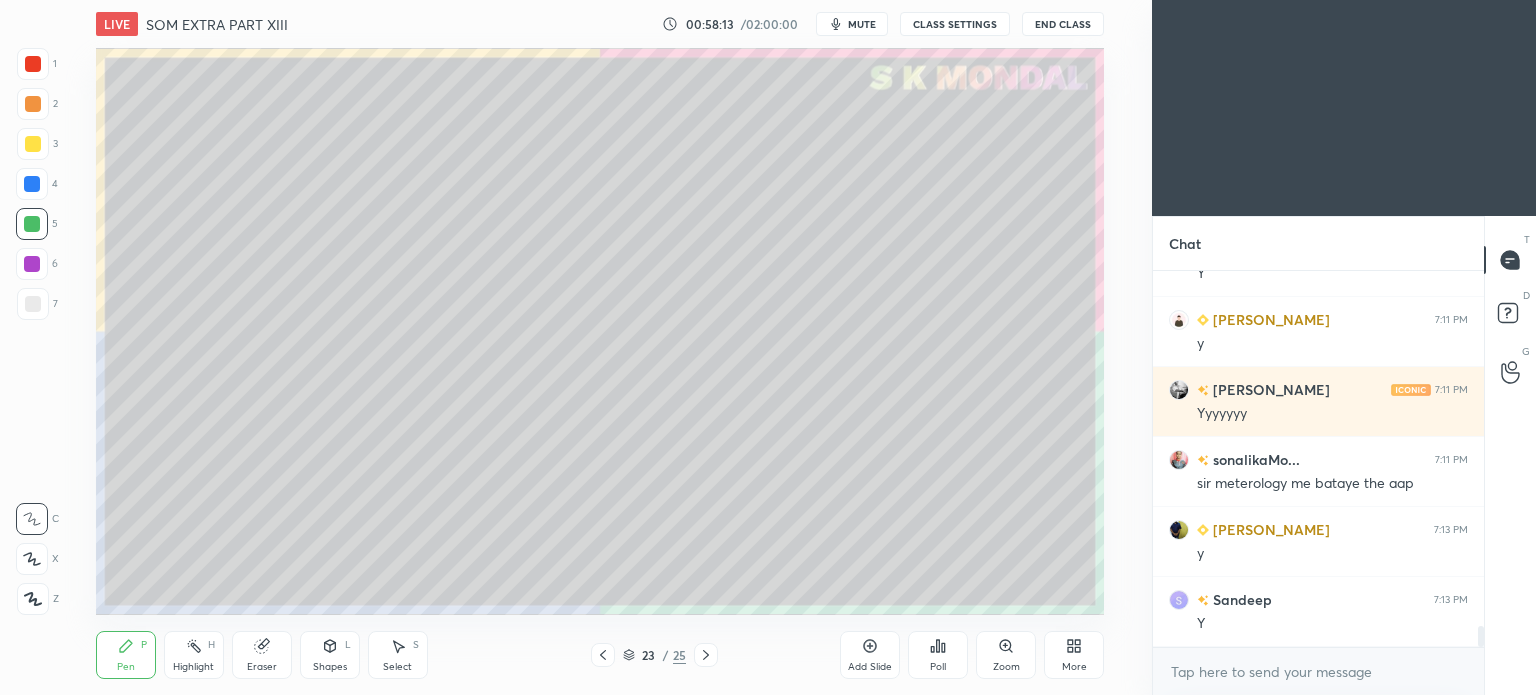click on "Pen" at bounding box center (126, 667) 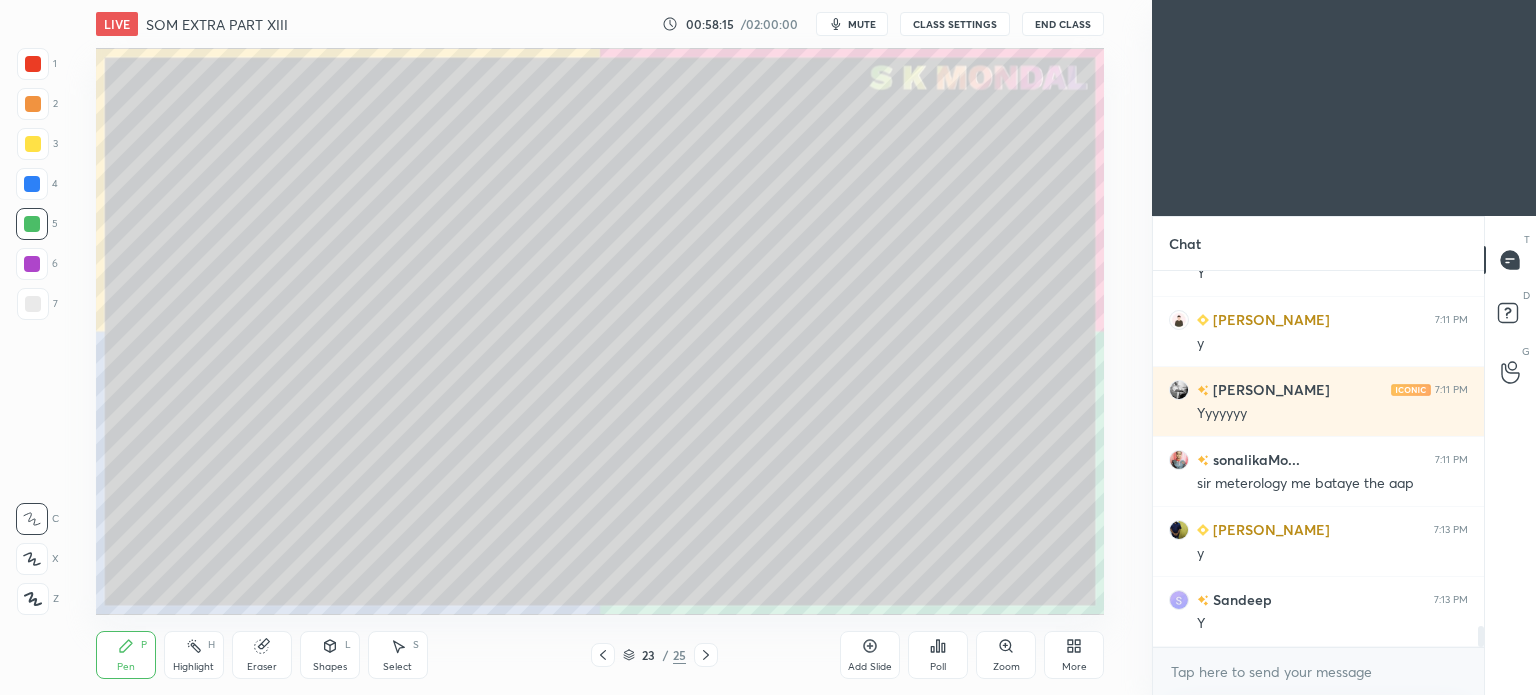 click on "Highlight H" at bounding box center [194, 655] 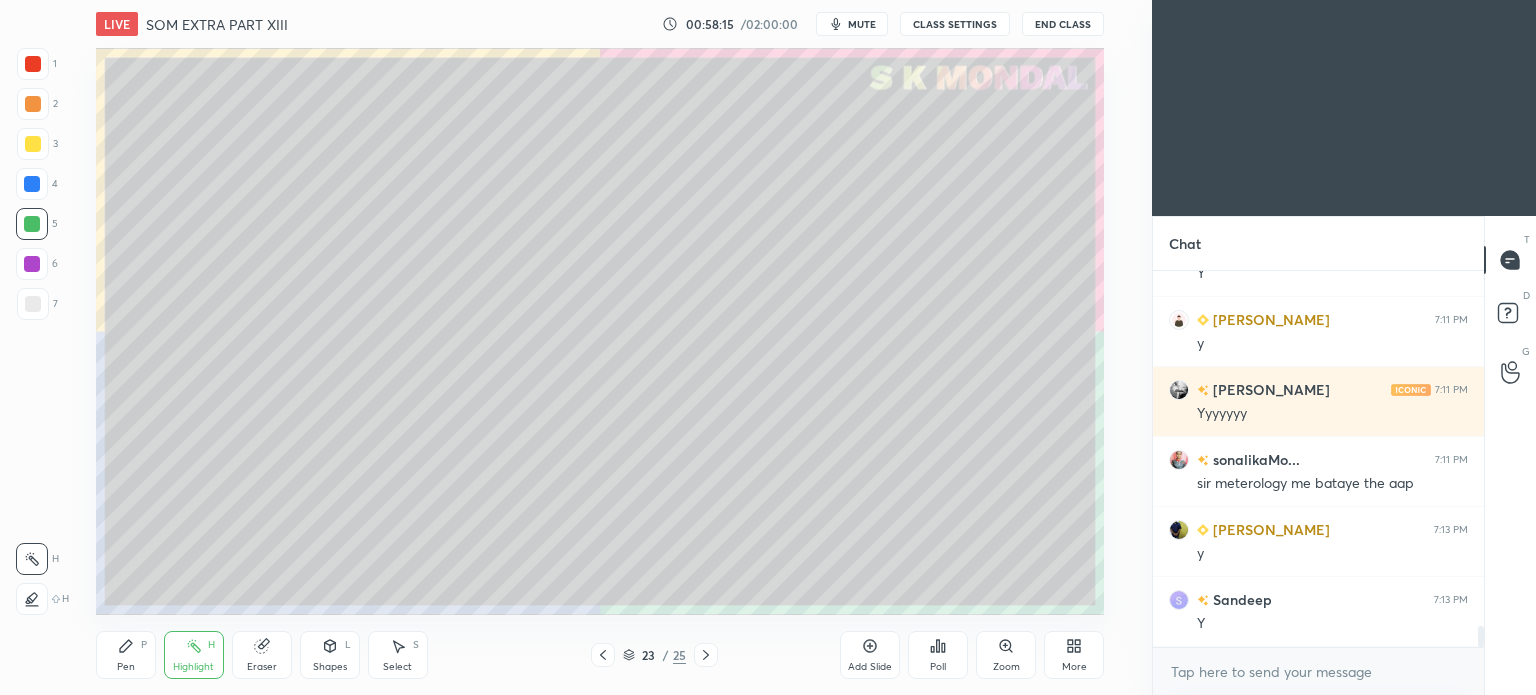 click 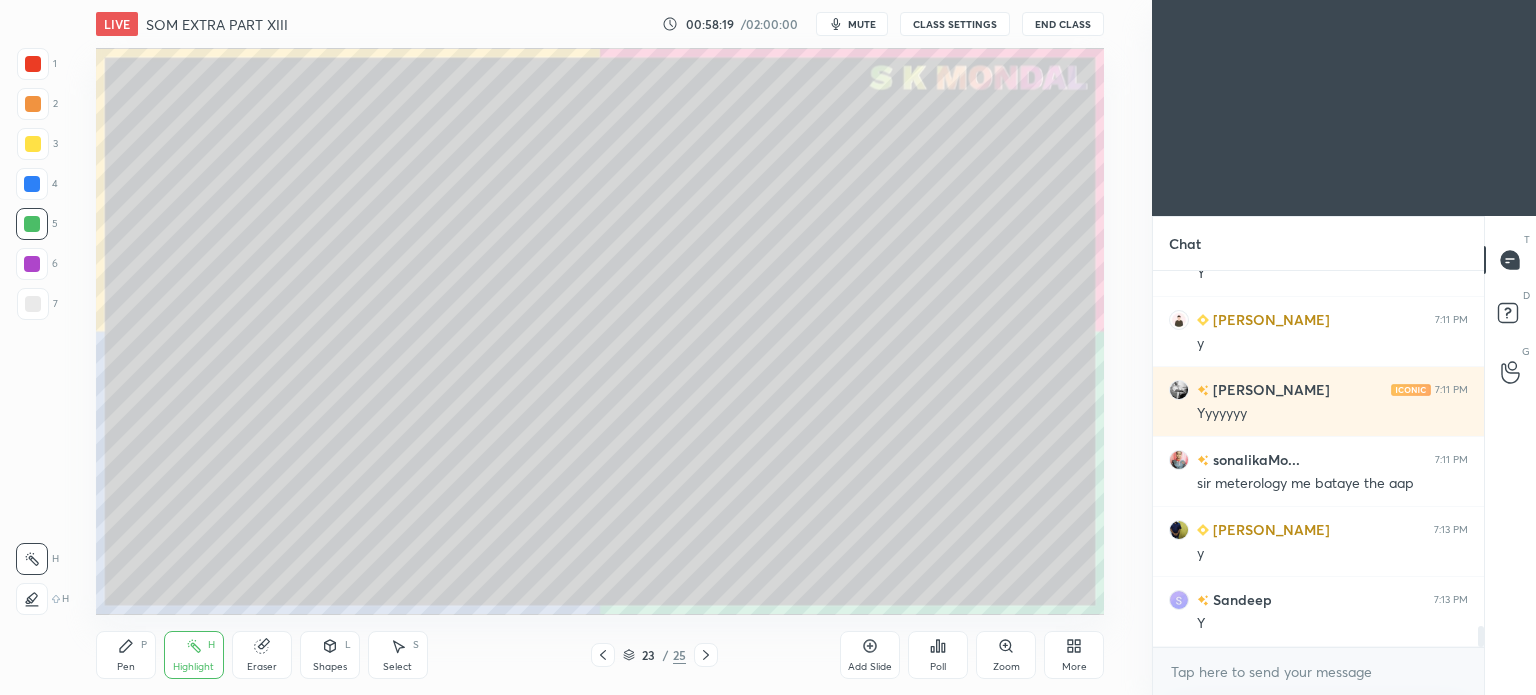click 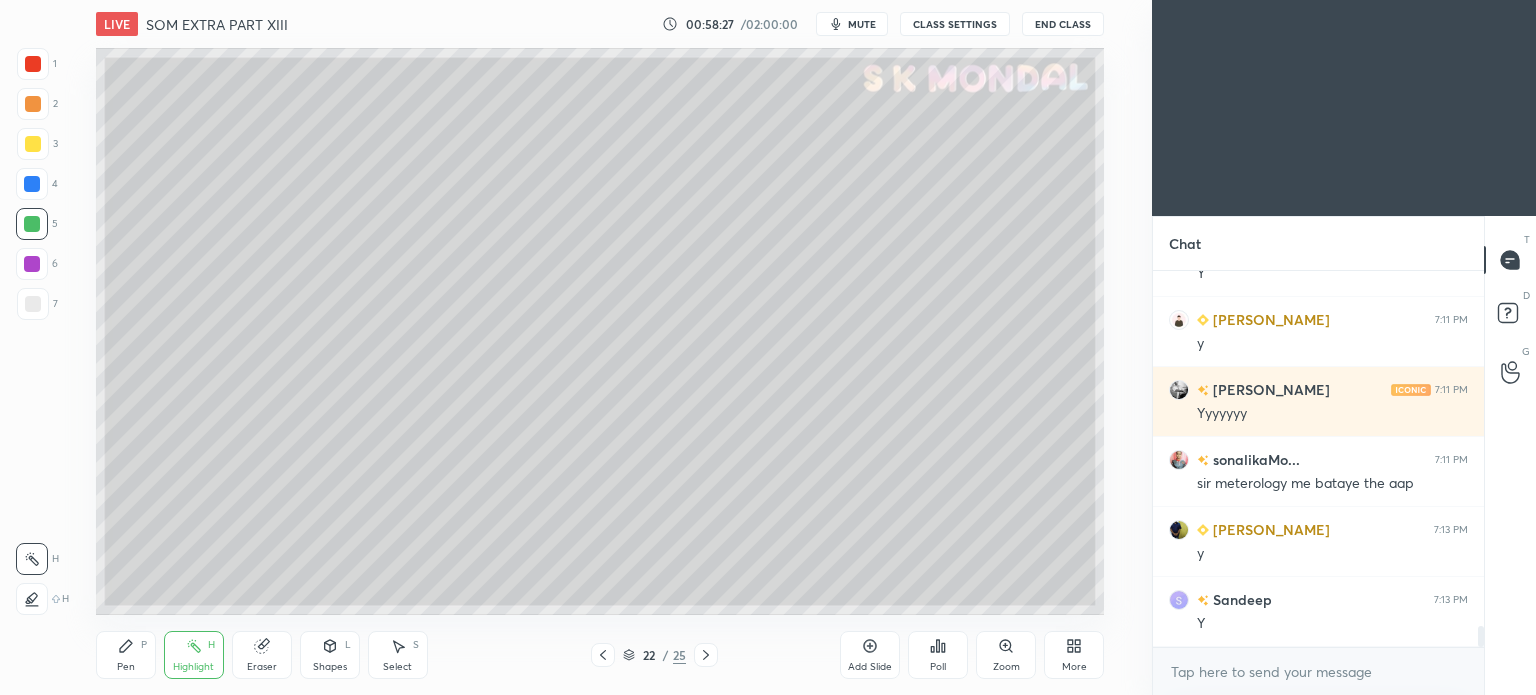click 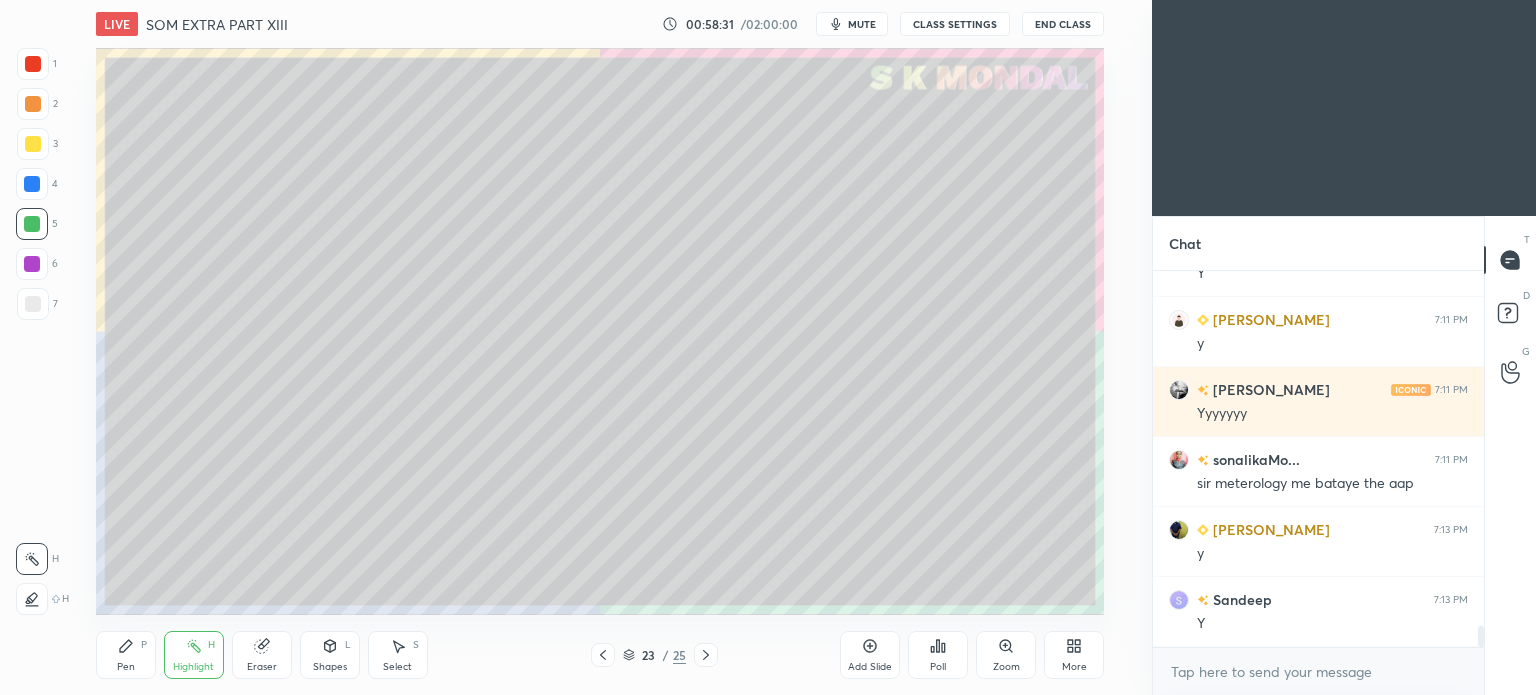 click on "Pen" at bounding box center [126, 667] 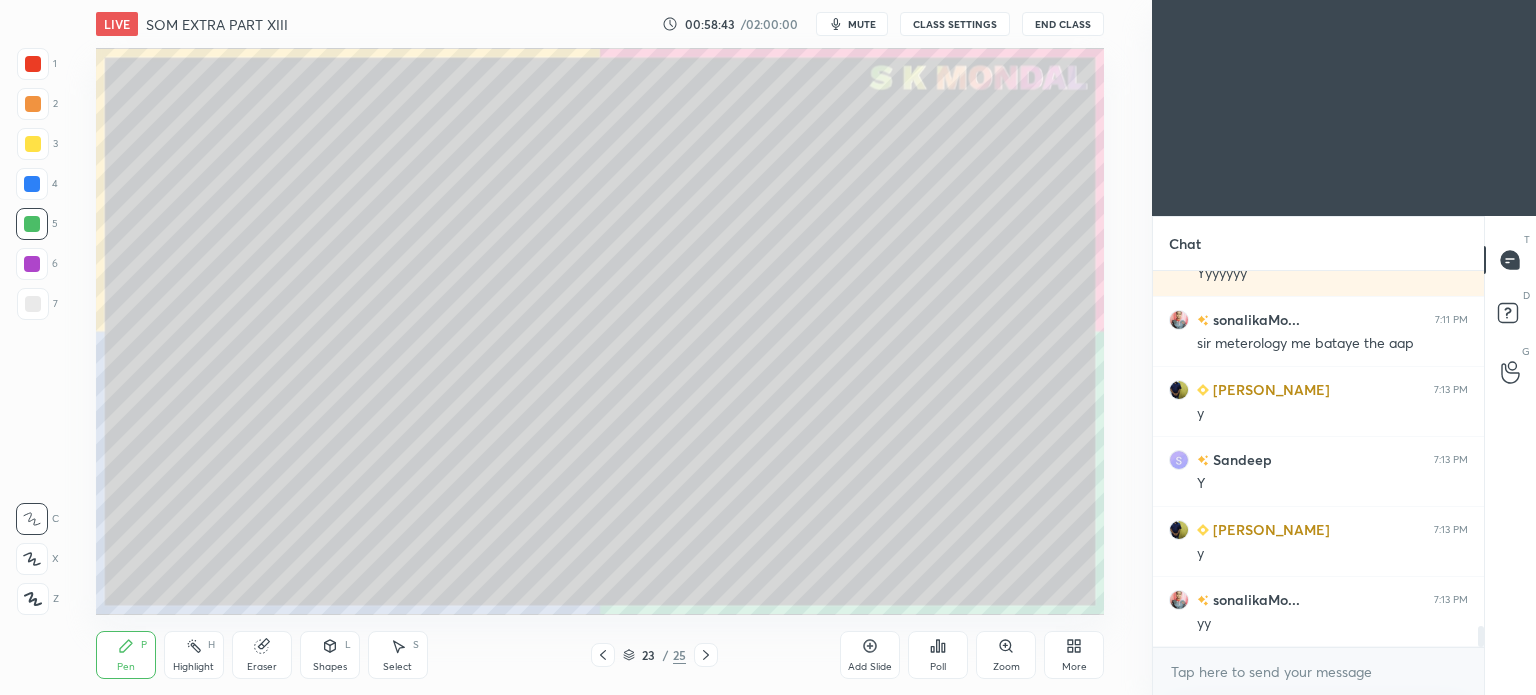 scroll, scrollTop: 6470, scrollLeft: 0, axis: vertical 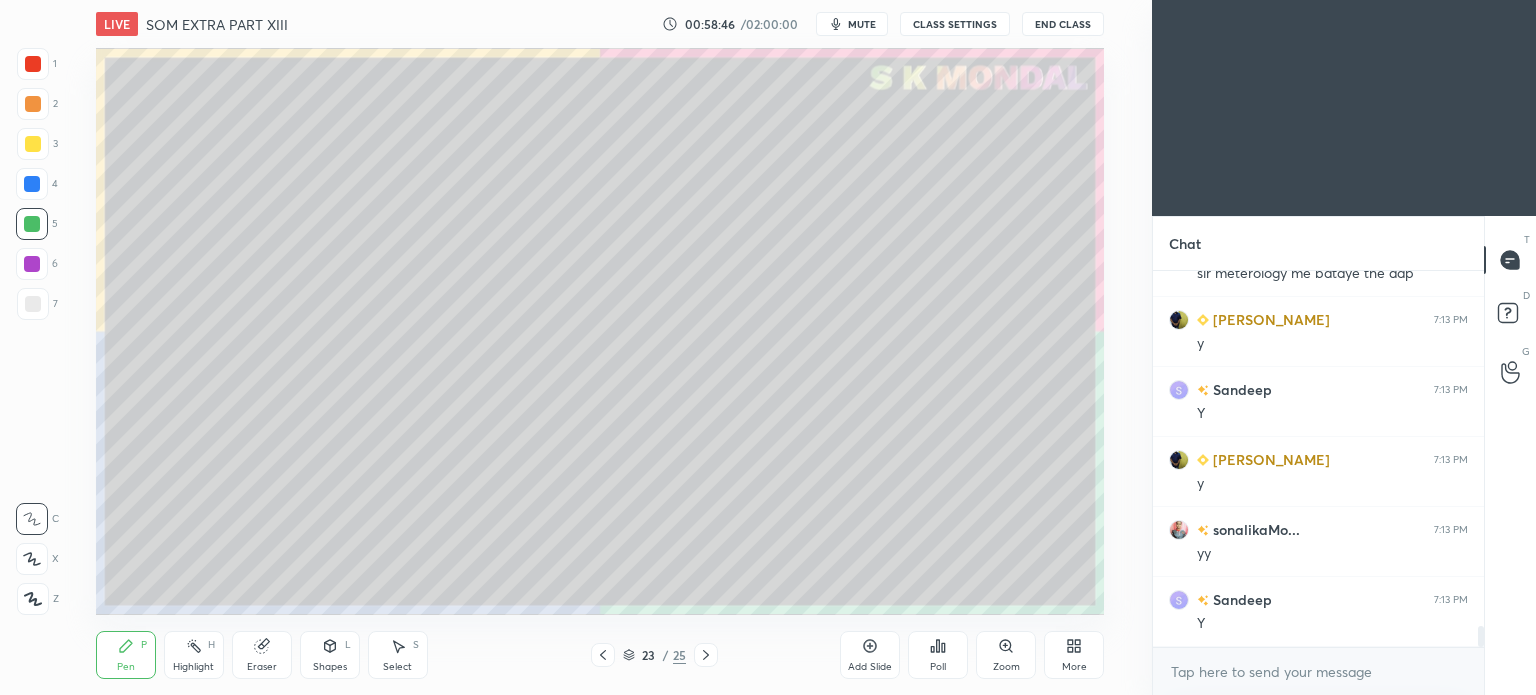 click 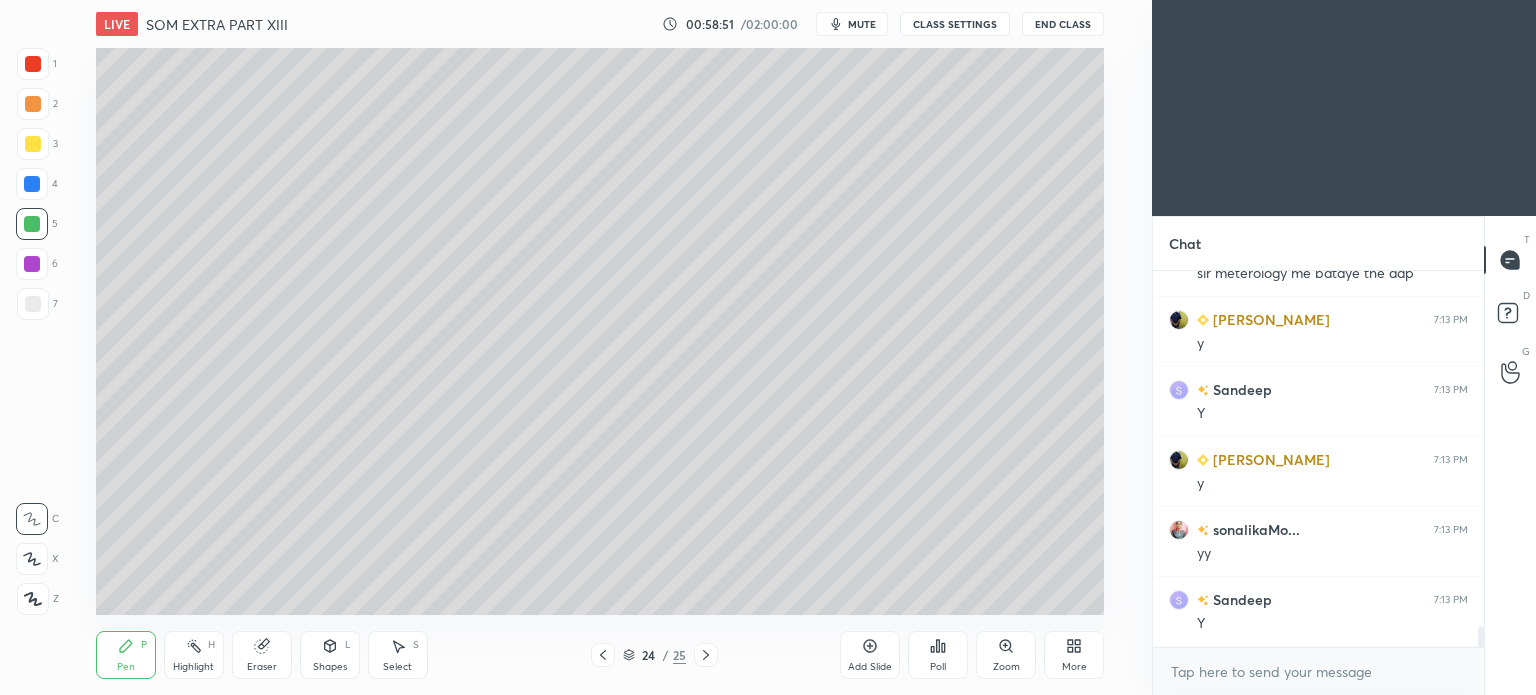 click 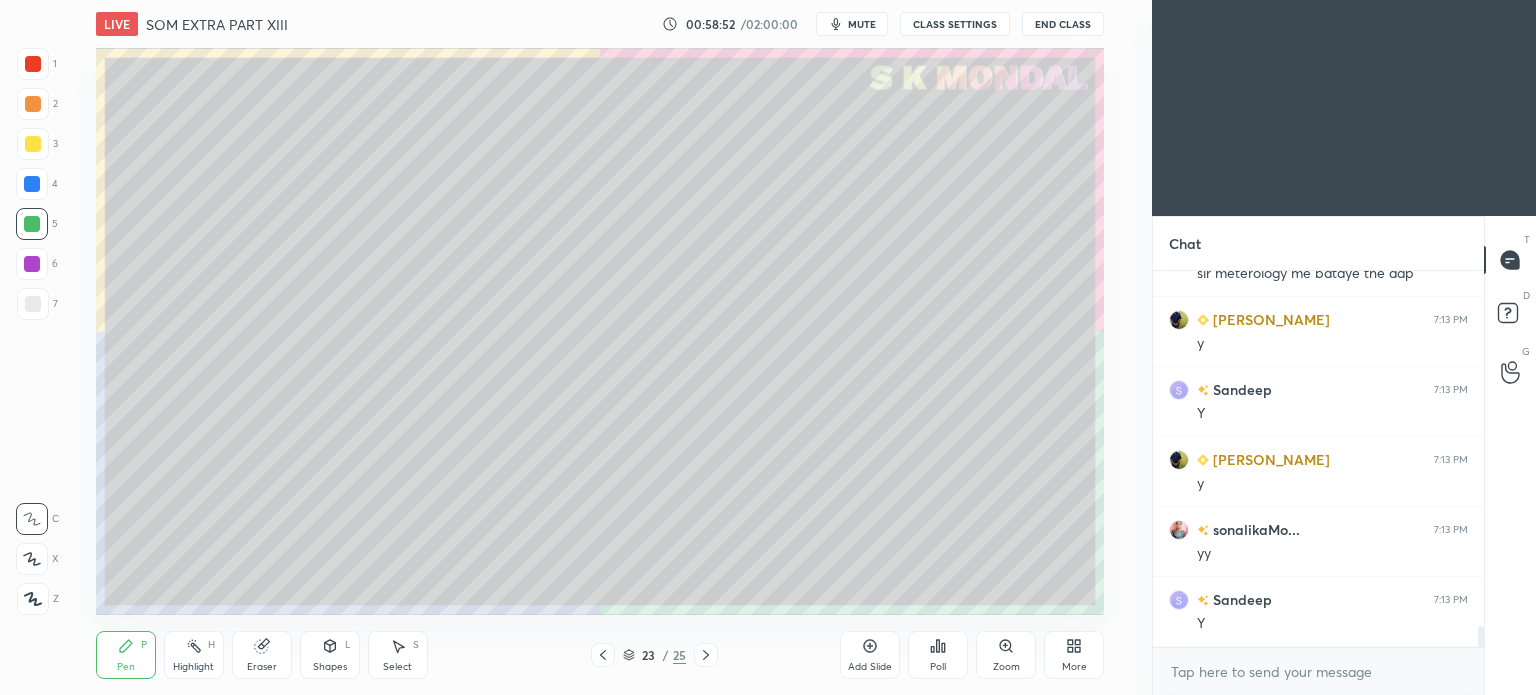 click on "Add Slide" at bounding box center (870, 655) 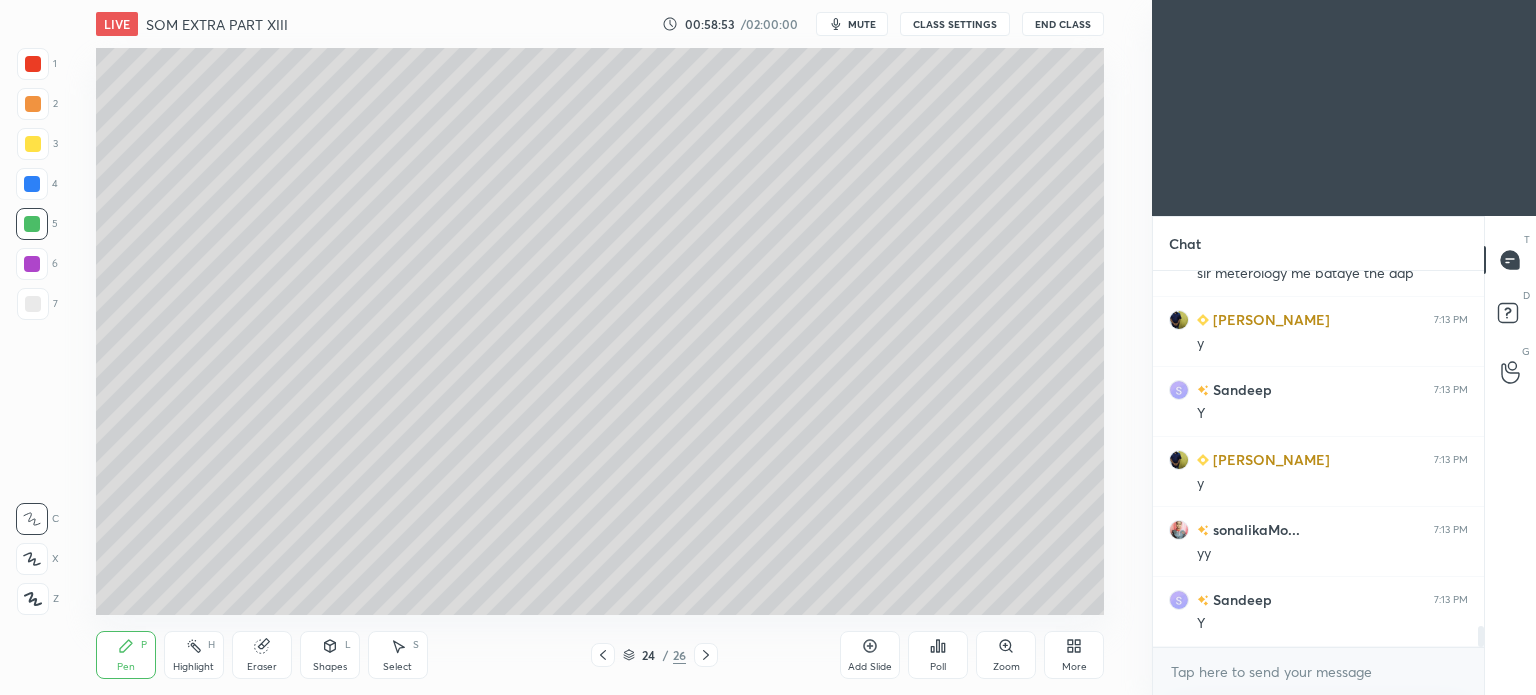click on "Shapes L" at bounding box center [330, 655] 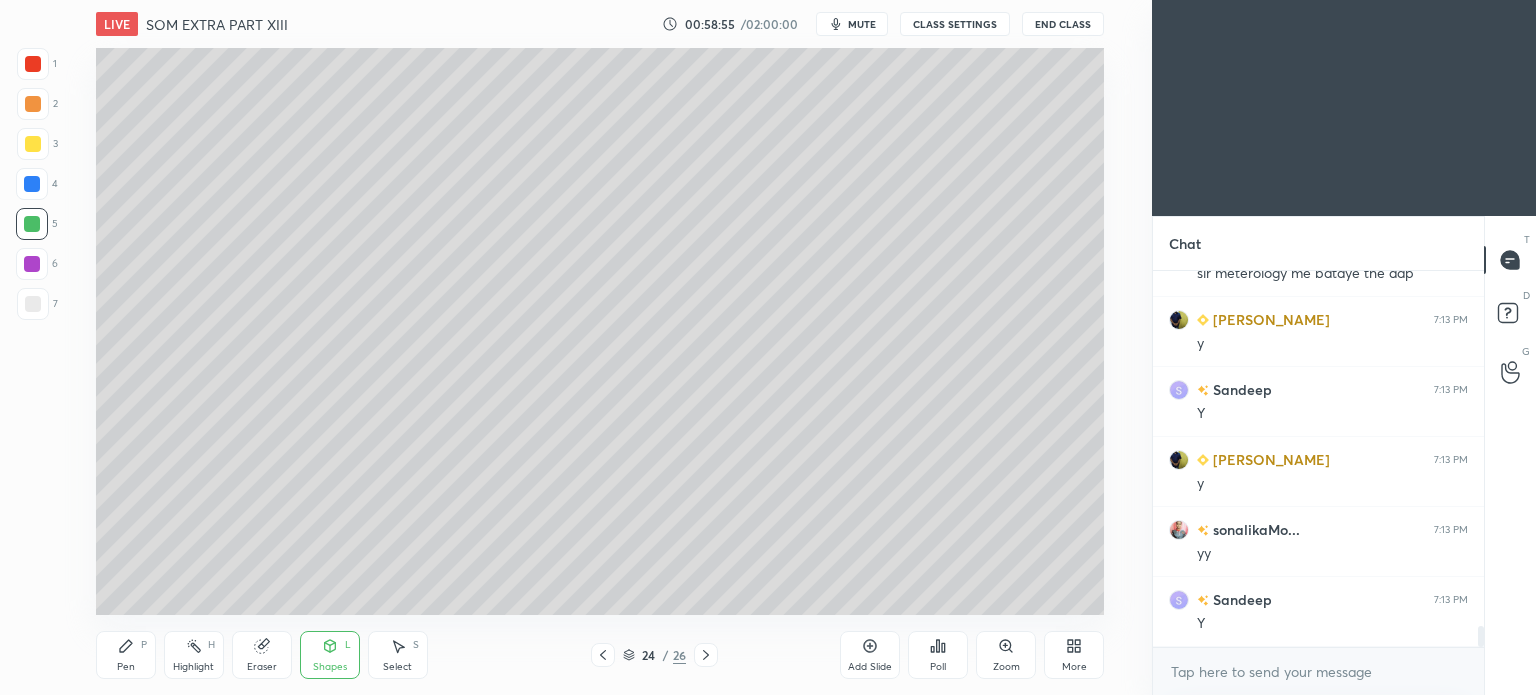 click at bounding box center (33, 144) 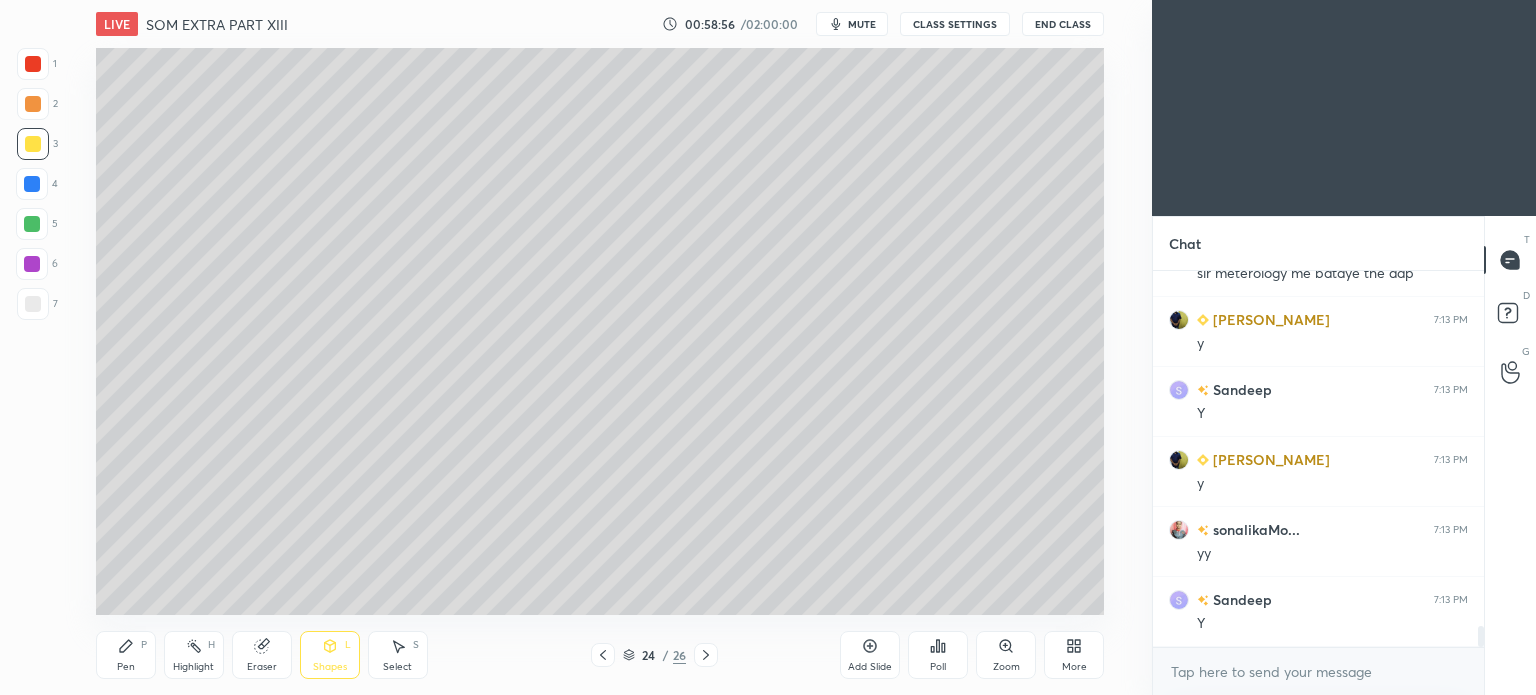 click on "L" at bounding box center (348, 645) 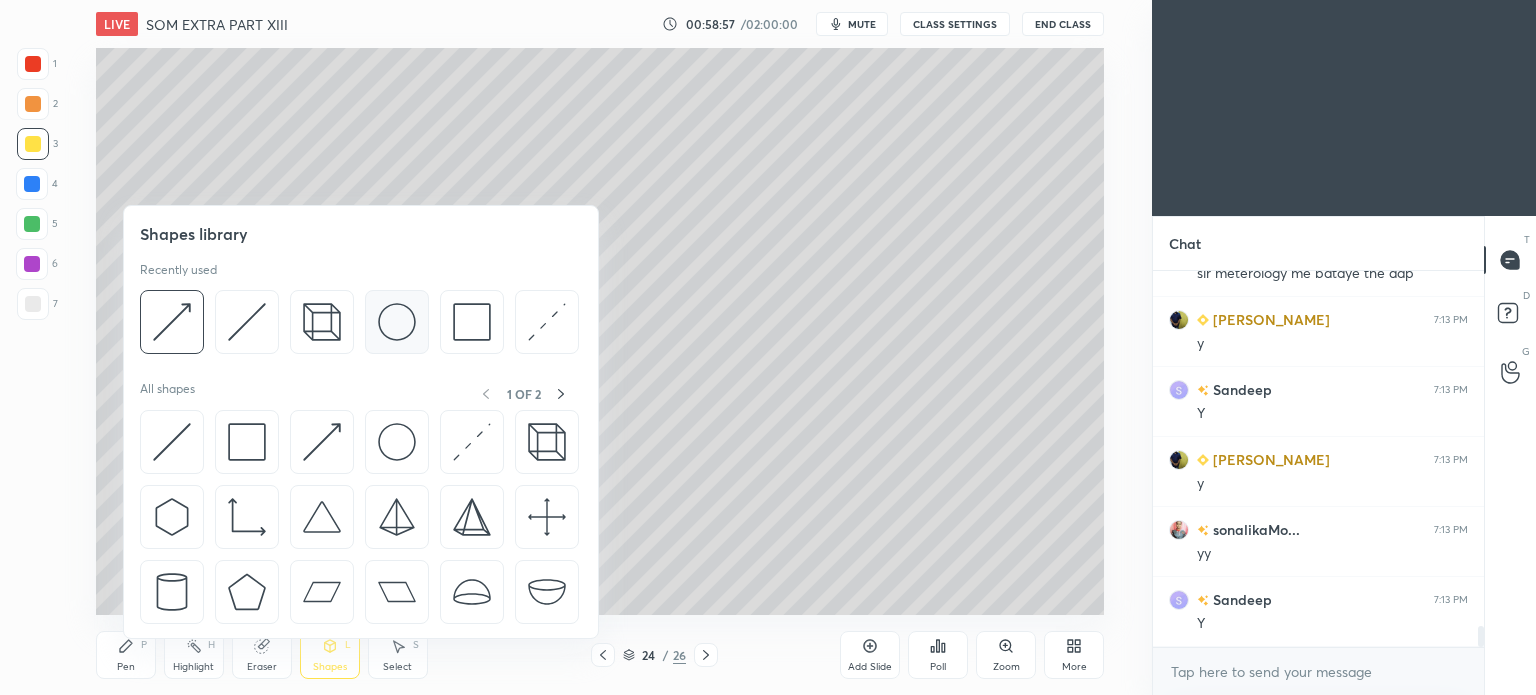 click at bounding box center [397, 322] 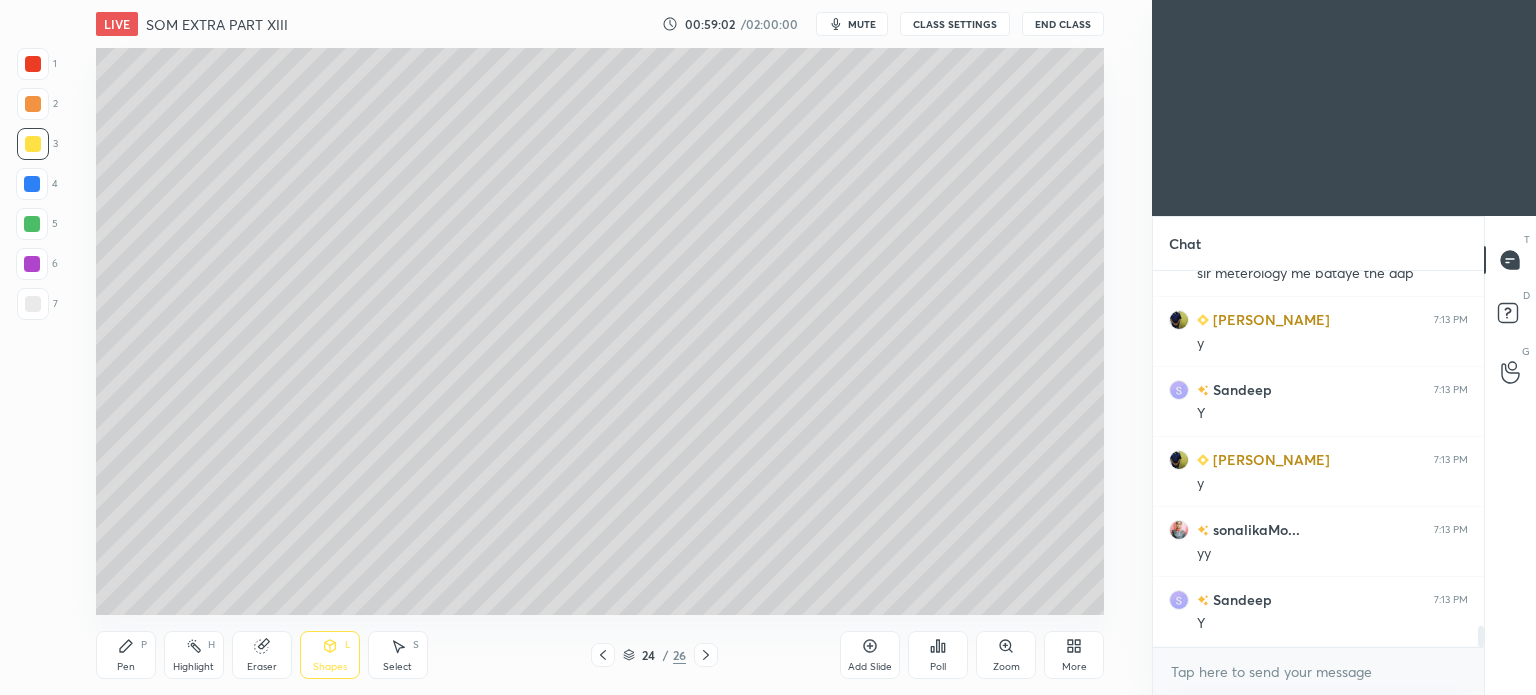 drag, startPoint x: 401, startPoint y: 665, endPoint x: 424, endPoint y: 643, distance: 31.827662 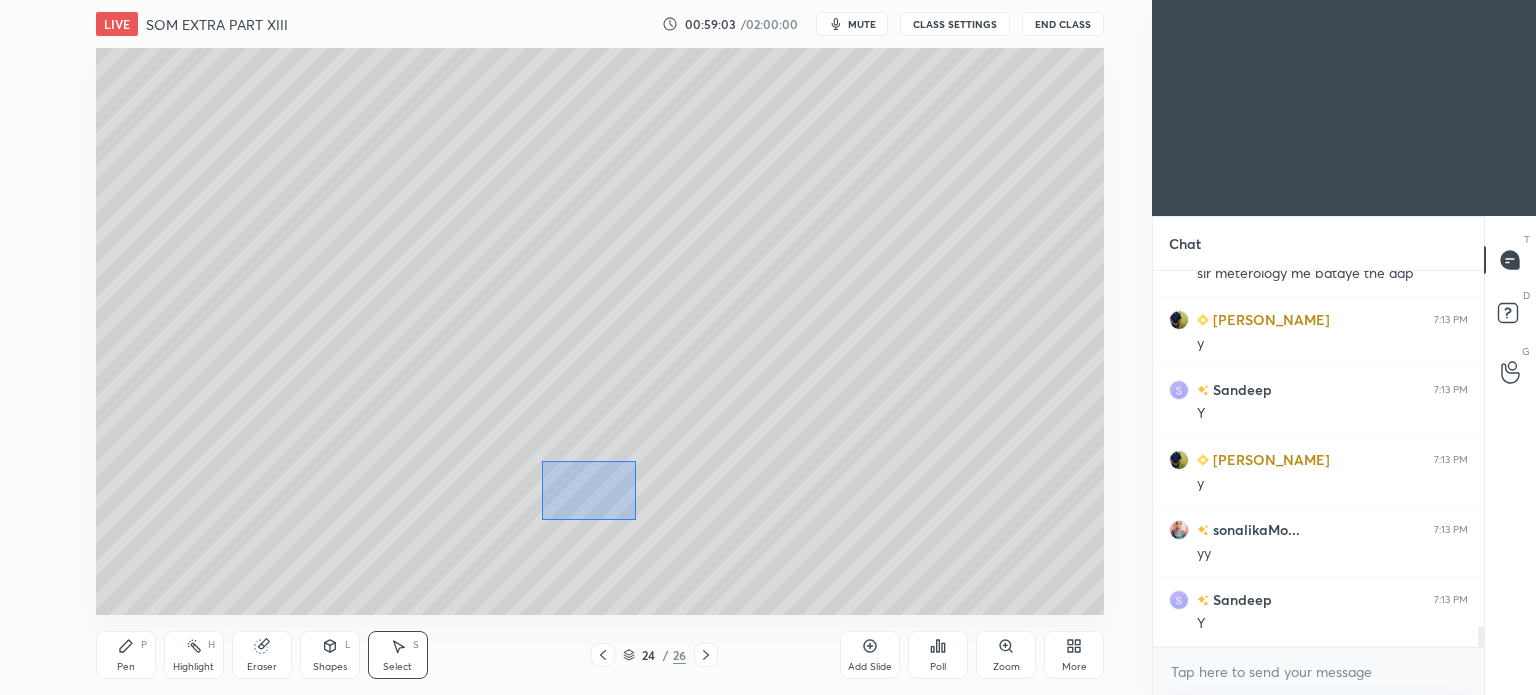 drag, startPoint x: 596, startPoint y: 500, endPoint x: 647, endPoint y: 523, distance: 55.946404 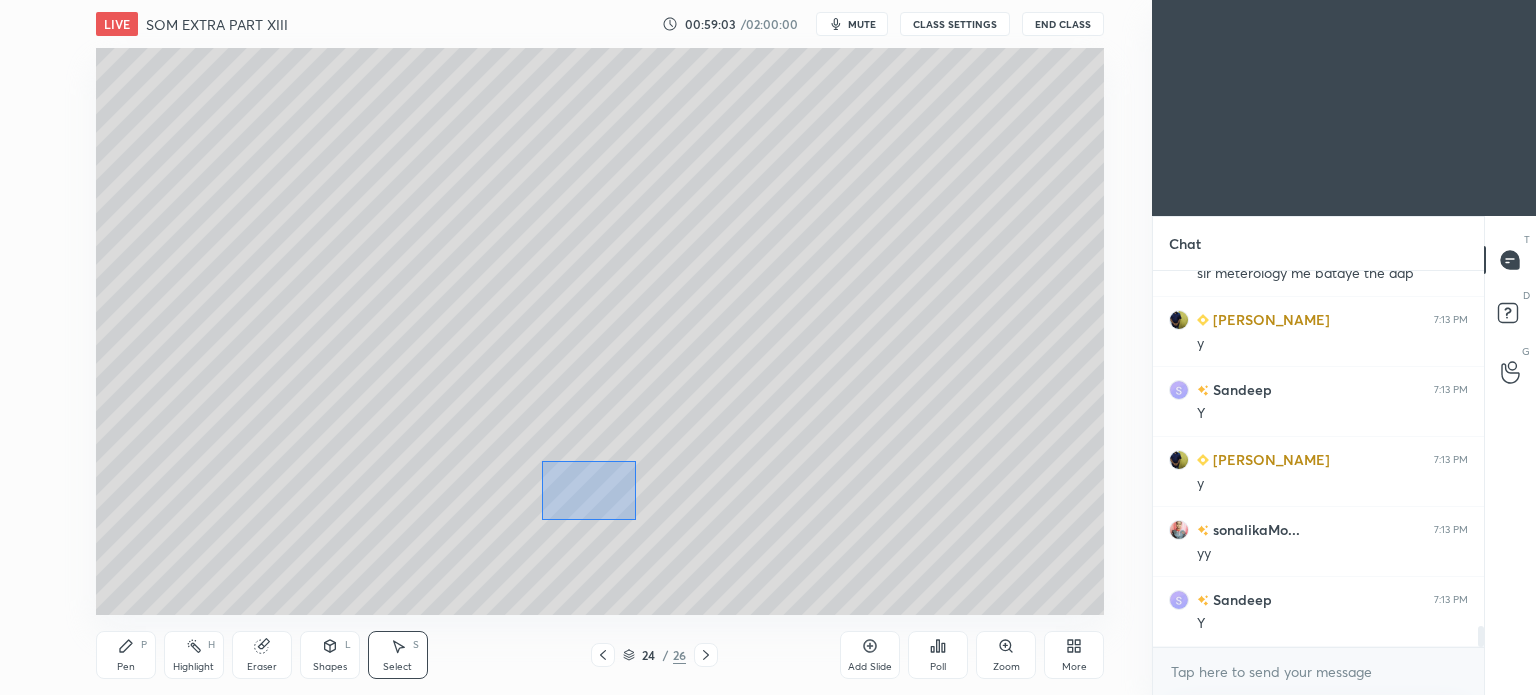 click on "0 ° Undo Copy Paste here Duplicate Duplicate to new slide Delete" at bounding box center [600, 331] 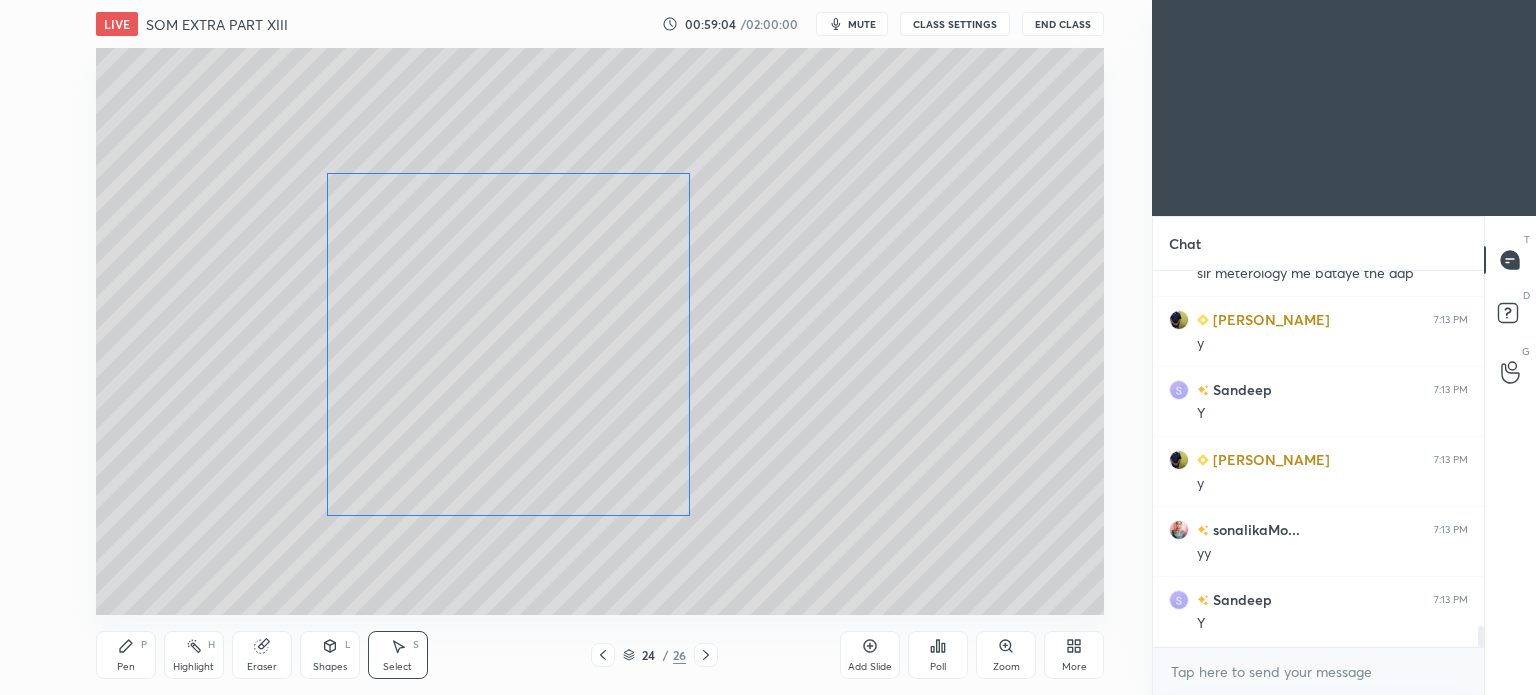 drag, startPoint x: 612, startPoint y: 409, endPoint x: 629, endPoint y: 415, distance: 18.027756 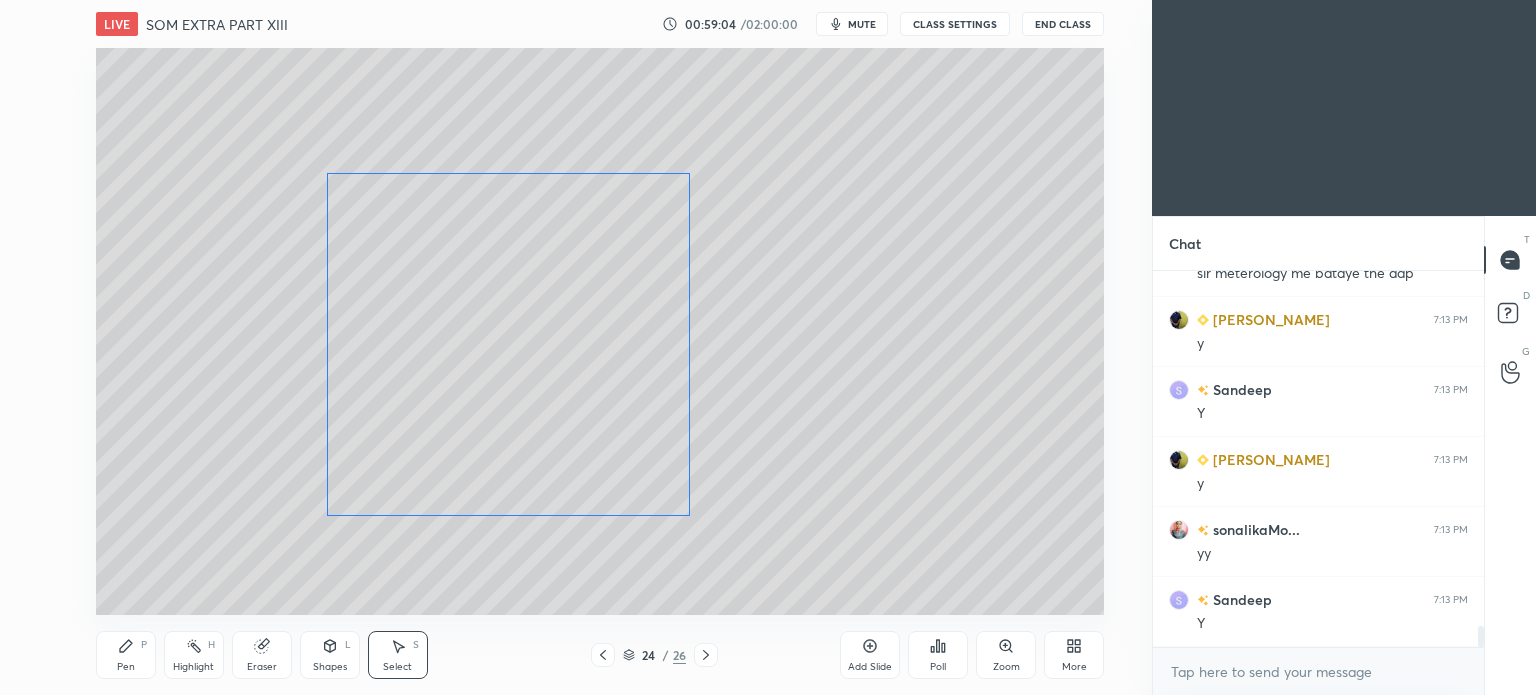 click on "0 ° Undo Copy Paste here Duplicate Duplicate to new slide Delete" at bounding box center (600, 331) 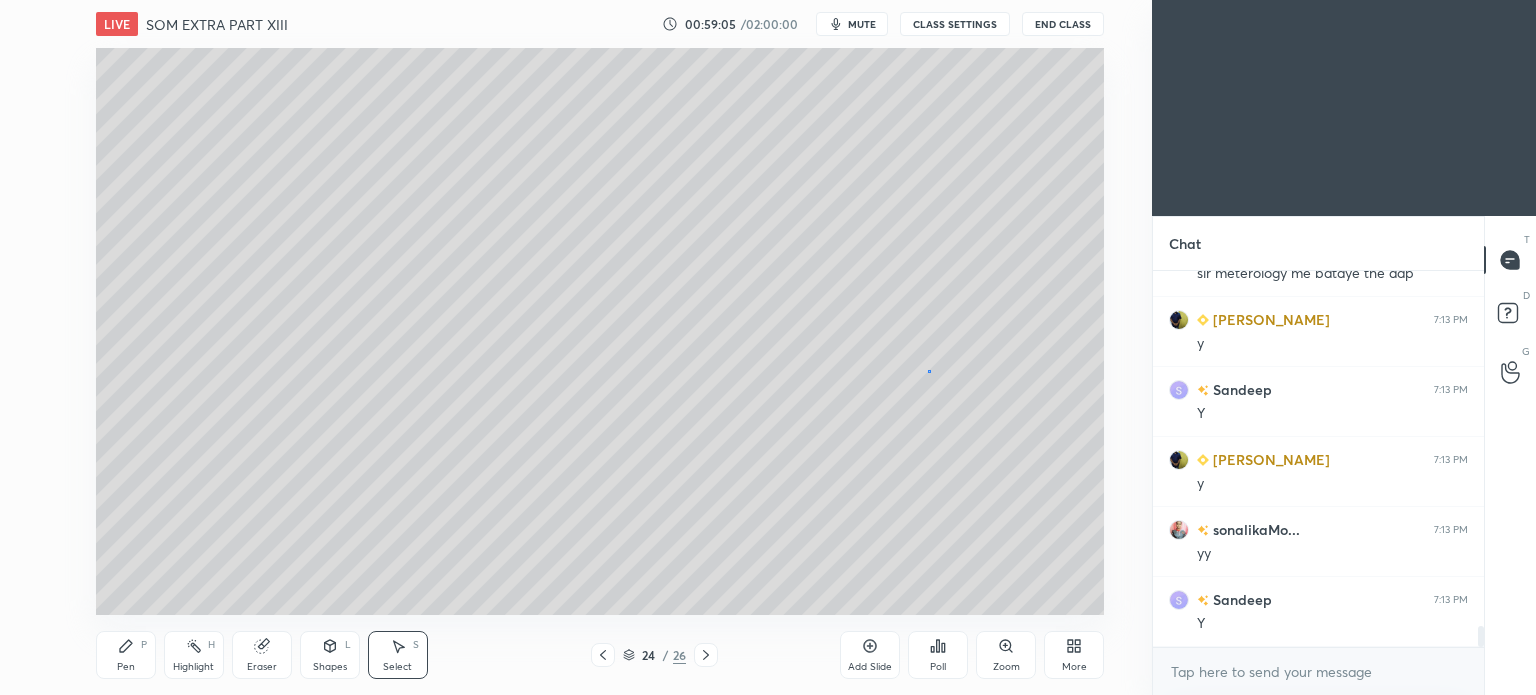 click on "0 ° Undo Copy Paste here Duplicate Duplicate to new slide Delete" at bounding box center [600, 331] 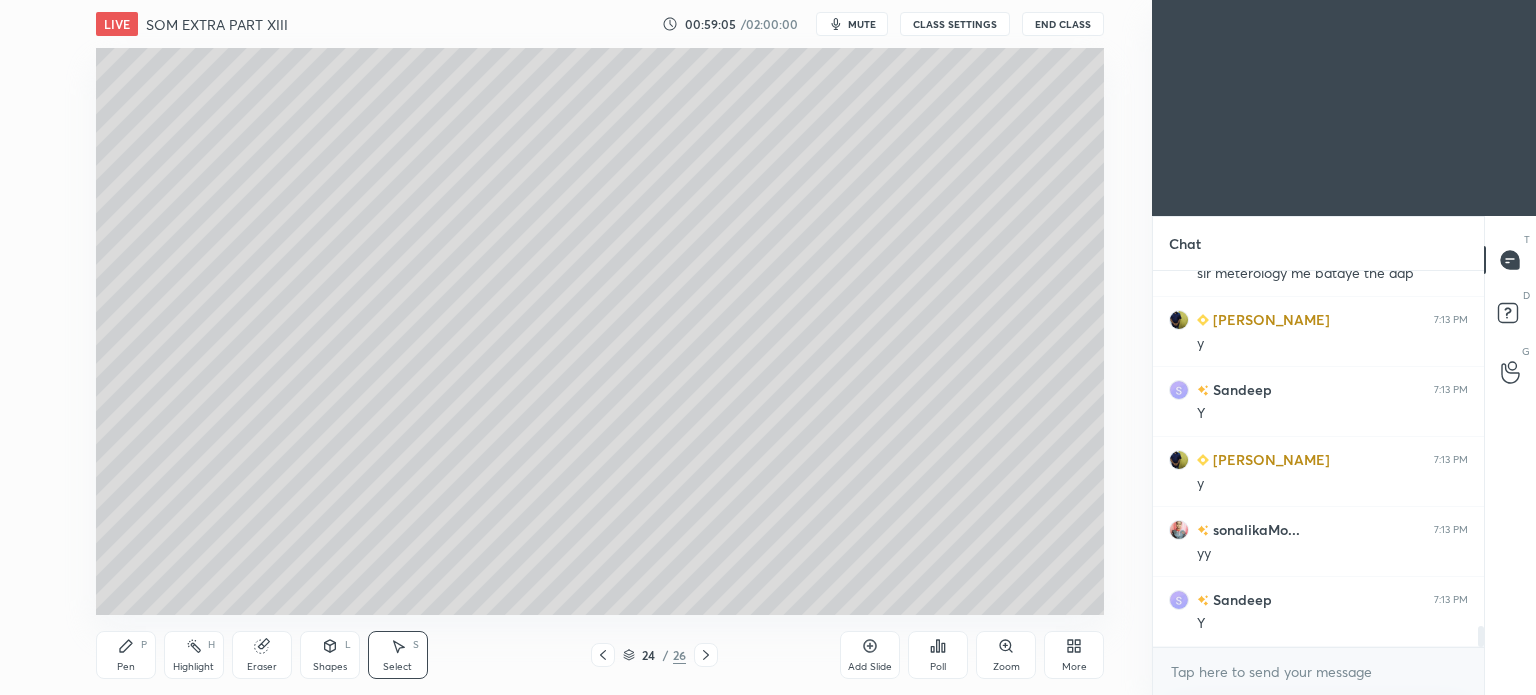 click on "Pen P" at bounding box center (126, 655) 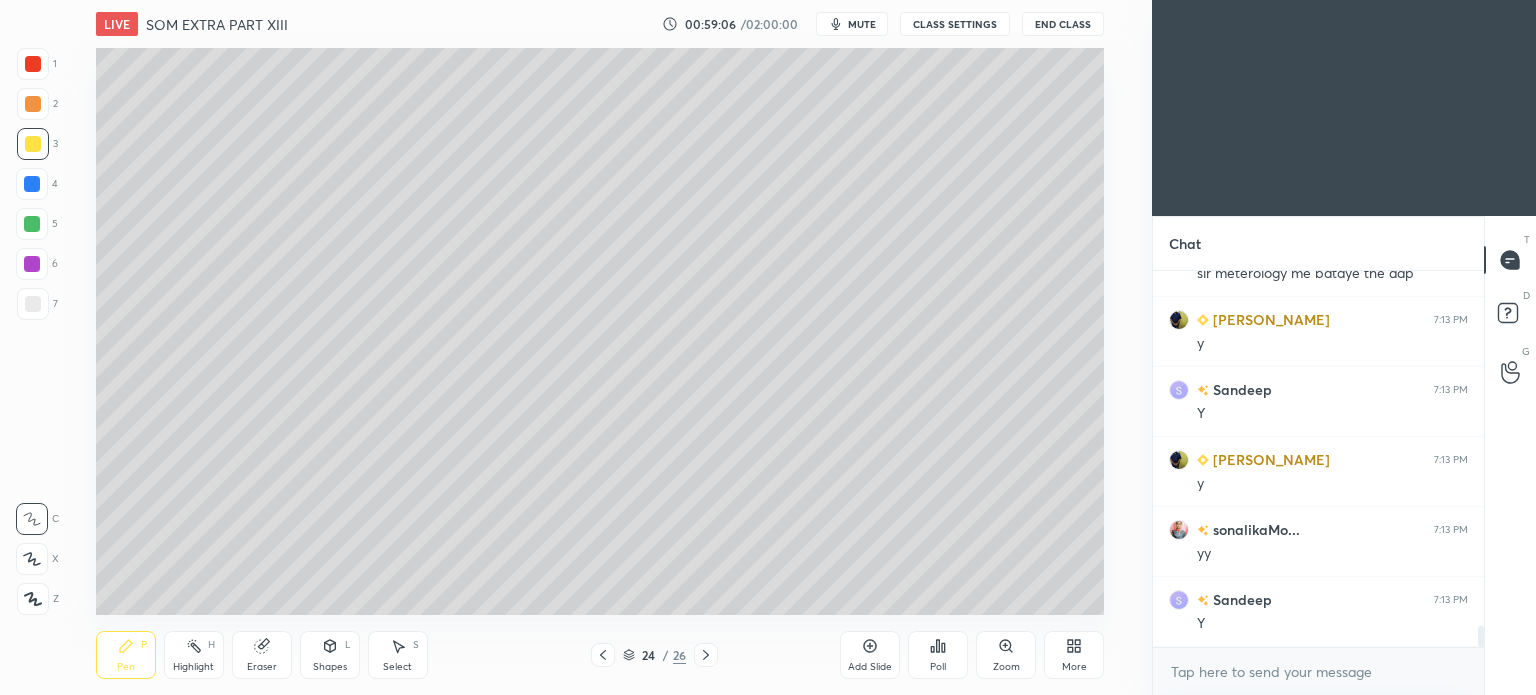 click on "Pen P" at bounding box center [126, 655] 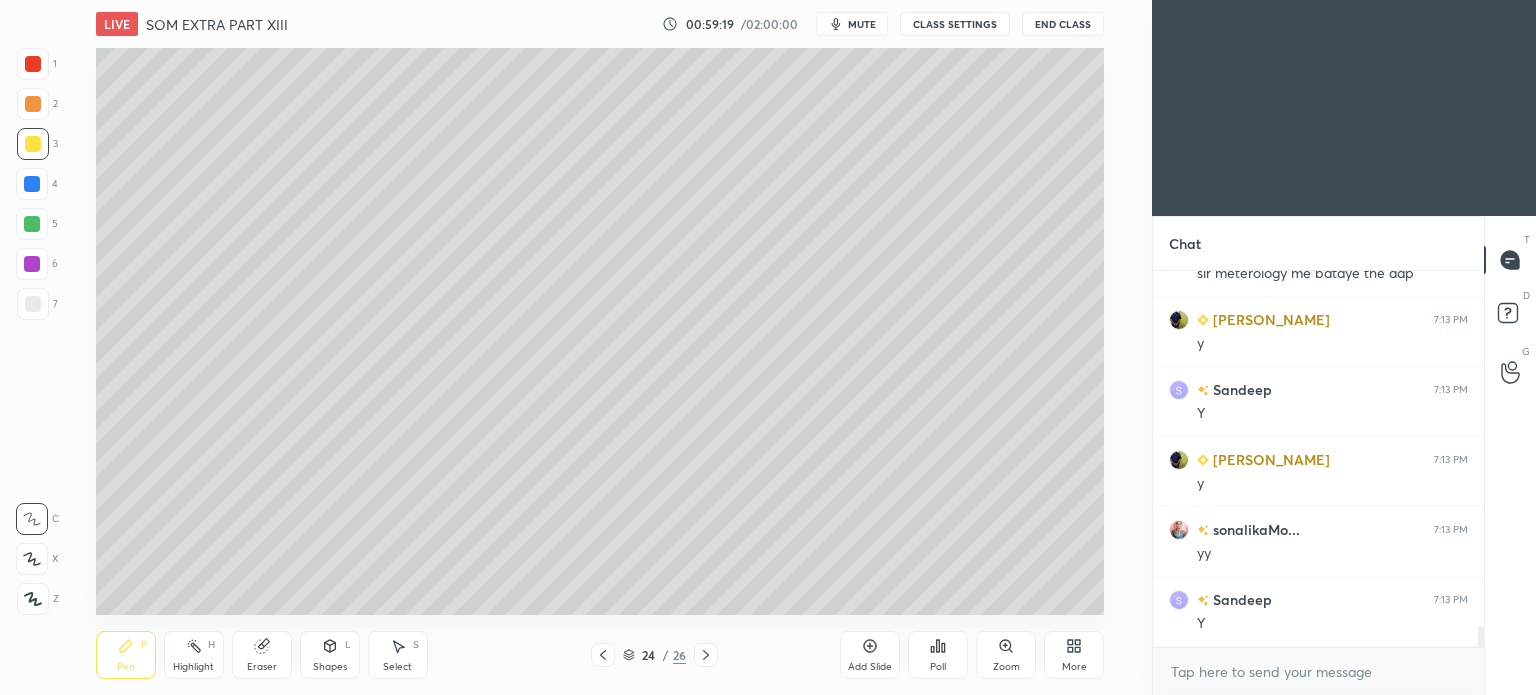 click 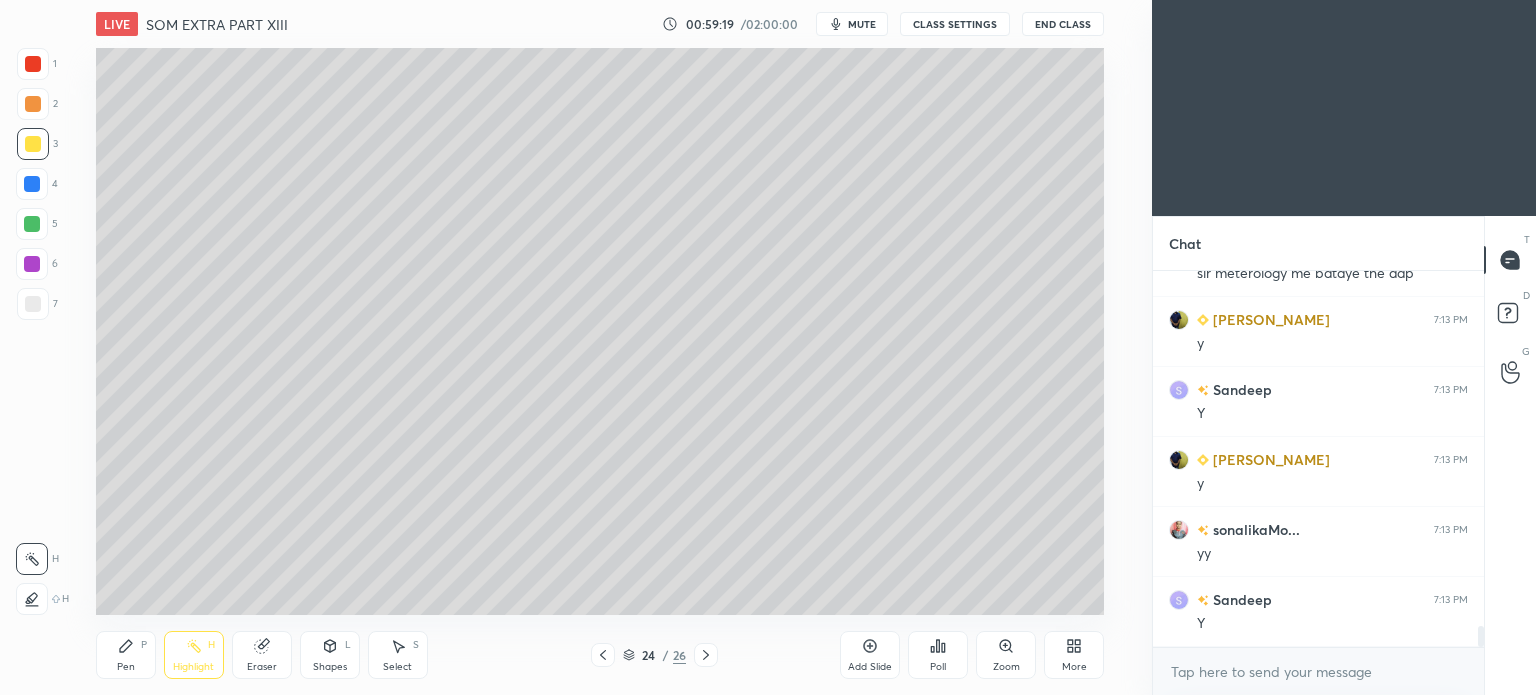 click on "Eraser" at bounding box center (262, 655) 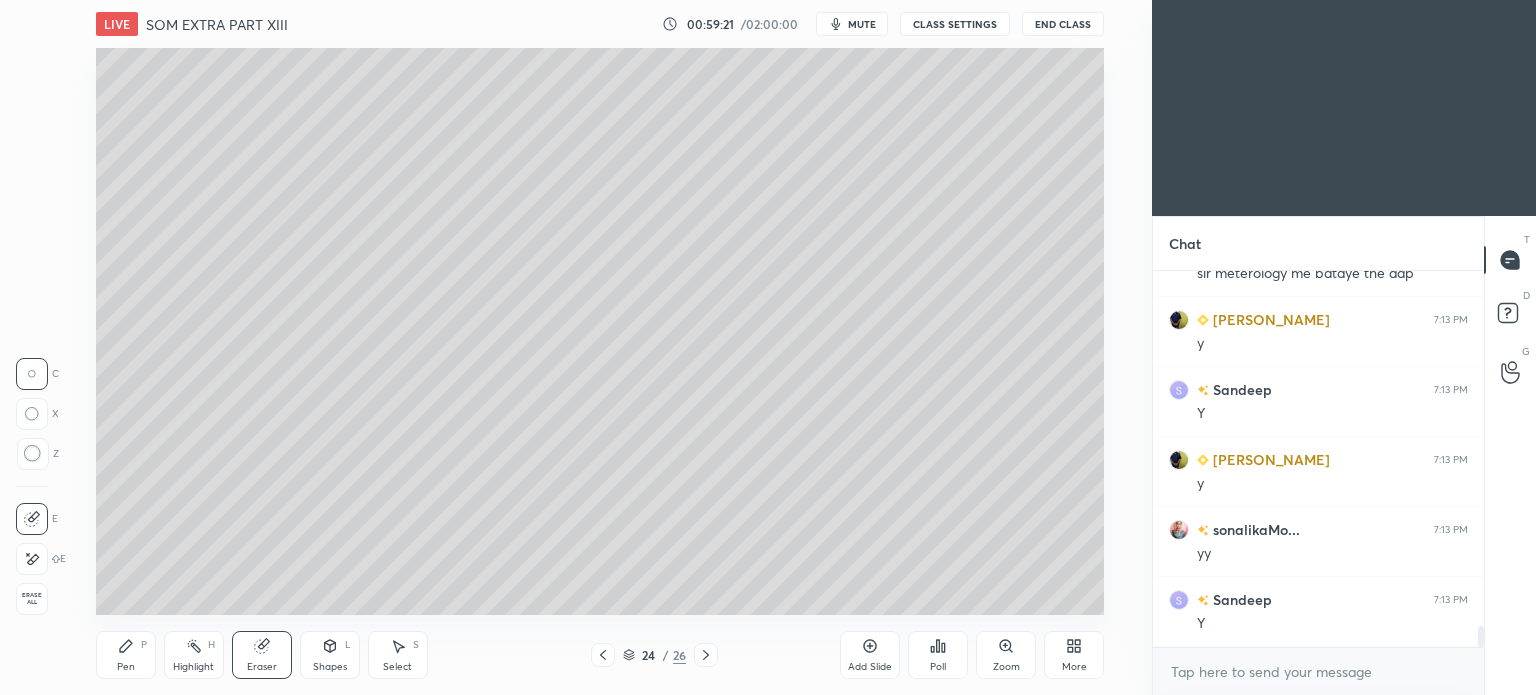 click on "Pen" at bounding box center (126, 667) 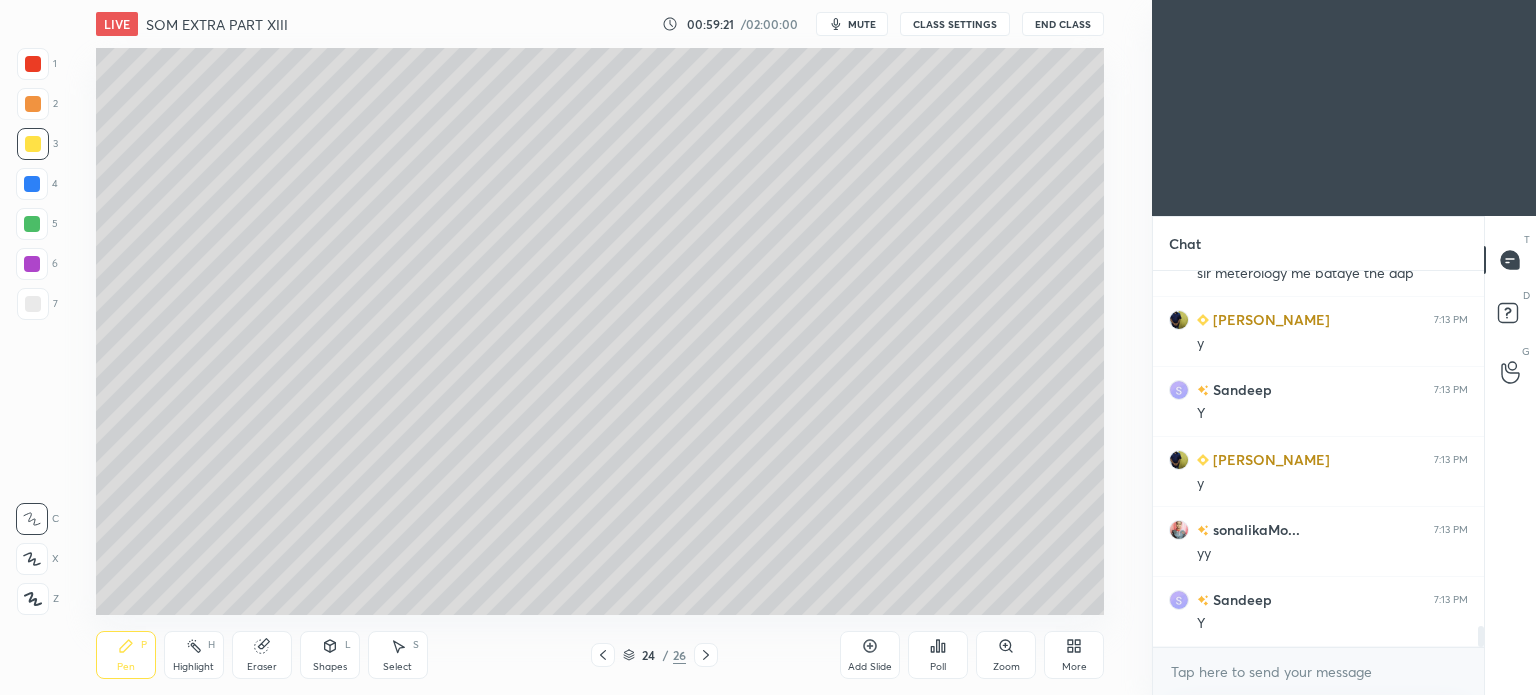 click on "Pen P" at bounding box center [126, 655] 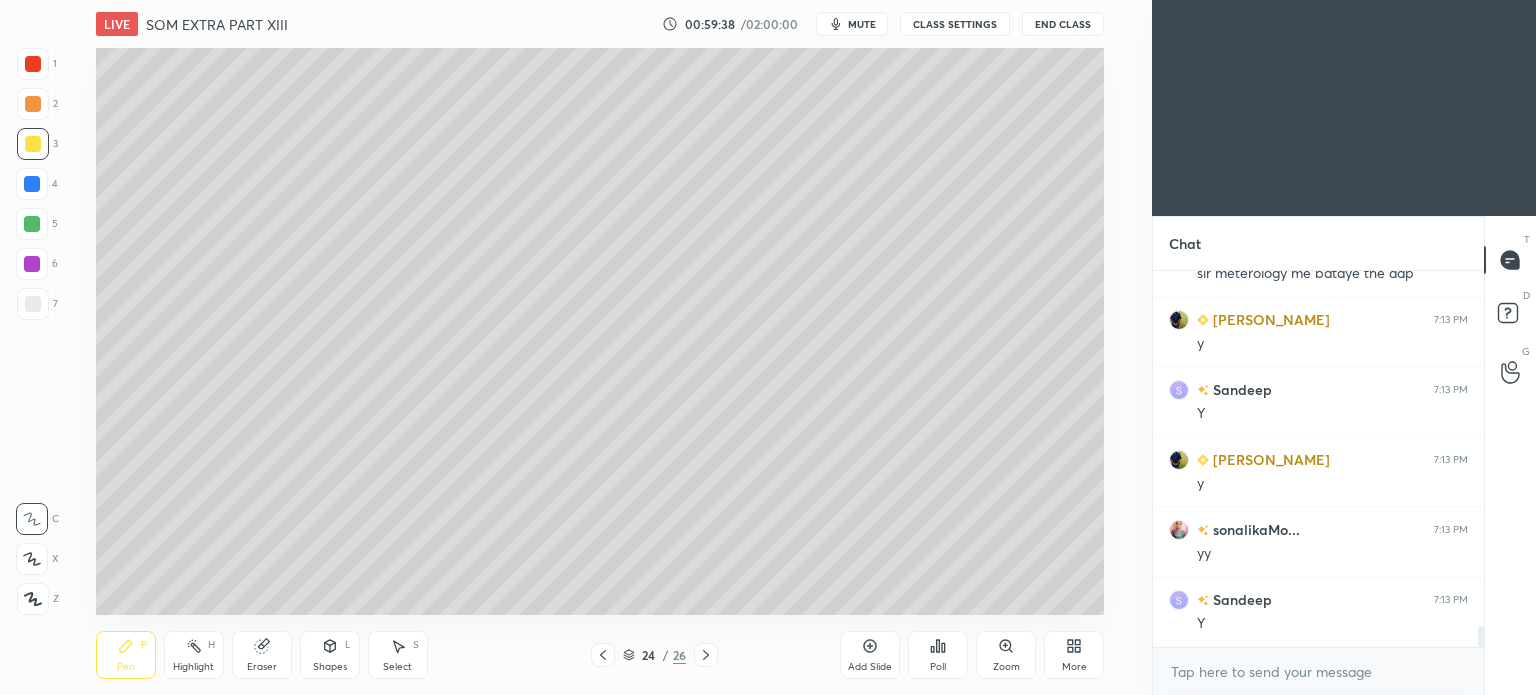 click at bounding box center (33, 304) 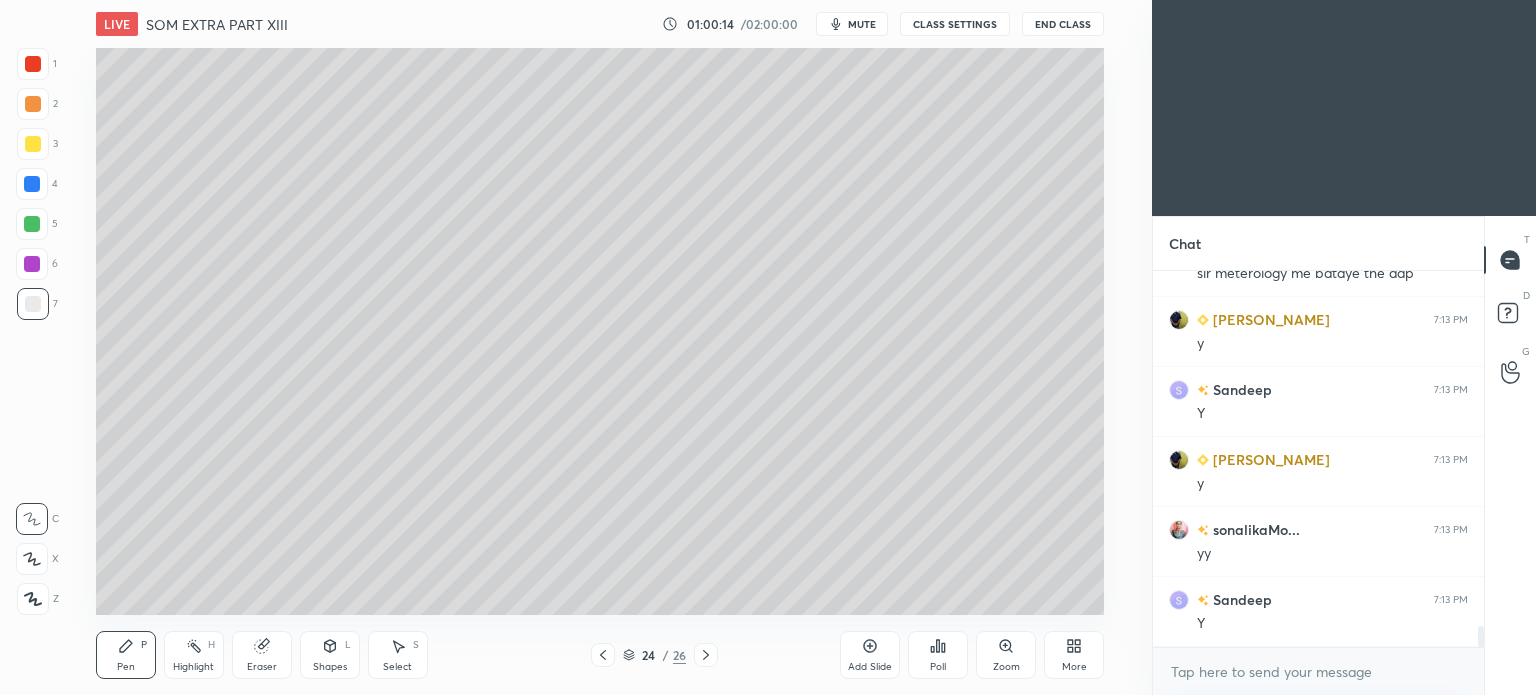 click 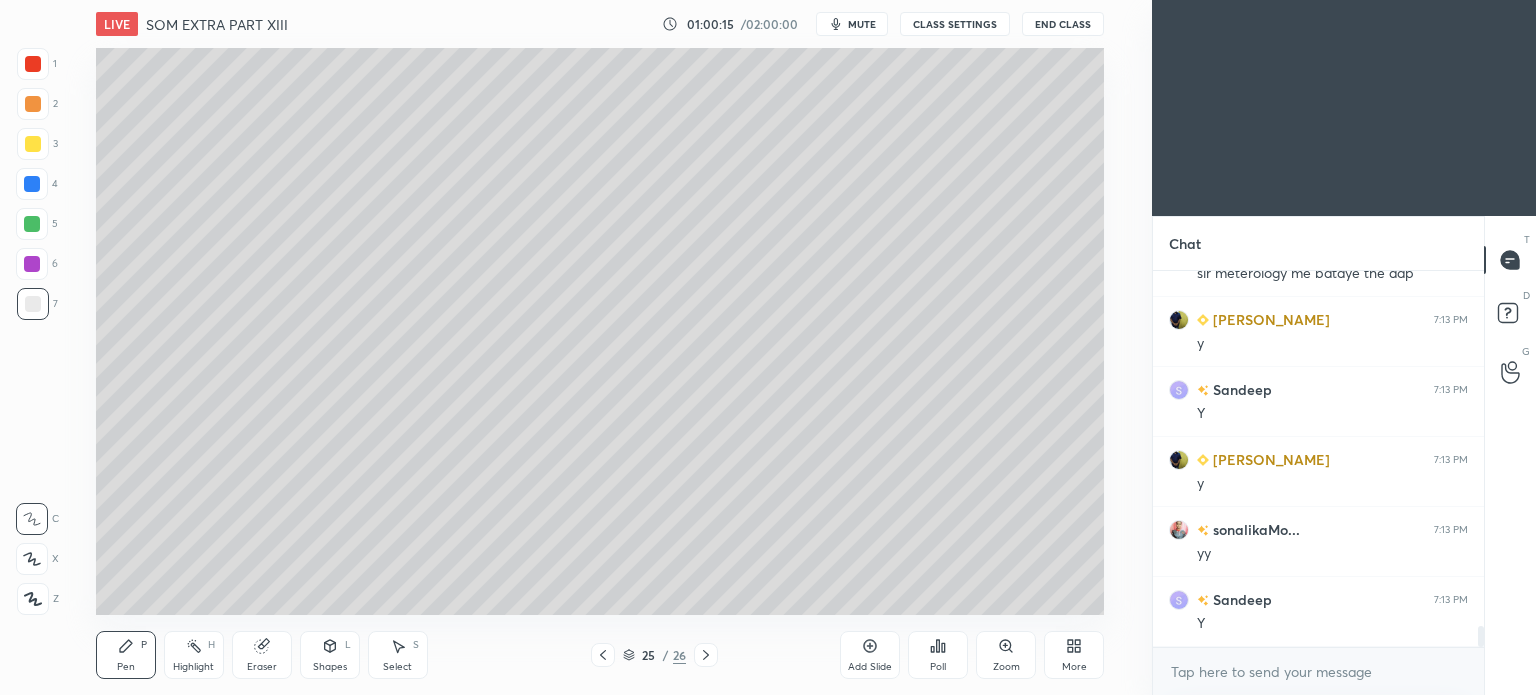 click 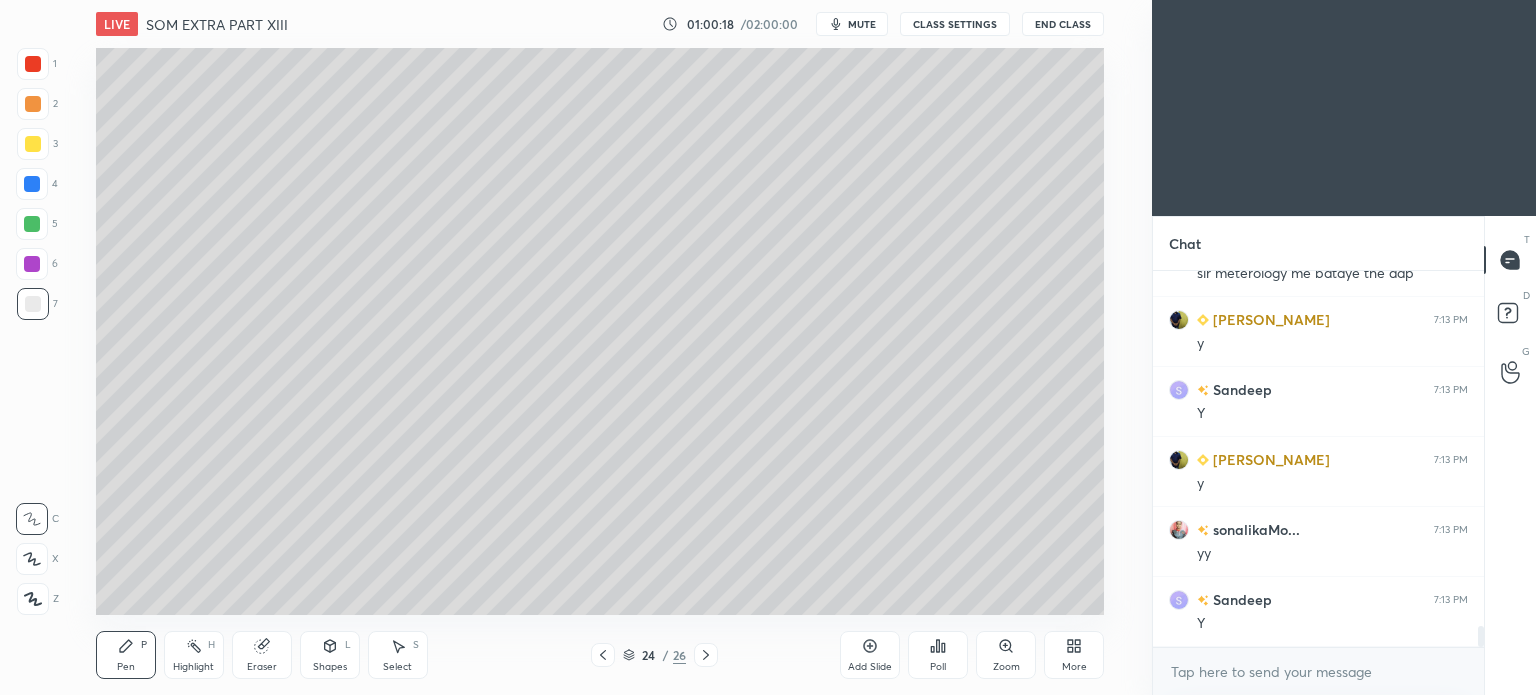 click 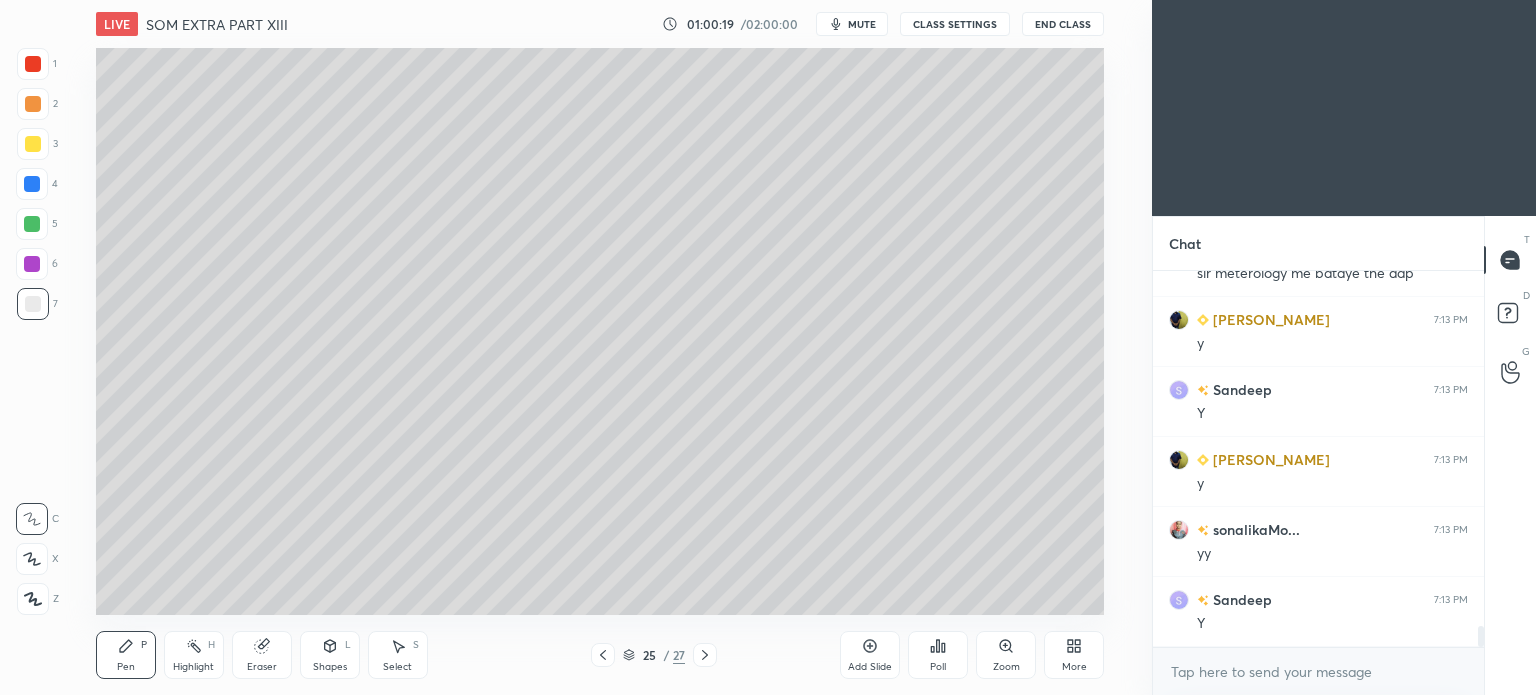 click at bounding box center [33, 144] 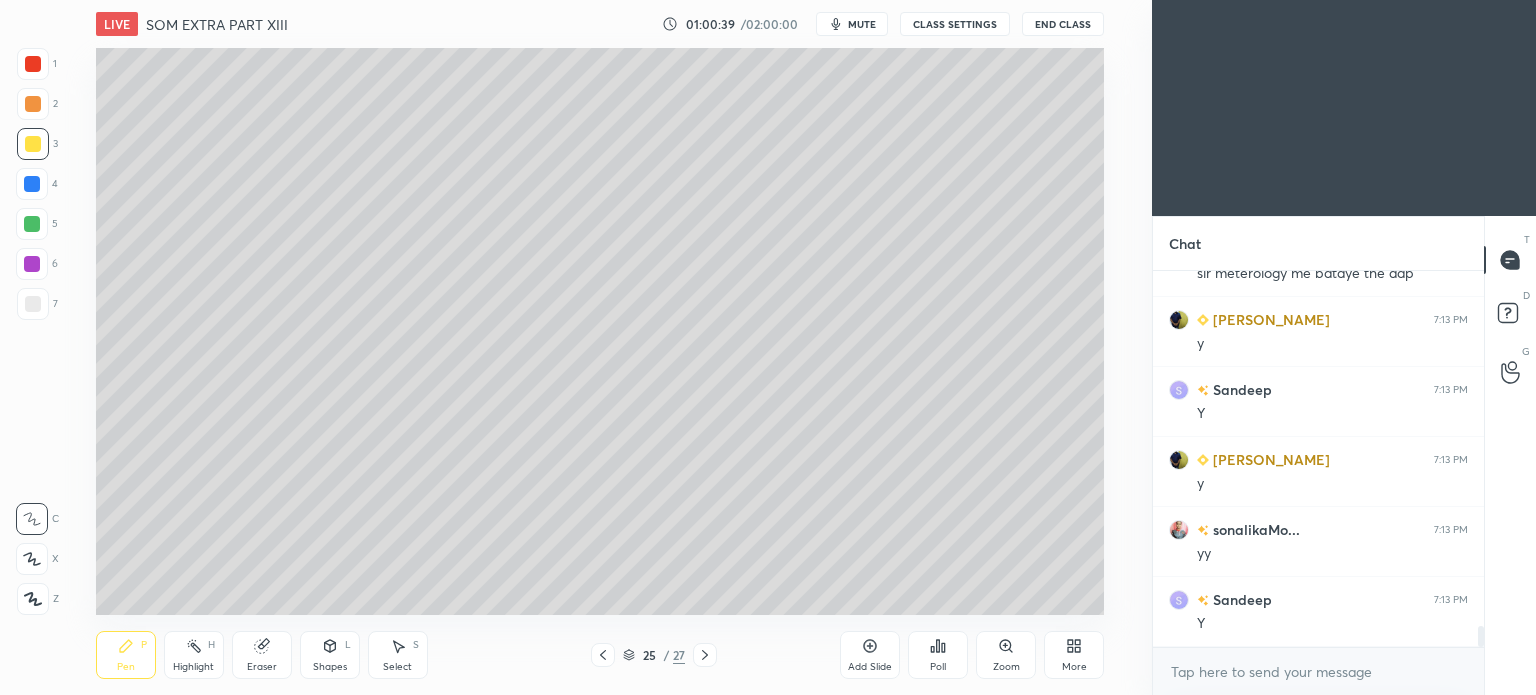 scroll, scrollTop: 6540, scrollLeft: 0, axis: vertical 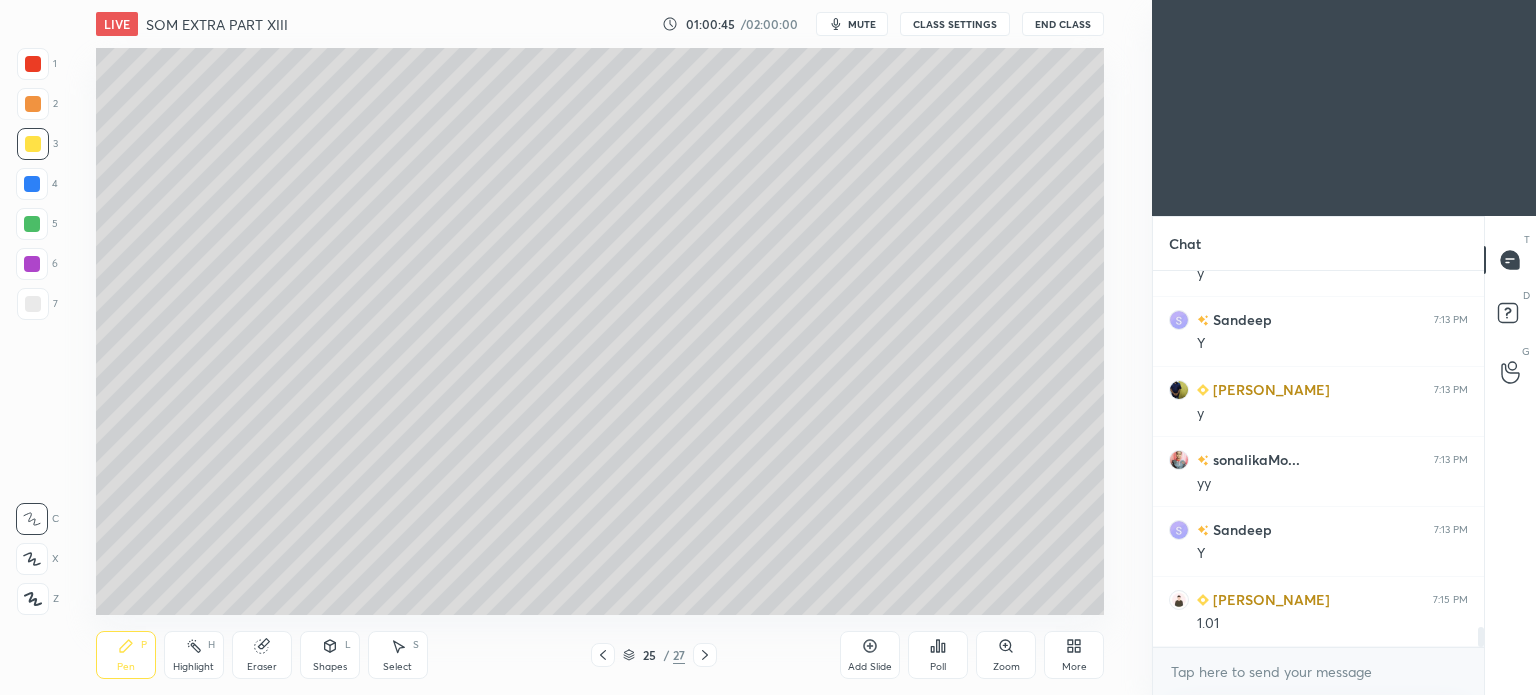 click on "Highlight H" at bounding box center (194, 655) 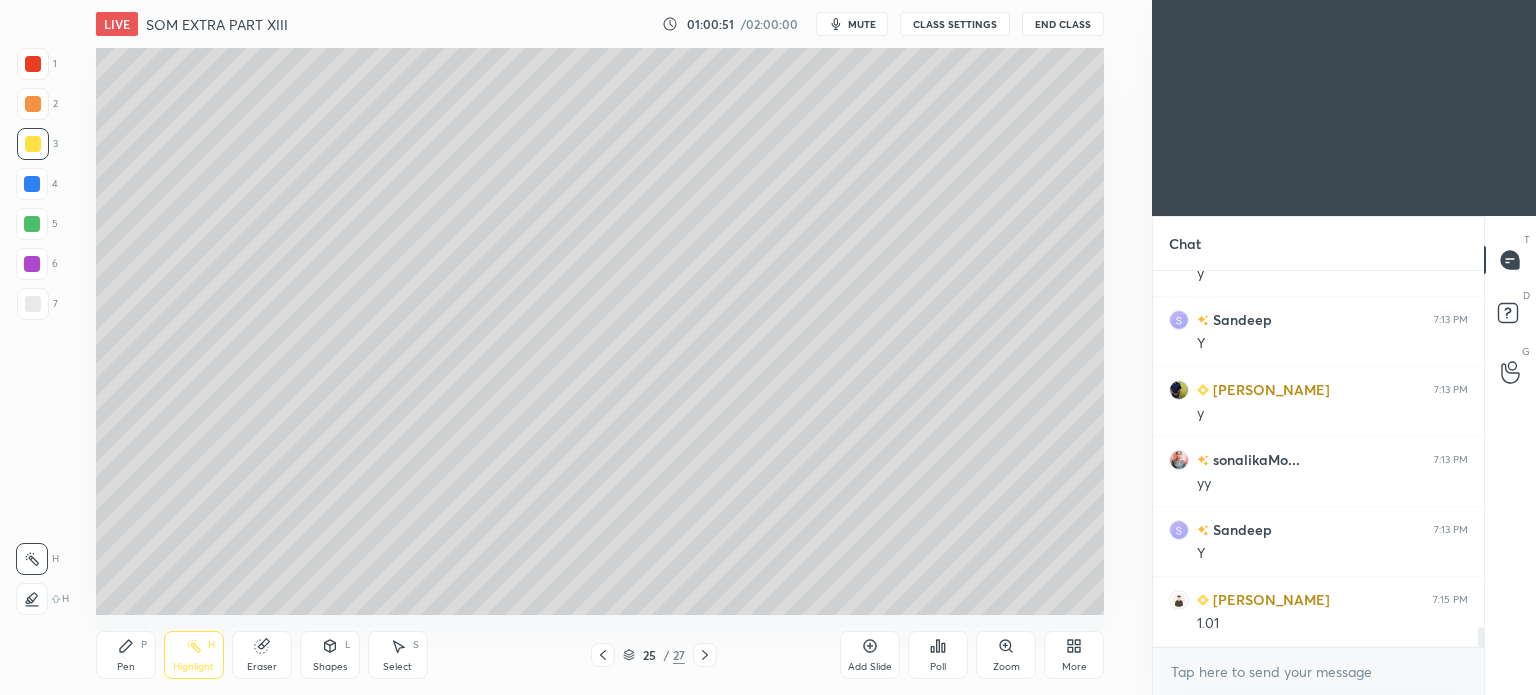 click on "Pen P" at bounding box center (126, 655) 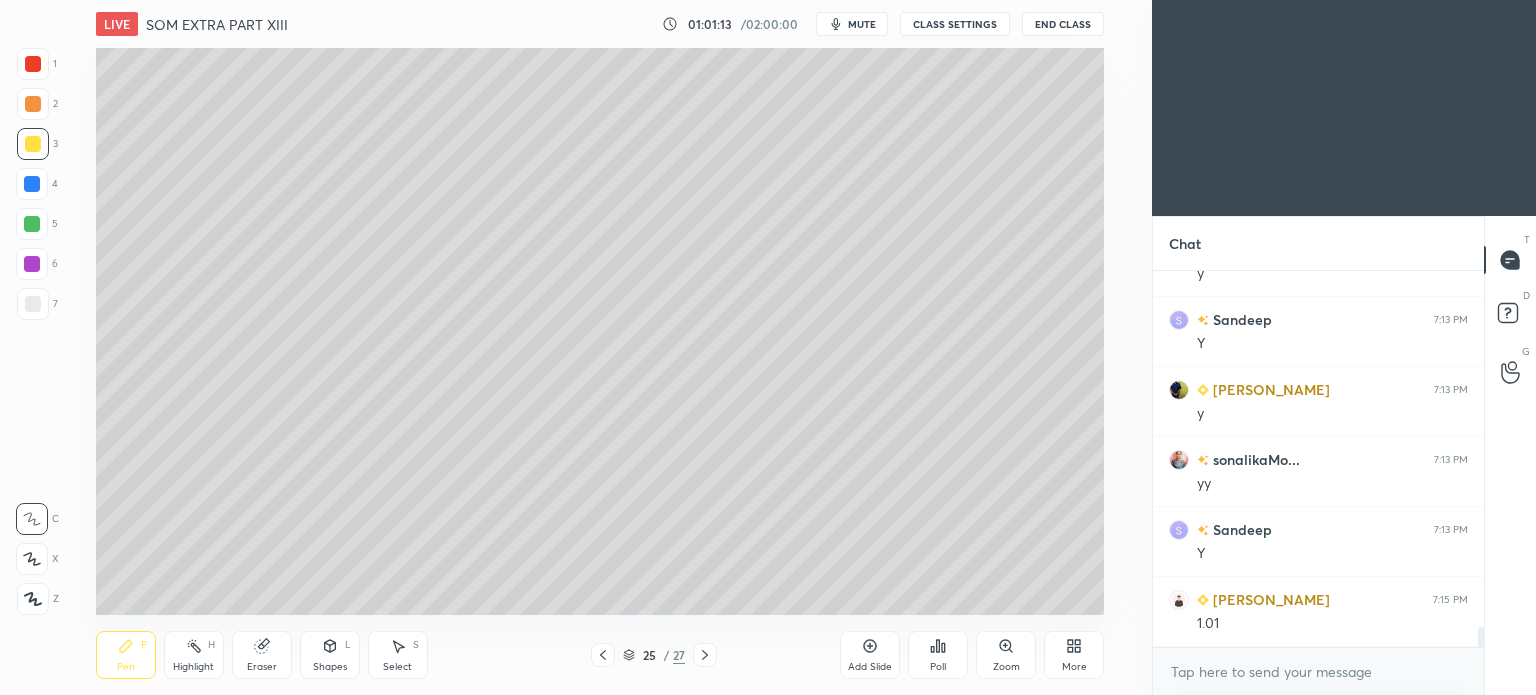 click 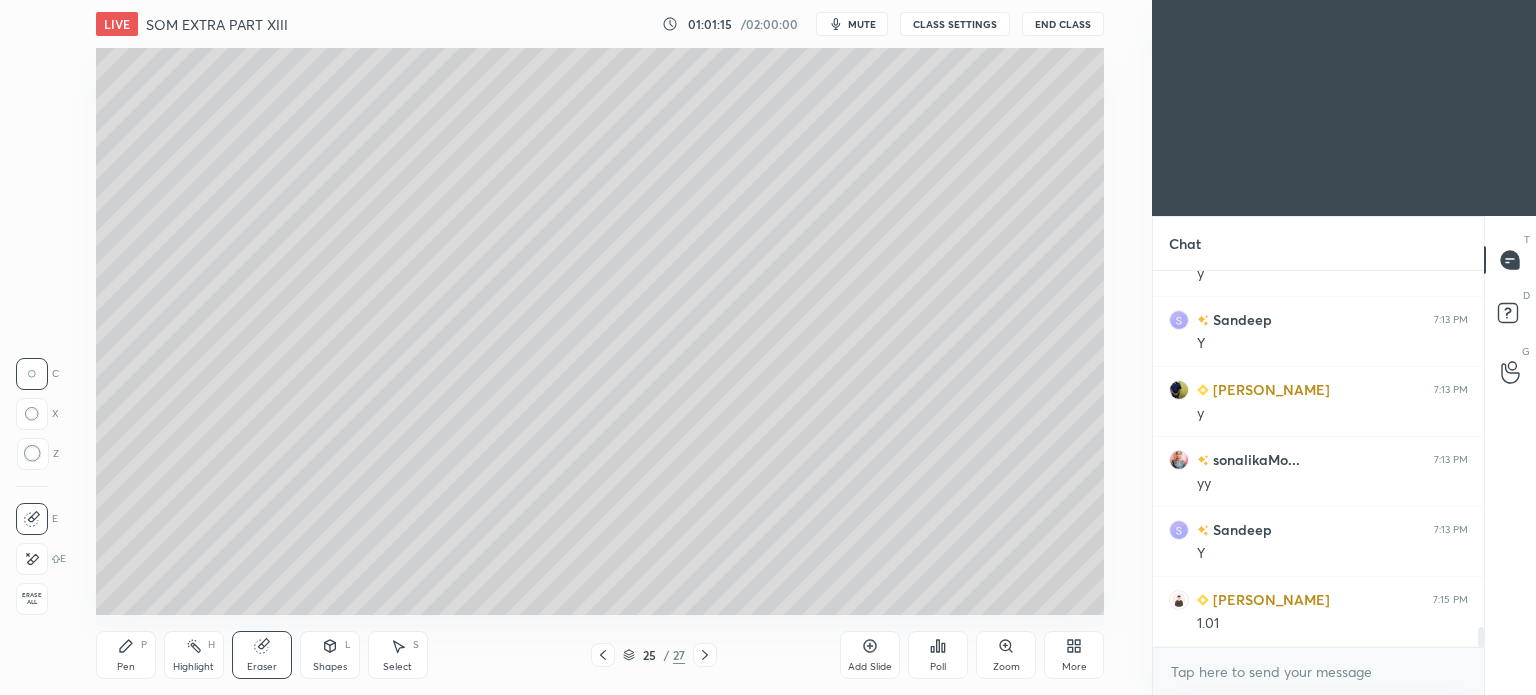 click on "Pen P" at bounding box center [126, 655] 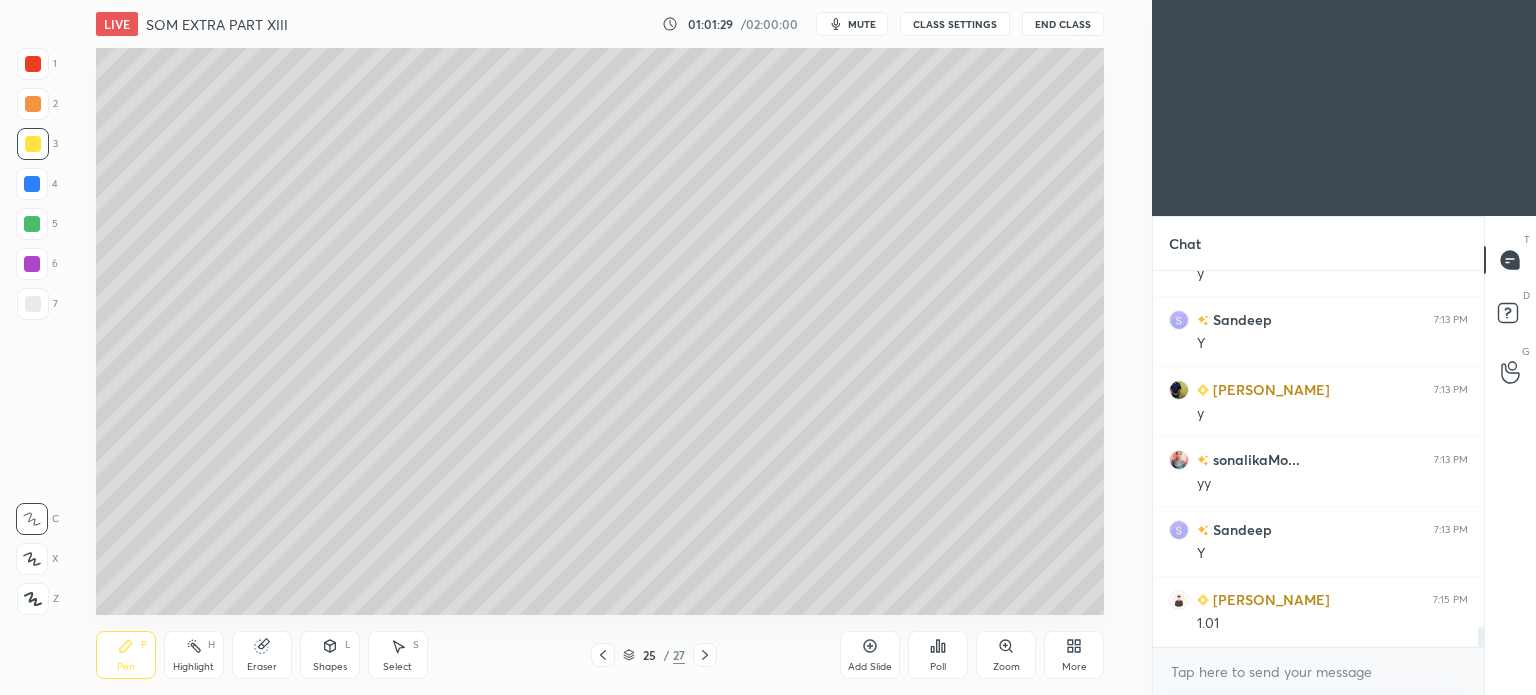 click 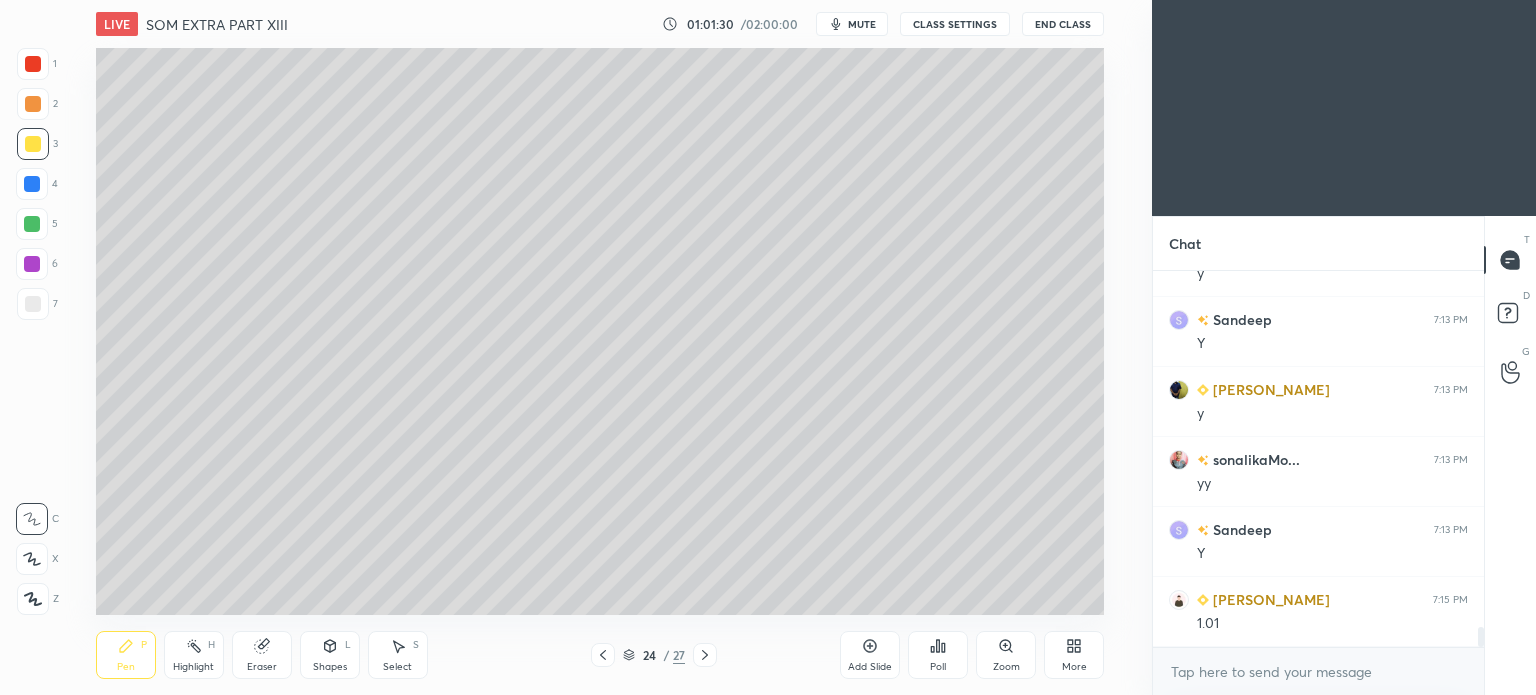 click 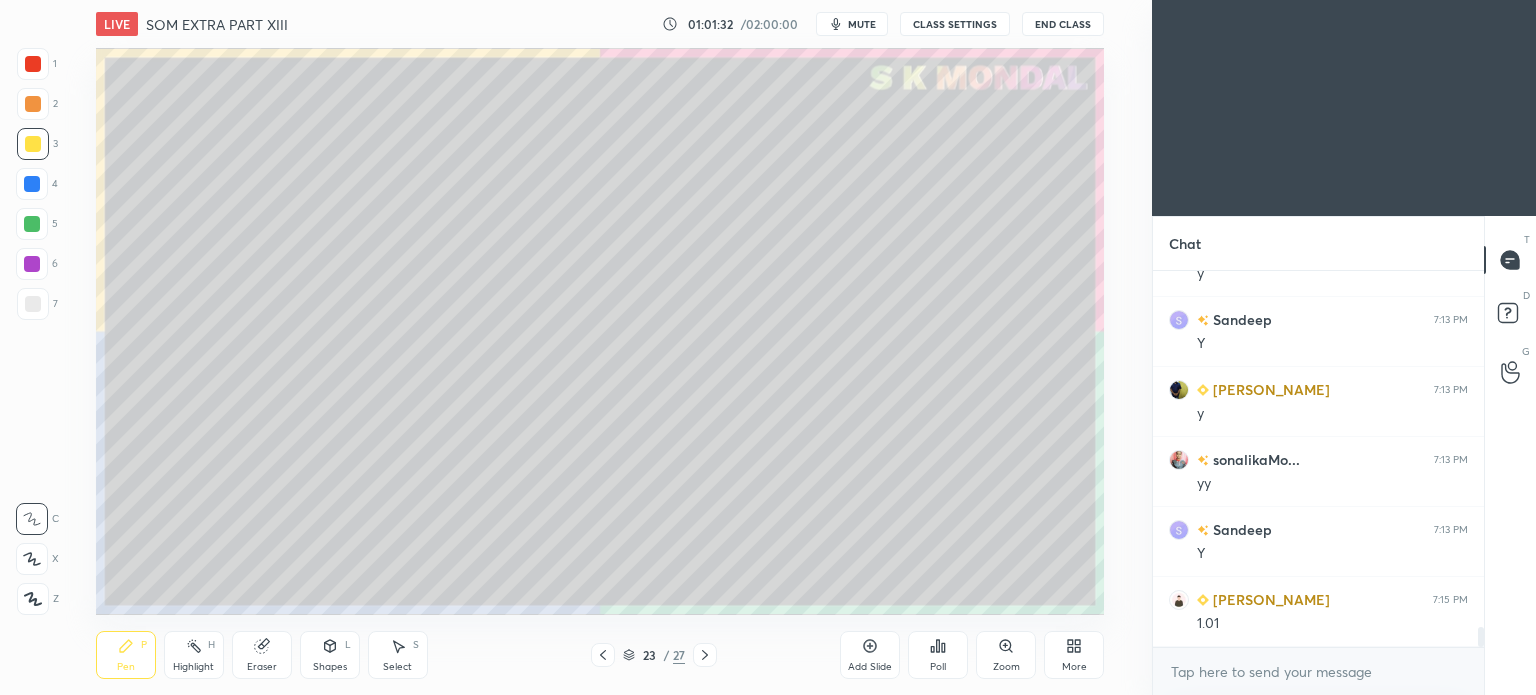 click on "Highlight H" at bounding box center [194, 655] 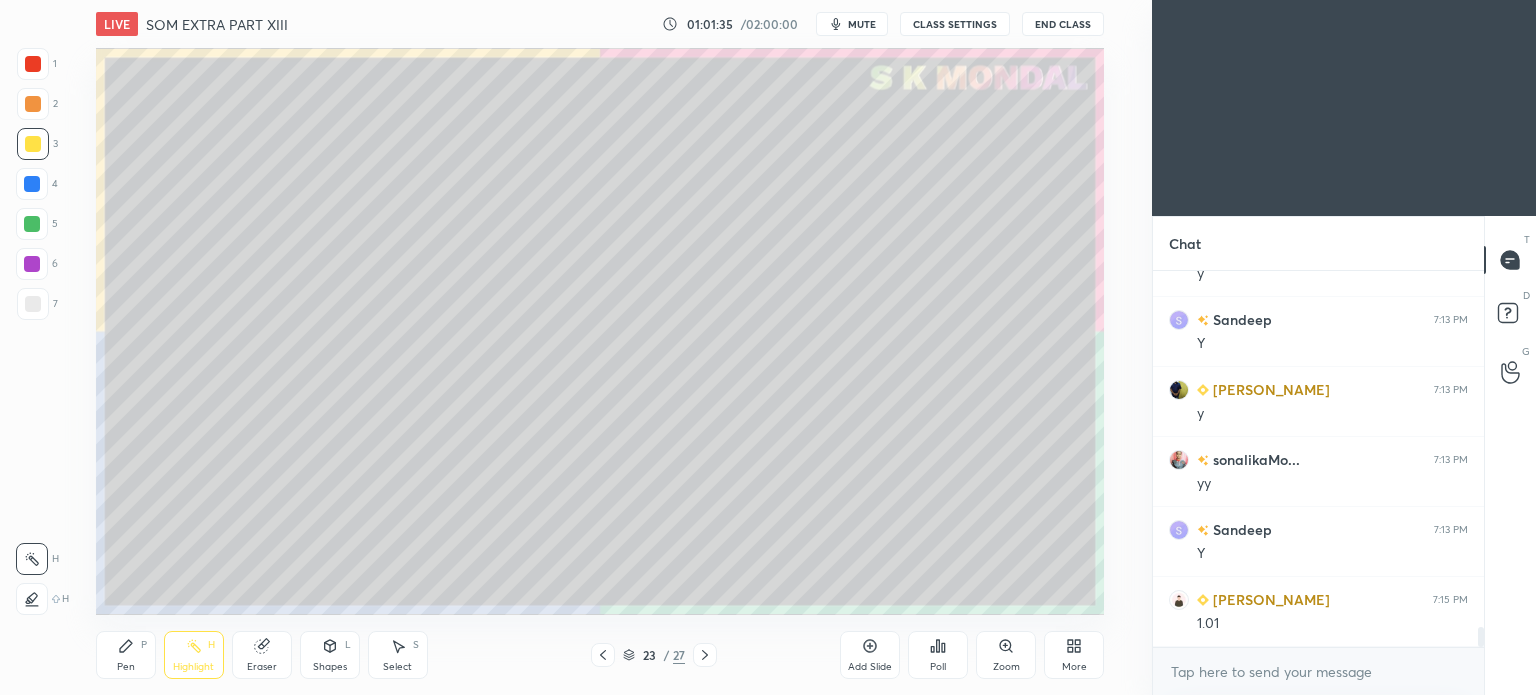 click at bounding box center [705, 655] 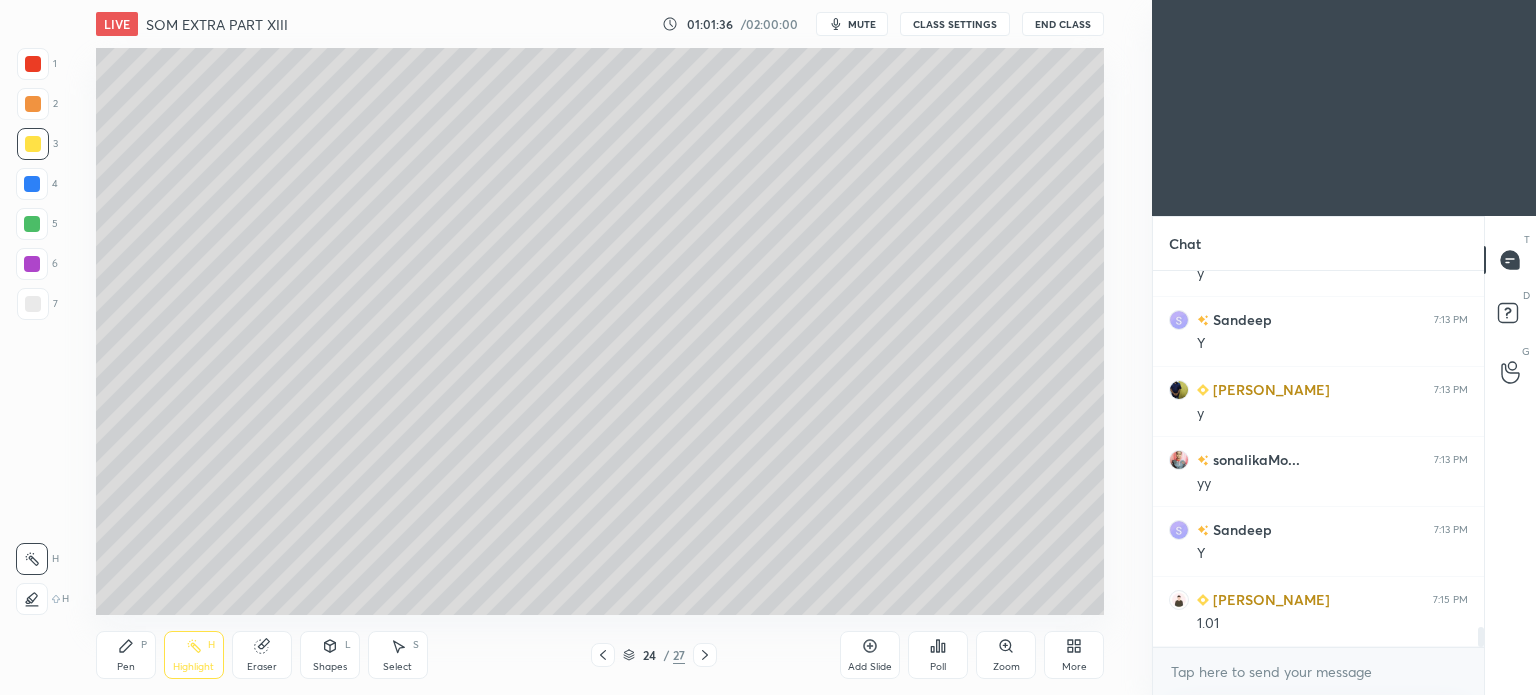 click 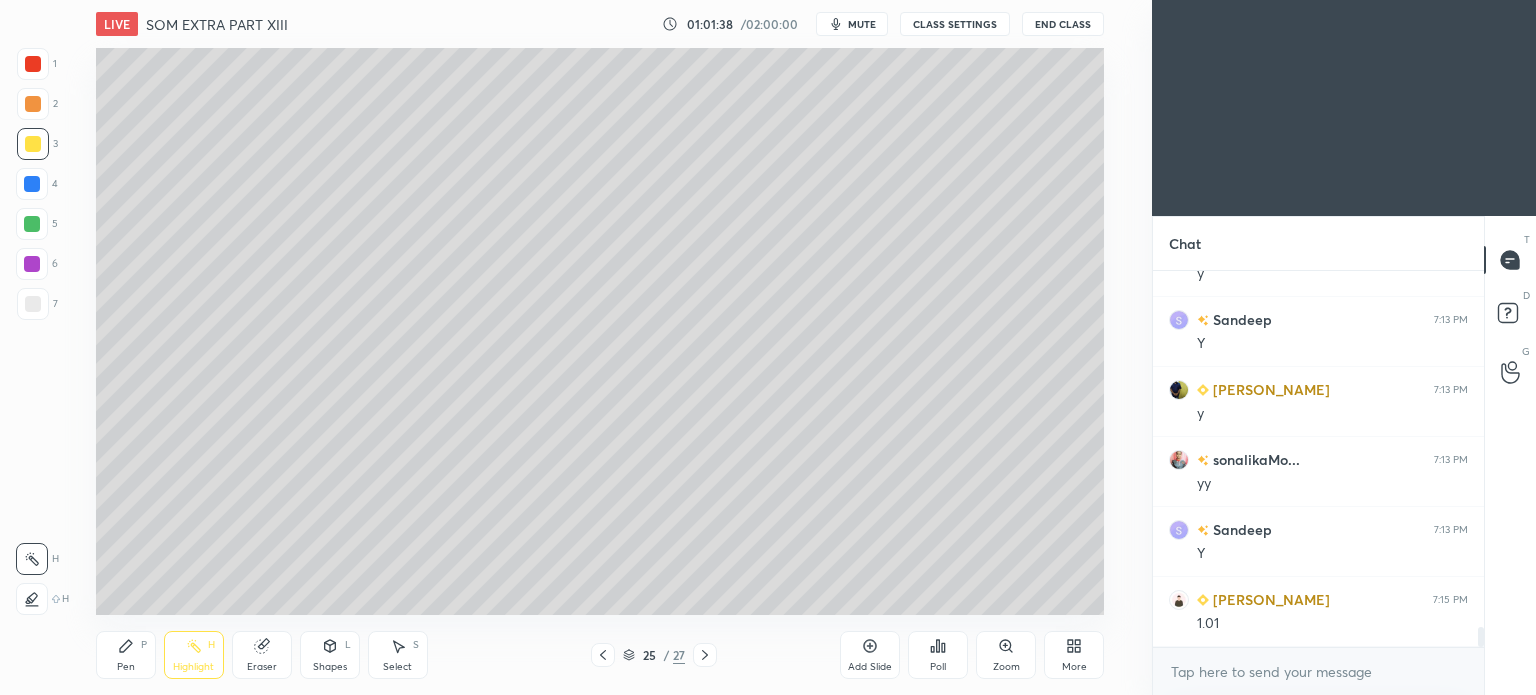 click at bounding box center (33, 304) 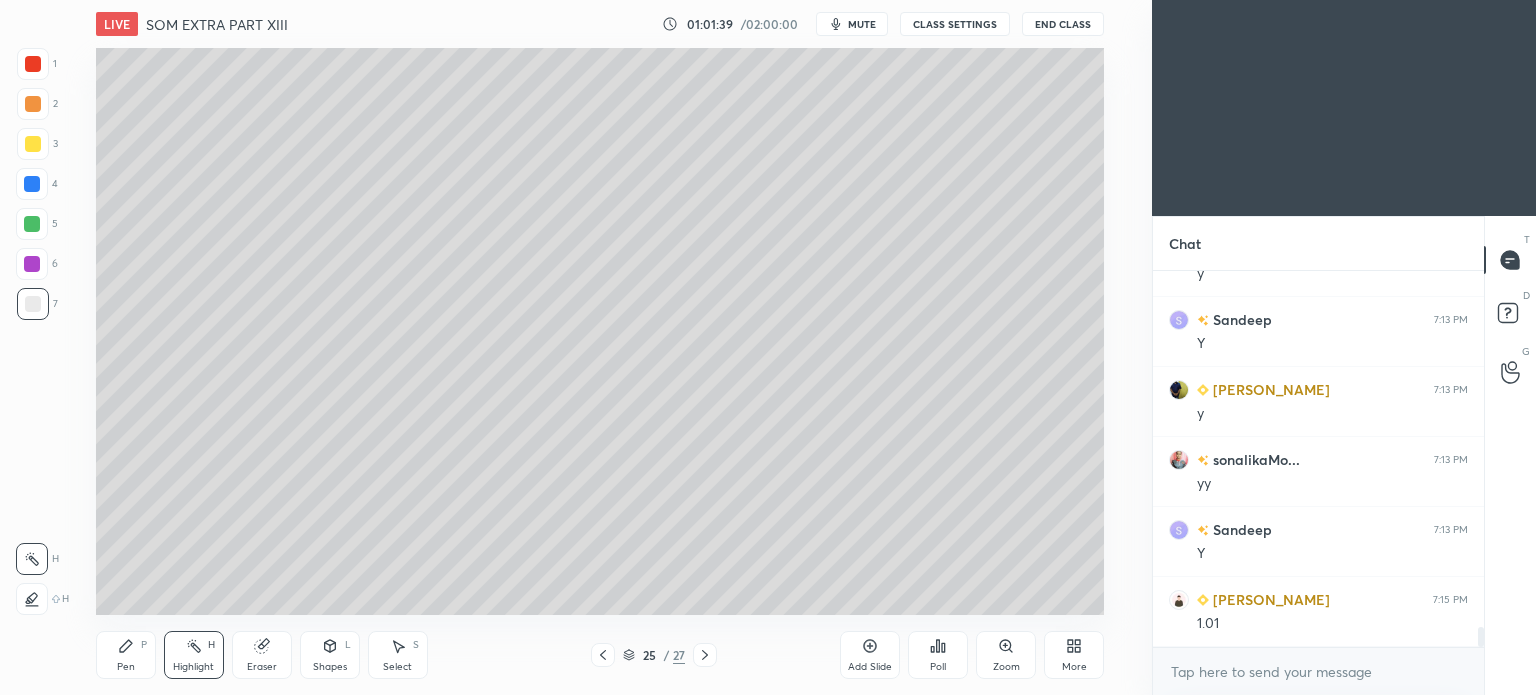 click on "Pen P" at bounding box center (126, 655) 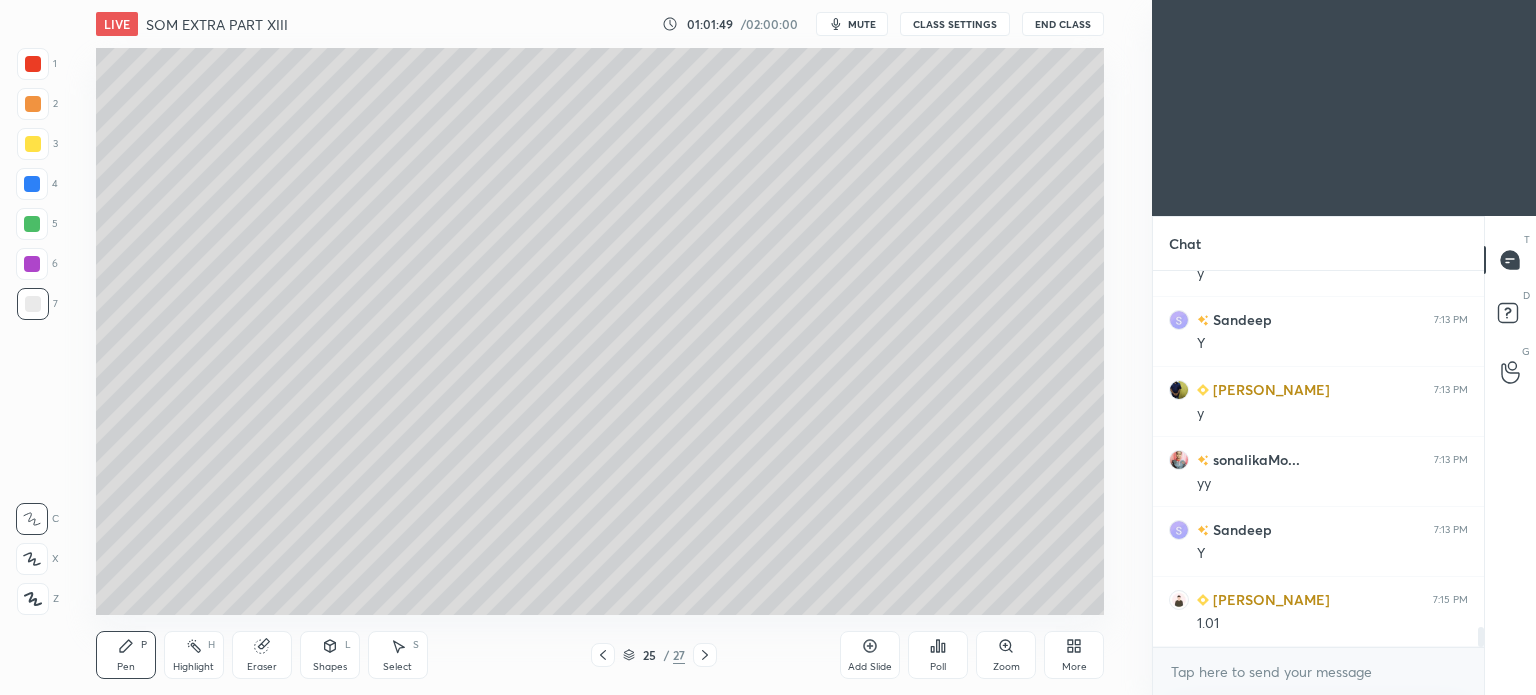 scroll, scrollTop: 6610, scrollLeft: 0, axis: vertical 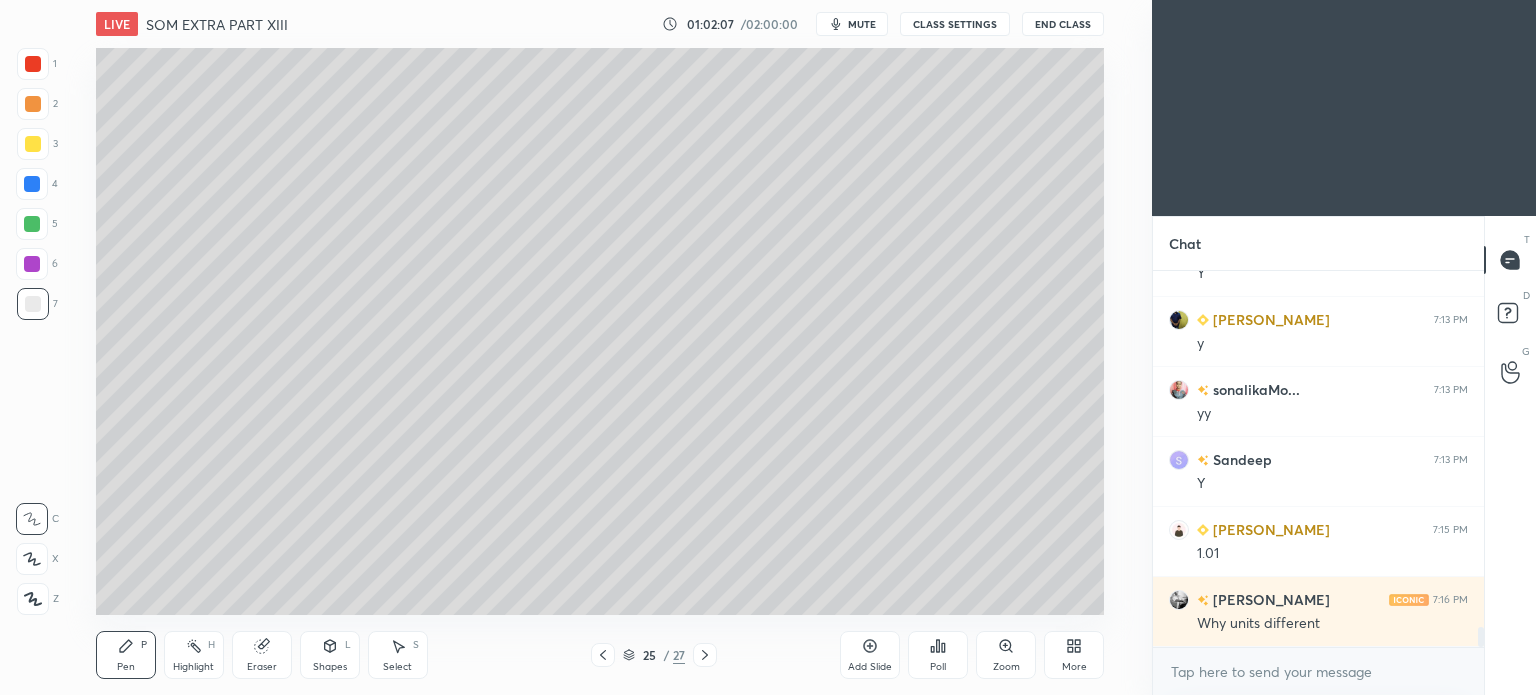 click on "Highlight H" at bounding box center [194, 655] 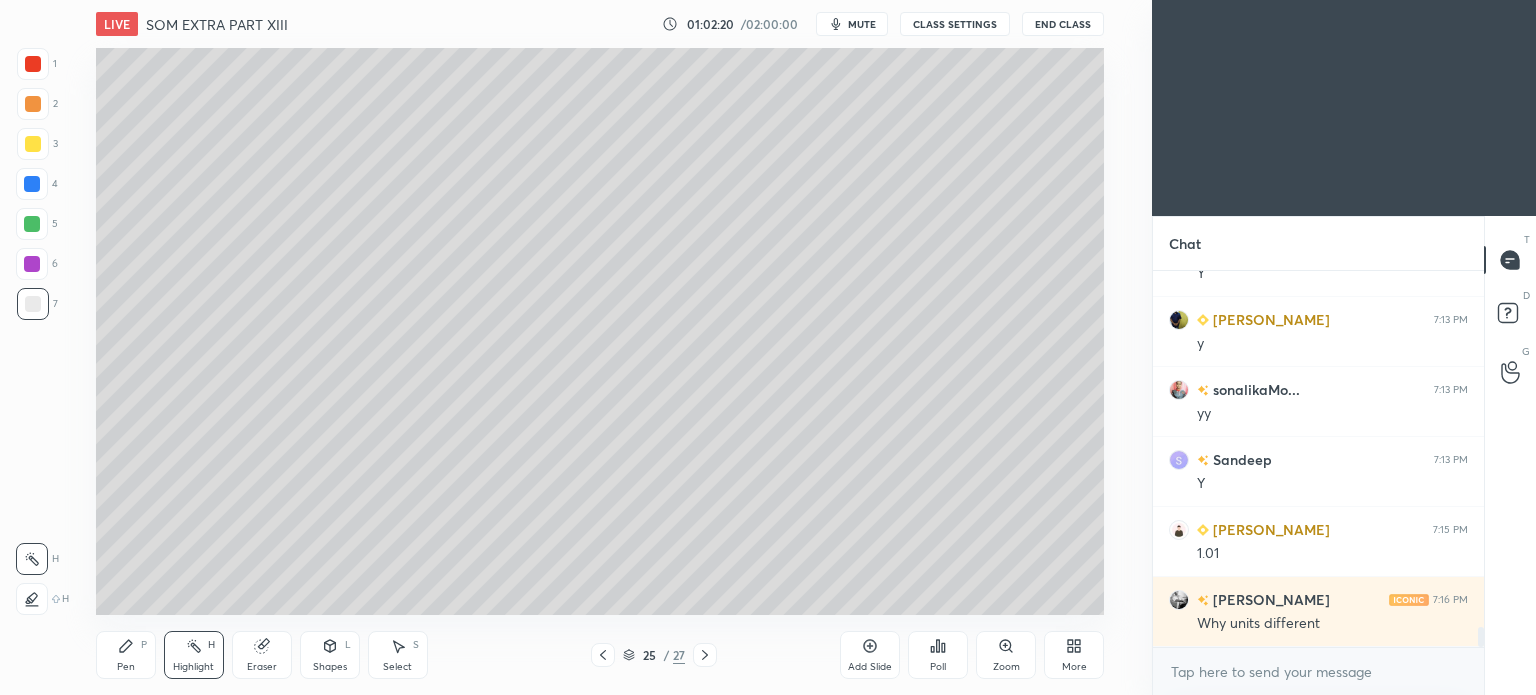 scroll, scrollTop: 6680, scrollLeft: 0, axis: vertical 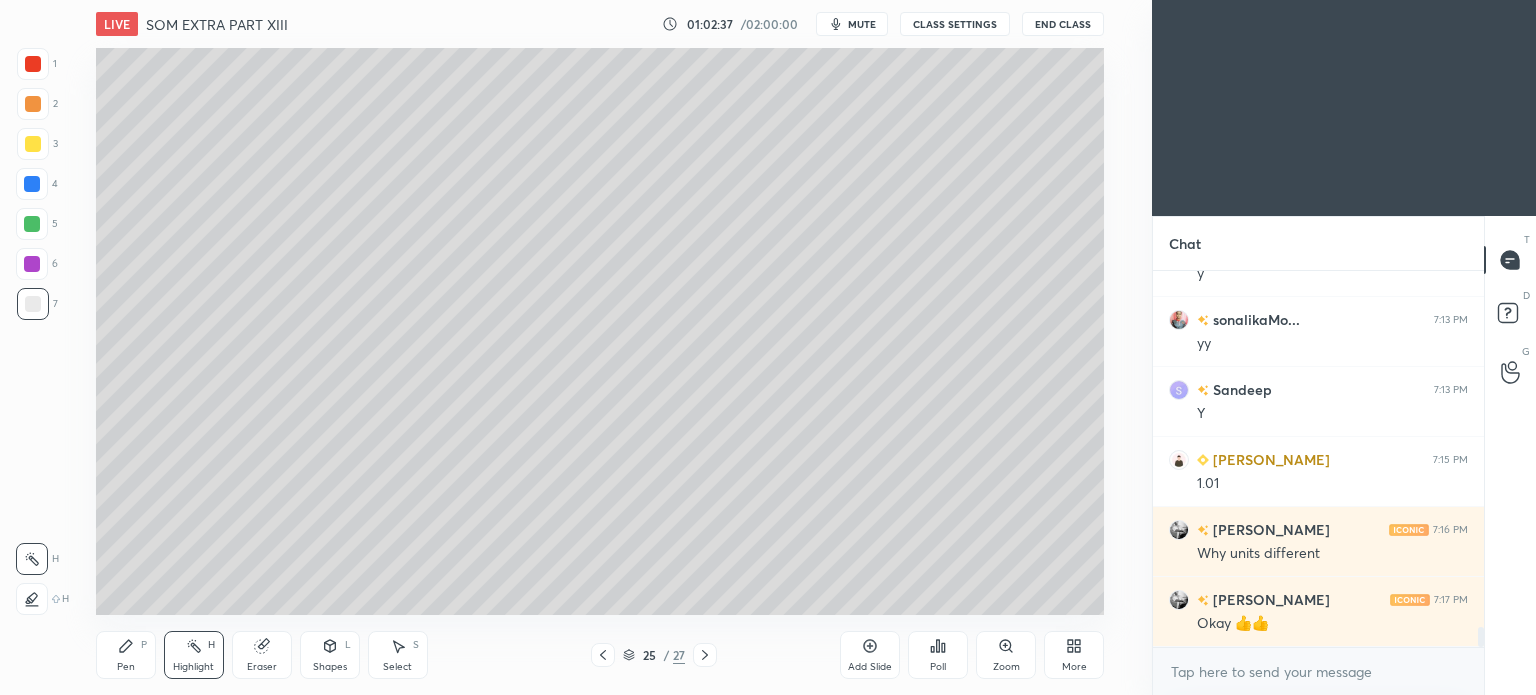 click on "Pen P" at bounding box center [126, 655] 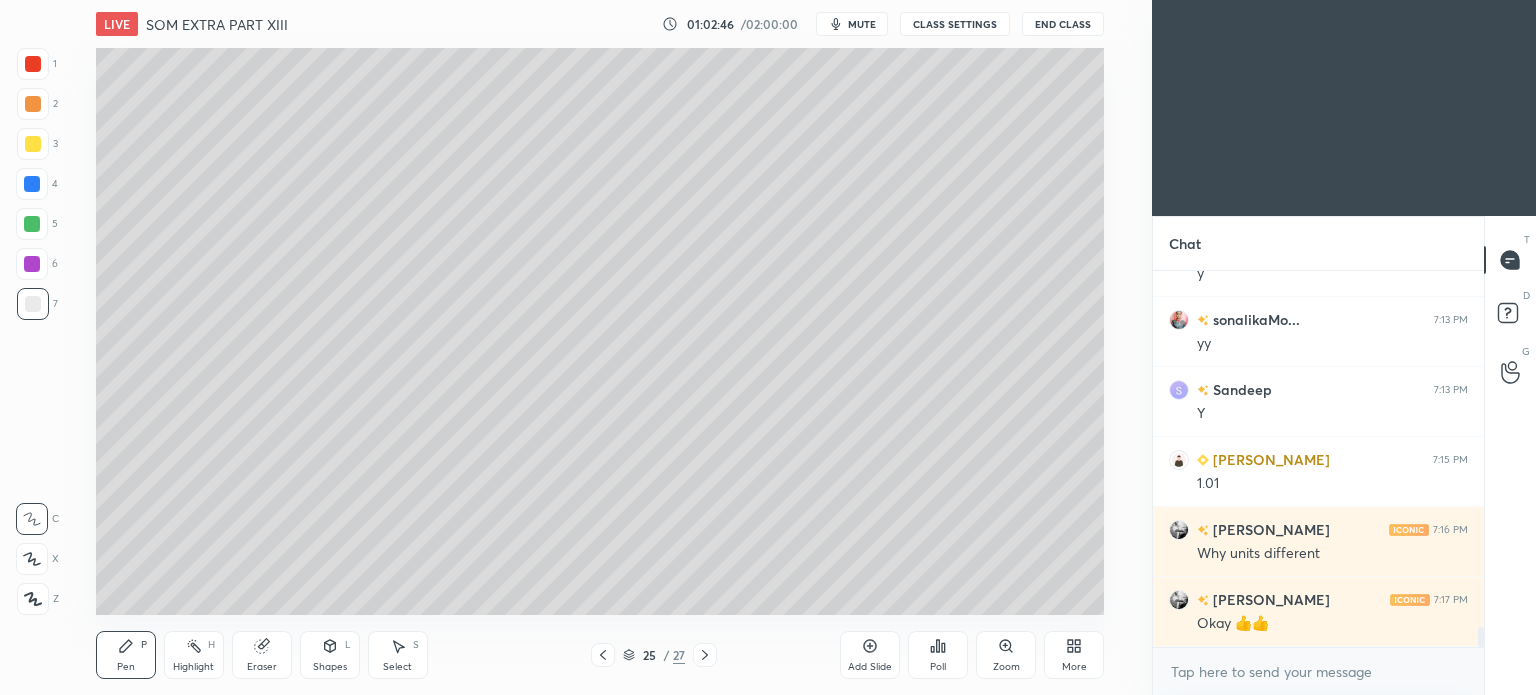 click on "Highlight H" at bounding box center [194, 655] 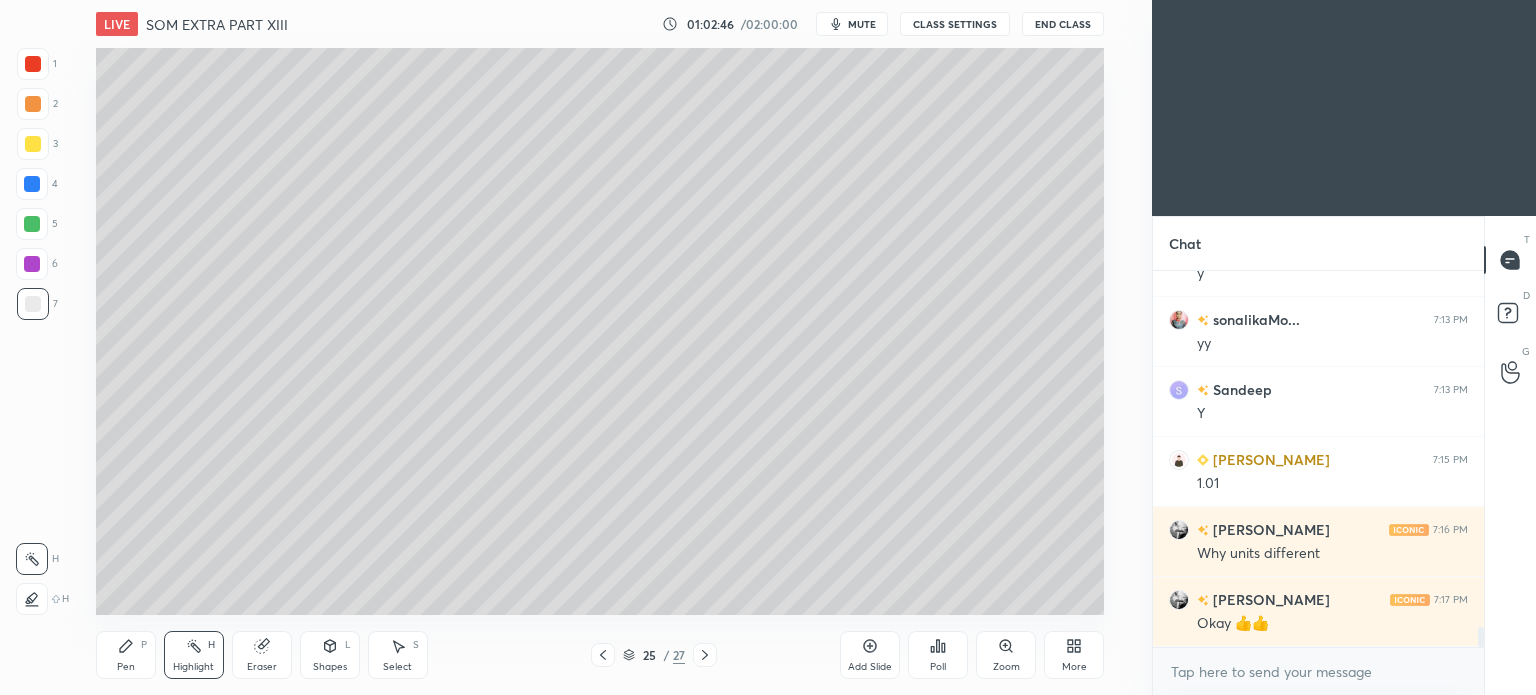 click on "Highlight H" at bounding box center (194, 655) 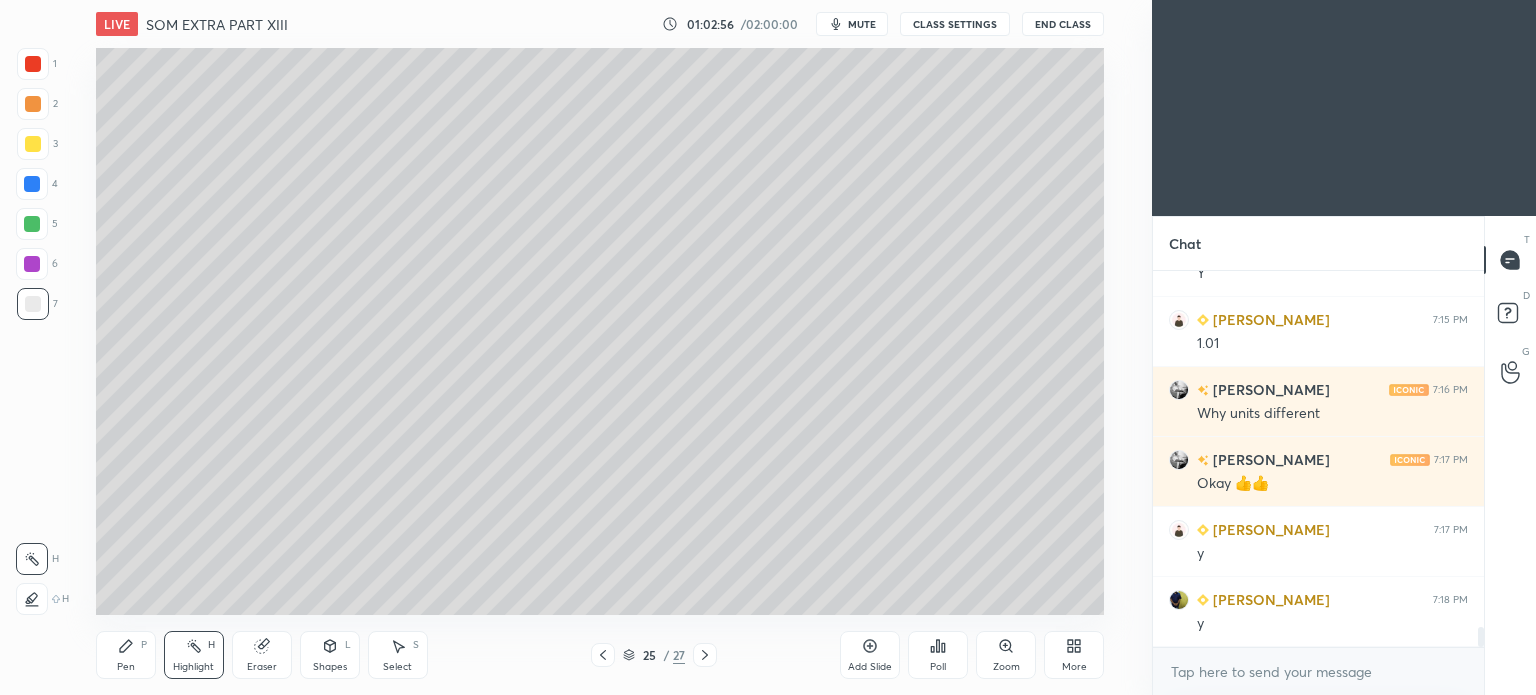 scroll, scrollTop: 6890, scrollLeft: 0, axis: vertical 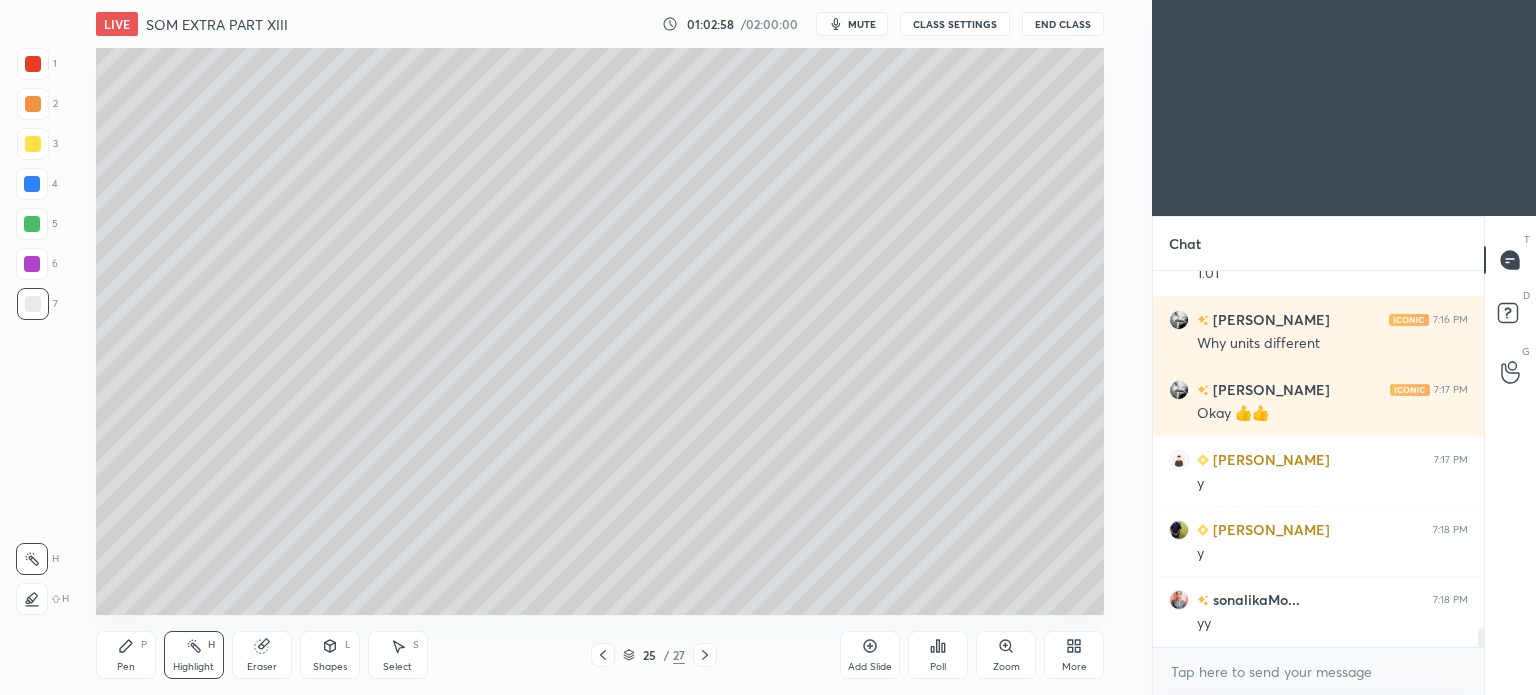 click on "Highlight H" at bounding box center [194, 655] 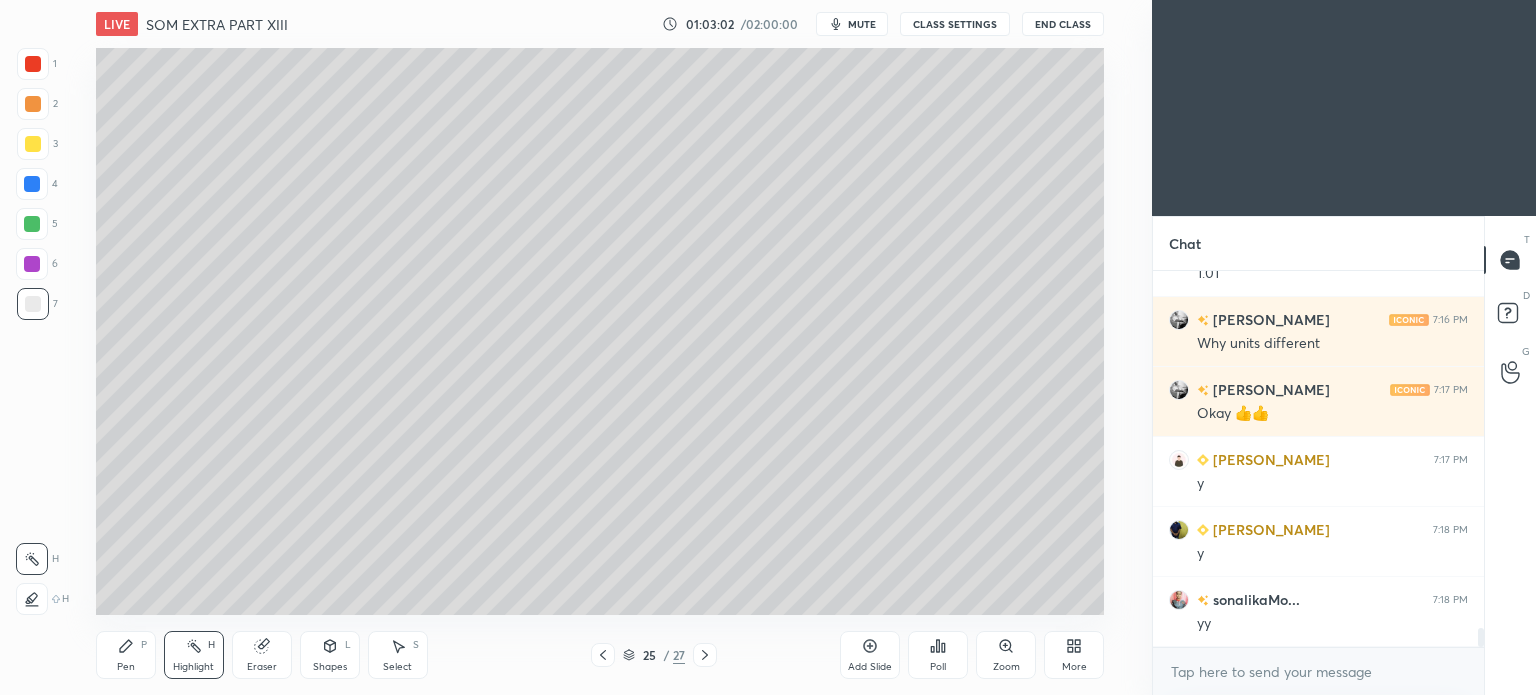 click 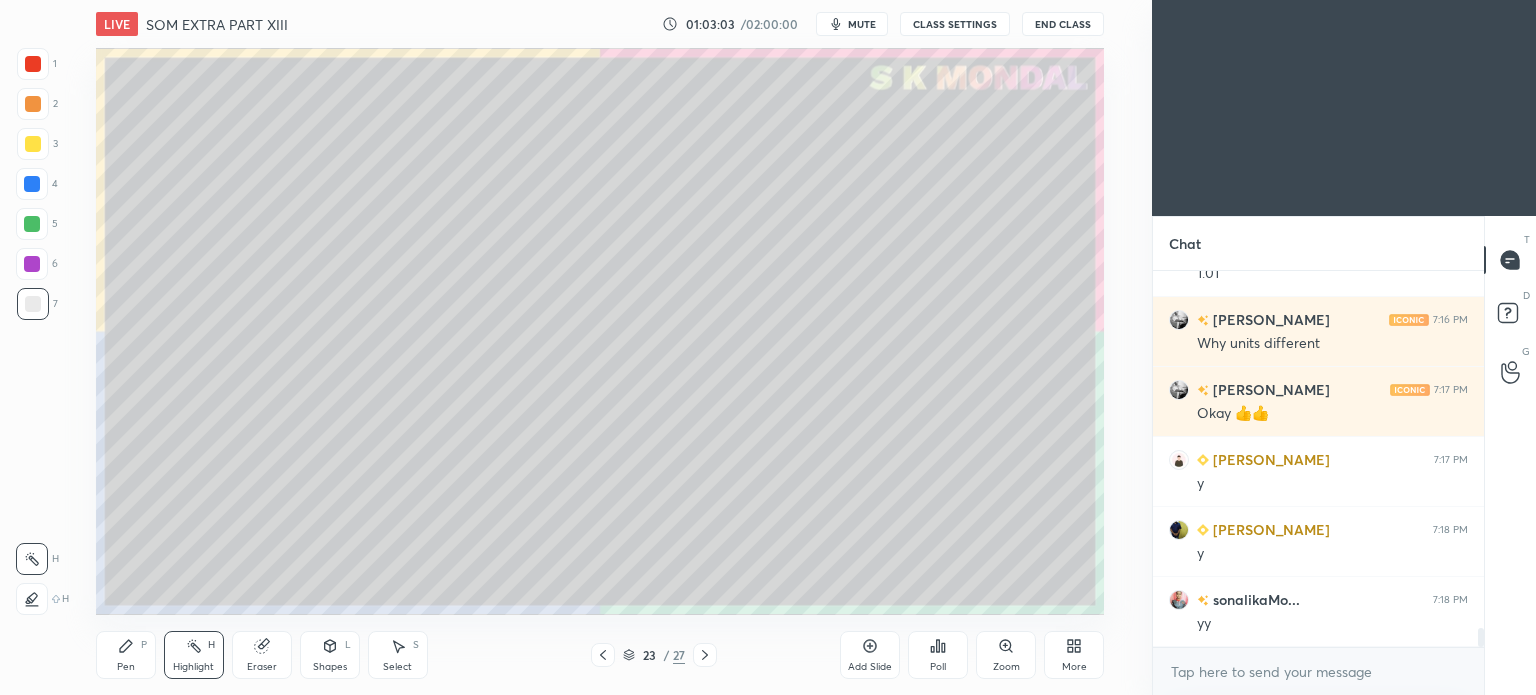 click on "Highlight H" at bounding box center (194, 655) 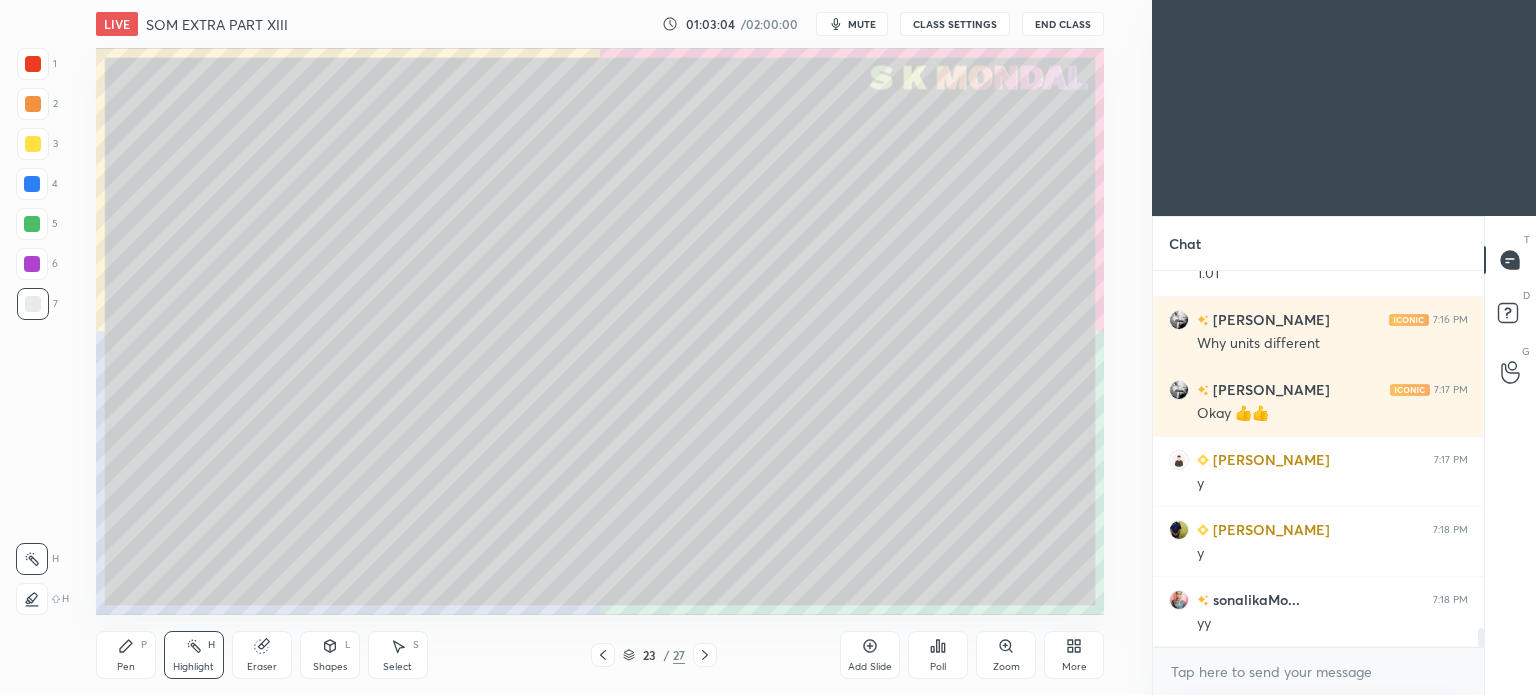 scroll, scrollTop: 6960, scrollLeft: 0, axis: vertical 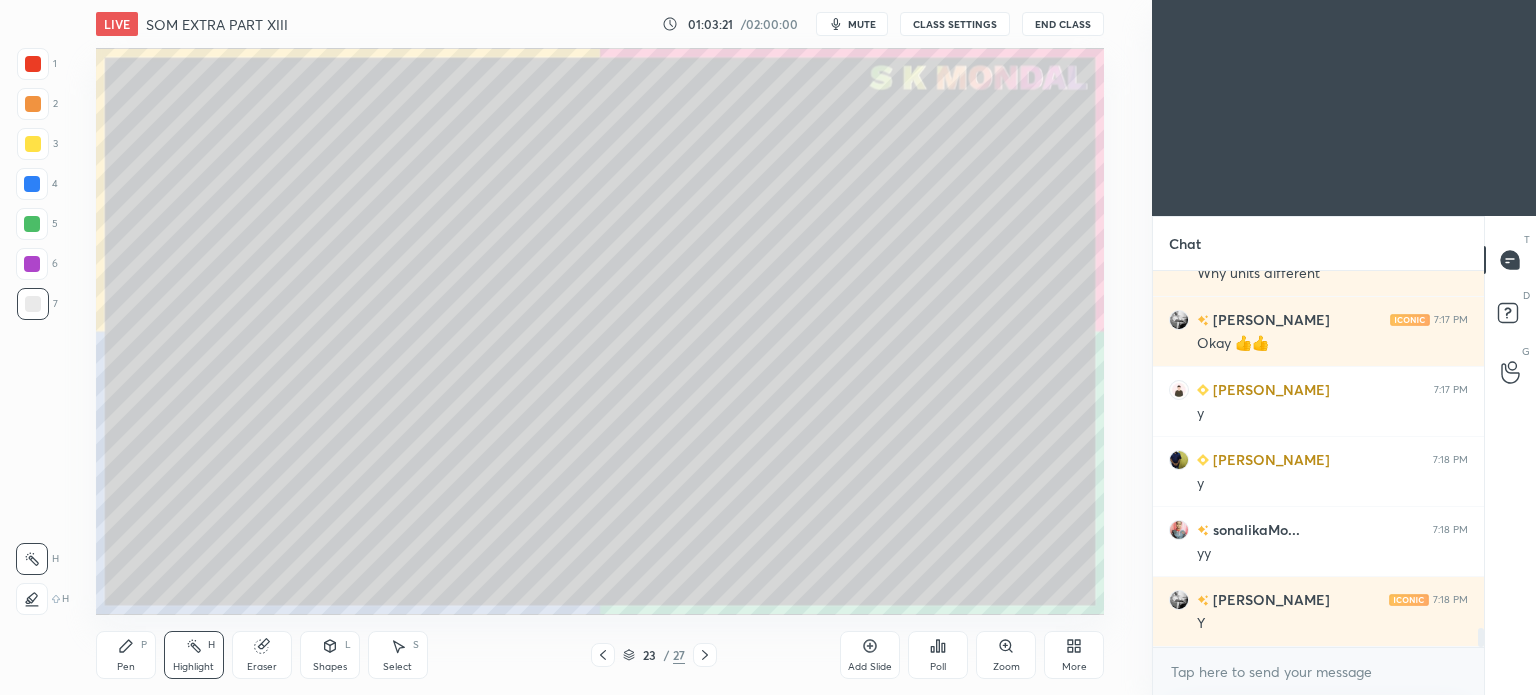 click 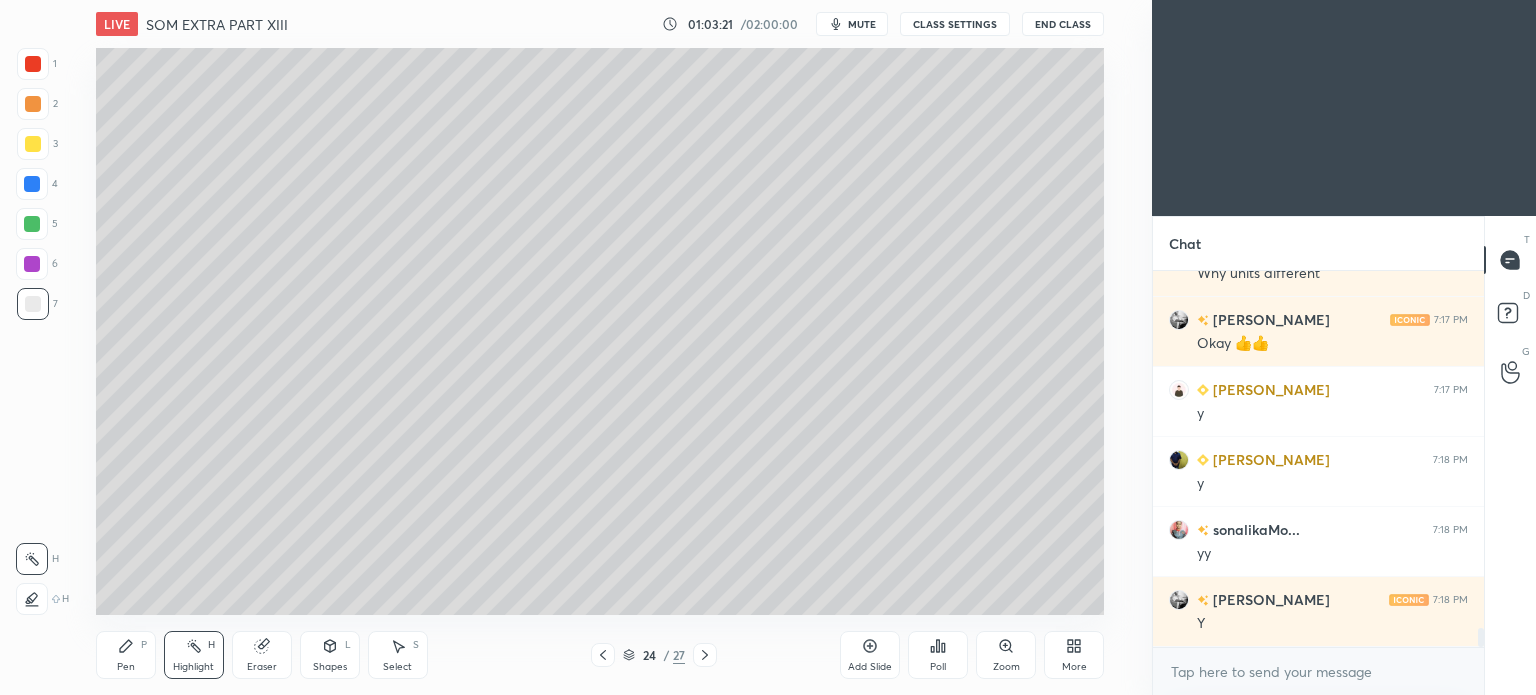 click 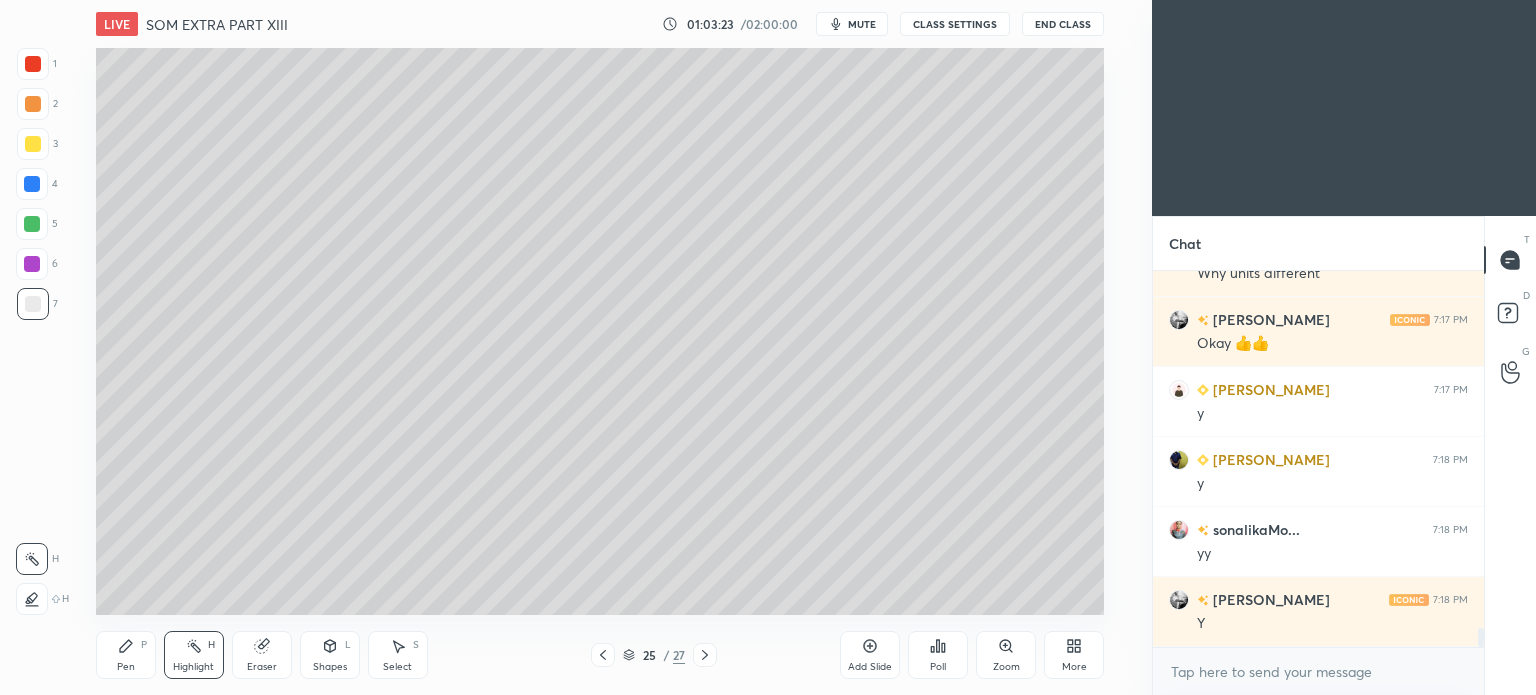 click on "Pen P" at bounding box center (126, 655) 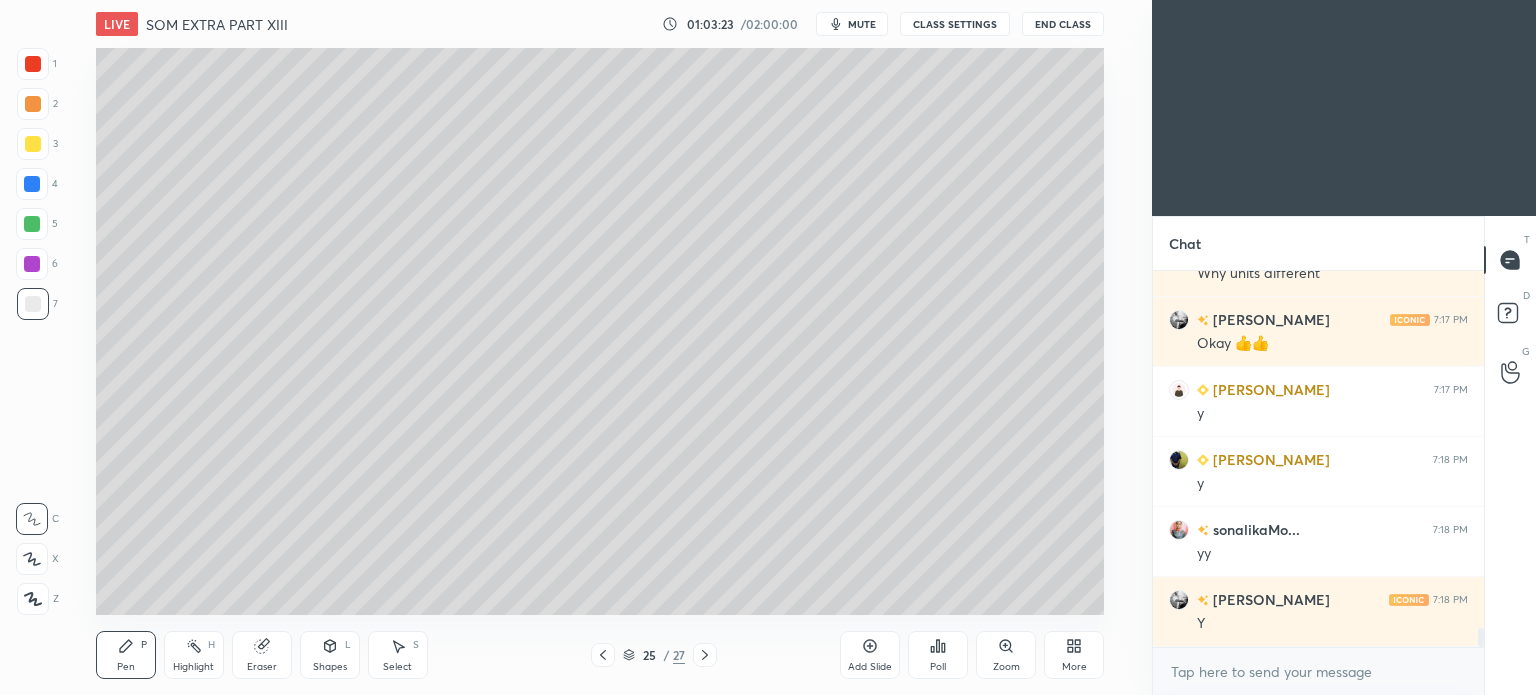 click on "Pen P" at bounding box center (126, 655) 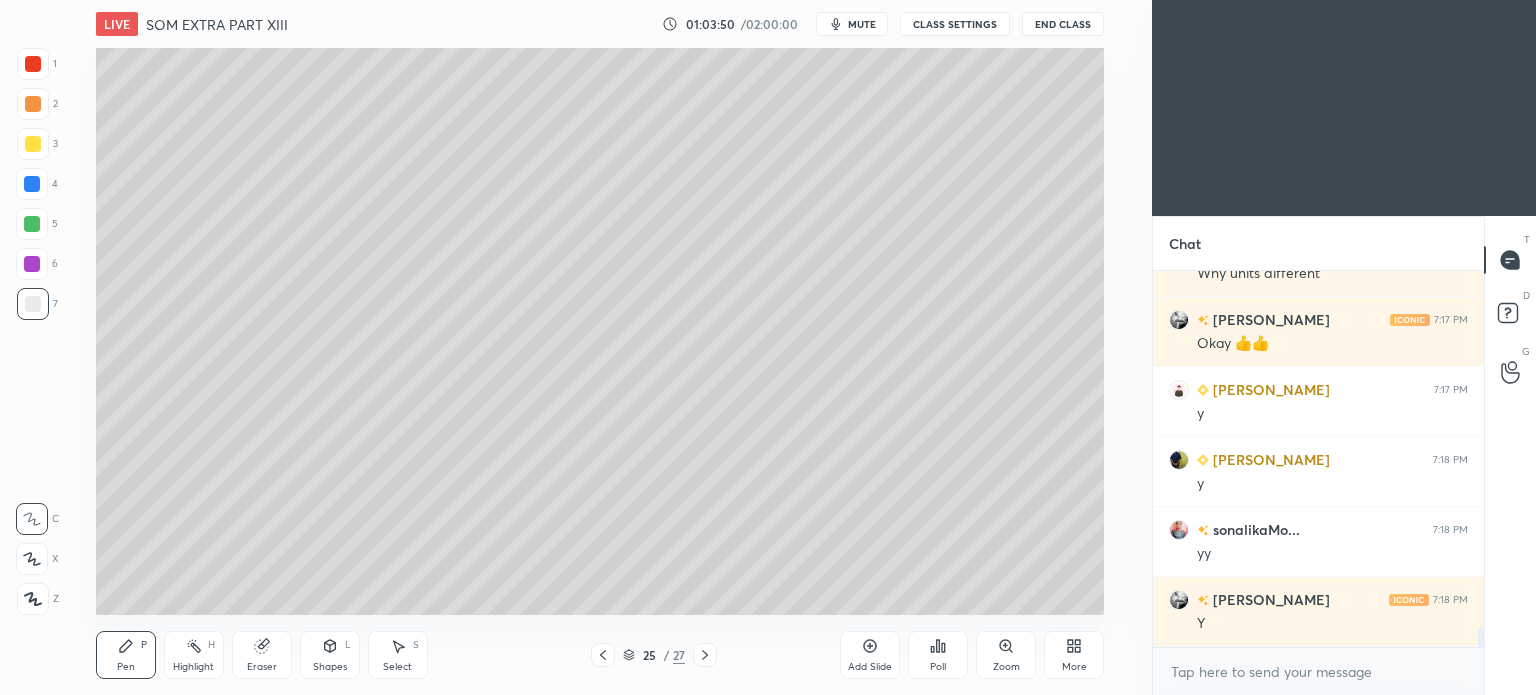 click on "Highlight" at bounding box center [193, 667] 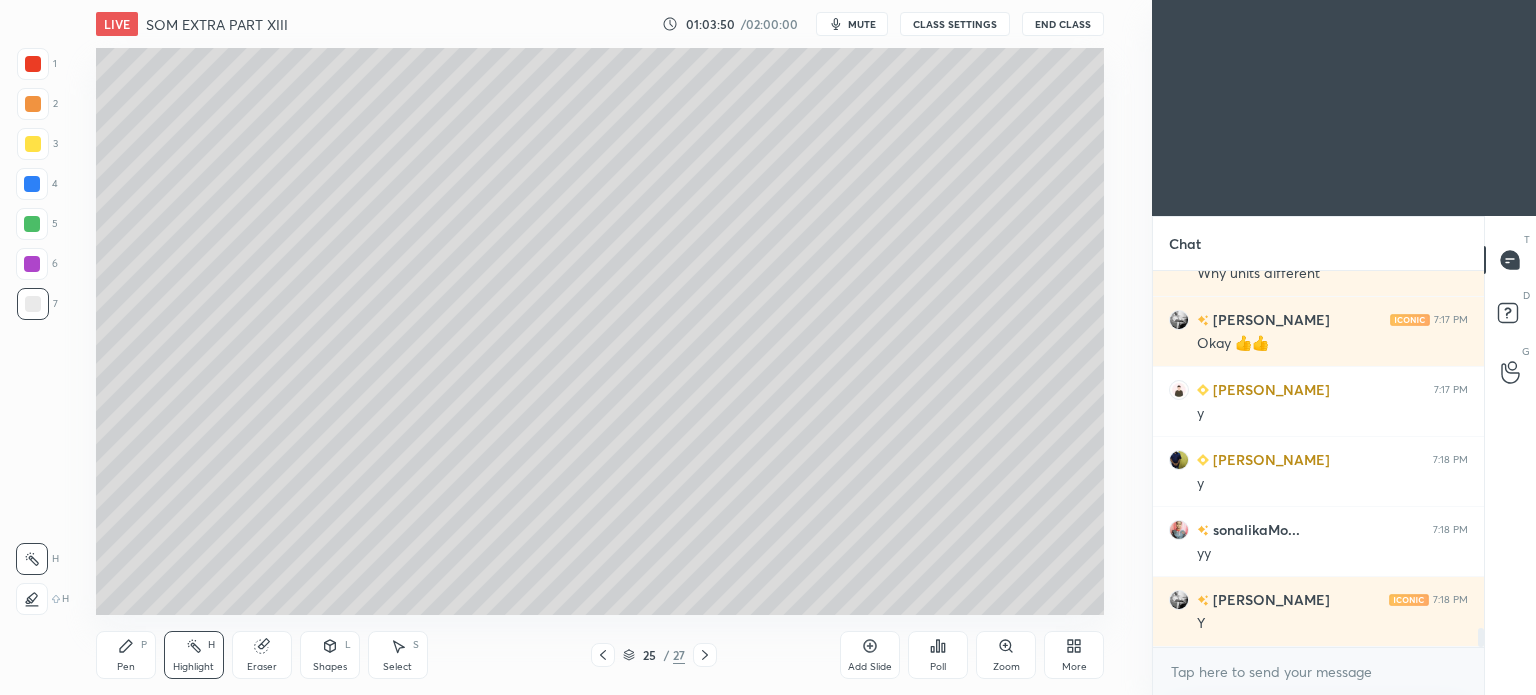 click on "Highlight H" at bounding box center [194, 655] 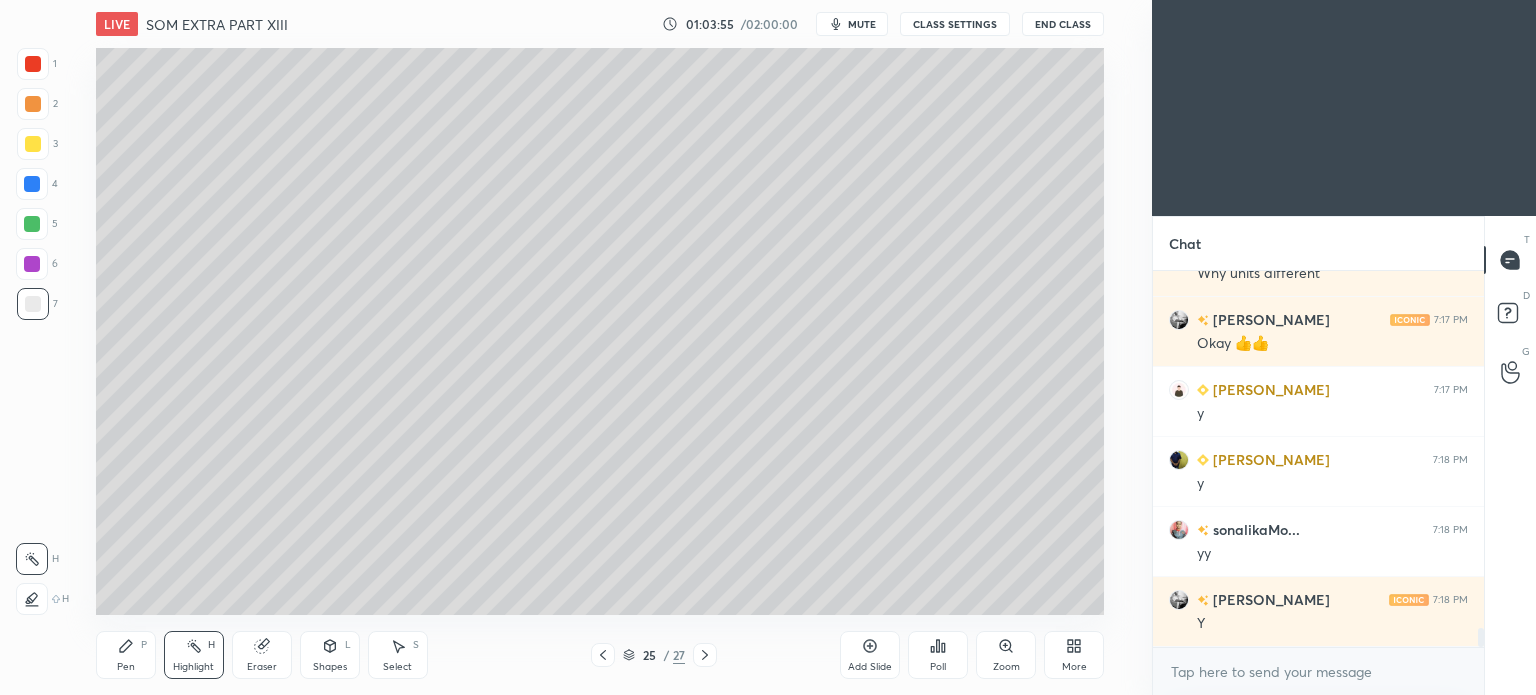 click on "Pen P" at bounding box center [126, 655] 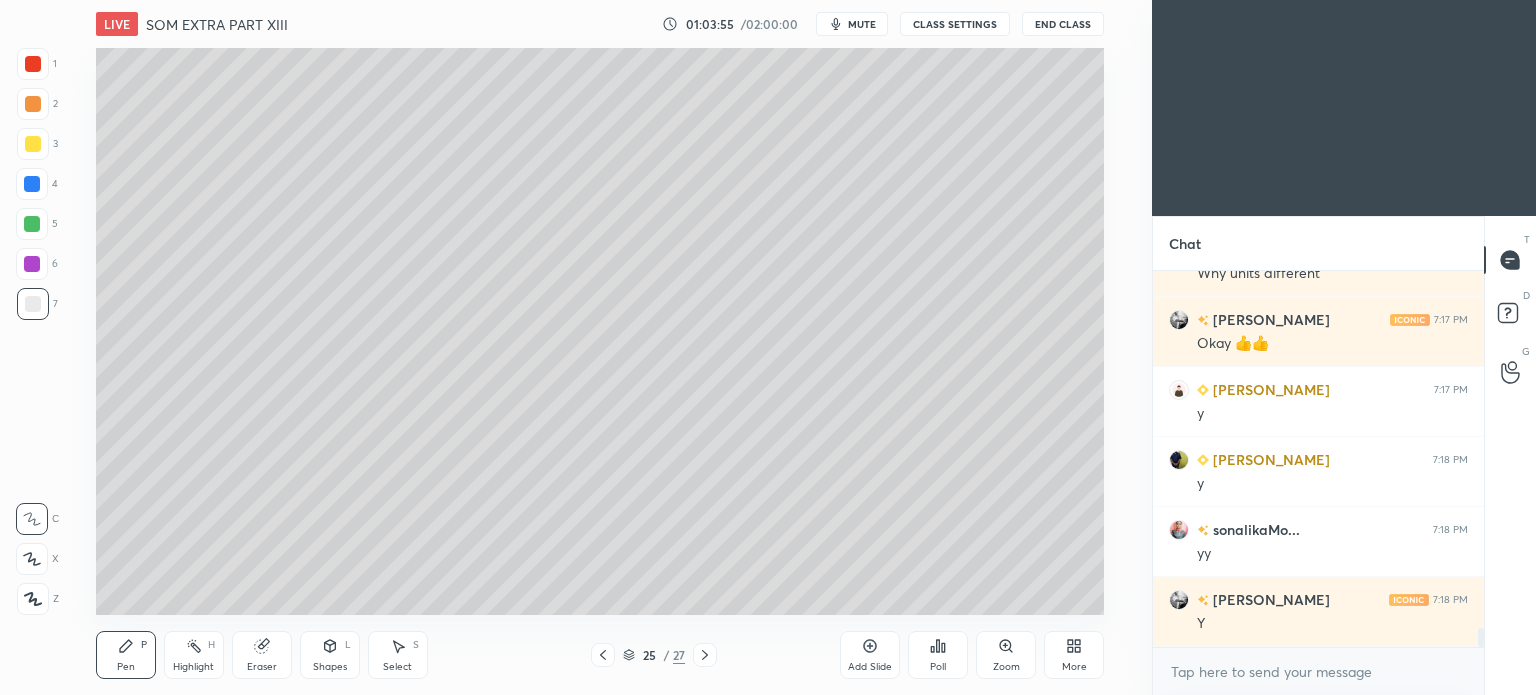 click on "Pen P" at bounding box center (126, 655) 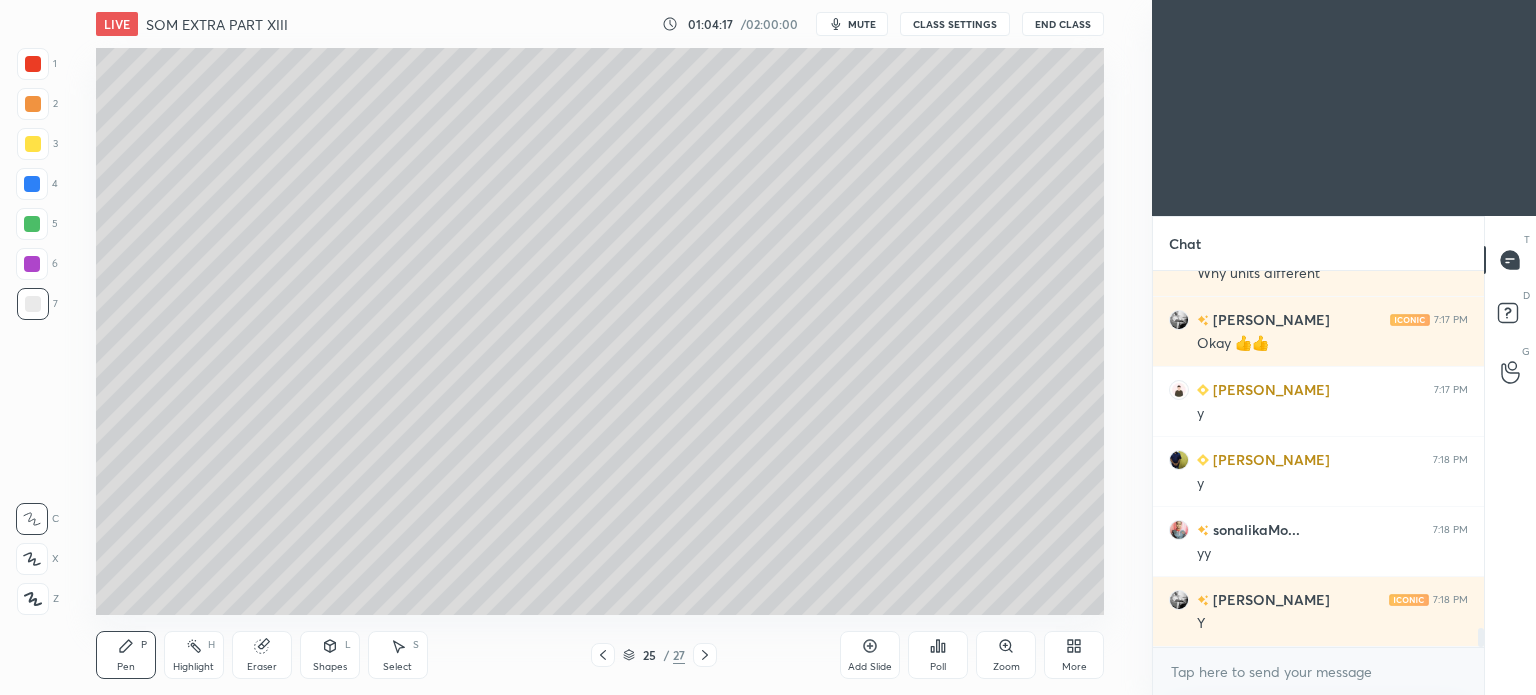 click on "Highlight" at bounding box center [193, 667] 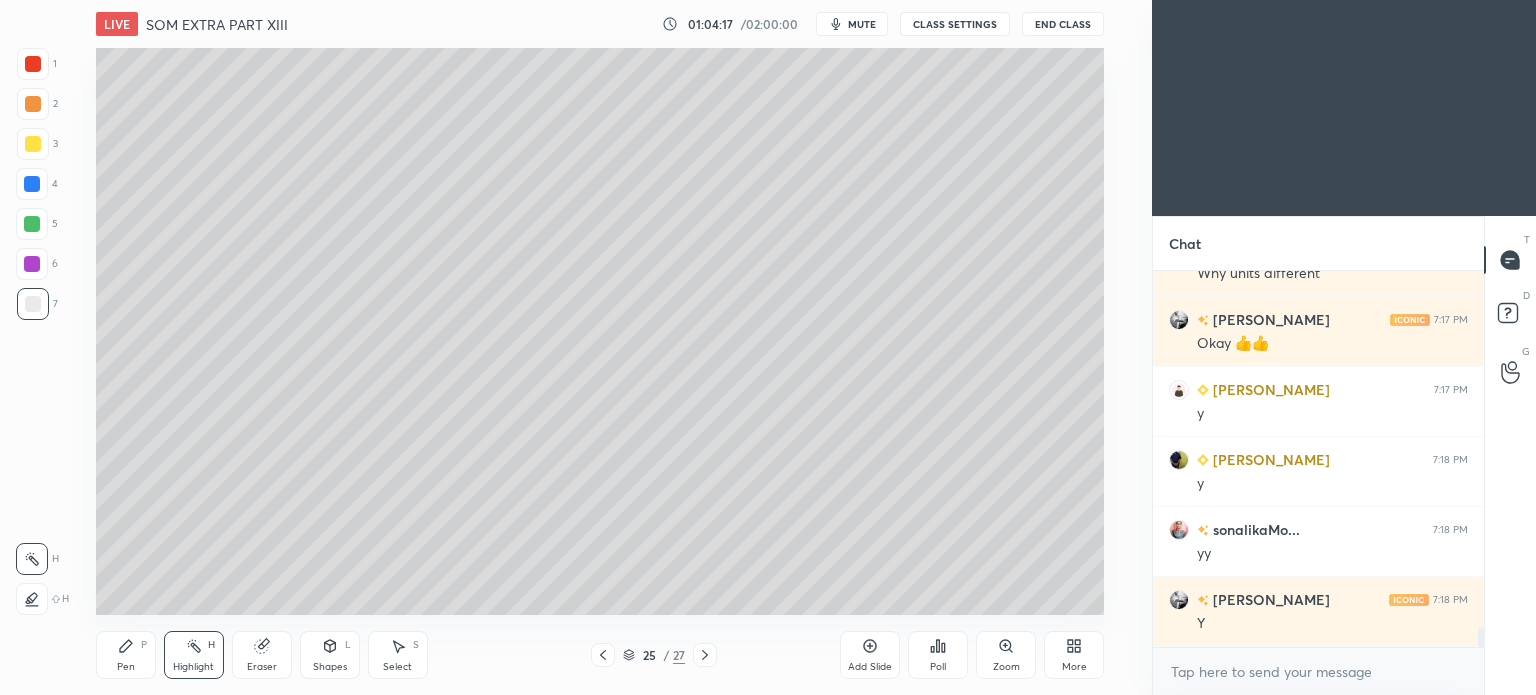 click on "Highlight H" at bounding box center (194, 655) 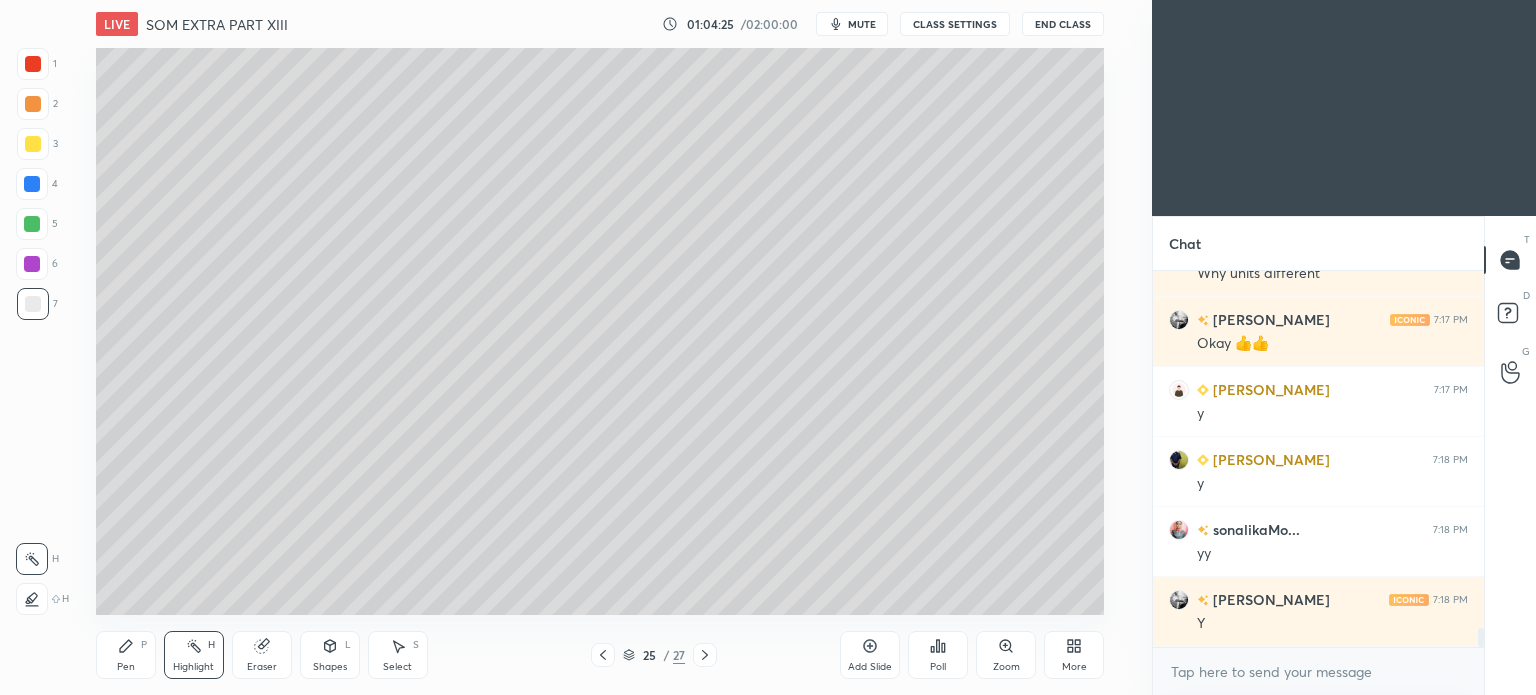click on "Pen P" at bounding box center (126, 655) 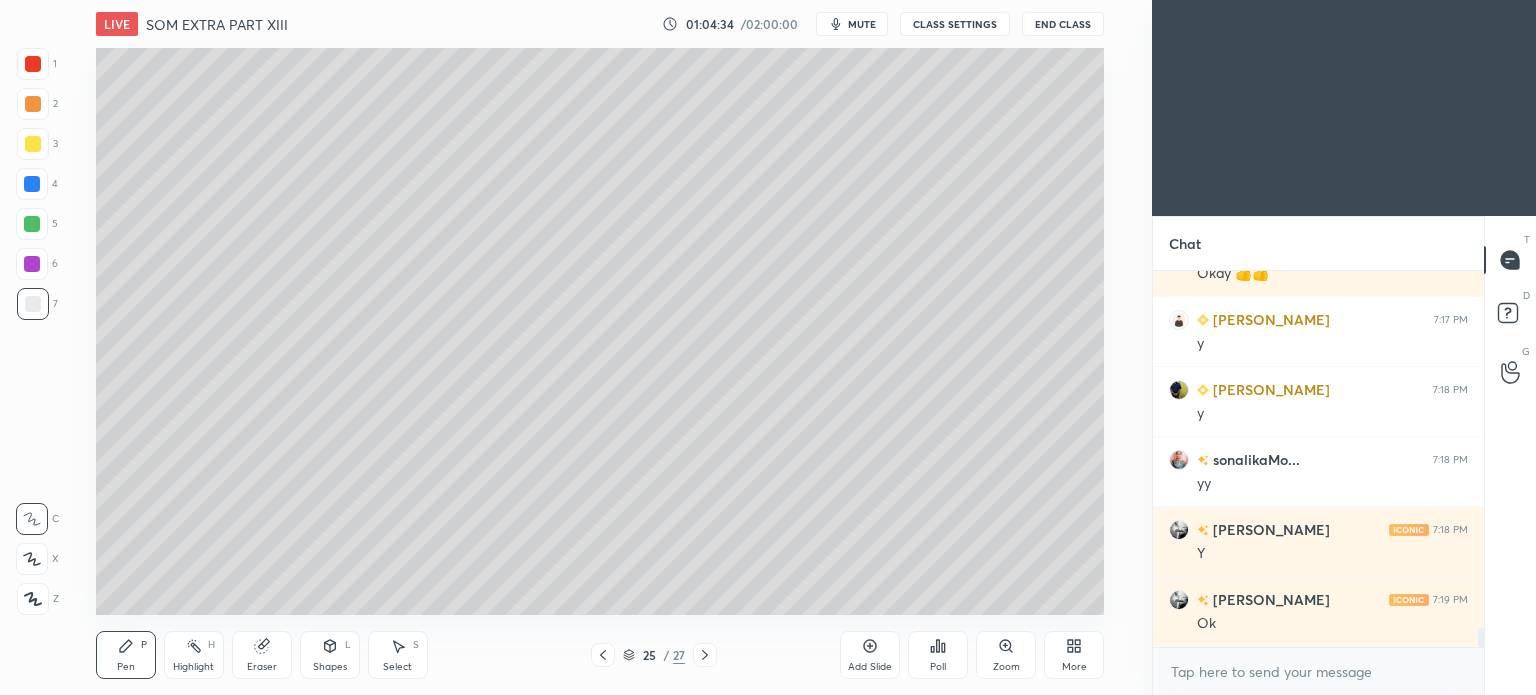 scroll, scrollTop: 7100, scrollLeft: 0, axis: vertical 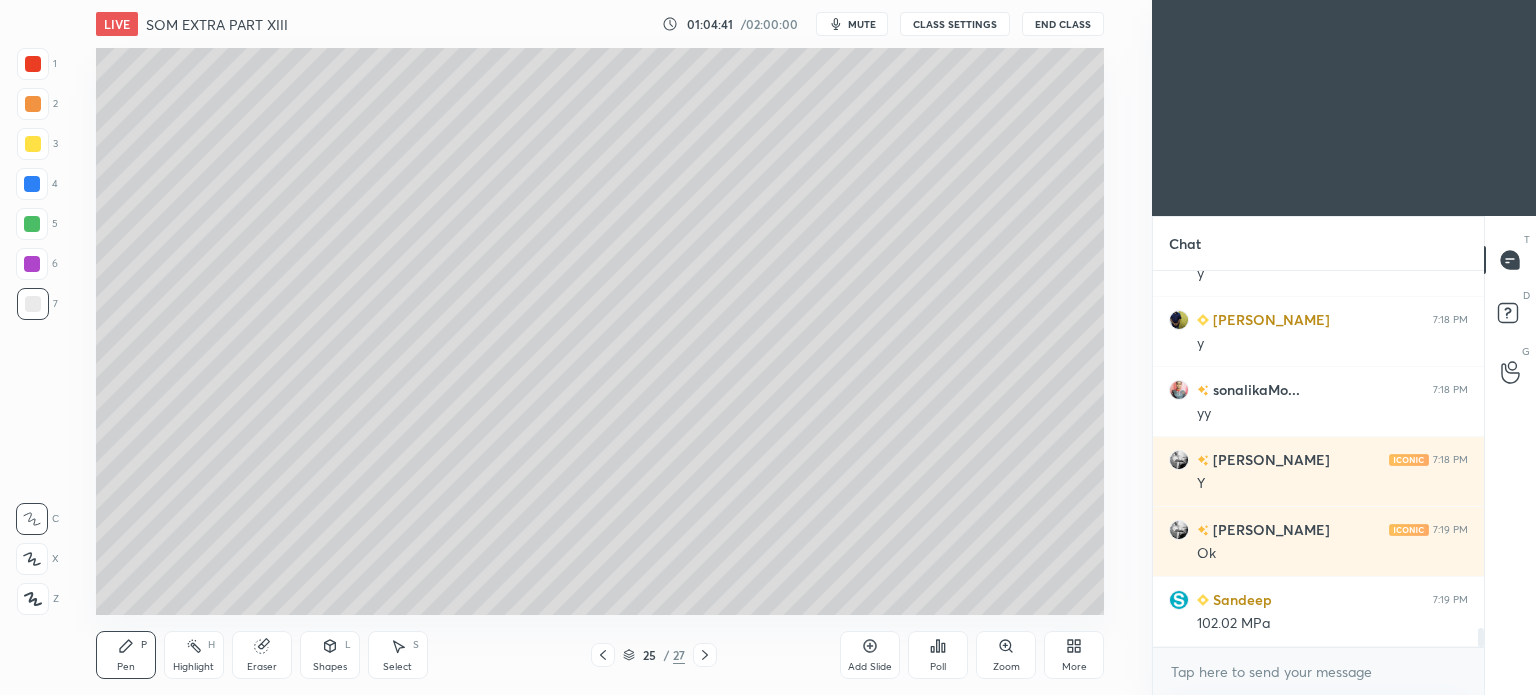 click on "Eraser" at bounding box center (262, 667) 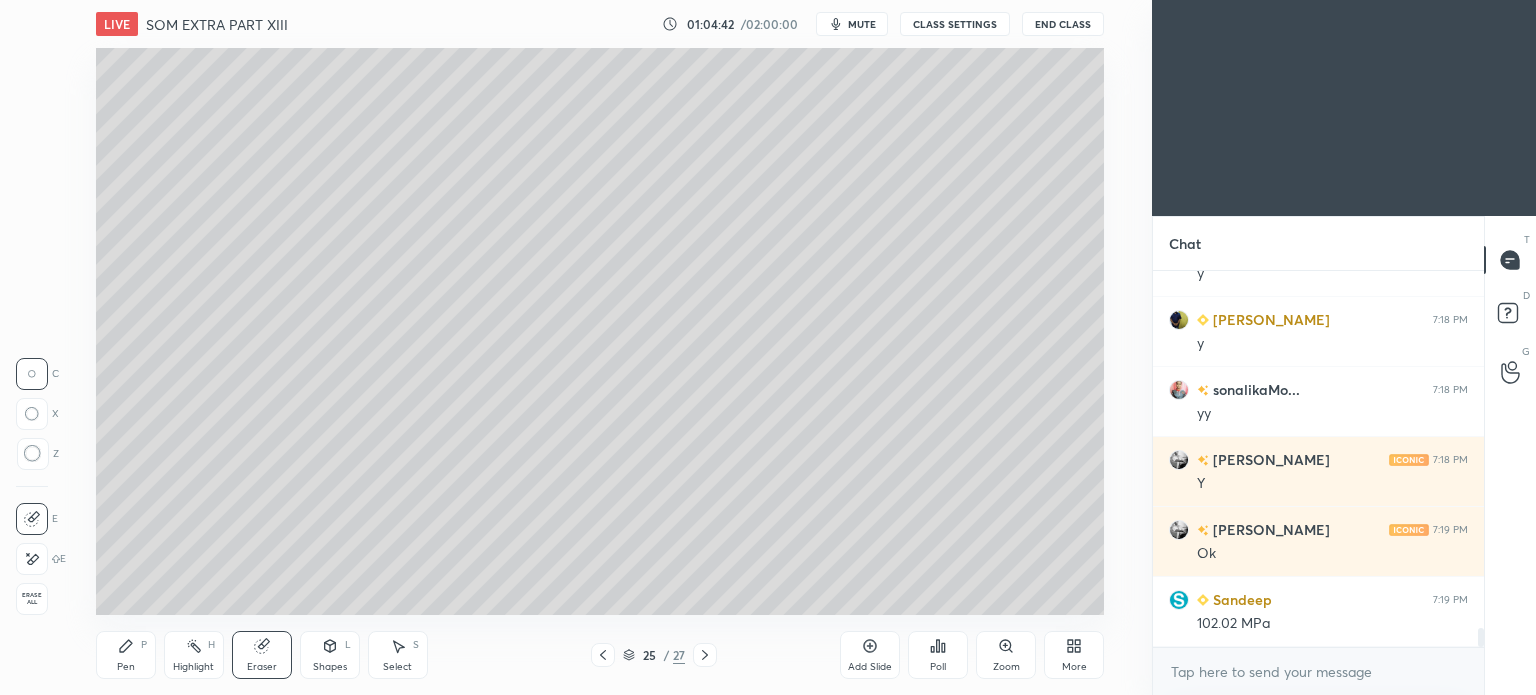 click on "Pen P" at bounding box center (126, 655) 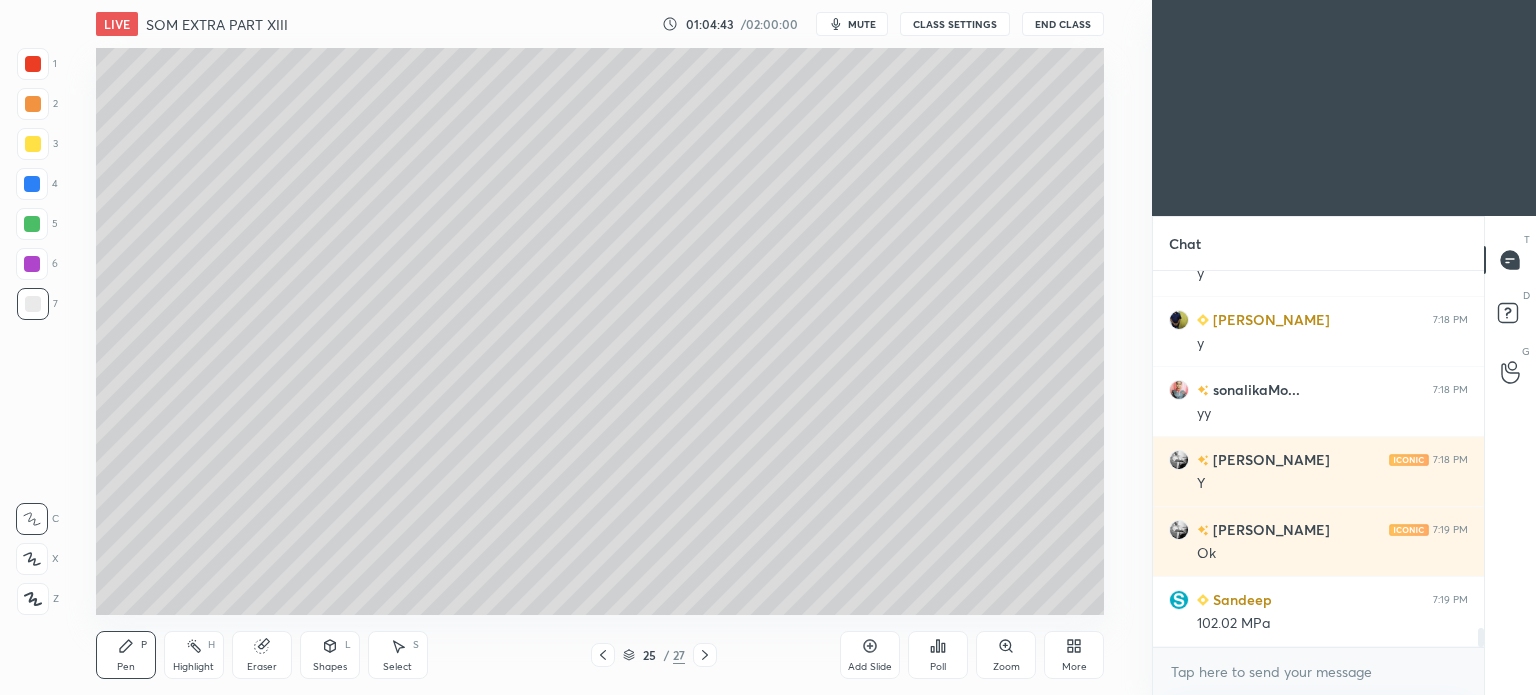 click on "Pen P" at bounding box center [126, 655] 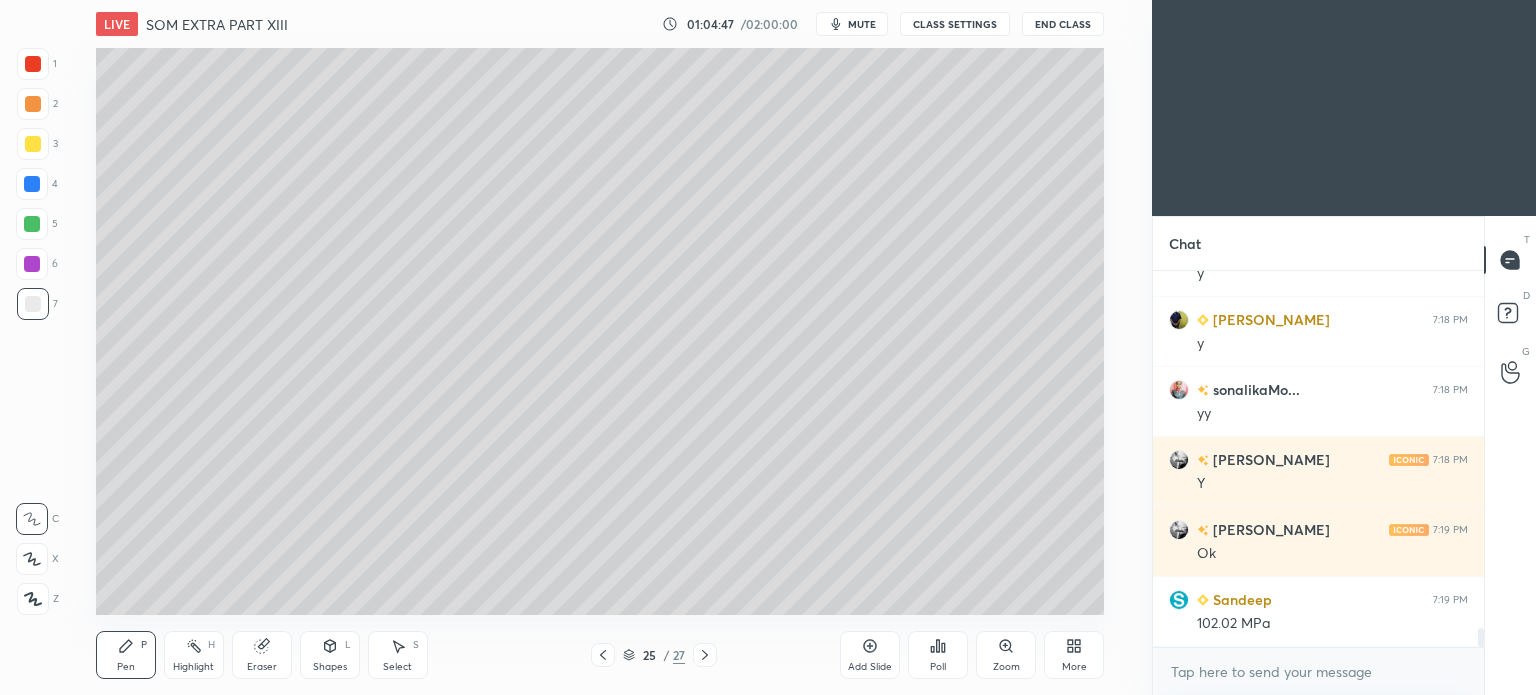 click on "Highlight" at bounding box center (193, 667) 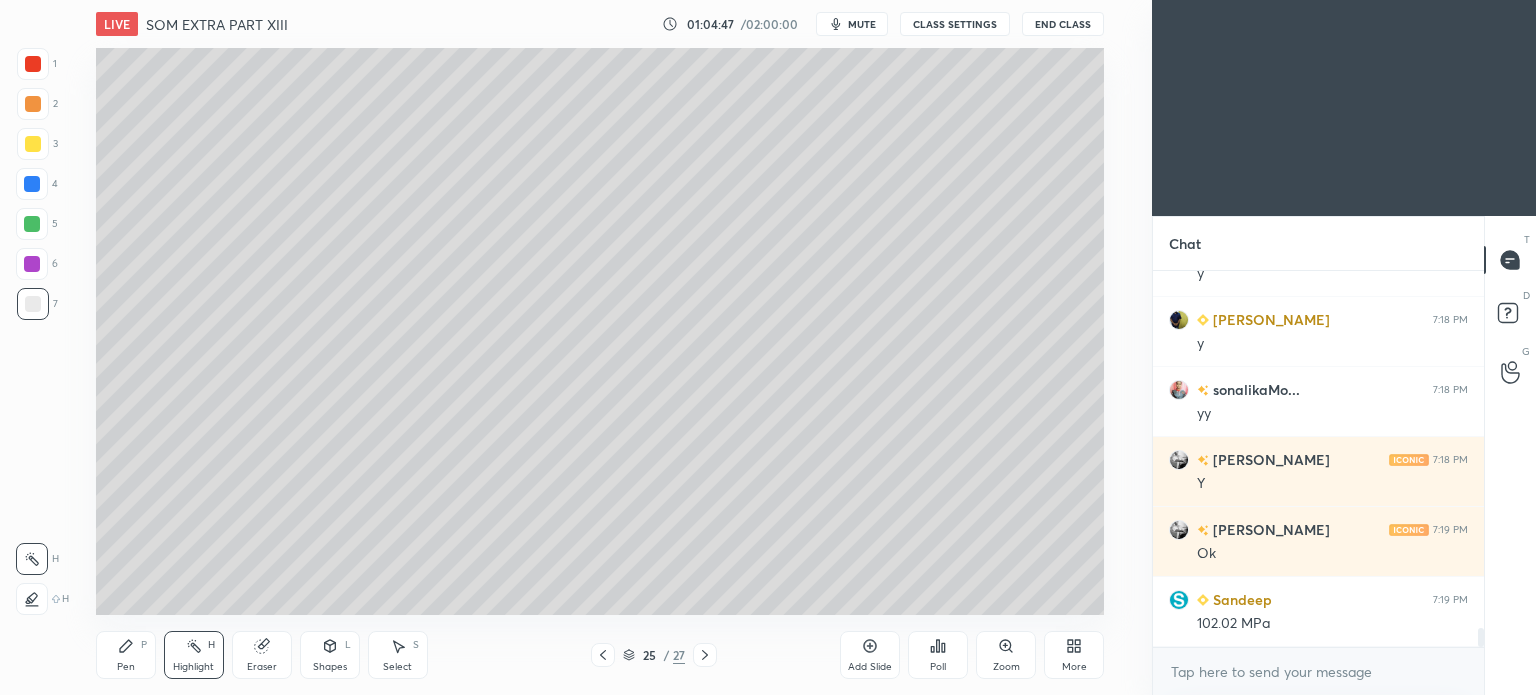 click on "Highlight" at bounding box center [193, 667] 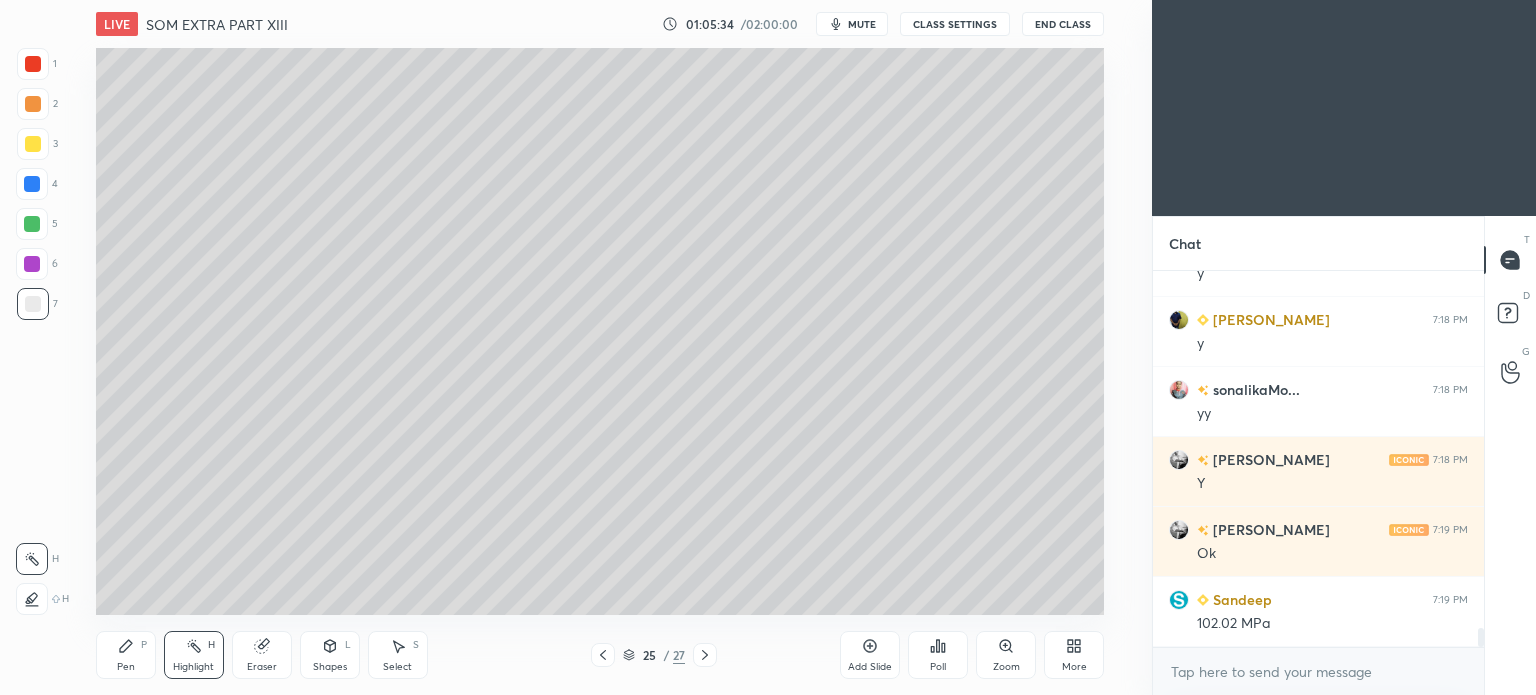click 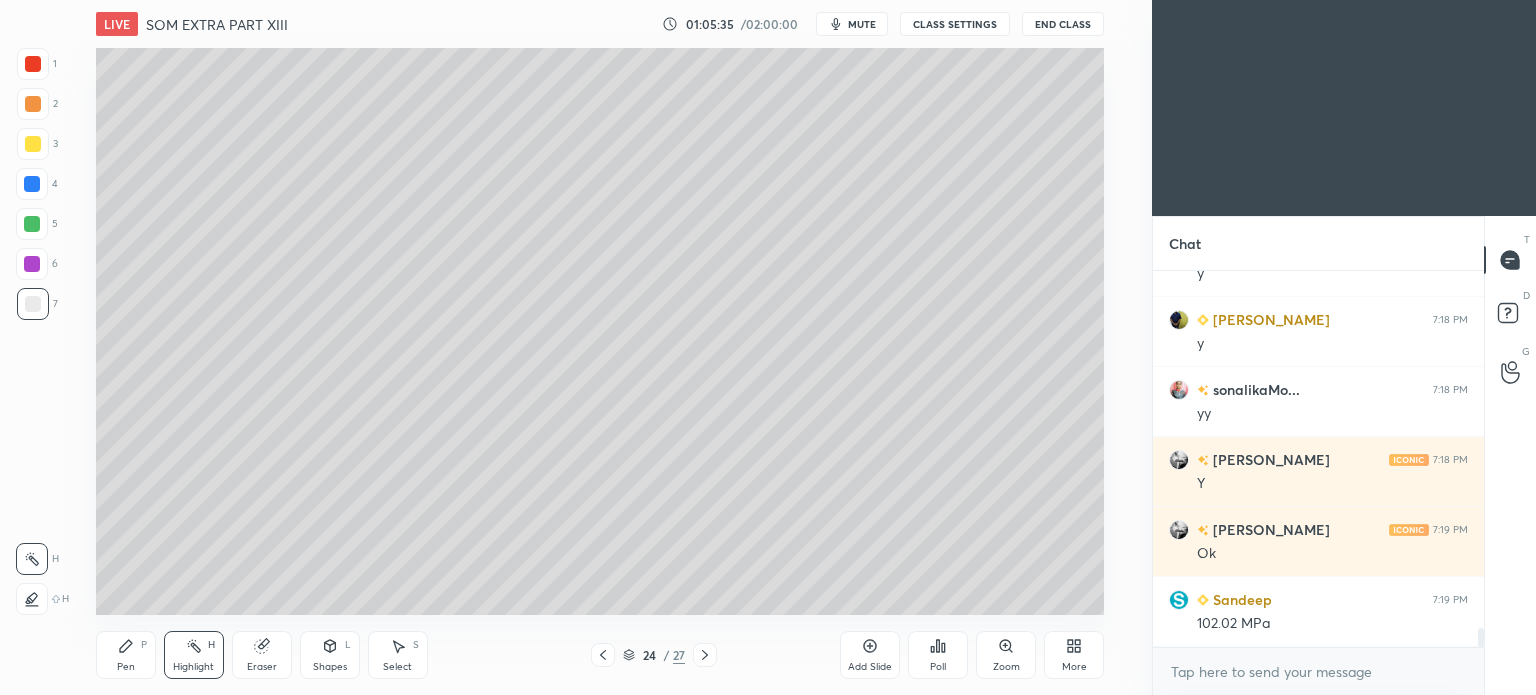 click 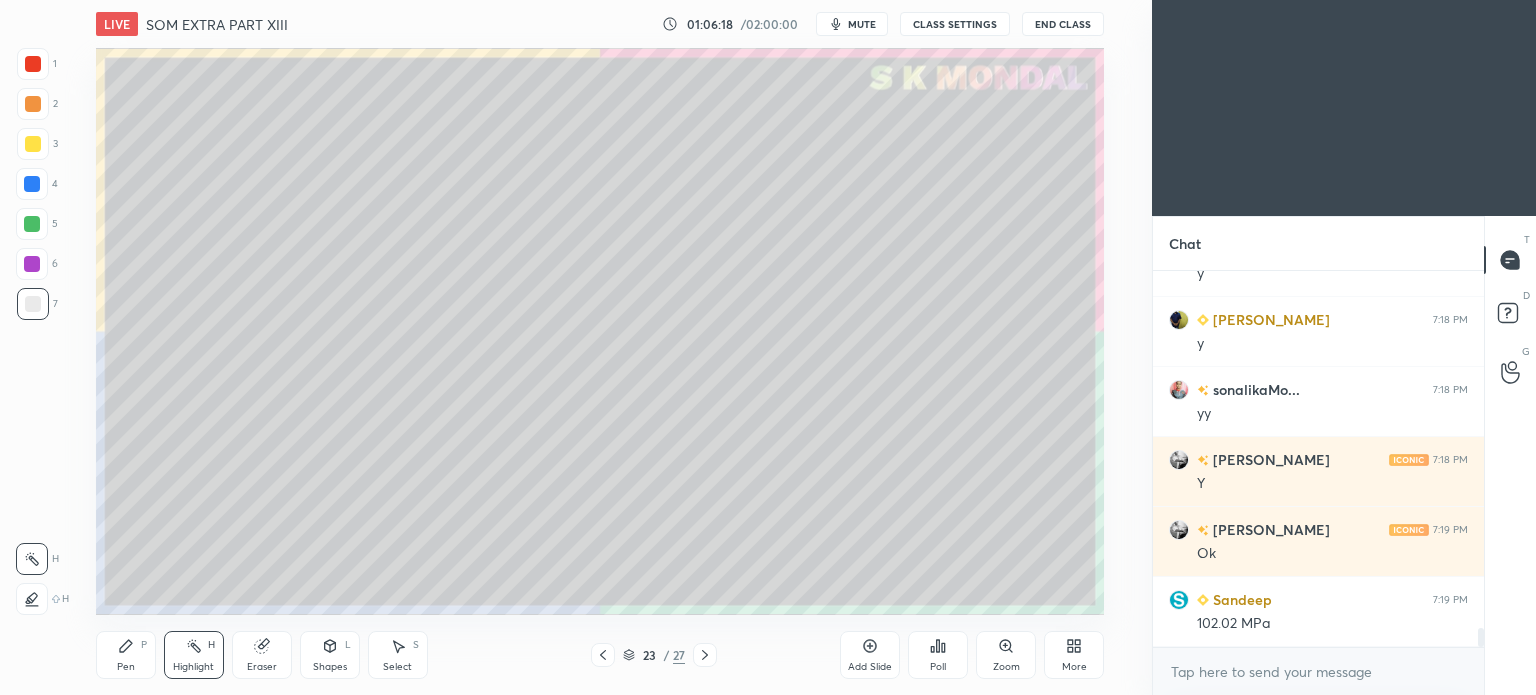 click at bounding box center [705, 655] 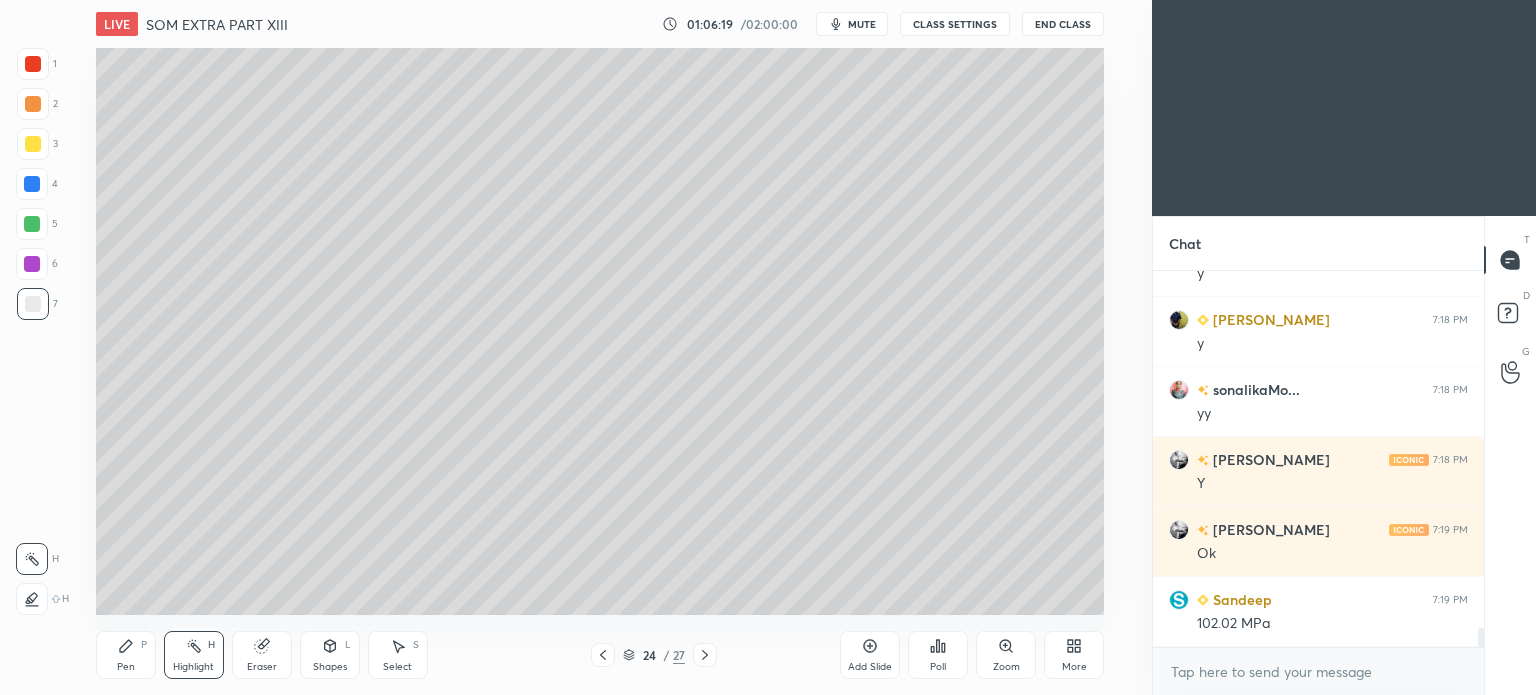 click at bounding box center [705, 655] 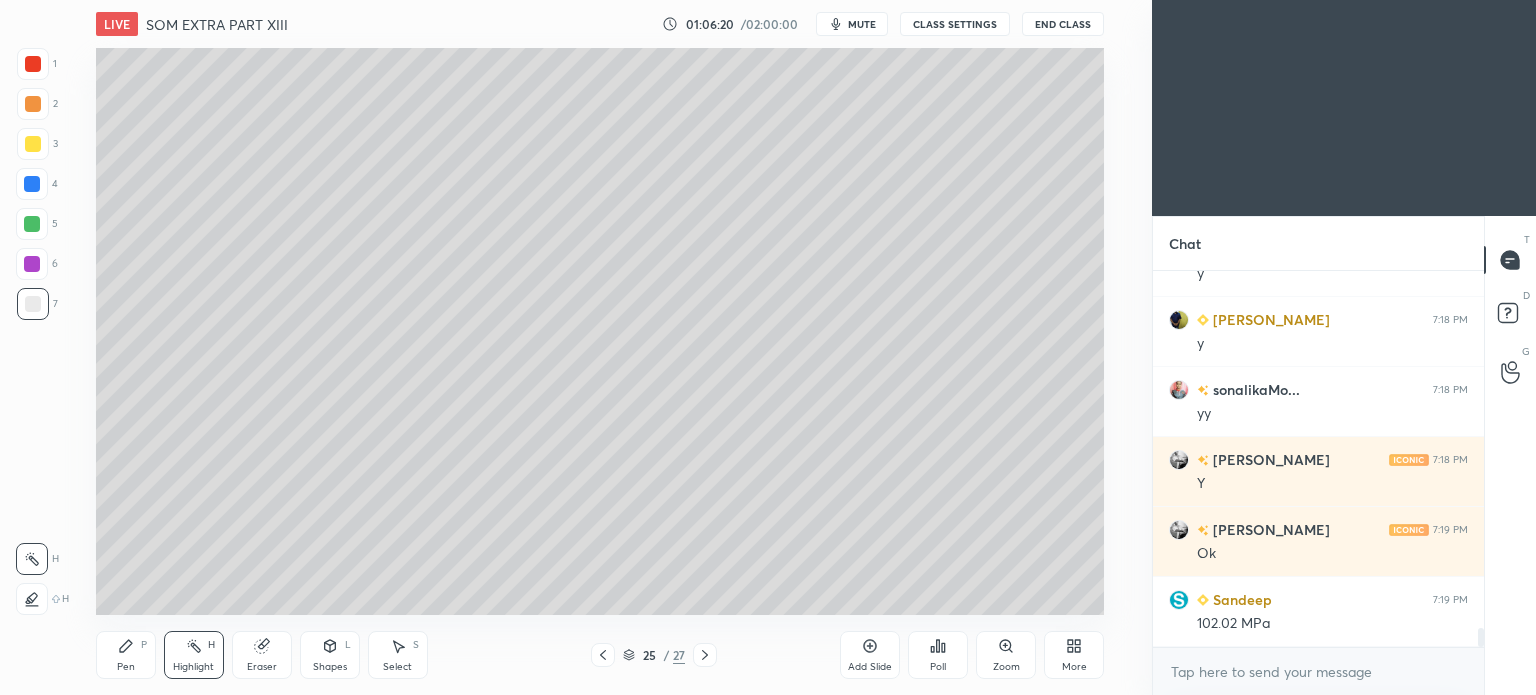 scroll, scrollTop: 7170, scrollLeft: 0, axis: vertical 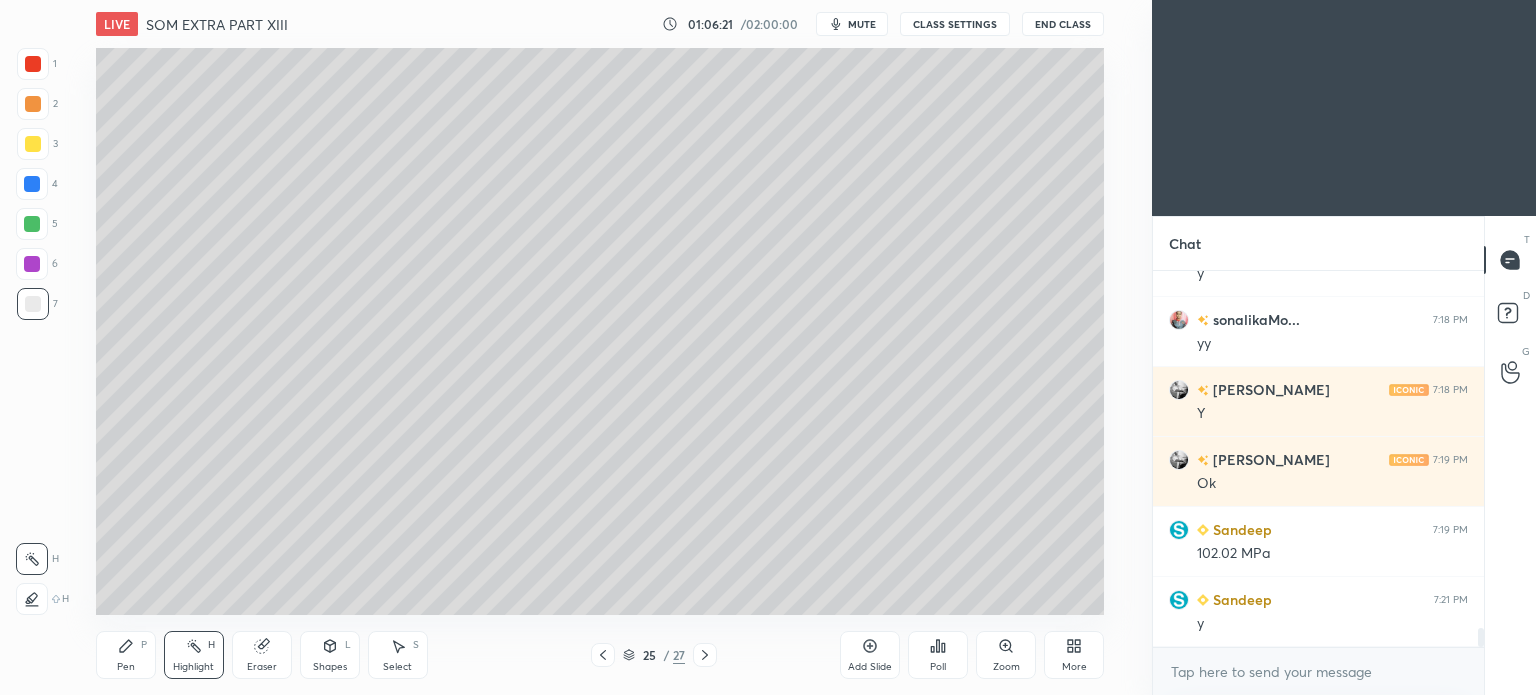 click at bounding box center [705, 655] 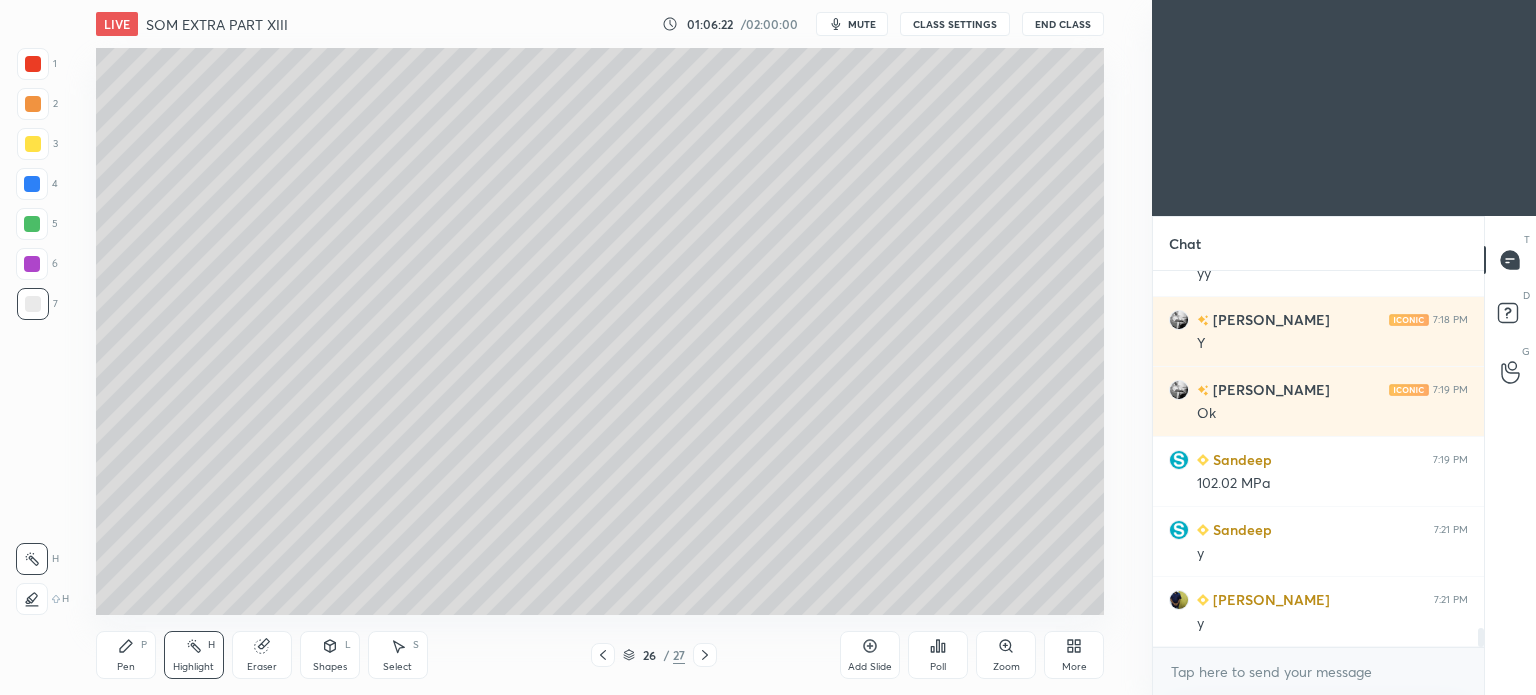 scroll, scrollTop: 7310, scrollLeft: 0, axis: vertical 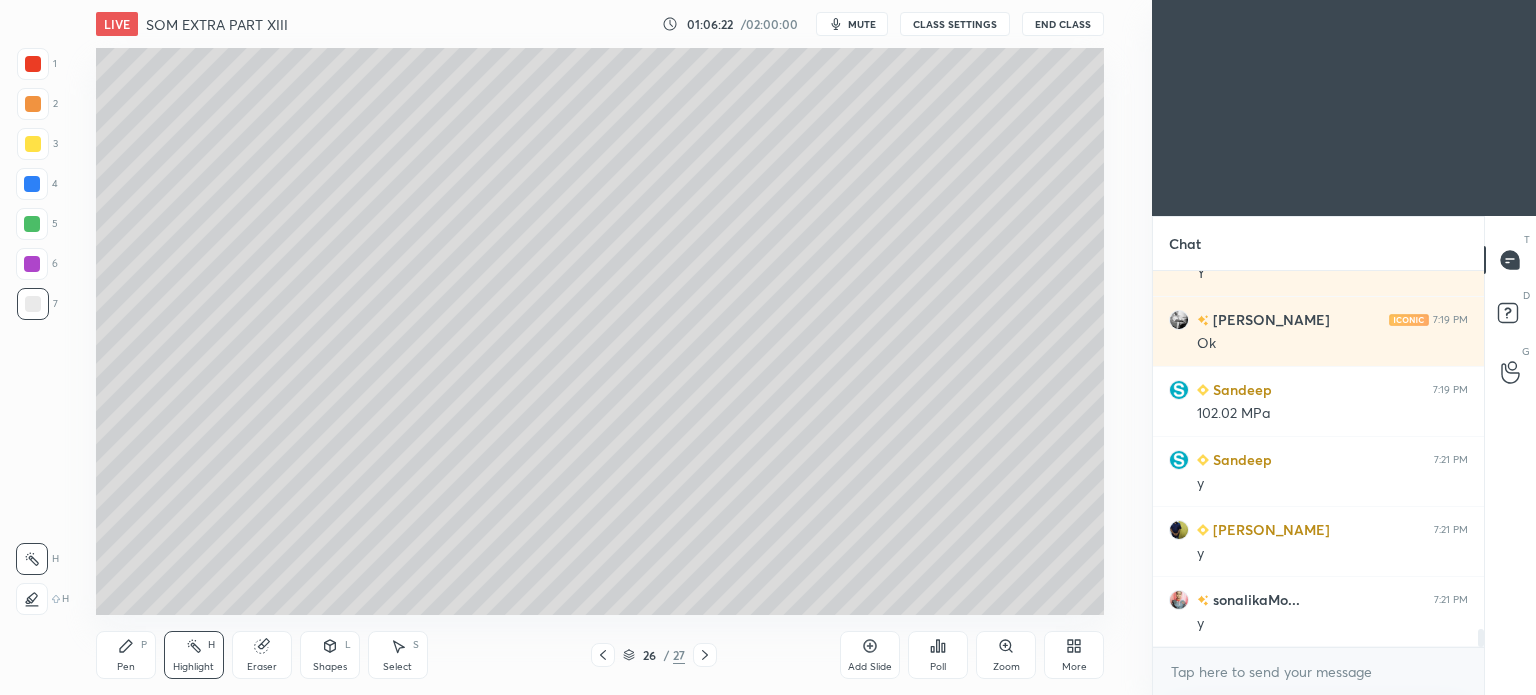 click 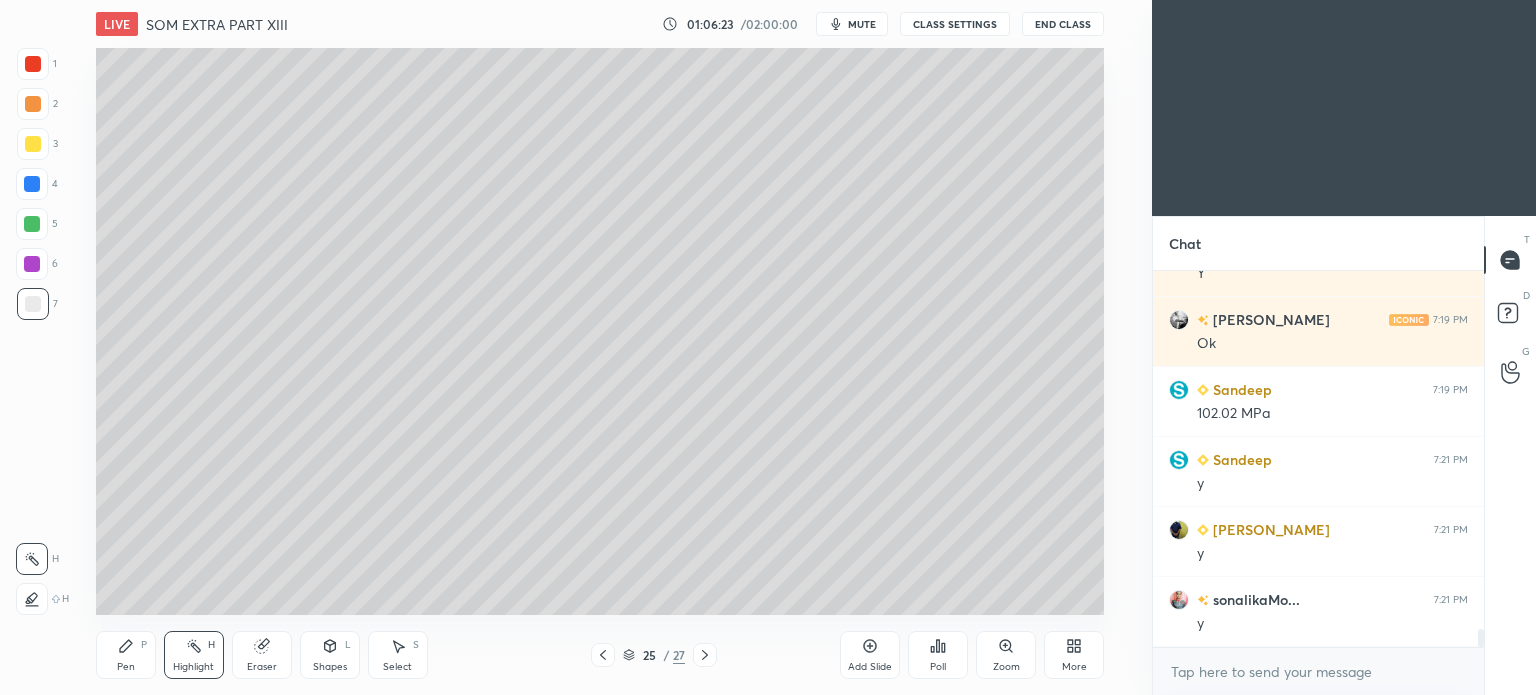 click on "Add Slide" at bounding box center (870, 667) 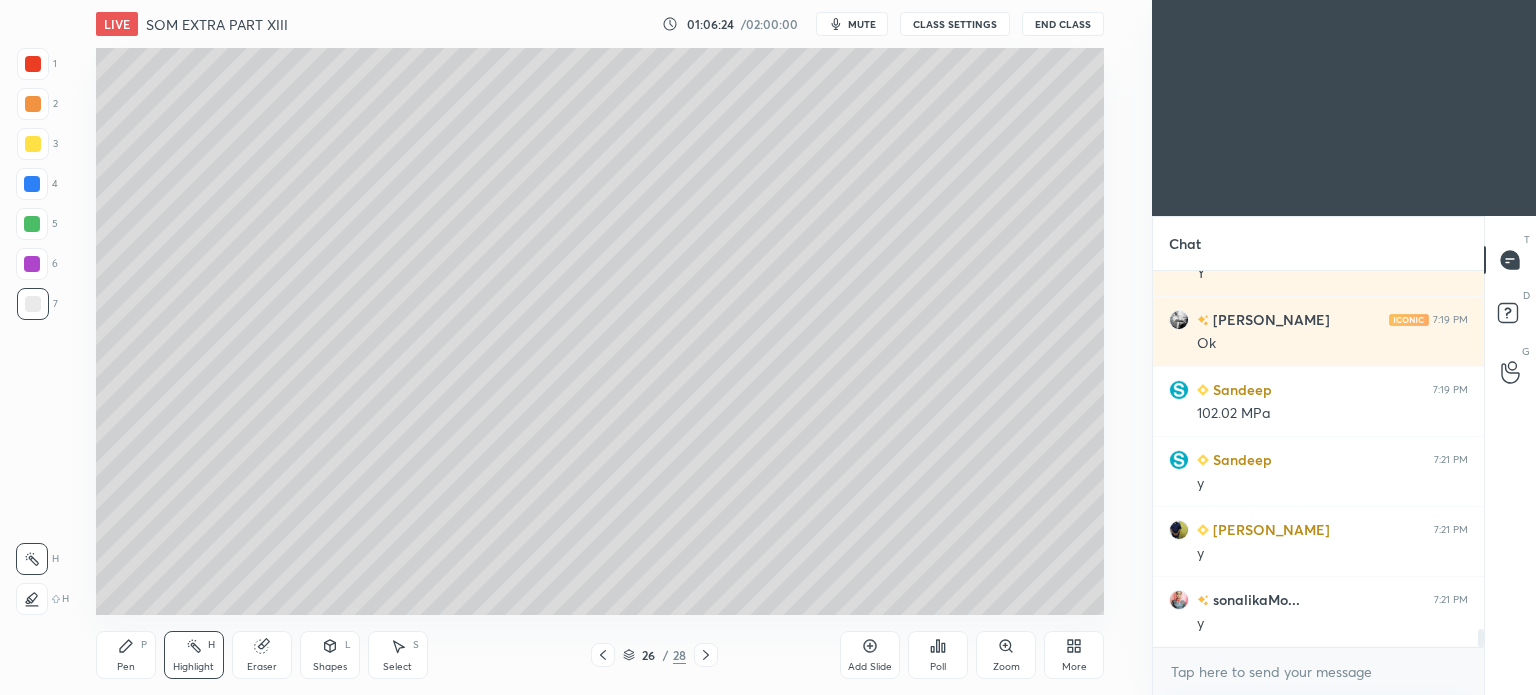 click at bounding box center (33, 304) 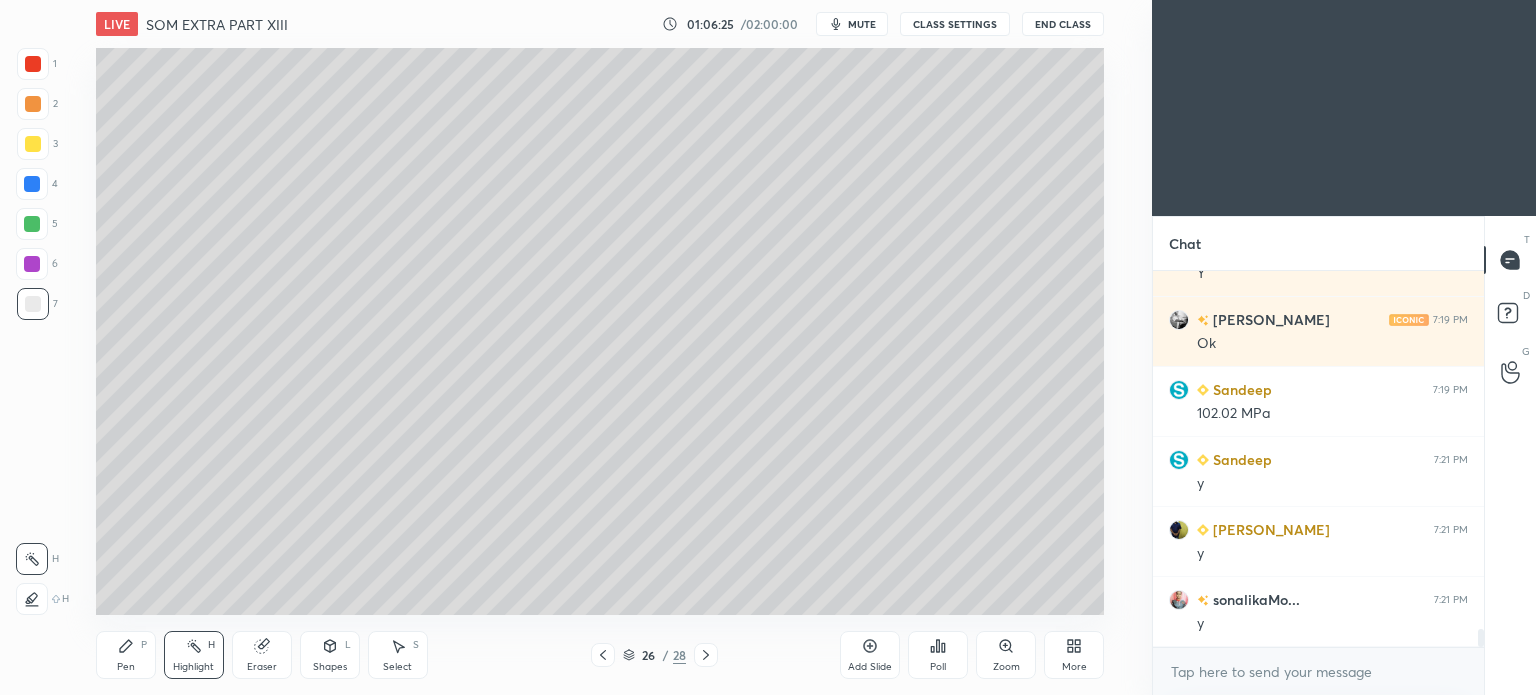 click on "Pen P" at bounding box center [126, 655] 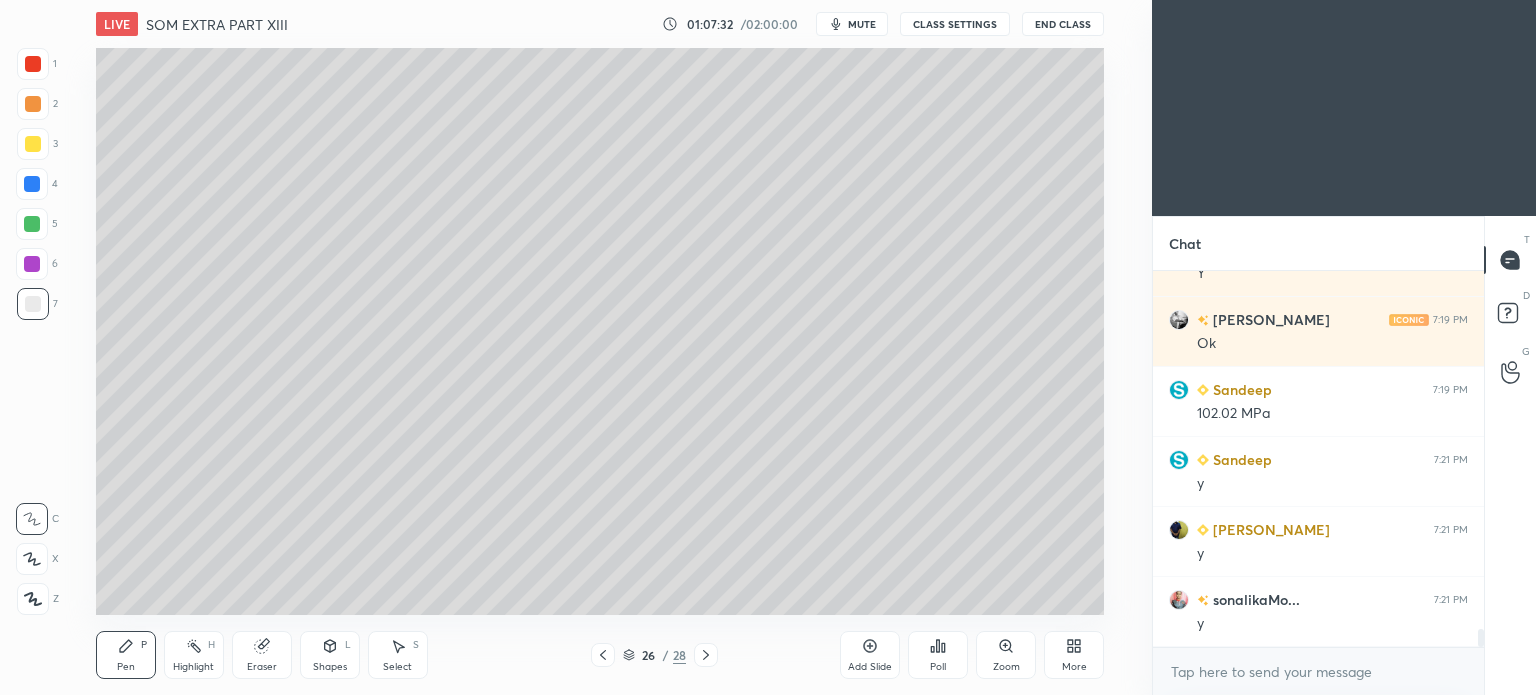 click 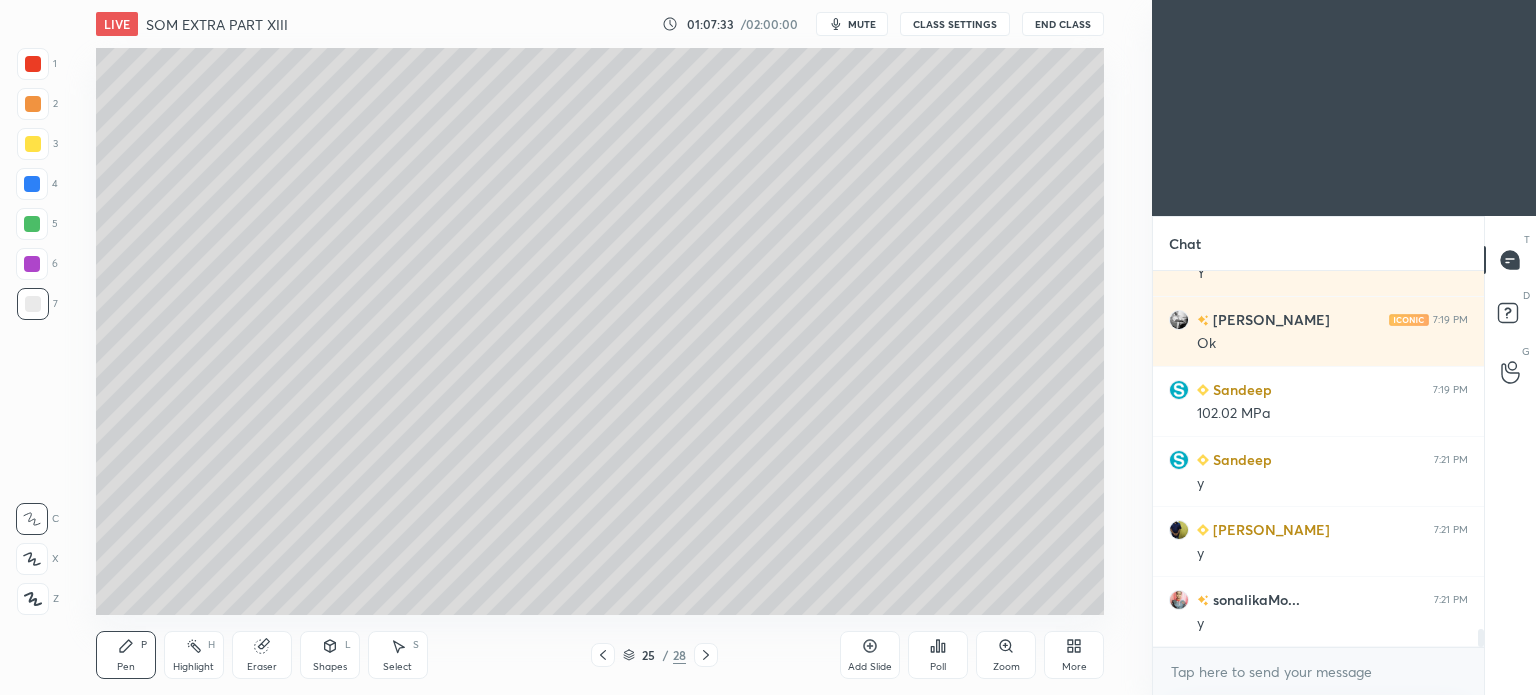 click 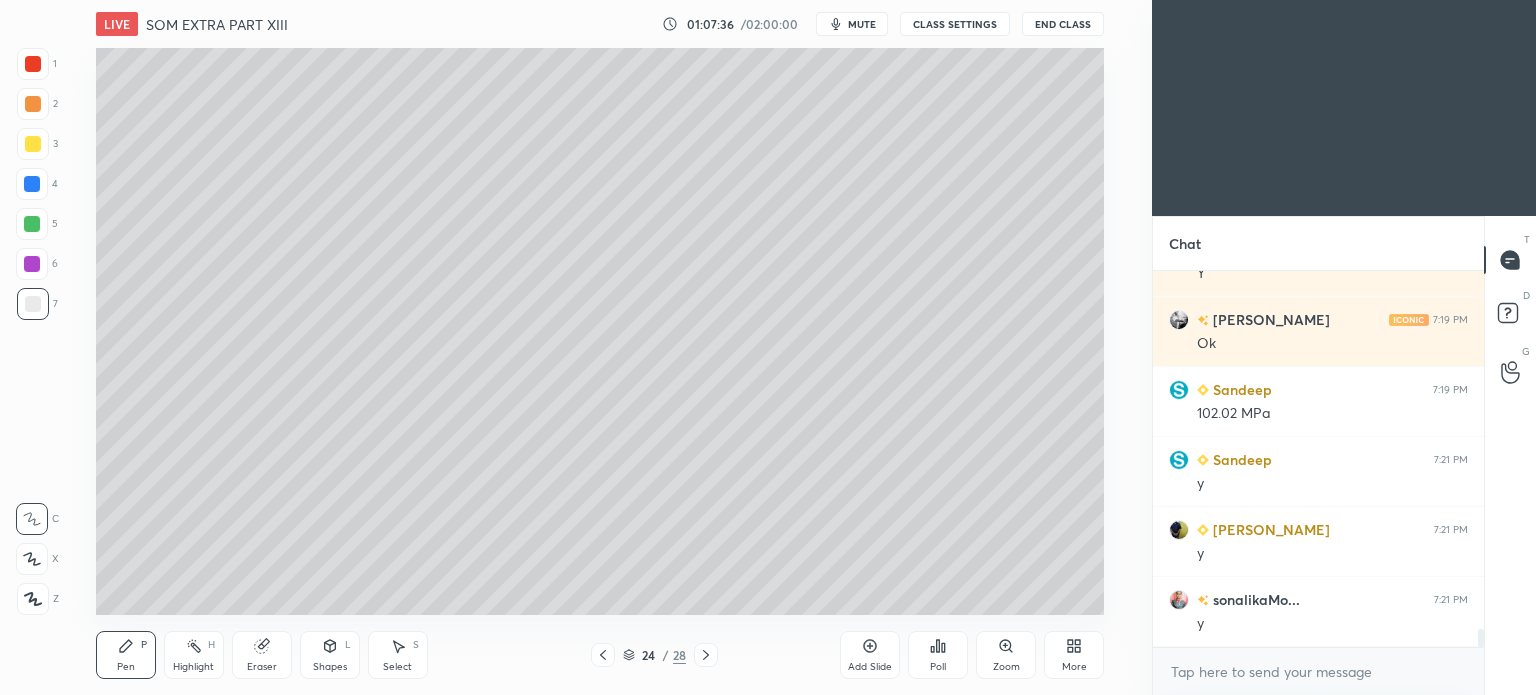 click on "24 / 28" at bounding box center (654, 655) 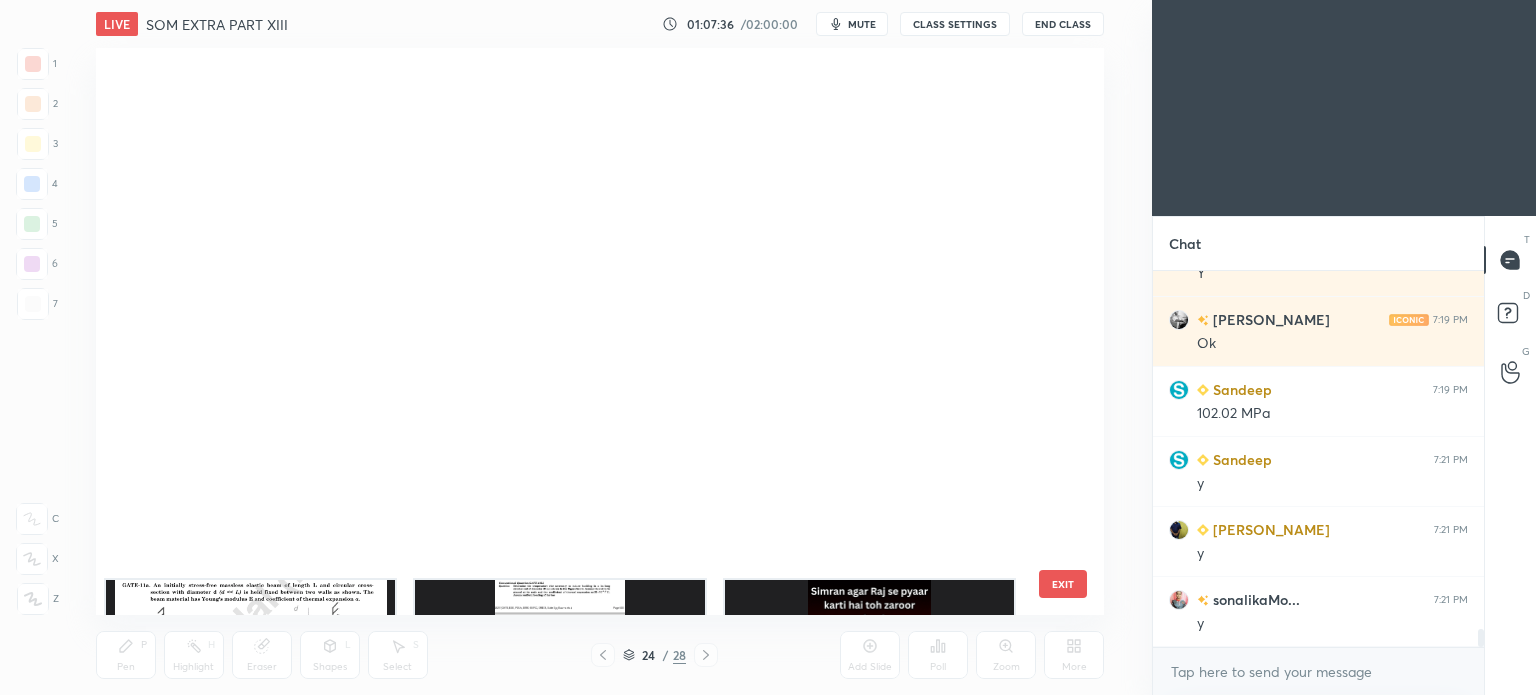scroll, scrollTop: 824, scrollLeft: 0, axis: vertical 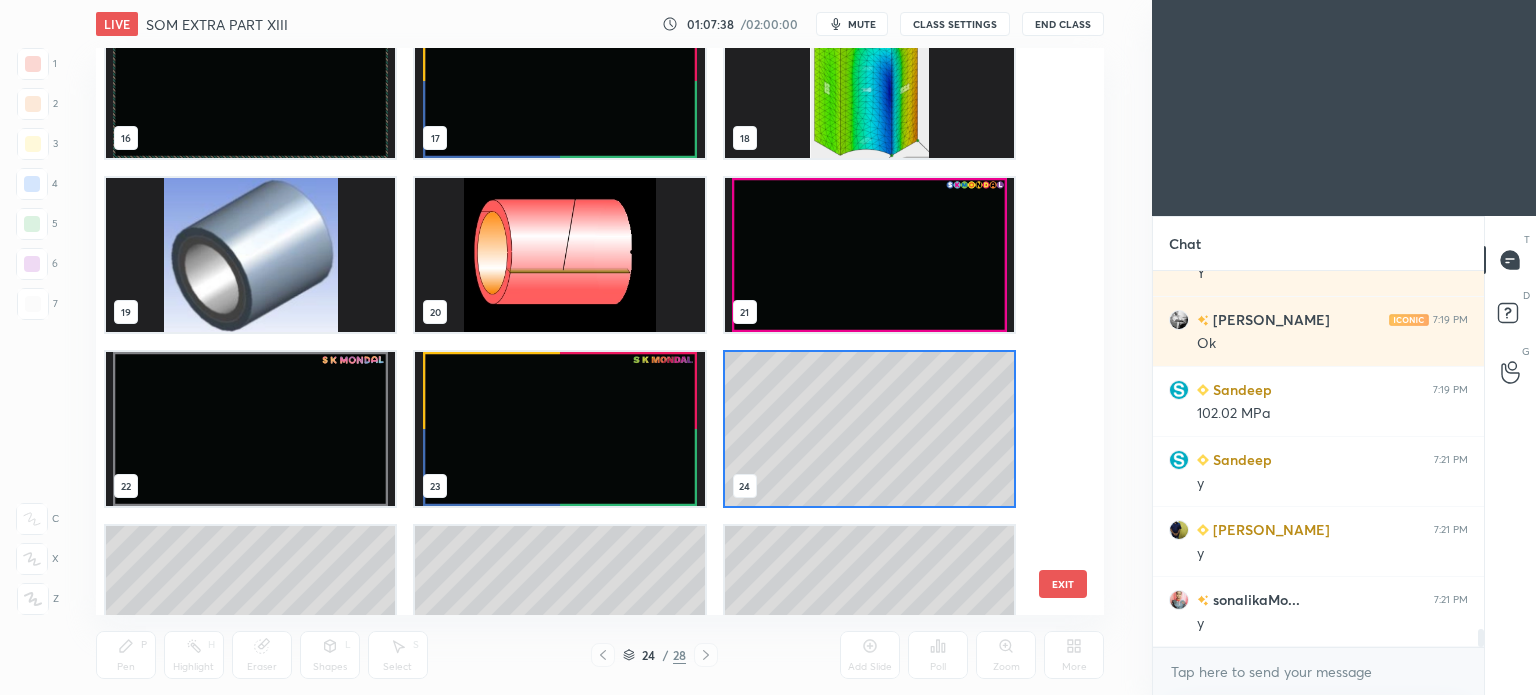 click at bounding box center (868, 255) 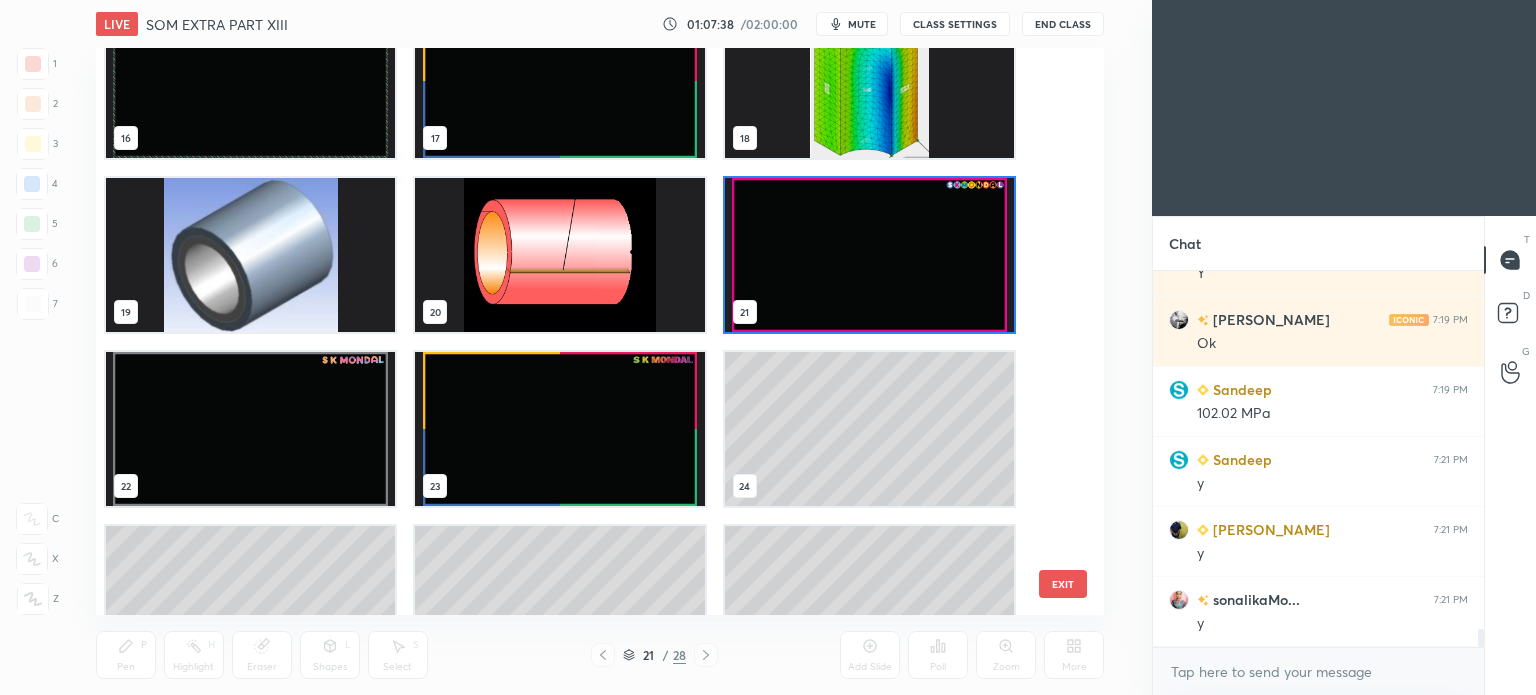 click at bounding box center [868, 255] 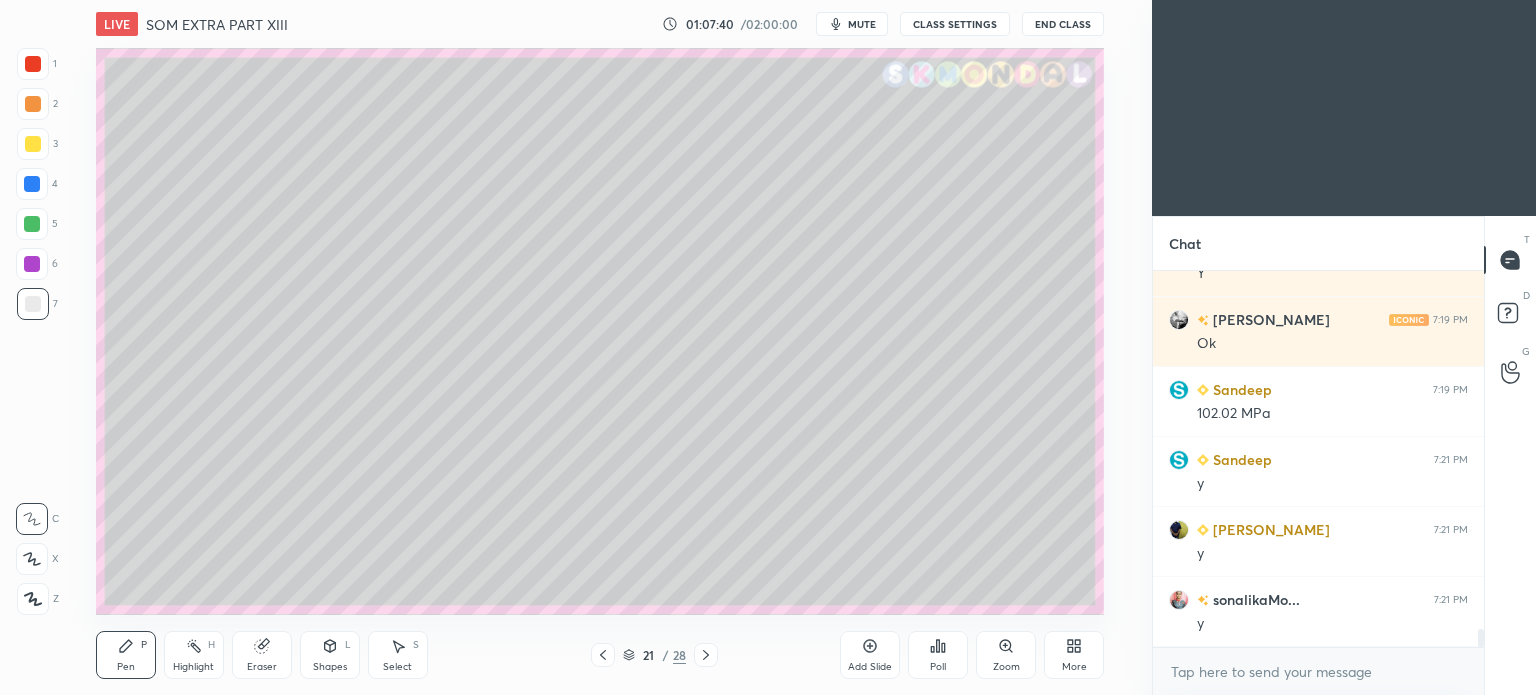 click 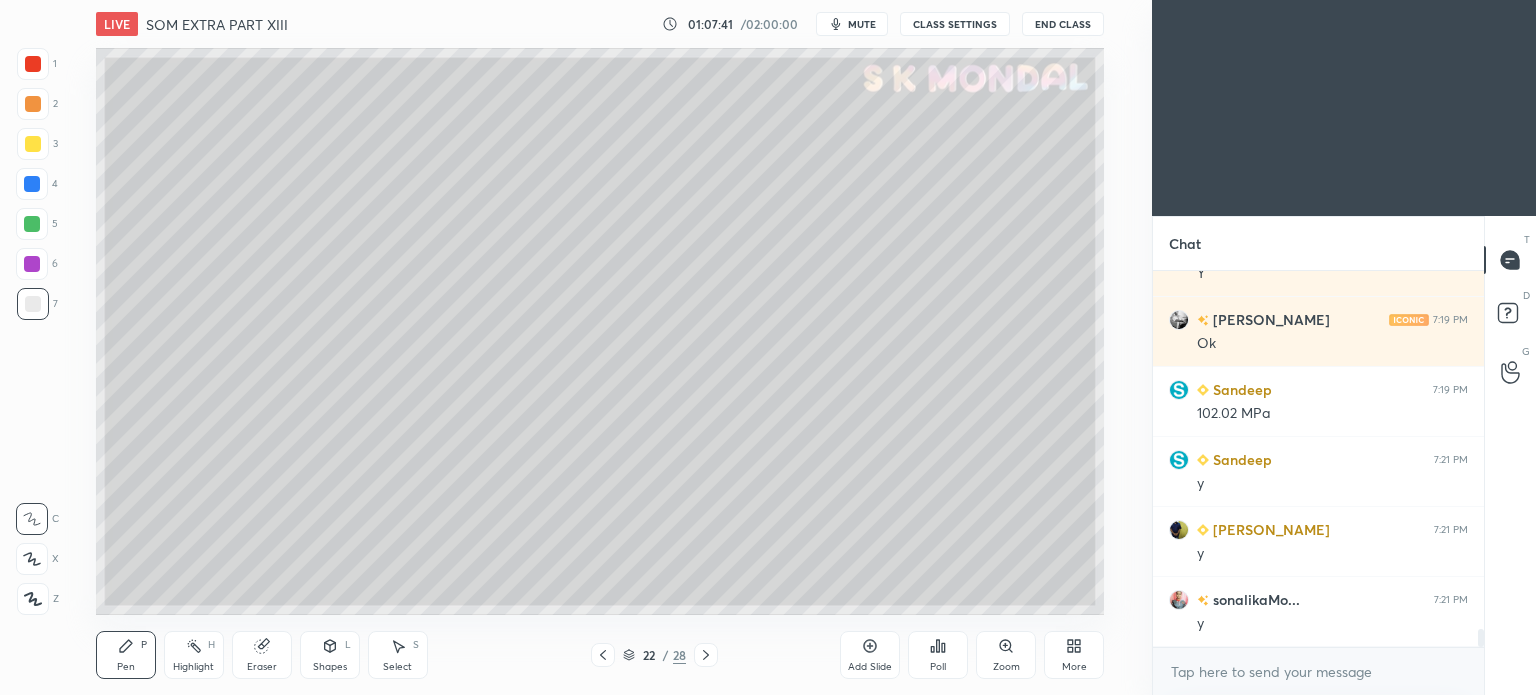 click 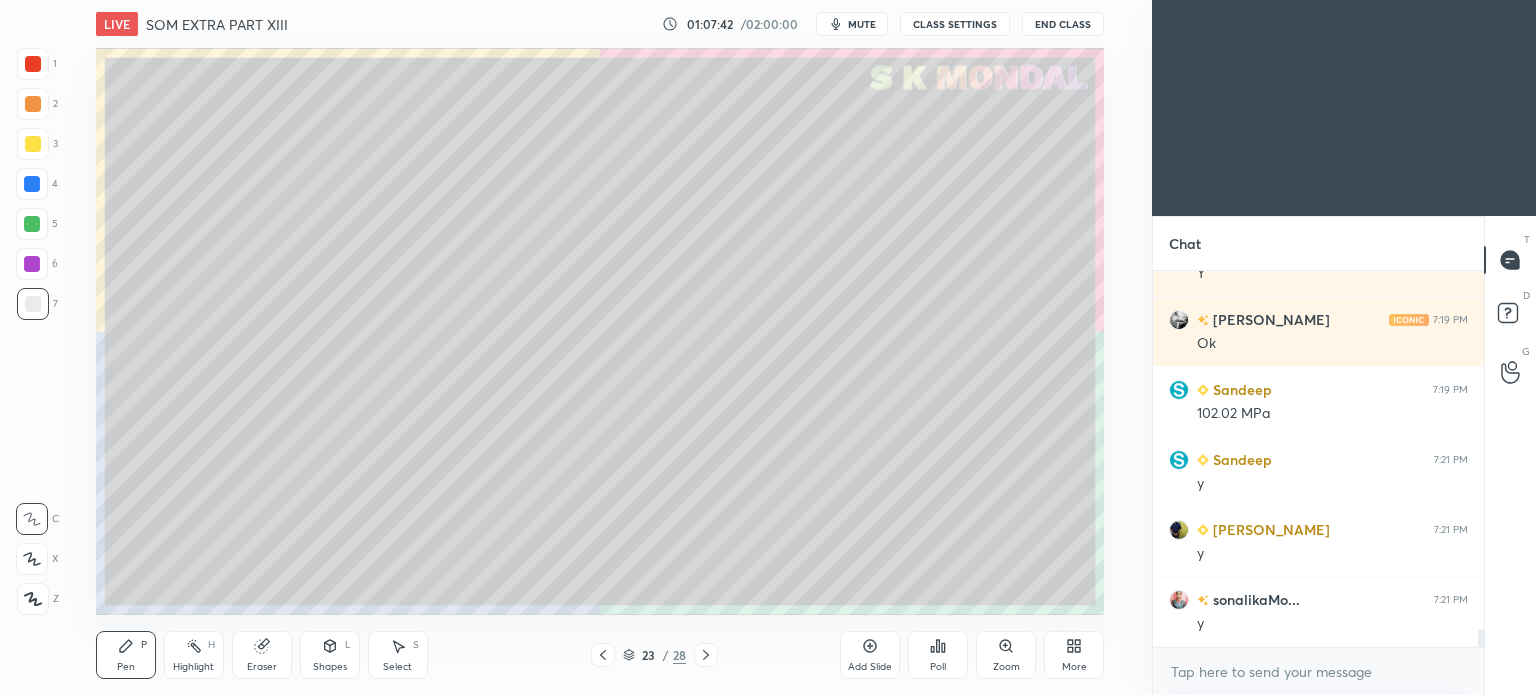 click on "Highlight H" at bounding box center (194, 655) 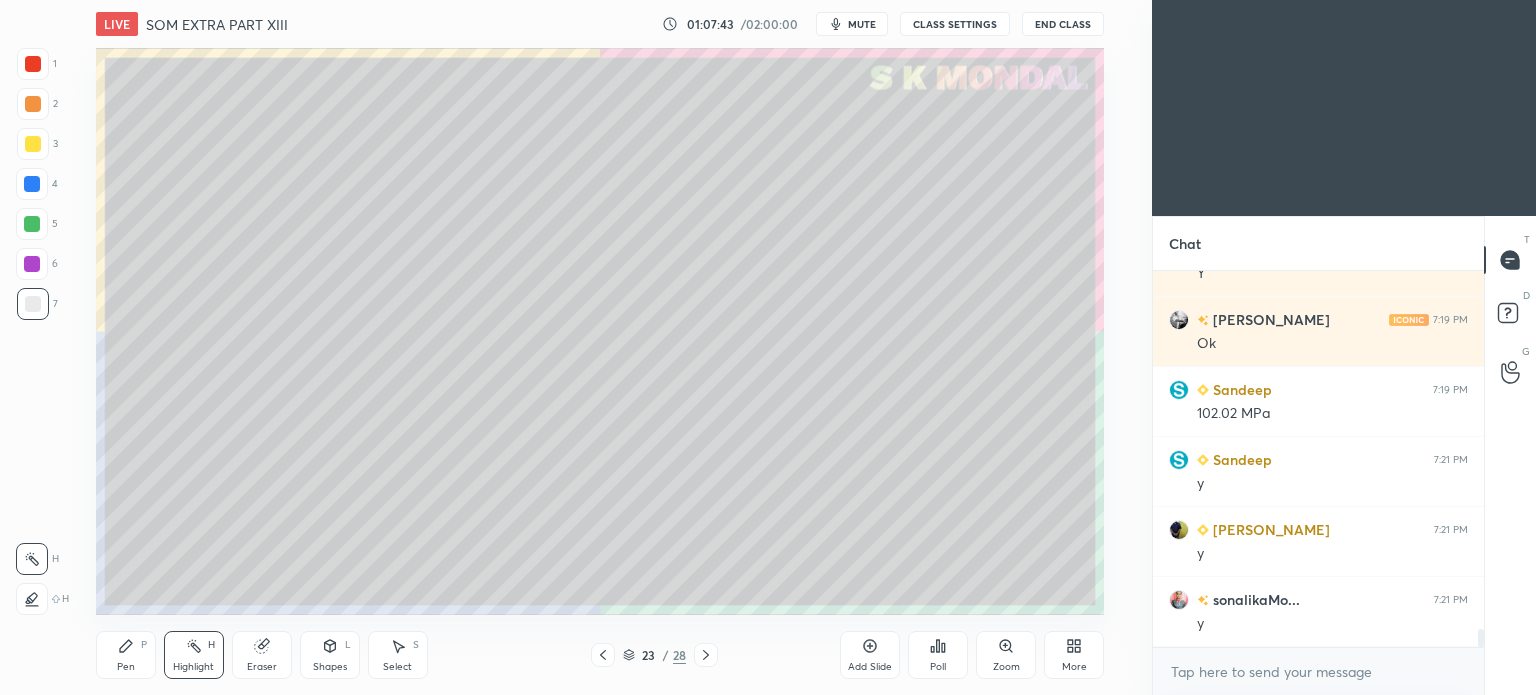 click on "Highlight H" at bounding box center (194, 655) 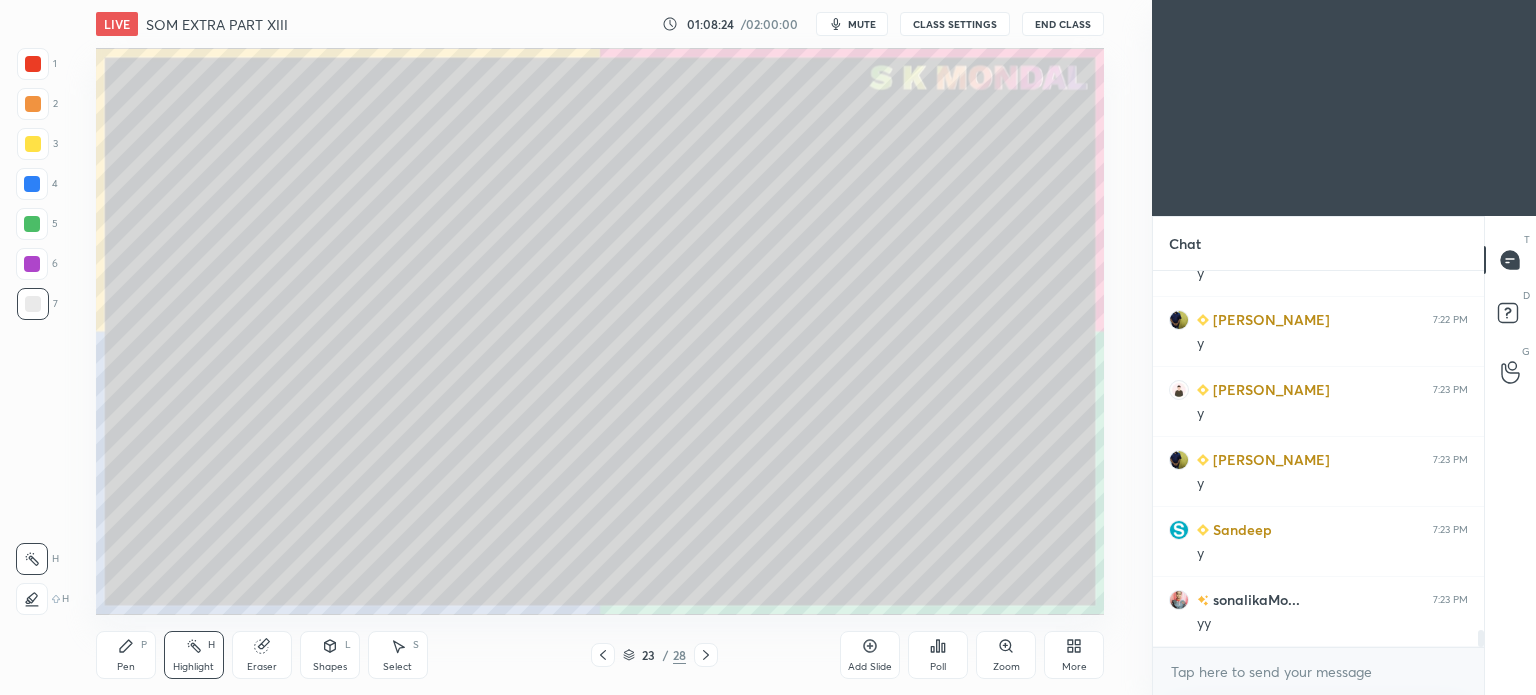 scroll, scrollTop: 7800, scrollLeft: 0, axis: vertical 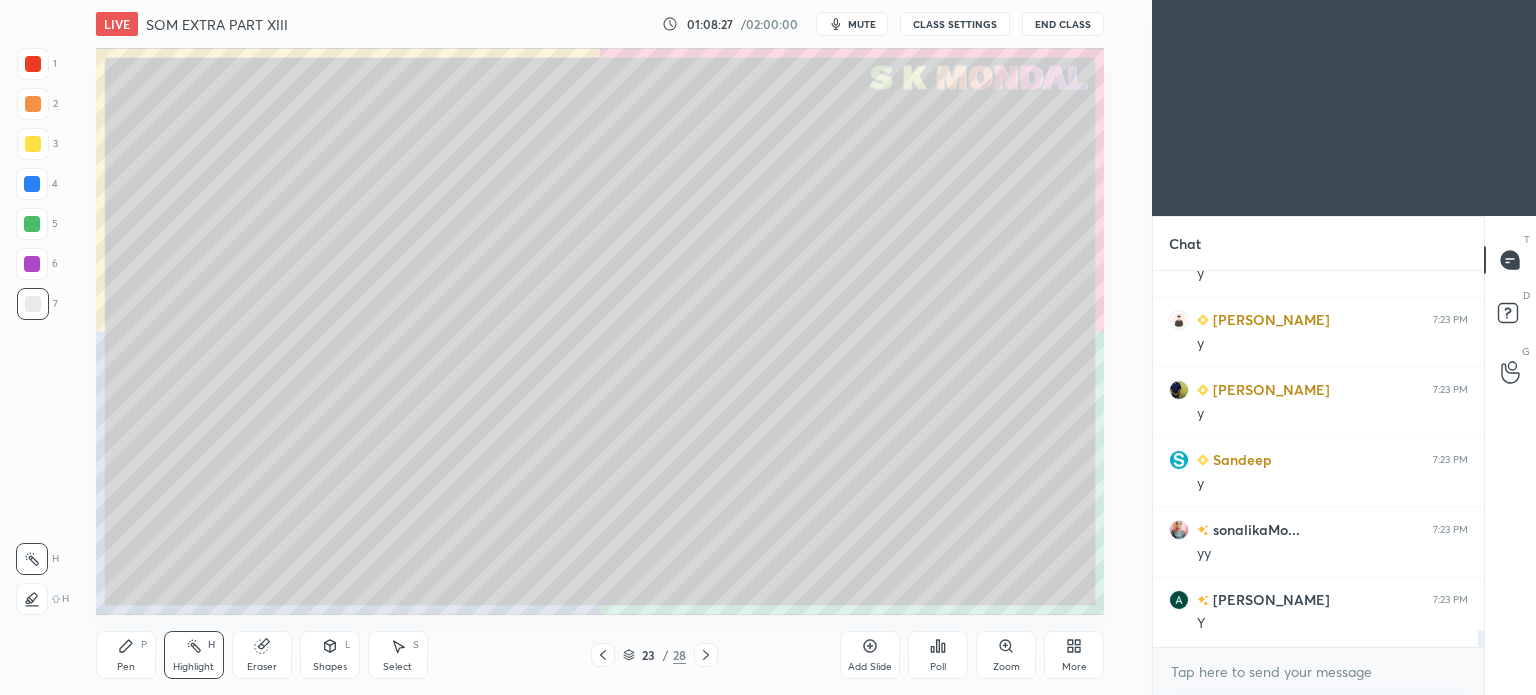 click 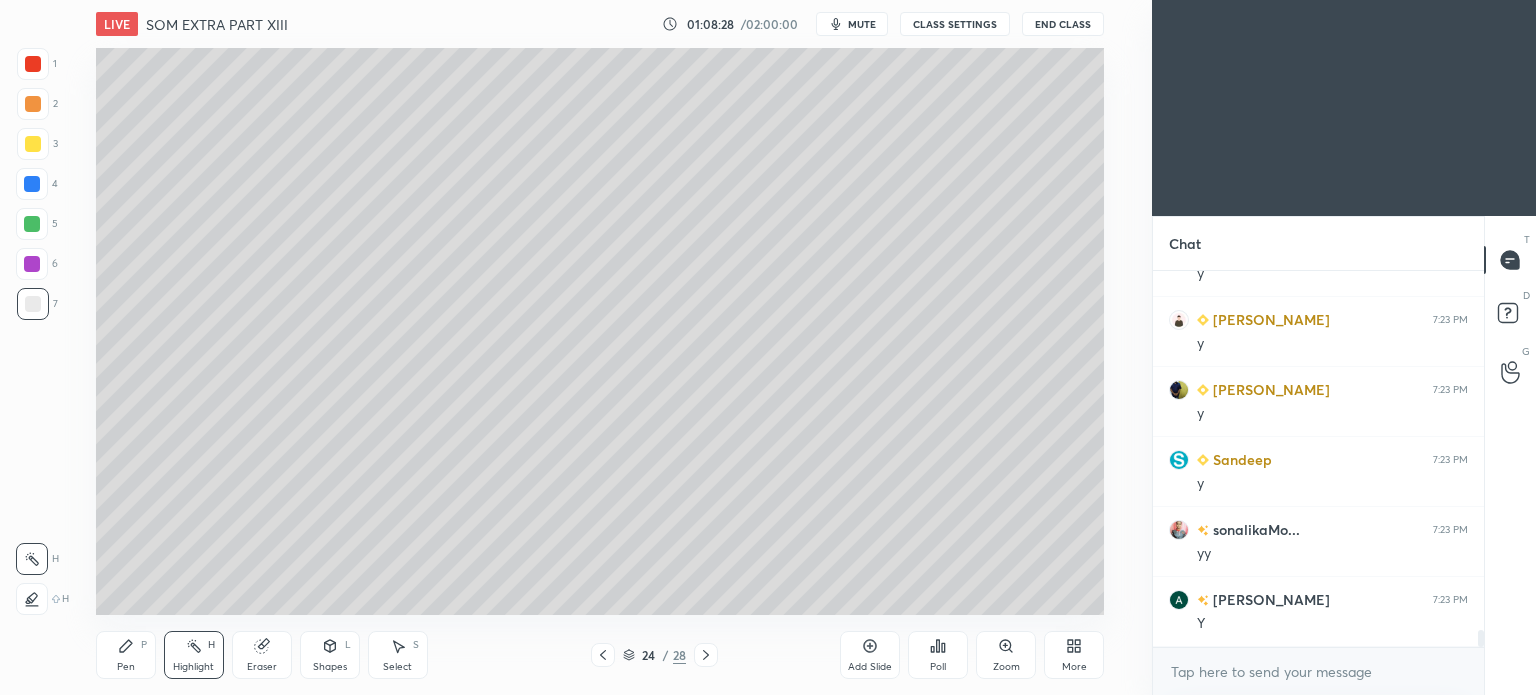 click 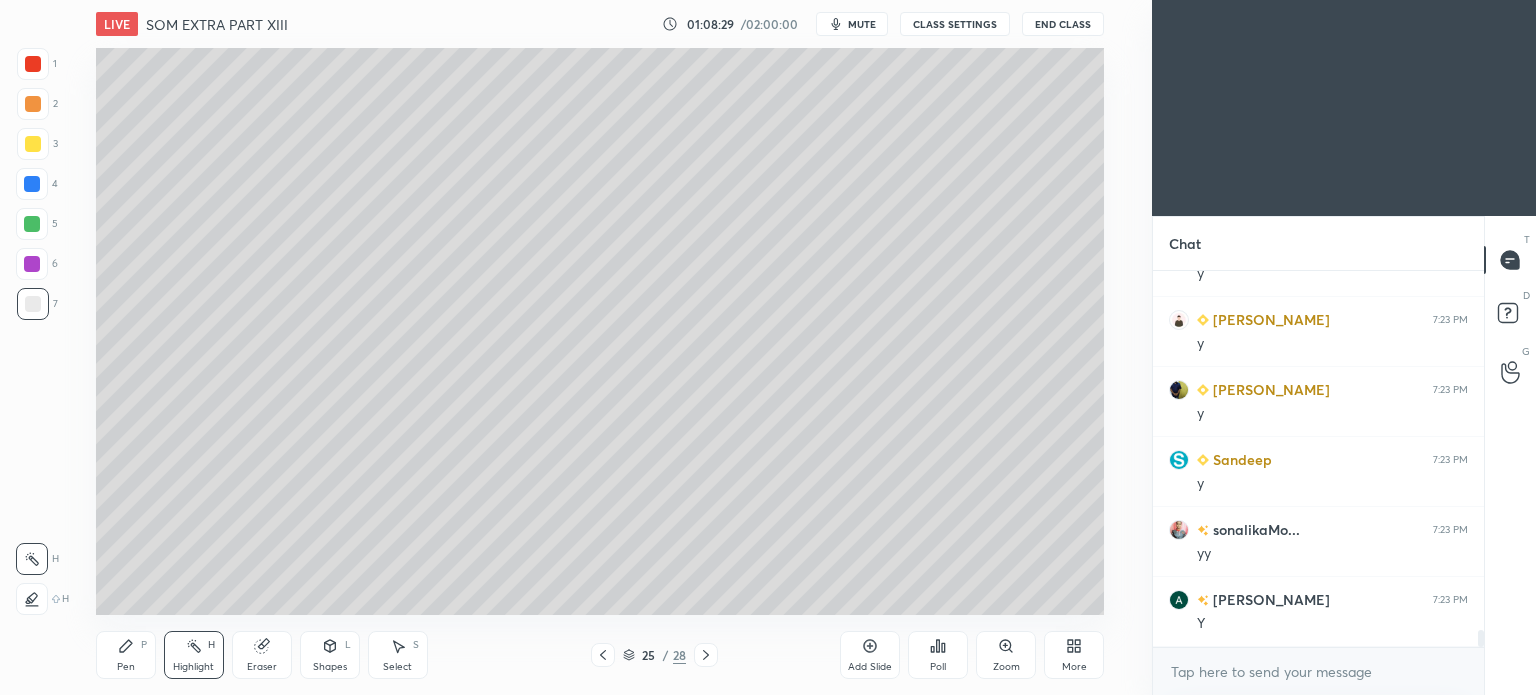 click 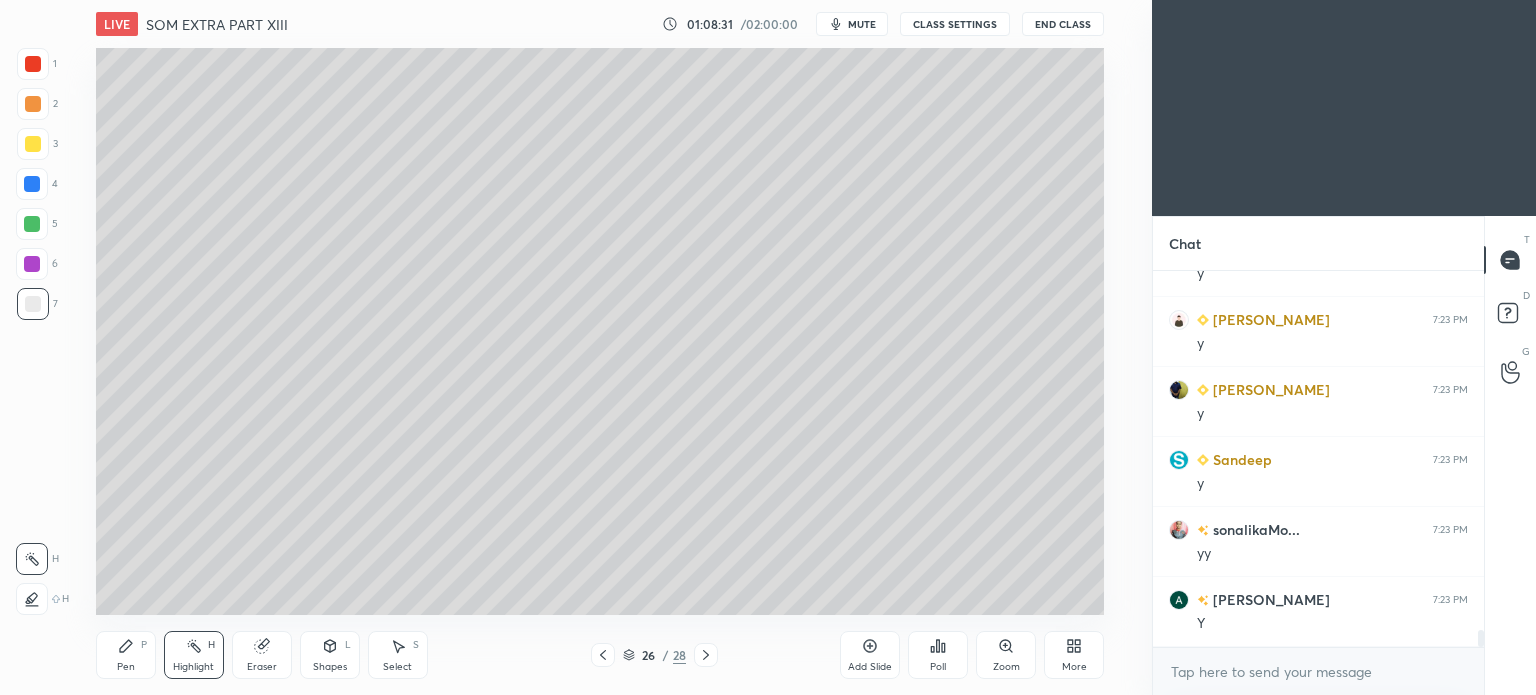 click at bounding box center (32, 184) 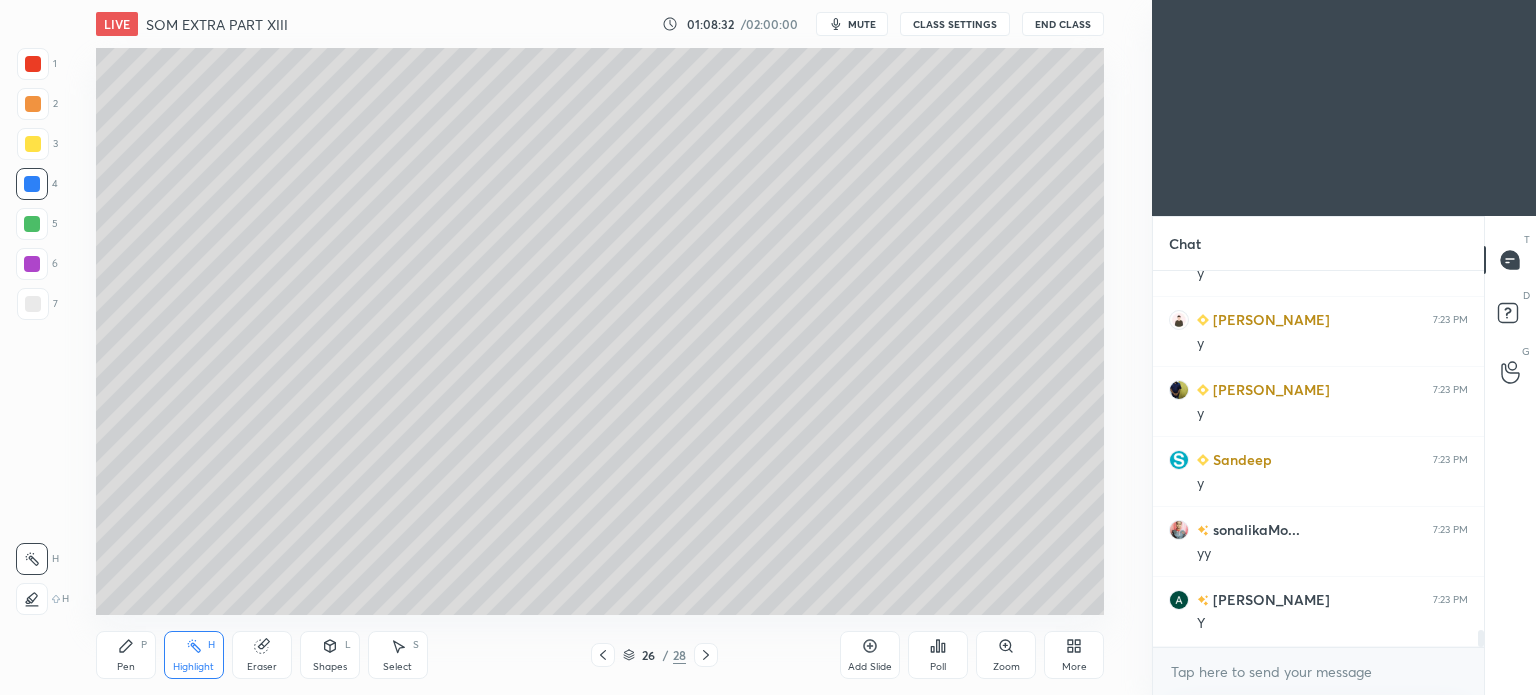 click 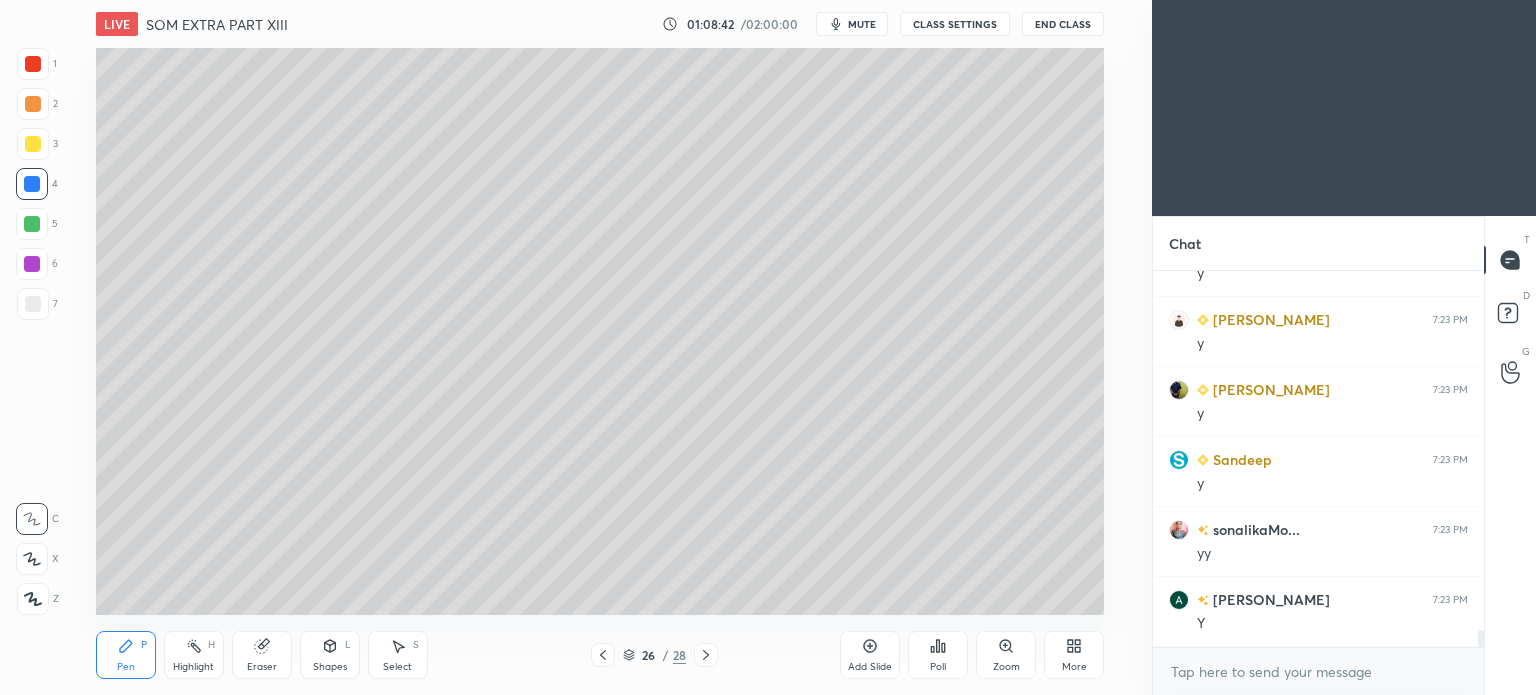 click at bounding box center (33, 304) 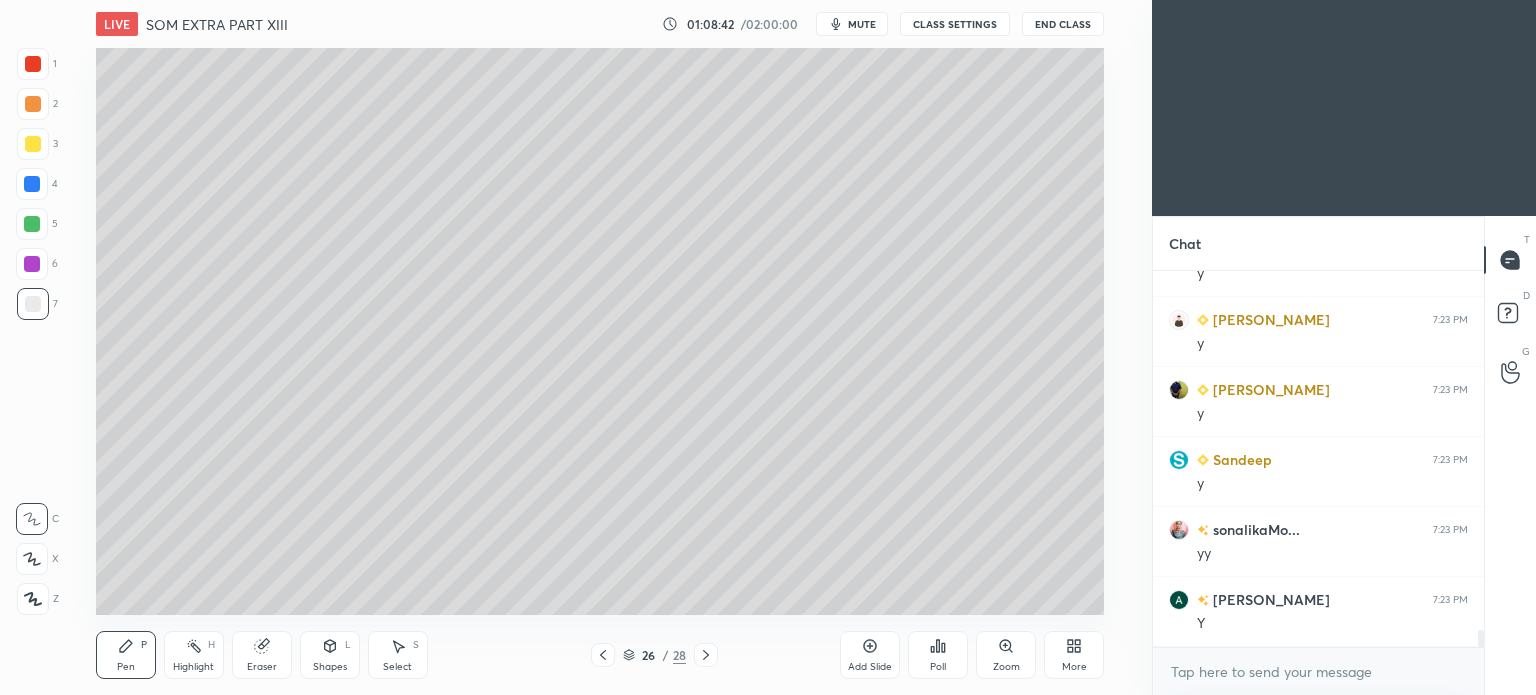 click on "7" at bounding box center [37, 308] 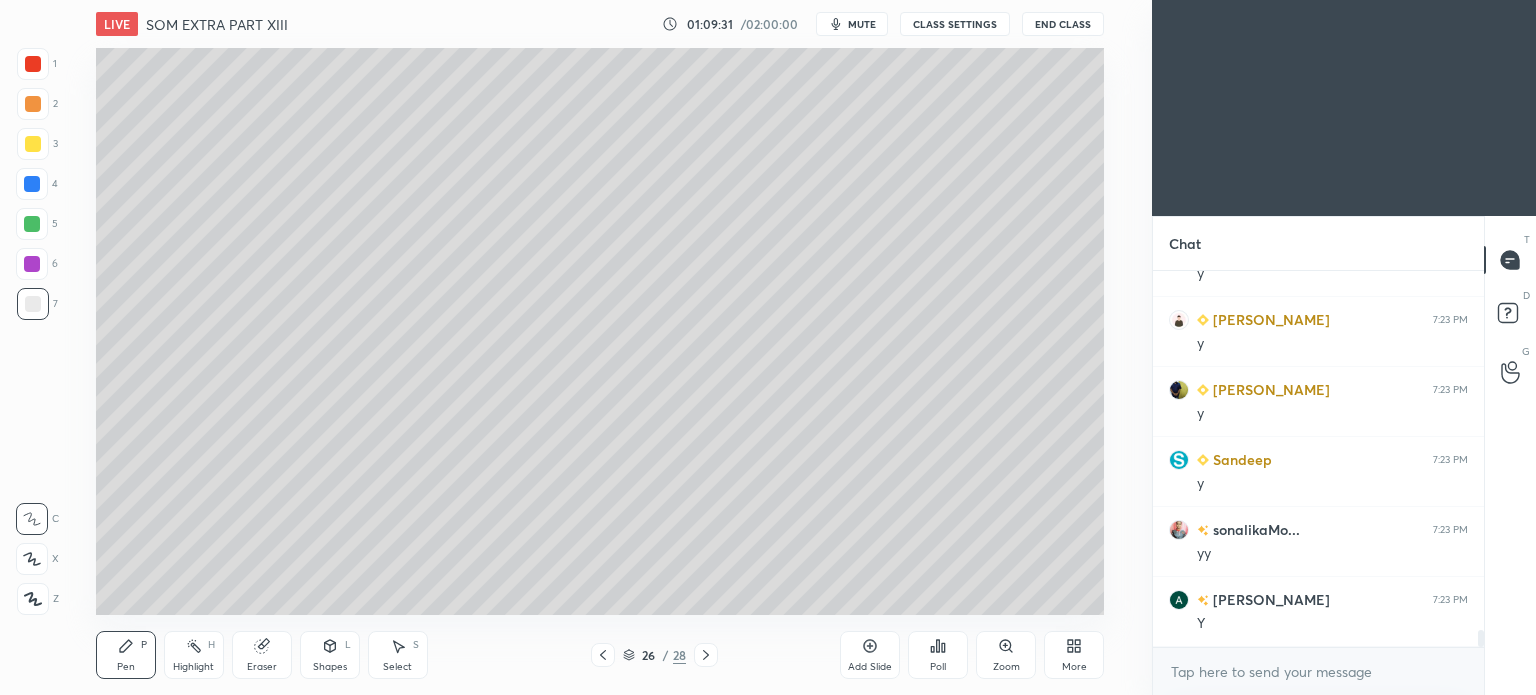 click 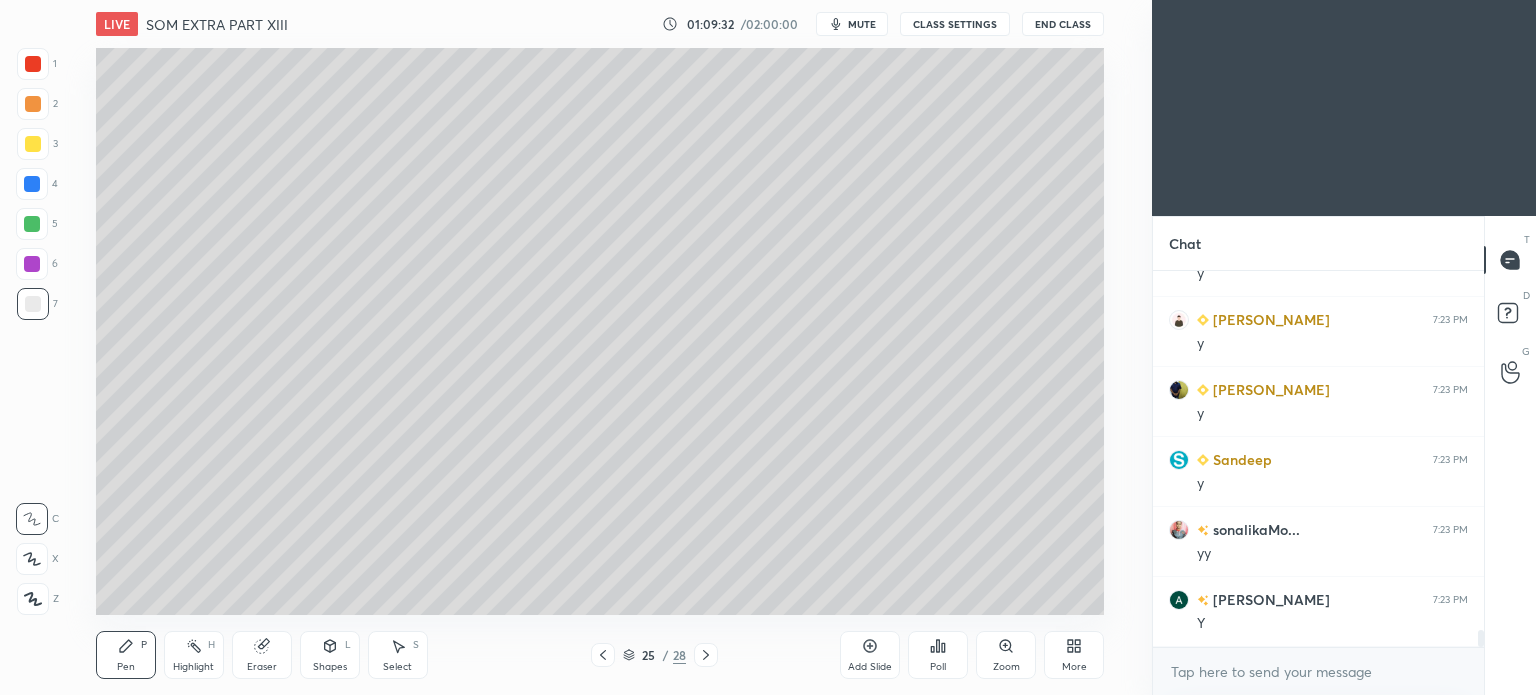 click 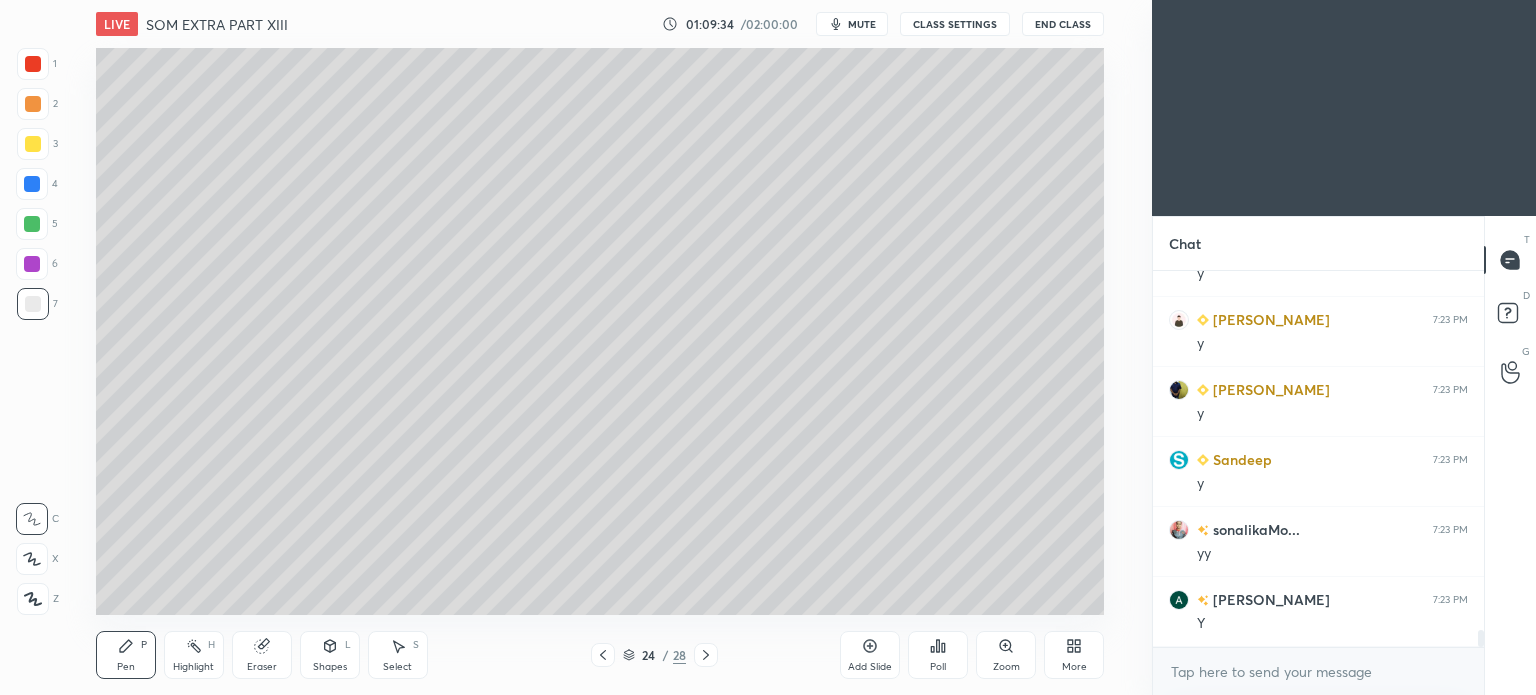 click at bounding box center (603, 655) 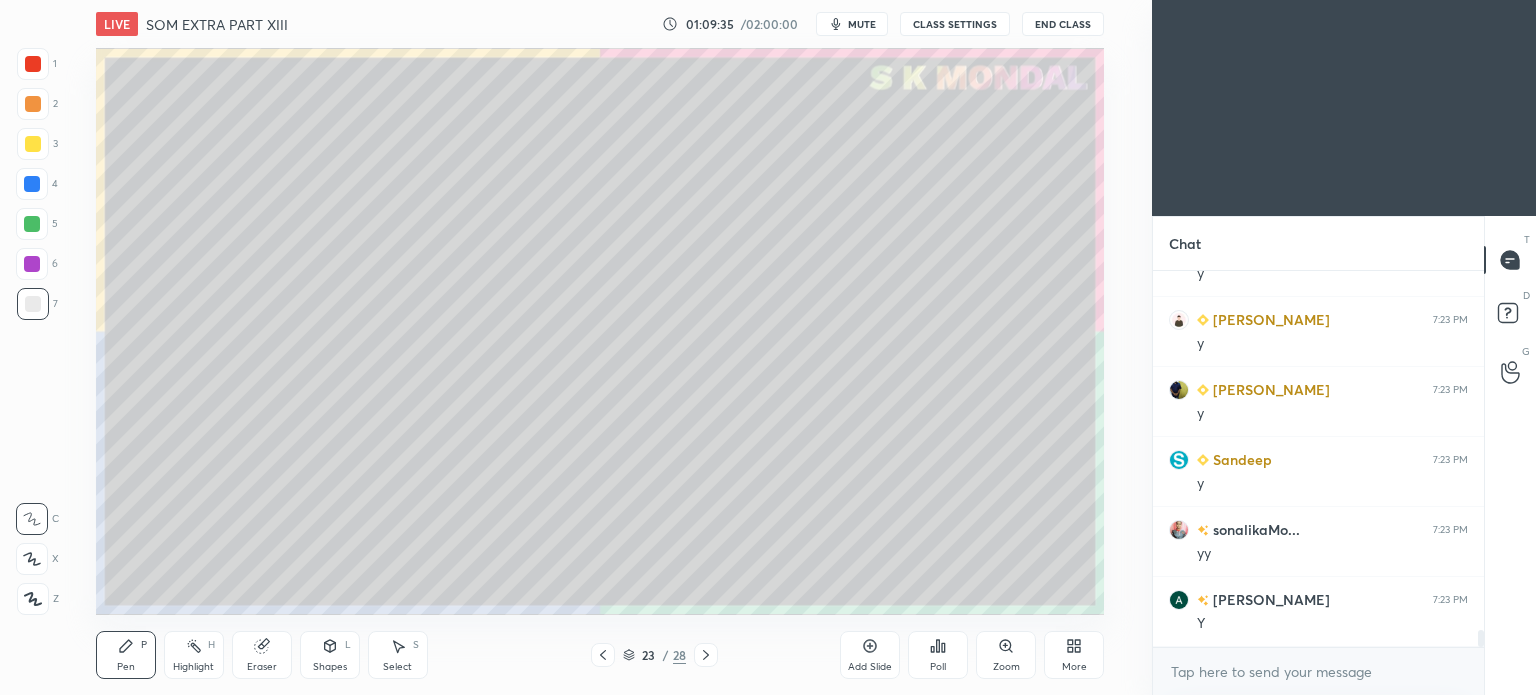 click on "Highlight H" at bounding box center (194, 655) 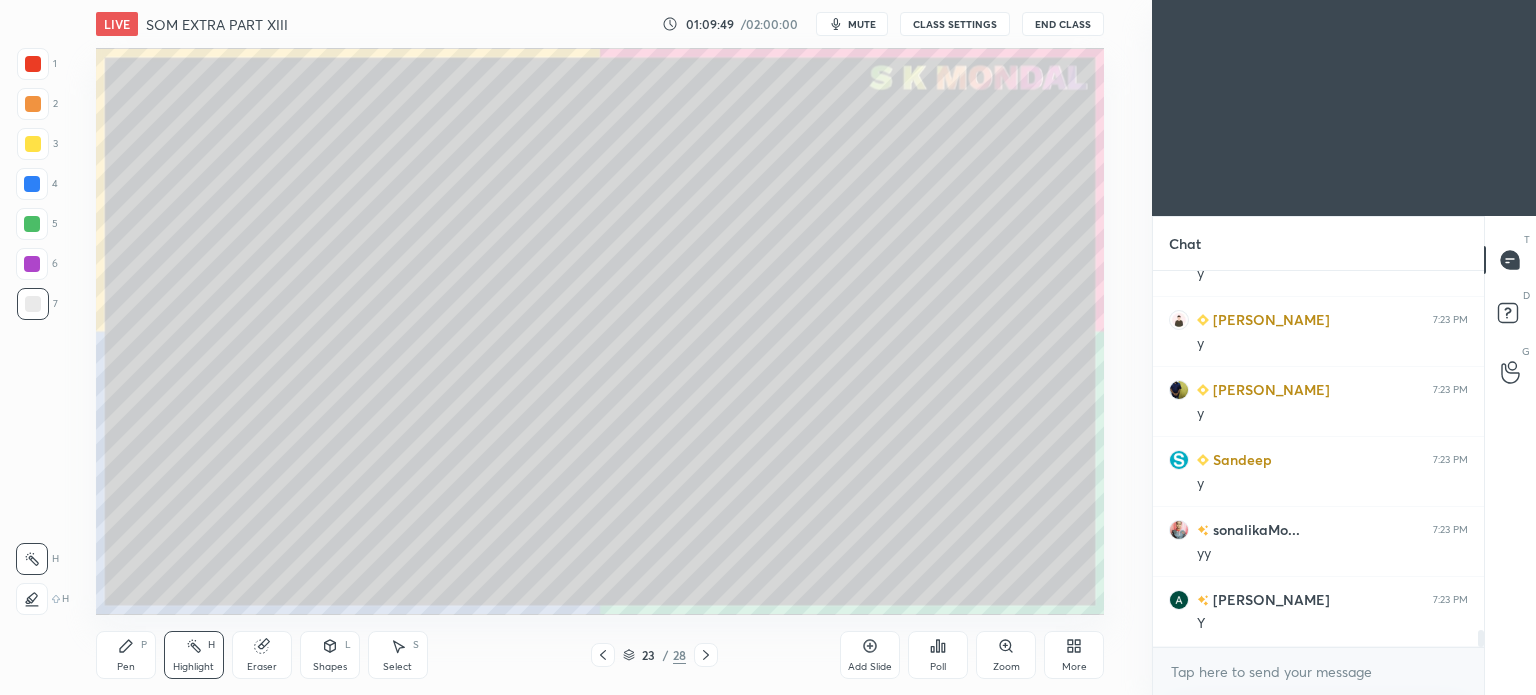 click on "23 / 28" at bounding box center (654, 655) 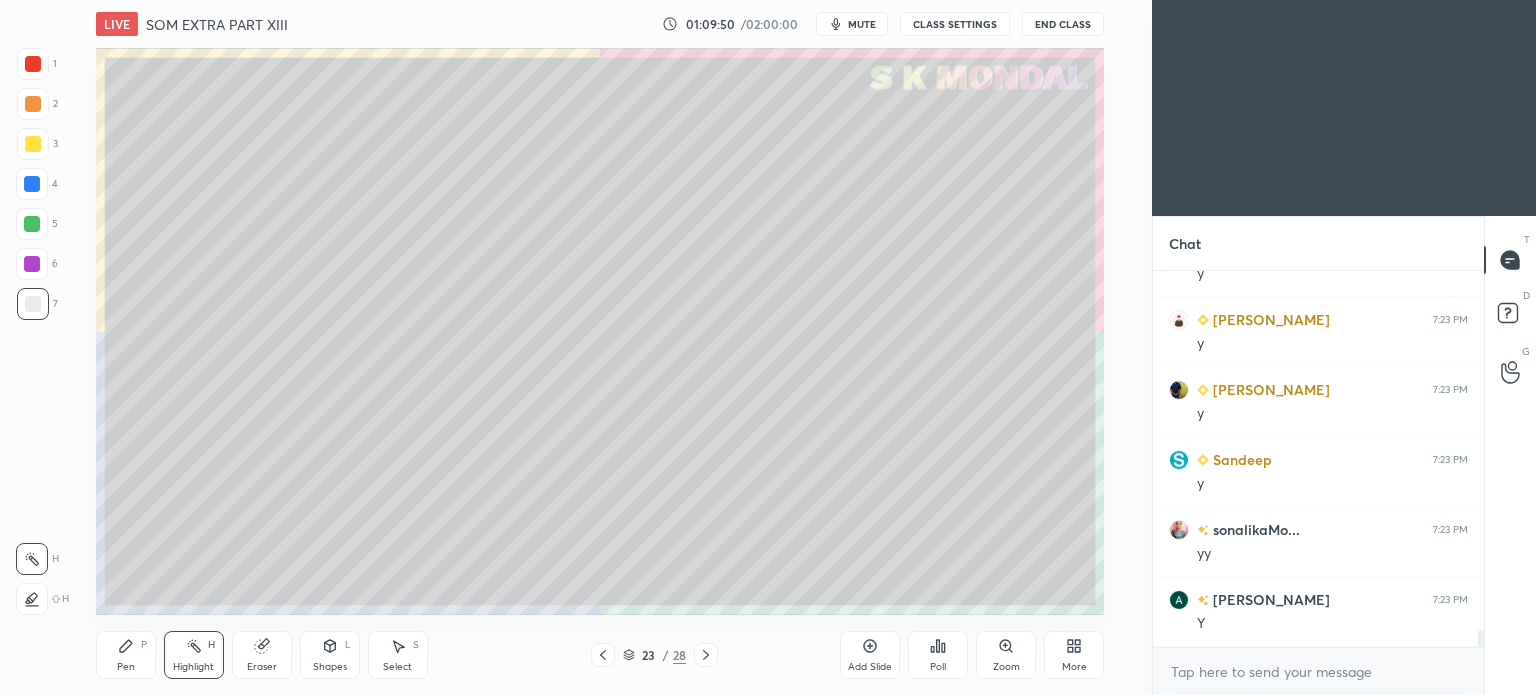 click 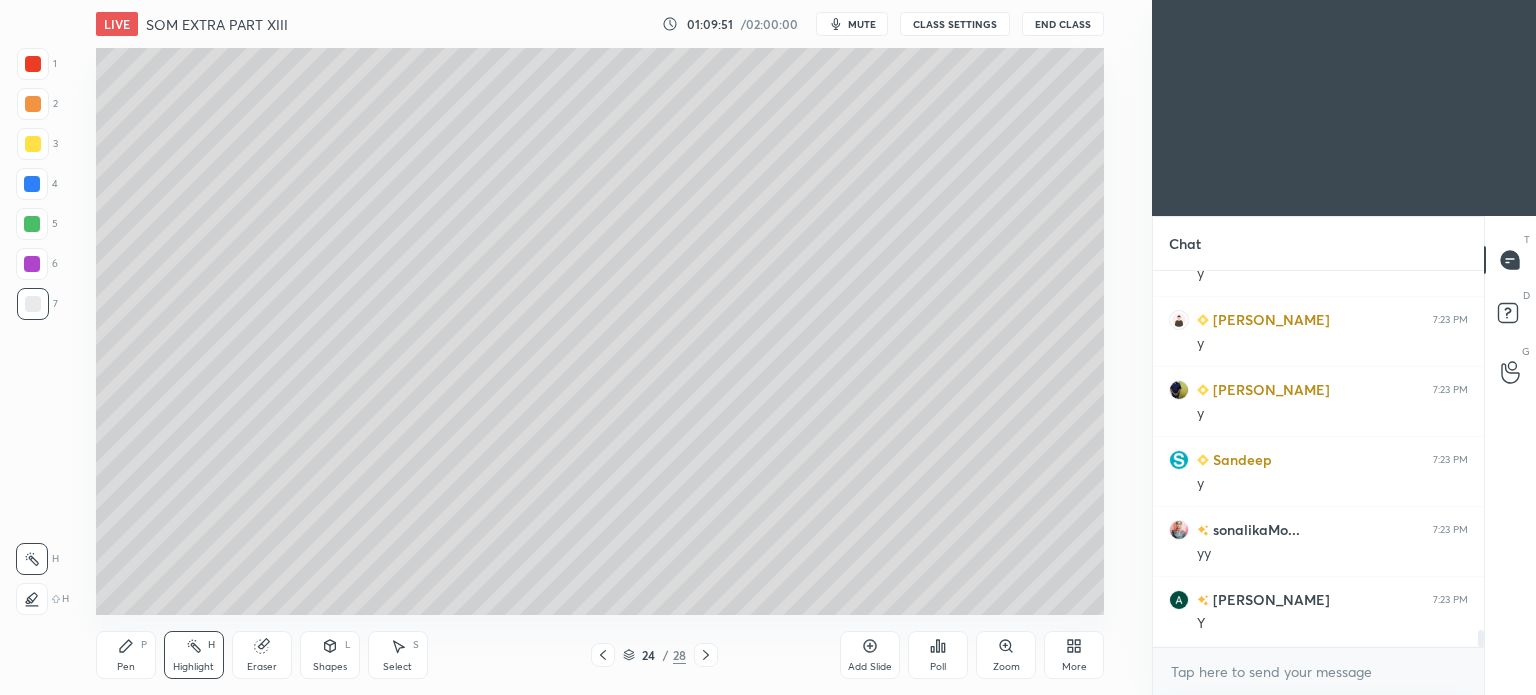 click 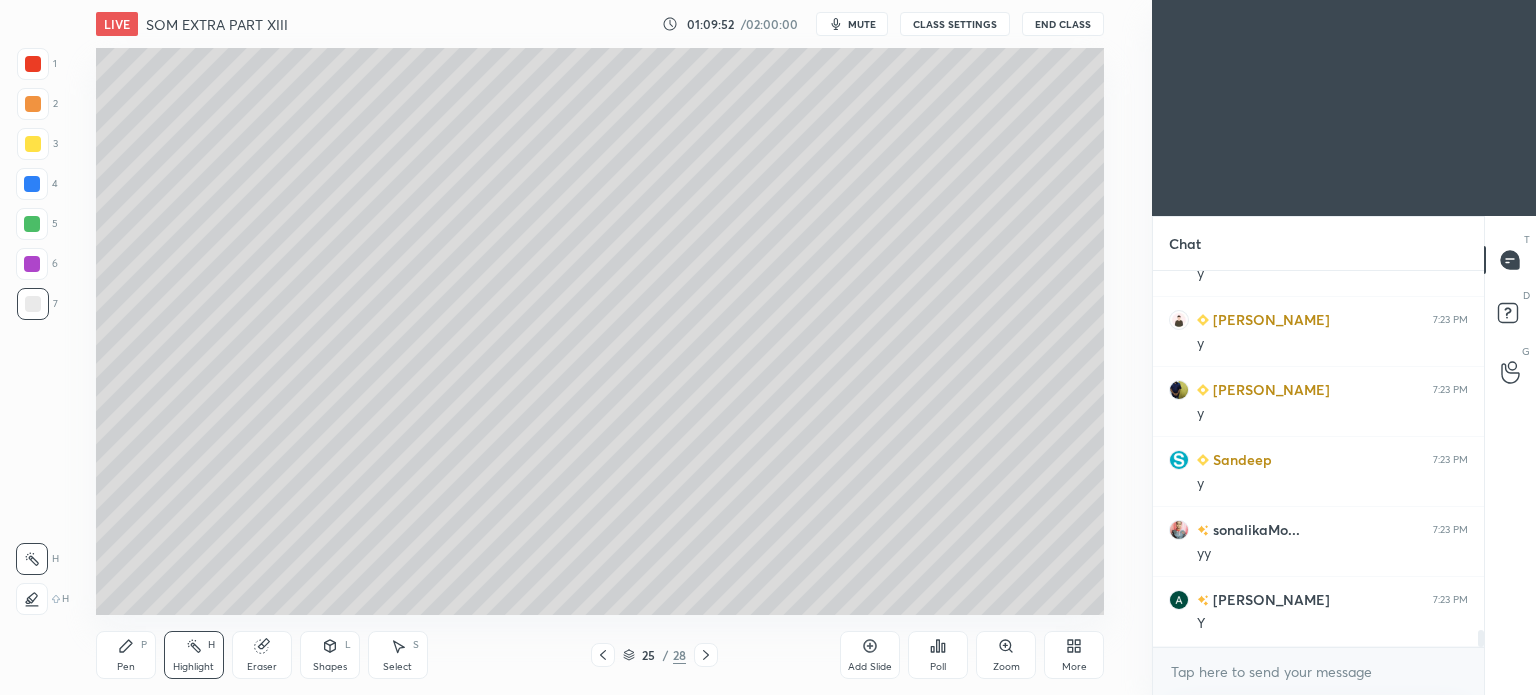 click at bounding box center [706, 655] 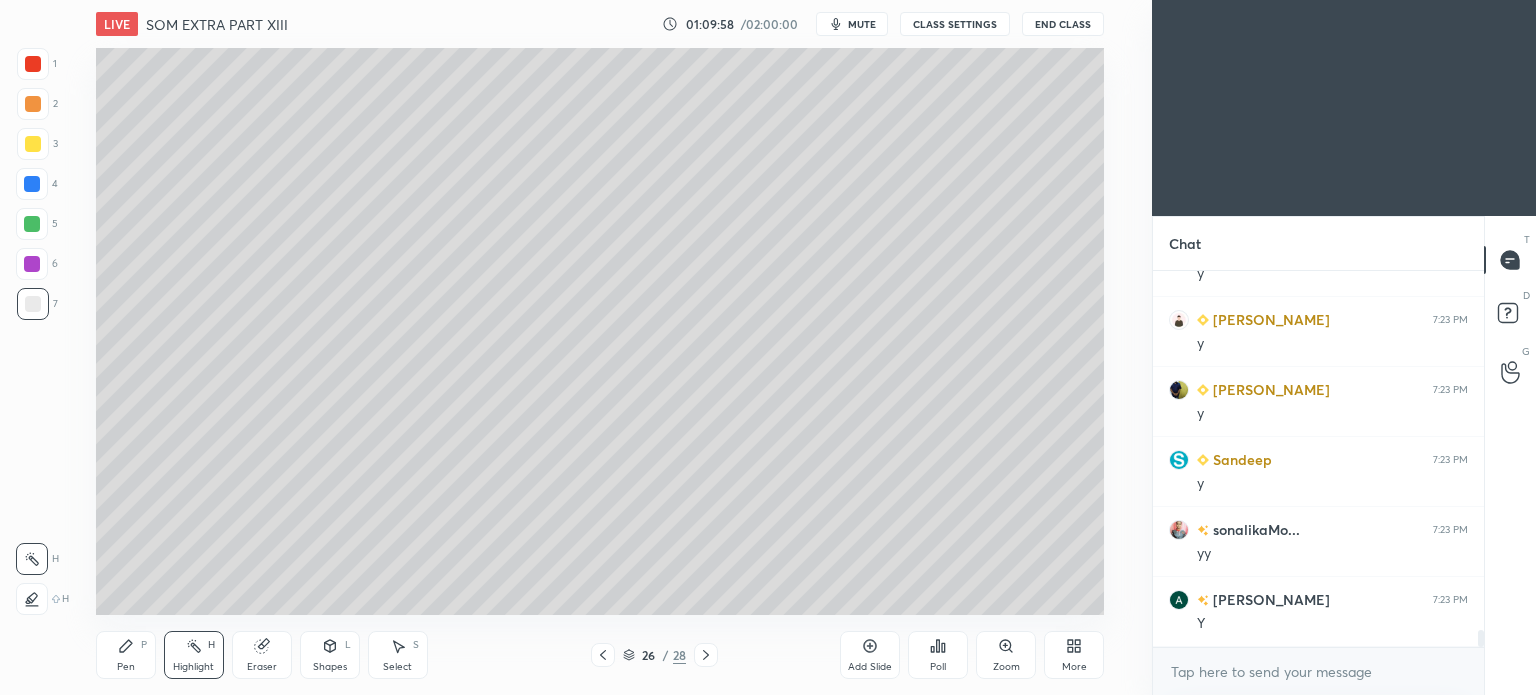 click 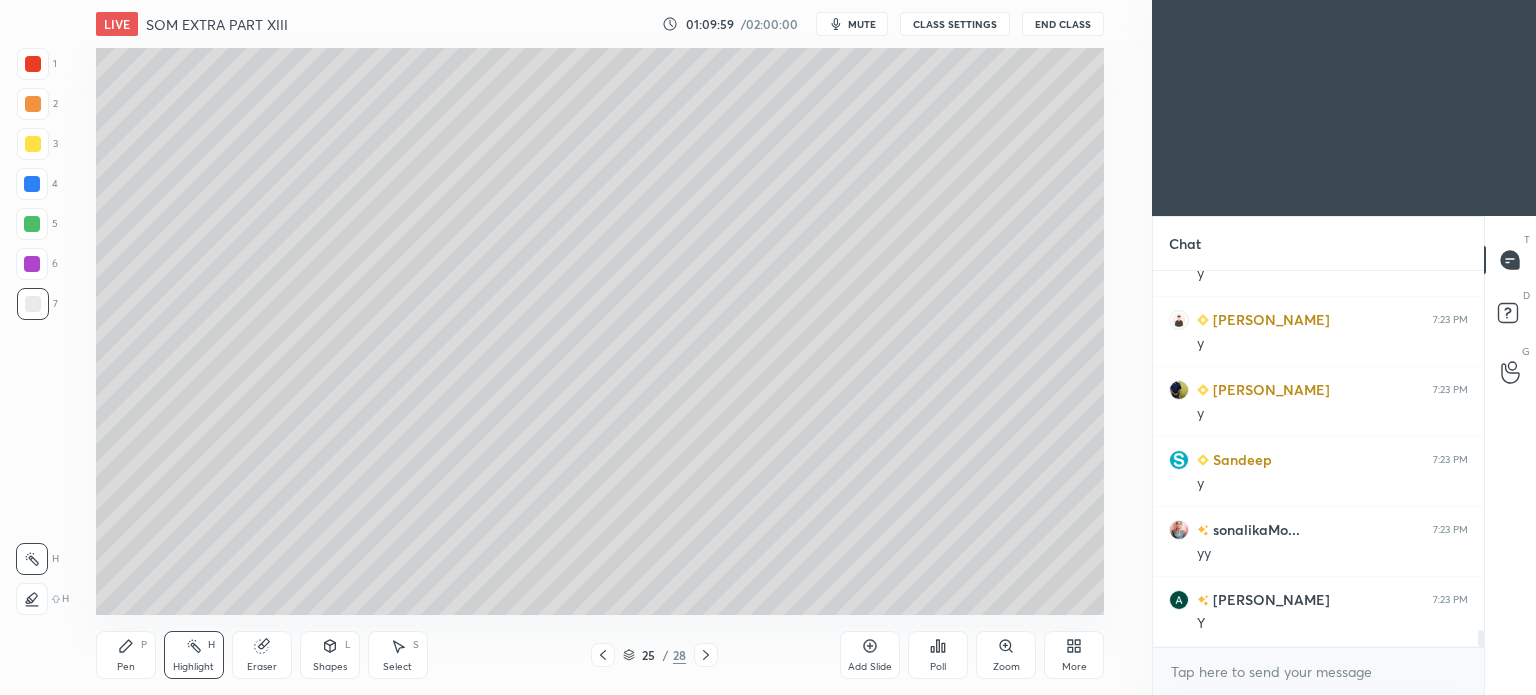 click 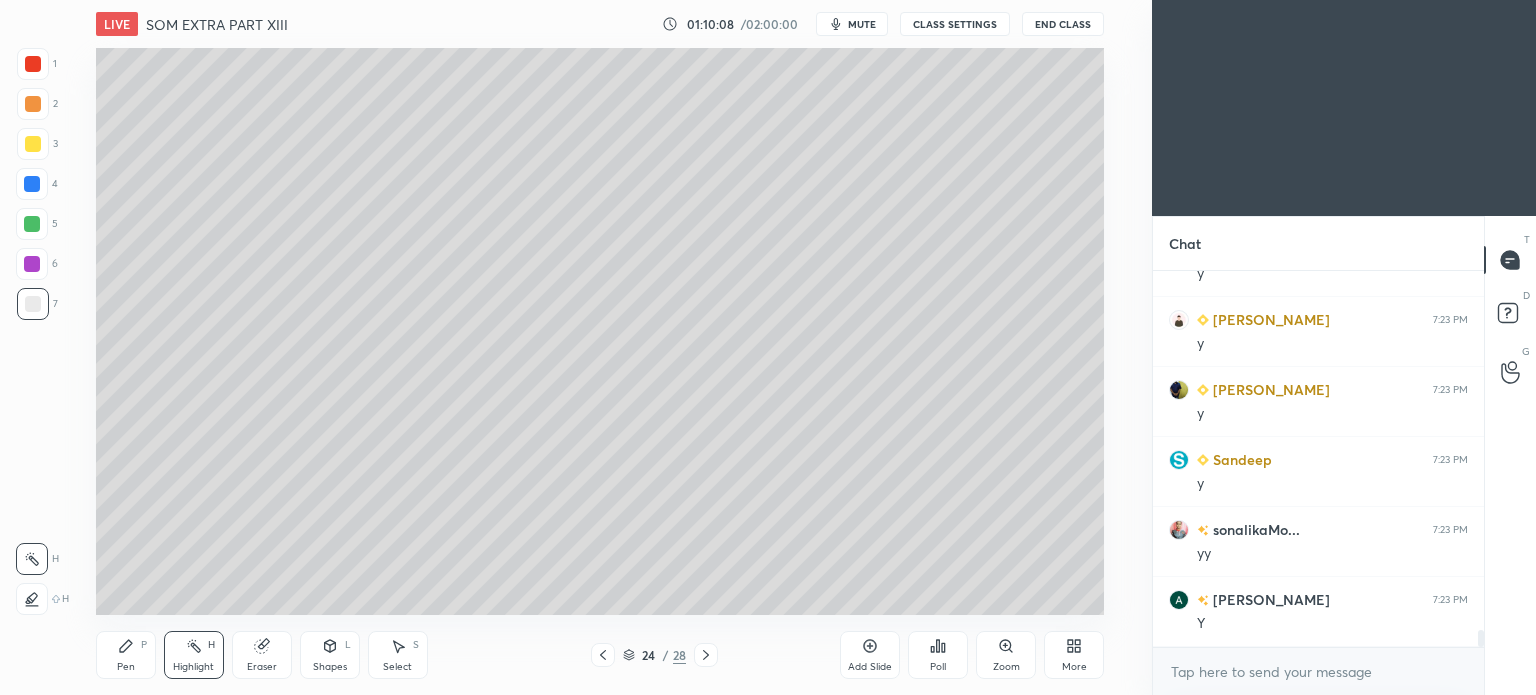 click 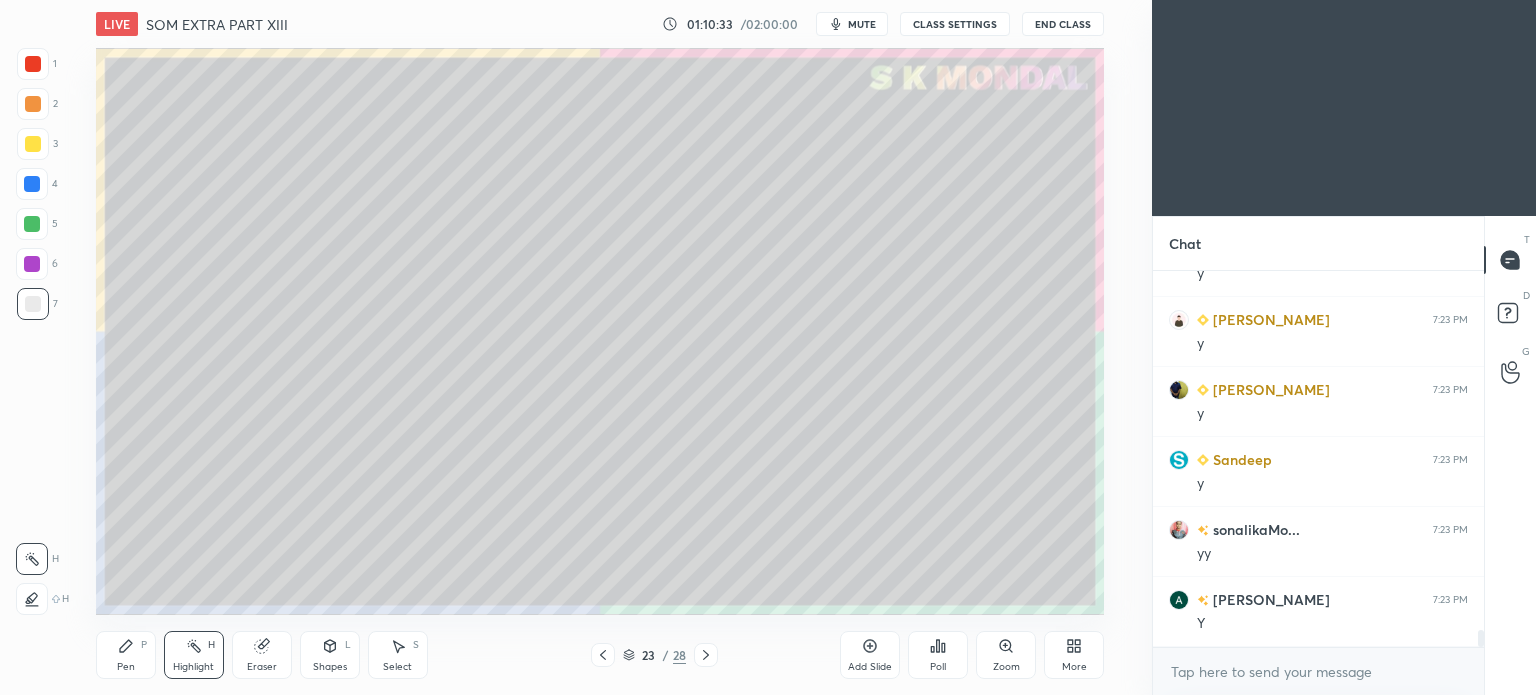 click 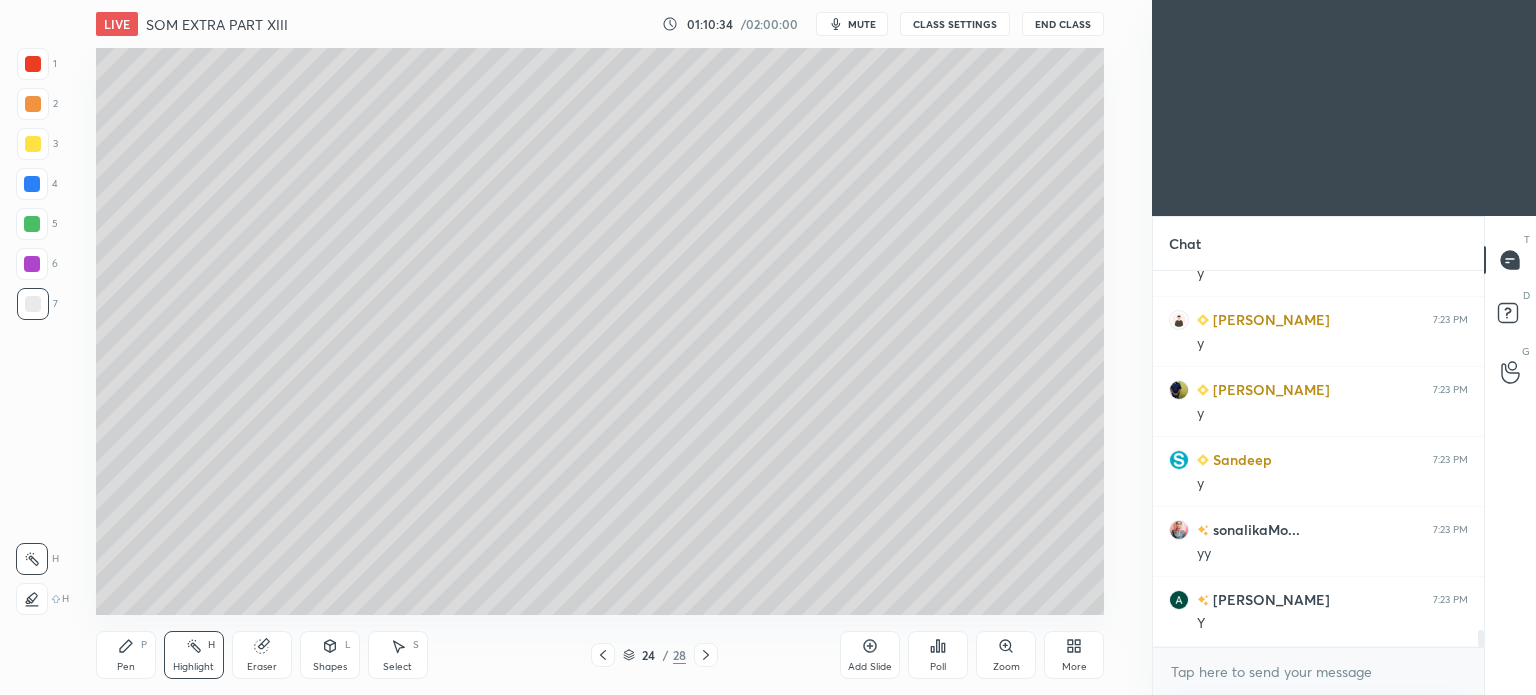 click 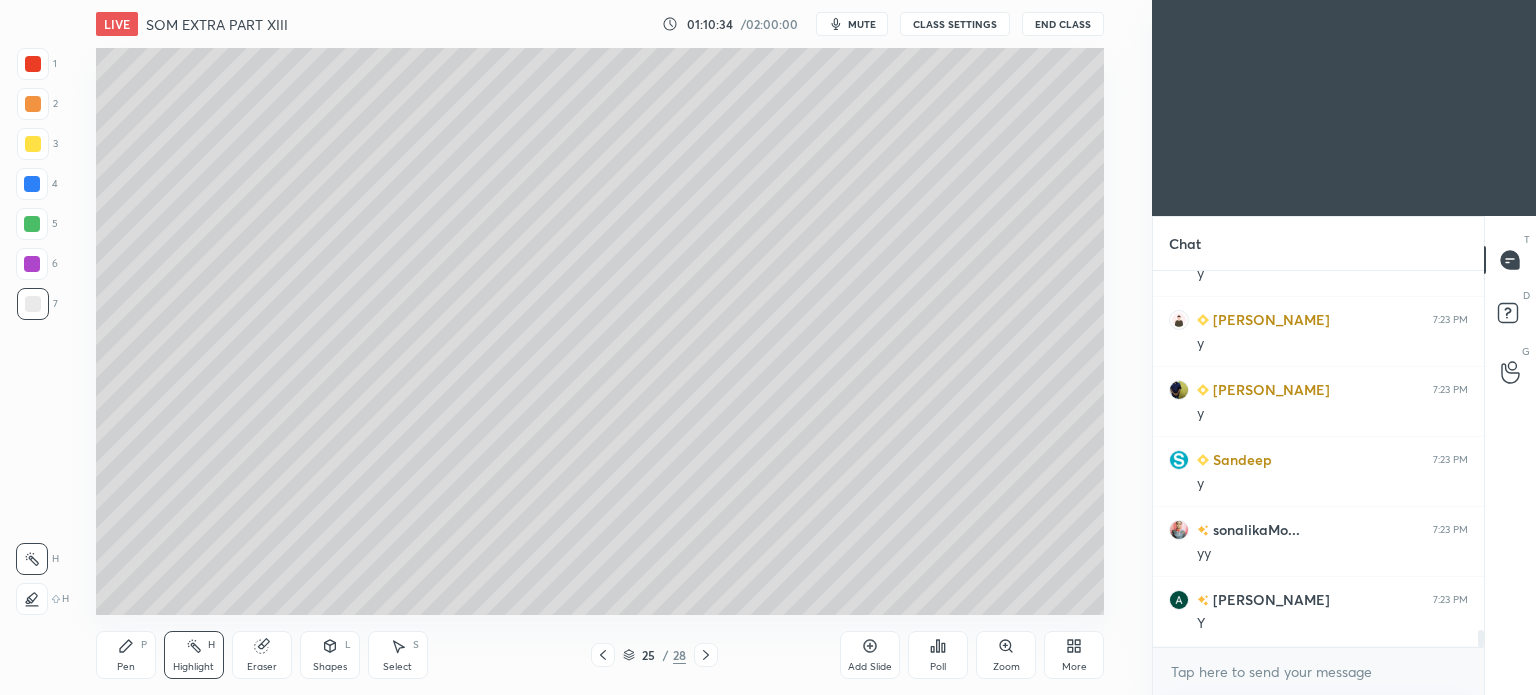 click 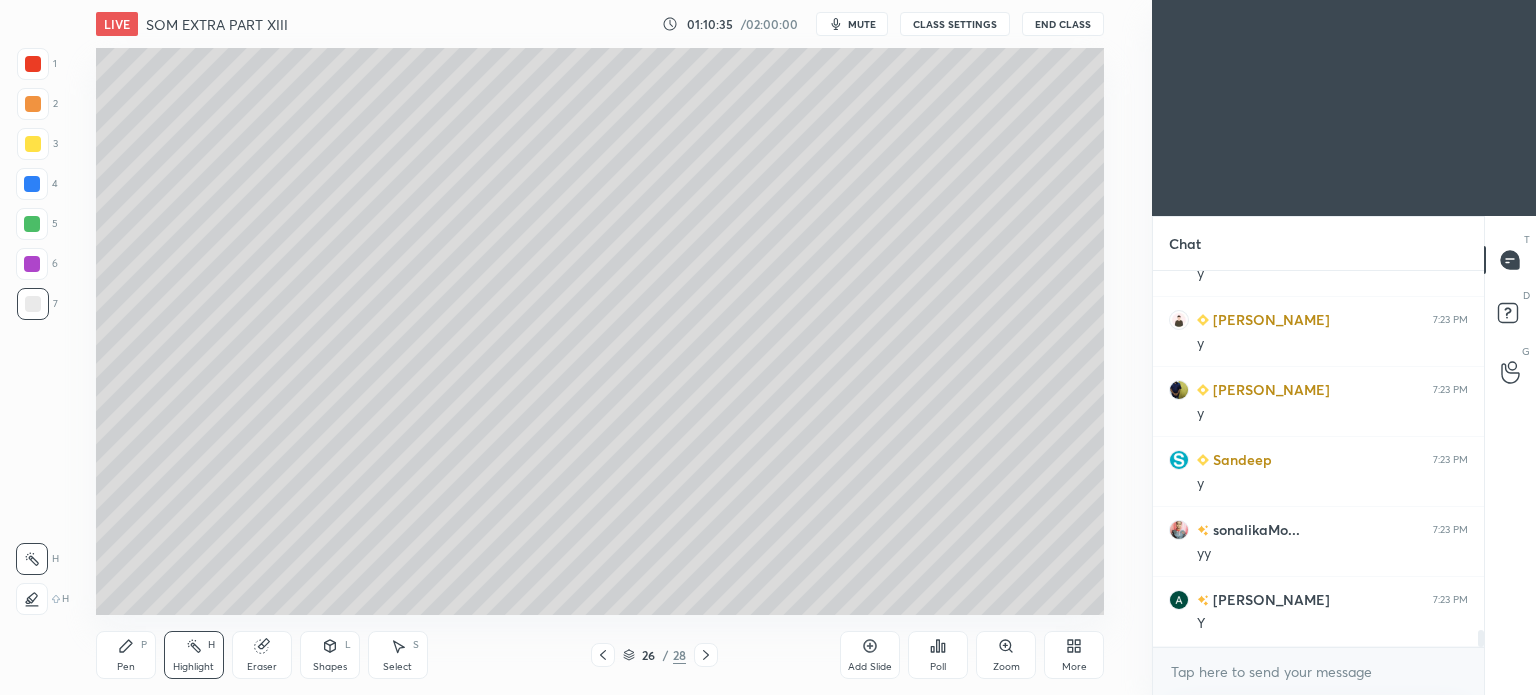 click at bounding box center [706, 655] 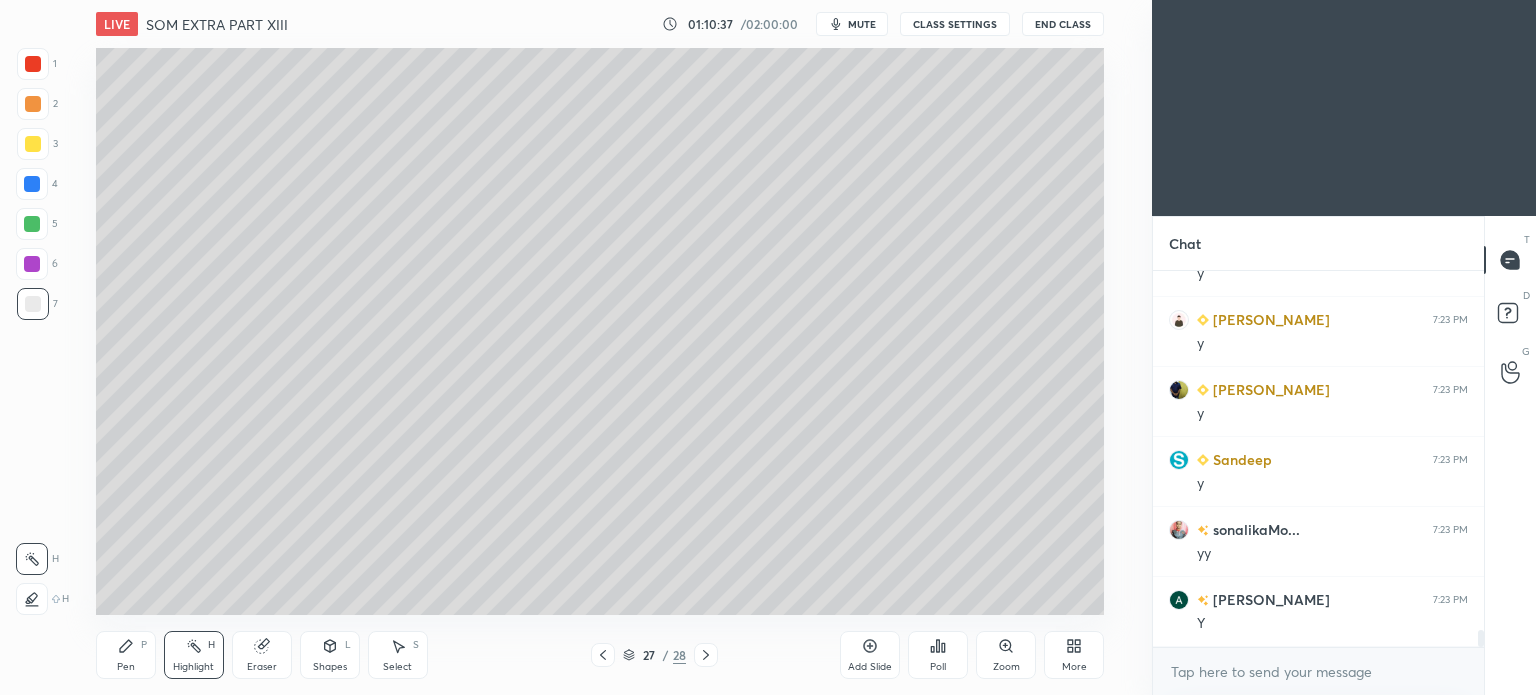 click 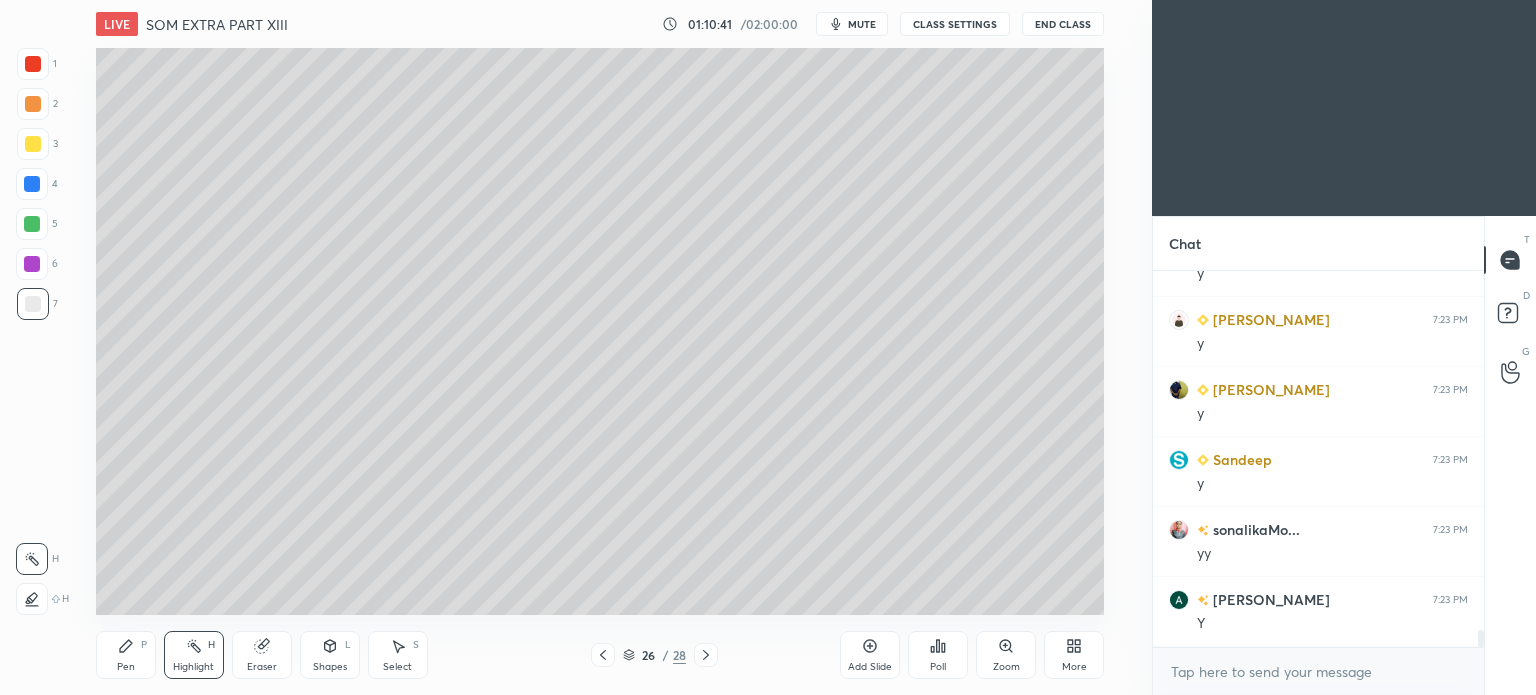 click 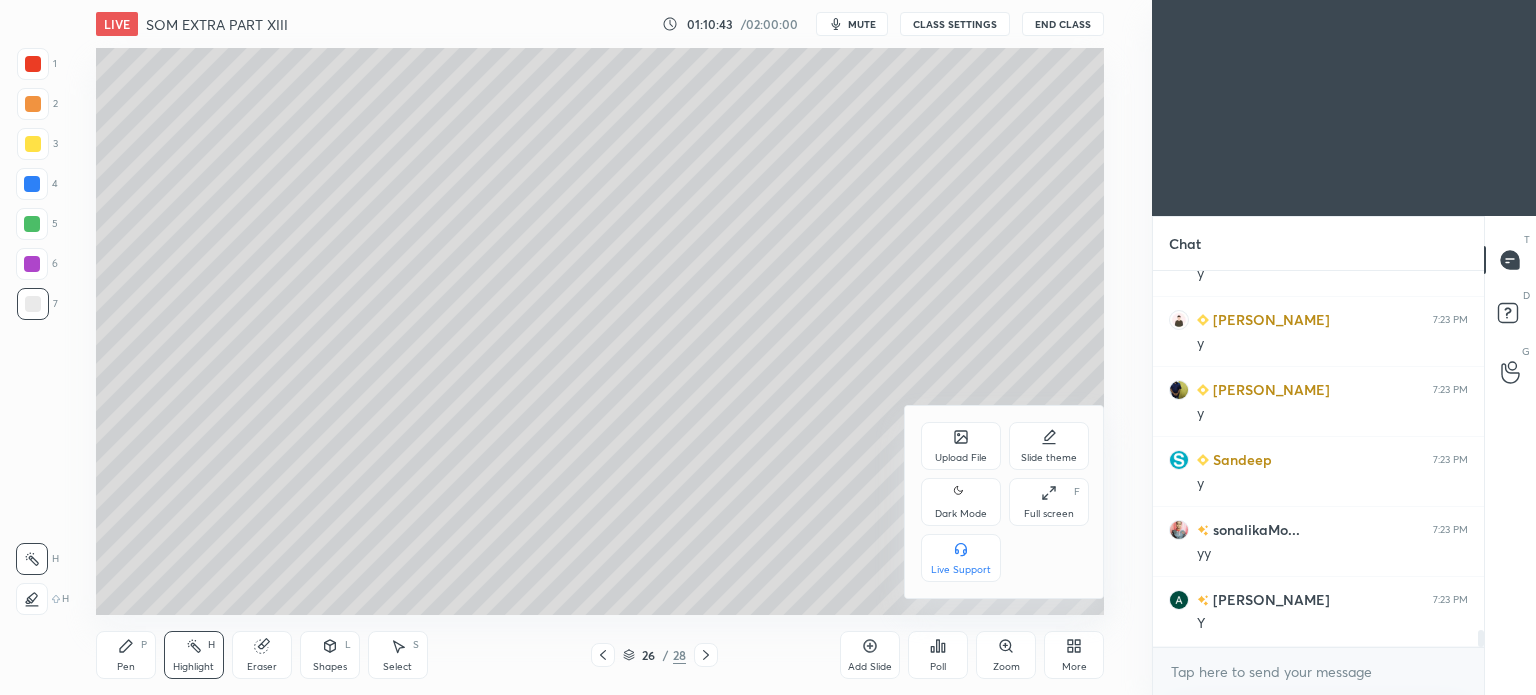 click on "Upload File" at bounding box center [961, 458] 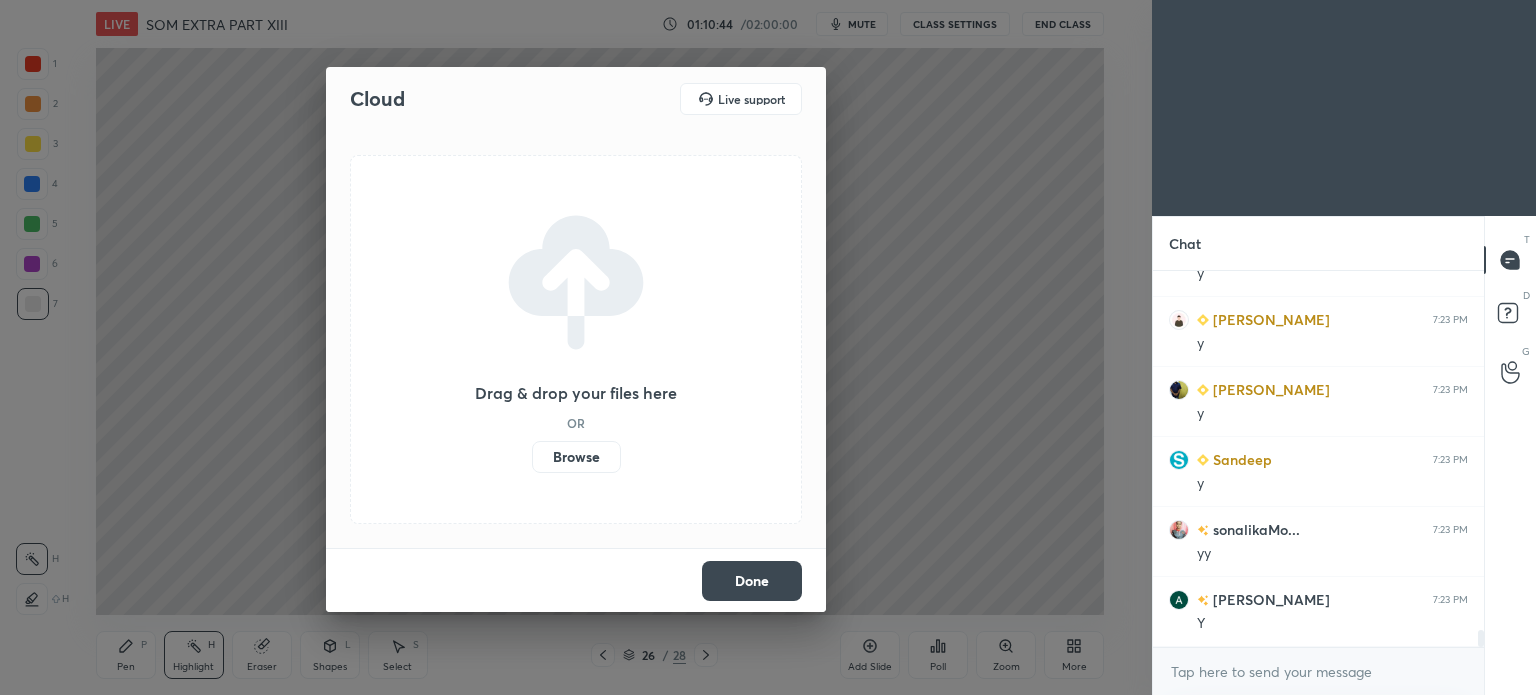 click on "Browse" at bounding box center [576, 457] 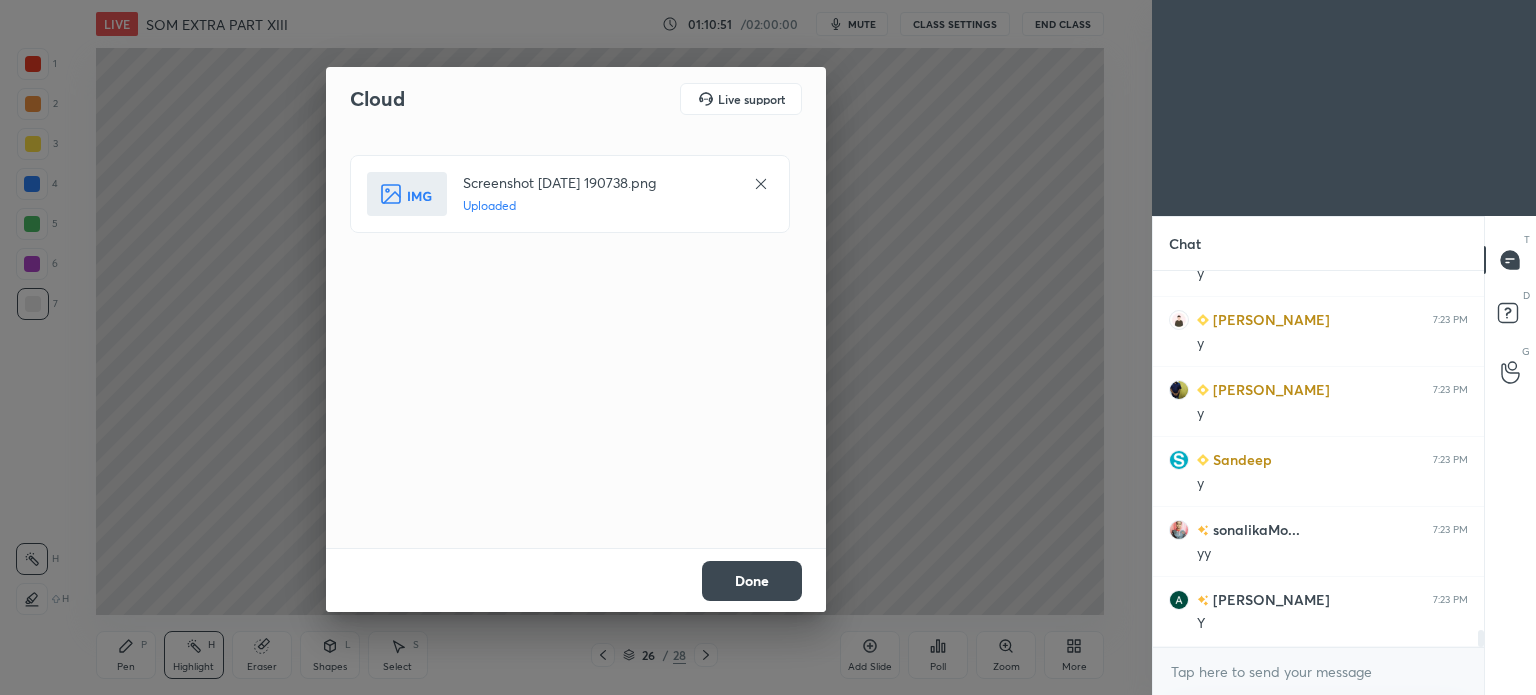 click on "Done" at bounding box center (752, 581) 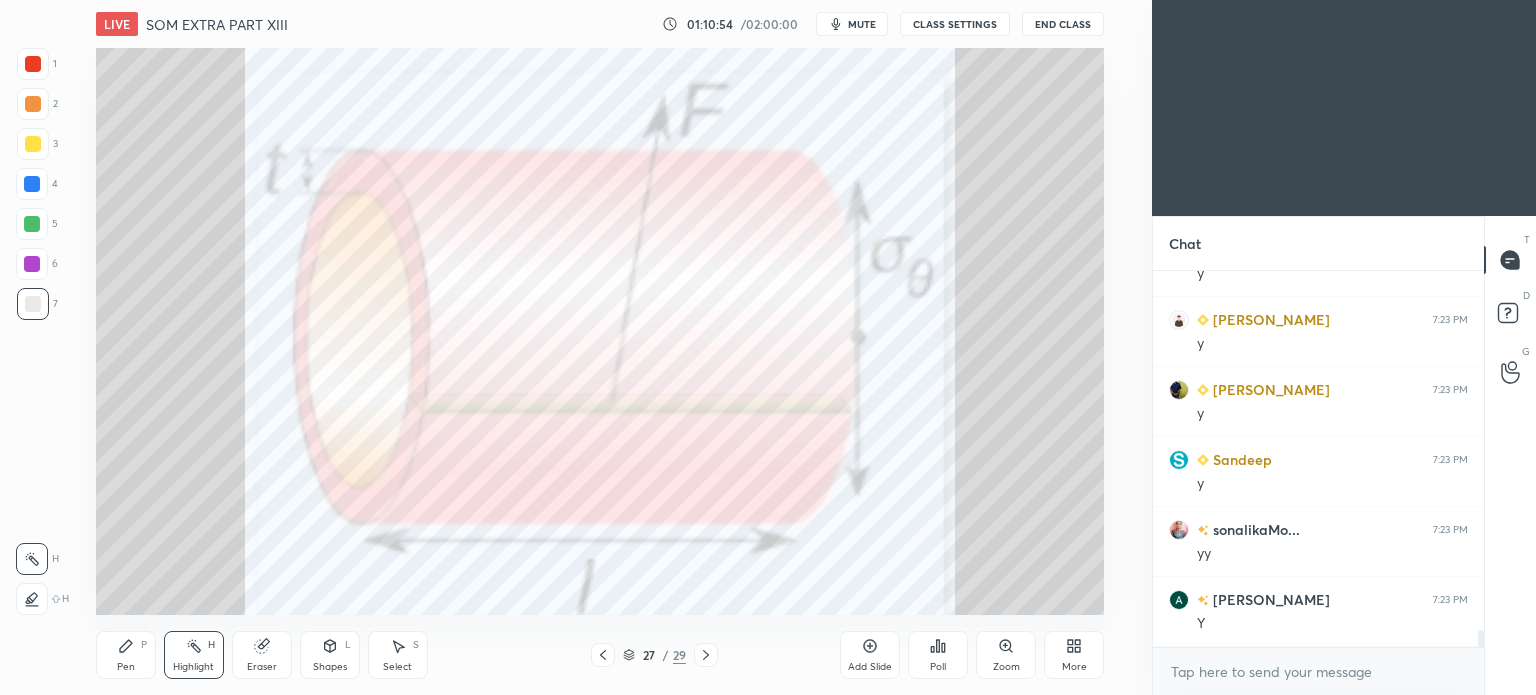 click at bounding box center (33, 64) 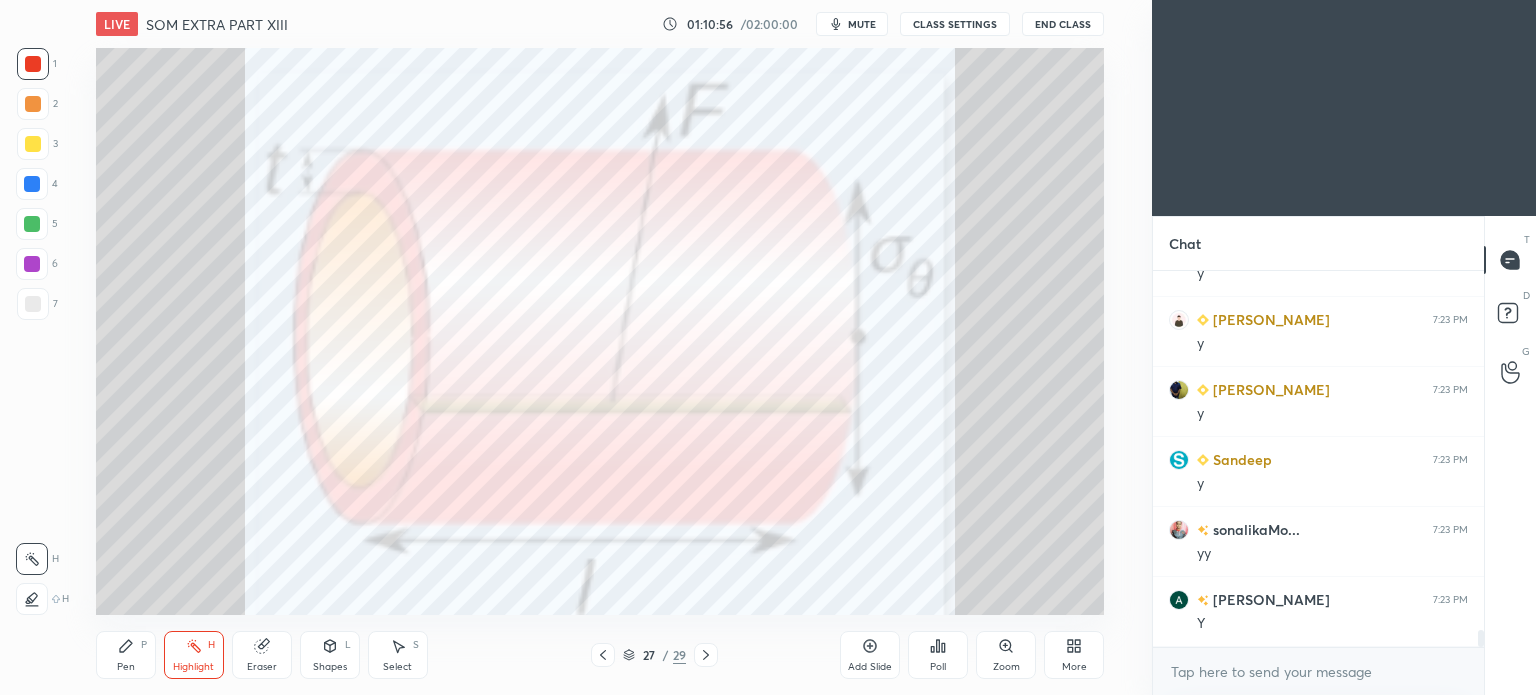 click at bounding box center [32, 224] 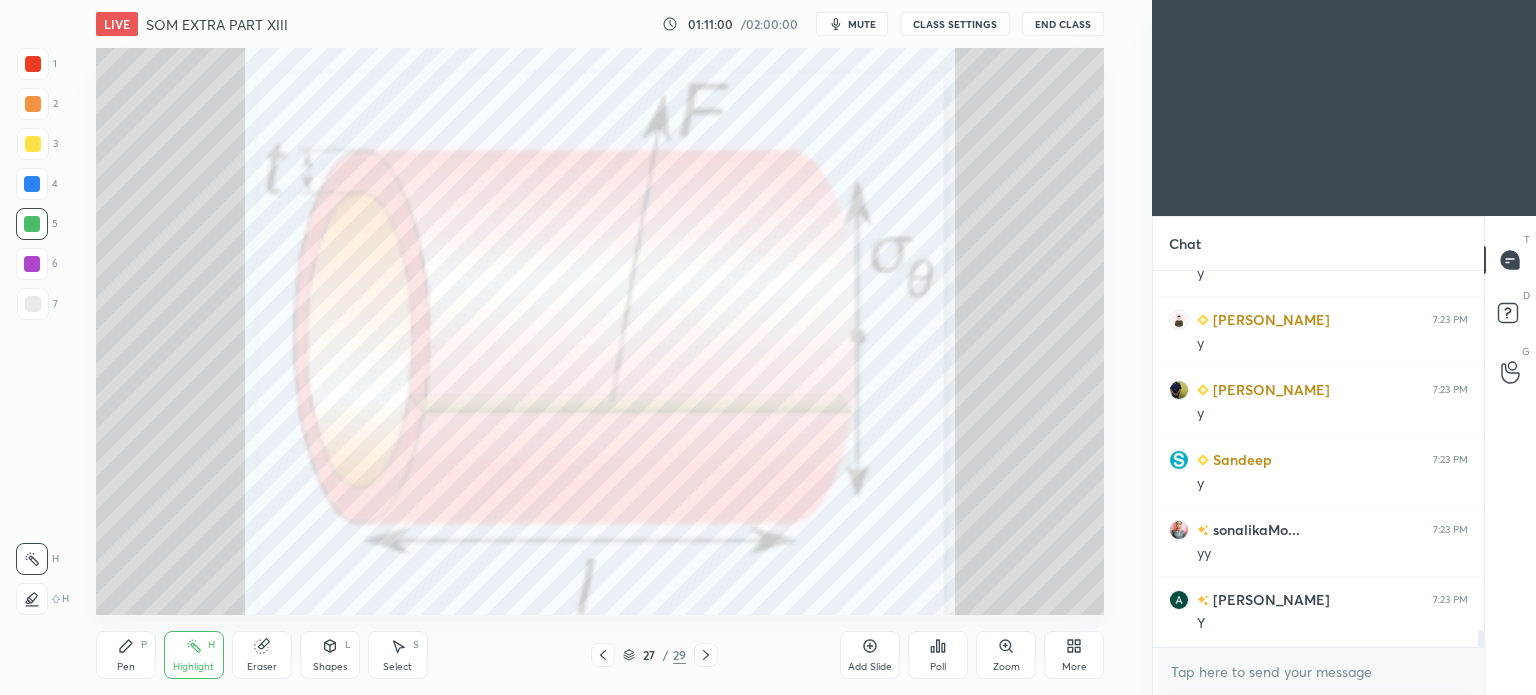 click 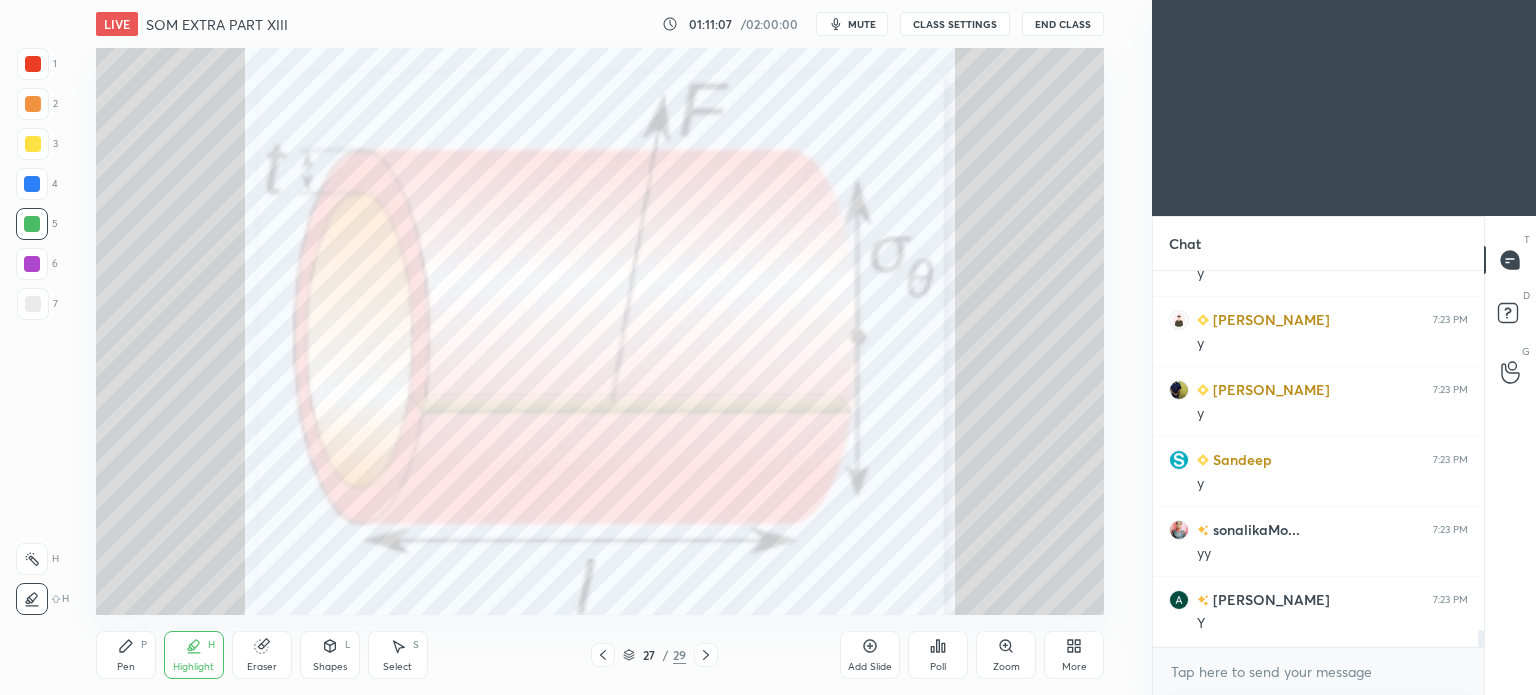 click on "Select S" at bounding box center [398, 655] 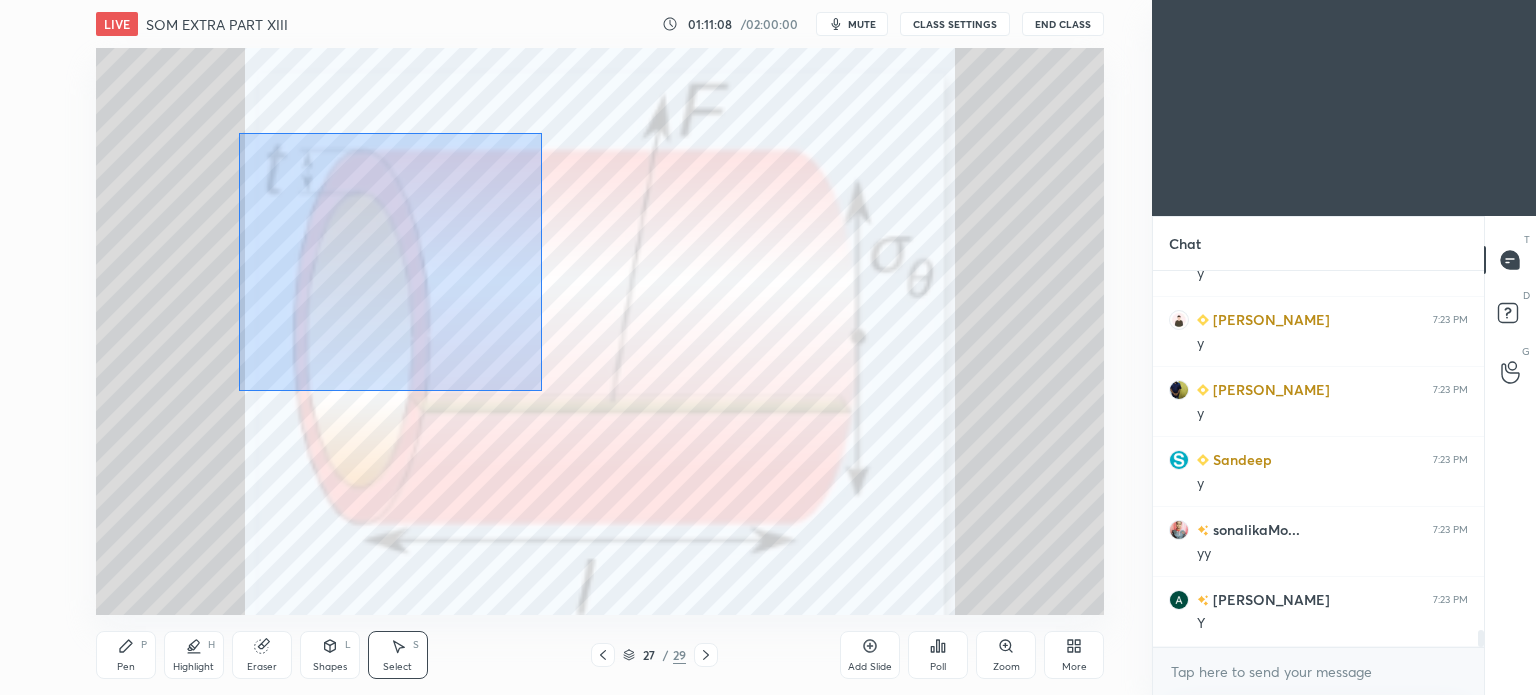 drag, startPoint x: 242, startPoint y: 137, endPoint x: 542, endPoint y: 391, distance: 393.08524 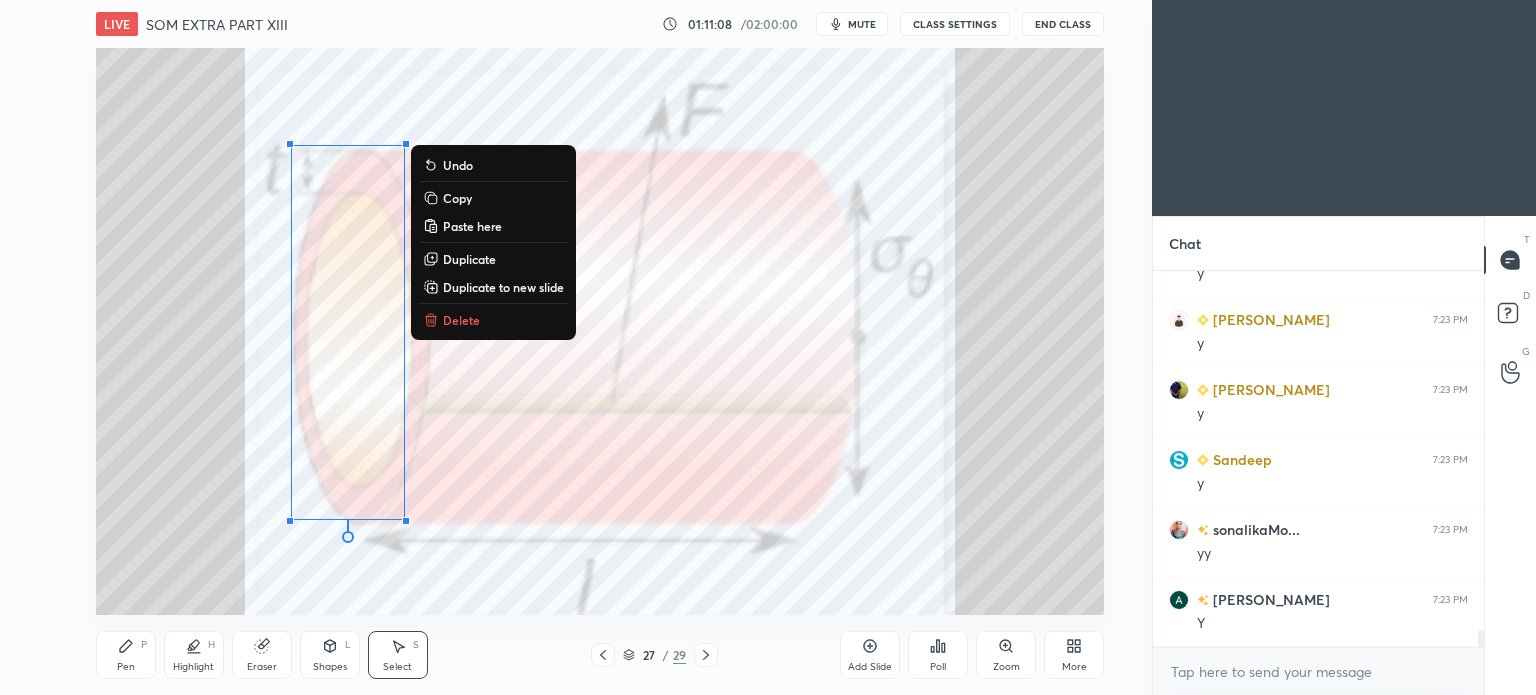click on "Delete" at bounding box center (461, 320) 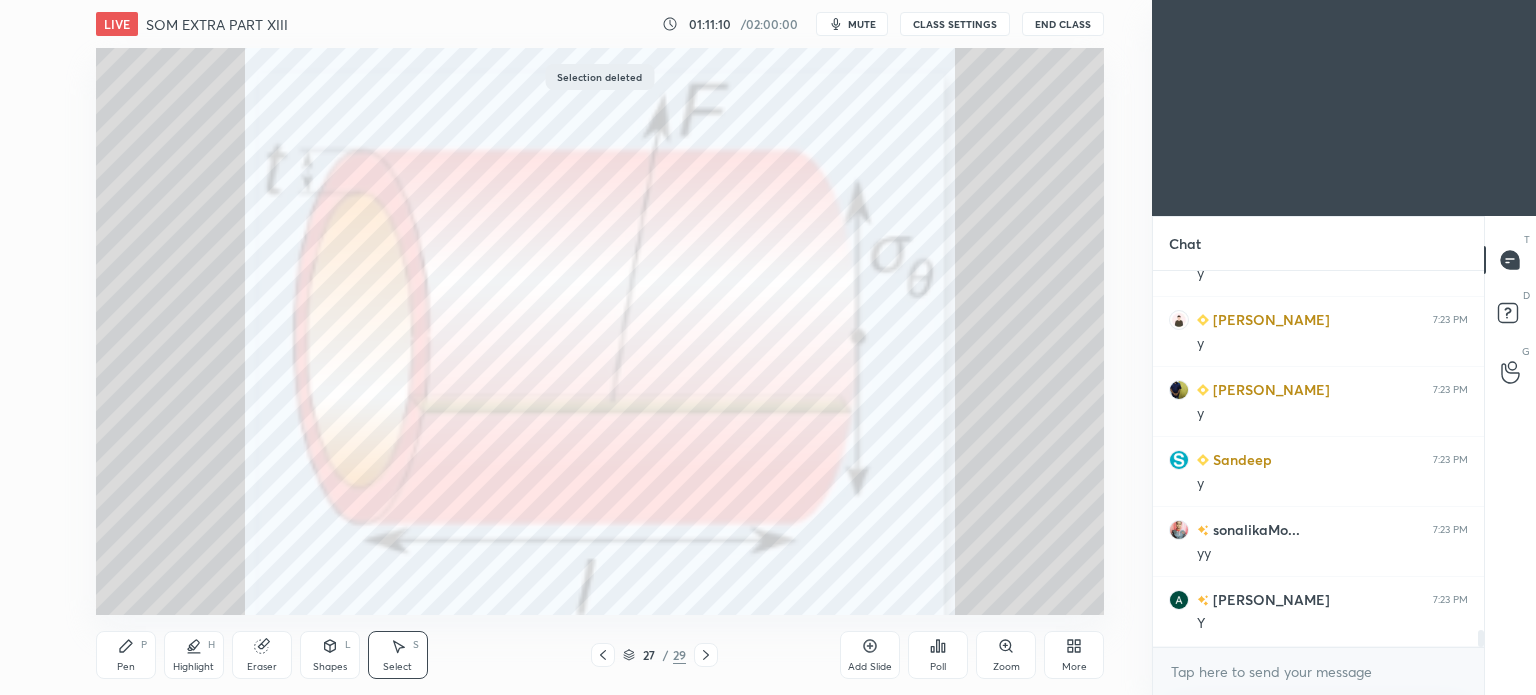 click 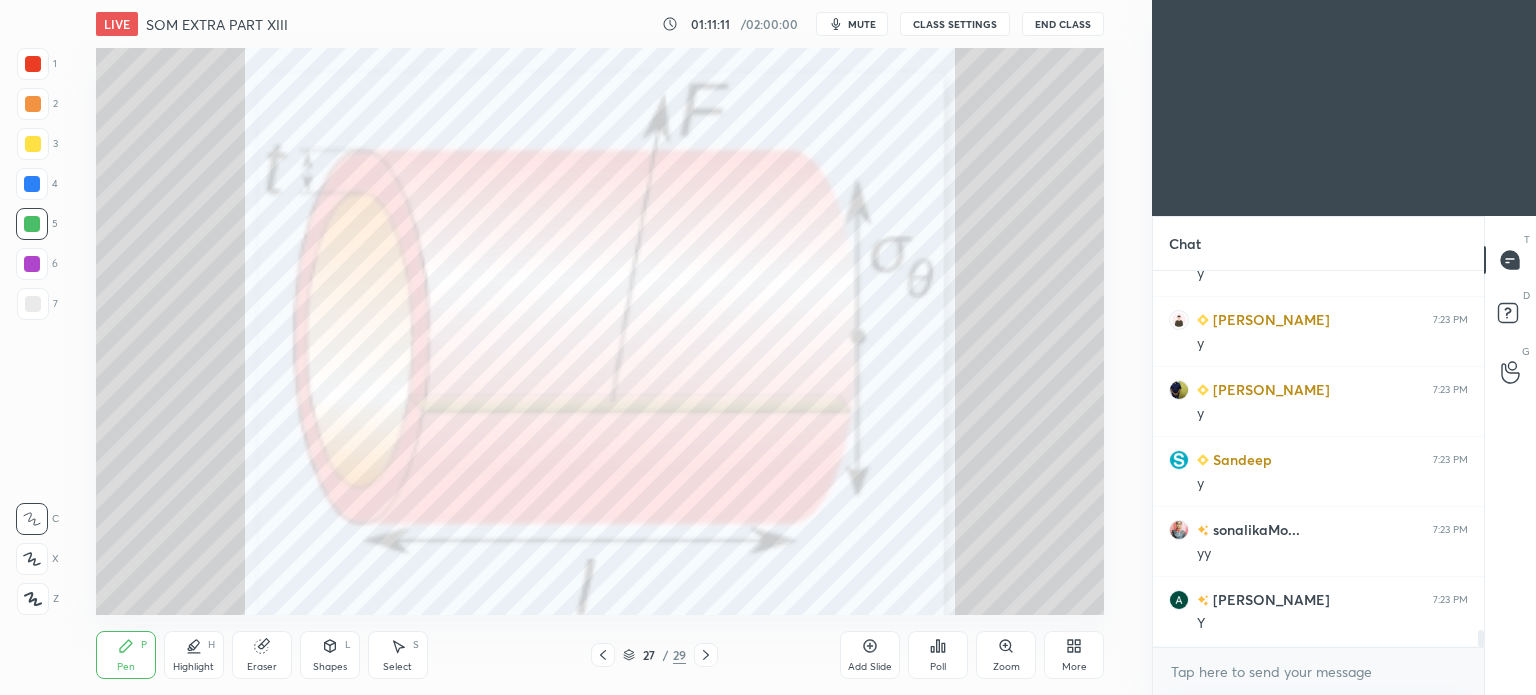 click at bounding box center (32, 224) 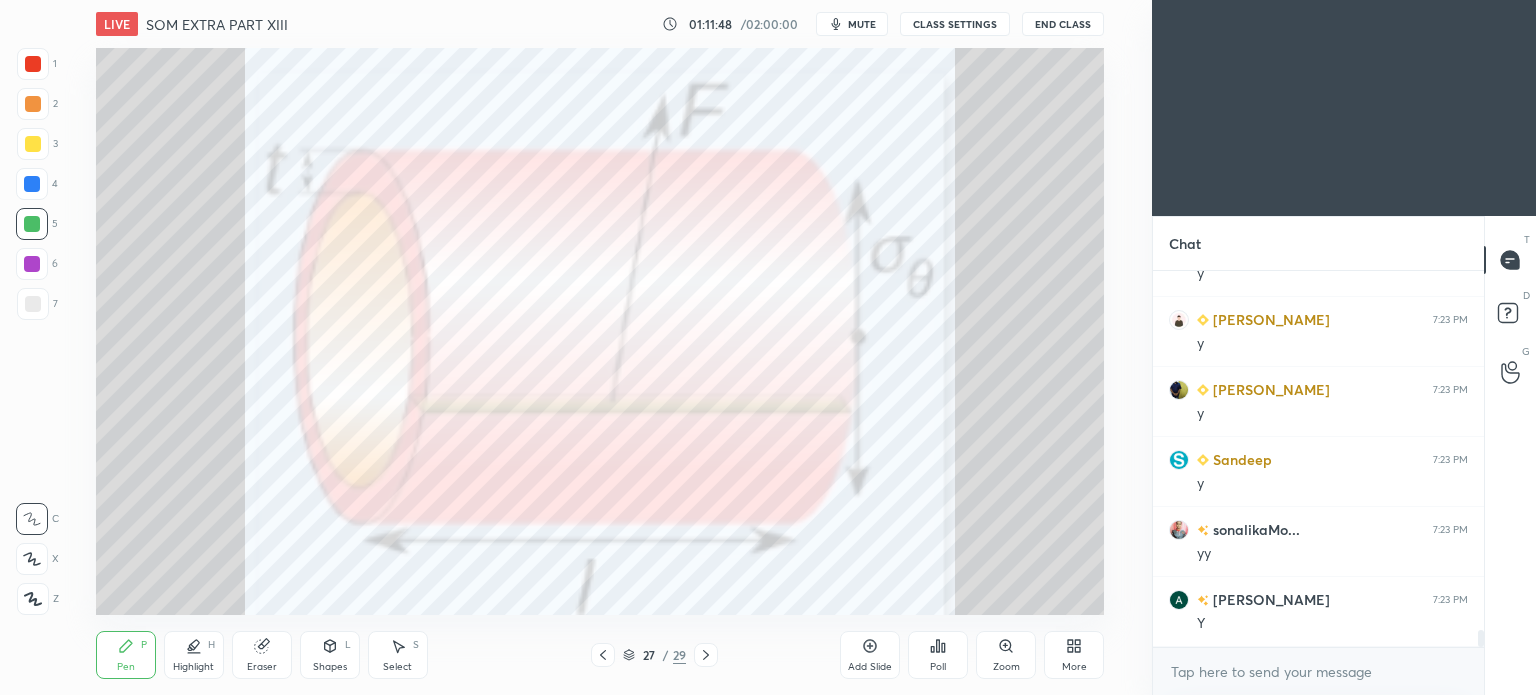 click at bounding box center (32, 184) 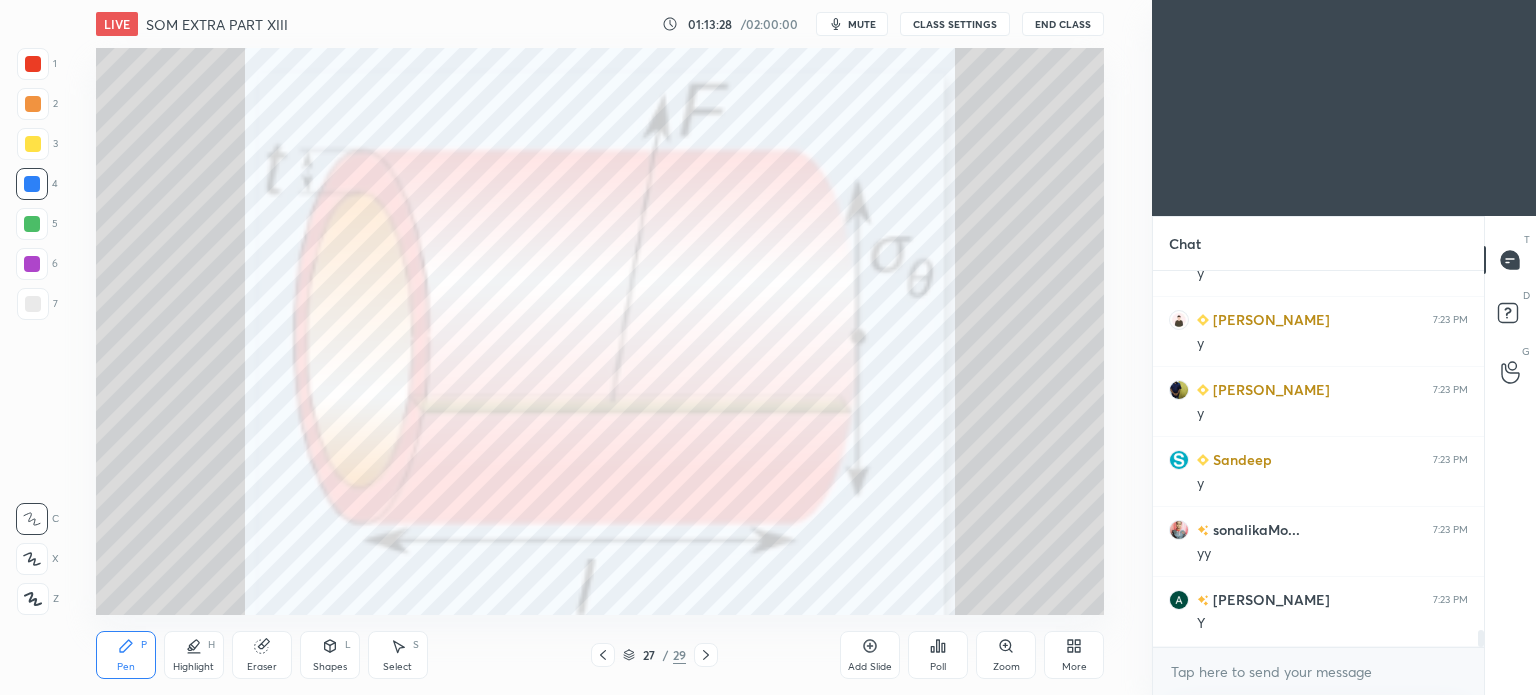 click on "27 / 29" at bounding box center [654, 655] 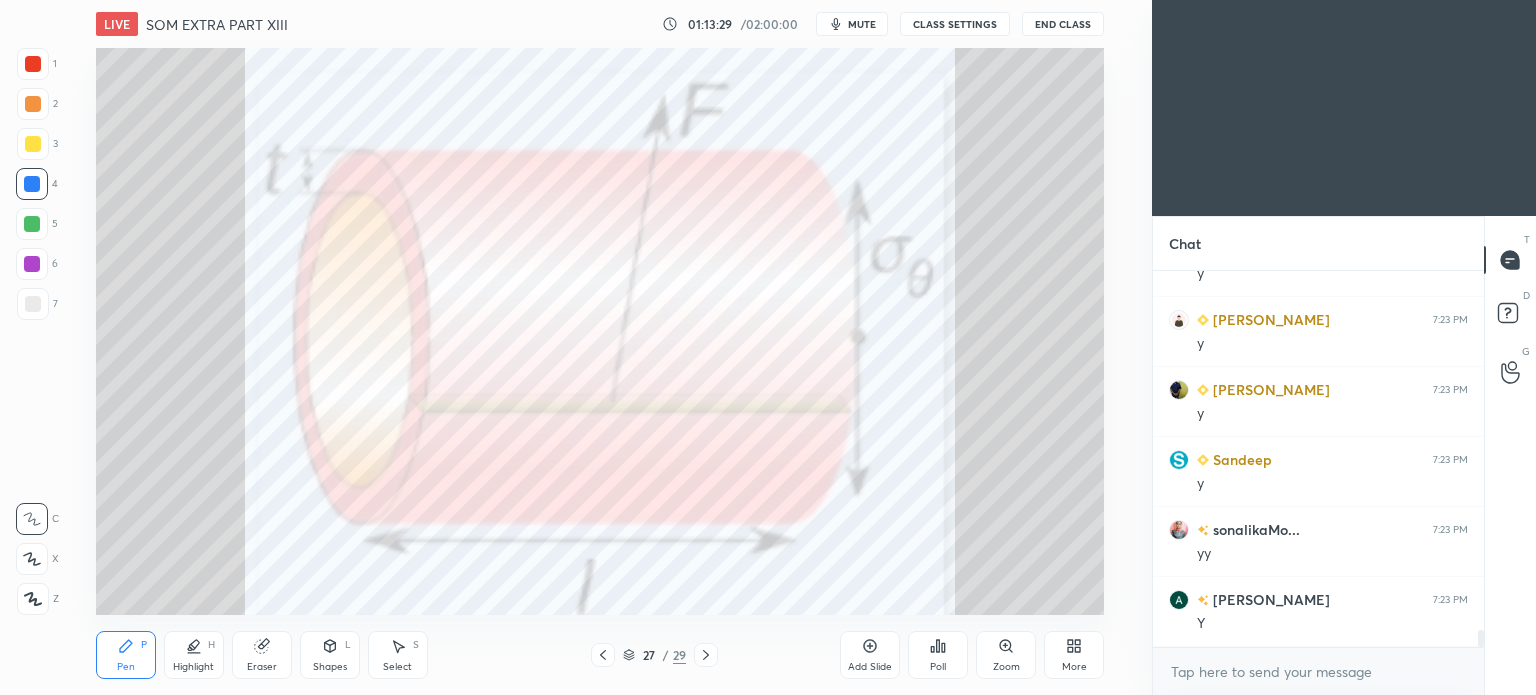 click 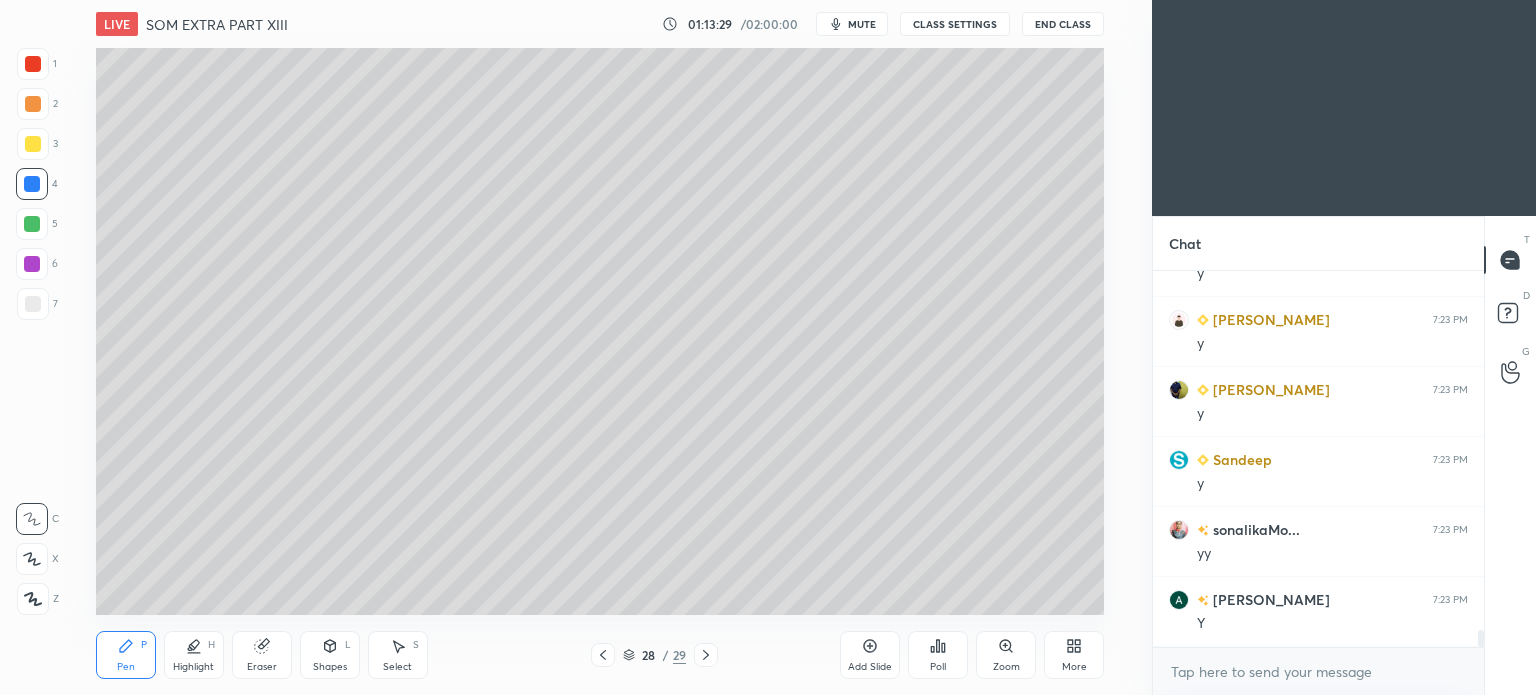 click 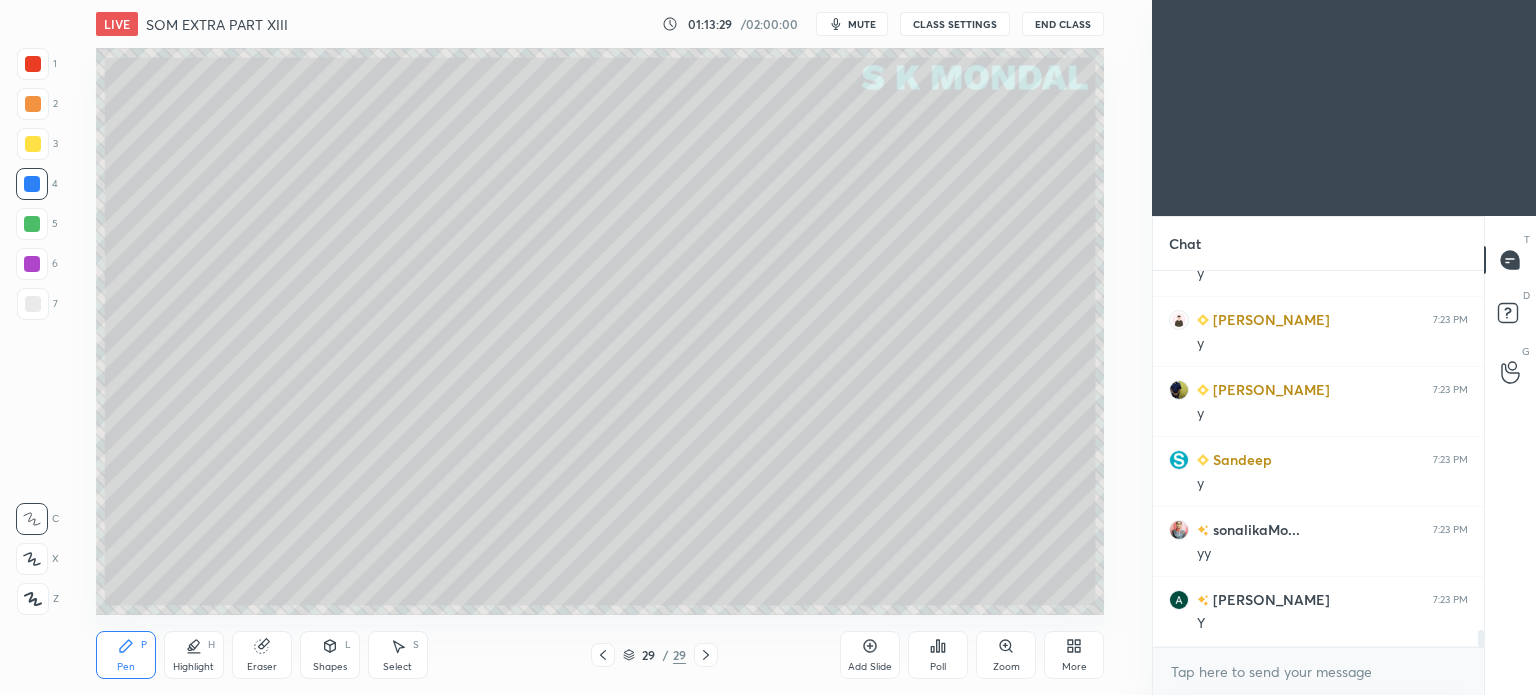 click 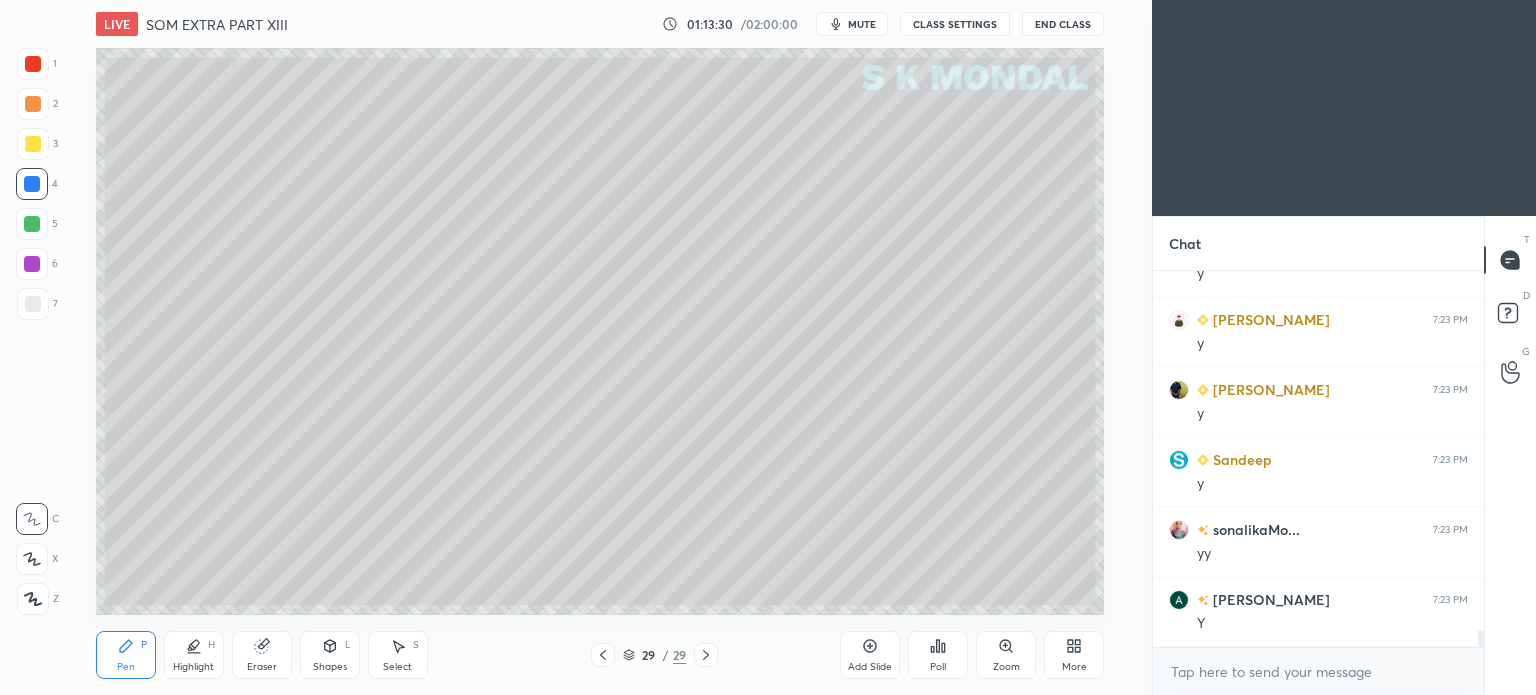 click 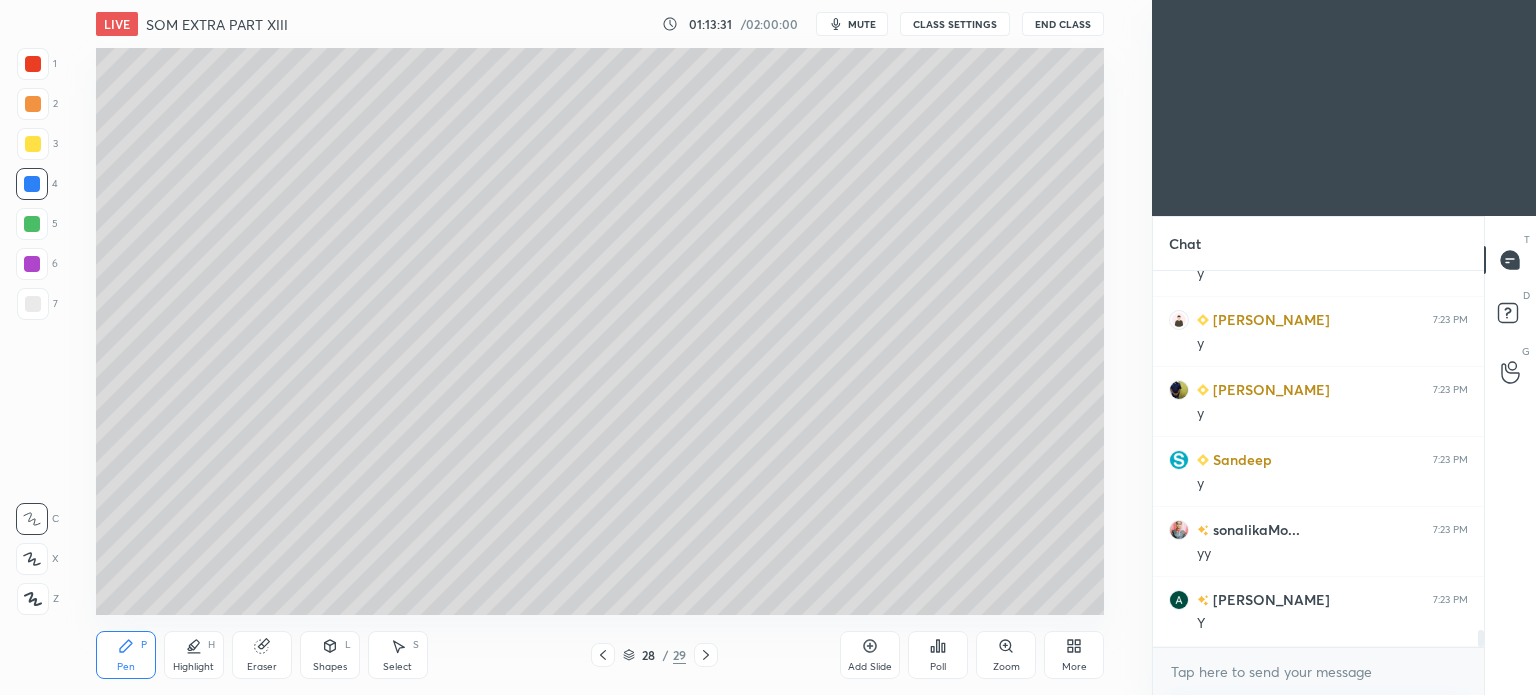 click 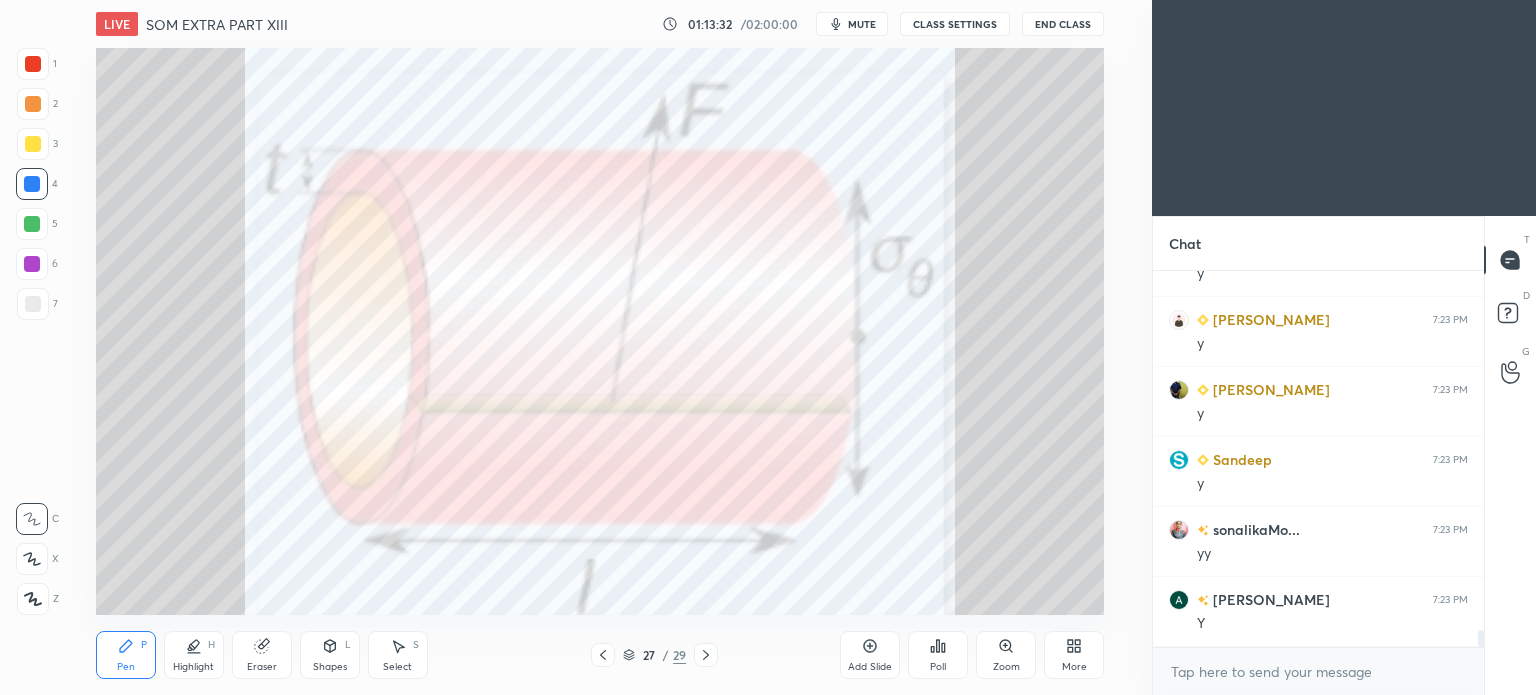 click 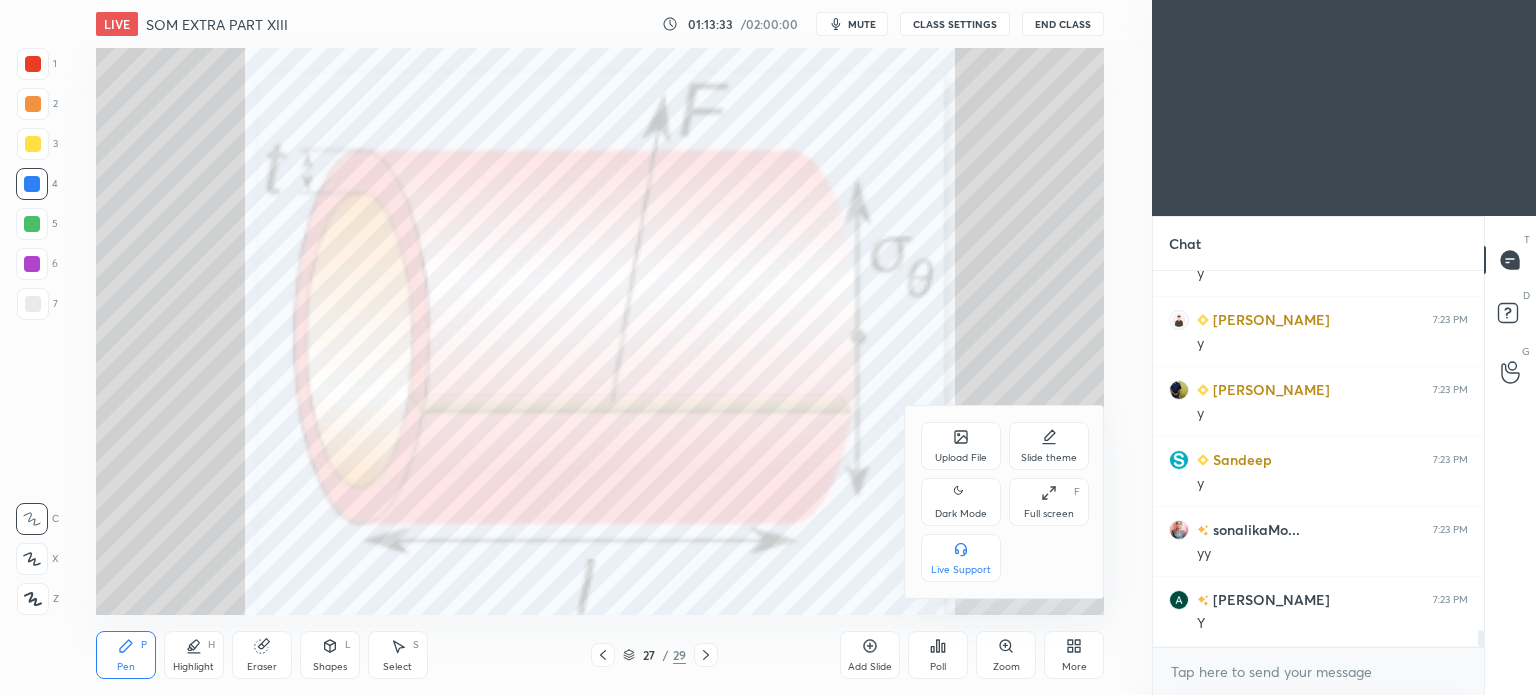 click on "Upload File" at bounding box center (961, 446) 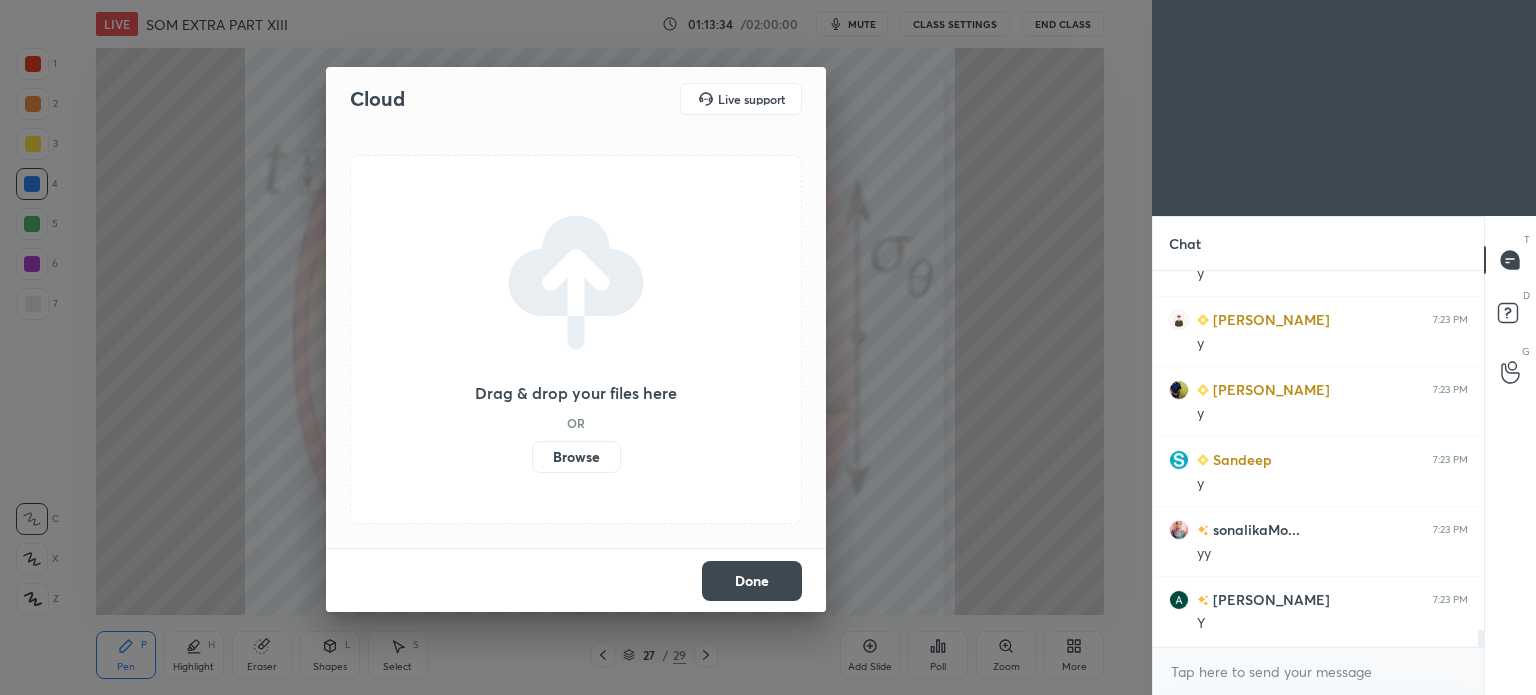 click on "Browse" at bounding box center [576, 457] 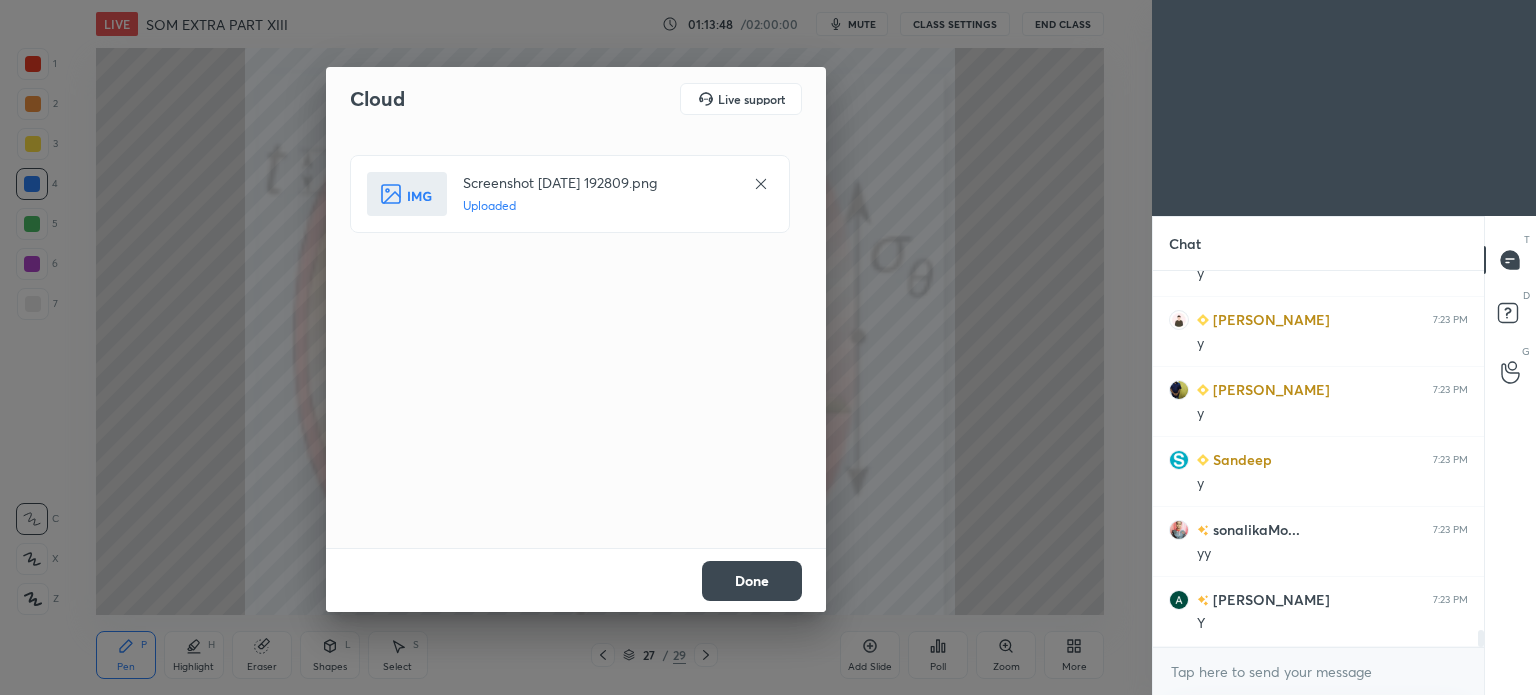 click on "Done" at bounding box center (752, 581) 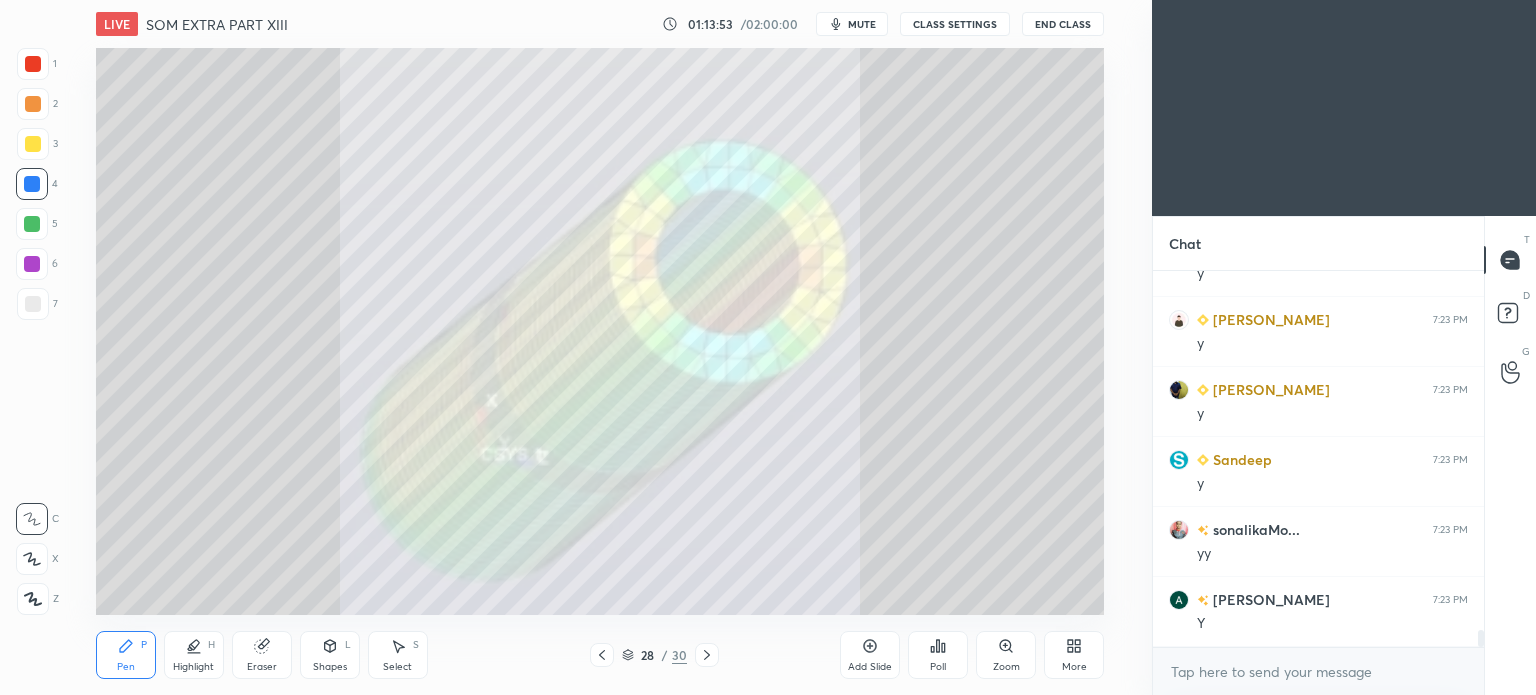 click at bounding box center (602, 655) 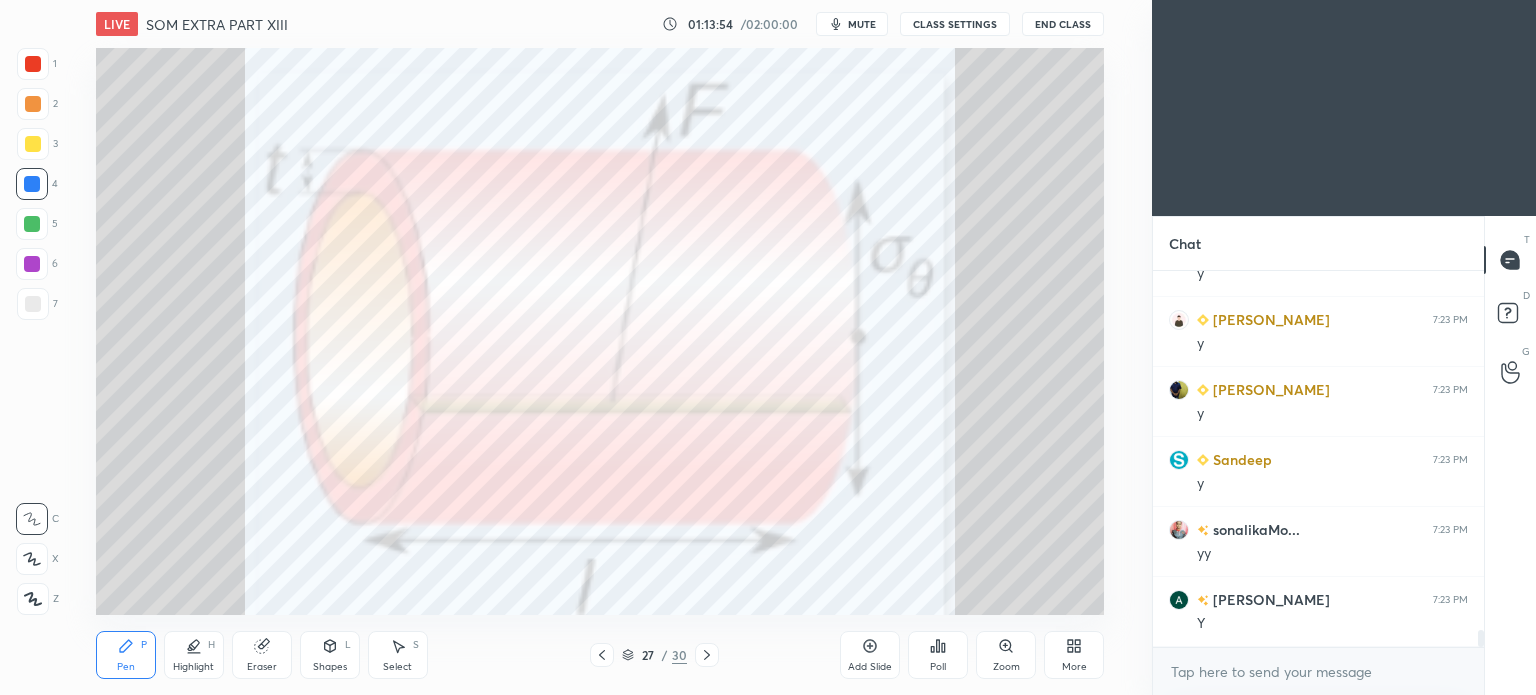 click at bounding box center [707, 655] 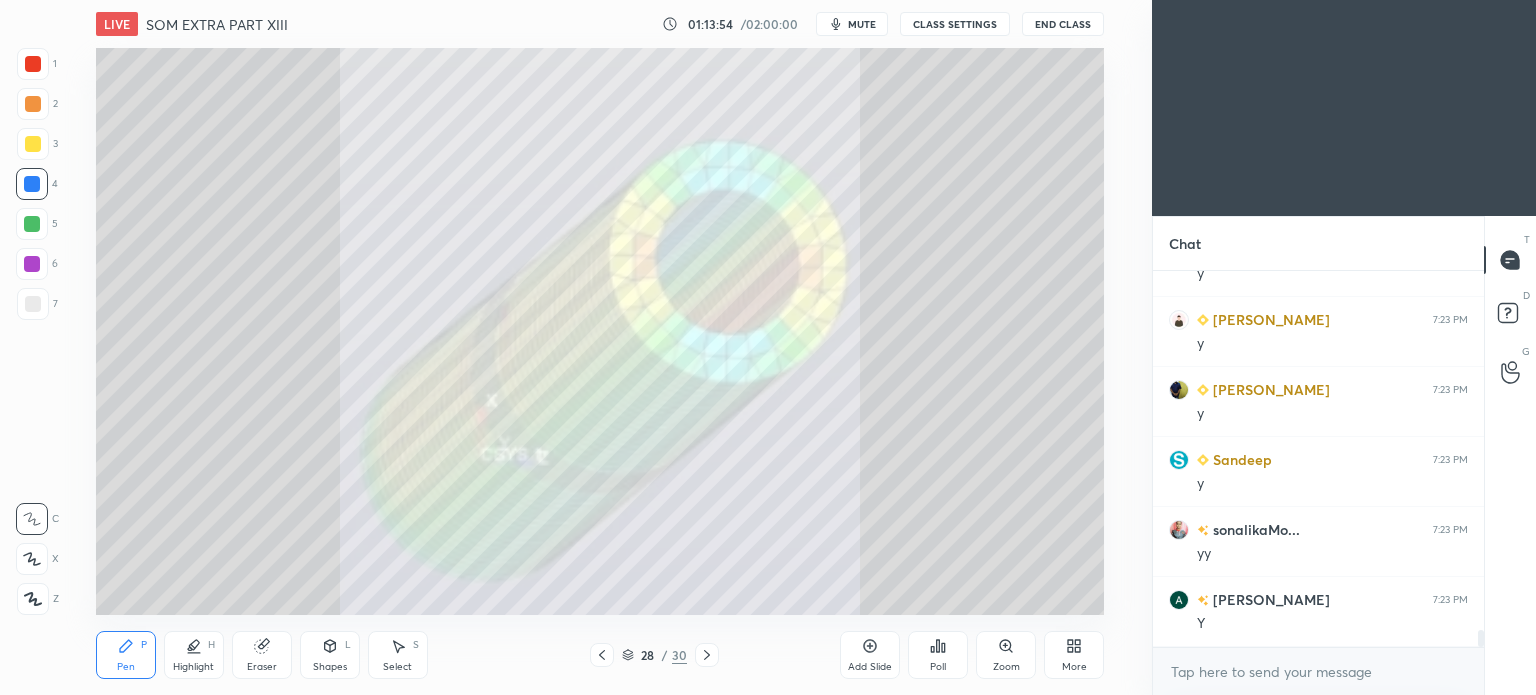 click at bounding box center (707, 655) 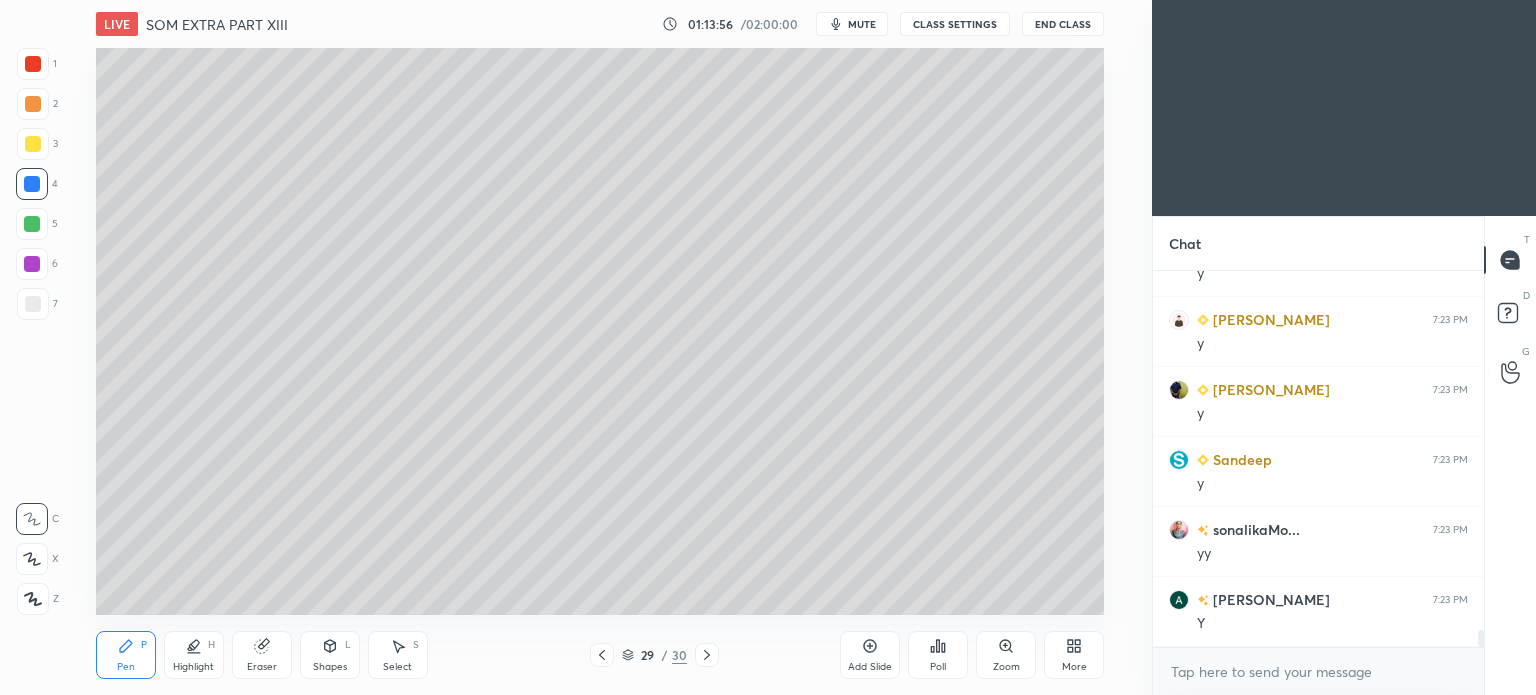 click 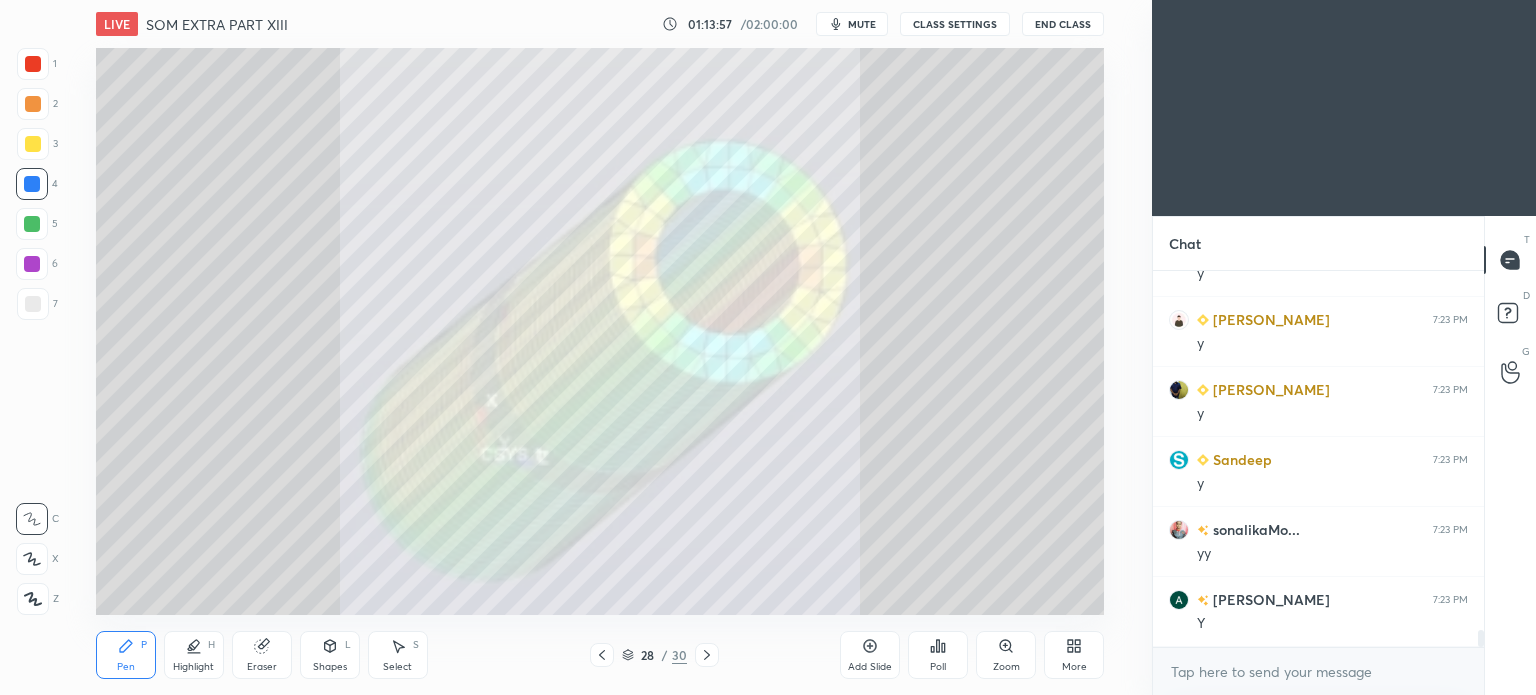 click on "Add Slide" at bounding box center [870, 655] 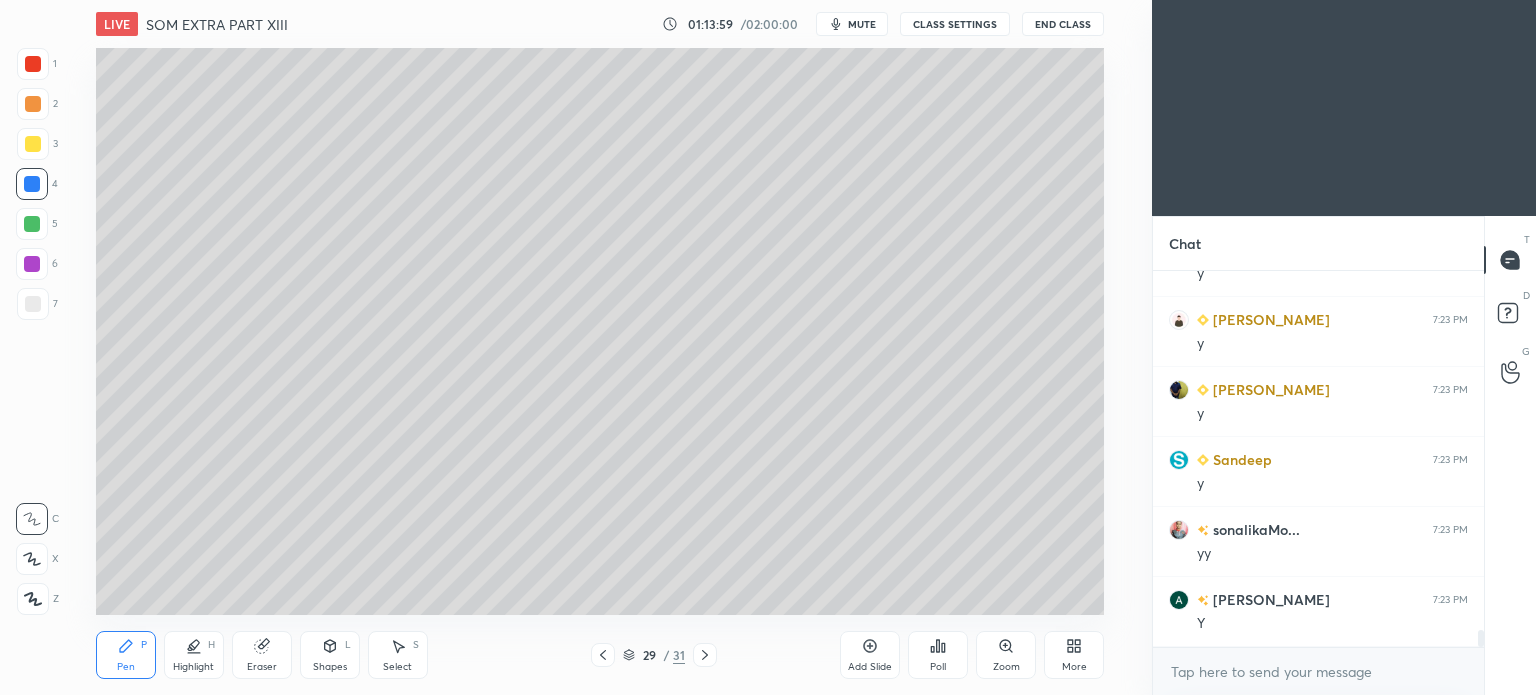 click 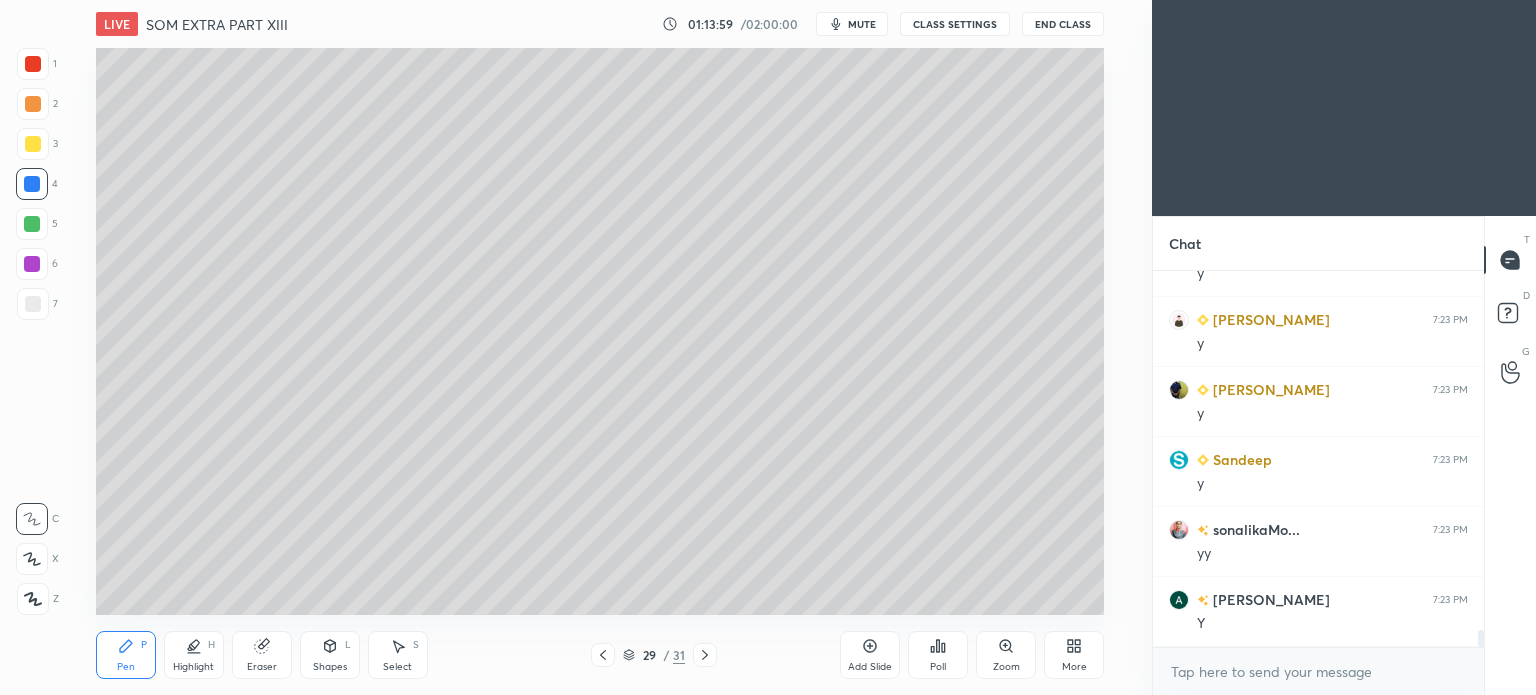 click on "Pen P" at bounding box center (126, 655) 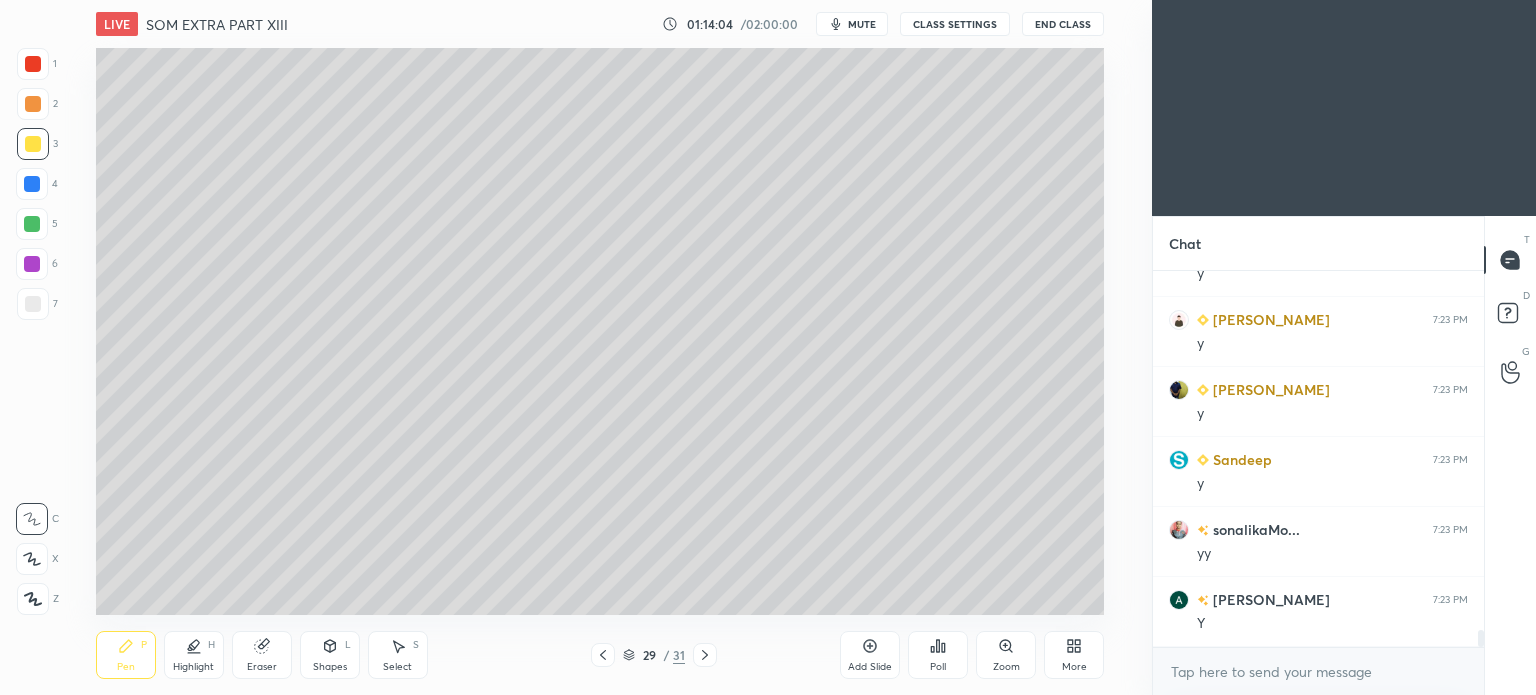 click on "29 / 31" at bounding box center (654, 655) 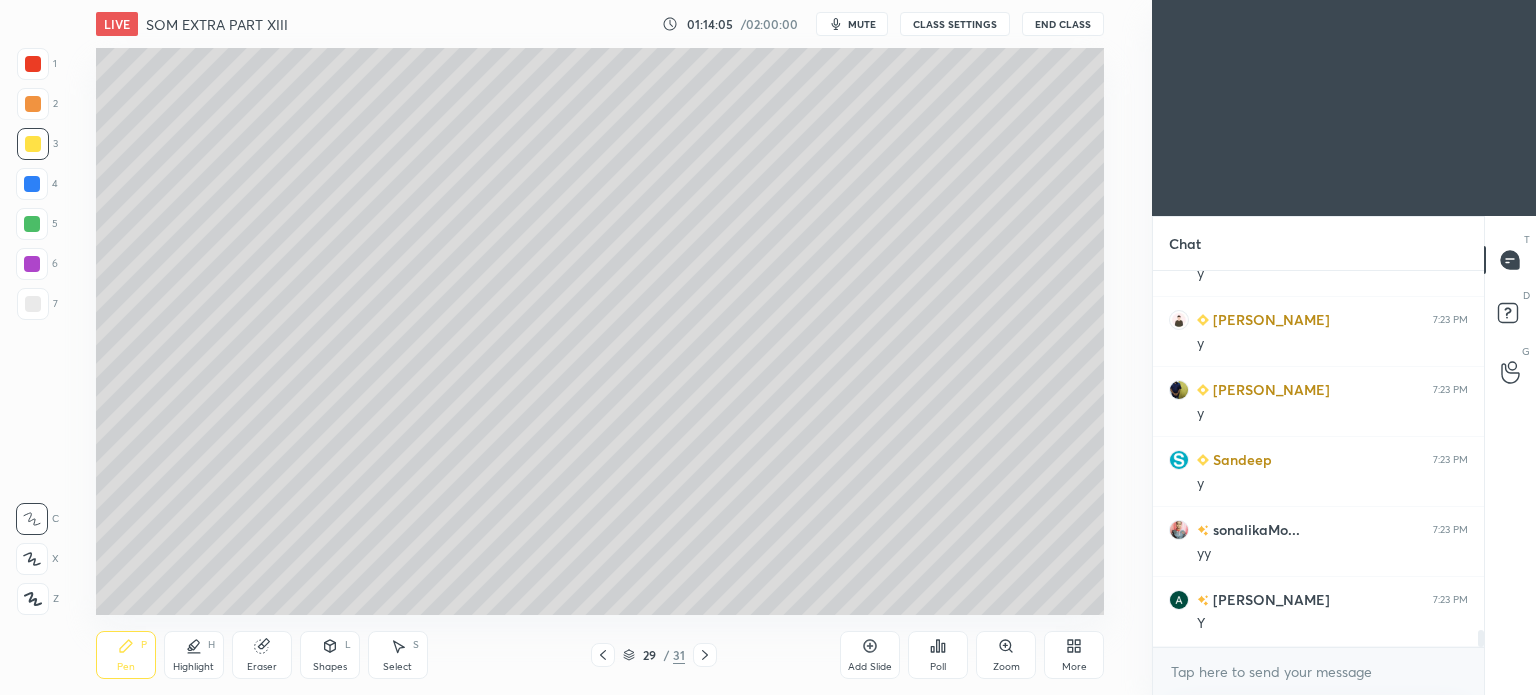 click at bounding box center [603, 655] 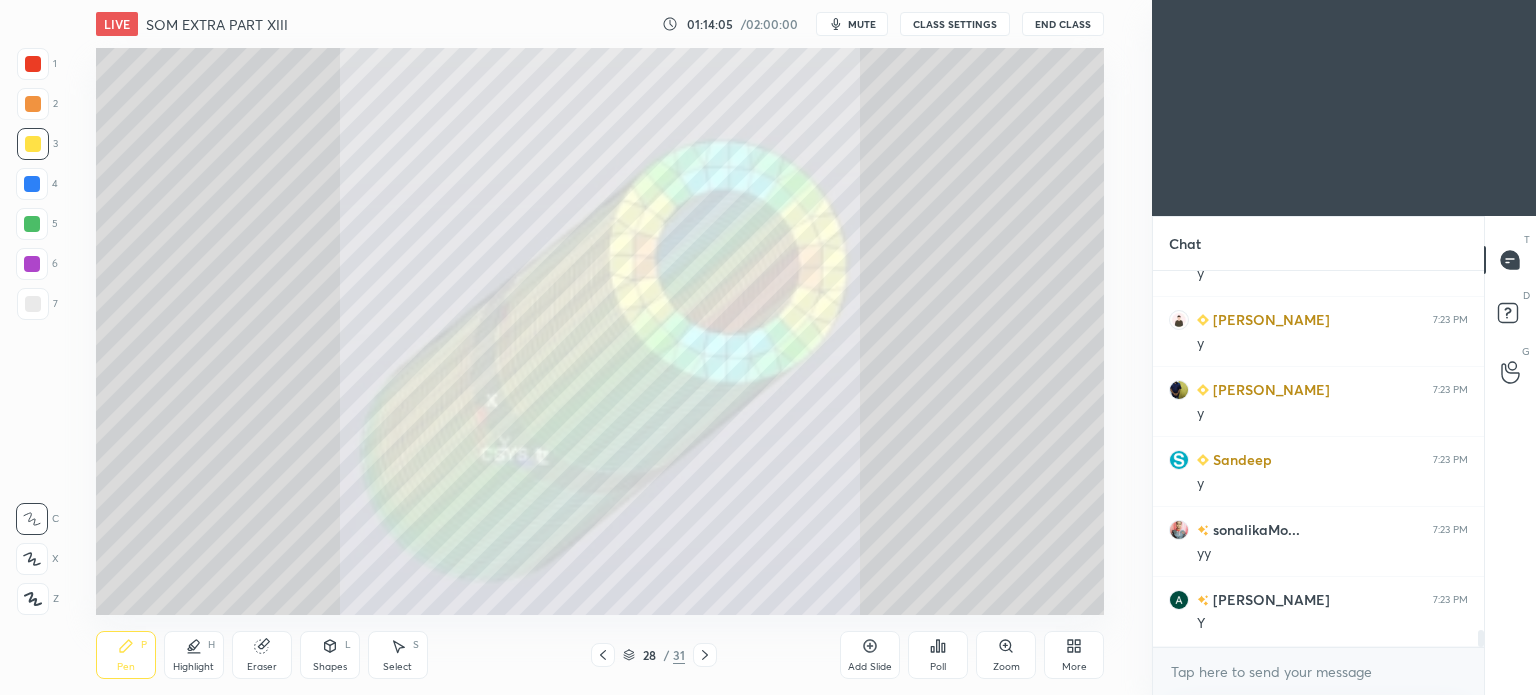 click 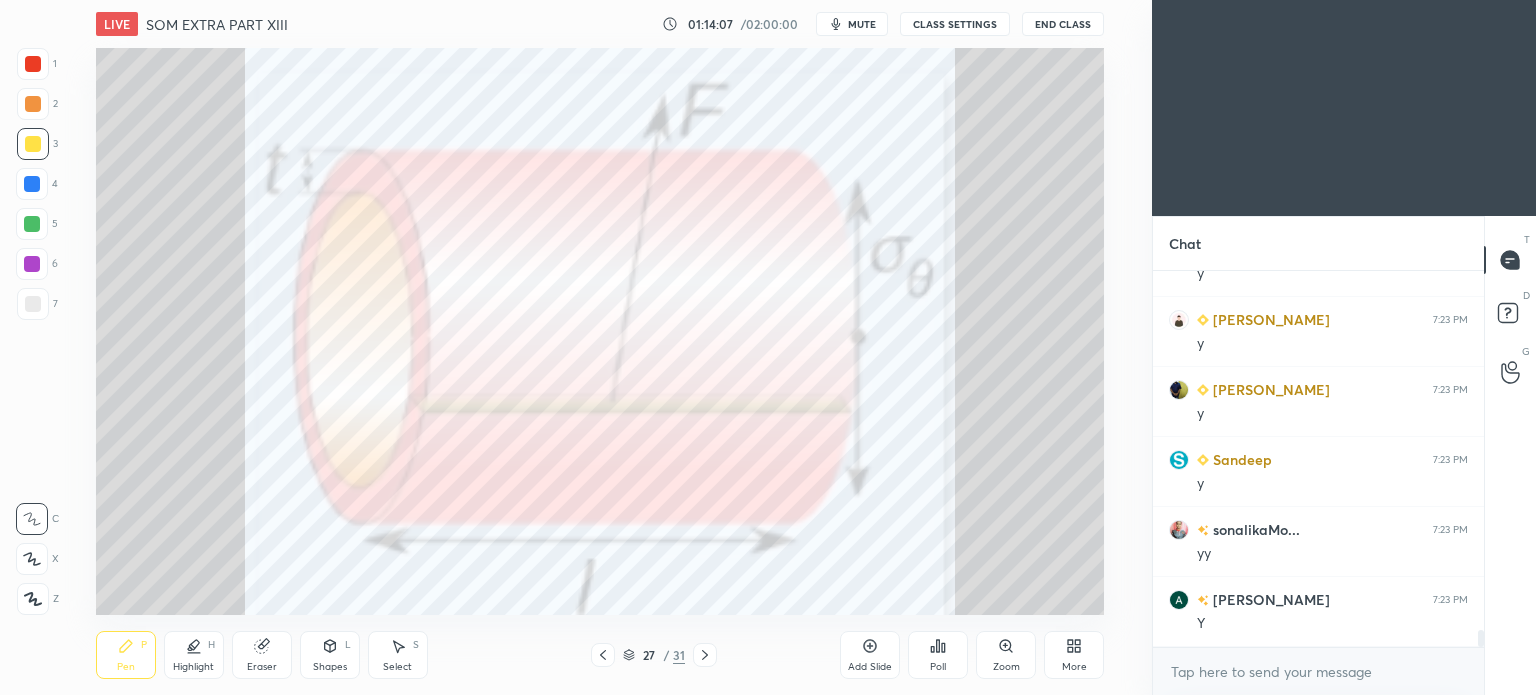 click 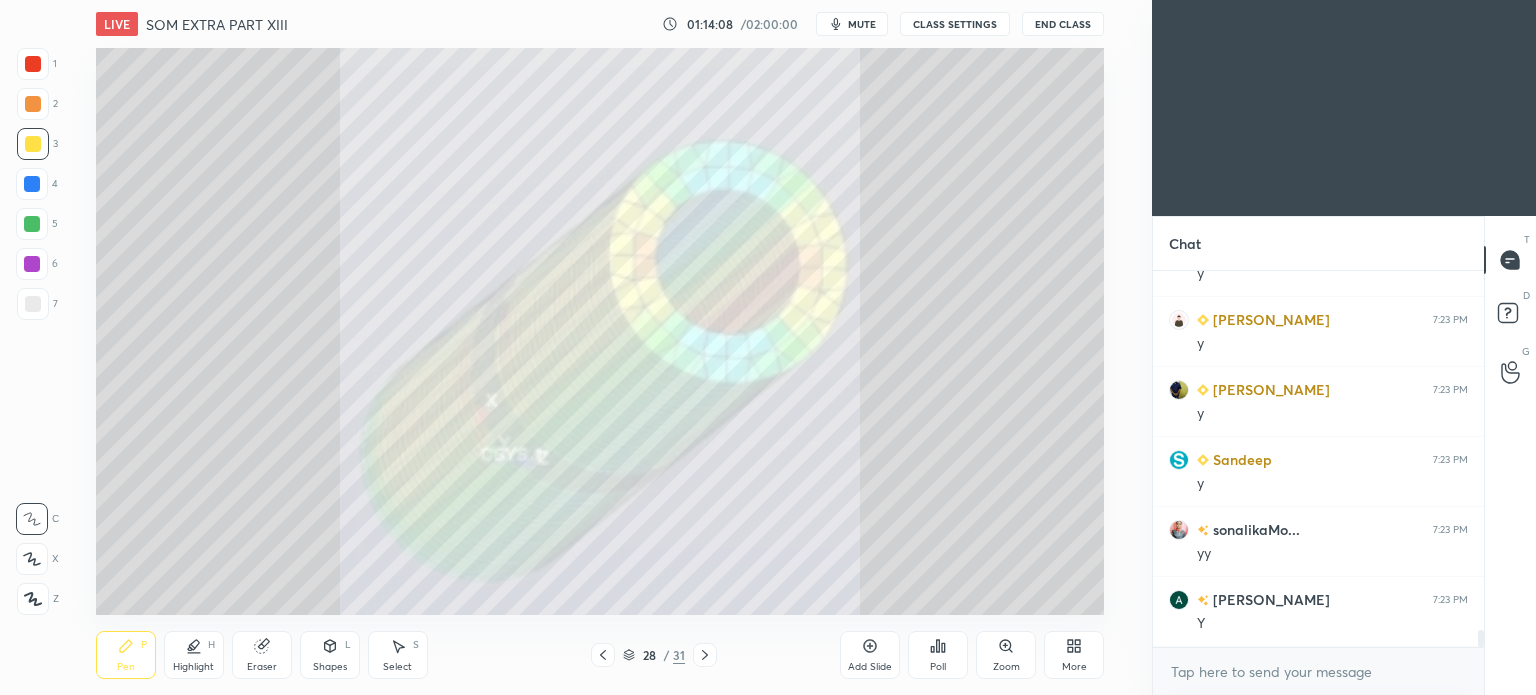 click 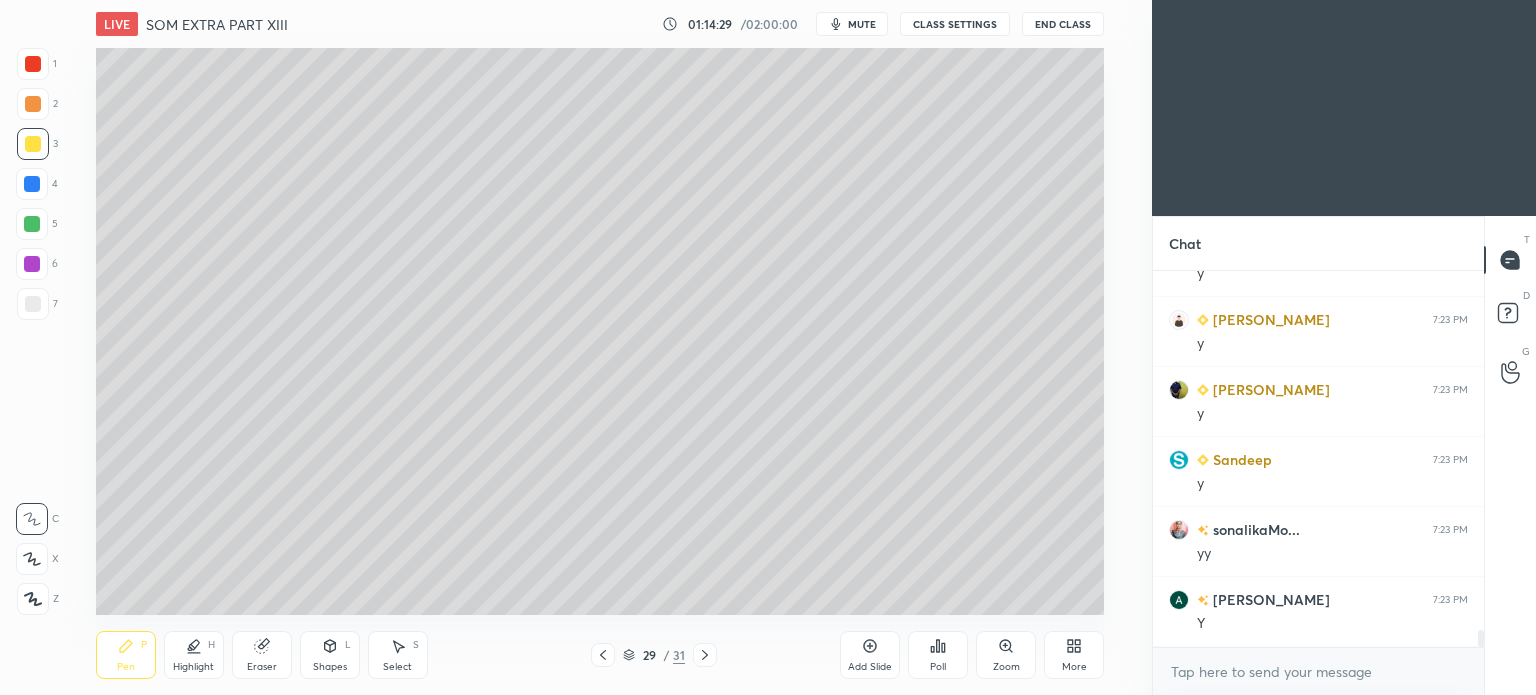 scroll, scrollTop: 7870, scrollLeft: 0, axis: vertical 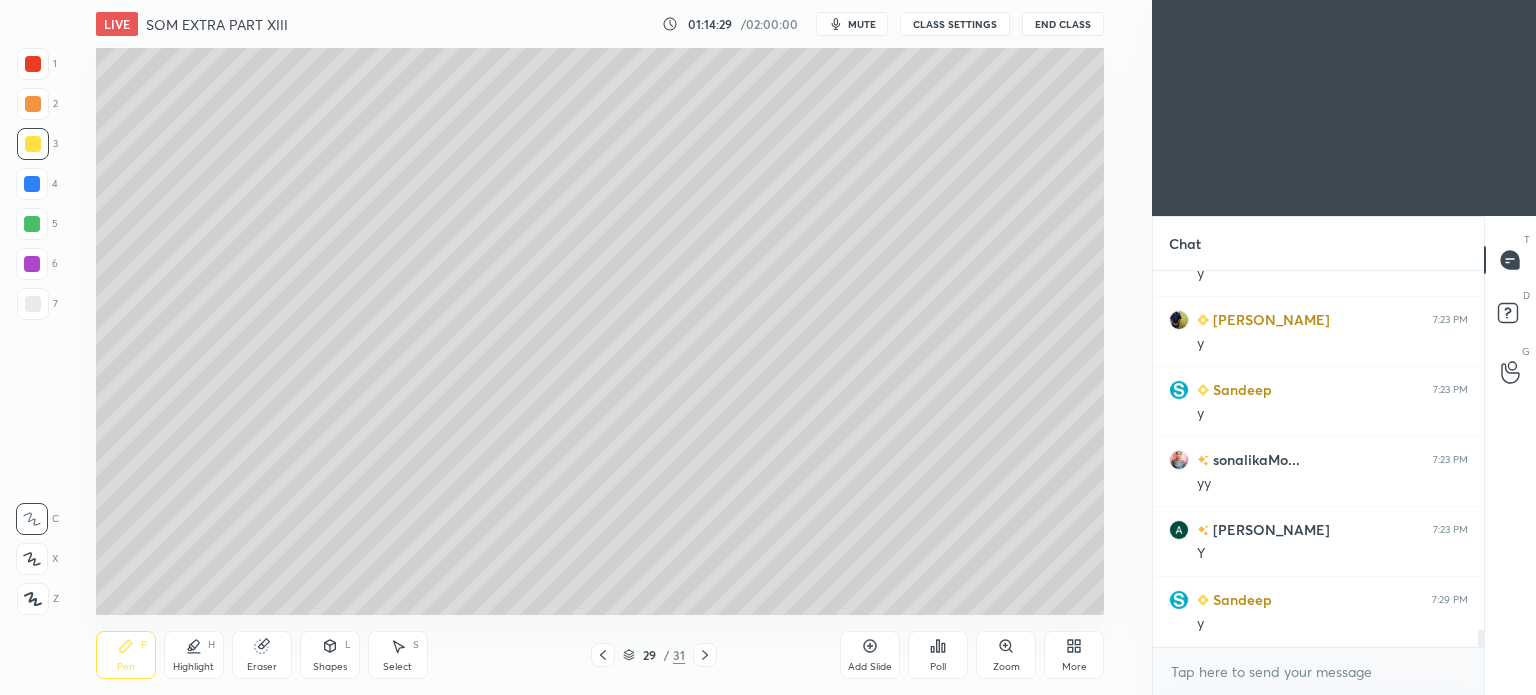 click 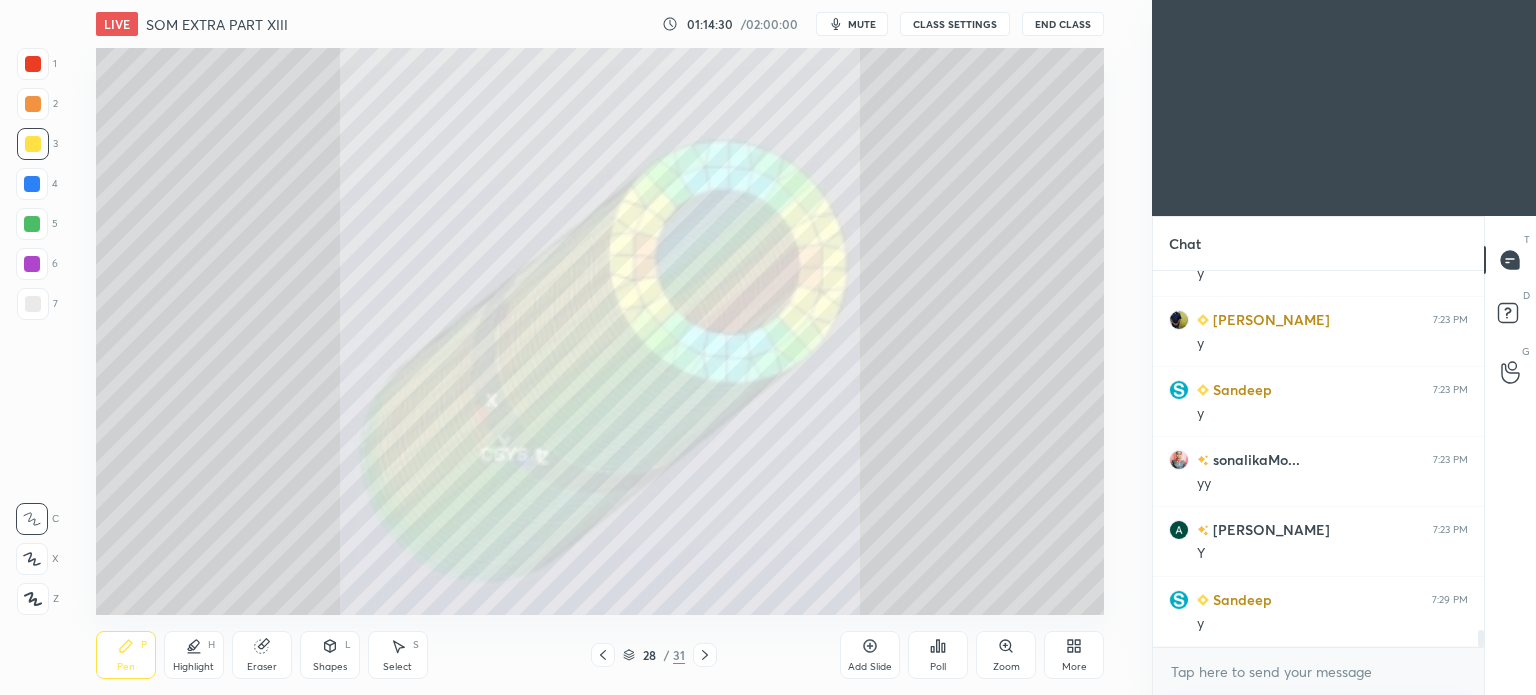 click 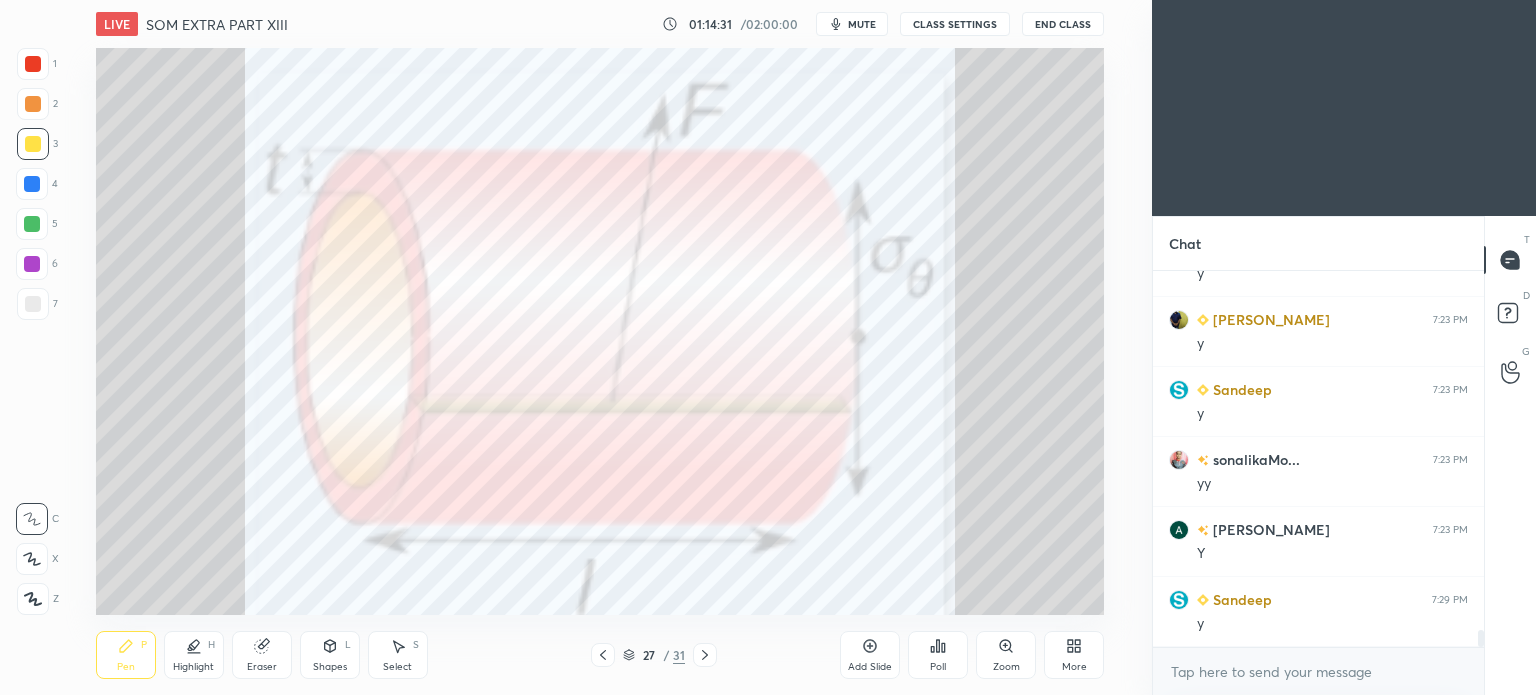 click on "Highlight H" at bounding box center (194, 655) 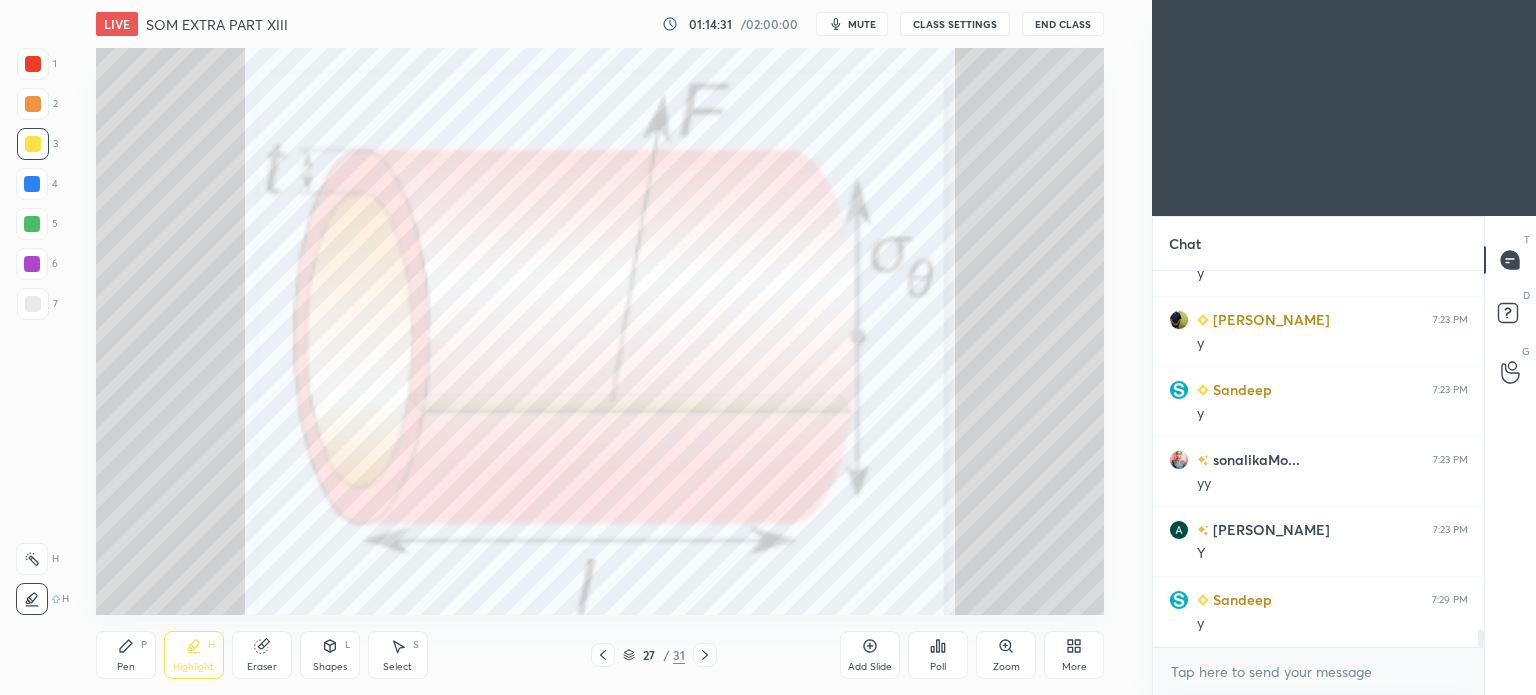 click 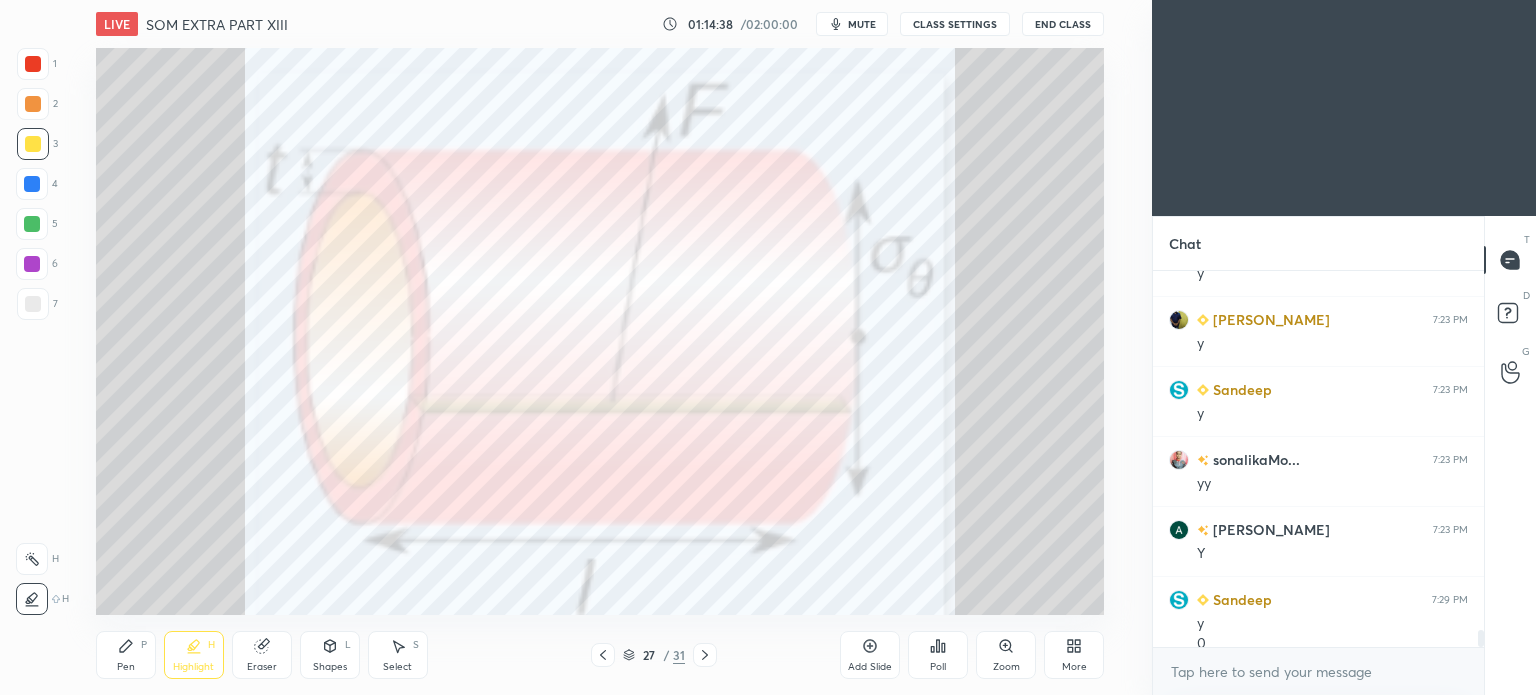 scroll, scrollTop: 7890, scrollLeft: 0, axis: vertical 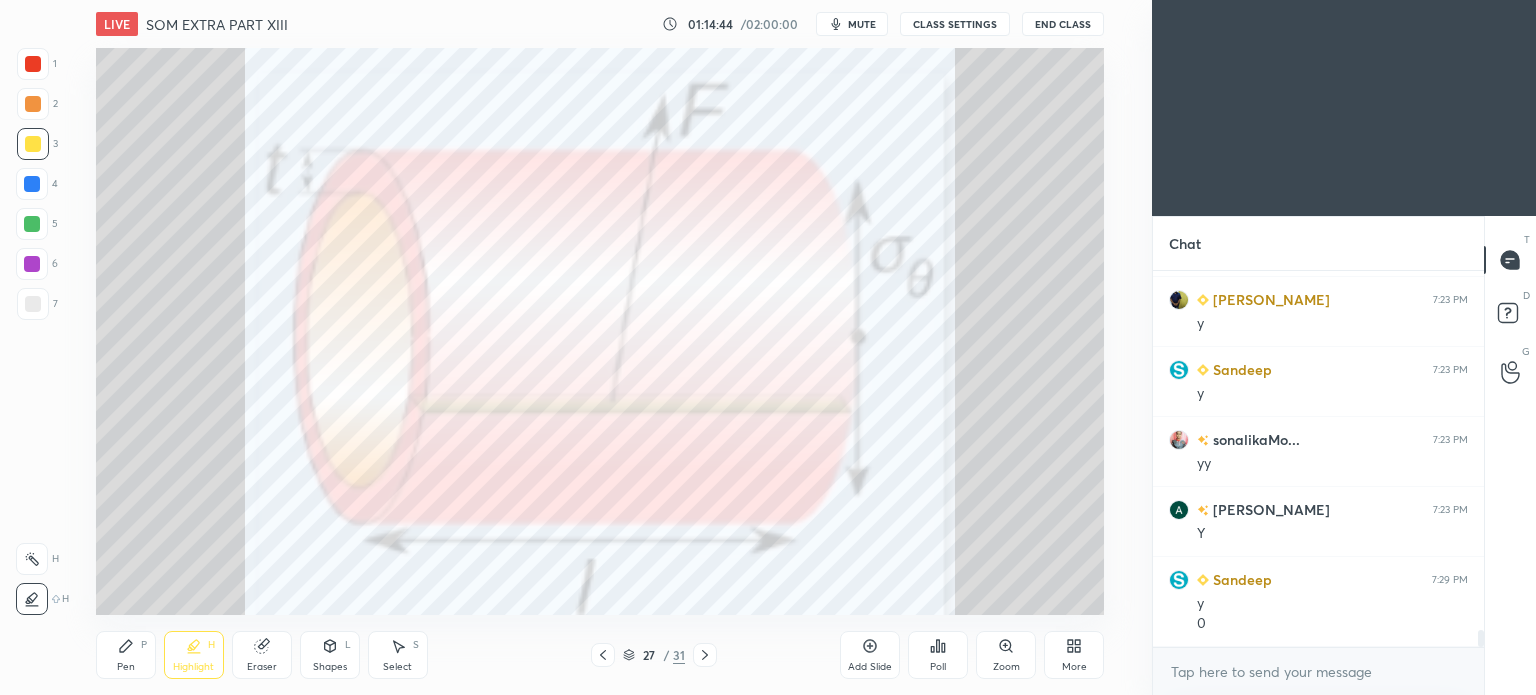 click 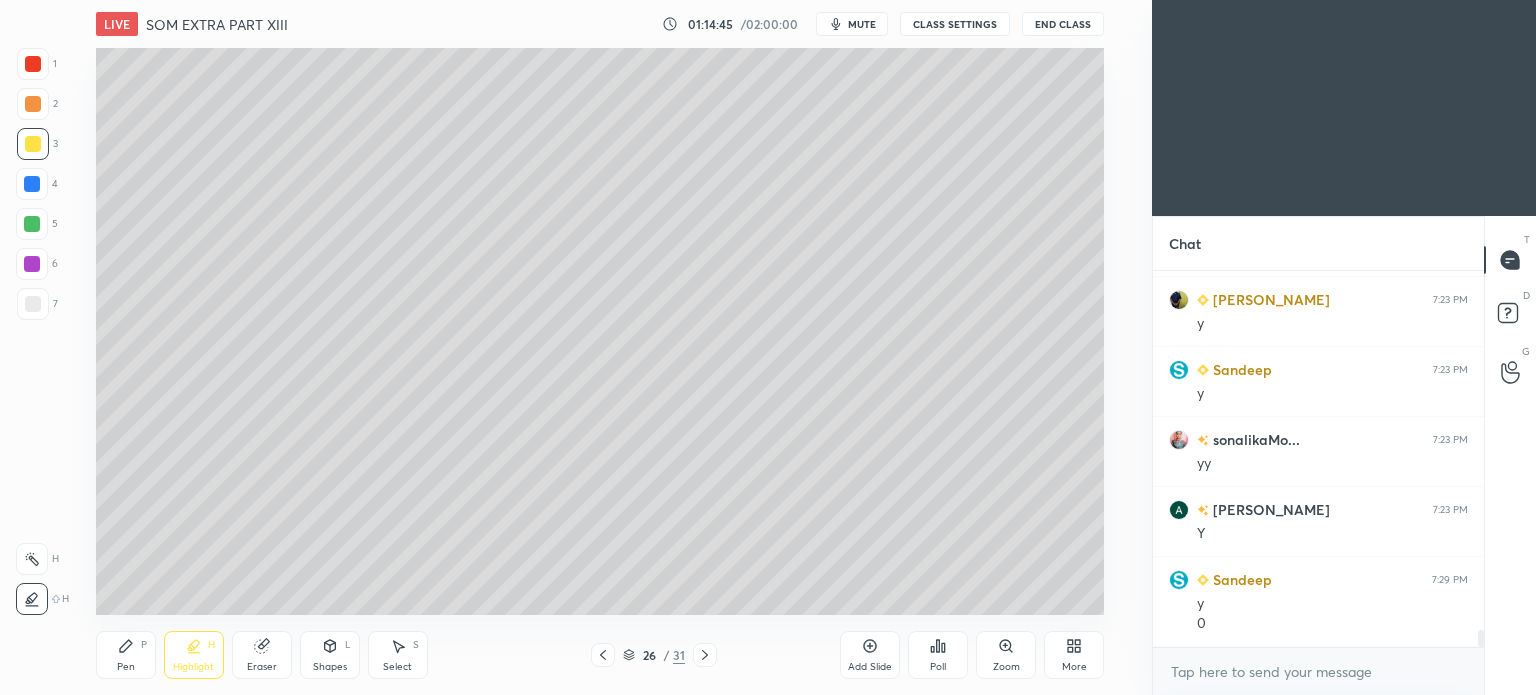 click 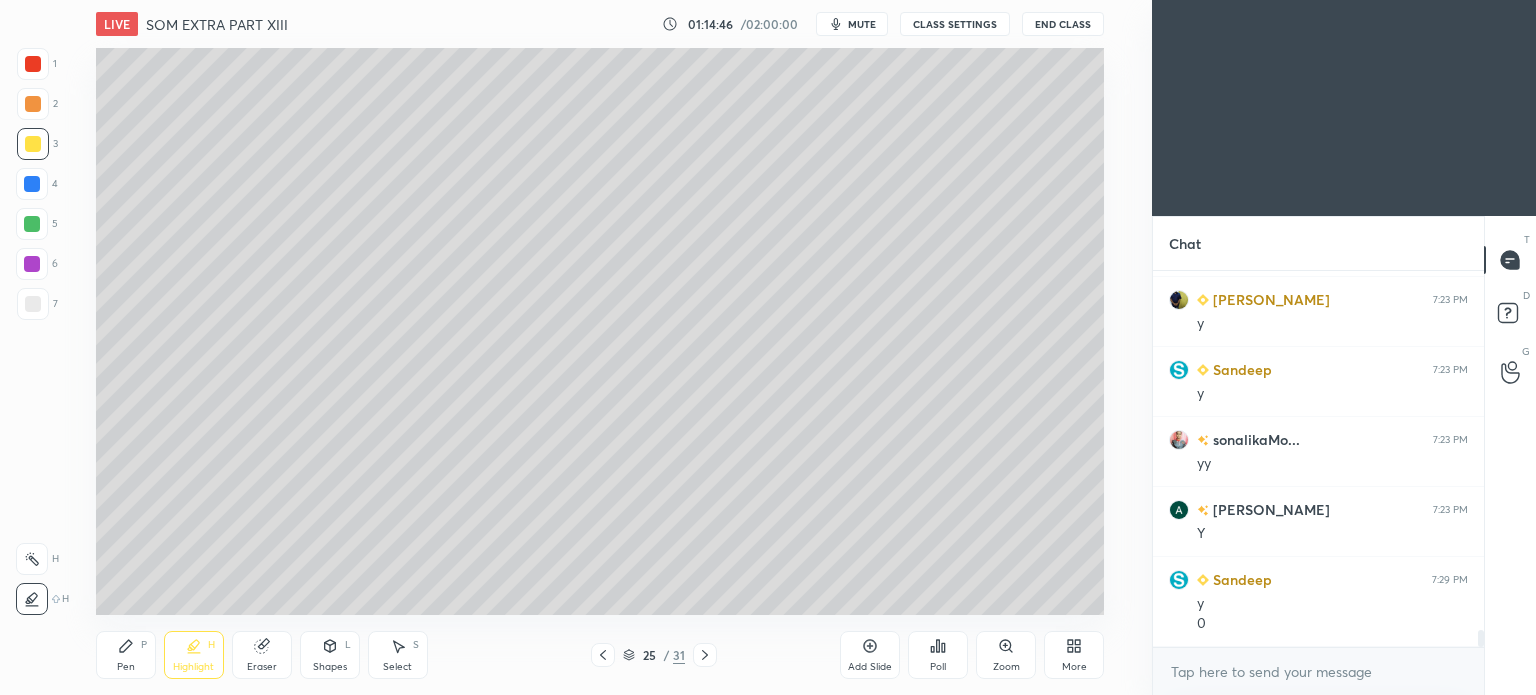 click on "25" at bounding box center [649, 655] 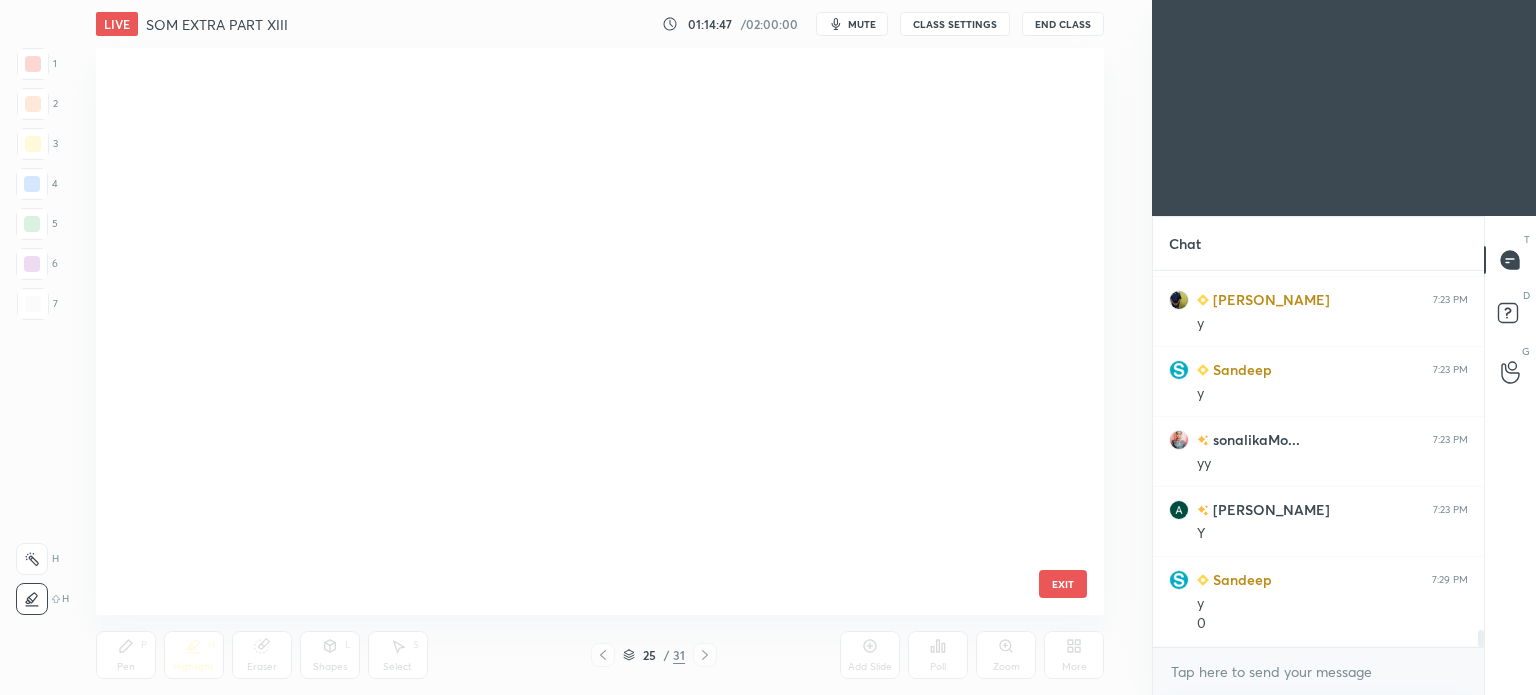 scroll, scrollTop: 999, scrollLeft: 0, axis: vertical 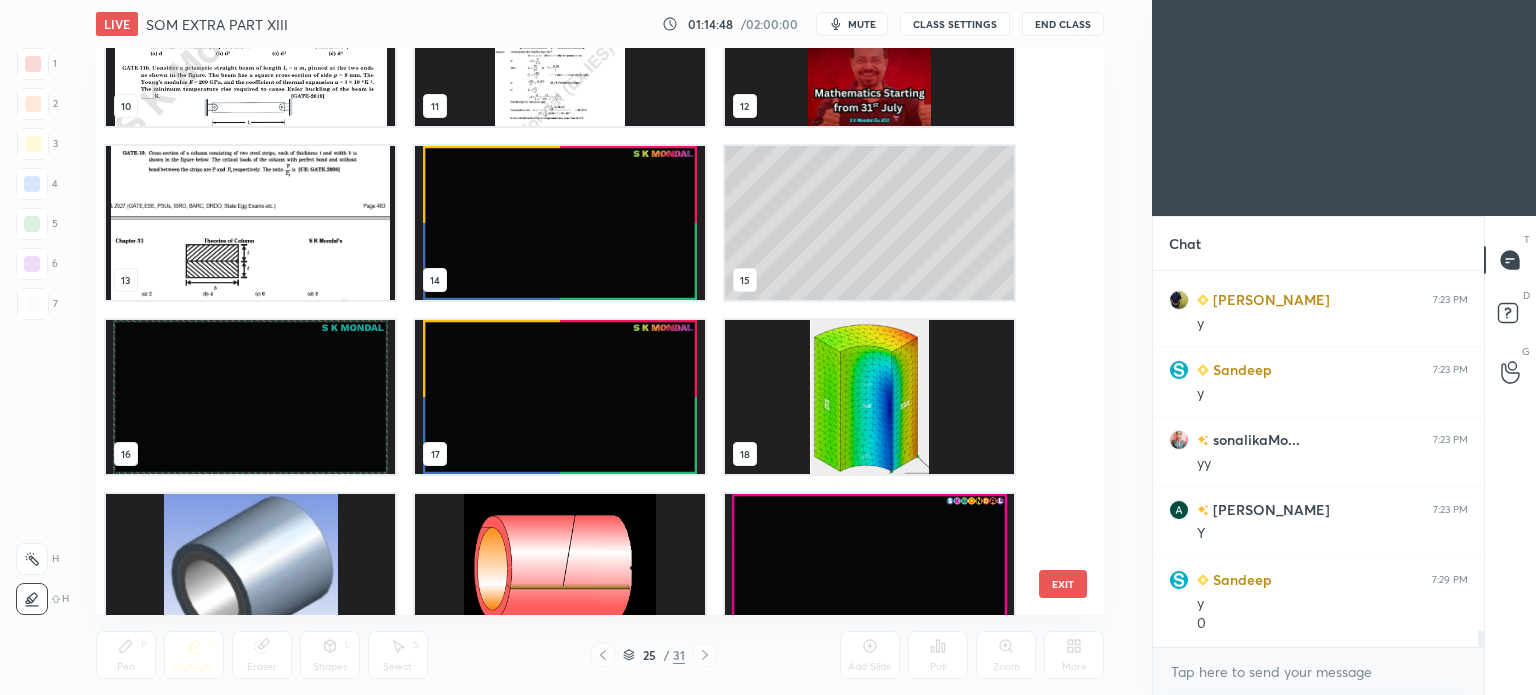 click at bounding box center [559, 223] 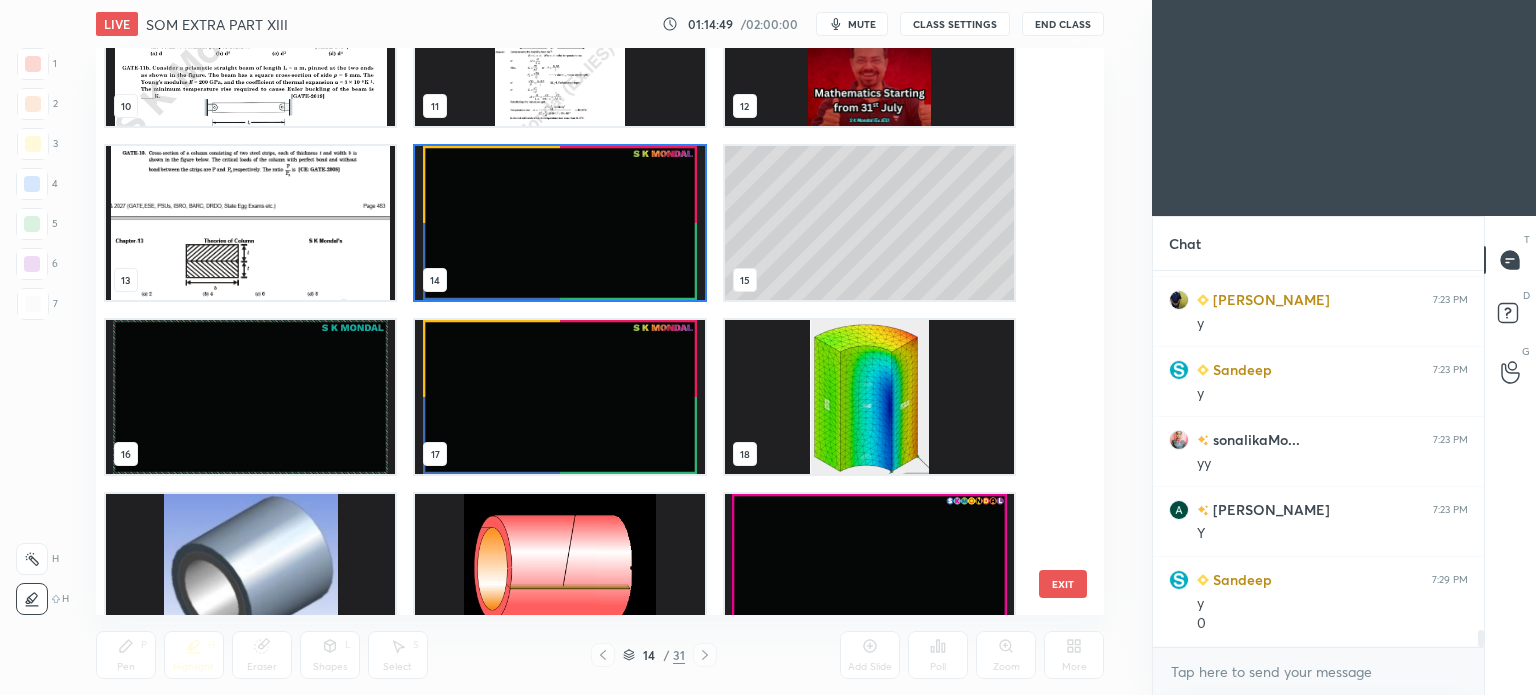click at bounding box center [559, 223] 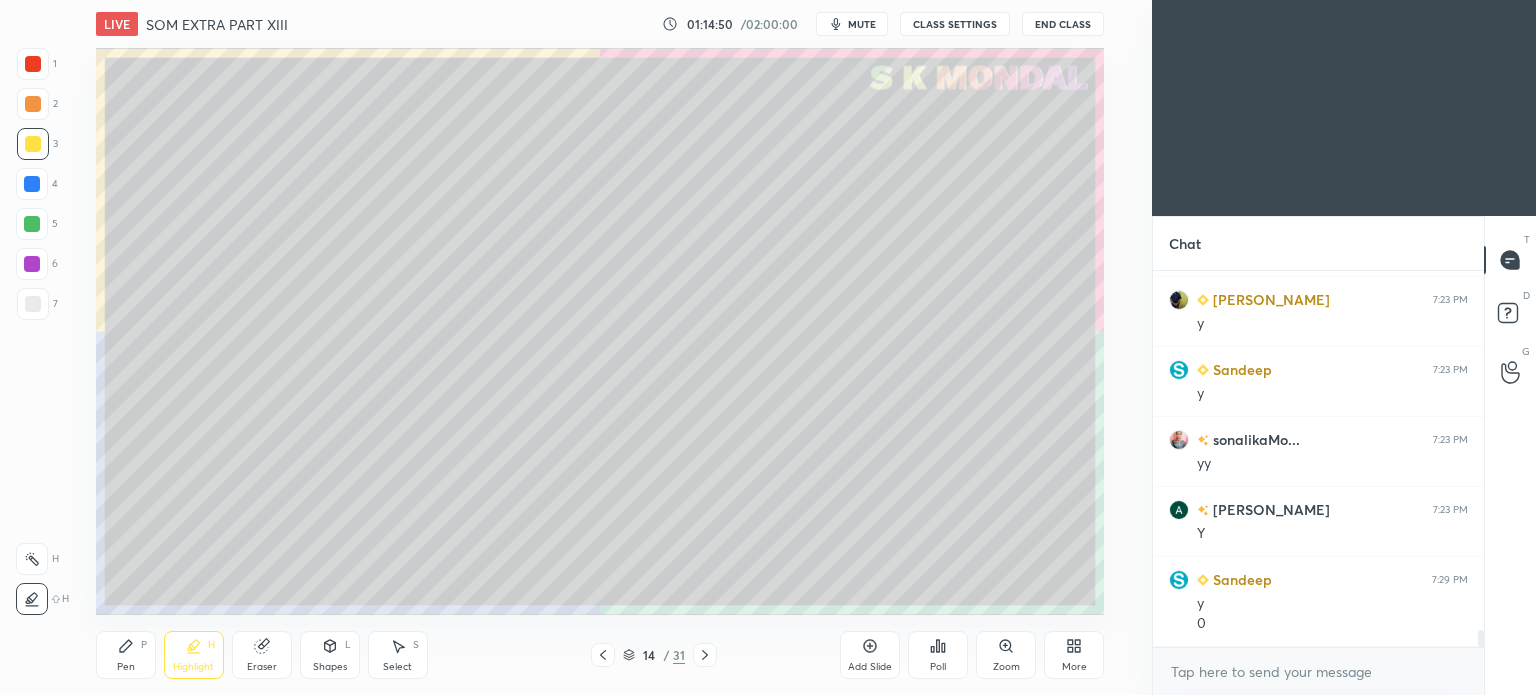 click 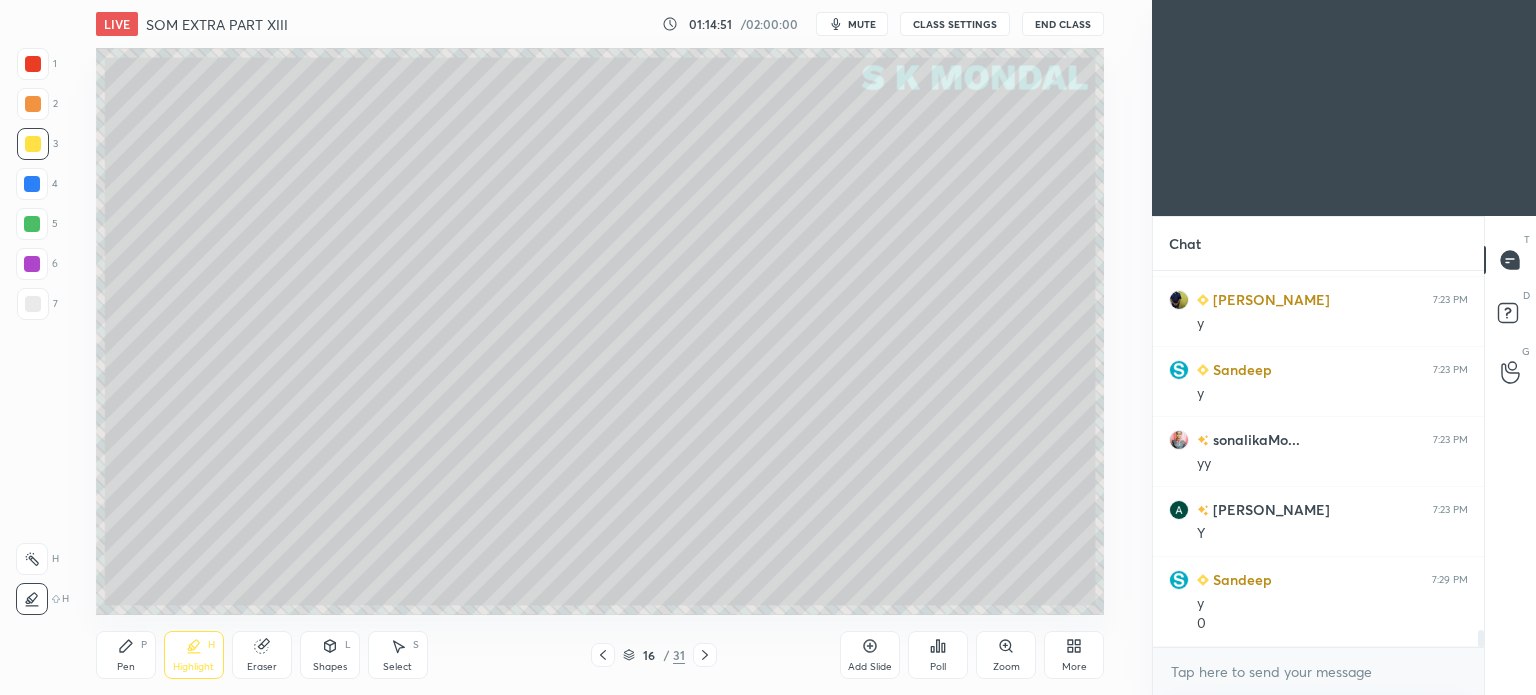 click 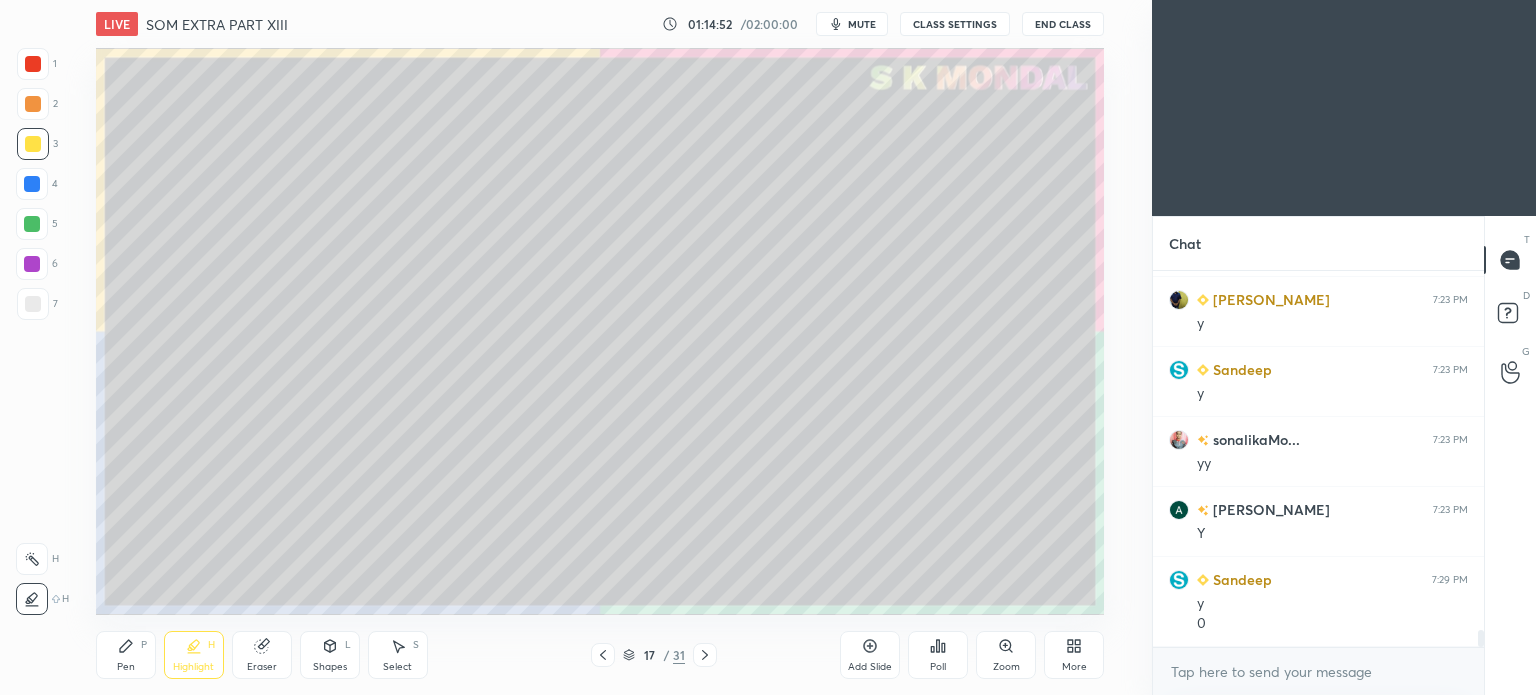 click 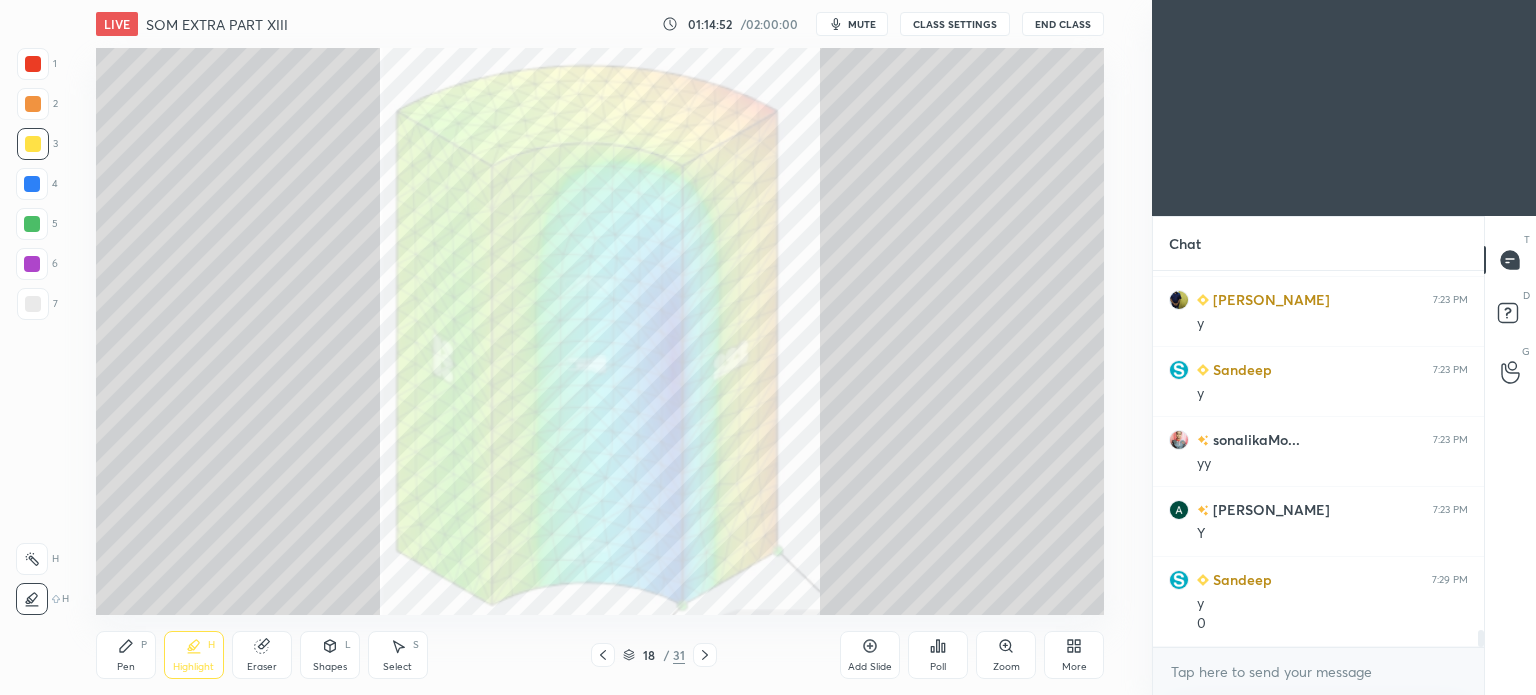 click 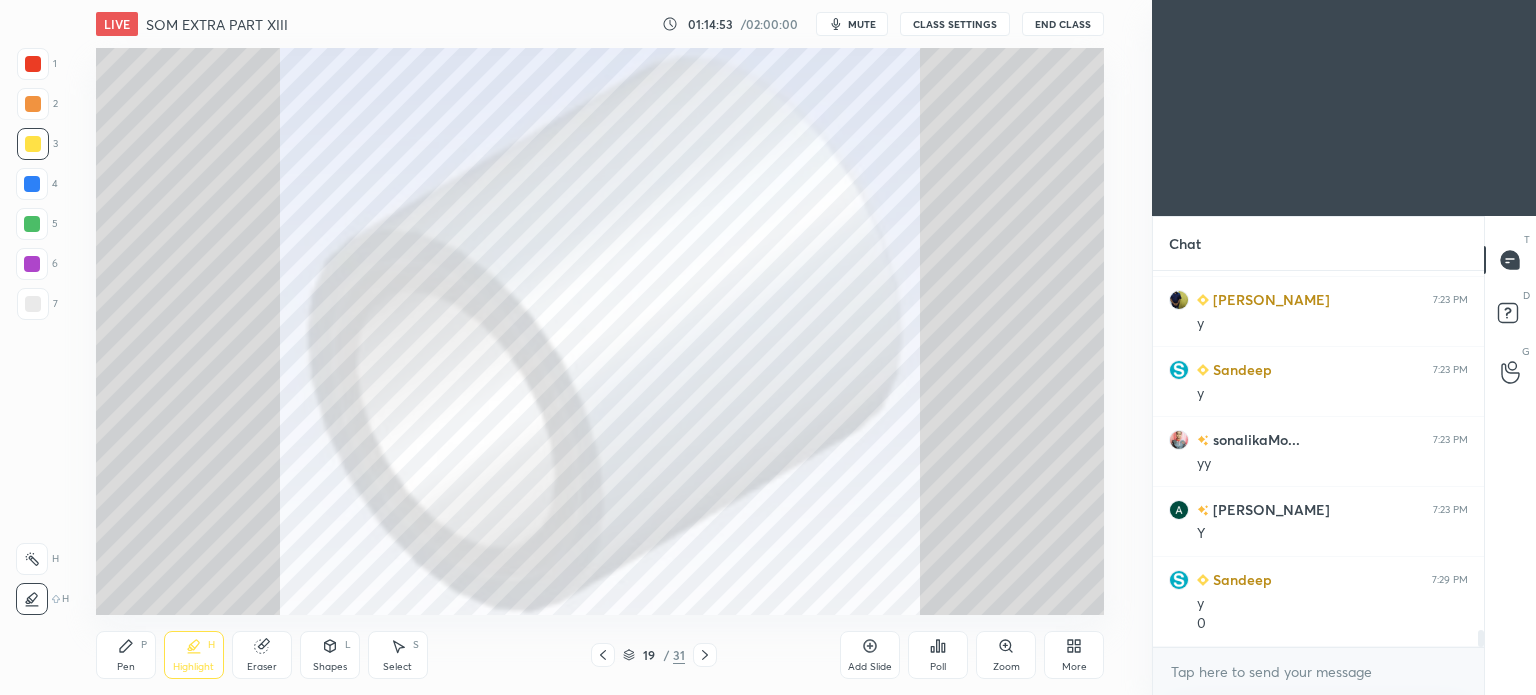 click 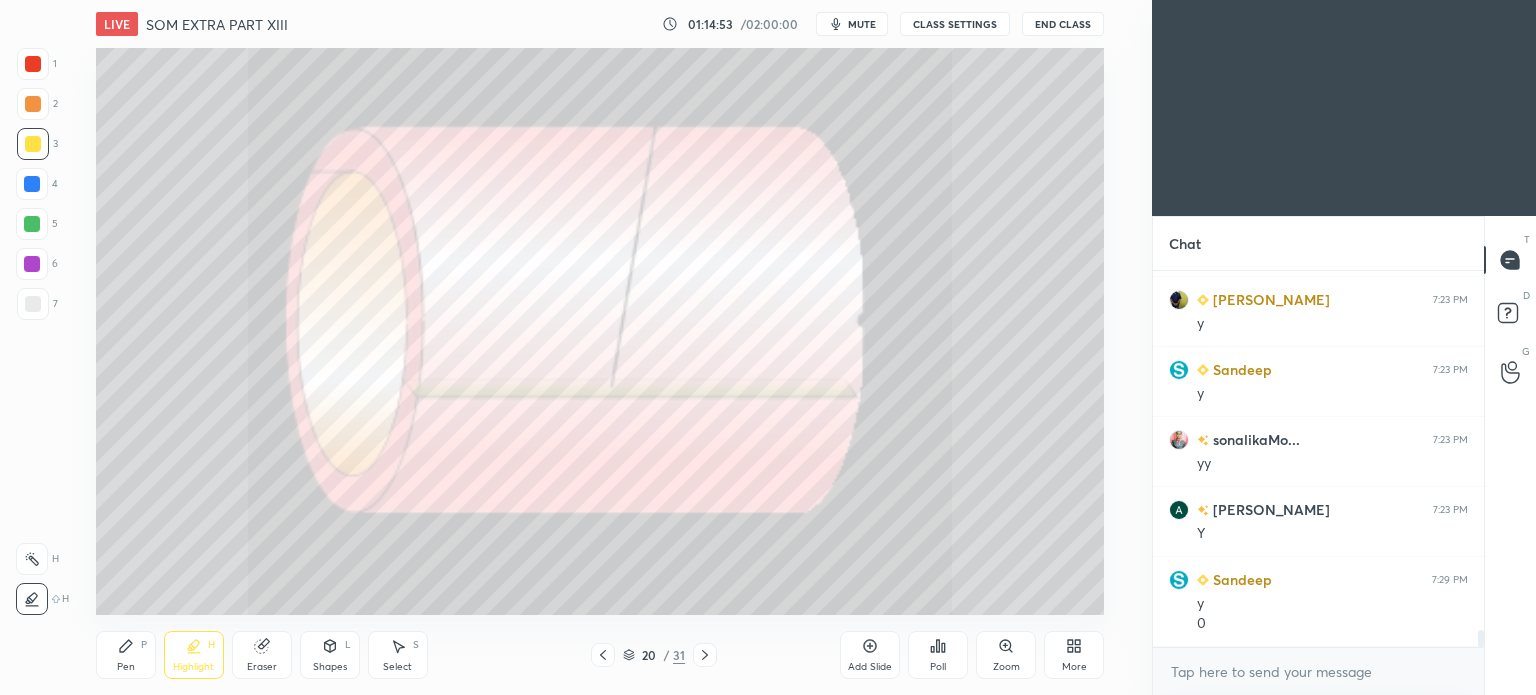 click 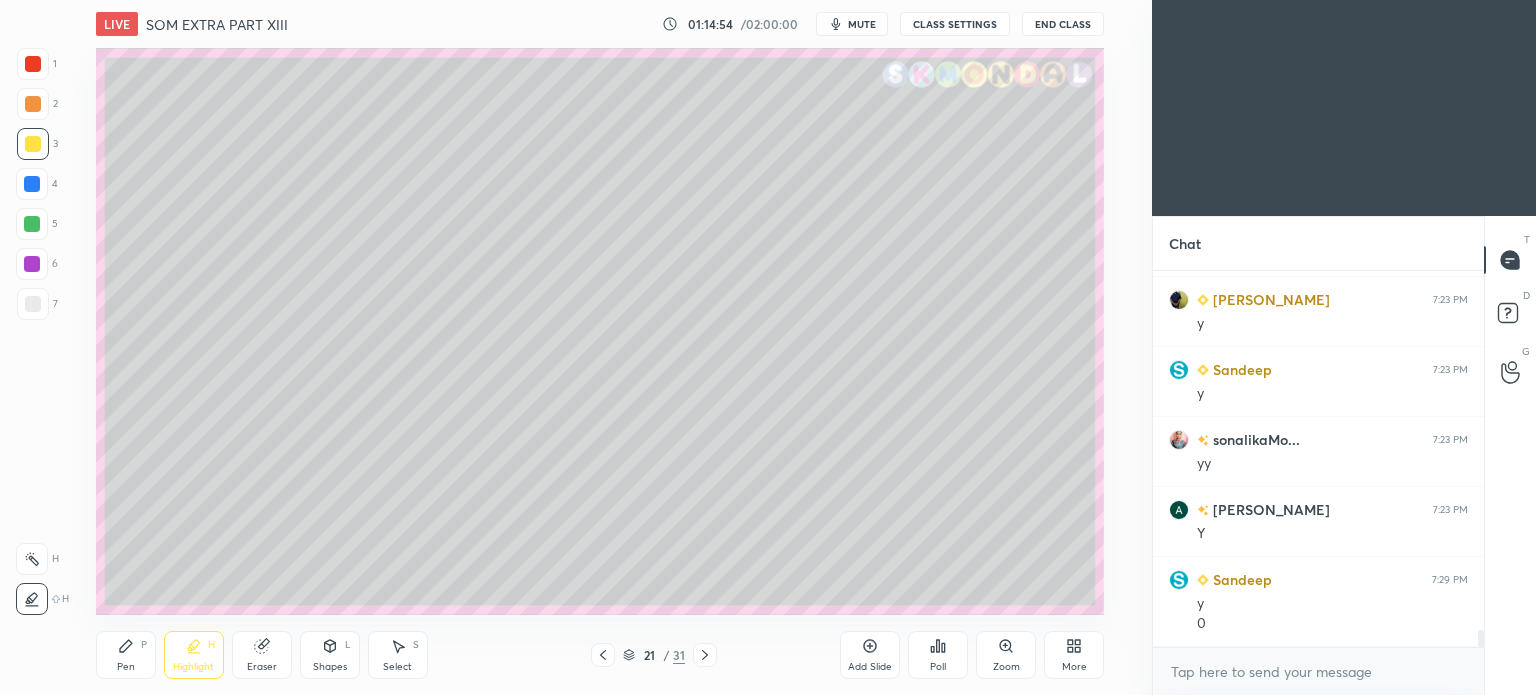 click 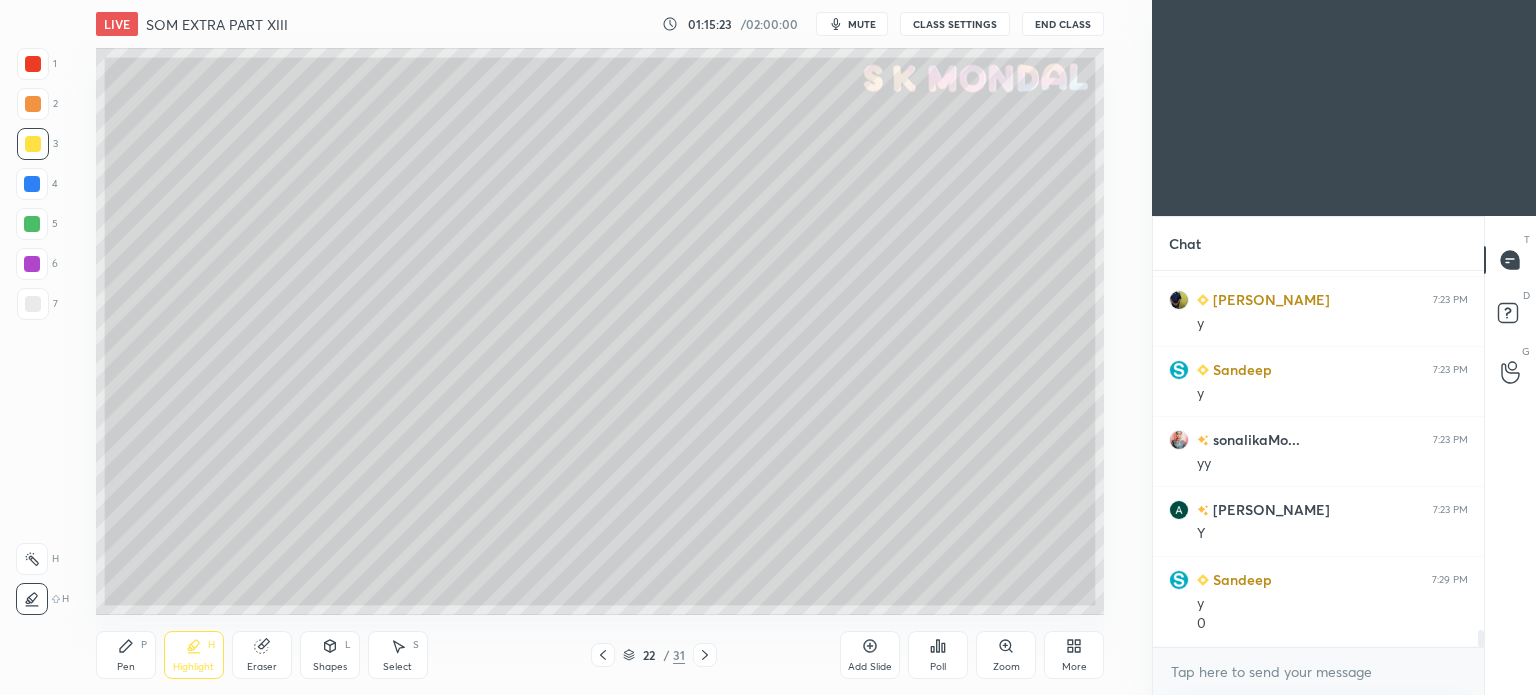 click on "LIVE SOM EXTRA PART XIII 01:15:23 /  02:00:00 mute CLASS SETTINGS End Class" at bounding box center (600, 24) 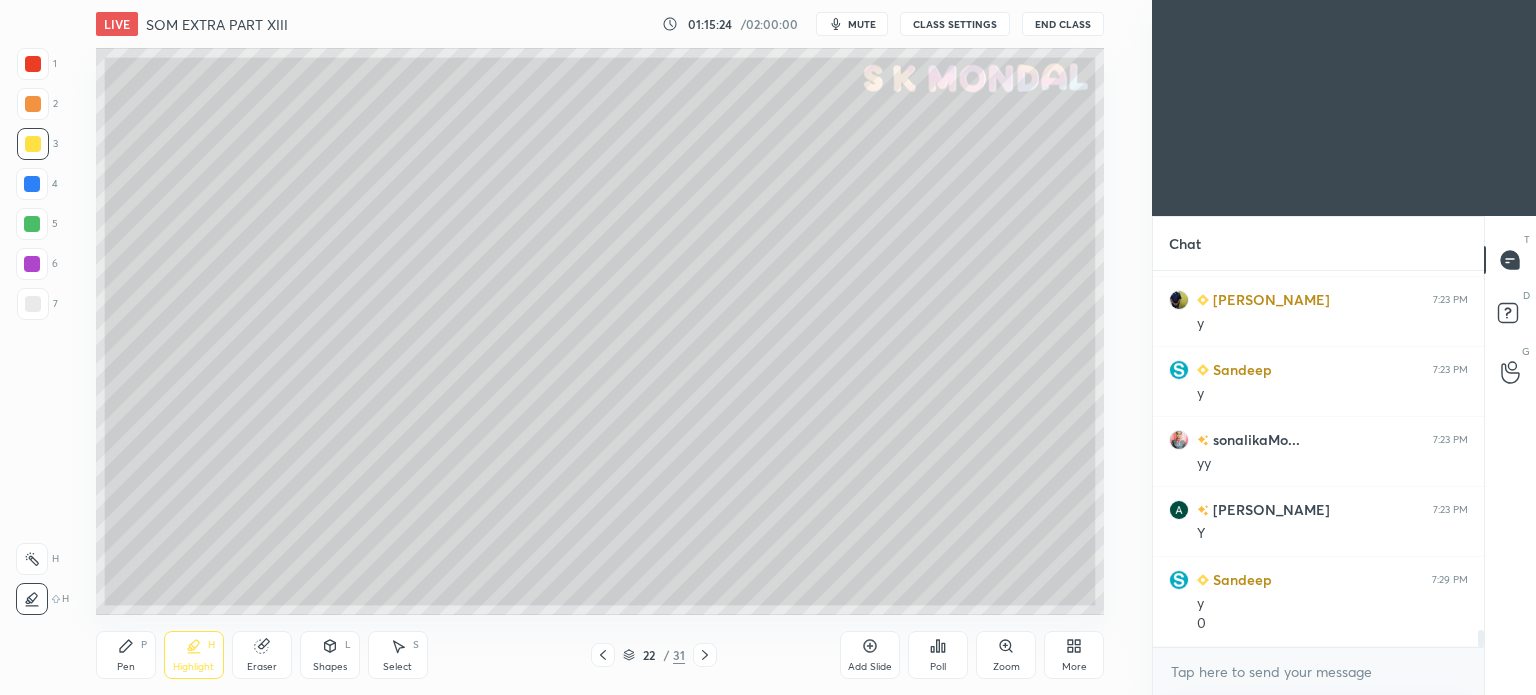 drag, startPoint x: 872, startPoint y: 11, endPoint x: 882, endPoint y: 14, distance: 10.440307 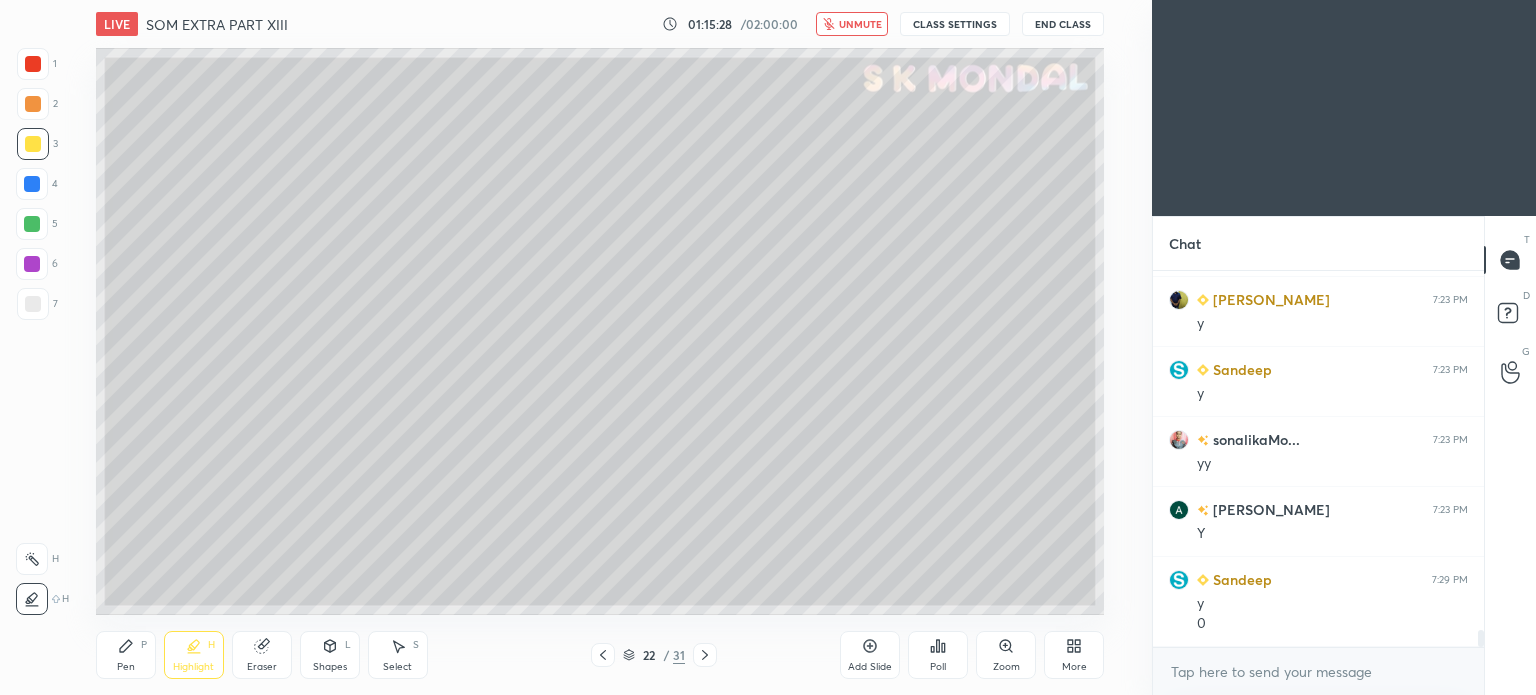 click on "unmute" at bounding box center [860, 24] 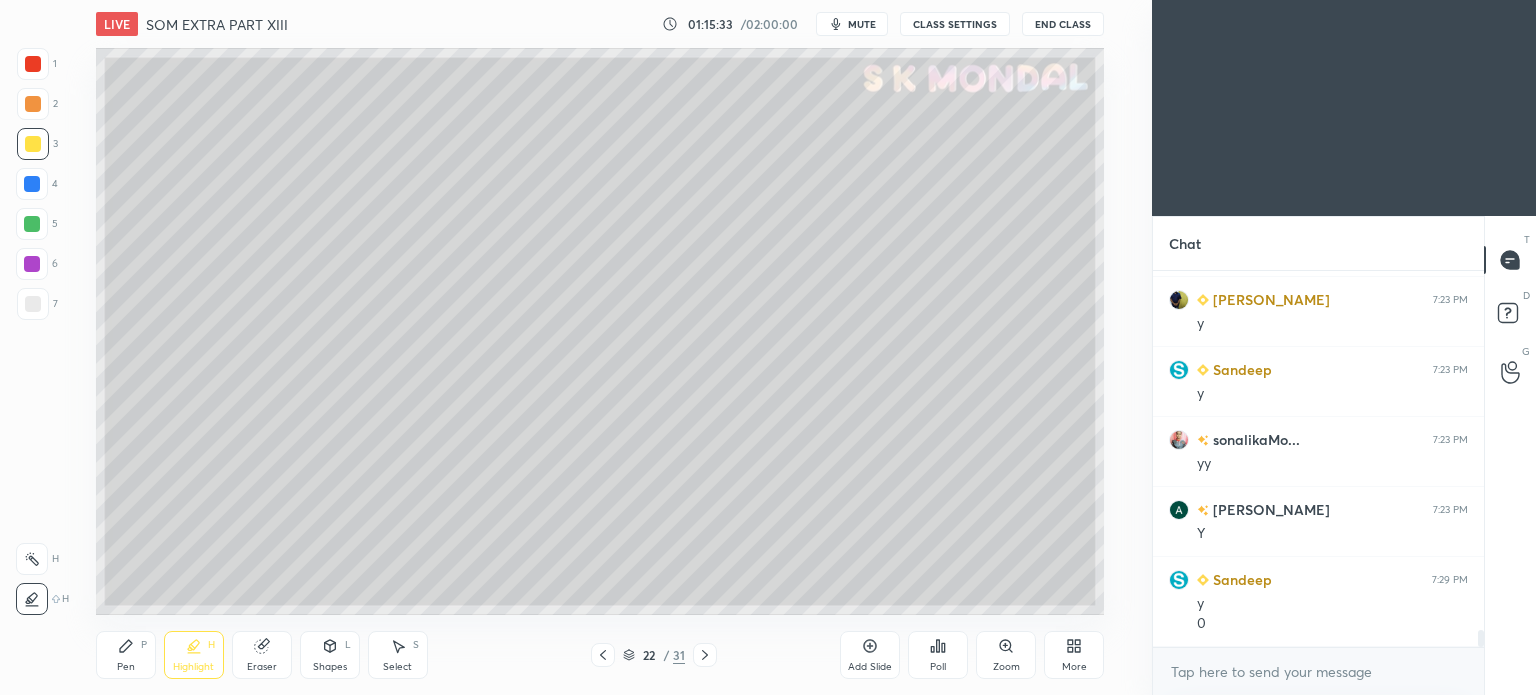 scroll, scrollTop: 7960, scrollLeft: 0, axis: vertical 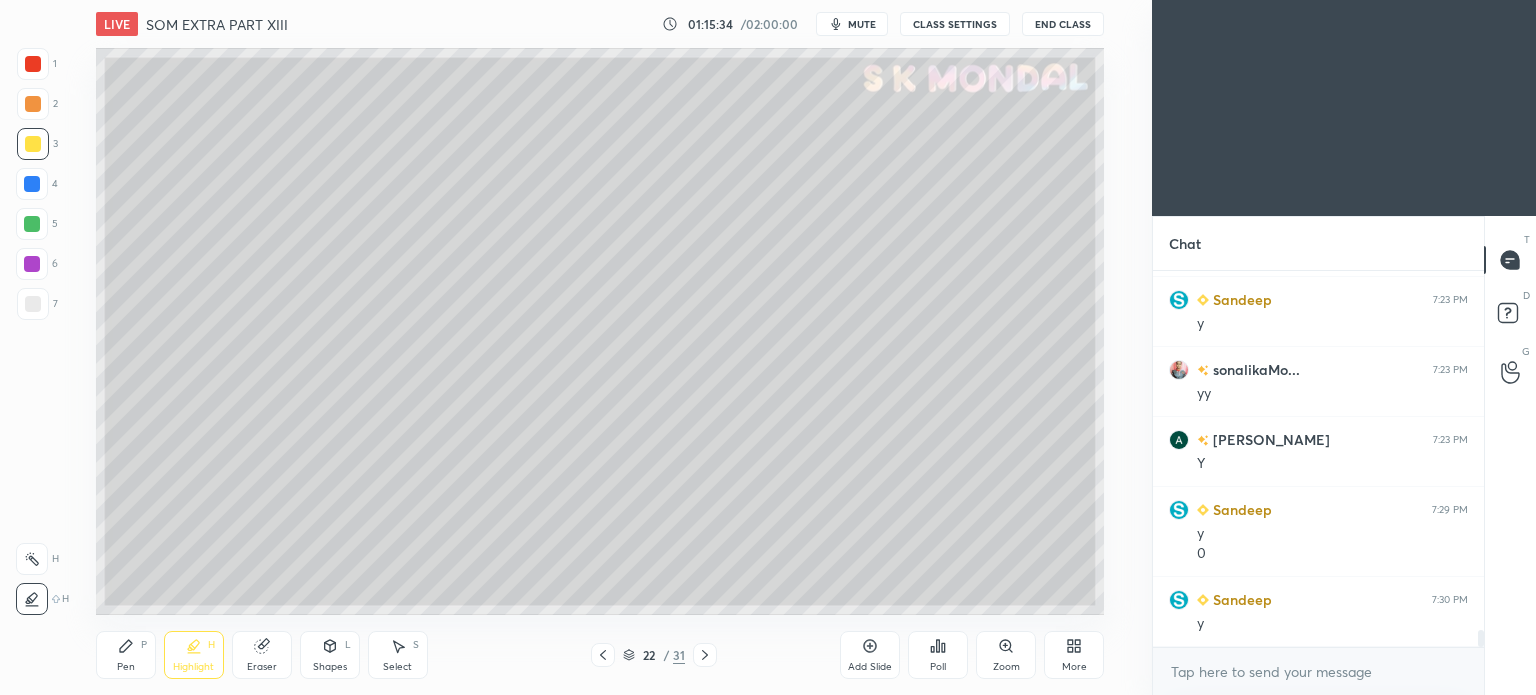 click 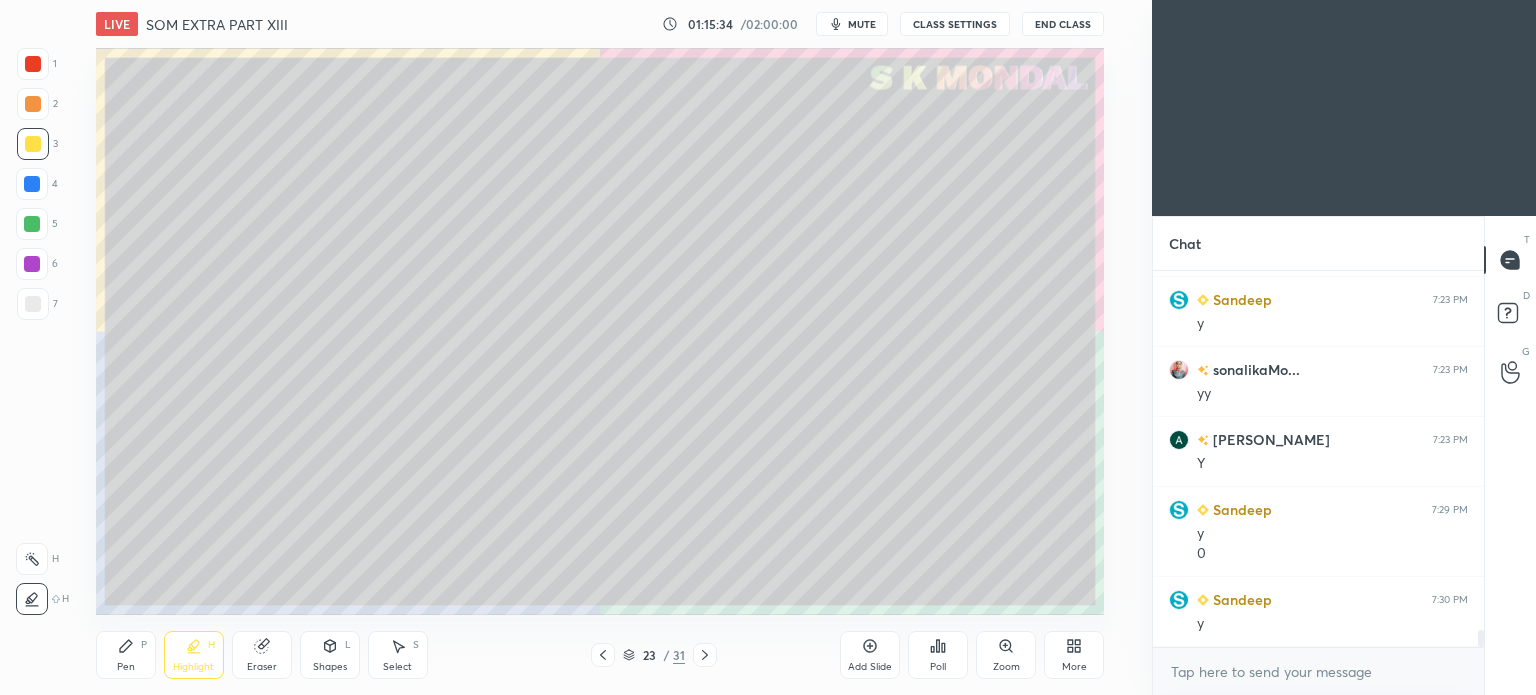 scroll, scrollTop: 8030, scrollLeft: 0, axis: vertical 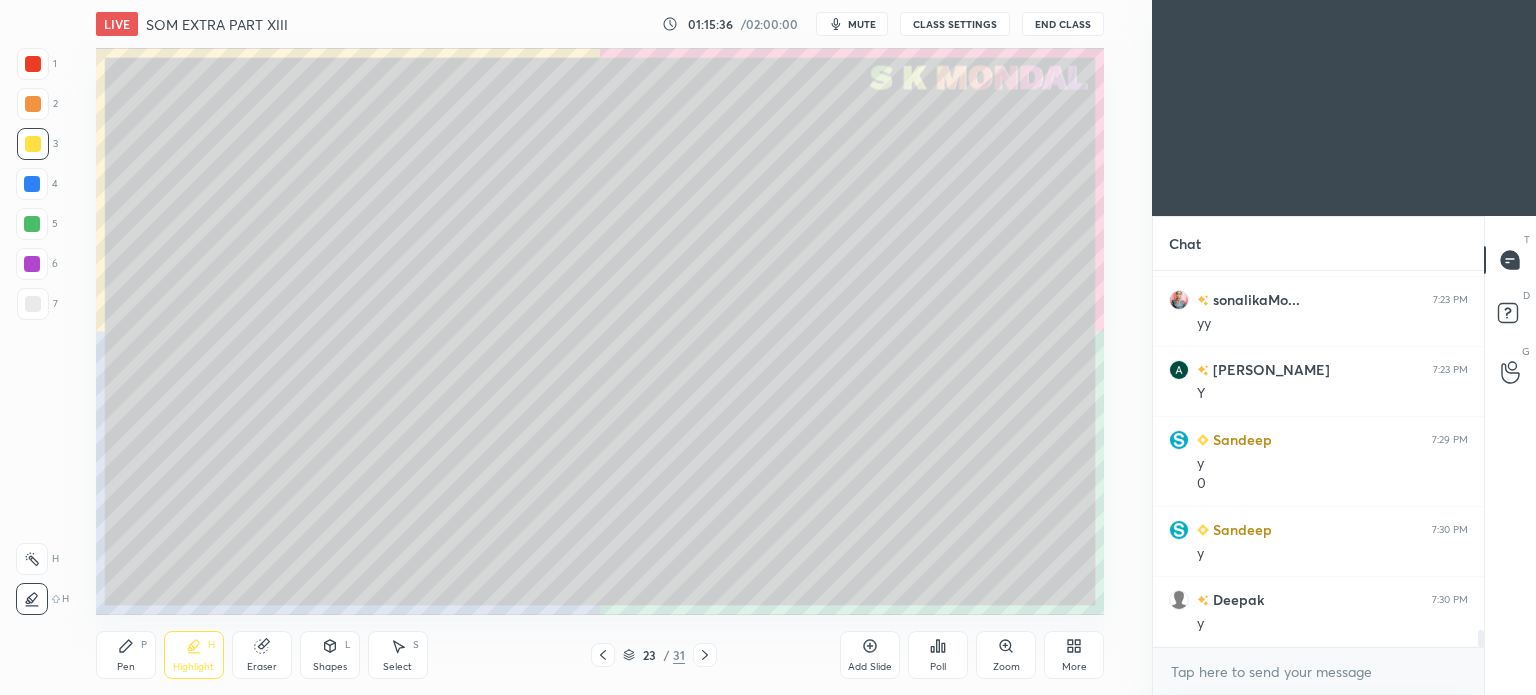click 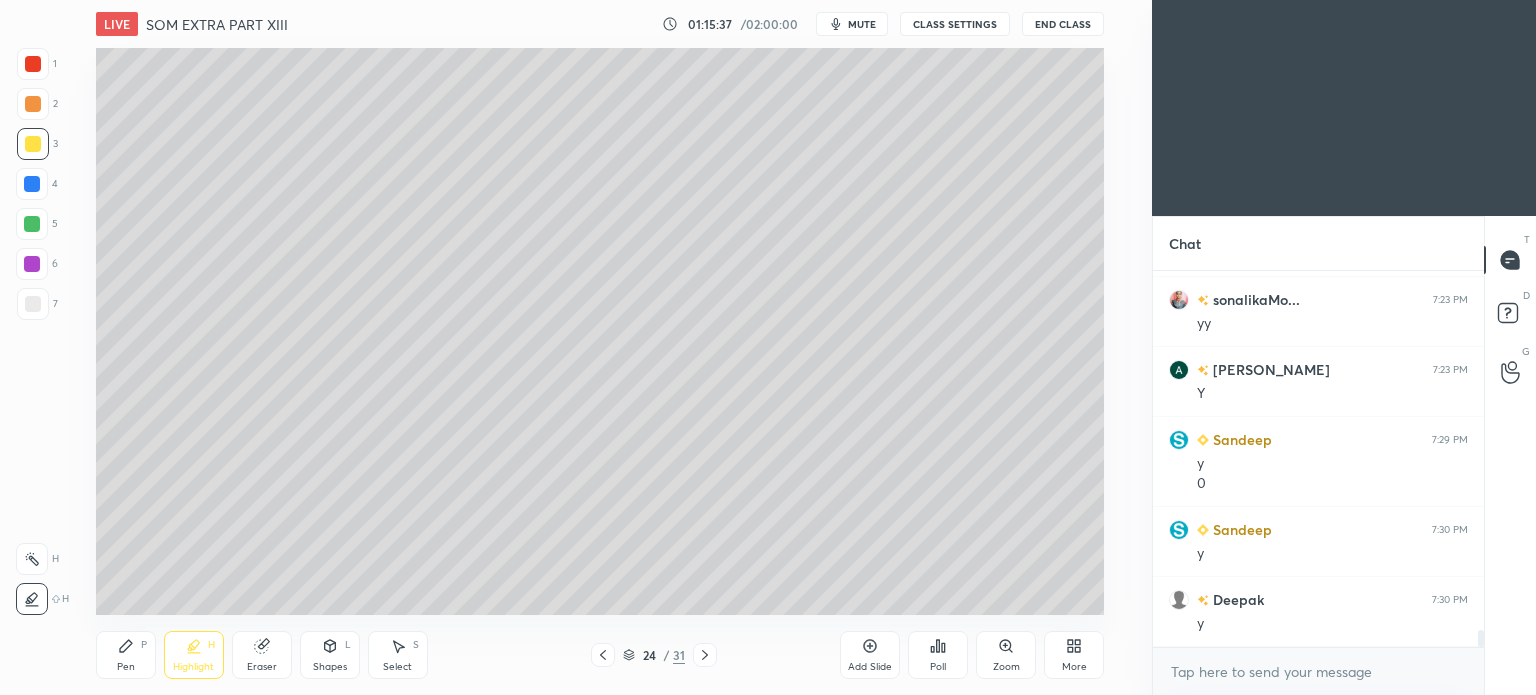 click 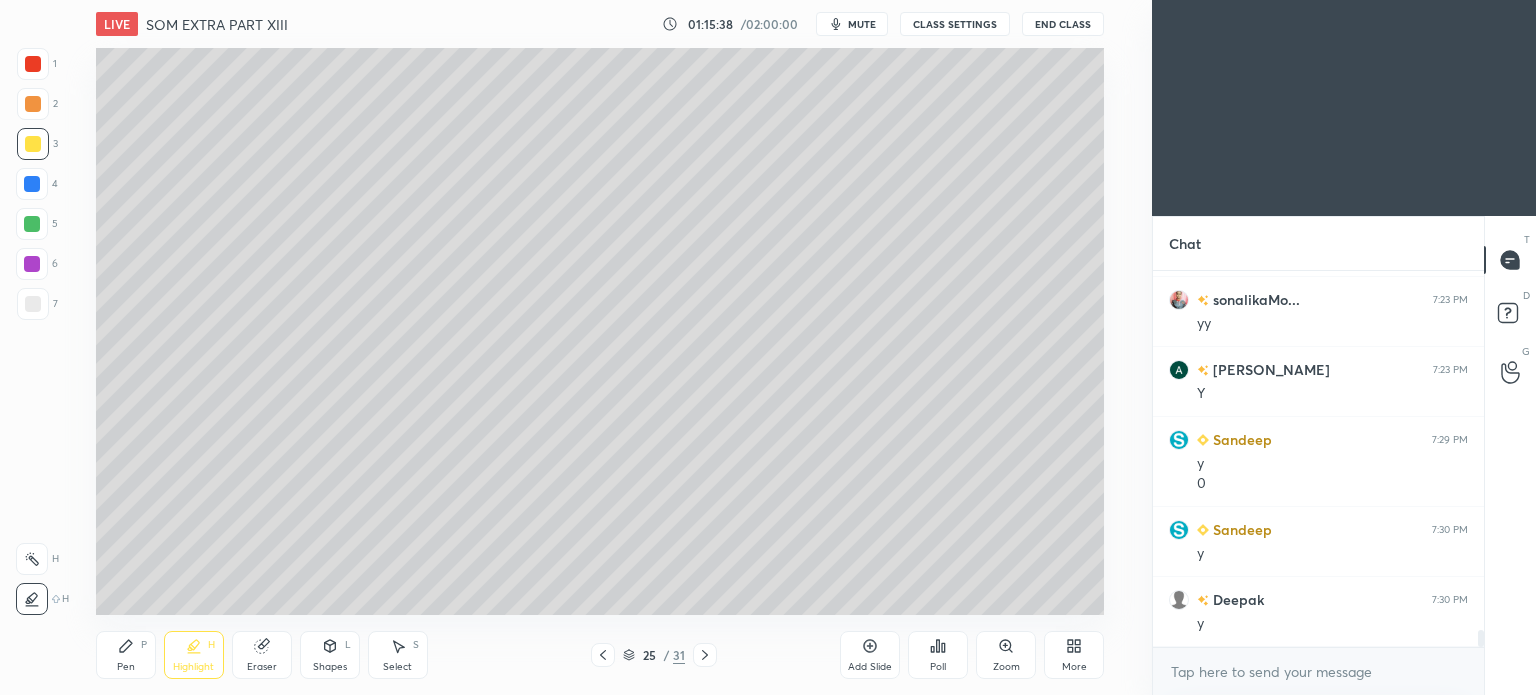 click 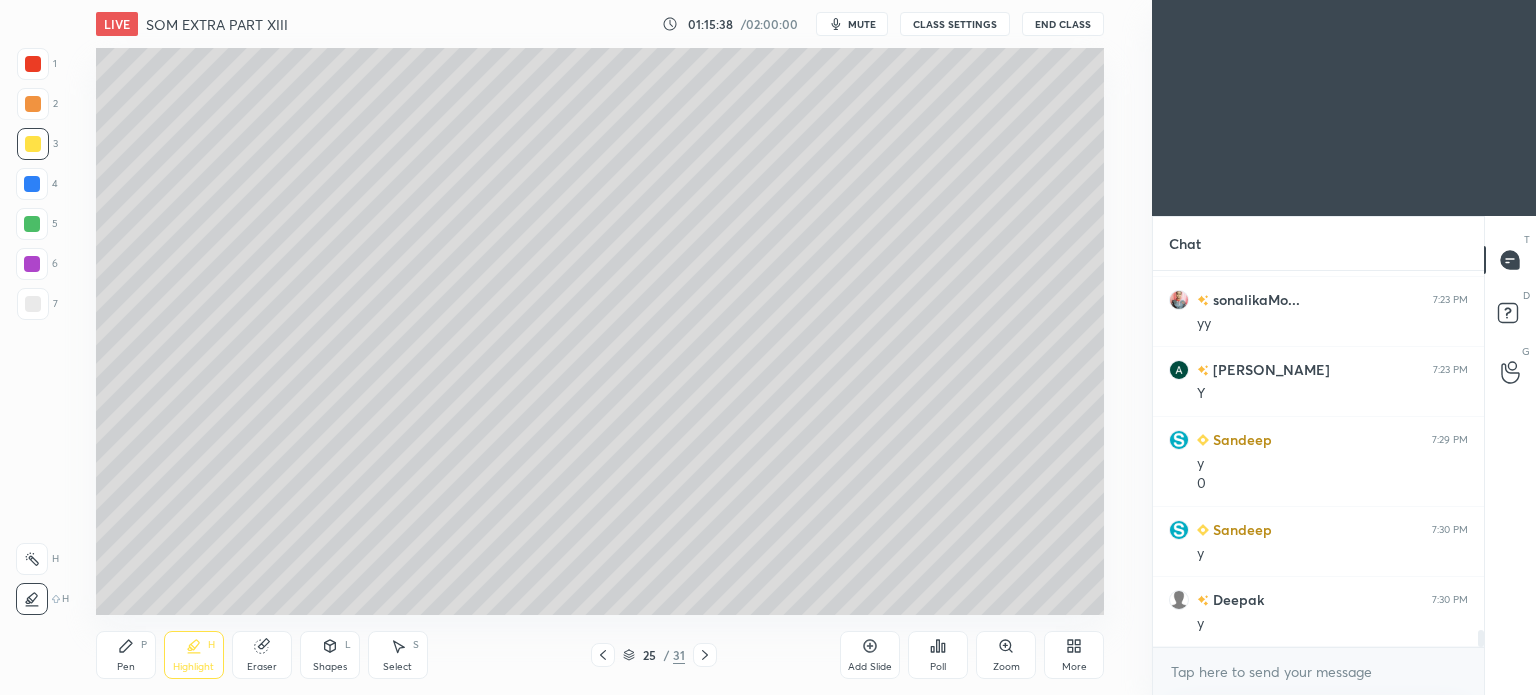 scroll, scrollTop: 8100, scrollLeft: 0, axis: vertical 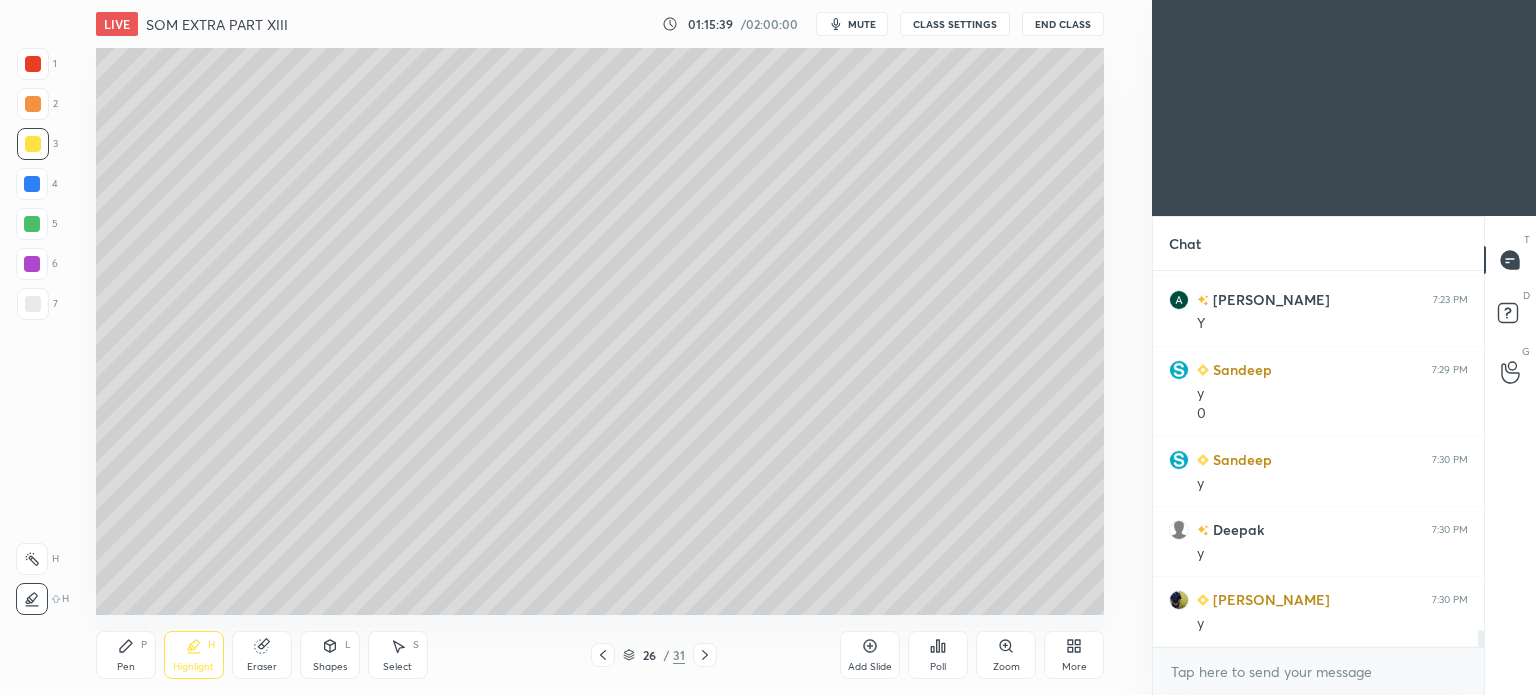 click 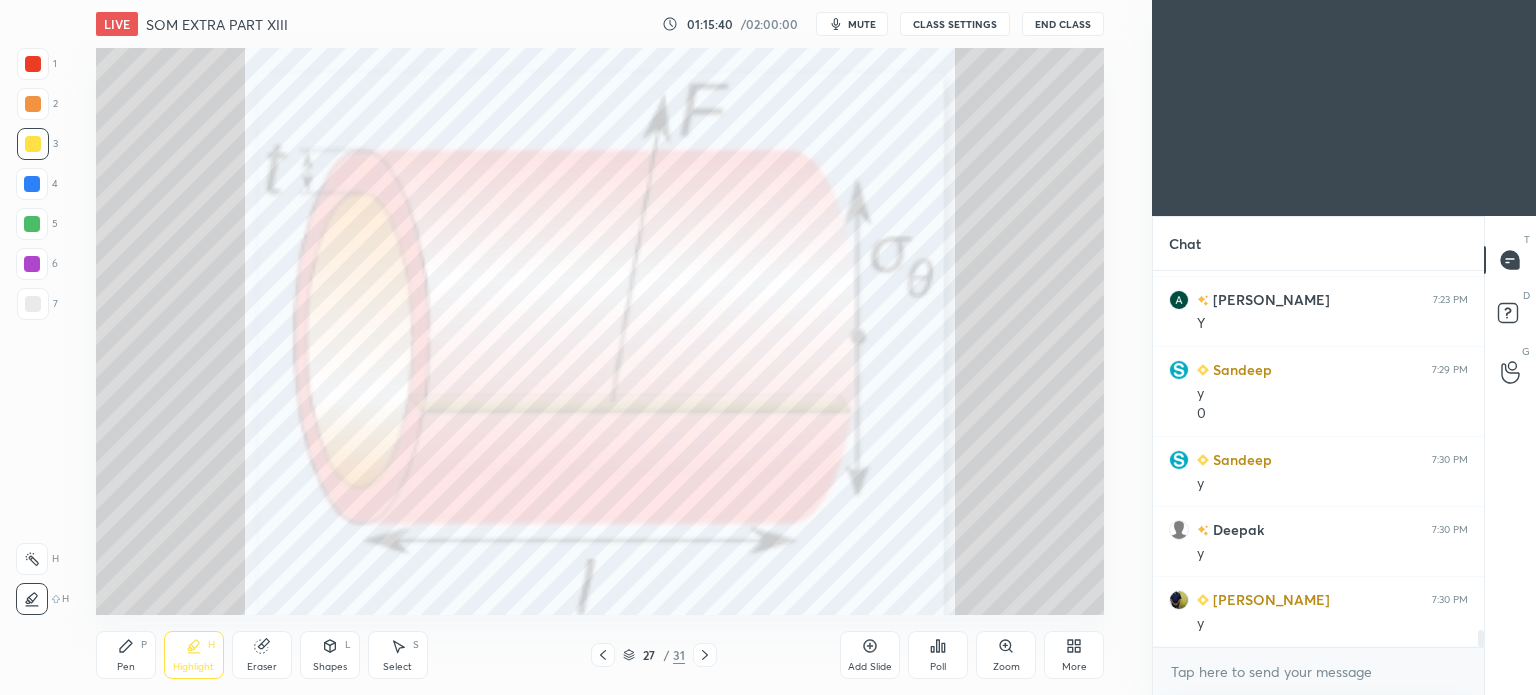 click 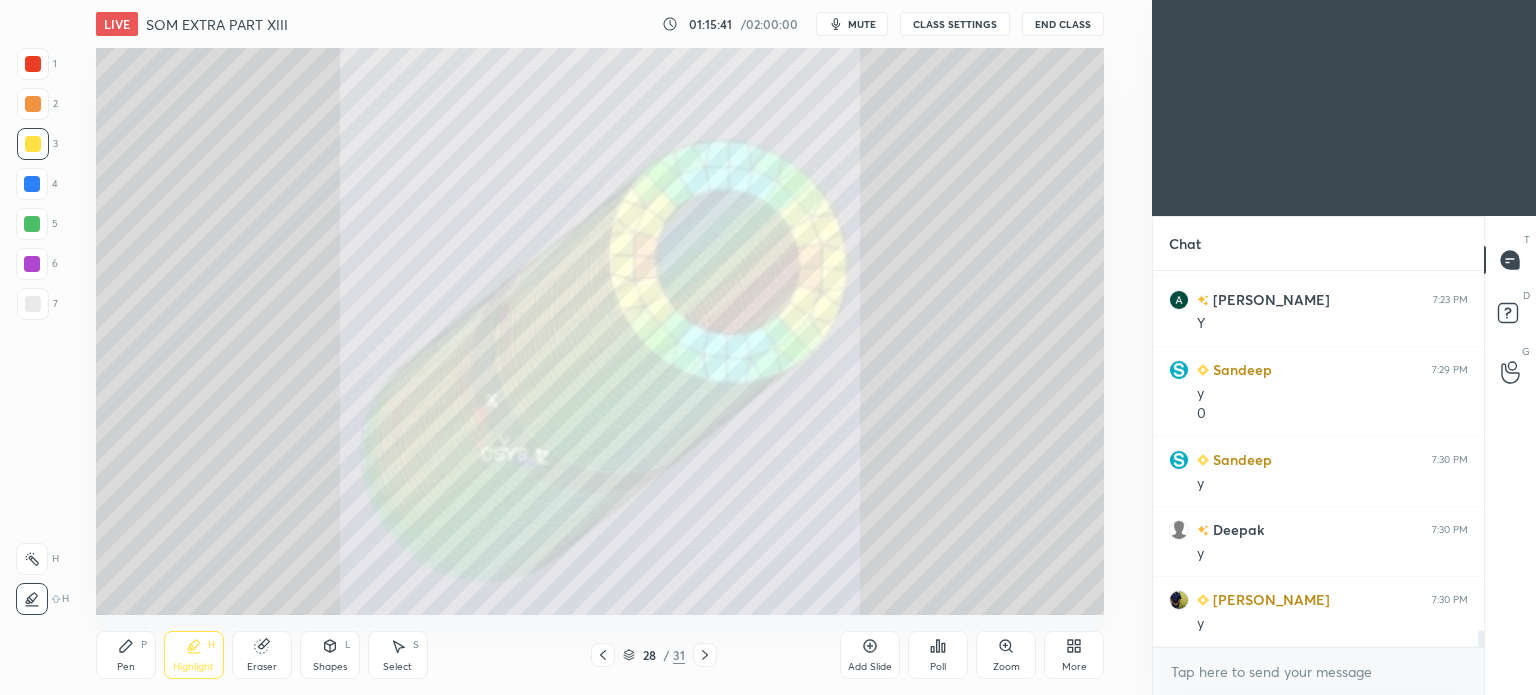 click 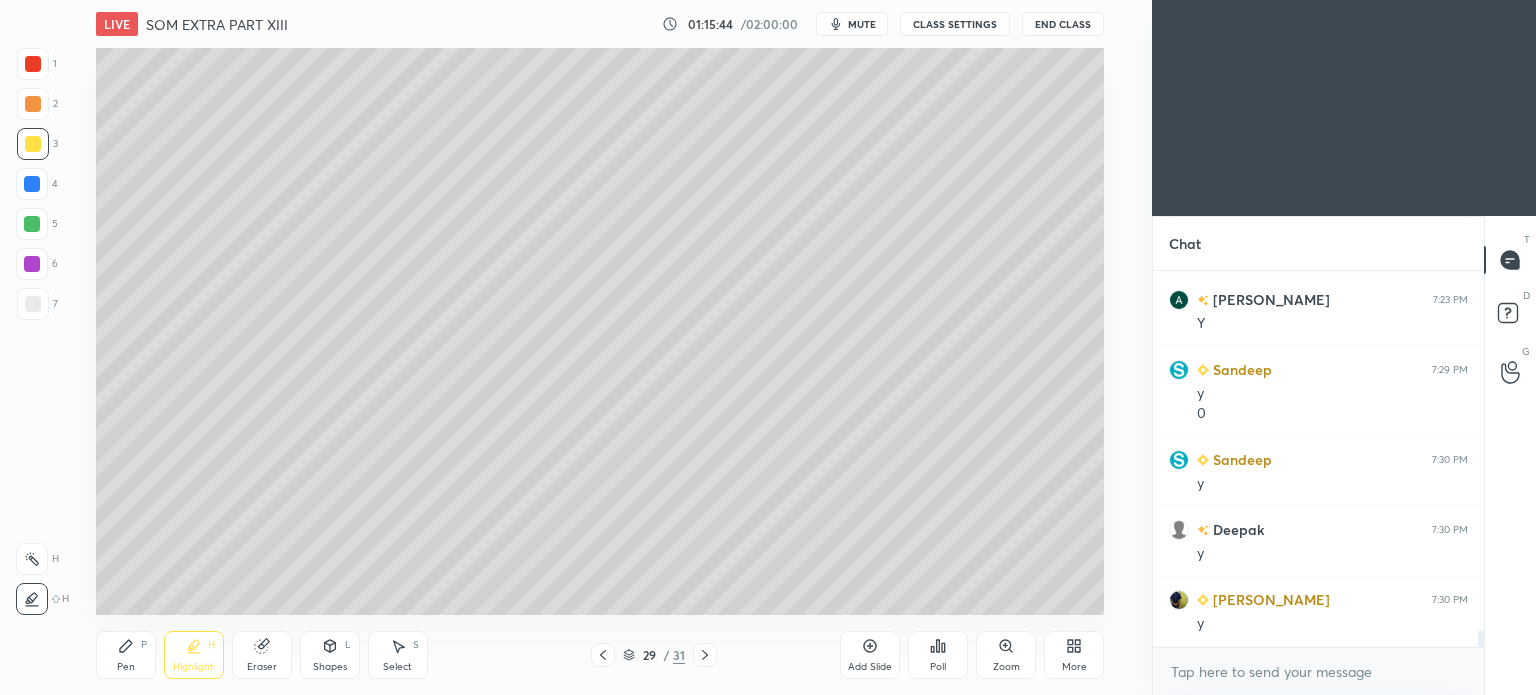 click 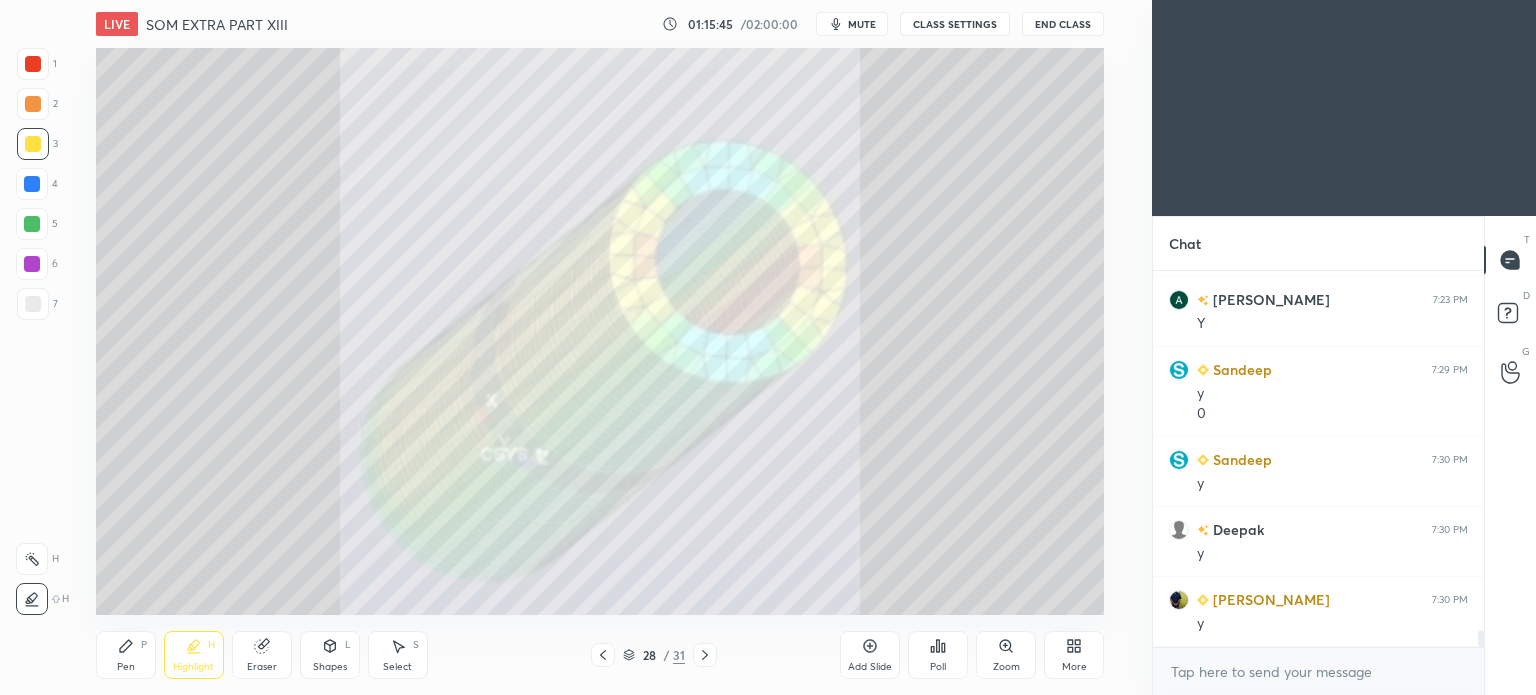 click 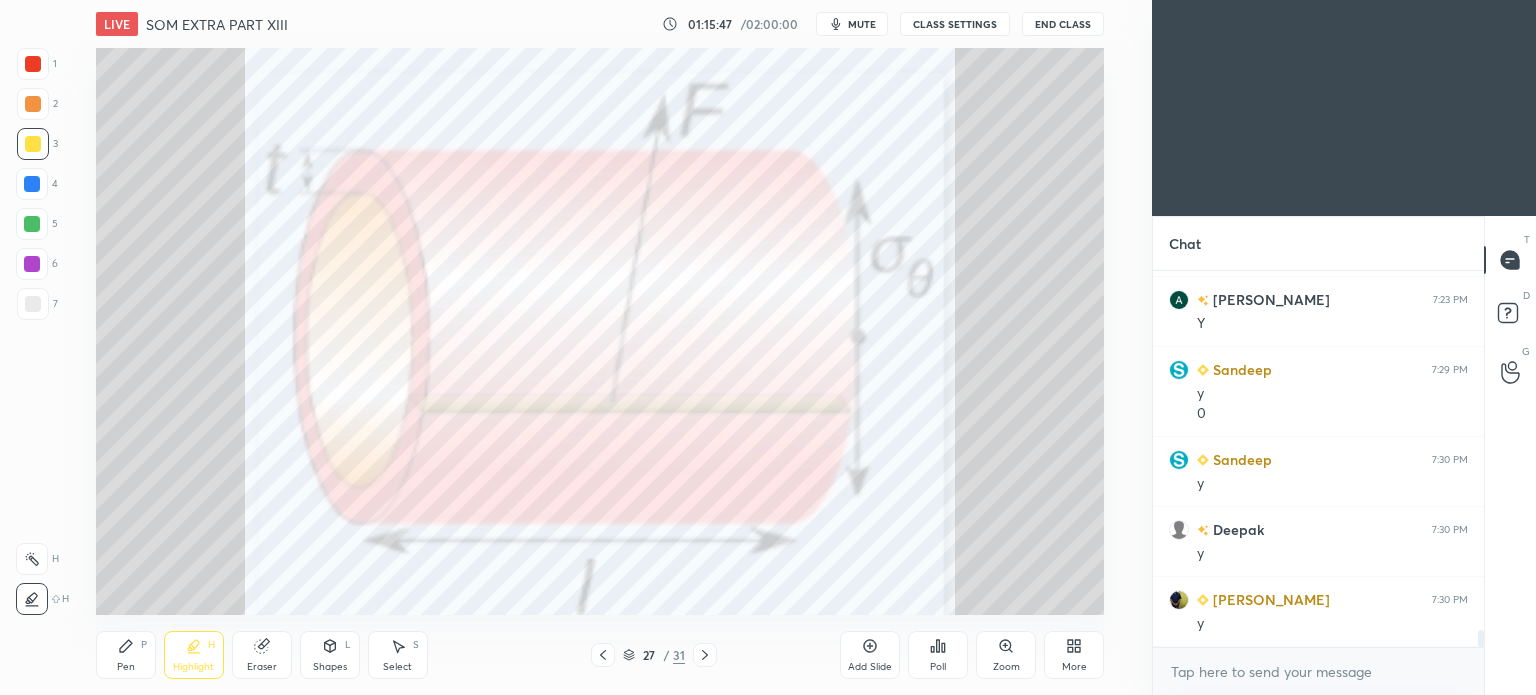 click 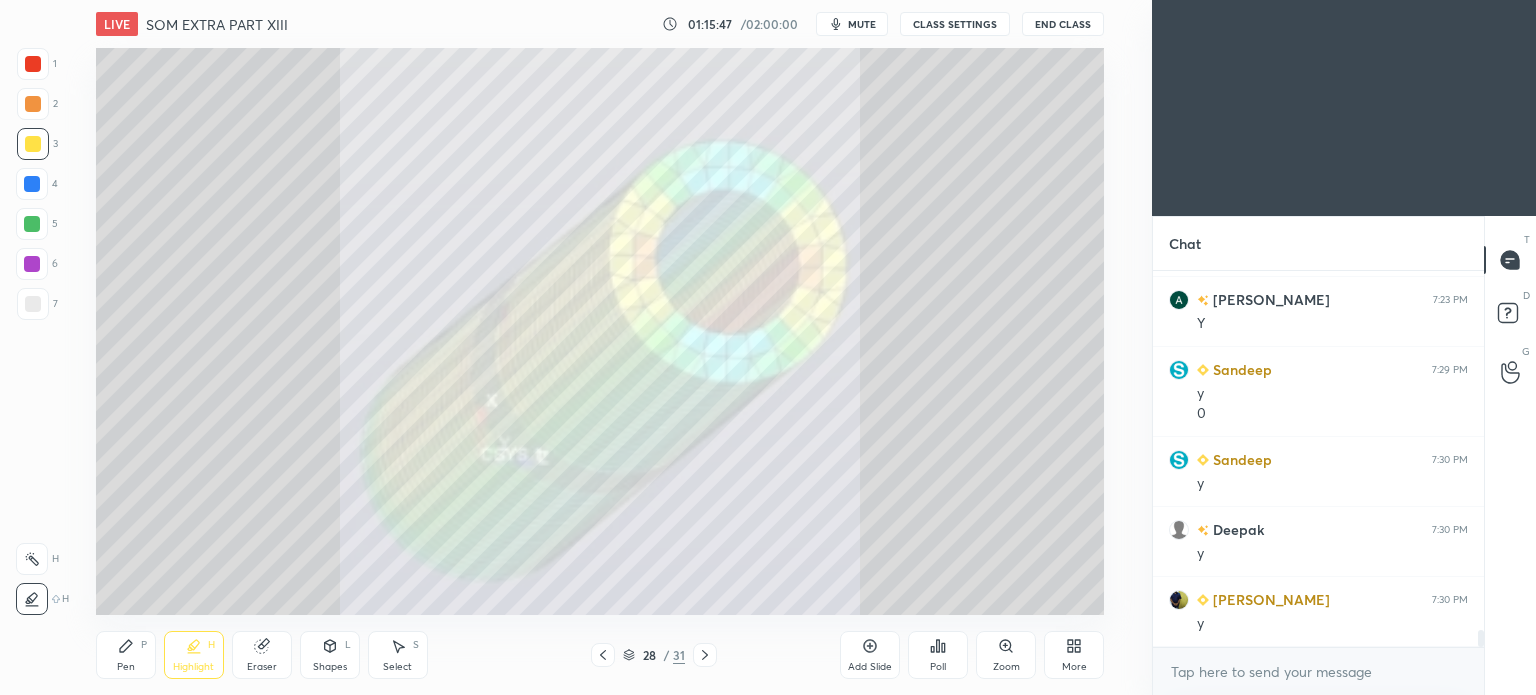 click 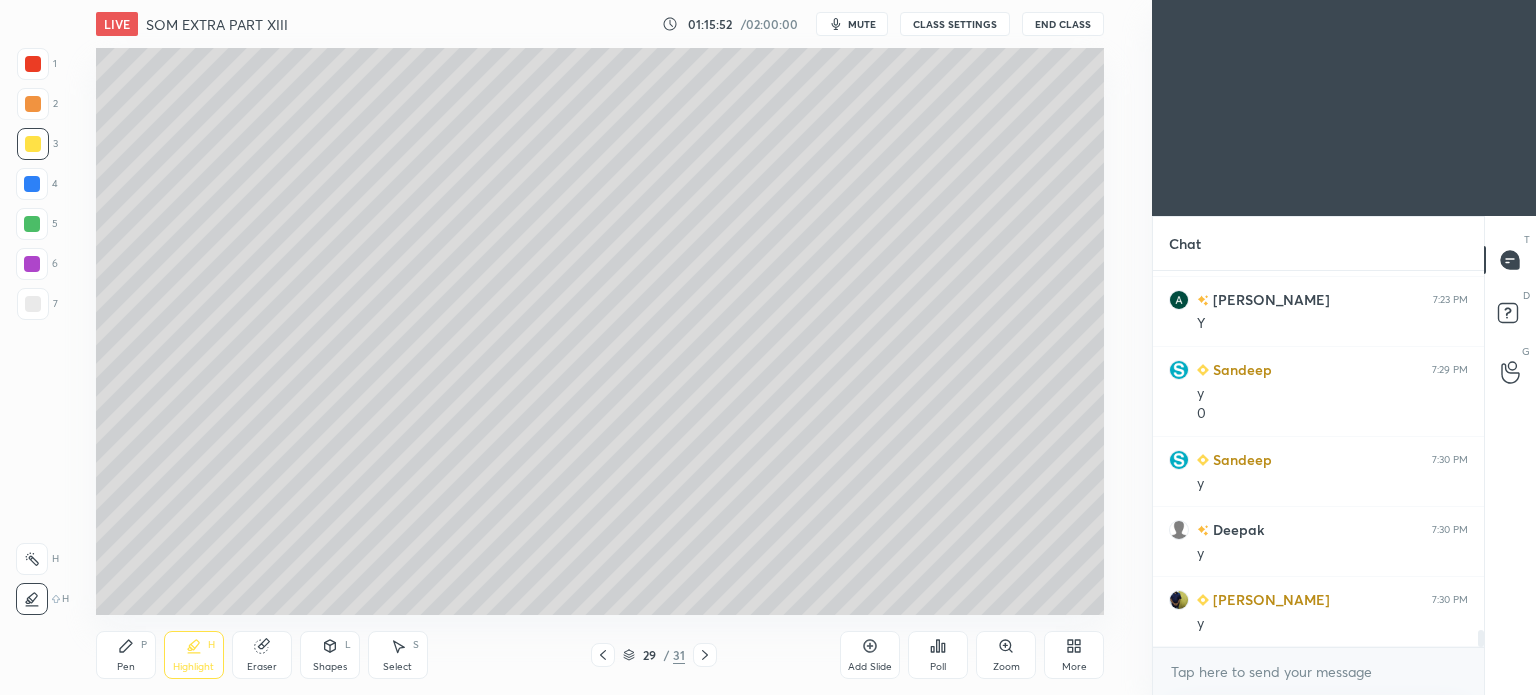 click at bounding box center [33, 304] 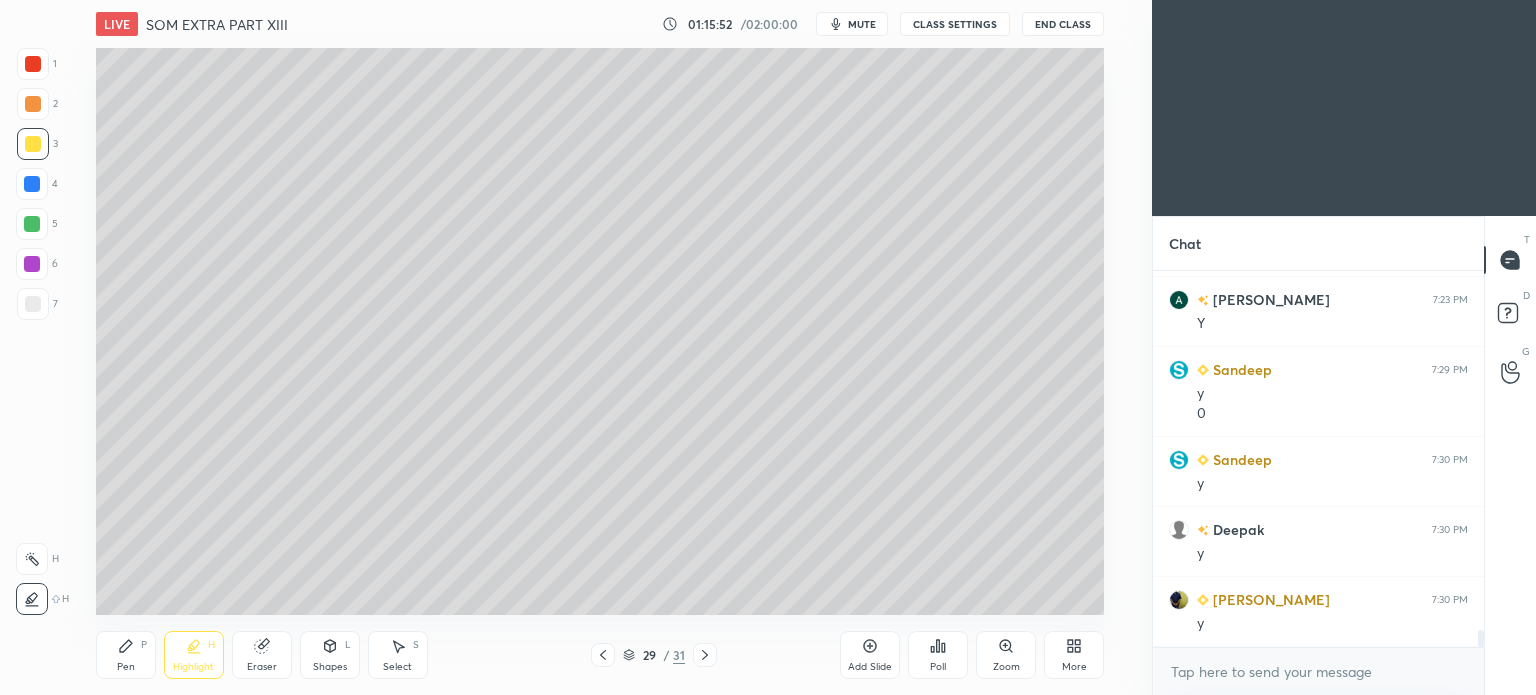 click at bounding box center [33, 304] 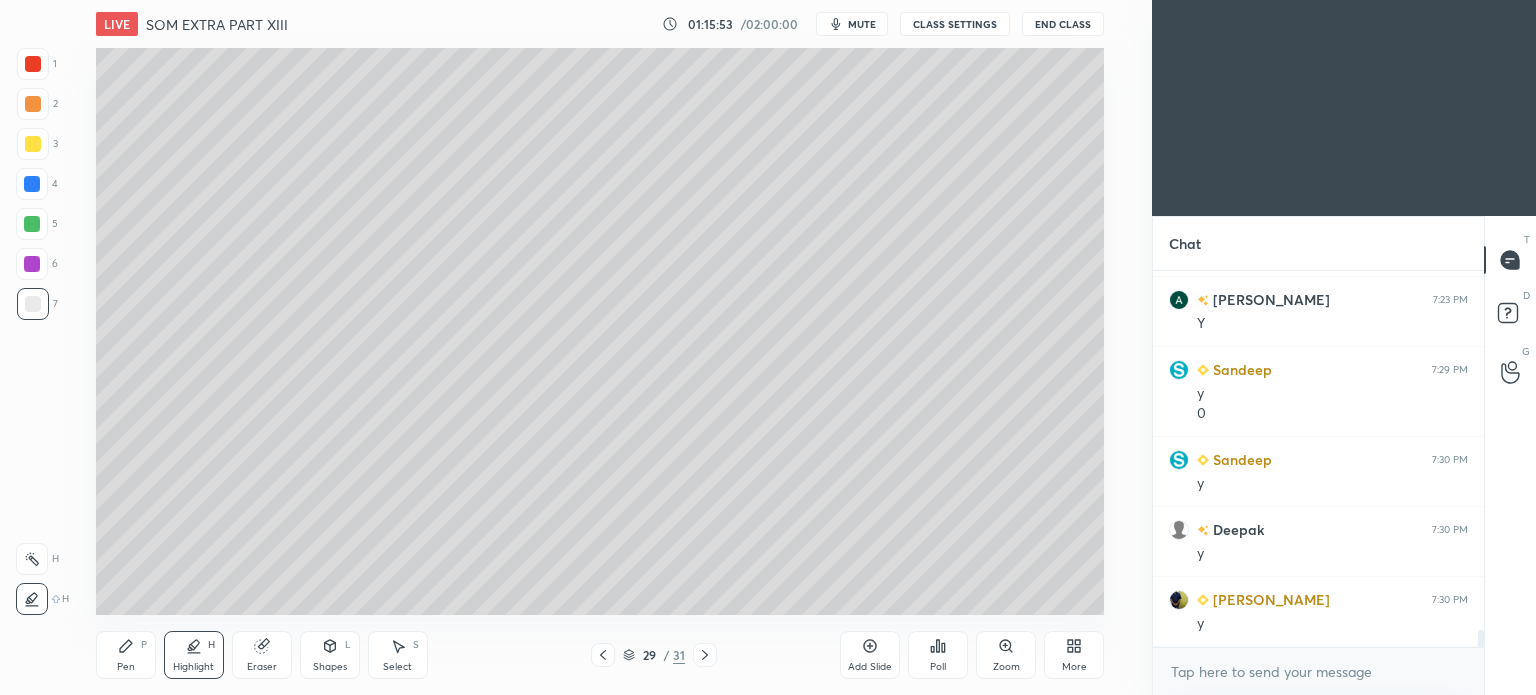 click on "LIVE SOM EXTRA PART XIII 01:15:53 /  02:00:00 mute CLASS SETTINGS End Class Setting up your live class Poll for   secs No correct answer Start poll Back SOM EXTRA PART XIII • L77 of Strength of Materials (SOM) for ME/PI/XE [PERSON_NAME] Pen P Highlight H Eraser Shapes L Select S 29 / 31 Add Slide Poll Zoom More" at bounding box center [600, 347] 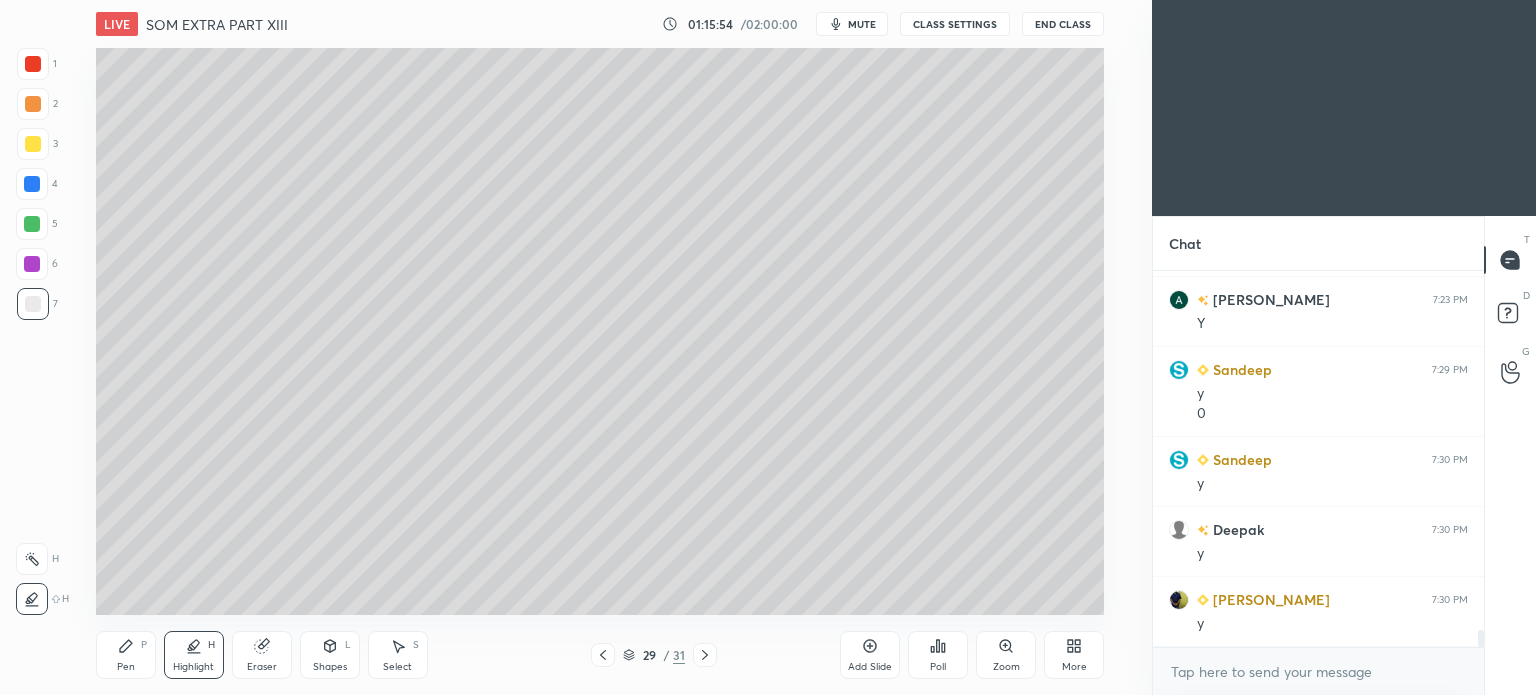 click on "LIVE SOM EXTRA PART XIII 01:15:54 /  02:00:00 mute CLASS SETTINGS End Class Setting up your live class Poll for   secs No correct answer Start poll Back SOM EXTRA PART XIII • L77 of Strength of Materials (SOM) for ME/PI/XE [PERSON_NAME] Pen P Highlight H Eraser Shapes L Select S 29 / 31 Add Slide Poll Zoom More" at bounding box center [600, 347] 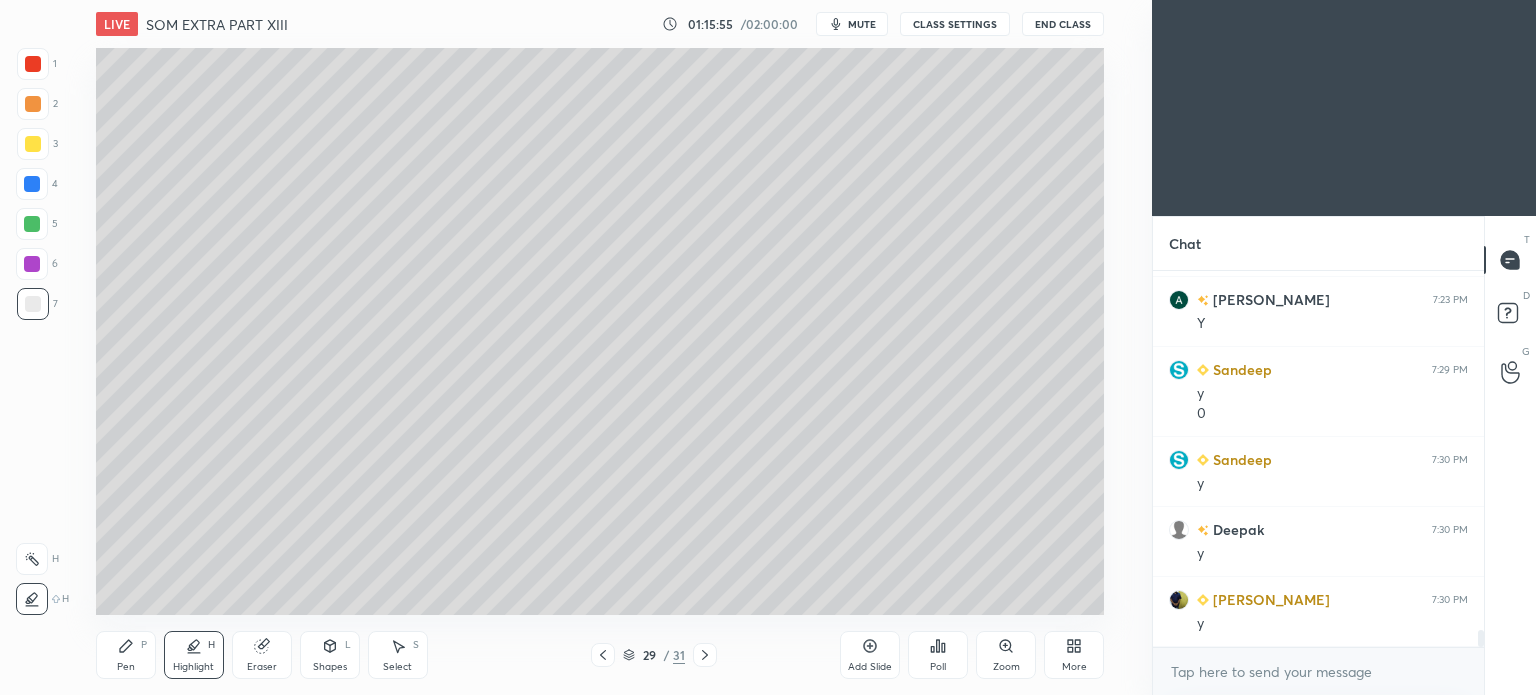 click on "Eraser" at bounding box center [262, 655] 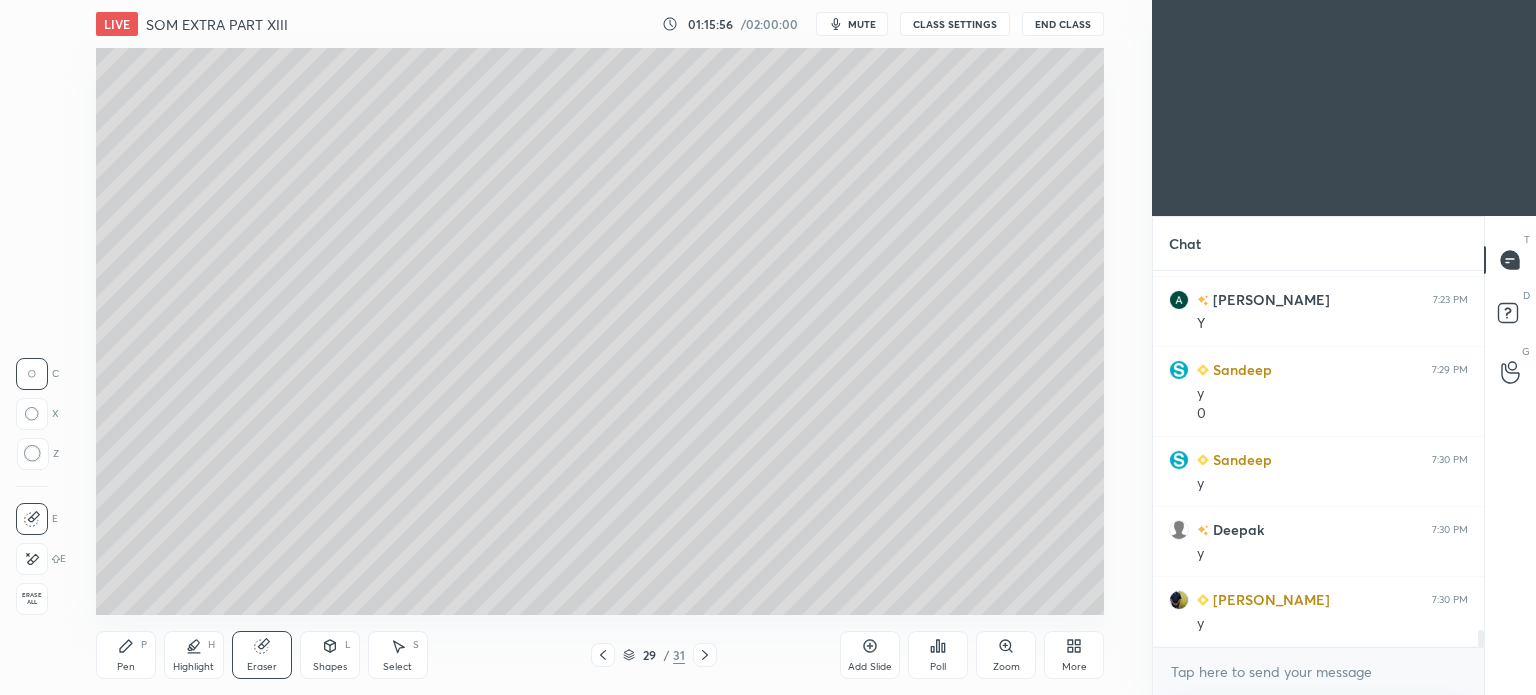 click on "Pen" at bounding box center (126, 667) 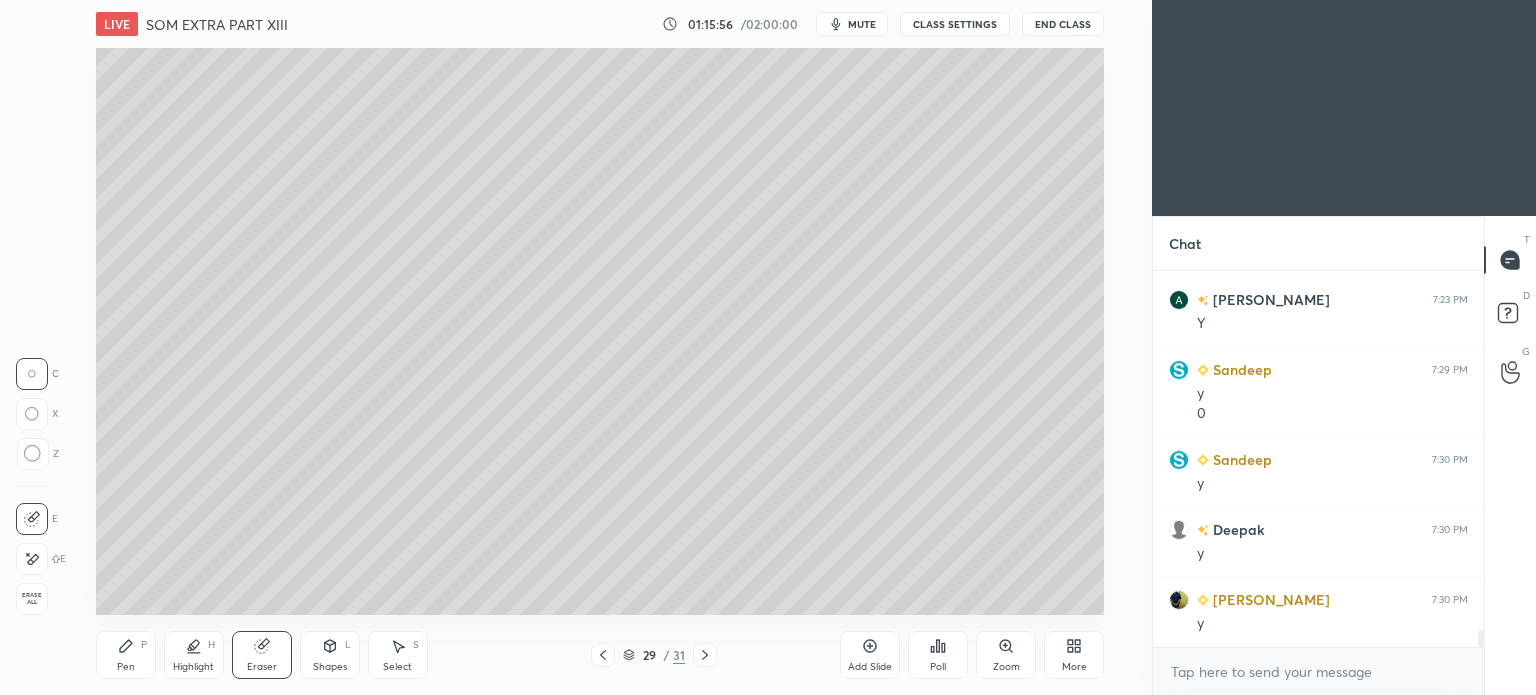 click on "Pen P" at bounding box center [126, 655] 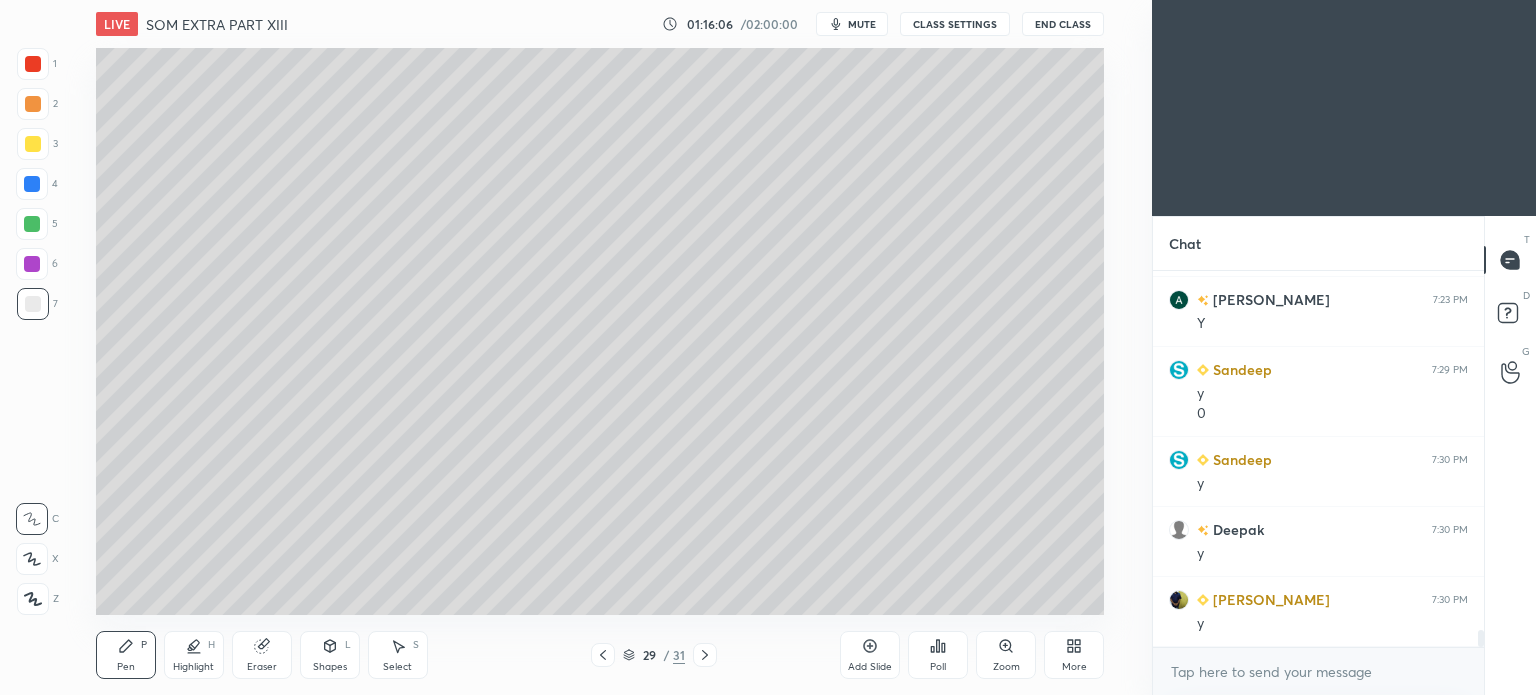 click 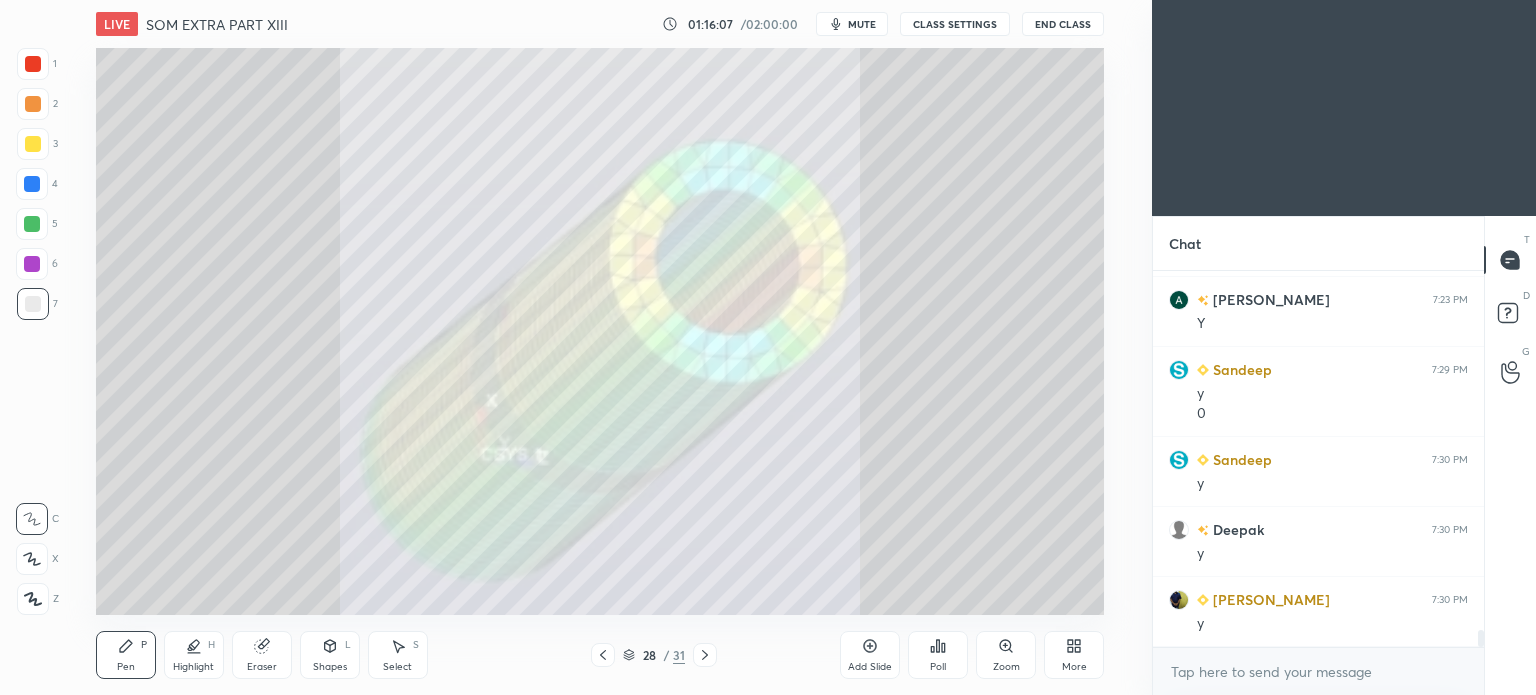 click 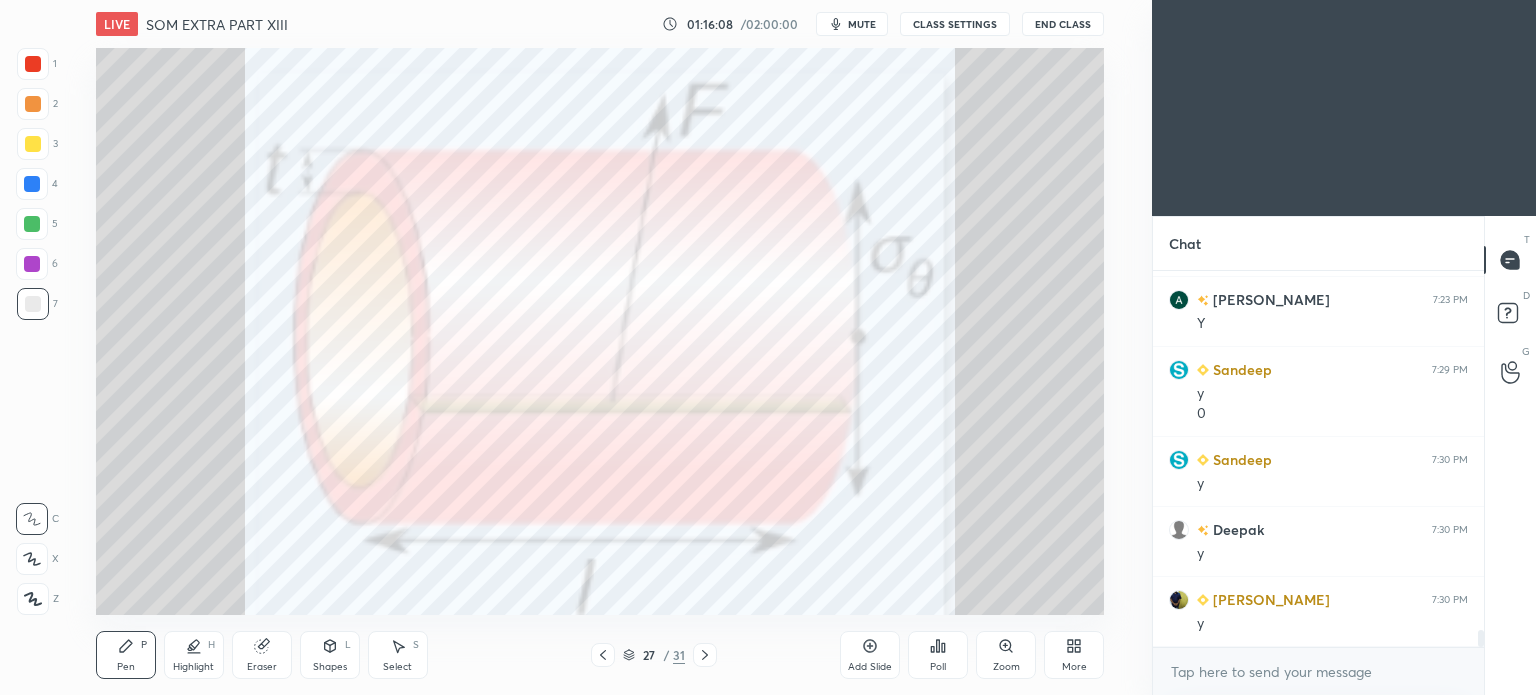 click 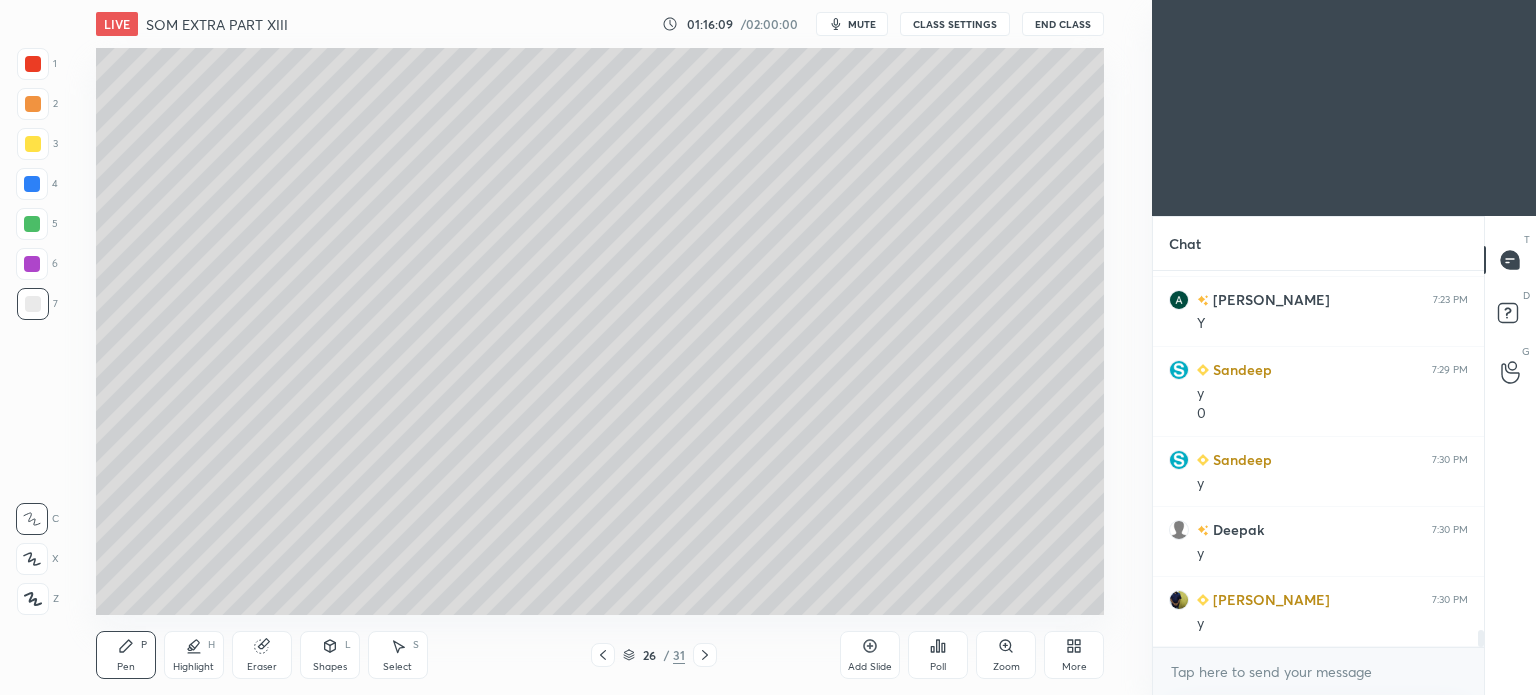 click 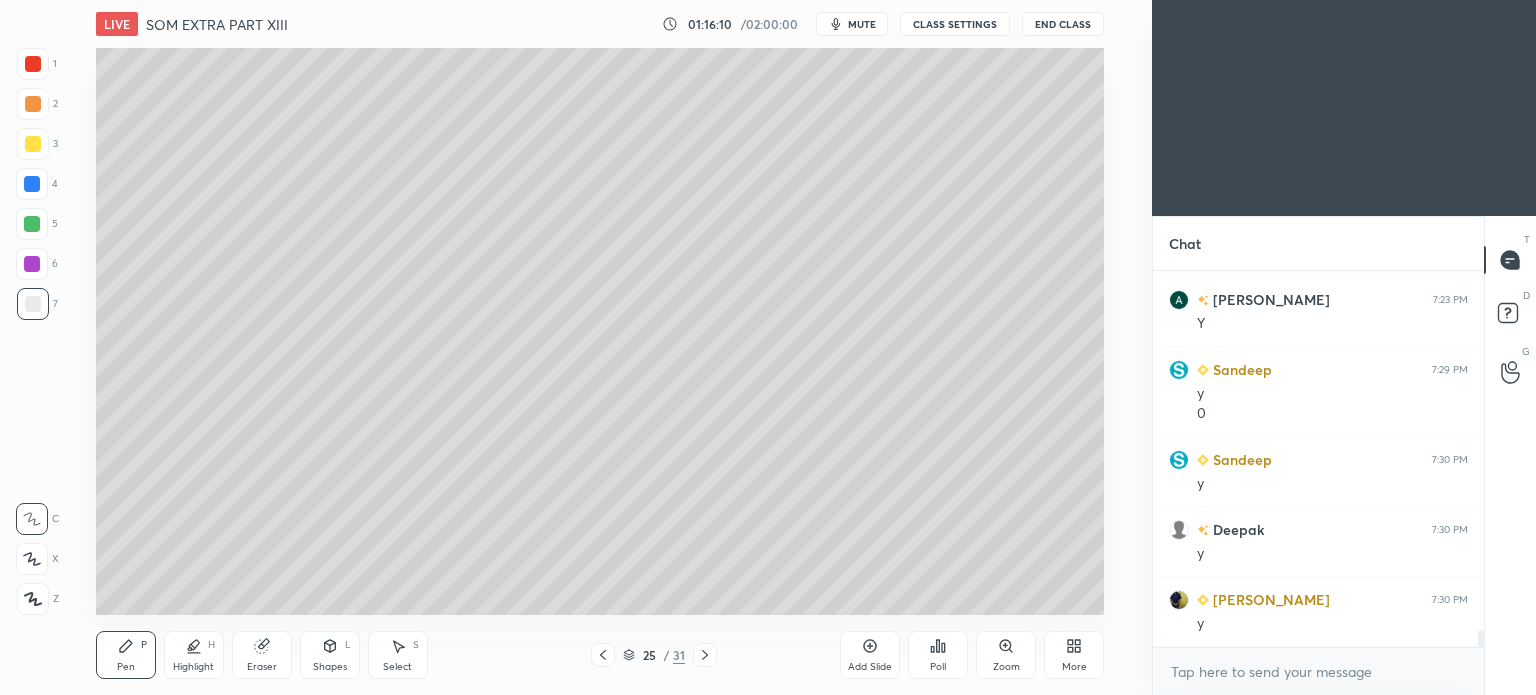 click 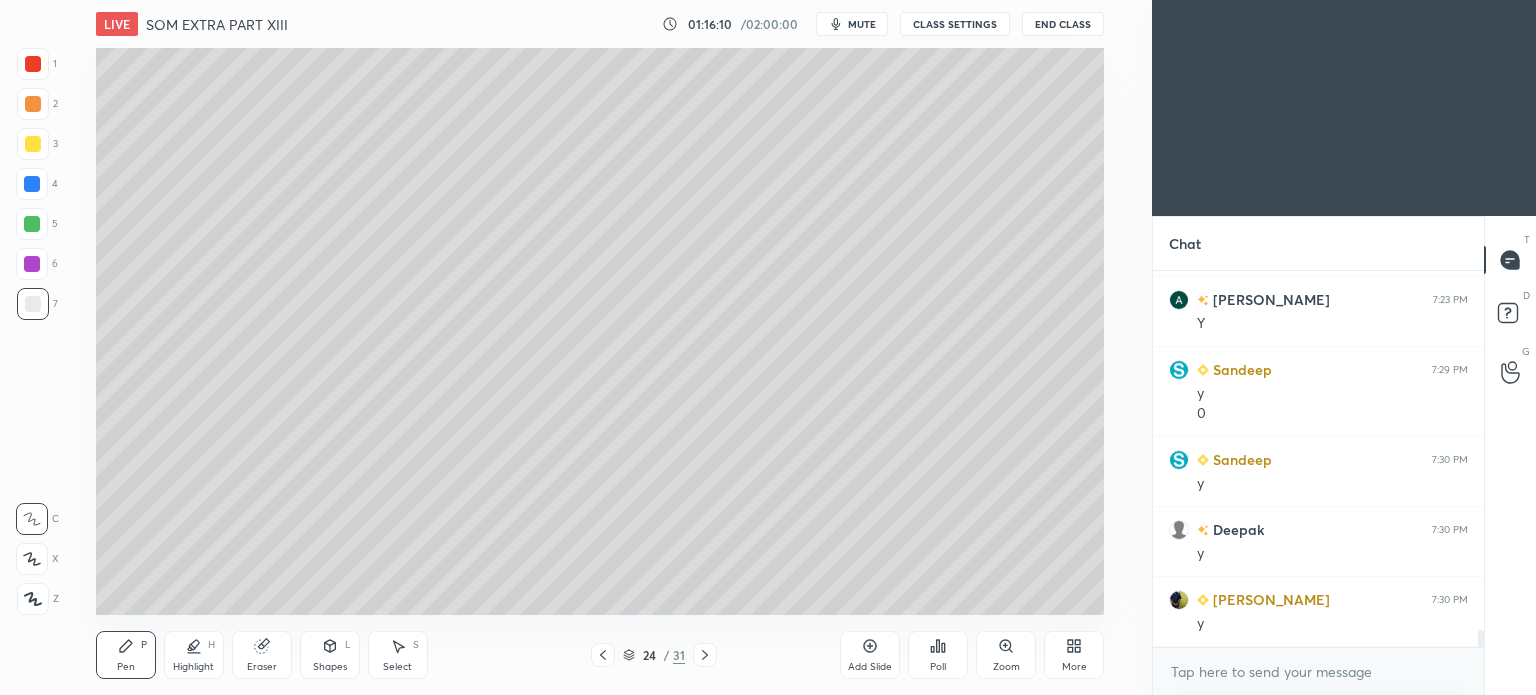 click 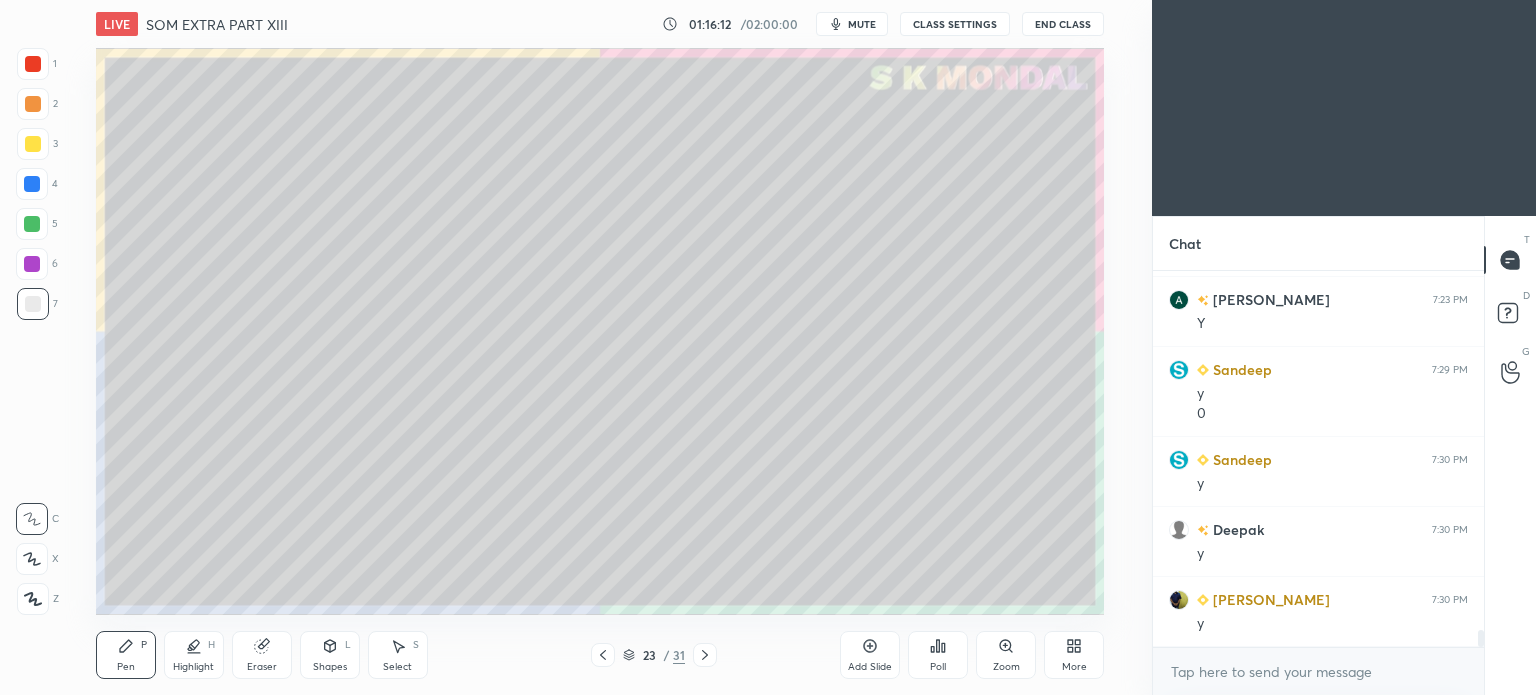 click at bounding box center [603, 655] 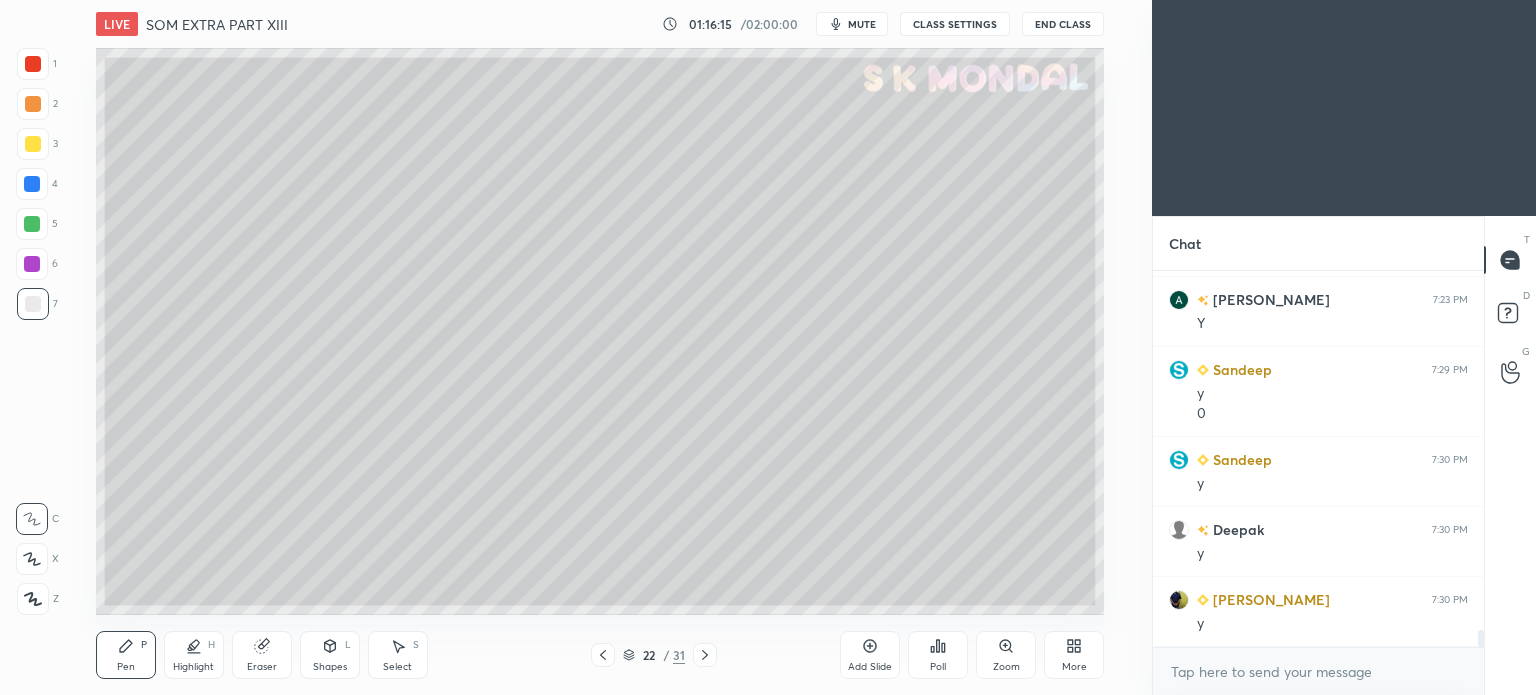 click 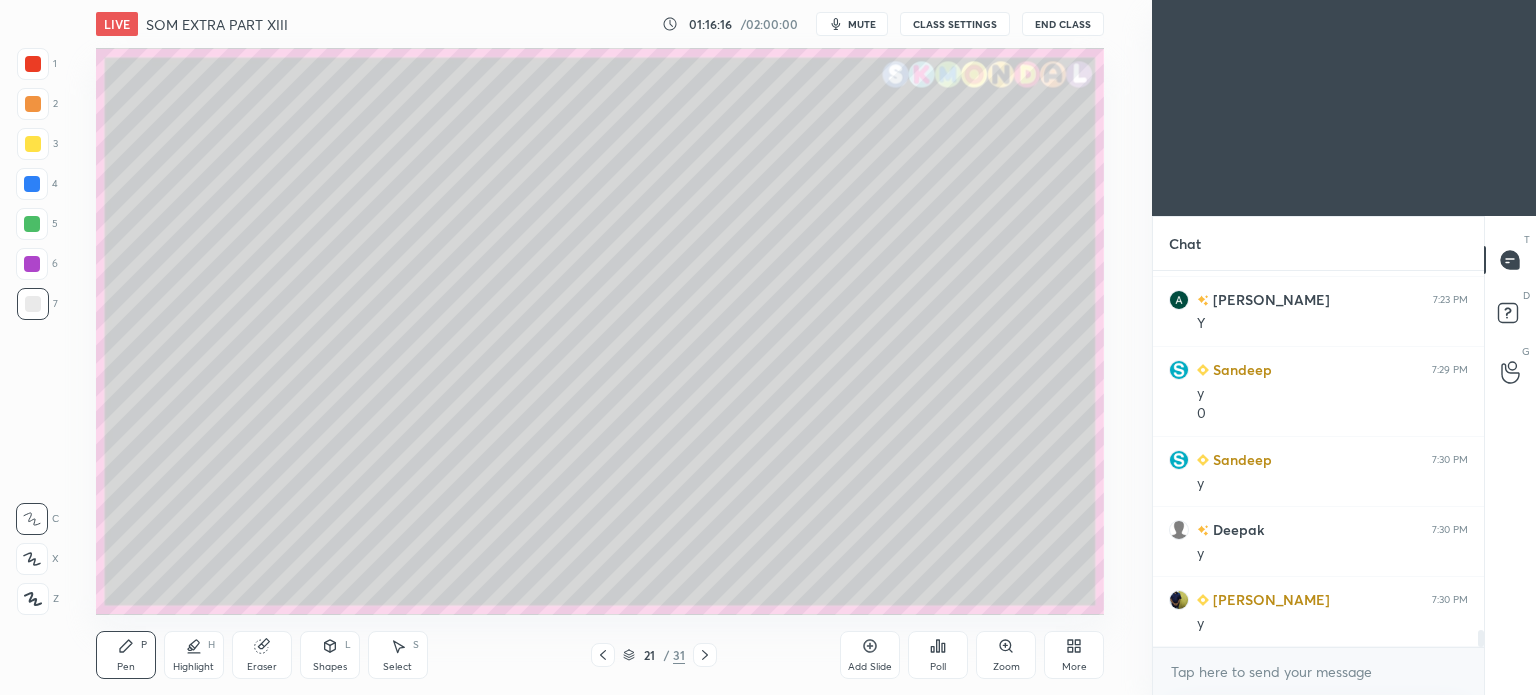 click 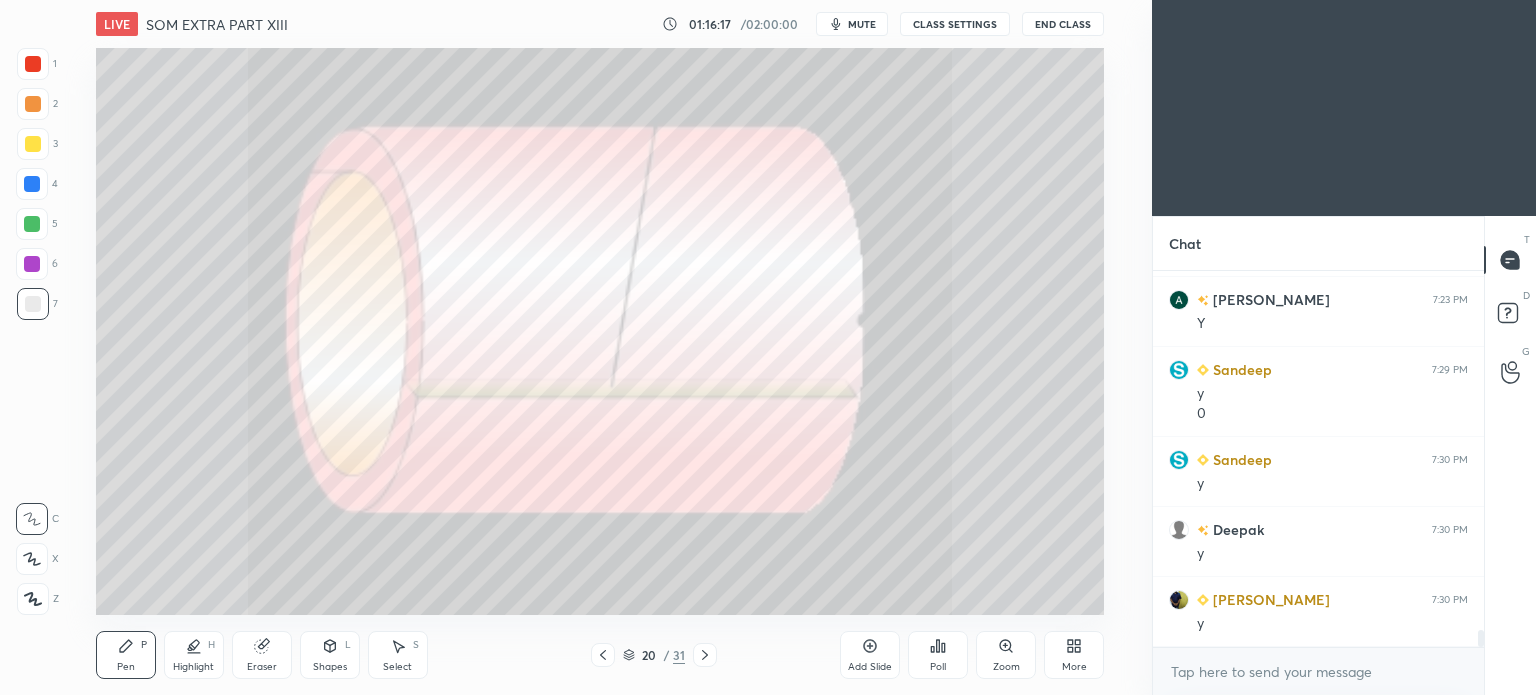 click 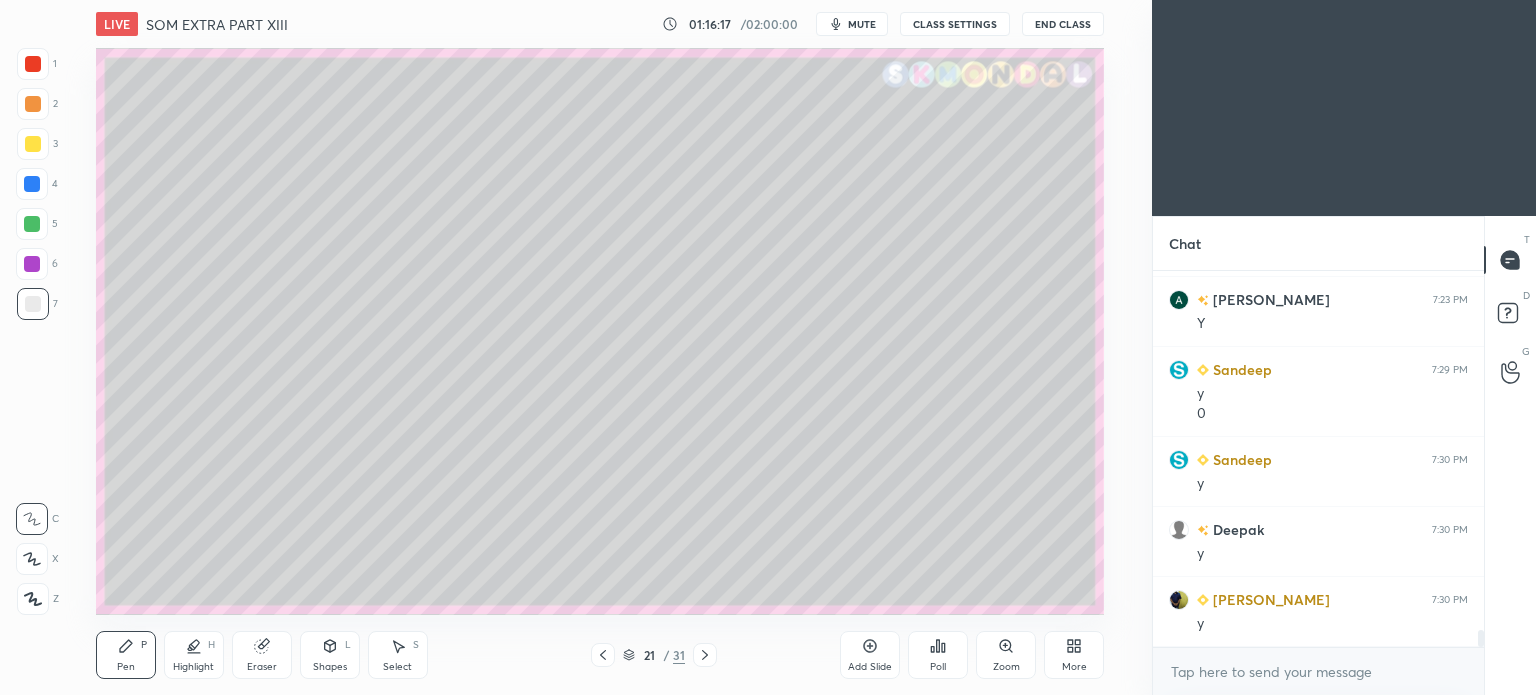 click 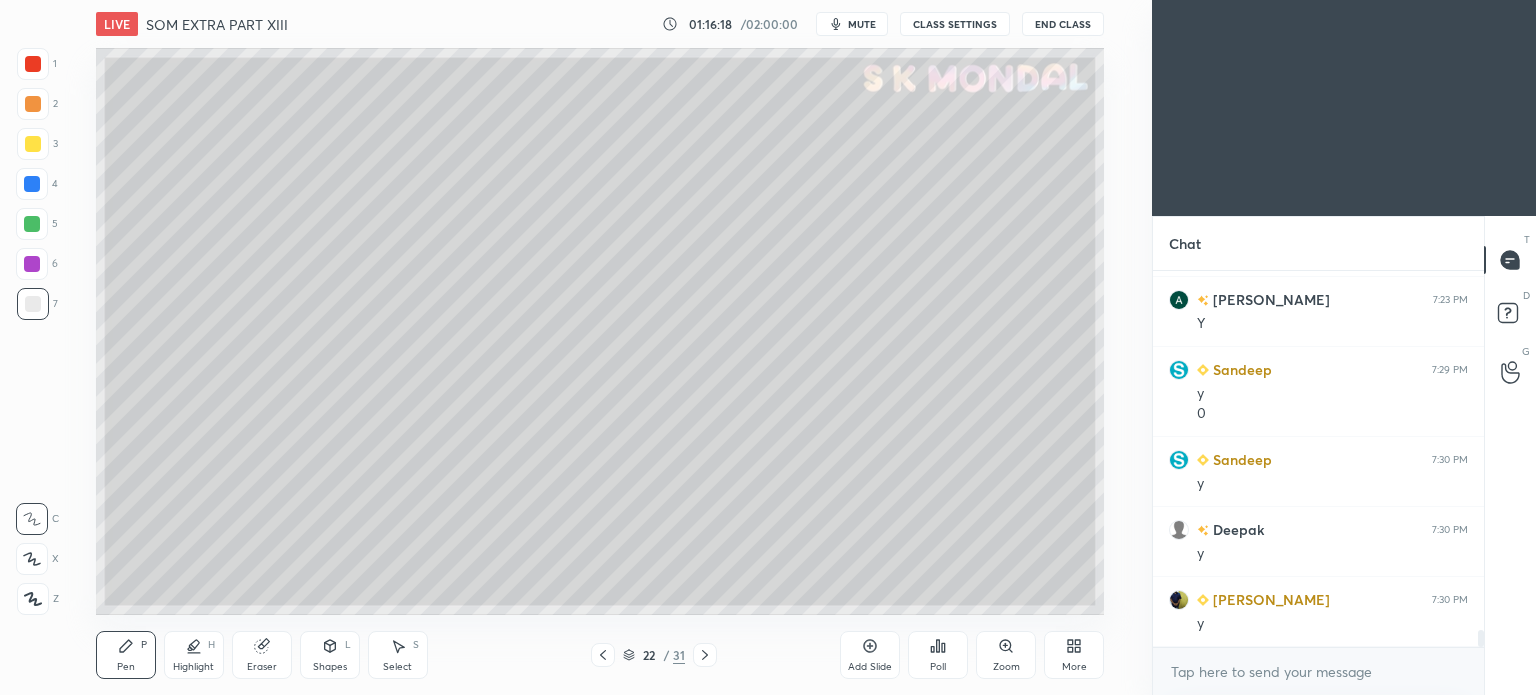 click 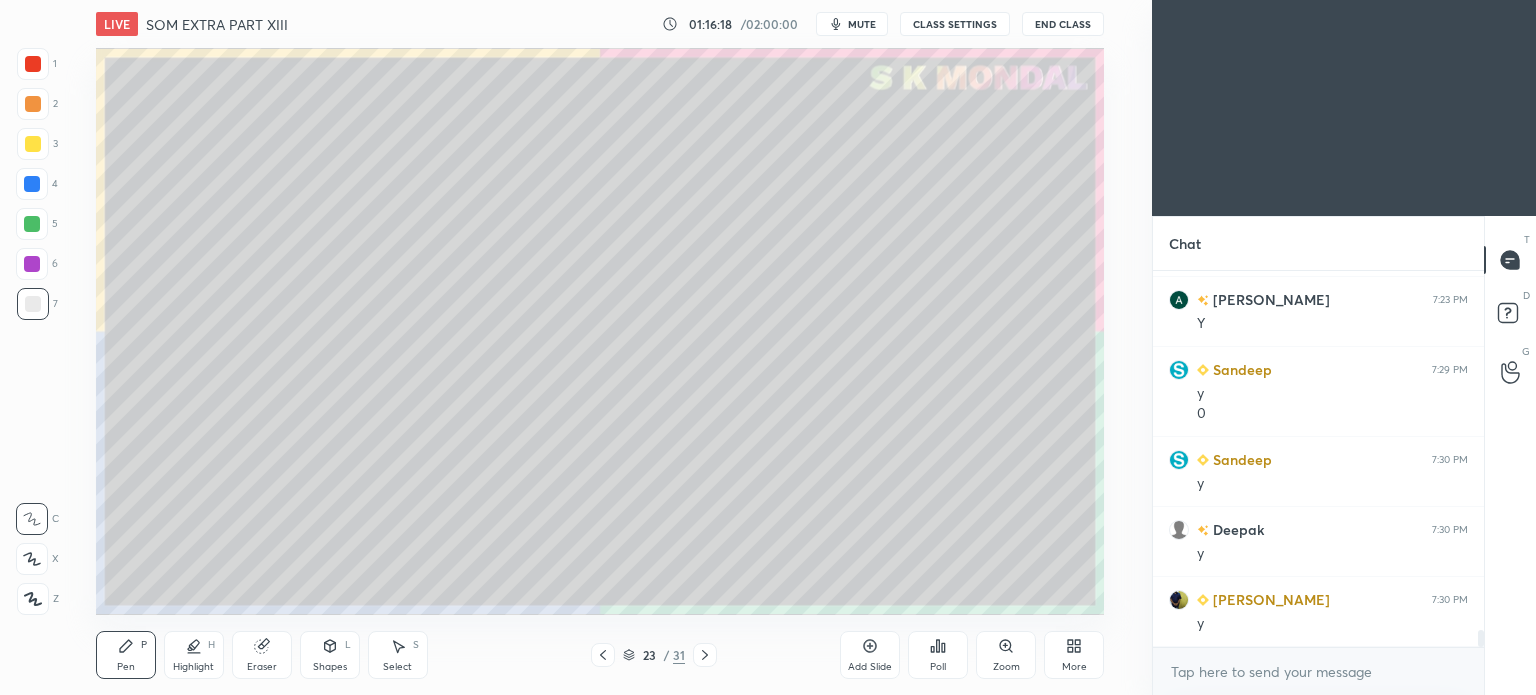 click 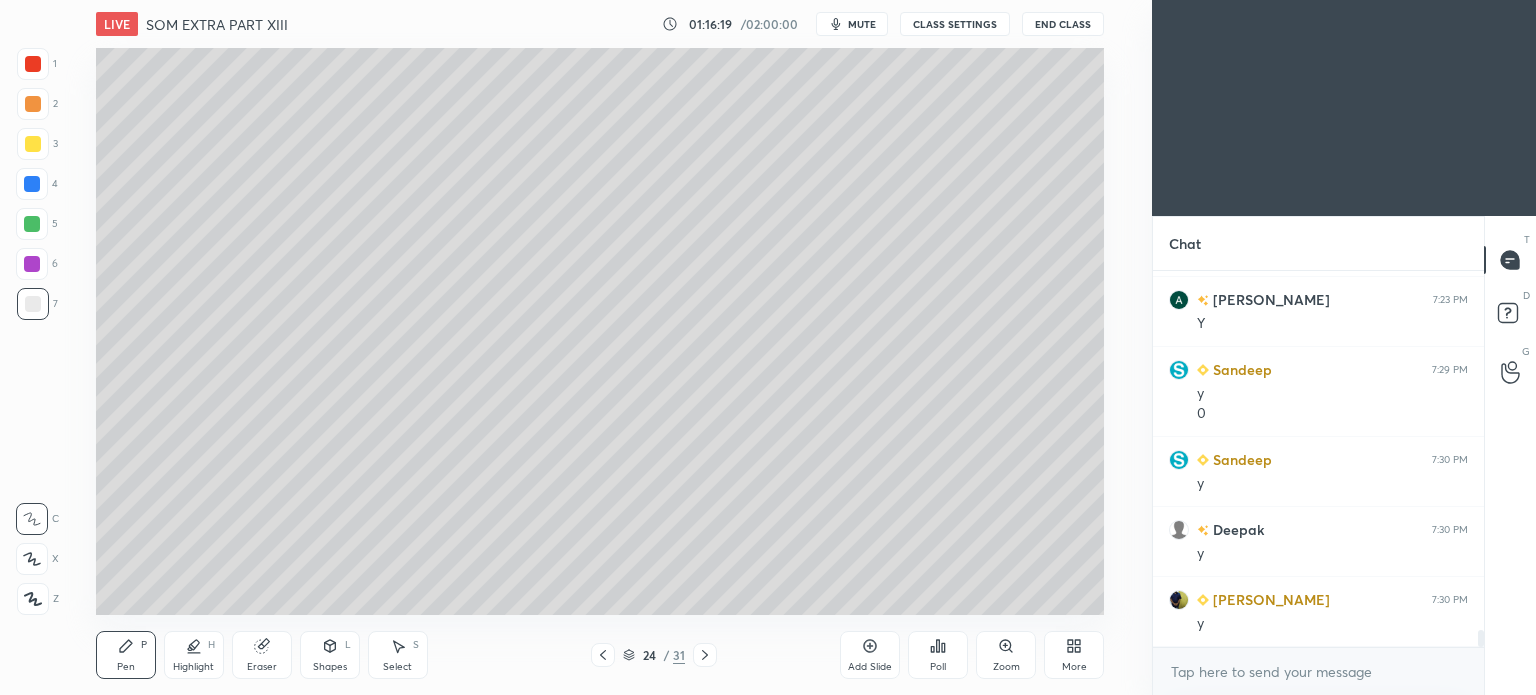 click 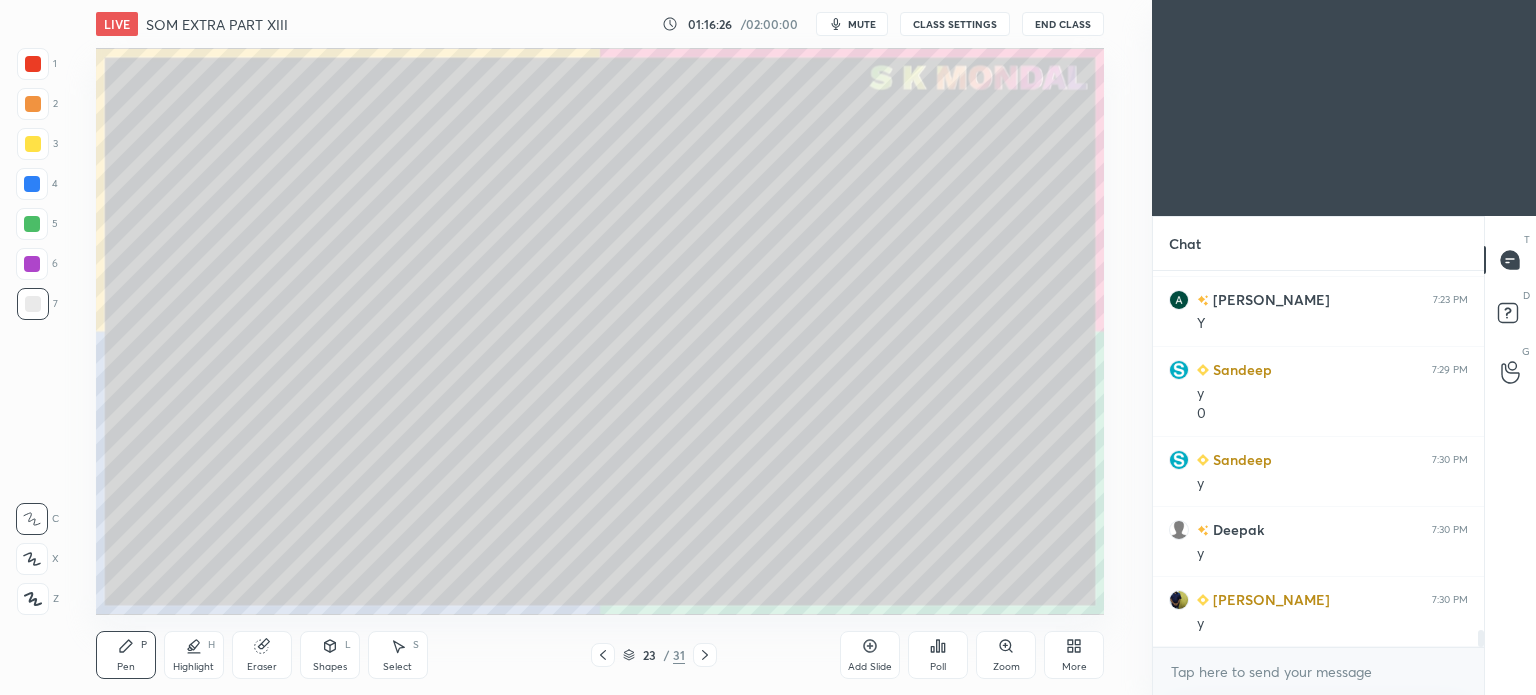 scroll, scrollTop: 8170, scrollLeft: 0, axis: vertical 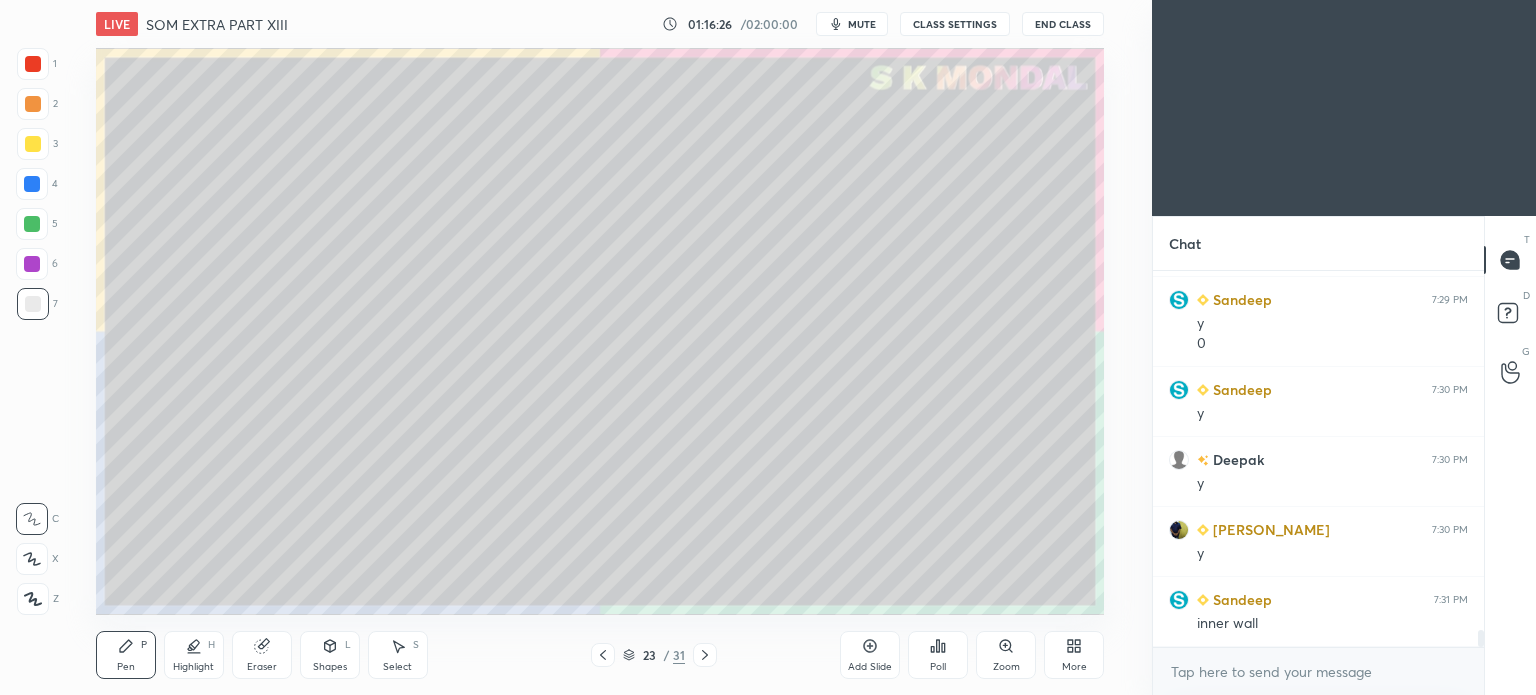 click on "Pen" at bounding box center [126, 667] 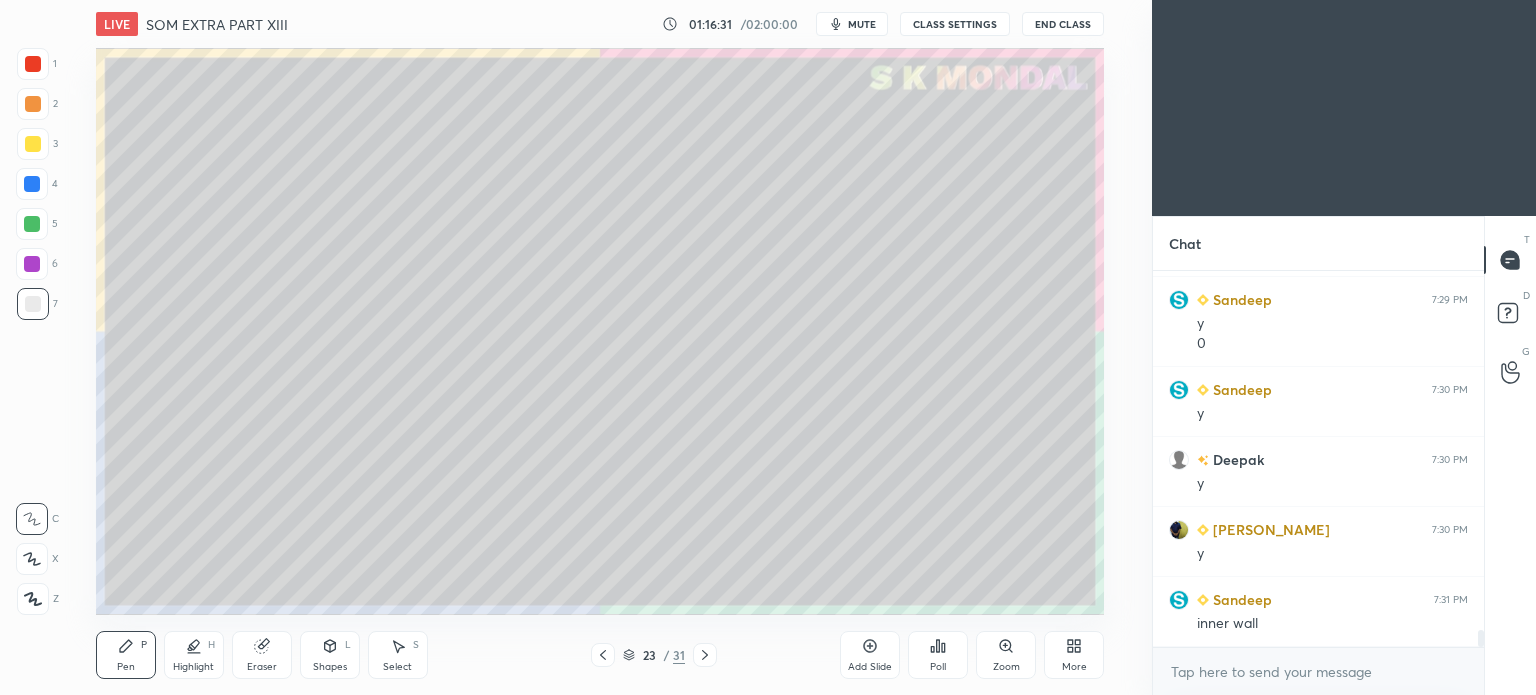 click at bounding box center [705, 655] 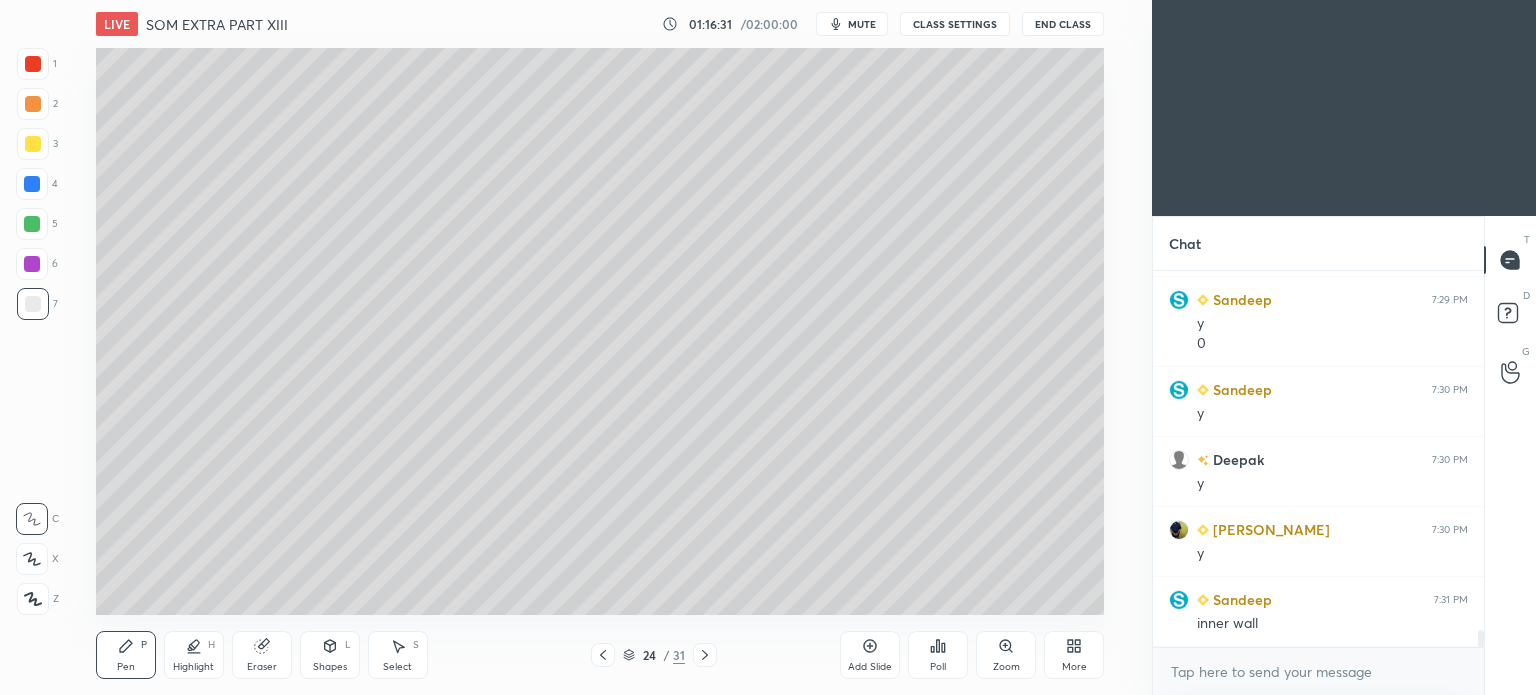 click at bounding box center [705, 655] 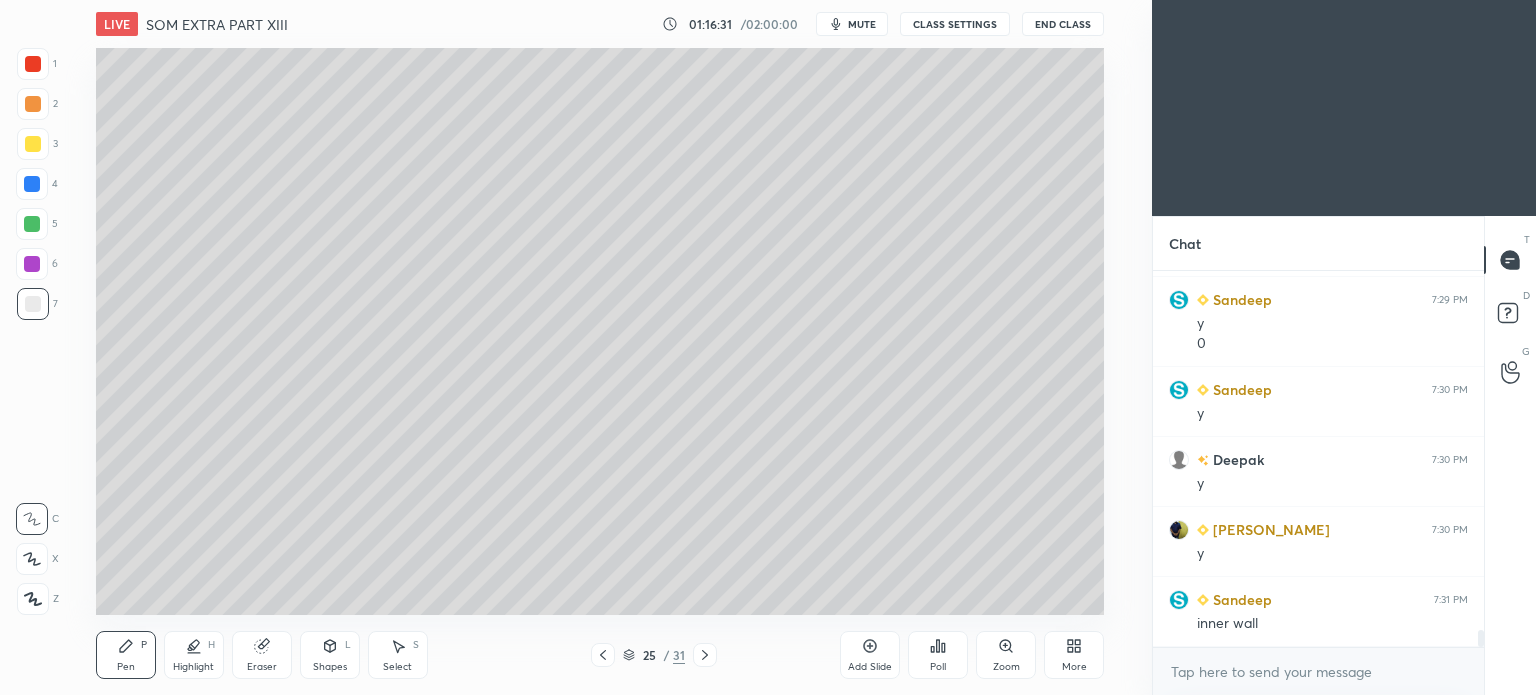 click at bounding box center [705, 655] 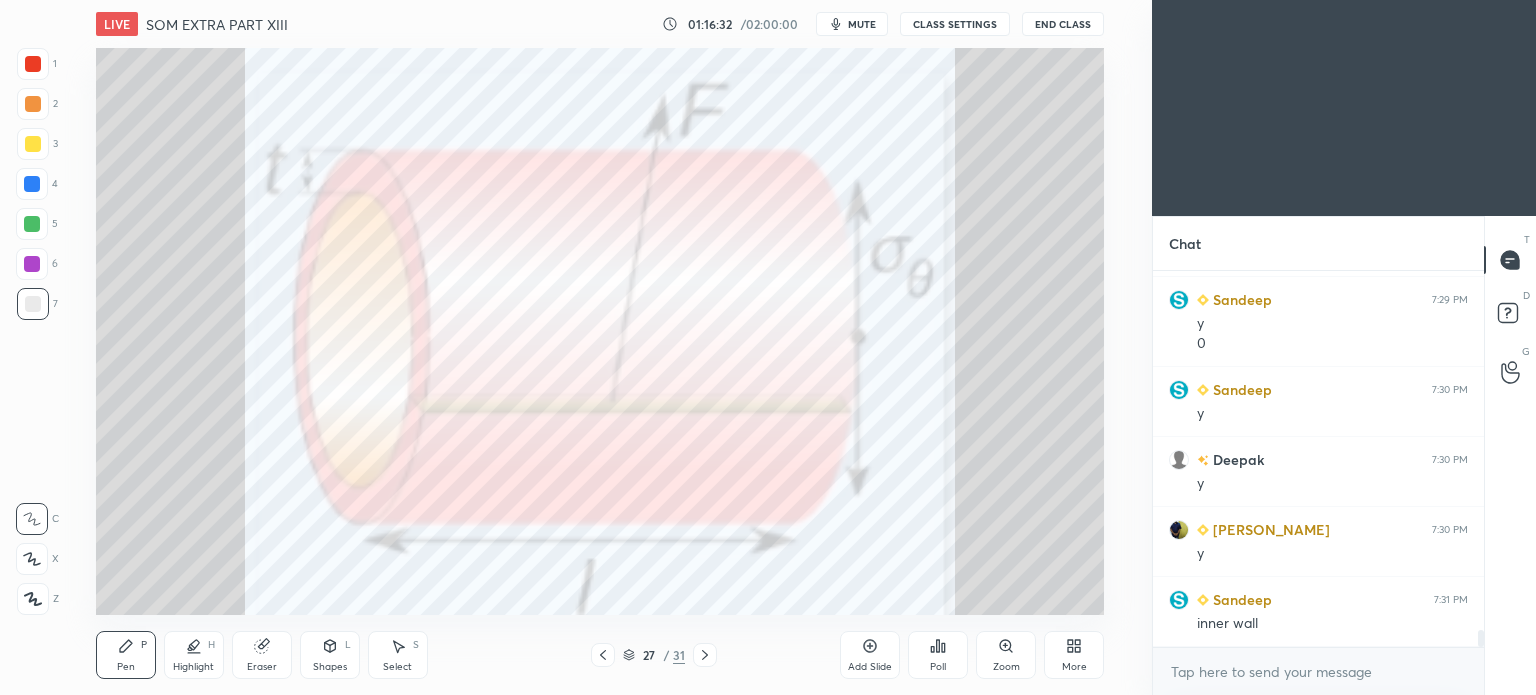 click at bounding box center [705, 655] 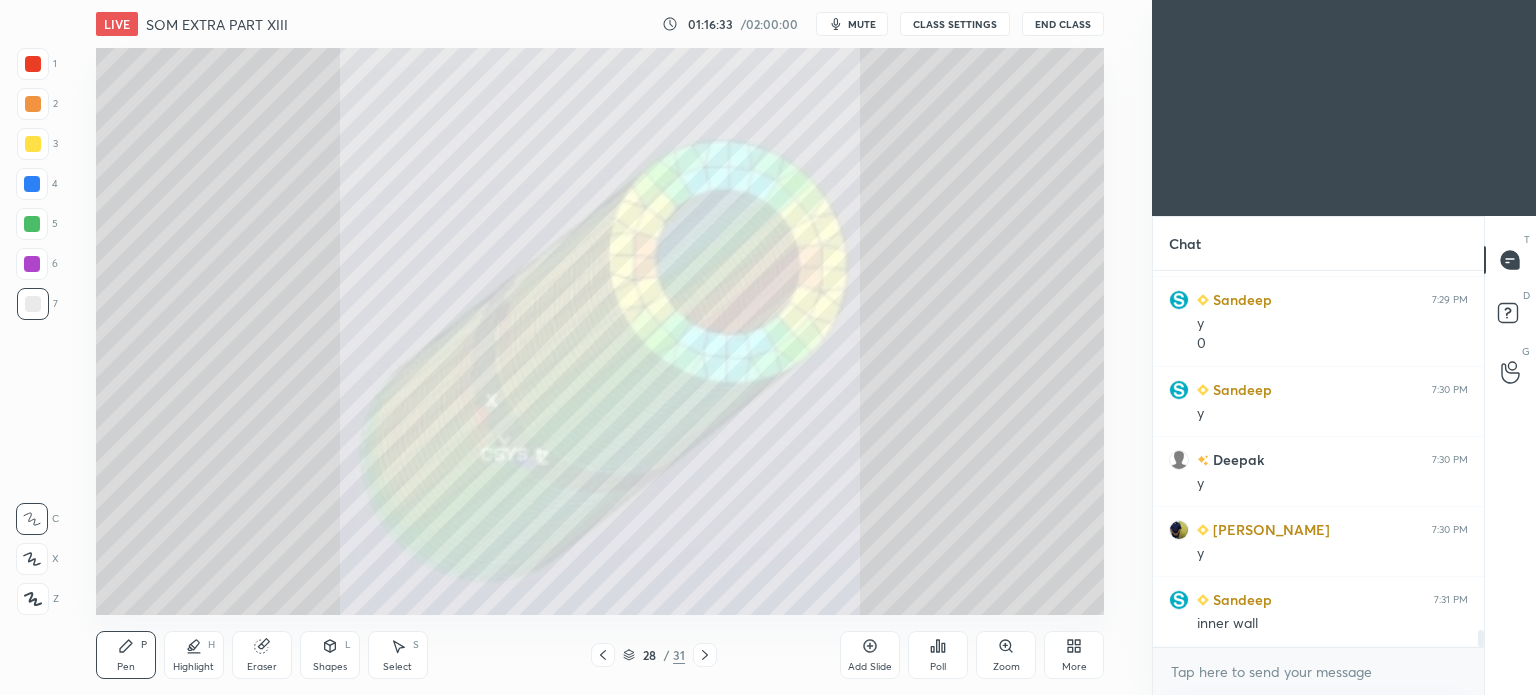 click 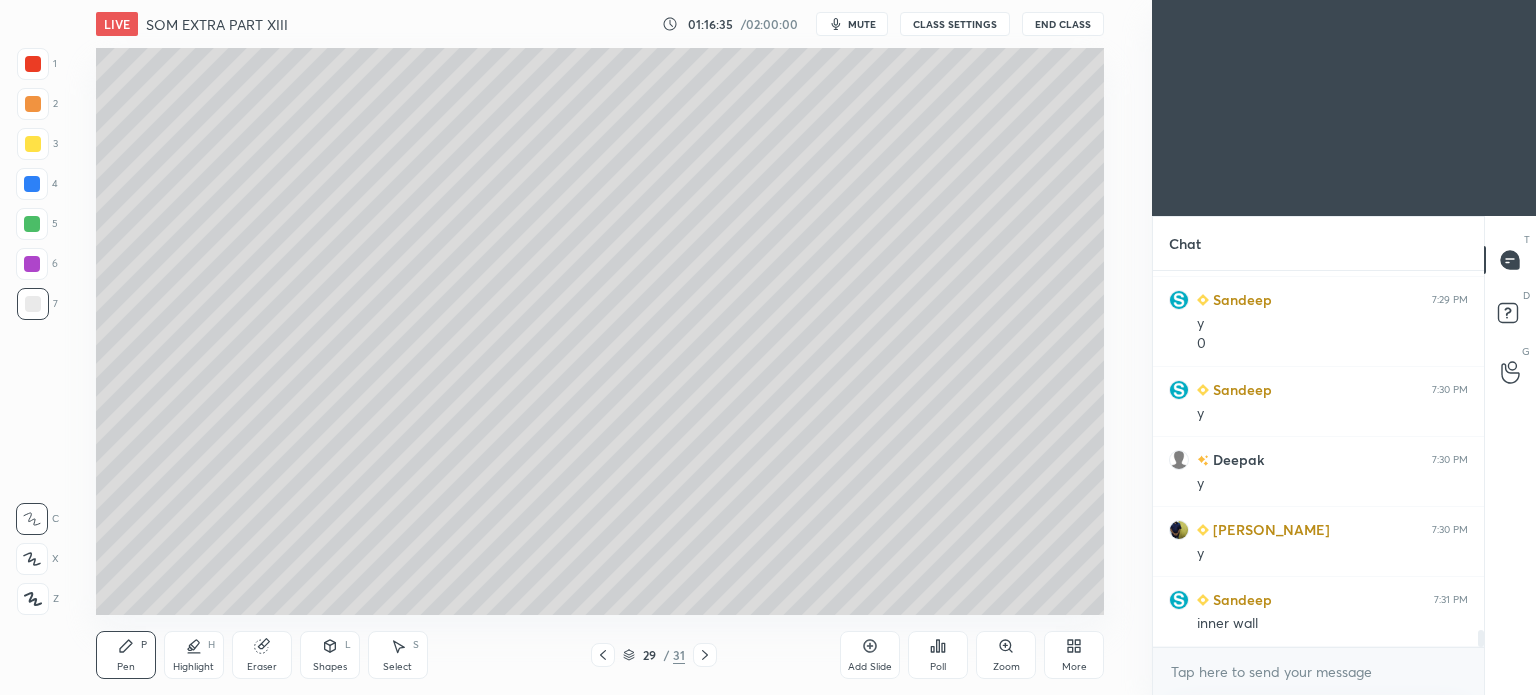 click on "More" at bounding box center (1074, 655) 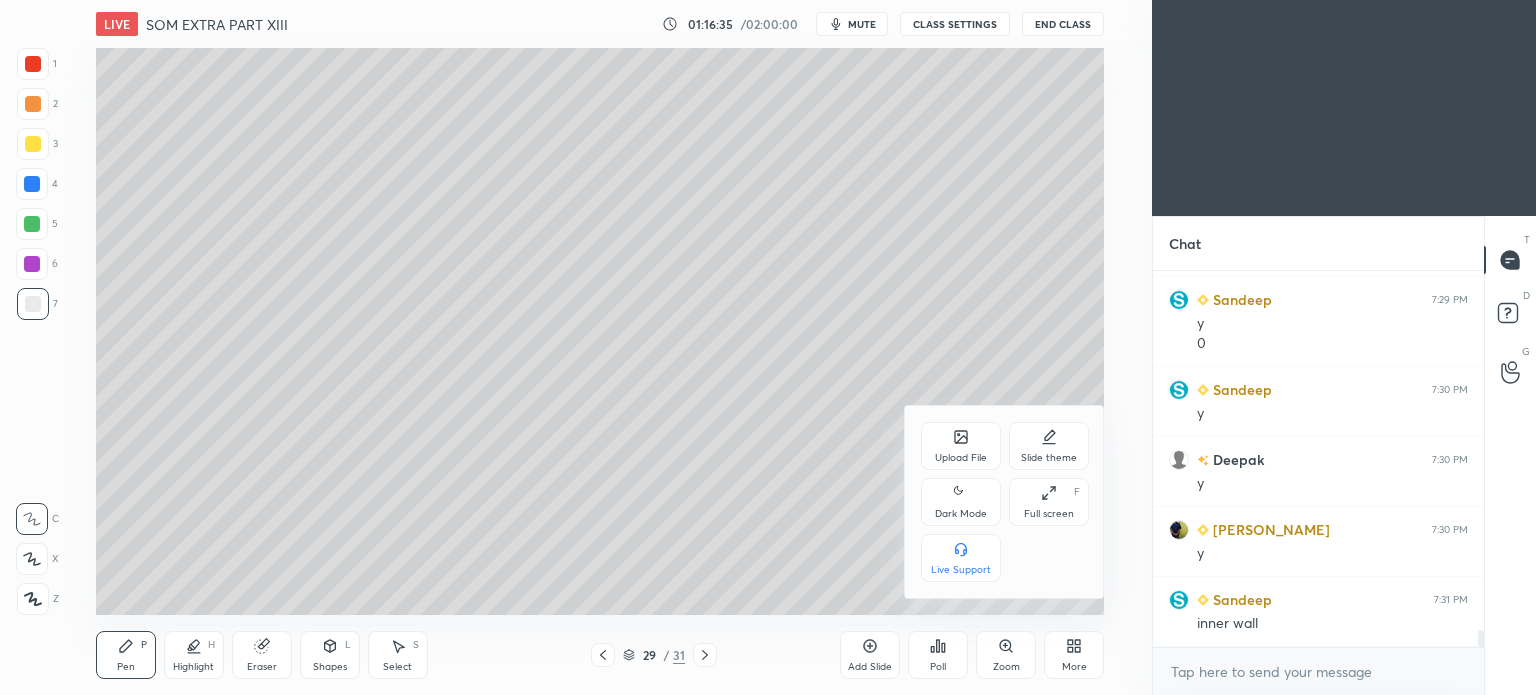 click on "Upload File" at bounding box center (961, 446) 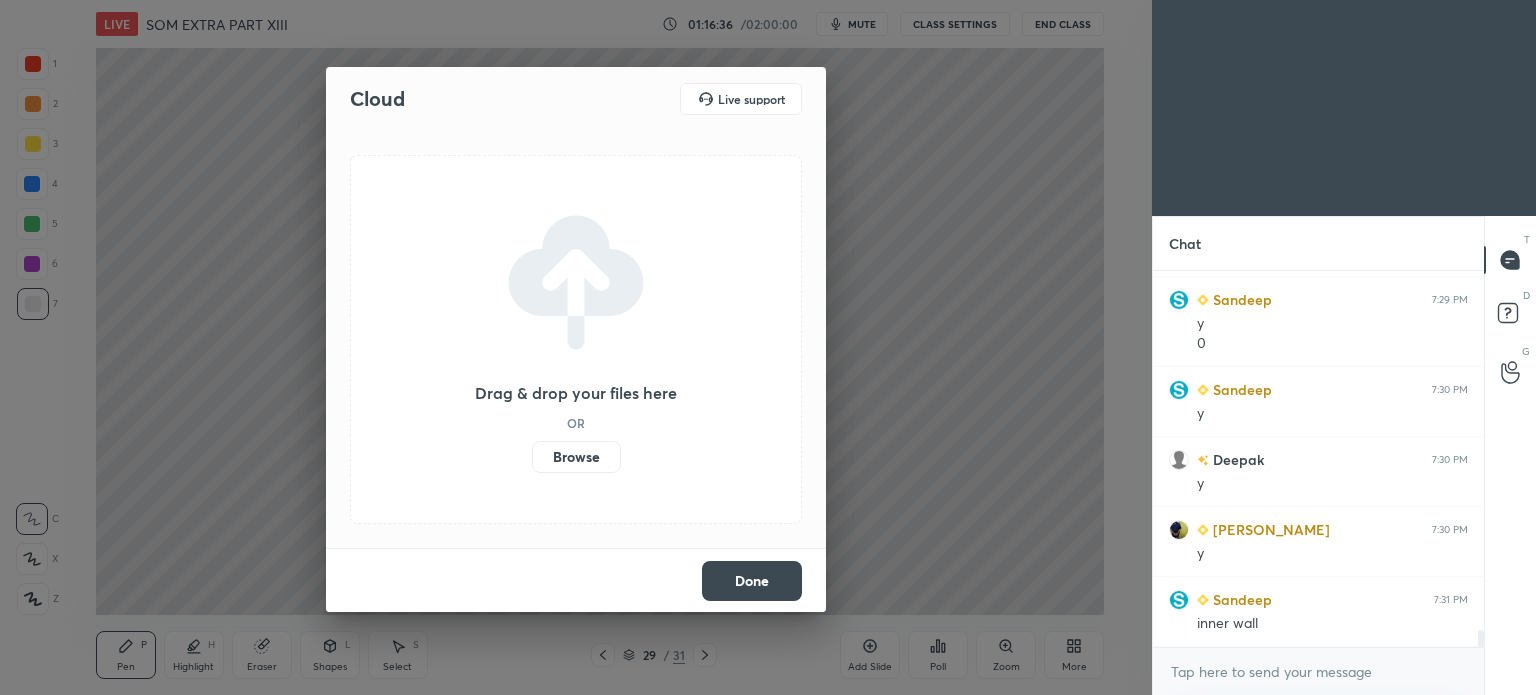click on "Browse" at bounding box center (576, 457) 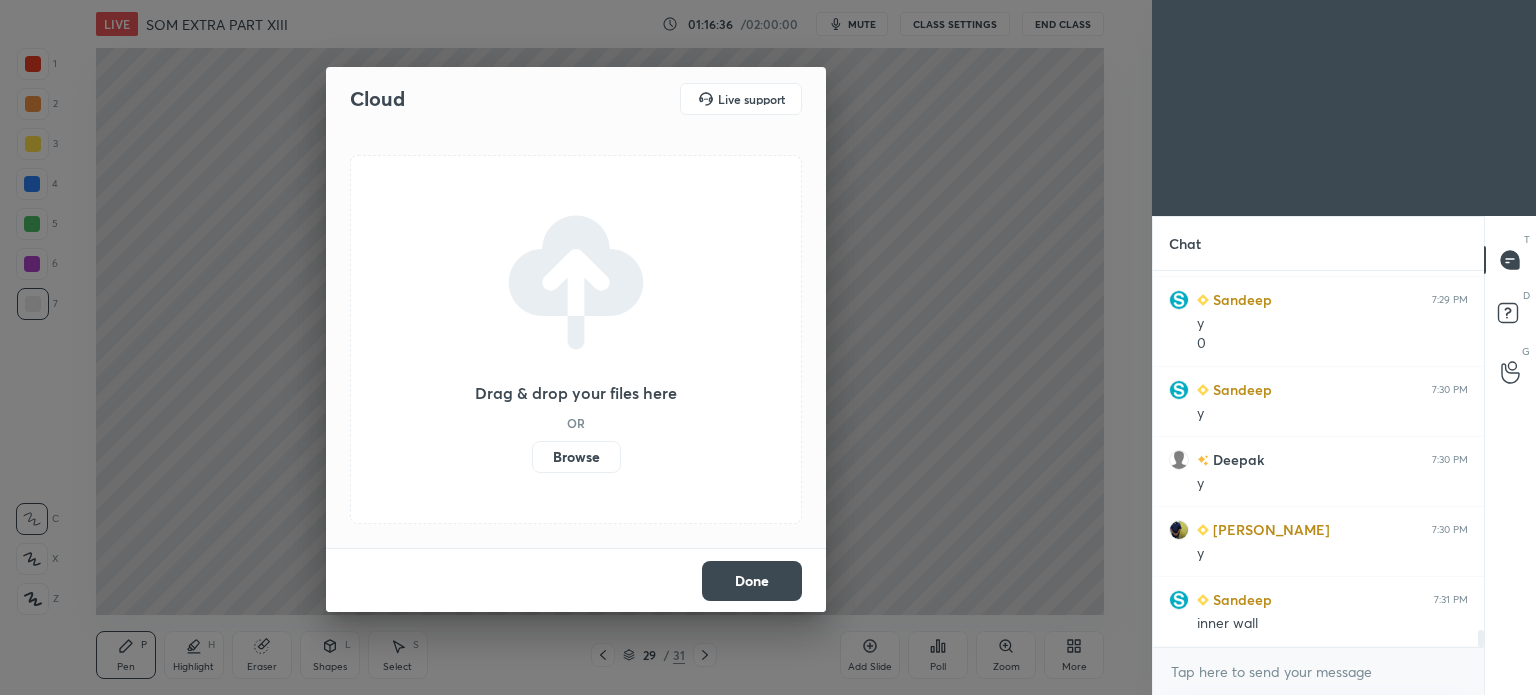 click on "Browse" at bounding box center (532, 457) 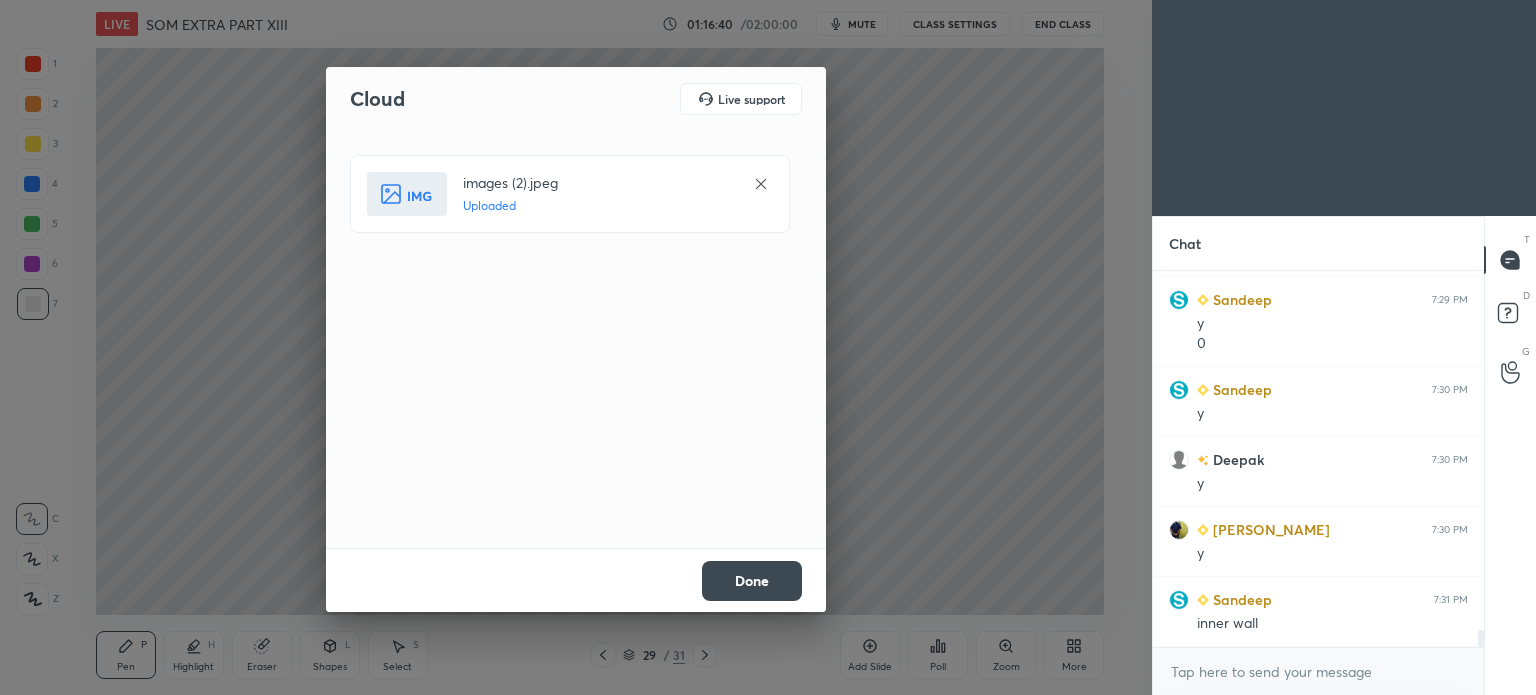 click on "Done" at bounding box center (752, 581) 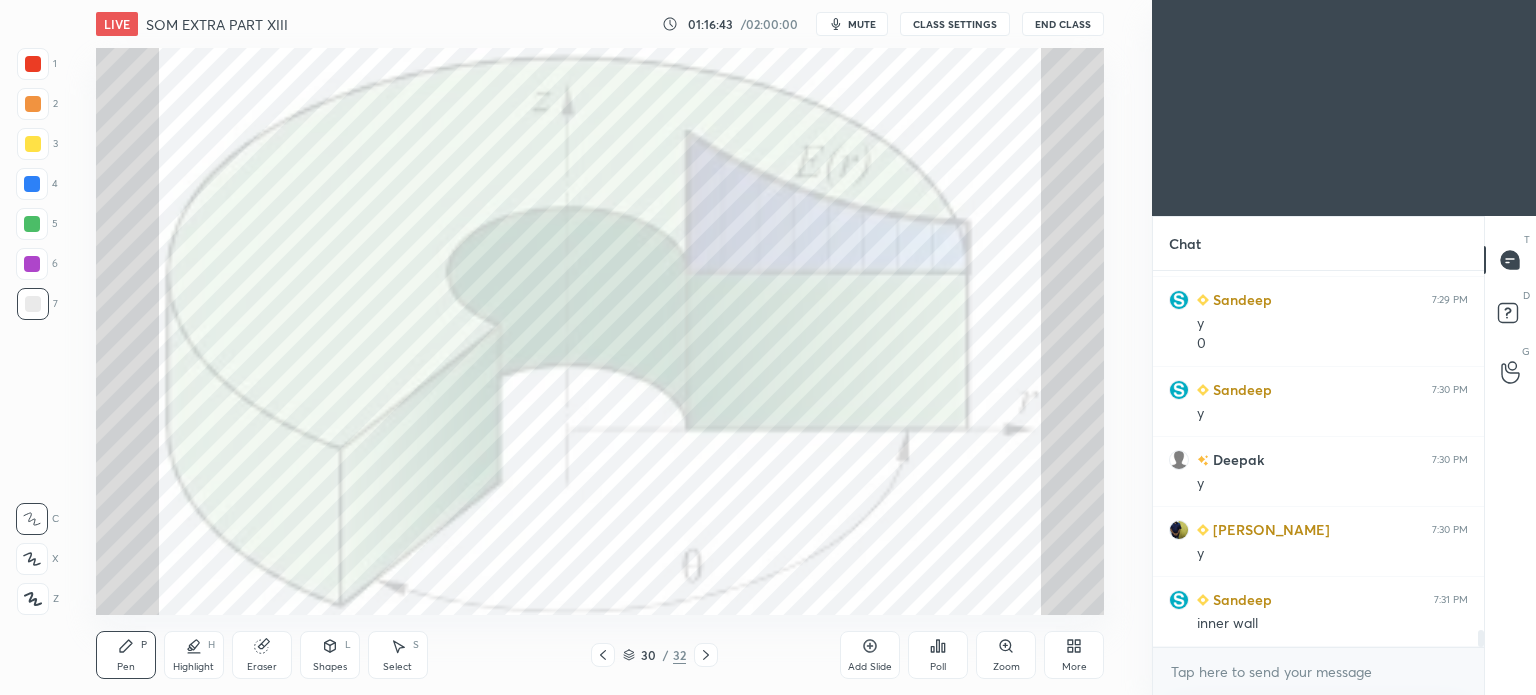 click at bounding box center [33, 64] 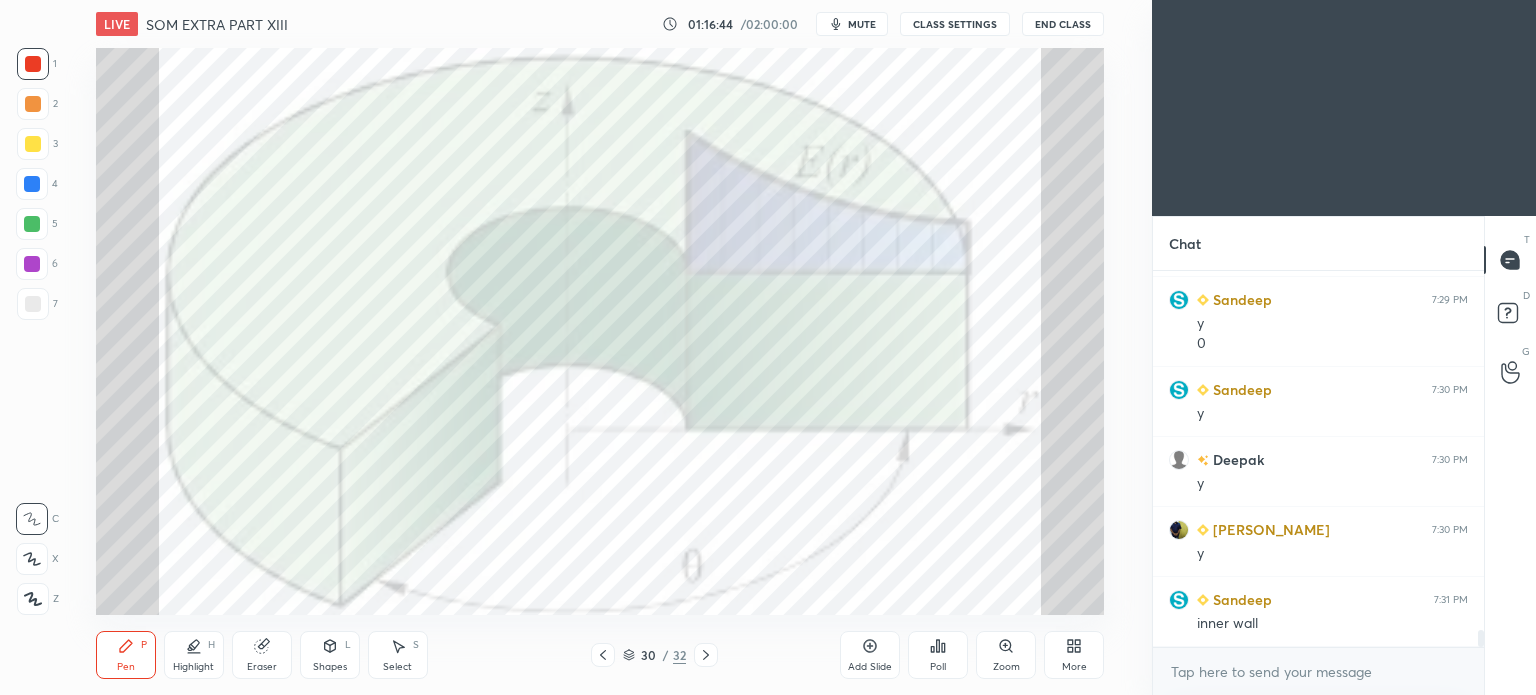click on "Pen P" at bounding box center [126, 655] 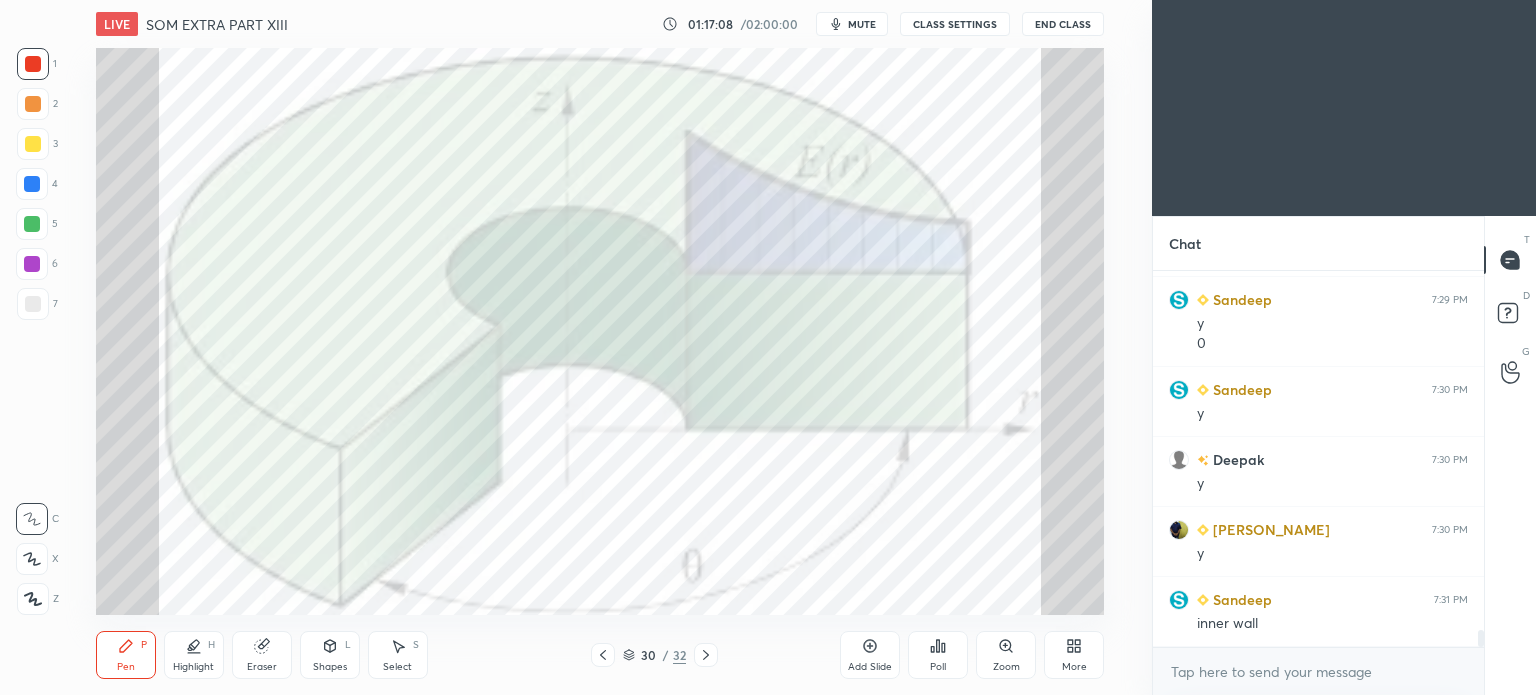 click on "Eraser" at bounding box center [262, 655] 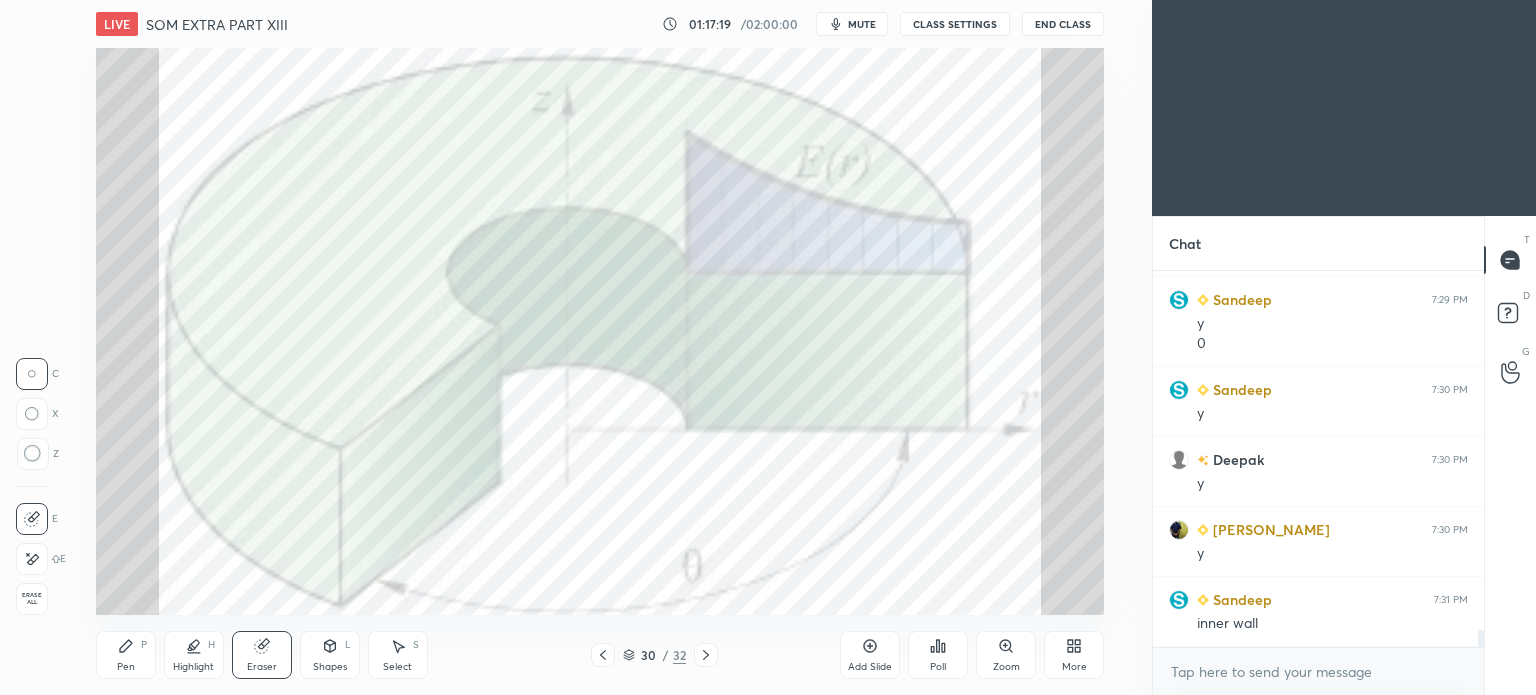 click 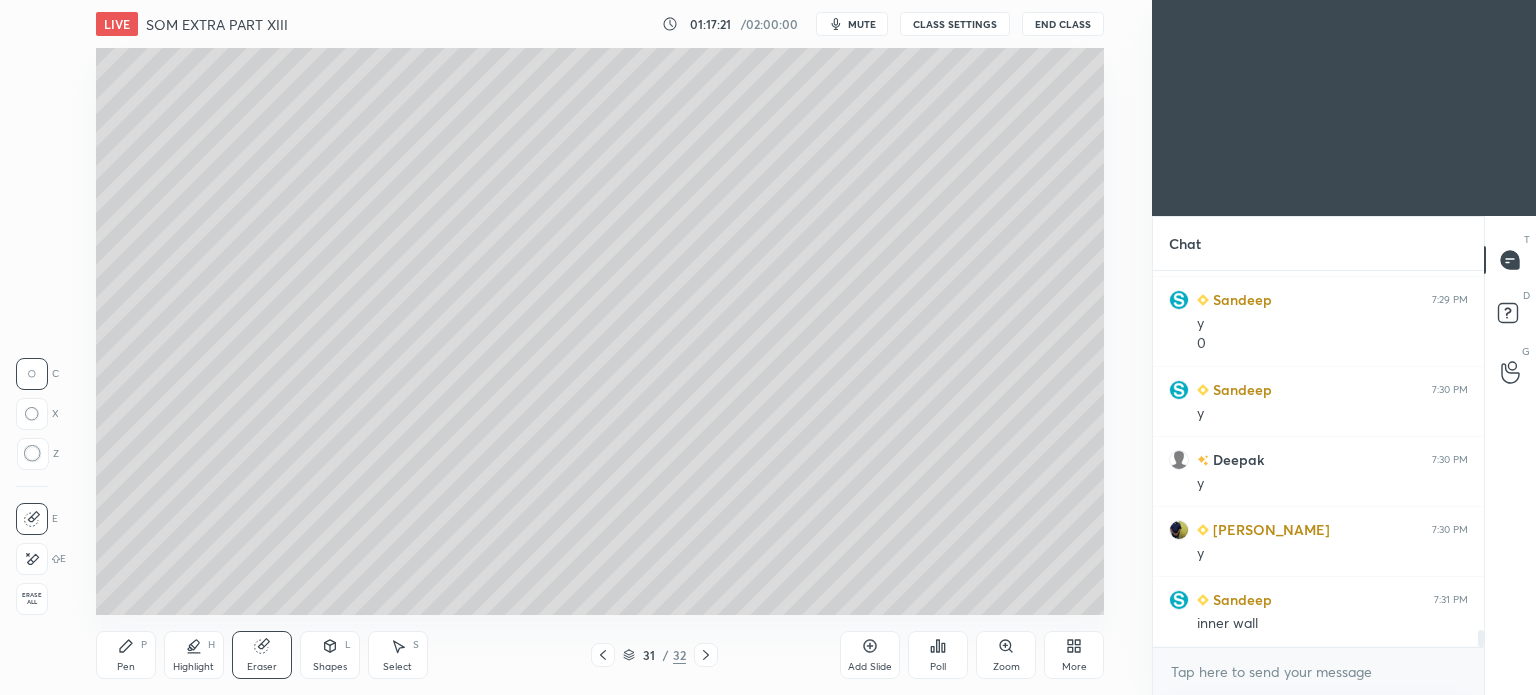 click 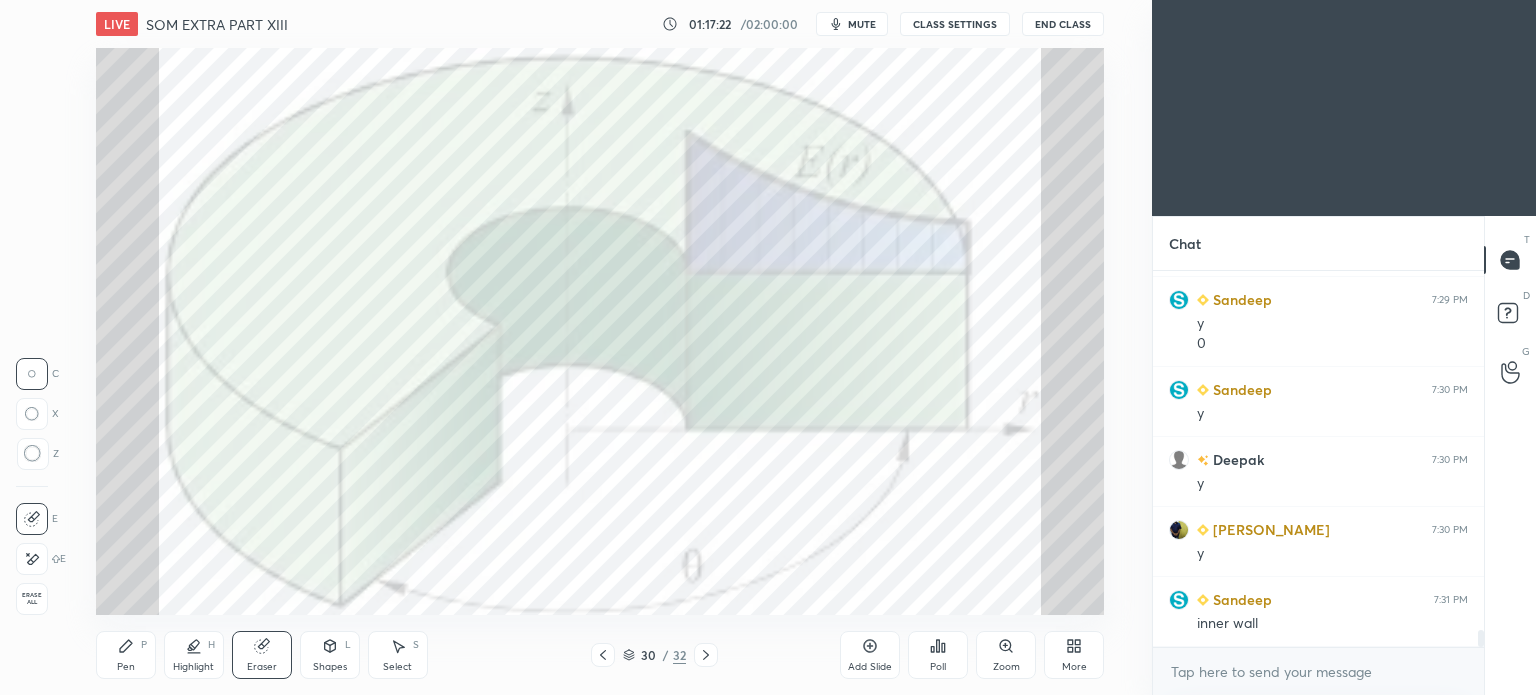 click 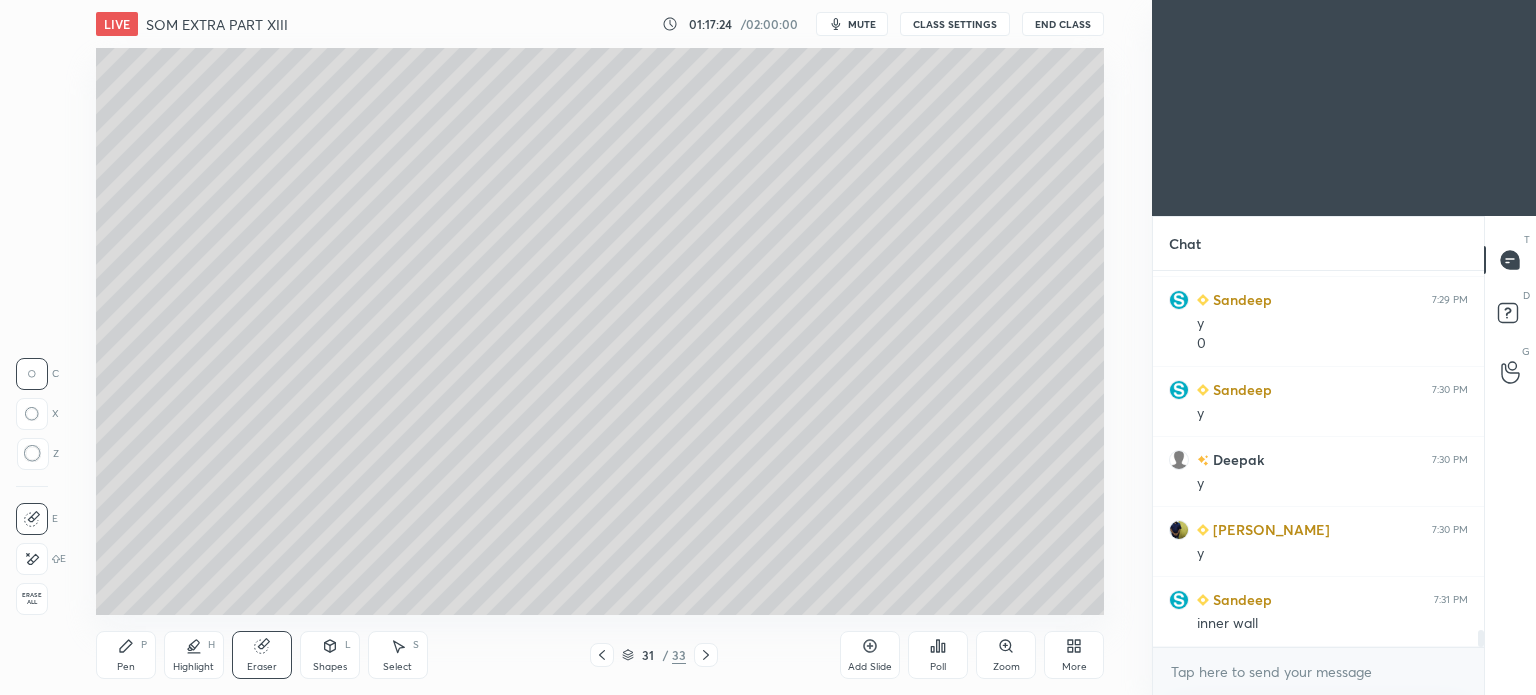 click on "Pen P" at bounding box center [126, 655] 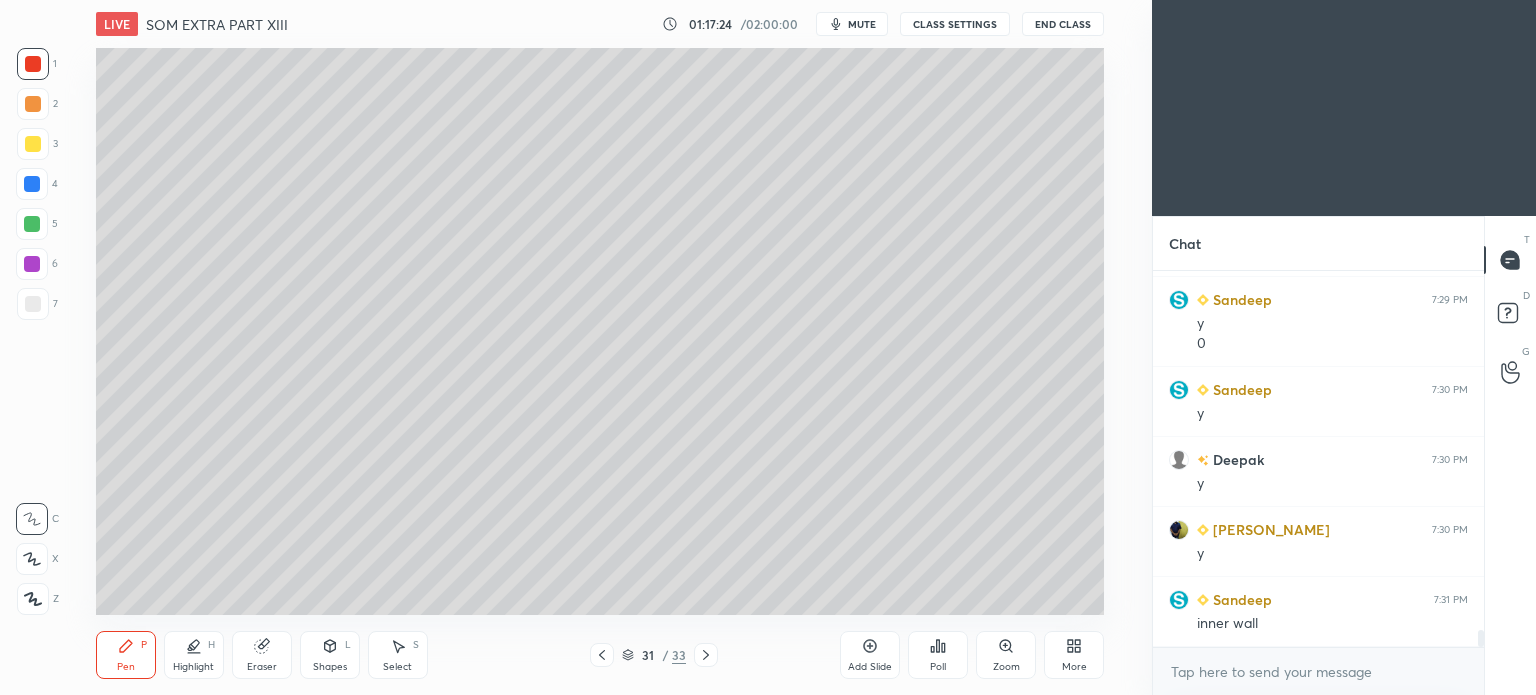 click at bounding box center (33, 144) 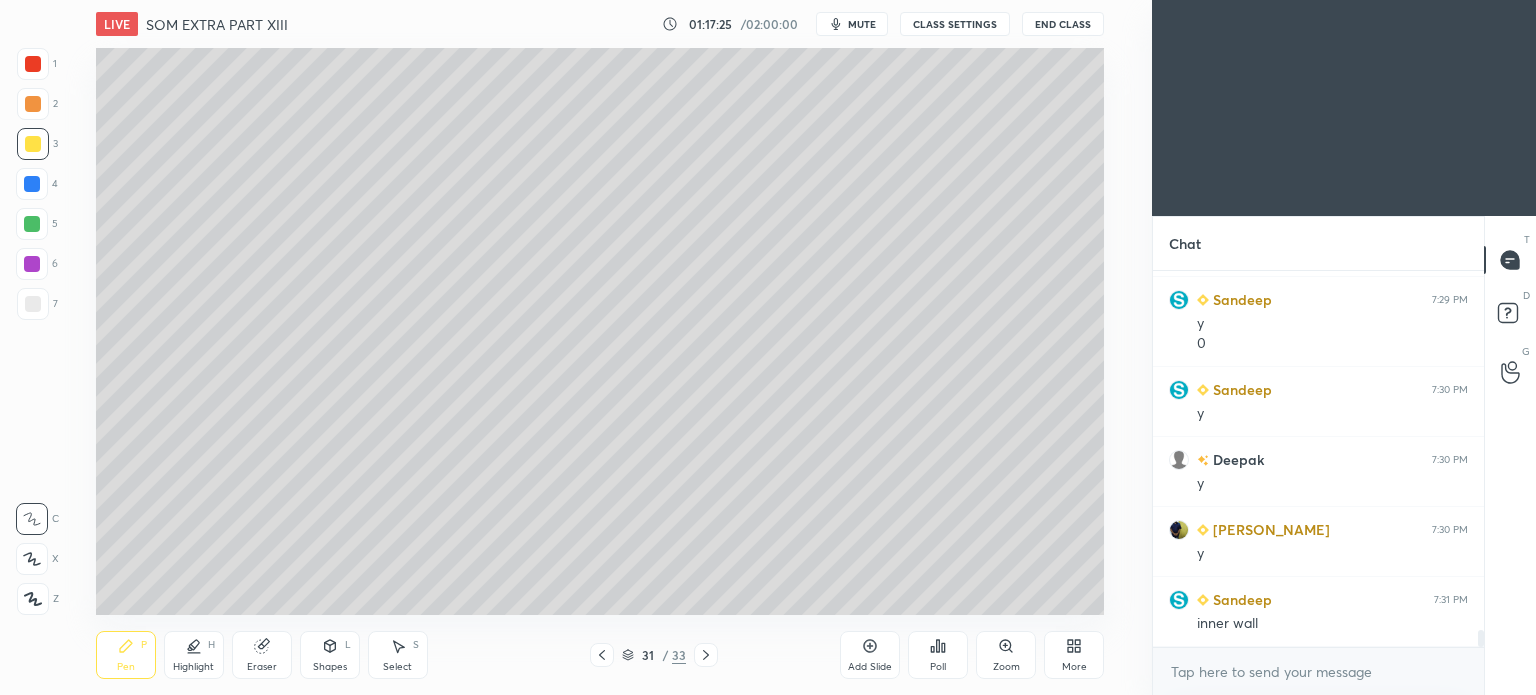 click at bounding box center (33, 144) 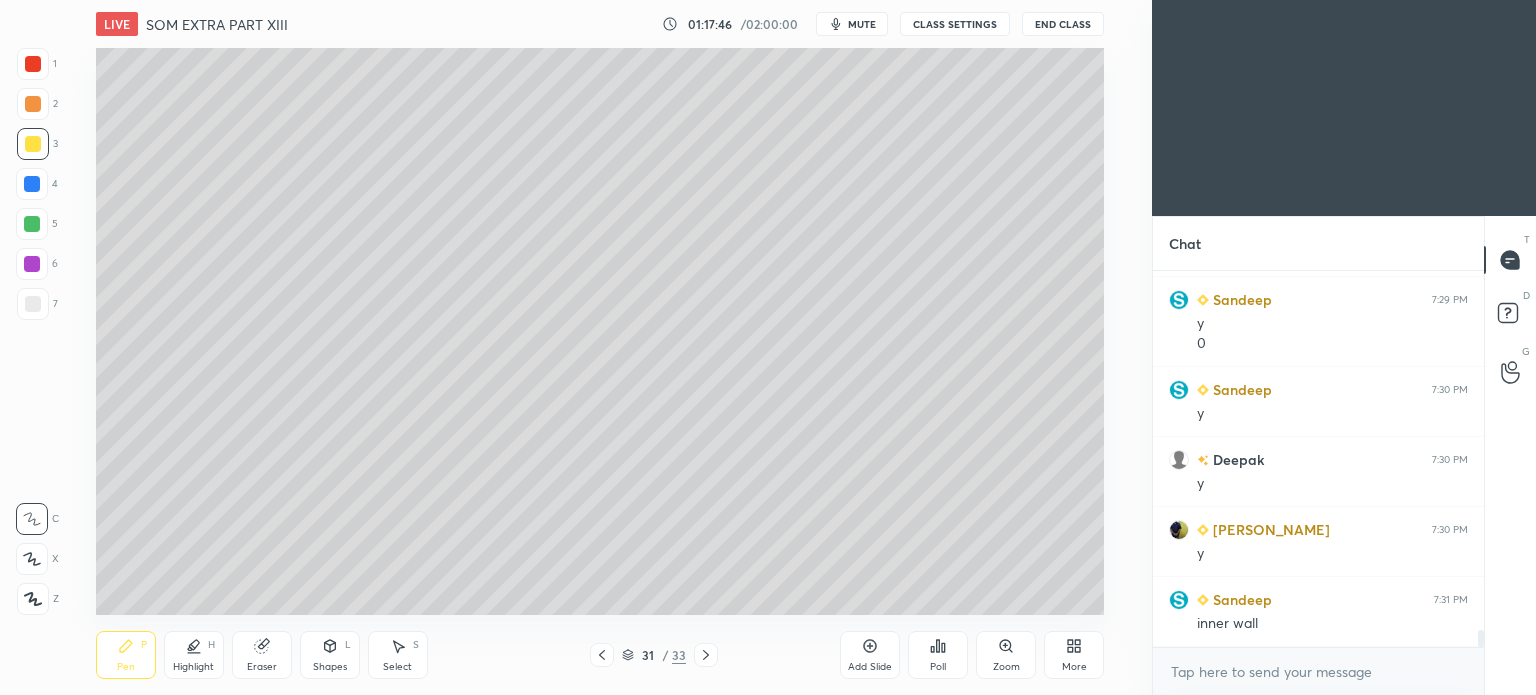 click on "Shapes" at bounding box center (330, 667) 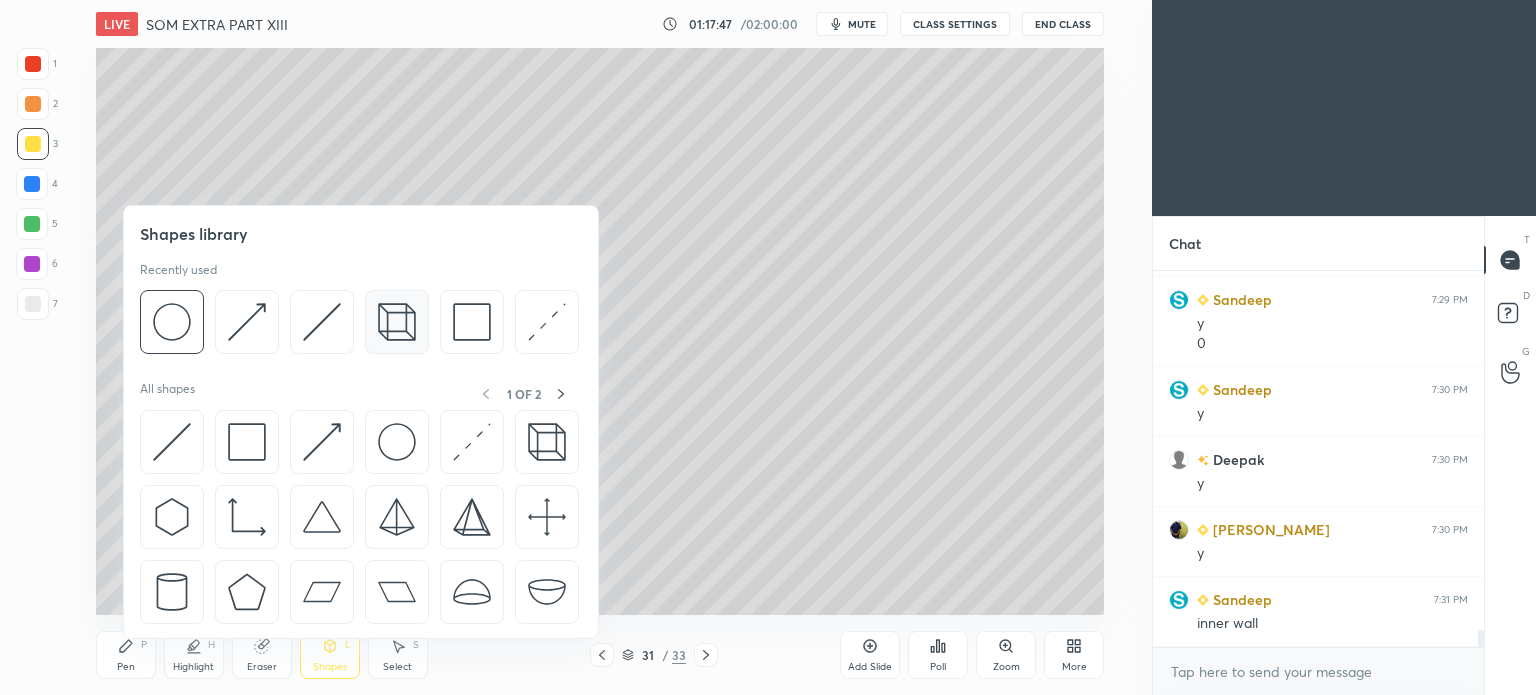 click at bounding box center (397, 322) 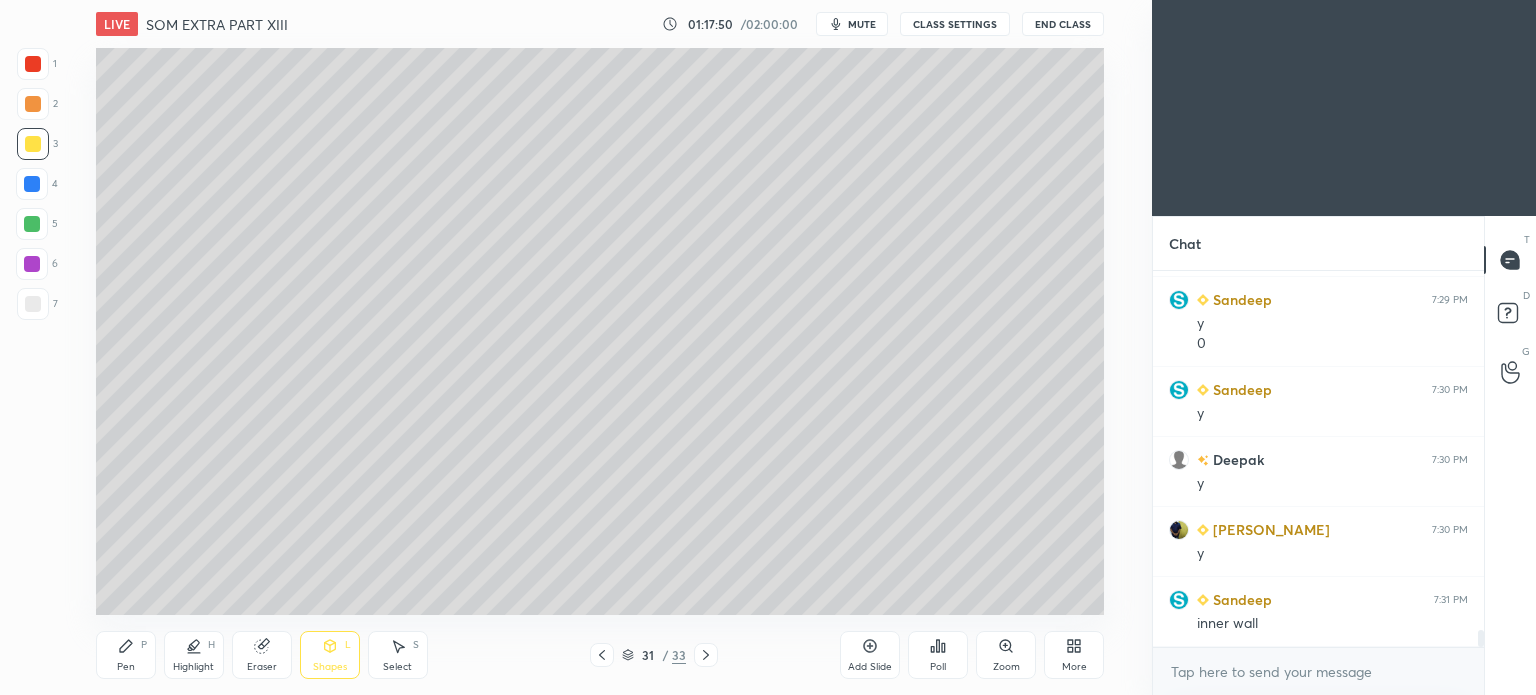 drag, startPoint x: 413, startPoint y: 647, endPoint x: 440, endPoint y: 615, distance: 41.868843 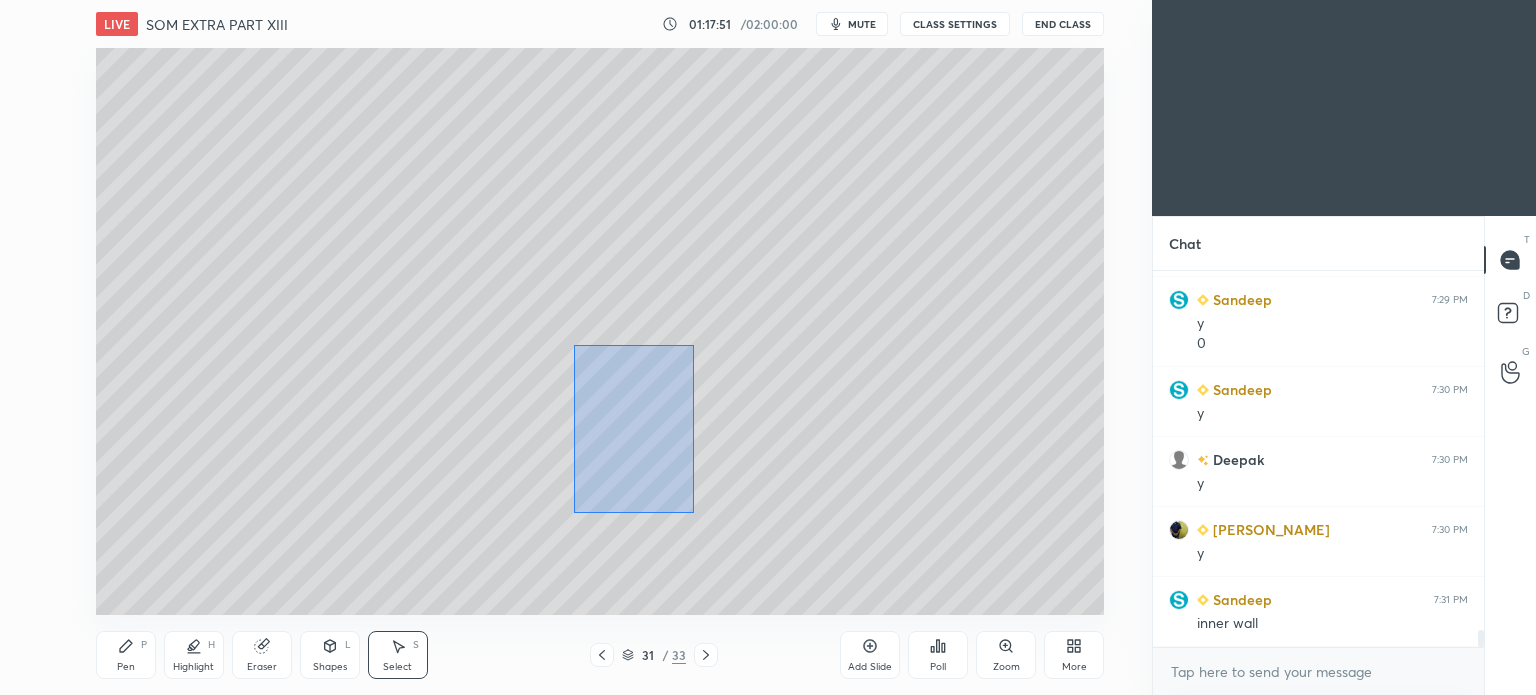 drag, startPoint x: 574, startPoint y: 344, endPoint x: 628, endPoint y: 423, distance: 95.692215 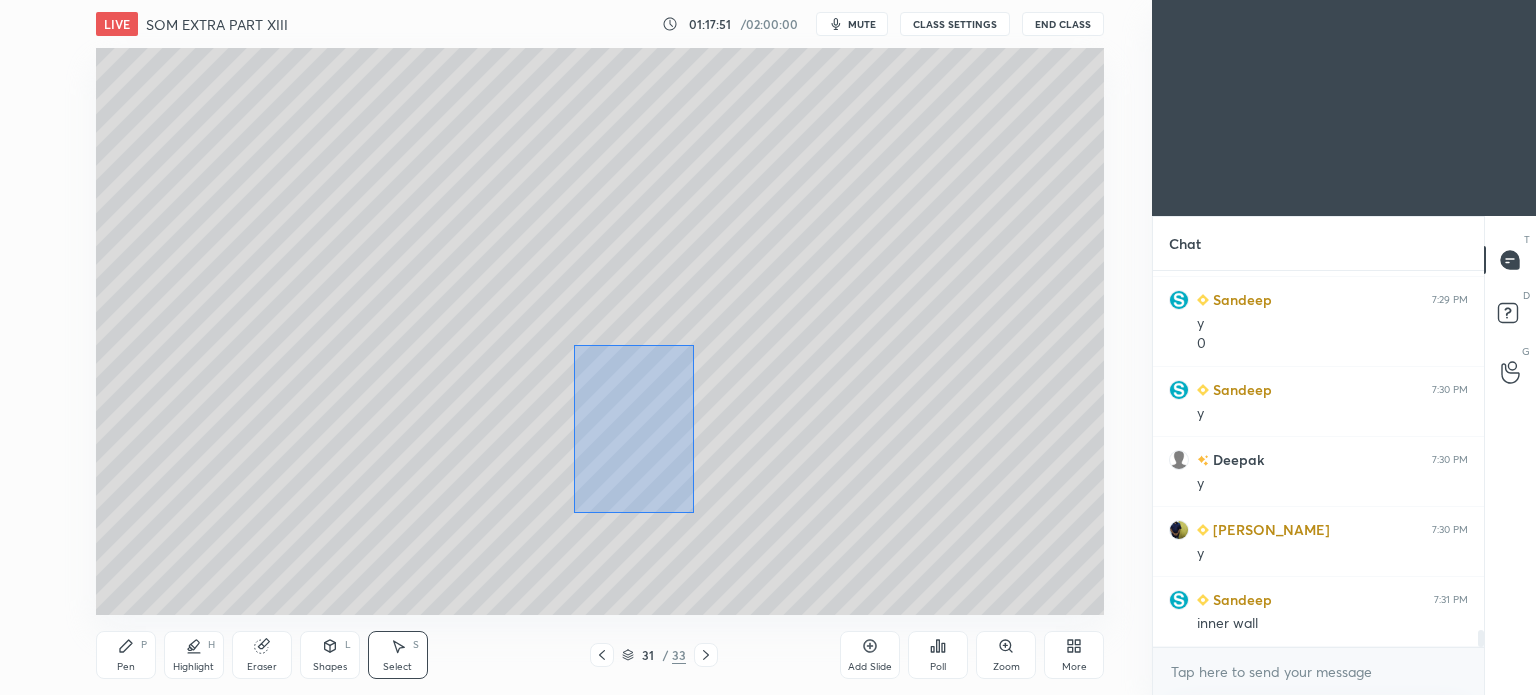 click on "0 ° Undo Copy Paste here Duplicate Duplicate to new slide Delete" at bounding box center (600, 331) 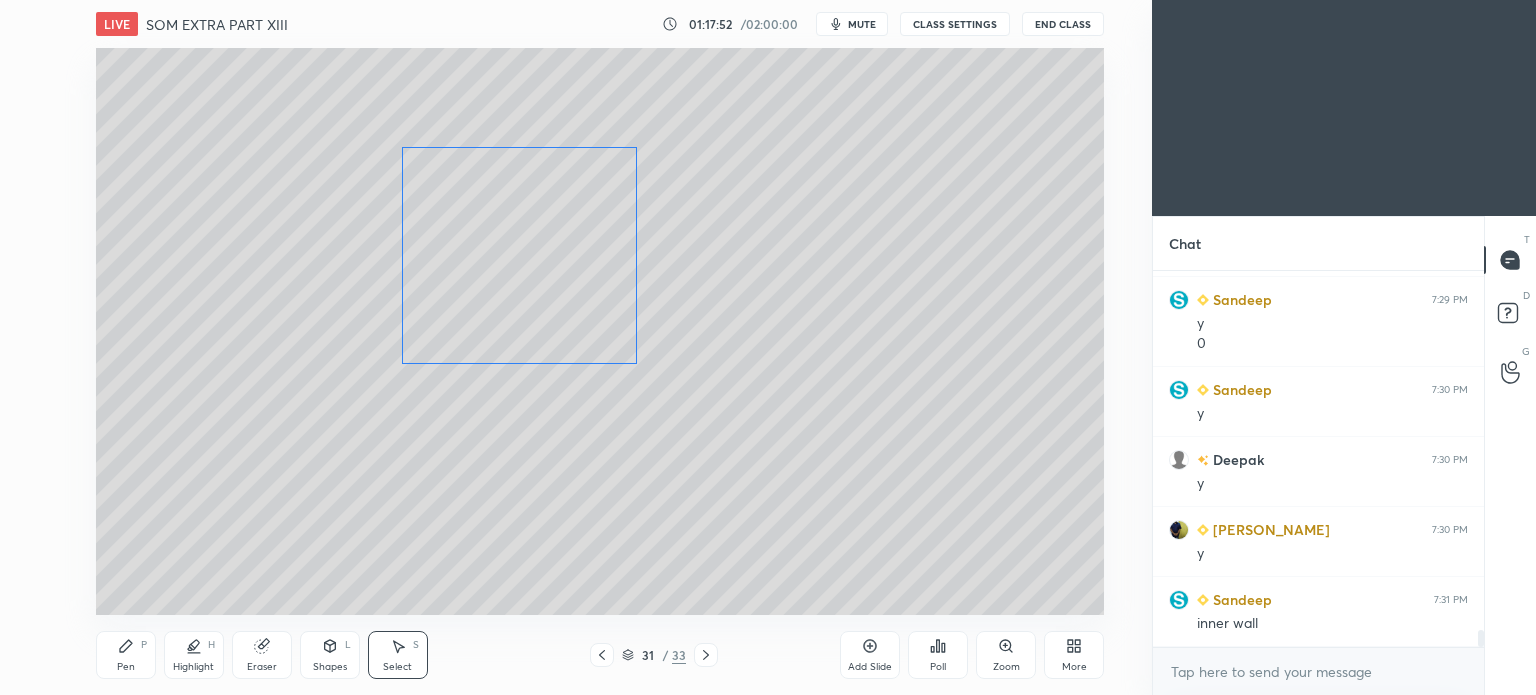 drag, startPoint x: 592, startPoint y: 394, endPoint x: 579, endPoint y: 280, distance: 114.73883 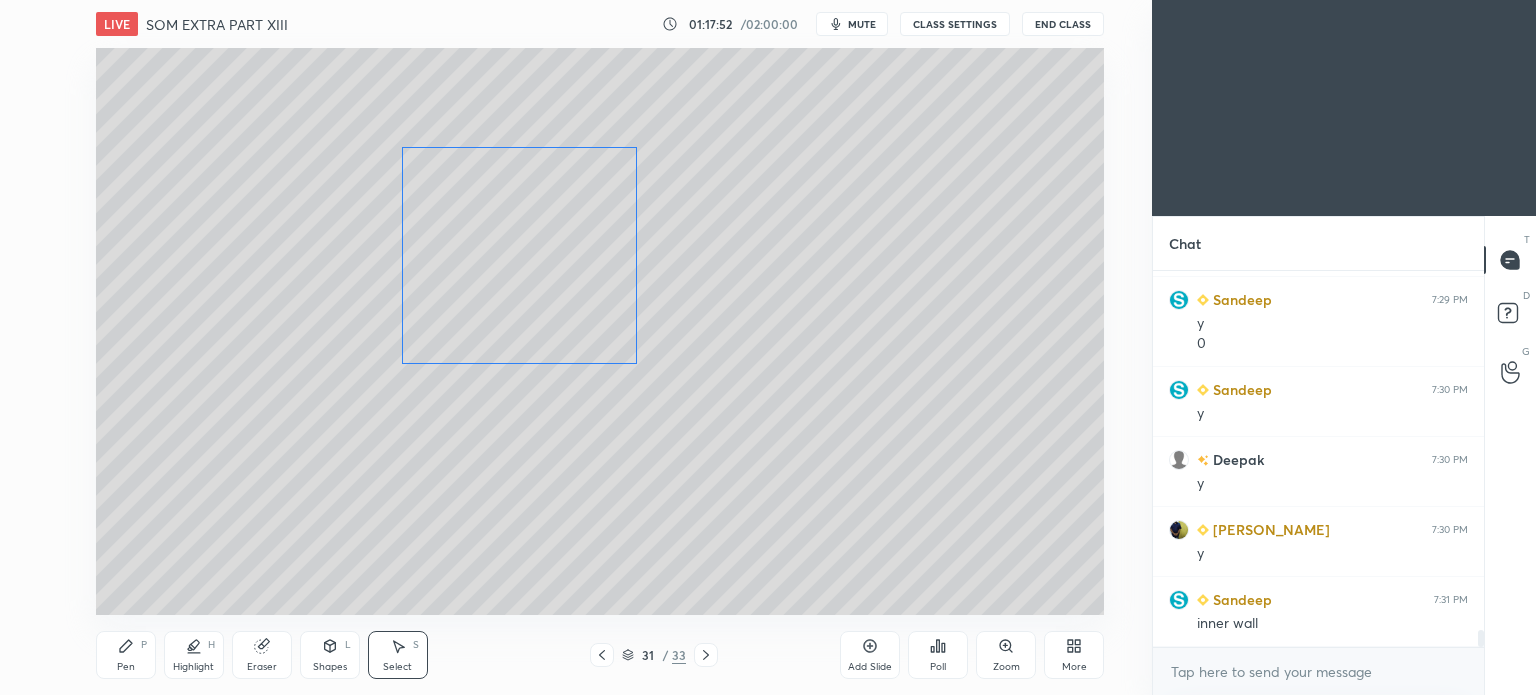click on "0 ° Undo Copy Paste here Duplicate Duplicate to new slide Delete" at bounding box center [600, 331] 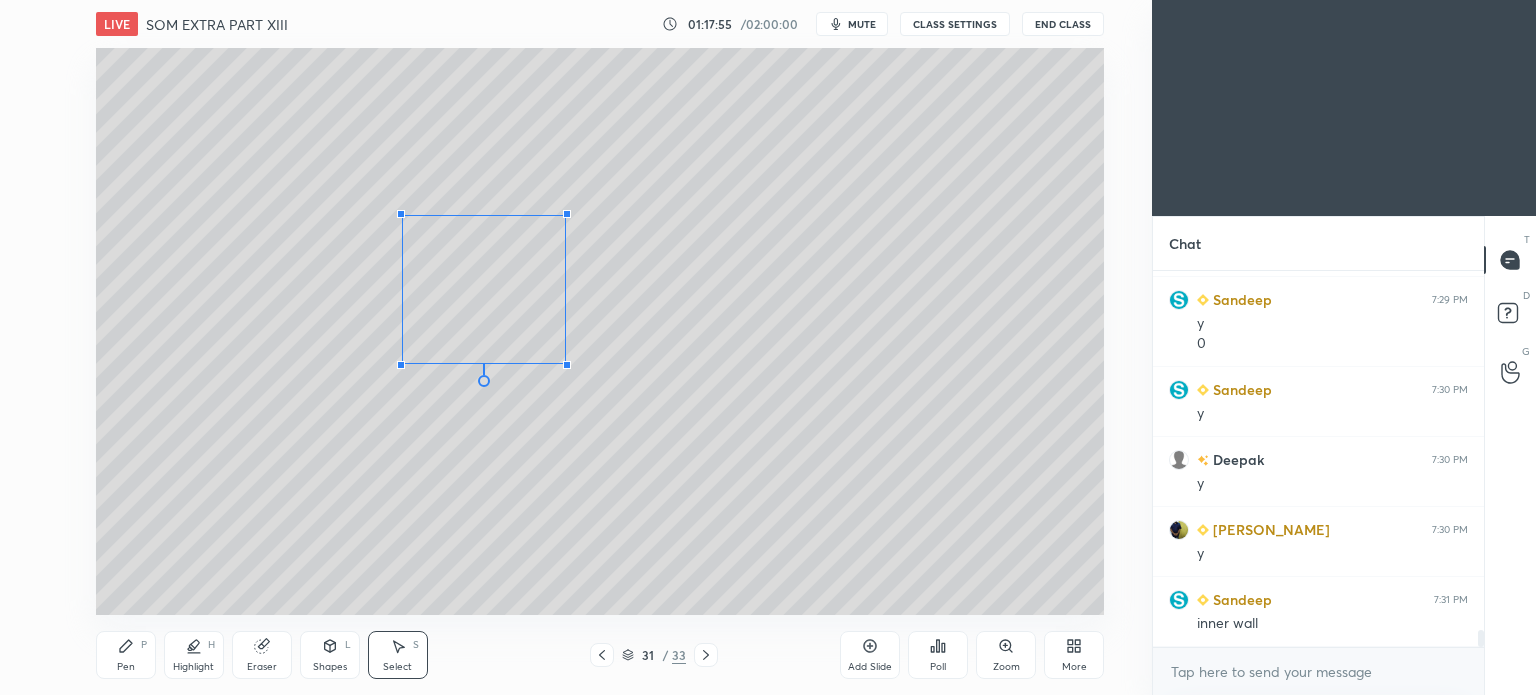 drag, startPoint x: 638, startPoint y: 146, endPoint x: 565, endPoint y: 215, distance: 100.44899 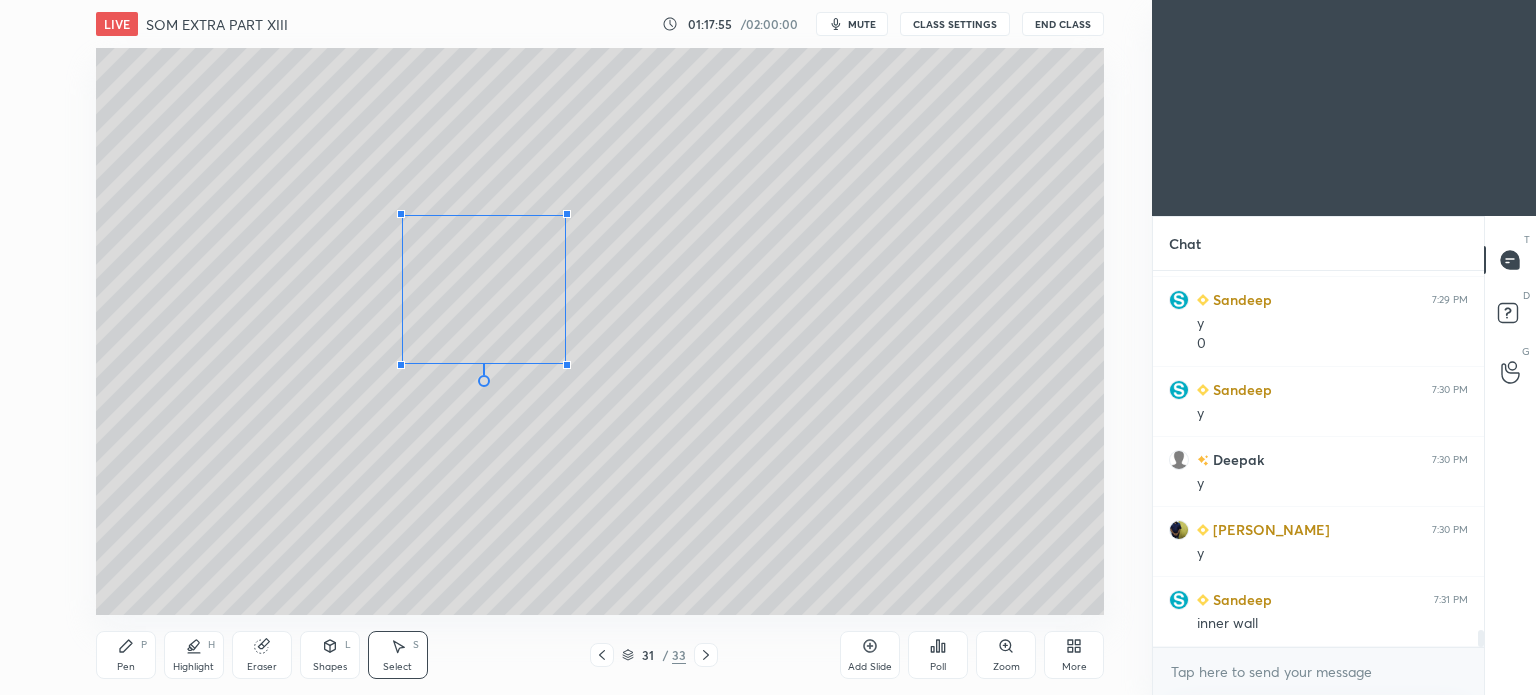 click at bounding box center [567, 214] 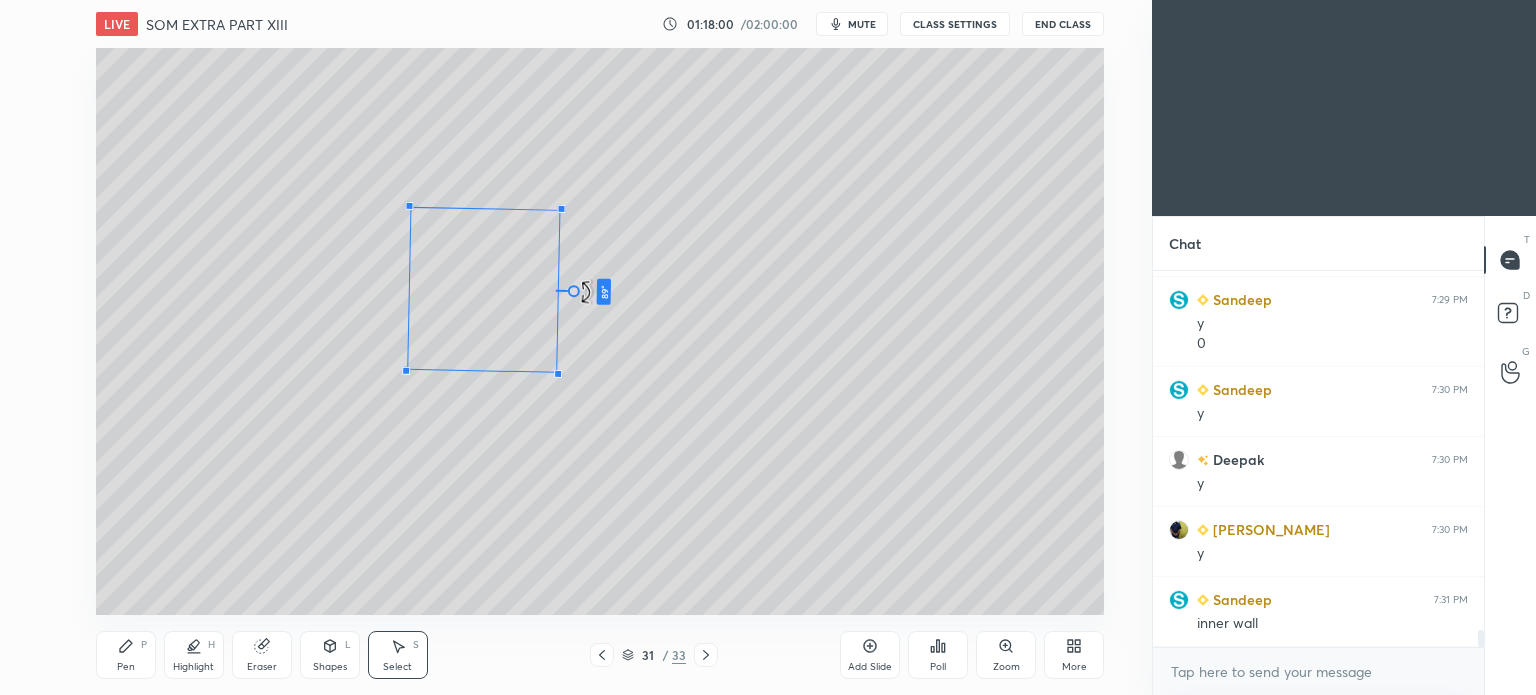 drag, startPoint x: 484, startPoint y: 383, endPoint x: 686, endPoint y: 279, distance: 227.20035 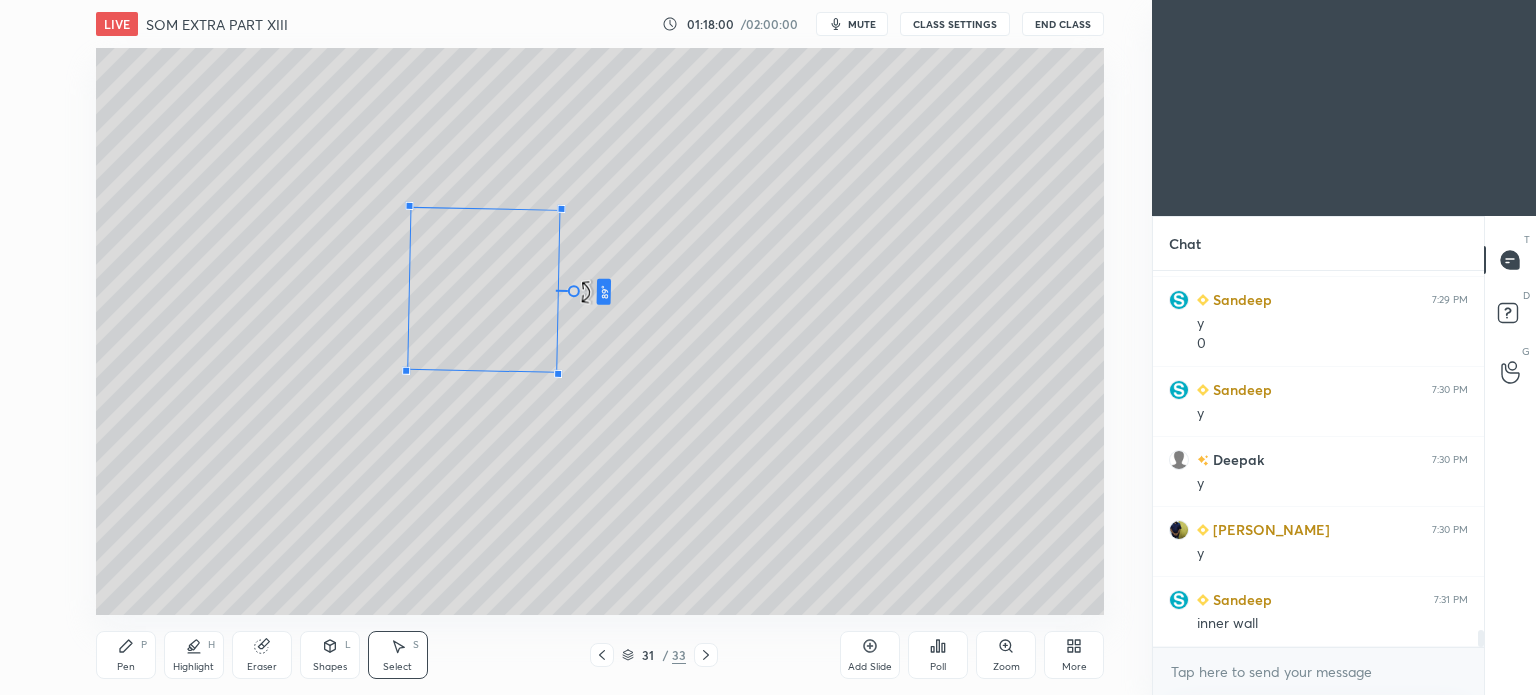 click on "89 ° Undo Copy Paste here Duplicate Duplicate to new slide Delete" at bounding box center [600, 331] 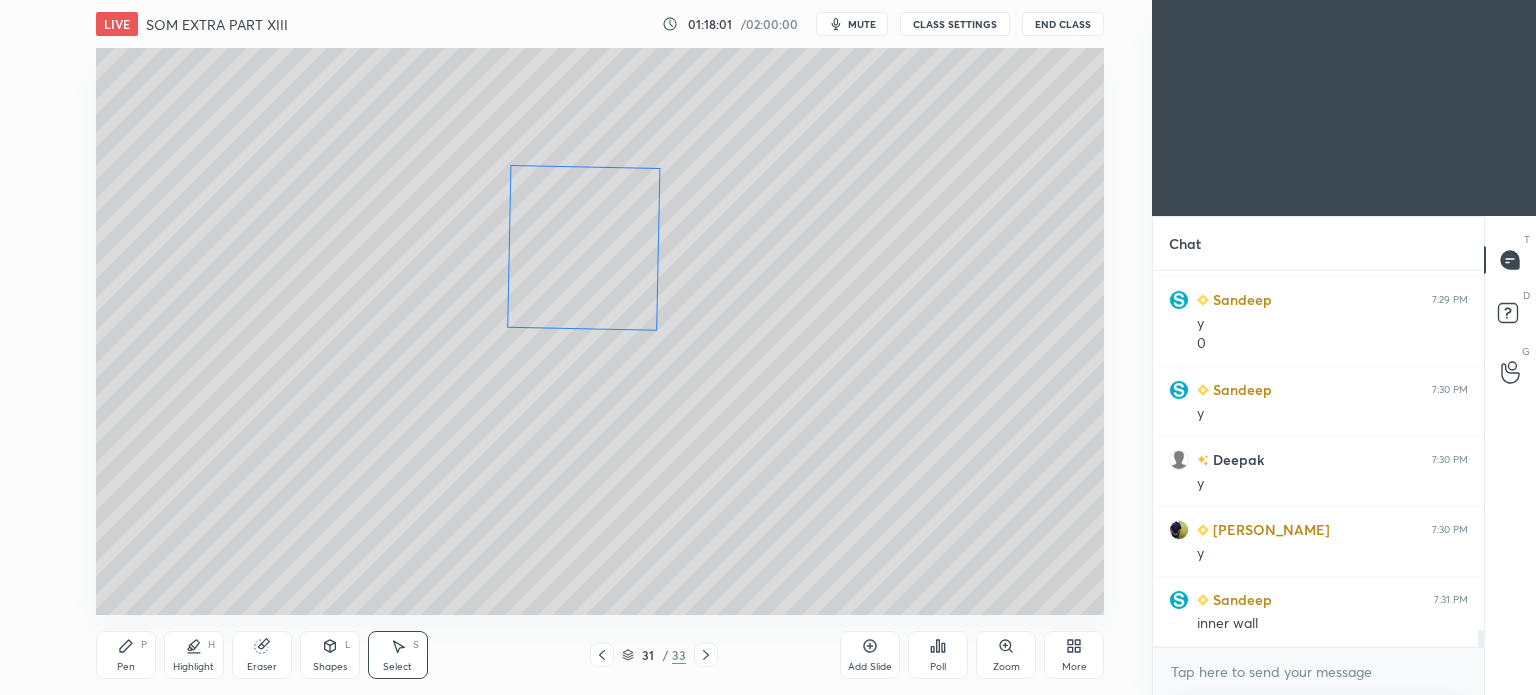 drag, startPoint x: 491, startPoint y: 286, endPoint x: 590, endPoint y: 244, distance: 107.54069 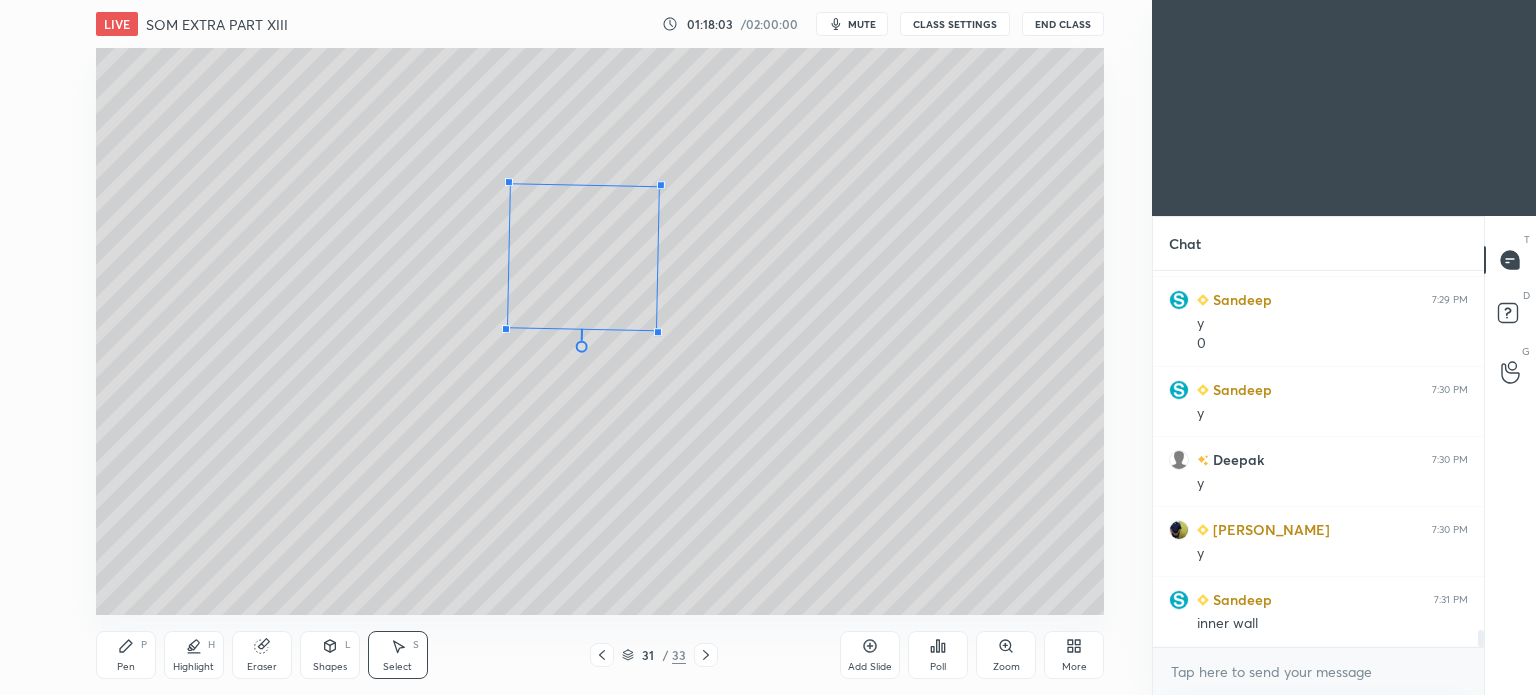 drag, startPoint x: 660, startPoint y: 168, endPoint x: 660, endPoint y: 186, distance: 18 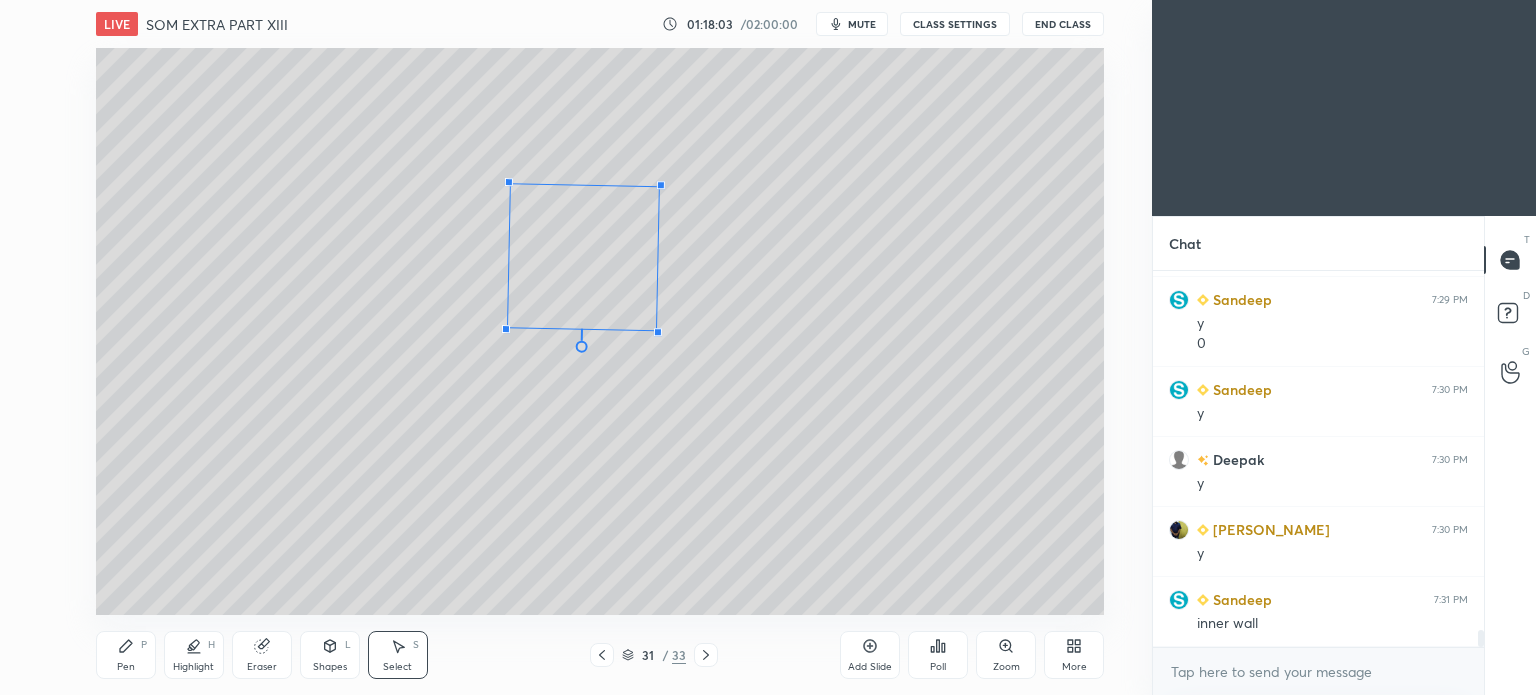 click at bounding box center [661, 185] 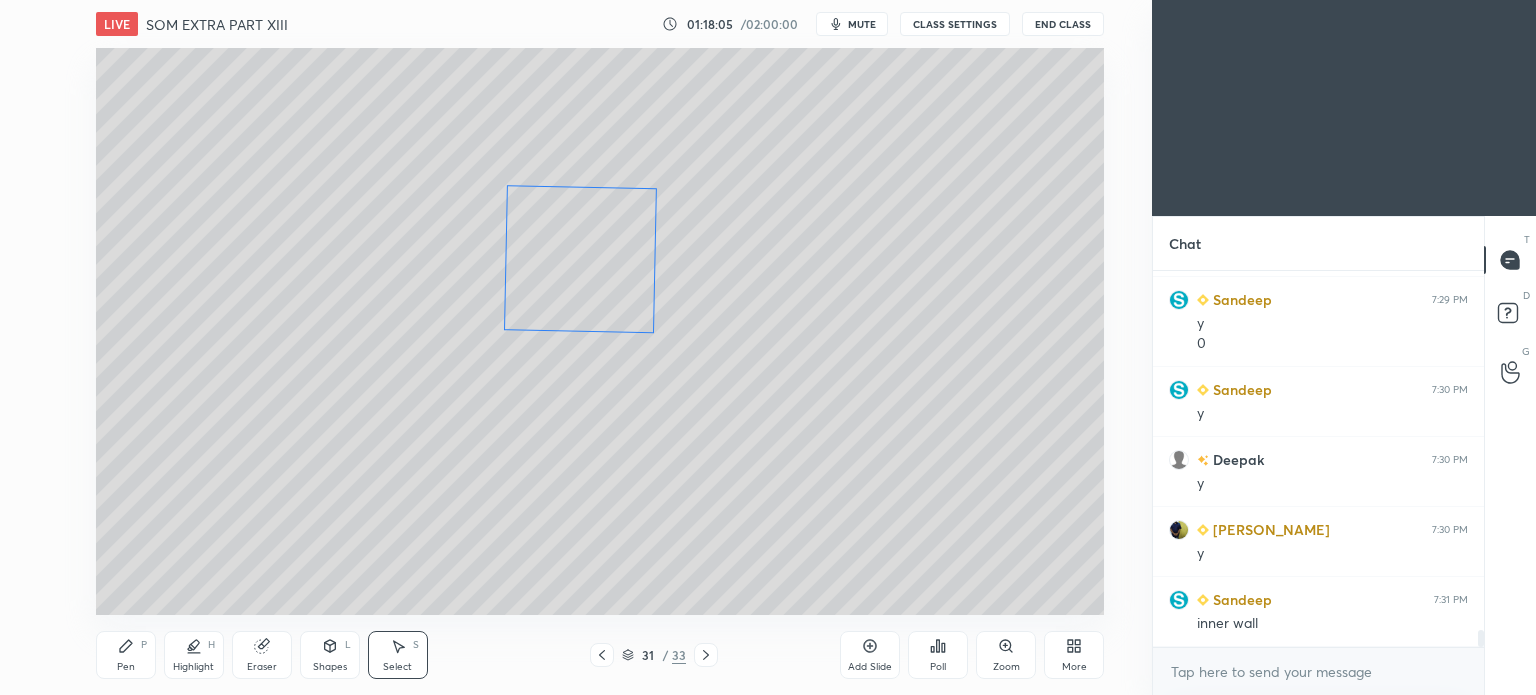 click on "89 ° Undo Copy Paste here Duplicate Duplicate to new slide Delete" at bounding box center [600, 331] 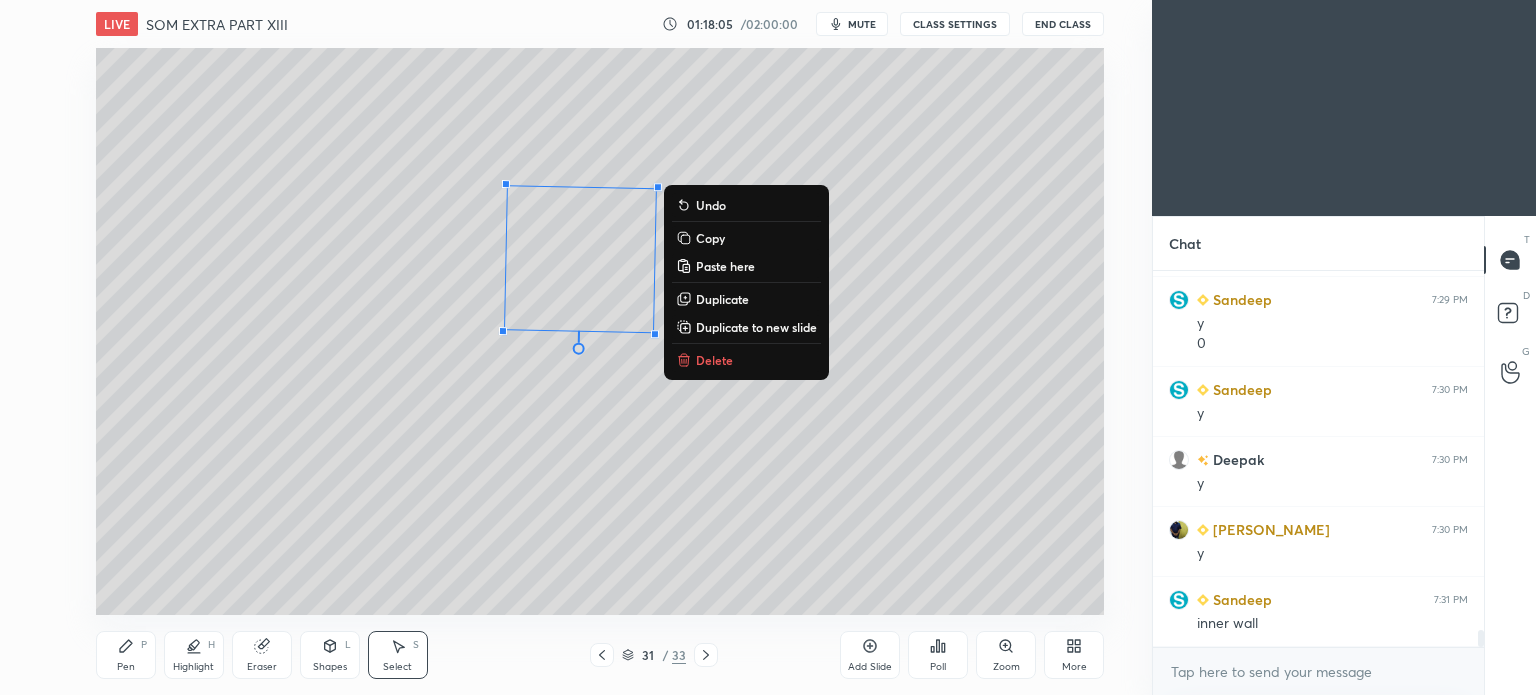 click on "89 ° Undo Copy Paste here Duplicate Duplicate to new slide Delete" at bounding box center [600, 331] 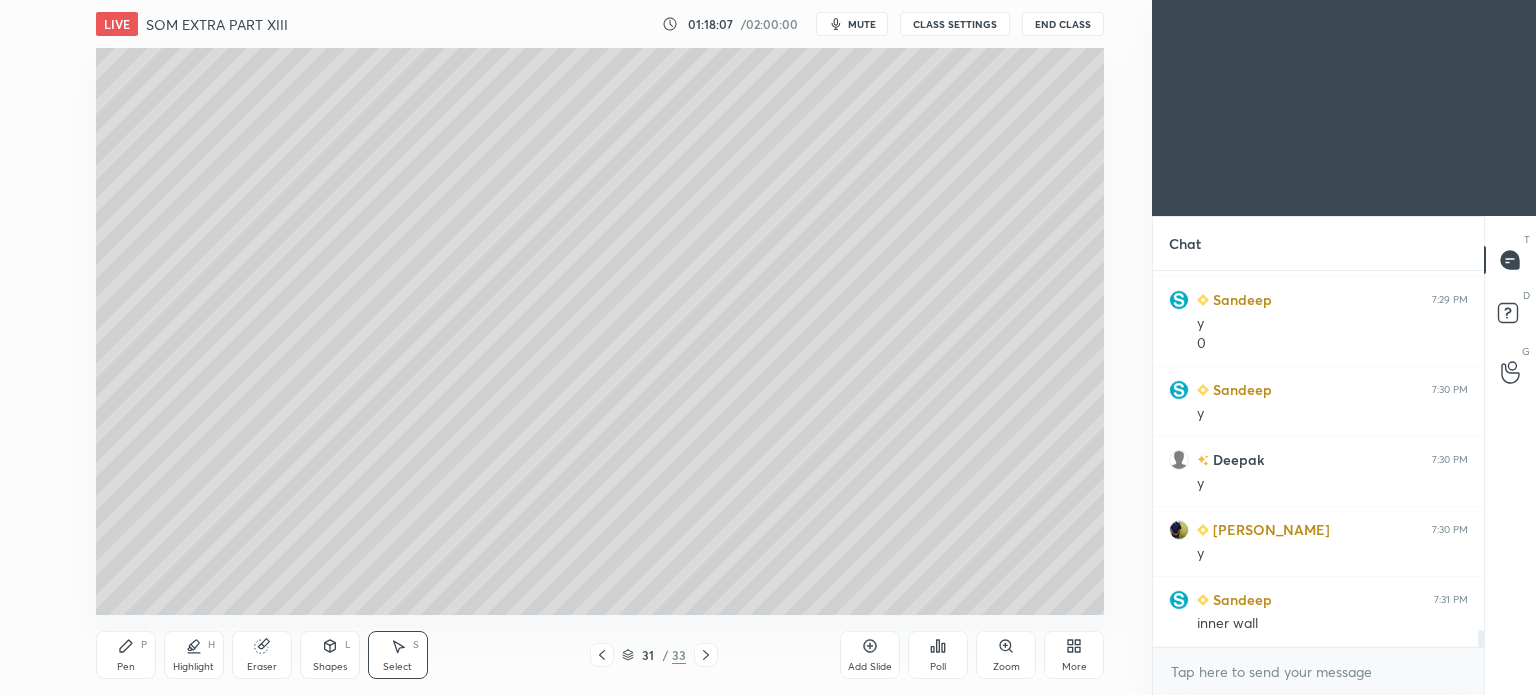 click on "Pen P" at bounding box center (126, 655) 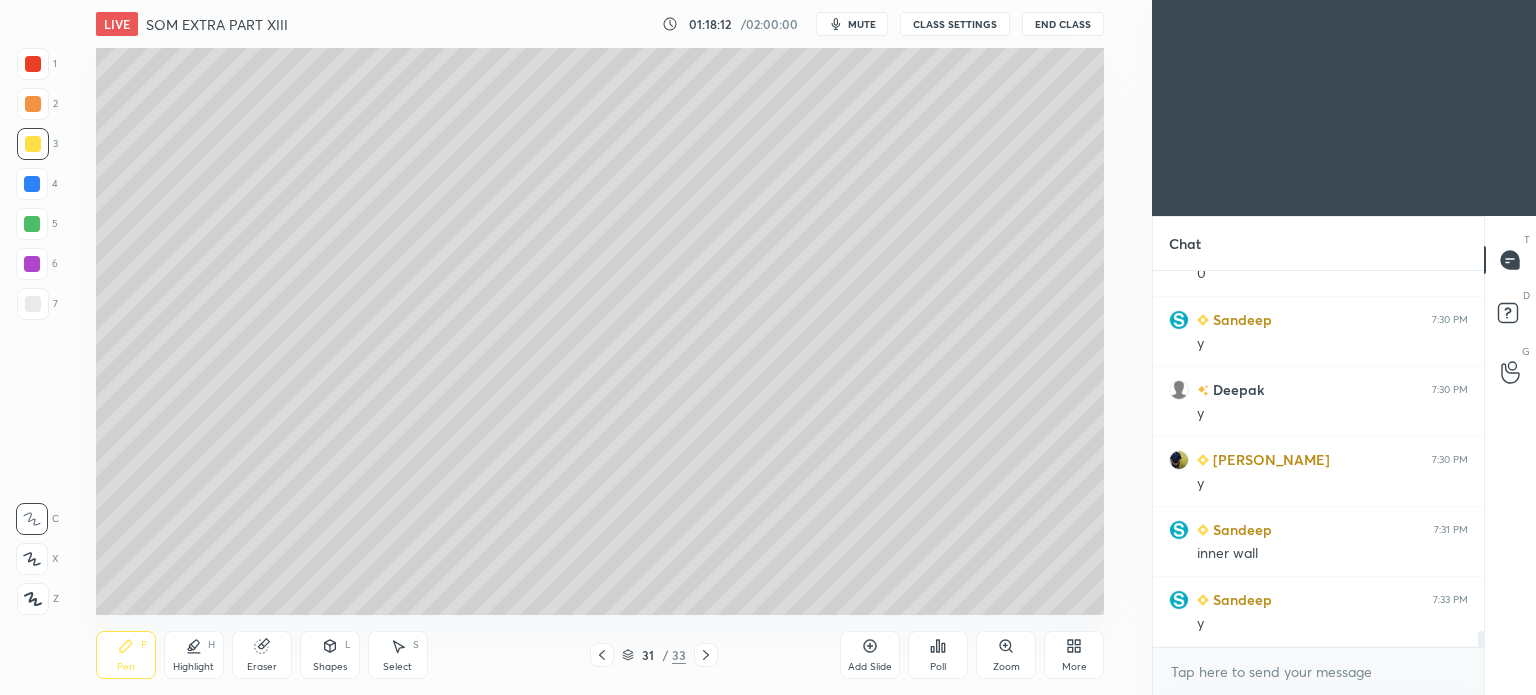 scroll, scrollTop: 8310, scrollLeft: 0, axis: vertical 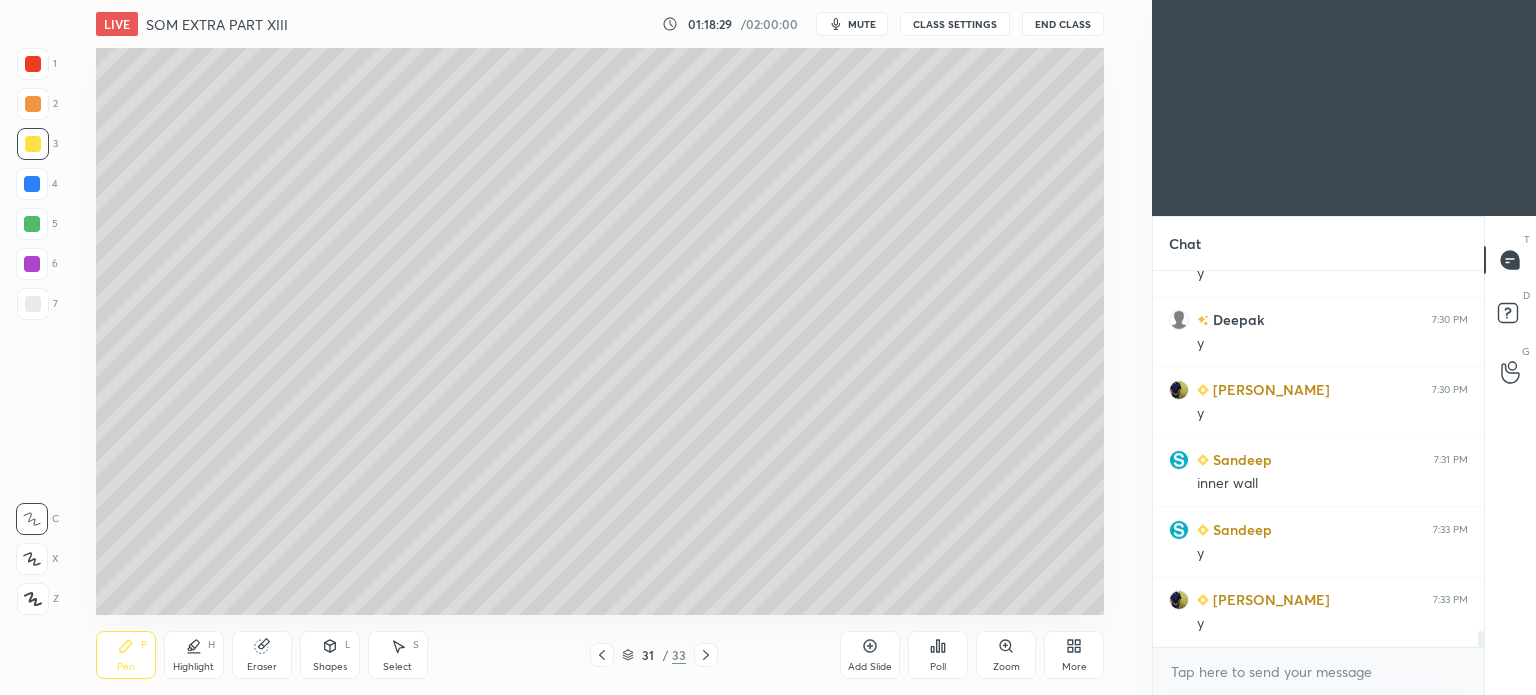 click at bounding box center (33, 304) 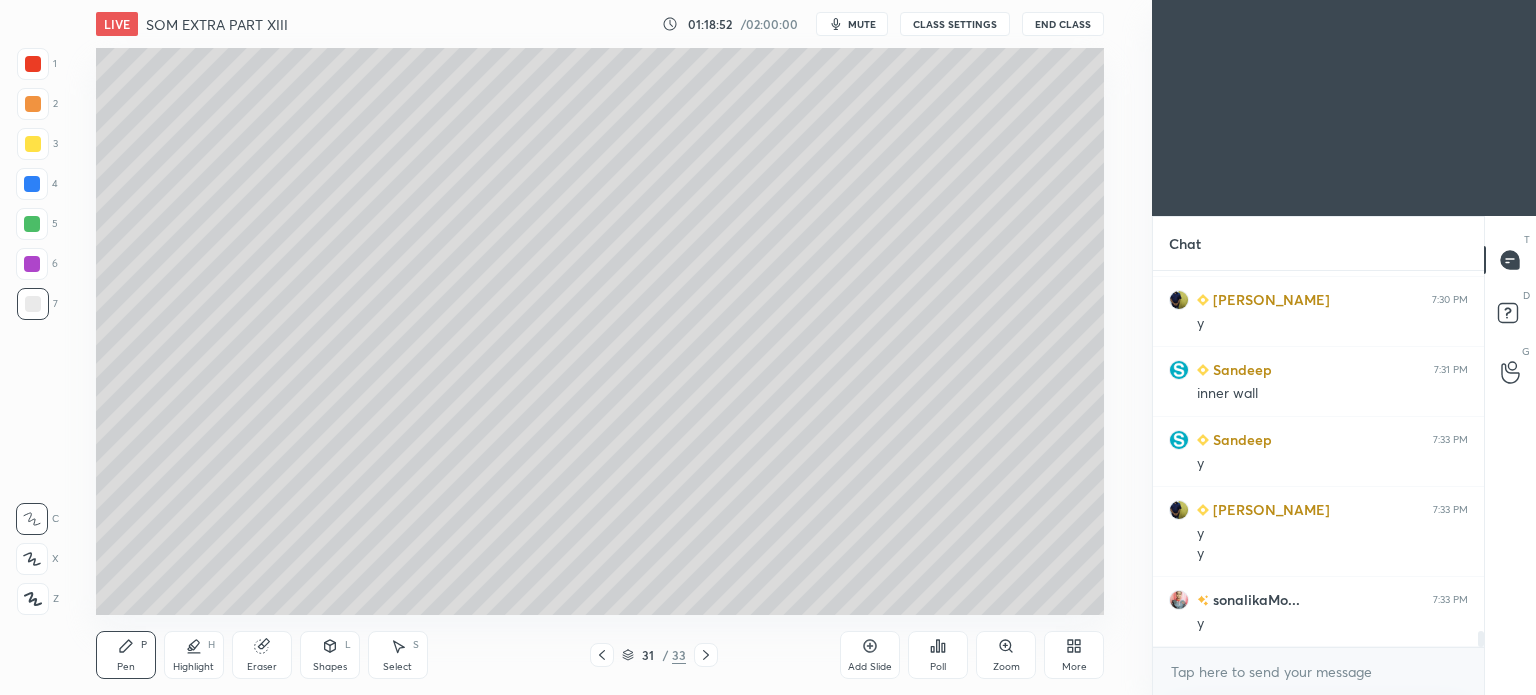 scroll, scrollTop: 8470, scrollLeft: 0, axis: vertical 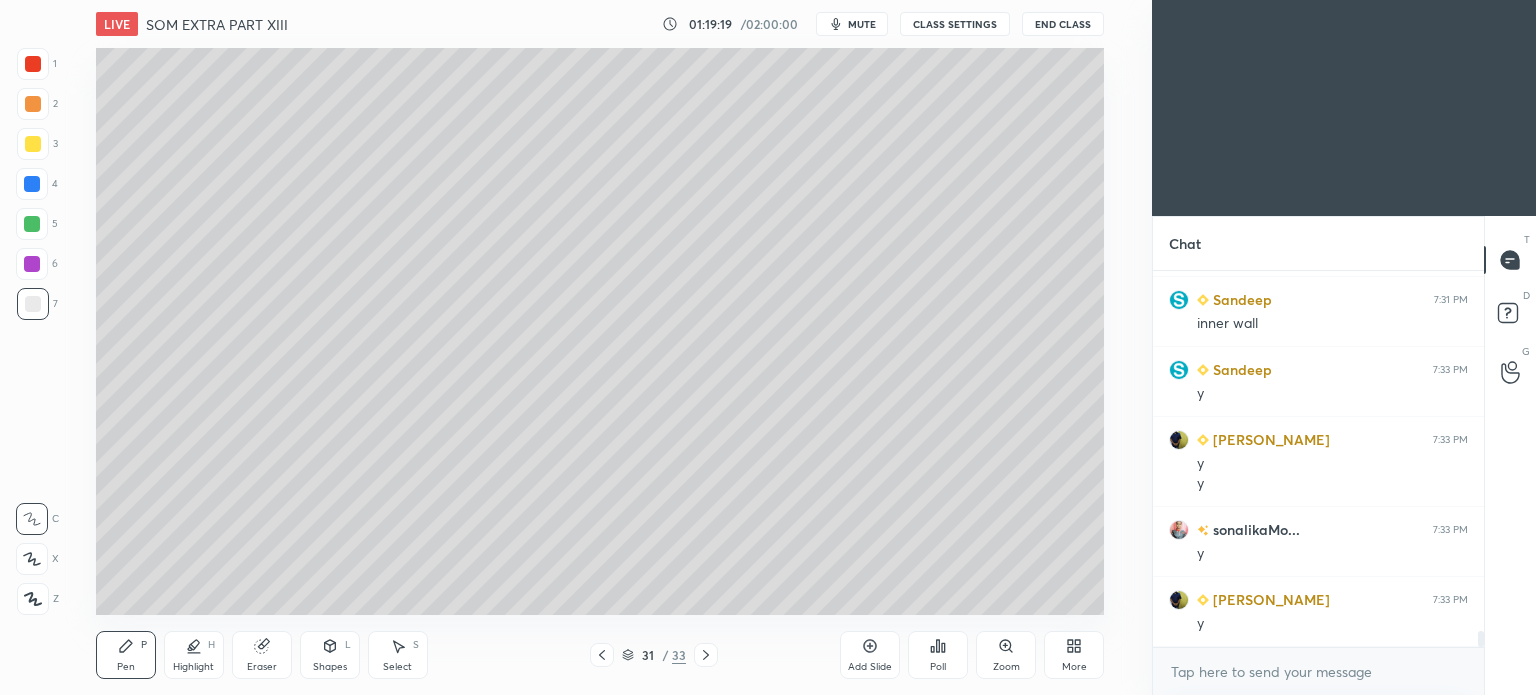 click on "mute" at bounding box center (852, 24) 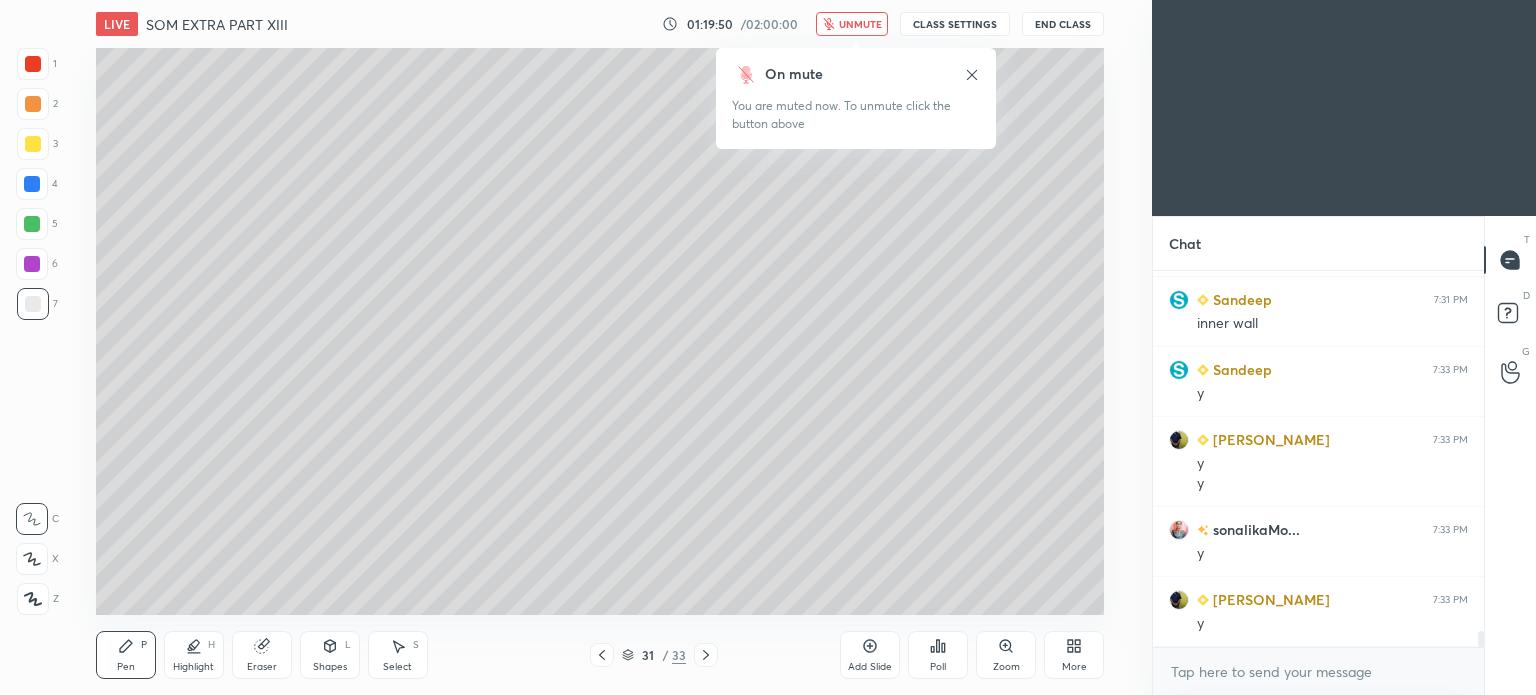 click on "unmute" at bounding box center (852, 24) 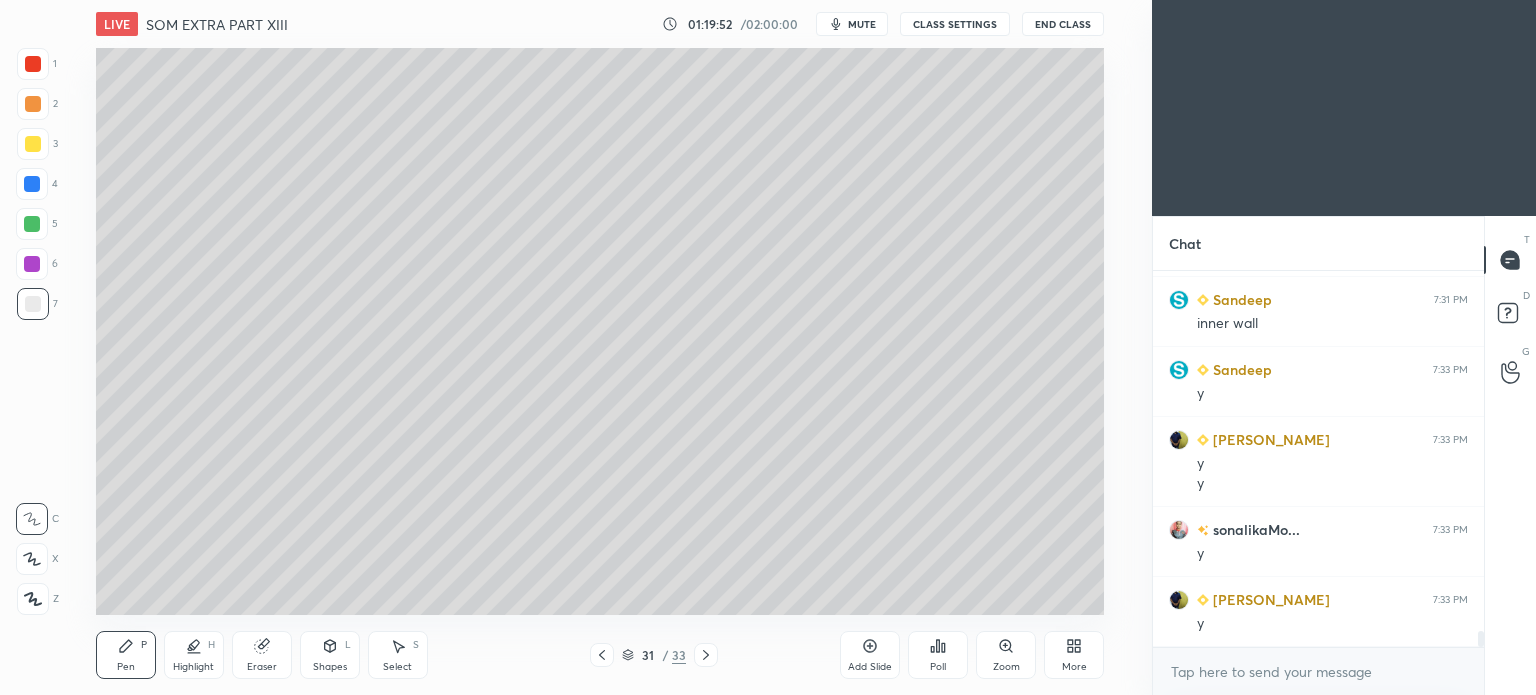 click on "Highlight" at bounding box center (193, 667) 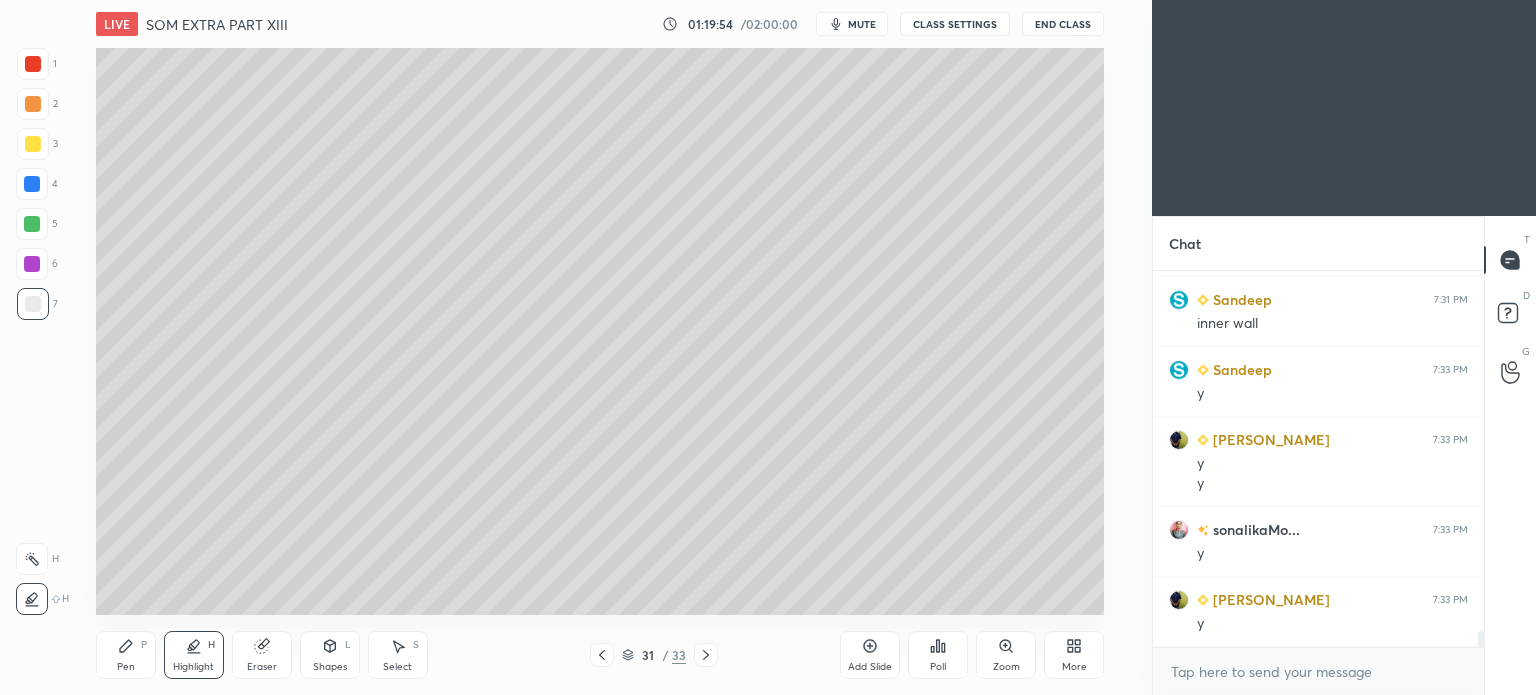 click at bounding box center [33, 304] 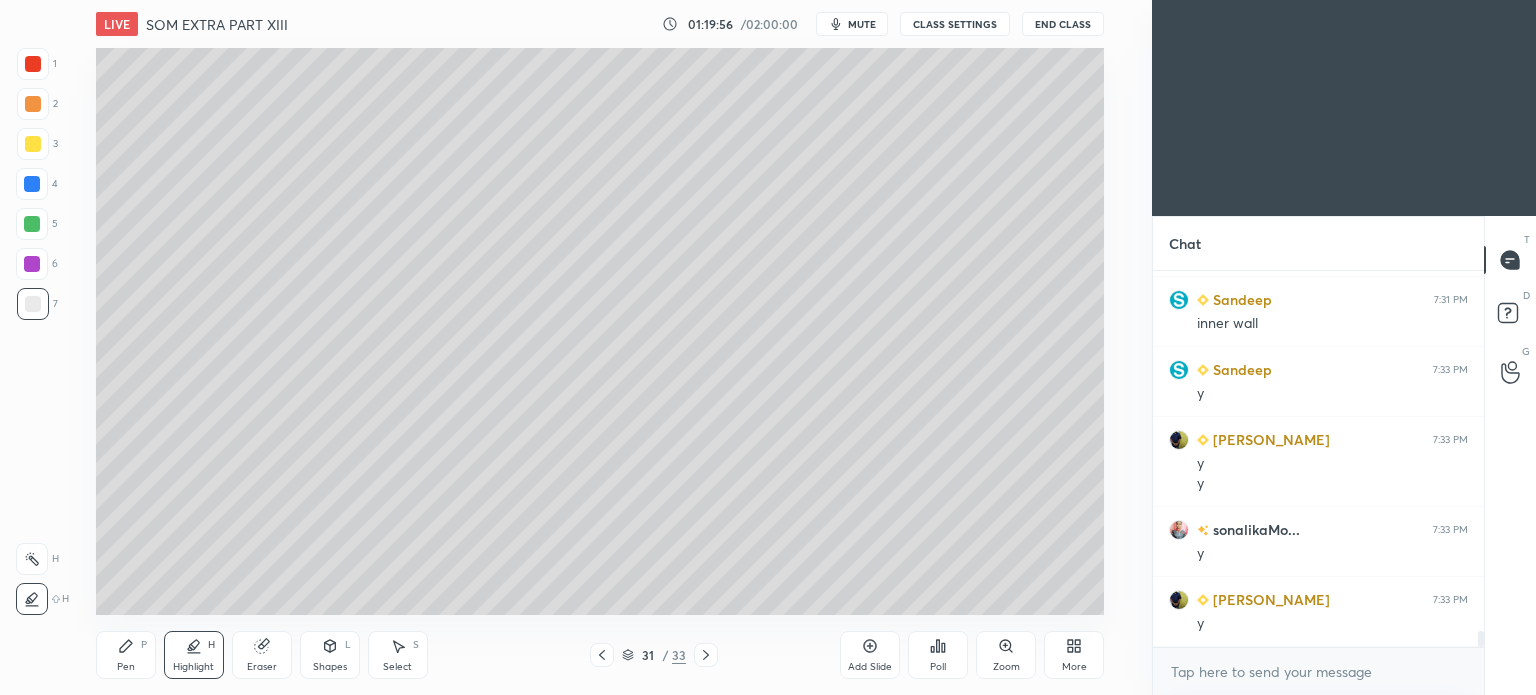 click on "Pen P" at bounding box center [126, 655] 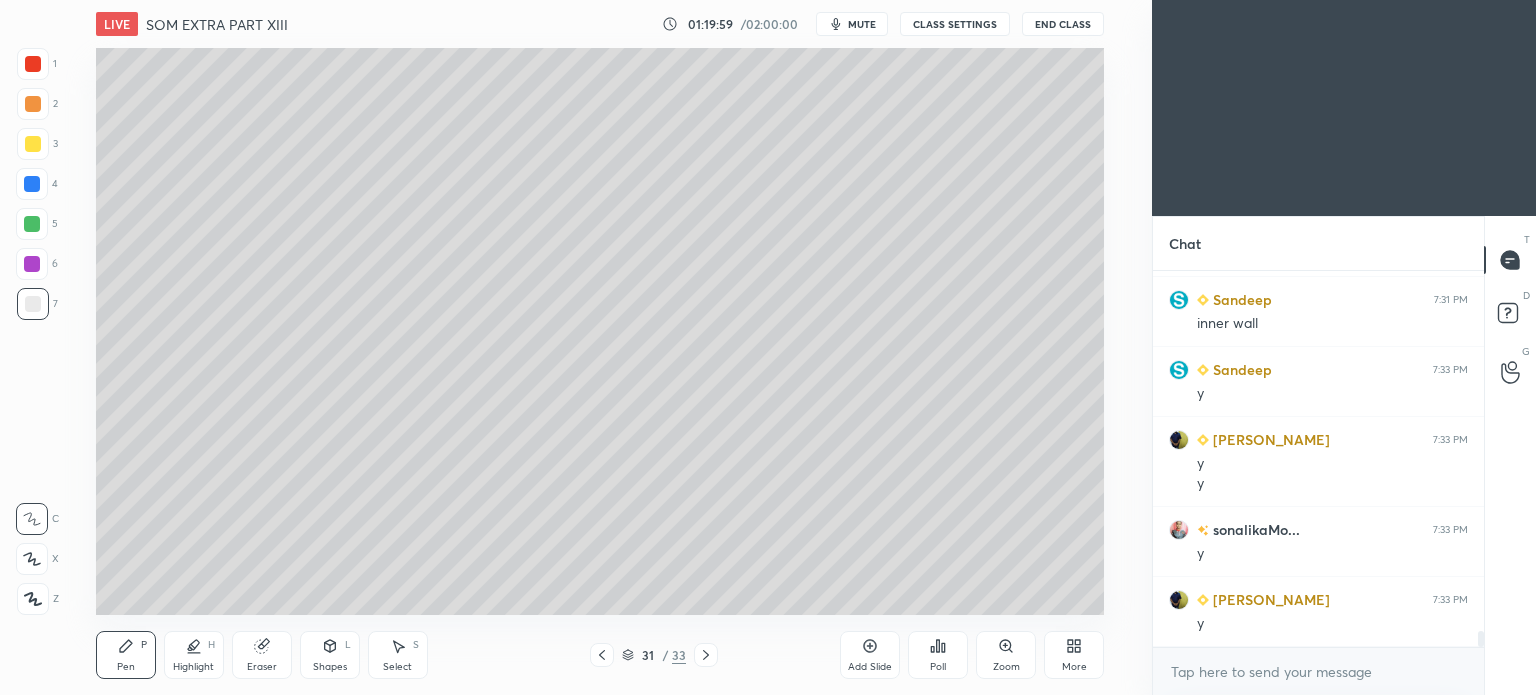 click on "mute" at bounding box center (862, 24) 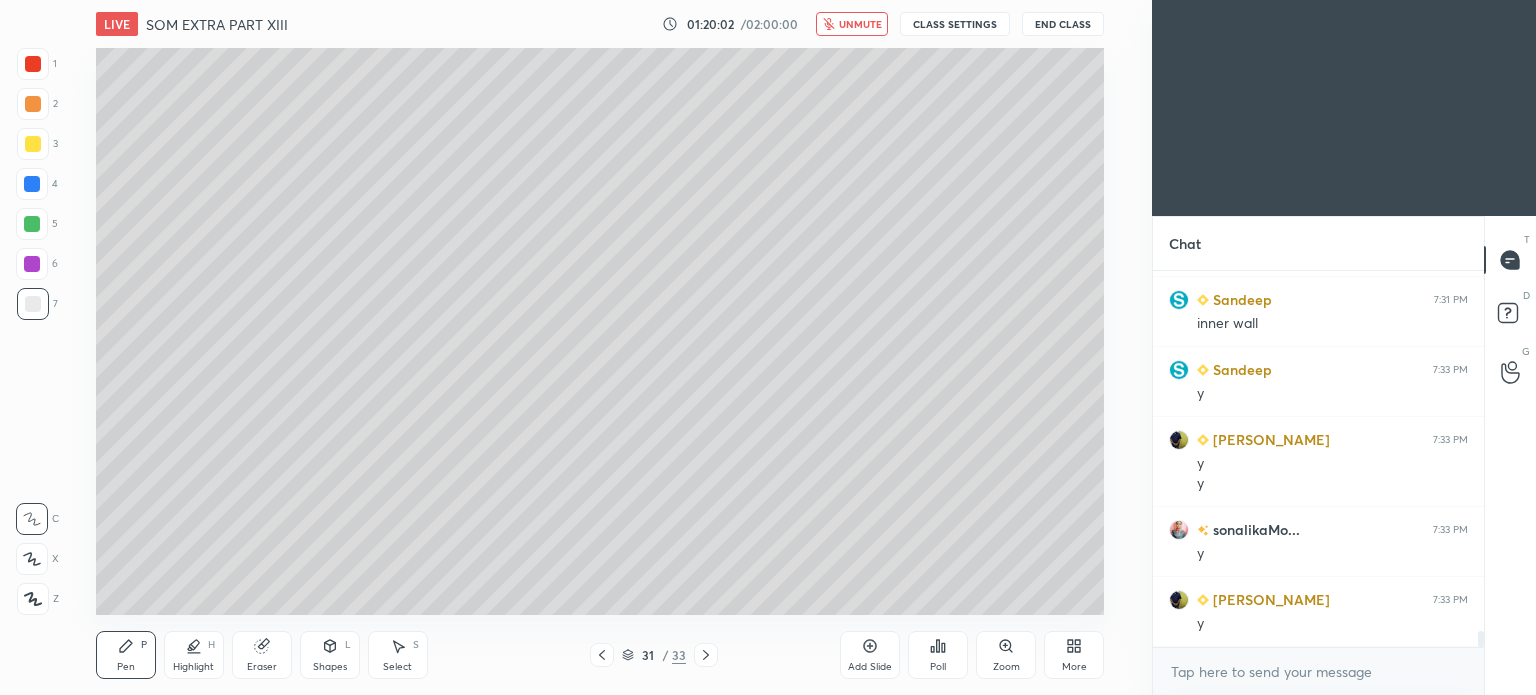 click on "unmute" at bounding box center (860, 24) 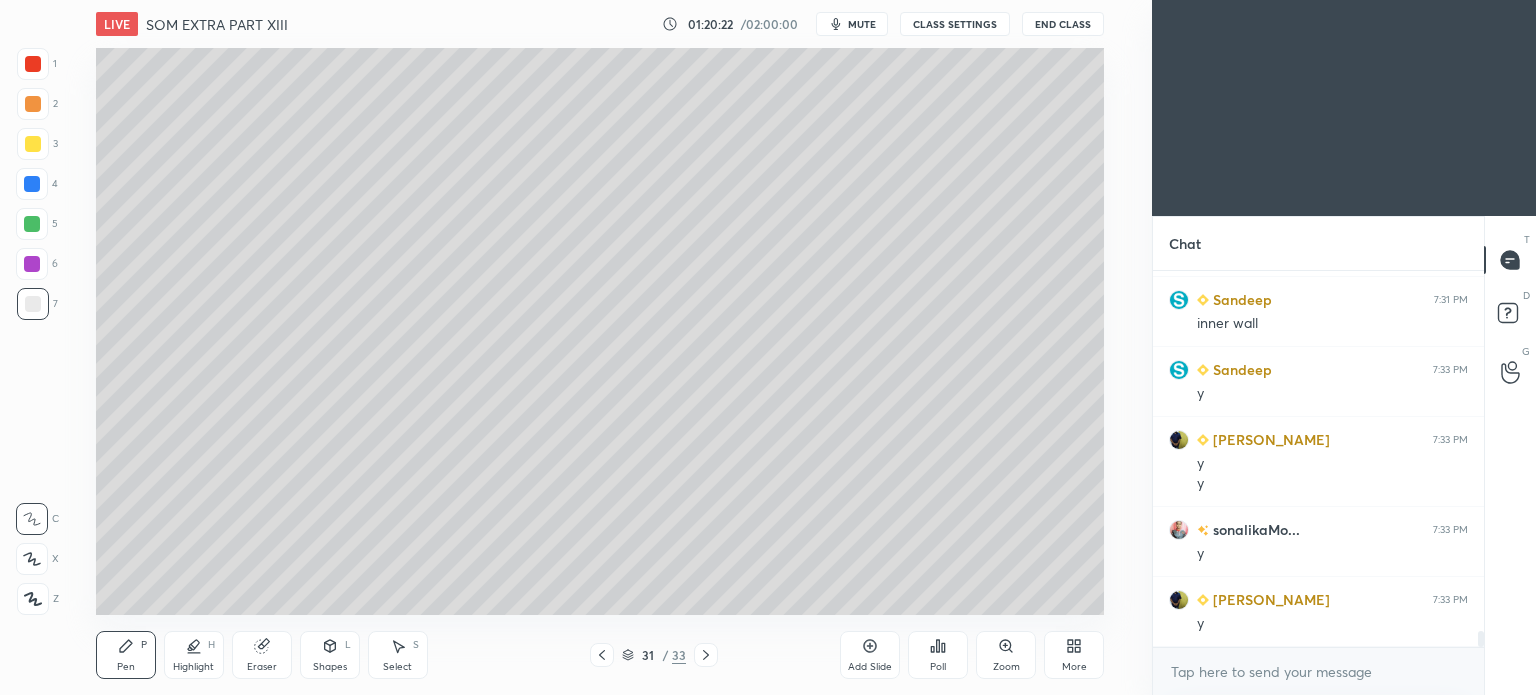 click 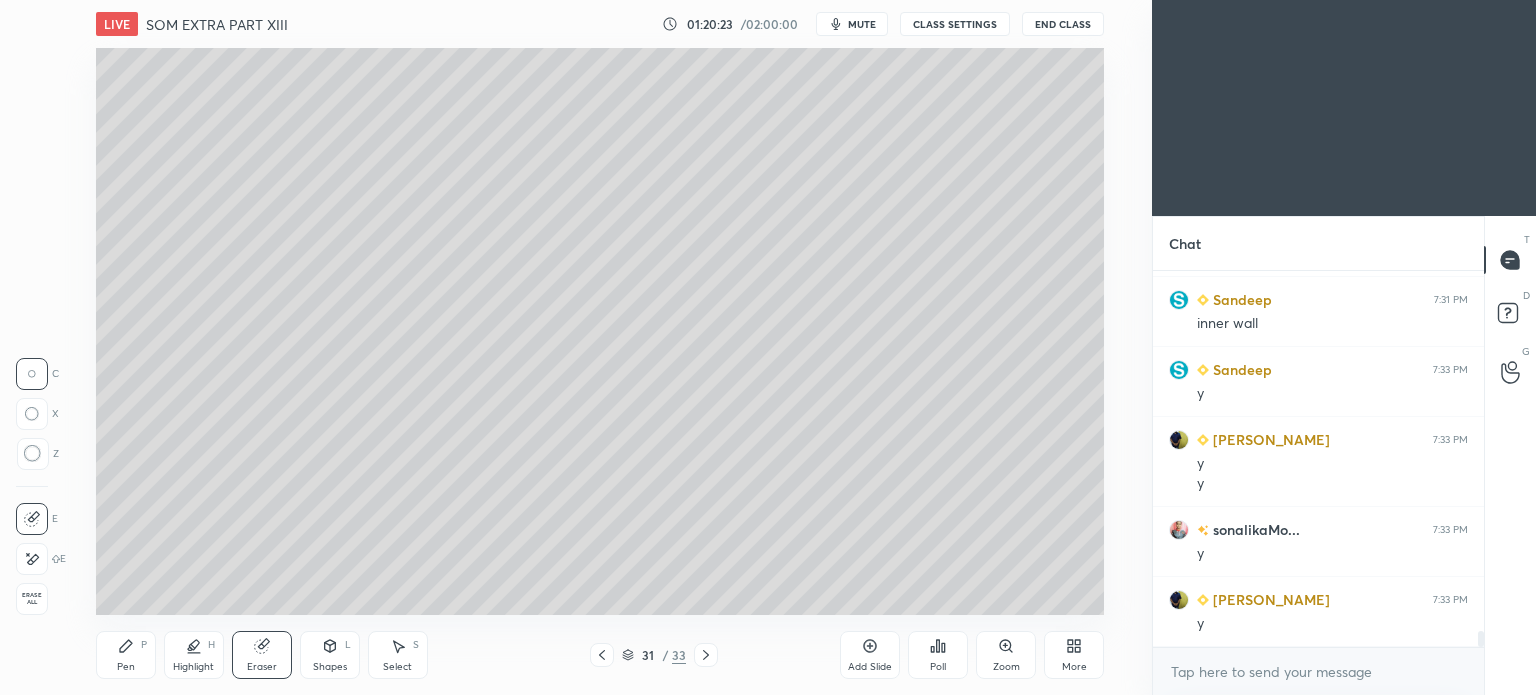 scroll, scrollTop: 8518, scrollLeft: 0, axis: vertical 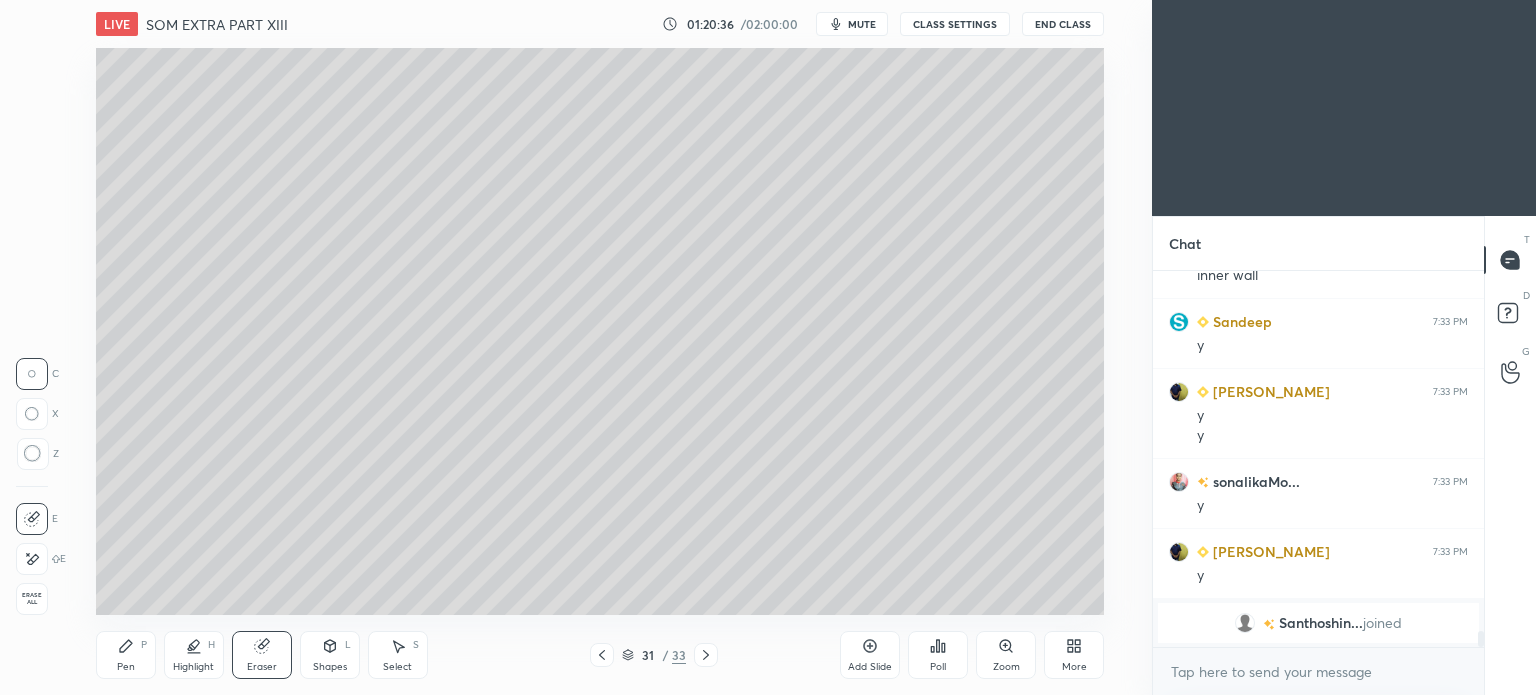 click on "Pen" at bounding box center (126, 667) 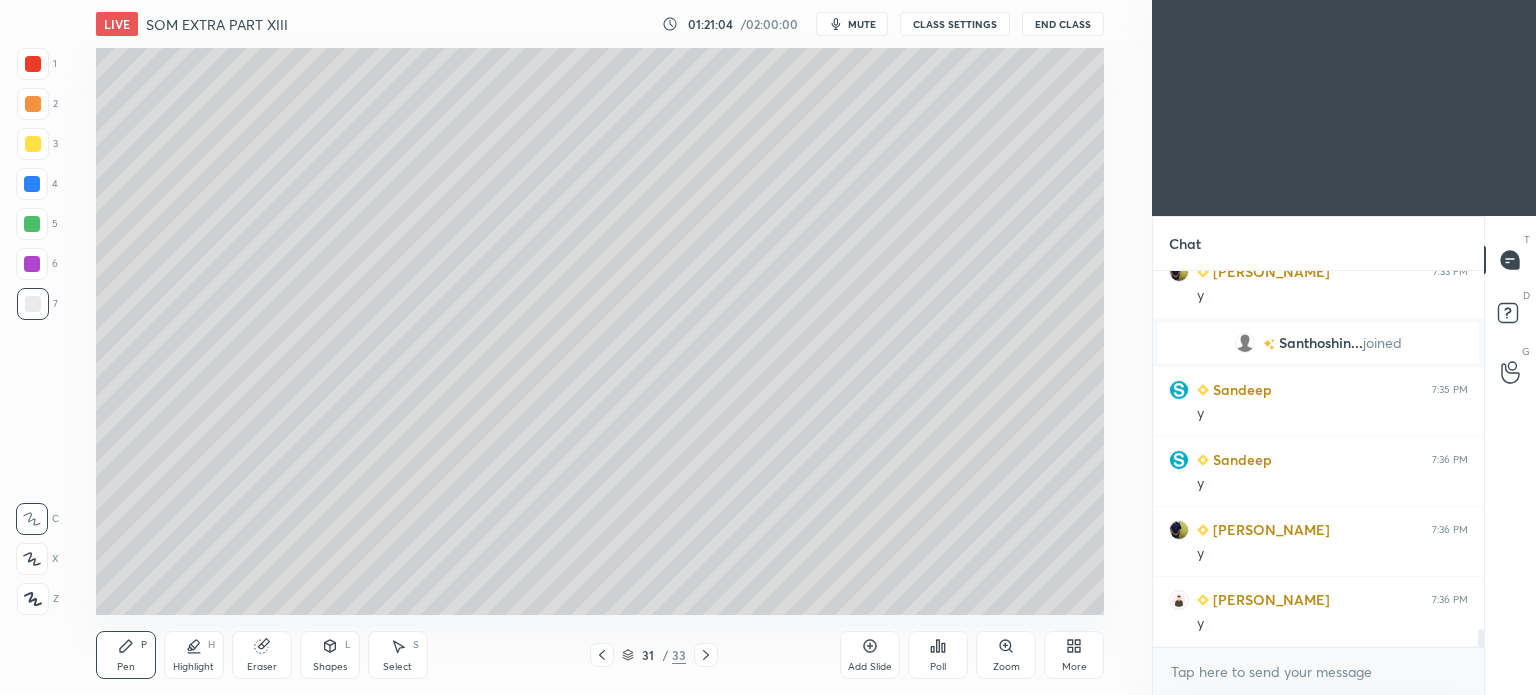 scroll, scrollTop: 7552, scrollLeft: 0, axis: vertical 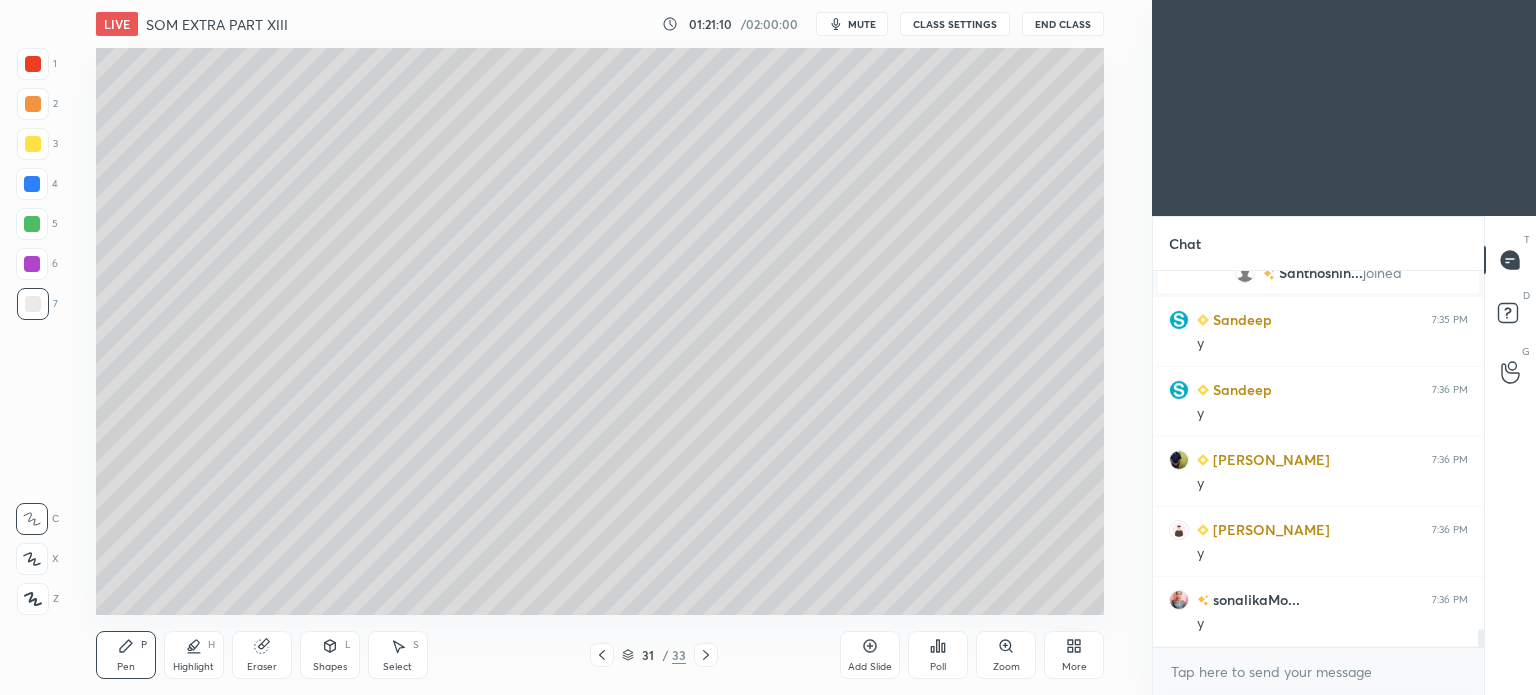 click 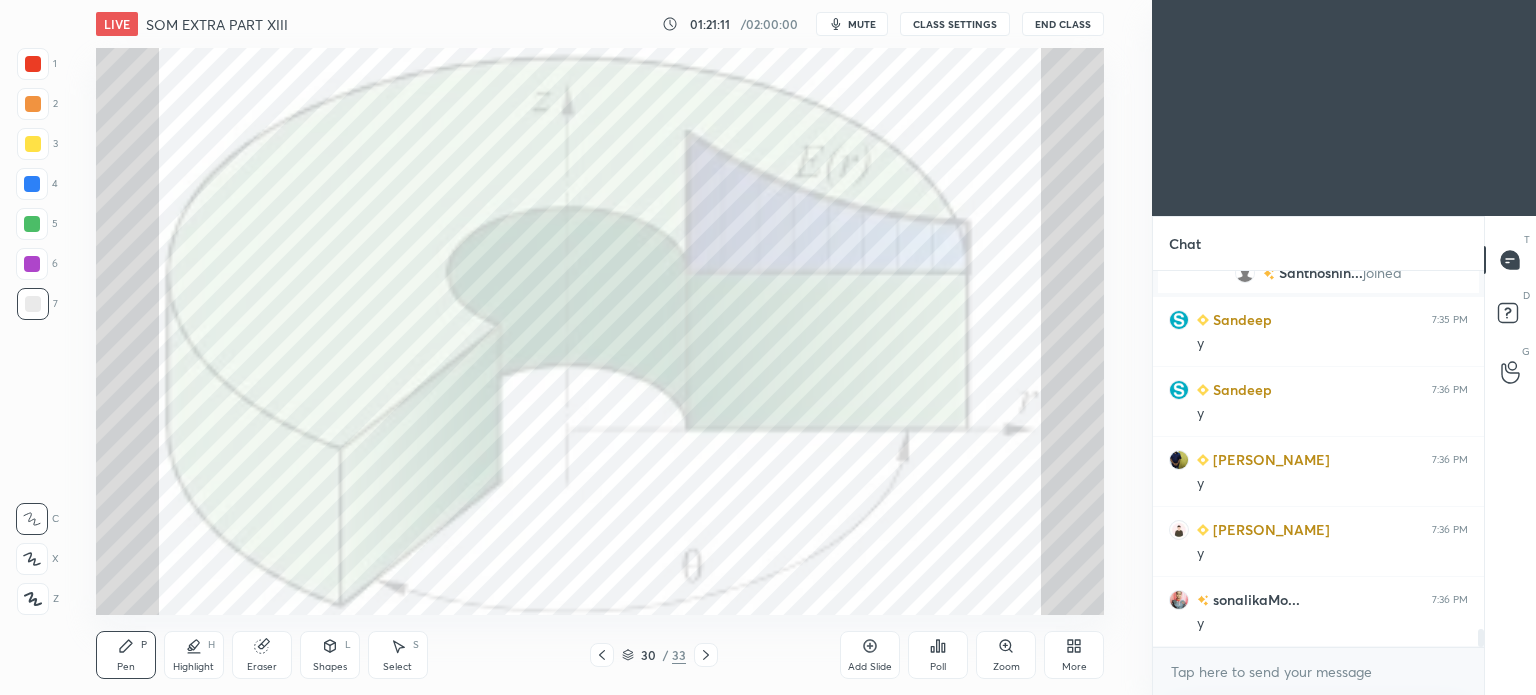 click on "Highlight H" at bounding box center [194, 655] 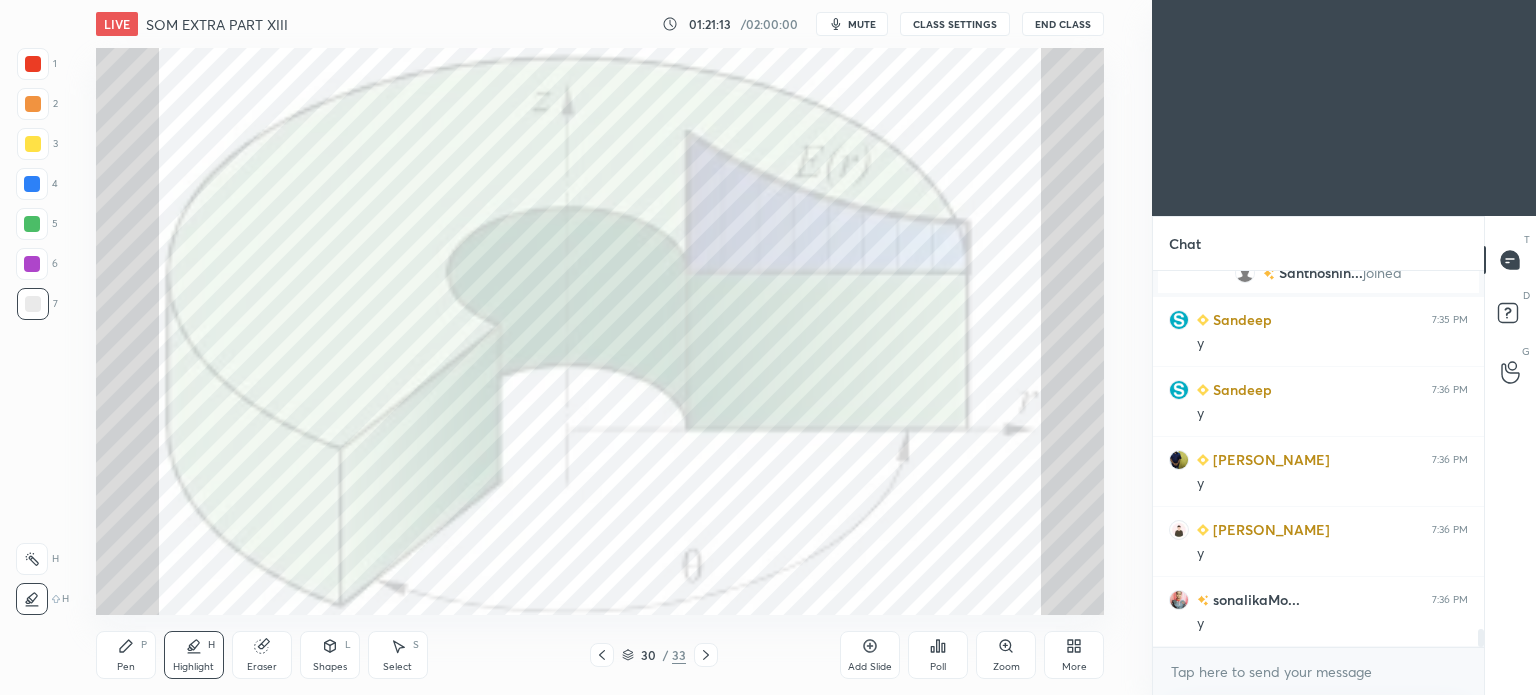click 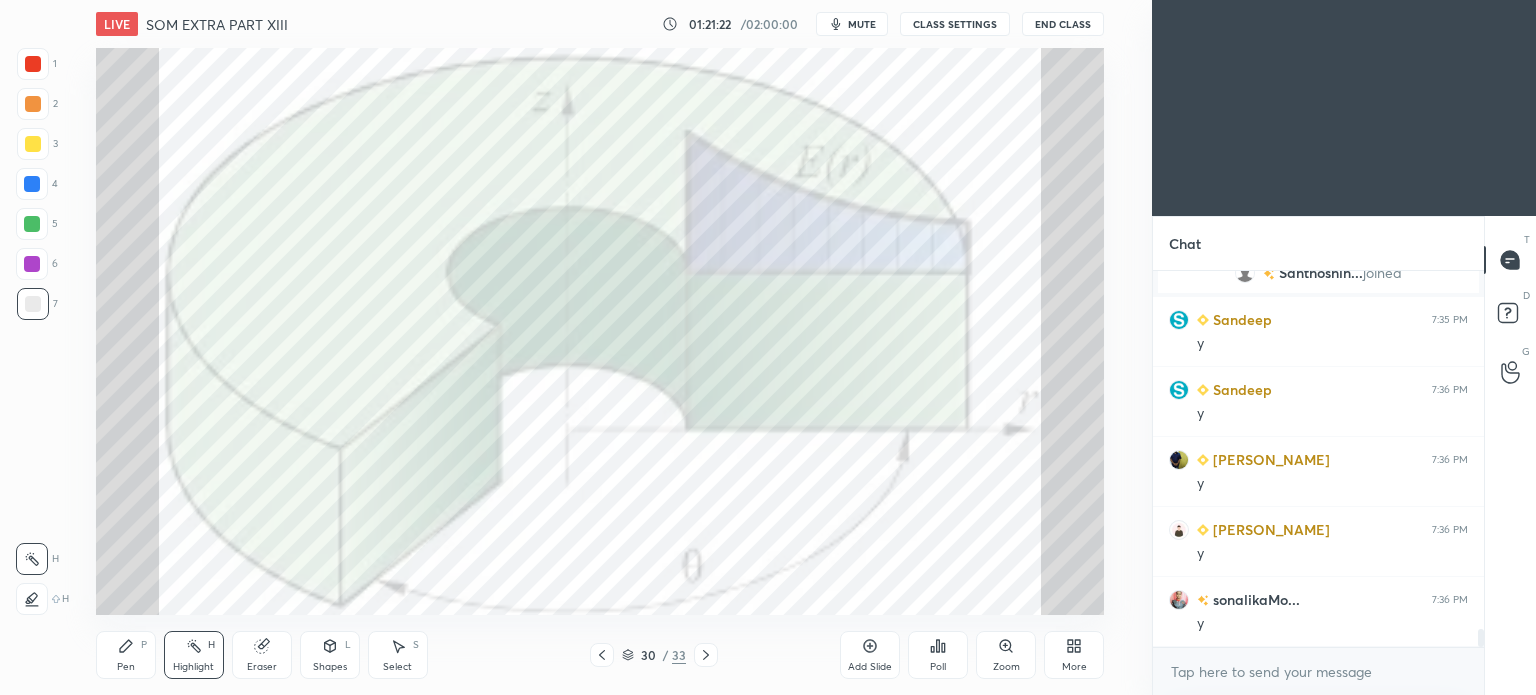 click 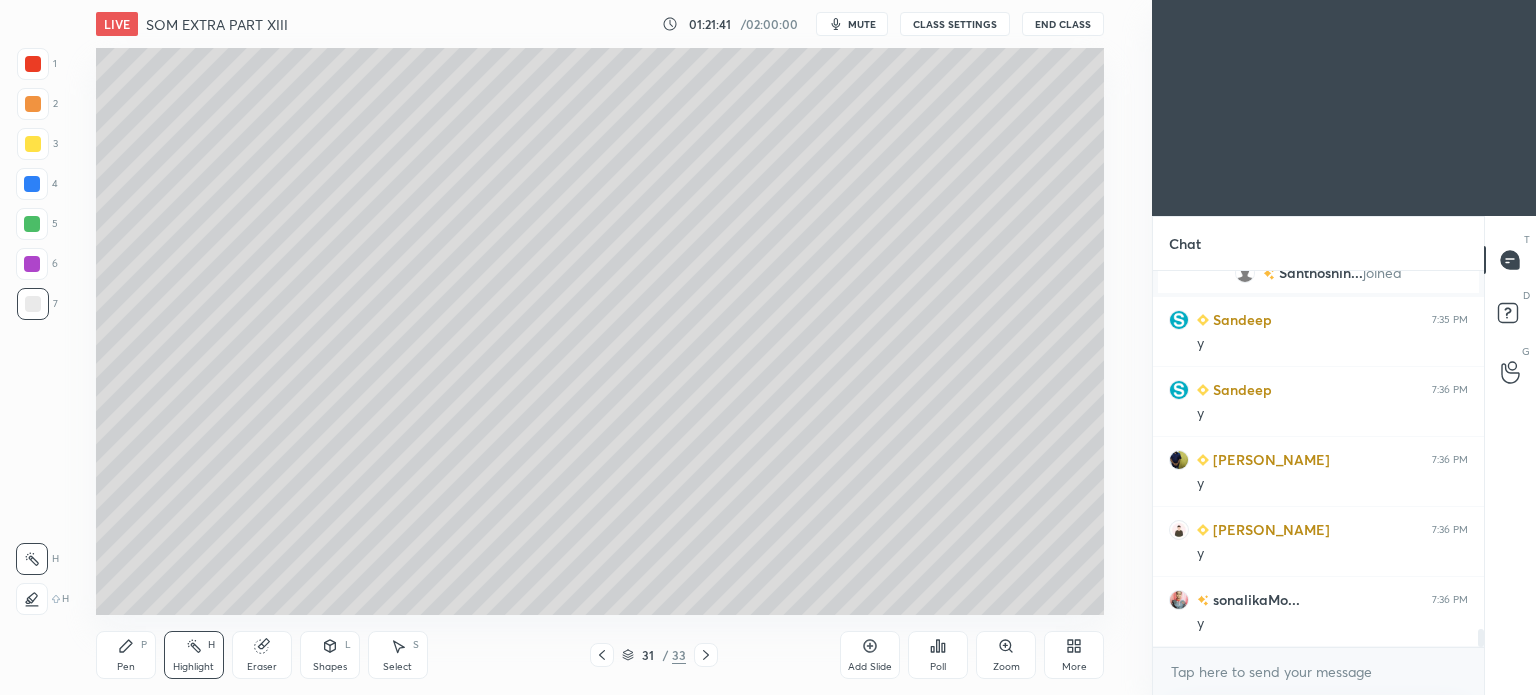 click 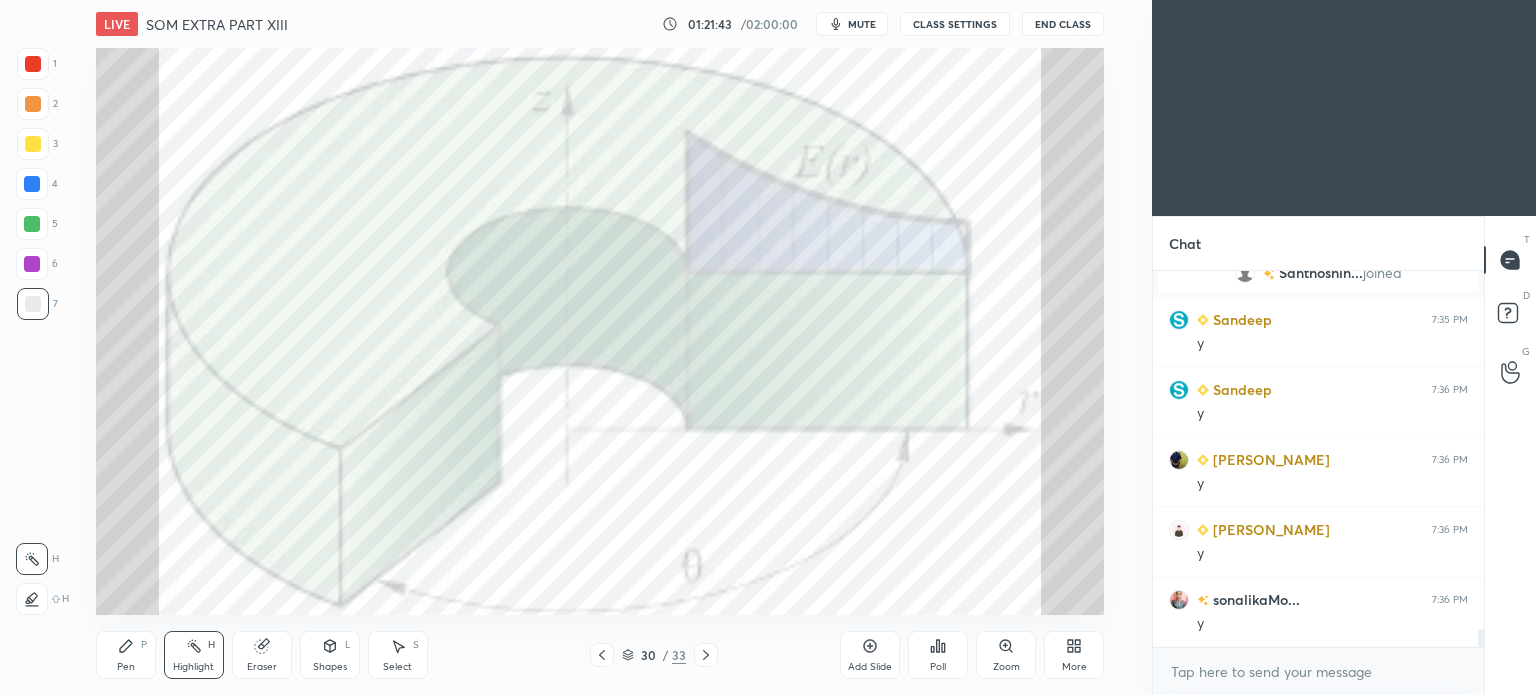 click 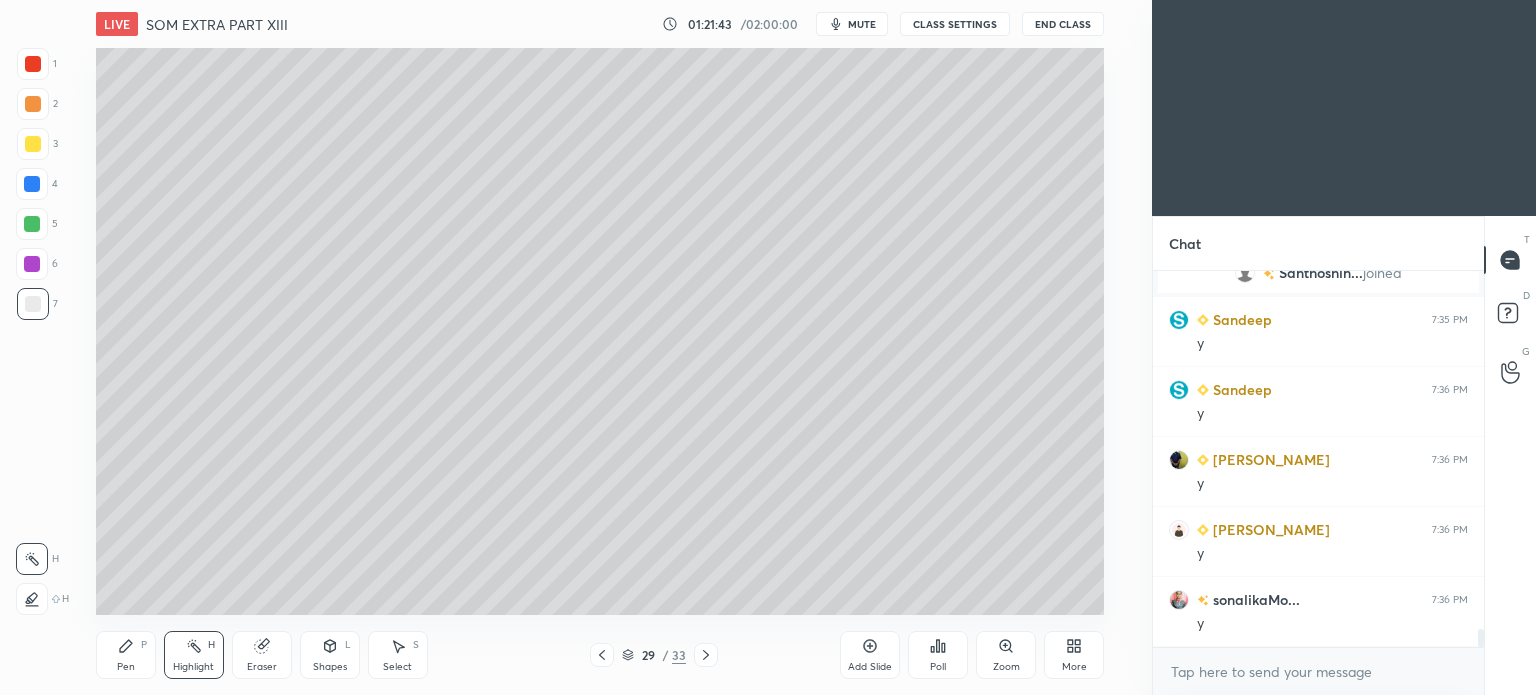 click 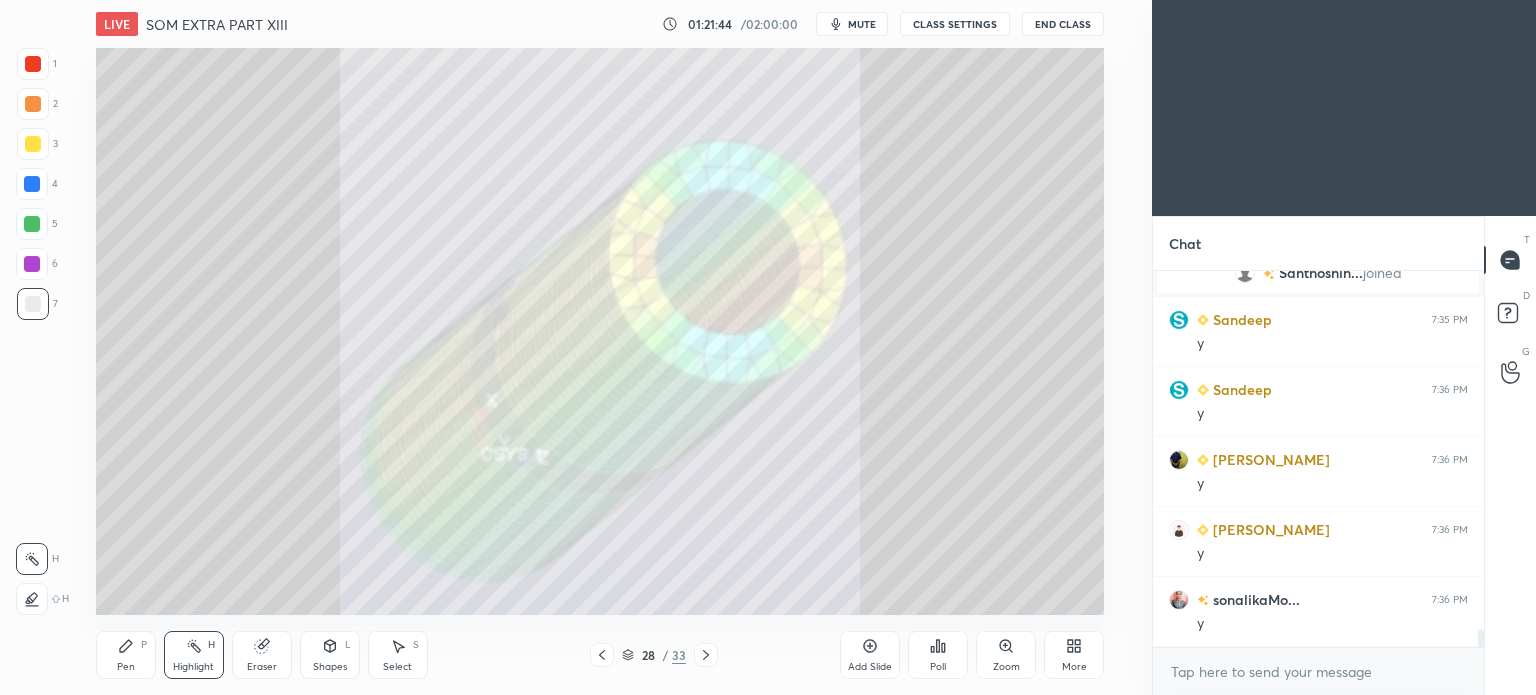 click 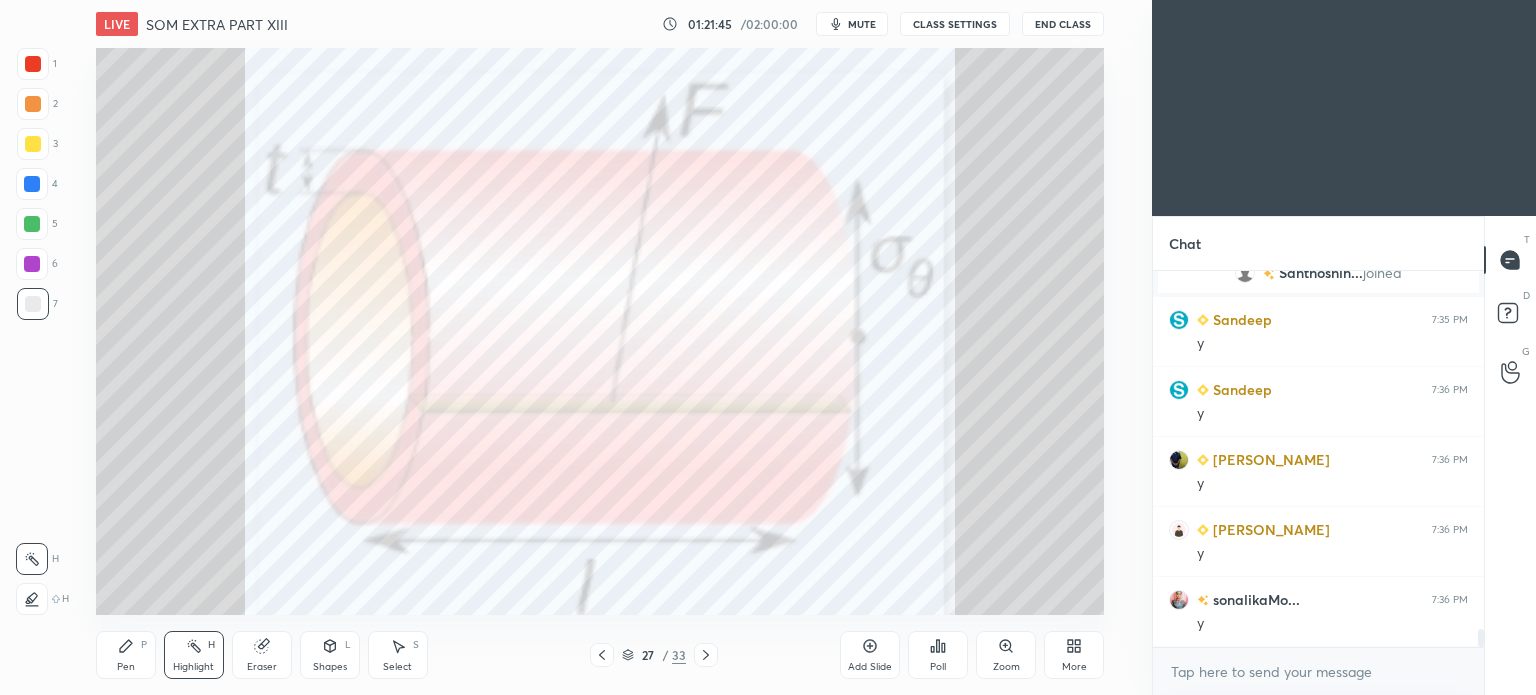 click 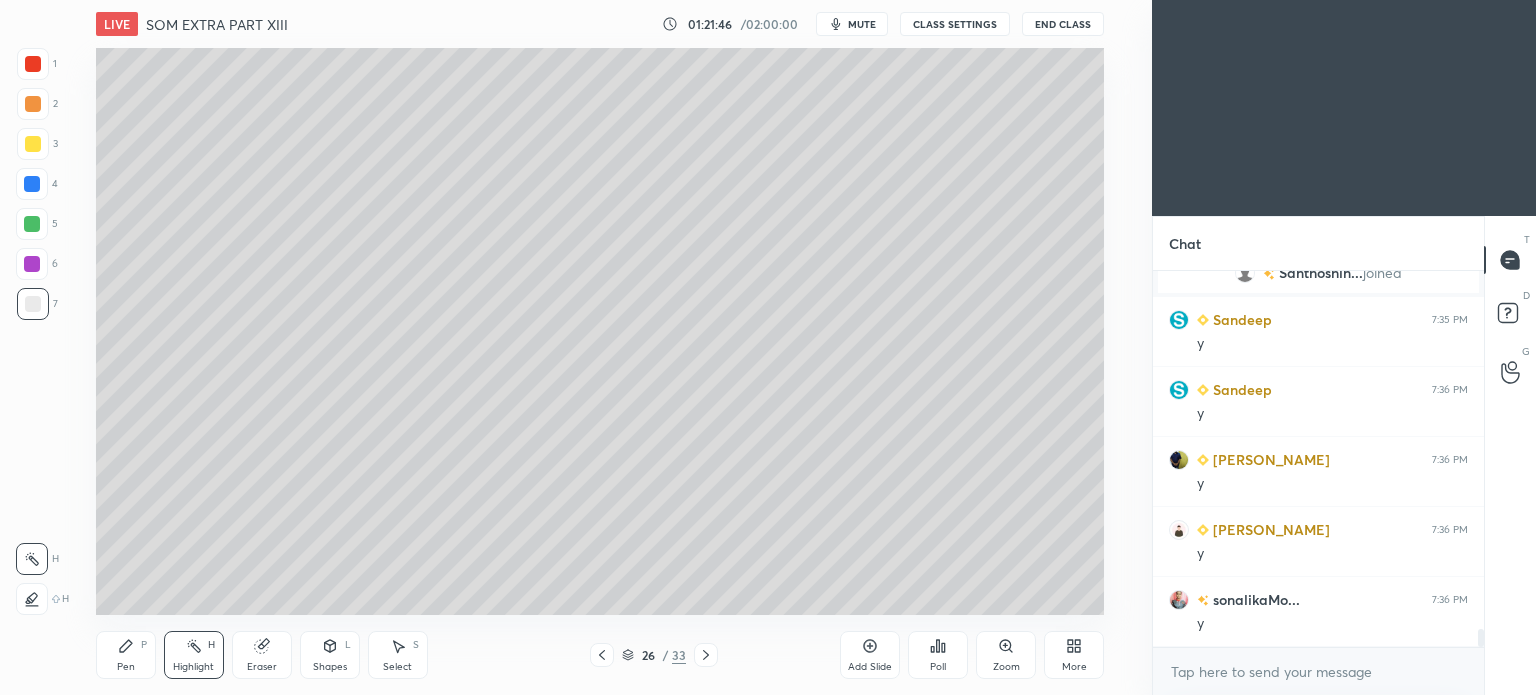 click 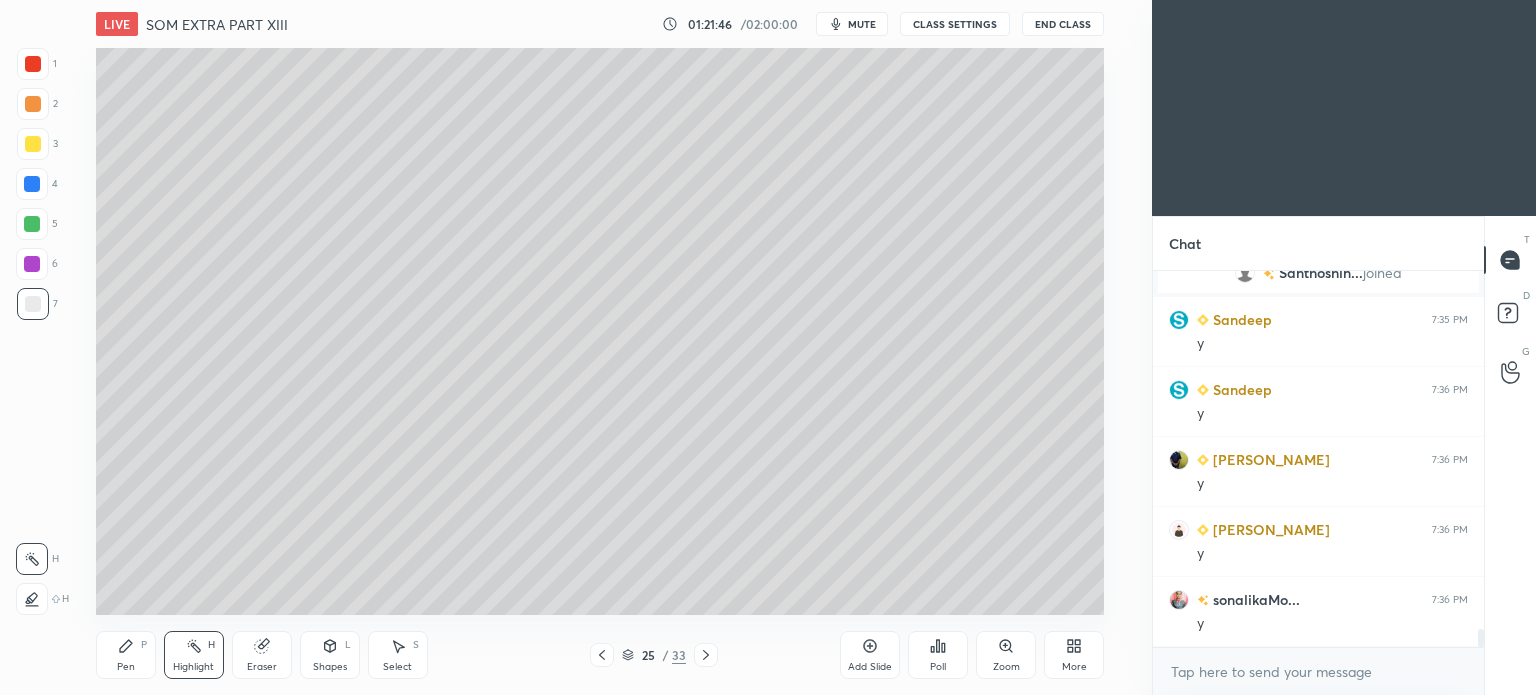 click 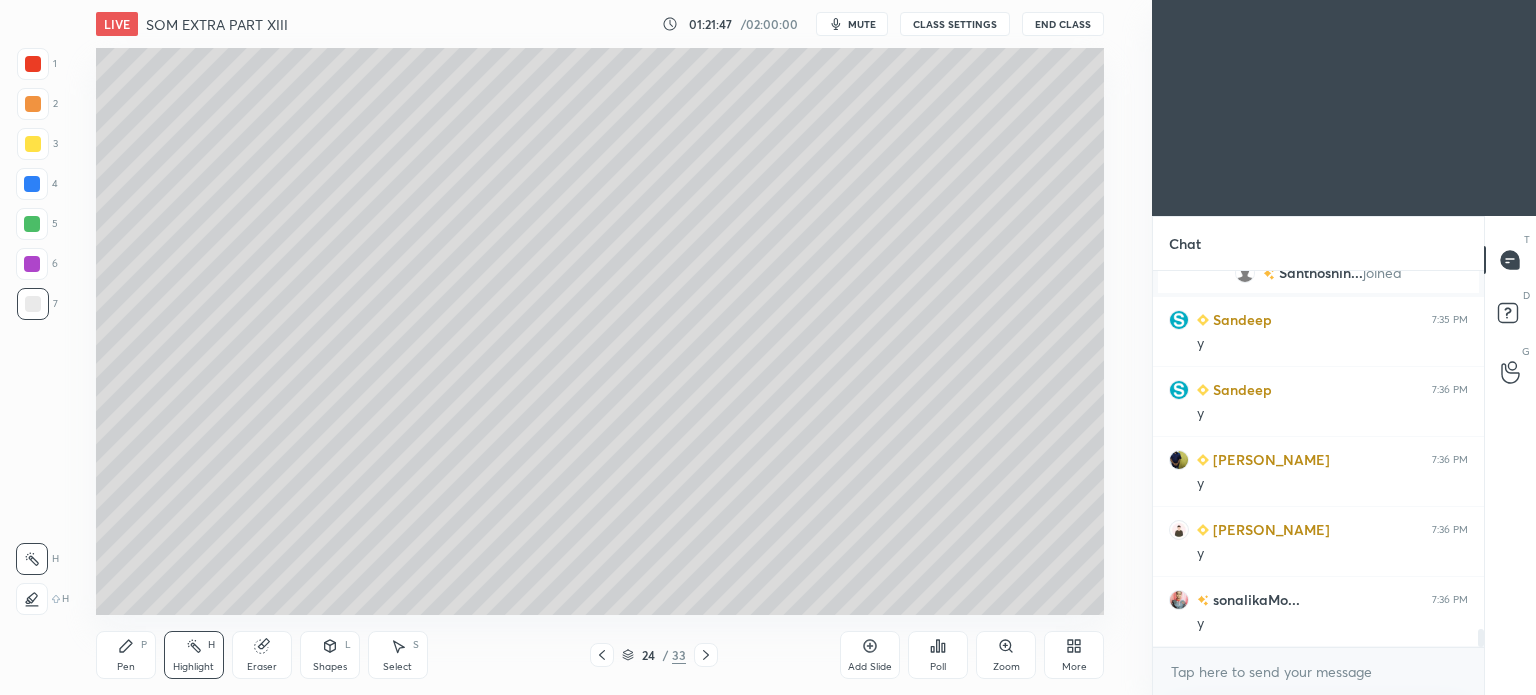 click 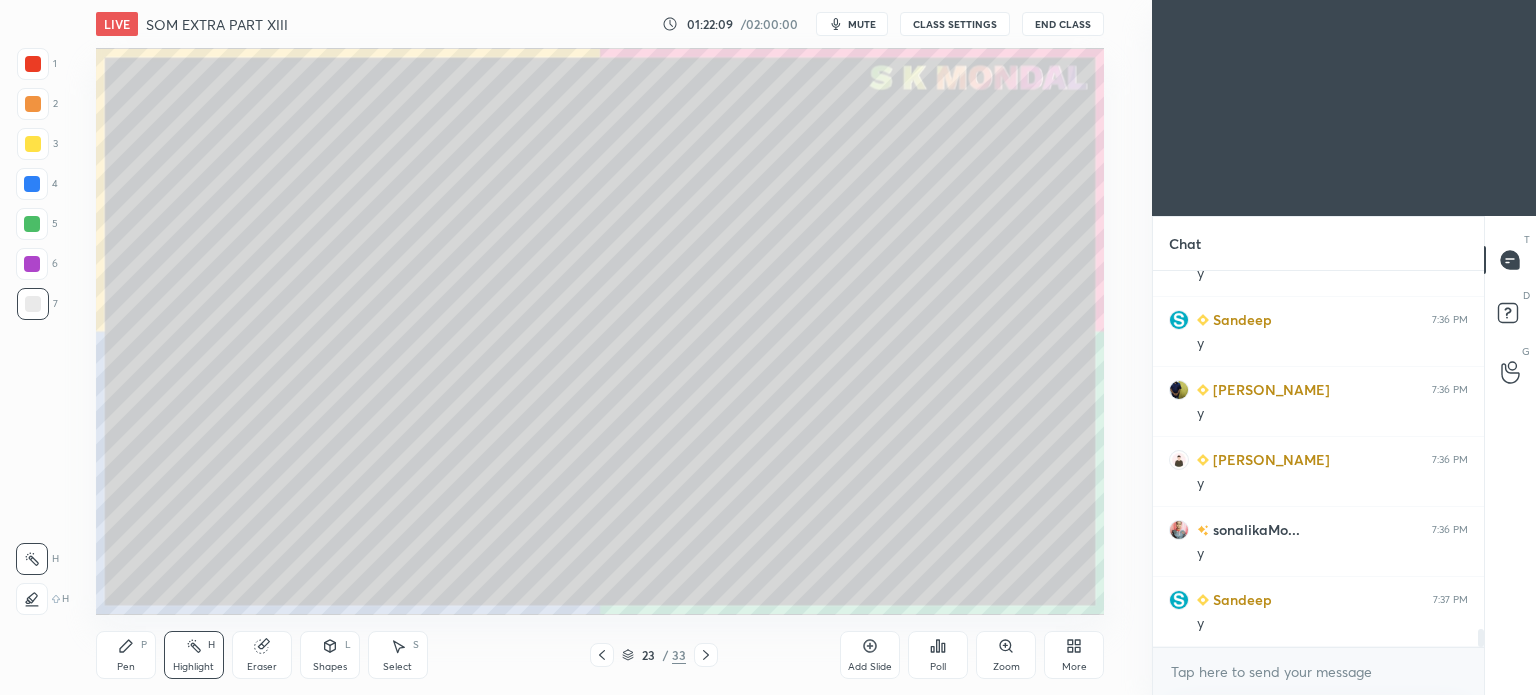 scroll, scrollTop: 7692, scrollLeft: 0, axis: vertical 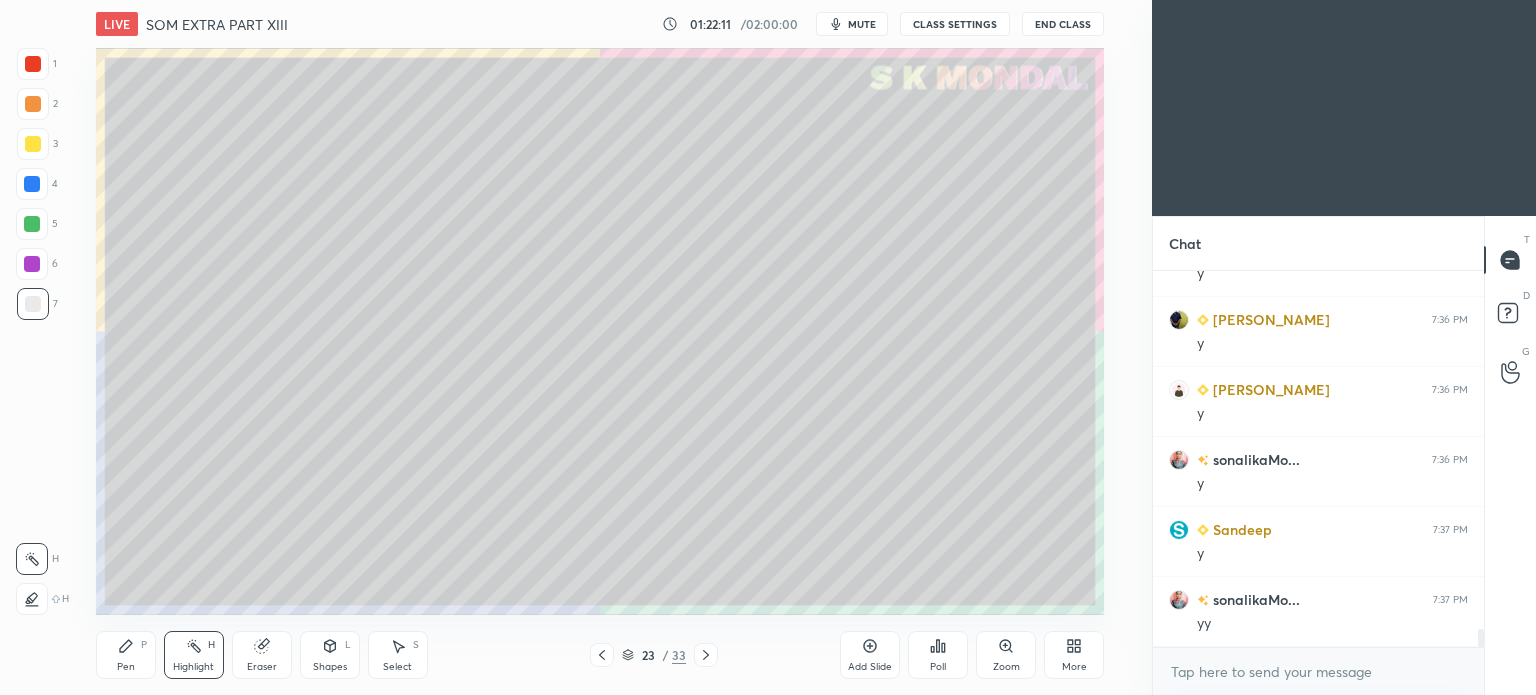 click 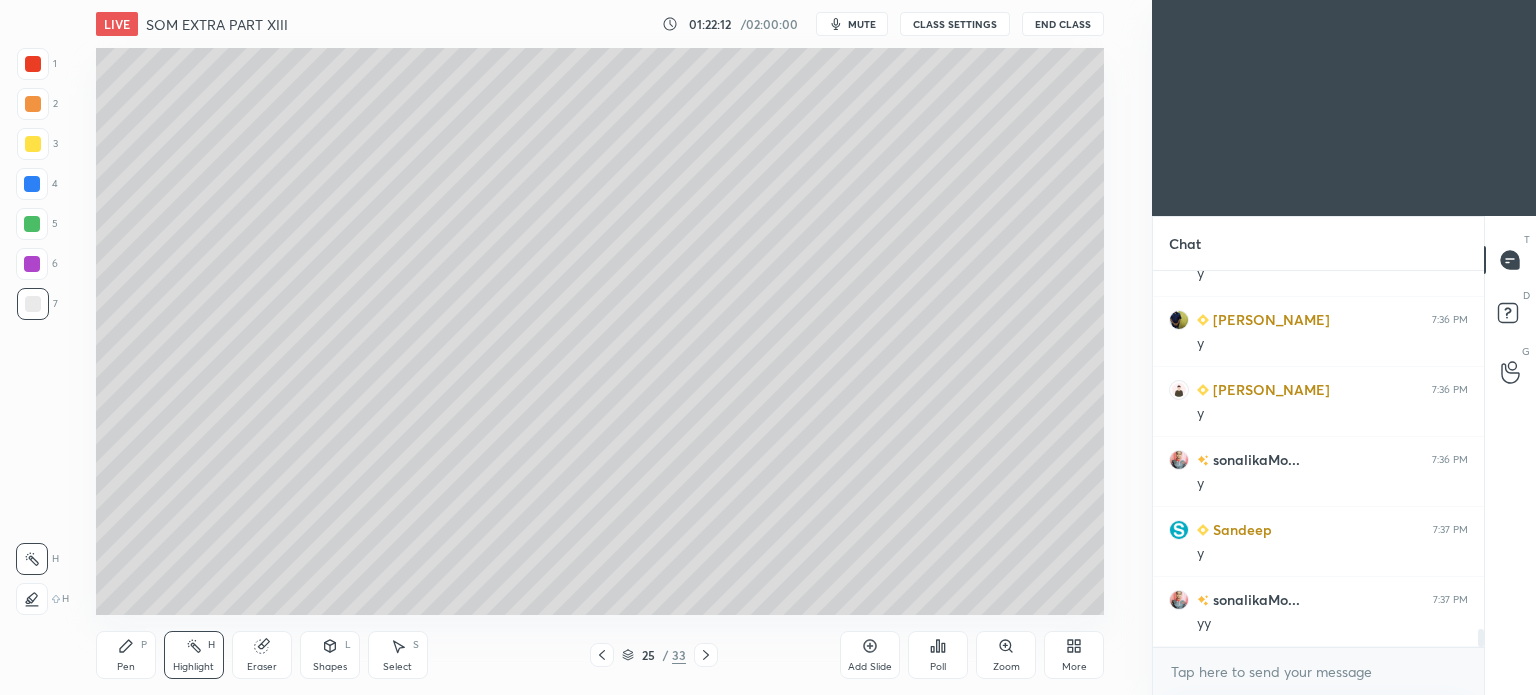 click 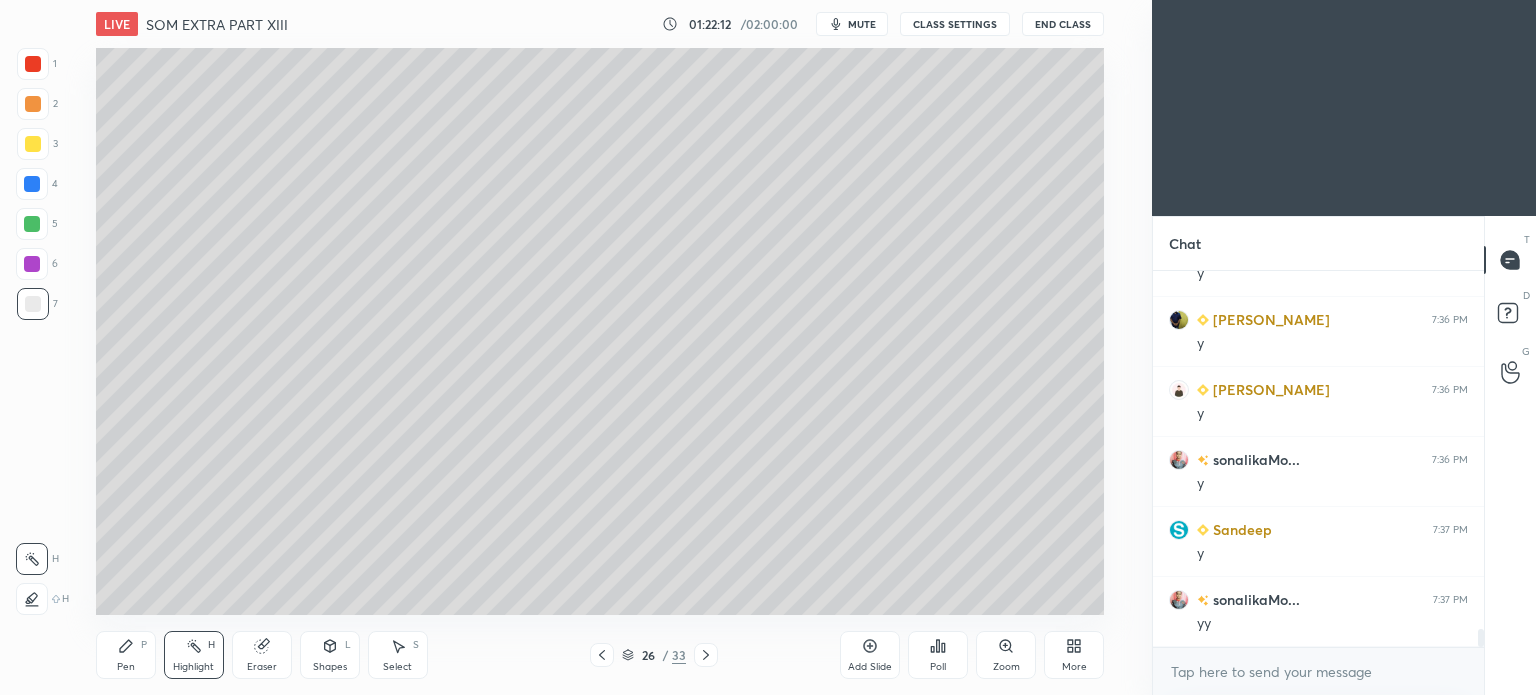 click 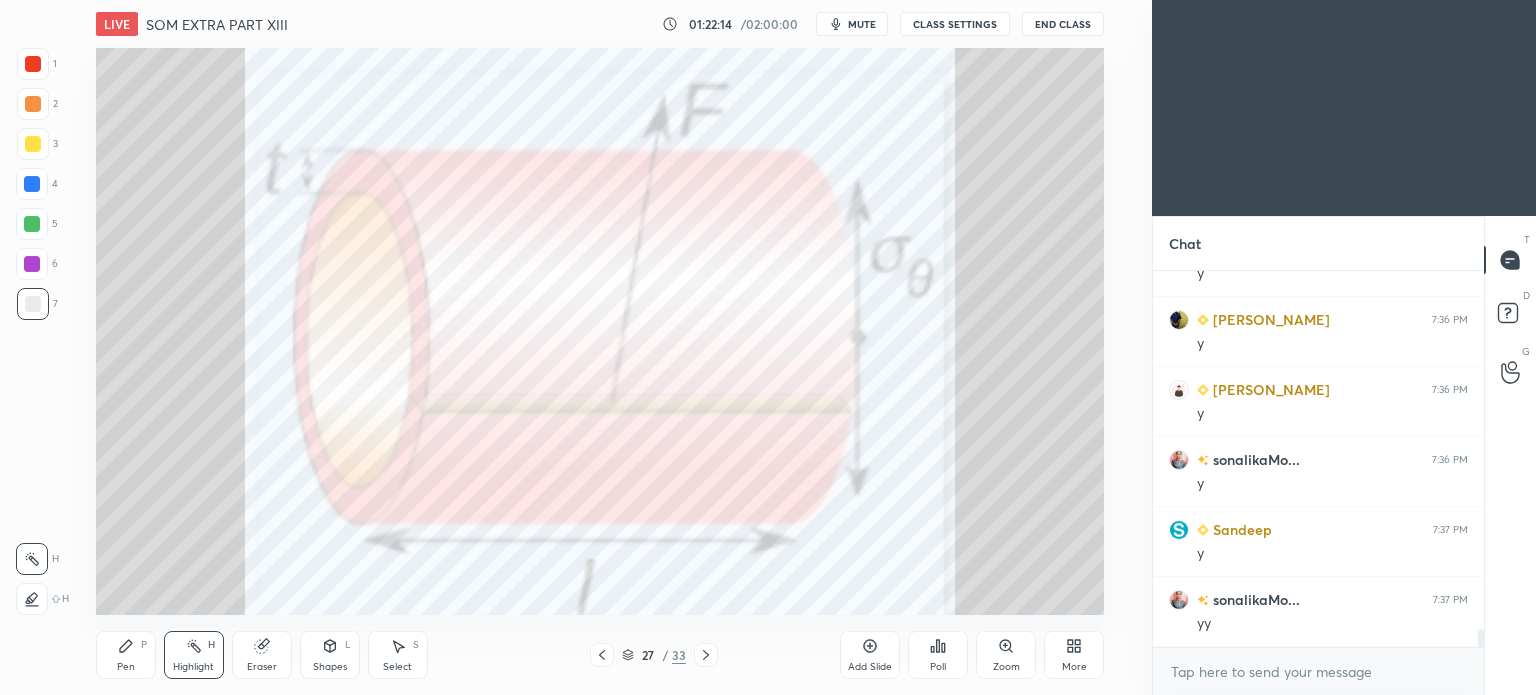 click on "27" at bounding box center [648, 655] 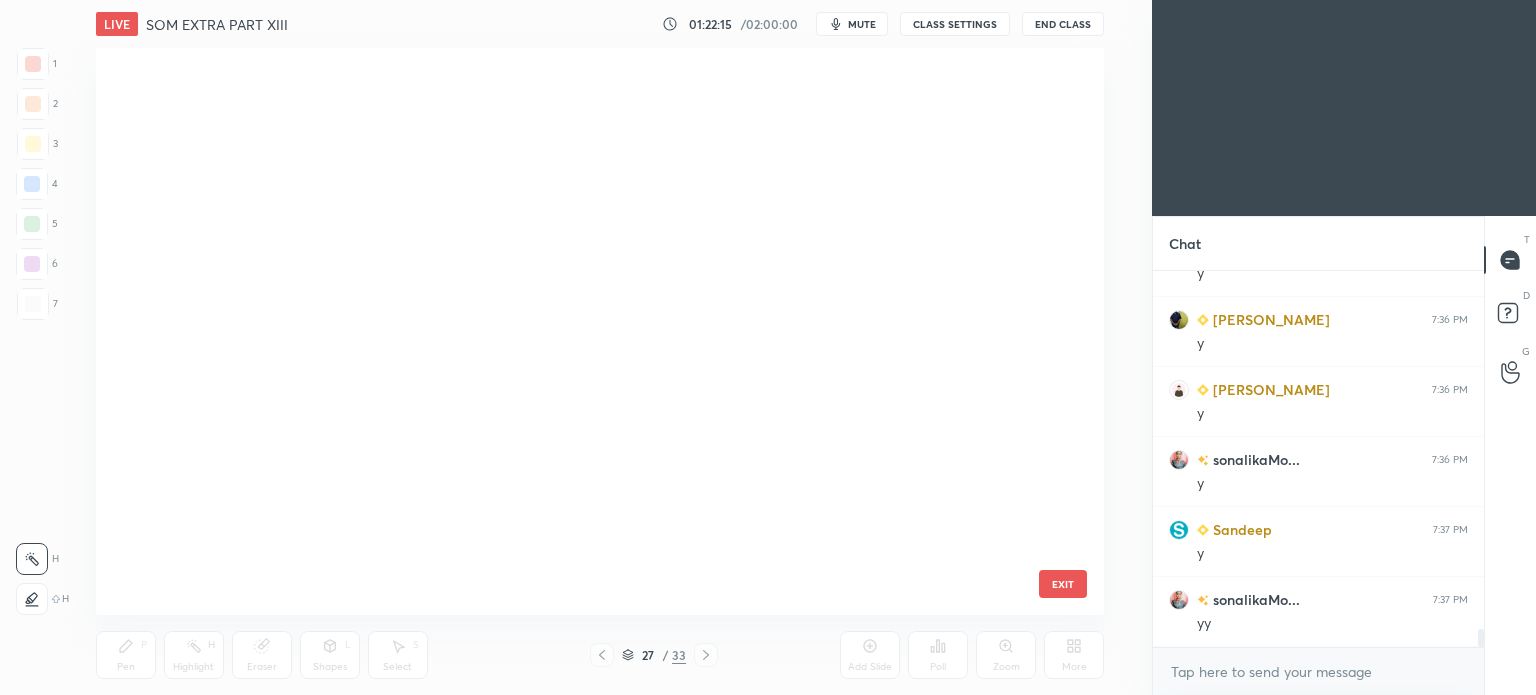 scroll, scrollTop: 999, scrollLeft: 0, axis: vertical 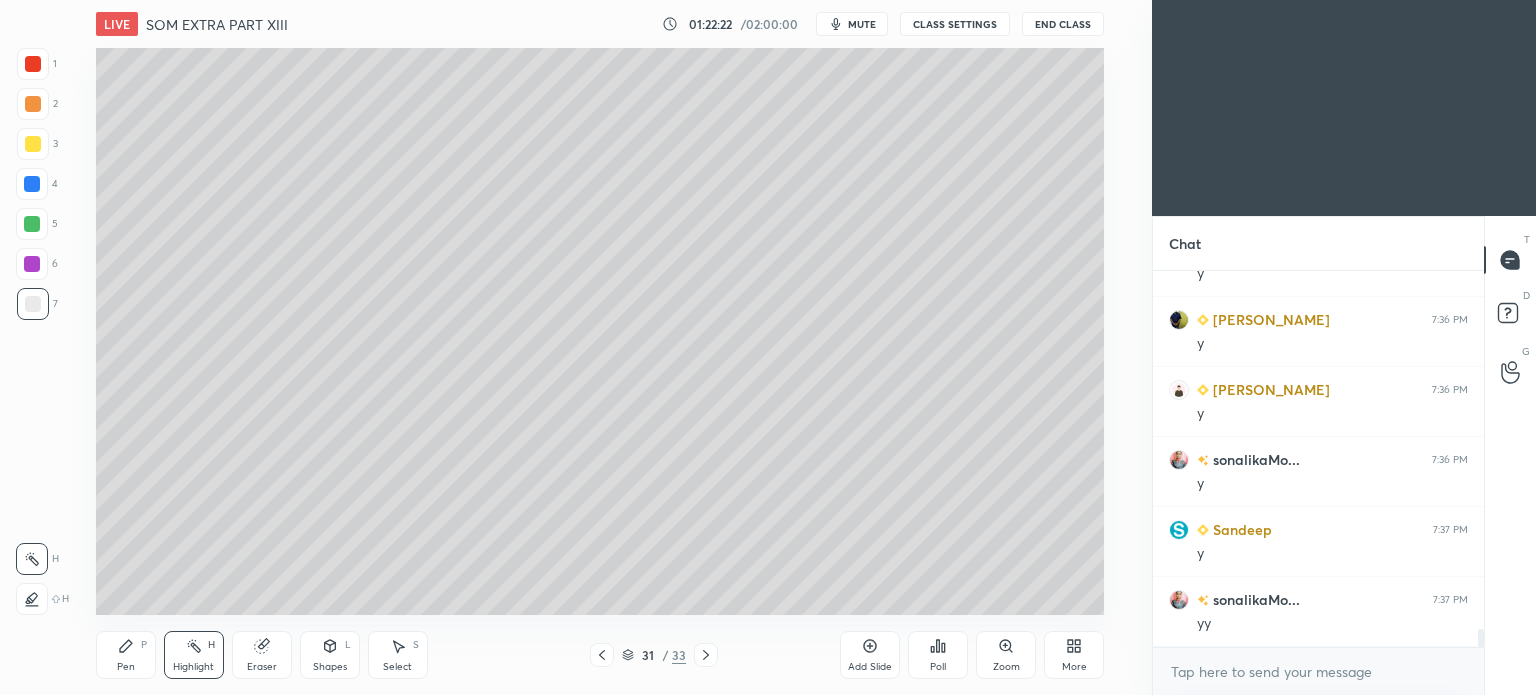 click at bounding box center [33, 304] 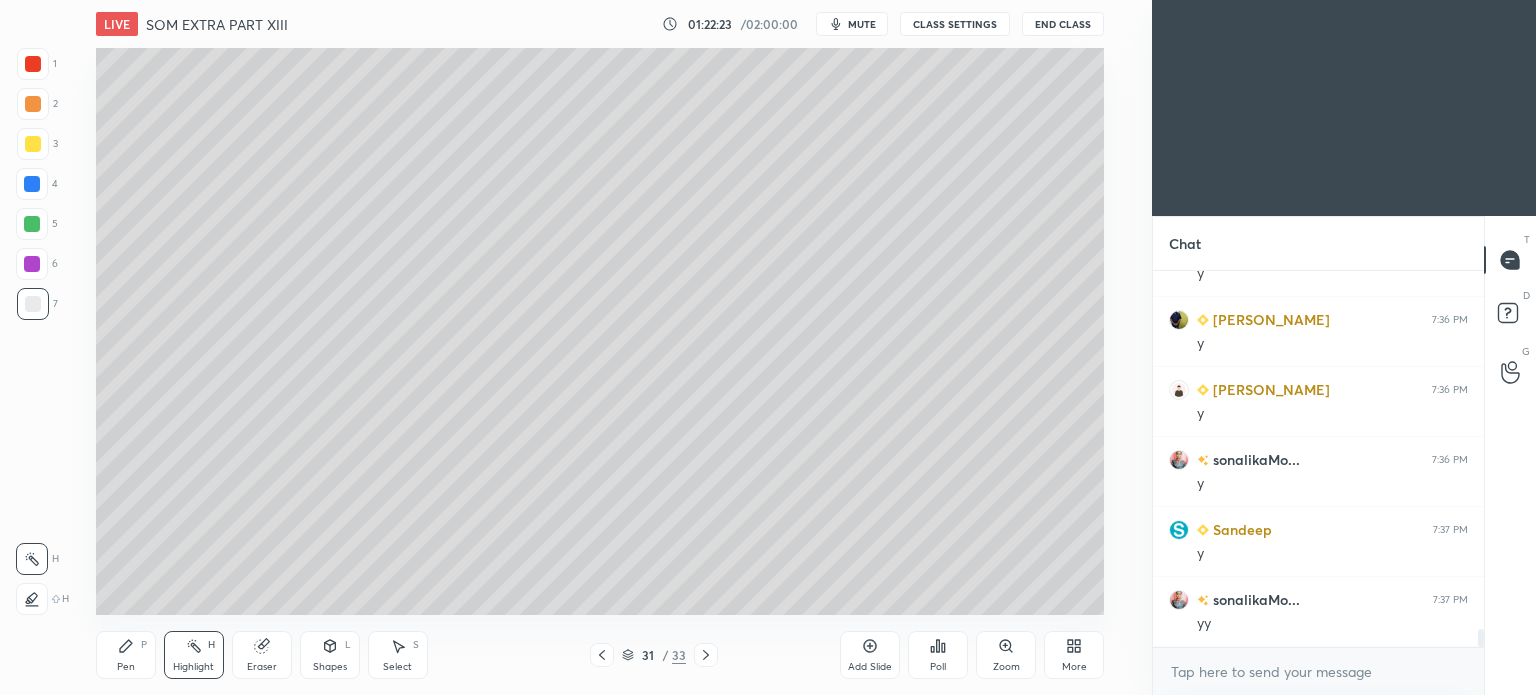 click on "Highlight H" at bounding box center (194, 655) 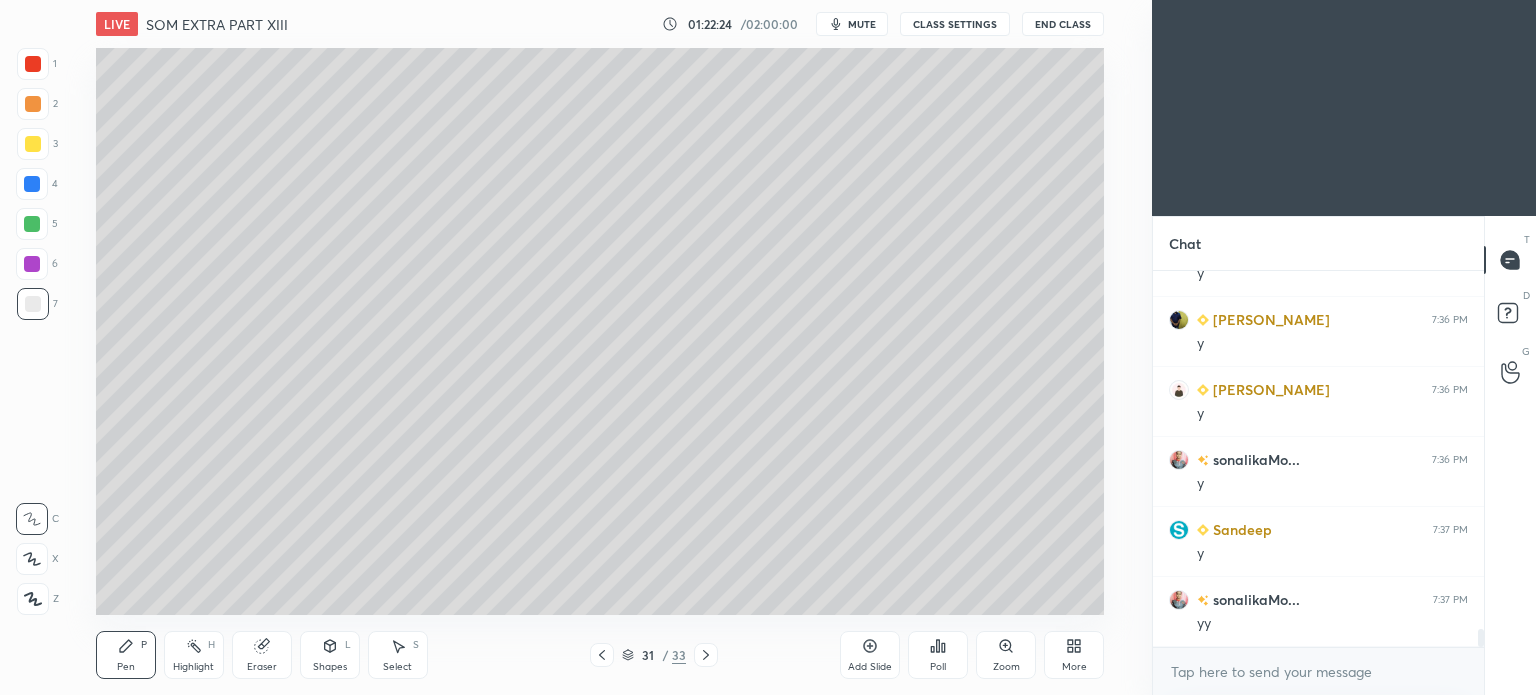 click on "Pen P" at bounding box center (126, 655) 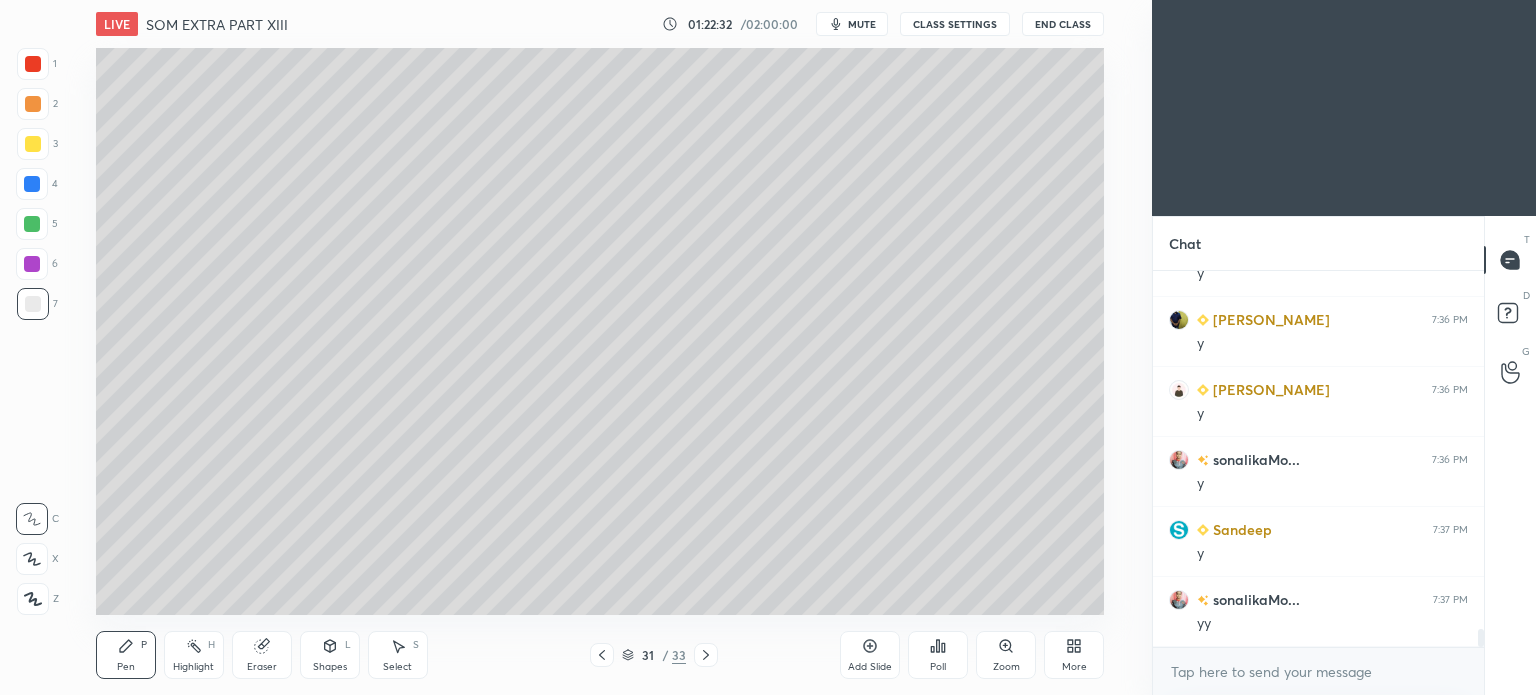 click on "Eraser" at bounding box center [262, 655] 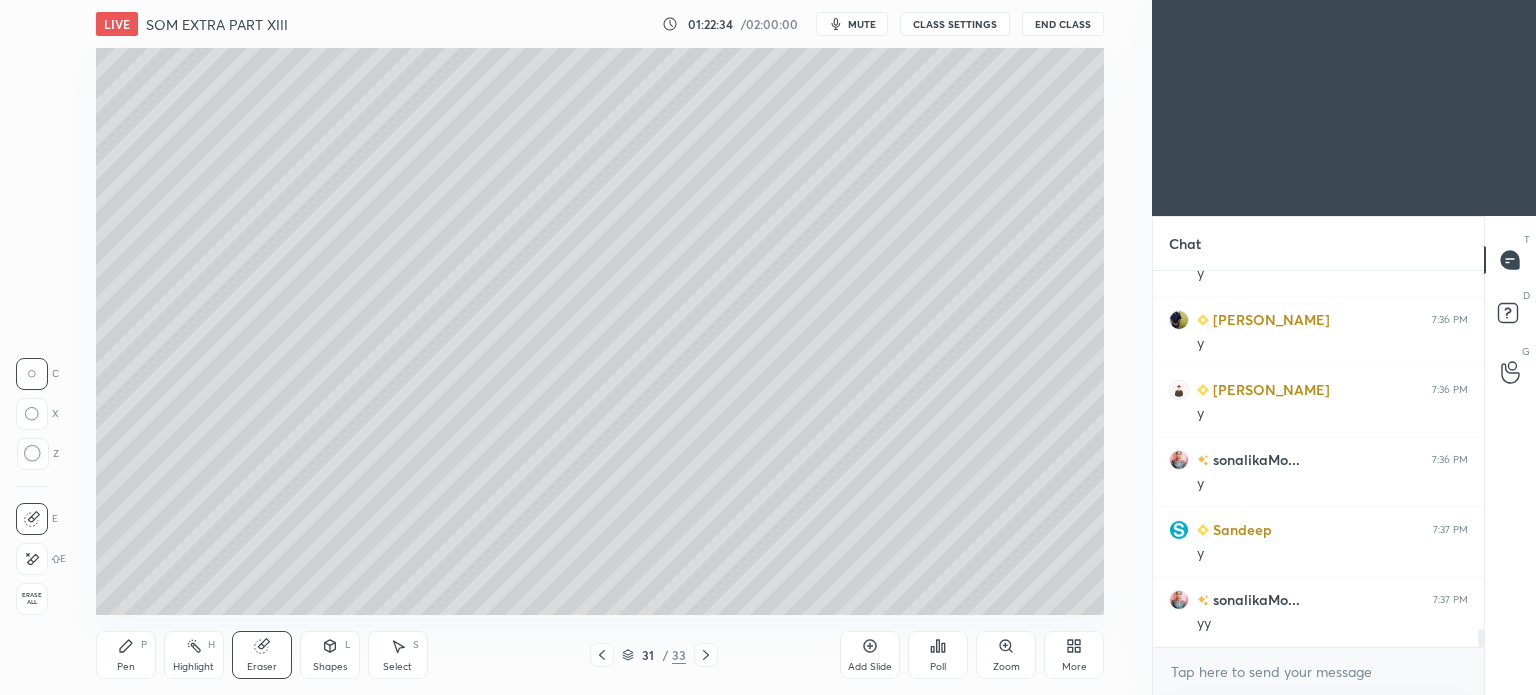 click on "Pen P" at bounding box center [126, 655] 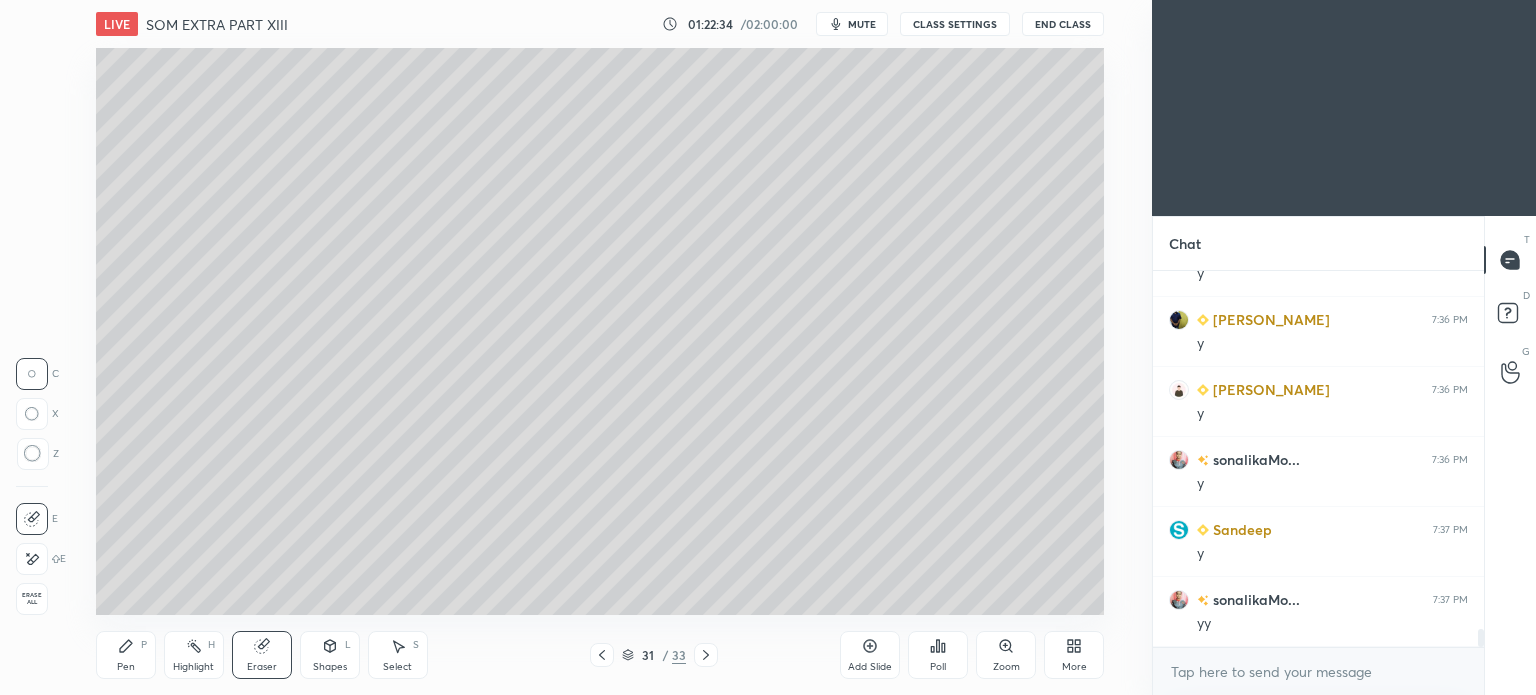 click on "Pen" at bounding box center (126, 667) 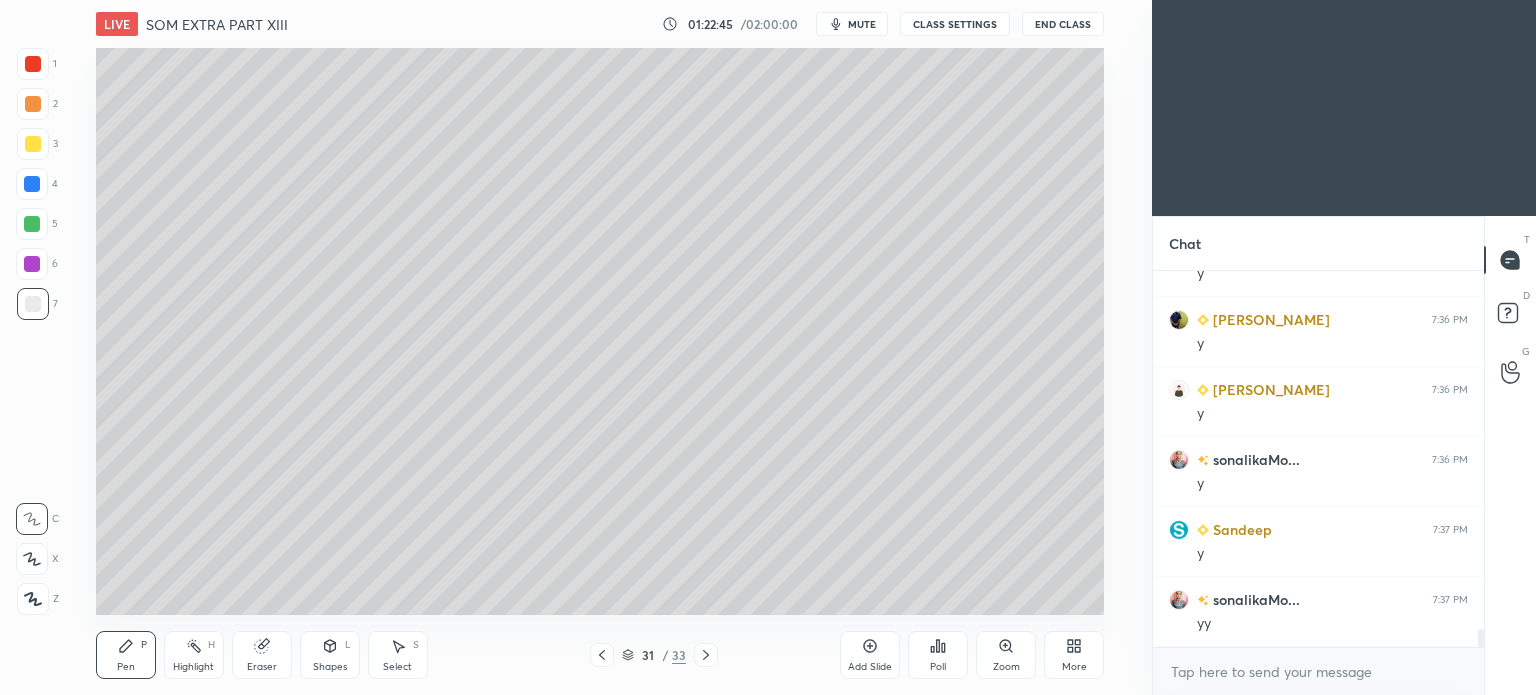 click on "Highlight" at bounding box center [193, 667] 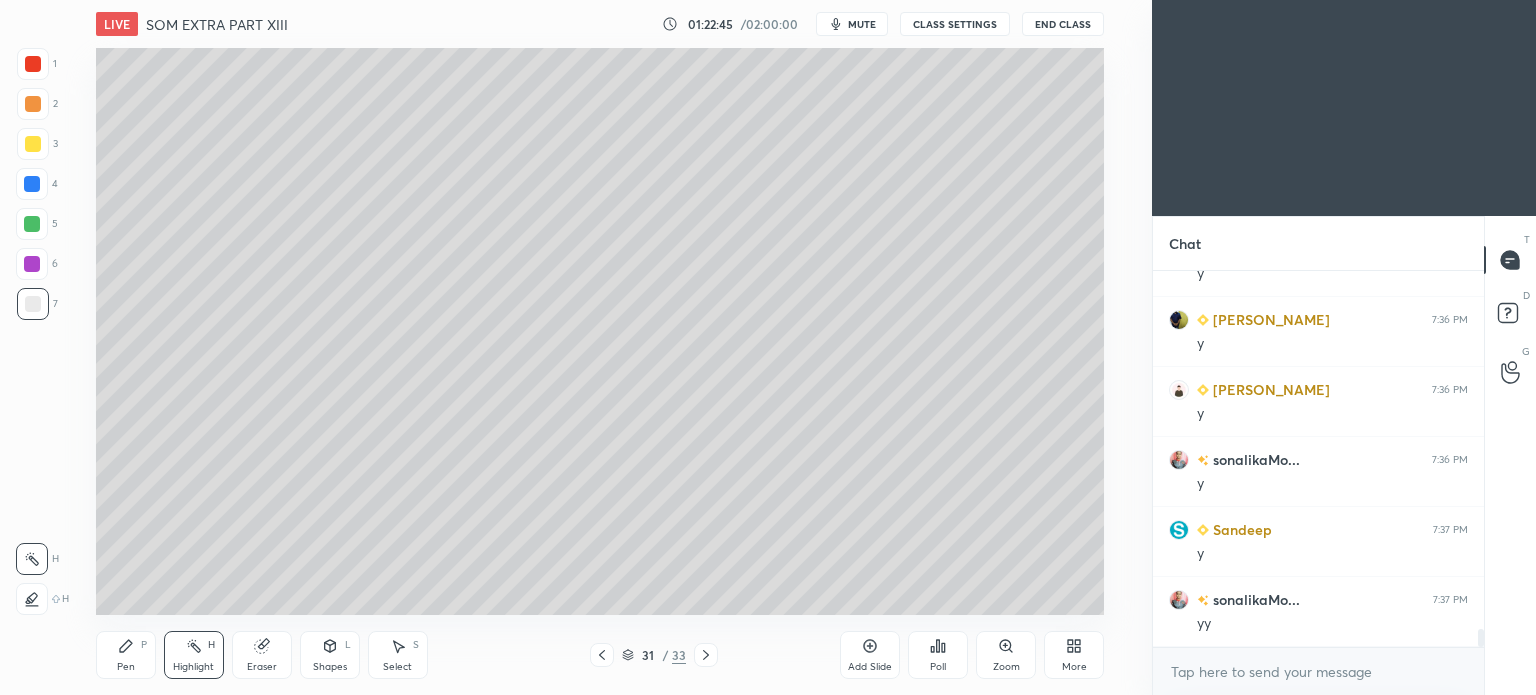click on "Highlight" at bounding box center (193, 667) 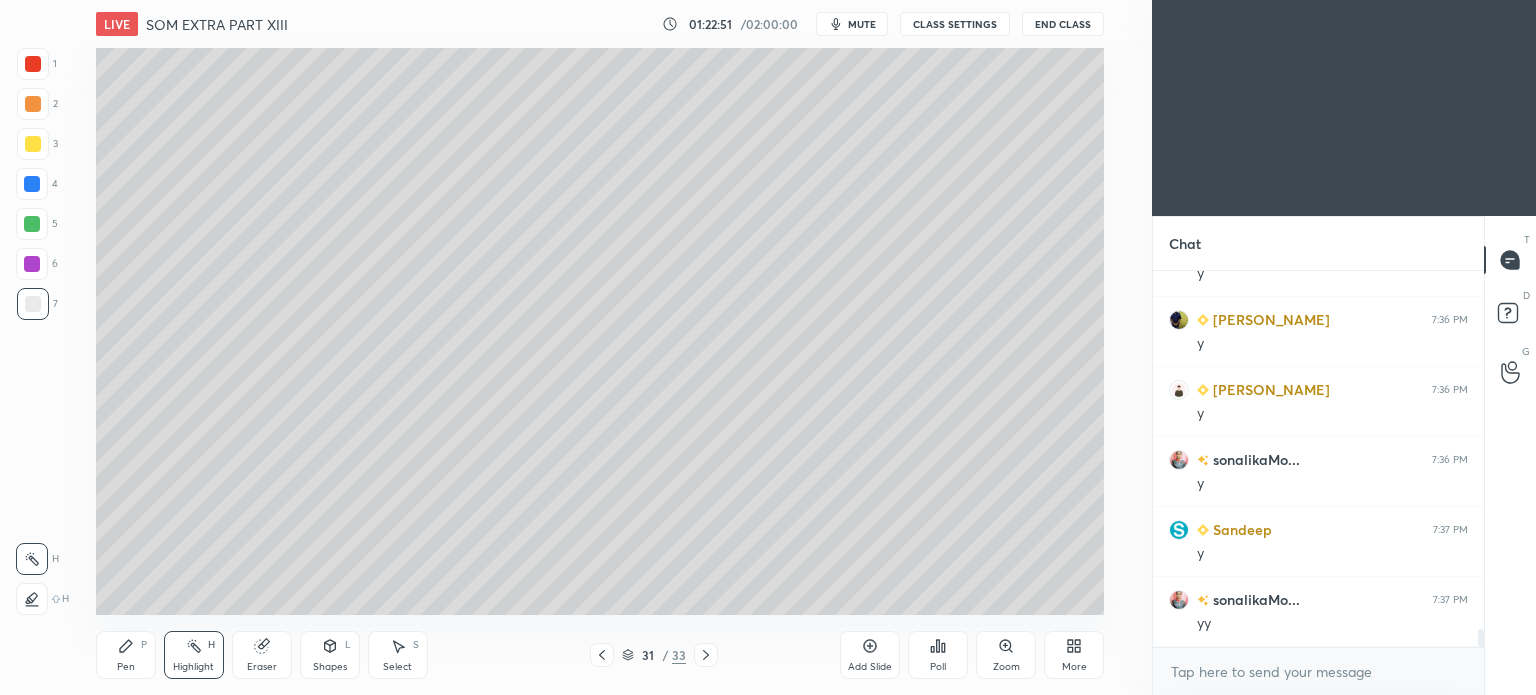 click on "Pen P" at bounding box center (126, 655) 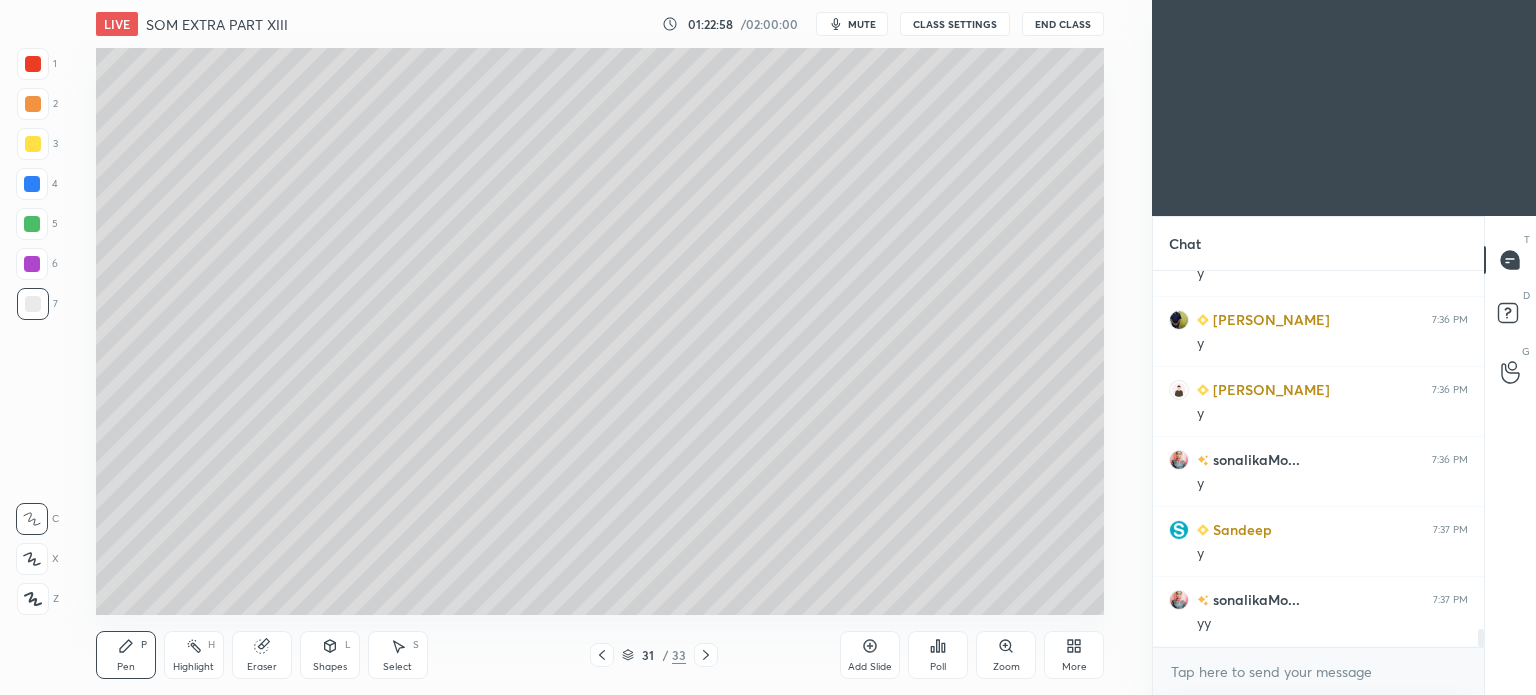 click on "Highlight" at bounding box center [193, 667] 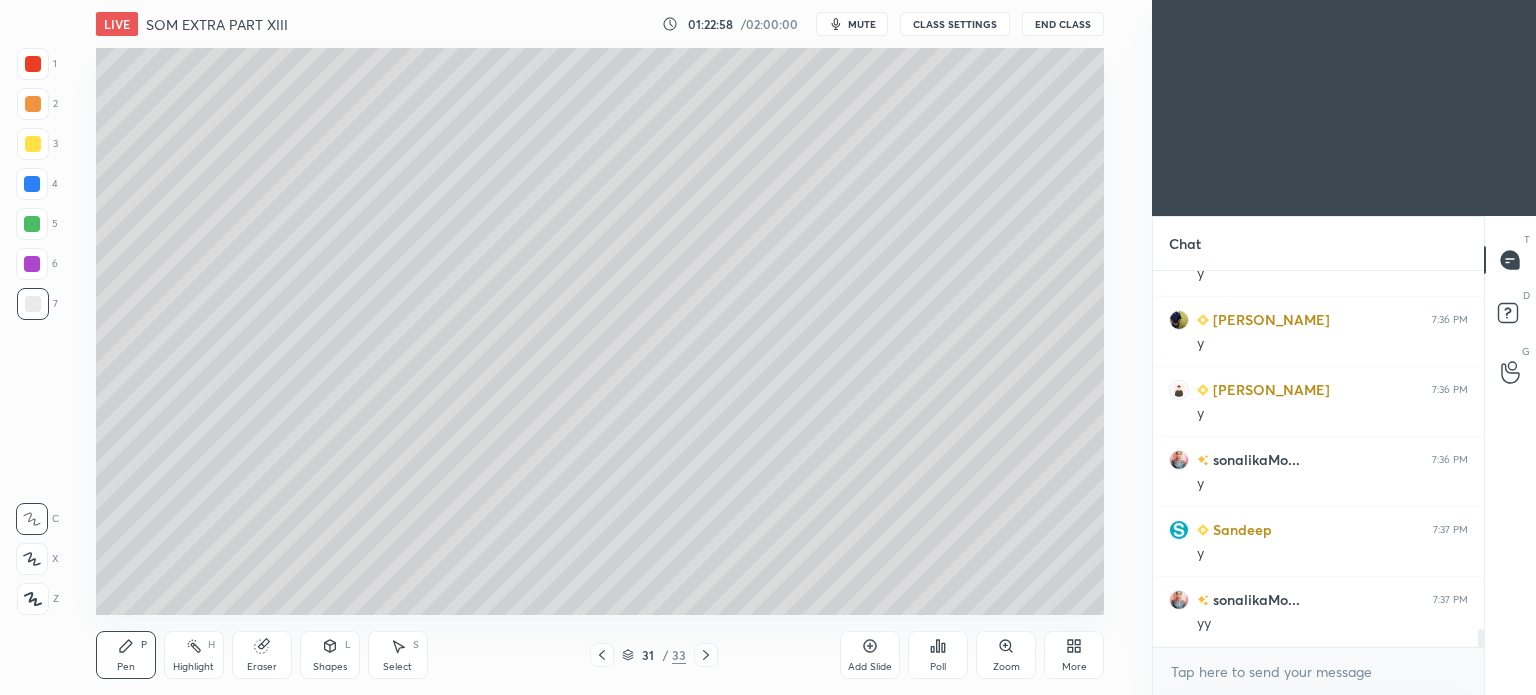 click on "Highlight" at bounding box center [193, 667] 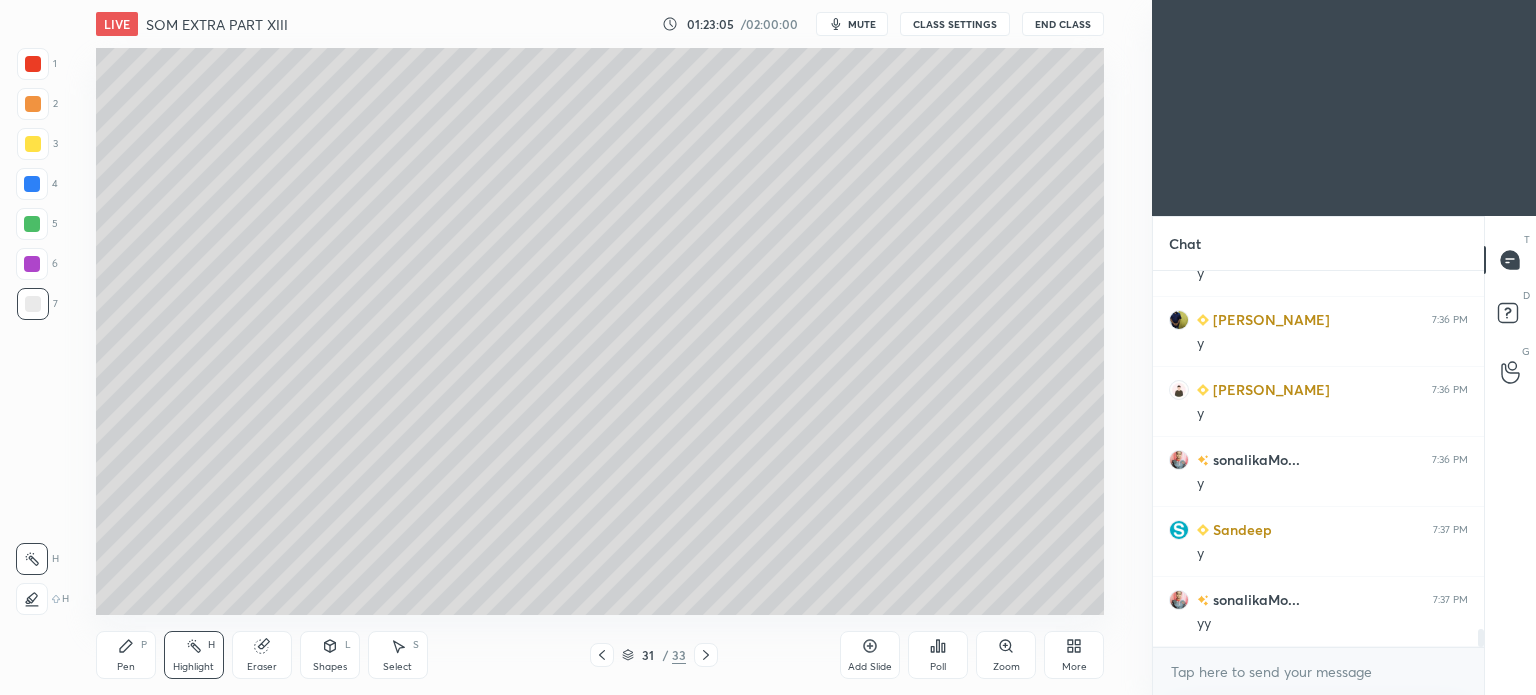 click on "Pen P" at bounding box center [126, 655] 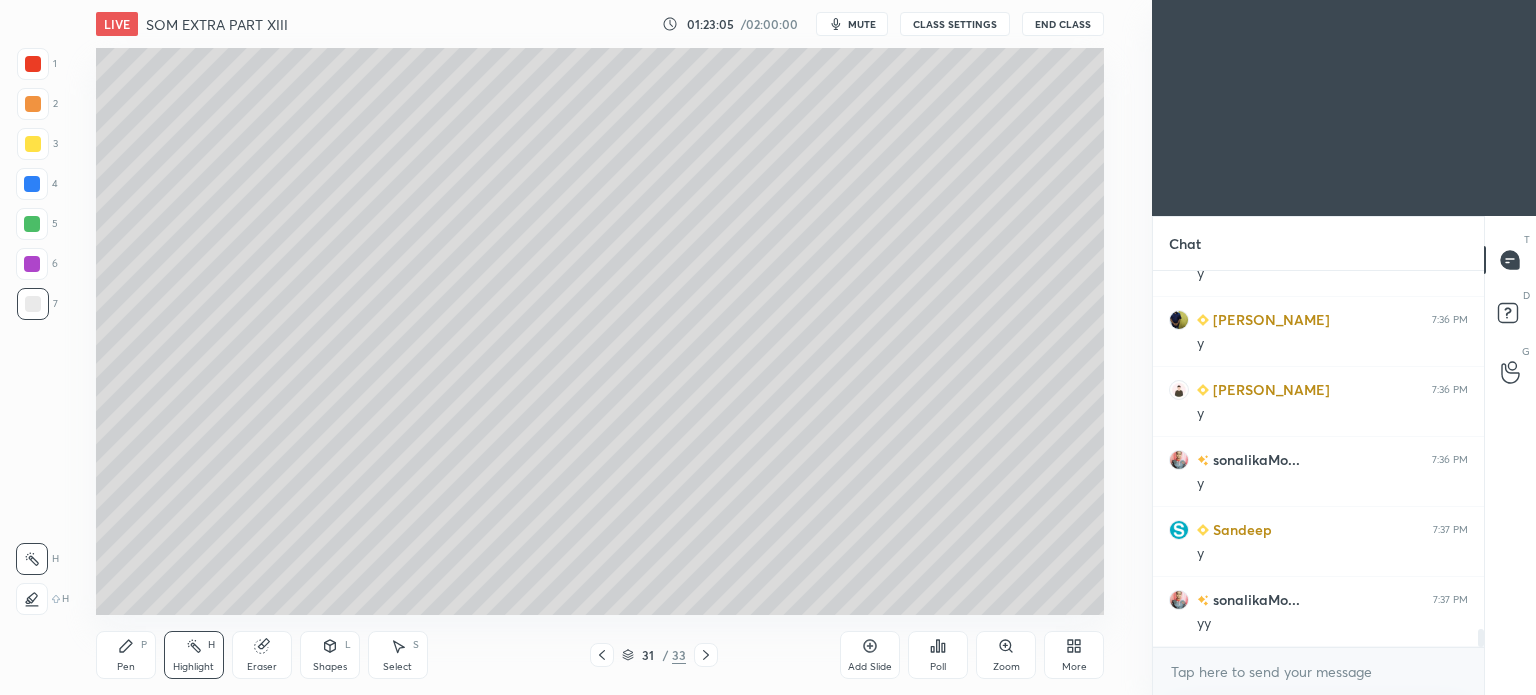 click on "Pen" at bounding box center (126, 667) 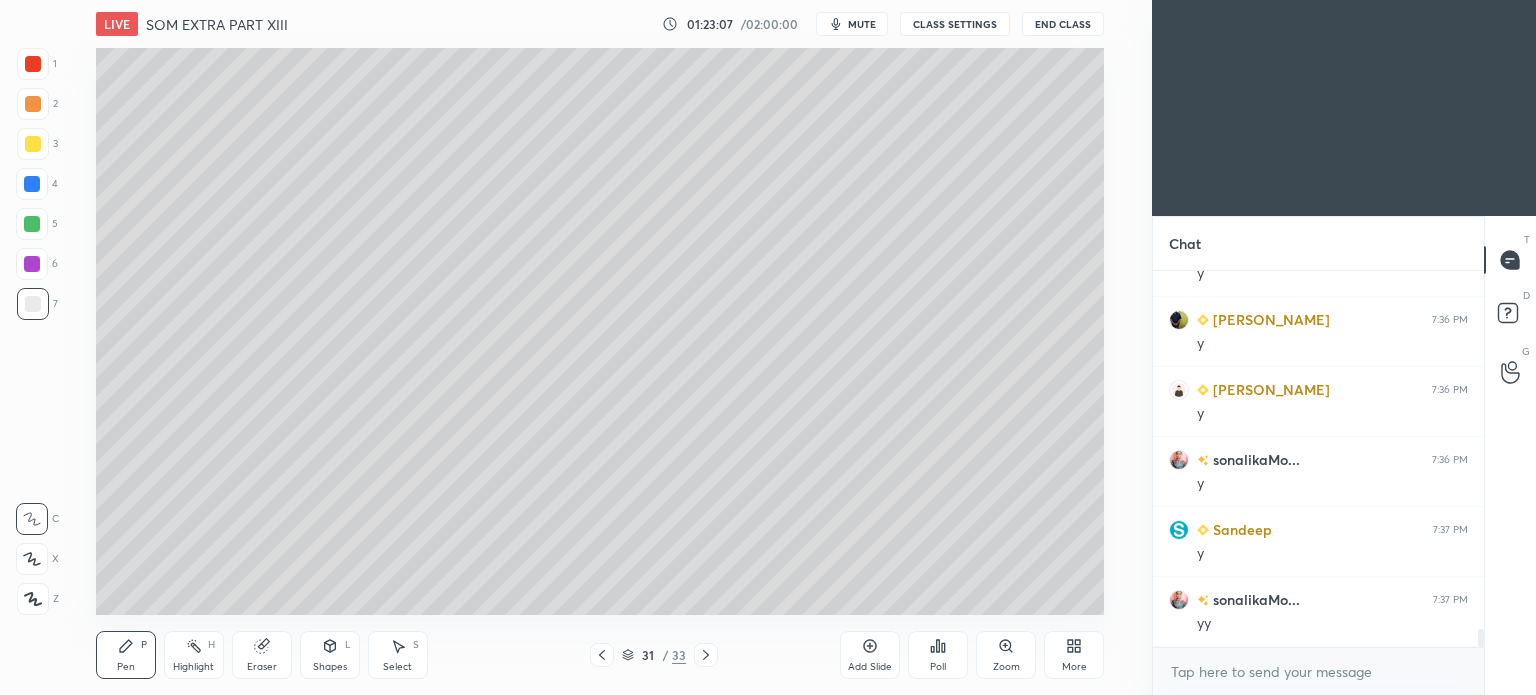 click 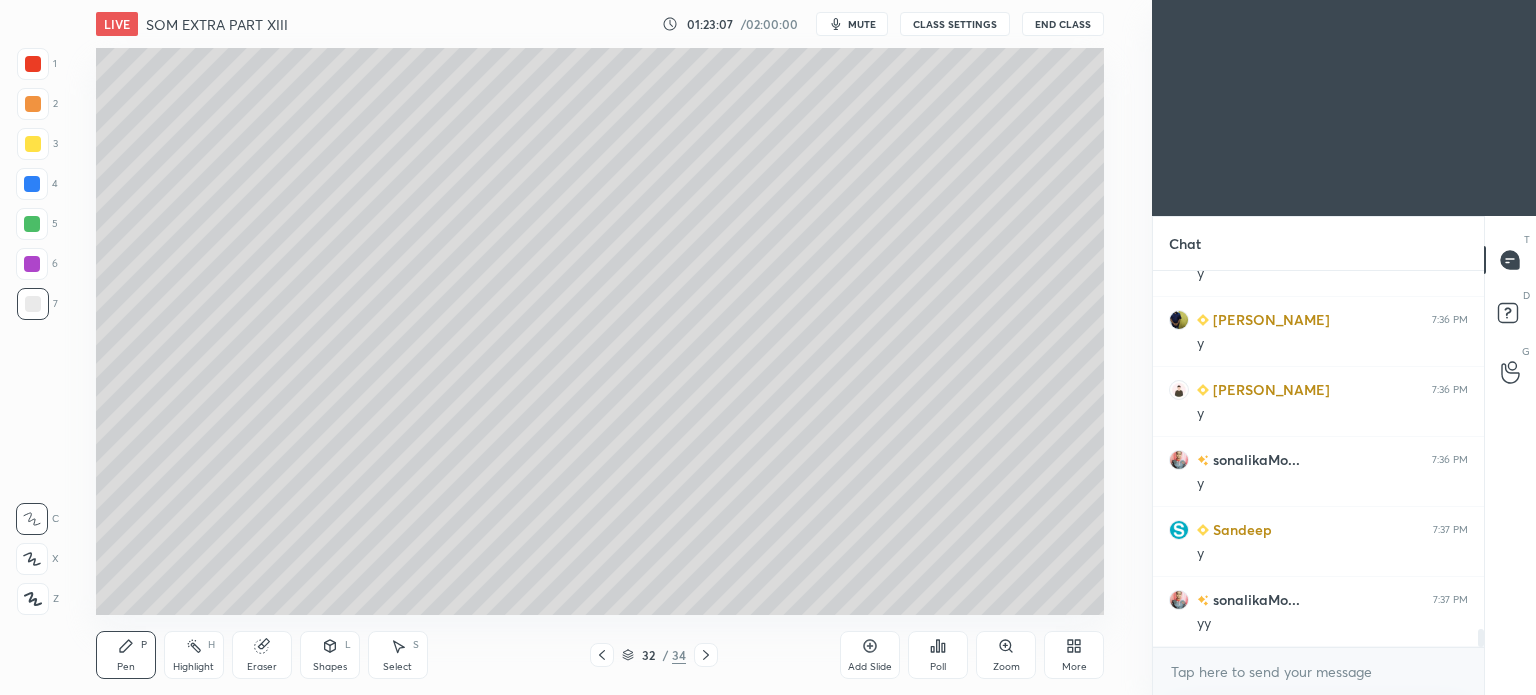 click at bounding box center [33, 144] 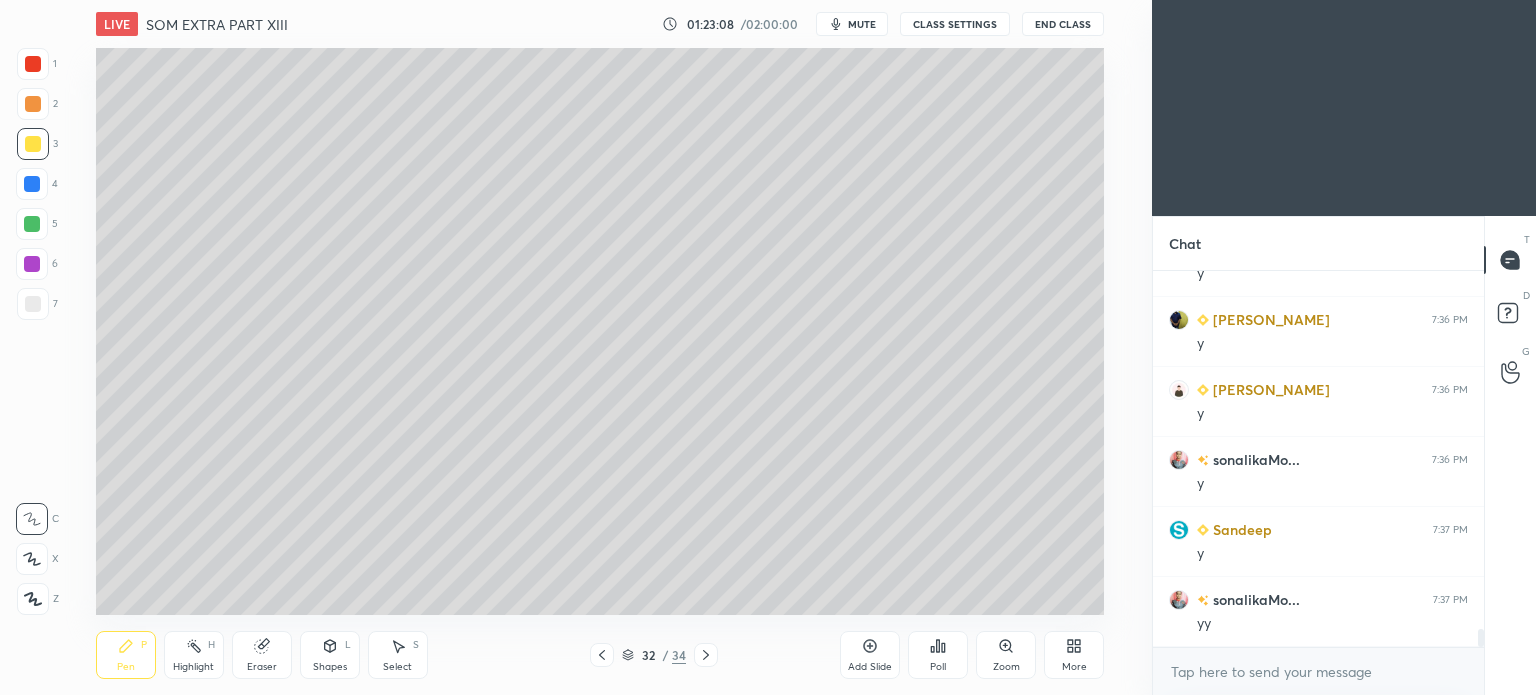 click at bounding box center [33, 144] 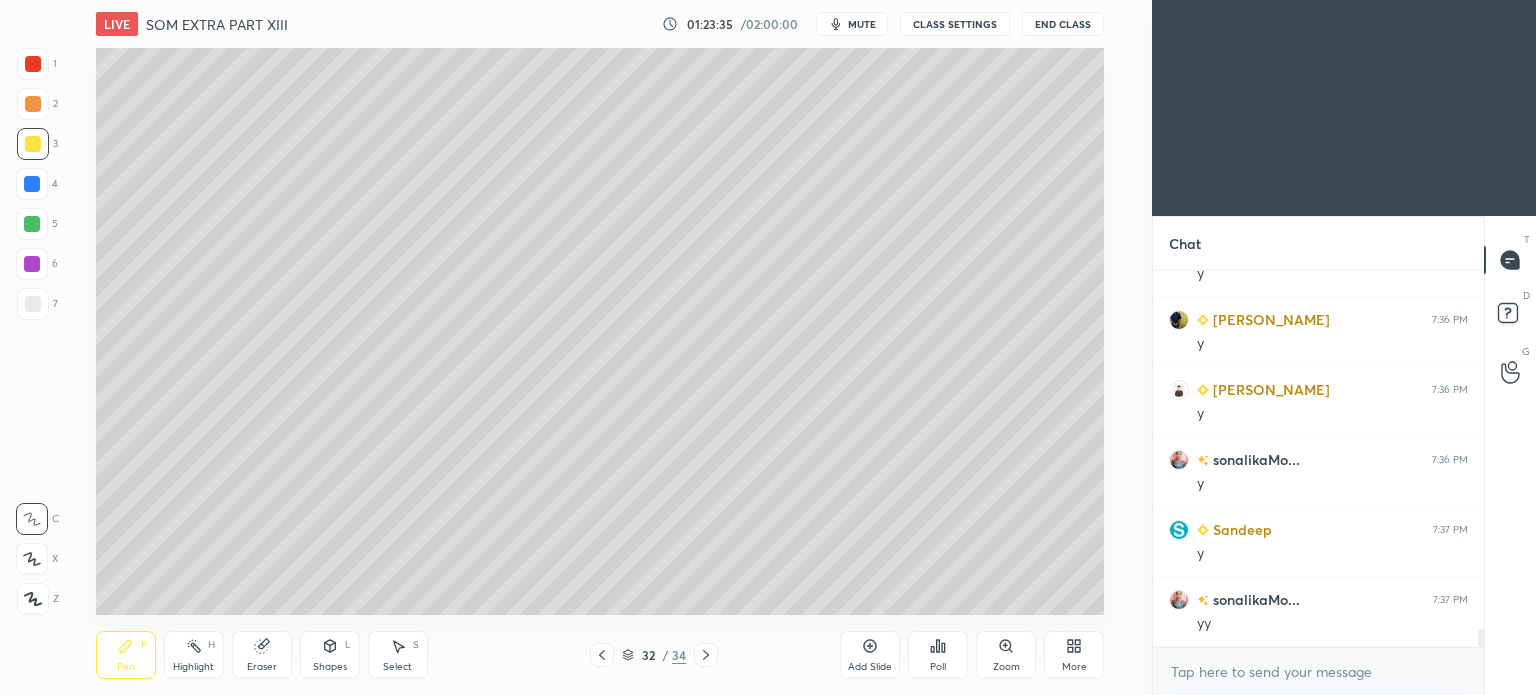 click 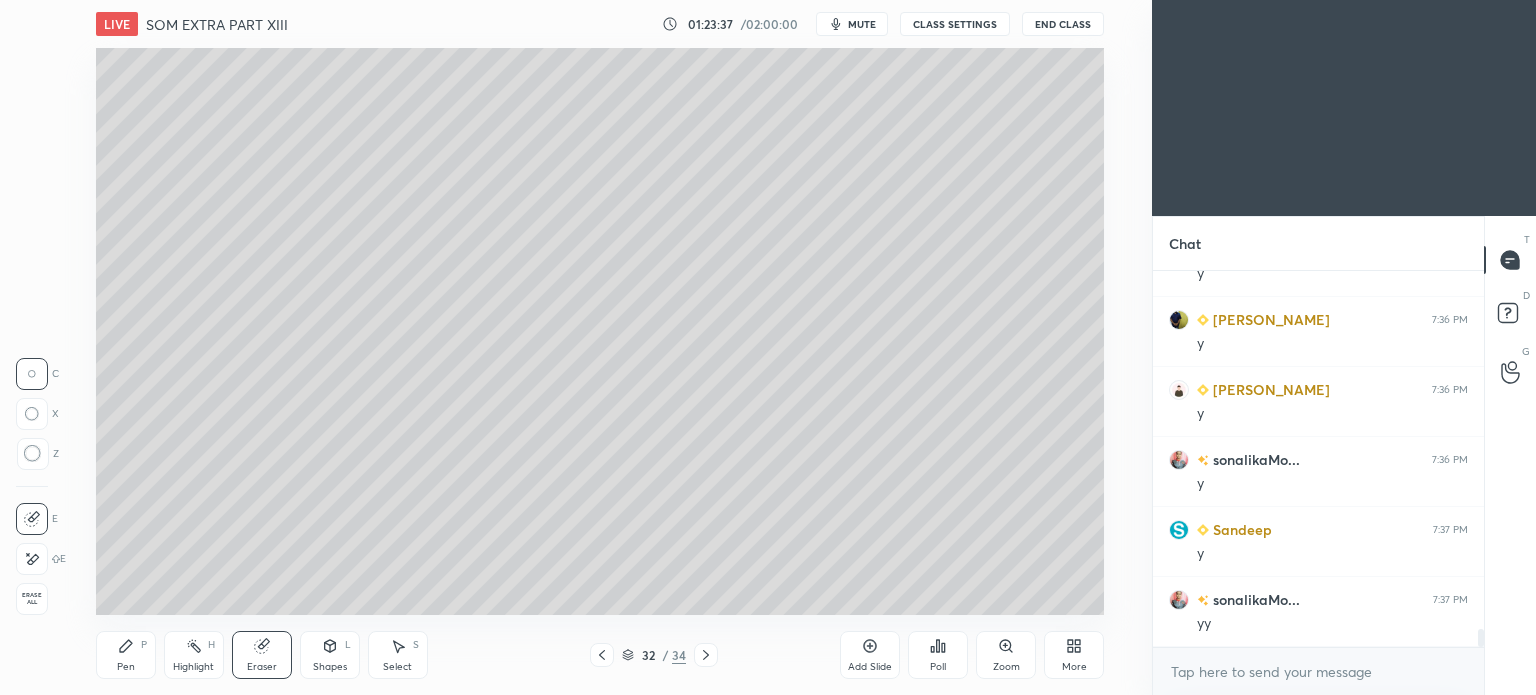 click on "Pen P" at bounding box center (126, 655) 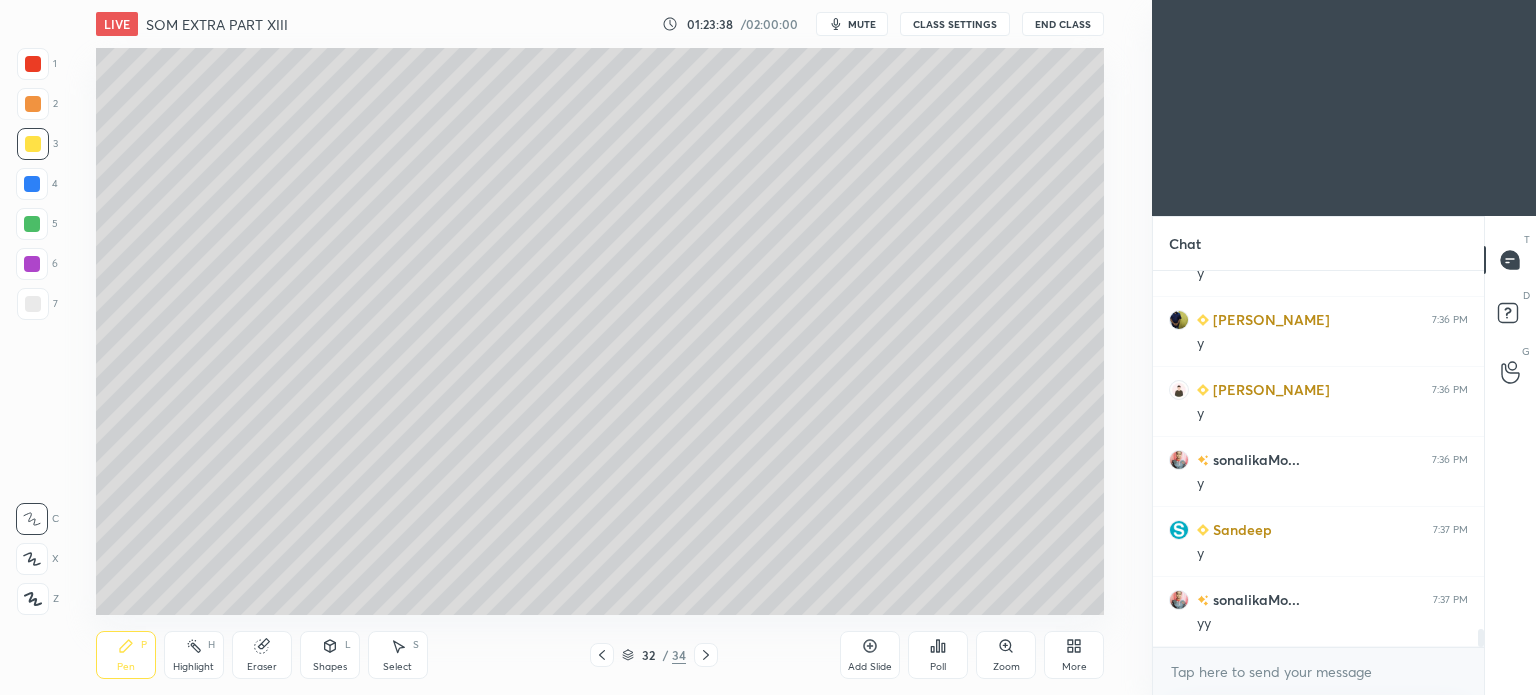 click on "Pen P" at bounding box center (126, 655) 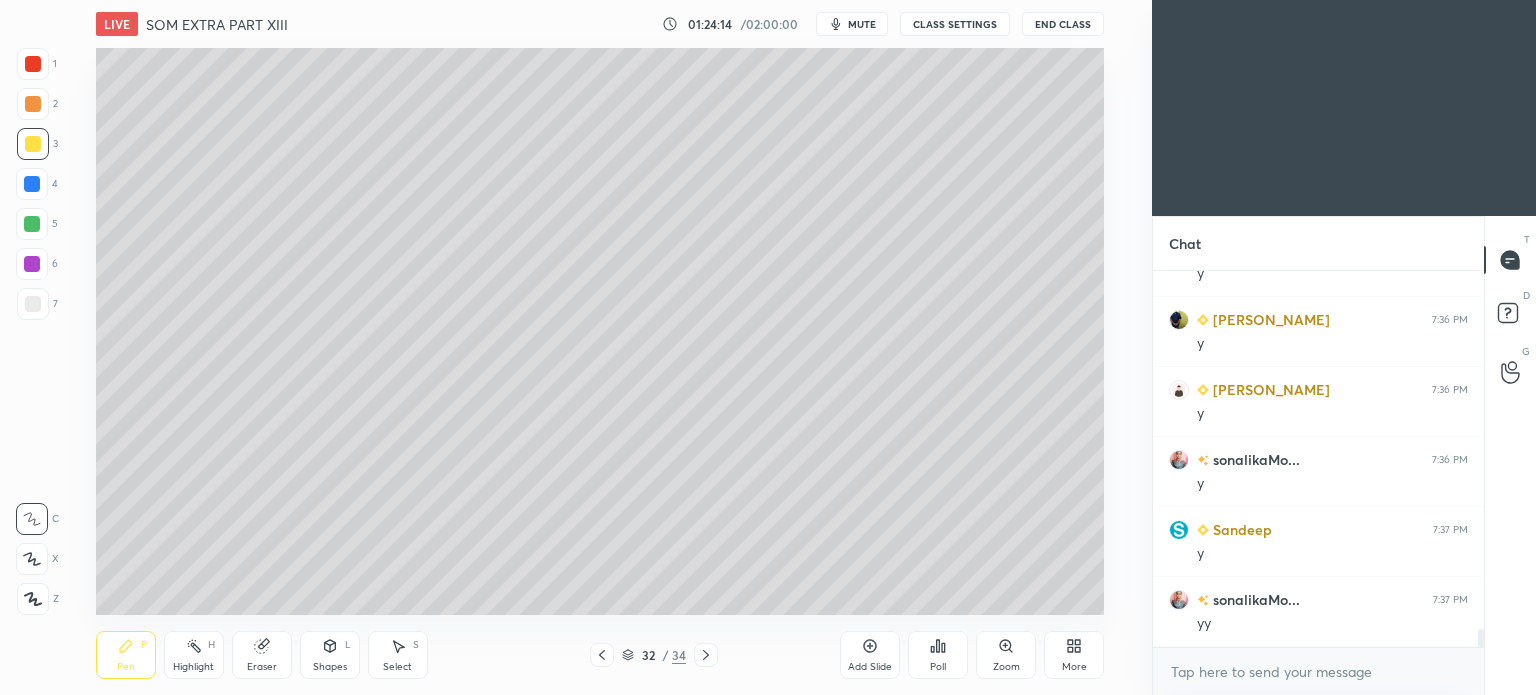 scroll, scrollTop: 7762, scrollLeft: 0, axis: vertical 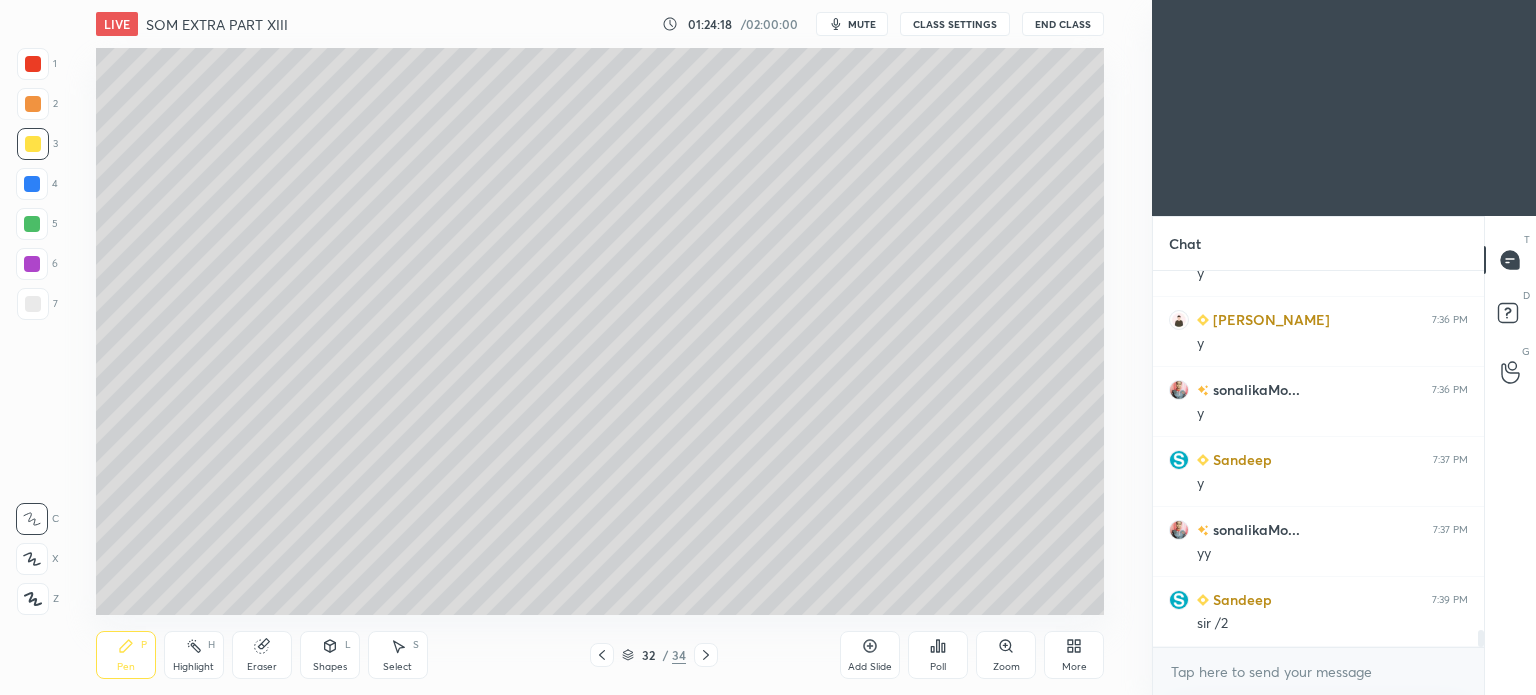 click 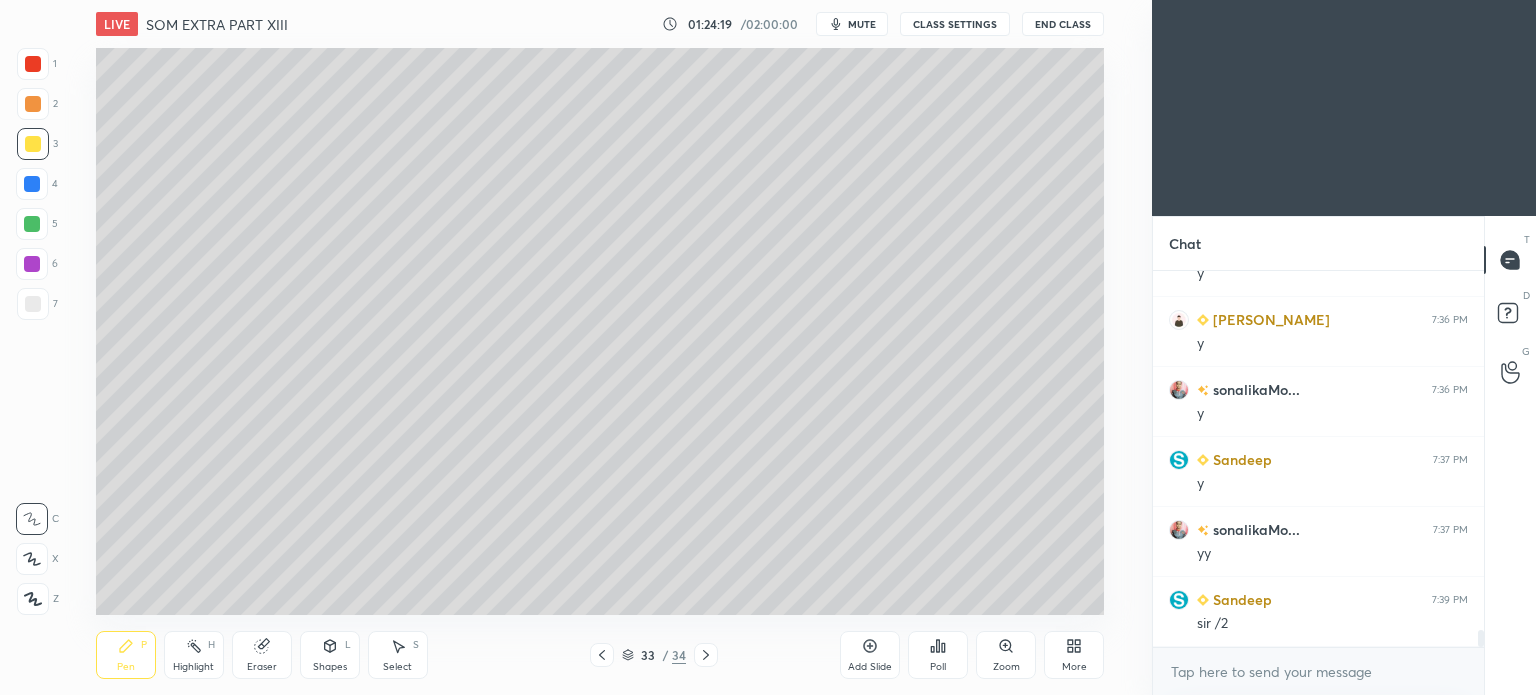 click at bounding box center (602, 655) 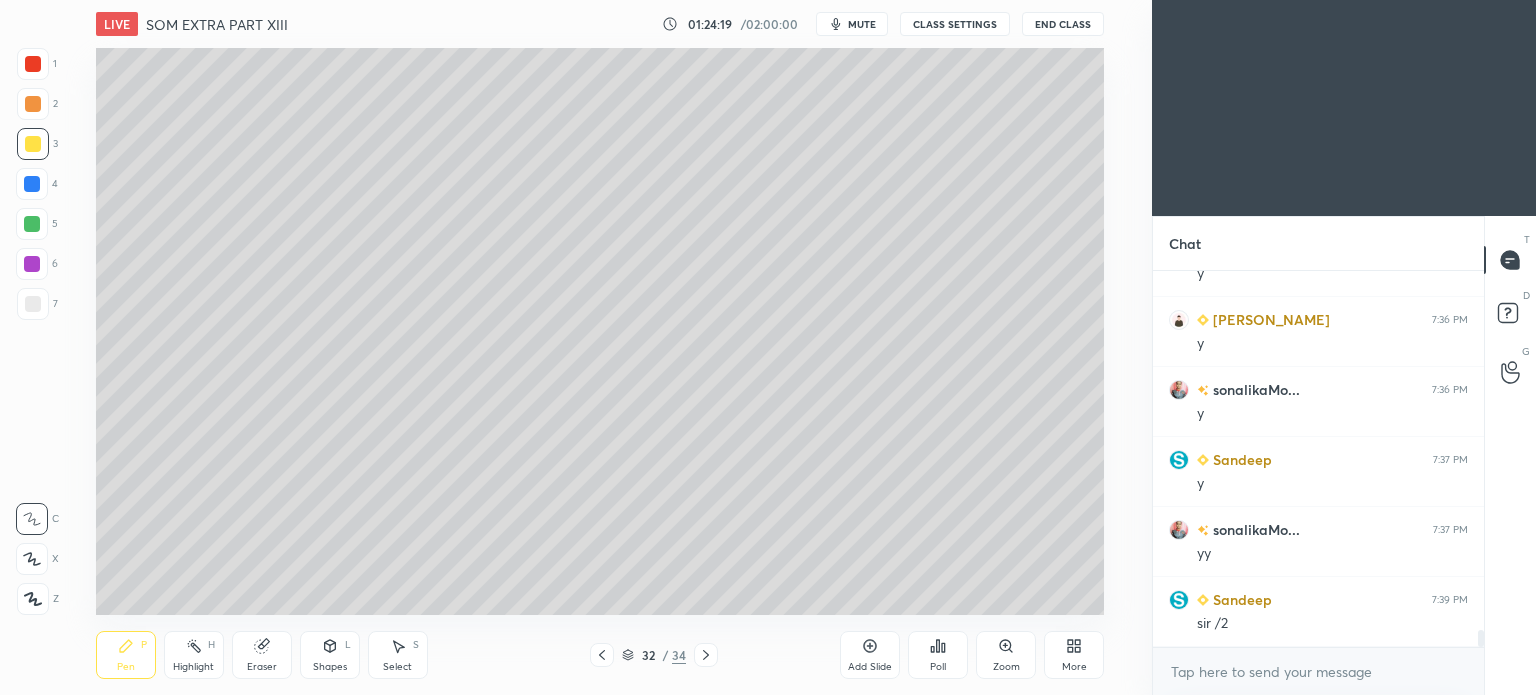 click 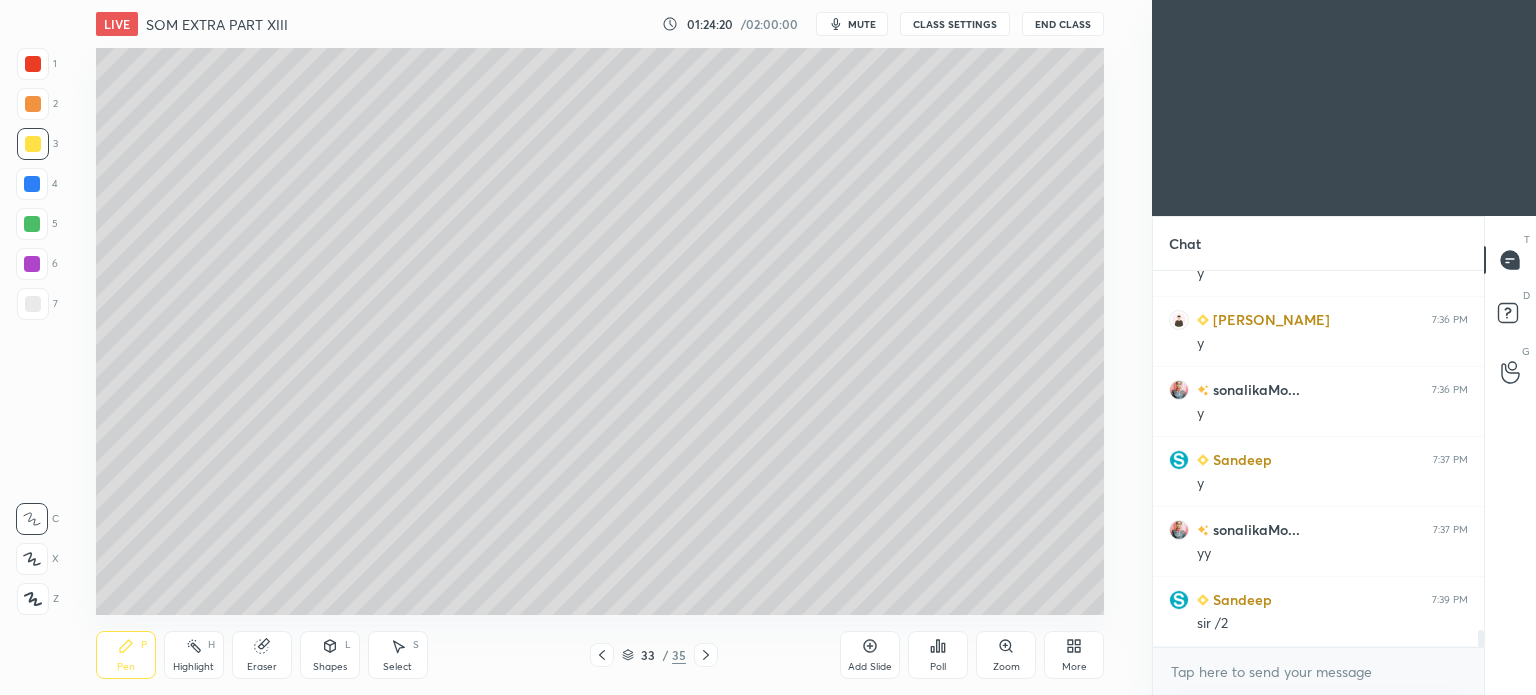 click at bounding box center [33, 144] 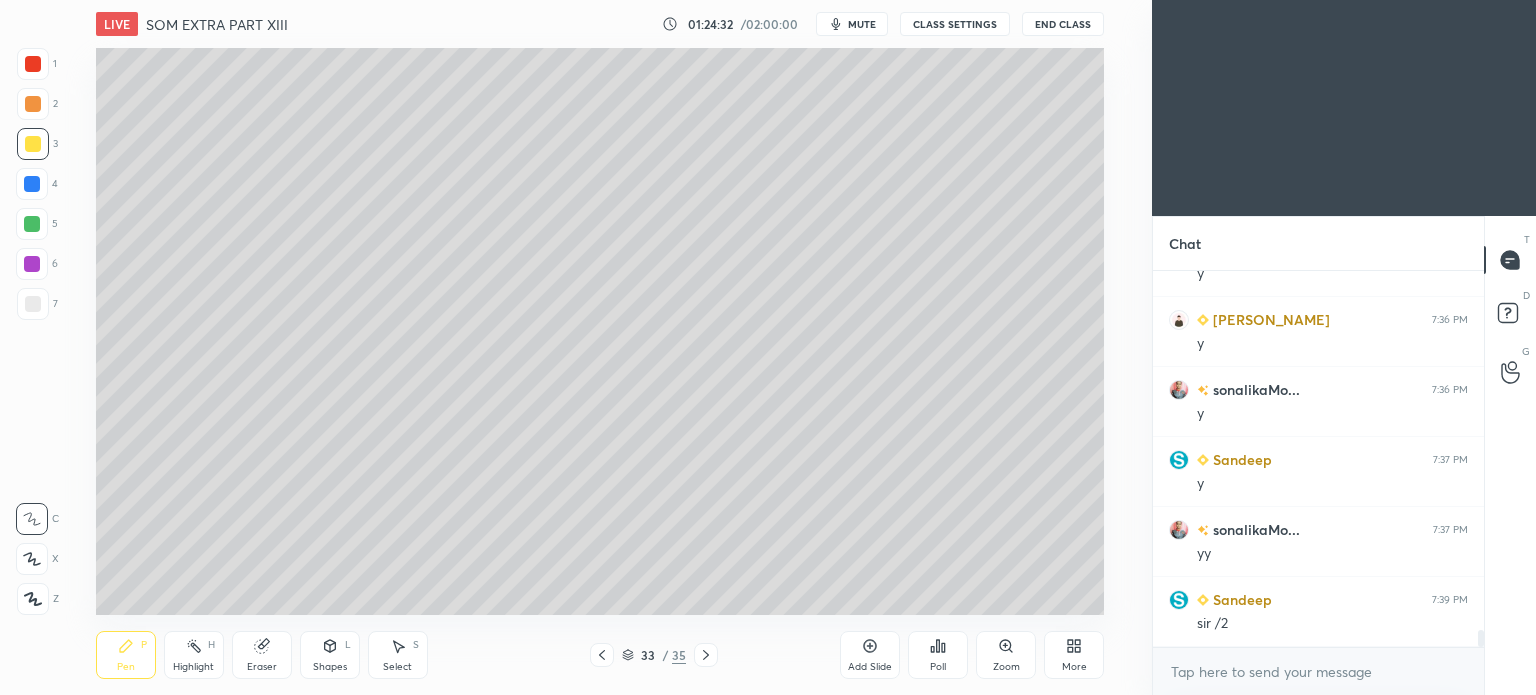 scroll, scrollTop: 7832, scrollLeft: 0, axis: vertical 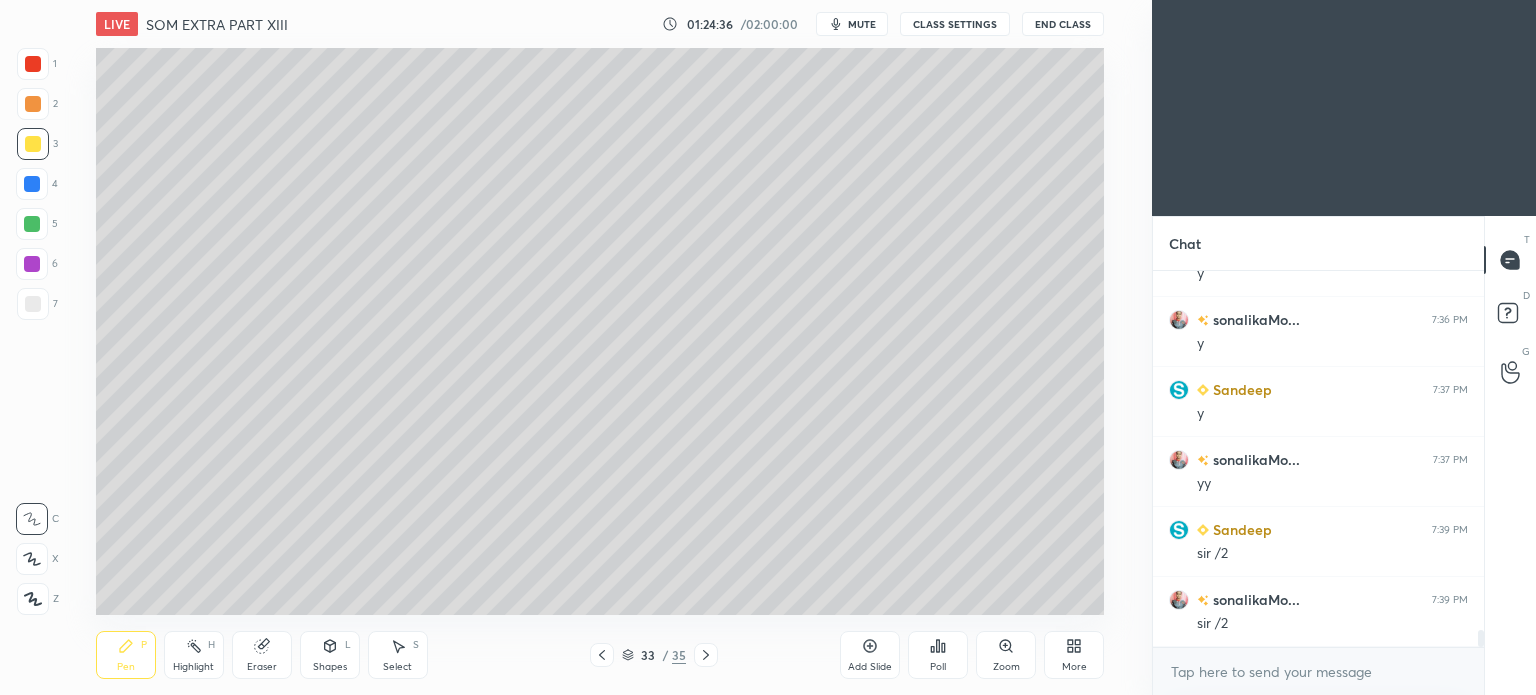 click 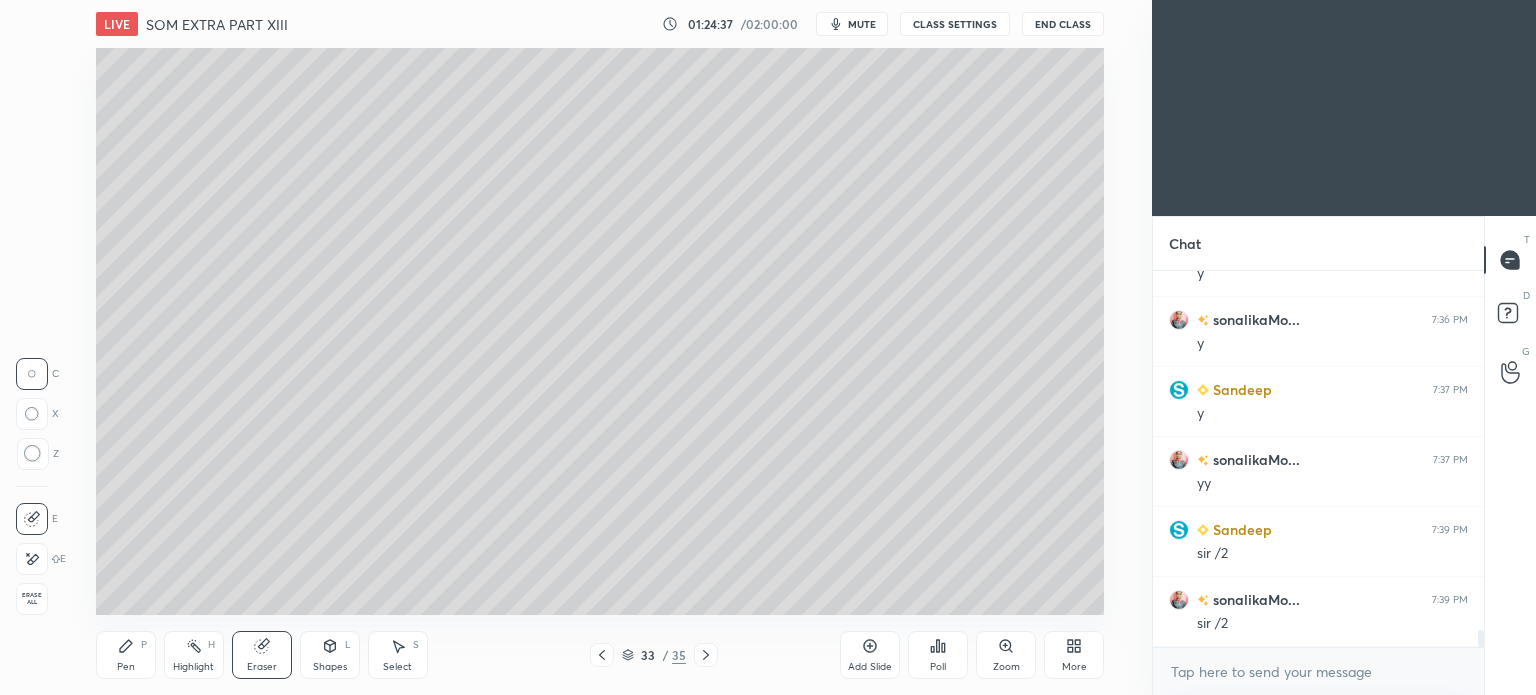 click on "Pen P" at bounding box center [126, 655] 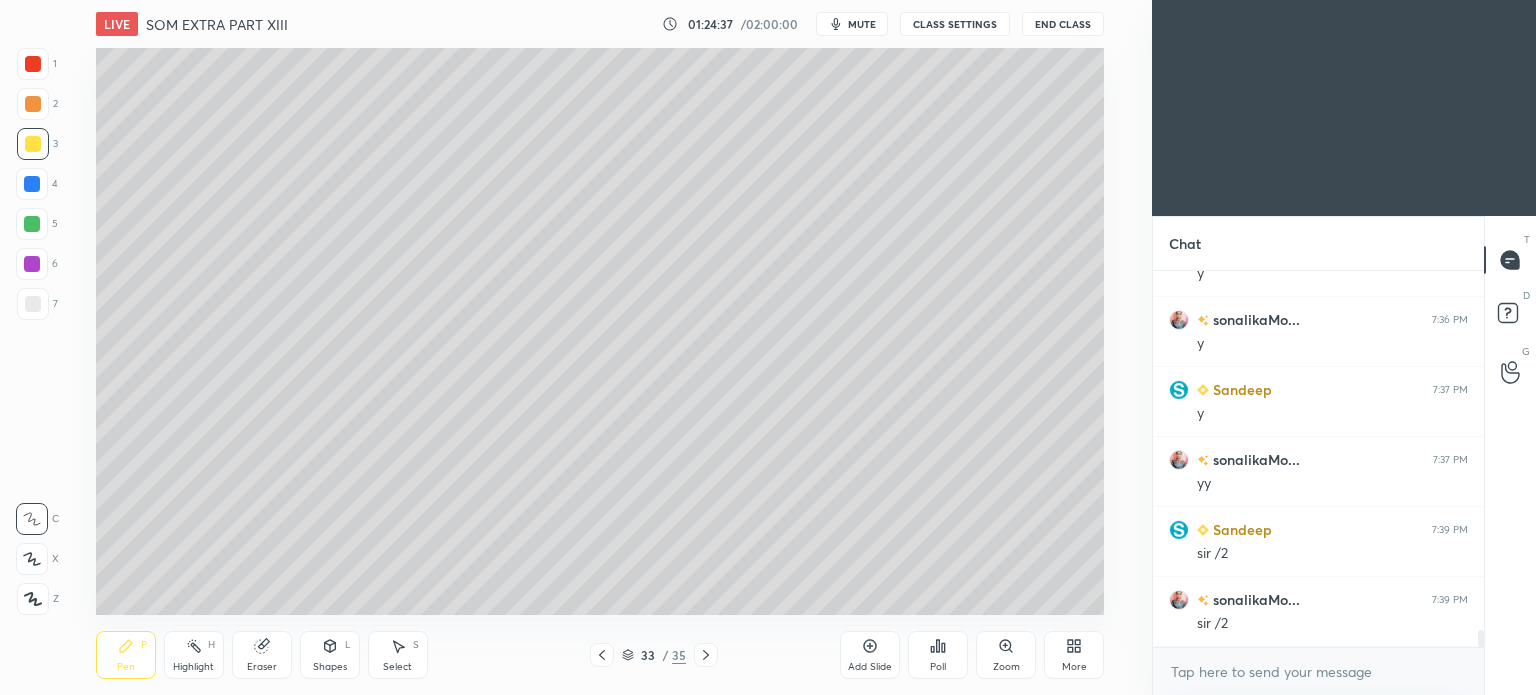 click on "Pen P" at bounding box center [126, 655] 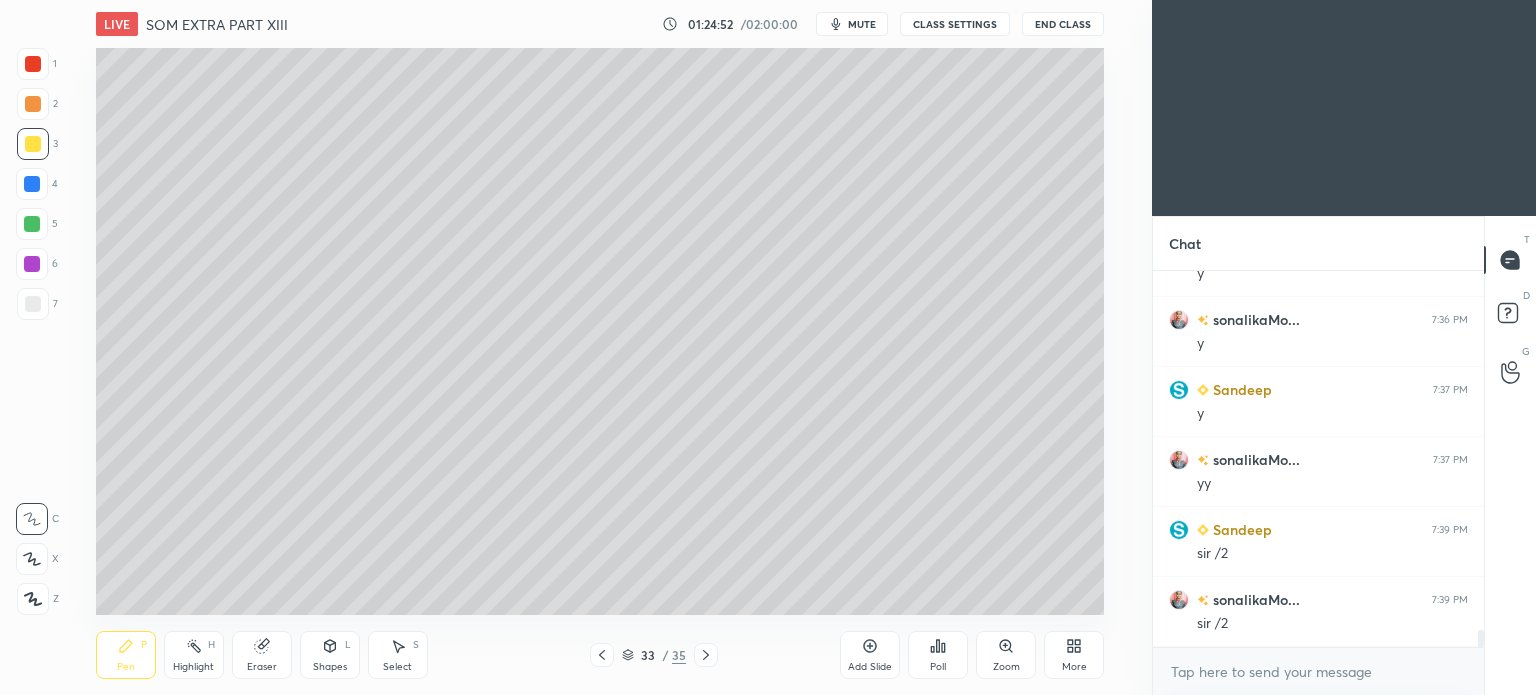 click 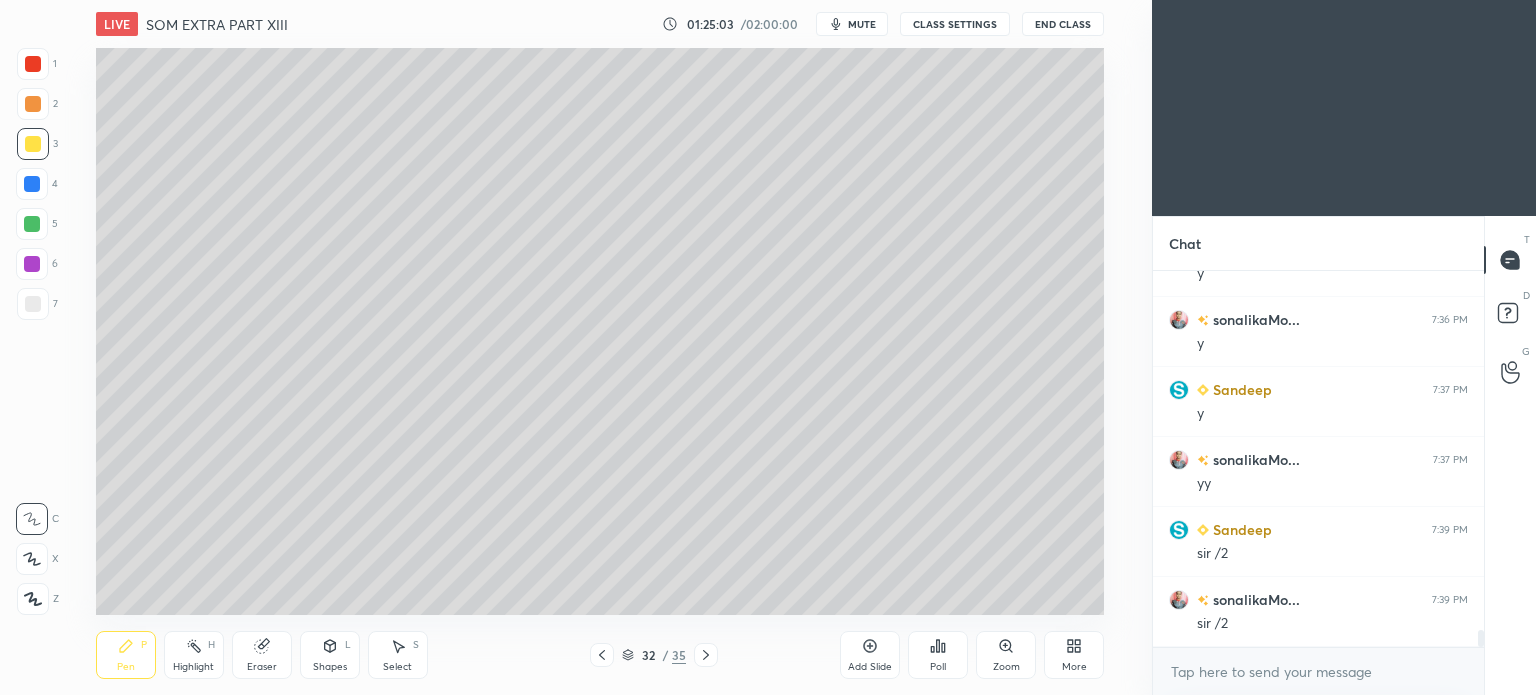 click on "Eraser" at bounding box center (262, 655) 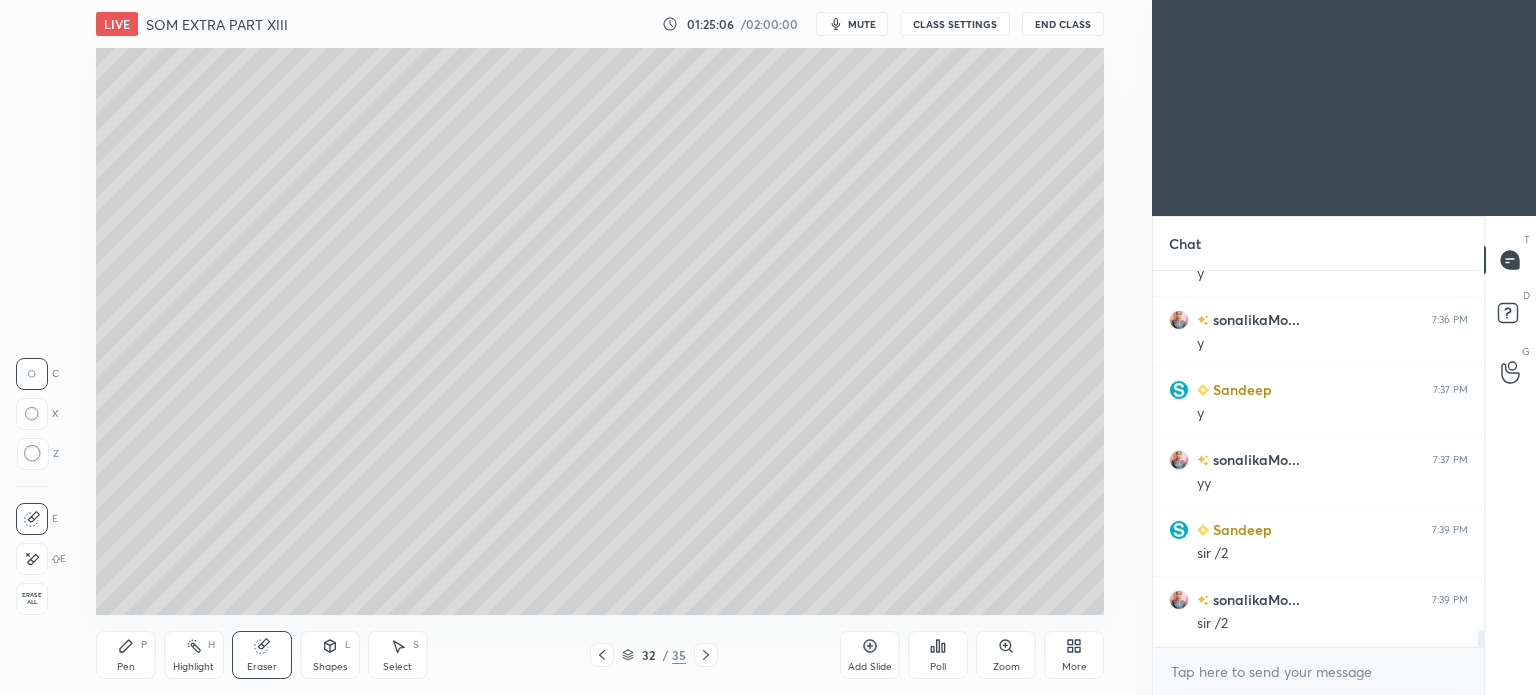 click on "Pen" at bounding box center [126, 667] 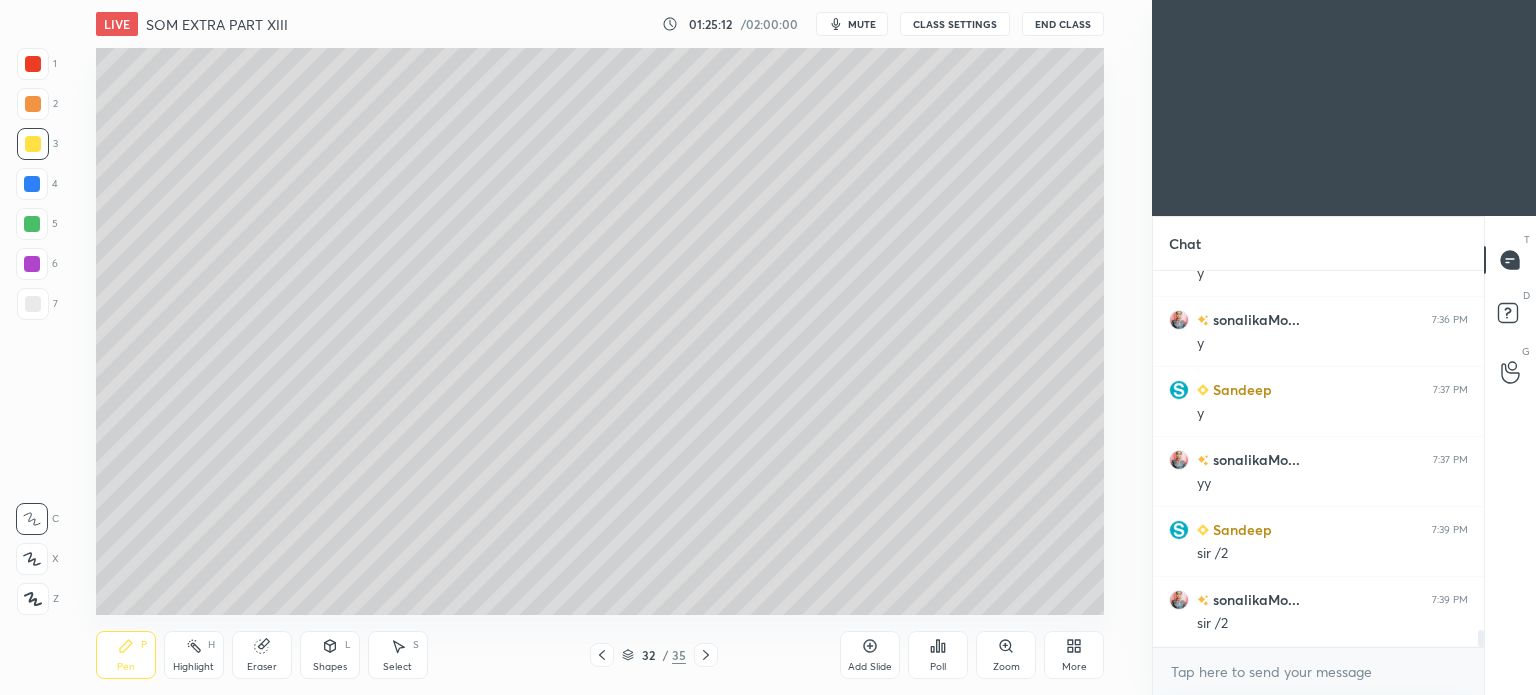 scroll, scrollTop: 7902, scrollLeft: 0, axis: vertical 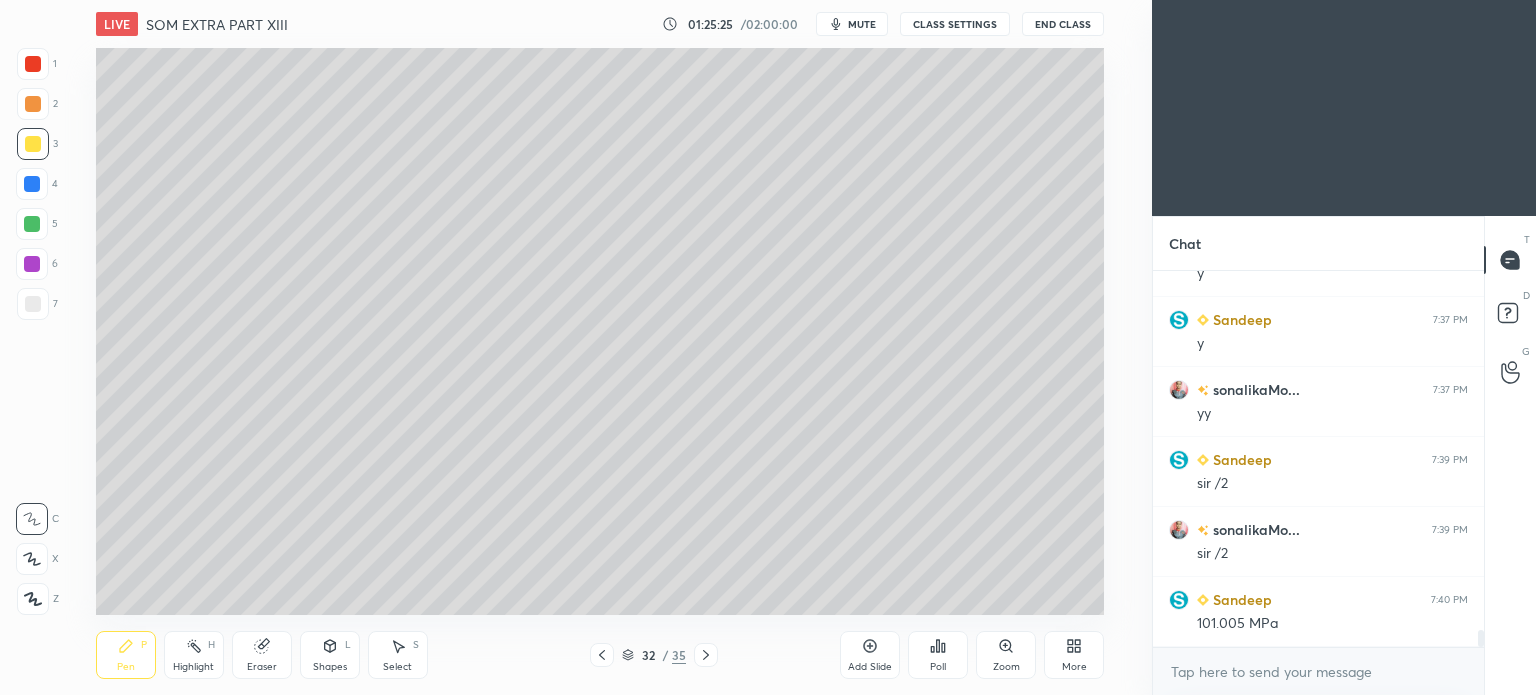 click 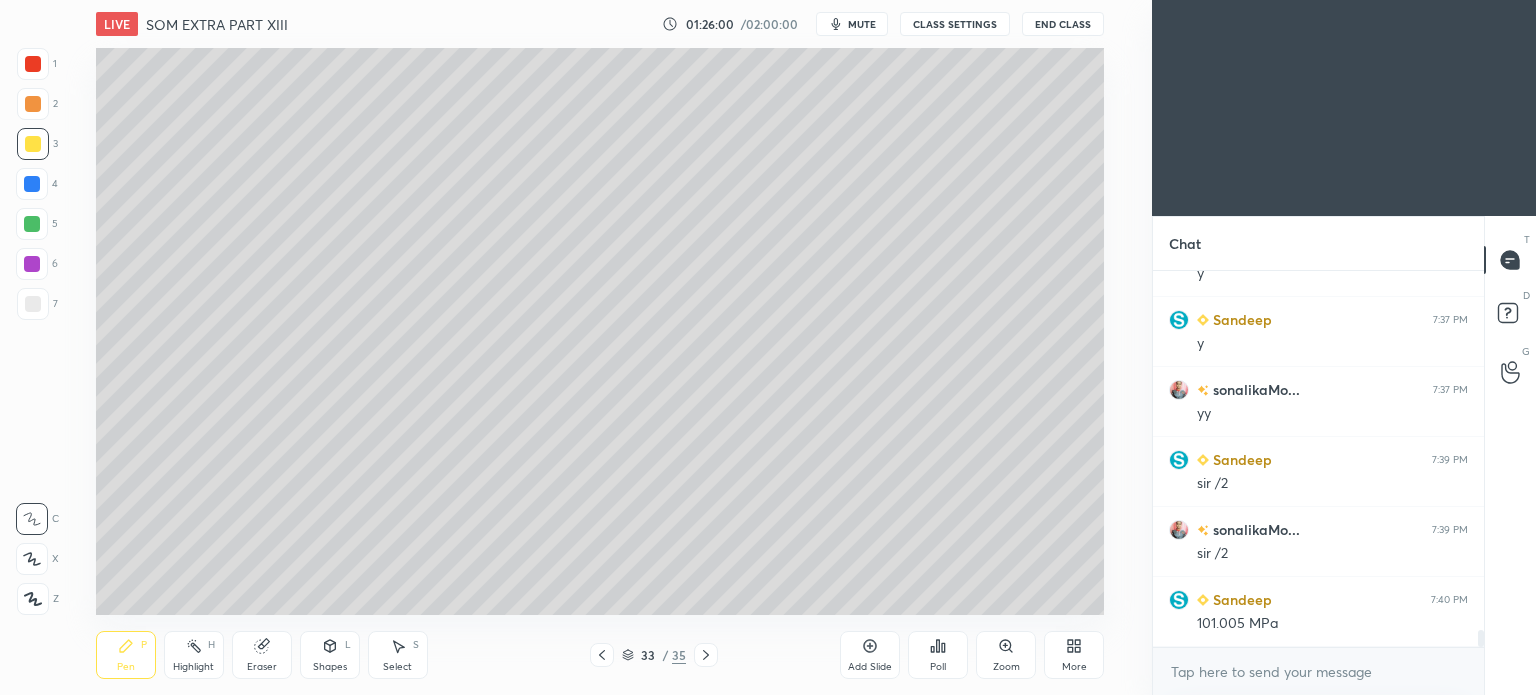 click on "Highlight" at bounding box center [193, 667] 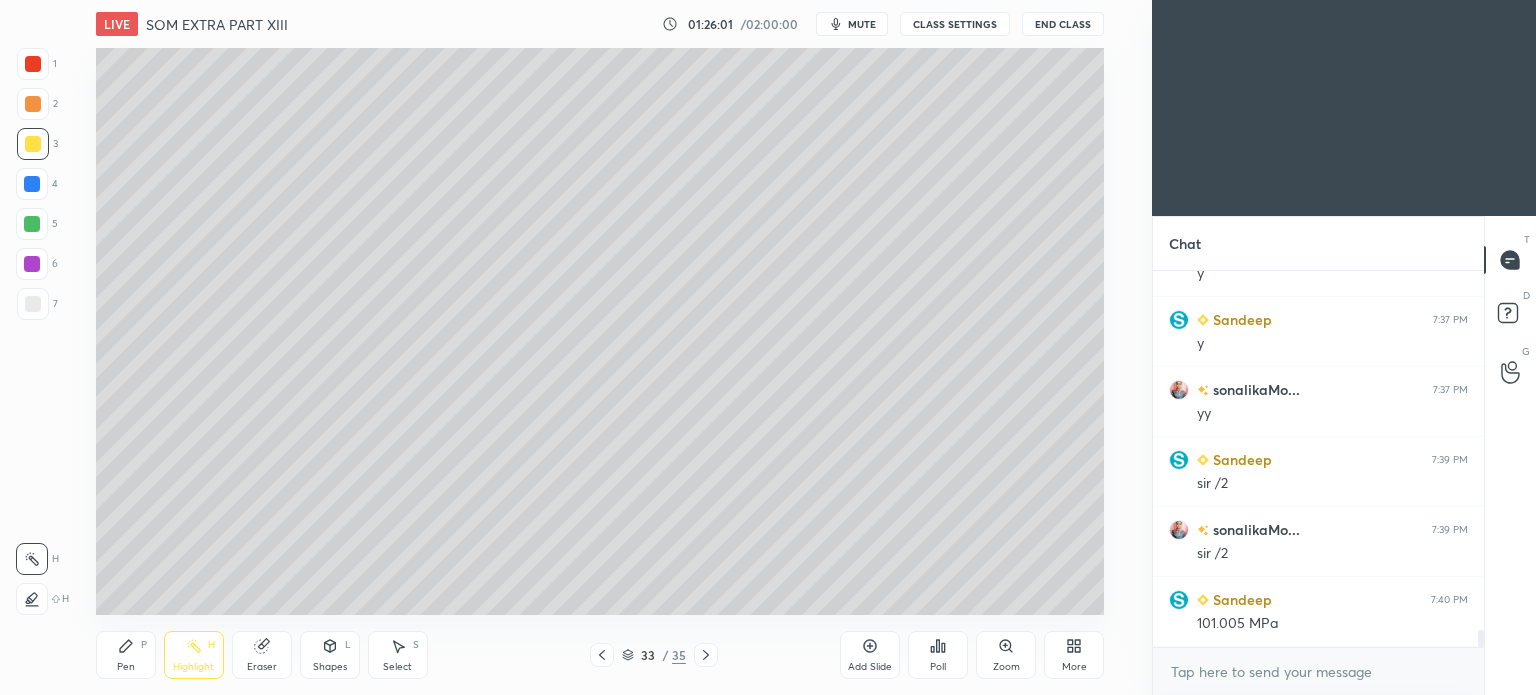 click on "Pen P" at bounding box center (126, 655) 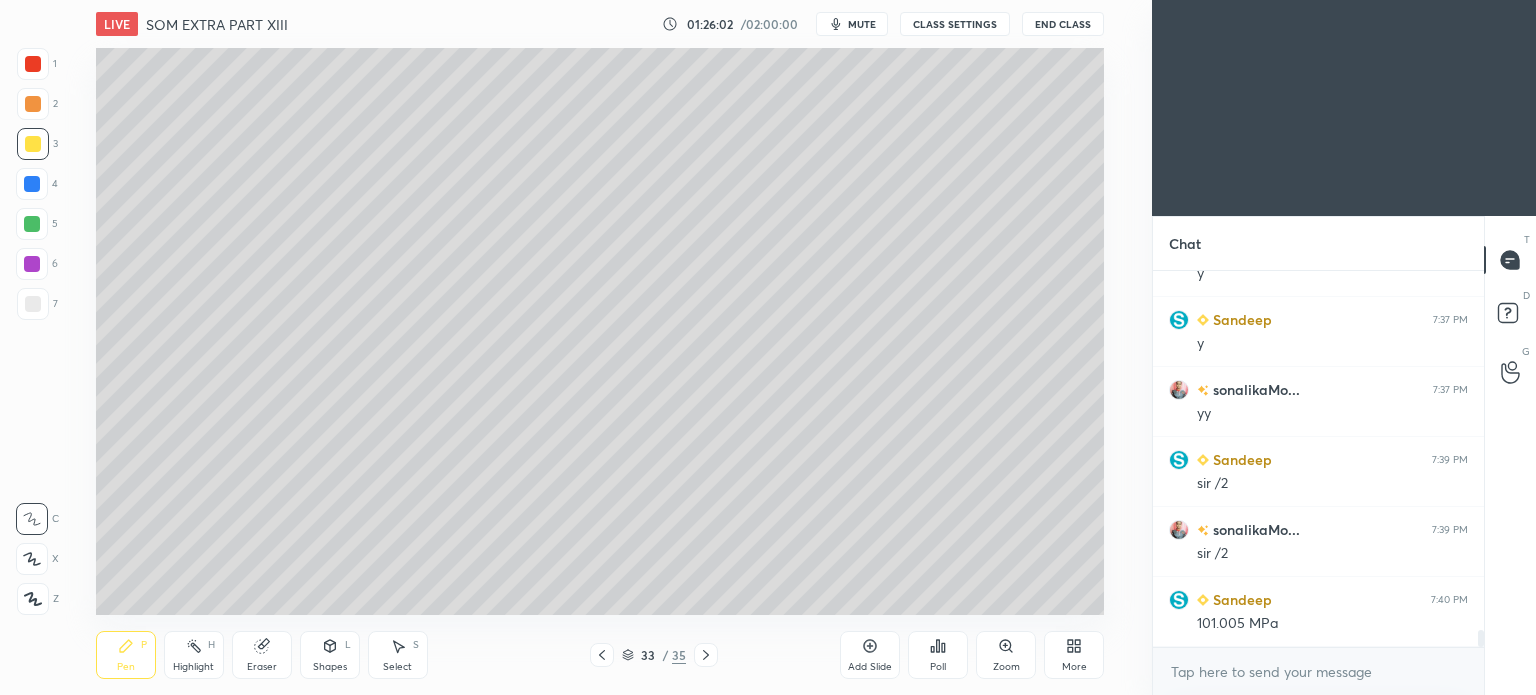 click 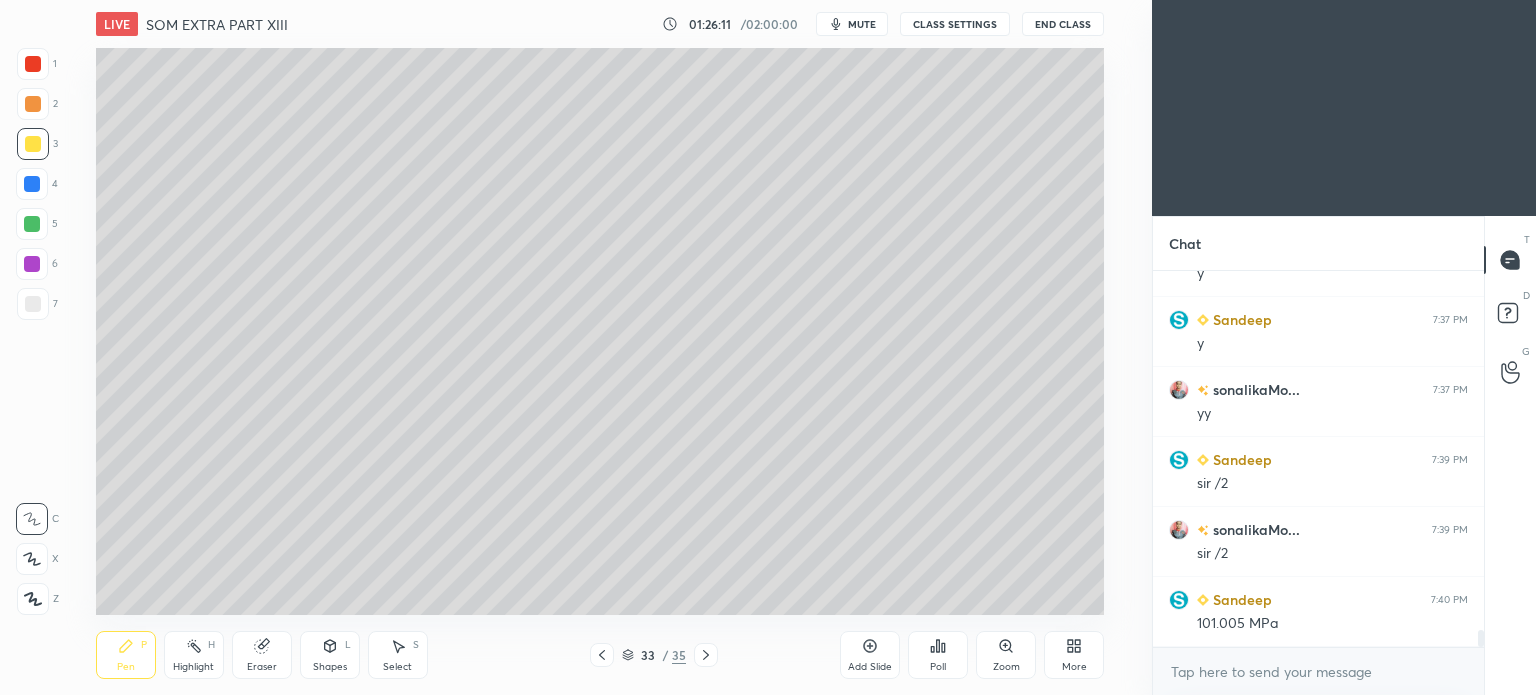 click on "Highlight H" at bounding box center [194, 655] 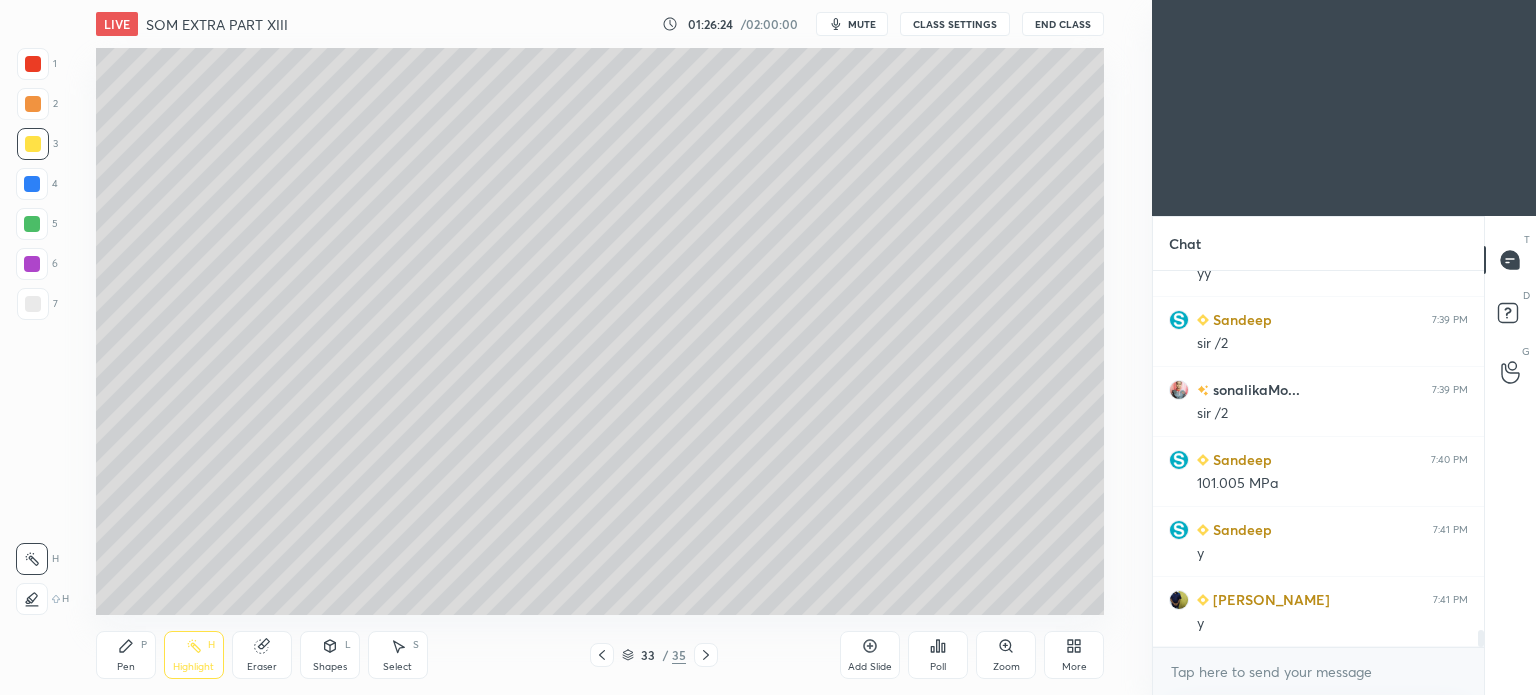 scroll, scrollTop: 8112, scrollLeft: 0, axis: vertical 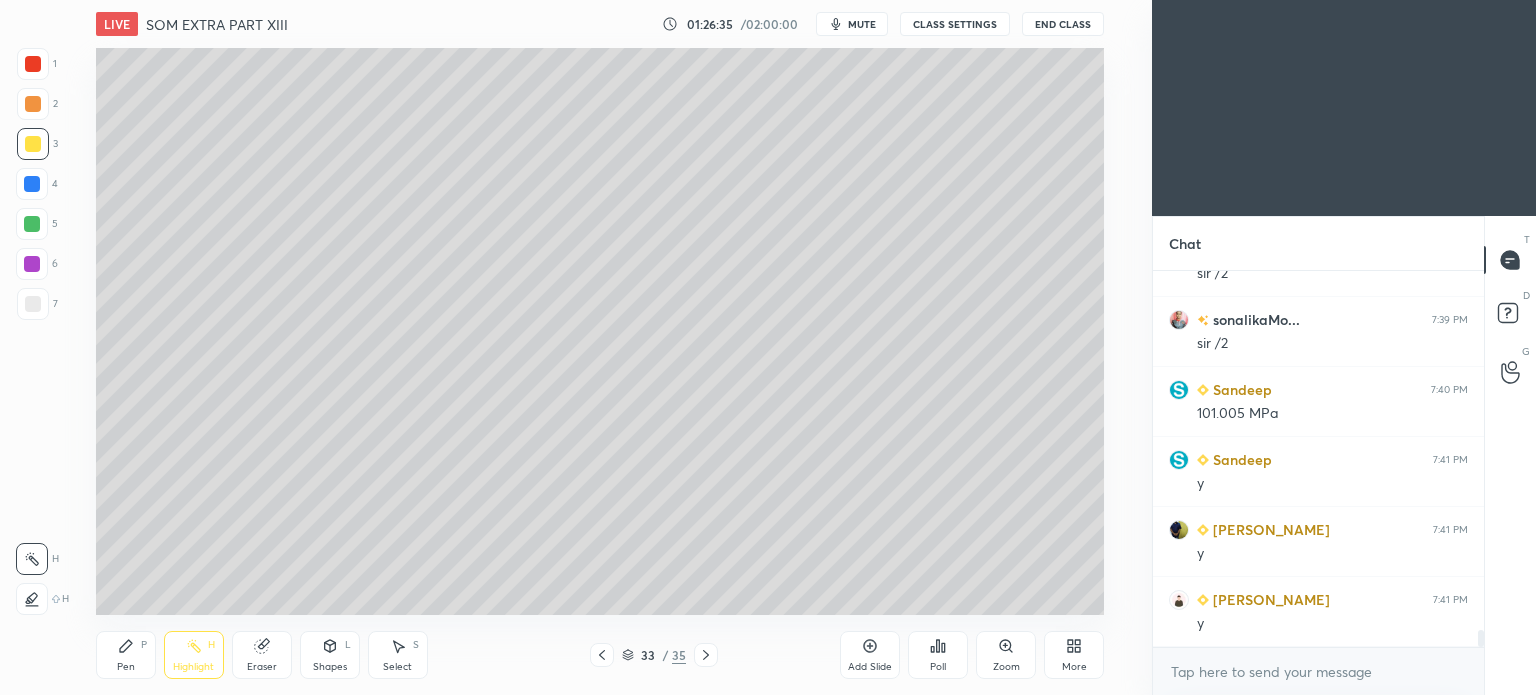 click on "Pen P" at bounding box center [126, 655] 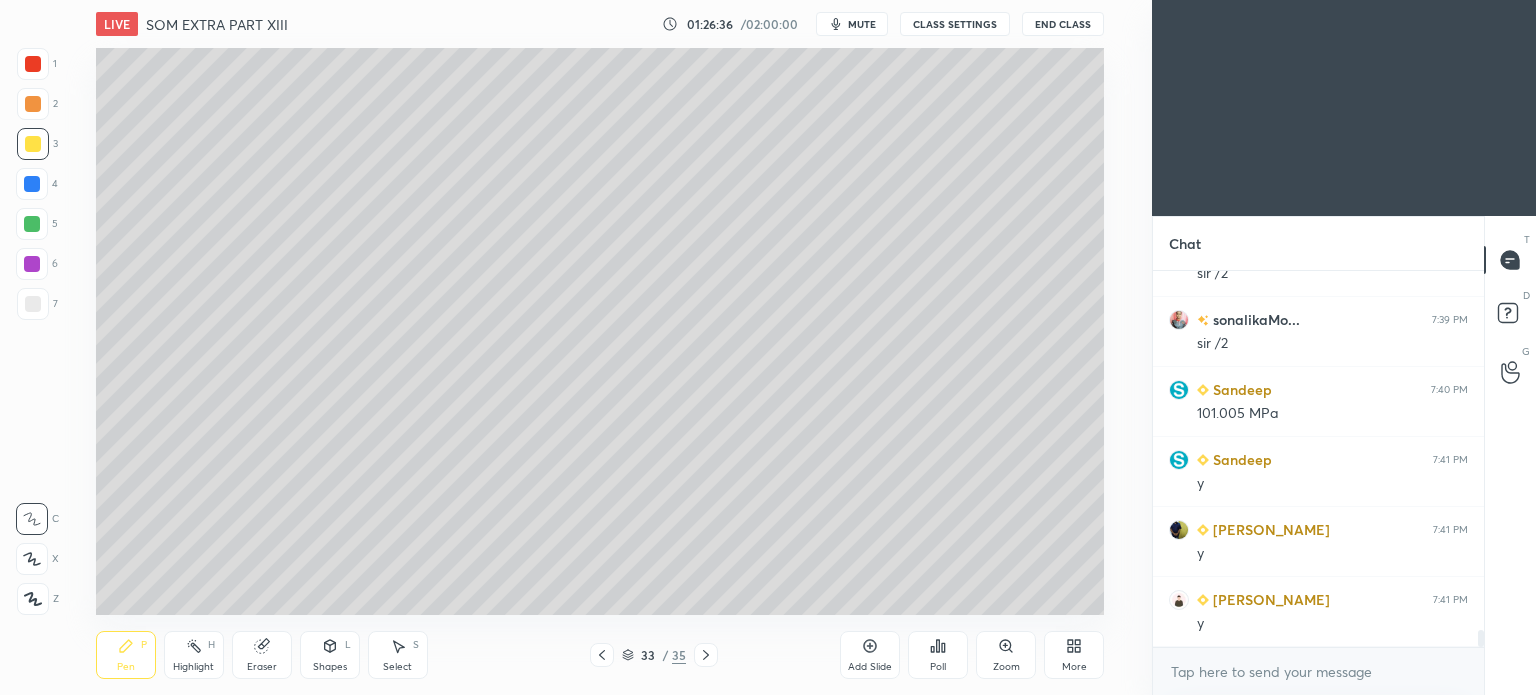 click on "Pen P" at bounding box center [126, 655] 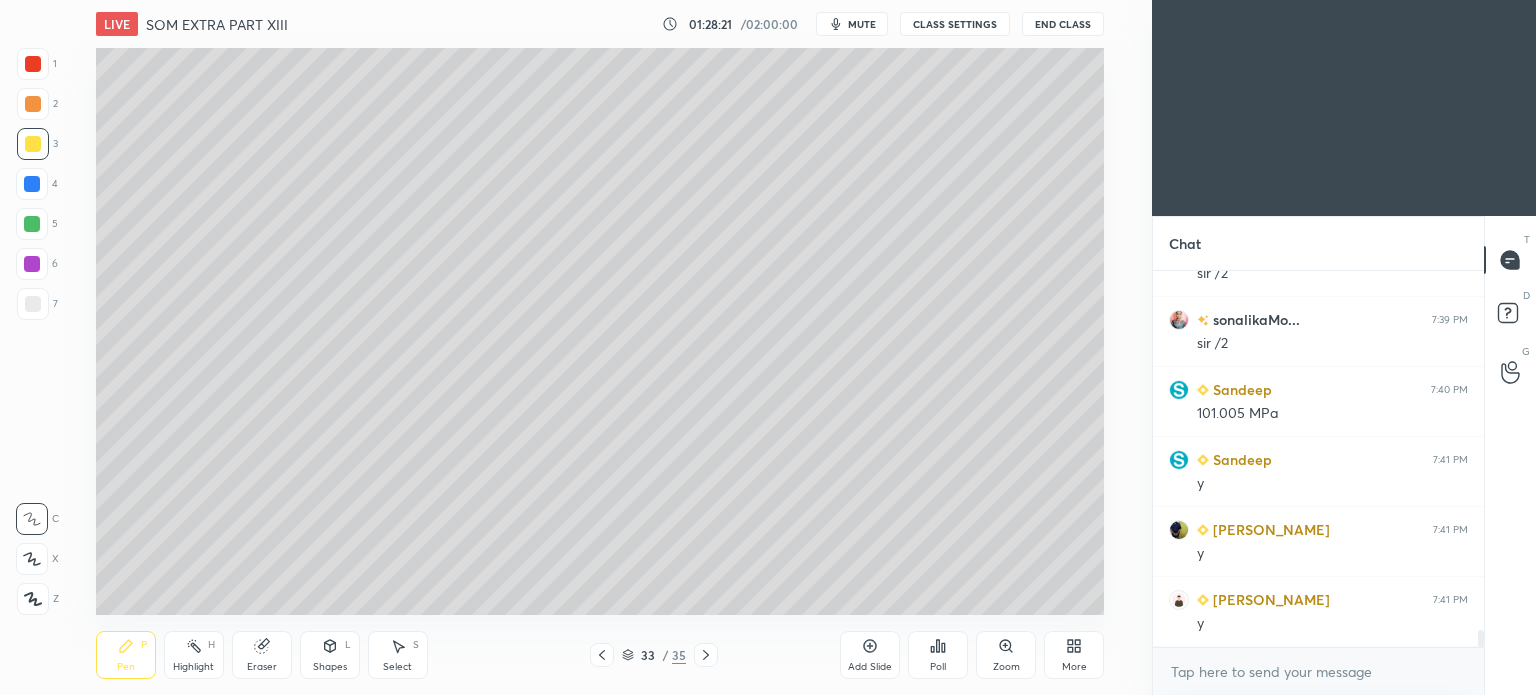 scroll, scrollTop: 8182, scrollLeft: 0, axis: vertical 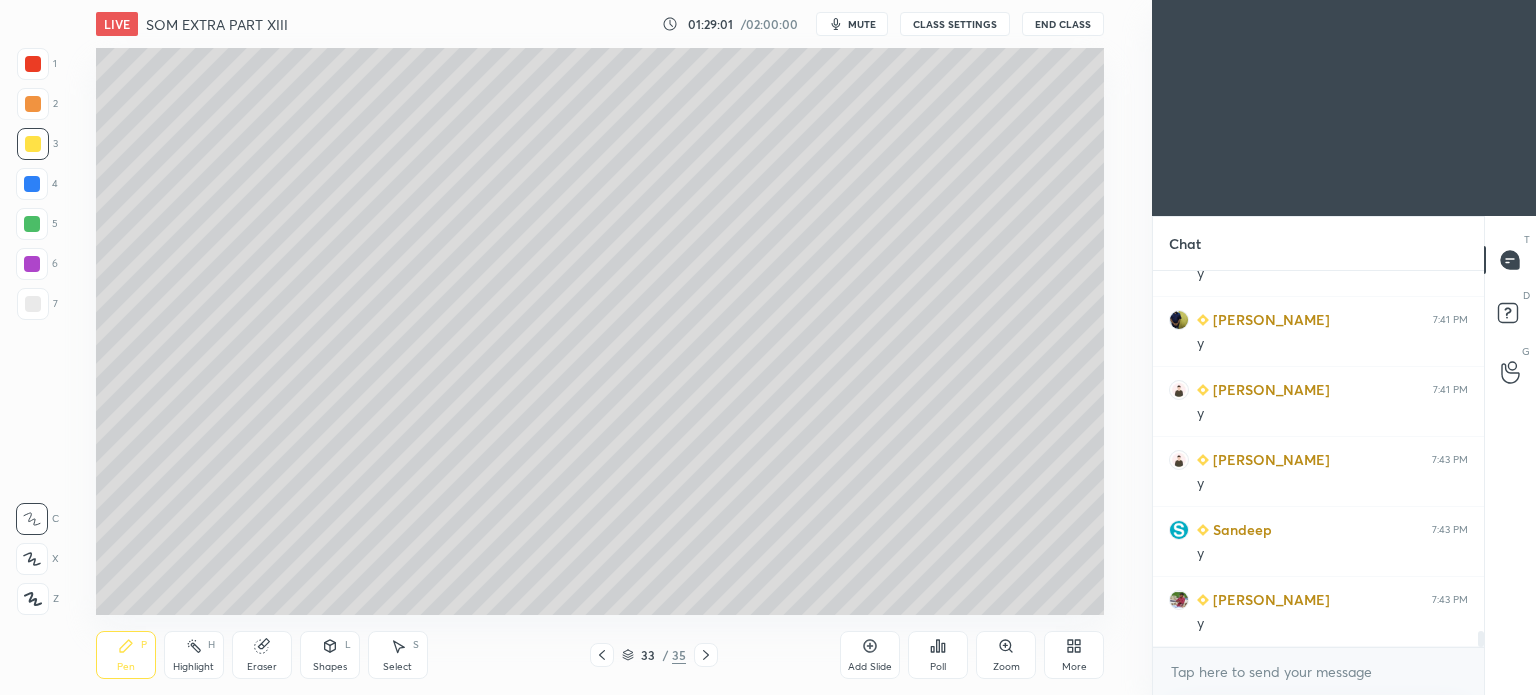 click 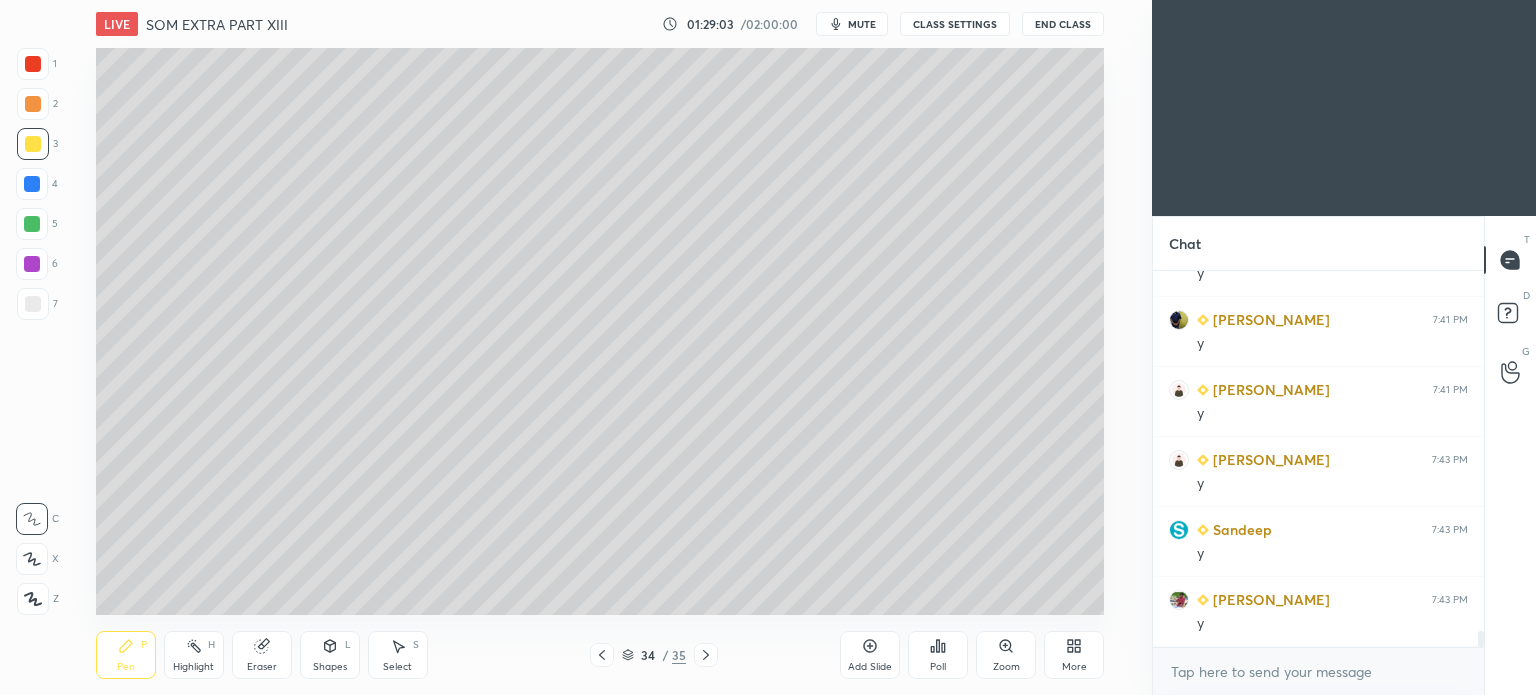 click 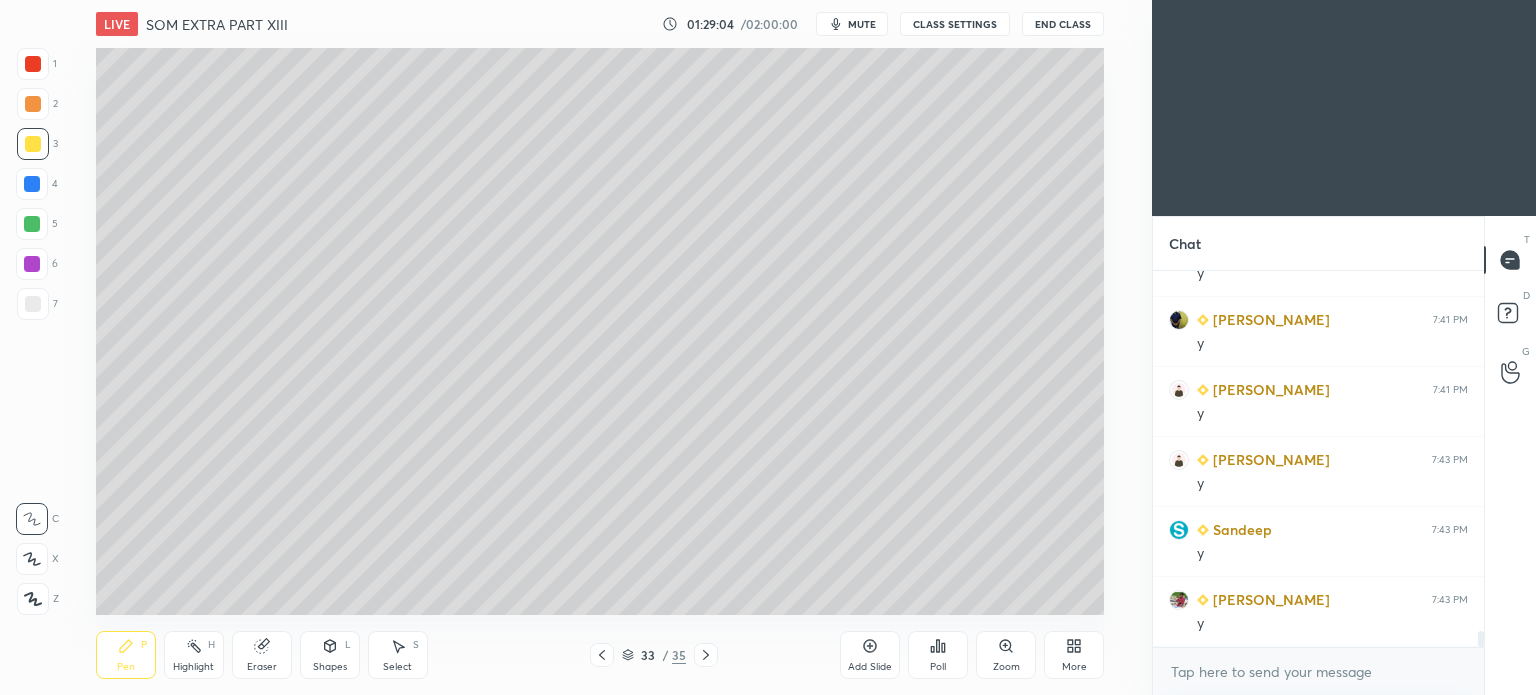 click 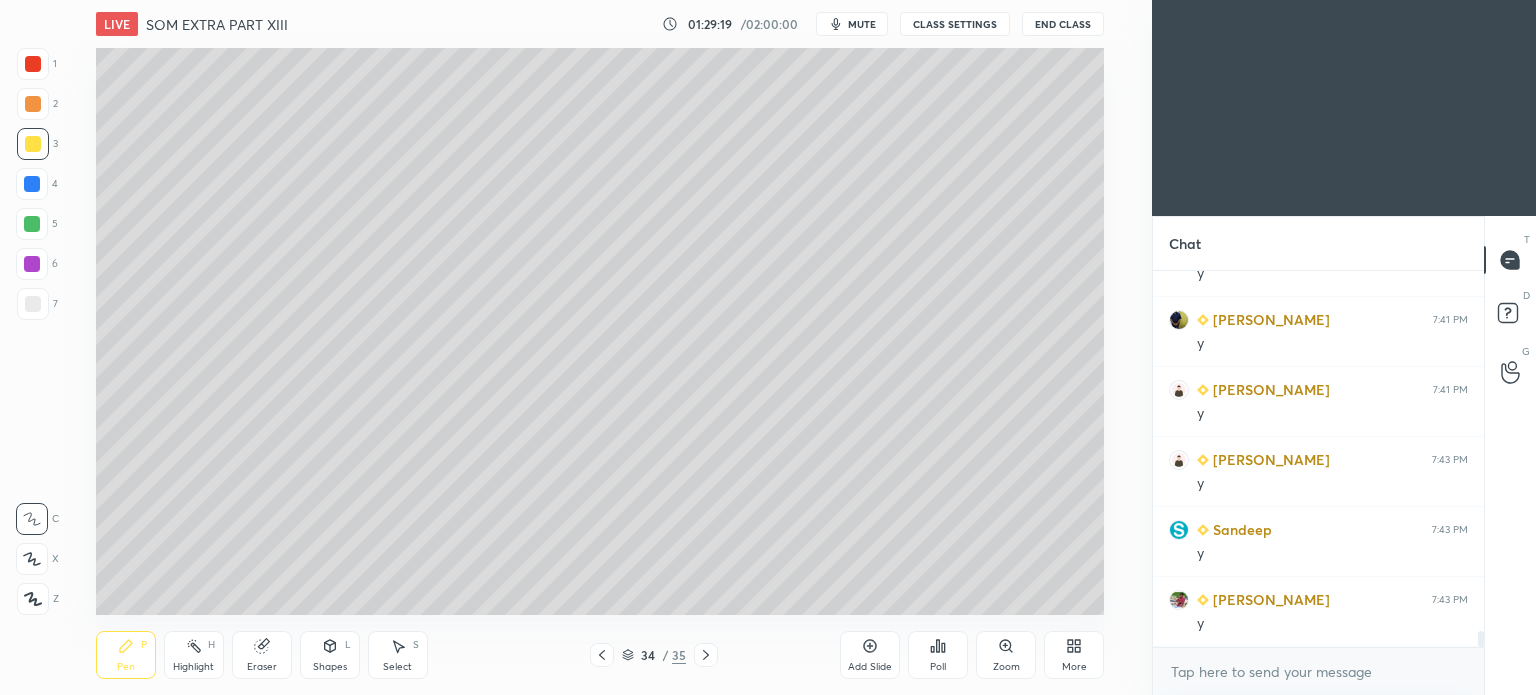 click 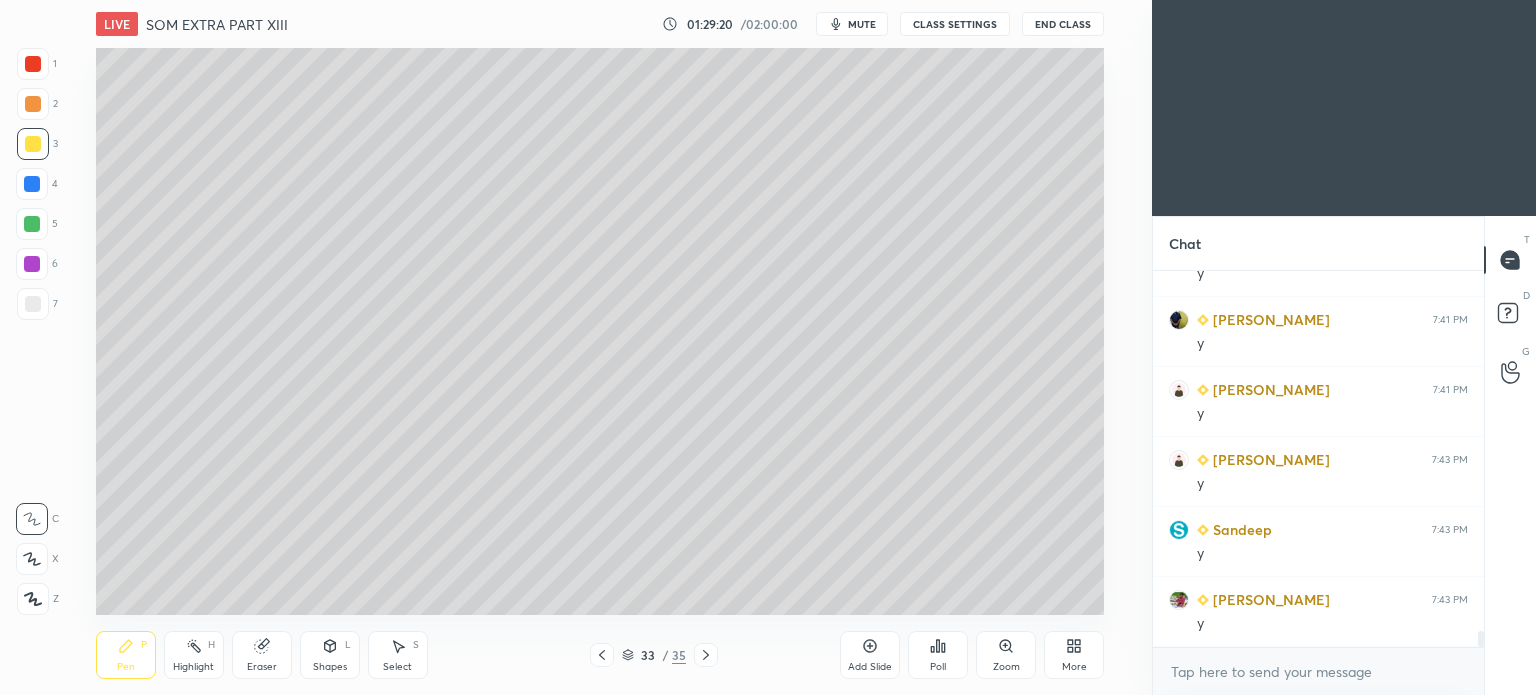 click 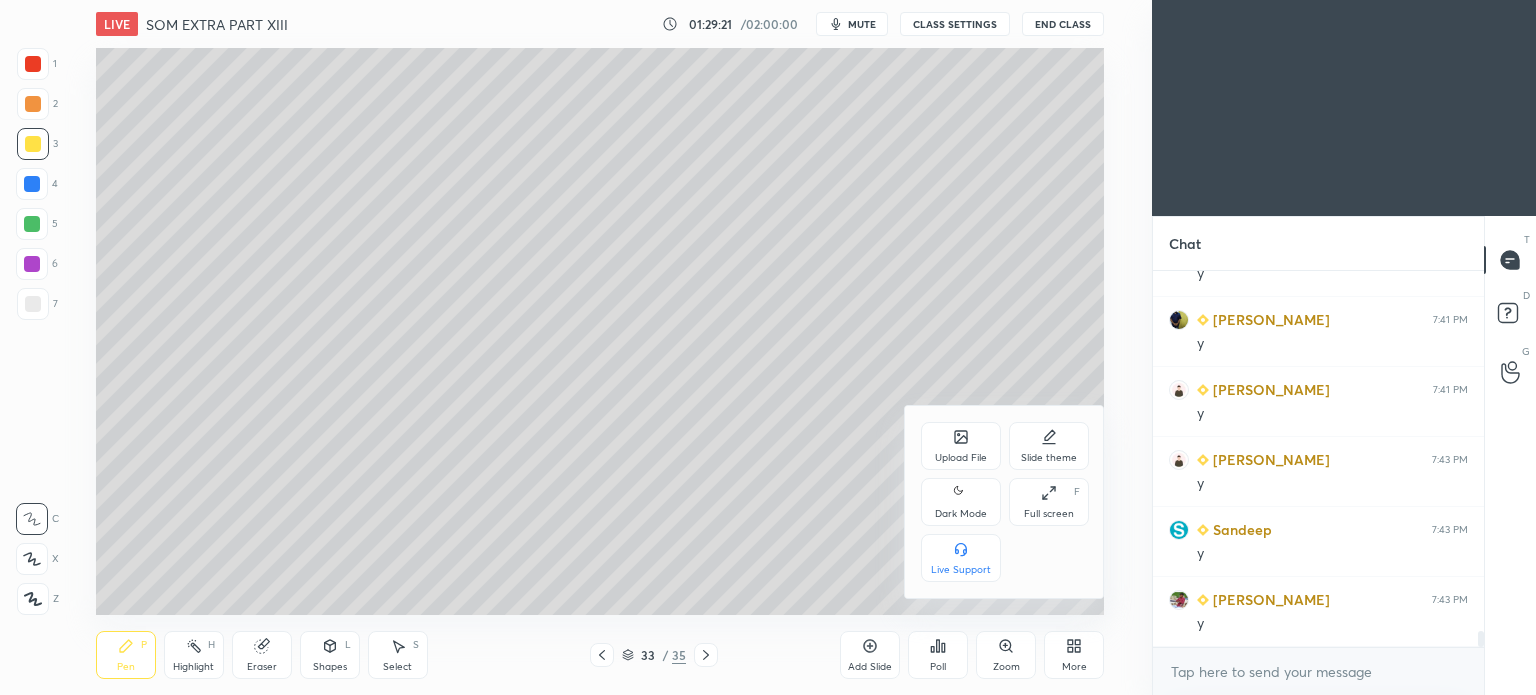 click on "Upload File" at bounding box center [961, 446] 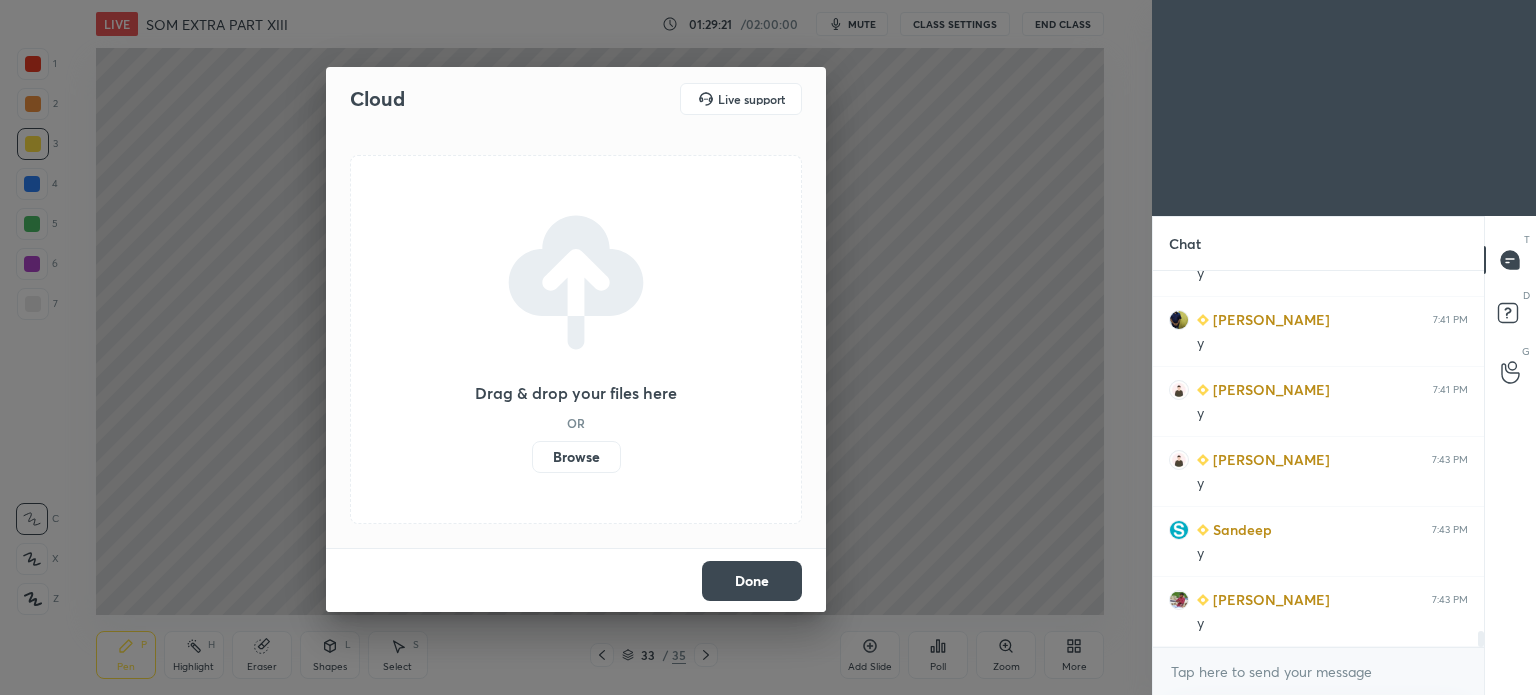 click on "Browse" at bounding box center (576, 457) 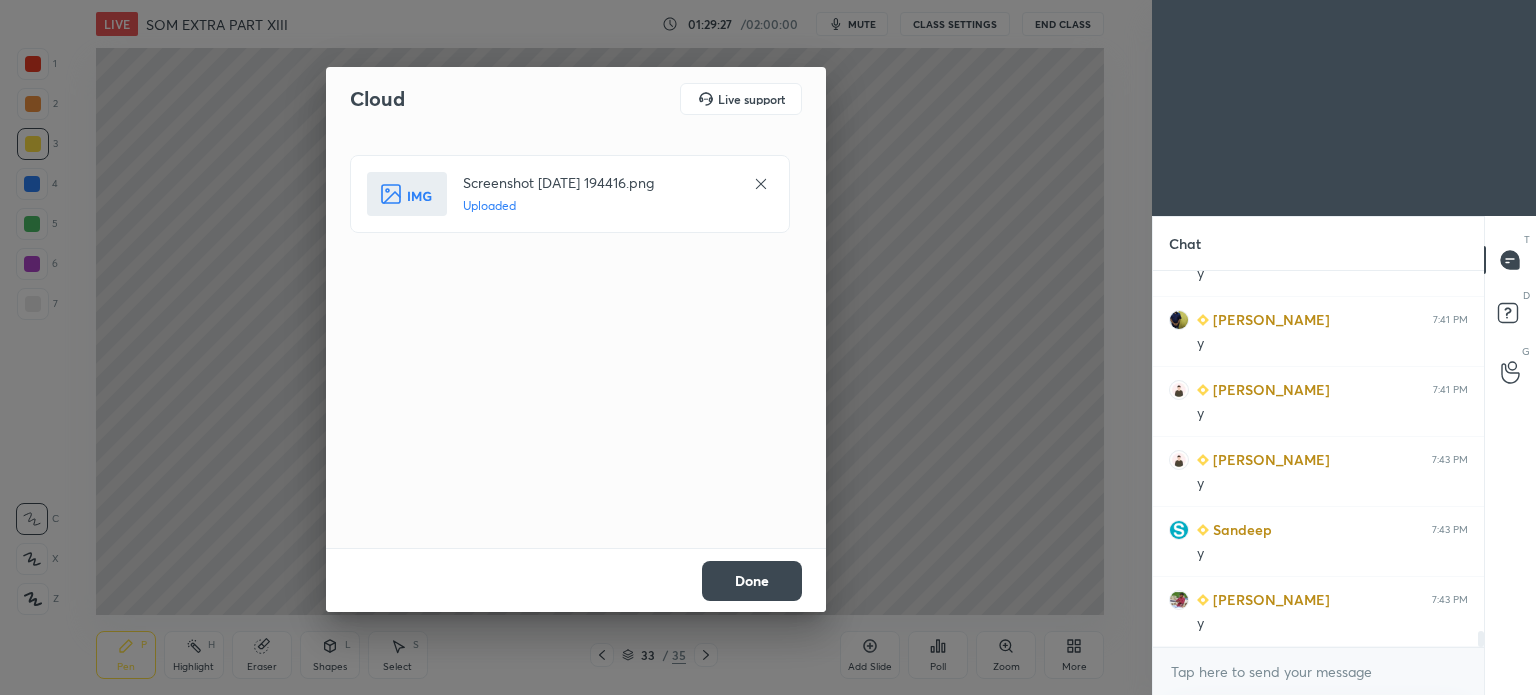 click on "Done" at bounding box center (752, 581) 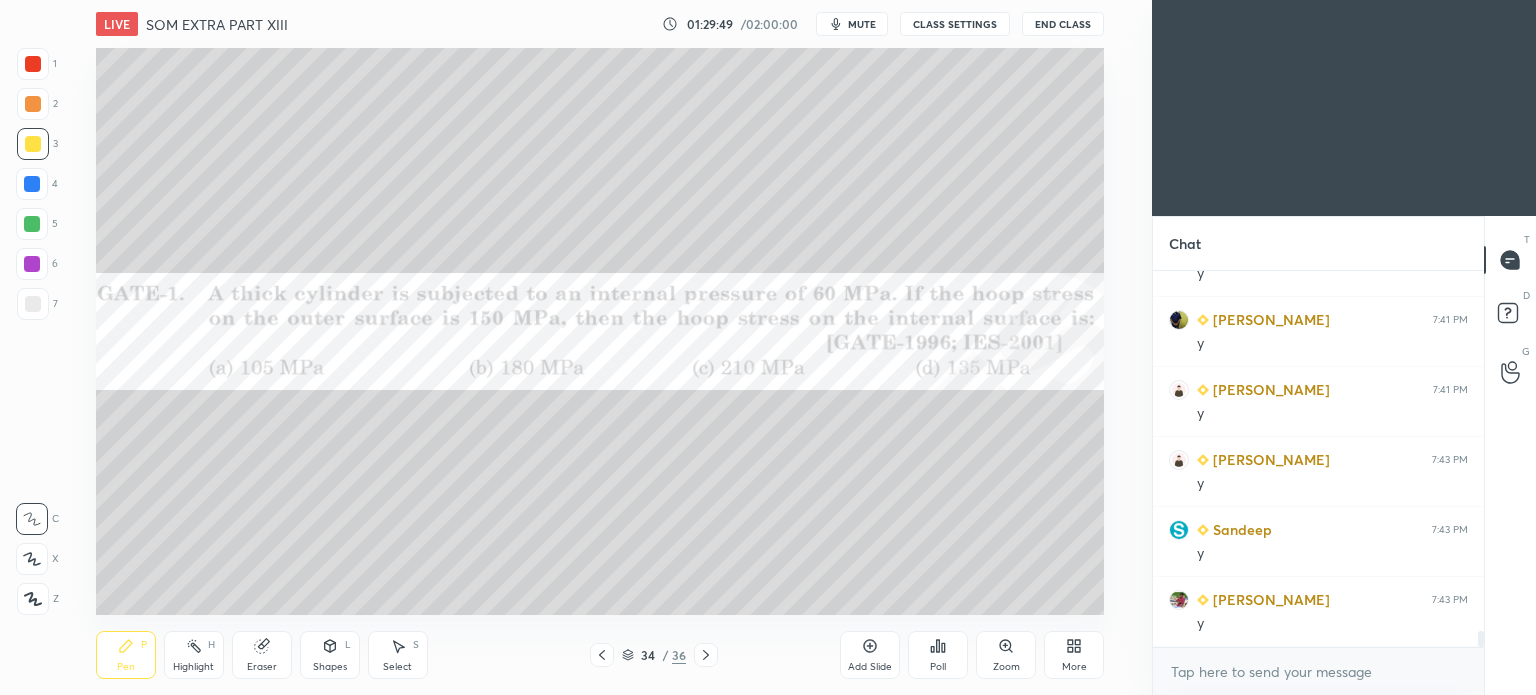 click at bounding box center (32, 184) 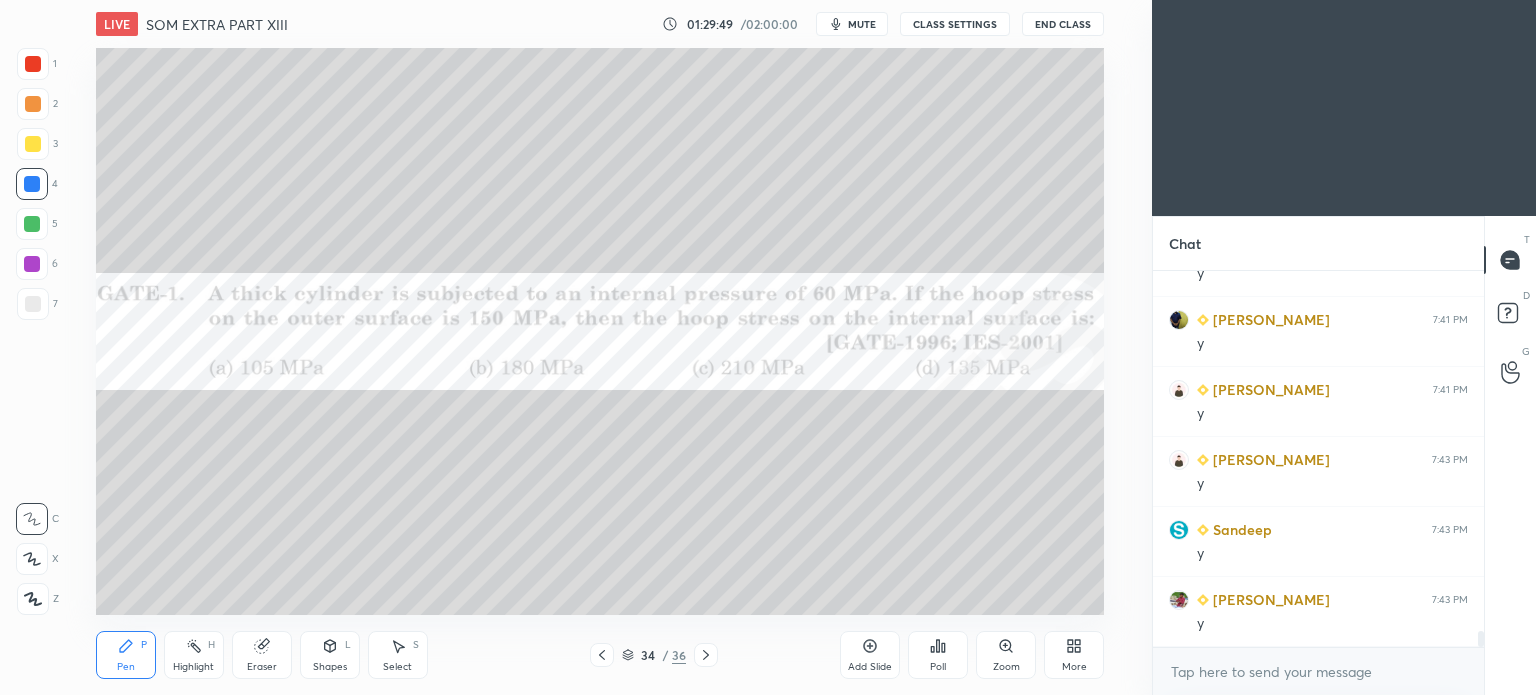 click on "Highlight H" at bounding box center (194, 655) 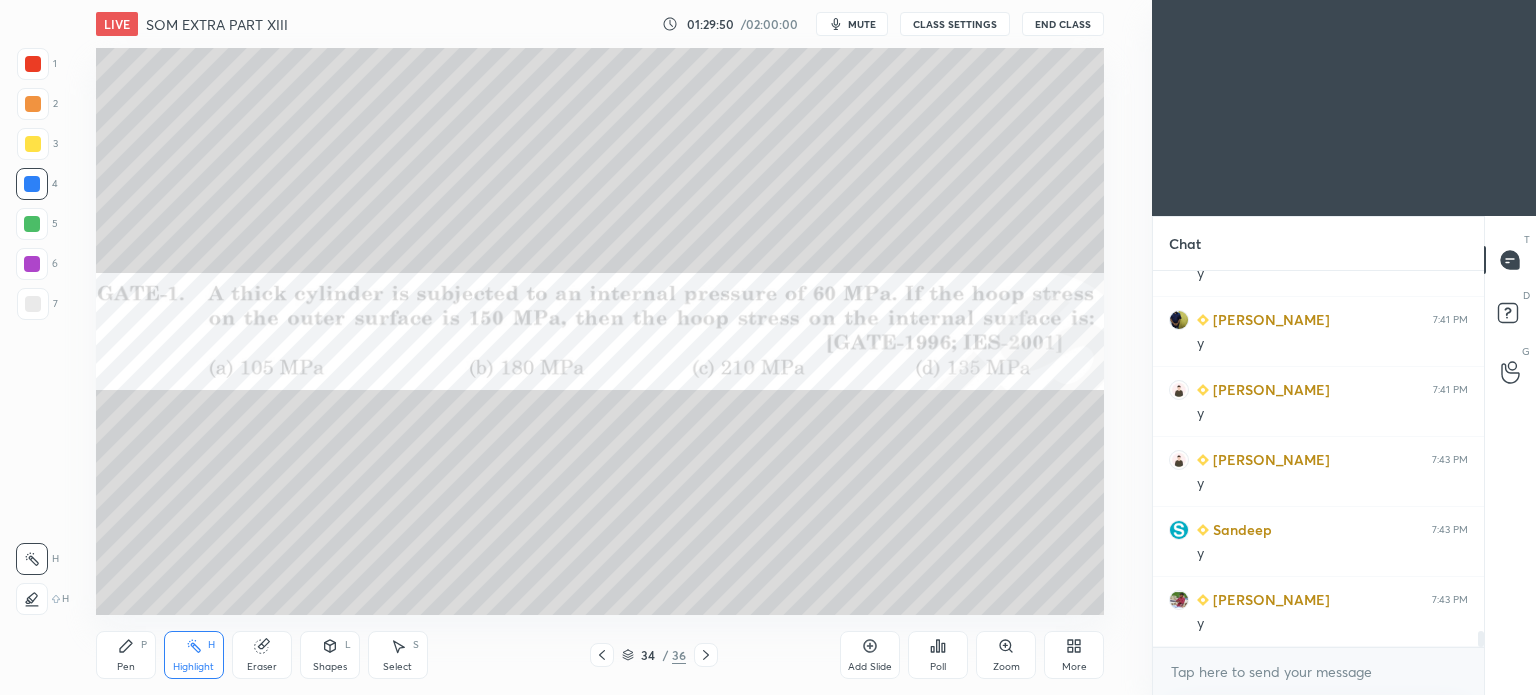 scroll, scrollTop: 8392, scrollLeft: 0, axis: vertical 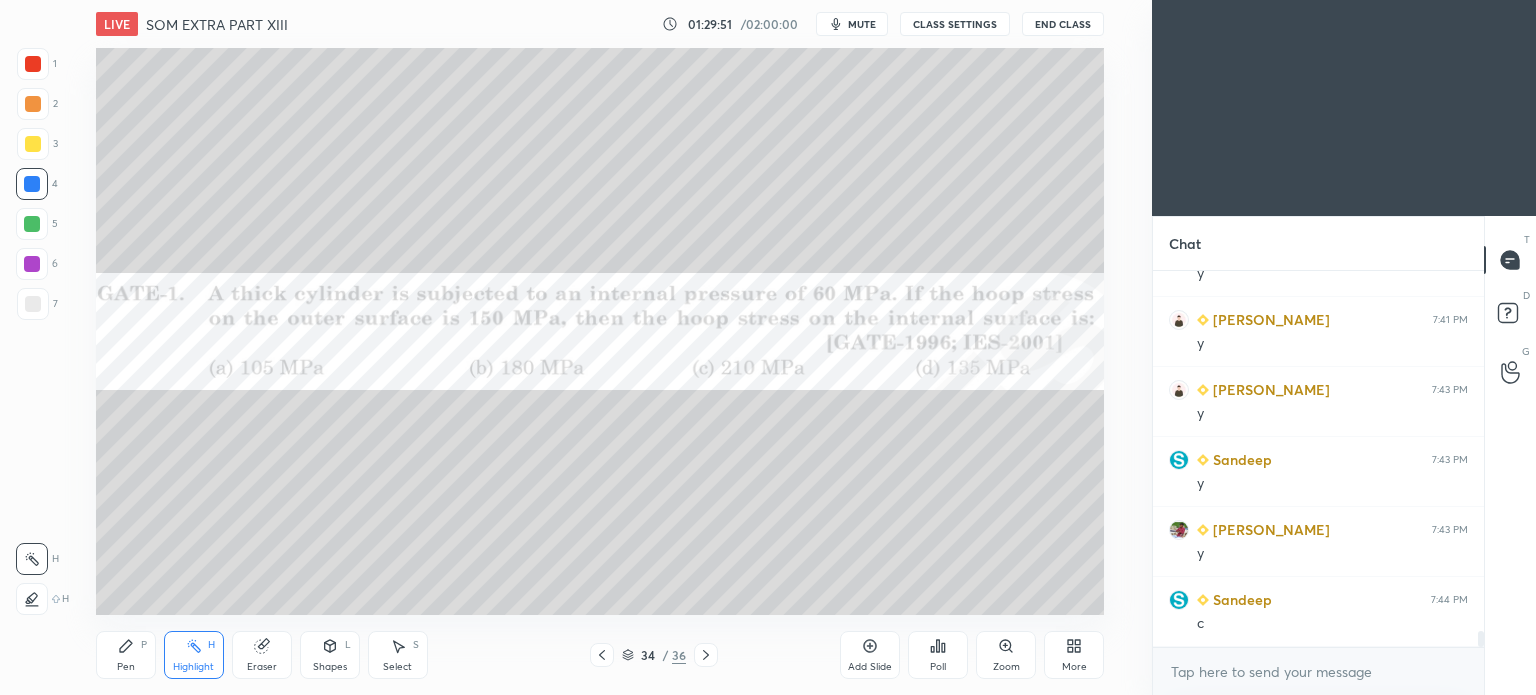 click on "Pen" at bounding box center [126, 667] 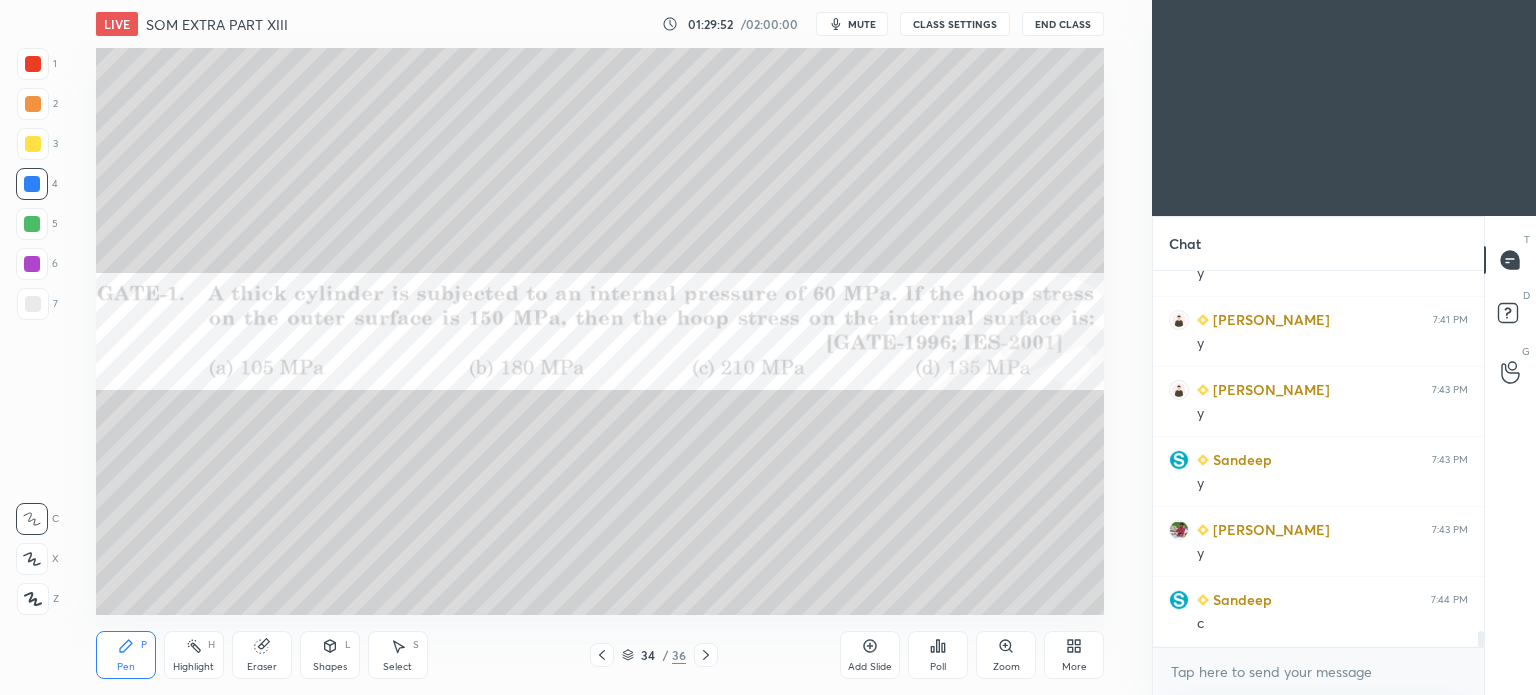 click on "Shapes L" at bounding box center (330, 655) 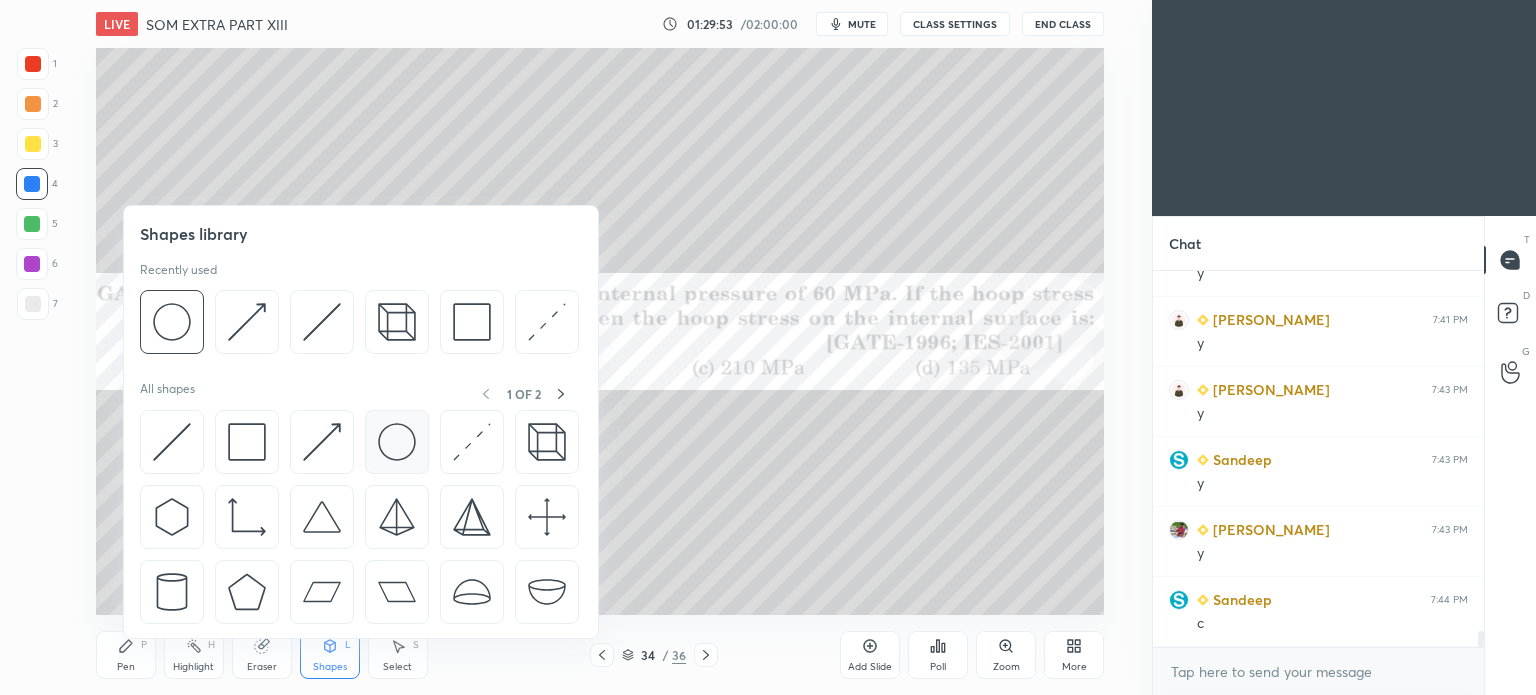 click at bounding box center [397, 442] 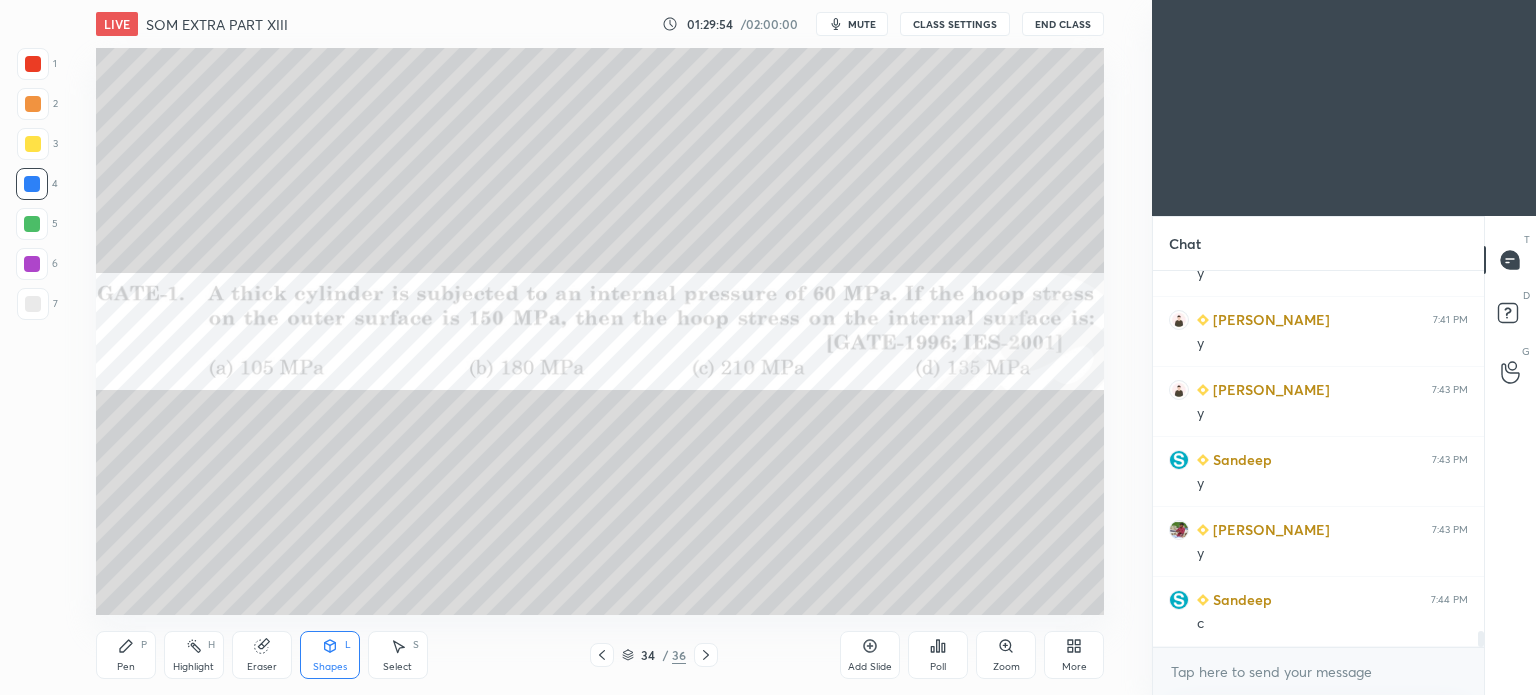 scroll, scrollTop: 8462, scrollLeft: 0, axis: vertical 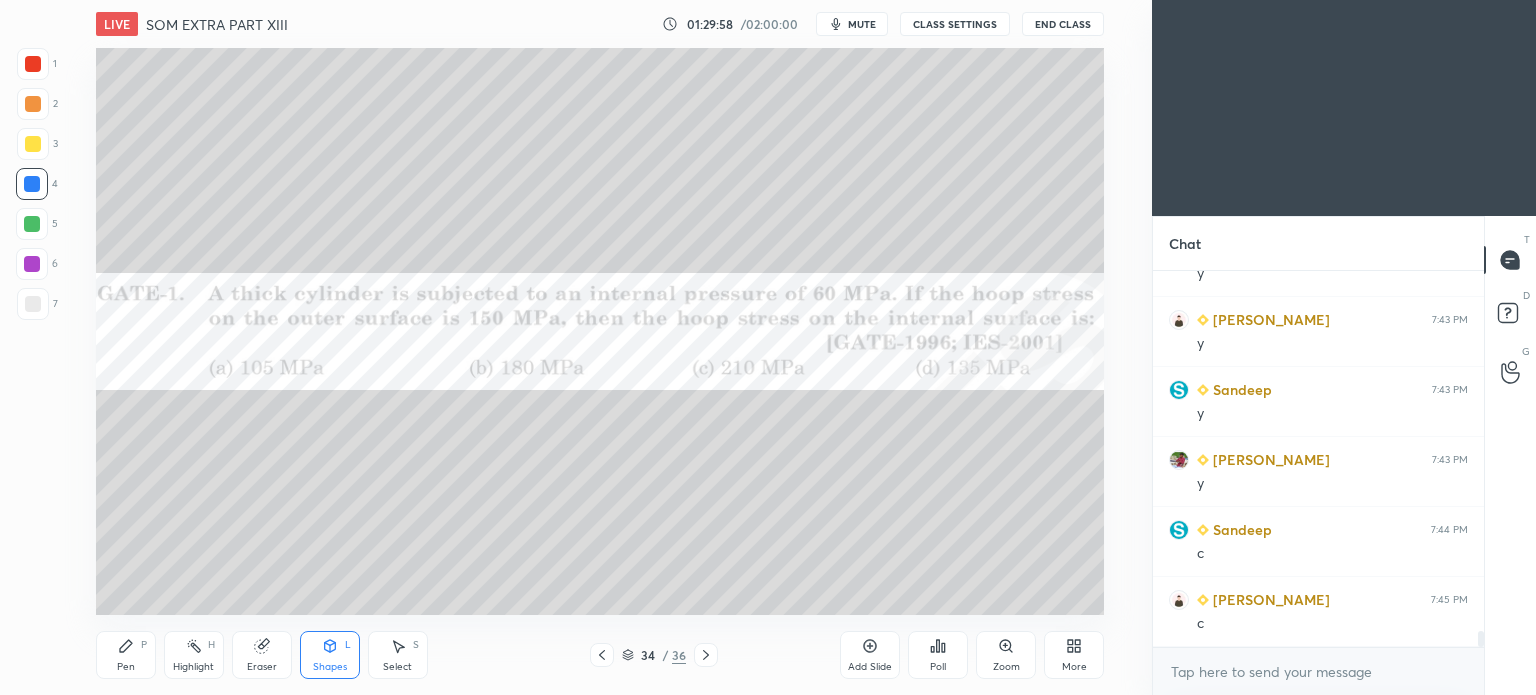 click on "Select" at bounding box center [397, 667] 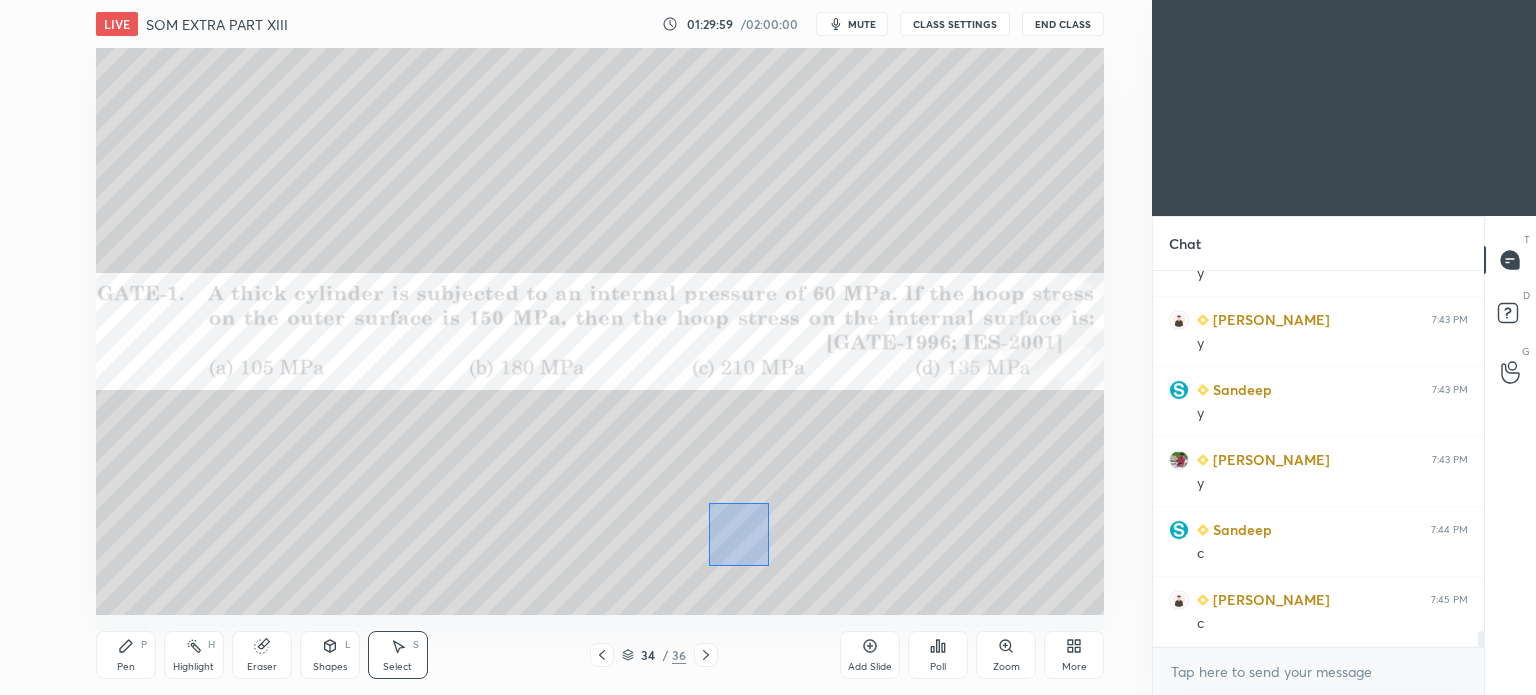 drag, startPoint x: 716, startPoint y: 512, endPoint x: 768, endPoint y: 566, distance: 74.96666 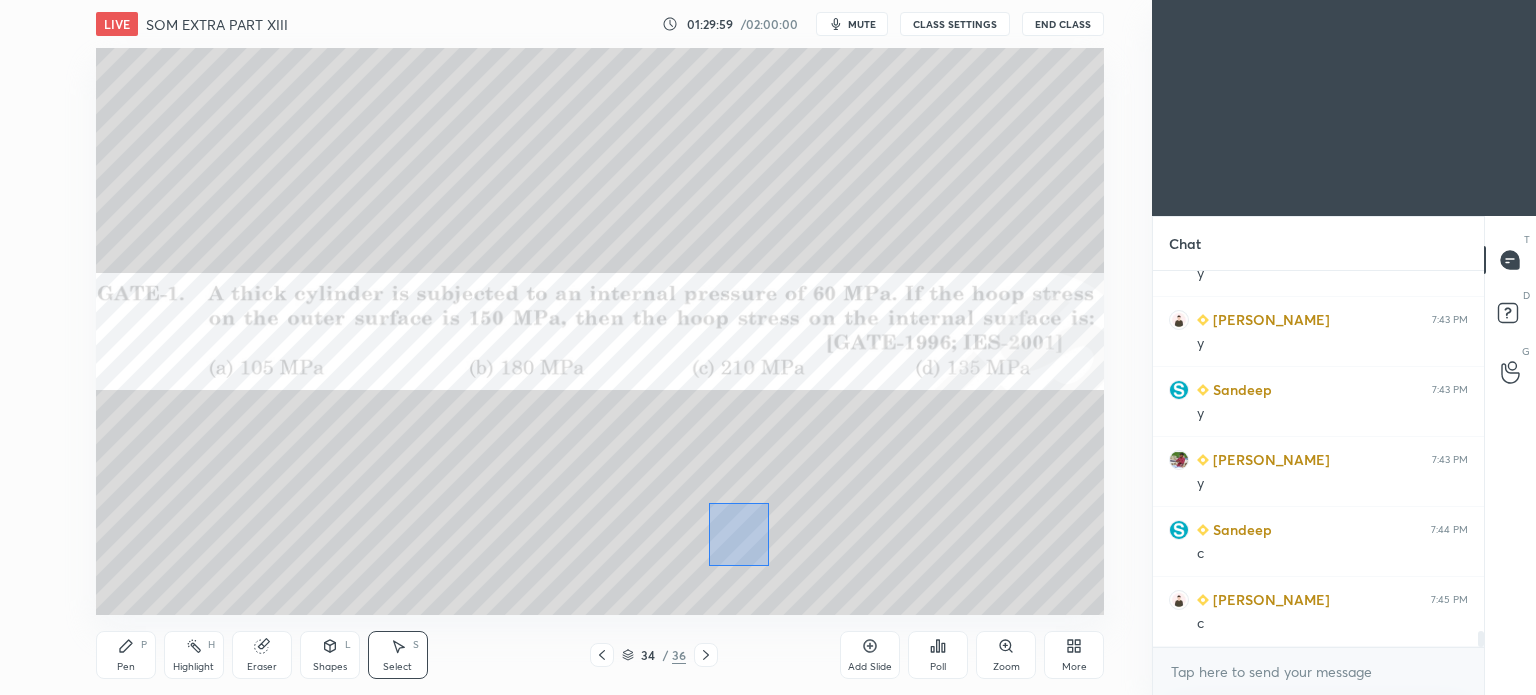 click on "0 ° Undo Copy Paste here Duplicate Duplicate to new slide Delete" at bounding box center (600, 331) 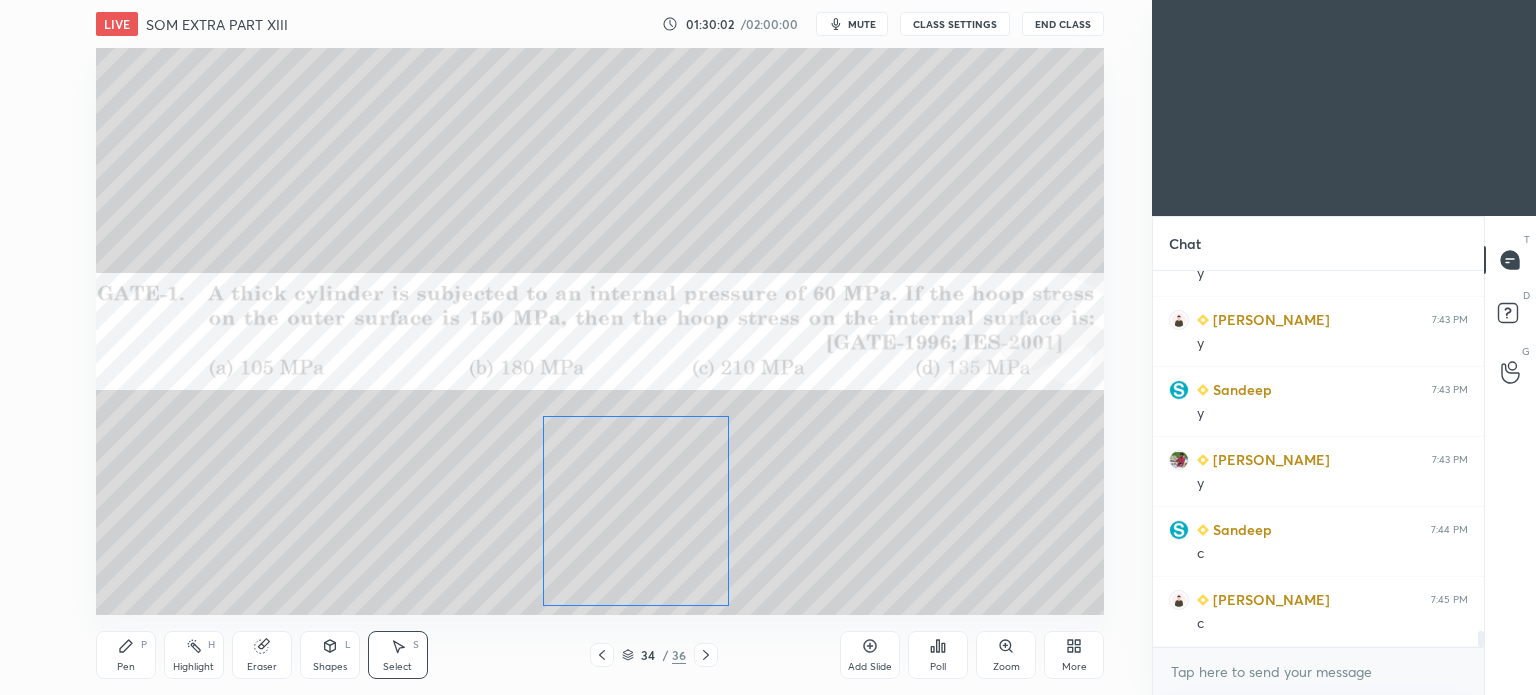 drag, startPoint x: 700, startPoint y: 463, endPoint x: 691, endPoint y: 475, distance: 15 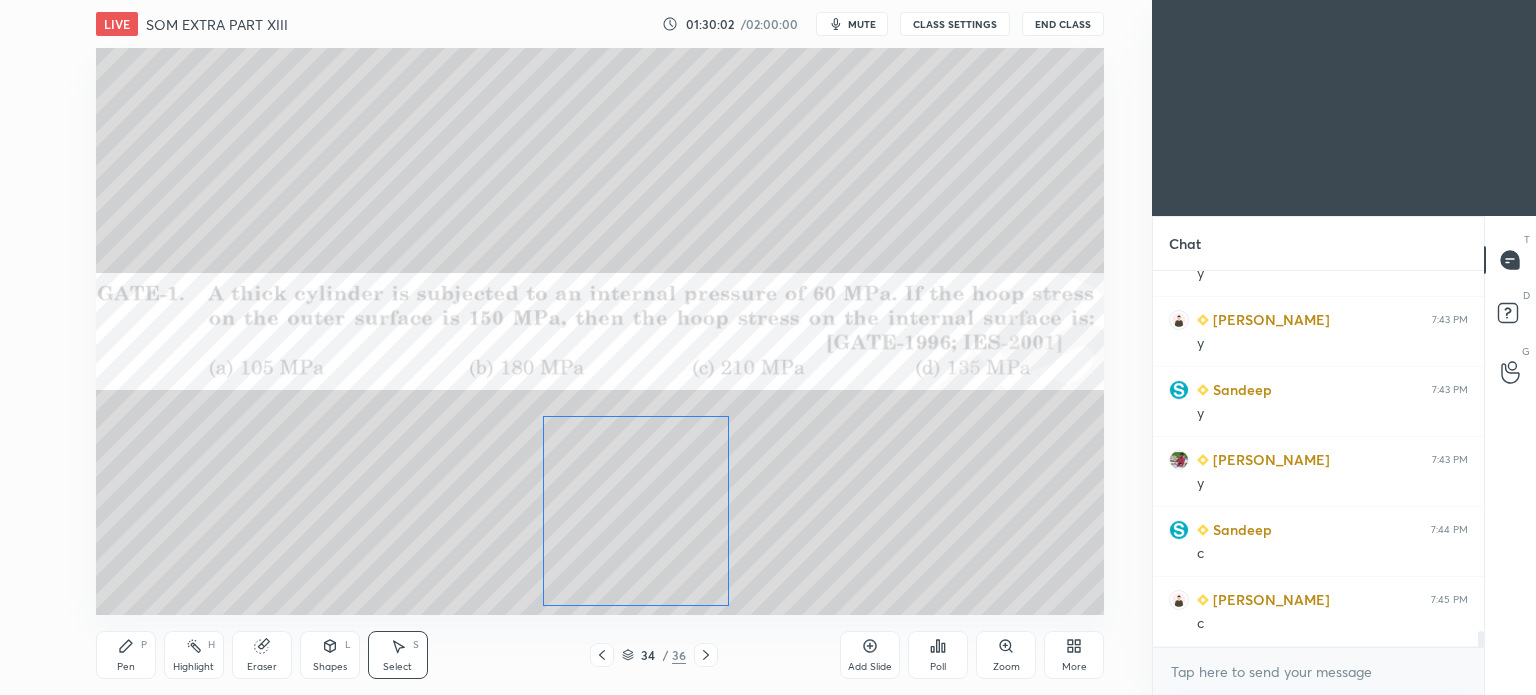 click on "0 ° Undo Copy Paste here Duplicate Duplicate to new slide Delete" at bounding box center (600, 331) 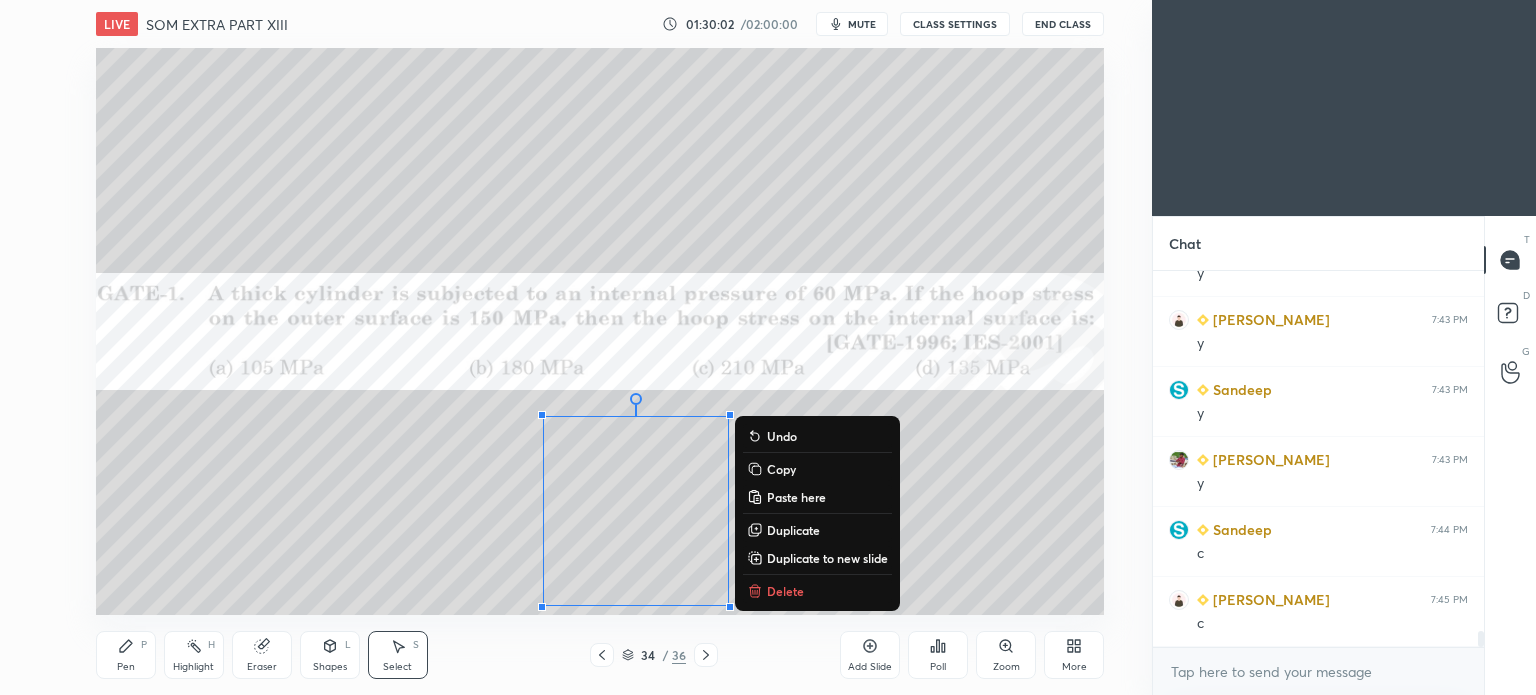 click on "0 ° Undo Copy Paste here Duplicate Duplicate to new slide Delete" at bounding box center [600, 331] 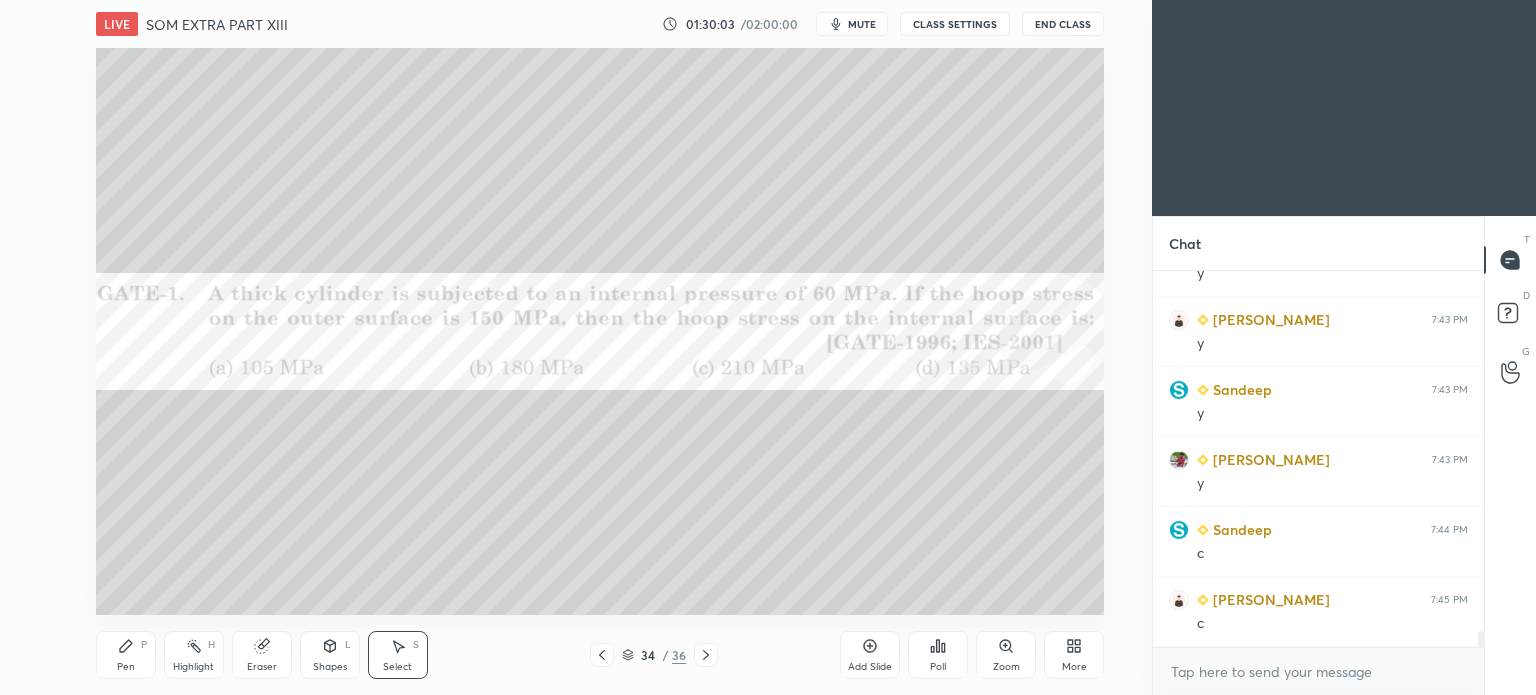 scroll, scrollTop: 8532, scrollLeft: 0, axis: vertical 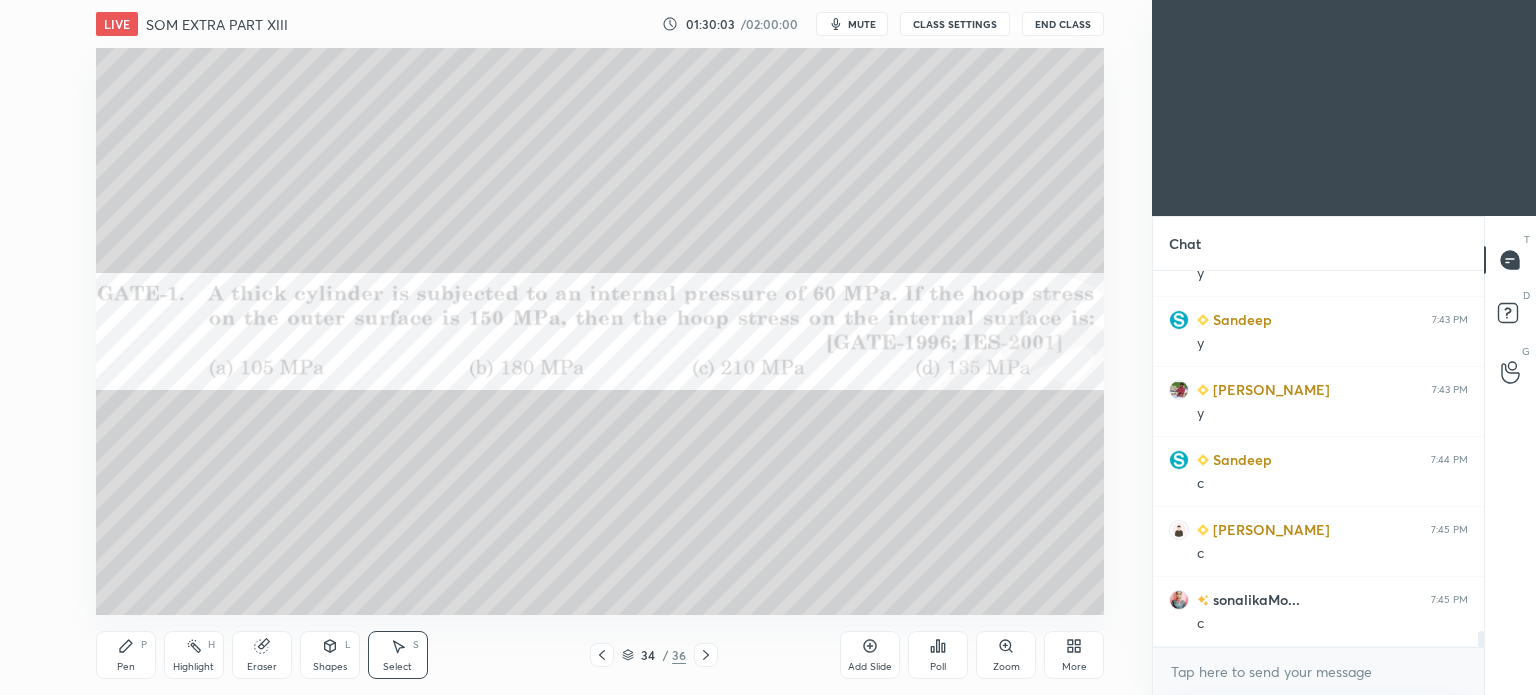 click on "Pen P" at bounding box center (126, 655) 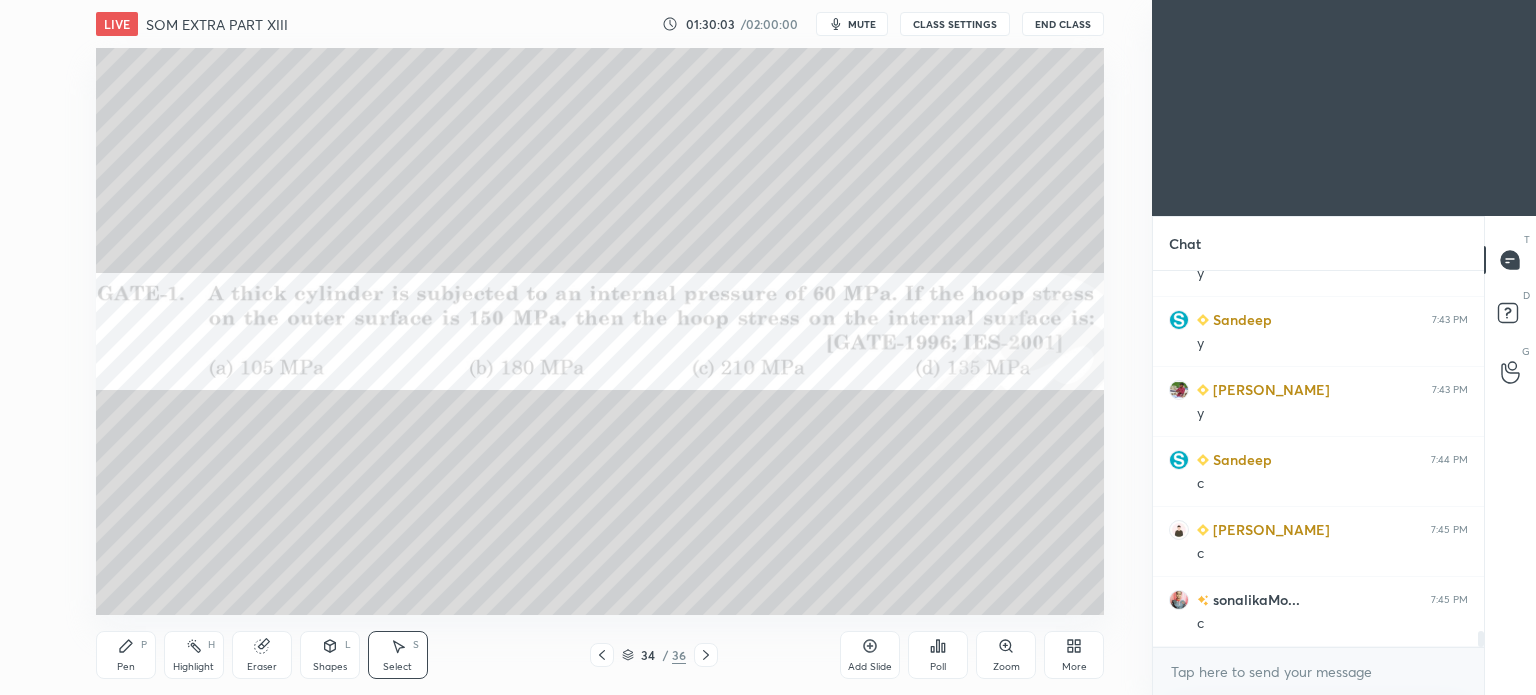 click on "Pen" at bounding box center (126, 667) 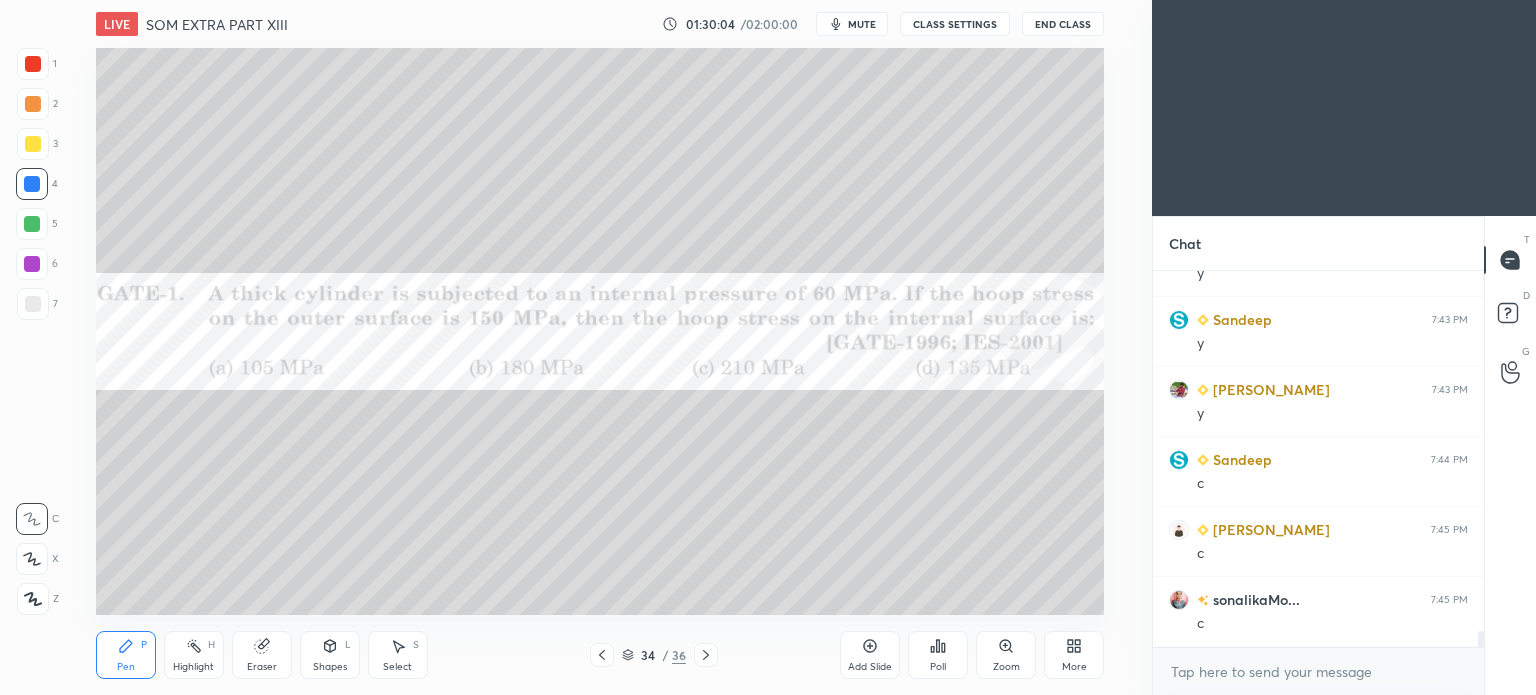 click at bounding box center [33, 304] 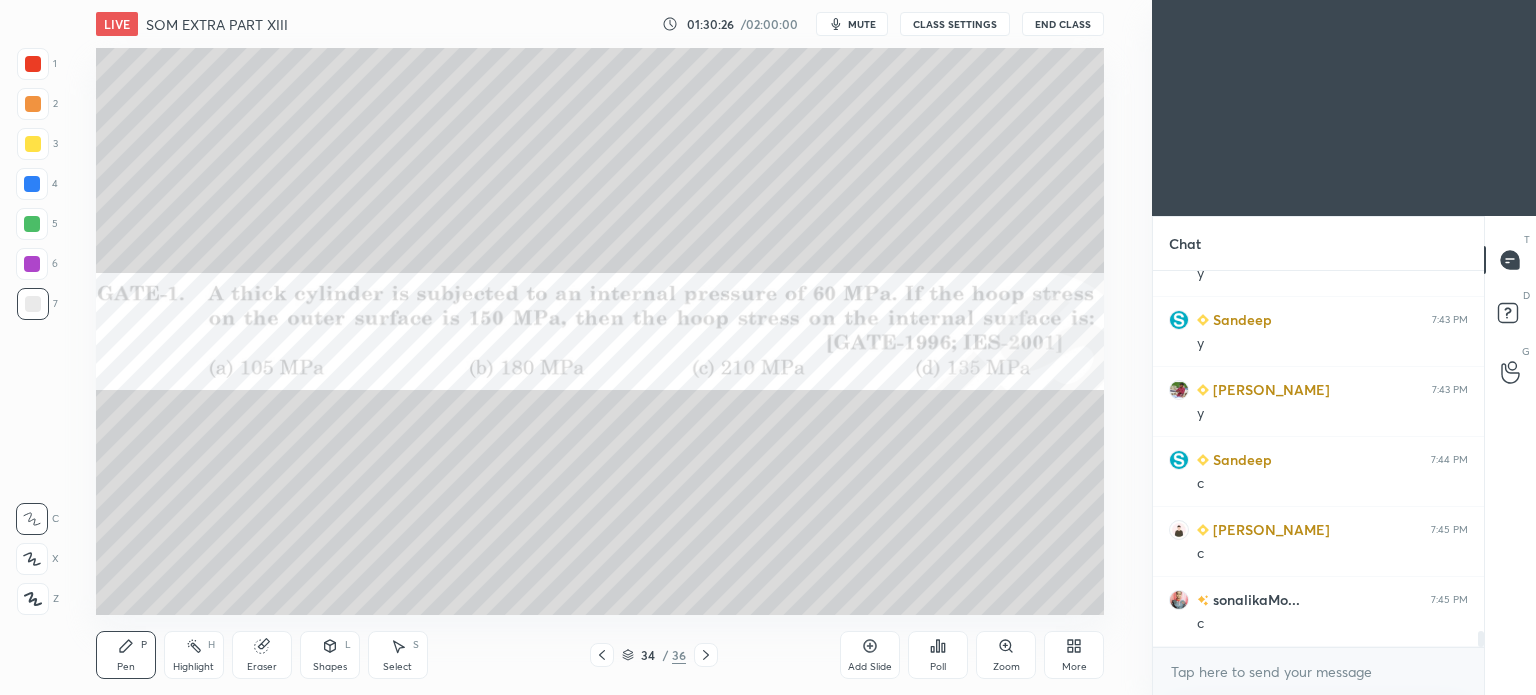 click at bounding box center [33, 144] 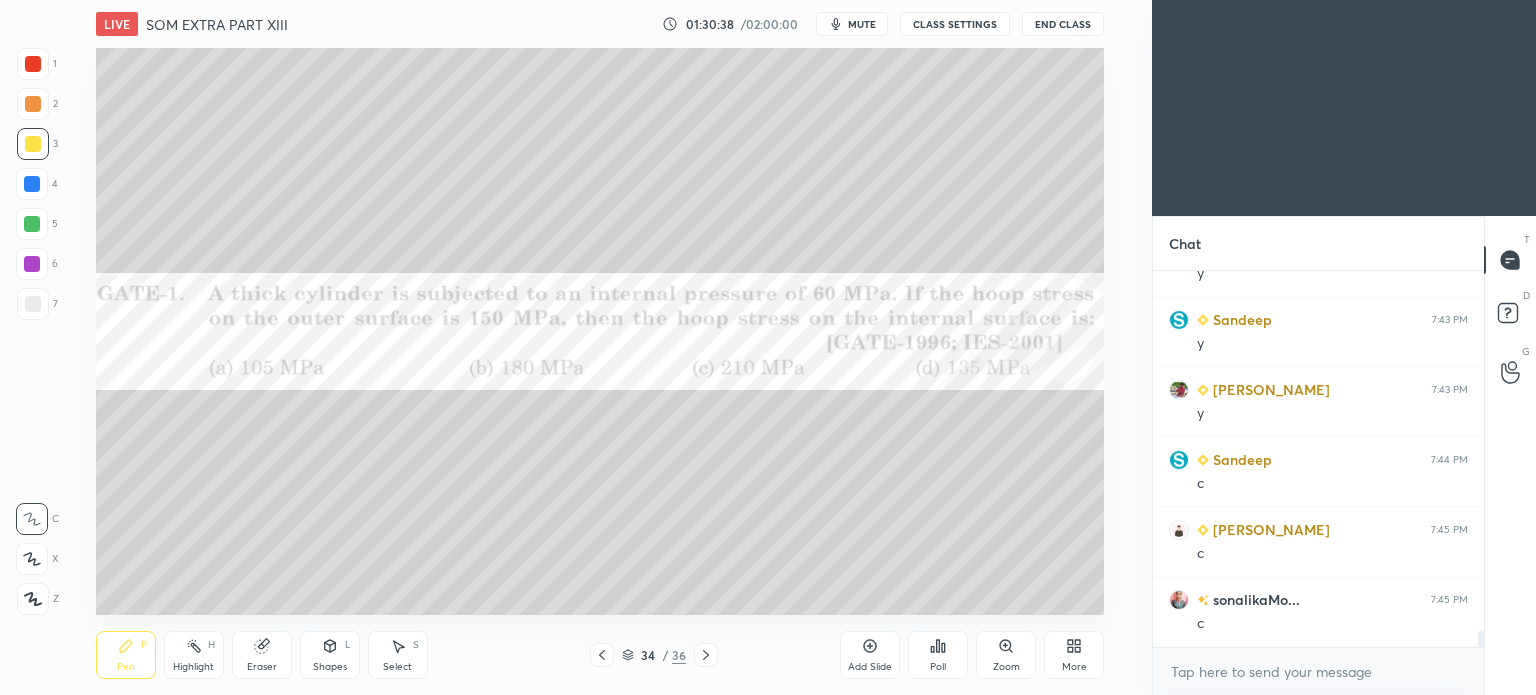click on "Eraser" at bounding box center (262, 667) 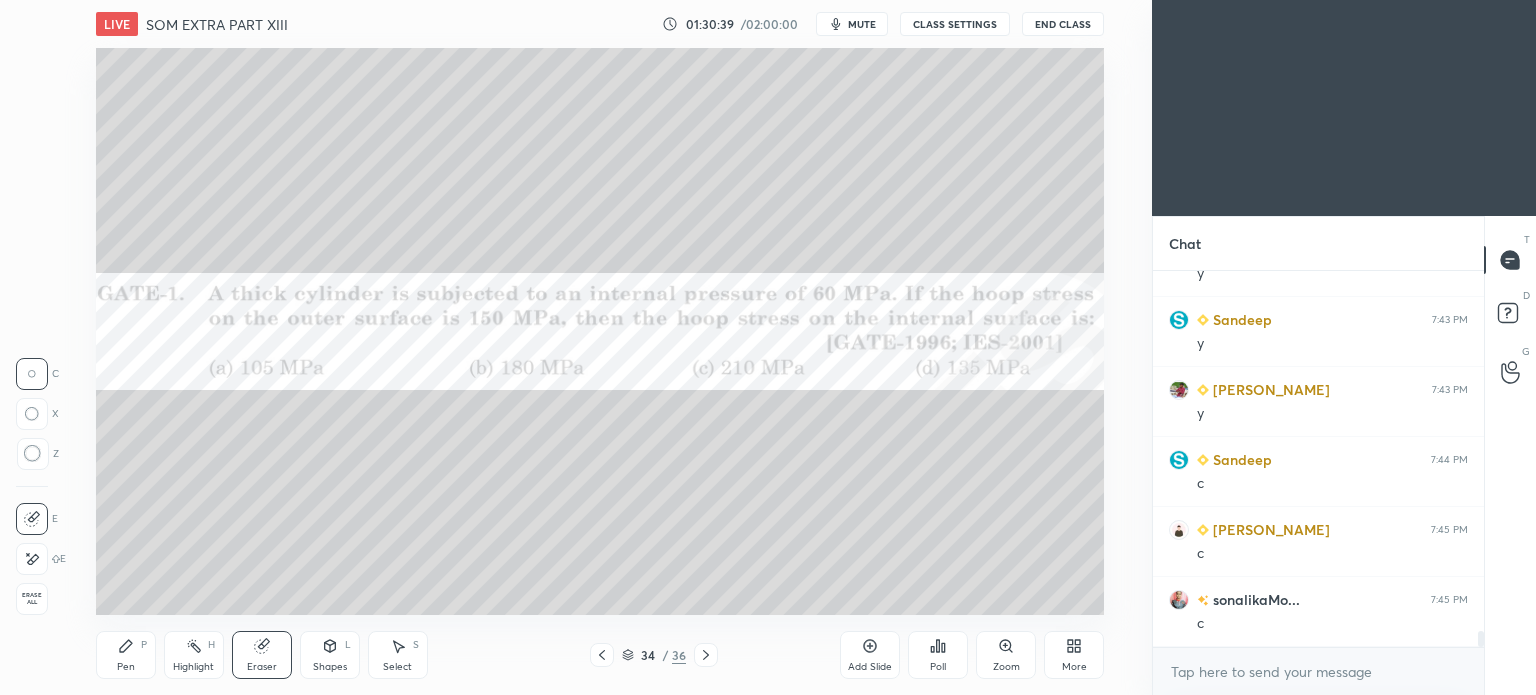 click on "Pen" at bounding box center [126, 667] 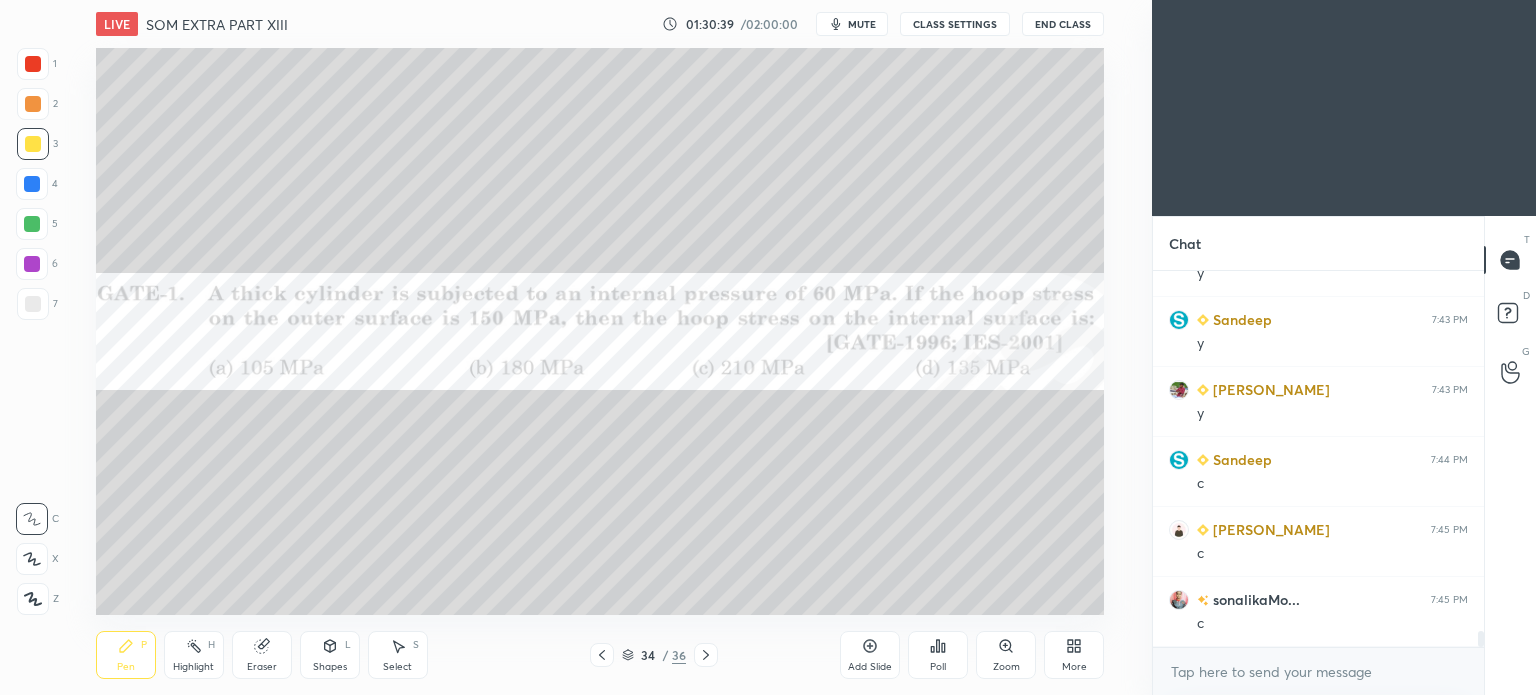click on "Pen" at bounding box center (126, 667) 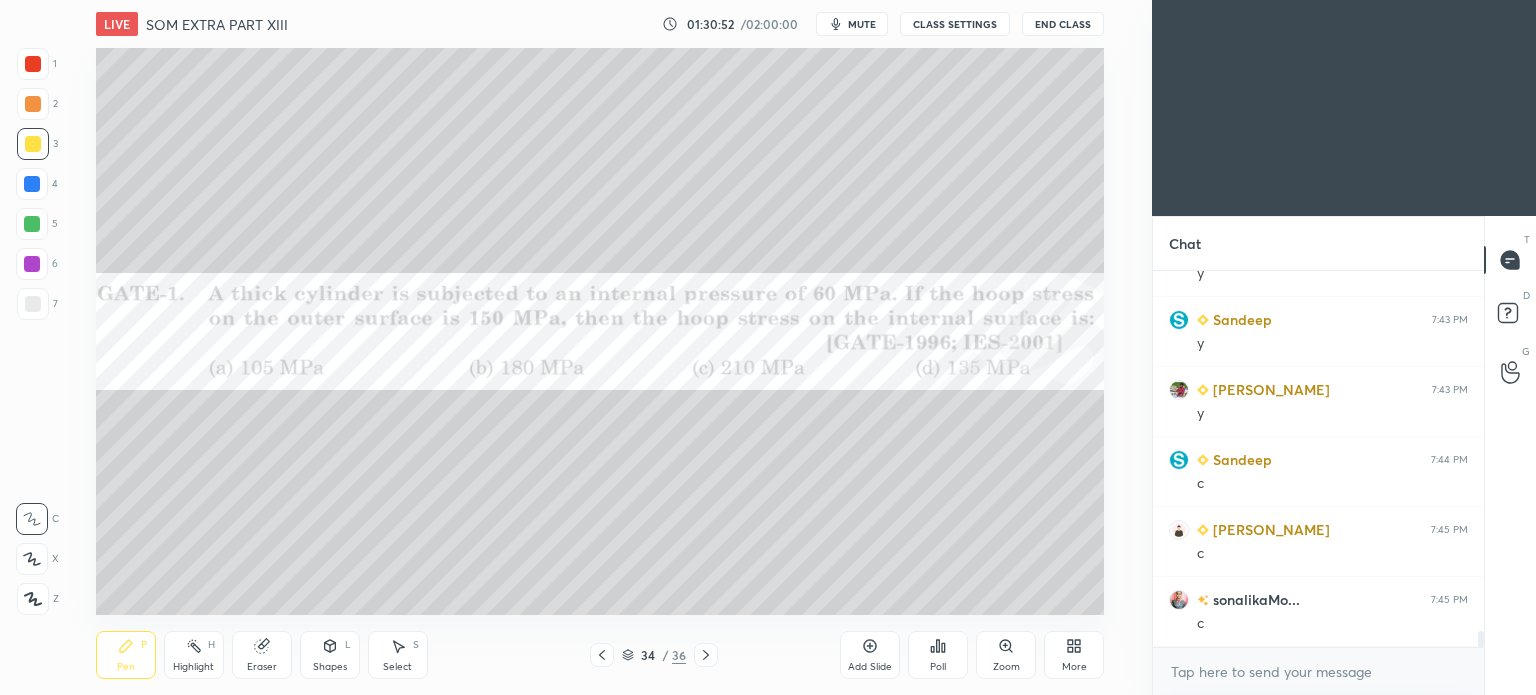 scroll, scrollTop: 8602, scrollLeft: 0, axis: vertical 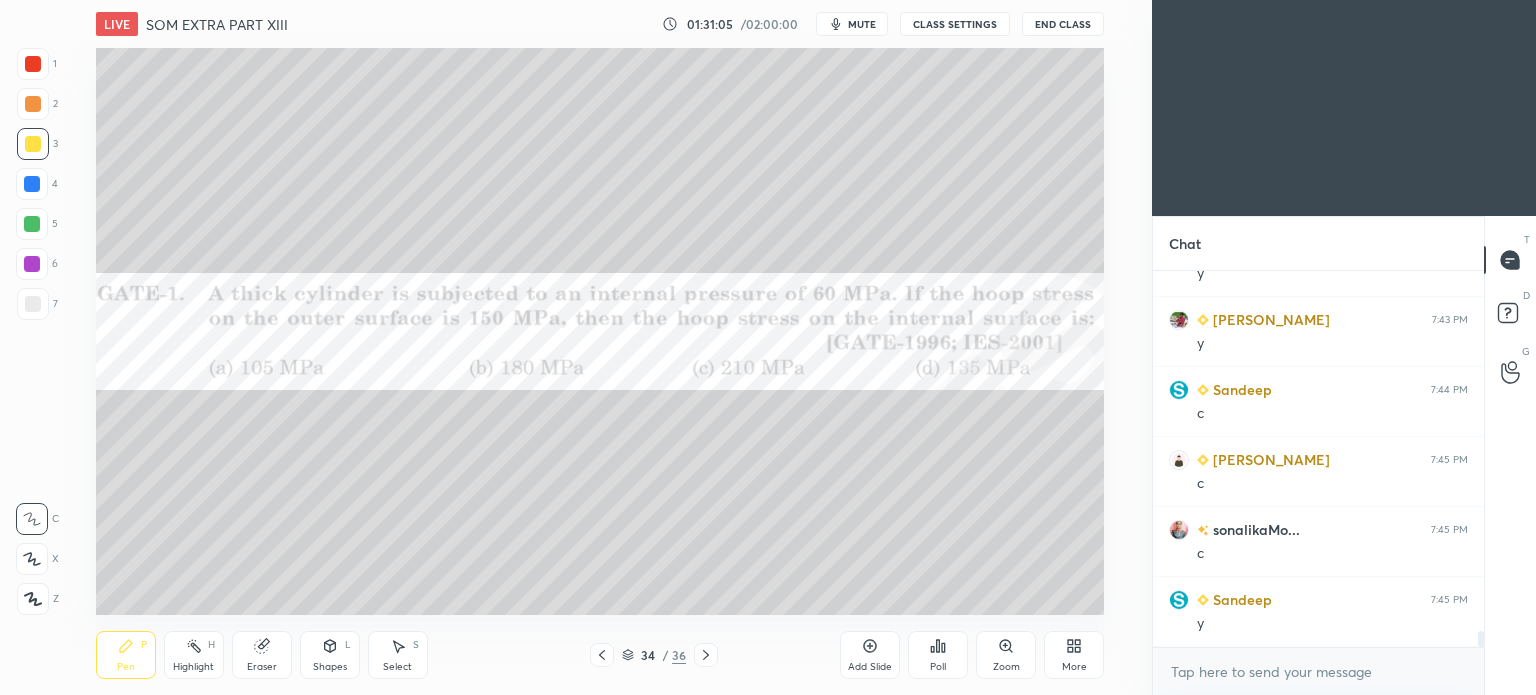 click 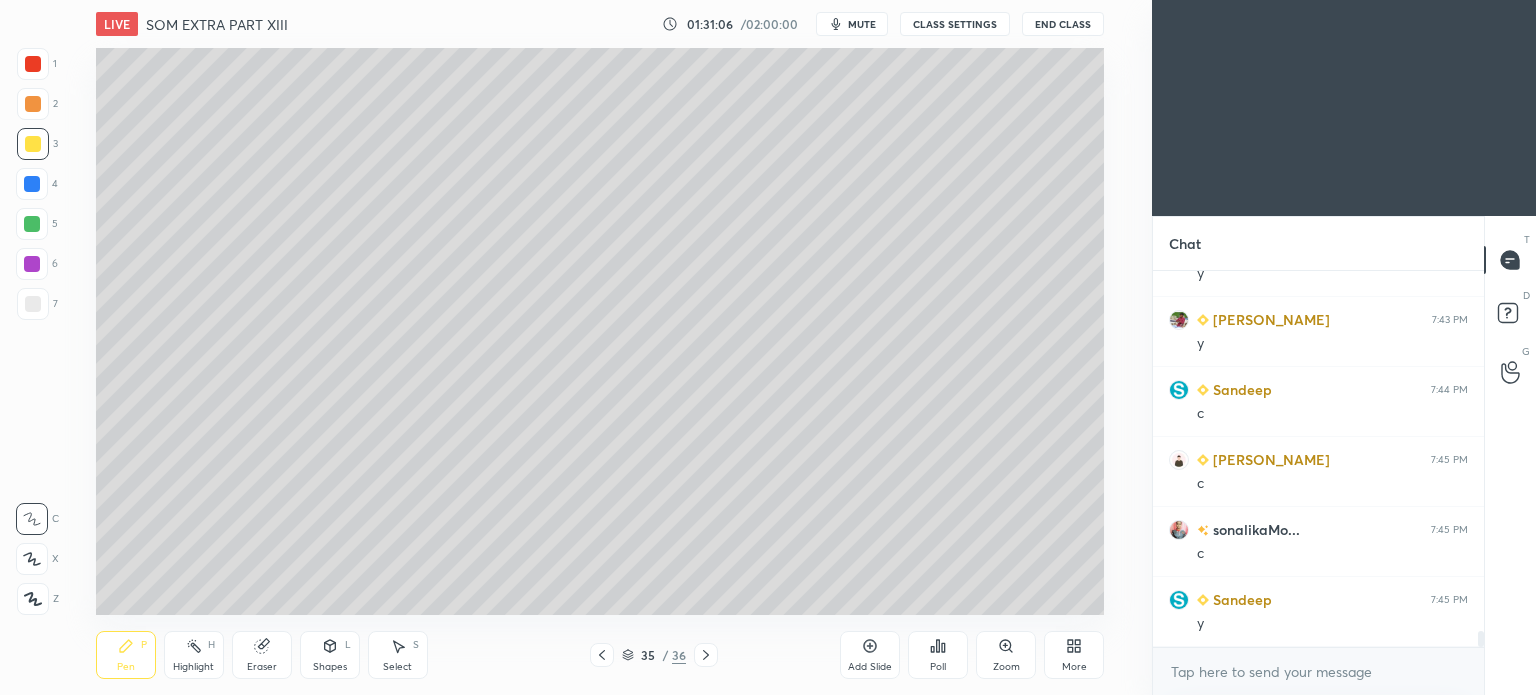 click 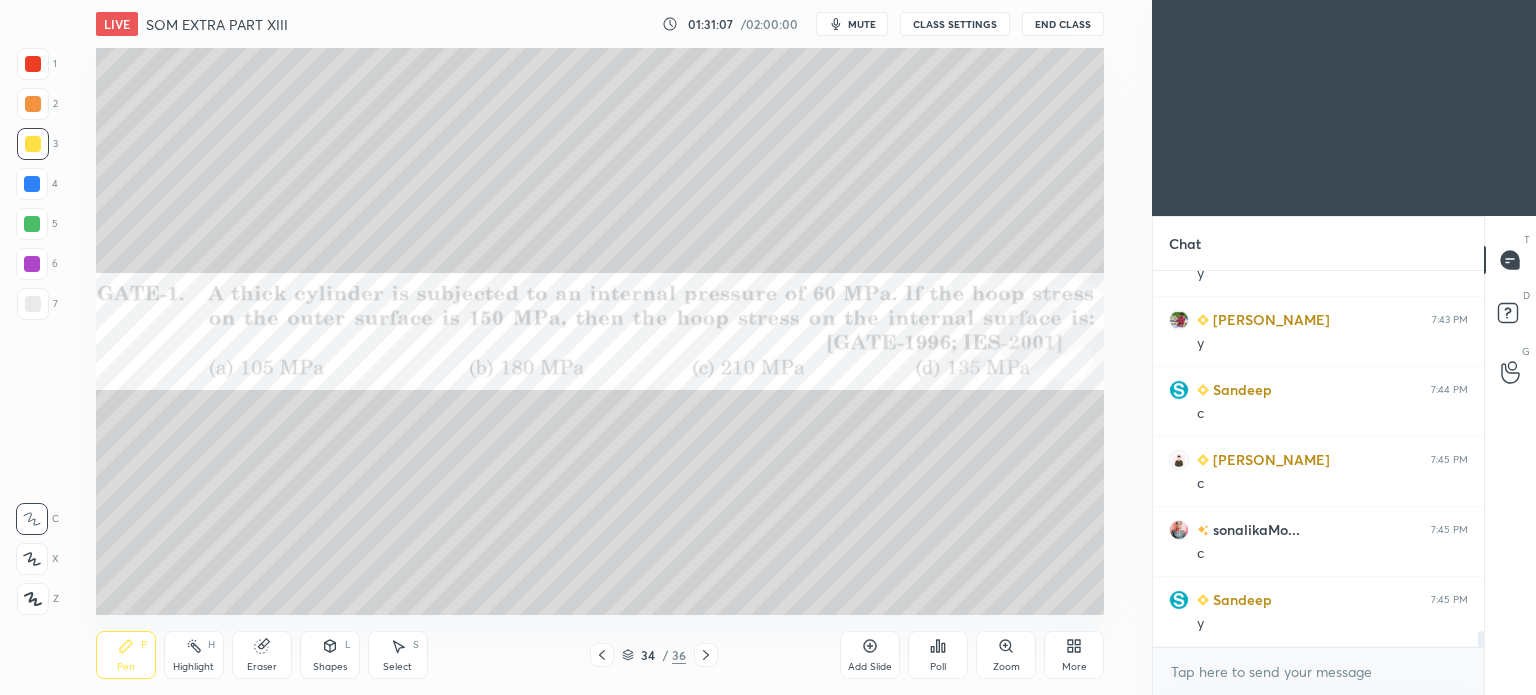 click on "Add Slide" at bounding box center (870, 655) 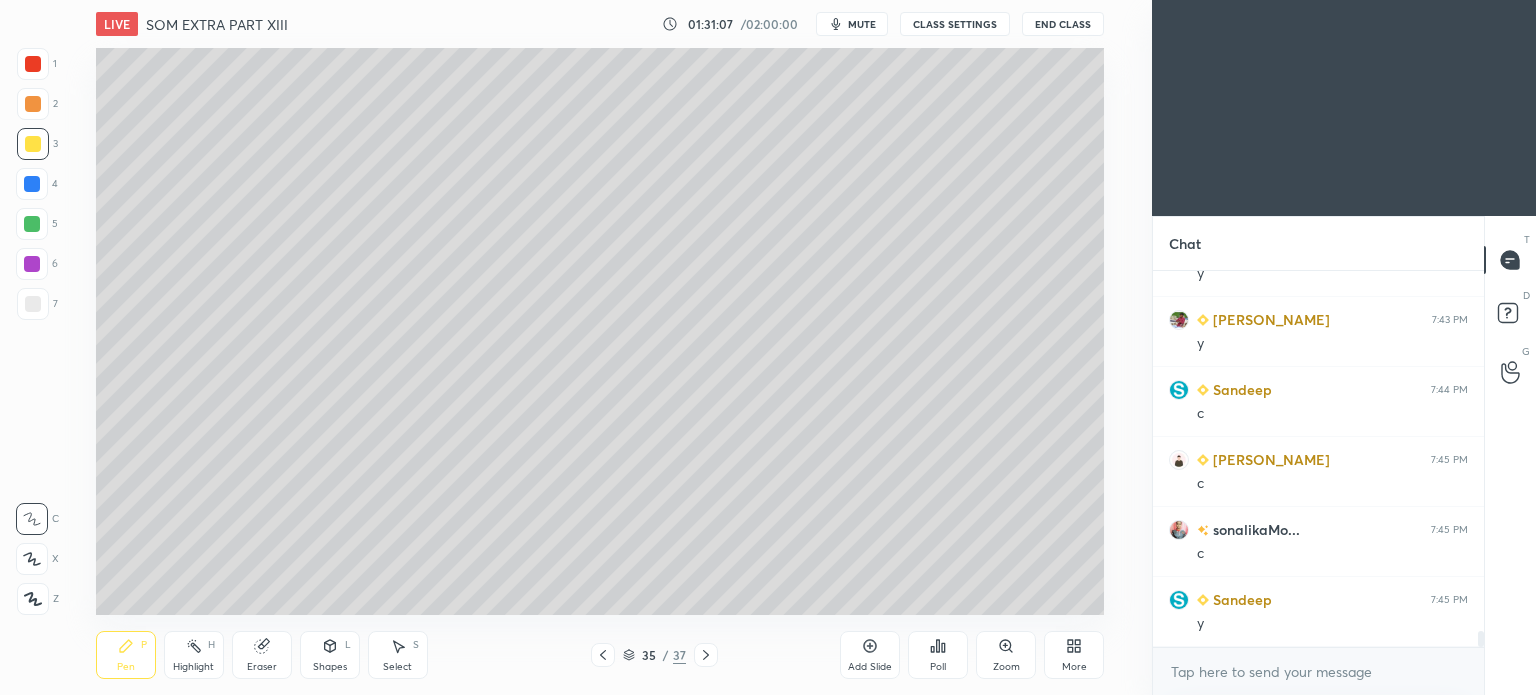 click at bounding box center (33, 144) 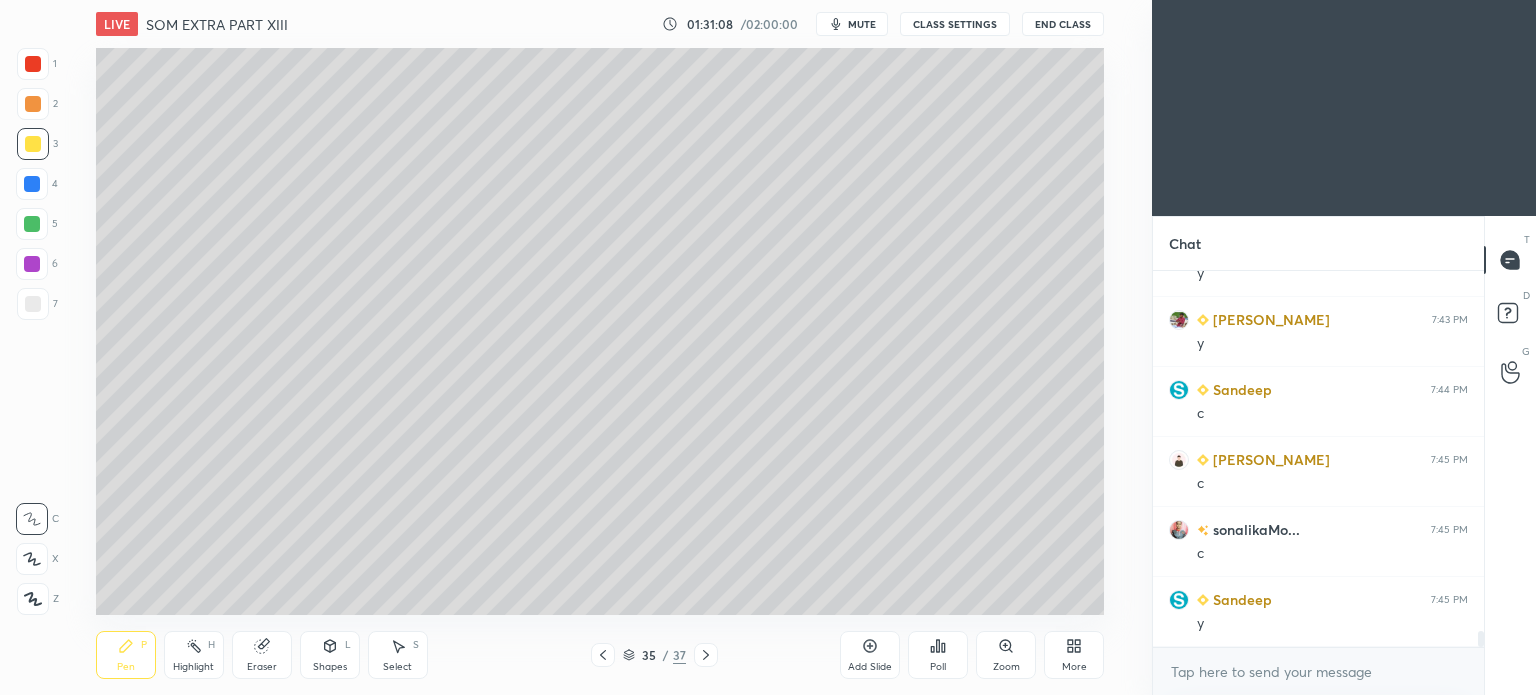 click at bounding box center [33, 144] 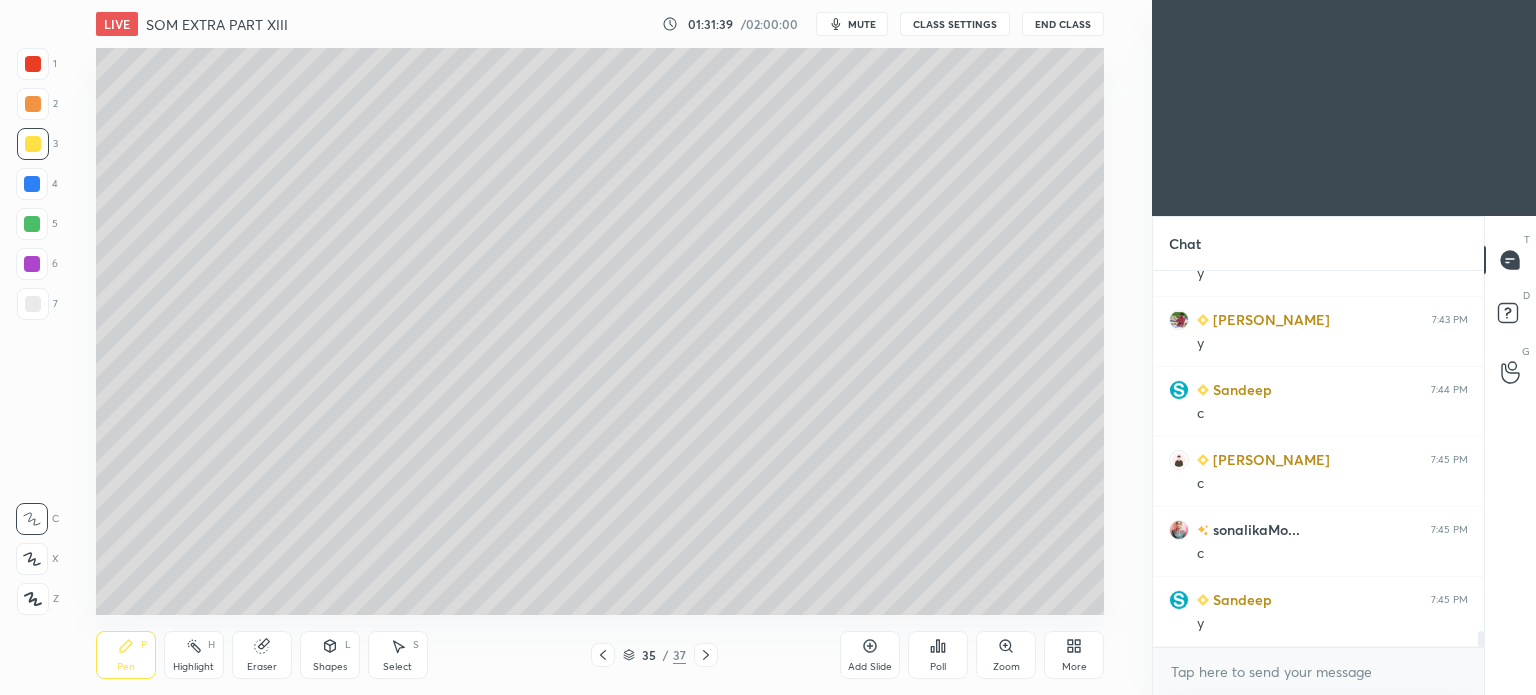 click at bounding box center [32, 224] 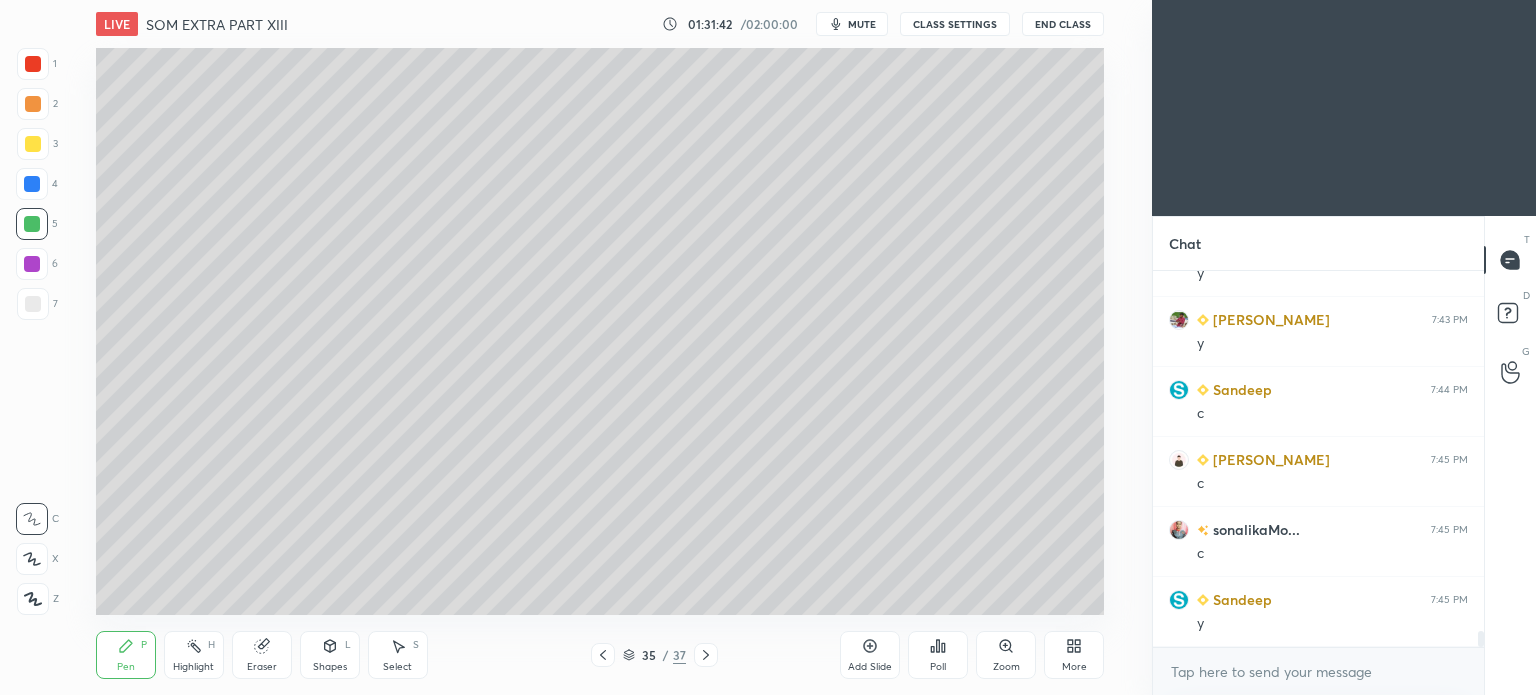 click at bounding box center (33, 304) 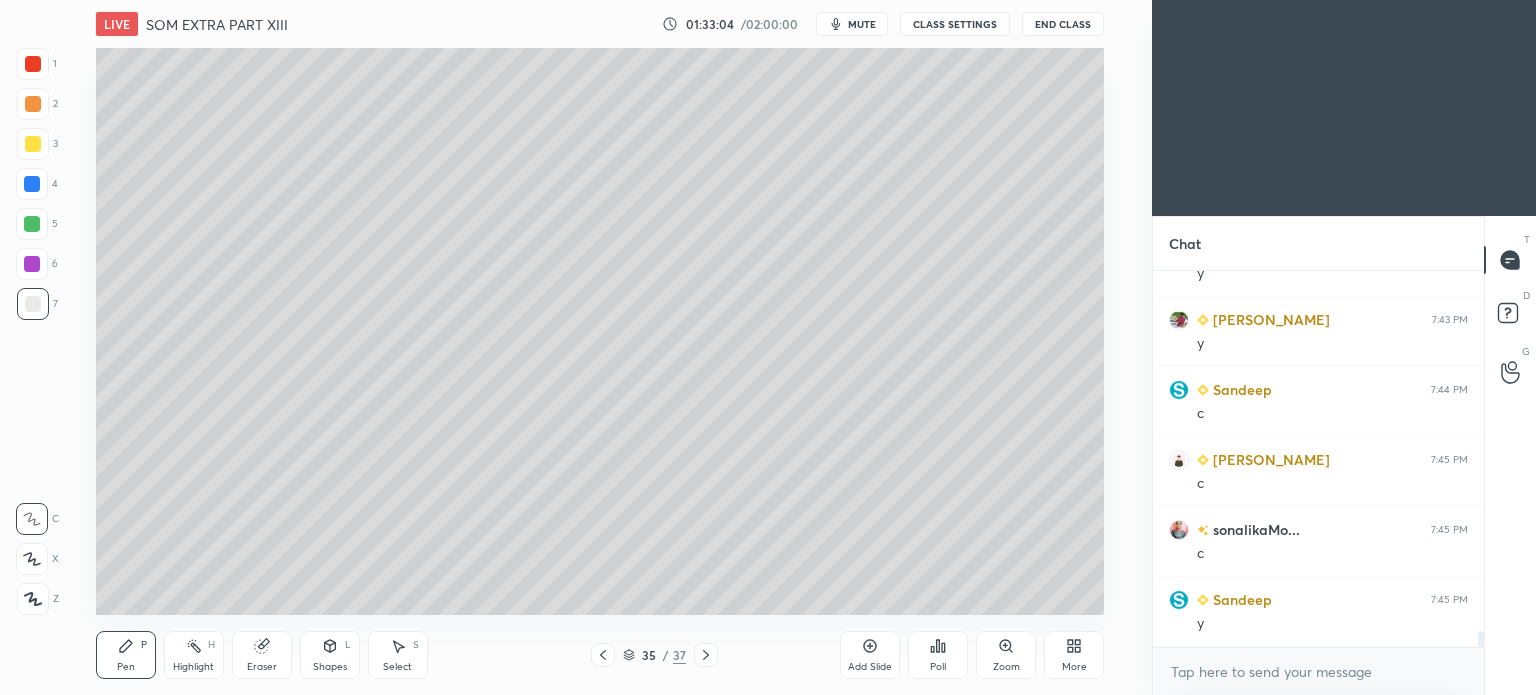click 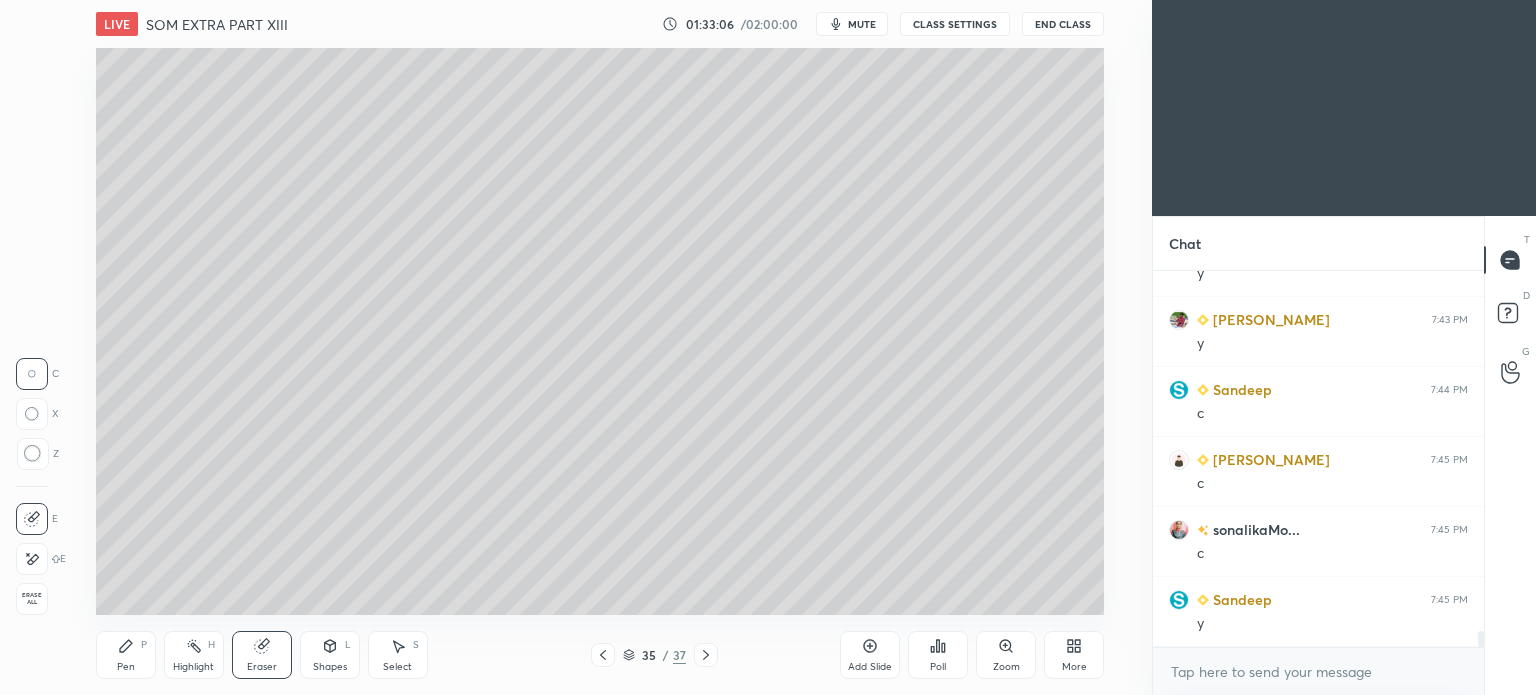 click on "Pen P" at bounding box center [126, 655] 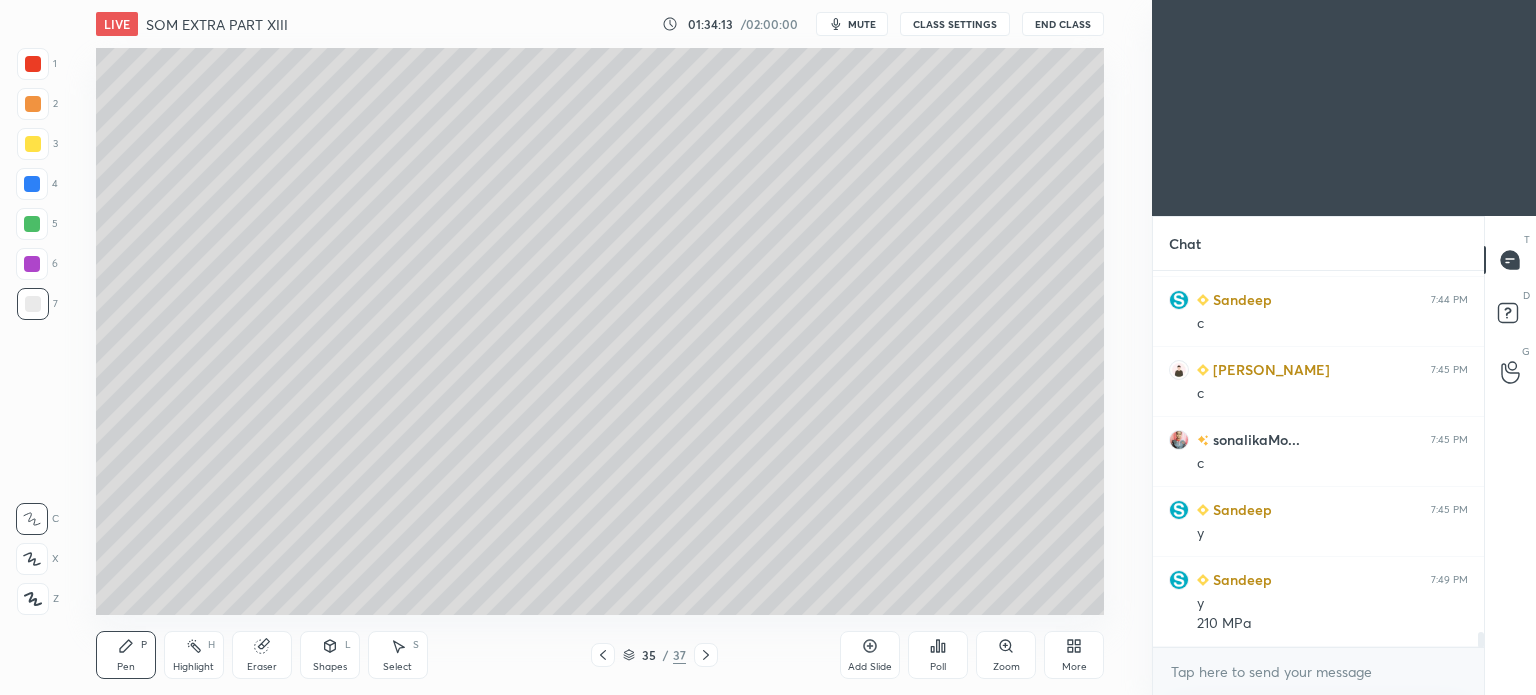 scroll, scrollTop: 8762, scrollLeft: 0, axis: vertical 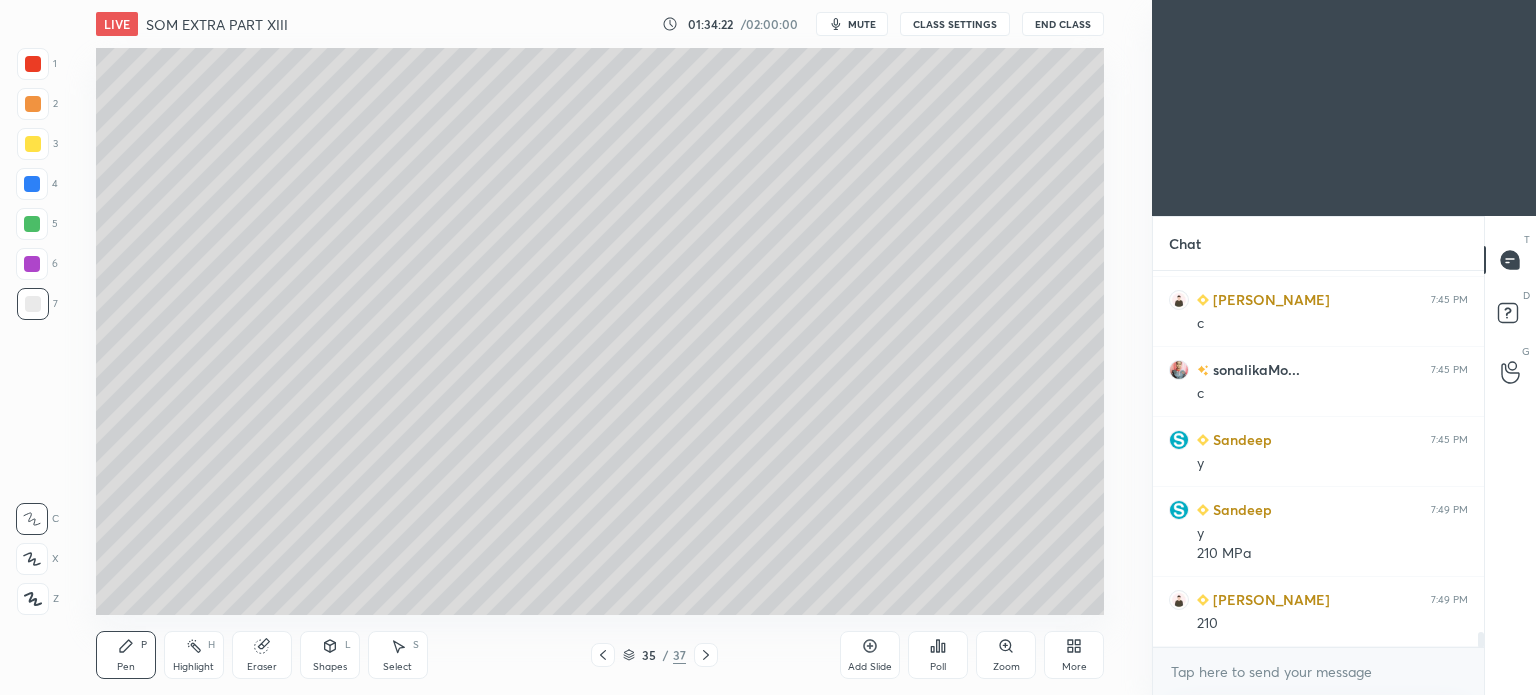 click 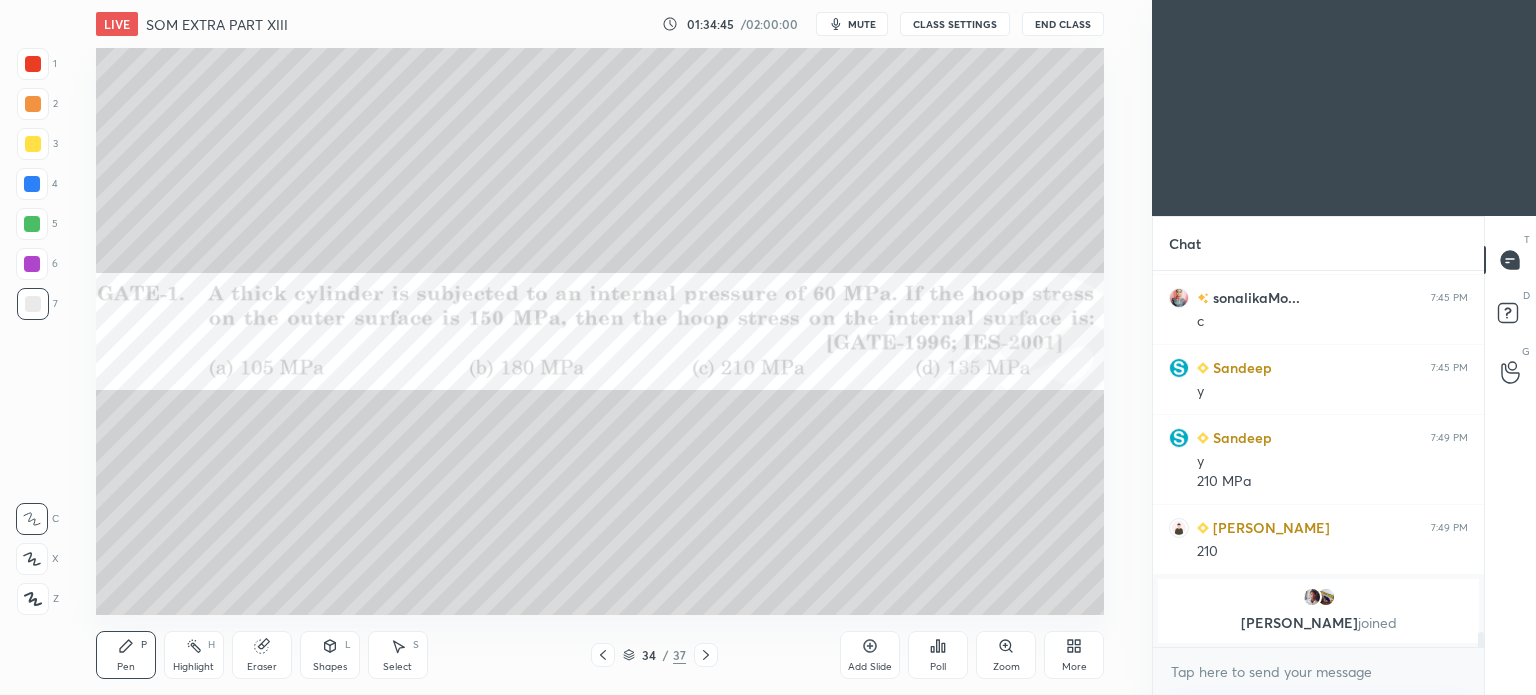 scroll, scrollTop: 8426, scrollLeft: 0, axis: vertical 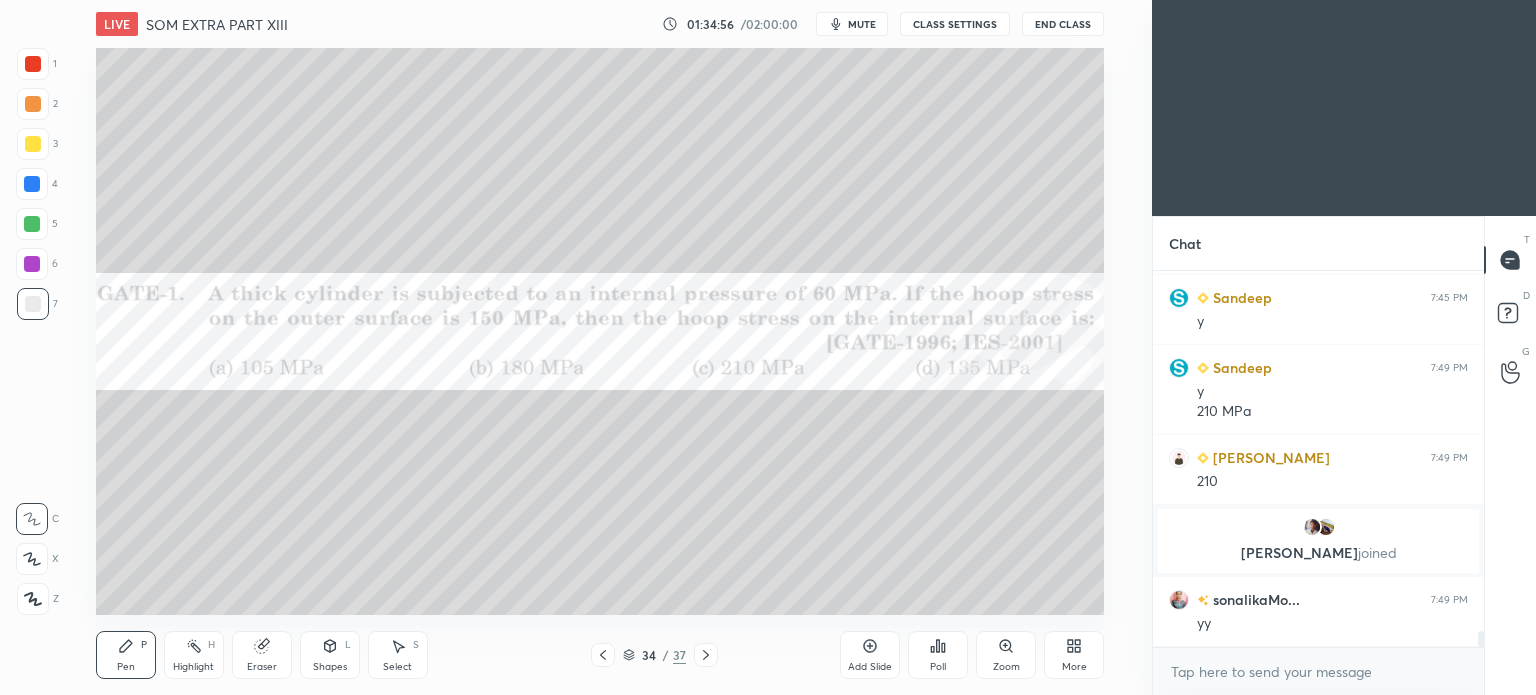 click 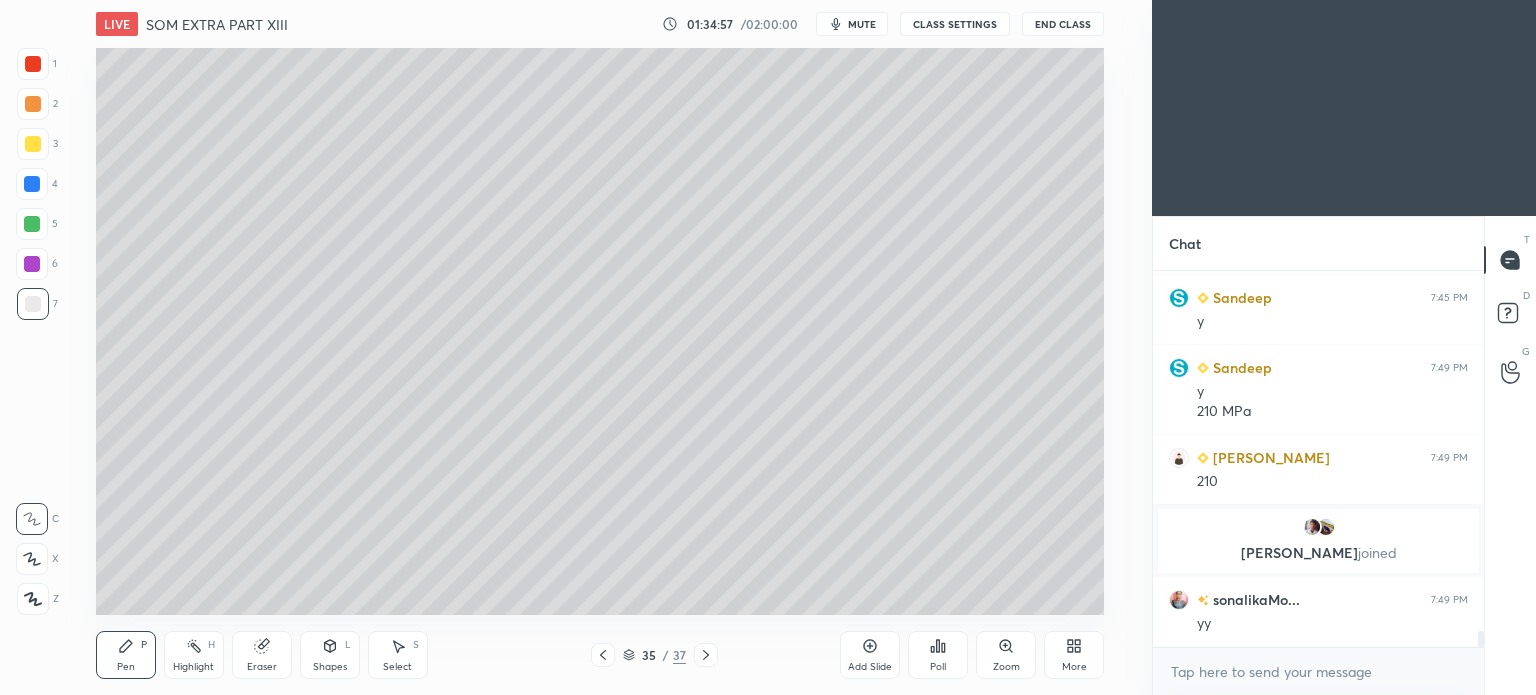 click 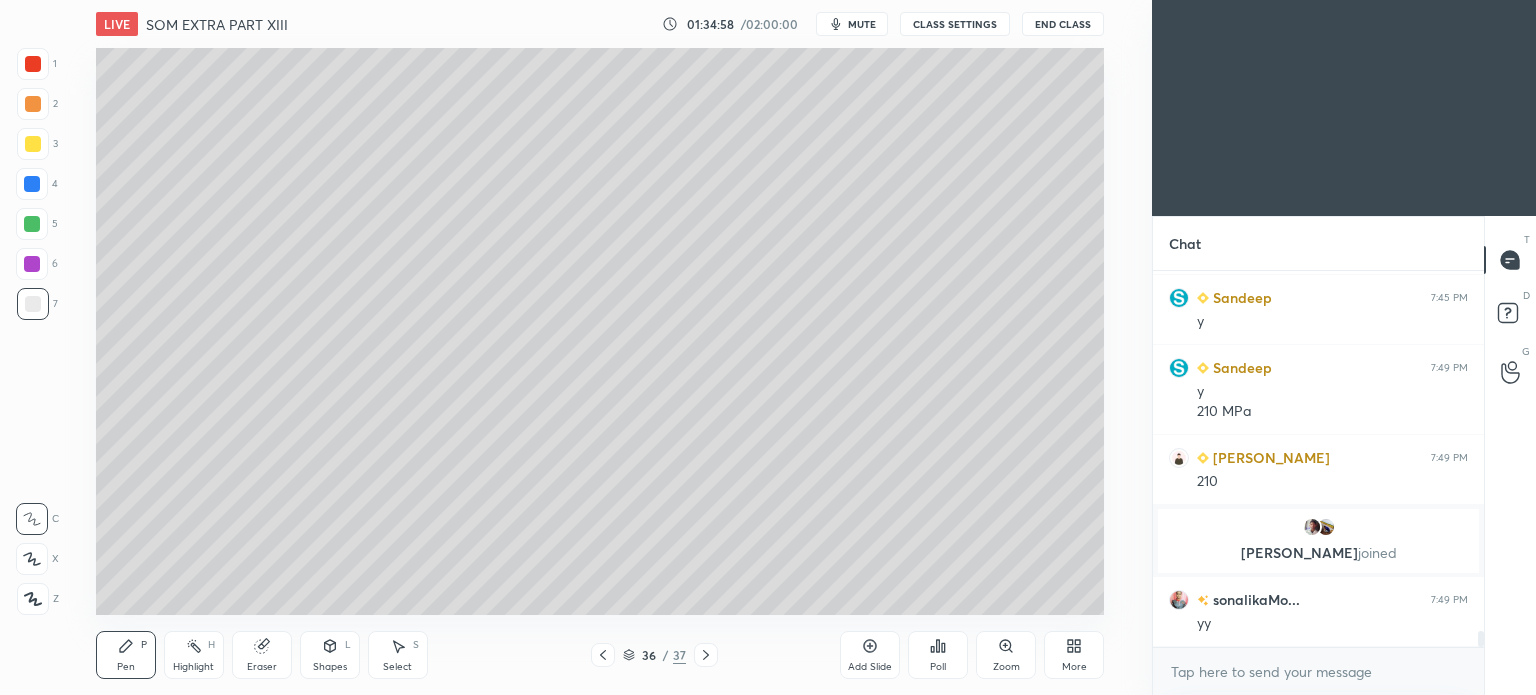click 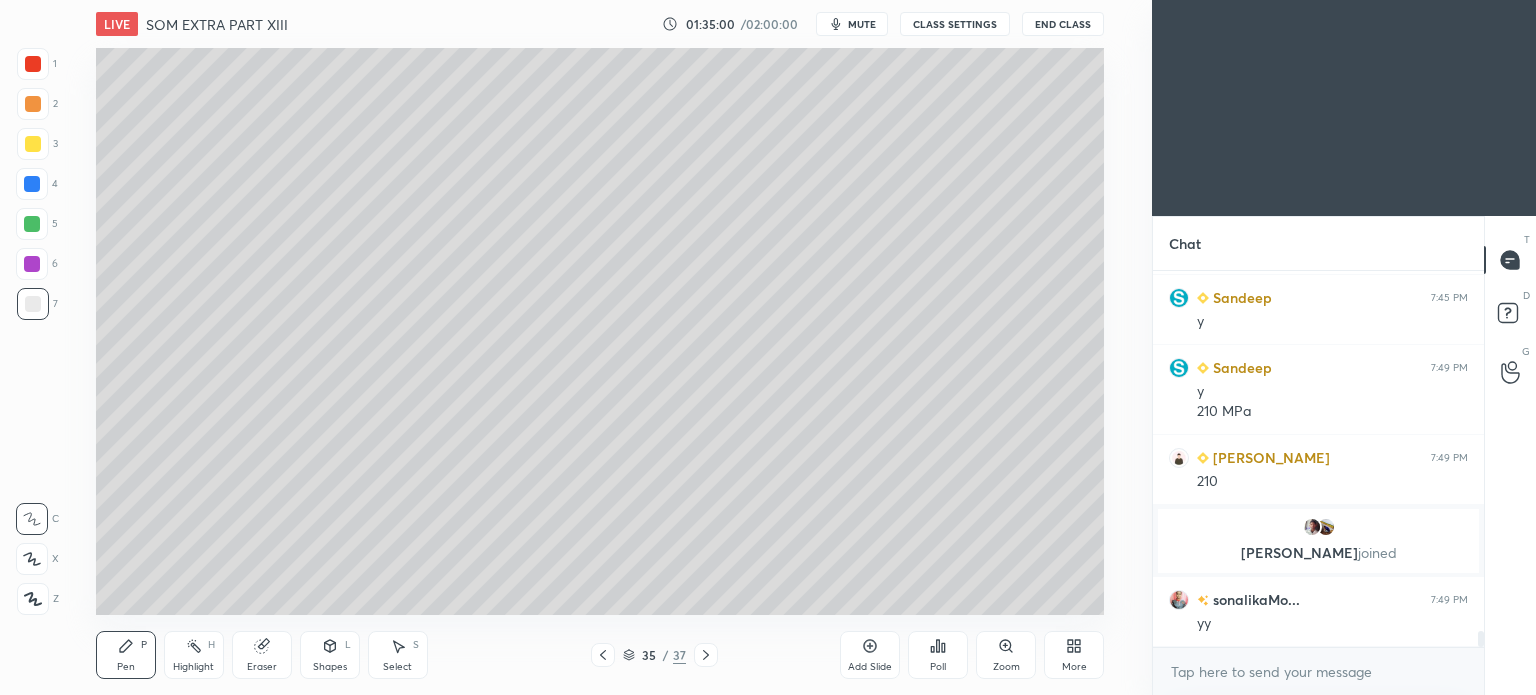 click 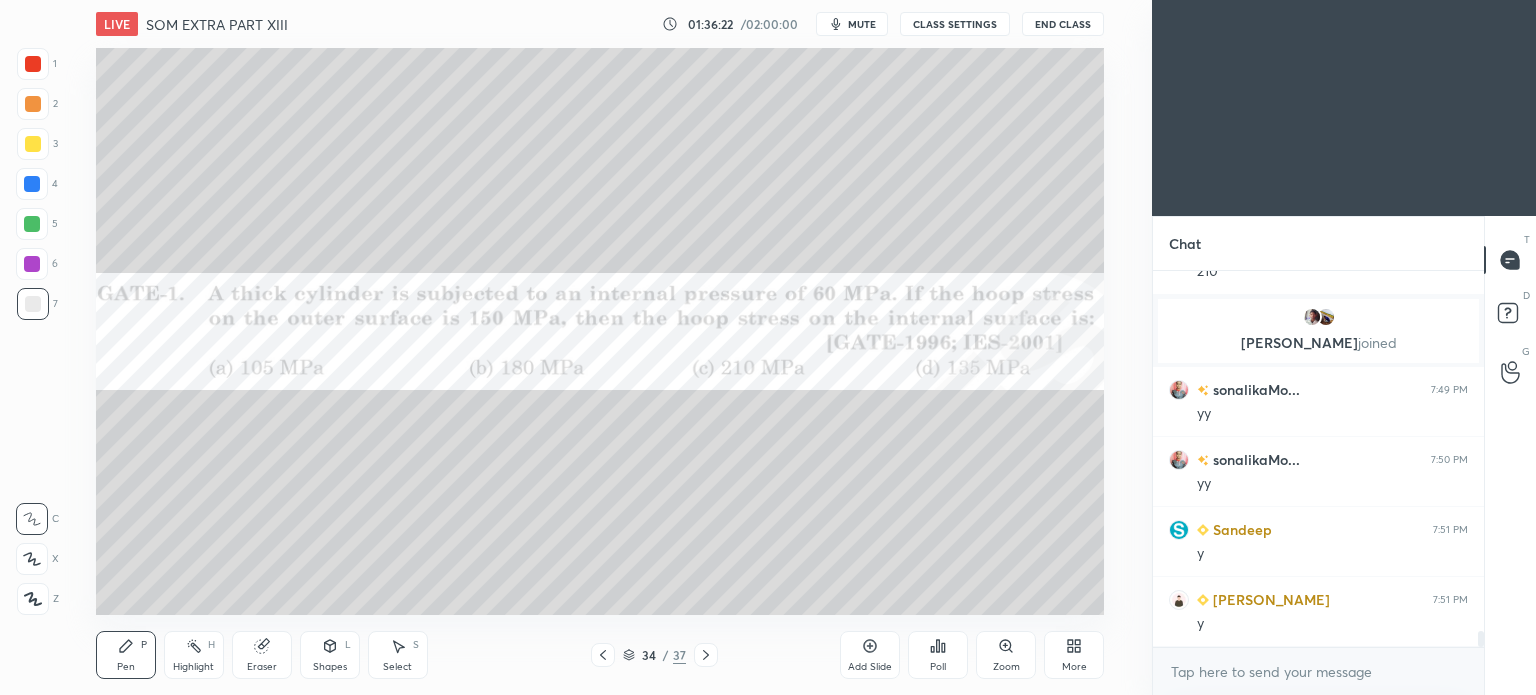 scroll, scrollTop: 8706, scrollLeft: 0, axis: vertical 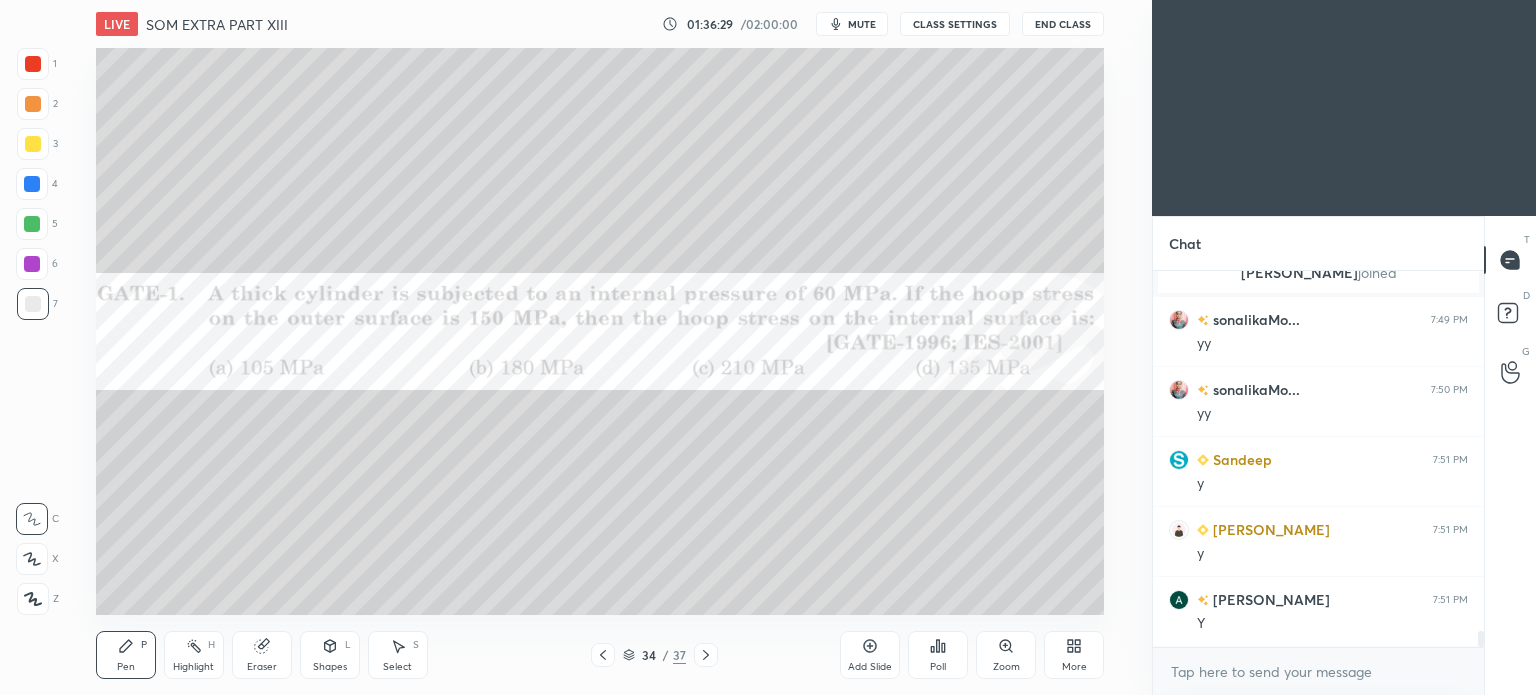 click 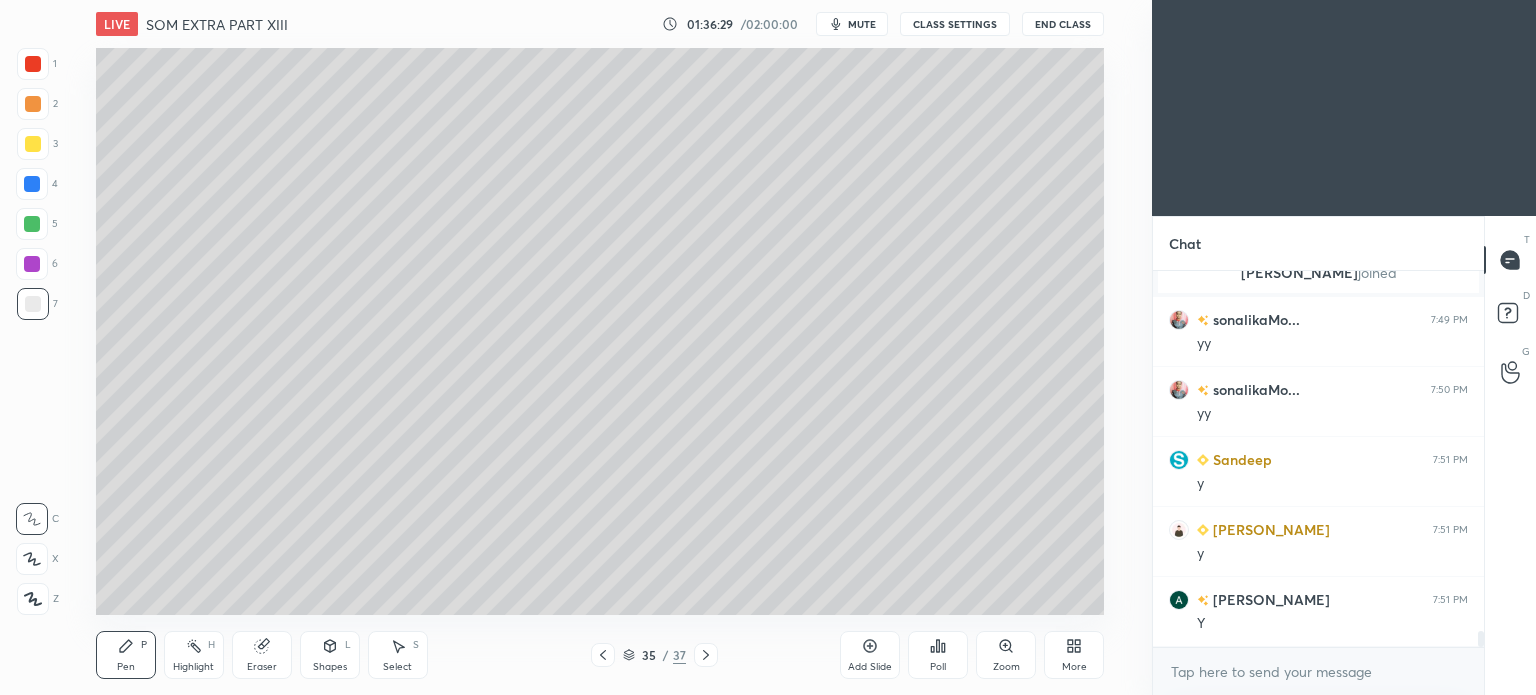 click at bounding box center (706, 655) 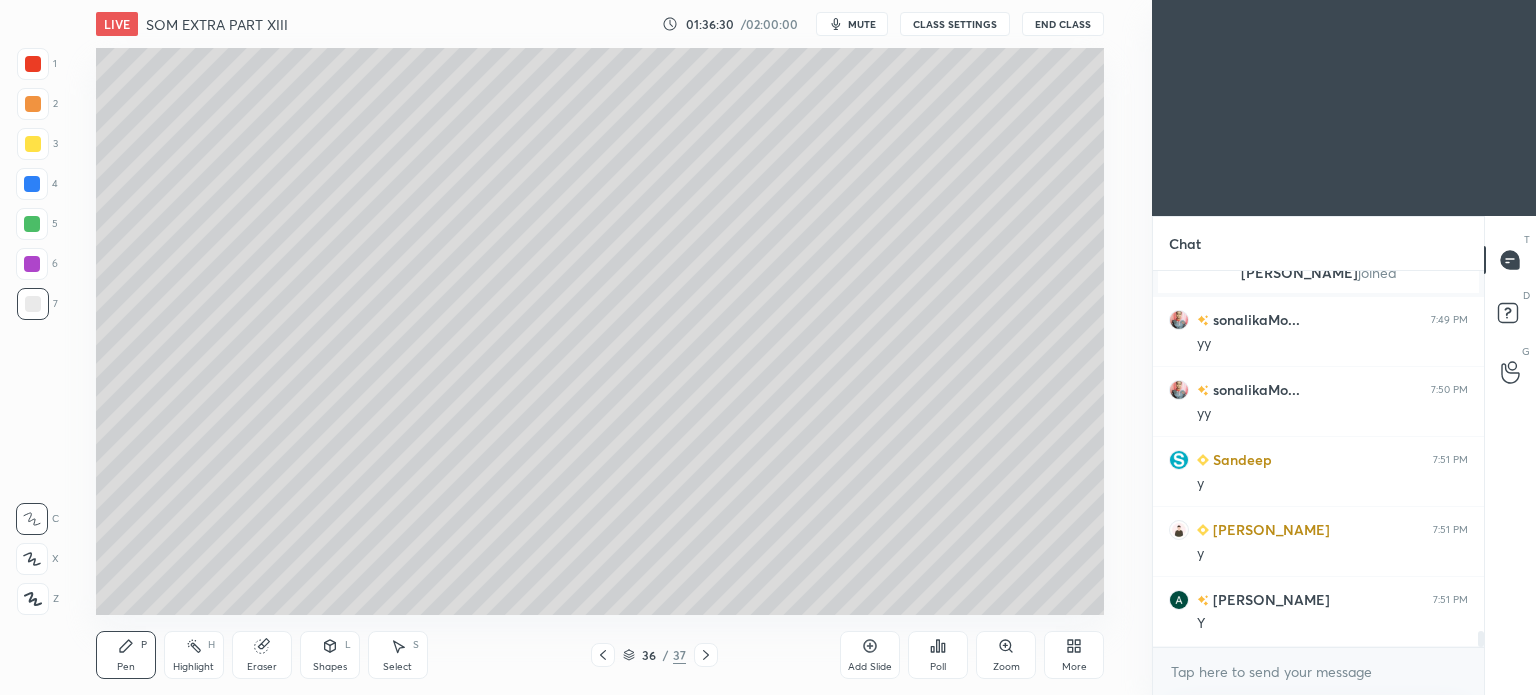 click at bounding box center (706, 655) 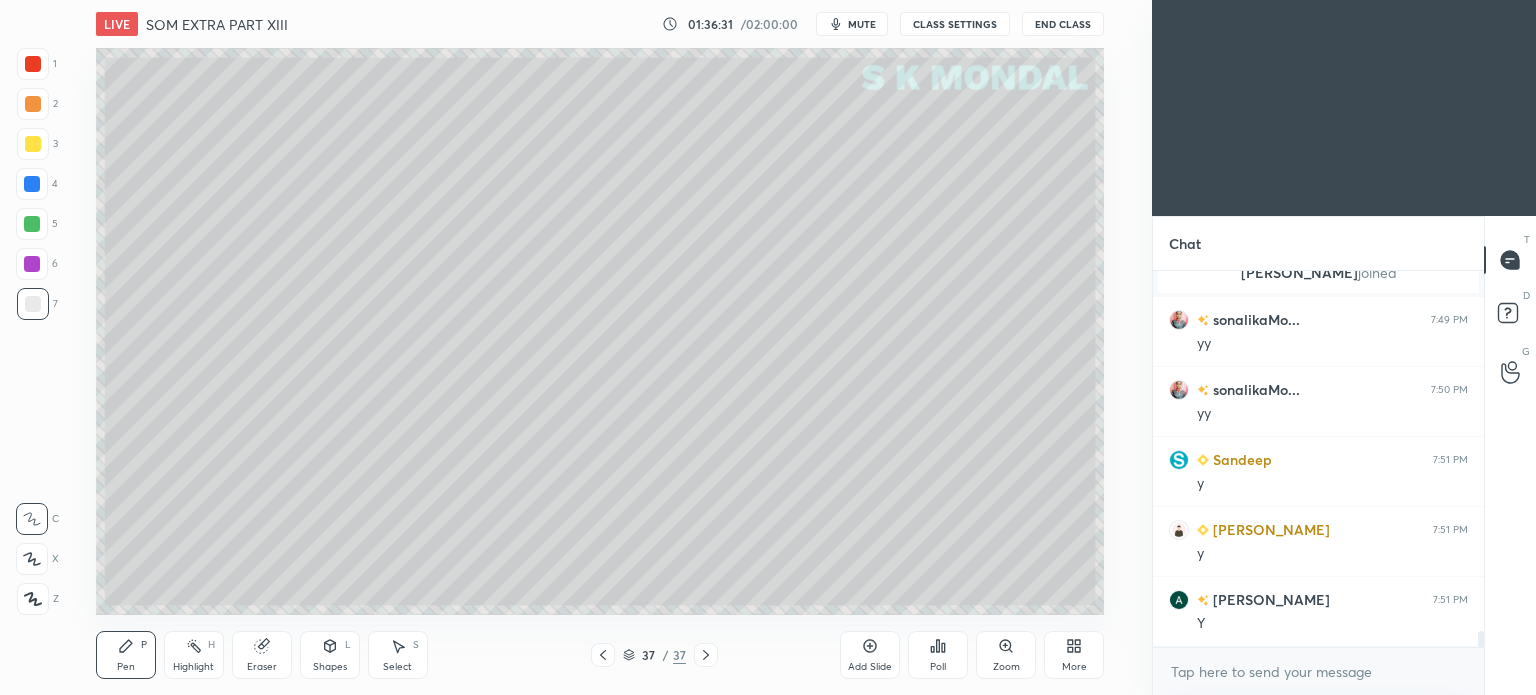 click 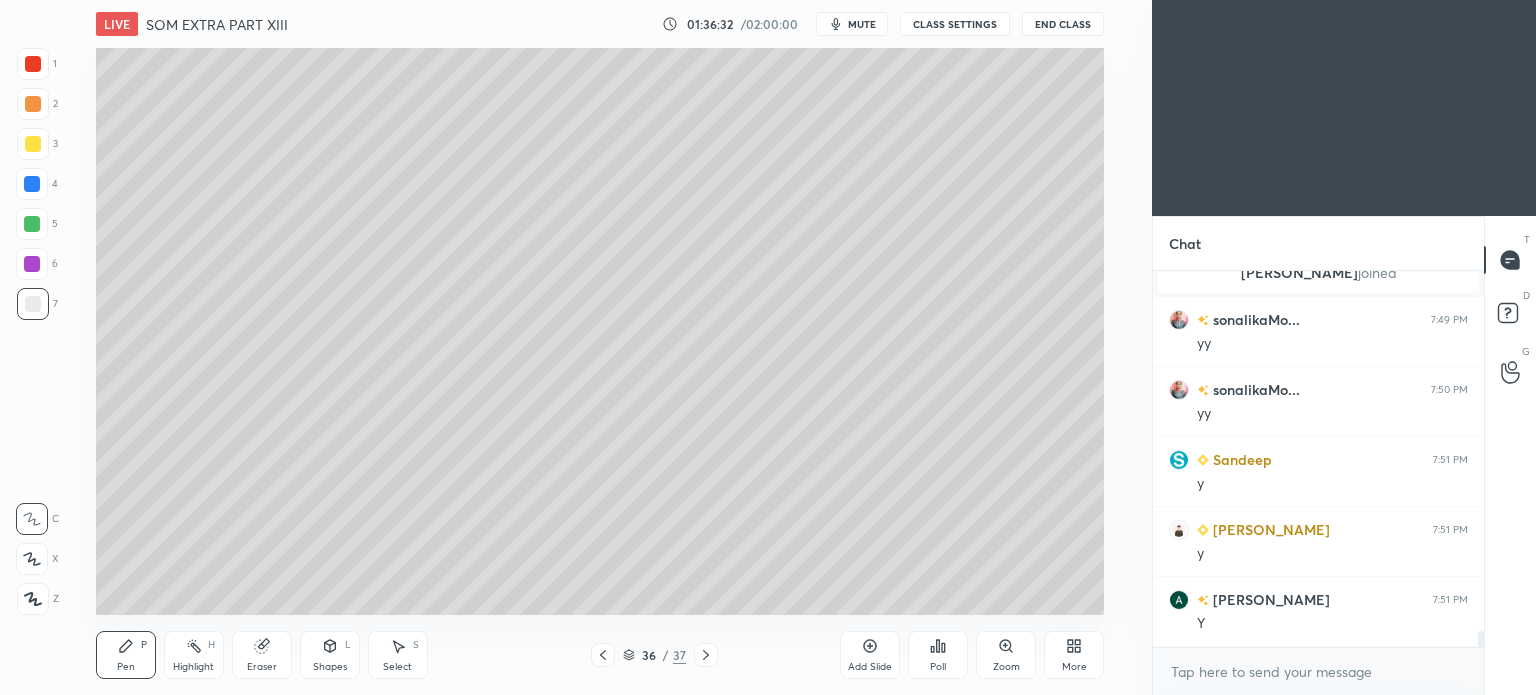 click 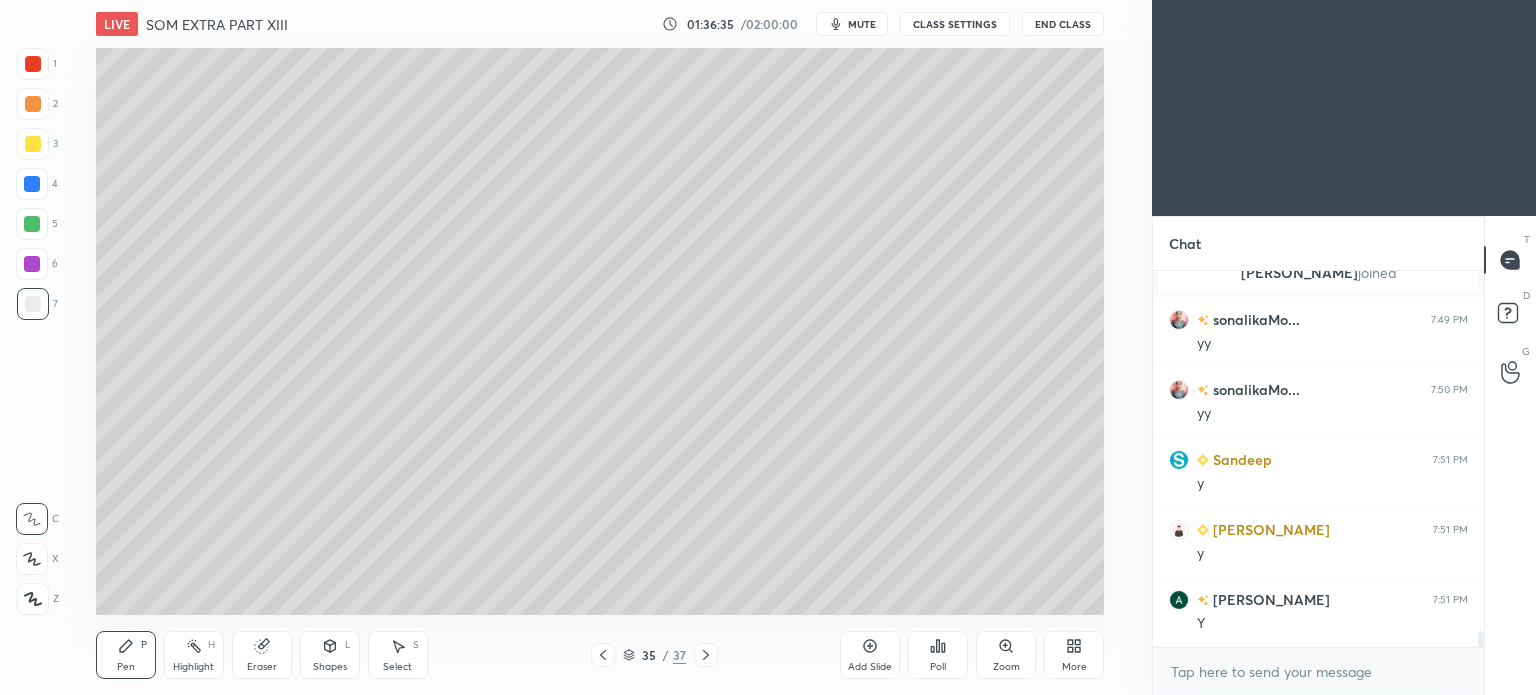 click at bounding box center (706, 655) 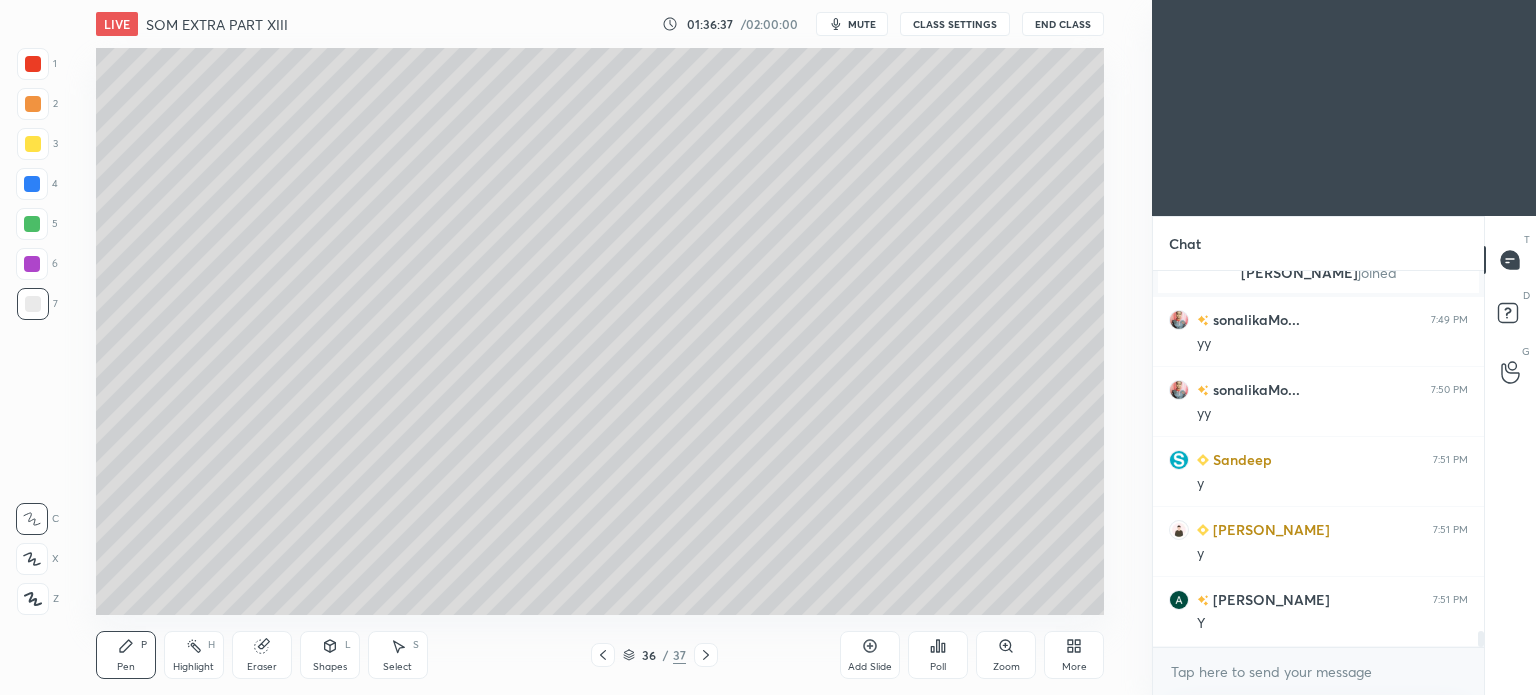 click 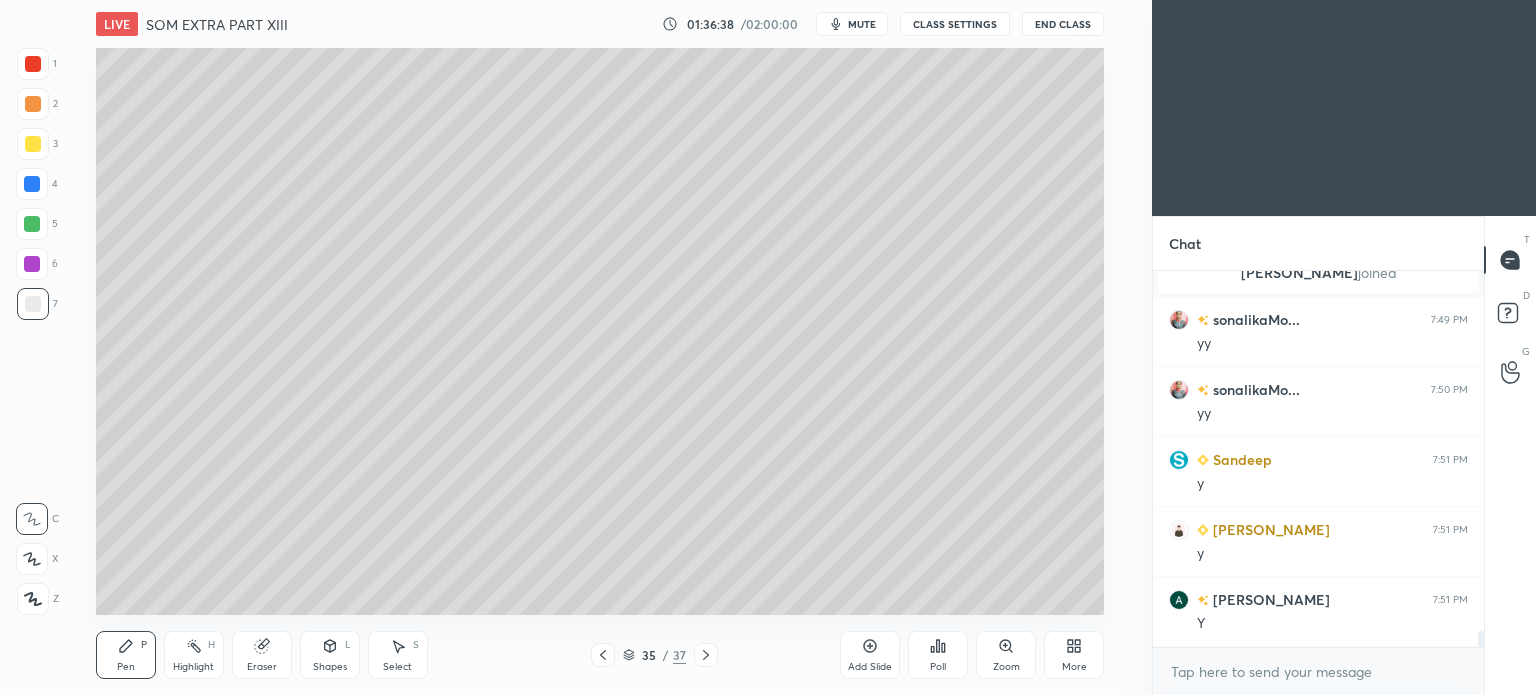 click on "Add Slide" at bounding box center [870, 655] 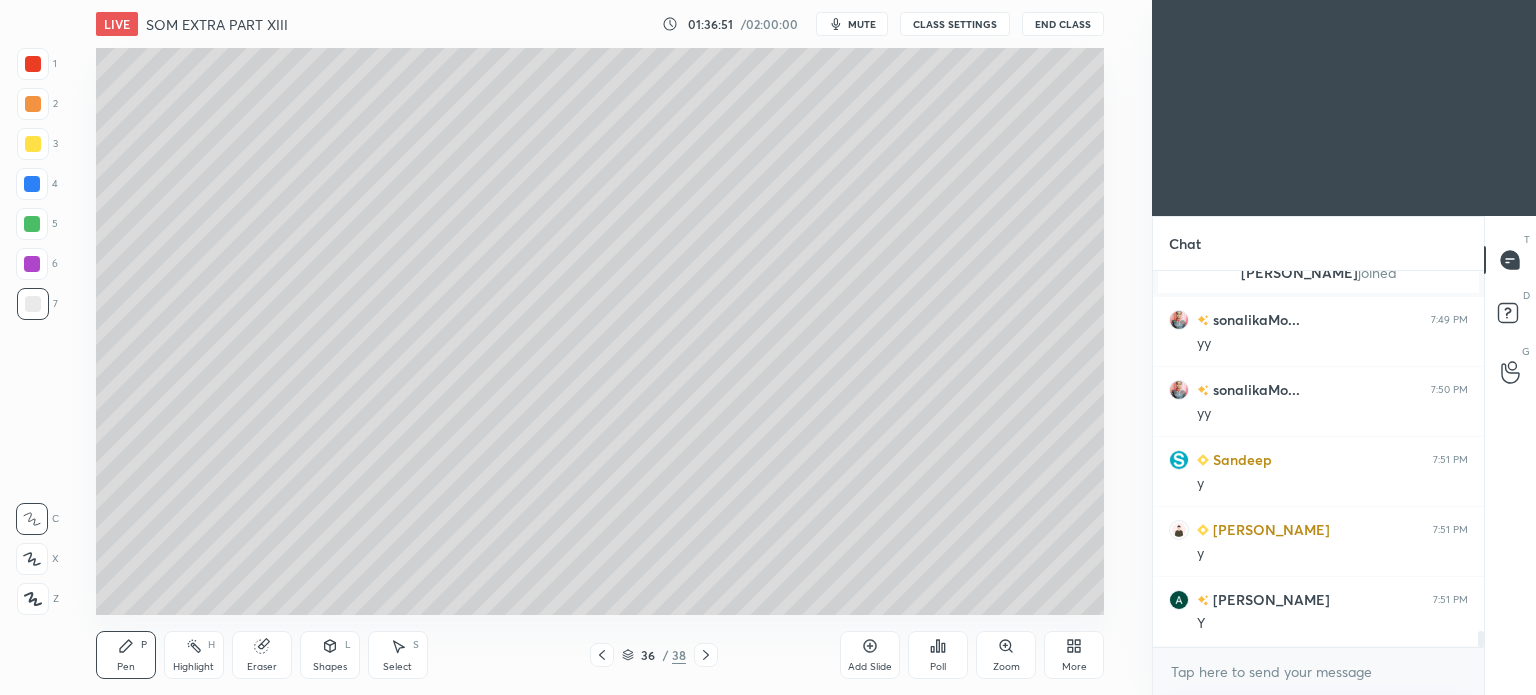 scroll, scrollTop: 8776, scrollLeft: 0, axis: vertical 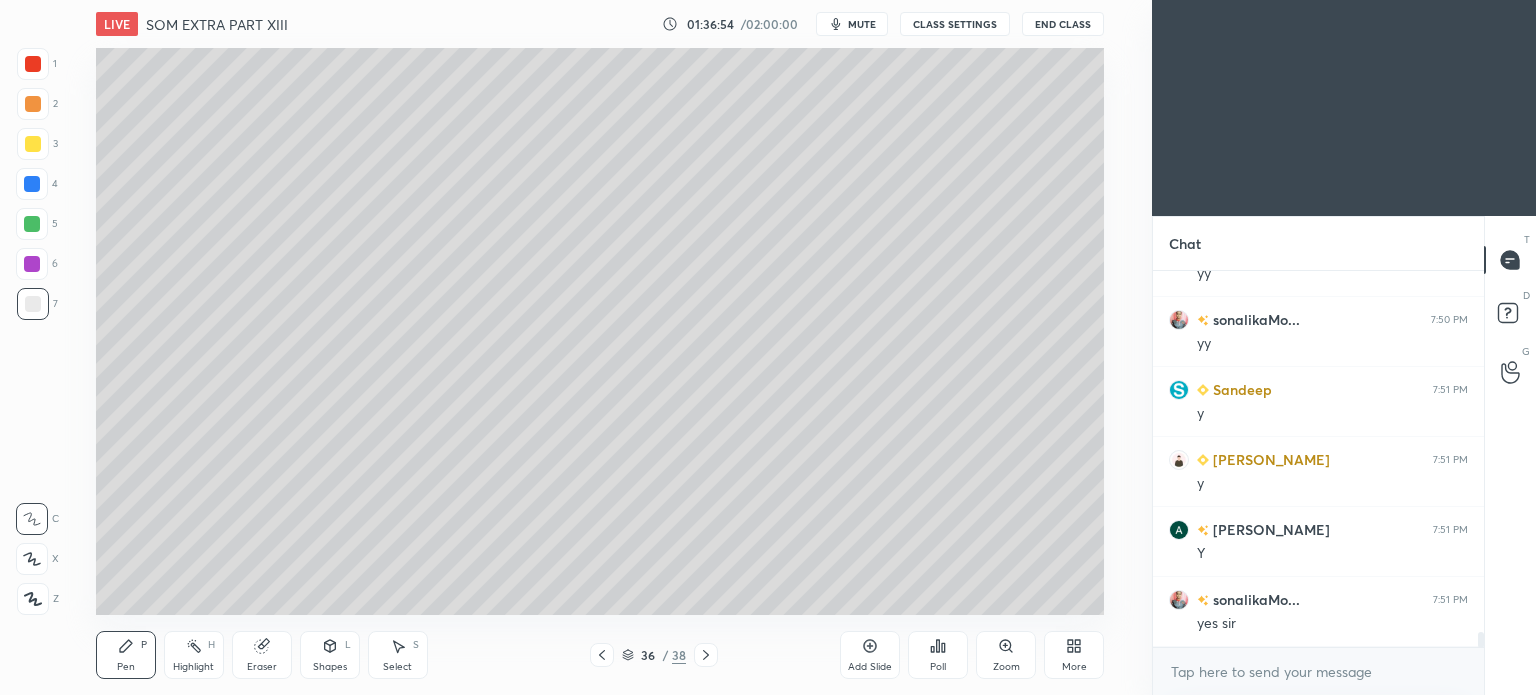 click at bounding box center [602, 655] 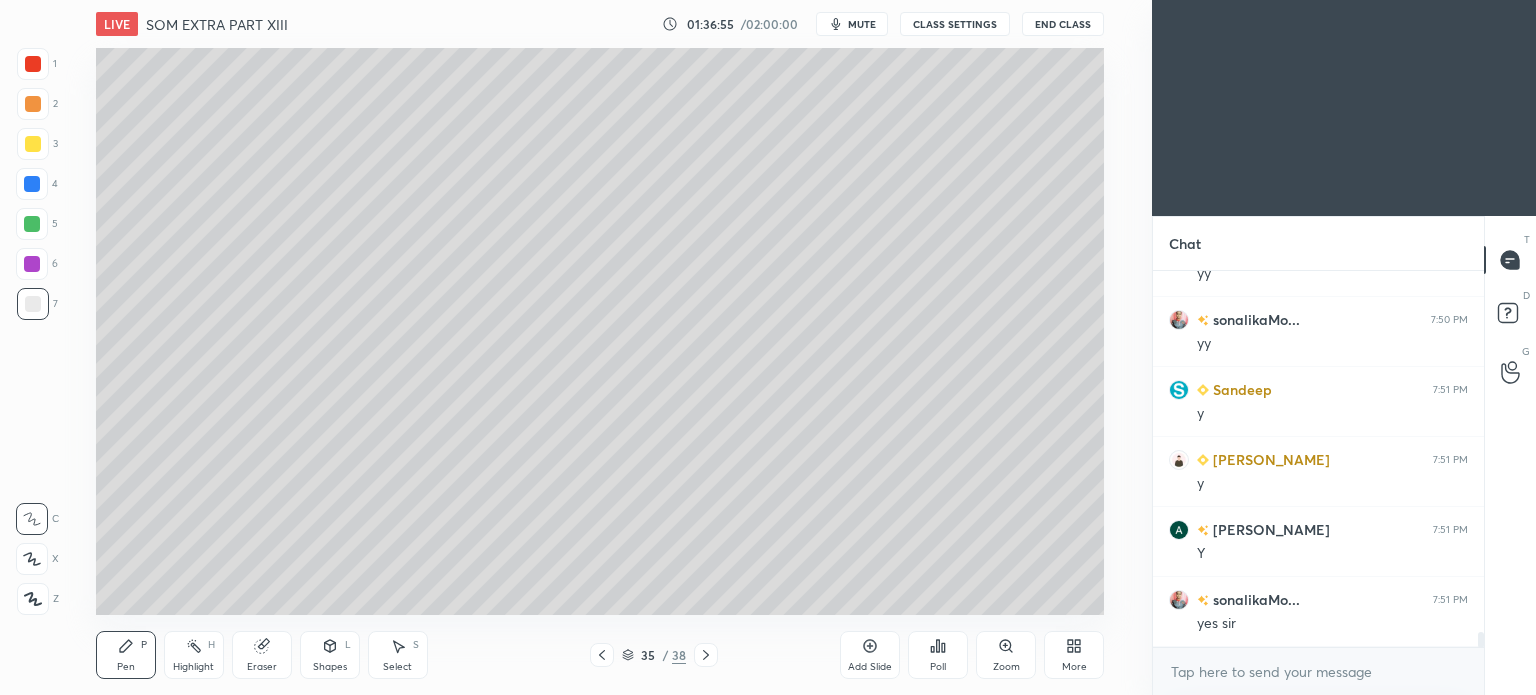 click 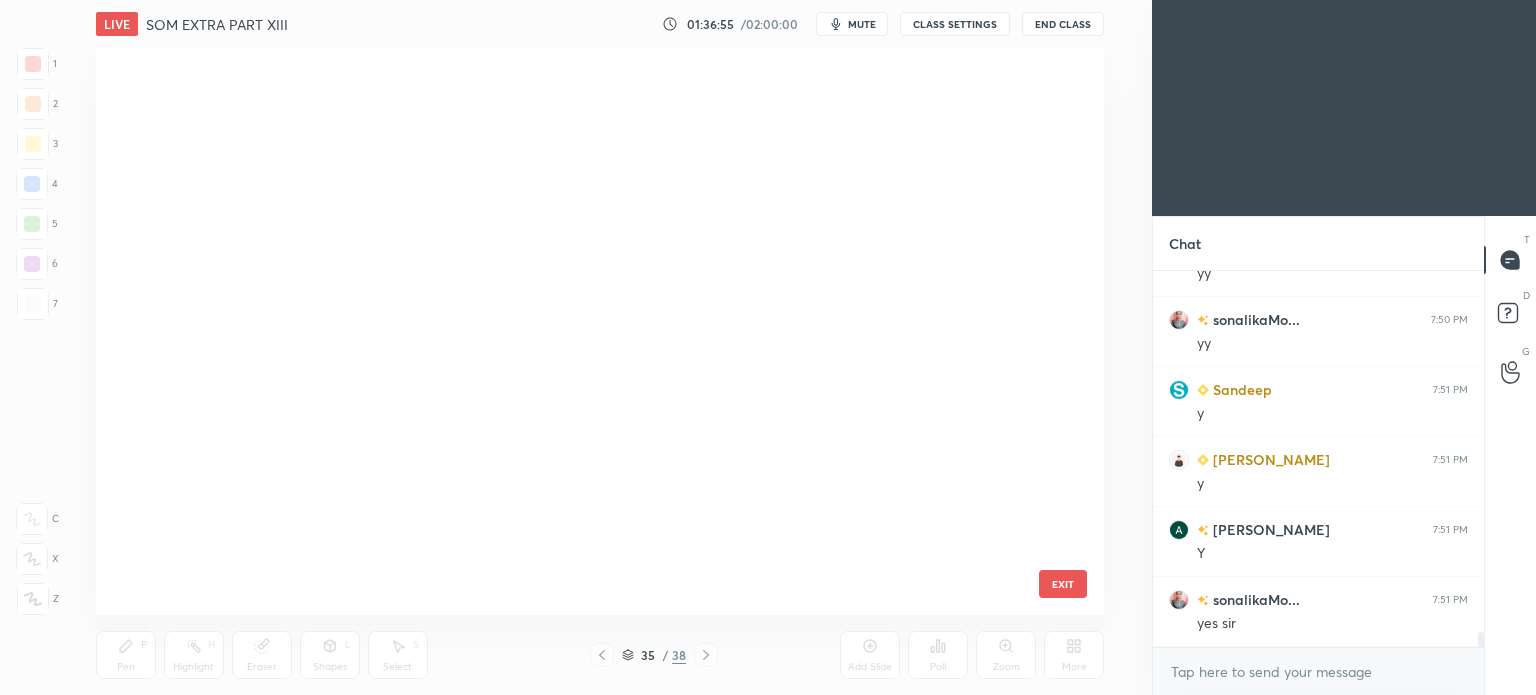 scroll, scrollTop: 1520, scrollLeft: 0, axis: vertical 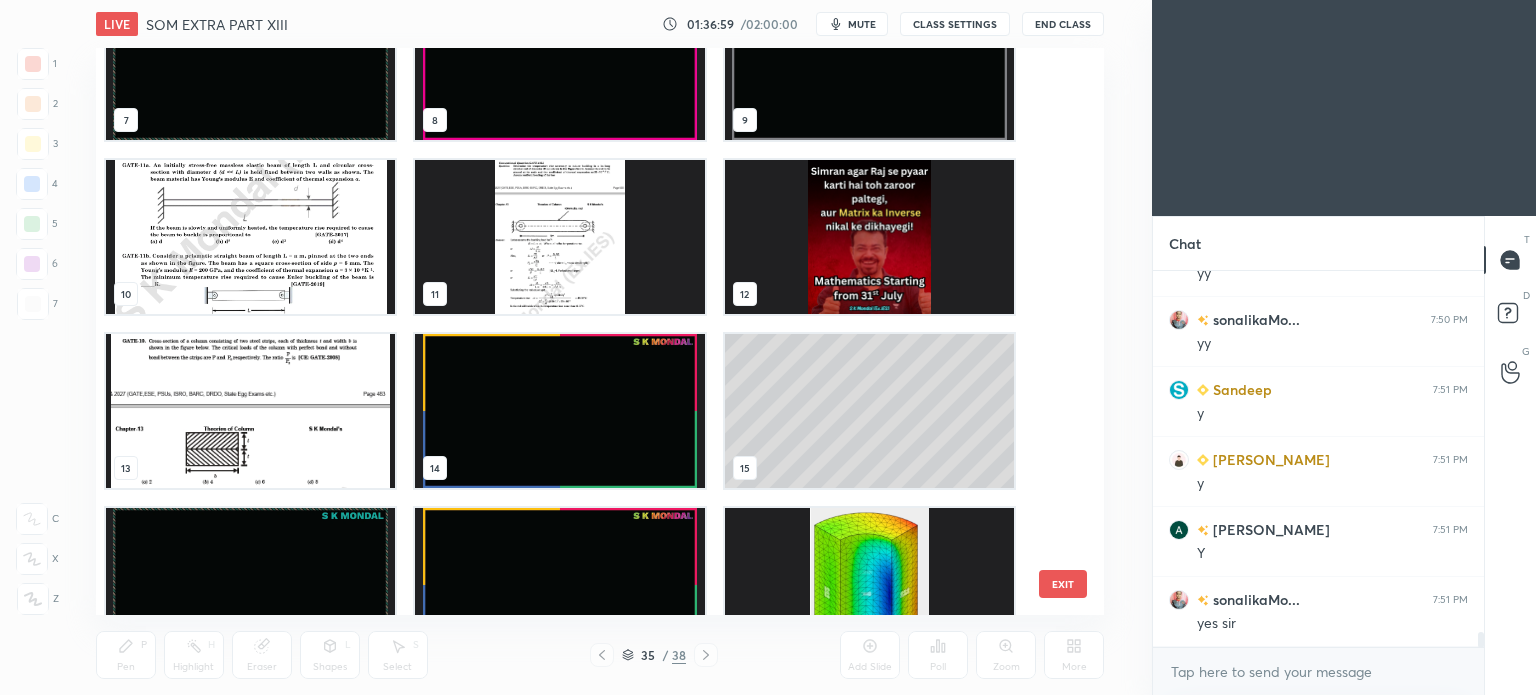 click at bounding box center (559, 411) 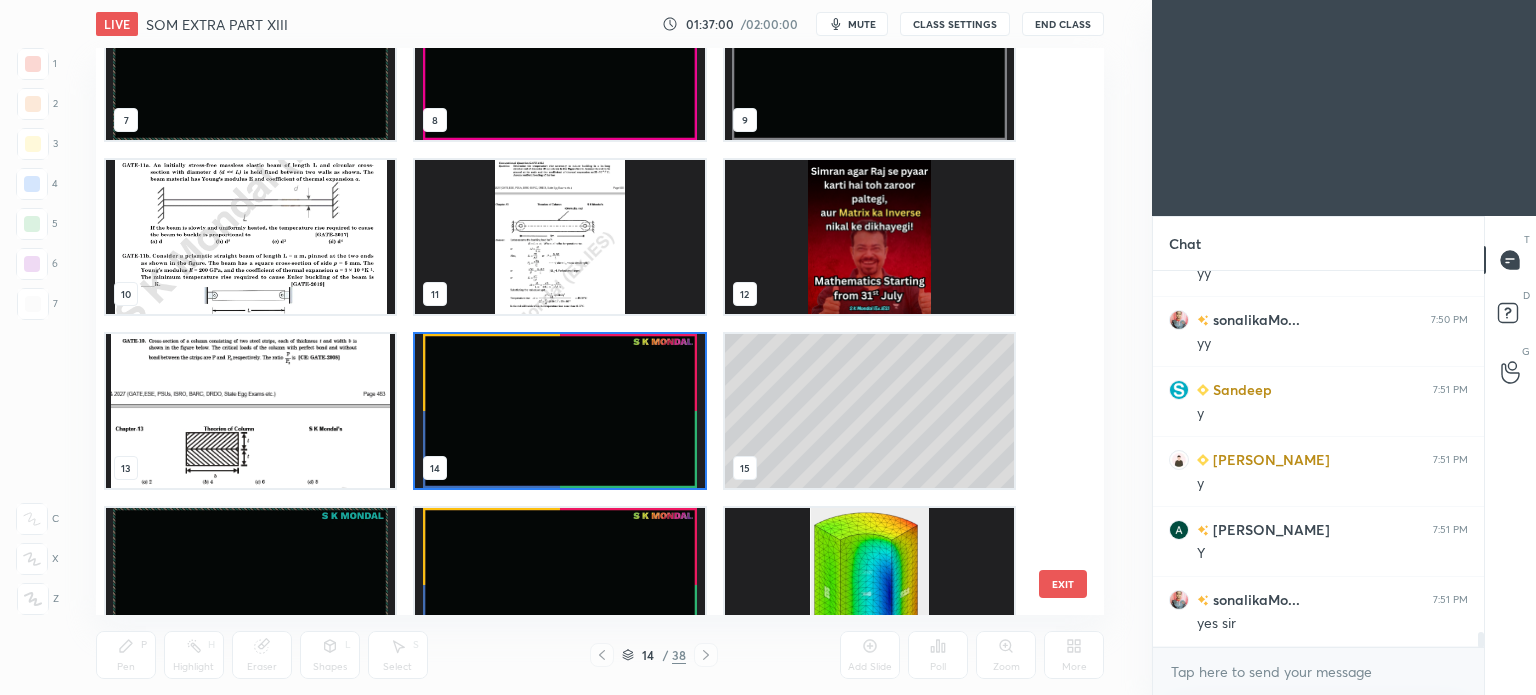 click at bounding box center (559, 411) 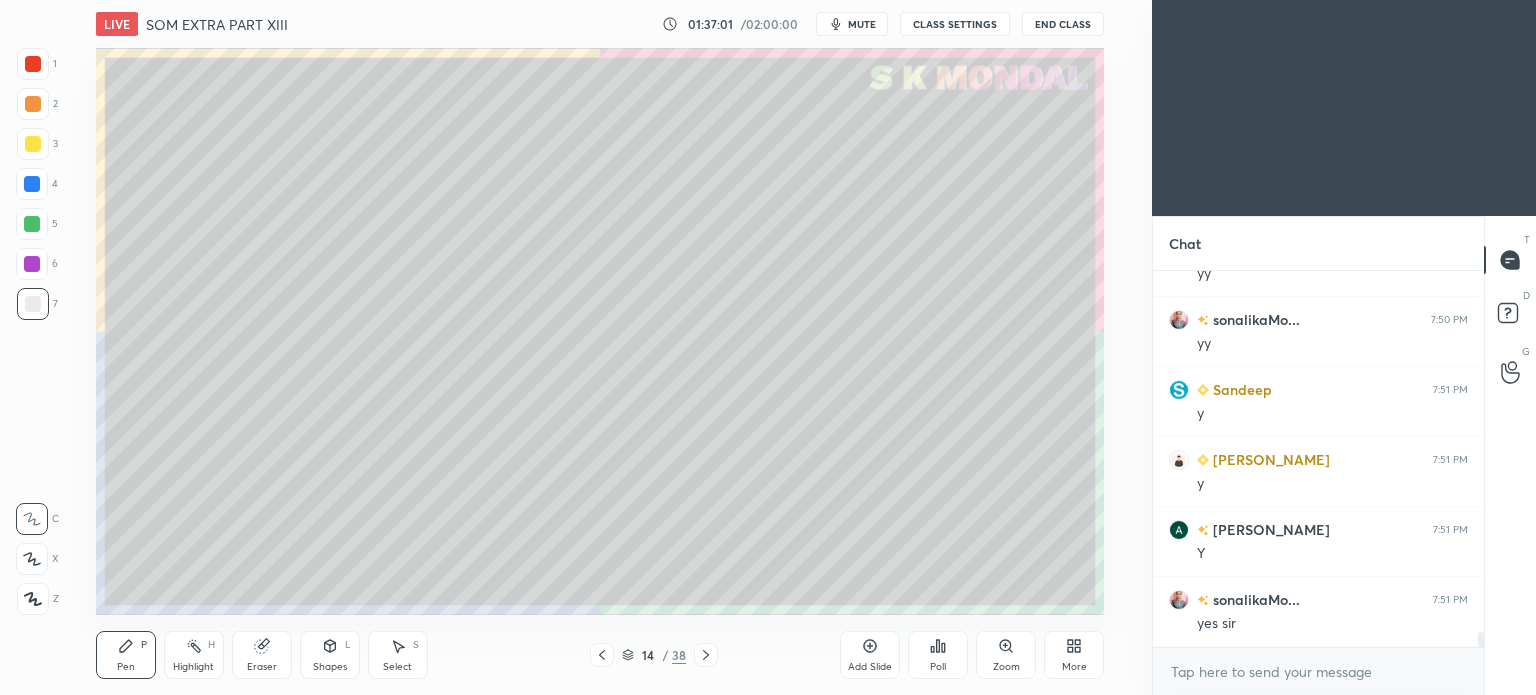 click 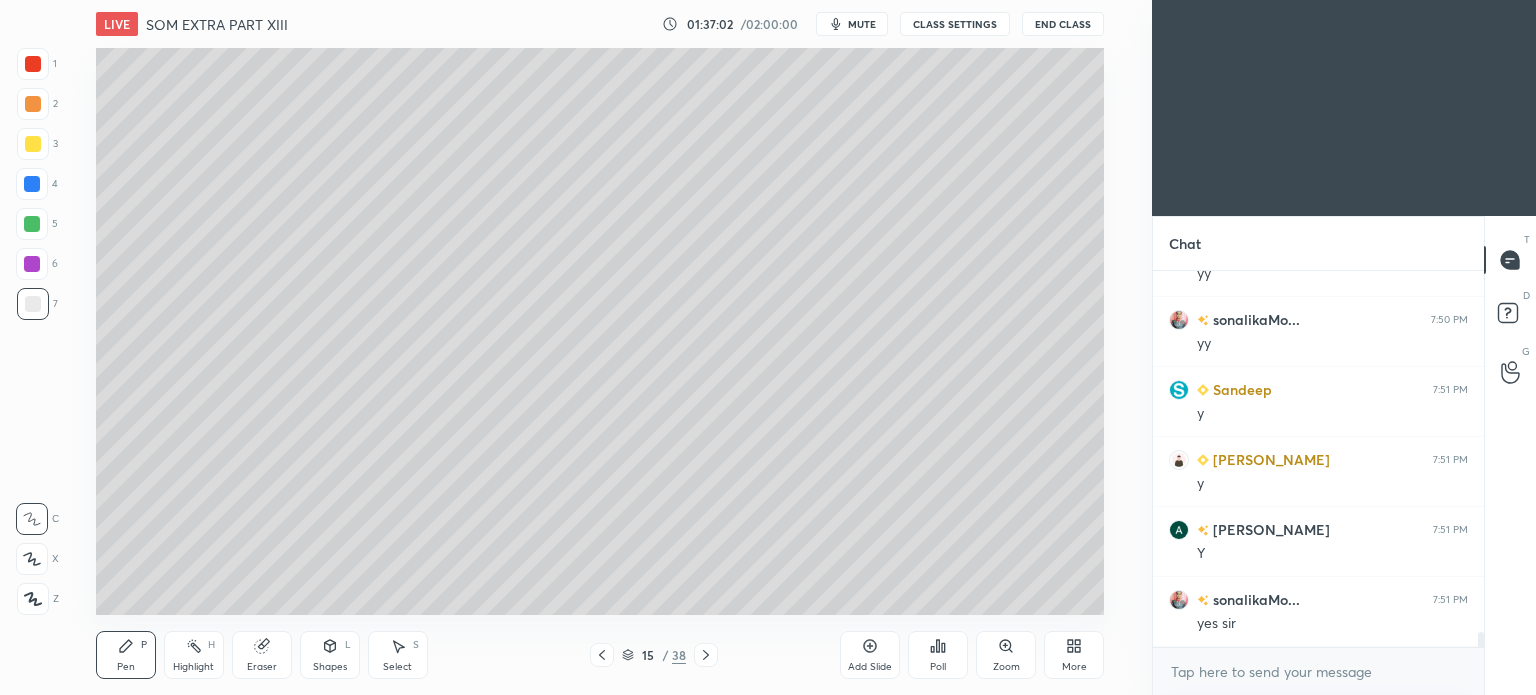 click 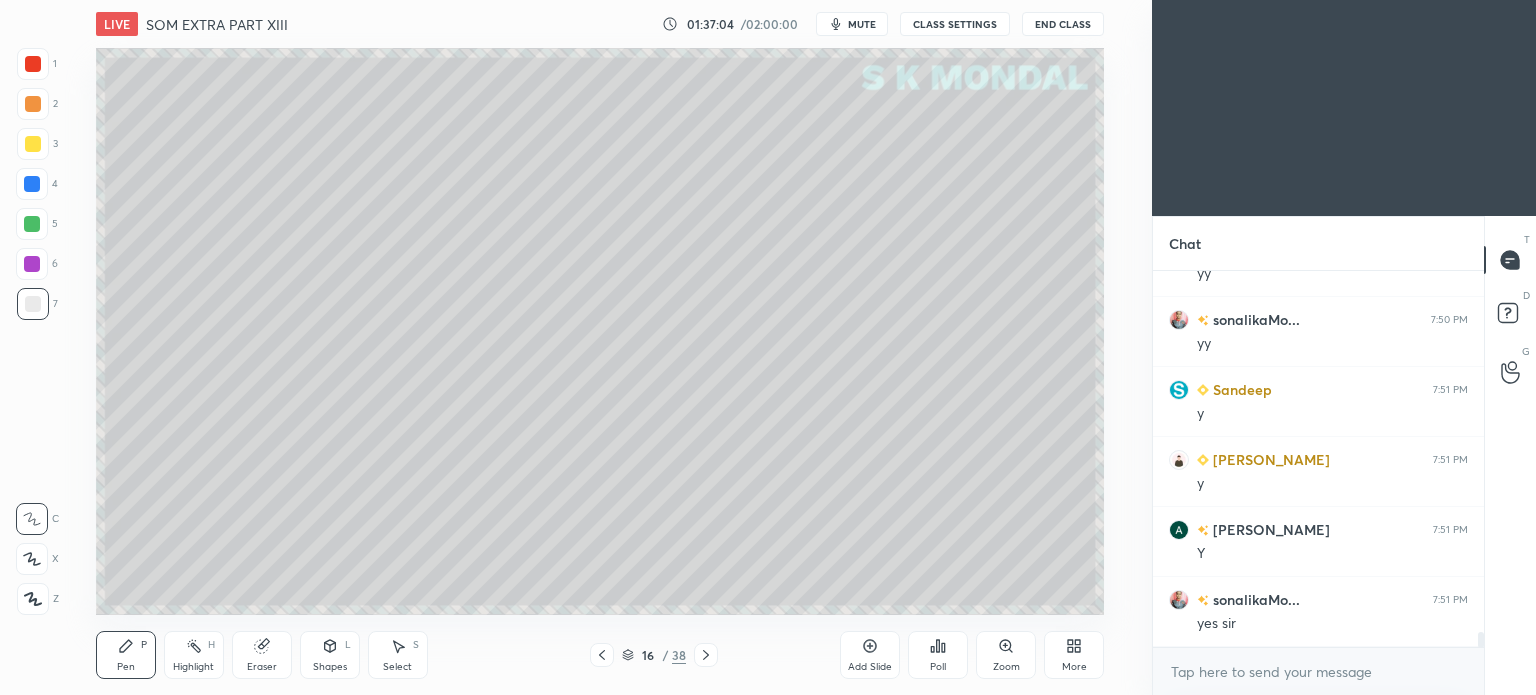 click 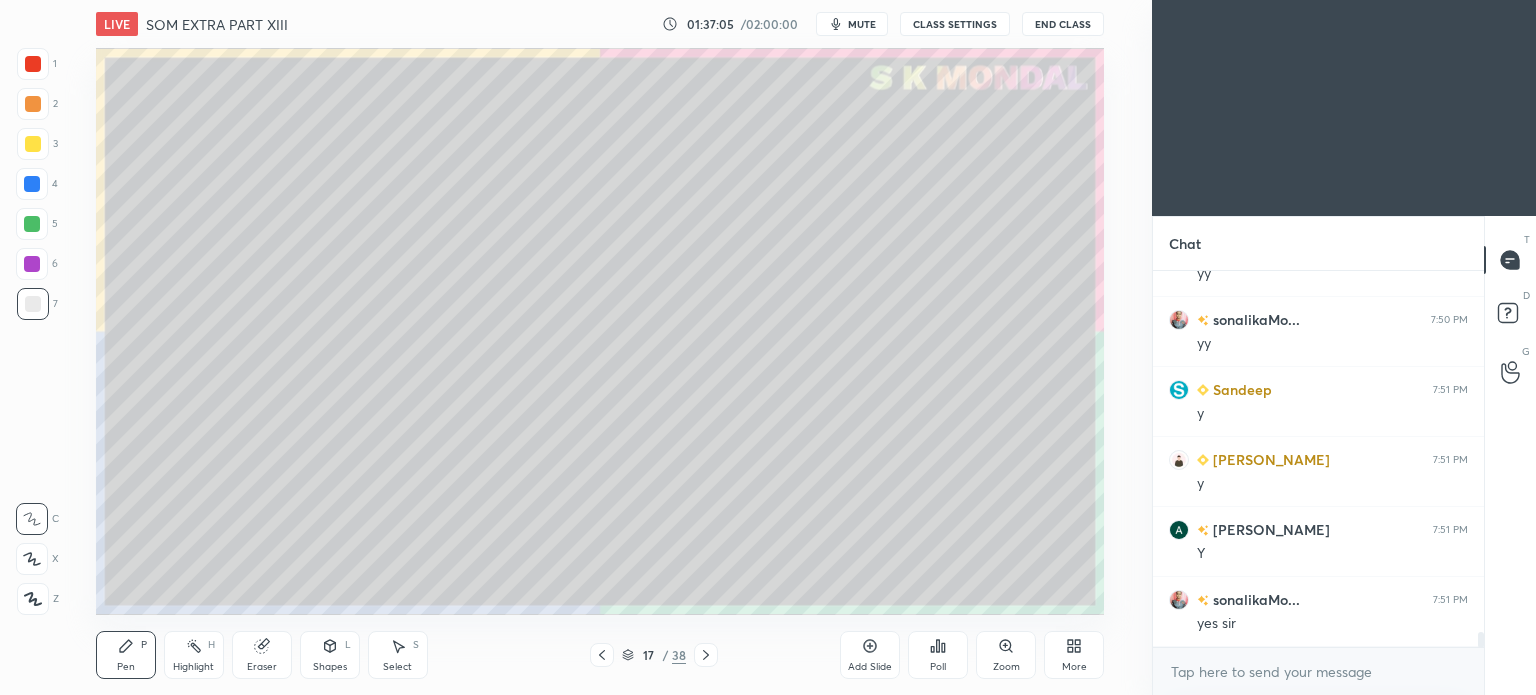 click 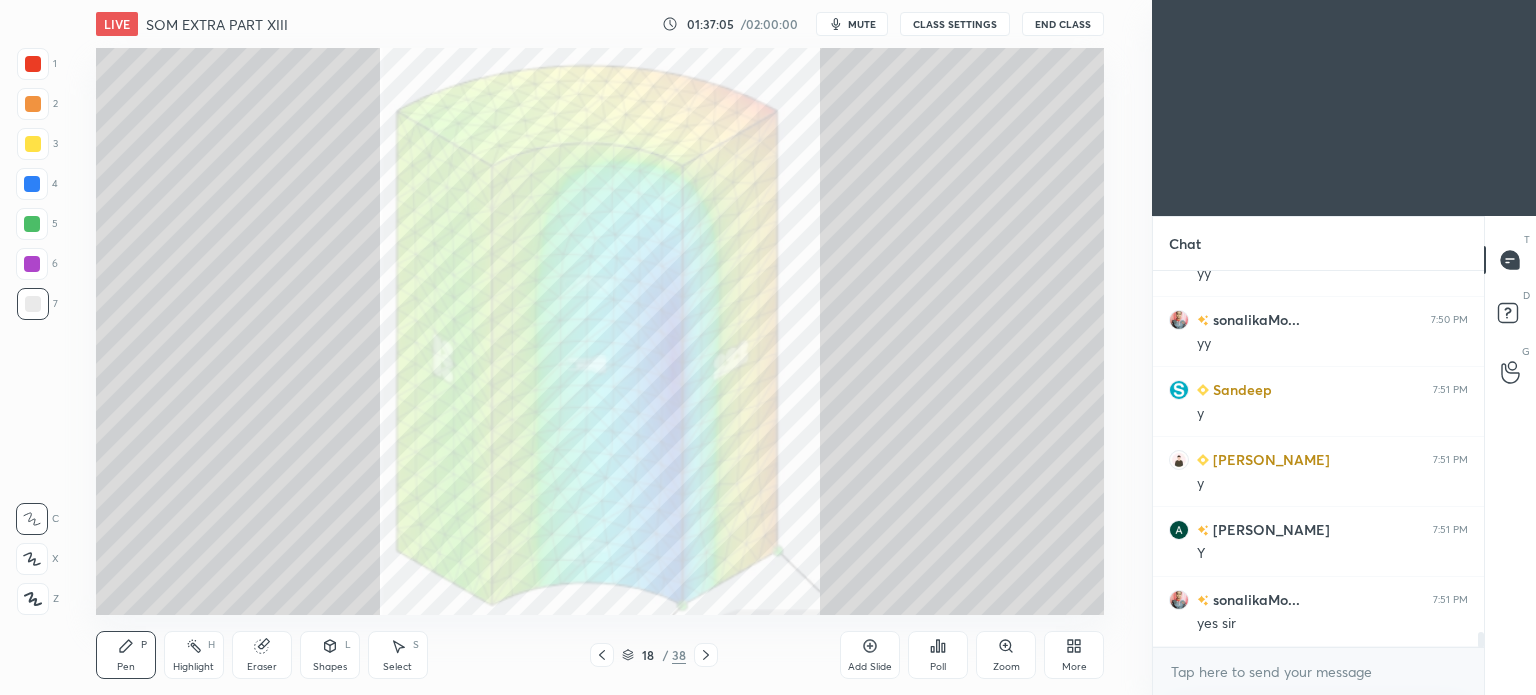 click 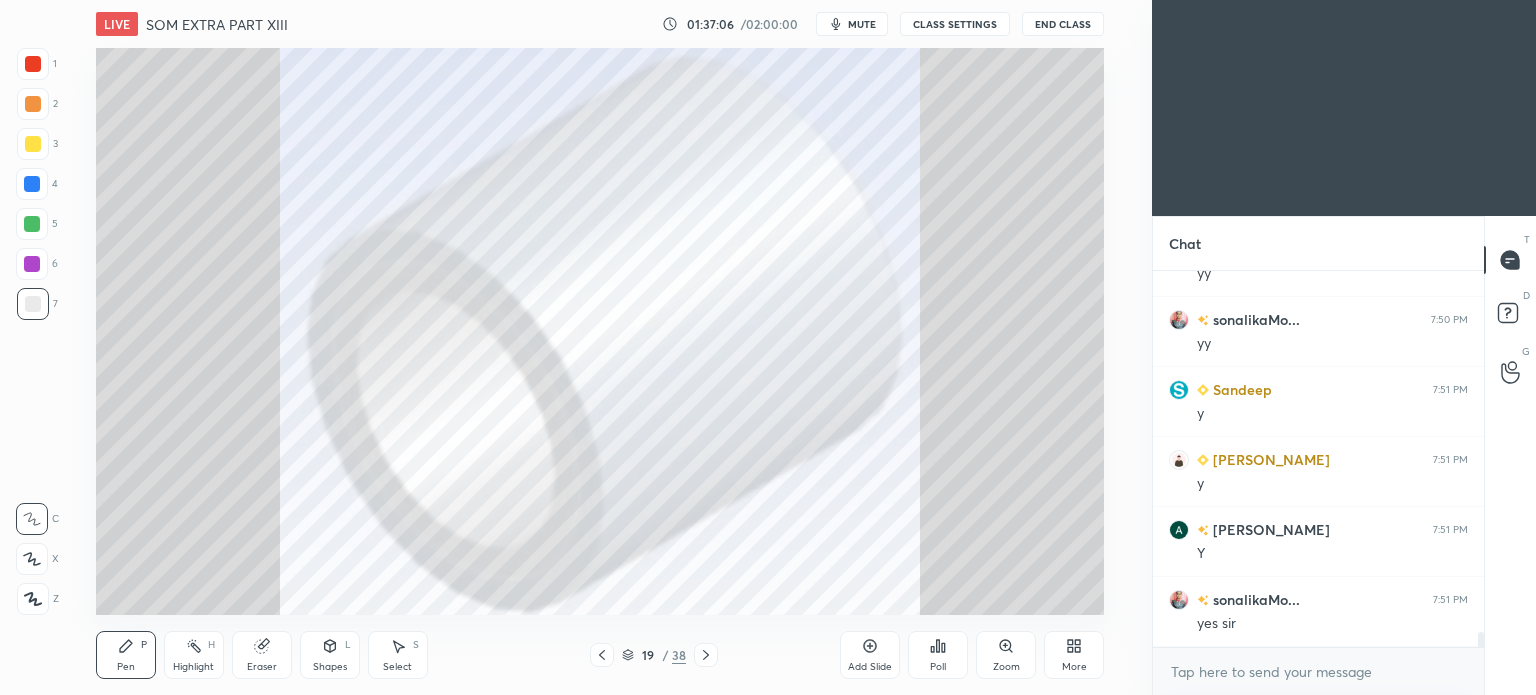 click 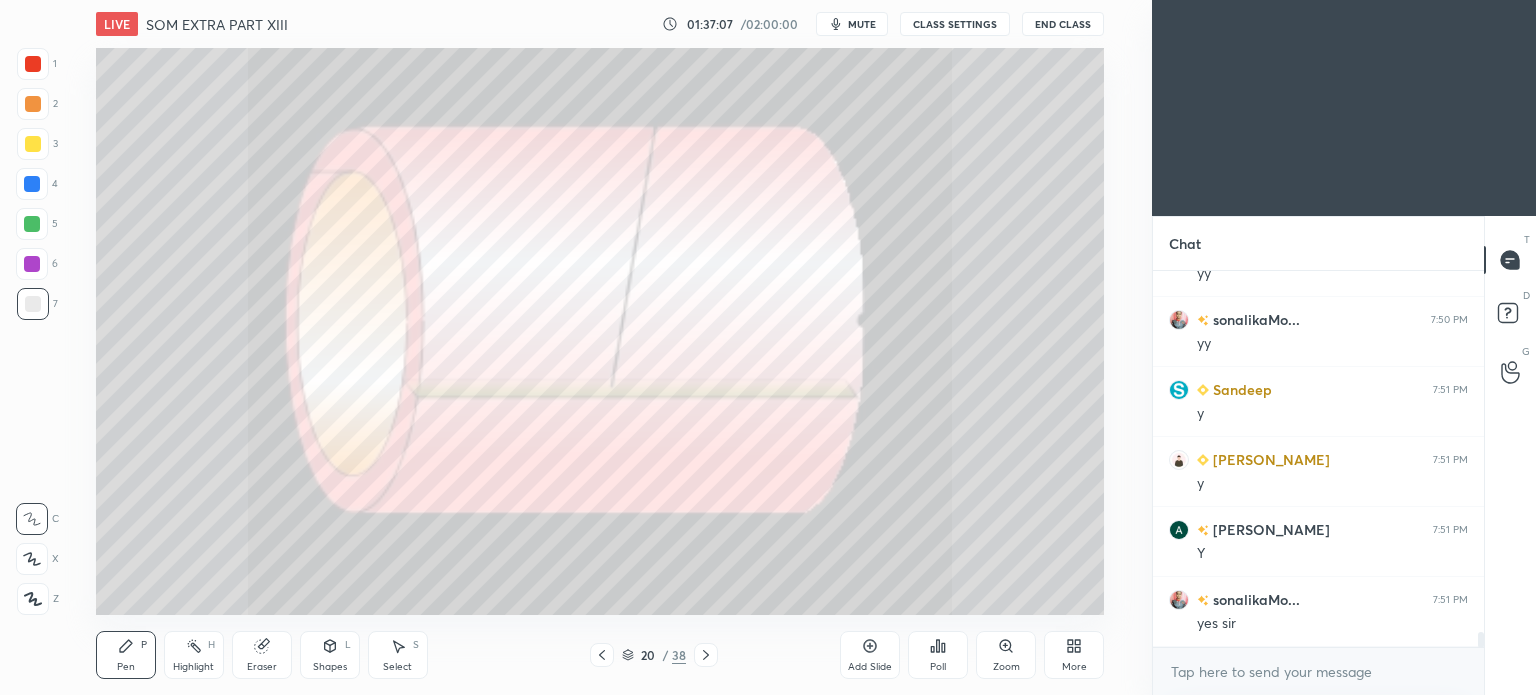 click 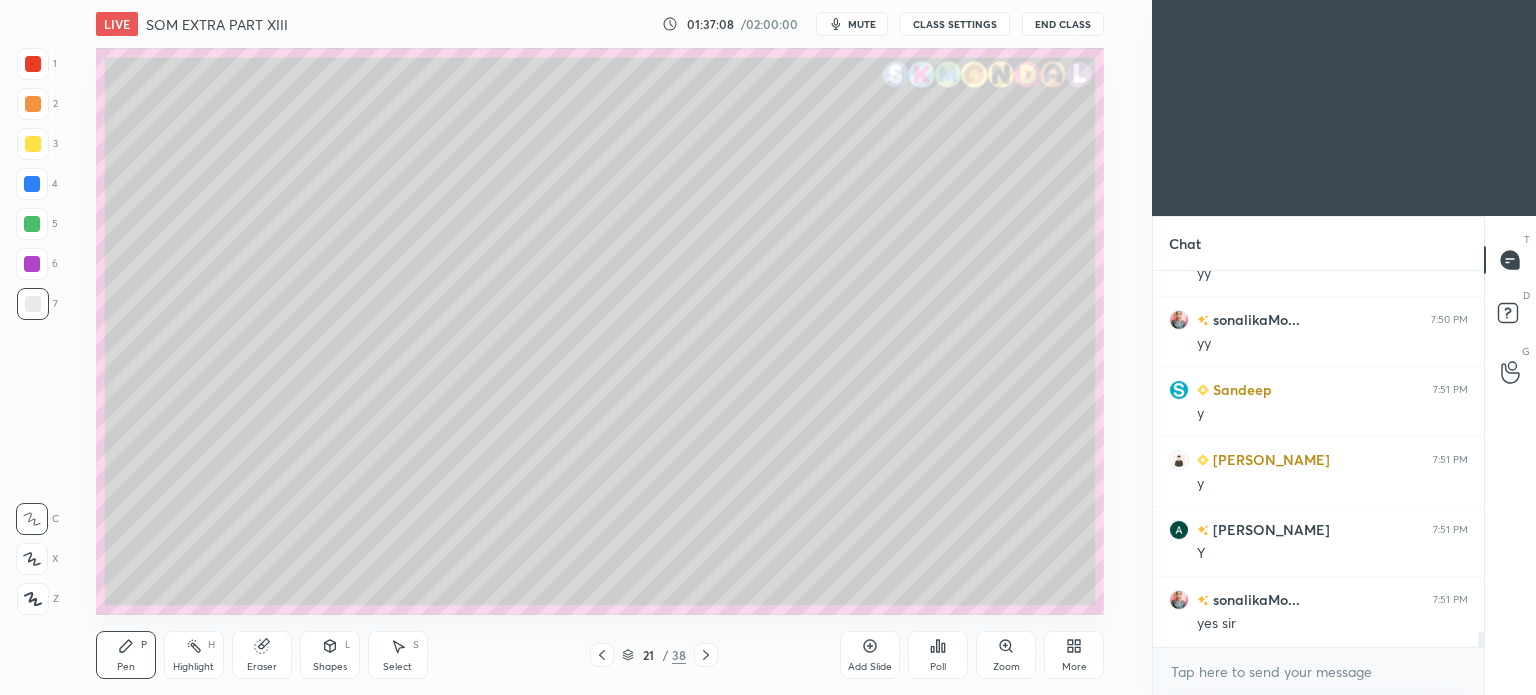 click 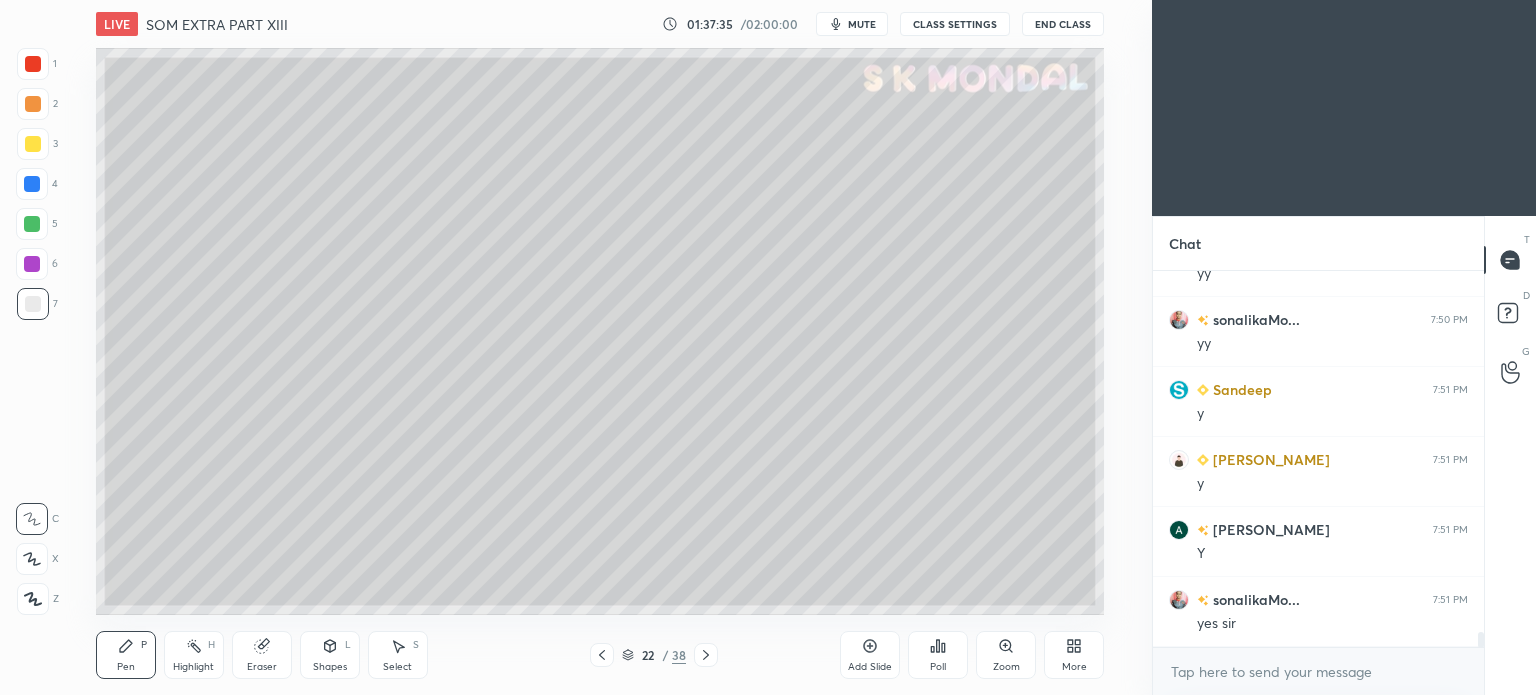 scroll, scrollTop: 8846, scrollLeft: 0, axis: vertical 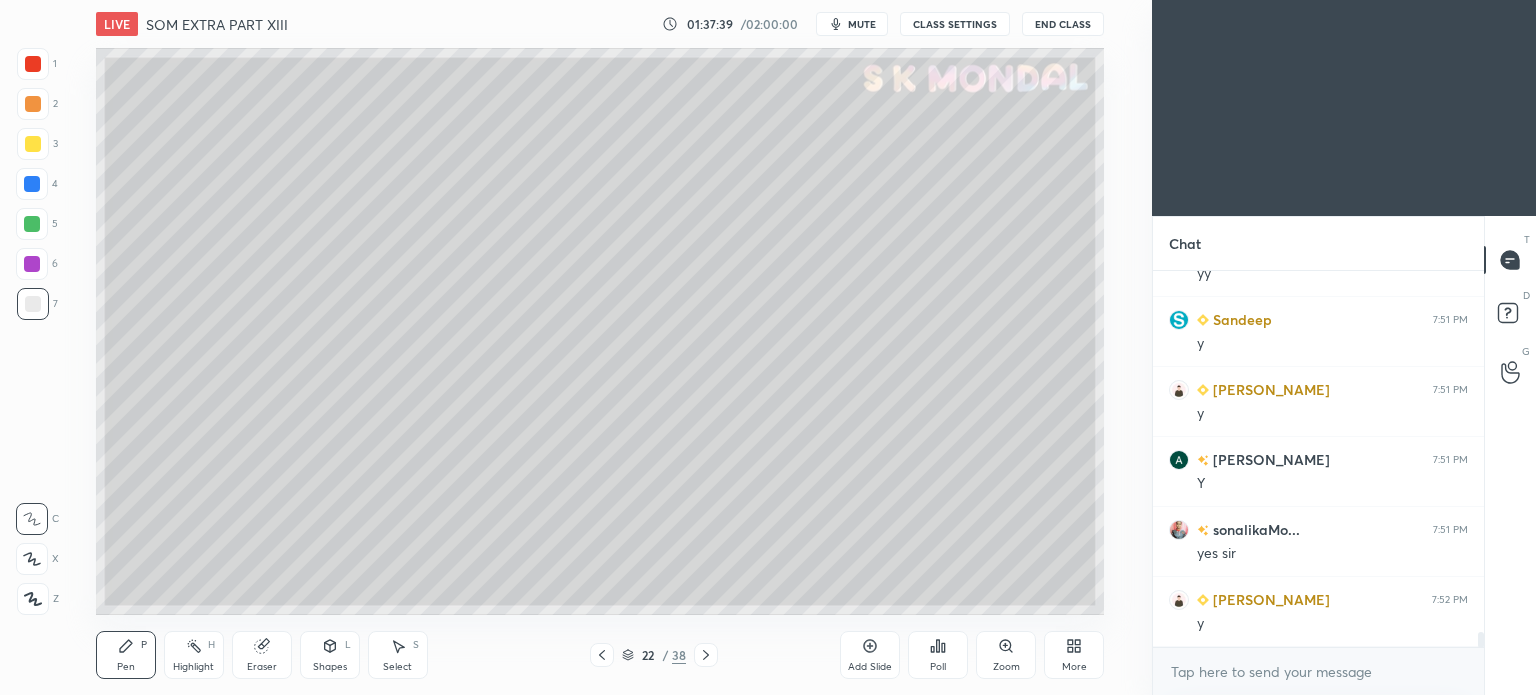 click 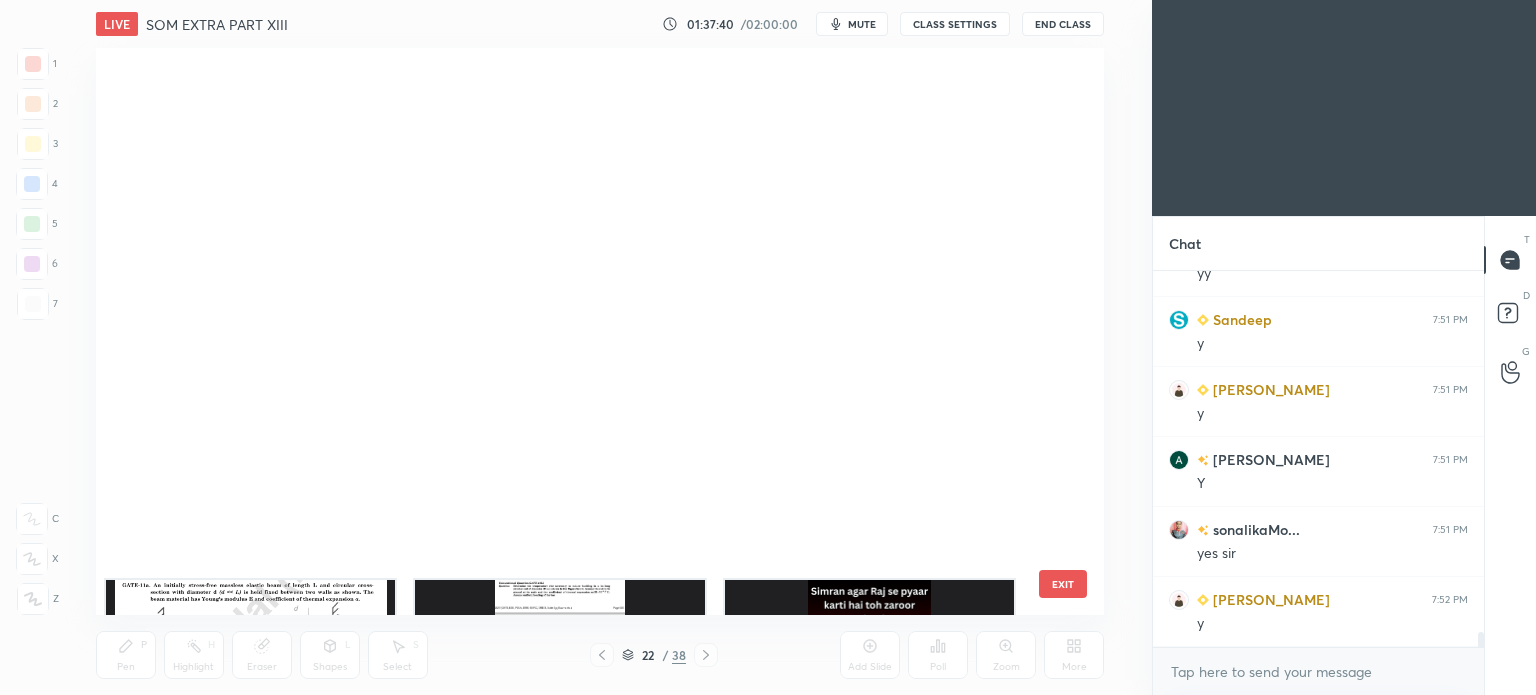 scroll, scrollTop: 824, scrollLeft: 0, axis: vertical 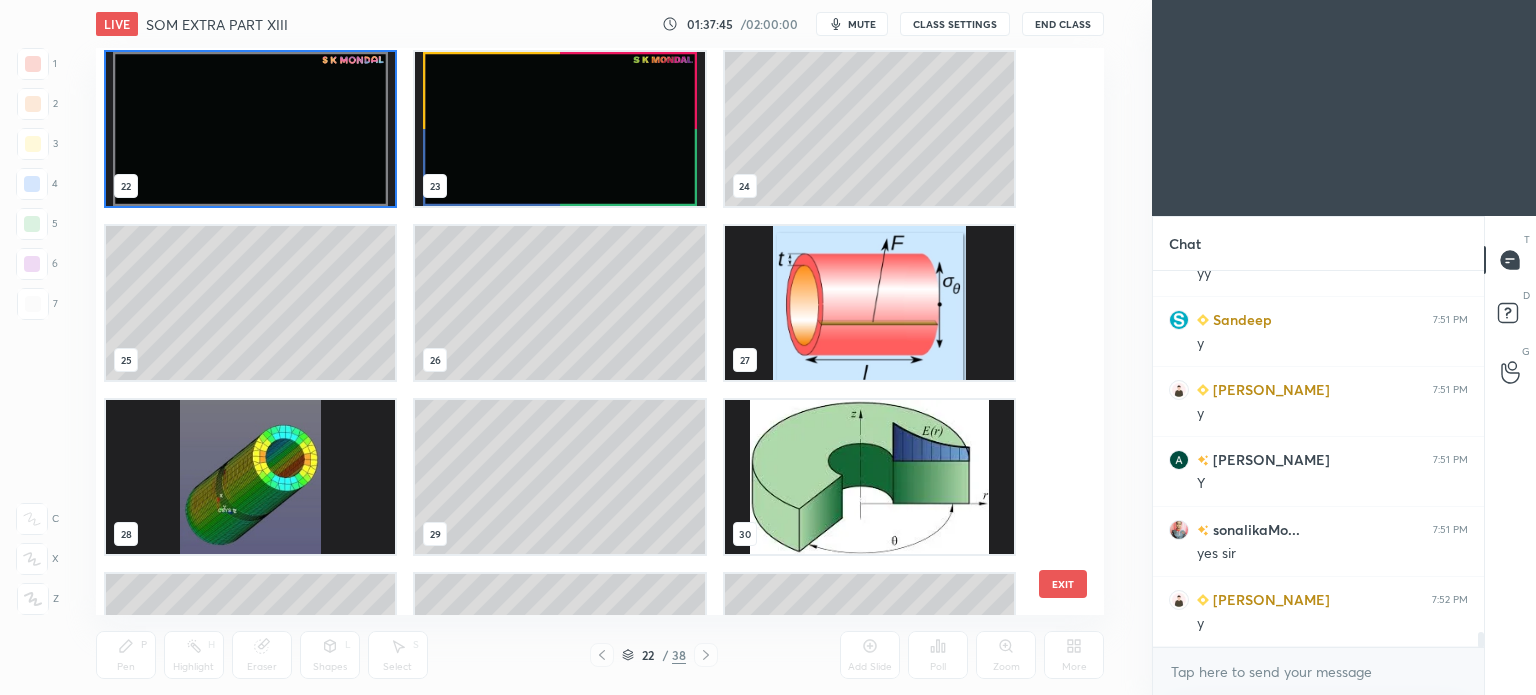 click at bounding box center [868, 477] 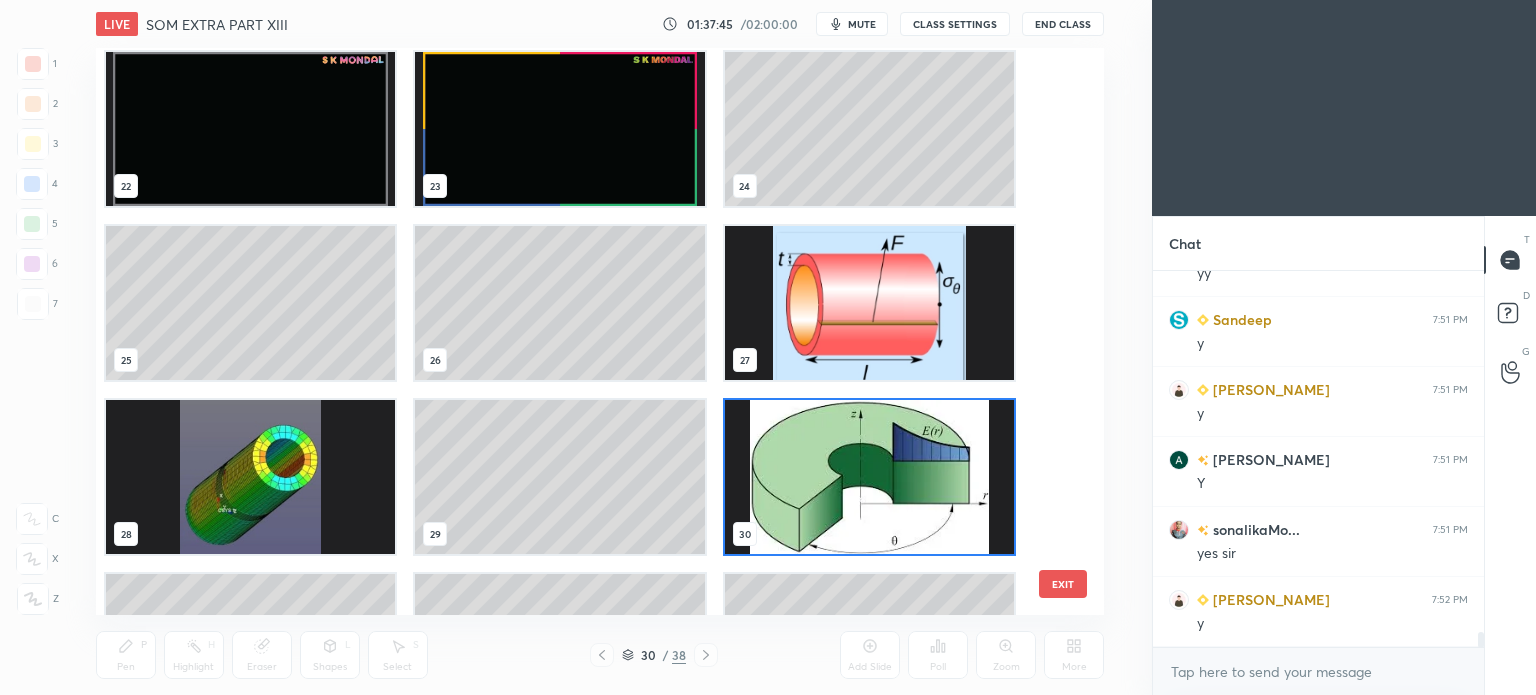click at bounding box center [868, 477] 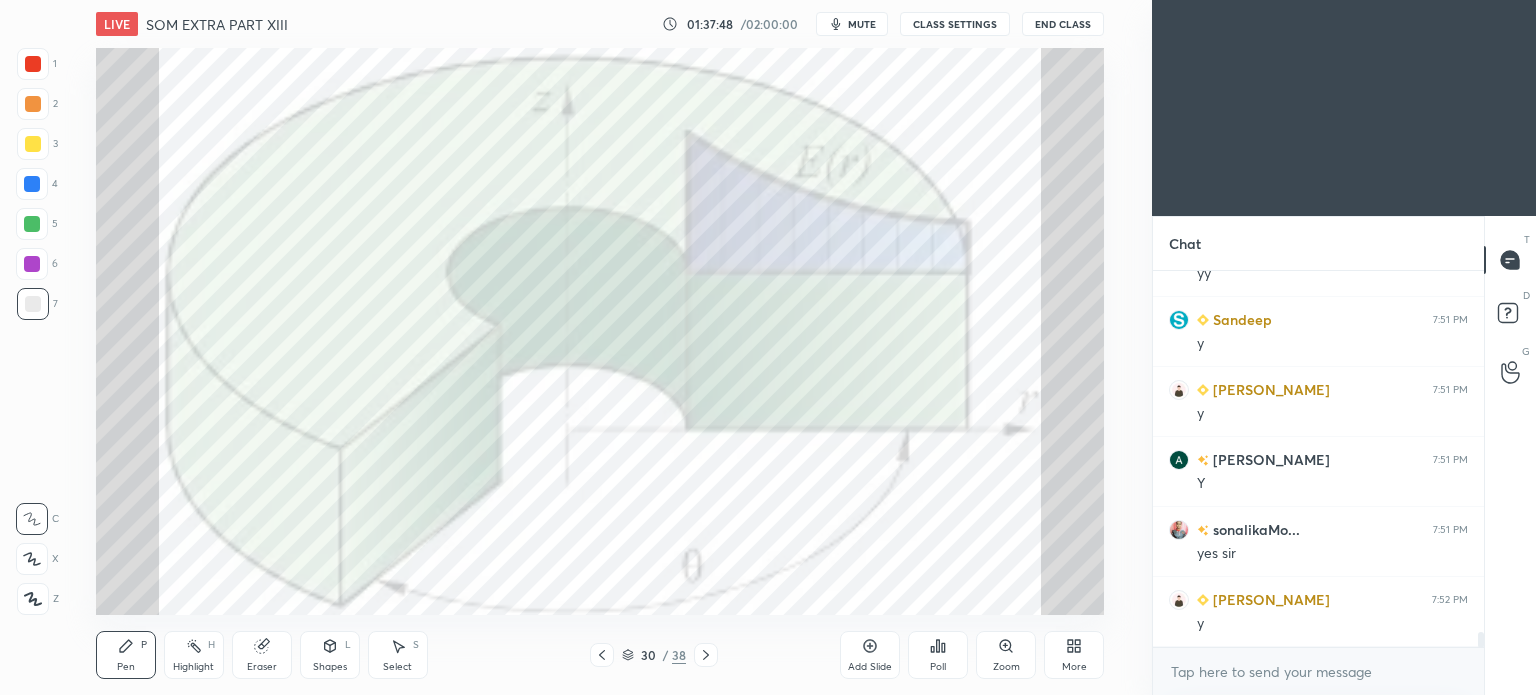 click 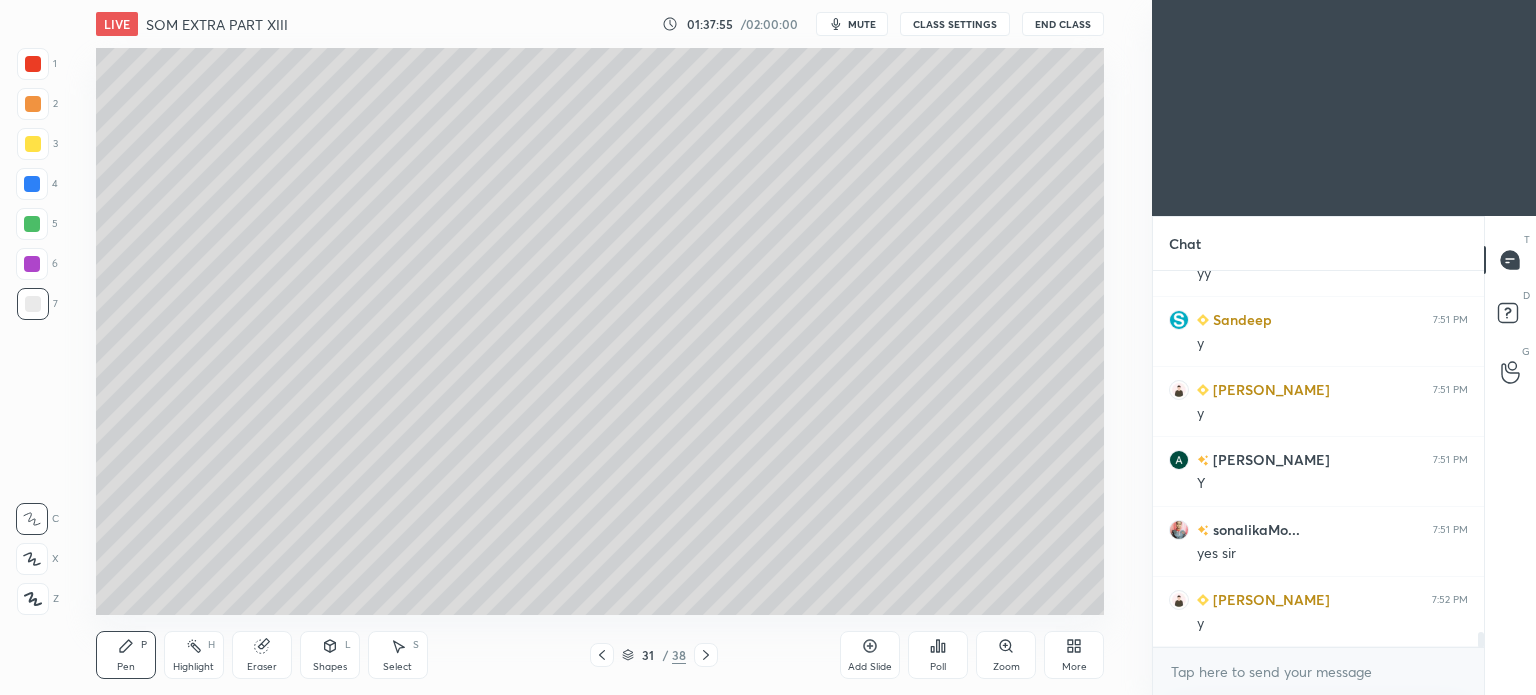 click at bounding box center [706, 655] 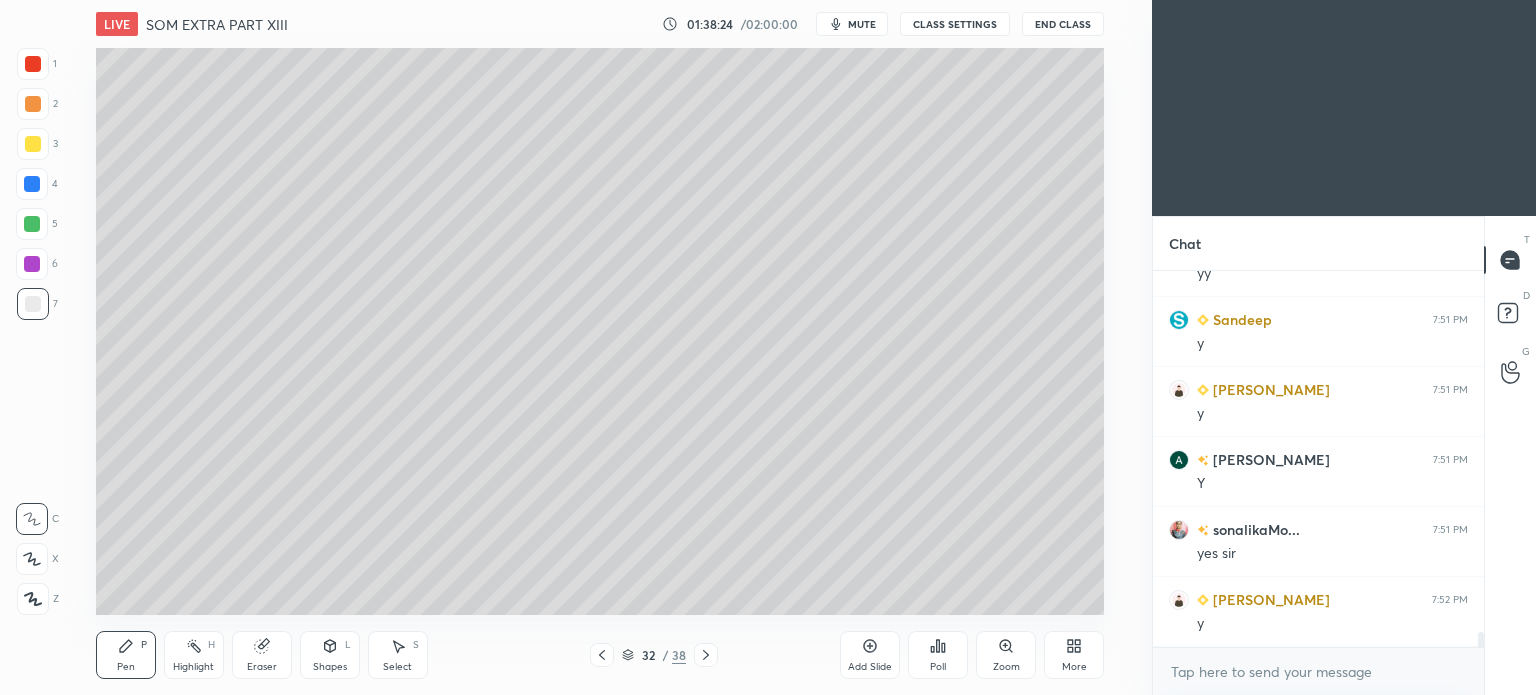 click 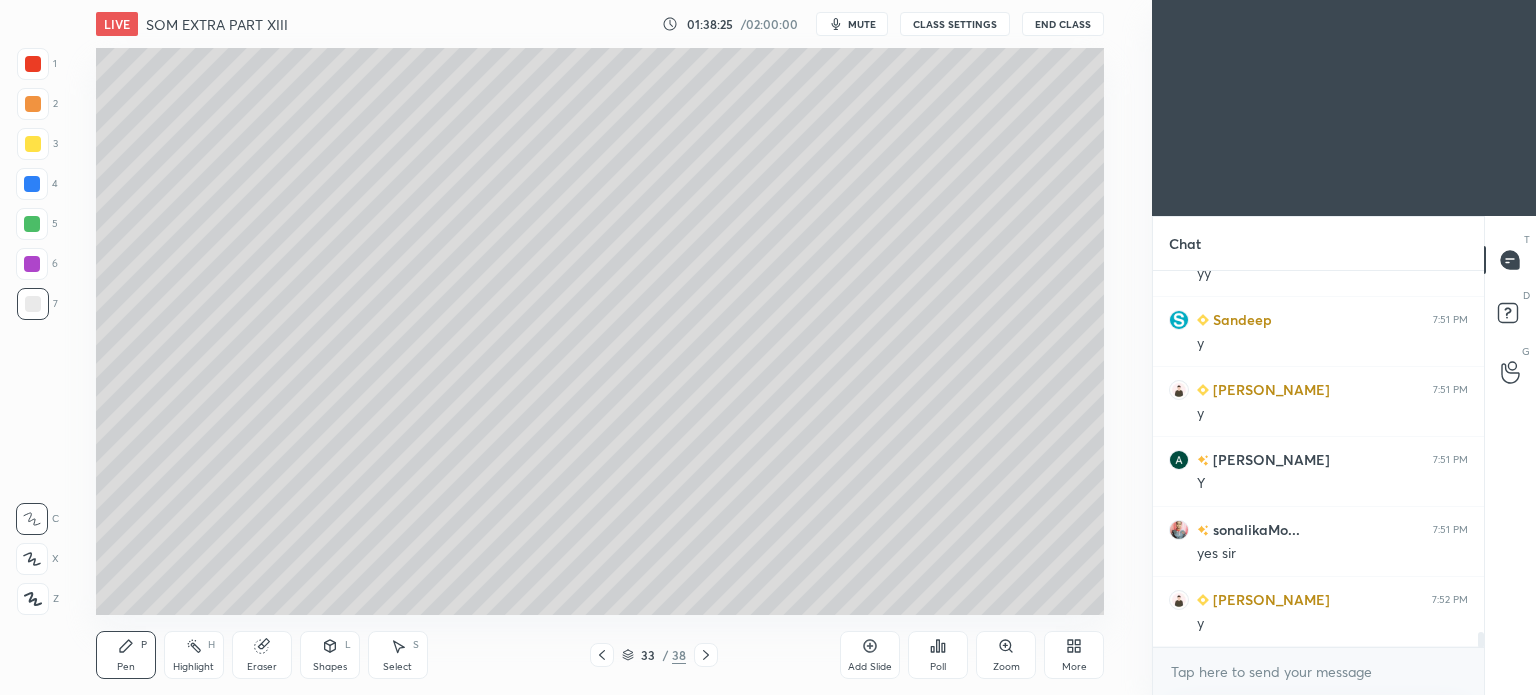 click 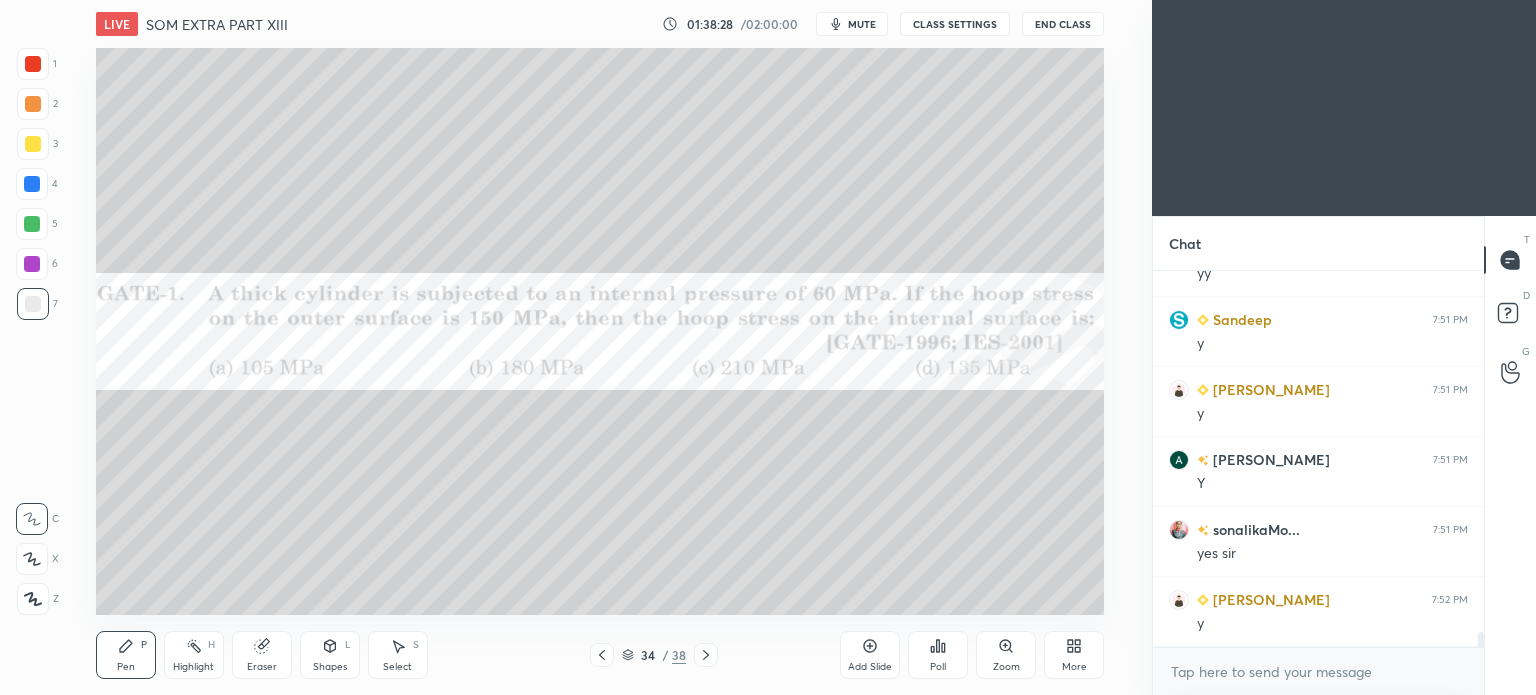 click 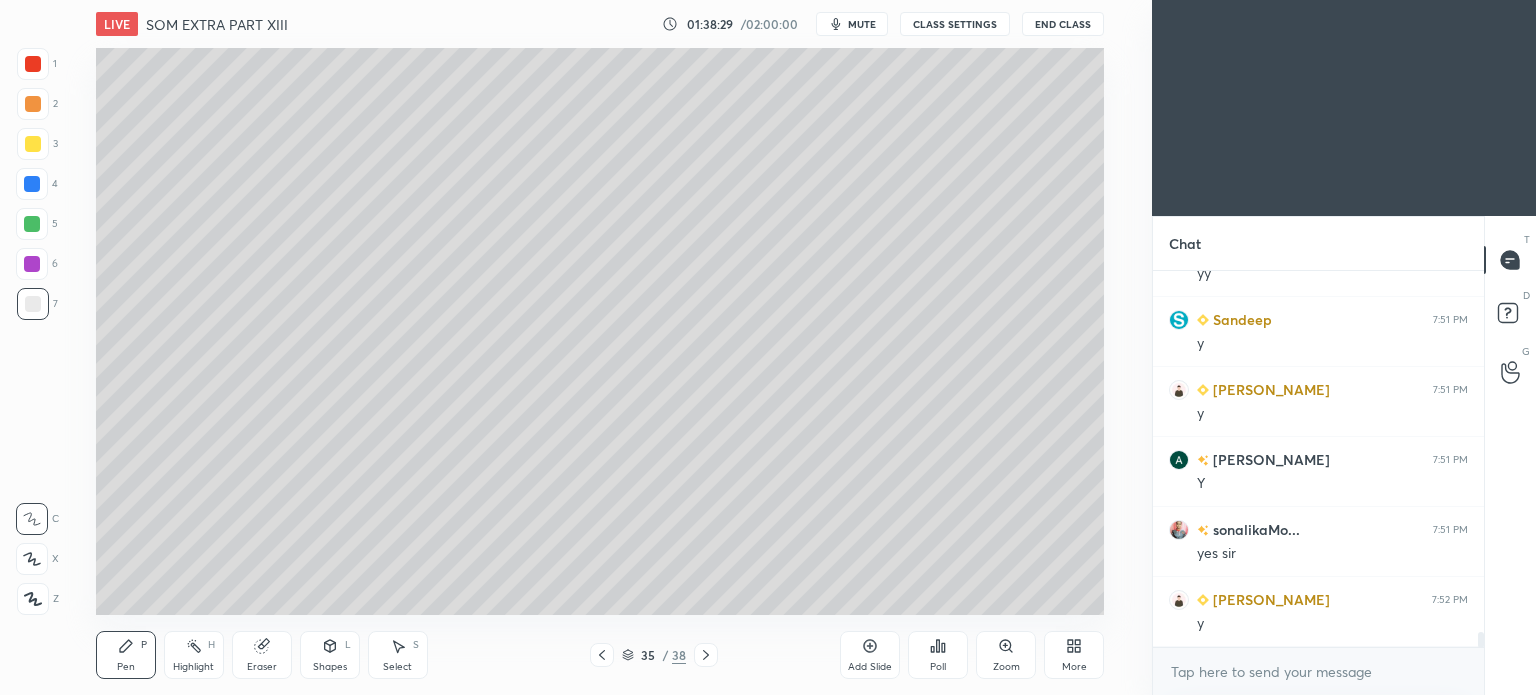click 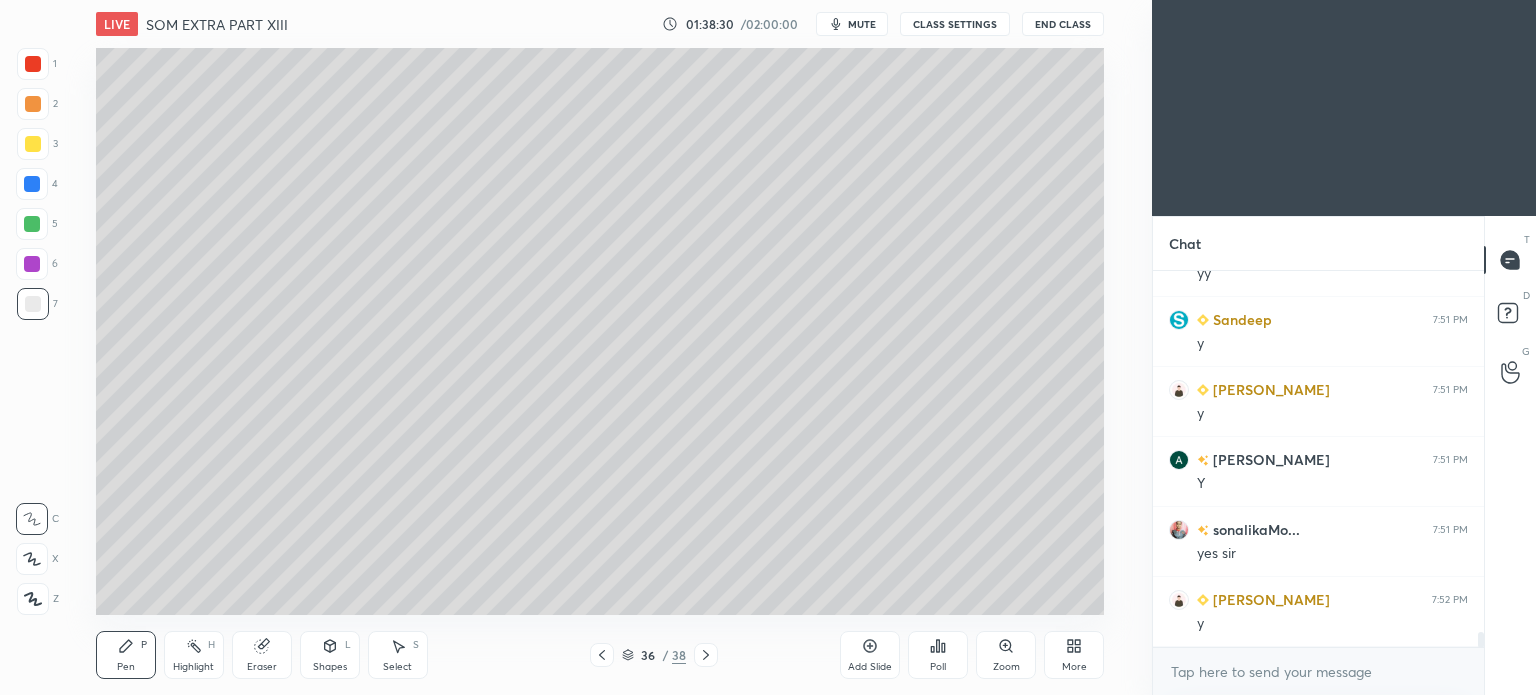 click 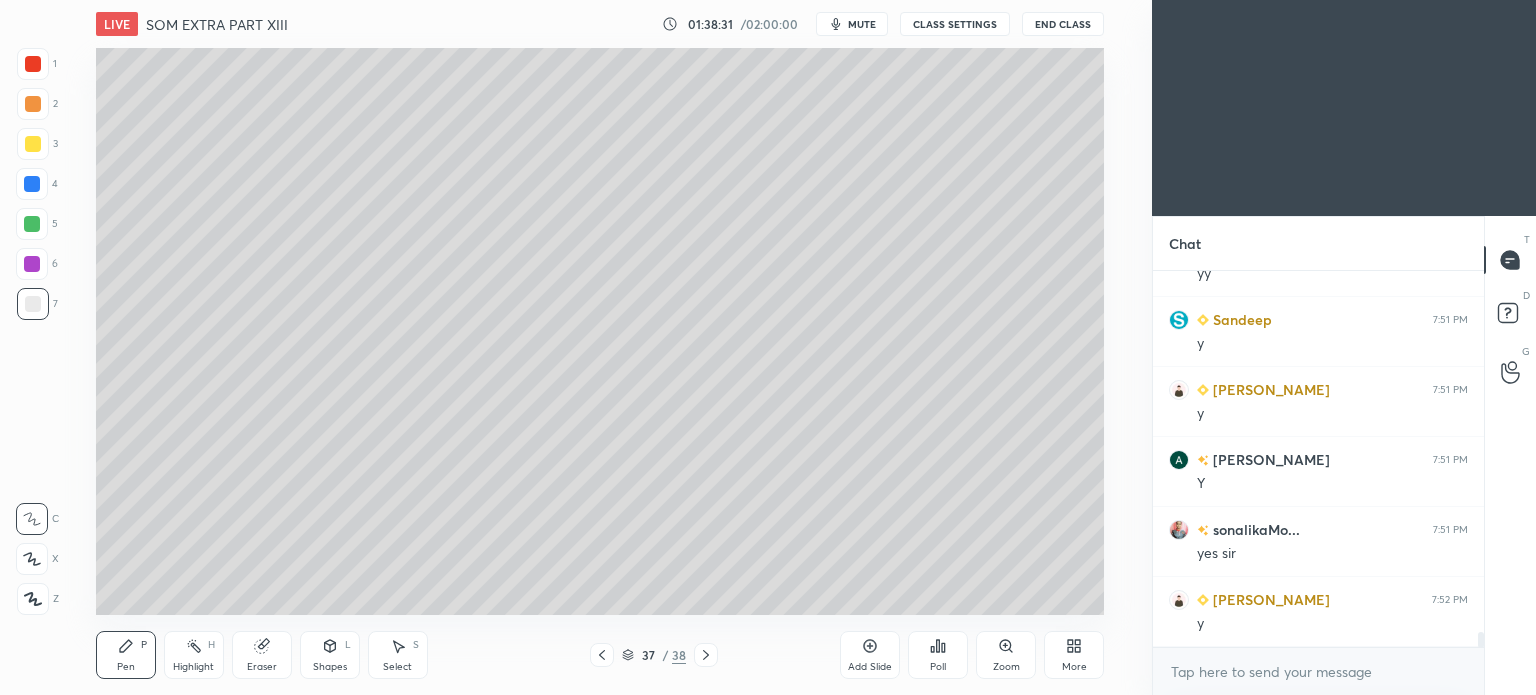 click 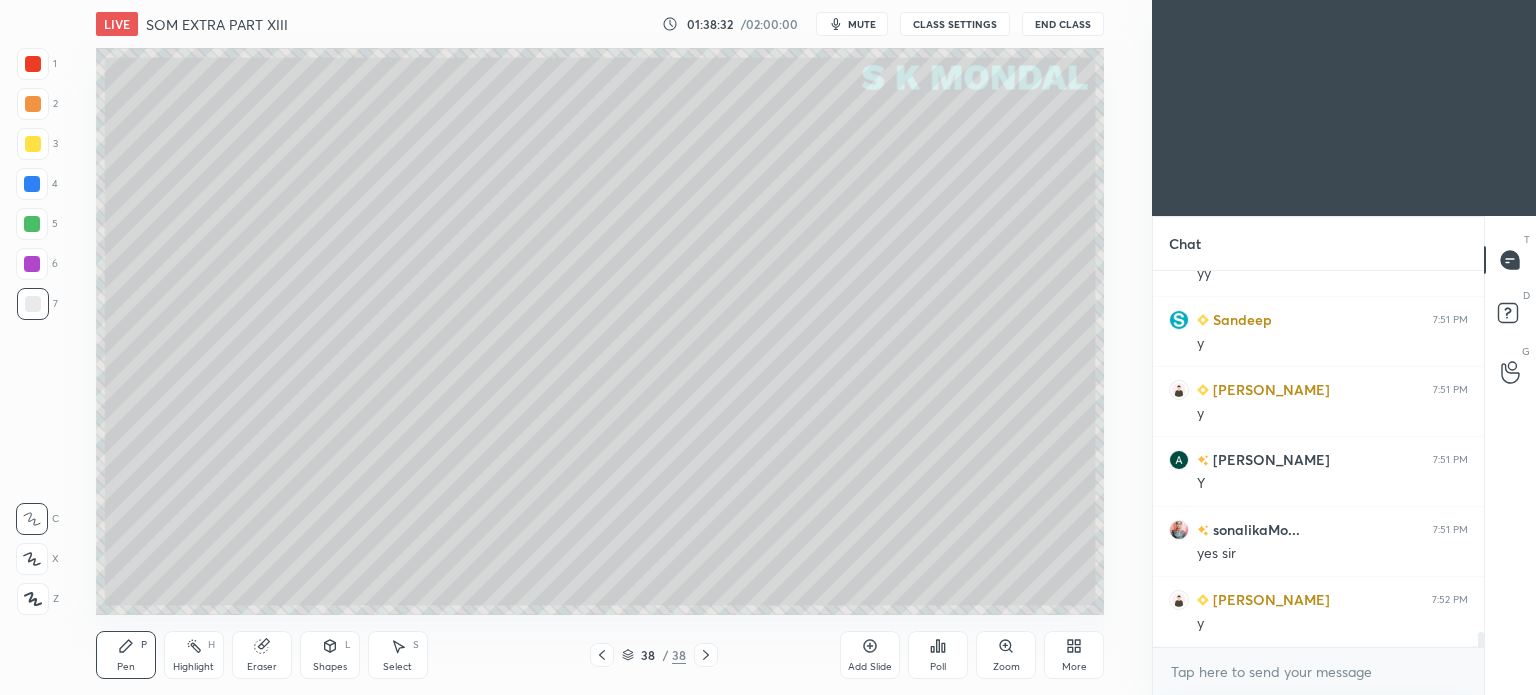 scroll, scrollTop: 8916, scrollLeft: 0, axis: vertical 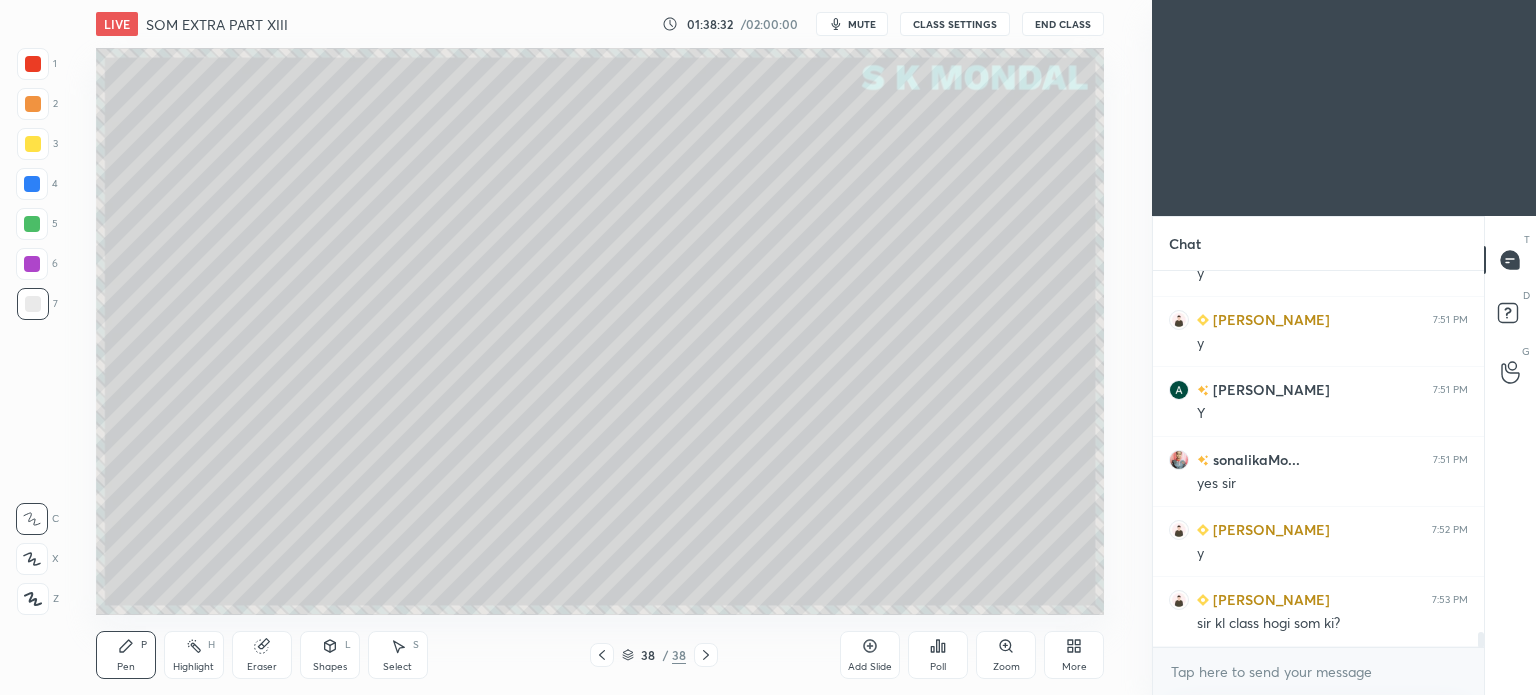 click on "38 / 38" at bounding box center (654, 655) 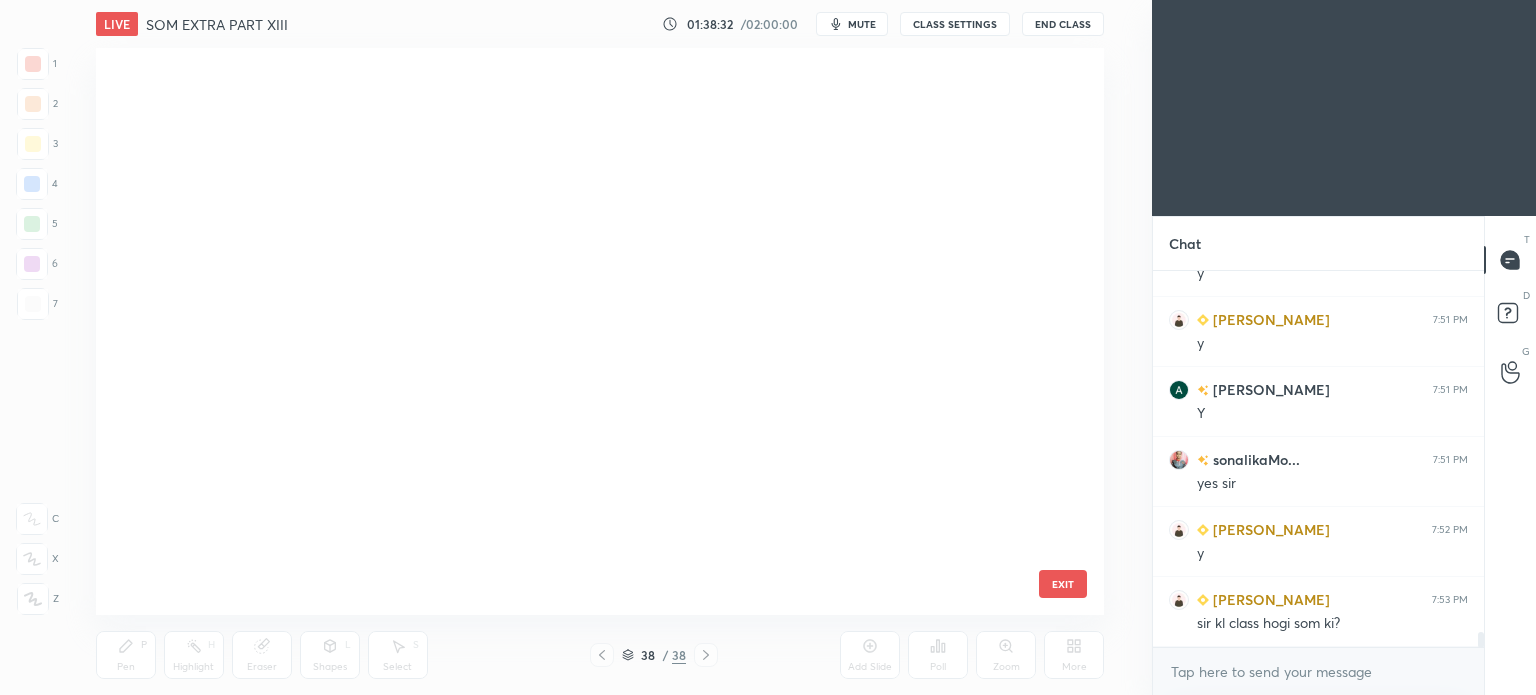scroll, scrollTop: 1695, scrollLeft: 0, axis: vertical 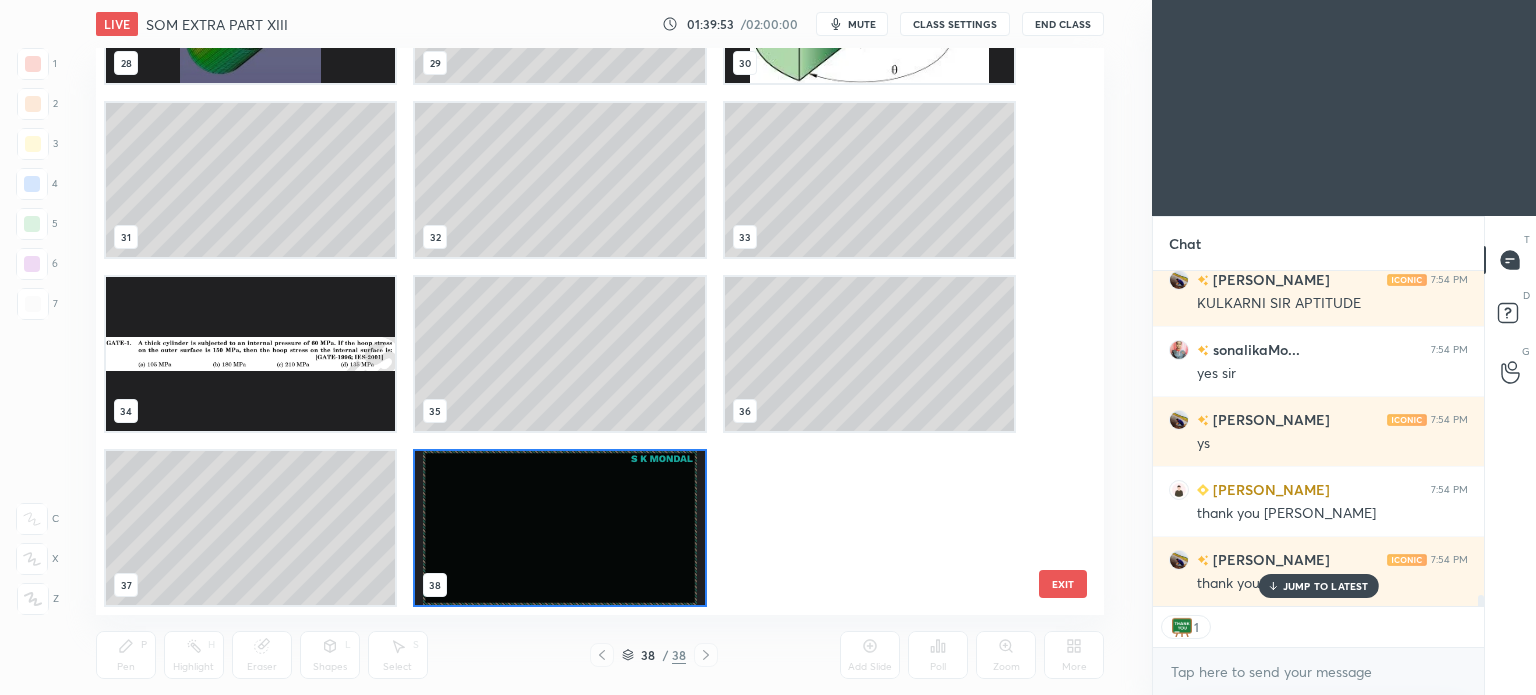 click on "JUMP TO LATEST" at bounding box center (1318, 586) 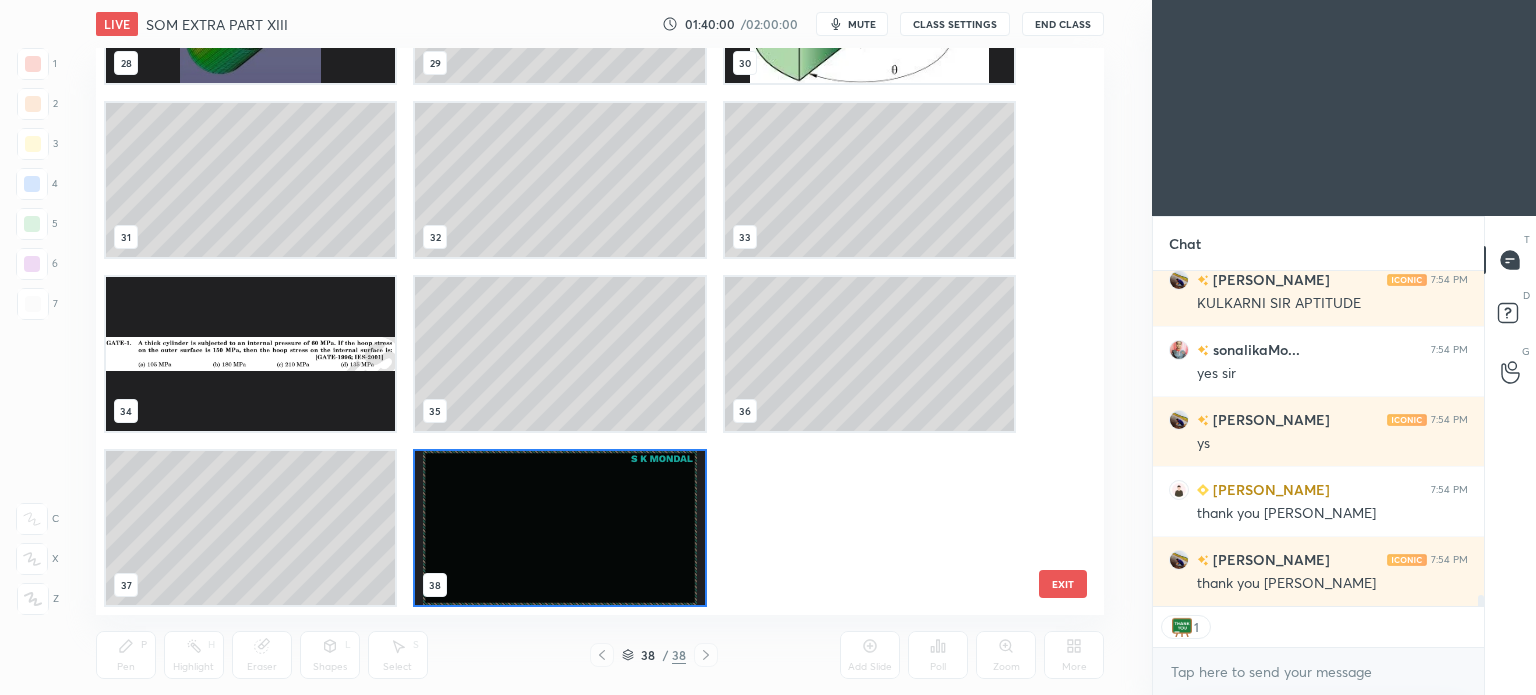 scroll, scrollTop: 9643, scrollLeft: 0, axis: vertical 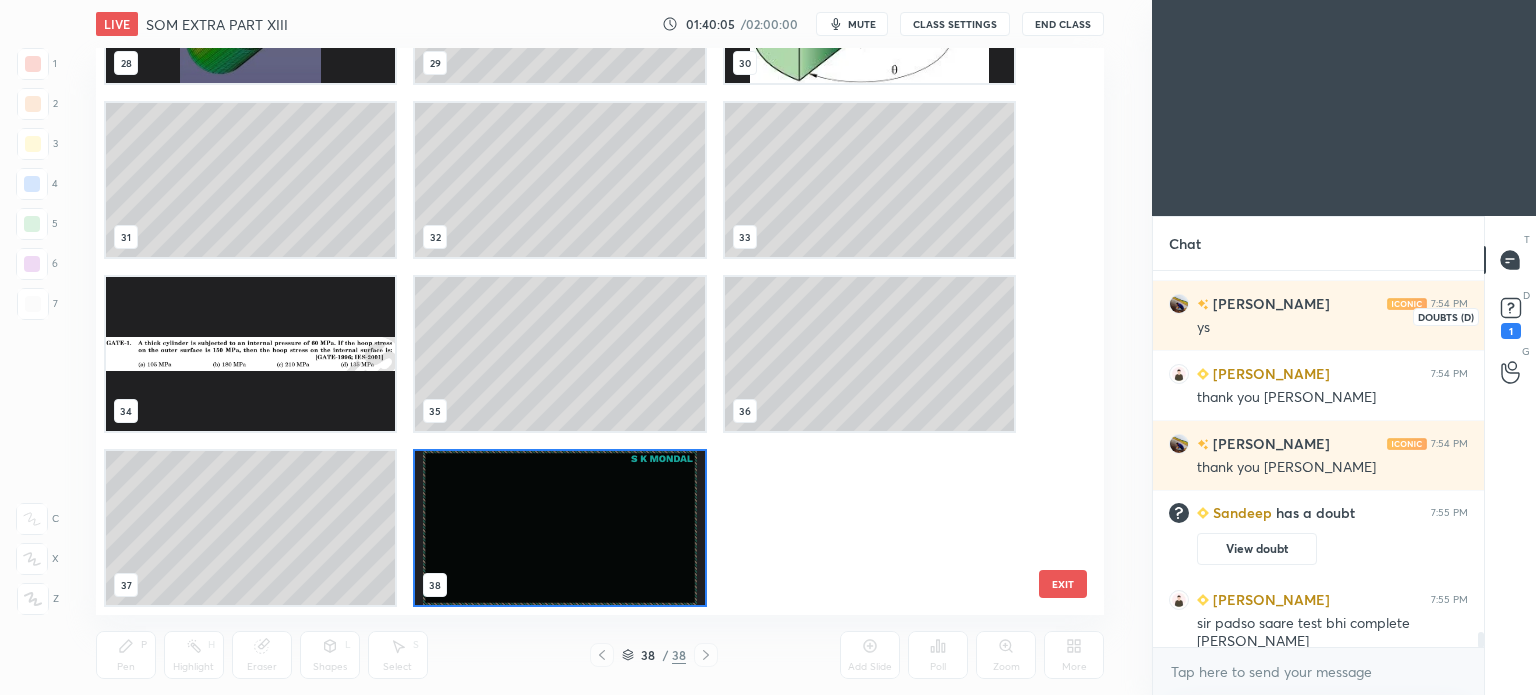 click 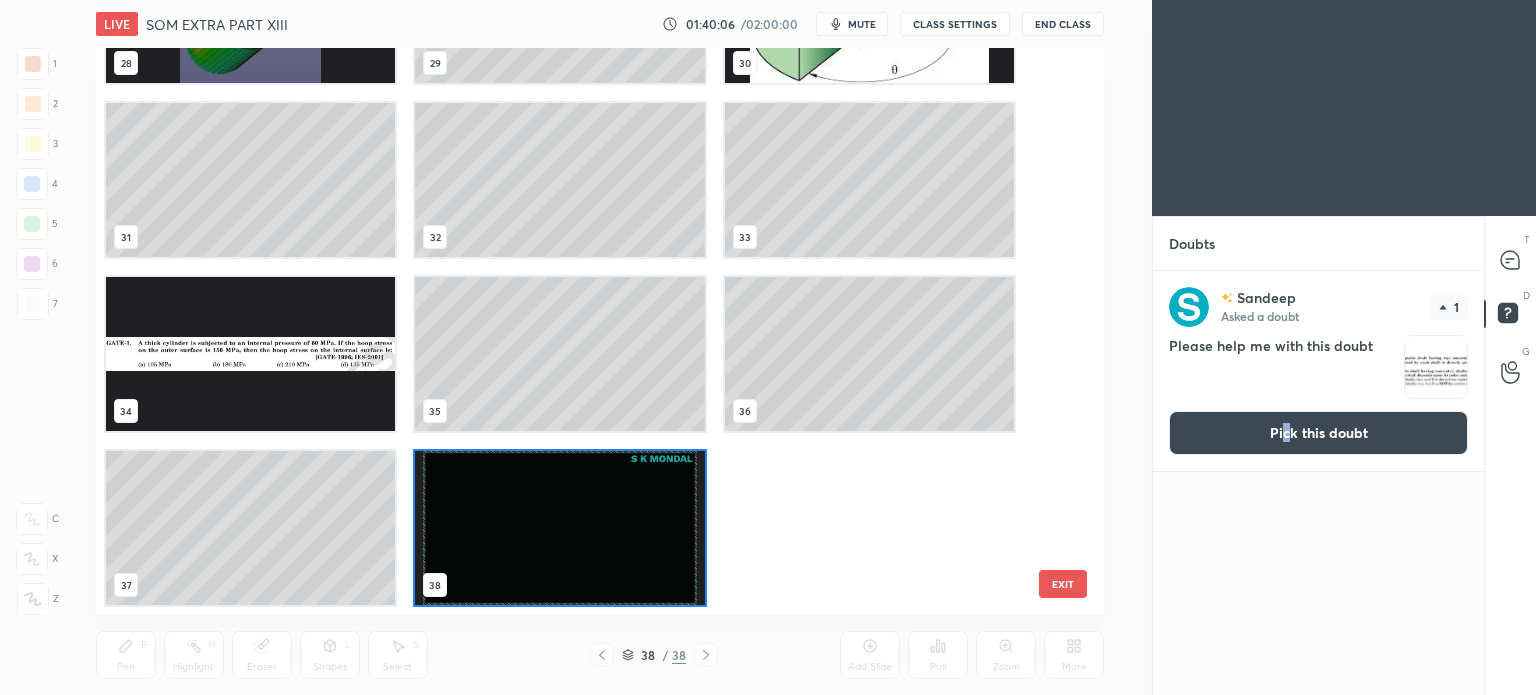 drag, startPoint x: 1285, startPoint y: 426, endPoint x: 1252, endPoint y: 426, distance: 33 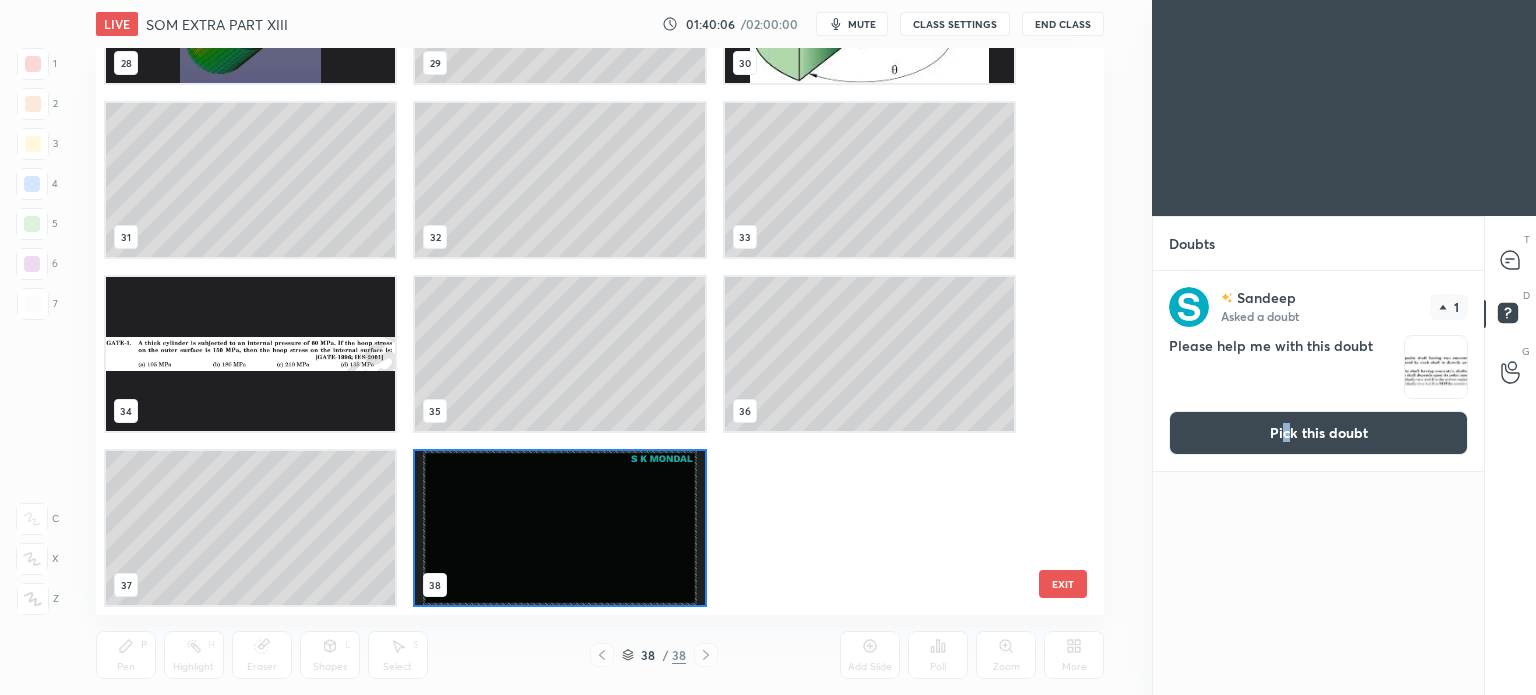 click on "Pick this doubt" at bounding box center [1318, 433] 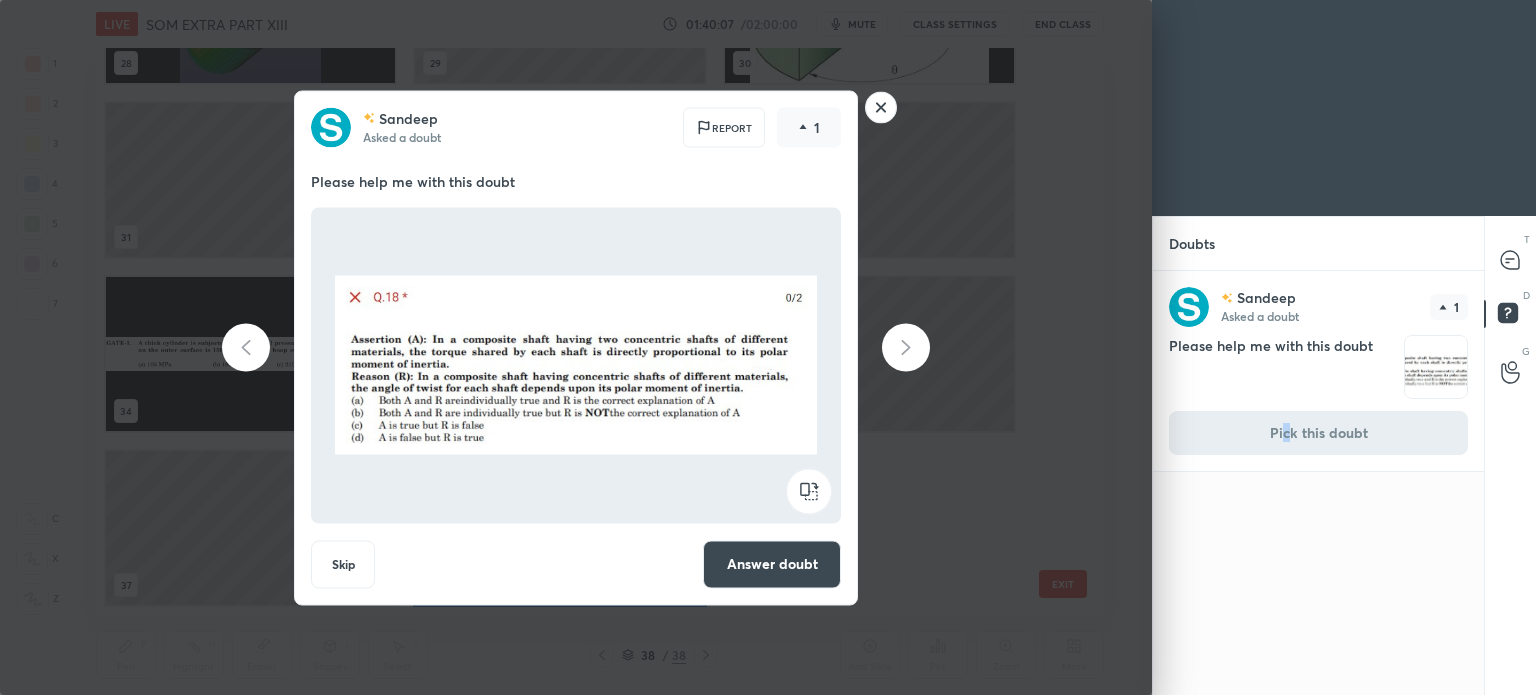 click on "Answer doubt" at bounding box center [772, 564] 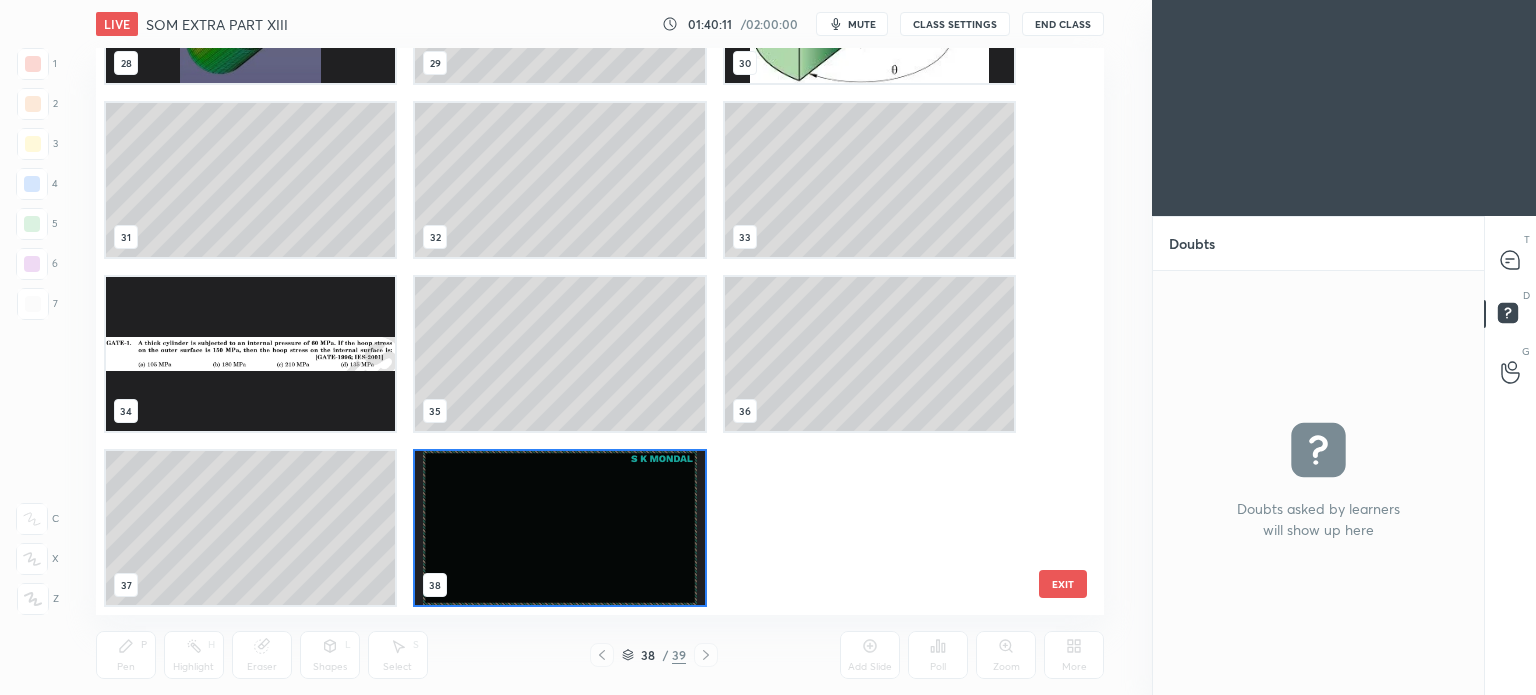 click at bounding box center [250, 354] 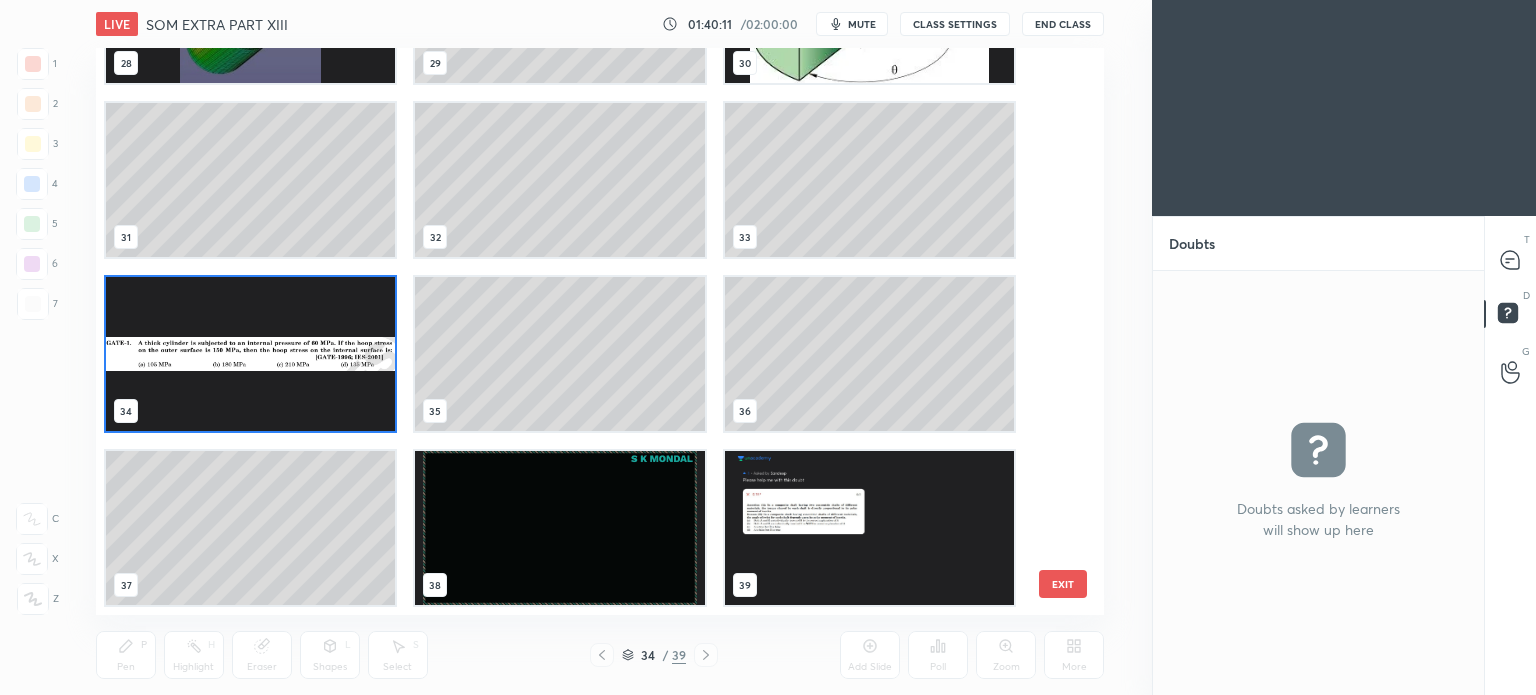 click at bounding box center (250, 354) 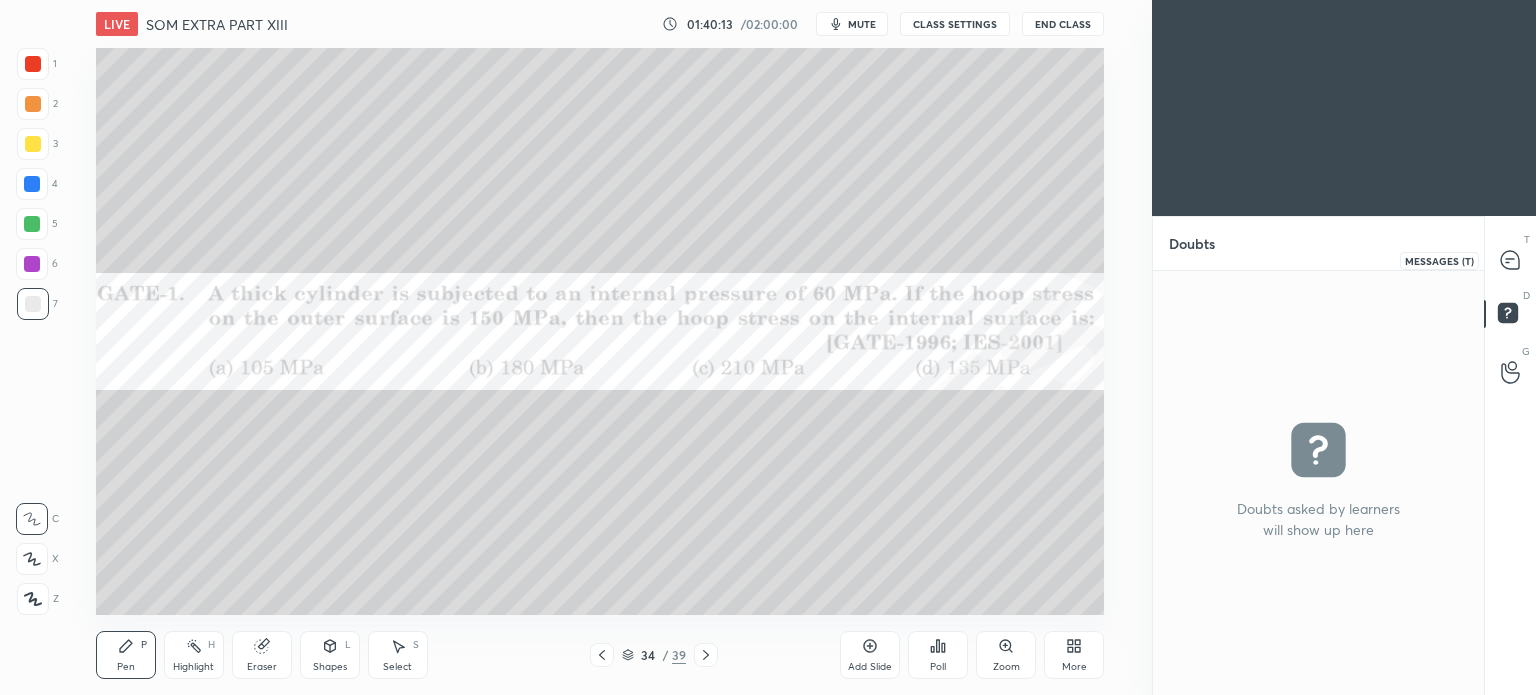 click at bounding box center [1511, 260] 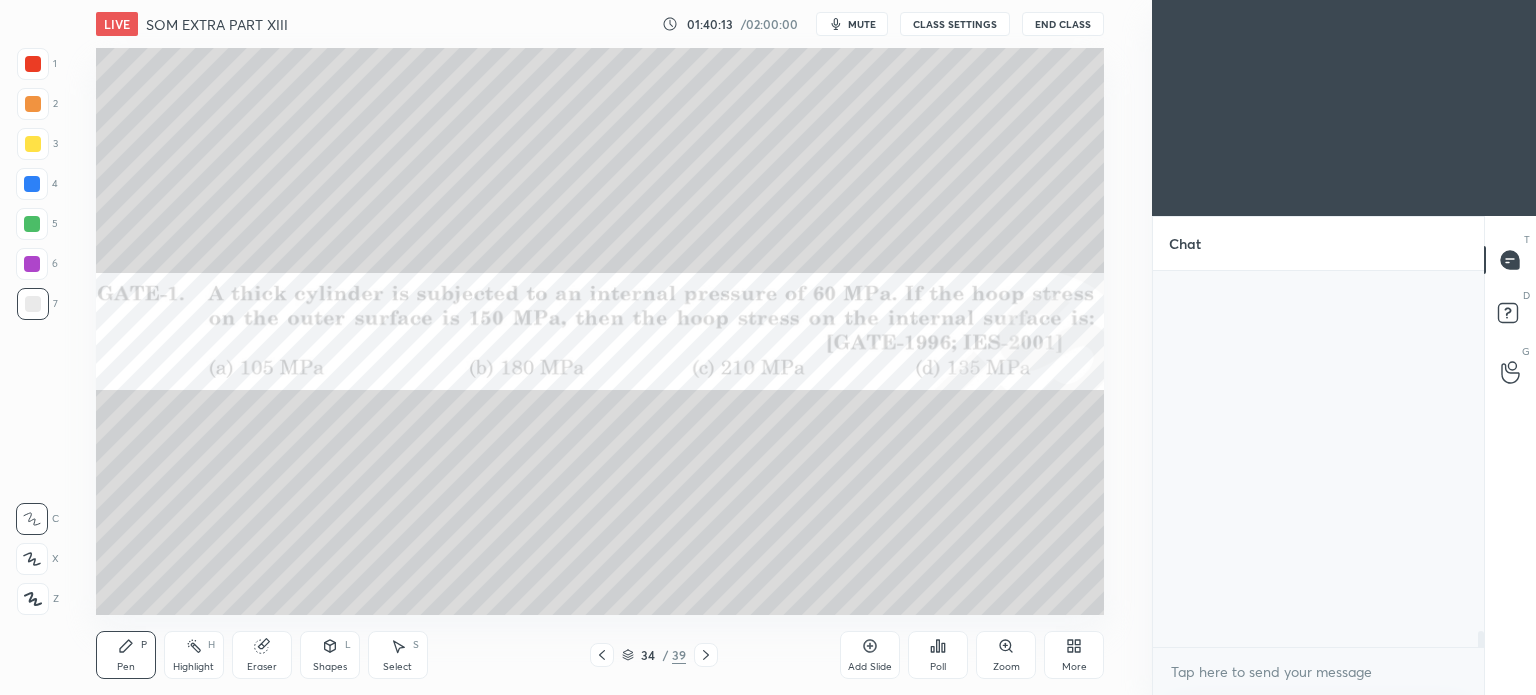 scroll, scrollTop: 9760, scrollLeft: 0, axis: vertical 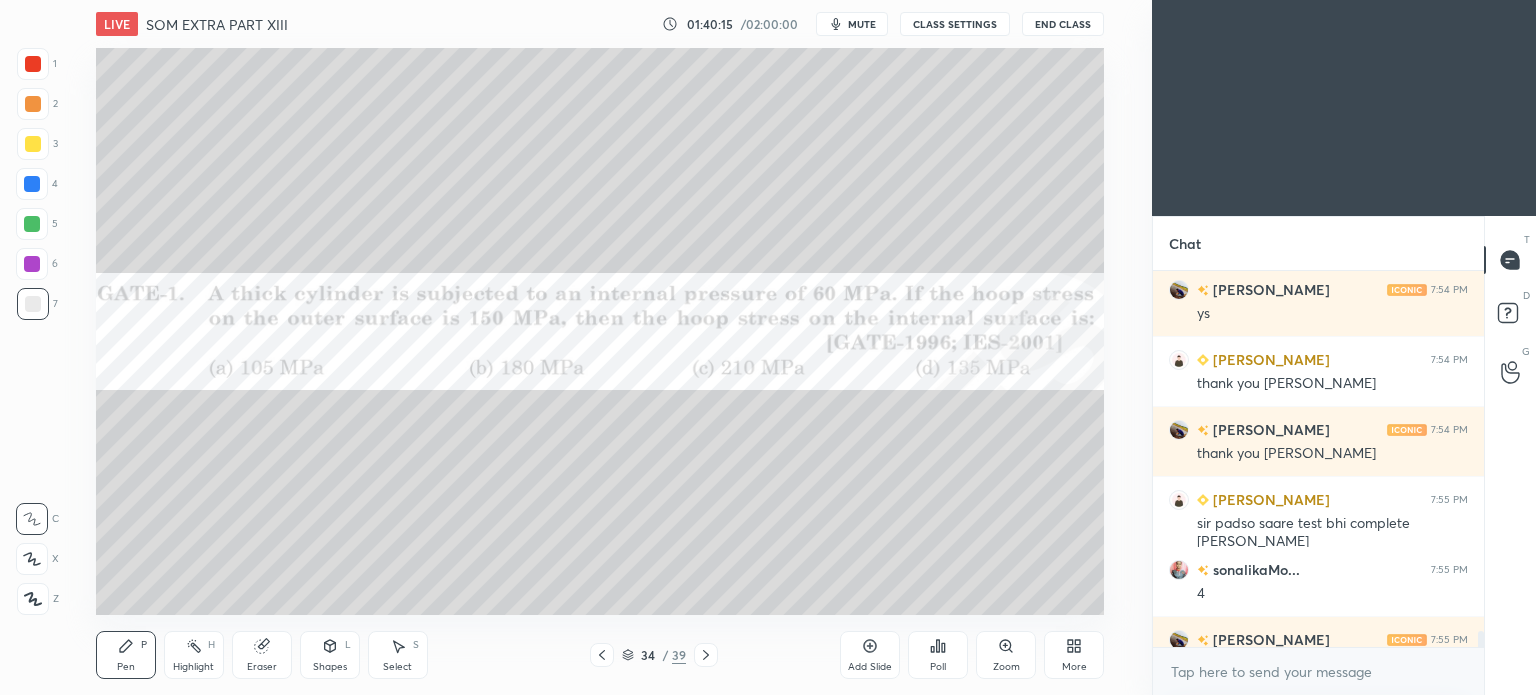 click 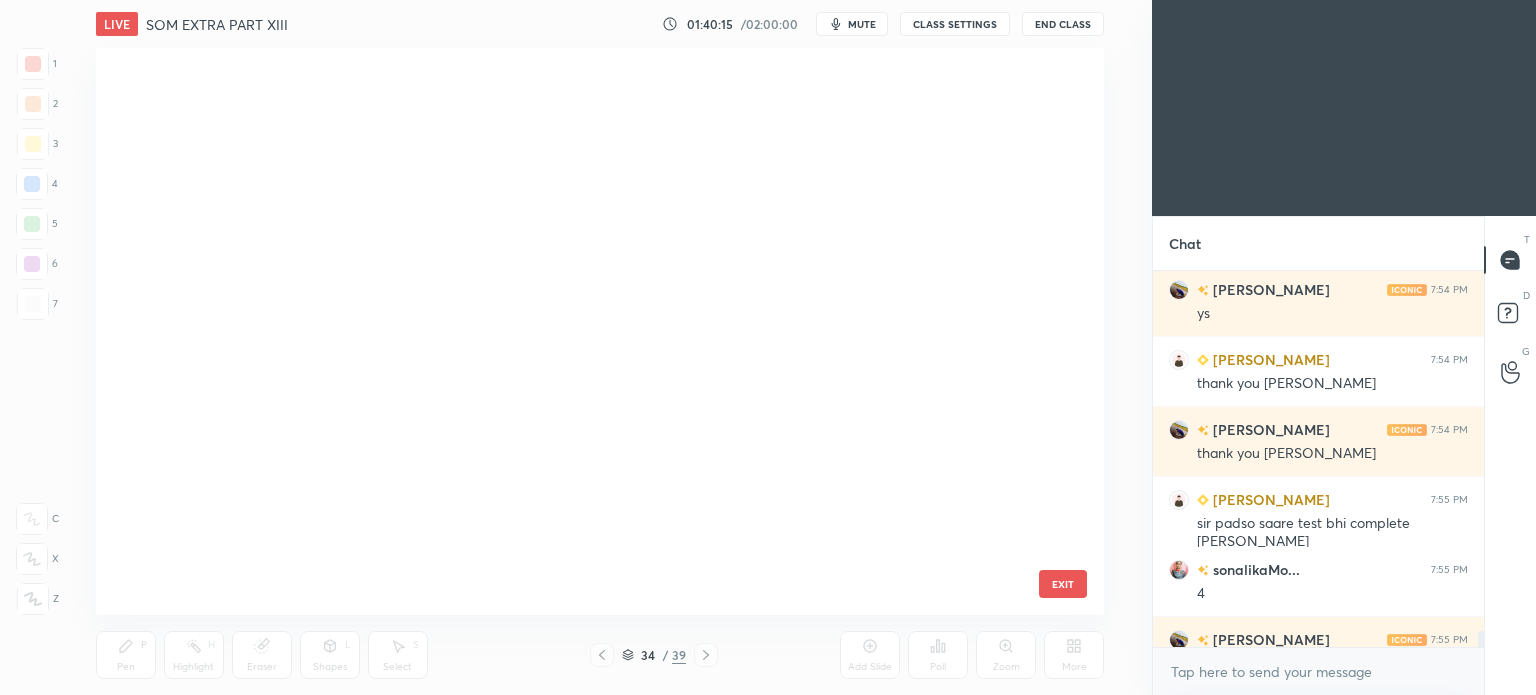 scroll, scrollTop: 1520, scrollLeft: 0, axis: vertical 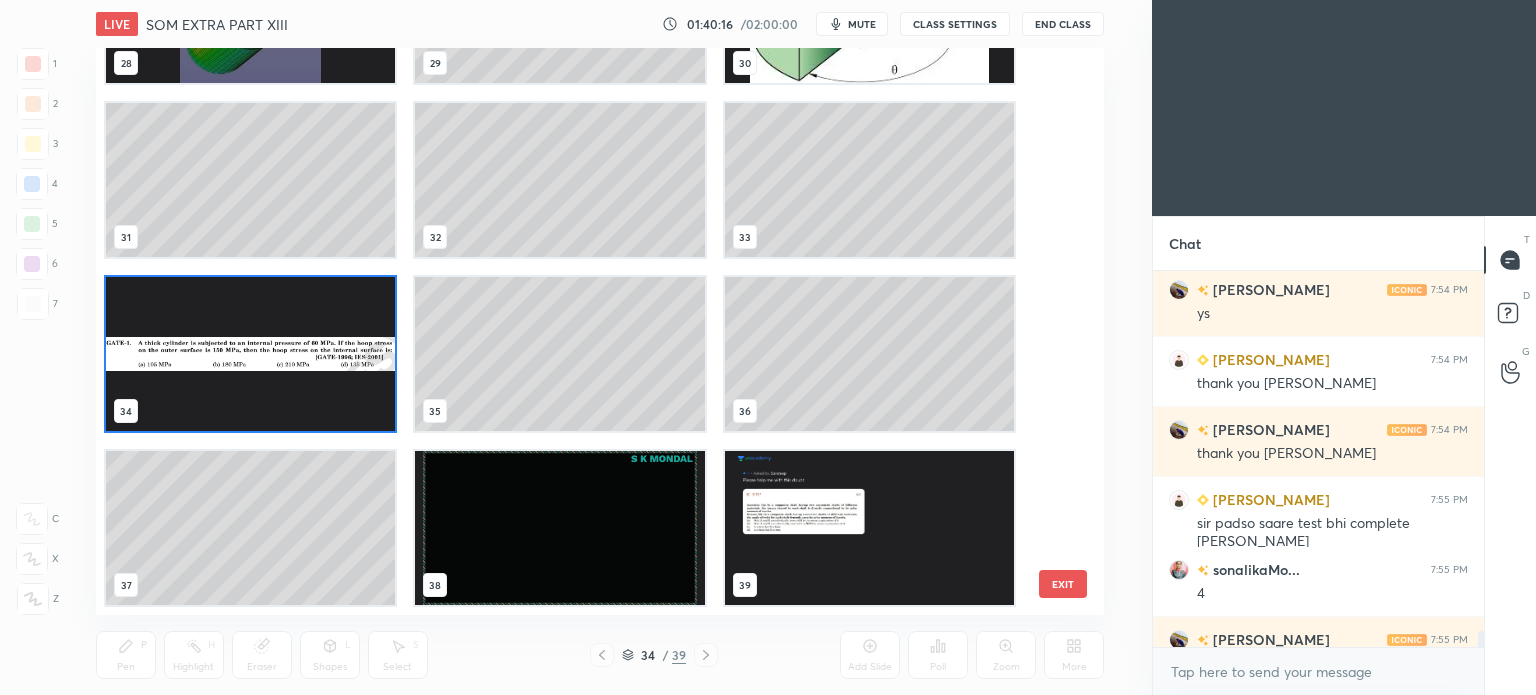 click at bounding box center [868, 528] 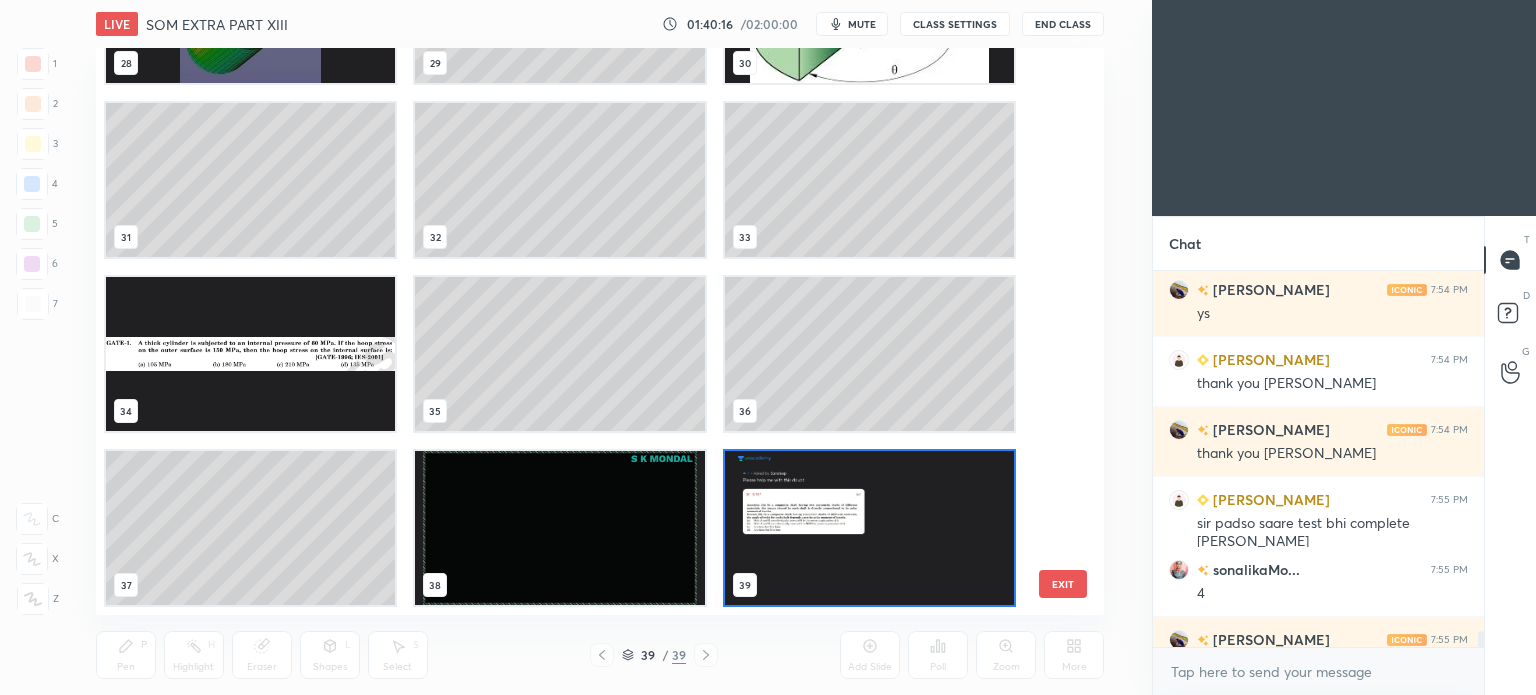 click at bounding box center [868, 528] 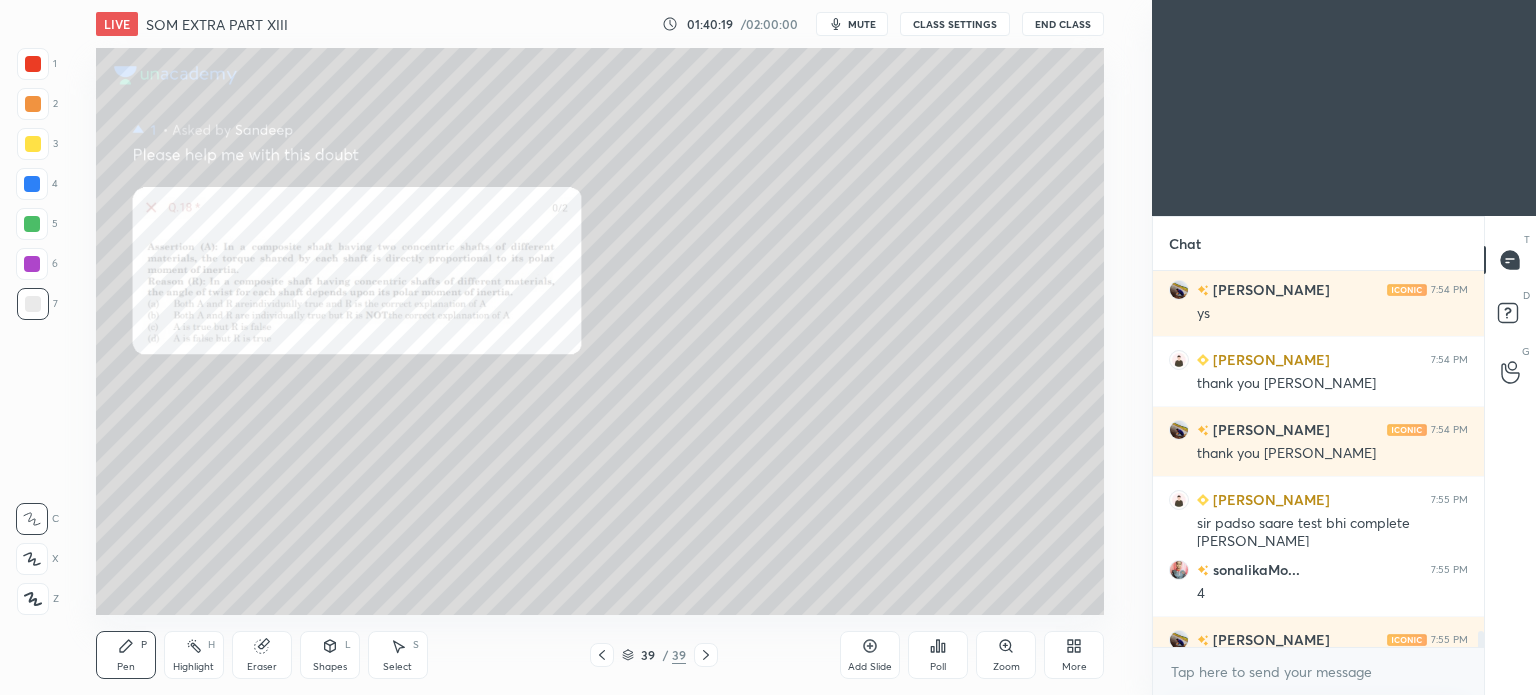 click on "Zoom" at bounding box center (1006, 655) 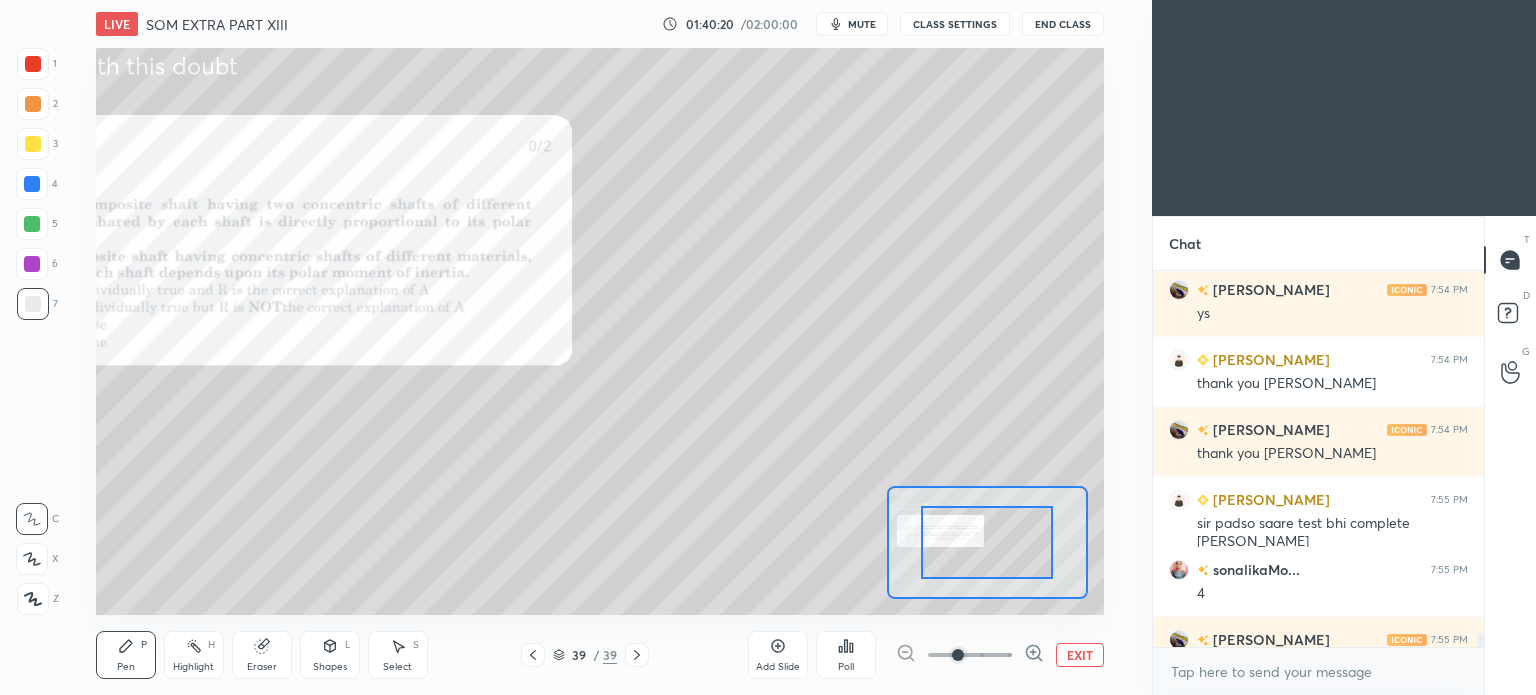 scroll, scrollTop: 9888, scrollLeft: 0, axis: vertical 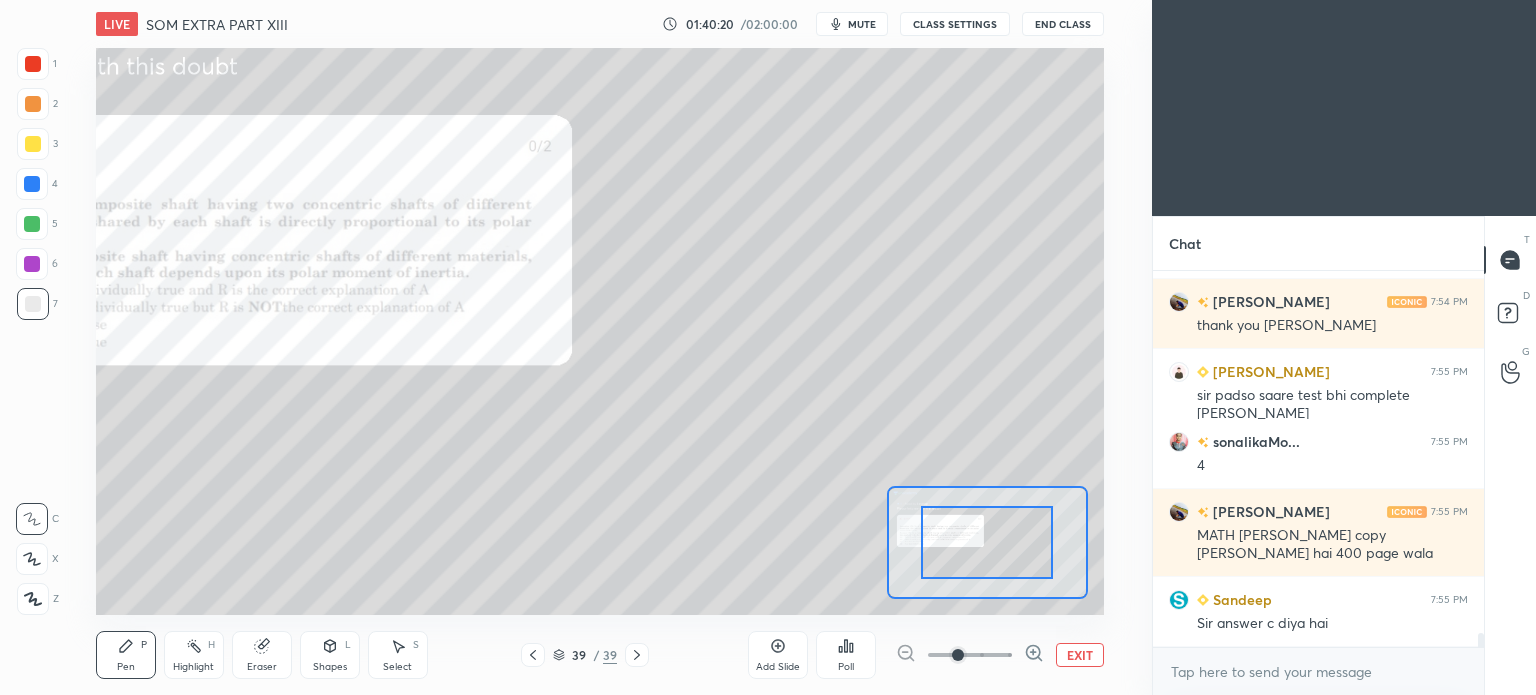 click at bounding box center (958, 655) 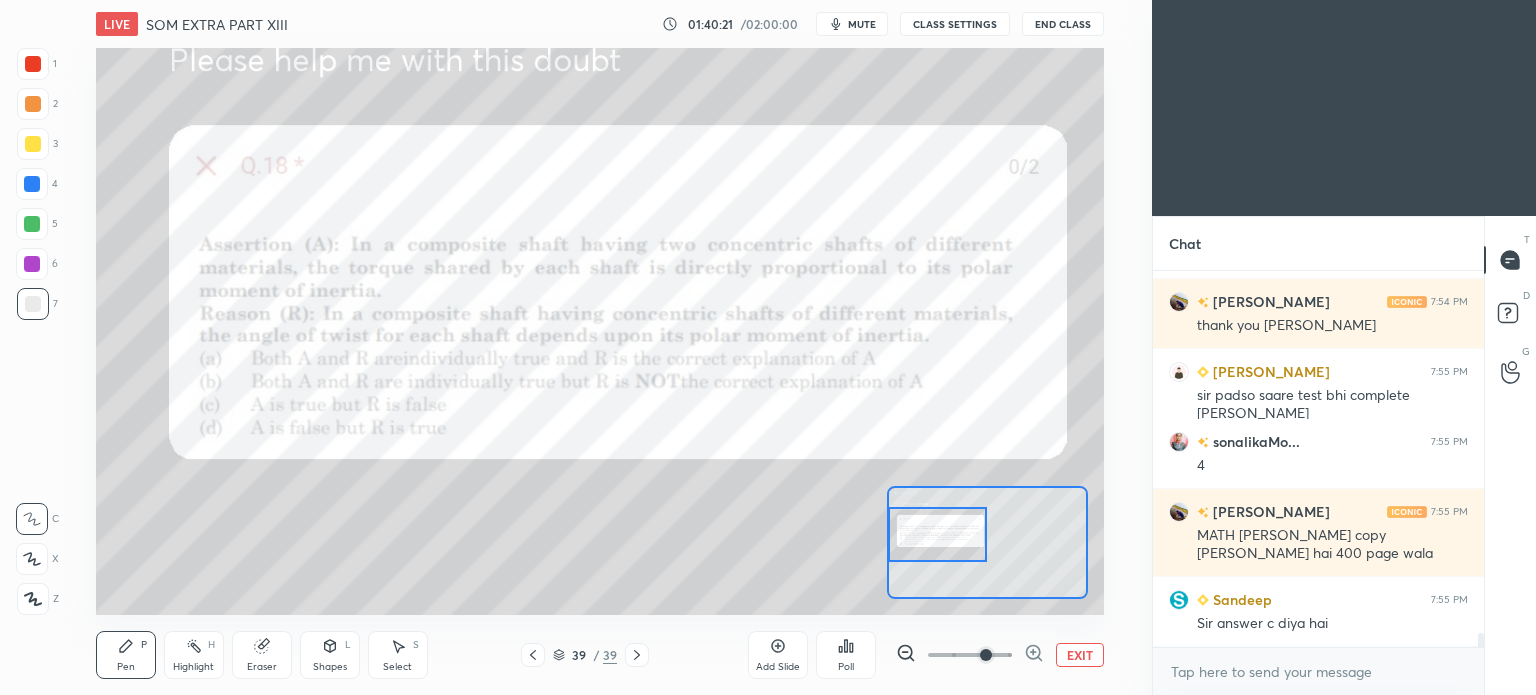 drag, startPoint x: 1010, startPoint y: 563, endPoint x: 930, endPoint y: 555, distance: 80.399 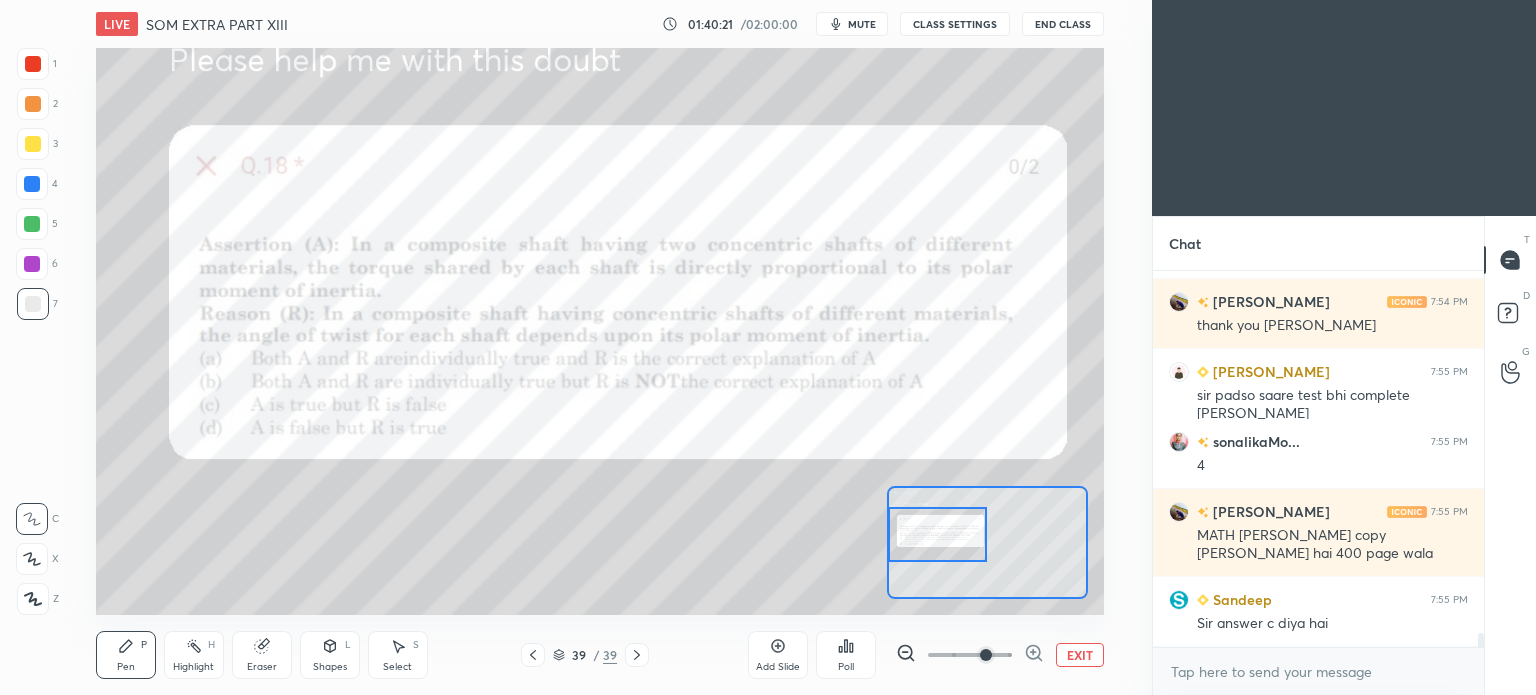 click at bounding box center (937, 534) 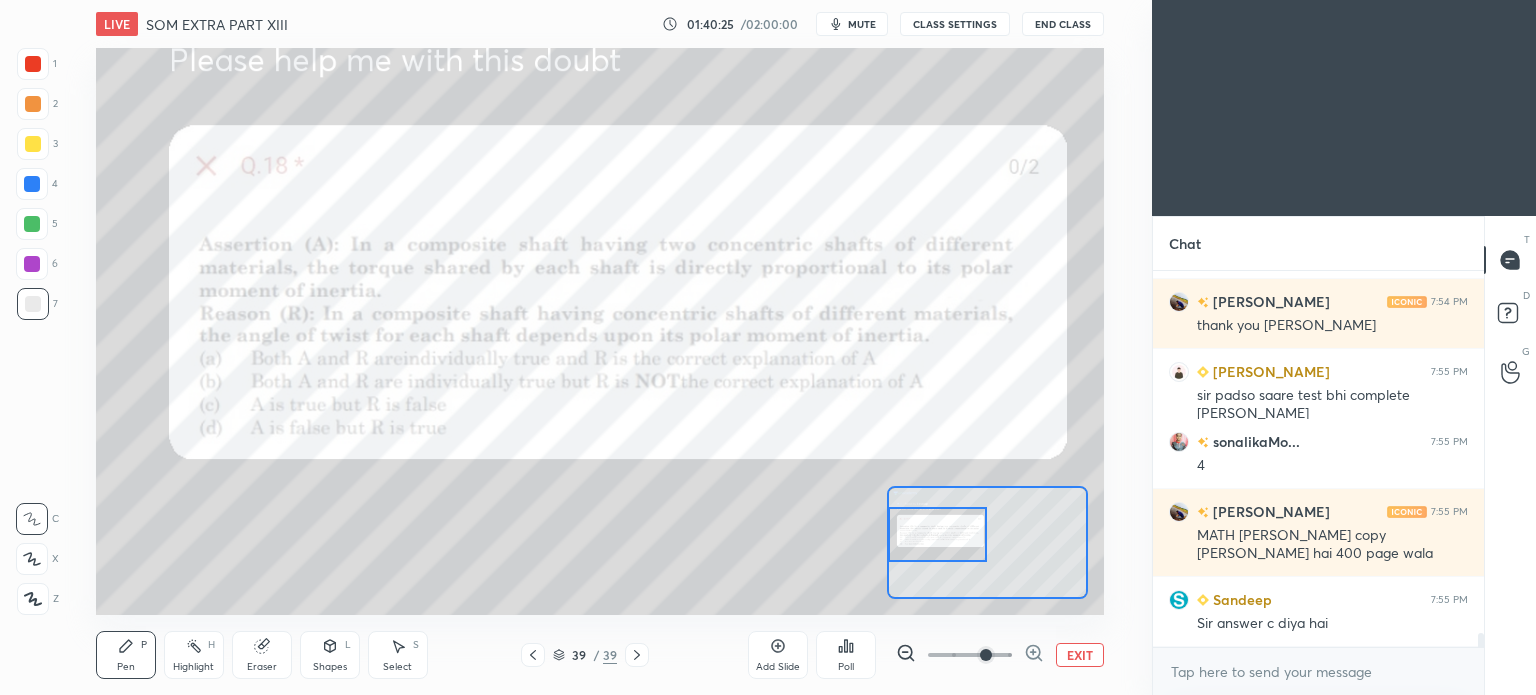 scroll, scrollTop: 9958, scrollLeft: 0, axis: vertical 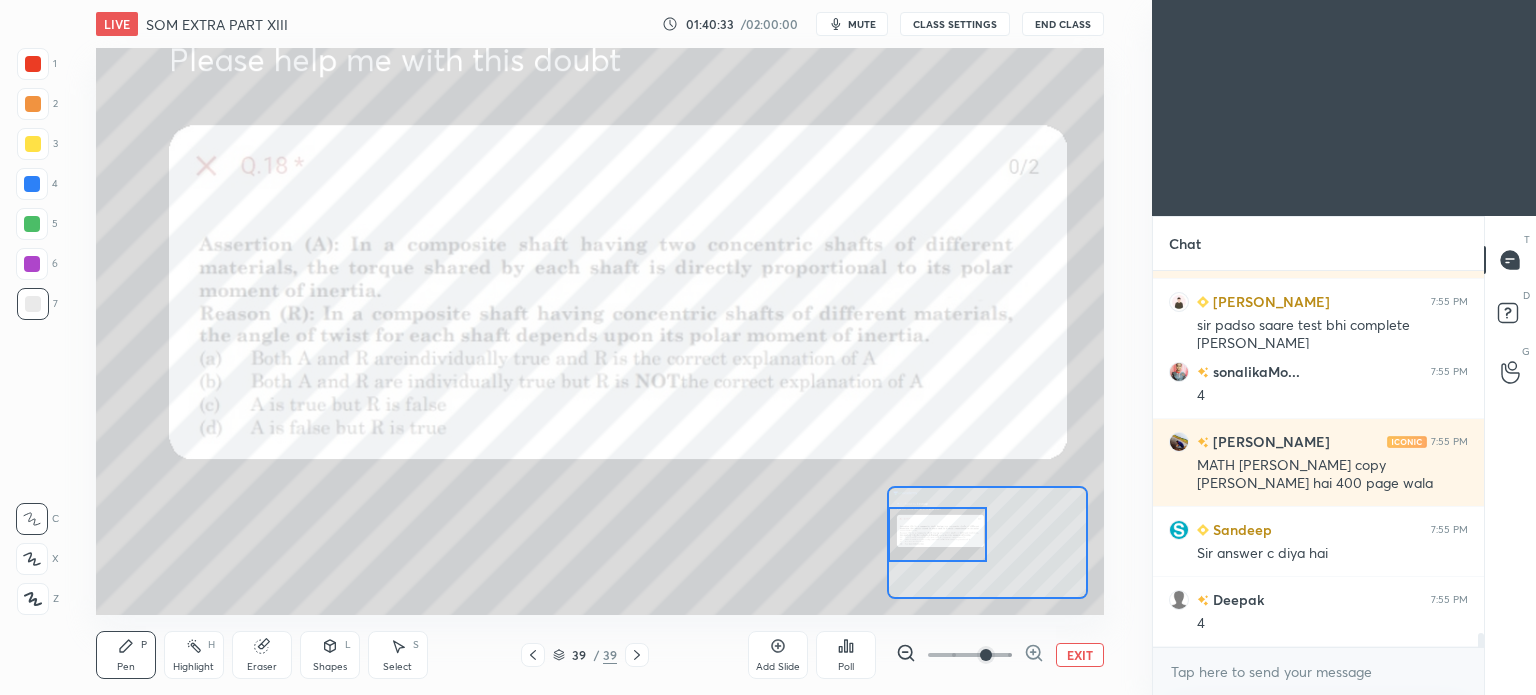 click on "Pen P Highlight H Eraser Shapes L Select S" at bounding box center [259, 655] 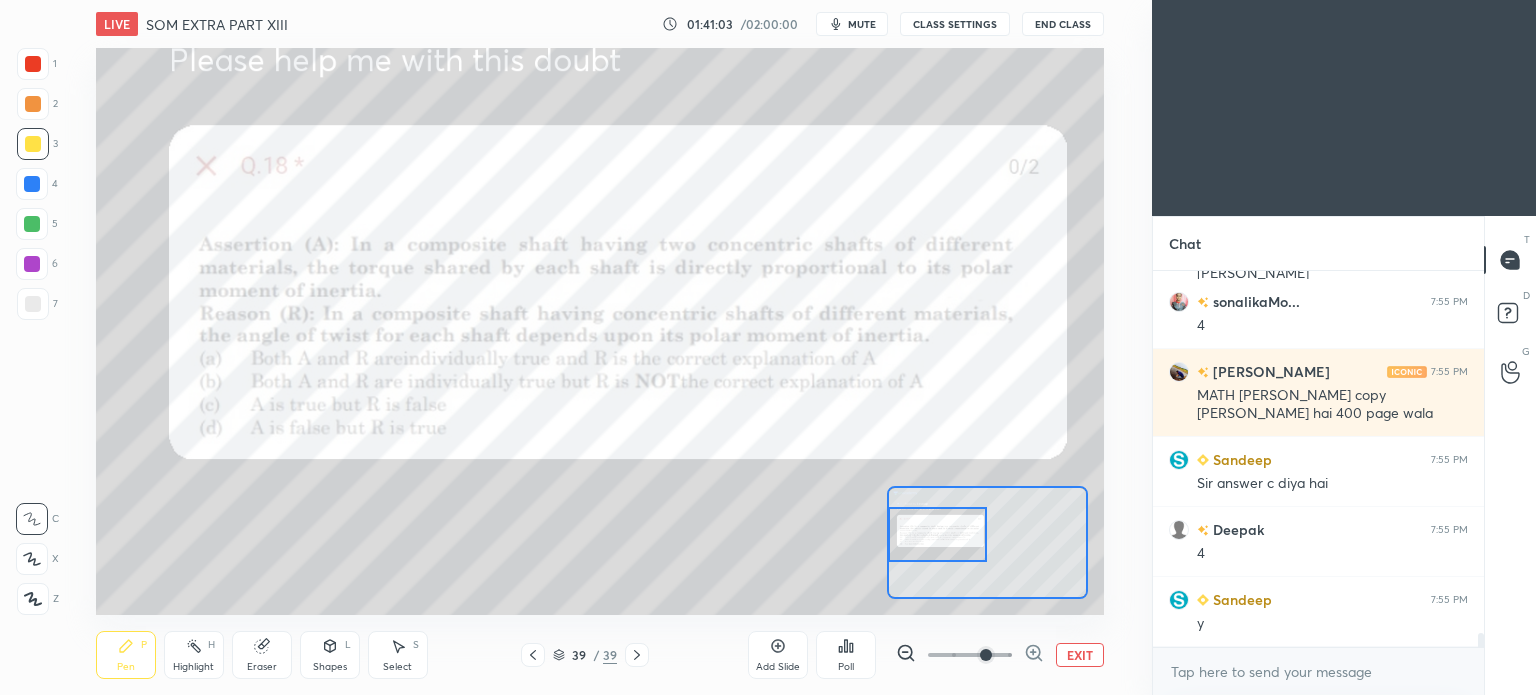 scroll, scrollTop: 10098, scrollLeft: 0, axis: vertical 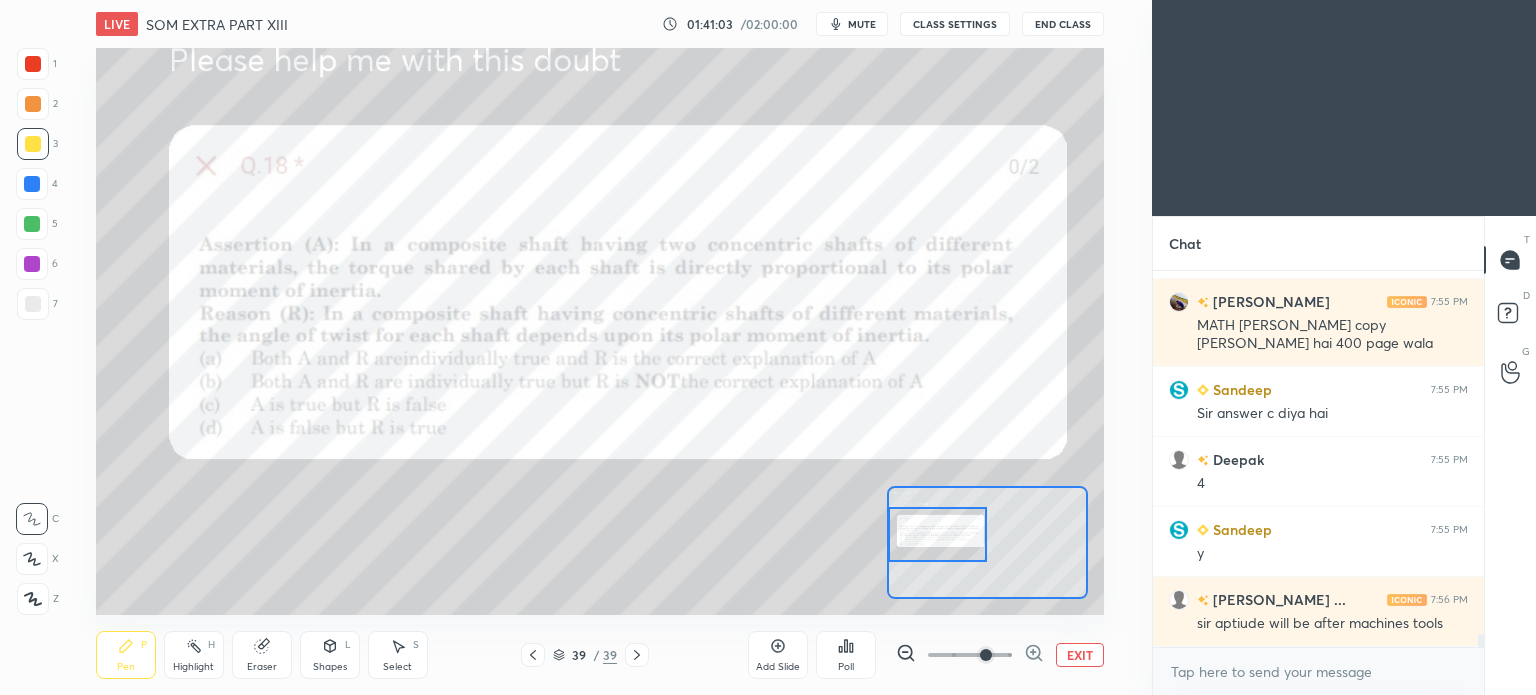click at bounding box center (32, 224) 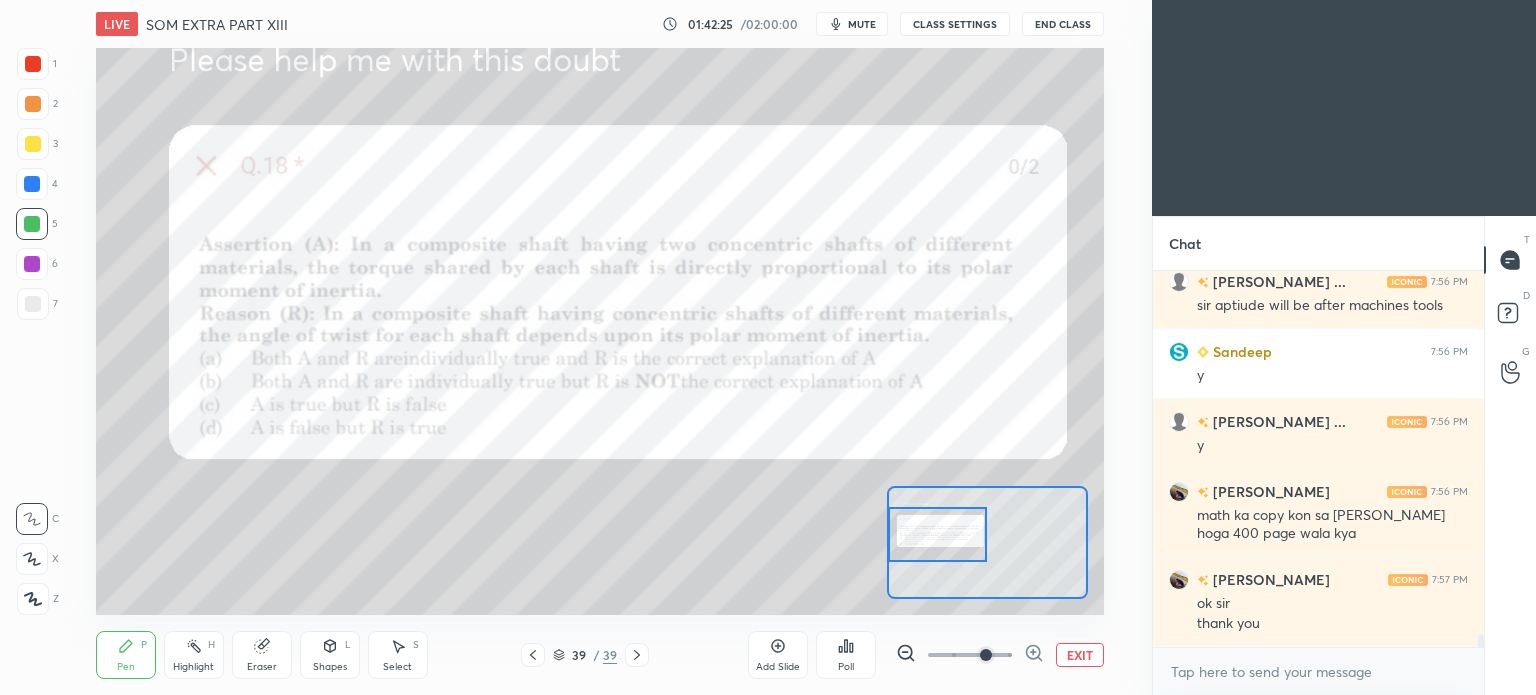 scroll, scrollTop: 10486, scrollLeft: 0, axis: vertical 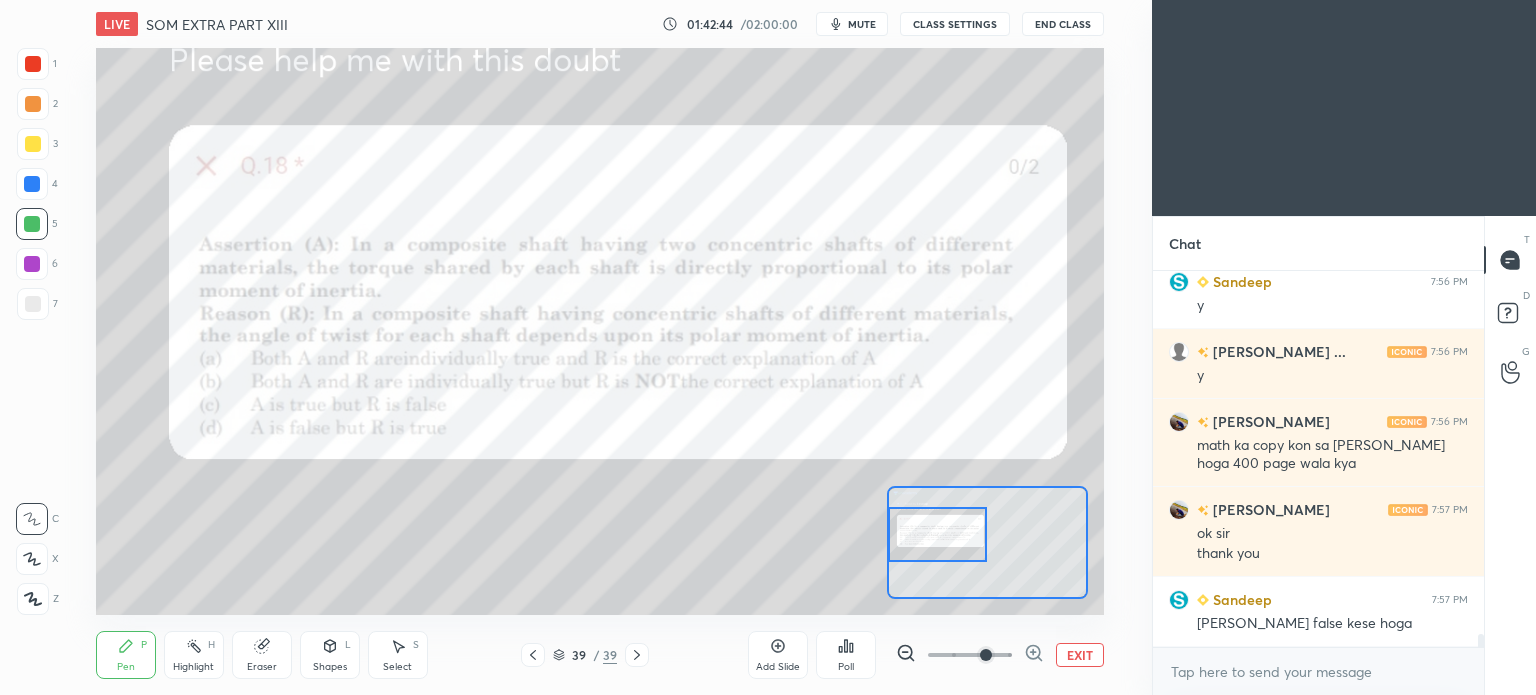 click on "Pen P" at bounding box center [126, 655] 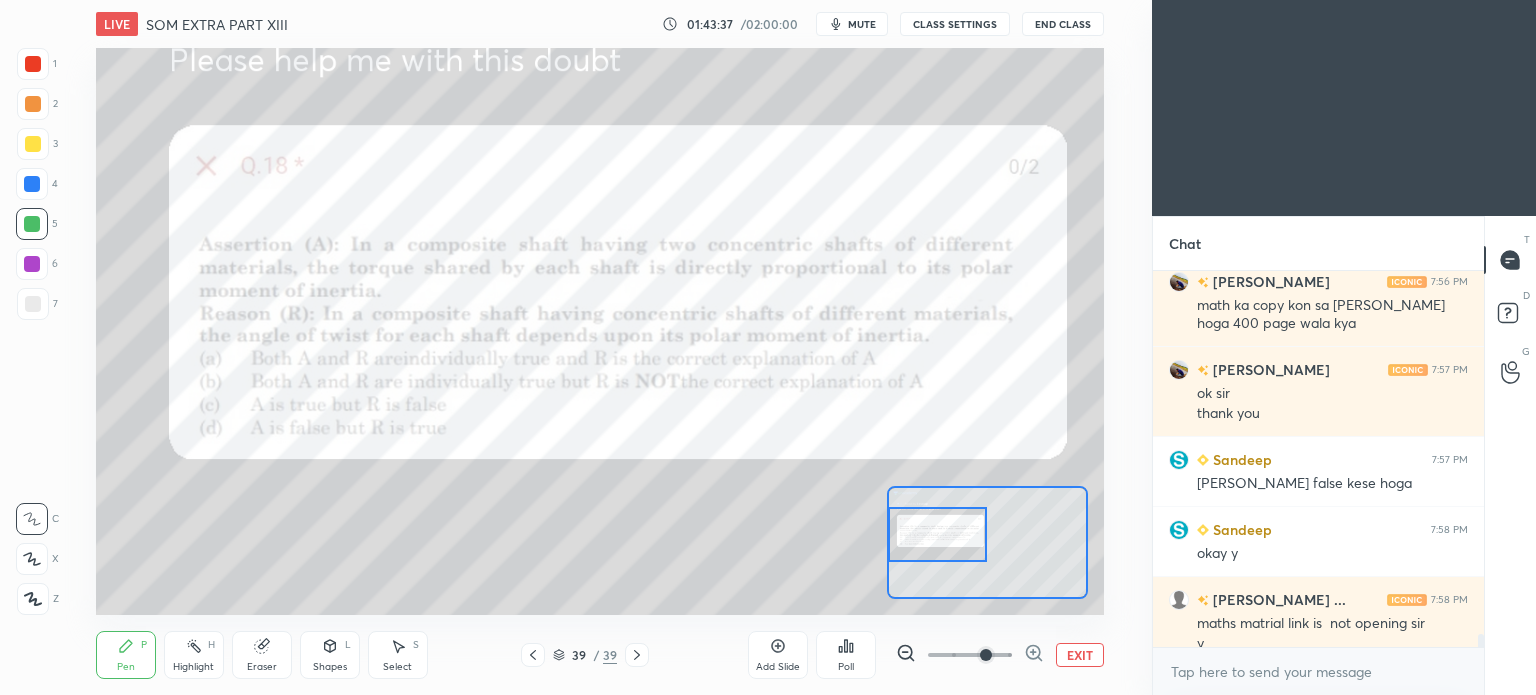 scroll, scrollTop: 10646, scrollLeft: 0, axis: vertical 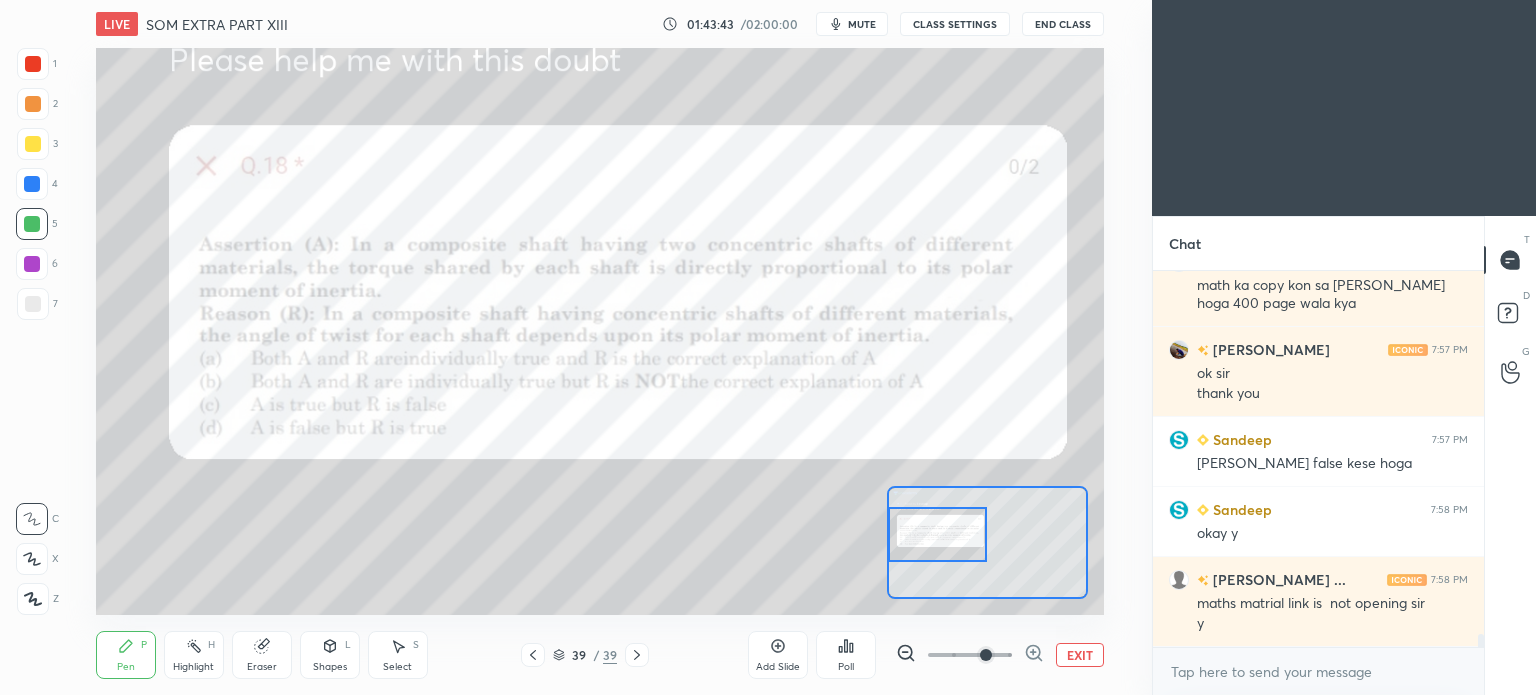 click on "EXIT" at bounding box center [1080, 655] 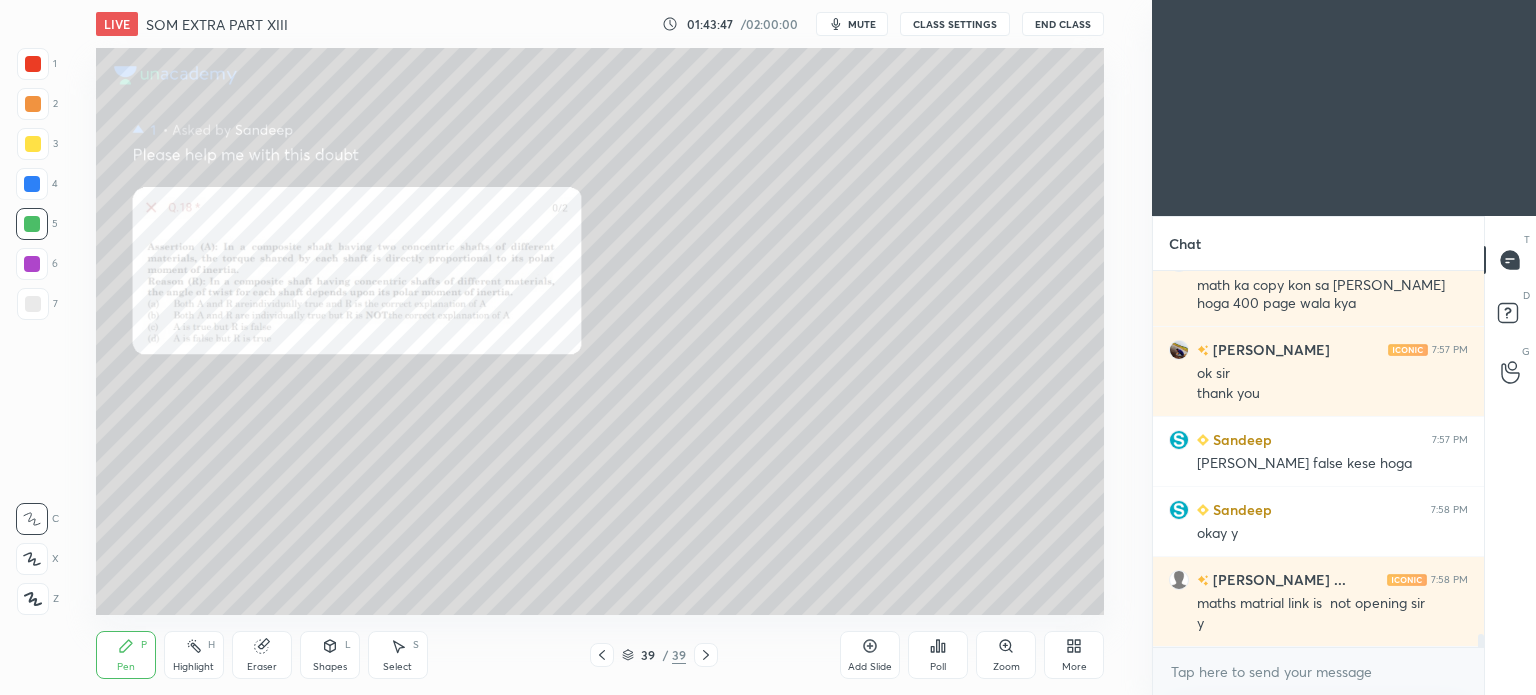 click on "End Class" at bounding box center (1063, 24) 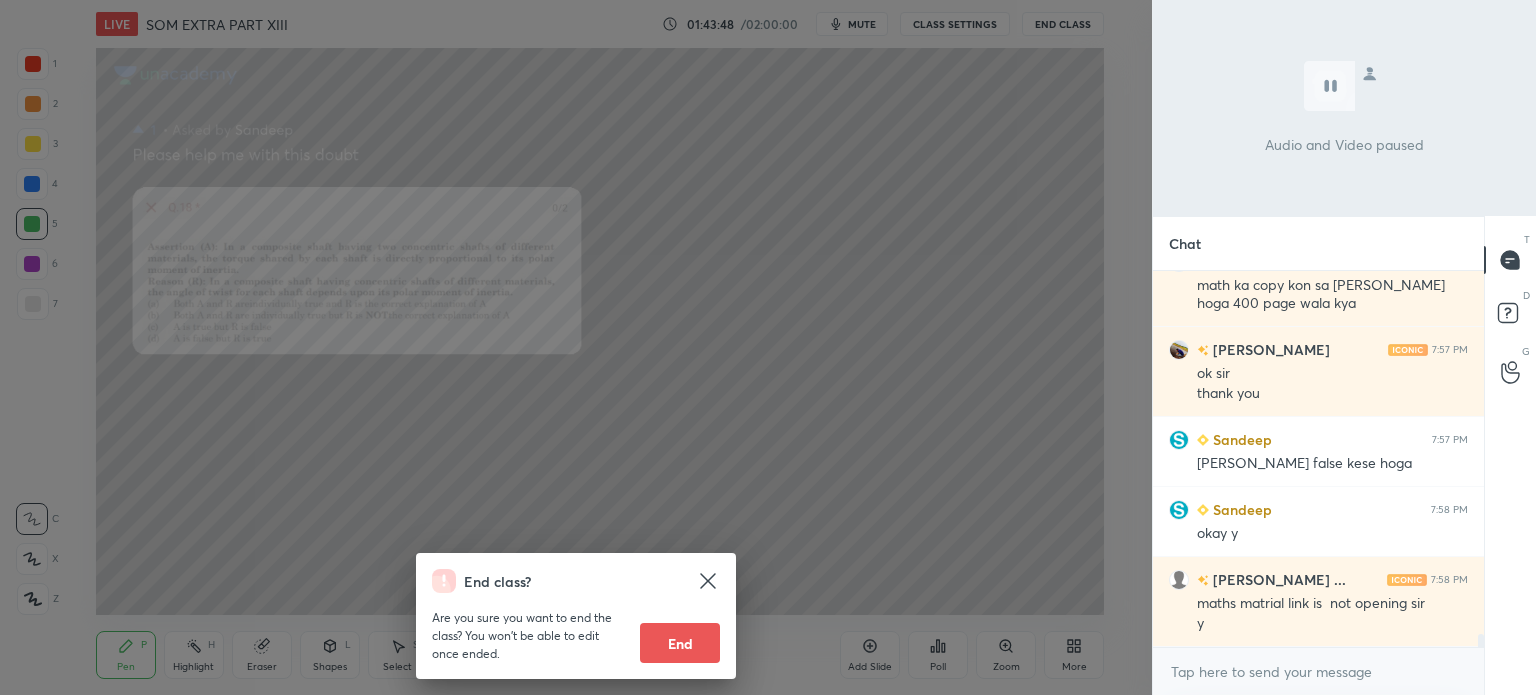 click on "End" at bounding box center (680, 643) 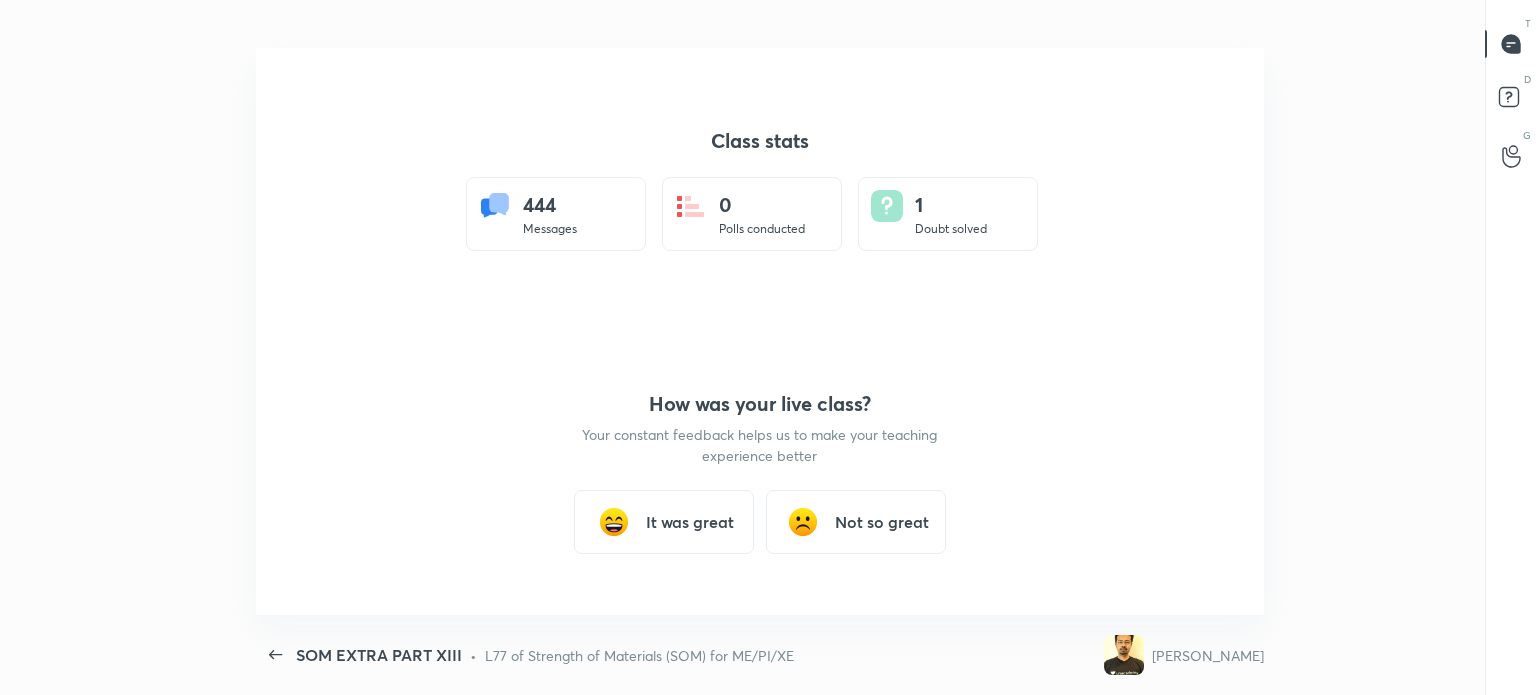 scroll, scrollTop: 99432, scrollLeft: 98587, axis: both 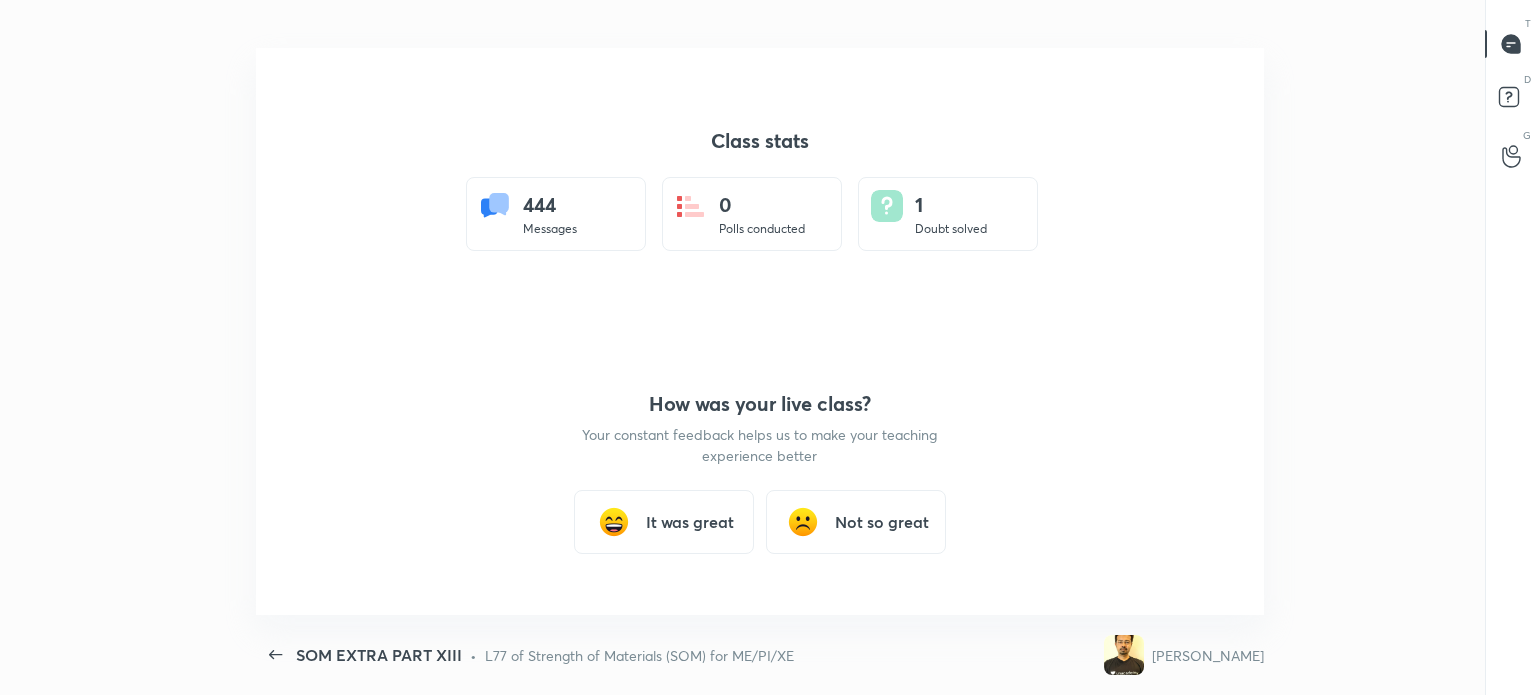 click on "It was great" at bounding box center [690, 522] 